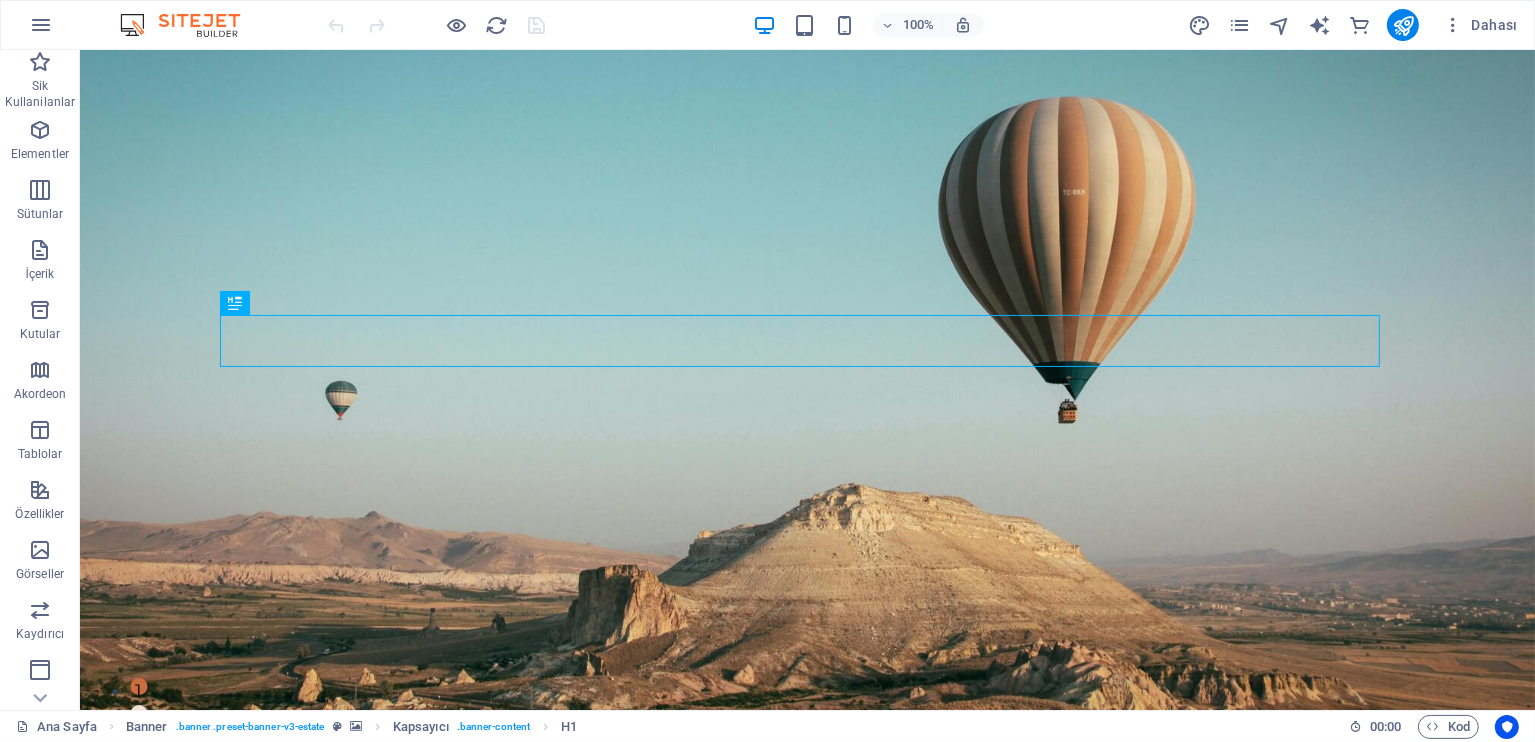 scroll, scrollTop: 0, scrollLeft: 0, axis: both 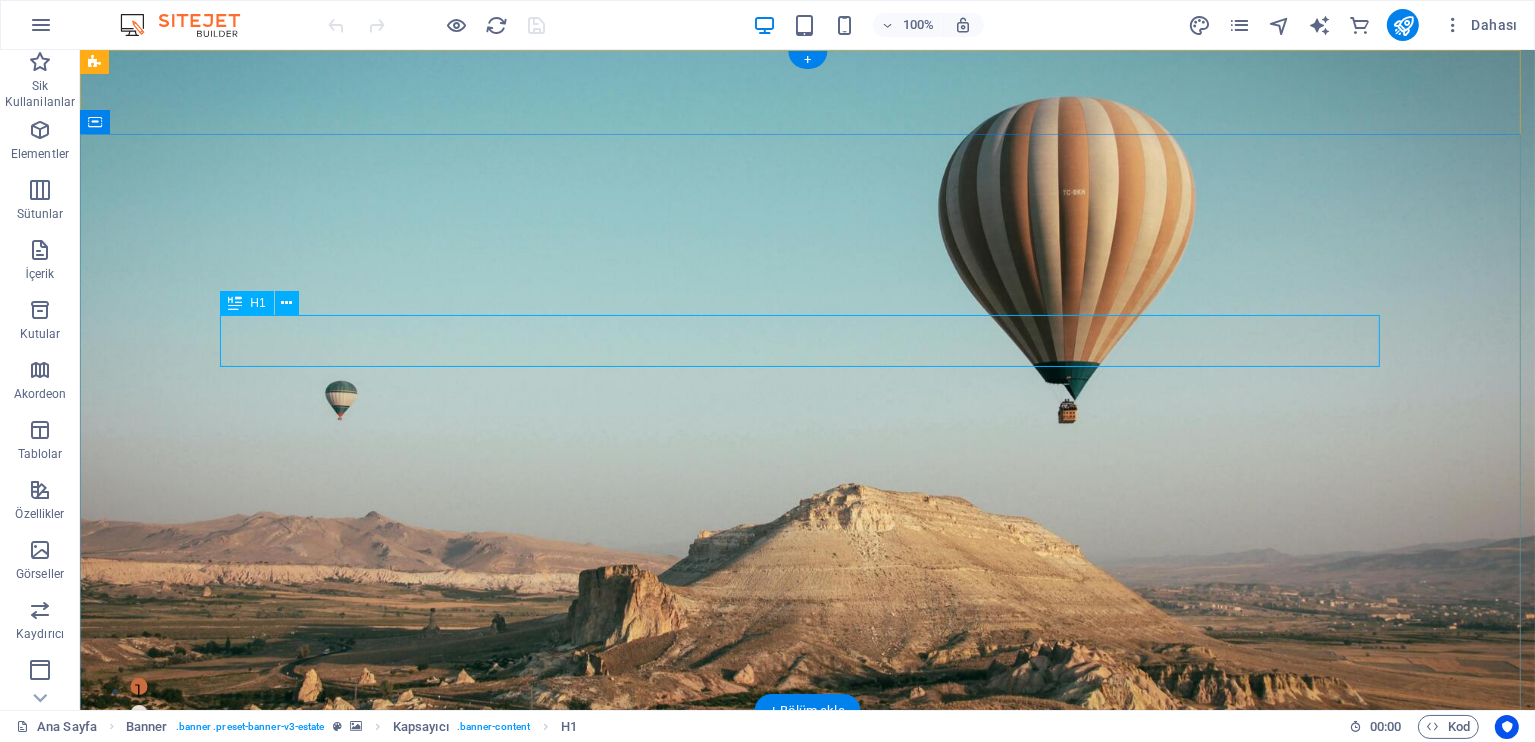 click on "Kapadokya" at bounding box center (807, 993) 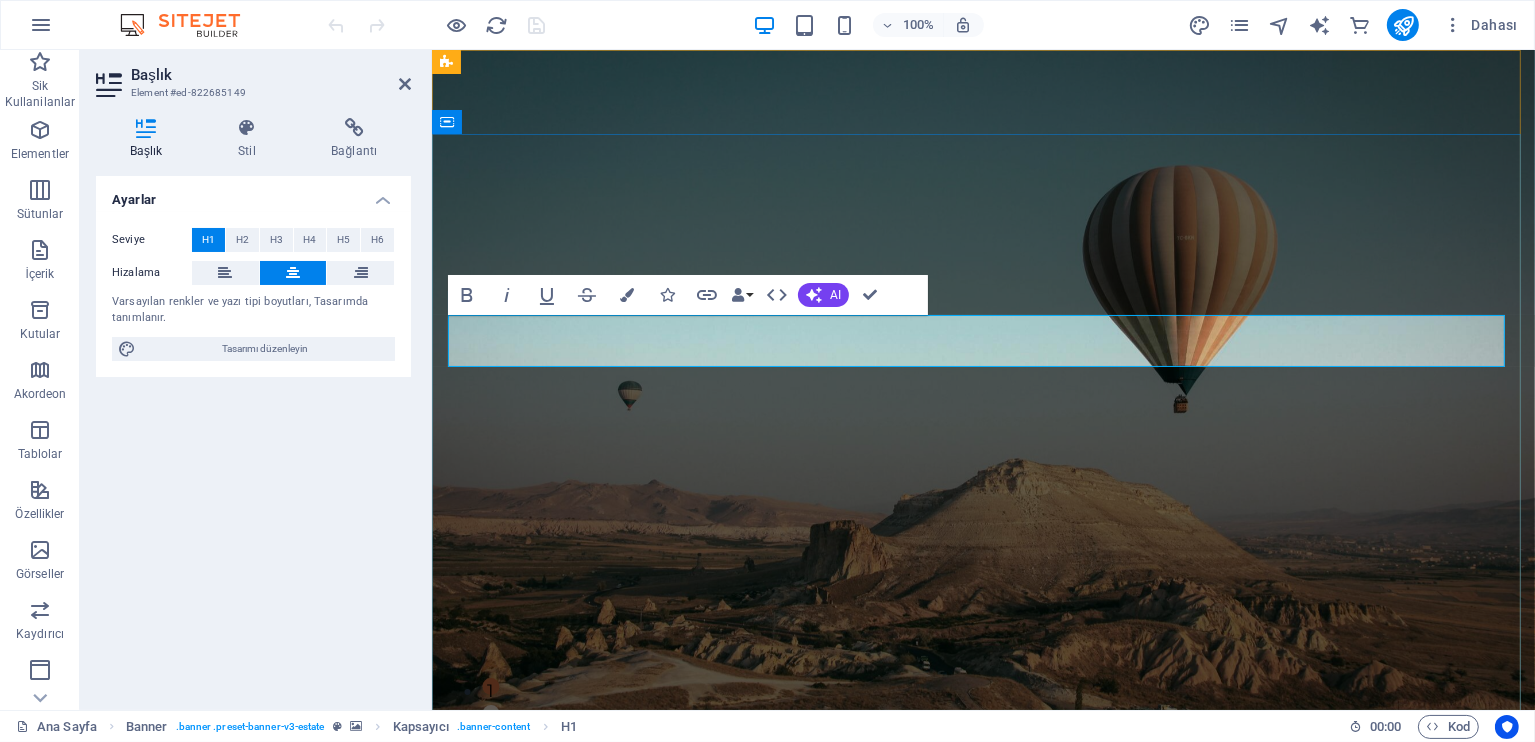 click on "Kapadokya" at bounding box center [982, 993] 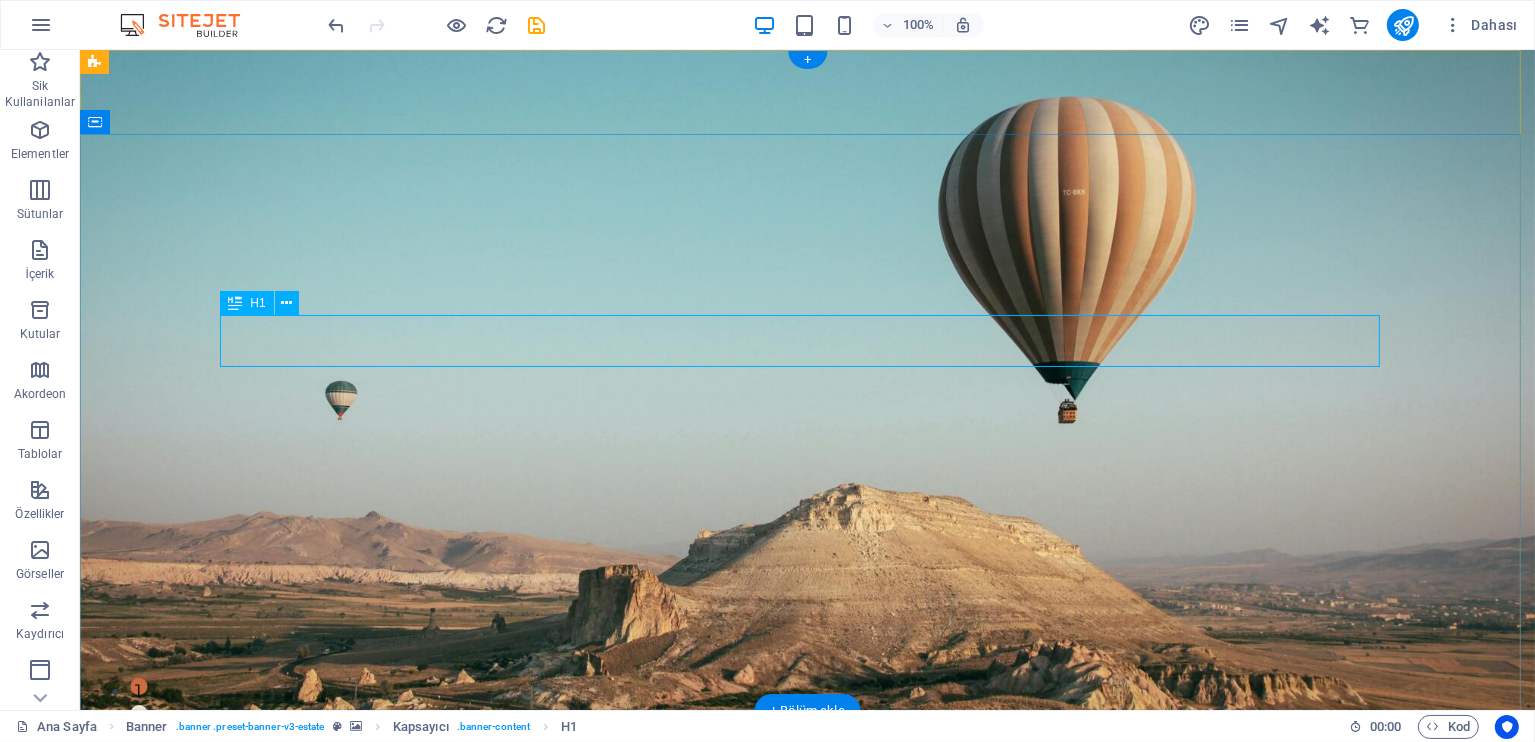 click on "Kapadokya'yı keşfedin" at bounding box center [807, 993] 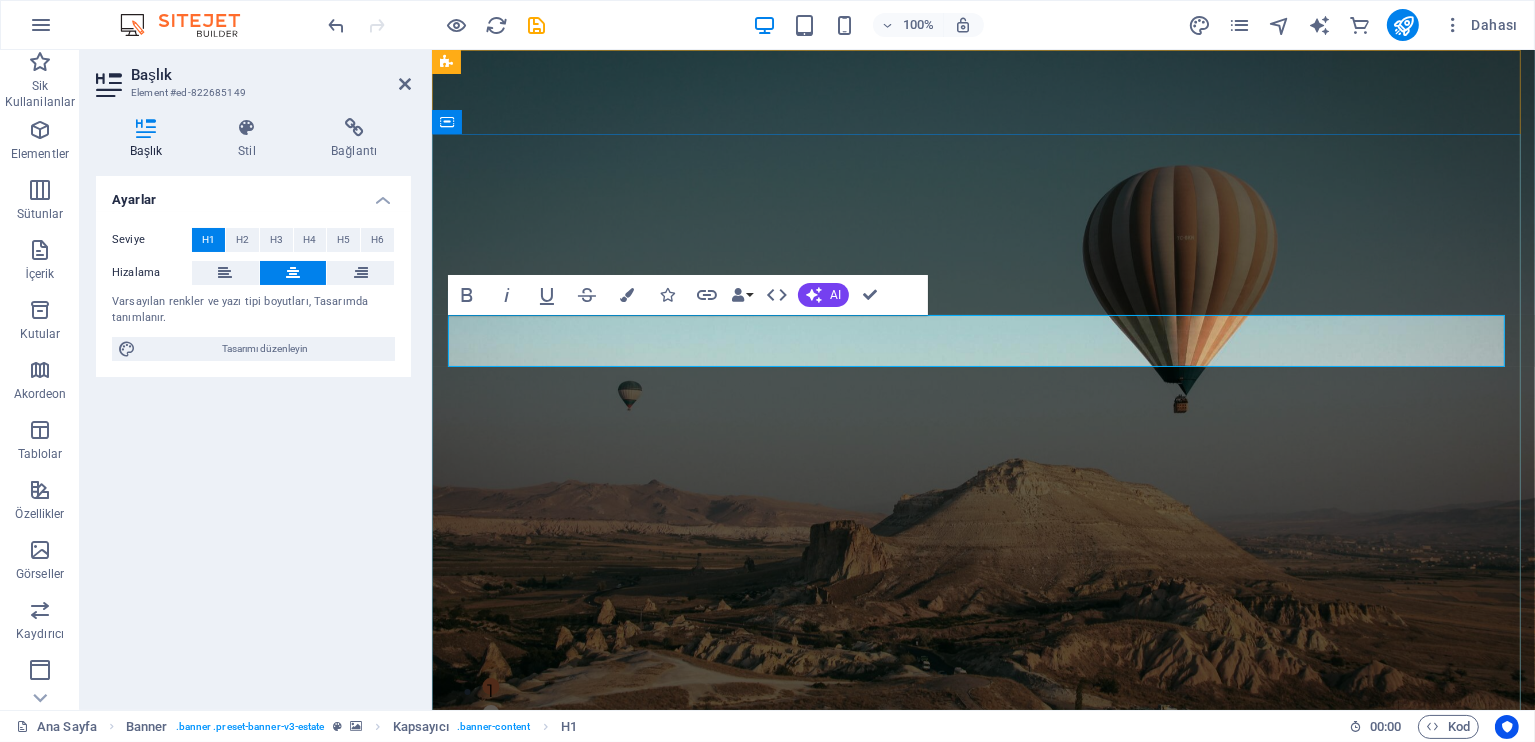 click on "Kapadokya'yı keşfedin" at bounding box center (982, 993) 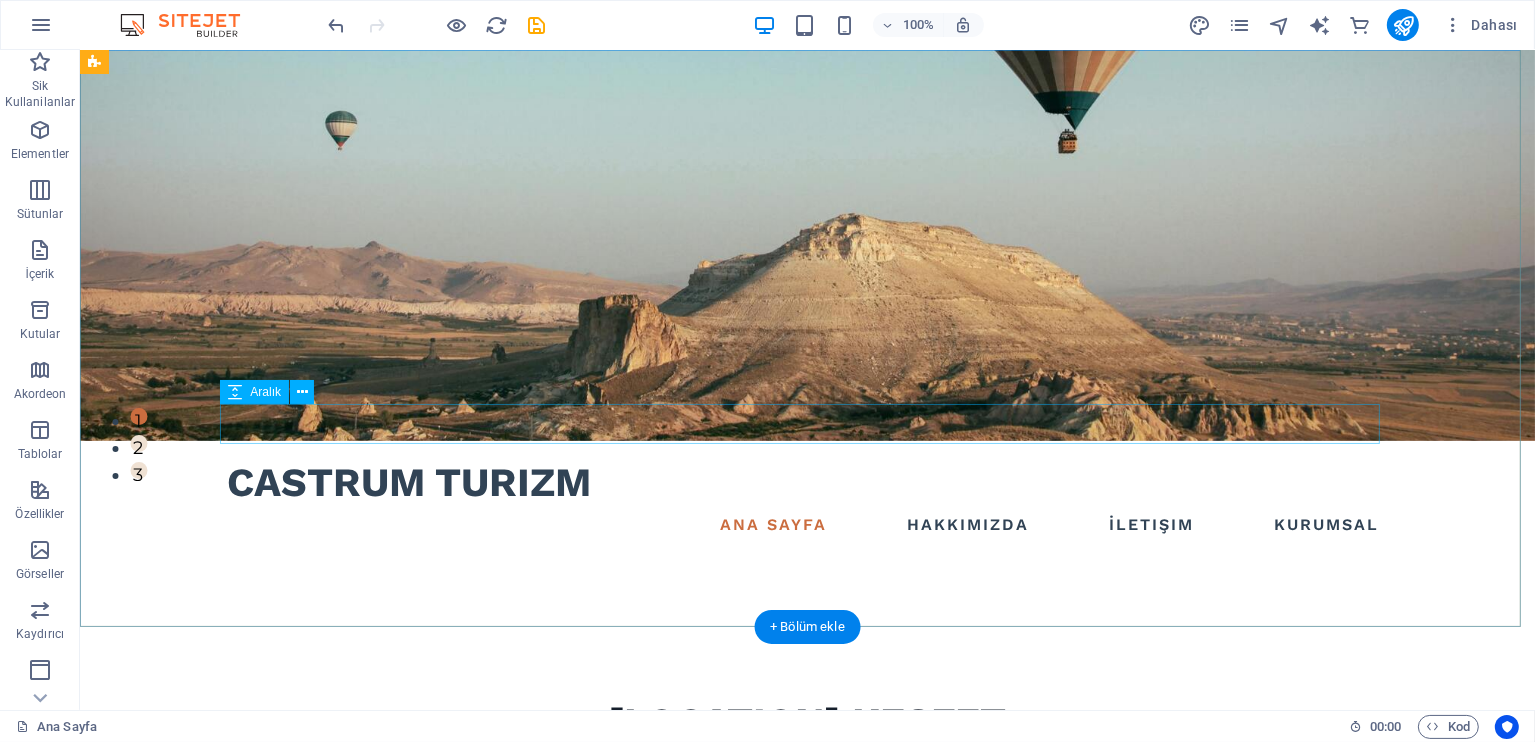 scroll, scrollTop: 400, scrollLeft: 0, axis: vertical 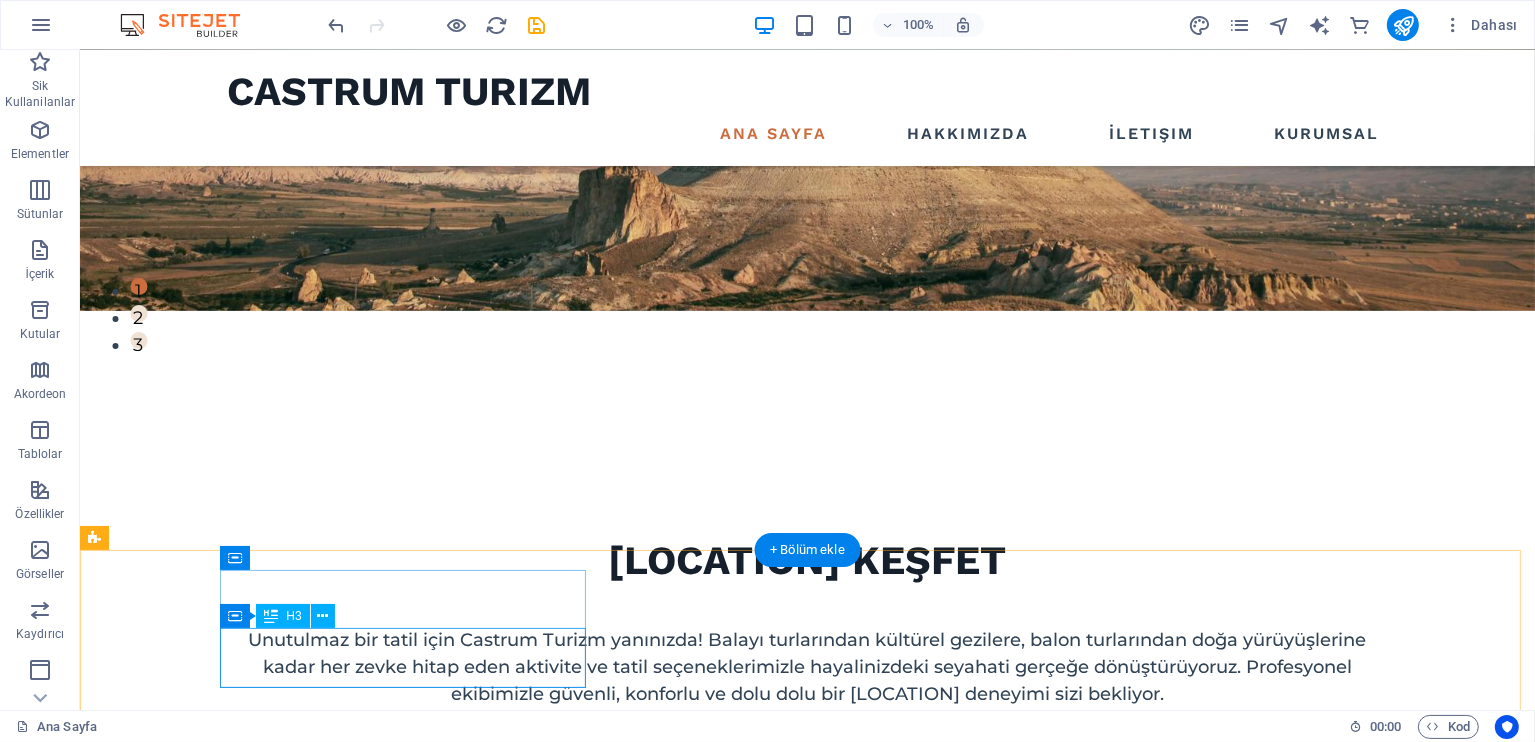 click on "premium locations" at bounding box center (277, 1211) 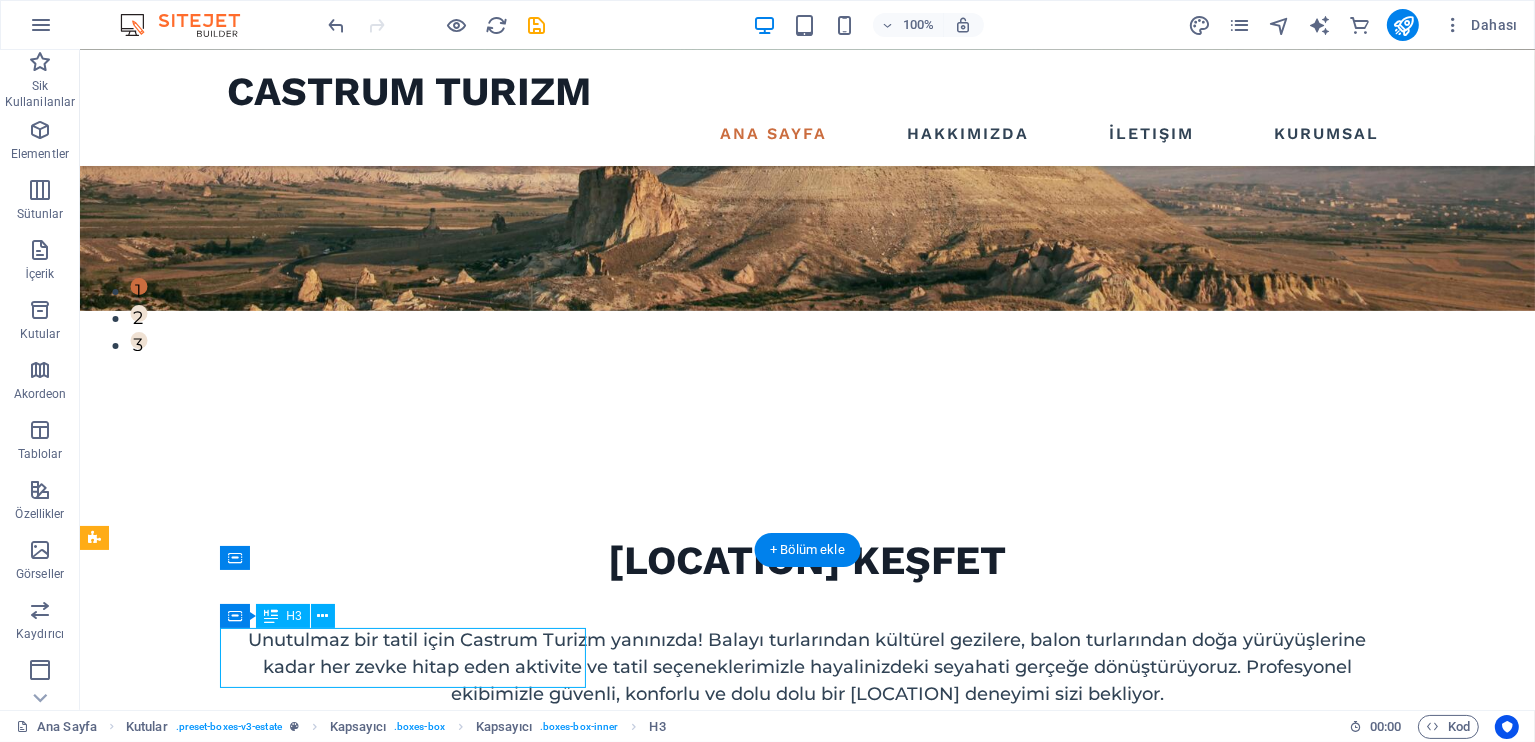 click on "premium locations" at bounding box center [277, 1211] 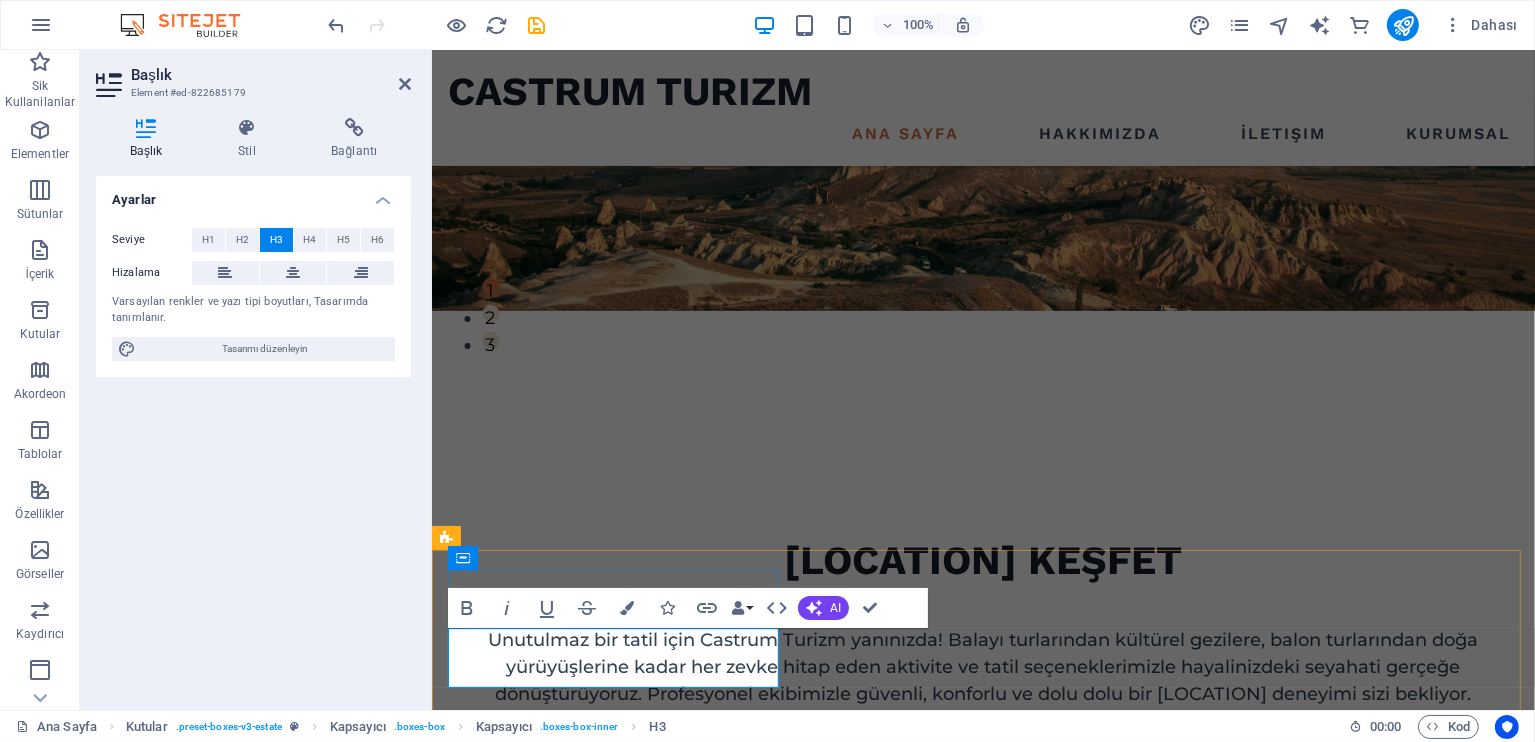 type 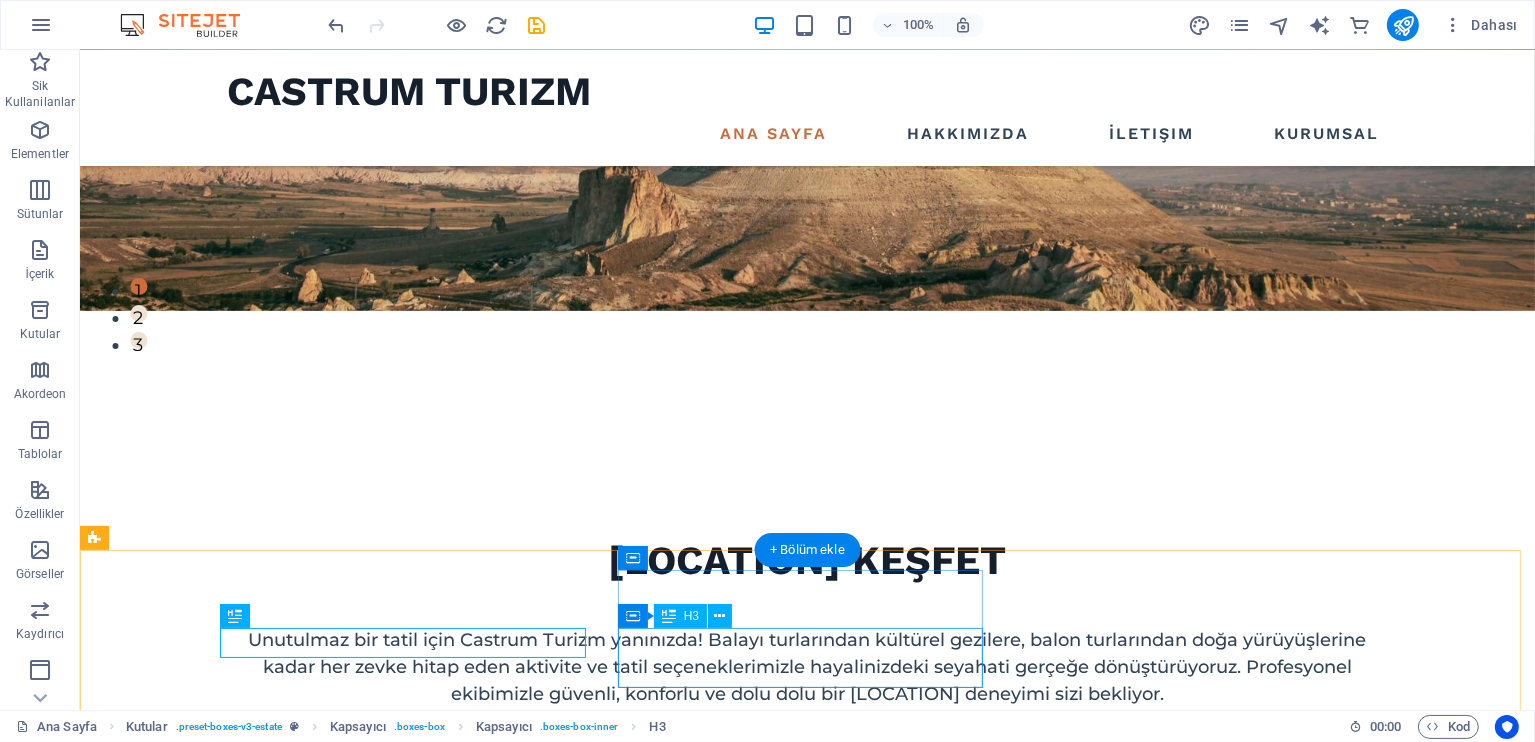 click on "high quality buildings" at bounding box center (277, 1315) 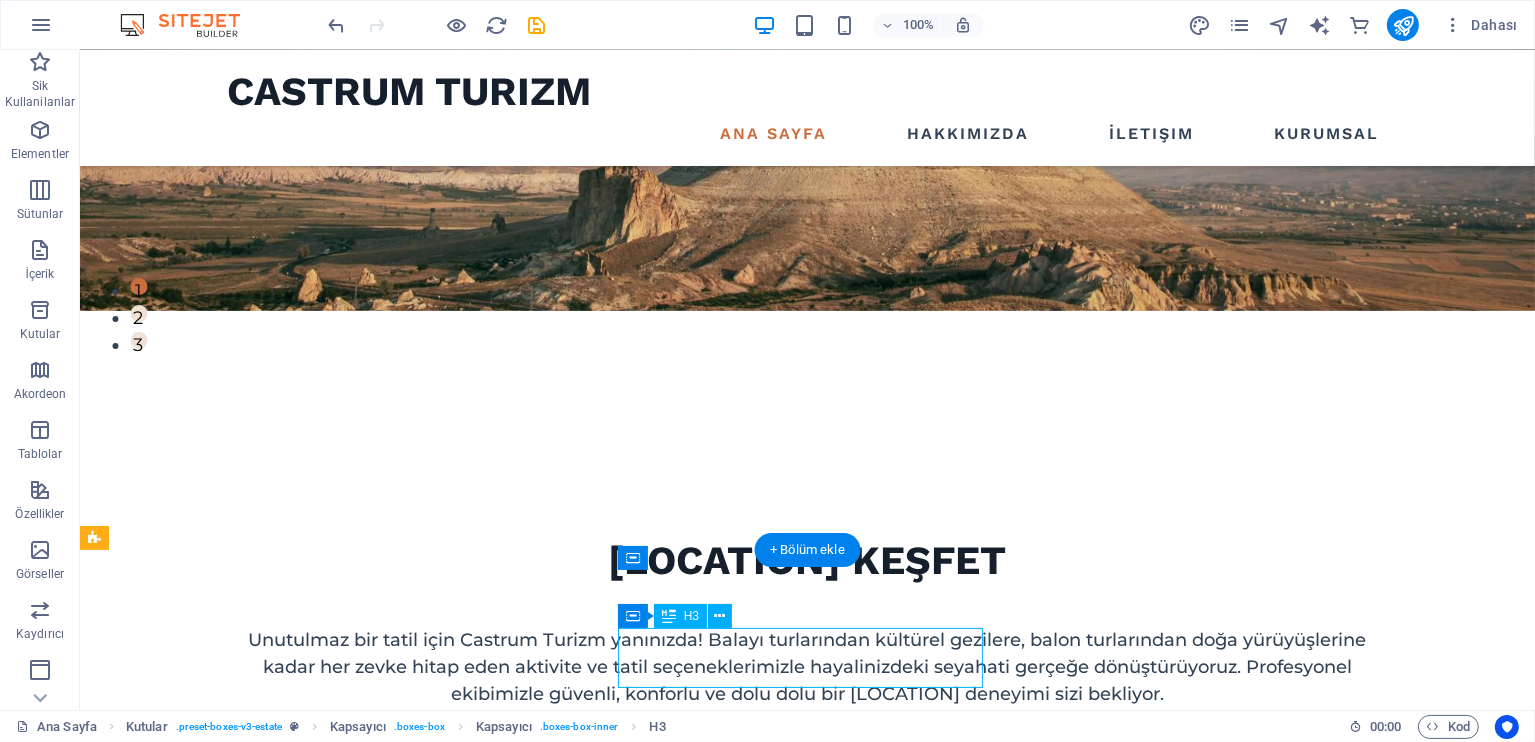 click on "high quality buildings" at bounding box center [277, 1315] 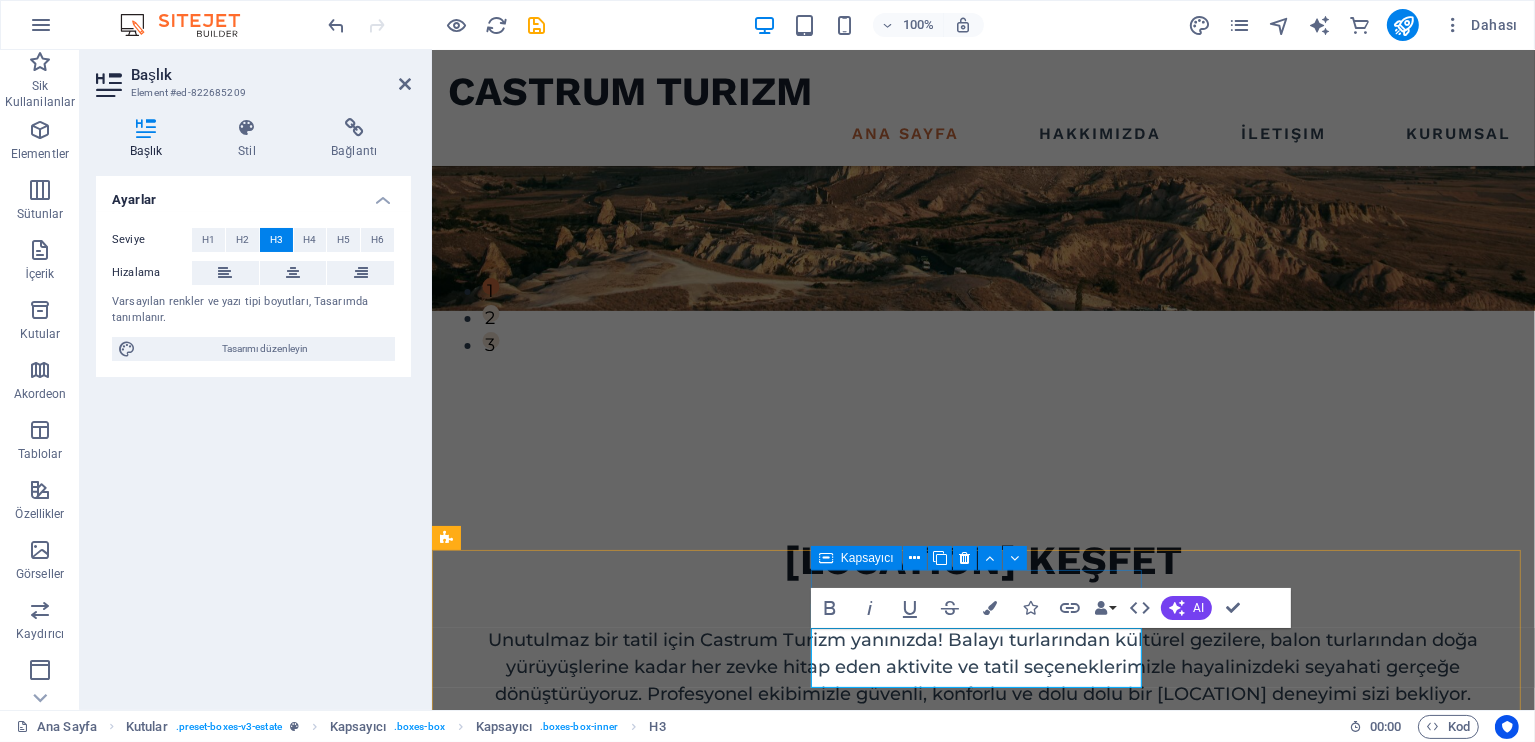 type 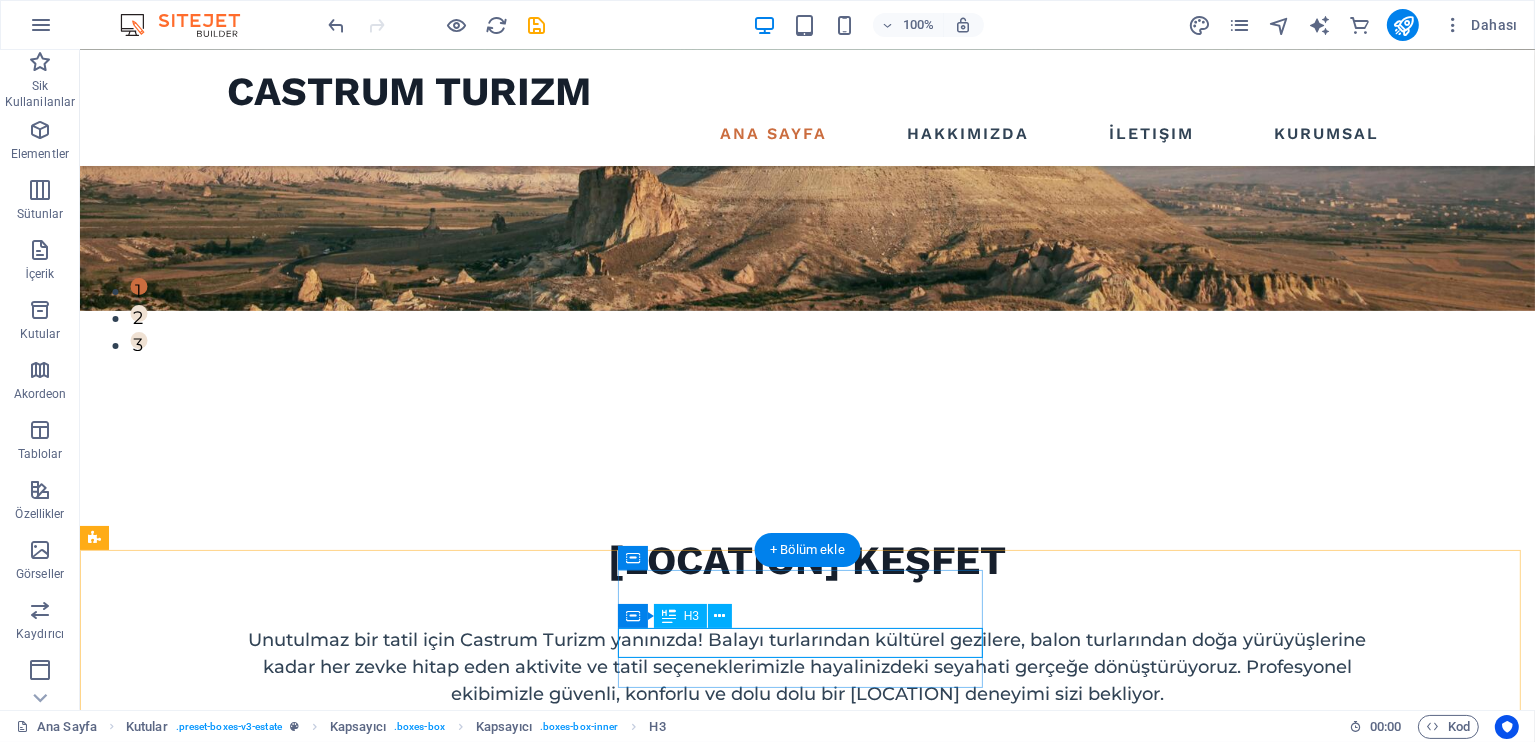 click on "Telefon et" at bounding box center [277, 1300] 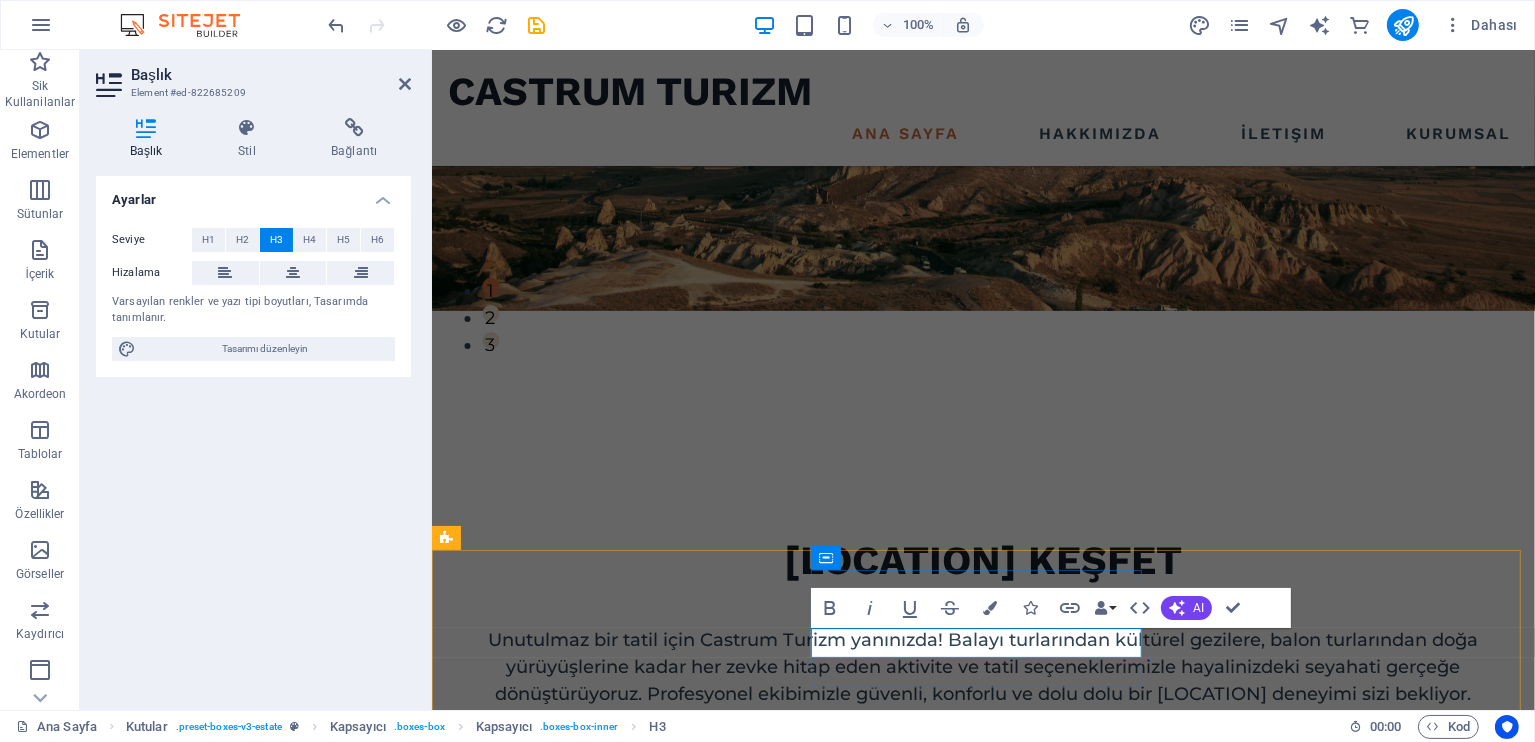 type 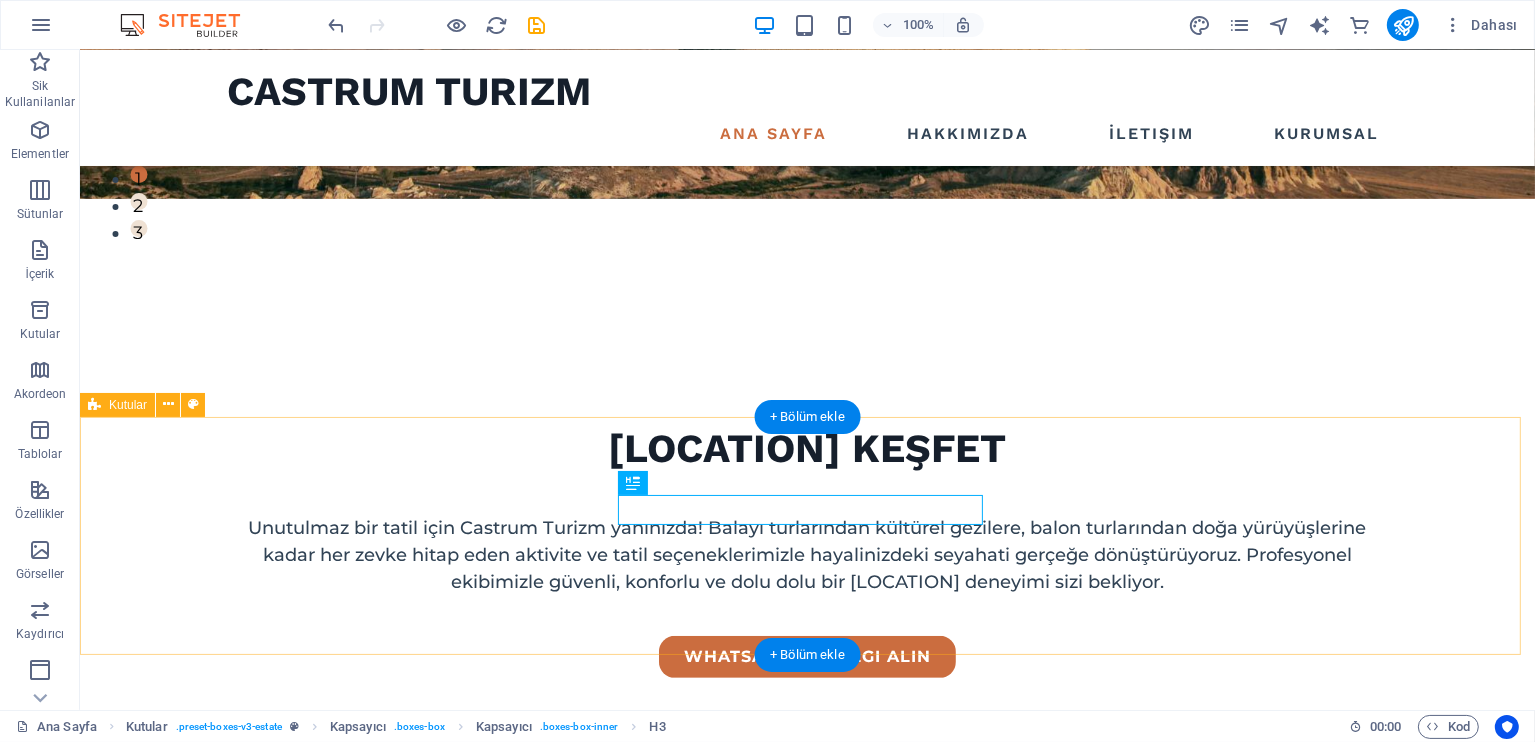 scroll, scrollTop: 533, scrollLeft: 0, axis: vertical 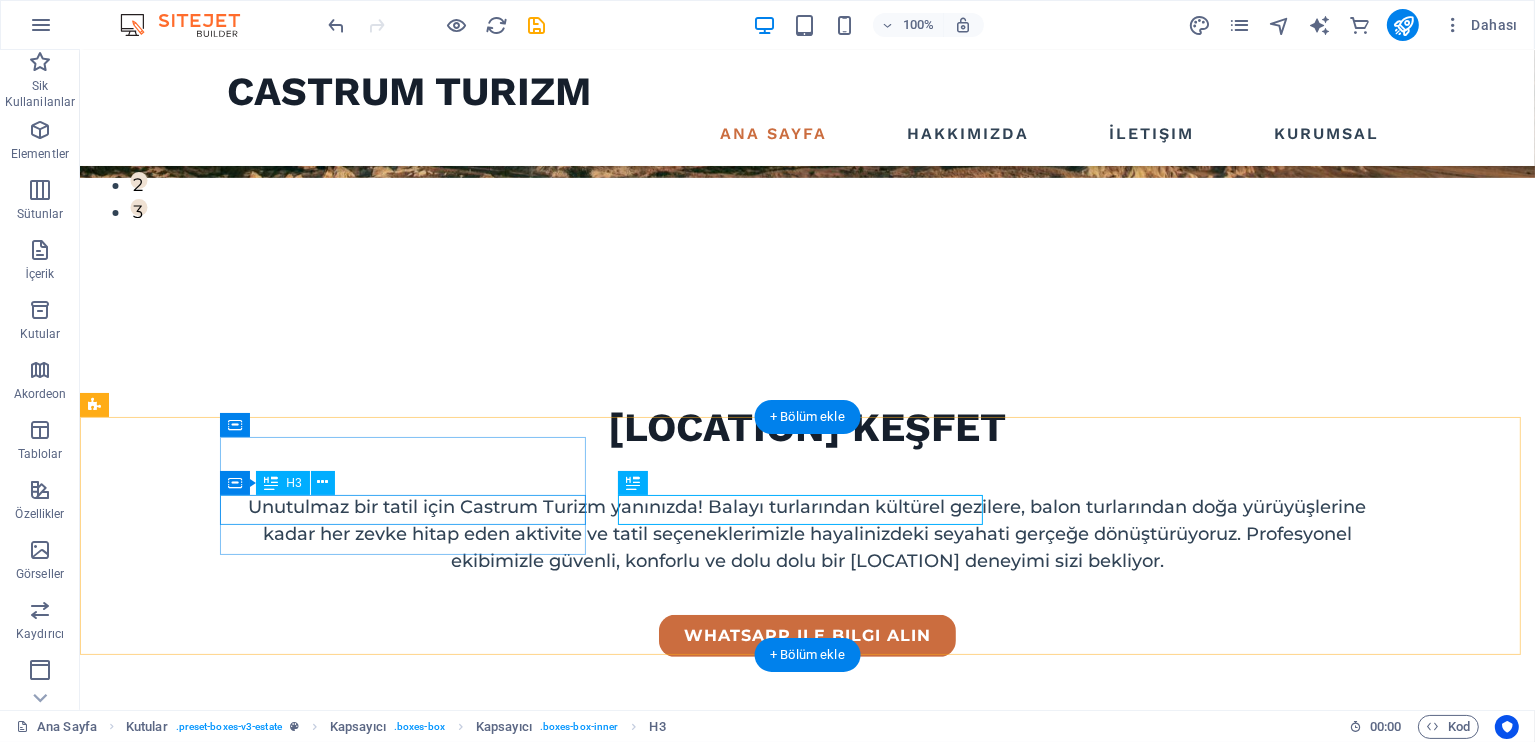 click on "Karşılama ofisimiz" at bounding box center [277, 1063] 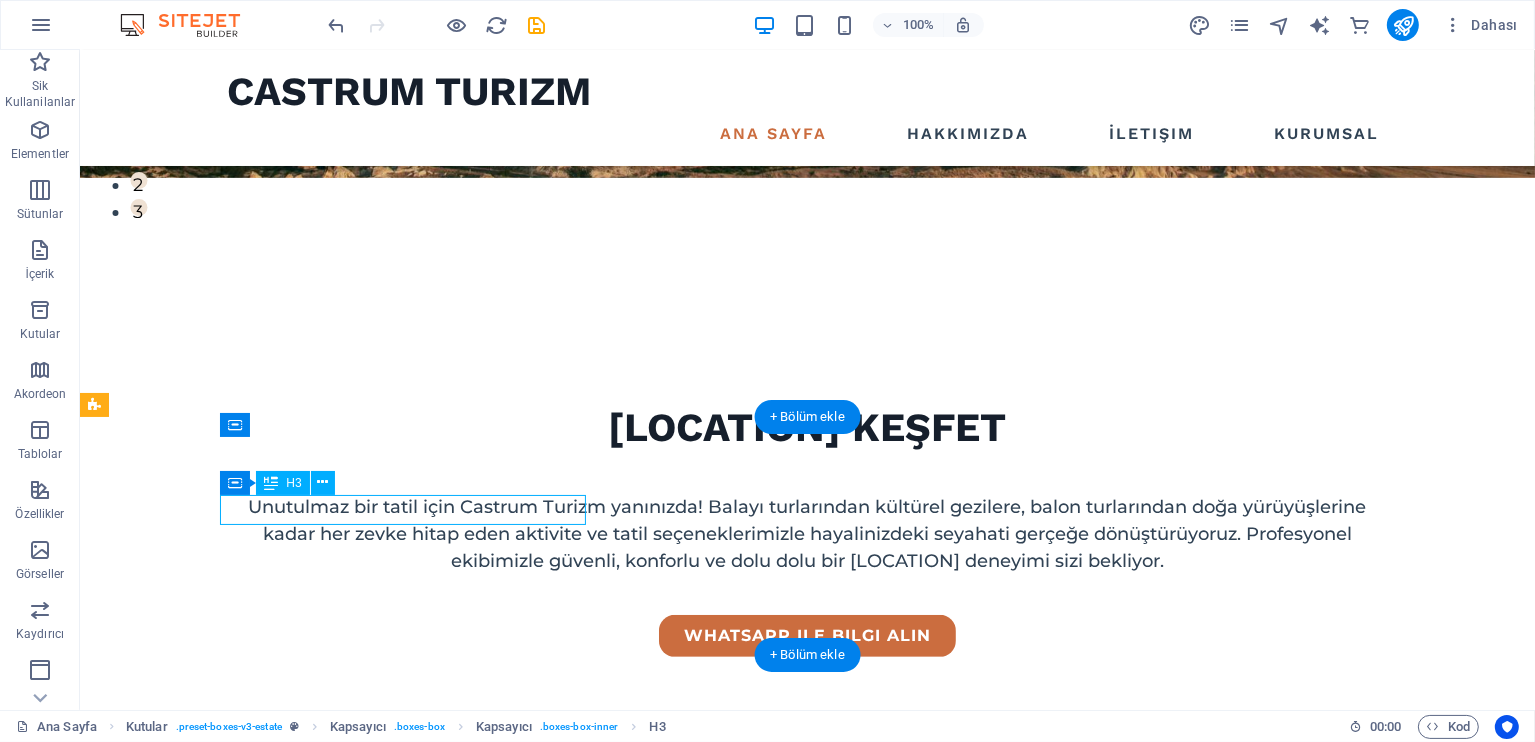 click on "Karşılama ofisimiz" at bounding box center (277, 1063) 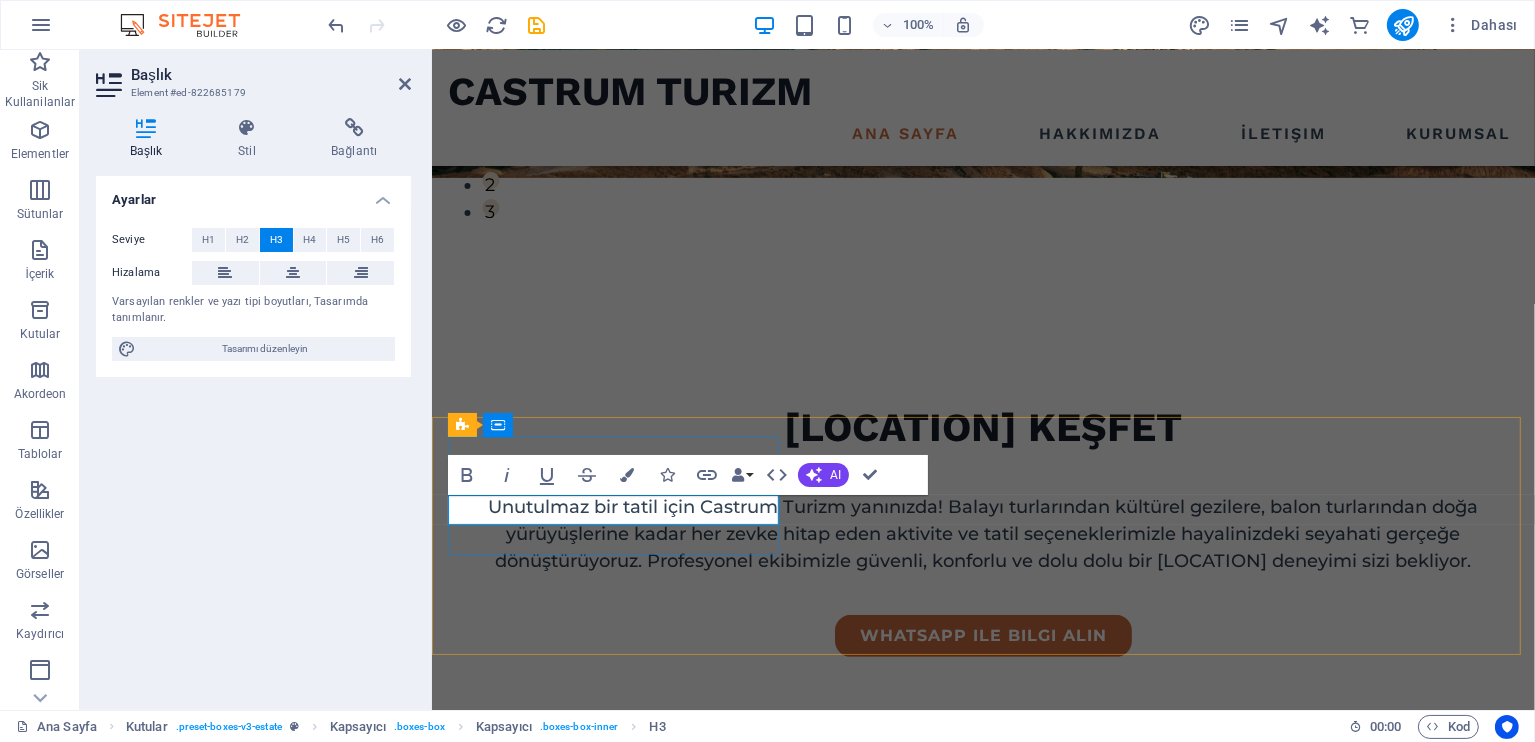 type 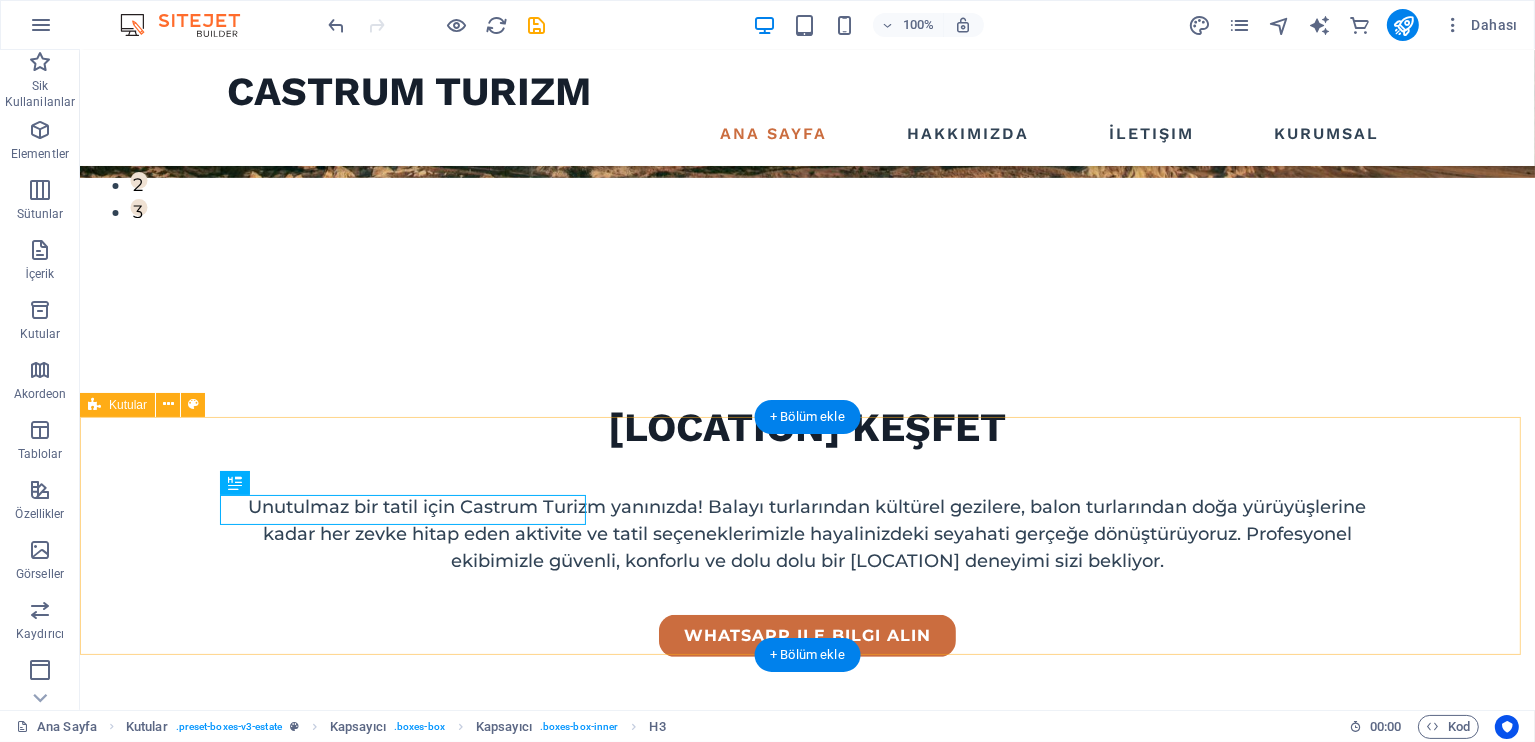 click on "Ürgüp, Nevşehir, Kapadokya Bizi Arayın modern interior design" at bounding box center (806, 1193) 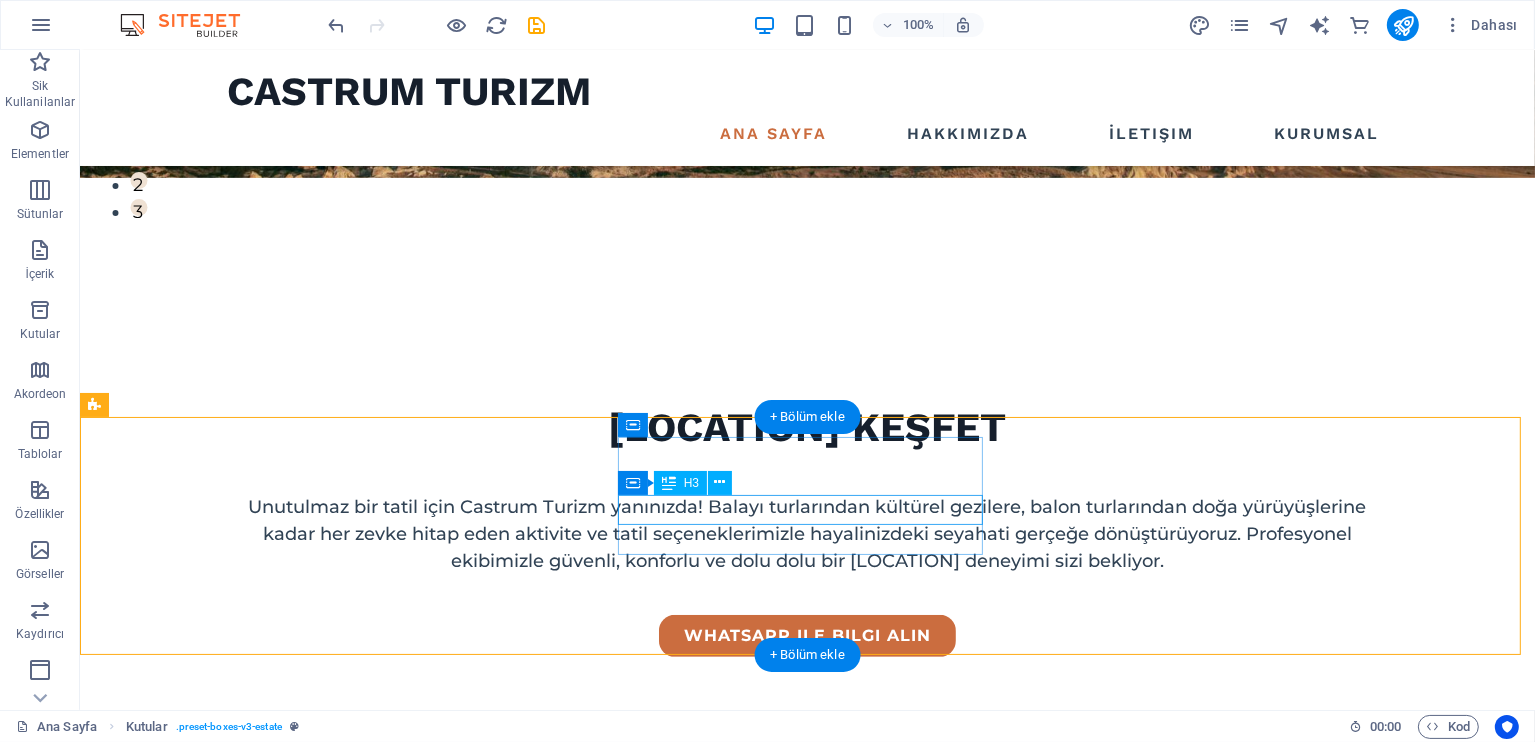 click on "Bizi Arayın" at bounding box center (277, 1167) 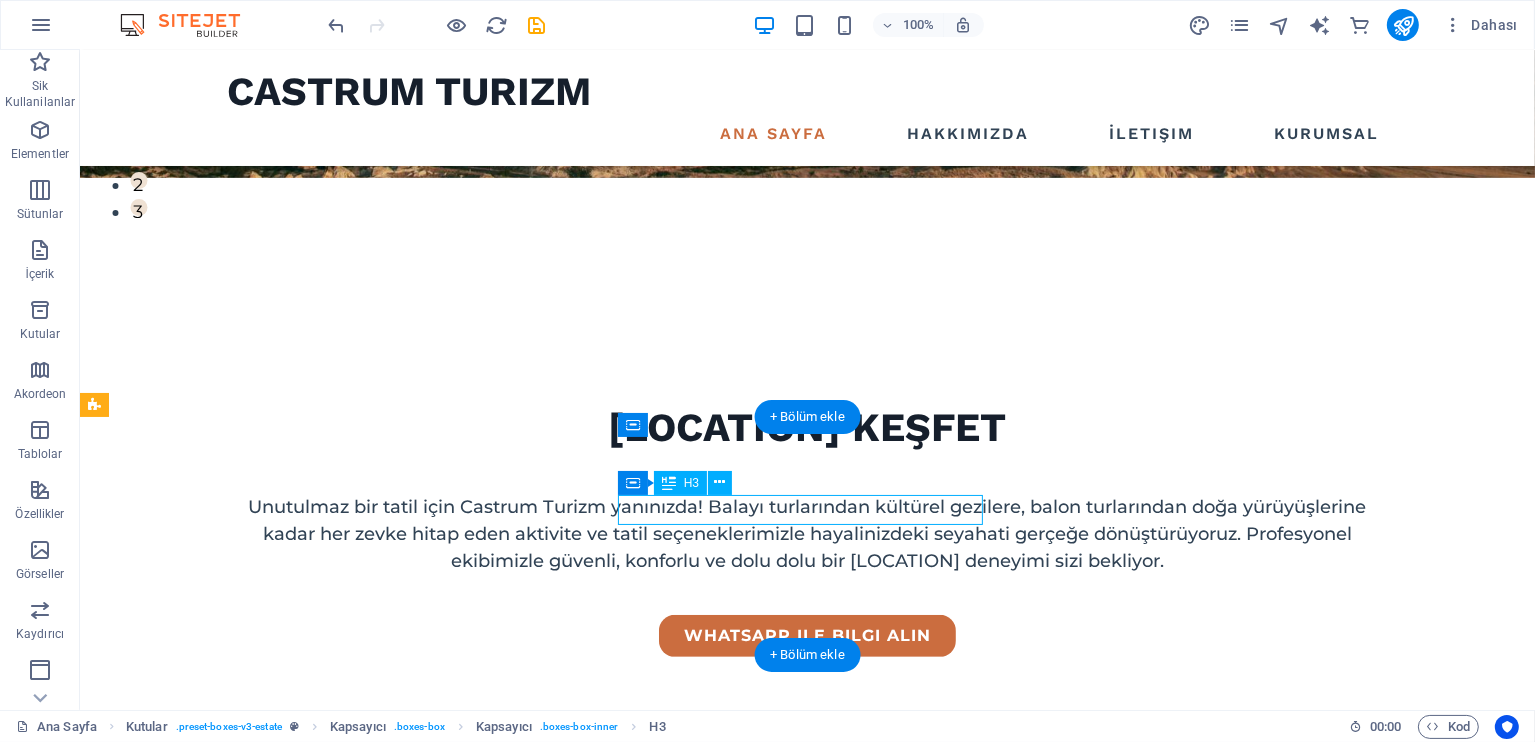 click on "Bizi Arayın" at bounding box center [277, 1167] 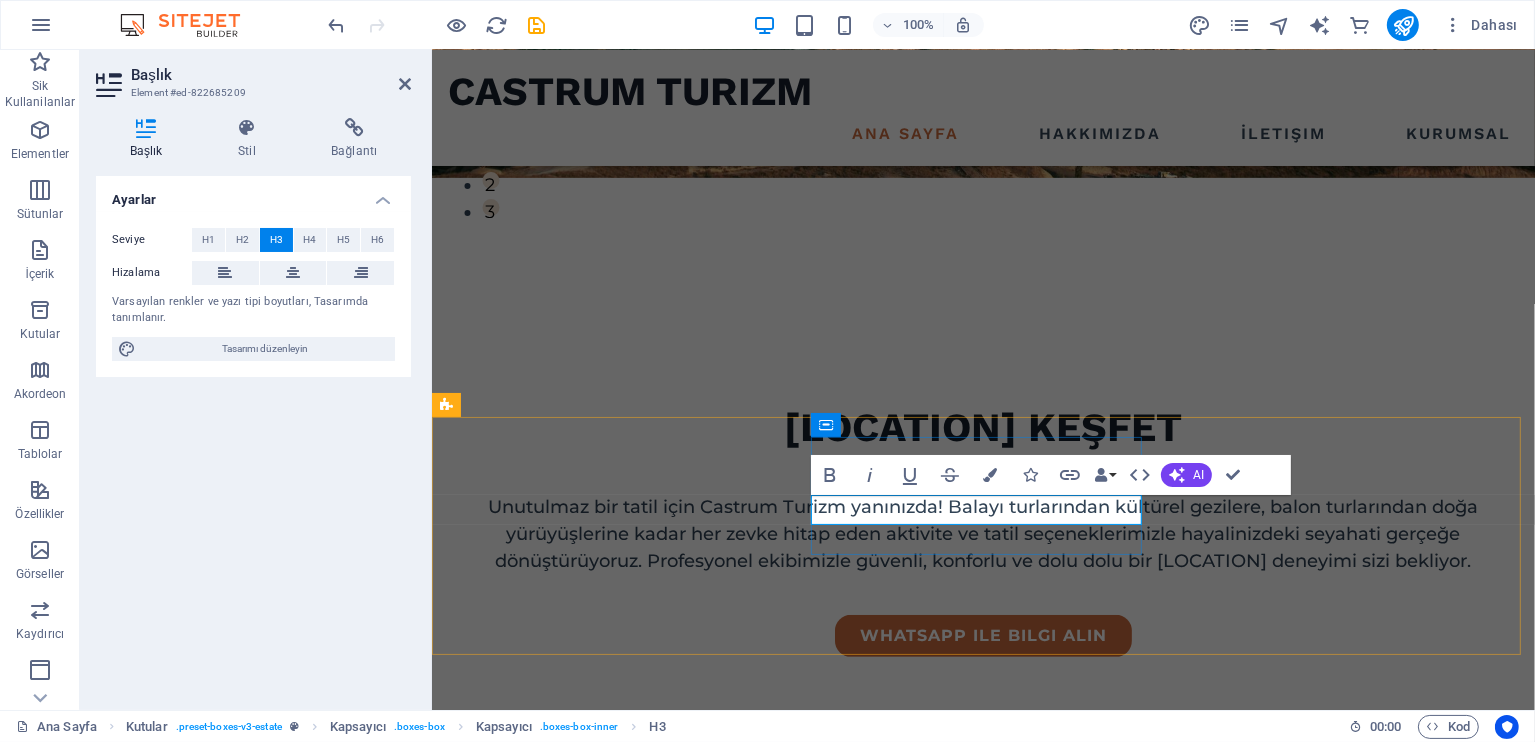 click on "Bizi Arayın" at bounding box center (615, 1167) 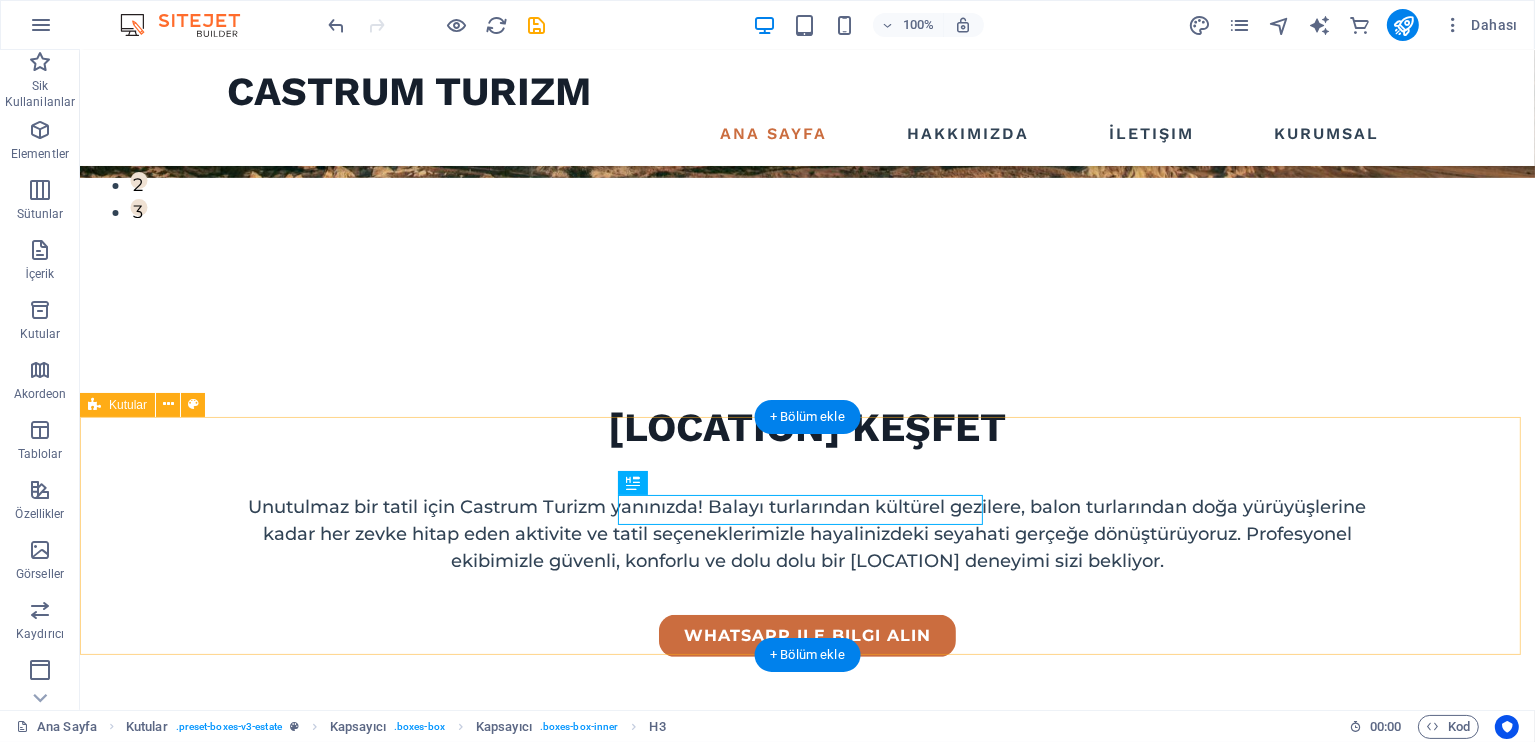 click on "Ürgüp, Nevşehir, Kapadokya +90 (544) 330 39-59 modern interior design" at bounding box center [806, 1193] 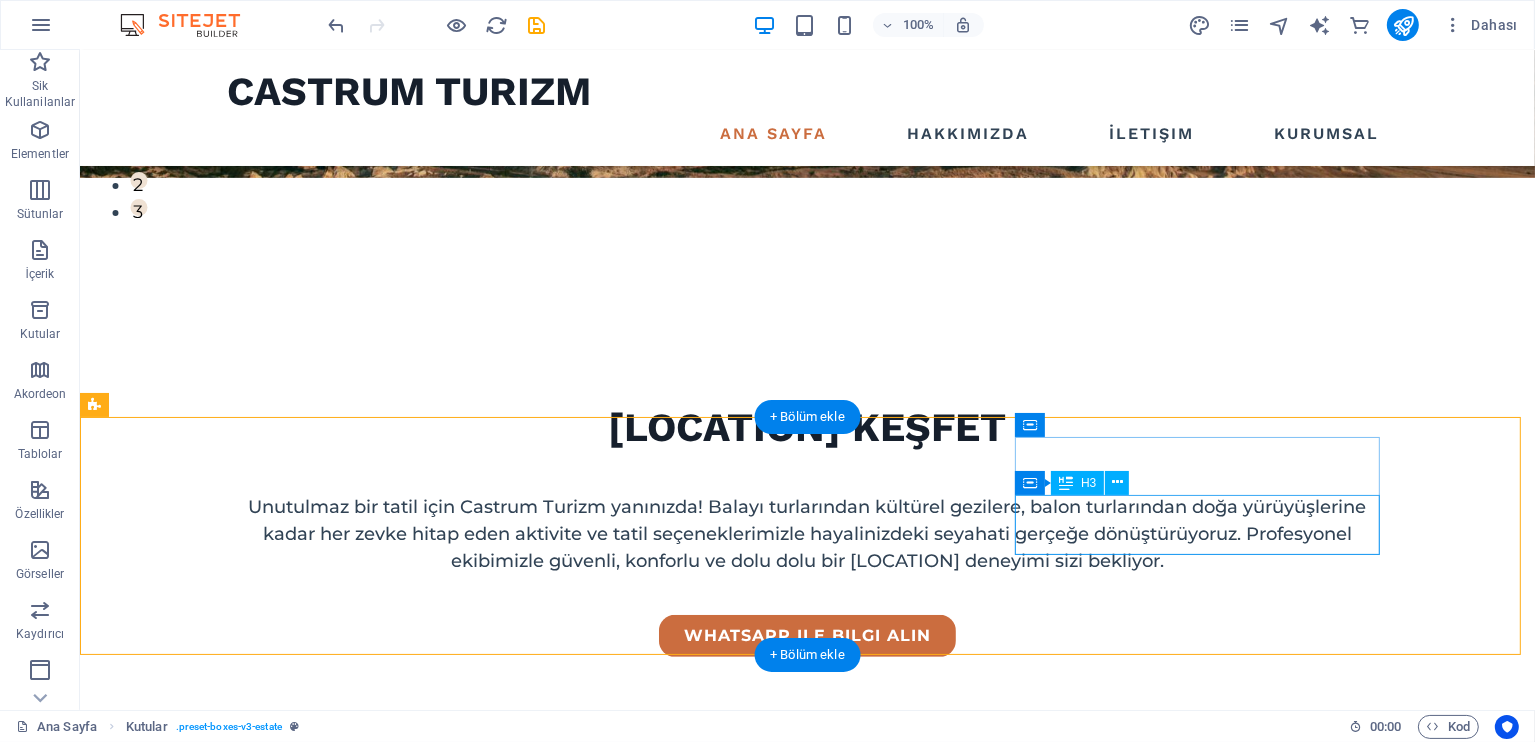 click on "modern interior design" at bounding box center [277, 1286] 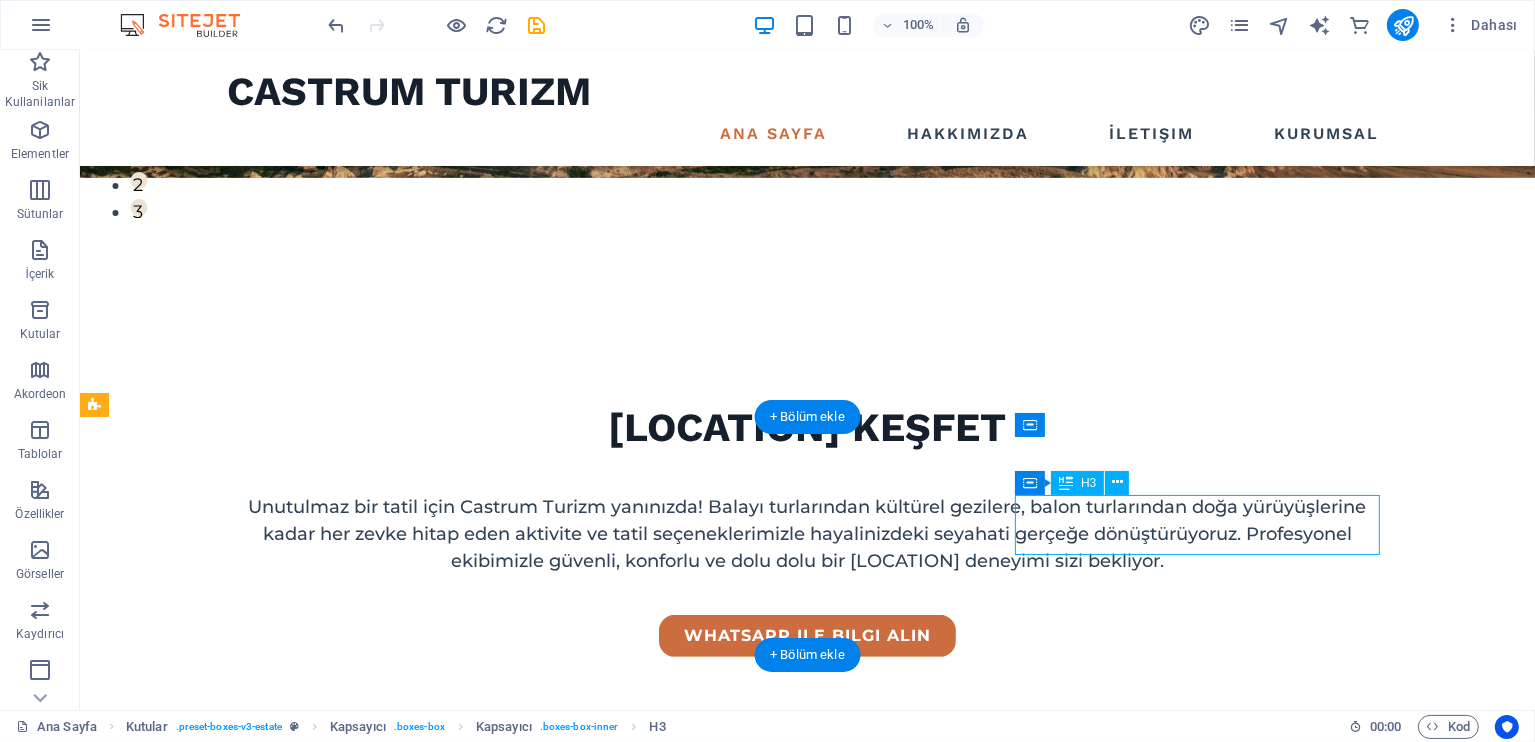 click on "modern interior design" at bounding box center [277, 1286] 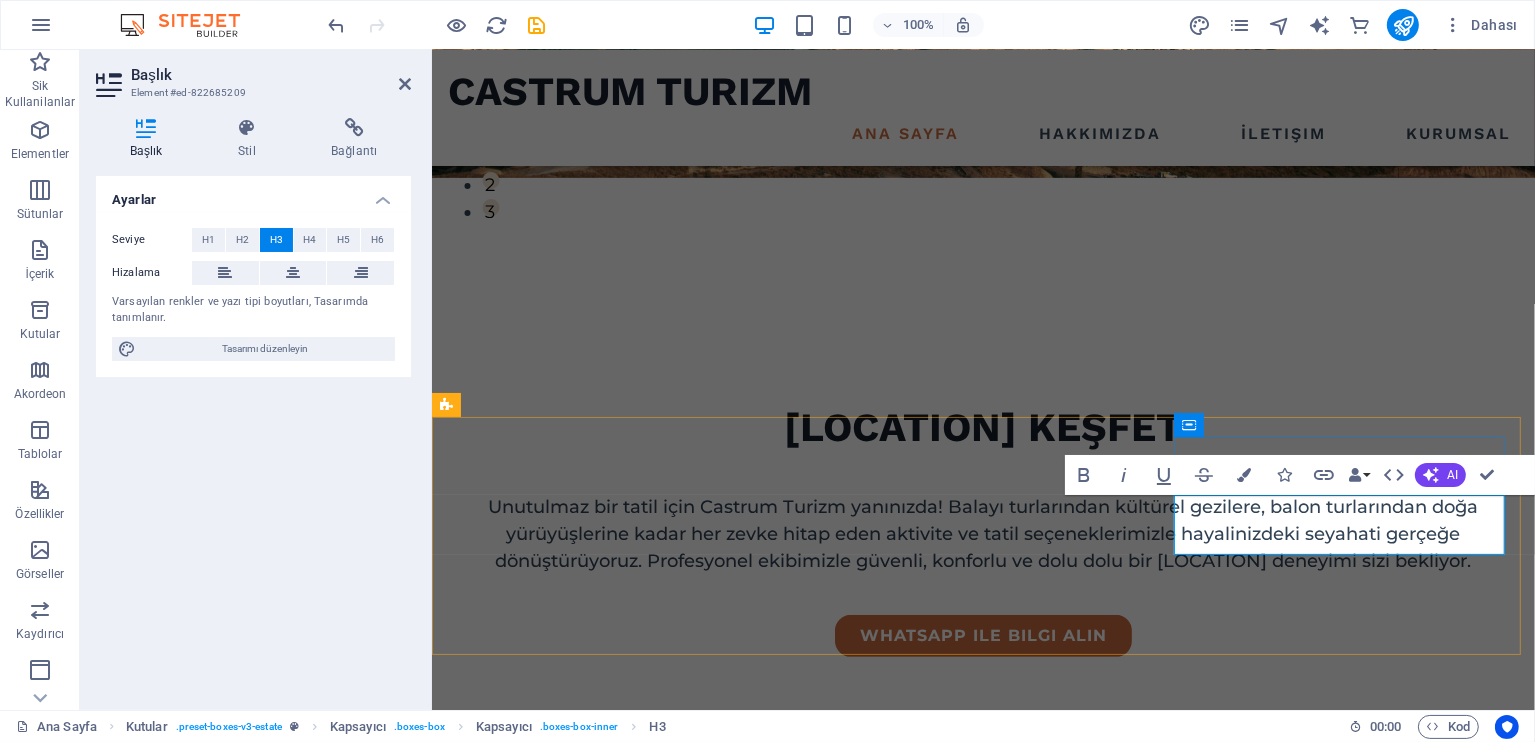 type 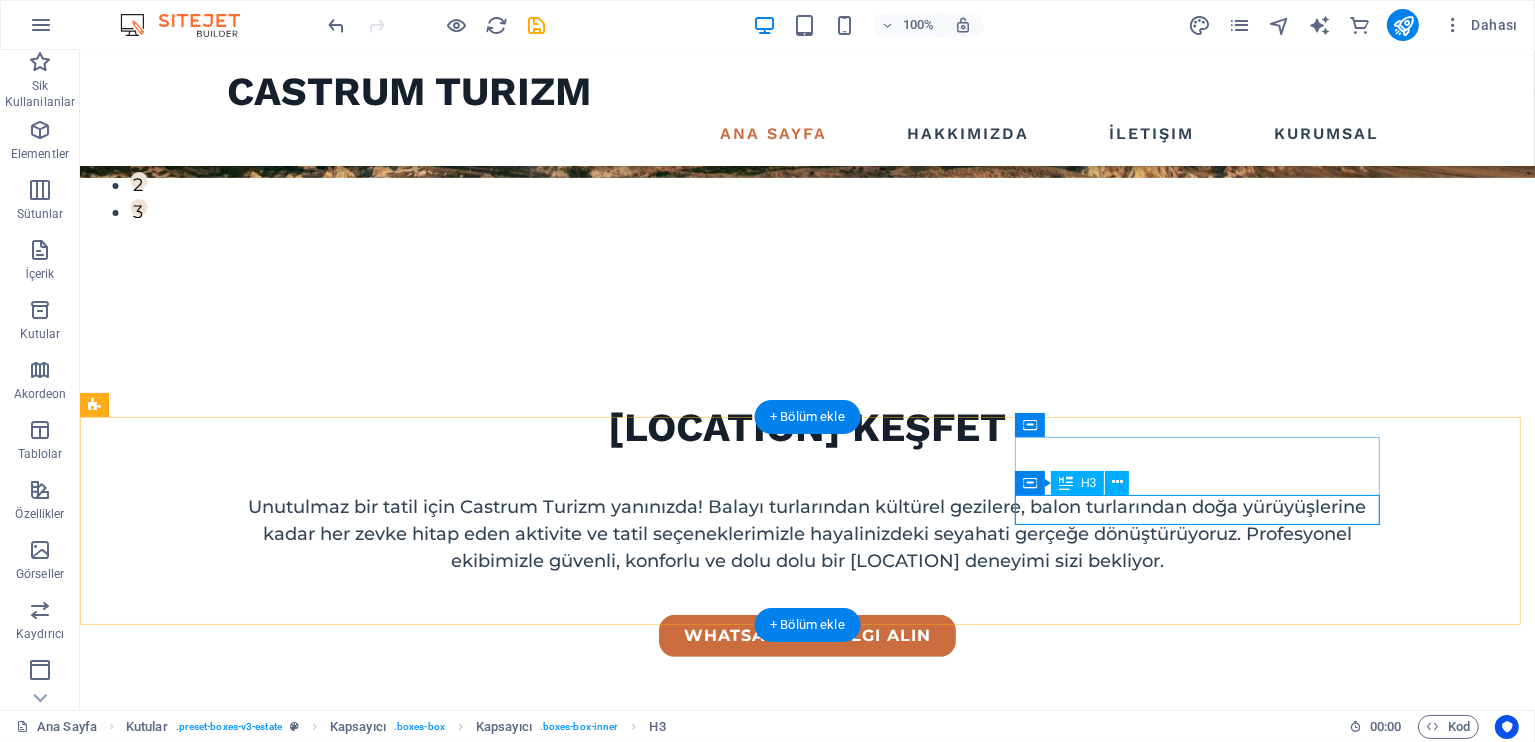 click on "Tursab No: 35393" at bounding box center (277, 1271) 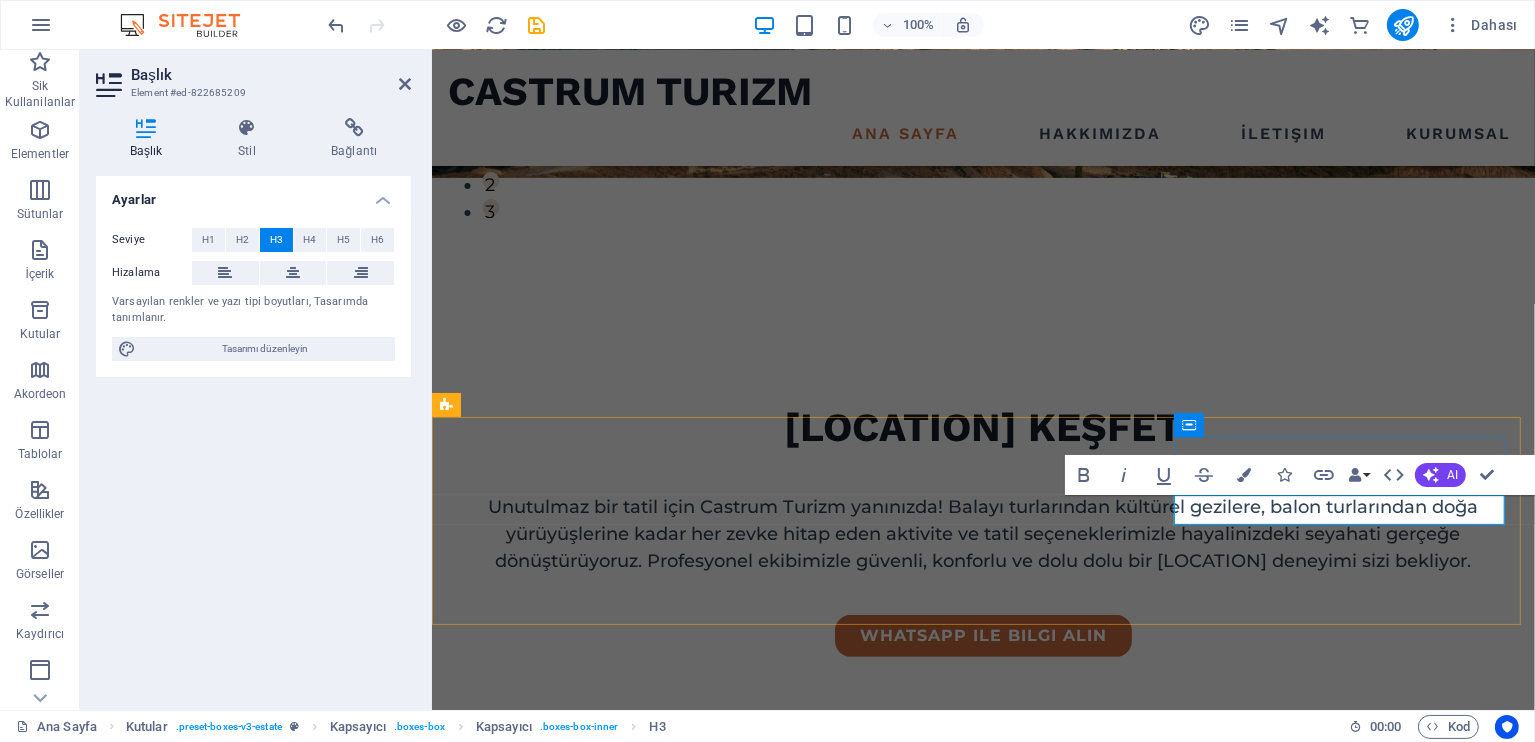 click on "Tursab No: 35393" at bounding box center (615, 1271) 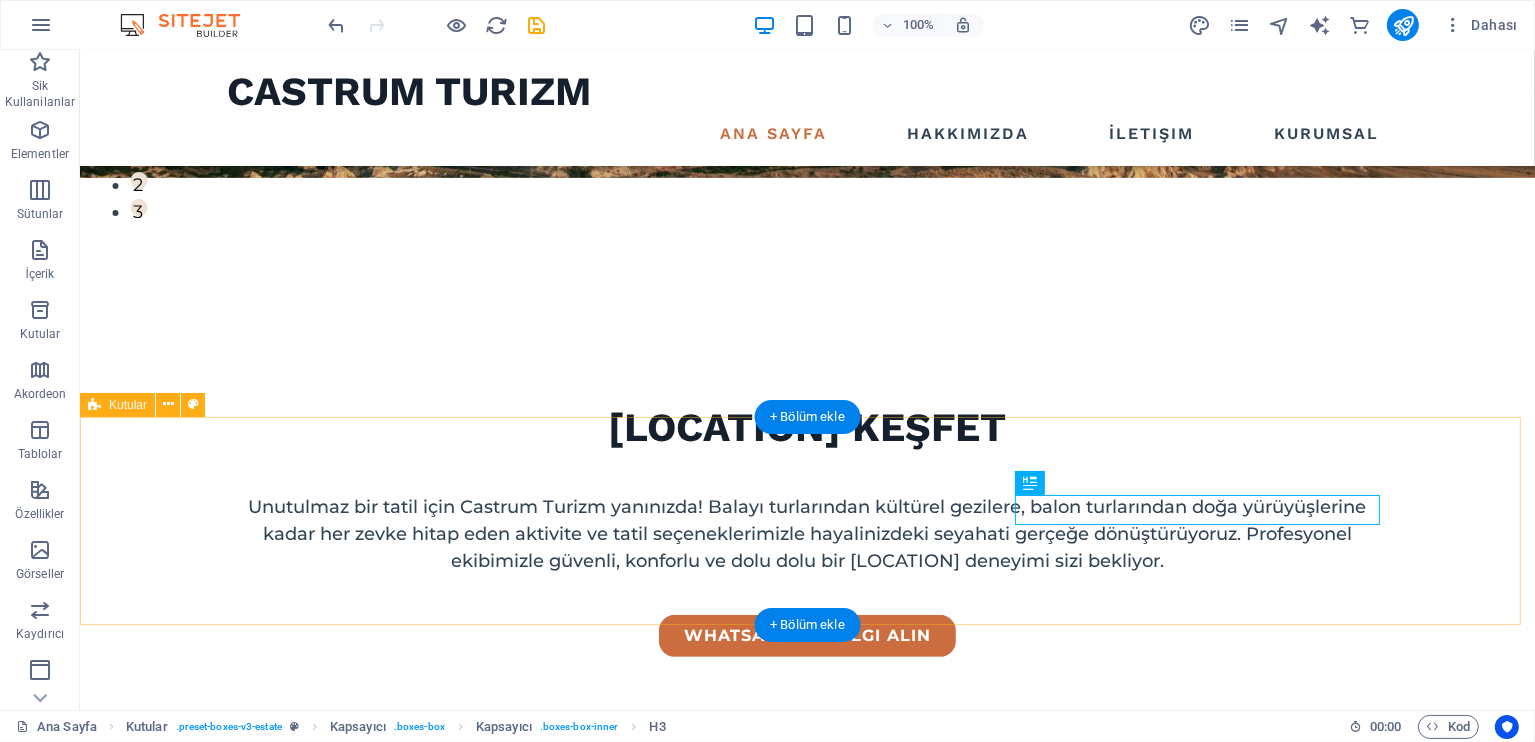 click on "Ürgüp, Nevşehir, Kapadokya +90 (544) 330 39-59 Tursab No: 15393" at bounding box center (806, 1178) 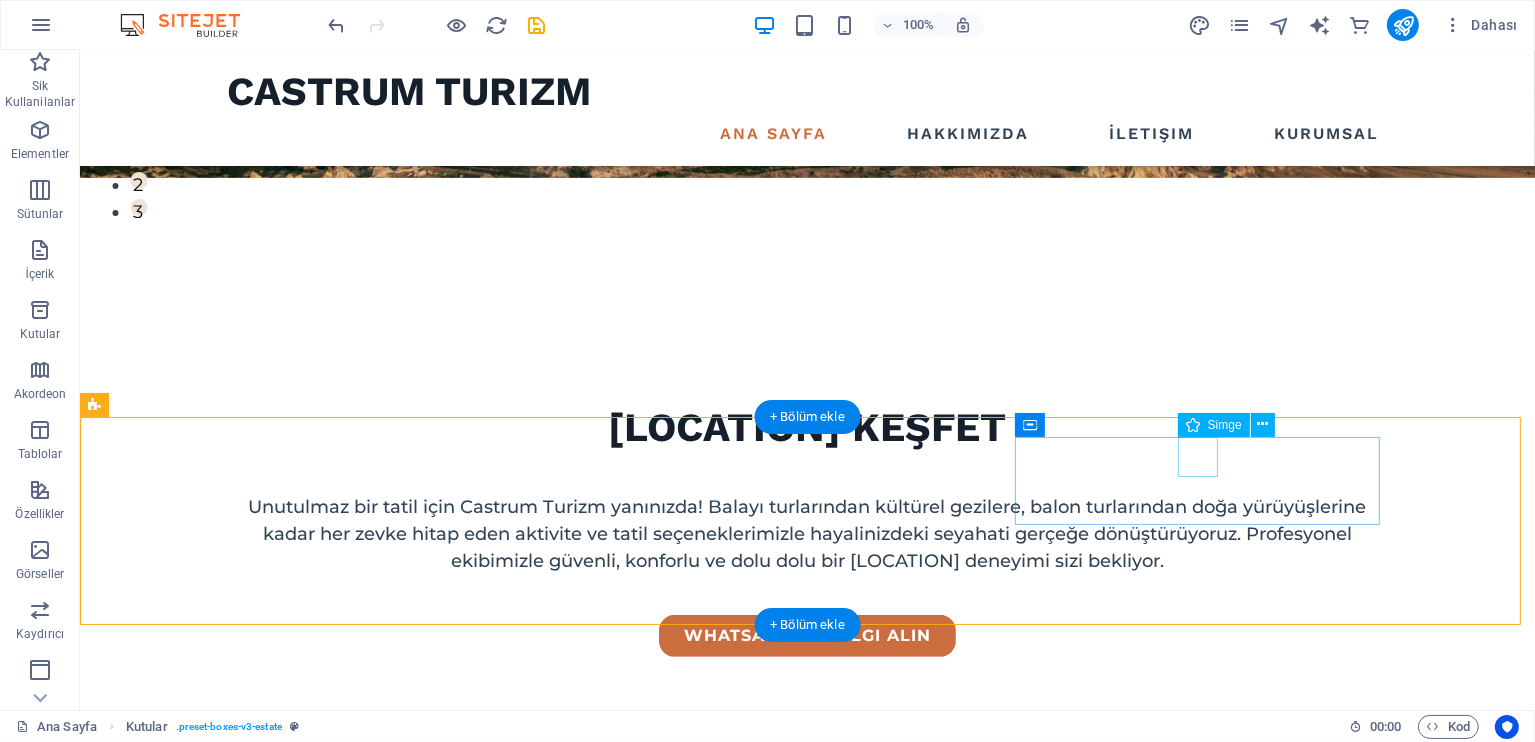 click at bounding box center [277, 1218] 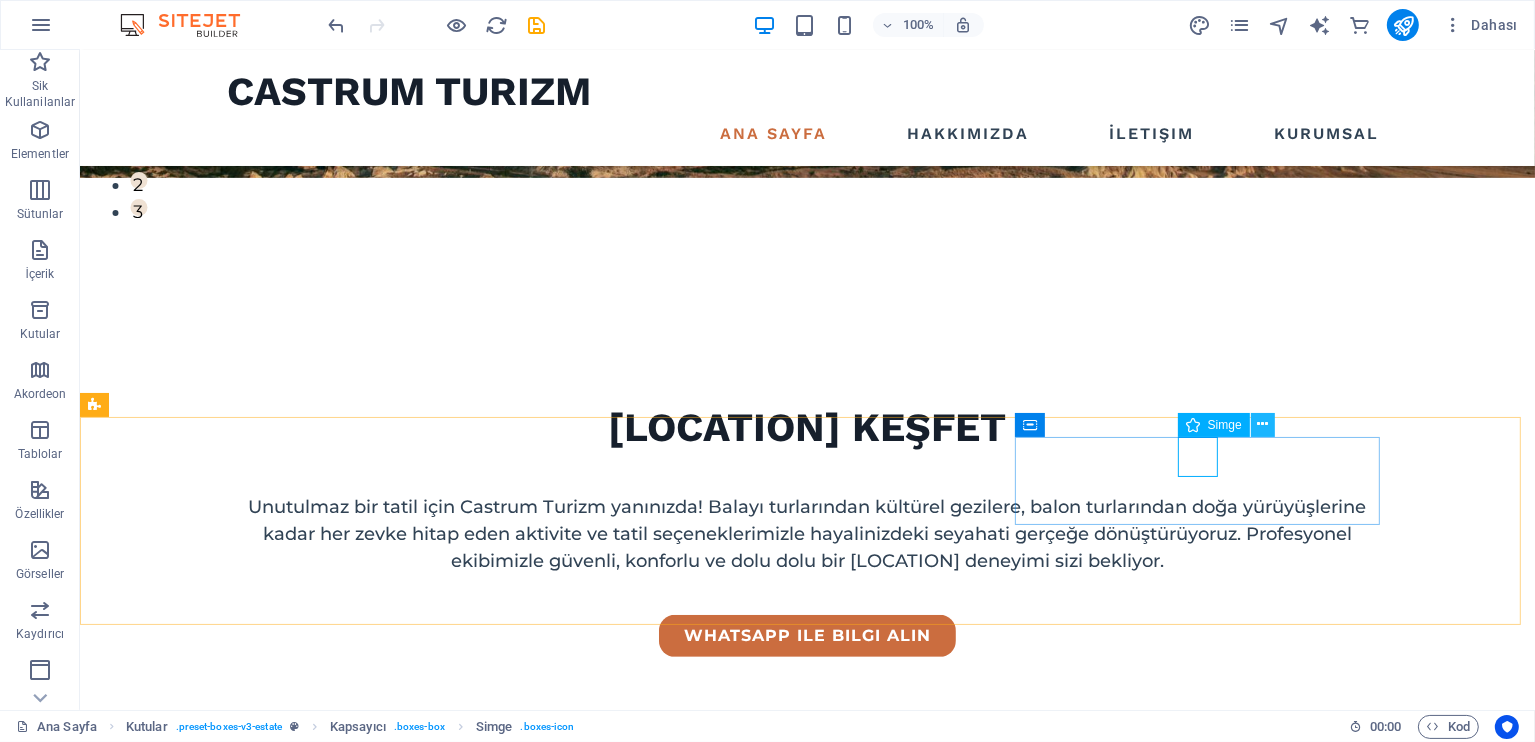 click at bounding box center (1262, 424) 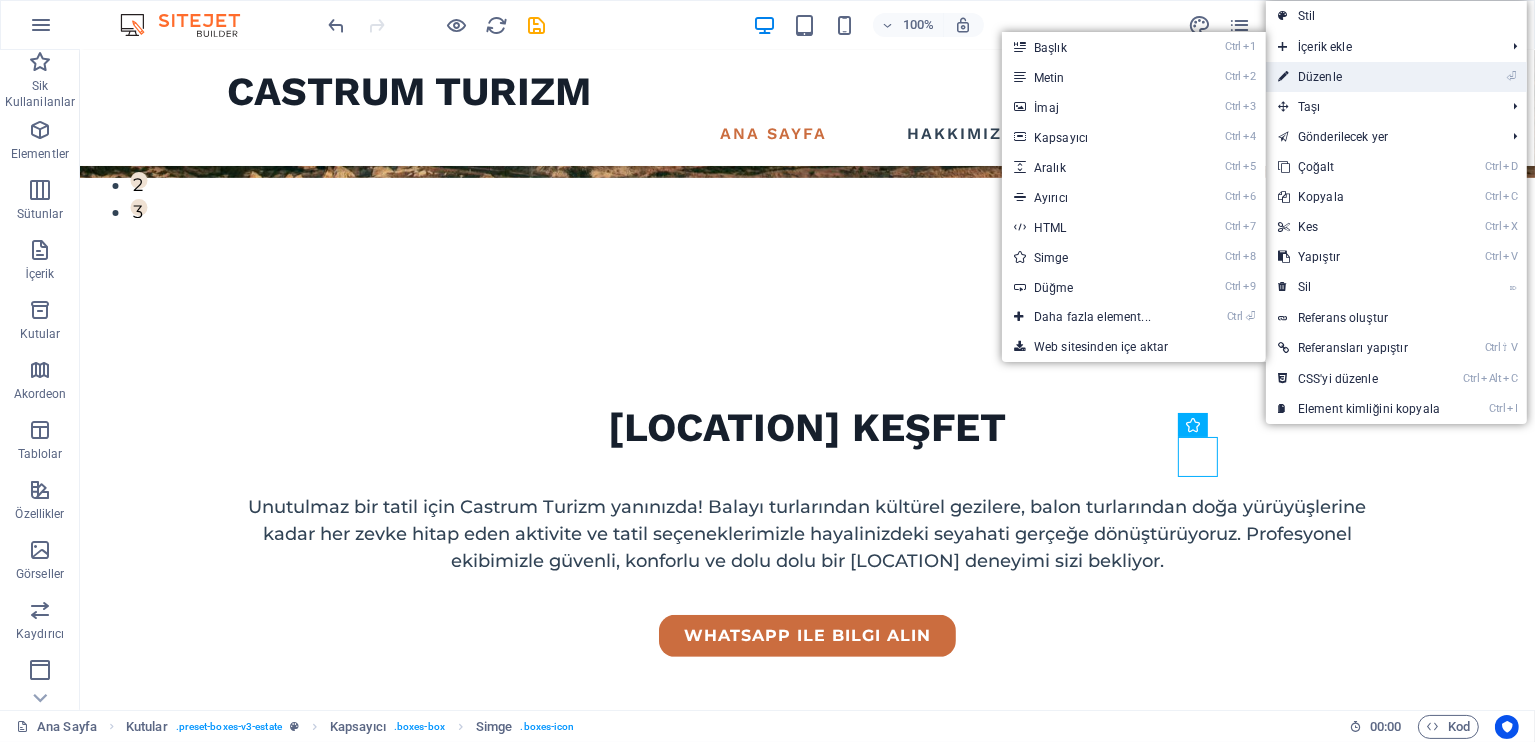 click on "⏎  Düzenle" at bounding box center [1359, 77] 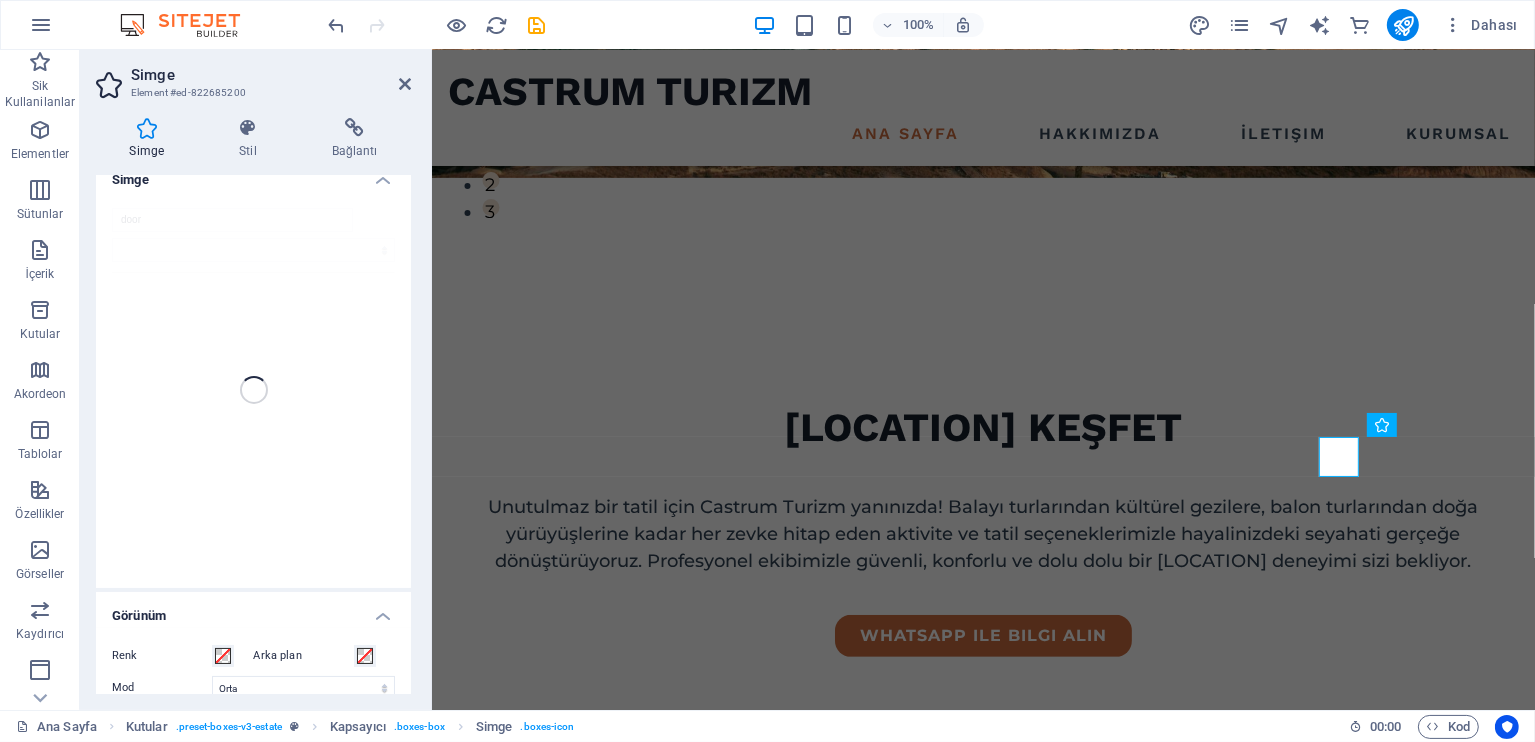 scroll, scrollTop: 0, scrollLeft: 0, axis: both 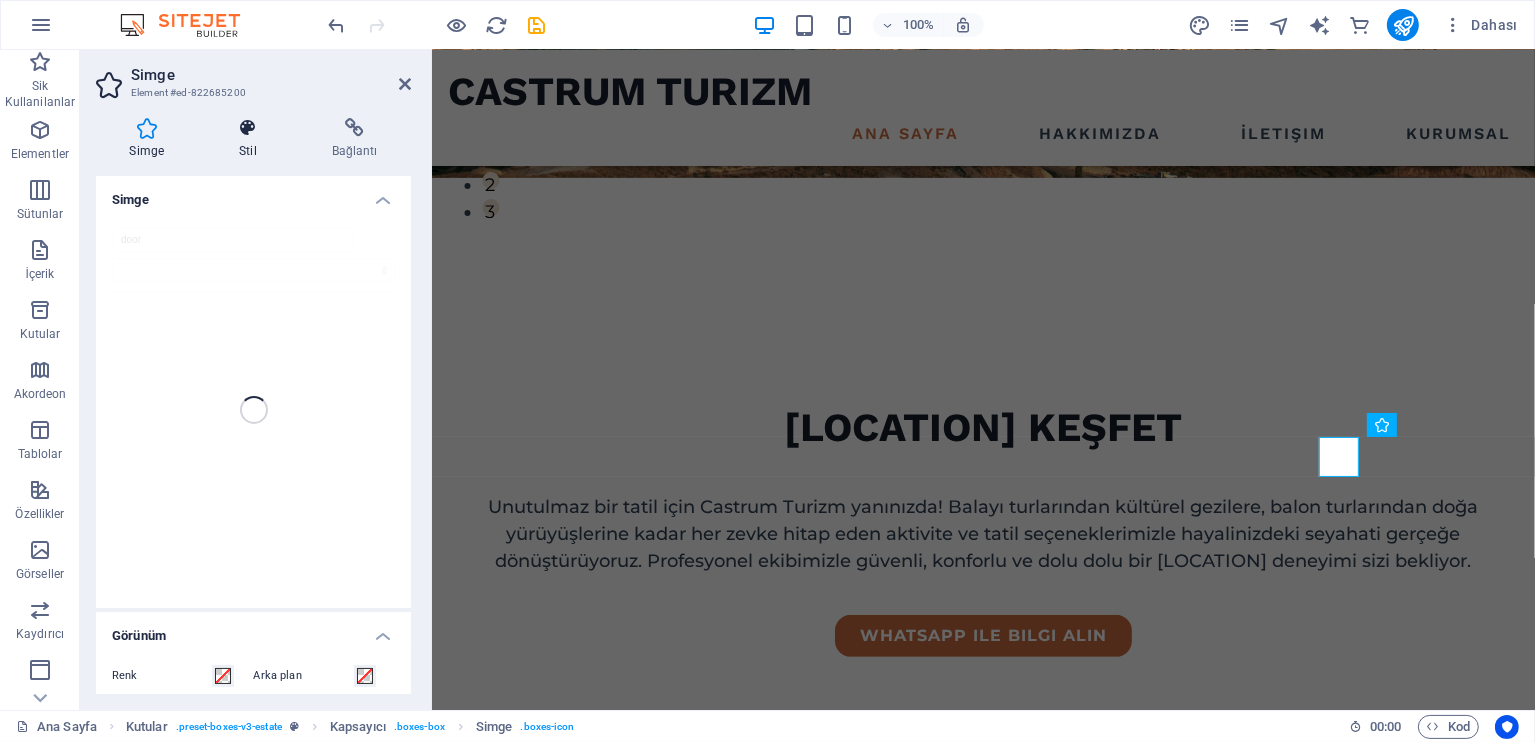 click at bounding box center (248, 128) 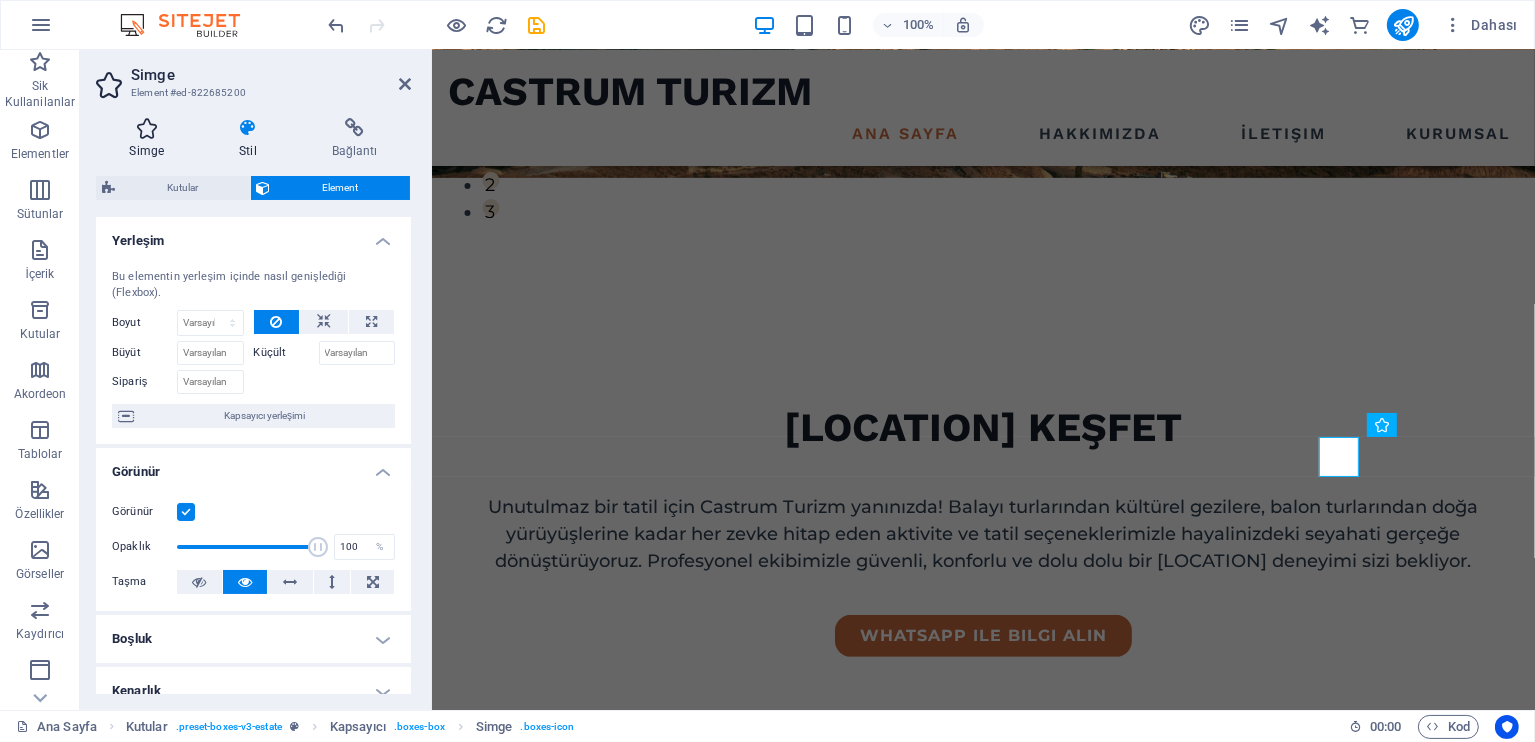 click at bounding box center [147, 128] 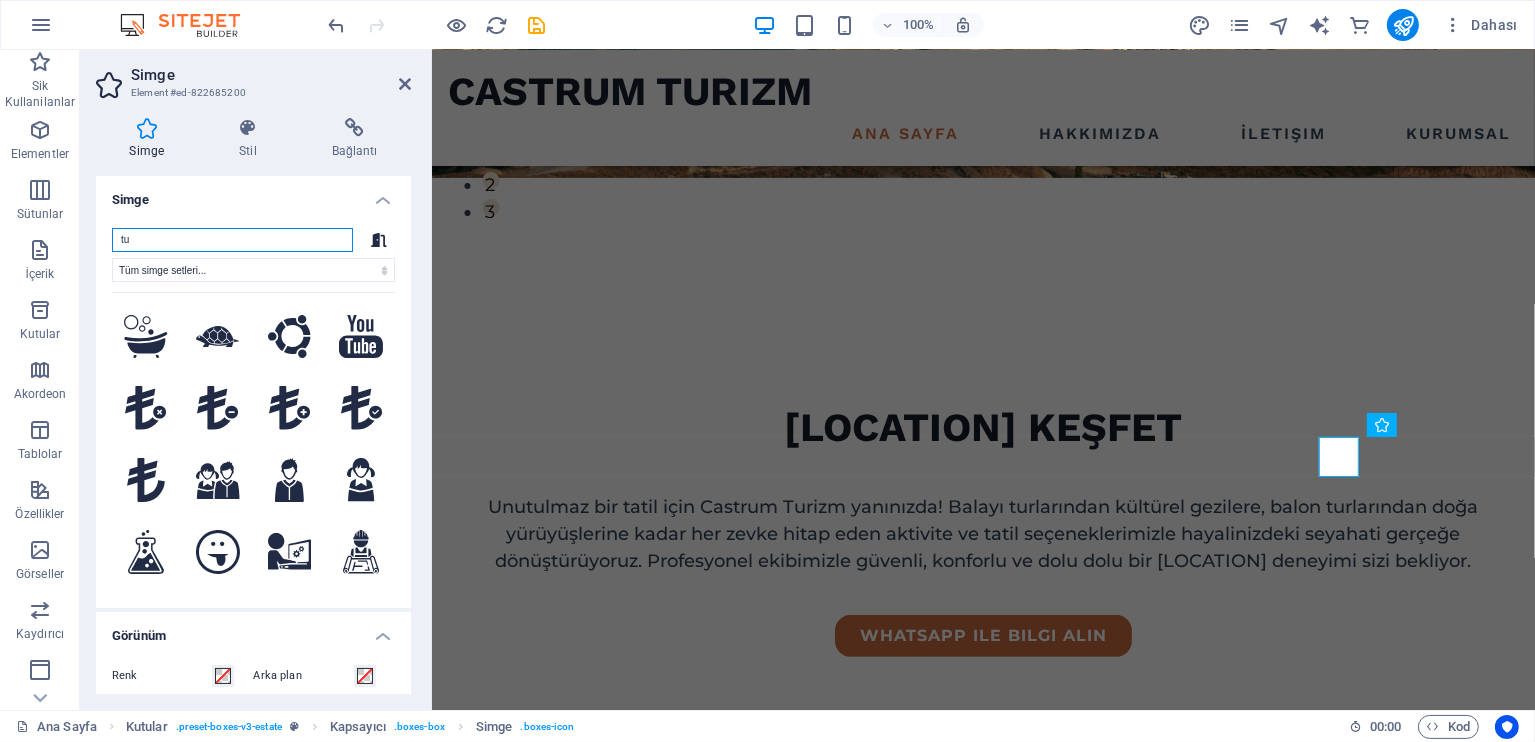 type on "t" 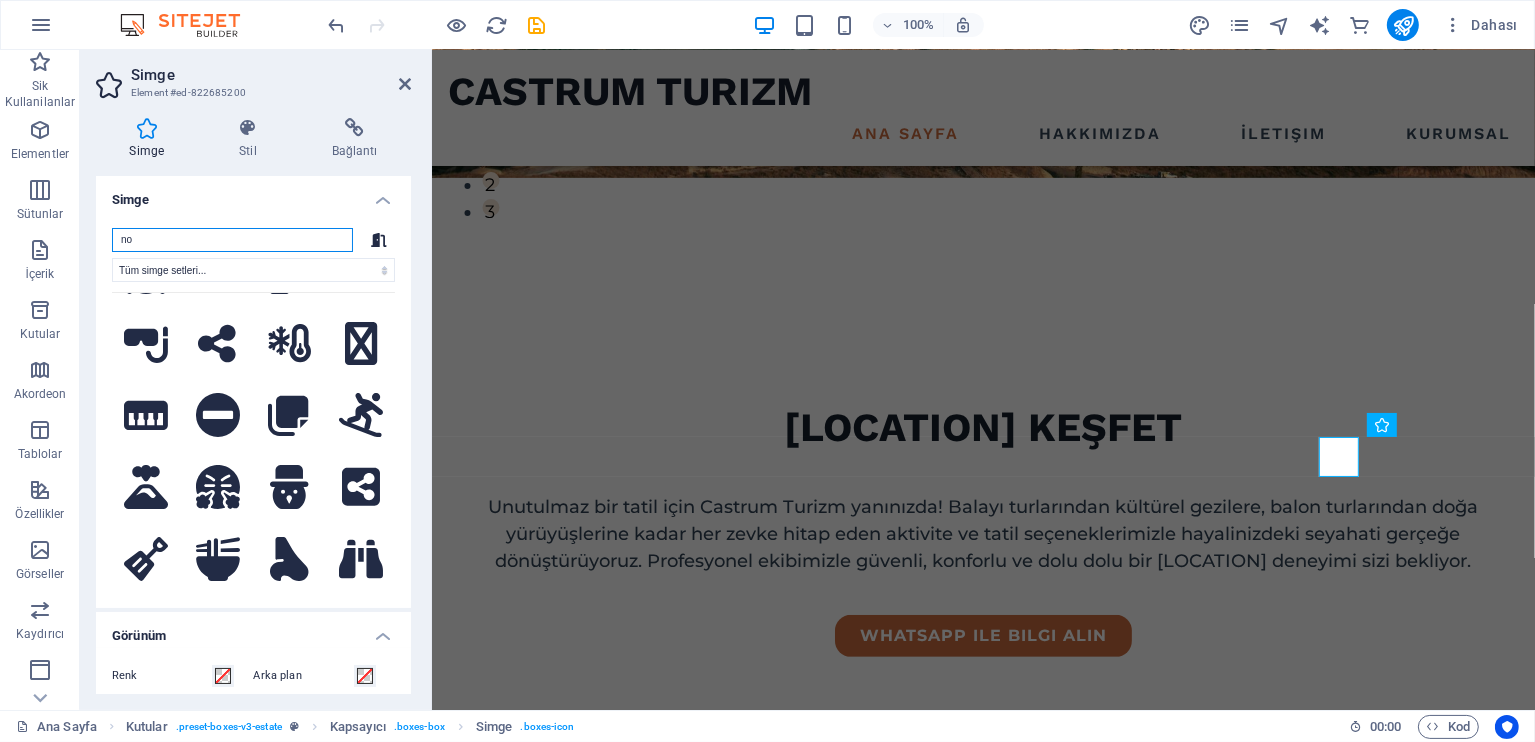 scroll, scrollTop: 2333, scrollLeft: 0, axis: vertical 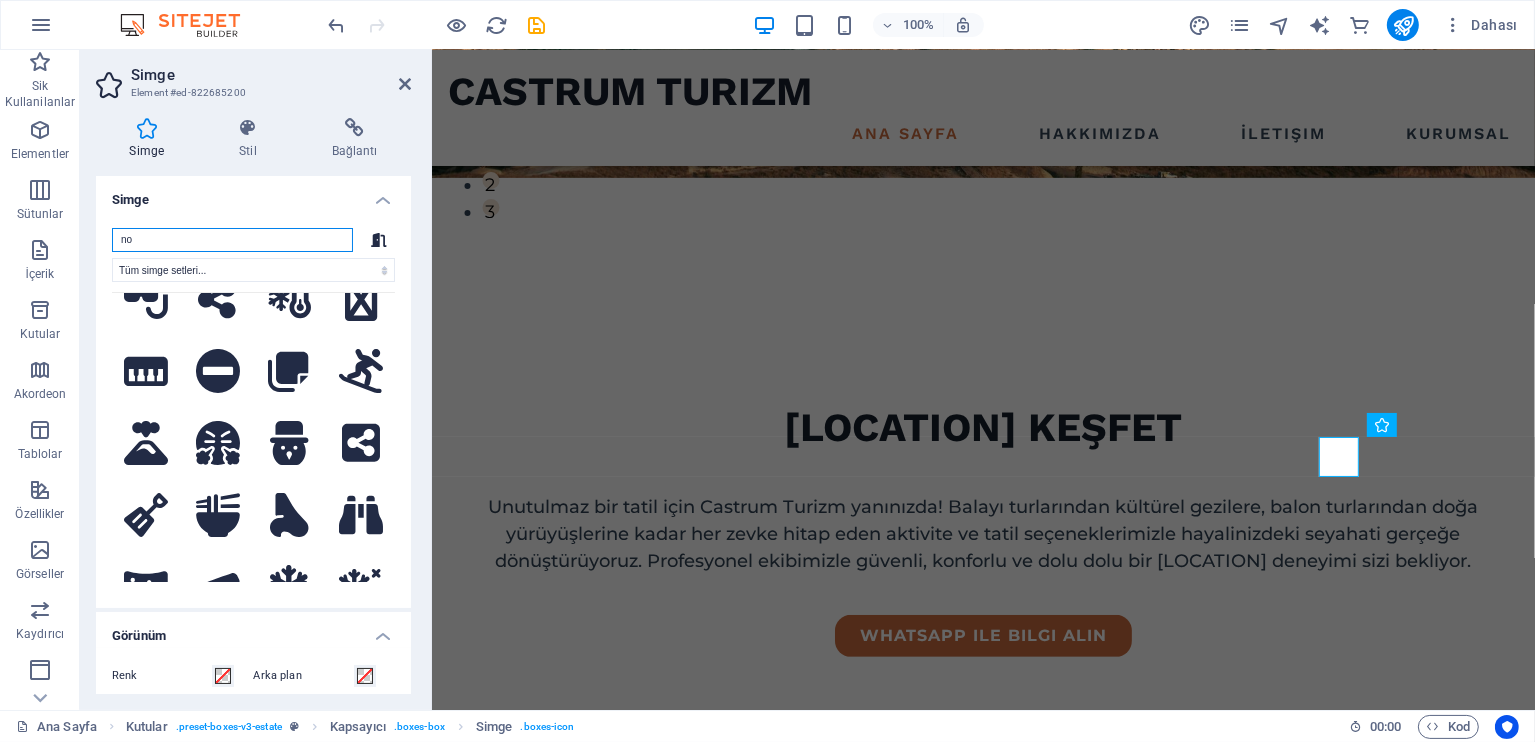click on "no" at bounding box center (232, 240) 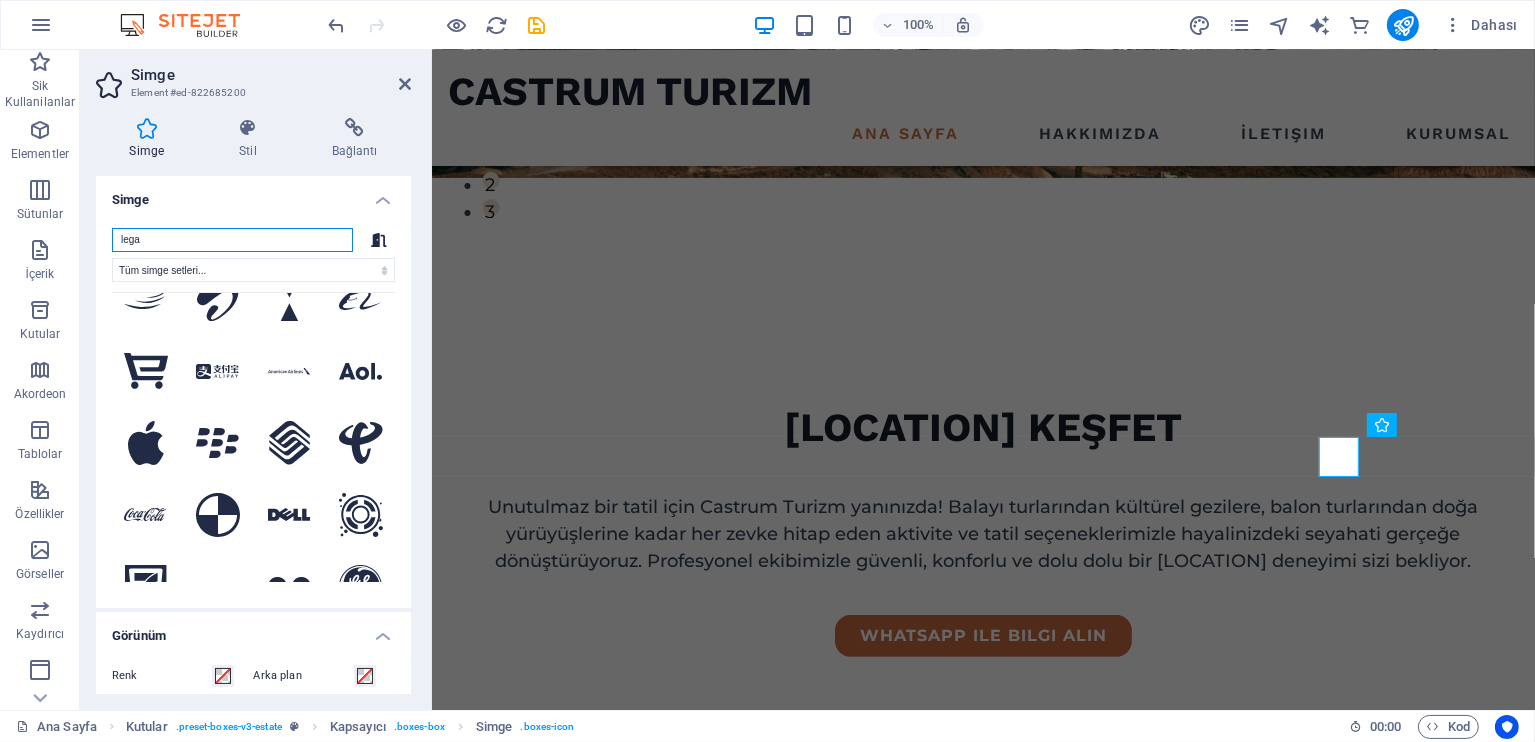 scroll, scrollTop: 0, scrollLeft: 0, axis: both 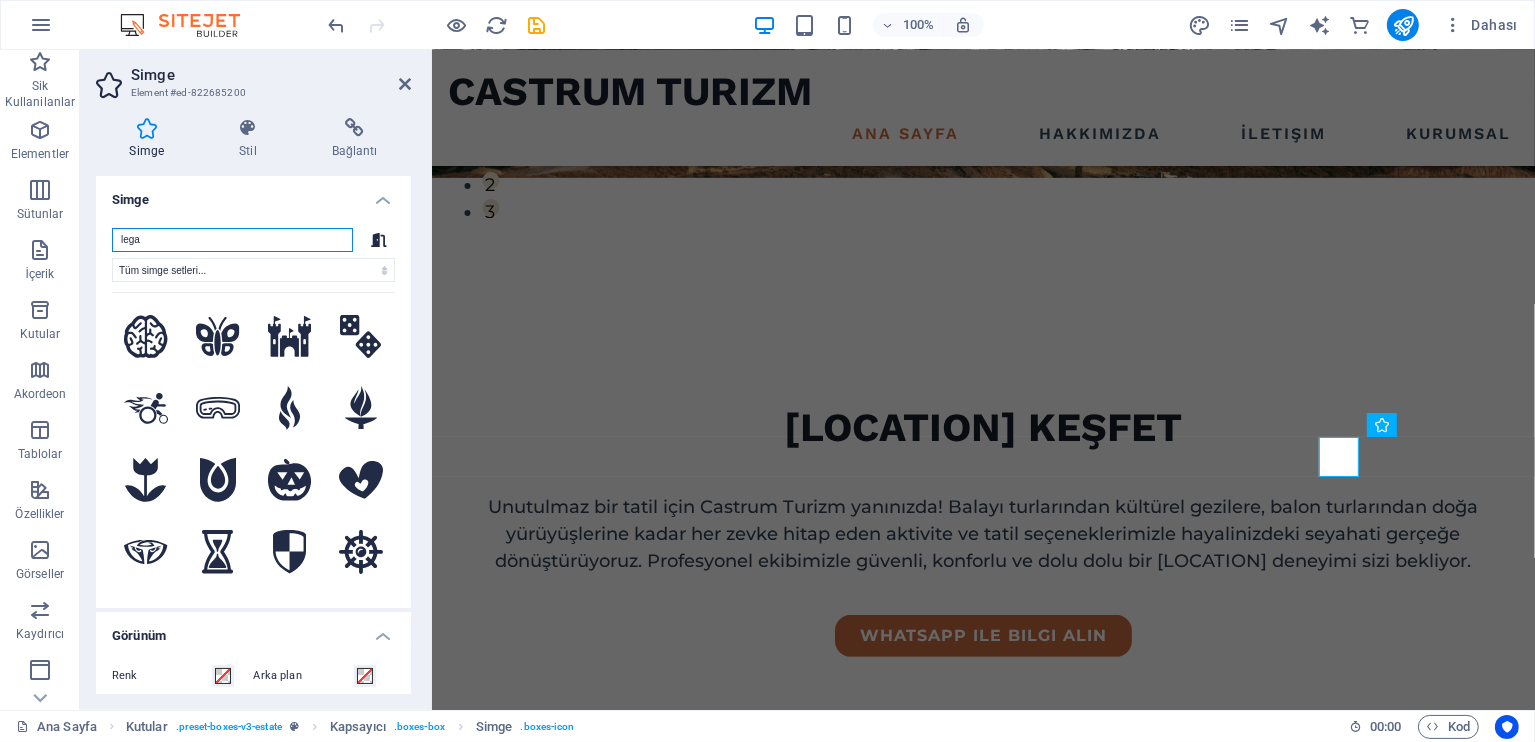 type on "legal" 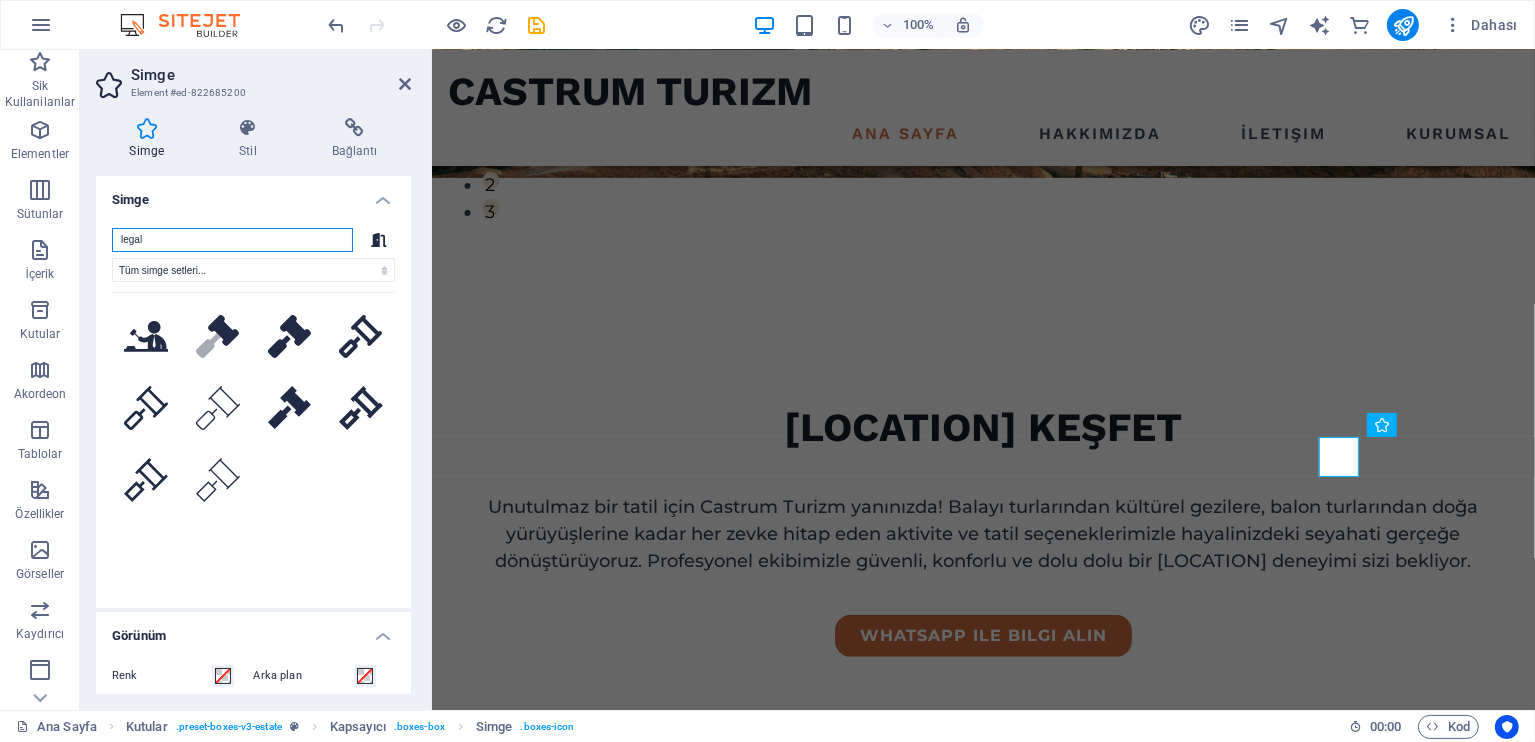 drag, startPoint x: 167, startPoint y: 248, endPoint x: 114, endPoint y: 243, distance: 53.235325 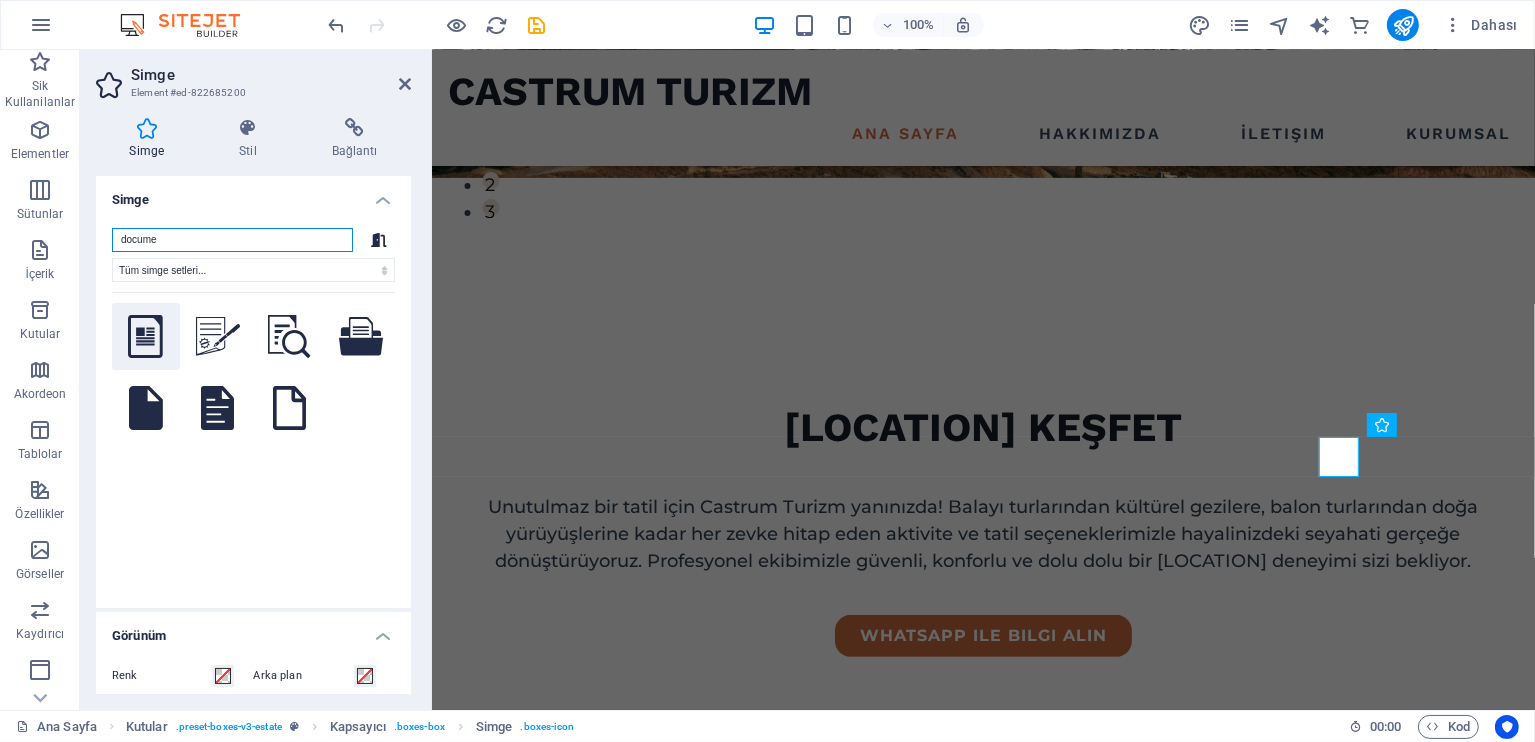 type on "docume" 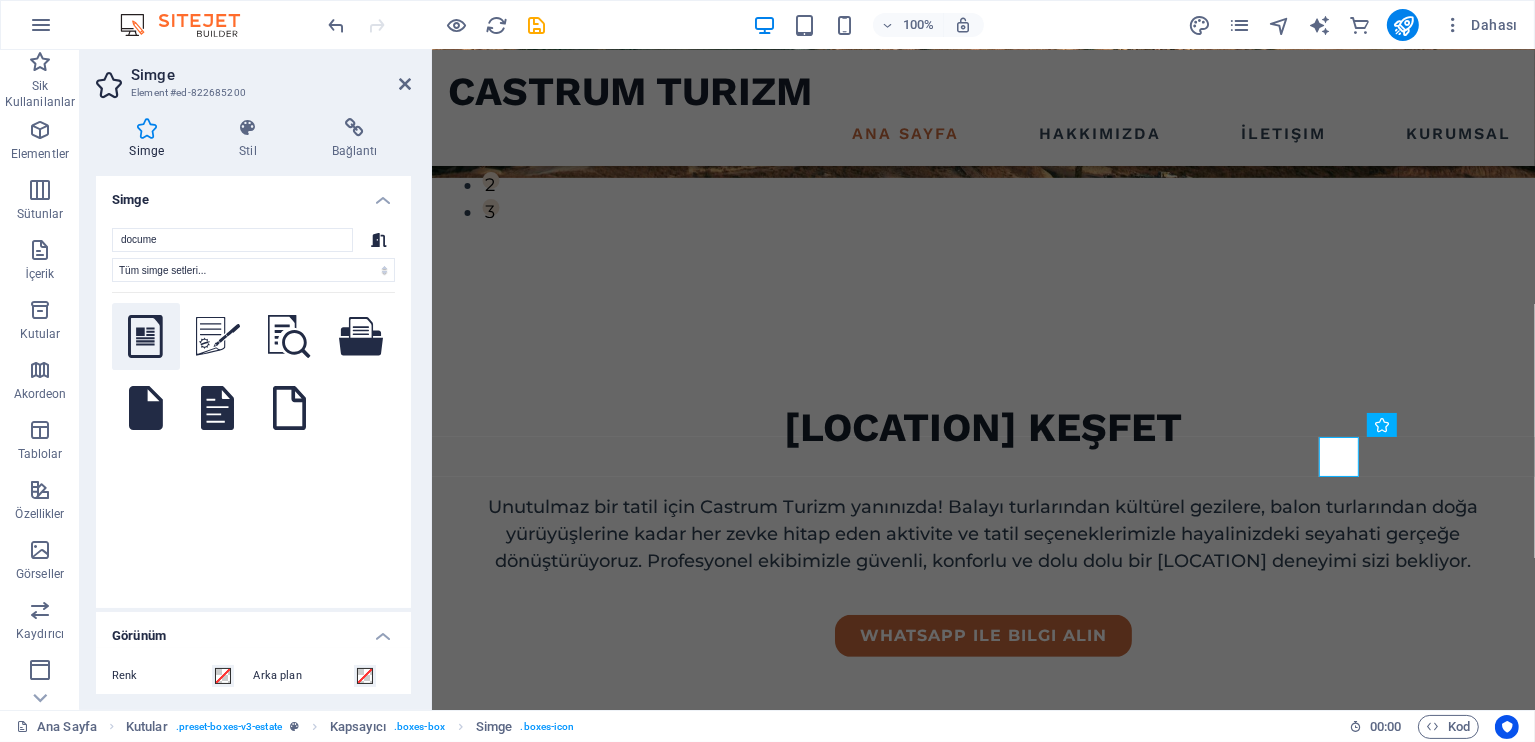 click 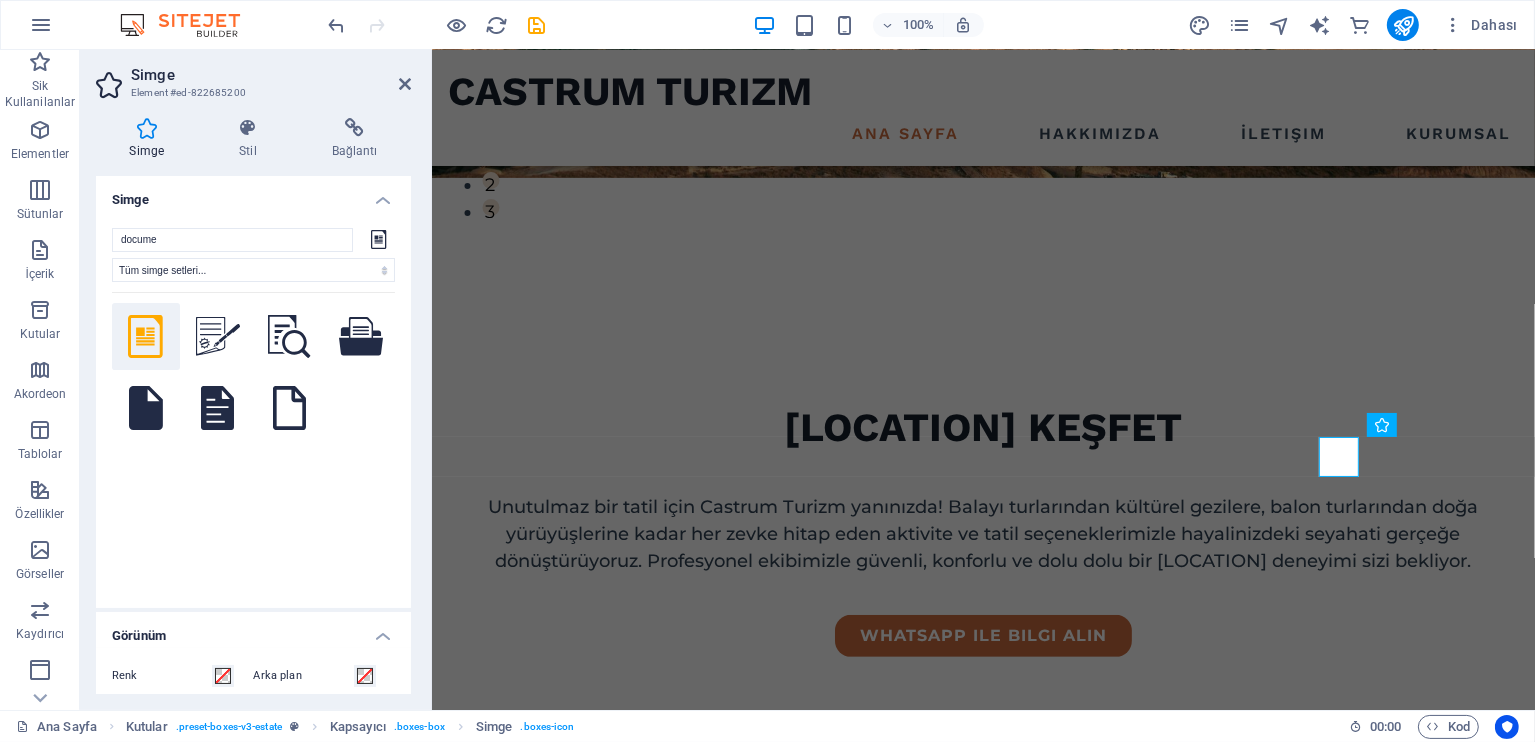 drag, startPoint x: 143, startPoint y: 337, endPoint x: 104, endPoint y: 474, distance: 142.44298 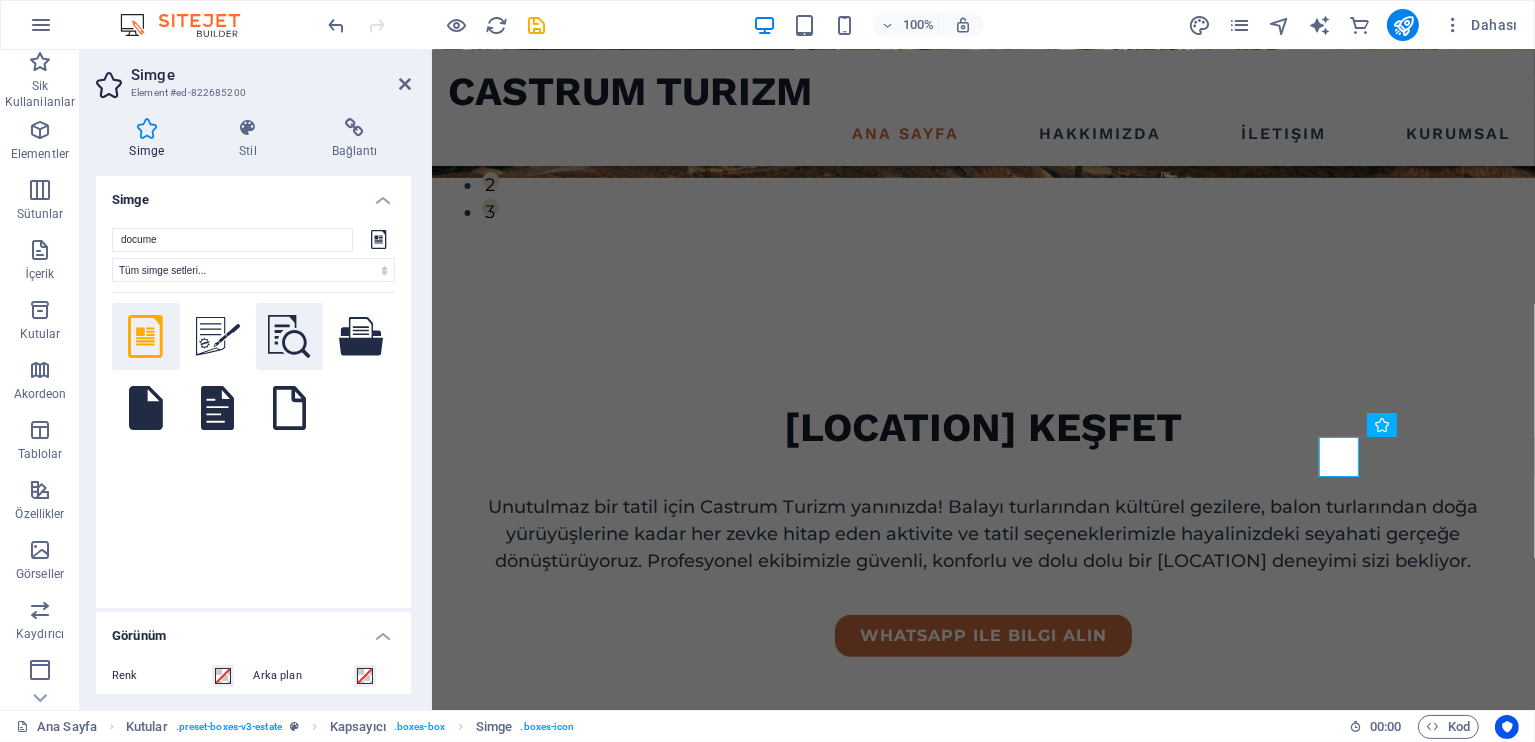 click 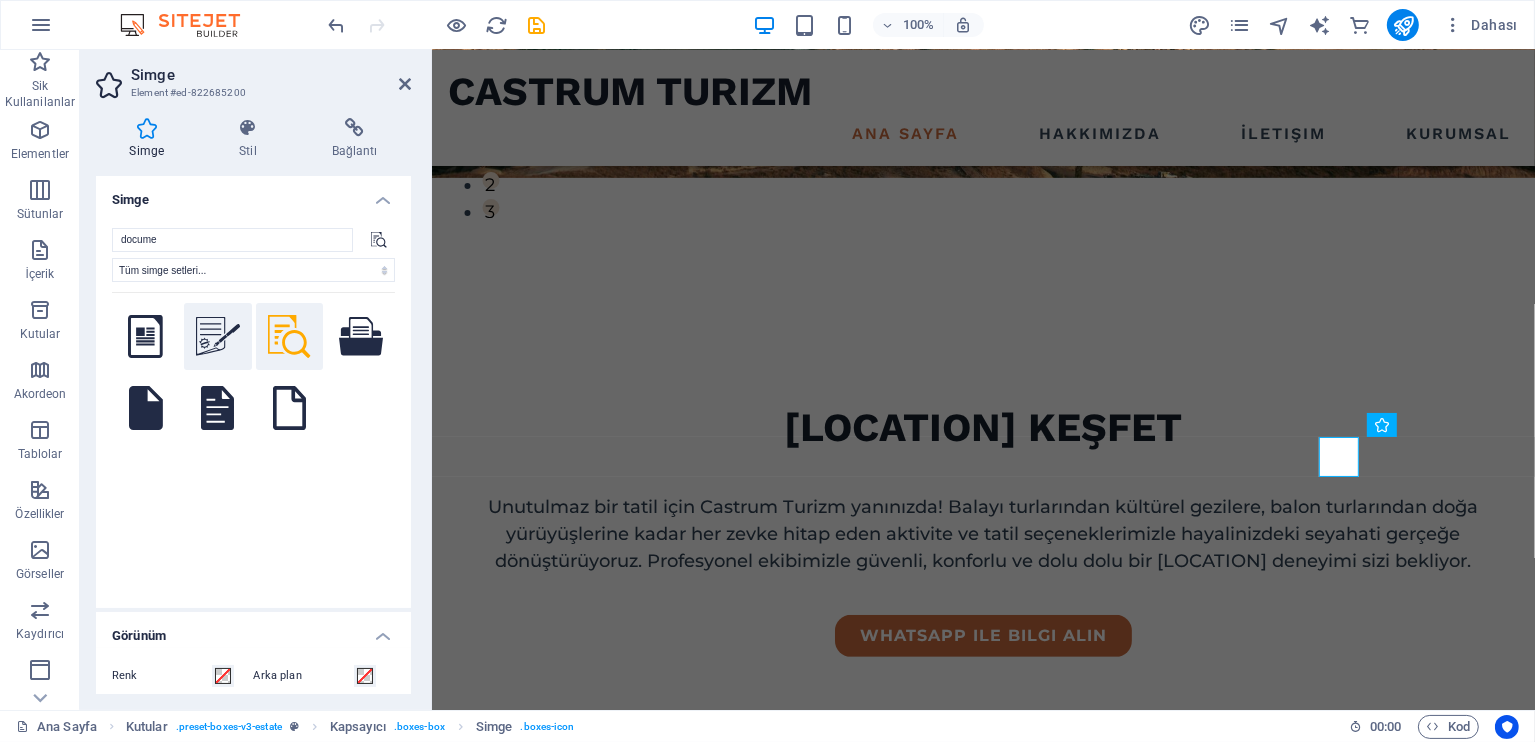 click 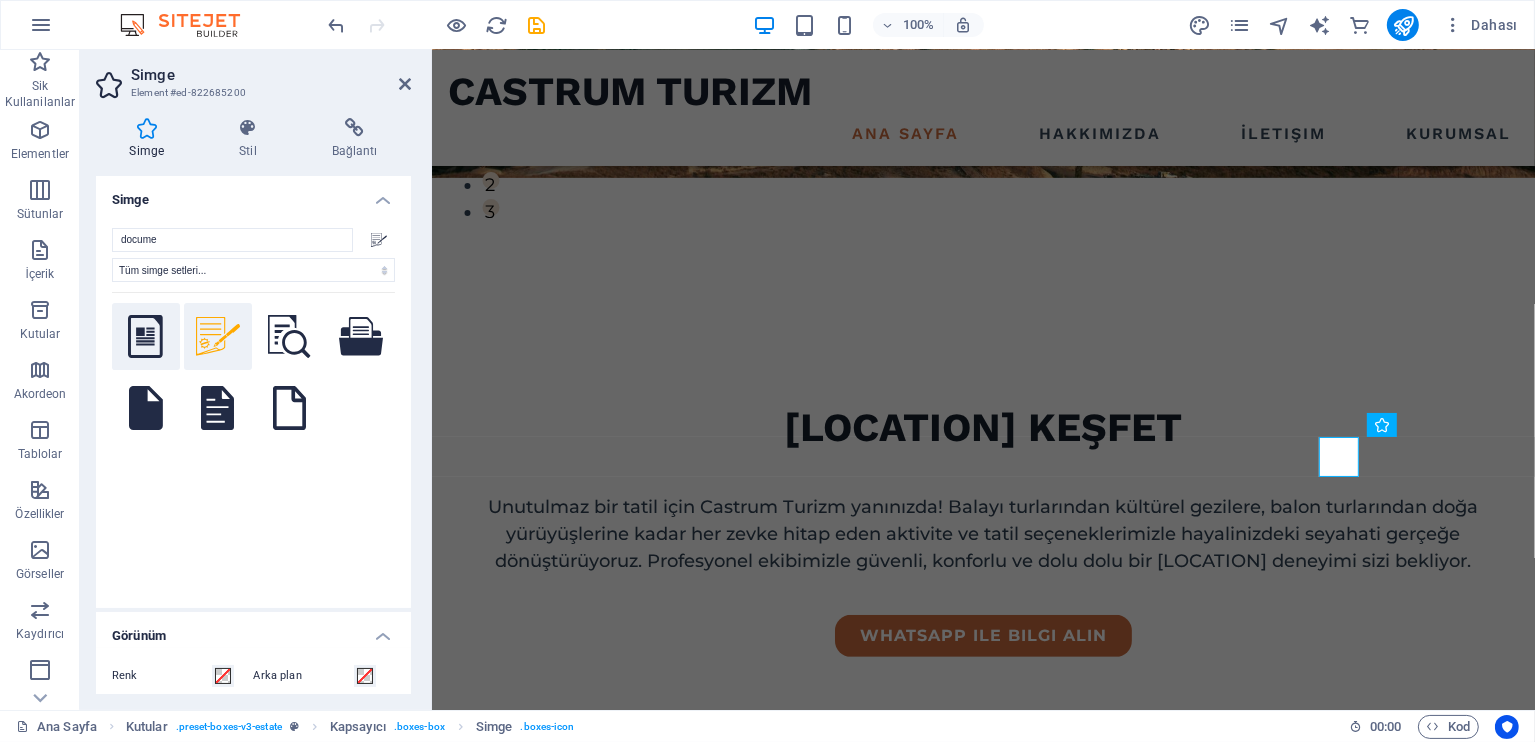 click 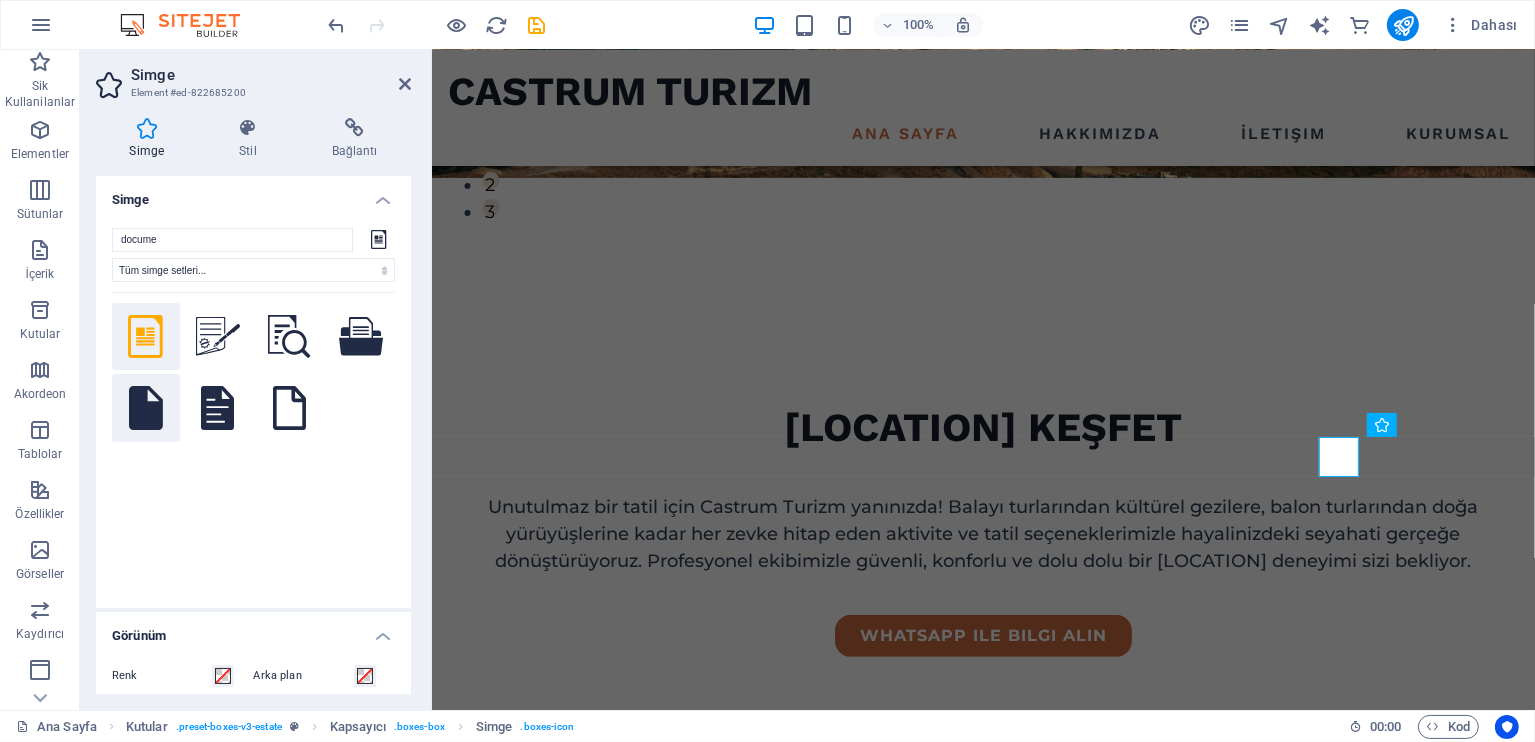 click at bounding box center [146, 408] 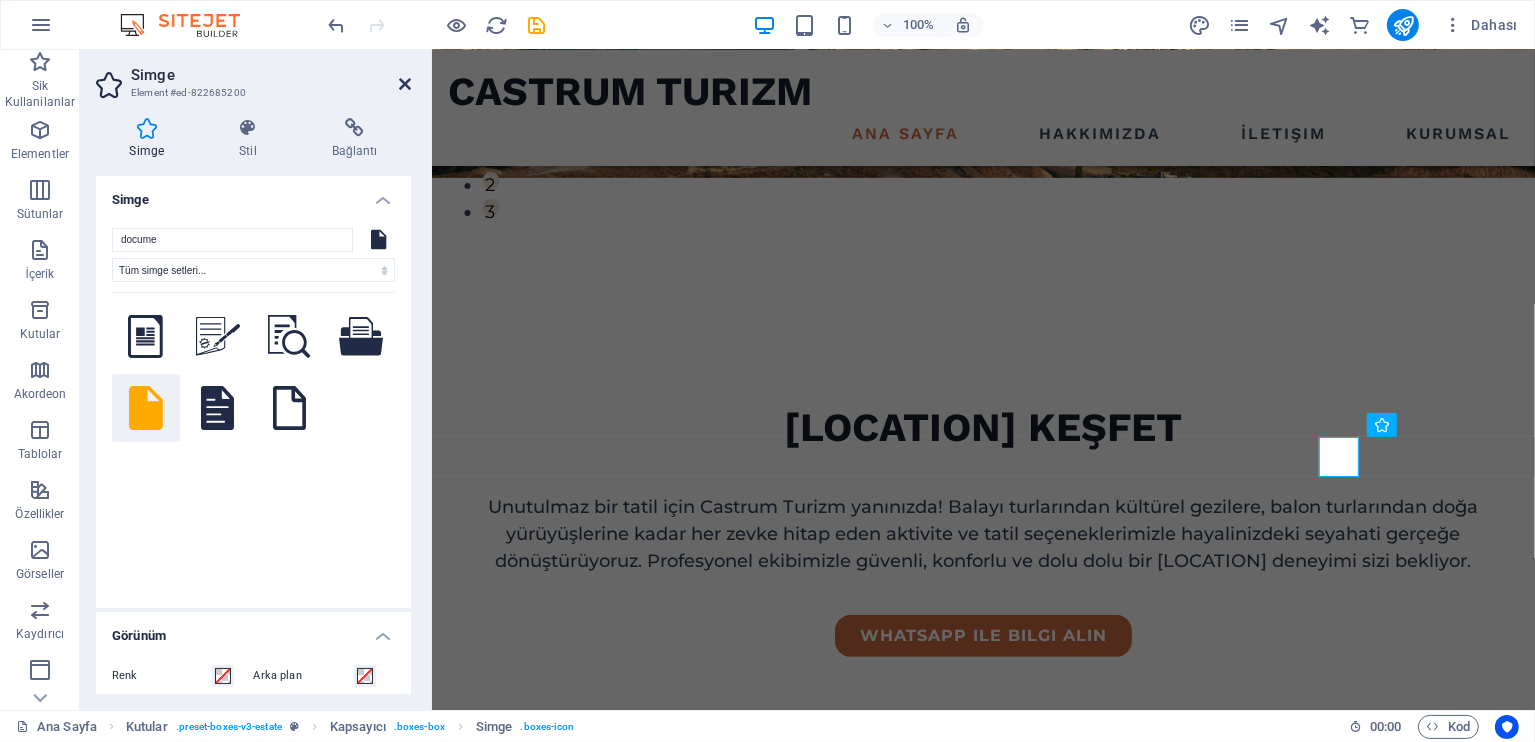 click at bounding box center [405, 84] 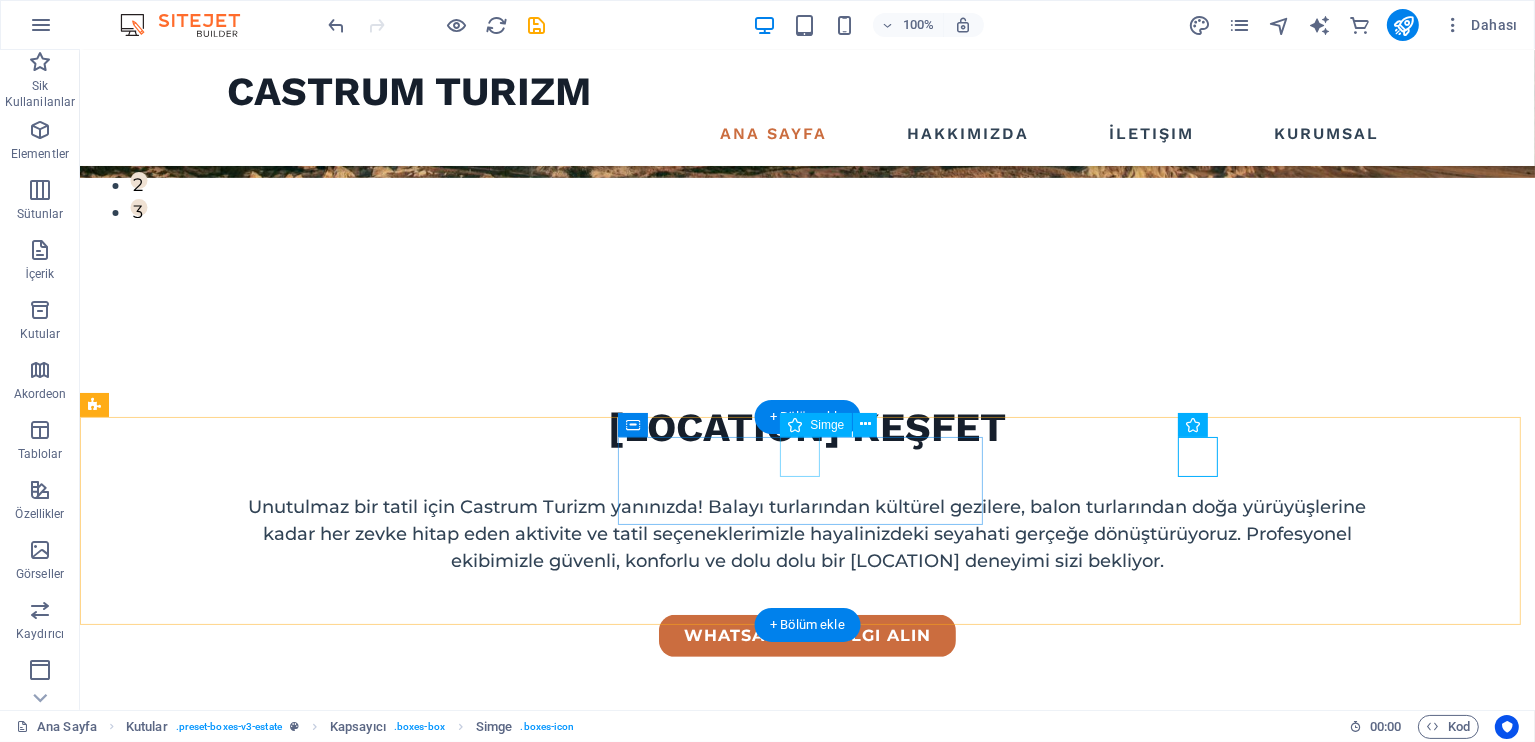 click at bounding box center [277, 1114] 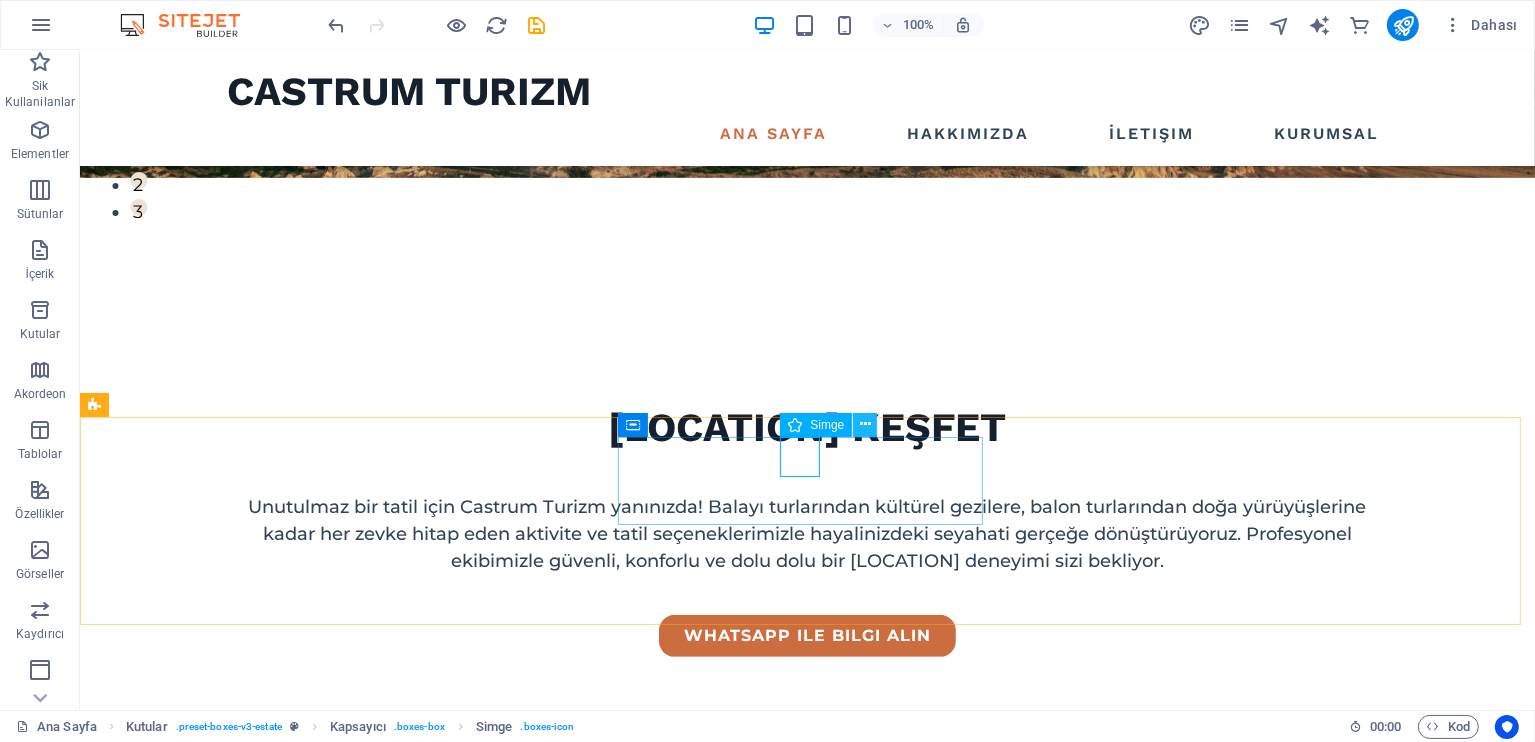 click at bounding box center (865, 424) 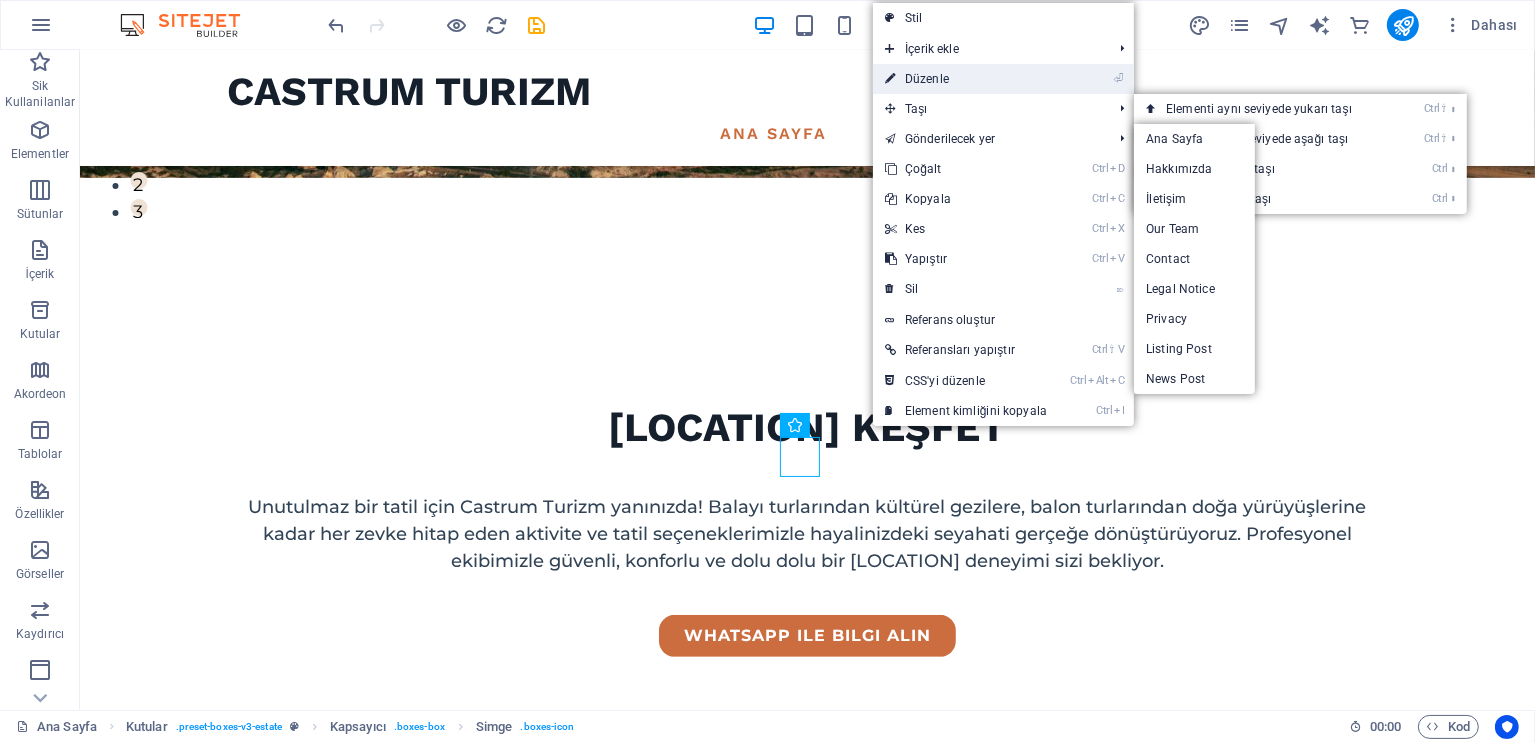 click on "⏎  Düzenle" at bounding box center [966, 79] 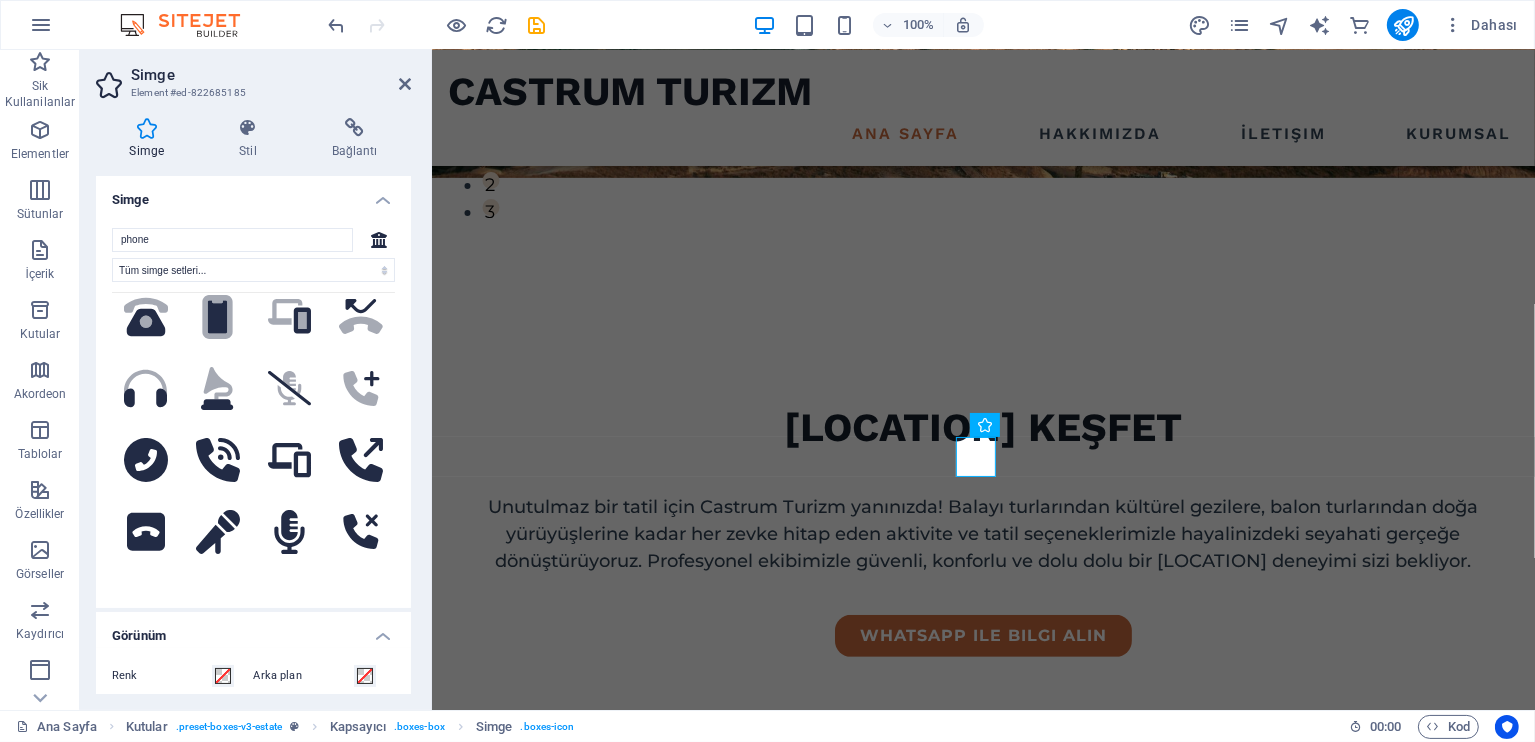 scroll, scrollTop: 1066, scrollLeft: 0, axis: vertical 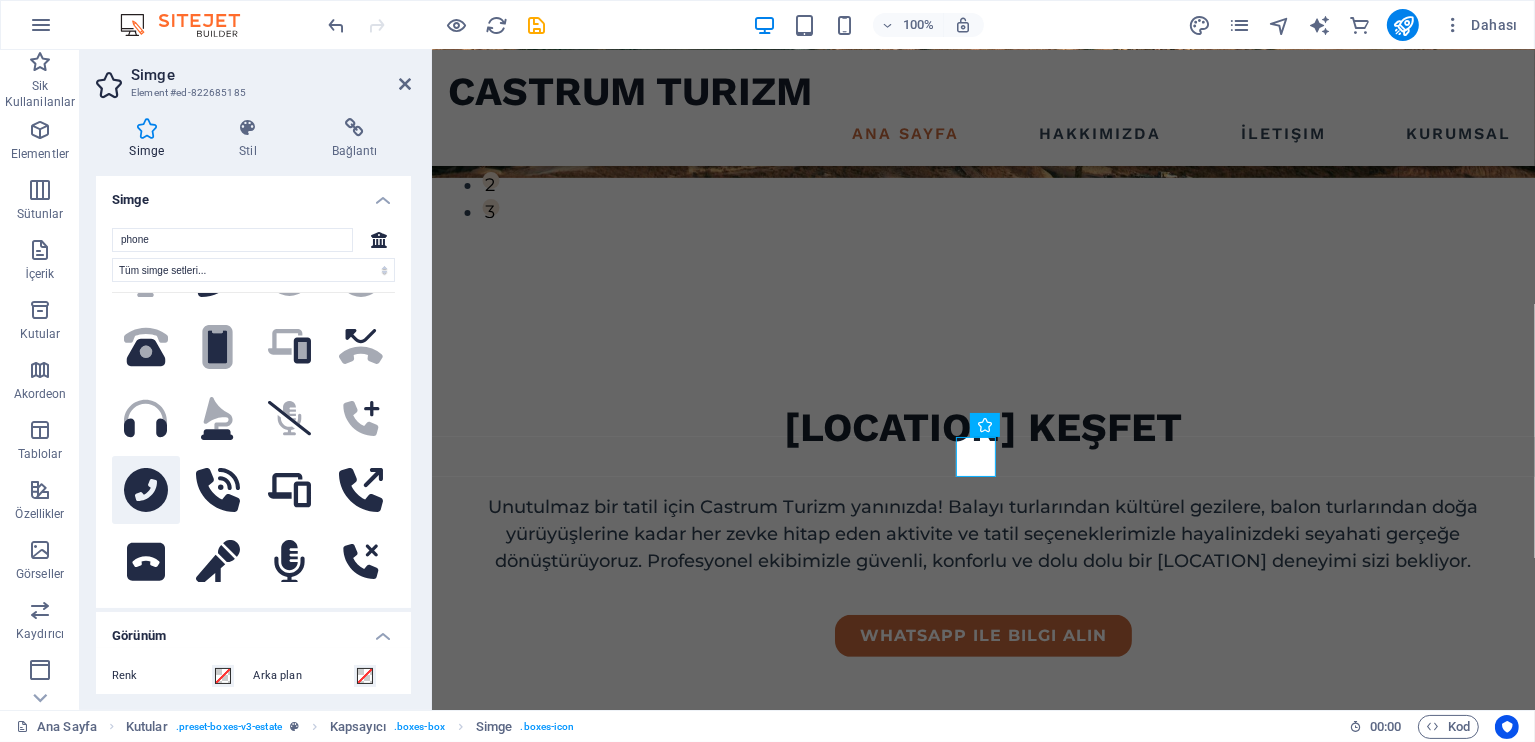 type on "phone" 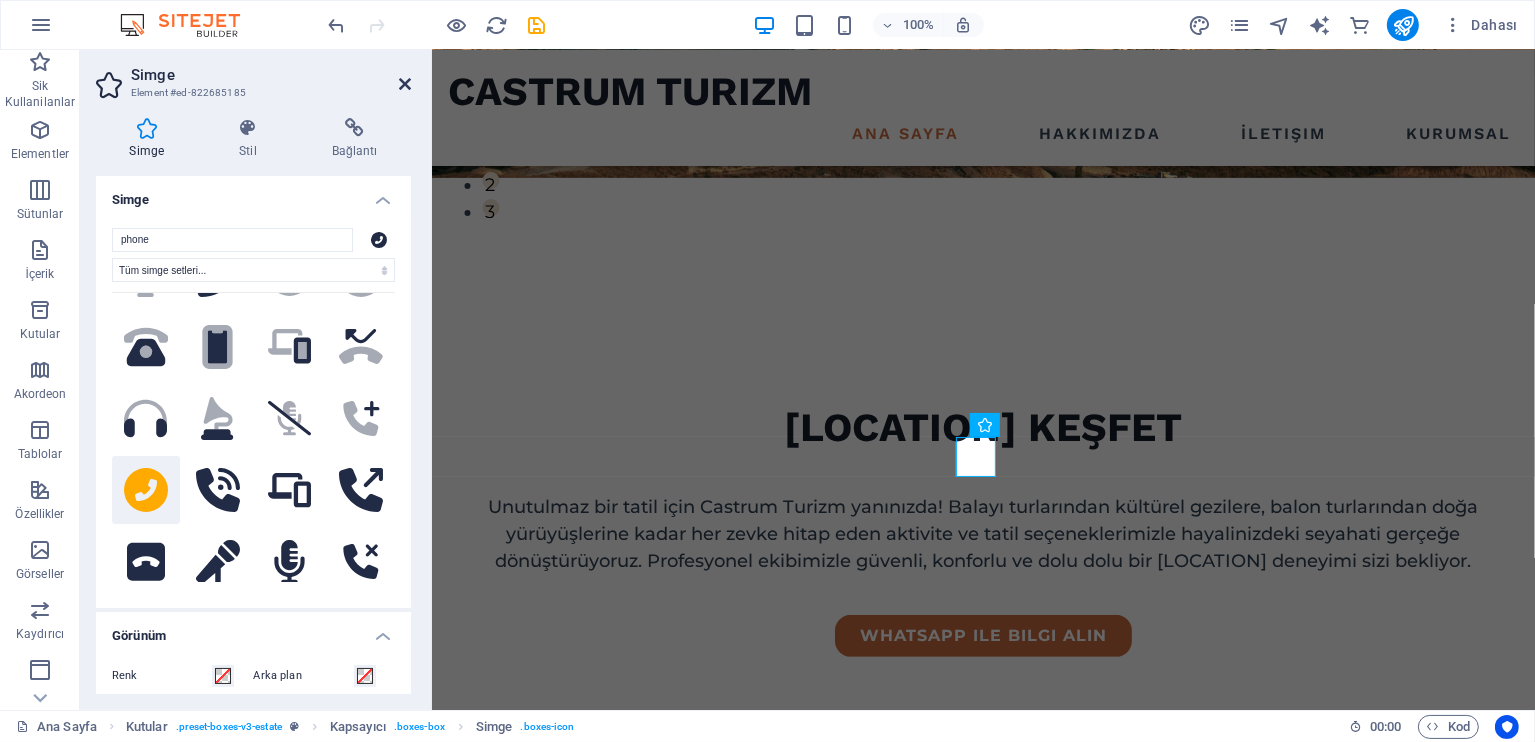 click at bounding box center (405, 84) 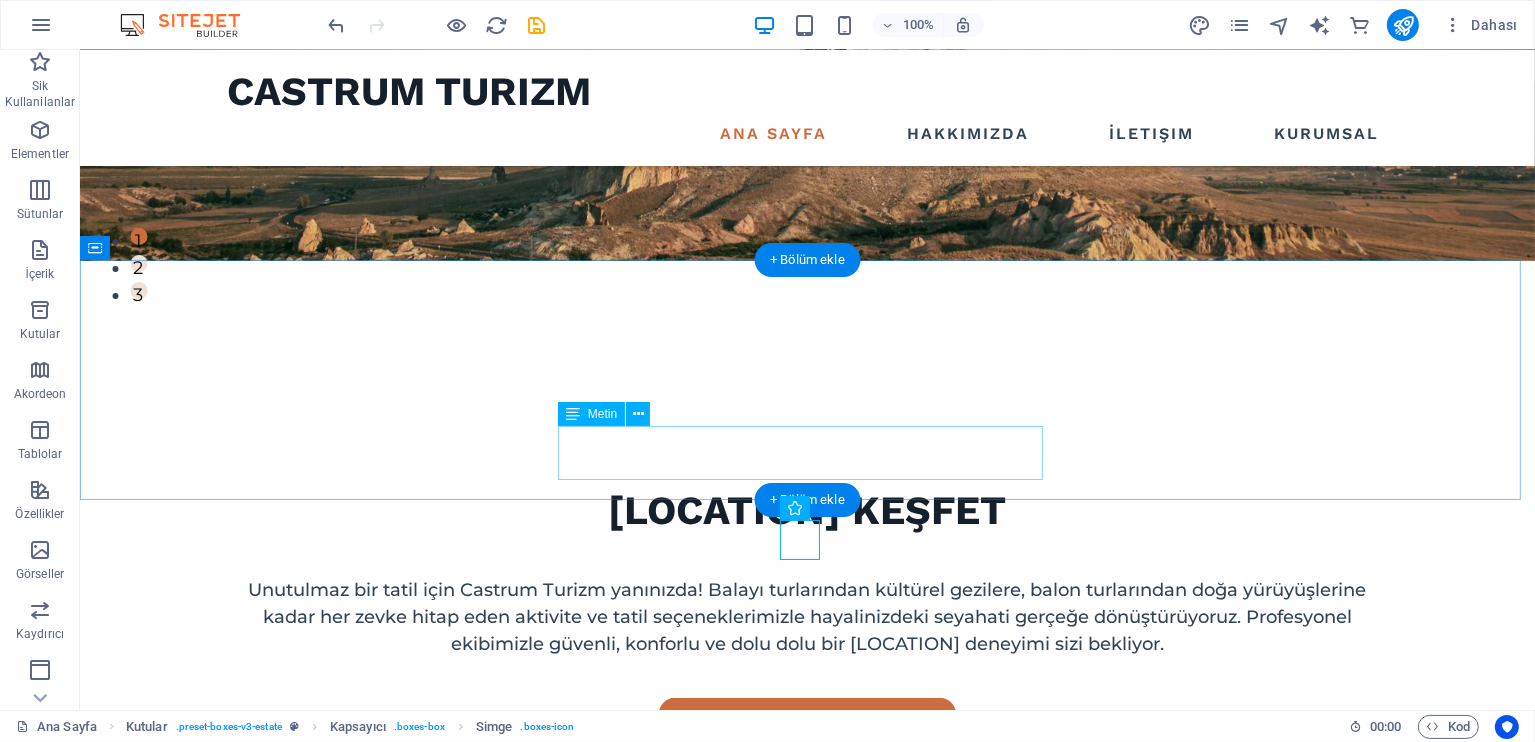 scroll, scrollTop: 466, scrollLeft: 0, axis: vertical 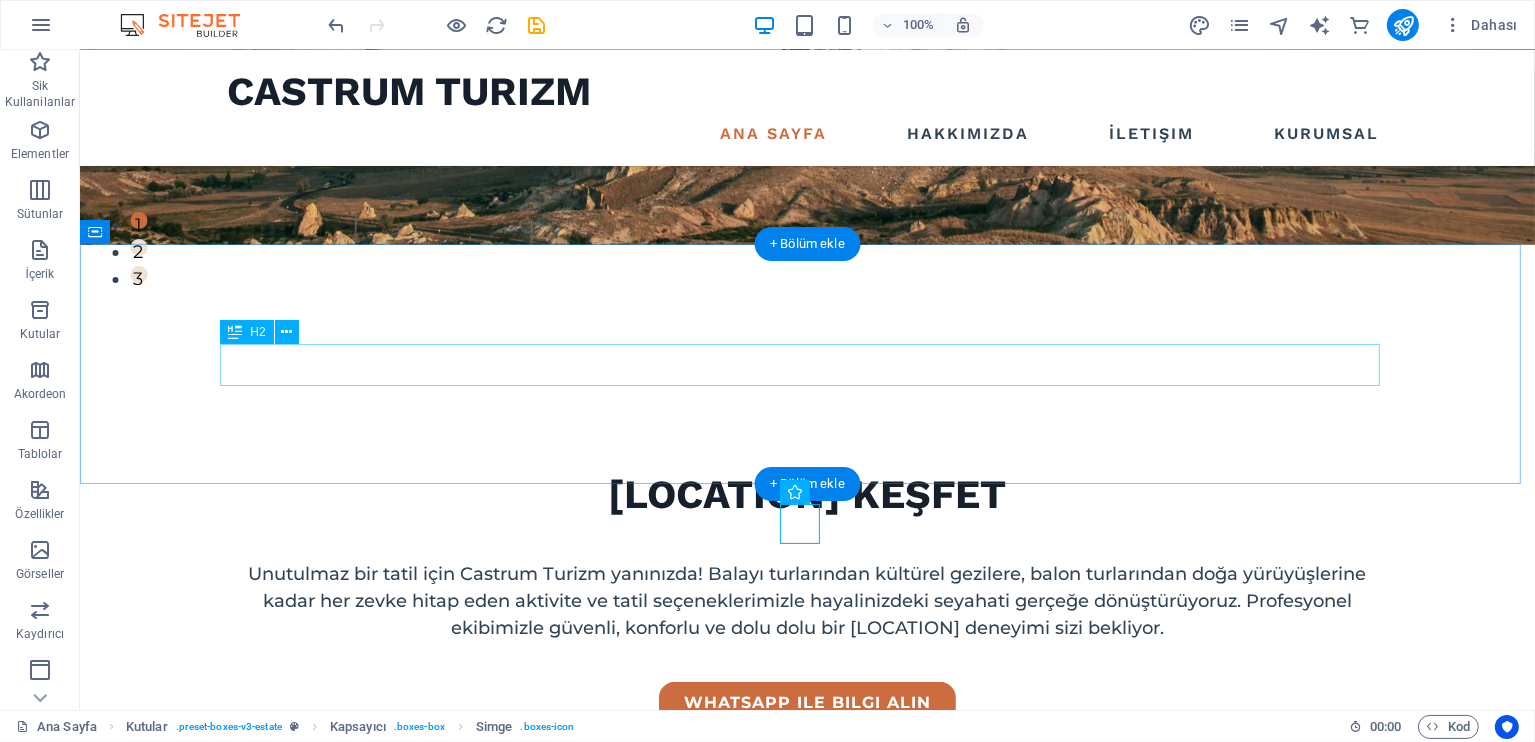 click on "we guarantee" at bounding box center (807, 945) 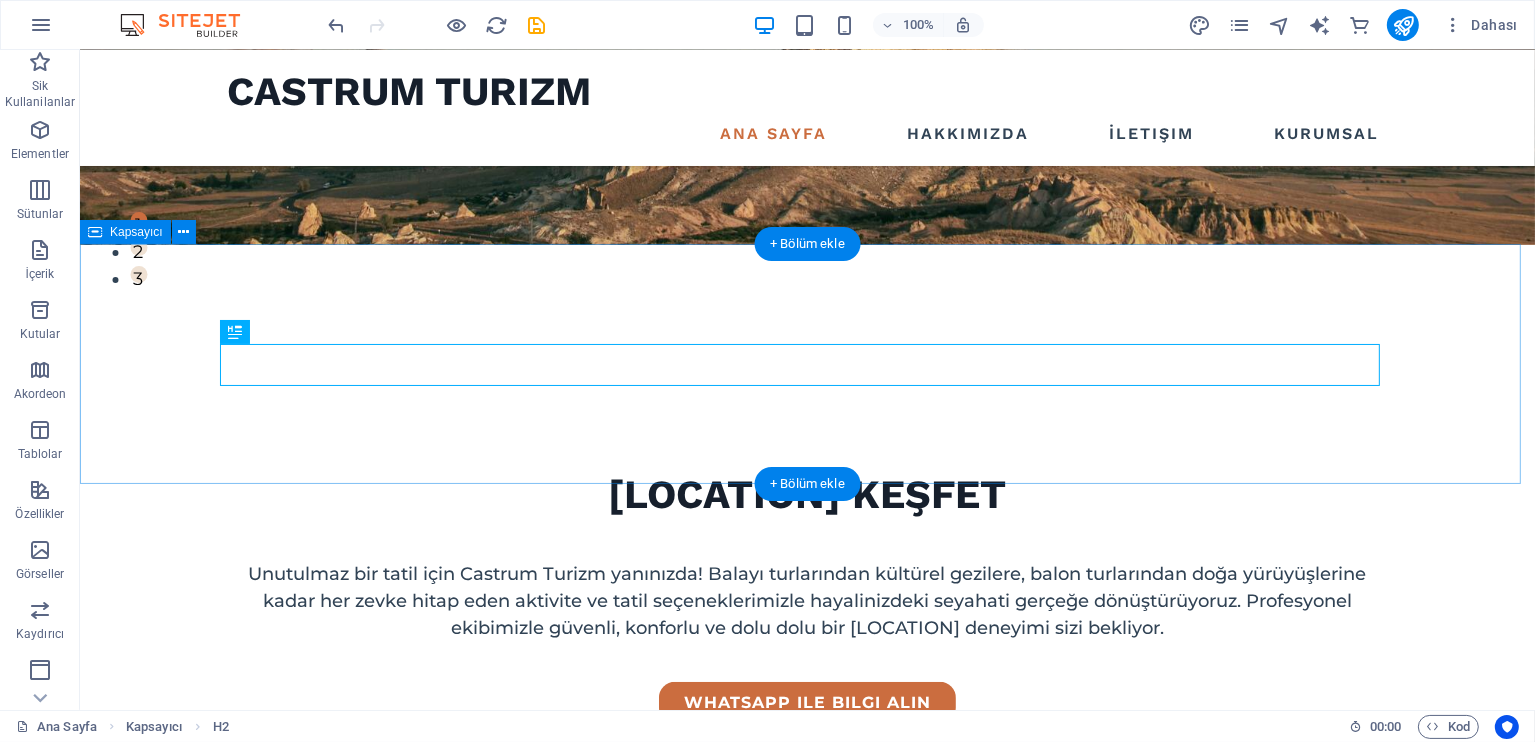 click on "we guarantee At vero eos et accusamus et iusto odio dignissimos ducimus qui blanditiis praesentium voluptatu." at bounding box center [806, 930] 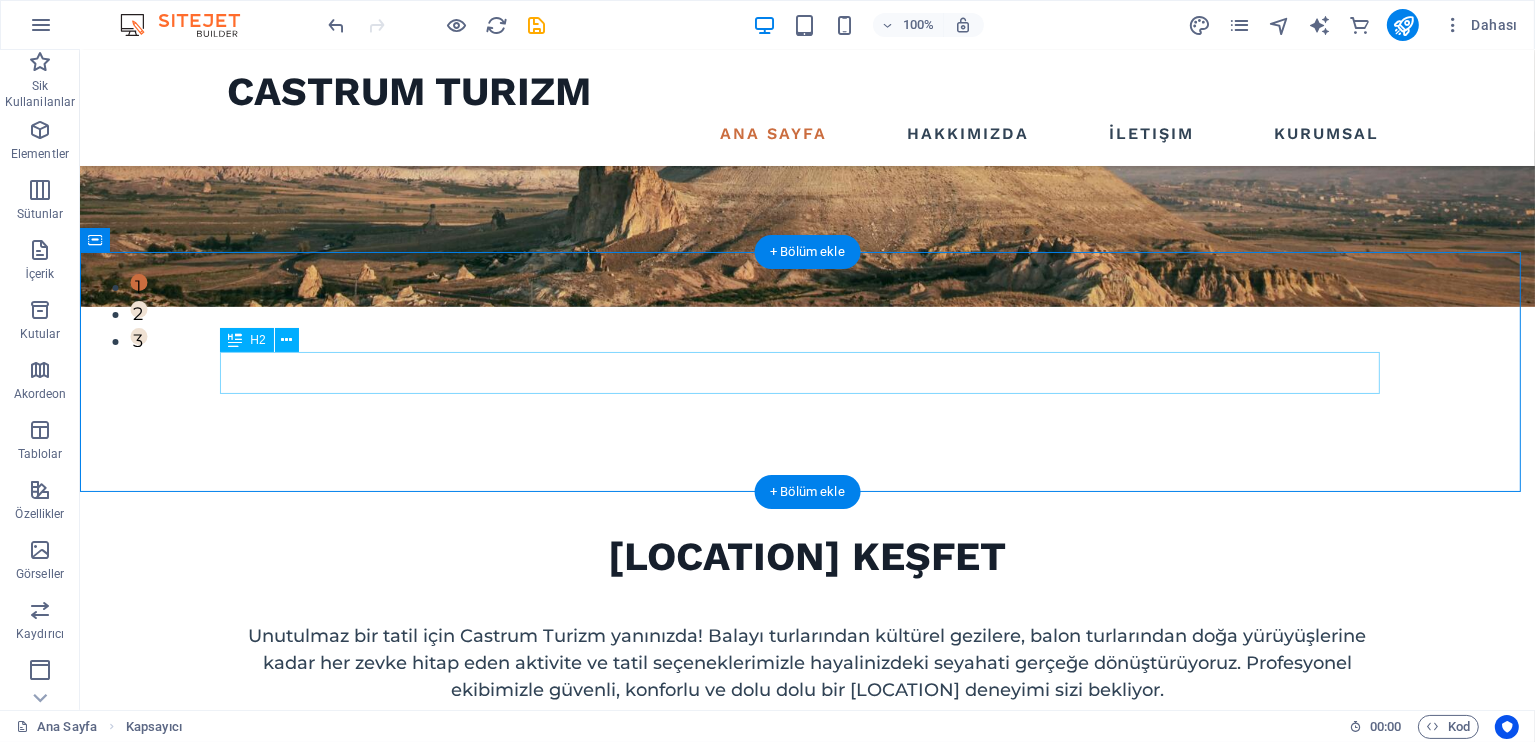 scroll, scrollTop: 400, scrollLeft: 0, axis: vertical 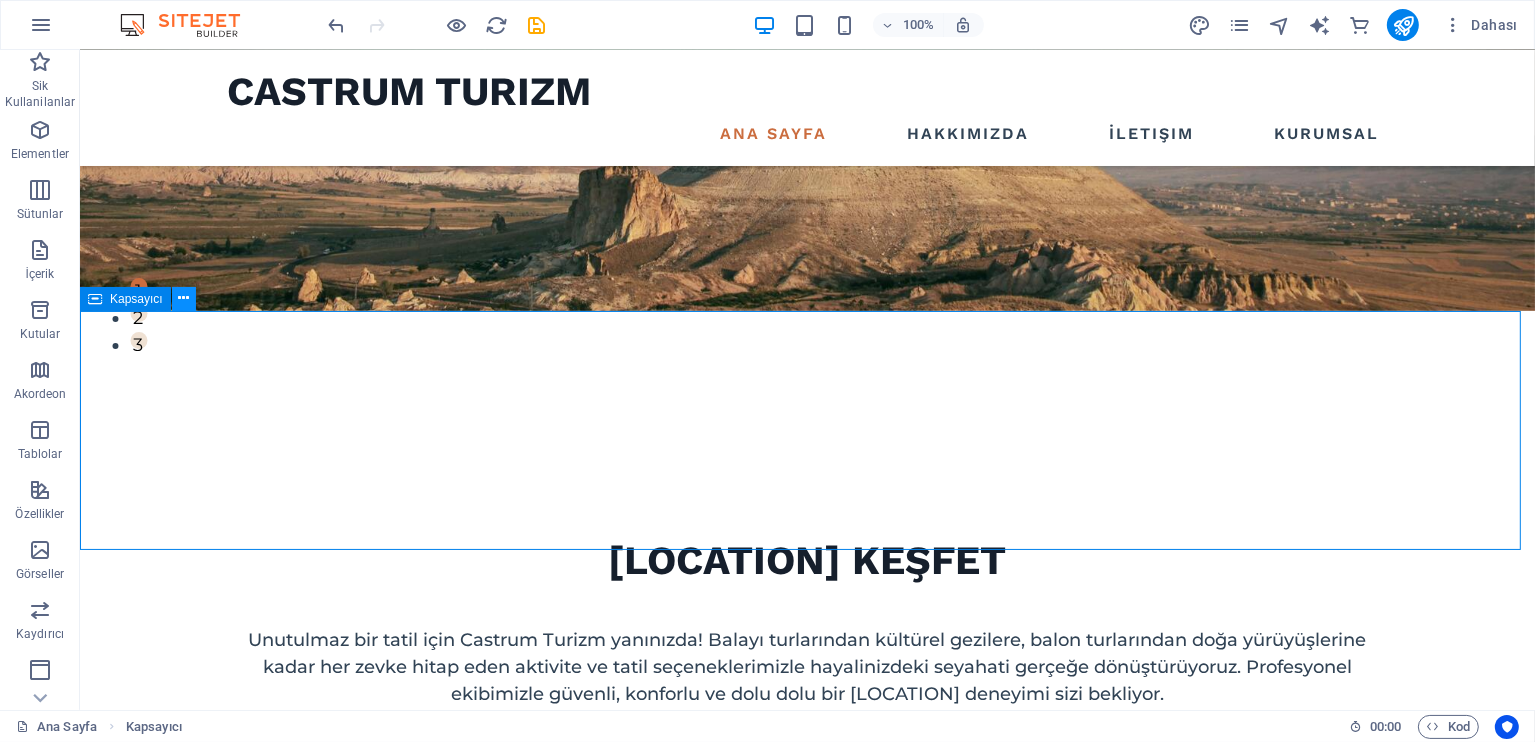 click at bounding box center (183, 298) 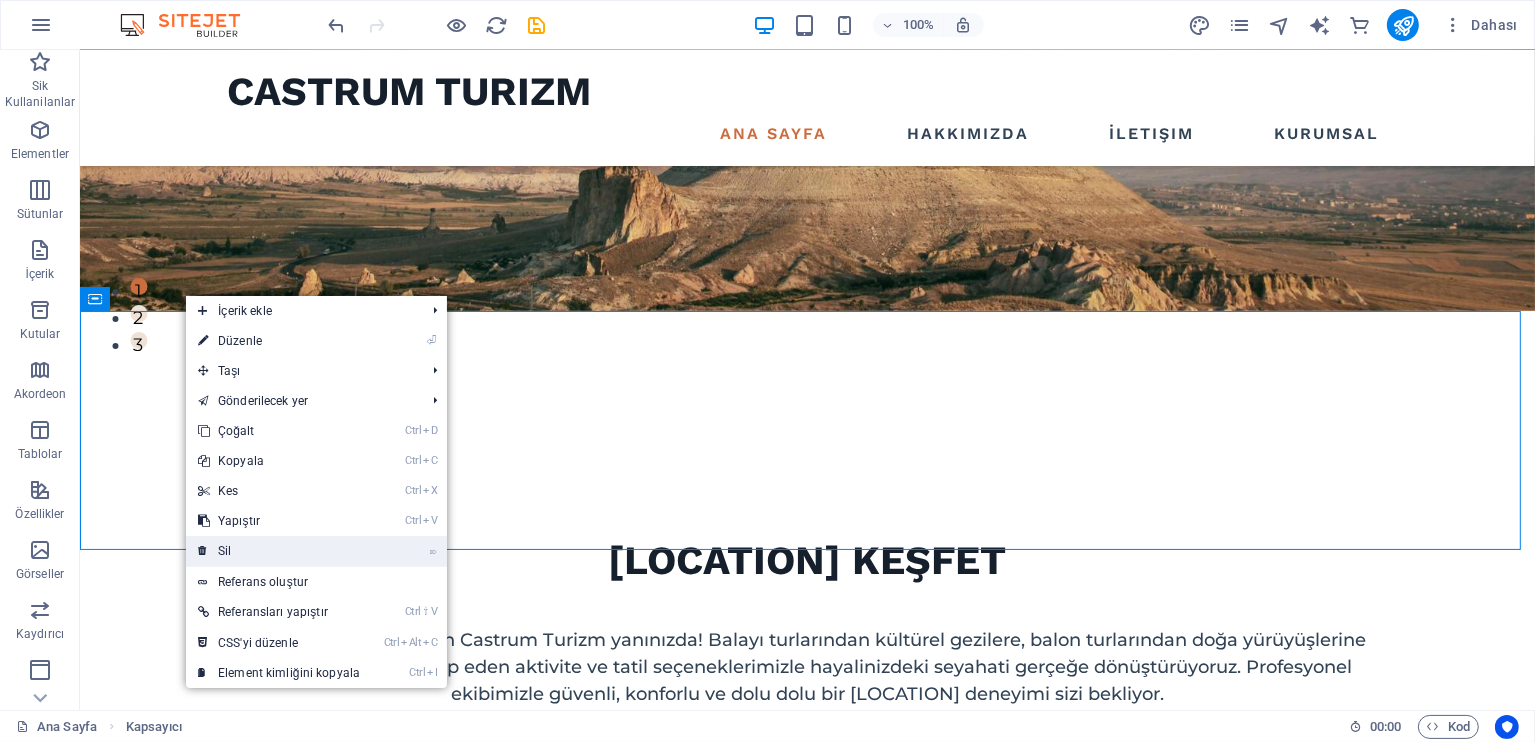 click on "⌦  Sil" at bounding box center [279, 551] 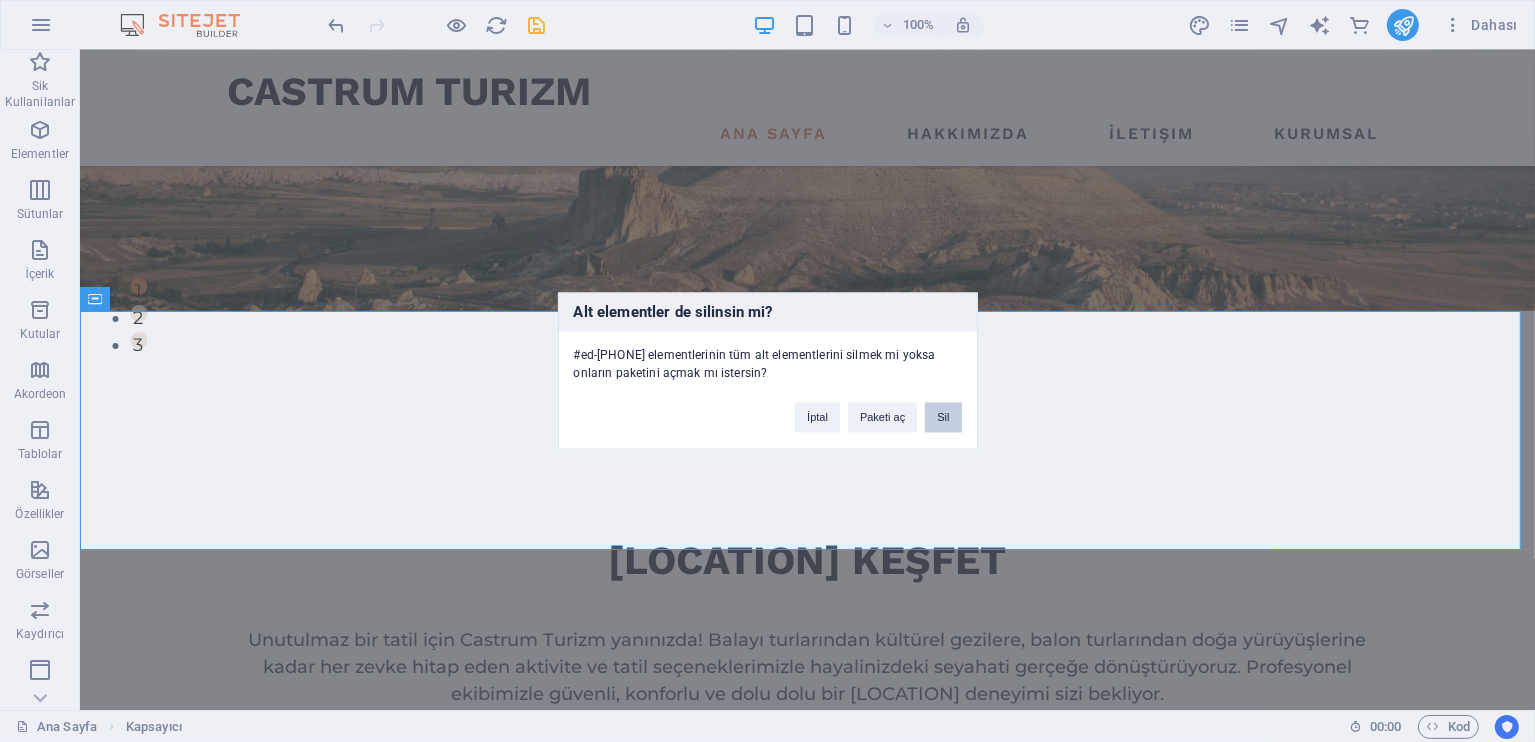 click on "Sil" at bounding box center (943, 418) 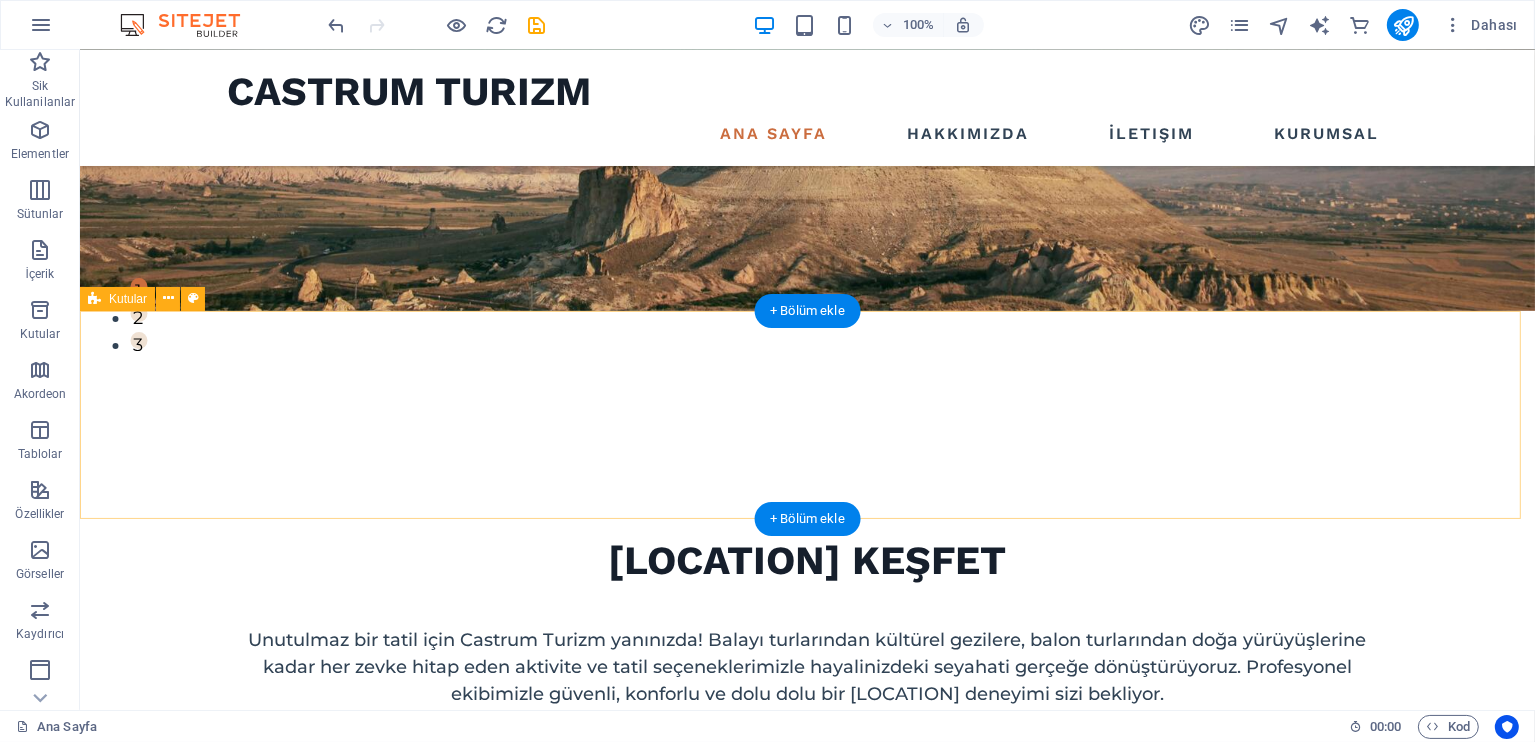 click on "Ürgüp, Nevşehir, Kapadokya +90 (544) 330 39-59 Tursab No: 15393" at bounding box center [806, 1098] 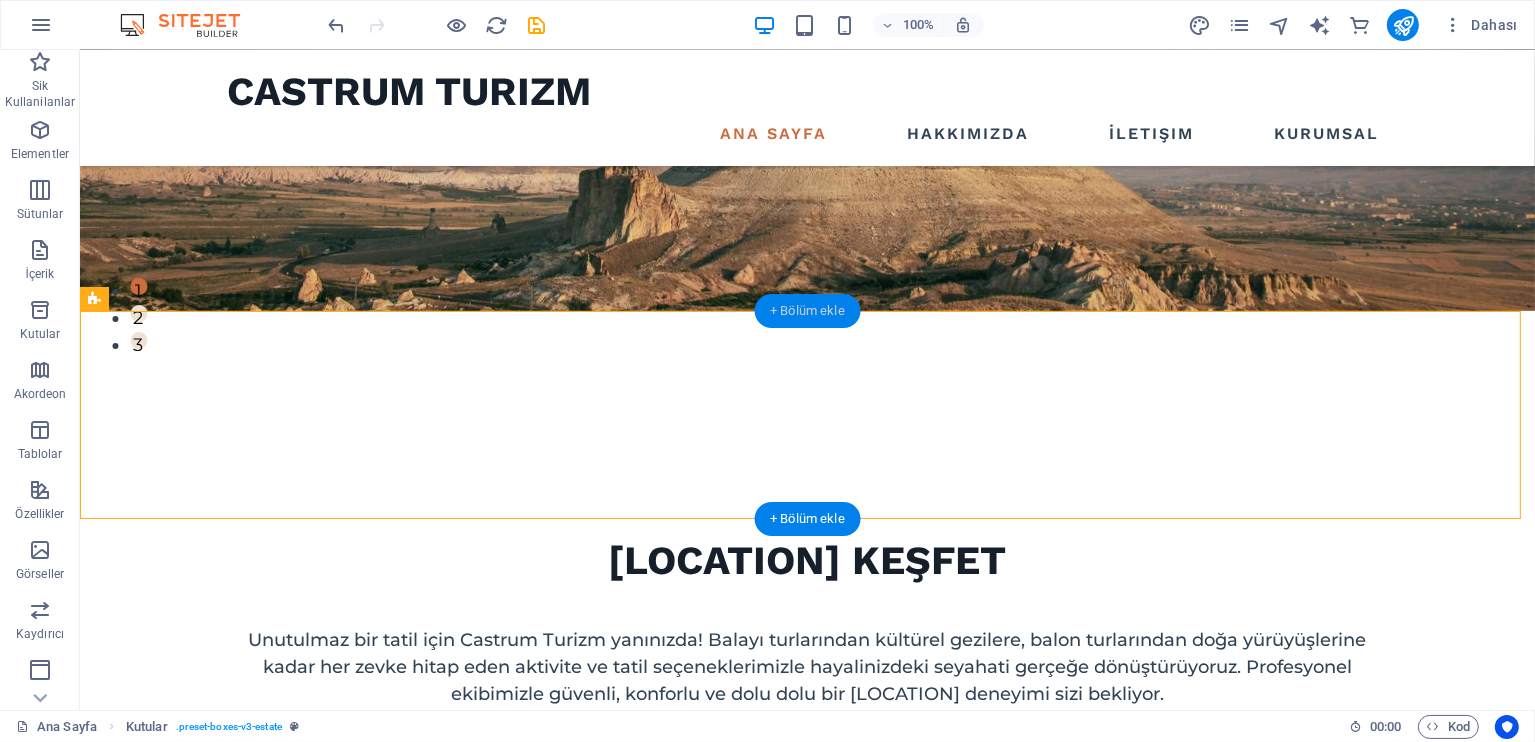 click on "+ Bölüm ekle" at bounding box center [807, 311] 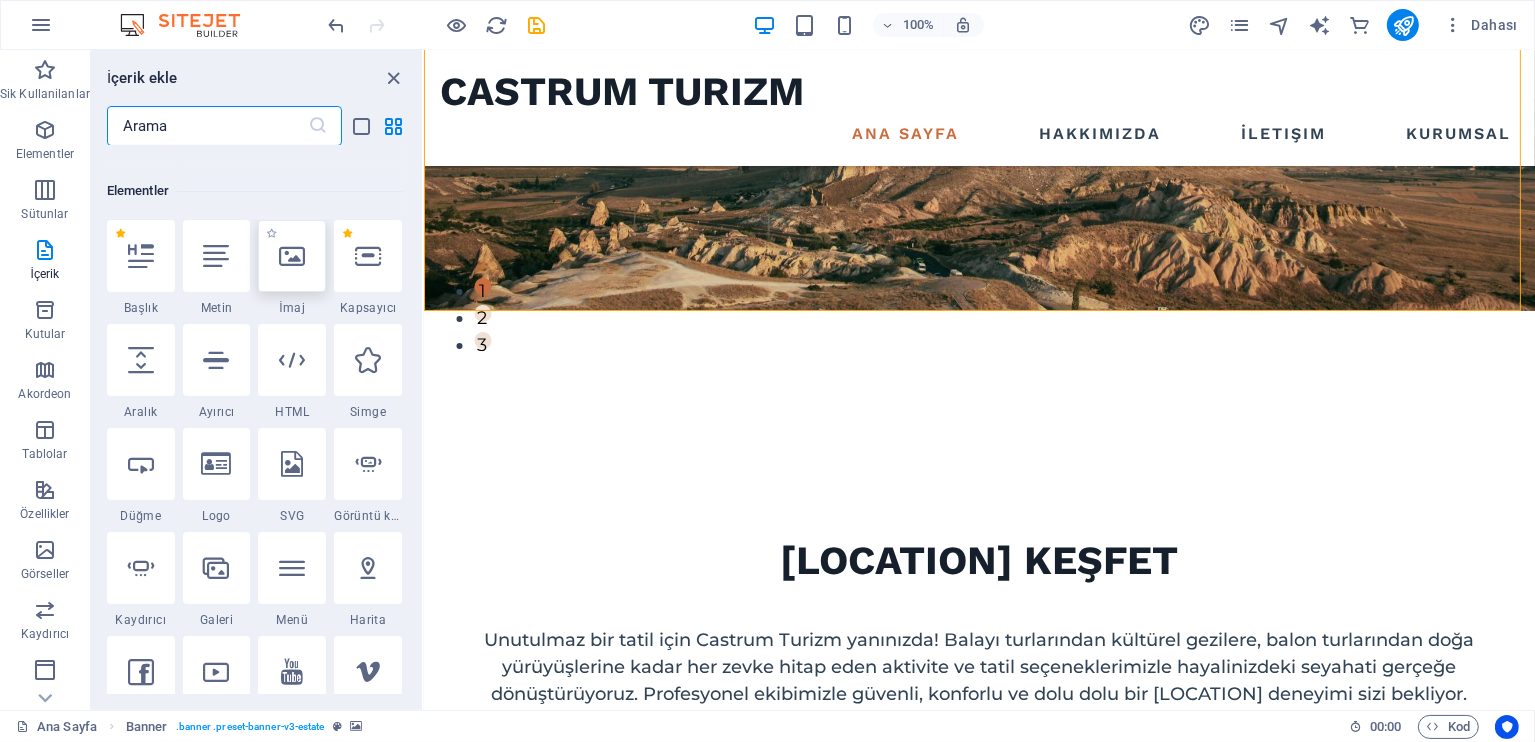 scroll, scrollTop: 200, scrollLeft: 0, axis: vertical 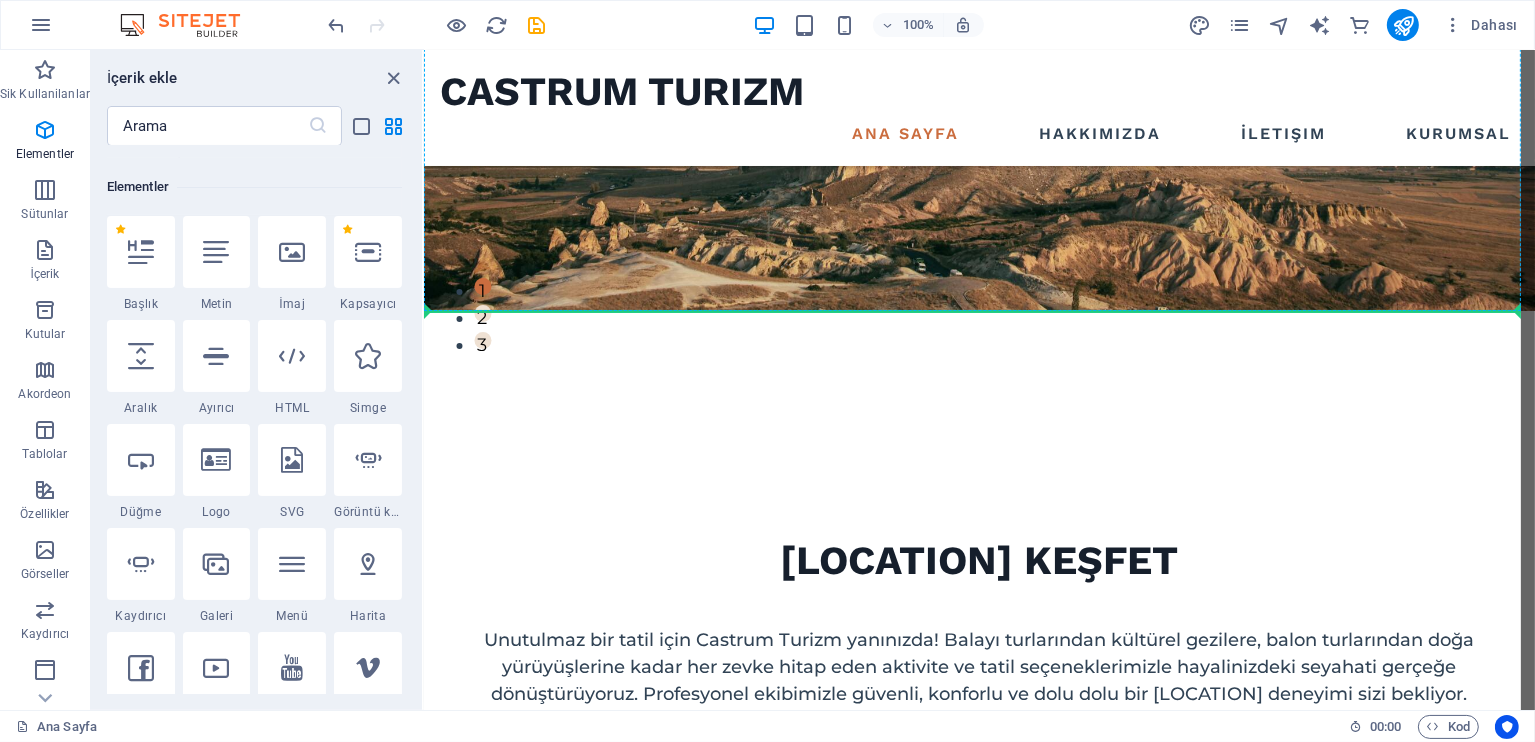 select on "px" 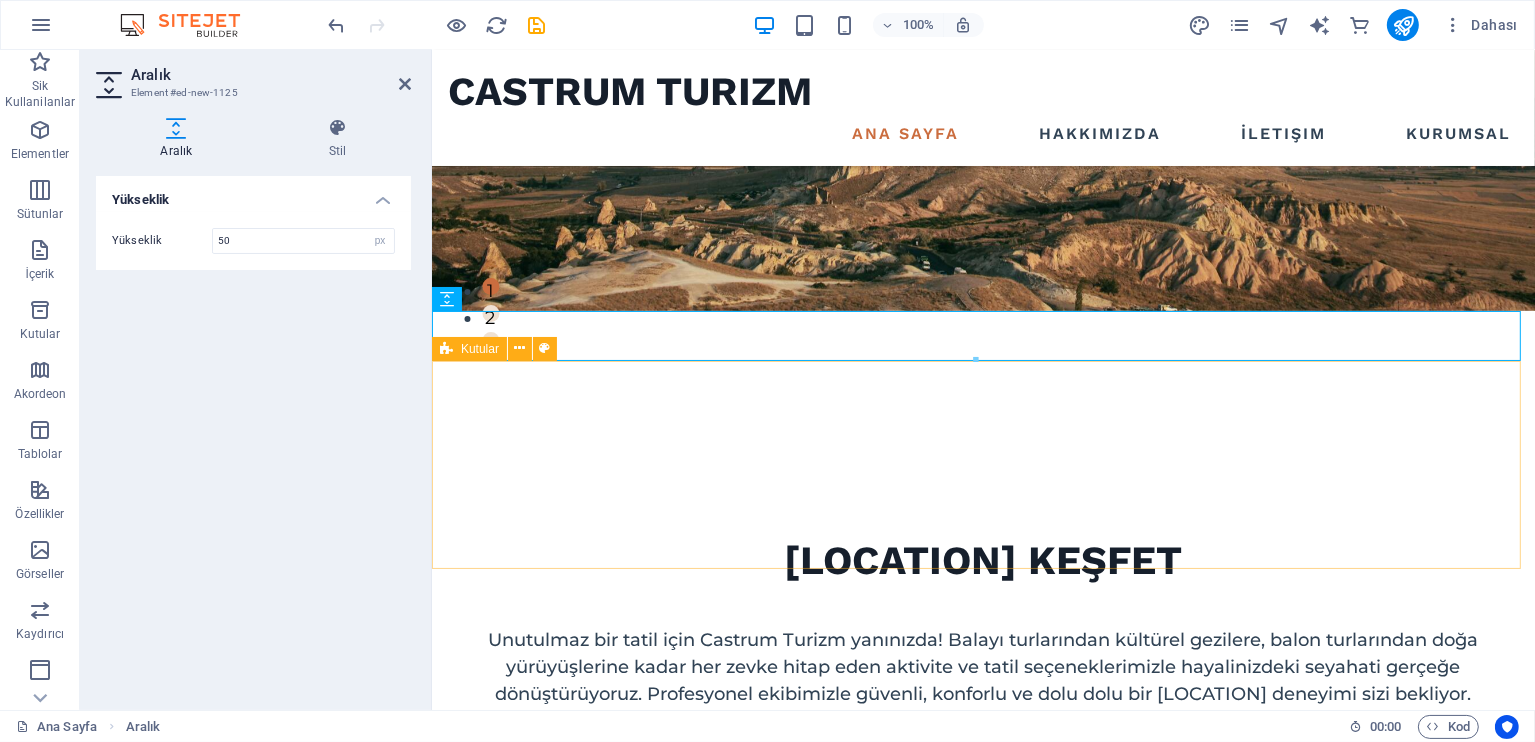 click on "Ürgüp, Nevşehir, Kapadokya +90 (544) 330 39-59 Tursab No: 15393" at bounding box center (982, 1148) 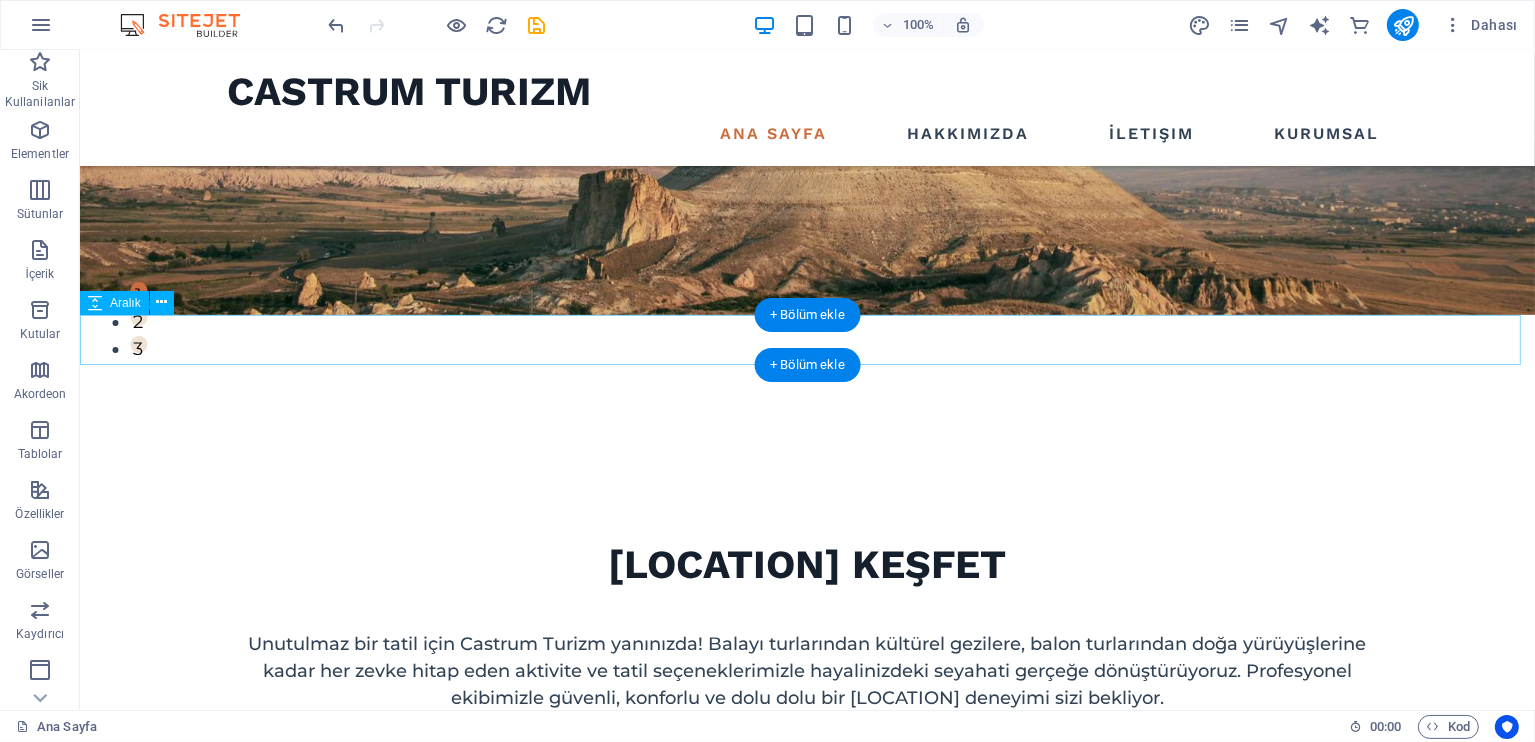 scroll, scrollTop: 375, scrollLeft: 0, axis: vertical 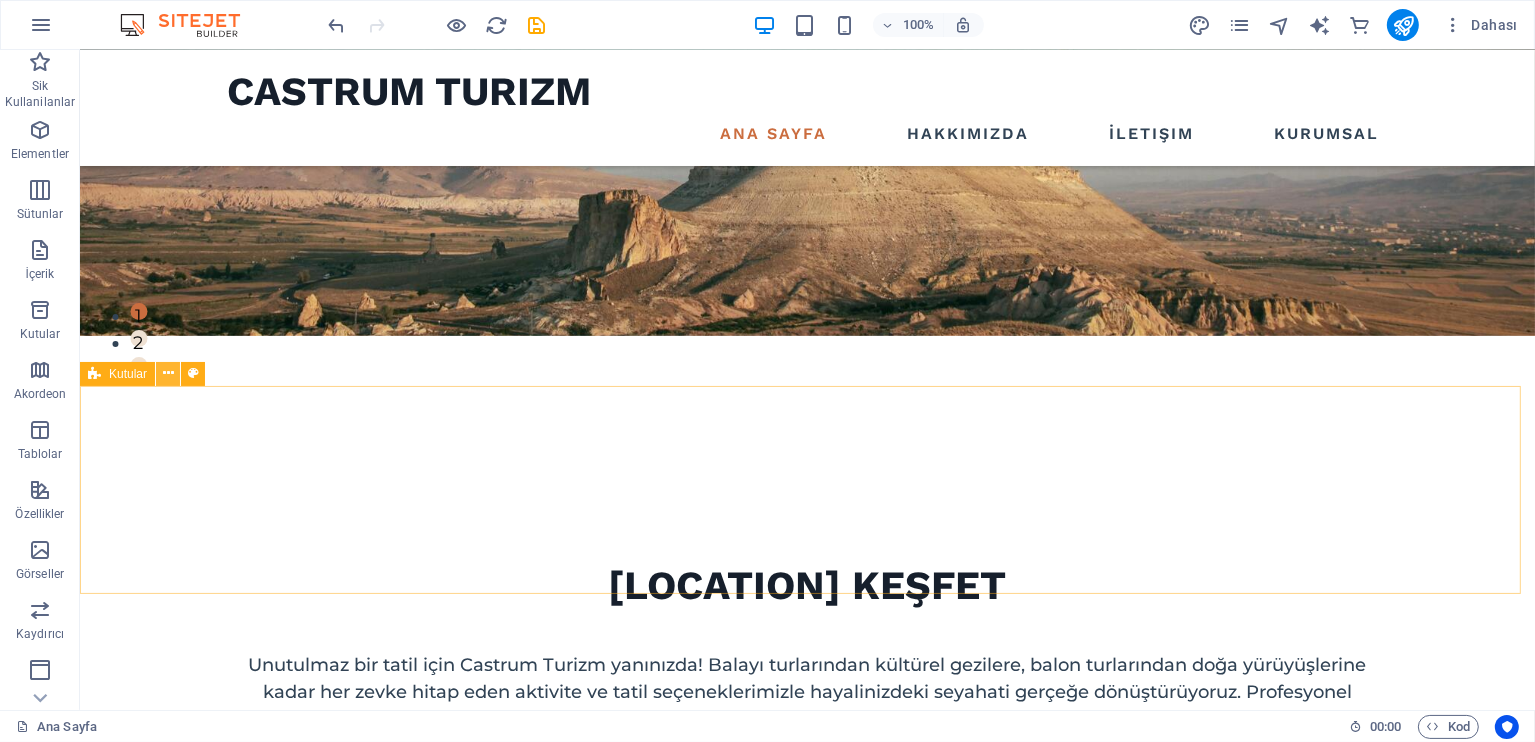 click at bounding box center [168, 373] 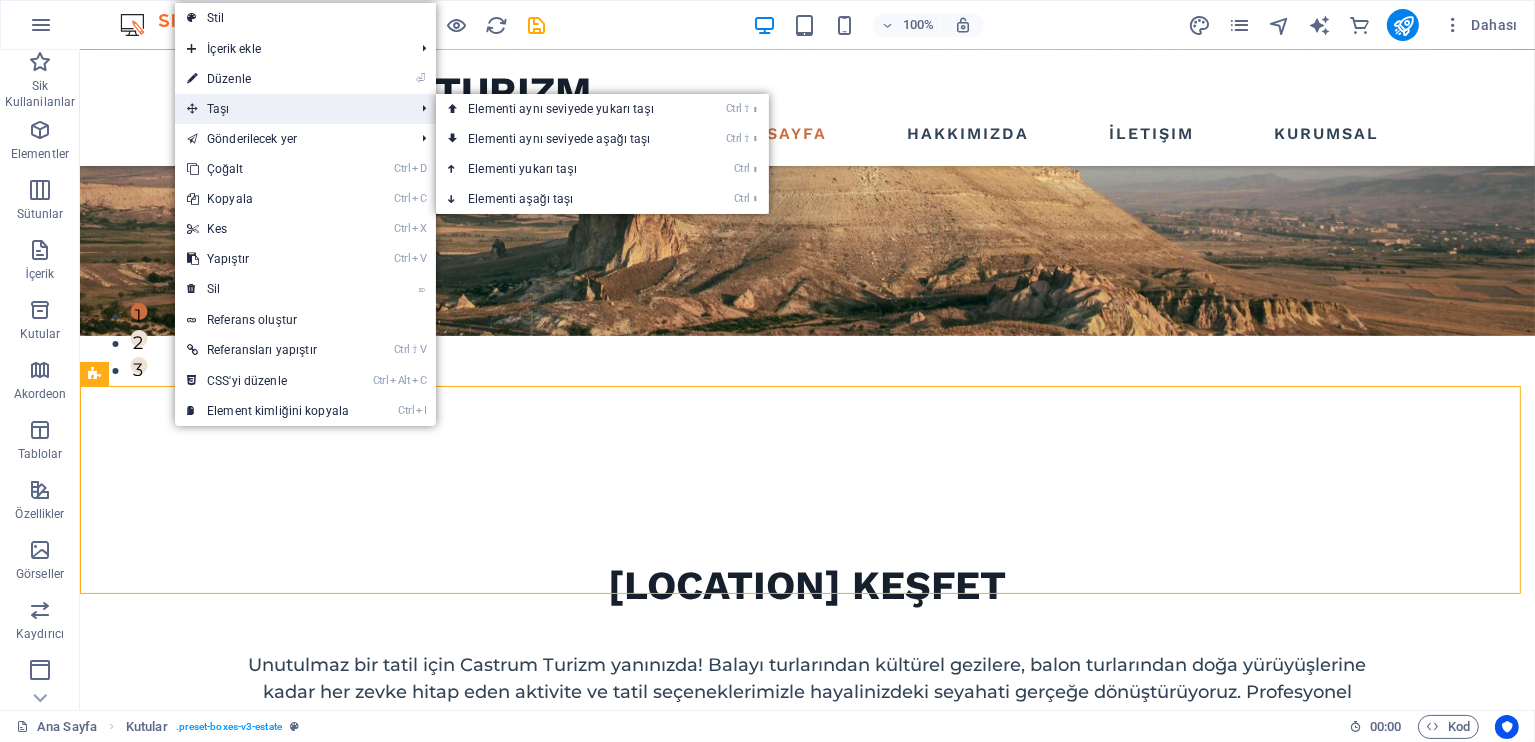 click on "Taşı" at bounding box center (290, 109) 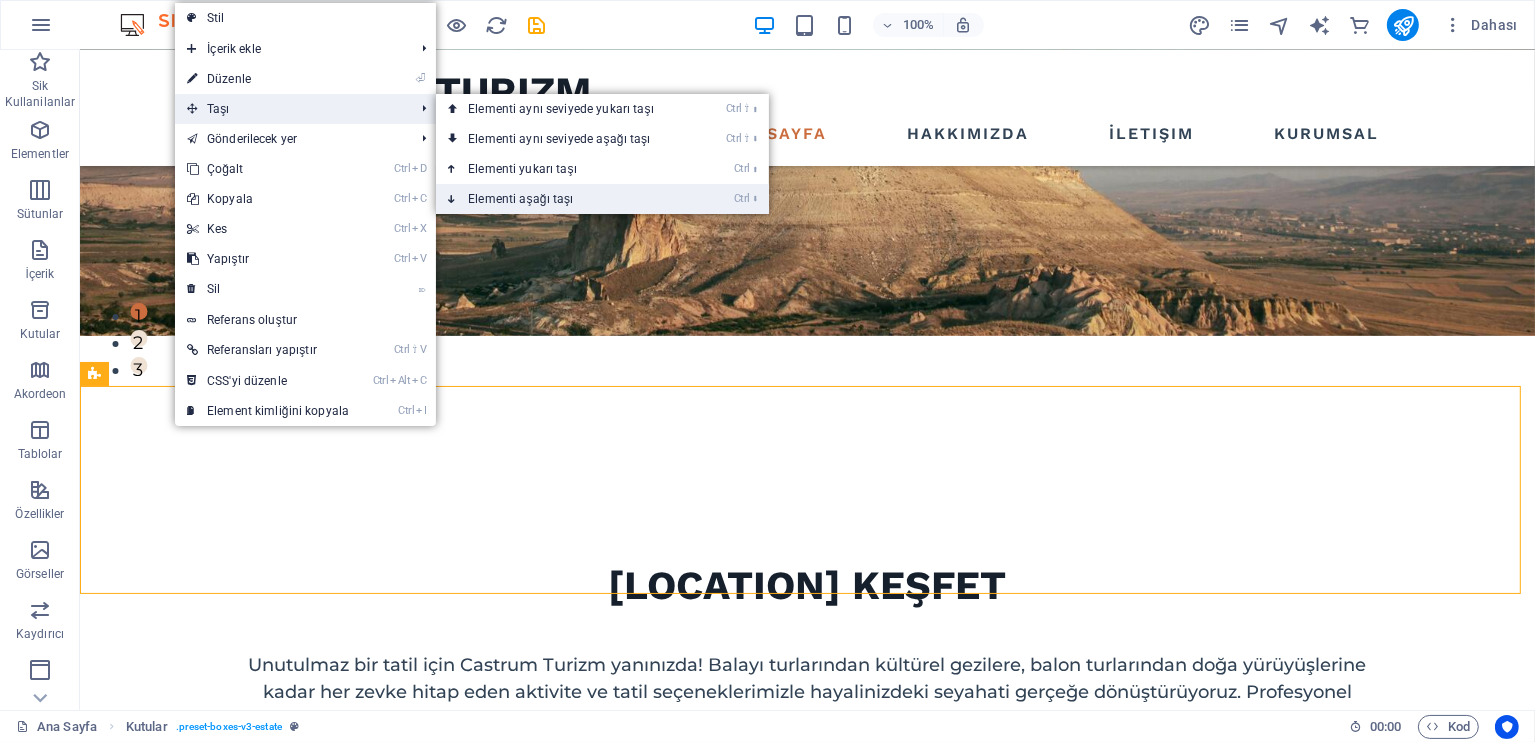 click on "Ctrl ⬇  Elementi aşağı taşı" at bounding box center [565, 199] 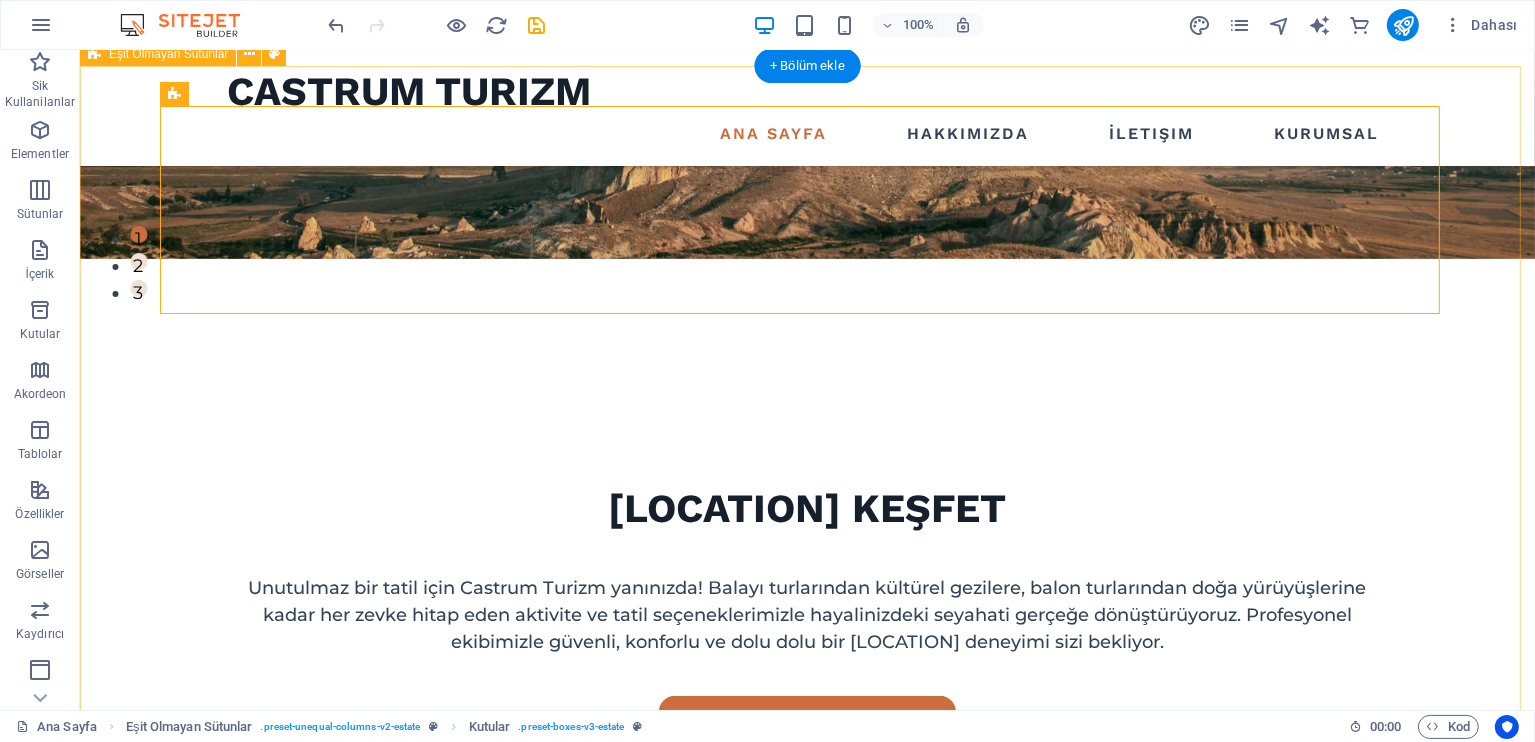 scroll, scrollTop: 375, scrollLeft: 0, axis: vertical 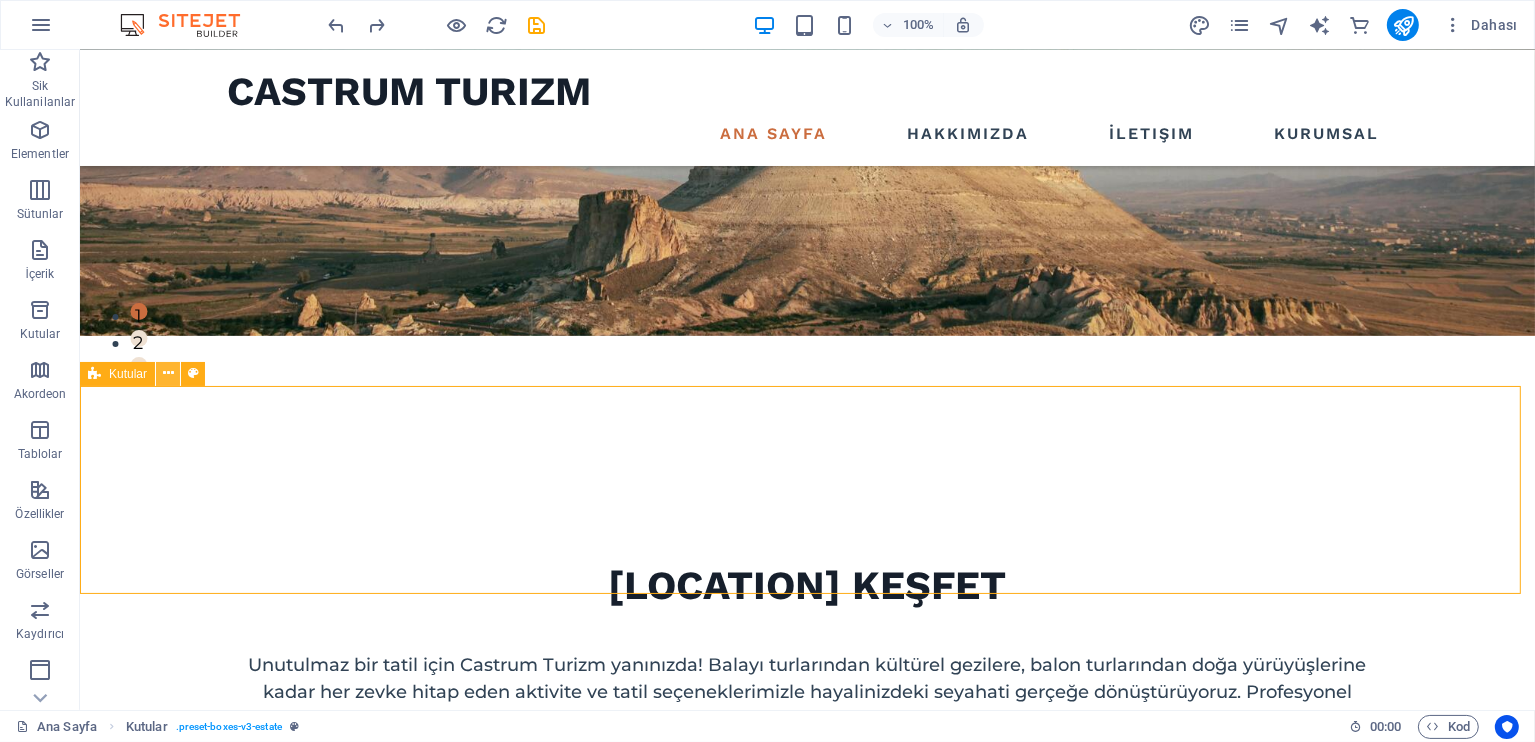 click at bounding box center [168, 373] 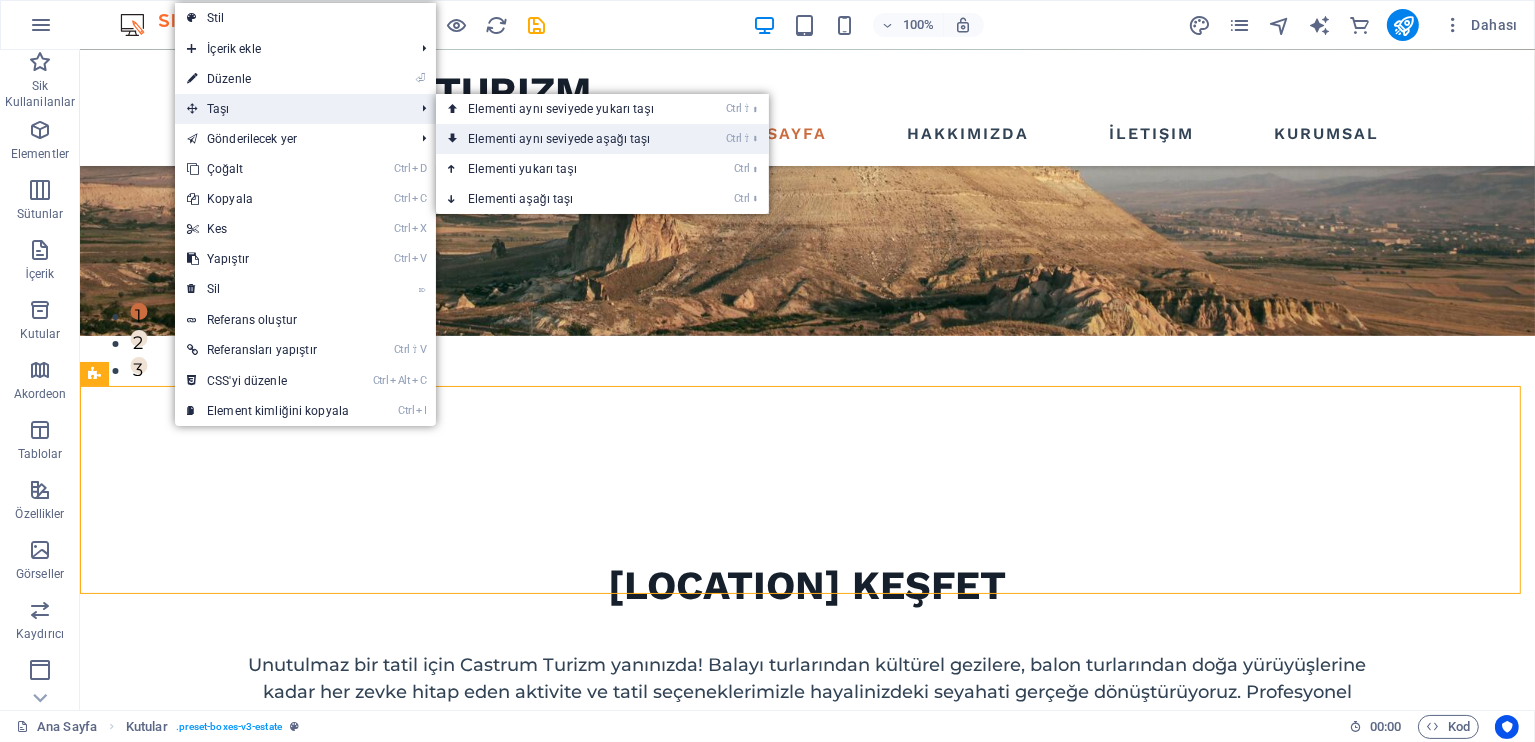 click on "Ctrl ⇧ ⬇  Elementi aynı seviyede aşağı taşı" at bounding box center (565, 139) 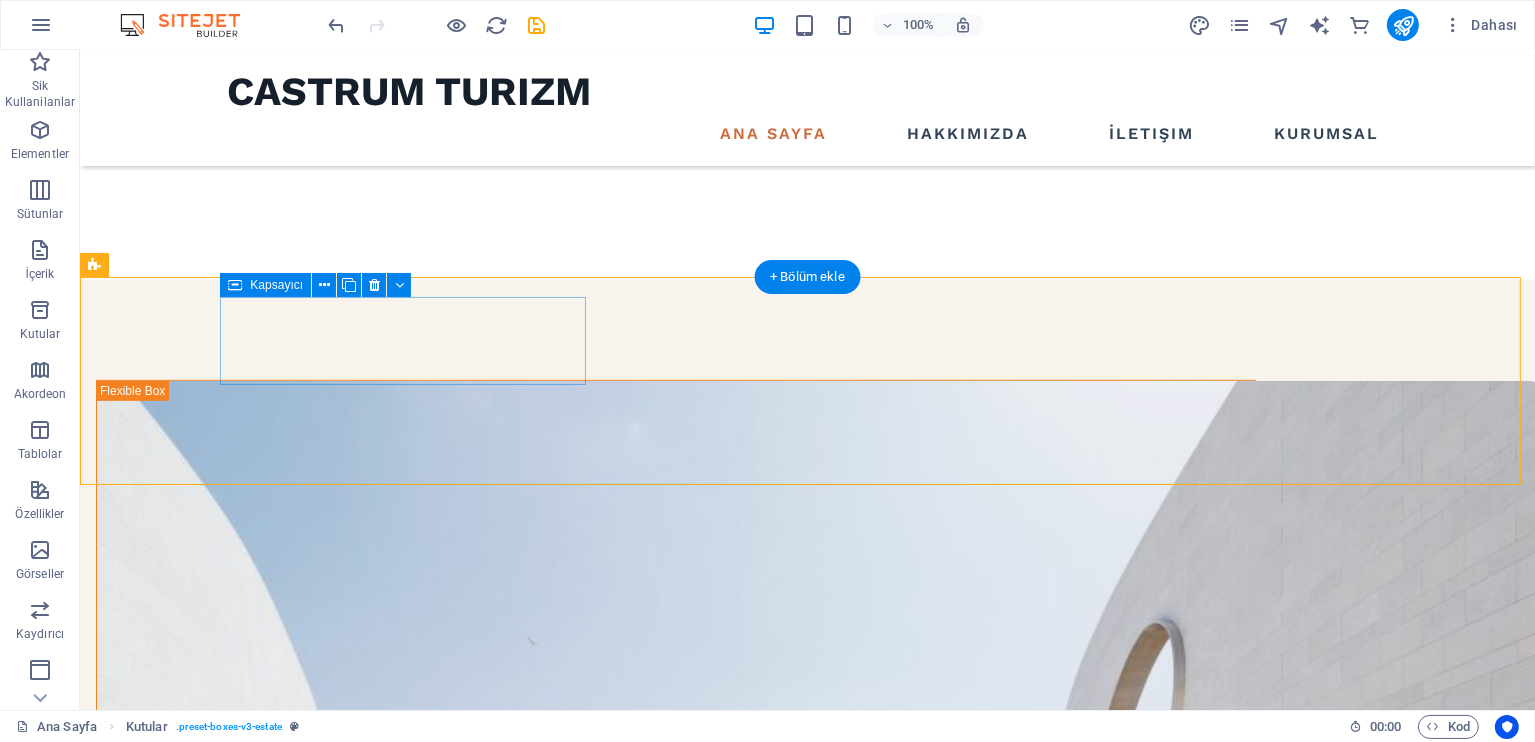 scroll, scrollTop: 1052, scrollLeft: 0, axis: vertical 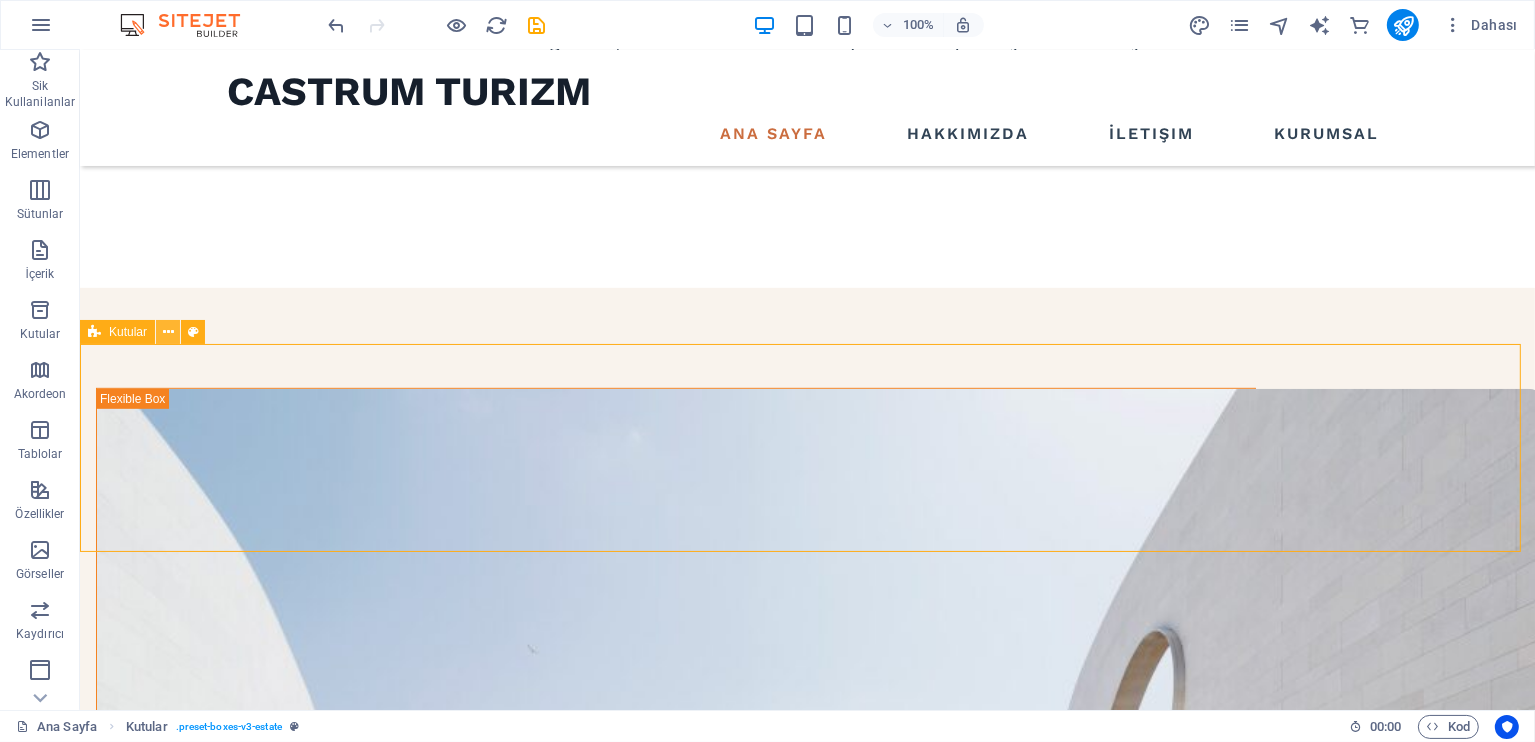 click at bounding box center [168, 332] 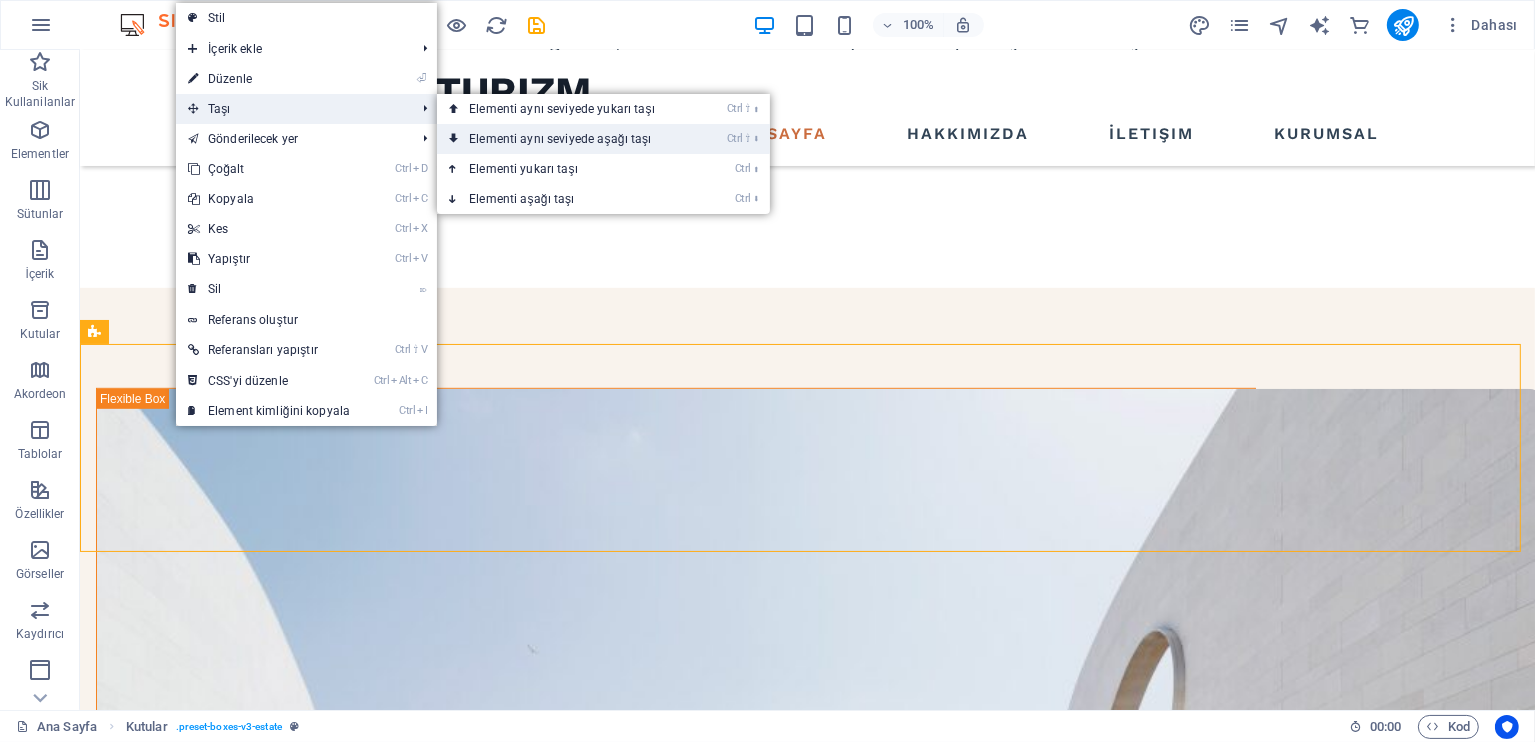 click on "Ctrl ⇧ ⬇  Elementi aynı seviyede aşağı taşı" at bounding box center [566, 139] 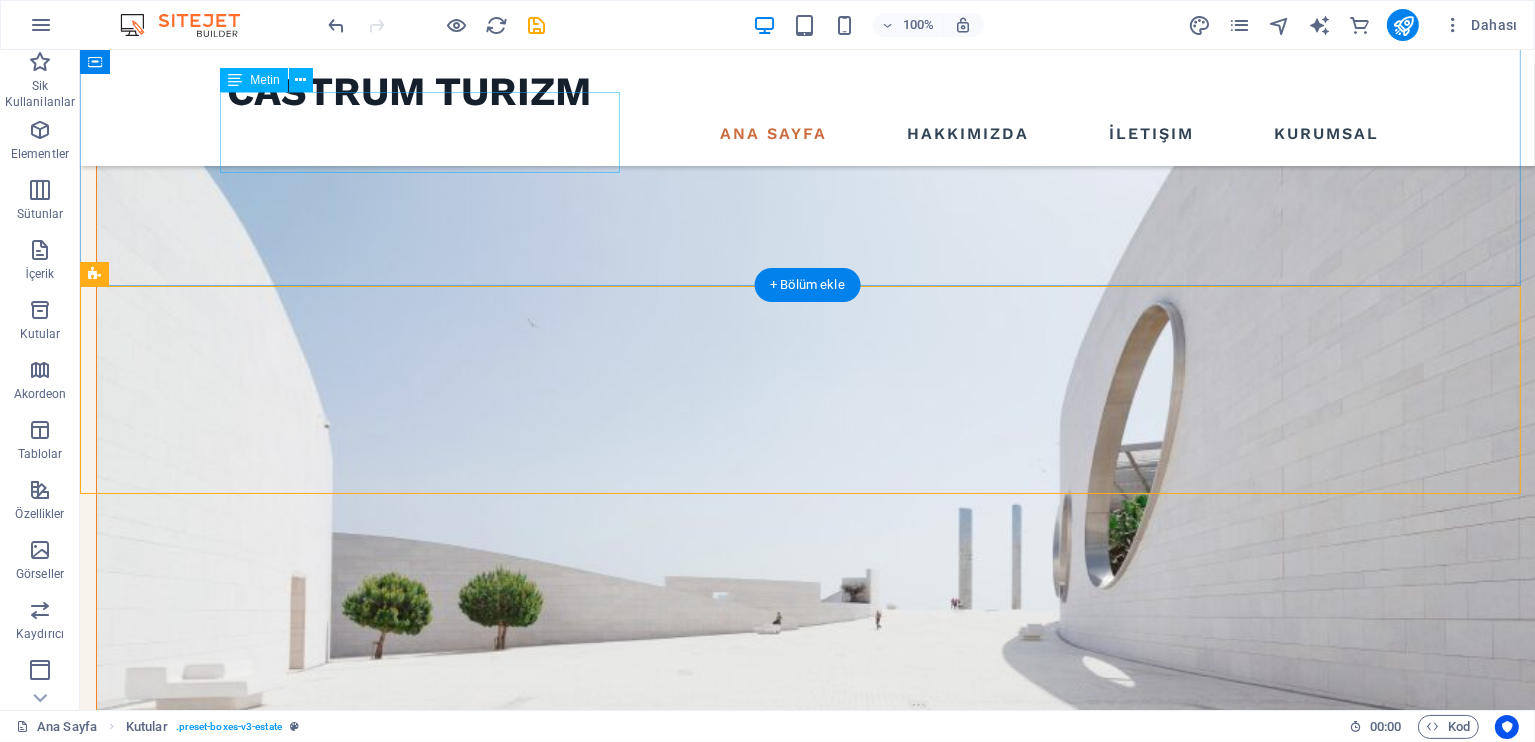 scroll, scrollTop: 1498, scrollLeft: 0, axis: vertical 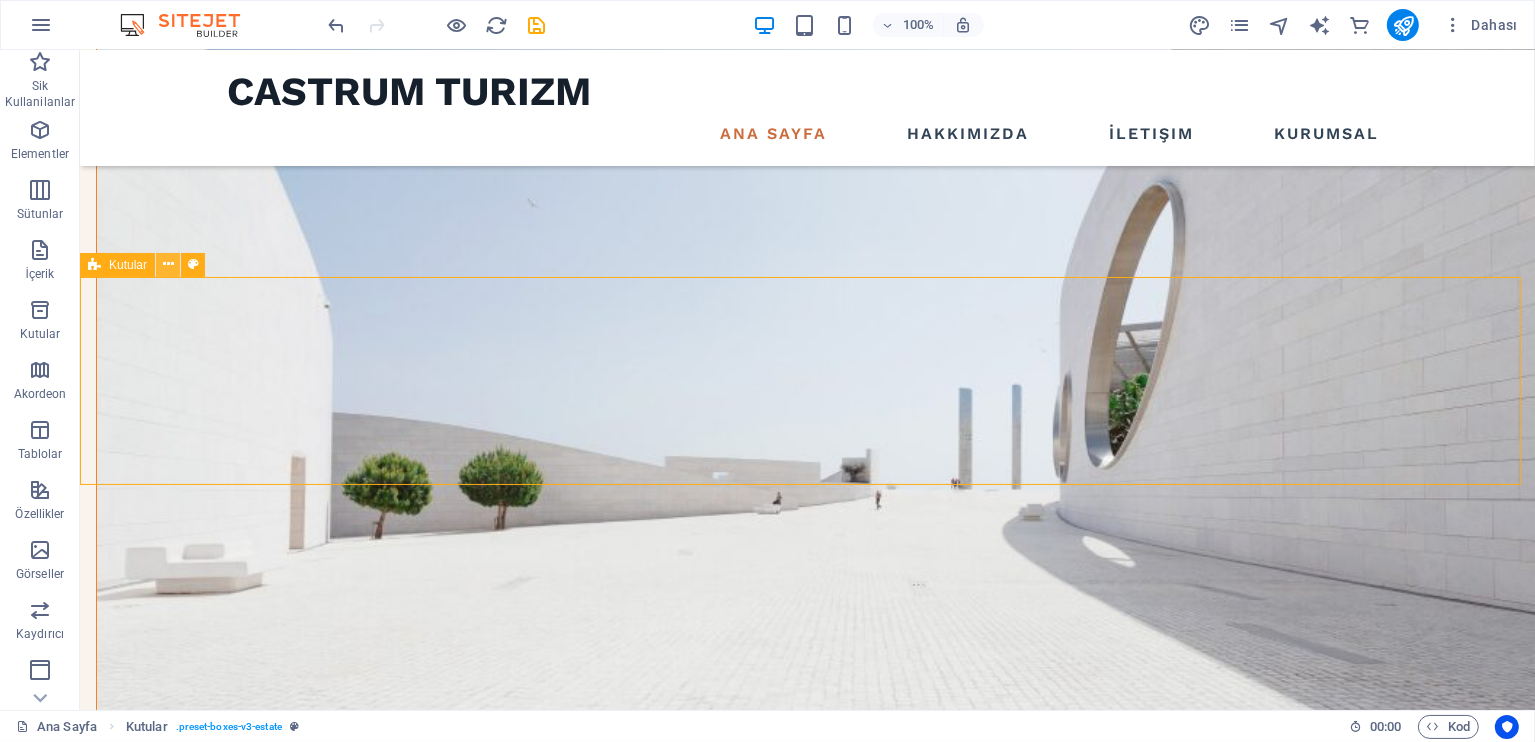 click at bounding box center (168, 264) 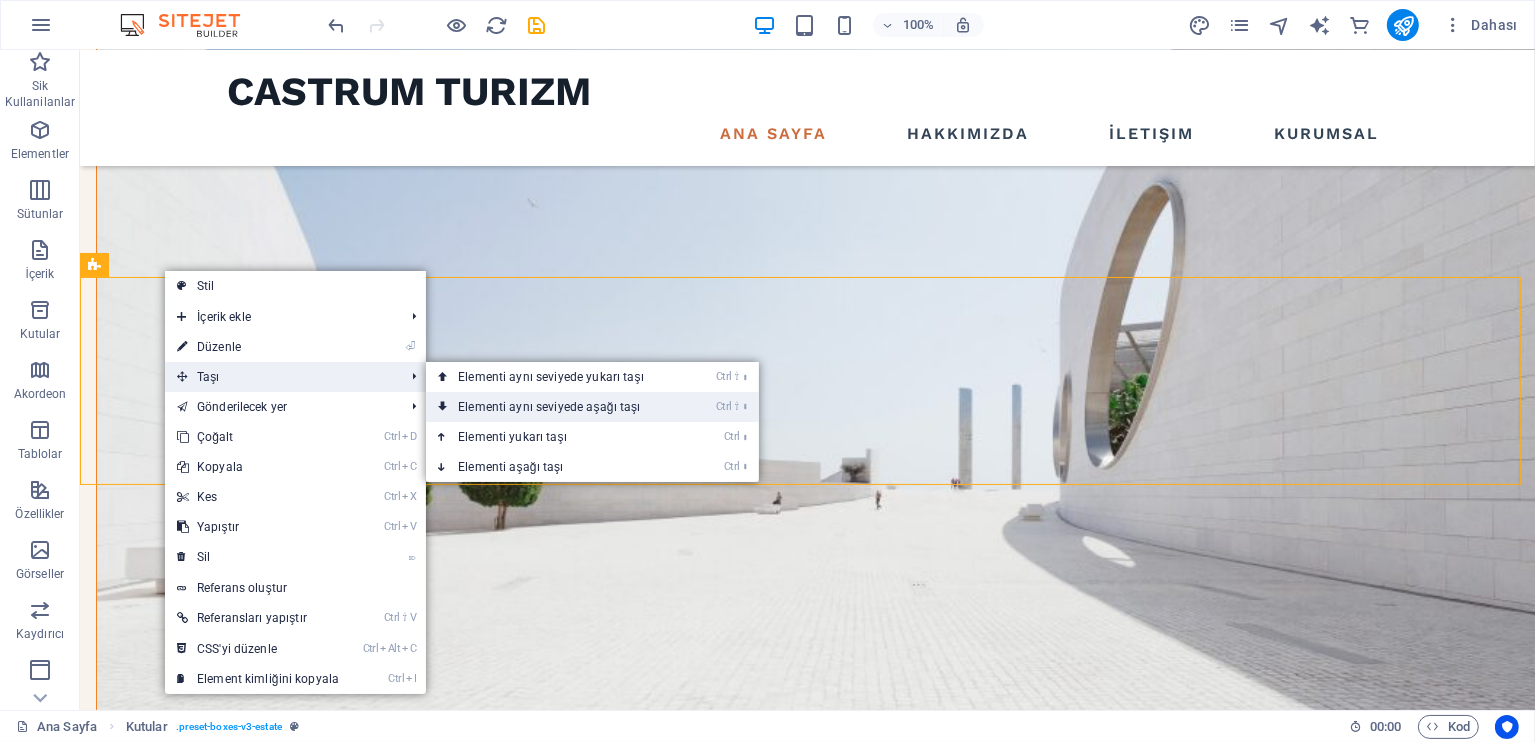 click on "Ctrl ⇧ ⬇  Elementi aynı seviyede aşağı taşı" at bounding box center [555, 407] 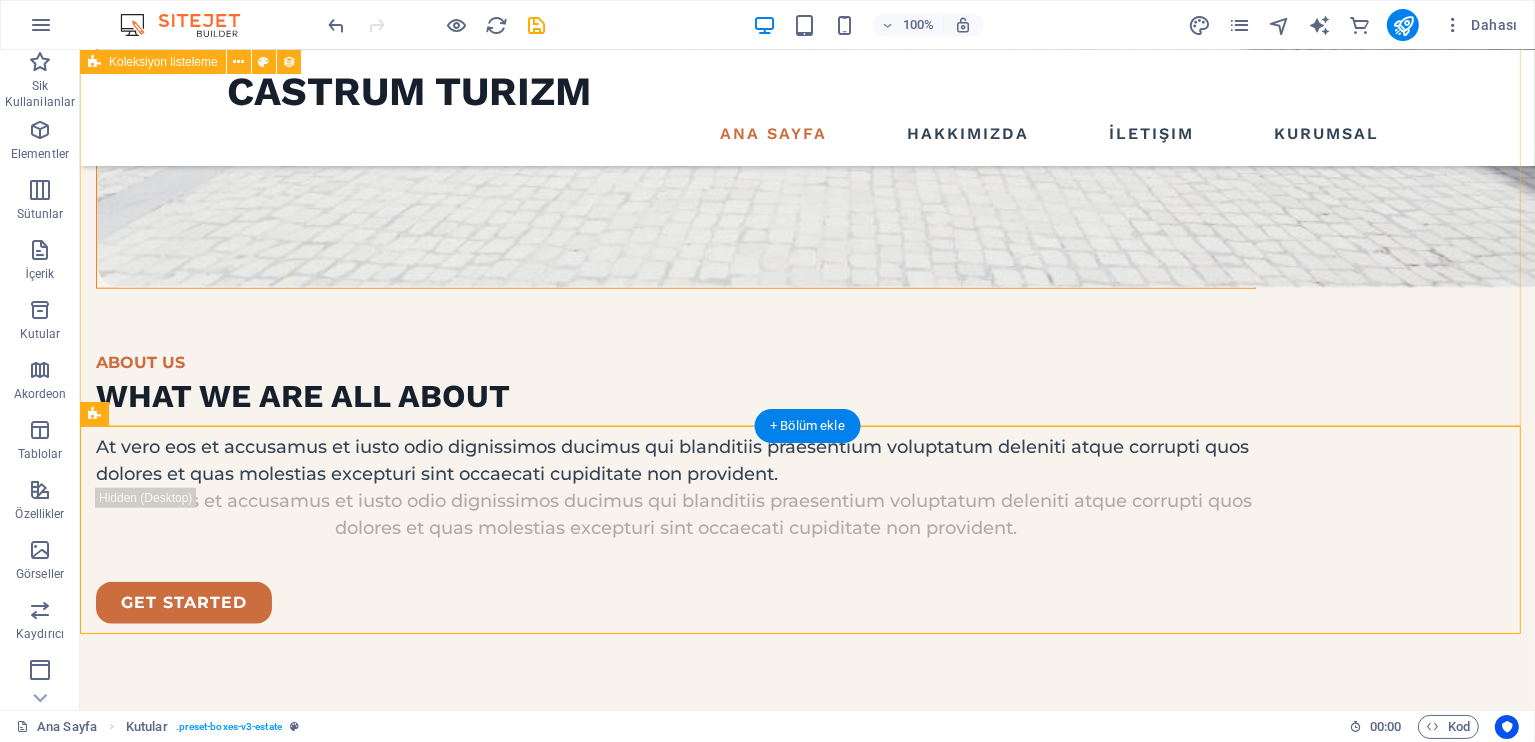 scroll, scrollTop: 2128, scrollLeft: 0, axis: vertical 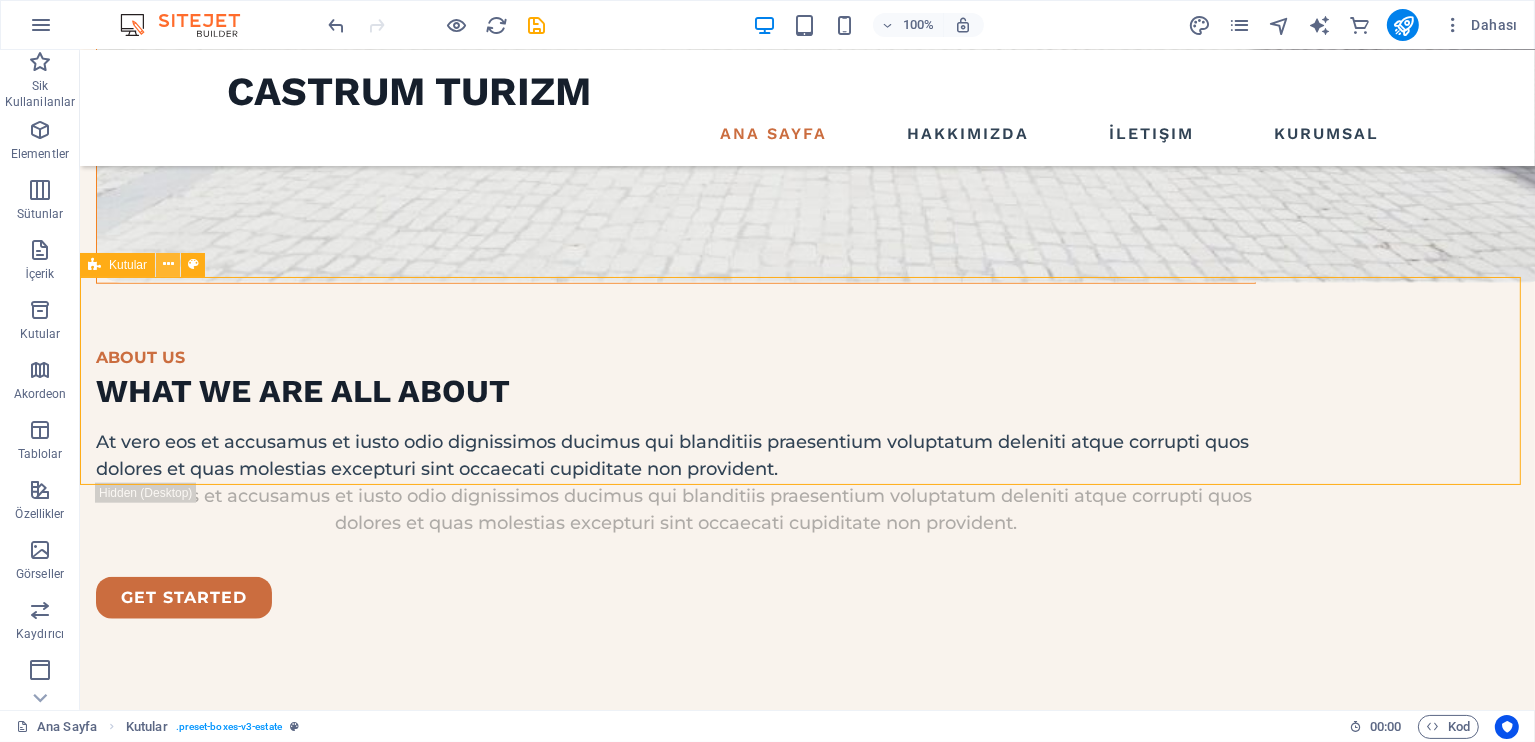 click at bounding box center (168, 264) 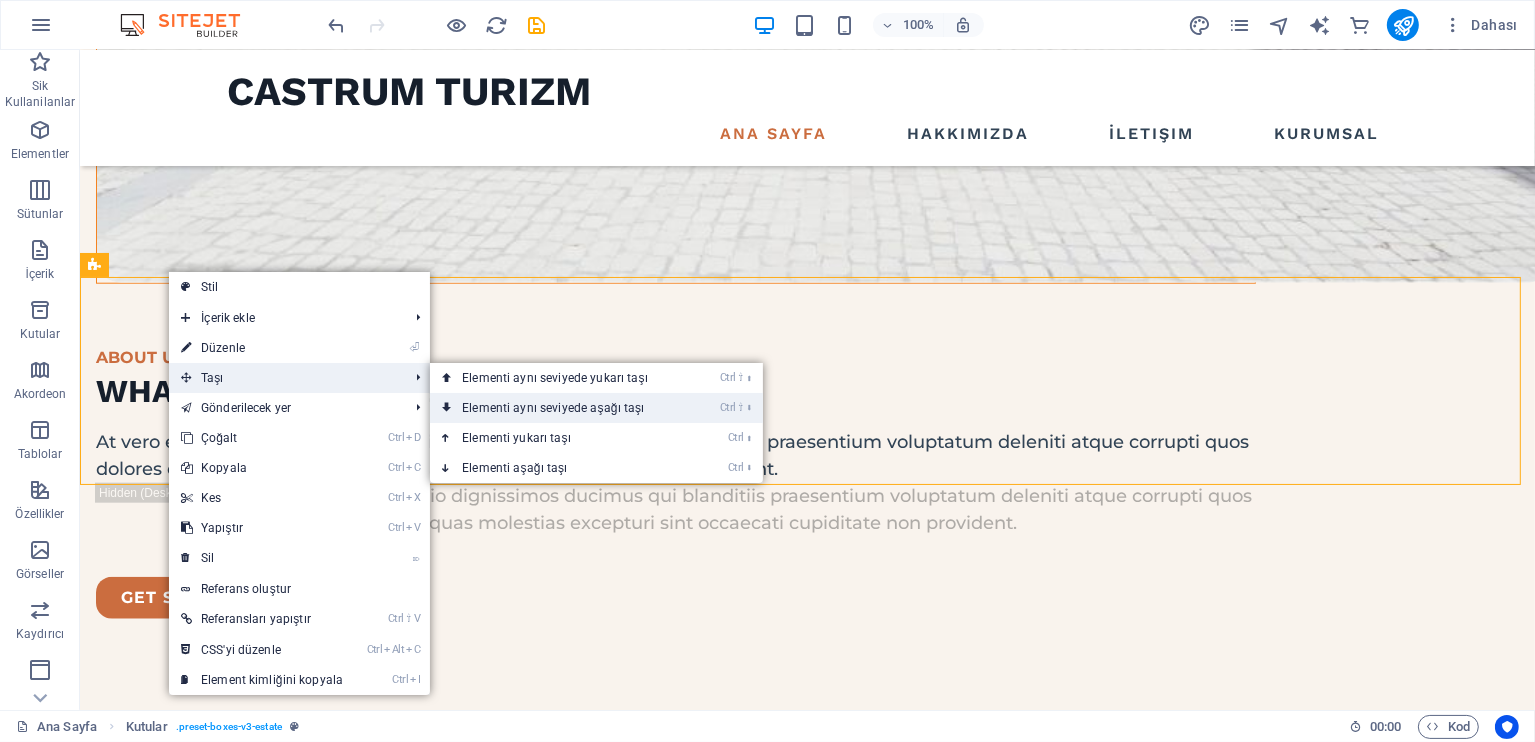 click on "Ctrl ⇧ ⬇  Elementi aynı seviyede aşağı taşı" at bounding box center [559, 408] 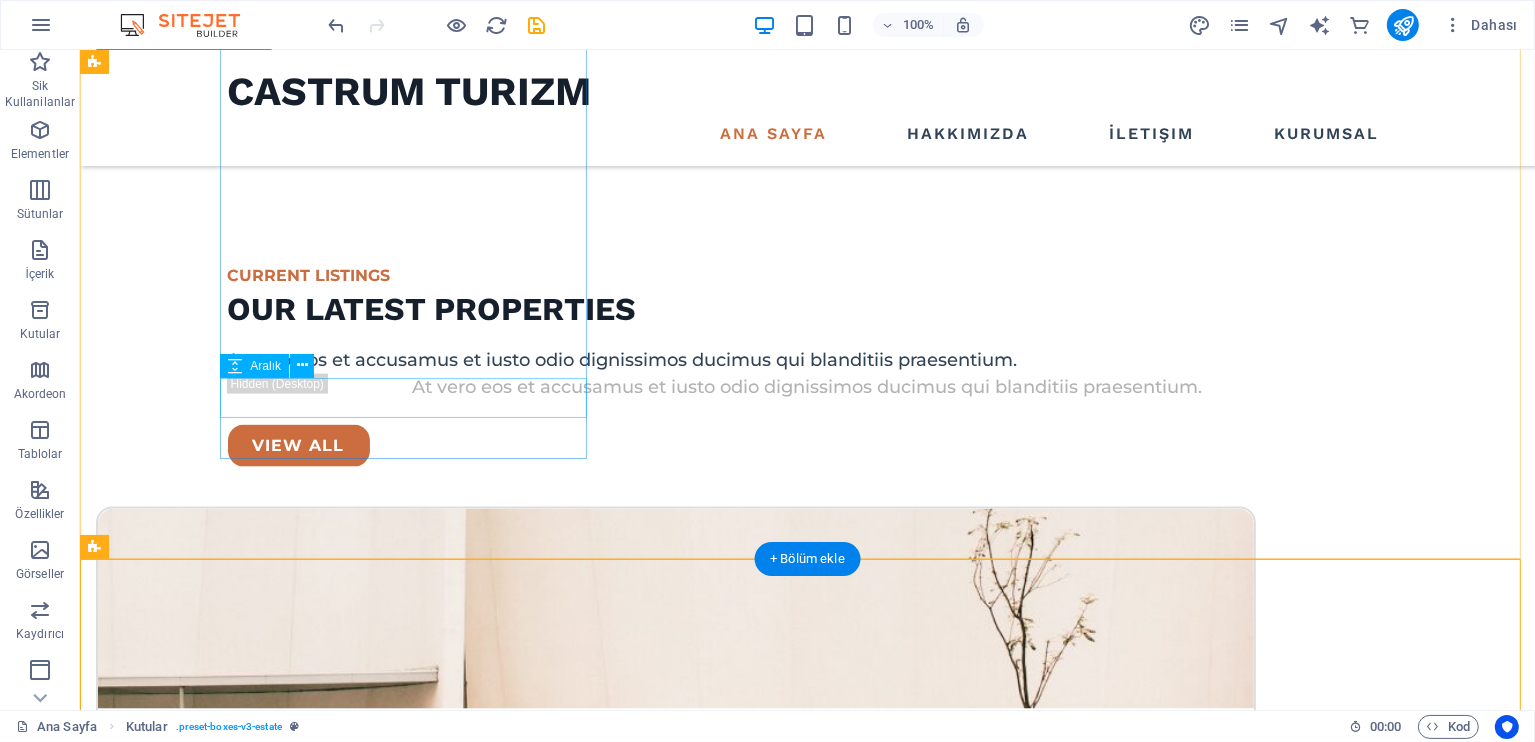 scroll, scrollTop: 2805, scrollLeft: 0, axis: vertical 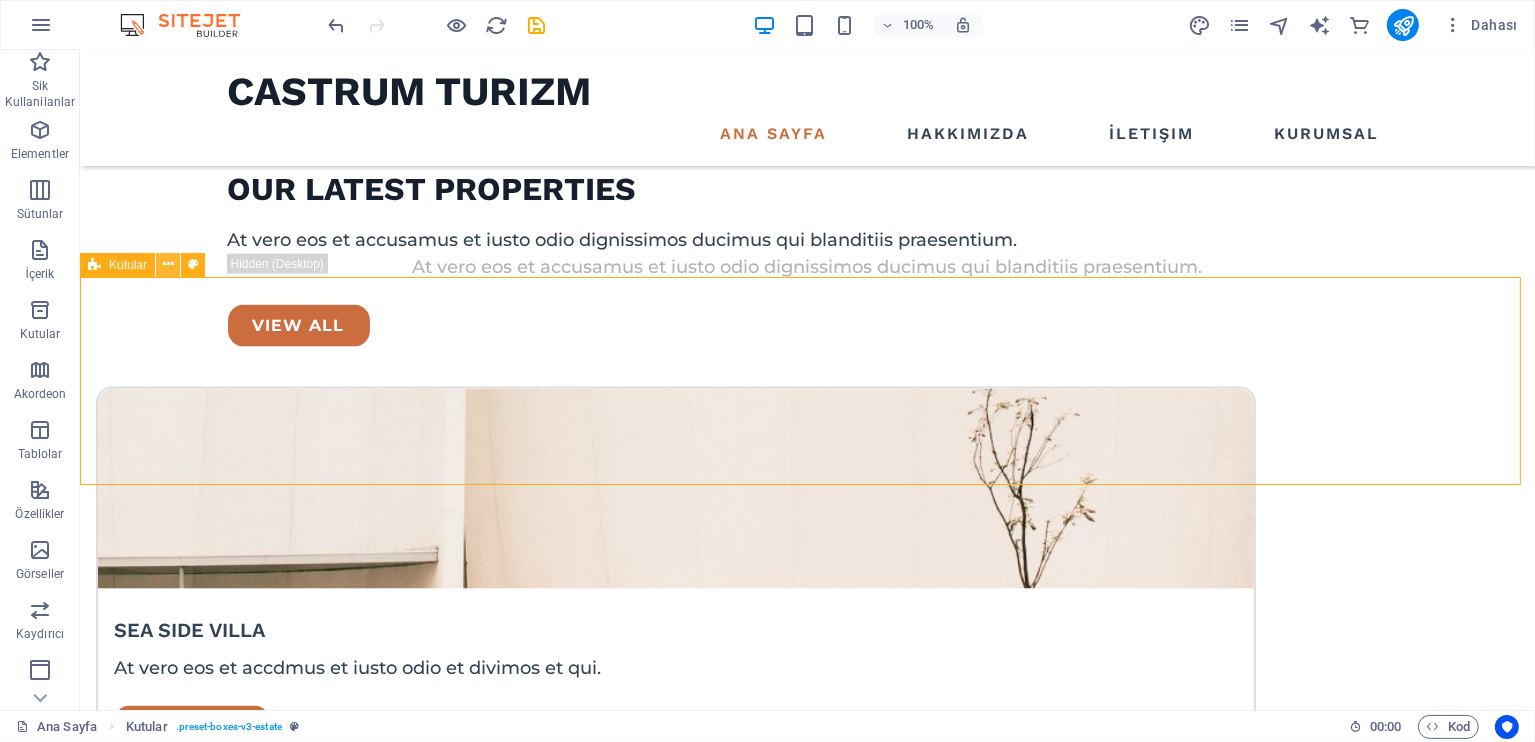 click at bounding box center [168, 265] 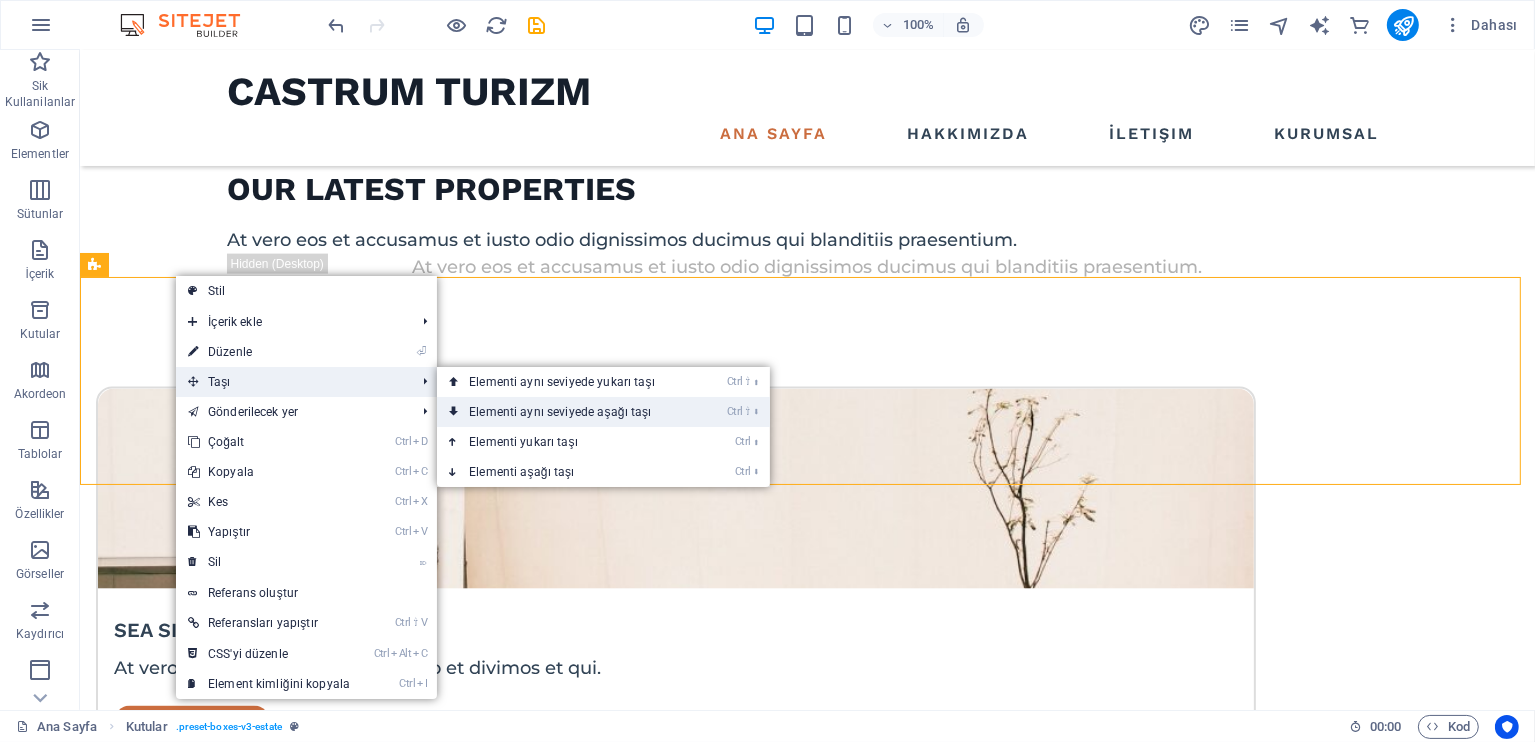 click on "Ctrl ⇧ ⬇  Elementi aynı seviyede aşağı taşı" at bounding box center [566, 412] 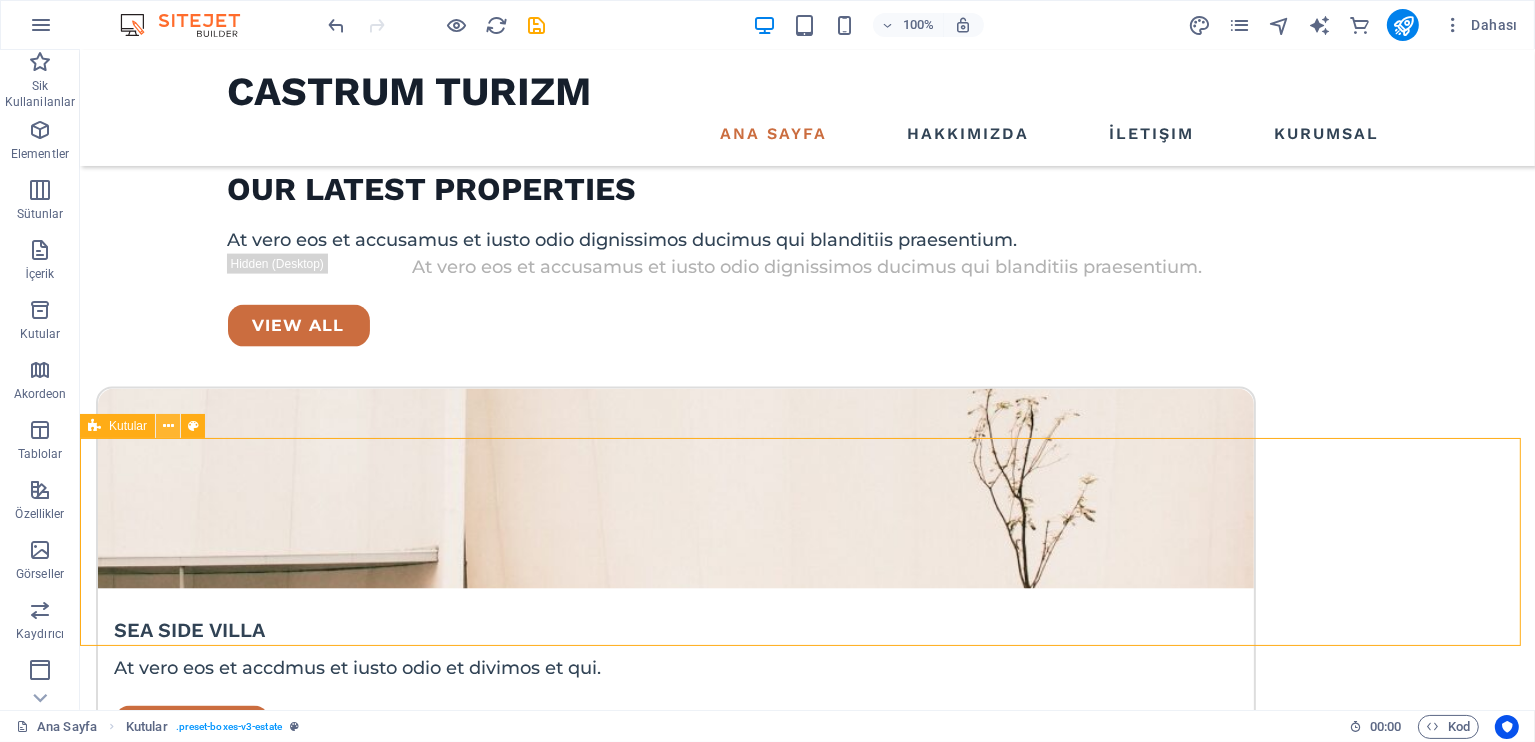 click at bounding box center (168, 426) 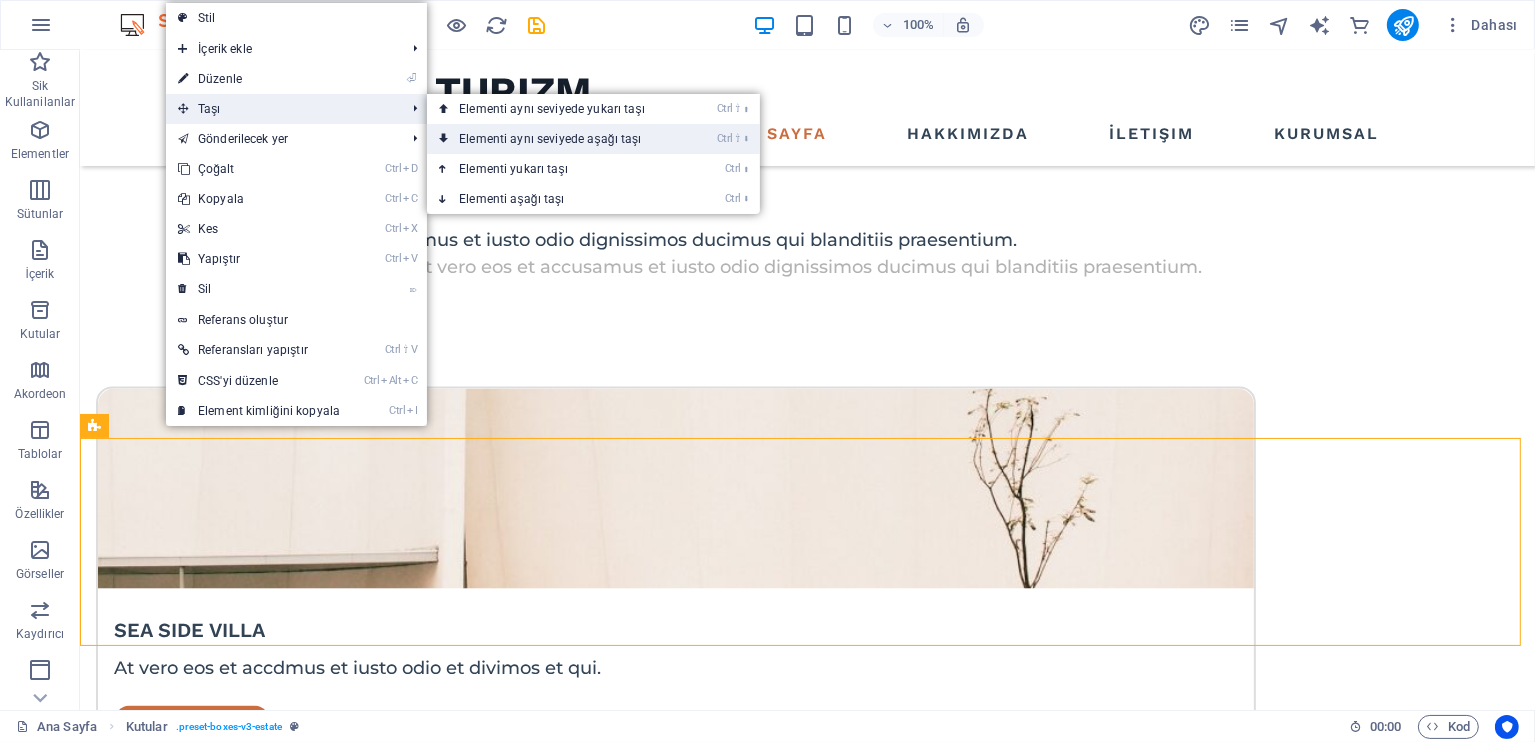 click on "Ctrl ⇧ ⬇  Elementi aynı seviyede aşağı taşı" at bounding box center (556, 139) 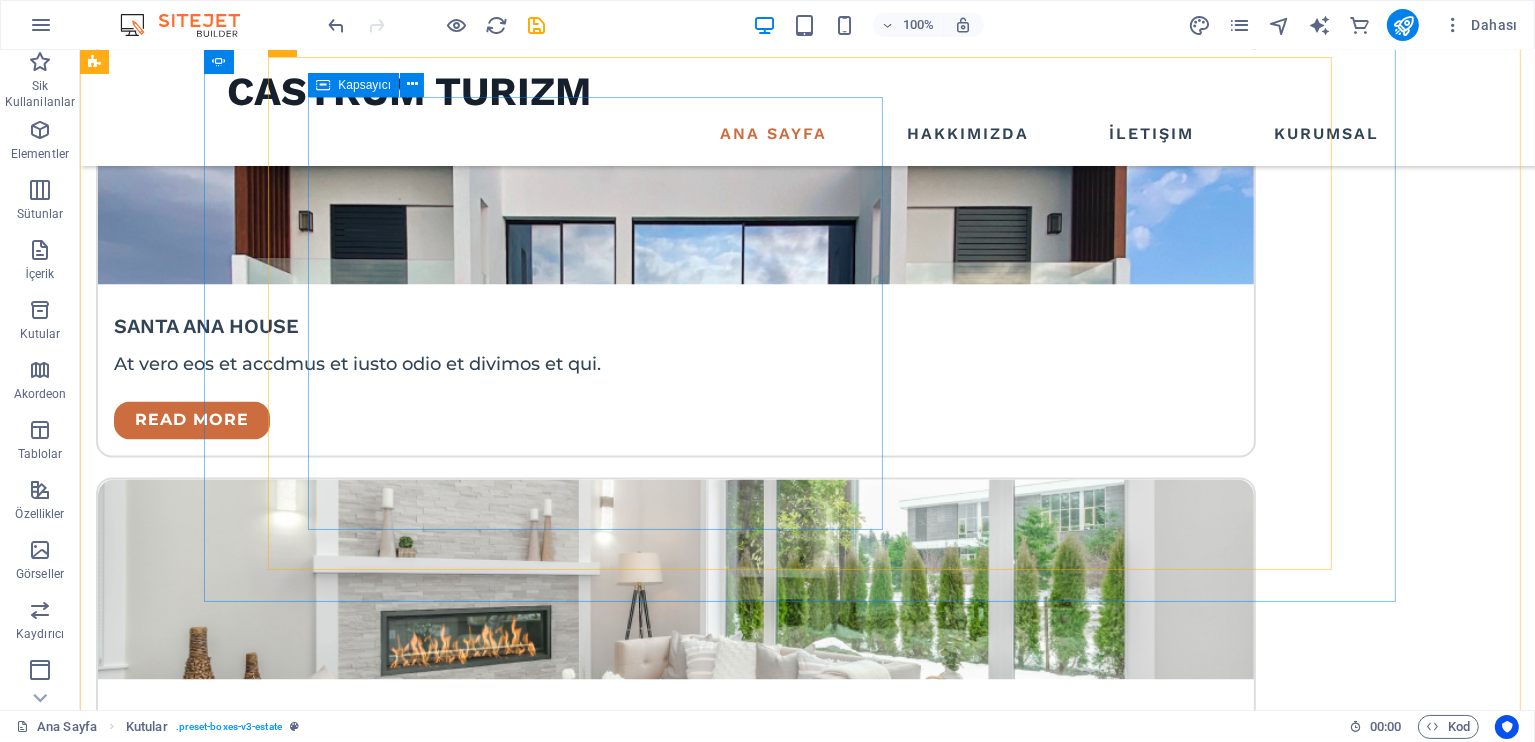 scroll, scrollTop: 3732, scrollLeft: 0, axis: vertical 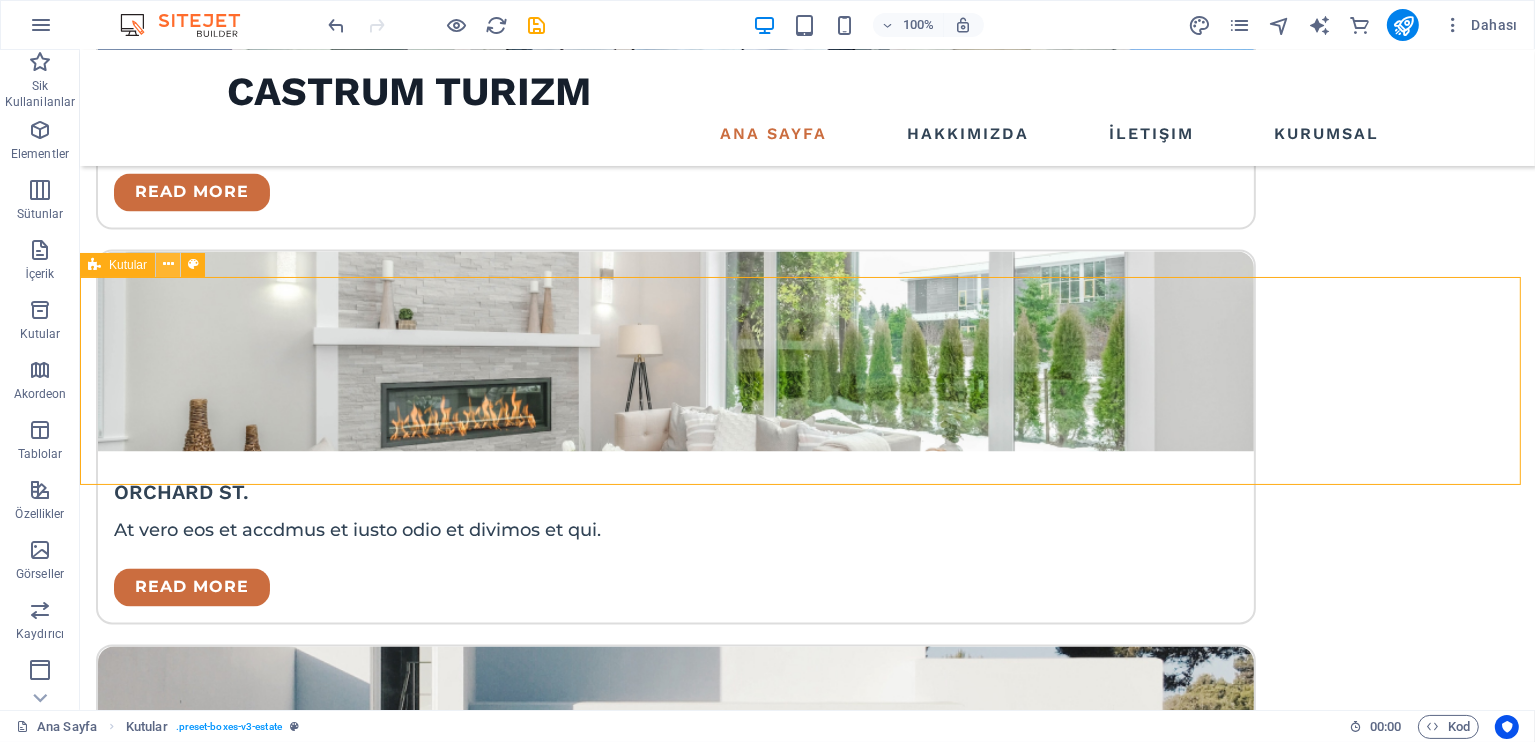 click at bounding box center (168, 264) 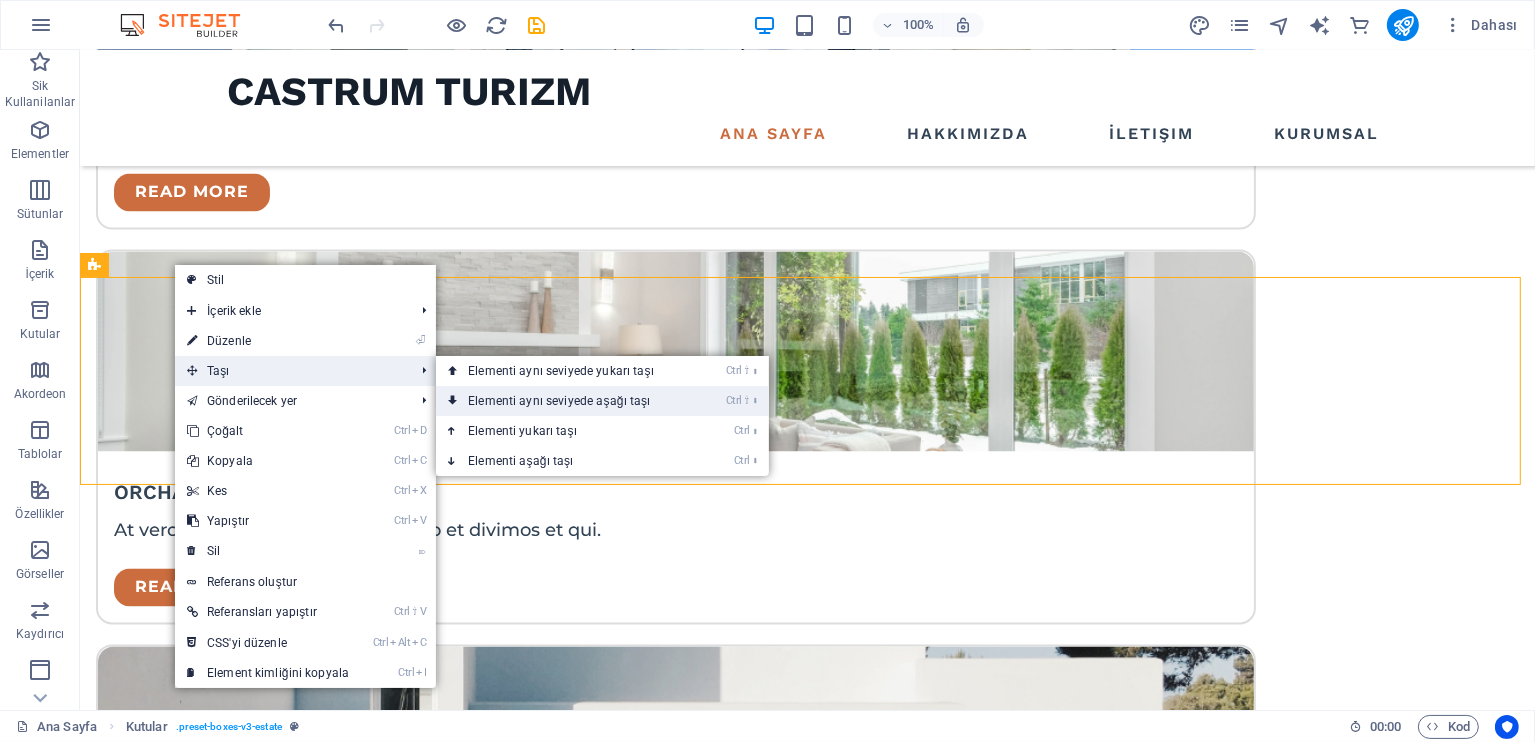 click on "Ctrl ⇧ ⬇  Elementi aynı seviyede aşağı taşı" at bounding box center (565, 401) 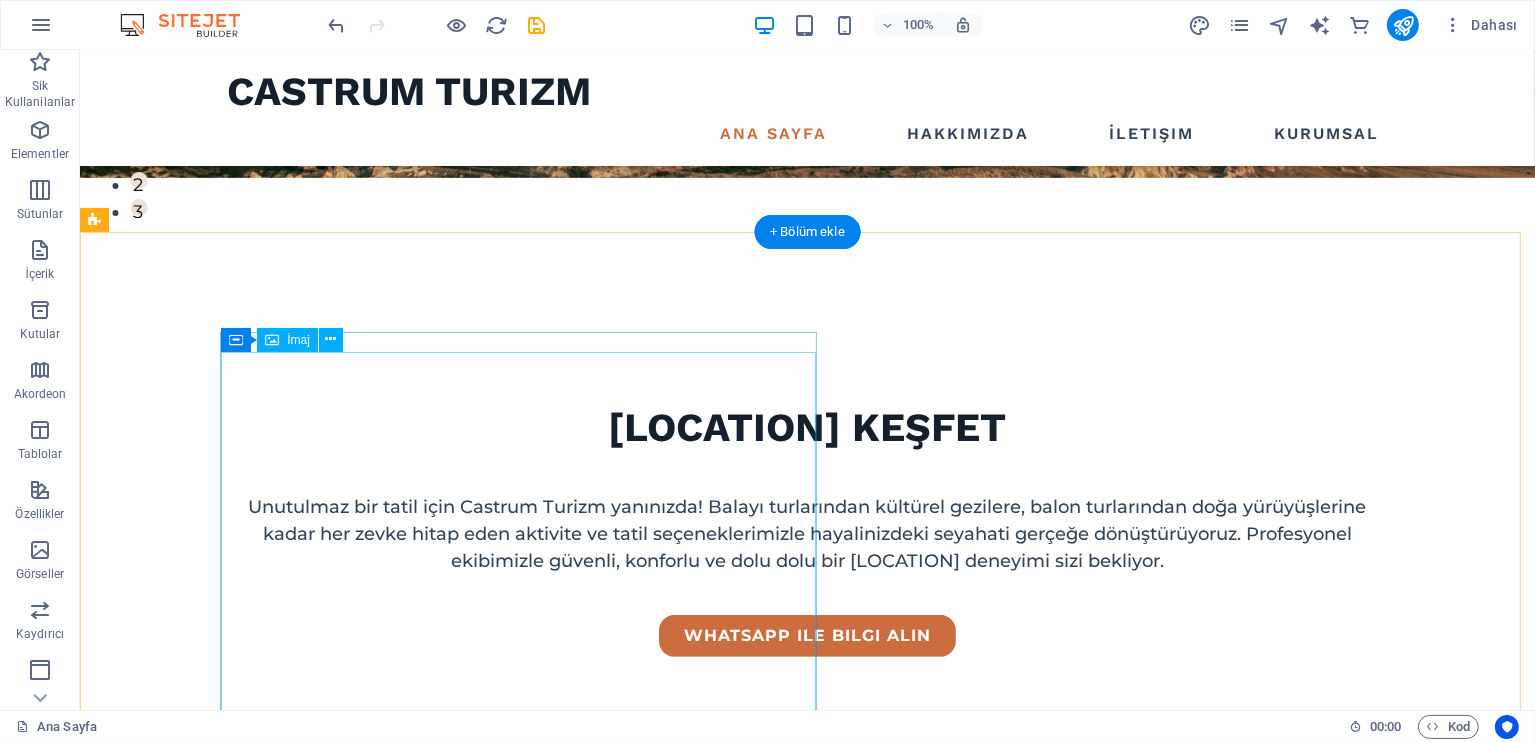 scroll, scrollTop: 400, scrollLeft: 0, axis: vertical 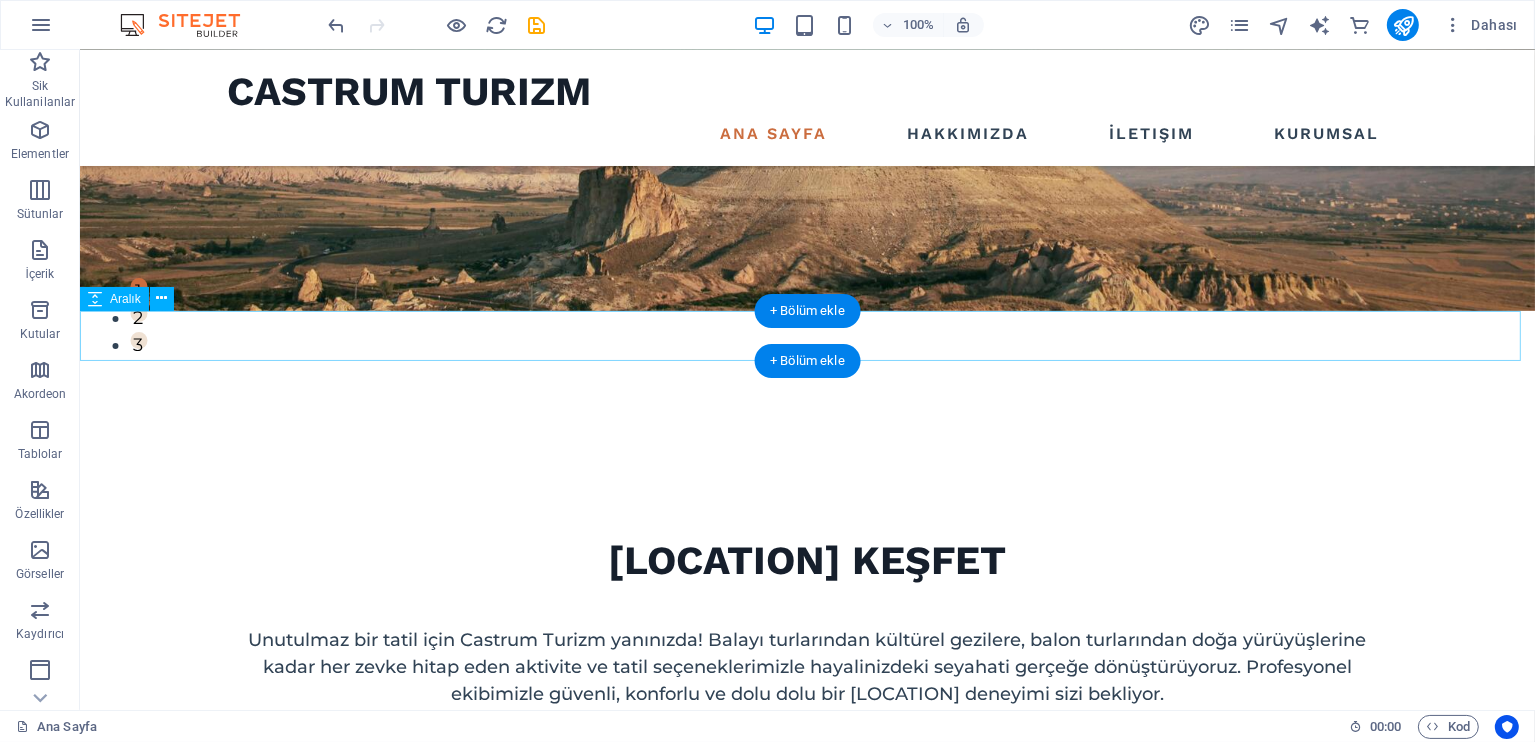 click at bounding box center [806, 915] 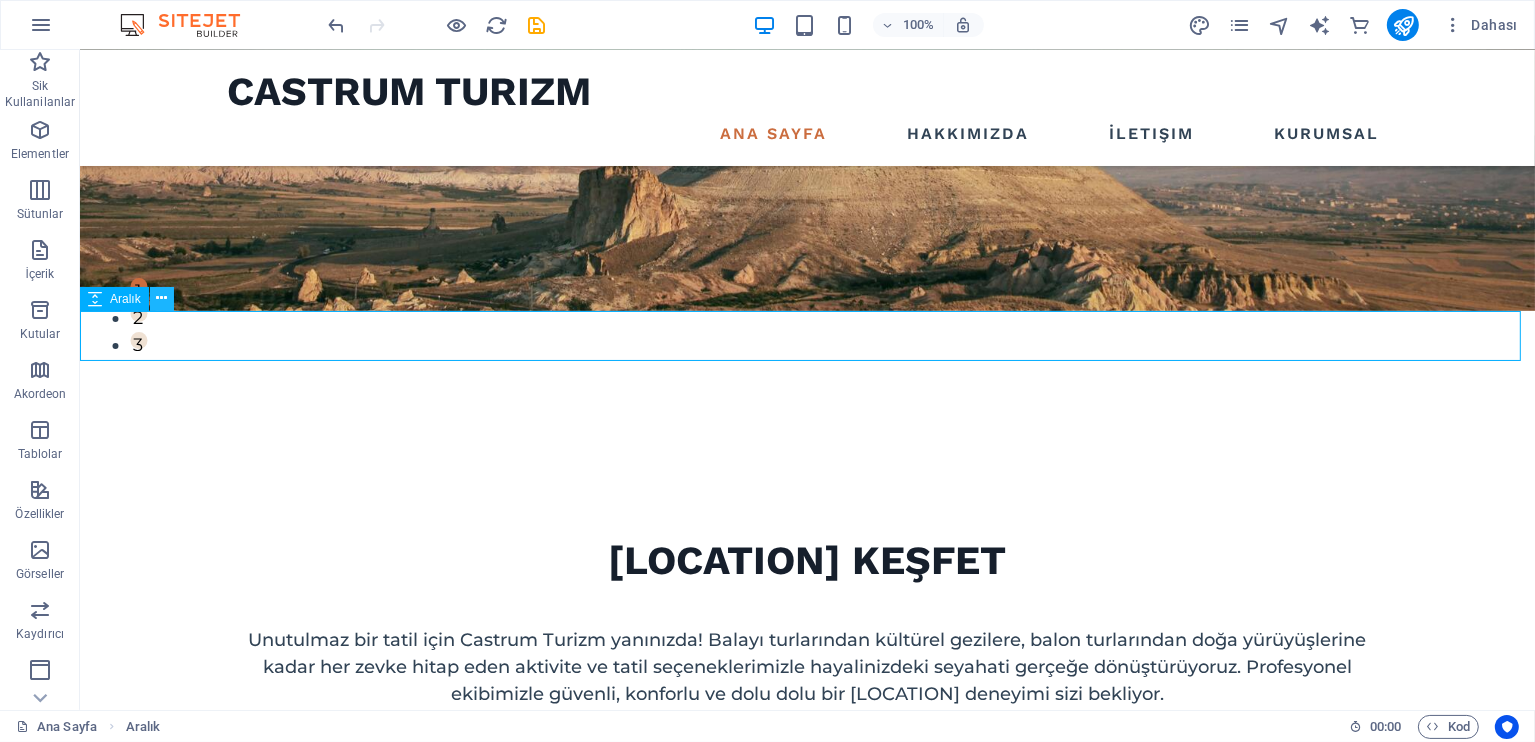 click at bounding box center [161, 298] 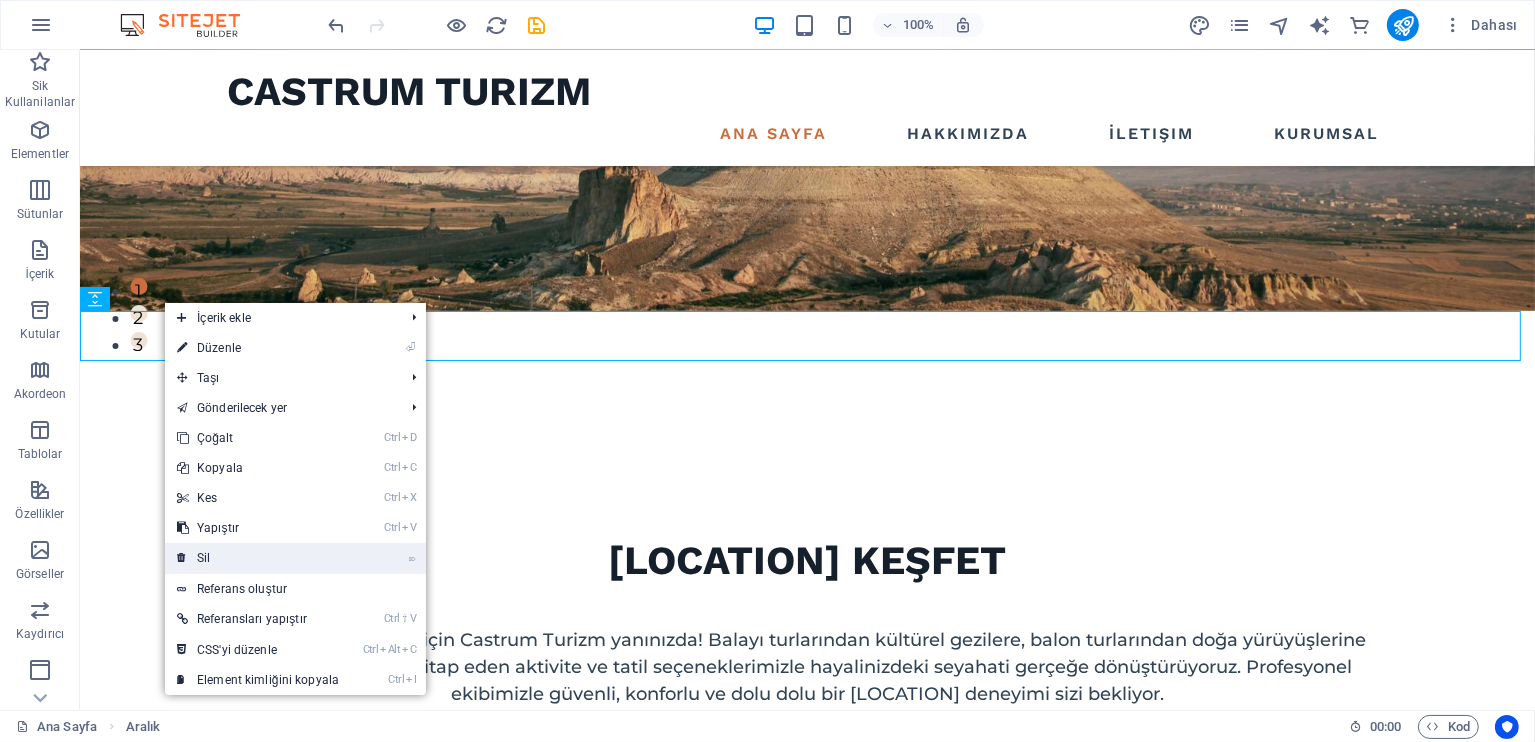 click on "⌦  Sil" at bounding box center [258, 558] 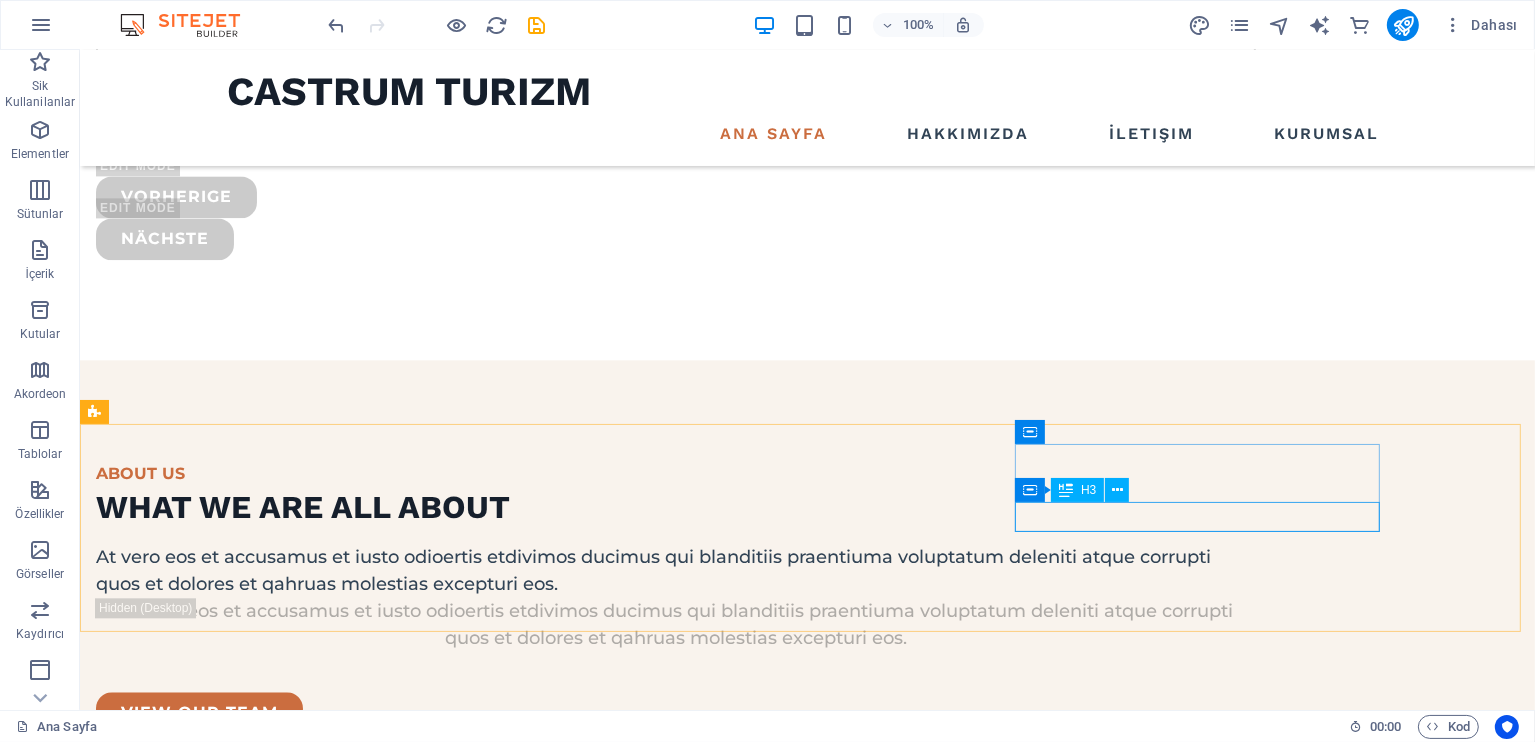 scroll, scrollTop: 4524, scrollLeft: 0, axis: vertical 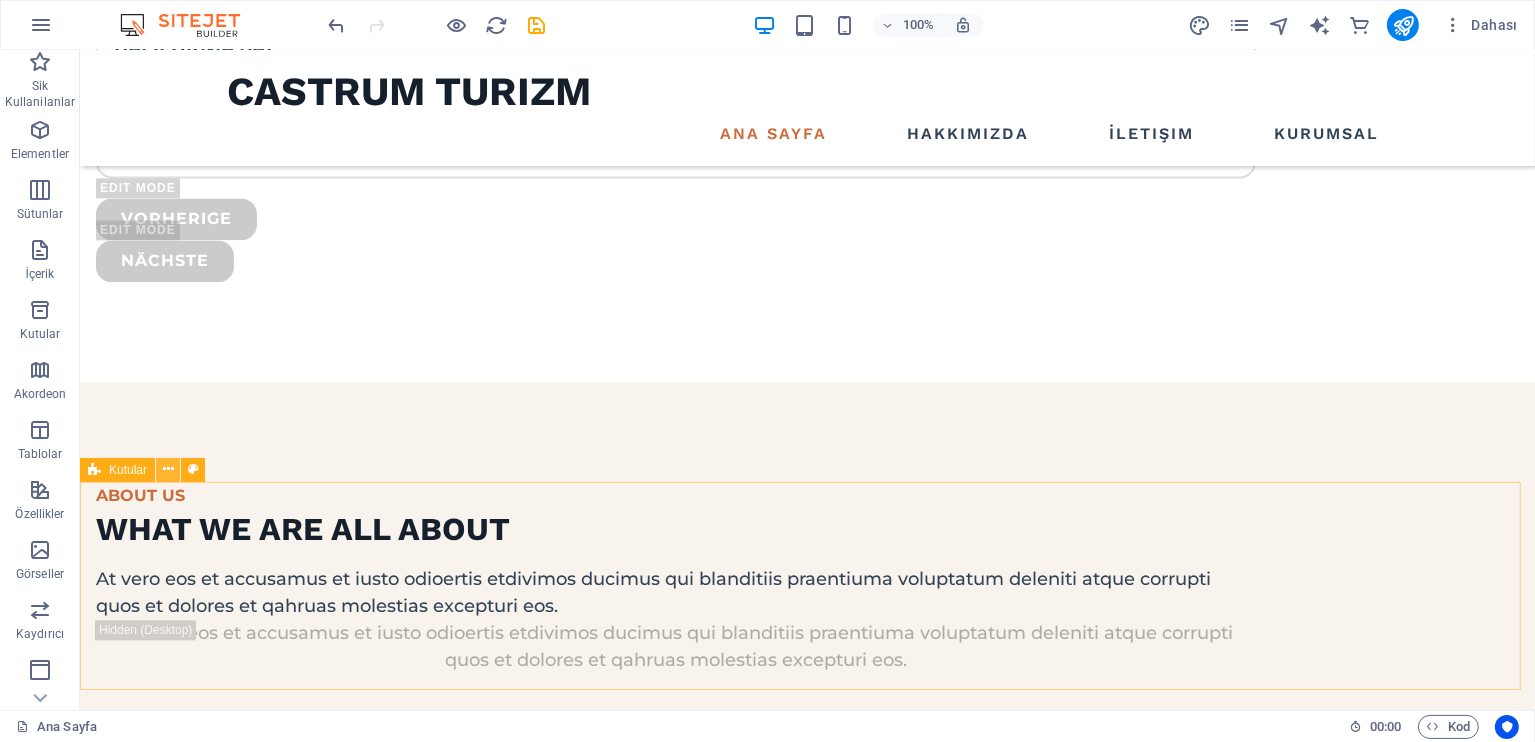 click at bounding box center [168, 469] 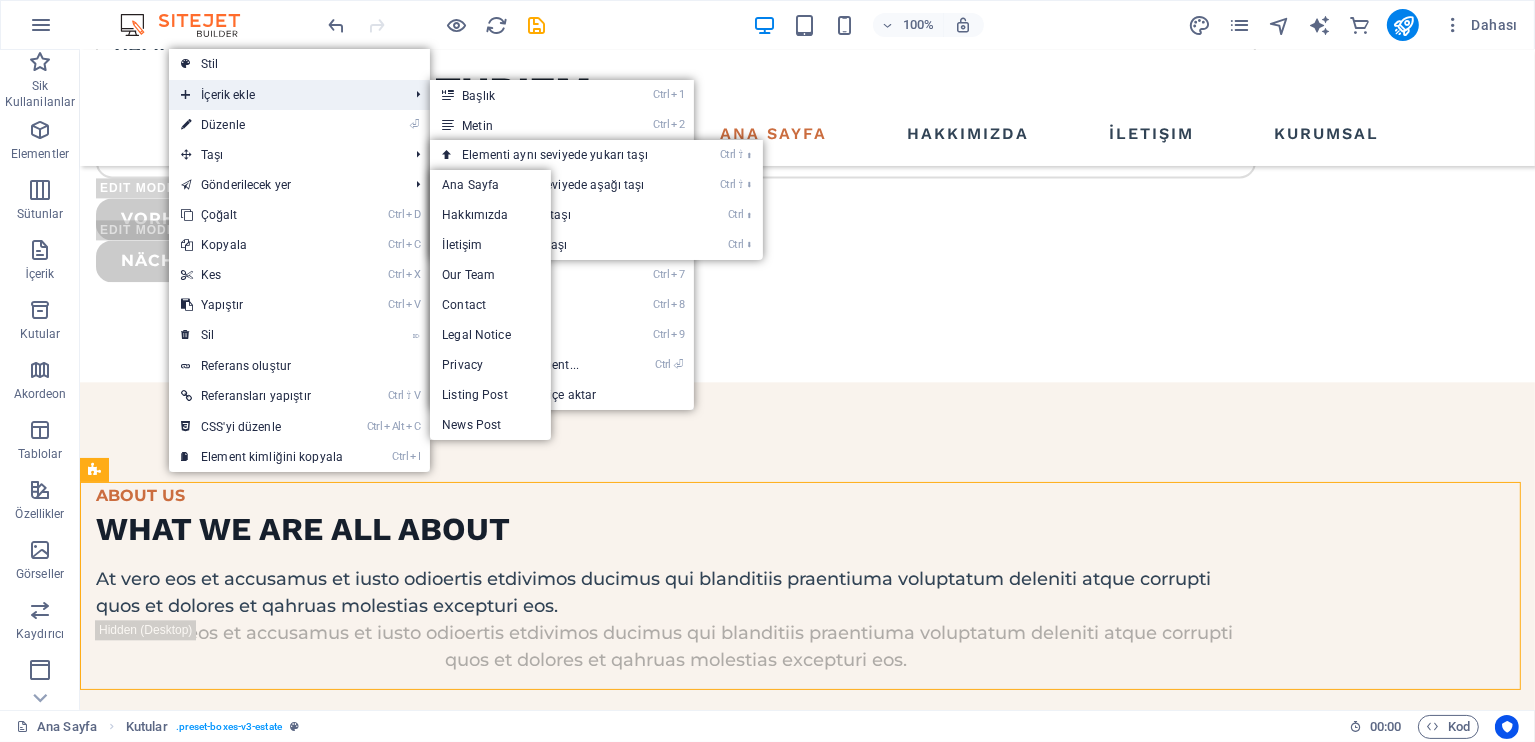 click on "İçerik ekle" at bounding box center (284, 95) 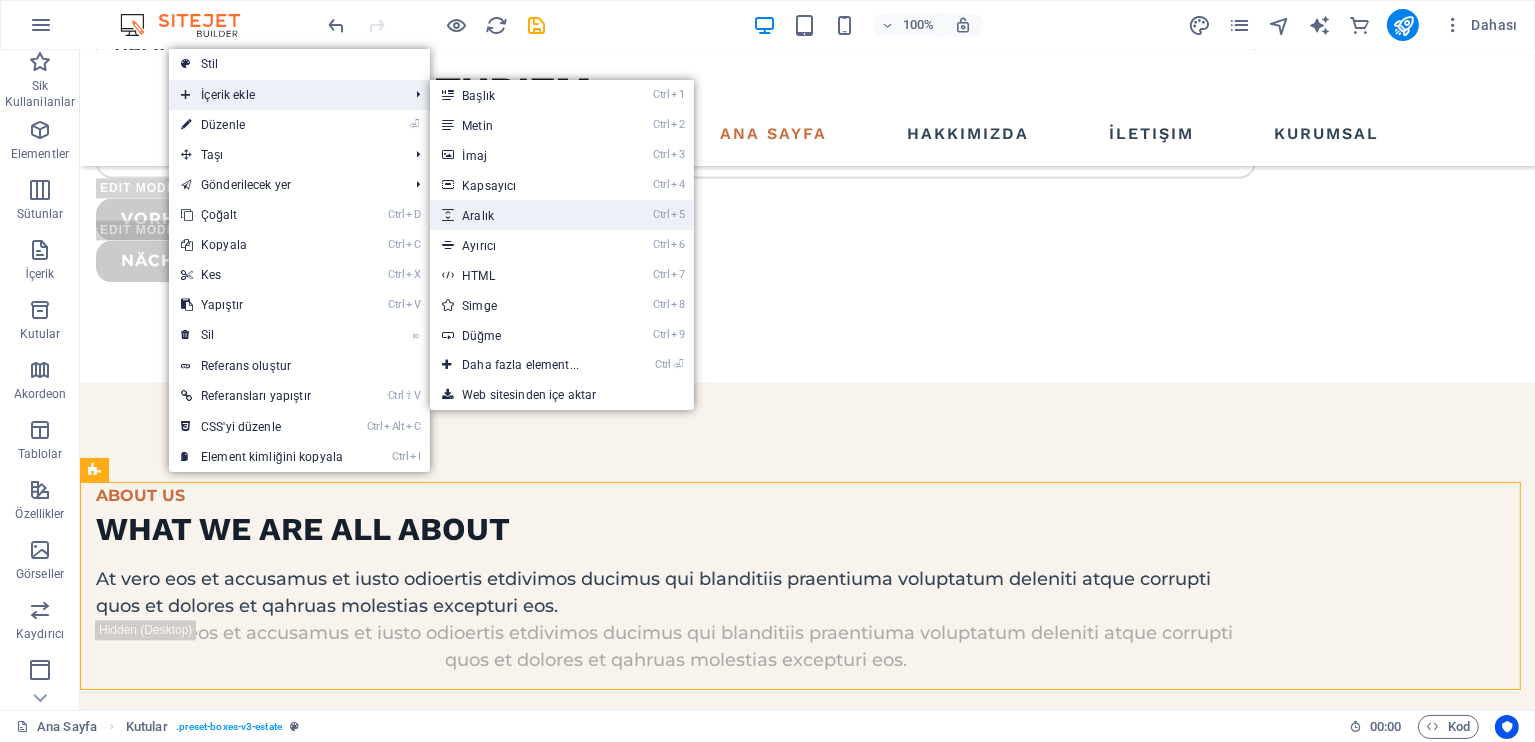 click on "Ctrl 5  Aralık" at bounding box center [524, 215] 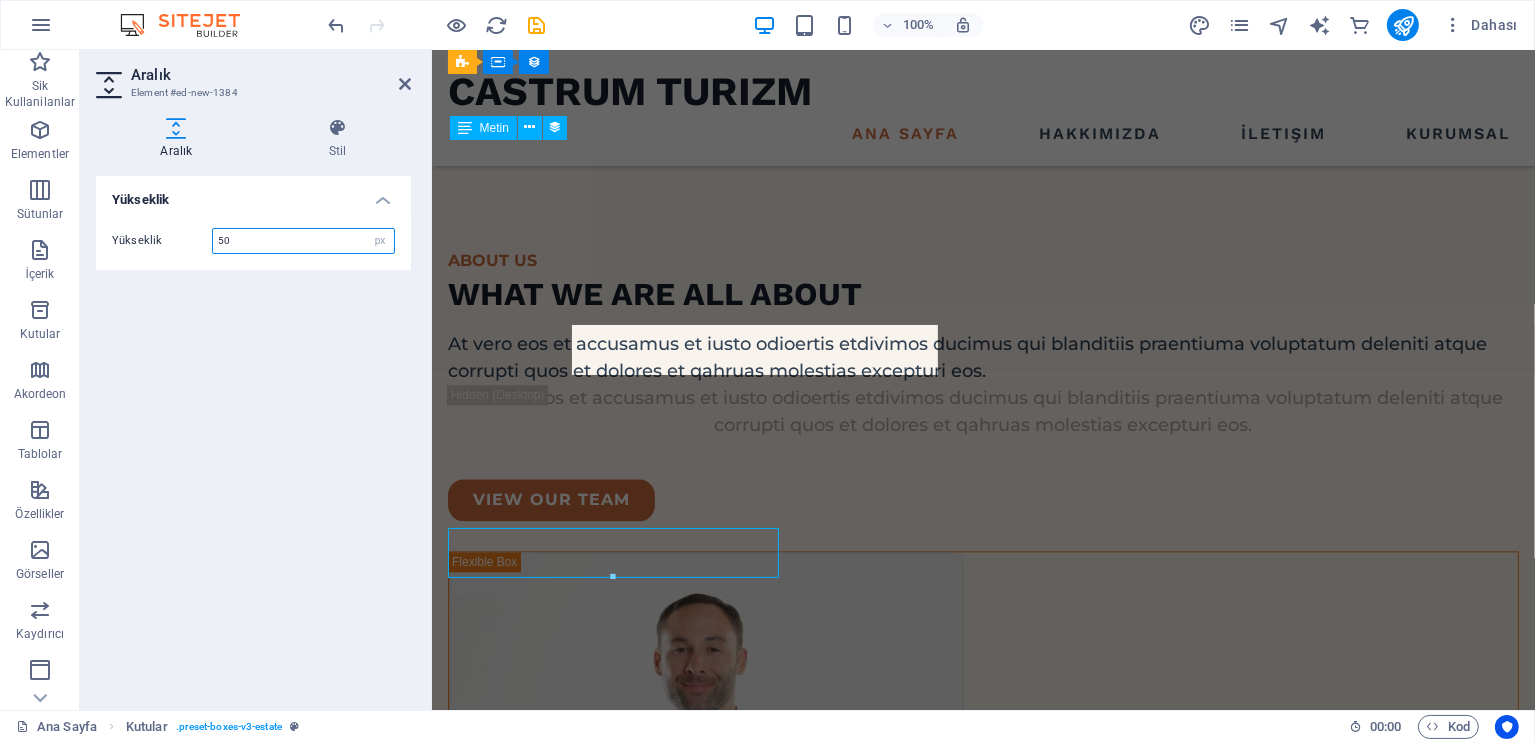 scroll, scrollTop: 4653, scrollLeft: 0, axis: vertical 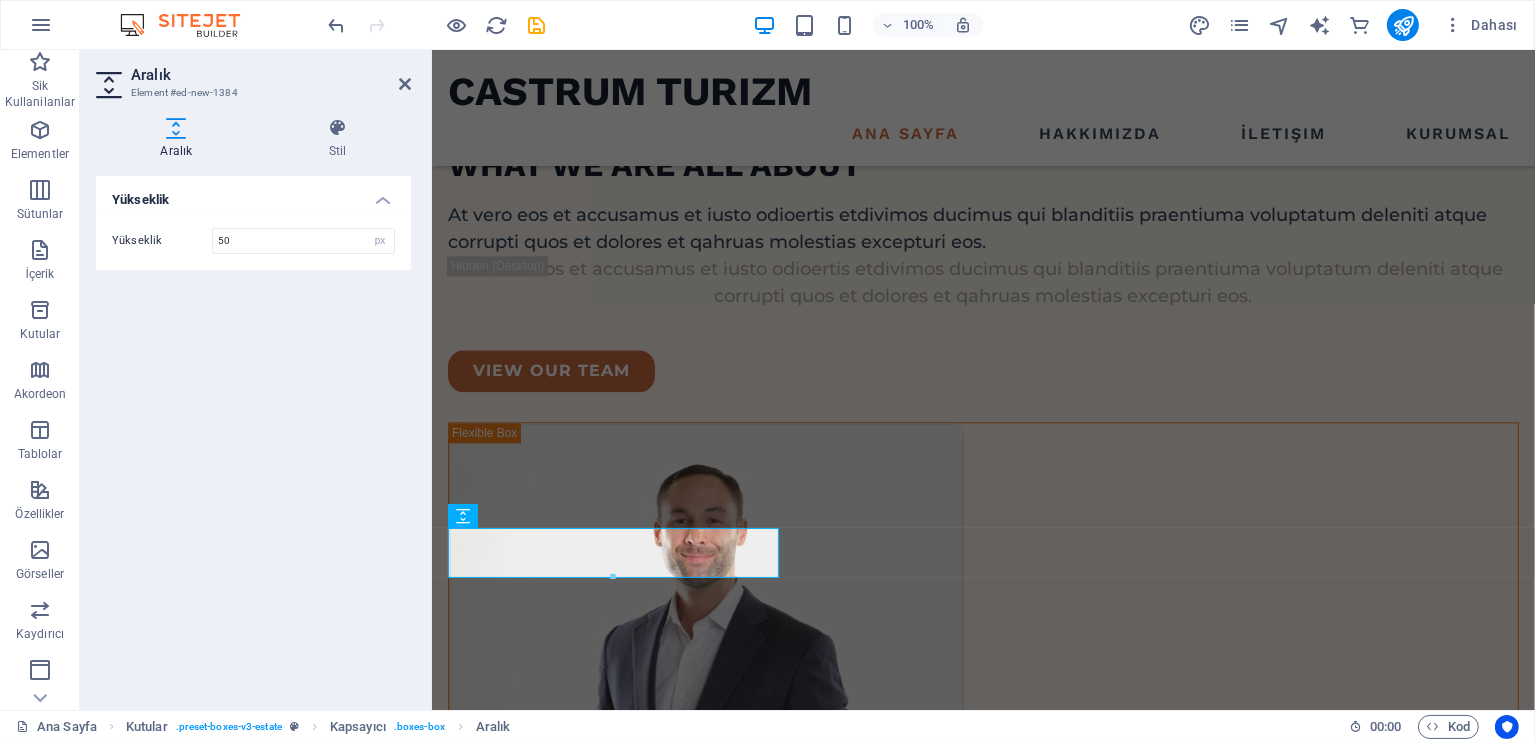 click on "Aralık Element #ed-new-1384" at bounding box center [253, 76] 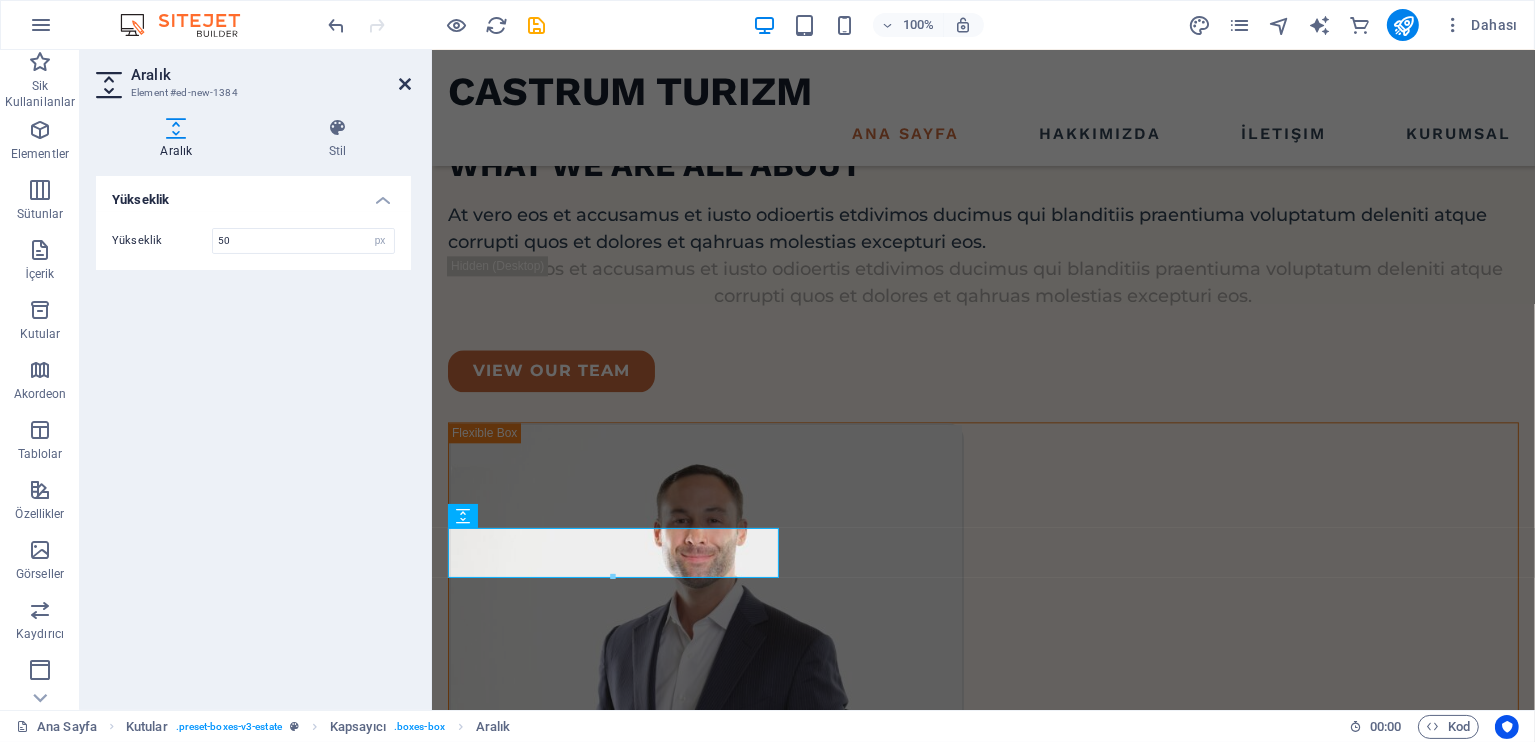 click at bounding box center (405, 84) 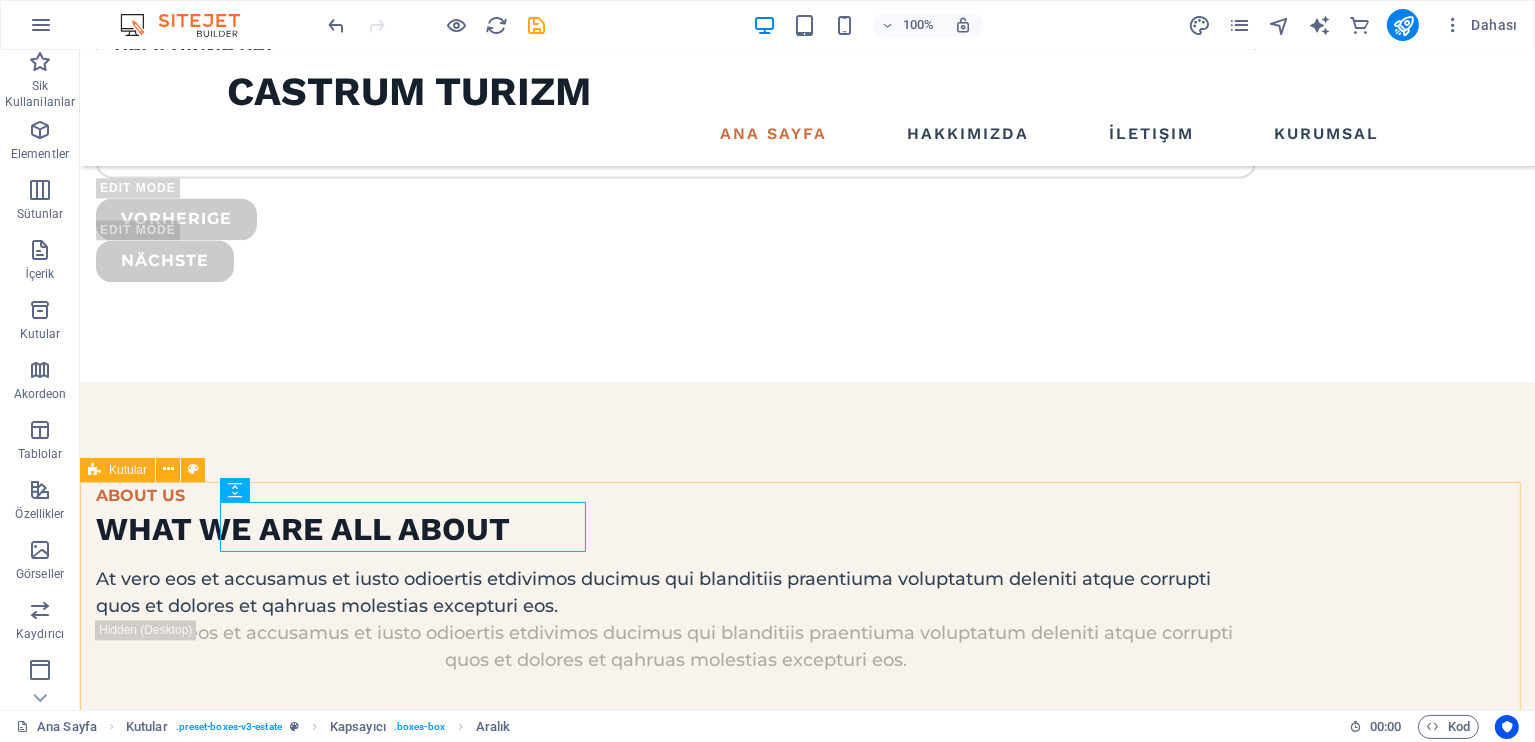 click on "Ürgüp, Nevşehir, Kapadokya +90 (544) 330 39-59 Tursab No: 15393" at bounding box center (806, 6476) 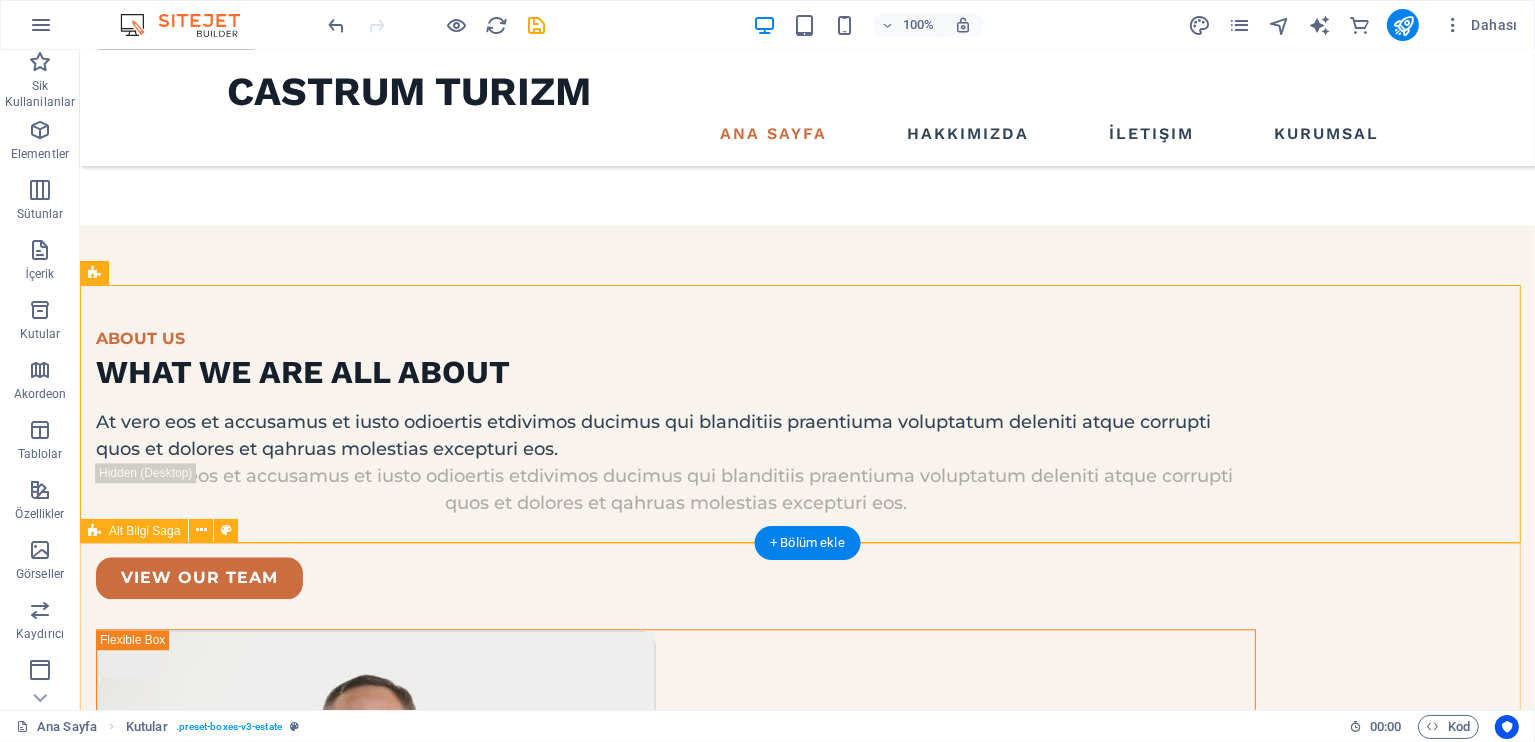 scroll, scrollTop: 4724, scrollLeft: 0, axis: vertical 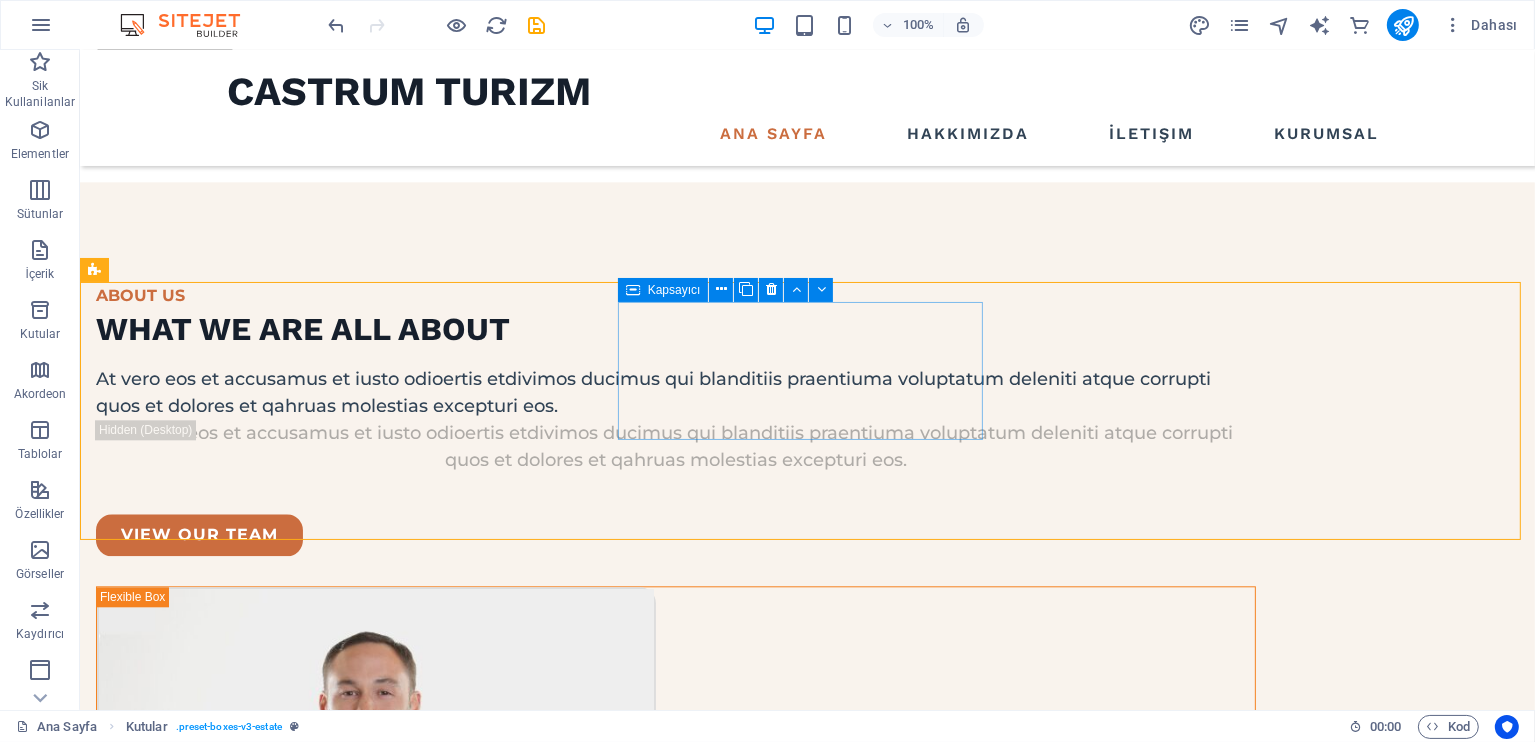 click on "[PHONE]" at bounding box center (277, 6261) 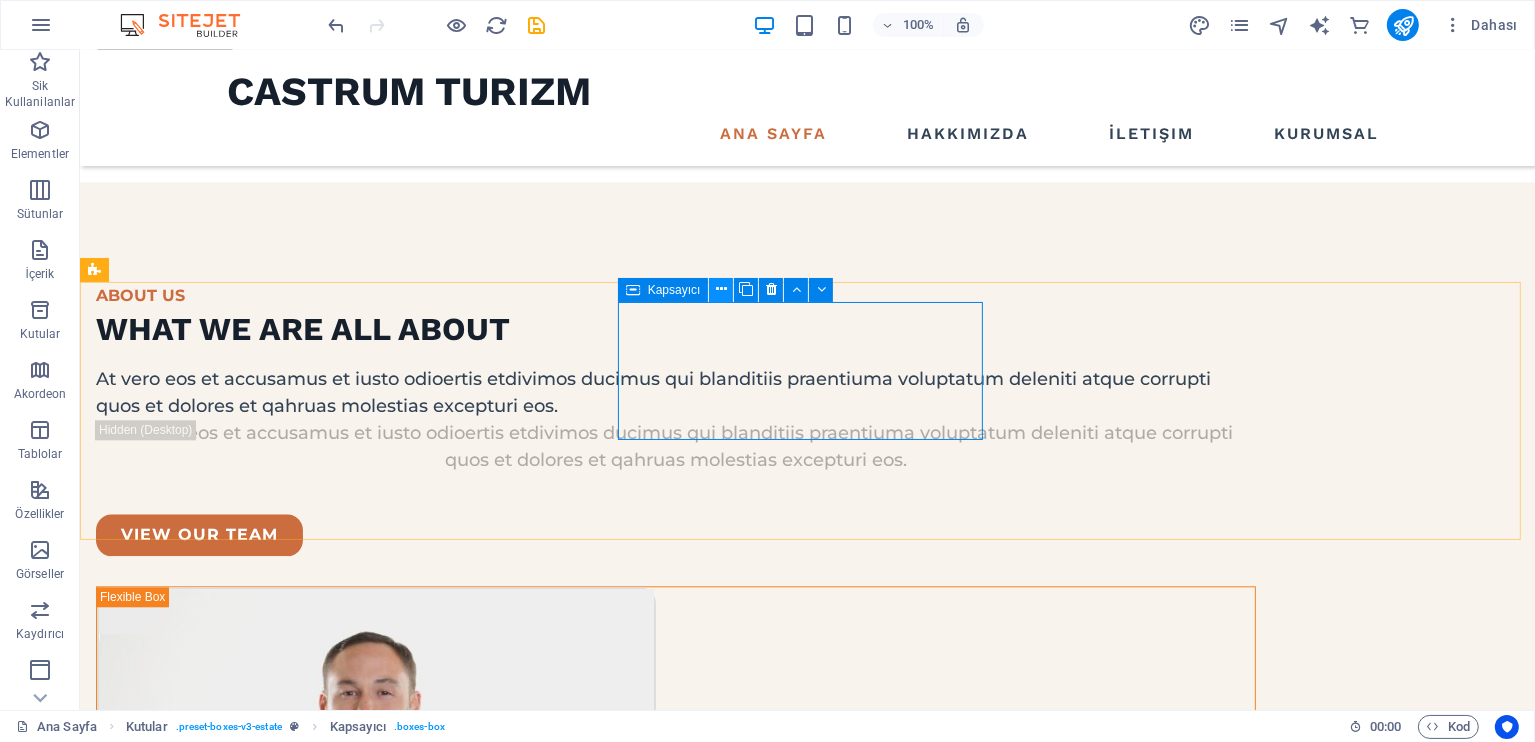 click at bounding box center (721, 290) 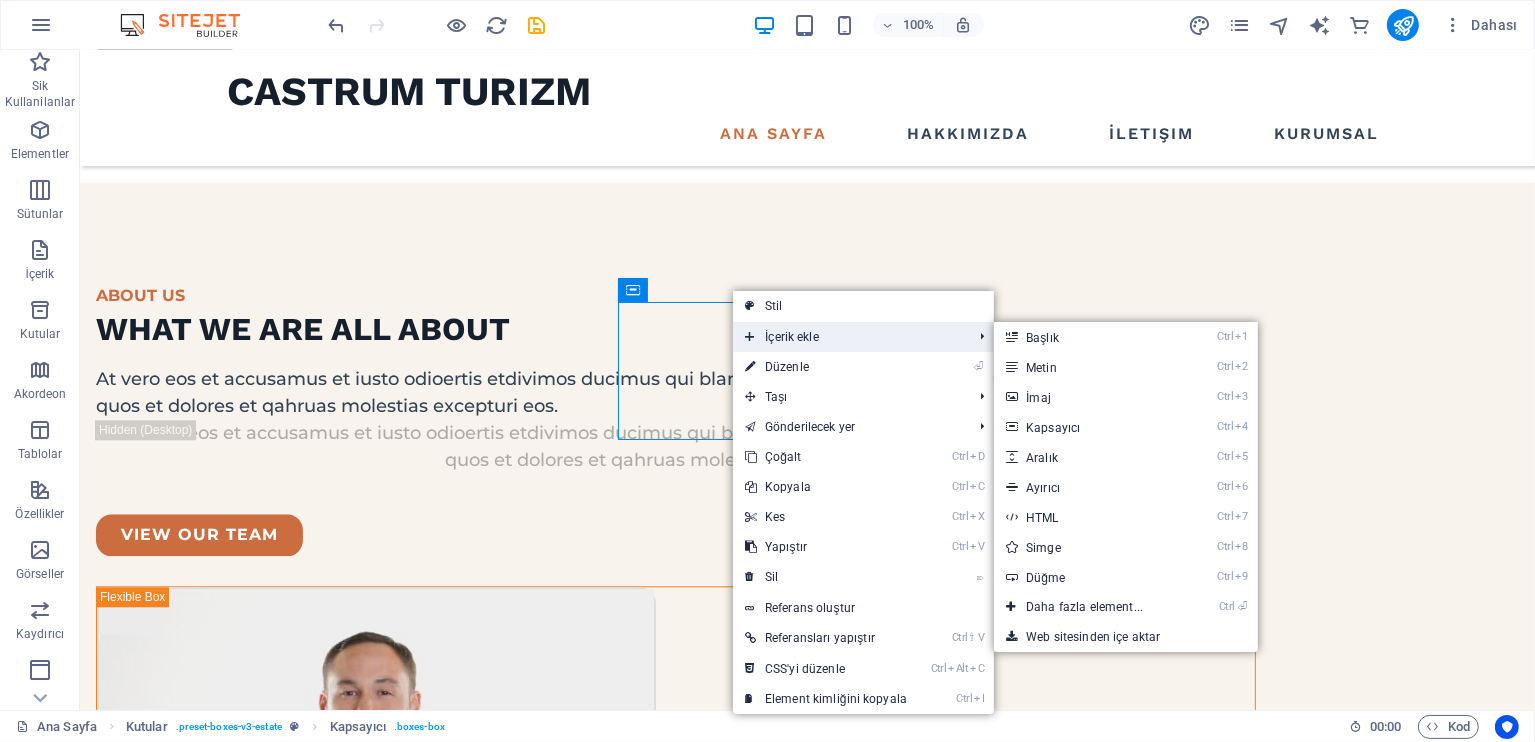 click on "İçerik ekle" at bounding box center (848, 337) 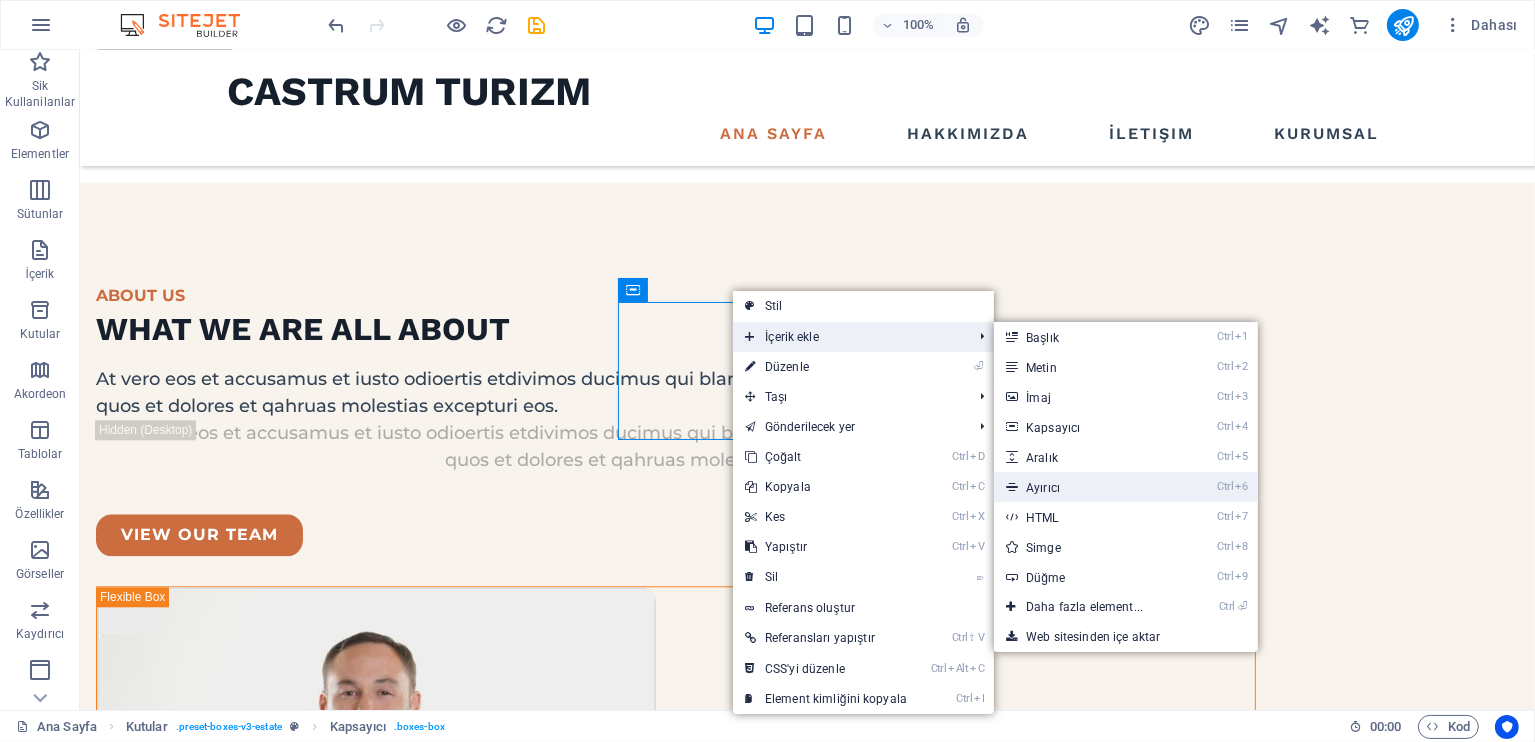 click on "Ctrl 6  Ayırıcı" at bounding box center [1088, 487] 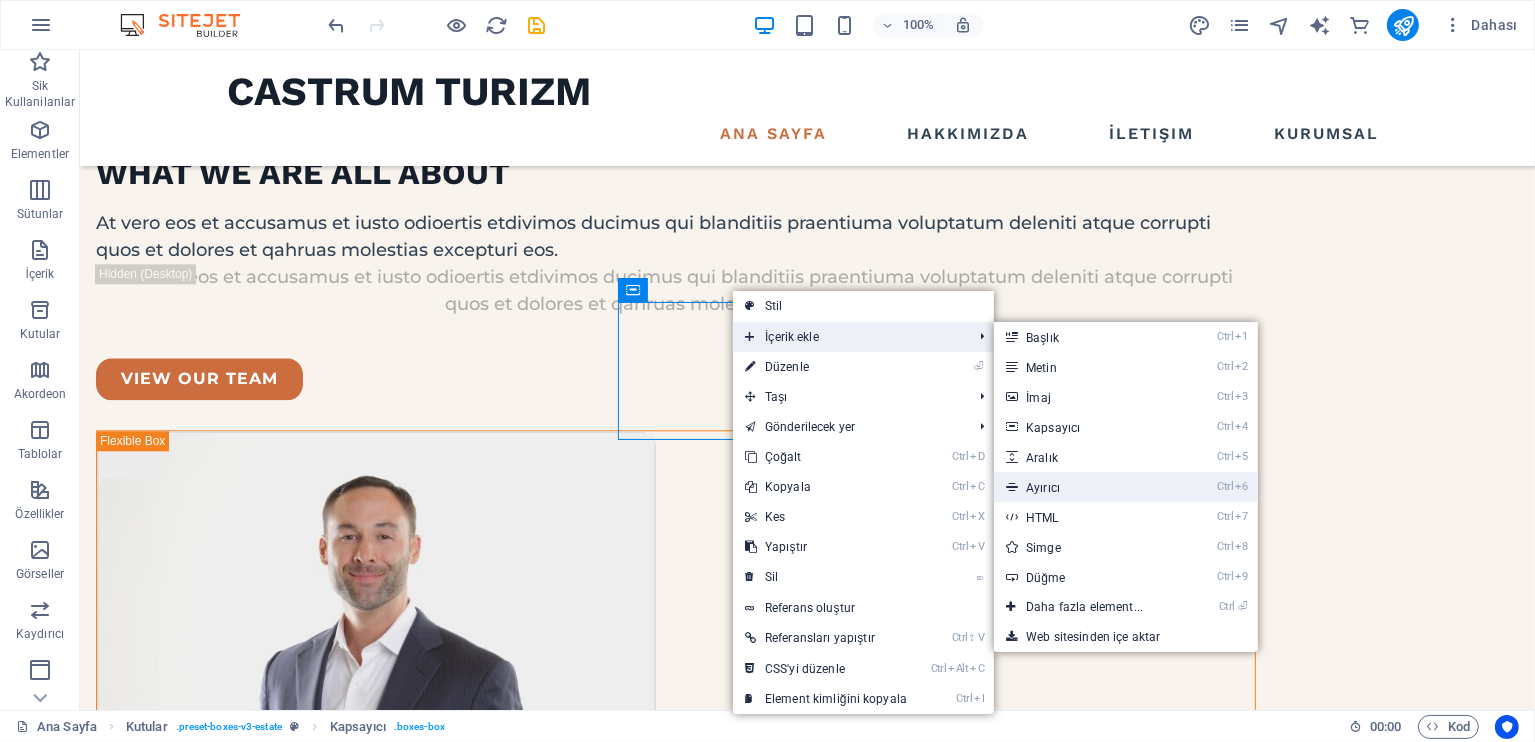 select on "%" 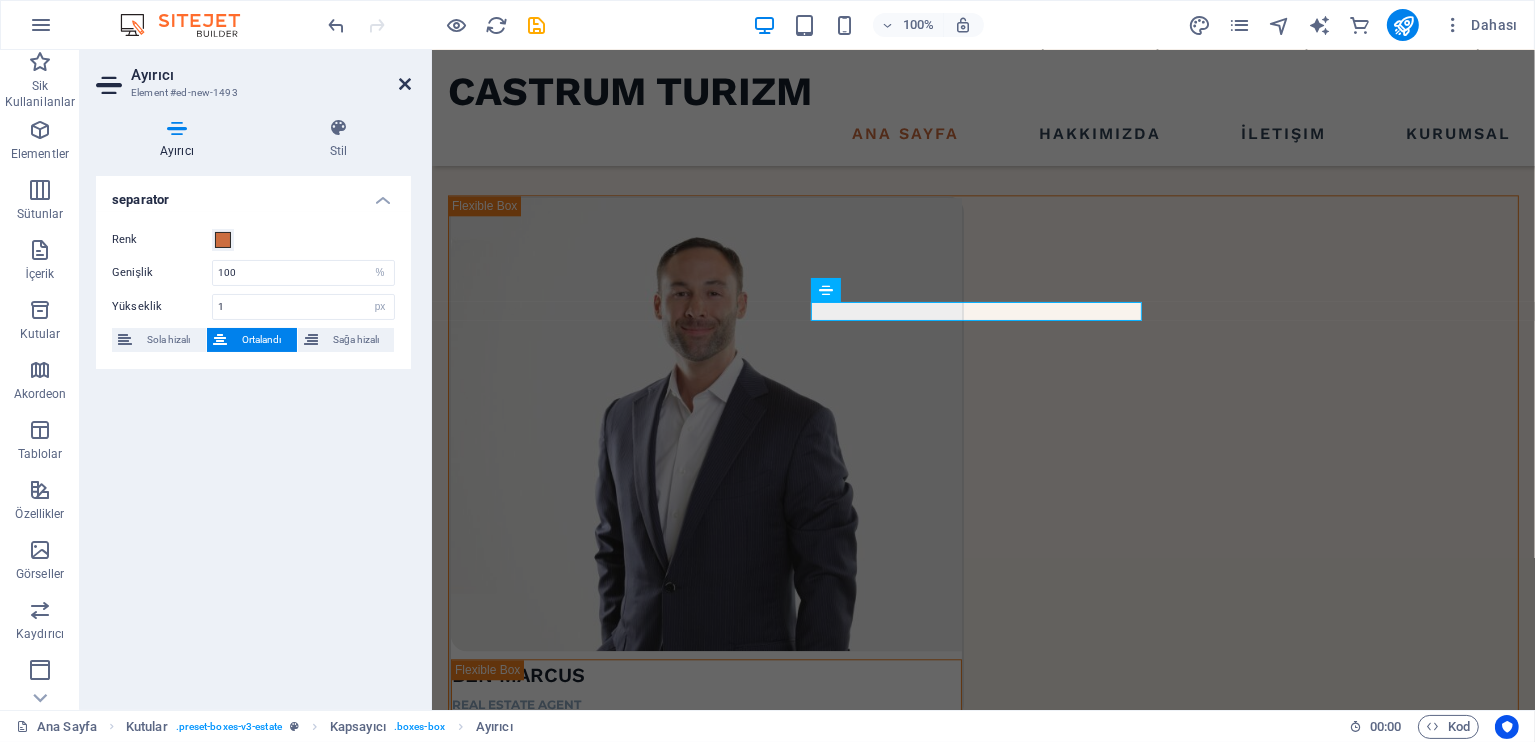 click at bounding box center (405, 84) 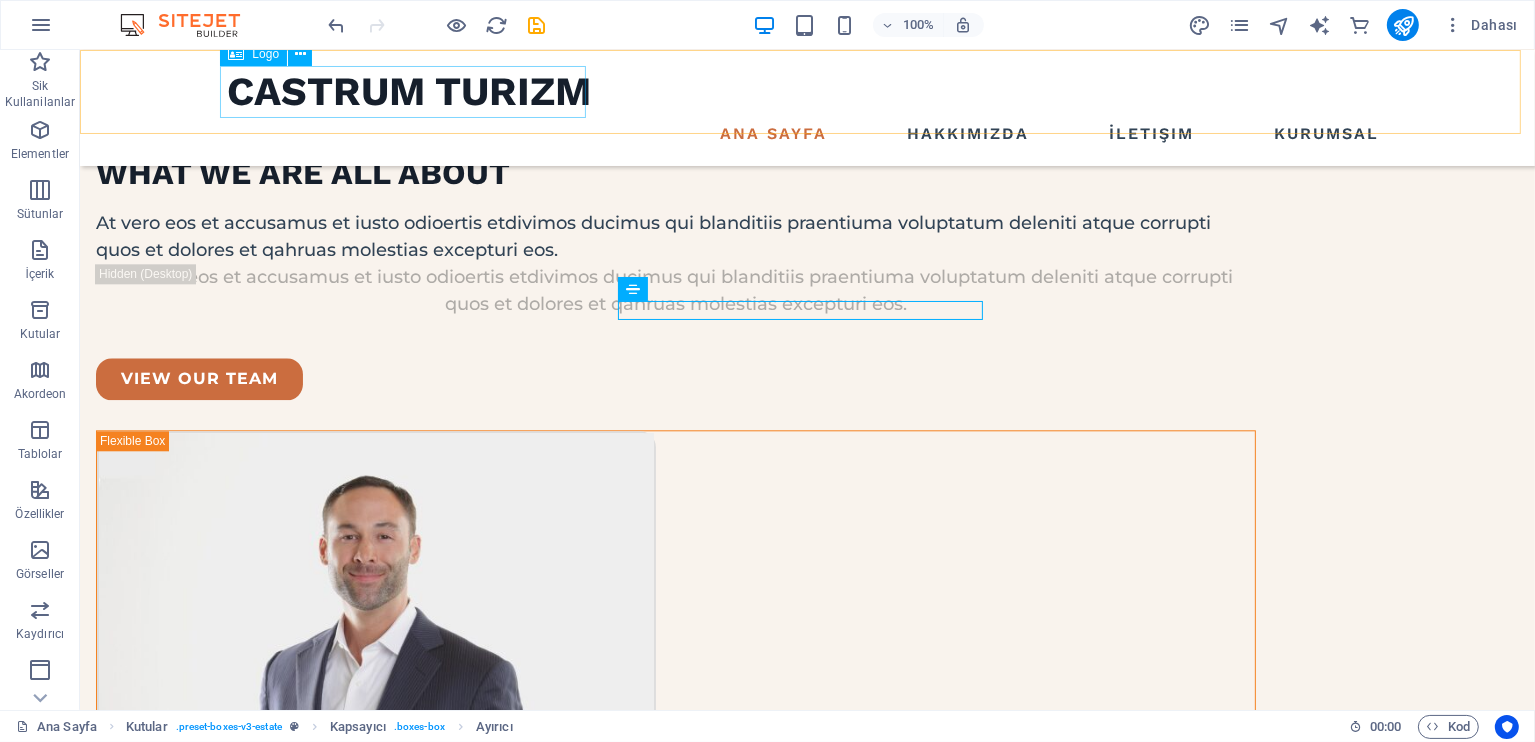 scroll, scrollTop: 4724, scrollLeft: 0, axis: vertical 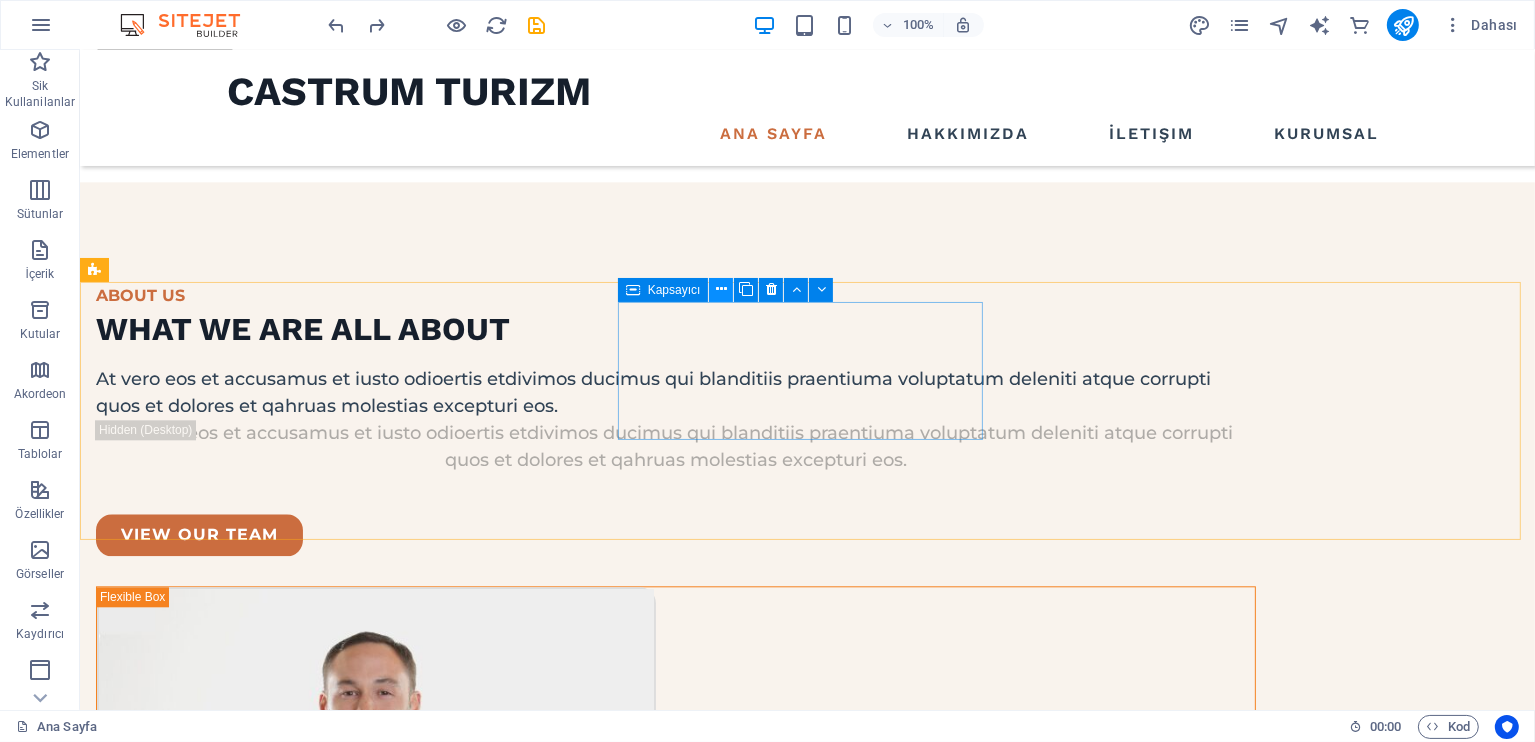 click at bounding box center (721, 290) 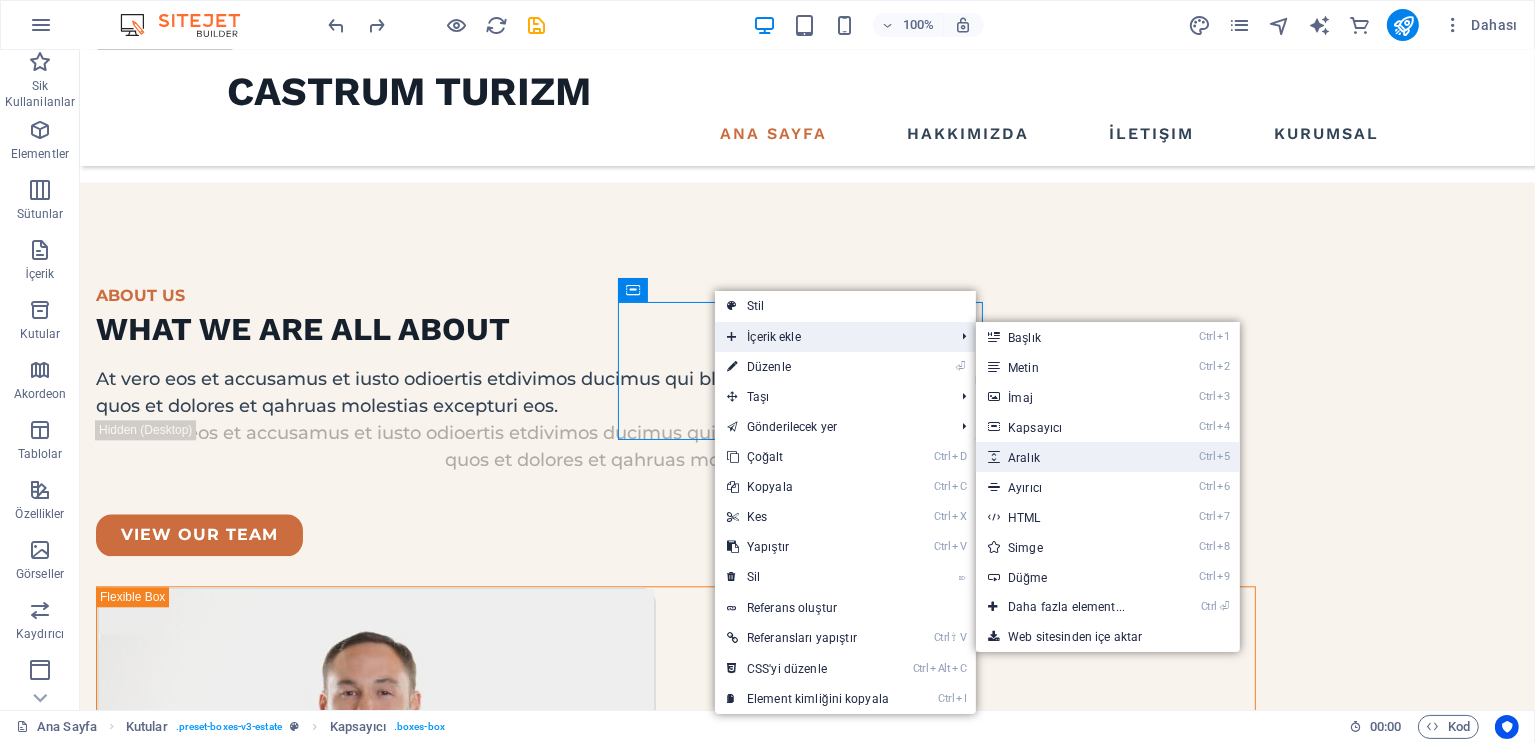 click on "Ctrl 5  Aralık" at bounding box center [1070, 457] 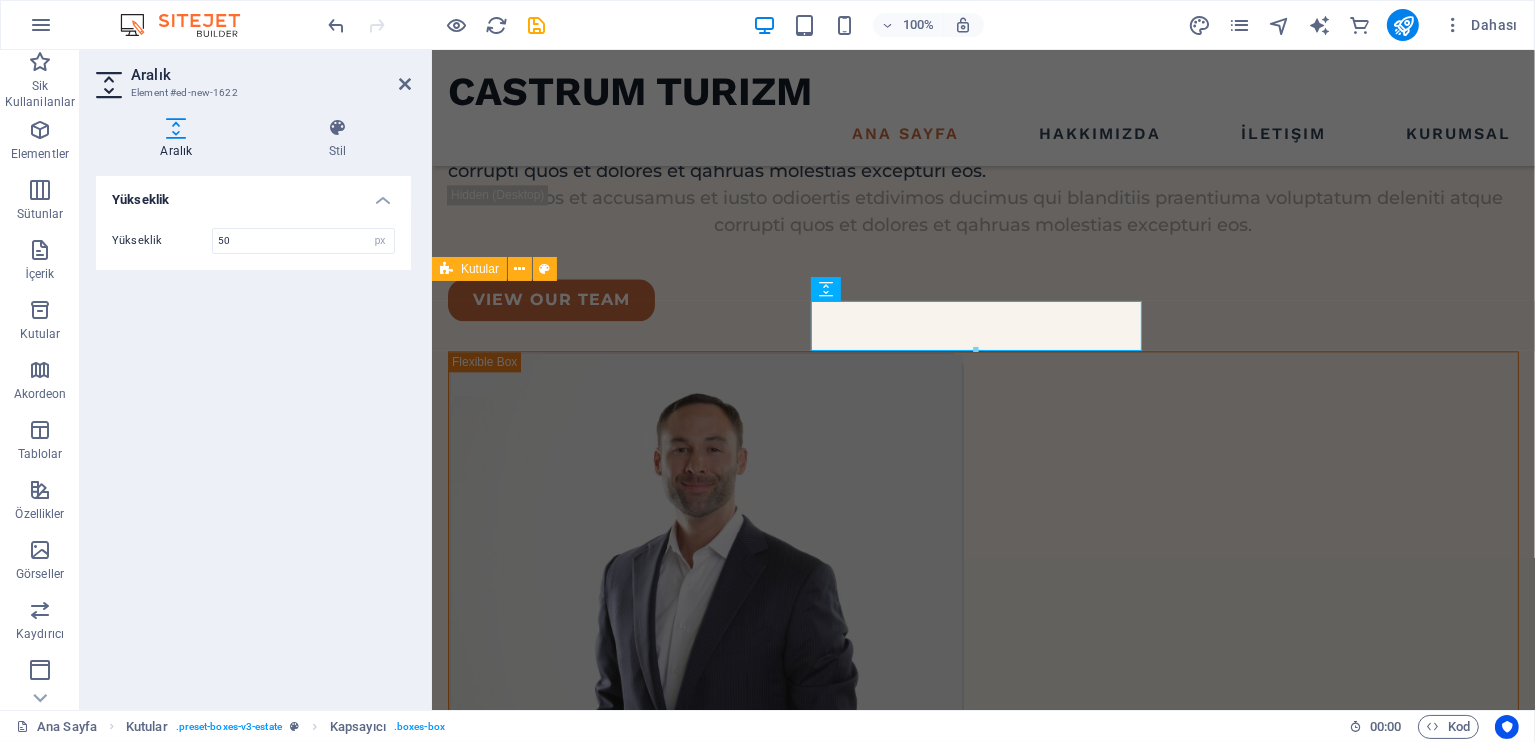 scroll, scrollTop: 4880, scrollLeft: 0, axis: vertical 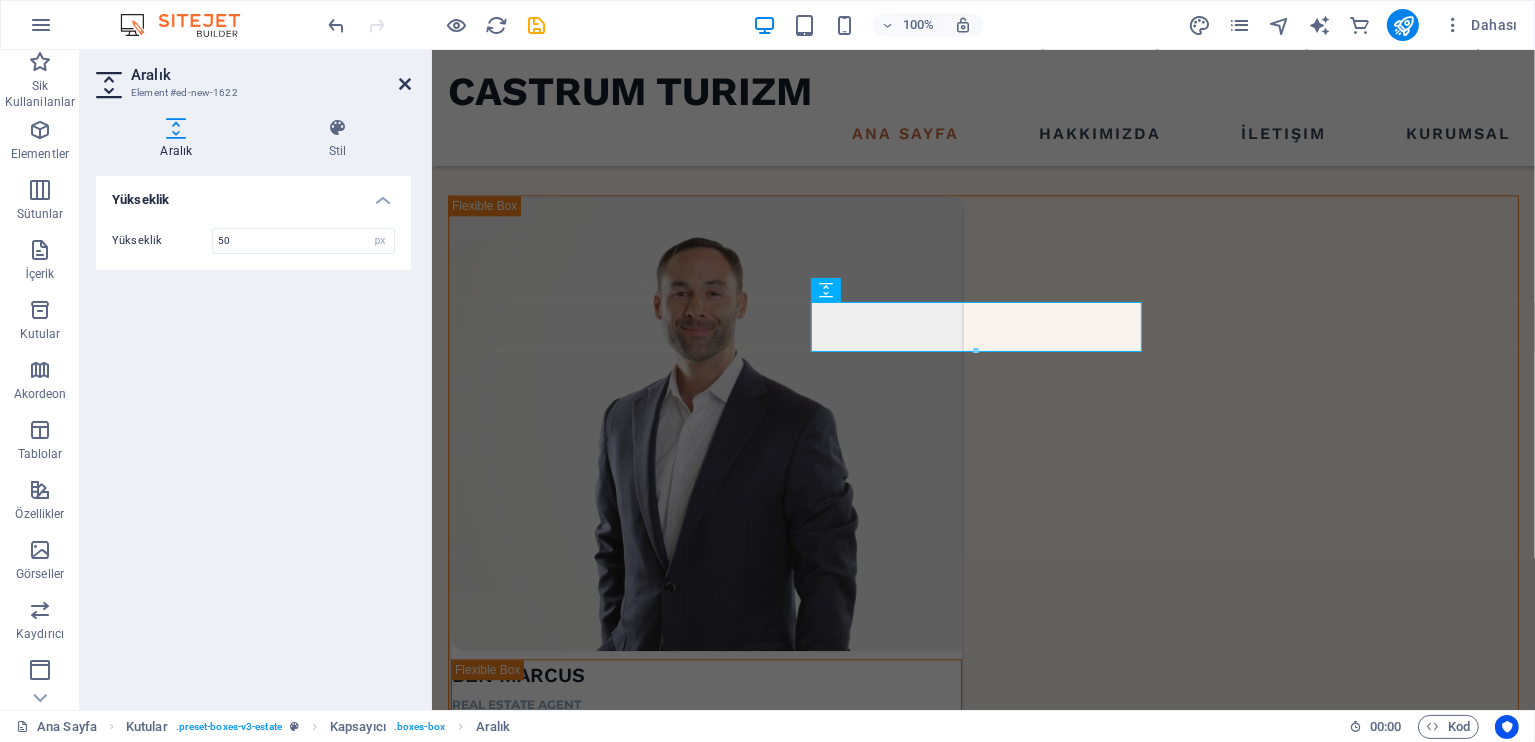click at bounding box center (405, 84) 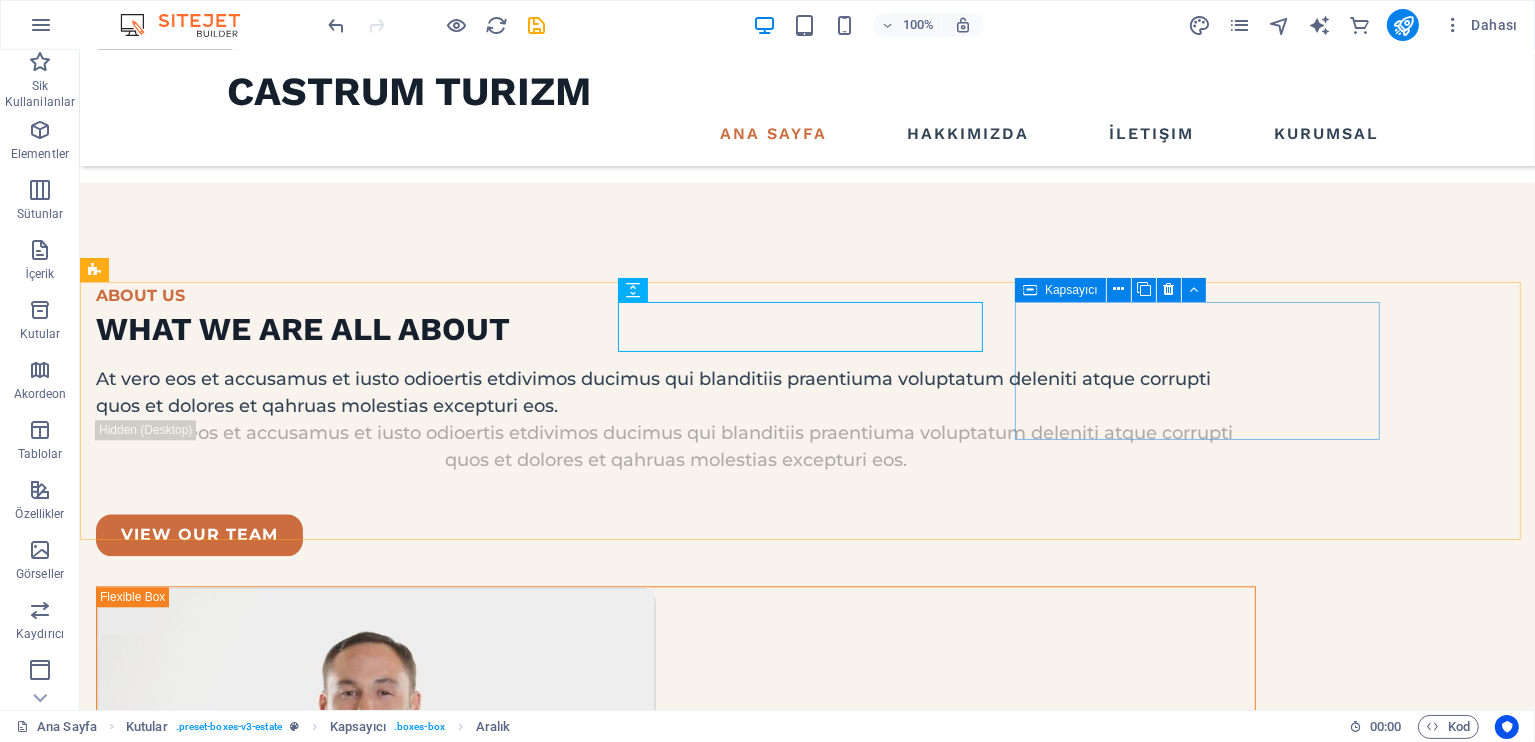click on "Tursab No: 15393" at bounding box center (277, 6415) 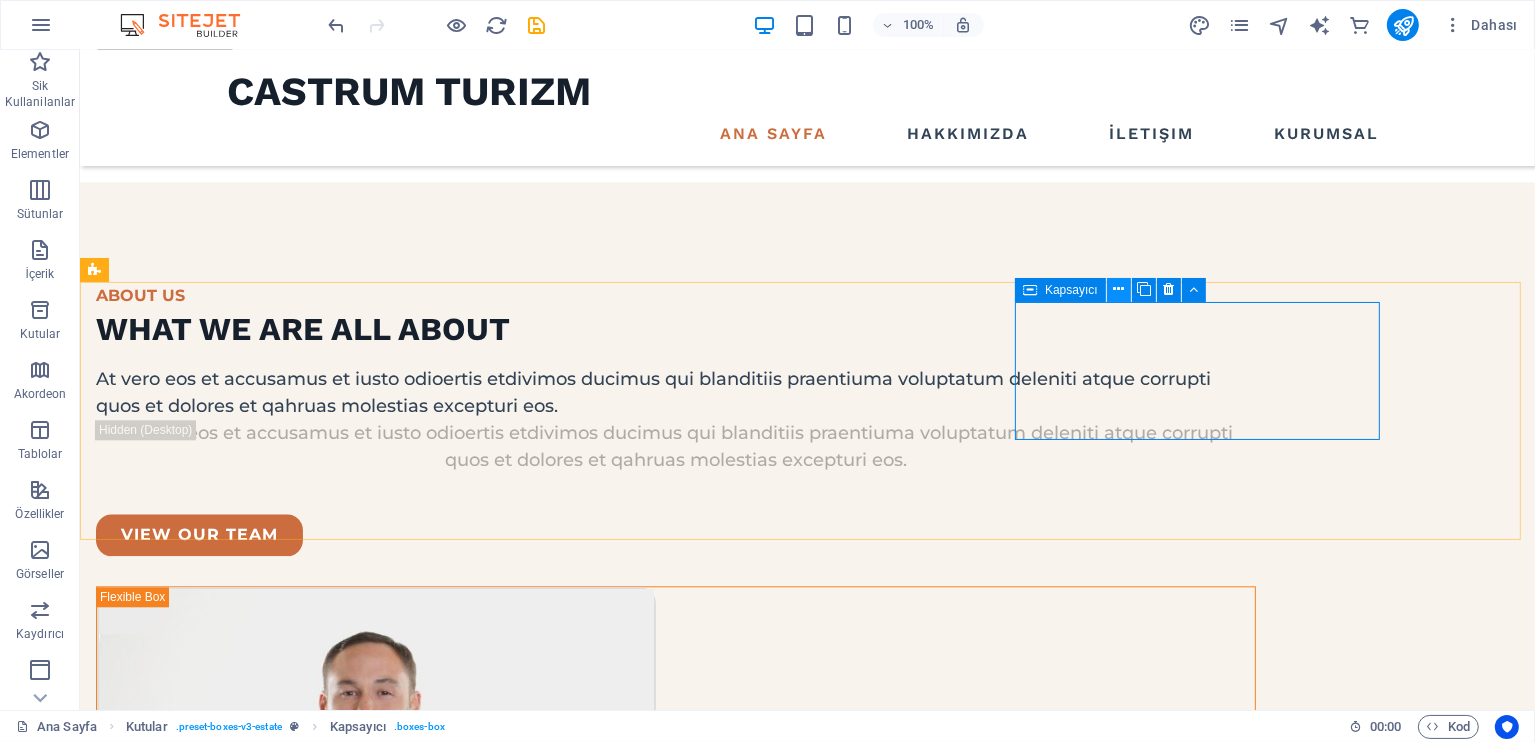 click at bounding box center [1118, 289] 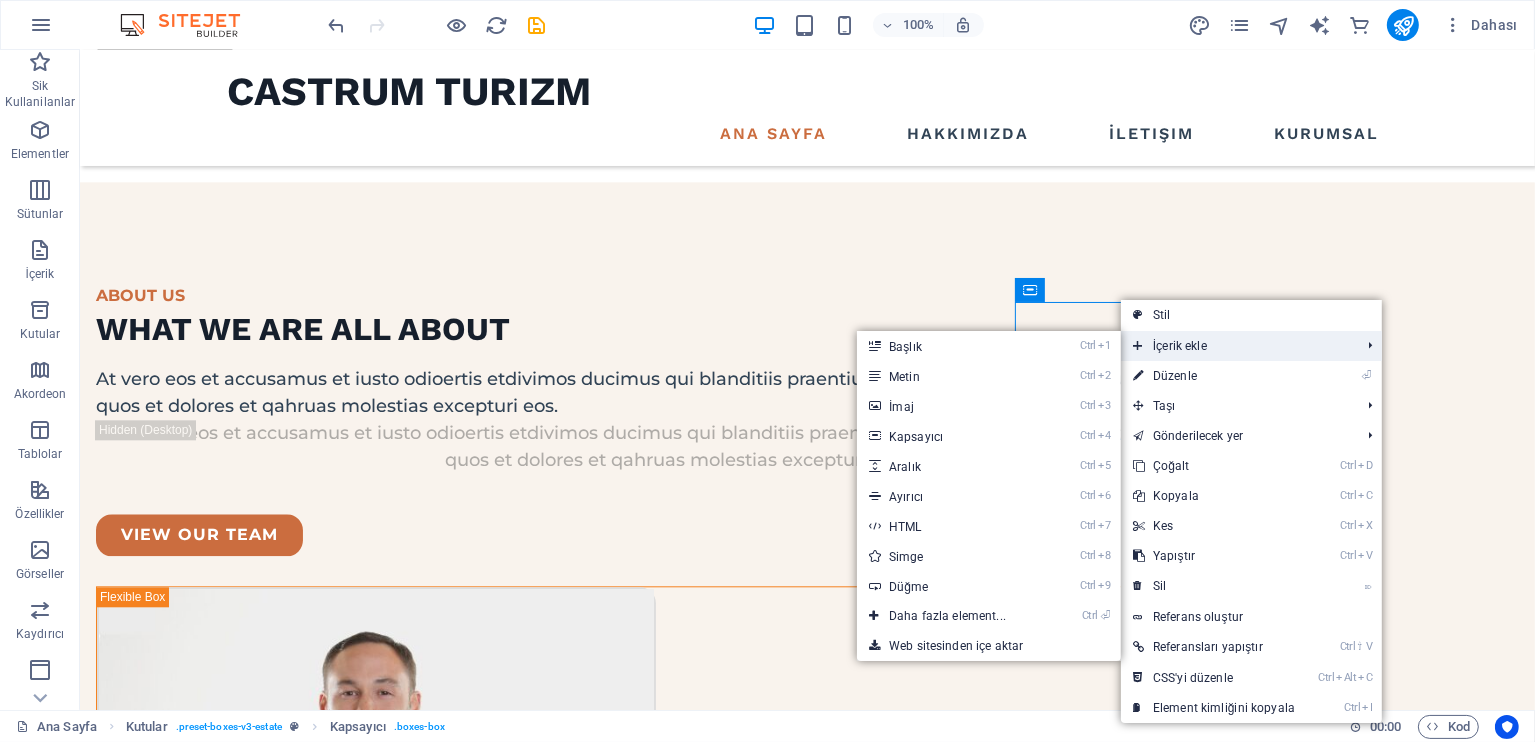 click on "İçerik ekle" at bounding box center [1236, 346] 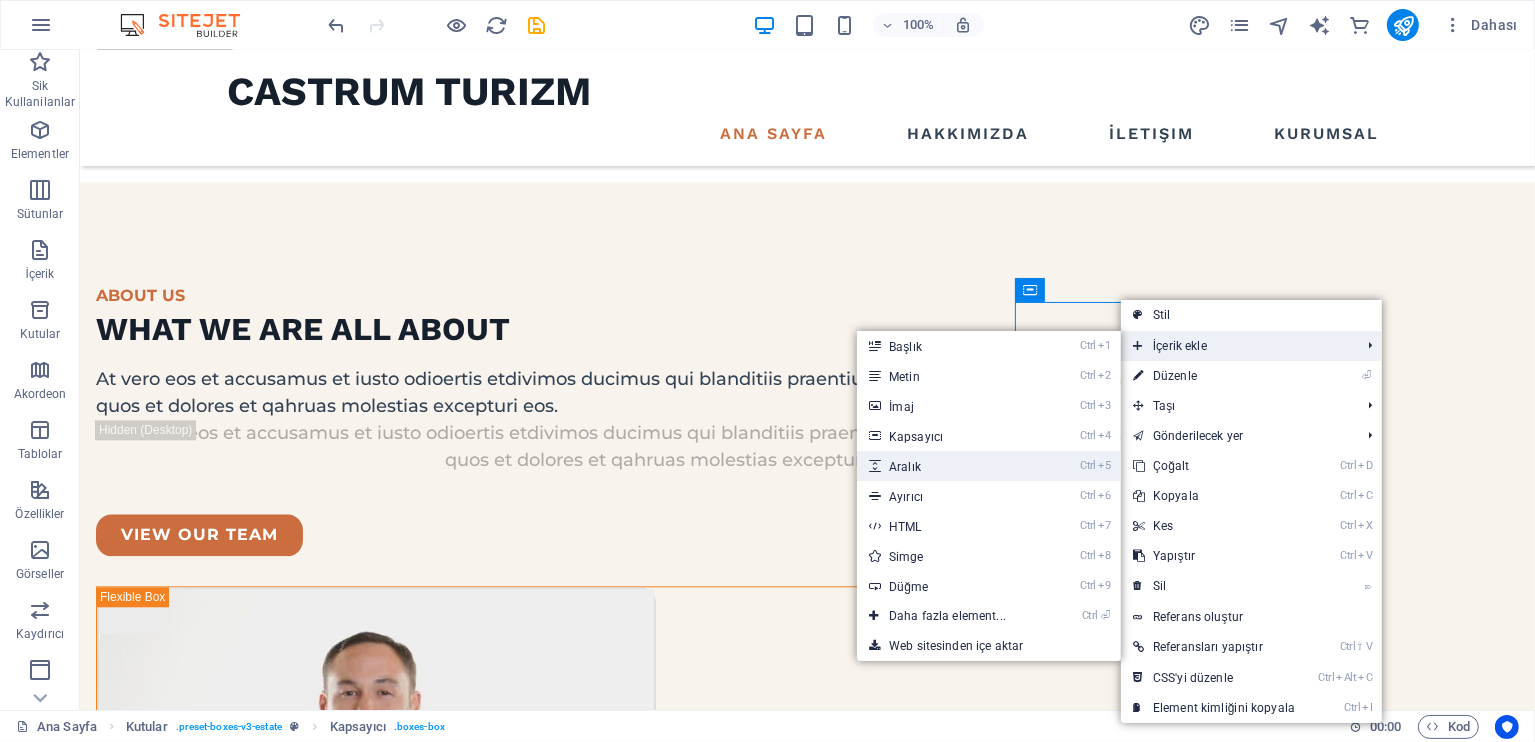 click on "Ctrl 5  Aralık" at bounding box center (951, 466) 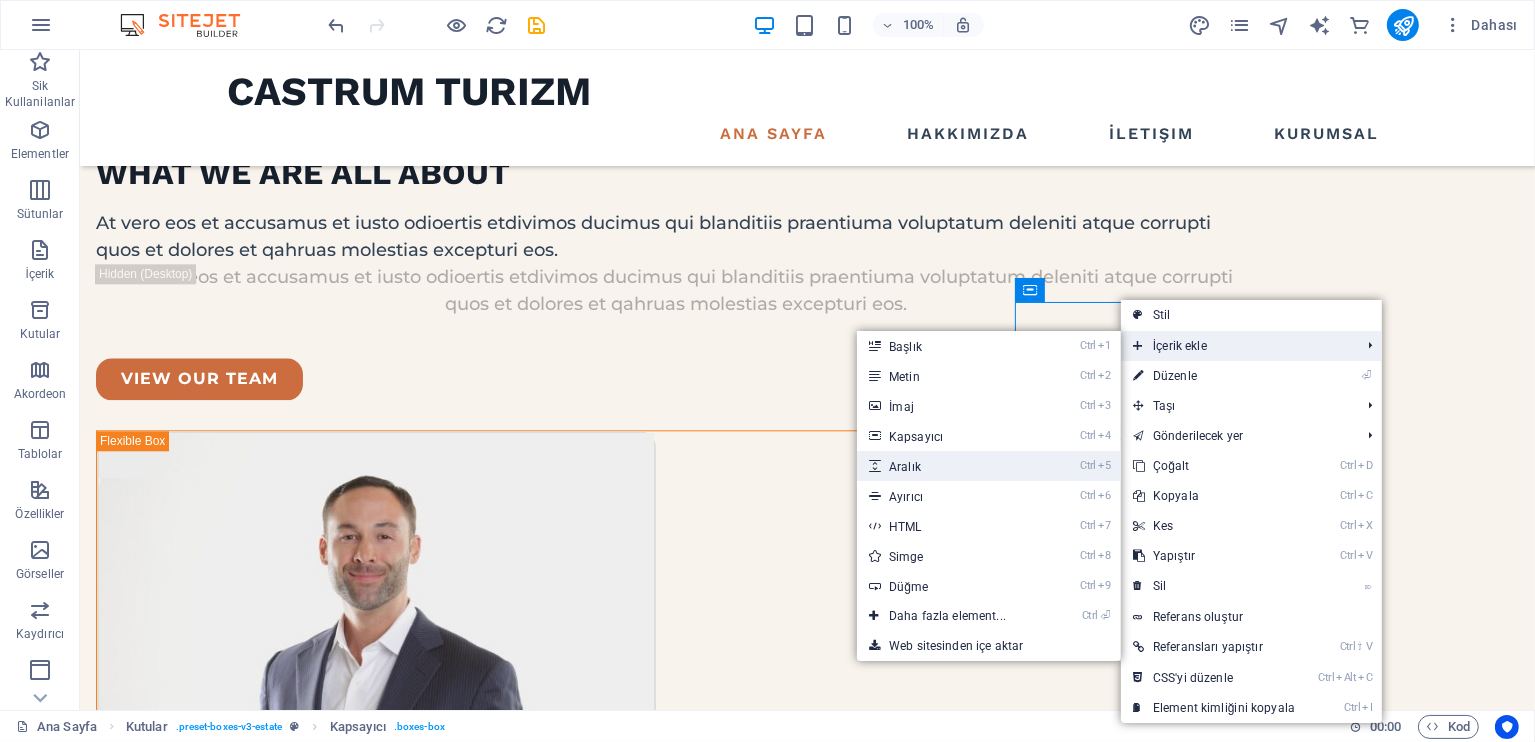 select on "px" 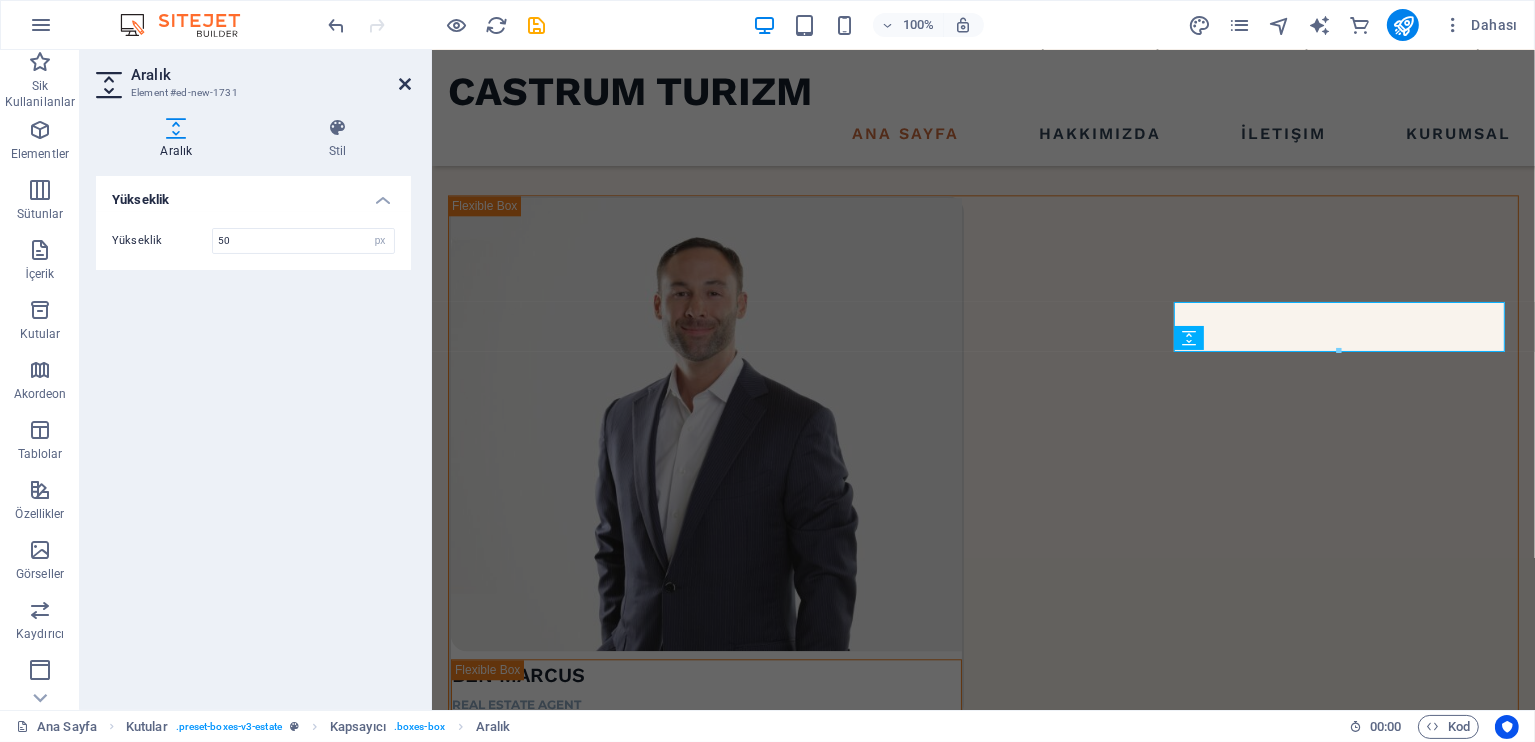 click at bounding box center (405, 84) 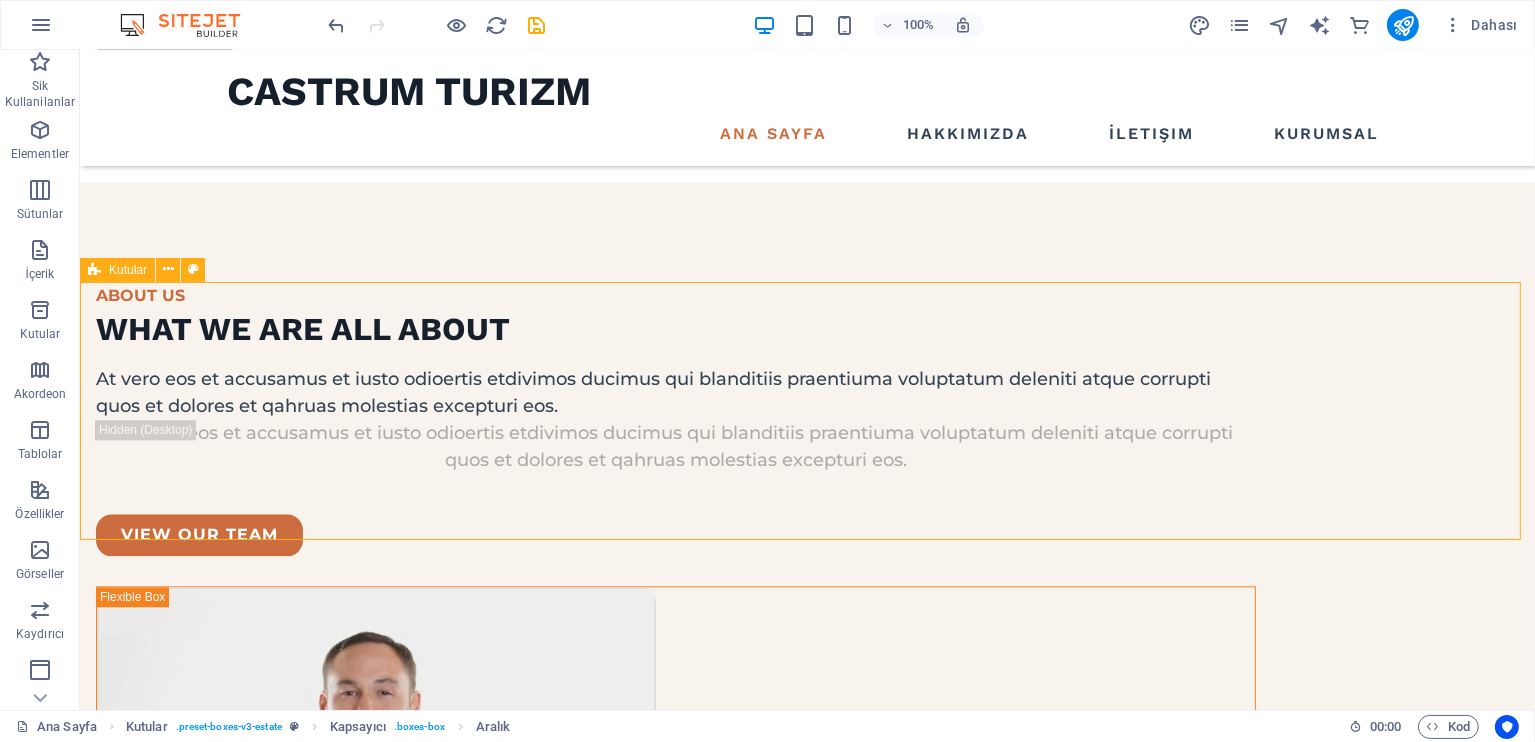 click on "Ürgüp, Nevşehir, Kapadokya +90 (544) 330 39-59 Tursab No: 15393" at bounding box center (806, 6326) 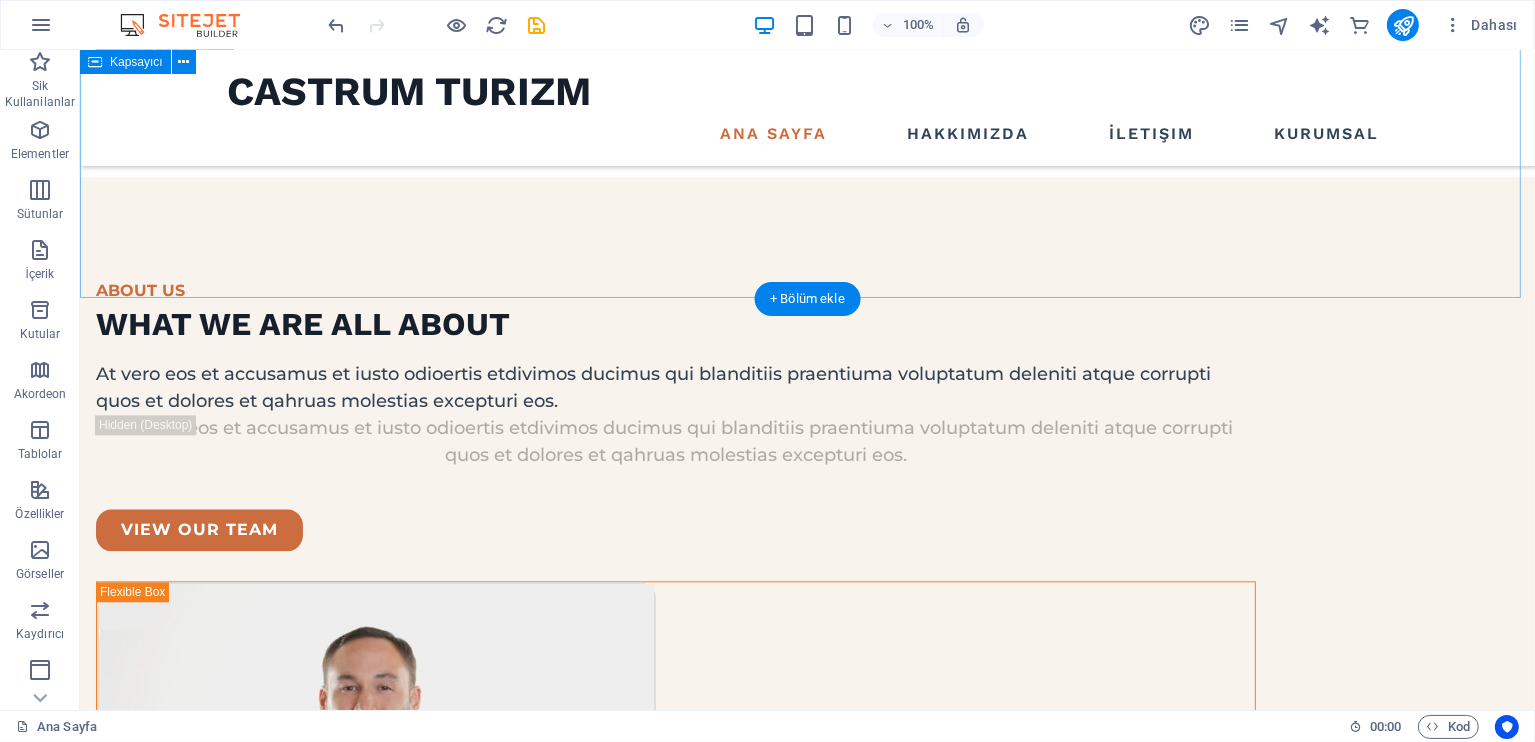 scroll, scrollTop: 4708, scrollLeft: 0, axis: vertical 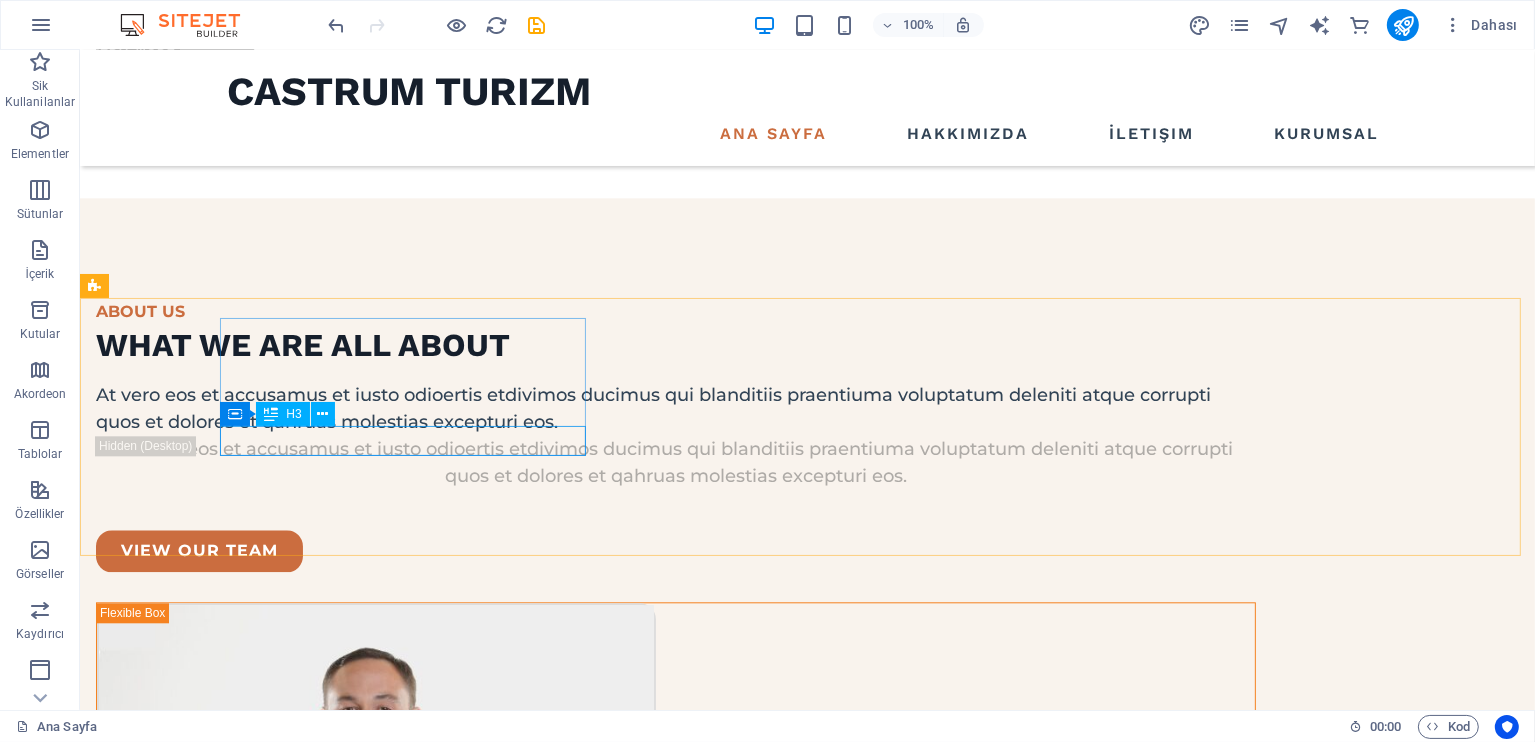 click on "[CITY], [STATE], [REGION]" at bounding box center [277, 6202] 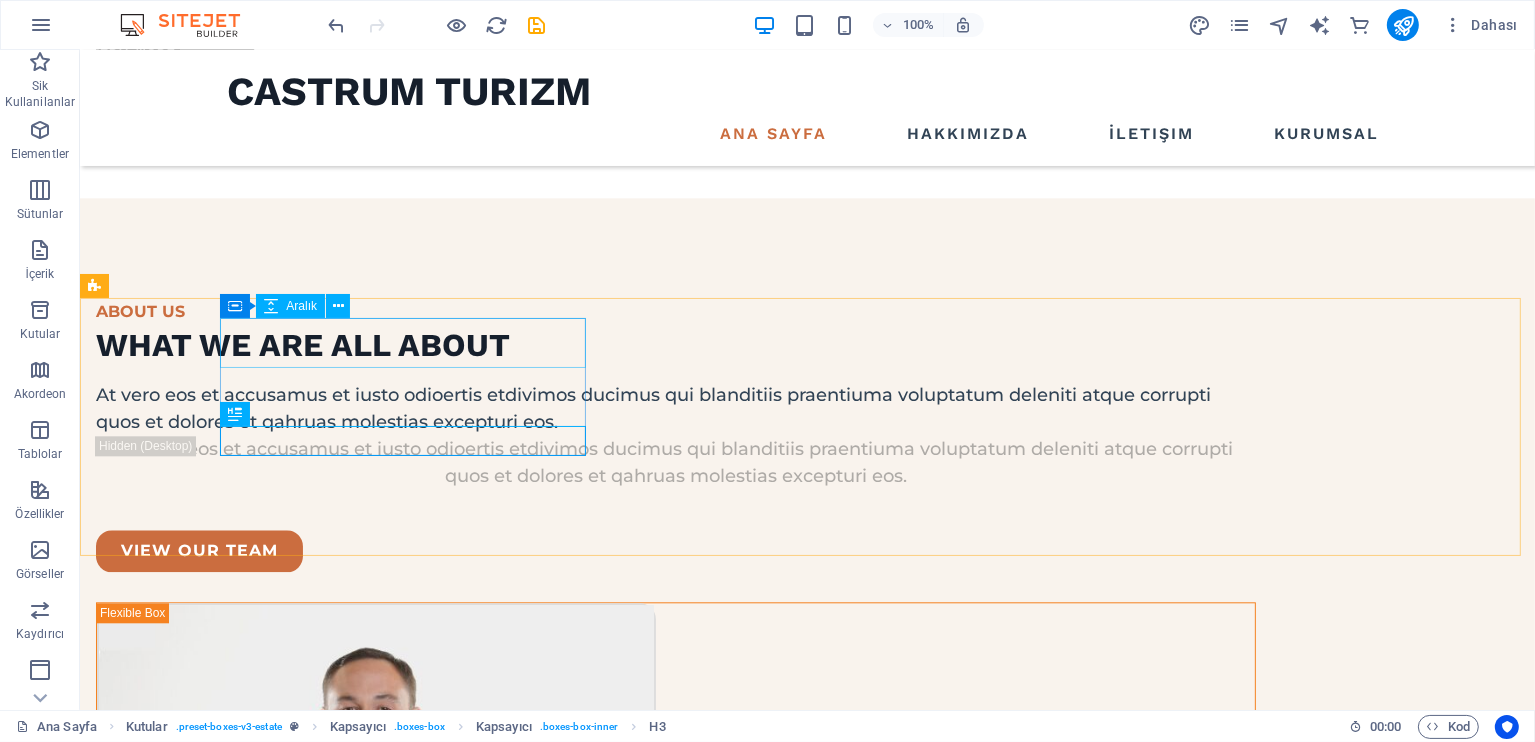 click at bounding box center [277, 6104] 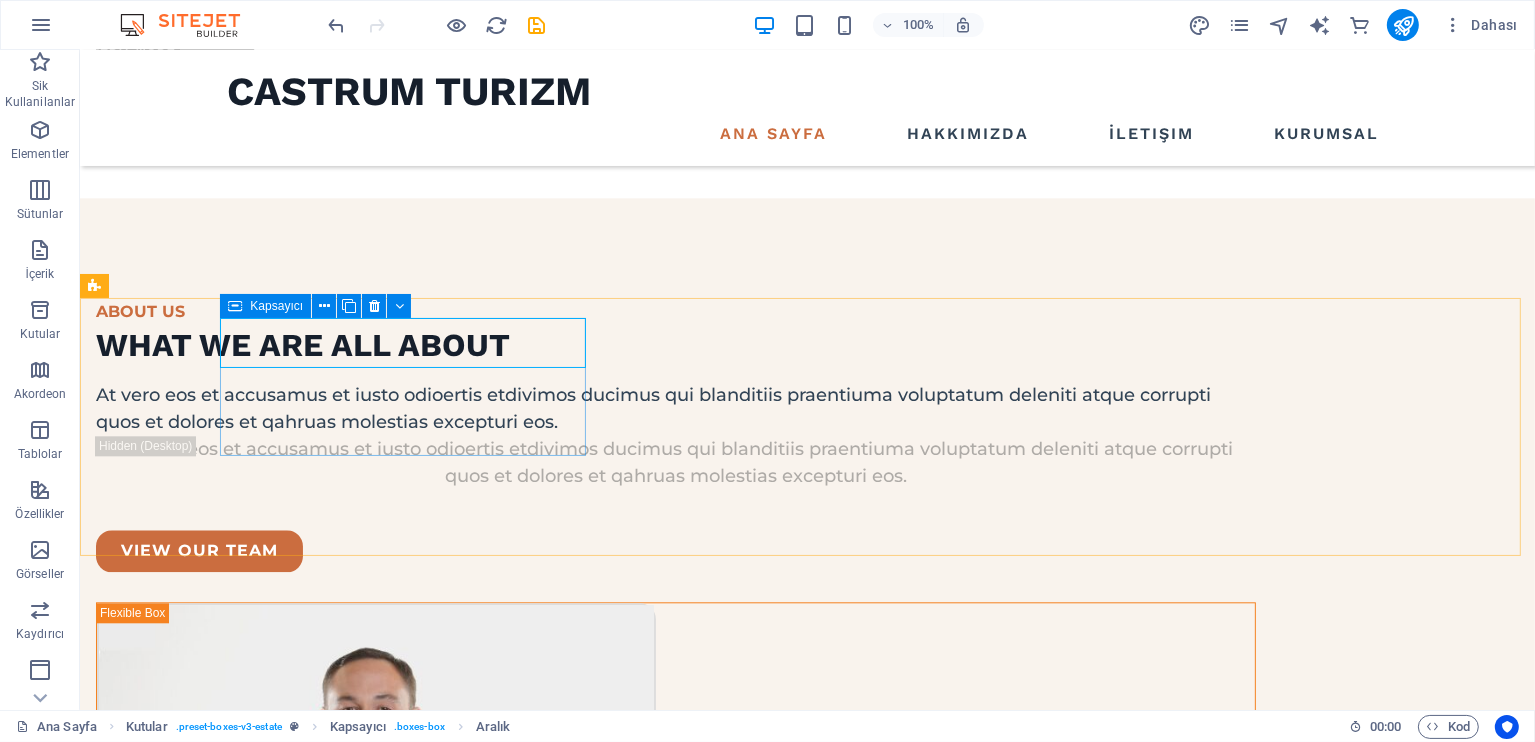 click on "[CITY], [STATE], [REGION]" at bounding box center (277, 6148) 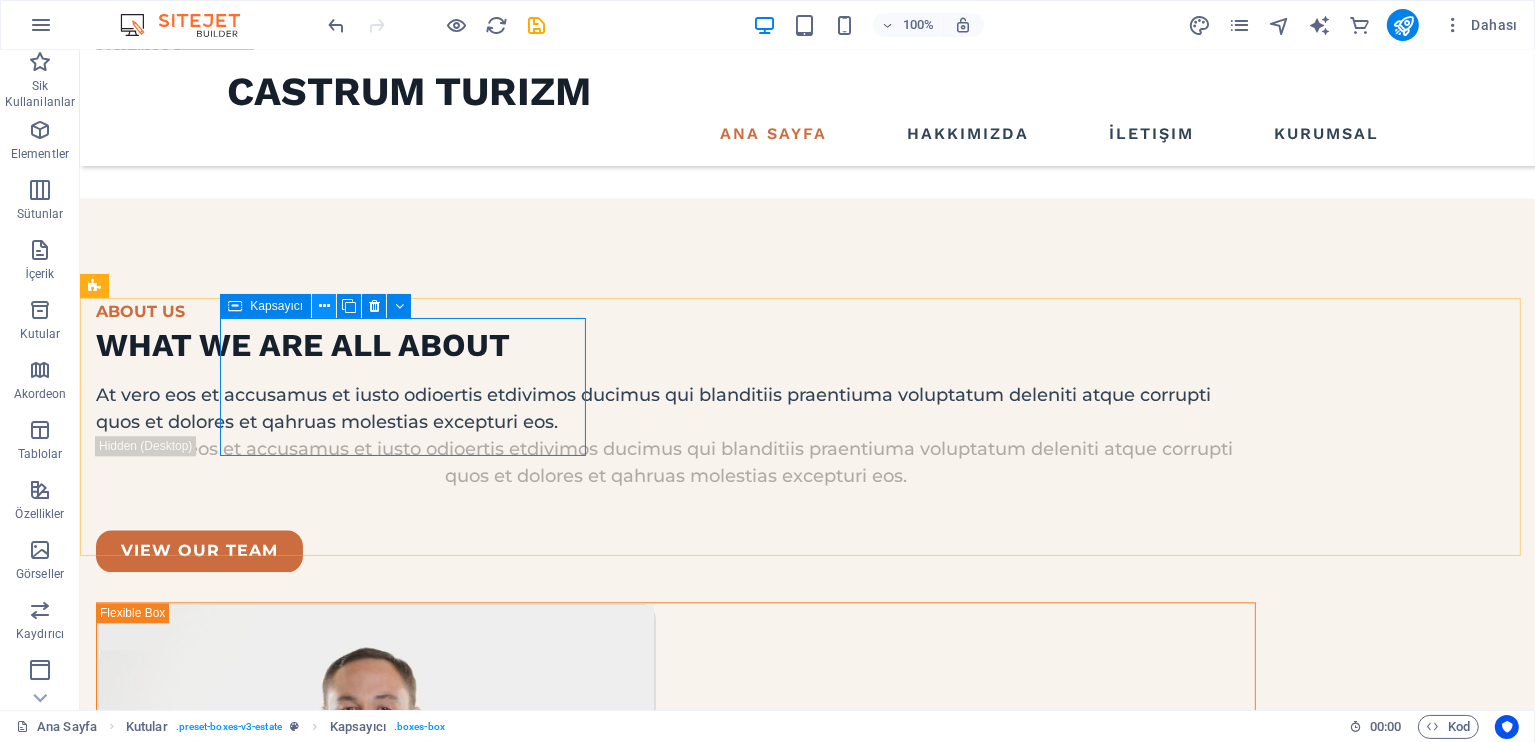 click at bounding box center [324, 306] 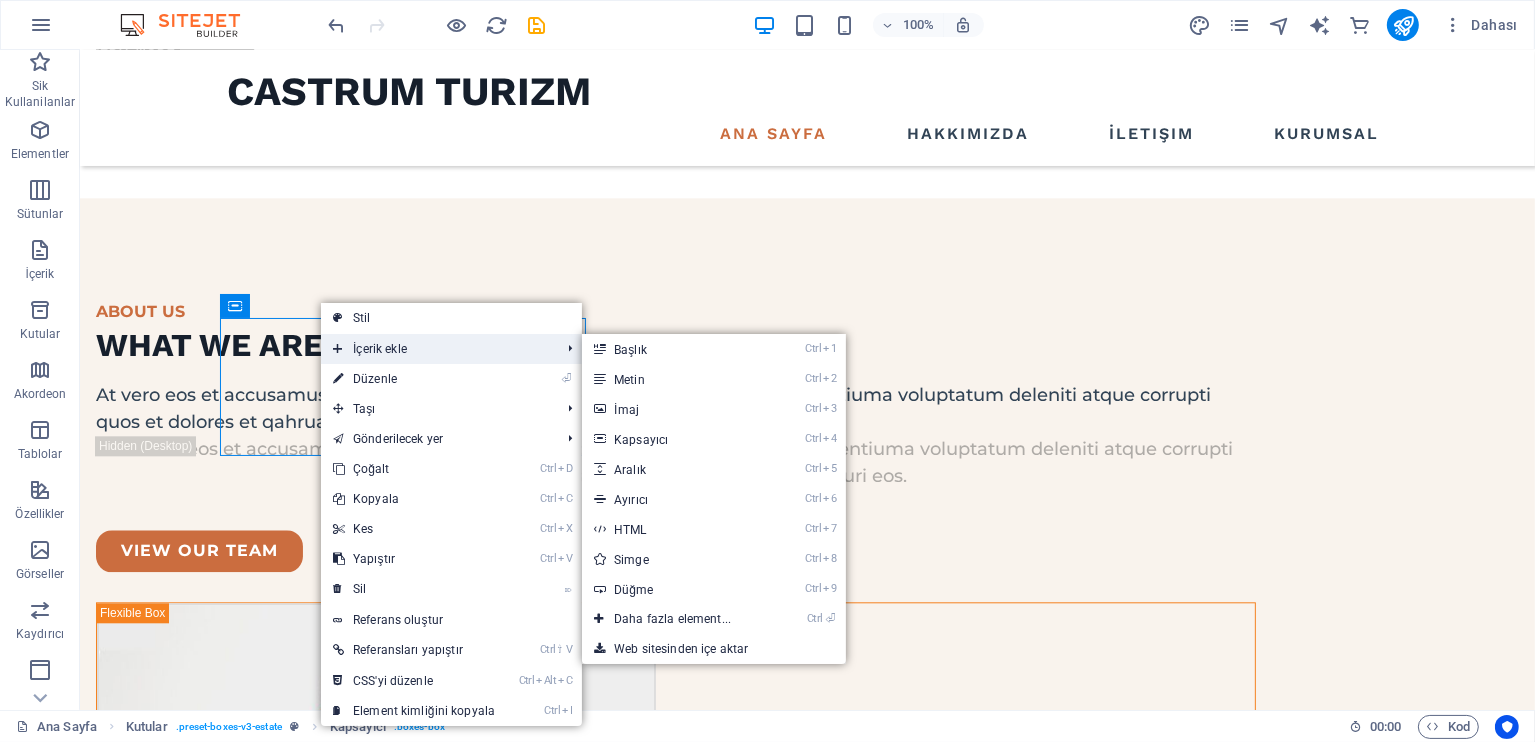 click on "İçerik ekle" at bounding box center (436, 349) 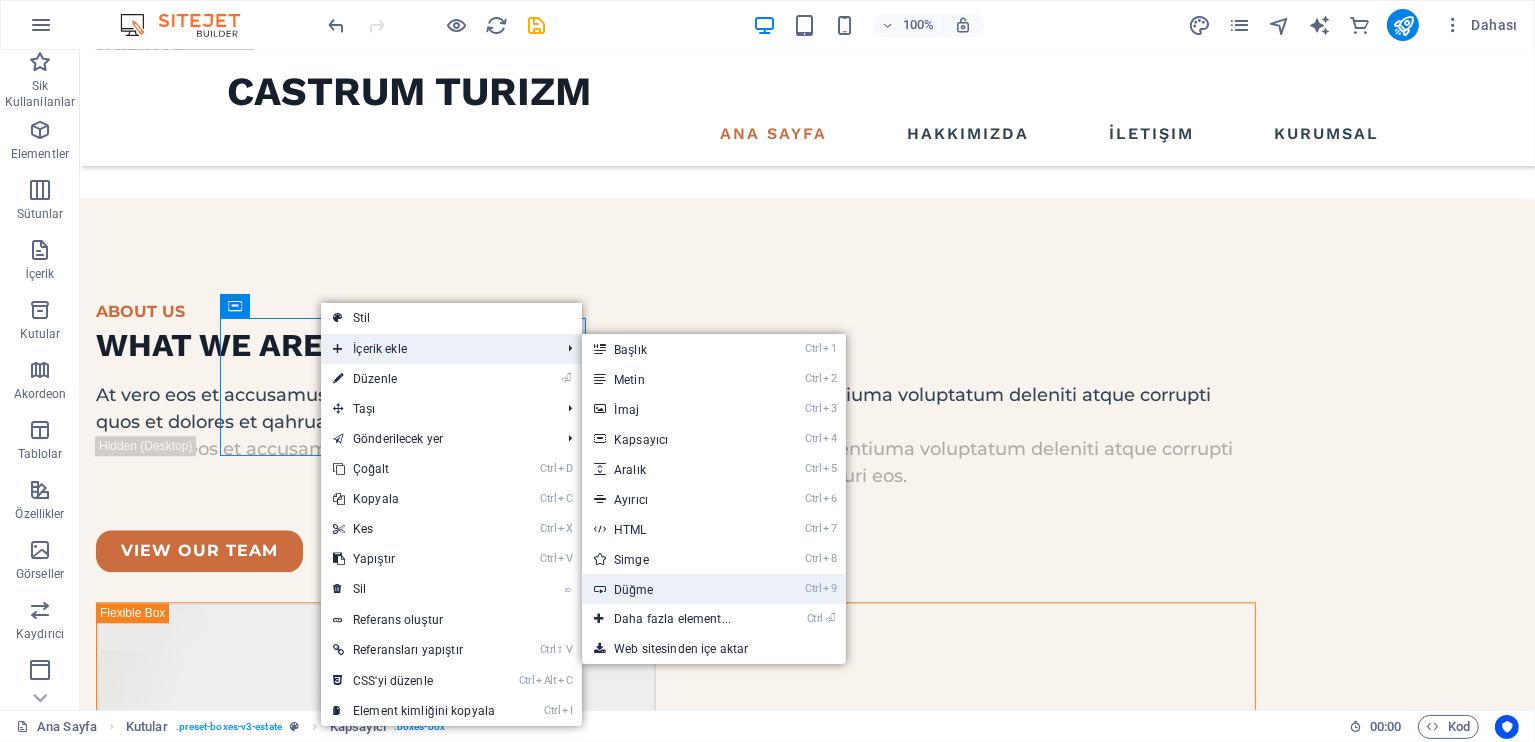 click on "Ctrl 9  Düğme" at bounding box center [676, 589] 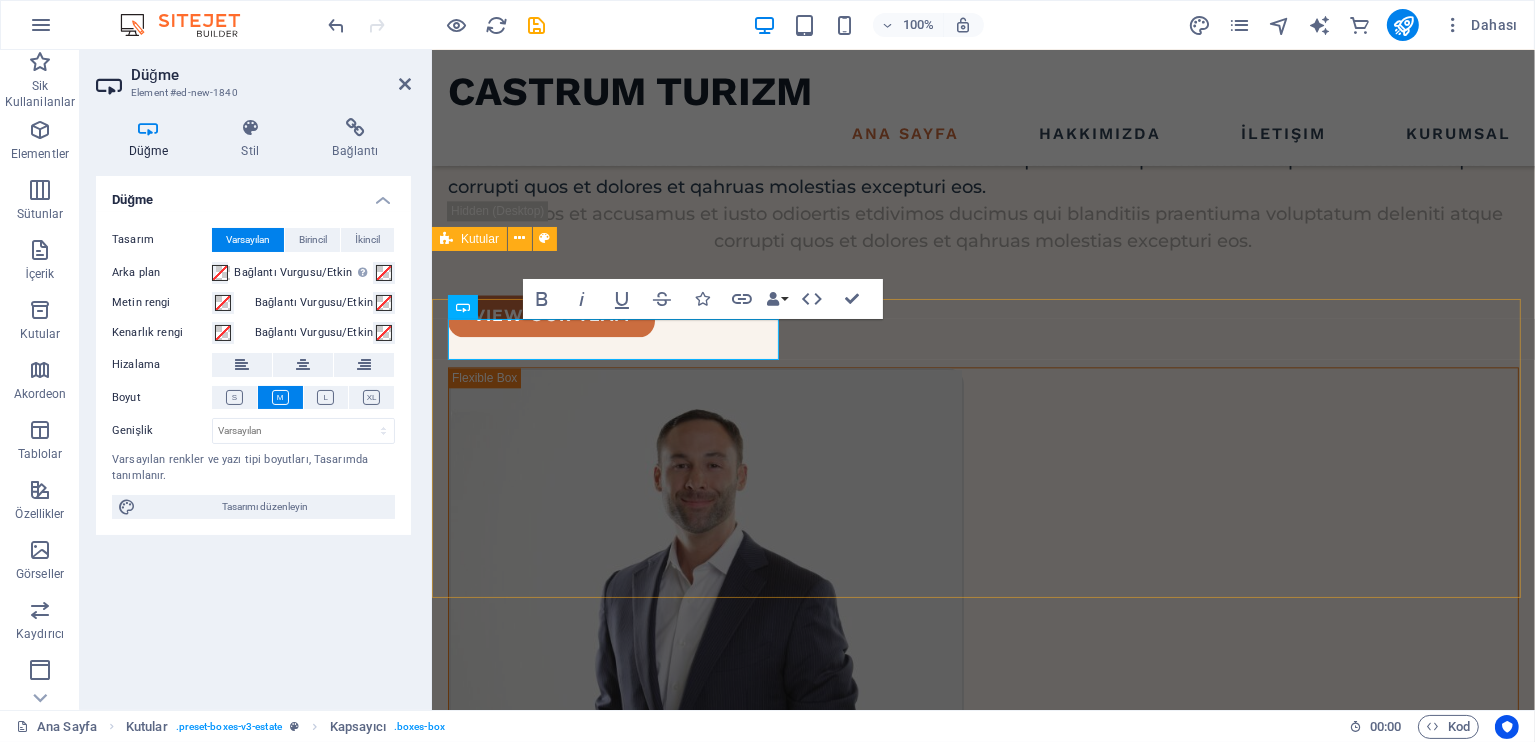 scroll, scrollTop: 4863, scrollLeft: 0, axis: vertical 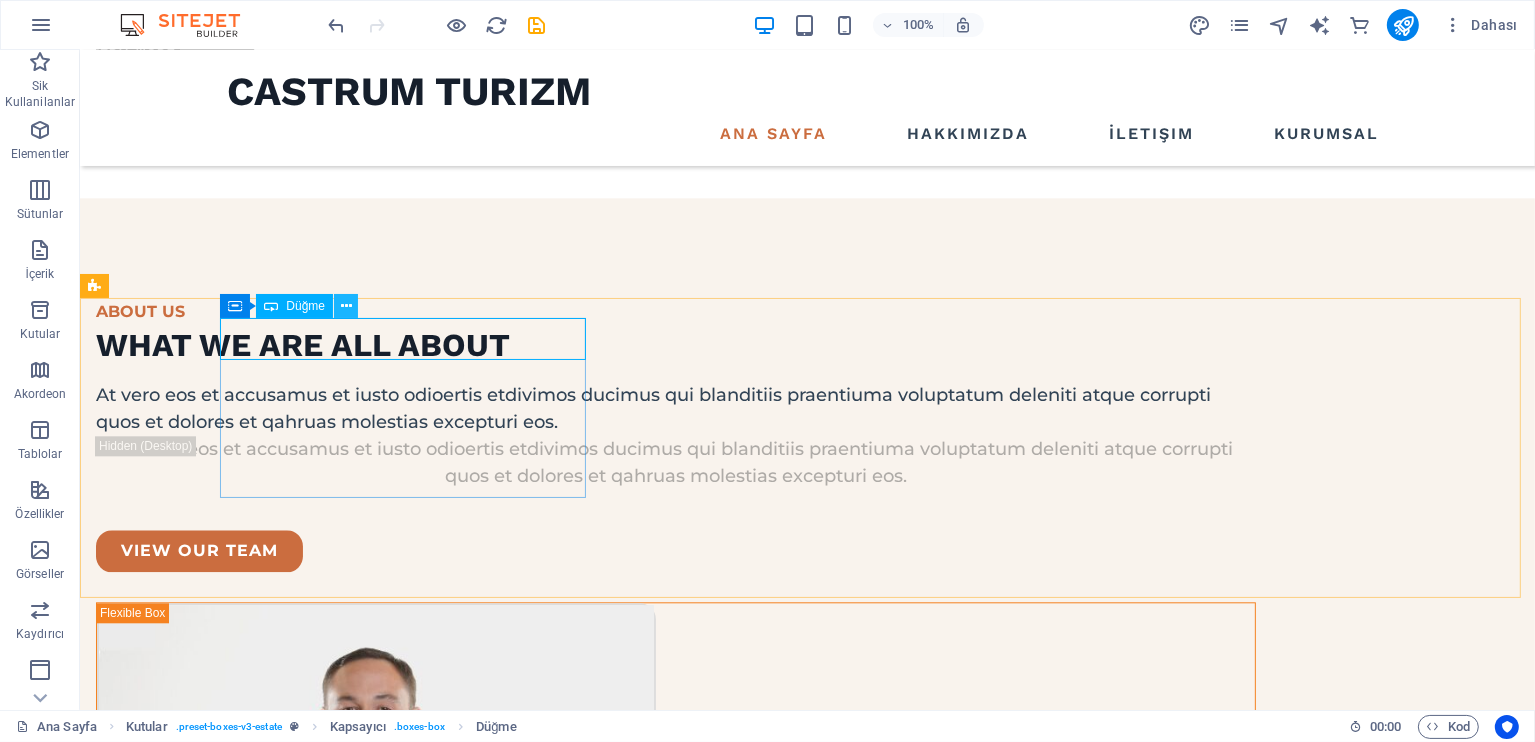 click at bounding box center (346, 306) 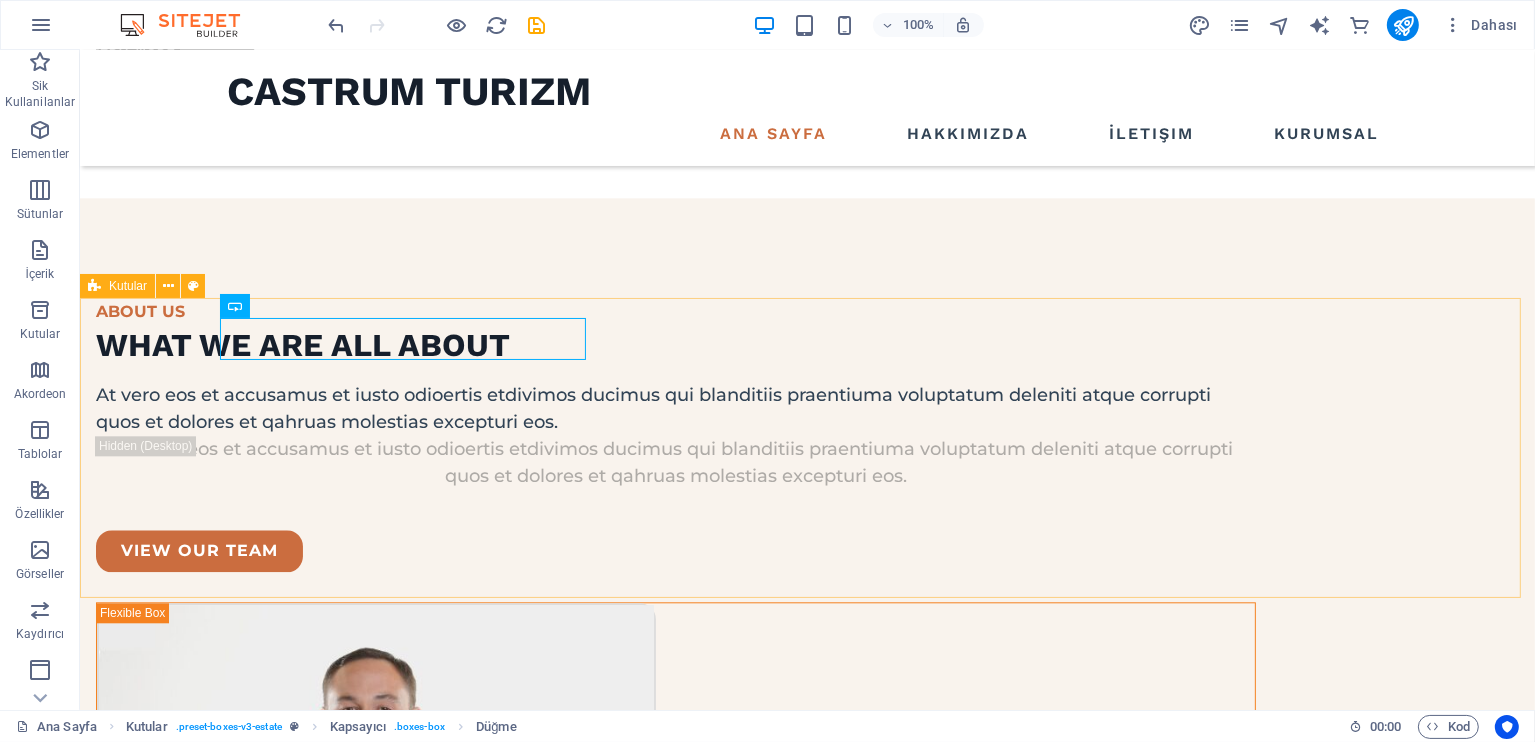 click on "Buton metni Ürgüp, Nevşehir, Kapadokya +90 (544) 330 39-59 Tursab No: 15393" at bounding box center (806, 6363) 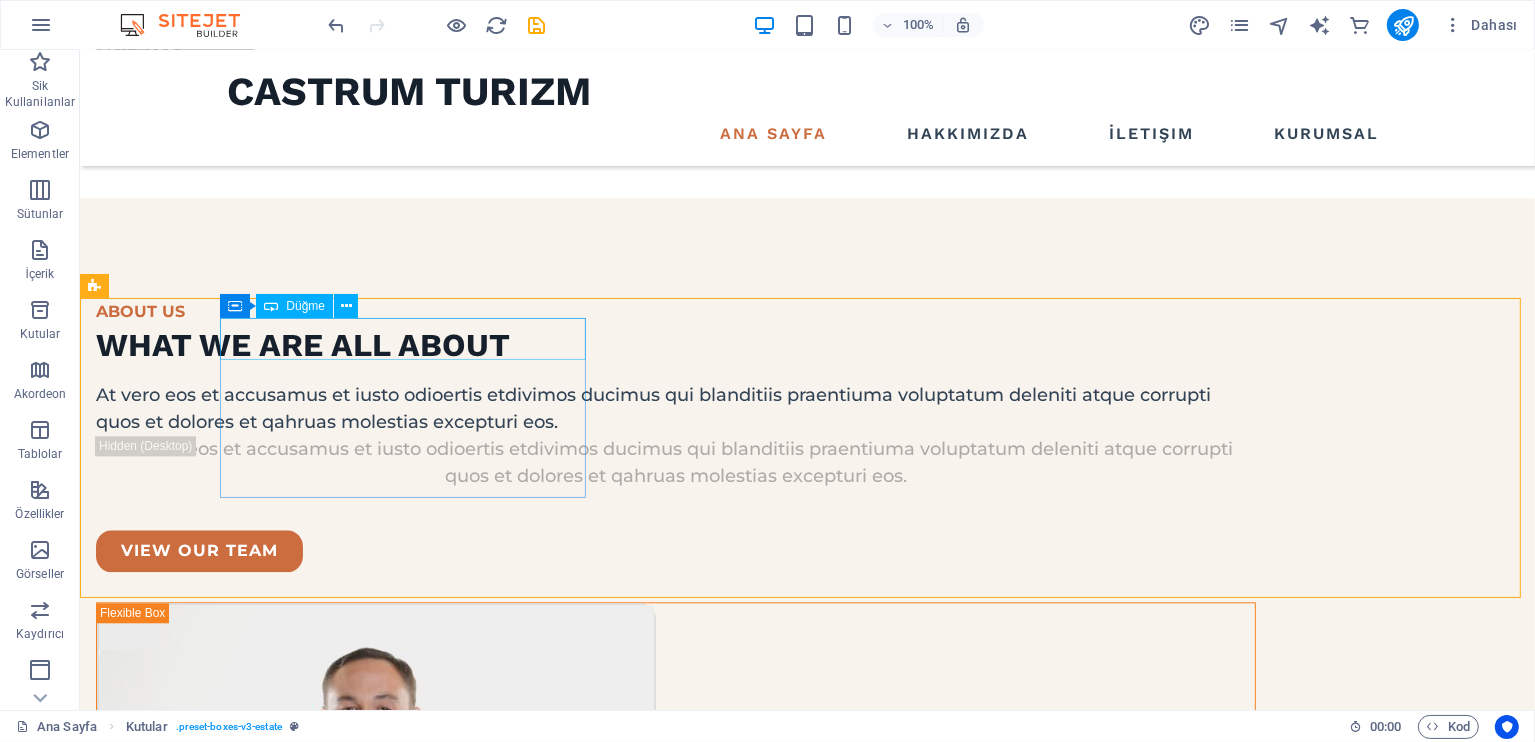 click on "Buton metni" at bounding box center (277, 6100) 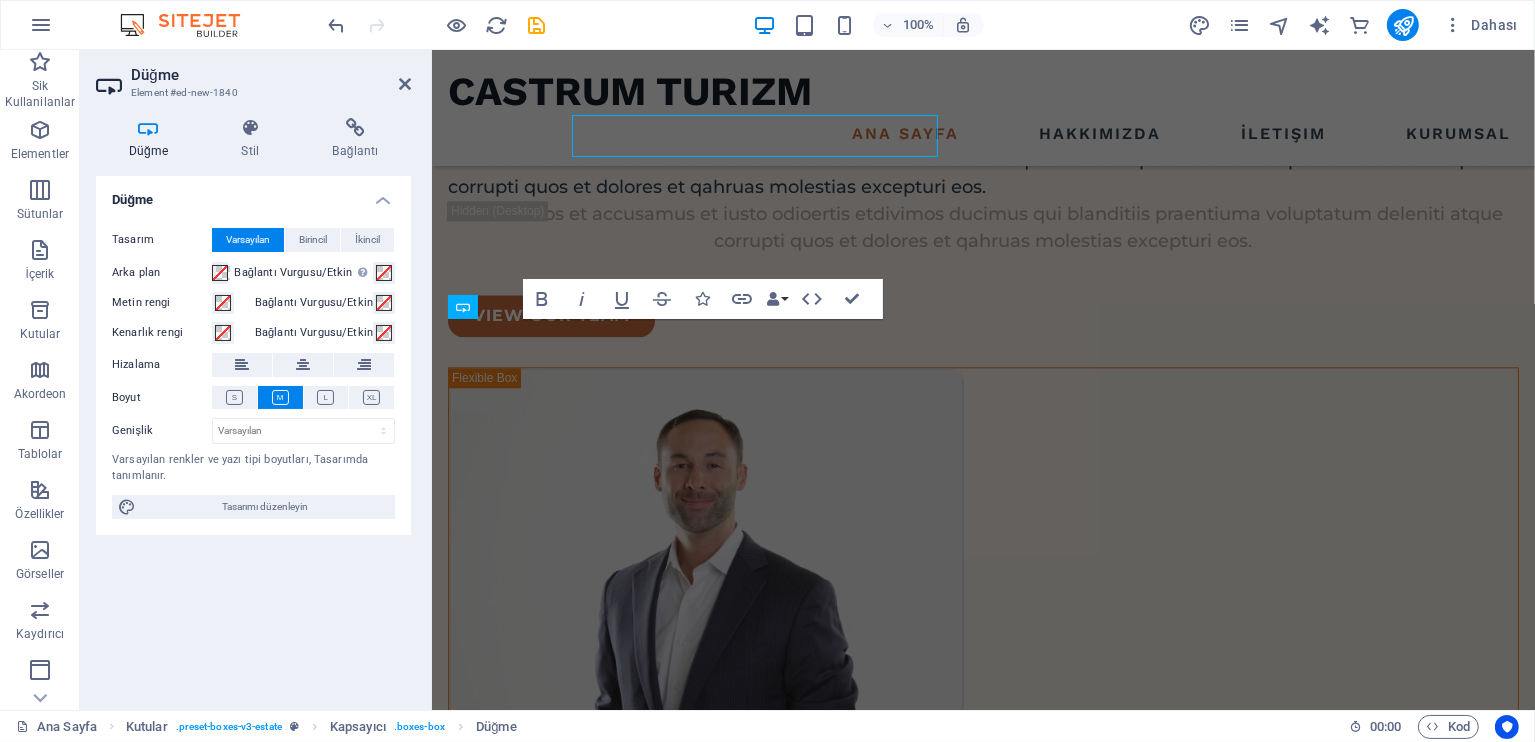 scroll, scrollTop: 4863, scrollLeft: 0, axis: vertical 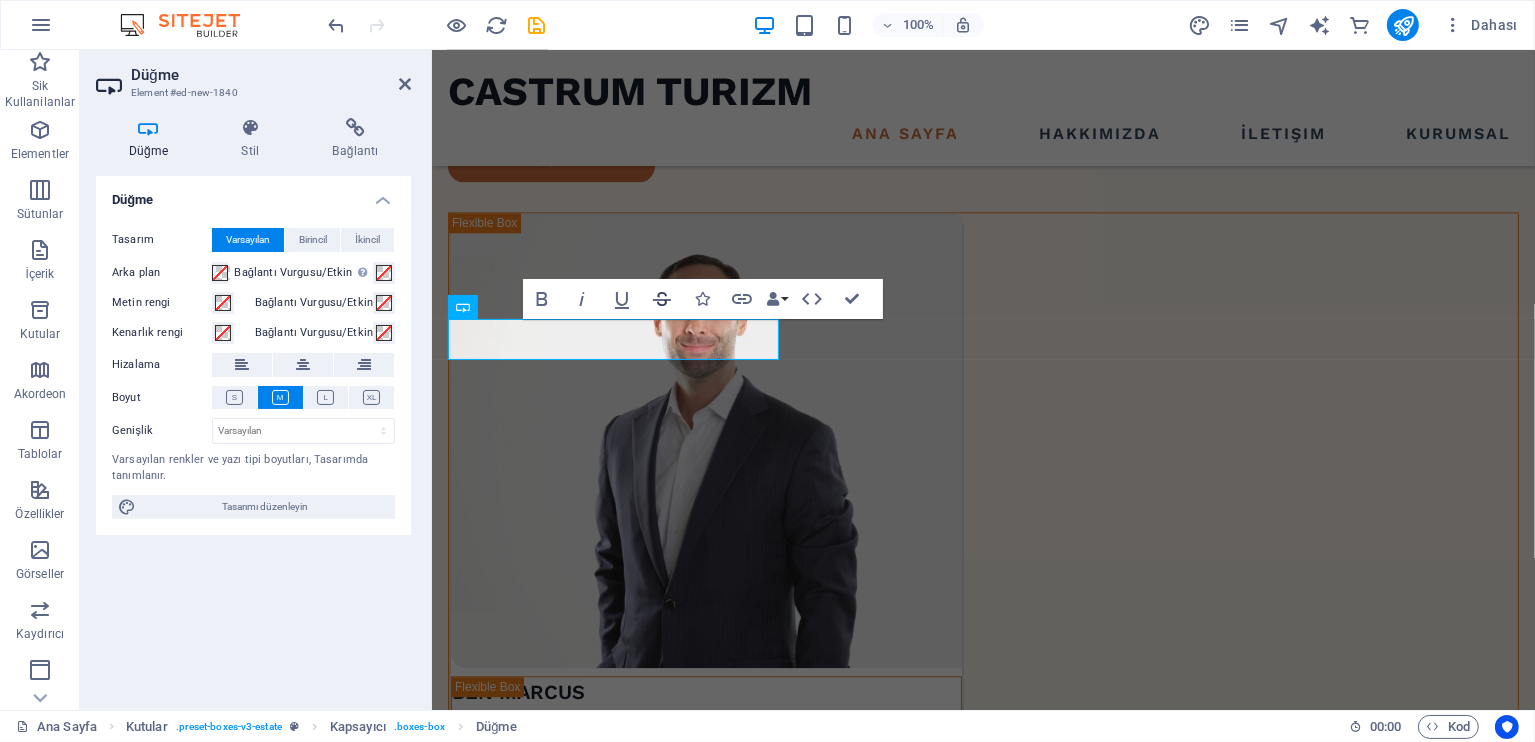 type 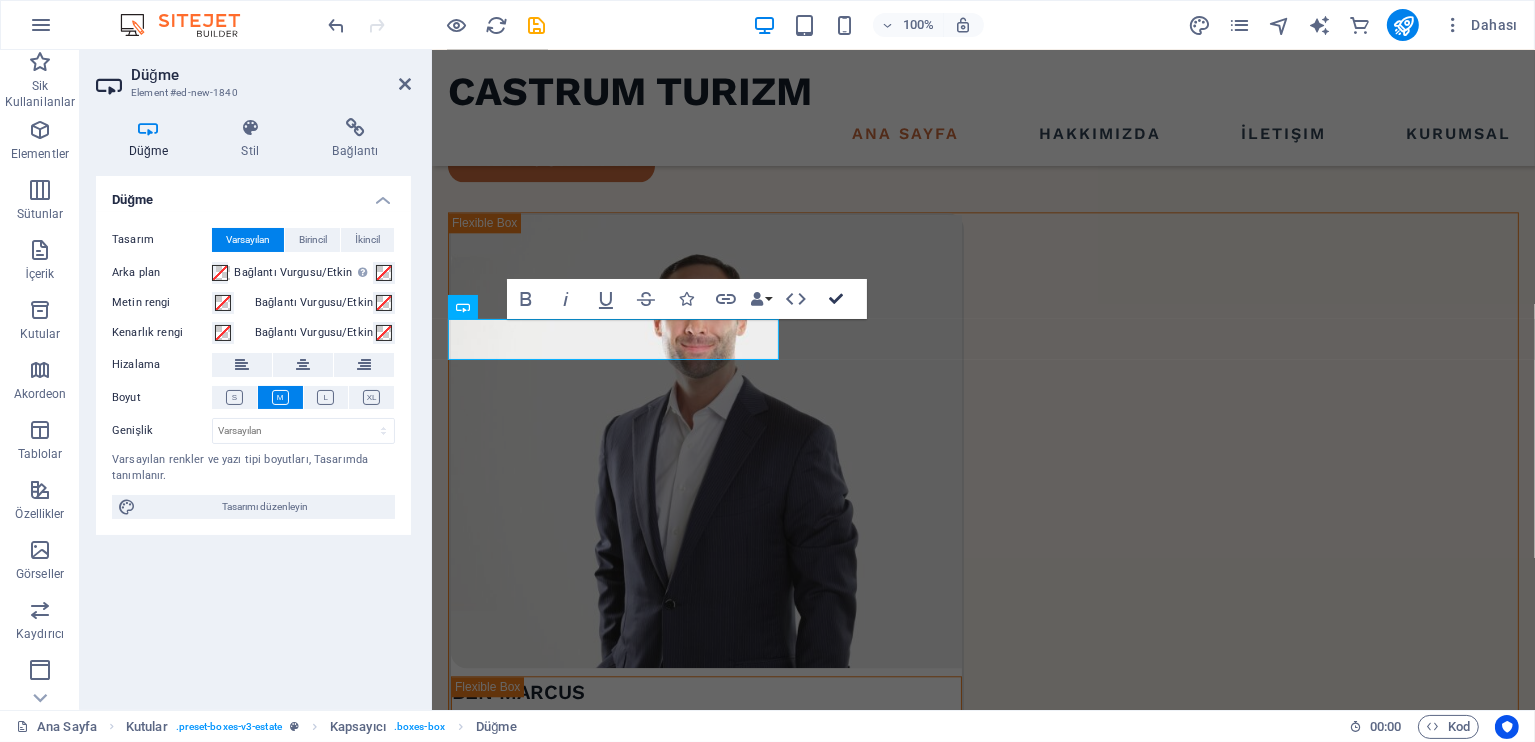 scroll, scrollTop: 4708, scrollLeft: 0, axis: vertical 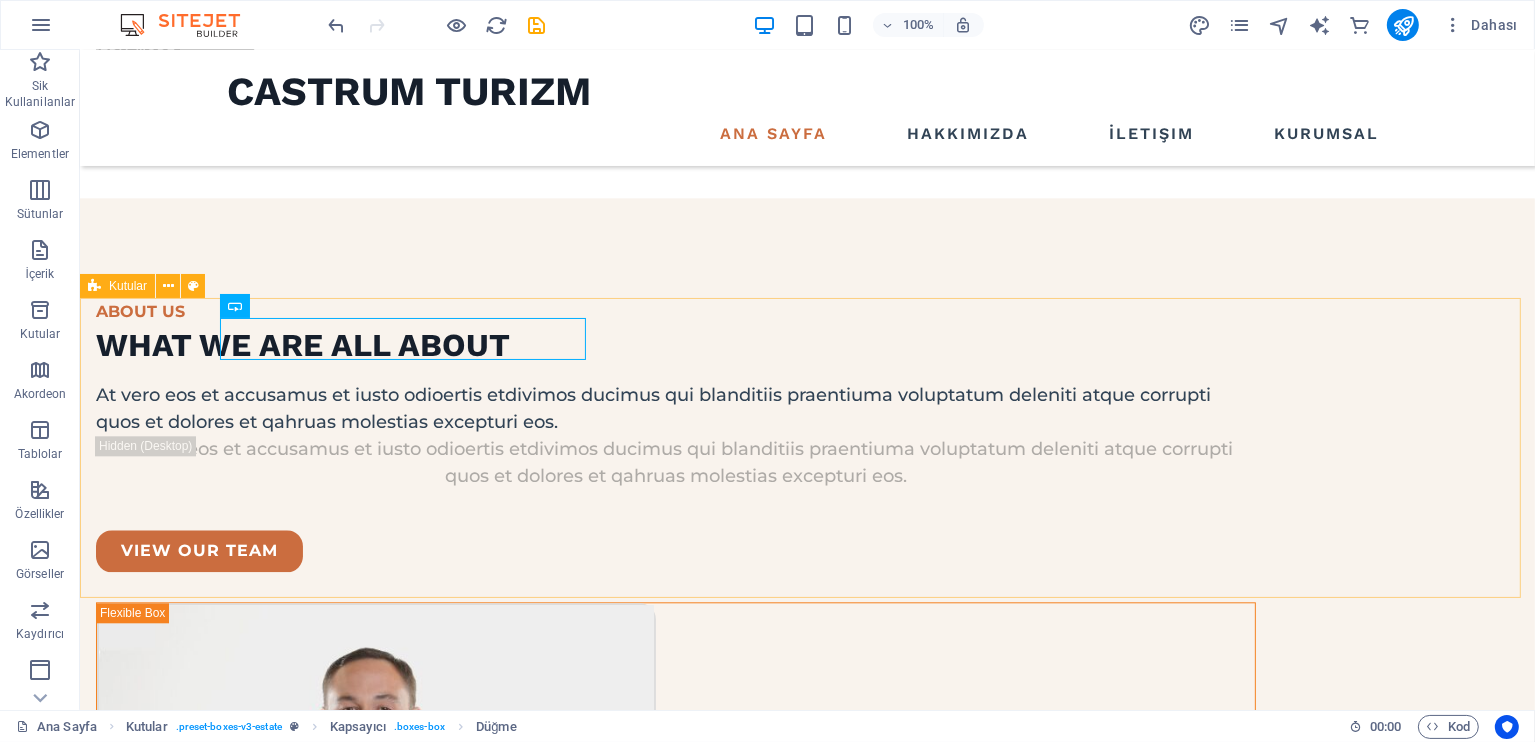 click on "Konumu Göster Ürgüp, Nevşehir, Kapadokya +90 (544) 330 39-59 Tursab No: 15393" at bounding box center [806, 6363] 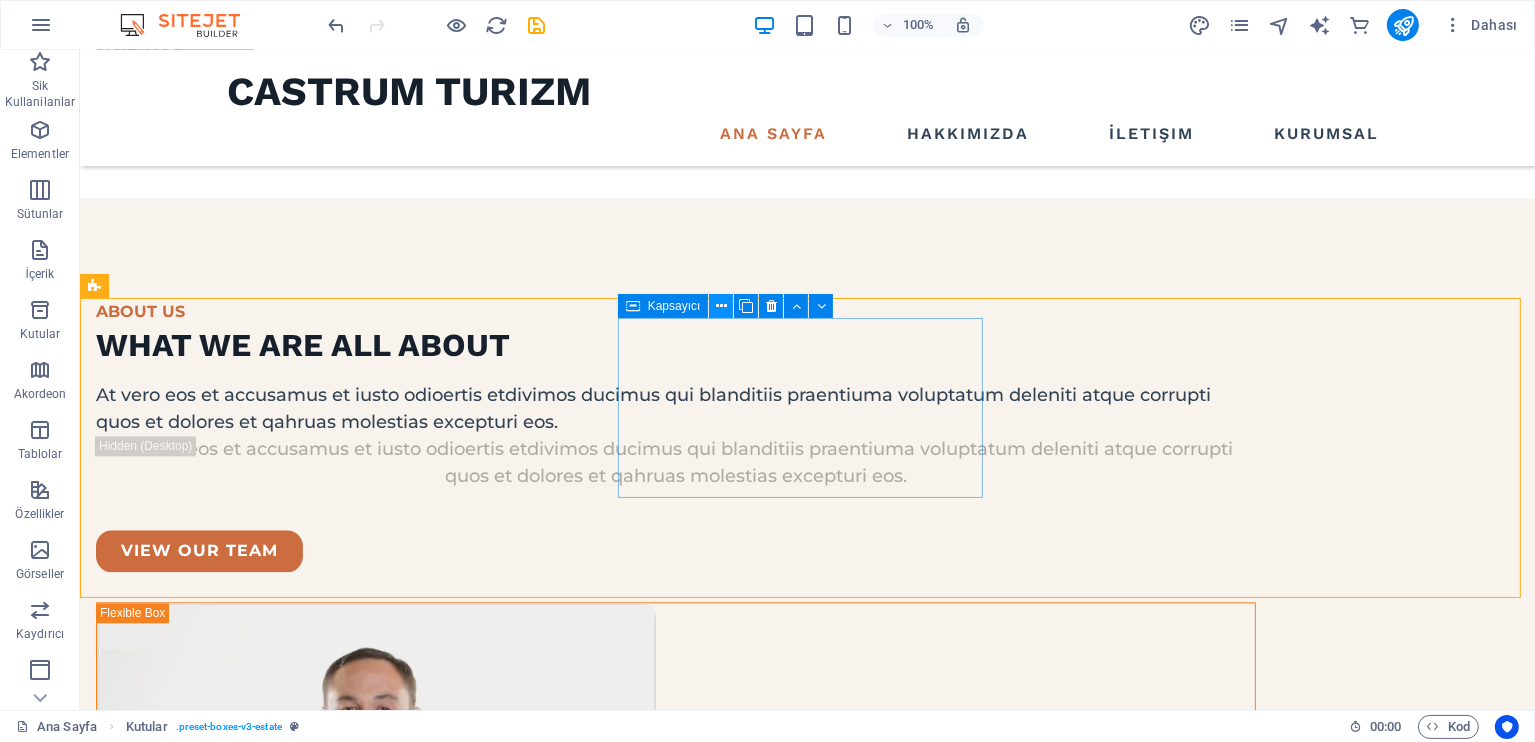 click at bounding box center [721, 306] 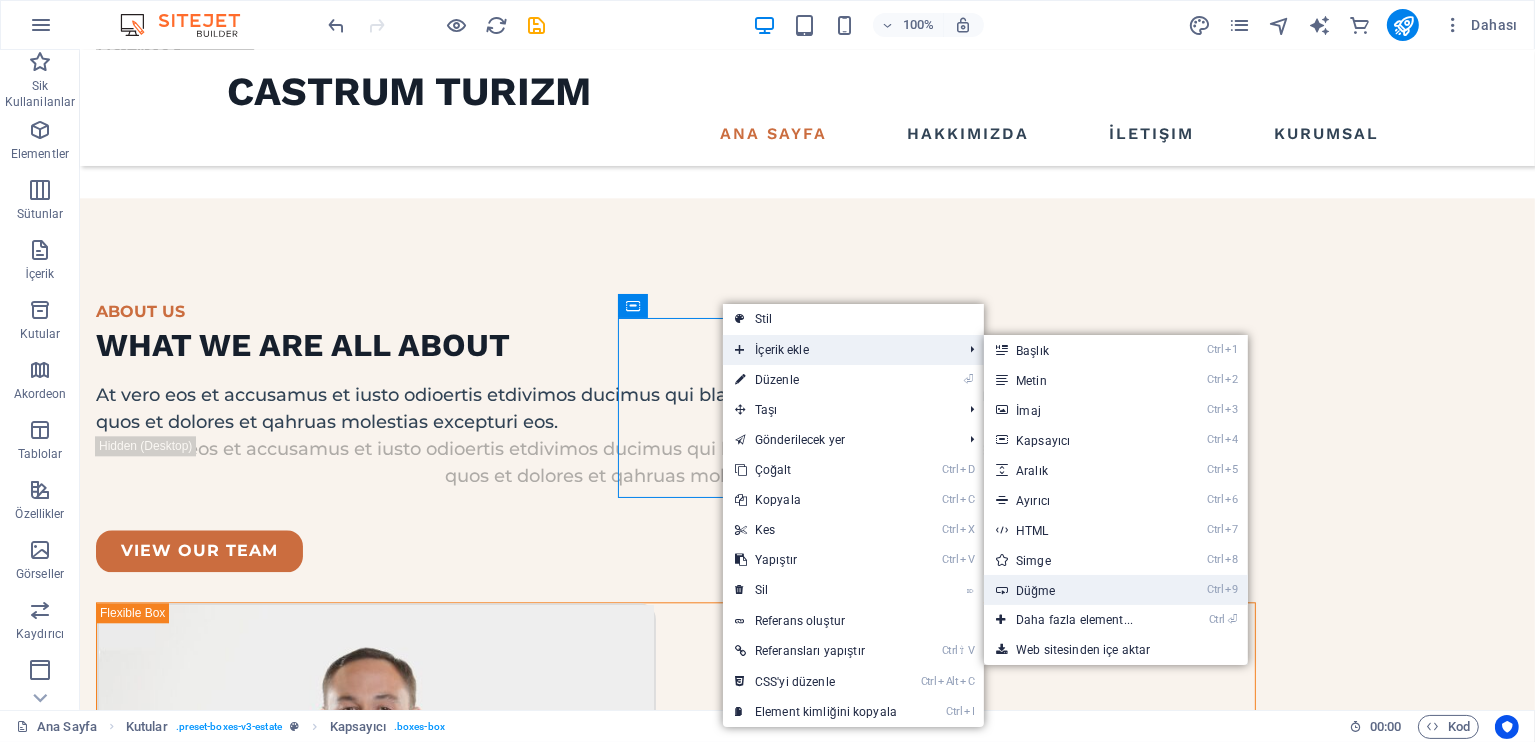 click on "Ctrl 9  Düğme" at bounding box center [1078, 590] 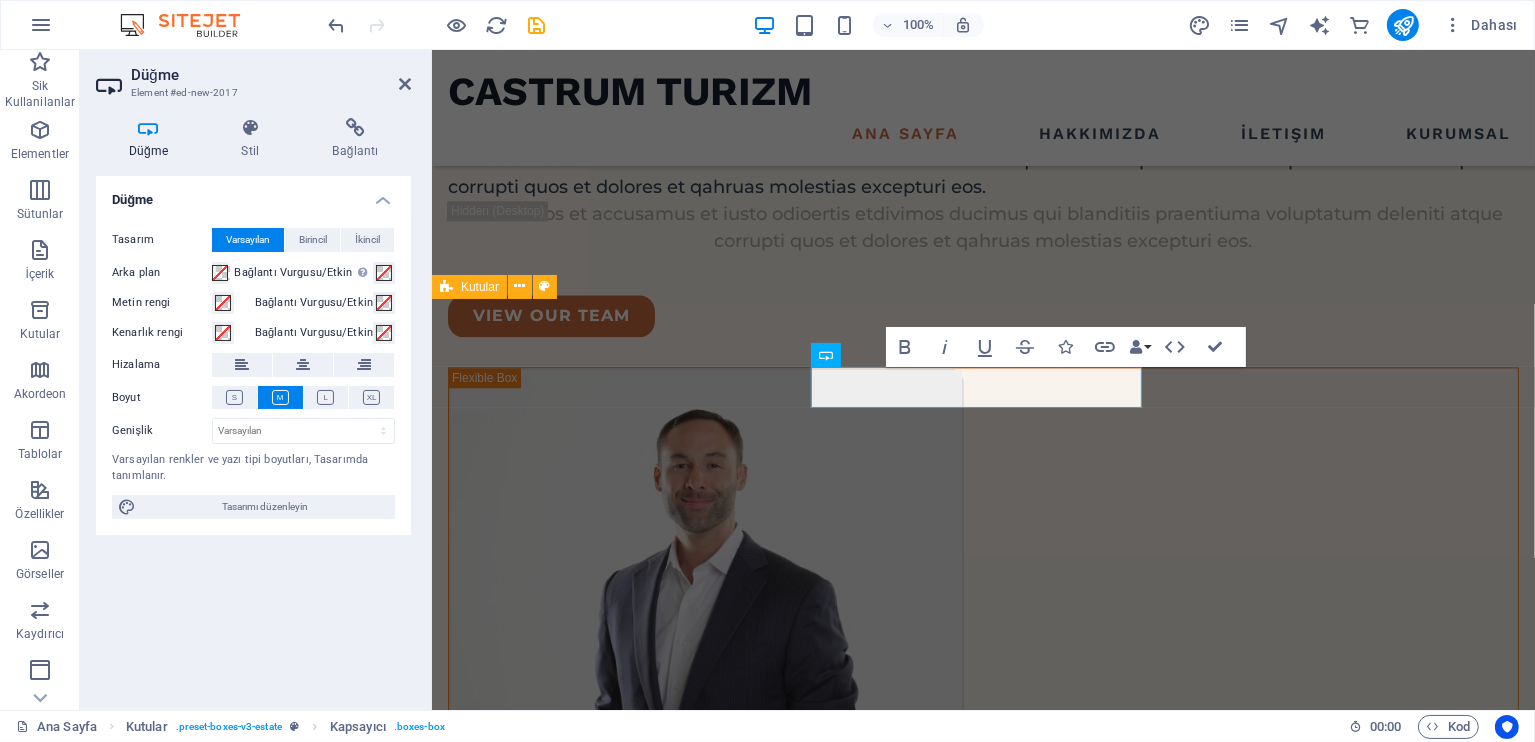 scroll, scrollTop: 4863, scrollLeft: 0, axis: vertical 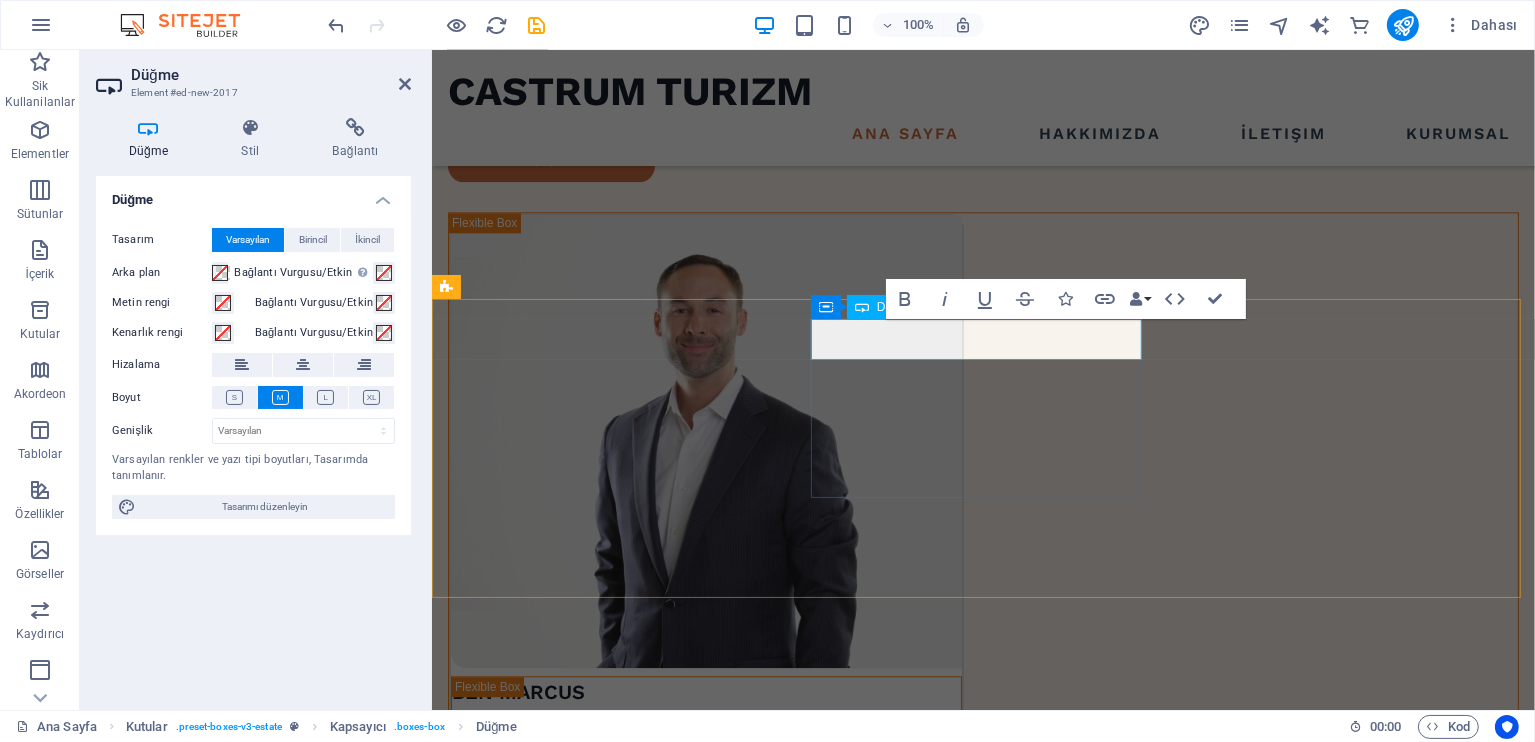 click on "Buton metni" at bounding box center (615, 5701) 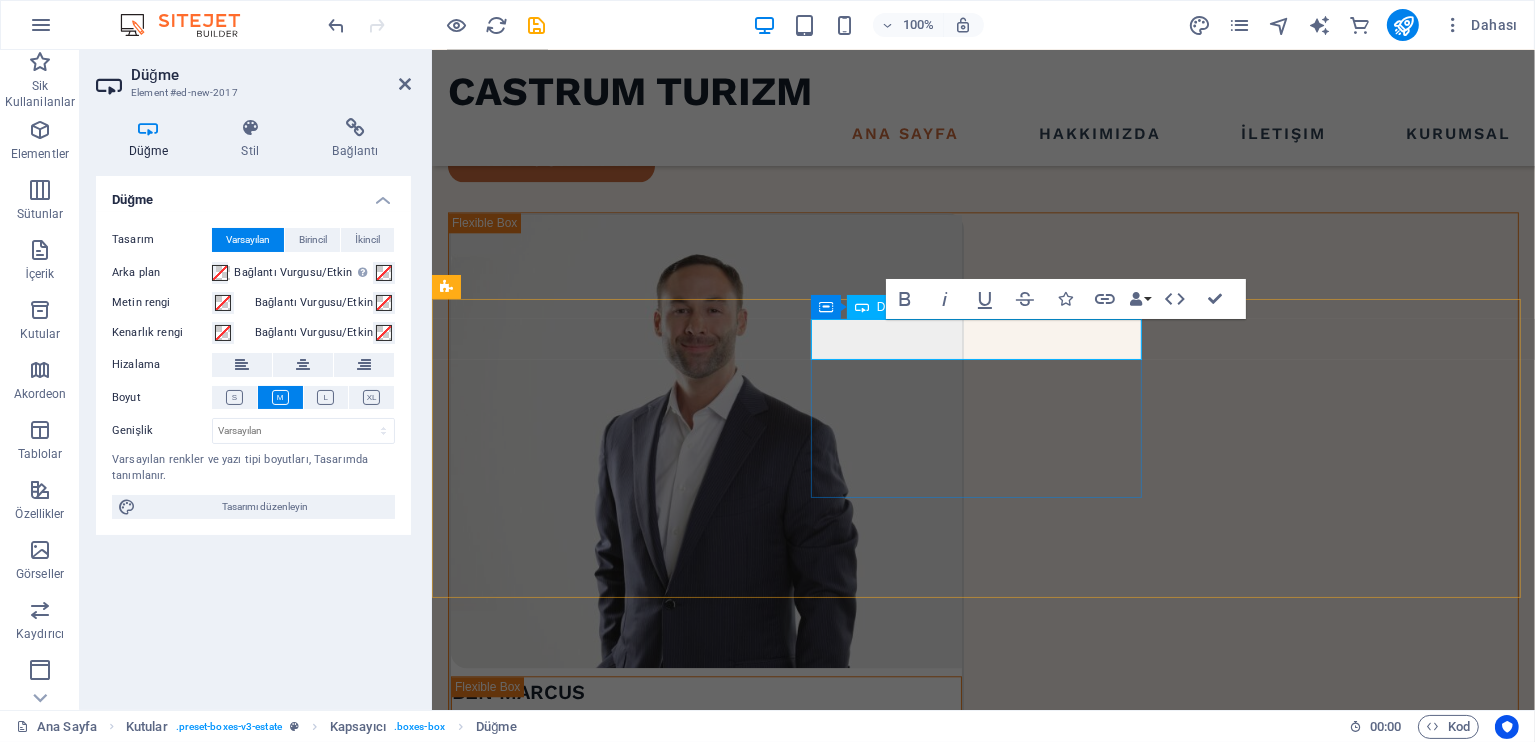 type 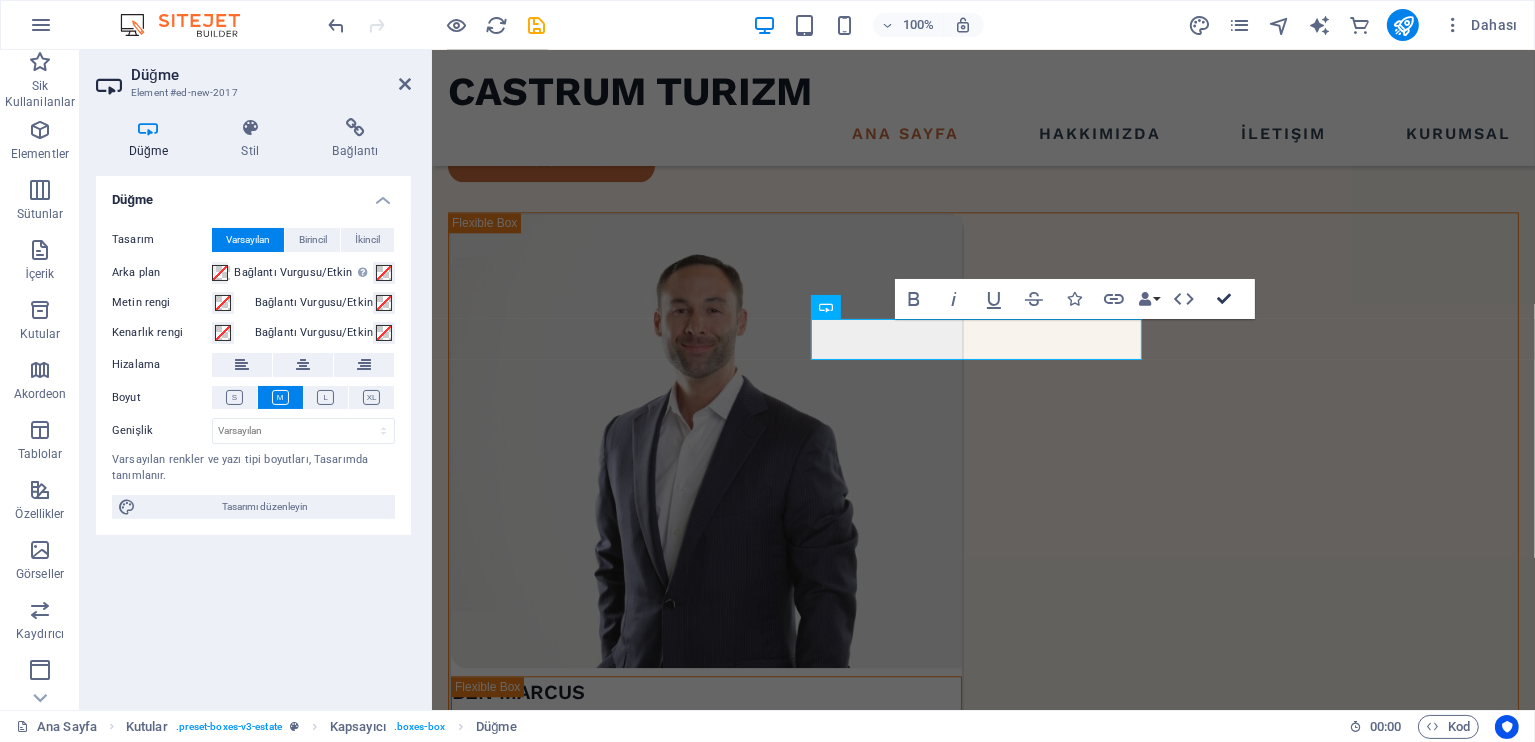 scroll, scrollTop: 4708, scrollLeft: 0, axis: vertical 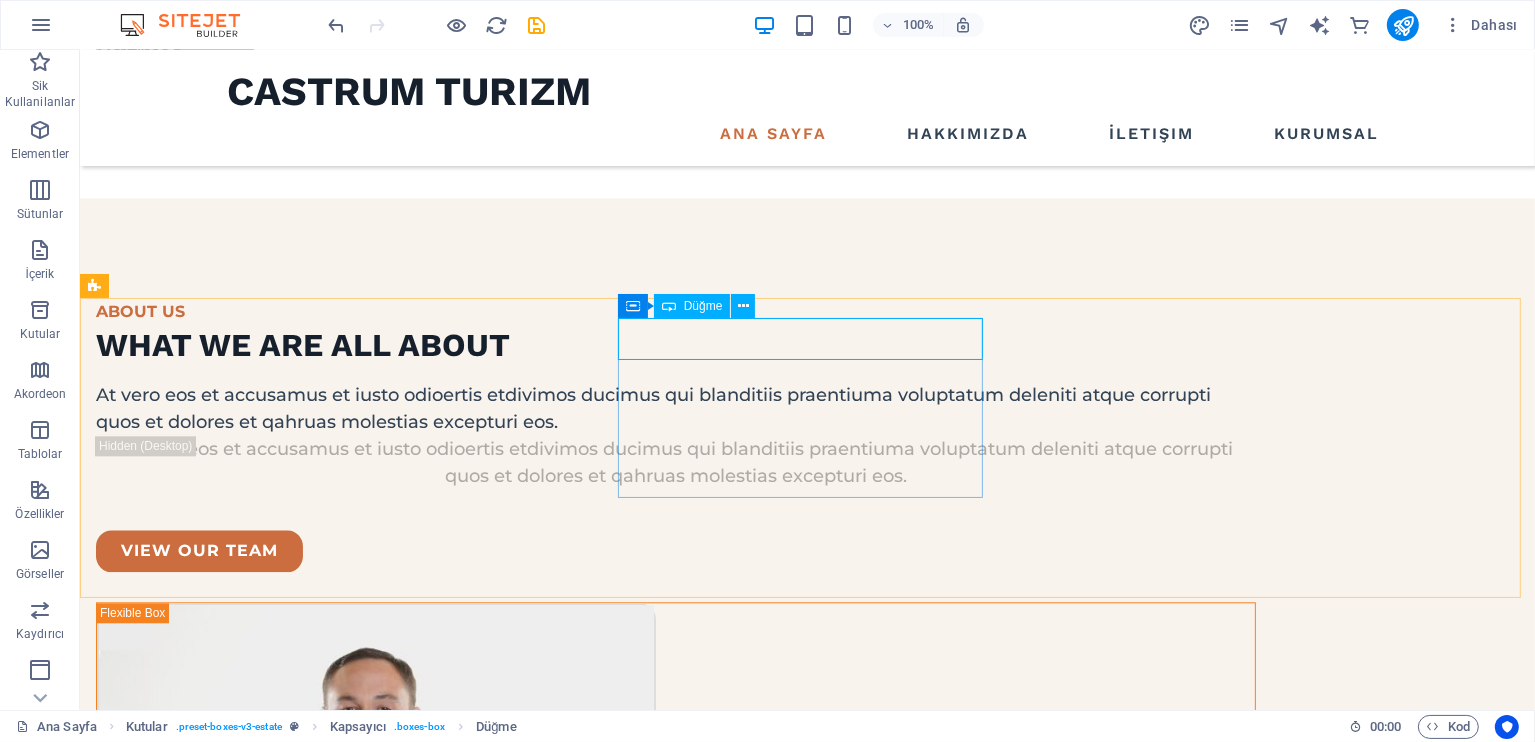 click on "Telefon Et" at bounding box center (277, 6296) 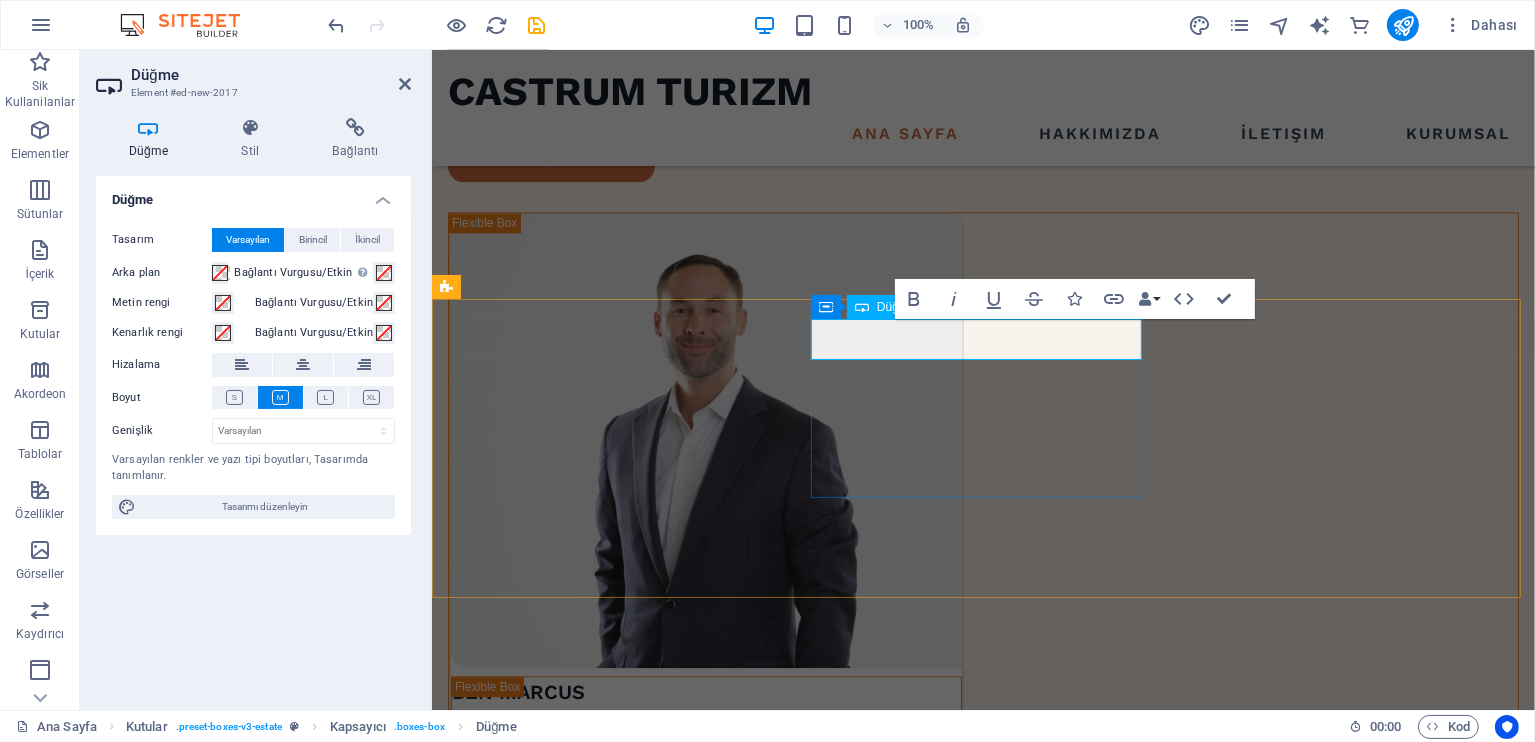 type 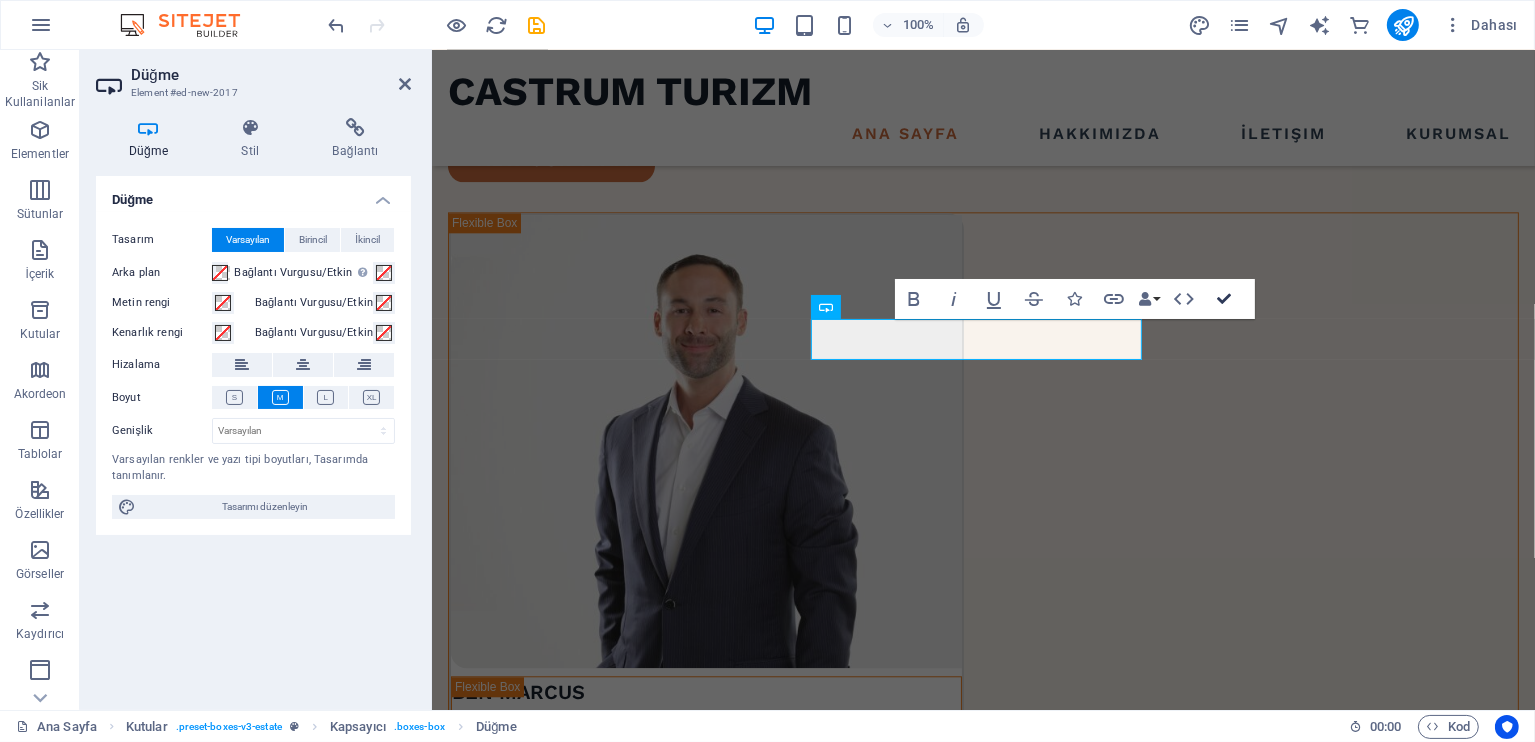 scroll, scrollTop: 4708, scrollLeft: 0, axis: vertical 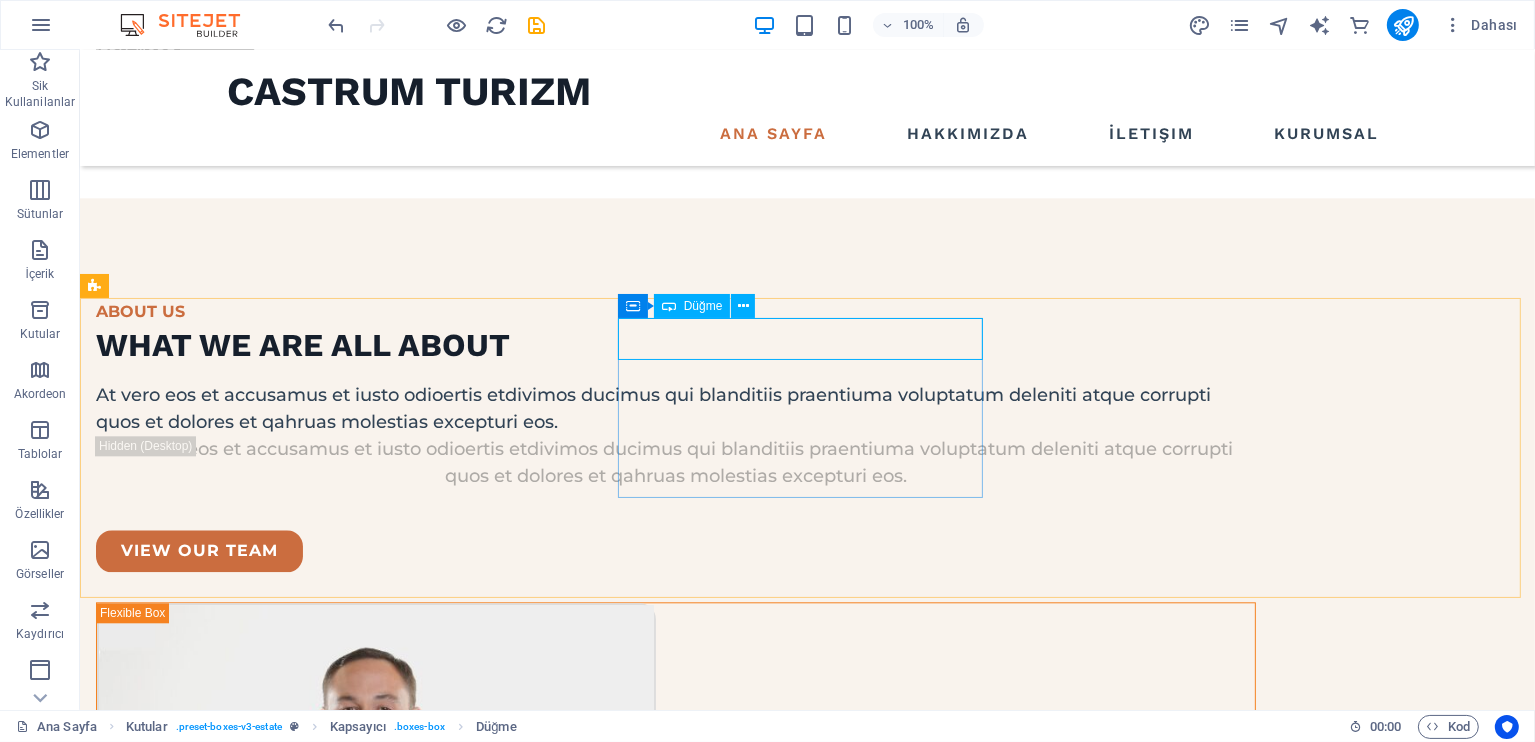 click on "Bizi Arayın" at bounding box center (277, 6296) 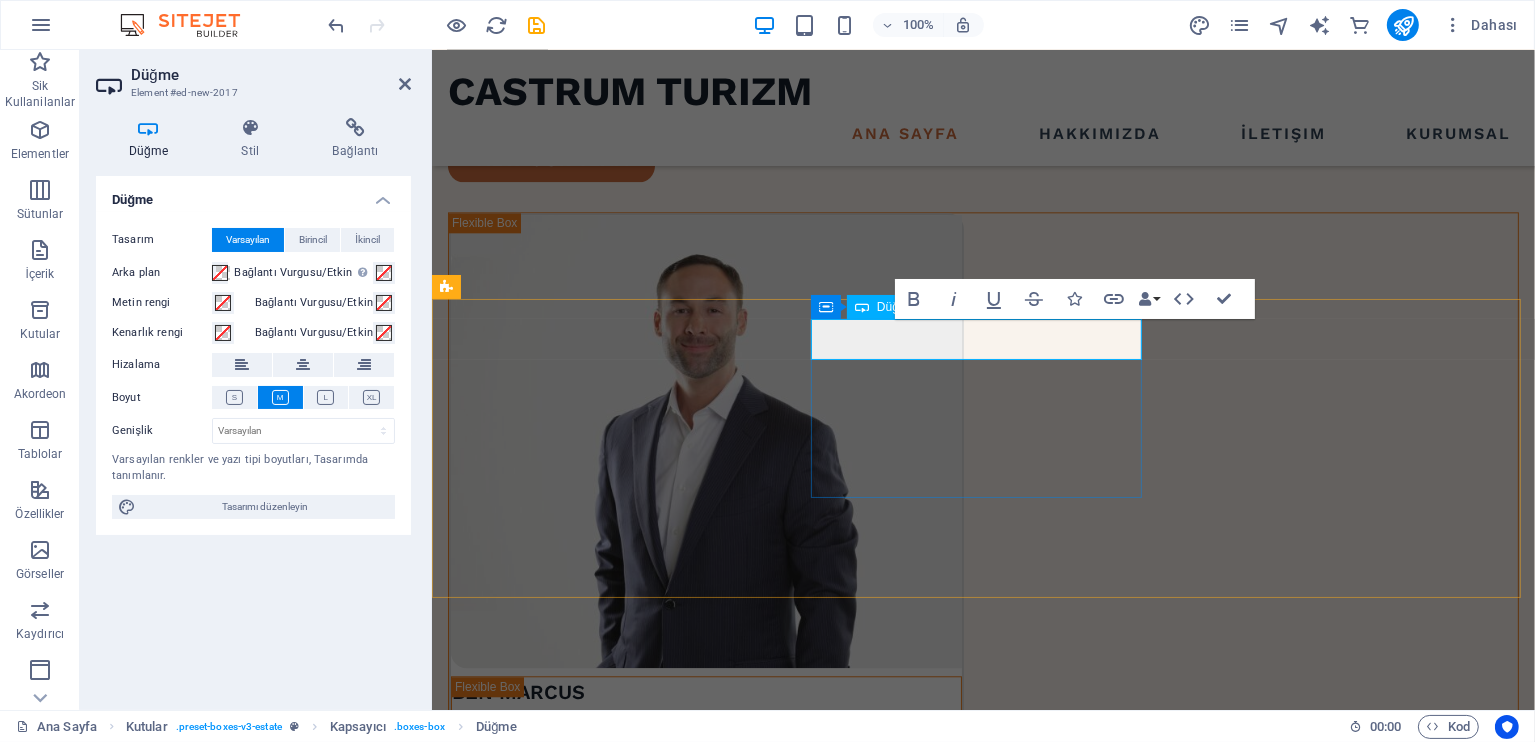 type 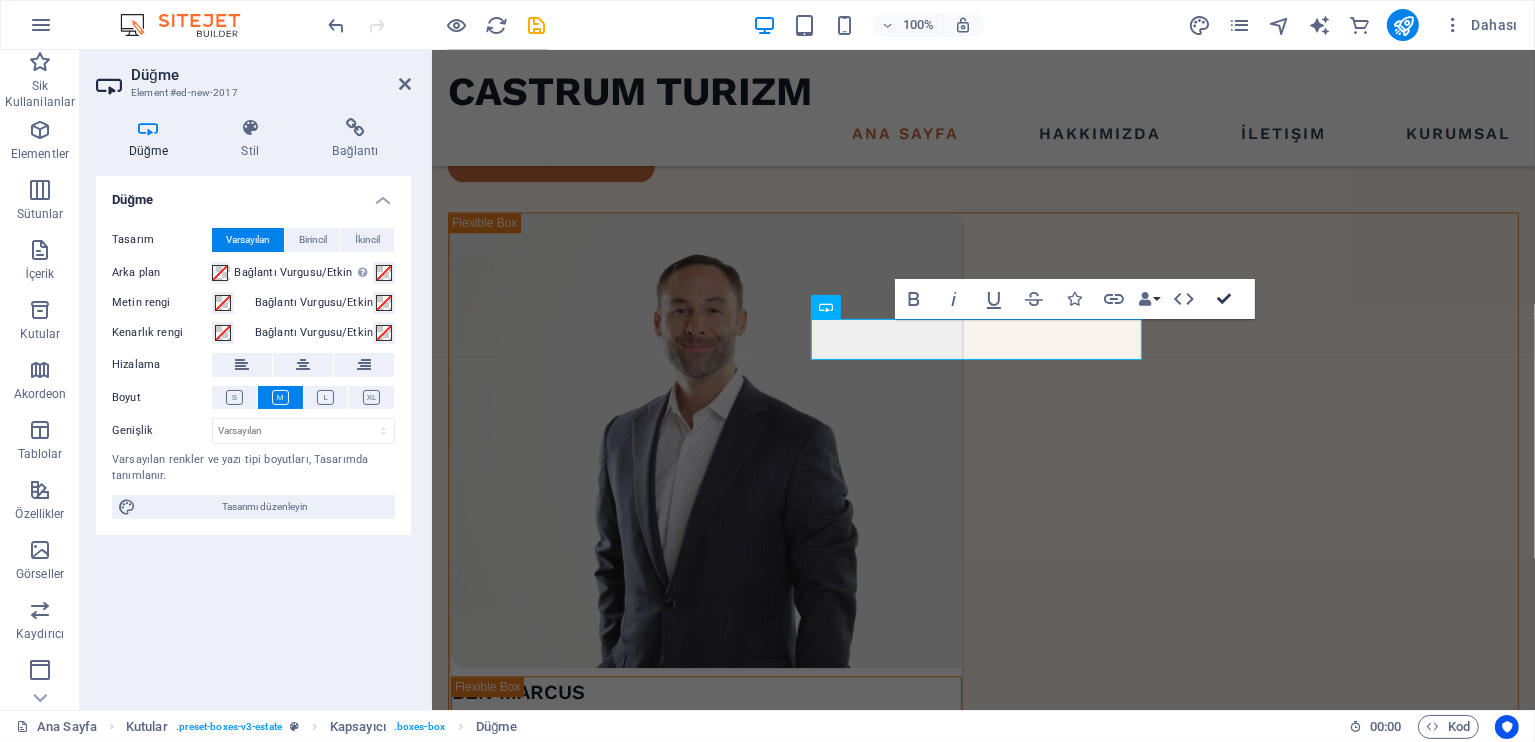 scroll, scrollTop: 4708, scrollLeft: 0, axis: vertical 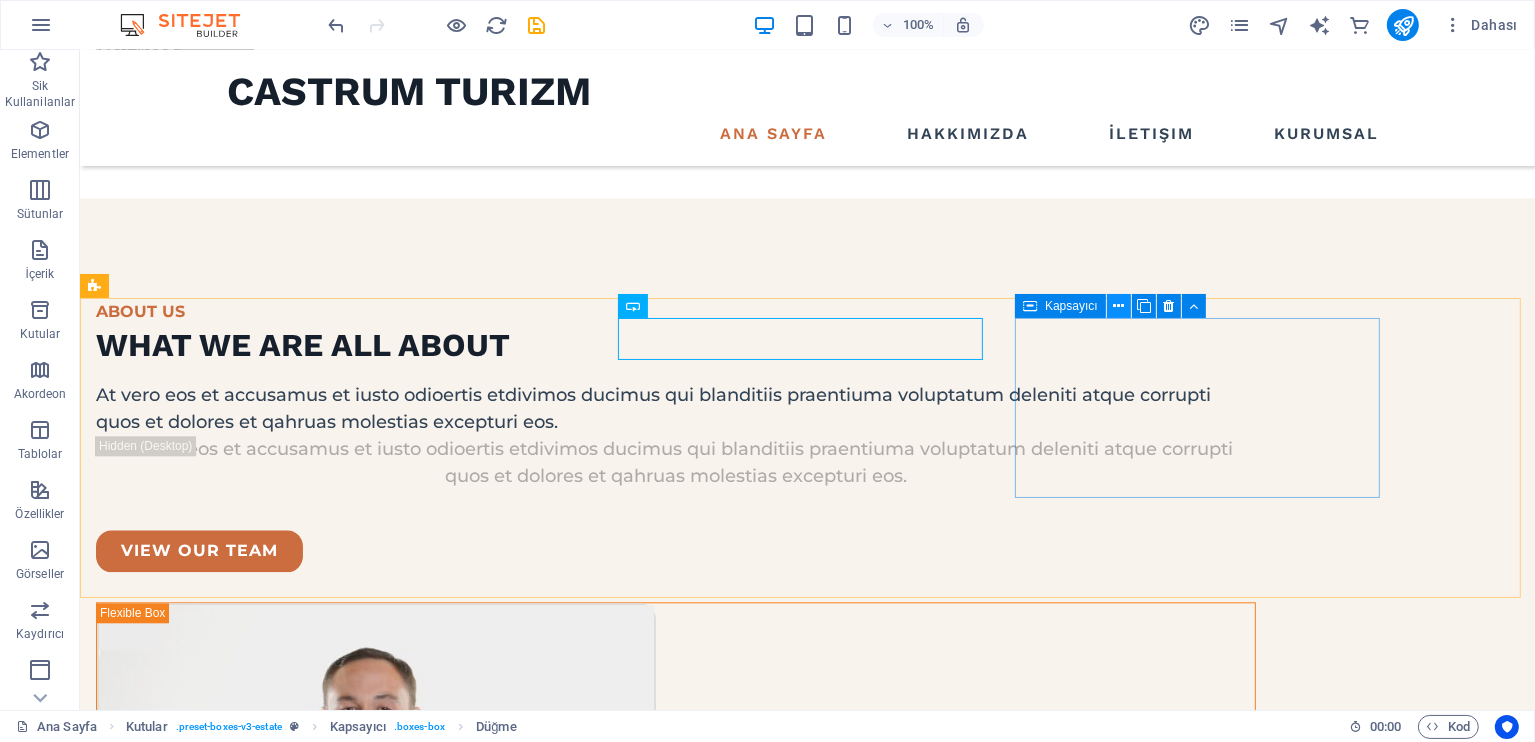 click at bounding box center [1118, 306] 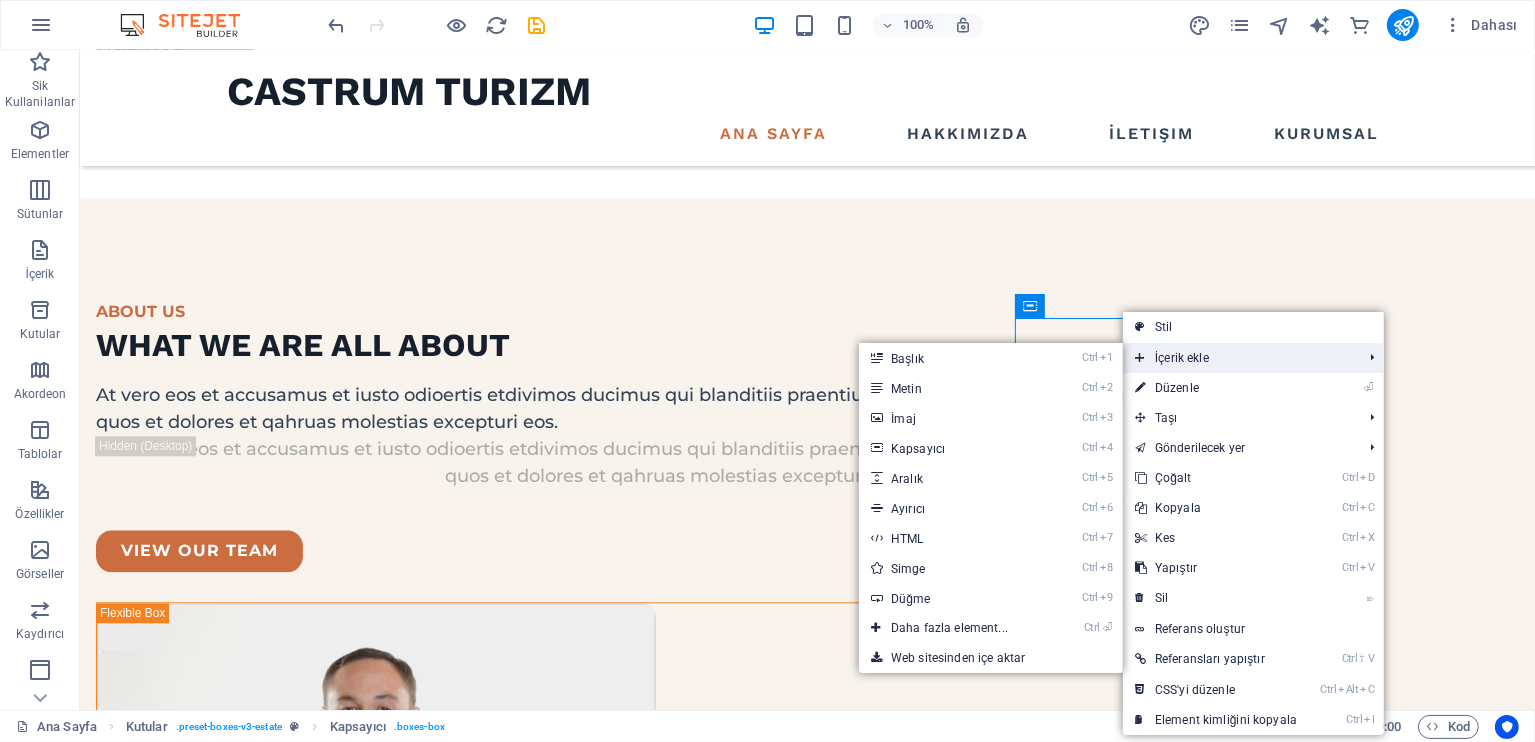 click on "İçerik ekle" at bounding box center (1238, 358) 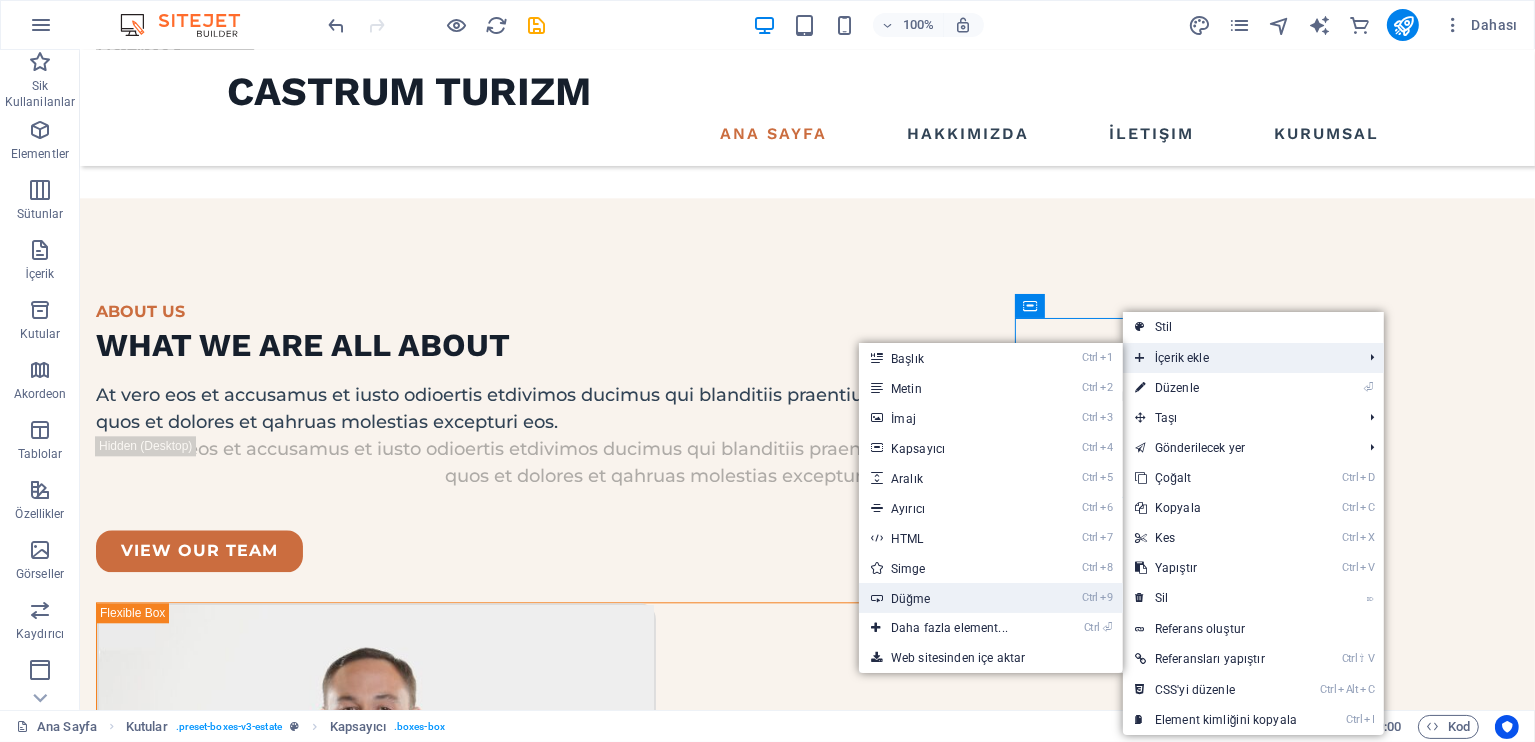 click on "Ctrl 9  Düğme" at bounding box center [953, 598] 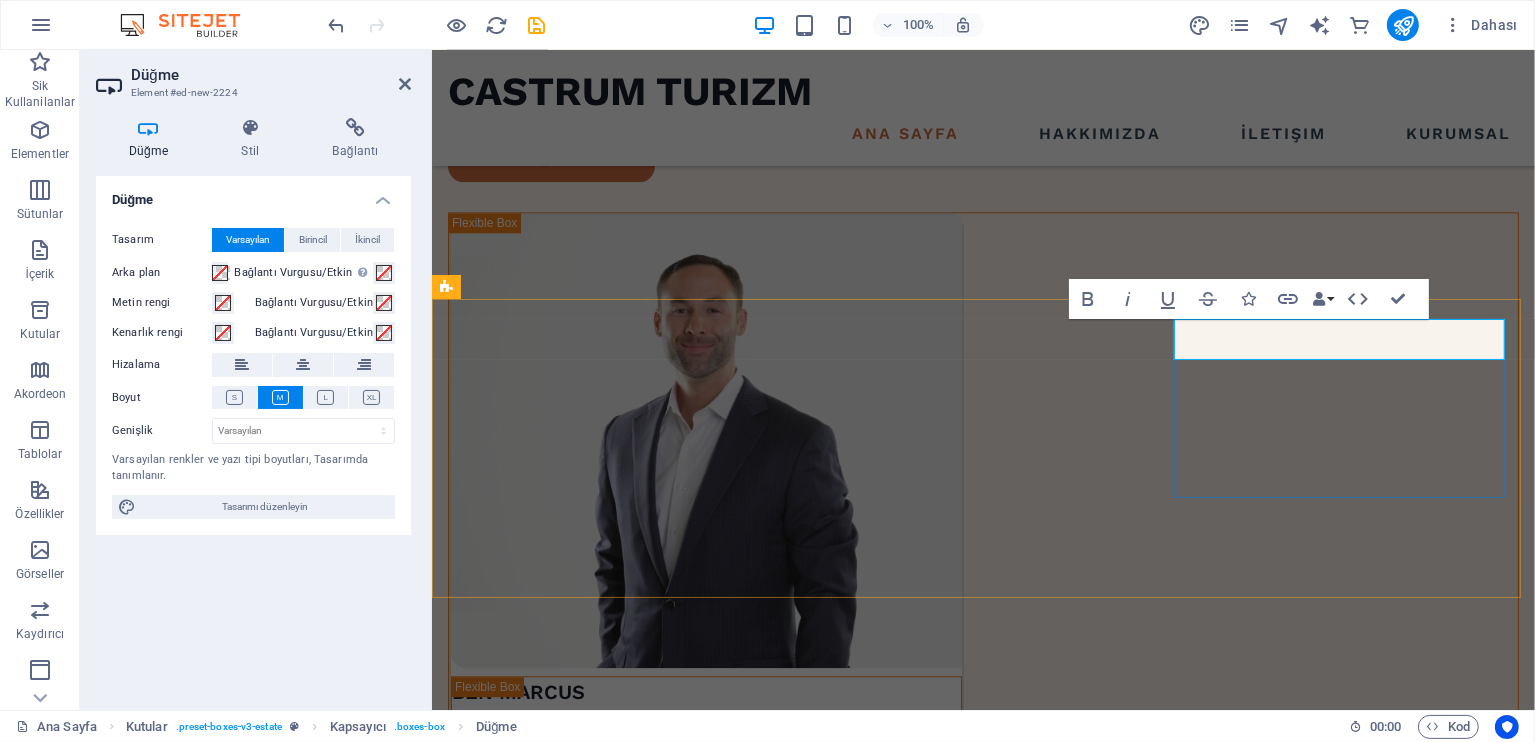 click on "Buton metni" at bounding box center (615, 5897) 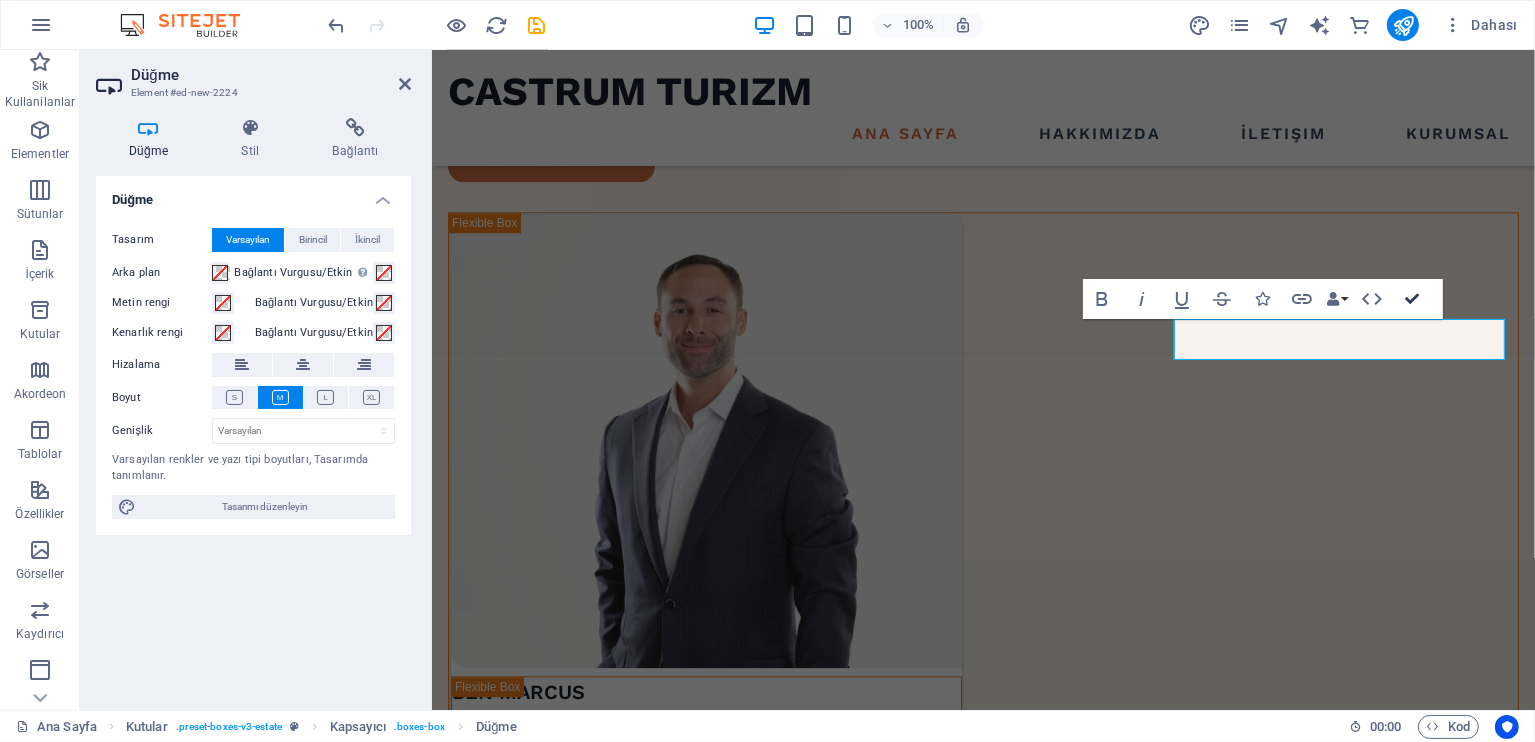 scroll, scrollTop: 4708, scrollLeft: 0, axis: vertical 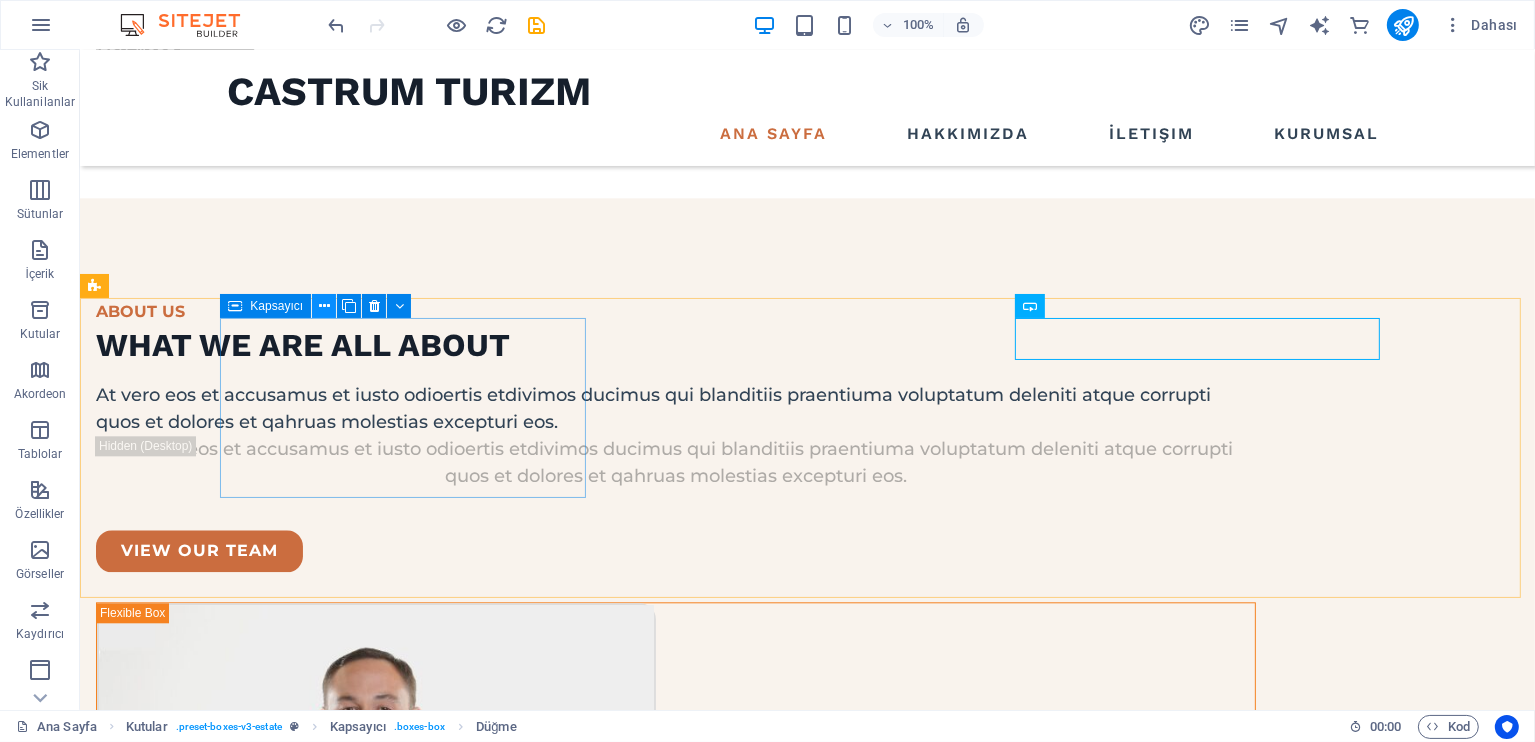 click at bounding box center [324, 306] 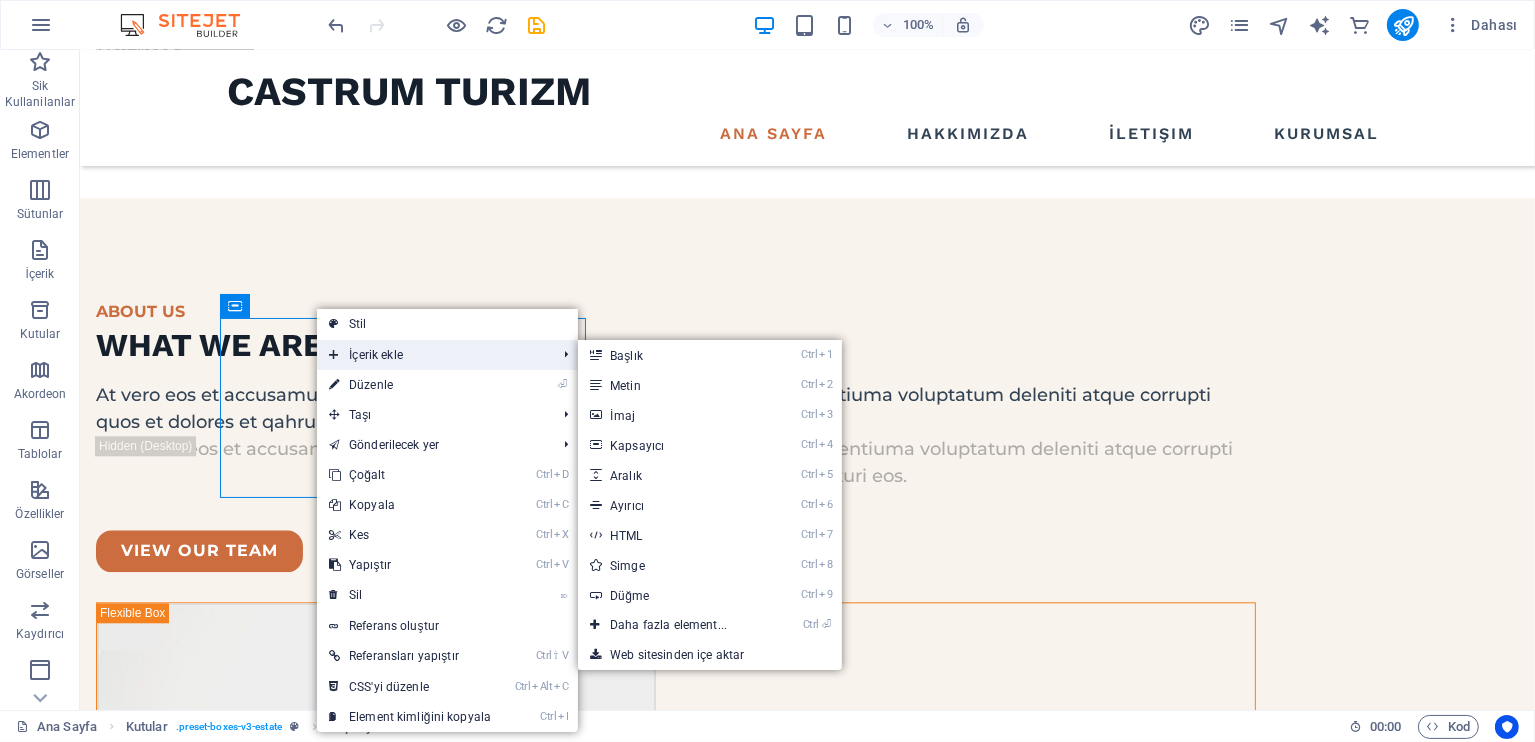 click on "İçerik ekle" at bounding box center [432, 355] 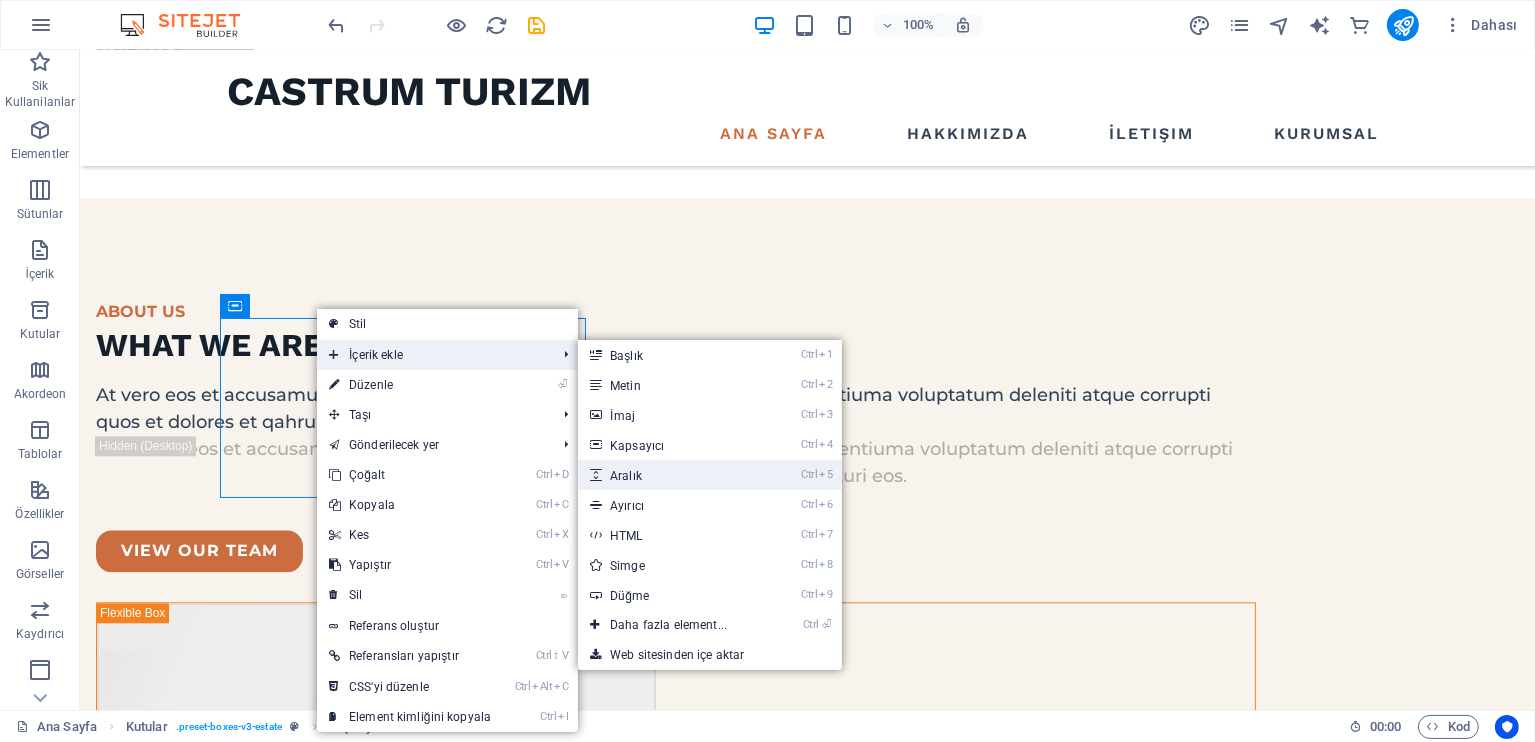 click on "Ctrl 5  Aralık" at bounding box center (672, 475) 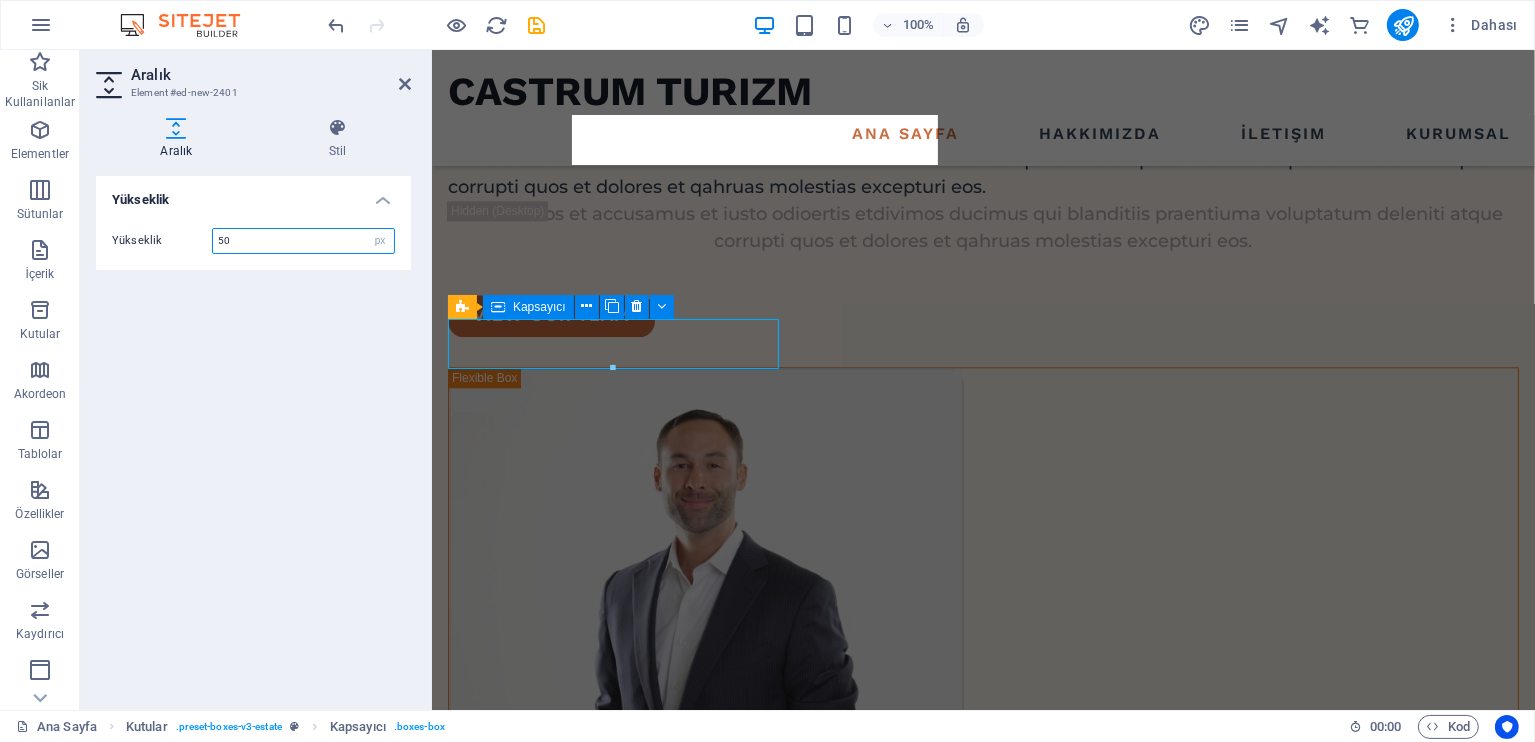 scroll, scrollTop: 4863, scrollLeft: 0, axis: vertical 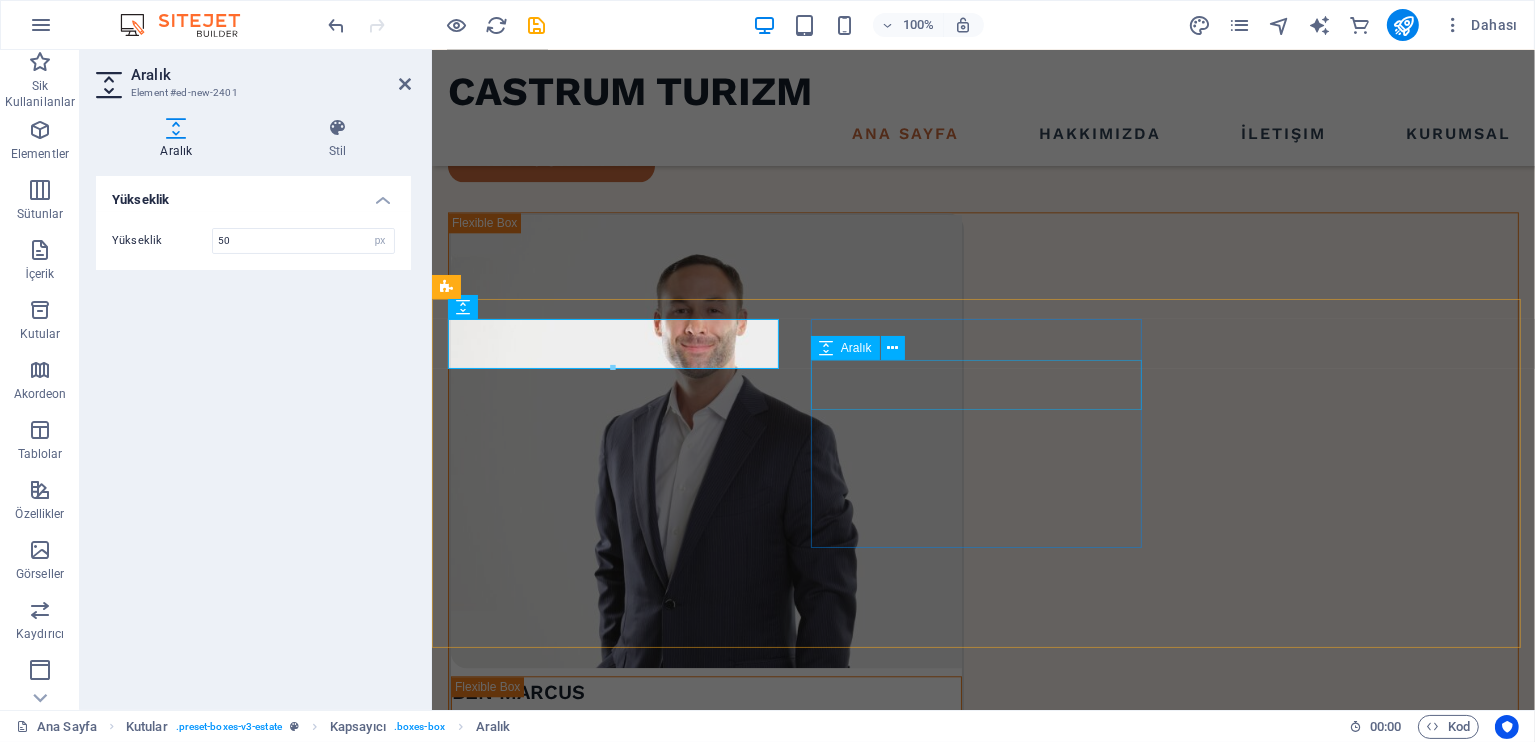 click at bounding box center [615, 5797] 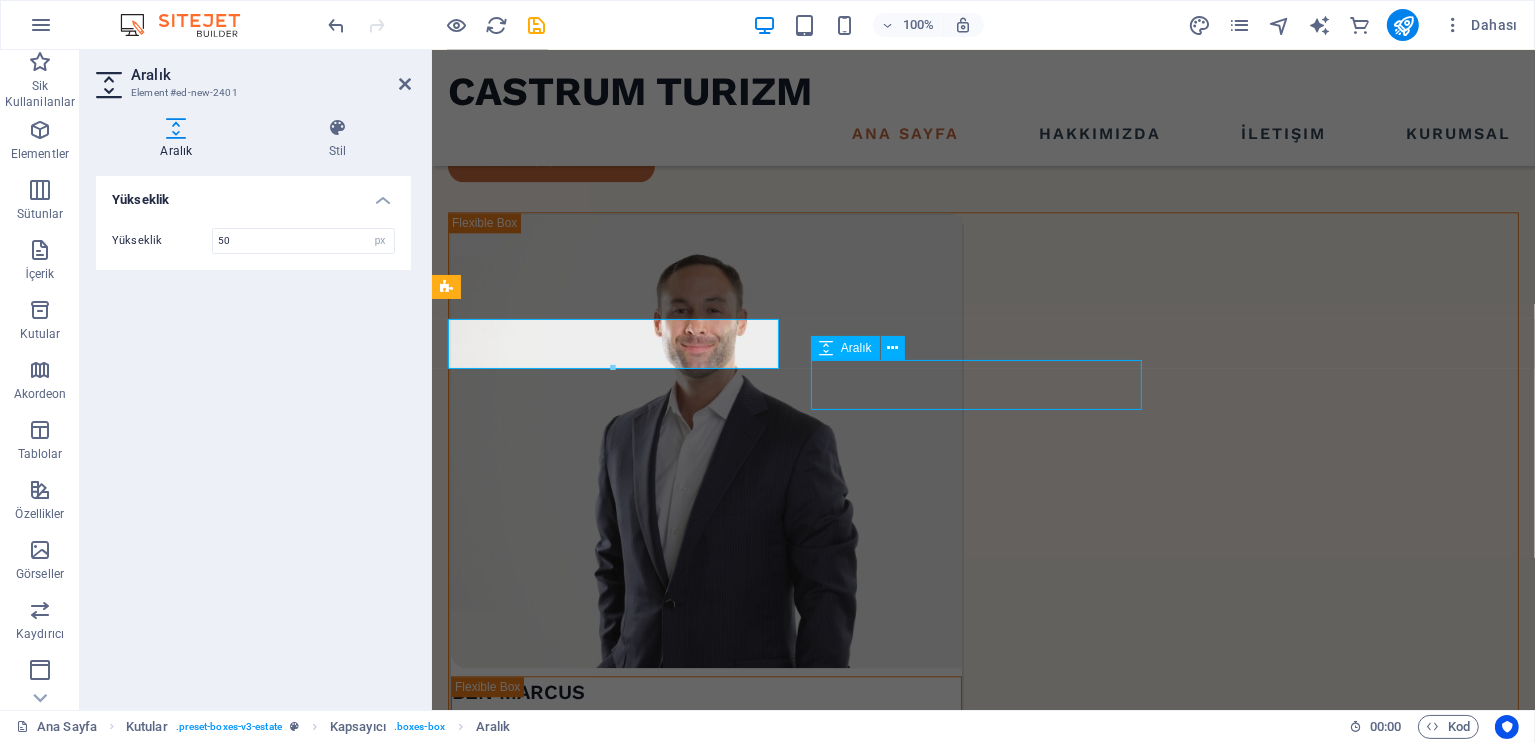 scroll, scrollTop: 4708, scrollLeft: 0, axis: vertical 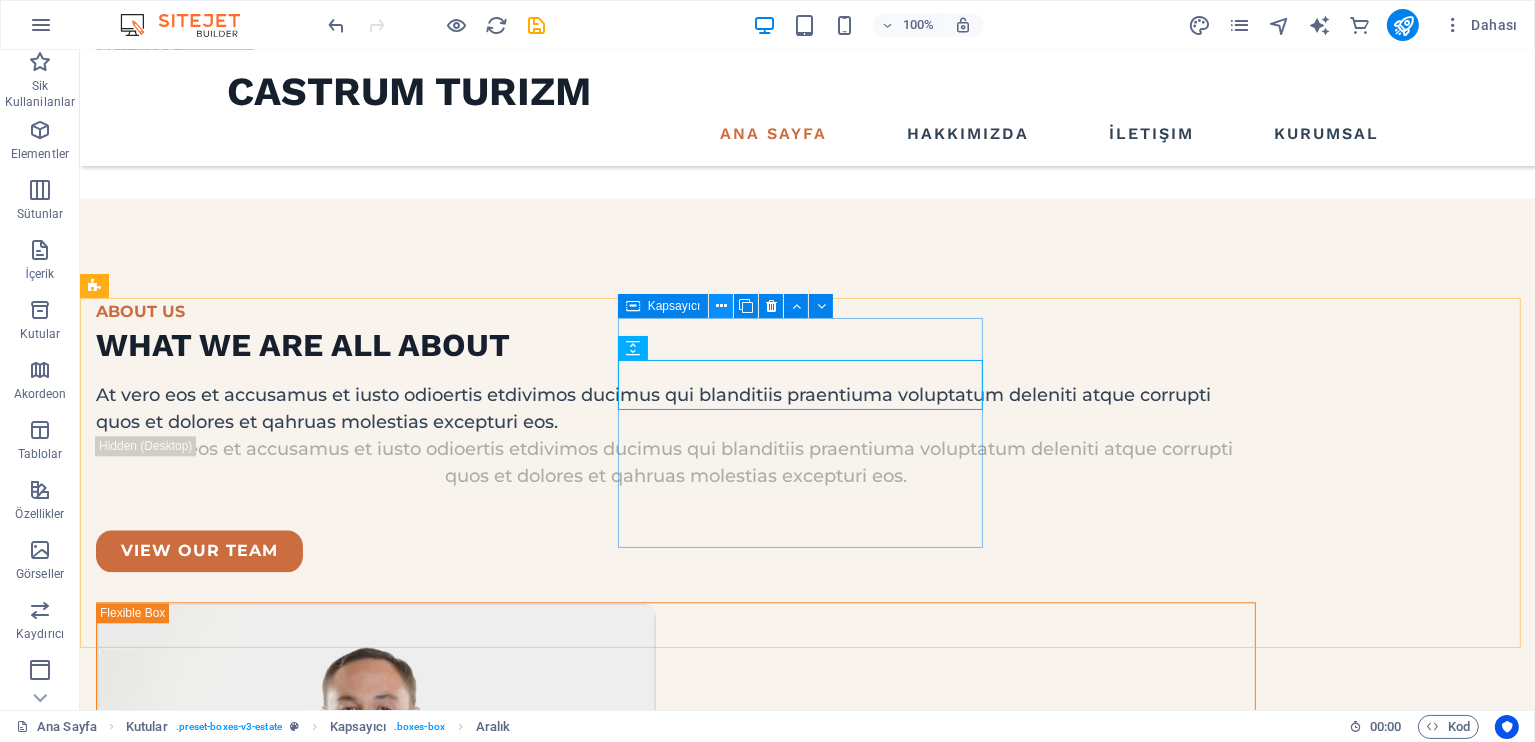 click at bounding box center (721, 306) 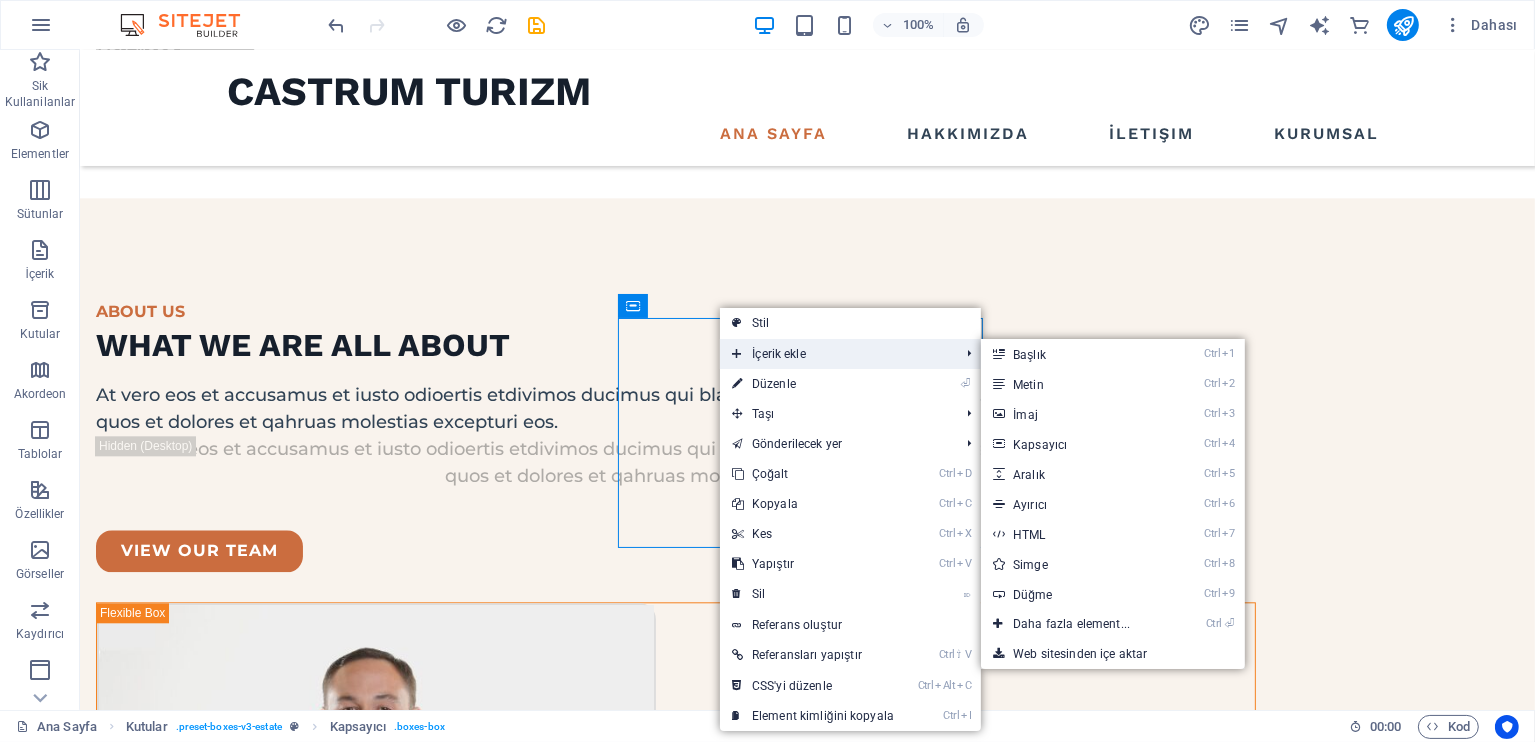 click on "İçerik ekle" at bounding box center [835, 354] 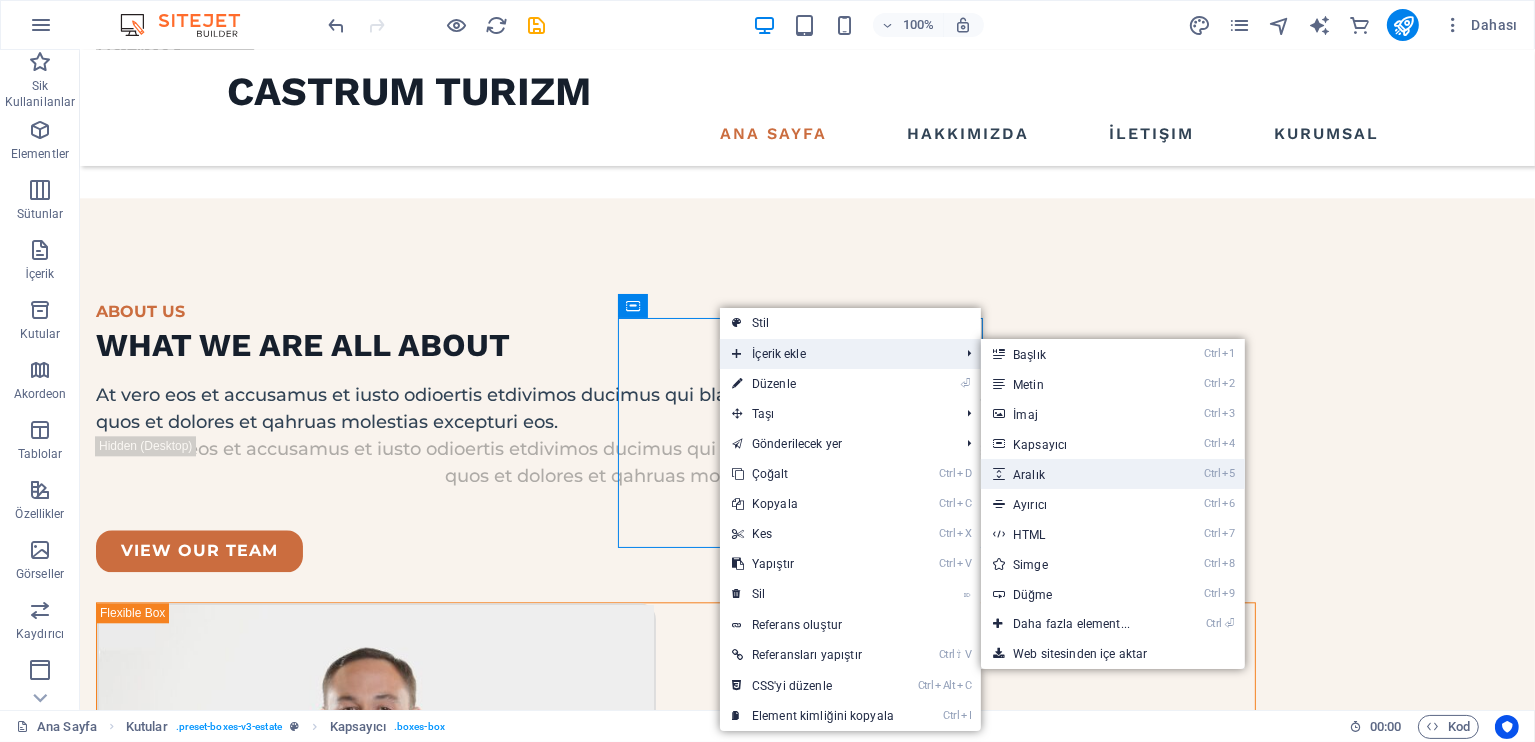 click on "Ctrl 5  Aralık" at bounding box center [1075, 474] 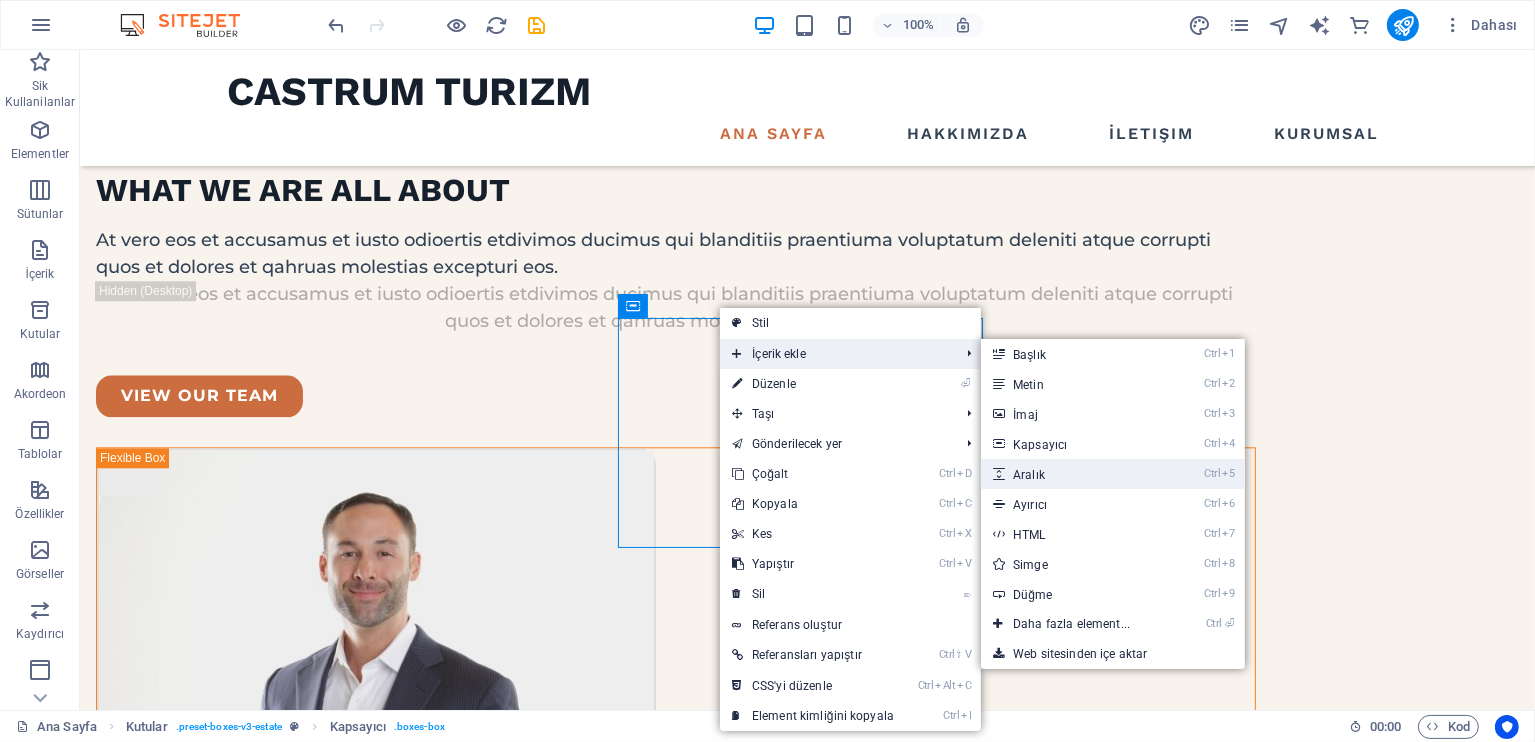 select on "px" 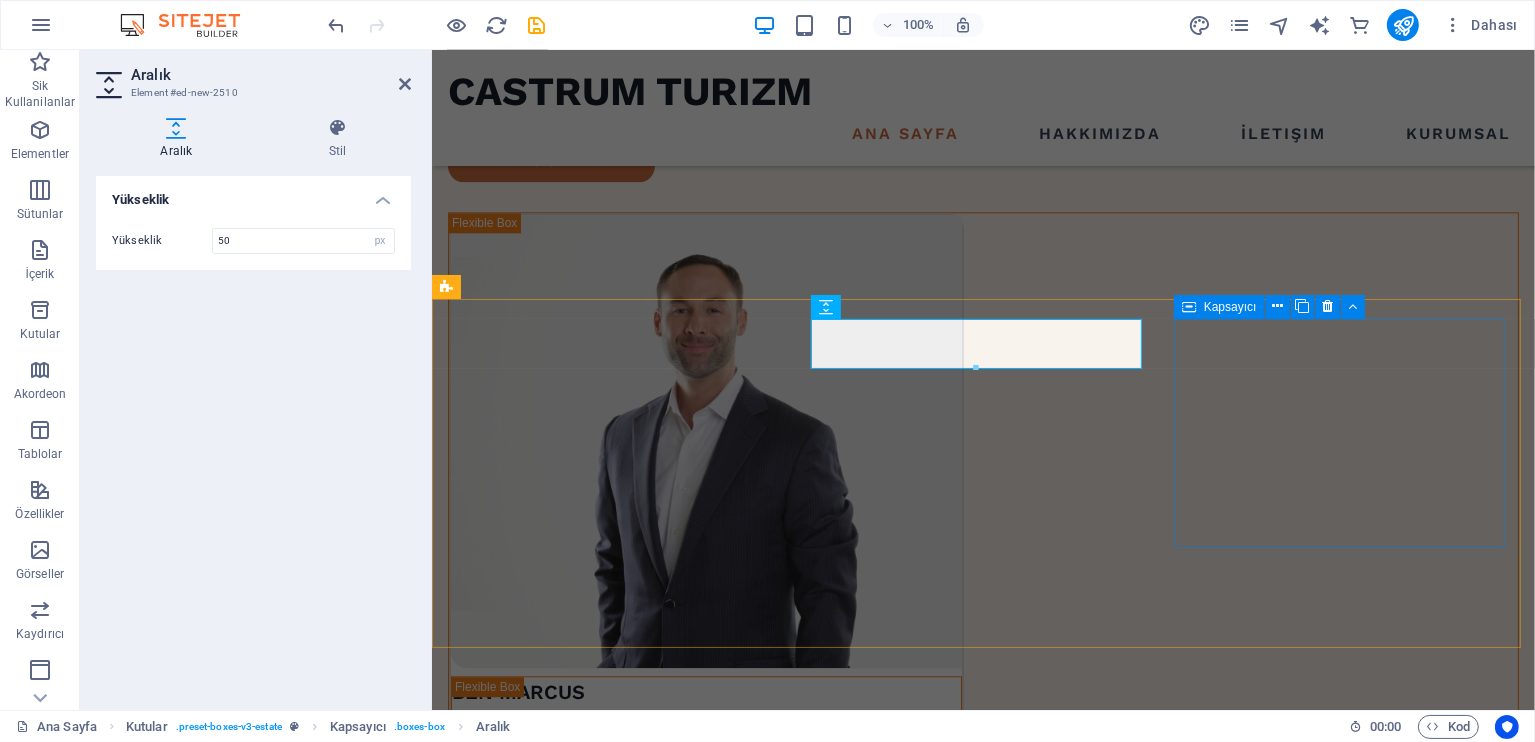 click on "Belge Doğrula Tursab No: 15393" at bounding box center [615, 6066] 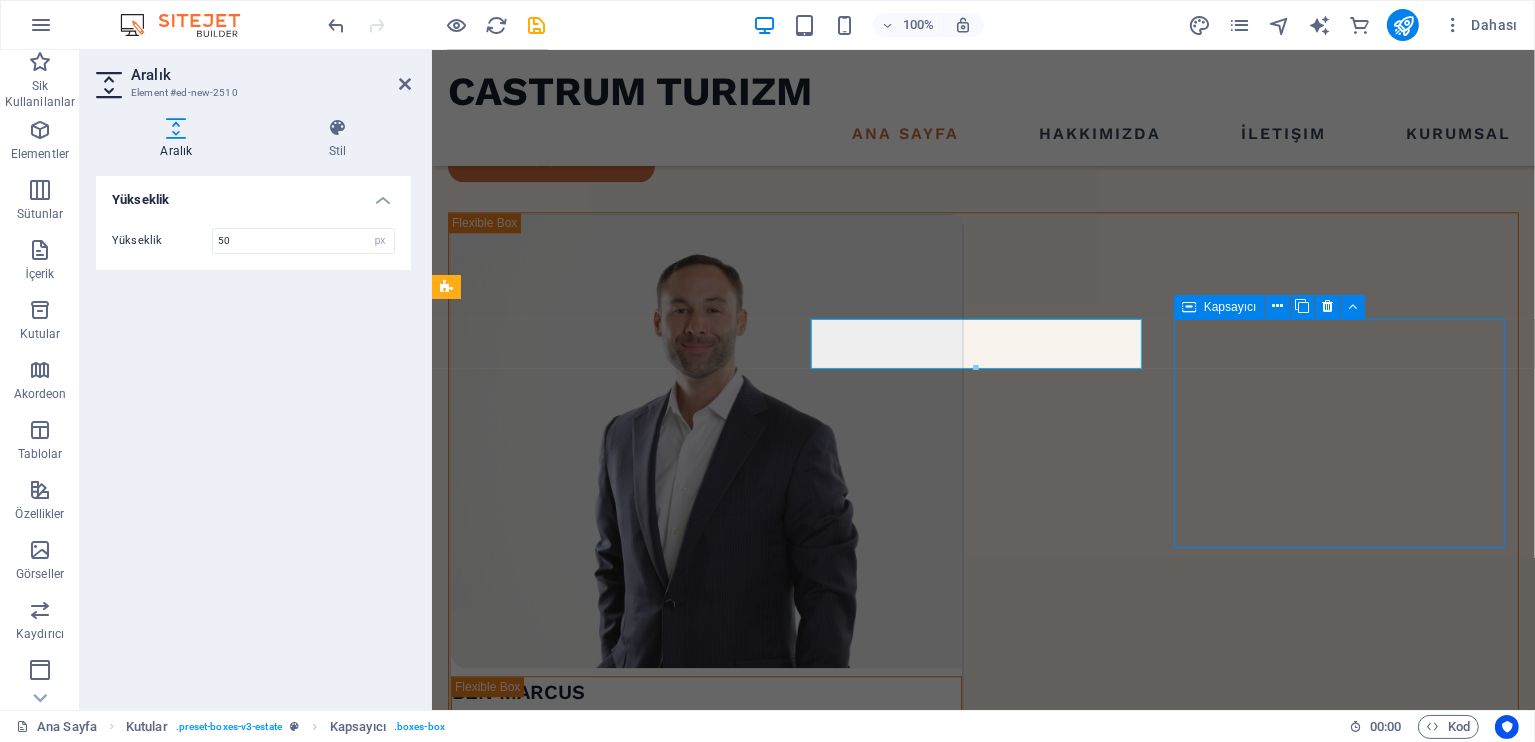 scroll, scrollTop: 4708, scrollLeft: 0, axis: vertical 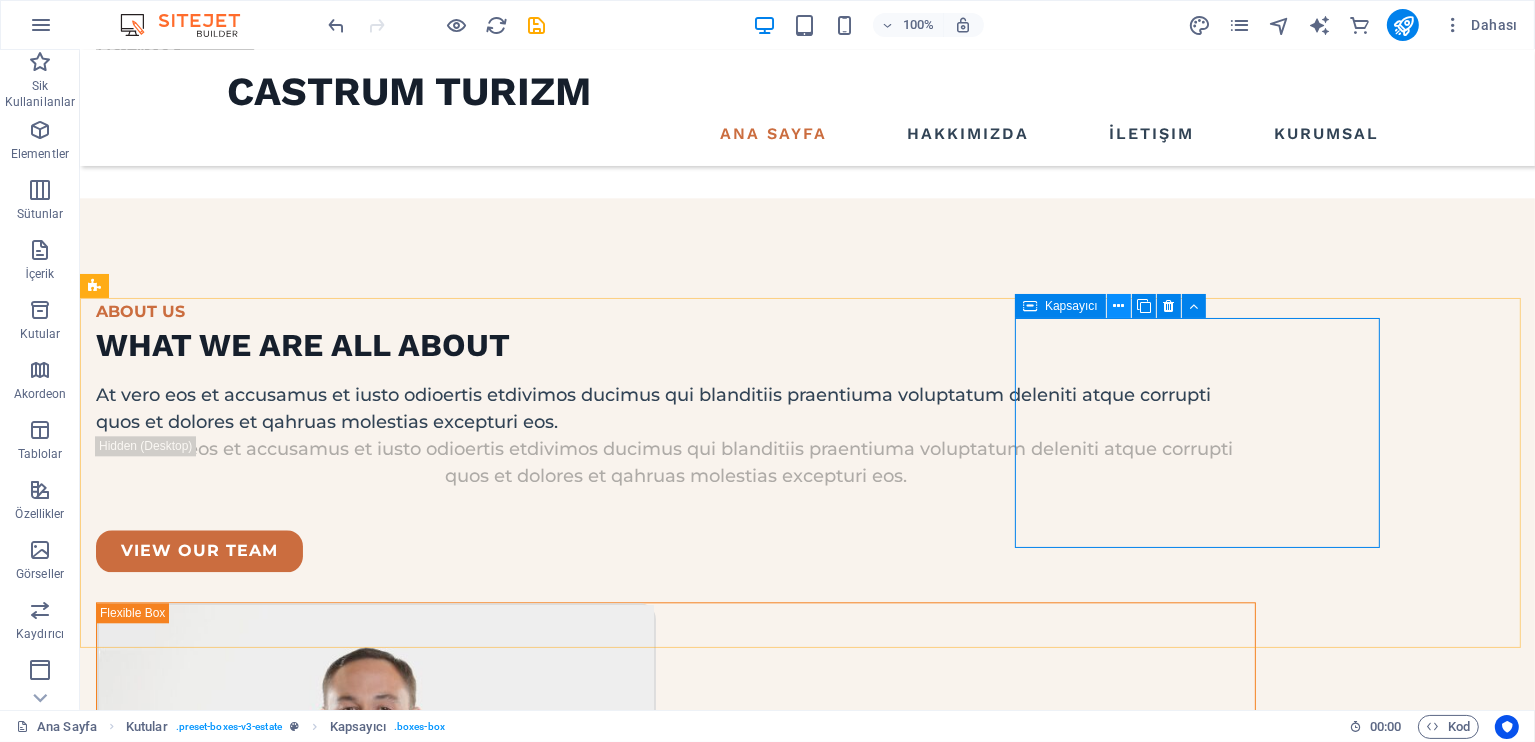 click at bounding box center [1118, 306] 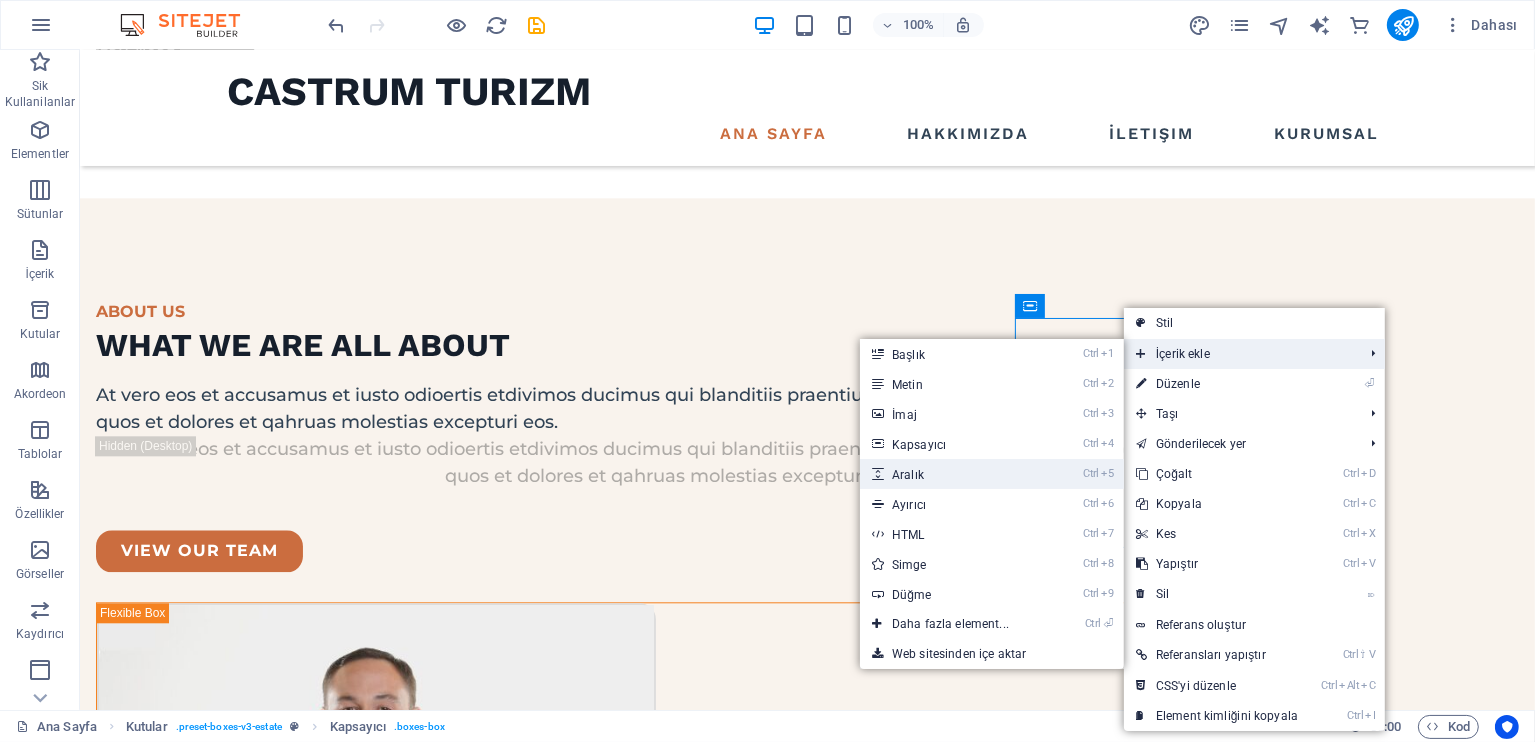 click on "Ctrl 5  Aralık" at bounding box center (954, 474) 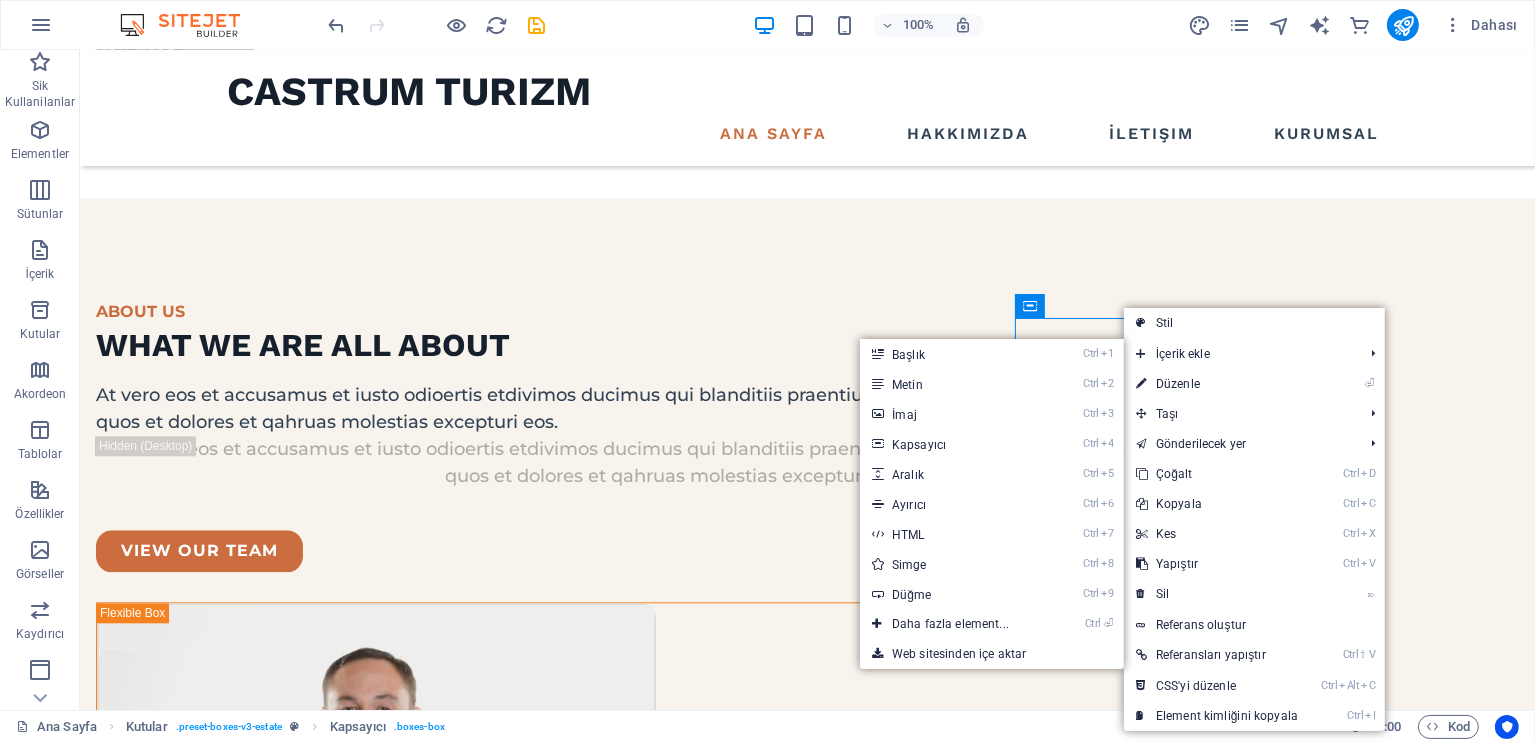 scroll, scrollTop: 4863, scrollLeft: 0, axis: vertical 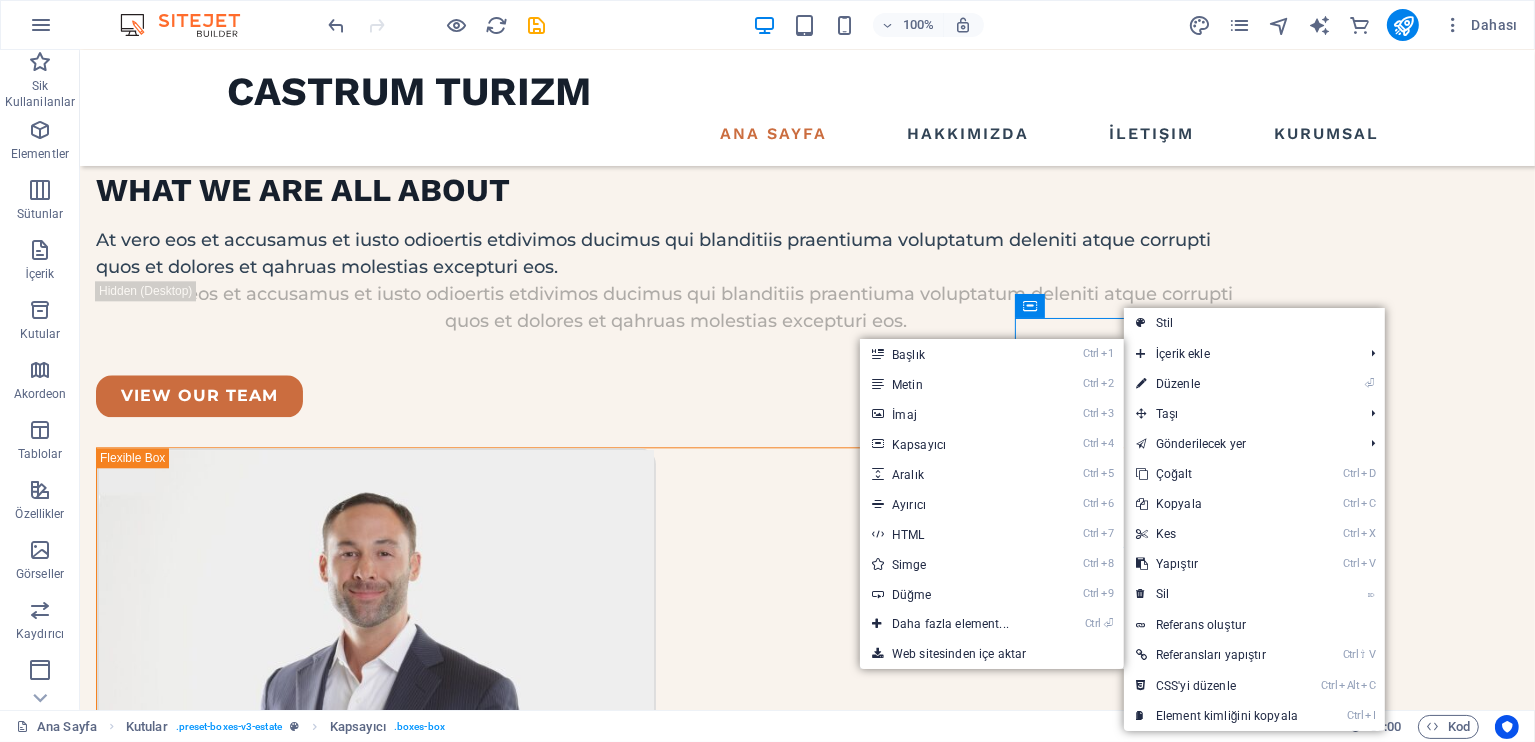 select on "px" 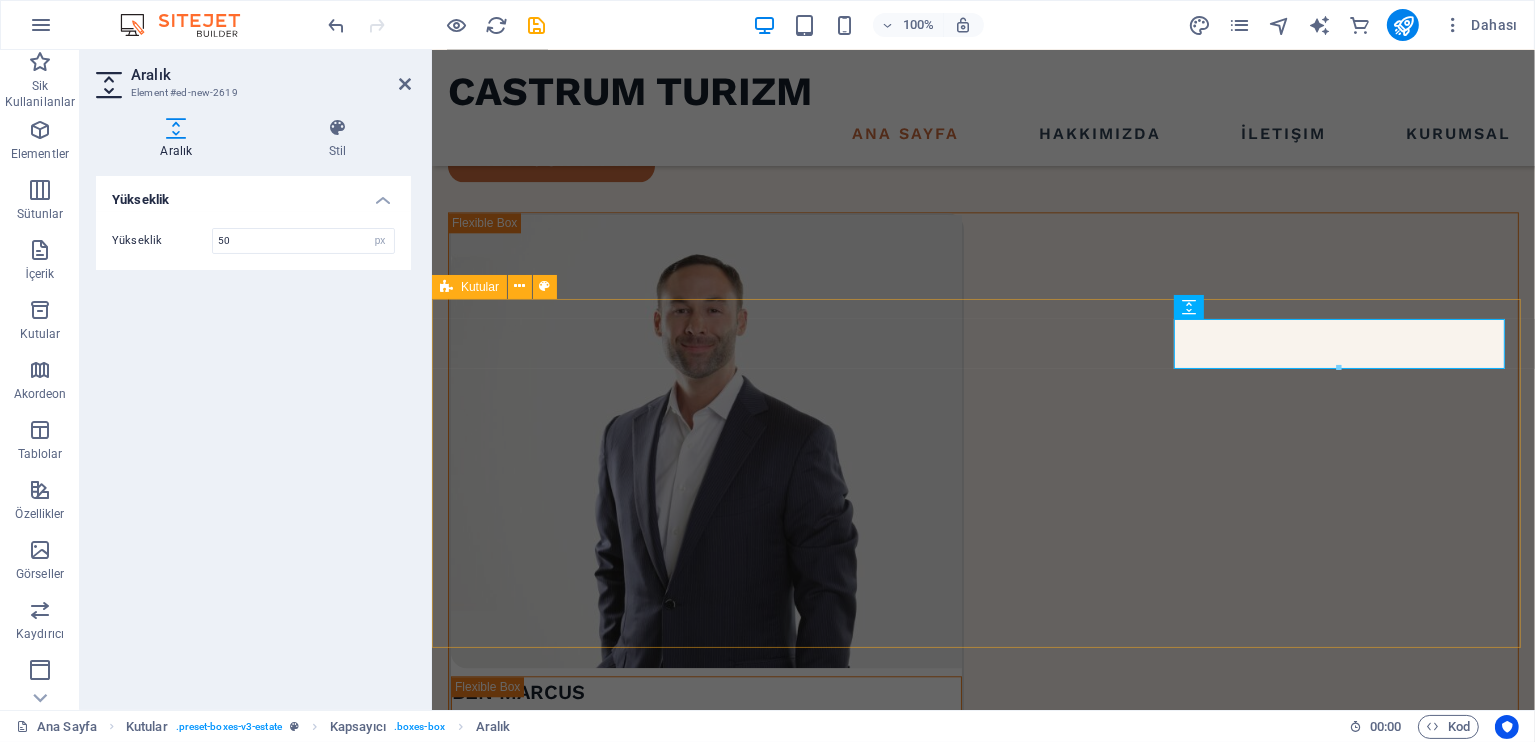 click on "Konumu Göster Ürgüp, Nevşehir, Kapadokya Telefon Et +90 (544) 330 39-59 Belge Doğrula Tursab No: 15393" at bounding box center [982, 5885] 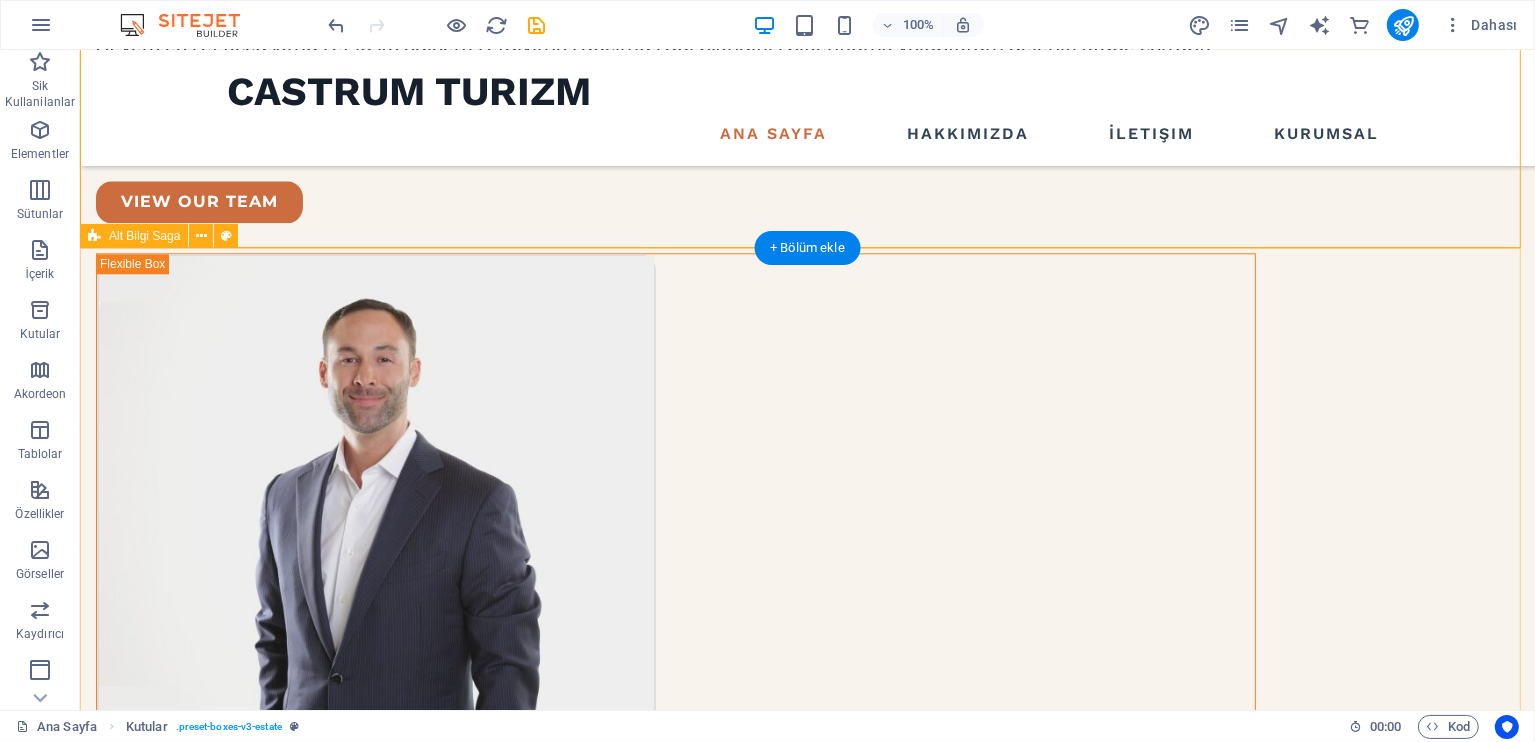 scroll, scrollTop: 4708, scrollLeft: 0, axis: vertical 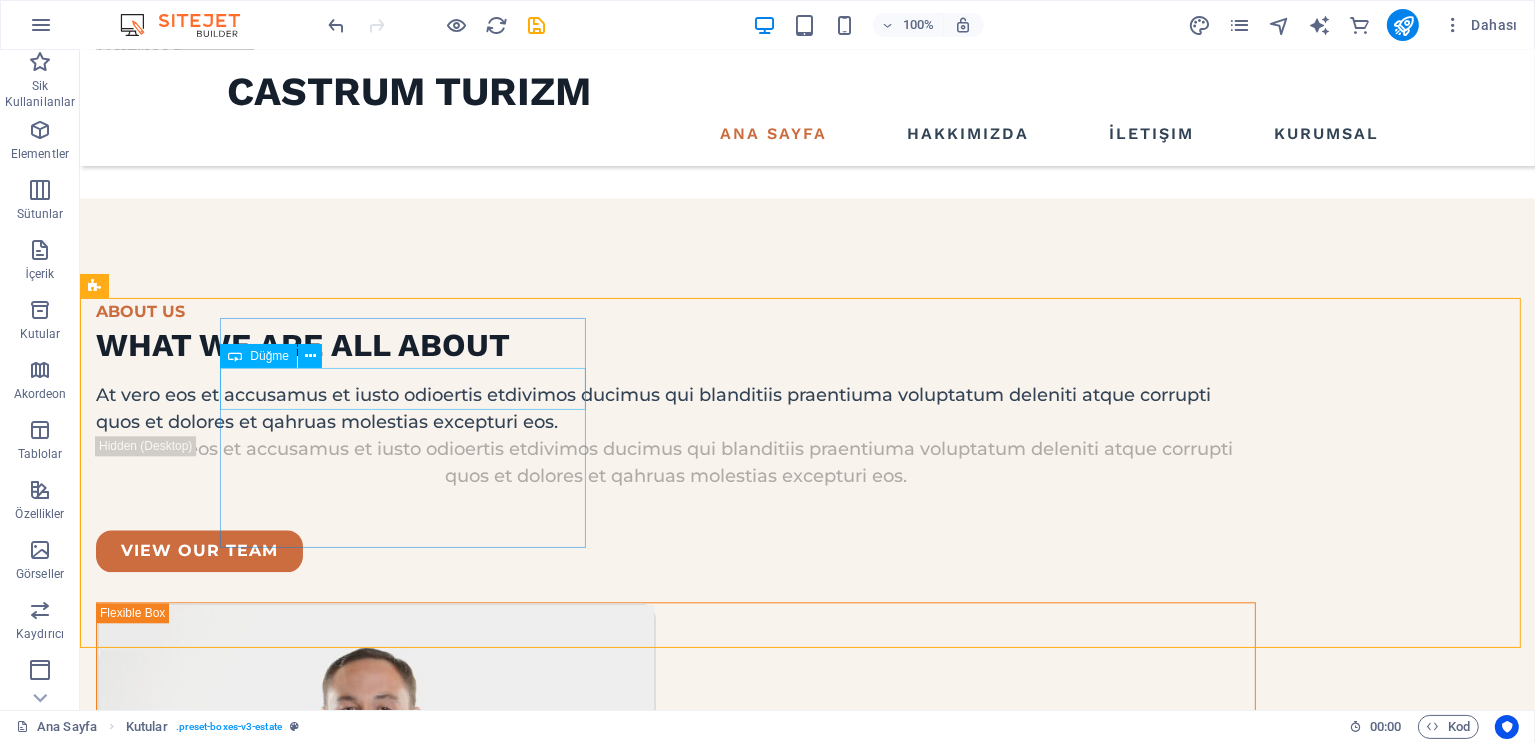 click on "Konumu Göster" at bounding box center [277, 6150] 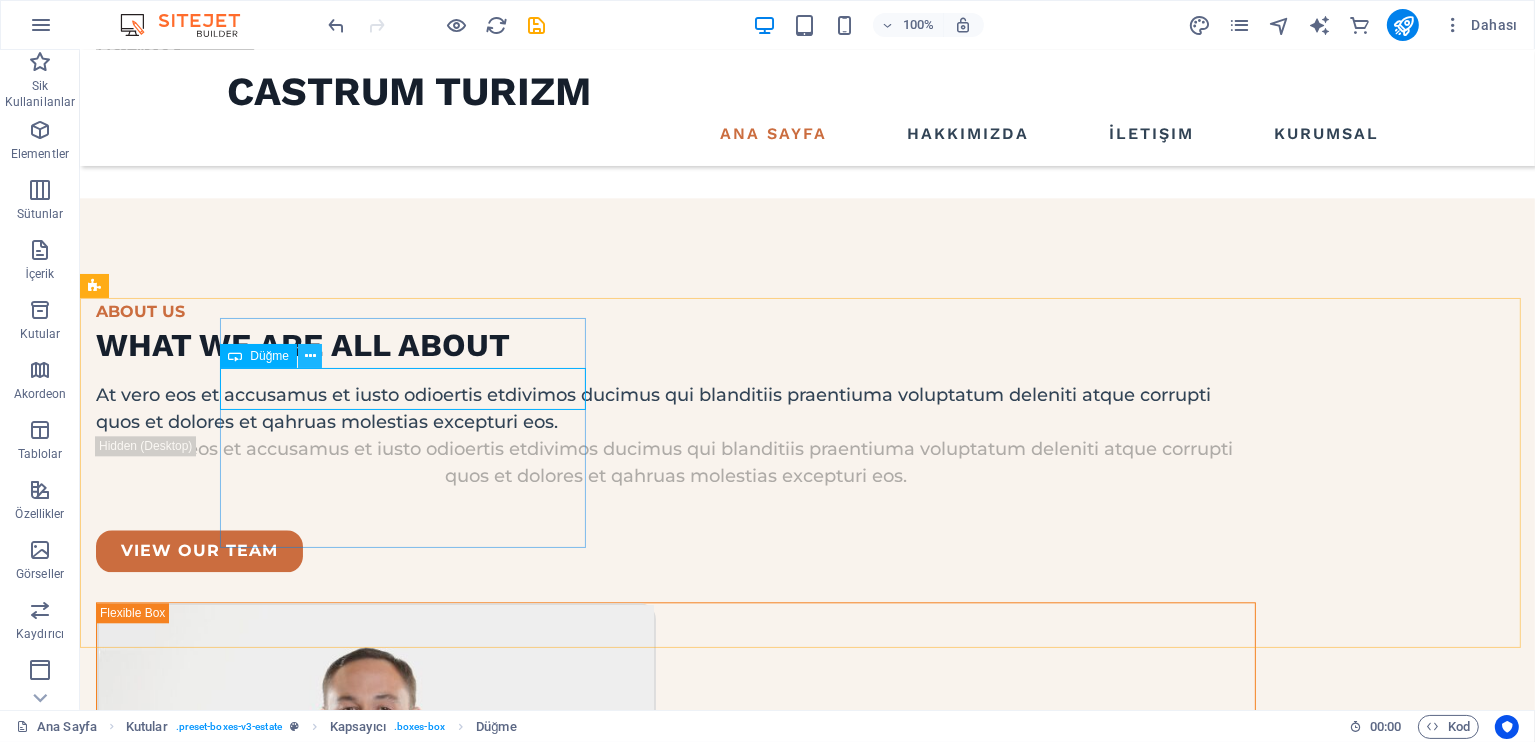 click at bounding box center (310, 356) 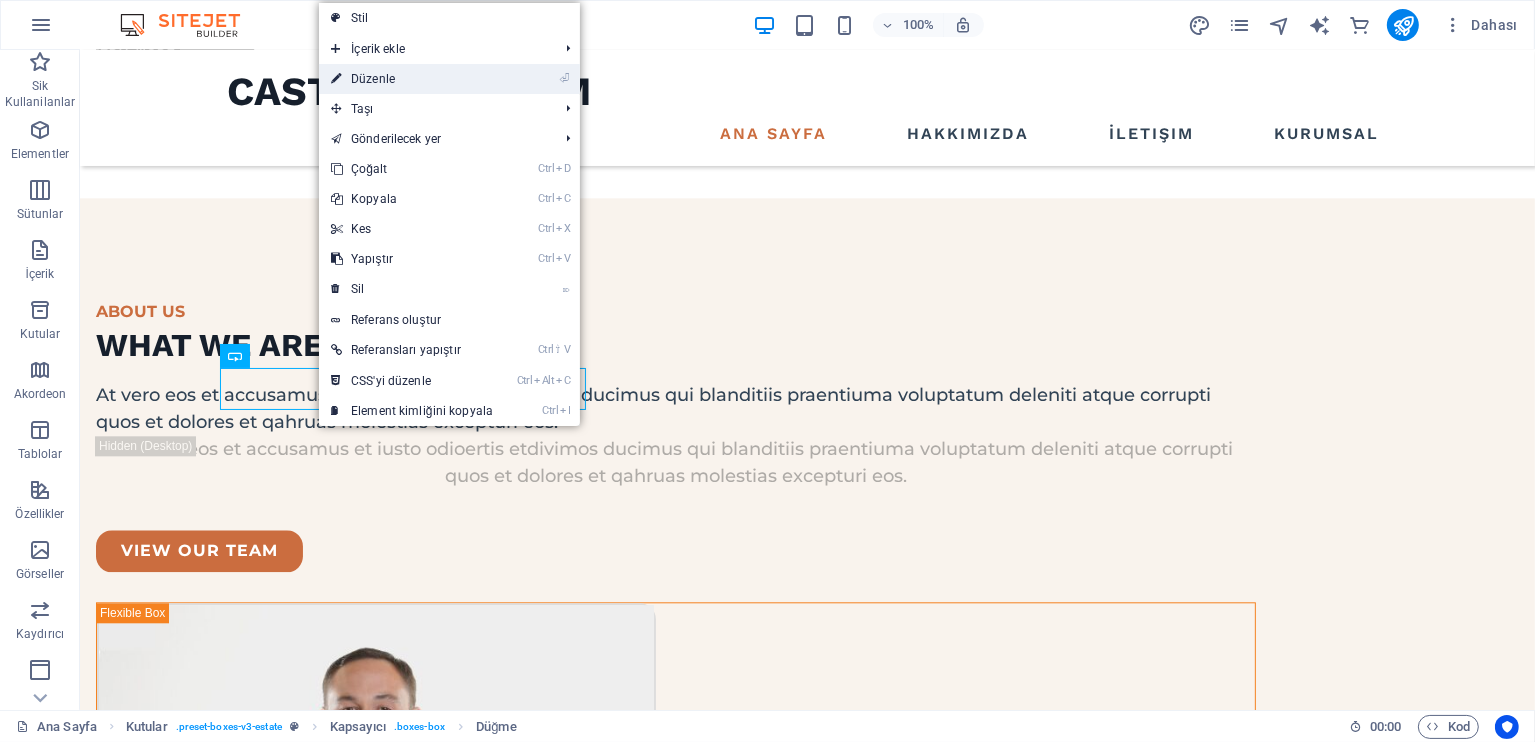 click on "⏎  Düzenle" at bounding box center (412, 79) 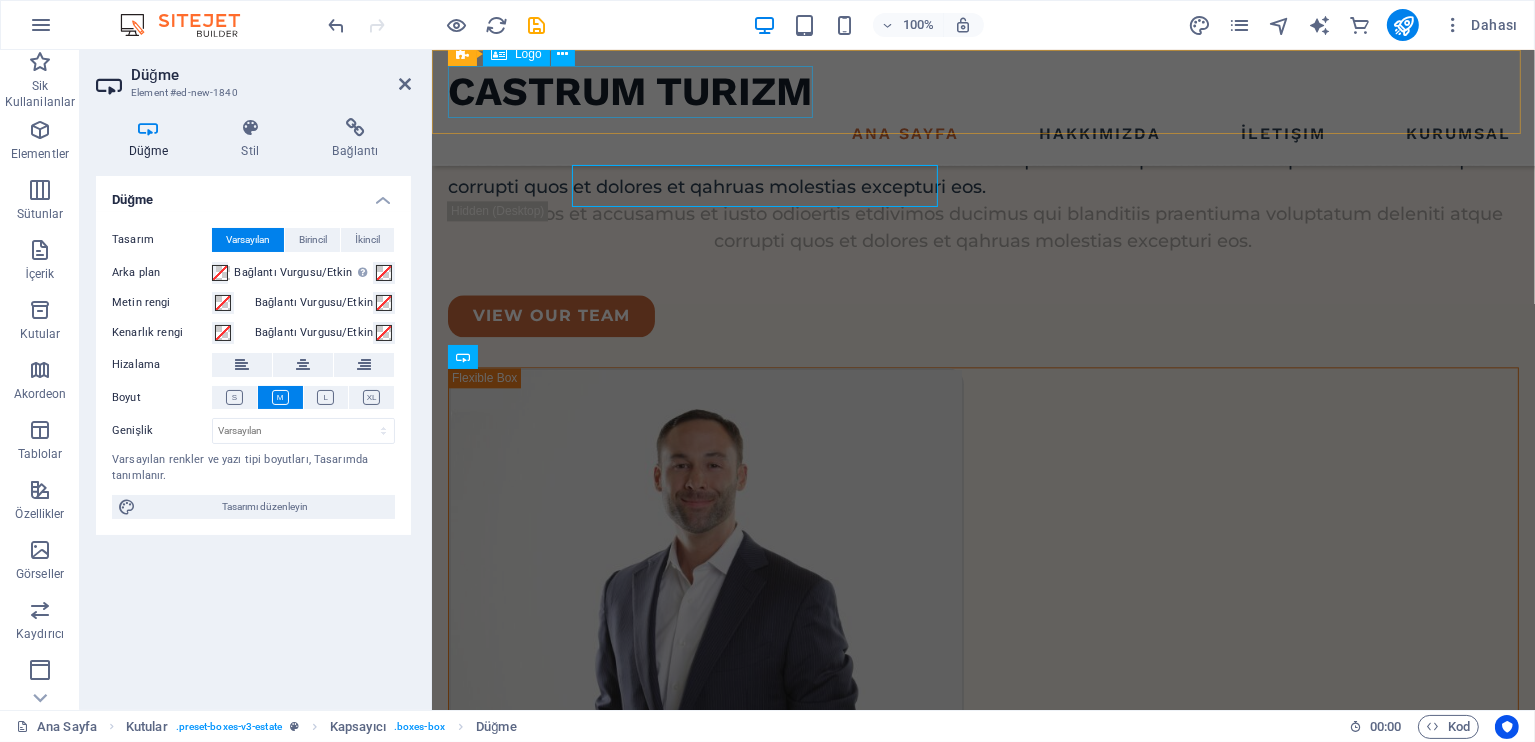scroll, scrollTop: 4862, scrollLeft: 0, axis: vertical 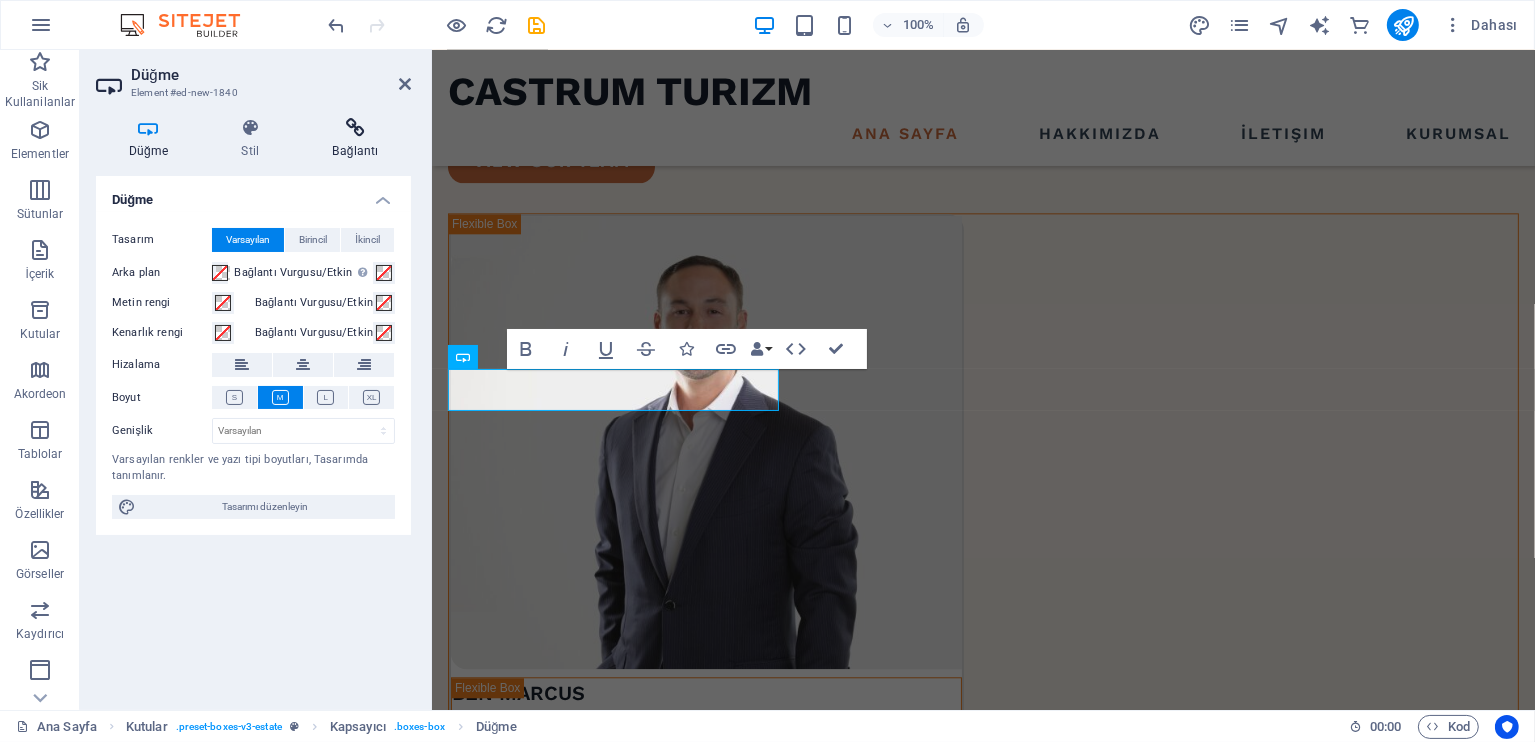 click on "Bağlantı" at bounding box center (355, 139) 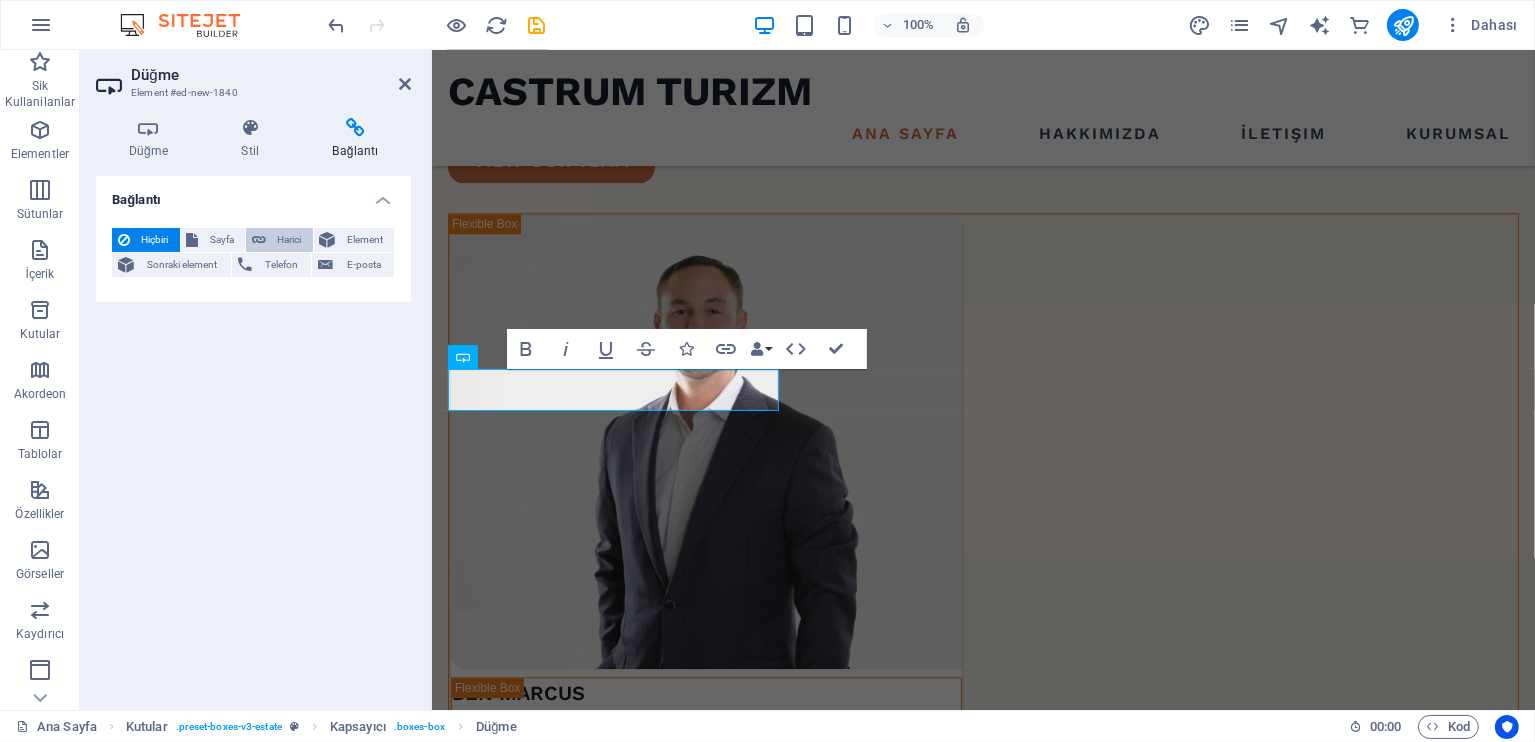 click on "Harici" at bounding box center (279, 240) 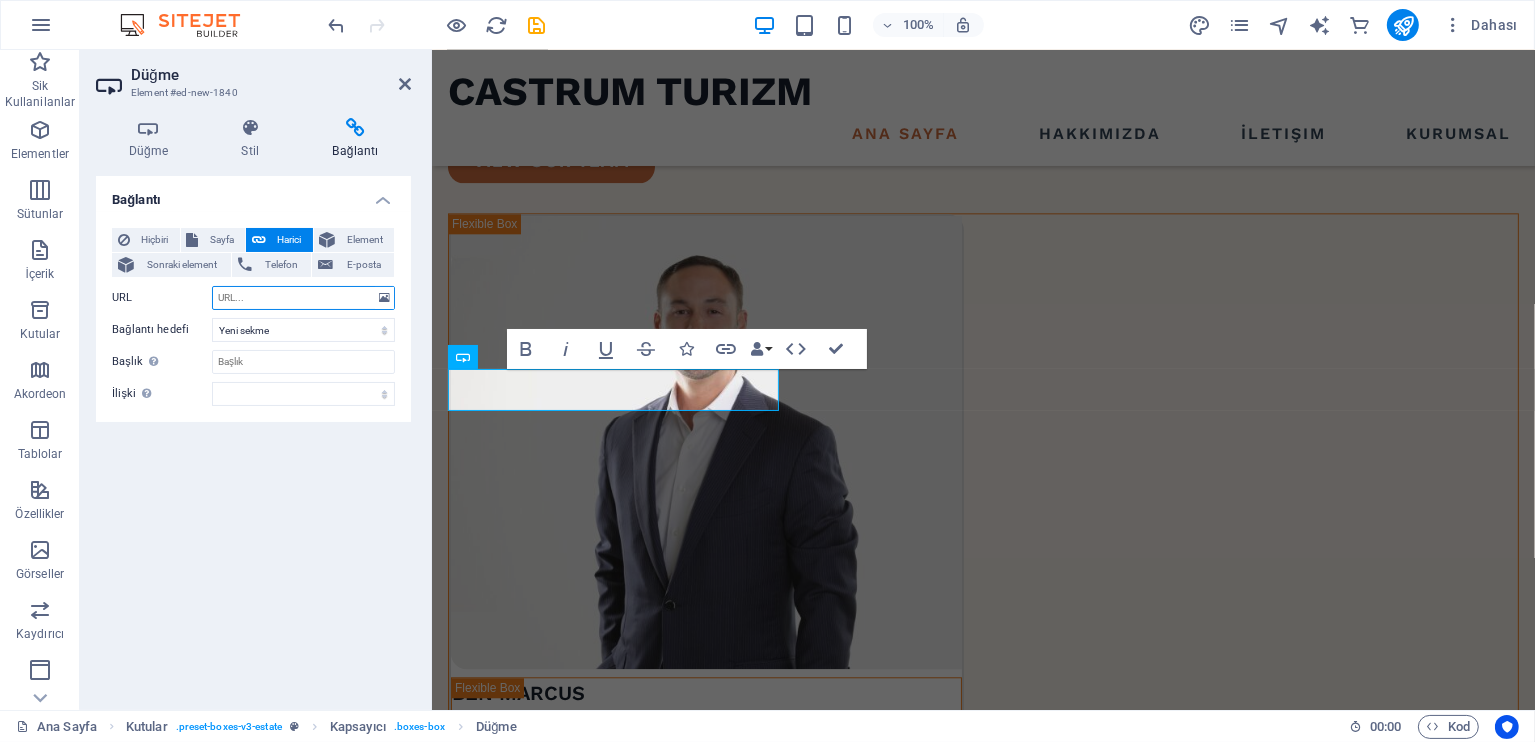 paste on "https://www.google.com/maps?client=opera-gx&oe=UTF-8&um=1&ie=UTF-8&fb=1&gl=tr&sa=X&geocode=KTdMTmg6cyoVMSQRzbVrPI8_&daddr=Duayeri,+İstiklal+Cd.+No:59+Kat:2+Daire:4,+50400+Ürgüp/Nevşehir" 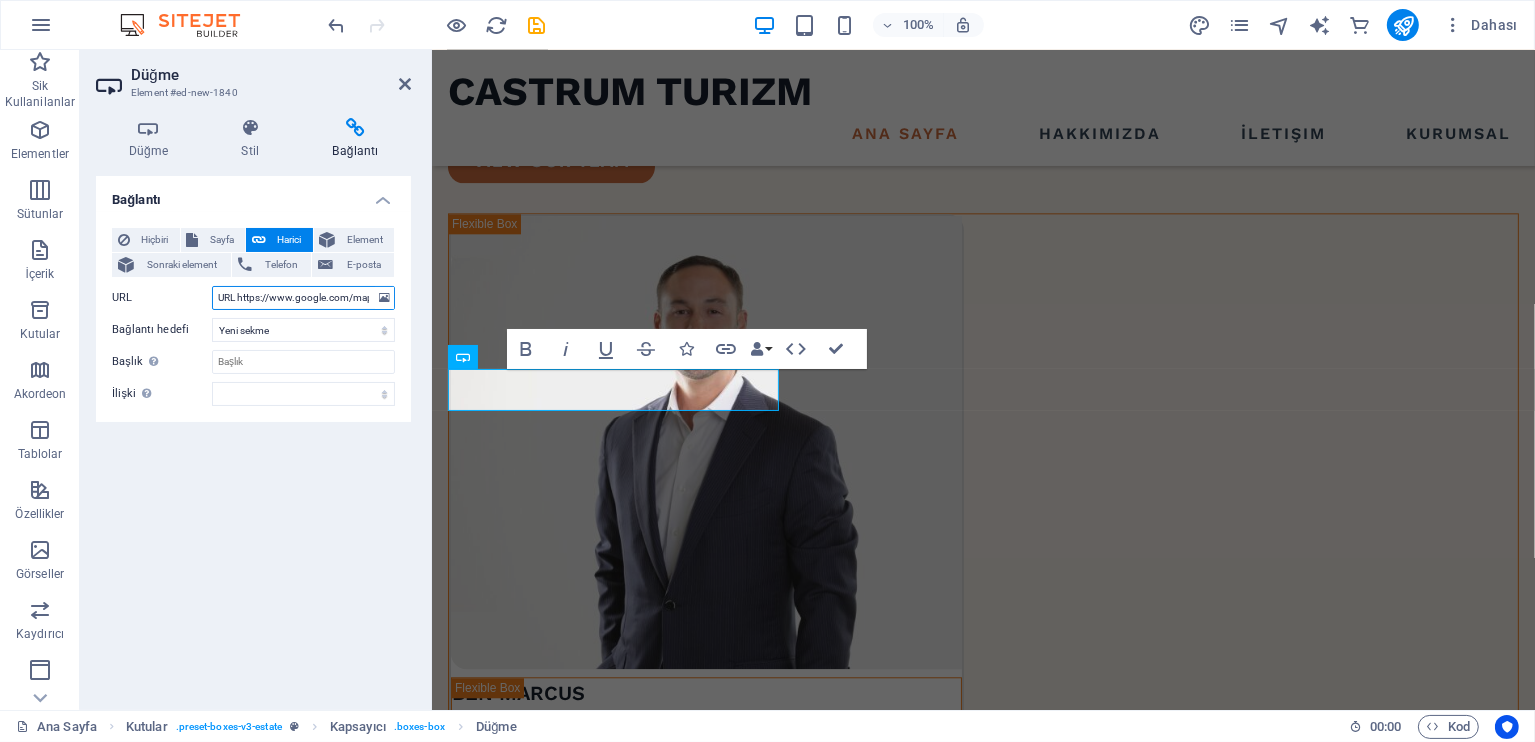 scroll, scrollTop: 0, scrollLeft: 795, axis: horizontal 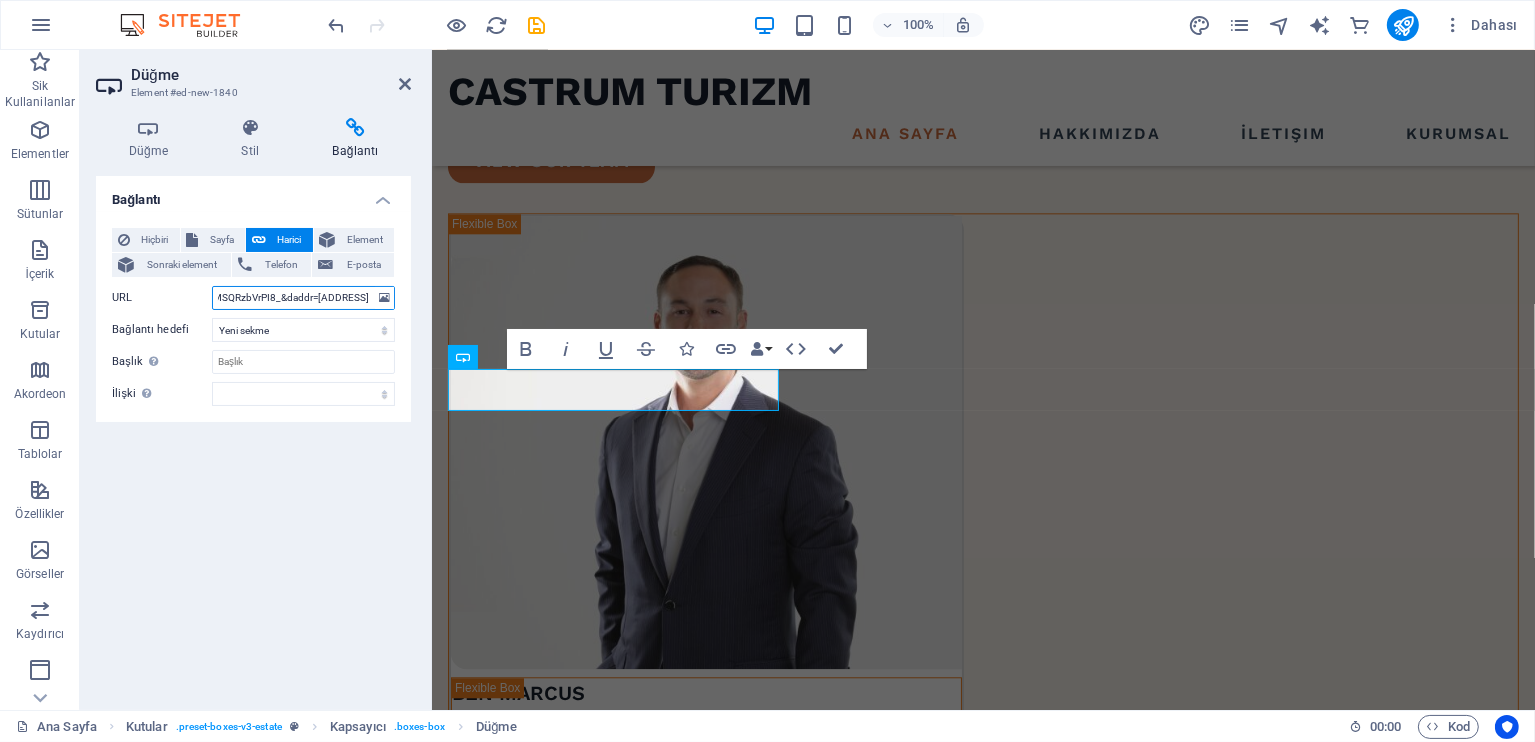 type on "https://www.google.com/maps?client=opera-gx&oe=UTF-8&um=1&ie=UTF-8&fb=1&gl=tr&sa=X&geocode=KTdMTmg6cyoVMSQRzbVrPI8_&daddr=Duayeri,+İstiklal+Cd.+No:59+Kat:2+Daire:4,+50400+Ürgüp/Nevşehir" 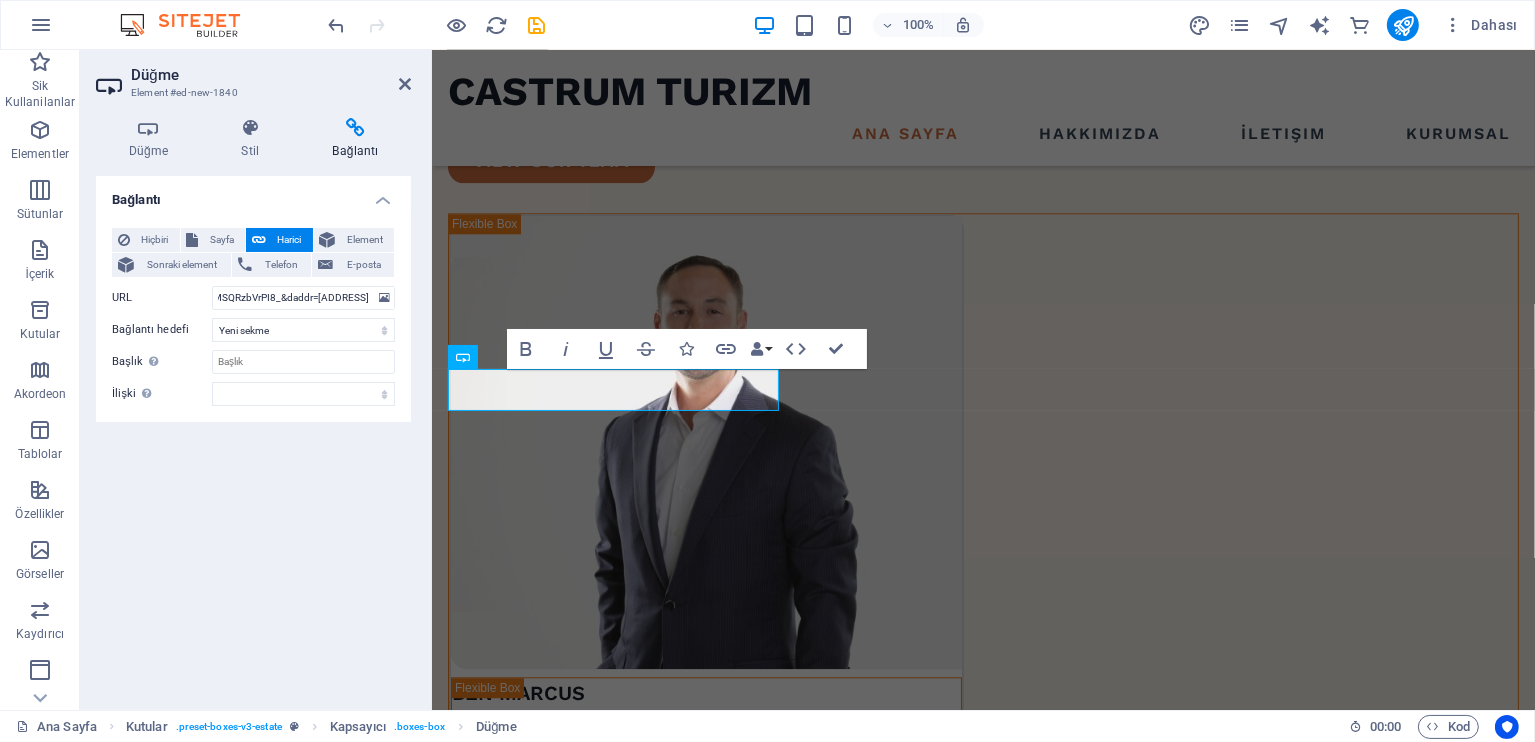 scroll, scrollTop: 0, scrollLeft: 0, axis: both 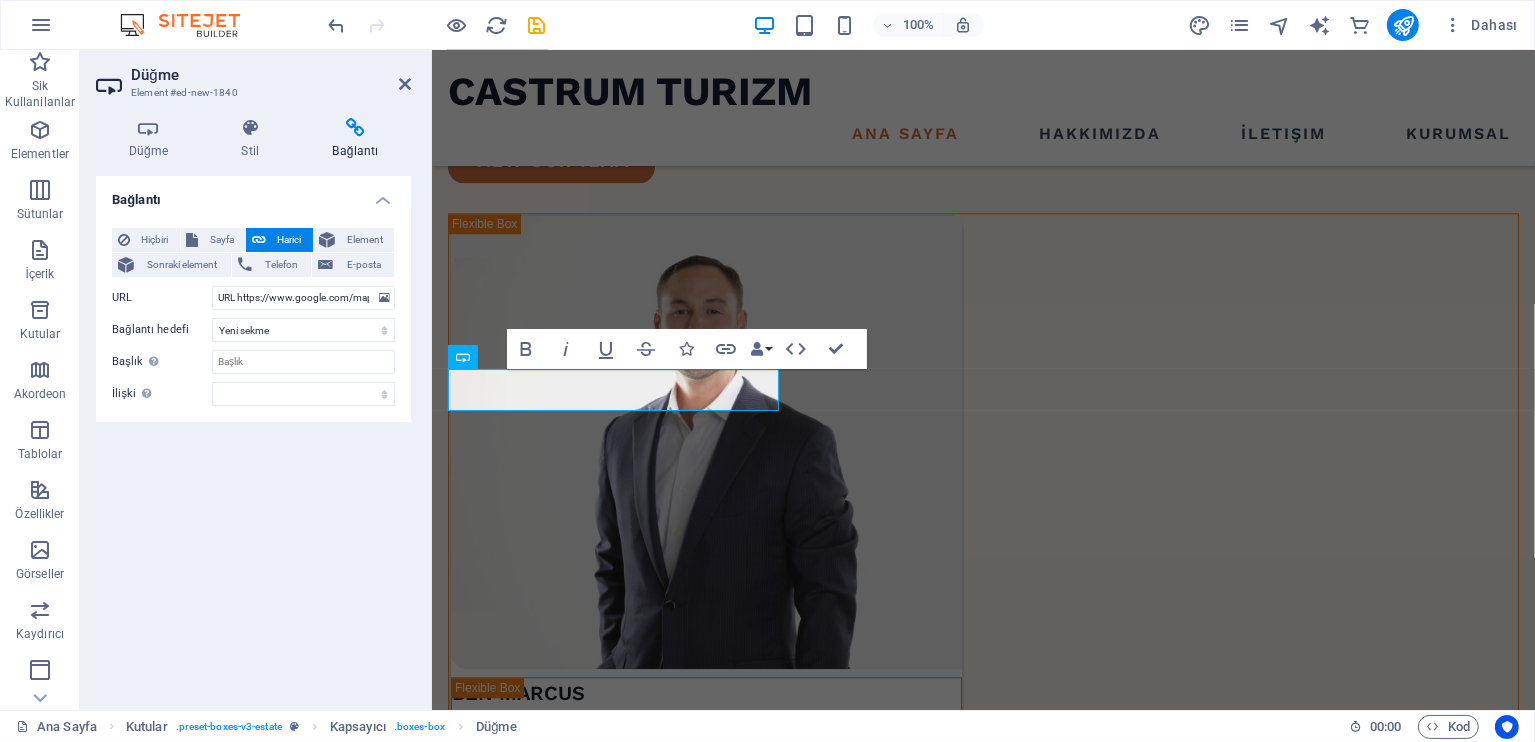 click on "Bağlantı Hiçbiri Sayfa Harici Element Sonraki element Telefon E-posta Sayfa Ana Sayfa Hakkımızda İletişim Our Team Contact Legal Notice Privacy Element
URL https://www.google.com/maps?client=opera-gx&oe=UTF-8&um=1&ie=UTF-8&fb=1&gl=tr&sa=X&geocode=KTdMTmg6cyoVMSQRzbVrPI8_&daddr=Duayeri,+İstiklal+Cd.+No:59+Kat:2+Daire:4,+50400+Ürgüp/Nevşehir Telefon E-posta Bağlantı hedefi Yeni sekme Aynı sekme Kaplama Başlık Ek bağlantı tanımının bağlantı metniyle aynı olmaması gerekir. Başlık, genellikle fare elementin üzerine geldiğinde bir araç ipucu metni olarak gösterilir. Belirsizse boş bırak. İlişki Bu bağlantının bağlantı hedefiyle ilişkisini  ayarlar. Örneğin; "nofollow" (izleme) değeri, arama motorlarına bağlantıyı izleme talimatı verir. Boş bırakılabilir. alternate oluşturan bookmark harici yardım lisans ileri nofollow noreferrer noopener önceki arayın etiket" at bounding box center [253, 435] 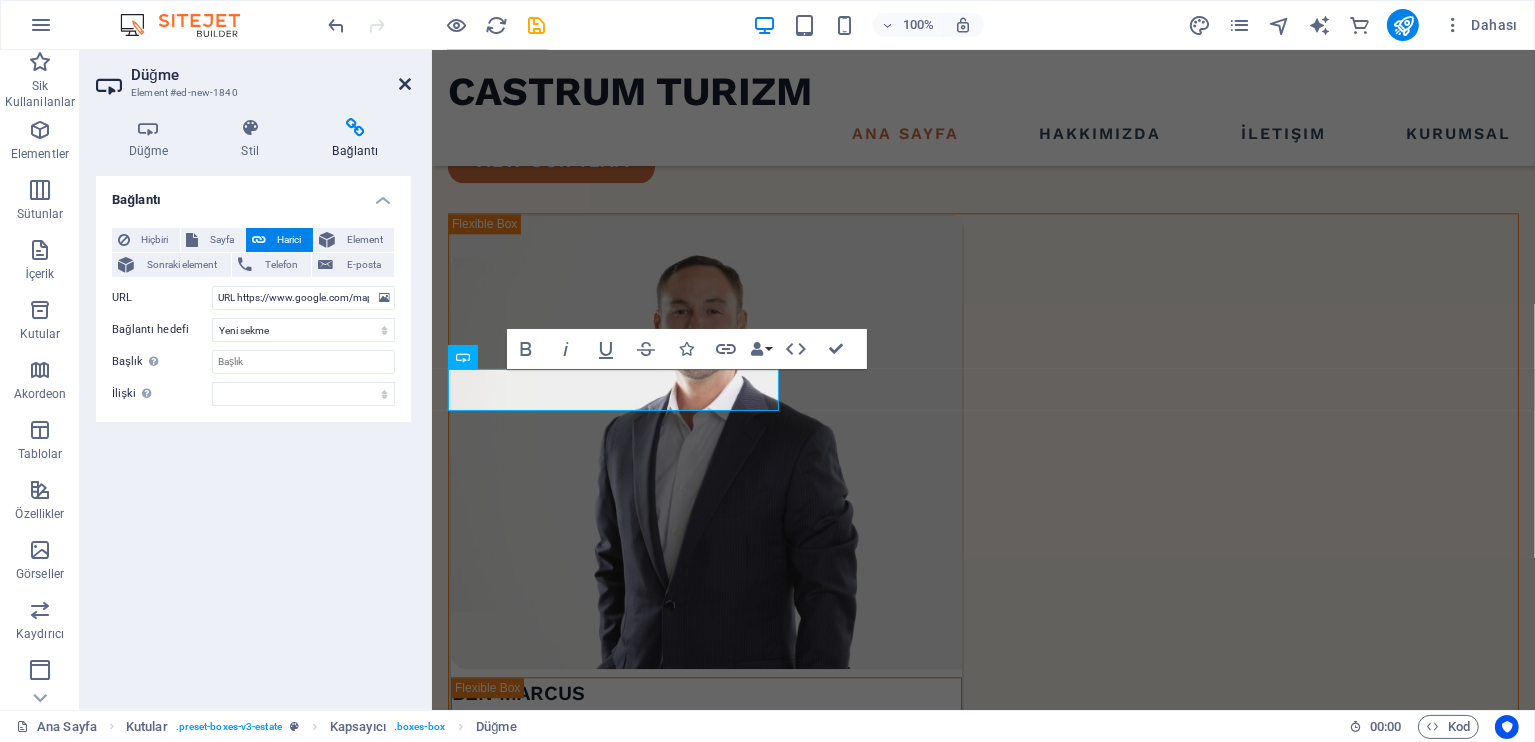 click at bounding box center (405, 84) 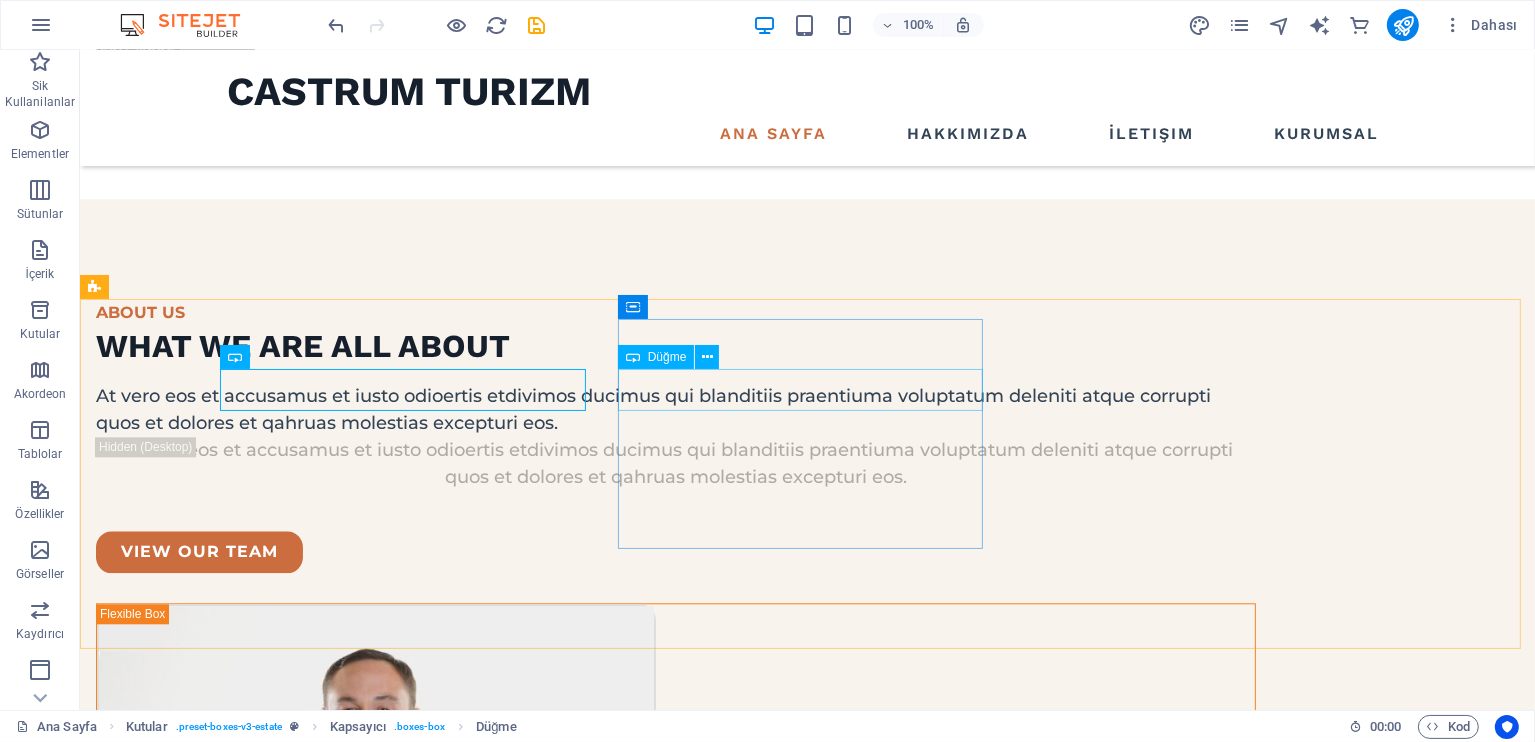 click on "Telefon Et" at bounding box center [277, 6397] 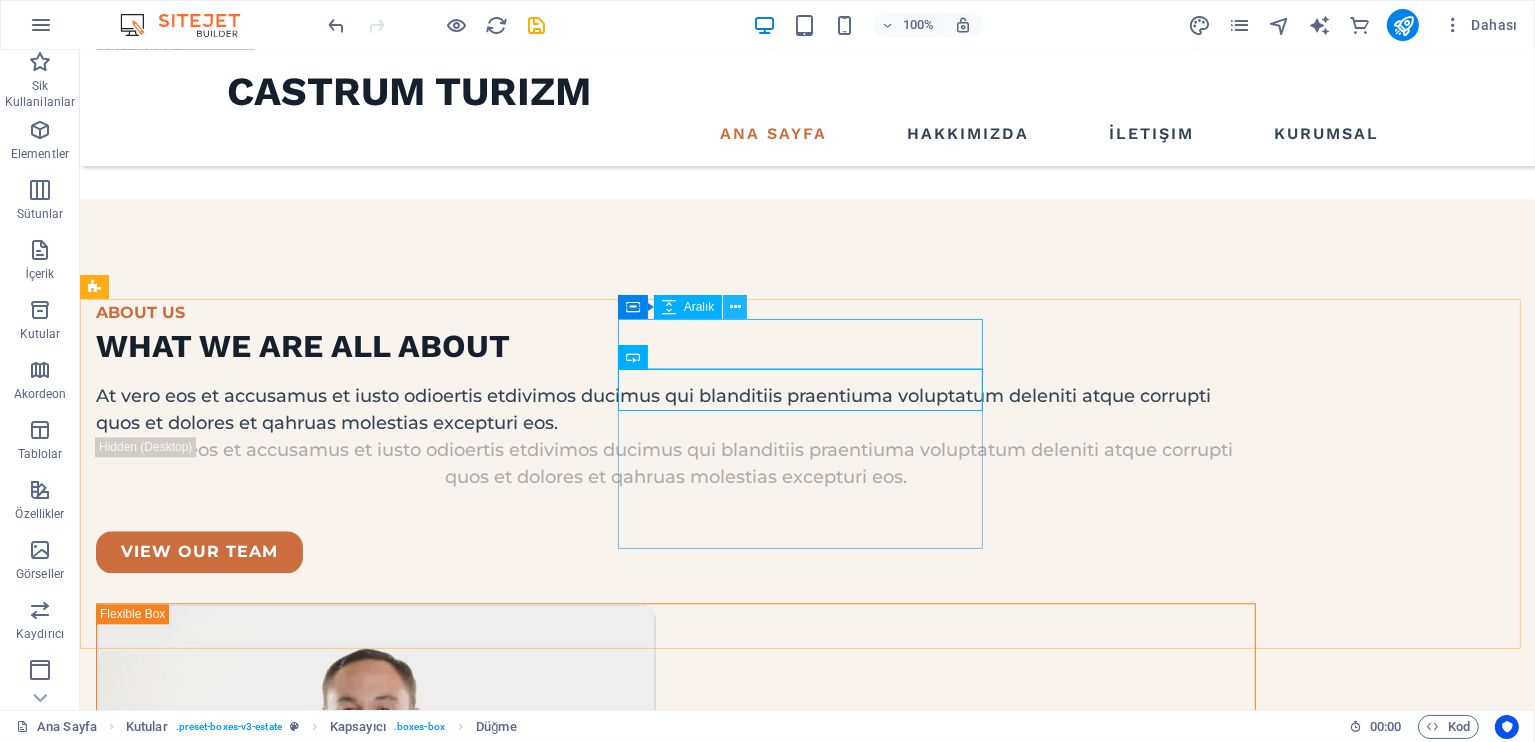 click at bounding box center [735, 307] 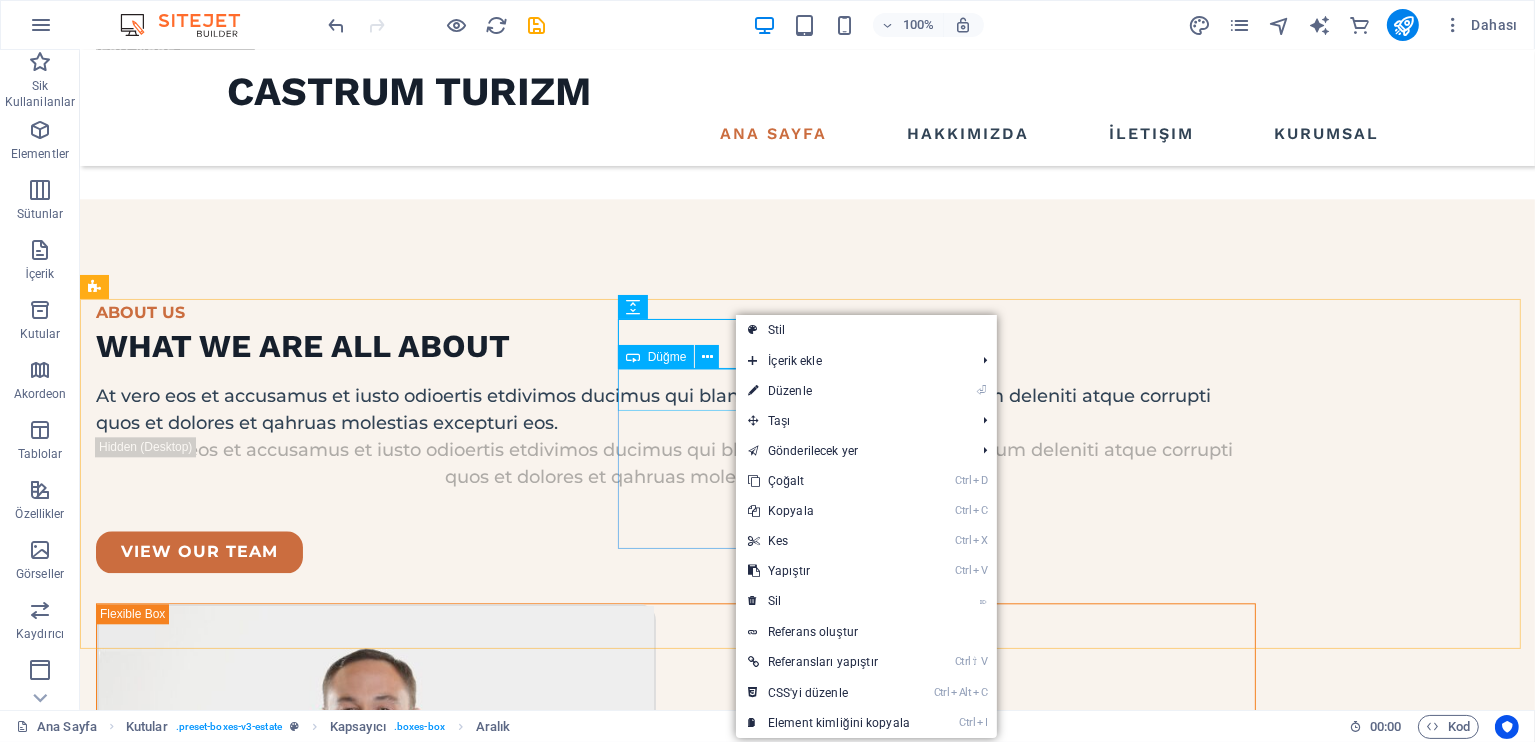click on "Telefon Et" at bounding box center (277, 6397) 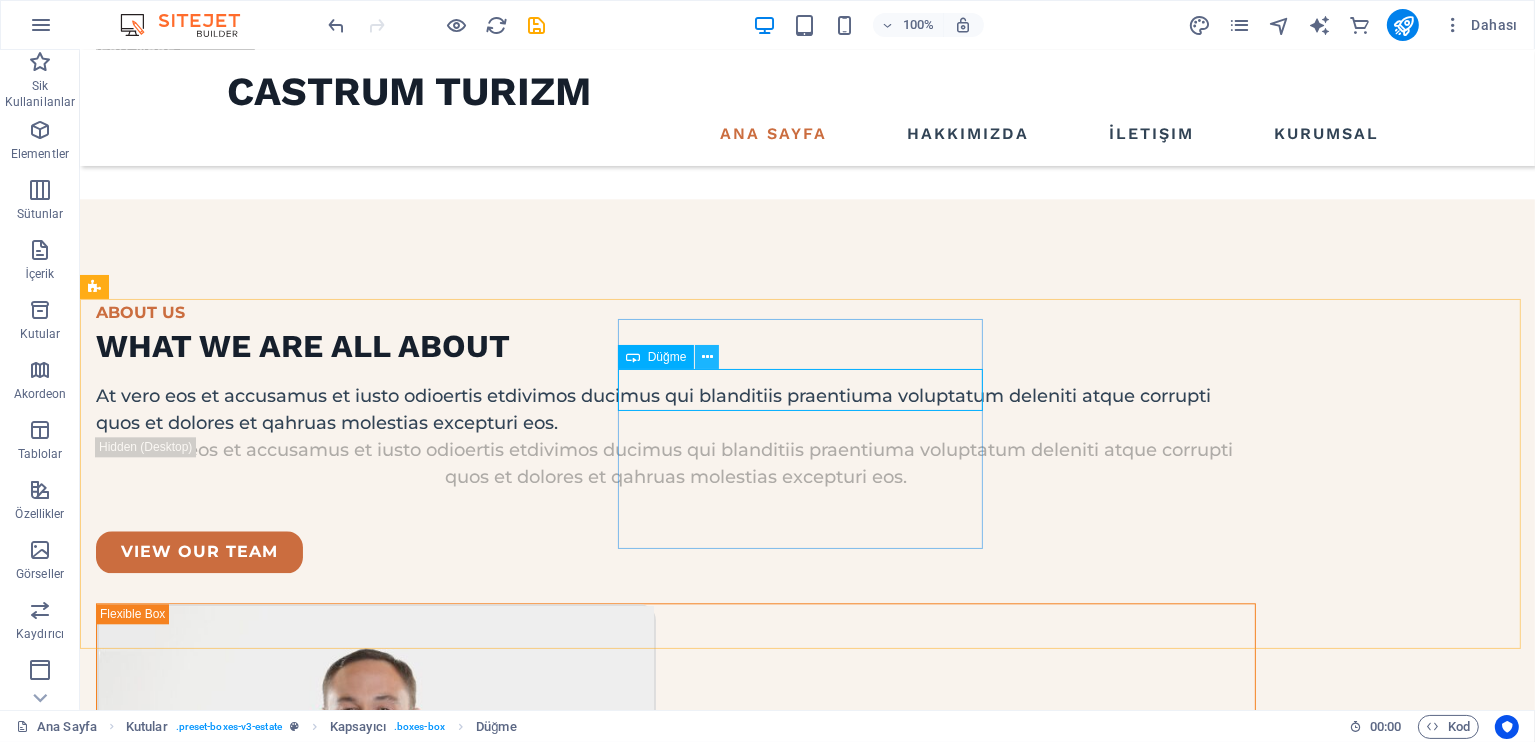 click at bounding box center (707, 357) 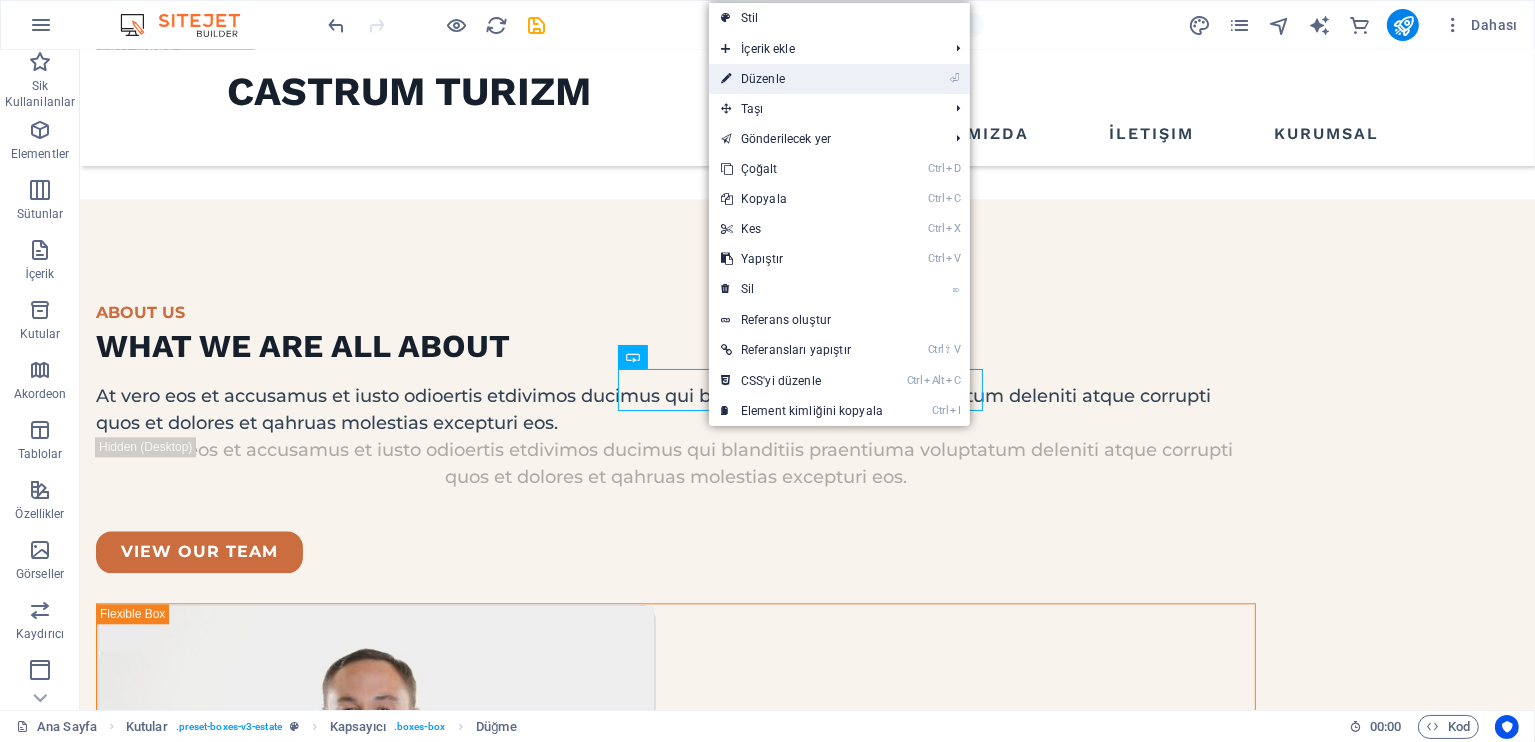 click on "⏎  Düzenle" at bounding box center [802, 79] 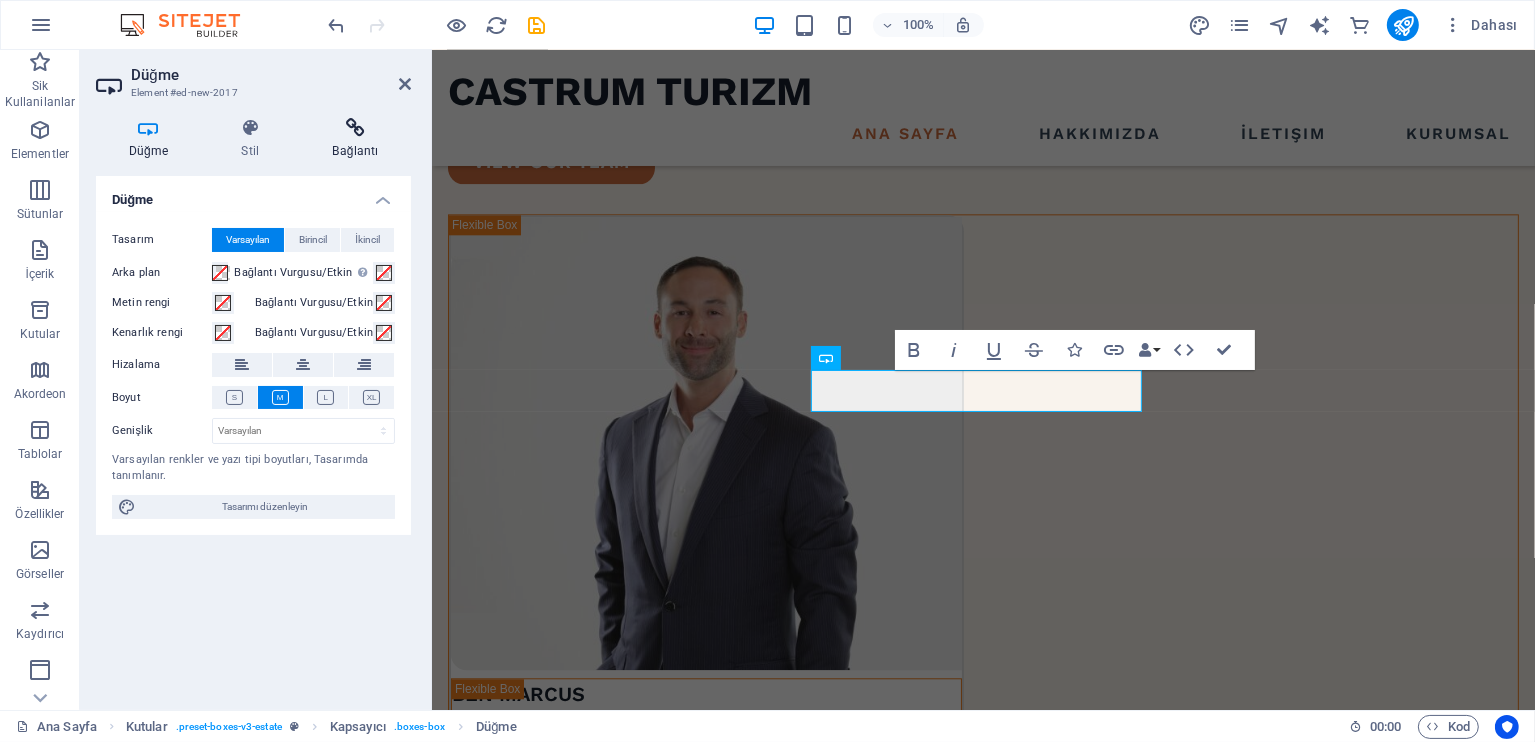 click on "Bağlantı" at bounding box center (355, 139) 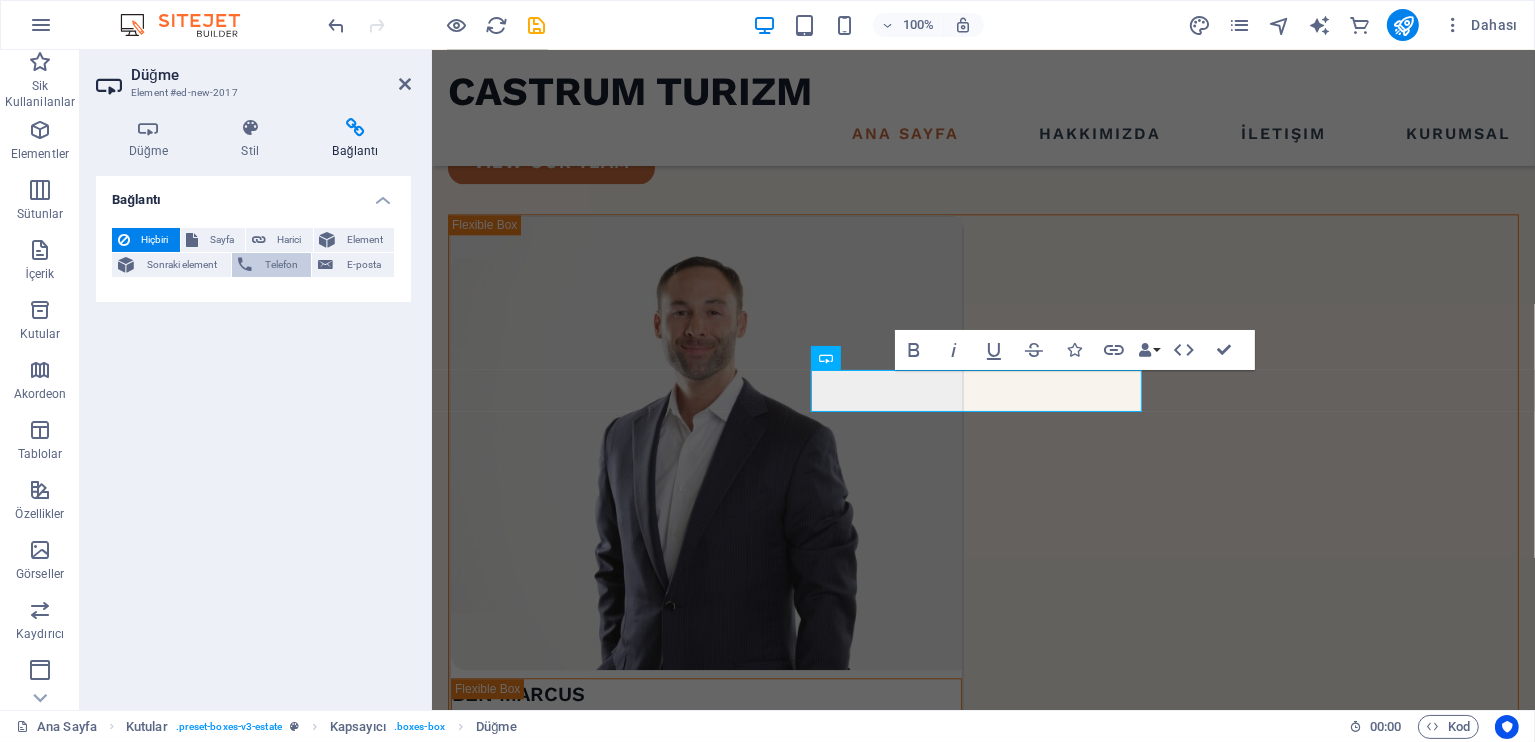 click on "Telefon" at bounding box center [282, 265] 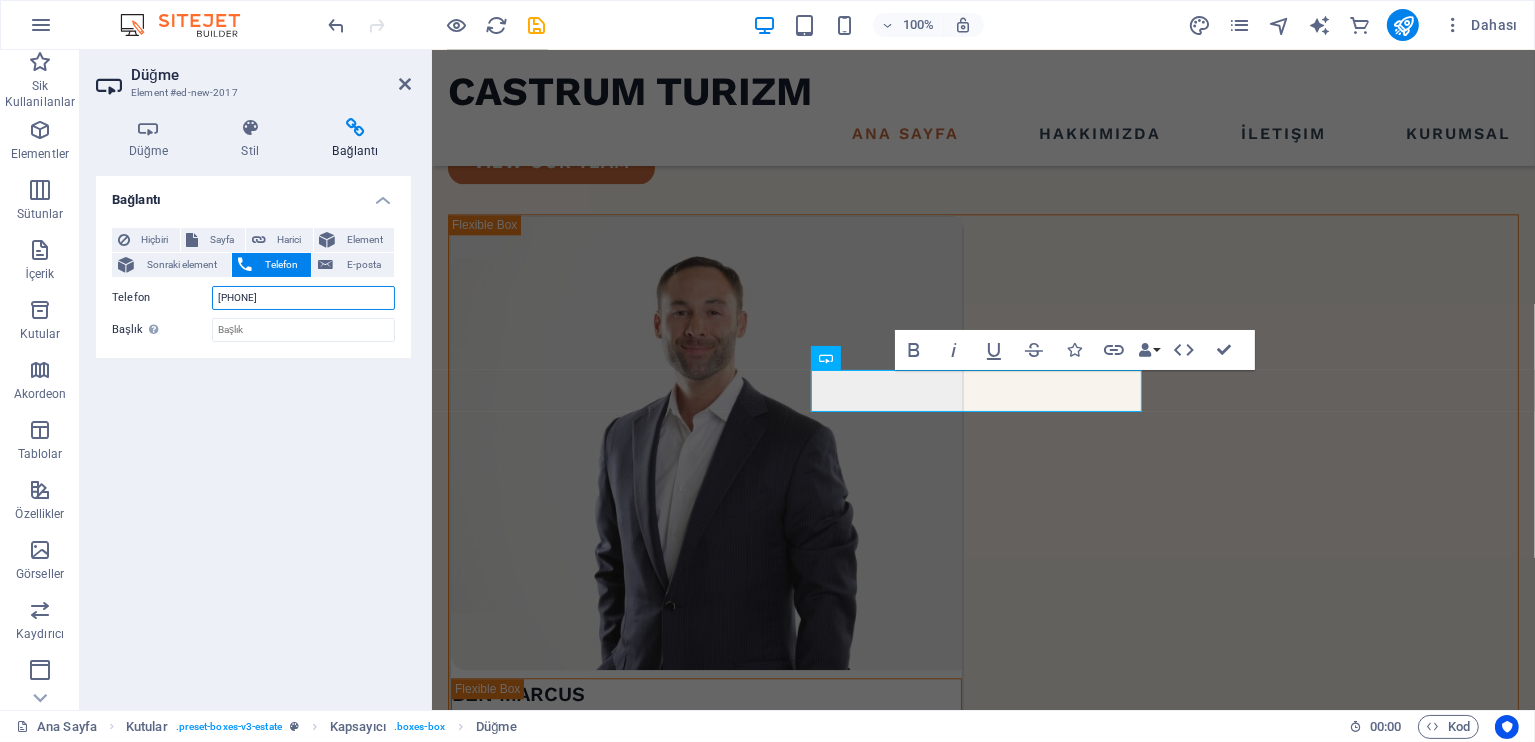 type on "905443303959" 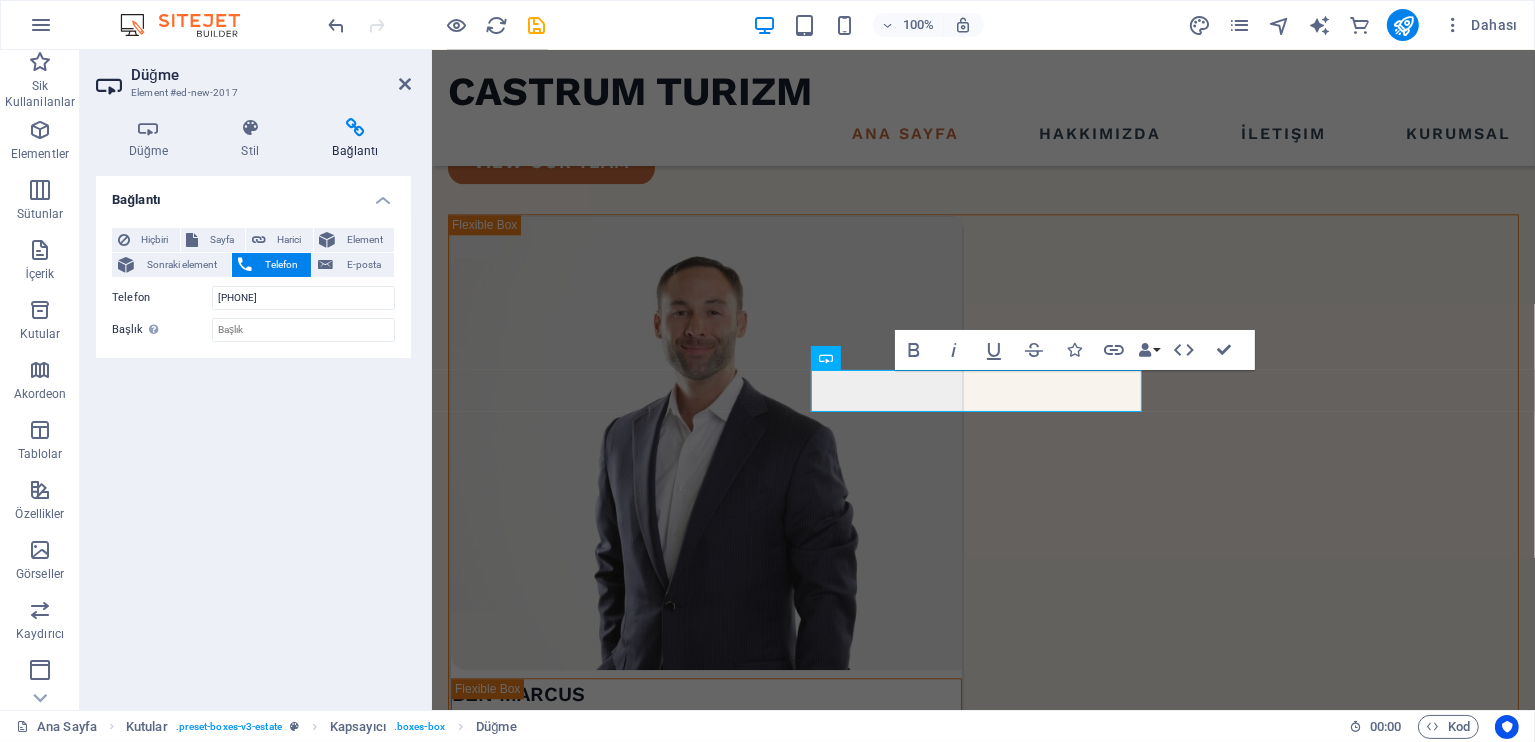 click on "Bağlantı Hiçbiri Sayfa Harici Element Sonraki element Telefon E-posta Sayfa Ana Sayfa Hakkımızda İletişim Our Team Contact Legal Notice Privacy Element
URL Telefon 905443303959 E-posta Bağlantı hedefi Yeni sekme Aynı sekme Kaplama Başlık Ek bağlantı tanımının bağlantı metniyle aynı olmaması gerekir. Başlık, genellikle fare elementin üzerine geldiğinde bir araç ipucu metni olarak gösterilir. Belirsizse boş bırak. İlişki Bu bağlantının bağlantı hedefiyle ilişkisini  ayarlar. Örneğin; "nofollow" (izleme) değeri, arama motorlarına bağlantıyı izleme talimatı verir. Boş bırakılabilir. alternate oluşturan bookmark harici yardım lisans ileri nofollow noreferrer noopener önceki arayın etiket" at bounding box center (253, 435) 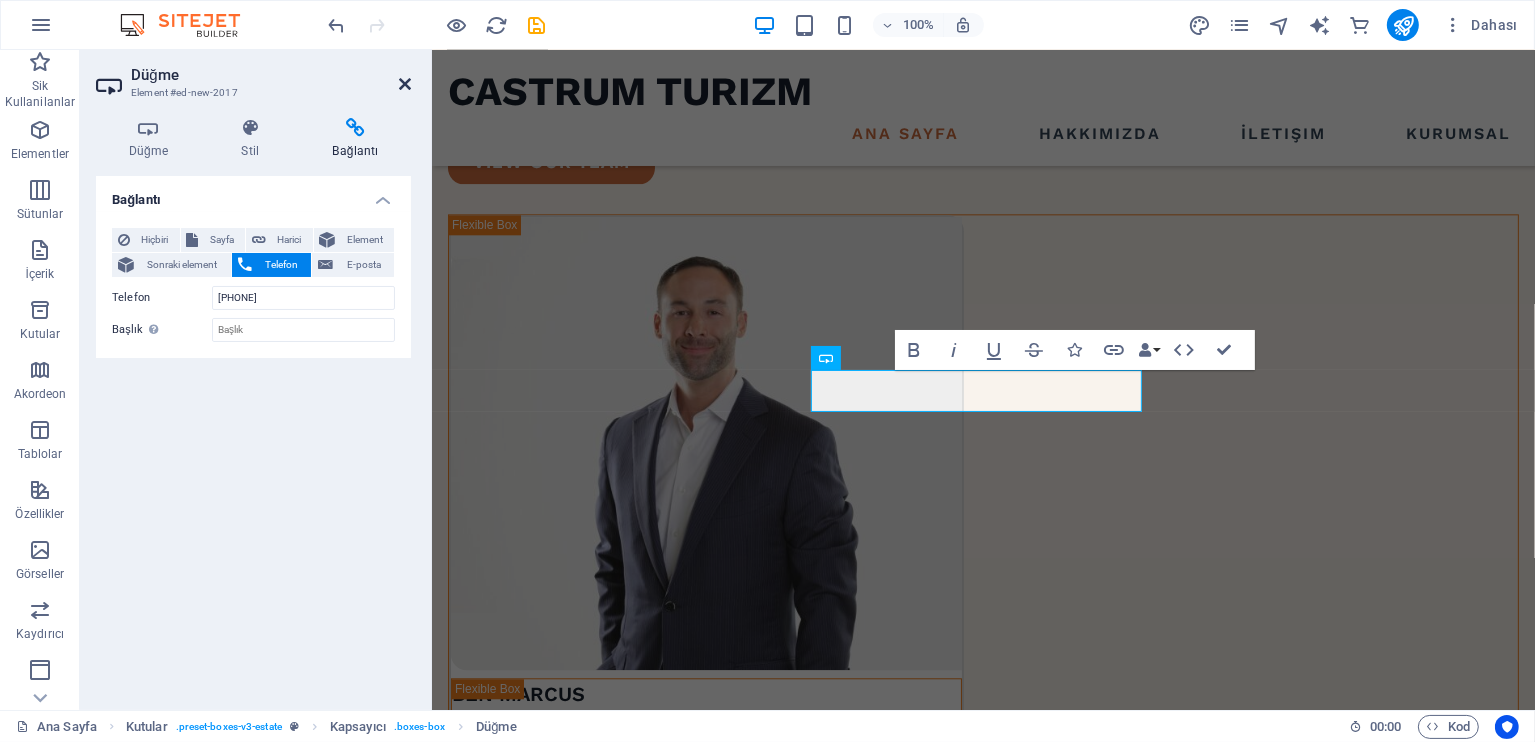 click at bounding box center [405, 84] 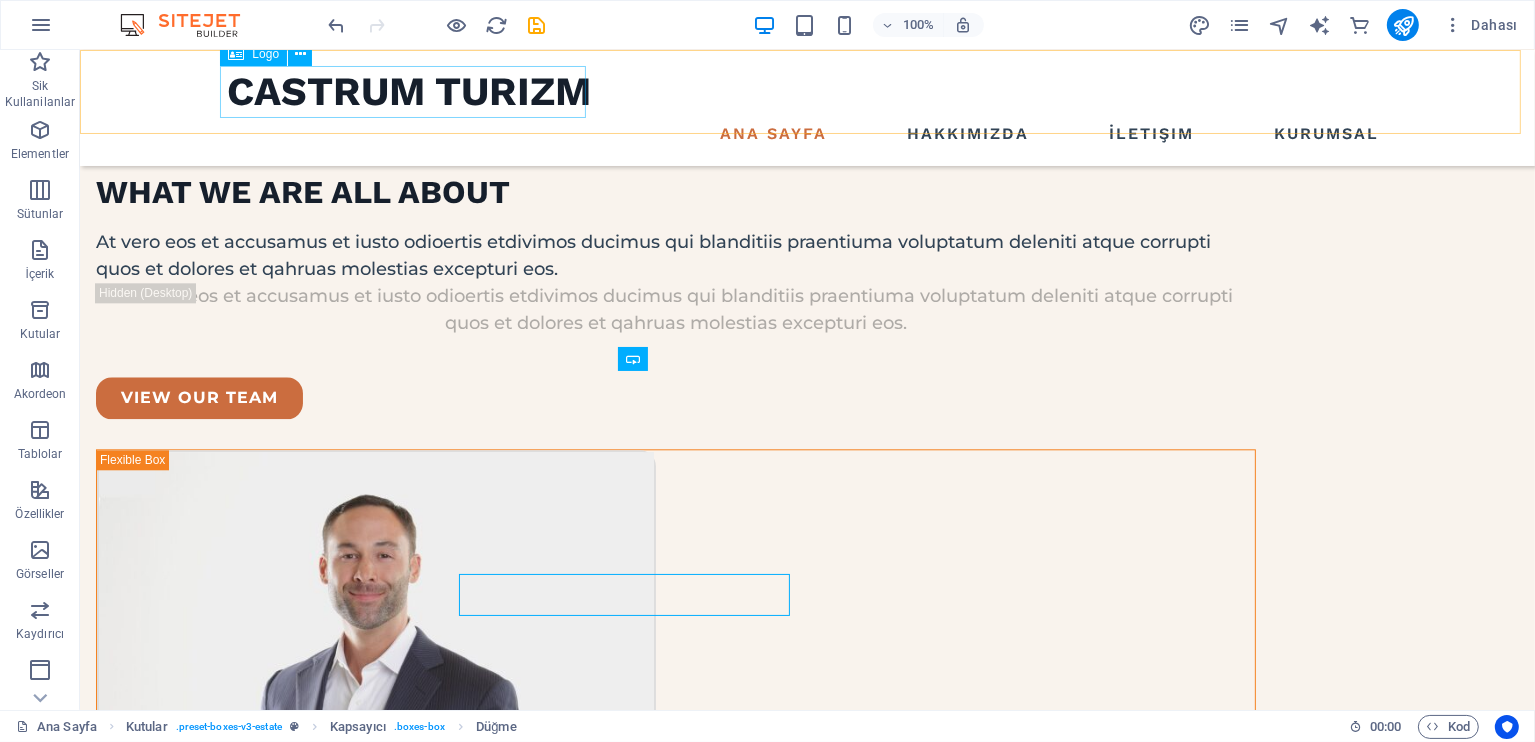 scroll, scrollTop: 4706, scrollLeft: 0, axis: vertical 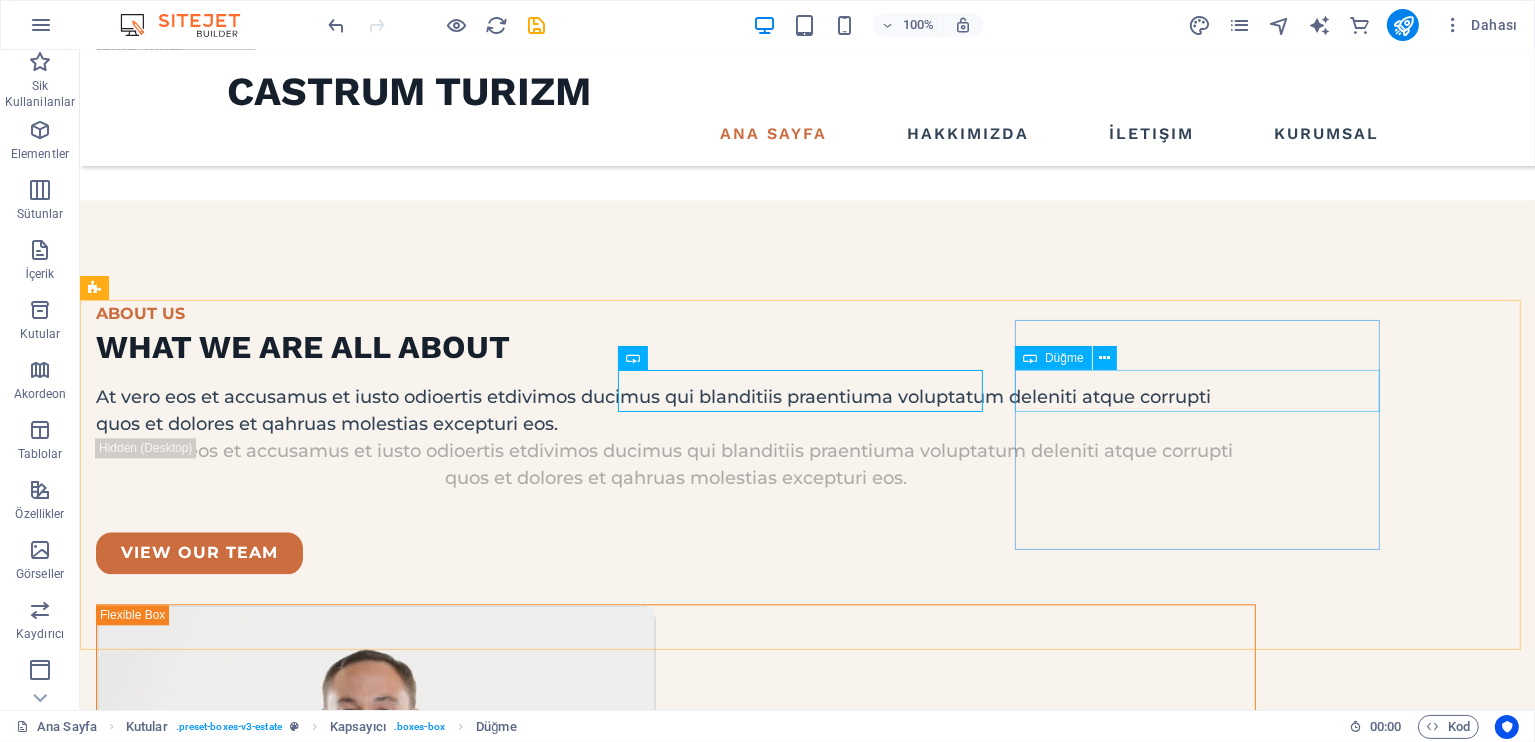 click on "Belge Doğrula" at bounding box center (277, 6644) 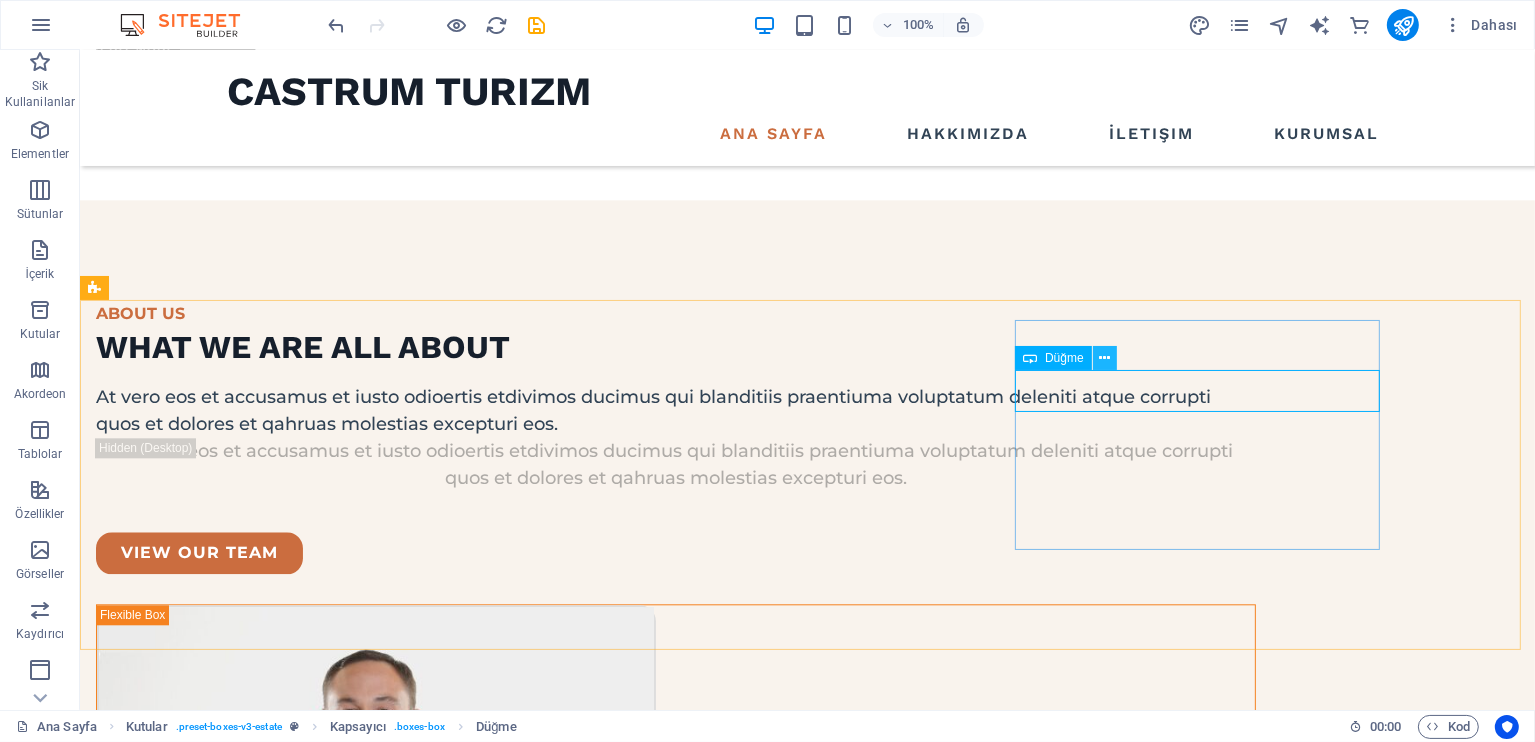click at bounding box center [1104, 358] 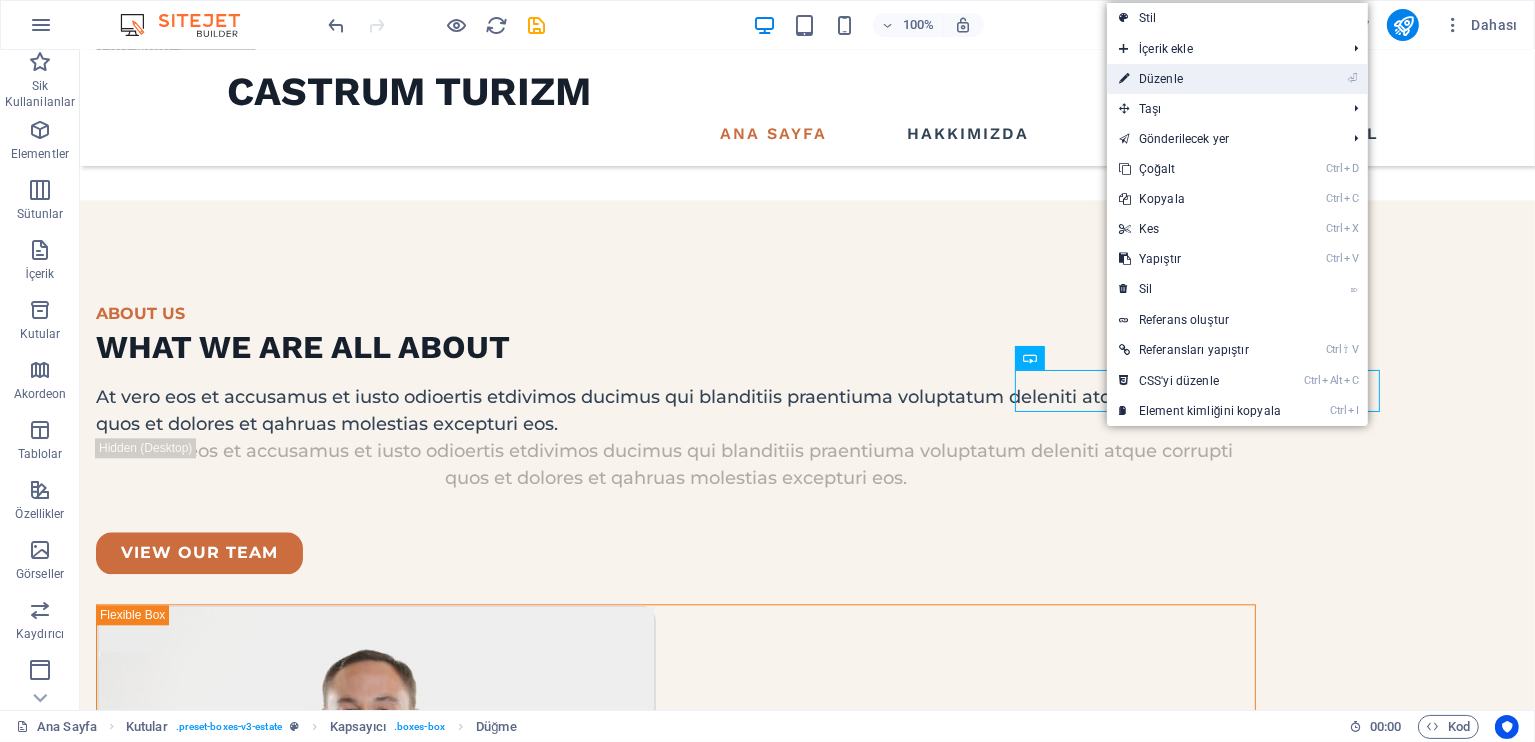 click on "⏎  Düzenle" at bounding box center [1200, 79] 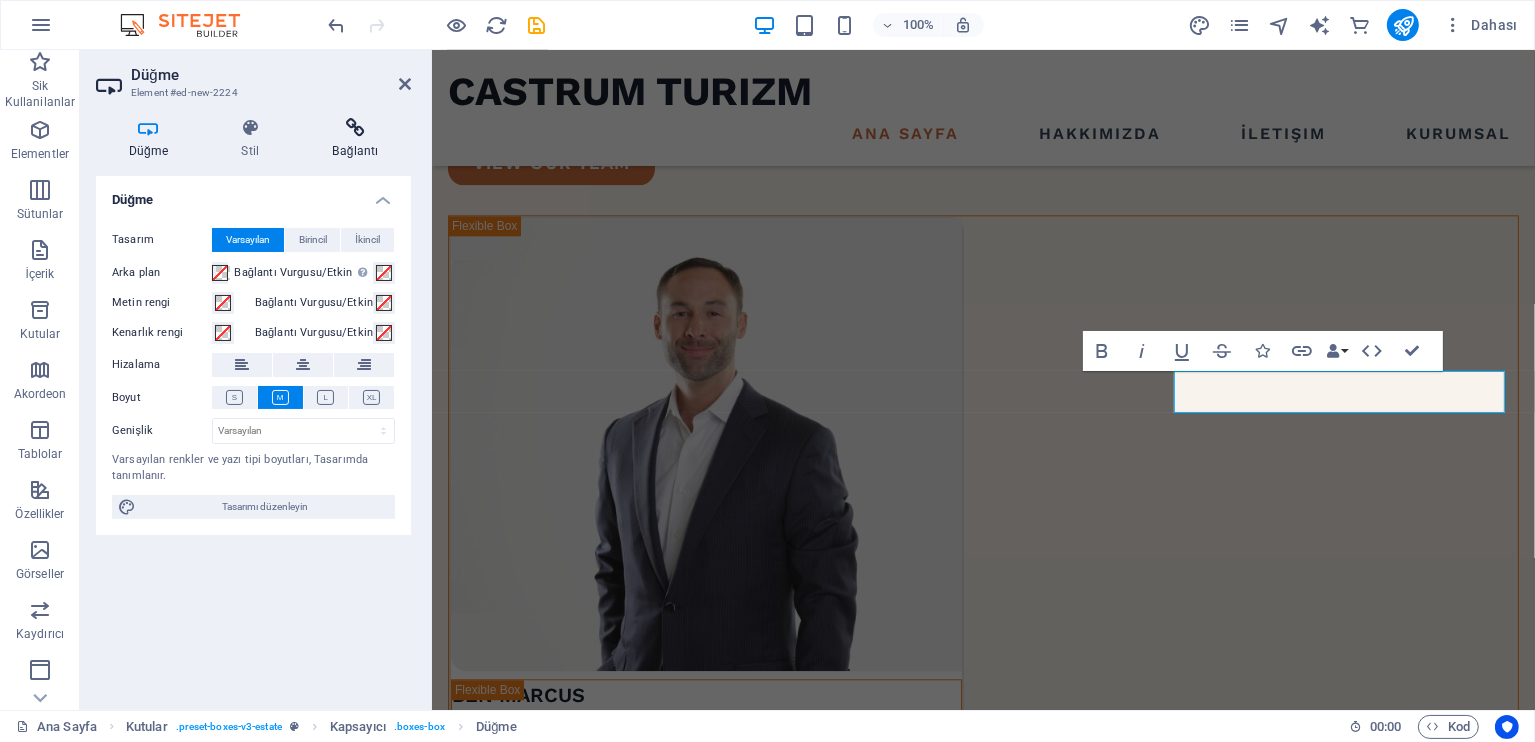 click on "Bağlantı" at bounding box center (355, 139) 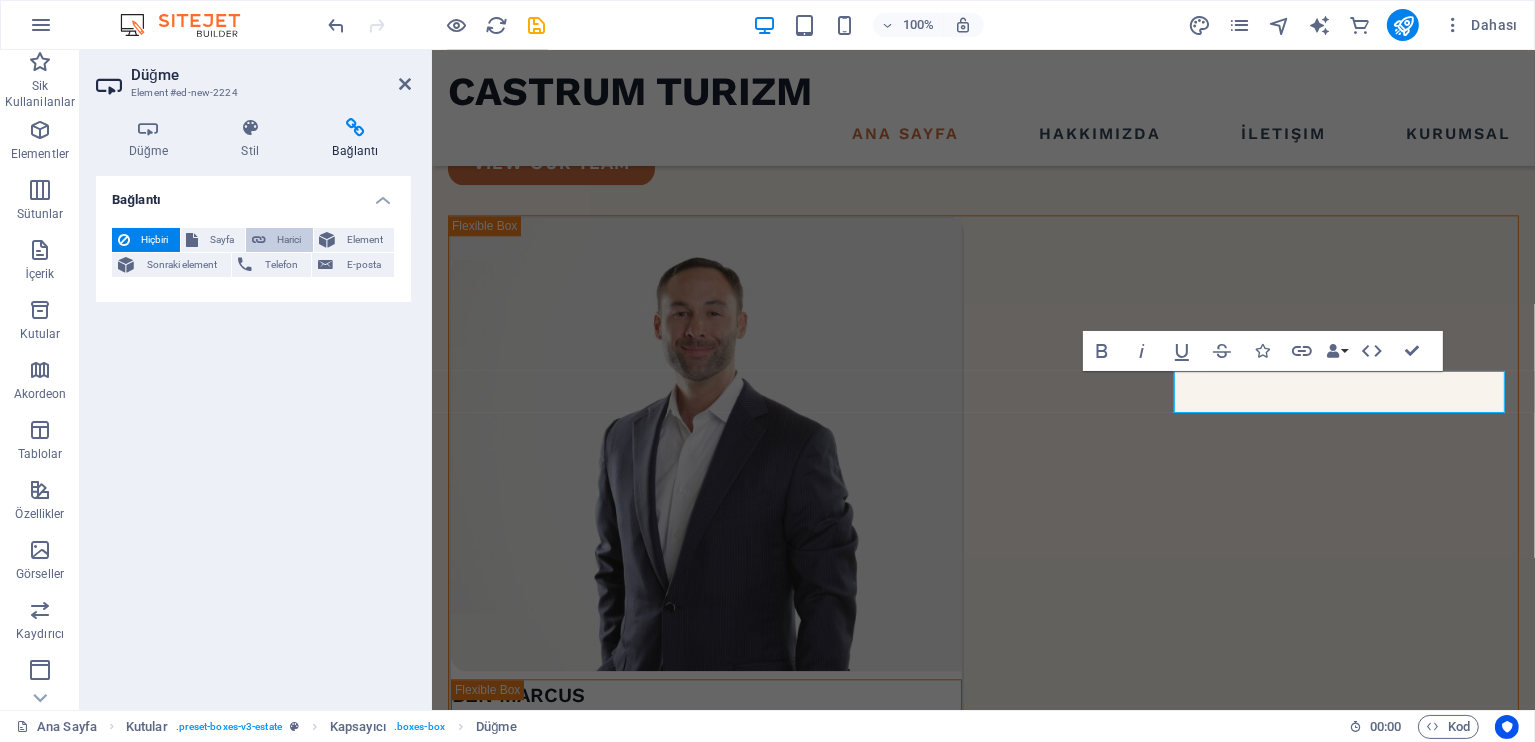 click on "Harici" at bounding box center [289, 240] 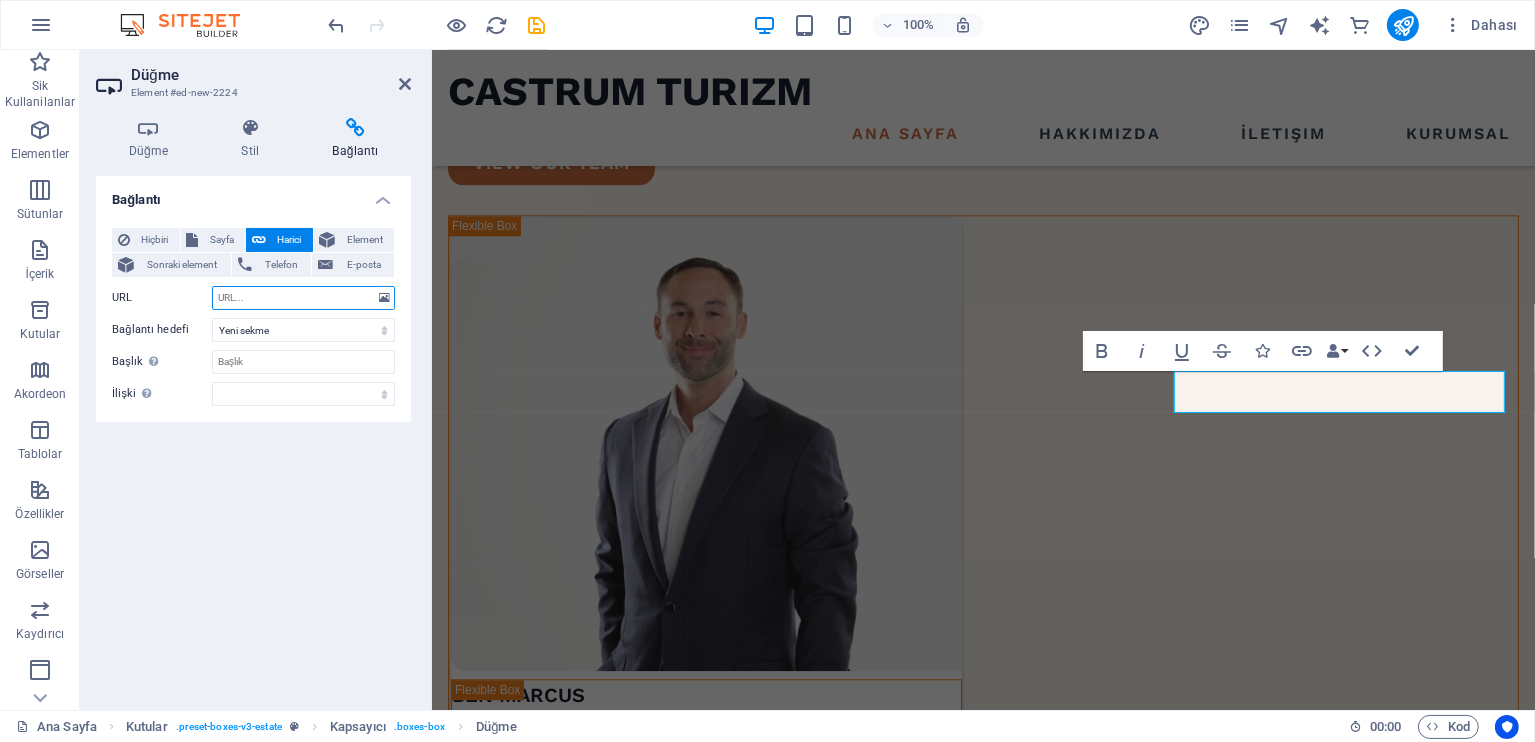 paste on "https://online.tursab.org.tr/publicpages/embedded/agencysearch/" 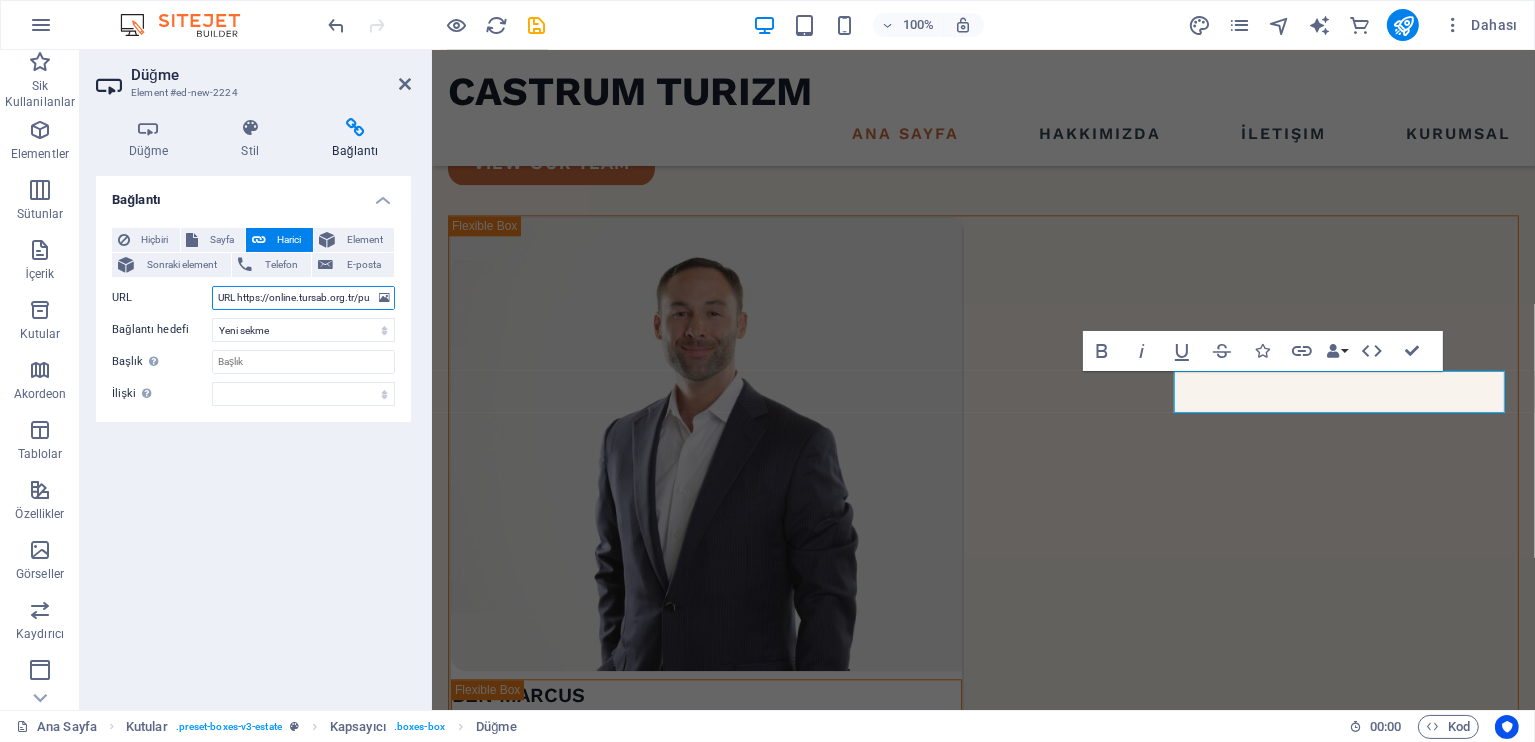 scroll, scrollTop: 0, scrollLeft: 144, axis: horizontal 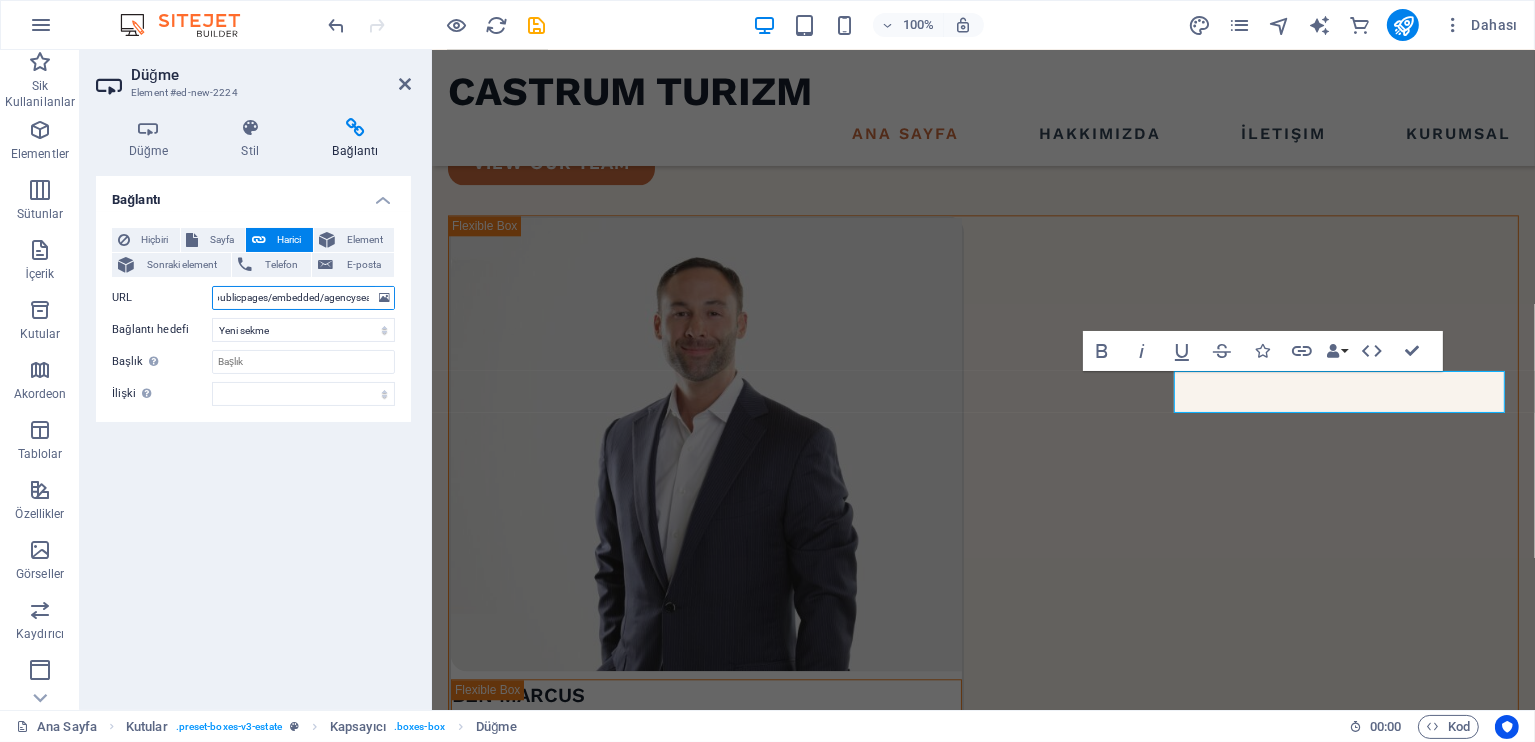 type on "https://online.tursab.org.tr/publicpages/embedded/agencysearch/" 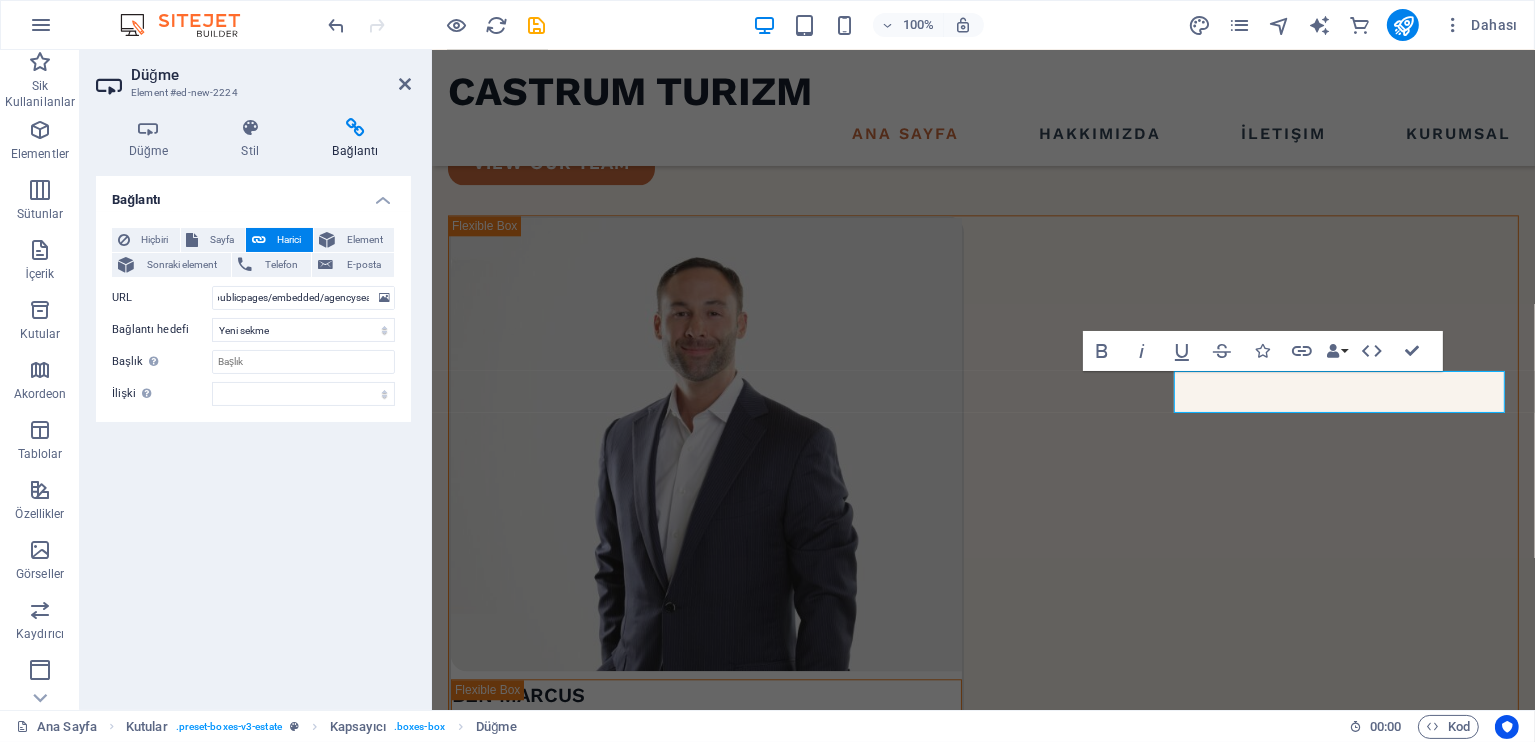scroll, scrollTop: 0, scrollLeft: 0, axis: both 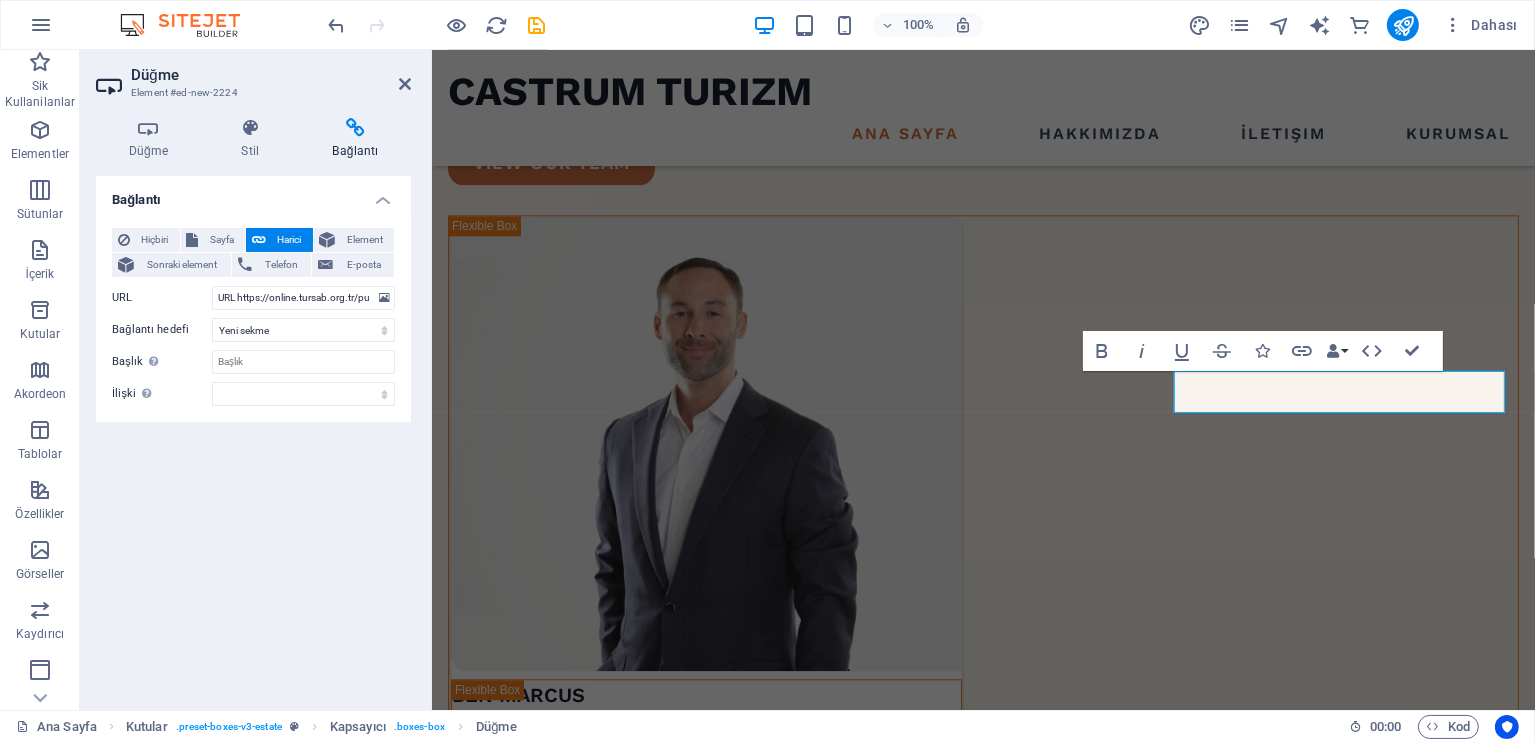 click on "Bağlantı Hiçbiri Sayfa Harici Element Sonraki element Telefon E-posta Sayfa Ana Sayfa Hakkımızda İletişim Our Team Contact Legal Notice Privacy Element
URL https://online.tursab.org.tr/publicpages/embedded/agencysearch/ Telefon E-posta Bağlantı hedefi Yeni sekme Aynı sekme Kaplama Başlık Ek bağlantı tanımının bağlantı metniyle aynı olmaması gerekir. Başlık, genellikle fare elementin üzerine geldiğinde bir araç ipucu metni olarak gösterilir. Belirsizse boş bırak. İlişki Bu bağlantının bağlantı hedefiyle ilişkisini  ayarlar. Örneğin; "nofollow" (izleme) değeri, arama motorlarına bağlantıyı izleme talimatı verir. Boş bırakılabilir. alternate oluşturan bookmark harici yardım lisans ileri nofollow noreferrer noopener önceki arayın etiket" at bounding box center [253, 435] 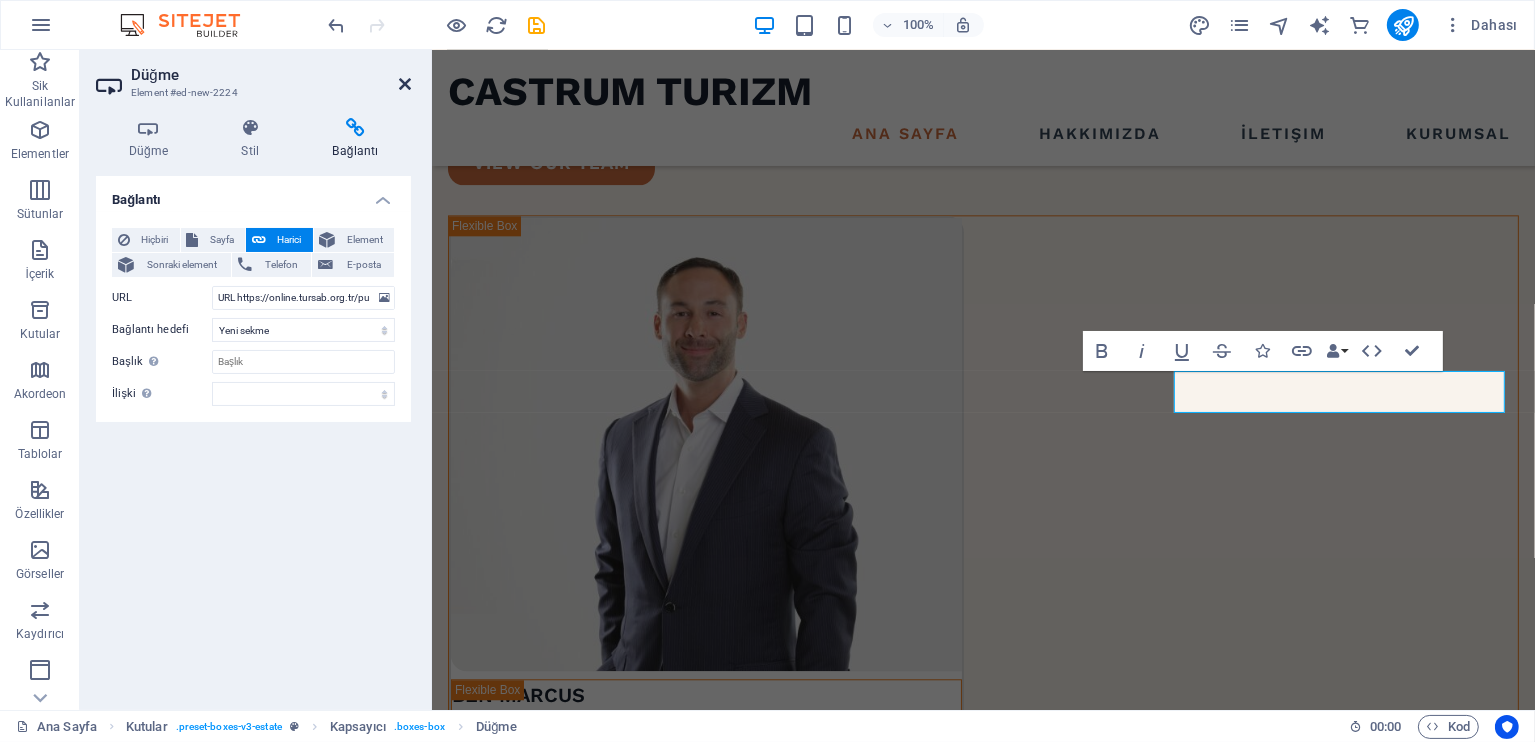 click at bounding box center (405, 84) 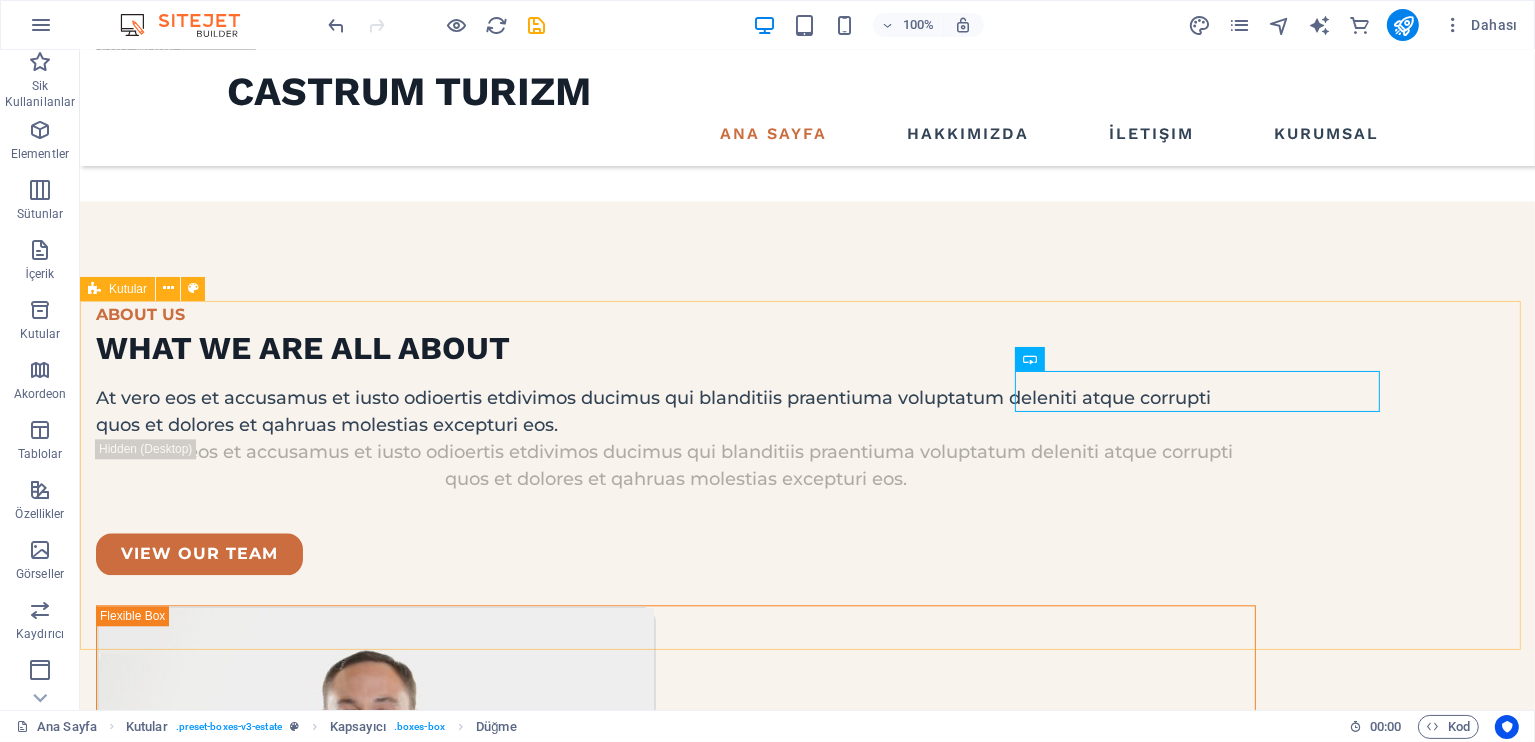click on "Konumu Göster Ürgüp, Nevşehir, Kapadokya Telefon Et +90 (544) 330 39-59 Belge Doğrula Tursab No: 15393" at bounding box center [806, 6483] 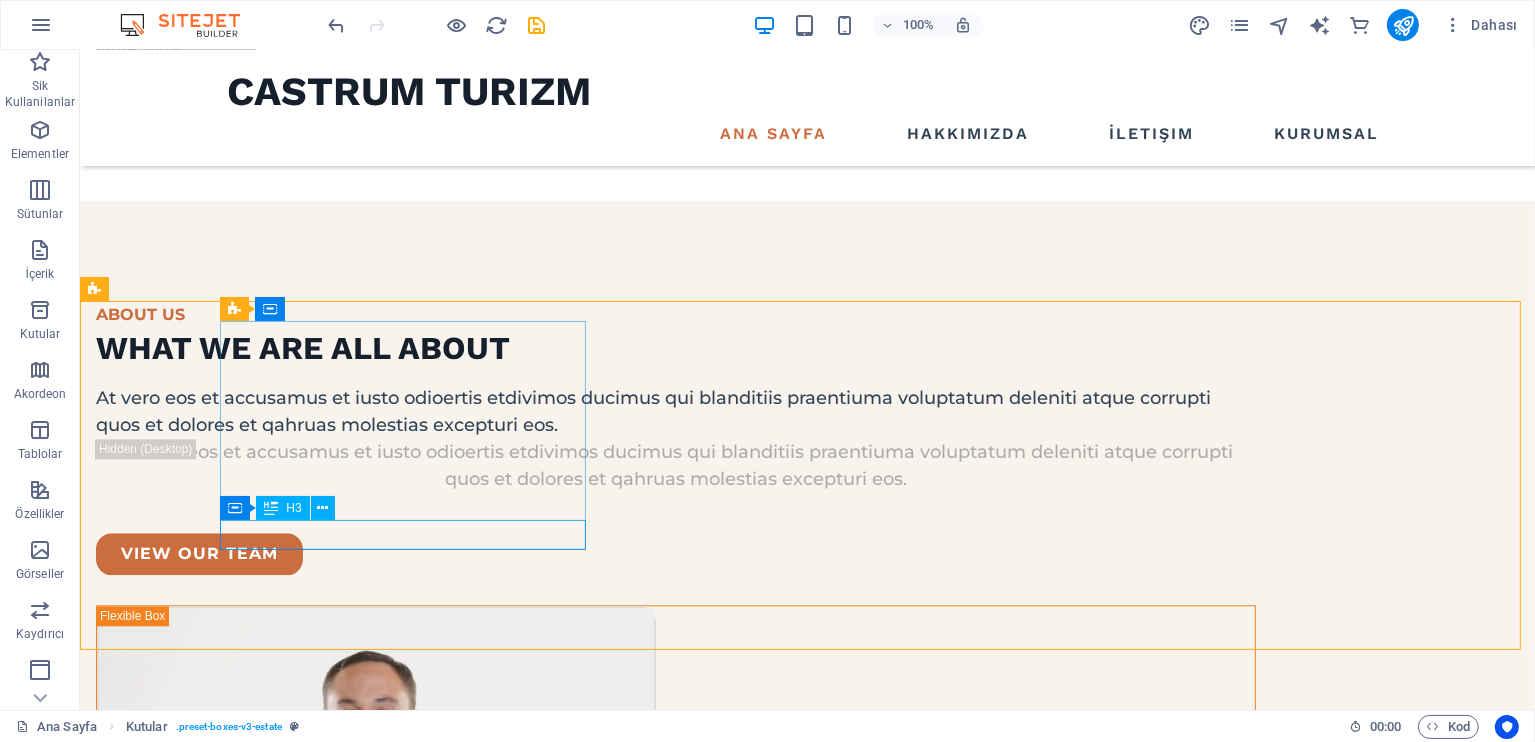 click on "[CITY], [STATE], [REGION]" at bounding box center (277, 6297) 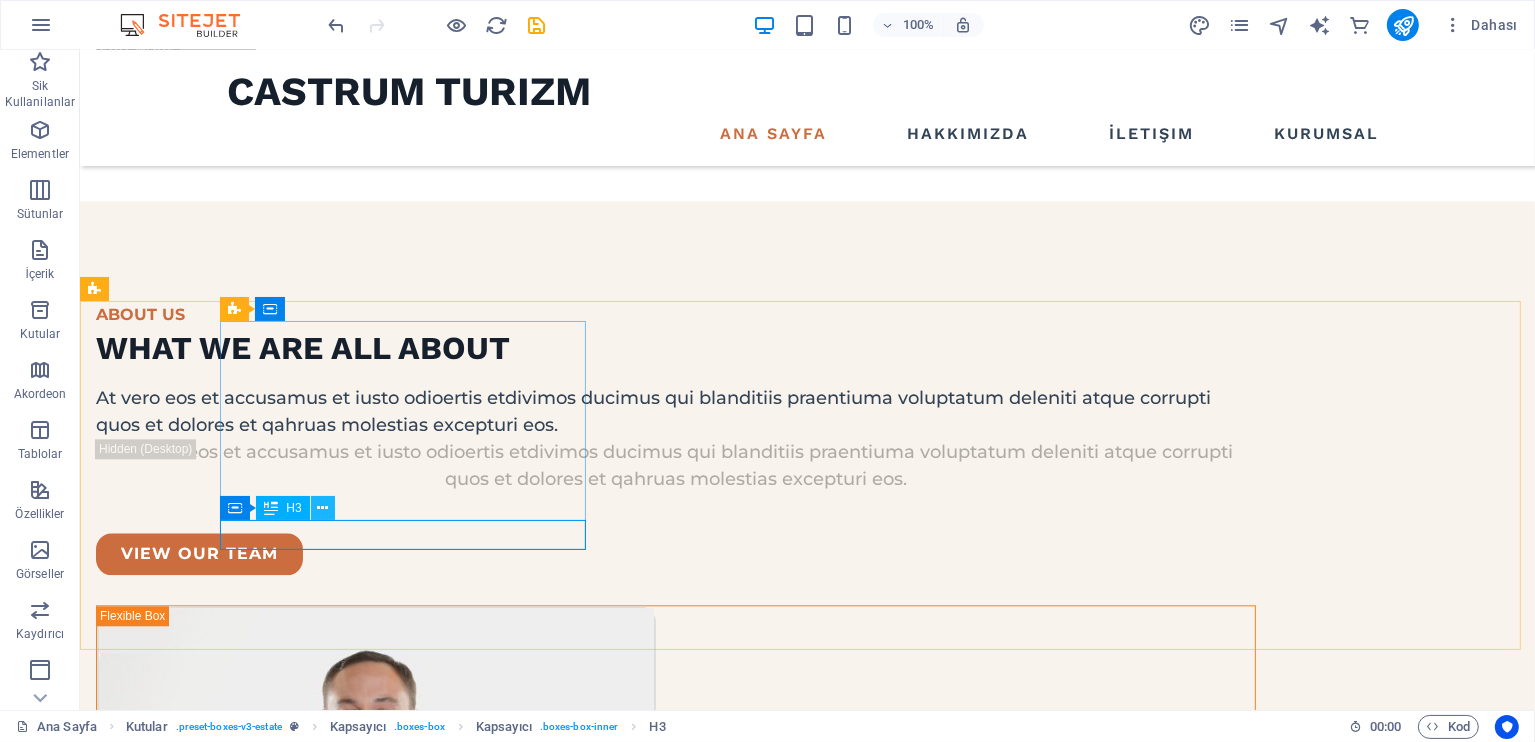 click at bounding box center (322, 508) 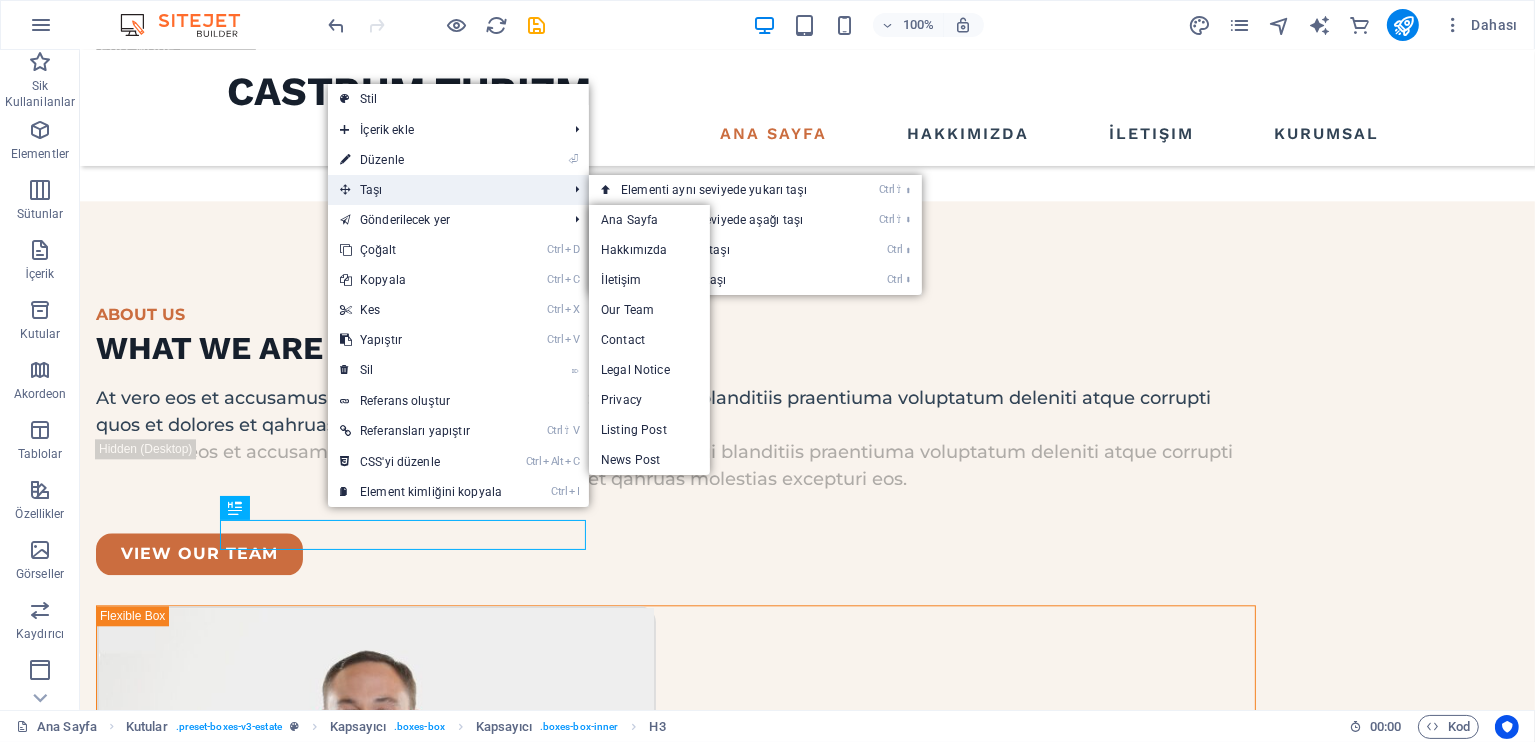 click on "Taşı" at bounding box center (443, 190) 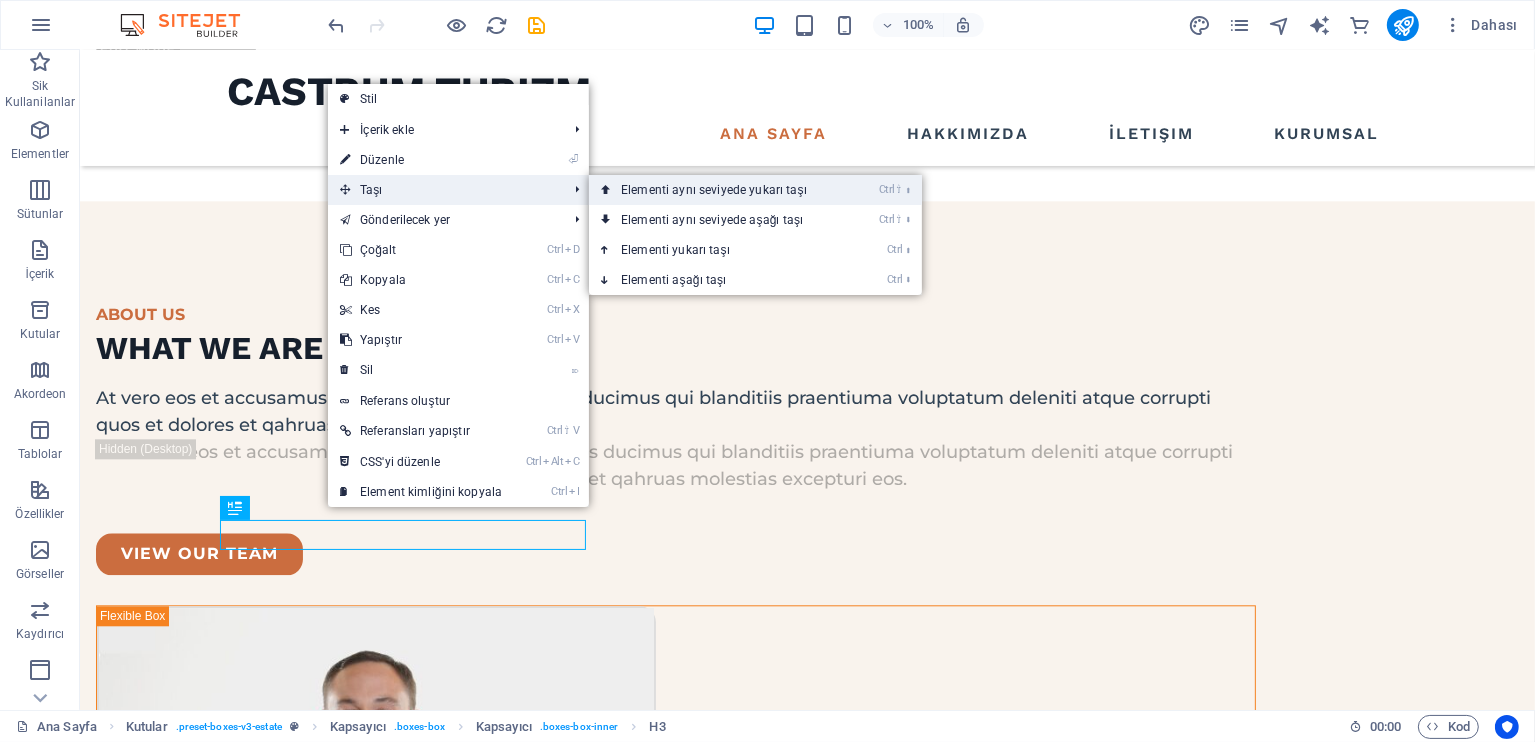 click on "Ctrl ⇧ ⬆  Elementi aynı seviyede yukarı taşı" at bounding box center (718, 190) 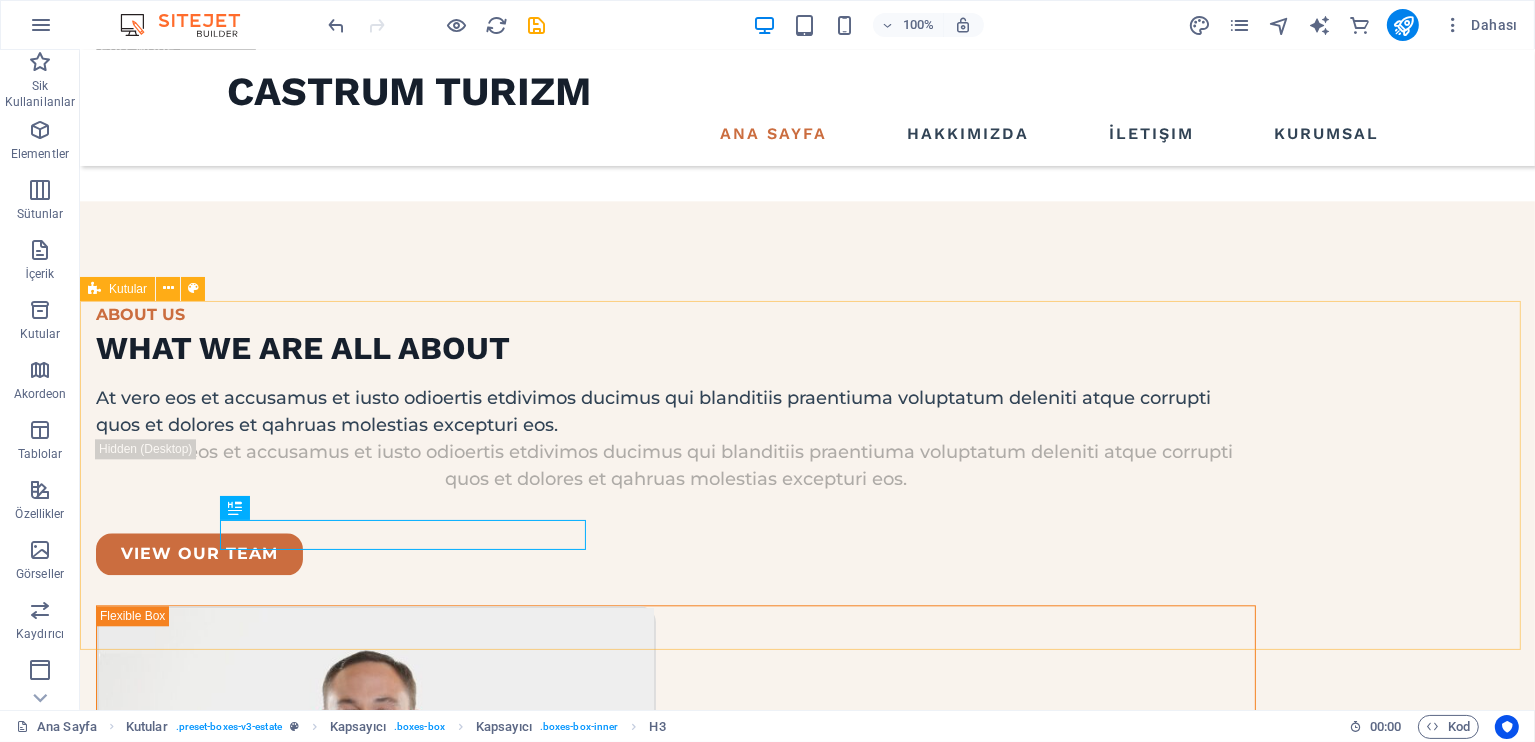 click on "Konumu Göster Ürgüp, Nevşehir, Kapadokya Telefon Et +90 (544) 330 39-59 Belge Doğrula Tursab No: 15393" at bounding box center [806, 6483] 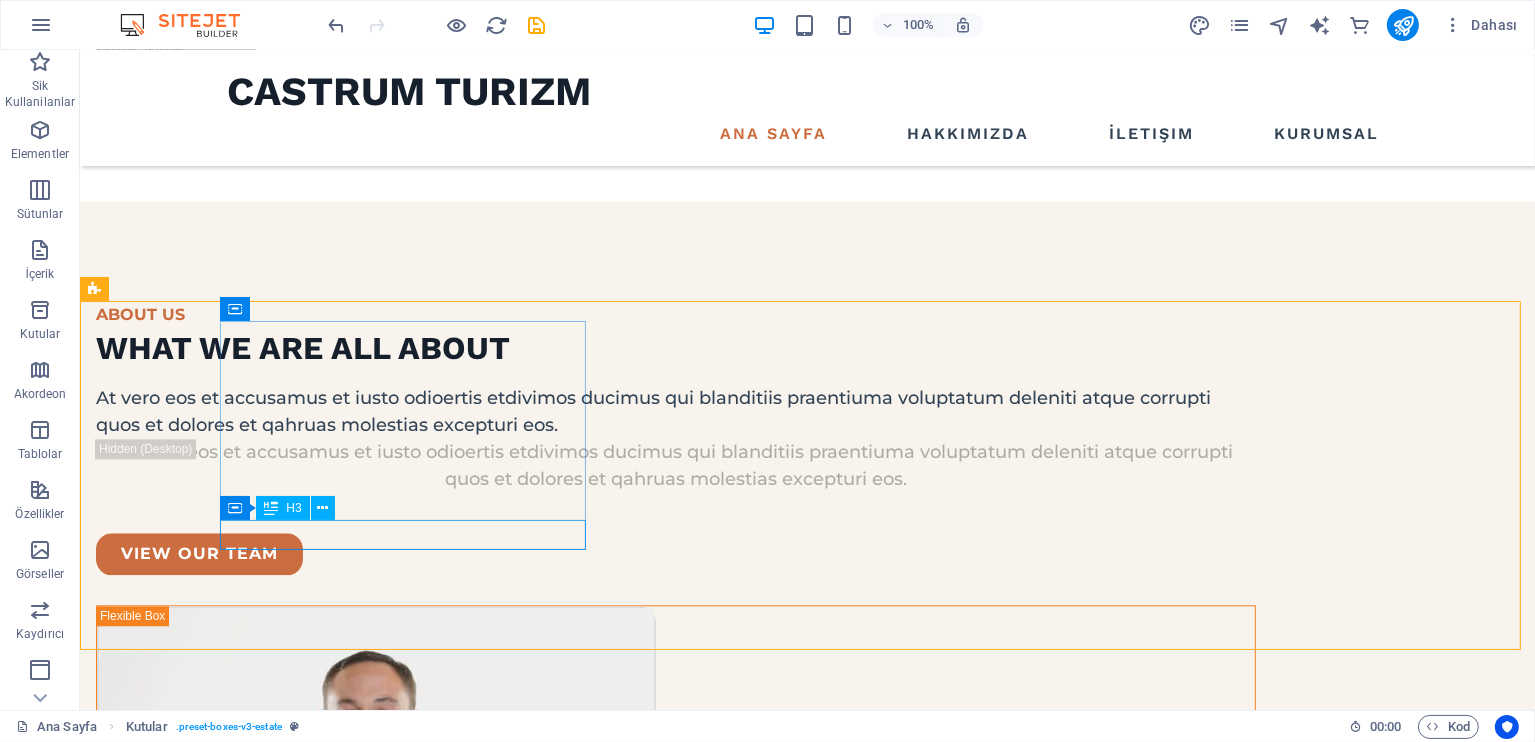 click on "[CITY], [STATE], [REGION]" at bounding box center [277, 6297] 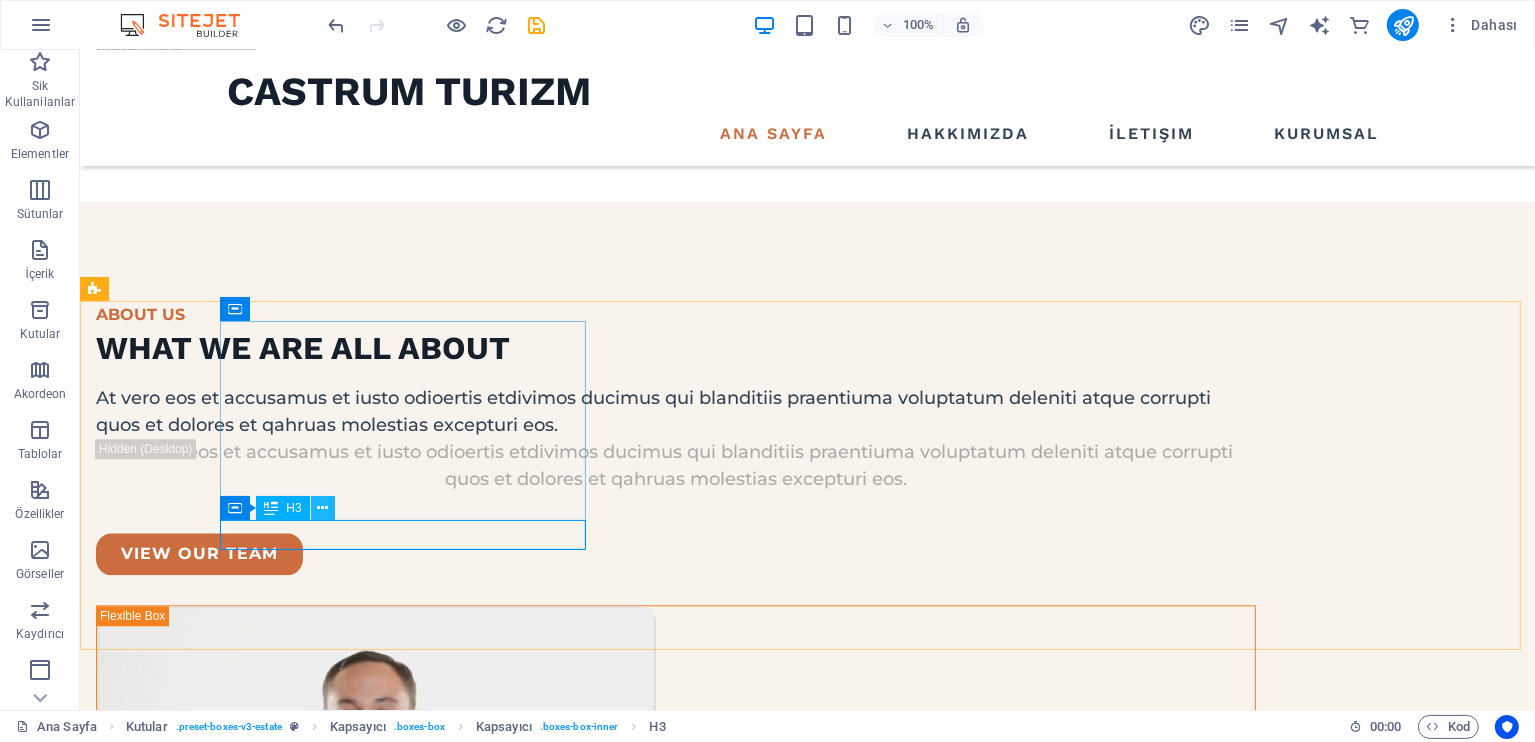 click at bounding box center [322, 508] 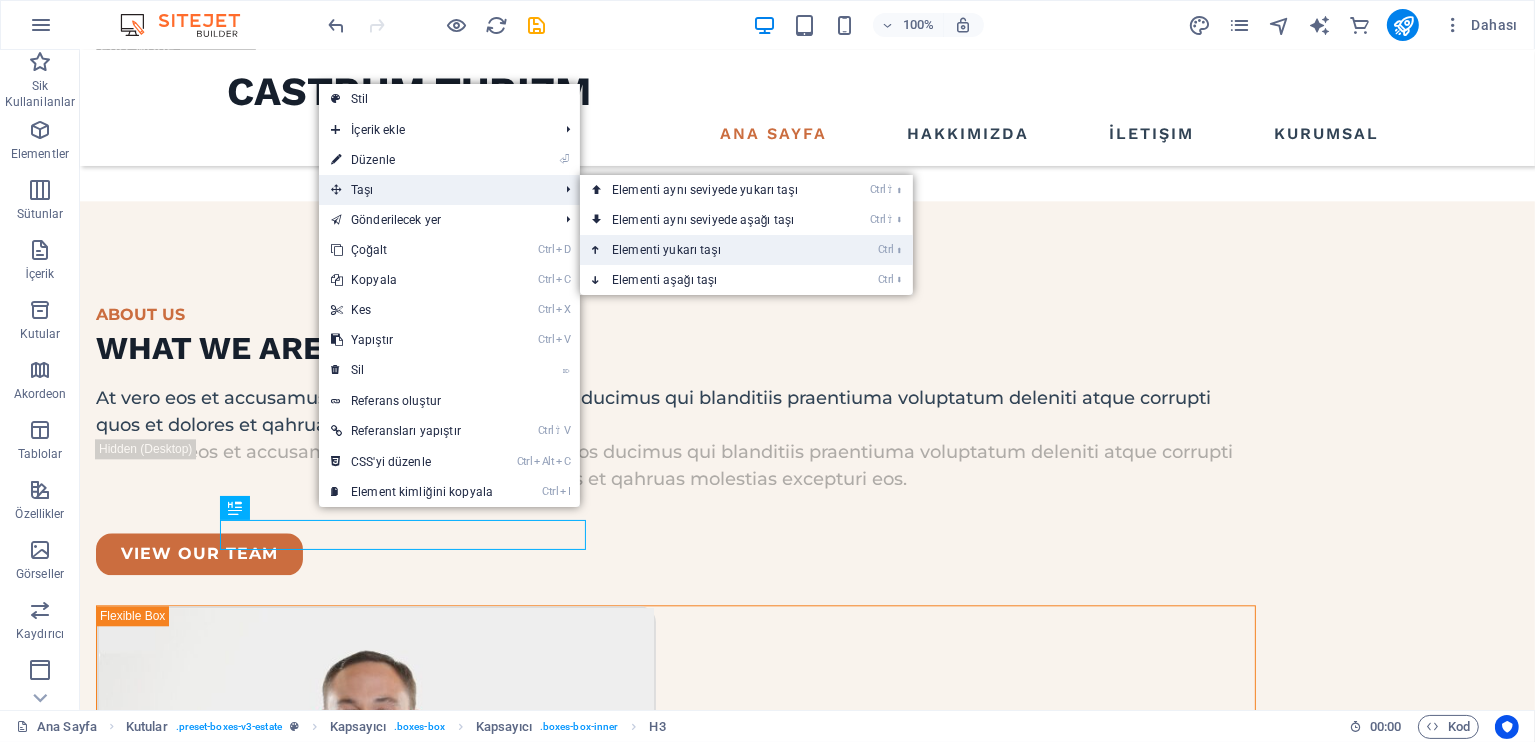 click on "Ctrl ⬆  Elementi yukarı taşı" at bounding box center (709, 250) 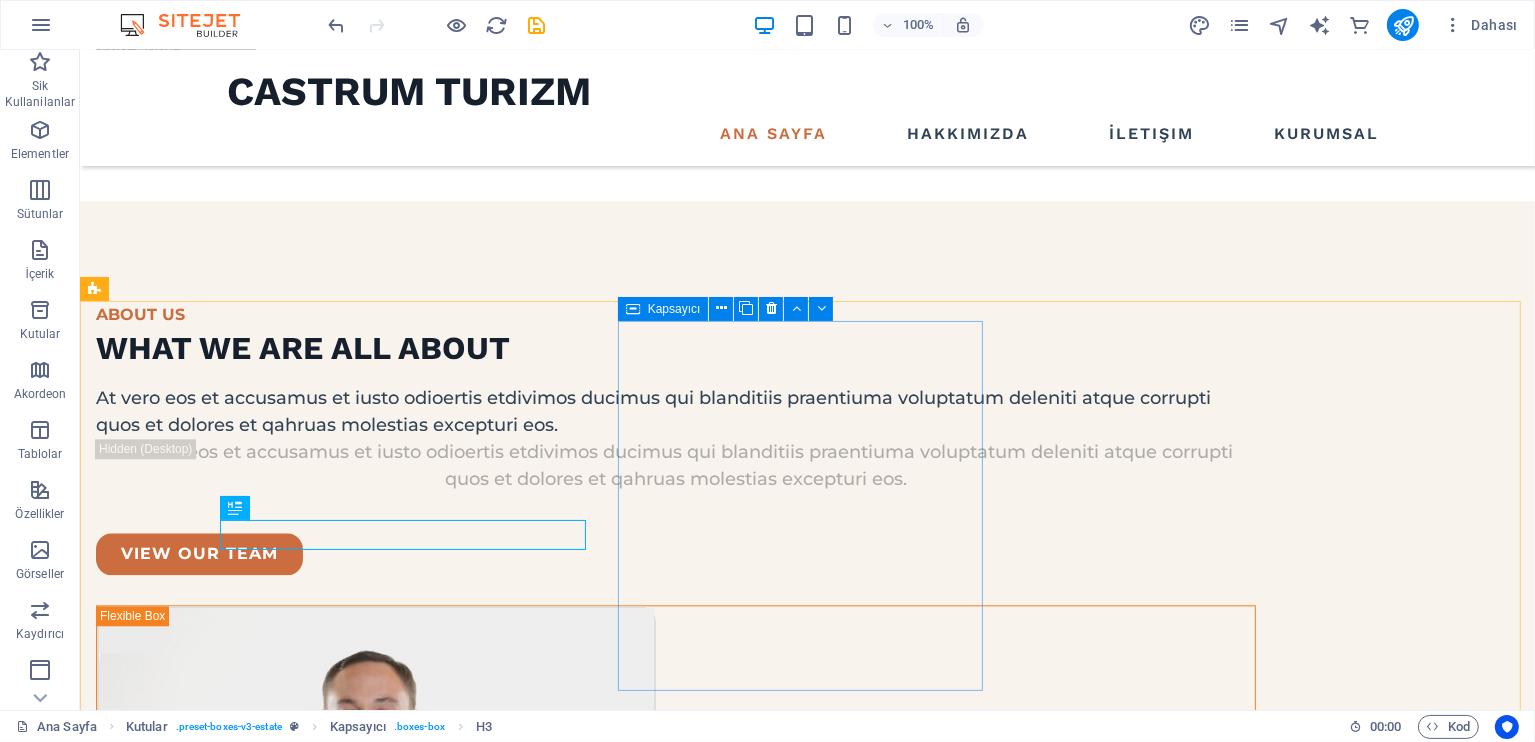 click on "Telefon Et +90 (544) 330 39-59" at bounding box center (277, 6585) 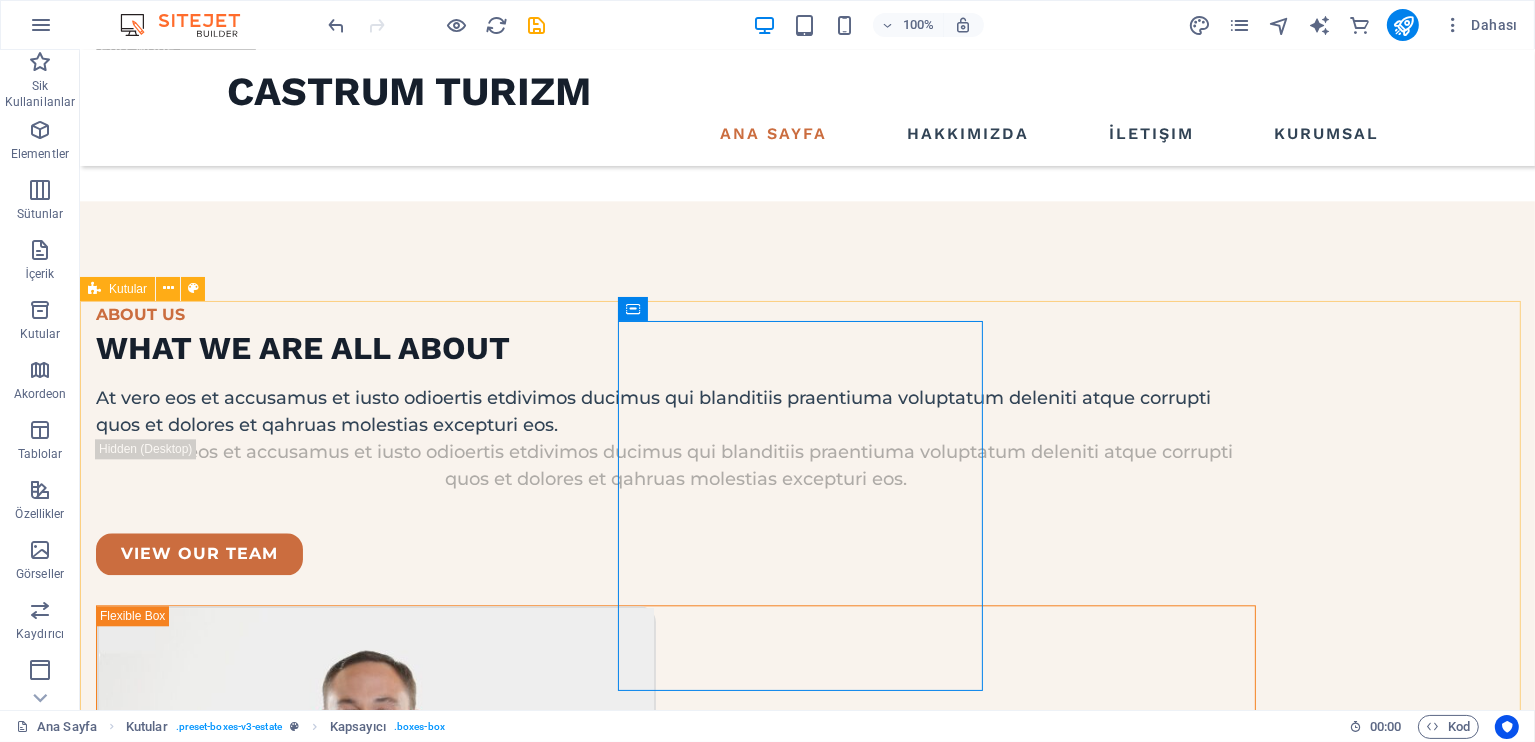 click on "Konumu Göster Ürgüp, Nevşehir, Kapadokya İçeriği buraya bırak veya  Element ekle  Panoyu yapıştır Telefon Et +90 (544) 330 39-59 Belge Doğrula Tursab No: 15393" at bounding box center (806, 6554) 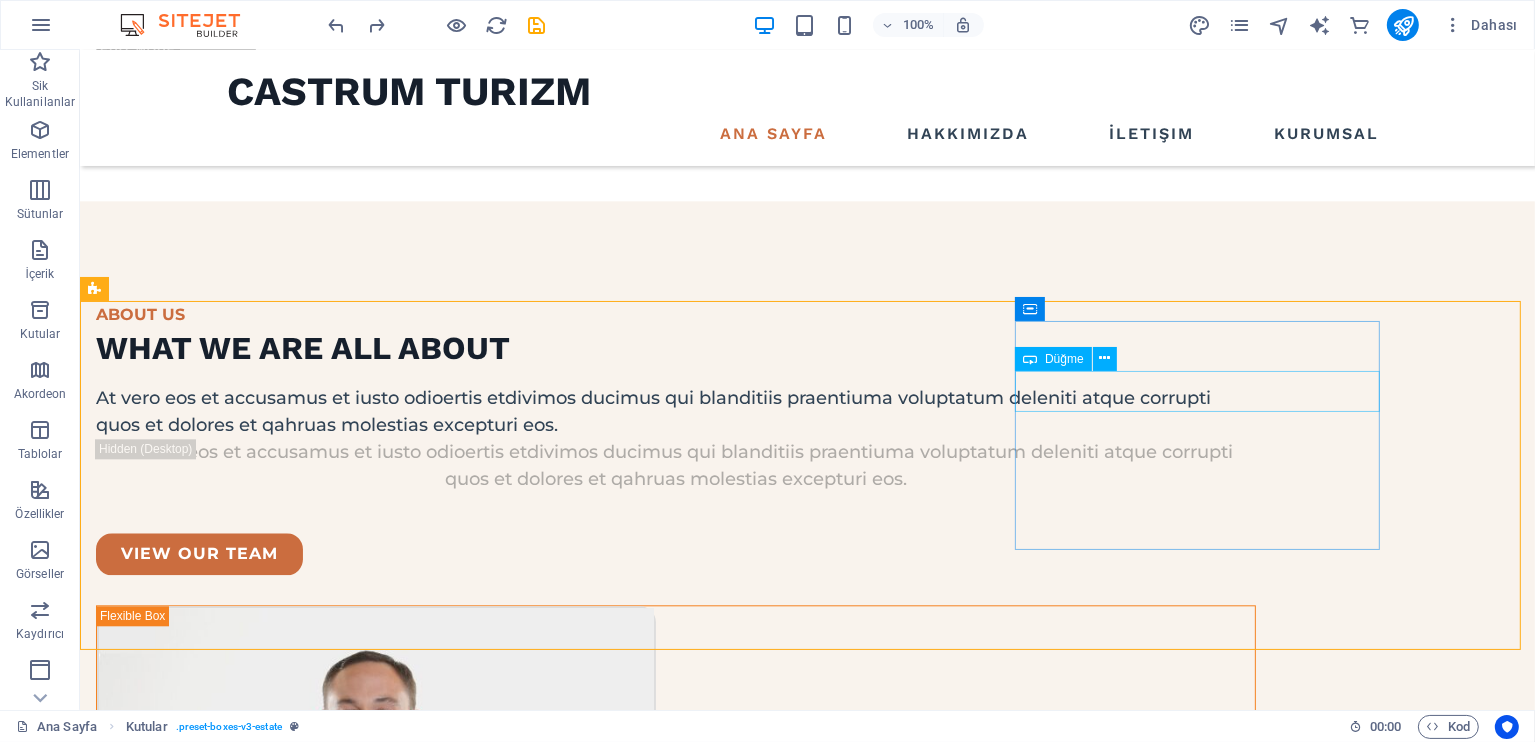 click on "Belge Doğrula" at bounding box center [277, 6645] 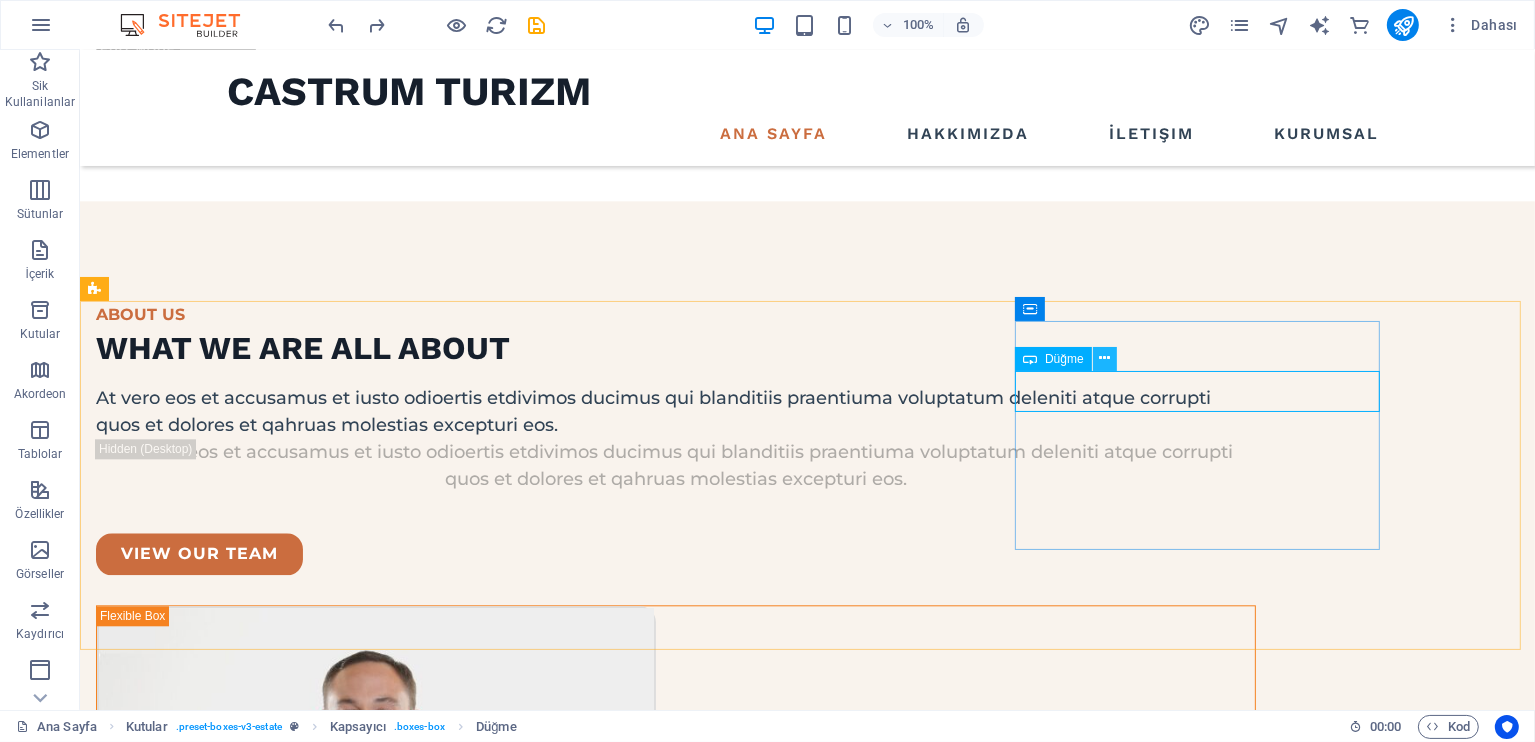 click at bounding box center (1104, 358) 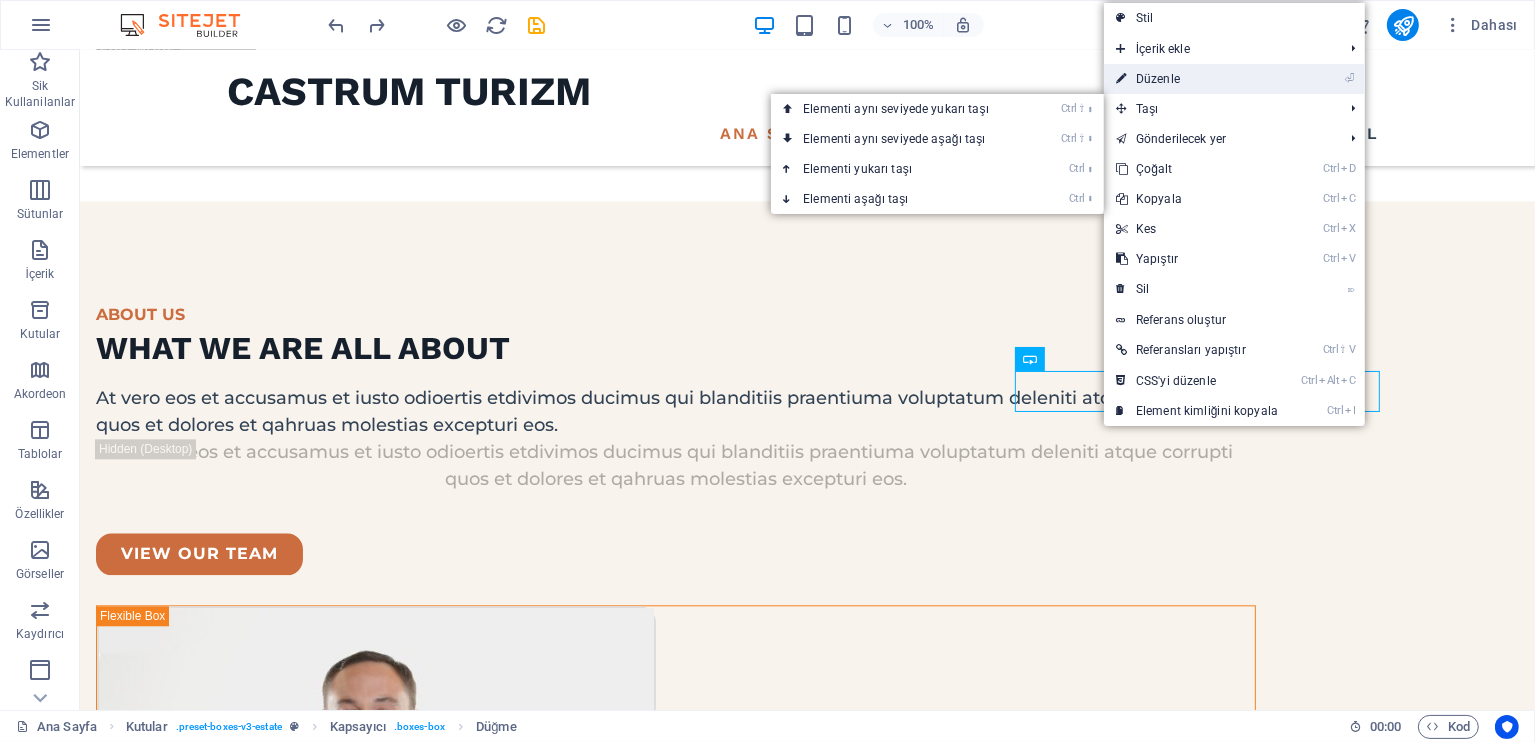 click on "⏎  Düzenle" at bounding box center [1197, 79] 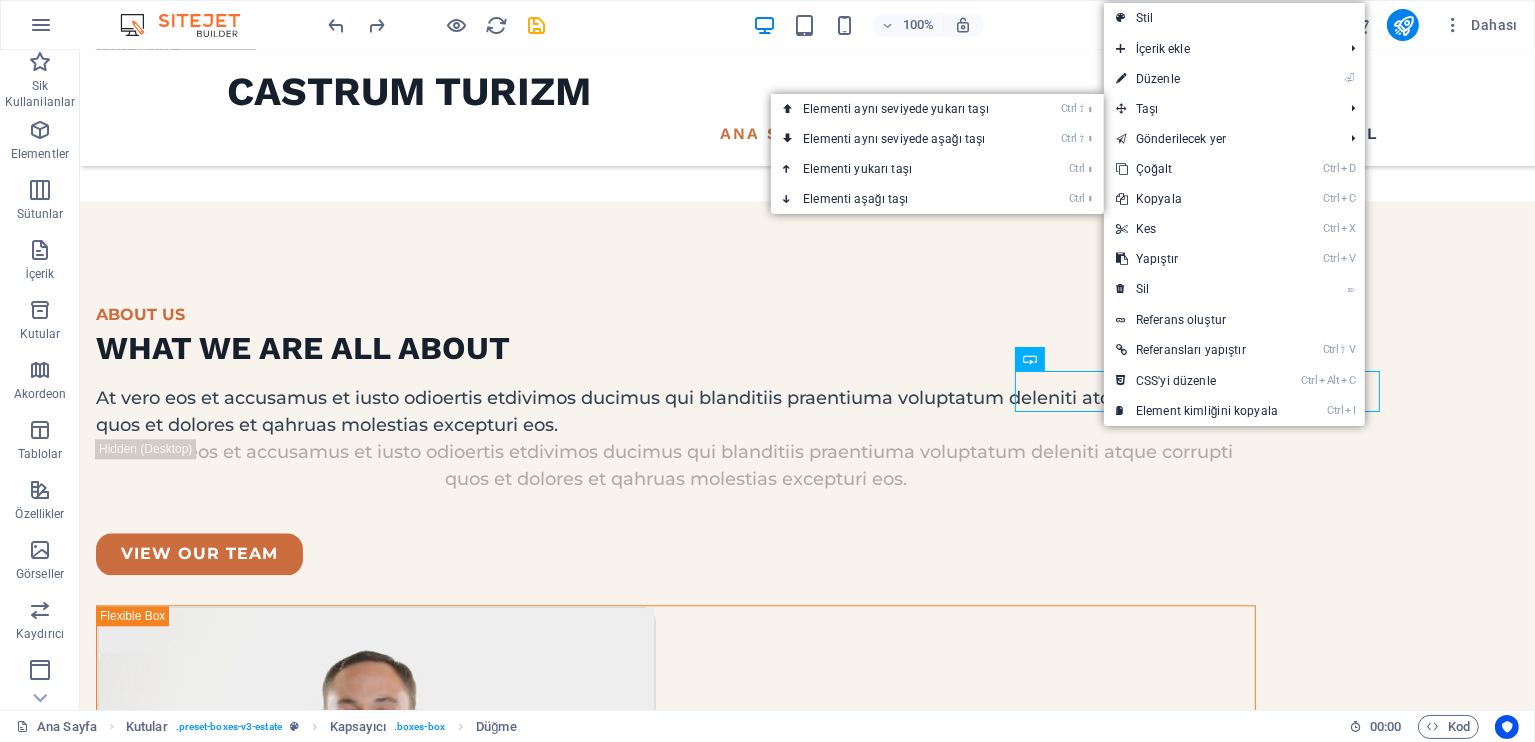 scroll, scrollTop: 4860, scrollLeft: 0, axis: vertical 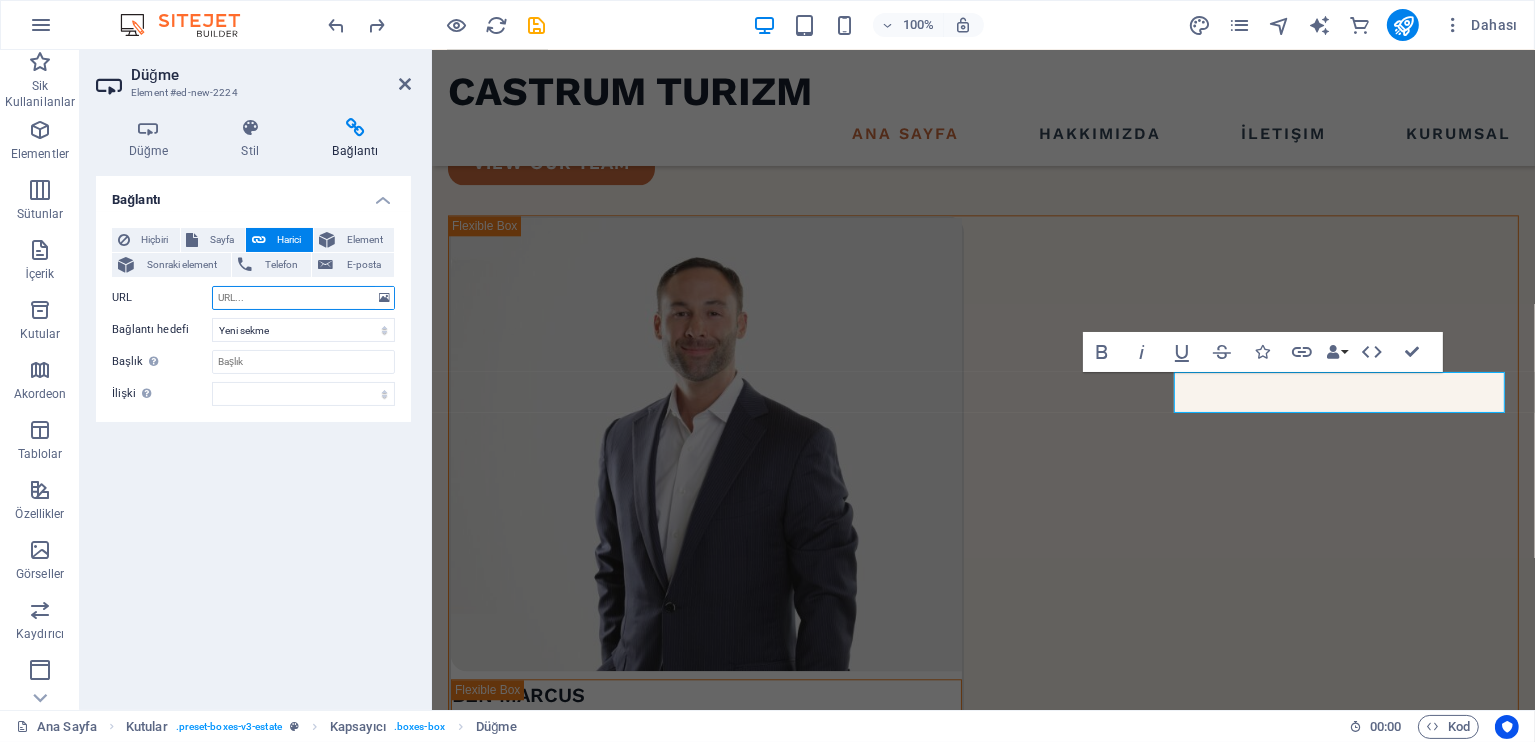 click on "URL" at bounding box center (303, 298) 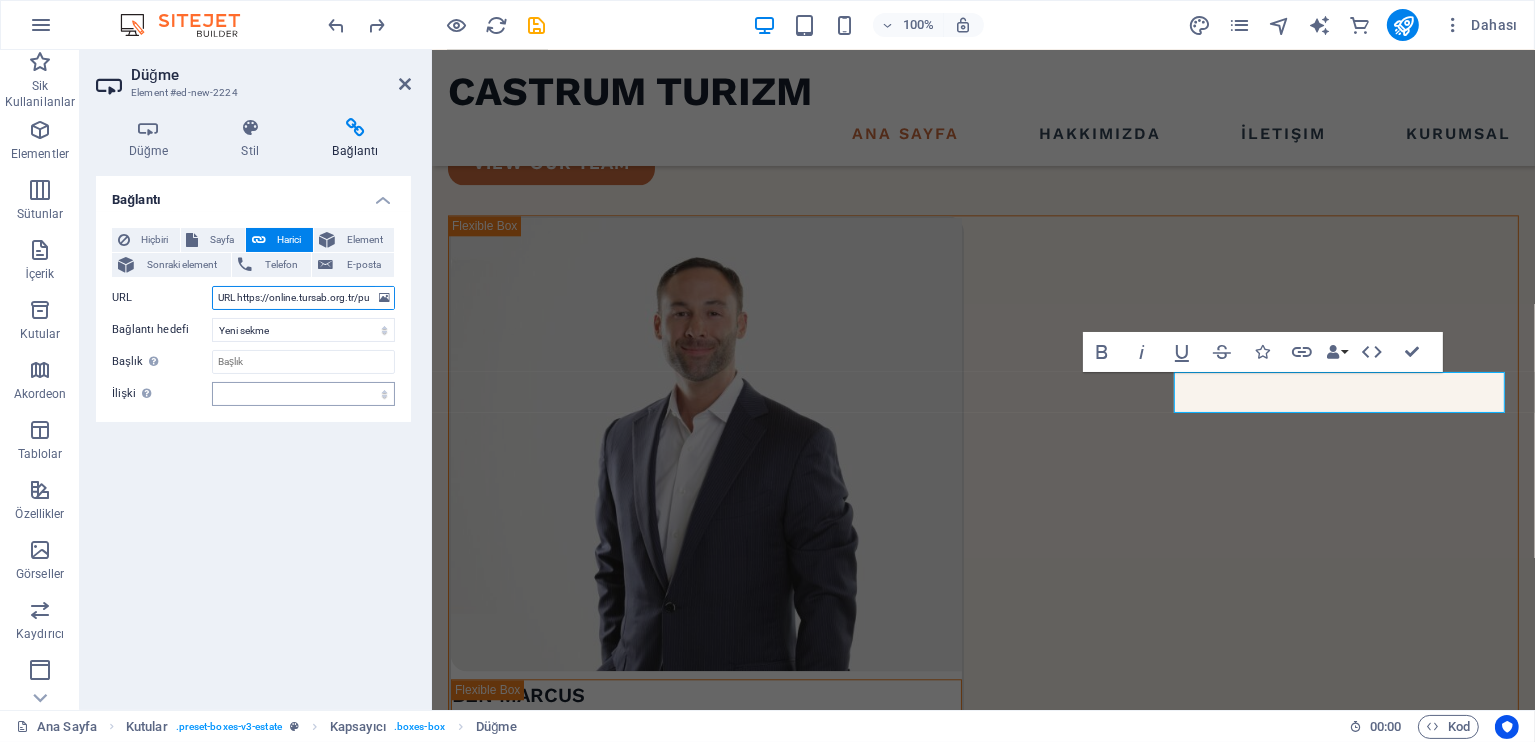 scroll, scrollTop: 0, scrollLeft: 144, axis: horizontal 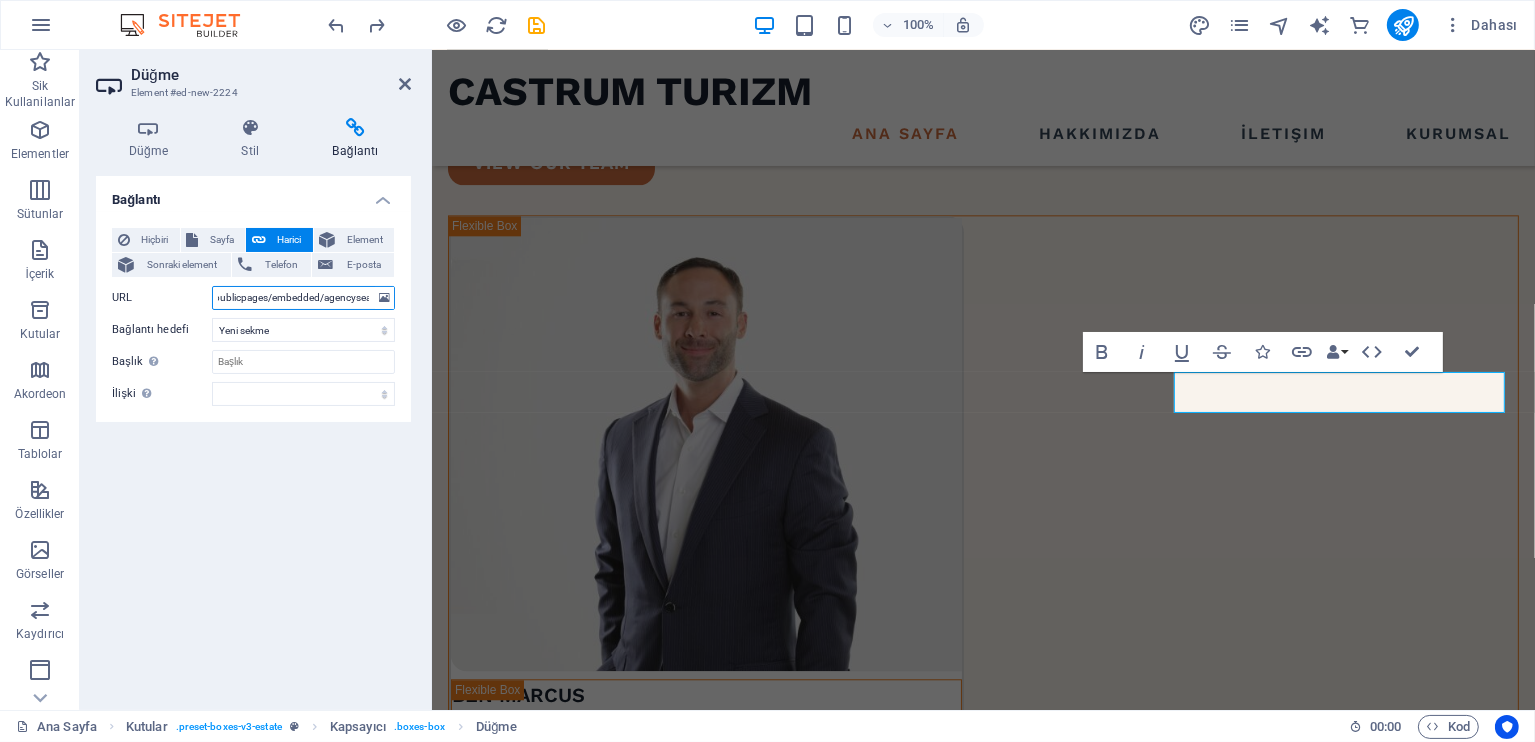 type on "https://online.tursab.org.tr/publicpages/embedded/agencysearch/" 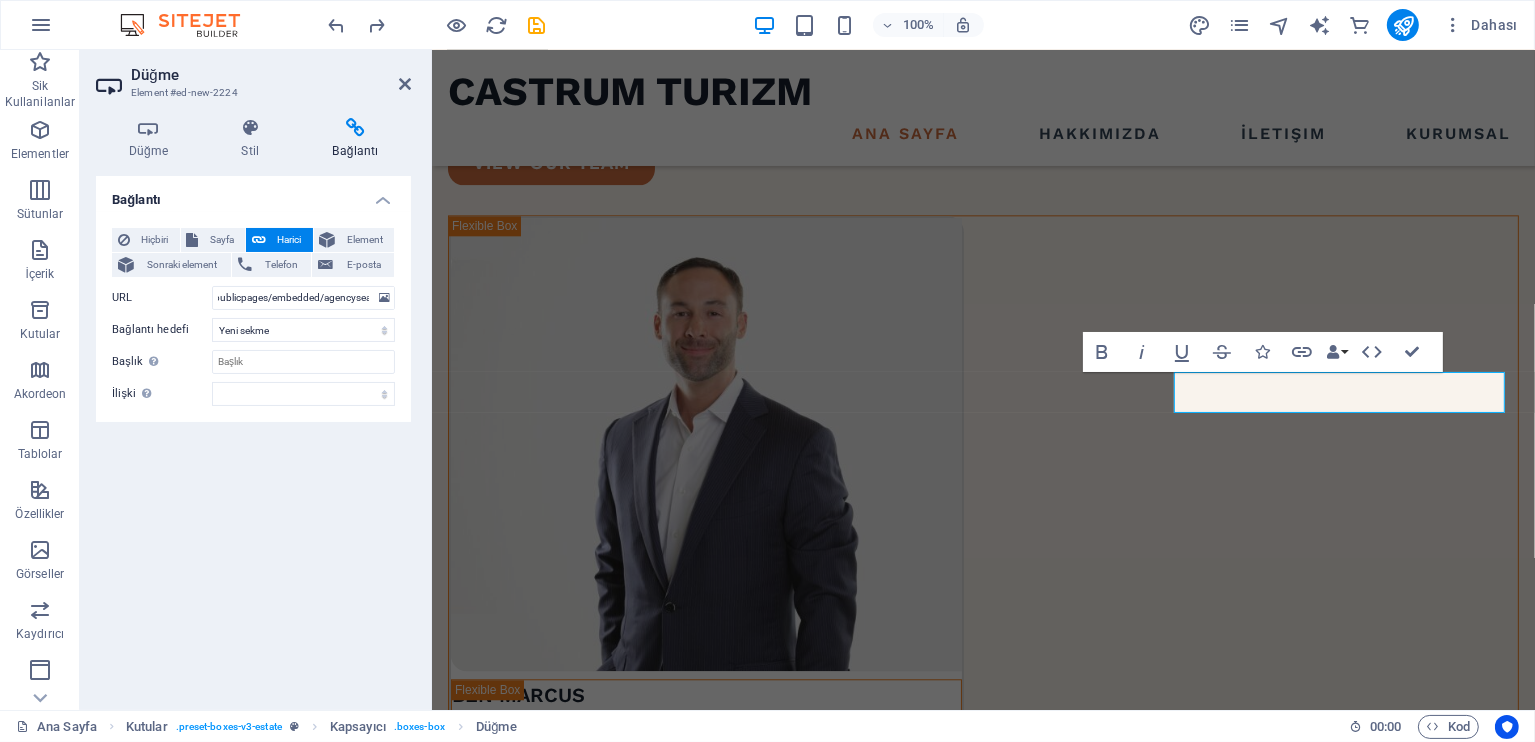 scroll, scrollTop: 0, scrollLeft: 0, axis: both 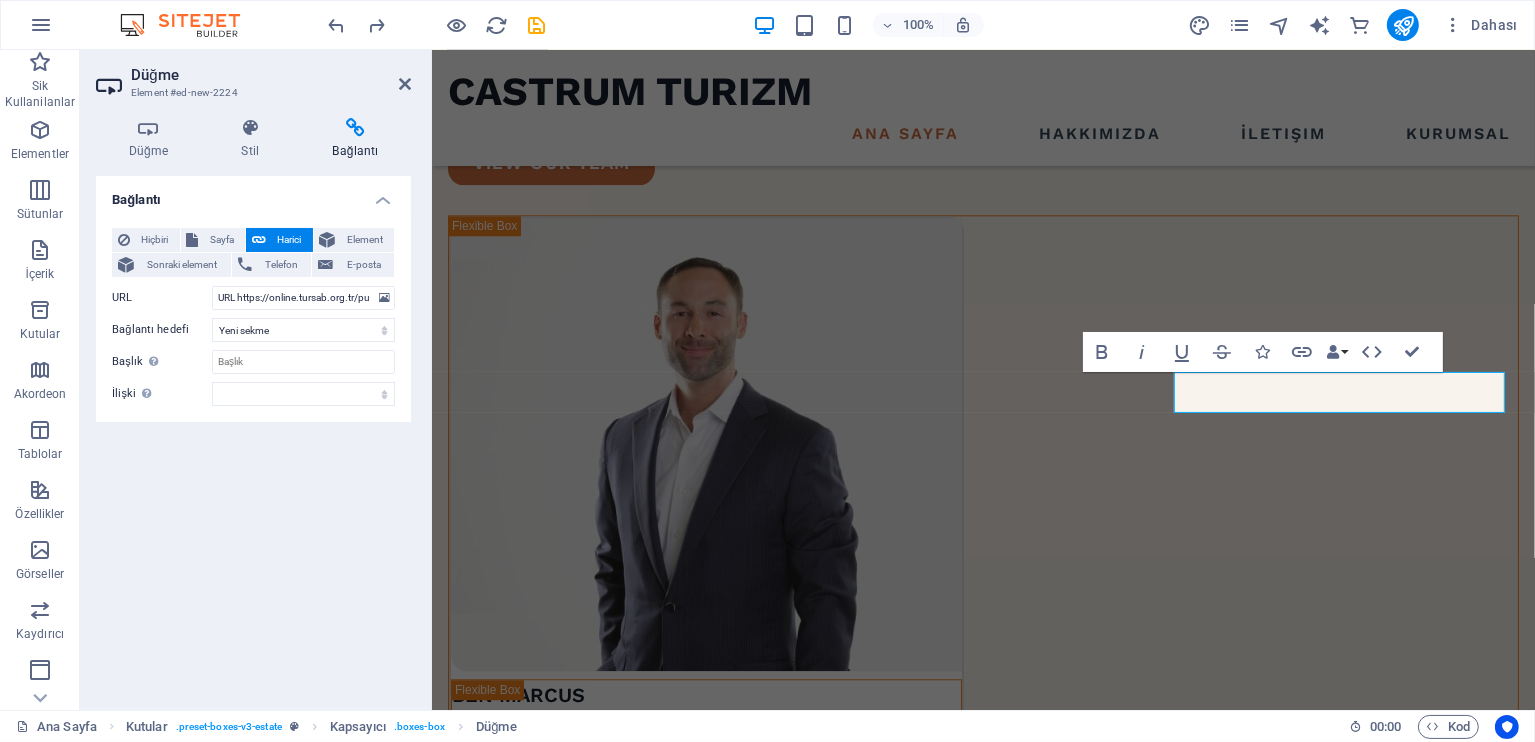 click on "Bağlantı Hiçbiri Sayfa Harici Element Sonraki element Telefon E-posta Sayfa Ana Sayfa Hakkımızda İletişim Our Team Contact Legal Notice Privacy Element
URL https://online.tursab.org.tr/publicpages/embedded/agencysearch/ Telefon E-posta Bağlantı hedefi Yeni sekme Aynı sekme Kaplama Başlık Ek bağlantı tanımının bağlantı metniyle aynı olmaması gerekir. Başlık, genellikle fare elementin üzerine geldiğinde bir araç ipucu metni olarak gösterilir. Belirsizse boş bırak. İlişki Bu bağlantının bağlantı hedefiyle ilişkisini  ayarlar. Örneğin; "nofollow" (izleme) değeri, arama motorlarına bağlantıyı izleme talimatı verir. Boş bırakılabilir. alternate oluşturan bookmark harici yardım lisans ileri nofollow noreferrer noopener önceki arayın etiket" at bounding box center [253, 435] 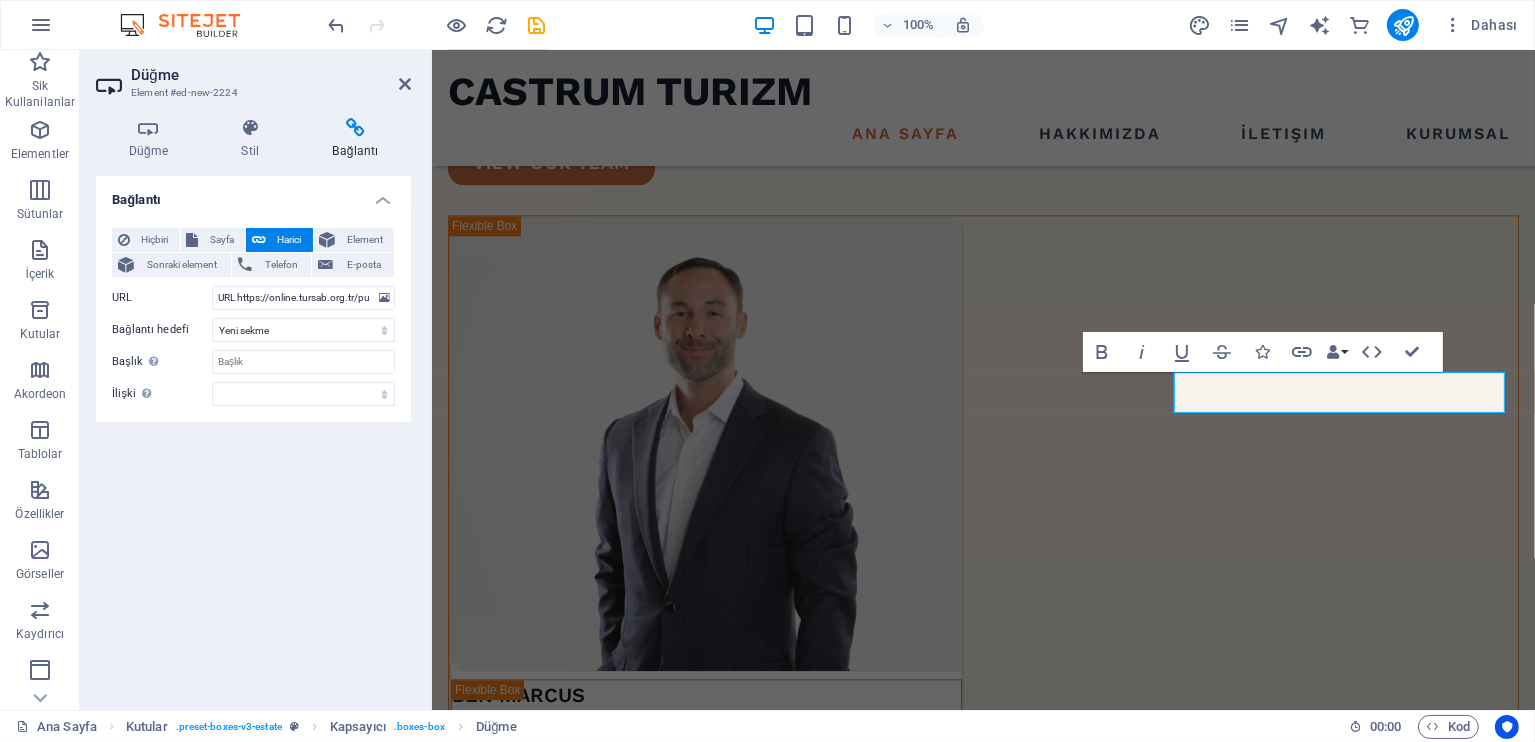 click on "Düğme" at bounding box center (271, 75) 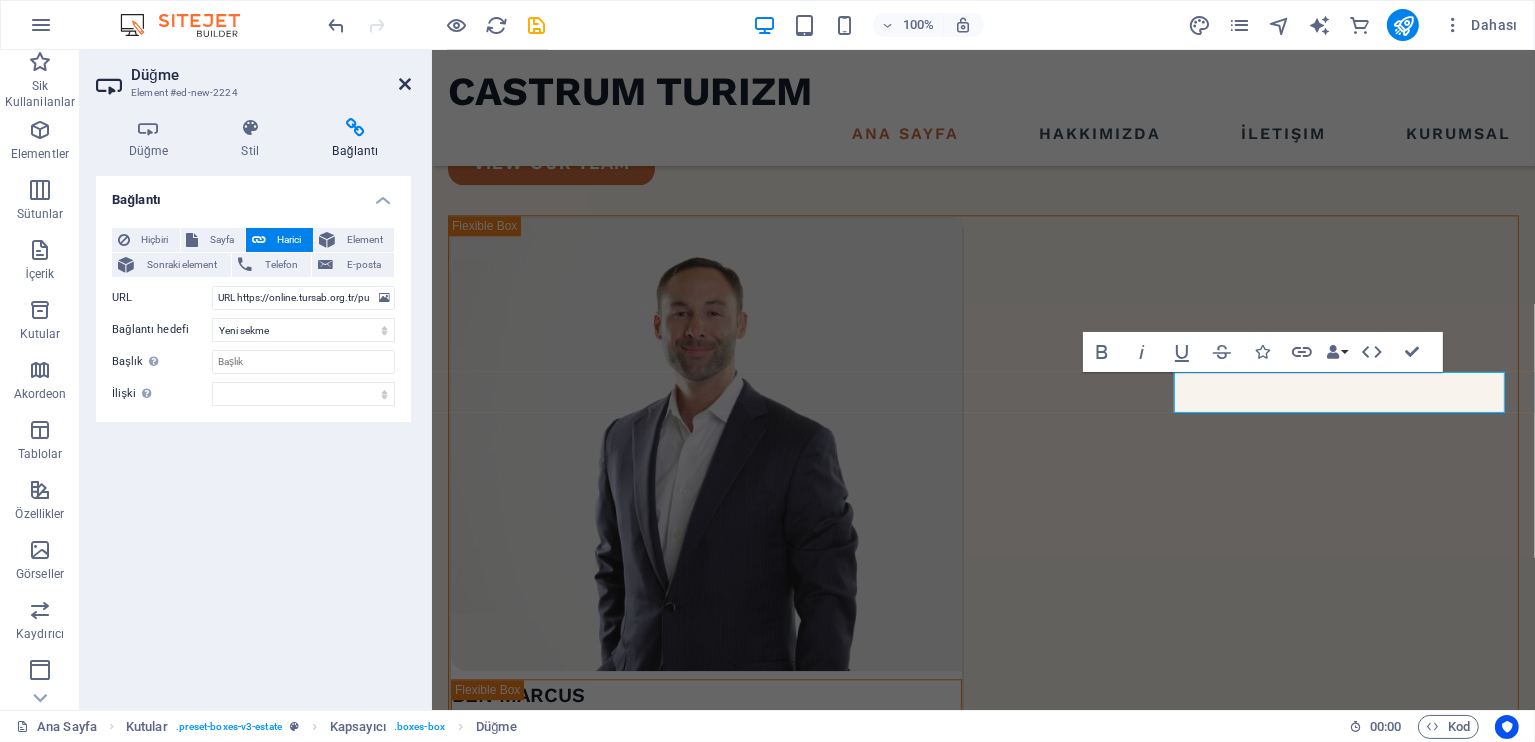 drag, startPoint x: 402, startPoint y: 83, endPoint x: 327, endPoint y: 36, distance: 88.50989 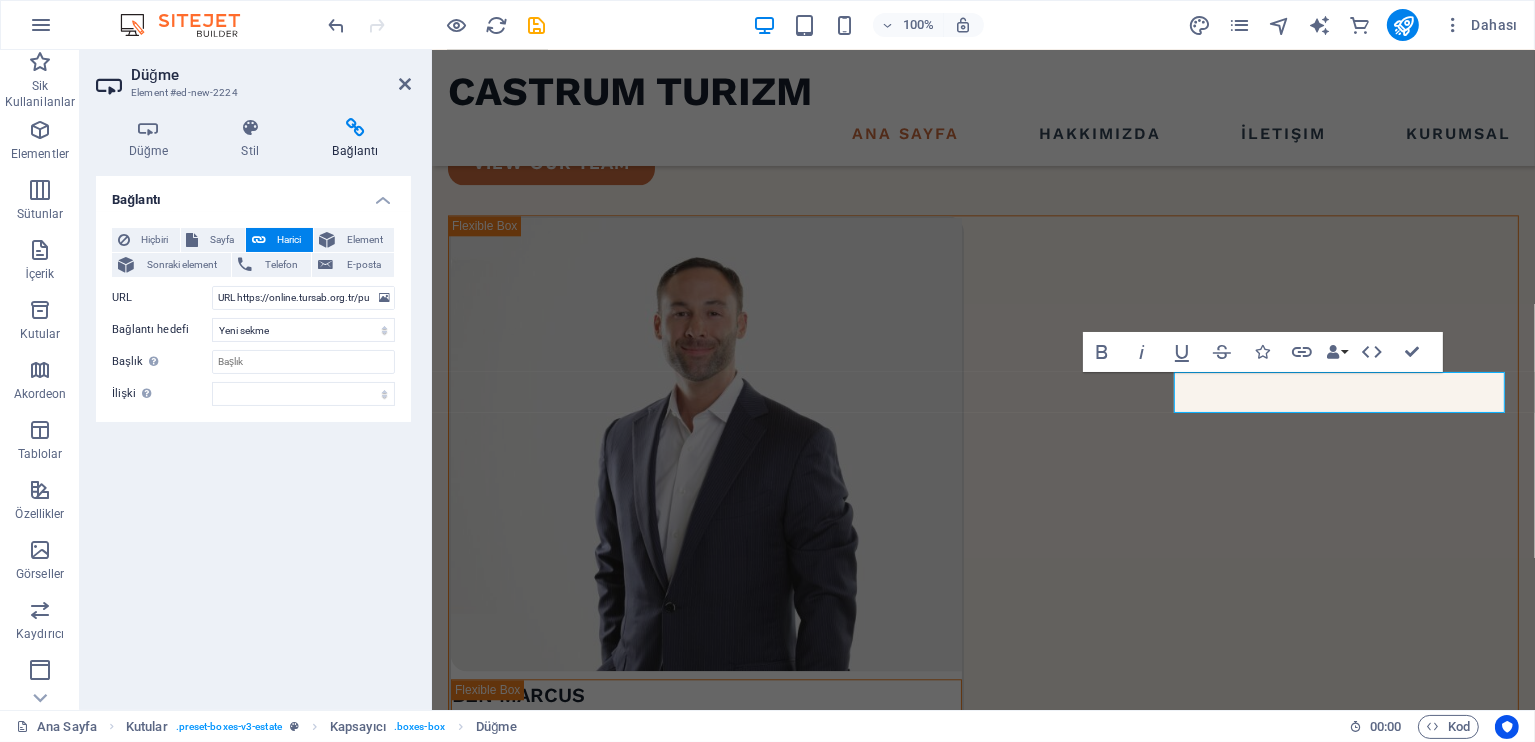 scroll, scrollTop: 4704, scrollLeft: 0, axis: vertical 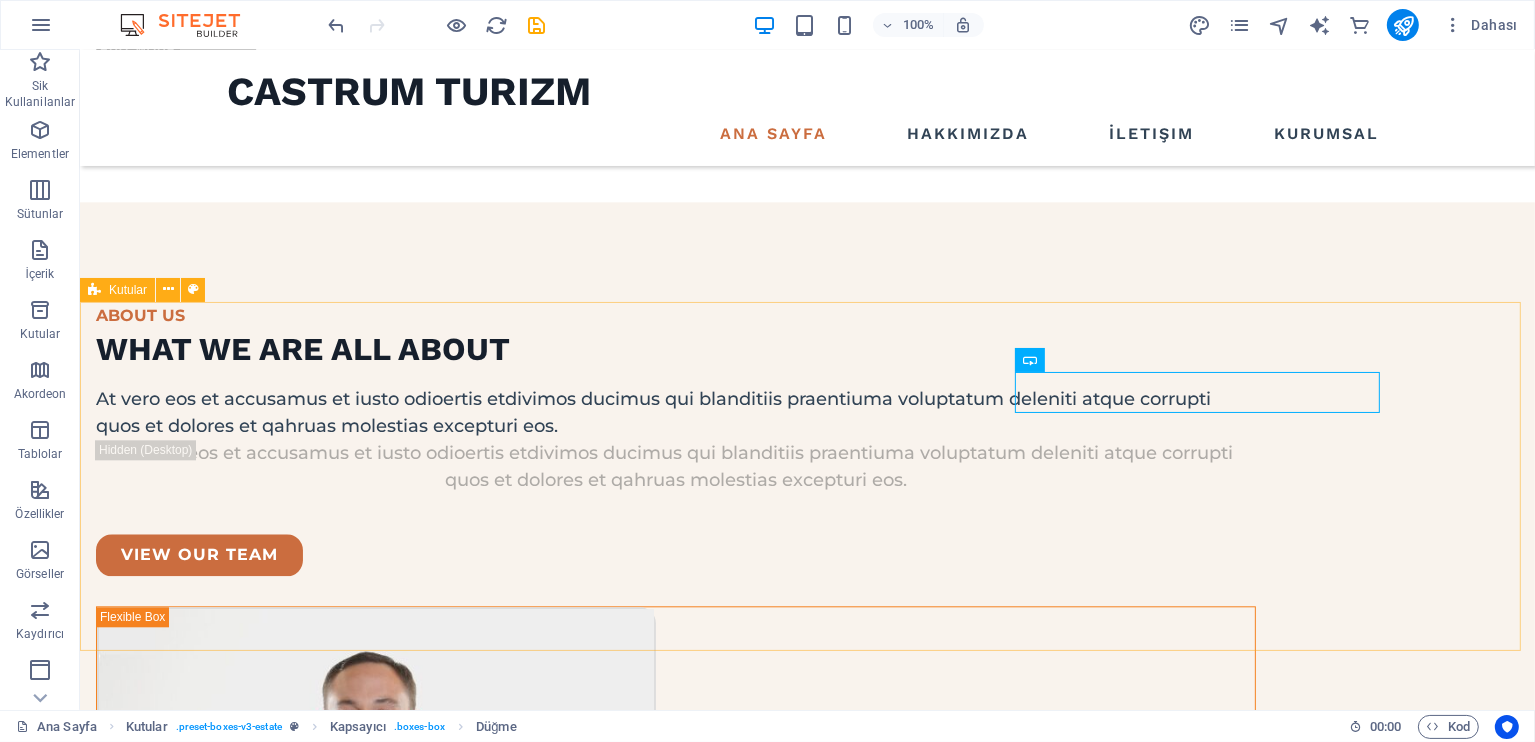 click on "Konumu Göster Ürgüp, Nevşehir, Kapadokya Telefon Et +90 (544) 330 39-59 Belge Doğrula Tursab No: 15393" at bounding box center [806, 6484] 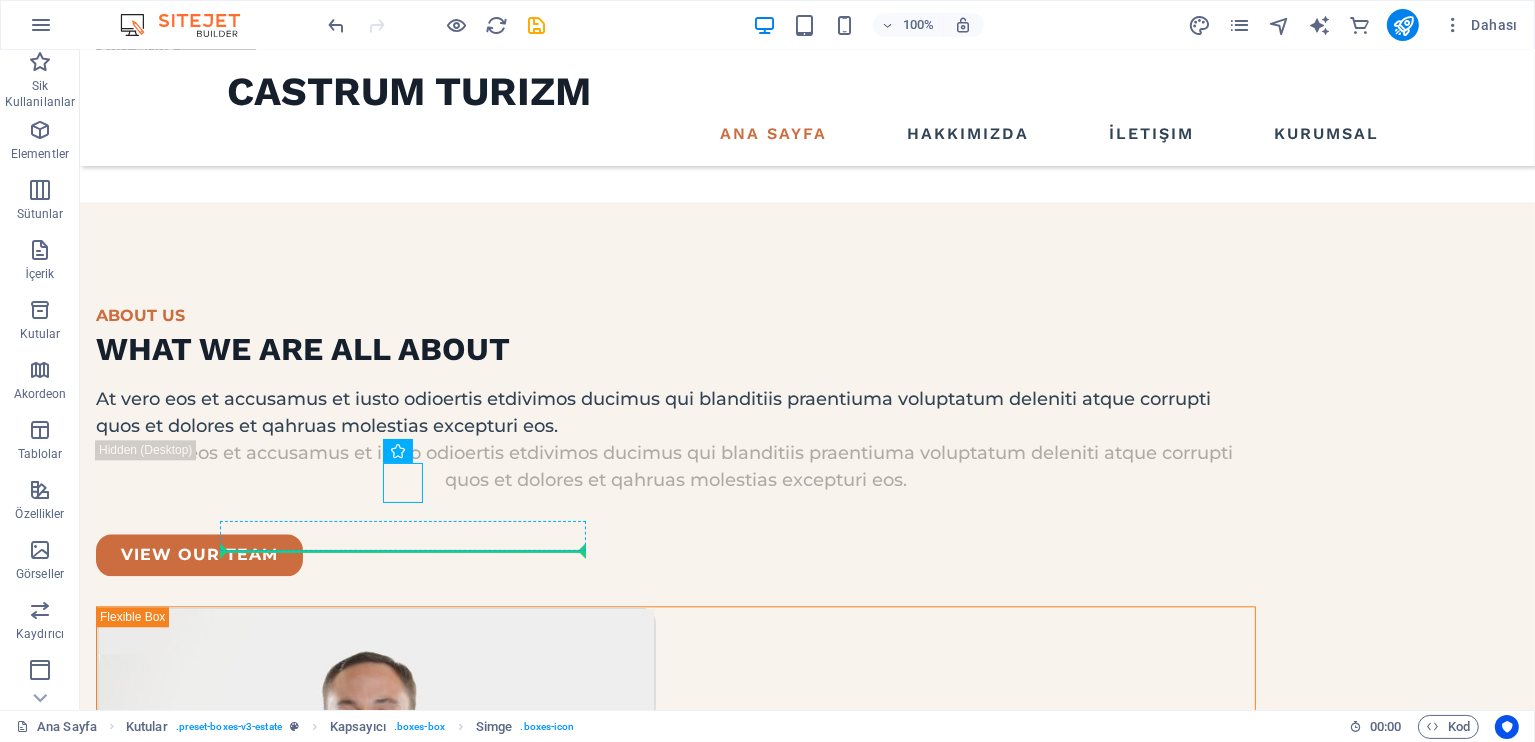 drag, startPoint x: 396, startPoint y: 482, endPoint x: 410, endPoint y: 543, distance: 62.58594 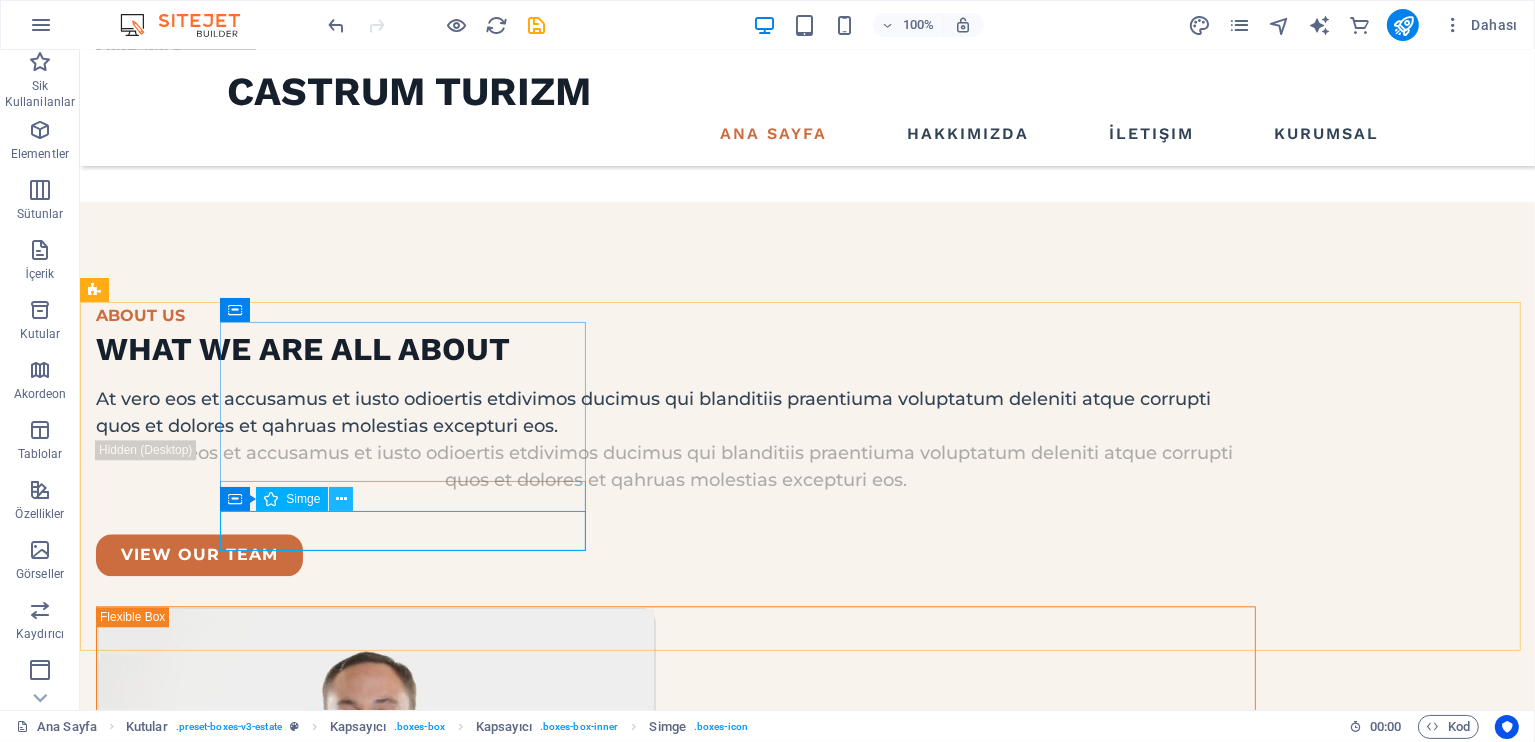 click at bounding box center (341, 499) 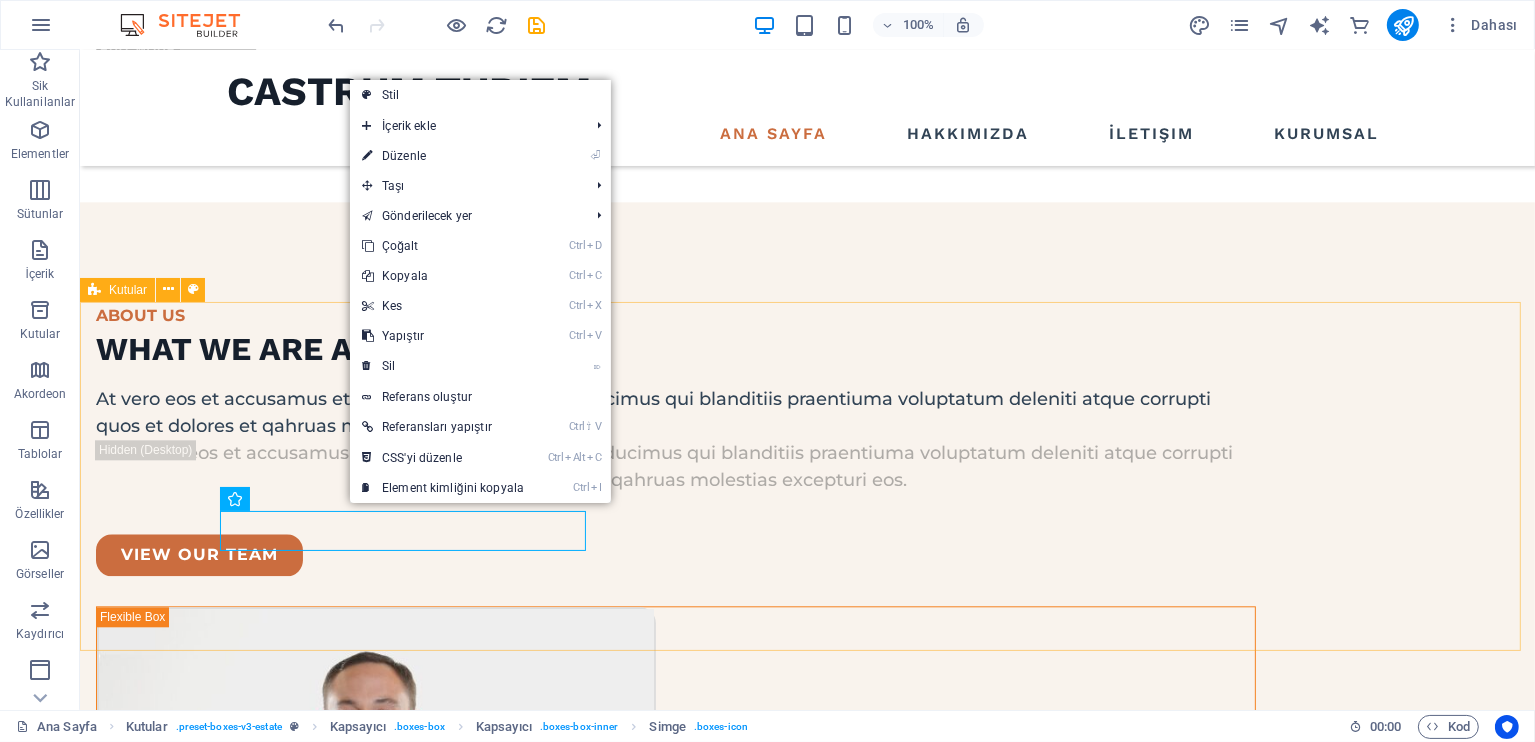 click on "Konumu Göster Ürgüp, Nevşehir, Kapadokya Telefon Et +90 (544) 330 39-59 Belge Doğrula Tursab No: 15393" at bounding box center [806, 6484] 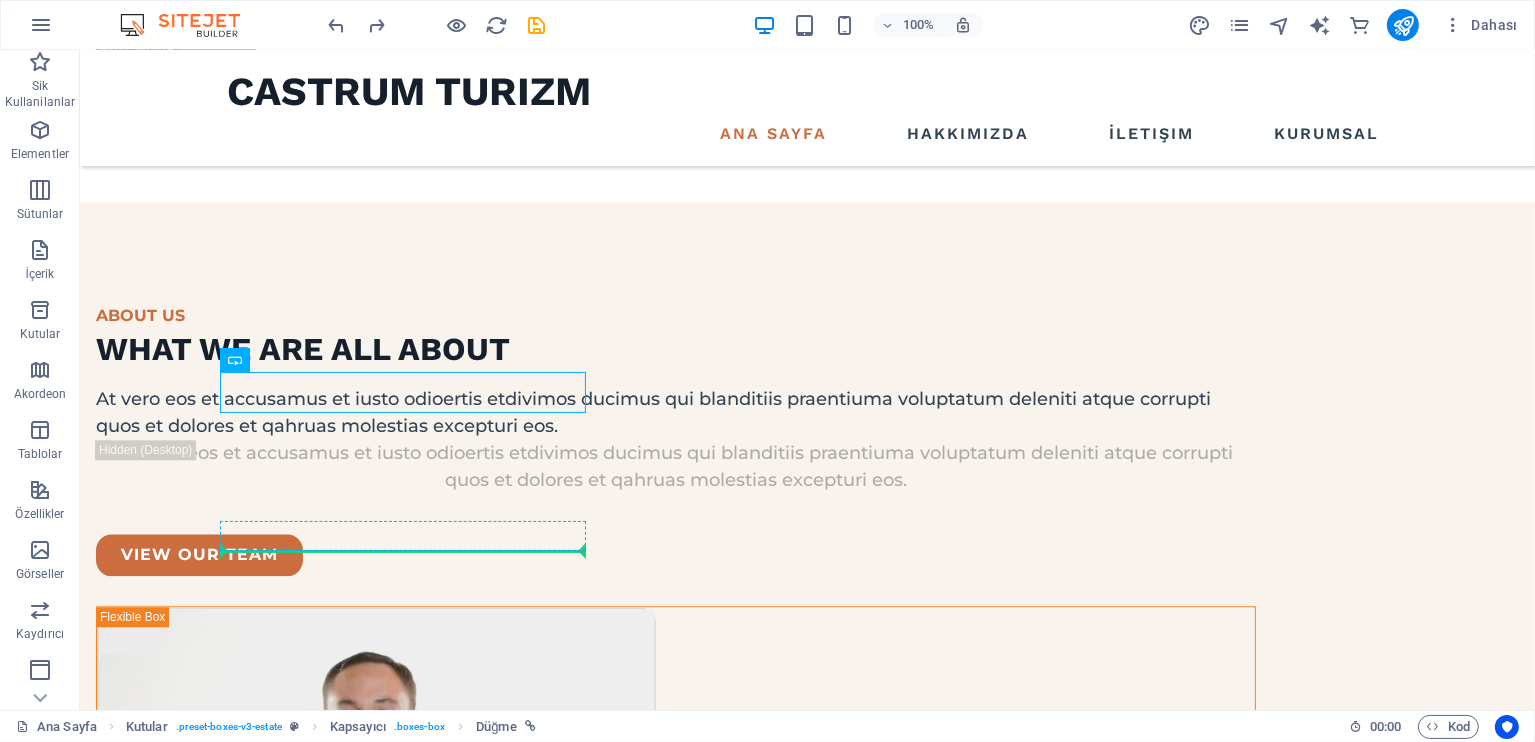 drag, startPoint x: 298, startPoint y: 385, endPoint x: 382, endPoint y: 544, distance: 179.82492 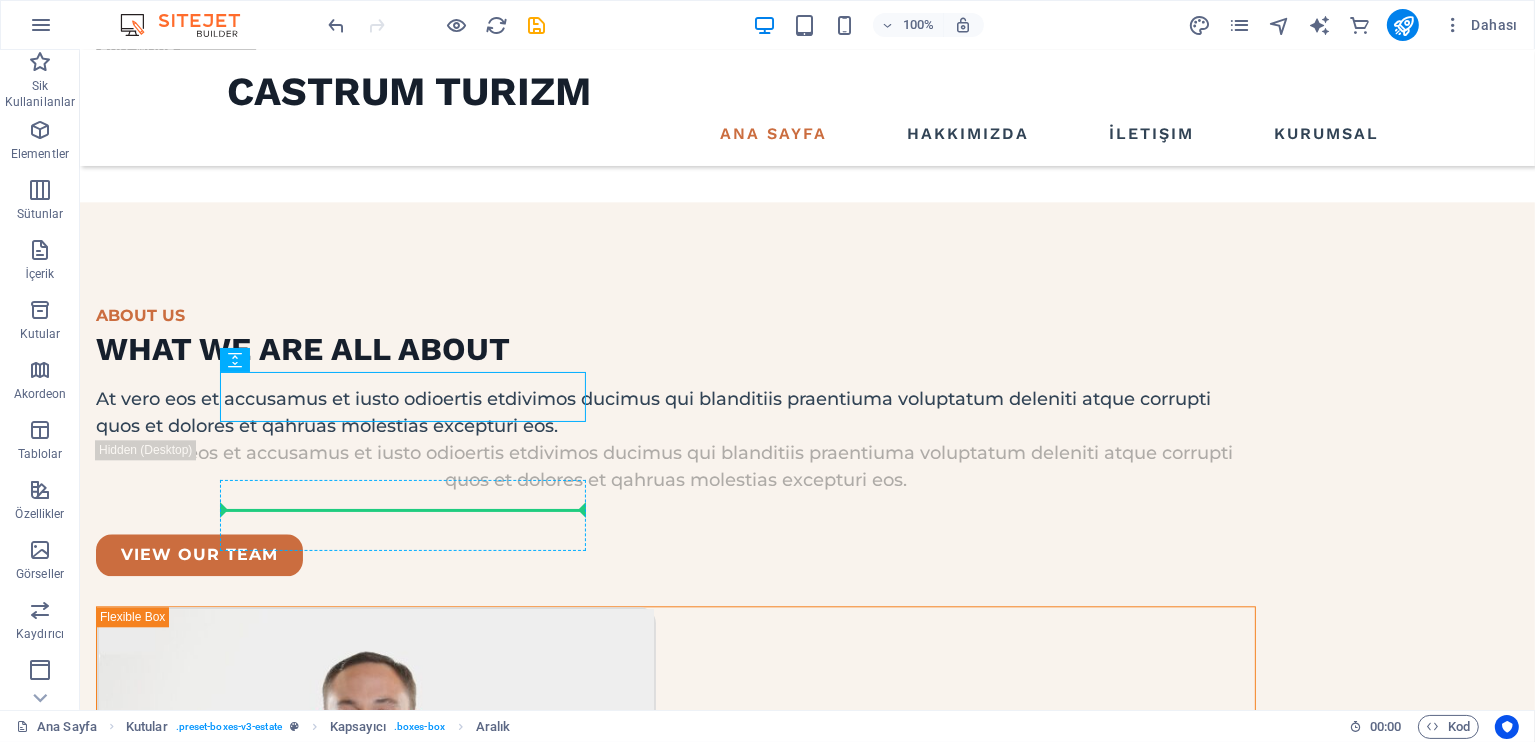 drag, startPoint x: 286, startPoint y: 388, endPoint x: 350, endPoint y: 509, distance: 136.88316 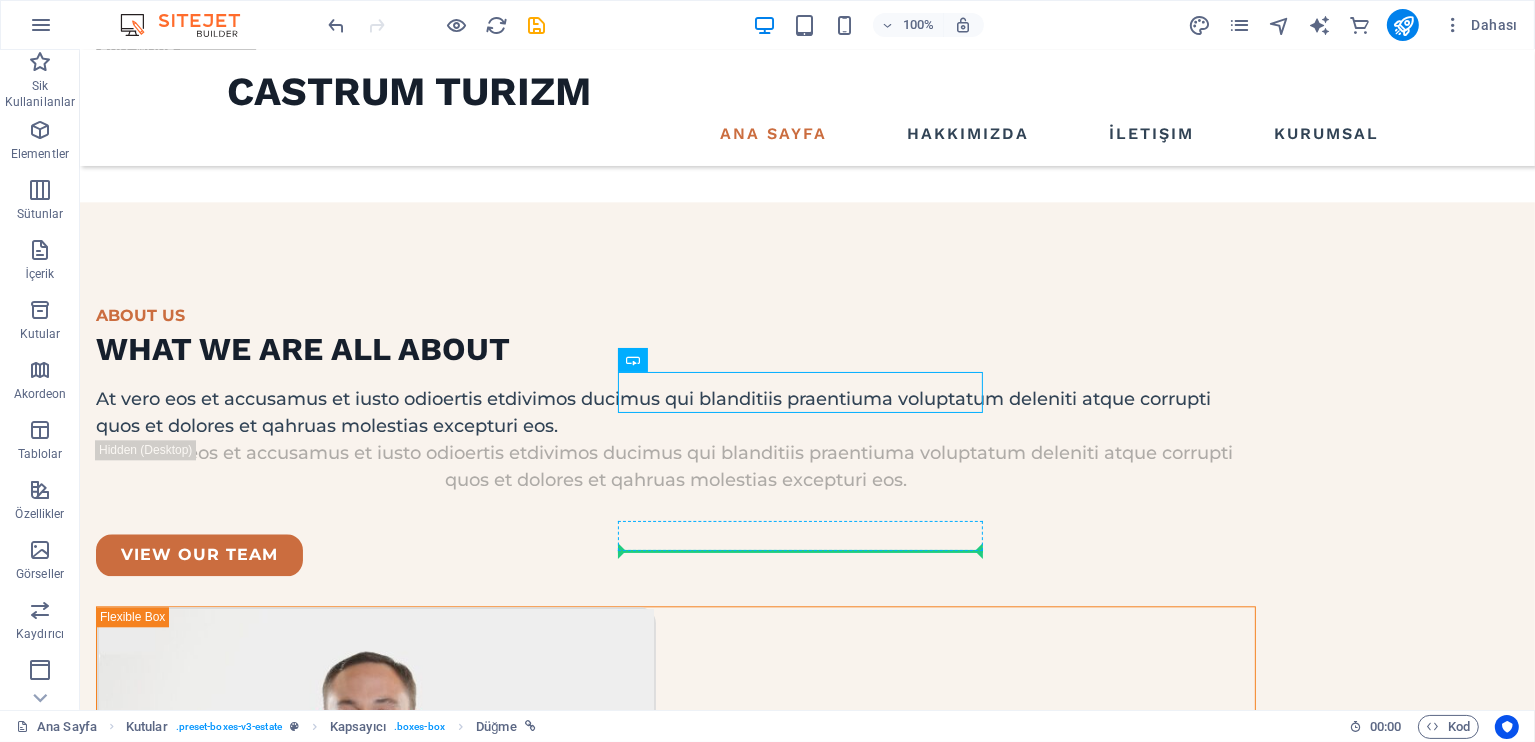 drag, startPoint x: 748, startPoint y: 391, endPoint x: 802, endPoint y: 538, distance: 156.6046 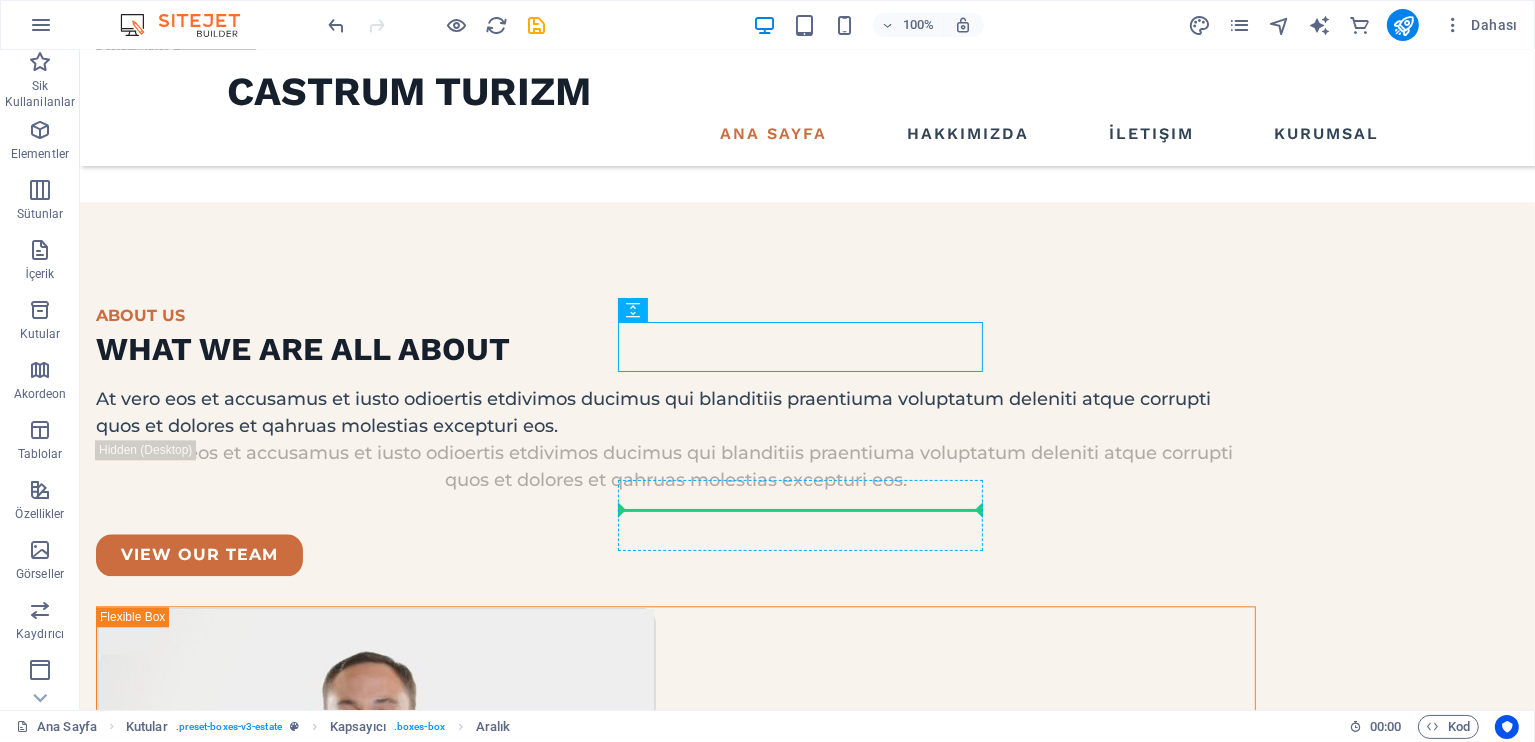 drag, startPoint x: 758, startPoint y: 344, endPoint x: 807, endPoint y: 504, distance: 167.33499 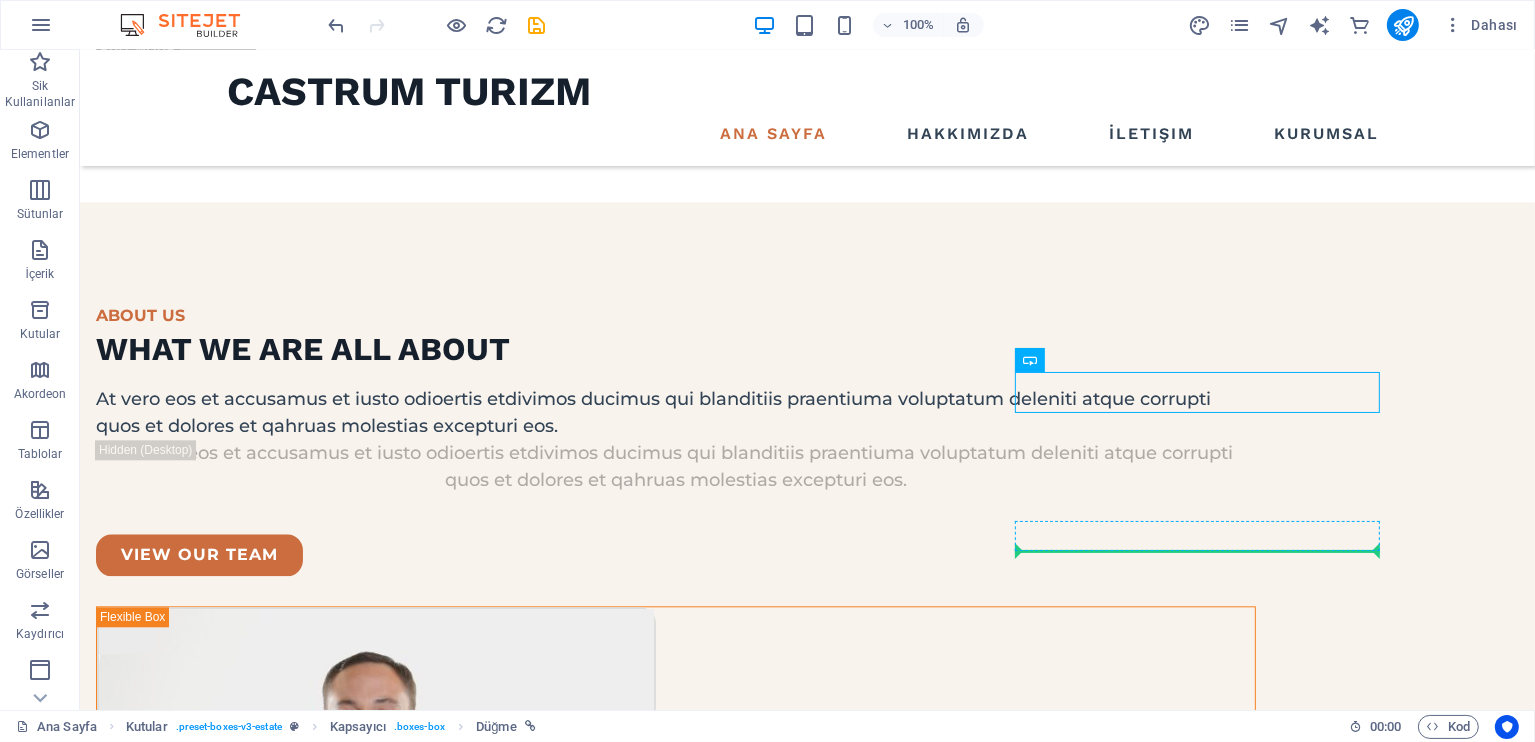 drag, startPoint x: 1090, startPoint y: 400, endPoint x: 1131, endPoint y: 549, distance: 154.53802 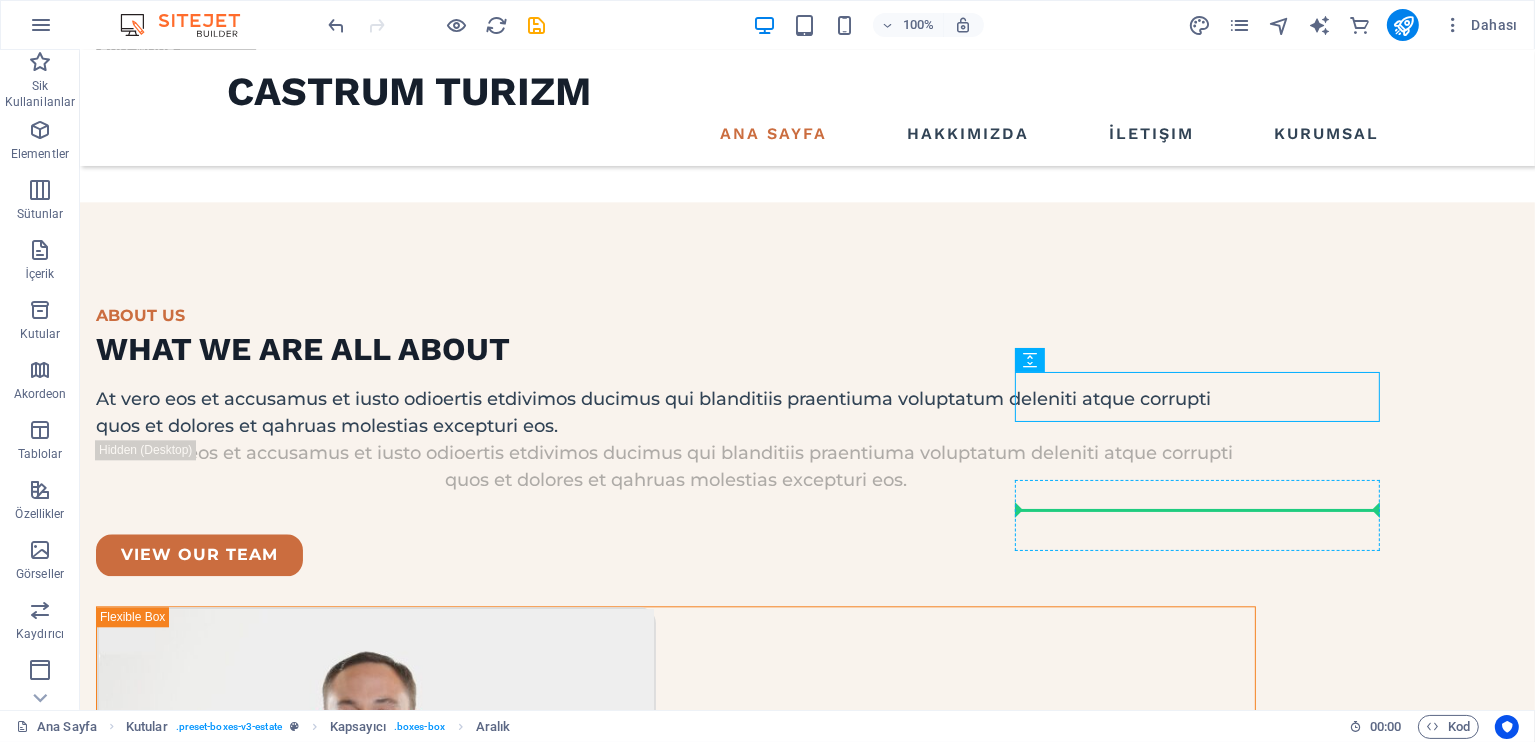drag, startPoint x: 1058, startPoint y: 385, endPoint x: 1112, endPoint y: 503, distance: 129.76903 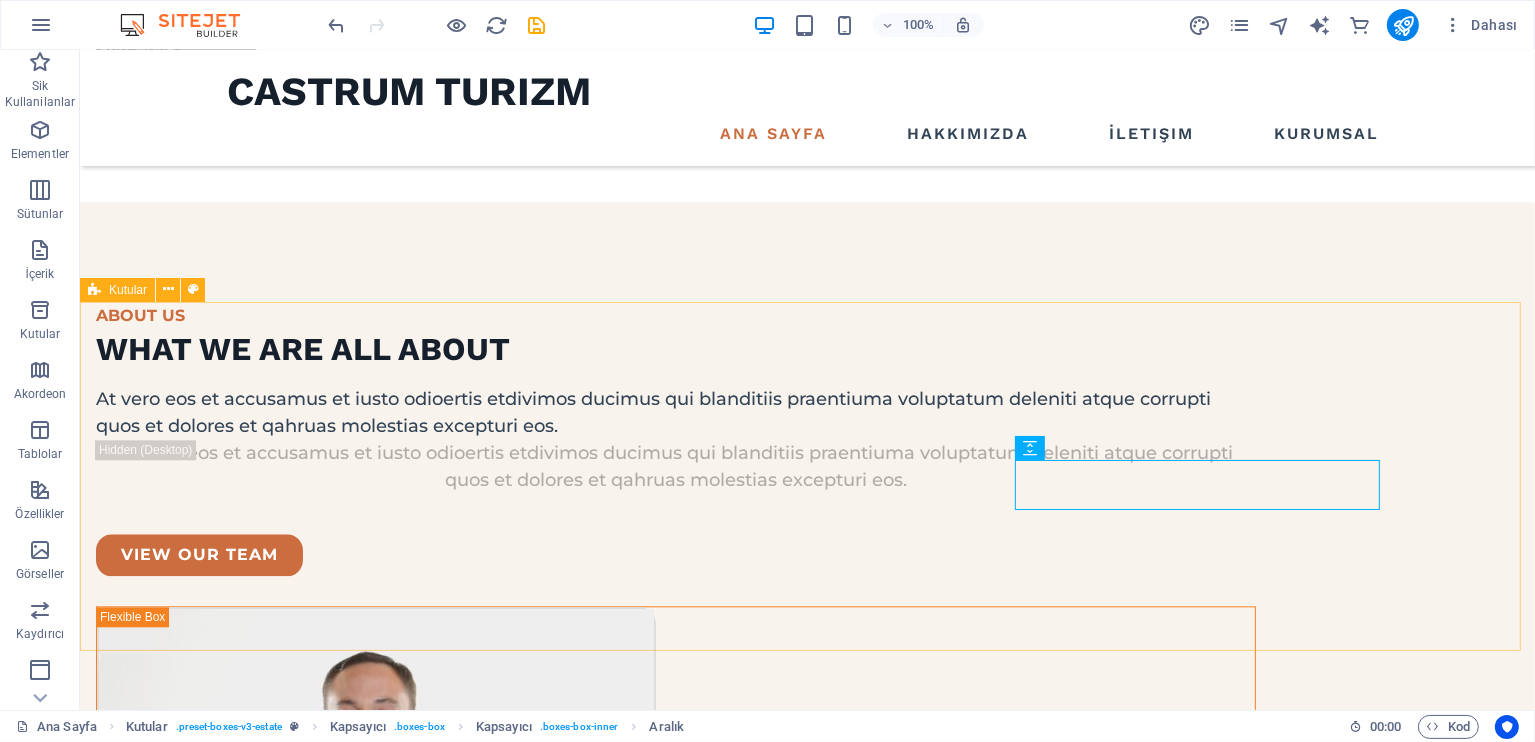 click on "Ürgüp, Nevşehir, Kapadokya Konumu Göster +90 (544) 330 39-59 Telefon Et Tursab No: 15393 Belge Doğrula" at bounding box center [806, 6484] 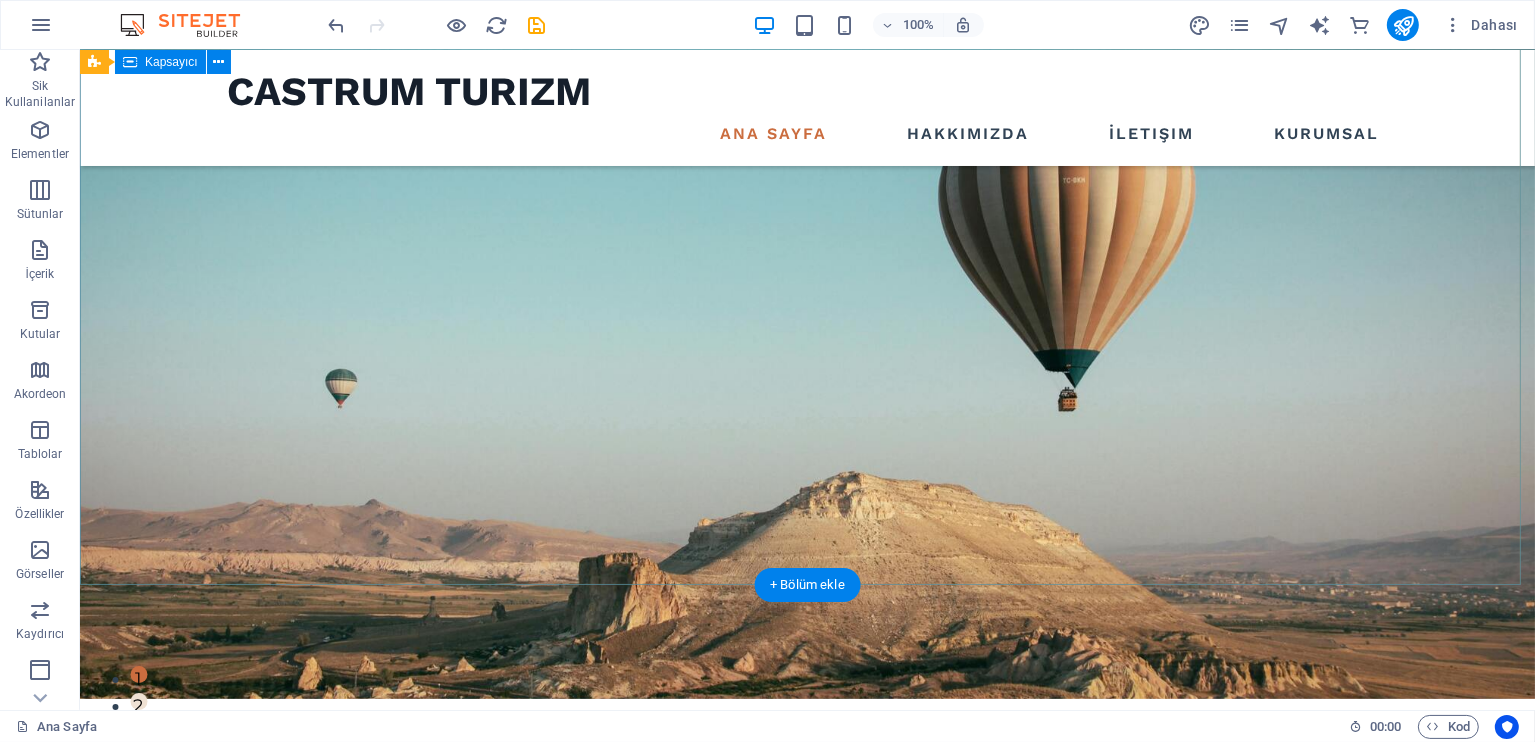 scroll, scrollTop: 0, scrollLeft: 0, axis: both 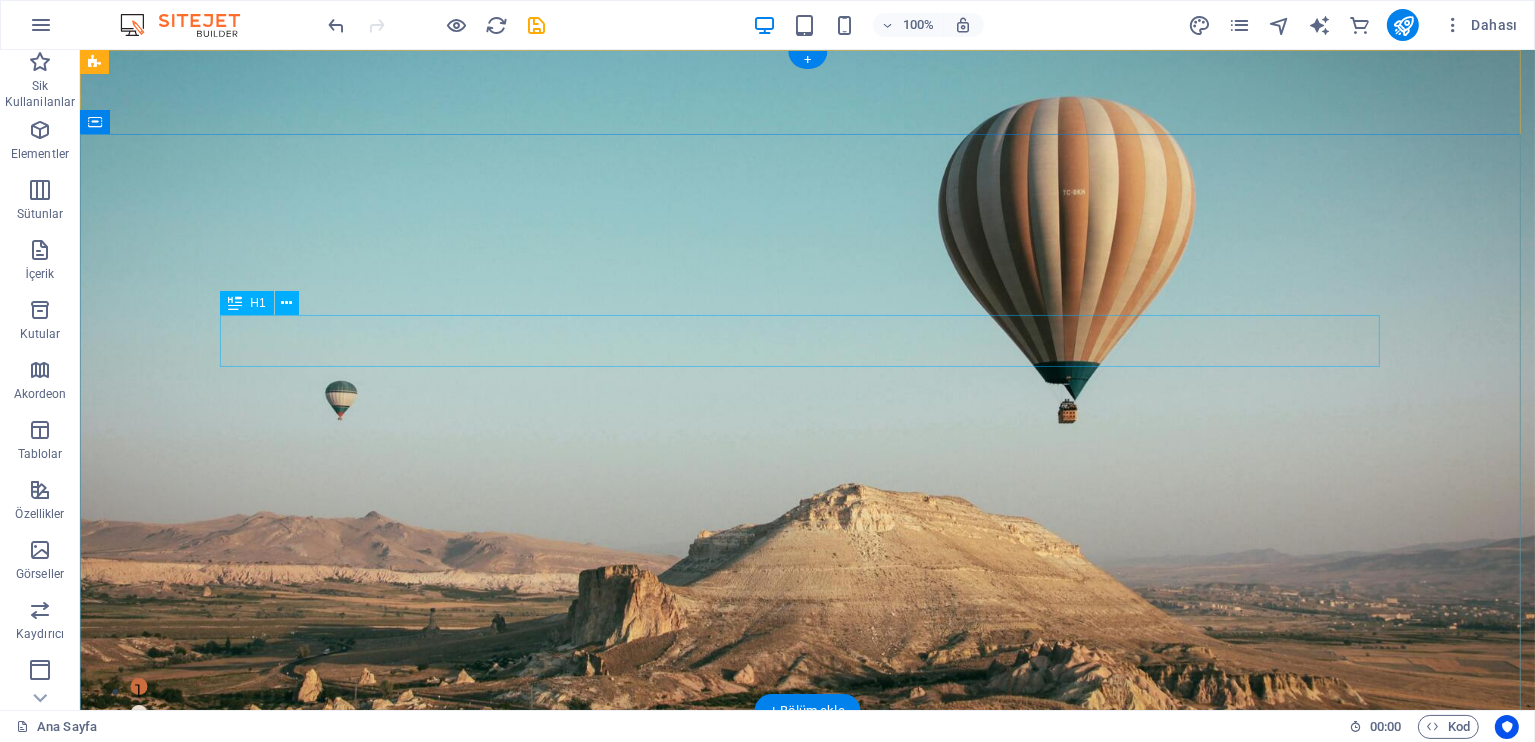 click on "Kapadokya'yı keşfet" at bounding box center [807, 993] 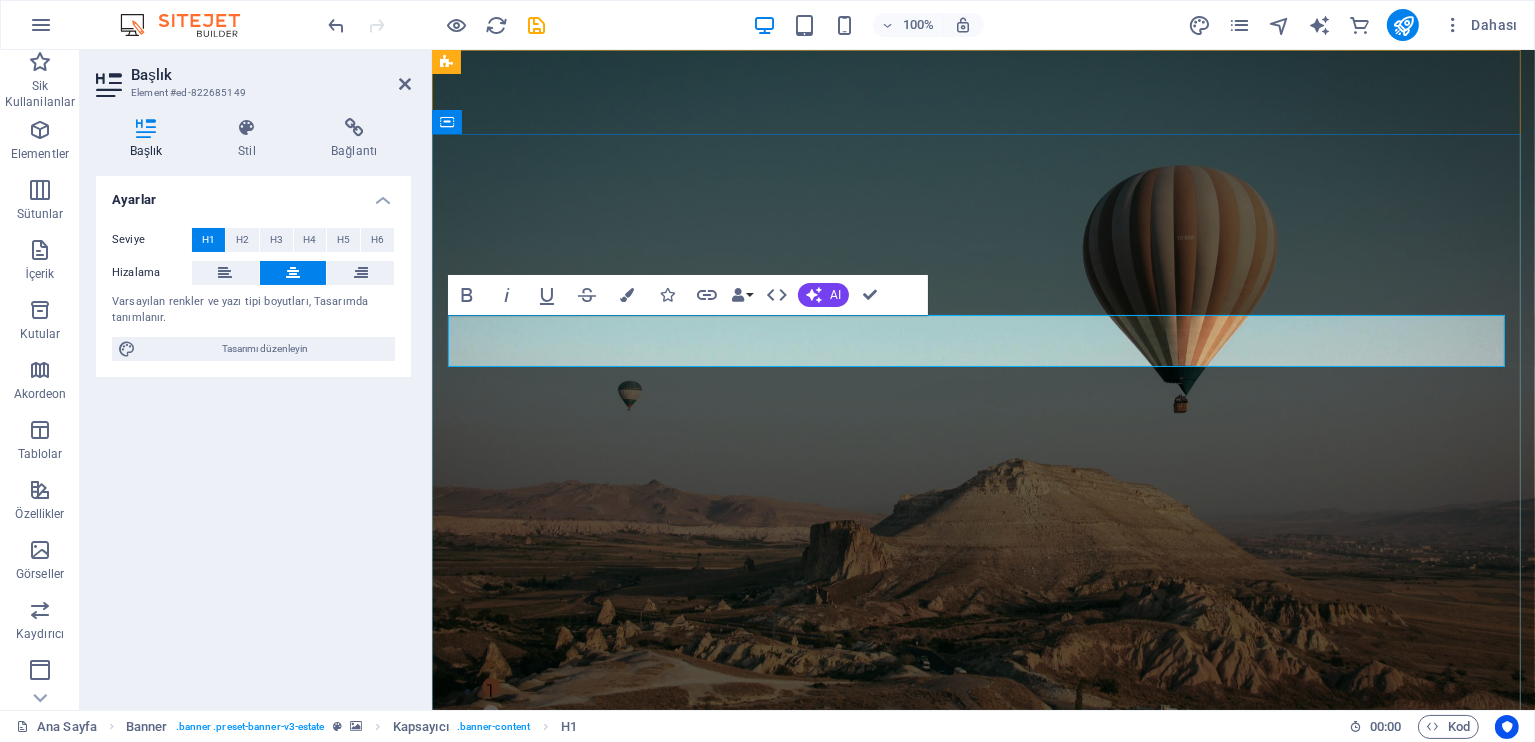 click on "Kapadokya'yı keşfet" at bounding box center (982, 993) 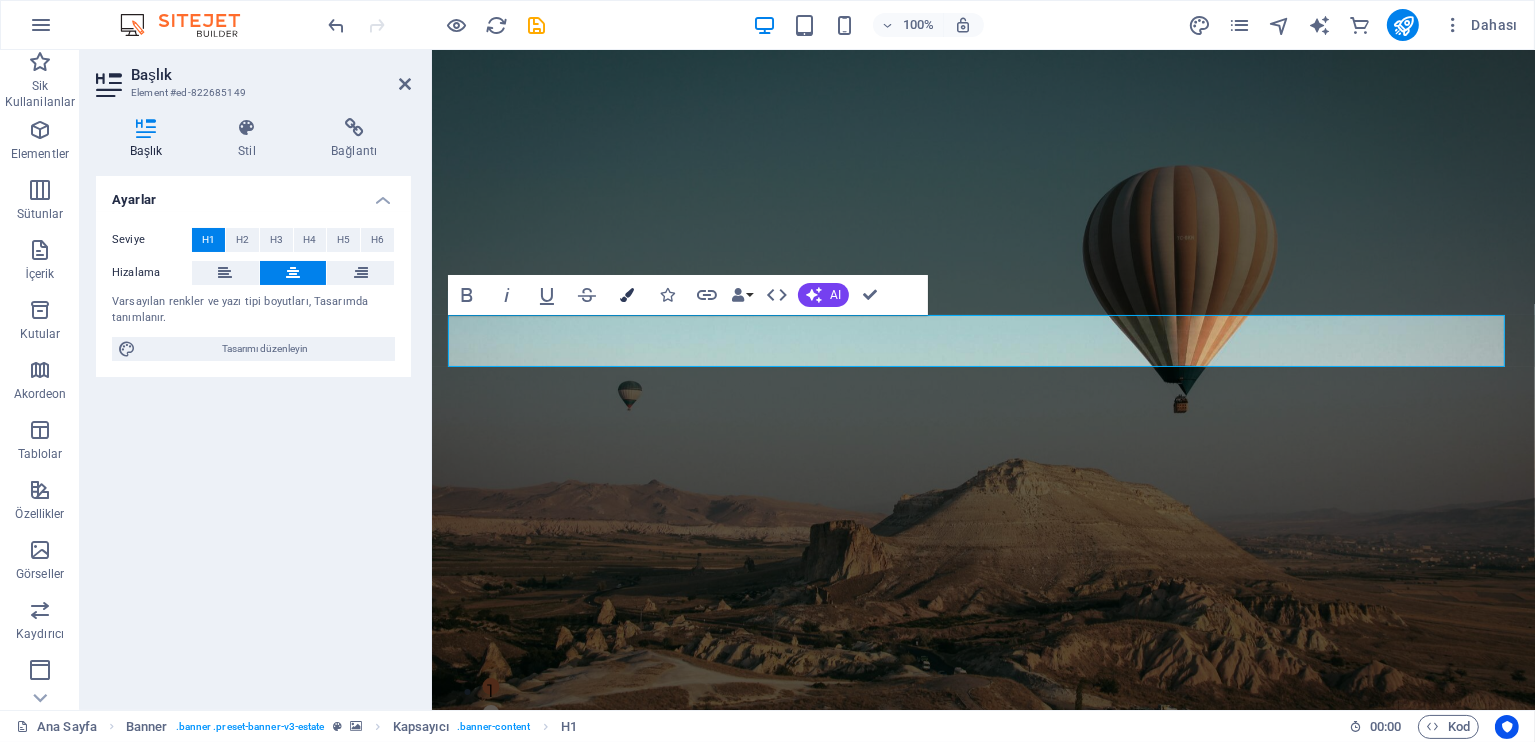 click on "Colors" at bounding box center [627, 295] 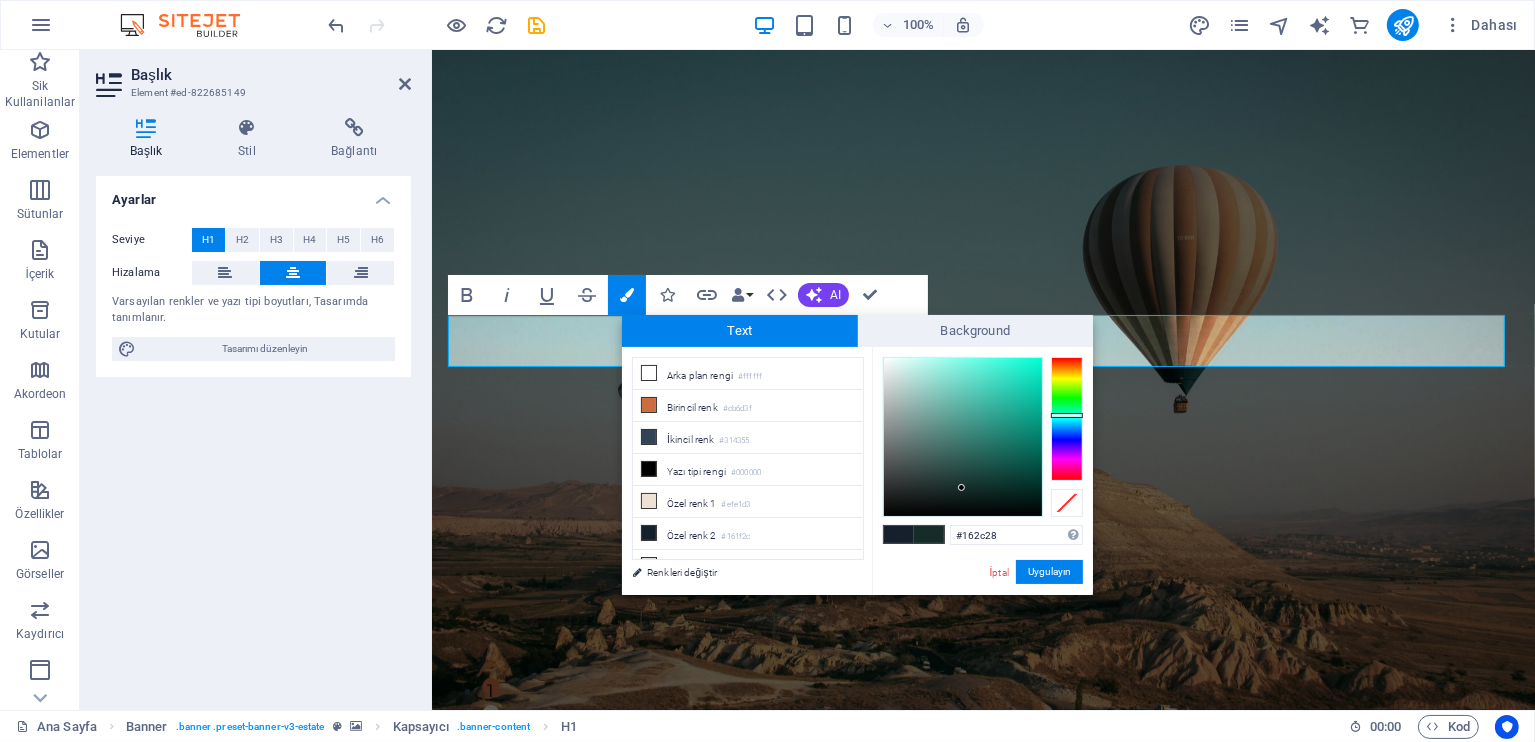 drag, startPoint x: 1078, startPoint y: 429, endPoint x: 1077, endPoint y: 415, distance: 14.035668 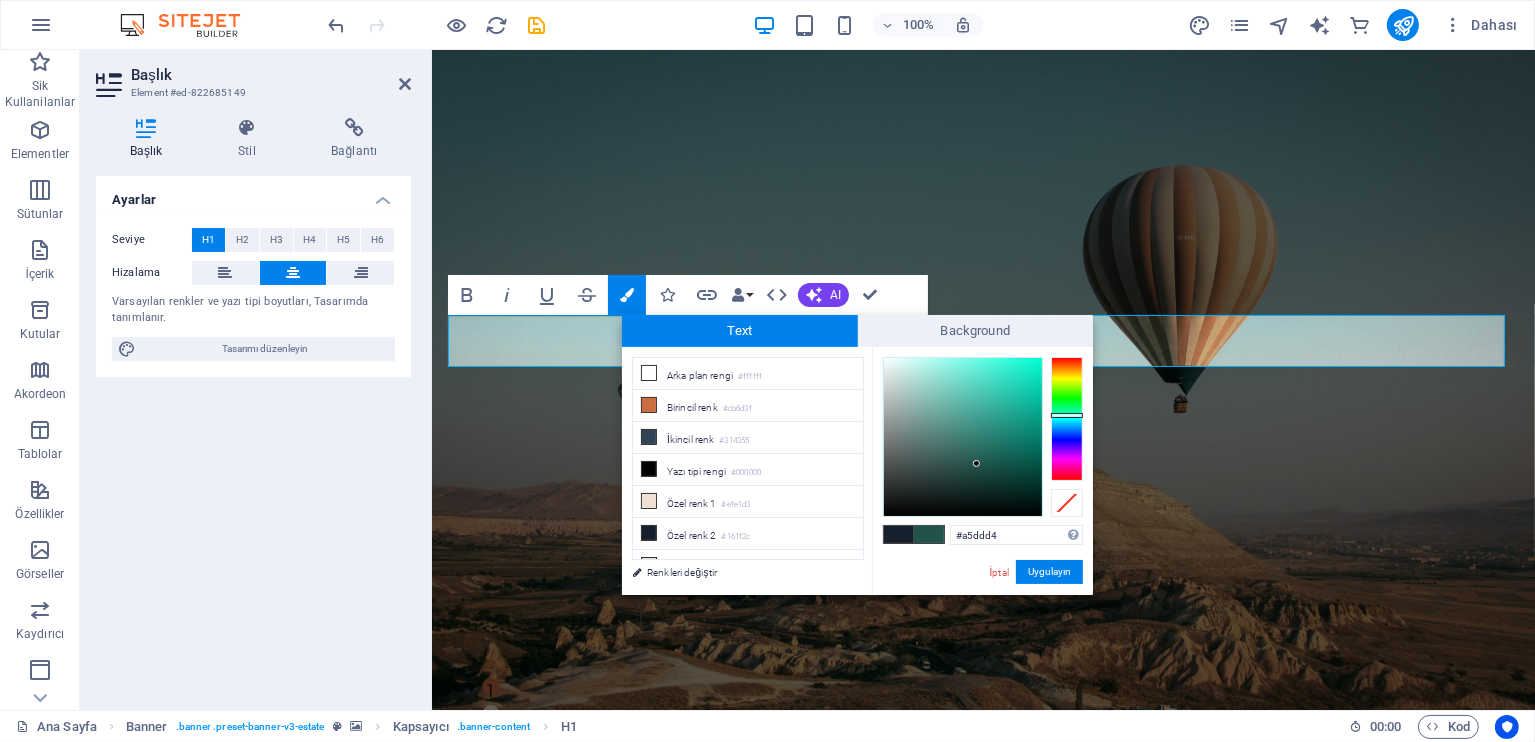 type on "#a8ddd5" 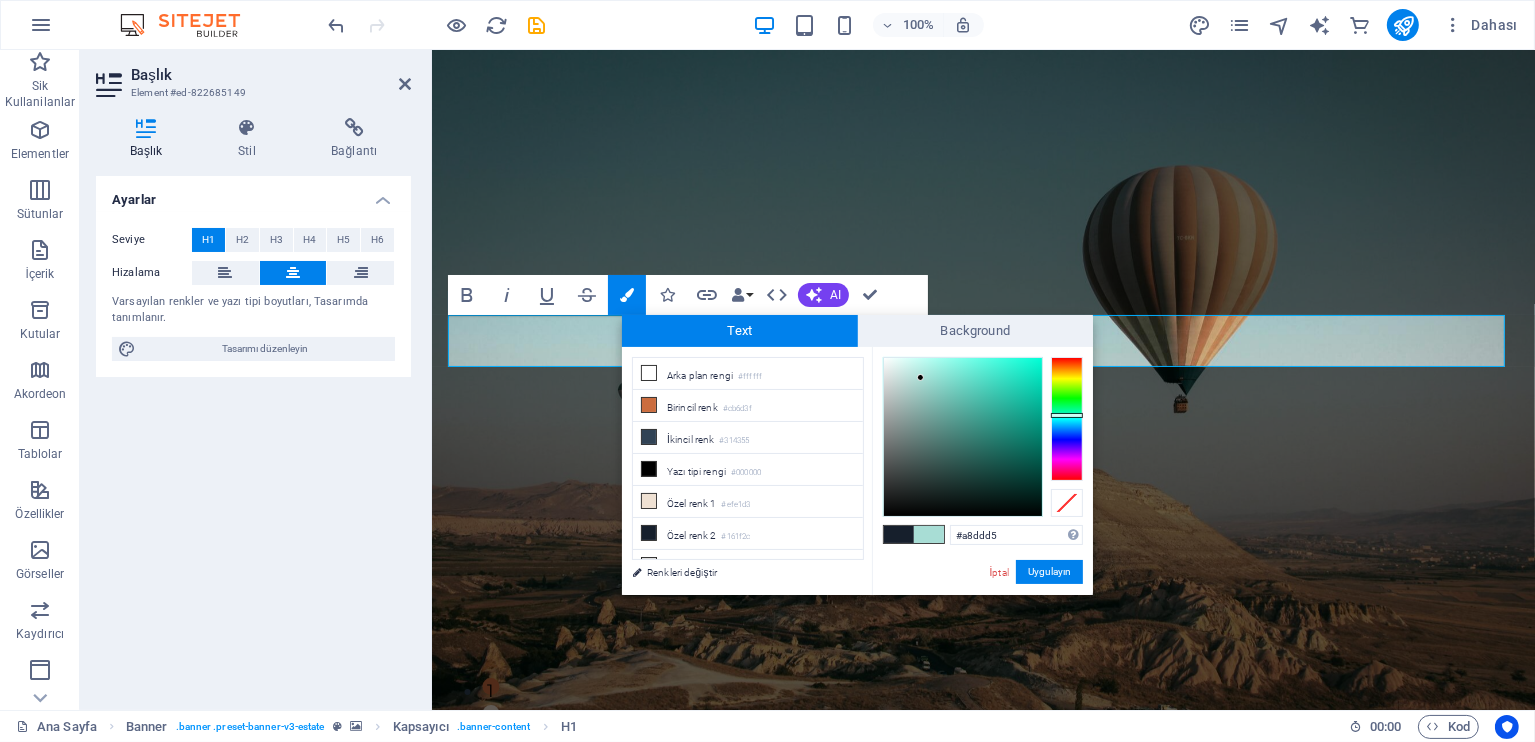 drag, startPoint x: 977, startPoint y: 464, endPoint x: 921, endPoint y: 378, distance: 102.625534 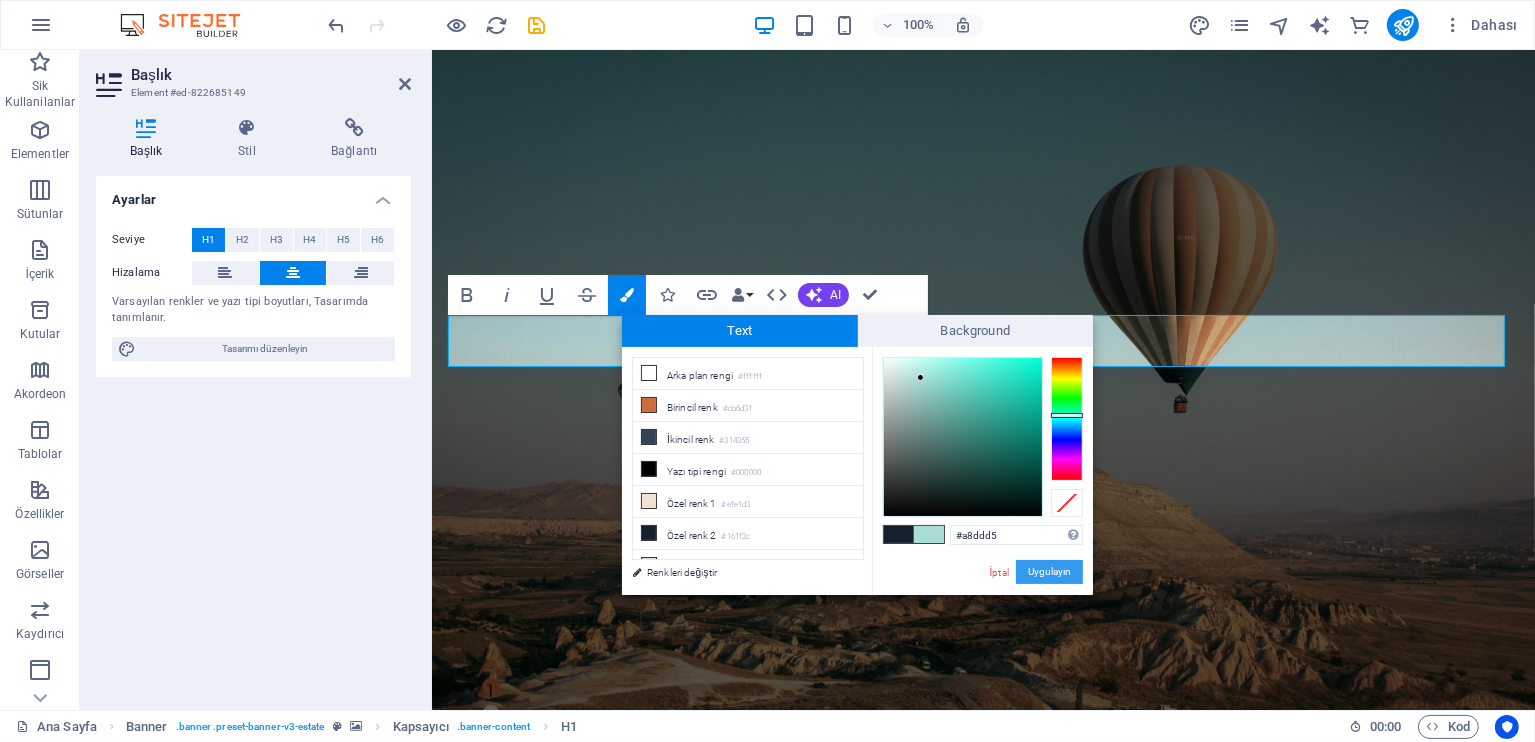 click on "Uygulayın" at bounding box center [1049, 572] 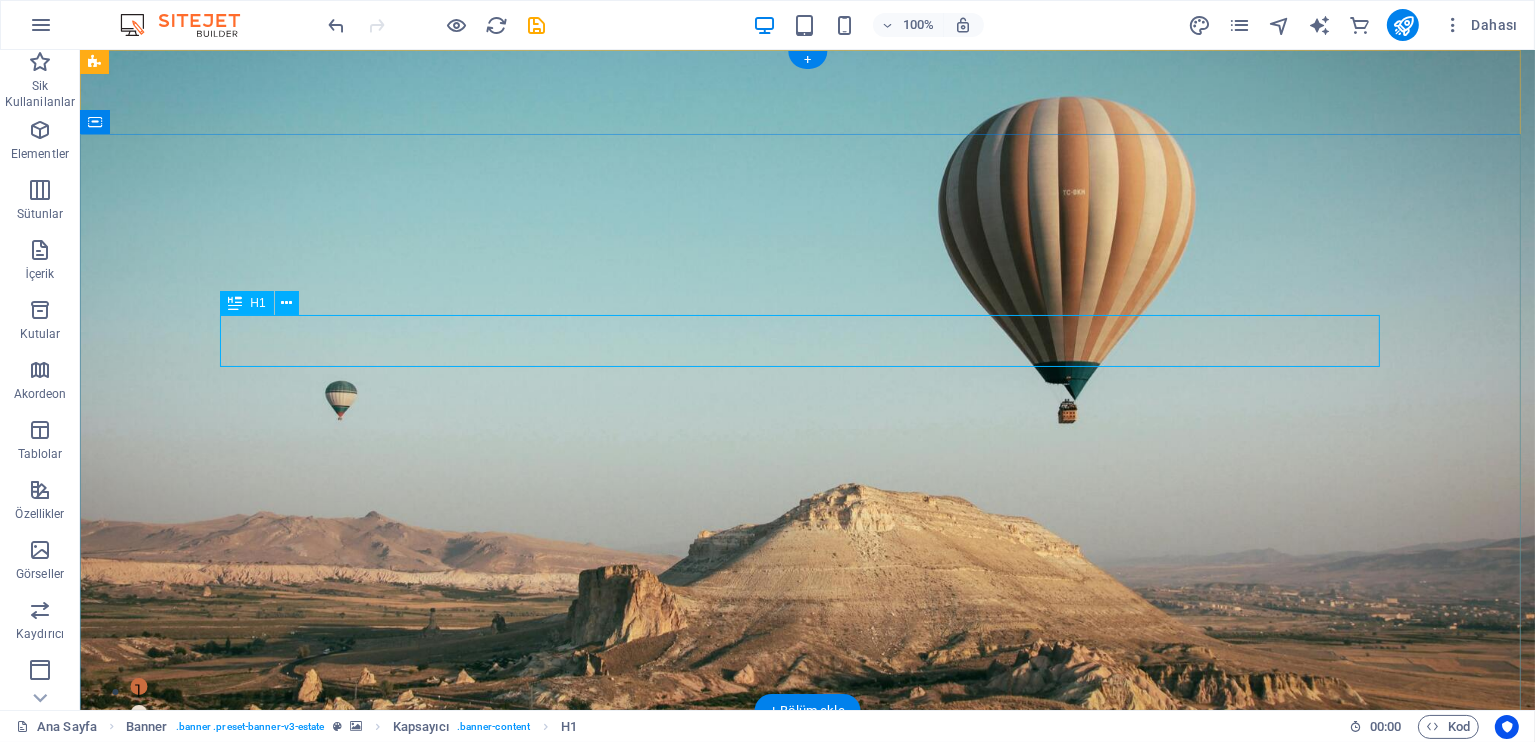 click on "Kapadokya'yı keşfet" at bounding box center [807, 993] 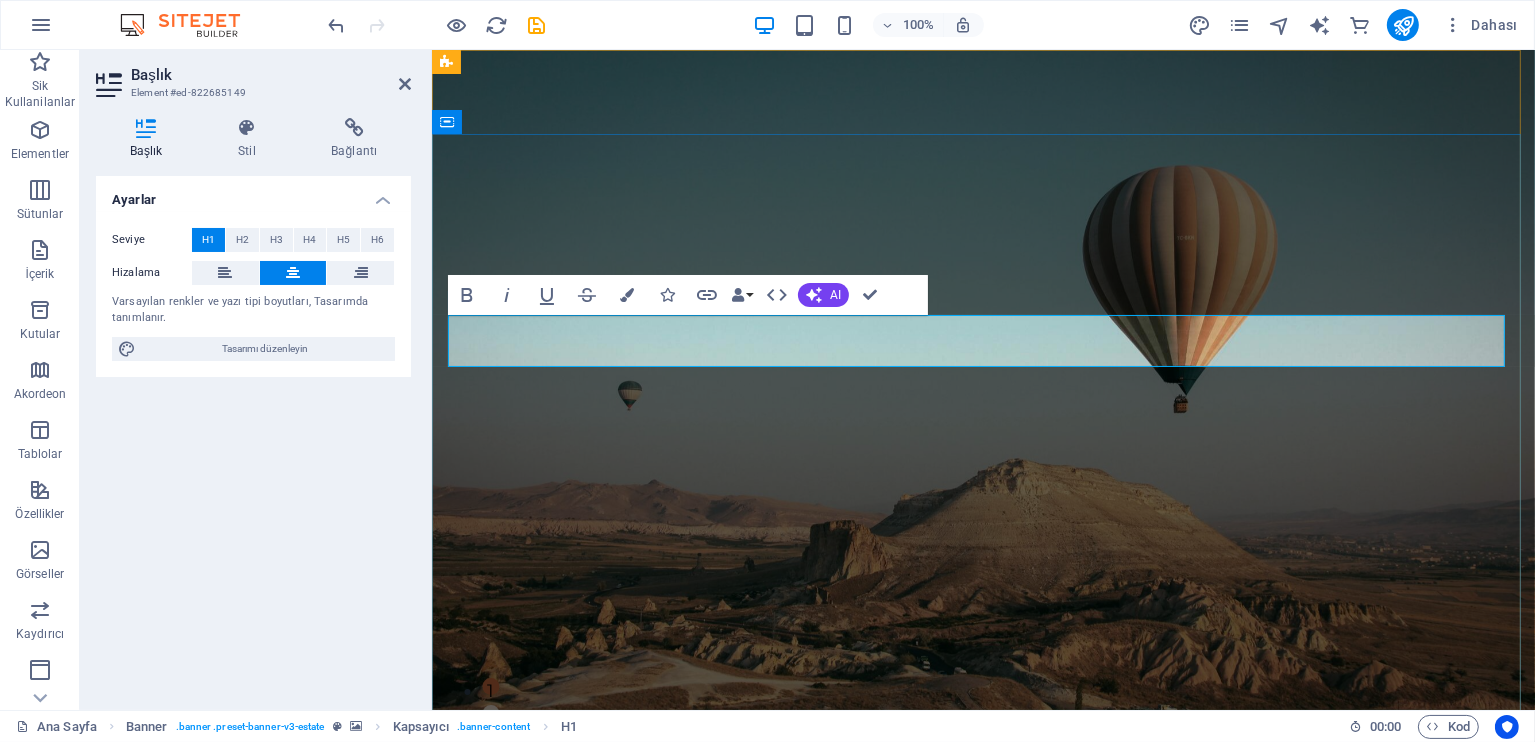 click on "Kapadokya'yı keşfet" at bounding box center [982, 993] 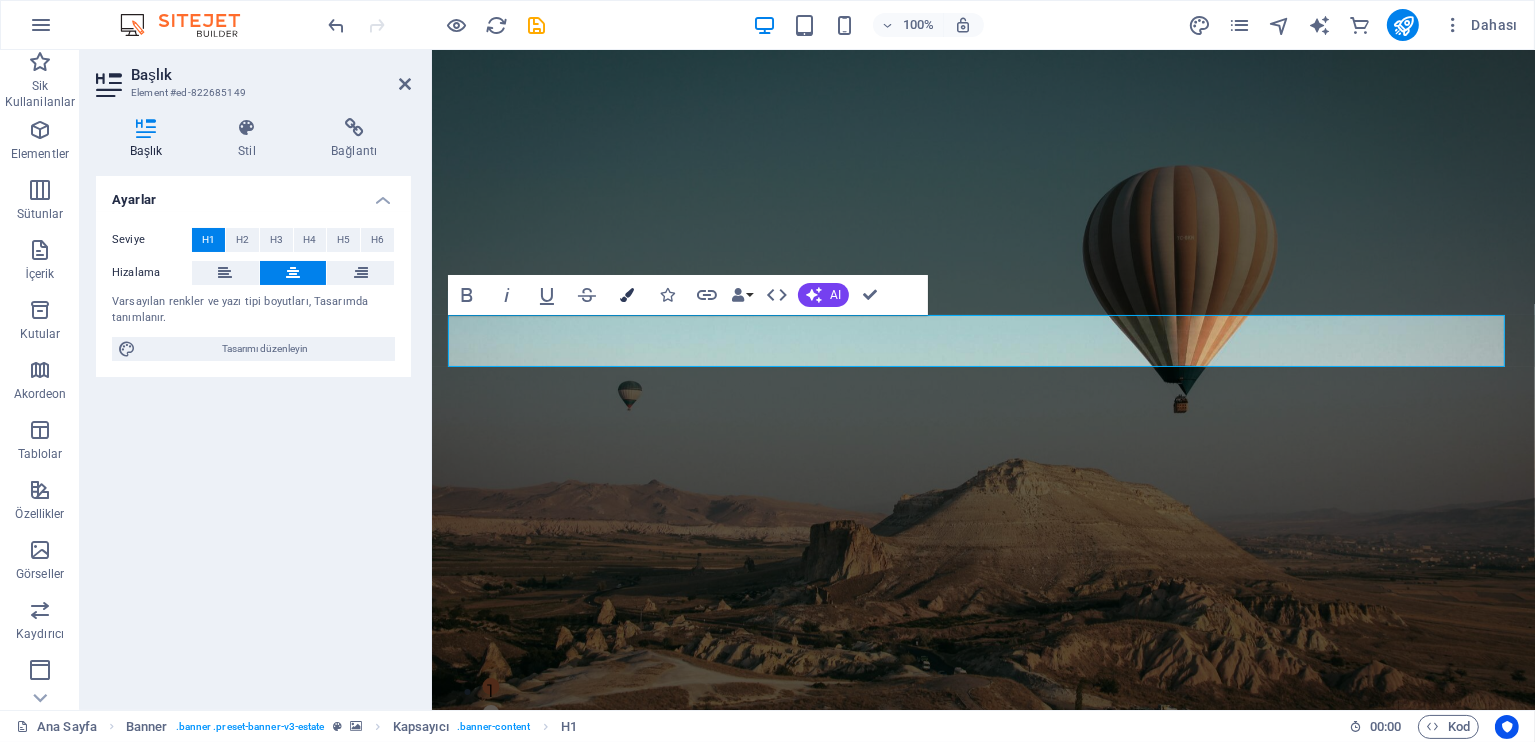 click at bounding box center (627, 295) 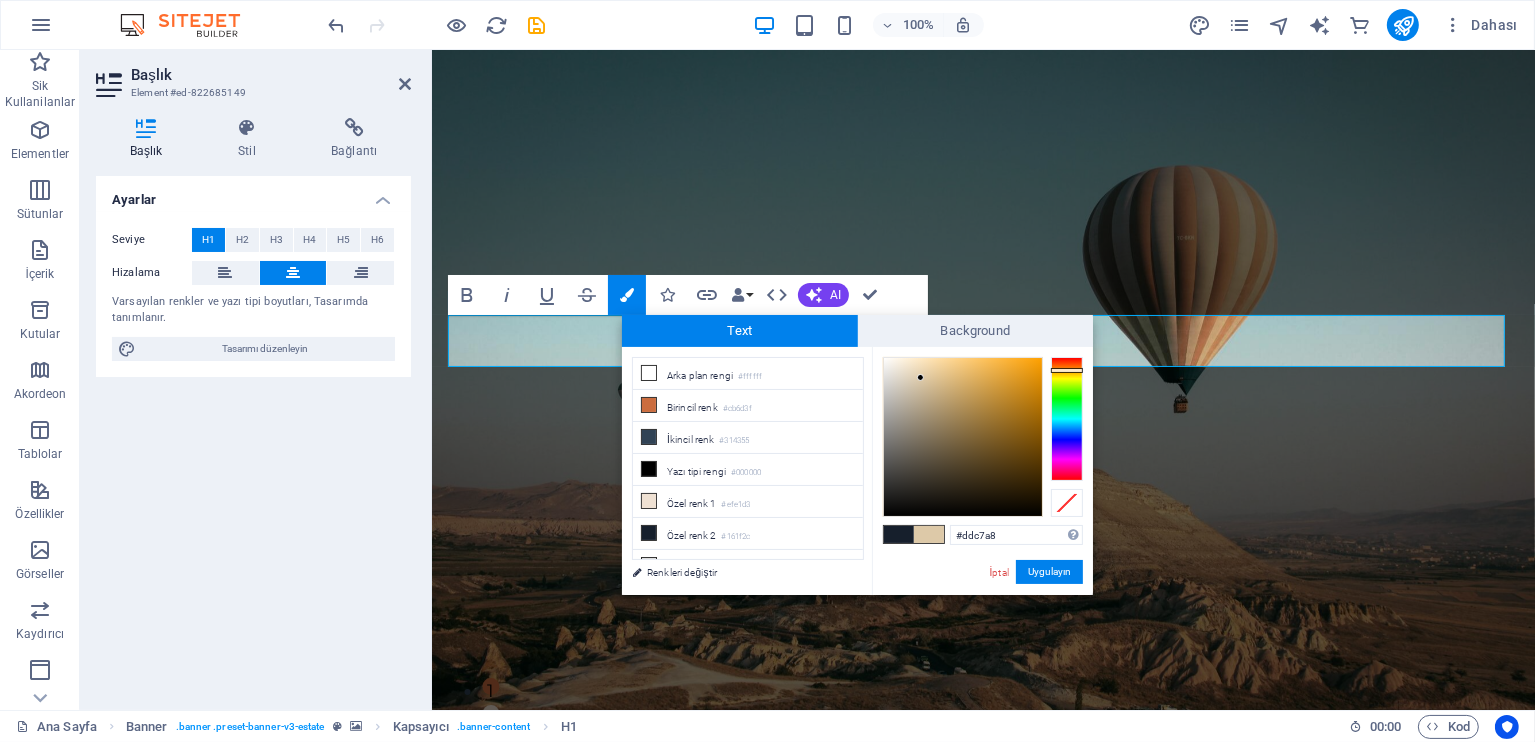 type on "#ddc4a8" 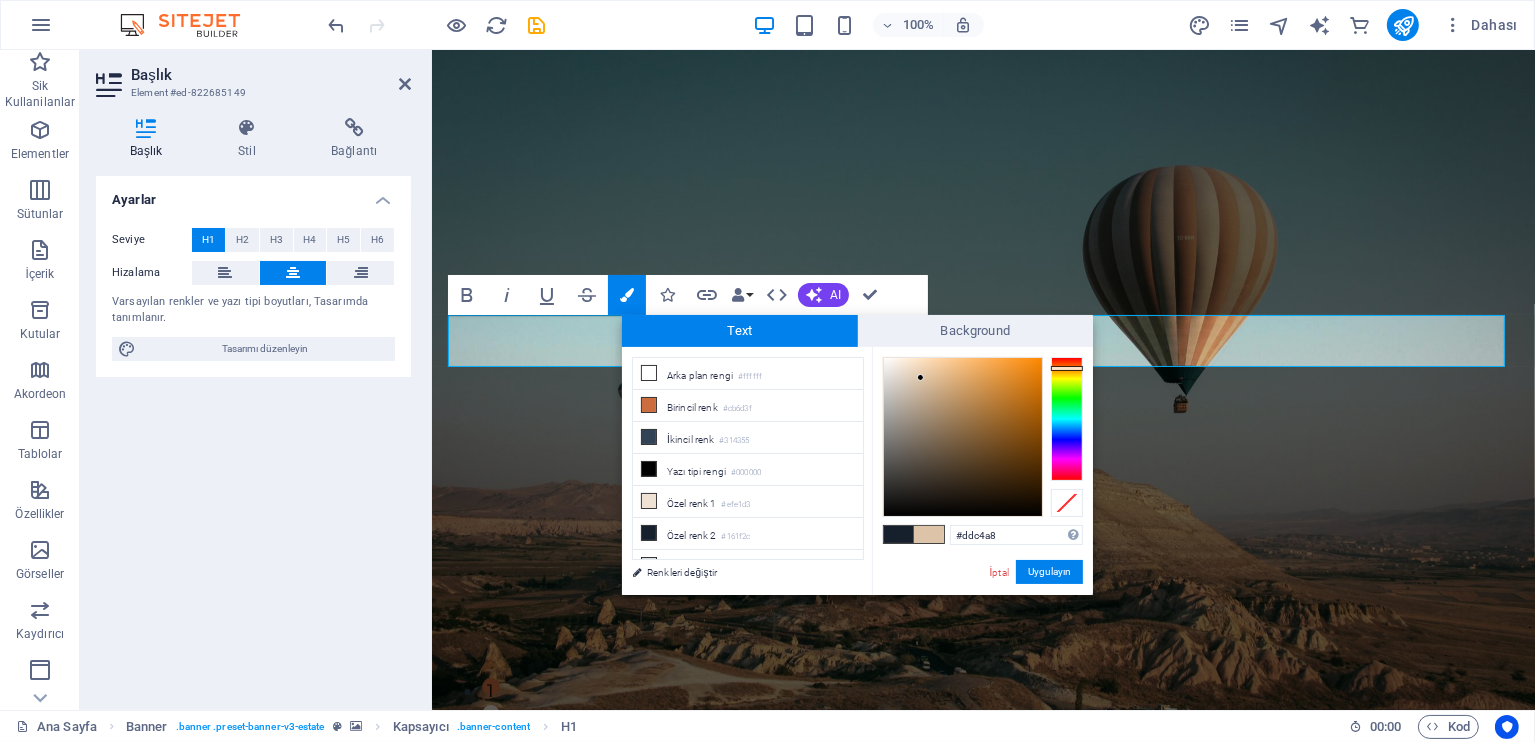drag, startPoint x: 1066, startPoint y: 414, endPoint x: 1066, endPoint y: 368, distance: 46 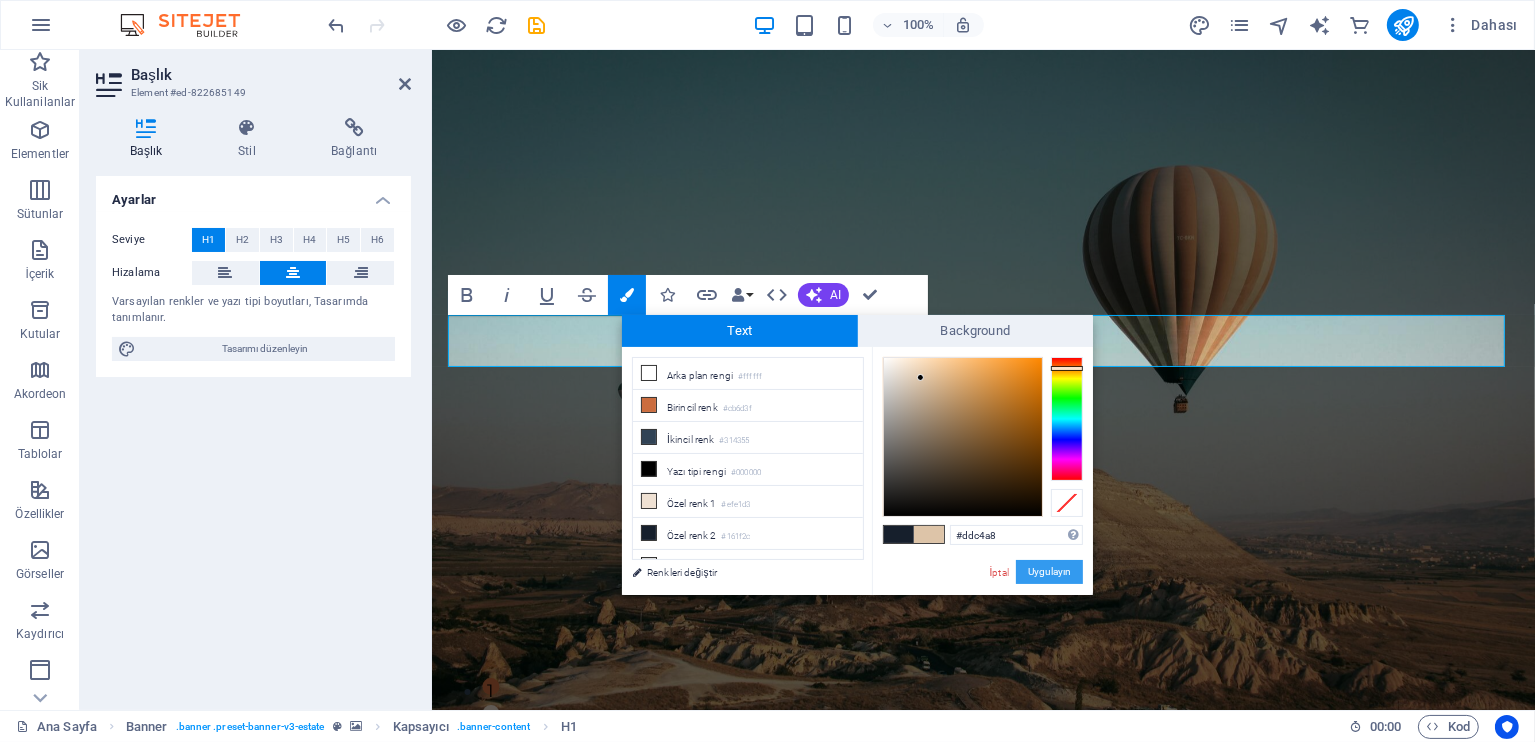 click on "Uygulayın" at bounding box center [1049, 572] 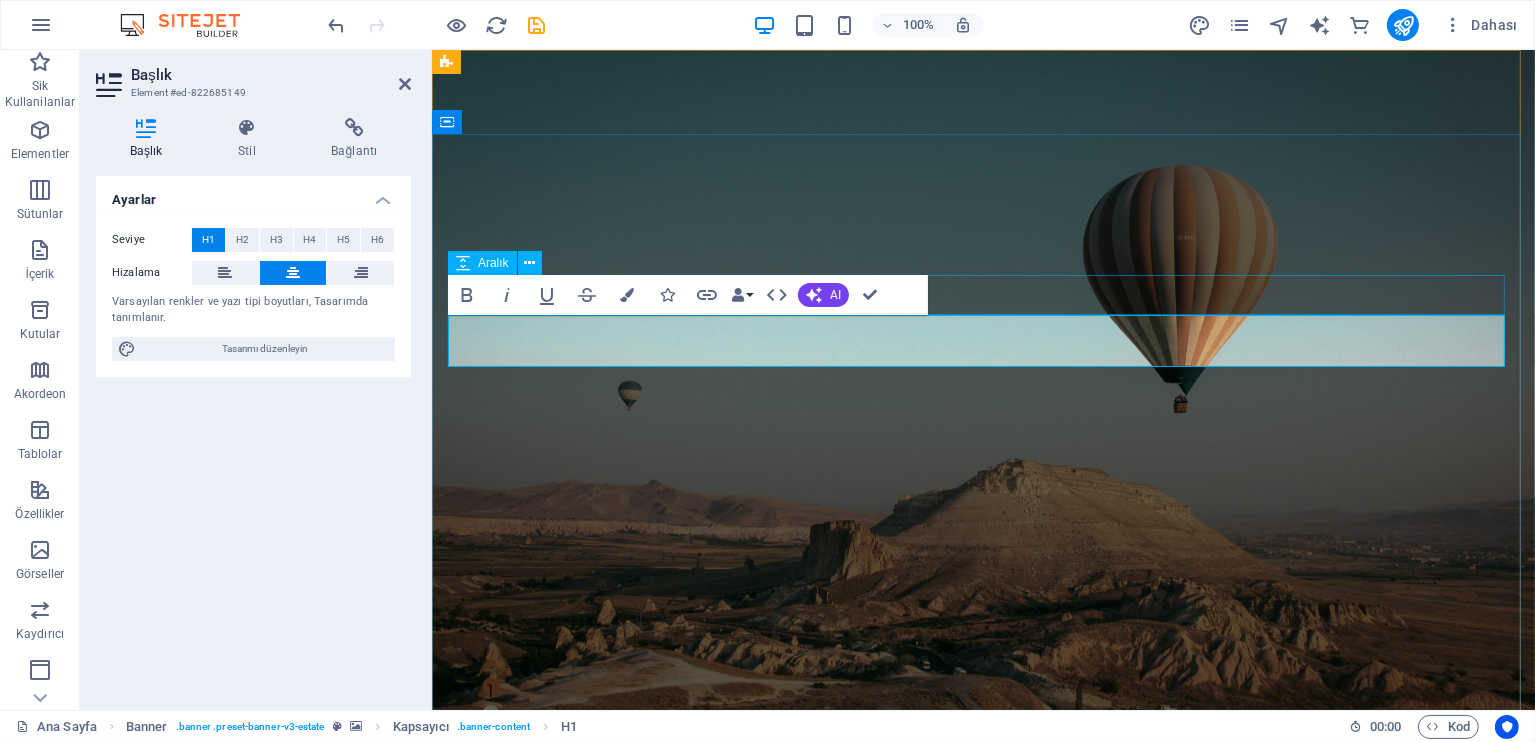 click at bounding box center [982, 947] 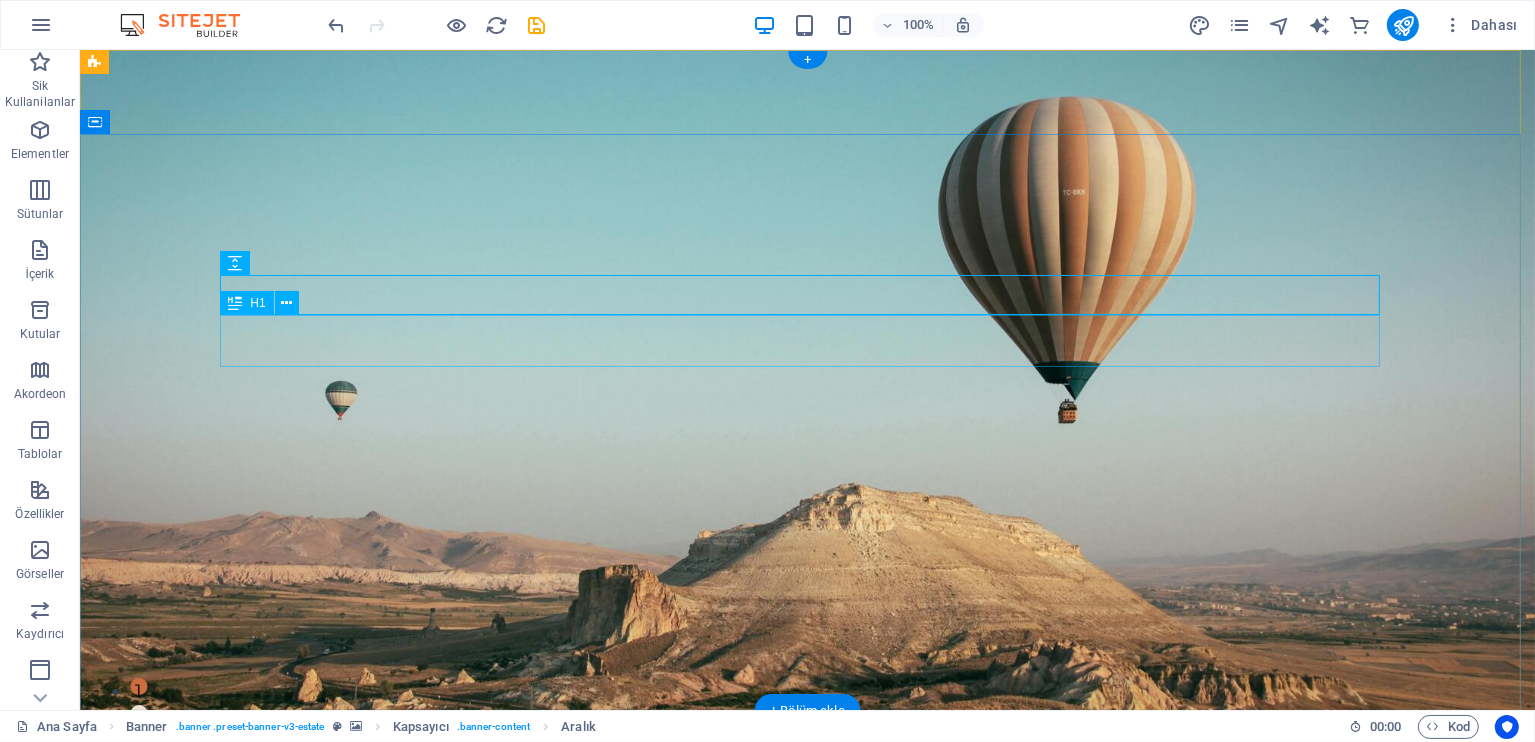 click on "Kapadokya'yı keşfet" at bounding box center (807, 993) 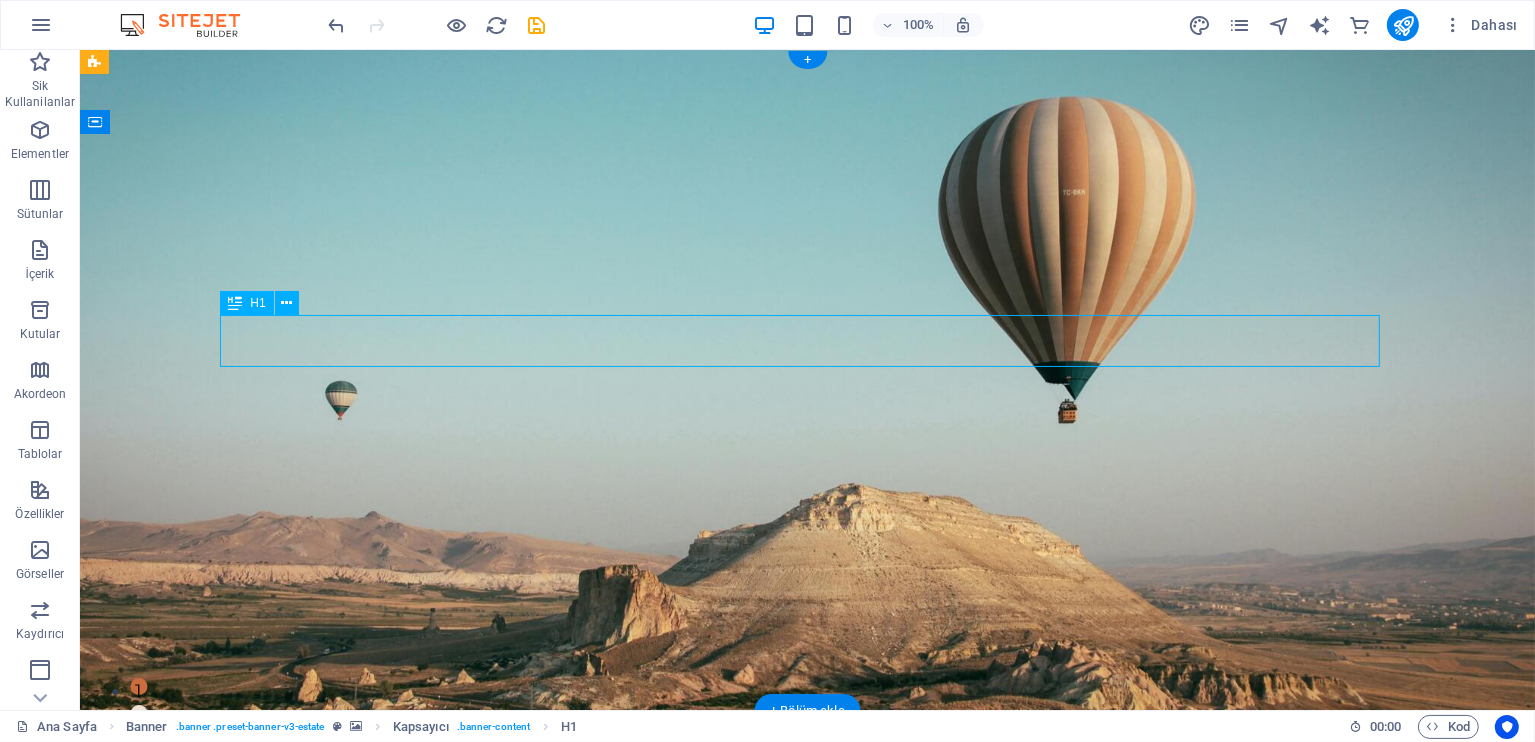 click on "Kapadokya'yı keşfet" at bounding box center [807, 993] 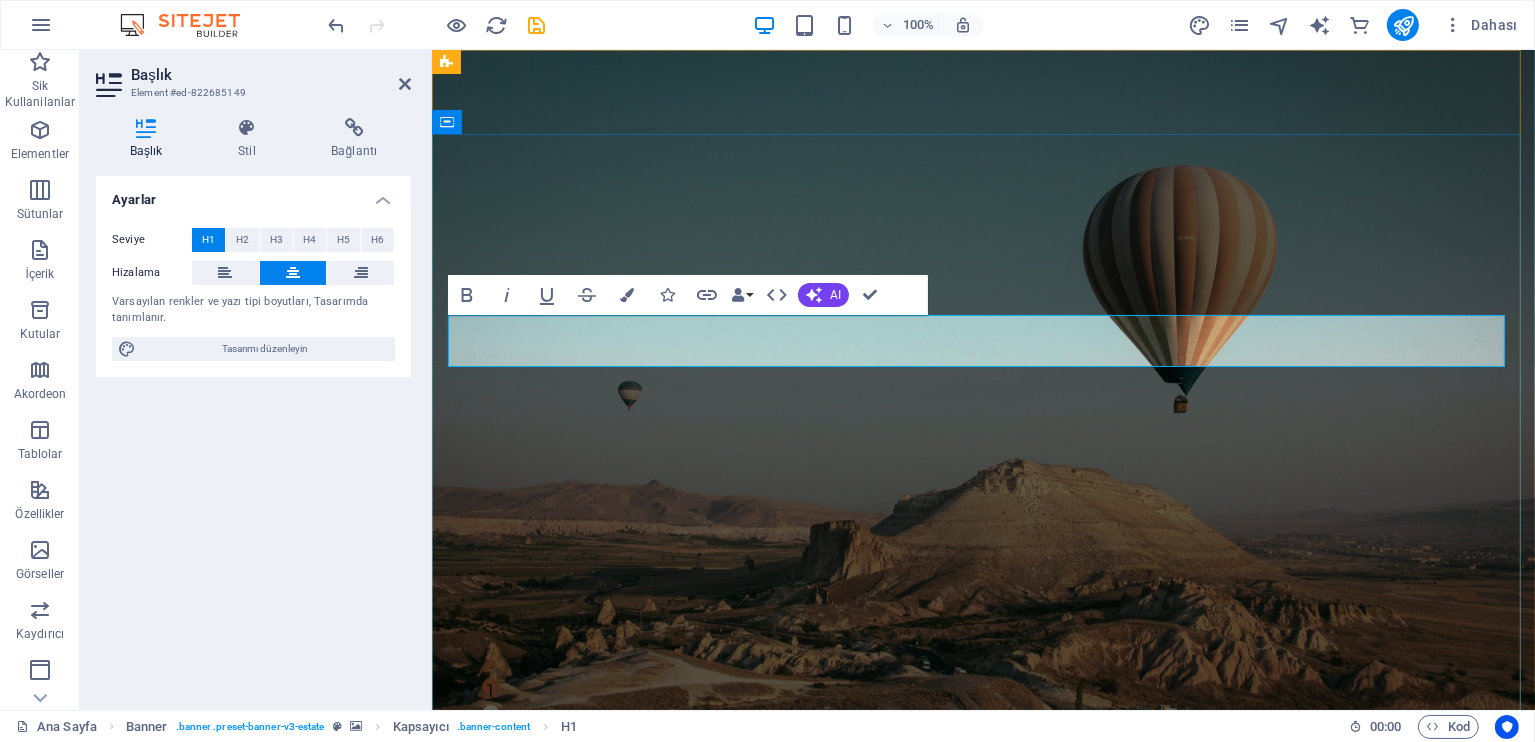 click on "Kapadokya'yı keşfet" at bounding box center (982, 993) 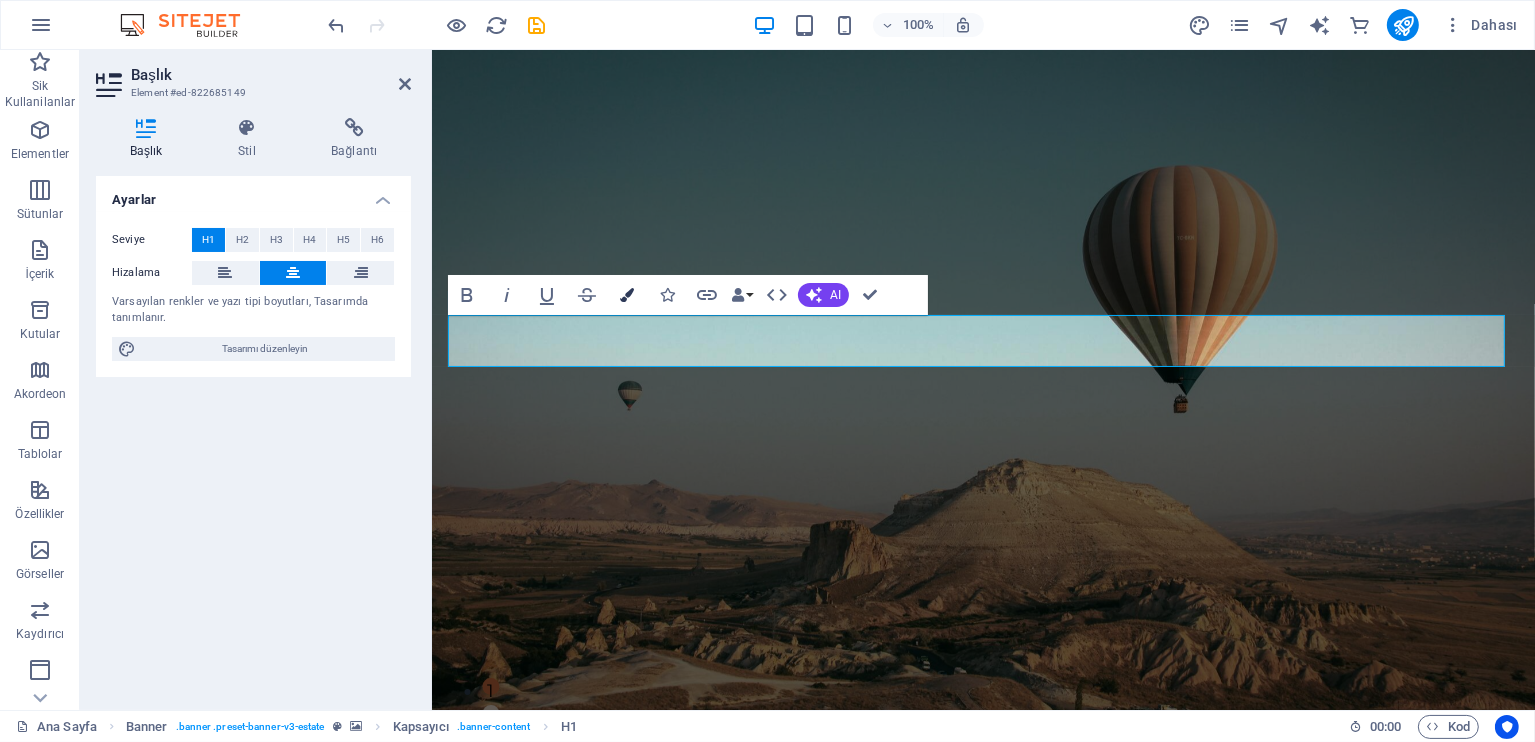 click at bounding box center [627, 295] 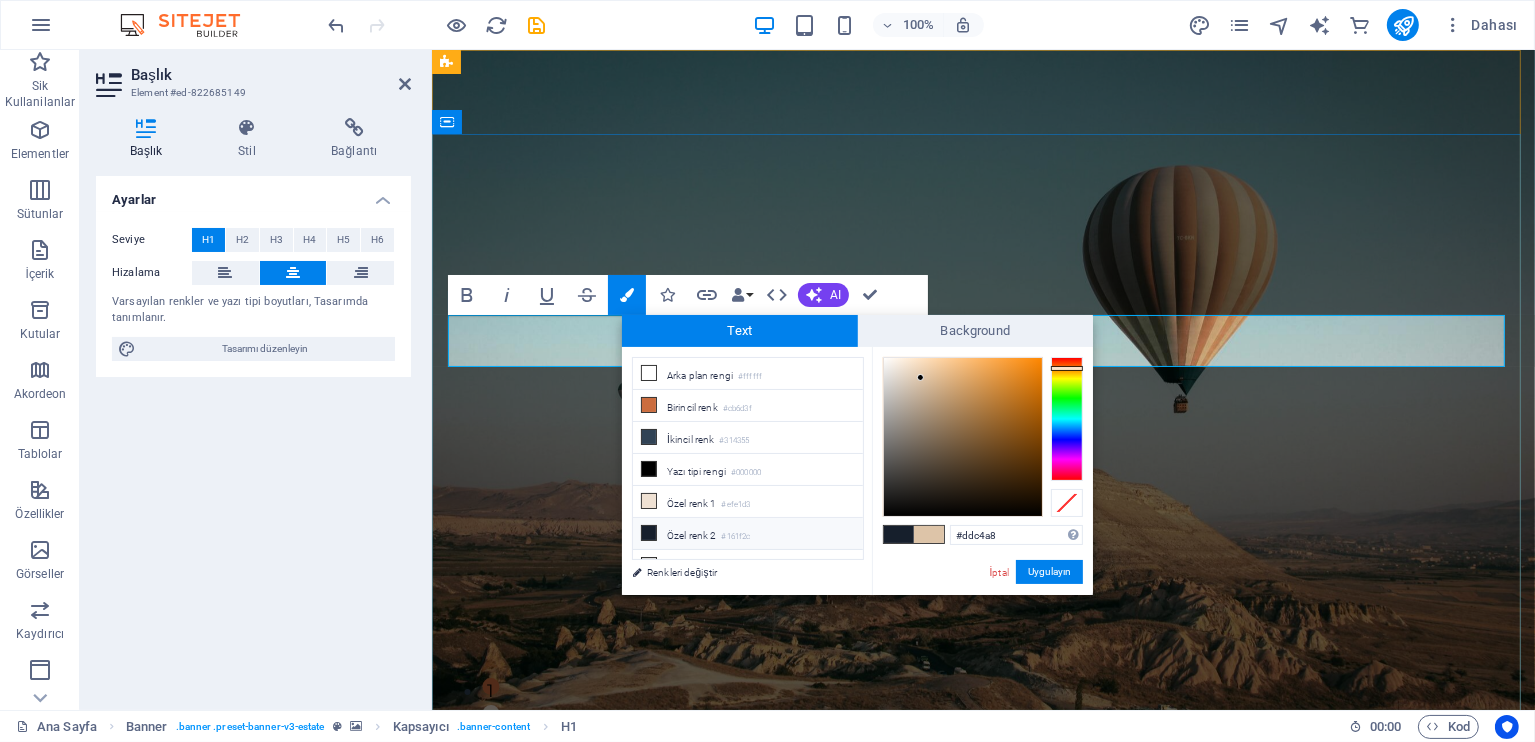 click on "Kapadokya'yı keşfet" at bounding box center [983, 992] 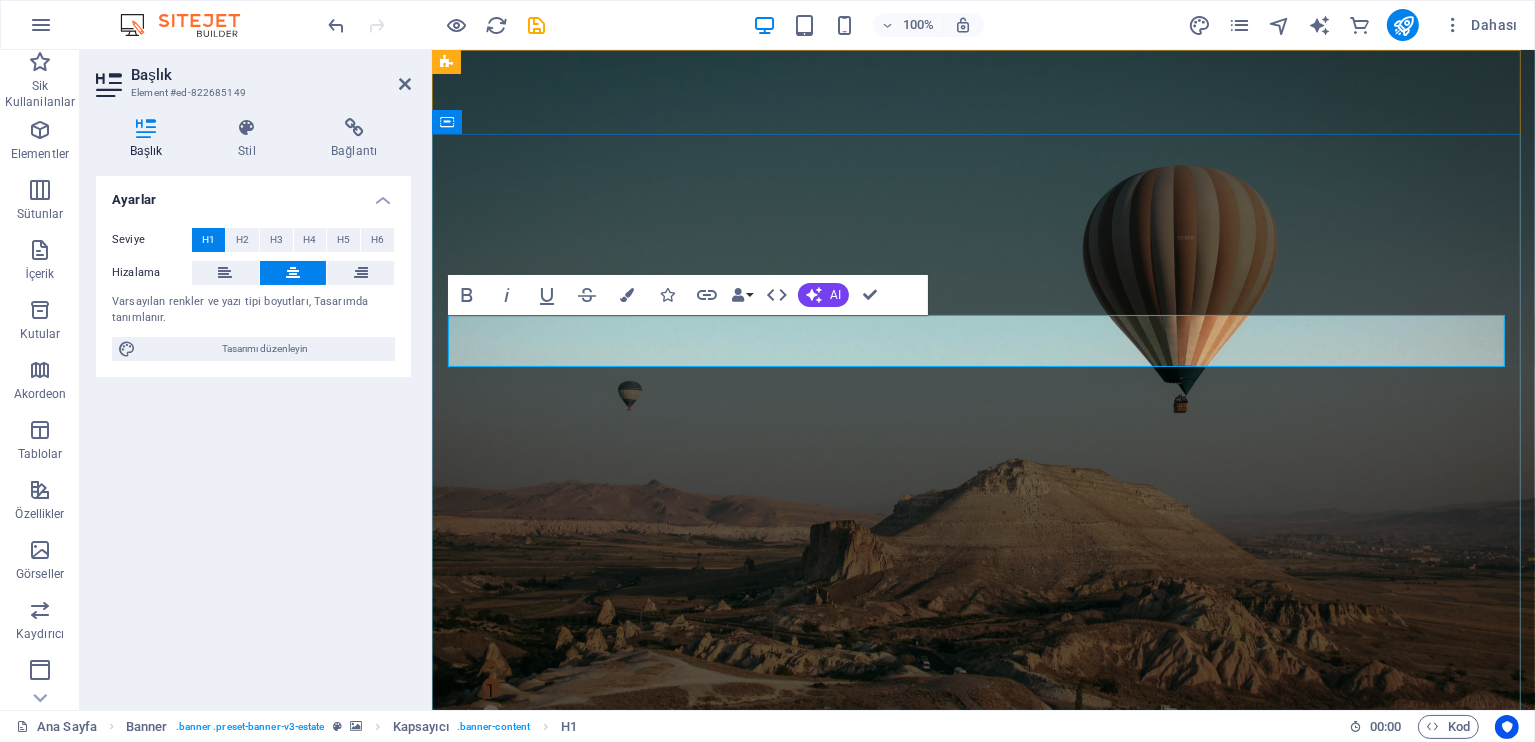 drag, startPoint x: 1030, startPoint y: 350, endPoint x: 693, endPoint y: 346, distance: 337.02374 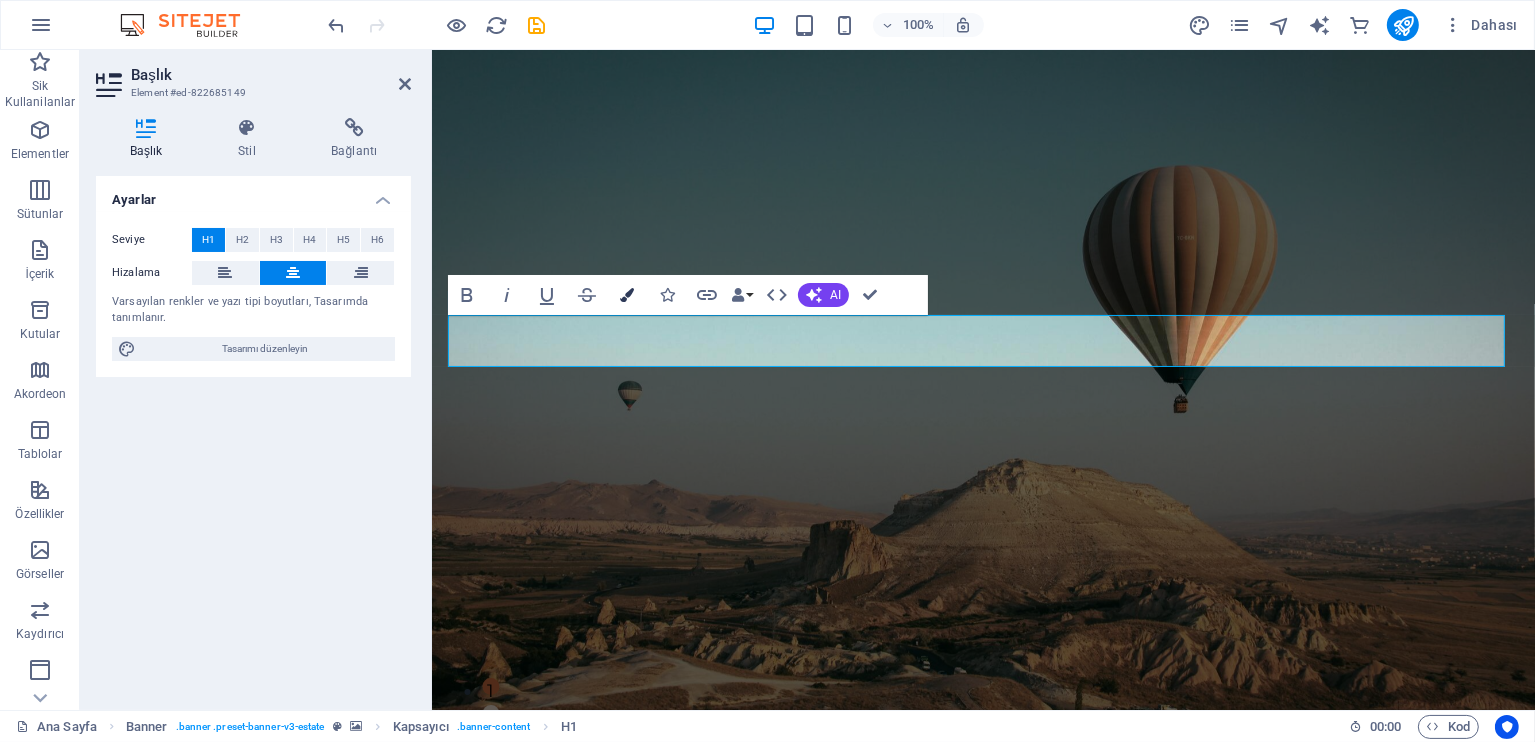 click at bounding box center (627, 295) 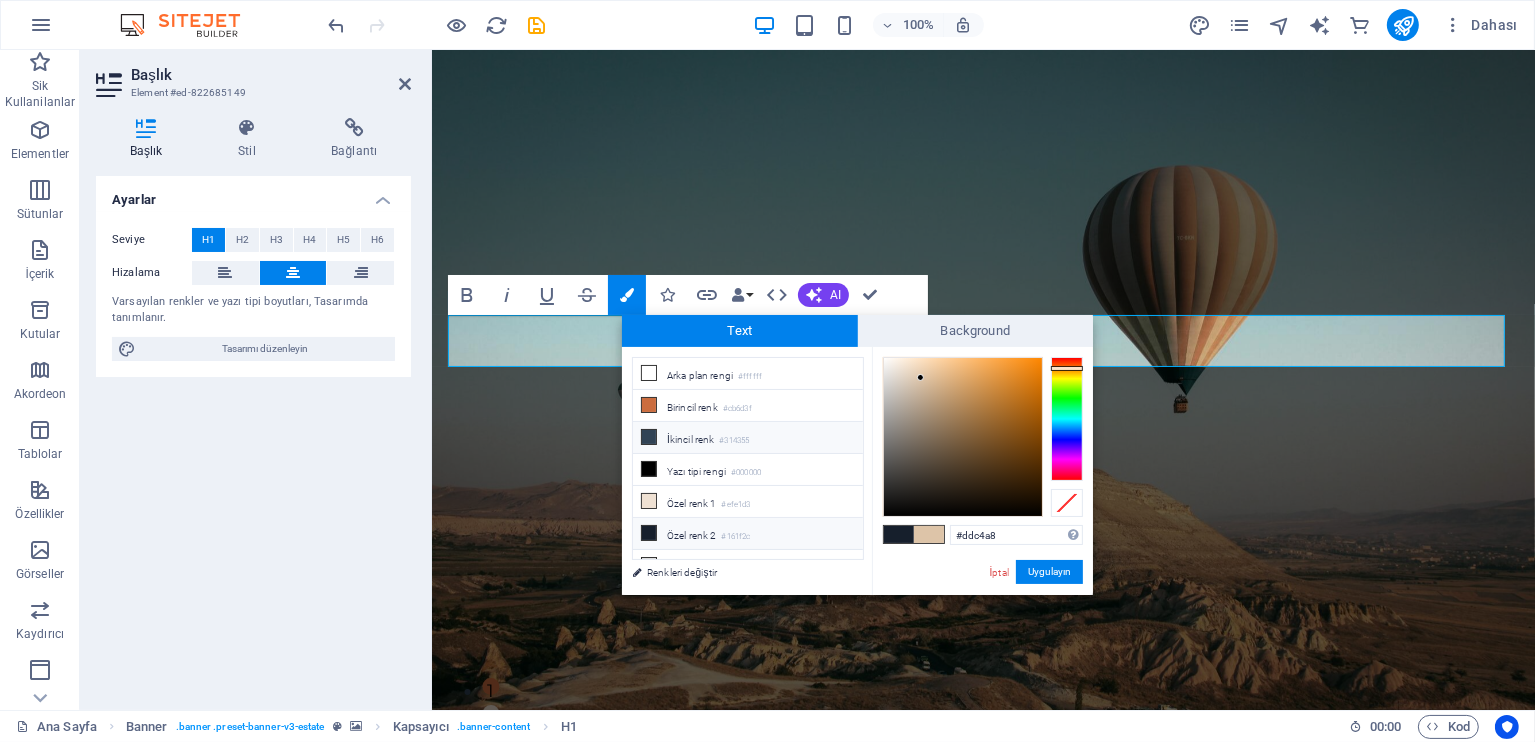 click on "İkincil renk
#314355" at bounding box center (748, 438) 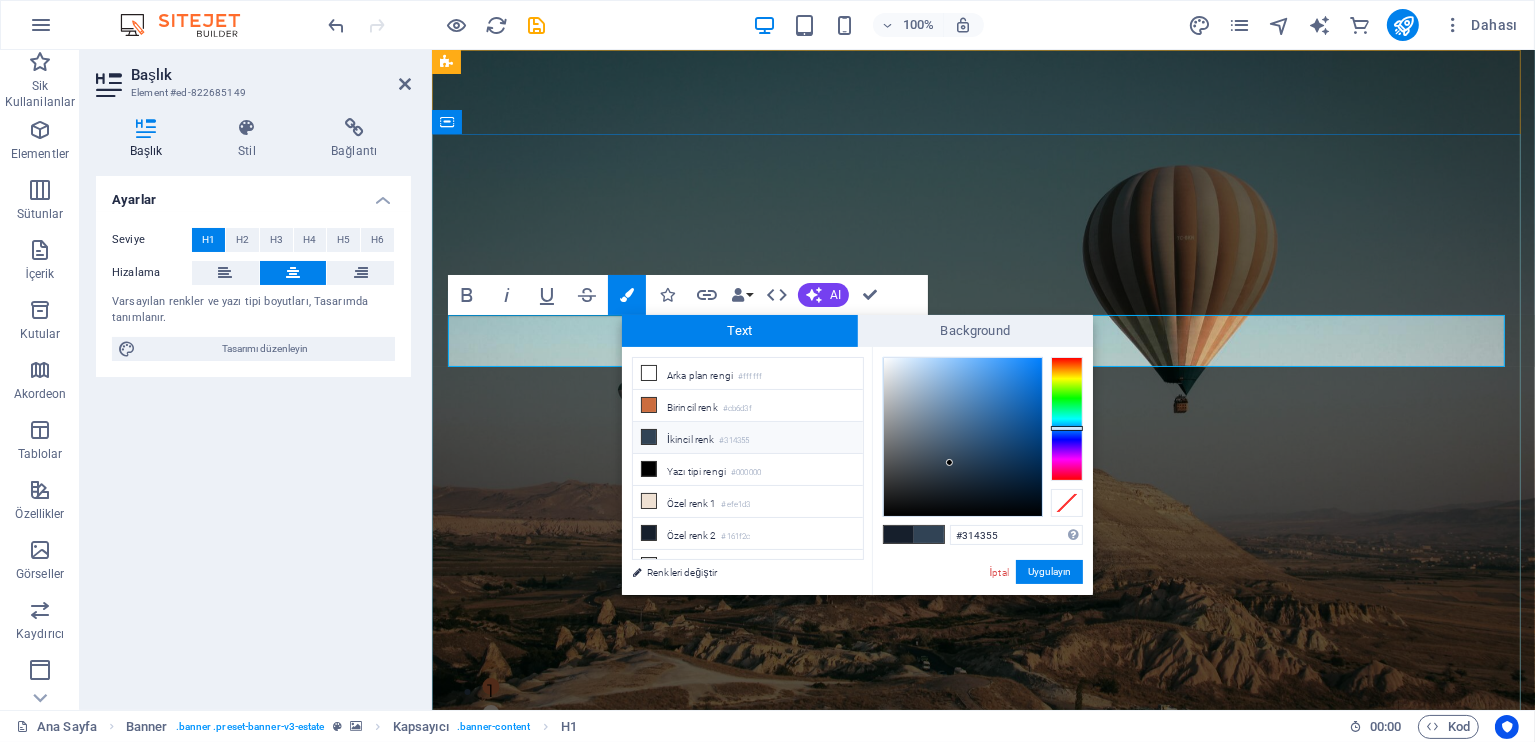 click on "Kapadokya'yı keşfet" at bounding box center (983, 992) 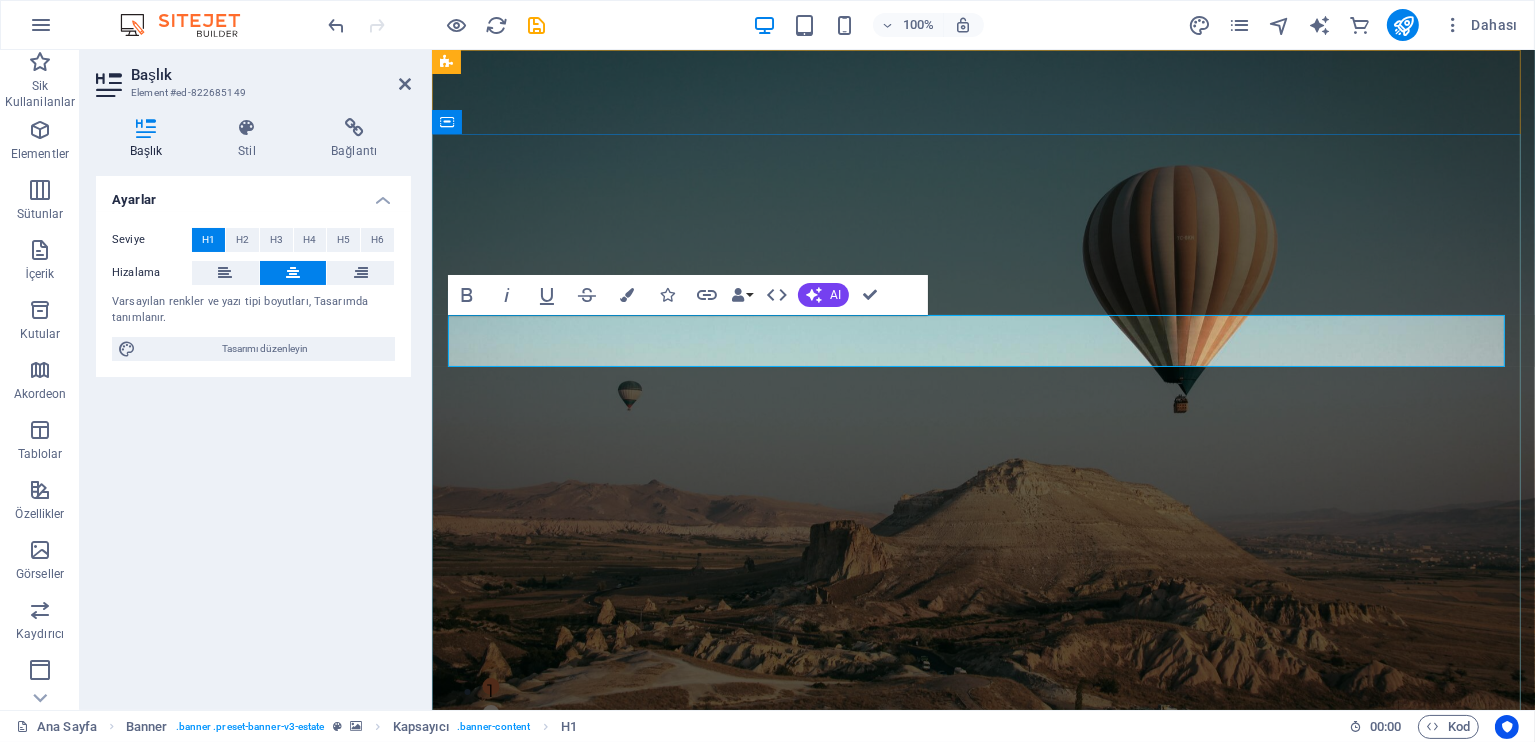 click on "Kapadokya'yı keşfet" at bounding box center (983, 992) 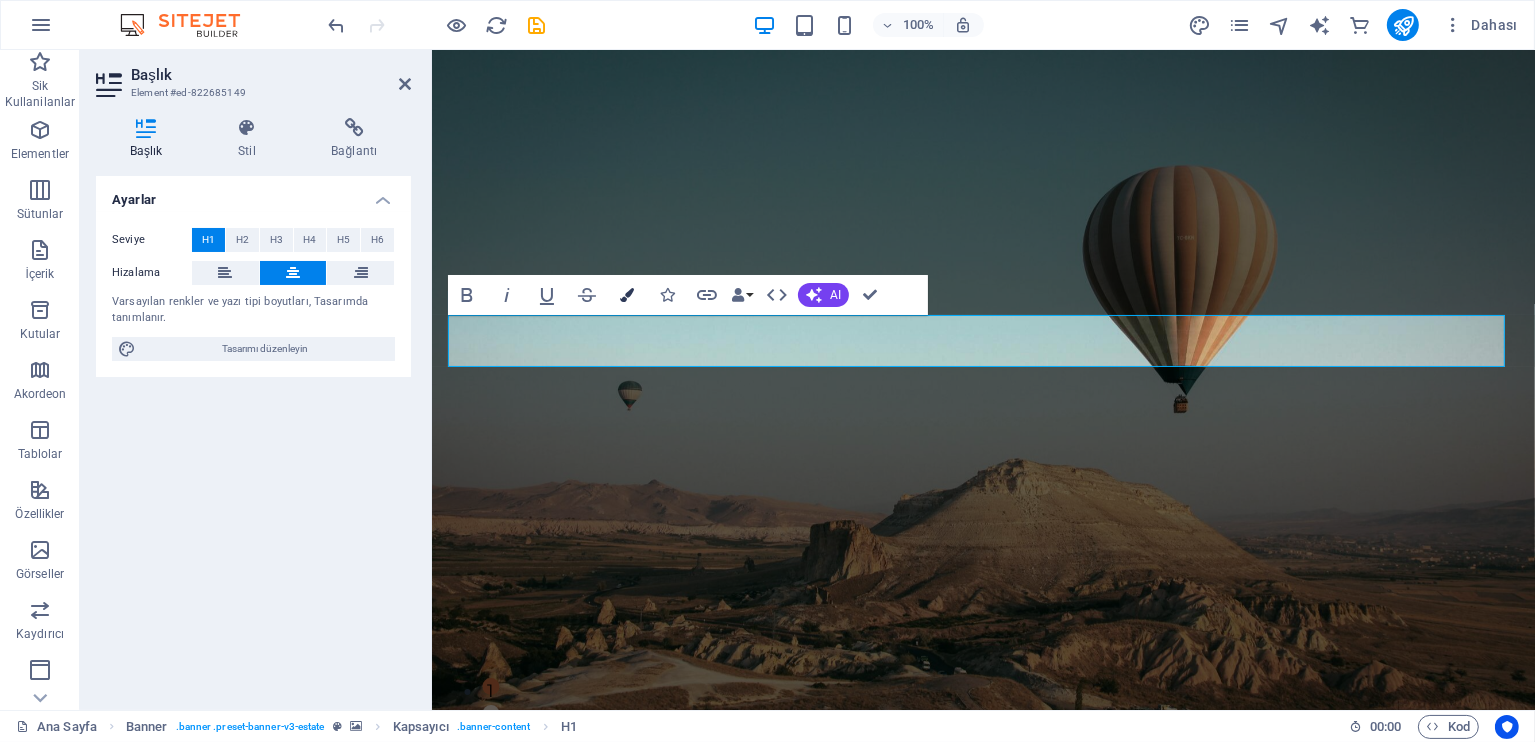 click on "Colors" at bounding box center (627, 295) 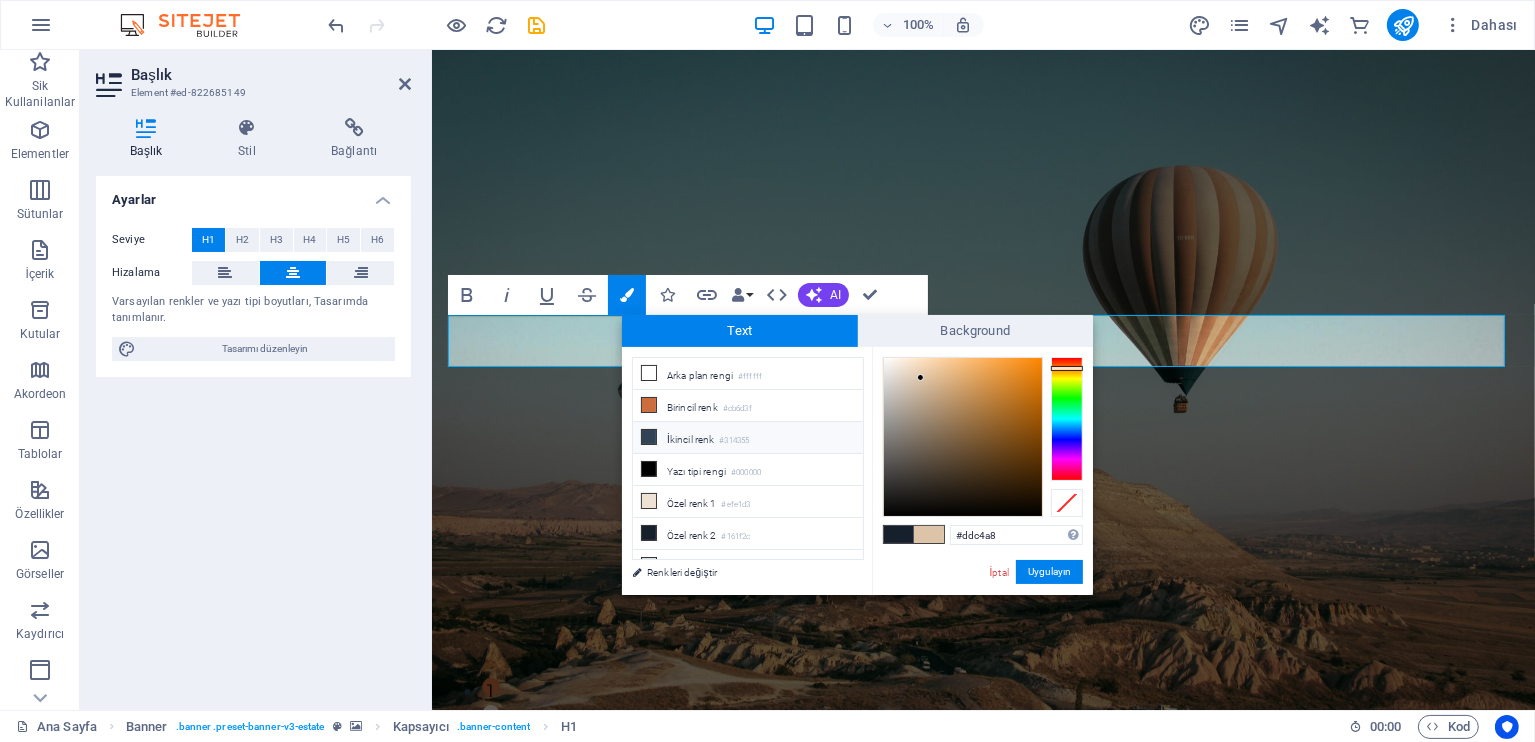 click at bounding box center [649, 437] 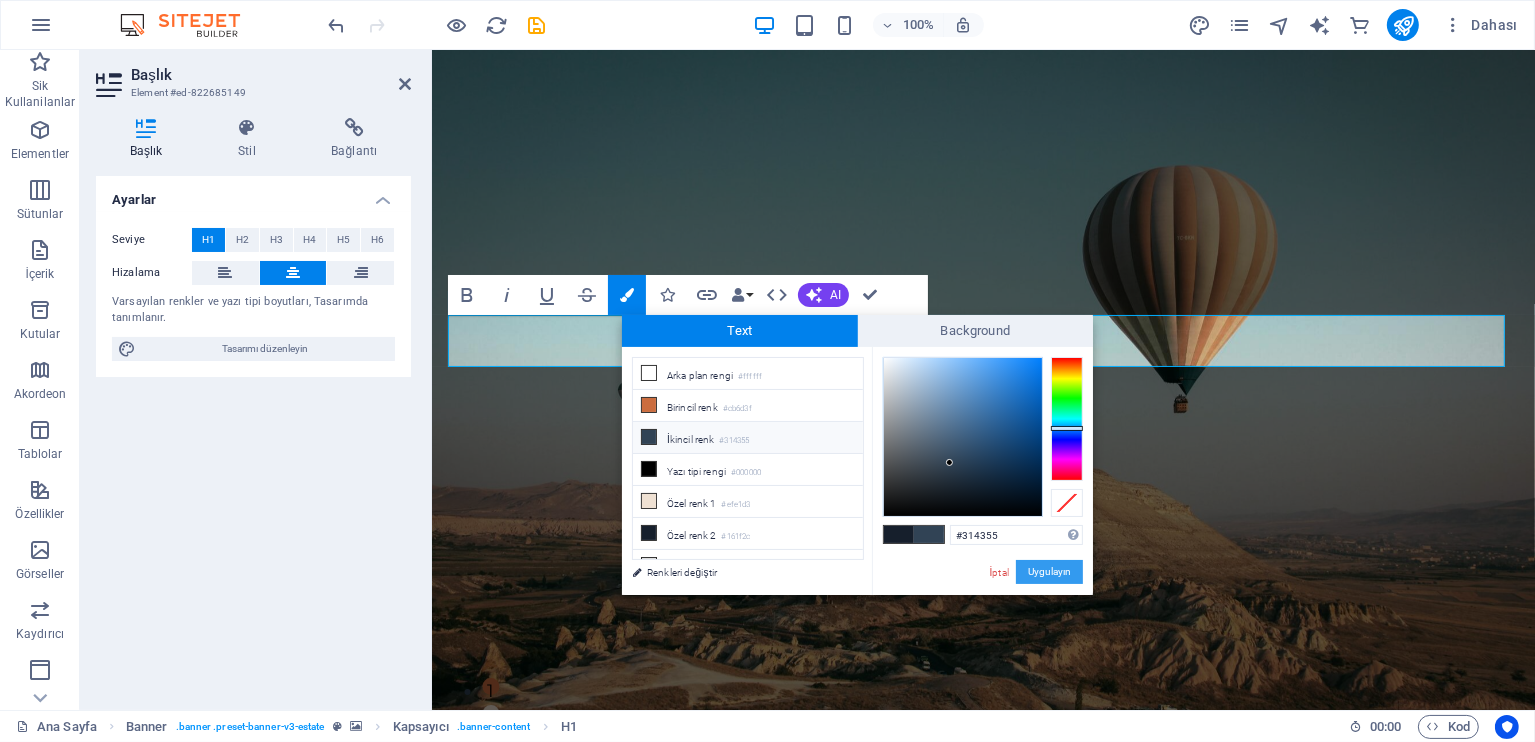 click on "Uygulayın" at bounding box center (1049, 572) 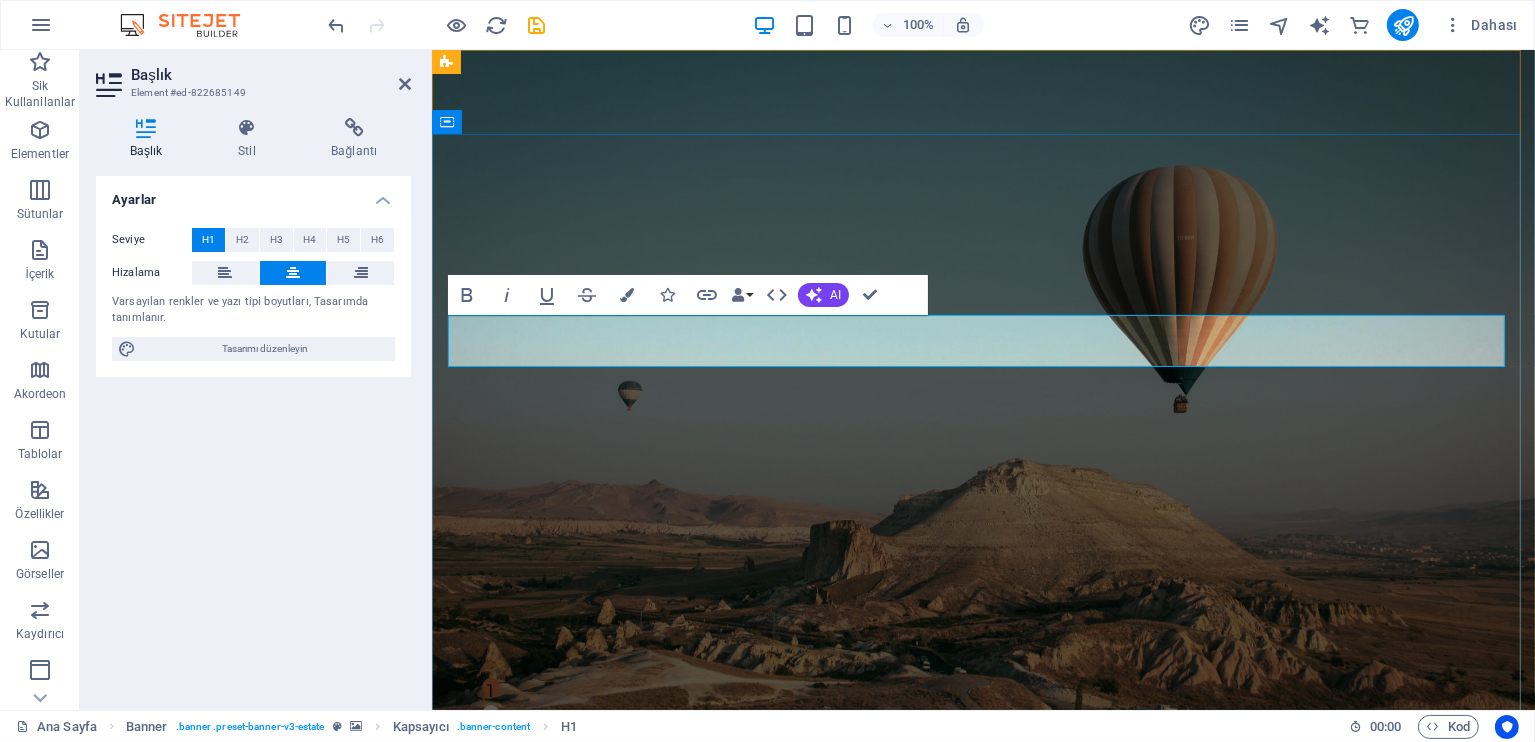 click on "keşfet" at bounding box center (1099, 992) 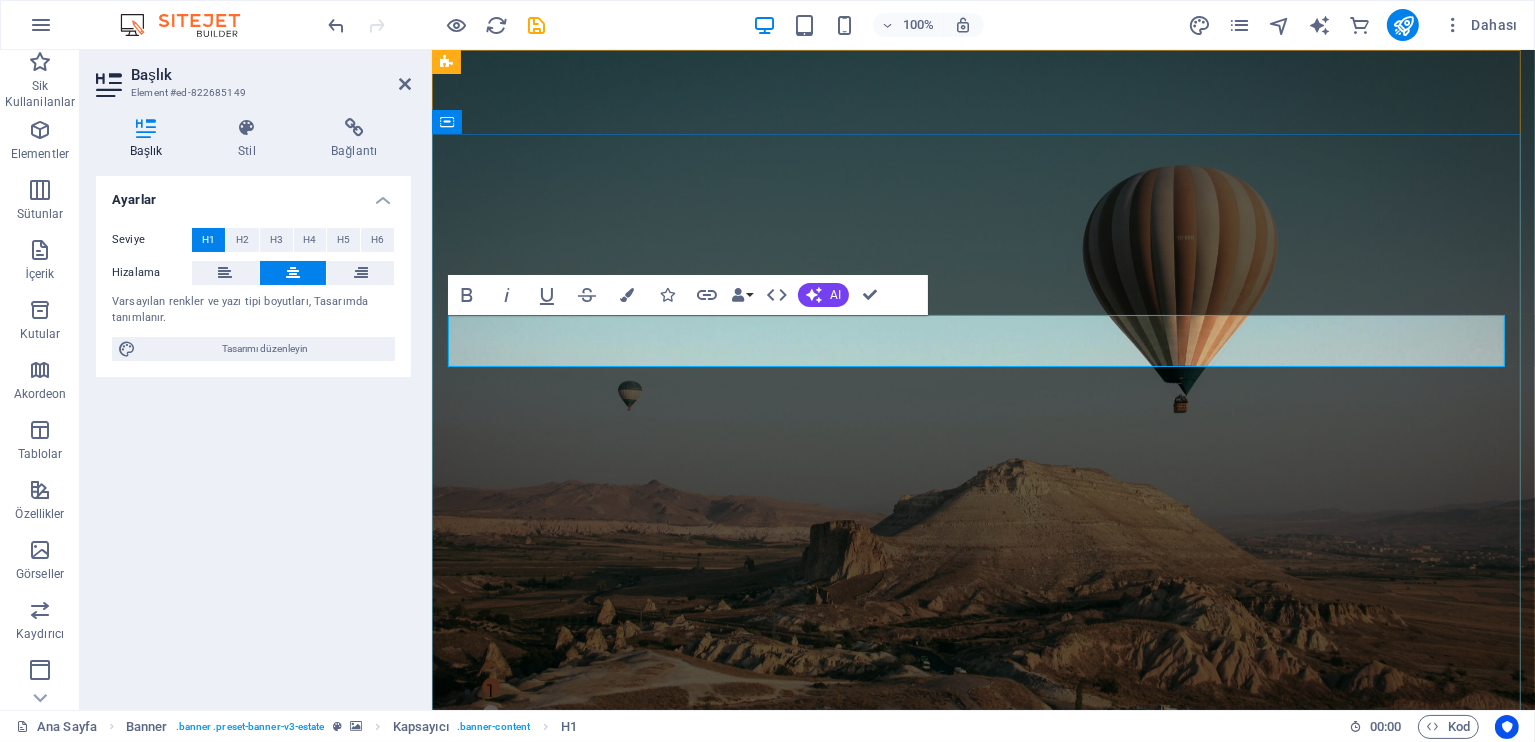 drag, startPoint x: 1051, startPoint y: 343, endPoint x: 1274, endPoint y: 346, distance: 223.02017 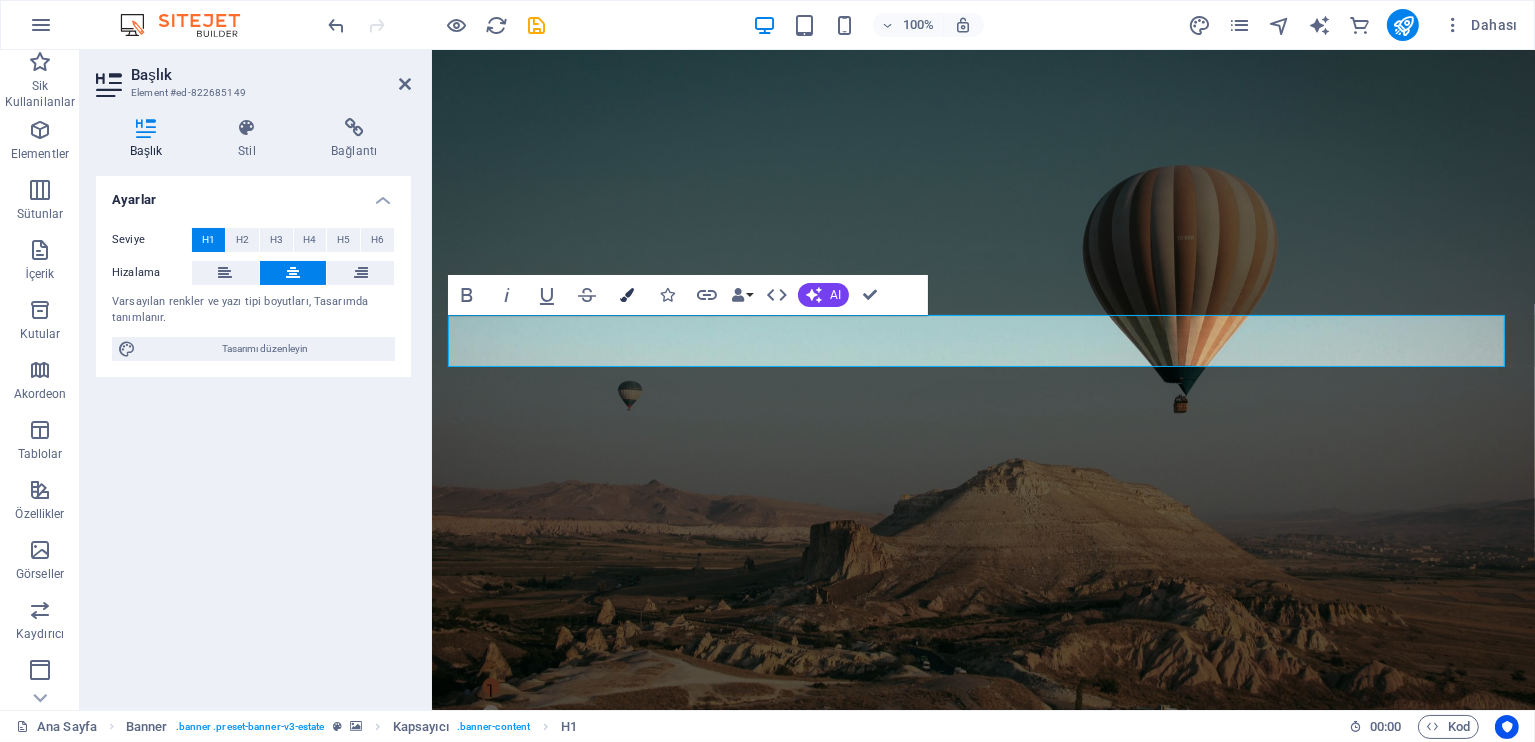 click at bounding box center [627, 295] 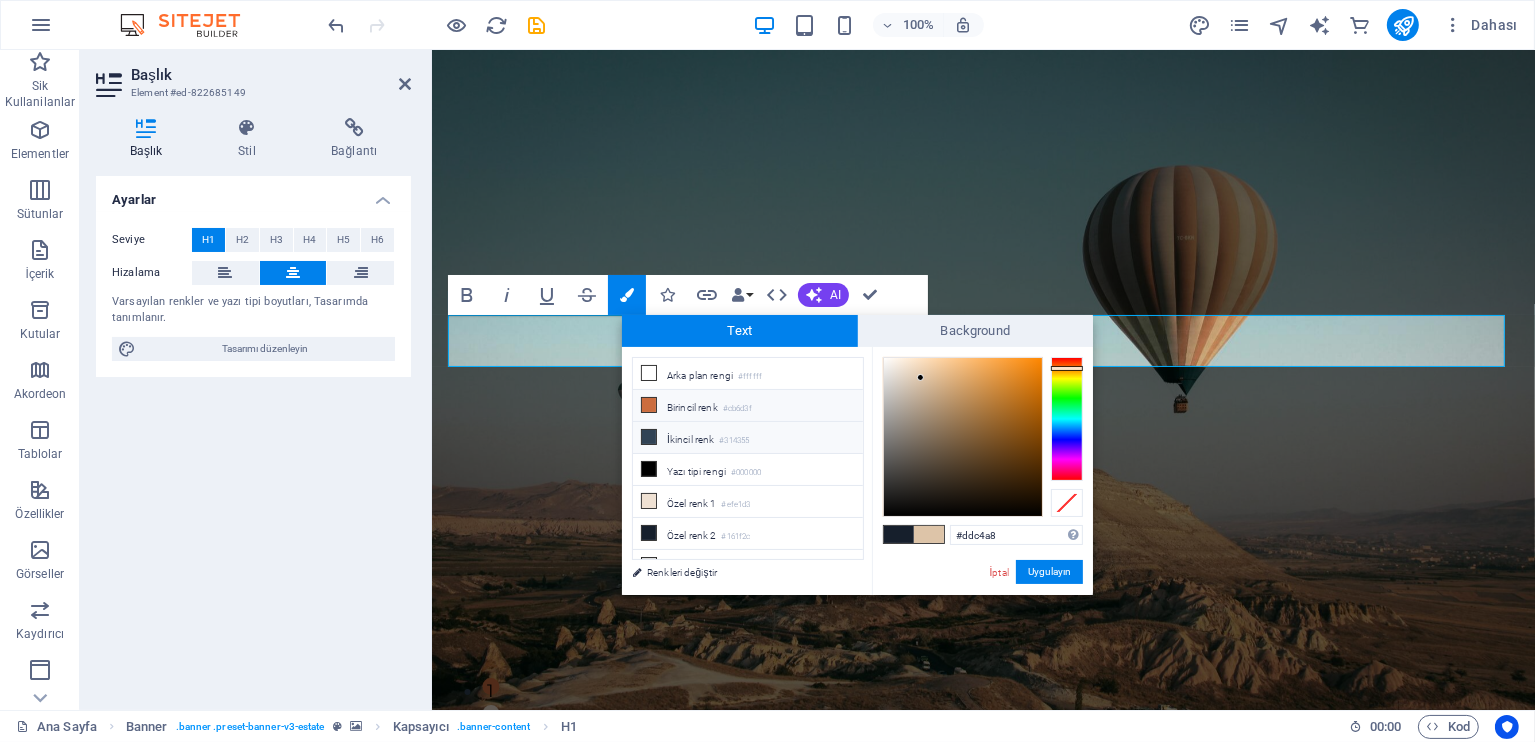 click at bounding box center [649, 405] 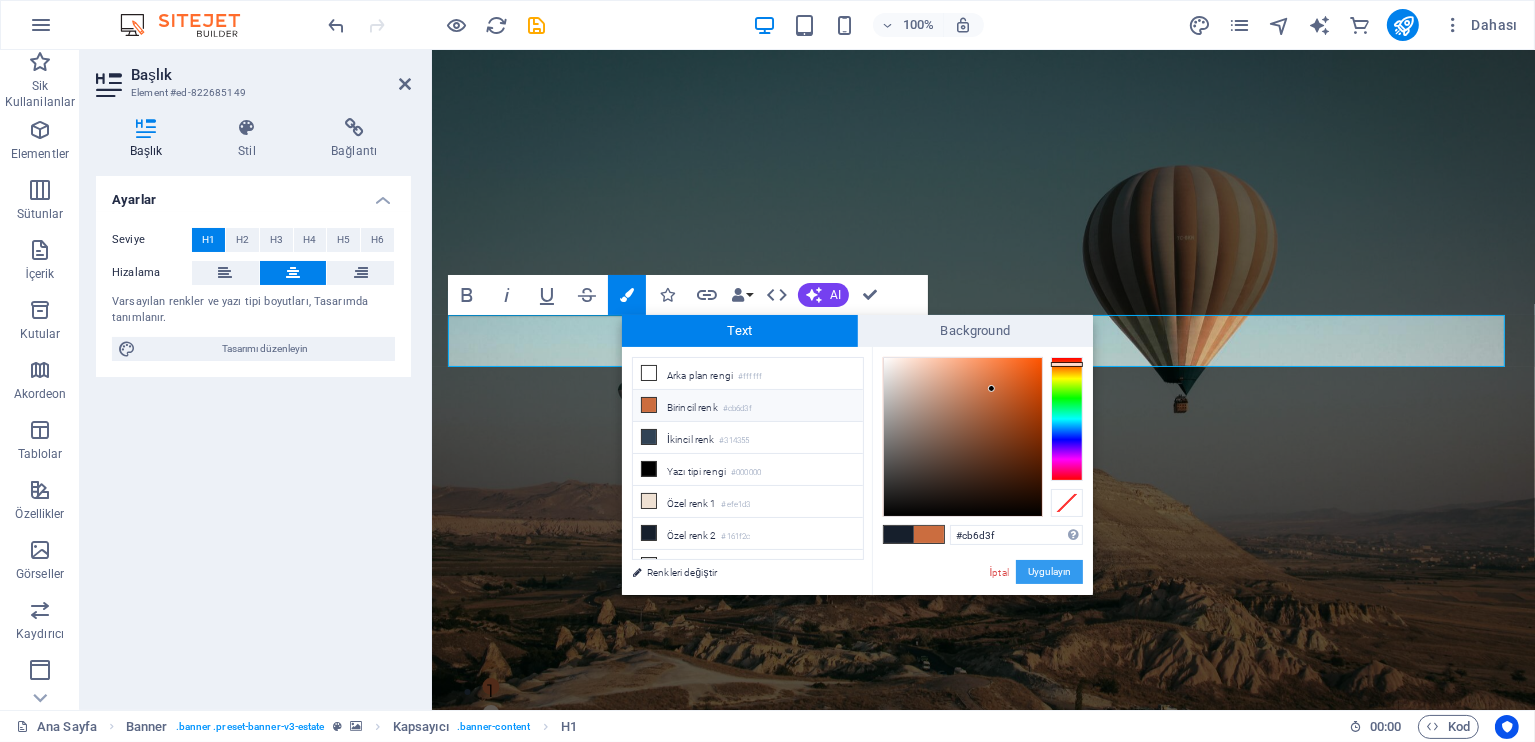 click on "Uygulayın" at bounding box center (1049, 572) 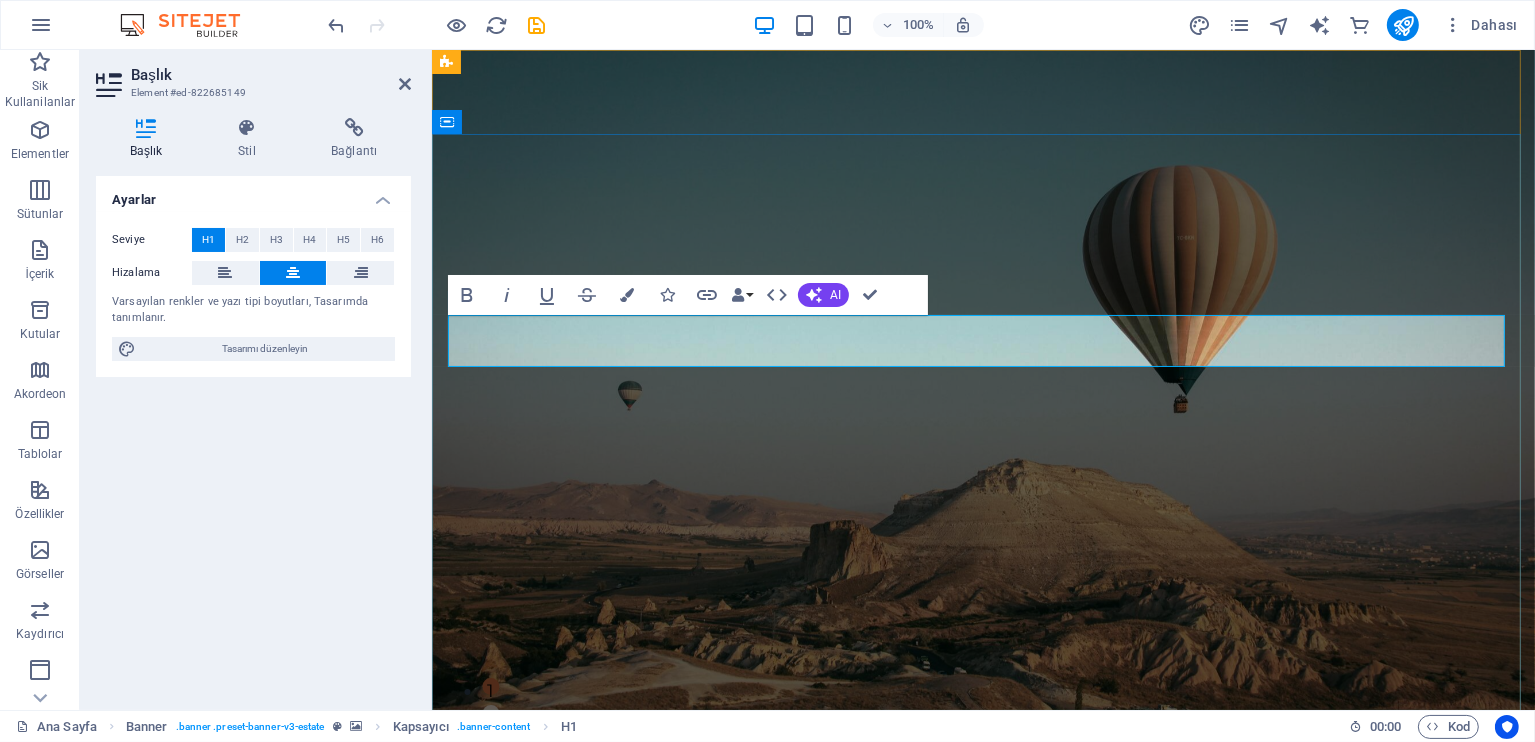 click on "Kapadokya'yı   ​ keşfet ​" at bounding box center [982, 993] 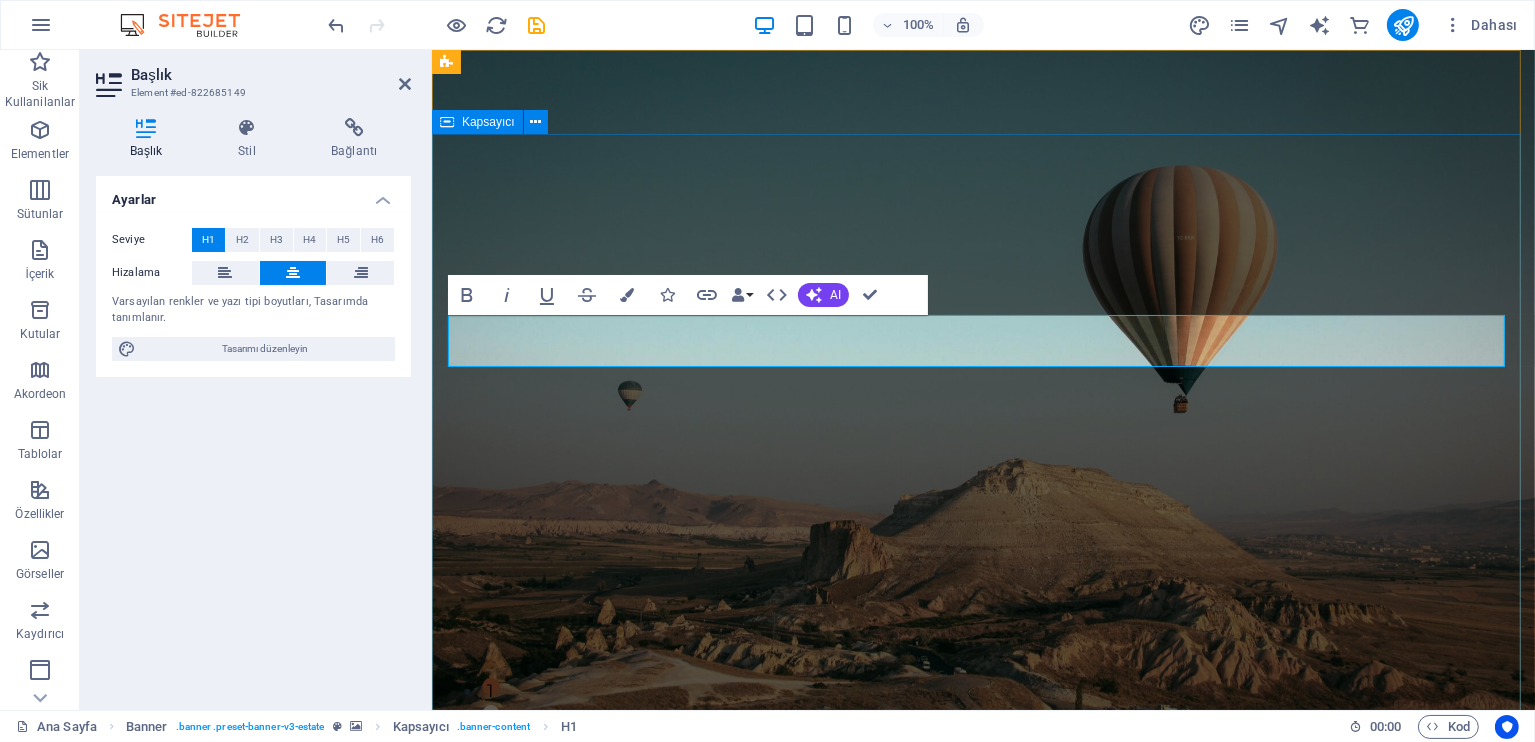 click on "Kapadokya'yı   ​ keşfet ​ Unutulmaz bir tatil için Castrum Turizm yanınızda! Balayı turlarından kültürel gezilere, balon turlarından doğa yürüyüşlerine kadar her zevke hitap eden aktivite ve tatil seçeneklerimizle hayalinizdeki seyahati gerçeğe dönüştürüyoruz. Profesyonel ekibimizle güvenli, konforlu ve dolu dolu bir Kapadokya deneyimi sizi bekliyor. WhatsApp ile bilgi alın" at bounding box center [982, 1074] 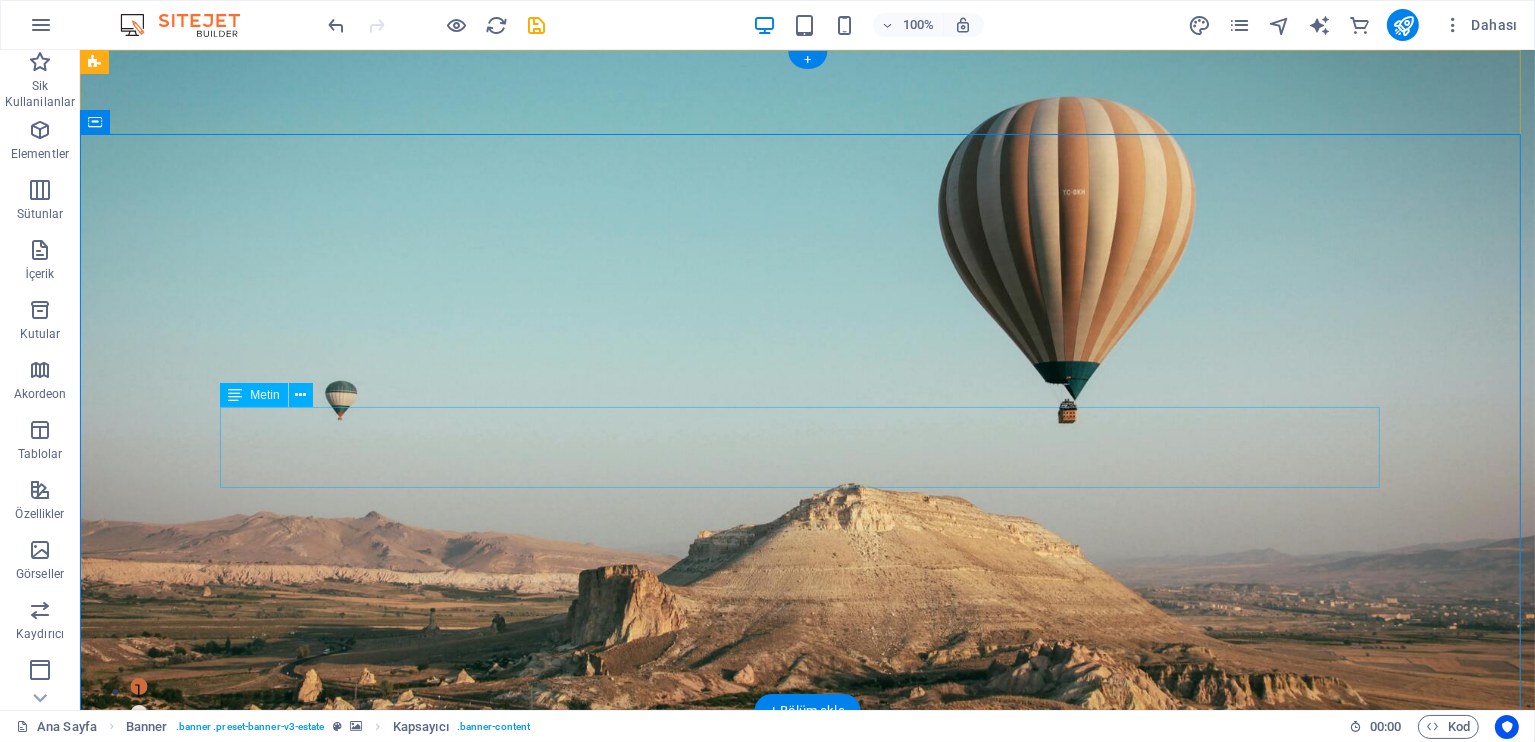click on "Unutulmaz bir tatil için Castrum Turizm yanınızda! Balayı turlarından kültürel gezilere, balon turlarından doğa yürüyüşlerine kadar her zevke hitap eden aktivite ve tatil seçeneklerimizle hayalinizdeki seyahati gerçeğe dönüştürüyoruz. Profesyonel ekibimizle güvenli, konforlu ve dolu dolu bir Kapadokya deneyimi sizi bekliyor." at bounding box center (807, 1099) 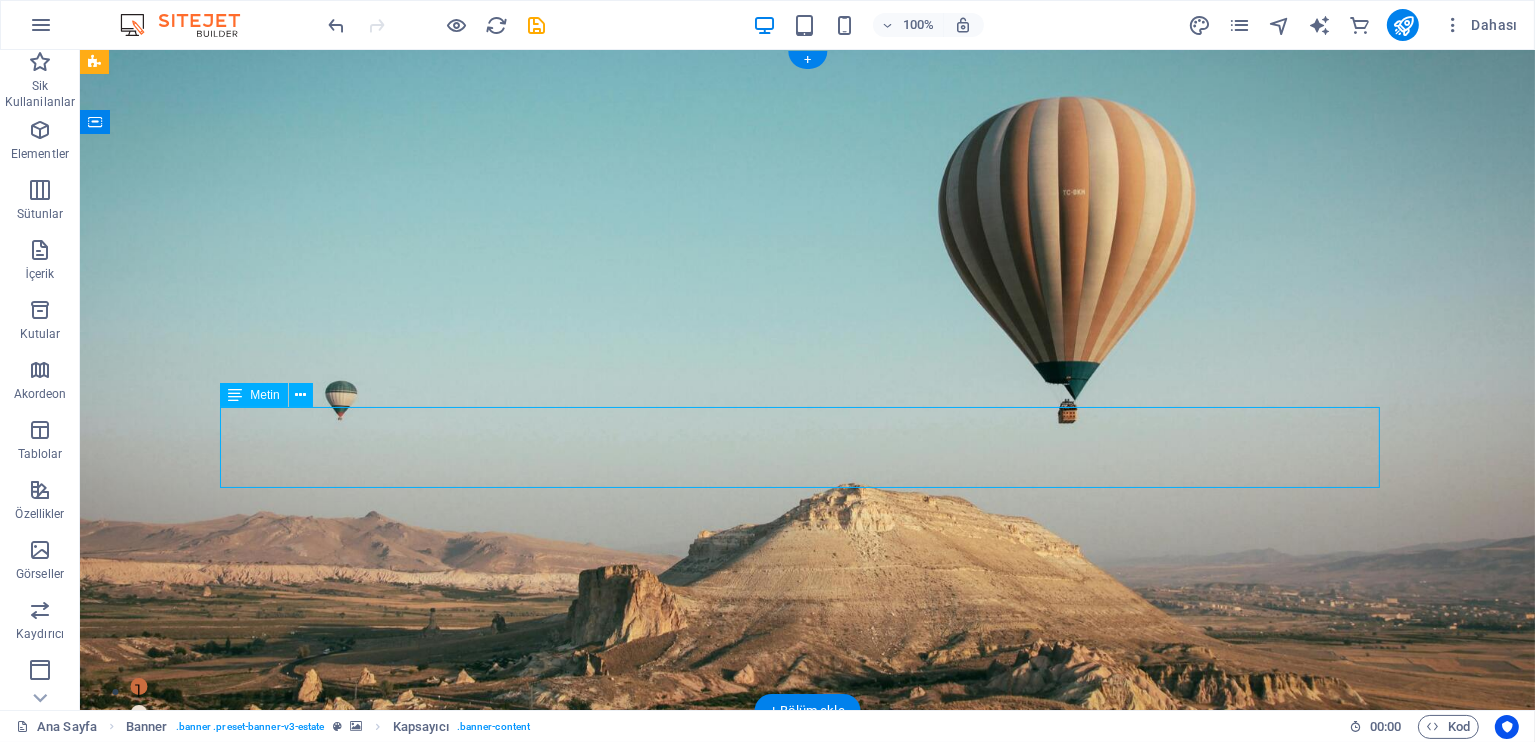 click on "Unutulmaz bir tatil için Castrum Turizm yanınızda! Balayı turlarından kültürel gezilere, balon turlarından doğa yürüyüşlerine kadar her zevke hitap eden aktivite ve tatil seçeneklerimizle hayalinizdeki seyahati gerçeğe dönüştürüyoruz. Profesyonel ekibimizle güvenli, konforlu ve dolu dolu bir Kapadokya deneyimi sizi bekliyor." at bounding box center [807, 1099] 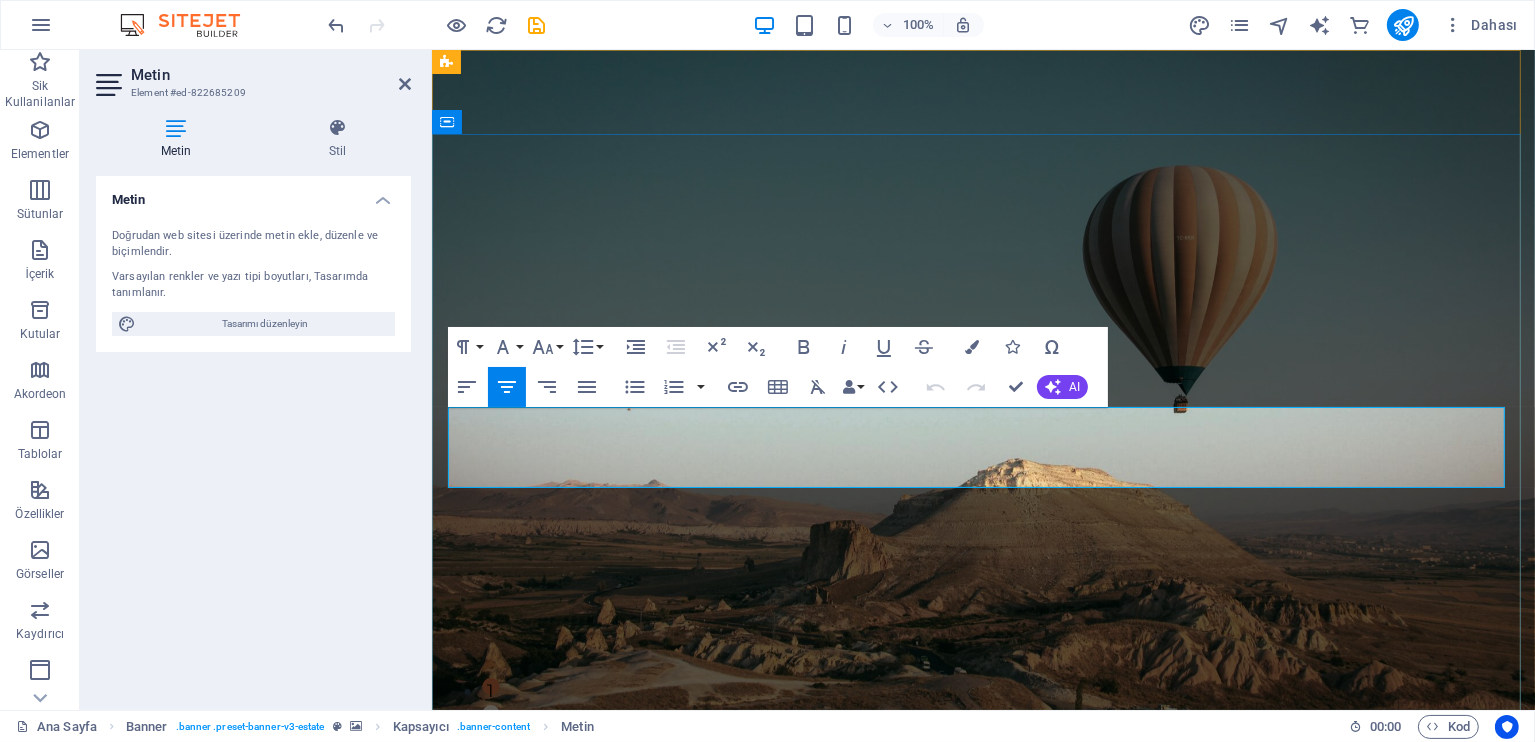 click on "Unutulmaz bir tatil için Castrum Turizm yanınızda! Balayı turlarından kültürel gezilere, balon turlarından doğa yürüyüşlerine kadar her zevke hitap eden aktivite ve tatil seçeneklerimizle hayalinizdeki seyahati gerçeğe dönüştürüyoruz. Profesyonel ekibimizle güvenli, konforlu ve dolu dolu bir Kapadokya deneyimi sizi bekliyor." at bounding box center [982, 1099] 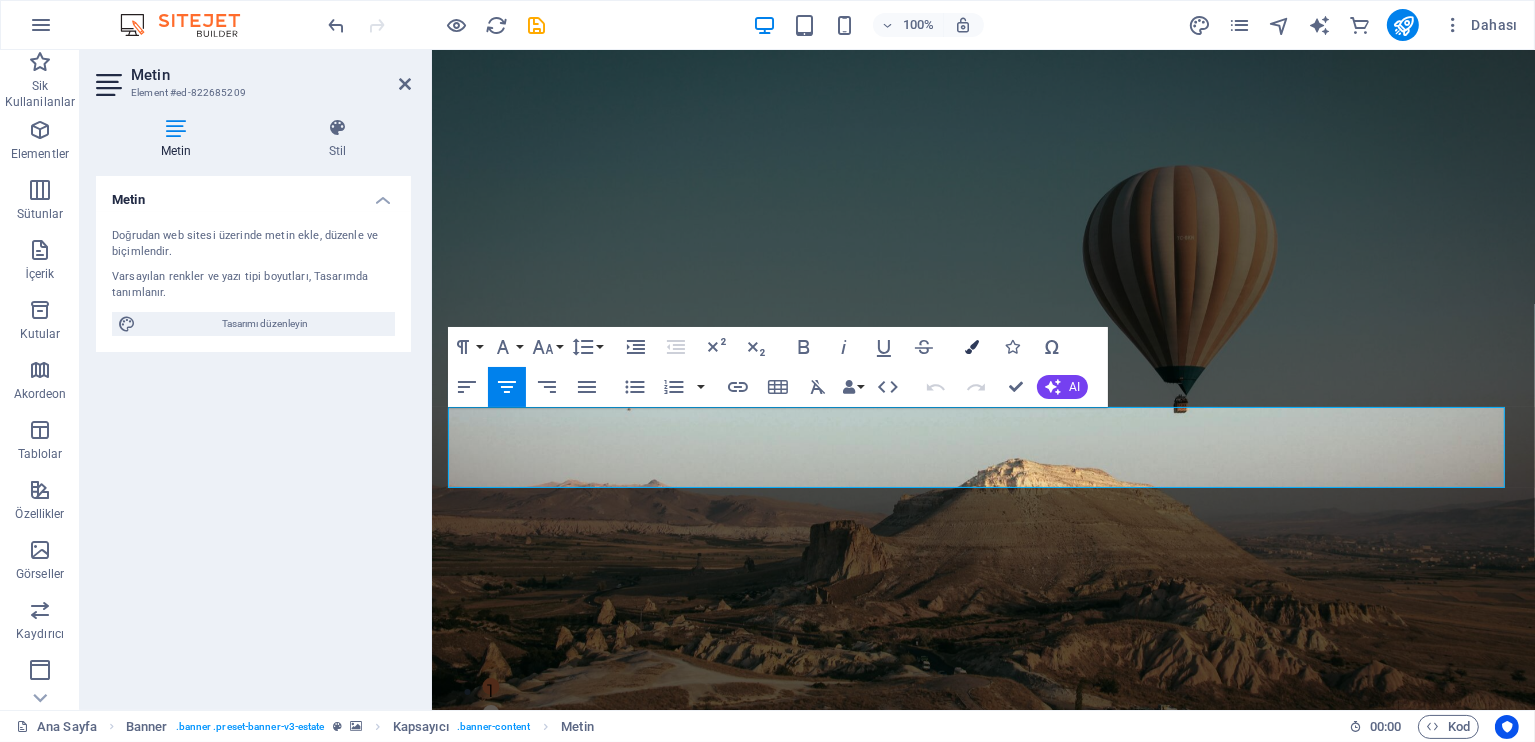 click on "Colors" at bounding box center (972, 347) 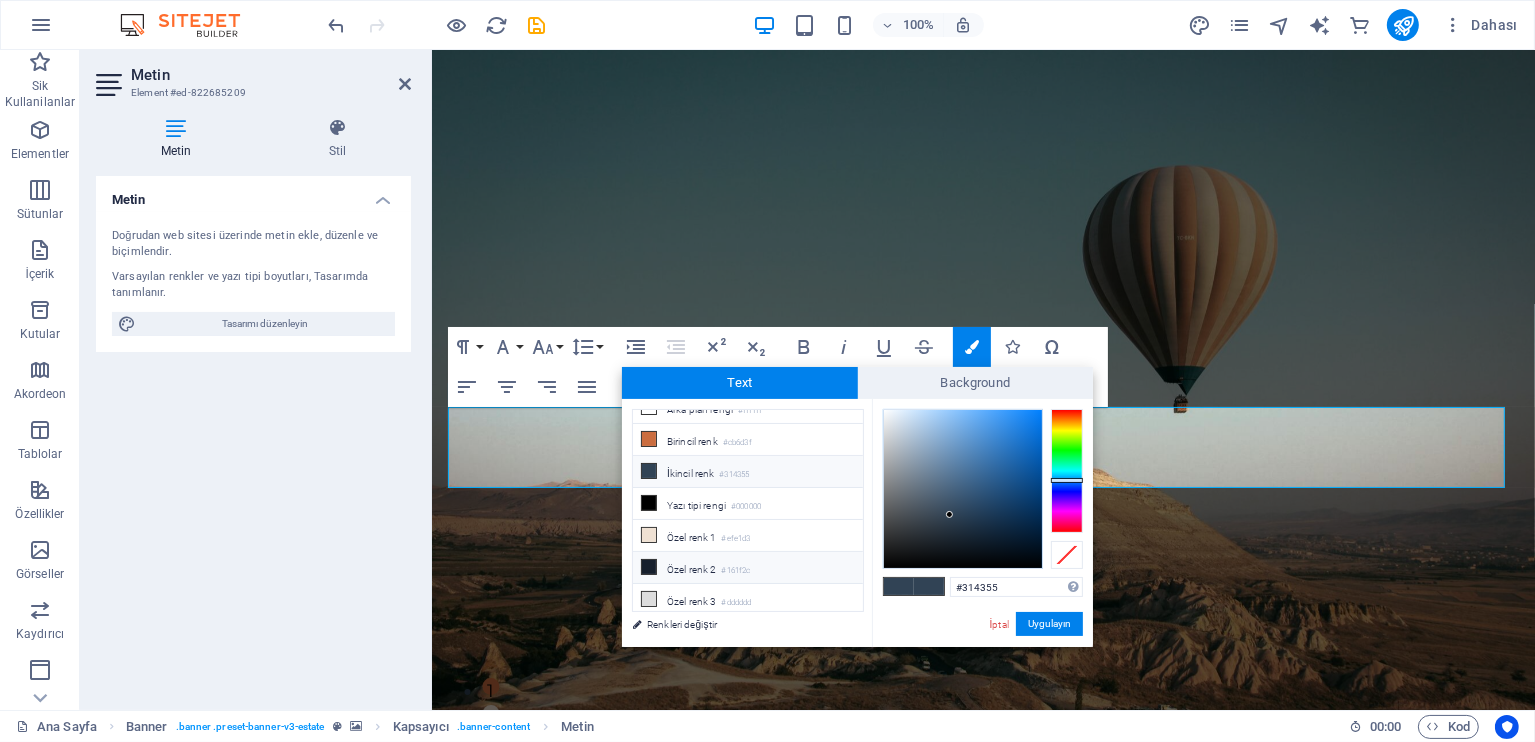 scroll, scrollTop: 0, scrollLeft: 0, axis: both 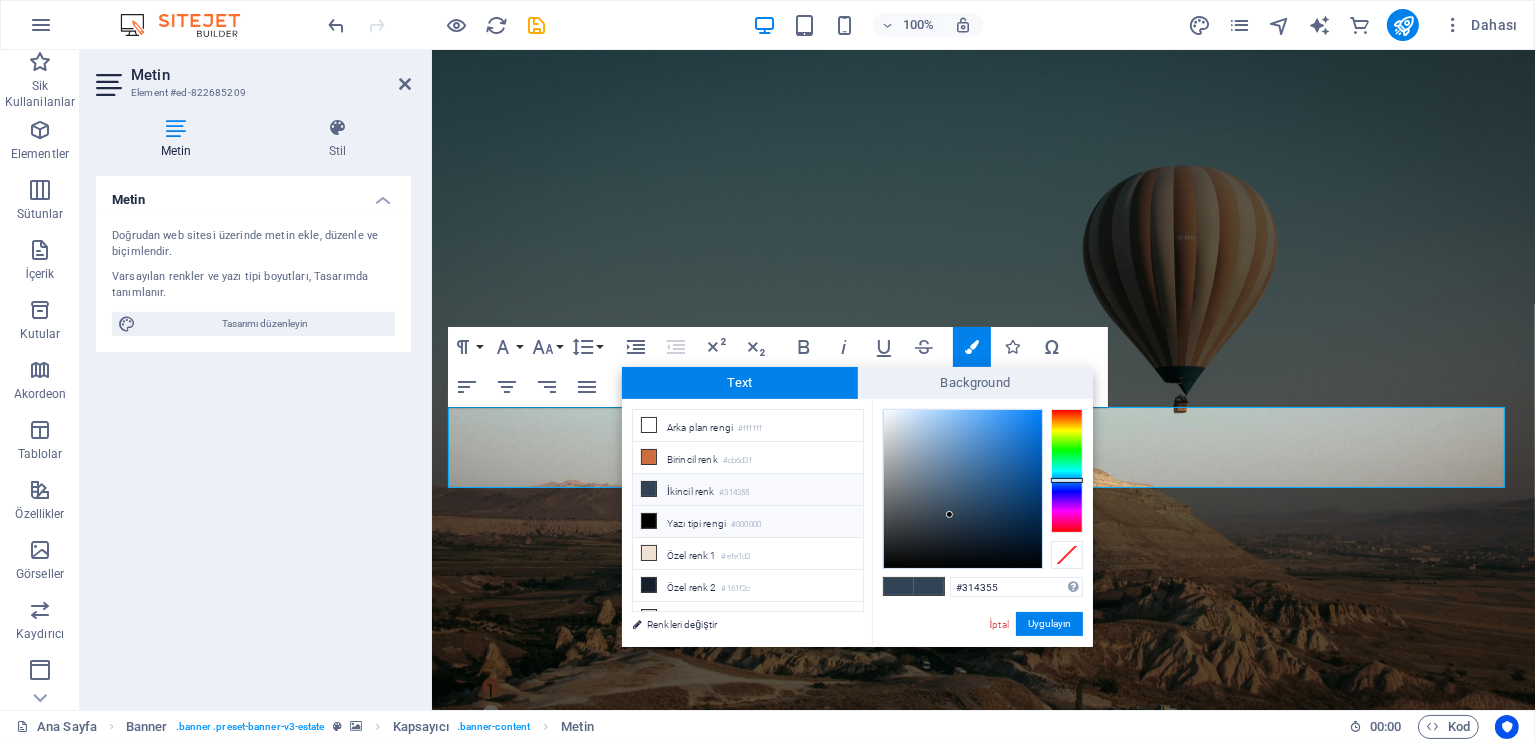 click on "Yazı tipi rengi
#000000" at bounding box center [748, 522] 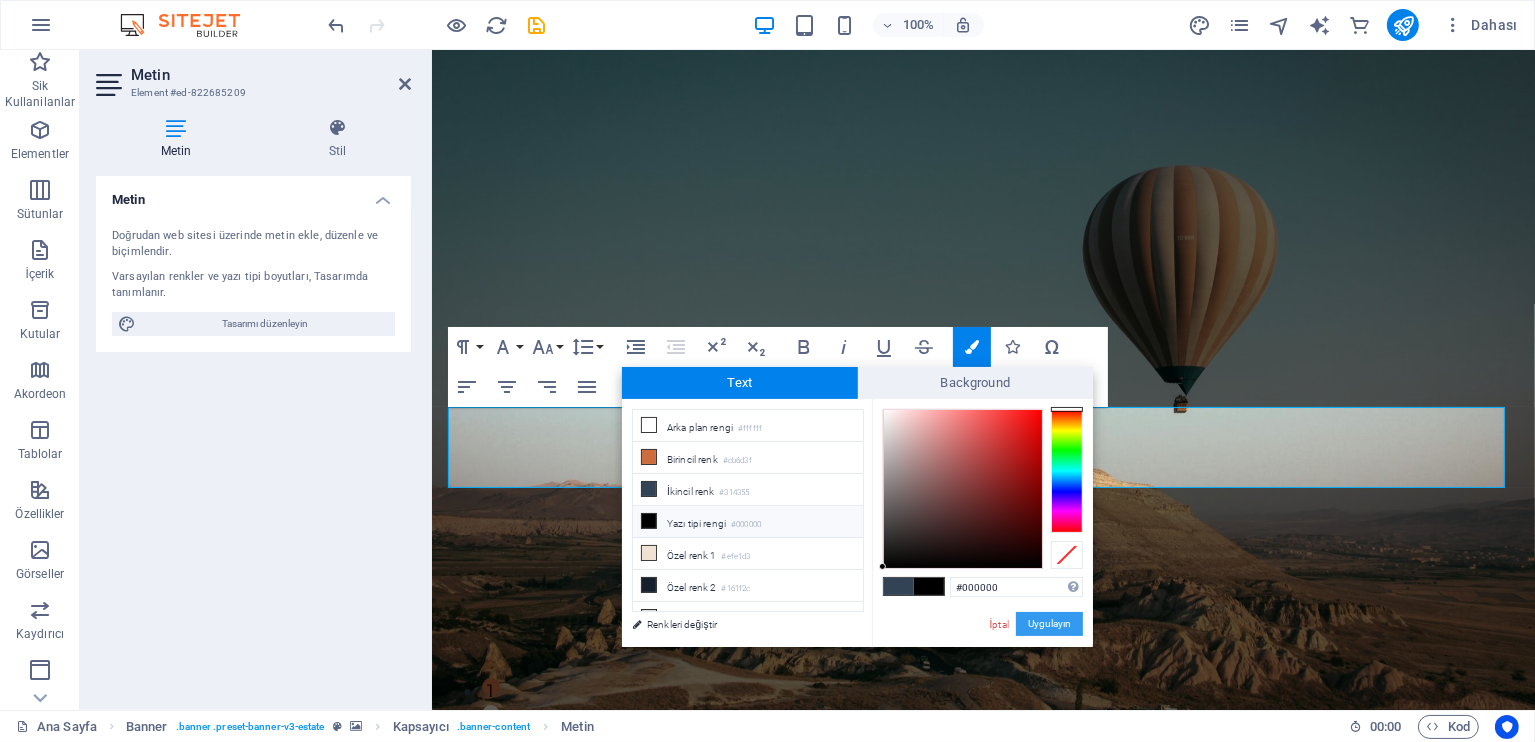 click on "Uygulayın" at bounding box center [1049, 624] 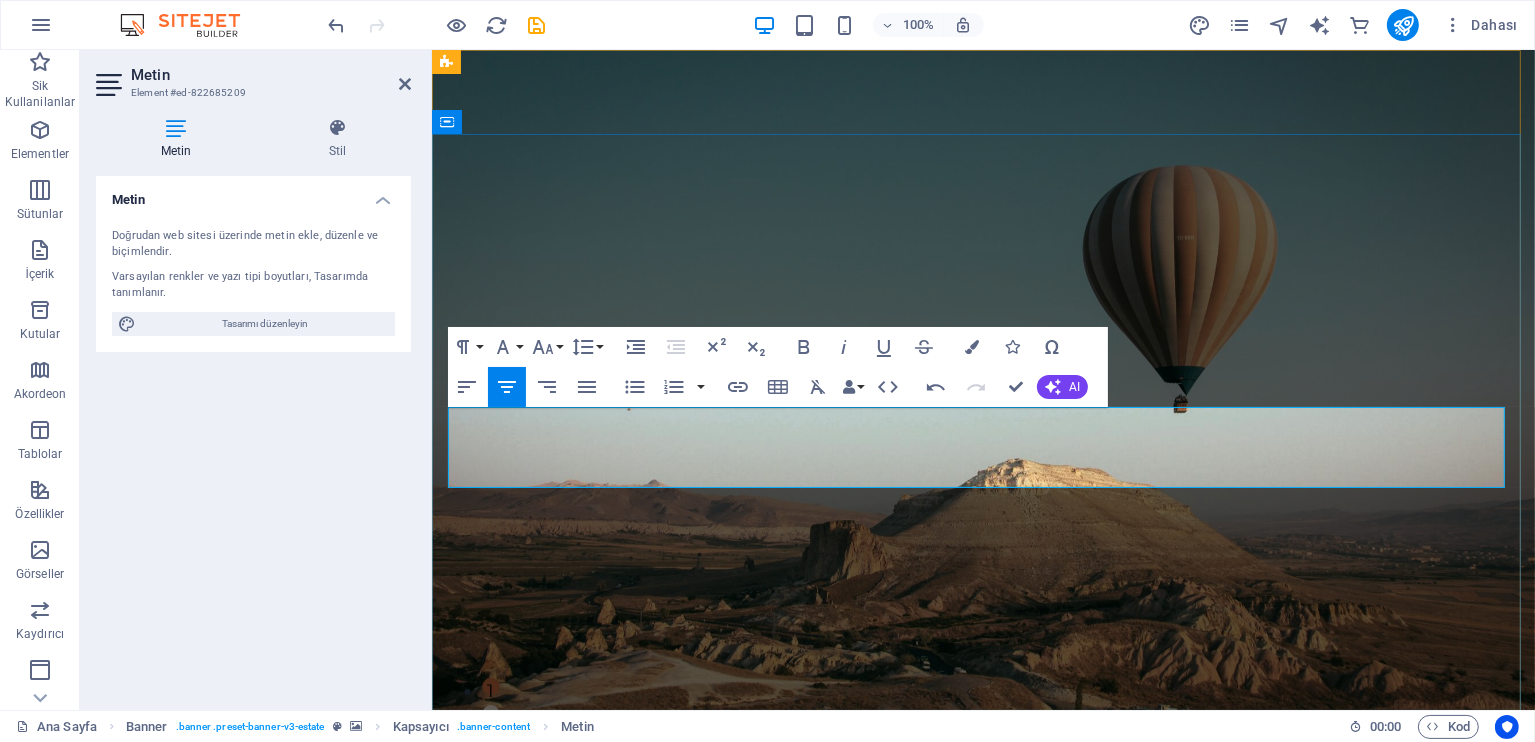 click on "Unutulmaz bir tatil için Castrum Turizm yanınızda! Balayı turlarından kültürel gezilere, balon turlarından doğa yürüyüşlerine kadar her zevke hitap eden aktivite ve tatil seçeneklerimizle hayalinizdeki seyahati gerçeğe dönüştürüyoruz. Profesyonel ekibimizle güvenli, konforlu ve dolu dolu bir Kapadokya deneyimi sizi bekliyor." at bounding box center [983, 1099] 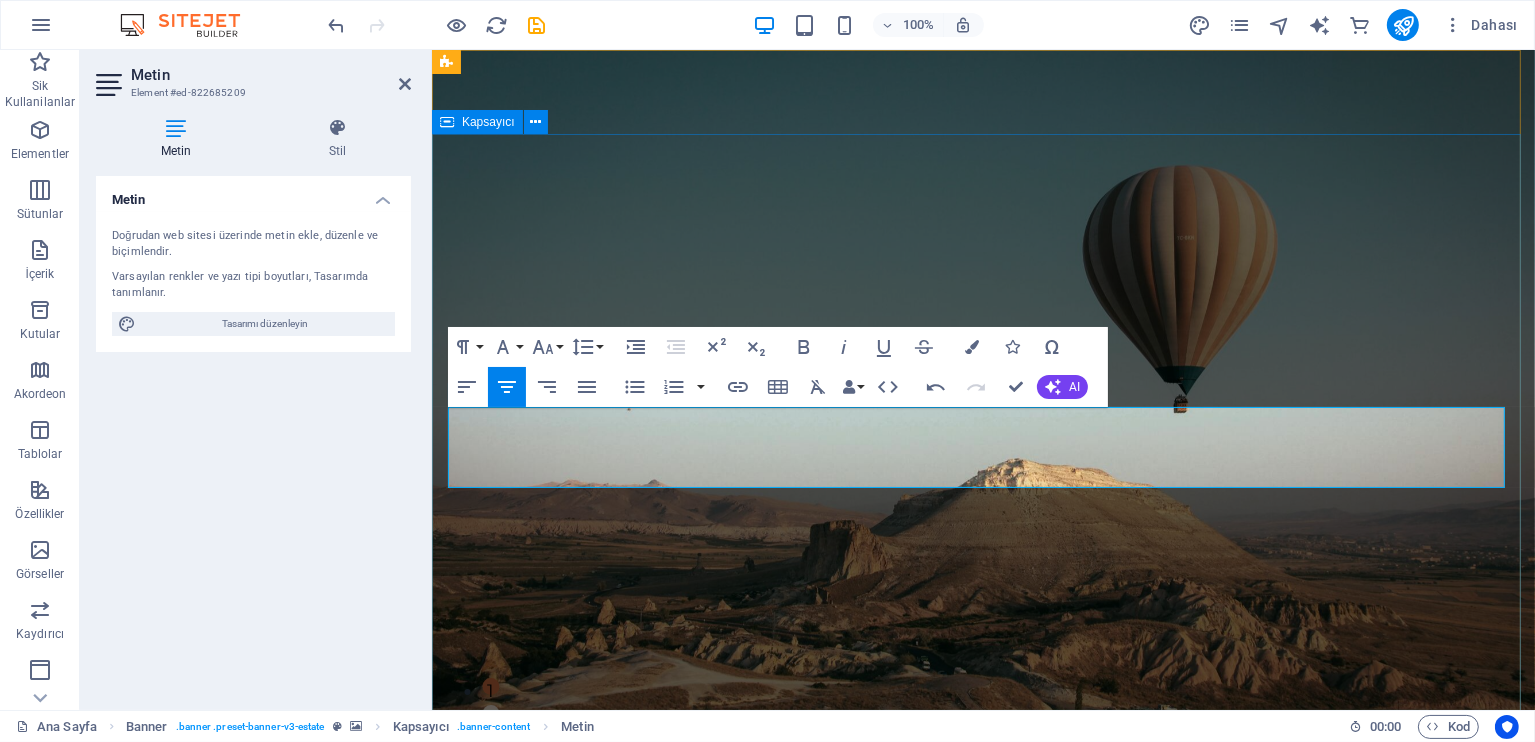 click on "Kapadokya'yı   keşfet Unutulmaz bir tatil için Castrum Turizm yanınızda! Balayı turlarından kültürel gezilere, balon turlarından doğa yürüyüşlerine kadar her zevke hitap eden aktivite ve tatil seçeneklerimizle hayalinizdeki seyahati gerçeğe dönüştürüyoruz. Profesyonel ekibimizle güvenli, konforlu ve dolu dolu bir Kapadokya deneyimi sizi bekliyor. WhatsApp ile bilgi alın" at bounding box center (982, 1074) 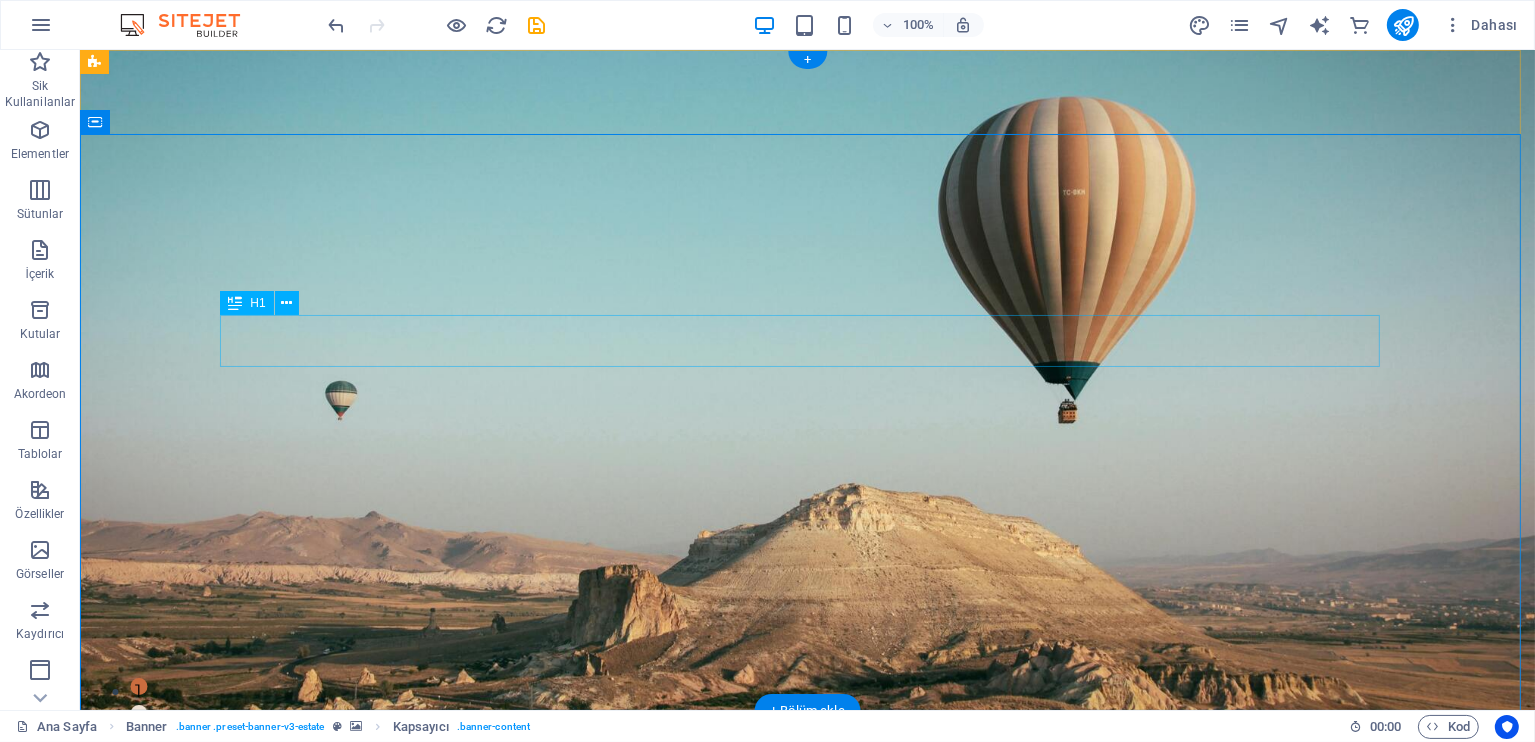 click on "Kapadokya'yı   keşfet" at bounding box center [807, 993] 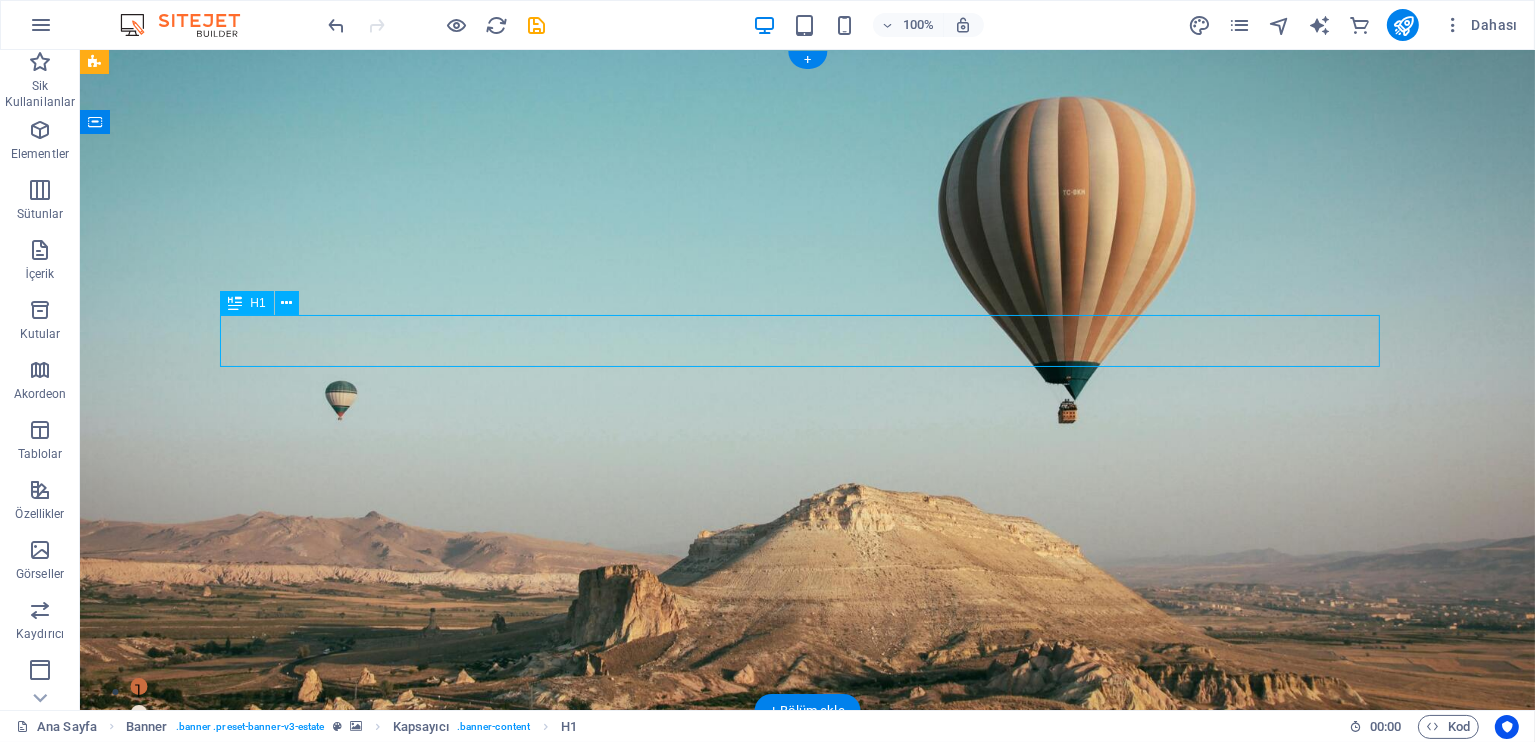 click on "Kapadokya'yı   keşfet" at bounding box center (807, 993) 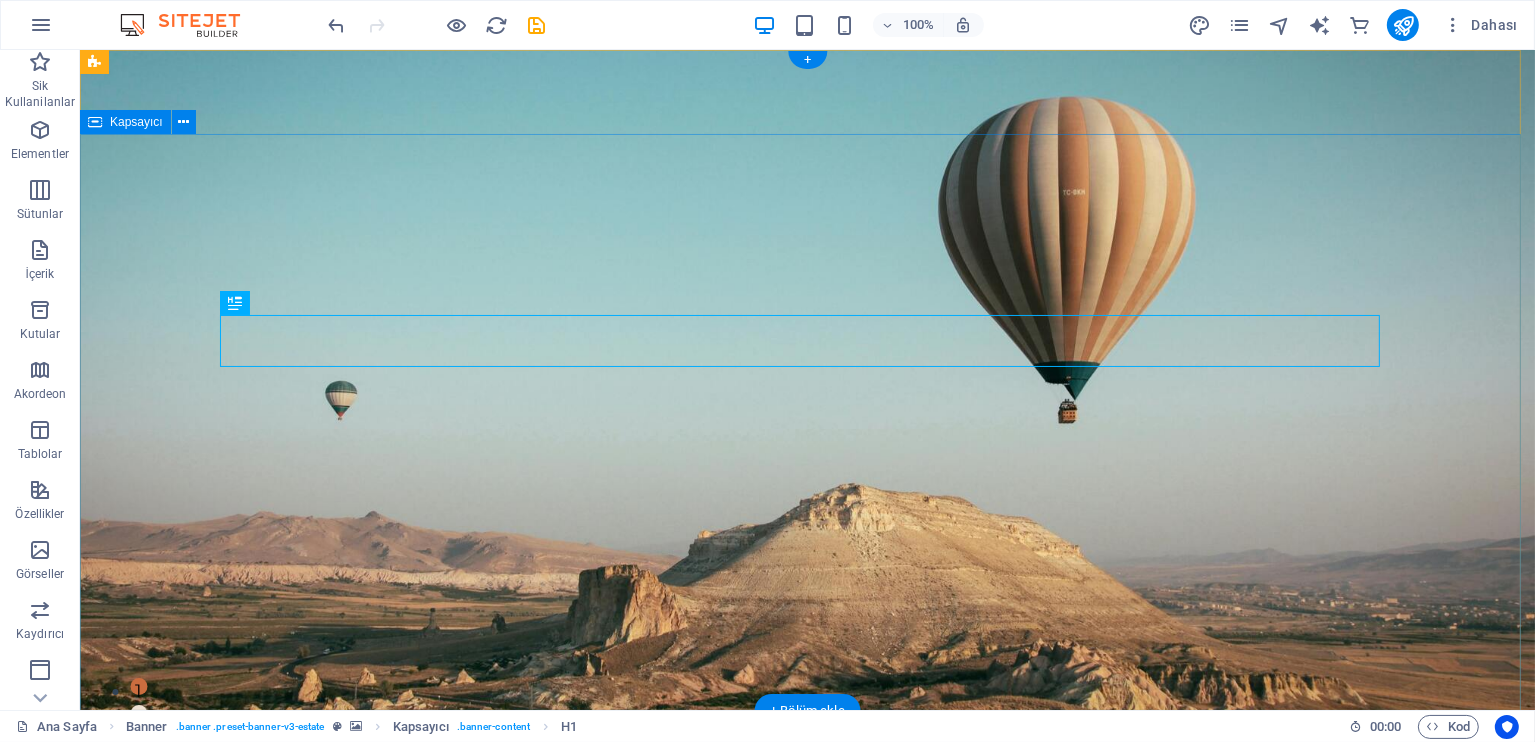 click on "Kapadokya'yı   keşfet Unutulmaz bir tatil için Castrum Turizm yanınızda! Balayı turlarından kültürel gezilere, balon turlarından doğa yürüyüşlerine kadar her zevke hitap eden aktivite ve tatil seçeneklerimizle hayalinizdeki seyahati gerçeğe dönüştürüyoruz. Profesyonel ekibimizle güvenli, konforlu ve dolu dolu bir Kapadokya deneyimi sizi bekliyor. WhatsApp ile bilgi alın" at bounding box center (806, 1074) 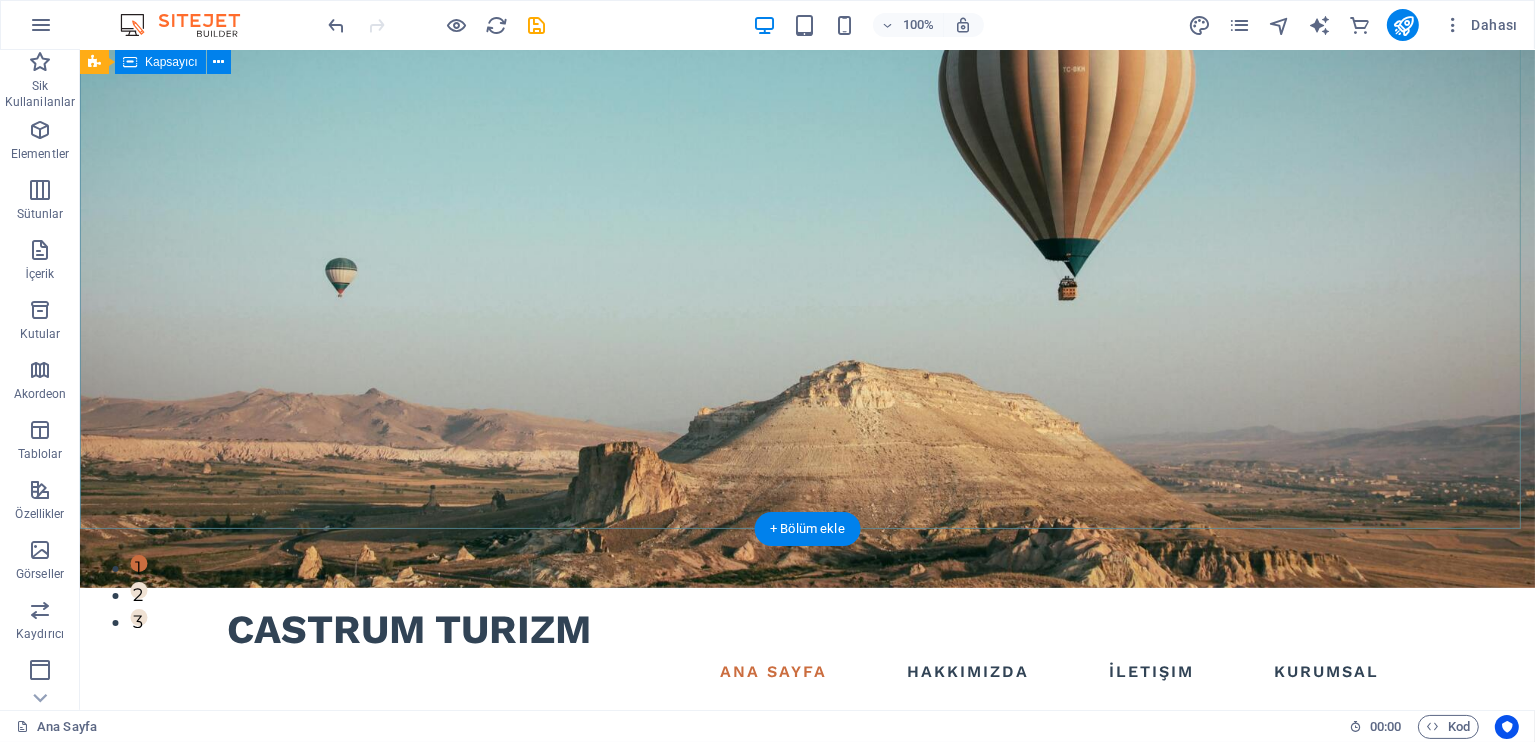 scroll, scrollTop: 0, scrollLeft: 0, axis: both 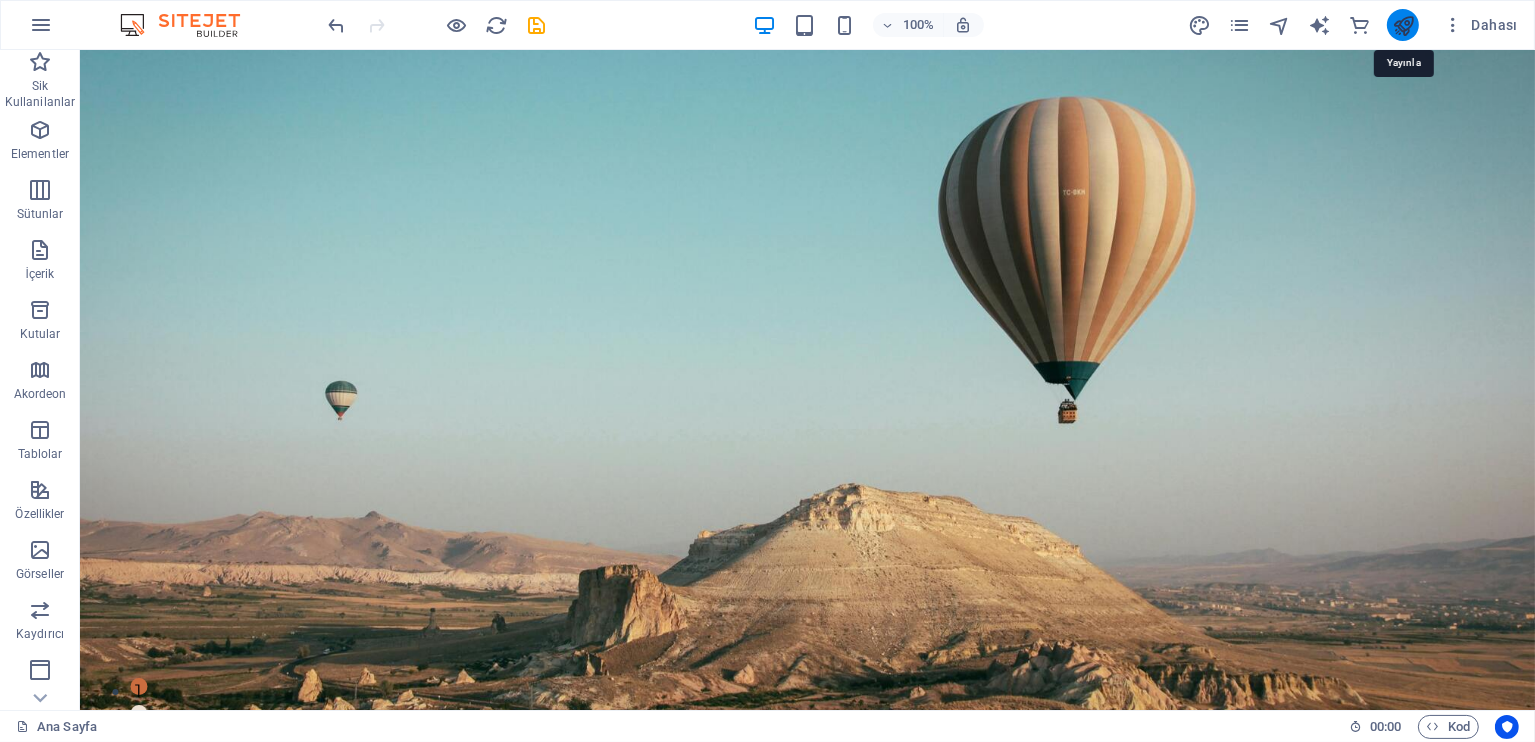 click at bounding box center [1403, 25] 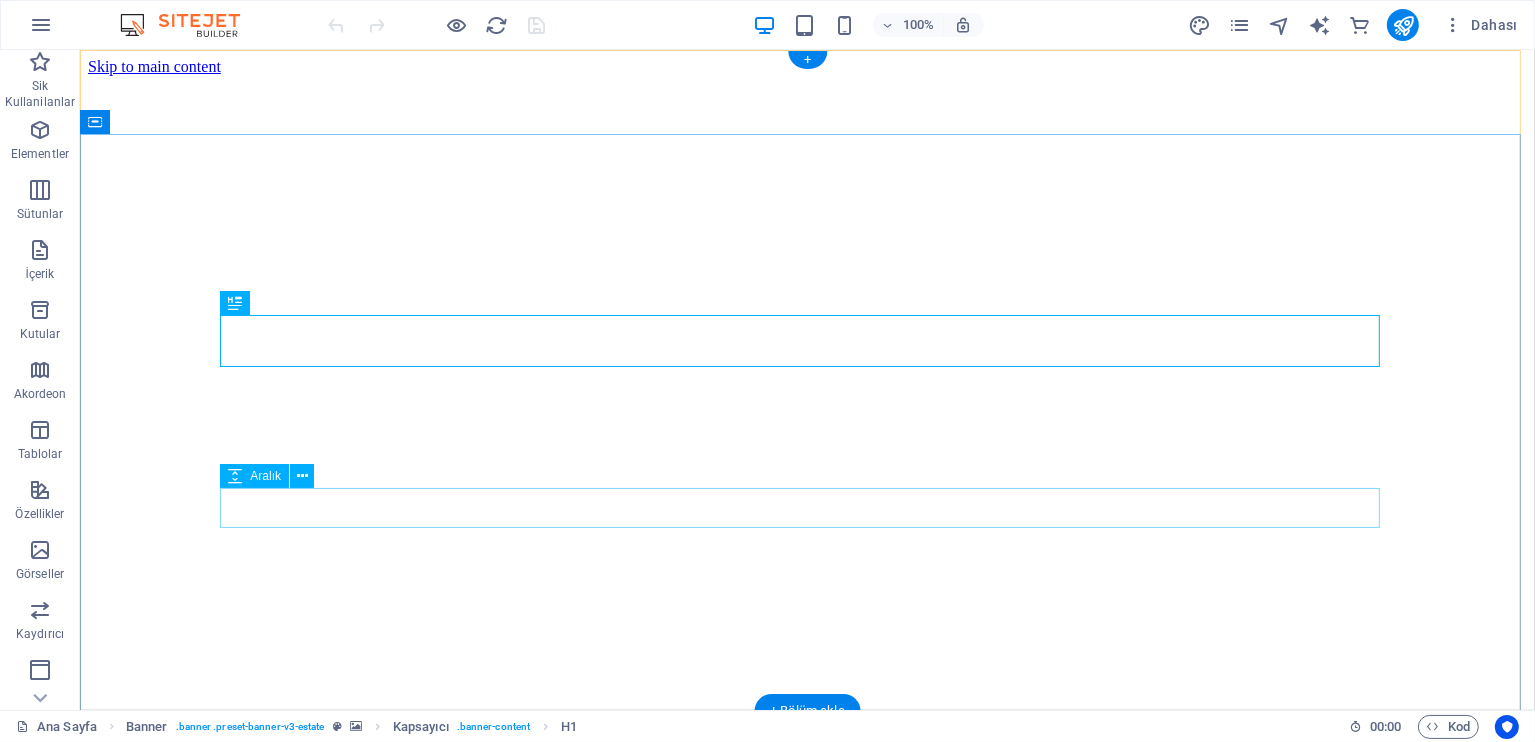 scroll, scrollTop: 0, scrollLeft: 0, axis: both 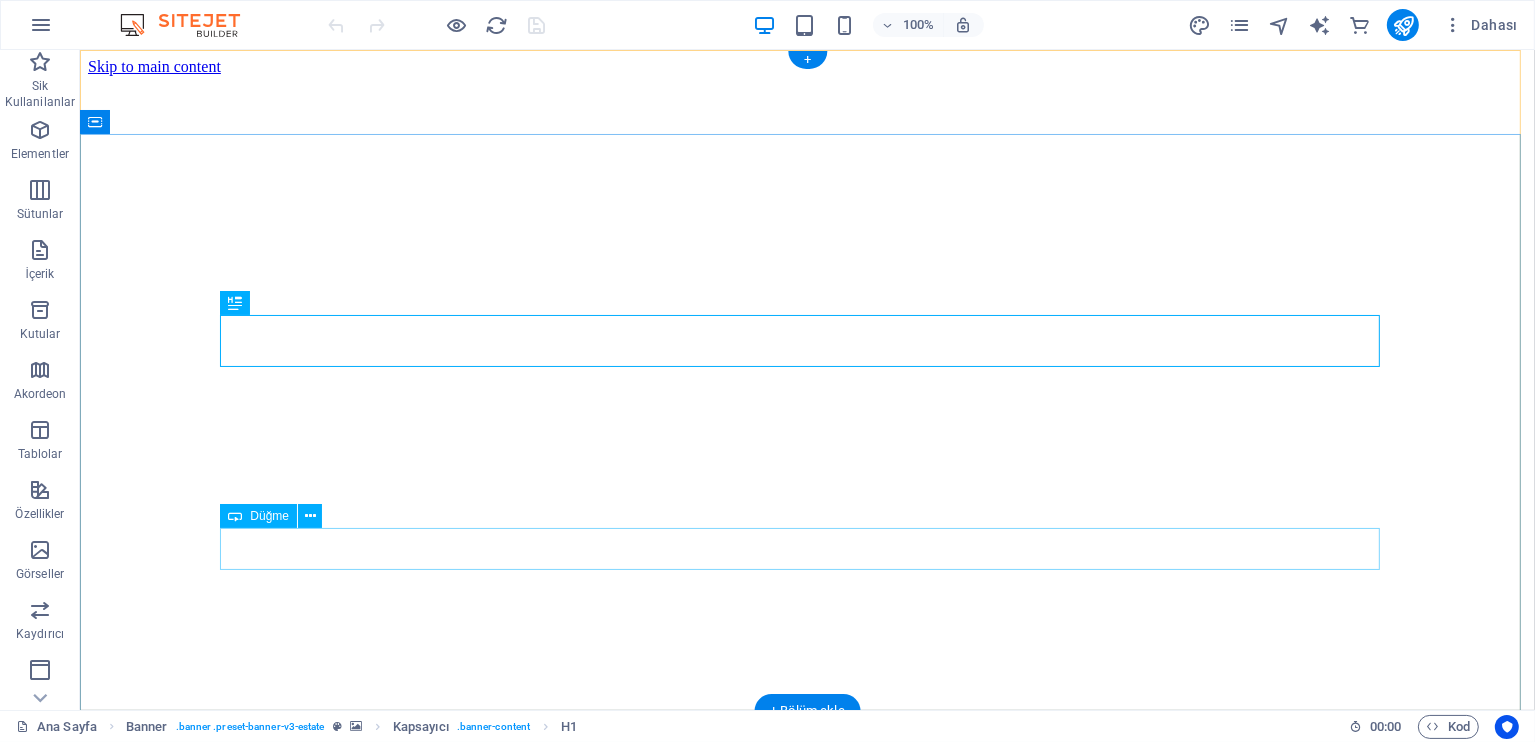 click on "WhatsApp ile bilgi alın" at bounding box center [806, 1200] 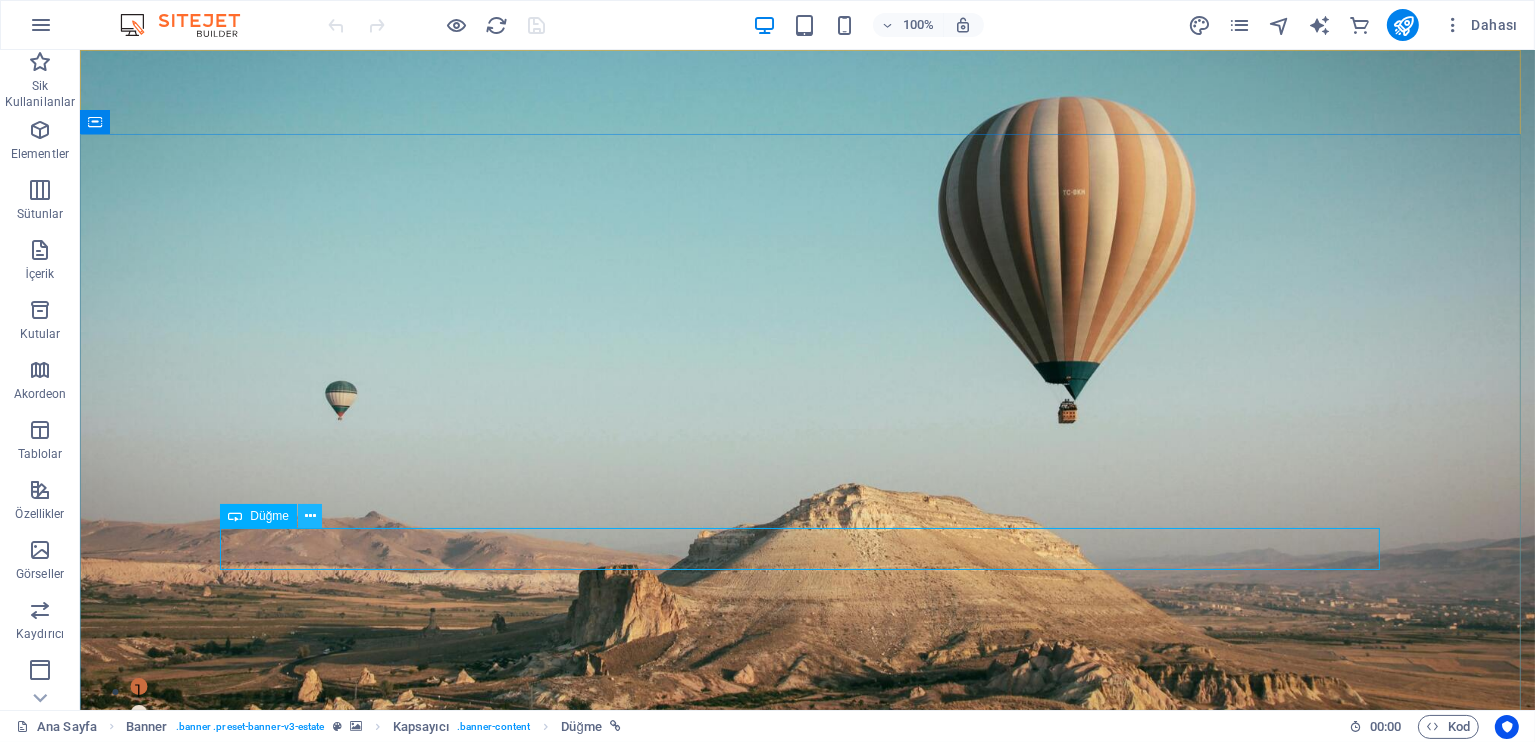 click at bounding box center (310, 516) 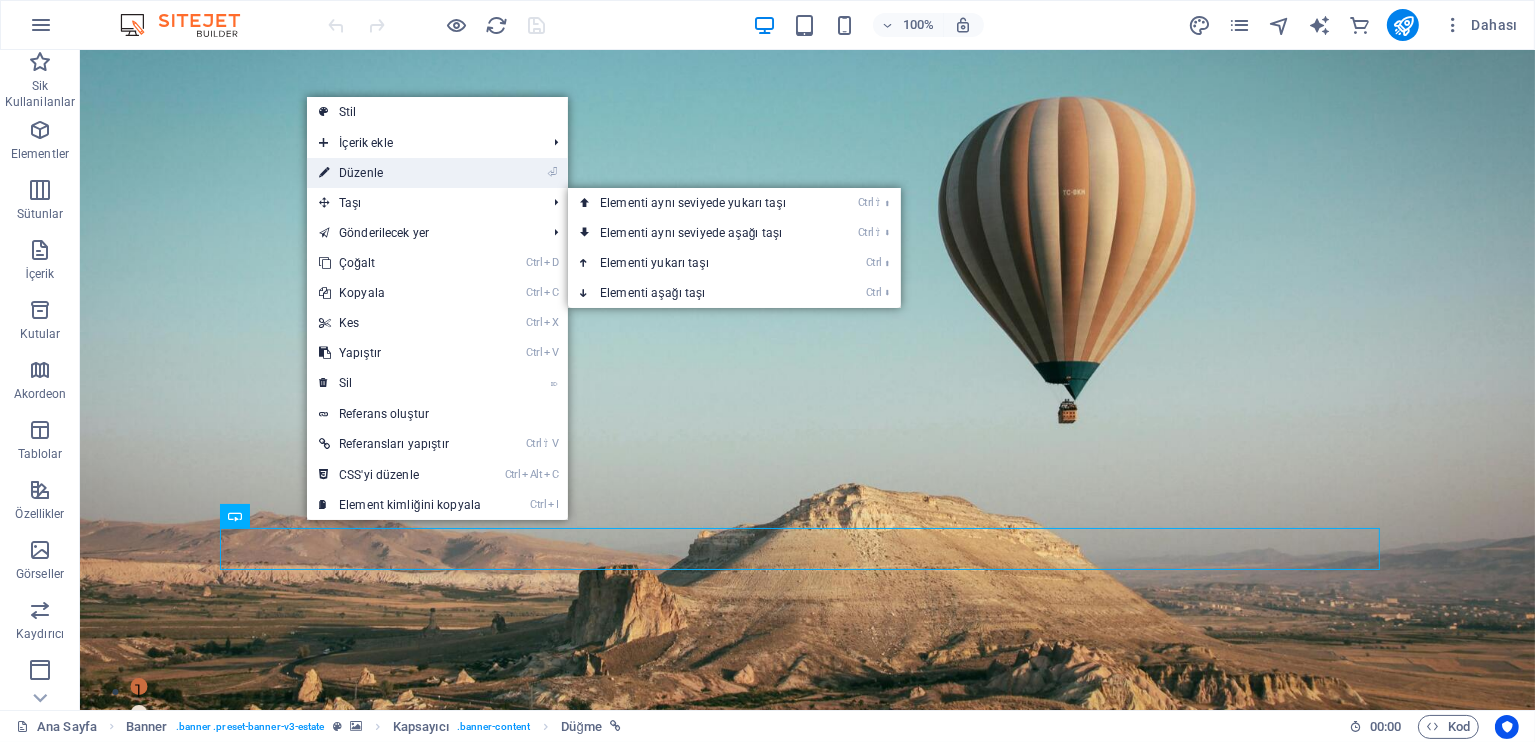 click on "⏎  Düzenle" at bounding box center (400, 173) 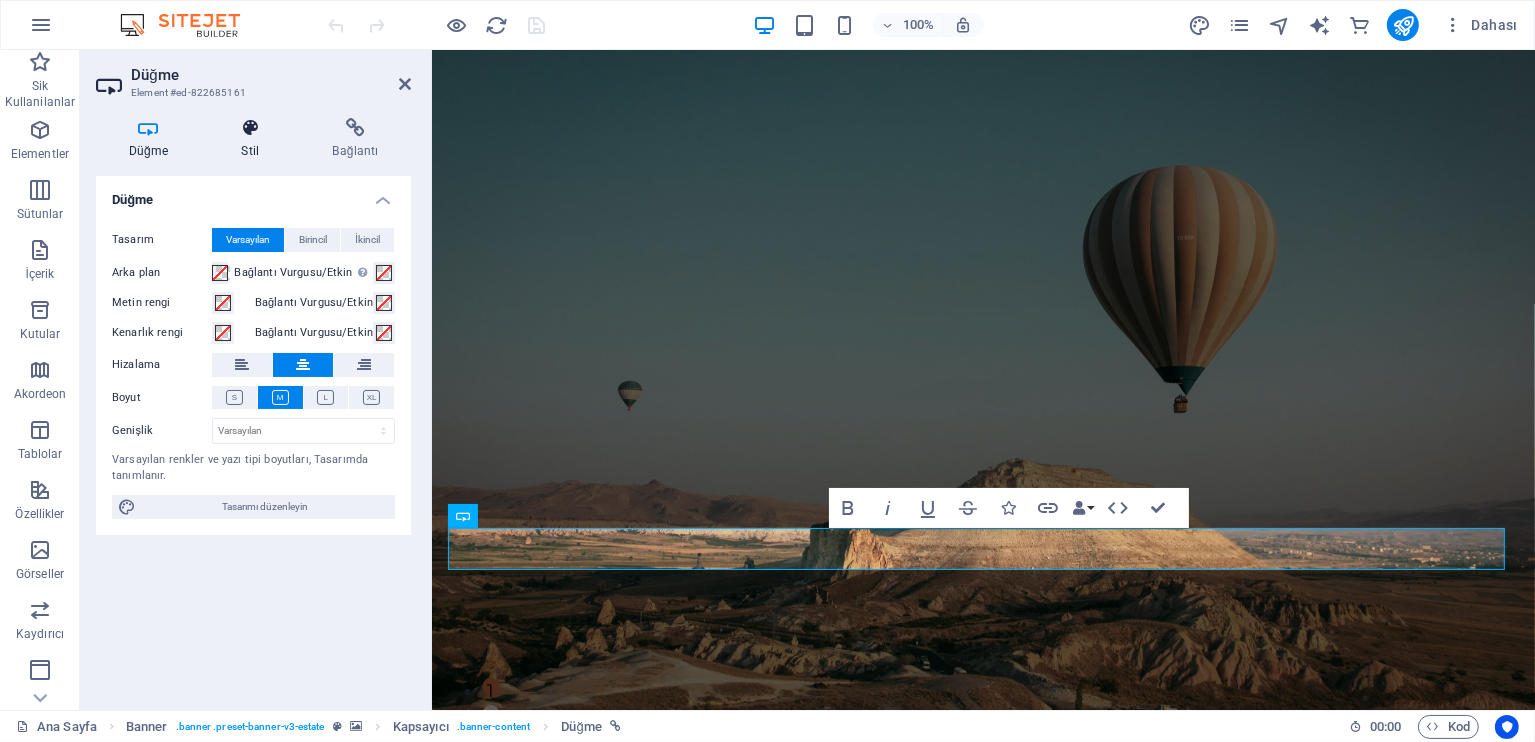 click at bounding box center (250, 128) 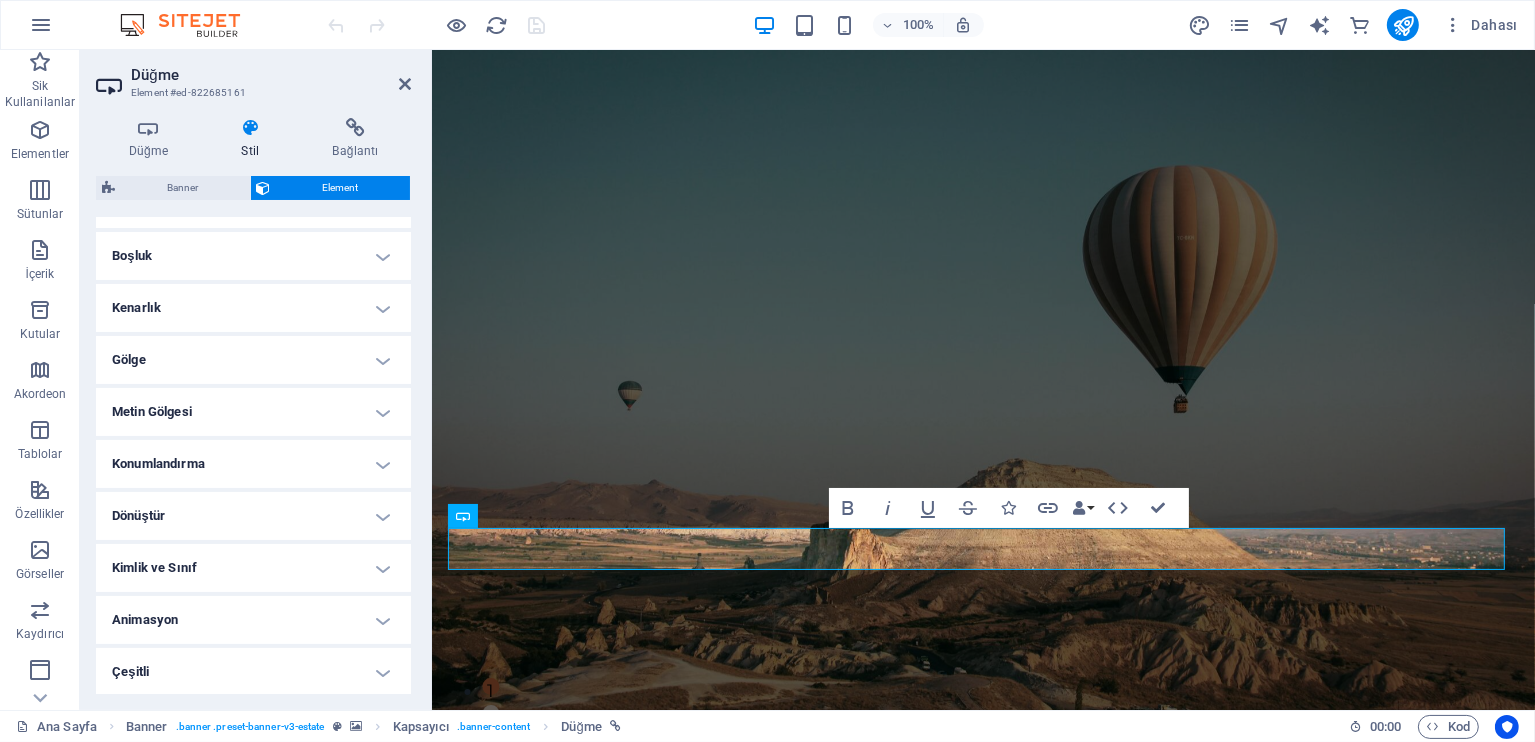 scroll, scrollTop: 384, scrollLeft: 0, axis: vertical 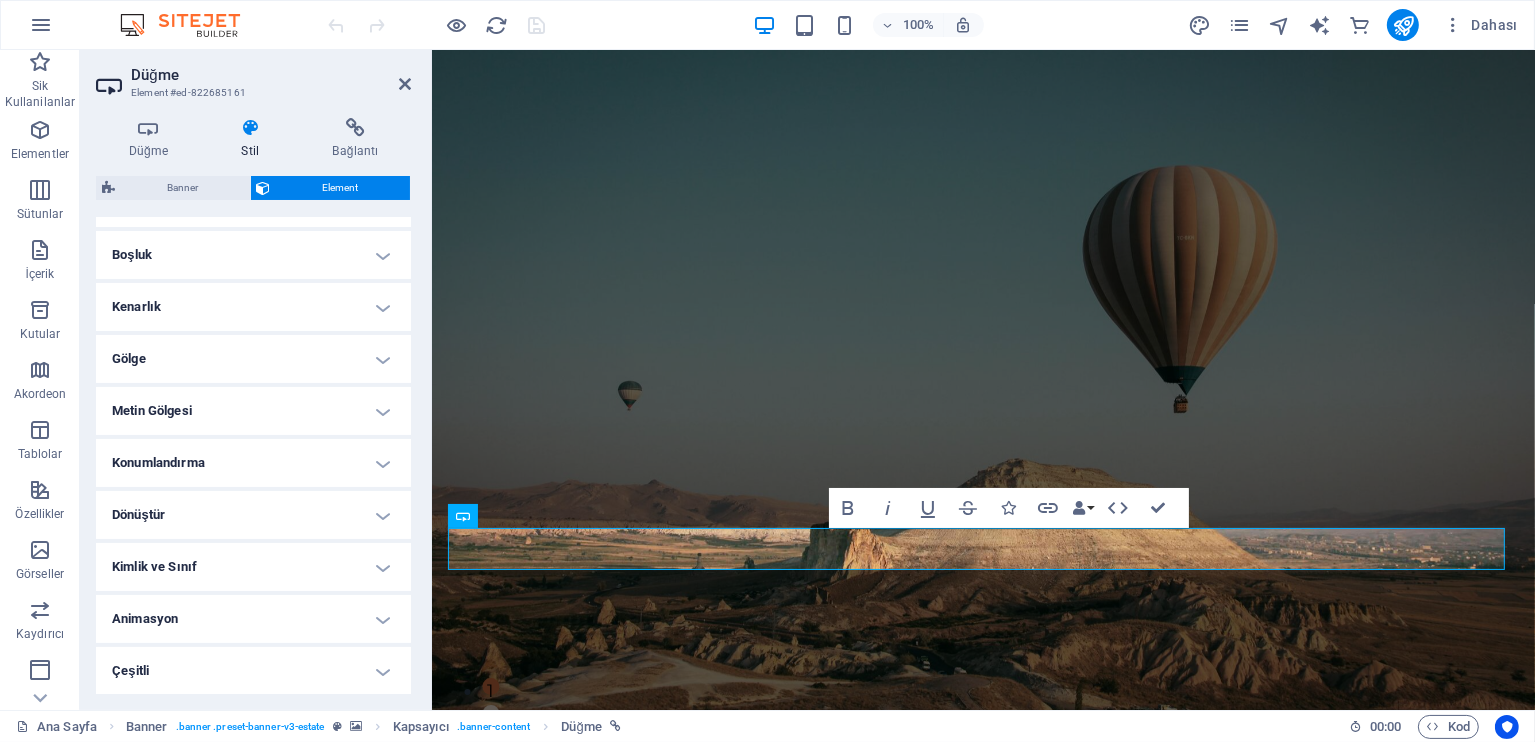 click on "Kimlik ve Sınıf" at bounding box center [253, 567] 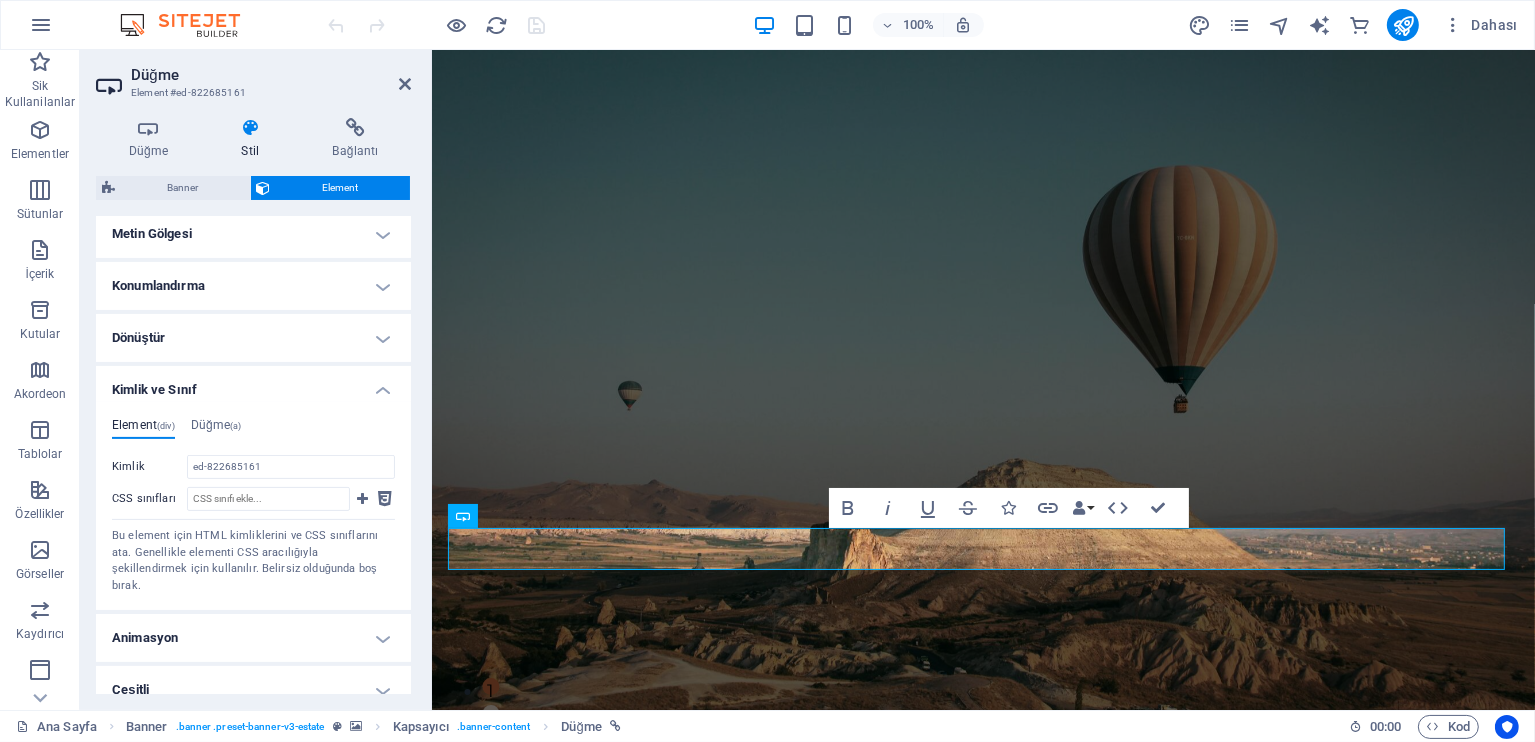 scroll, scrollTop: 563, scrollLeft: 0, axis: vertical 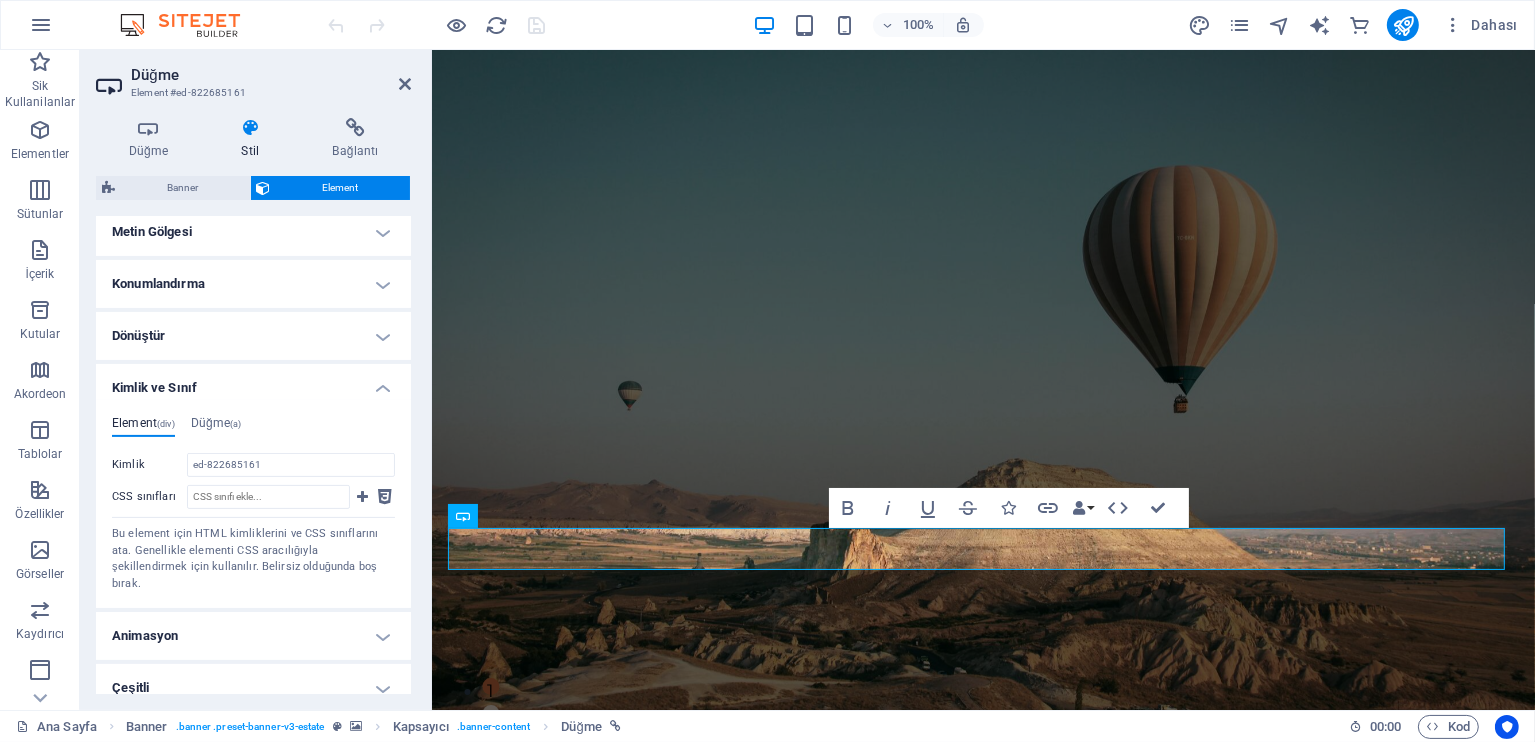 click on "Çeşitli" at bounding box center [253, 688] 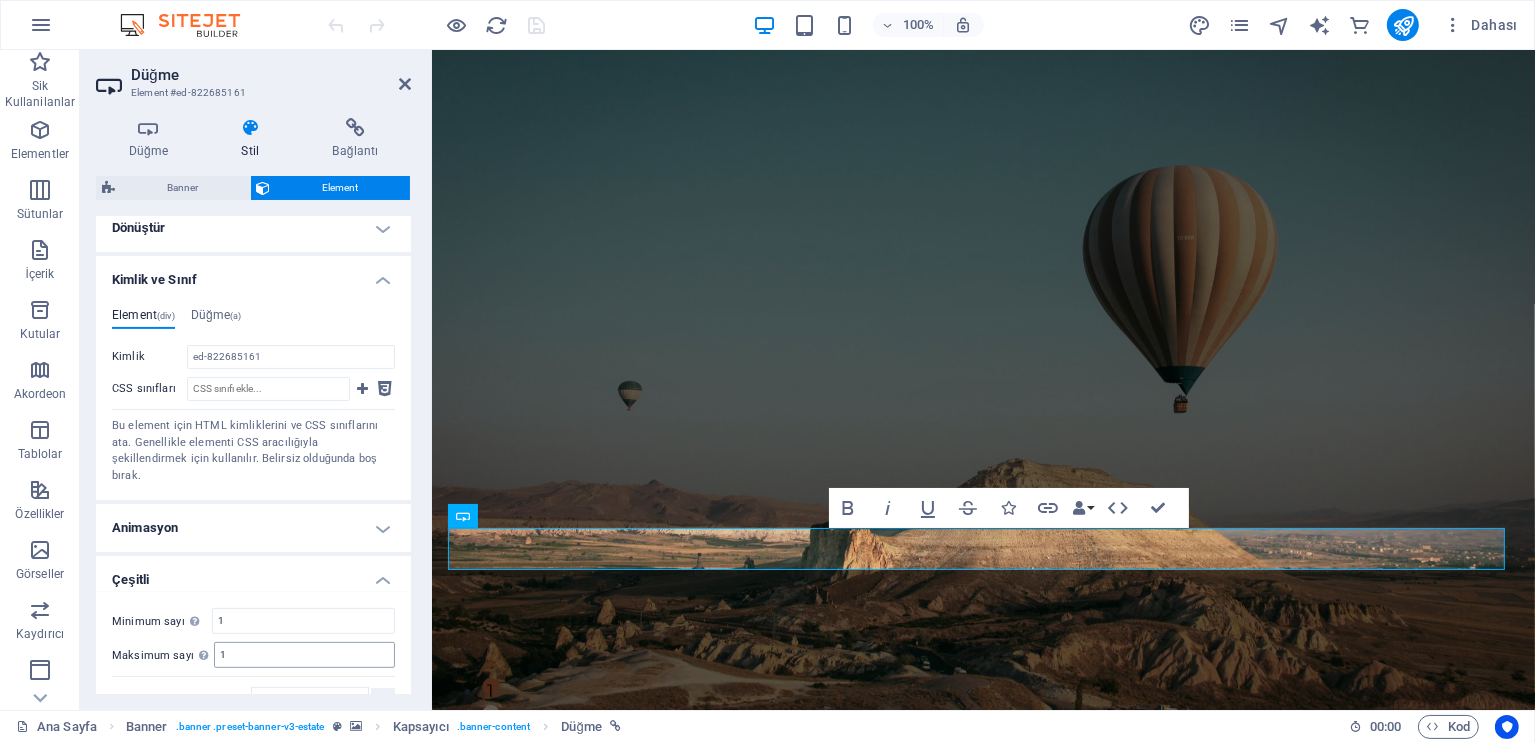 scroll, scrollTop: 686, scrollLeft: 0, axis: vertical 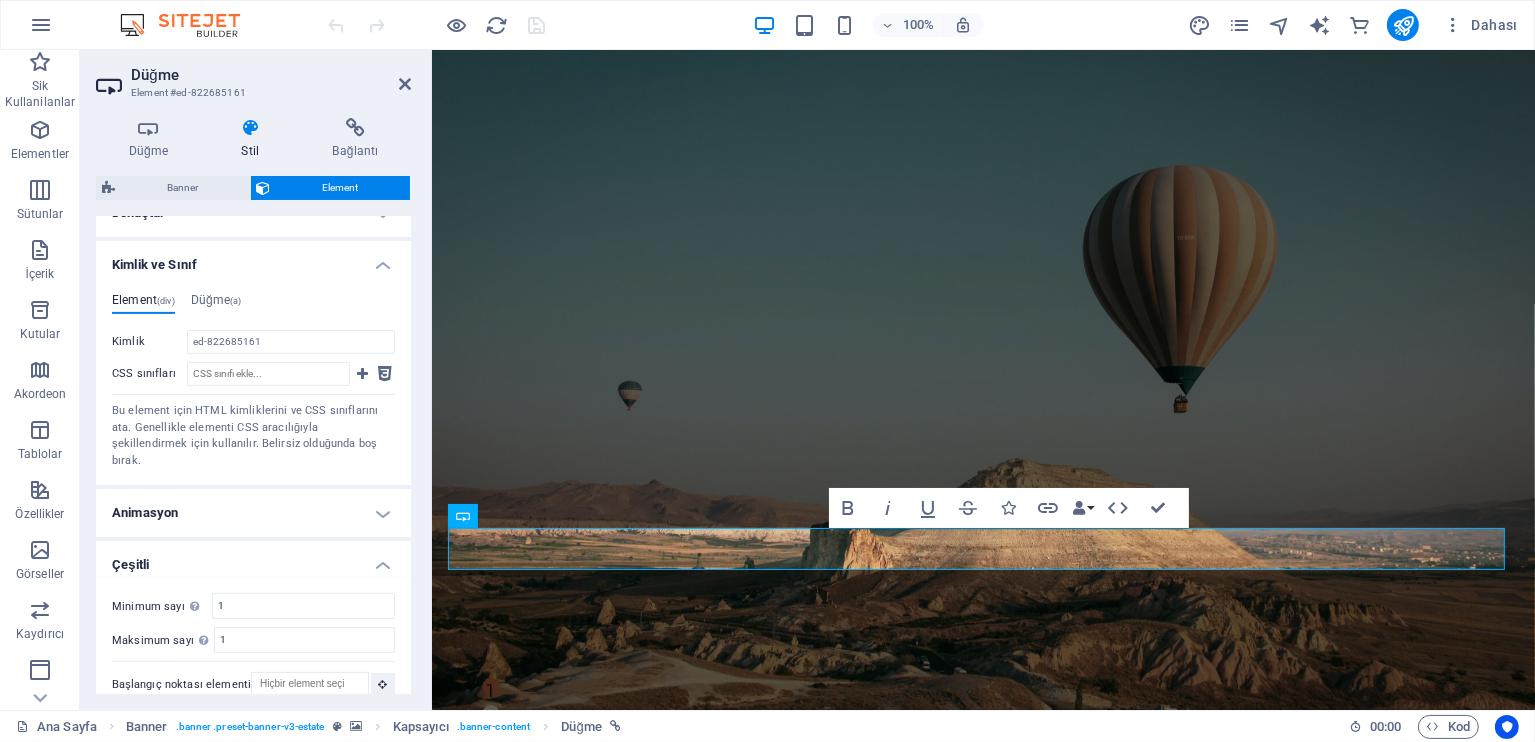 click on "Animasyon" at bounding box center (253, 513) 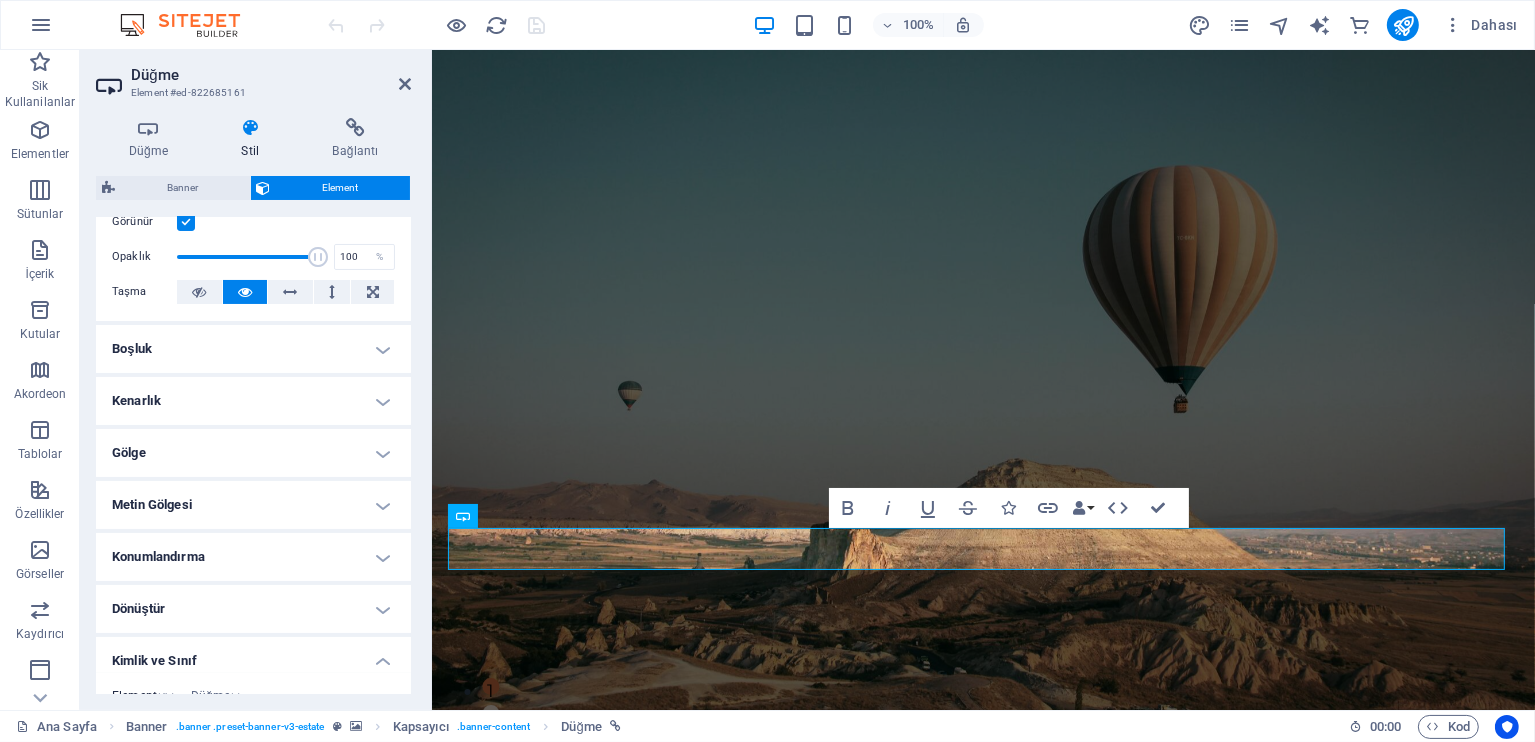 scroll, scrollTop: 286, scrollLeft: 0, axis: vertical 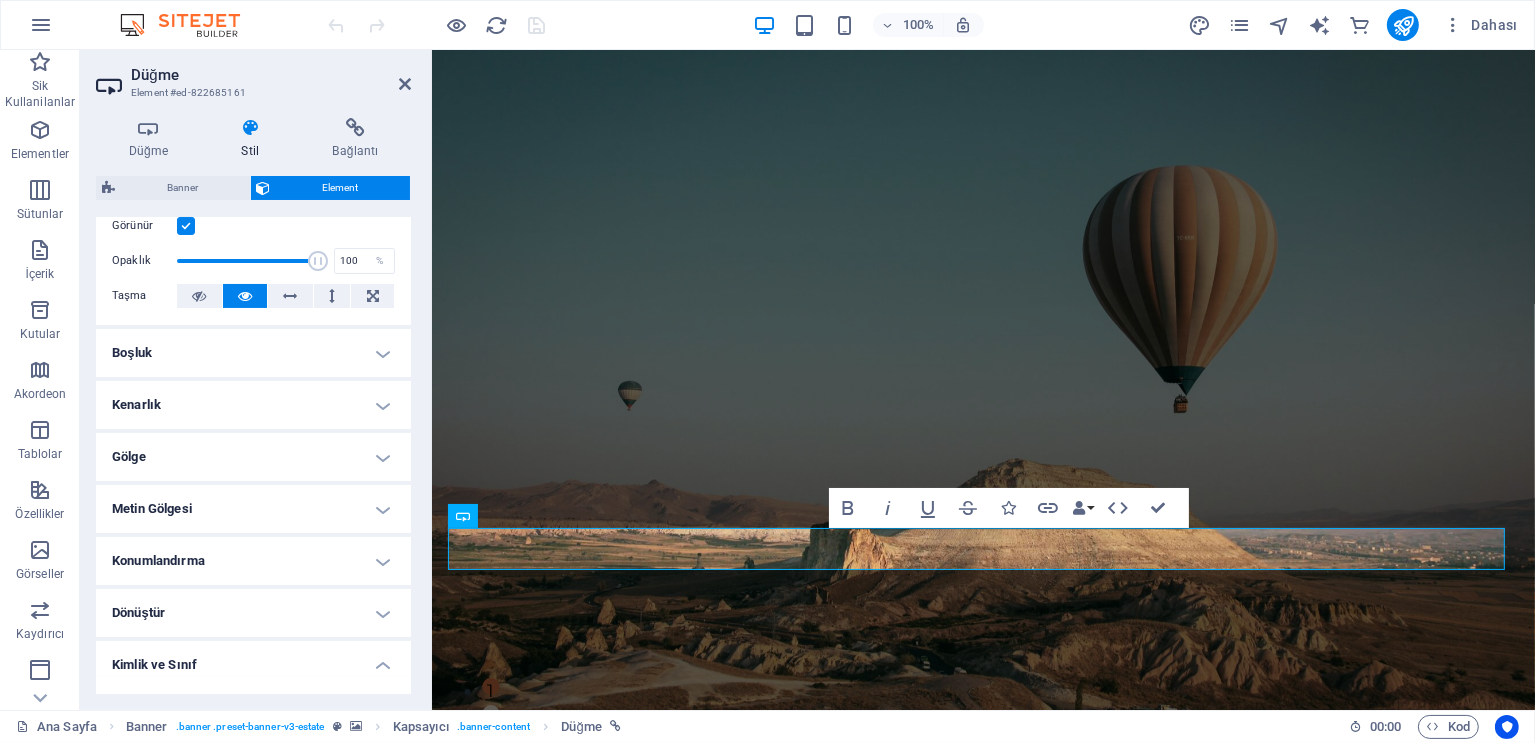 click on "Metin Gölgesi" at bounding box center [253, 509] 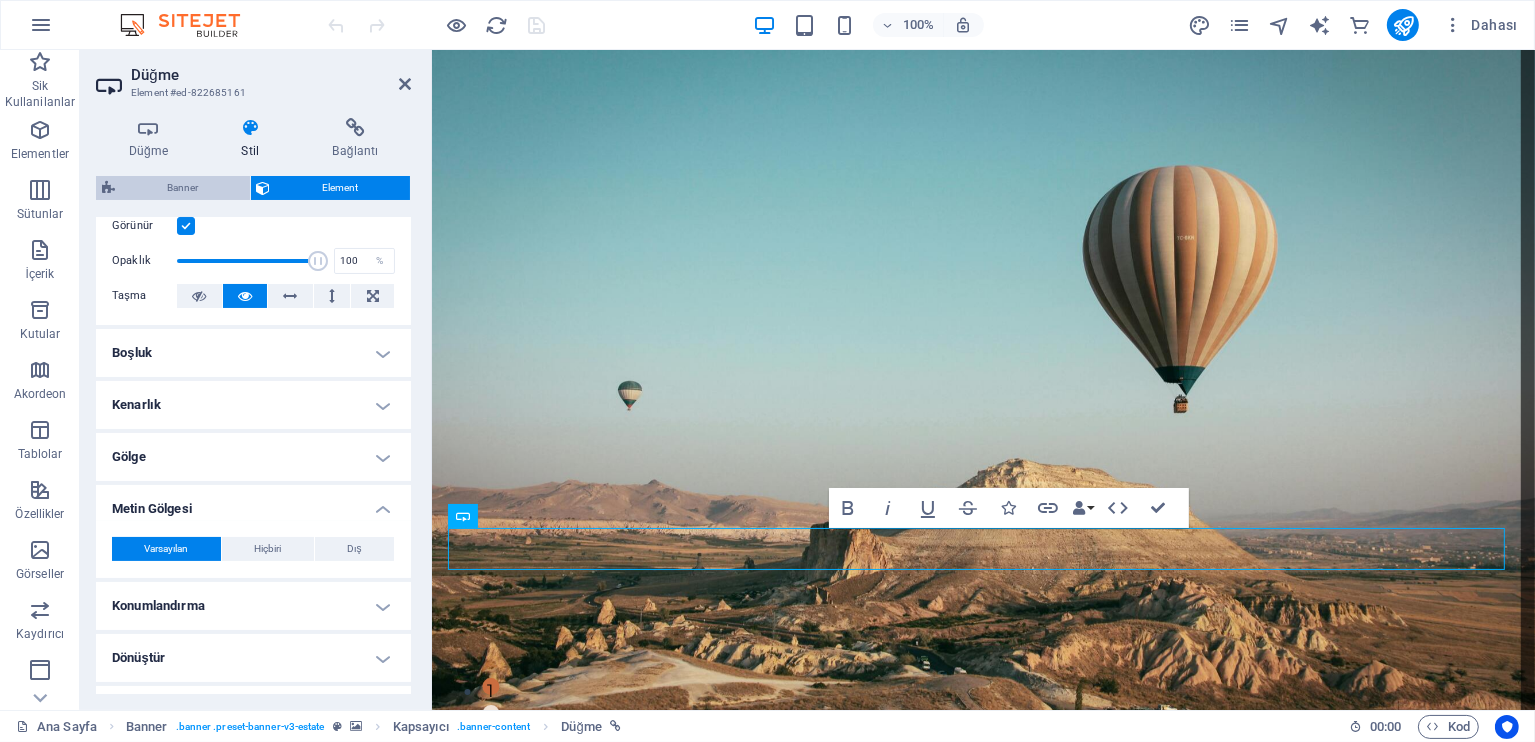 click on "Banner" at bounding box center [182, 188] 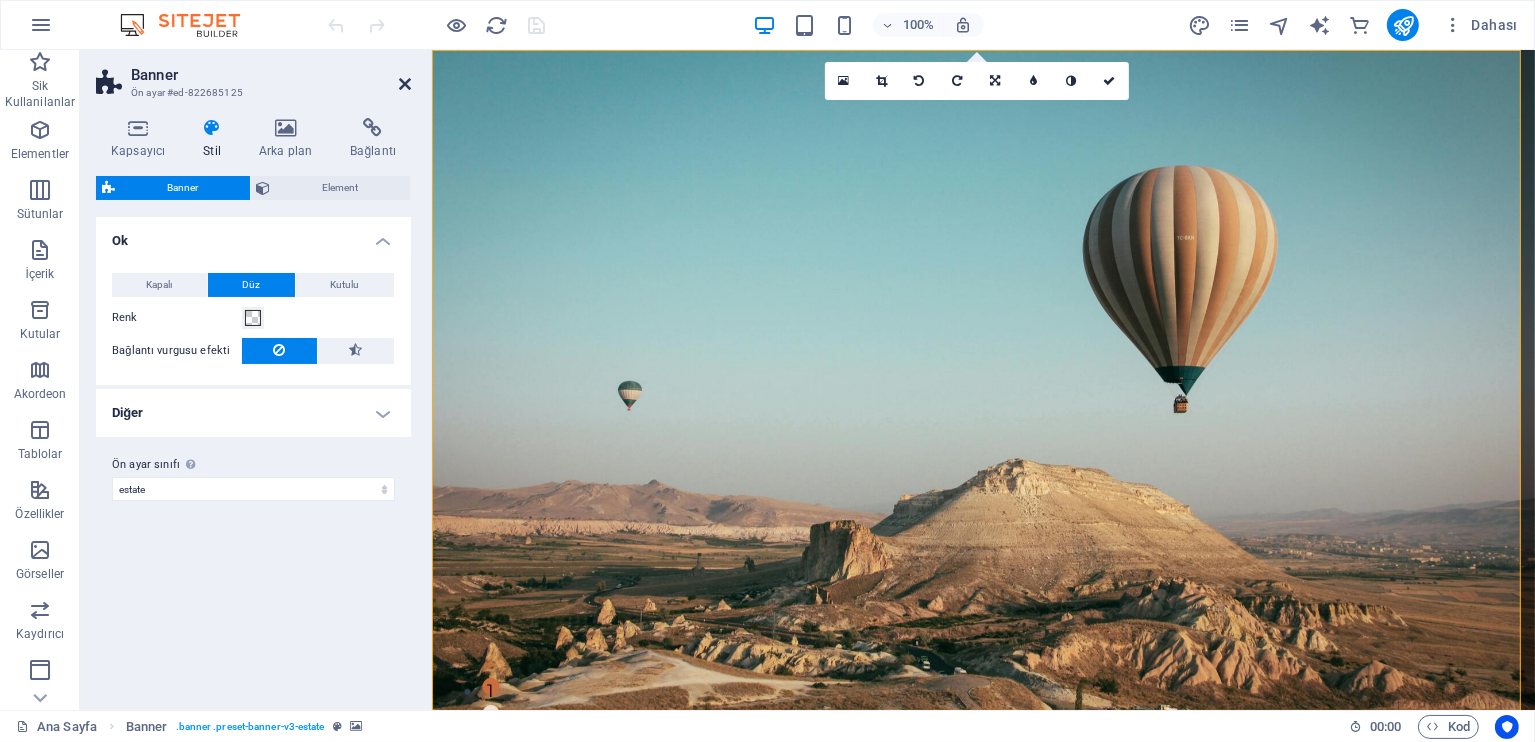click at bounding box center (405, 84) 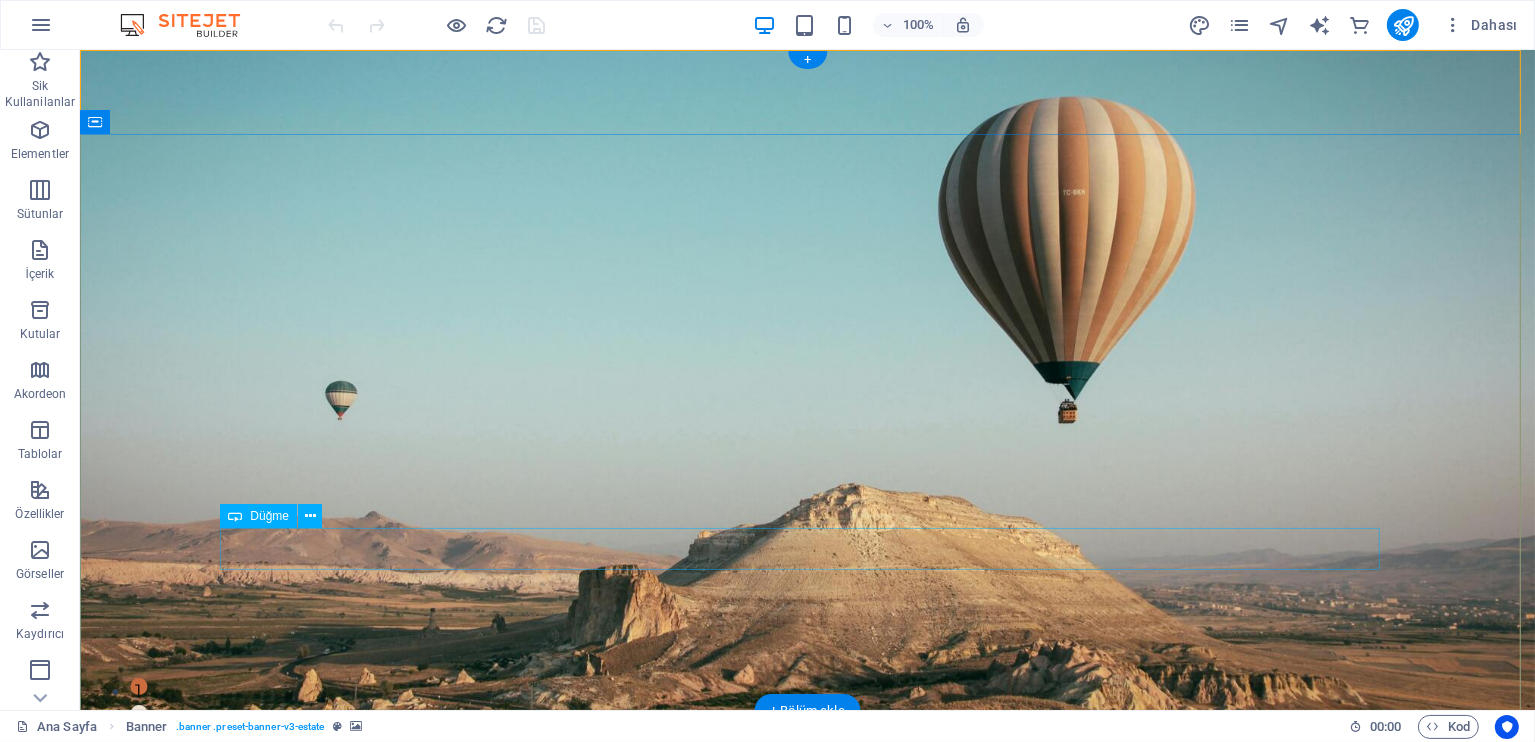 click on "WhatsApp ile bilgi alın" at bounding box center [807, 1201] 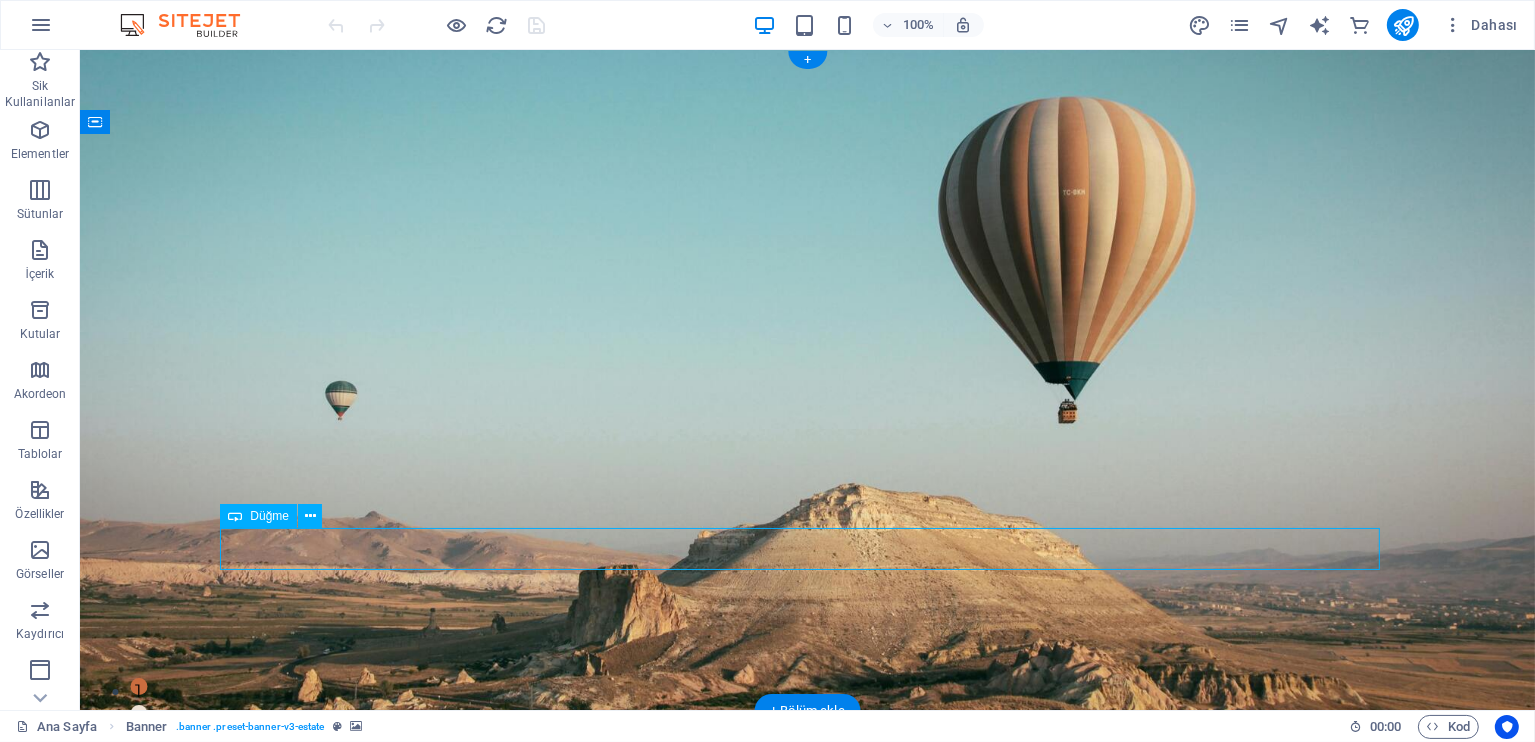 click on "WhatsApp ile bilgi alın" at bounding box center (807, 1201) 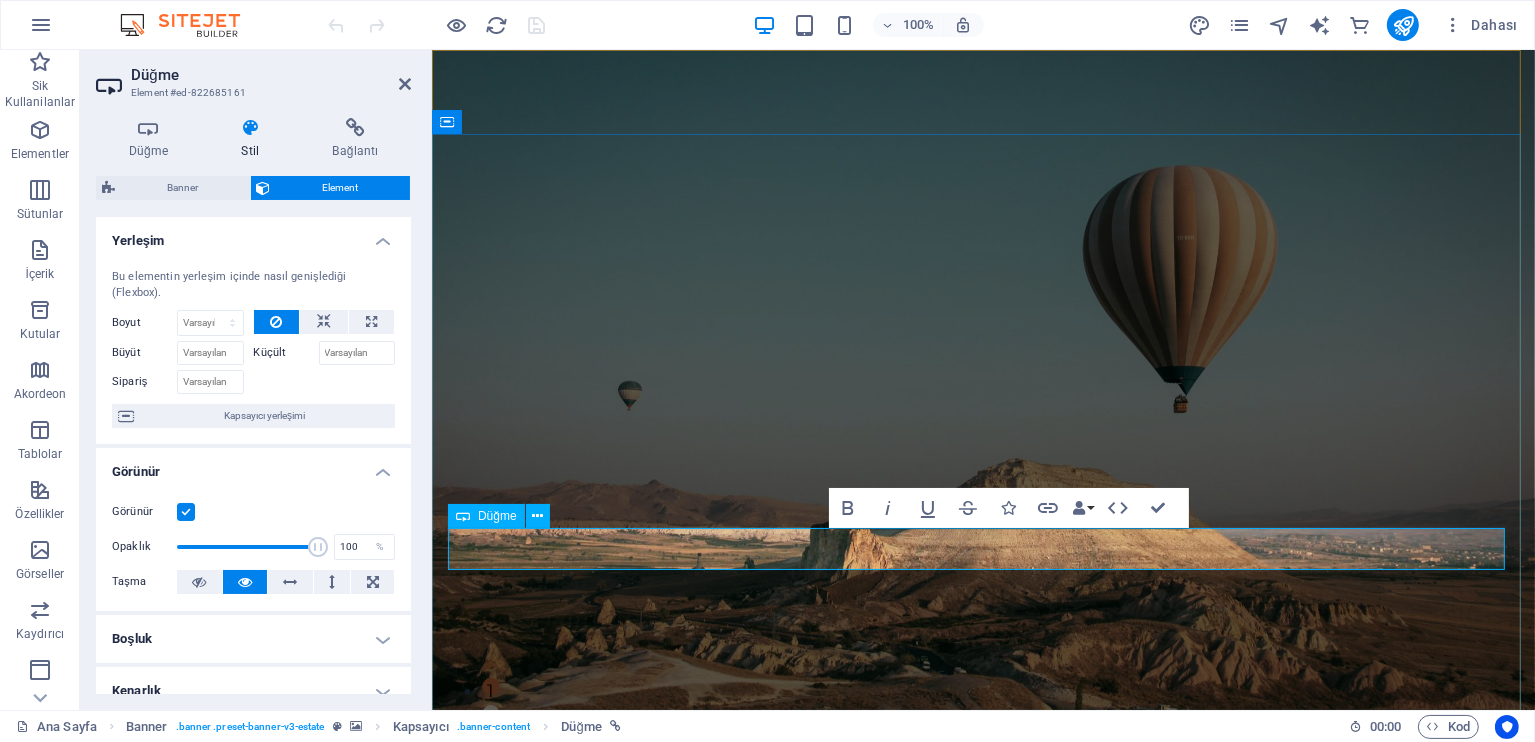 click on "WhatsApp ile bilgi alın" at bounding box center [982, 1201] 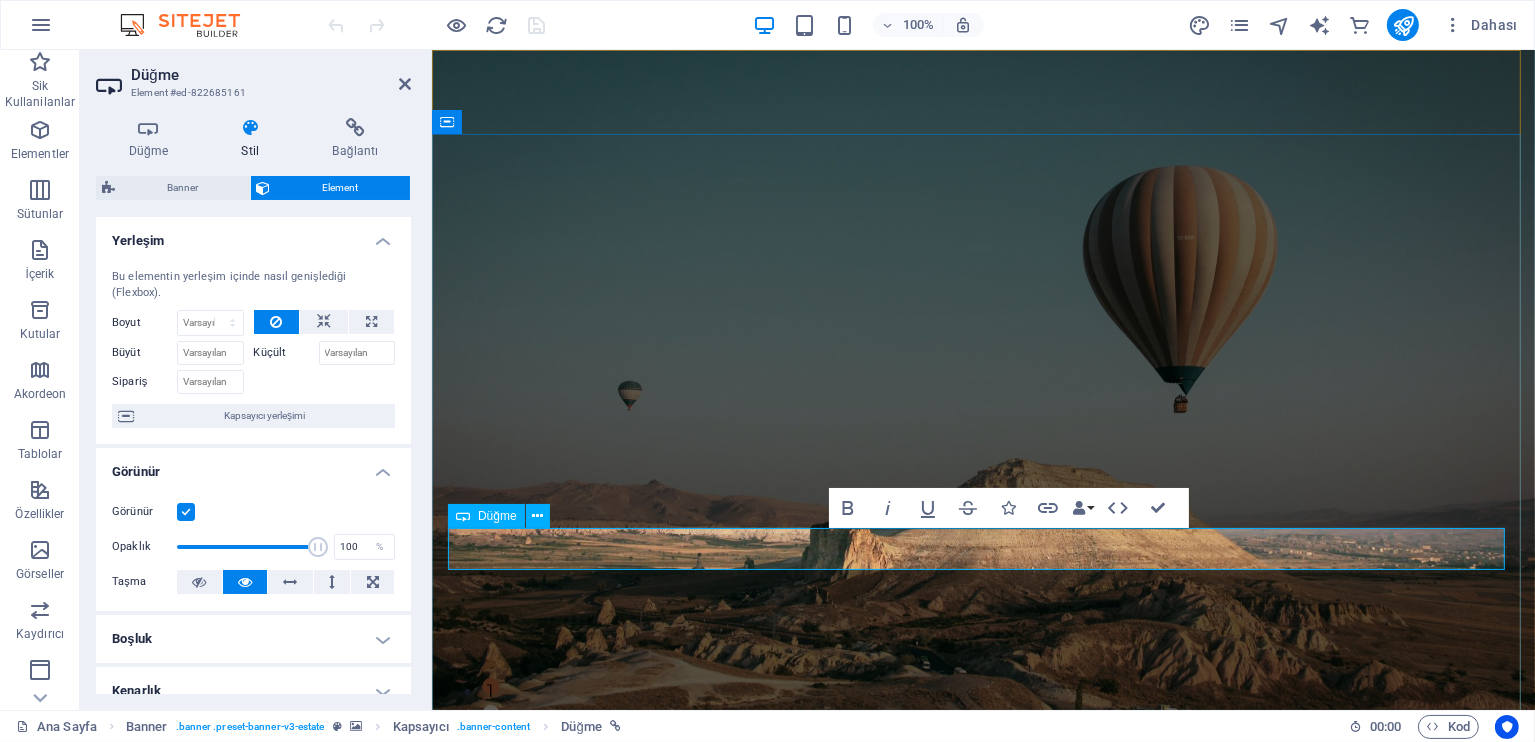 drag, startPoint x: 967, startPoint y: 550, endPoint x: 1095, endPoint y: 554, distance: 128.06248 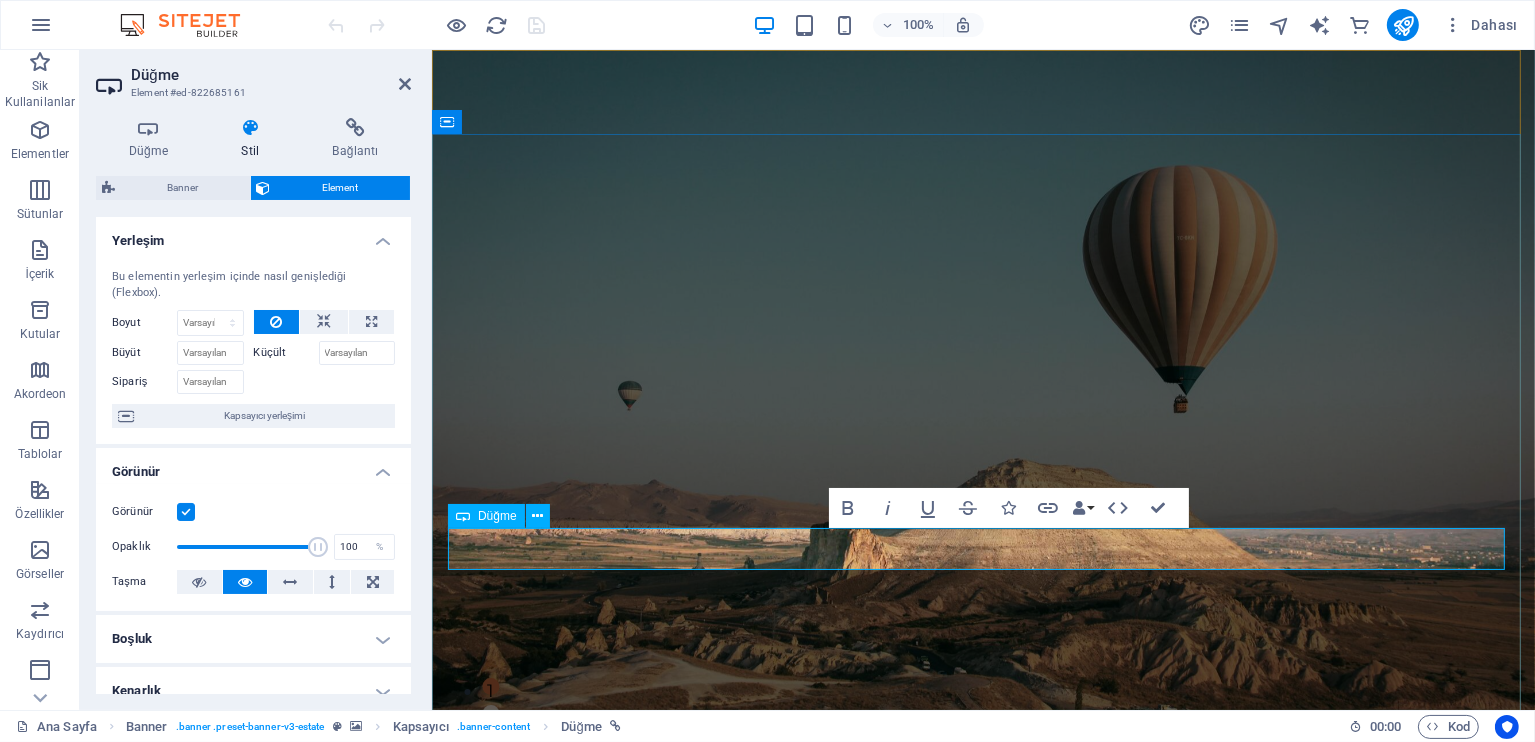 click on "WhatsApp ile bilgi alın" at bounding box center [982, 1201] 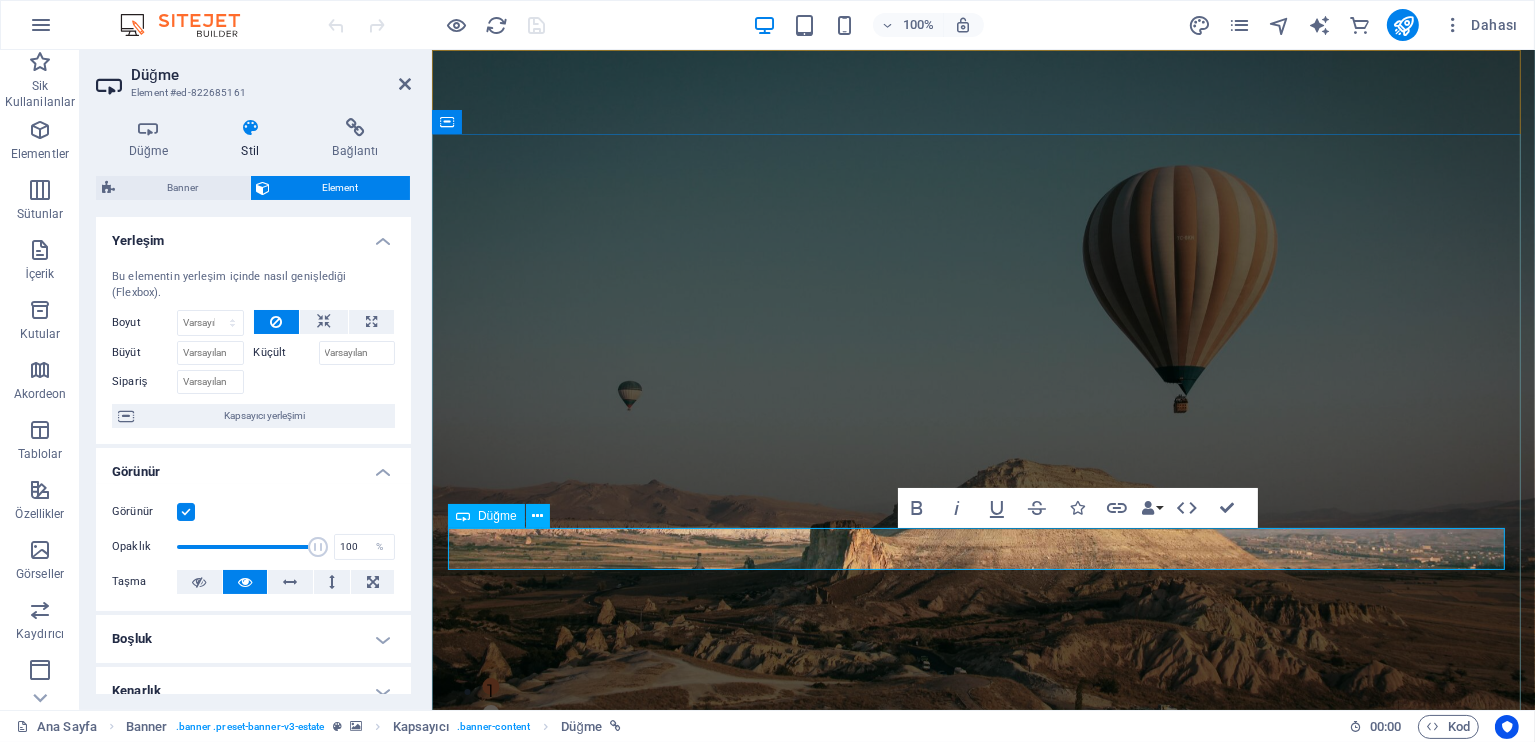 type 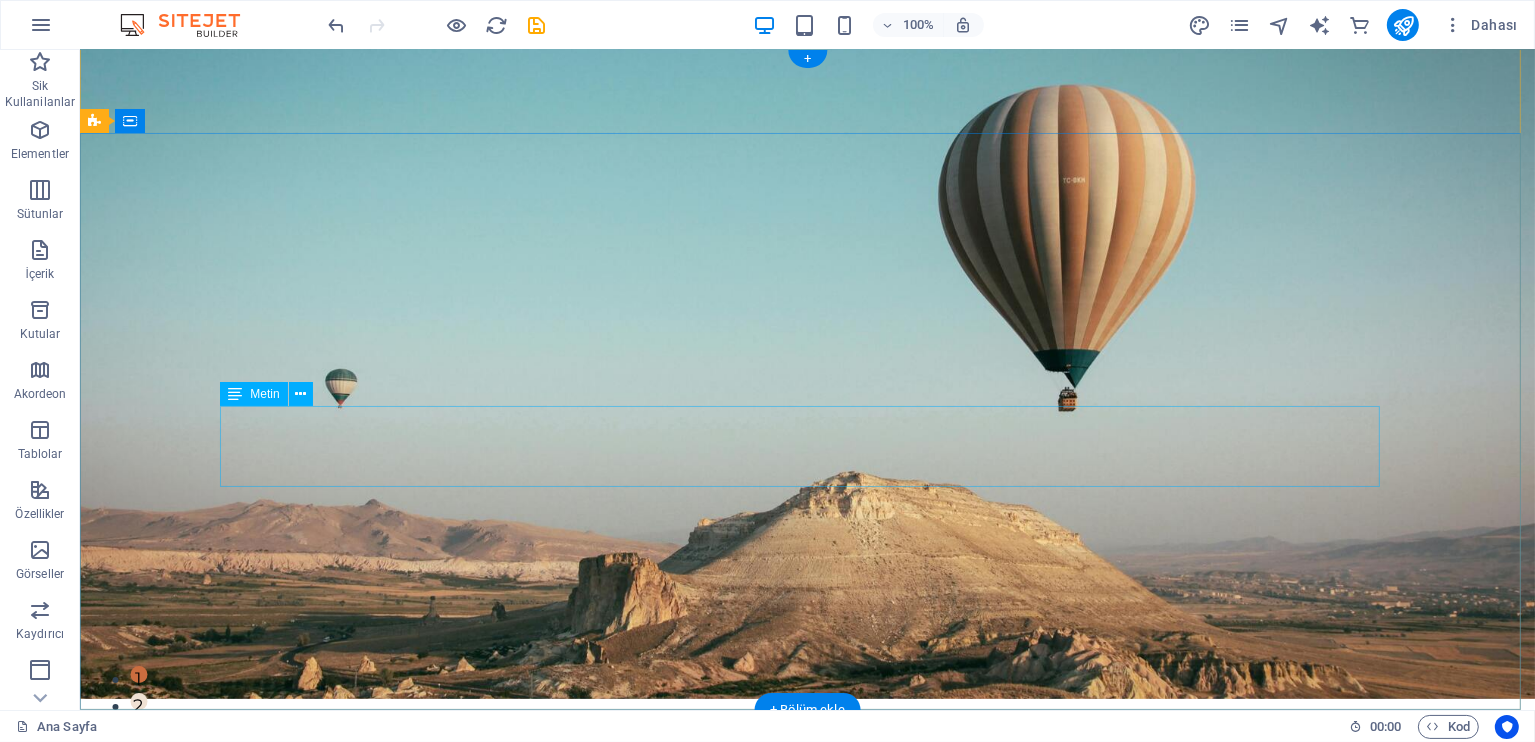 scroll, scrollTop: 0, scrollLeft: 0, axis: both 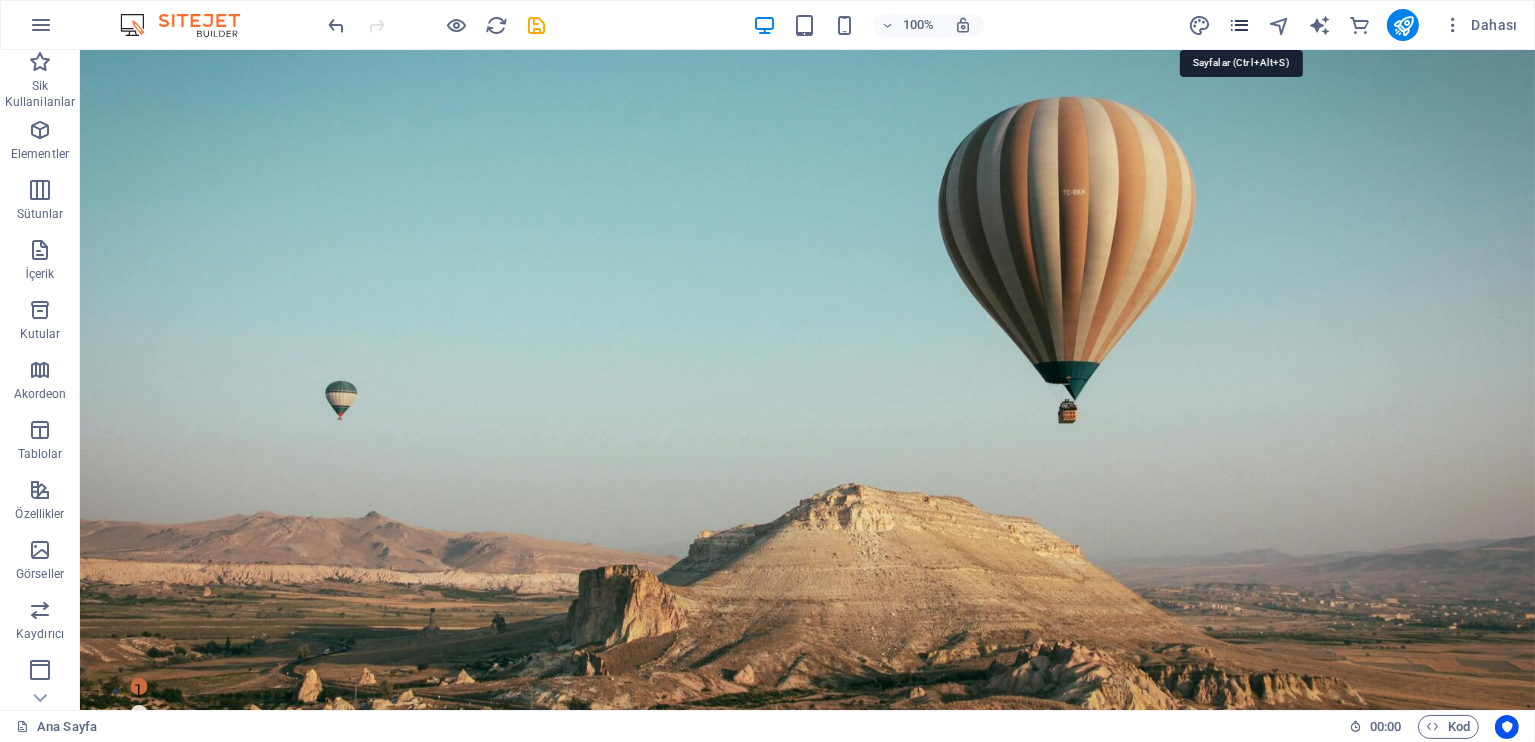 click at bounding box center [1239, 25] 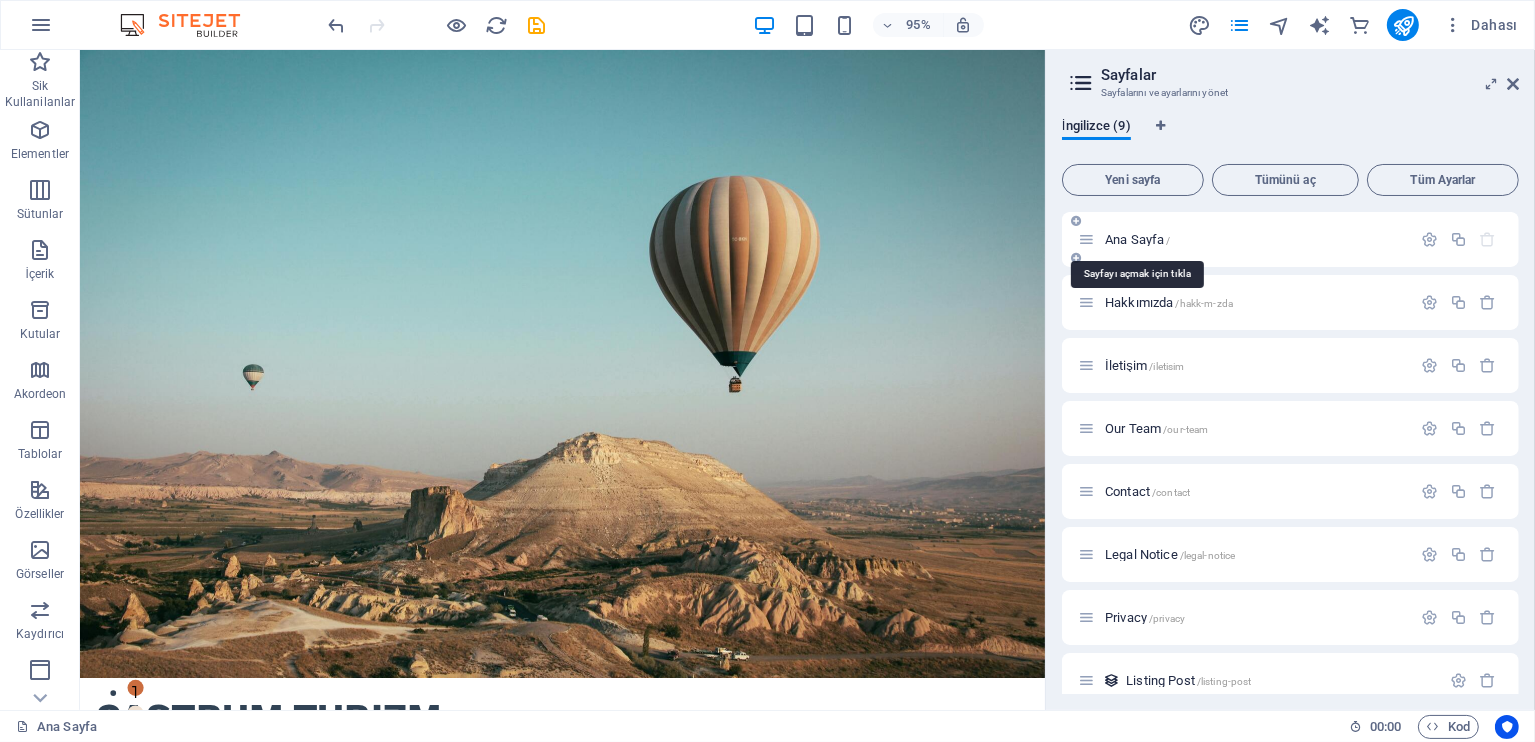 click on "Ana Sayfa /" at bounding box center [1137, 239] 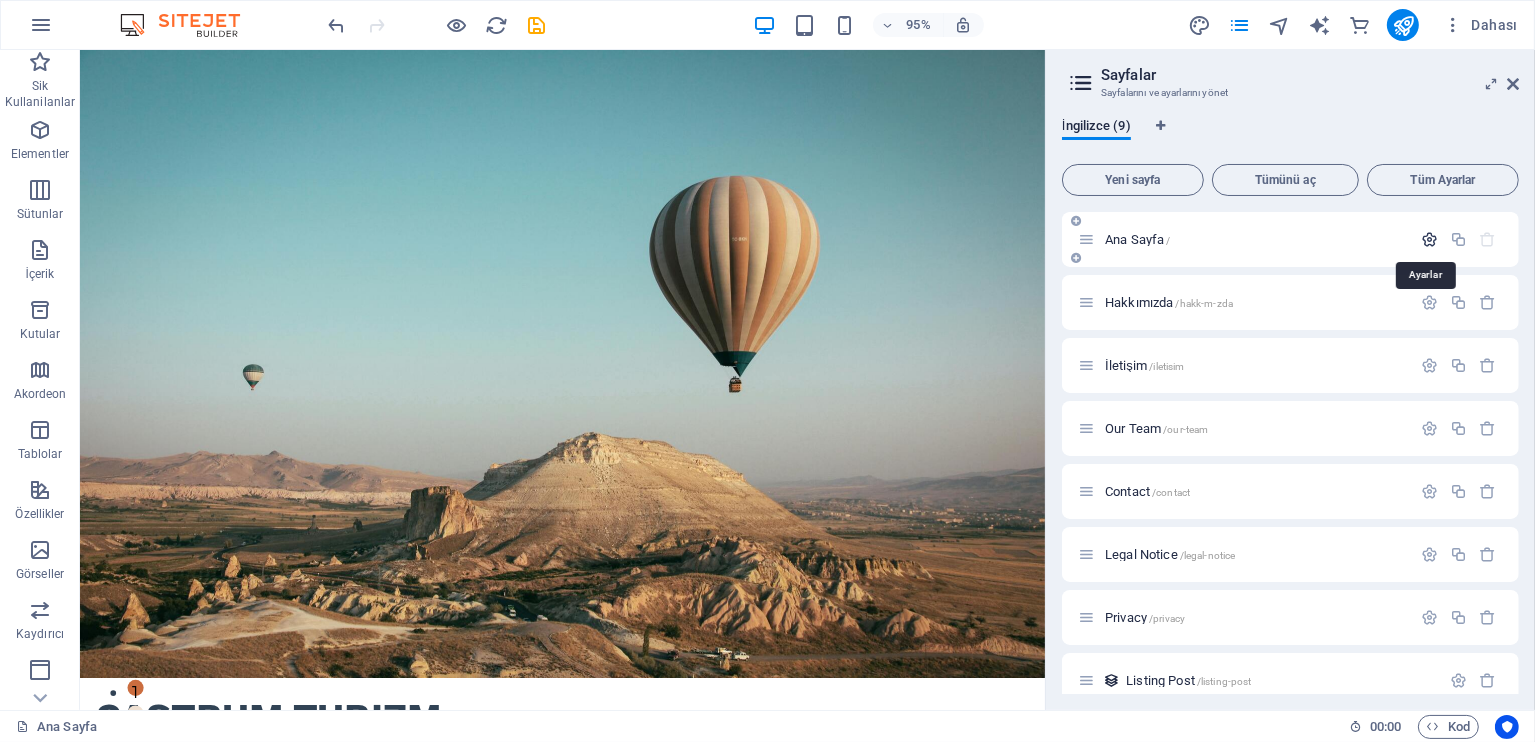click at bounding box center (1429, 239) 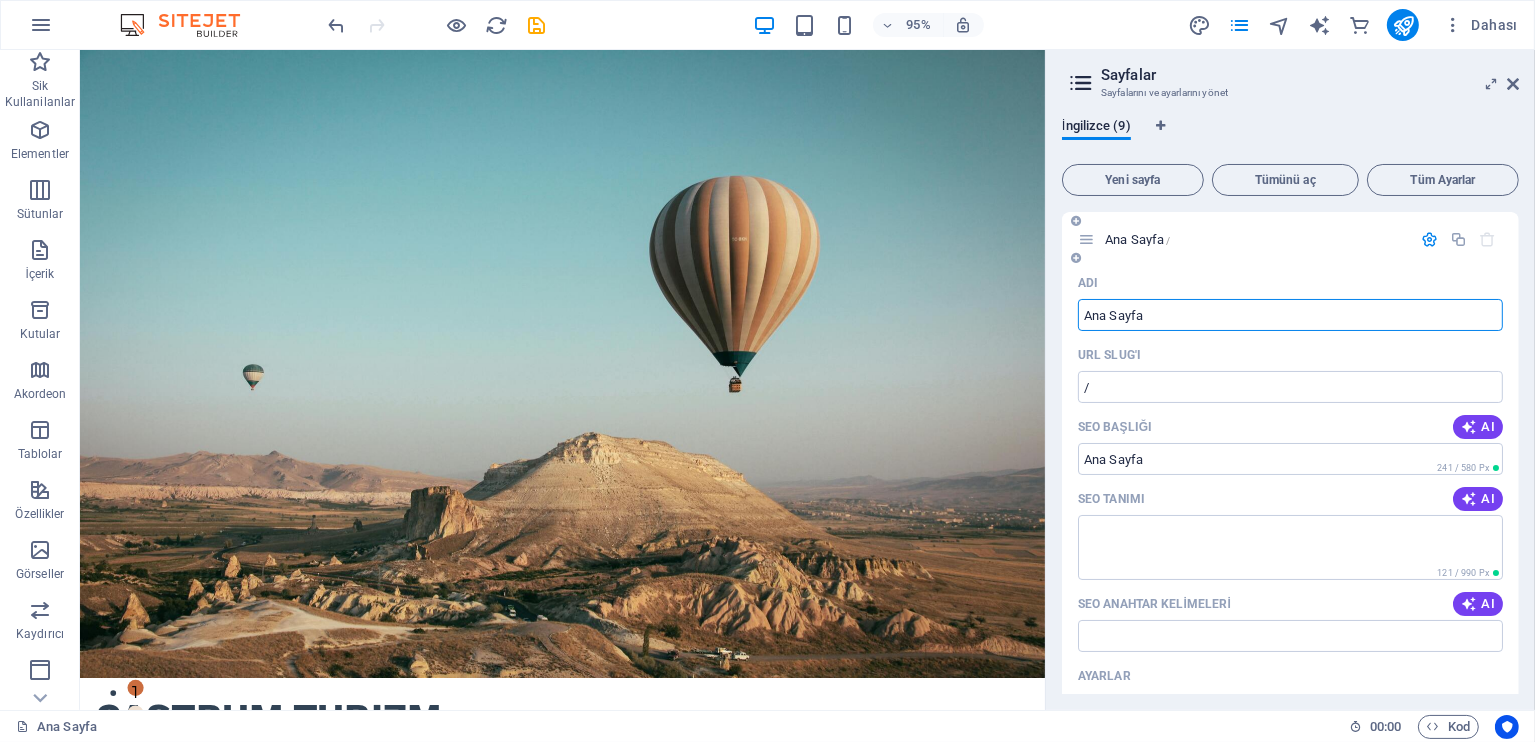 click on "Ana Sayfa" at bounding box center (1290, 315) 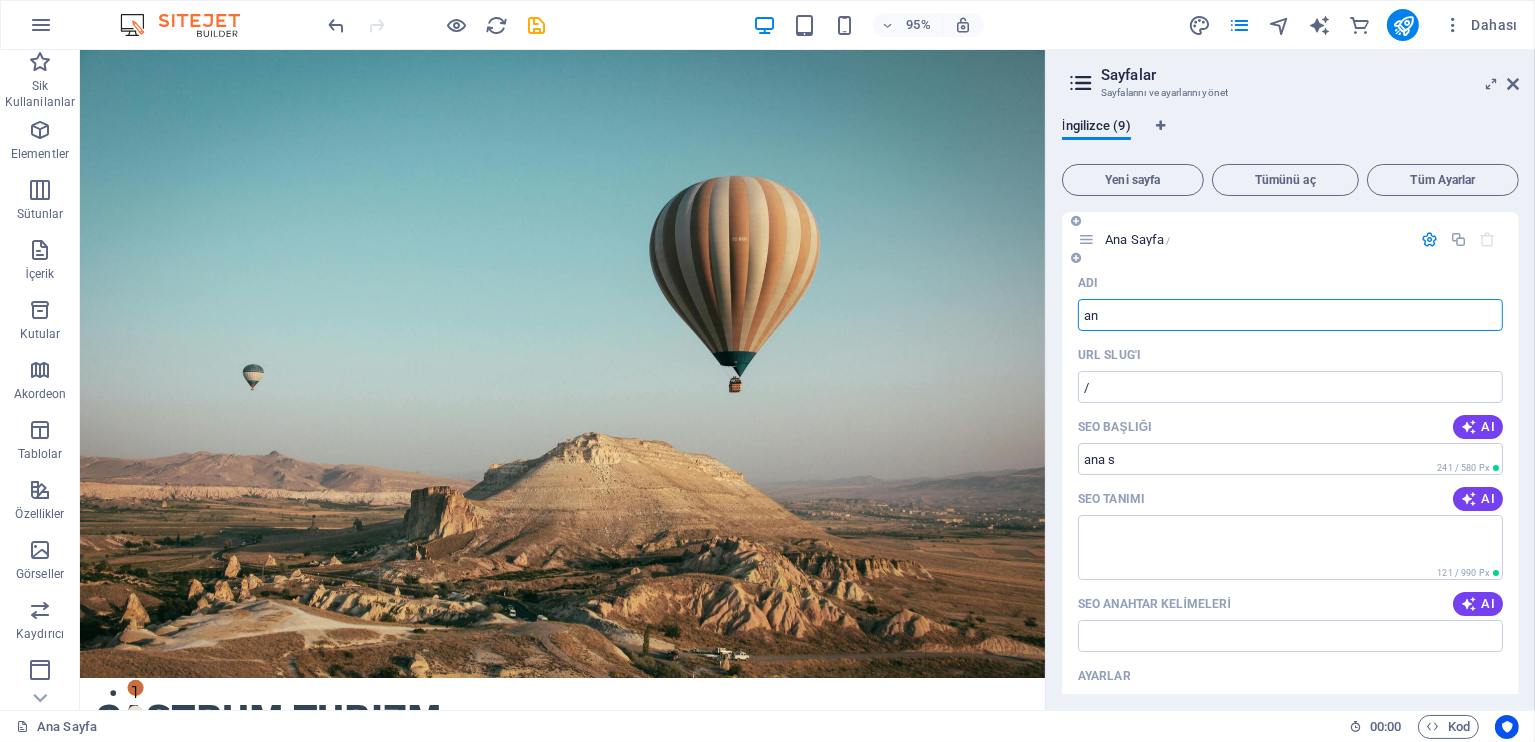 type on "a" 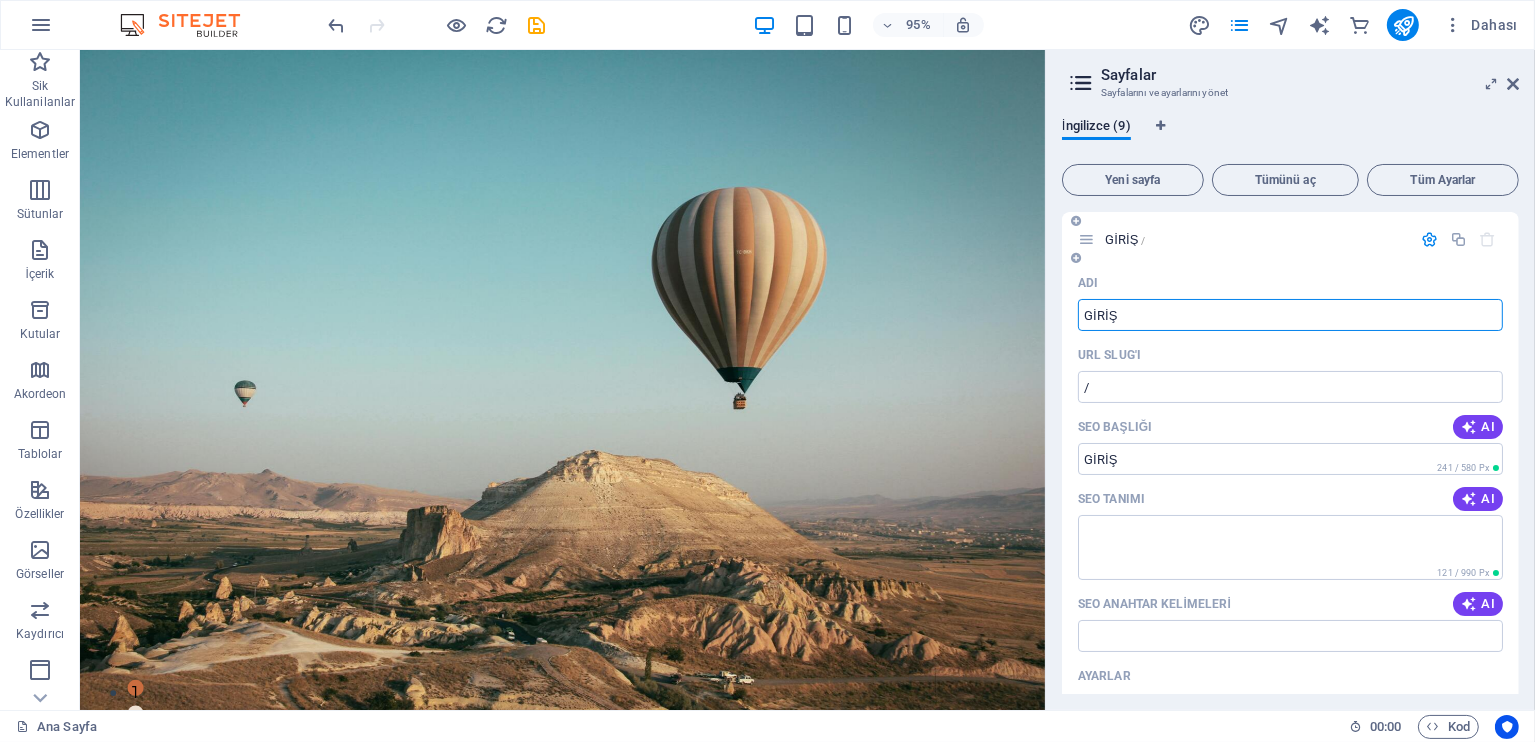 type on "GİRİŞ" 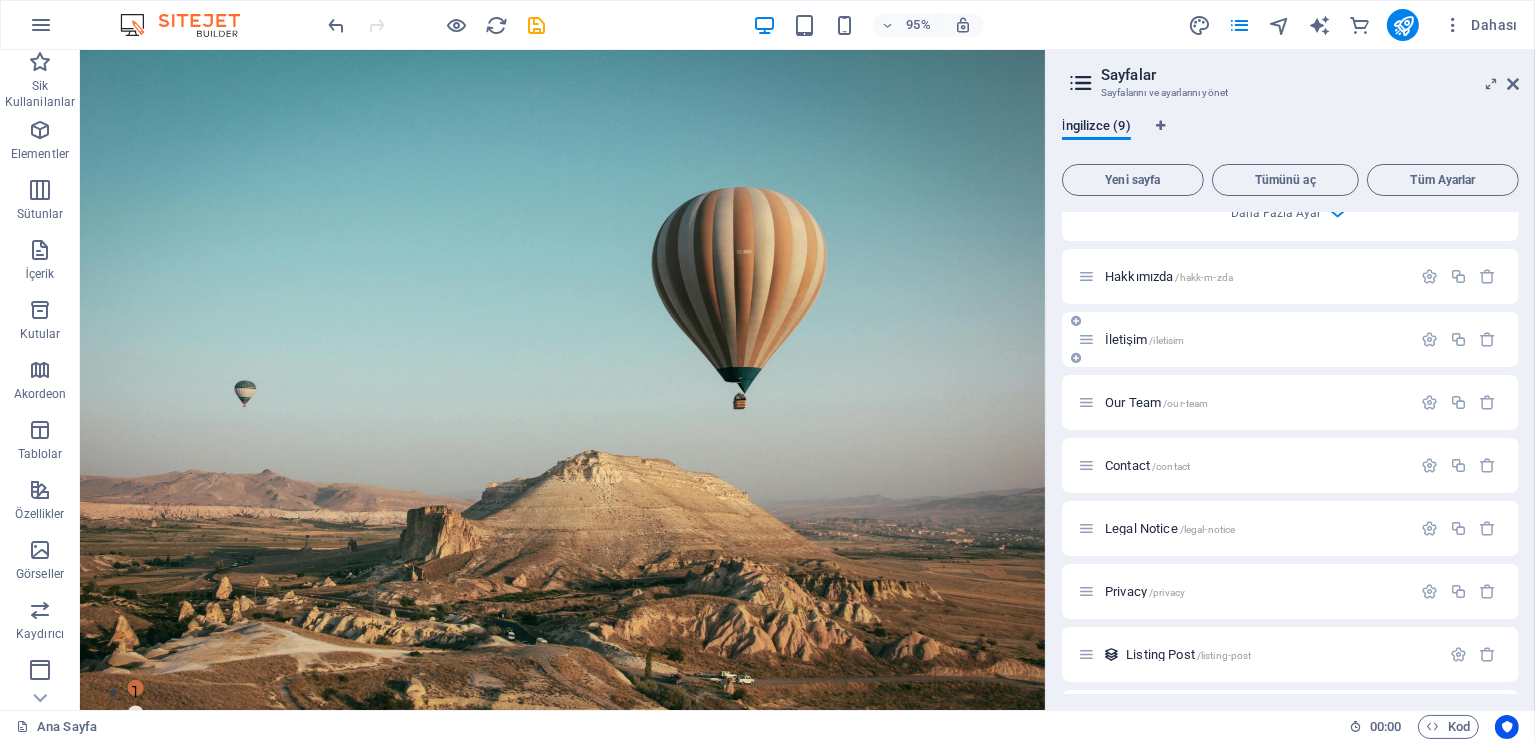 scroll, scrollTop: 800, scrollLeft: 0, axis: vertical 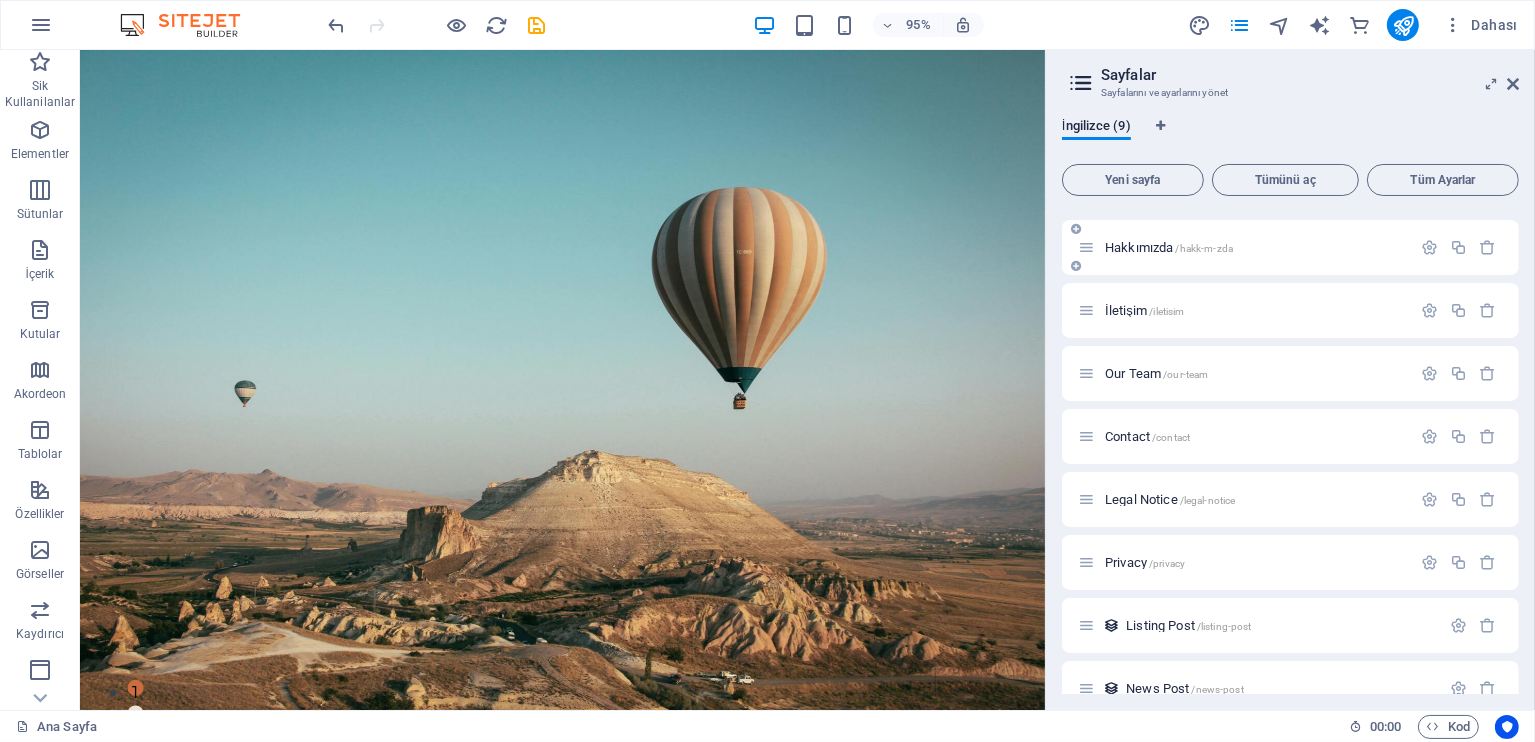 click on "Hakkımızda /hakk-m-zda" at bounding box center [1169, 247] 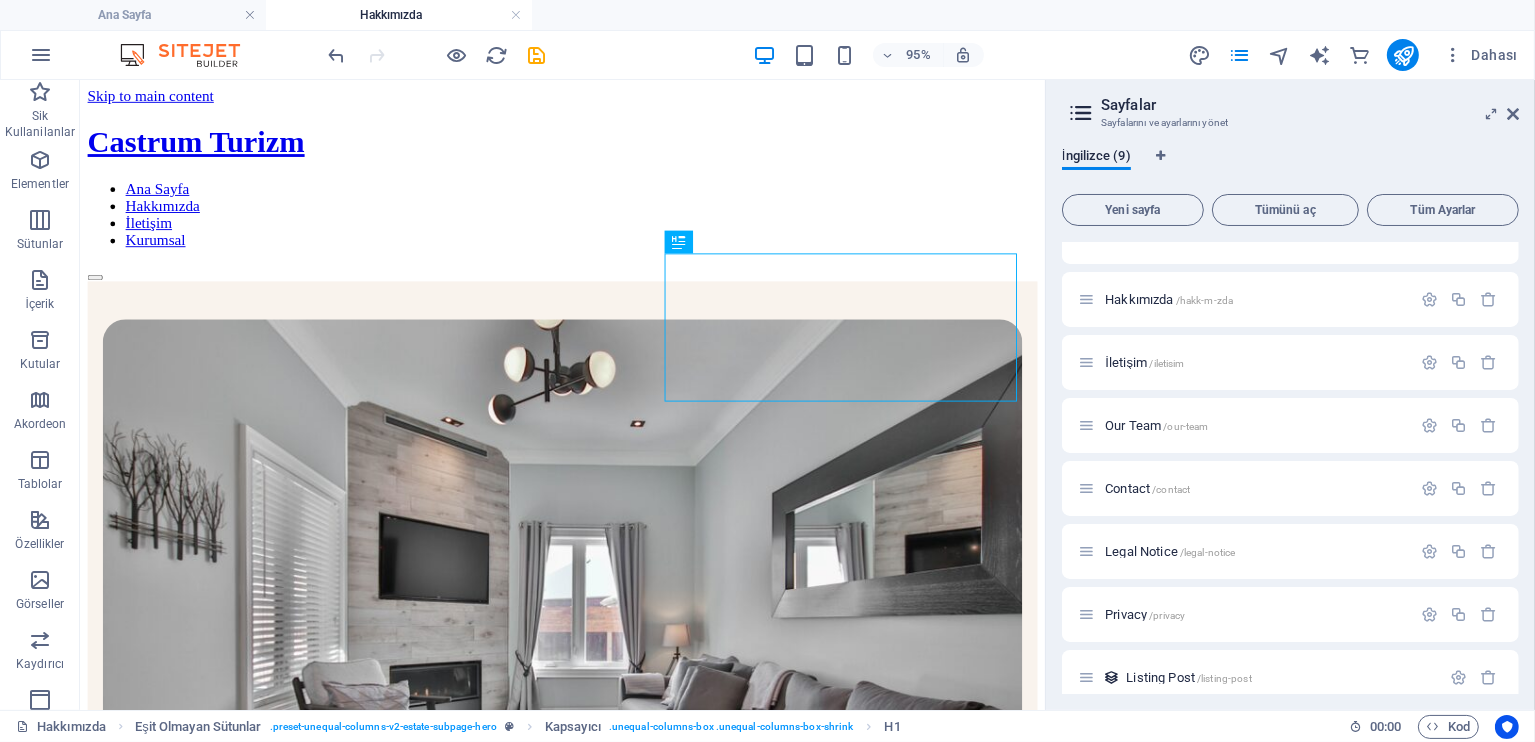 scroll, scrollTop: 0, scrollLeft: 0, axis: both 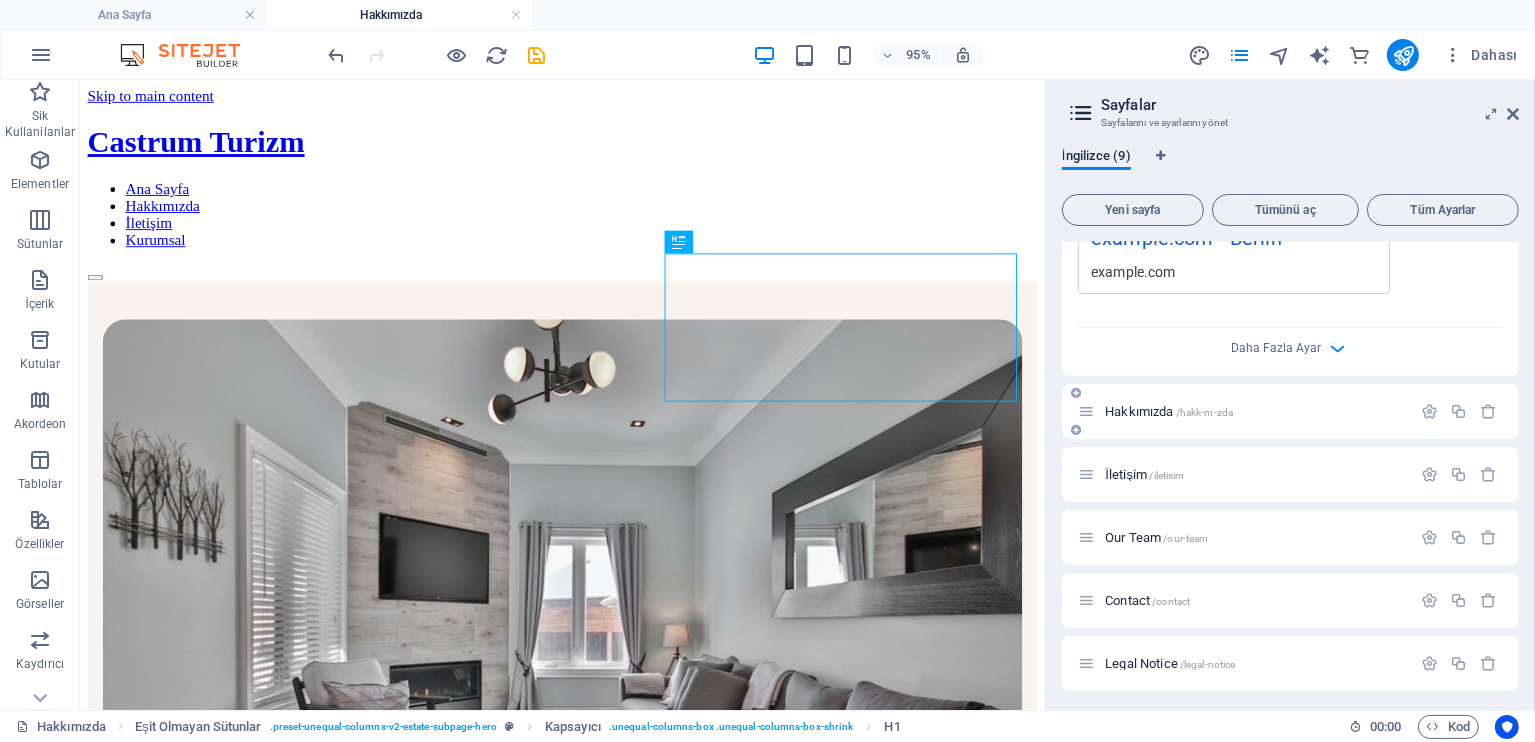 click on "Hakkımızda /hakk-m-zda" at bounding box center [1255, 411] 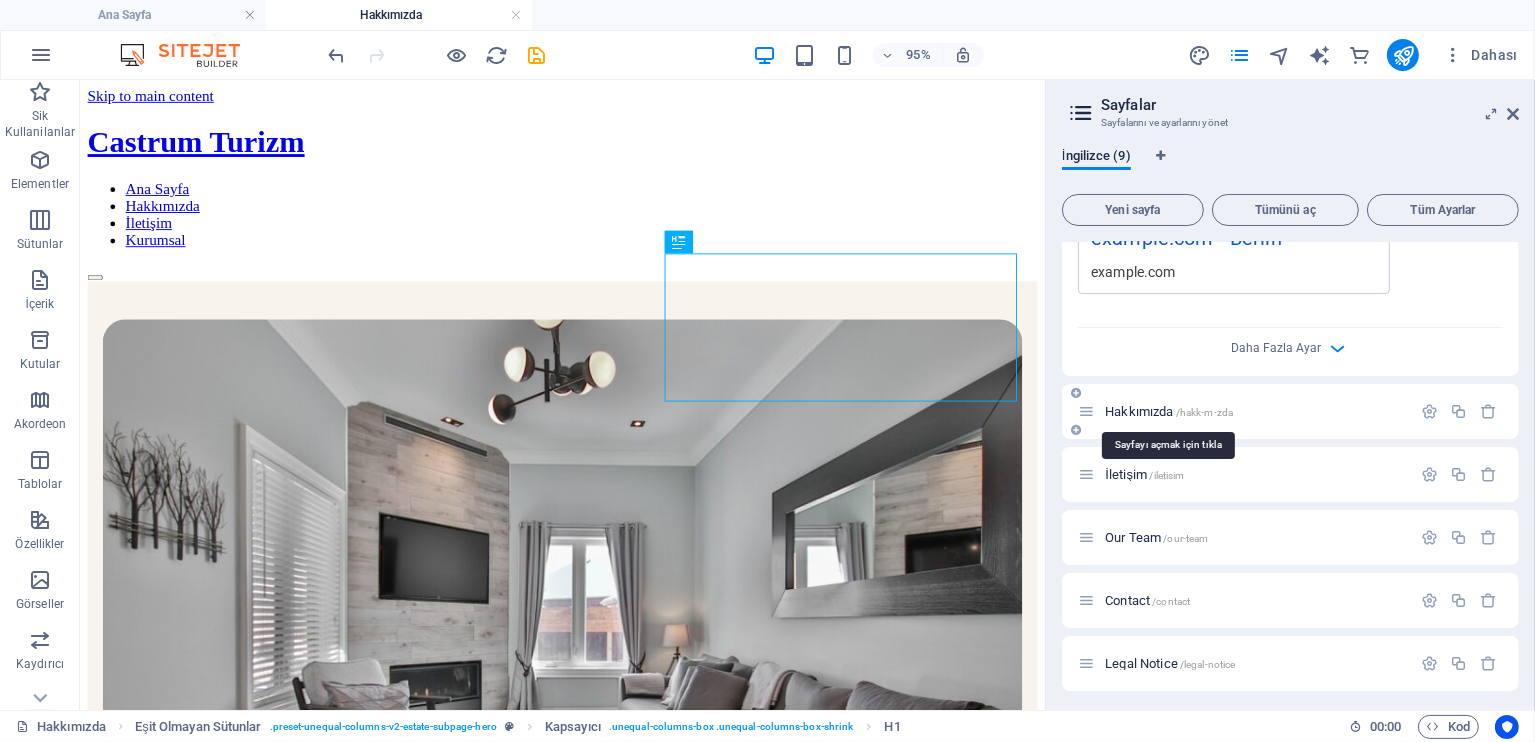 click on "Hakkımızda /hakk-m-zda" at bounding box center [1169, 411] 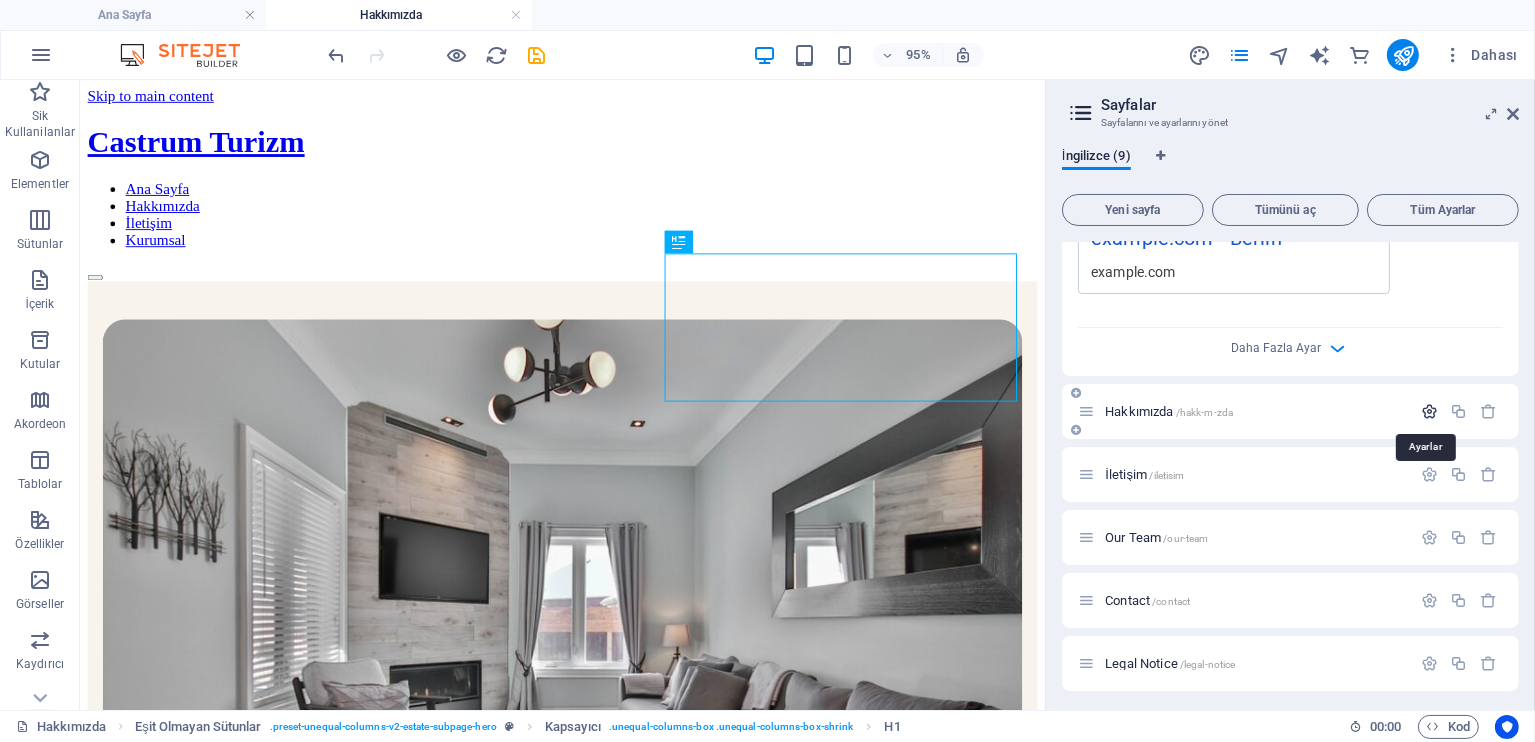 click at bounding box center [1429, 411] 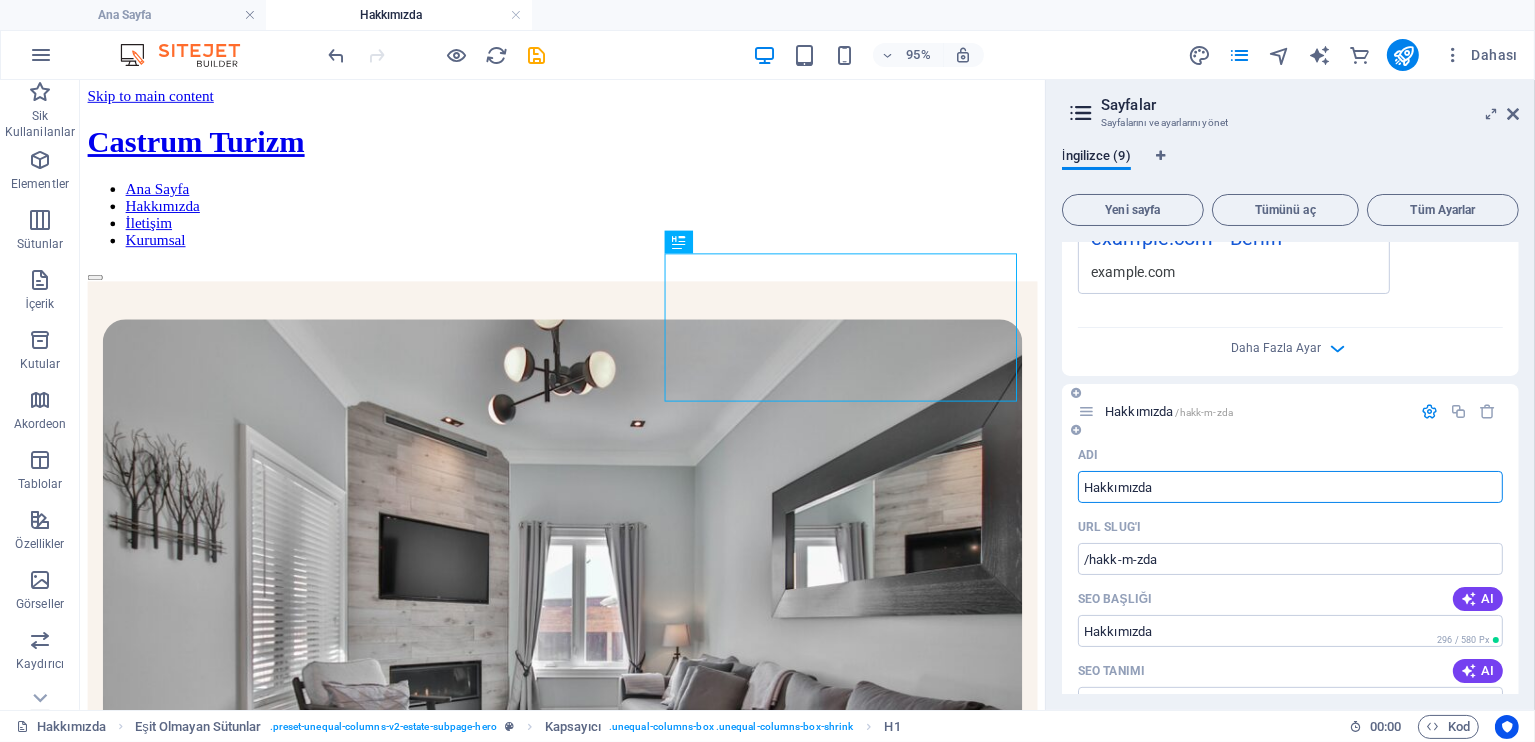 drag, startPoint x: 1135, startPoint y: 486, endPoint x: 1083, endPoint y: 484, distance: 52.03845 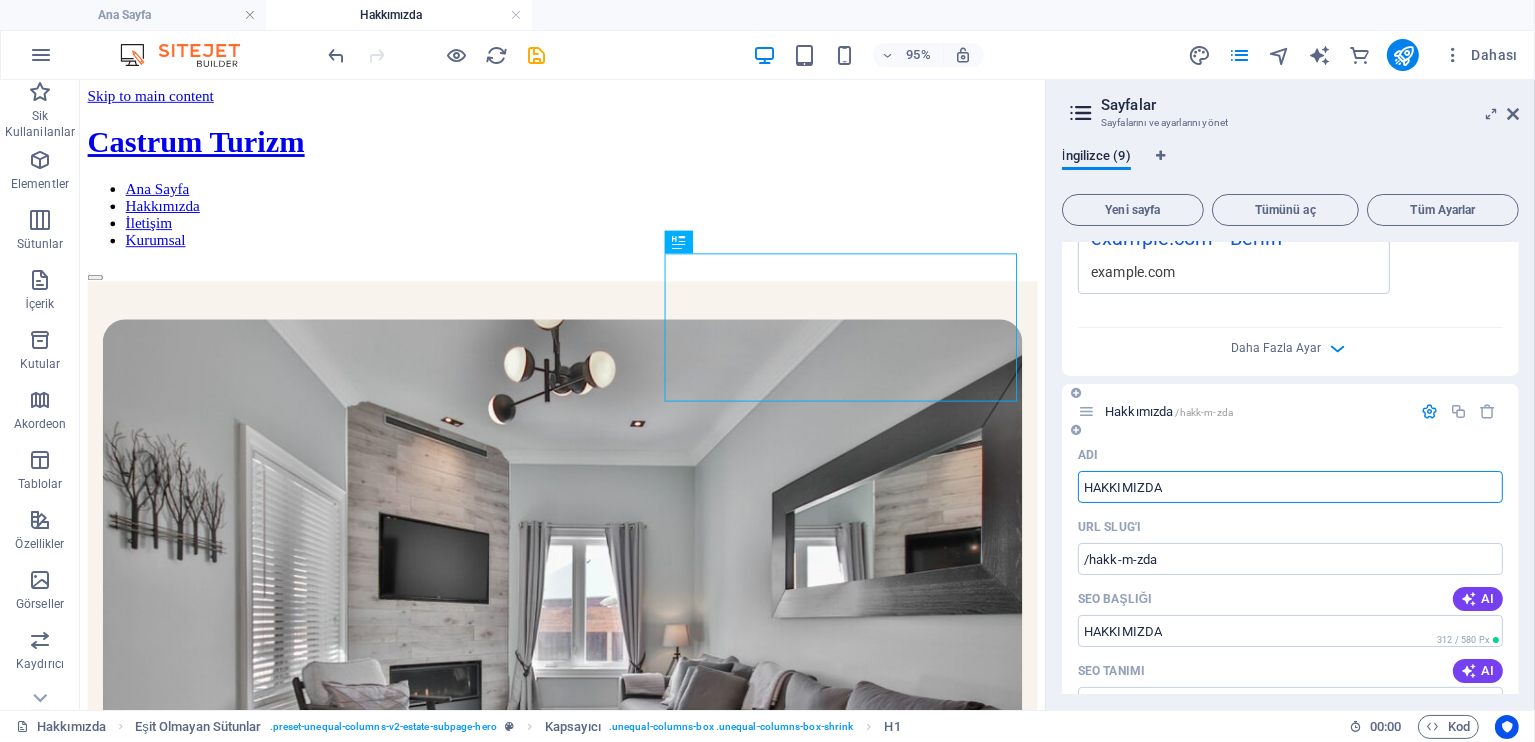 type on "HAKKIMIZDA" 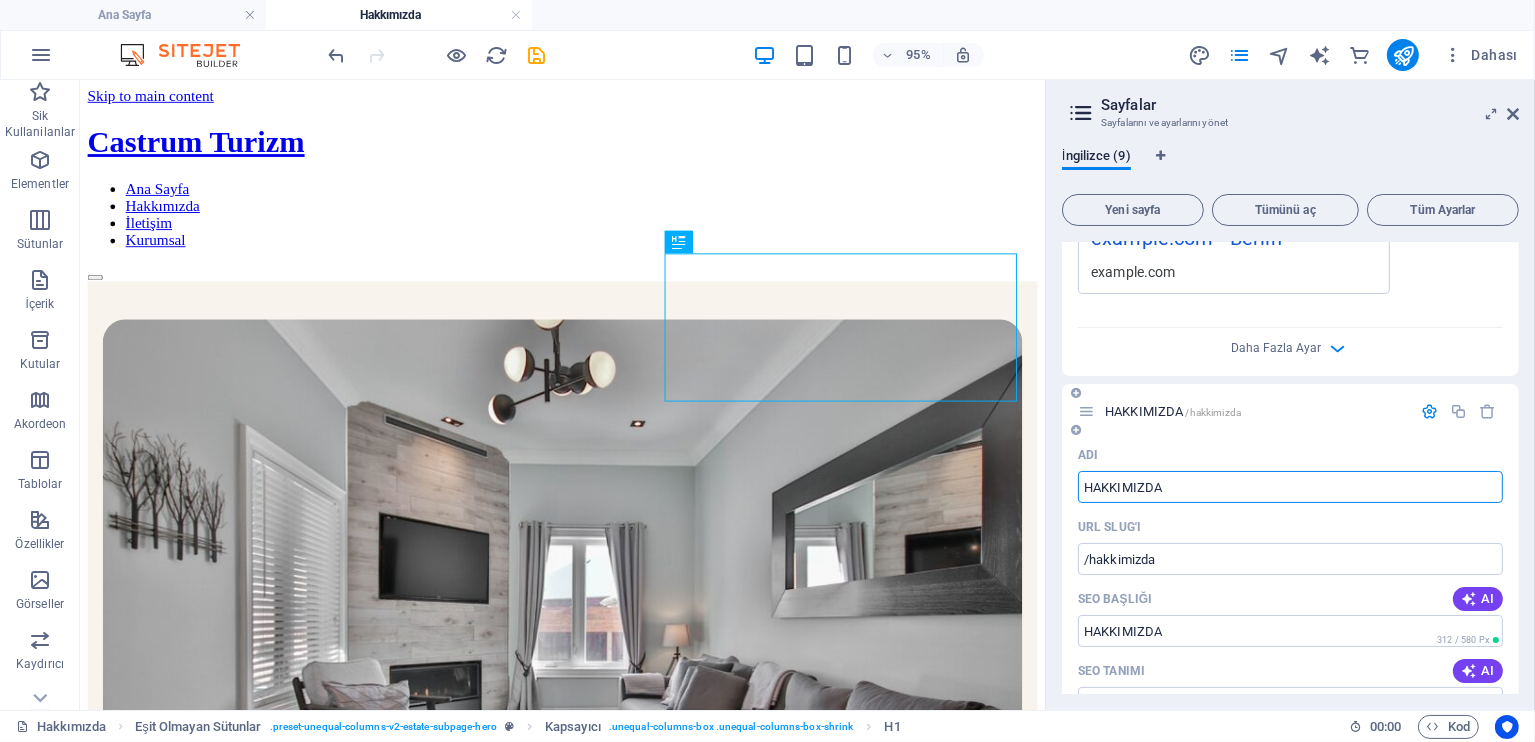 type on "HAKKIMIZDA" 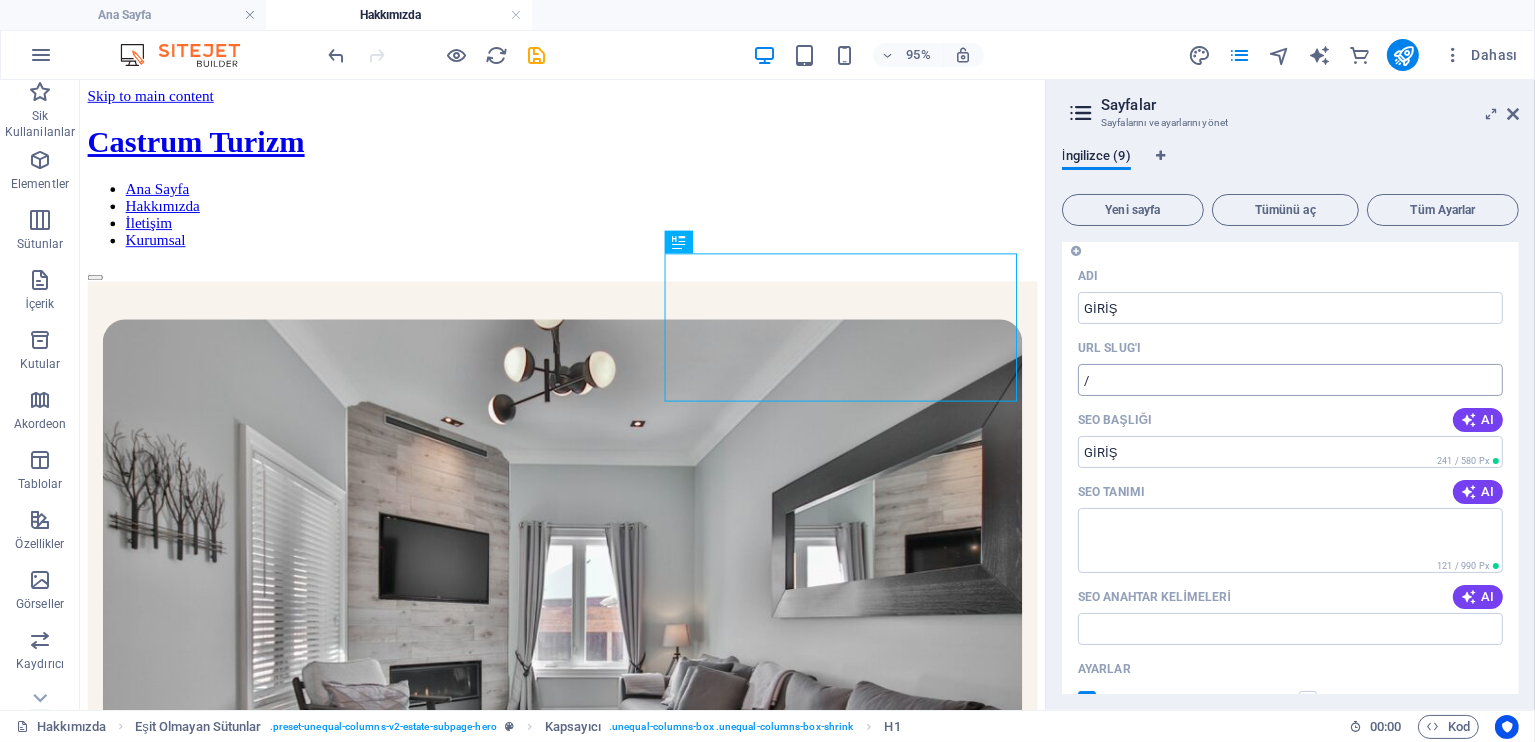 scroll, scrollTop: 0, scrollLeft: 0, axis: both 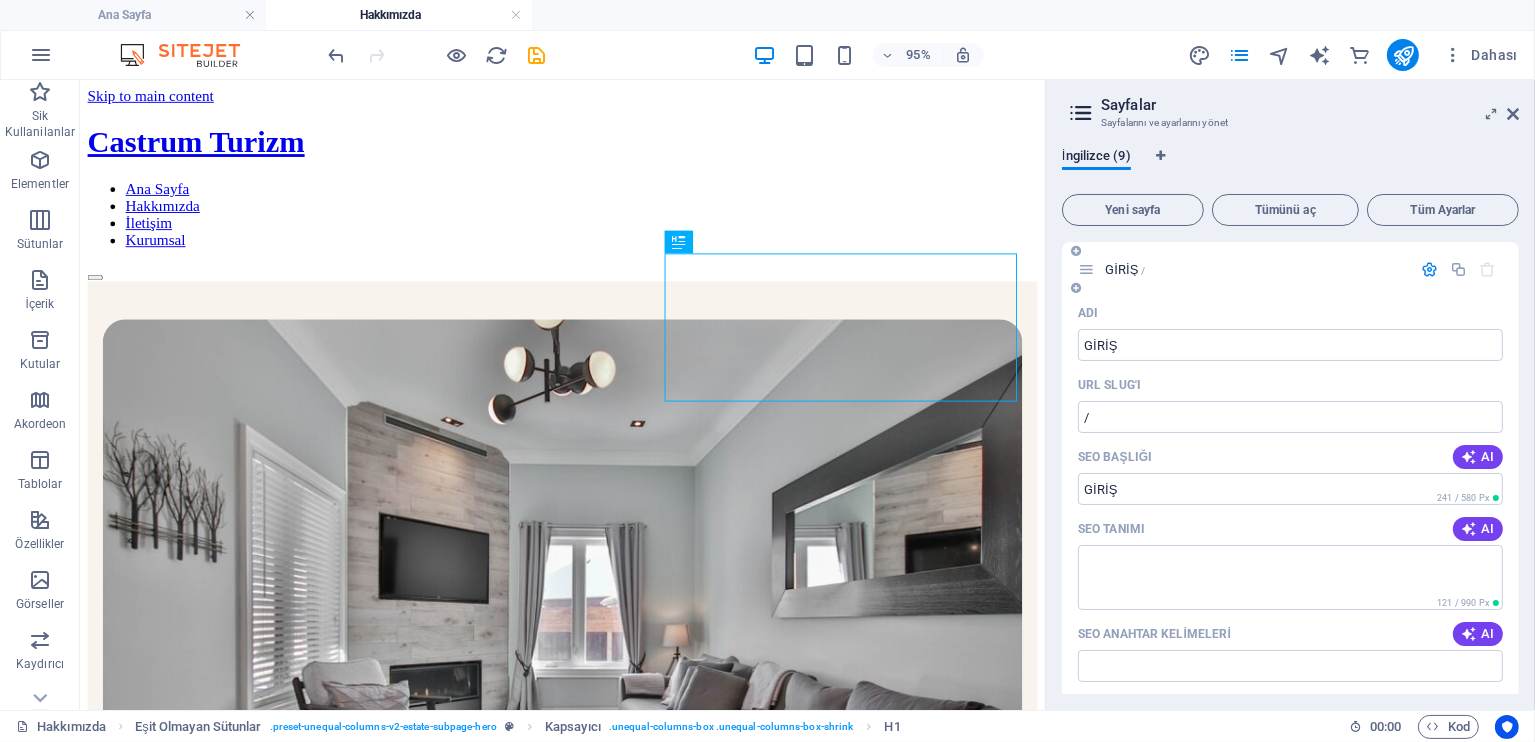 click on "GİRİŞ /" at bounding box center (1125, 269) 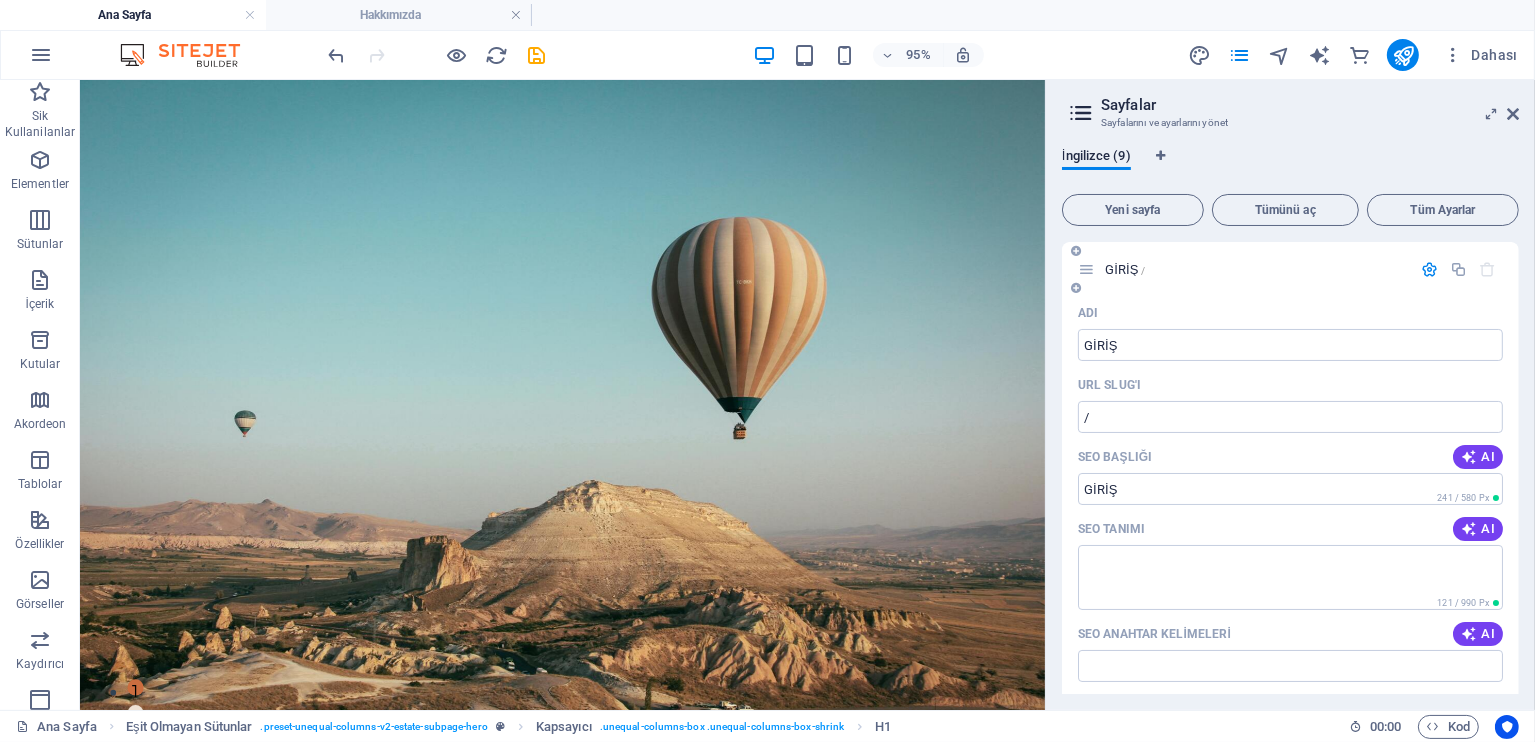 click on "GİRİŞ /" at bounding box center (1125, 269) 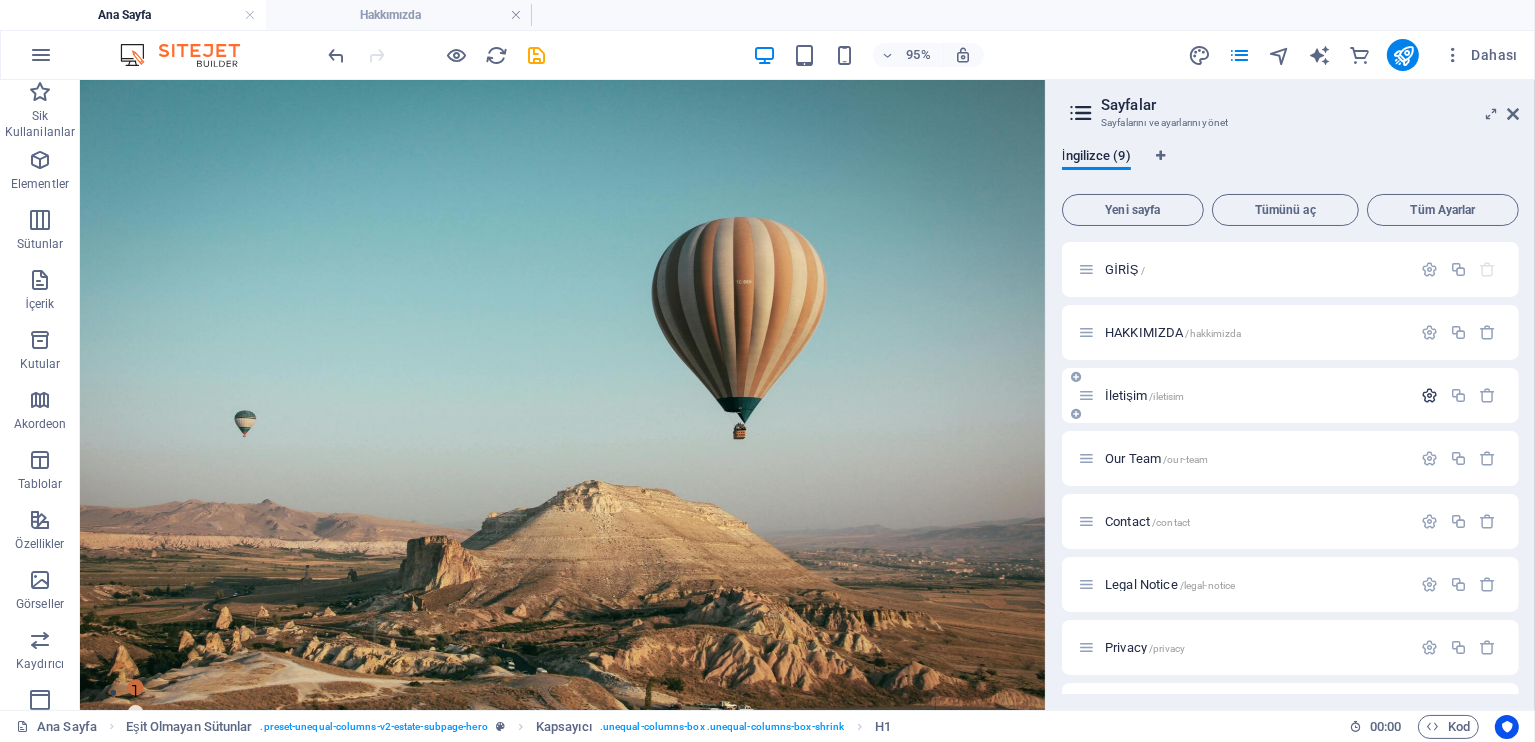click at bounding box center [1429, 395] 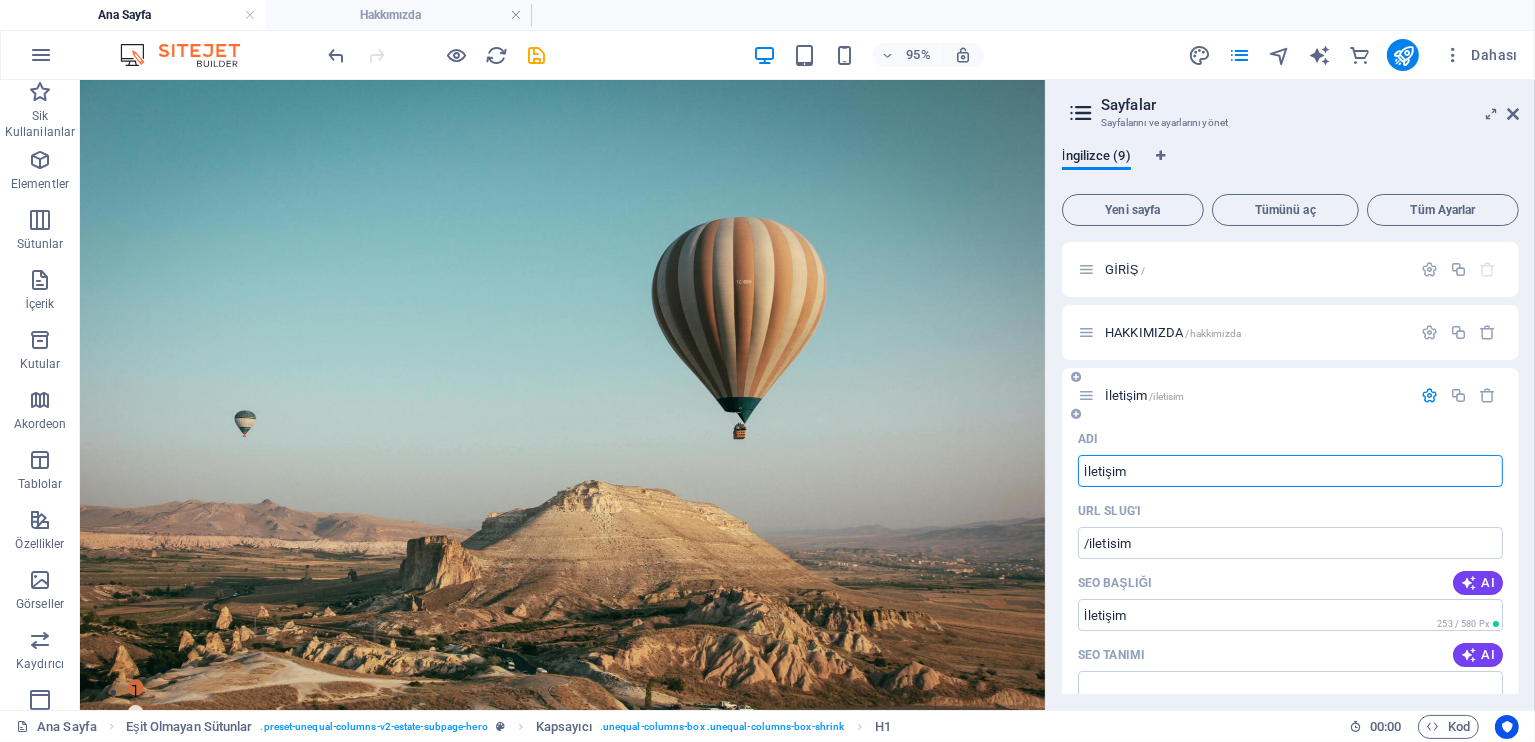 drag, startPoint x: 1153, startPoint y: 476, endPoint x: 1081, endPoint y: 479, distance: 72.06247 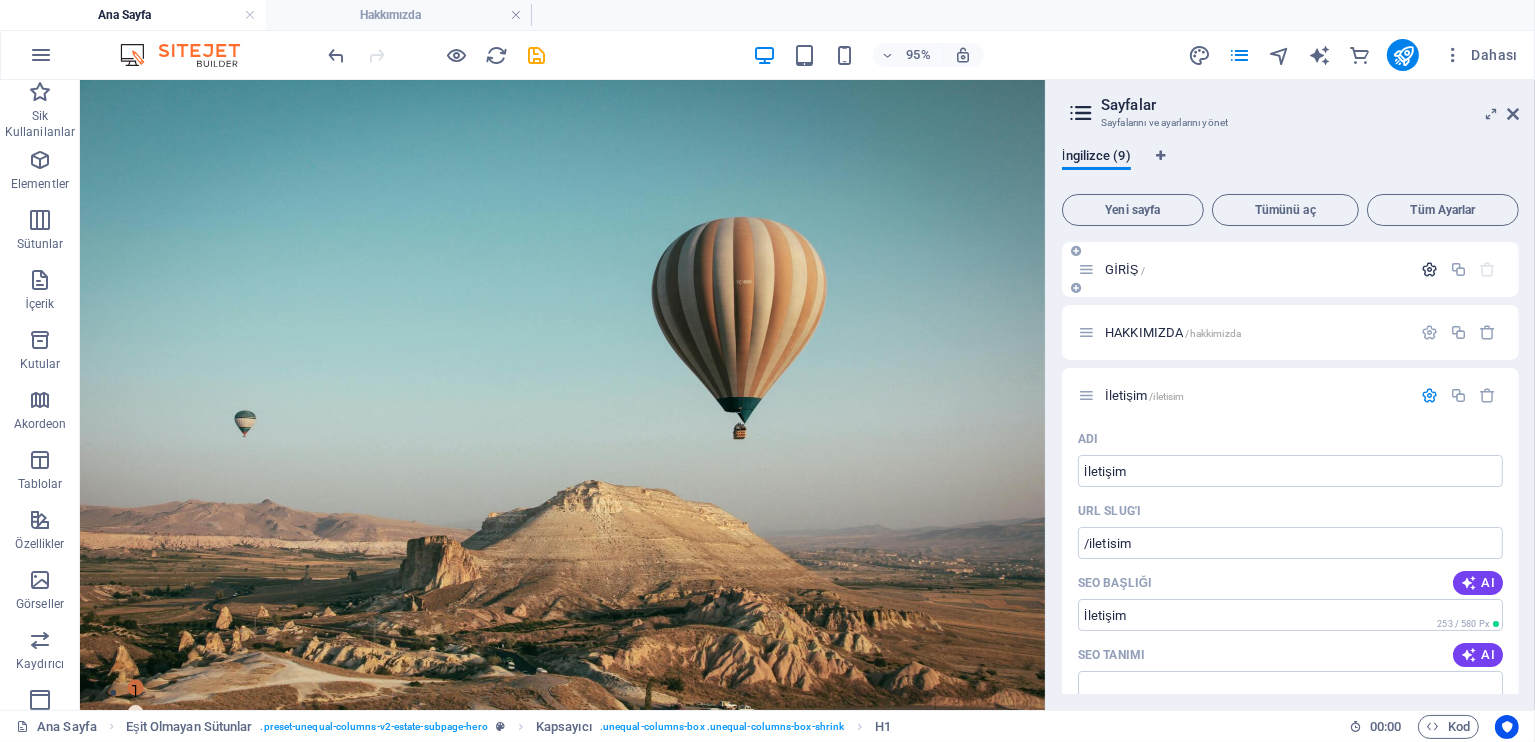 click at bounding box center [1429, 269] 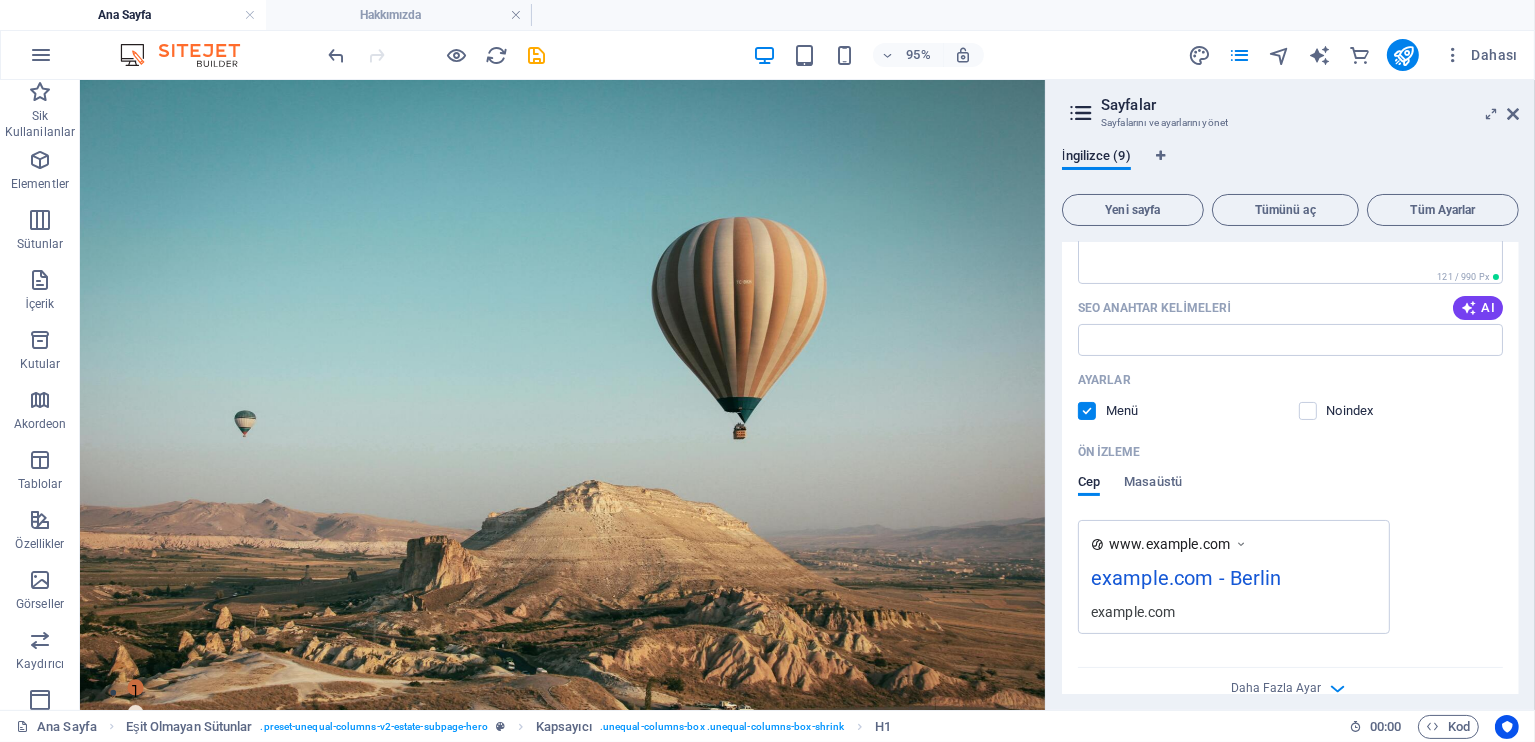 scroll, scrollTop: 266, scrollLeft: 0, axis: vertical 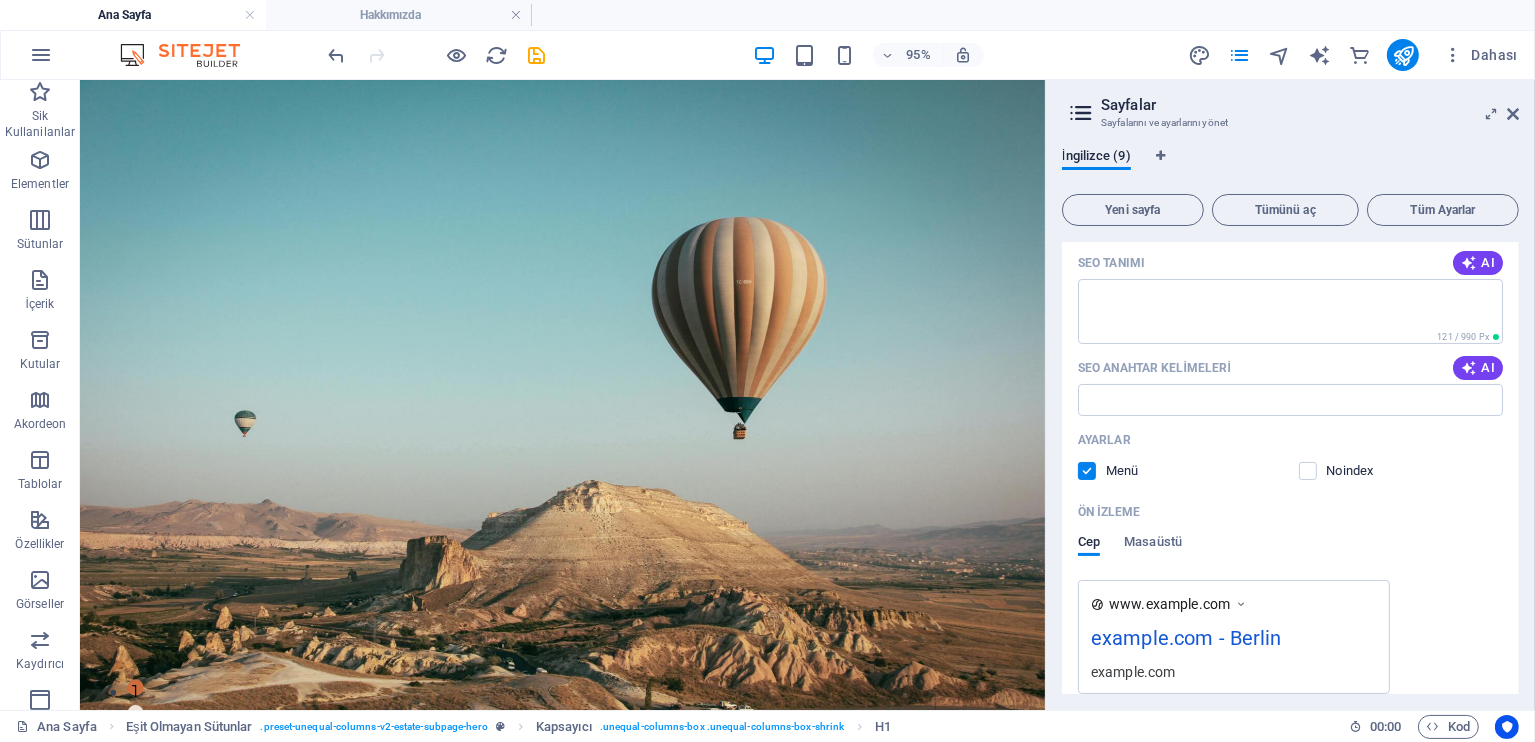 click at bounding box center [1087, 471] 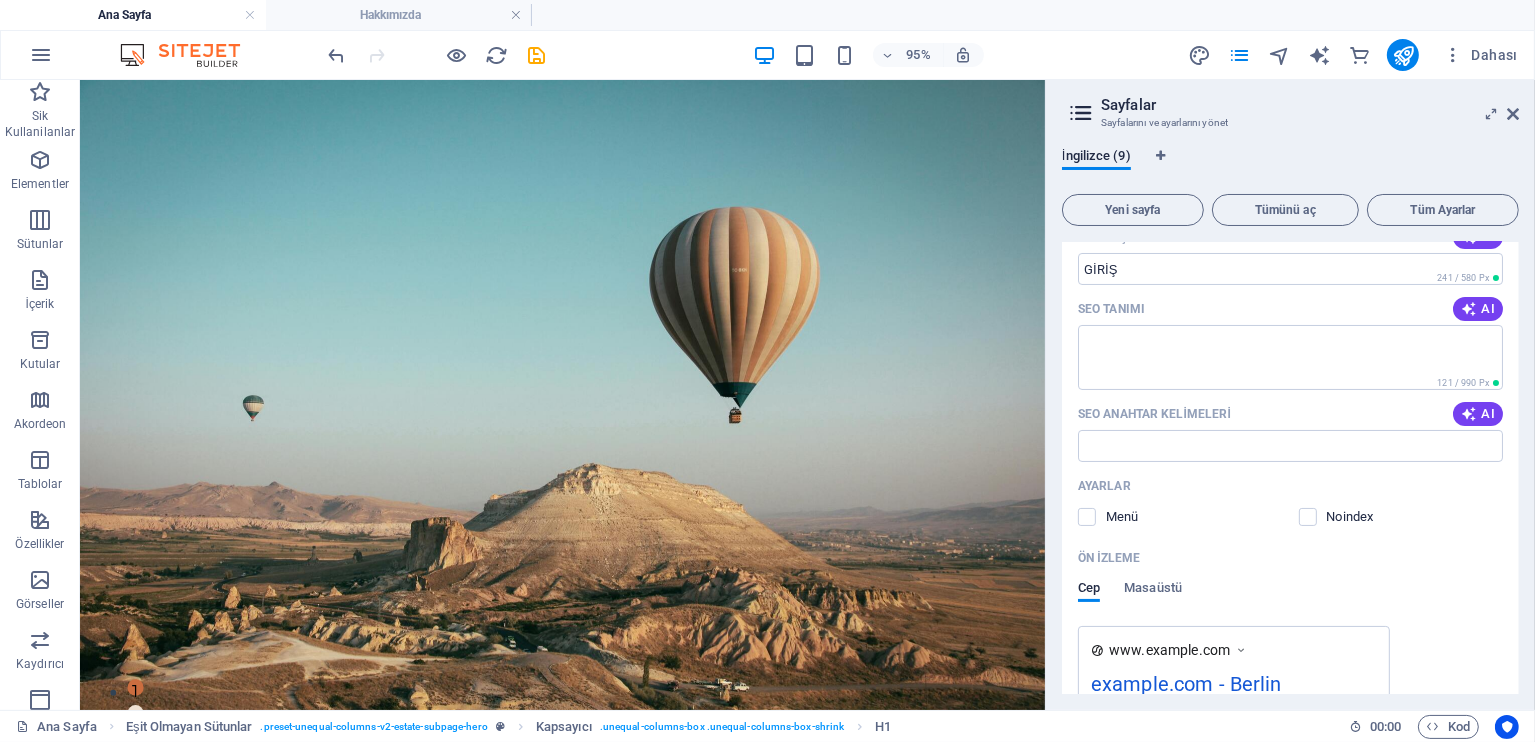 scroll, scrollTop: 0, scrollLeft: 0, axis: both 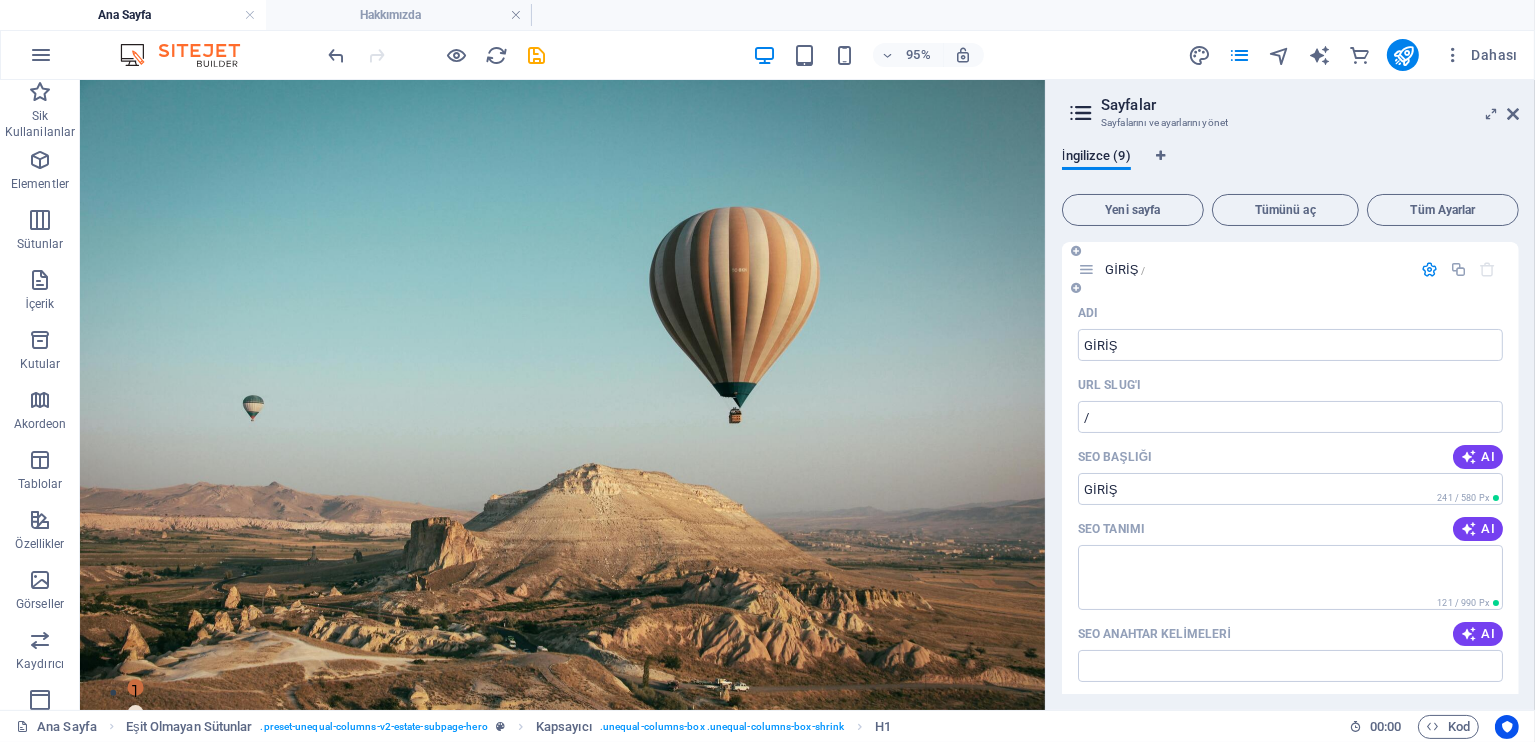 click at bounding box center [1429, 269] 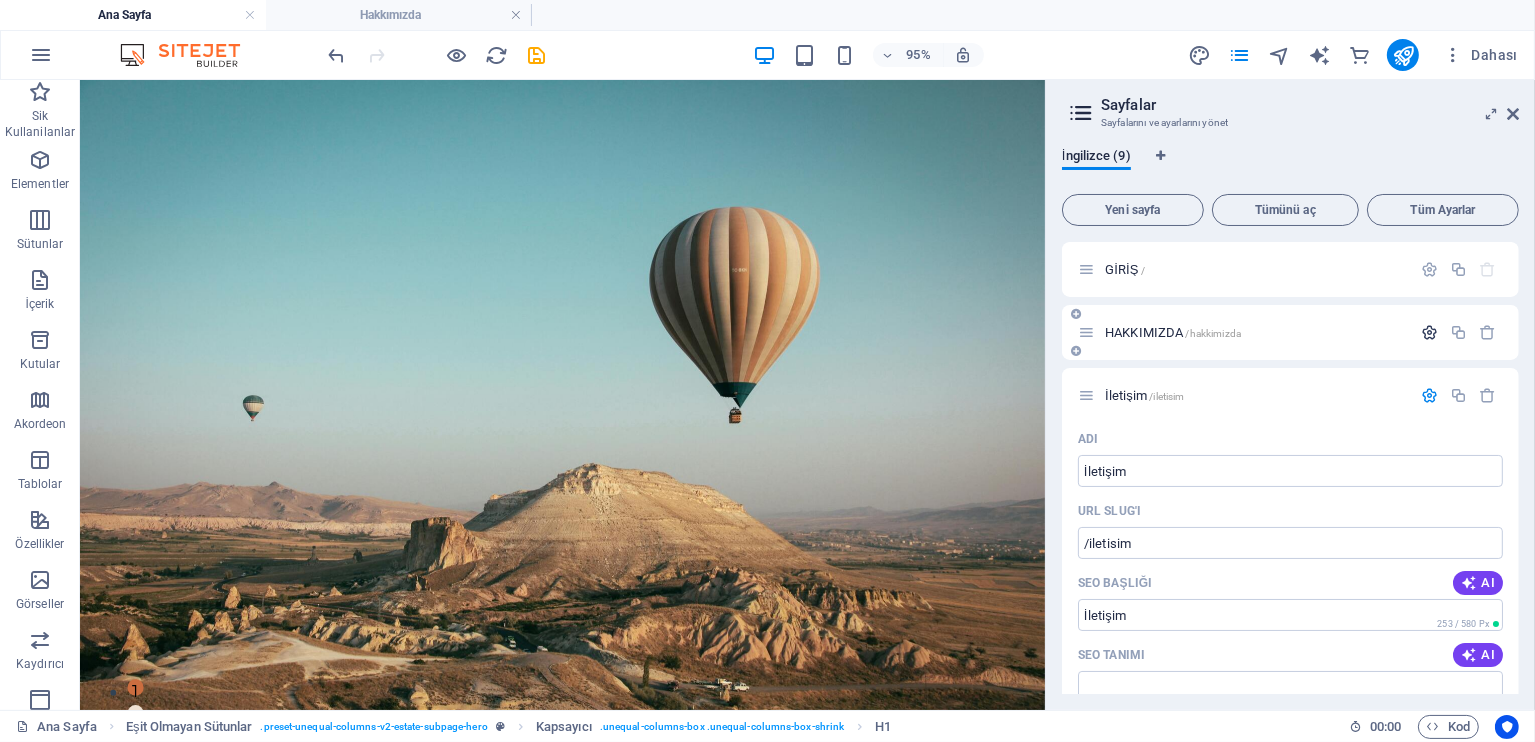 click at bounding box center [1429, 332] 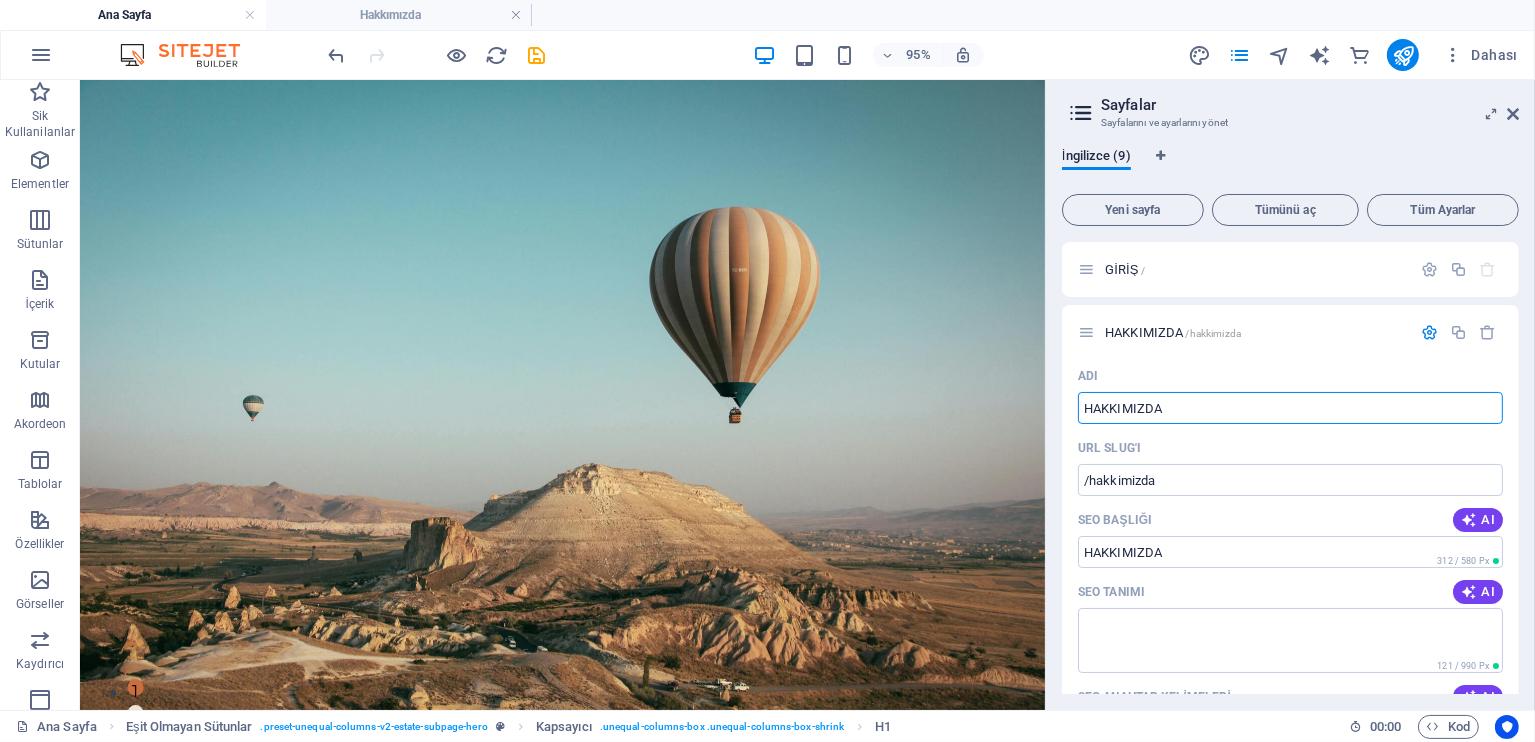 drag, startPoint x: 1183, startPoint y: 409, endPoint x: 1057, endPoint y: 413, distance: 126.06348 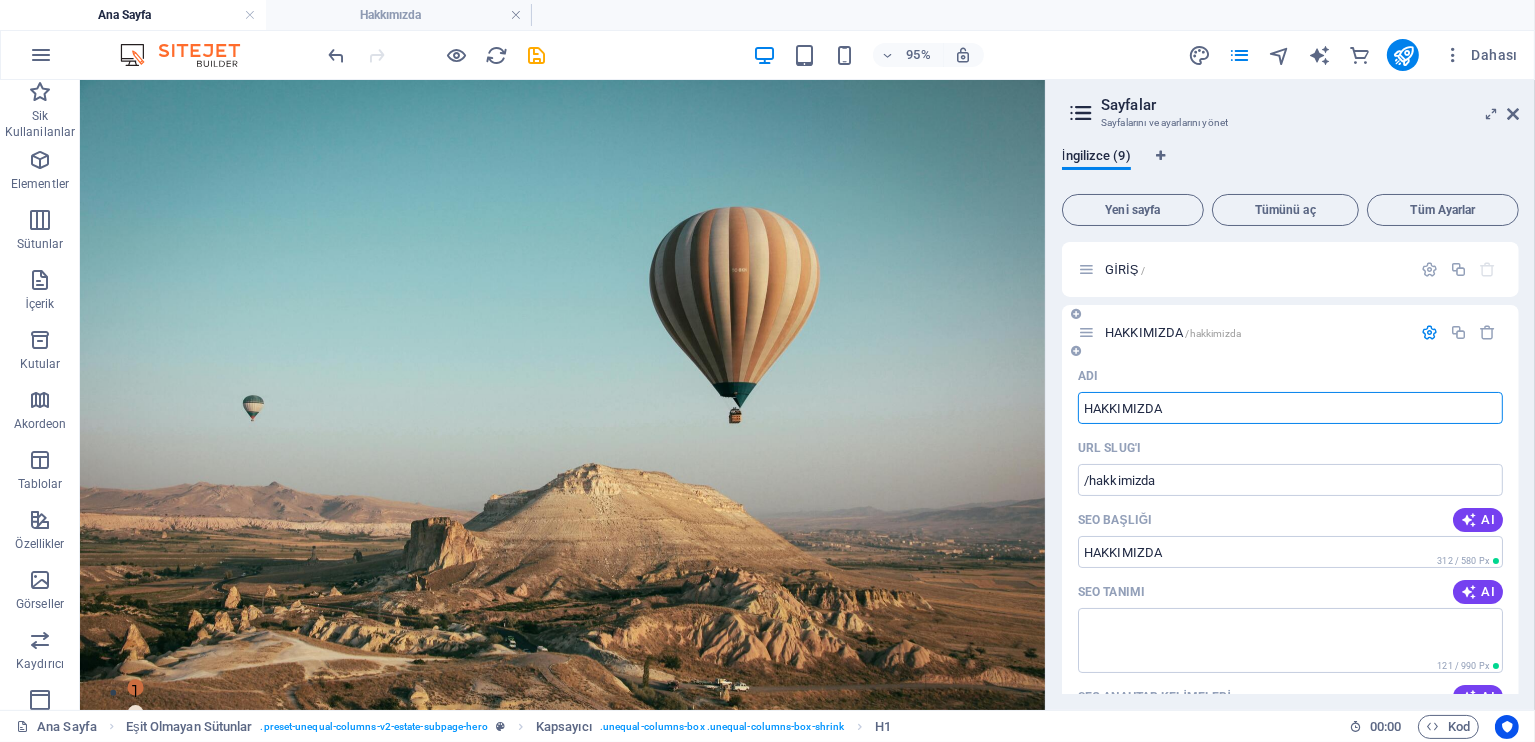 type on "k" 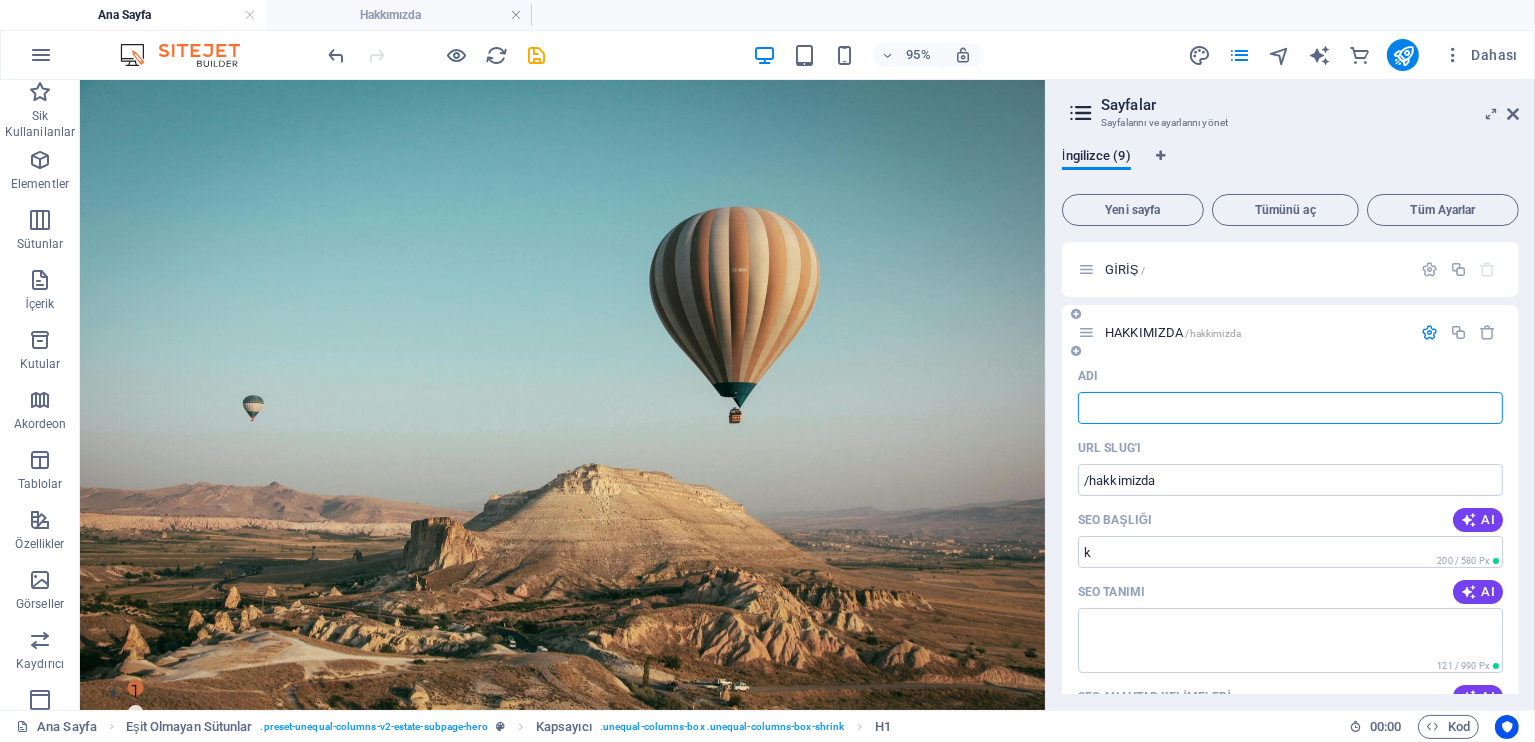 type on "K" 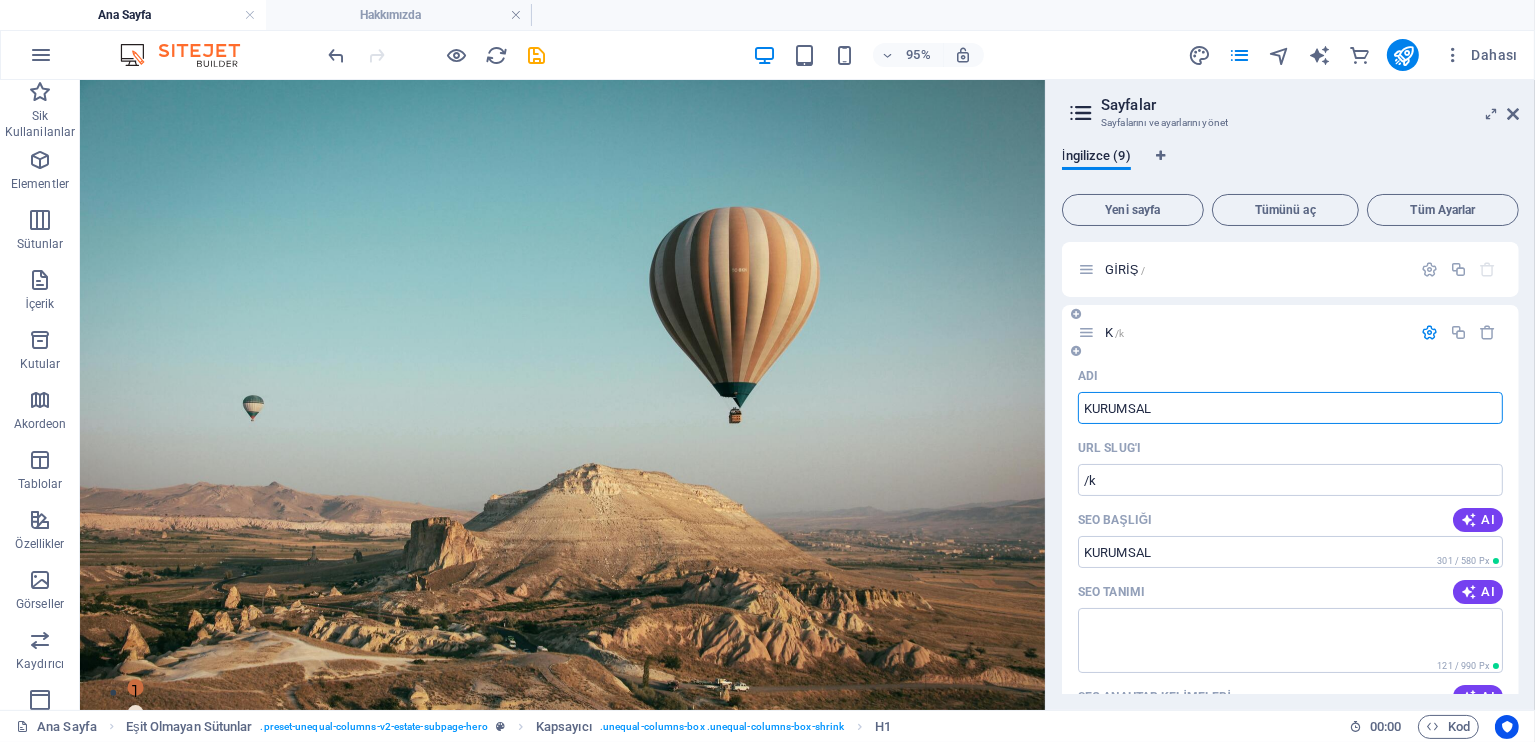 type on "KURUMSAL" 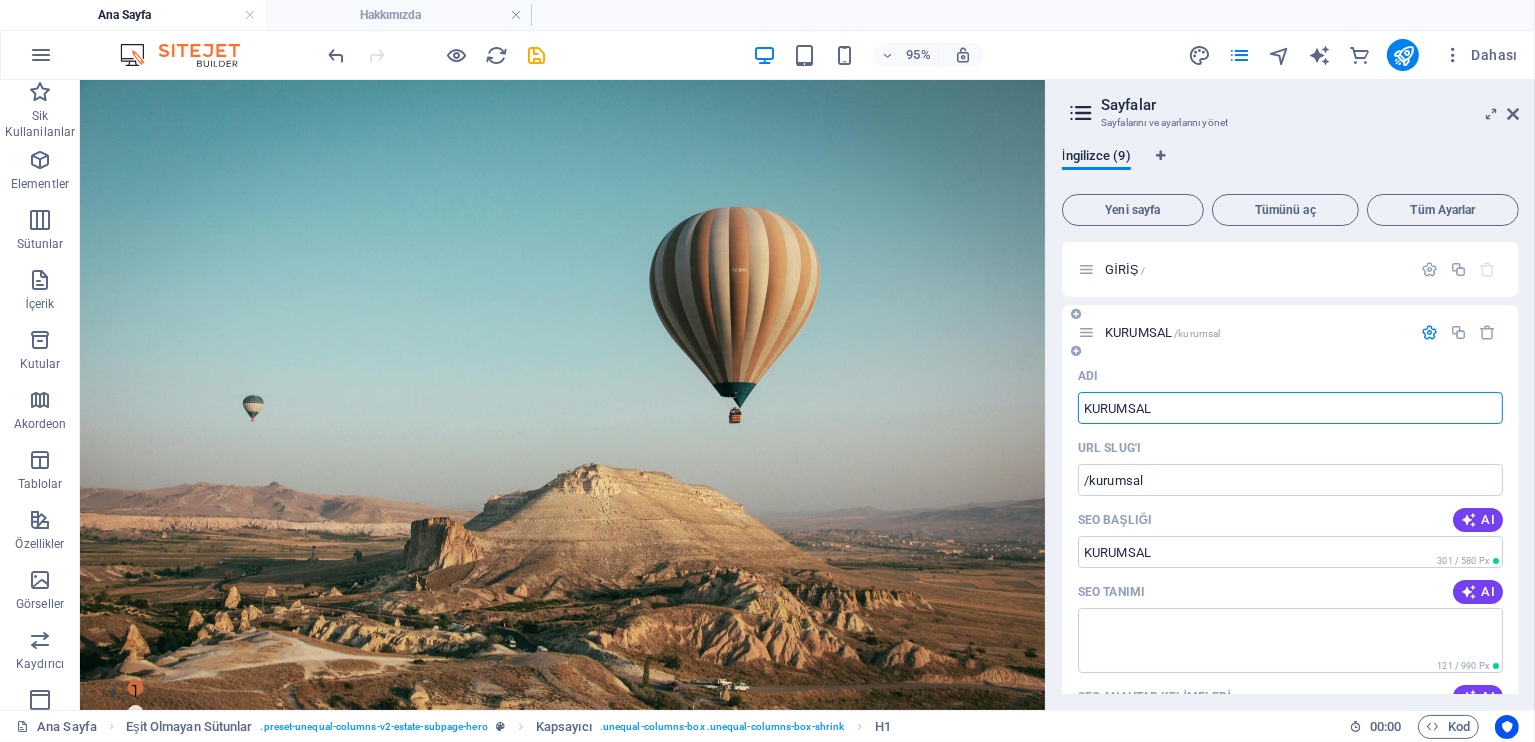 type on "KURUMSAL" 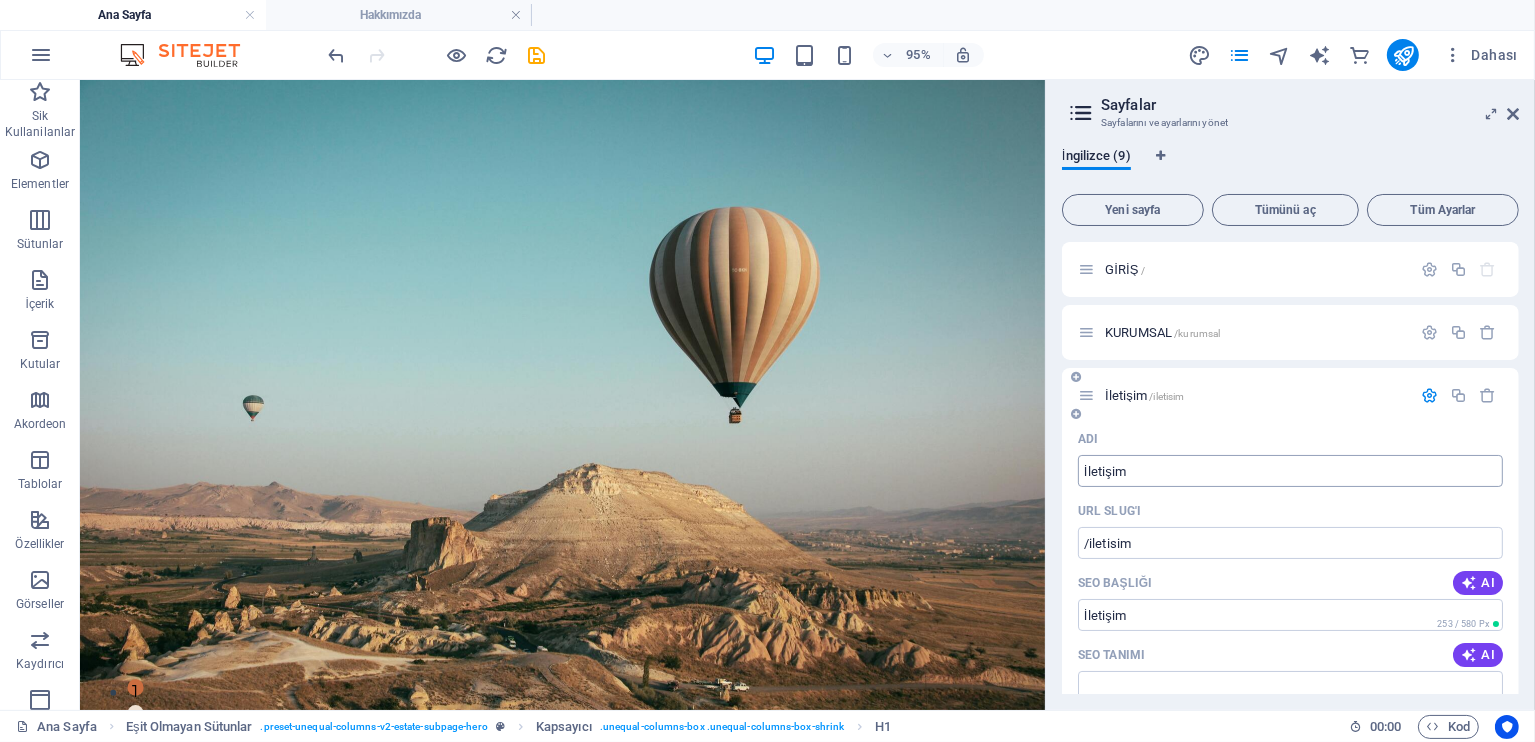 click on "İletişim" at bounding box center [1290, 471] 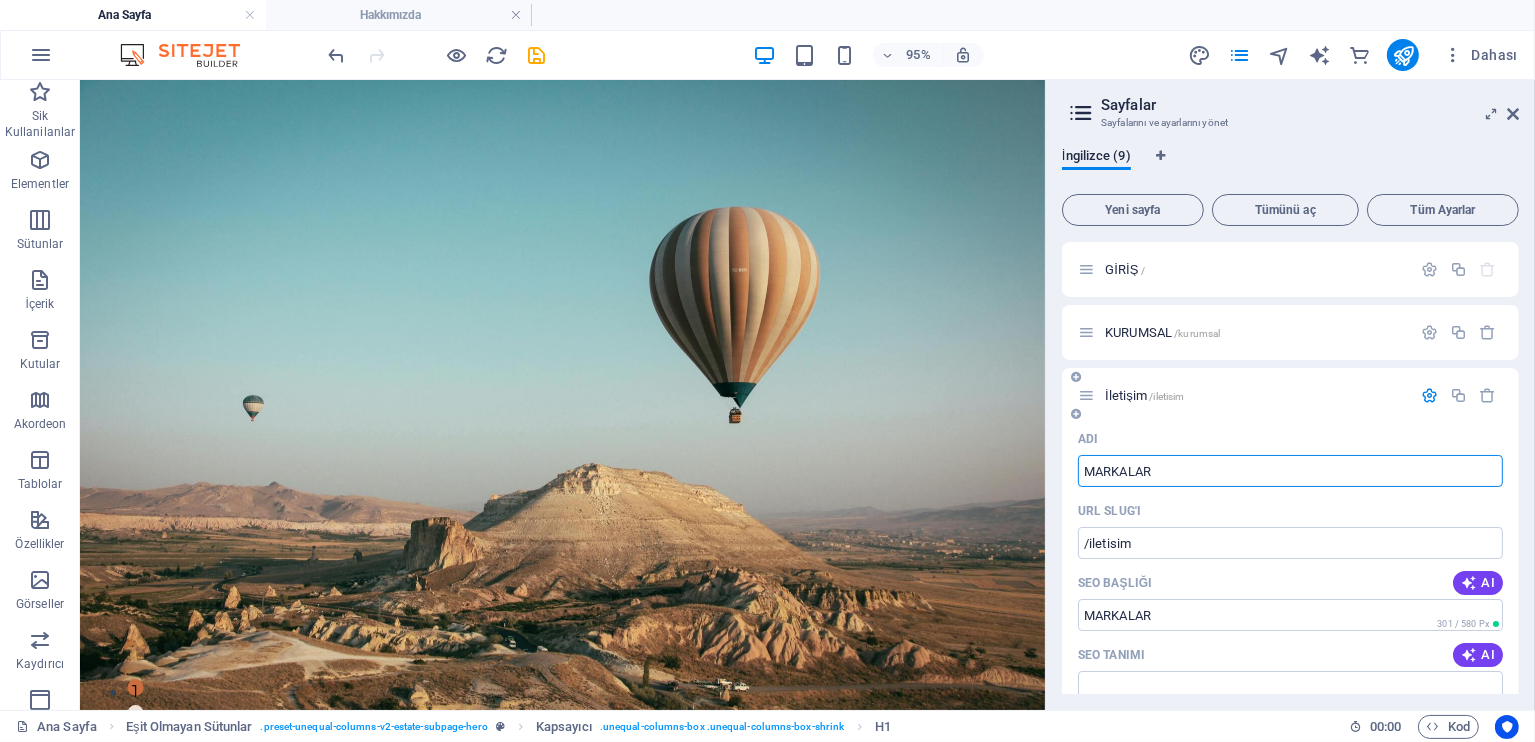 type on "MARKALAR" 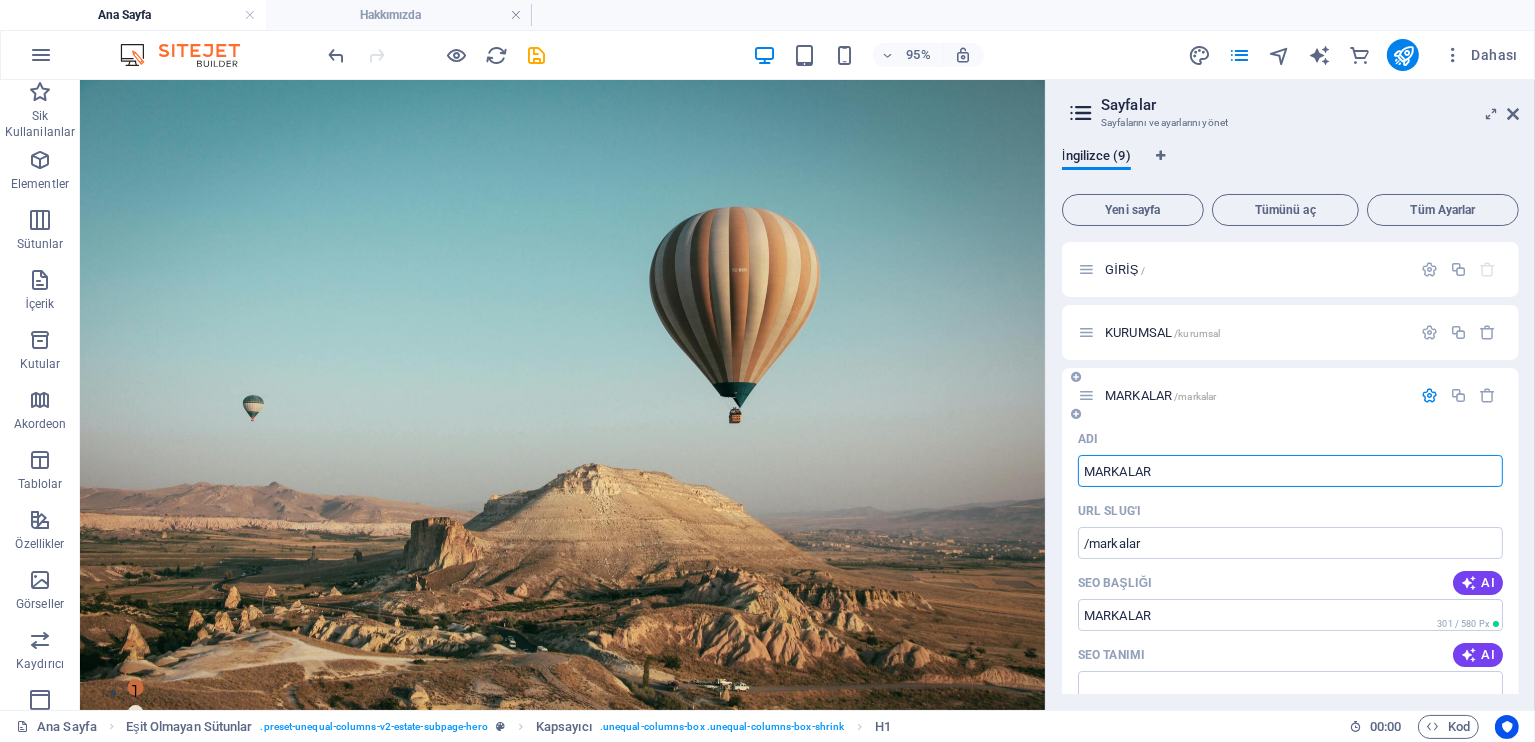 type on "MARKALAR" 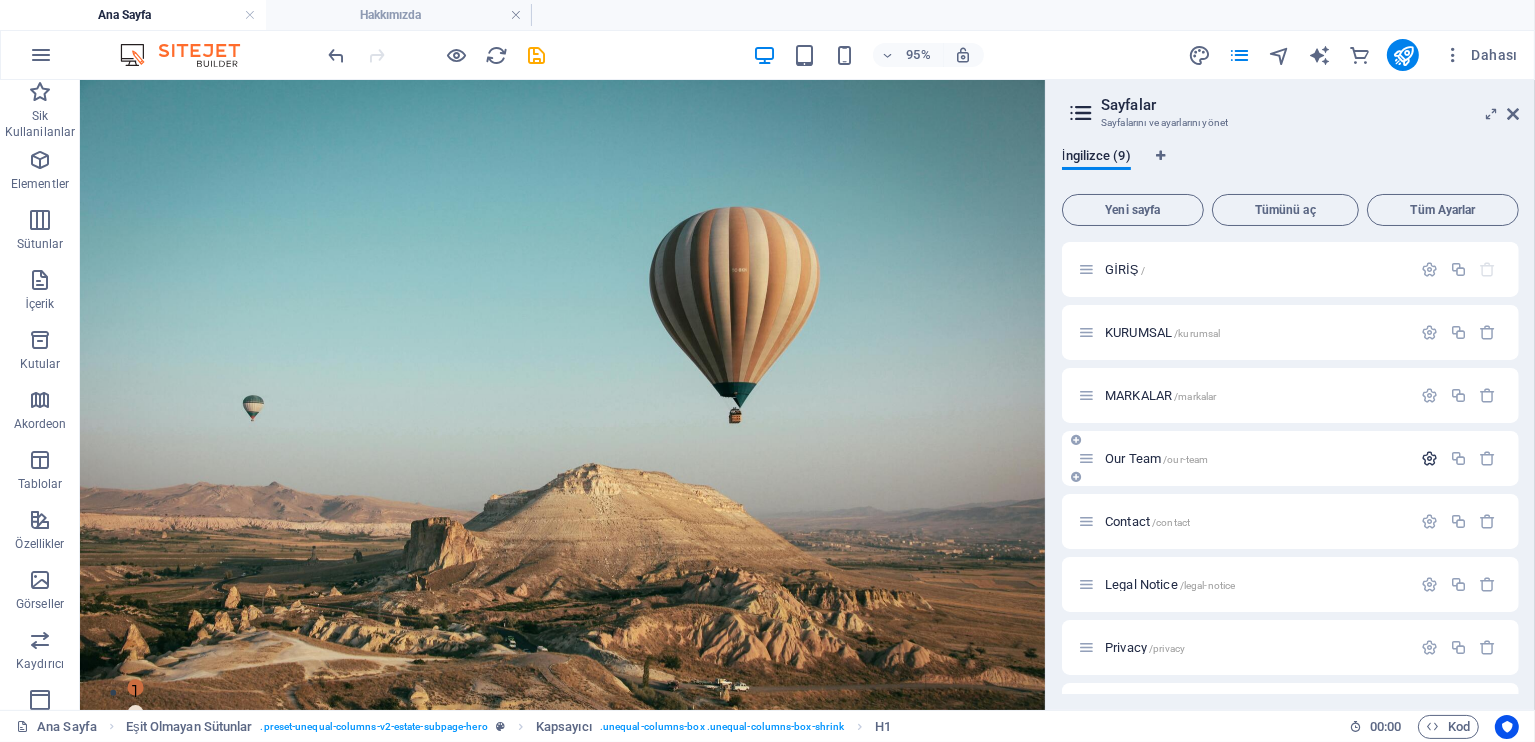 click at bounding box center (1429, 458) 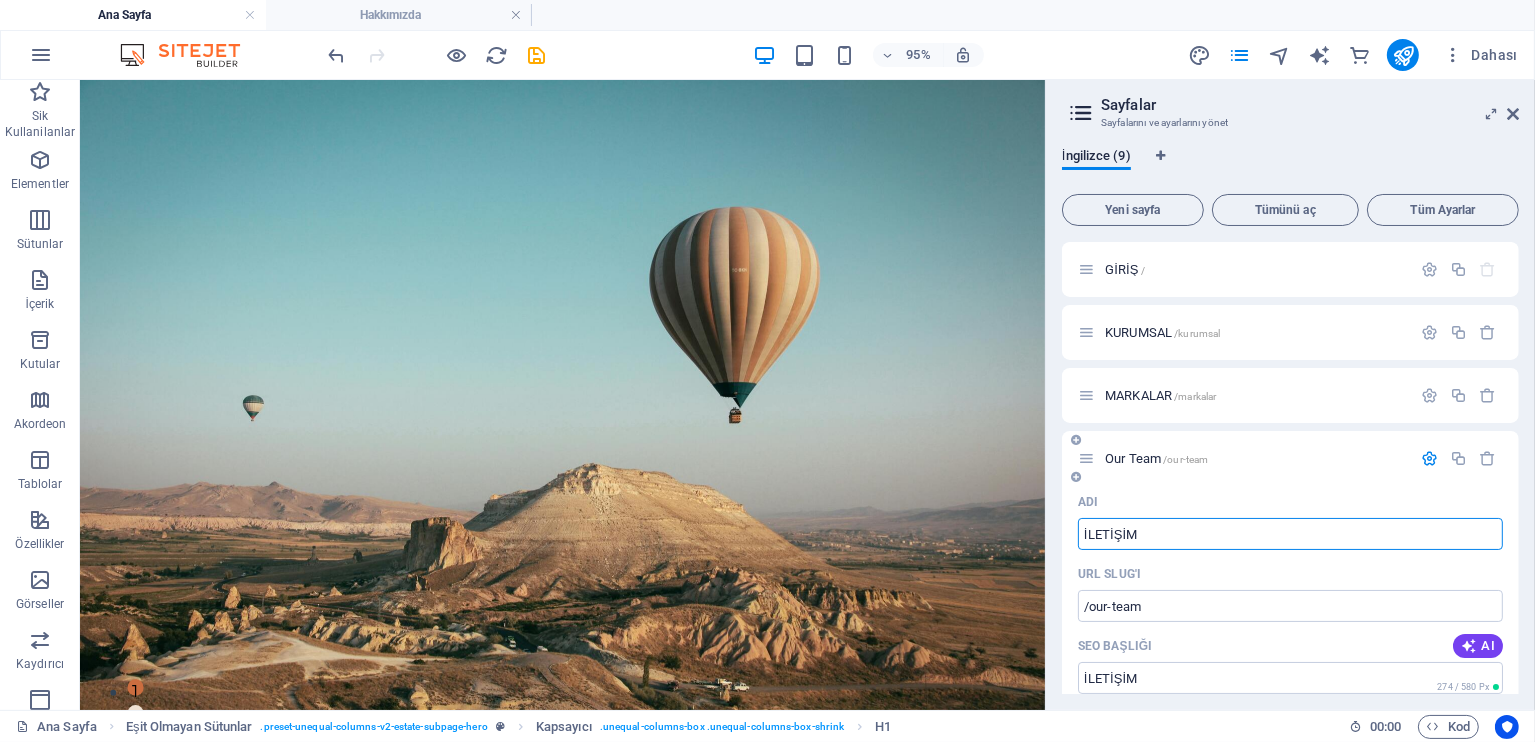 type on "İLETİŞİM" 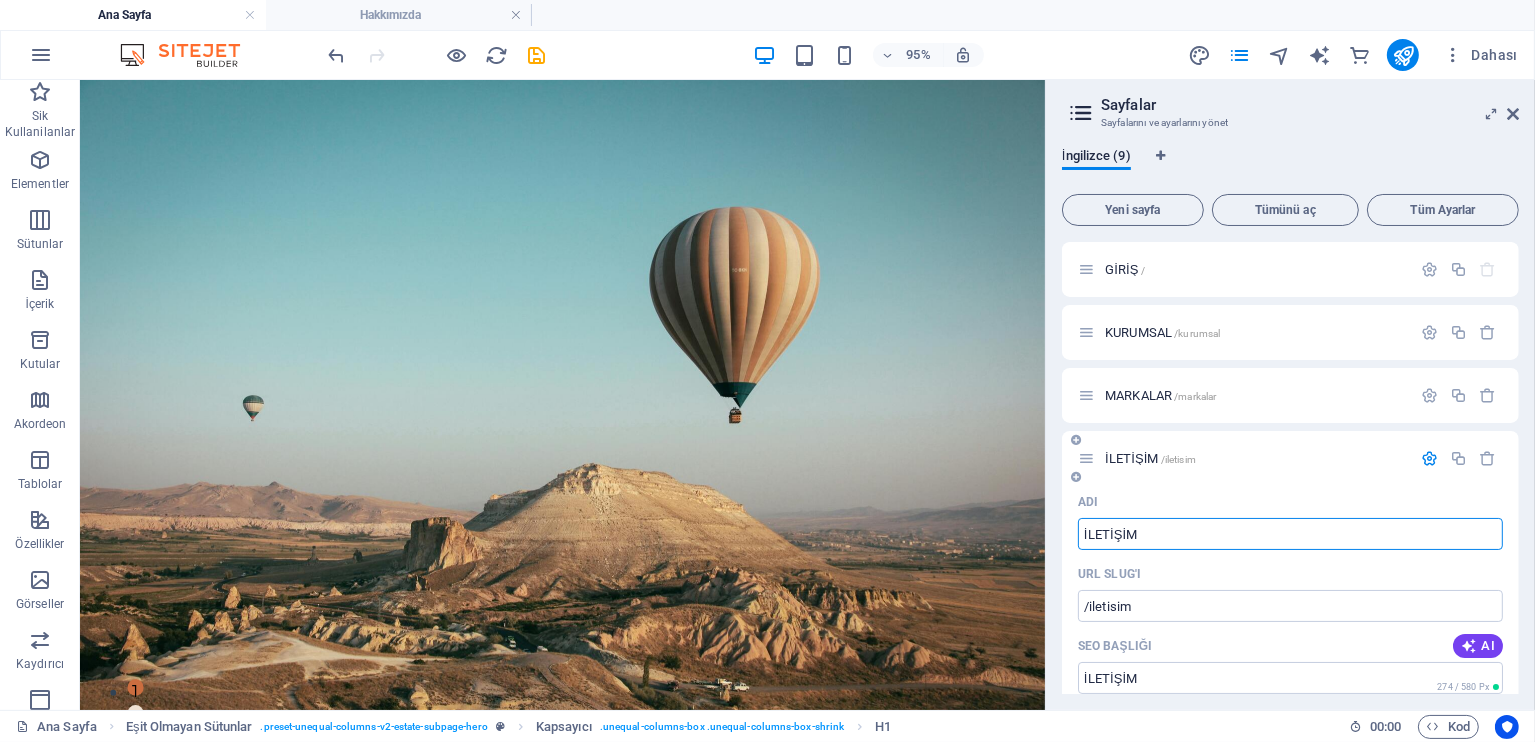 type on "İLETİŞİM" 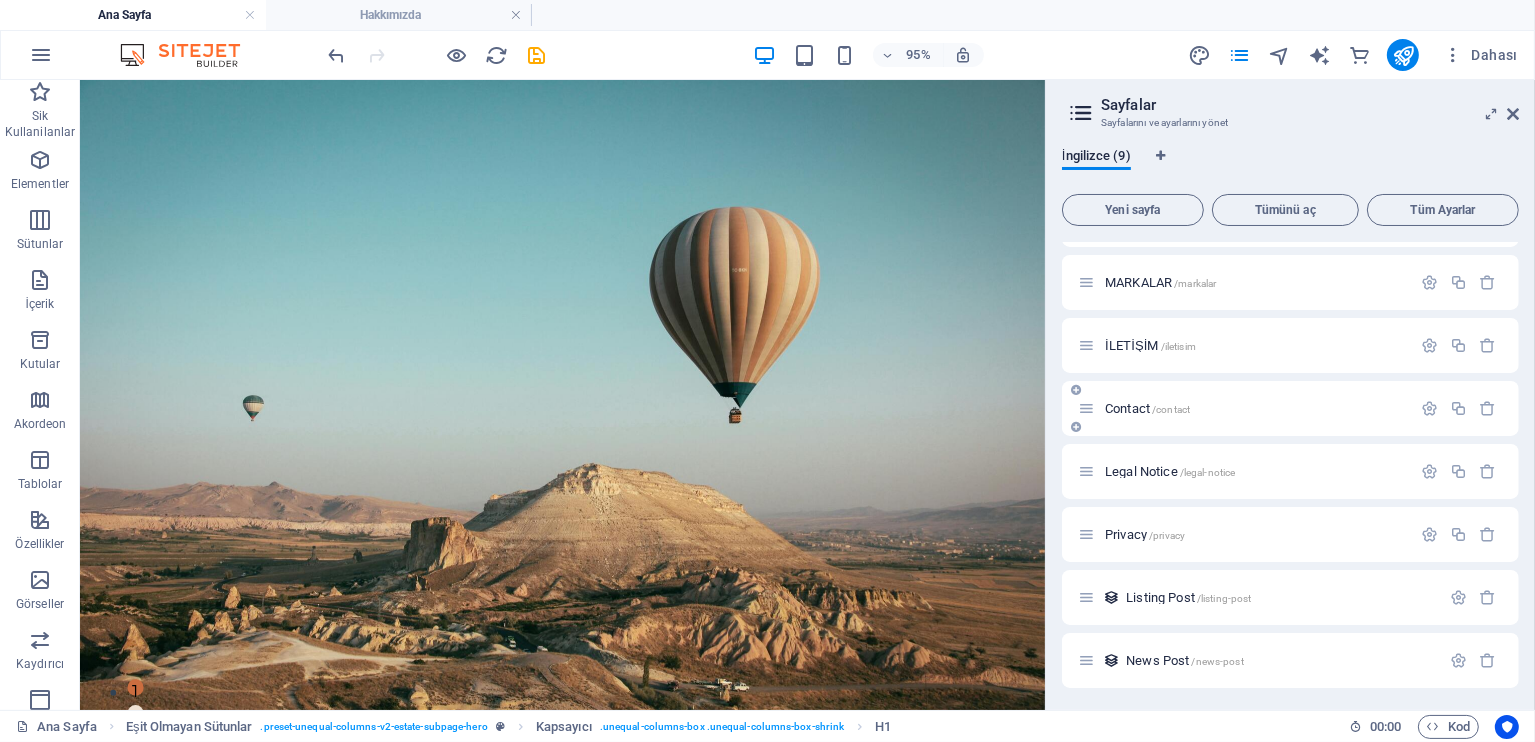 scroll, scrollTop: 114, scrollLeft: 0, axis: vertical 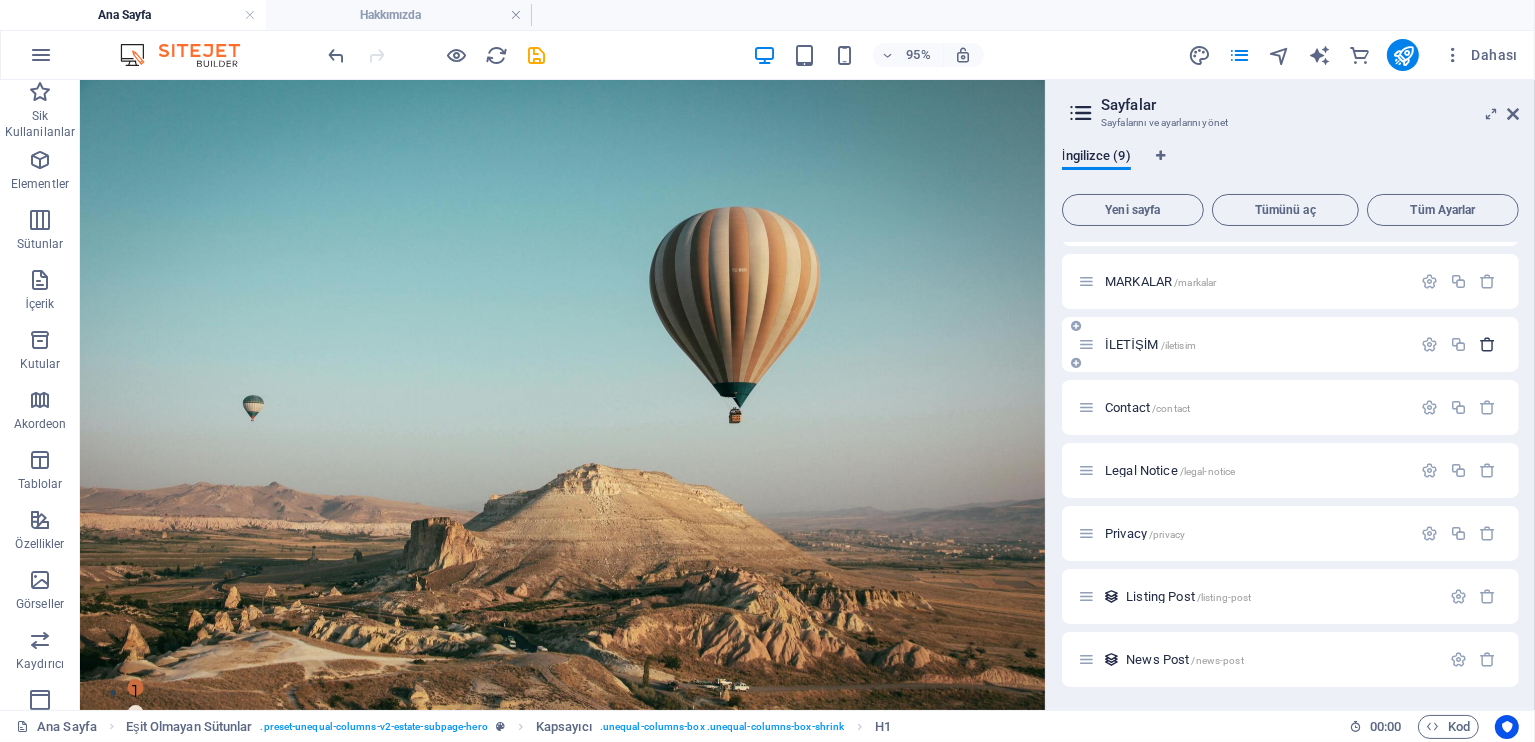 click at bounding box center [1488, 344] 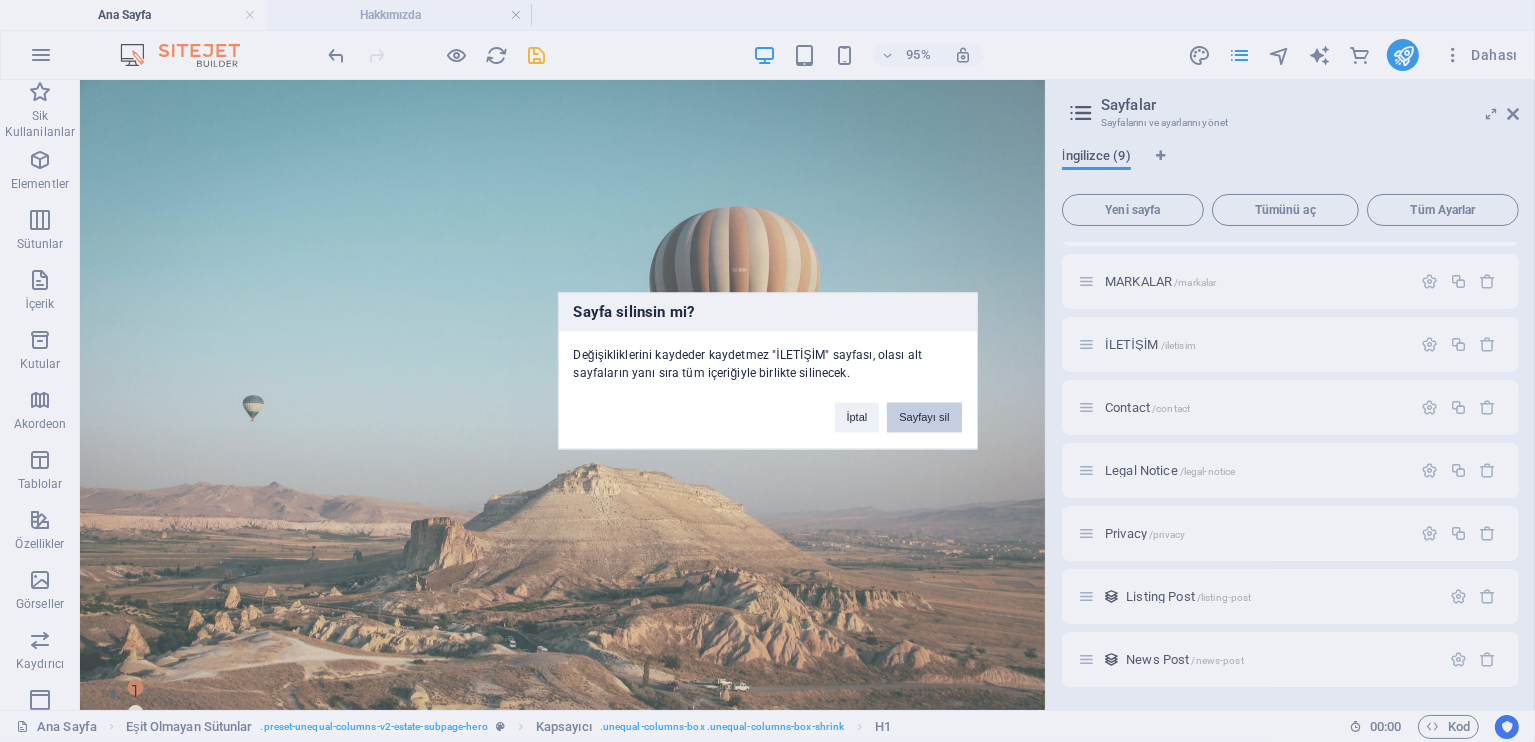 click on "Sayfayı sil" at bounding box center (924, 418) 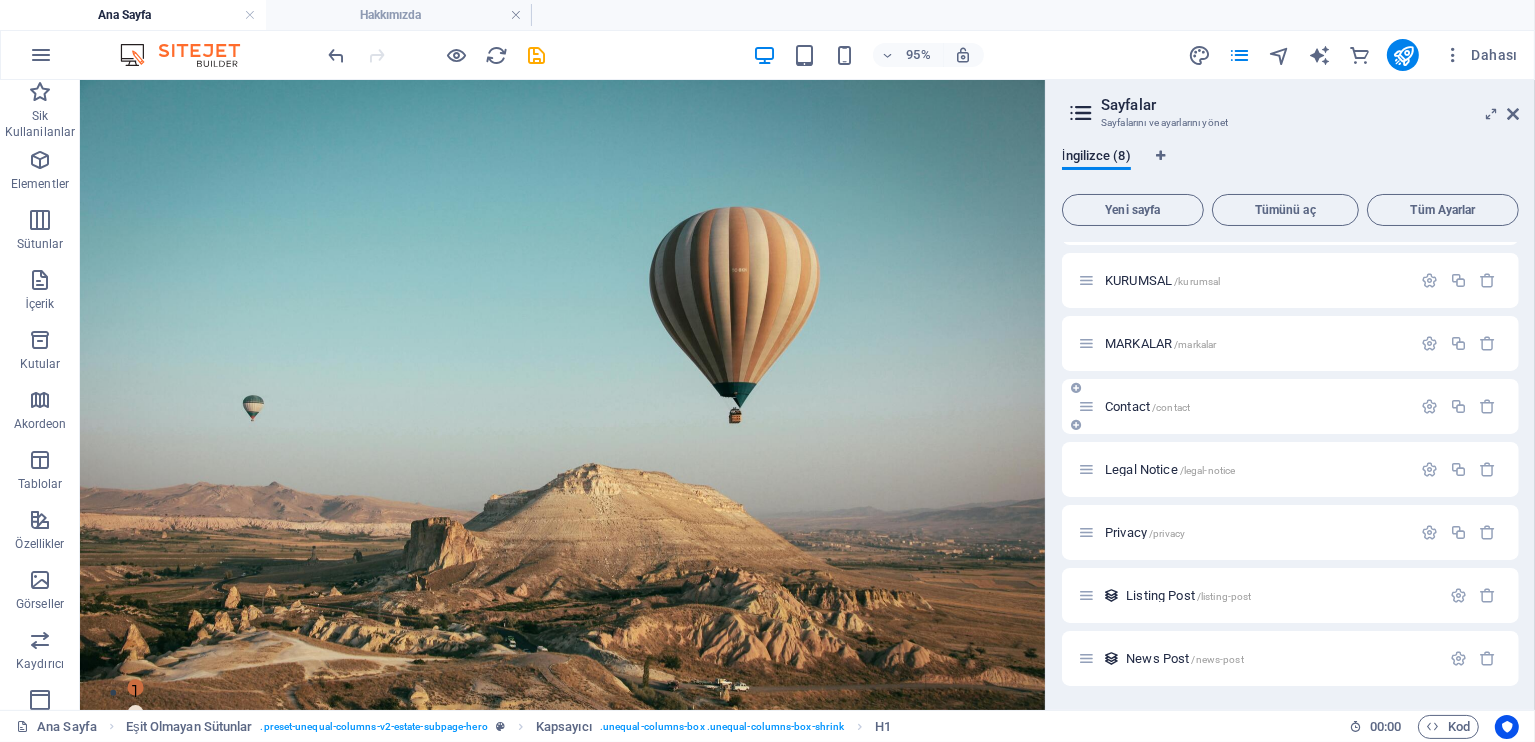 scroll, scrollTop: 51, scrollLeft: 0, axis: vertical 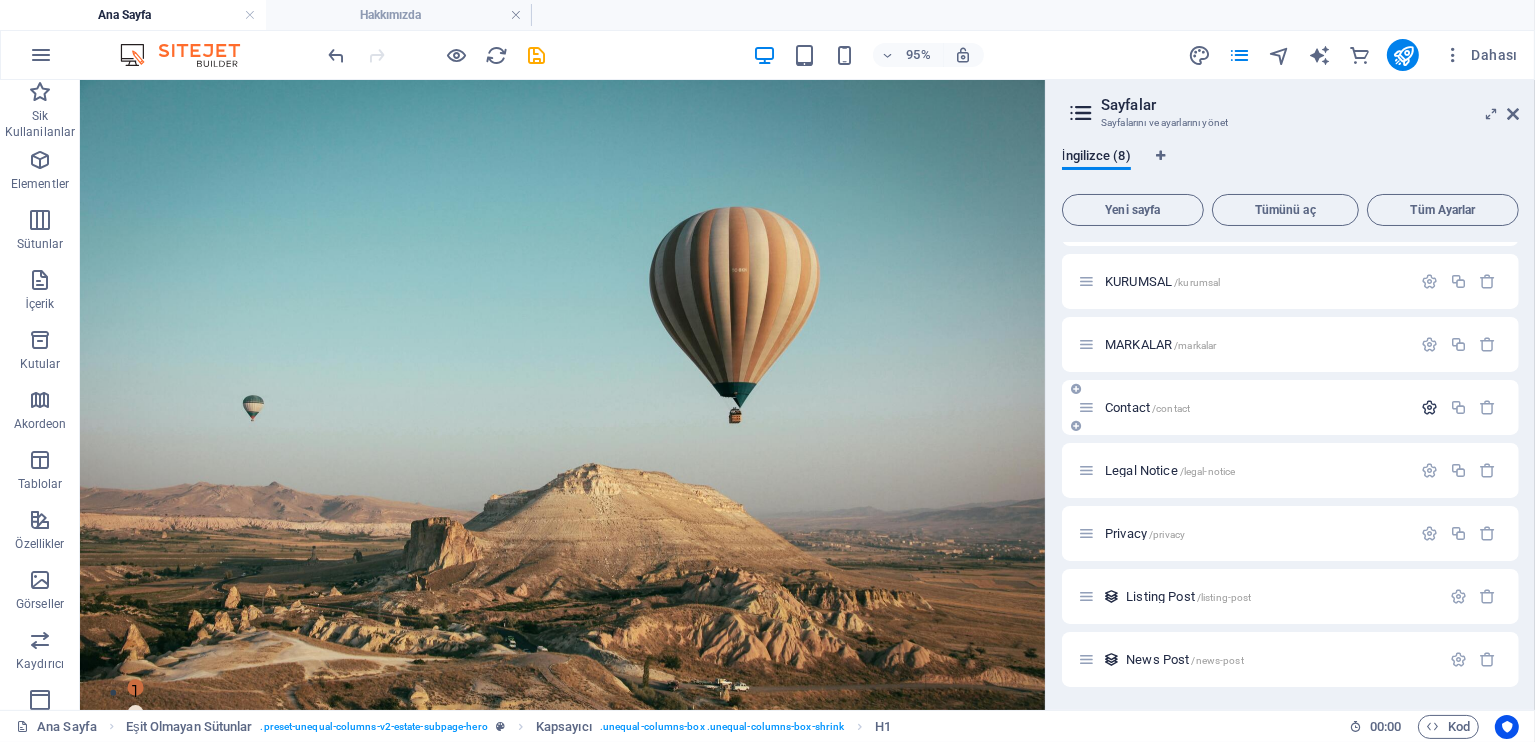 click at bounding box center (1429, 407) 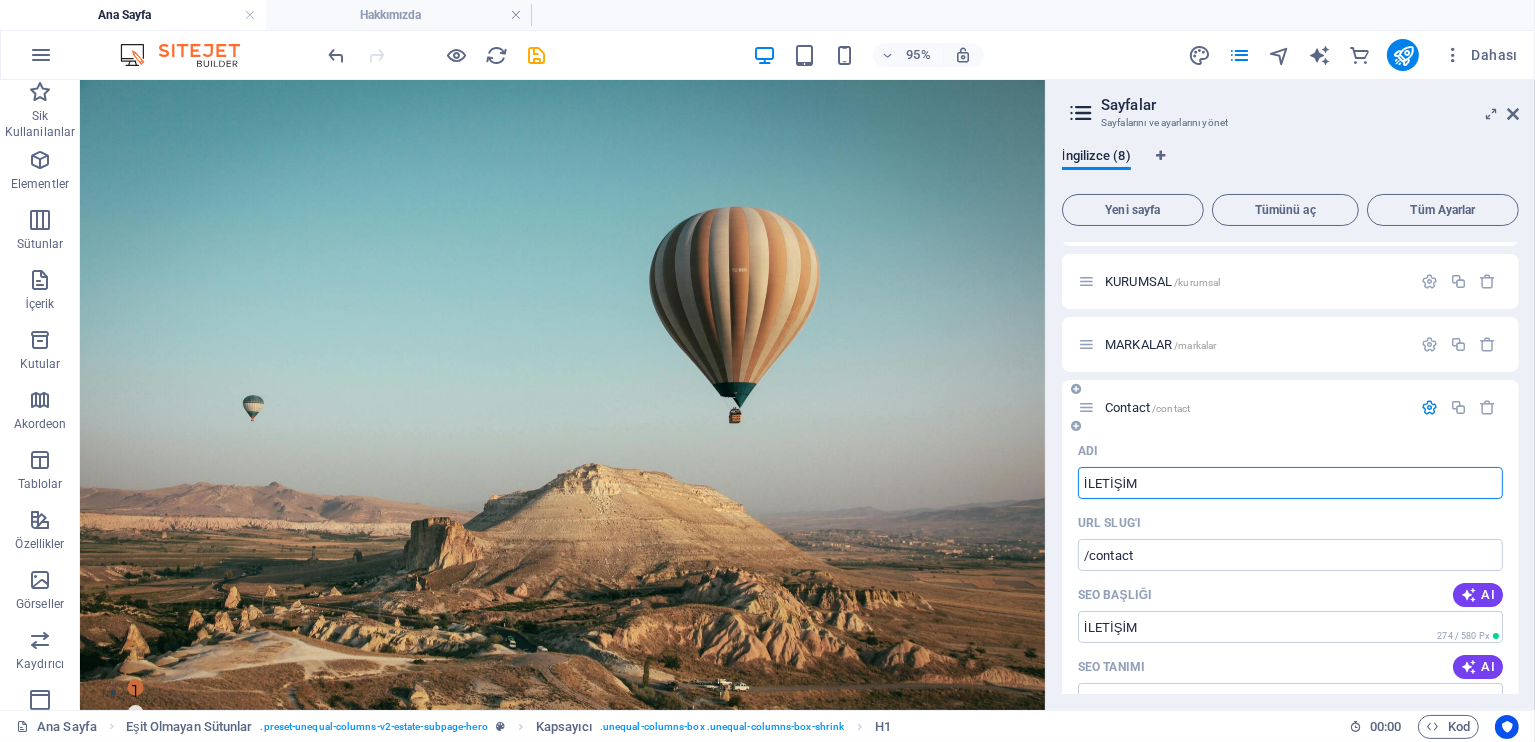 type on "İLETİŞİM" 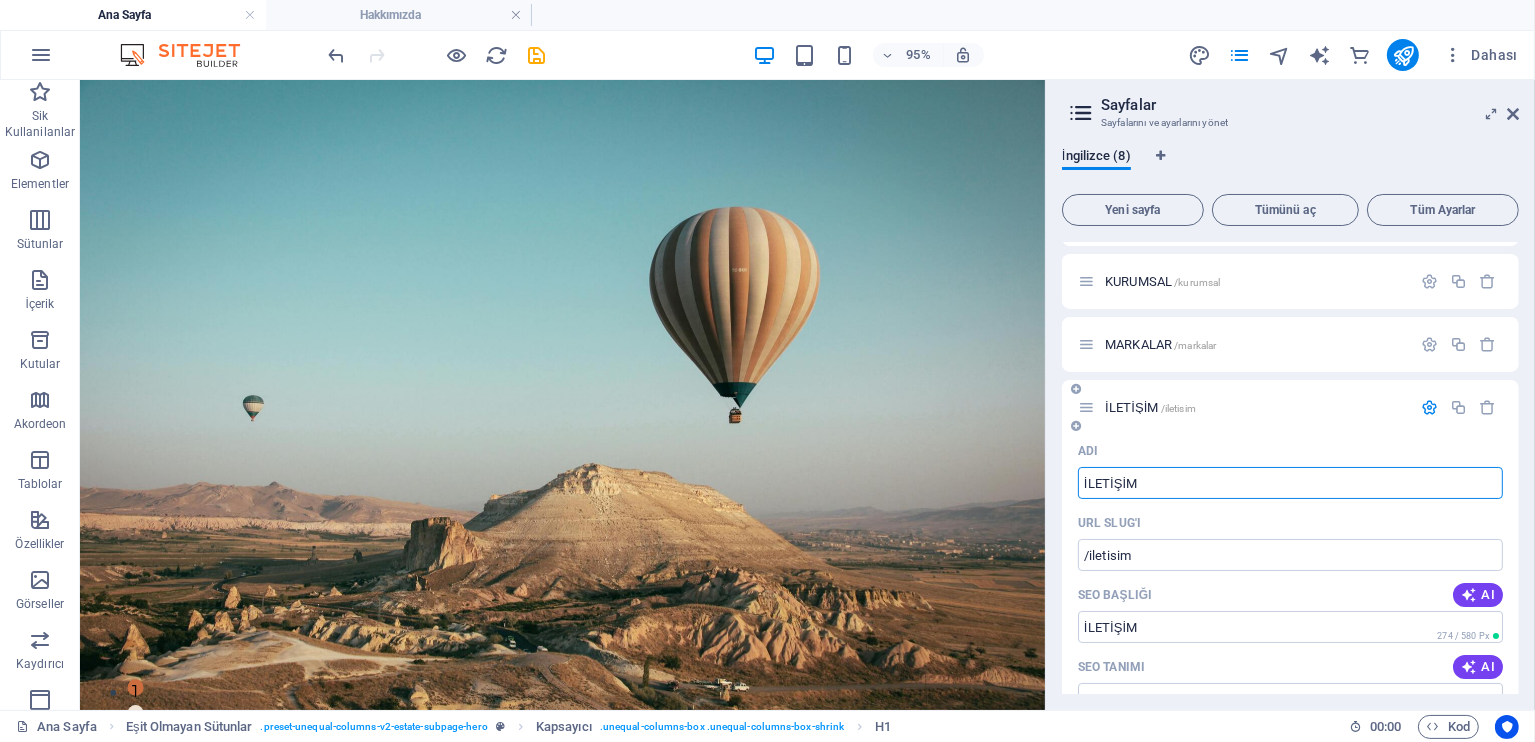 type on "İLETİŞİM" 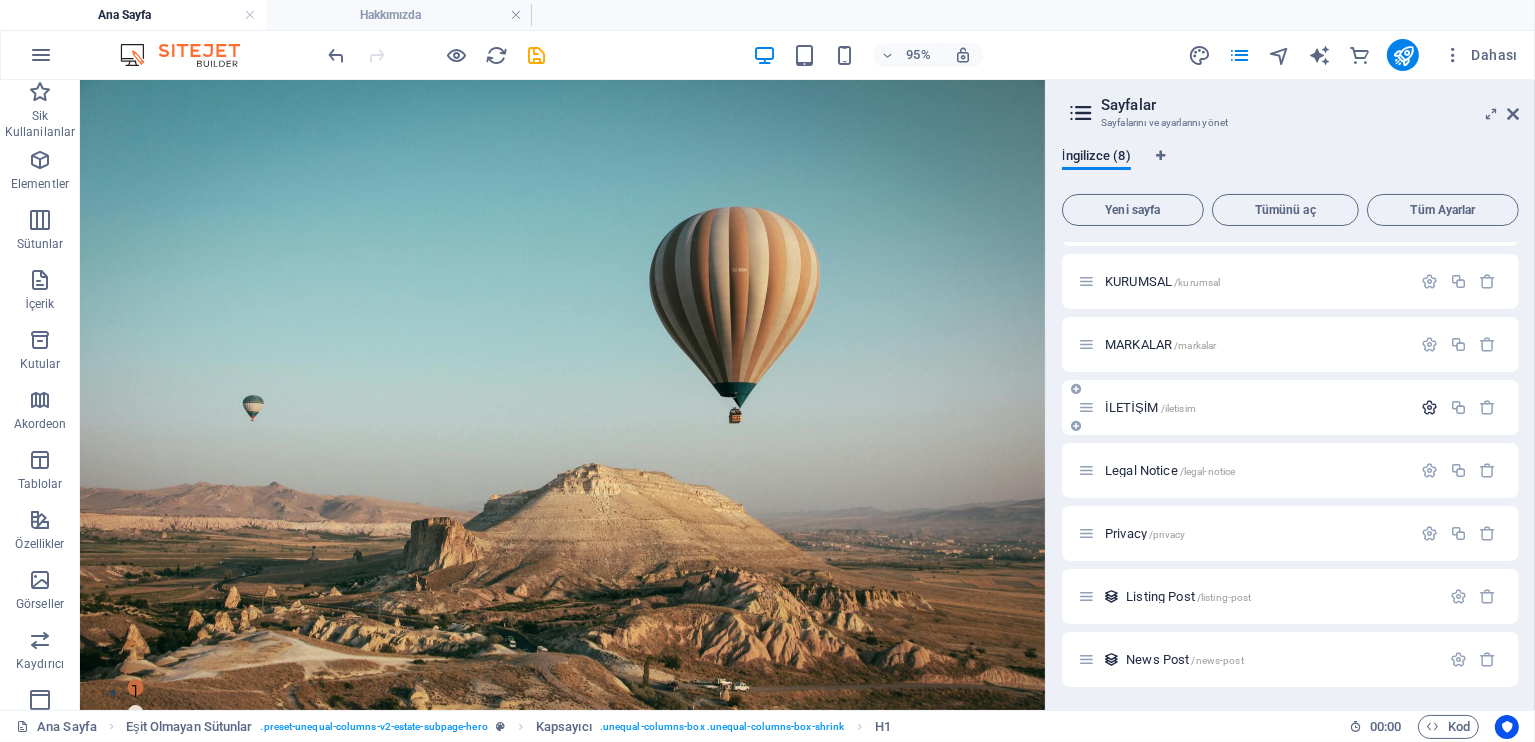 click at bounding box center [1429, 407] 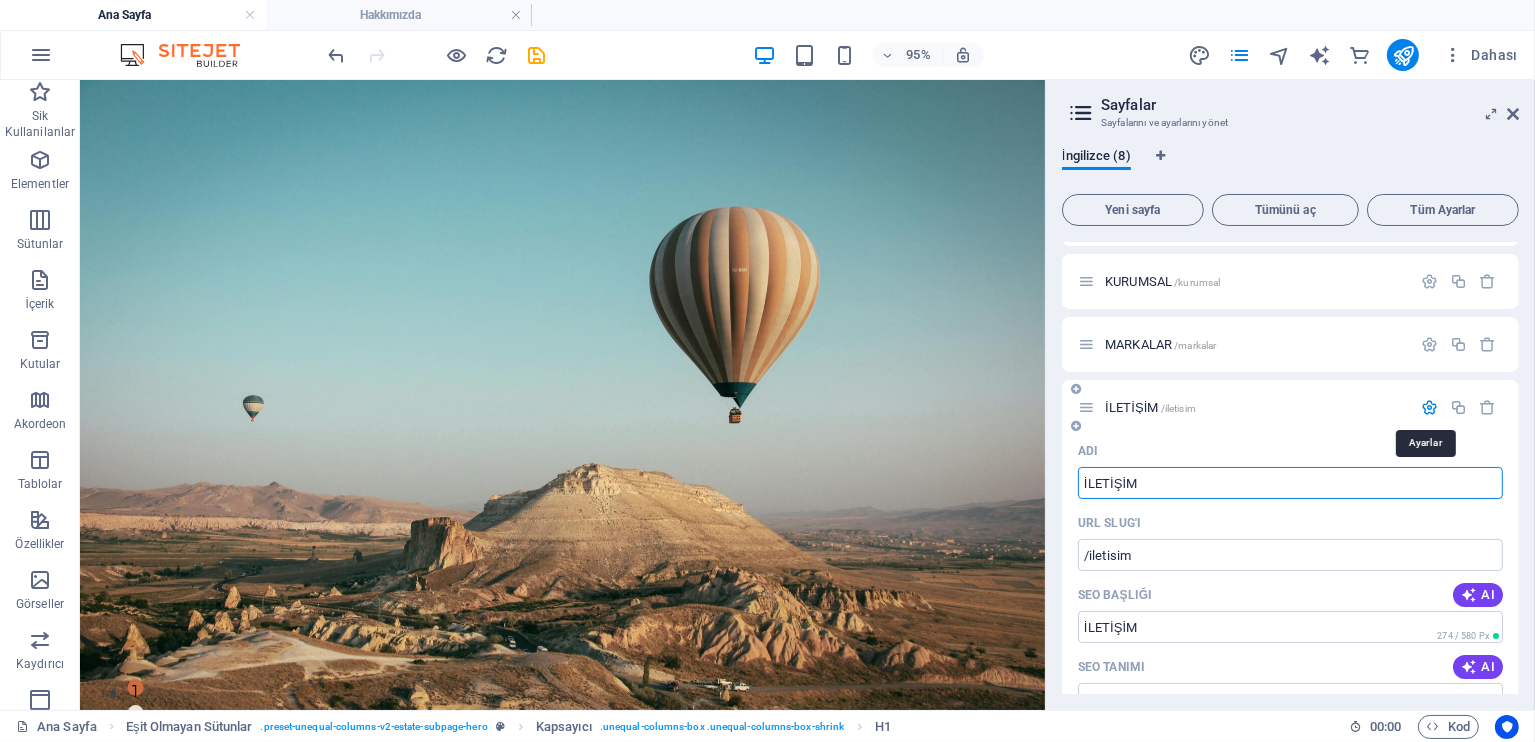 click at bounding box center [1429, 407] 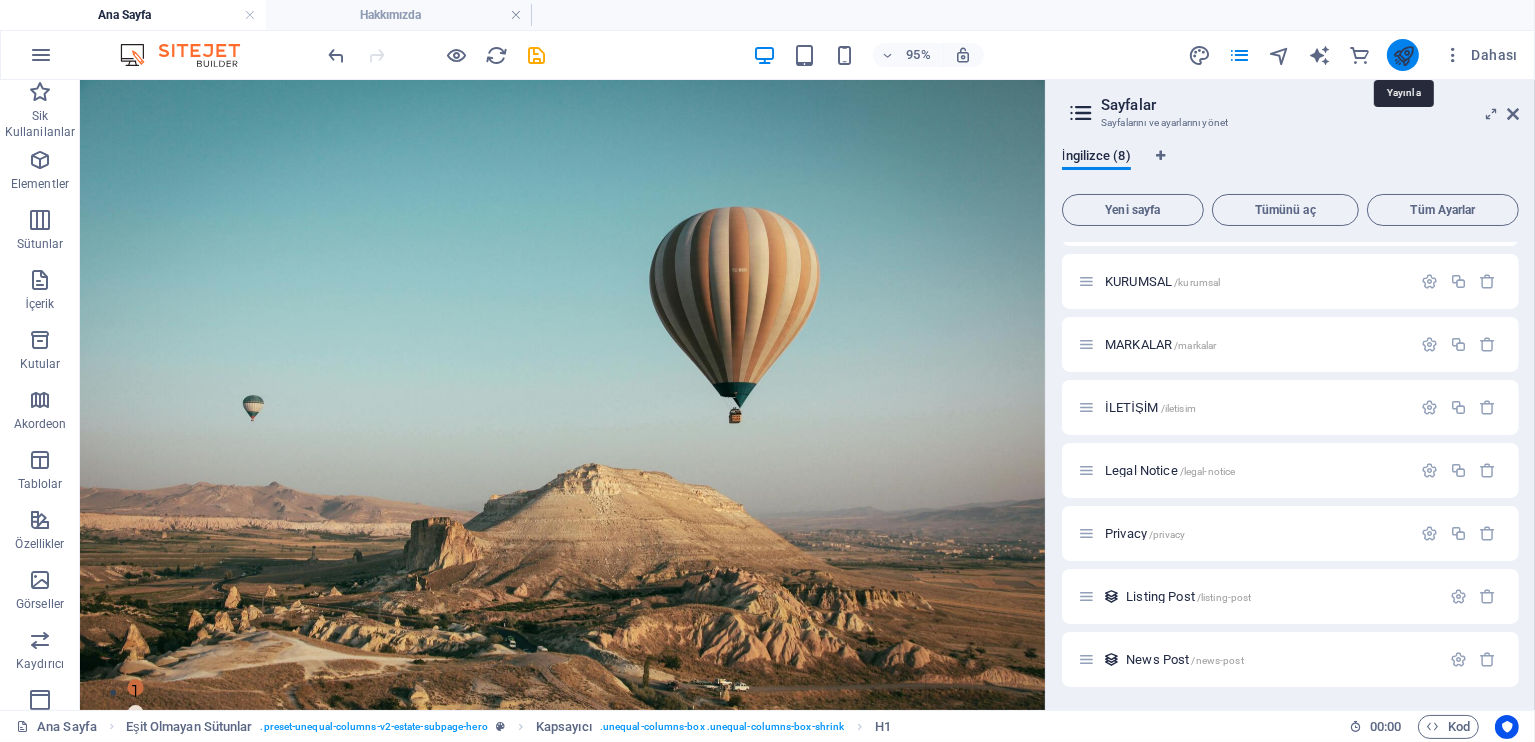 click at bounding box center (1403, 55) 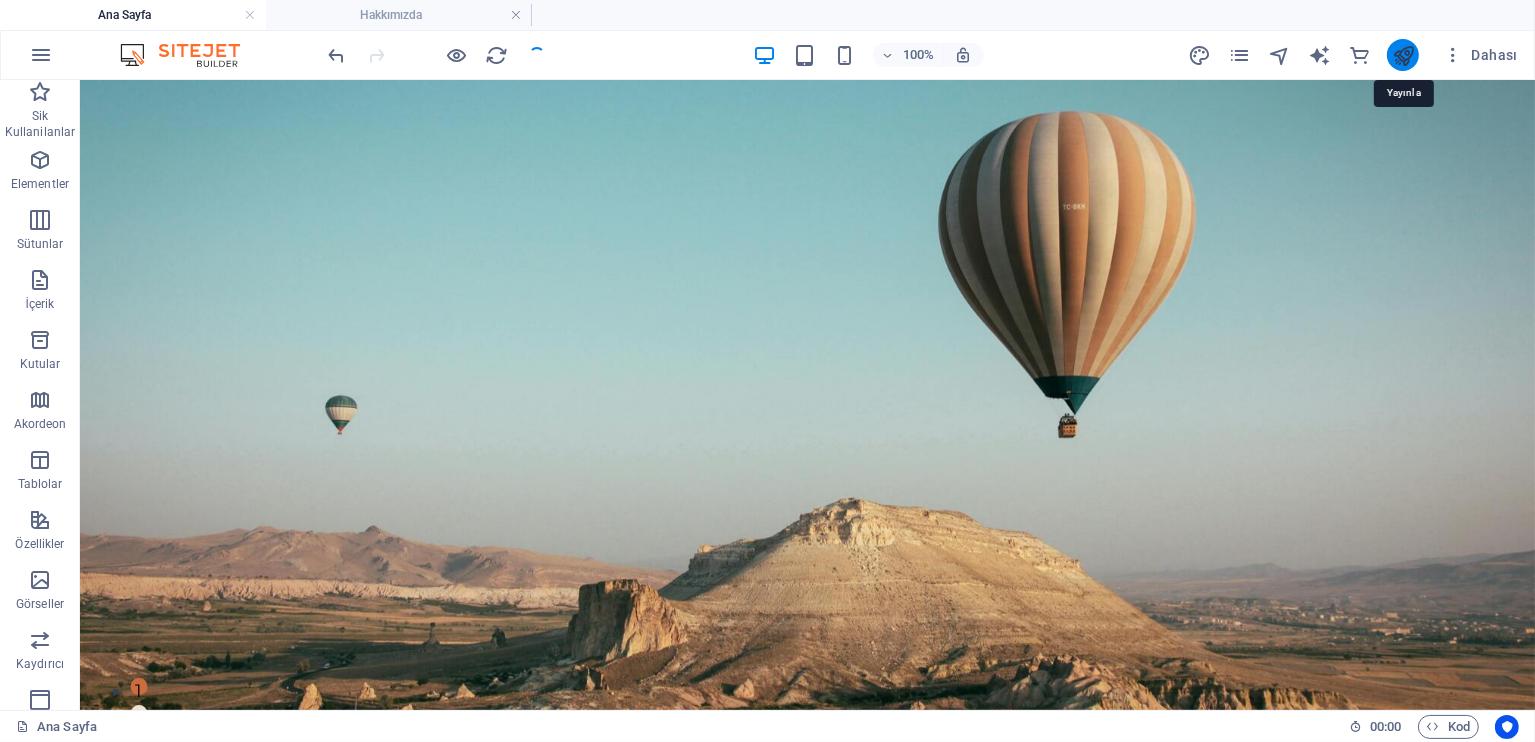 click at bounding box center [1403, 55] 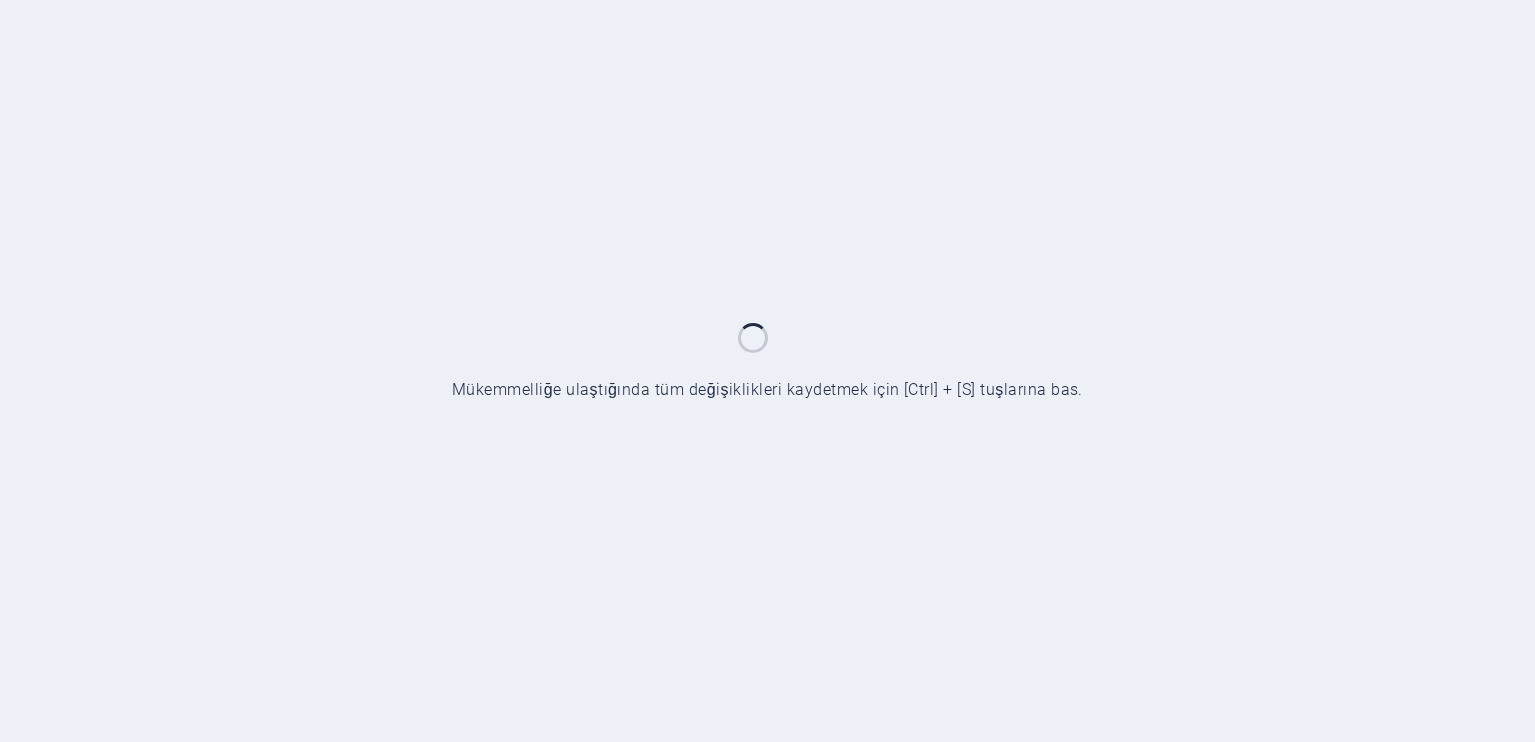 scroll, scrollTop: 0, scrollLeft: 0, axis: both 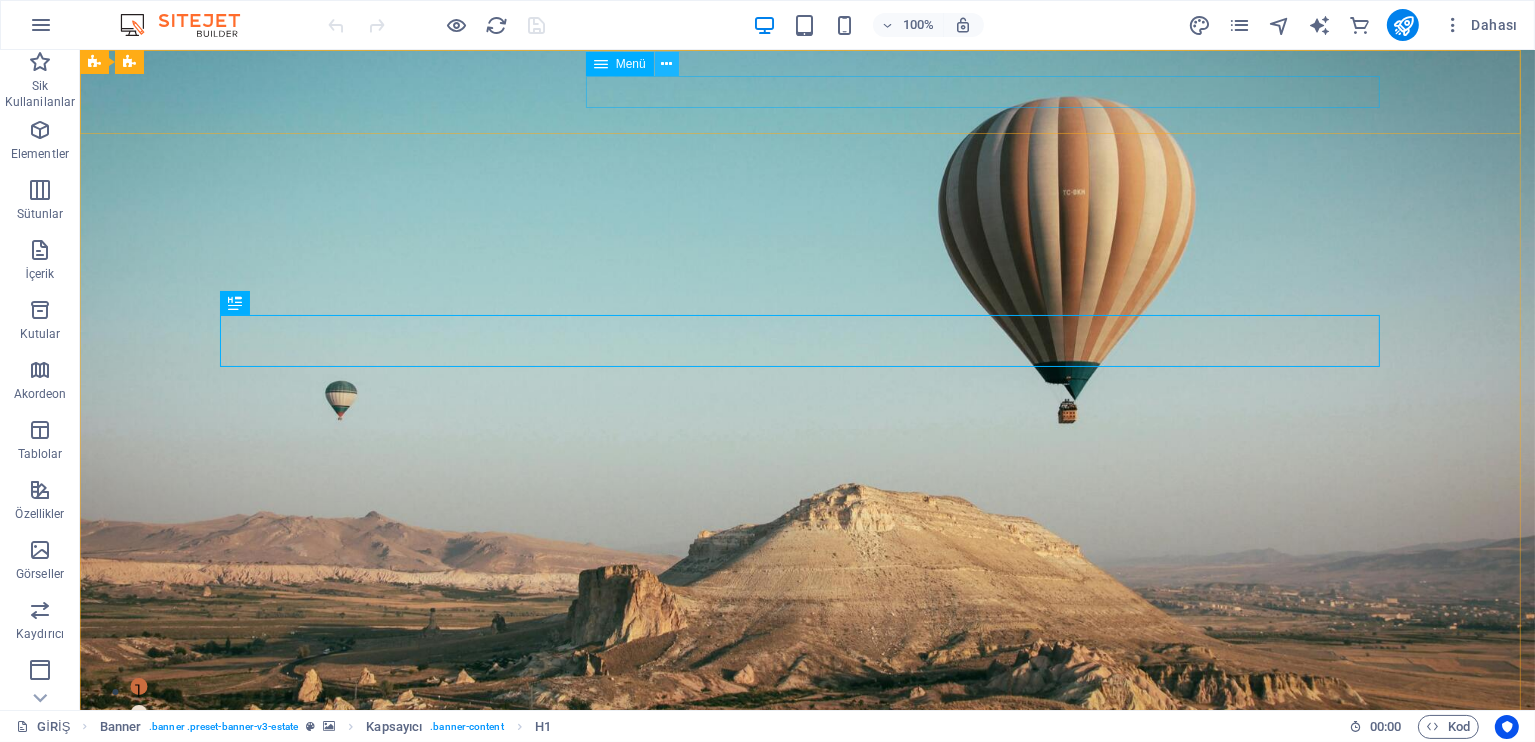 click at bounding box center [667, 64] 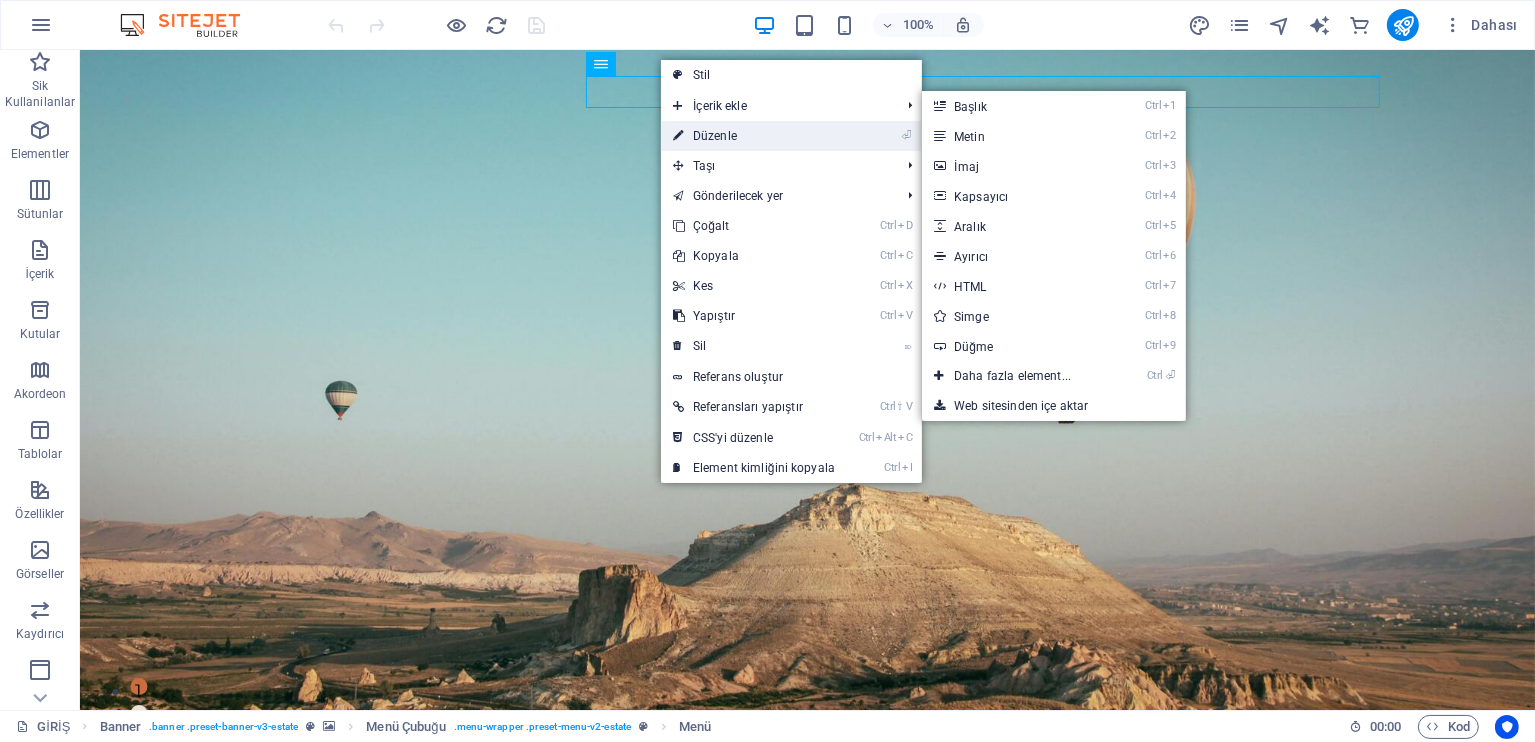click on "⏎  Düzenle" at bounding box center (754, 136) 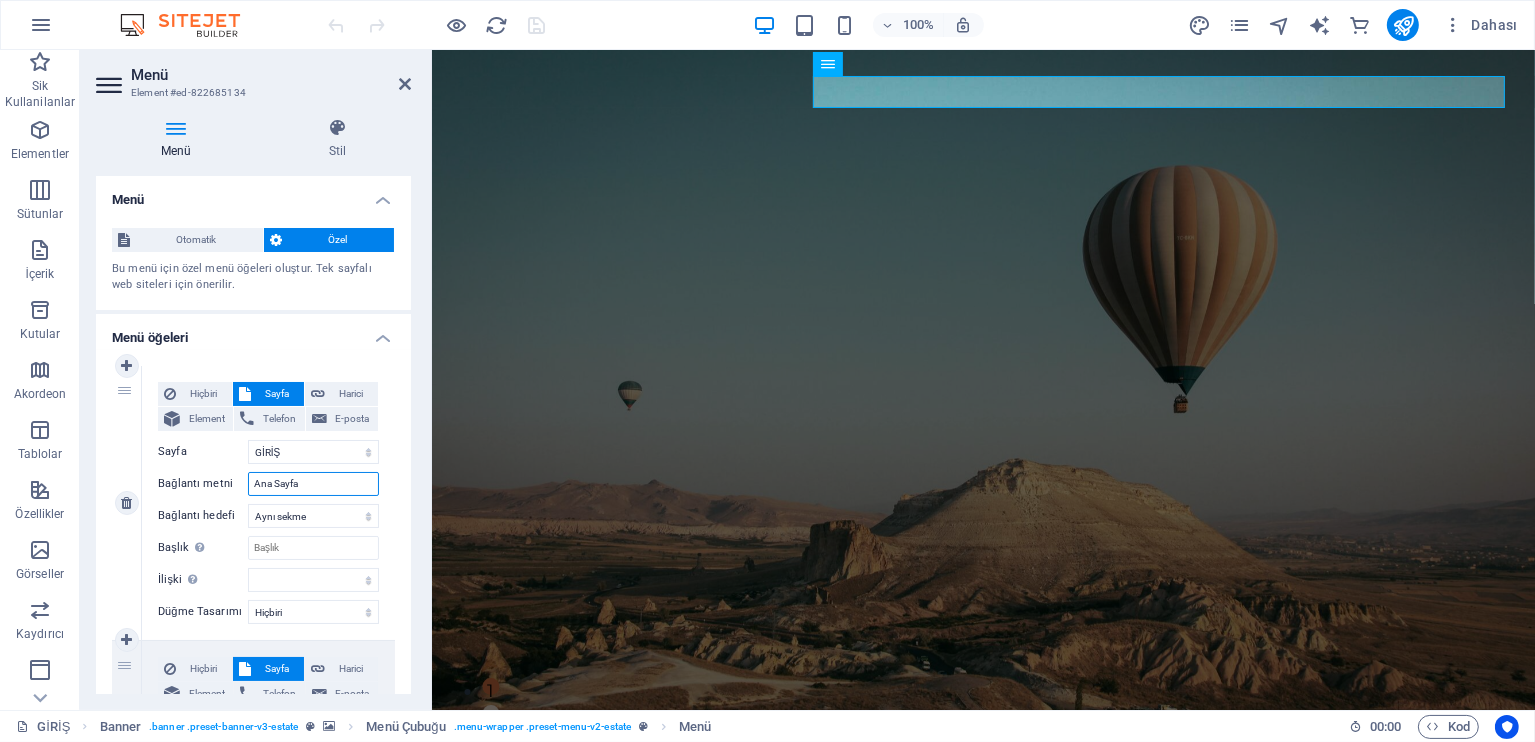 click on "Ana Sayfa" at bounding box center [313, 484] 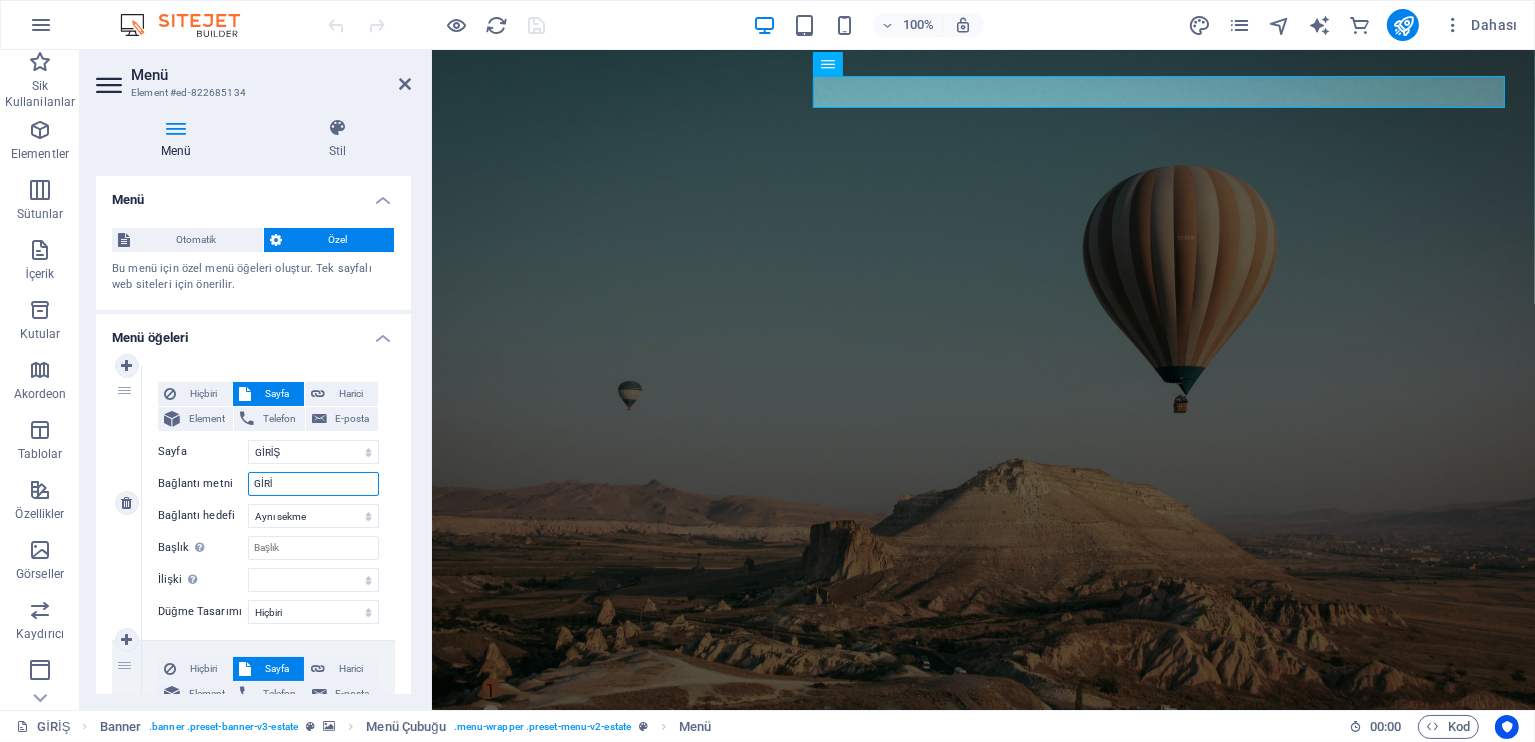 type on "GİRİŞ" 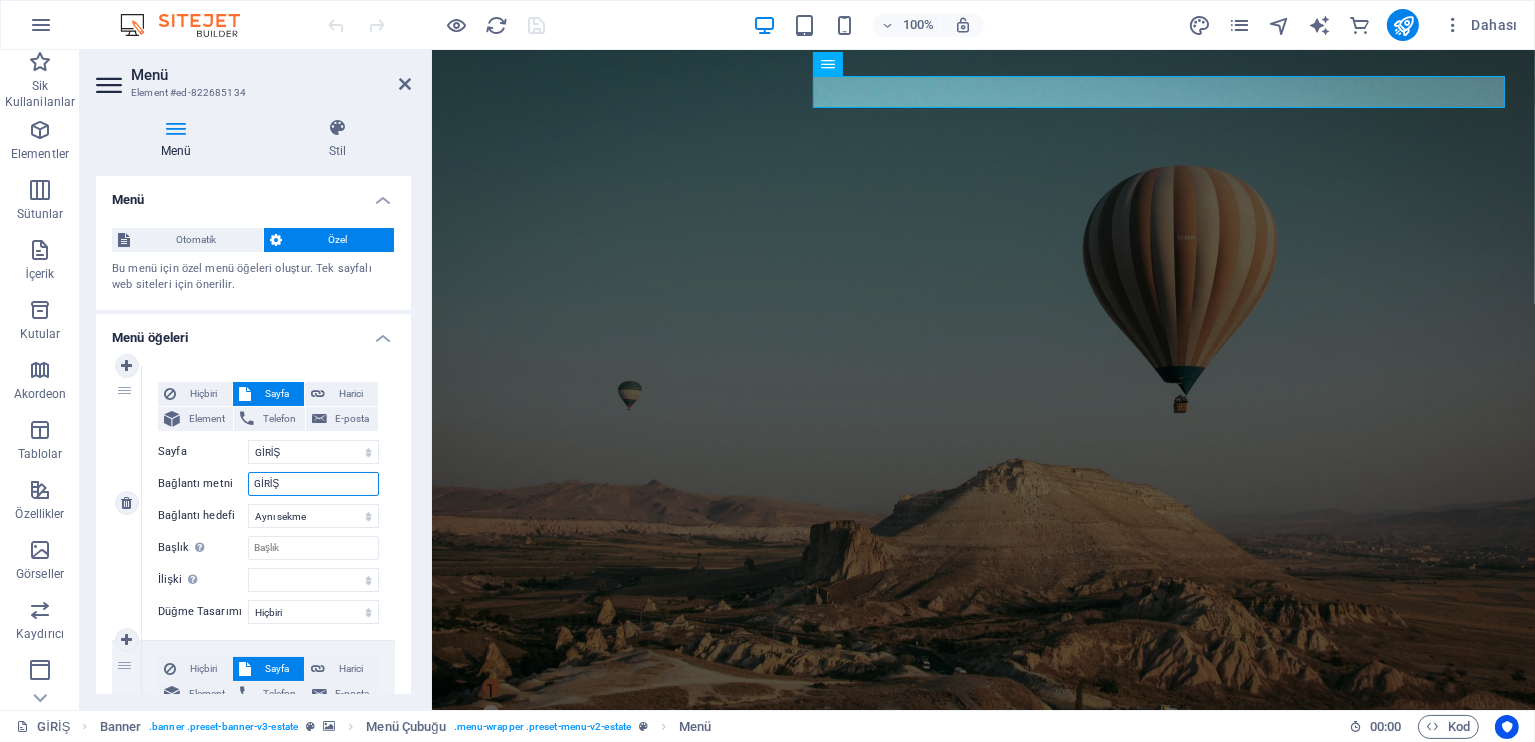 select 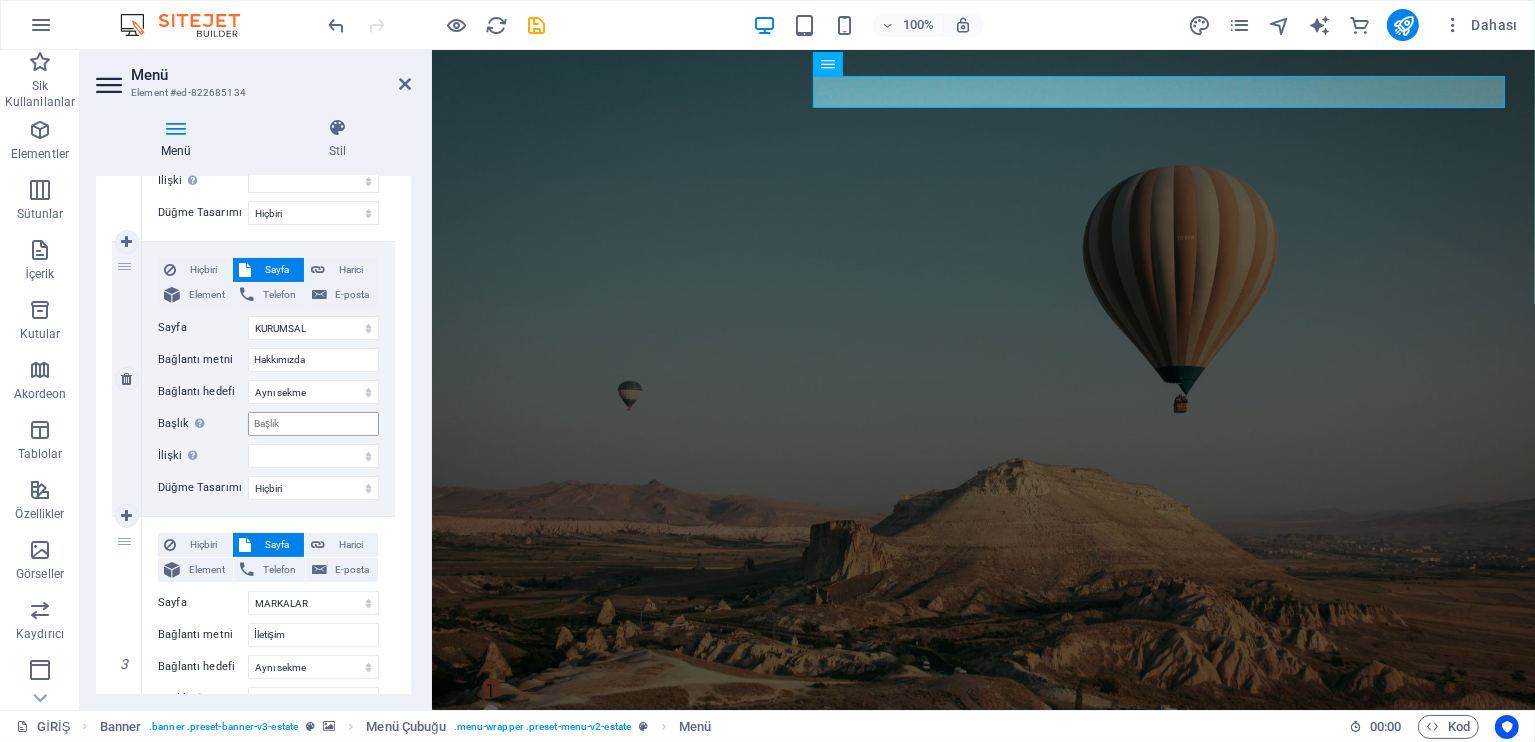 scroll, scrollTop: 400, scrollLeft: 0, axis: vertical 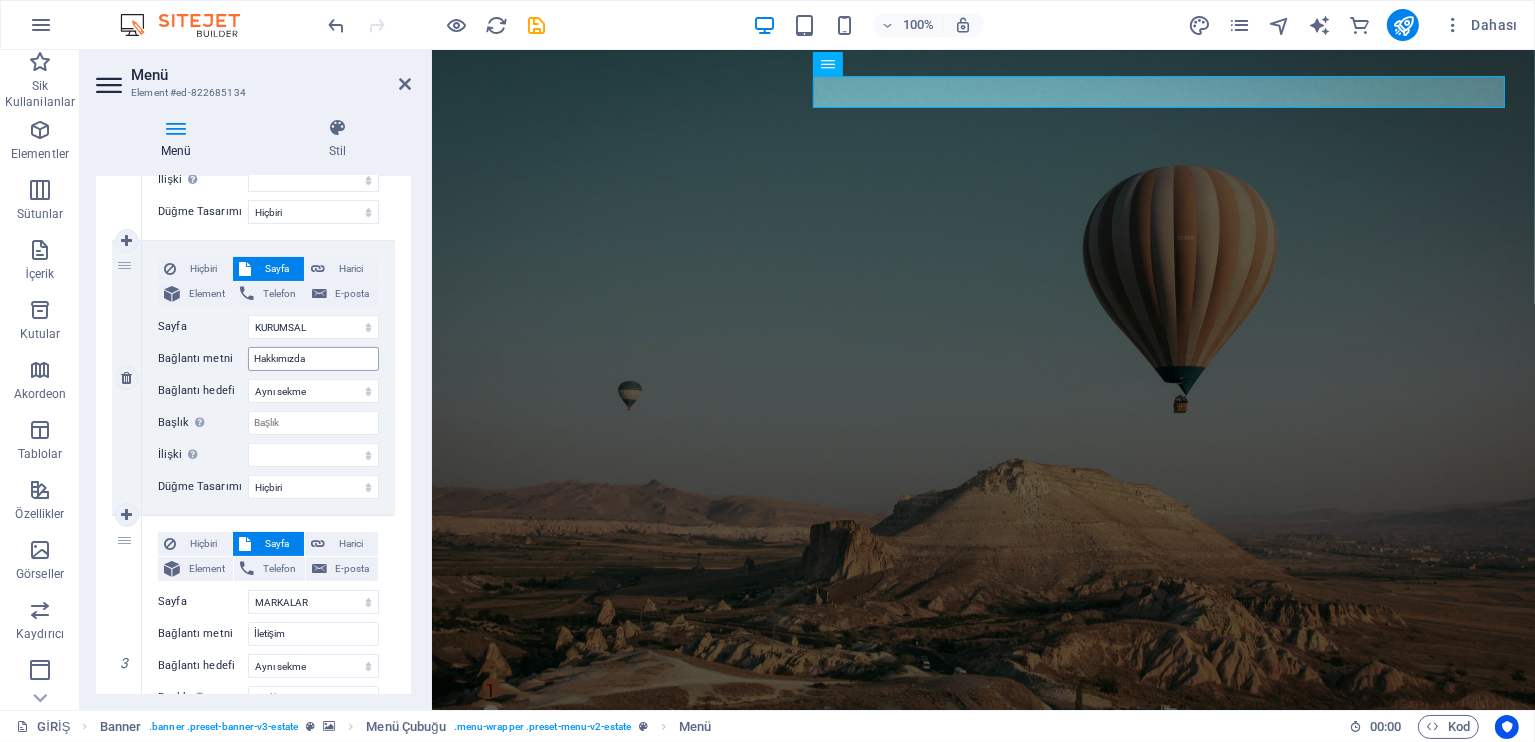 type on "GİRİŞ" 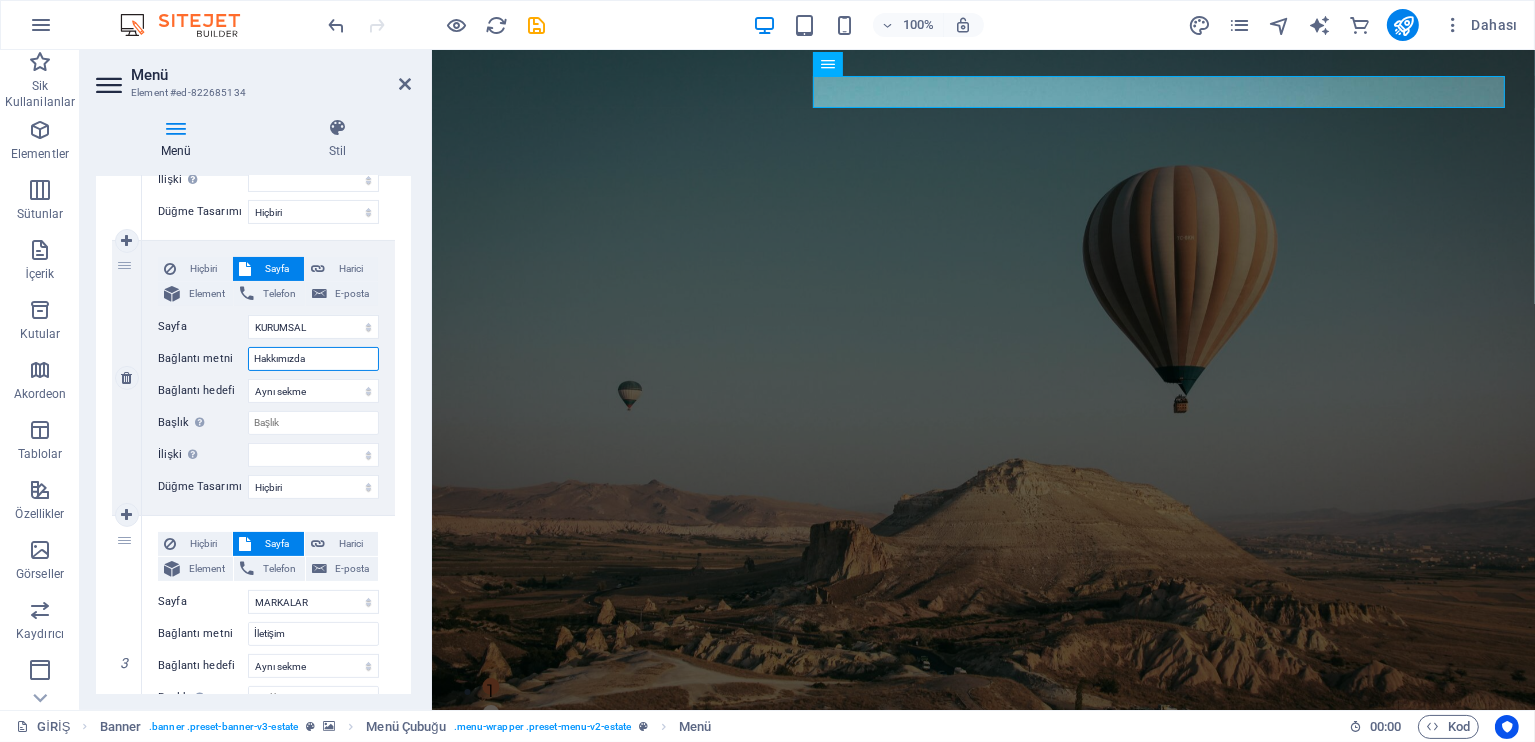 click on "Hakkımızda" at bounding box center (313, 359) 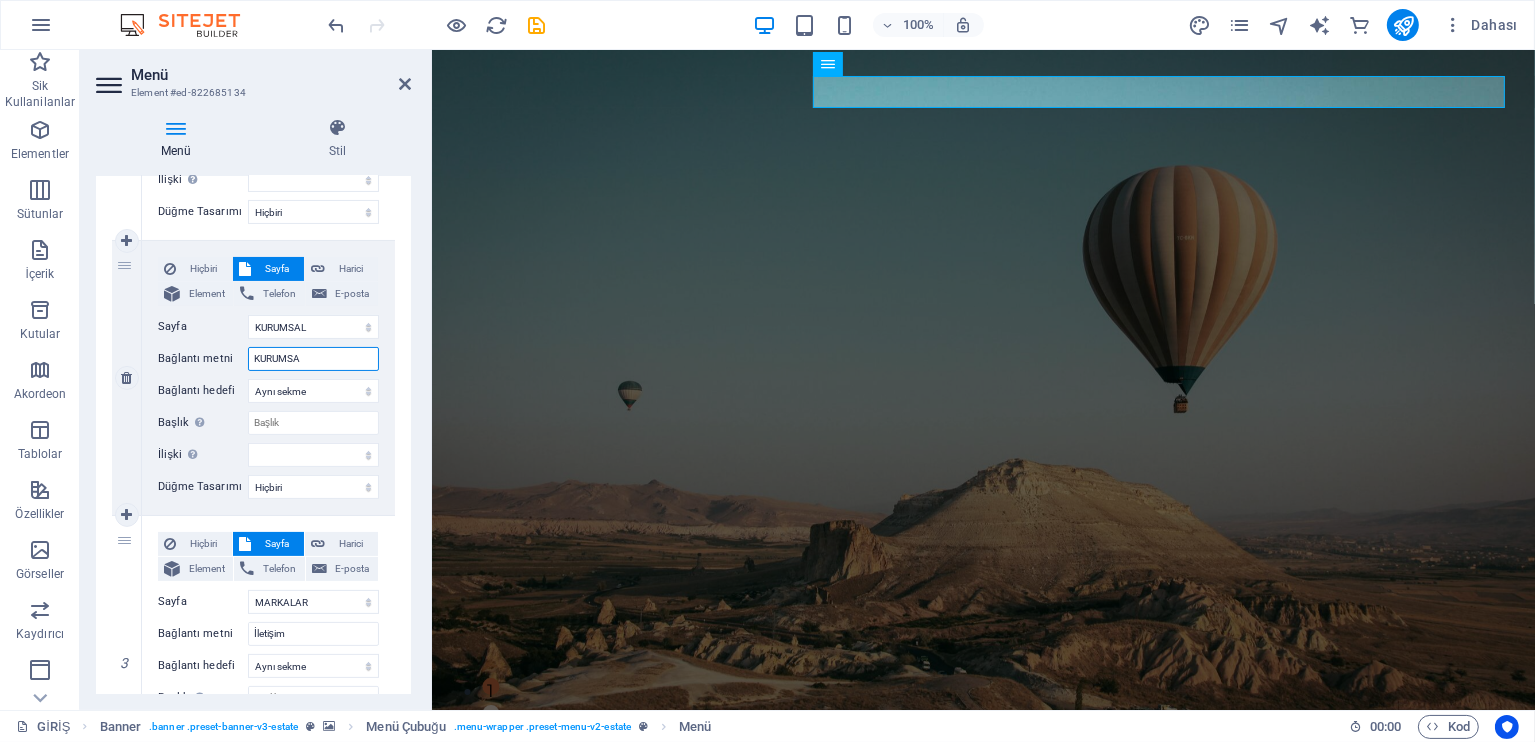 type on "KURUMSAL" 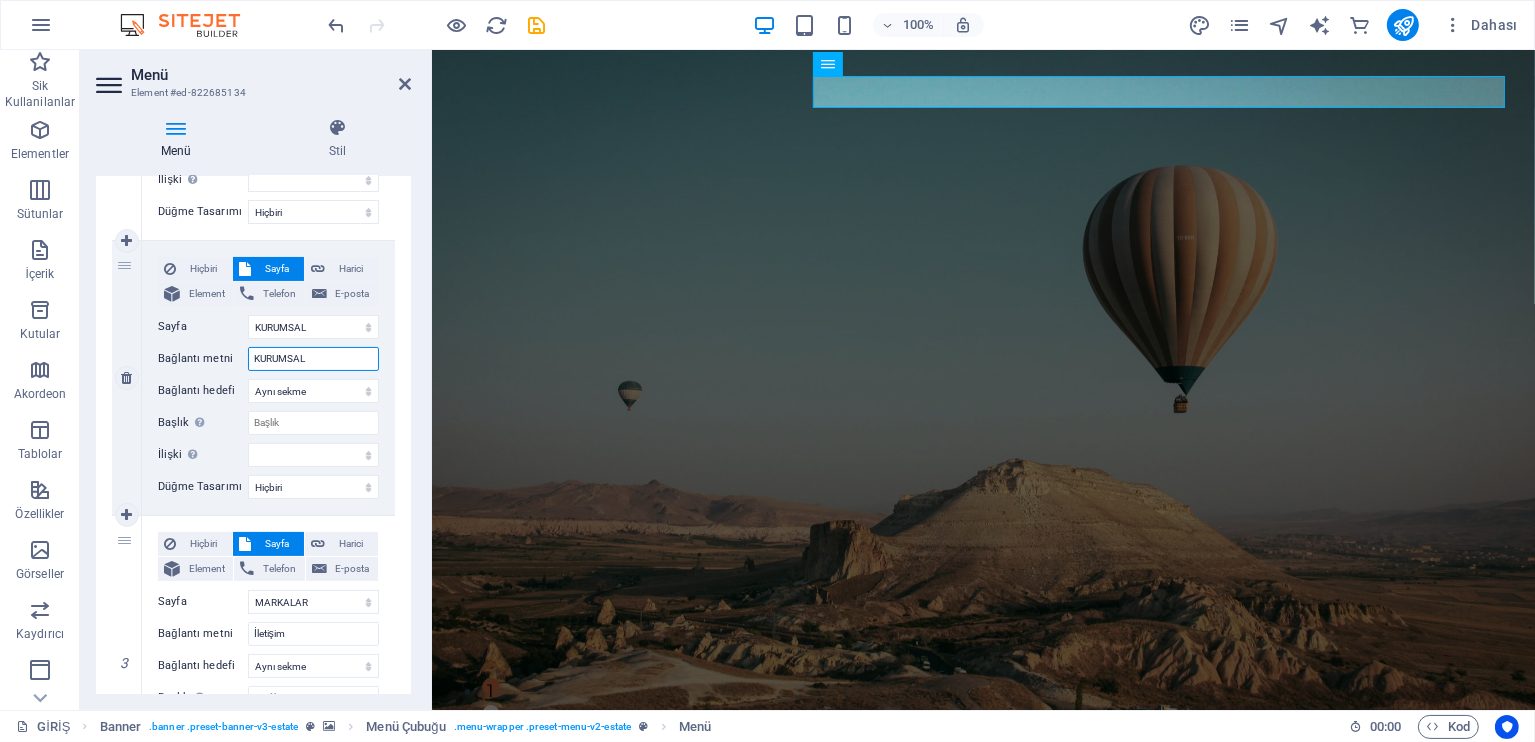 select 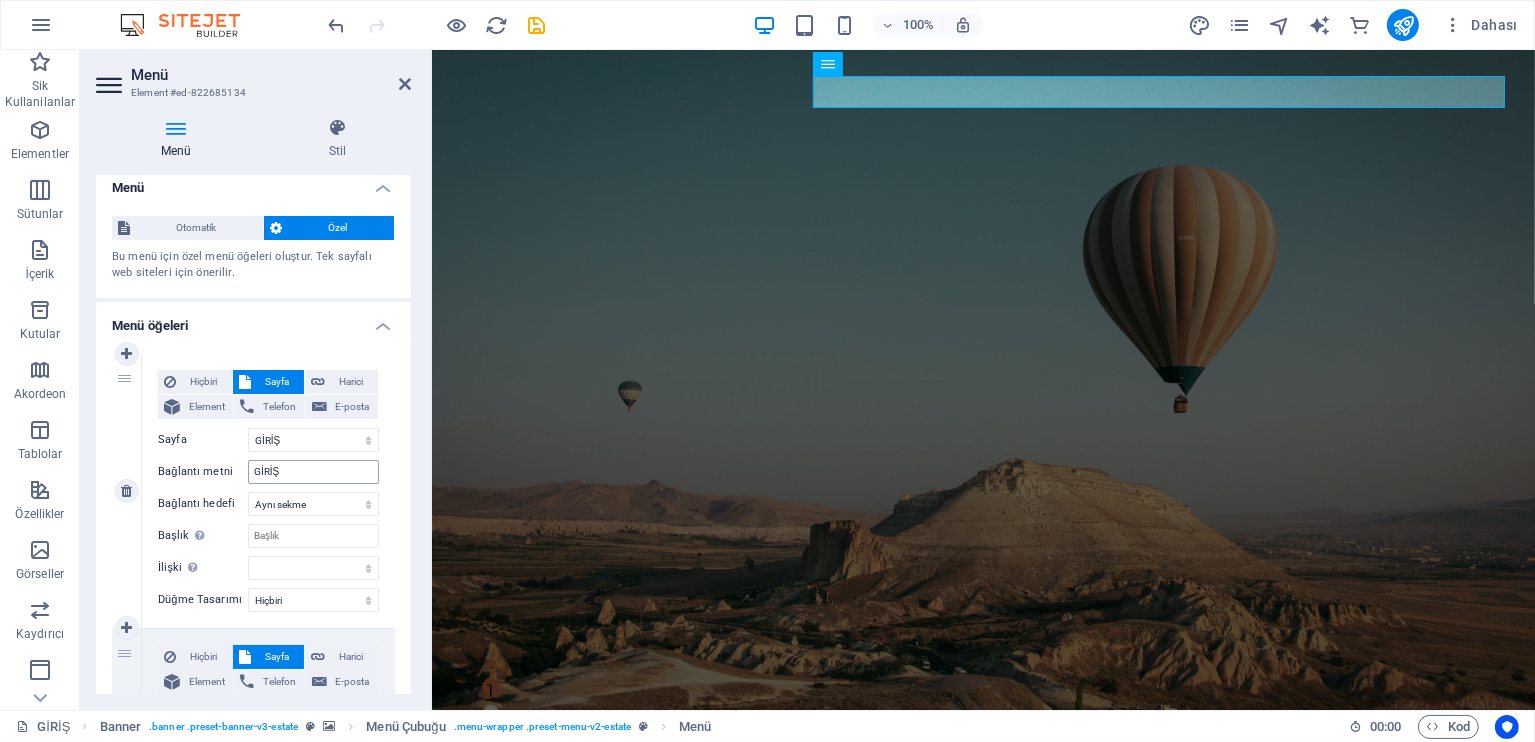 scroll, scrollTop: 0, scrollLeft: 0, axis: both 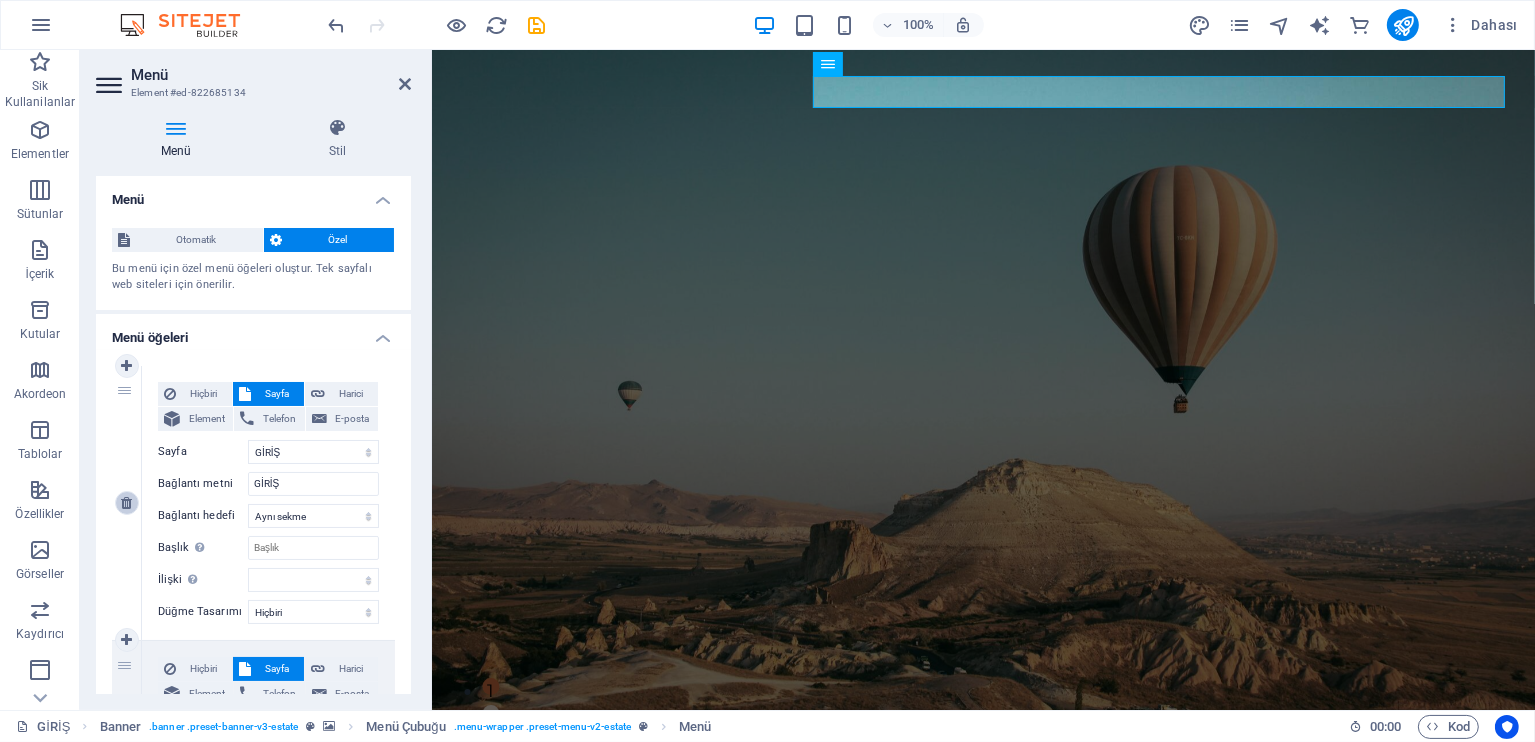 type on "KURUMSAL" 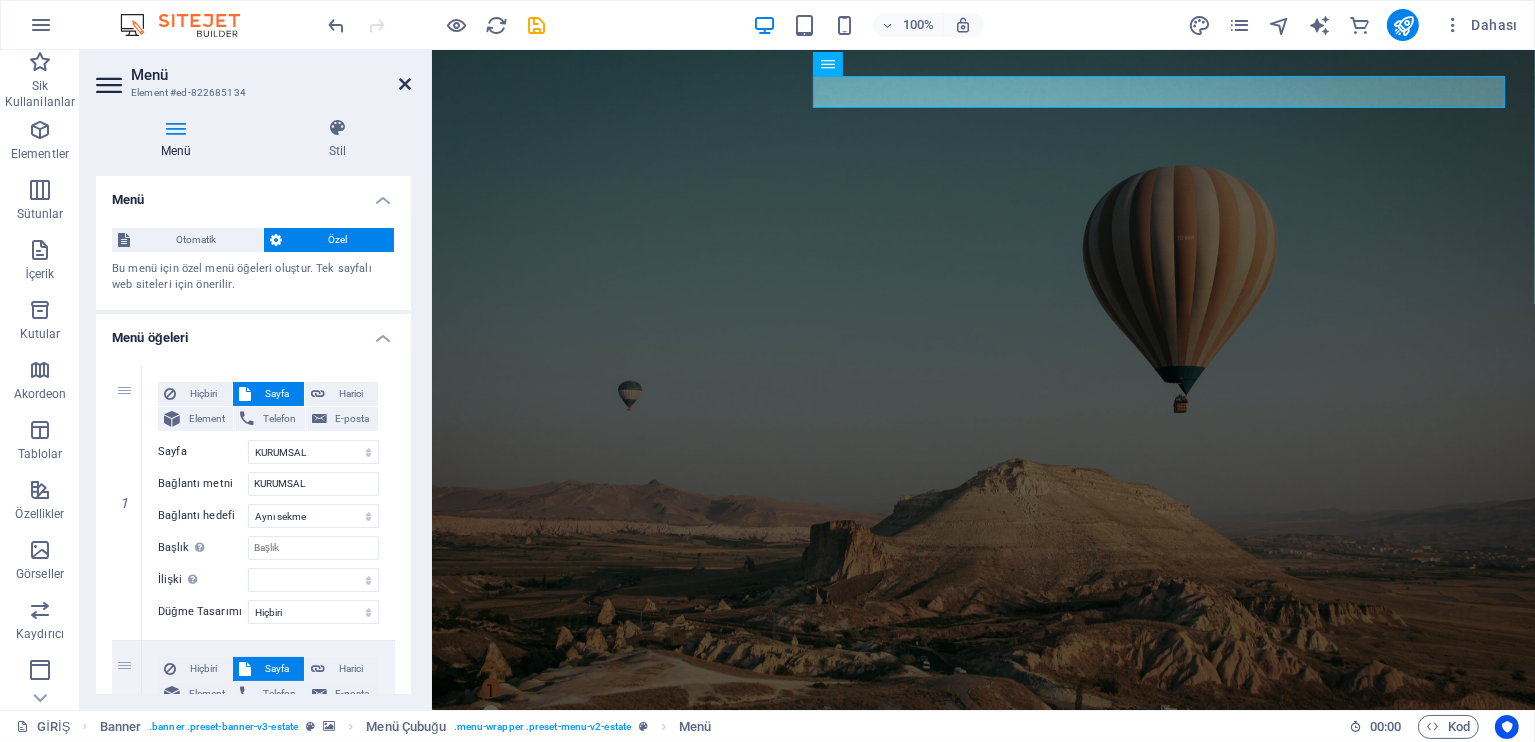 click at bounding box center [405, 84] 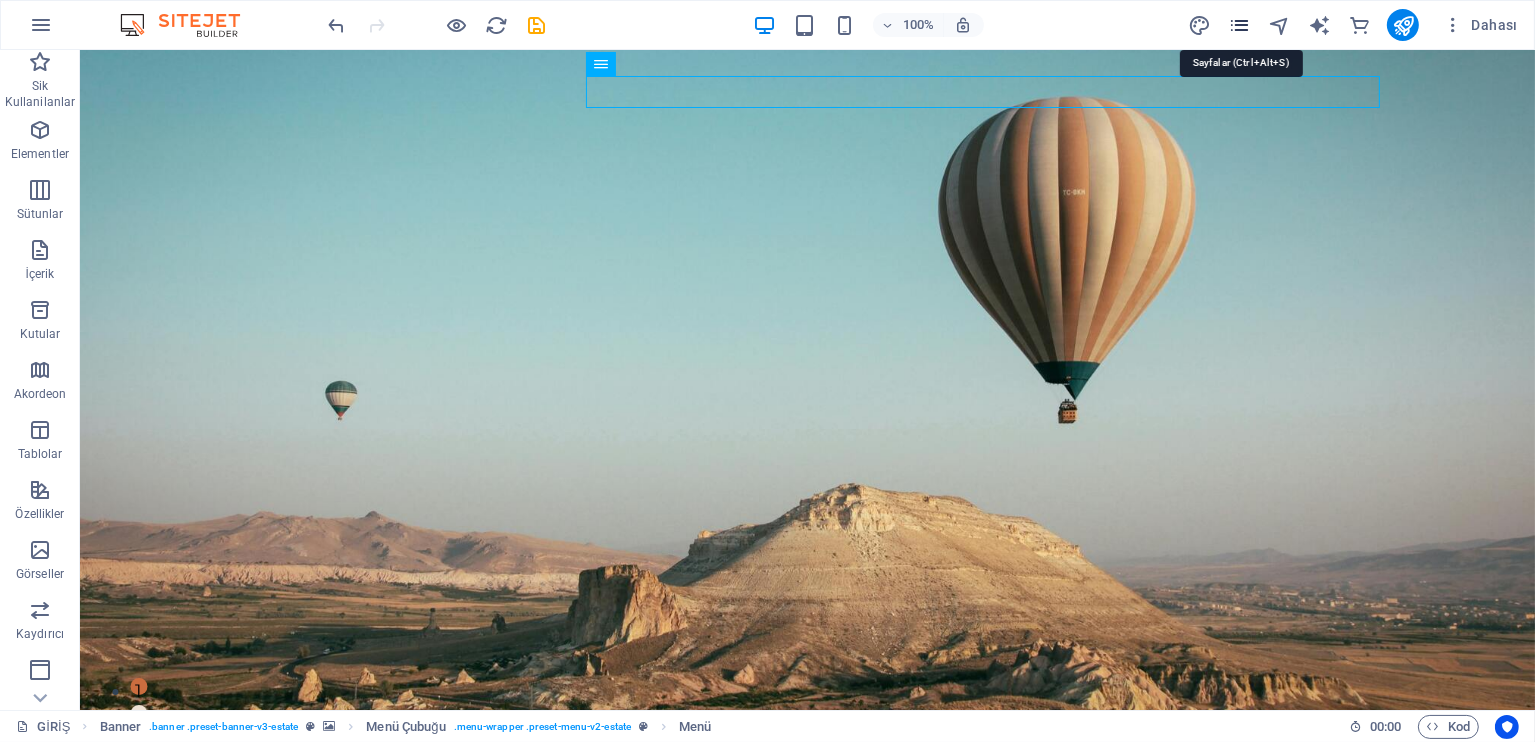click at bounding box center (1239, 25) 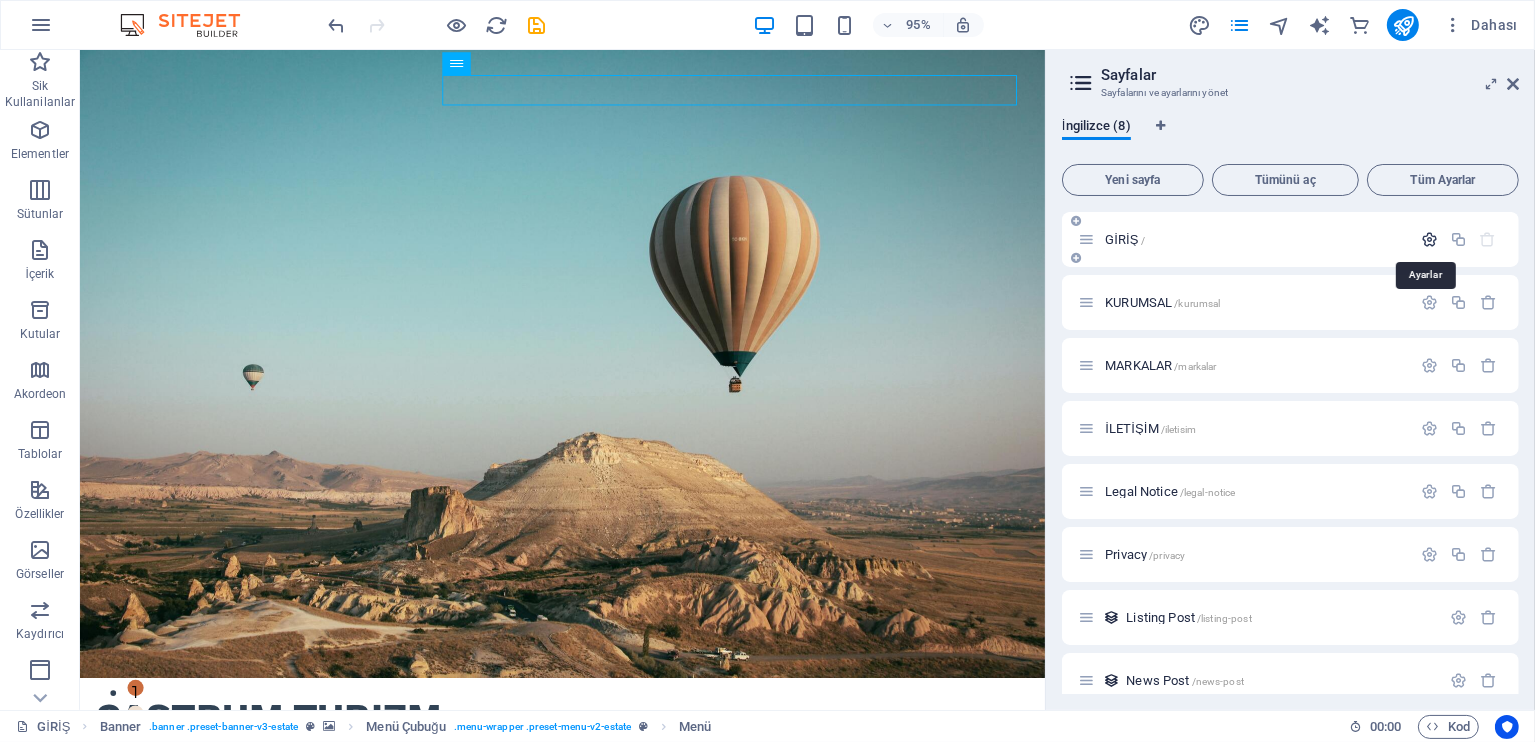 click at bounding box center (1429, 239) 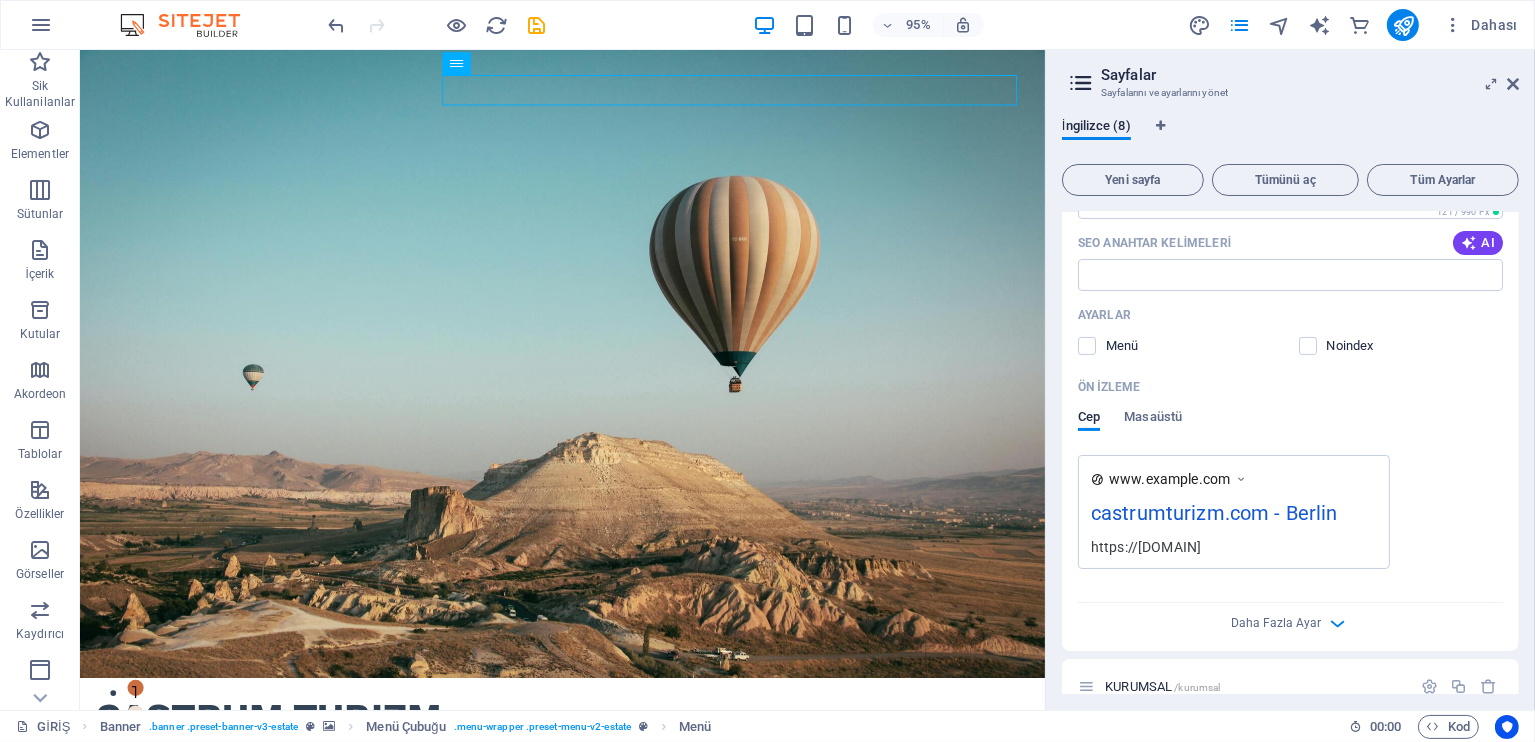 scroll, scrollTop: 333, scrollLeft: 0, axis: vertical 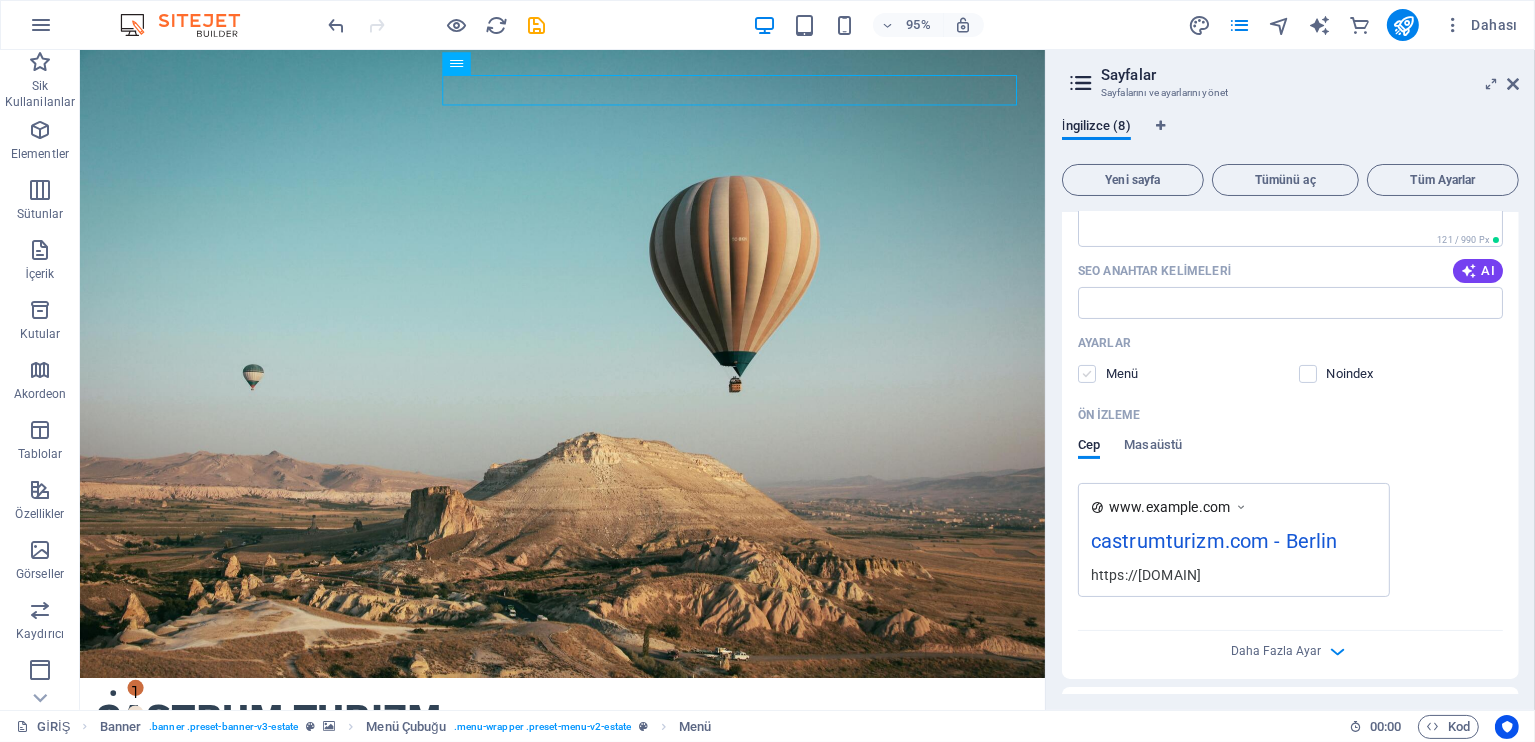 click at bounding box center [1087, 374] 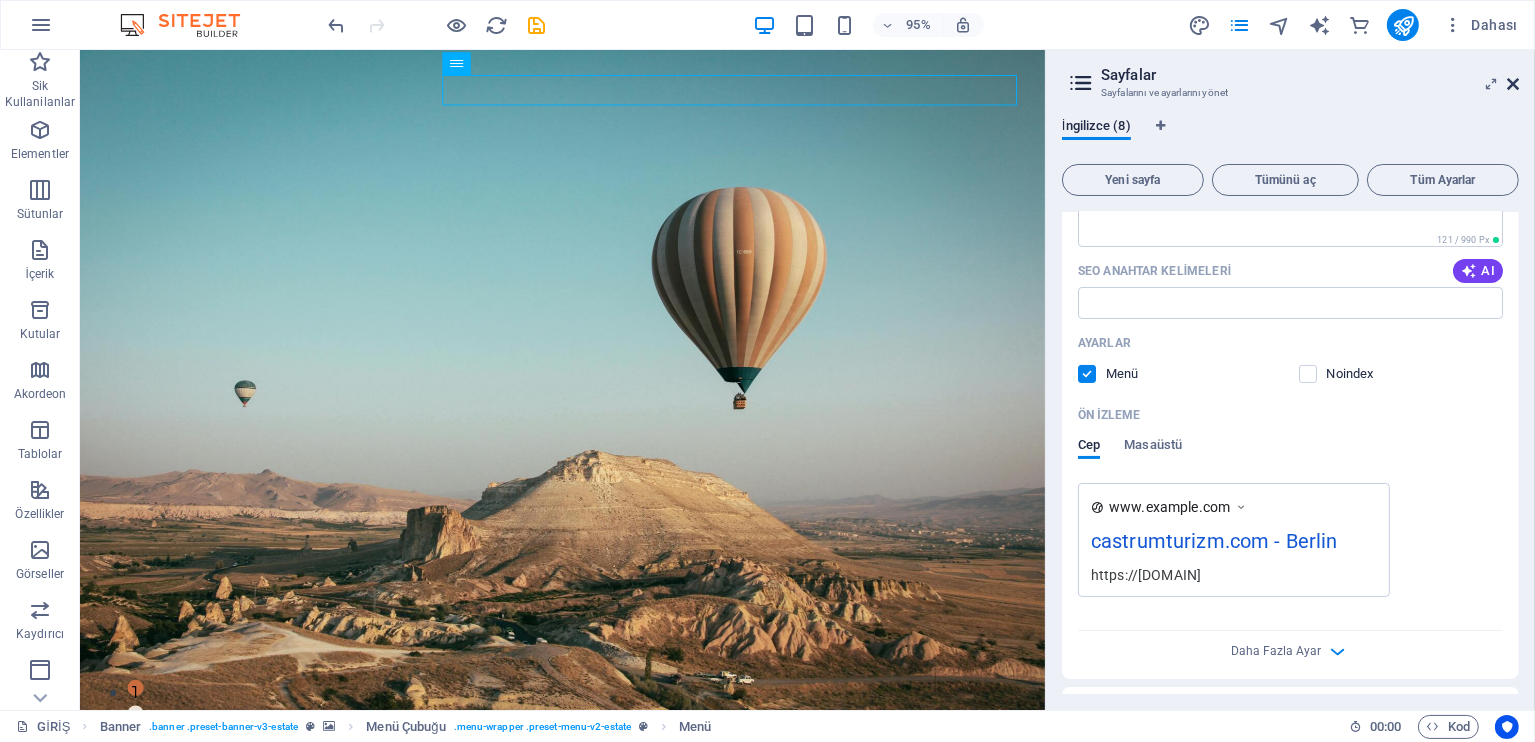 click at bounding box center [1513, 84] 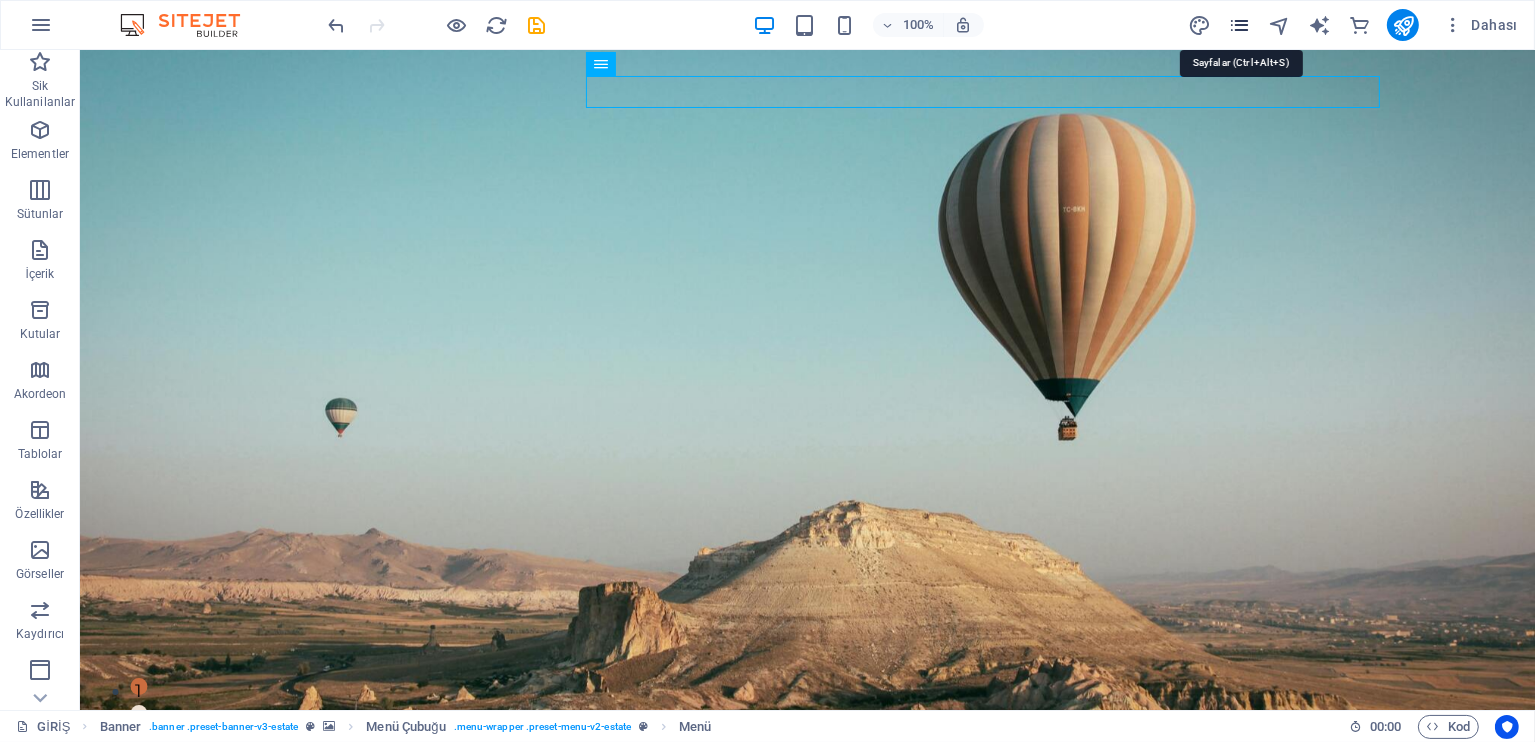 click at bounding box center (1239, 25) 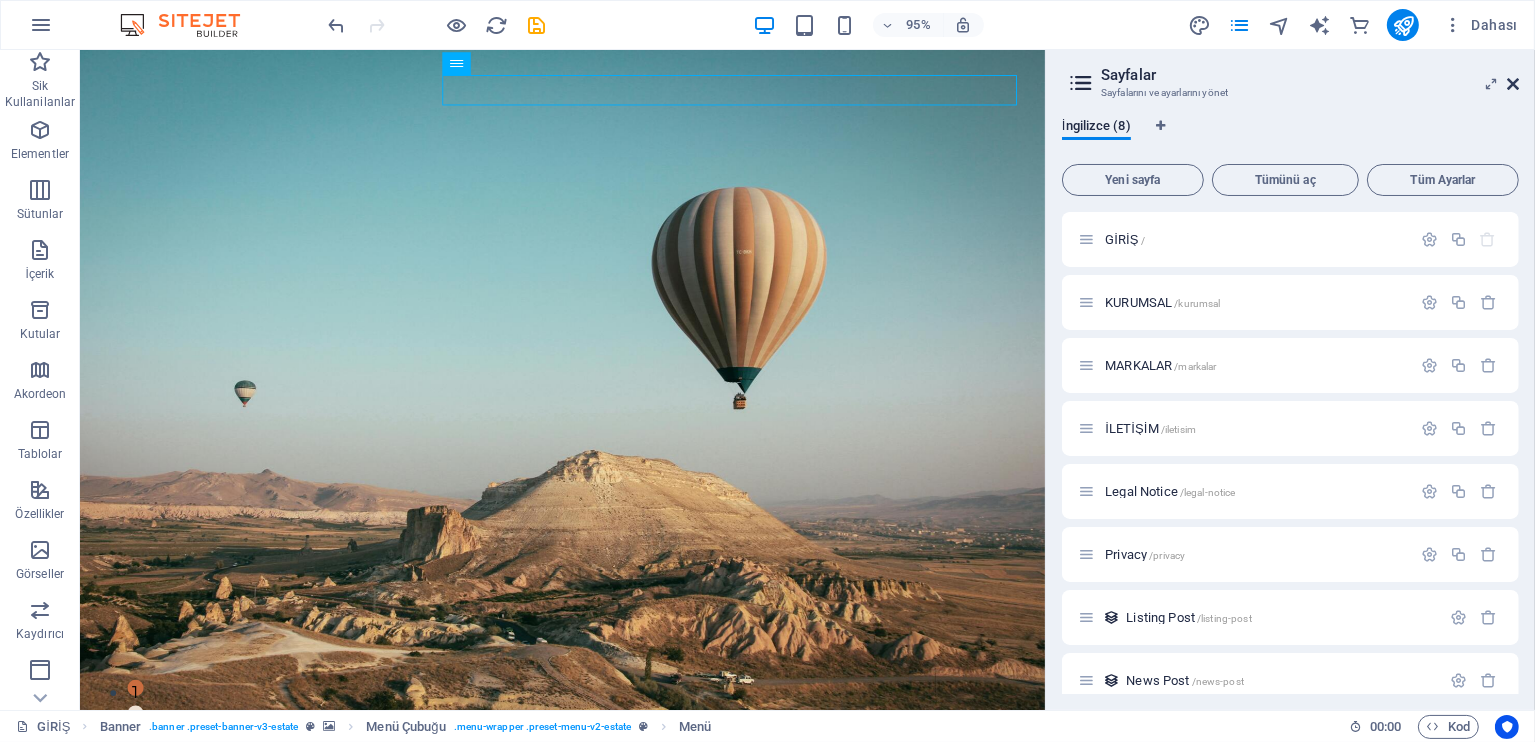 click at bounding box center [1513, 84] 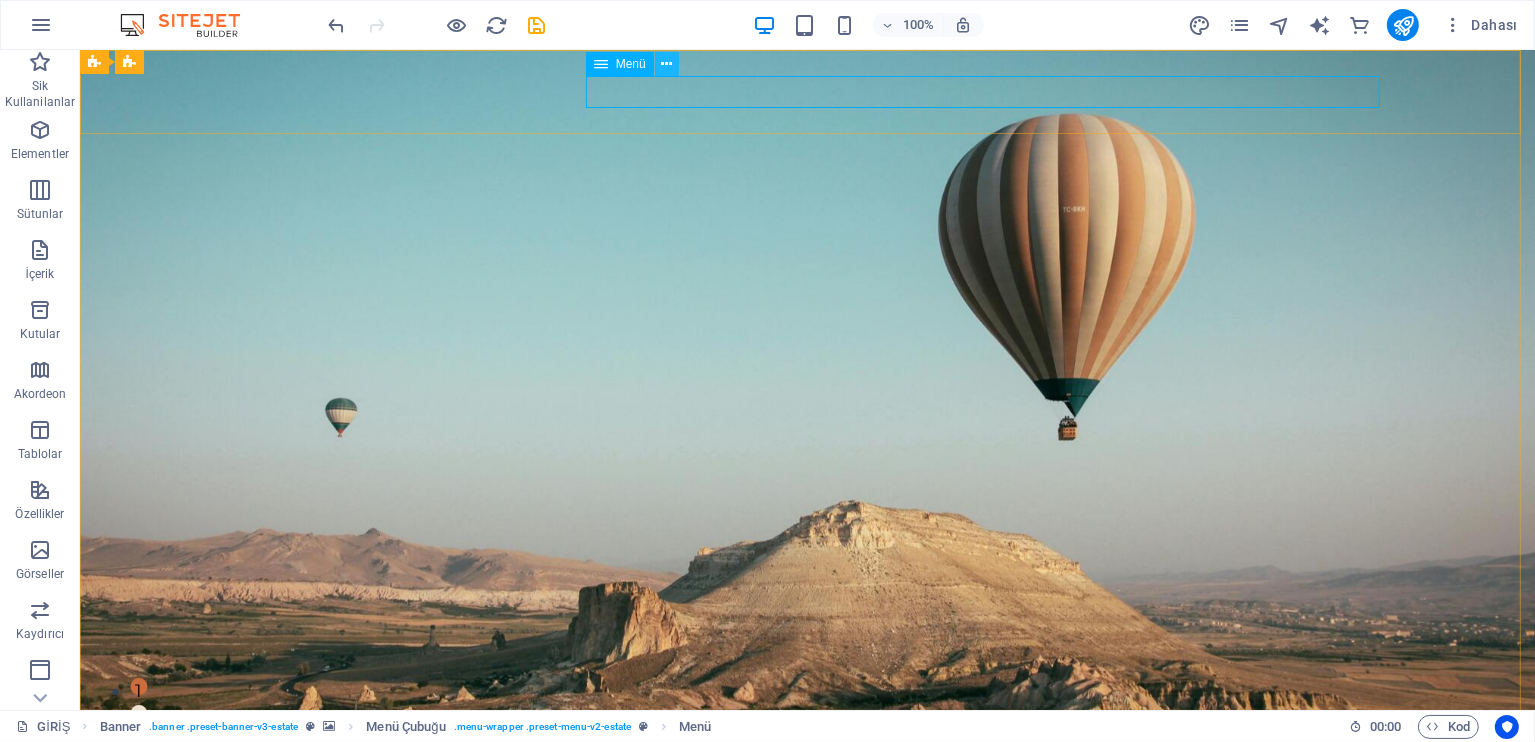 click at bounding box center (666, 64) 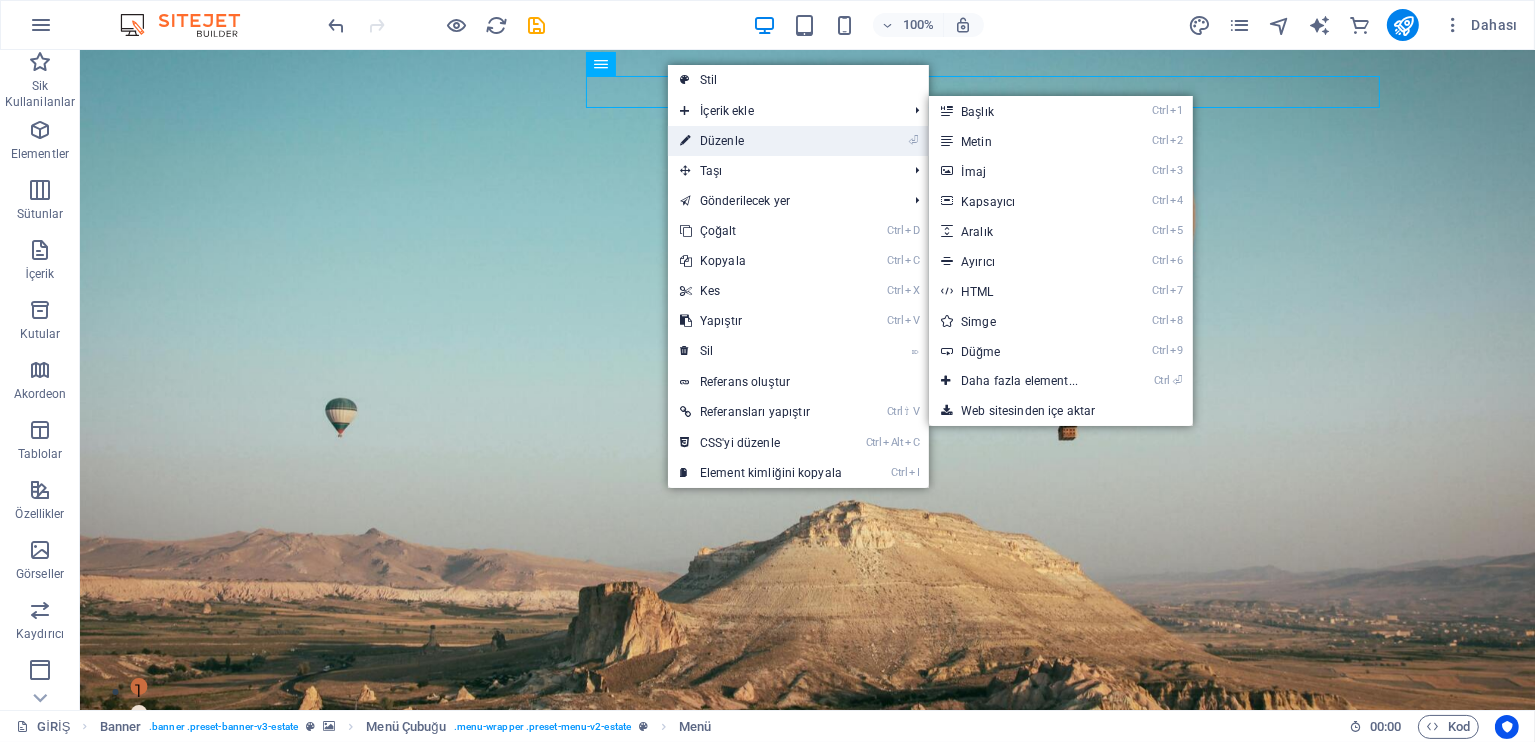 click on "⏎  Düzenle" at bounding box center [761, 141] 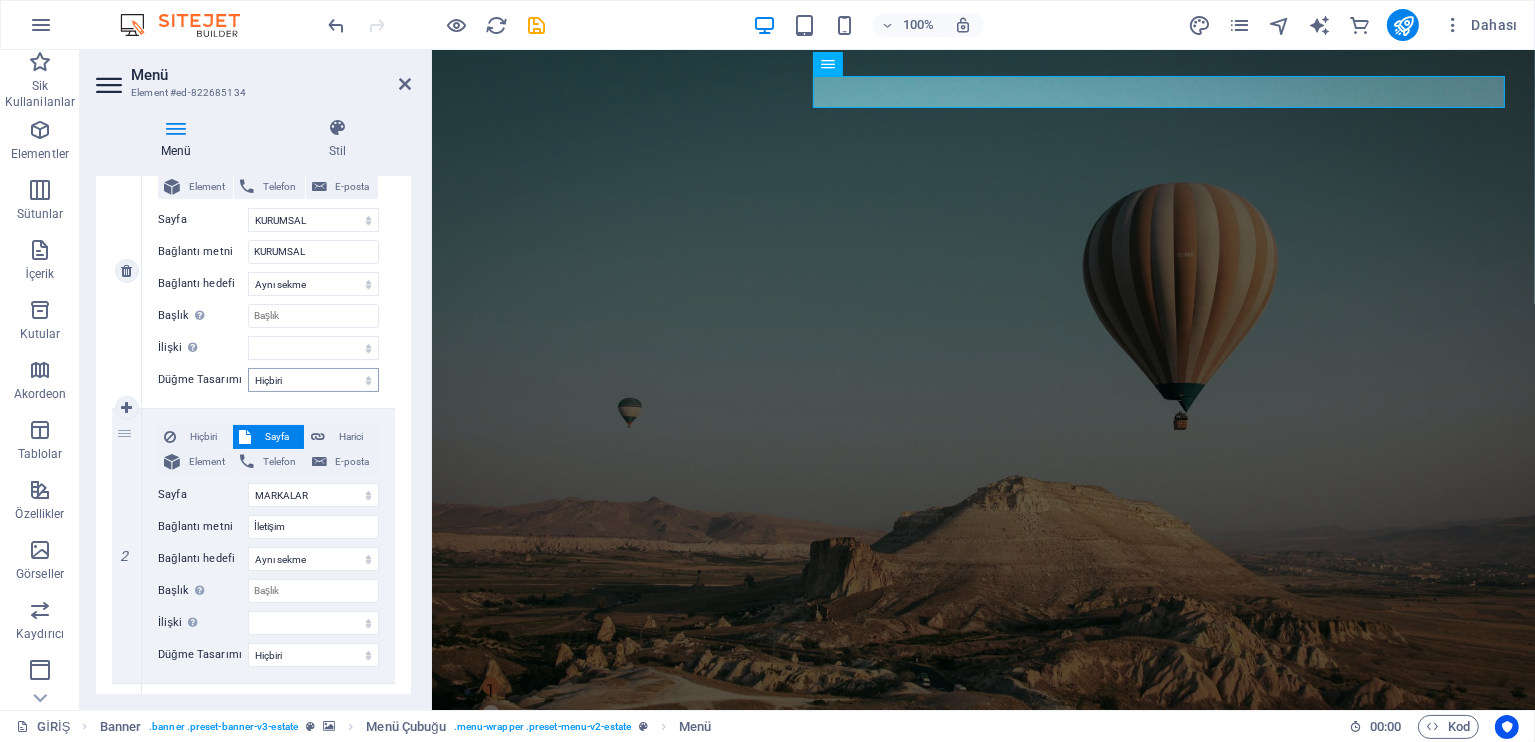 scroll, scrollTop: 266, scrollLeft: 0, axis: vertical 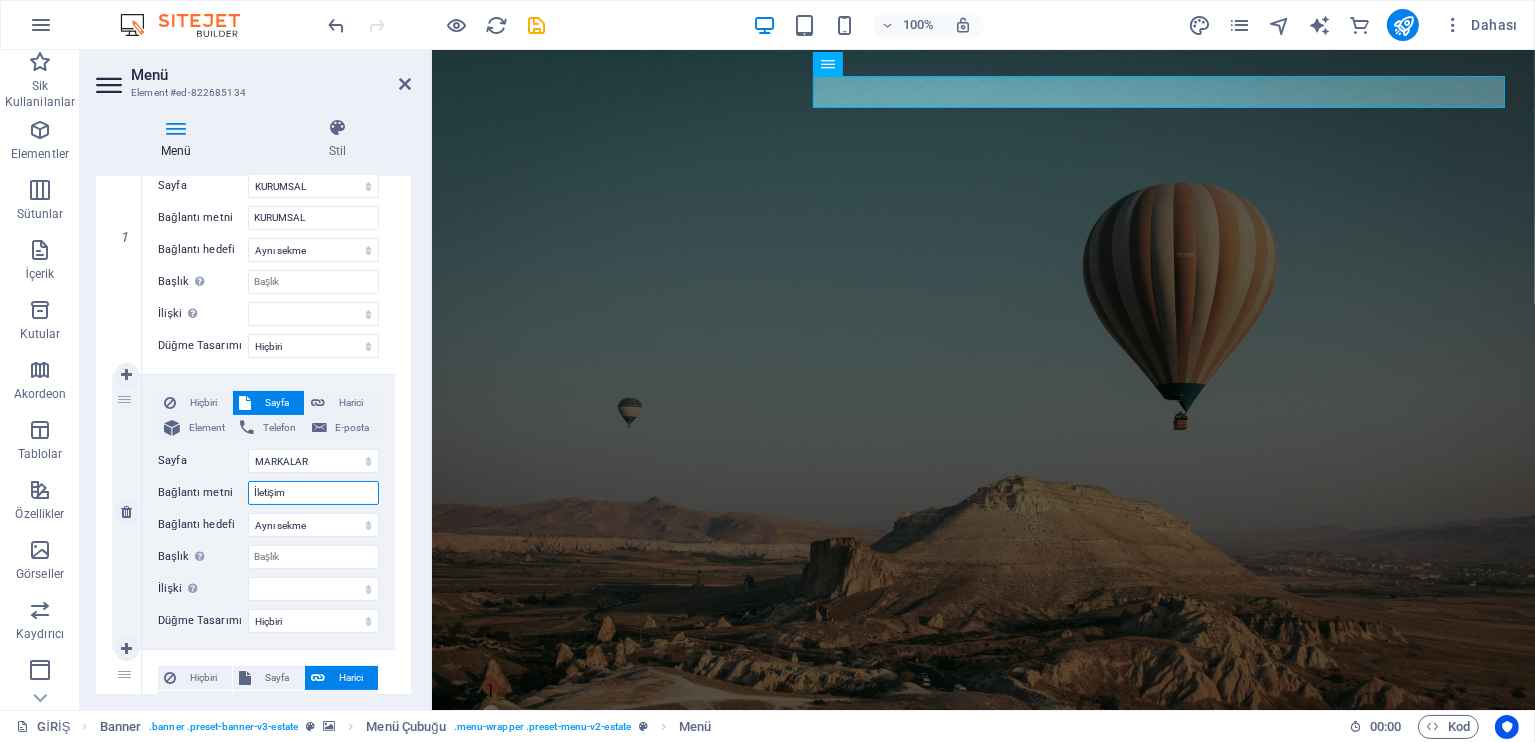 drag, startPoint x: 311, startPoint y: 490, endPoint x: 223, endPoint y: 493, distance: 88.051125 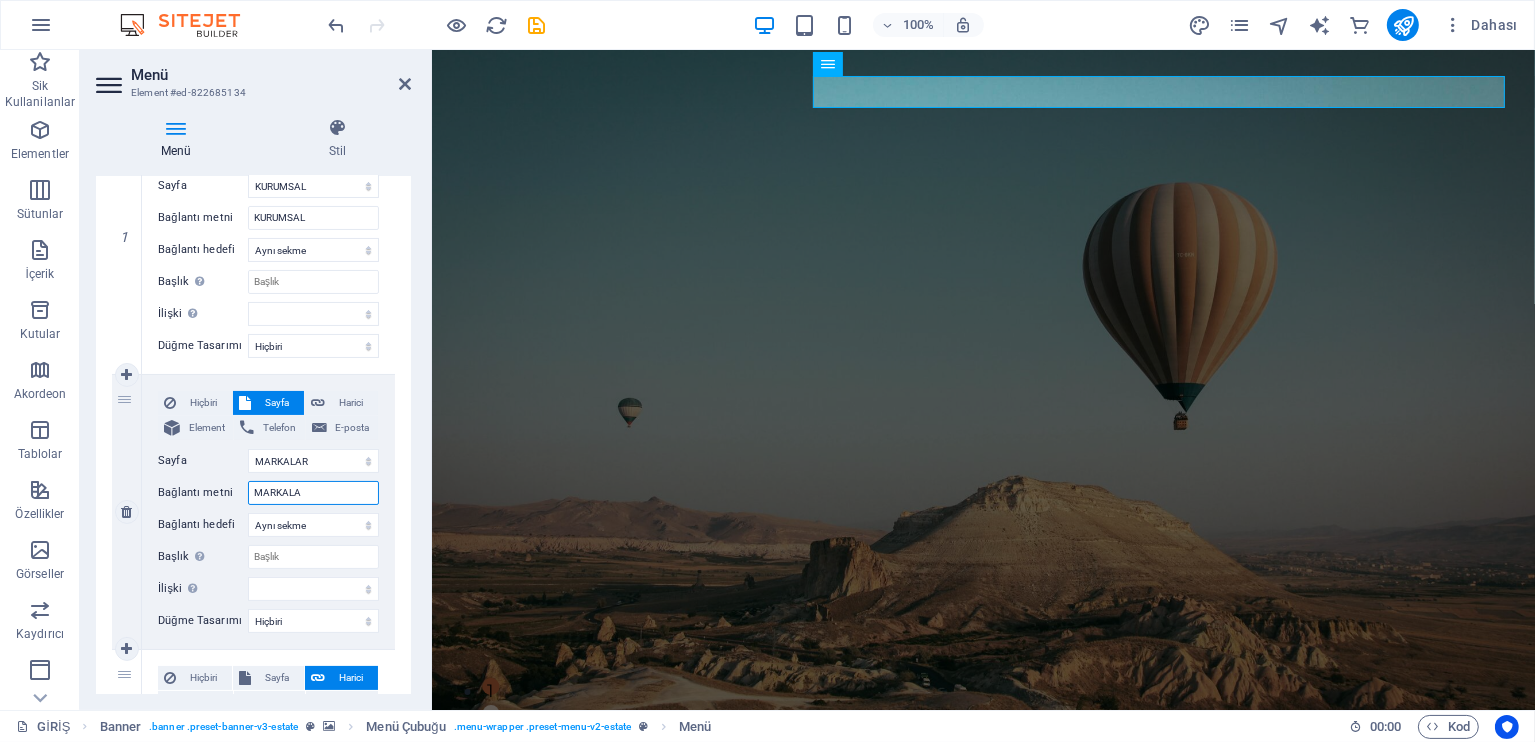 type on "MARKALAR" 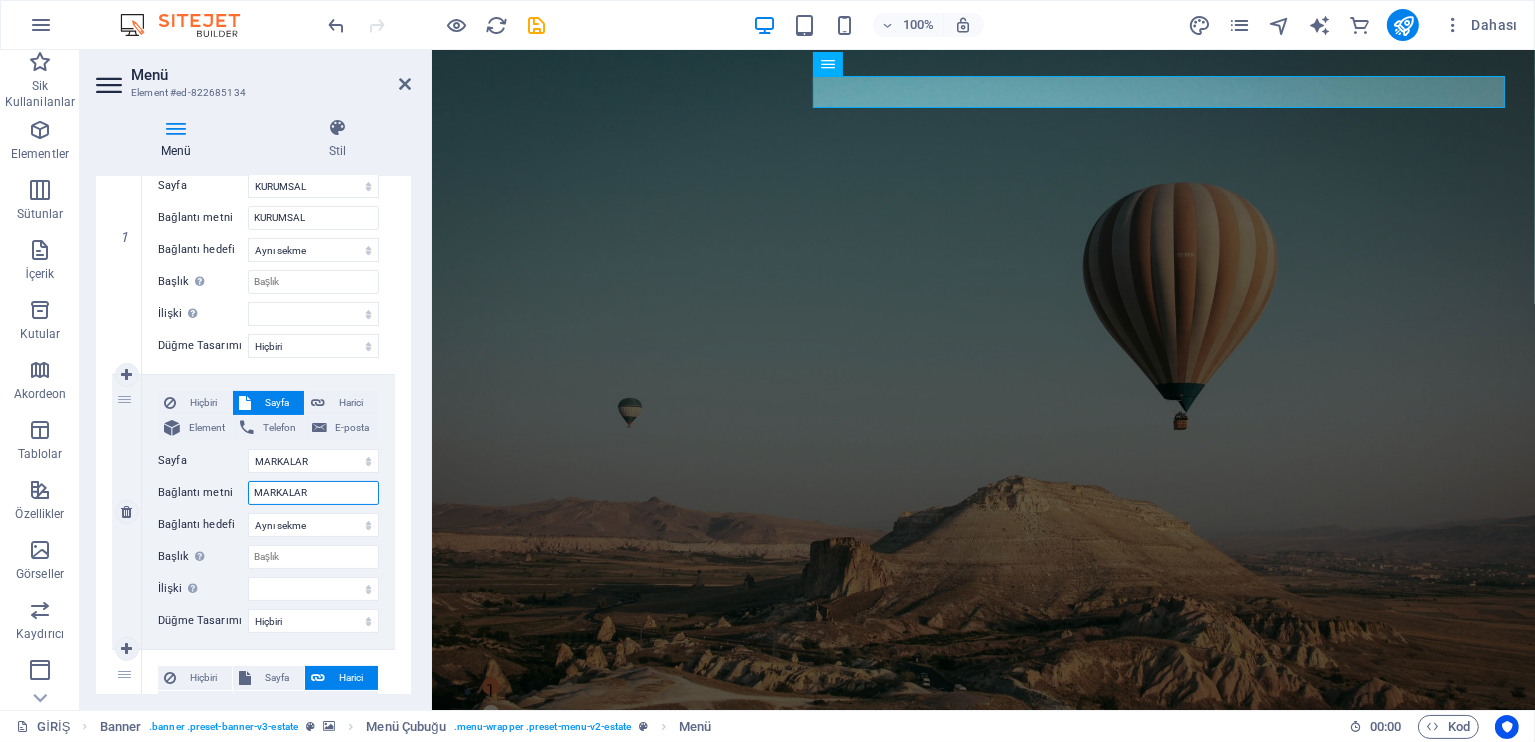 select 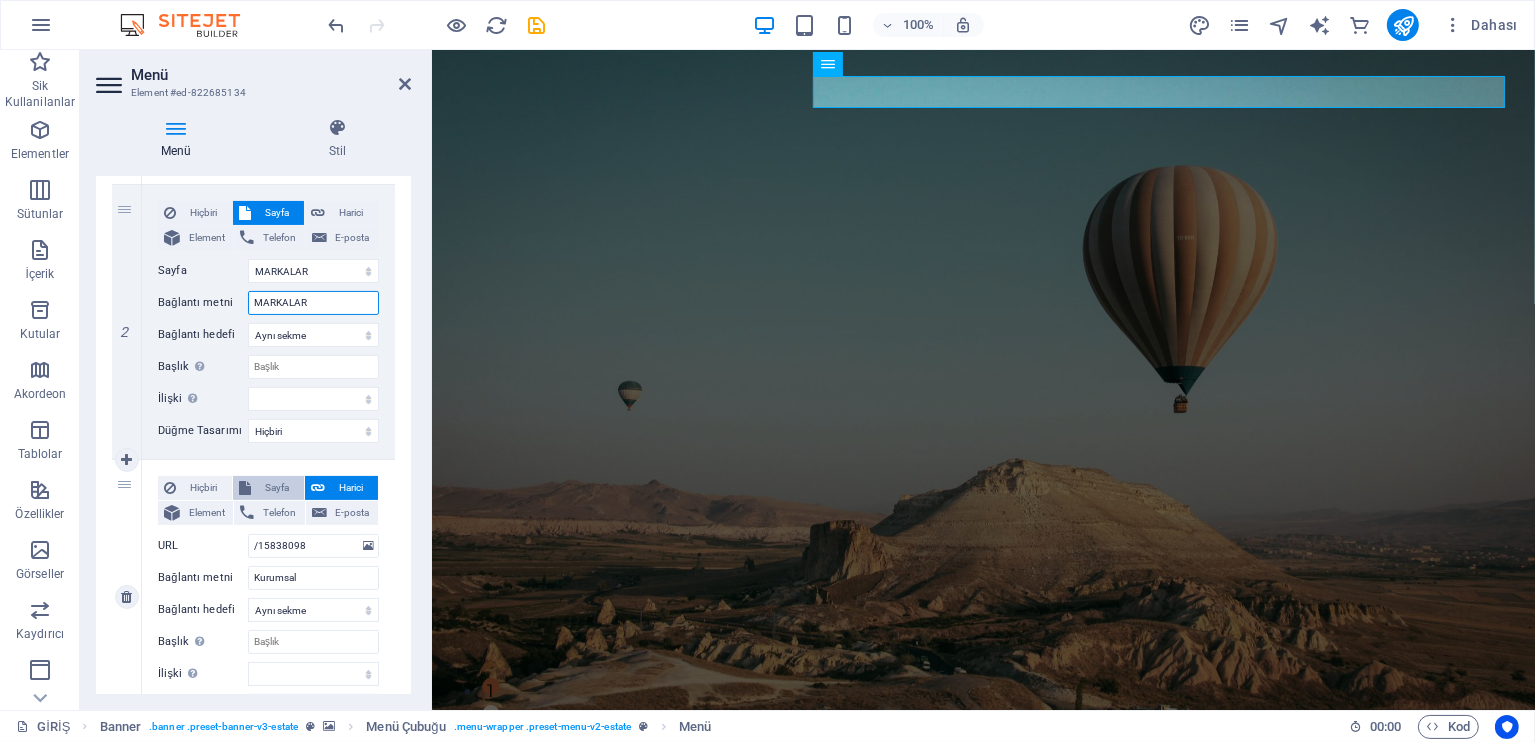 scroll, scrollTop: 466, scrollLeft: 0, axis: vertical 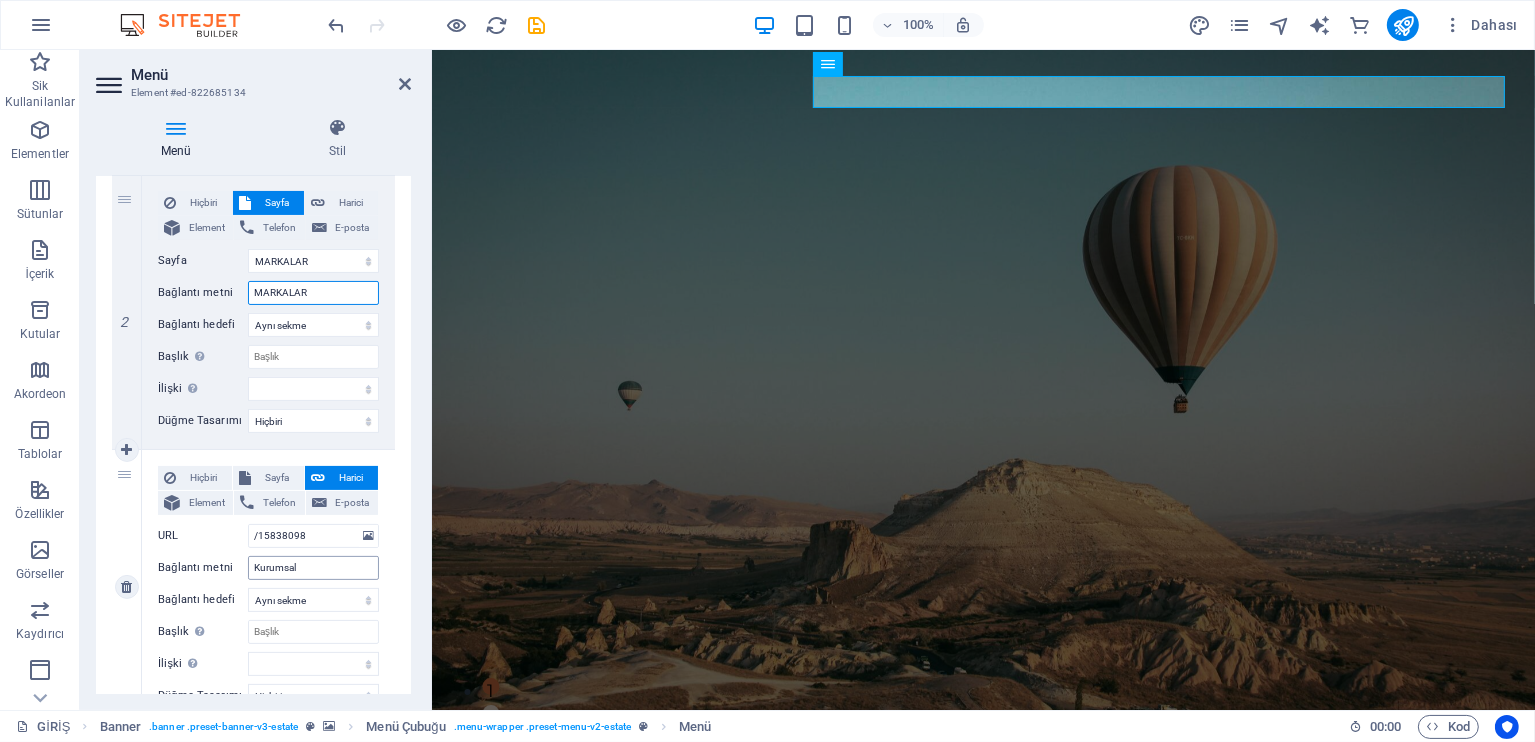 type on "MARKALAR" 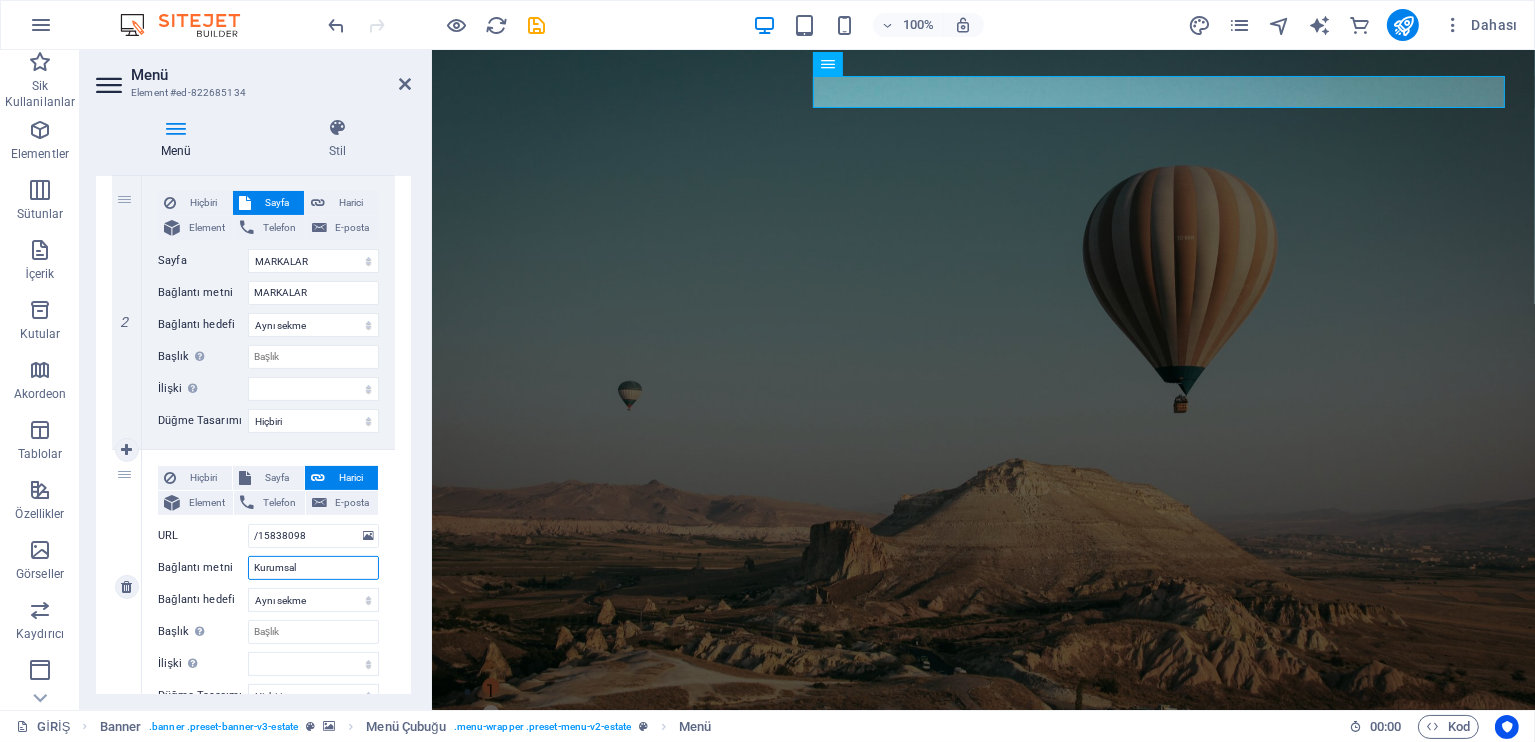 drag, startPoint x: 317, startPoint y: 574, endPoint x: 229, endPoint y: 576, distance: 88.02273 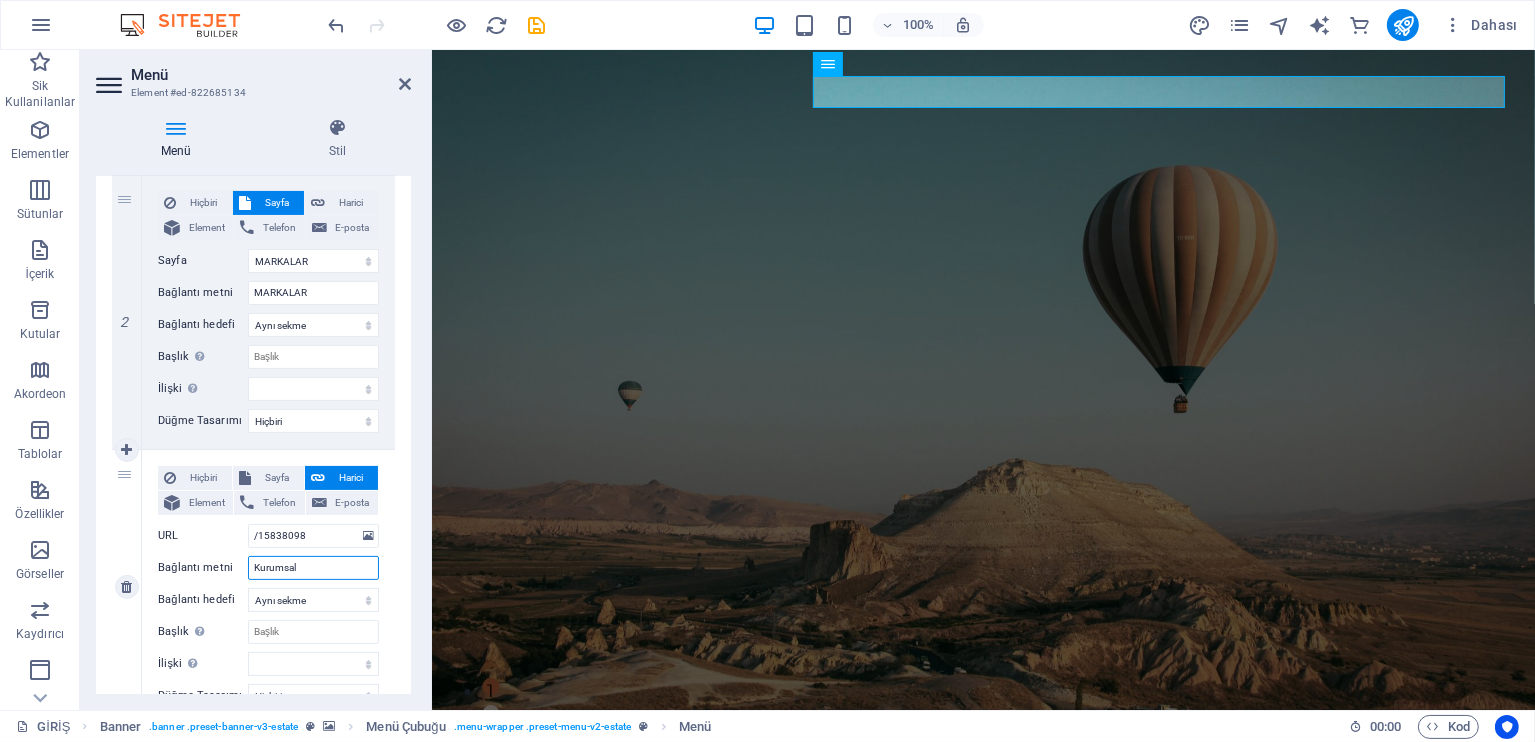 click on "Bağlantı metni Kurumsal" at bounding box center [268, 568] 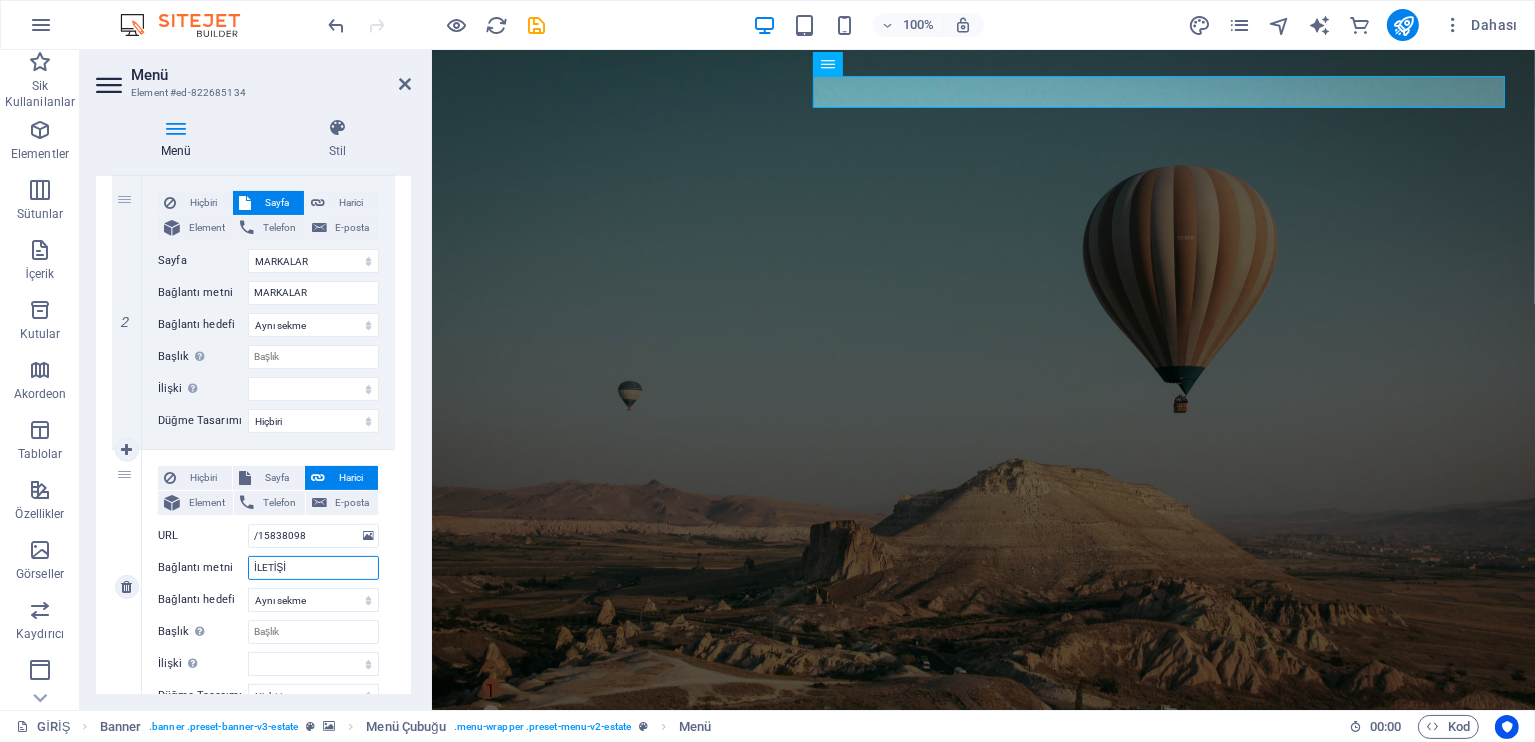 type on "İLETİŞİM" 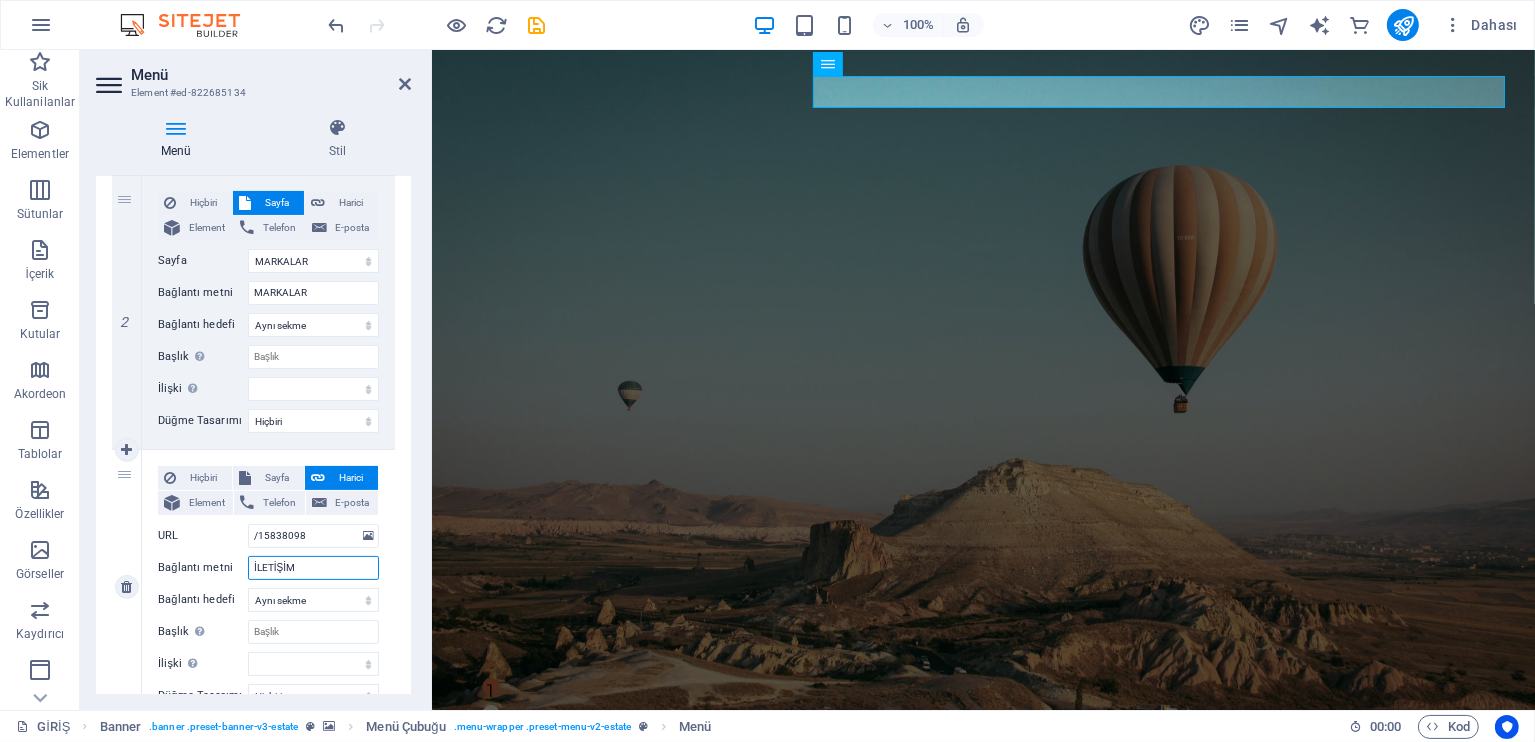select 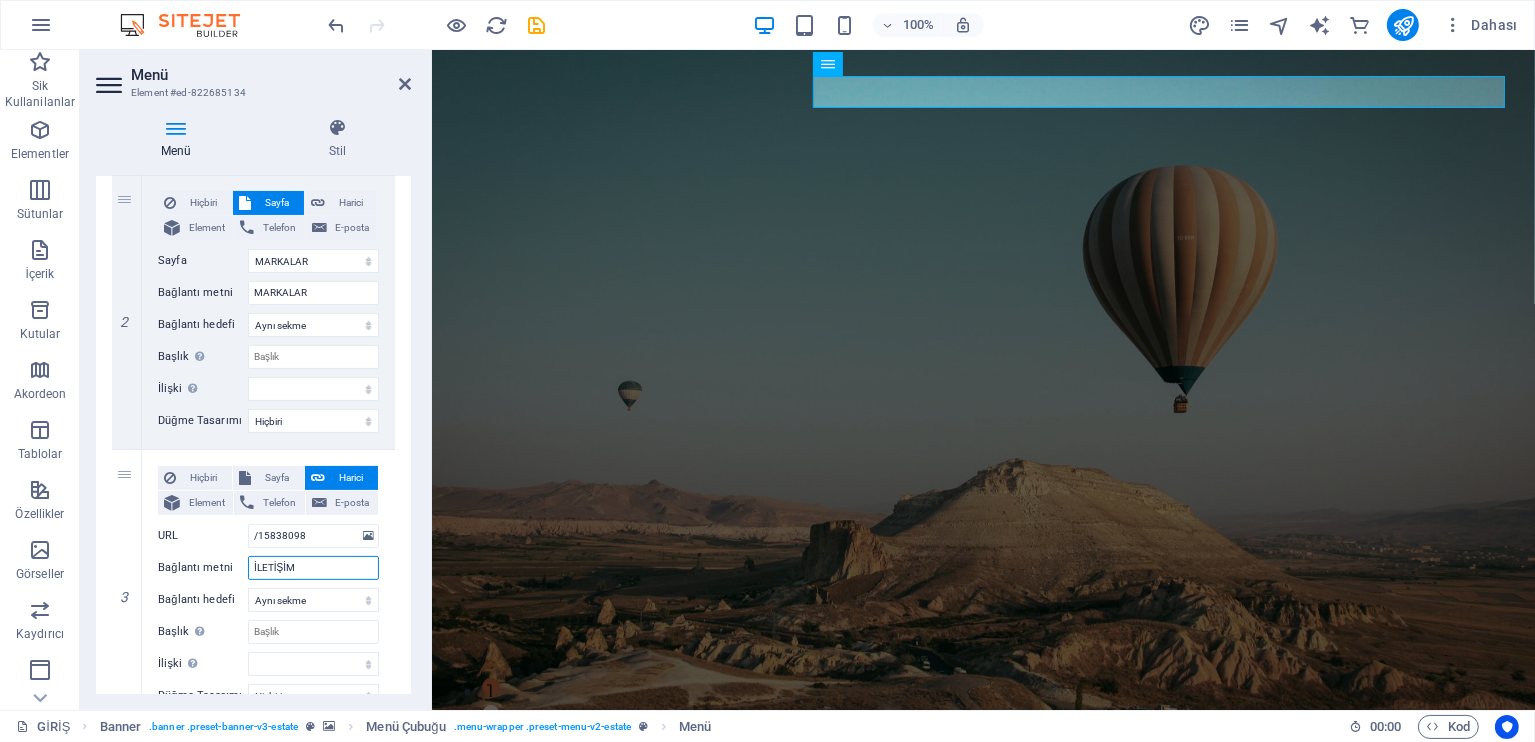 type on "İLETİŞİM" 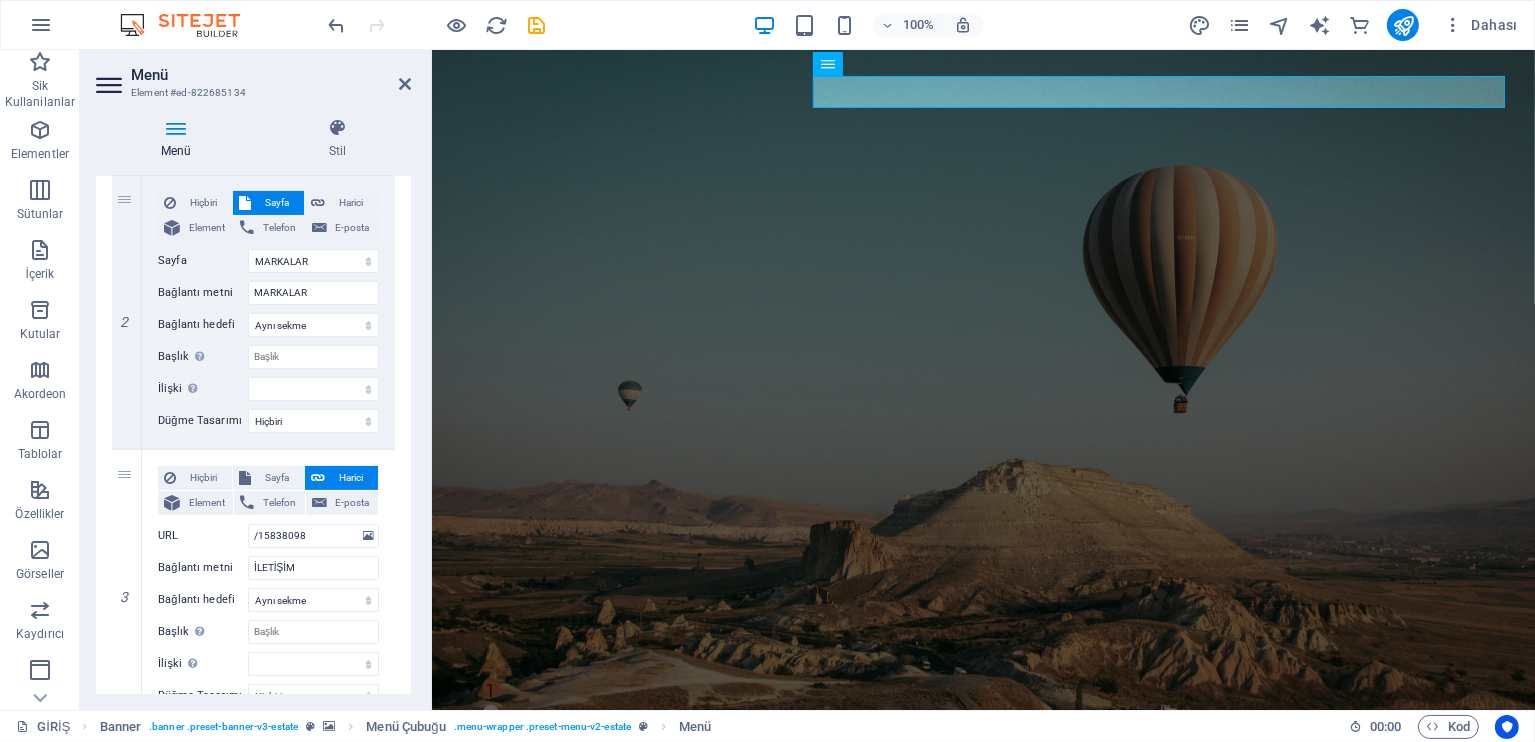 click on "Menü Stil Menü Otomatik Özel Bu menü için özel menü öğeleri oluştur. Tek sayfalı web siteleri için önerilir. Sayfaları yönet Menü öğeleri 1 Hiçbiri Sayfa Harici Element Telefon E-posta Sayfa GİRİŞ KURUMSAL MARKALAR İLETİŞİM Legal Notice Privacy Element
URL /15838092 Telefon E-posta Bağlantı metni KURUMSAL Bağlantı hedefi Yeni sekme Aynı sekme Kaplama Başlık Ek bağlantı tanımının bağlantı metniyle aynı olmaması gerekir. Başlık, genellikle fare elementin üzerine geldiğinde bir araç ipucu metni olarak gösterilir. Belirsizse boş bırak. İlişki Bu bağlantının bağlantı hedefiyle ilişkisini  ayarlar. Örneğin; "nofollow" (izleme) değeri, arama motorlarına bağlantıyı izleme talimatı verir. Boş bırakılabilir. alternate oluşturan bookmark harici yardım lisans ileri nofollow noreferrer noopener önceki arayın etiket Düğme Tasarımı Hiçbiri Varsayılan Birincil İkincil 2 Hiçbiri Sayfa Harici Element Telefon E-posta Sayfa 3" at bounding box center (253, 406) 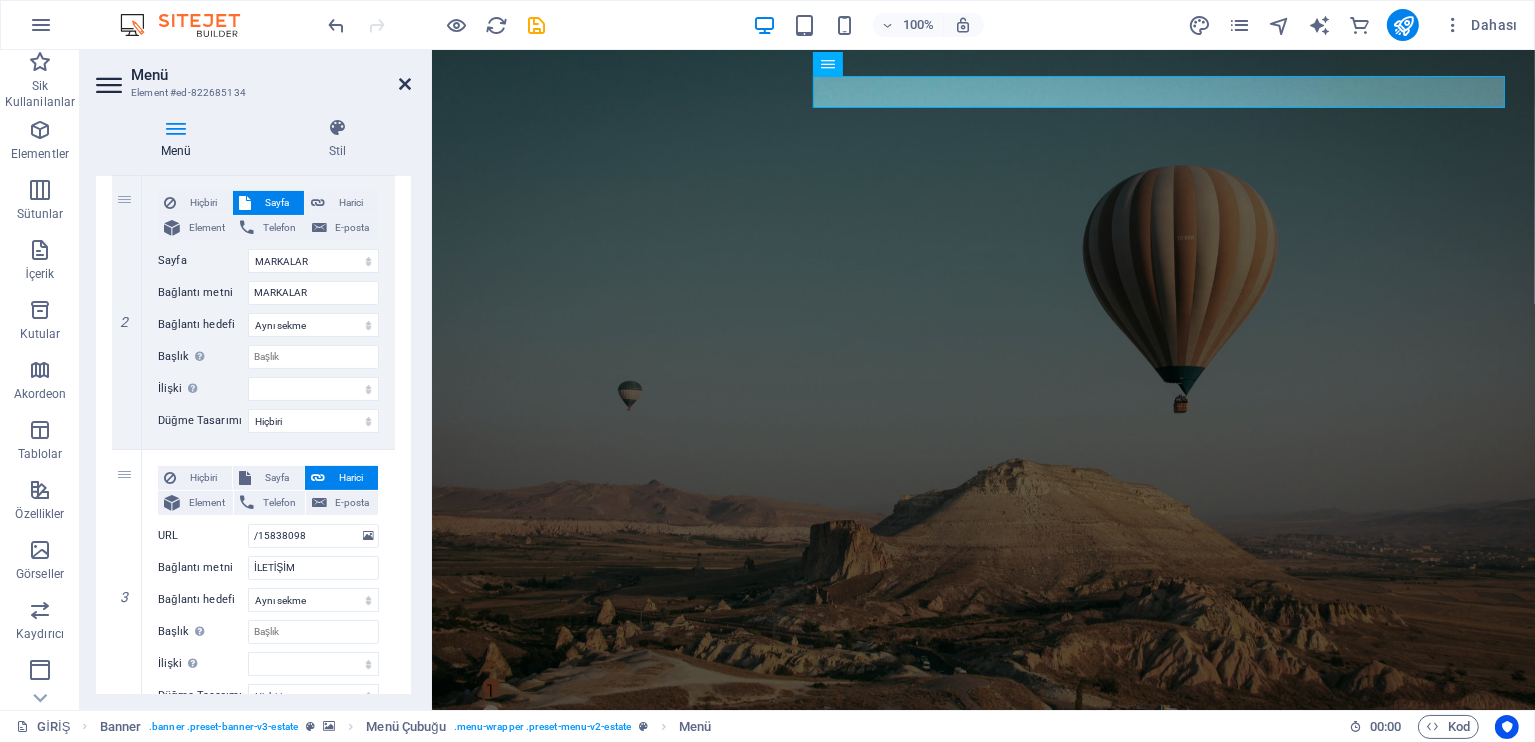 click at bounding box center [405, 84] 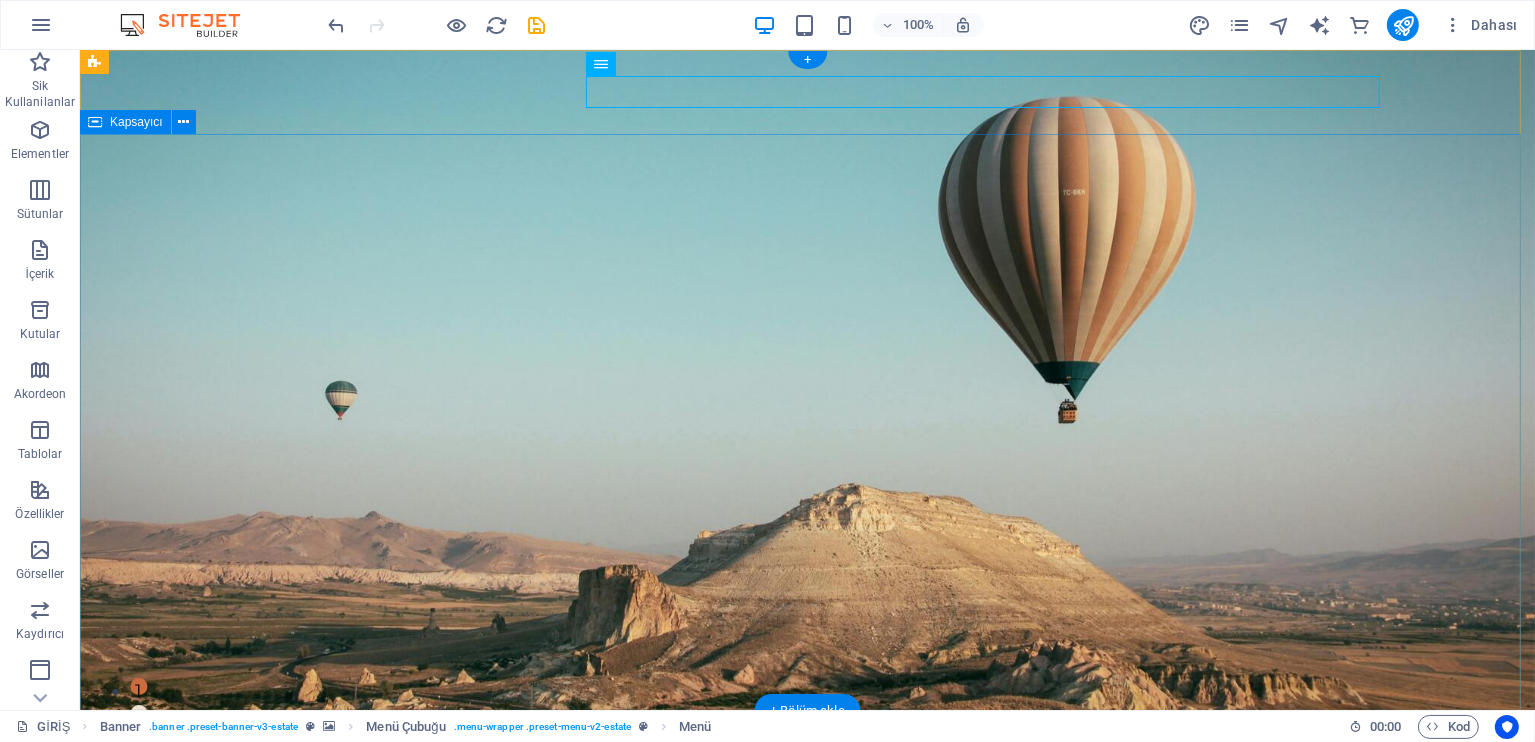 click on "Kapadokya'yı   keşfet Unutulmaz bir tatil için [COMPANY] yanınızda! Balayı turlarından kültürel gezilere, balon turlarından doğa yürüyüşlerine kadar her zevke hitap eden aktivite ve tatil seçeneklerimizle hayalinizdeki seyahati gerçeğe dönüştürüyoruz. Profesyonel ekibimizle güvenli, konforlu ve dolu dolu bir Kapadokya deneyimi sizi bekliyor. WHATSAPP'TAN BİLGİ ALIN" at bounding box center (806, 1074) 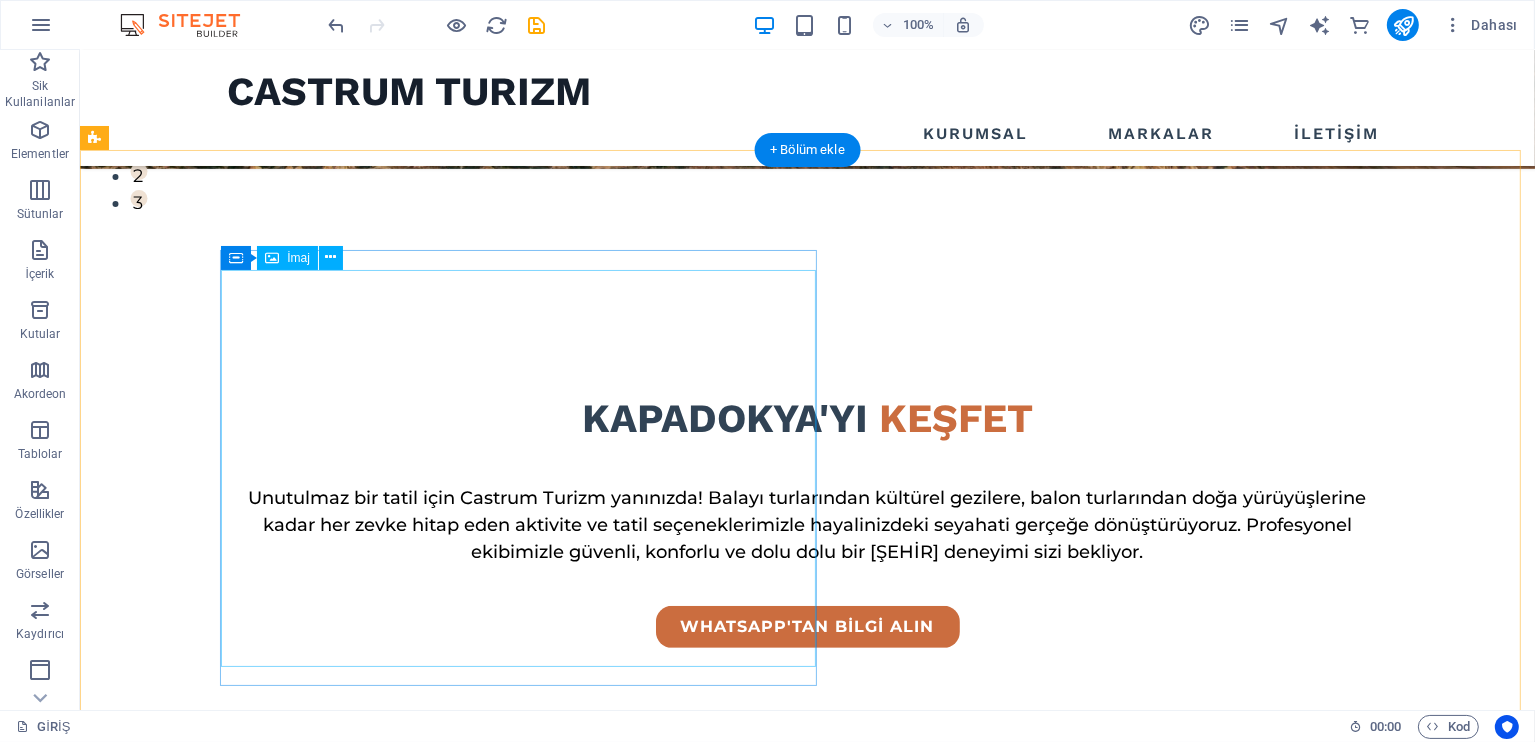 scroll, scrollTop: 600, scrollLeft: 0, axis: vertical 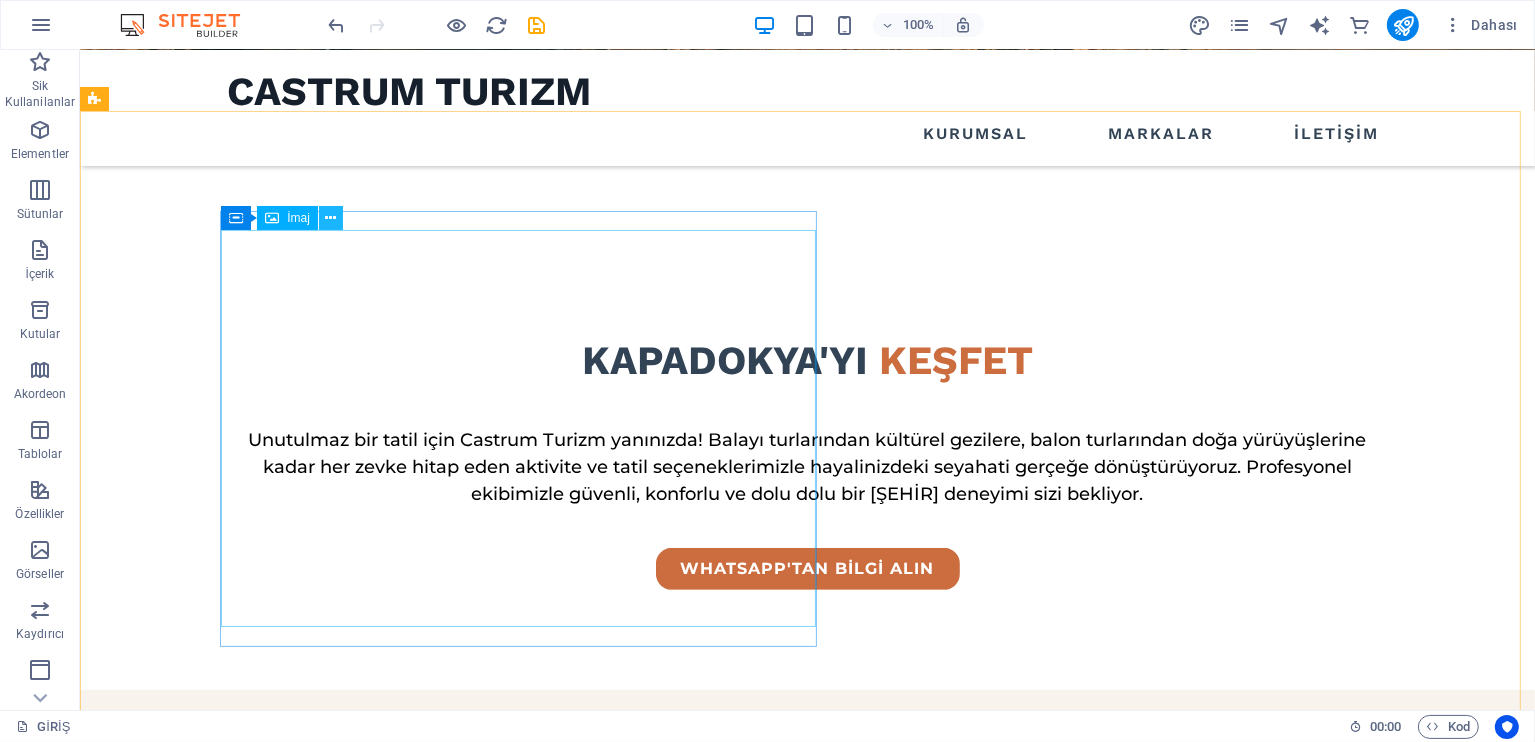 click at bounding box center [330, 218] 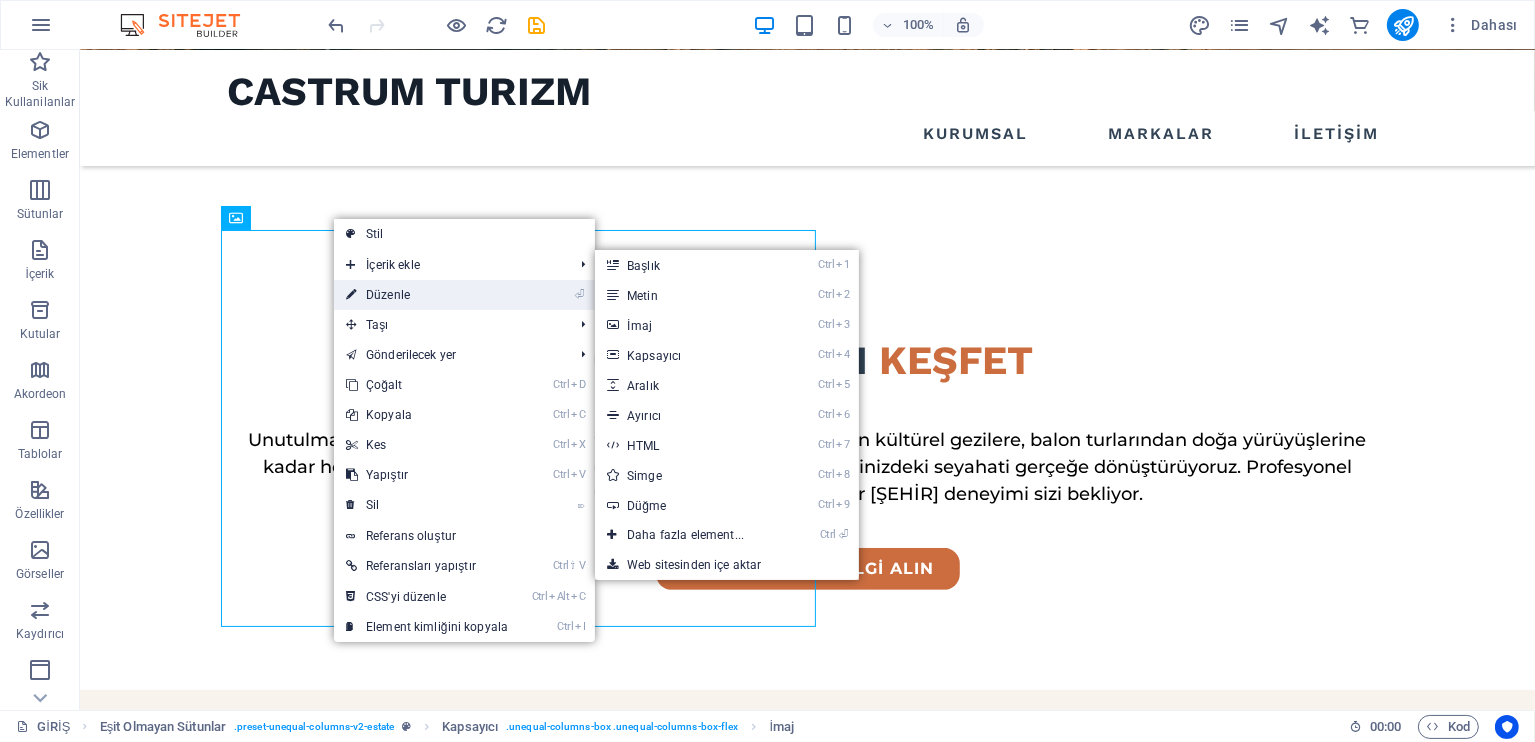 click on "⏎  Düzenle" at bounding box center (427, 295) 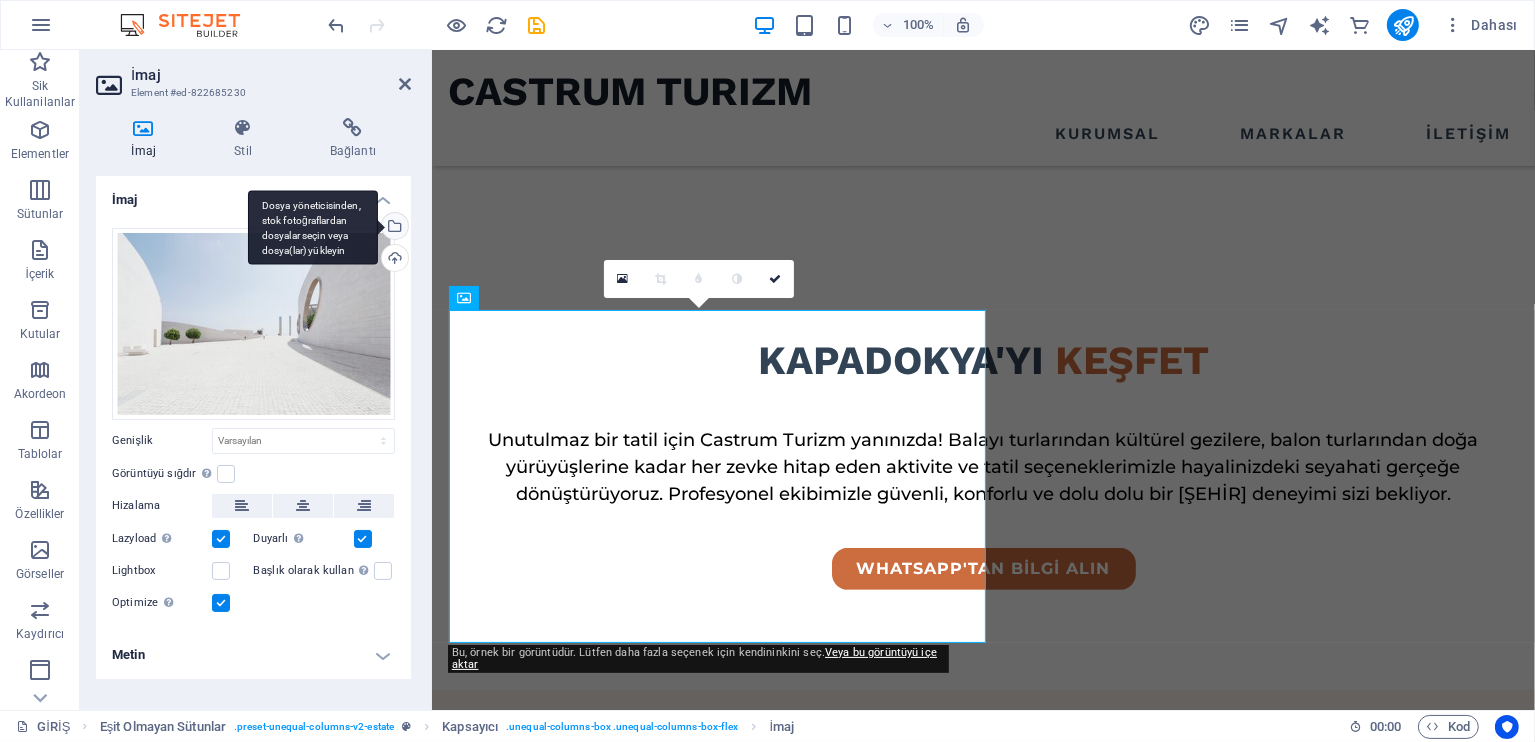 click on "Dosya yöneticisinden, stok fotoğraflardan dosyalar seçin veya dosya(lar) yükleyin" at bounding box center (393, 228) 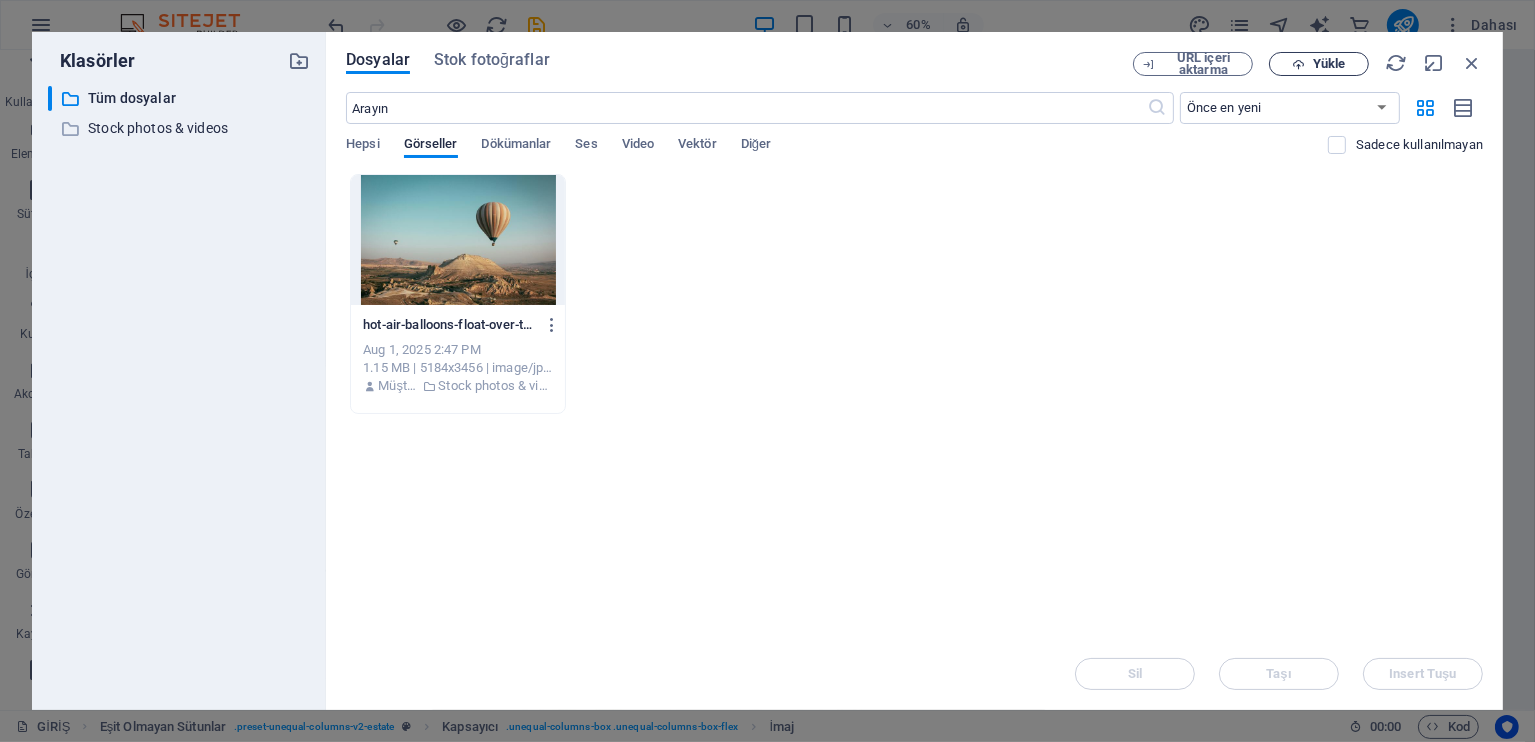 click at bounding box center [1298, 64] 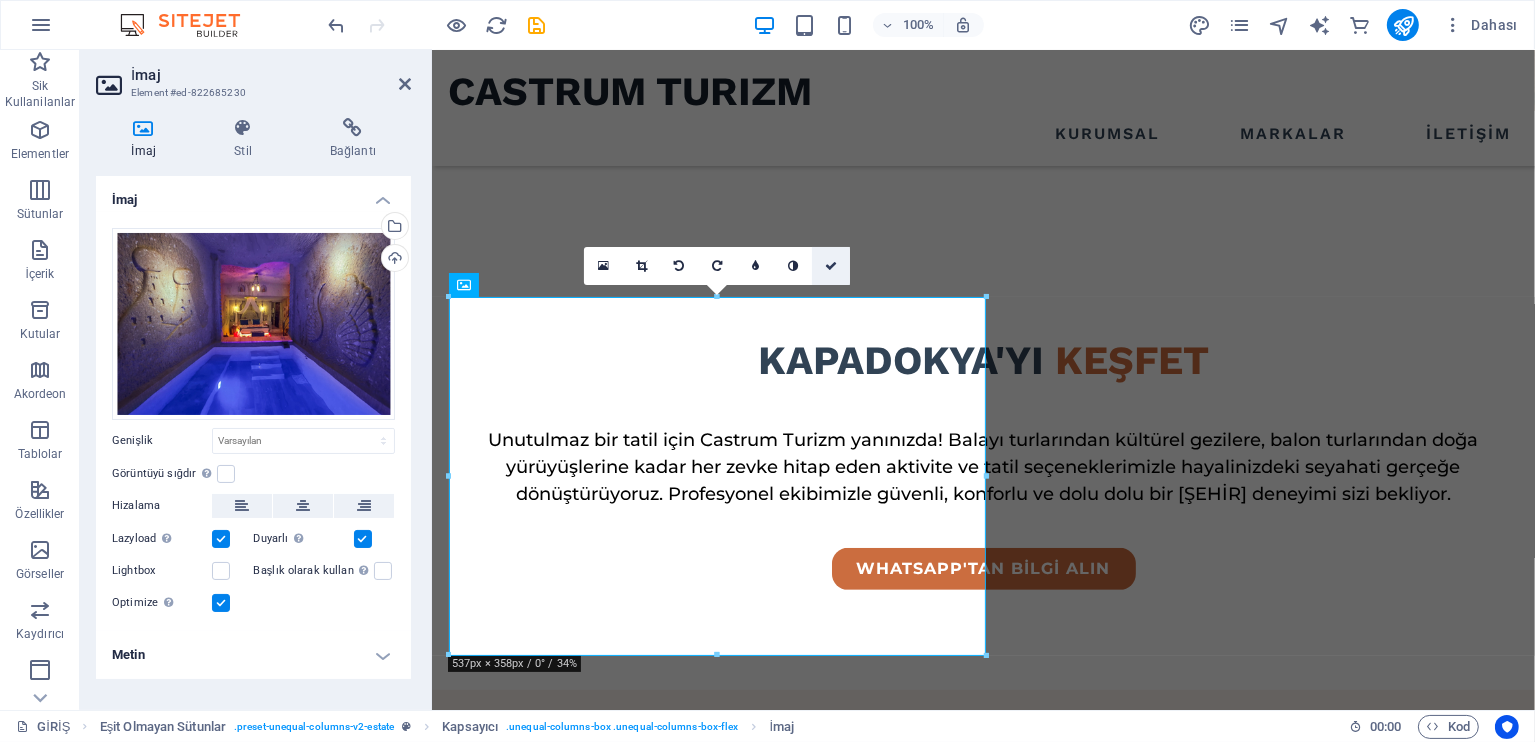 drag, startPoint x: 741, startPoint y: 213, endPoint x: 821, endPoint y: 263, distance: 94.33981 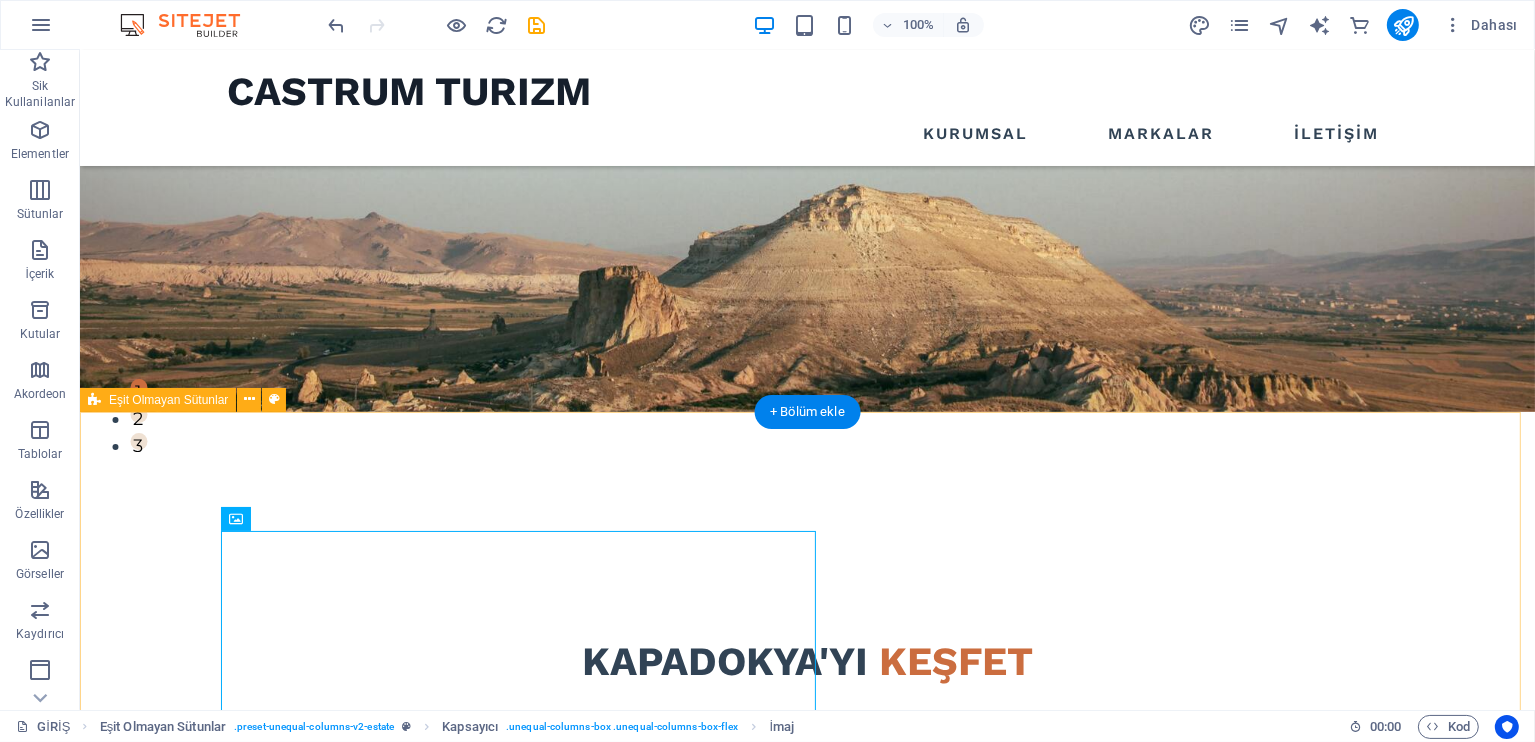 scroll, scrollTop: 466, scrollLeft: 0, axis: vertical 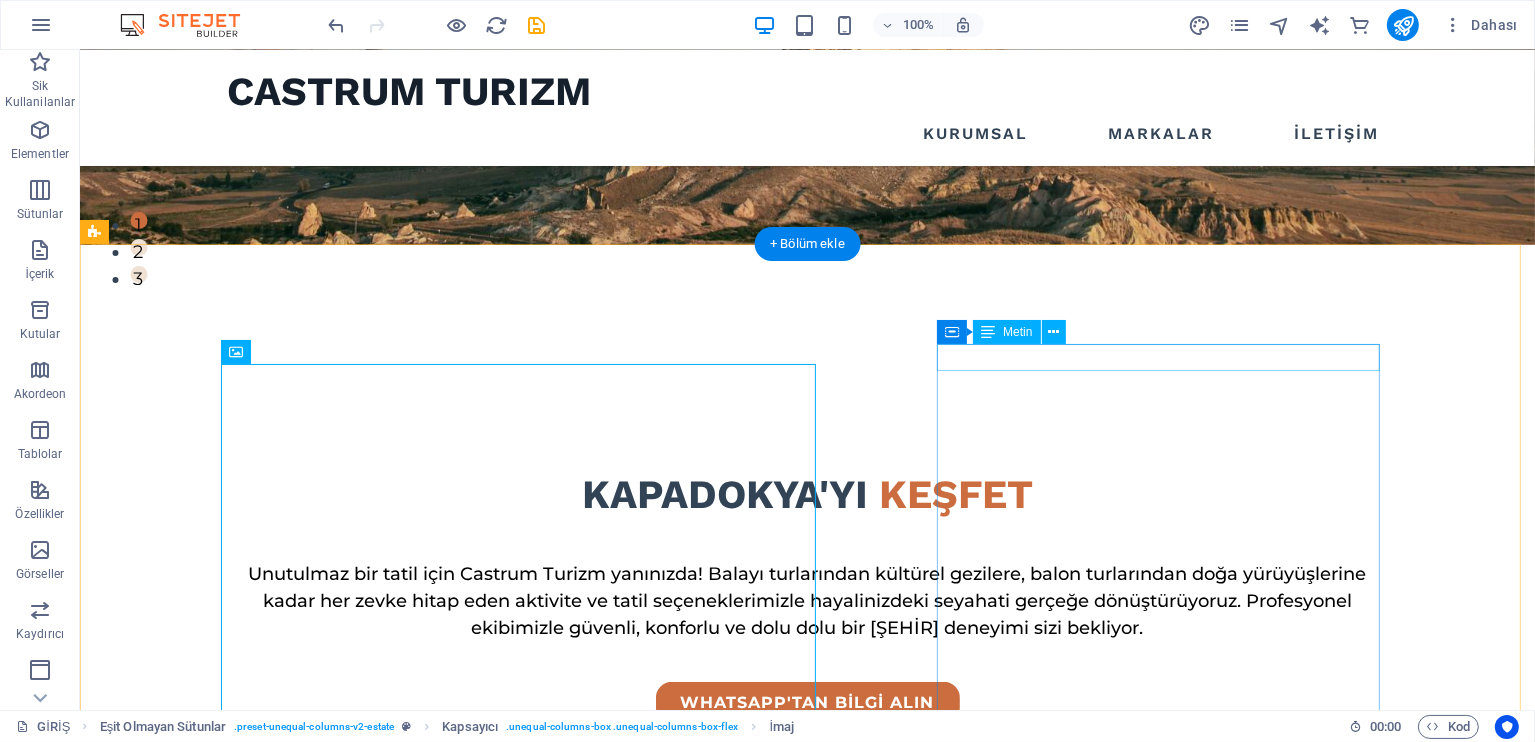 click on "ABOUT US" at bounding box center [675, 1969] 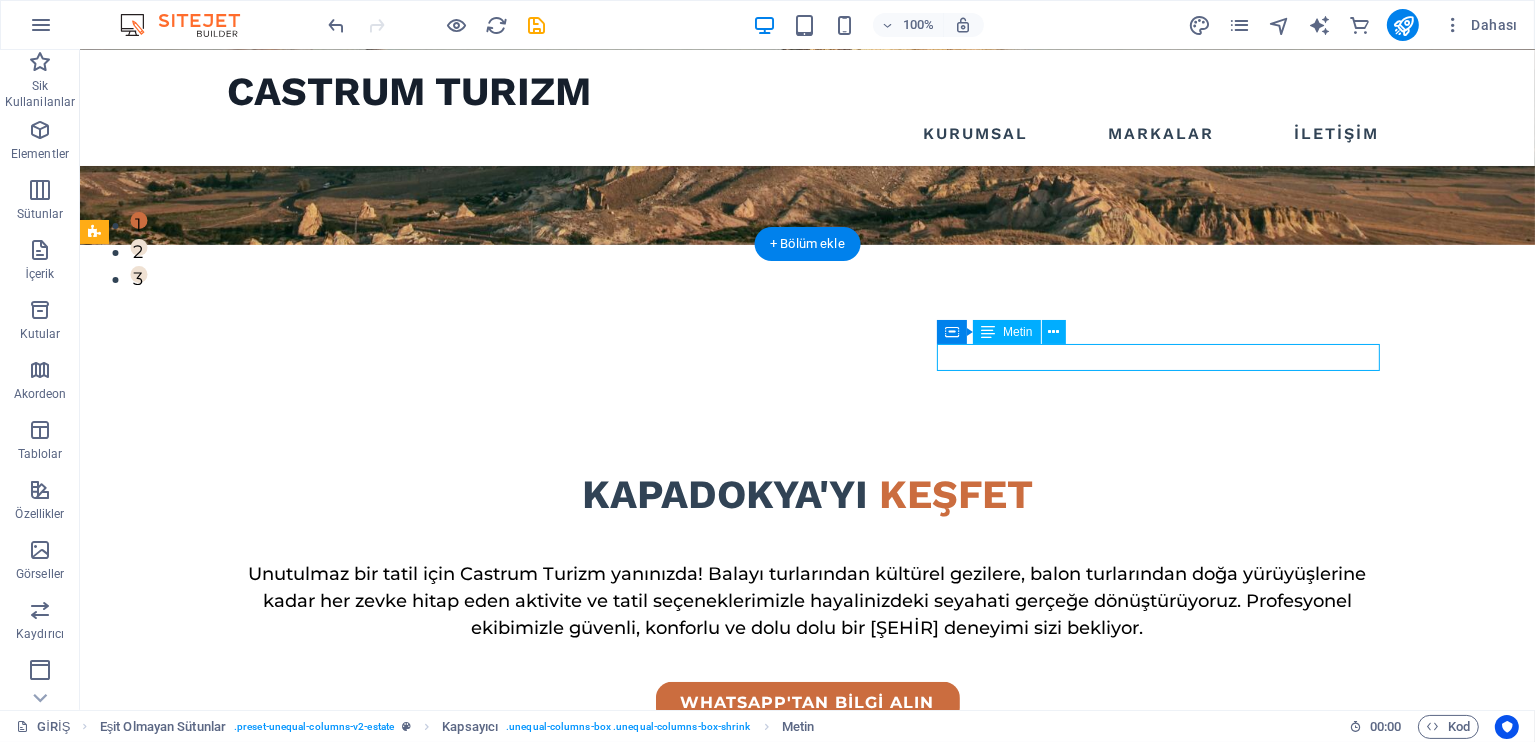 click on "ABOUT US" at bounding box center (675, 1969) 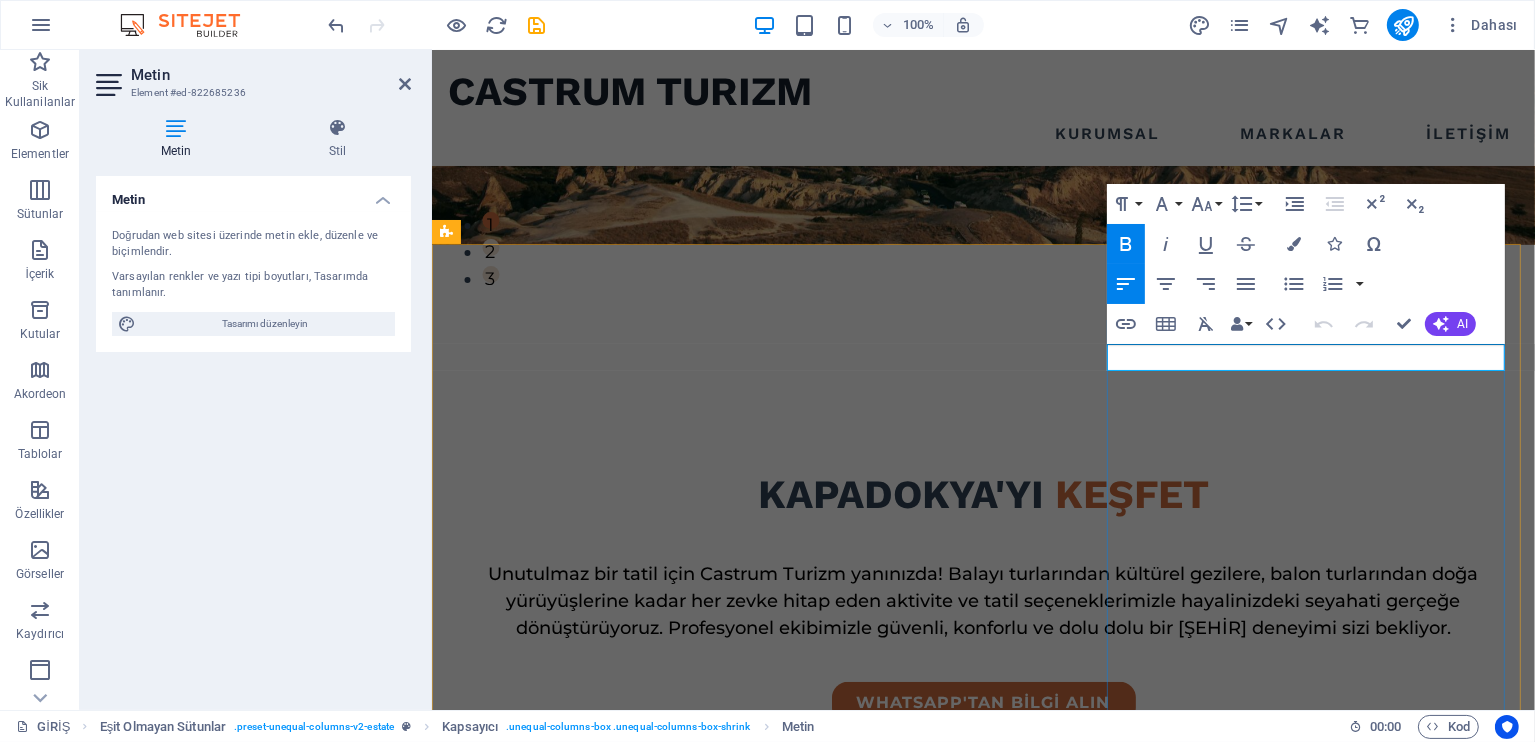click on "ABOUT US" at bounding box center (491, 1735) 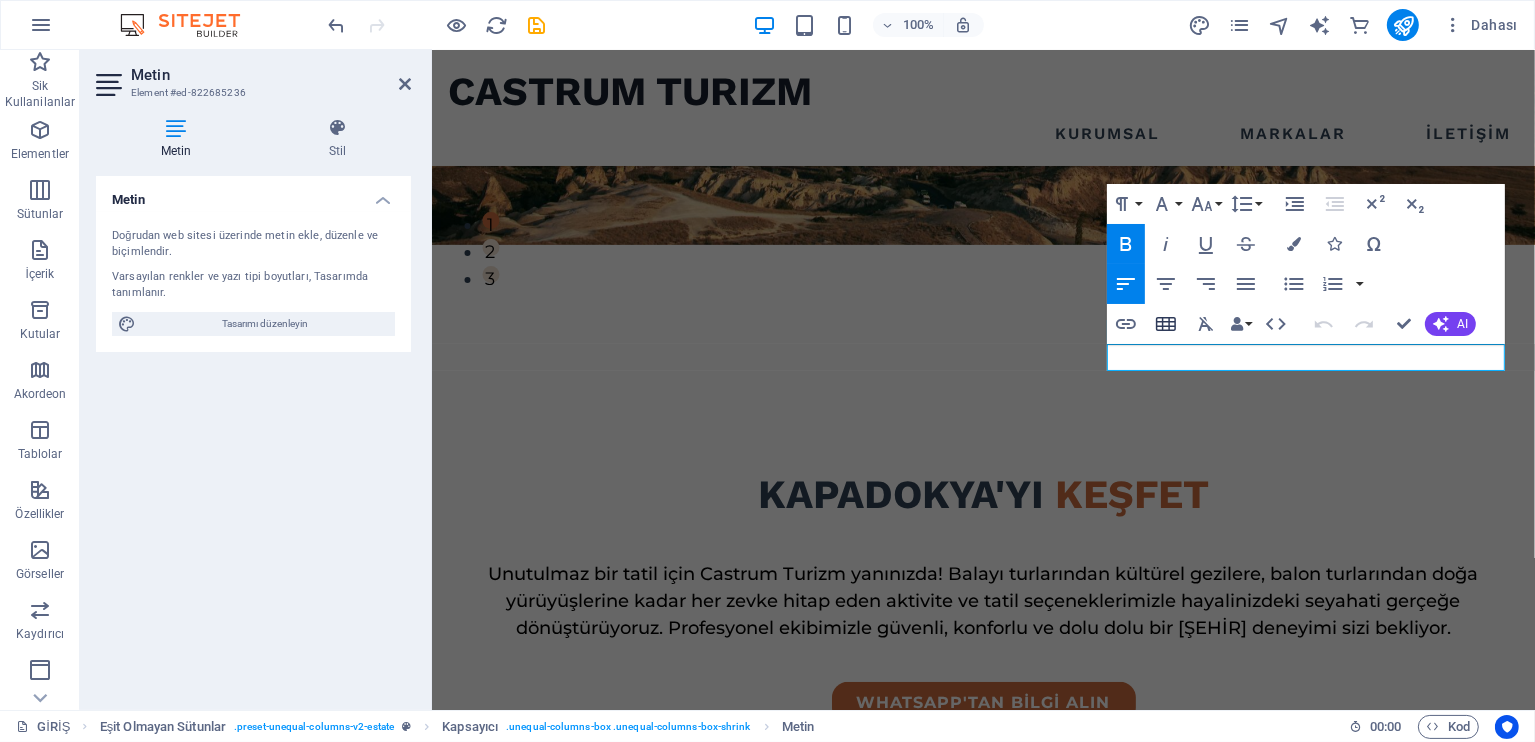type 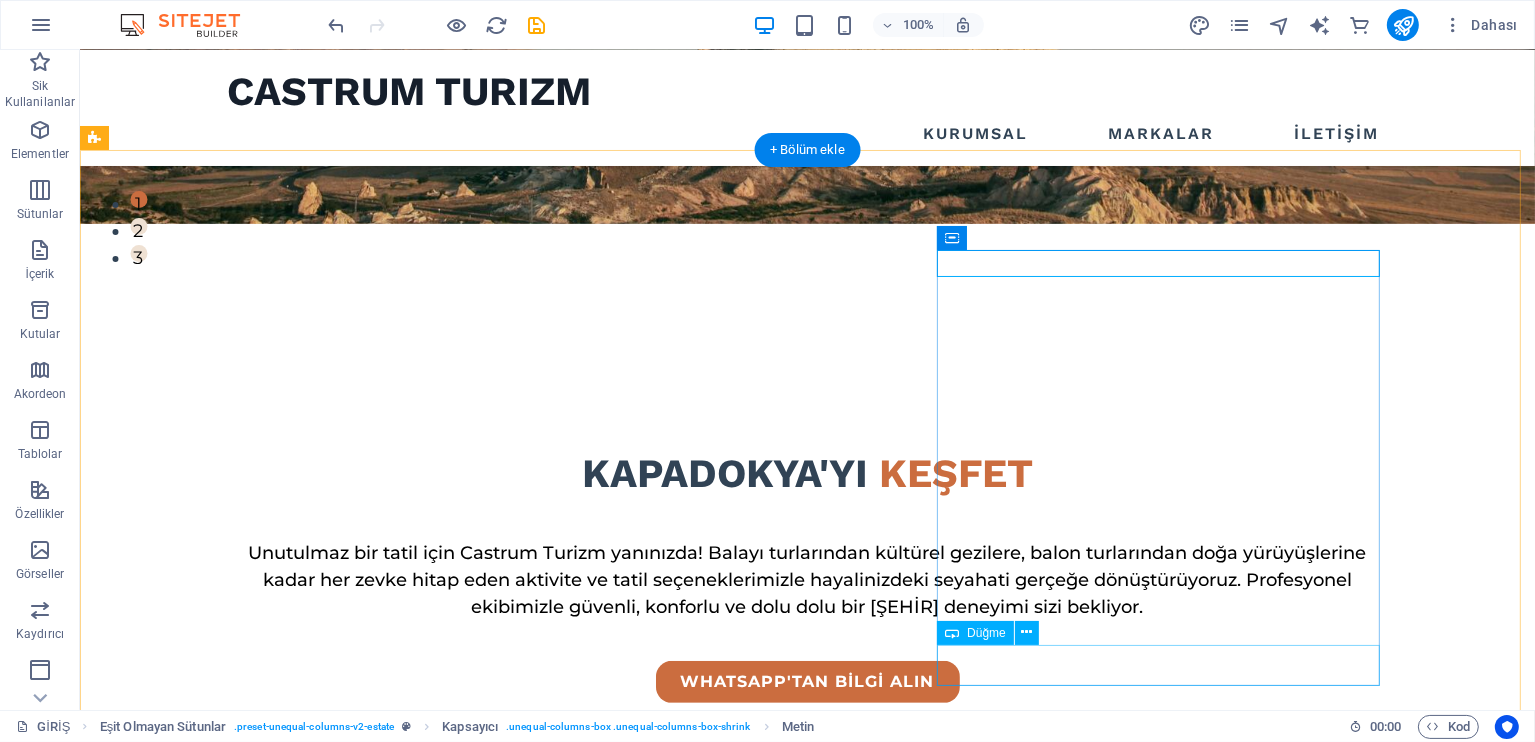 scroll, scrollTop: 600, scrollLeft: 0, axis: vertical 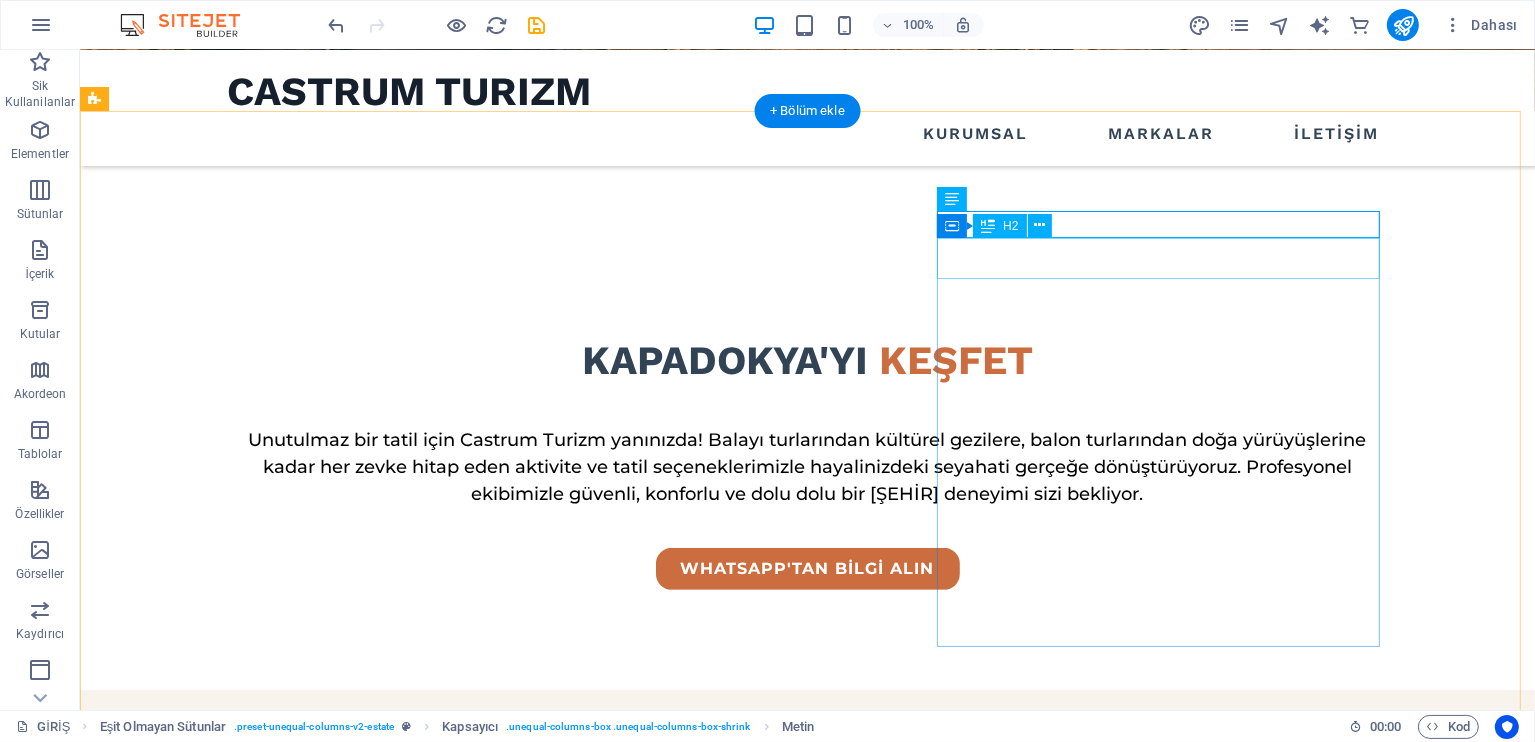 click on "what we are all about" at bounding box center (675, 1870) 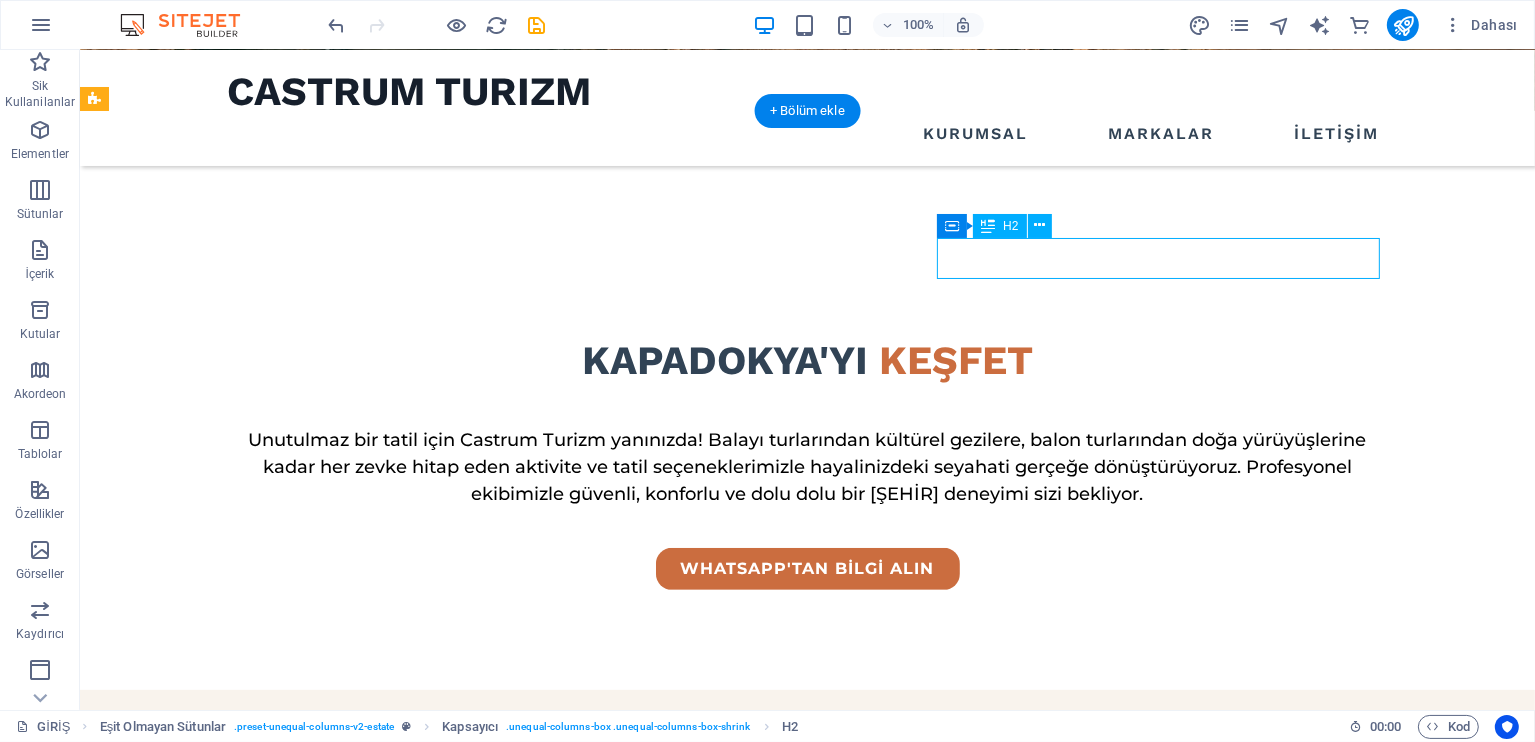 click on "what we are all about" at bounding box center (675, 1870) 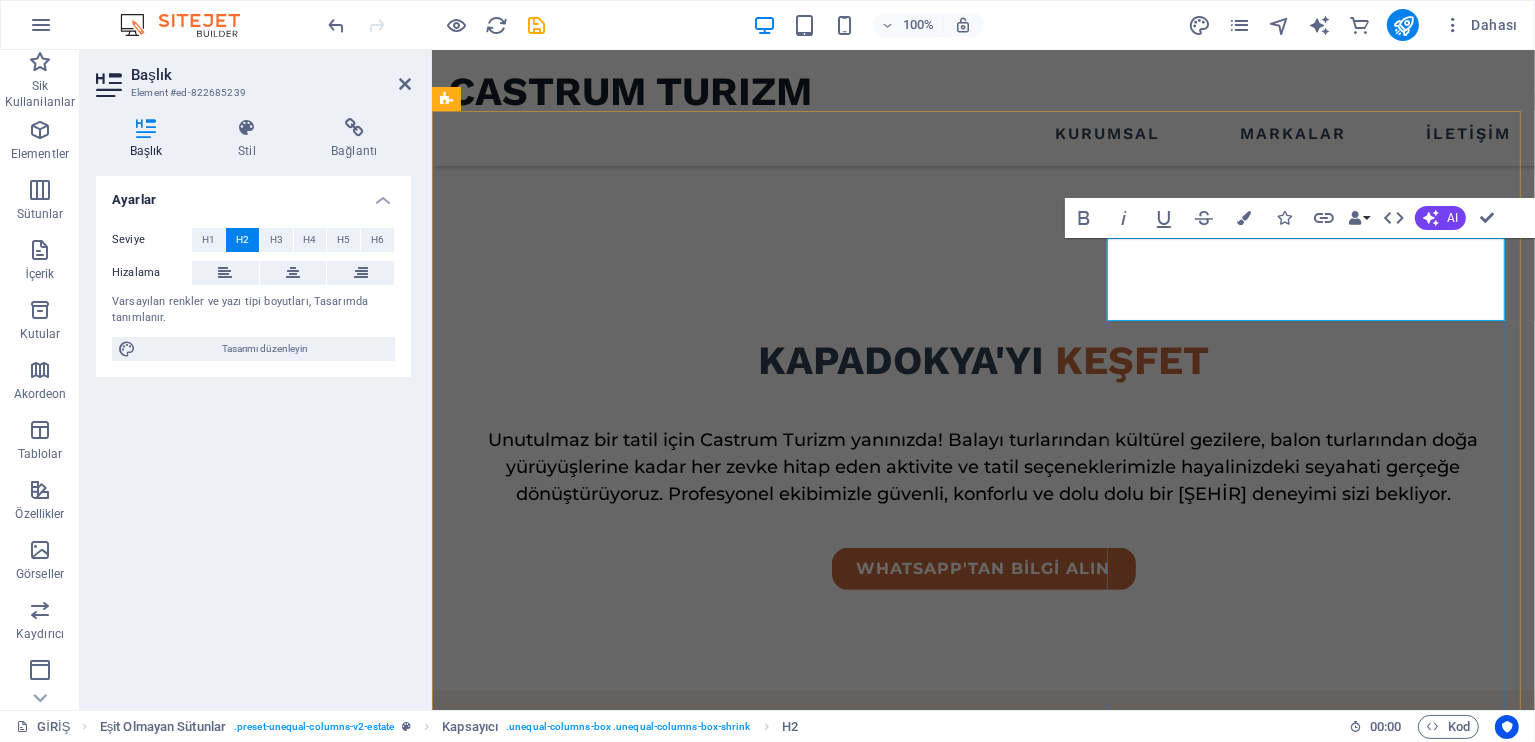 click on "what we are all about" at bounding box center [982, 1636] 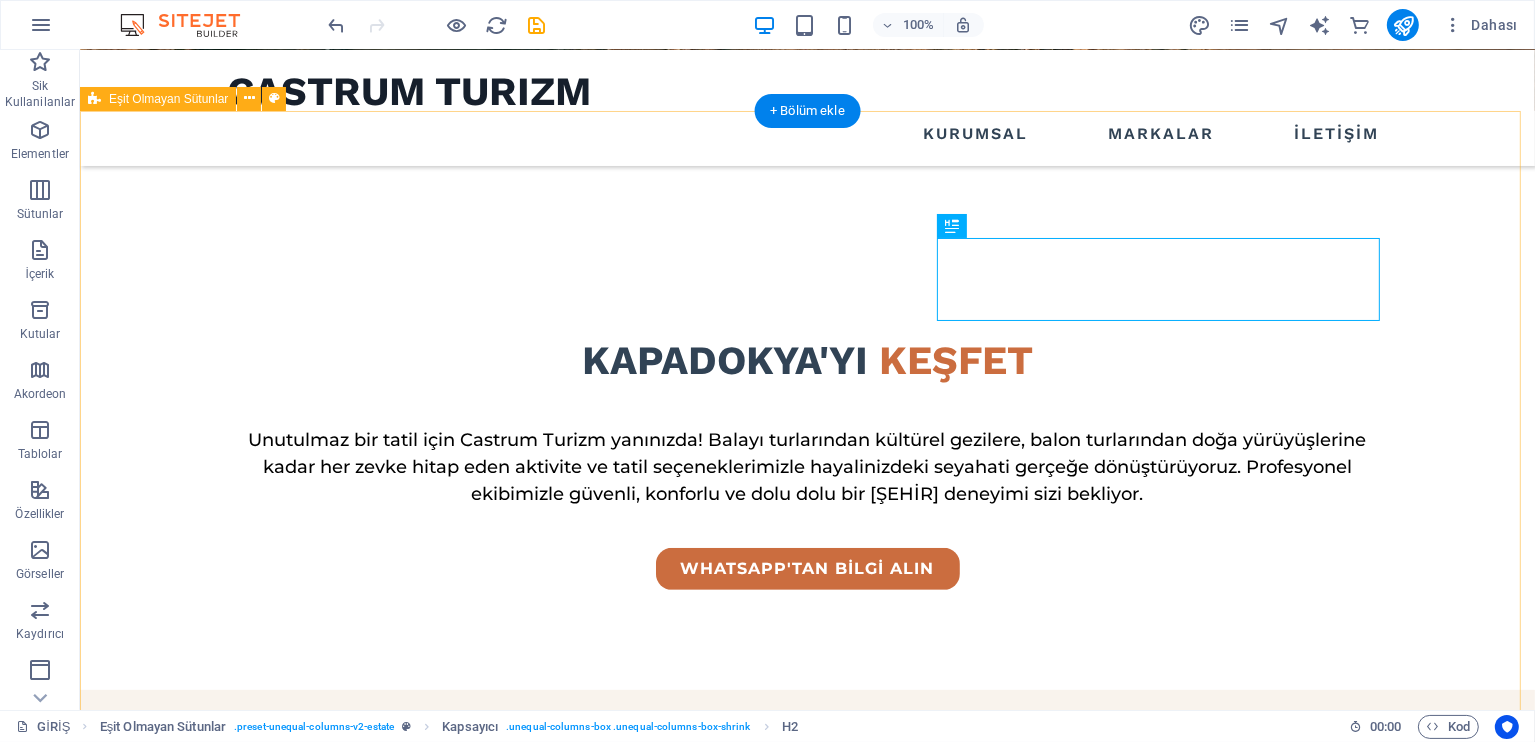 click on "Kapadokya Hotels Booking
EN İYİ KAPADOKYA OTELLERİ At vero eos et accusamus et iusto odio dignissimos ducimus qui blanditiis praesentium voluptatum deleniti atque corrupti quos dolores et quas molestias excepturi sint occaecati cupiditate non provident. At vero eos et accusamus et iusto odio dignissimos ducimus qui blanditiis praesentium voluptatum deleniti atque corrupti quos dolores et quas molestias excepturi sint occaecati cupiditate non provident. GET STARTED" at bounding box center (806, 1443) 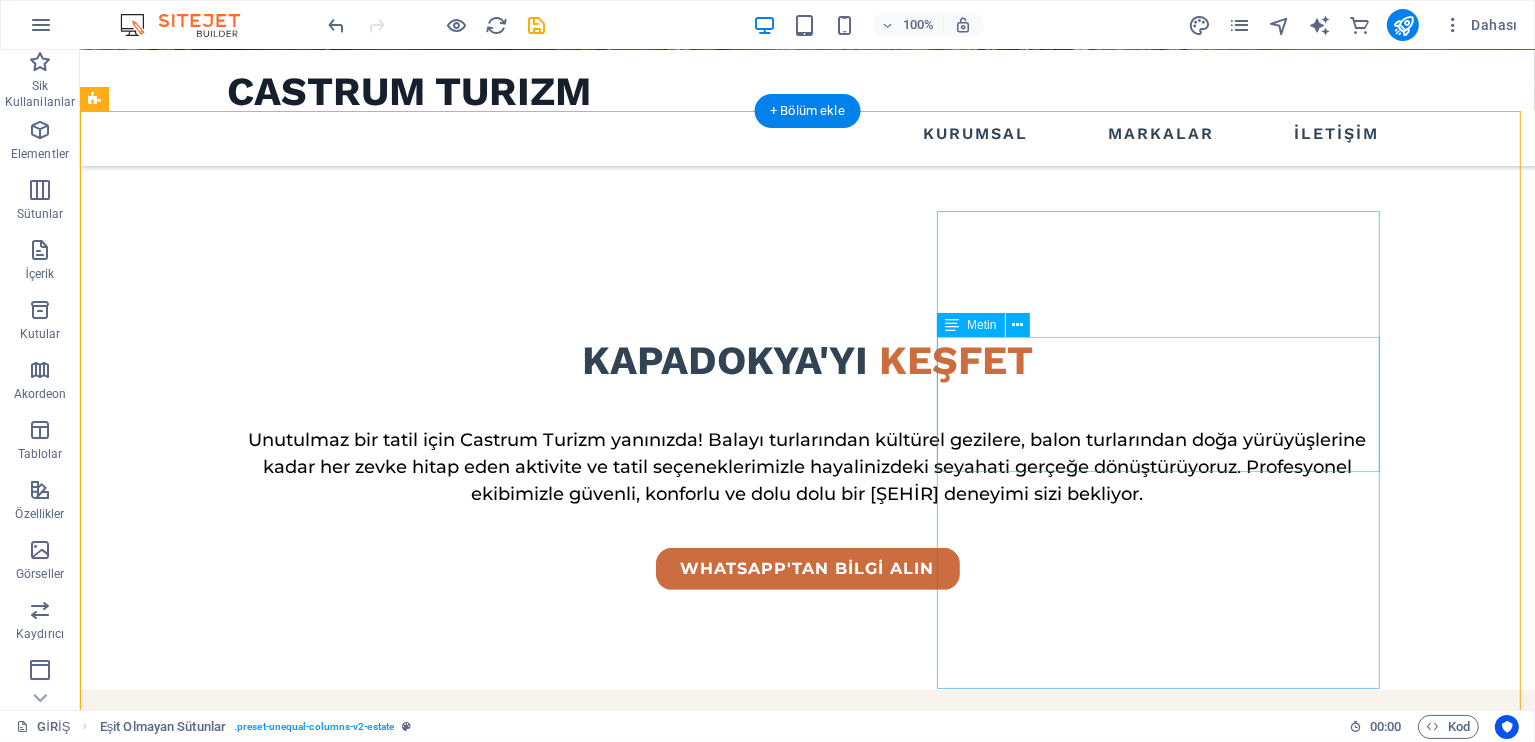 click on "At vero eos et accusamus et iusto odio dignissimos ducimus qui blanditiis praesentium voluptatum deleniti atque corrupti quos dolores et quas molestias excepturi sint occaecati cupiditate non provident." at bounding box center [675, 1934] 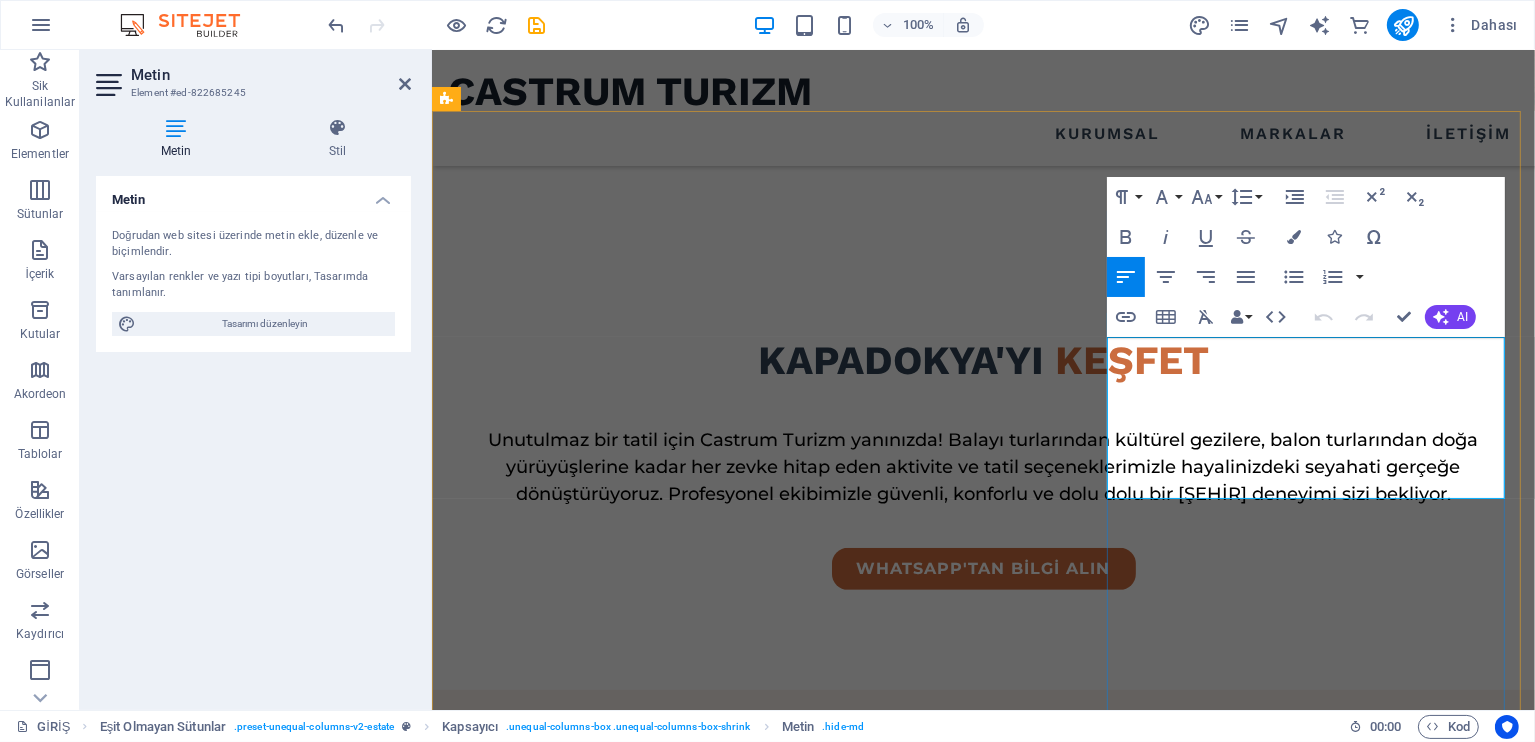 click on "At vero eos et accusamus et iusto odio dignissimos ducimus qui blanditiis praesentium voluptatum deleniti atque corrupti quos dolores et quas molestias excepturi sint occaecati cupiditate non provident." at bounding box center [982, 1699] 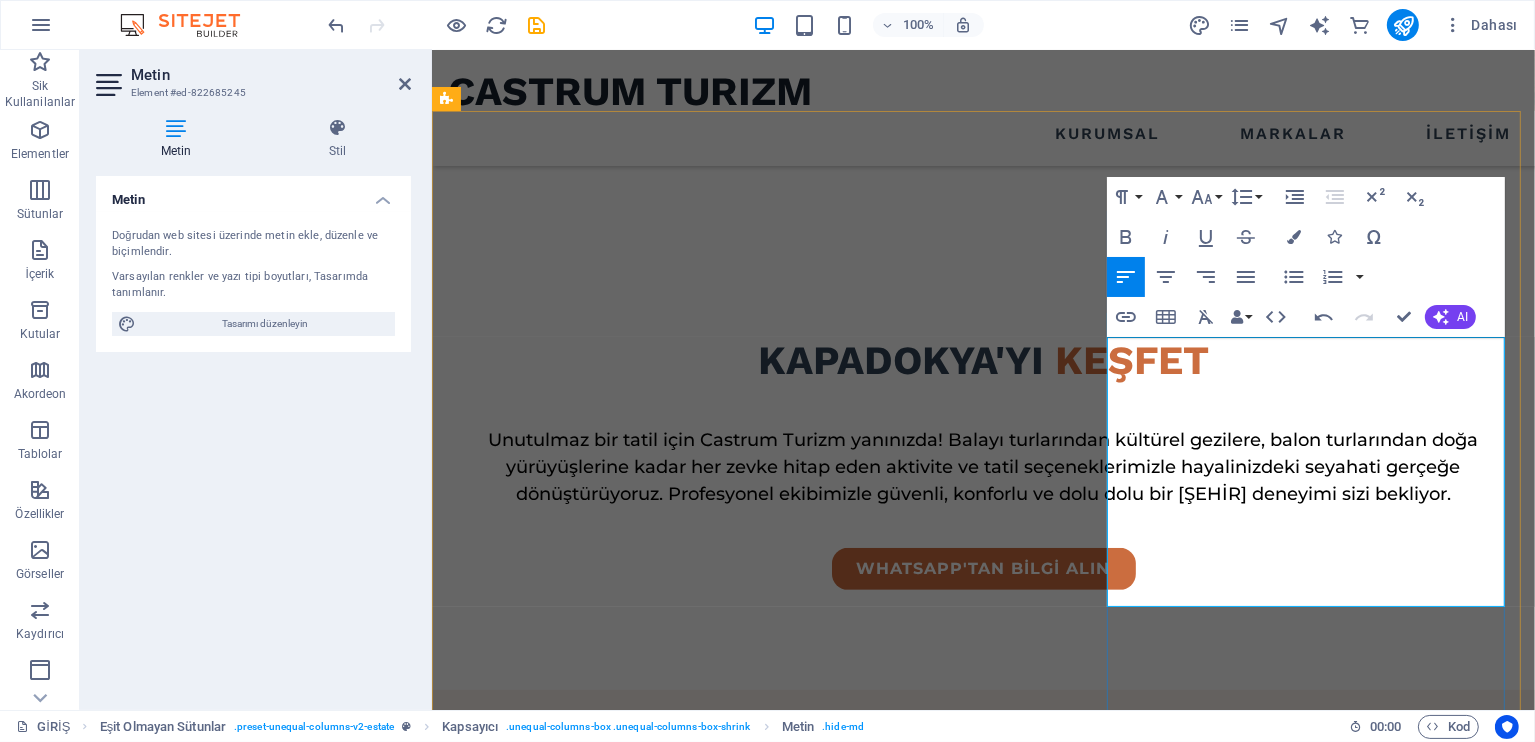 scroll, scrollTop: 7829, scrollLeft: 3, axis: both 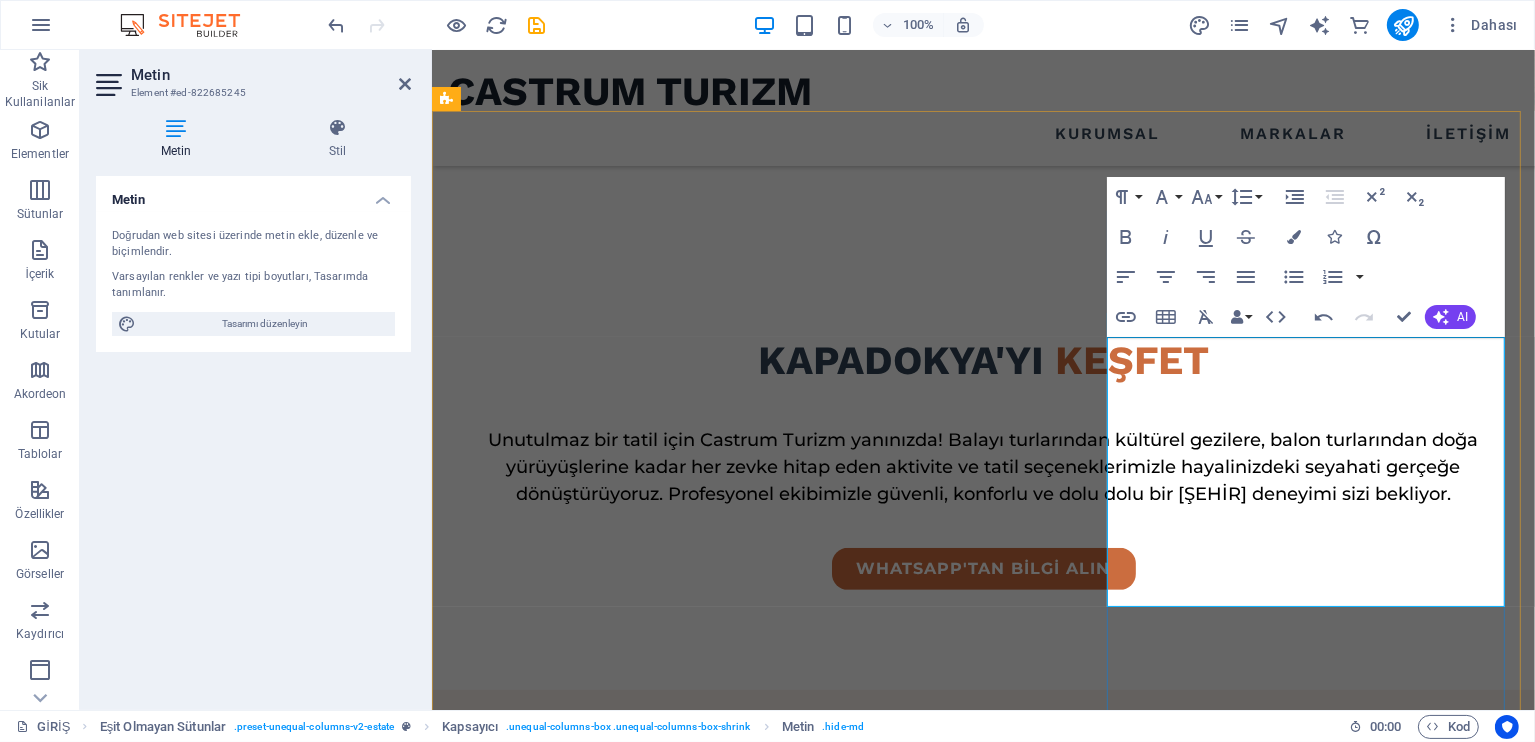 click on "Kapadokya Hotels Booking ile en iyi Kapadokya otellerini hemen keşfedin. Uygun fiyatlı butik oteller, lüks mağara otelleri ve balon manzaralı konaklama seçenekleriyle Kapadokya’da rüya gibi bir tatil sizi bekliyor. Göreme, Ürgüp, Avanos ve Uçhisar’daki en popüler otelleri karşılaştırın, kolayca rezervasyon yapın. Kapadokya otel fırsatlarını kaçırmayın, tatilinizi güvenle planlayın!" at bounding box center (982, 1726) 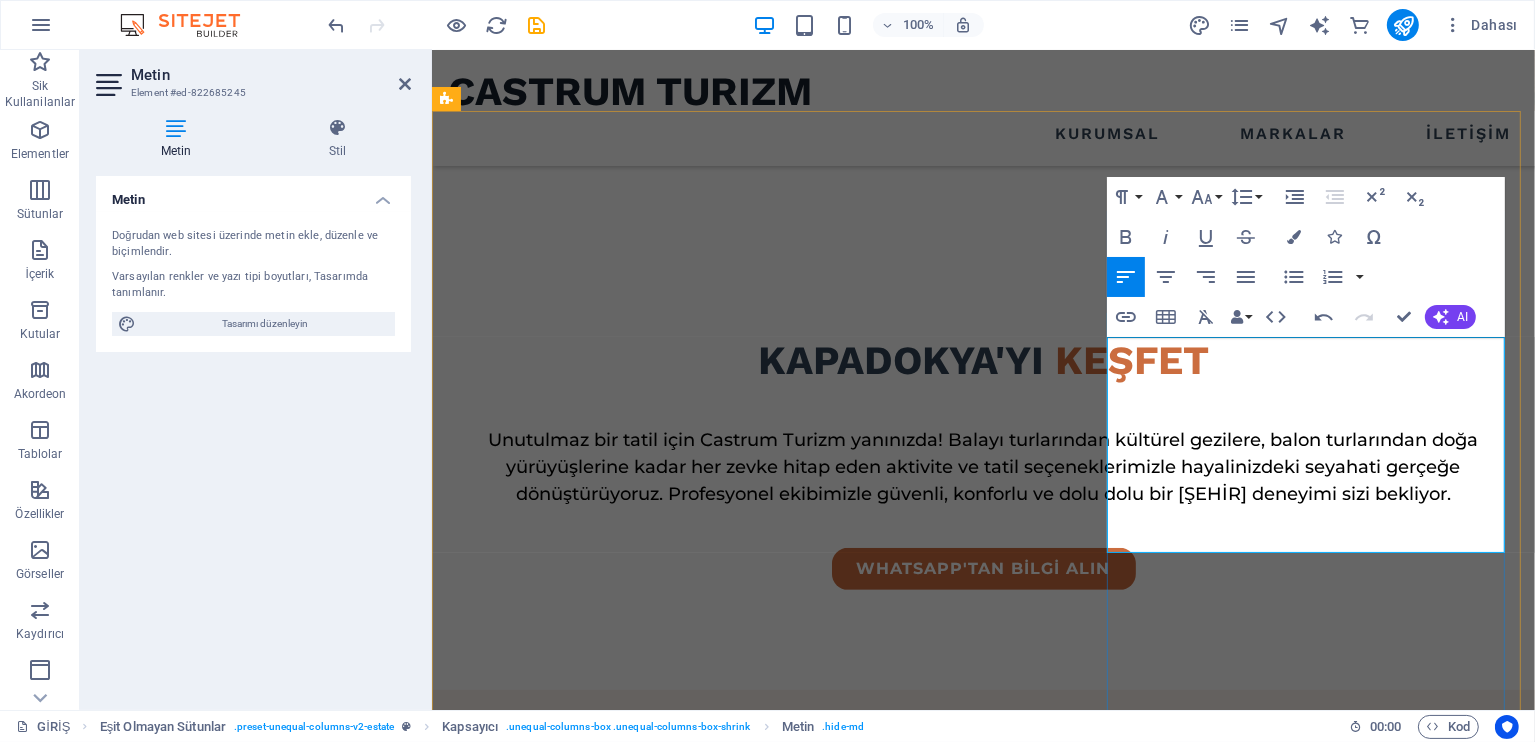 scroll, scrollTop: 6268, scrollLeft: 3, axis: both 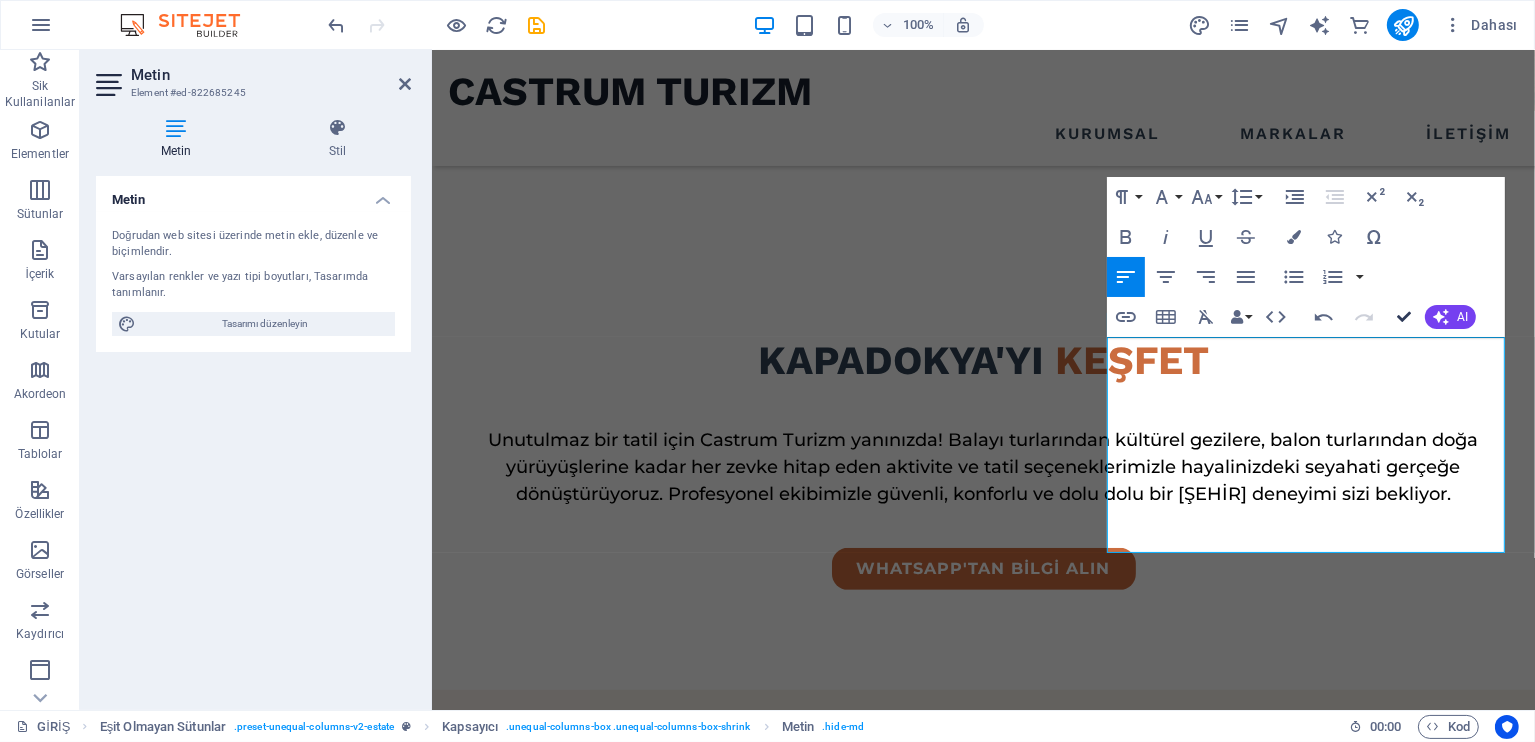 drag, startPoint x: 1407, startPoint y: 313, endPoint x: 1325, endPoint y: 264, distance: 95.524864 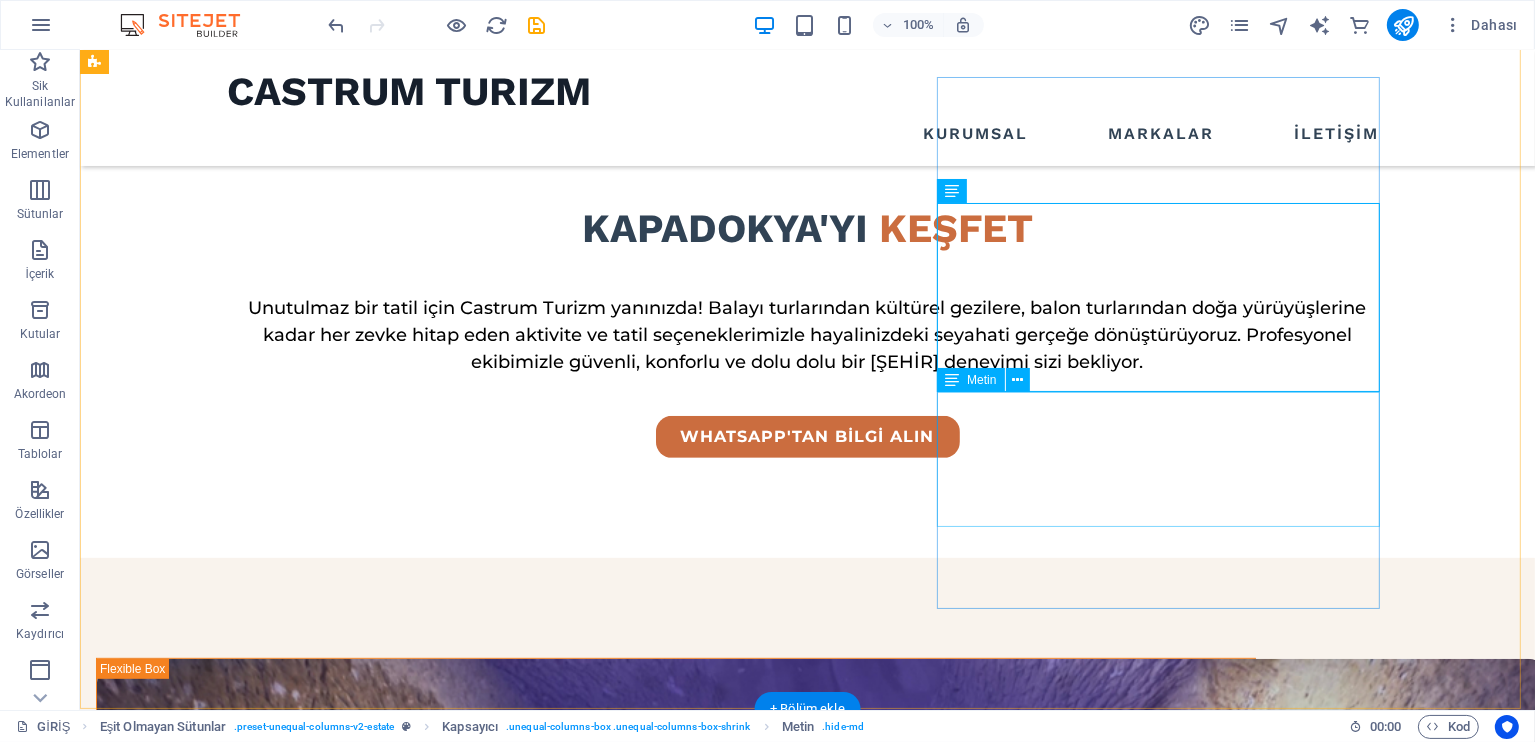 scroll, scrollTop: 733, scrollLeft: 0, axis: vertical 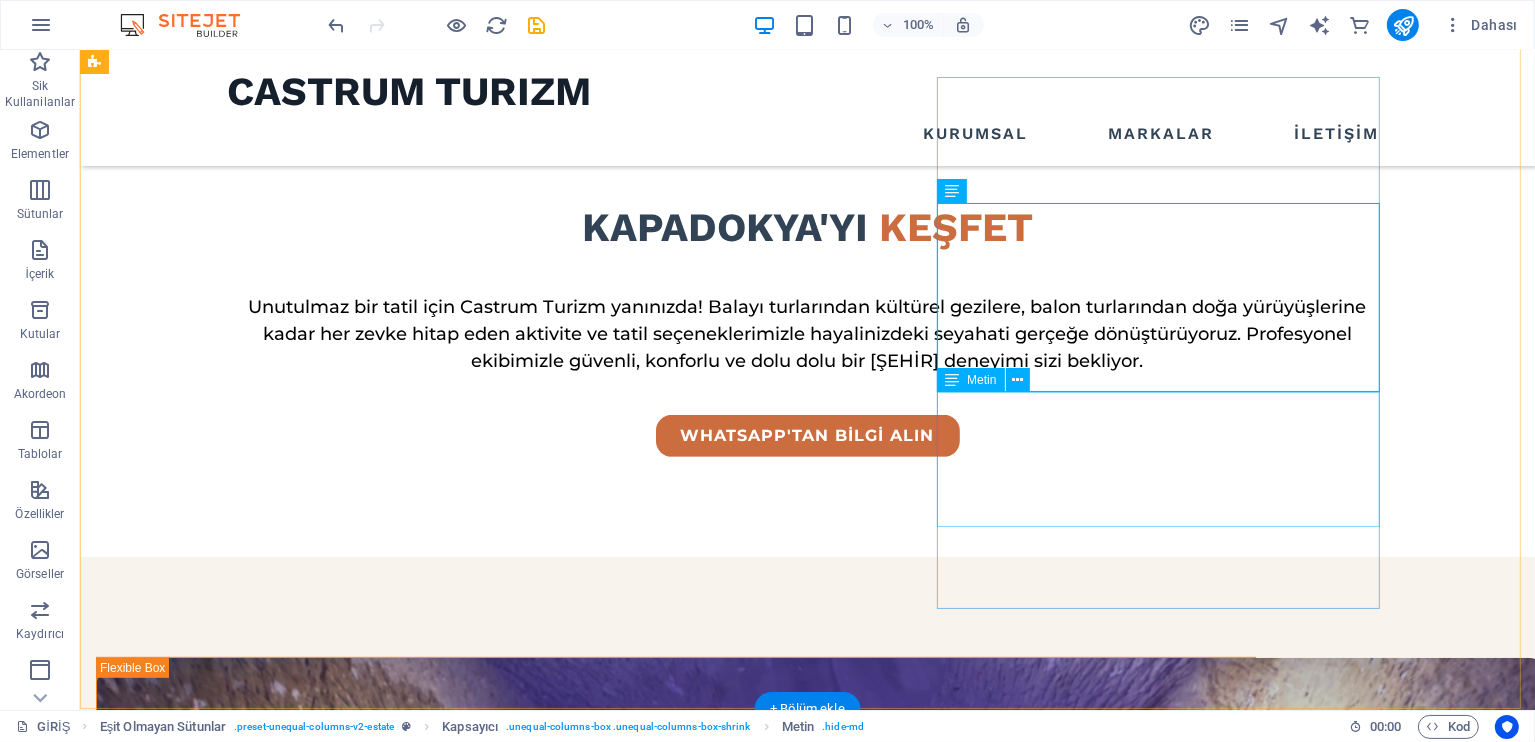 click on "At vero eos et accusamus et iusto odio dignissimos ducimus qui blanditiis praesentium voluptatum deleniti atque corrupti quos dolores et quas molestias excepturi sint occaecati cupiditate non provident." at bounding box center (675, 1882) 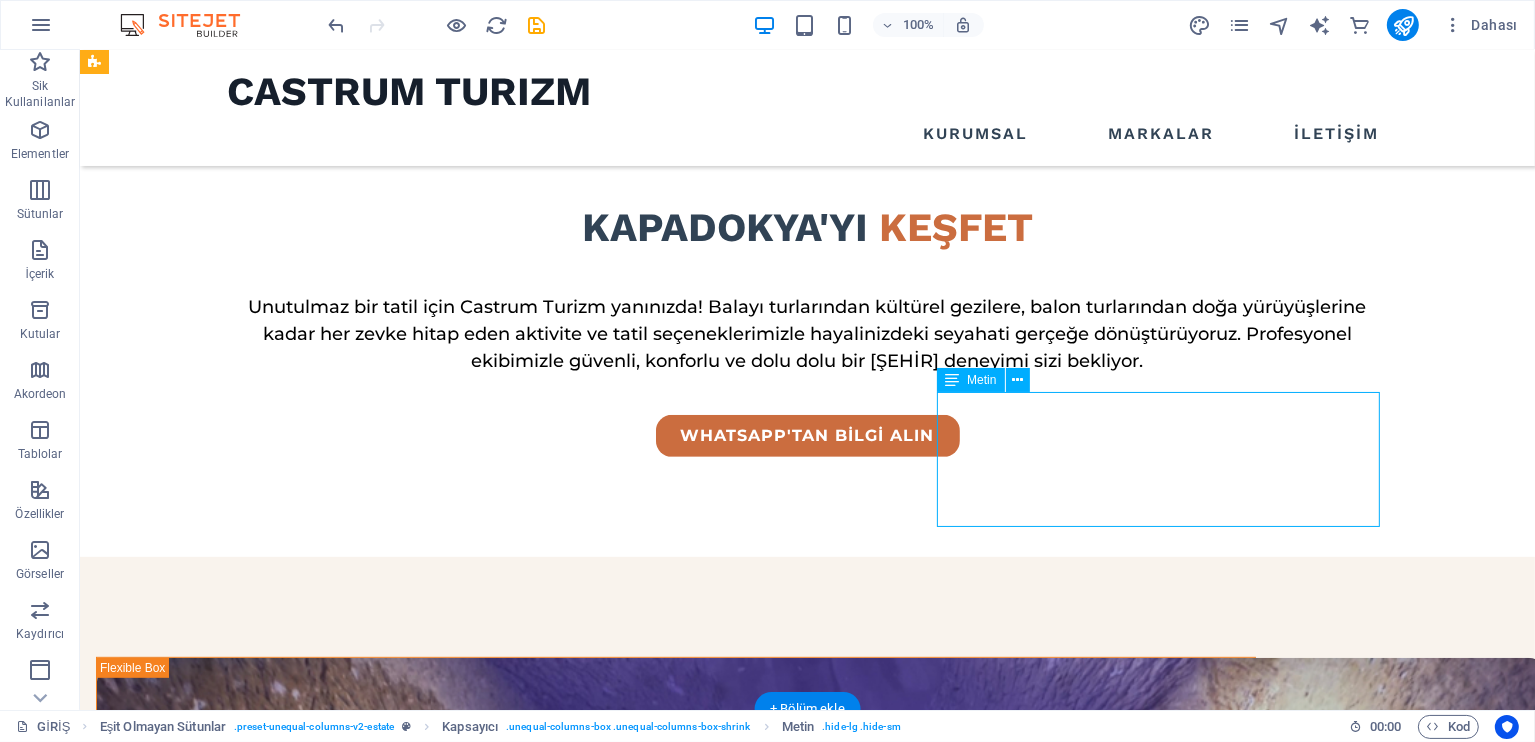click on "At vero eos et accusamus et iusto odio dignissimos ducimus qui blanditiis praesentium voluptatum deleniti atque corrupti quos dolores et quas molestias excepturi sint occaecati cupiditate non provident." at bounding box center (675, 1882) 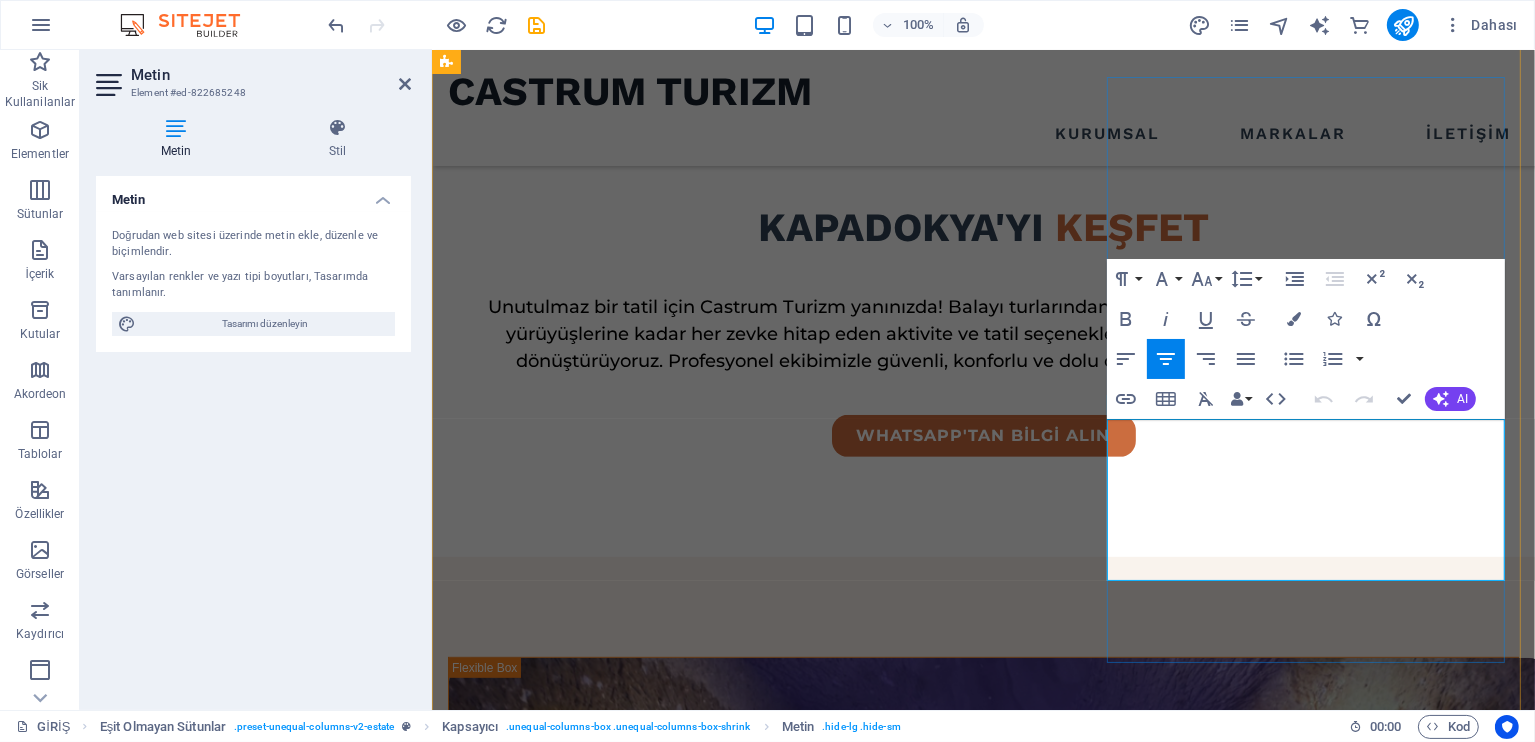 click on "At vero eos et accusamus et iusto odio dignissimos ducimus qui blanditiis praesentium voluptatum deleniti atque corrupti quos dolores et quas molestias excepturi sint occaecati cupiditate non provident." at bounding box center (982, 1647) 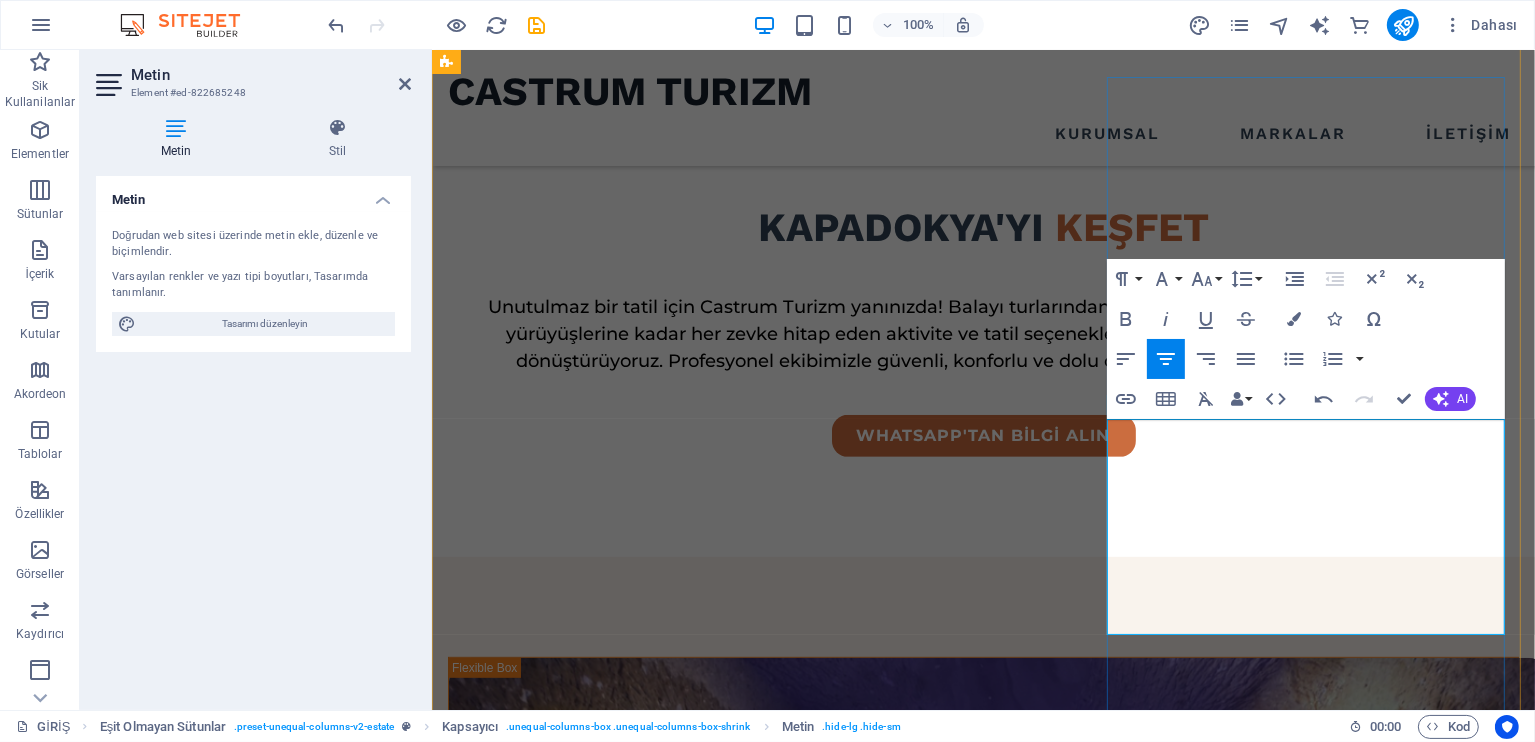 scroll, scrollTop: 6714, scrollLeft: 3, axis: both 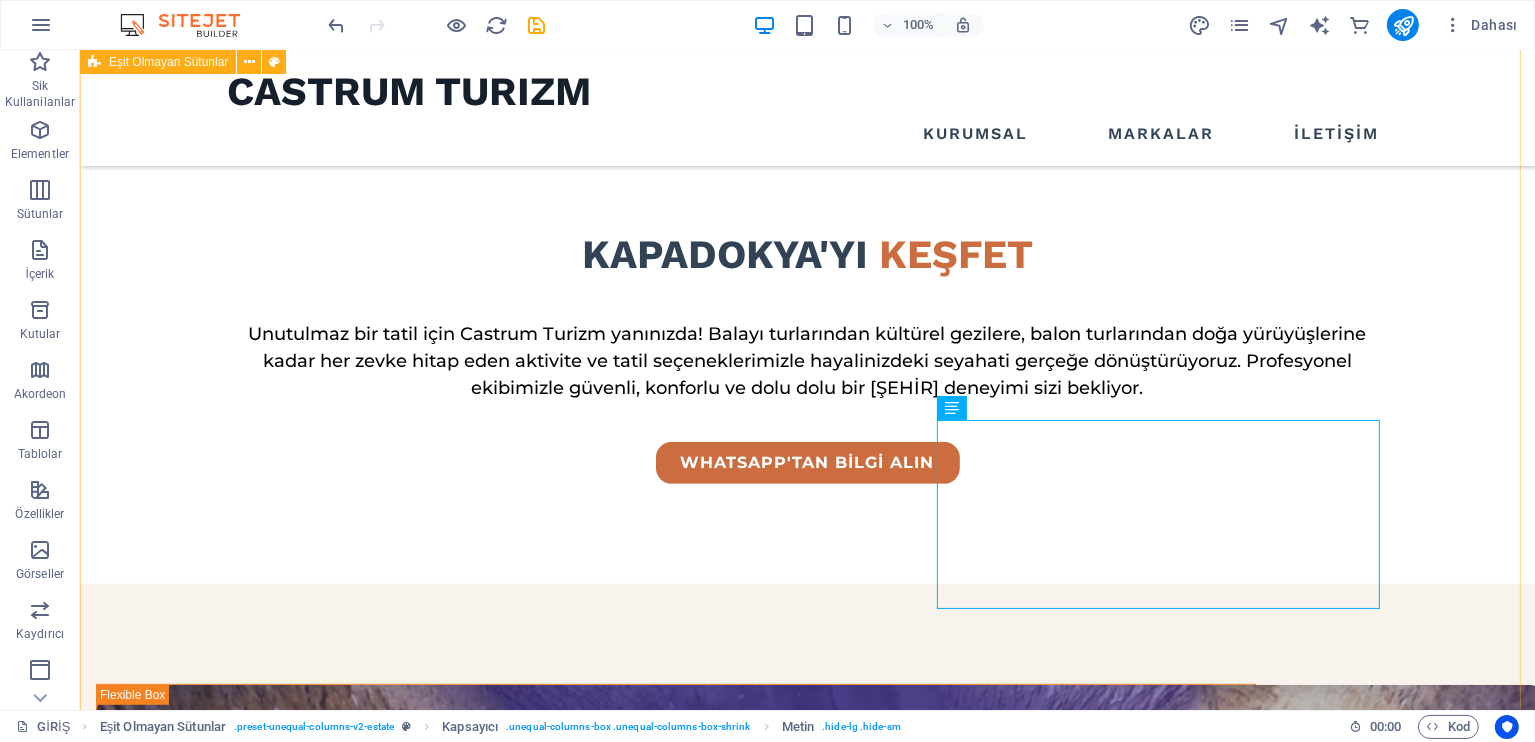 click on "Kapadokya Hotels Booking
EN İYİ KAPADOKYA OTELLERİ Kapadokya Hotels Booking ile Kapadokya’nın en iyi otellerini kolayca bulun. Balon manzaralı, taş ve mağara oteller, butik ve lüks konaklama seçenekleri bir arada. Göreme, Ürgüp, Avanos otelleri arasından size en uygun olanı seçin, hemen rezervasyon yapın. Kapadokya tatiliniz için güvenilir otel arayışı burada başlar! Kapadokya Hotels Booking ile Kapadokya’nın en iyi otellerini kolayca bulun. Balon manzaralı, taş ve mağara oteller, butik ve lüks konaklama seçenekleri bir arada. Göreme, Ürgüp, Avanos otelleri arasından size en uygun olanı seçin, hemen rezervasyon yapın. Kapadokya tatiliniz için güvenilir otel arayışı burada başlar! GET STARTED" at bounding box center (806, 1364) 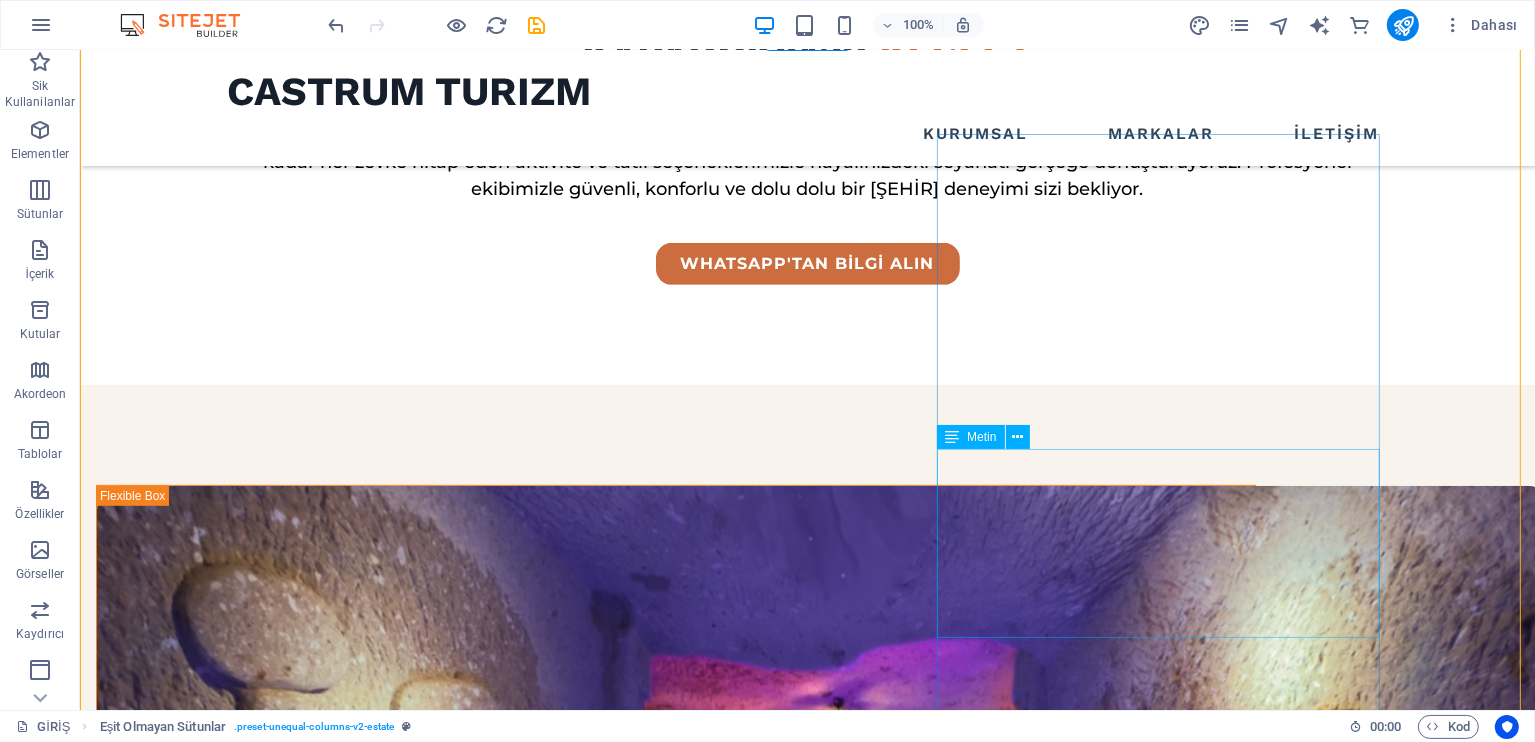 scroll, scrollTop: 906, scrollLeft: 0, axis: vertical 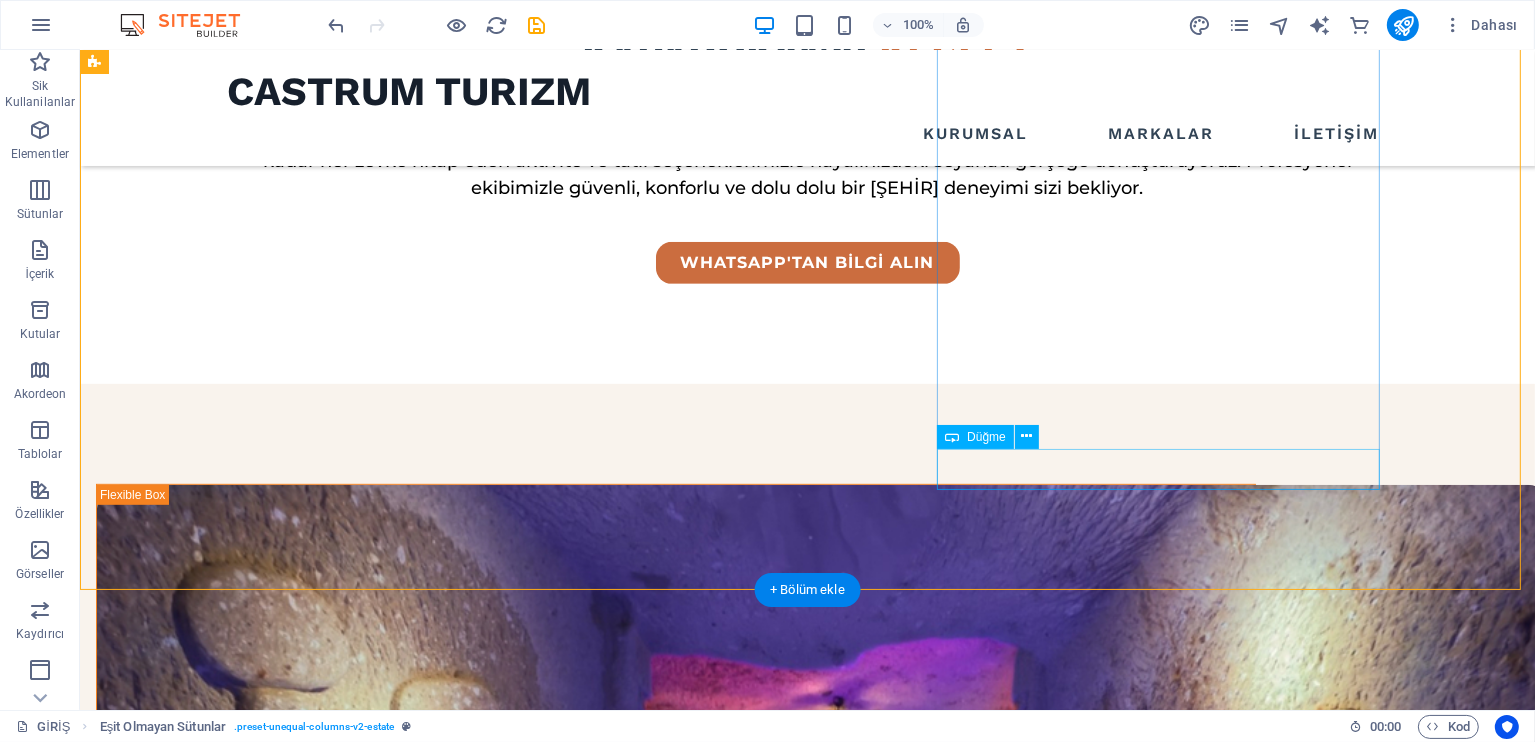 click on "GET STARTED" at bounding box center (675, 1824) 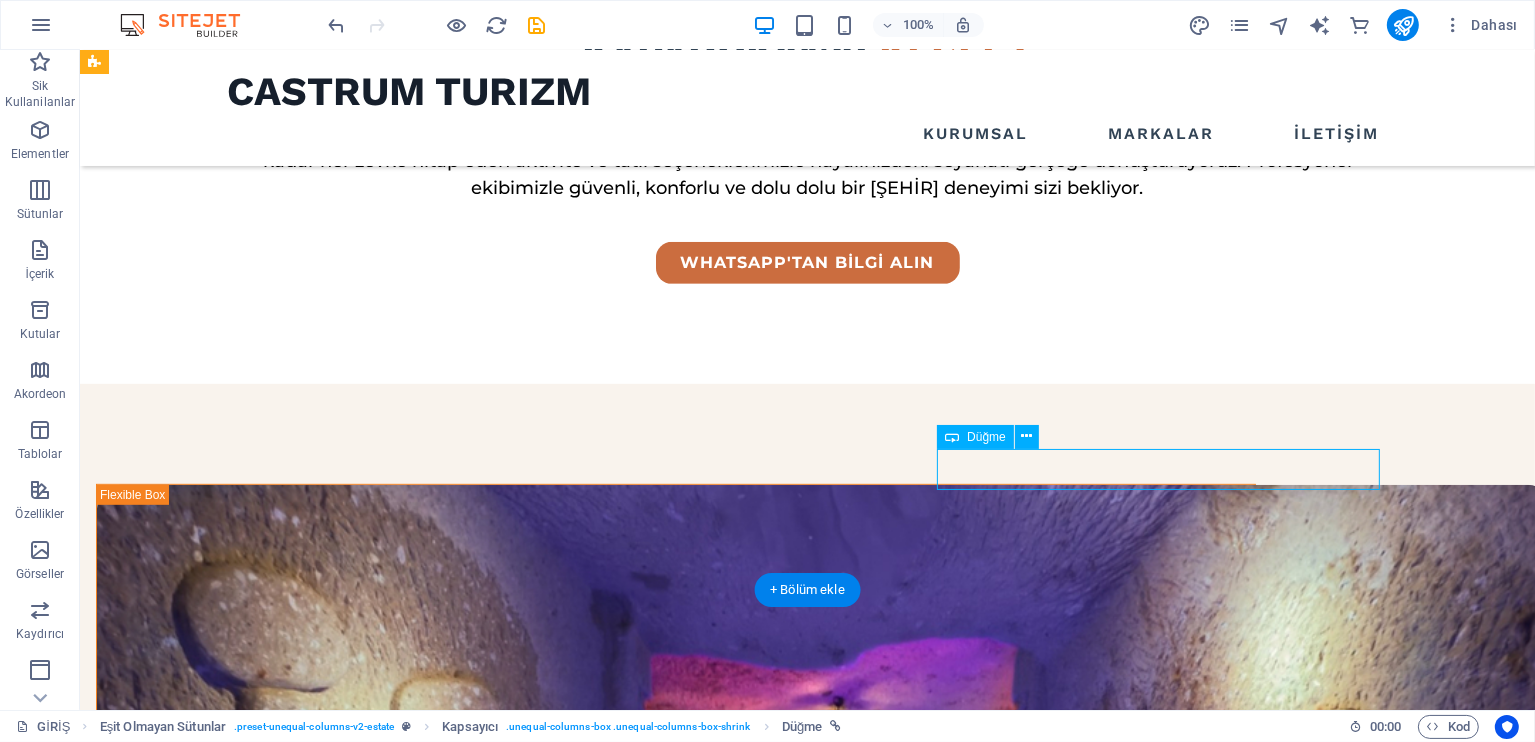 click on "GET STARTED" at bounding box center (675, 1824) 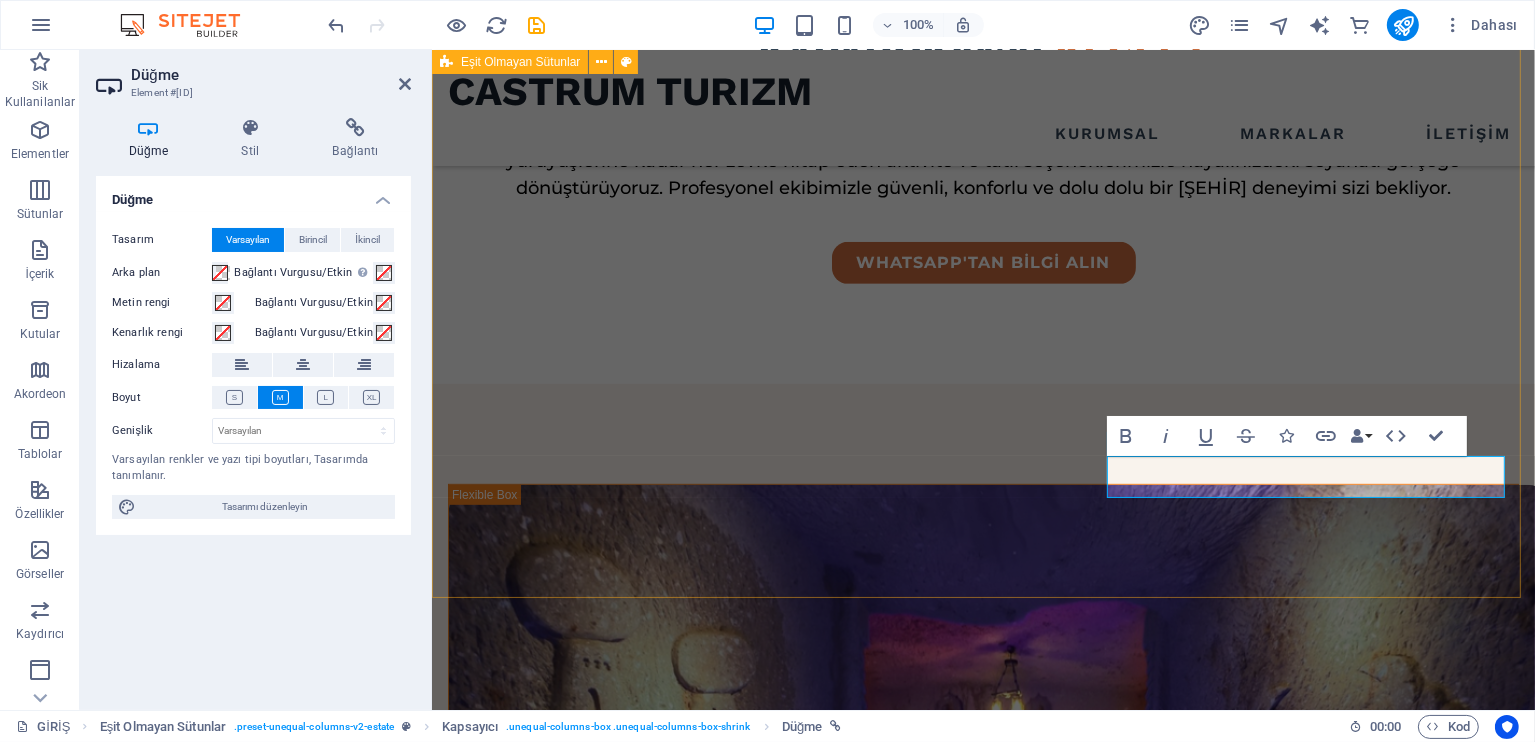 scroll, scrollTop: 952, scrollLeft: 0, axis: vertical 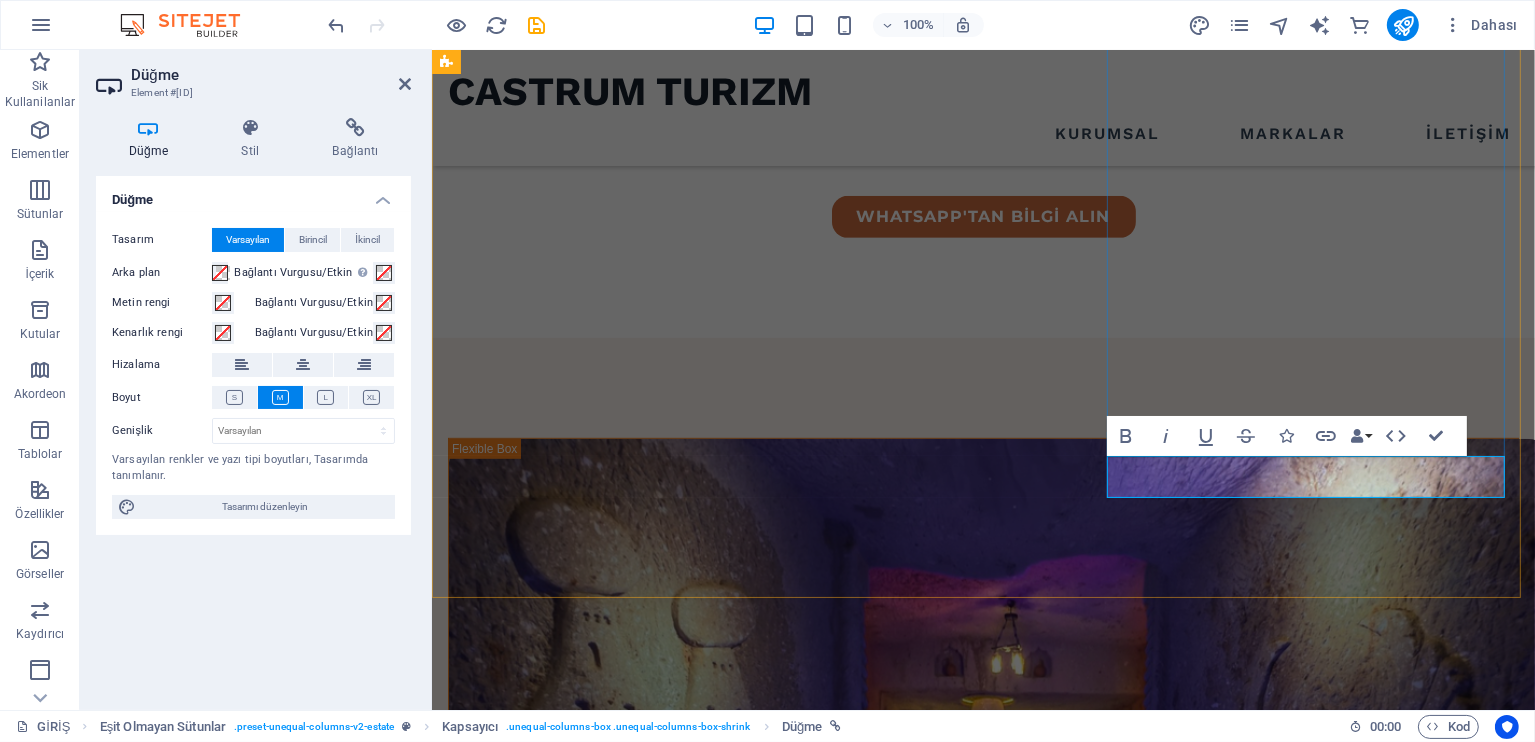 type 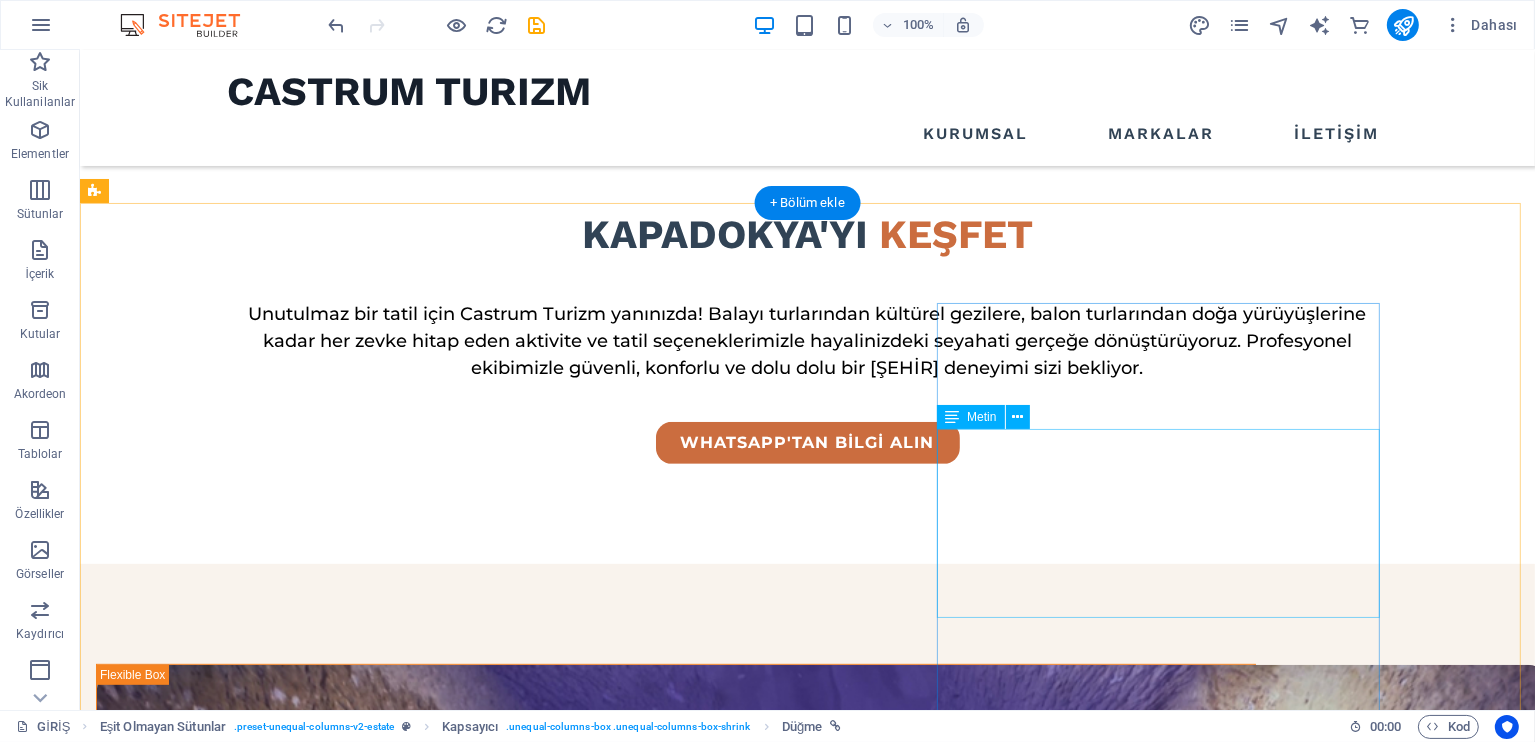 scroll, scrollTop: 831, scrollLeft: 0, axis: vertical 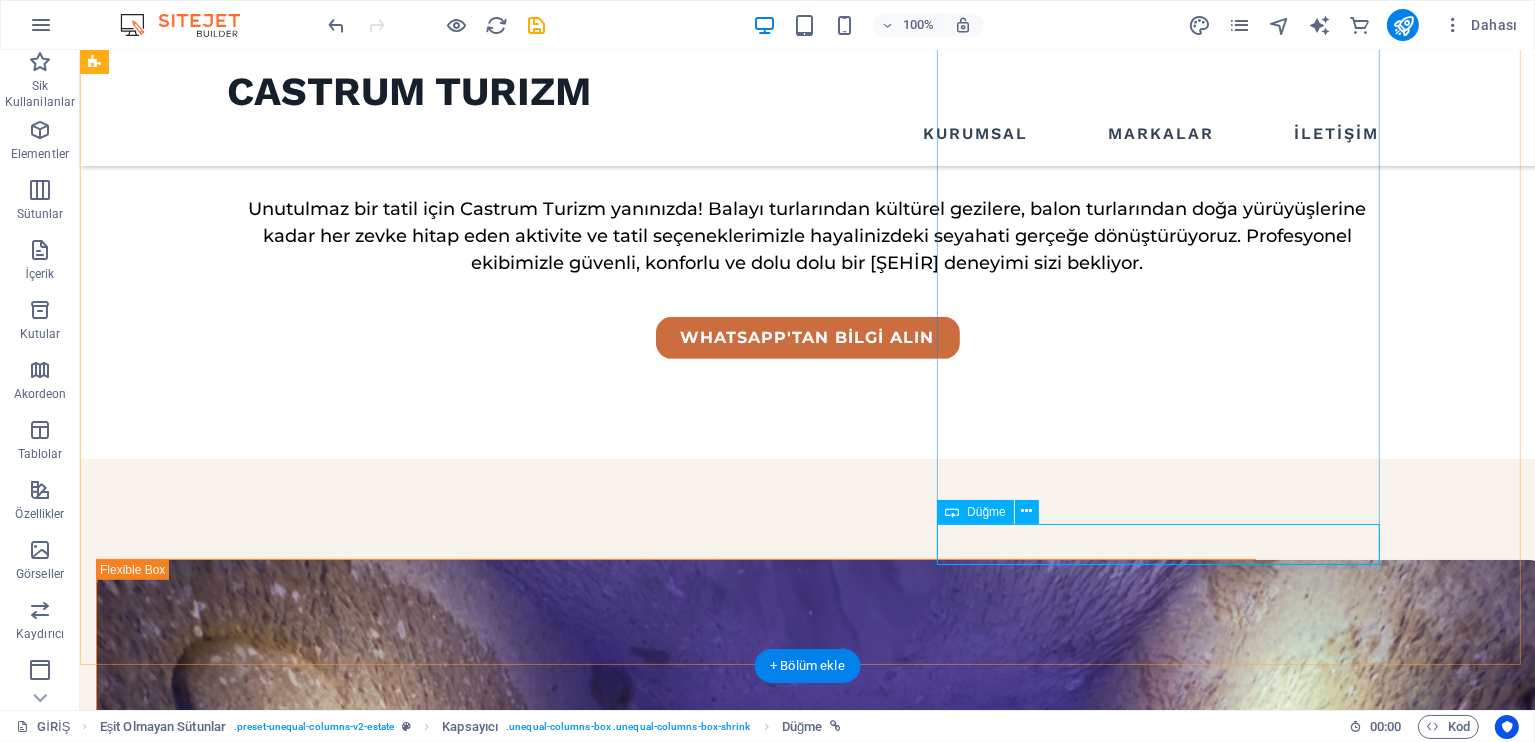 click on "OTEL BUL" at bounding box center [675, 1899] 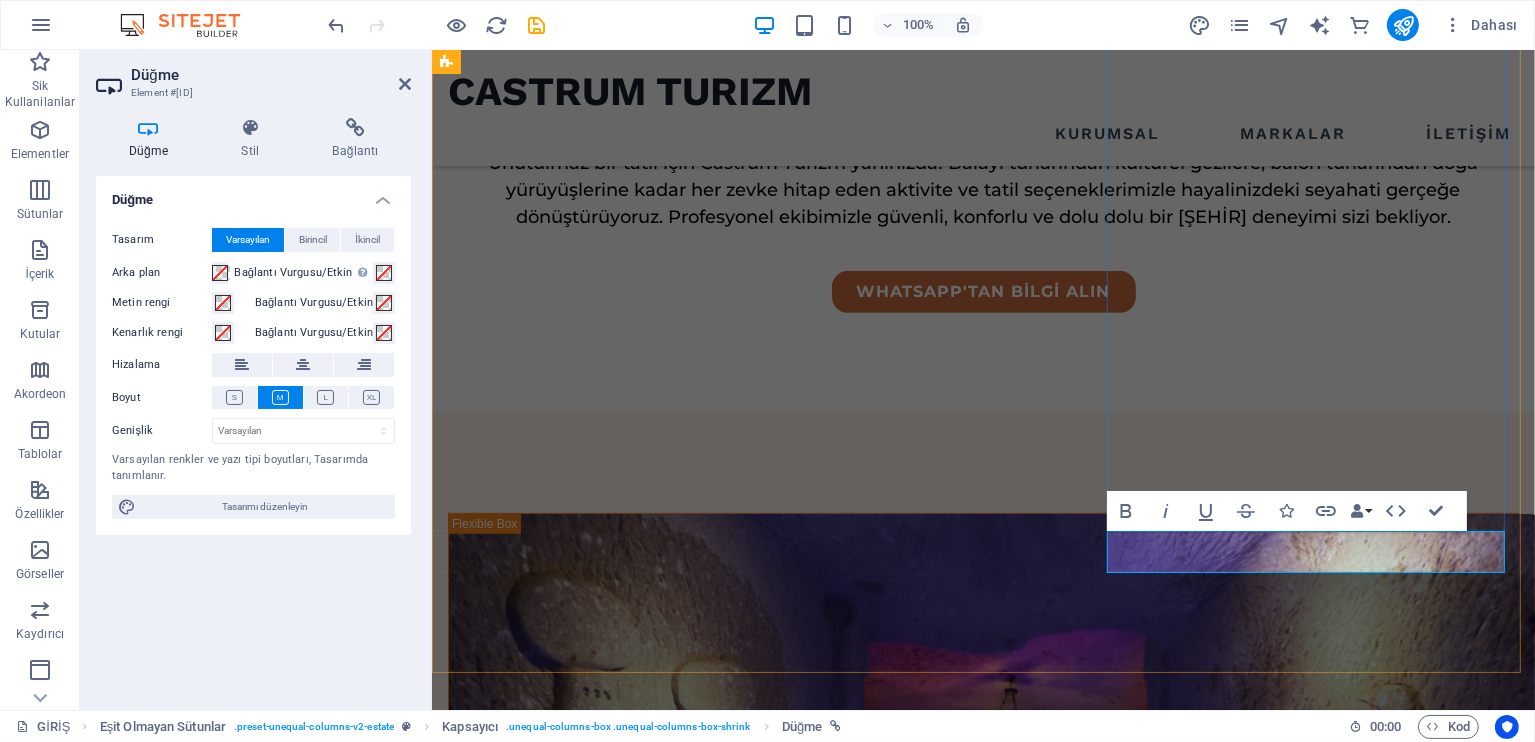 click on "OTEL BUL" at bounding box center (518, 1618) 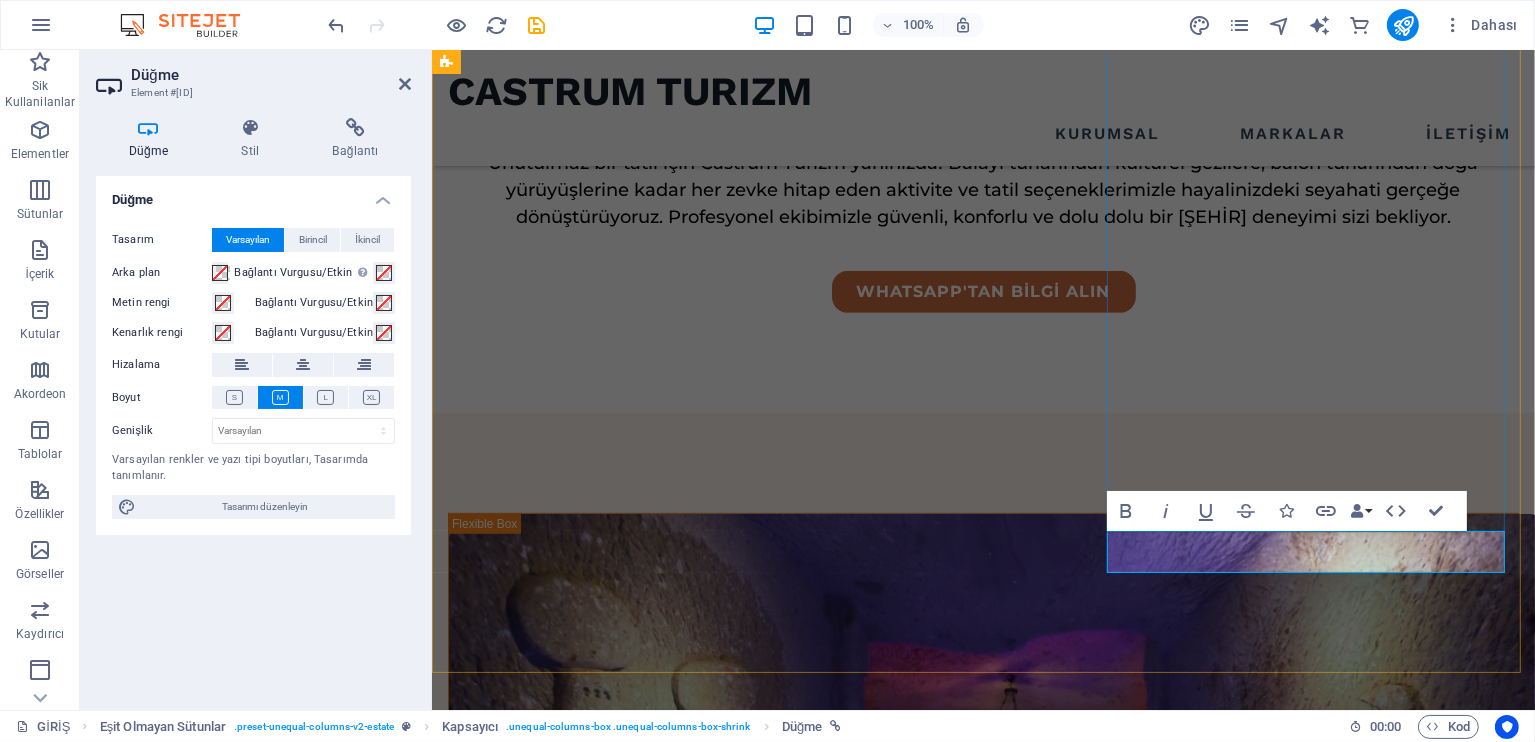drag, startPoint x: 1134, startPoint y: 551, endPoint x: 1218, endPoint y: 554, distance: 84.05355 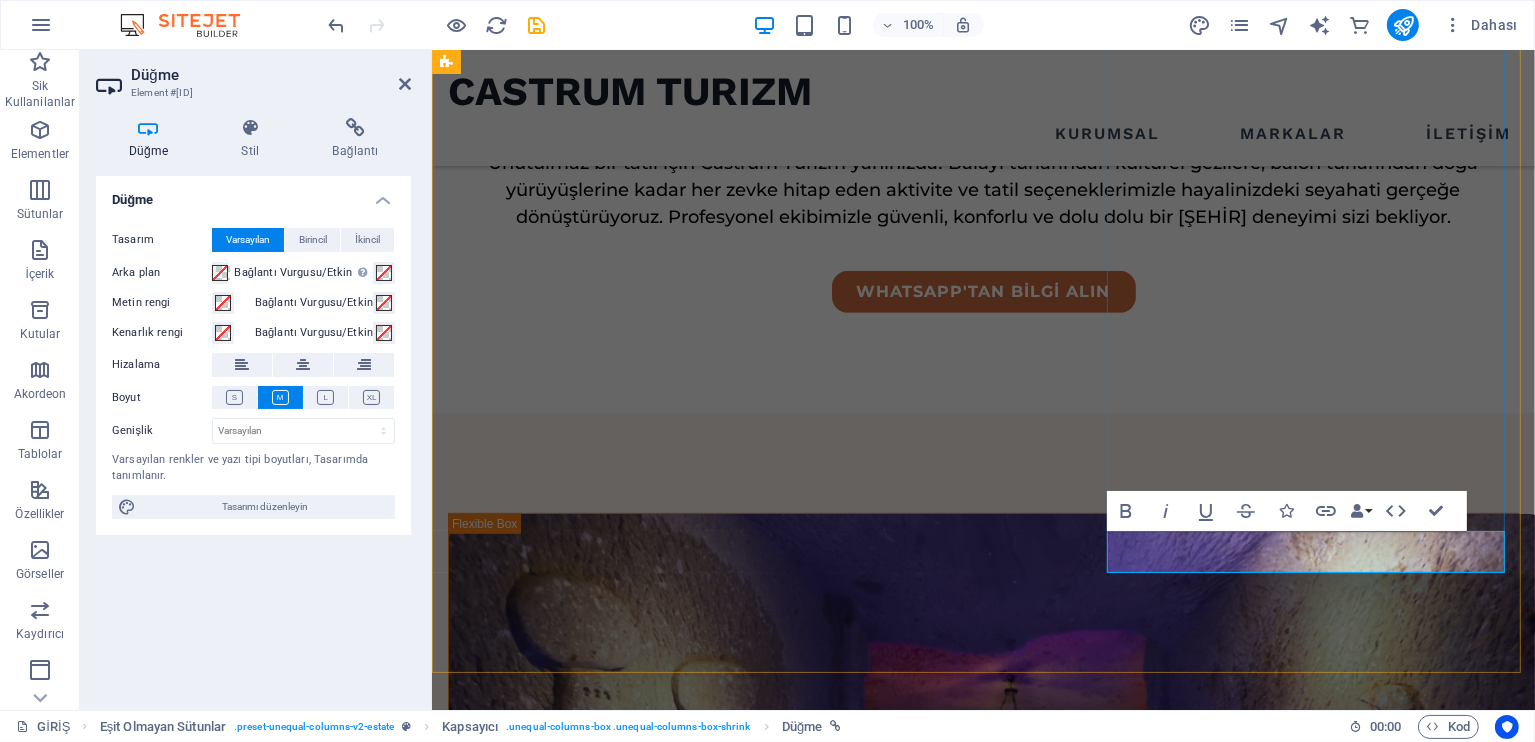 click on "OTEL BUL" at bounding box center (518, 1618) 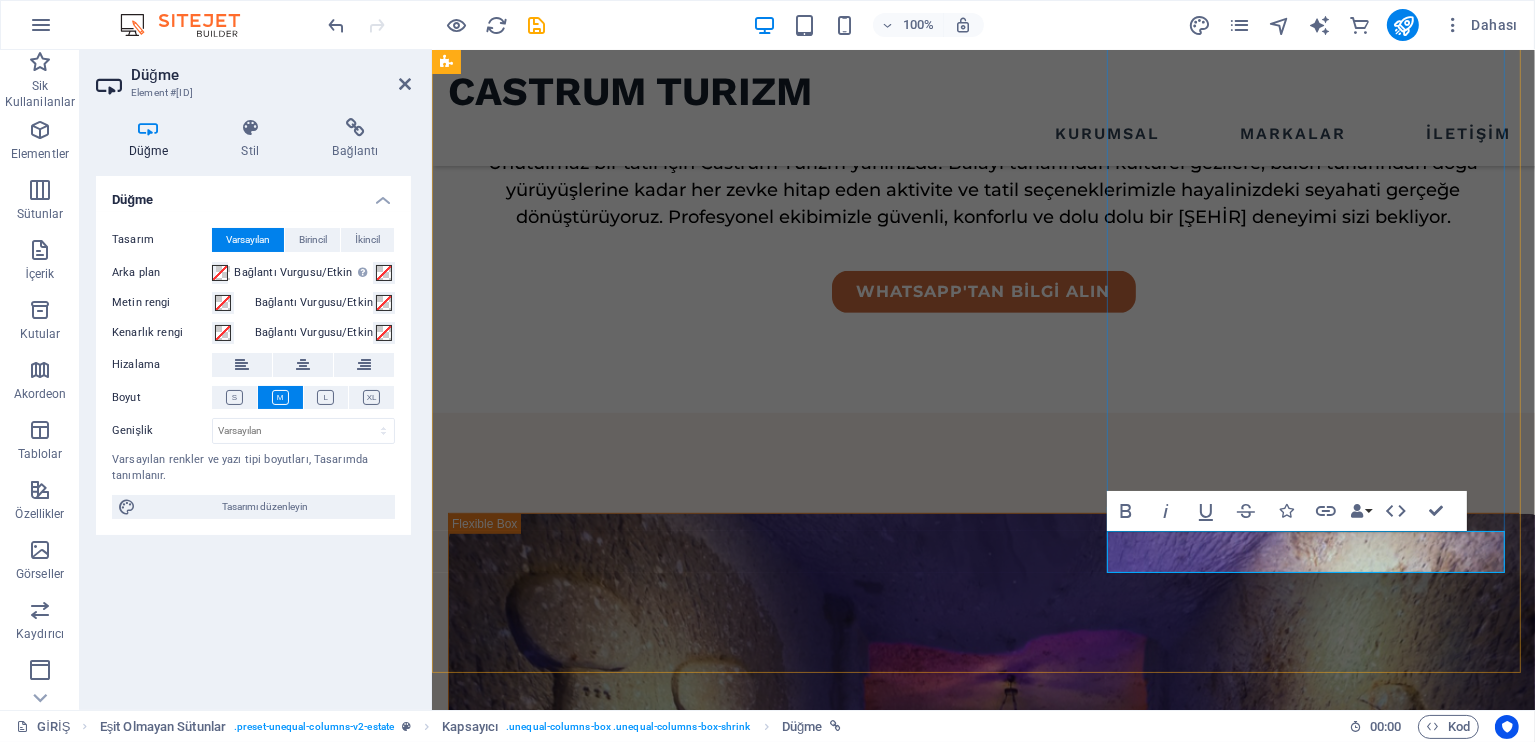 type 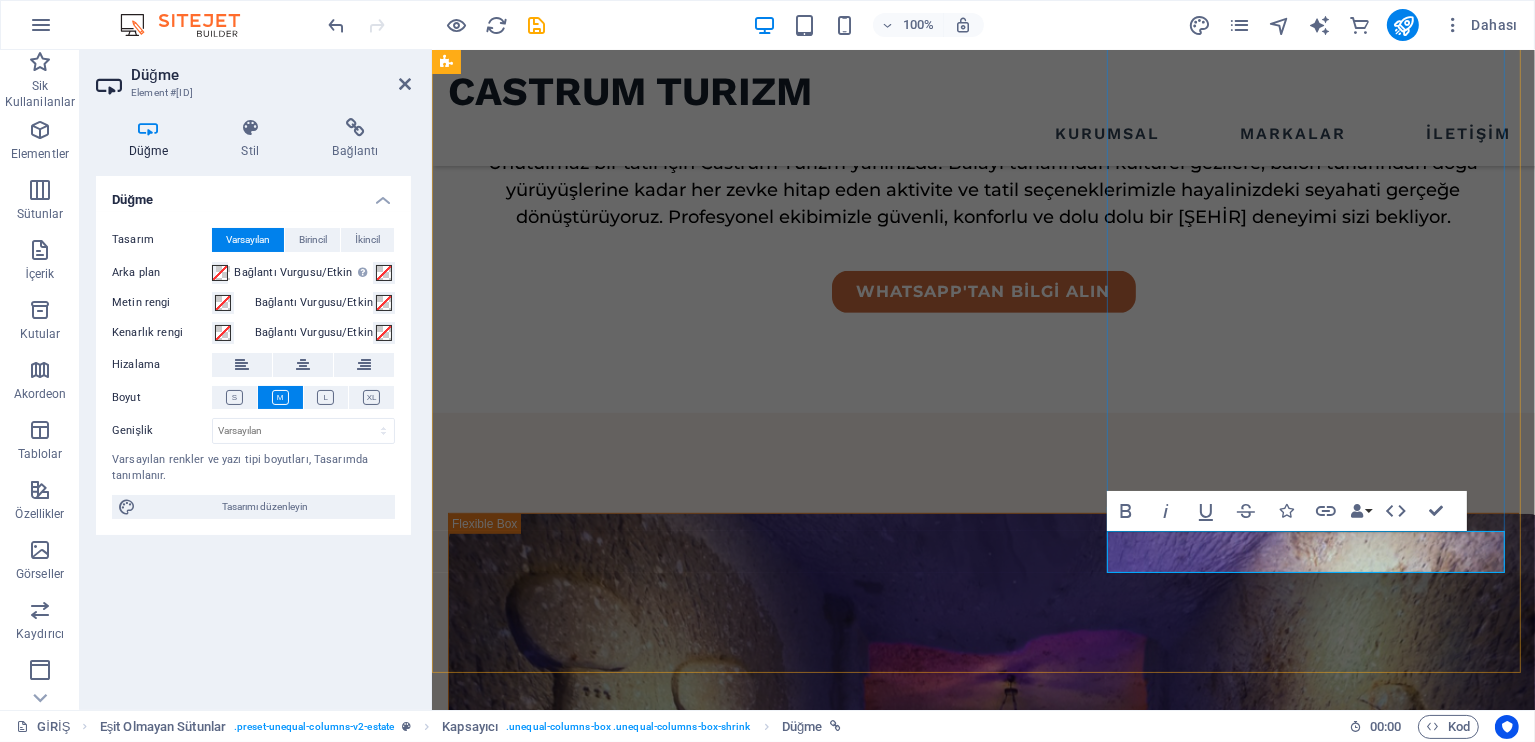 click on "SİTESİNE GİT" at bounding box center [531, 1618] 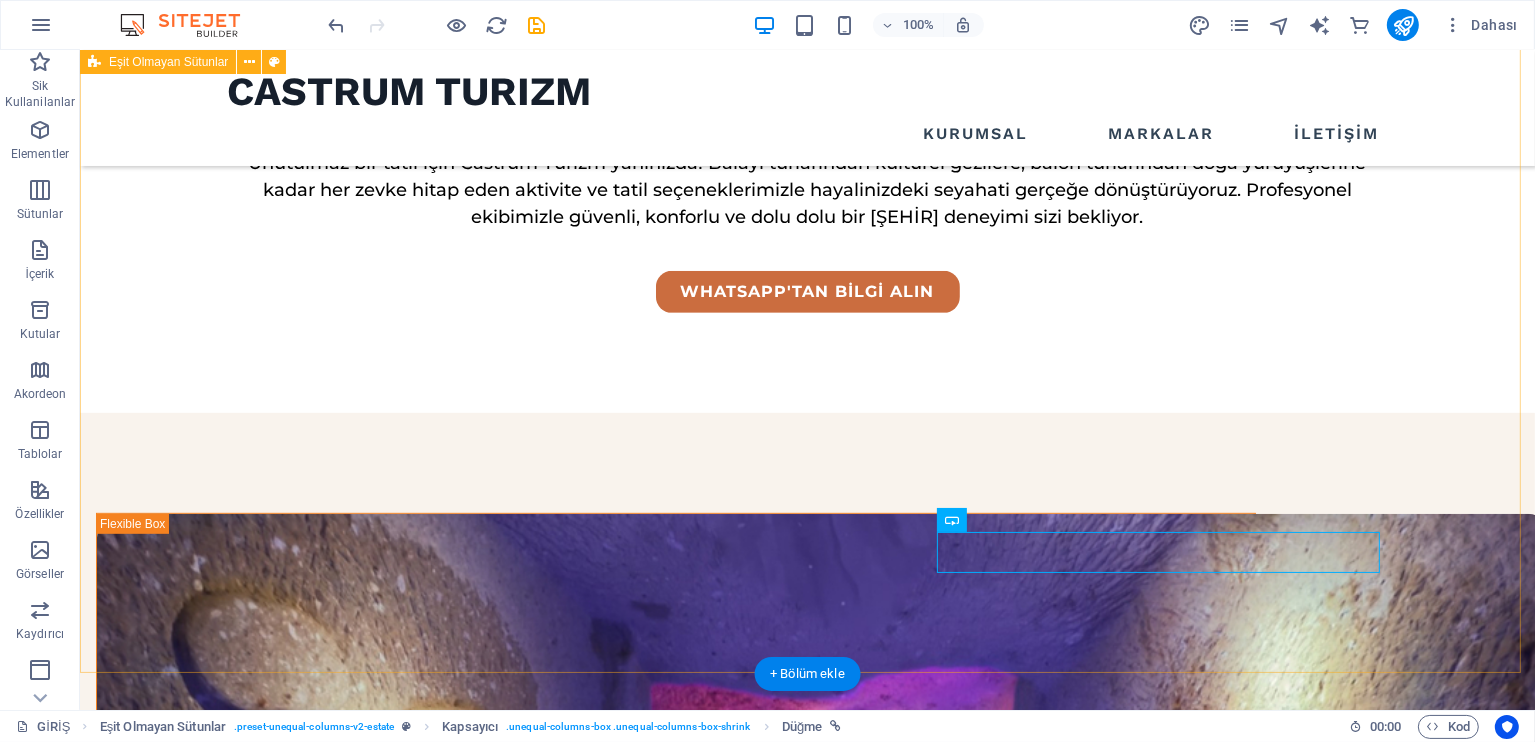 scroll, scrollTop: 823, scrollLeft: 0, axis: vertical 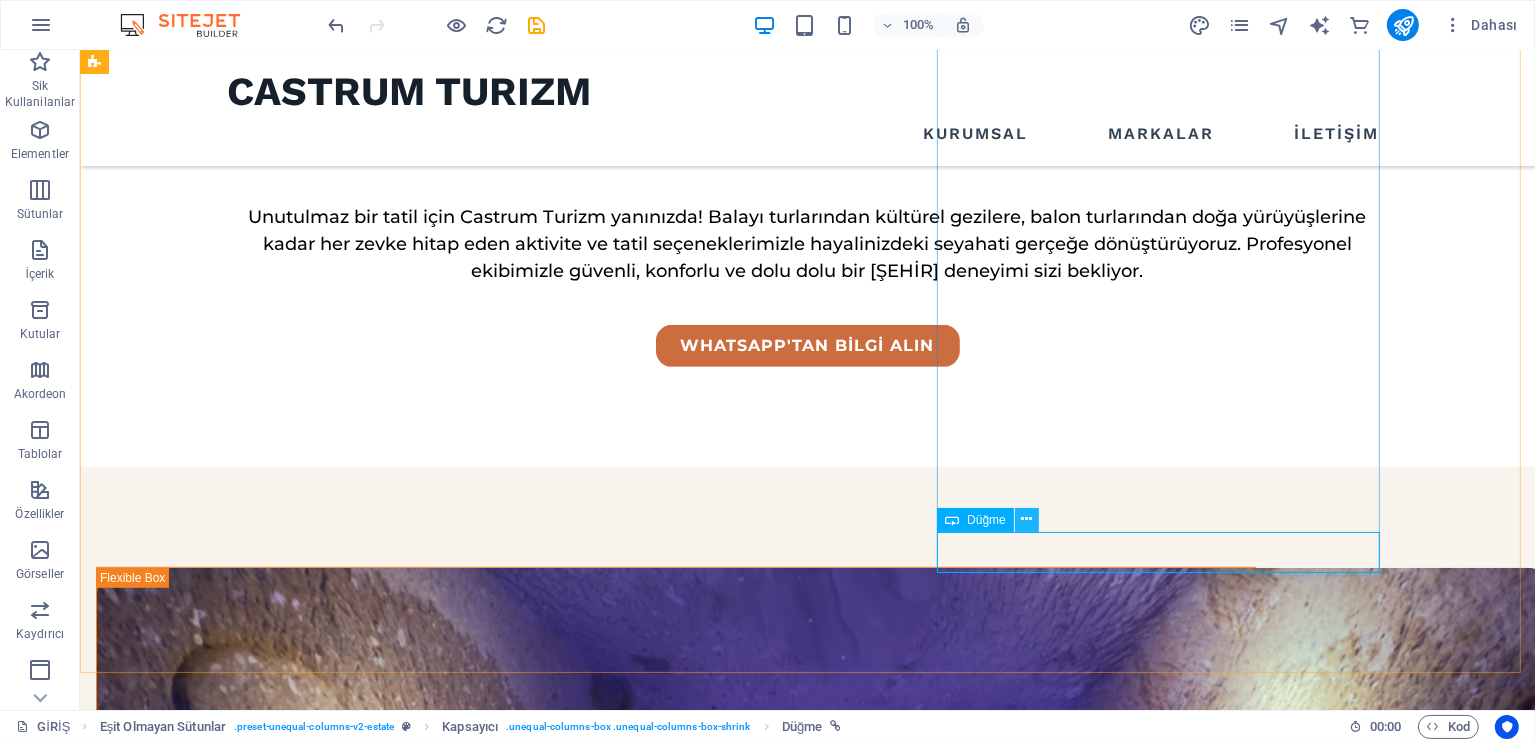 click at bounding box center [1026, 519] 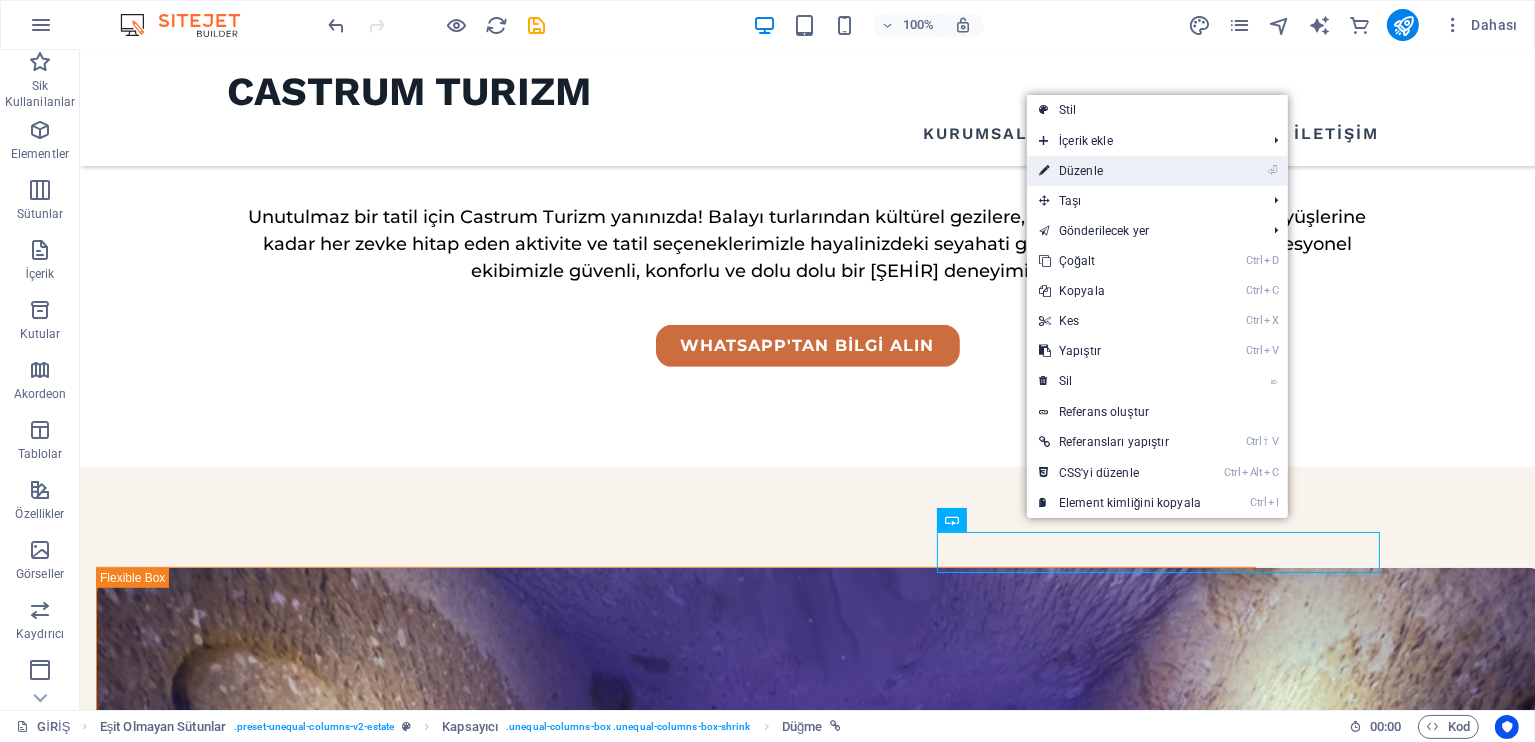 click on "⏎  Düzenle" at bounding box center (1120, 171) 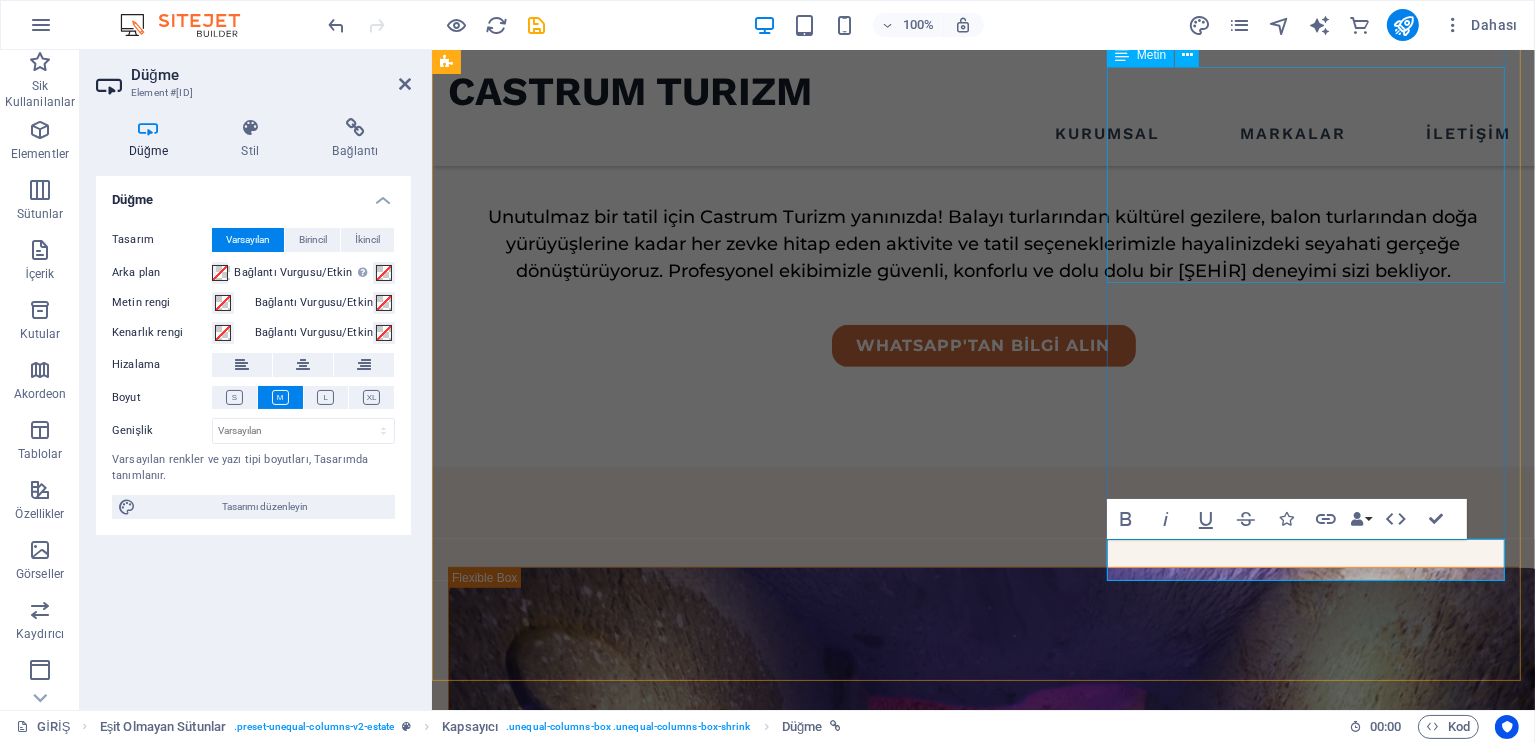 scroll, scrollTop: 869, scrollLeft: 0, axis: vertical 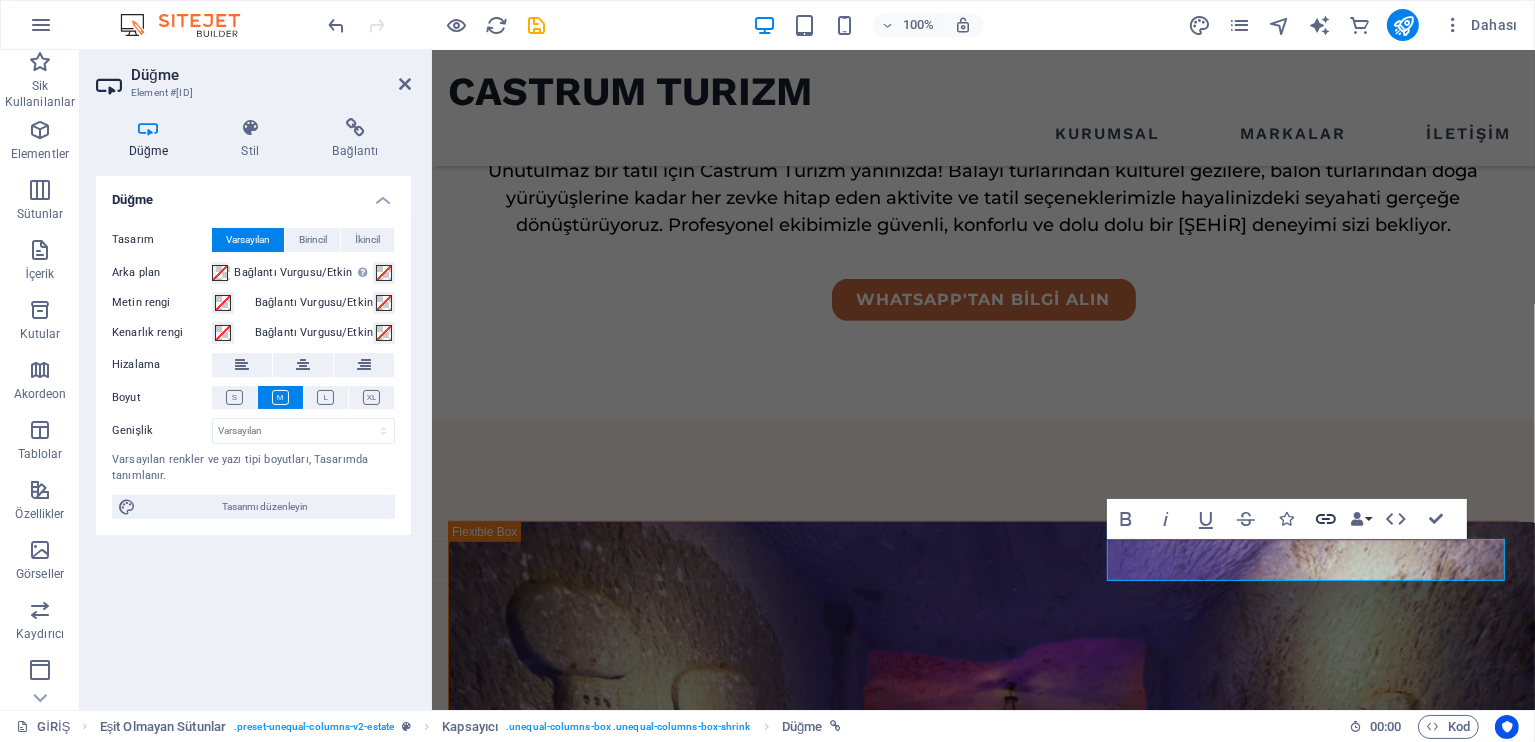 click 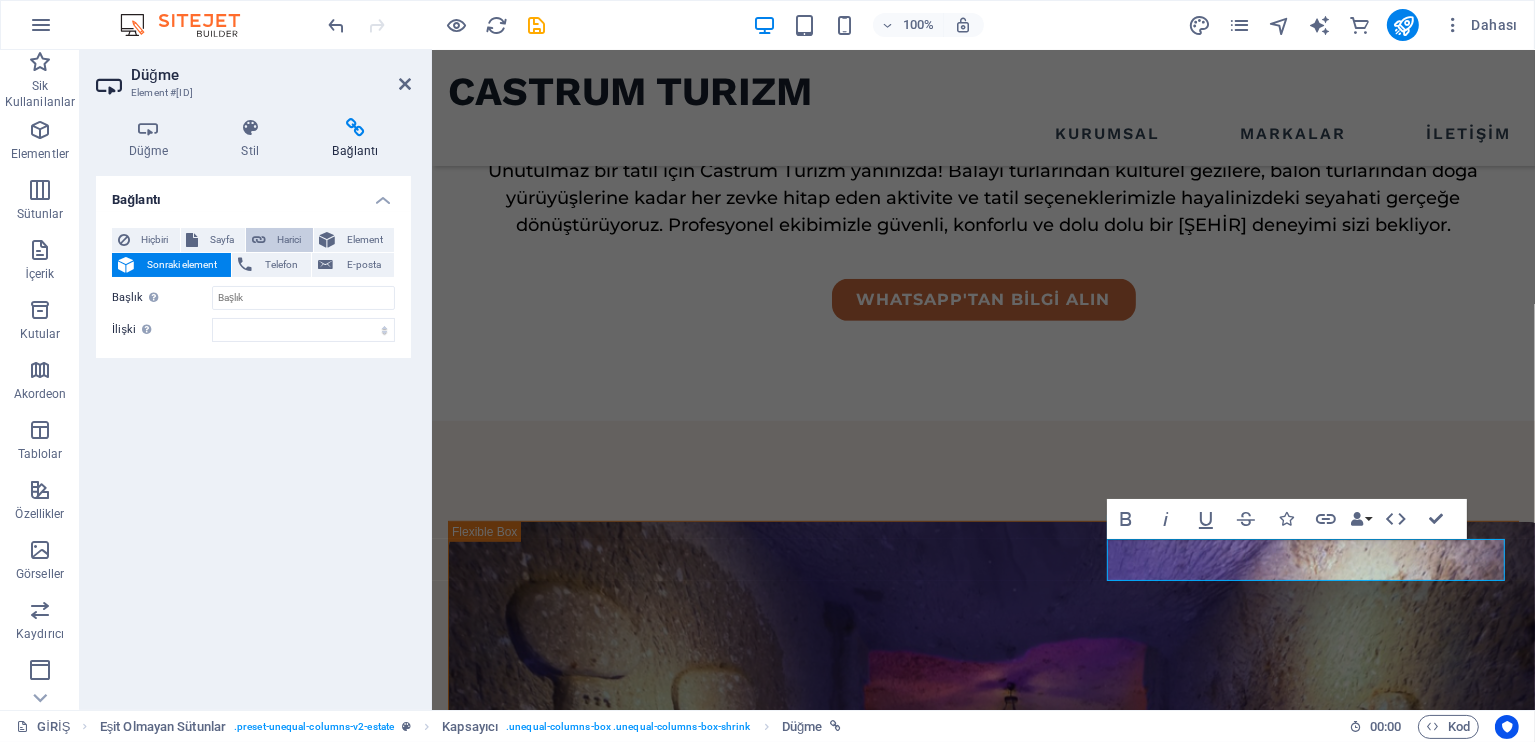 click on "Harici" at bounding box center (289, 240) 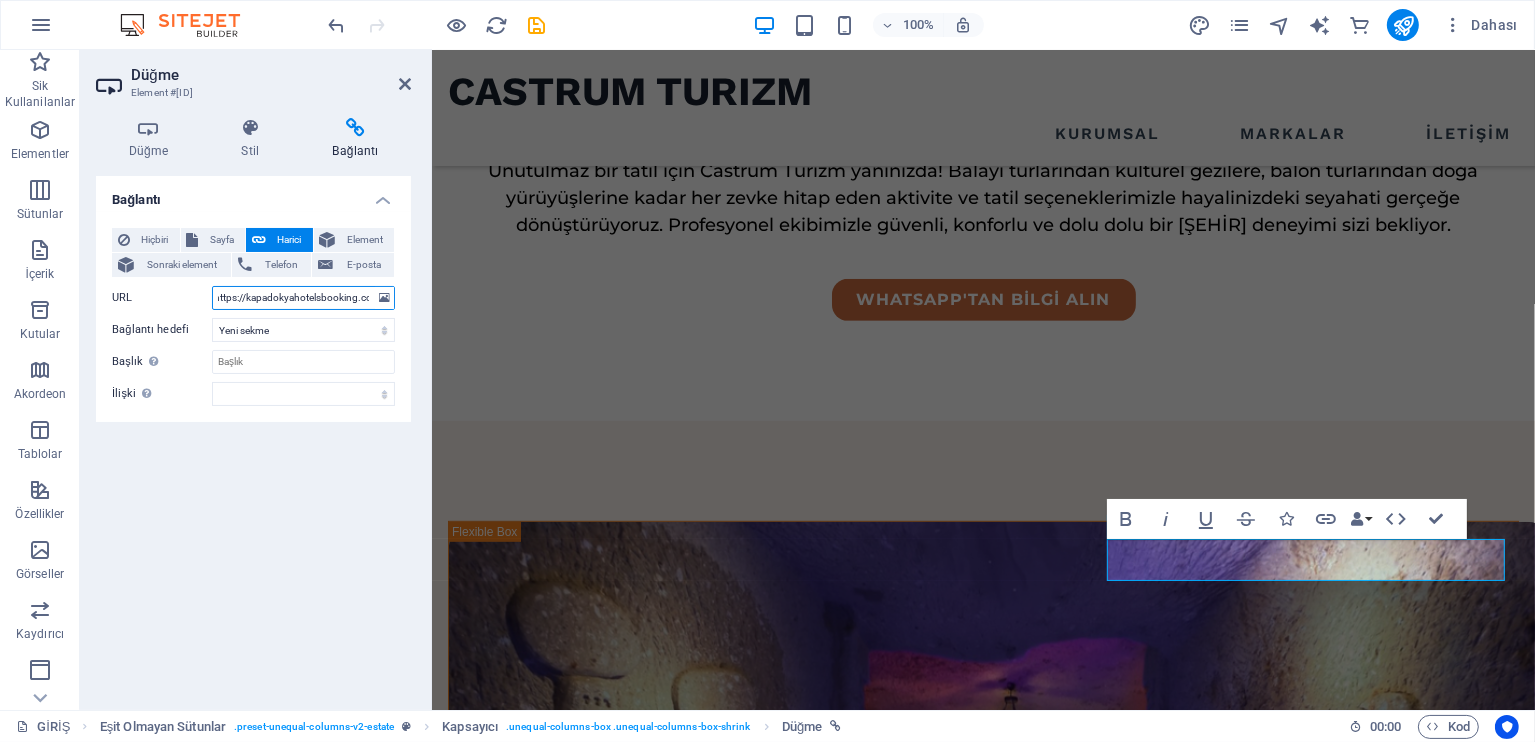 scroll, scrollTop: 0, scrollLeft: 13, axis: horizontal 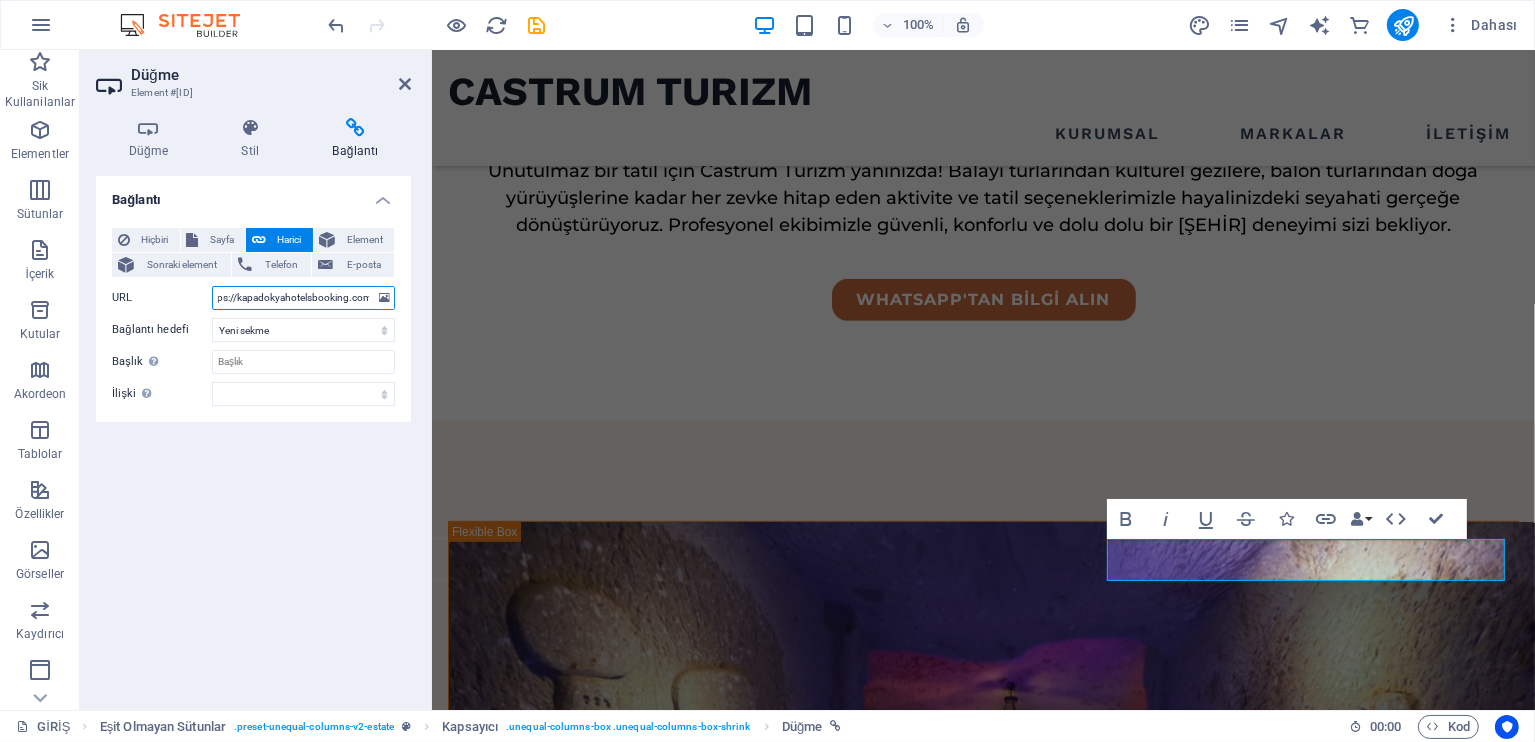 type on "https://kapadokyahotelsbooking.com" 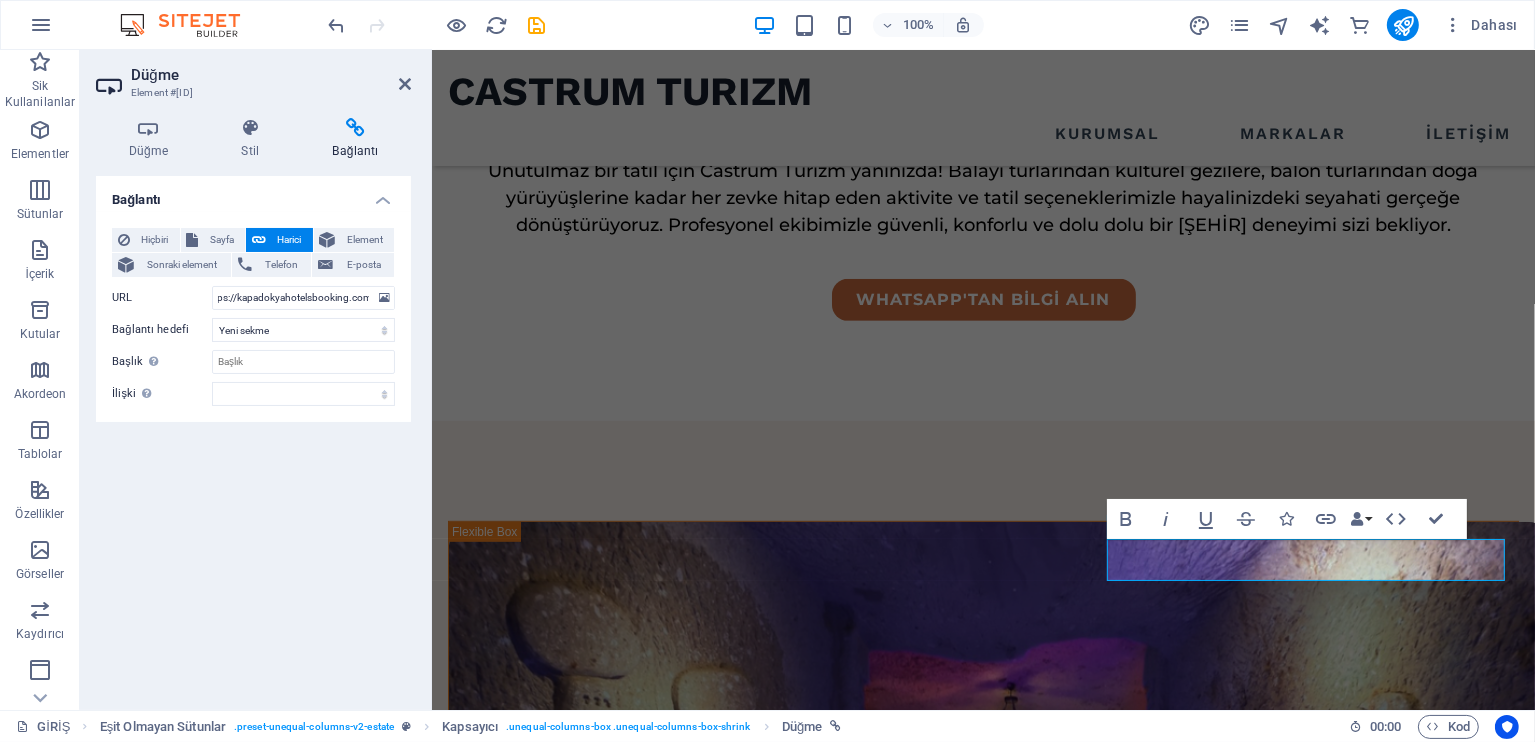 scroll, scrollTop: 0, scrollLeft: 0, axis: both 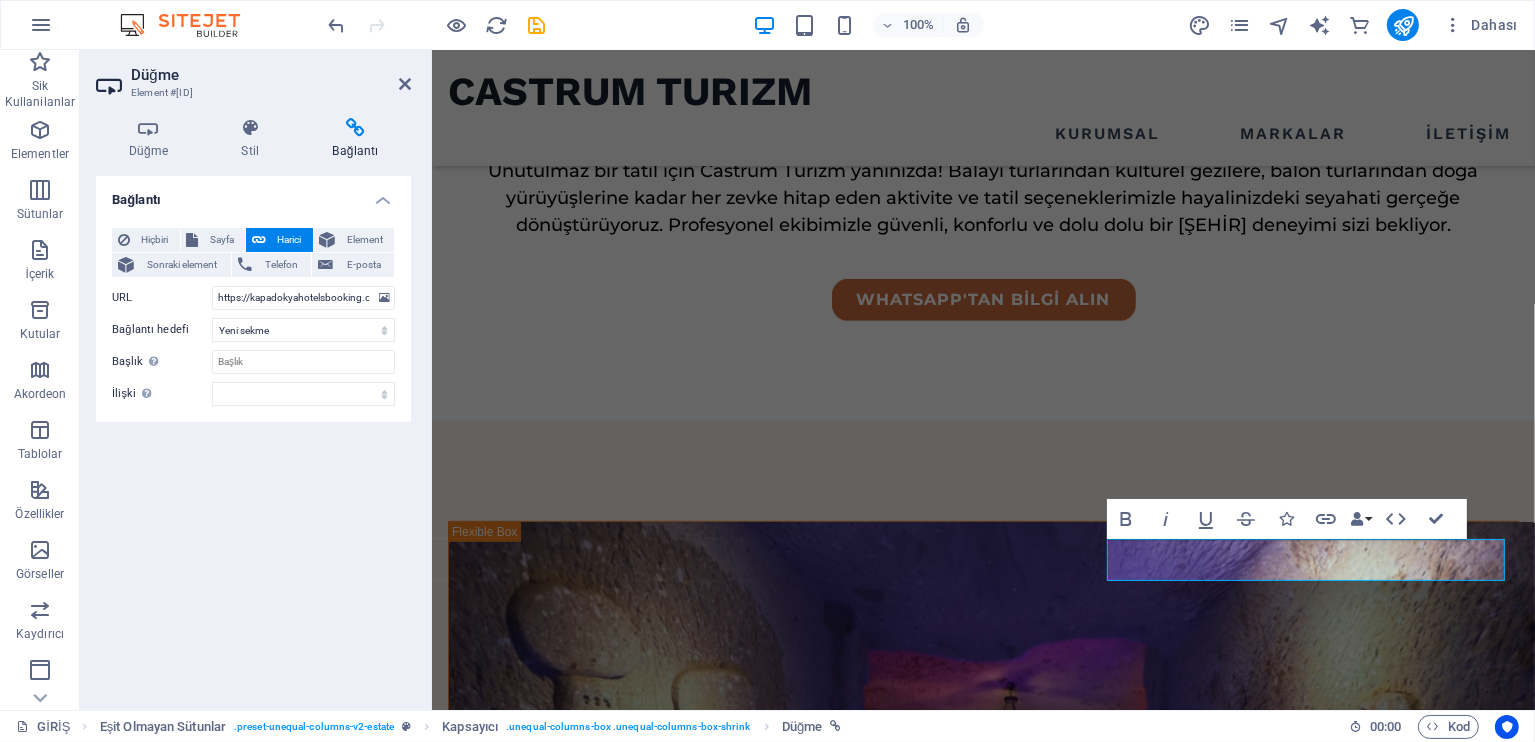 click on "Bağlantı Hiçbiri Sayfa Harici Element Sonraki element Telefon E-posta Sayfa GİRİŞ KURUMSAL MARKALAR İLETİŞİM Legal Notice Privacy Element
URL https://kapadokyahotelsbooking.com Telefon E-posta Bağlantı hedefi Yeni sekme Aynı sekme Kaplama Başlık Ek bağlantı tanımının bağlantı metniyle aynı olmaması gerekir. Başlık, genellikle fare elementin üzerine geldiğinde bir araç ipucu metni olarak gösterilir. Belirsizse boş bırak. İlişki Bu bağlantının bağlantı hedefiyle ilişkisini  ayarlar. Örneğin; "nofollow" (izleme) değeri, arama motorlarına bağlantıyı izleme talimatı verir. Boş bırakılabilir. alternate oluşturan bookmark harici yardım lisans ileri nofollow noreferrer noopener önceki arayın etiket" at bounding box center (253, 435) 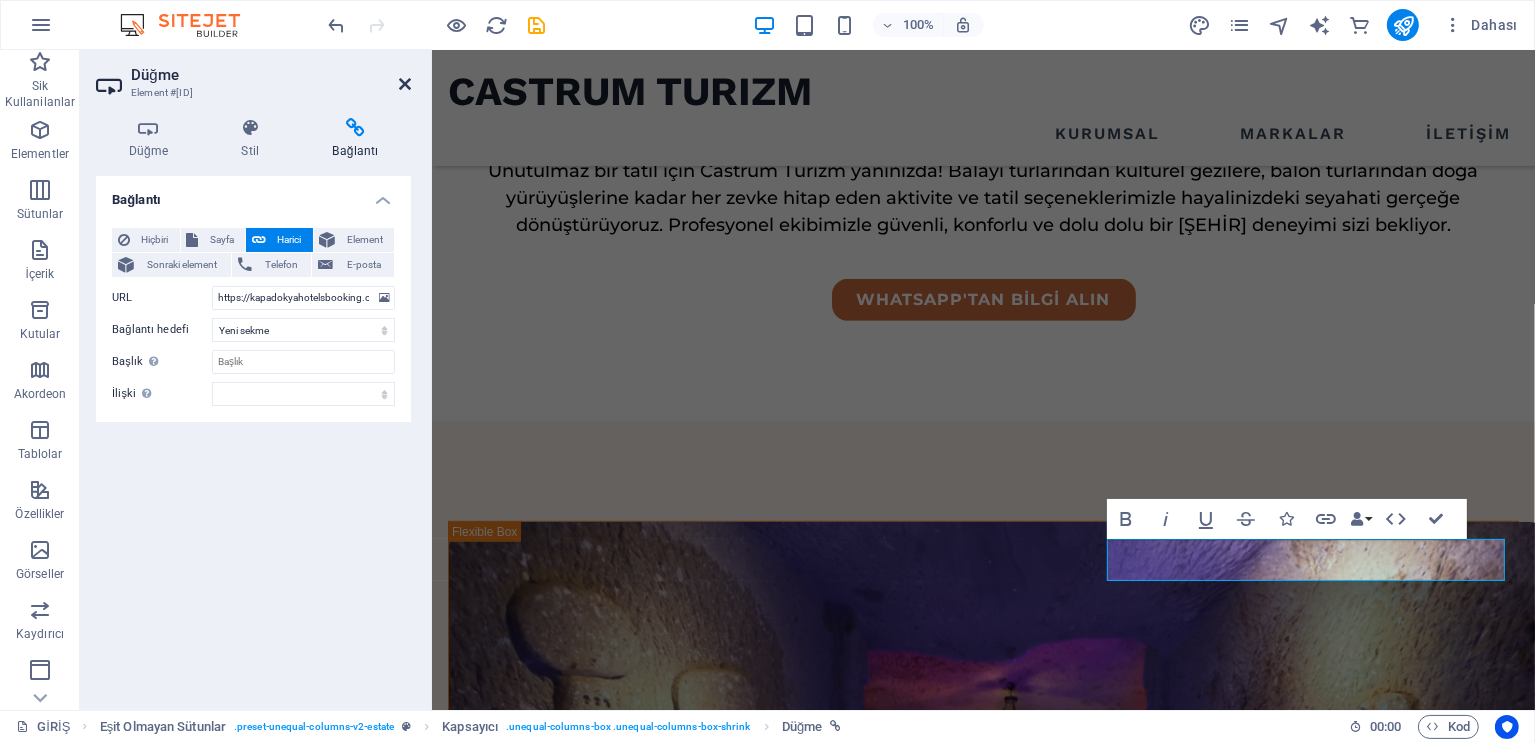 drag, startPoint x: 402, startPoint y: 78, endPoint x: 323, endPoint y: 28, distance: 93.49332 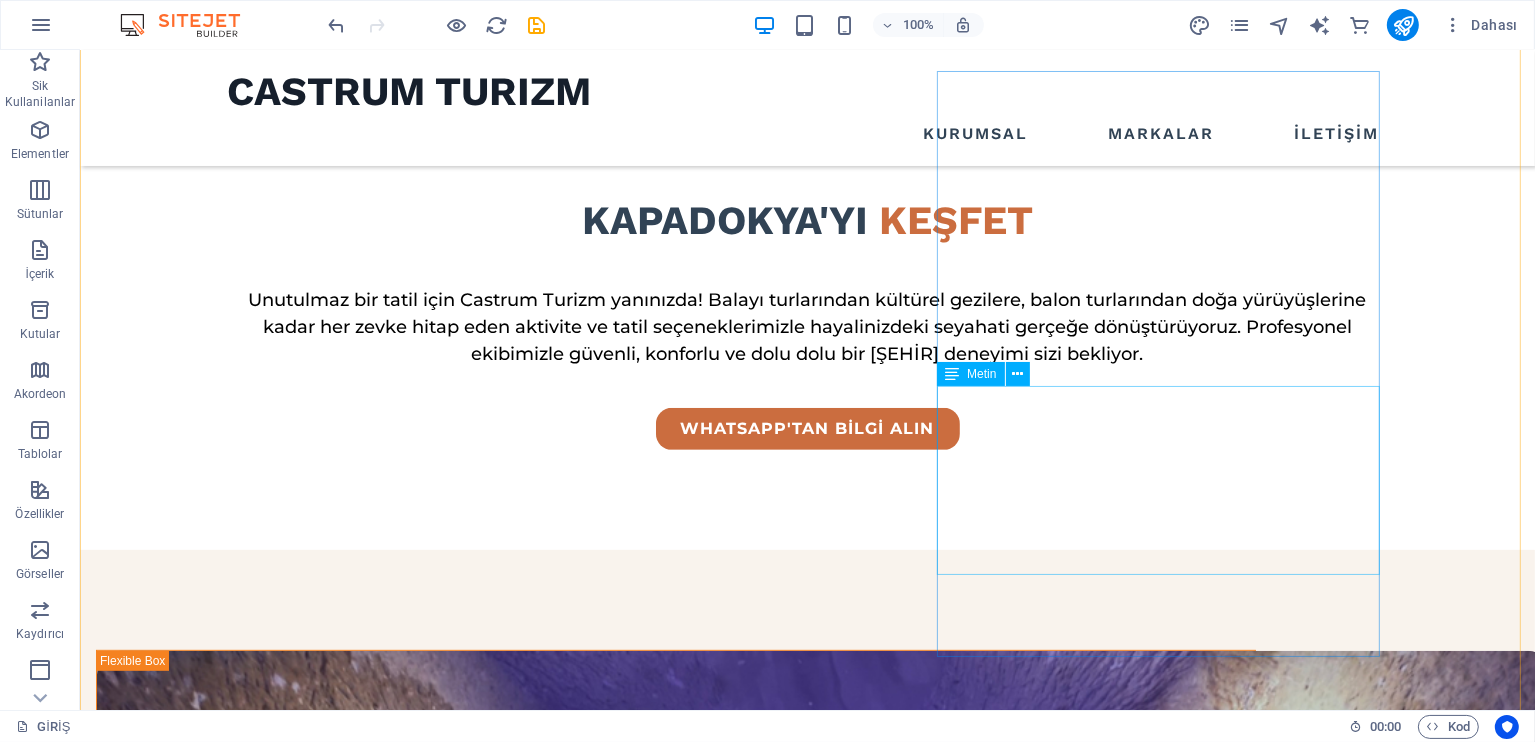 scroll, scrollTop: 756, scrollLeft: 0, axis: vertical 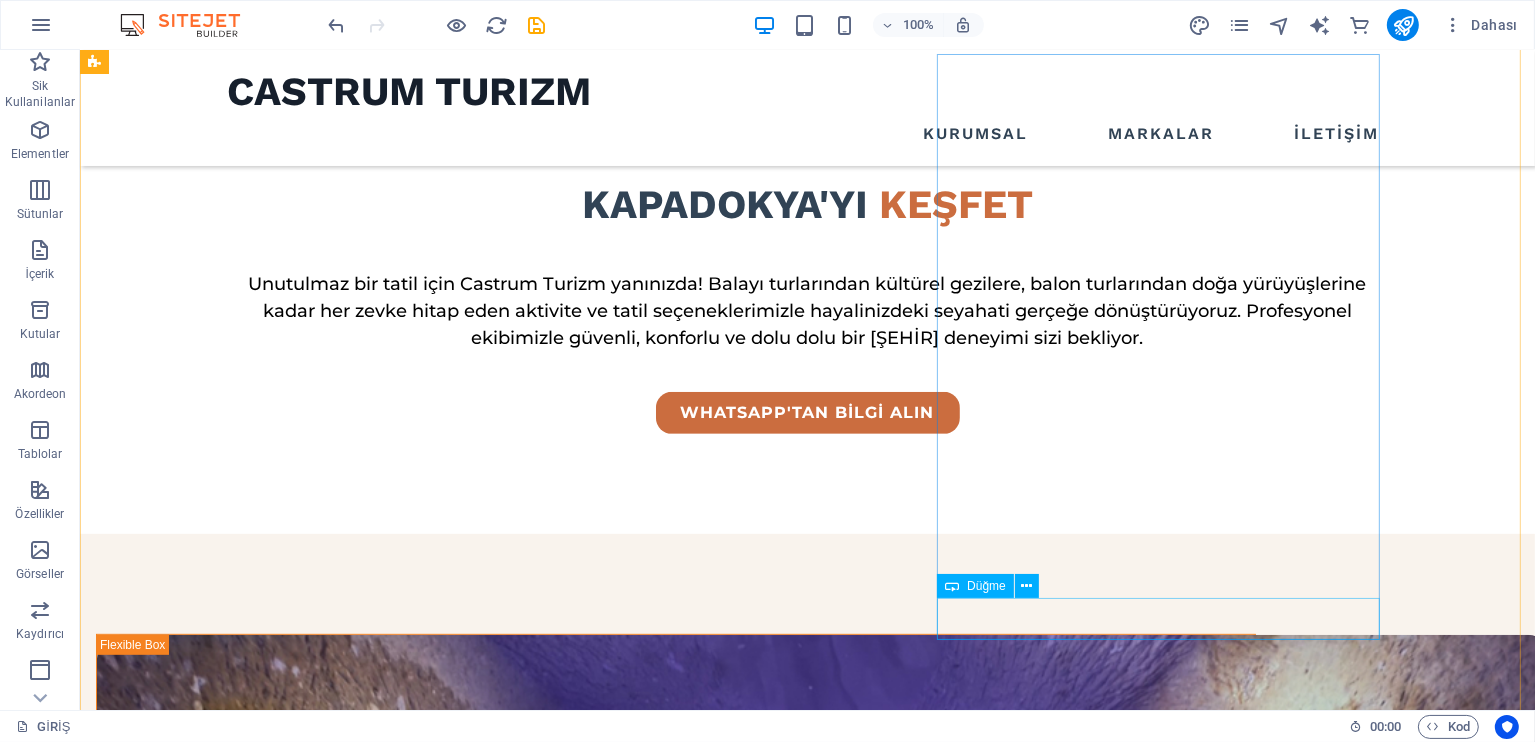 click on "SAYFAYI AÇ" at bounding box center (675, 1974) 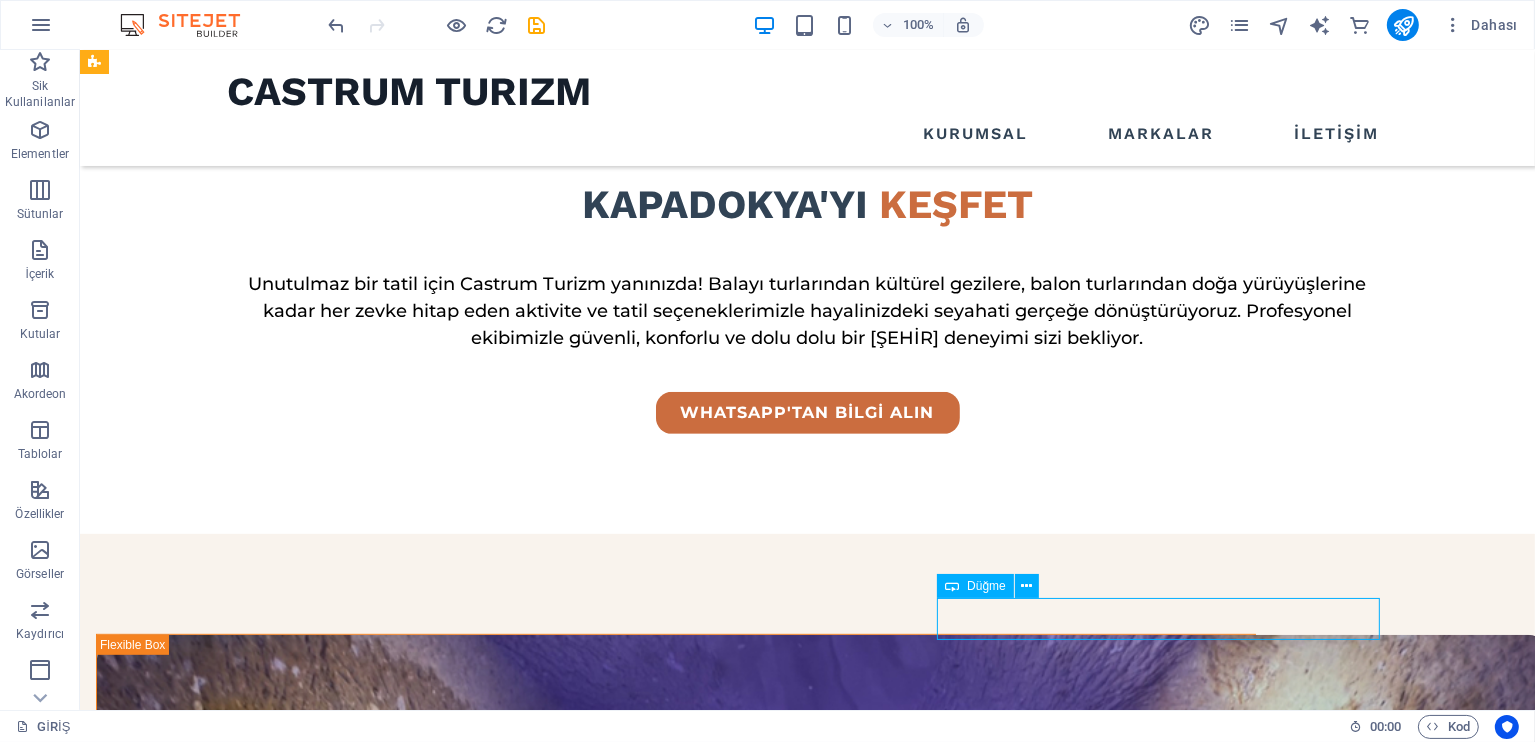 click on "SAYFAYI AÇ" at bounding box center [675, 1974] 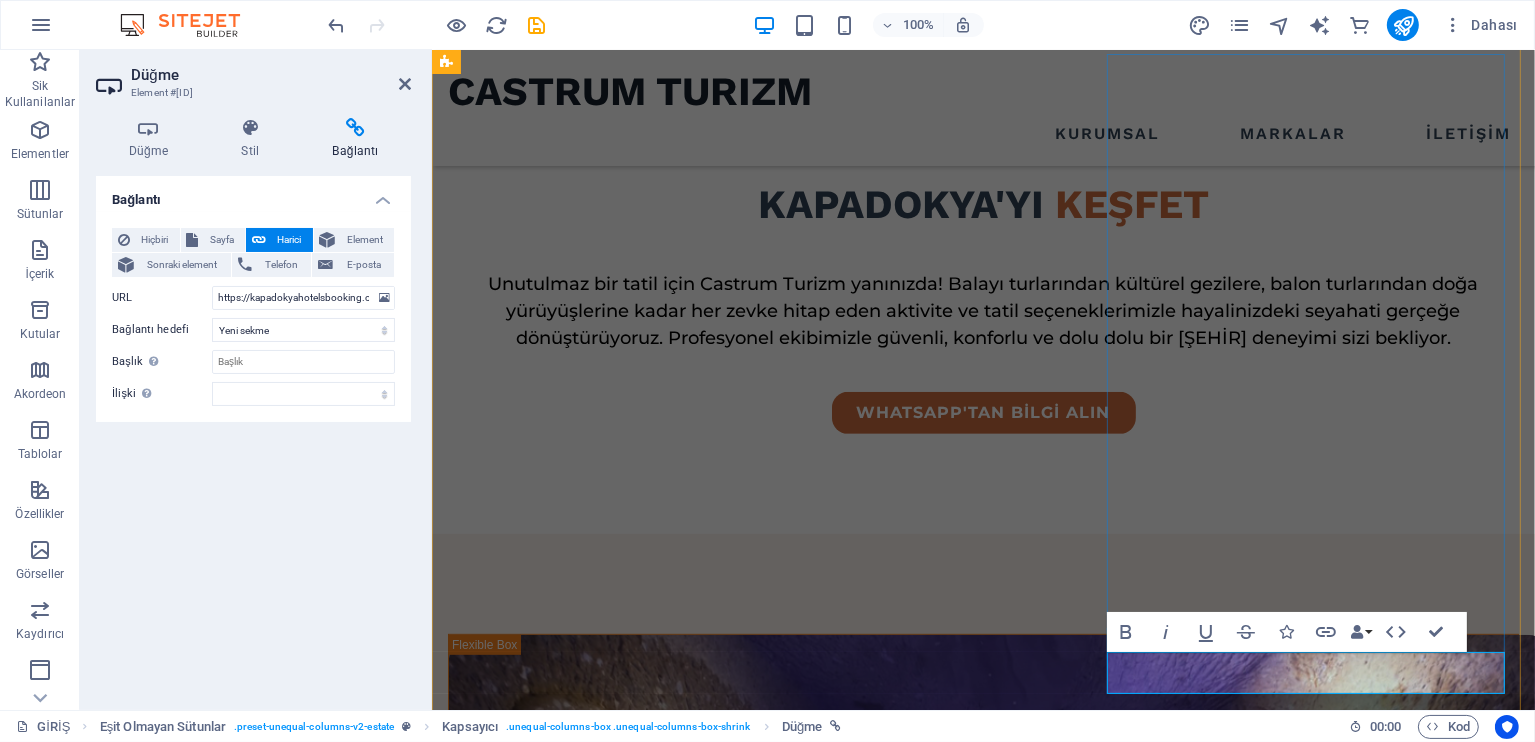 click on "SAYFAYI AÇ" at bounding box center (526, 1739) 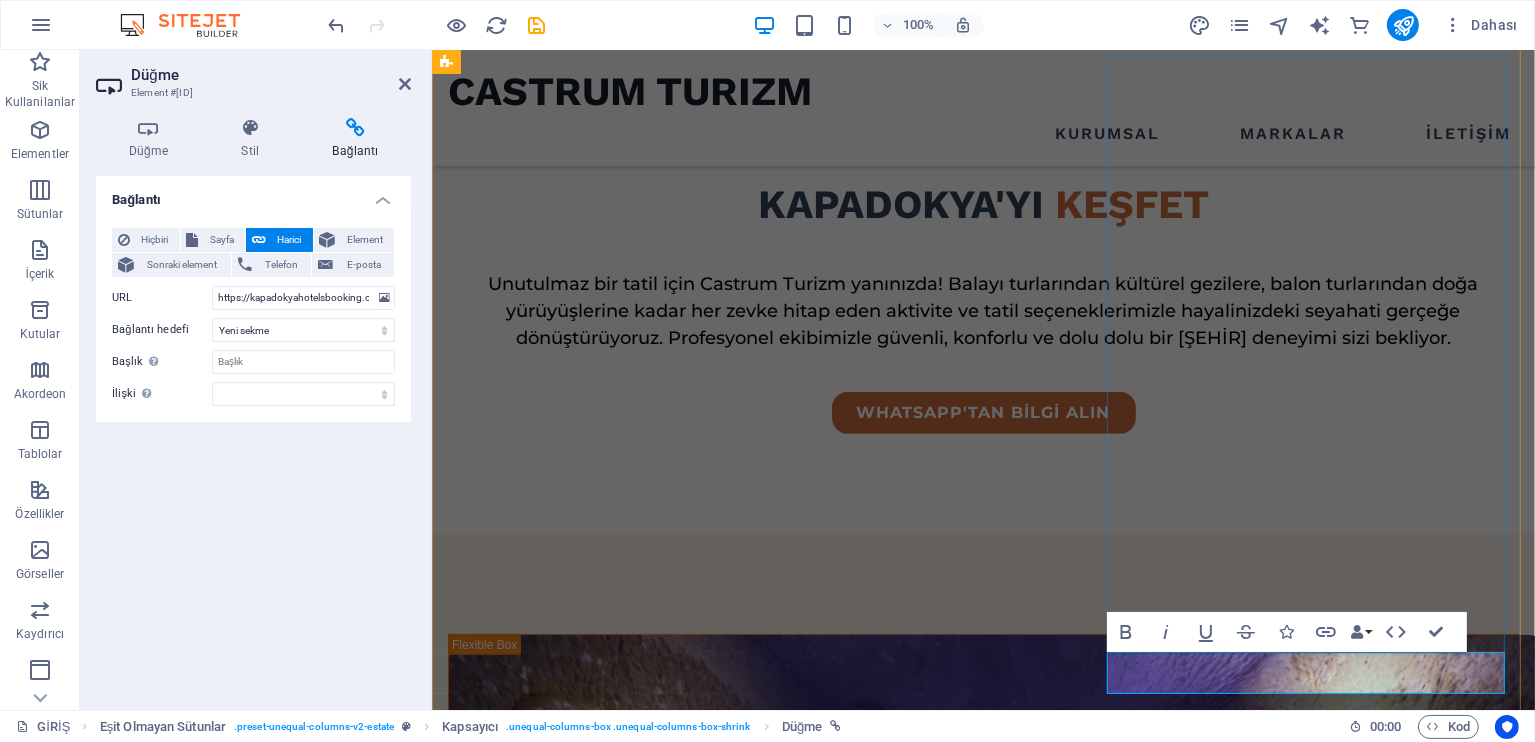 drag, startPoint x: 1142, startPoint y: 672, endPoint x: 1228, endPoint y: 677, distance: 86.145226 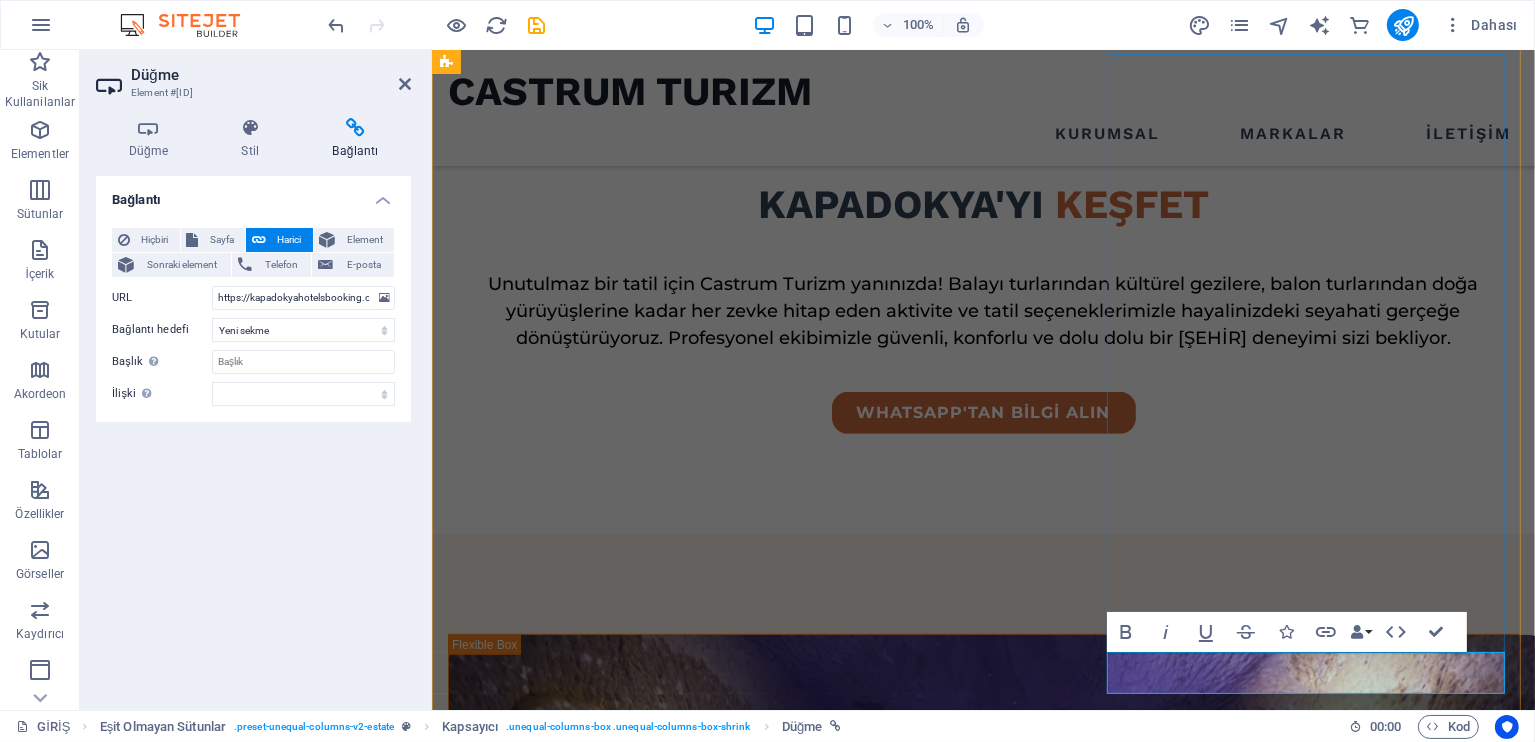 type 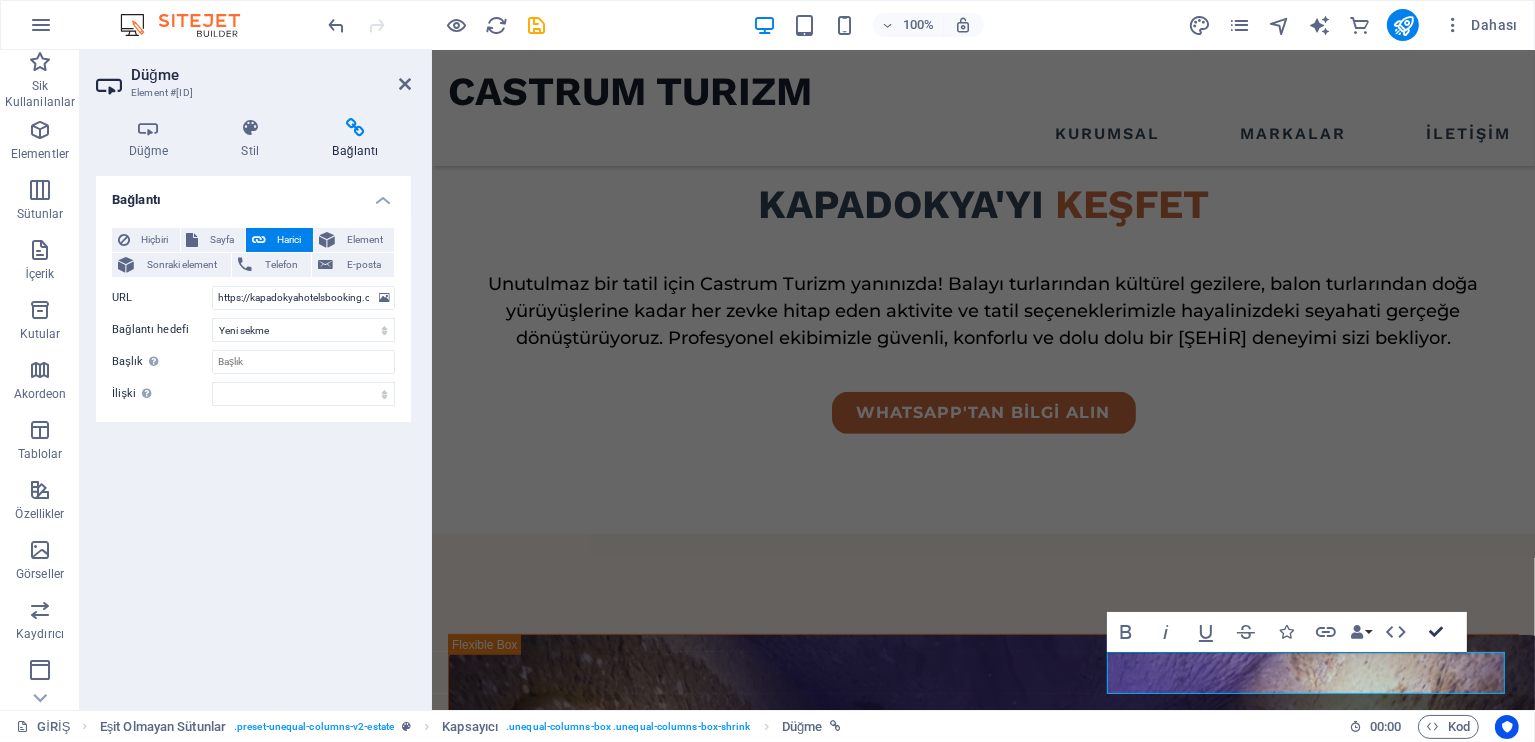 drag, startPoint x: 1430, startPoint y: 639, endPoint x: 1351, endPoint y: 588, distance: 94.031906 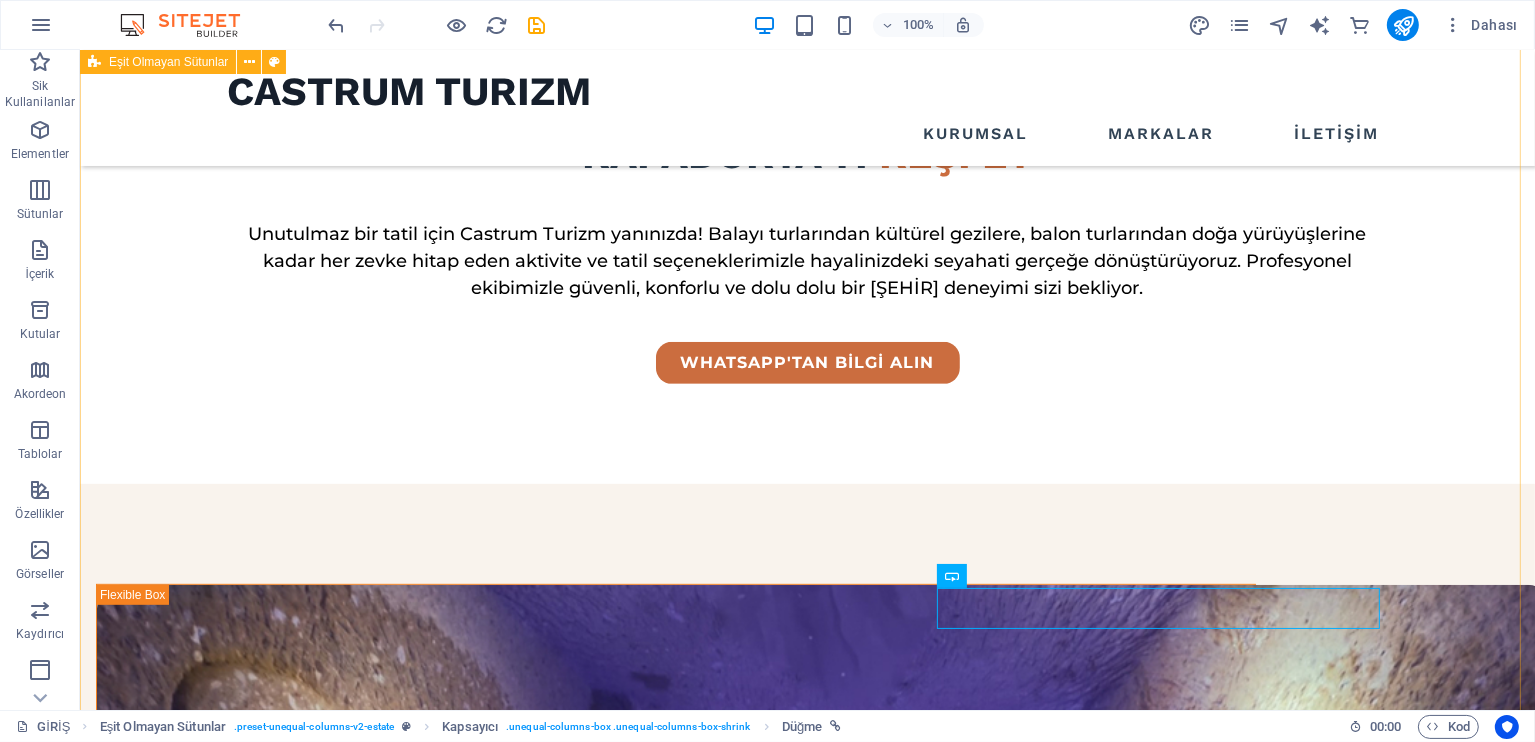 scroll, scrollTop: 836, scrollLeft: 0, axis: vertical 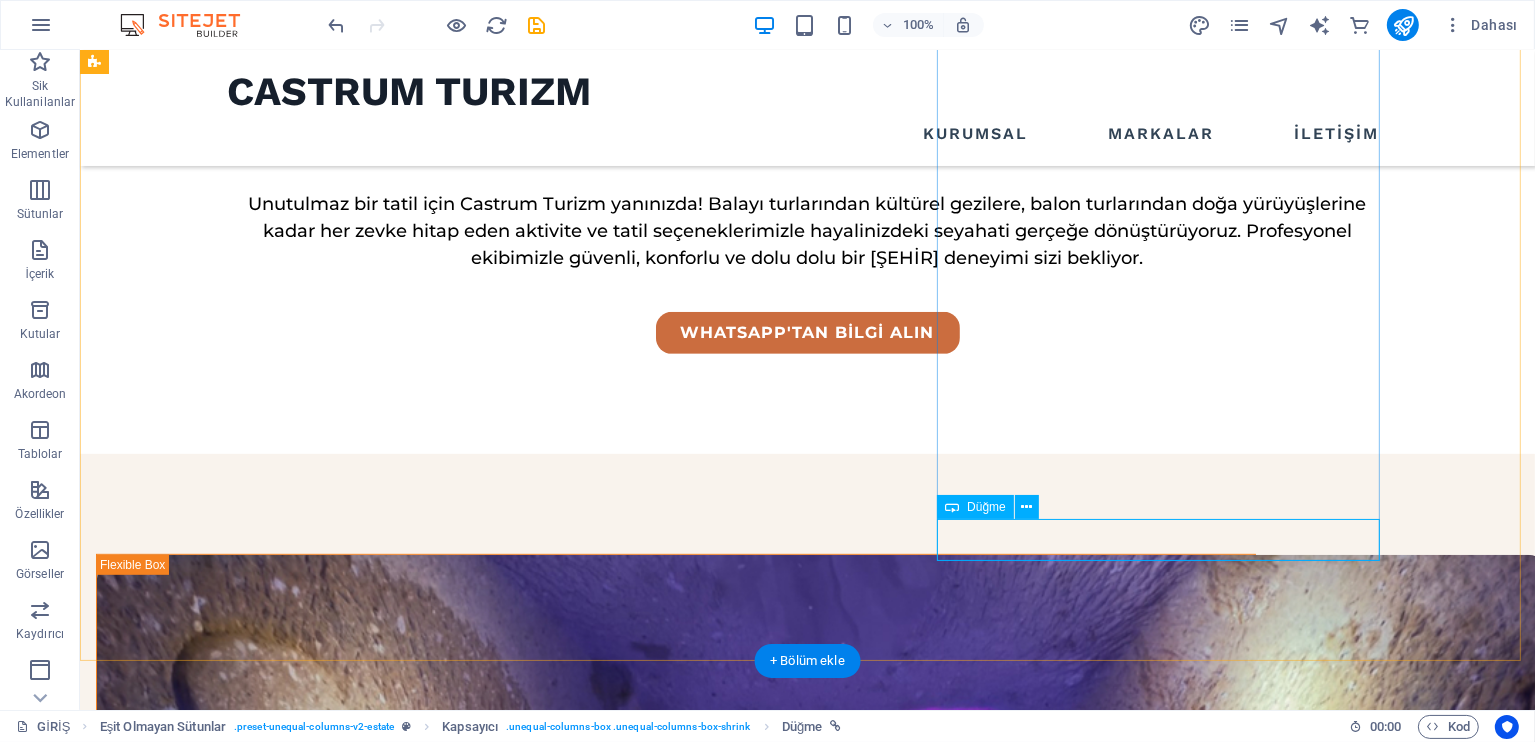 click on "ŞİMDİ OTEL BUL" at bounding box center [675, 1894] 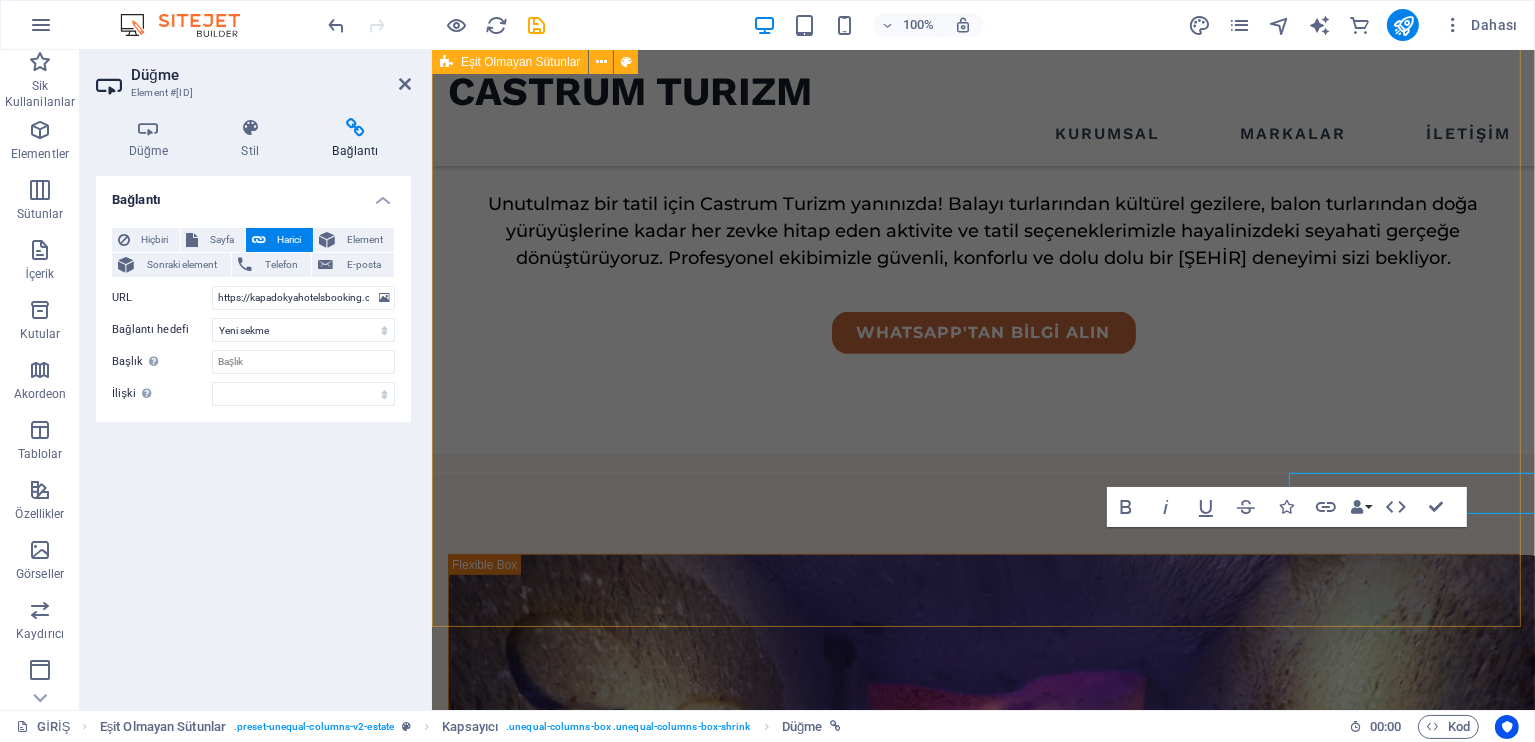 scroll, scrollTop: 882, scrollLeft: 0, axis: vertical 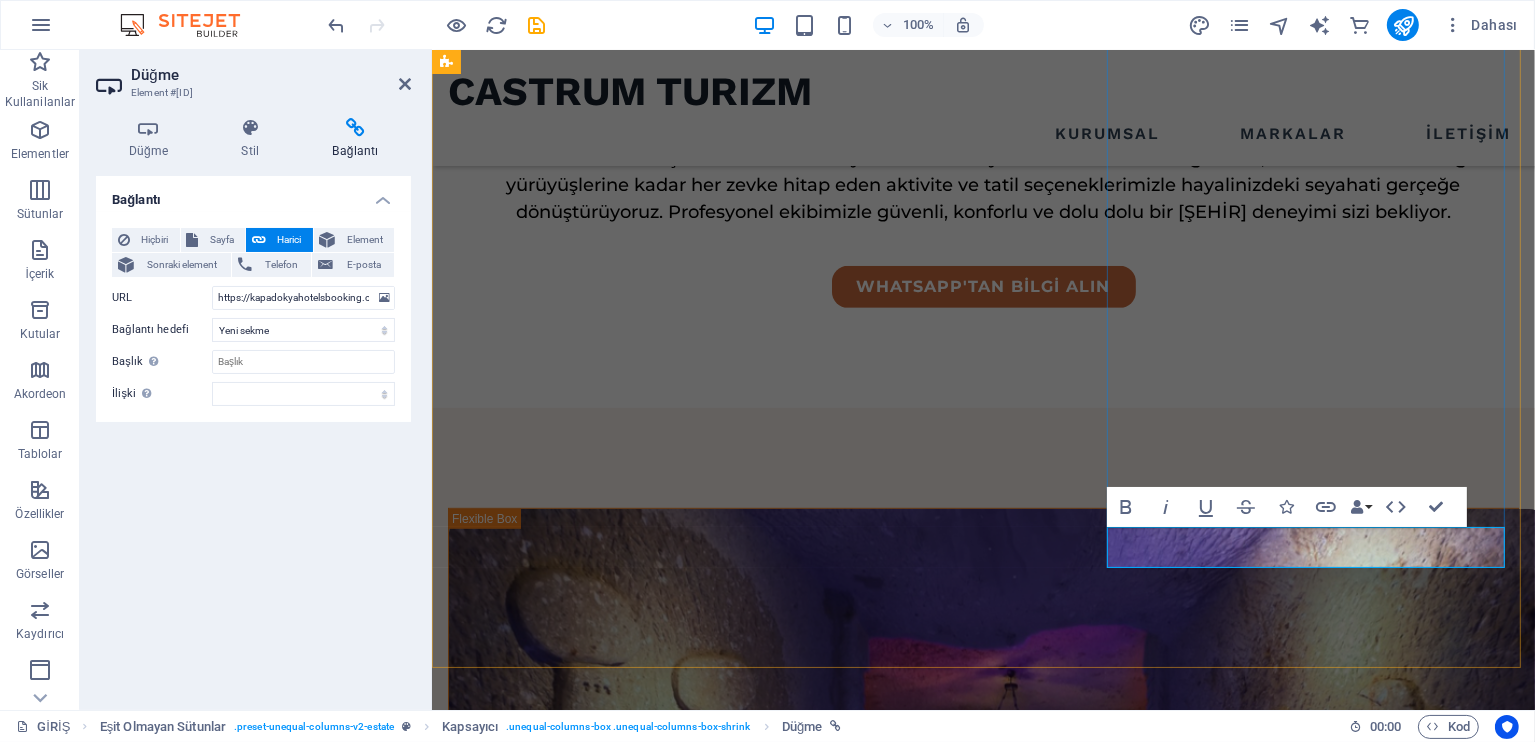 click on "ŞİMDİ OTEL BUL" at bounding box center [548, 1613] 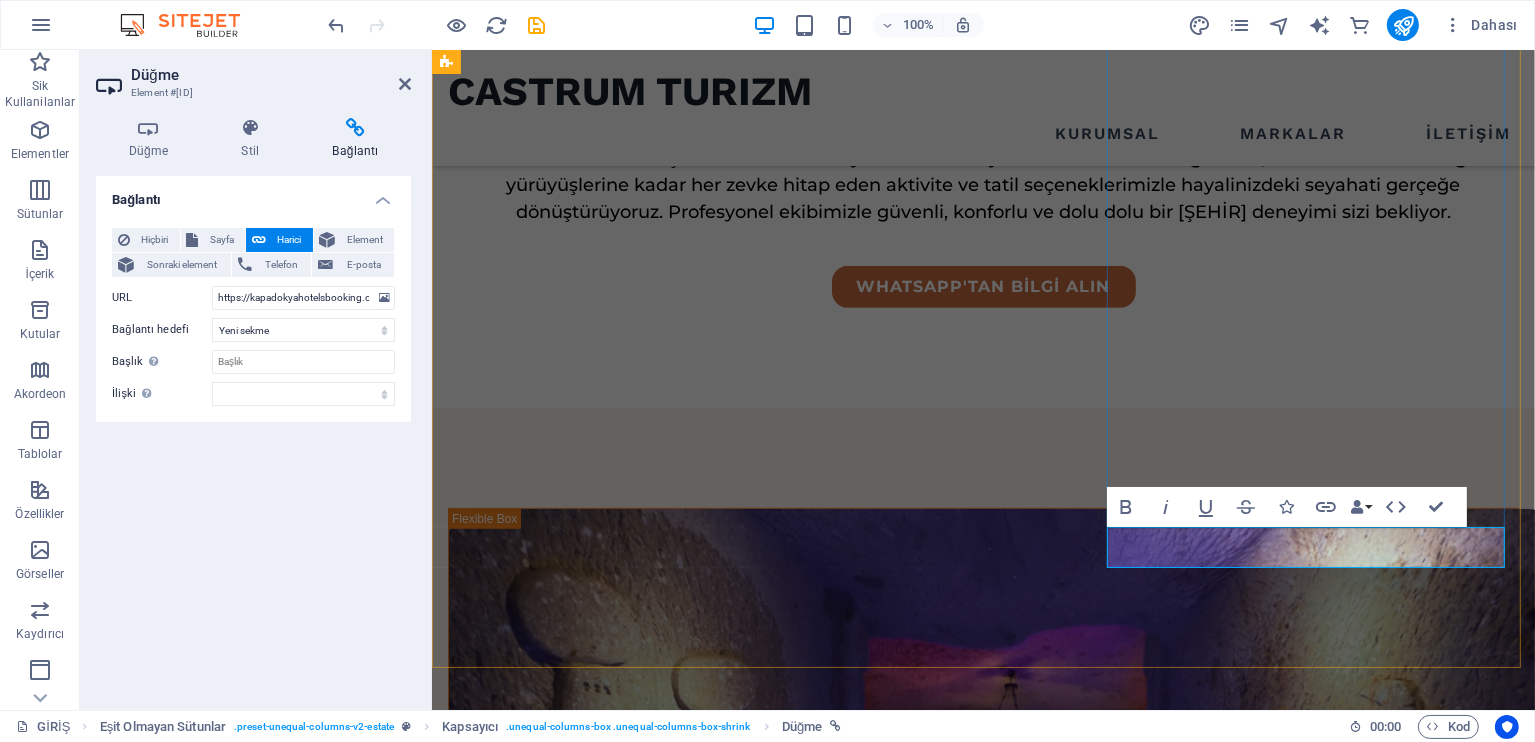 drag, startPoint x: 1142, startPoint y: 550, endPoint x: 1273, endPoint y: 560, distance: 131.38112 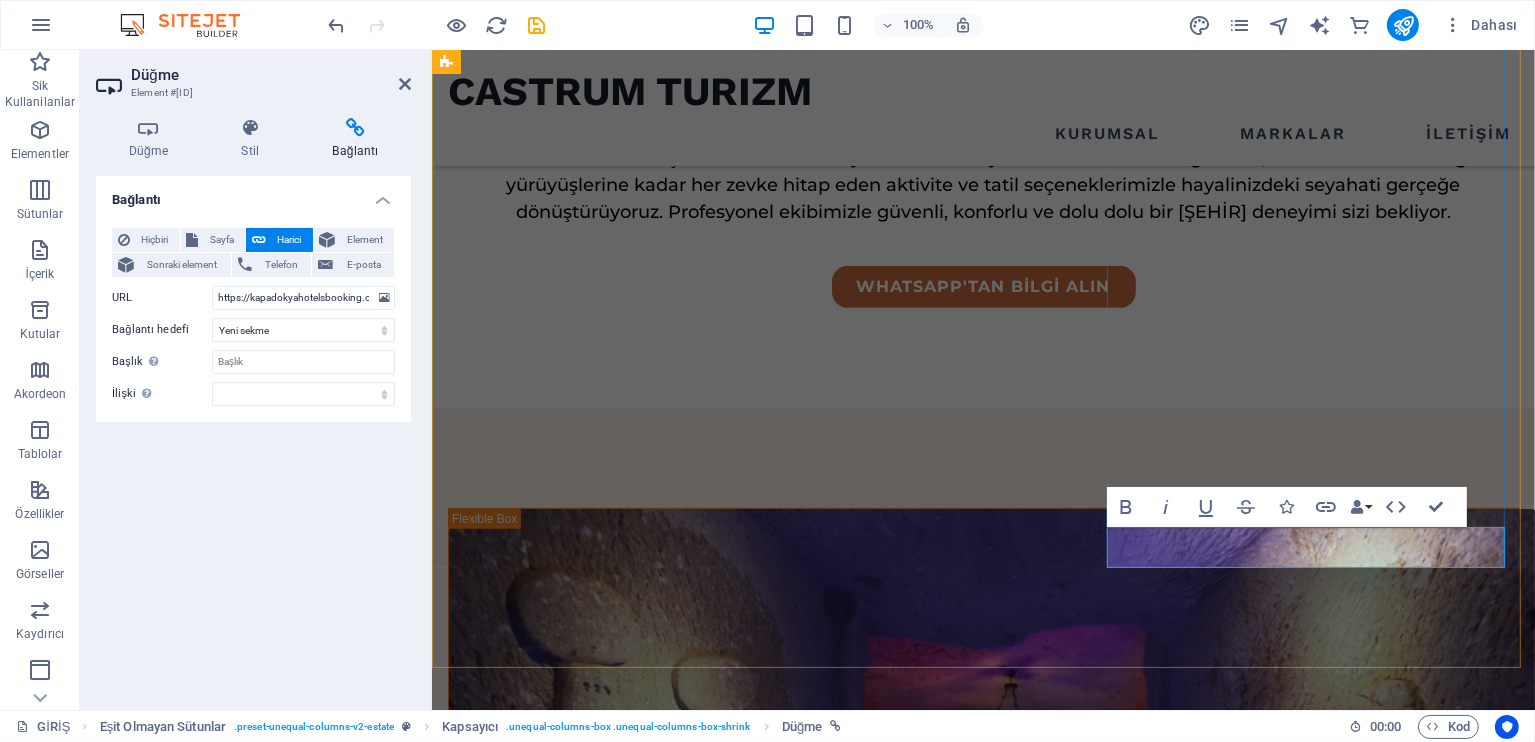 click on "OTELLERE GÖZ AT" at bounding box center [558, 1613] 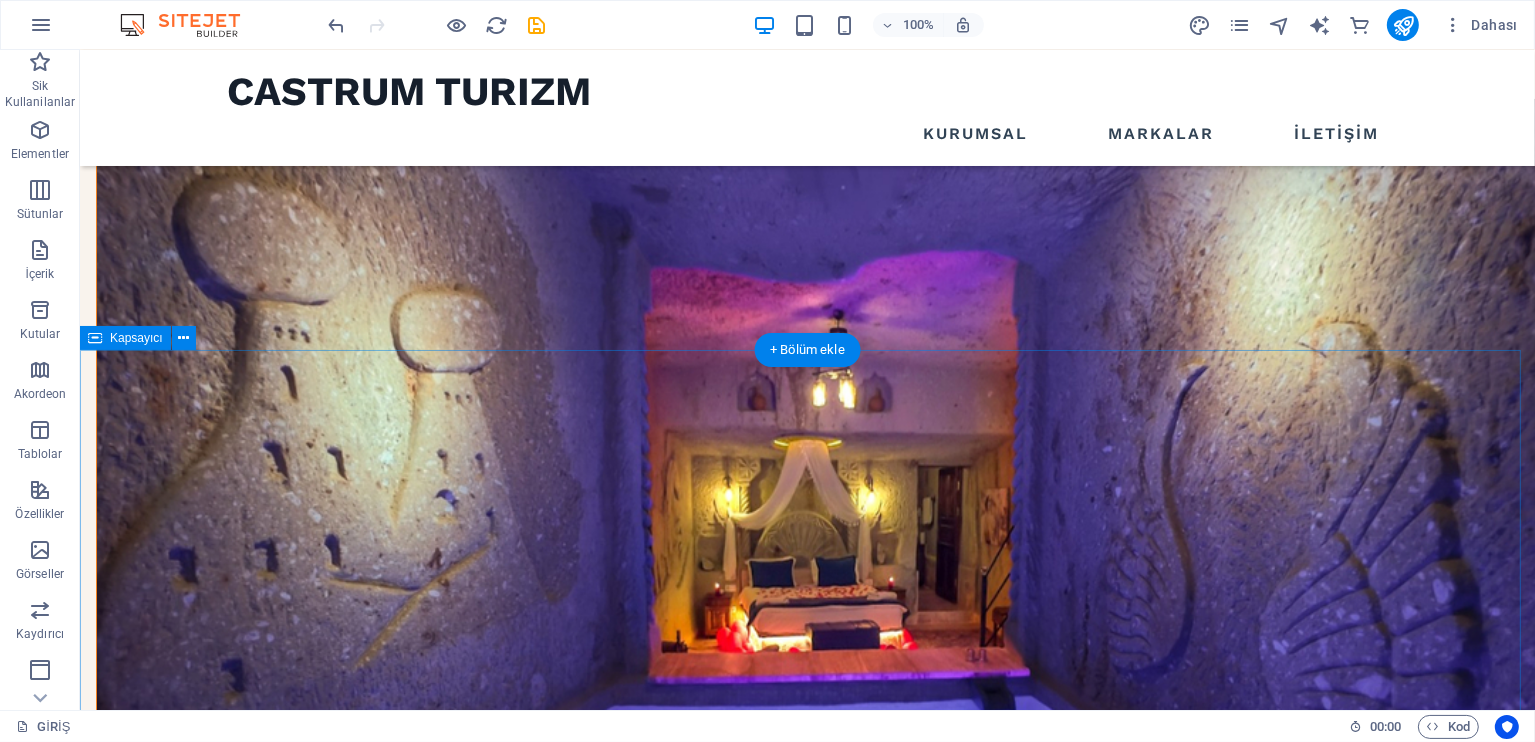 scroll, scrollTop: 1333, scrollLeft: 0, axis: vertical 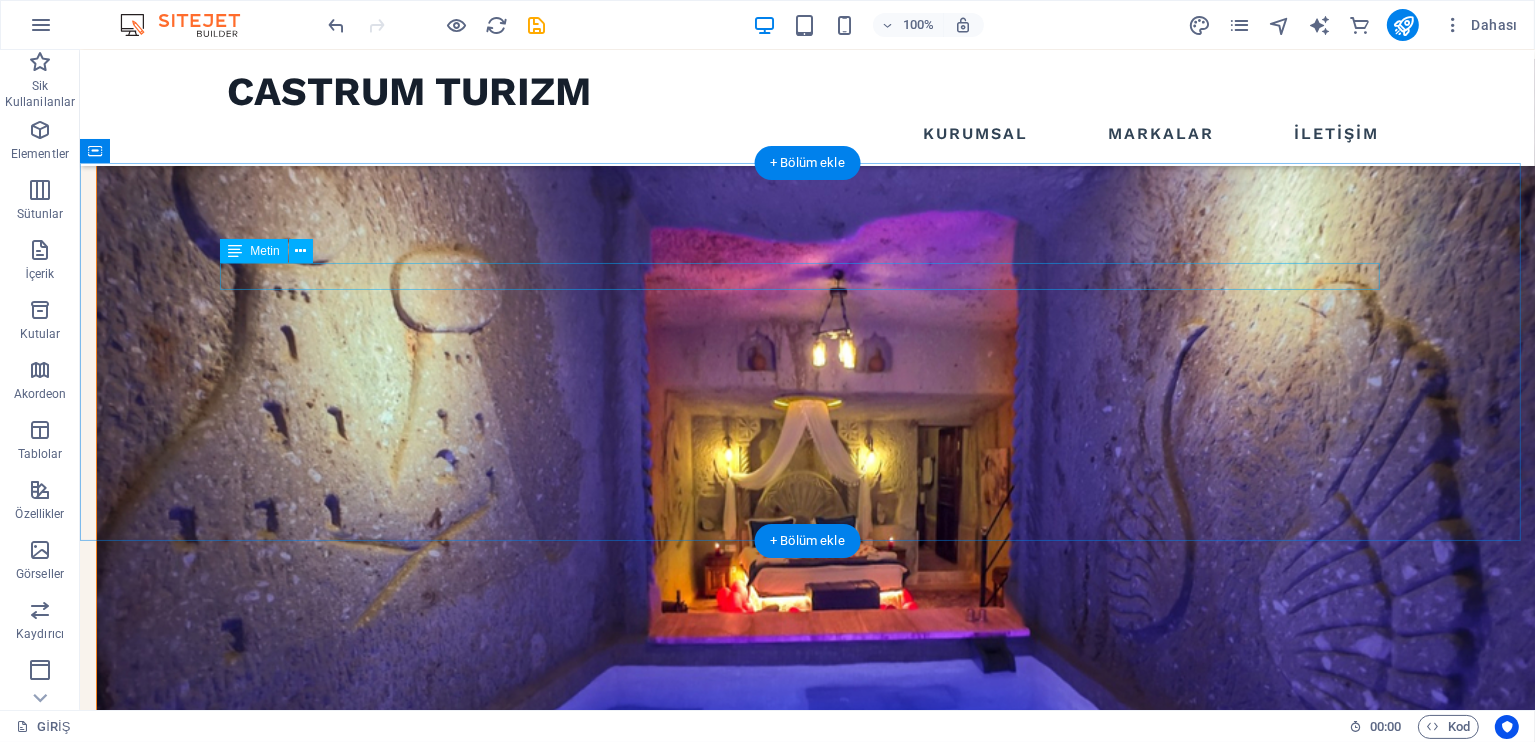 click on "CURRENT LISTINGS" at bounding box center (807, 1631) 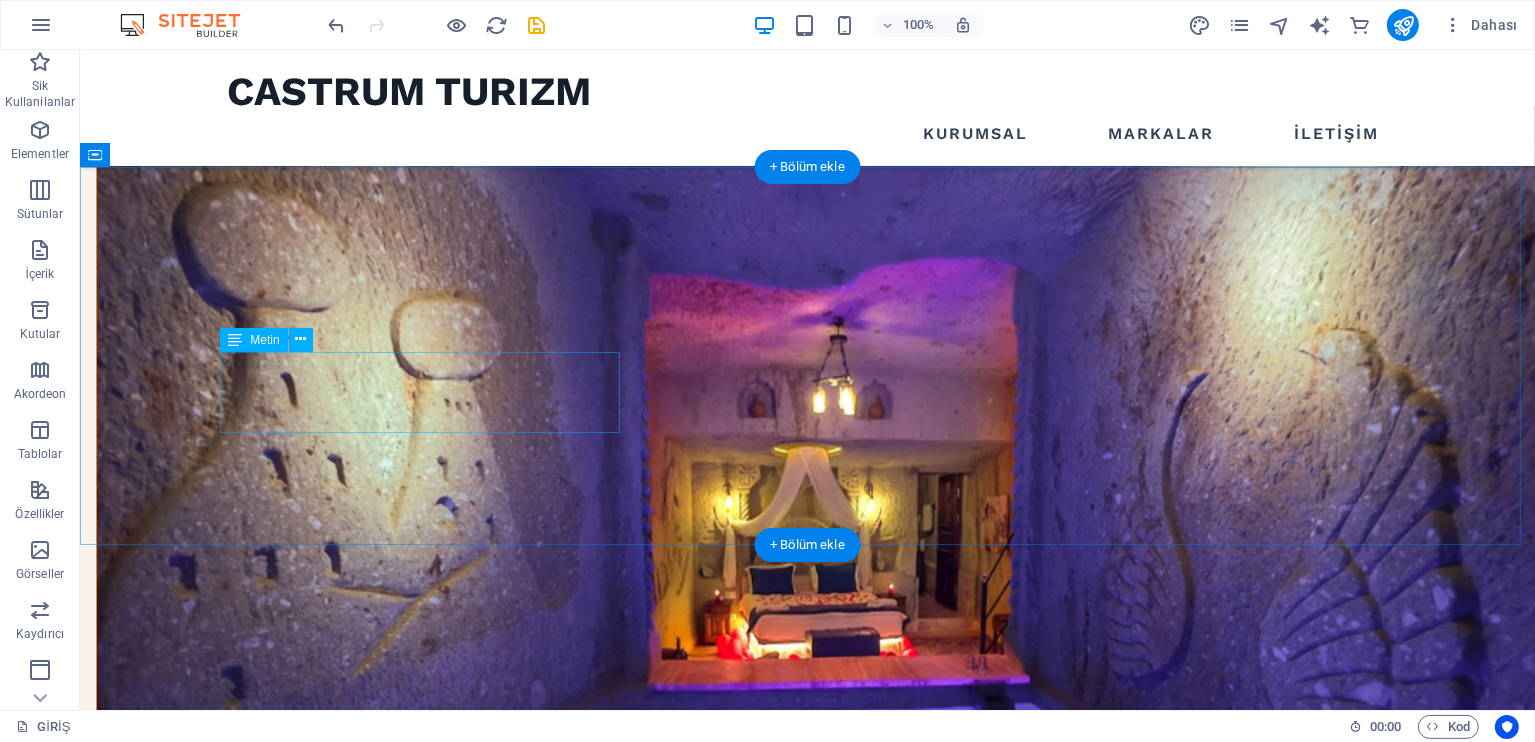 scroll, scrollTop: 1333, scrollLeft: 0, axis: vertical 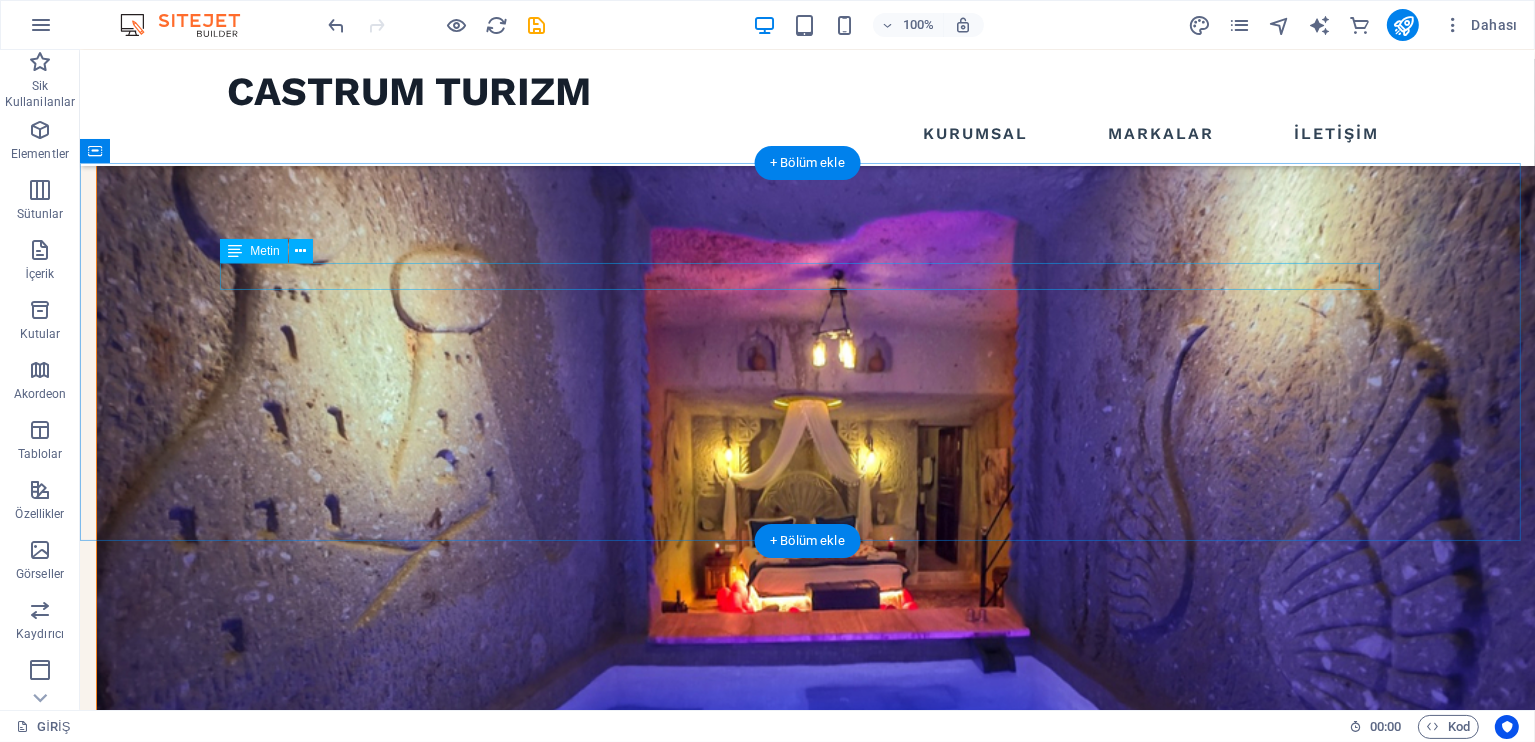click on "CURRENT LISTINGS" at bounding box center (807, 1631) 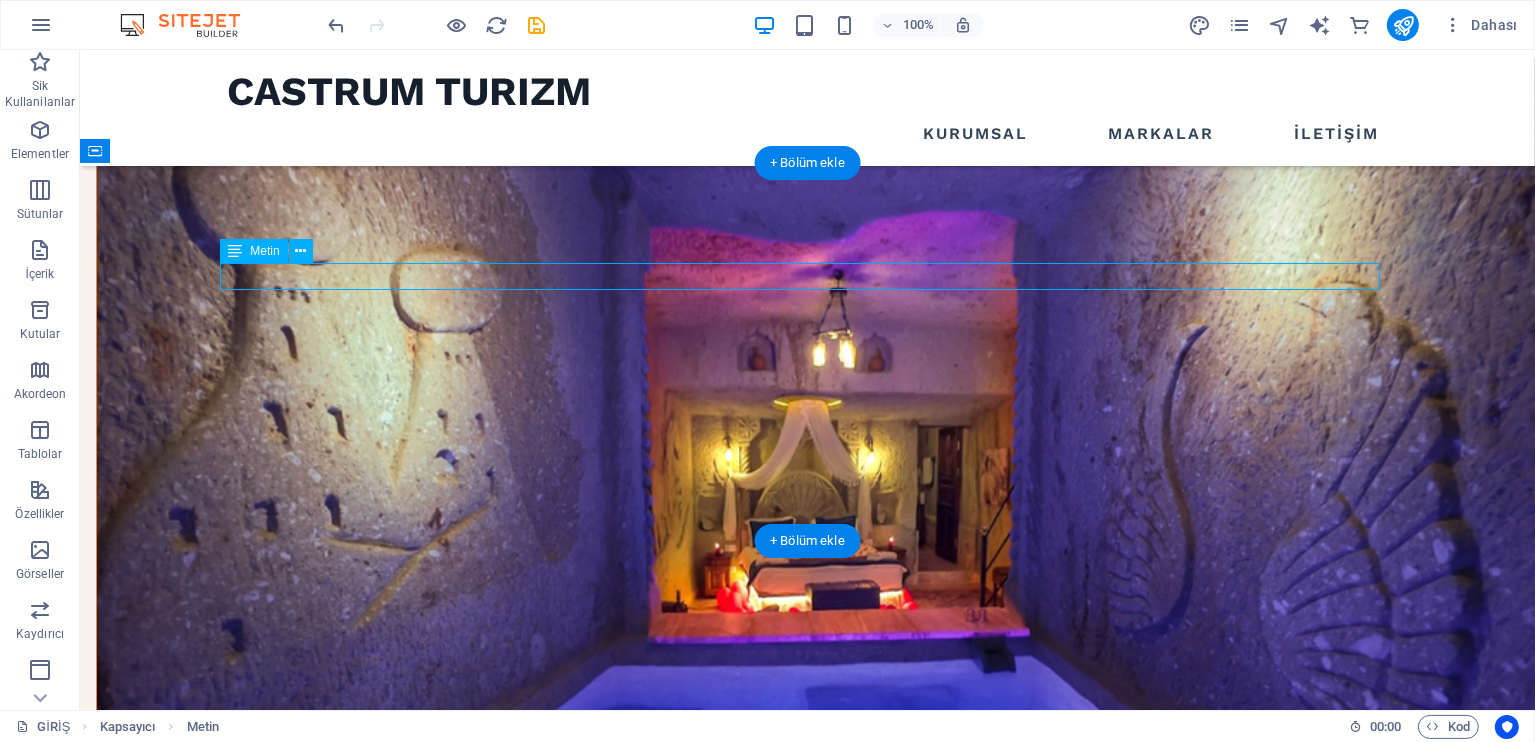 click on "CURRENT LISTINGS" at bounding box center [807, 1631] 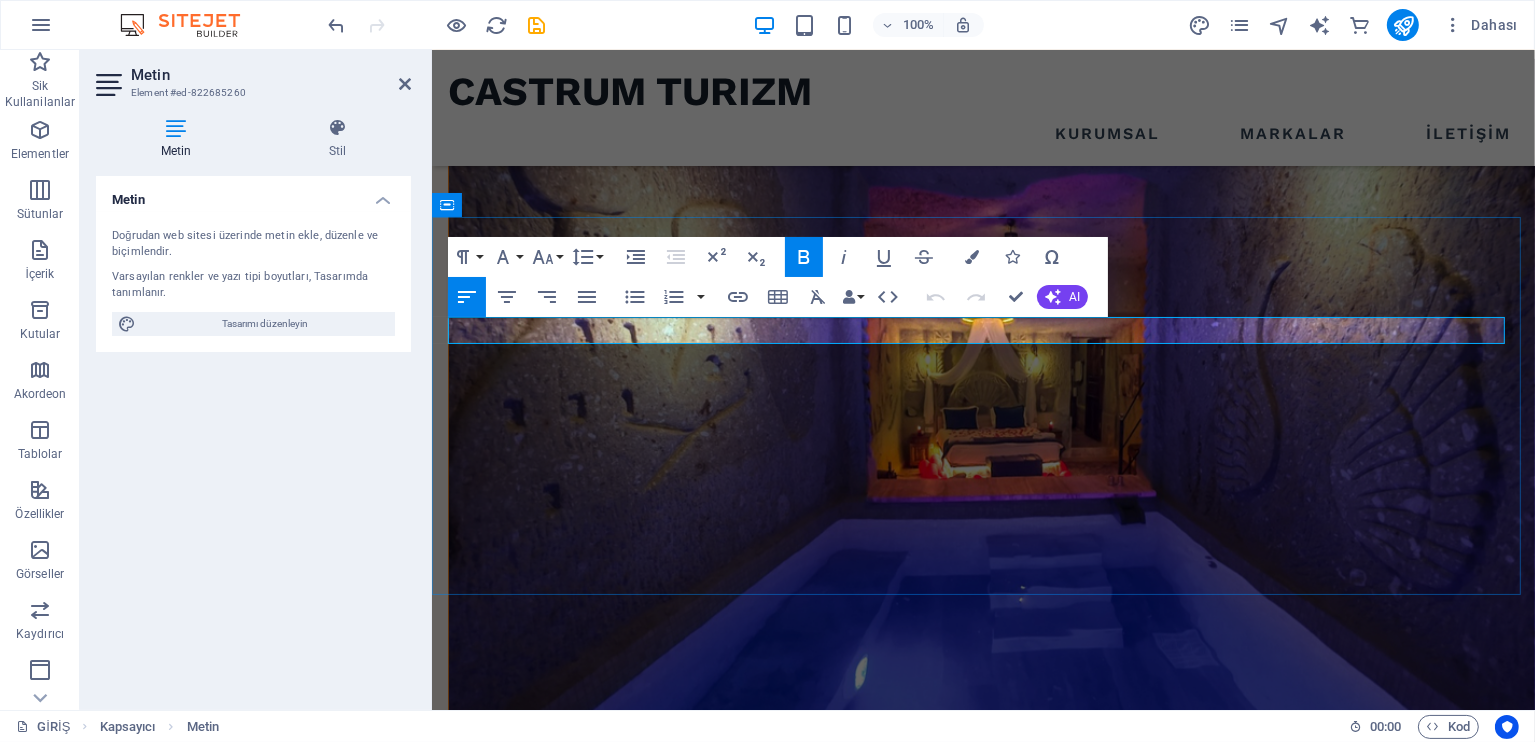 click on "CURRENT LISTINGS" at bounding box center (528, 1396) 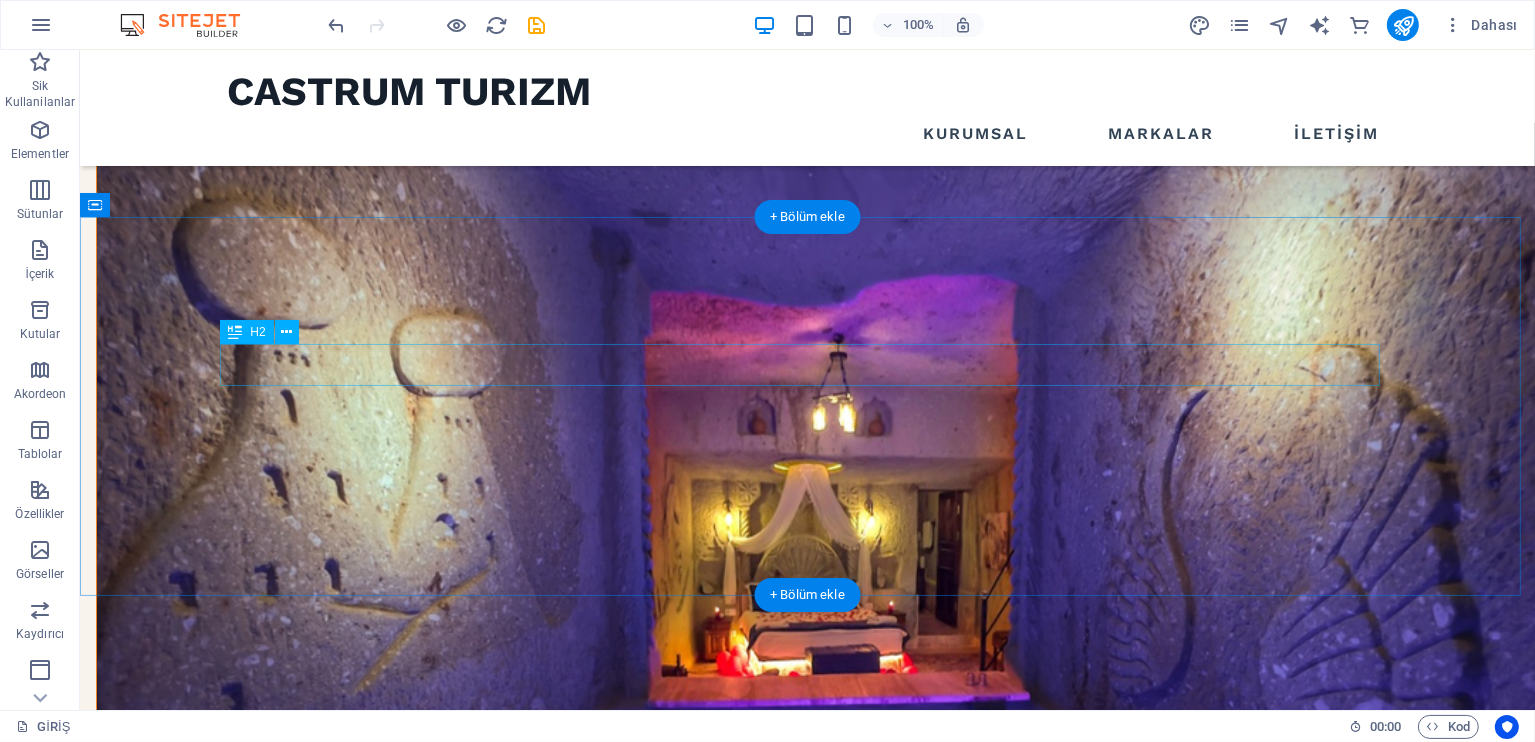 scroll, scrollTop: 1279, scrollLeft: 0, axis: vertical 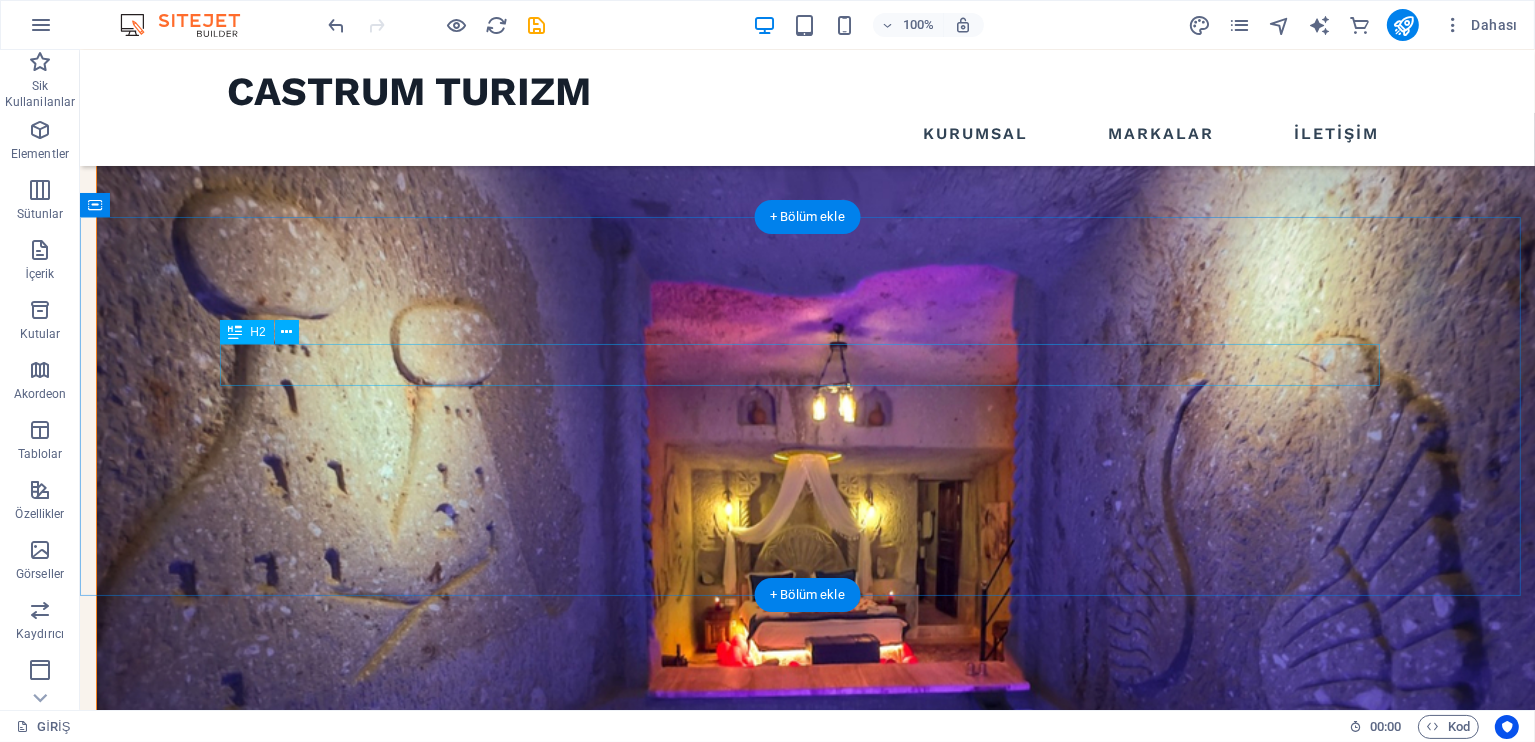 click on "our latest properties" at bounding box center [807, 1720] 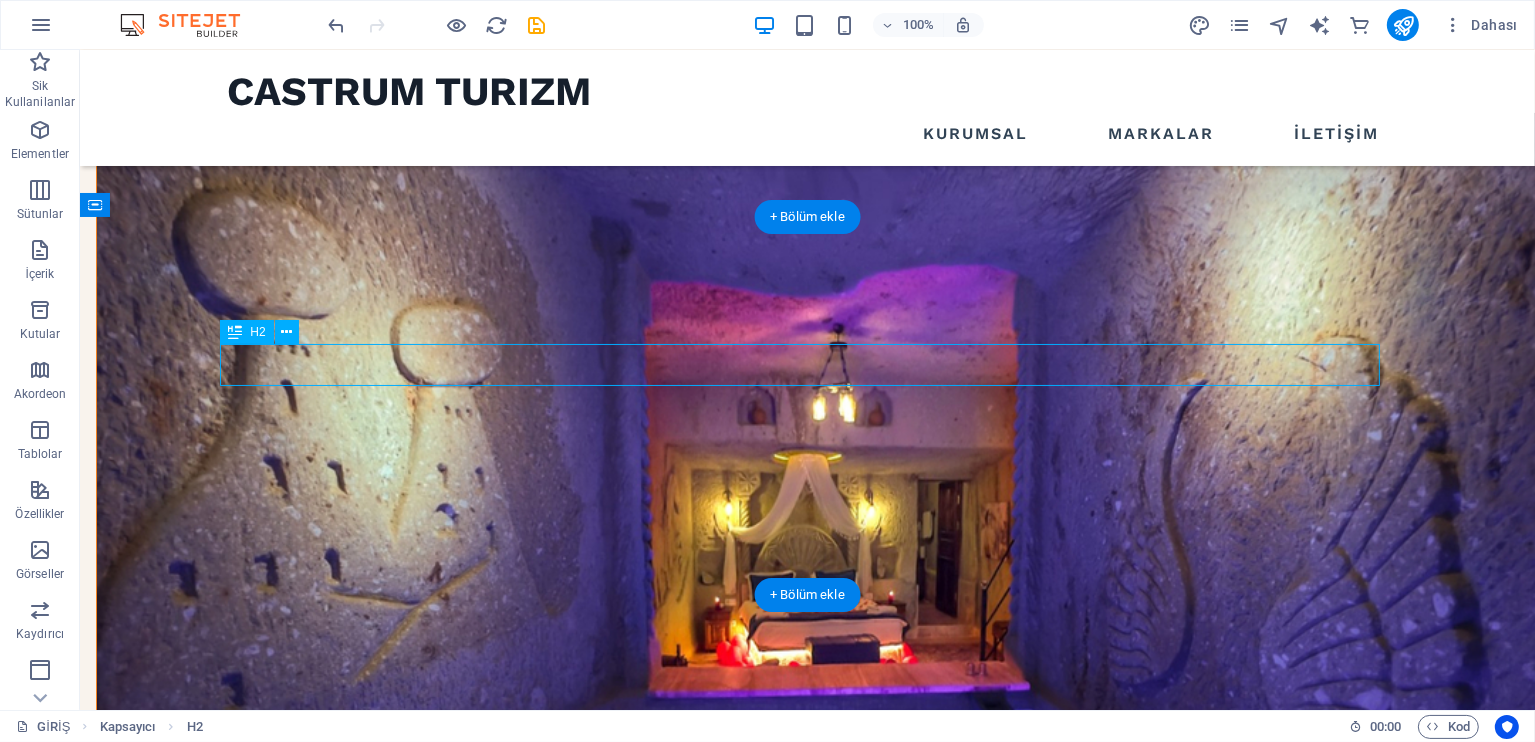 click on "our latest properties" at bounding box center [807, 1720] 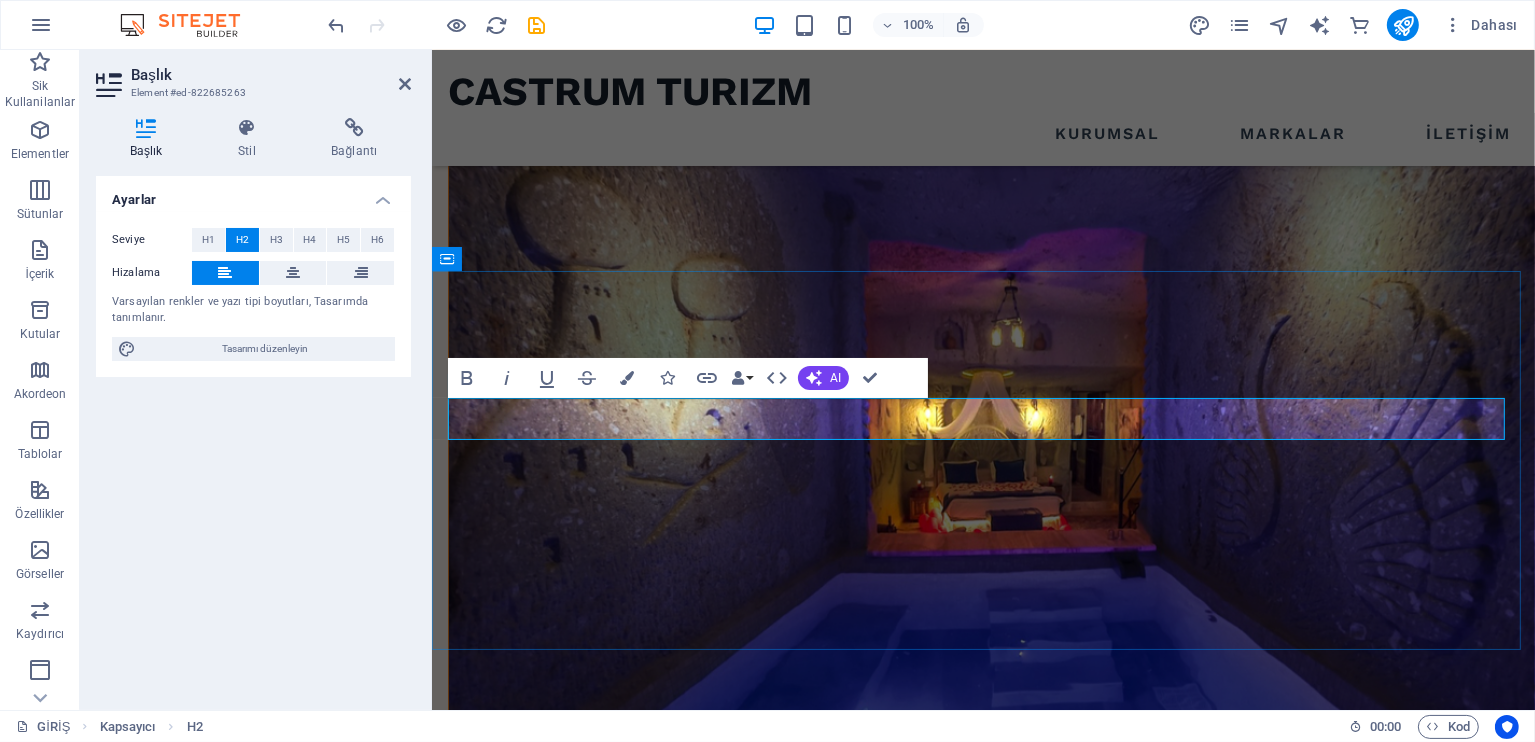 click on "our latest properties" at bounding box center (982, 1485) 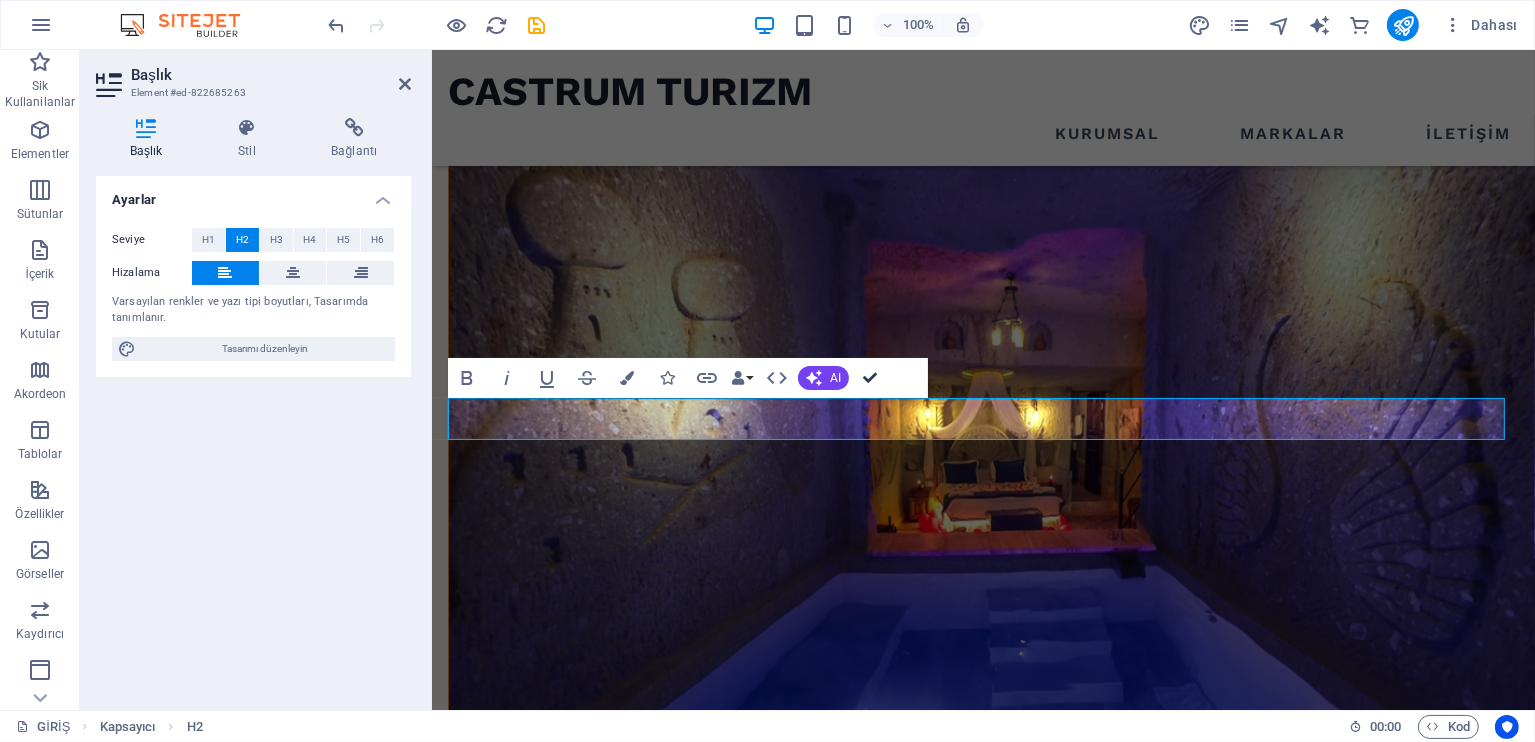 drag, startPoint x: 798, startPoint y: 325, endPoint x: 878, endPoint y: 375, distance: 94.33981 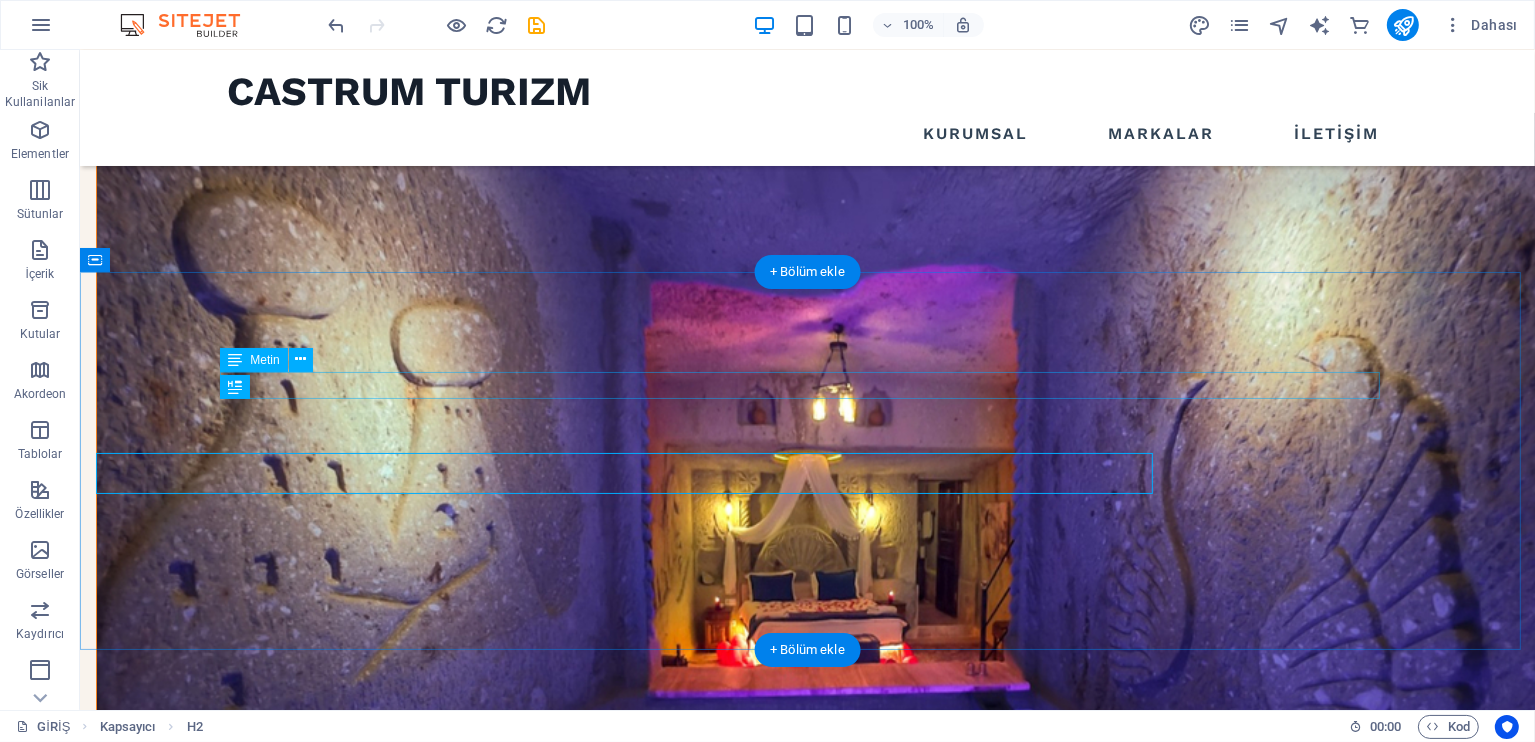 scroll, scrollTop: 1224, scrollLeft: 0, axis: vertical 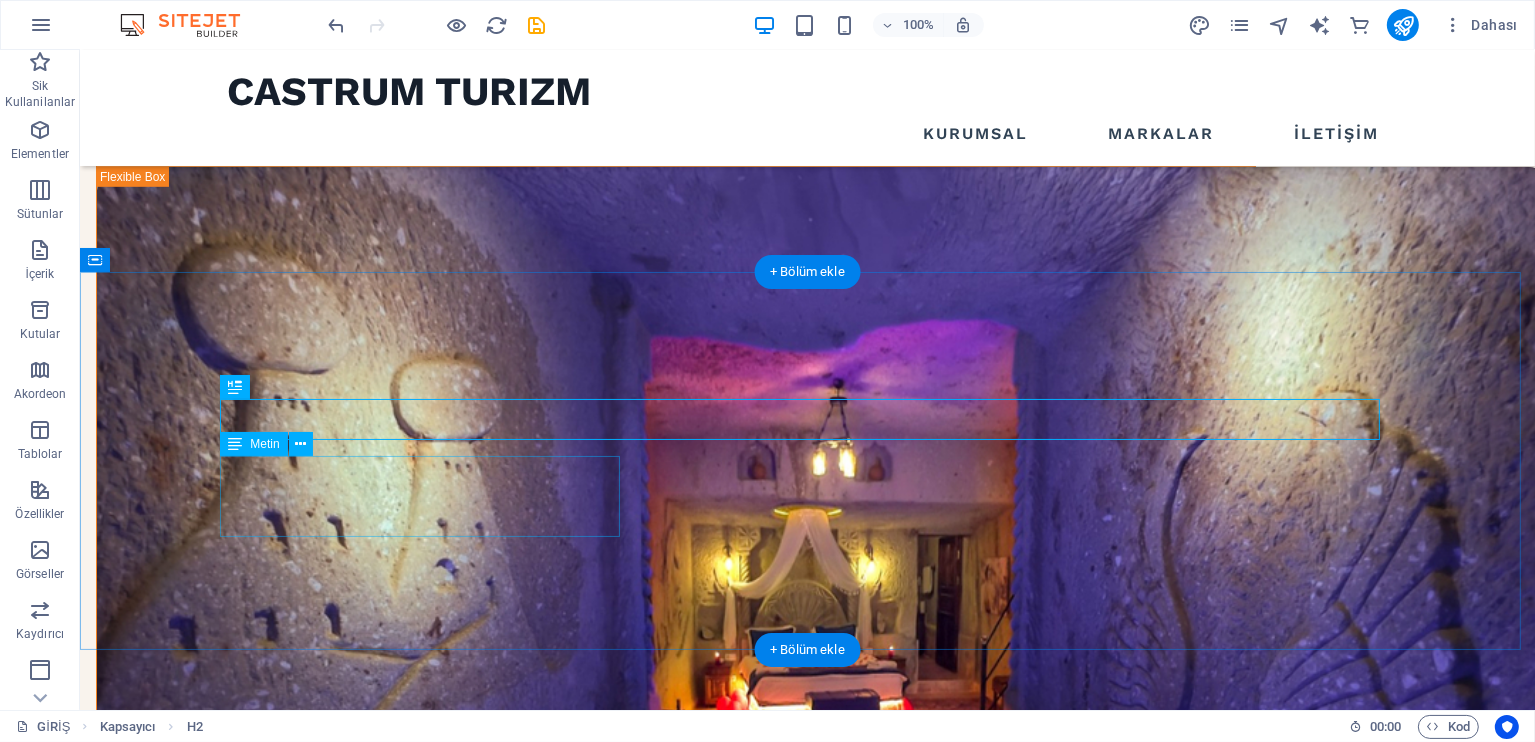 click on "At vero eos et accusamus et iusto odio dignissimos ducimus qui blanditiis praesentium." at bounding box center (807, 1825) 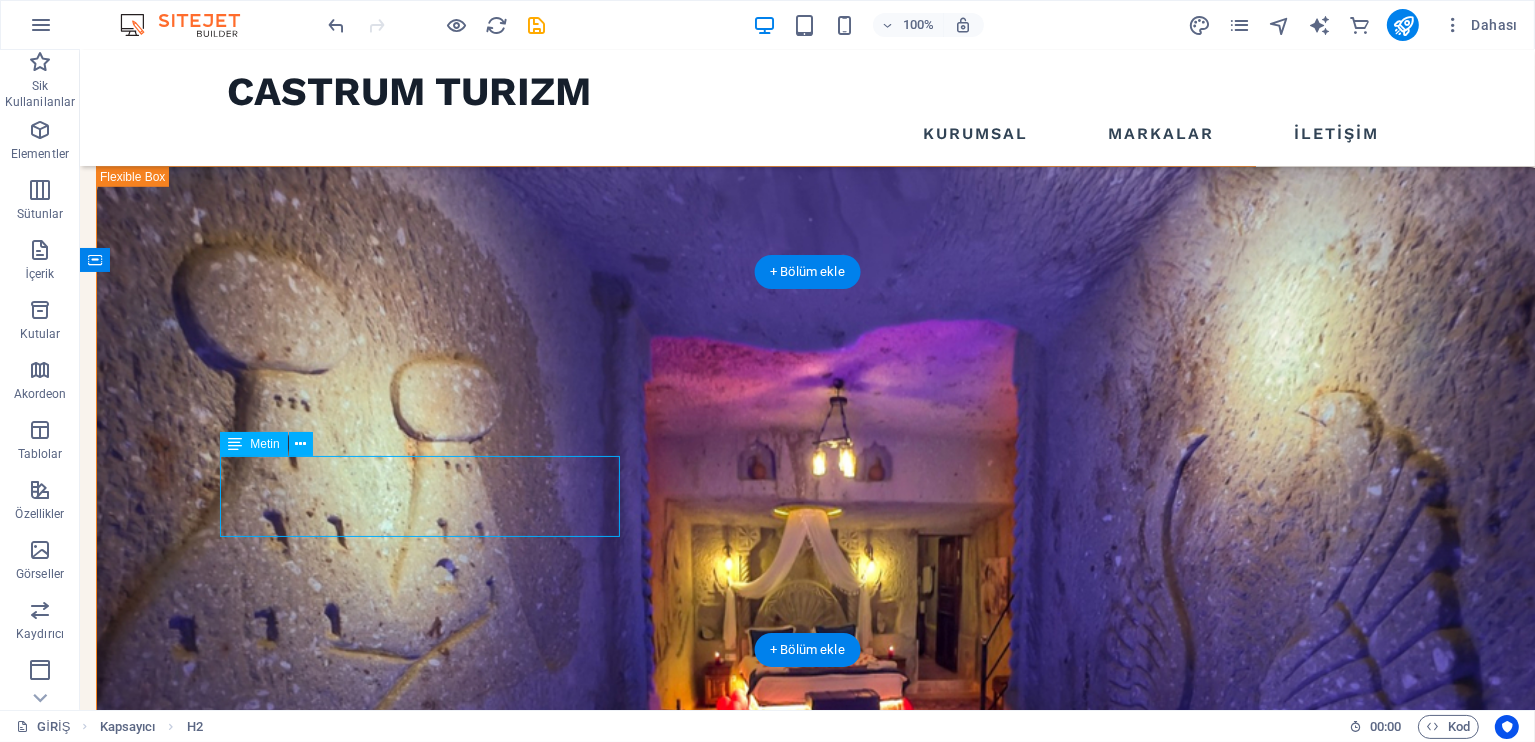 click on "At vero eos et accusamus et iusto odio dignissimos ducimus qui blanditiis praesentium." at bounding box center [807, 1825] 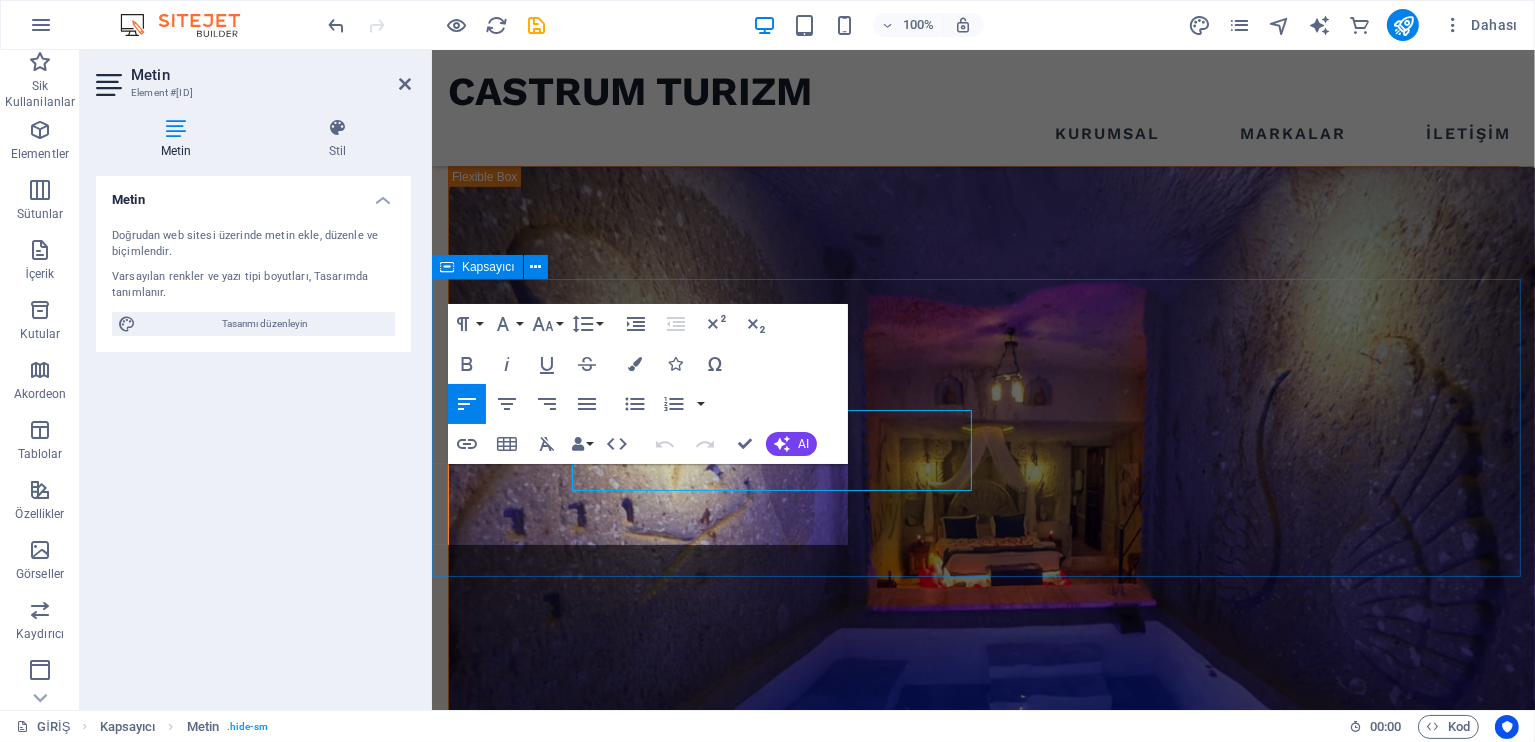 scroll, scrollTop: 1271, scrollLeft: 0, axis: vertical 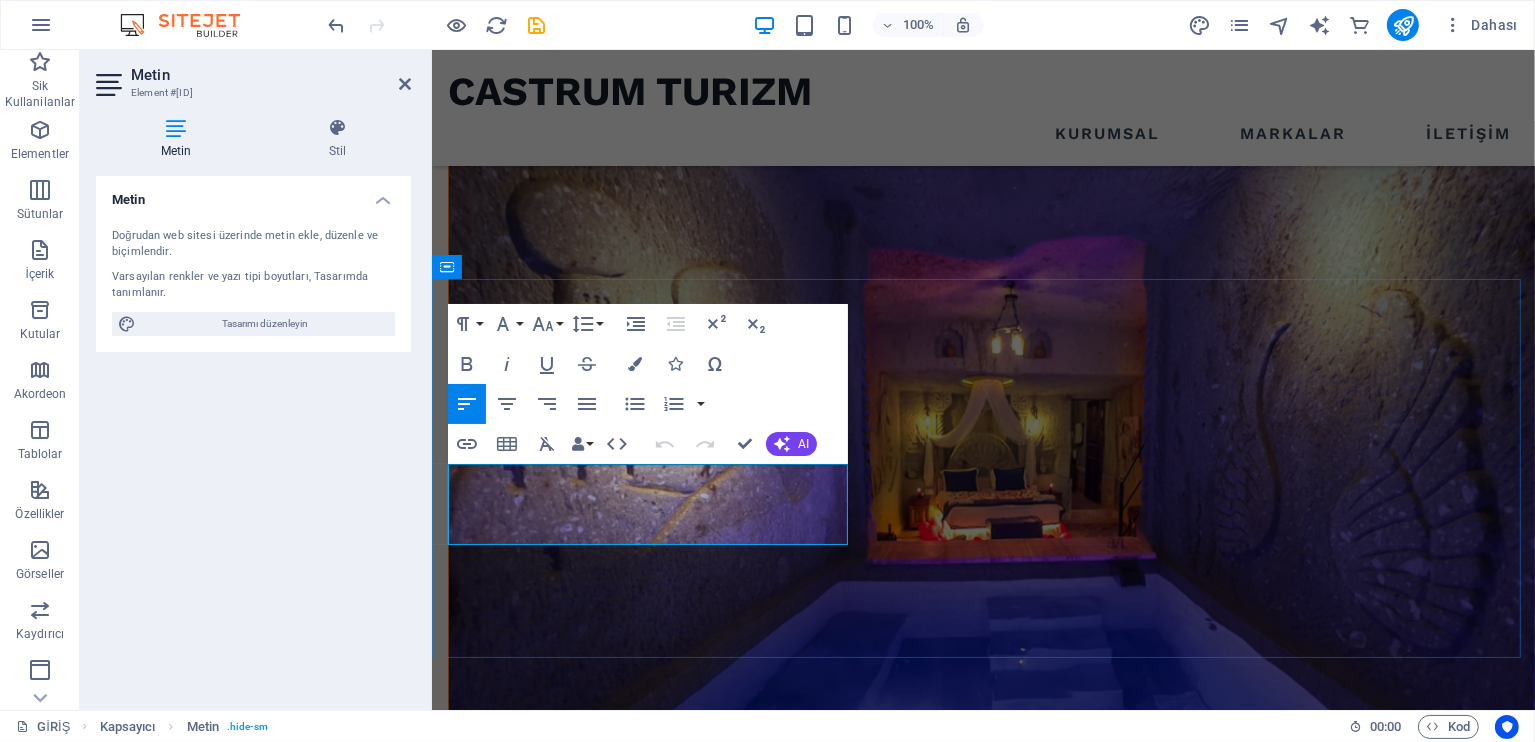 click on "At vero eos et accusamus et iusto odio dignissimos ducimus qui blanditiis praesentium." at bounding box center [982, 1543] 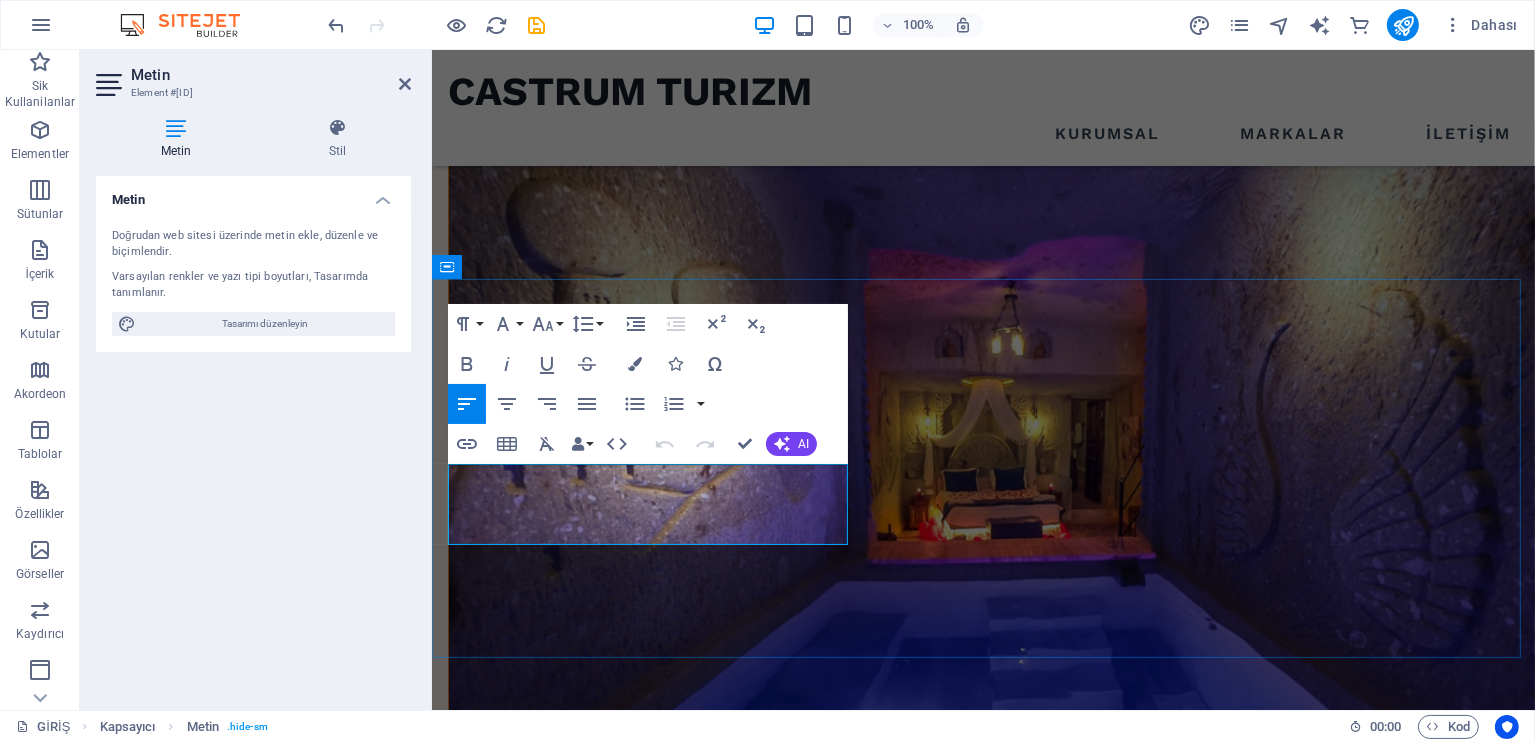 click on "At vero eos et accusamus et iusto odio dignissimos ducimus qui blanditiis praesentium." at bounding box center (982, 1543) 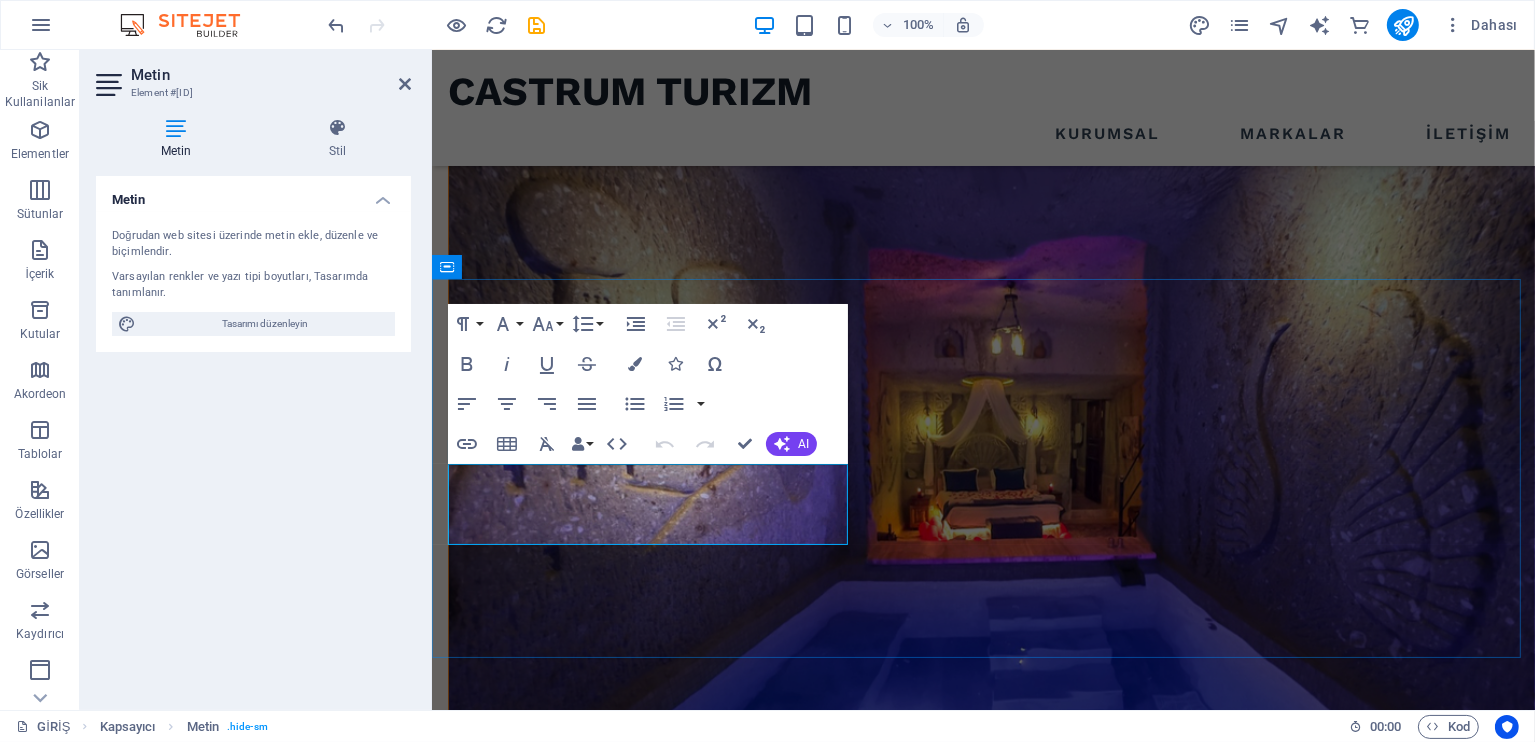 click on "At vero eos et accusamus et iusto odio dignissimos ducimus qui blanditiis praesentium." at bounding box center [982, 1543] 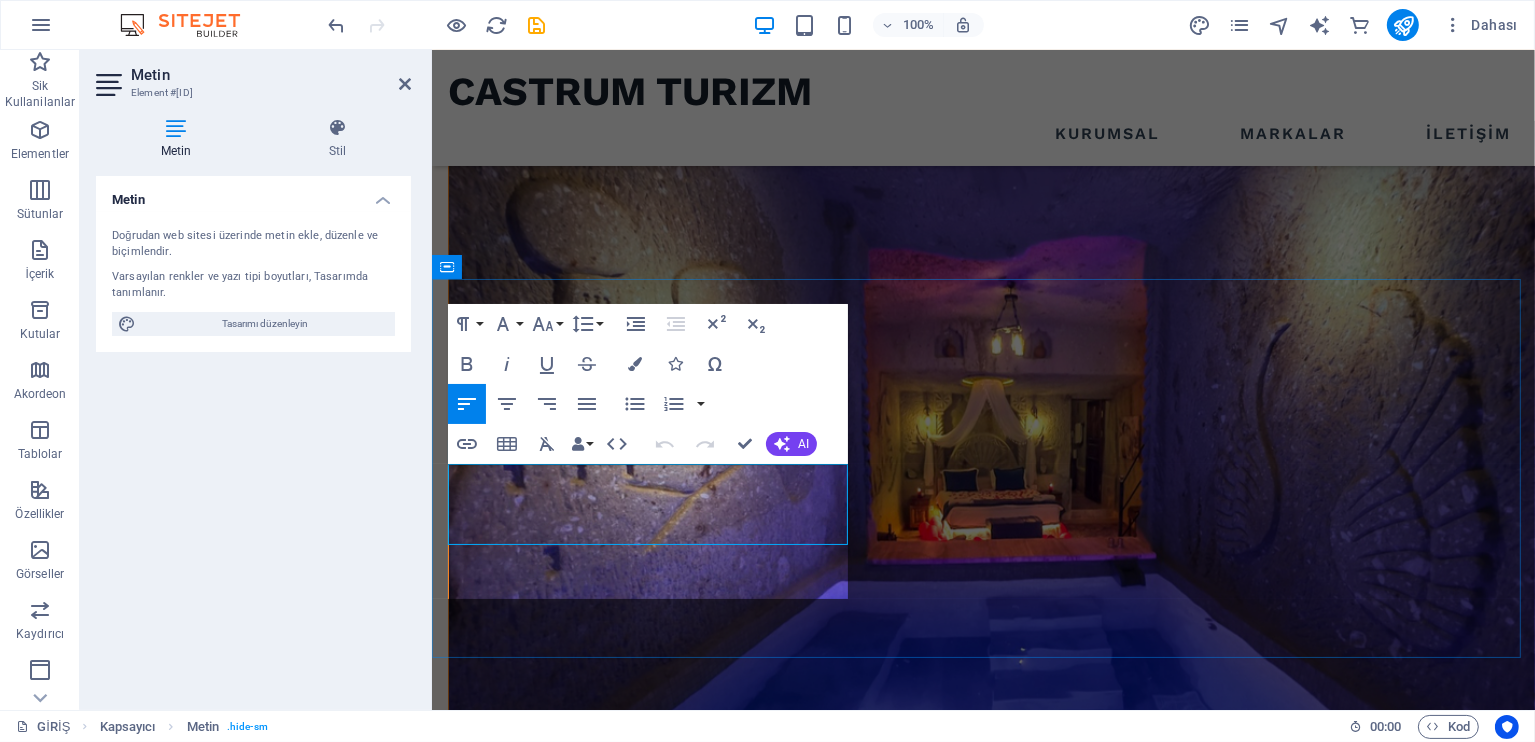 scroll, scrollTop: 3168, scrollLeft: 3, axis: both 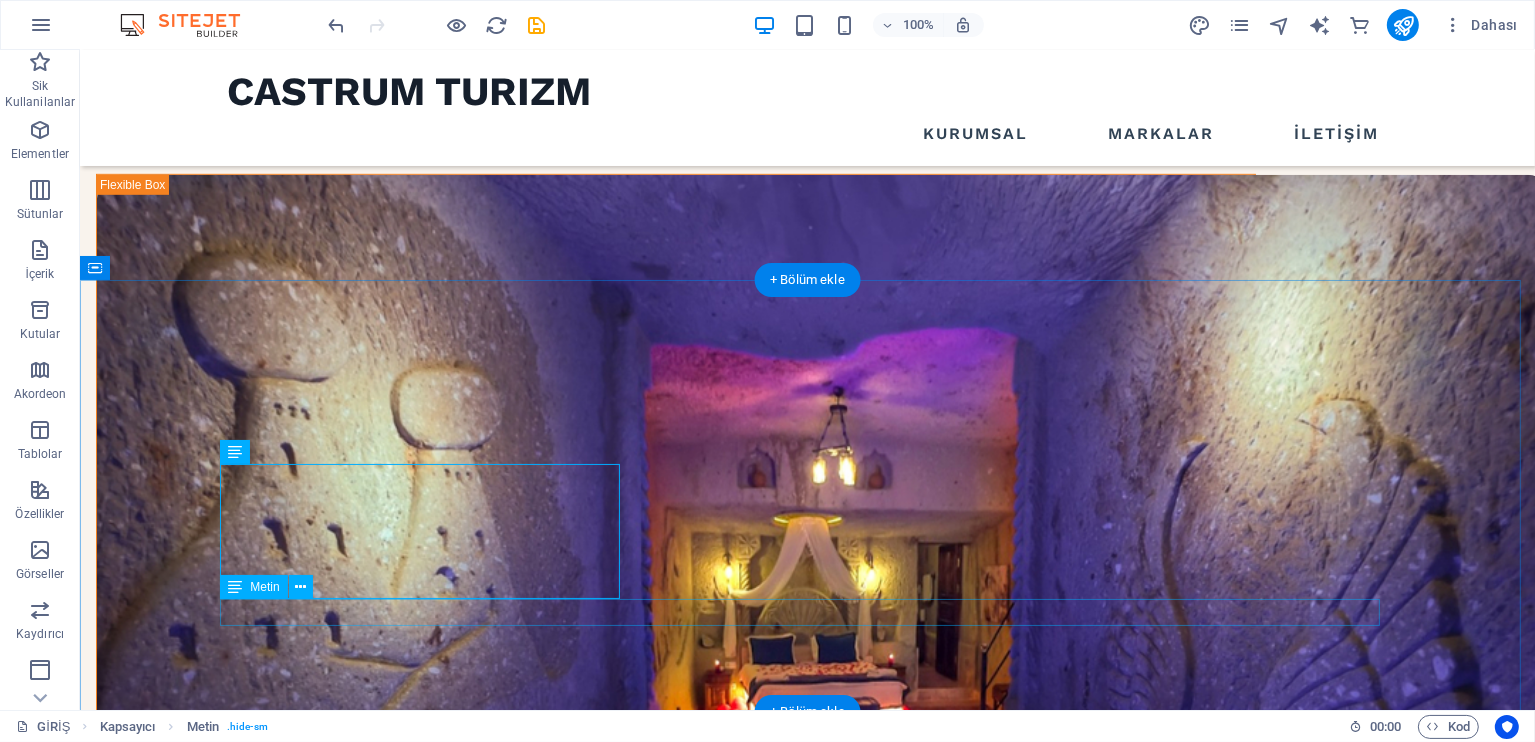 click on "At vero eos et accusamus et iusto odio dignissimos ducimus qui blanditiis praesentium." at bounding box center [807, 1887] 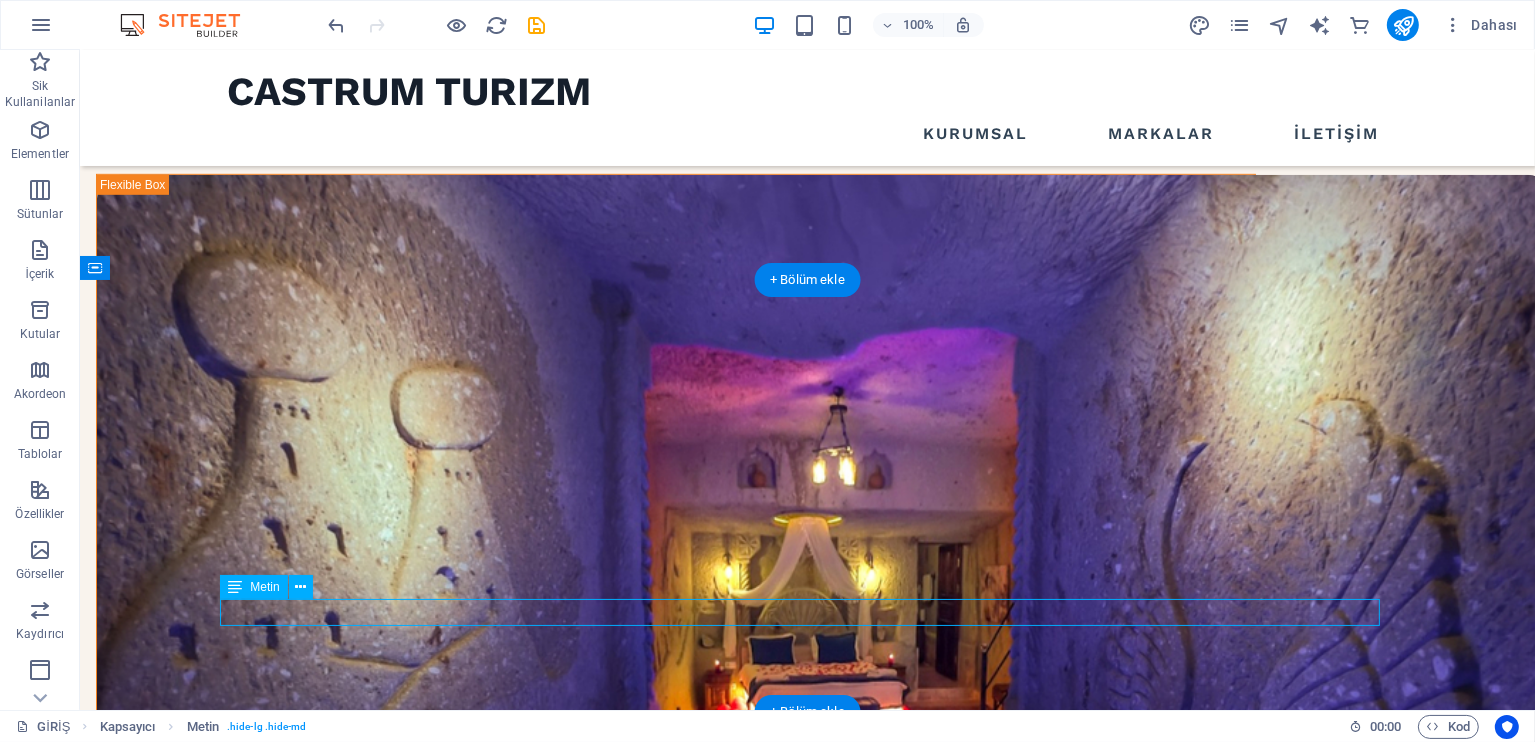 click on "At vero eos et accusamus et iusto odio dignissimos ducimus qui blanditiis praesentium." at bounding box center (807, 1887) 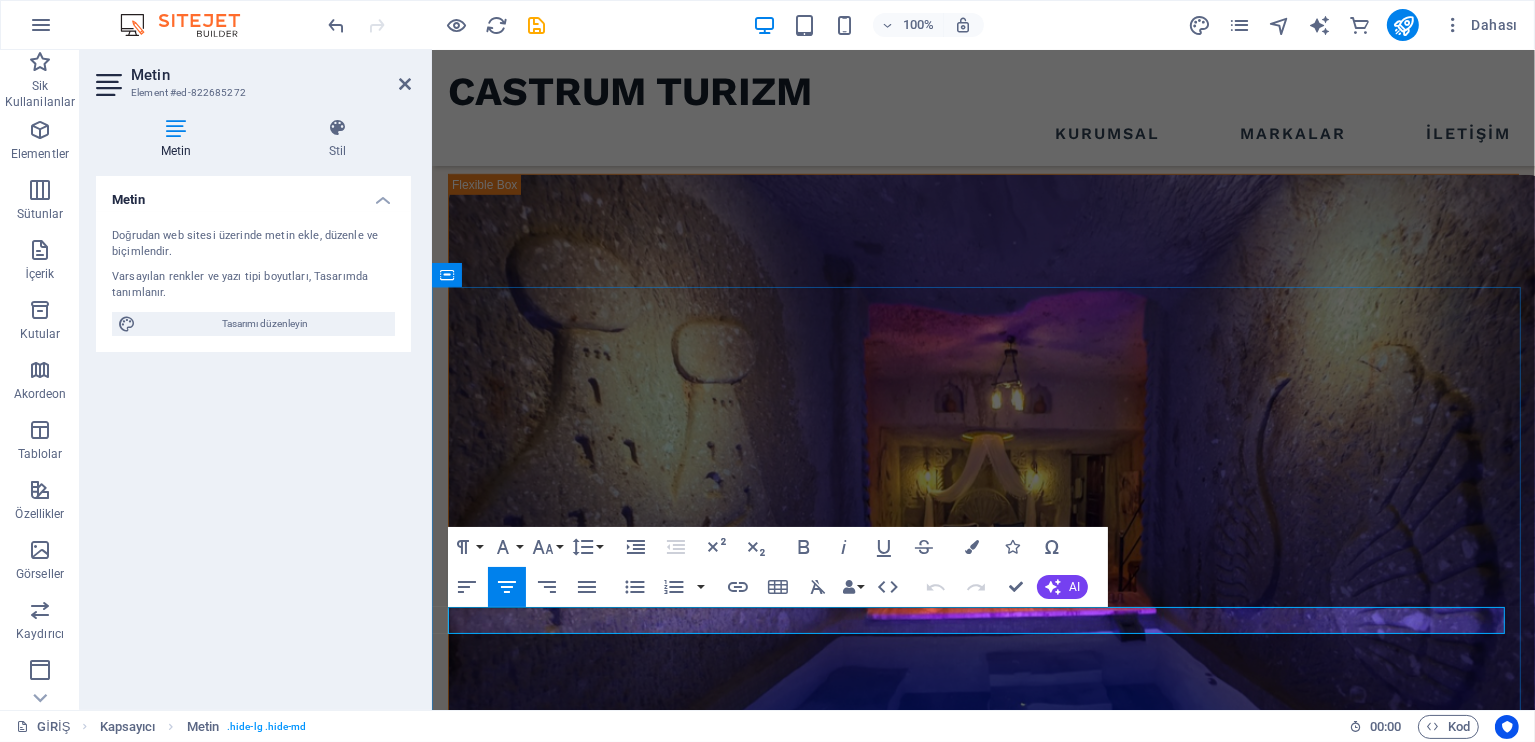 scroll, scrollTop: 1263, scrollLeft: 0, axis: vertical 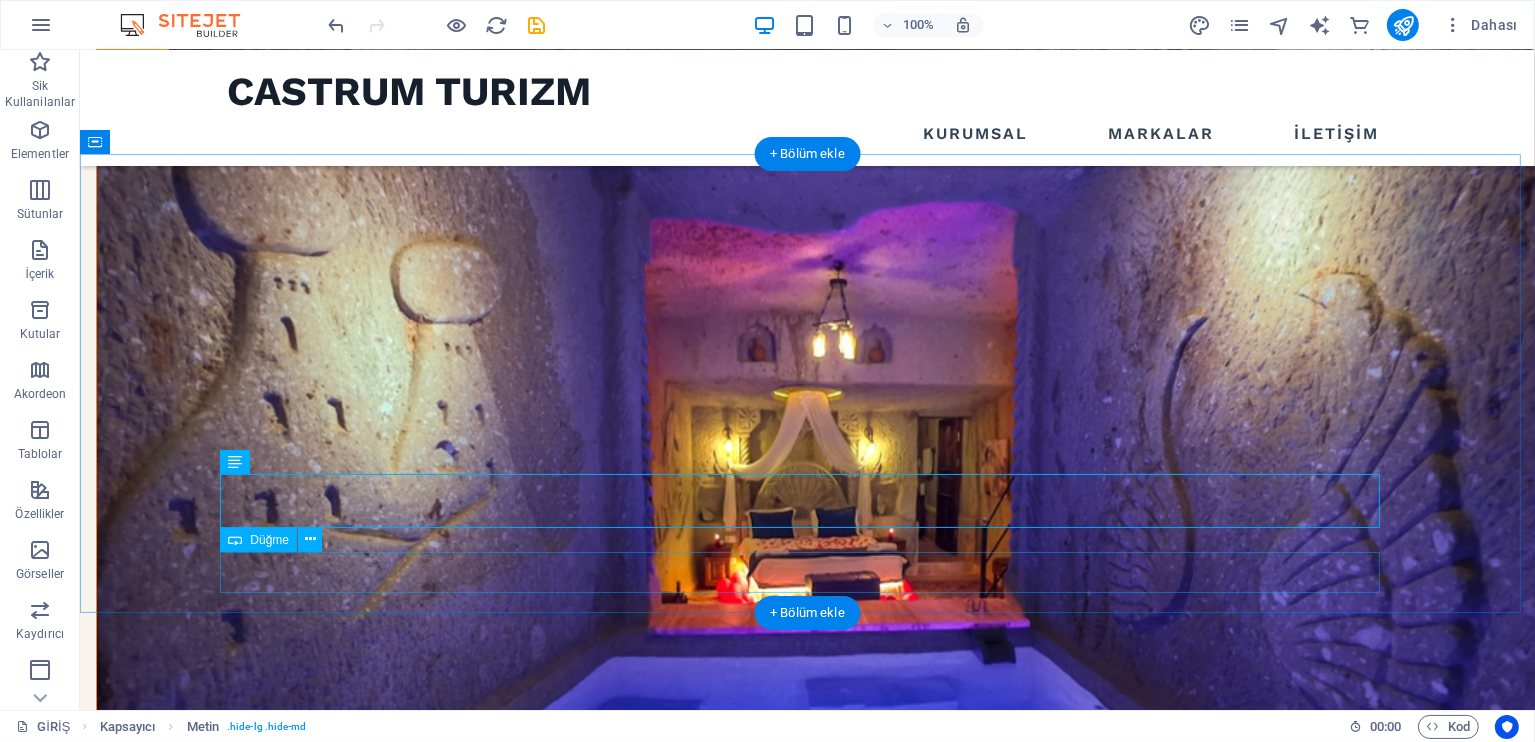 click on "view all" at bounding box center (807, 1847) 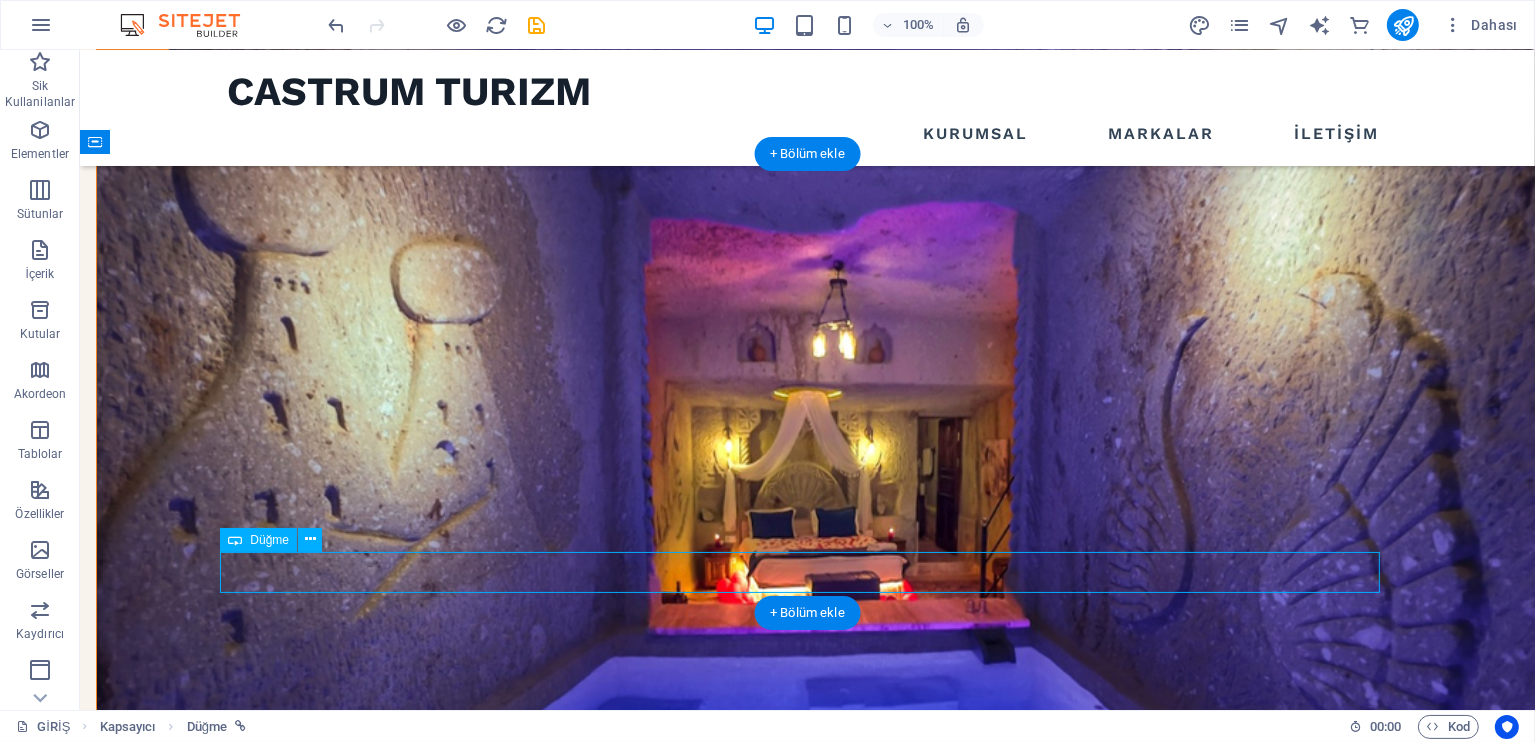 click on "view all" at bounding box center (807, 1847) 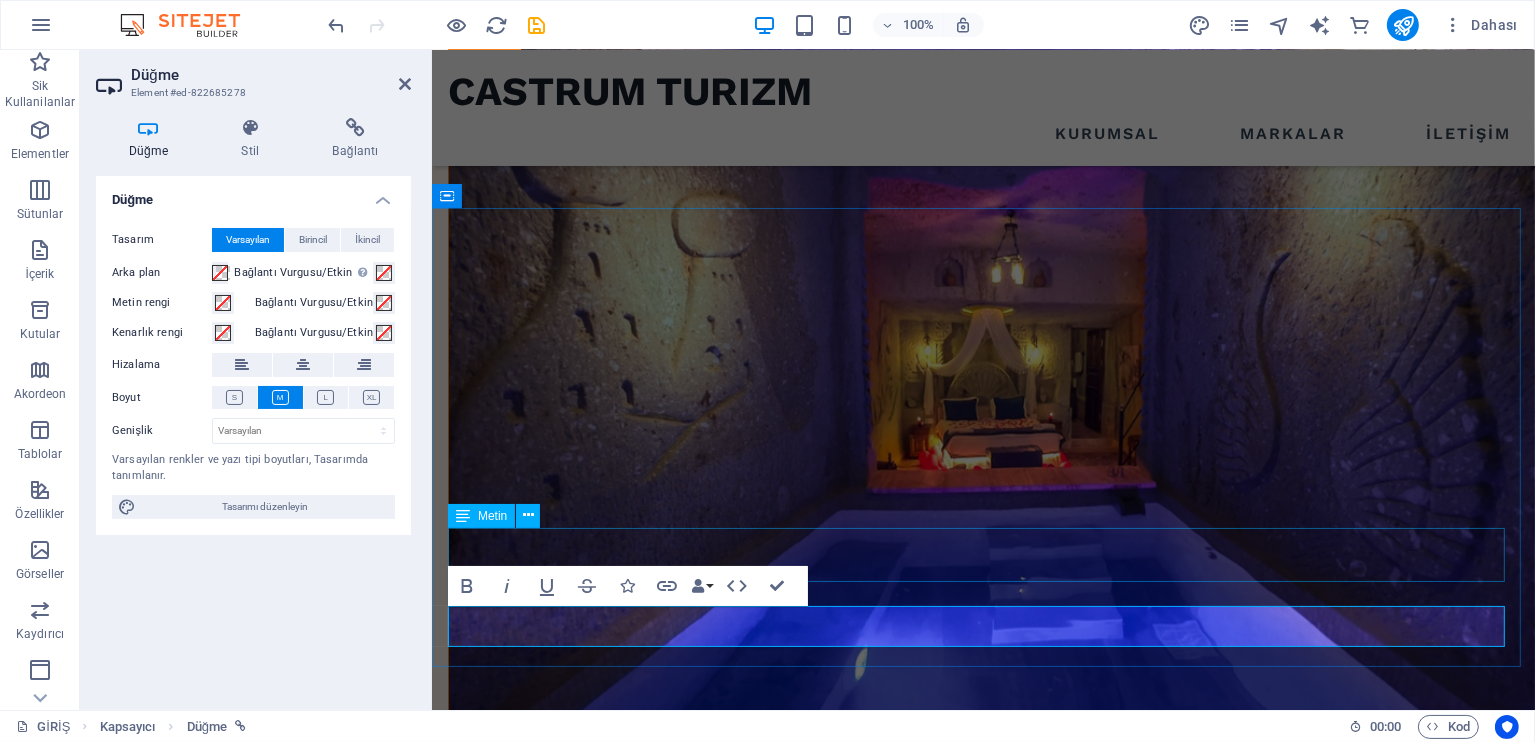 type 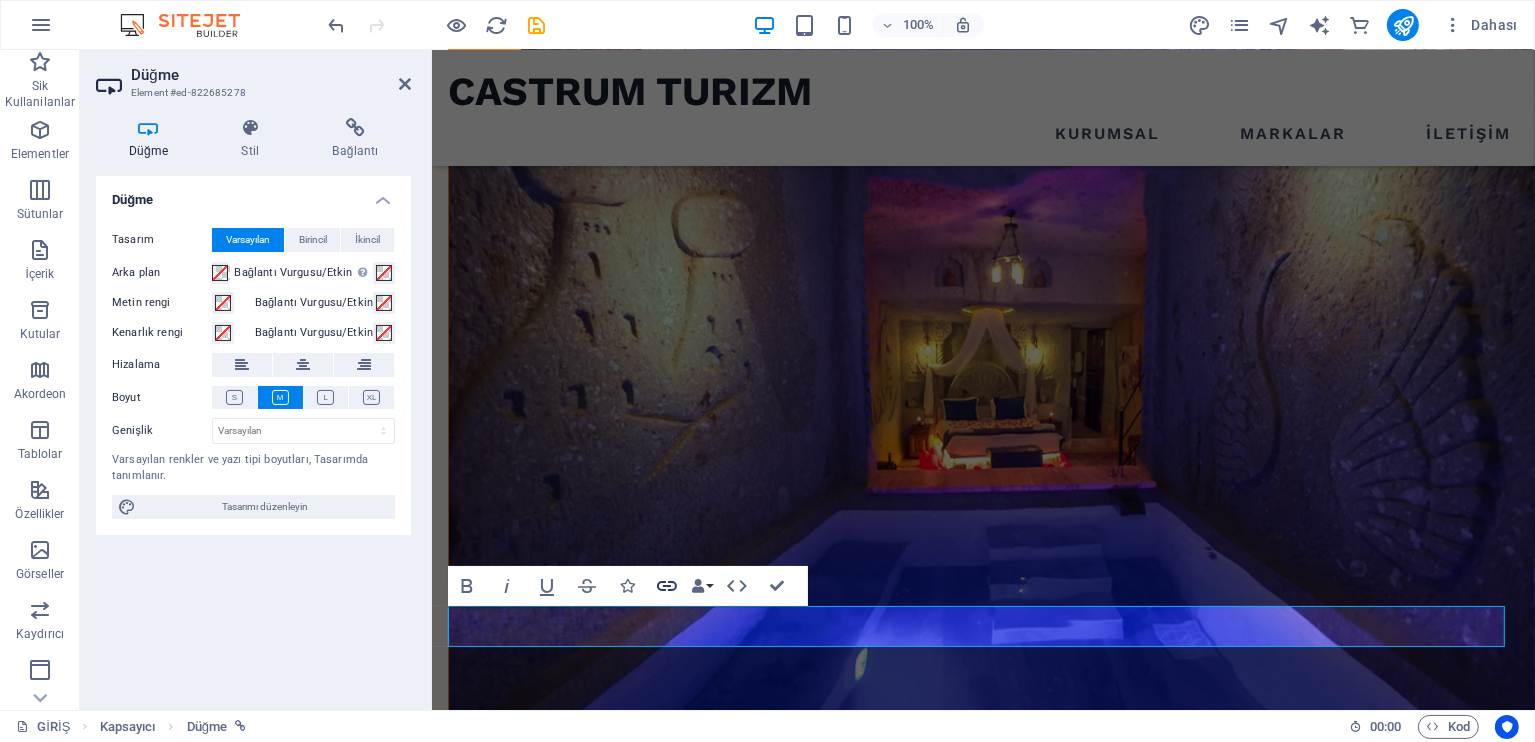 click 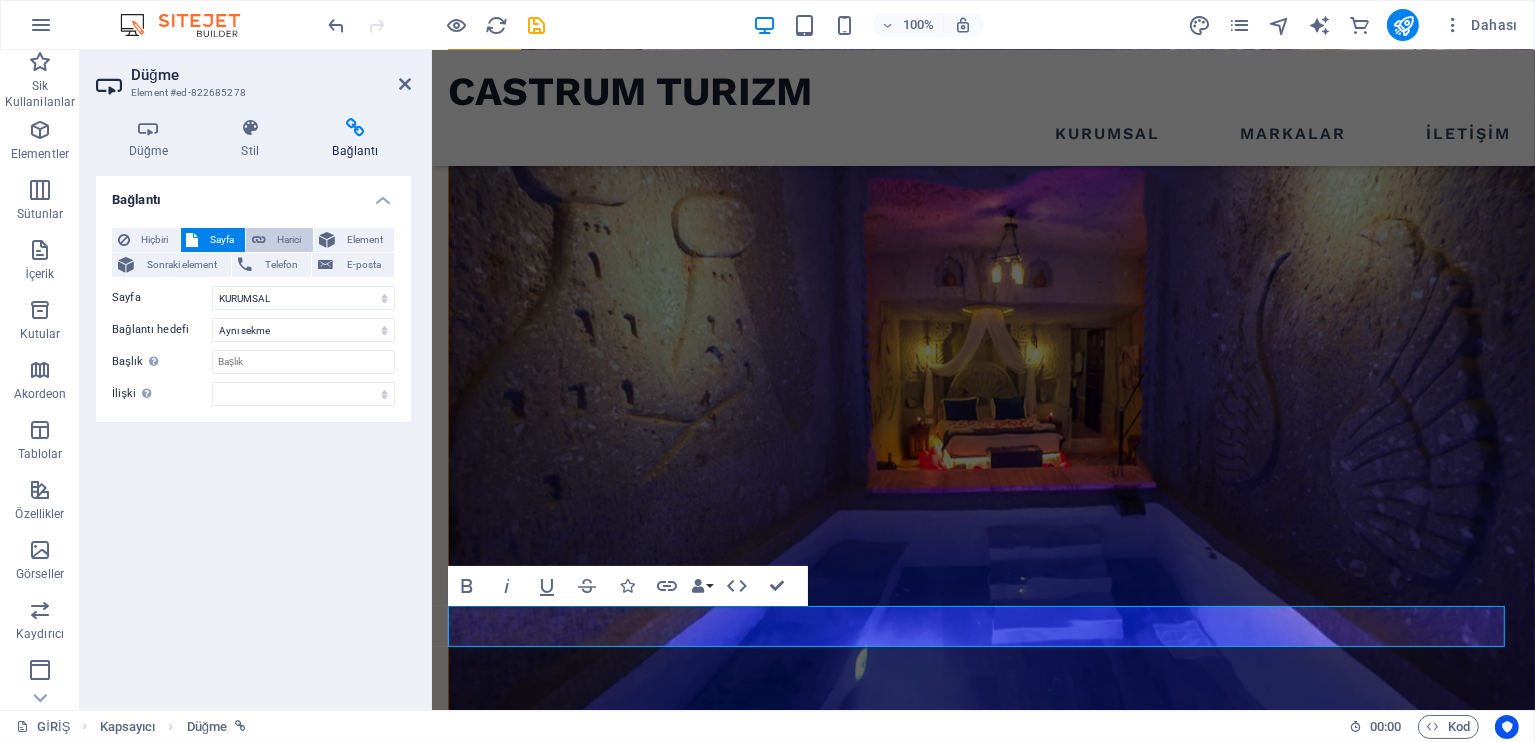 click on "Harici" at bounding box center (289, 240) 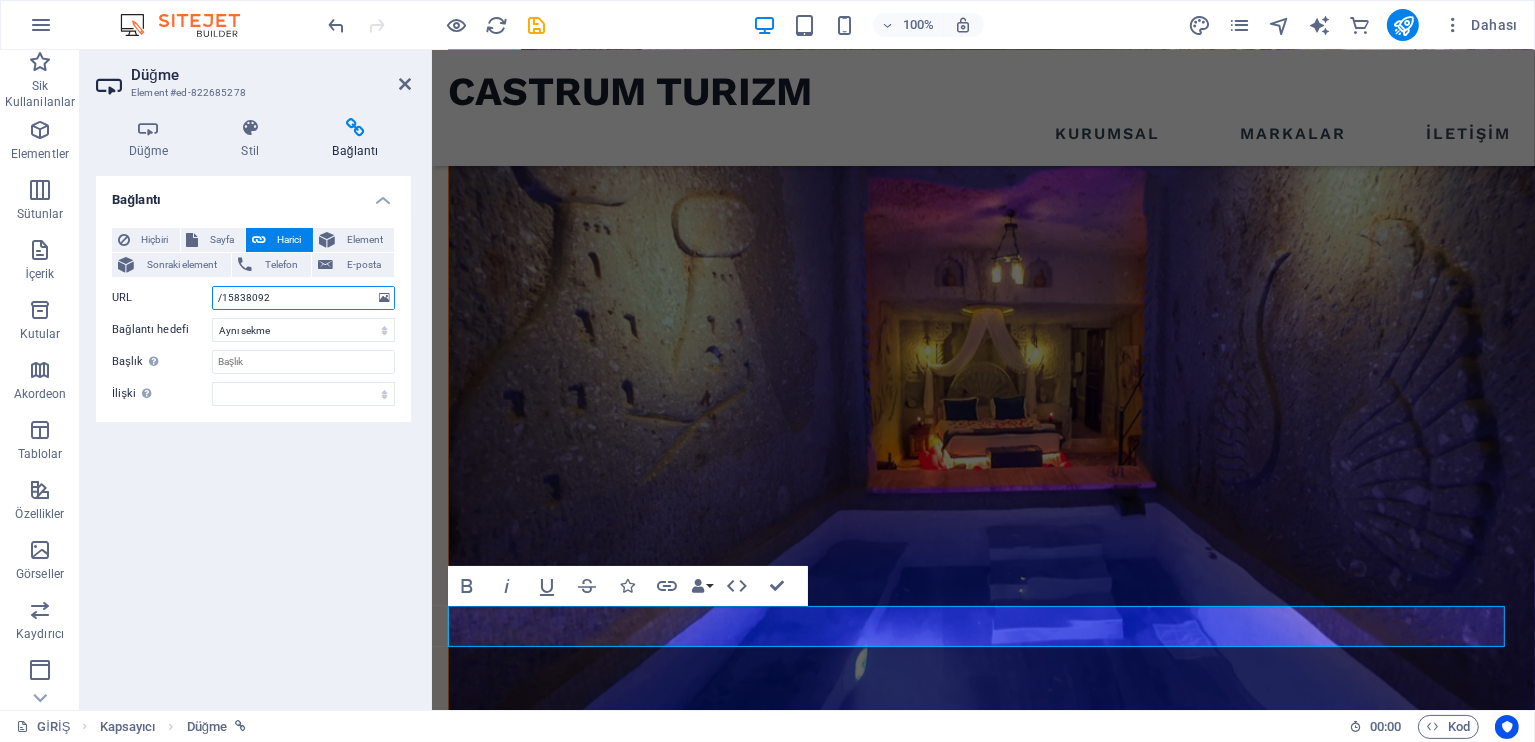 select on "blank" 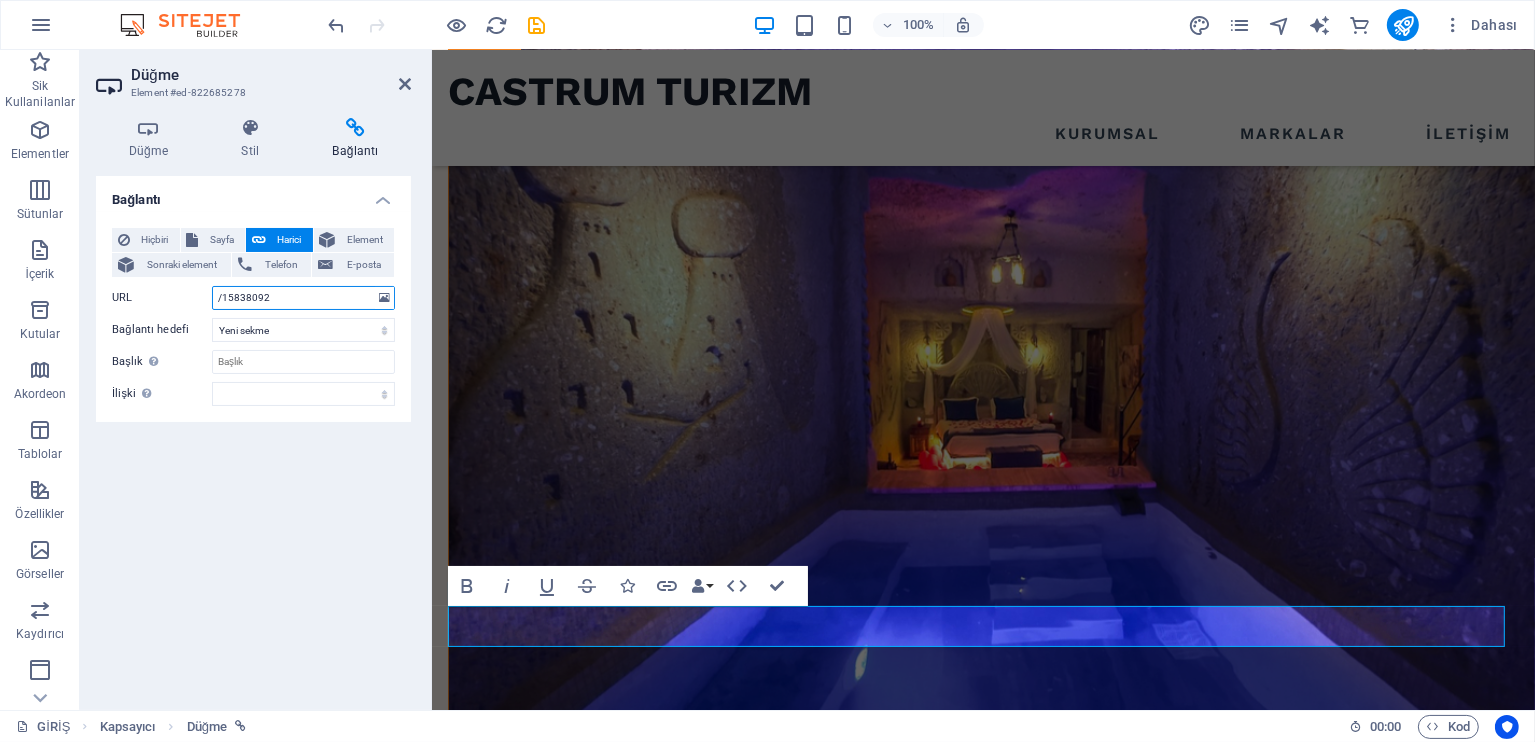 click on "/15838092" at bounding box center (303, 298) 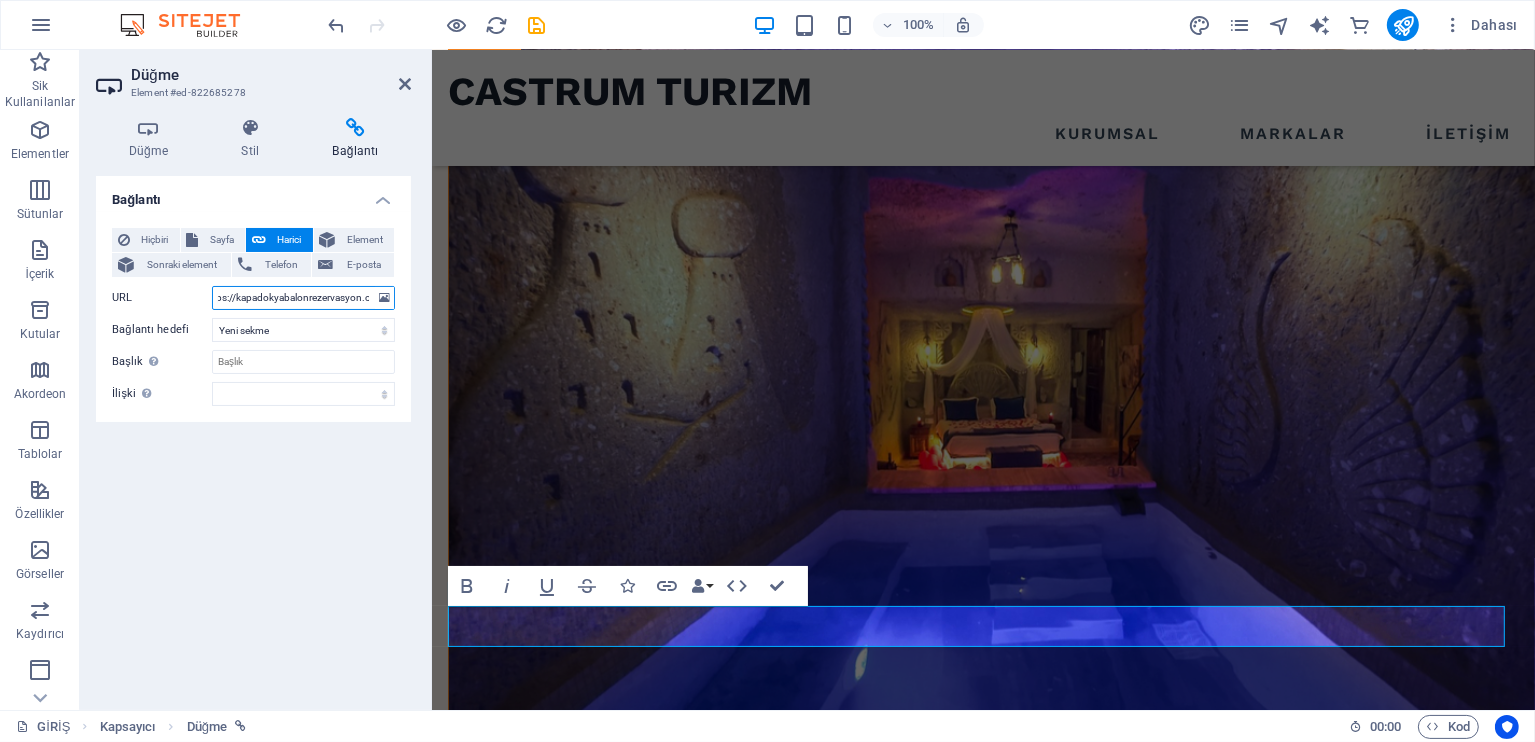 scroll, scrollTop: 0, scrollLeft: 28, axis: horizontal 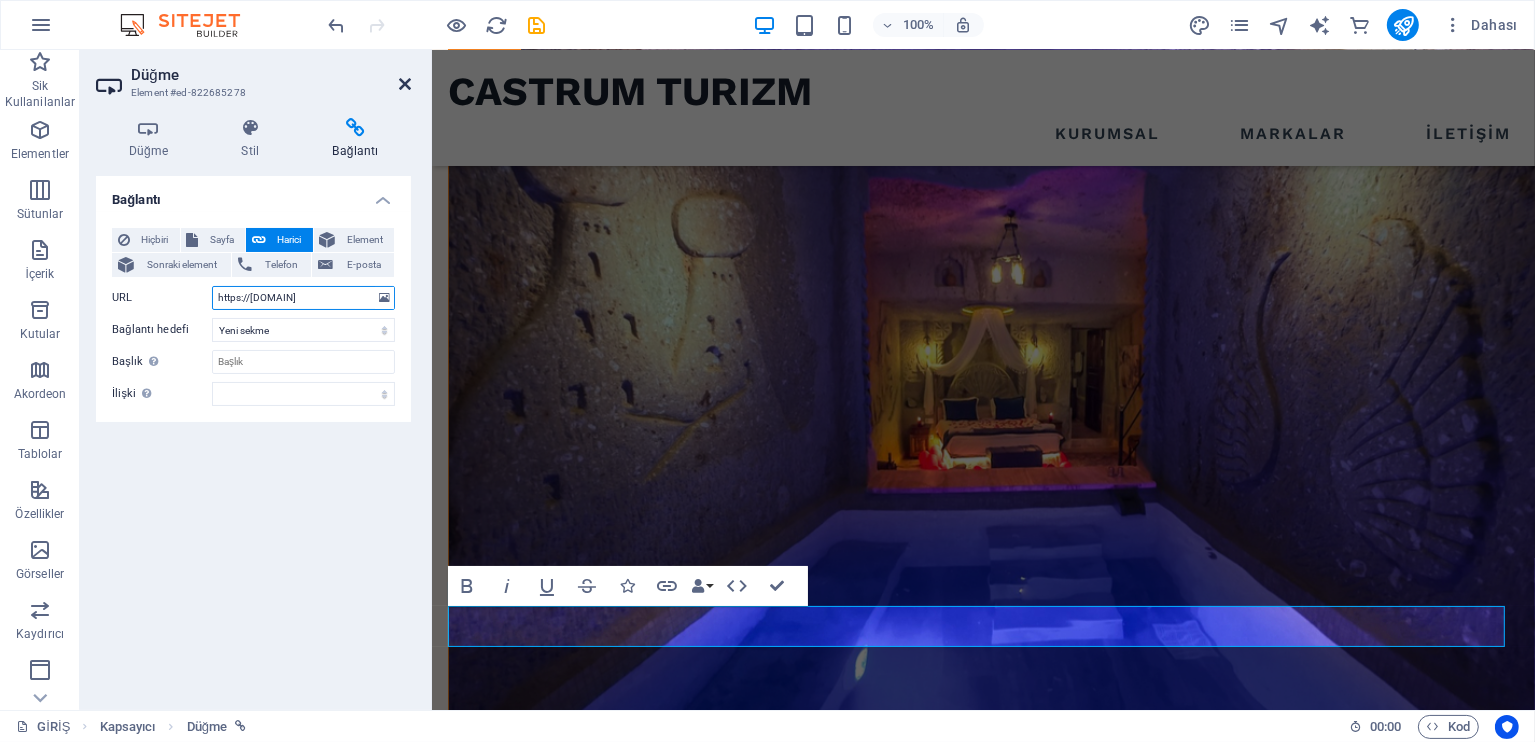 type on "https://kapadokyabalonrezervasyon.com" 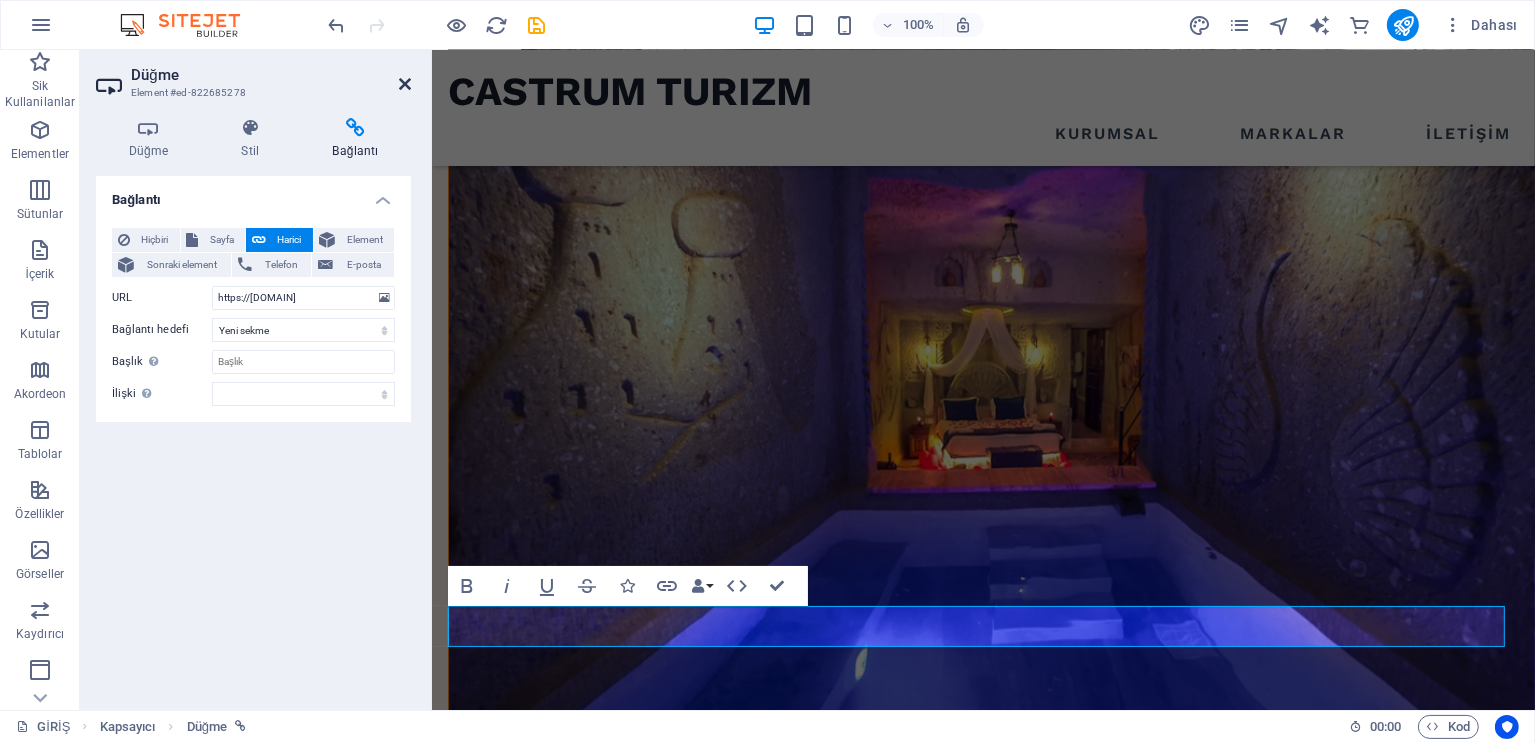 scroll, scrollTop: 0, scrollLeft: 0, axis: both 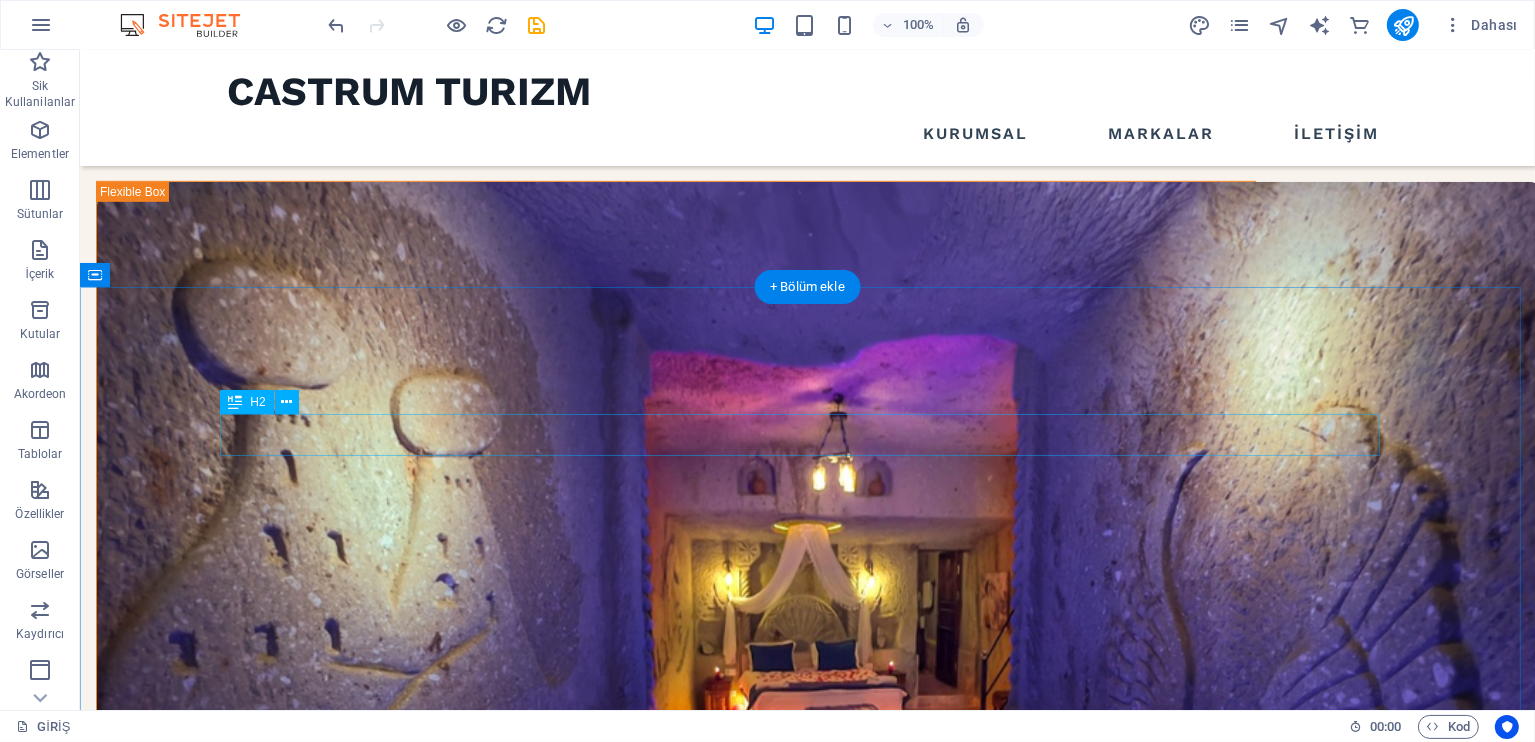 click on "Kapadokya Balon Turları" at bounding box center (807, 1790) 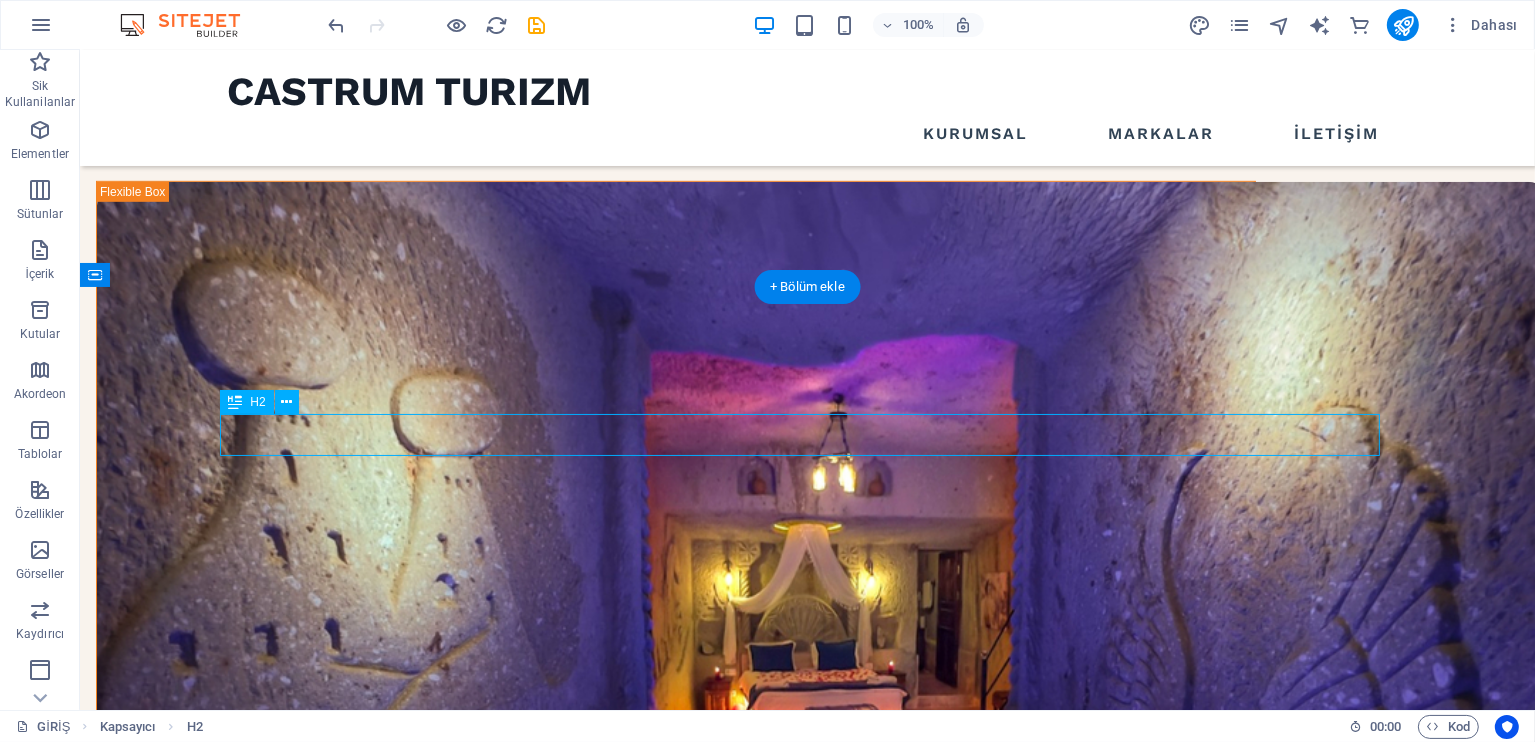 click on "Kapadokya Balon Turları" at bounding box center (807, 1790) 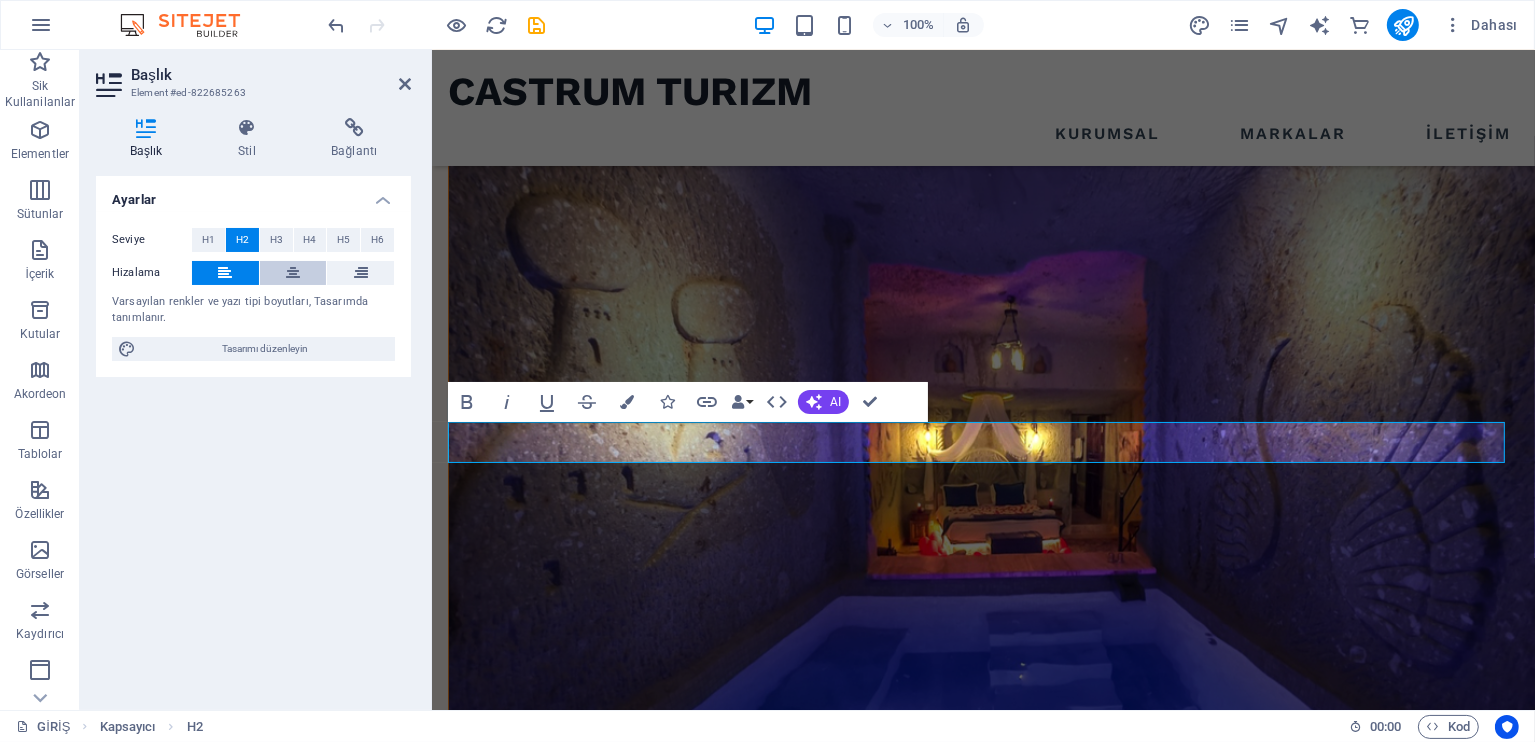 click at bounding box center [293, 273] 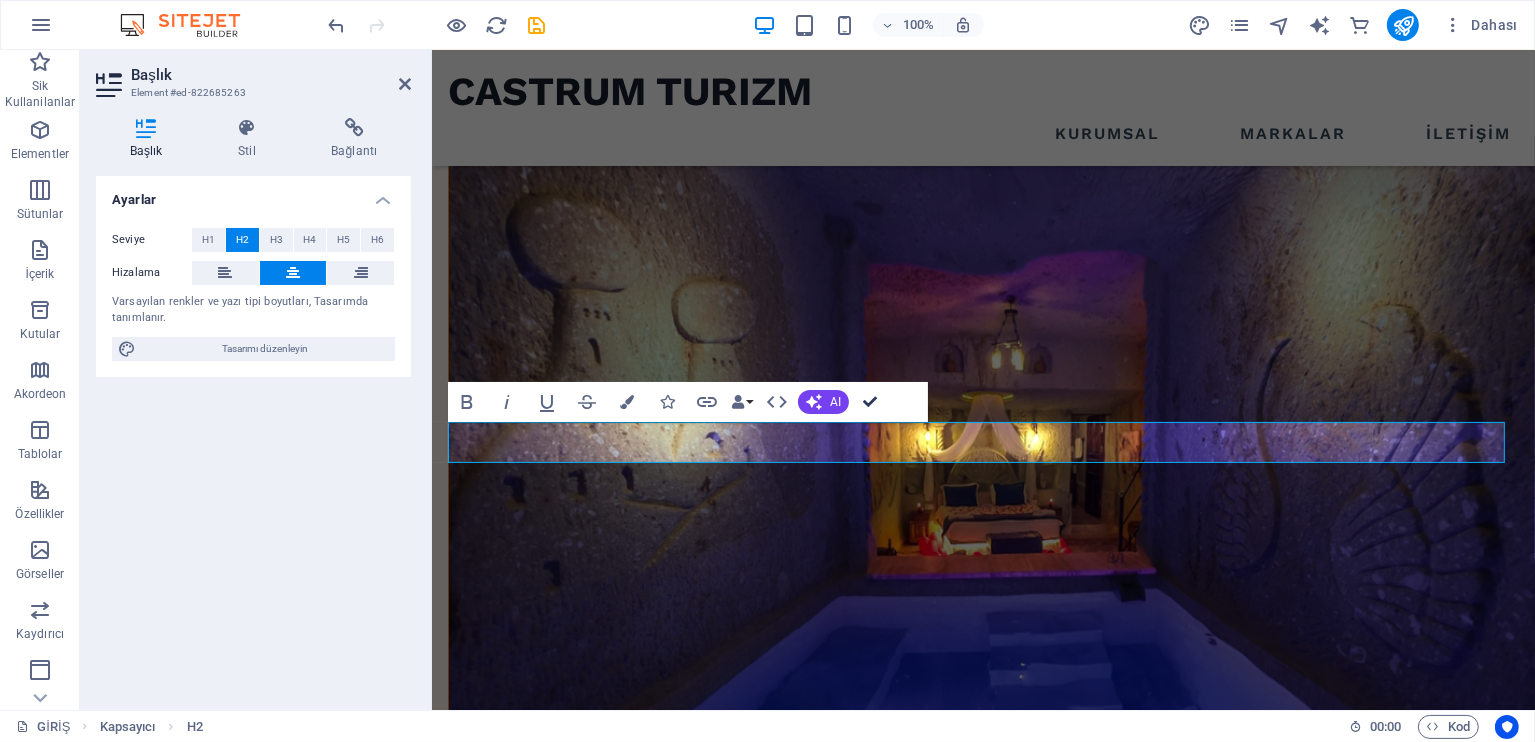 scroll, scrollTop: 1209, scrollLeft: 0, axis: vertical 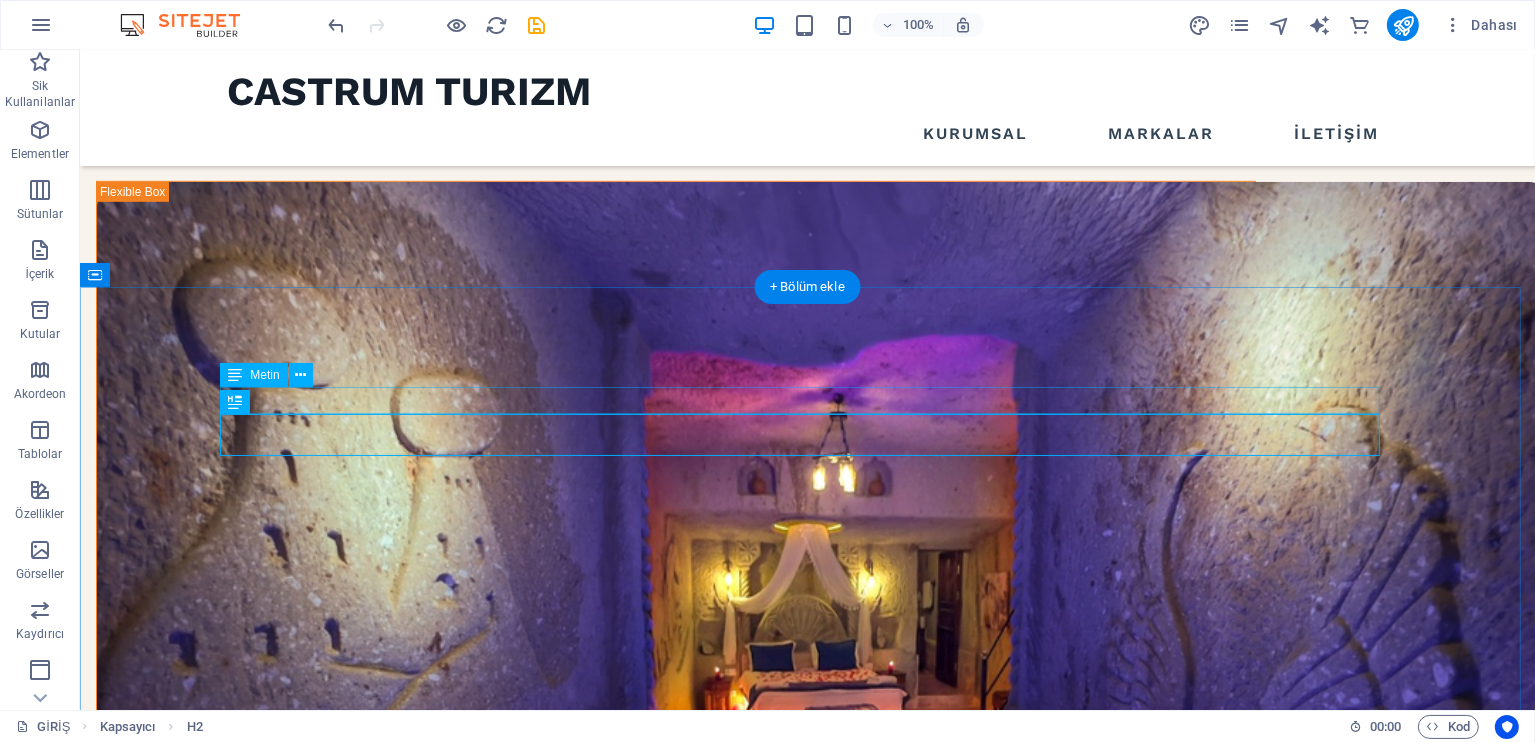 click on "Kapadokya Balon Rezervasyon" at bounding box center [807, 1755] 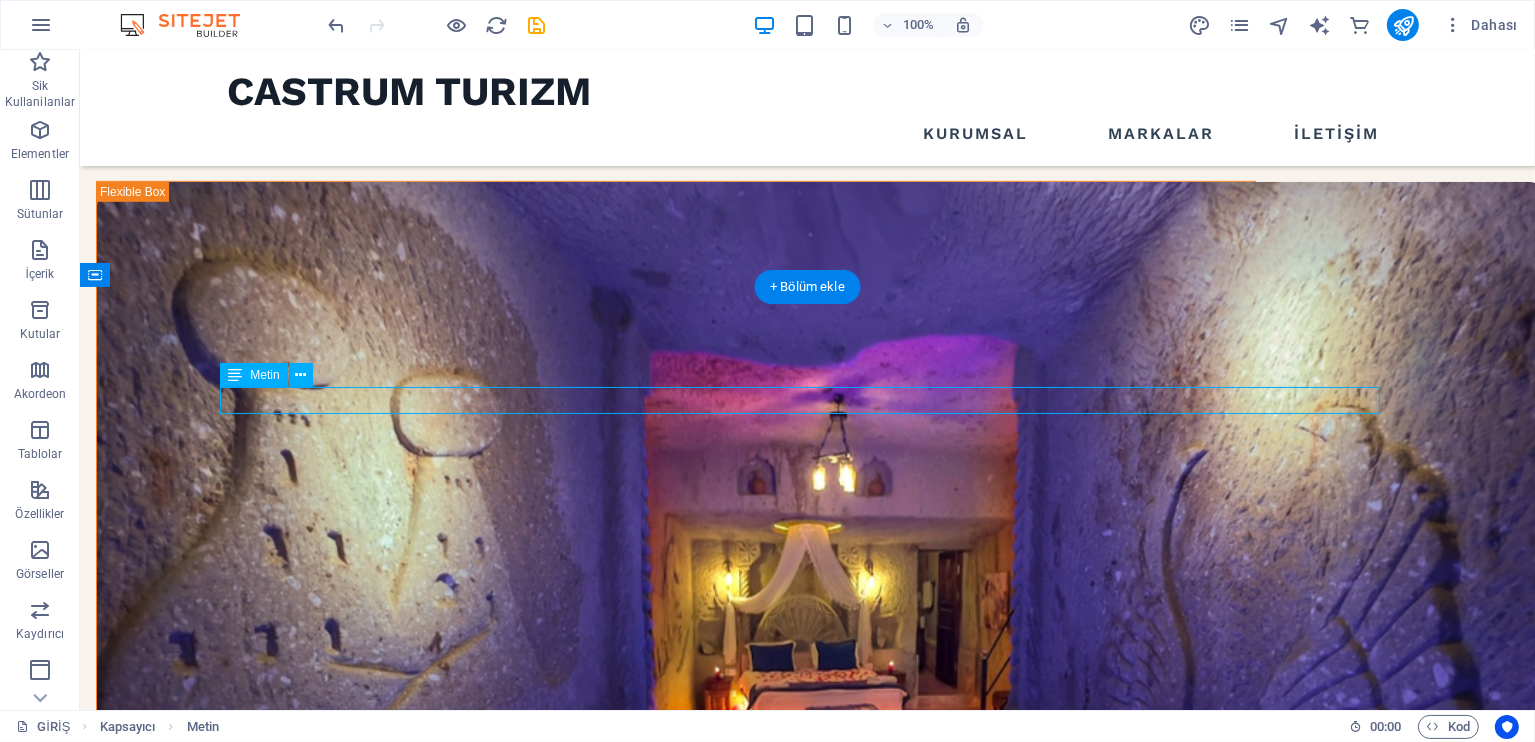 click on "Kapadokya Balon Rezervasyon" at bounding box center [807, 1755] 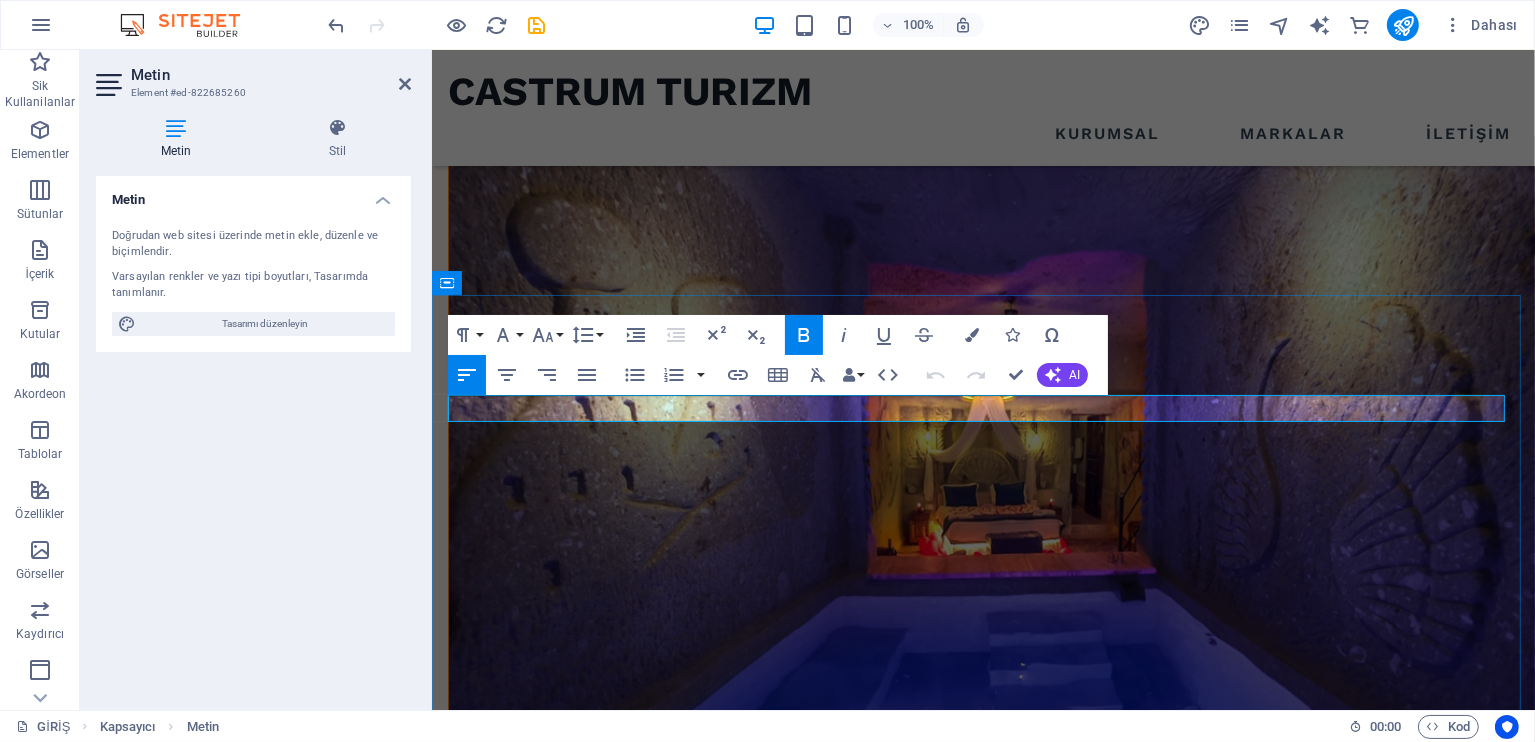 drag, startPoint x: 550, startPoint y: 410, endPoint x: 513, endPoint y: 402, distance: 37.85499 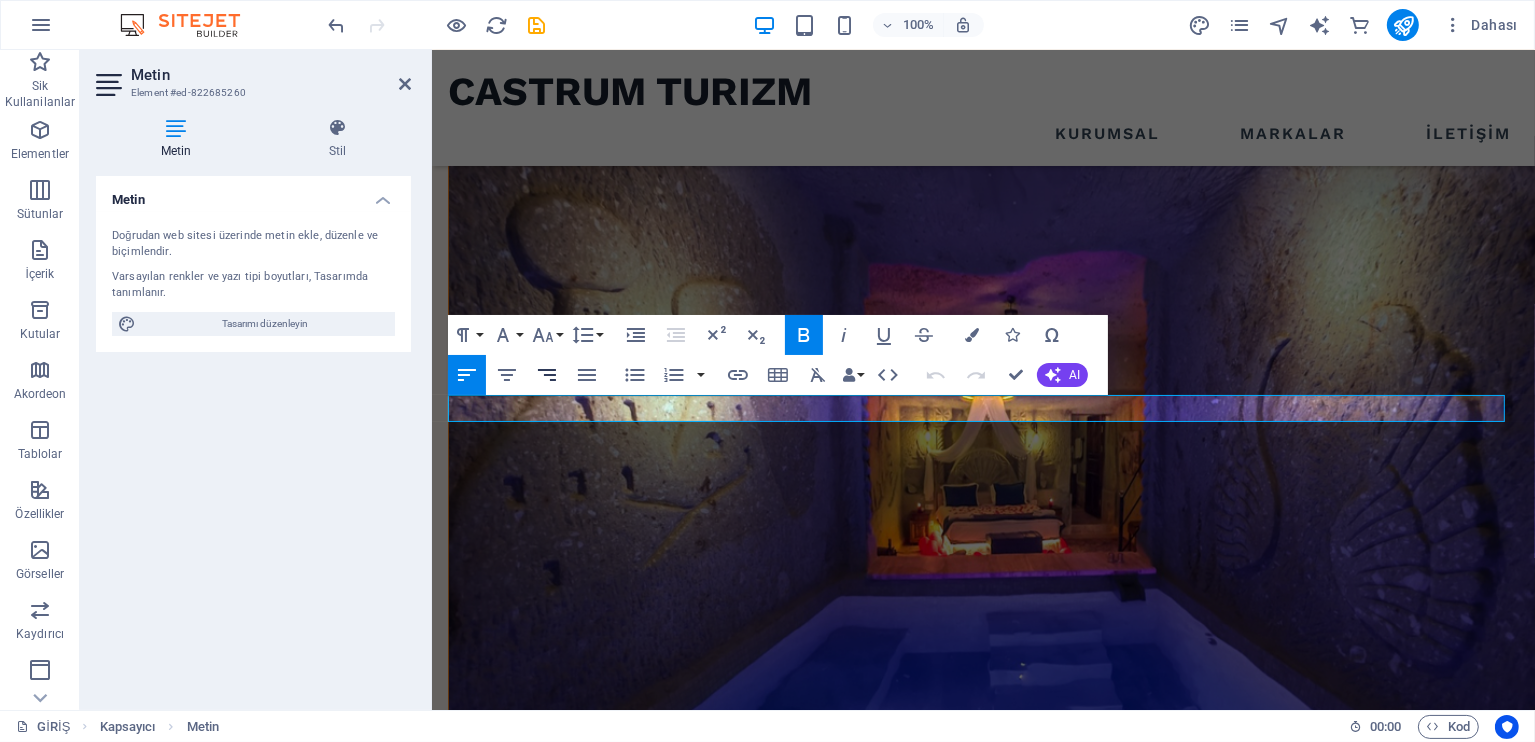 click 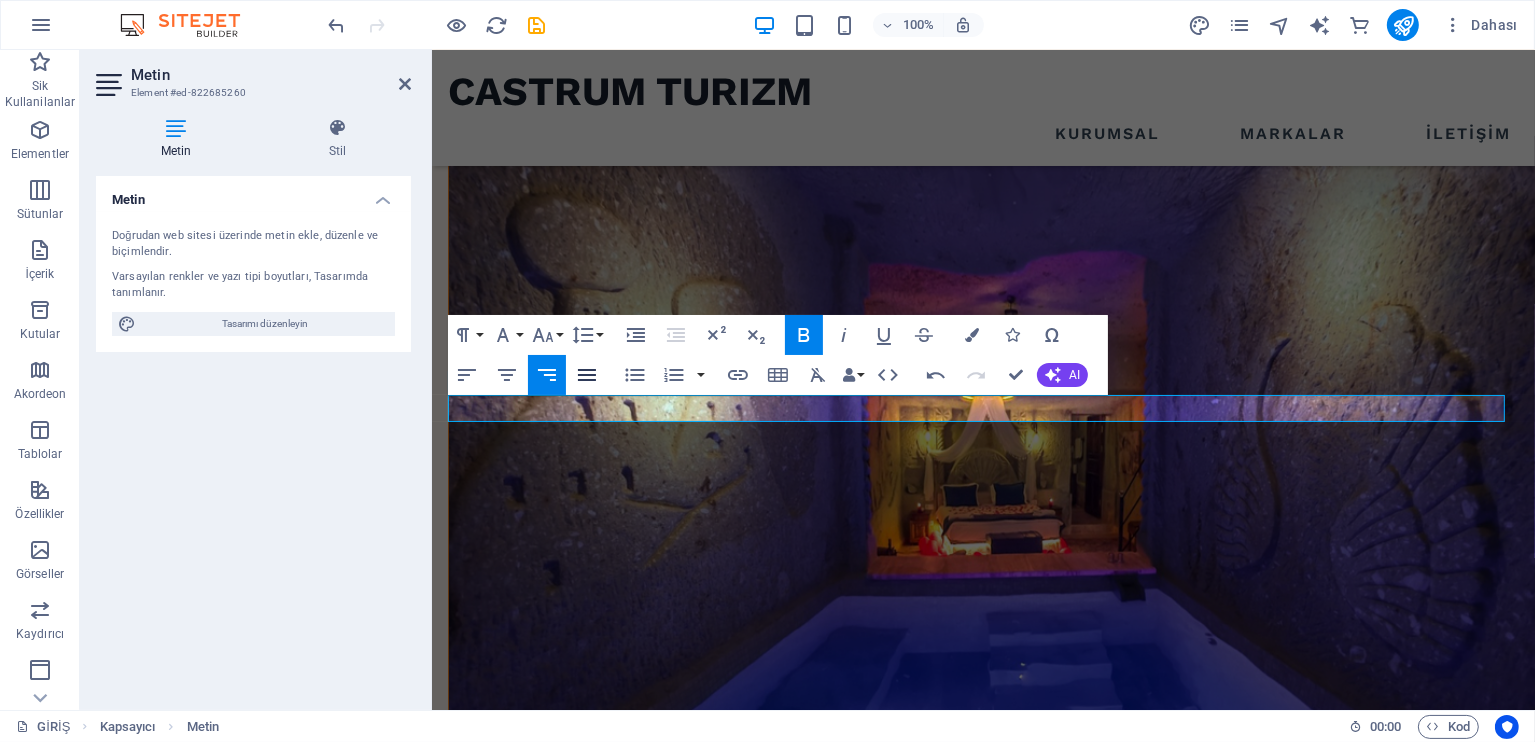 click 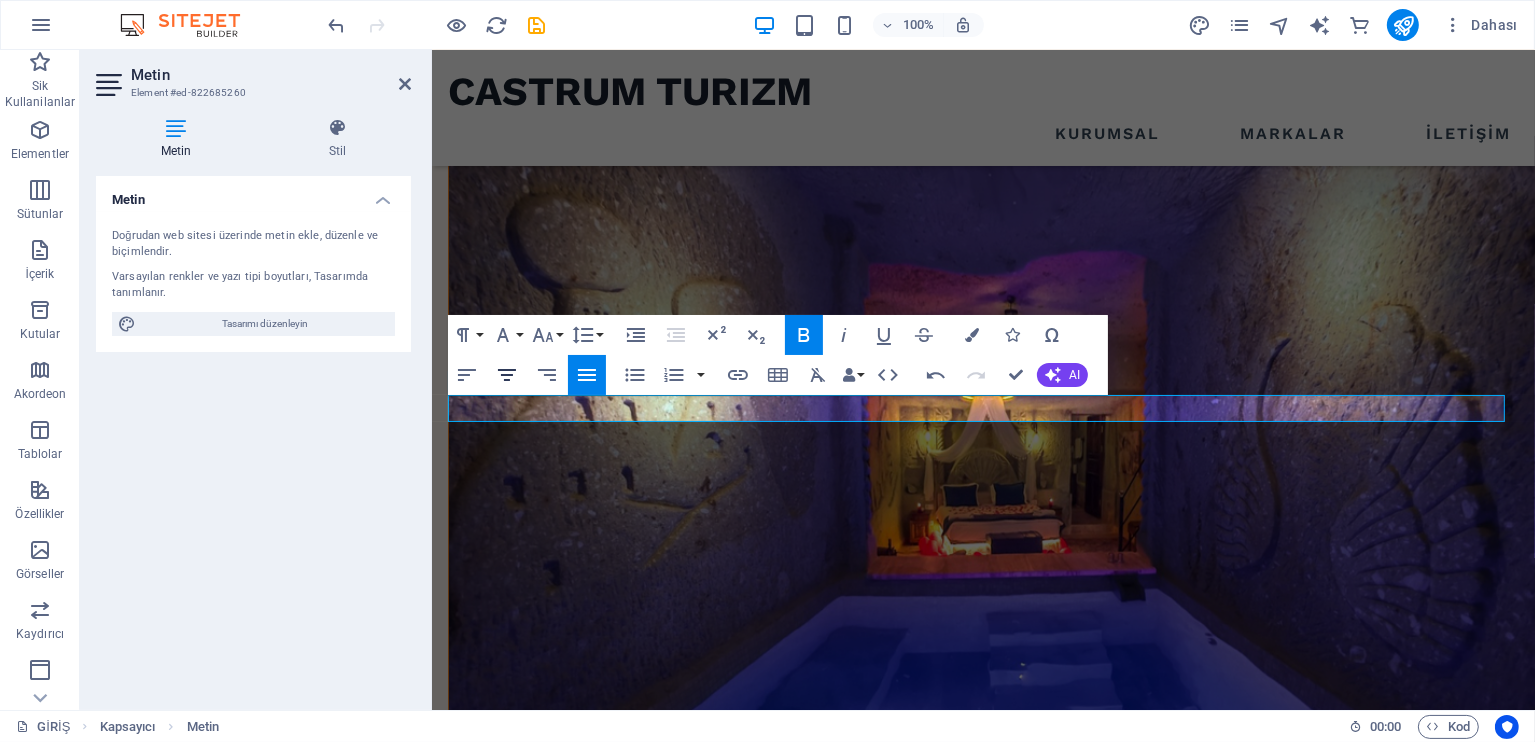 click 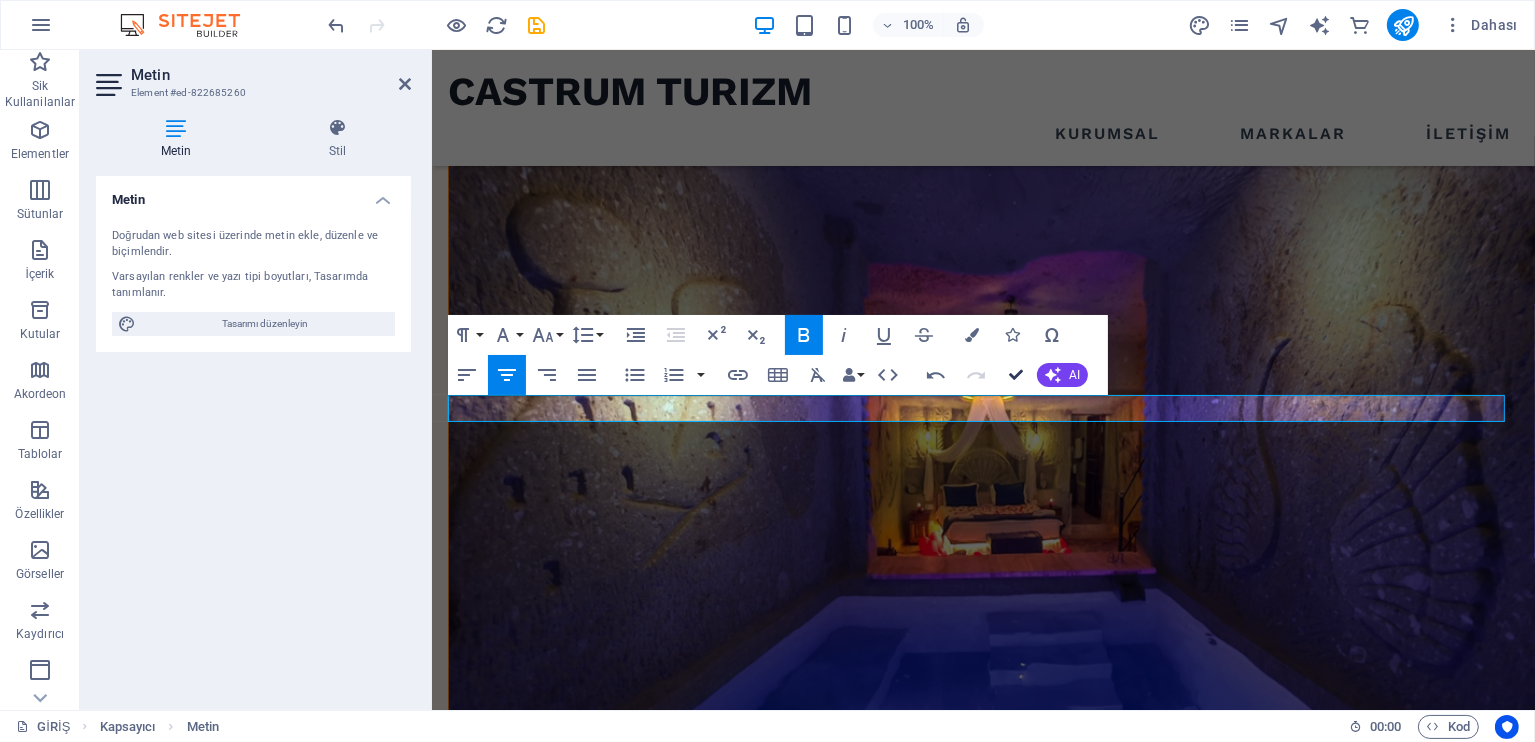 drag, startPoint x: 1007, startPoint y: 375, endPoint x: 862, endPoint y: 411, distance: 149.40215 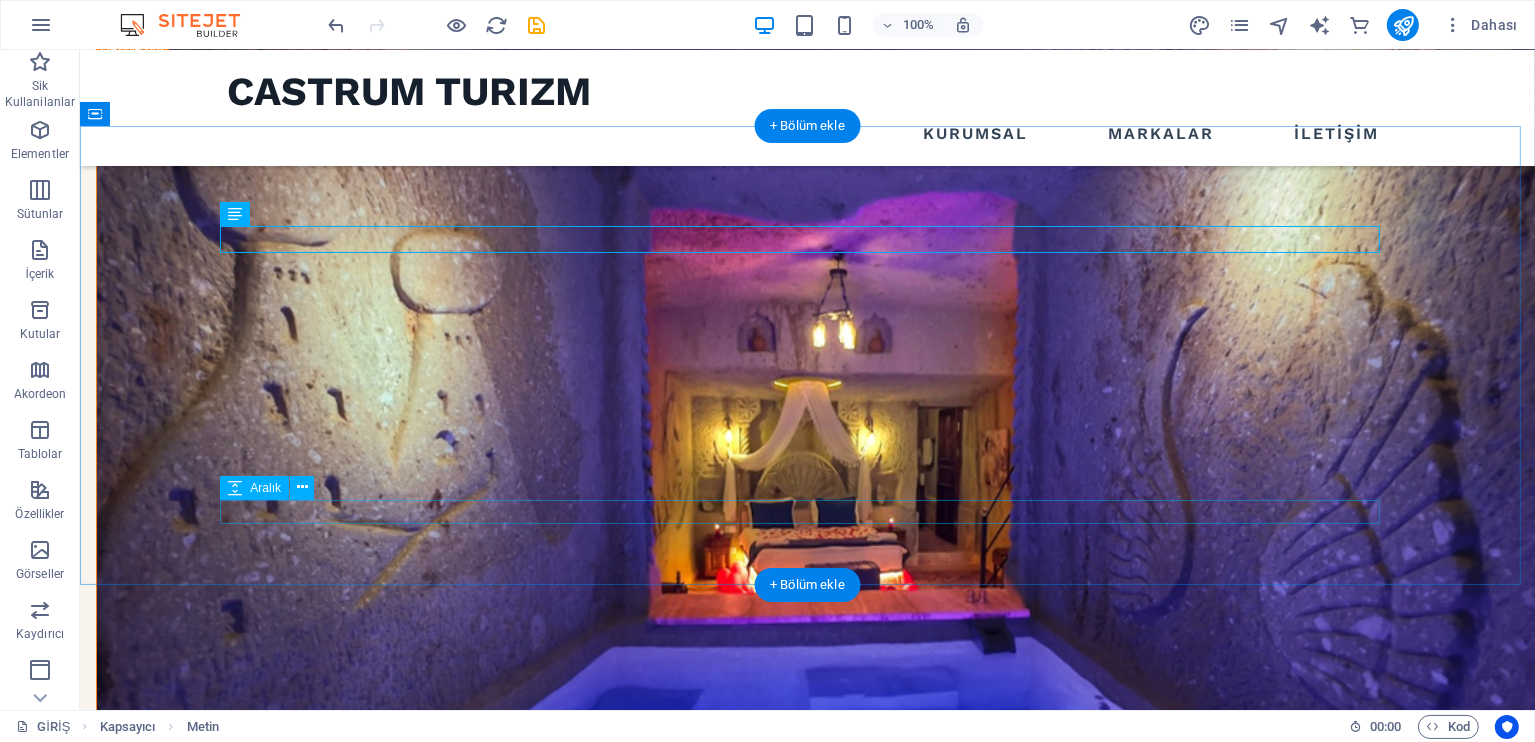 scroll, scrollTop: 1401, scrollLeft: 0, axis: vertical 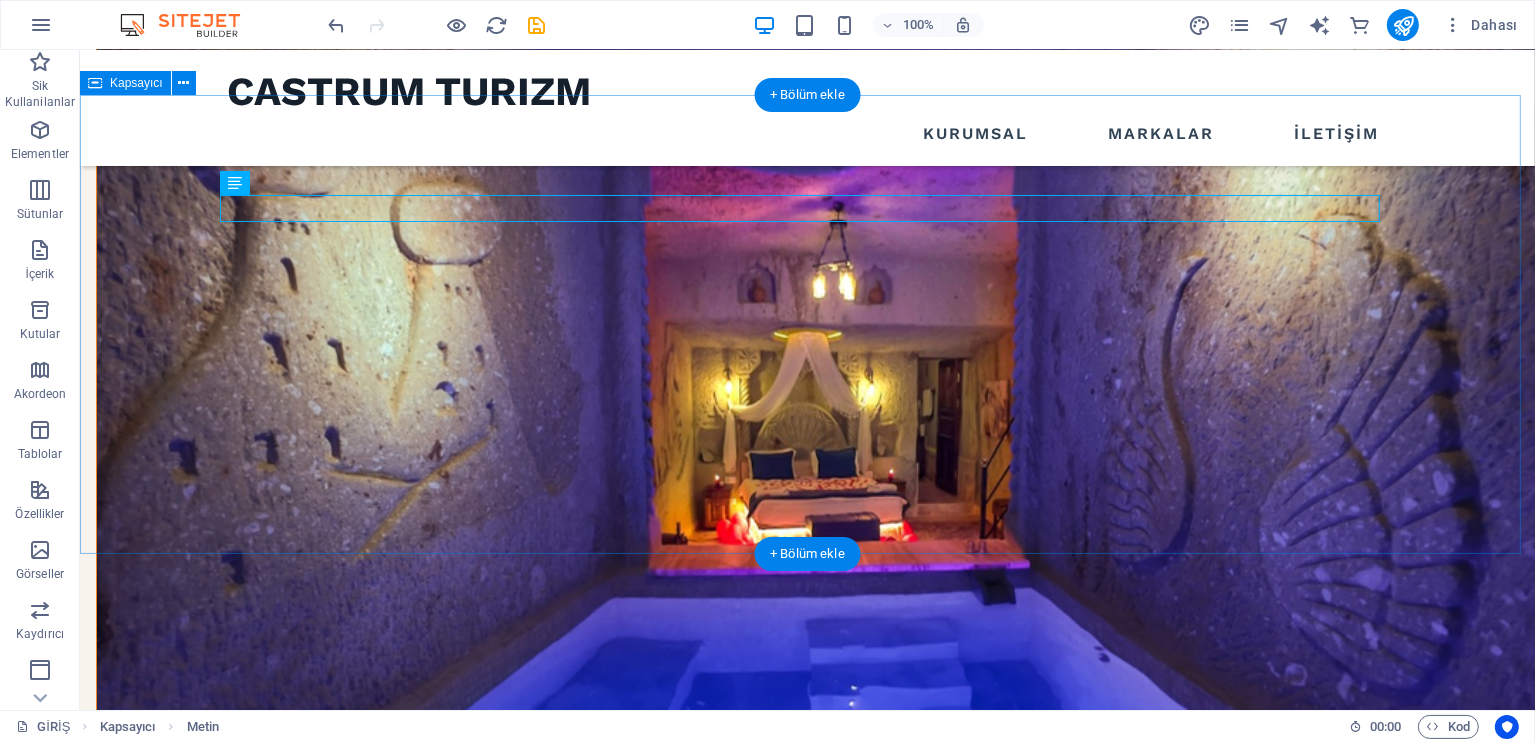 click on "Kapadokya Balon Rezervasyon
Kapadokya Balon Turları Kapadokya balon turu rezervasyonu yapın, gün doğumunda gökyüzüne yükselin. En iyi fiyatlar, güvenli uçuşlar ve unutulmaz manzaralar Kapadokya Balon Turları ile sizi bekliyor! Kapadokya balon turu rezervasyonu yapın, gün doğumunda gökyüzüne yükselin. En iyi fiyatlar, güvenli uçuşlar ve unutulmaz manzaralar Kapadokya Balon Turları ile sizi bekliyor! BALON TURU REZERVASYONU" at bounding box center [806, 1639] 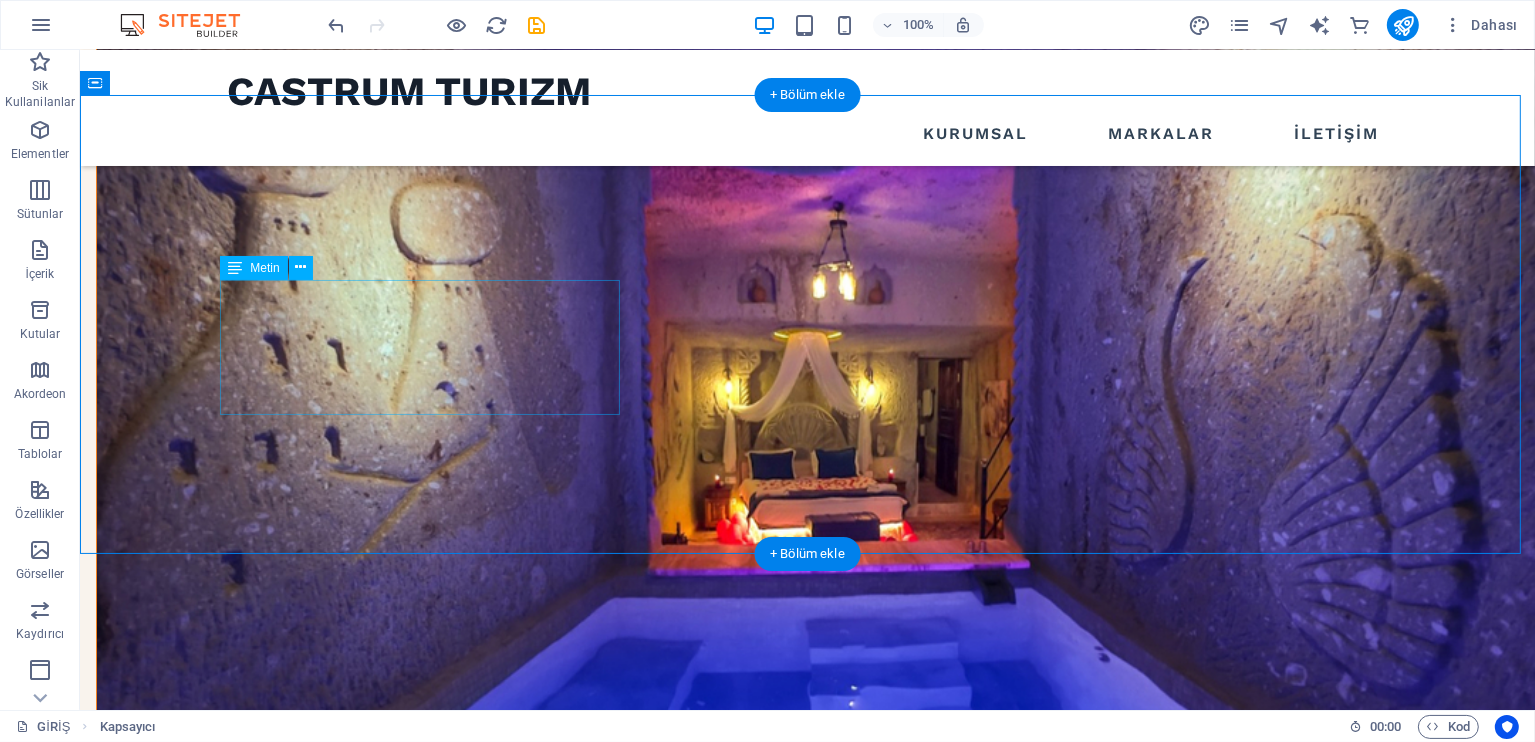 click on "Kapadokya balon turu rezervasyonu yapın, gün doğumunda gökyüzüne yükselin. En iyi fiyatlar, güvenli uçuşlar ve unutulmaz manzaralar Kapadokya Balon Turları ile sizi bekliyor!" at bounding box center [807, 1662] 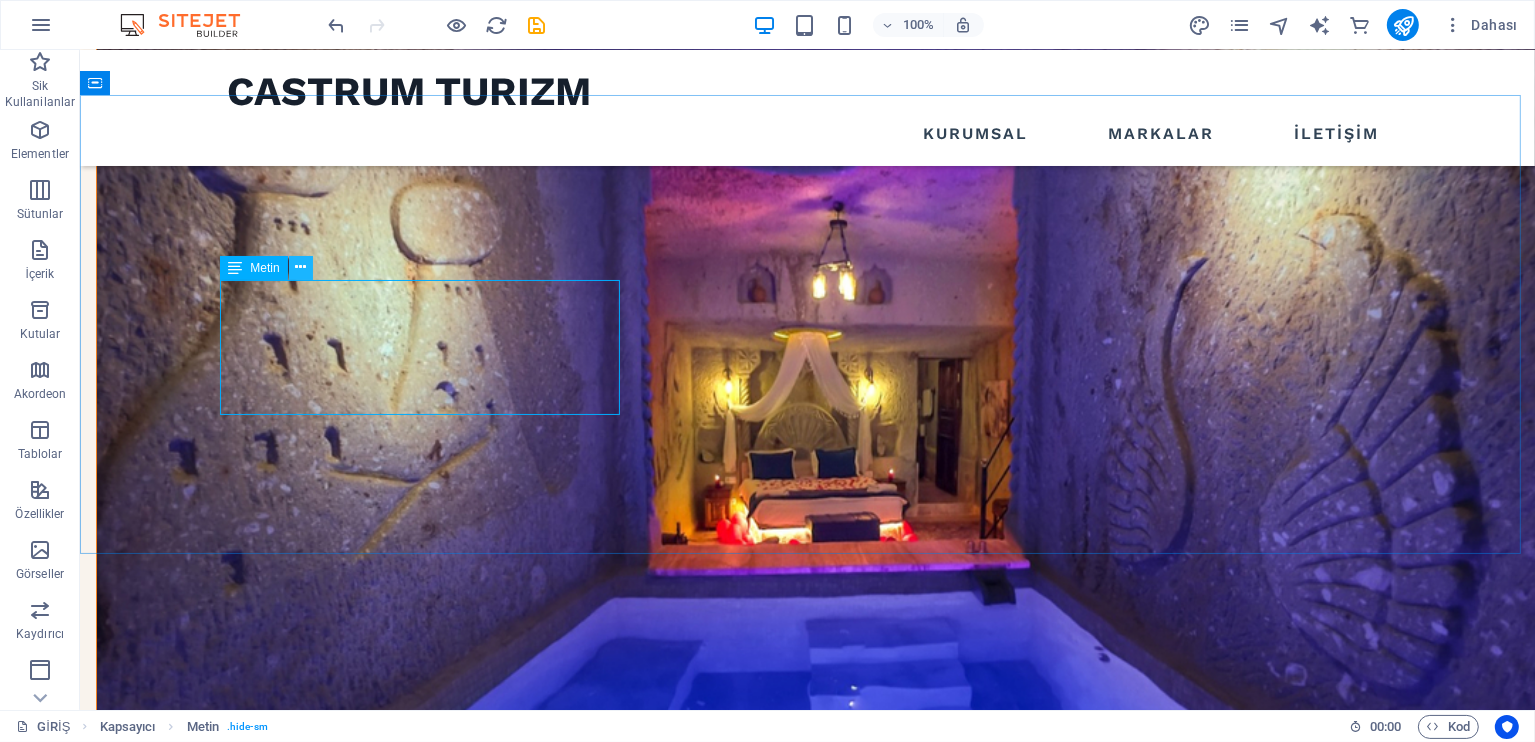 click at bounding box center [300, 267] 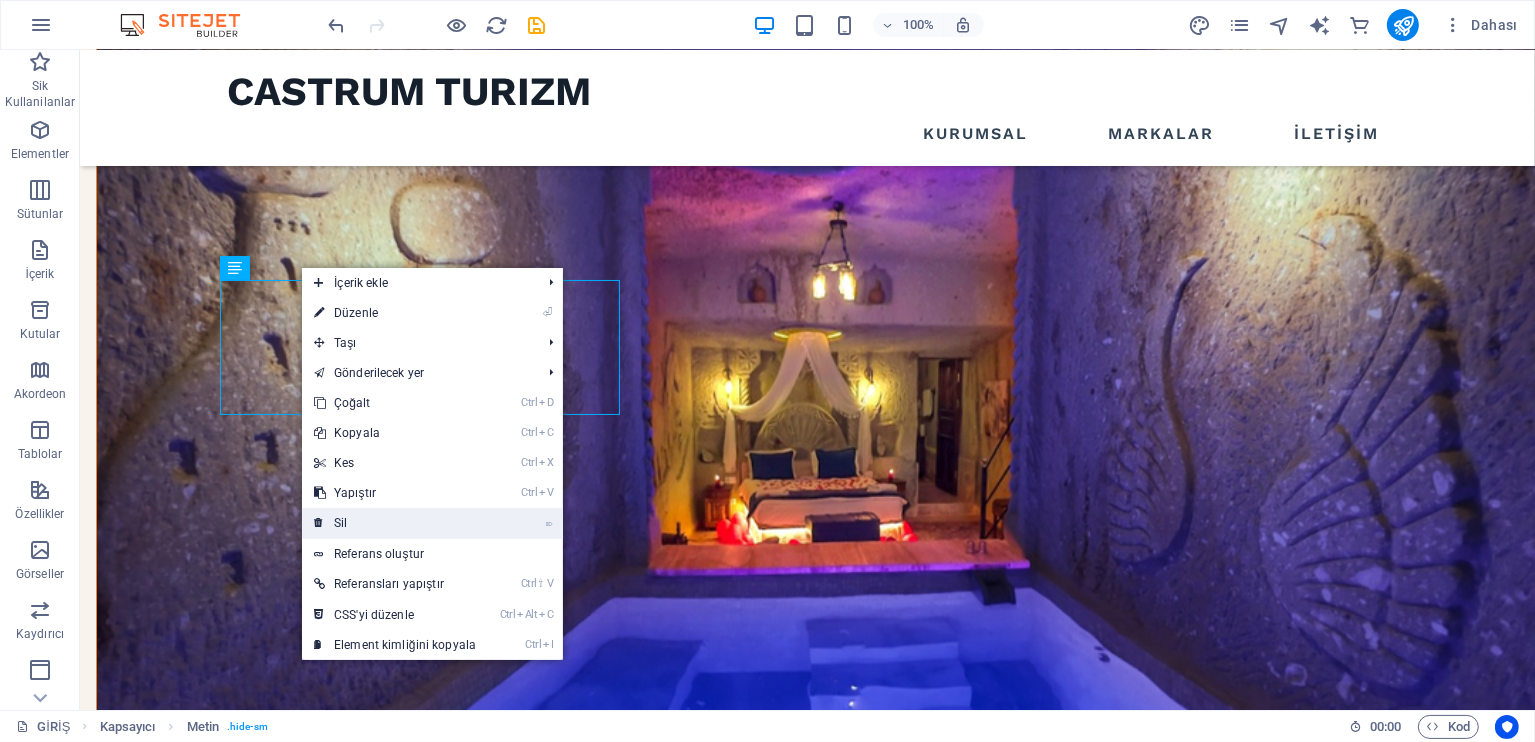 click on "⌦  Sil" at bounding box center [395, 523] 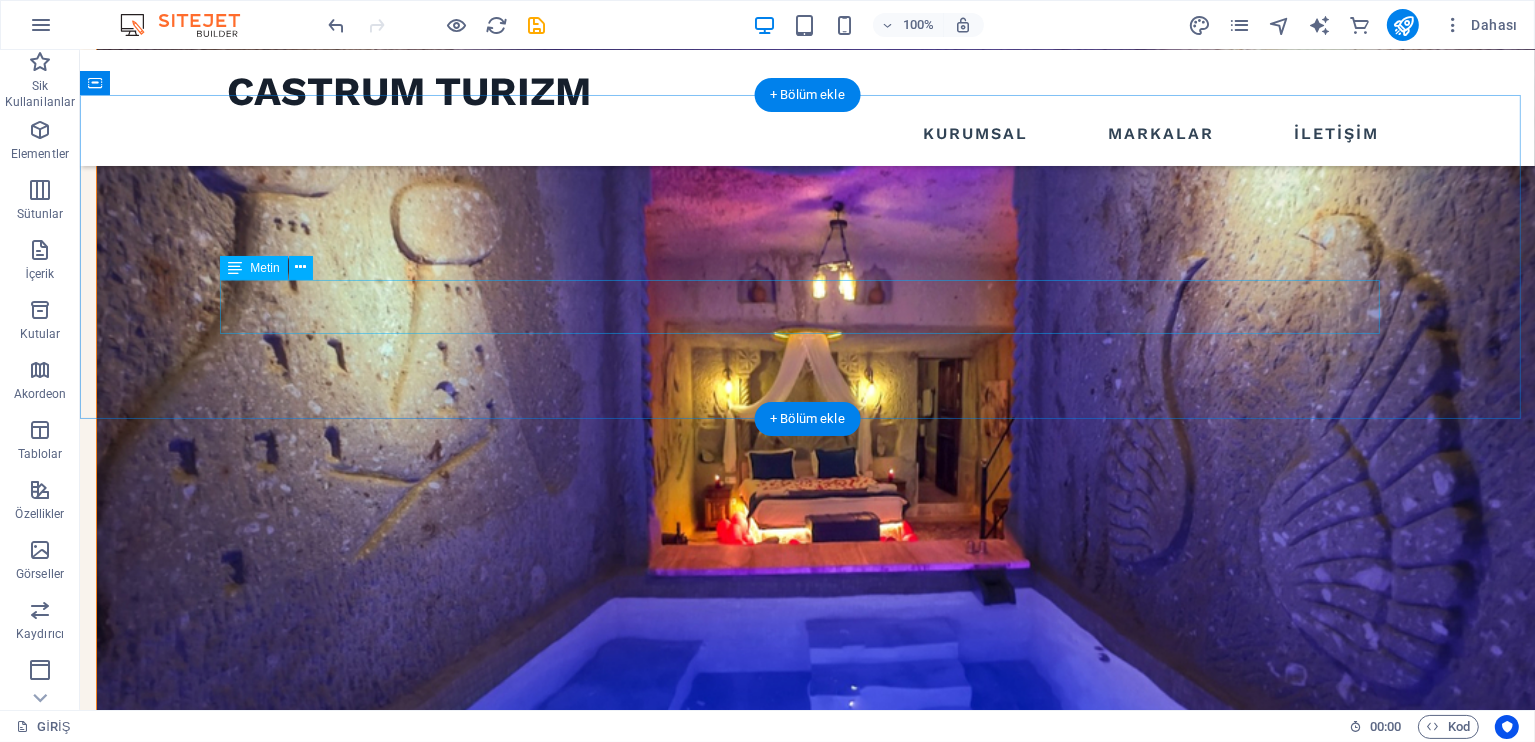 click on "Kapadokya balon turu rezervasyonu yapın, gün doğumunda gökyüzüne yükselin. En iyi fiyatlar, güvenli uçuşlar ve unutulmaz manzaralar Kapadokya Balon Turları ile sizi bekliyor!" at bounding box center (807, 1662) 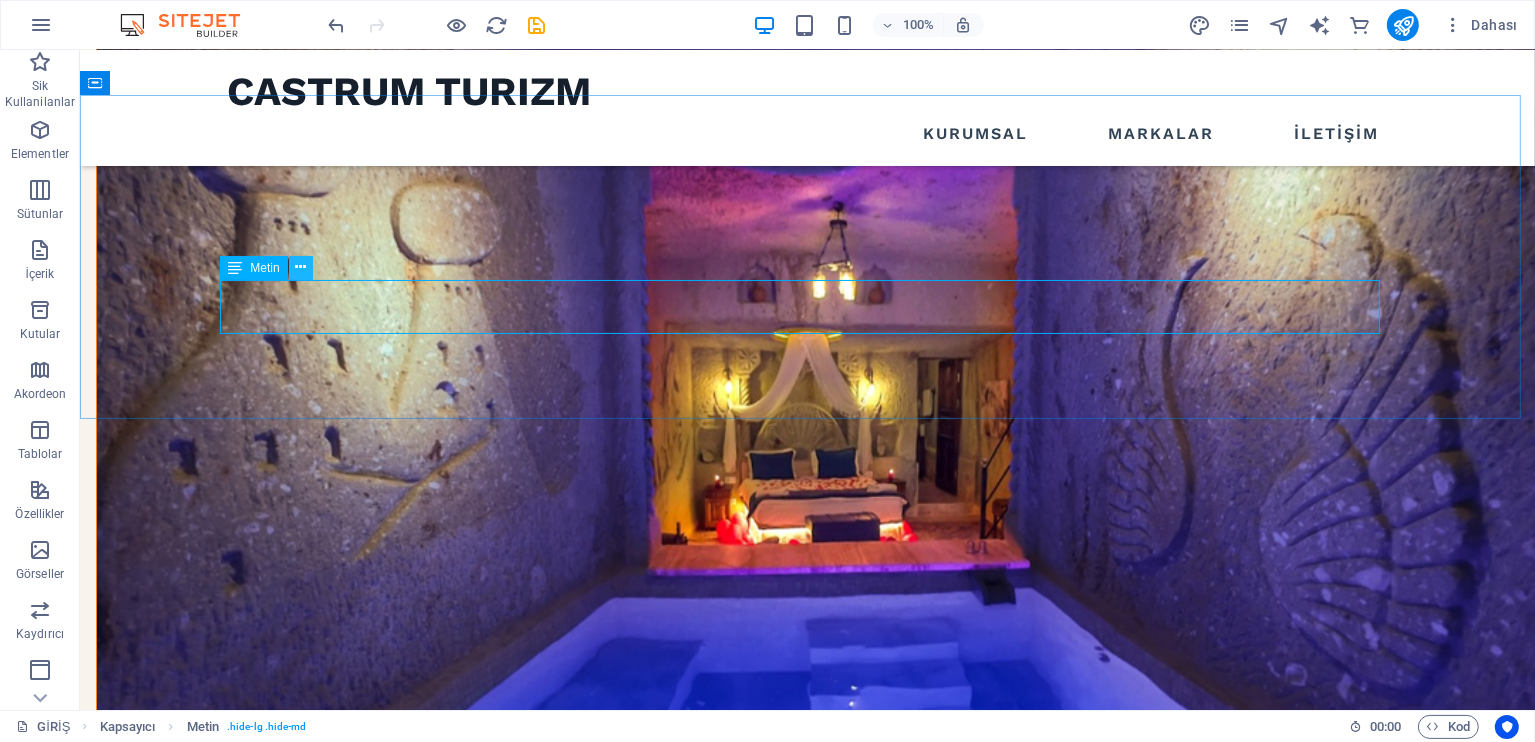 click at bounding box center [300, 267] 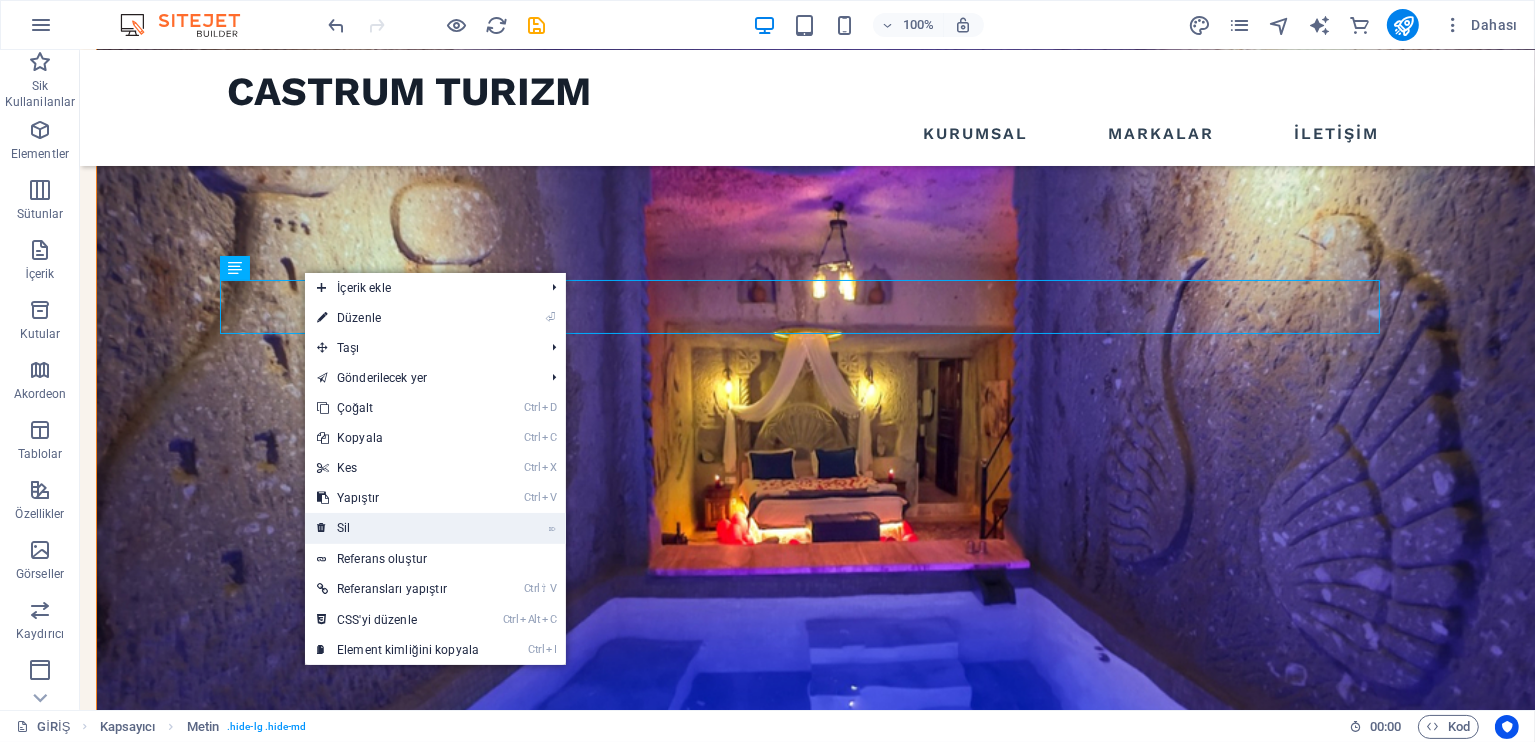 drag, startPoint x: 376, startPoint y: 520, endPoint x: 300, endPoint y: 470, distance: 90.97253 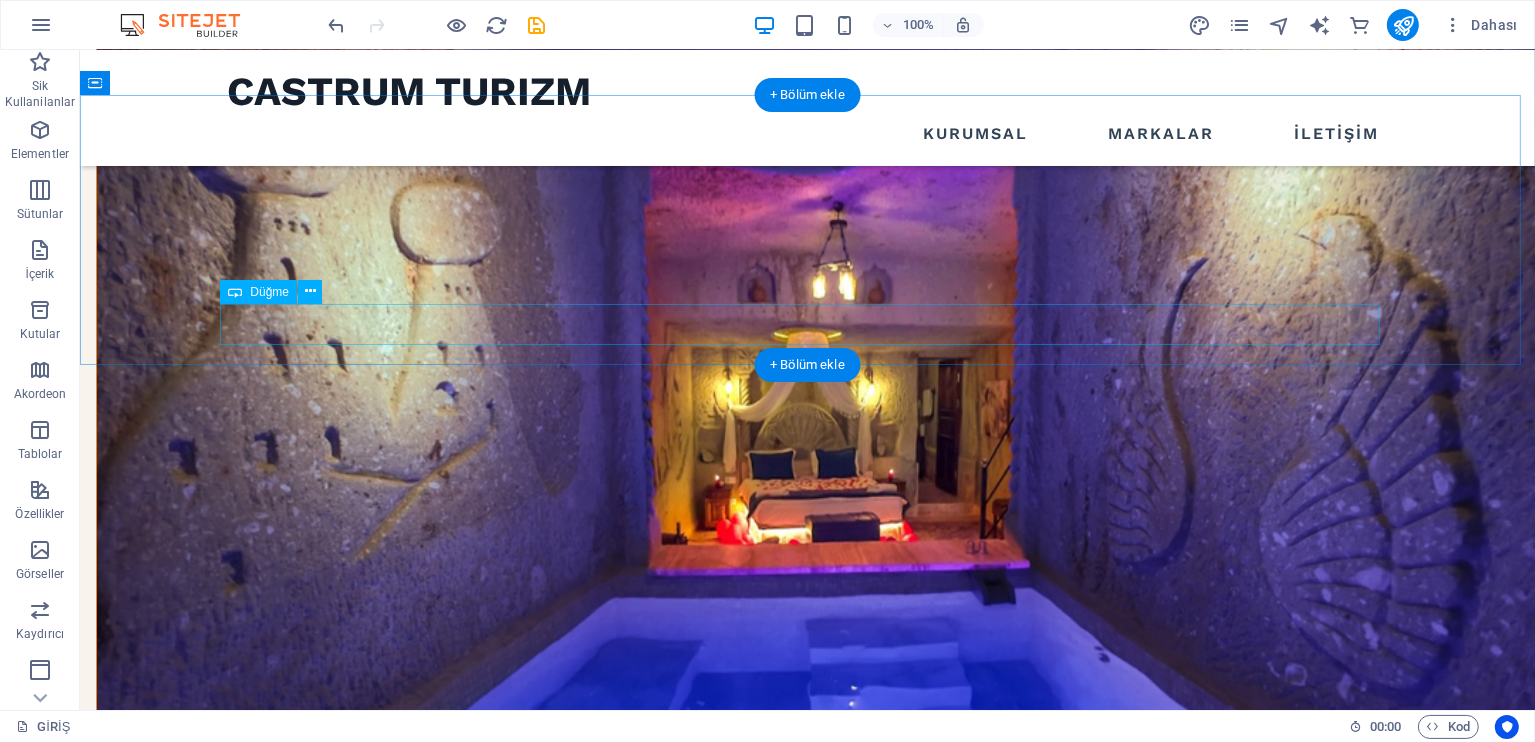 click on "BALON TURU REZERVASYONU" at bounding box center (807, 1680) 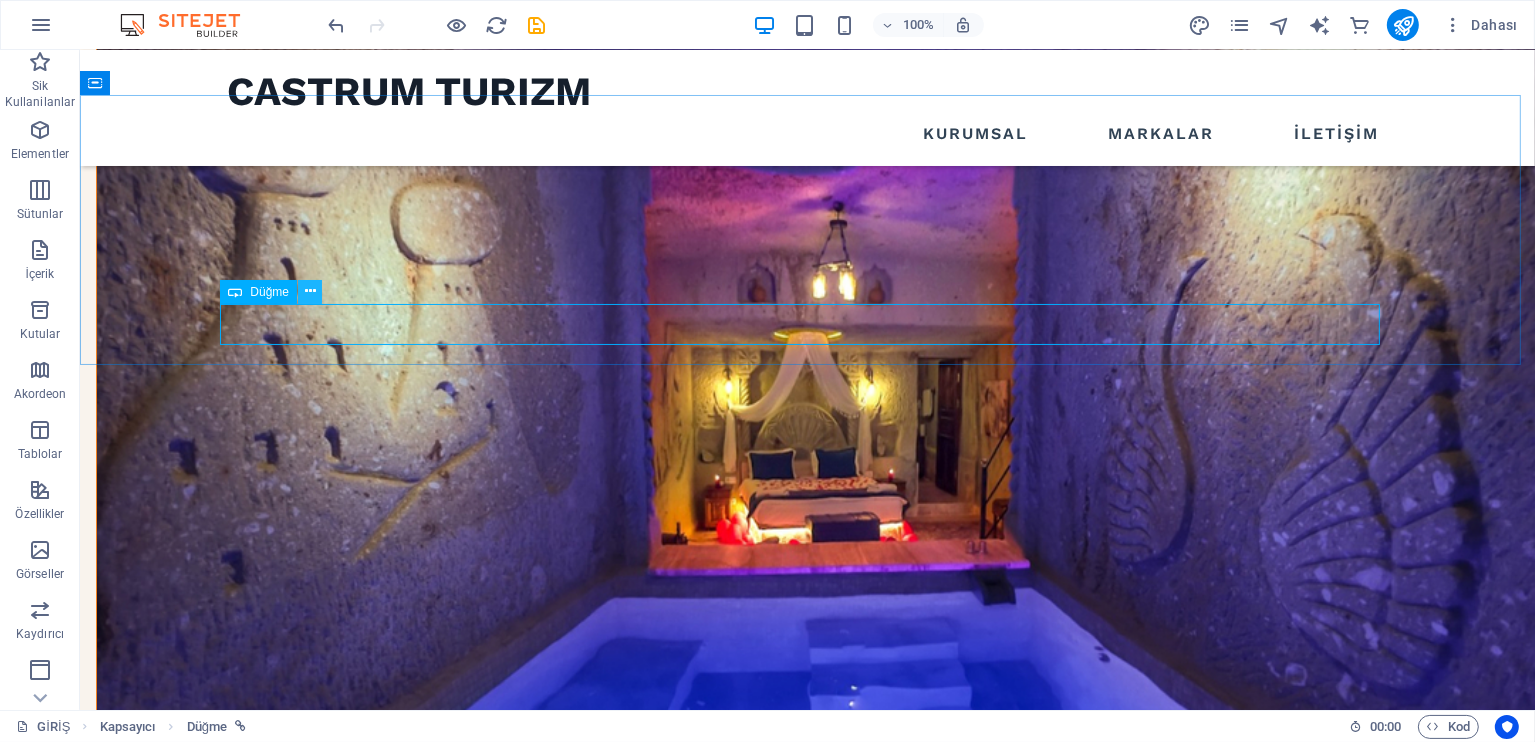 click at bounding box center (310, 291) 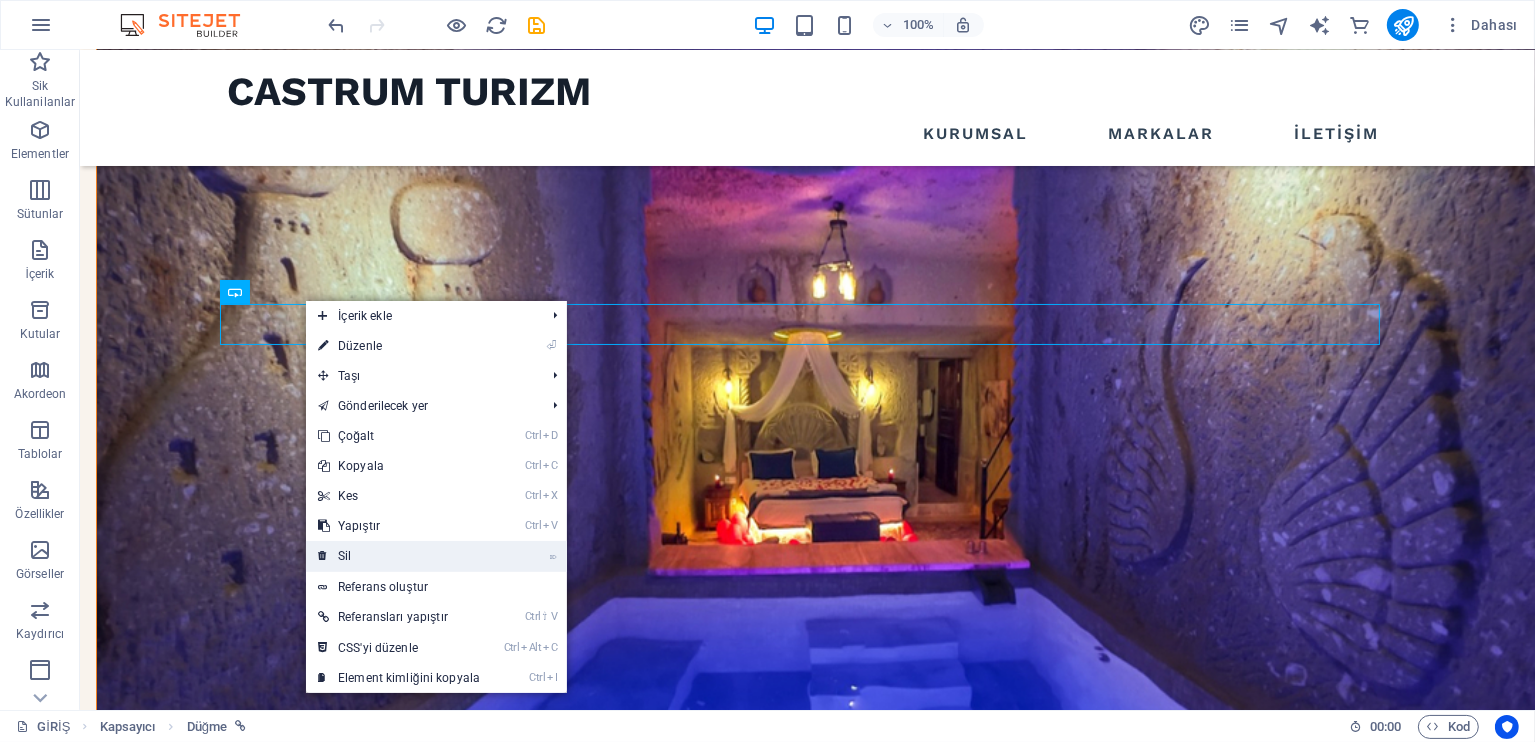 click on "⌦  Sil" at bounding box center (399, 556) 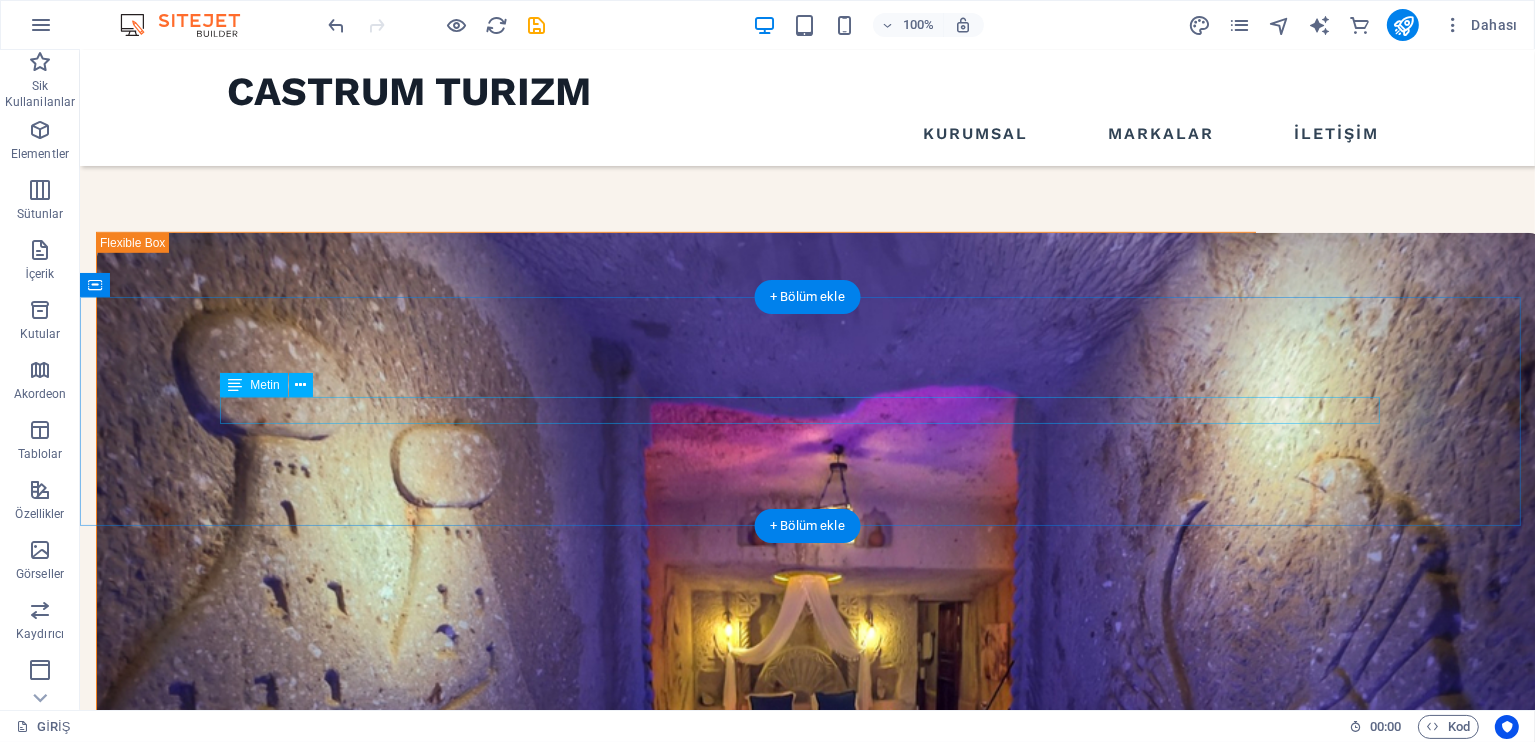 scroll, scrollTop: 1201, scrollLeft: 0, axis: vertical 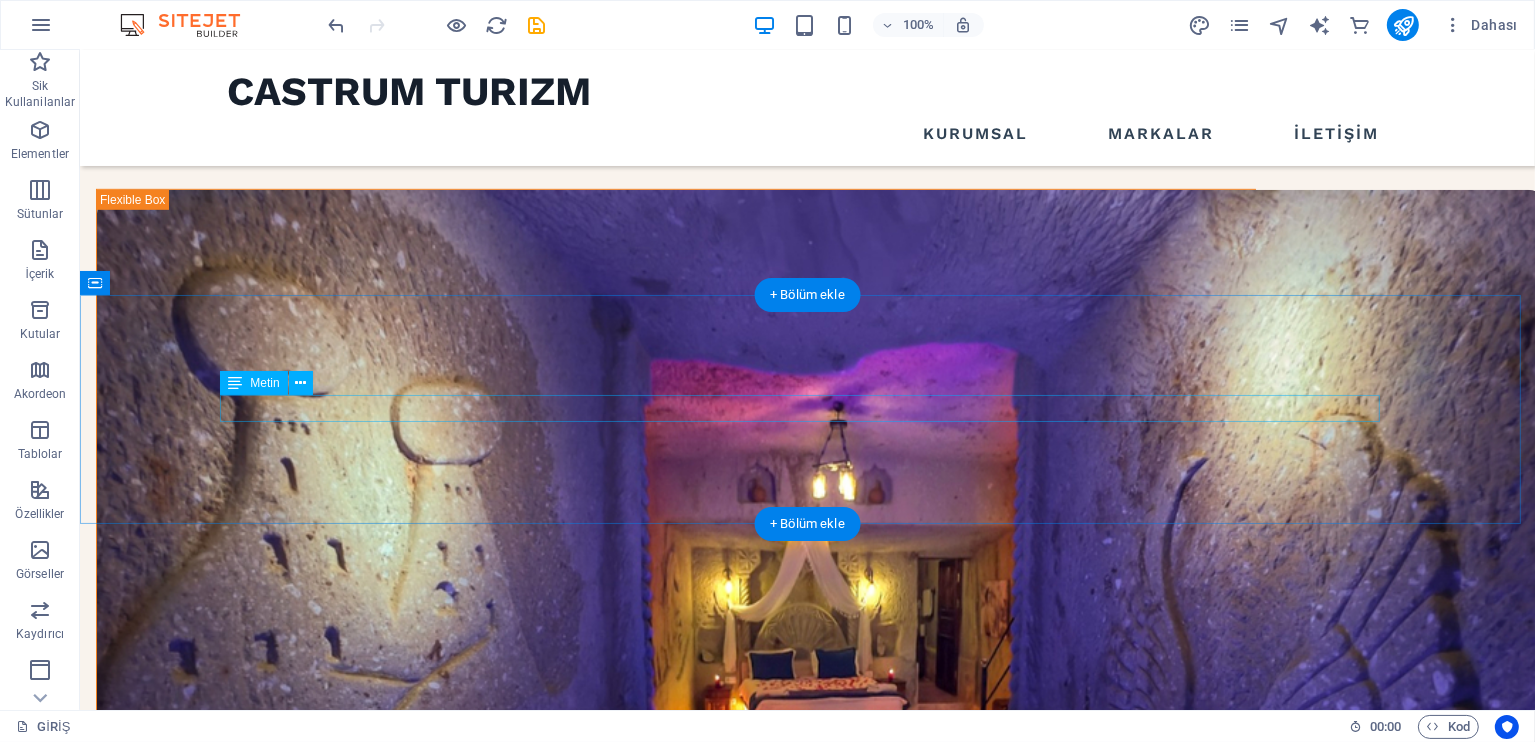 click on "Kapadokya Balon Rezervasyon" at bounding box center [807, 1763] 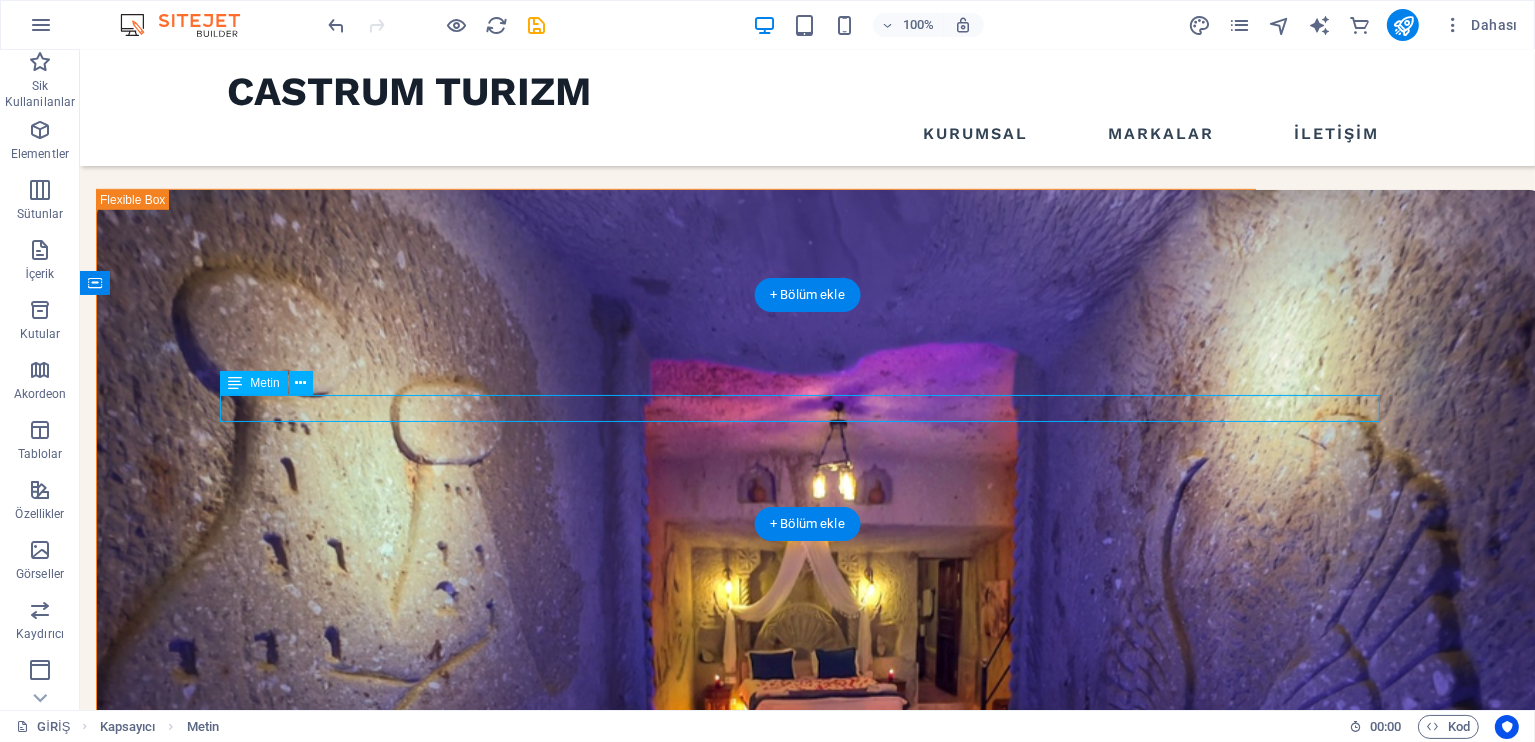 click on "Kapadokya Balon Rezervasyon" at bounding box center [807, 1763] 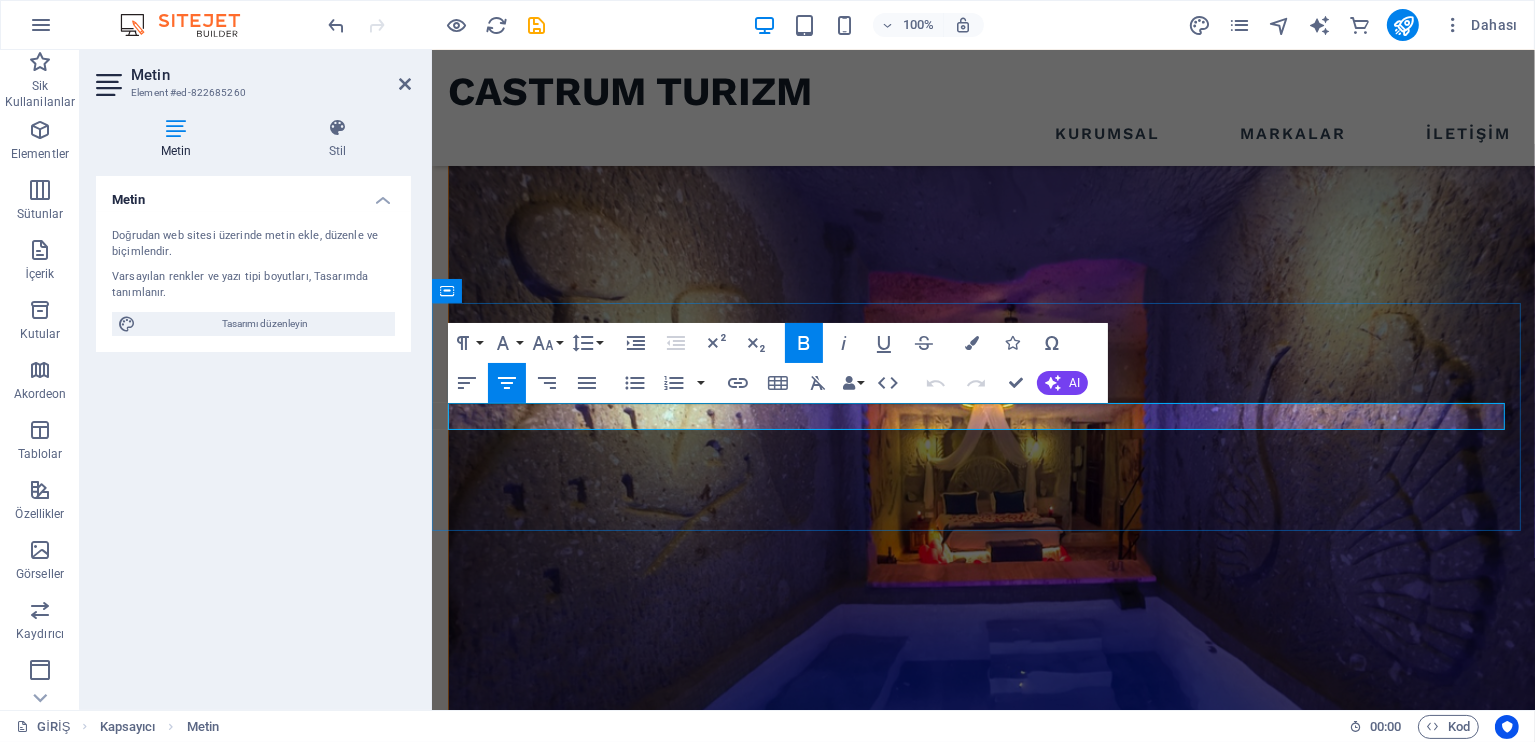 click on "Kapadokya Balon Rezervasyon" at bounding box center [983, 1481] 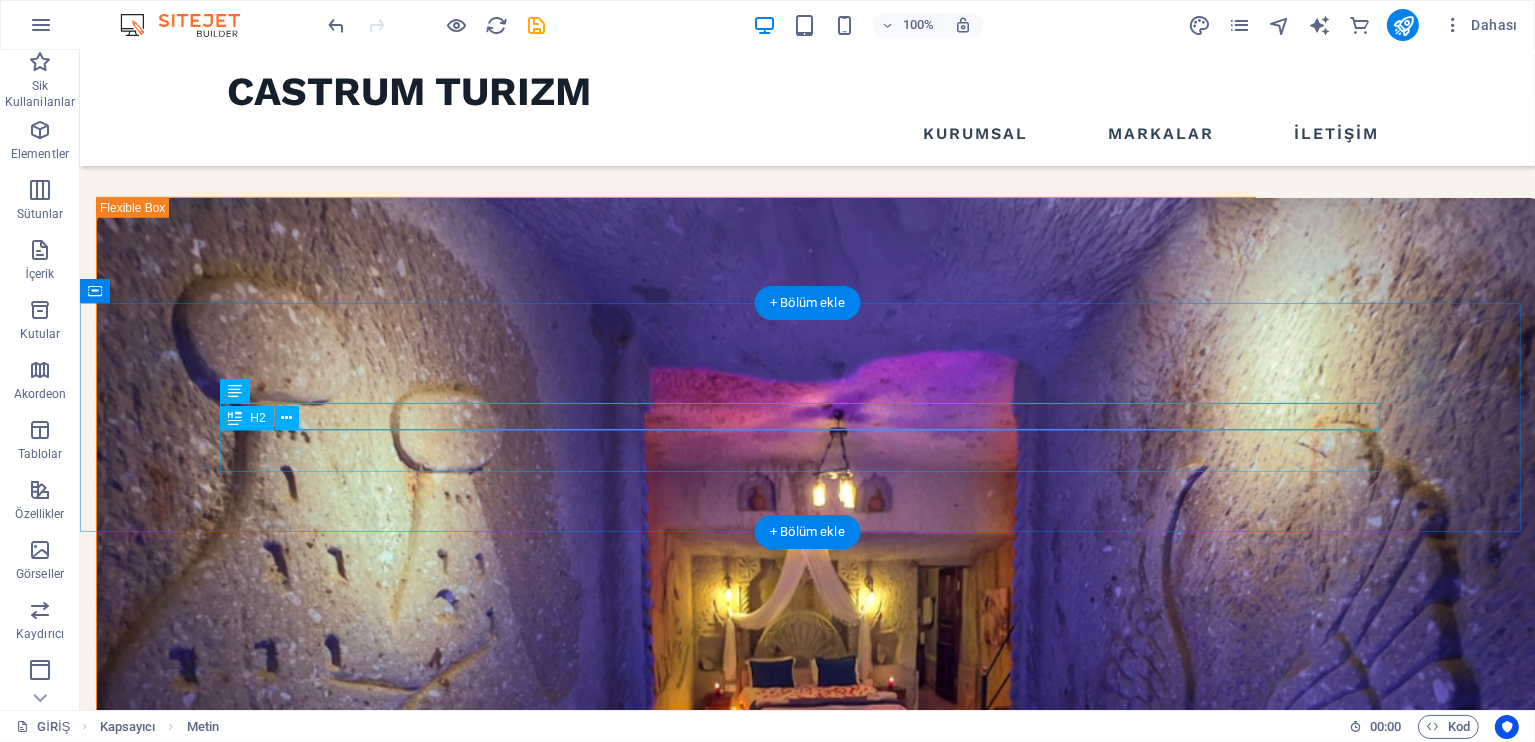click on "Kapadokya Balon Turları" at bounding box center (807, 1806) 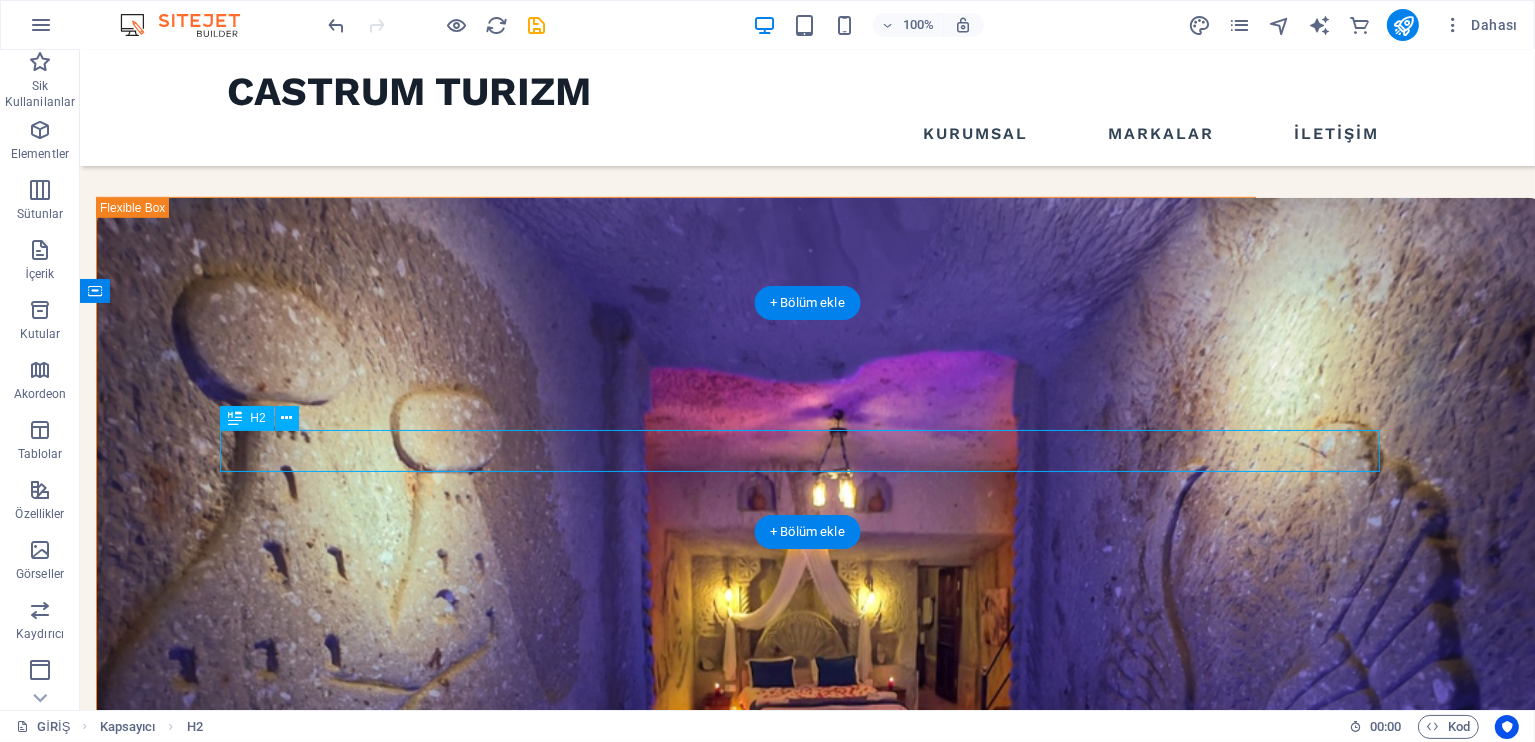 click on "Kapadokya Balon Turları" at bounding box center (807, 1806) 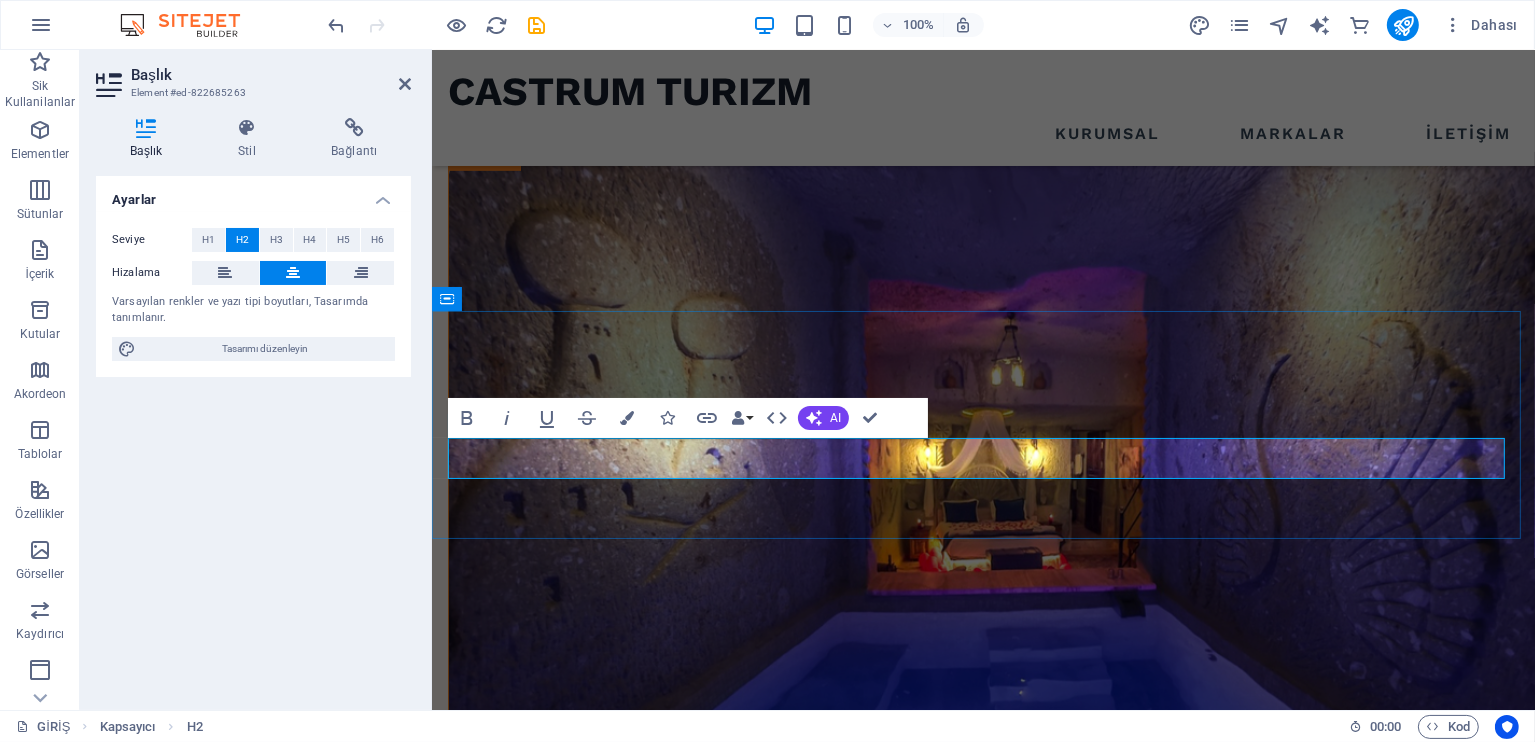 type 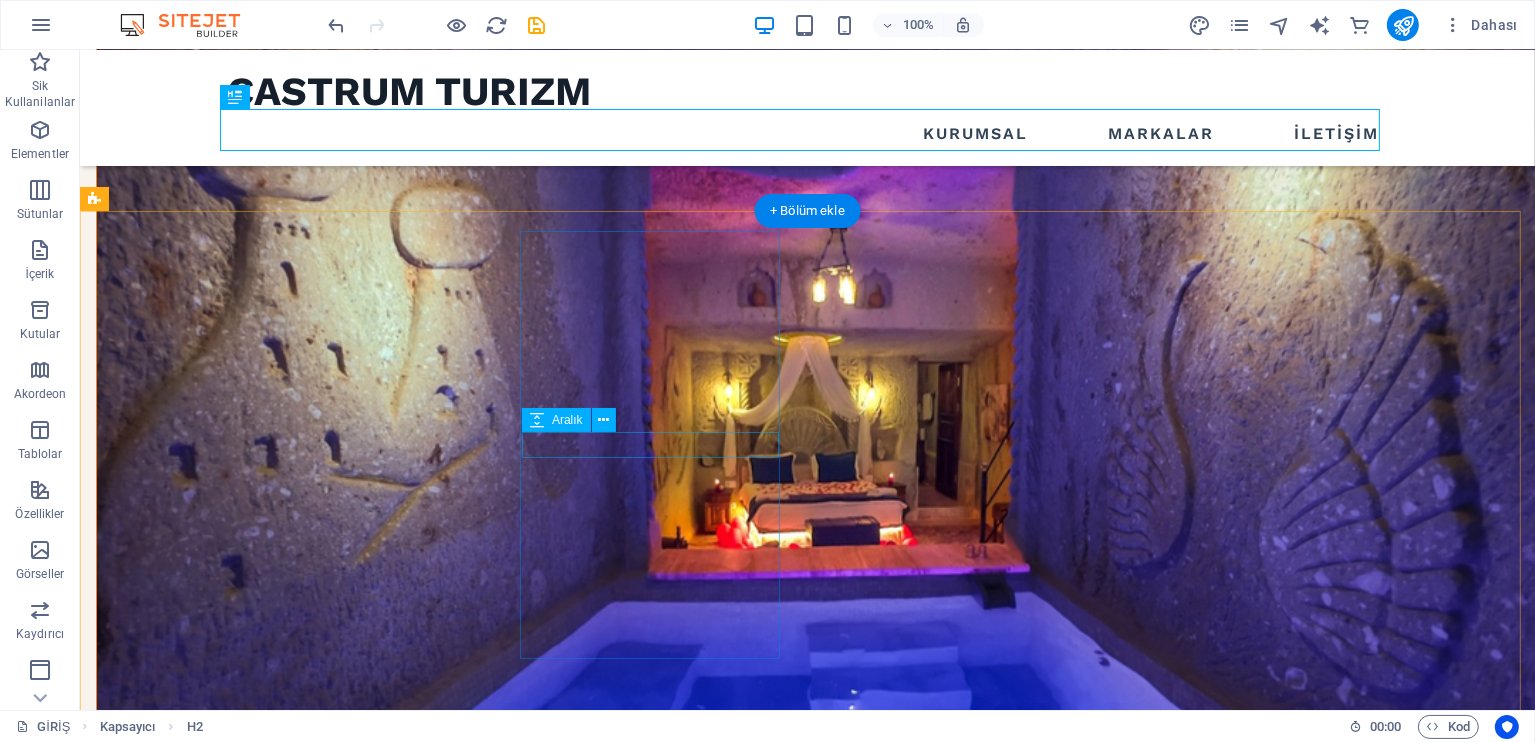scroll, scrollTop: 1385, scrollLeft: 0, axis: vertical 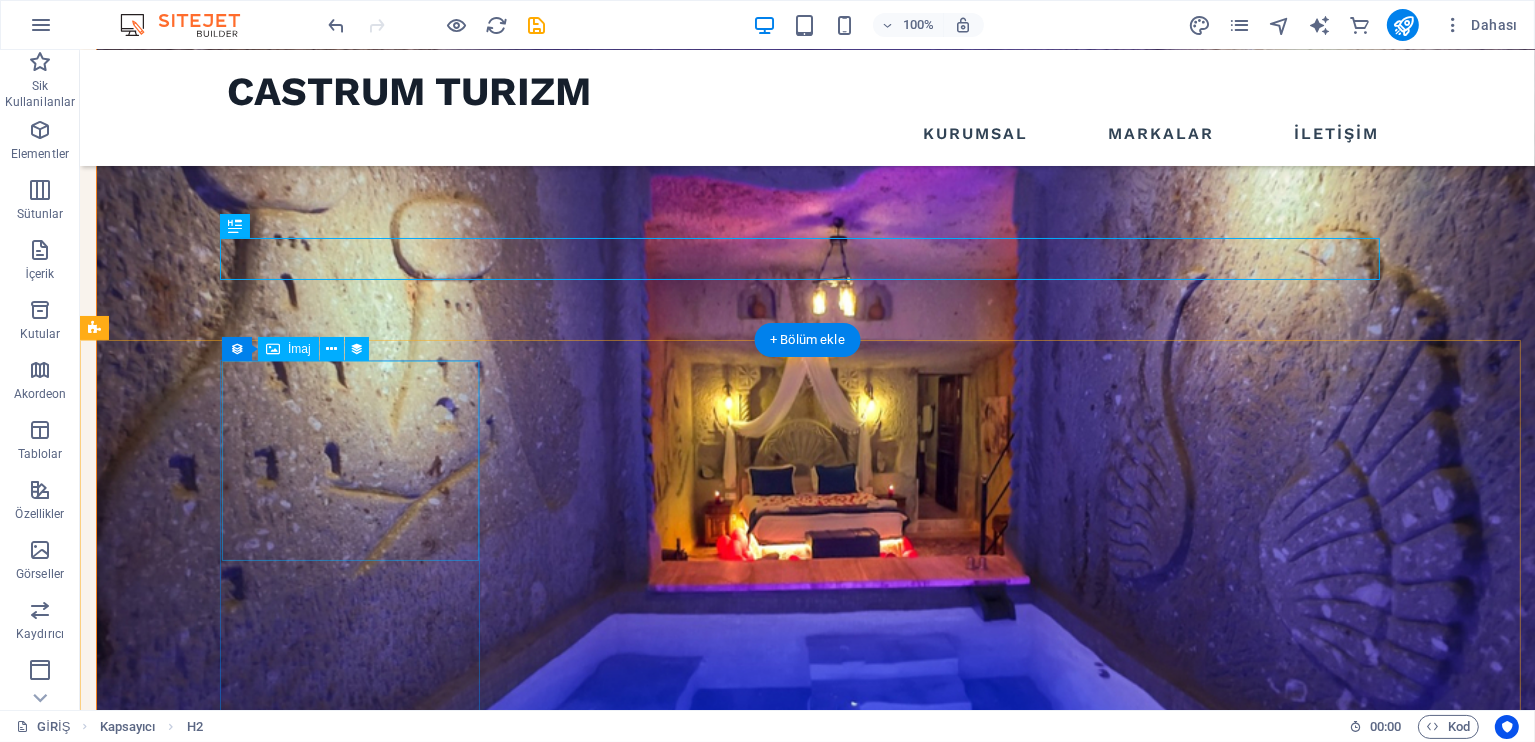 click at bounding box center (675, 1817) 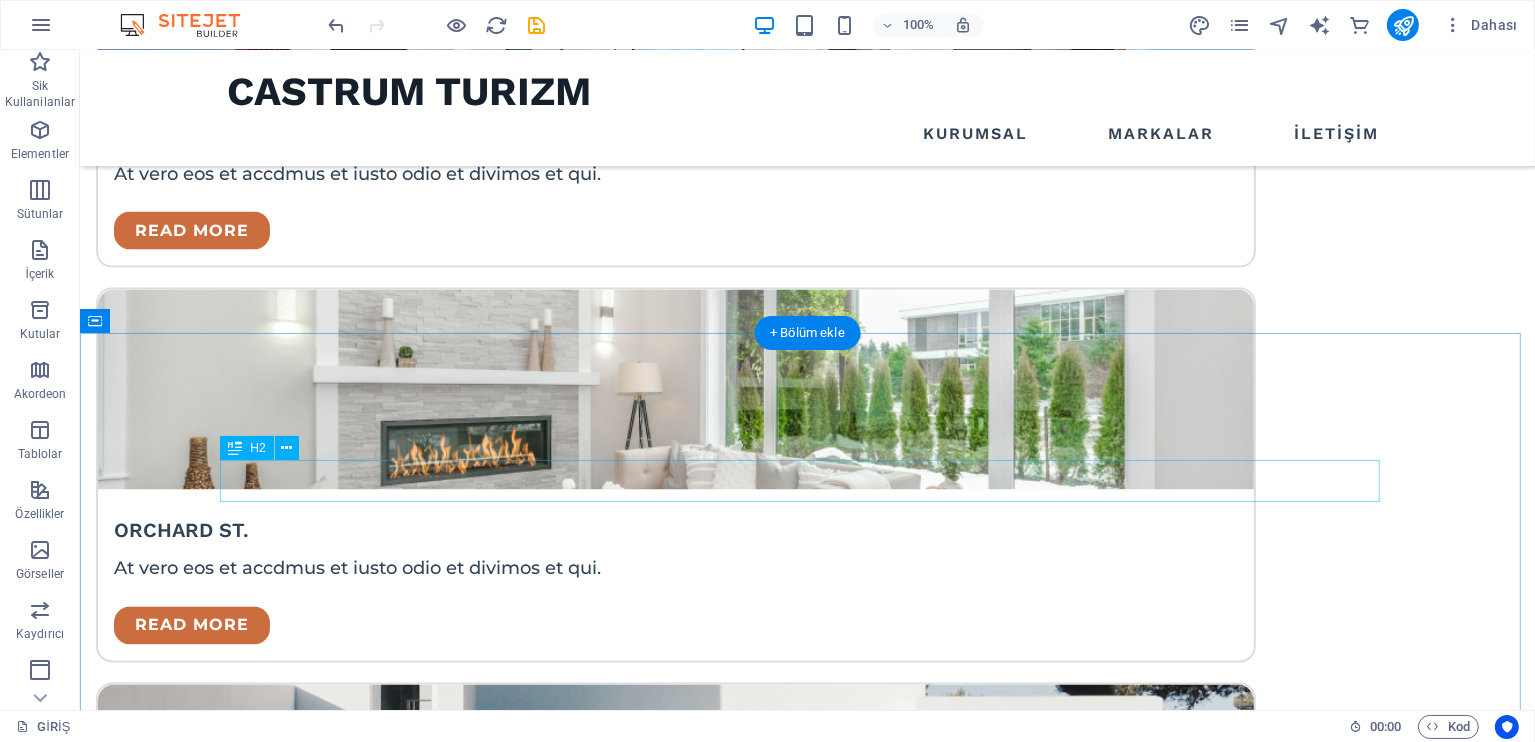 scroll, scrollTop: 3600, scrollLeft: 0, axis: vertical 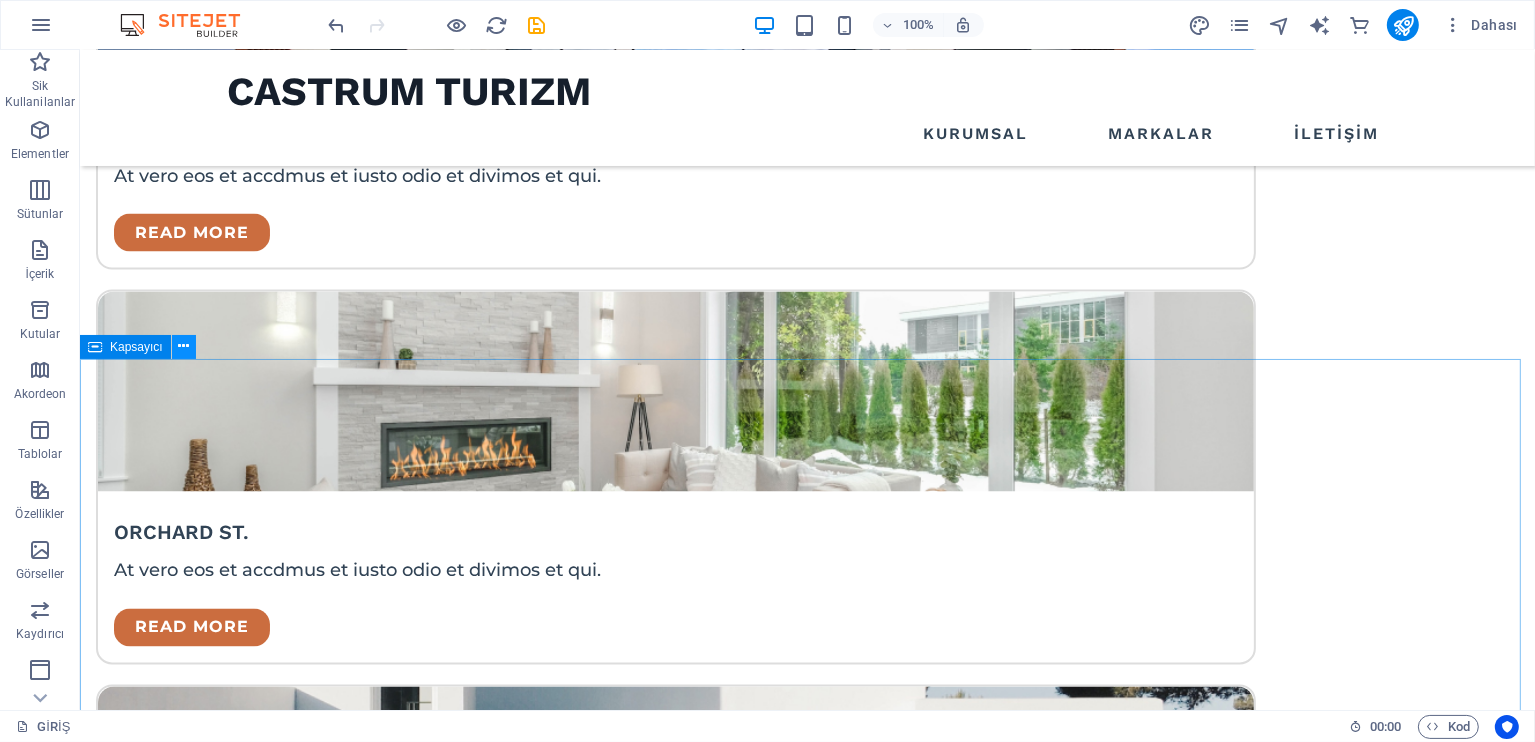 click at bounding box center (183, 346) 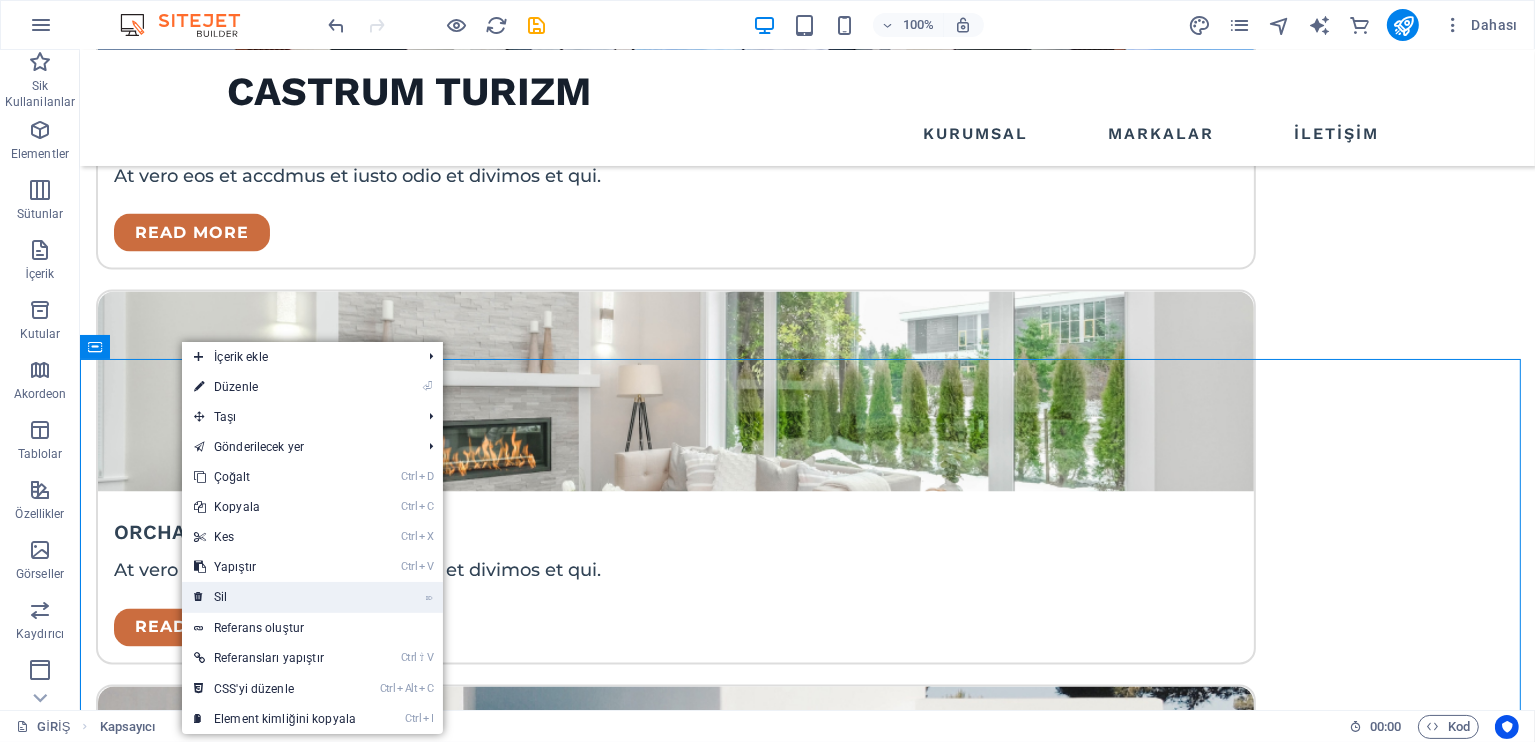 click on "⌦  Sil" at bounding box center [275, 597] 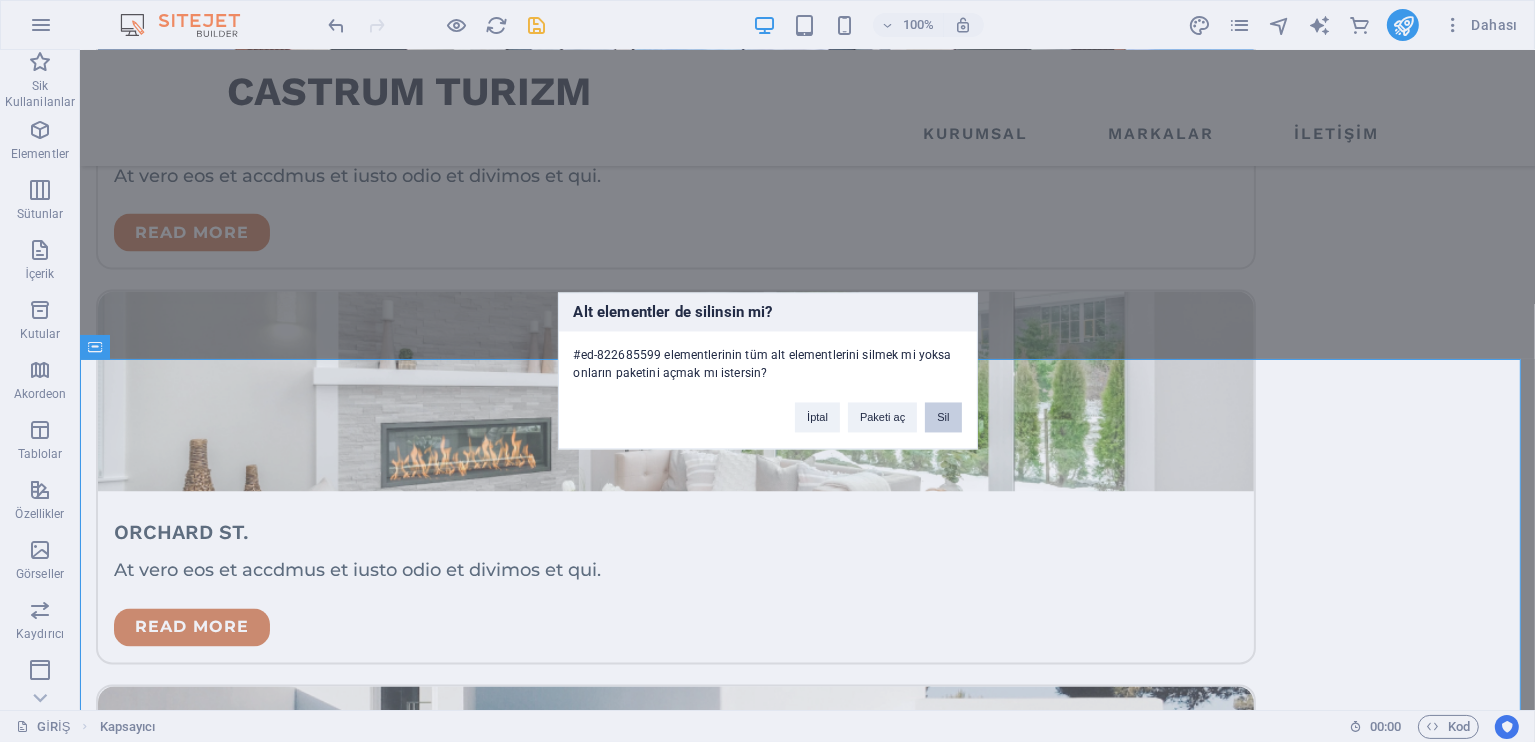 click on "Sil" at bounding box center [943, 418] 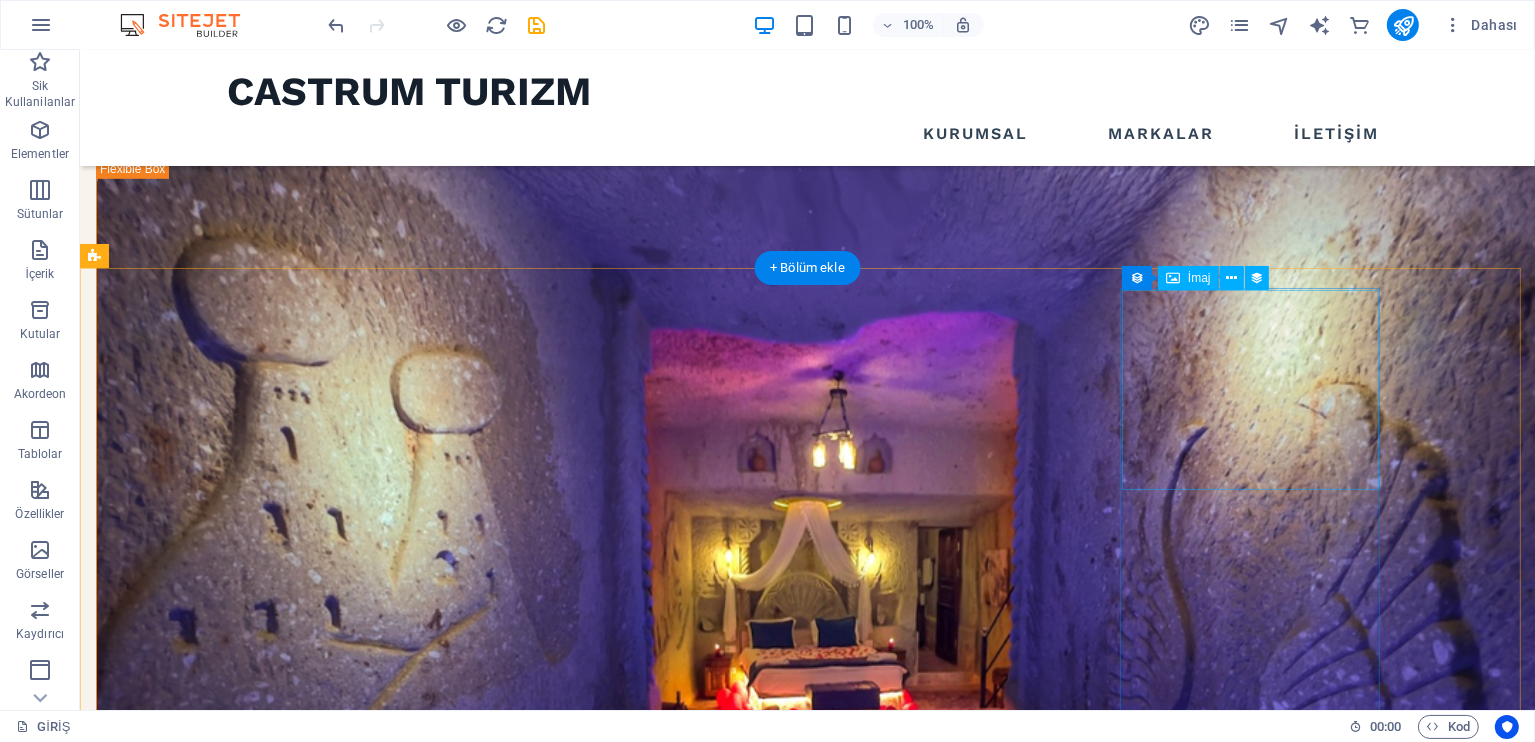 scroll, scrollTop: 1466, scrollLeft: 0, axis: vertical 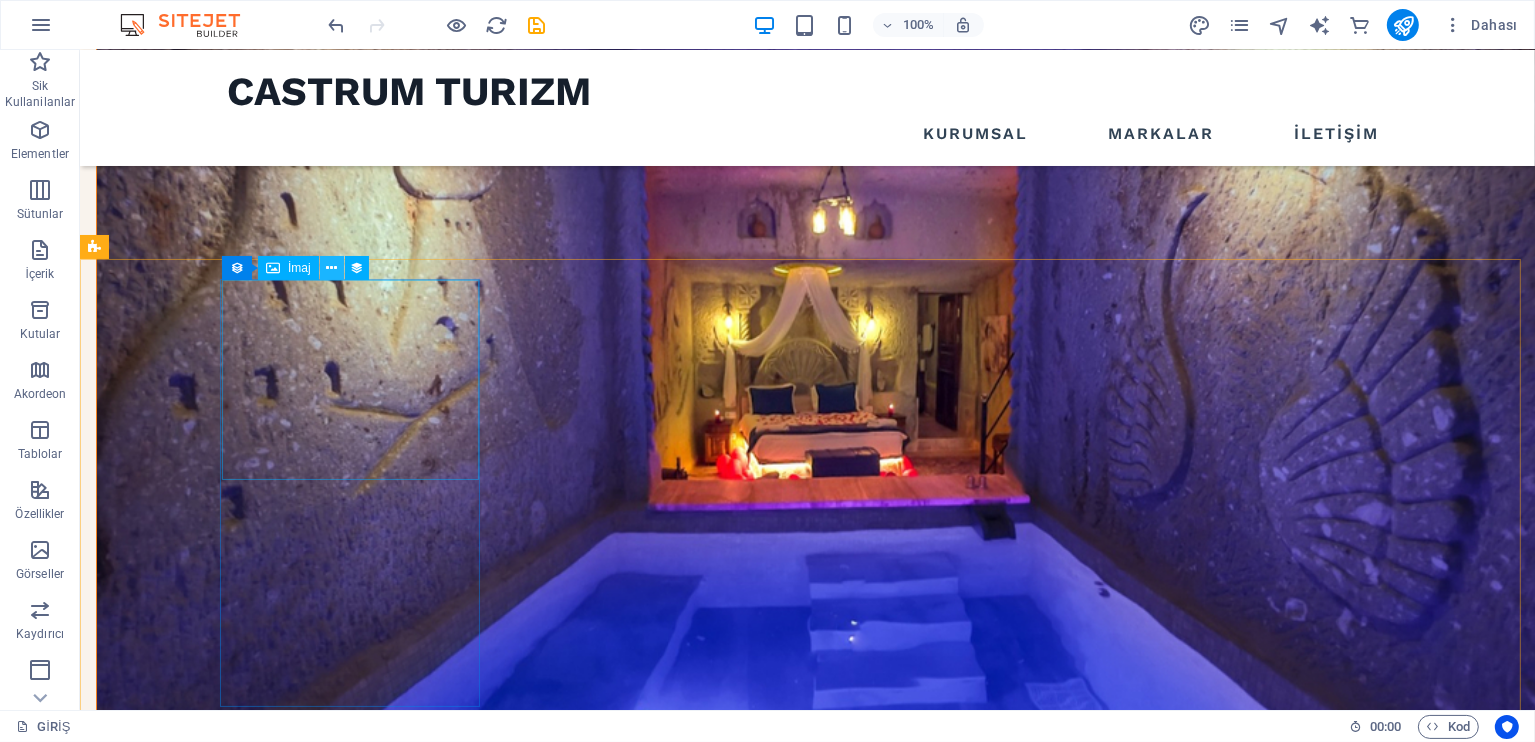 click at bounding box center (331, 268) 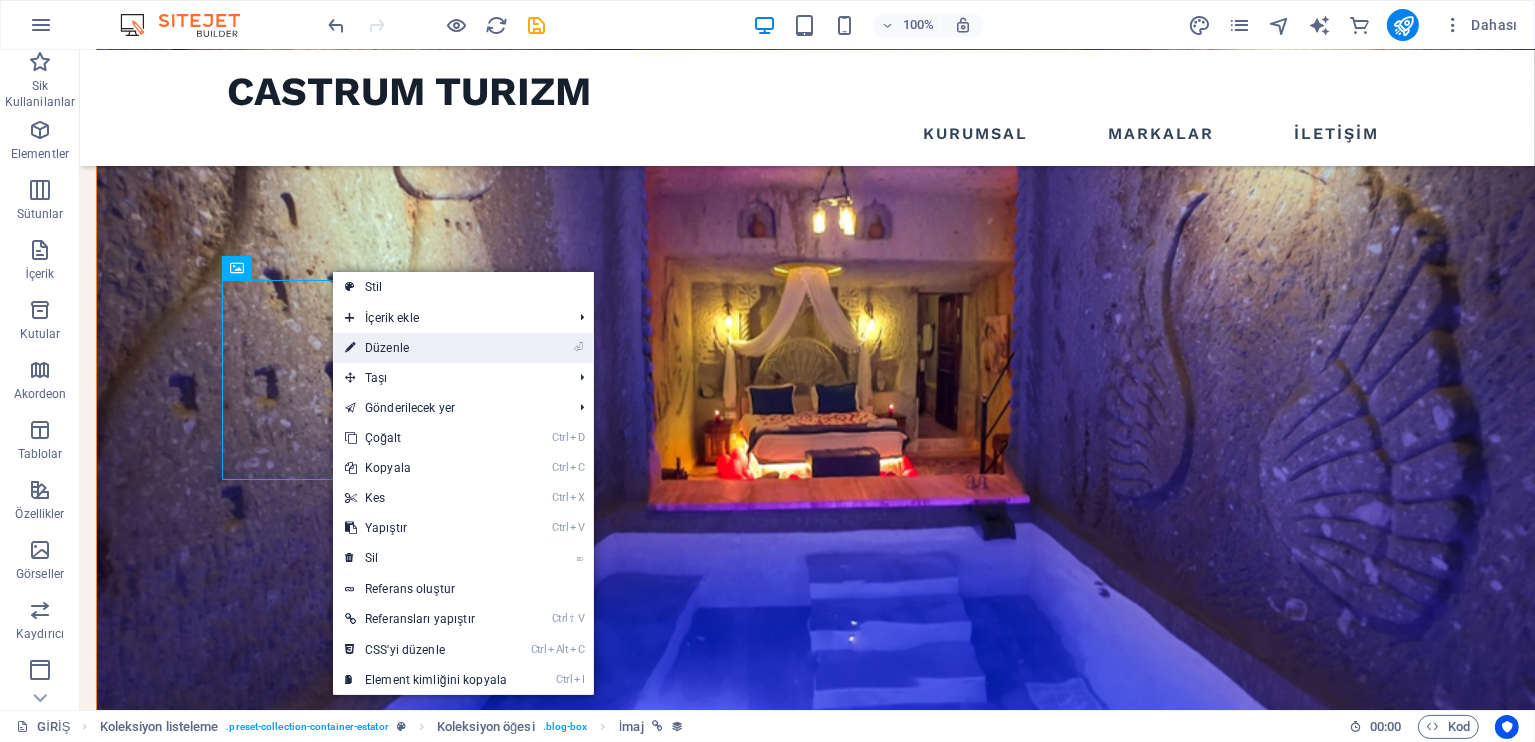 click on "⏎  Düzenle" at bounding box center [426, 348] 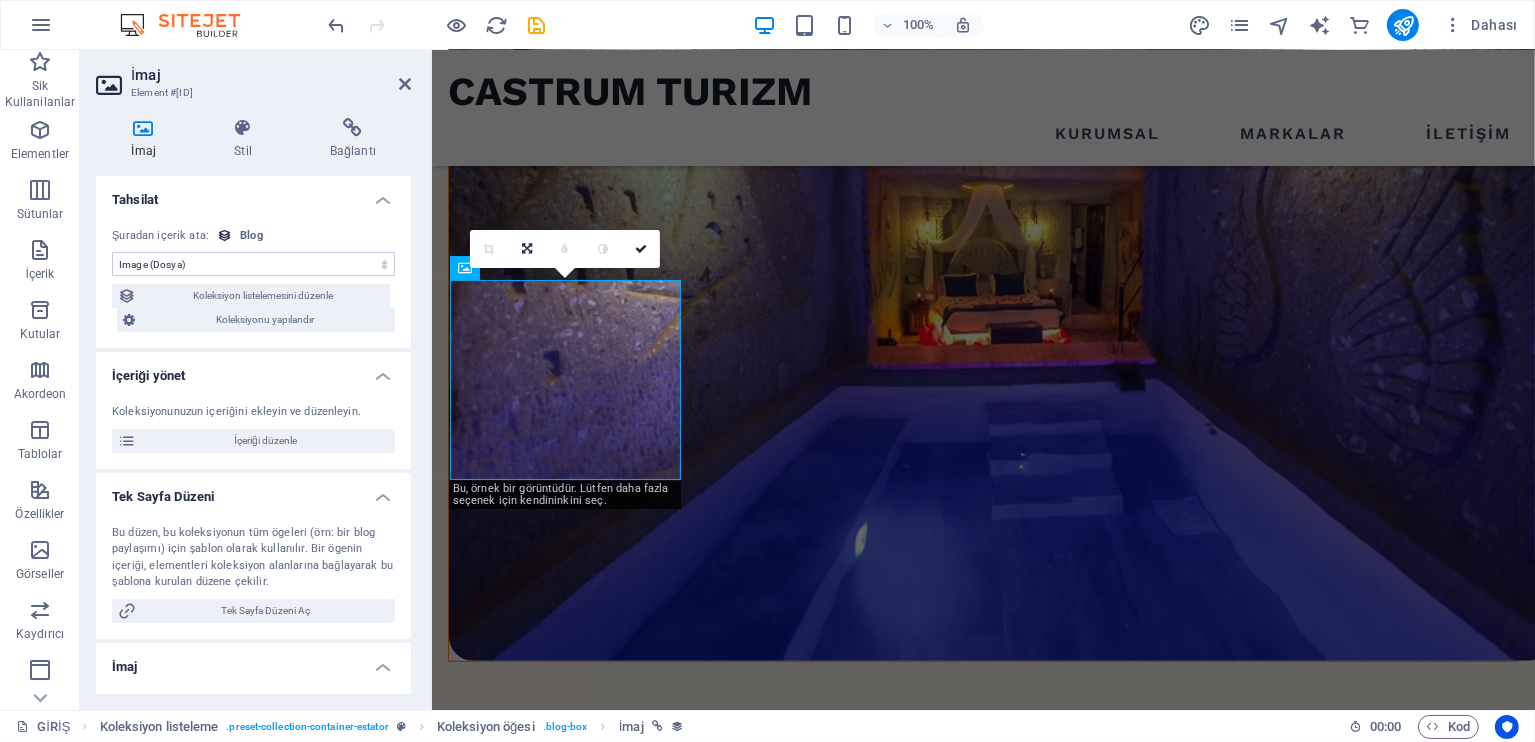 scroll, scrollTop: 1520, scrollLeft: 0, axis: vertical 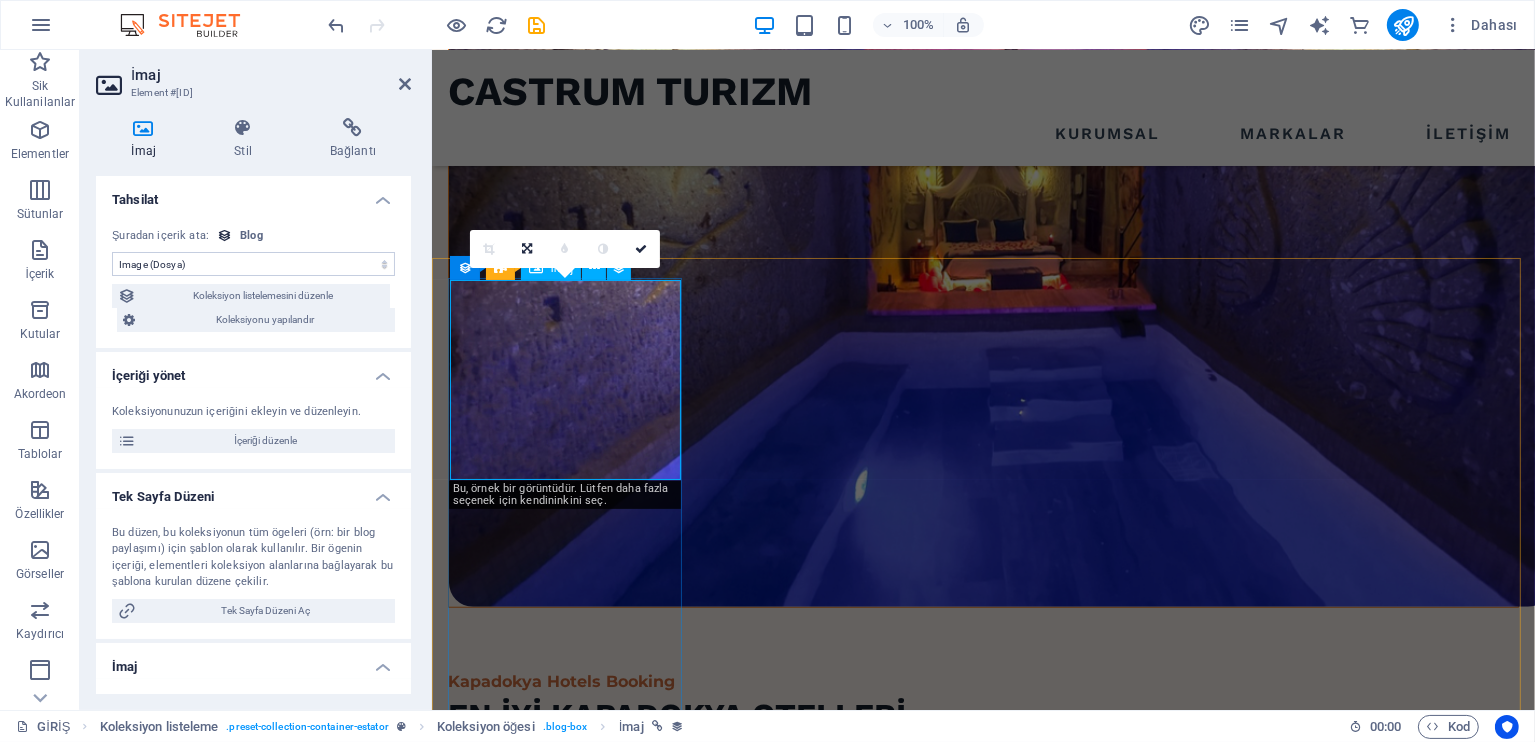 click at bounding box center (982, 1447) 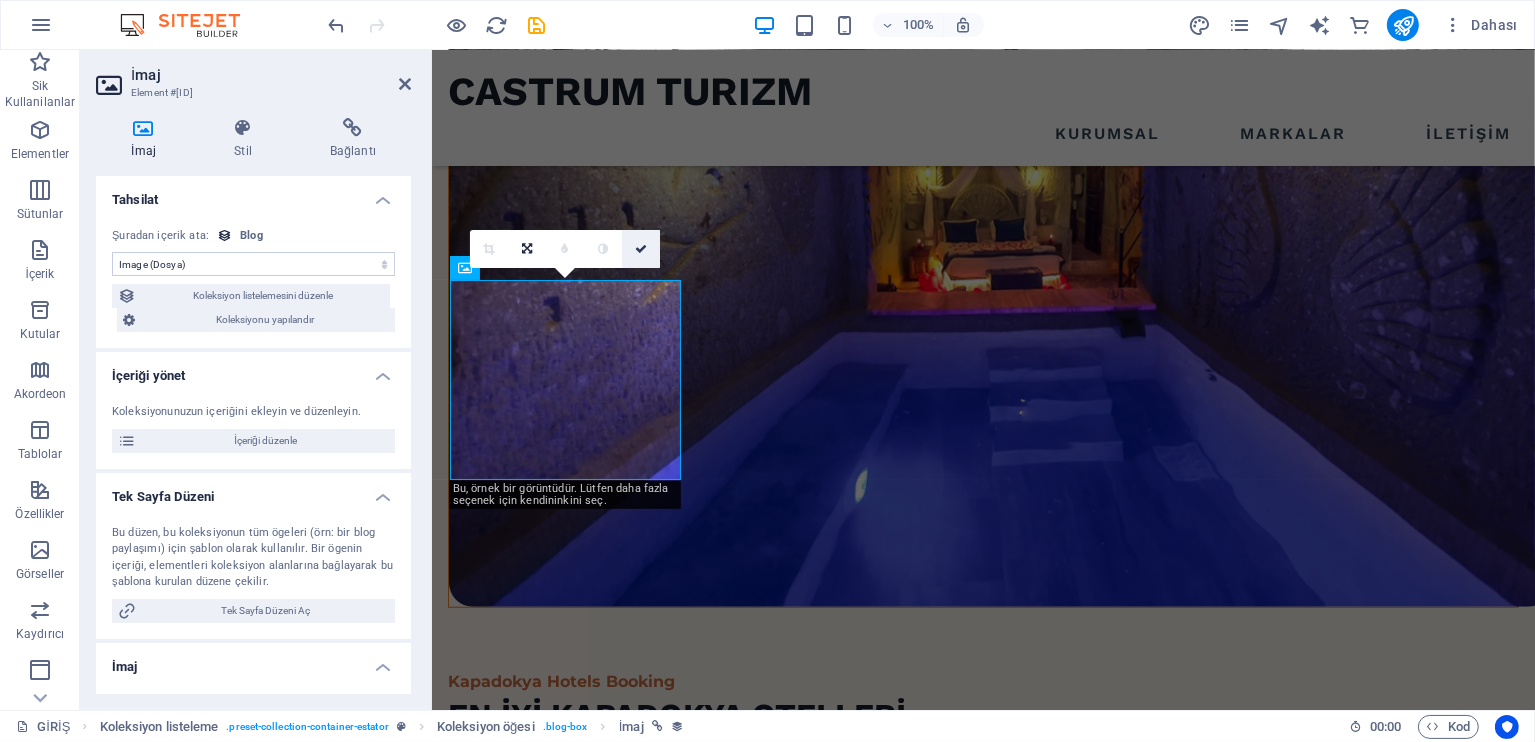 drag, startPoint x: 634, startPoint y: 244, endPoint x: 551, endPoint y: 205, distance: 91.706055 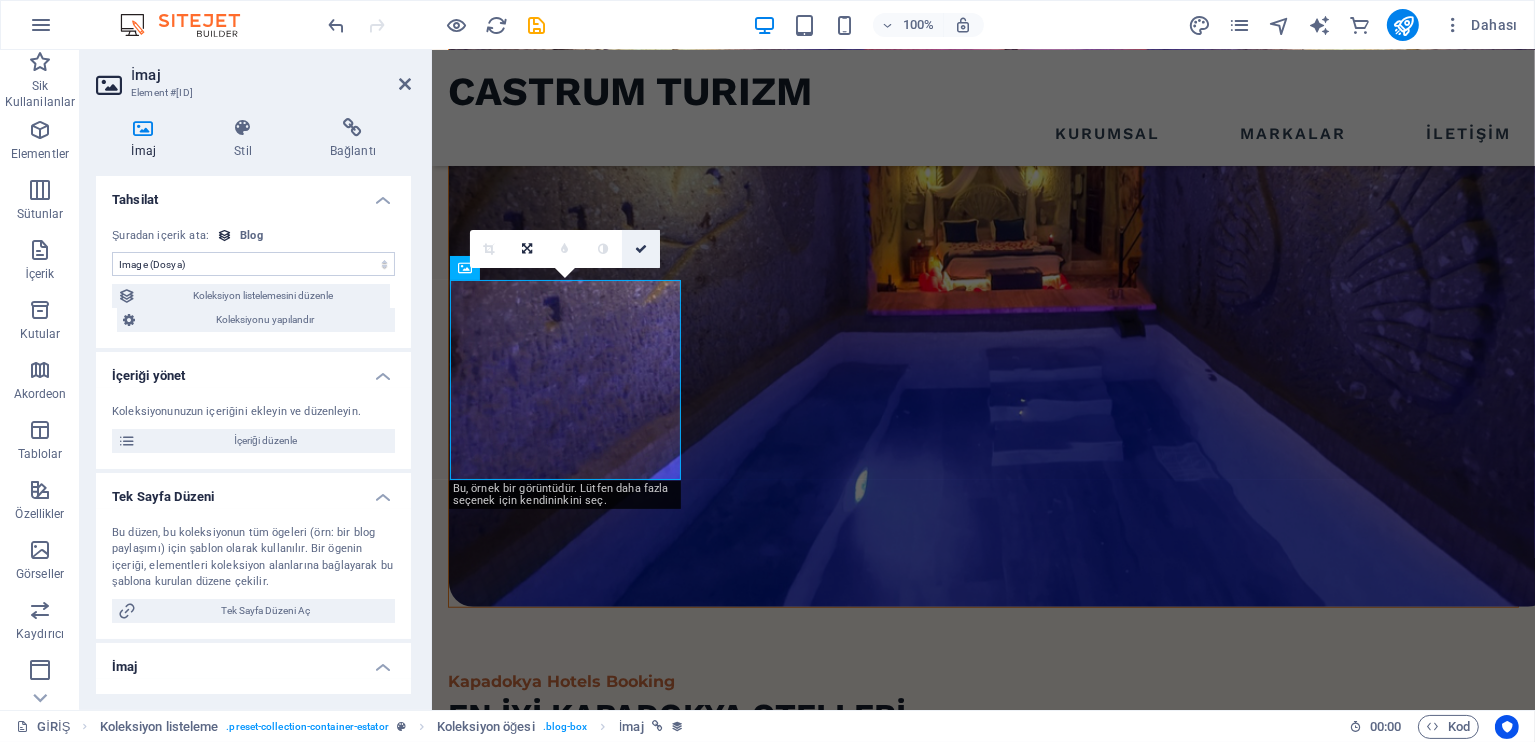 scroll, scrollTop: 1466, scrollLeft: 0, axis: vertical 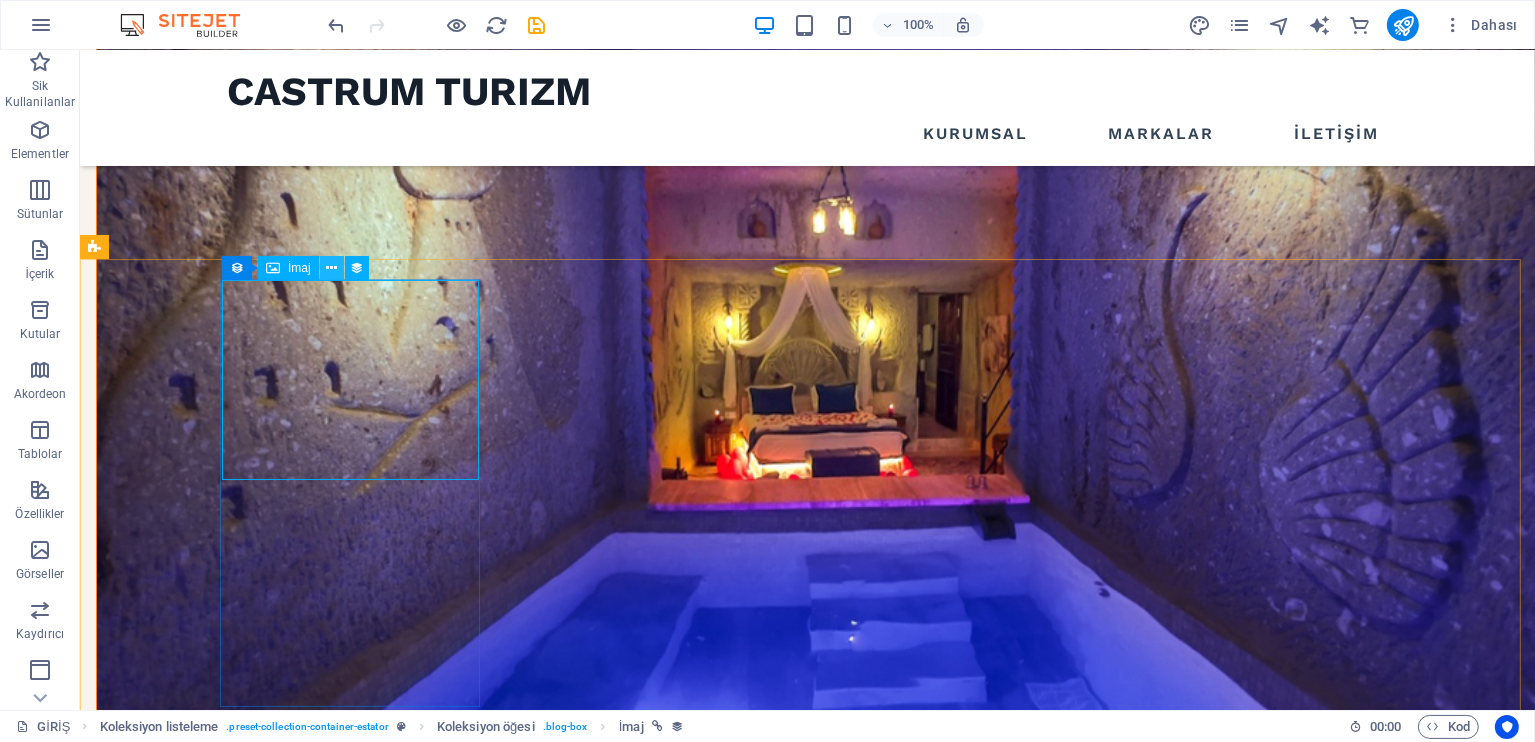 click at bounding box center (331, 268) 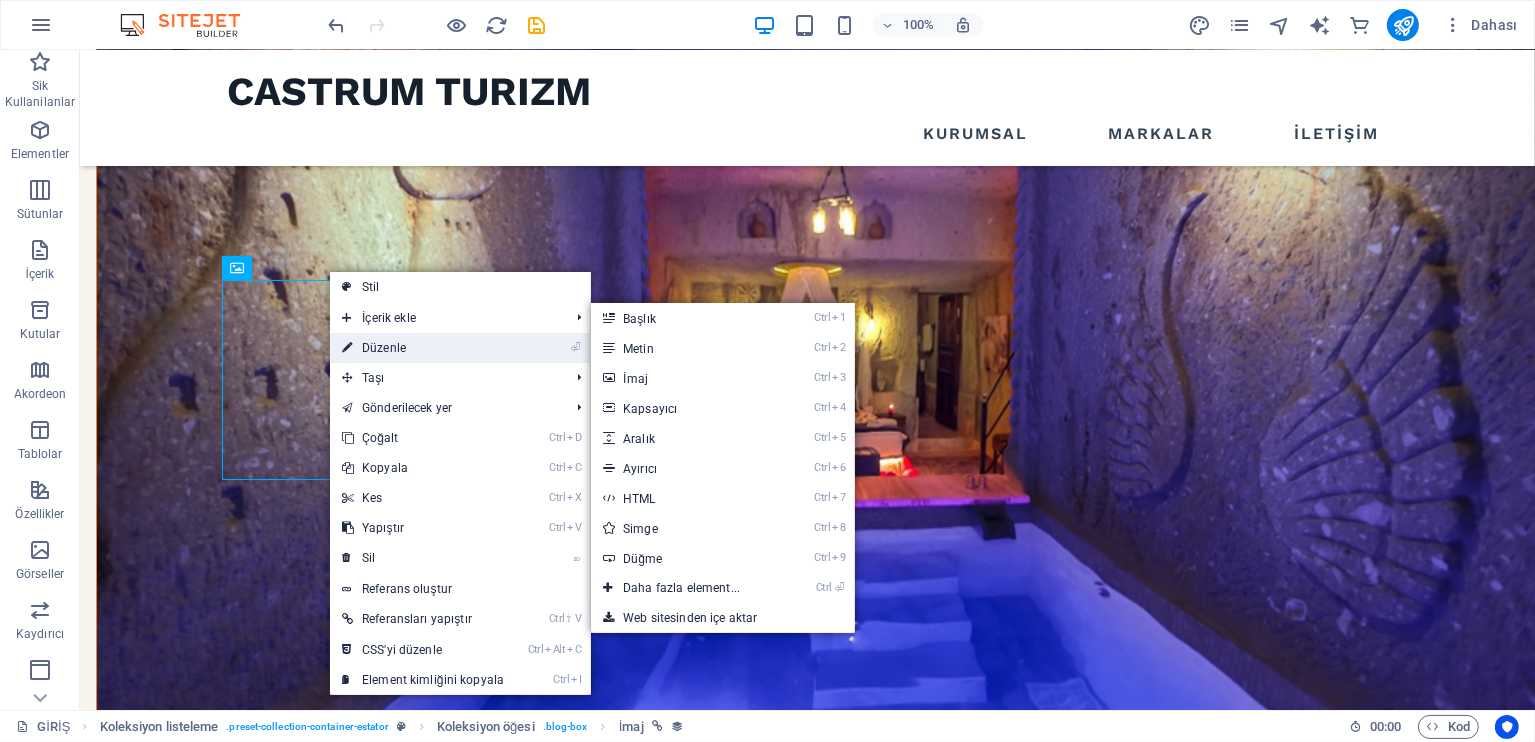 click on "⏎  Düzenle" at bounding box center (423, 348) 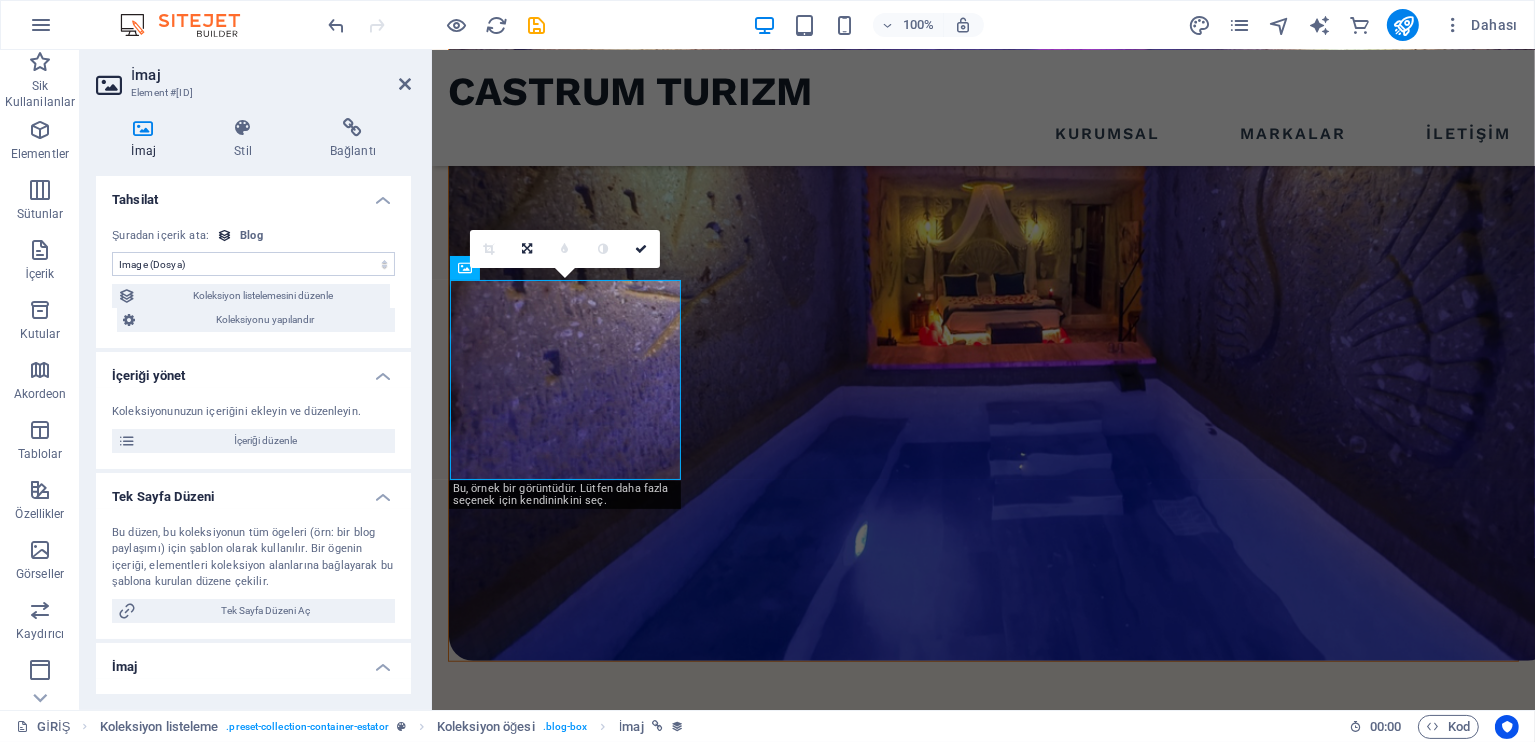 scroll, scrollTop: 1520, scrollLeft: 0, axis: vertical 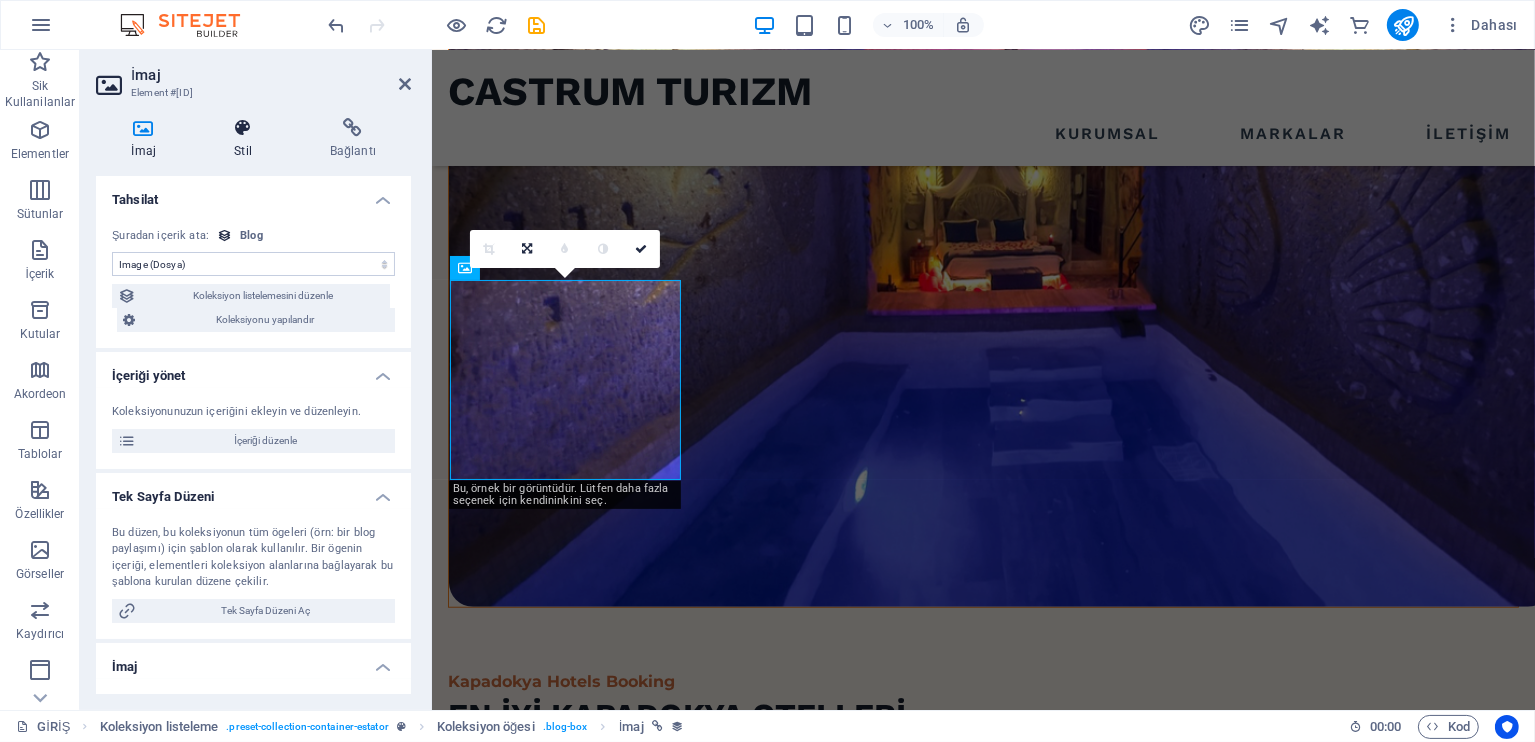 click at bounding box center [243, 128] 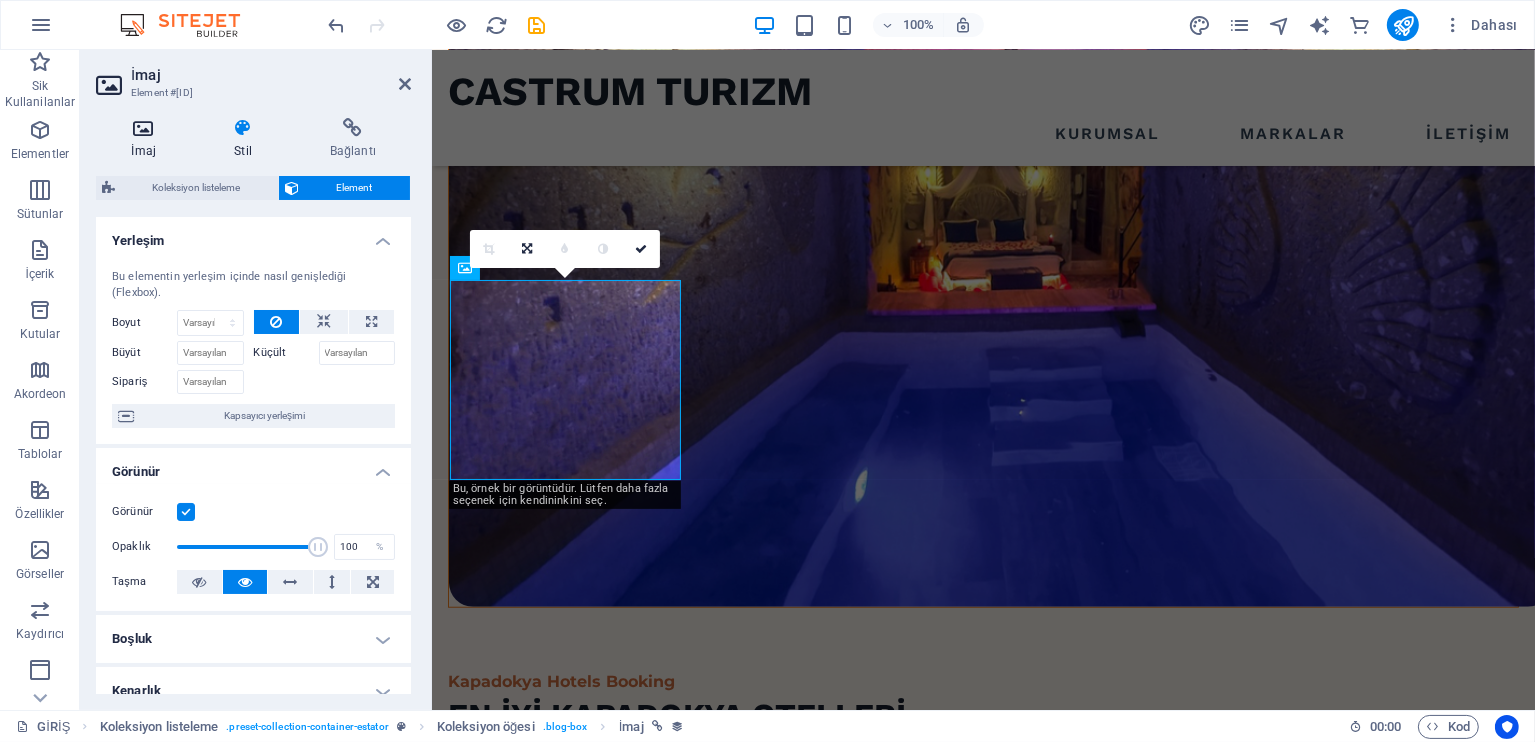 click on "İmaj" at bounding box center [147, 139] 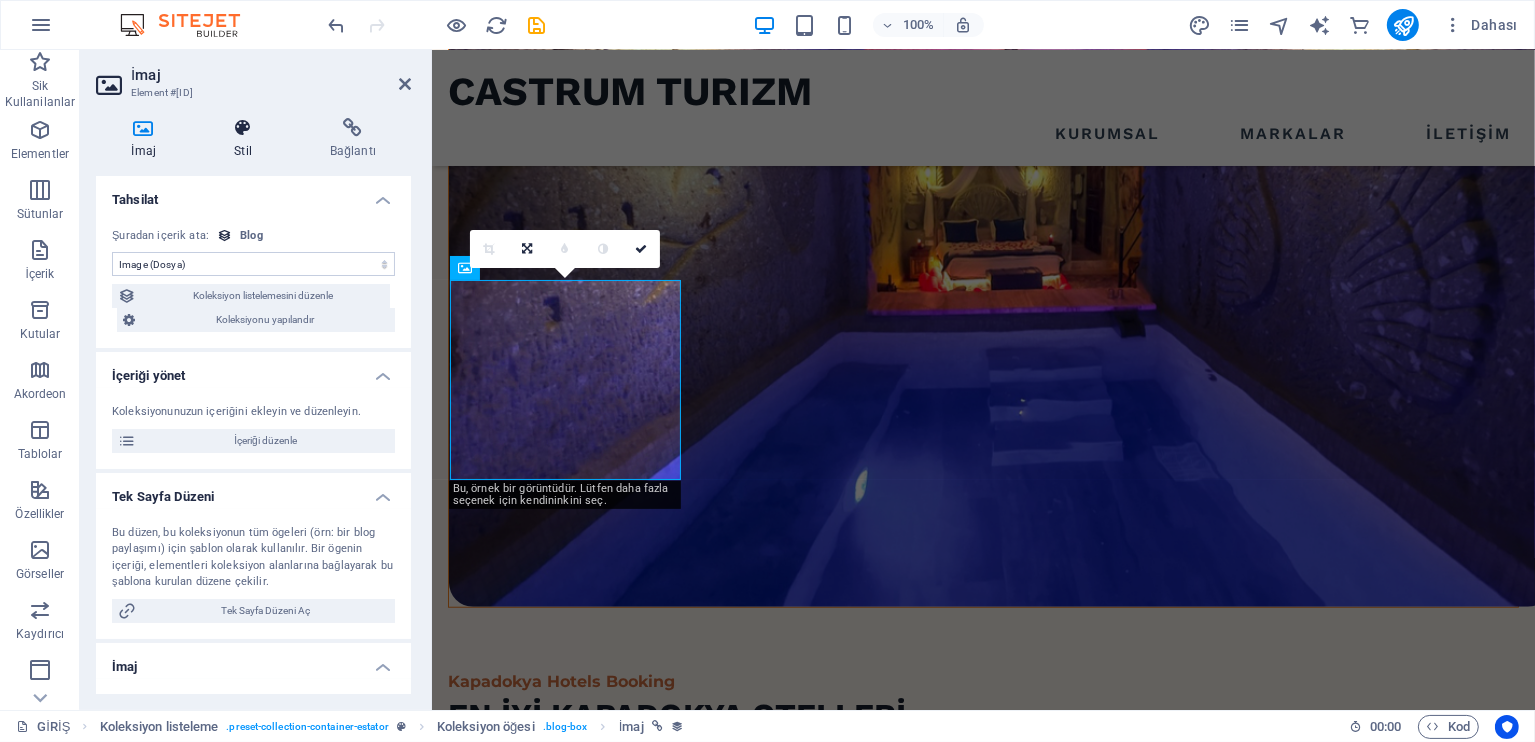 click at bounding box center [243, 128] 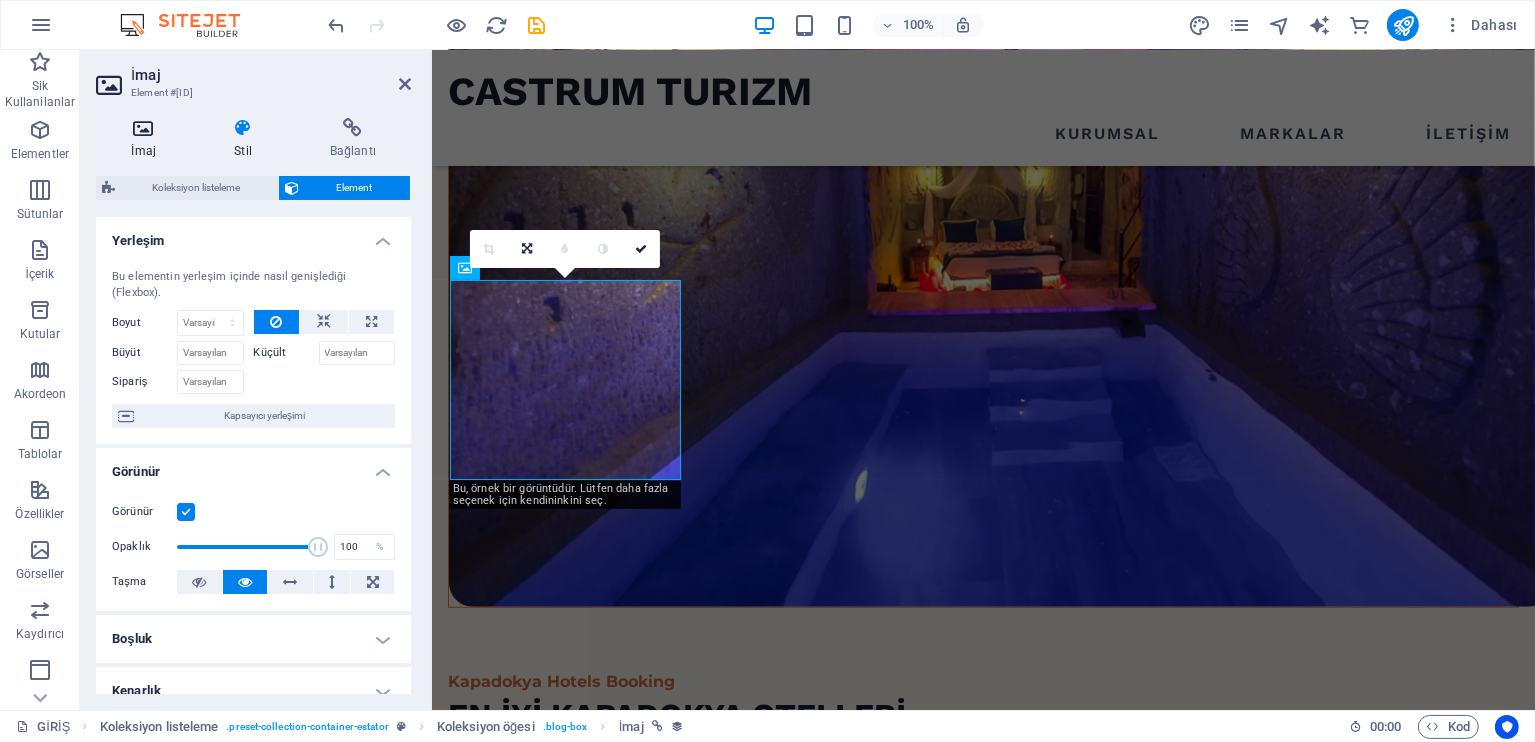 click at bounding box center [143, 128] 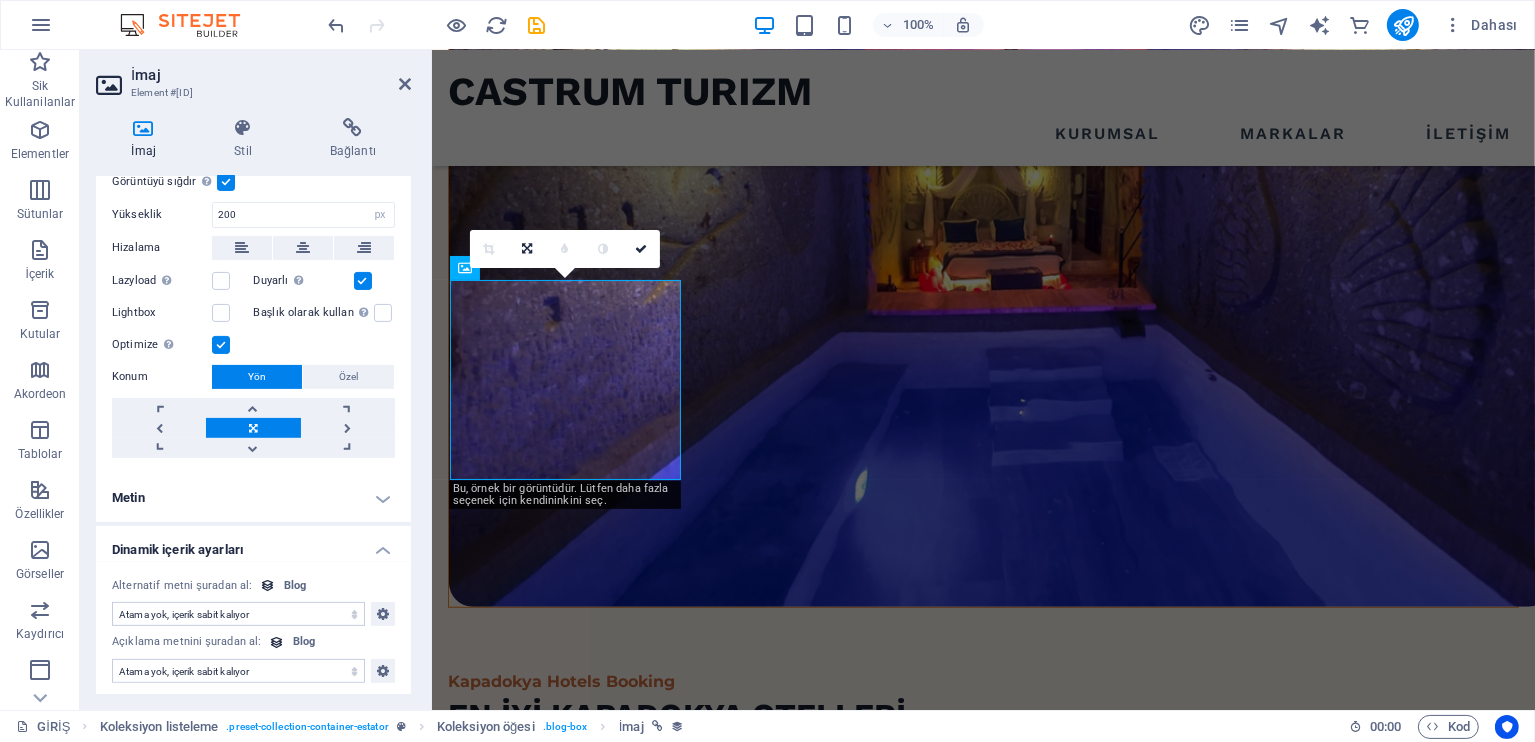 scroll, scrollTop: 570, scrollLeft: 0, axis: vertical 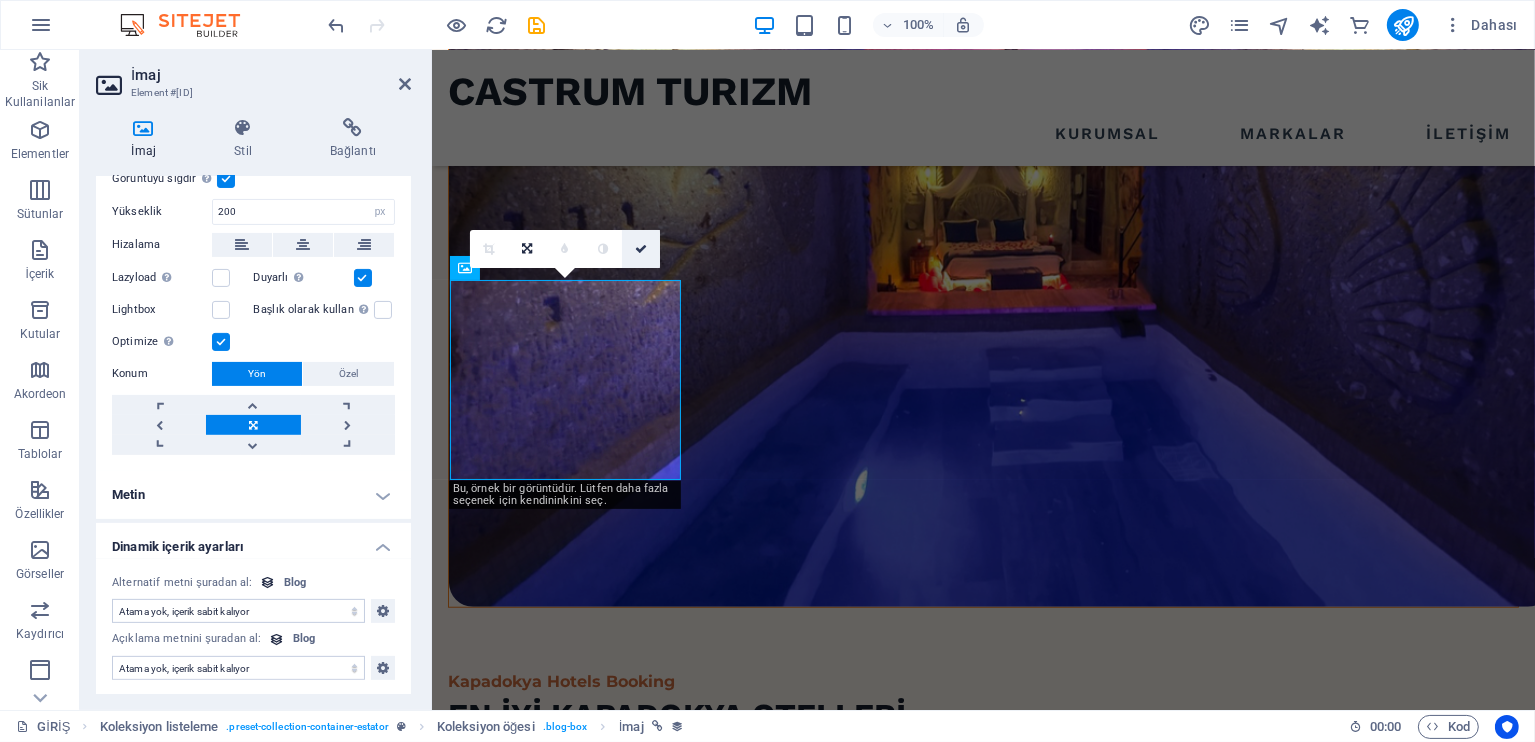 click at bounding box center (641, 249) 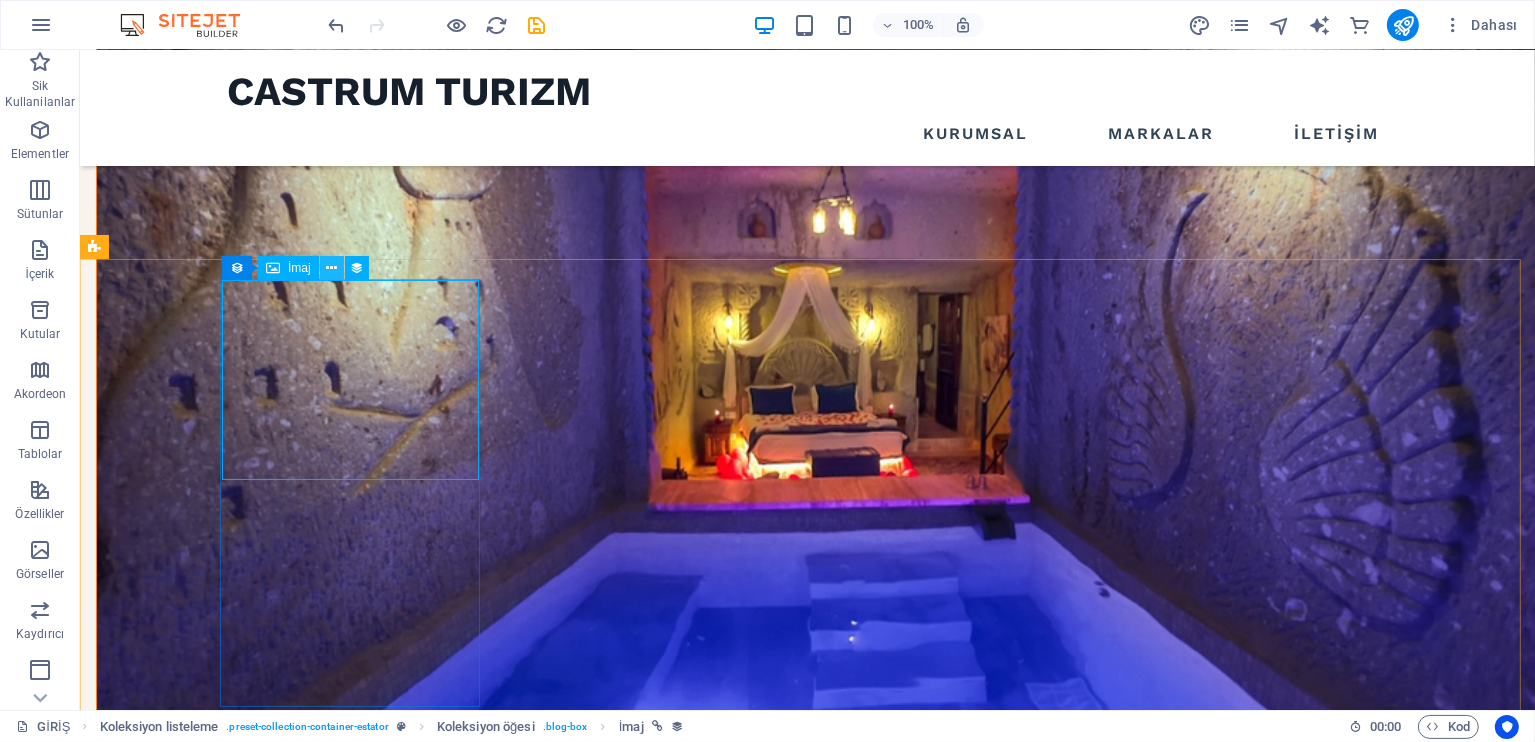 click at bounding box center (331, 268) 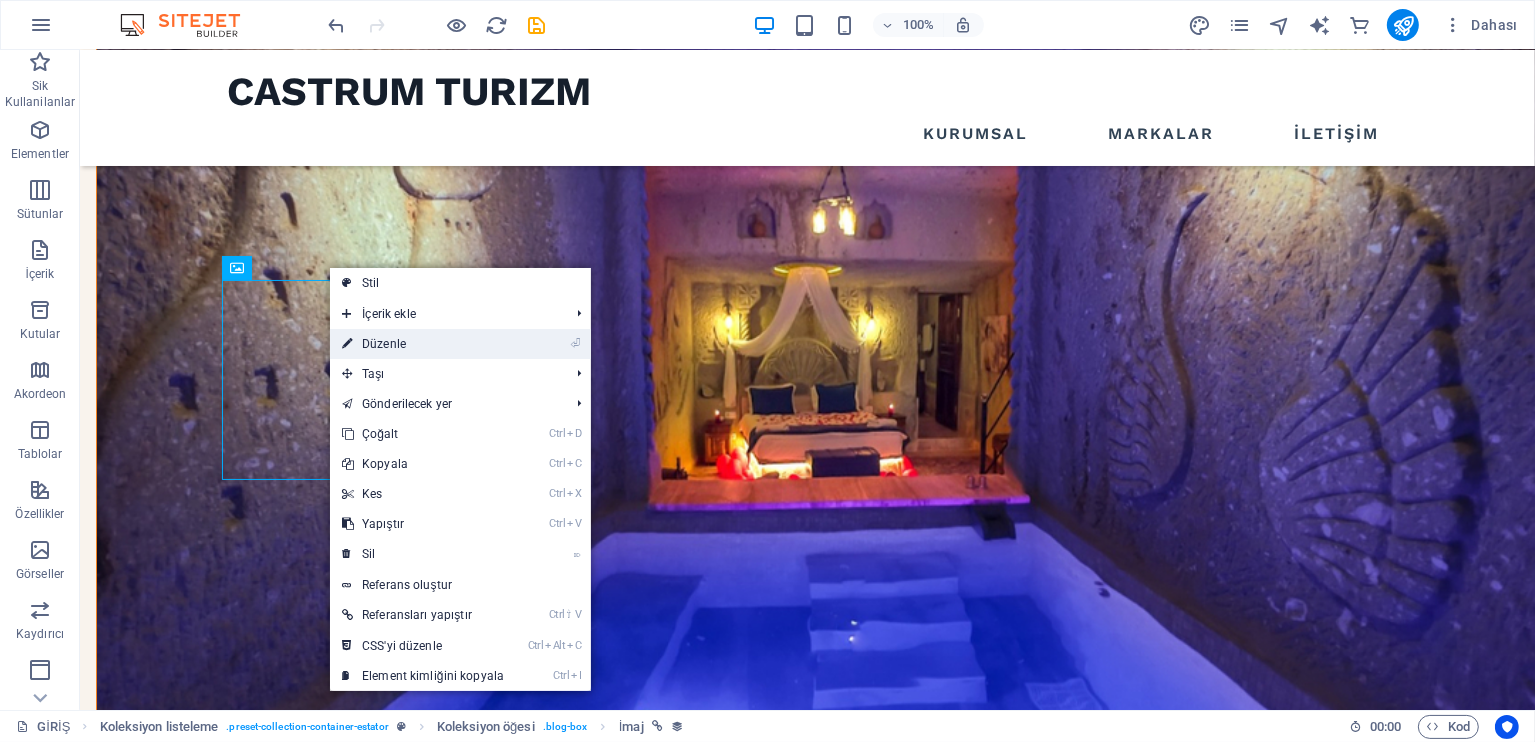 click on "⏎  Düzenle" at bounding box center [423, 344] 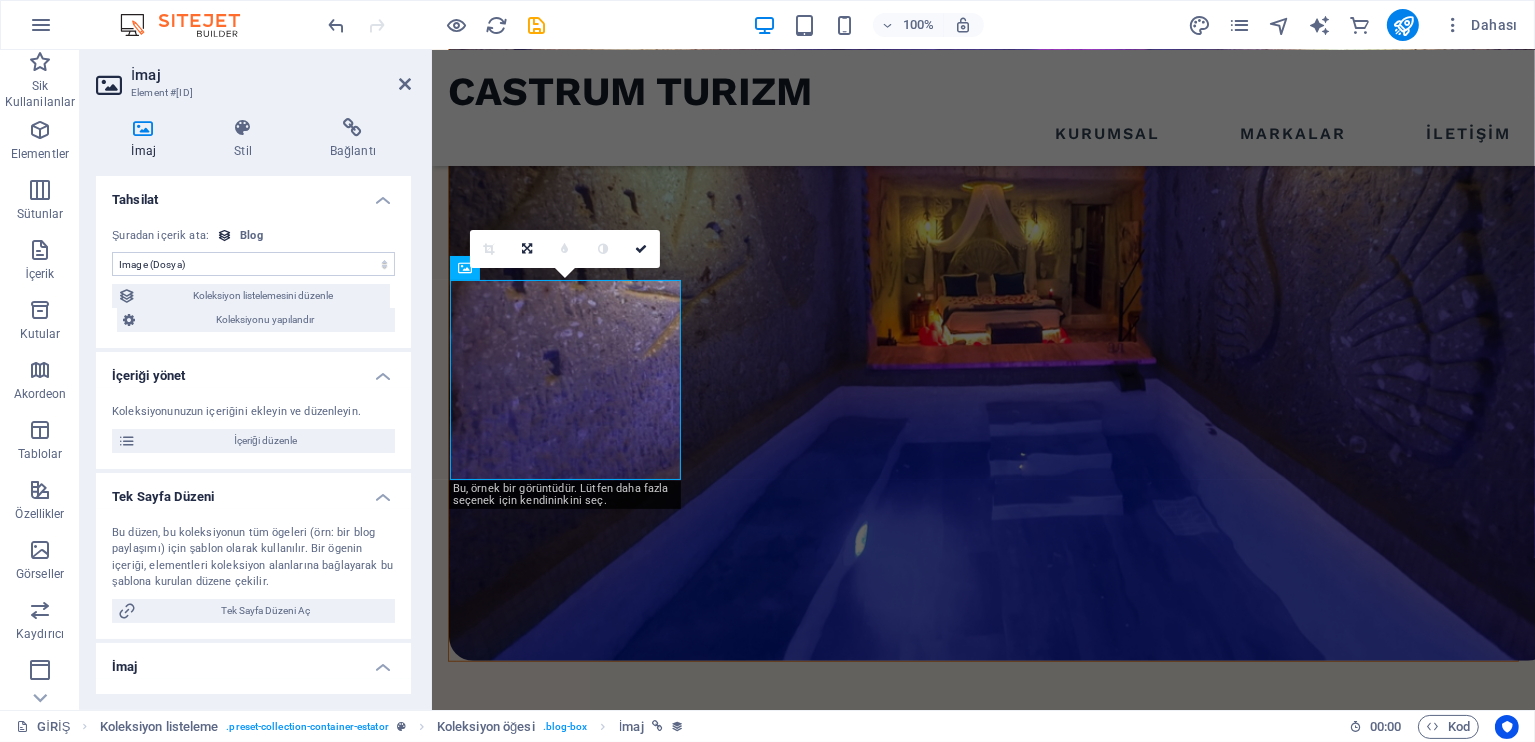 scroll, scrollTop: 1520, scrollLeft: 0, axis: vertical 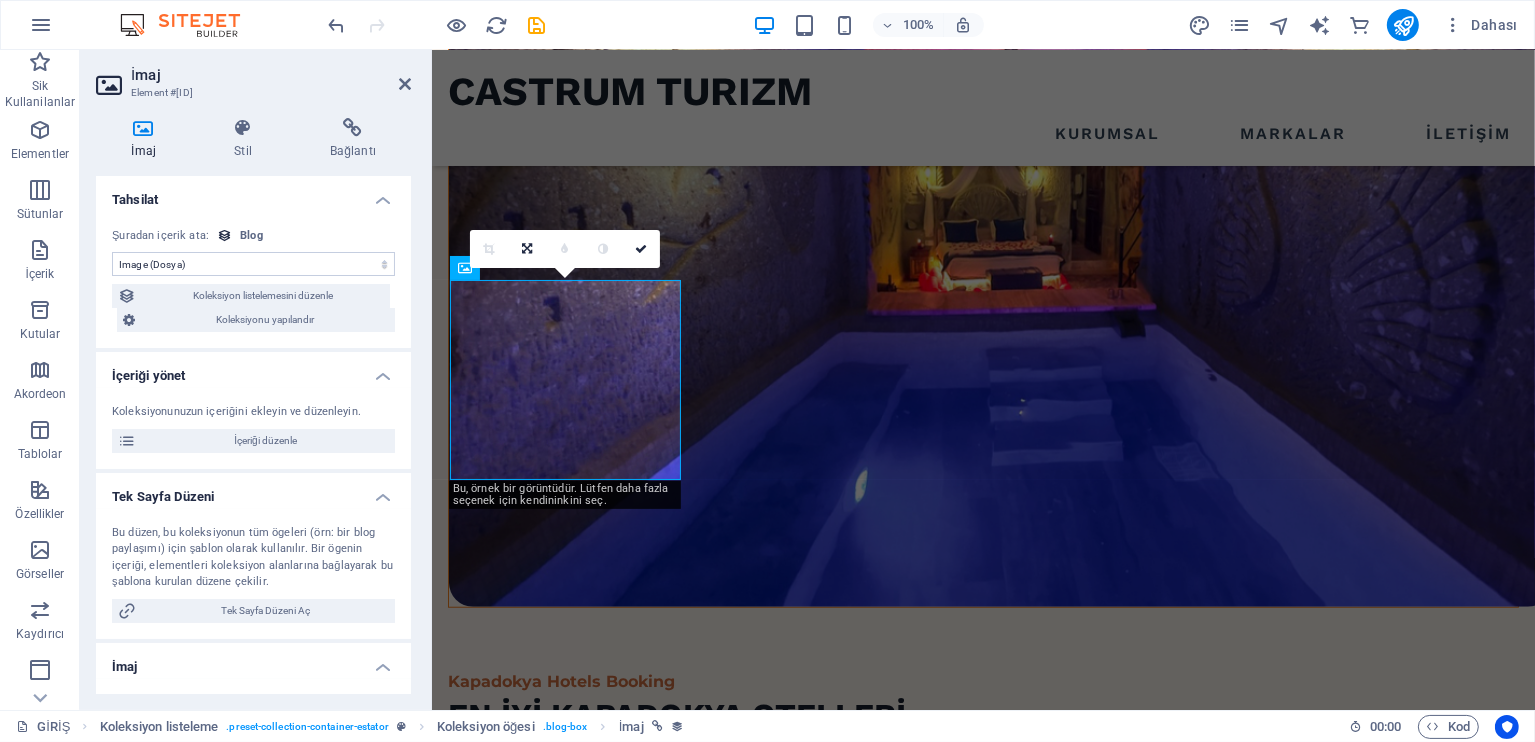 click on "Atama yok, içerik sabit kalıyor Oluşturulma zamanı (Tarih) Güncellenme zamanı (Tarih) Name (Düz Metin) Slug (Düz Metin) Short Description (Zengin Metin) Long Description (Zengin Metin) Hero Text (Zengin Metin) Content (CMS) Author (Düz Metin) Image (Dosya) Publishing Date (Tarih) Status (Seçim) Category (Seçim)" at bounding box center (253, 264) 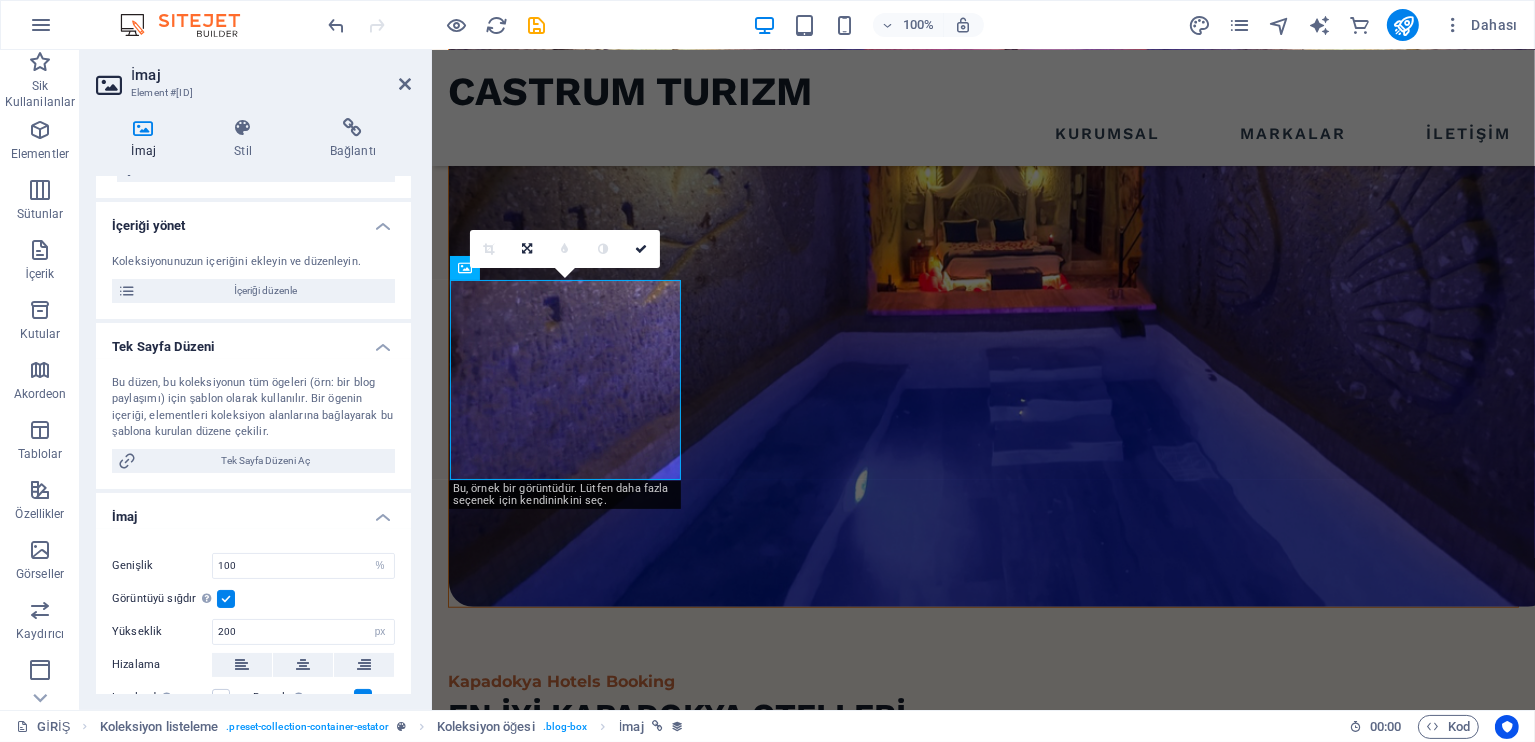 scroll, scrollTop: 133, scrollLeft: 0, axis: vertical 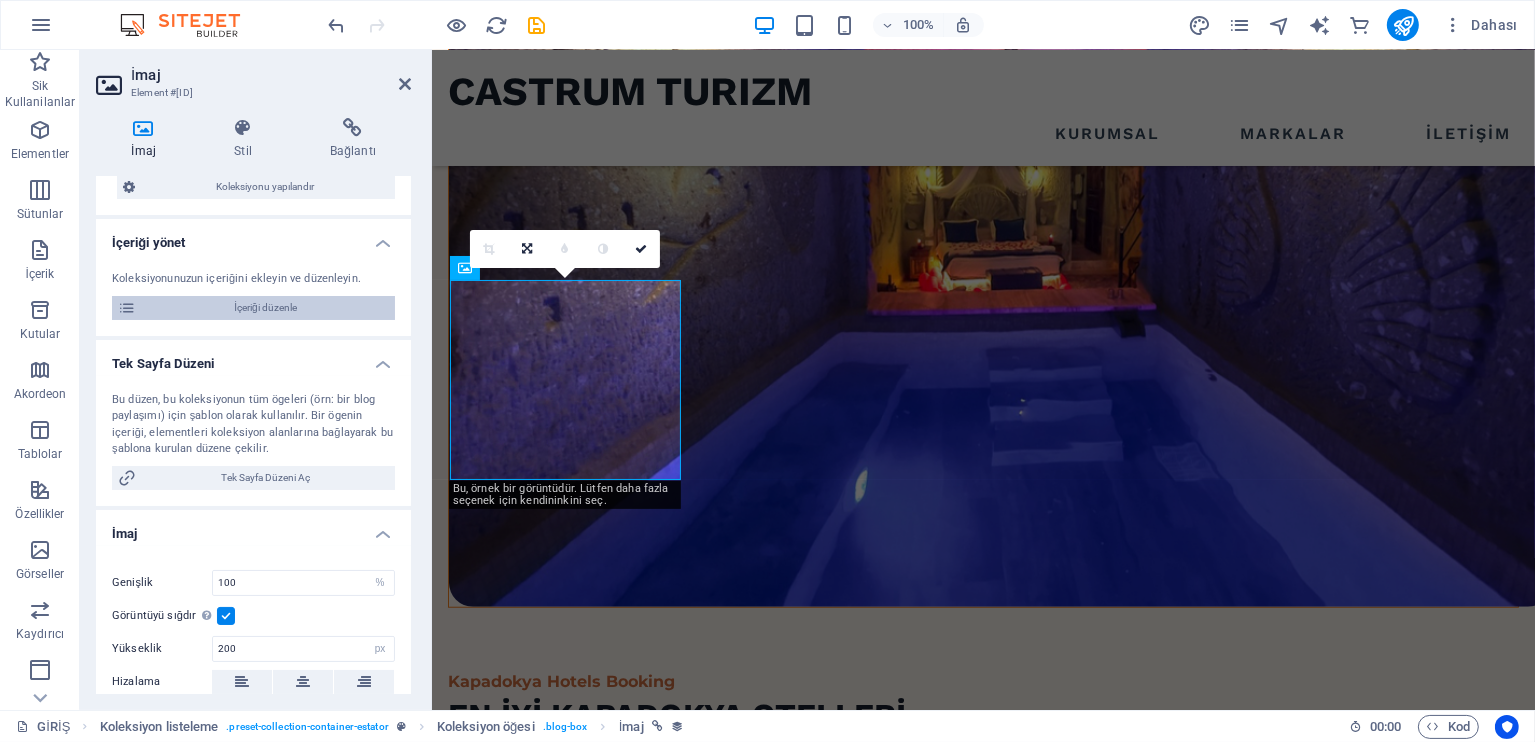 click on "İçeriği düzenle" at bounding box center [265, 308] 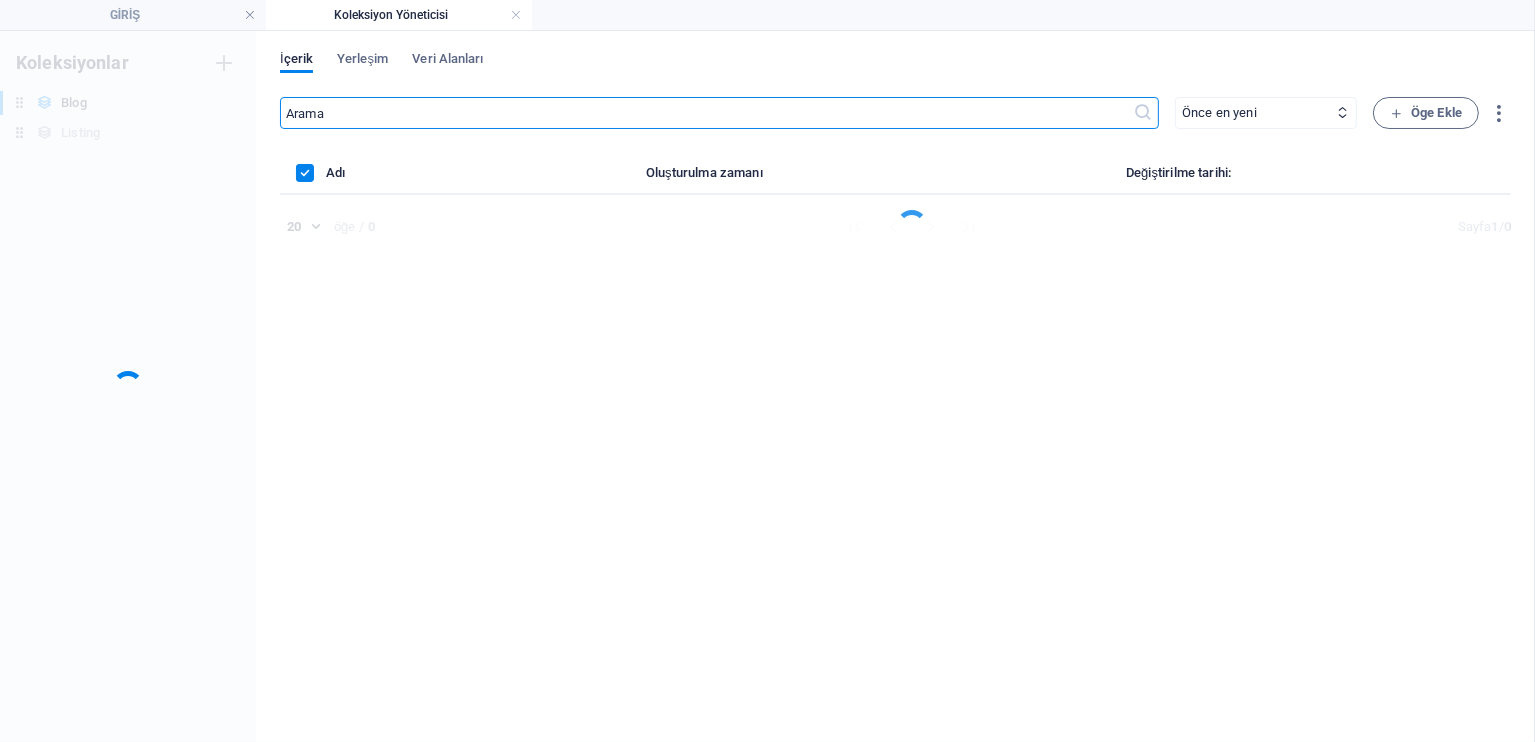 scroll, scrollTop: 0, scrollLeft: 0, axis: both 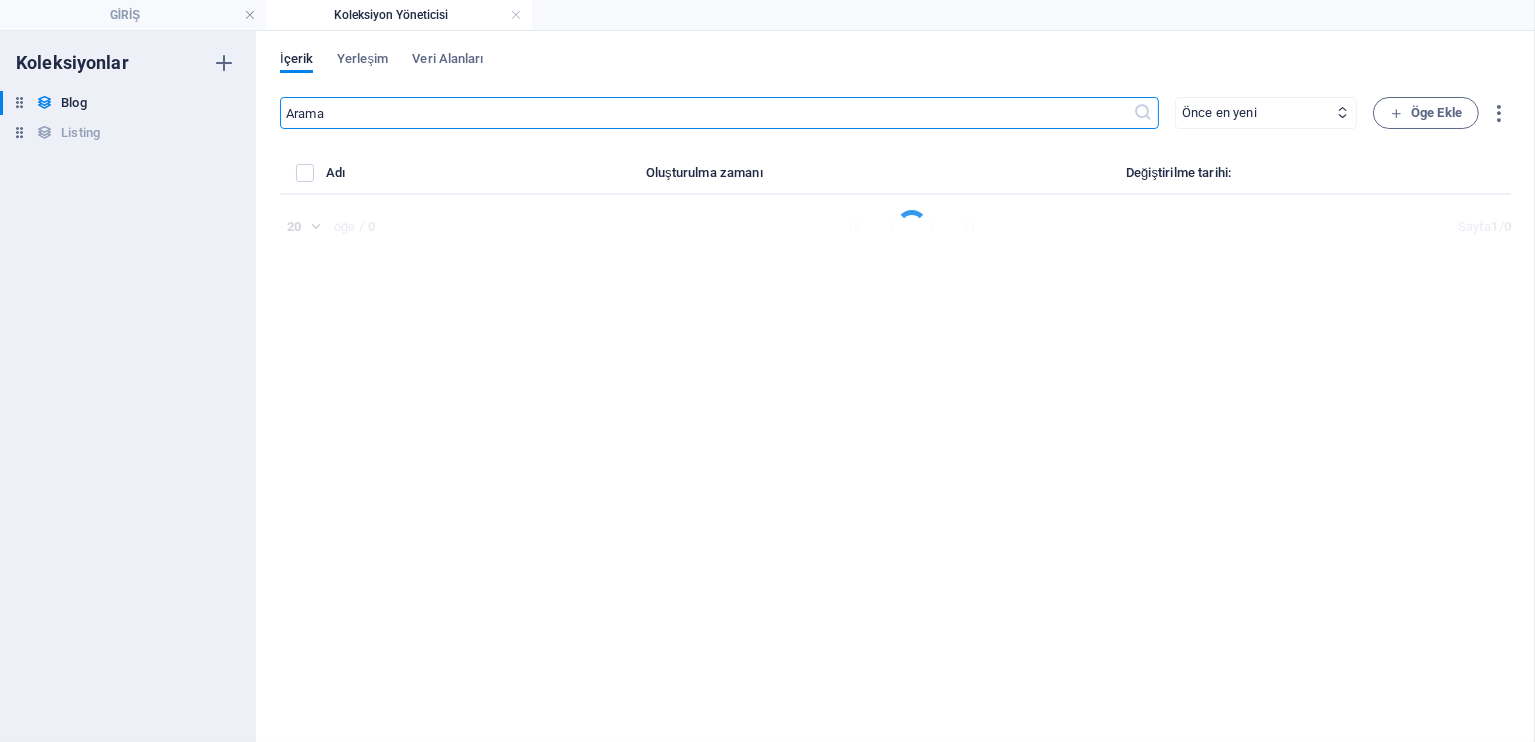 select on "Estate" 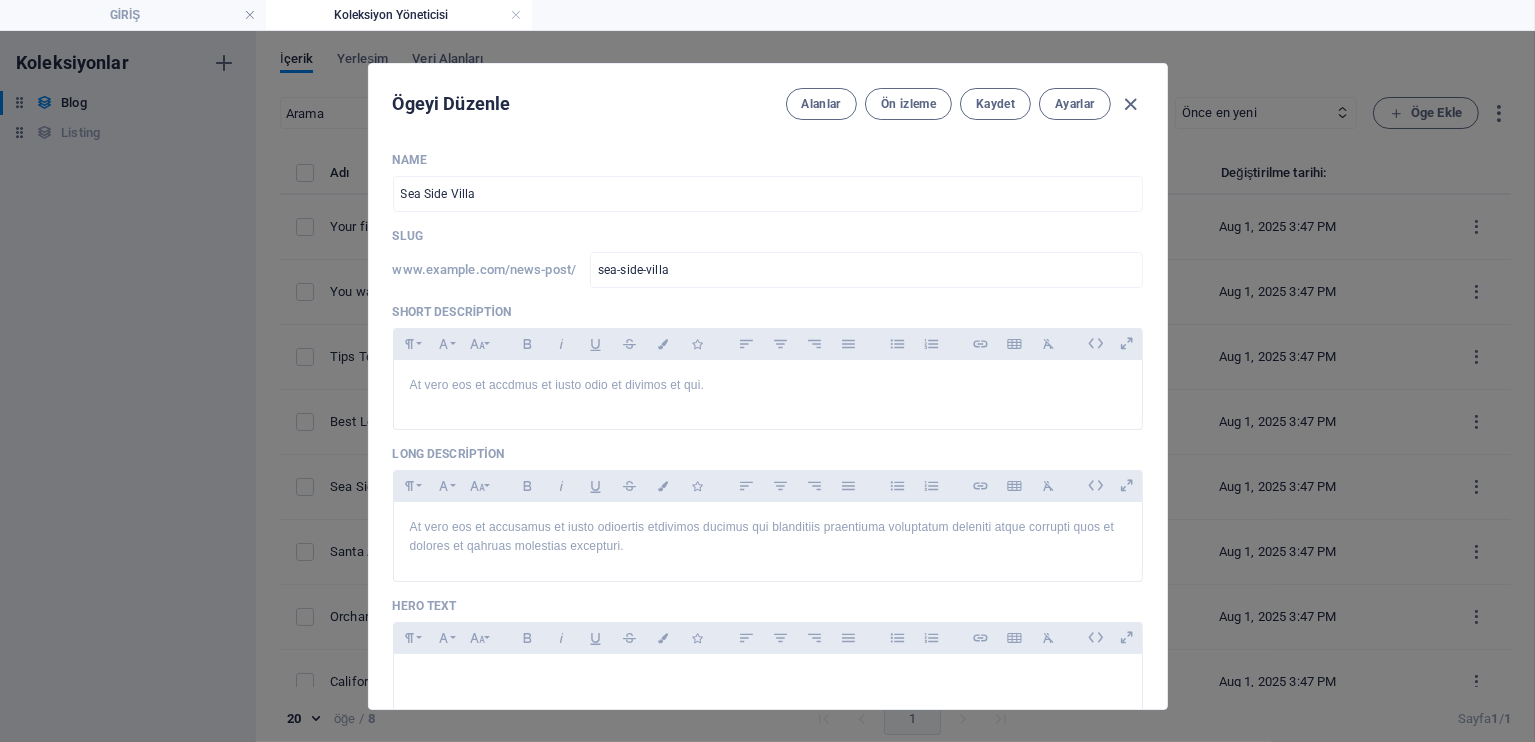 click on "Ögeyi Düzenle Alanlar Ön izleme Kaydet Ayarlar Name Sea Side Villa ​ Slug www.example.com/news-post/ sea-side-villa ​ Short Description Paragraph Format Normal Heading 1 Heading 2 Heading 3 Heading 4 Heading 5 Heading 6 Code Font Family Arial Georgia Impact Tahoma Times New Roman Verdana Montserrat Work Sans Font Size 8 9 10 11 12 14 18 24 30 36 48 60 72 96 Bold Italic Underline Strikethrough Colors Icons Align Left Align Center Align Right Align Justify Unordered List Ordered List Insert Link Insert Table Clear Formatting At vero eos et accdmus et iusto odio et divimos et qui. <p>At vero eos et accdmus et iusto odio et divimos et qui.</p> Long Description Paragraph Format Normal Heading 1 Heading 2 Heading 3 Heading 4 Heading 5 Heading 6 Code Font Family Arial Georgia Impact Tahoma Times New Roman Verdana Montserrat Work Sans Font Size 8 9 10 11 12 14 18 24 30 36 48 60 72 96 Bold Italic Underline Strikethrough Colors Icons Align Left Align Center Align Right Align Justify Unordered List Ordered List 8" at bounding box center (767, 386) 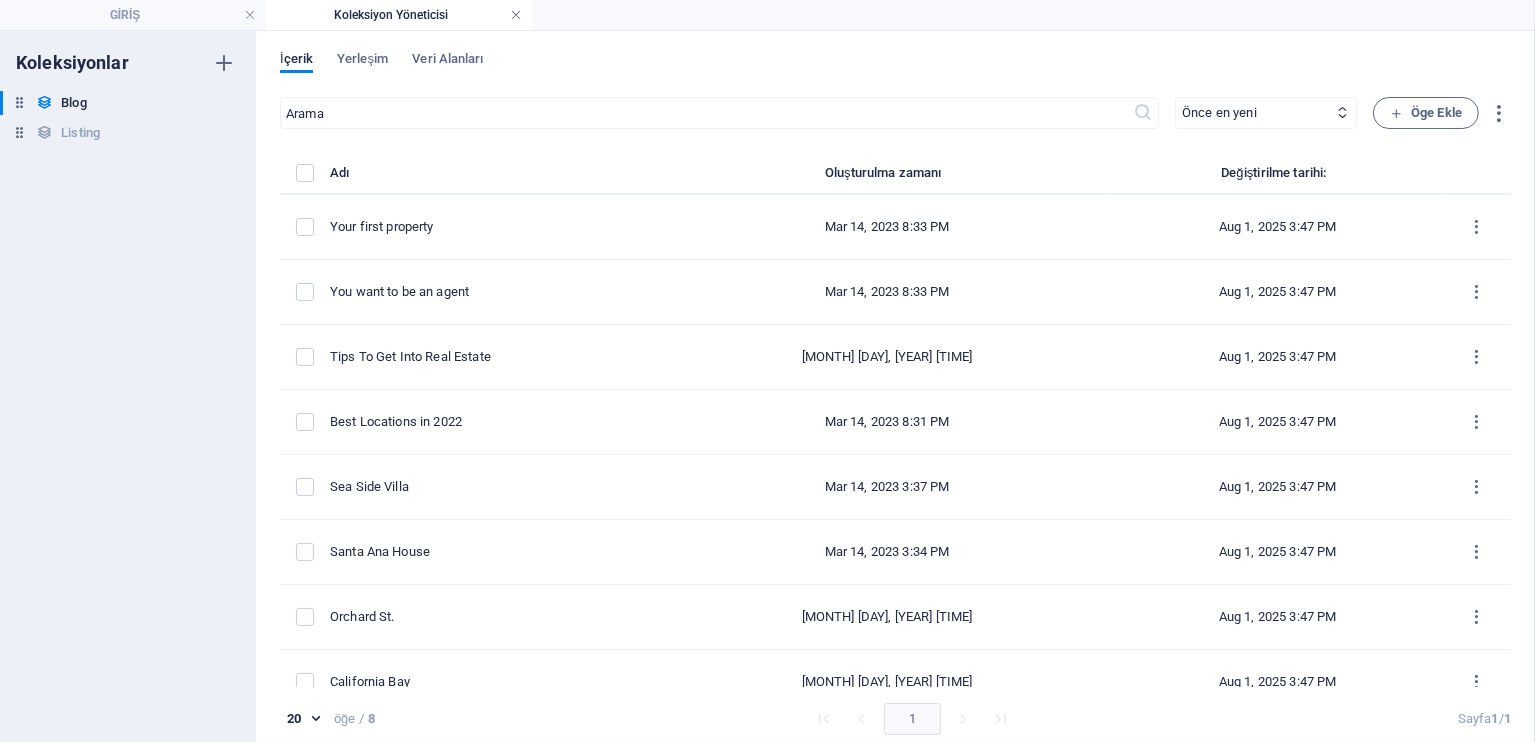 click at bounding box center [516, 15] 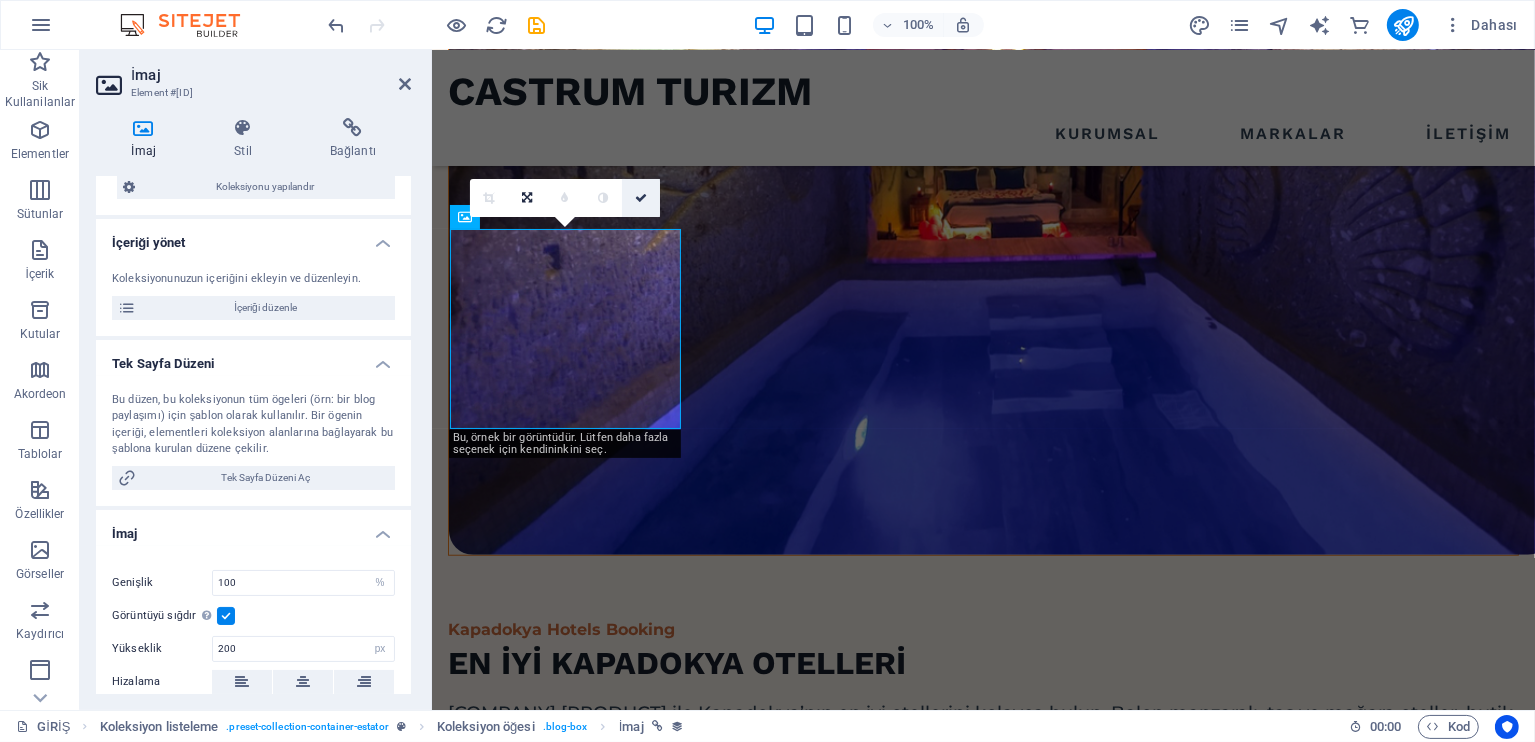 drag, startPoint x: 643, startPoint y: 194, endPoint x: 607, endPoint y: 181, distance: 38.27532 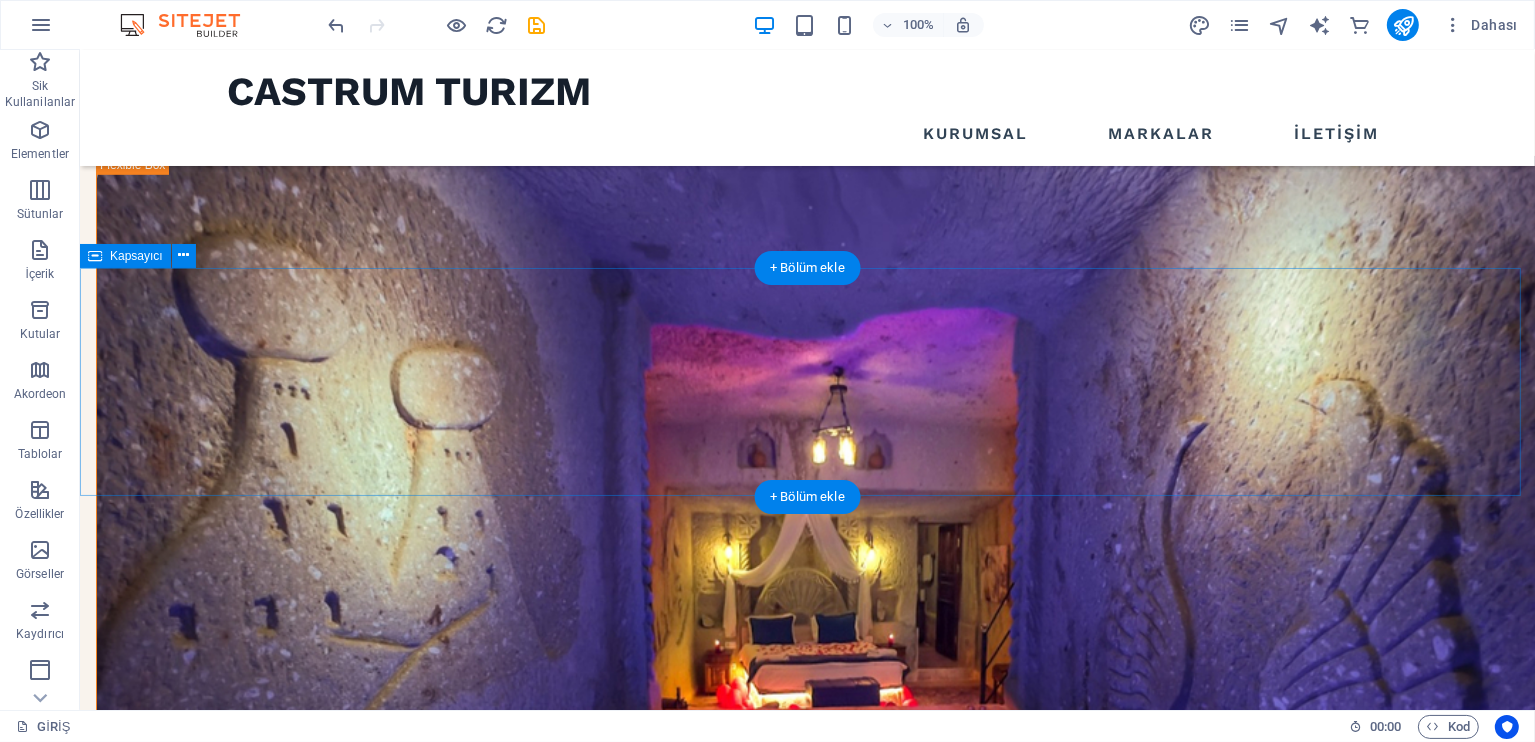scroll, scrollTop: 1266, scrollLeft: 0, axis: vertical 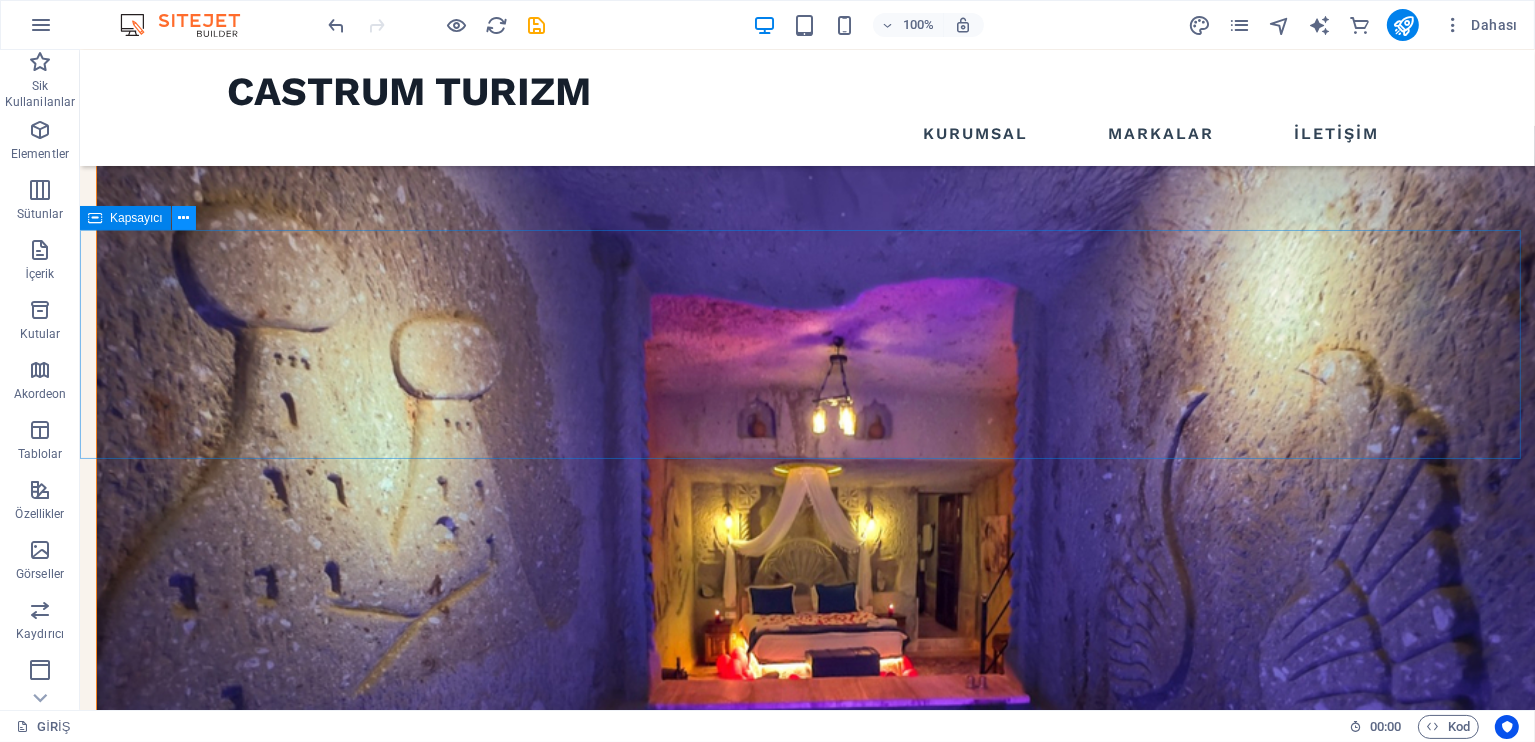 click at bounding box center [183, 218] 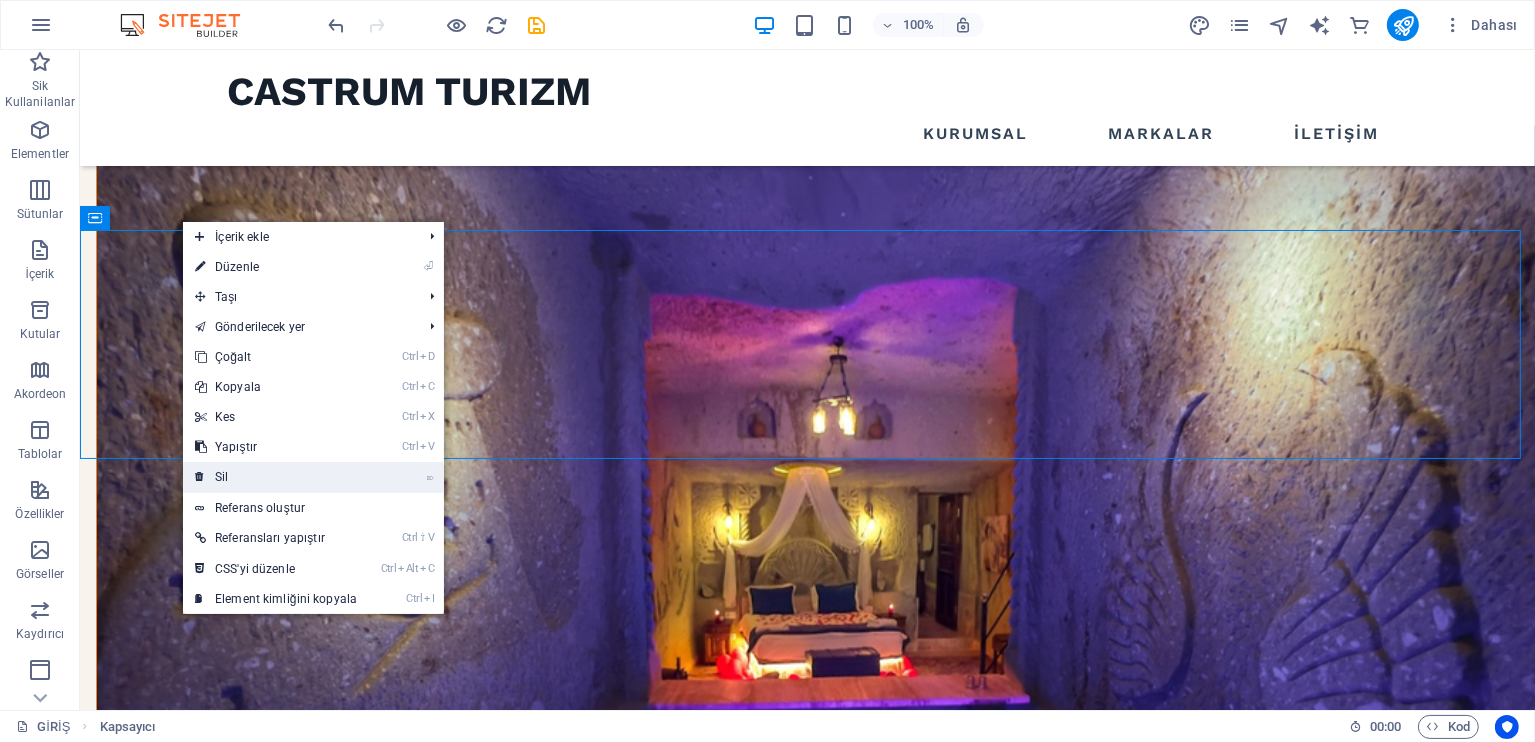click on "⌦  Sil" at bounding box center [276, 477] 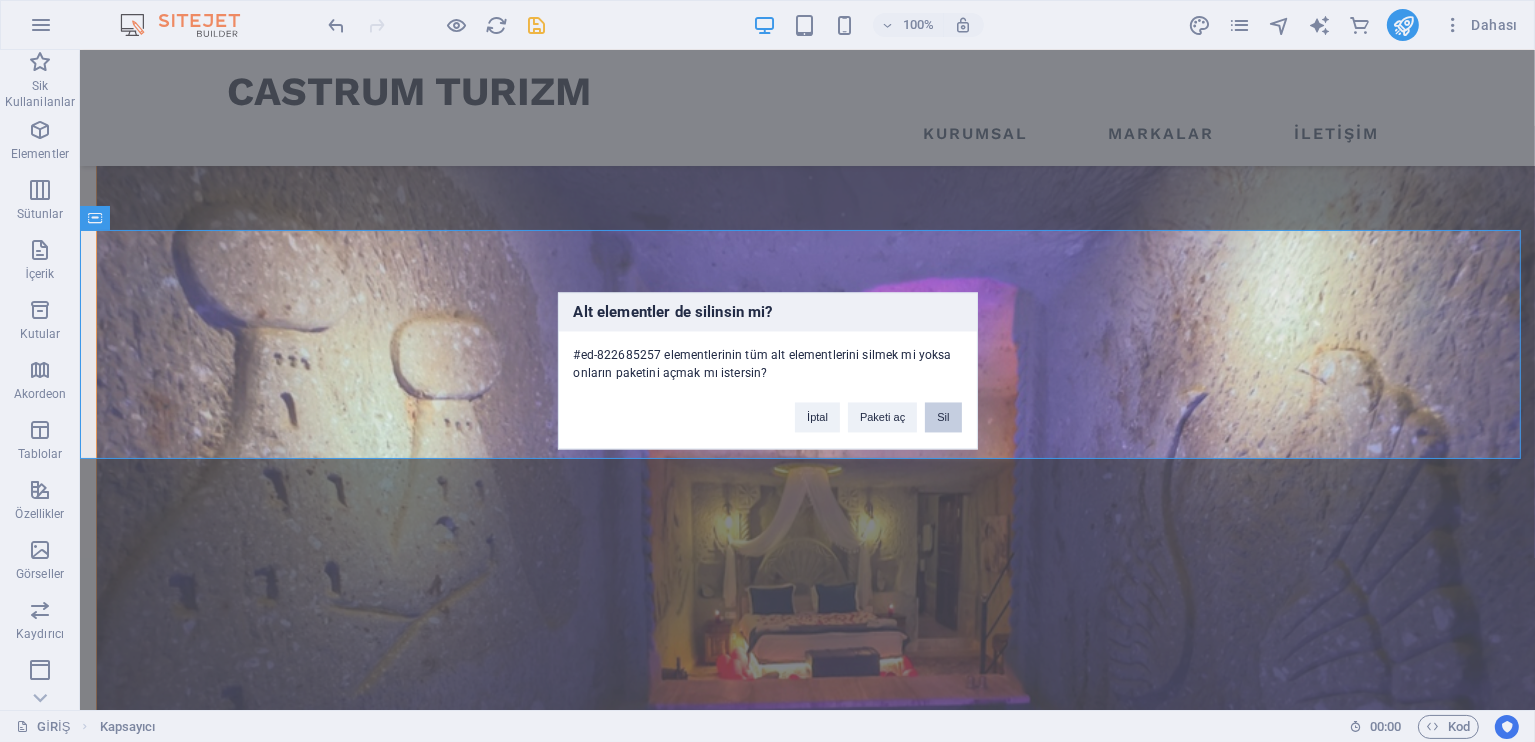 click on "Sil" at bounding box center [943, 418] 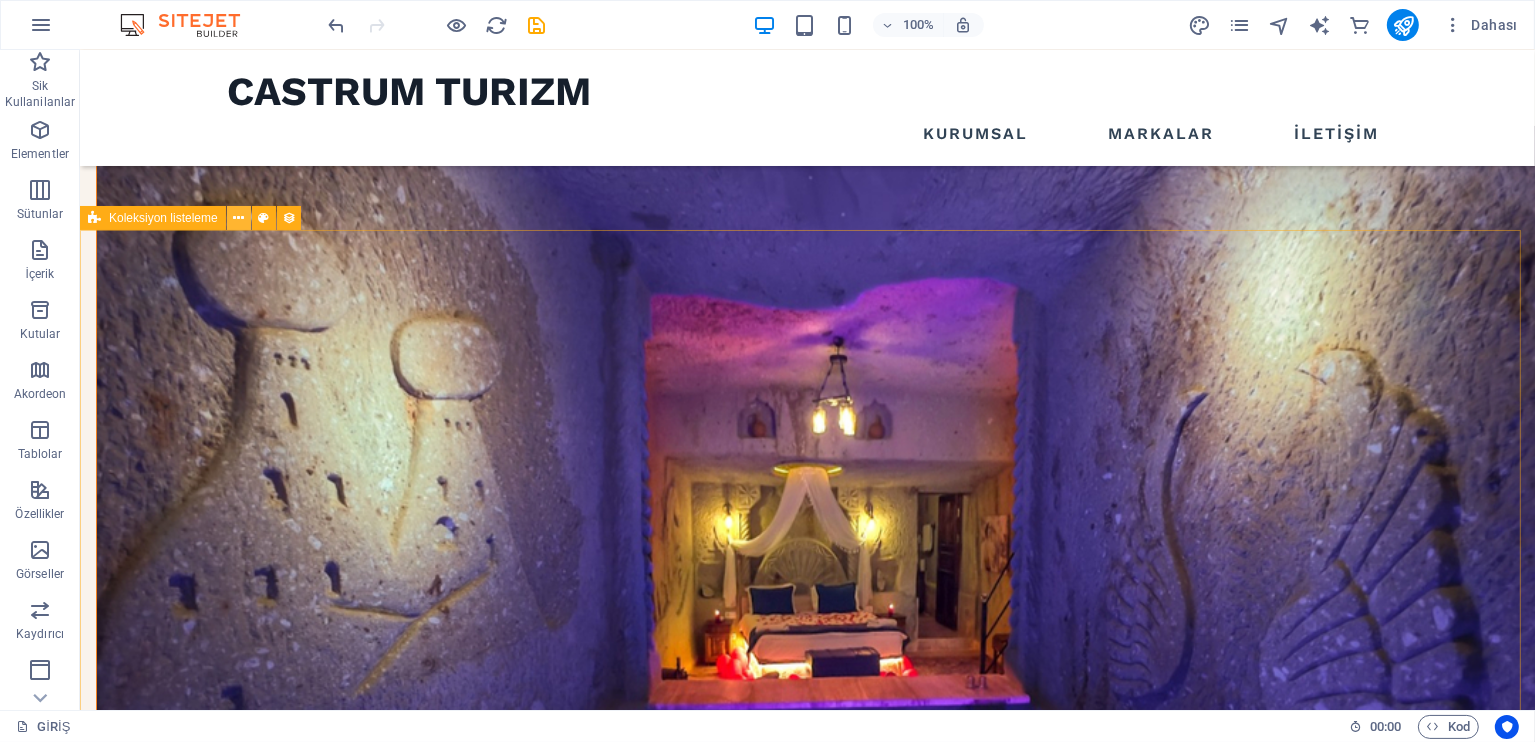 click at bounding box center (238, 218) 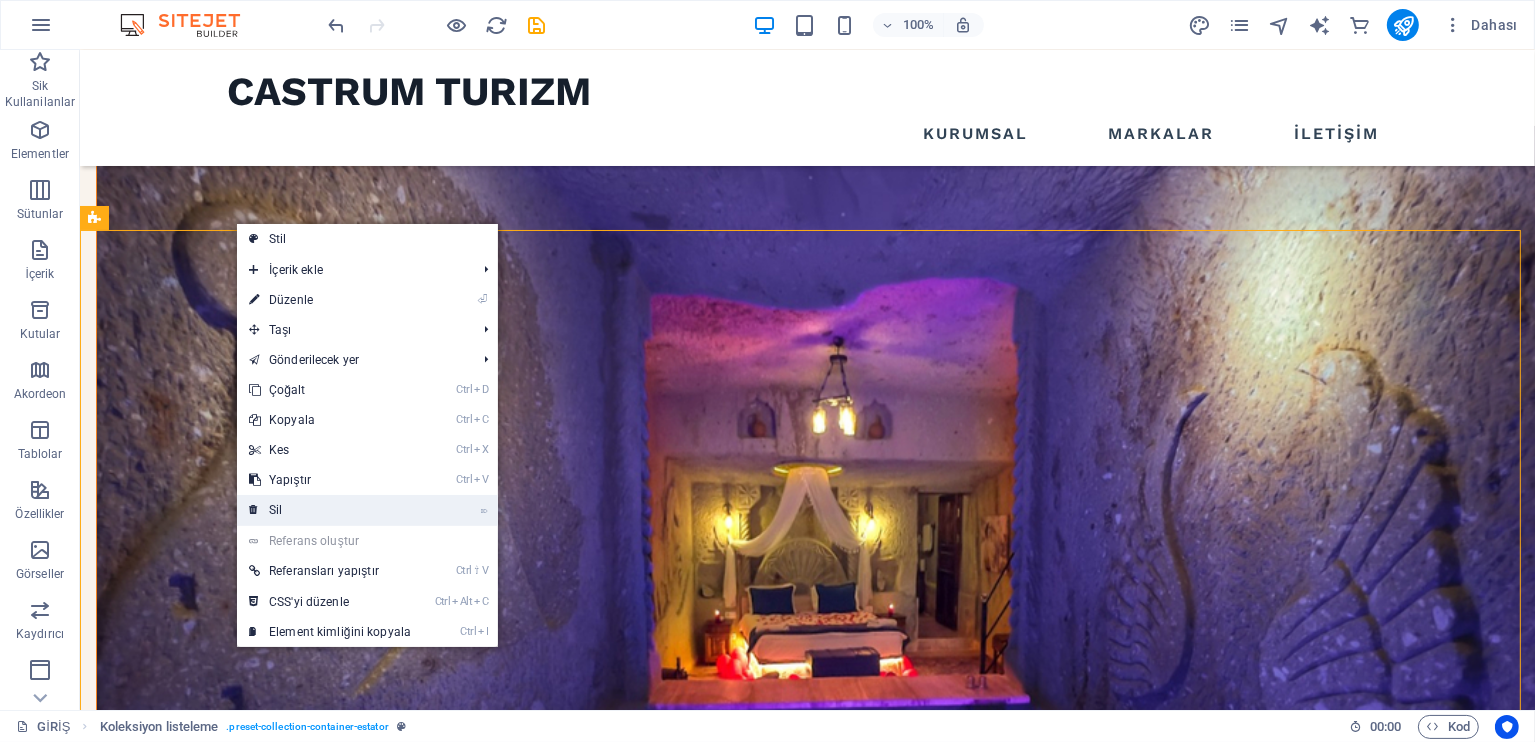 click on "⌦  Sil" at bounding box center (330, 510) 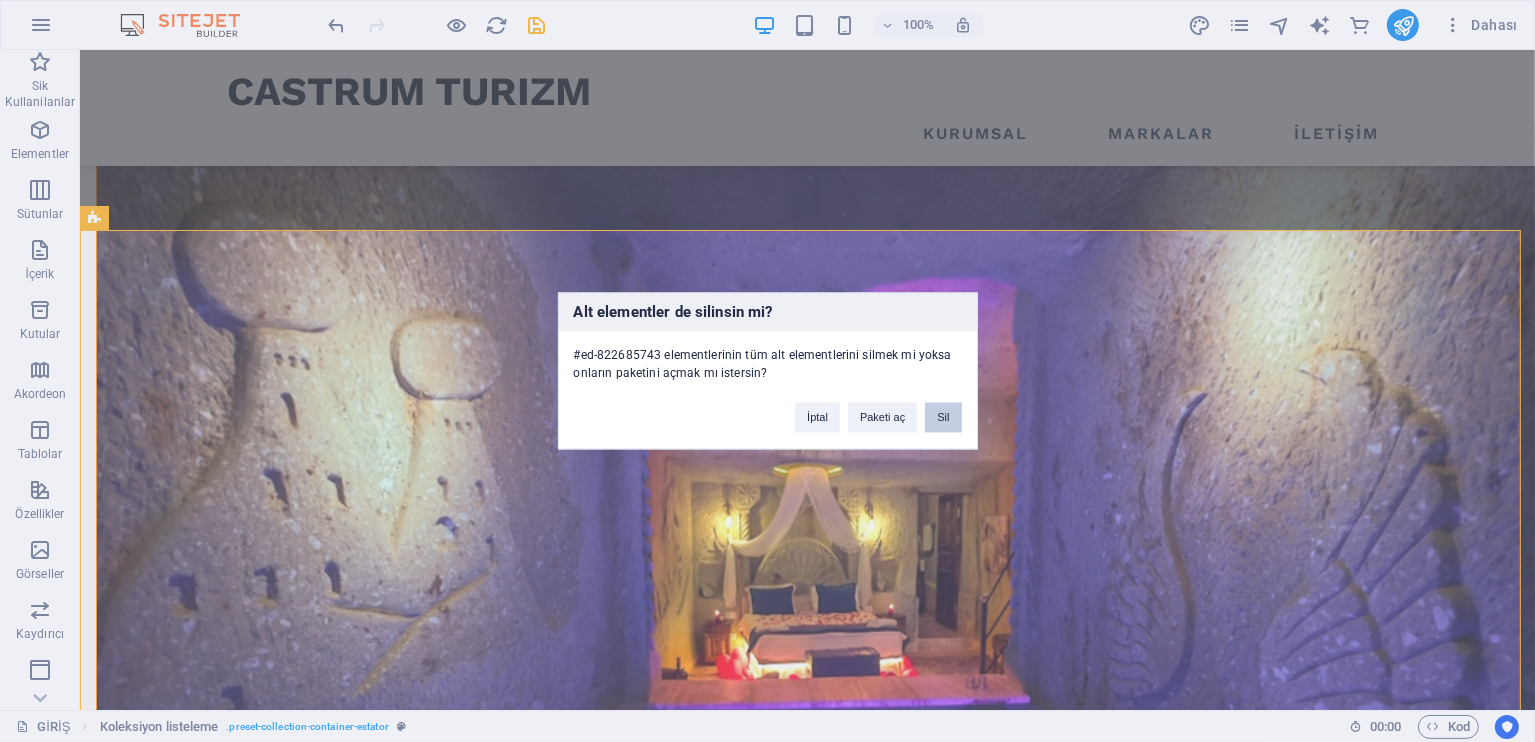 click on "Sil" at bounding box center [943, 418] 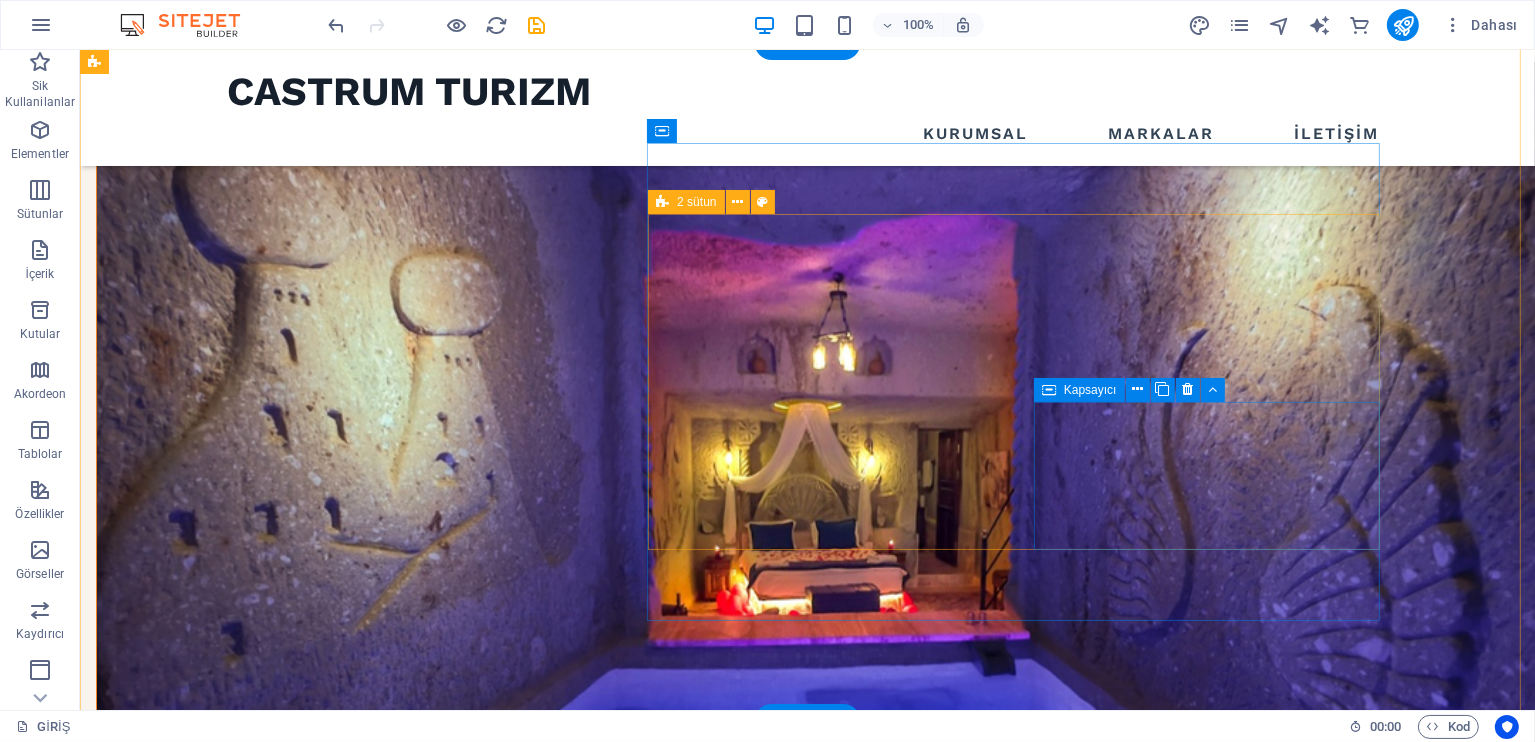 scroll, scrollTop: 1266, scrollLeft: 0, axis: vertical 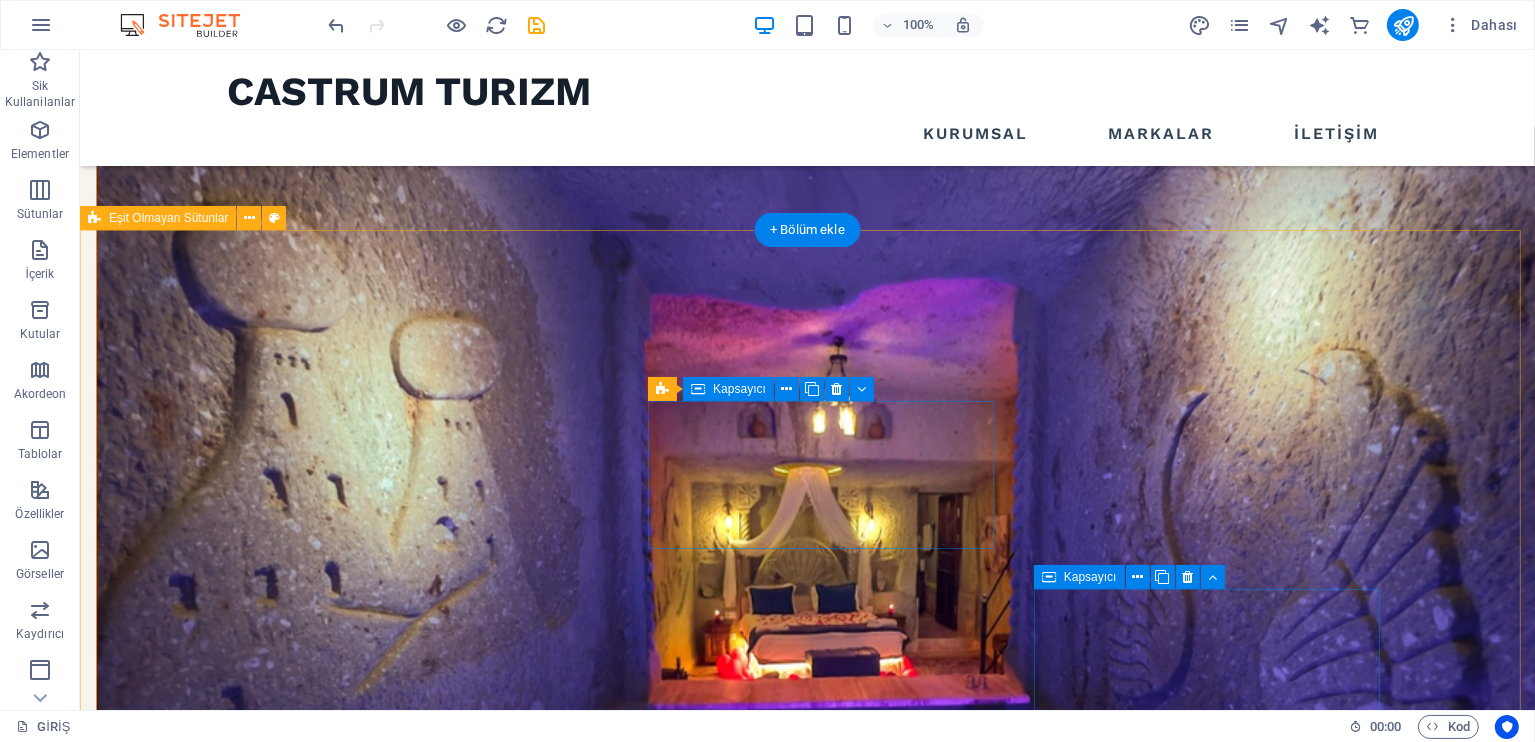 click on "ABOUT US
what we are all about At vero eos et accusamus et iusto odioertis etdivimos ducimus qui blanditiis praentiuma voluptatum deleniti atque corrupti quos et dolores et qahruas molestias excepturi eos. At vero eos et accusamus et iusto odioertis etdivimos ducimus qui blanditiis praentiuma voluptatum deleniti atque corrupti quos et dolores et qahruas molestias excepturi eos. view our team Ben Marcus REAL ESTATE AGENT Jess white REAL ESTATE AGENT Anna Doel REAL ESTATE AGENT John Doe REAL ESTATE AGENT" at bounding box center (806, 2993) 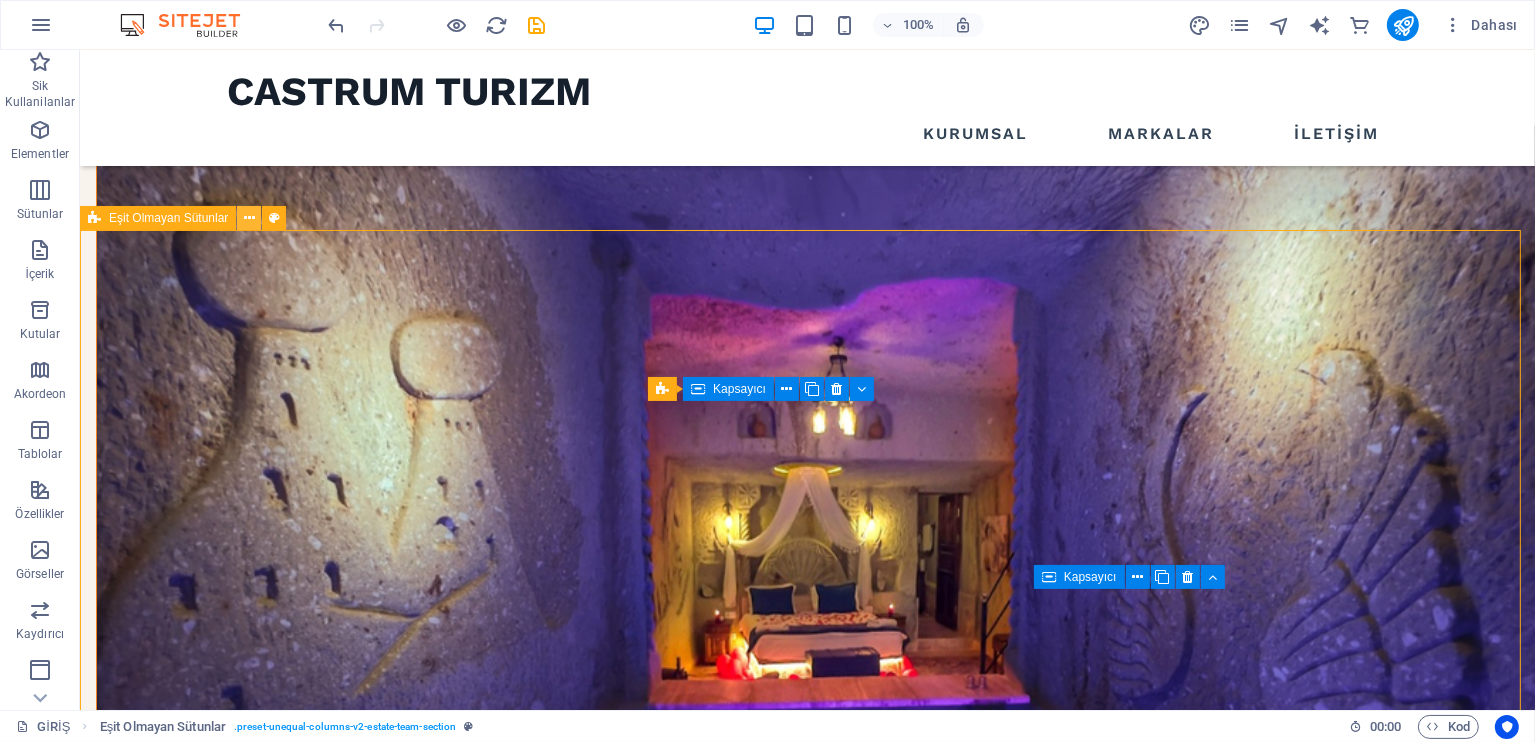 click at bounding box center [249, 218] 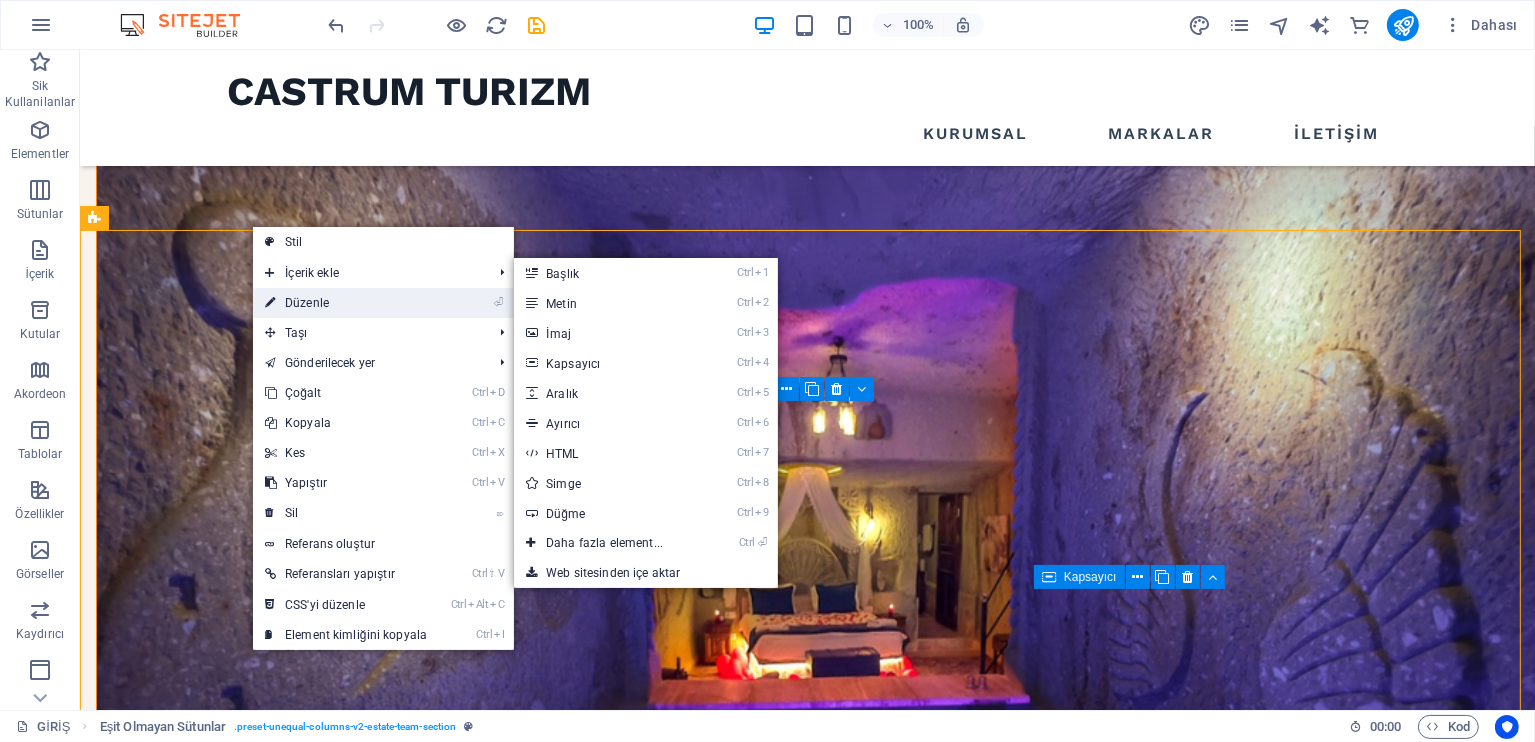 click on "⏎  Düzenle" at bounding box center [346, 303] 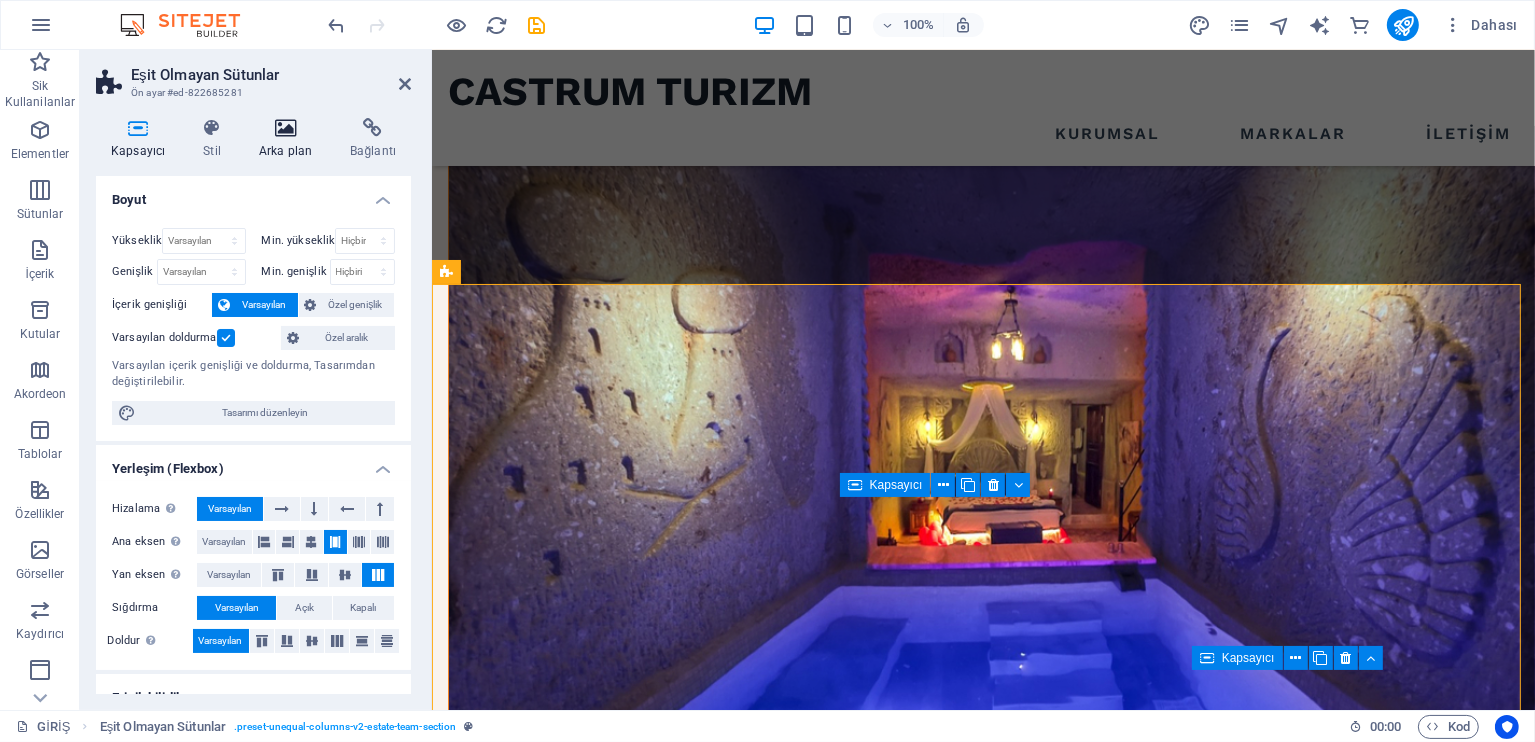 click at bounding box center [285, 128] 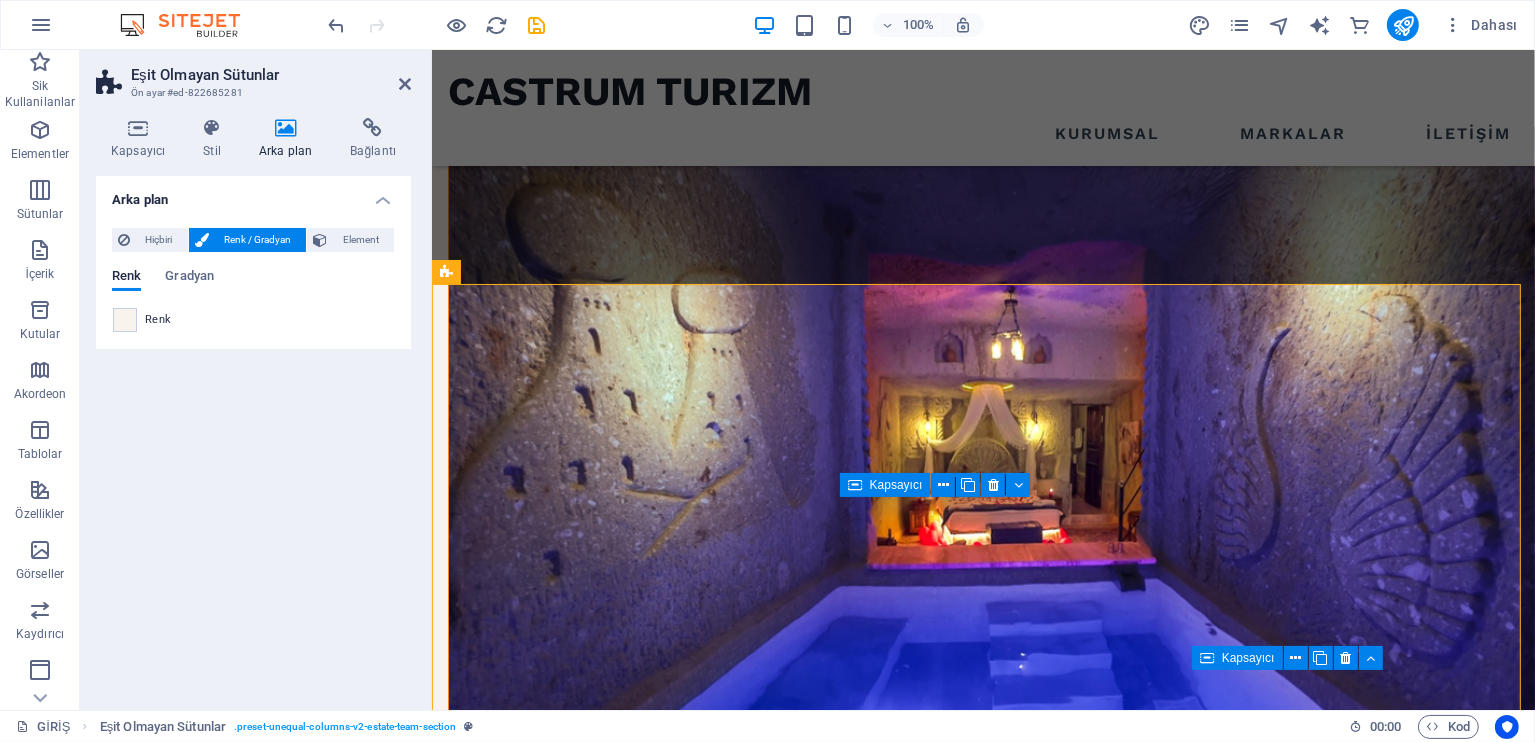 click on "Hiçbiri Renk / Gradyan Element Arka planı tam genişliğe genişlet Renk kaplaması Renklendireceğin arka planın üzerine bir kaplama yerleştirir Paralaks 0 % İmaj Görüntü kaydırıcı Harita Video YouTube Vimeo HTML Renk Gradyan Renk Üst element, arka plan içeriyor. Üst elementteki arka planı düzenle" at bounding box center (253, 280) 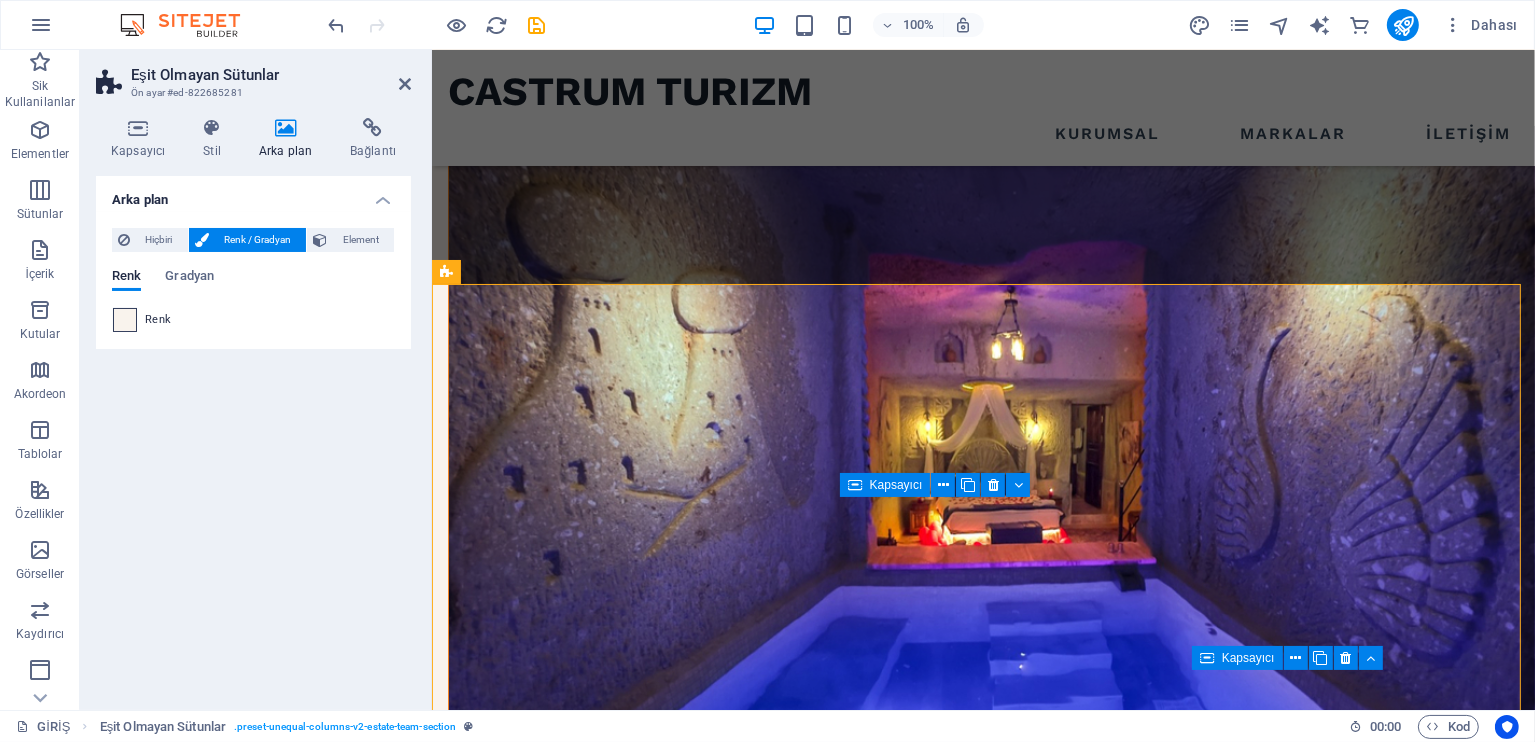 click at bounding box center (125, 320) 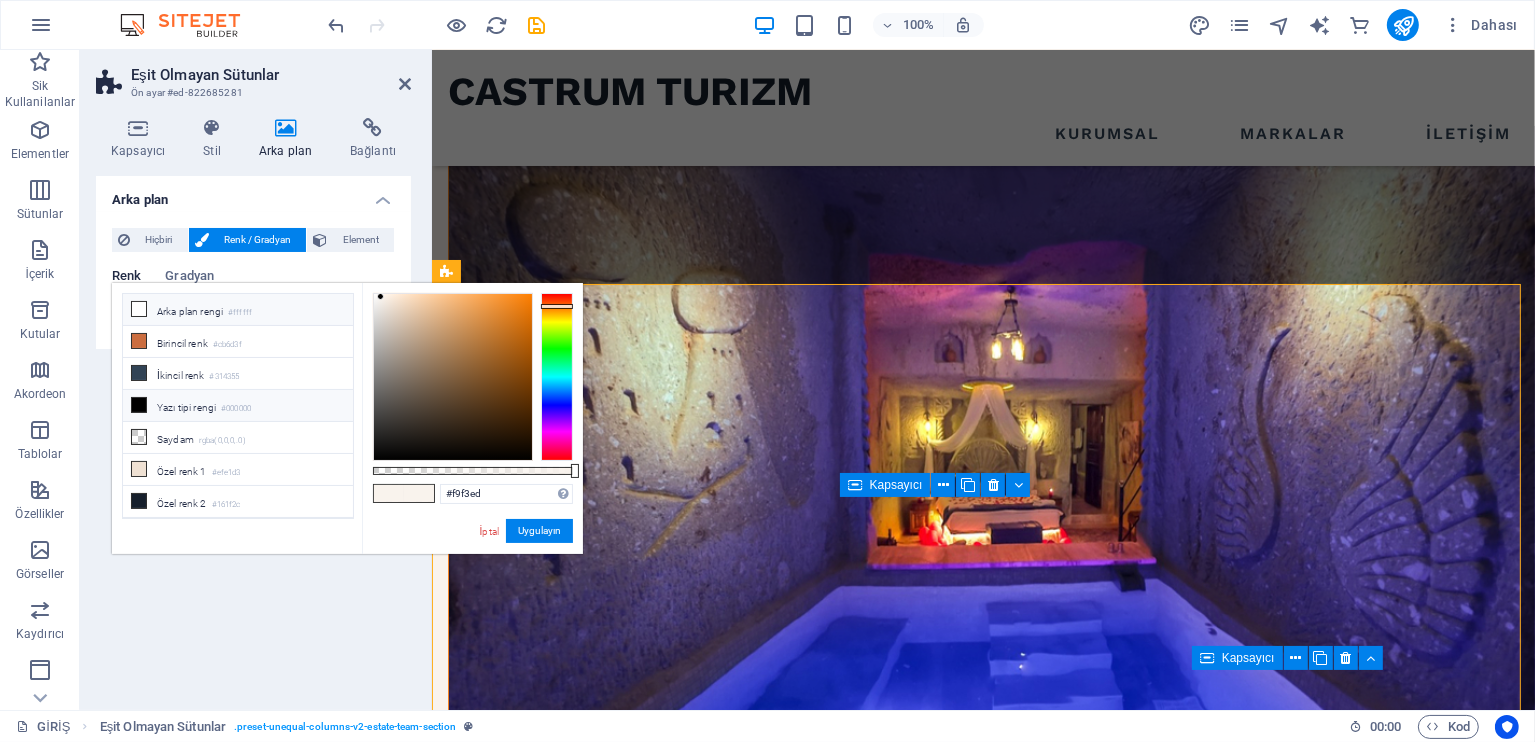 click on "Arka plan rengi
#ffffff" at bounding box center [238, 310] 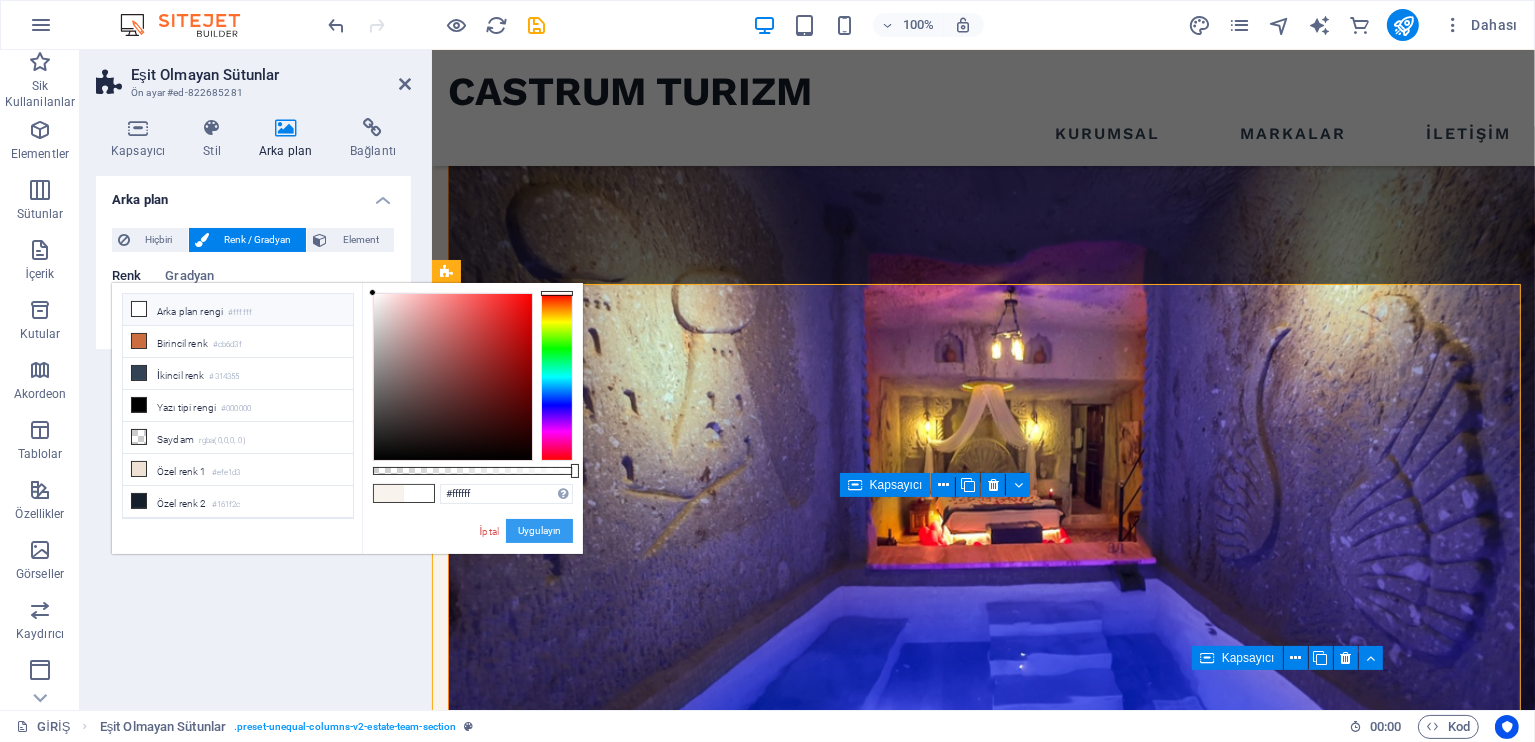 drag, startPoint x: 551, startPoint y: 534, endPoint x: 144, endPoint y: 463, distance: 413.14645 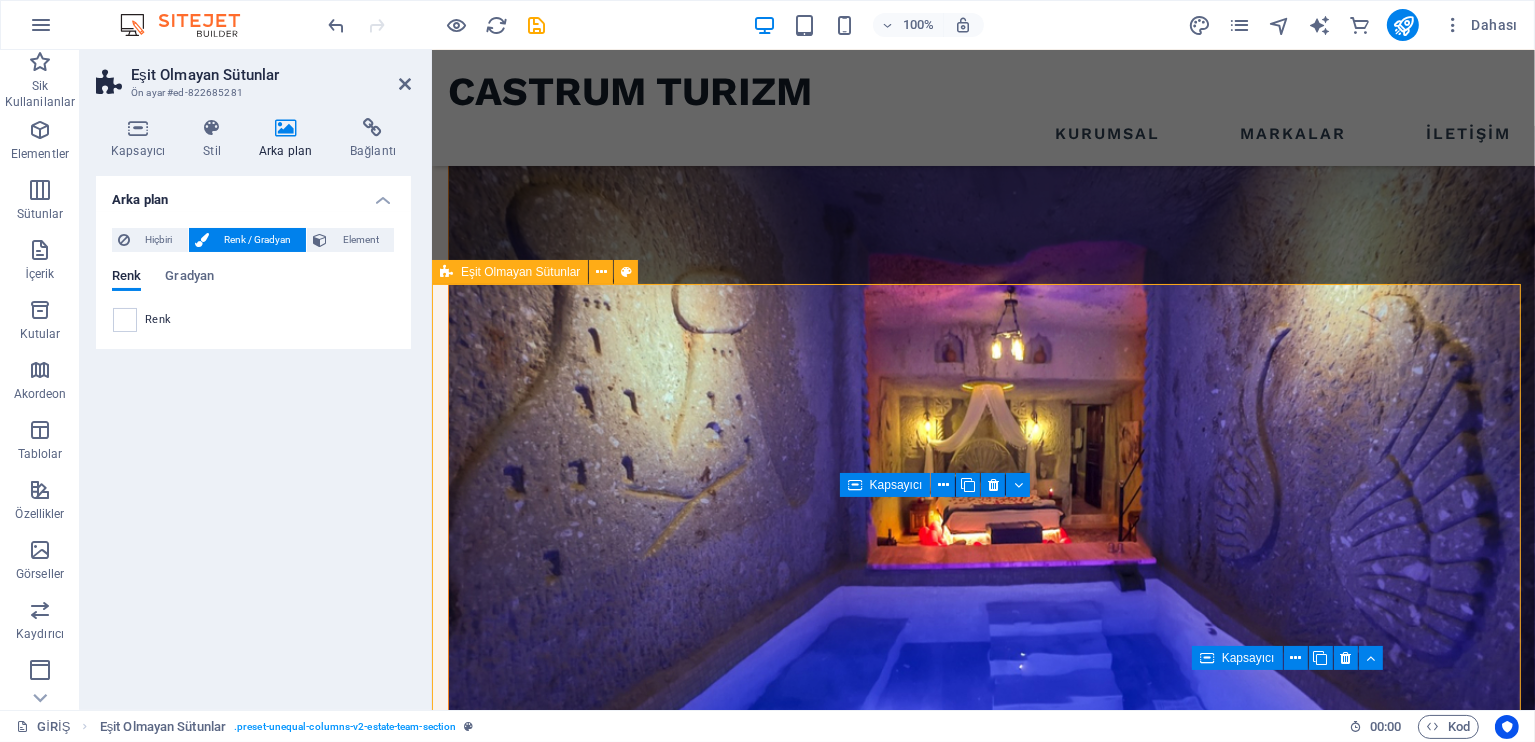 click on "ABOUT US
what we are all about At vero eos et accusamus et iusto odioertis etdivimos ducimus qui blanditiis praentiuma voluptatum deleniti atque corrupti quos et dolores et qahruas molestias excepturi eos. At vero eos et accusamus et iusto odioertis etdivimos ducimus qui blanditiis praentiuma voluptatum deleniti atque corrupti quos et dolores et qahruas molestias excepturi eos. view our team Ben Marcus REAL ESTATE AGENT Jess white REAL ESTATE AGENT Anna Doel REAL ESTATE AGENT John Doe REAL ESTATE AGENT" at bounding box center (982, 2679) 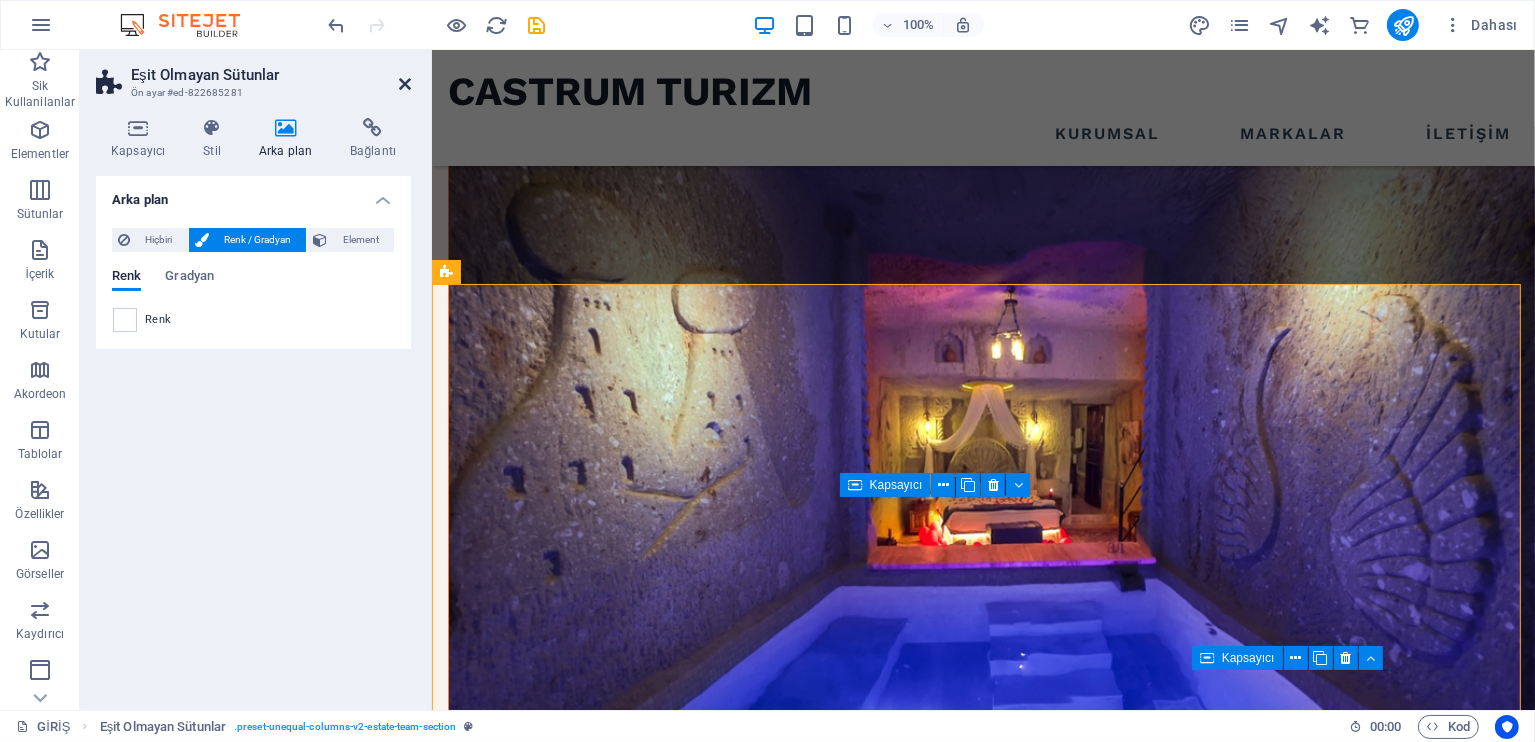 drag, startPoint x: 407, startPoint y: 77, endPoint x: 343, endPoint y: 59, distance: 66.48308 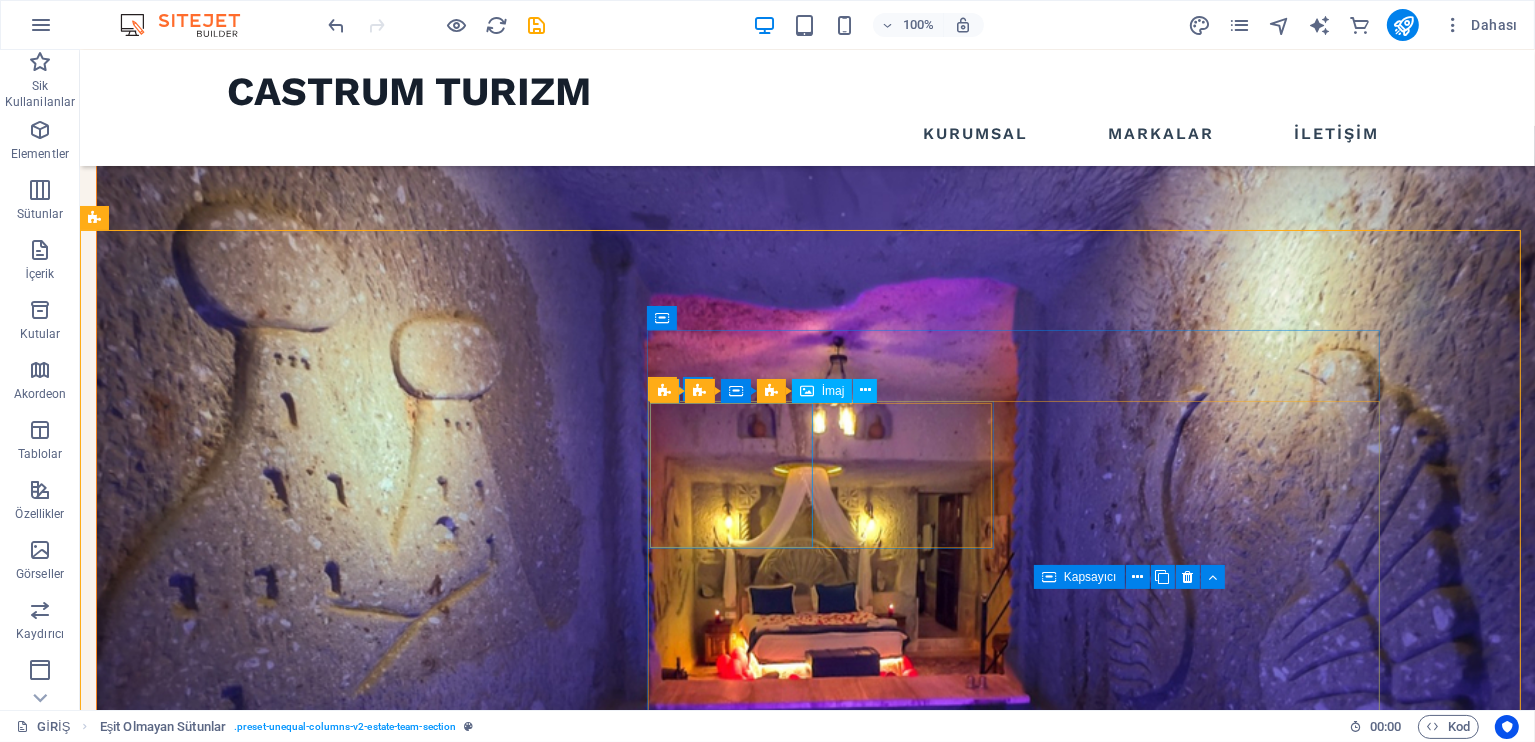 click on "İmaj" at bounding box center (833, 391) 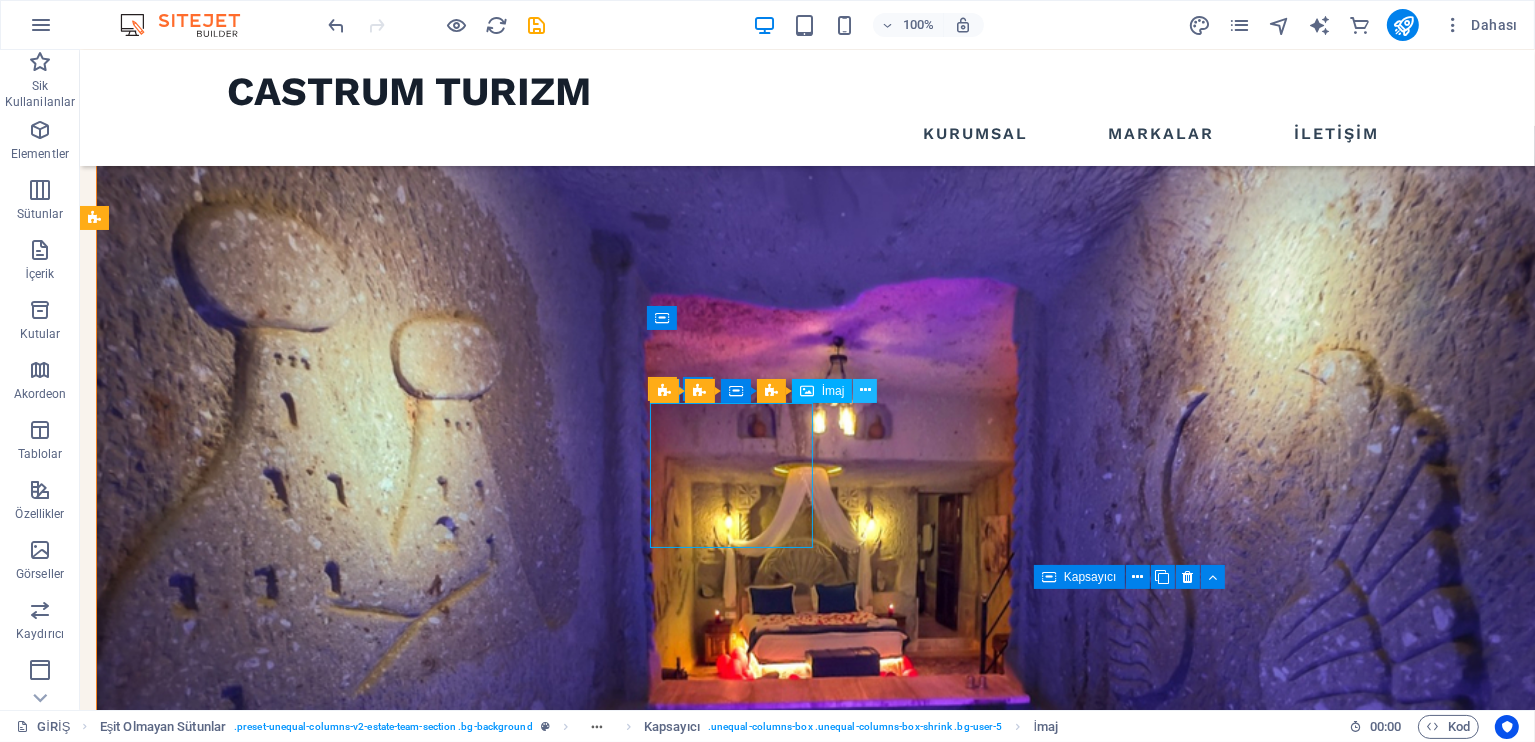 click at bounding box center (865, 390) 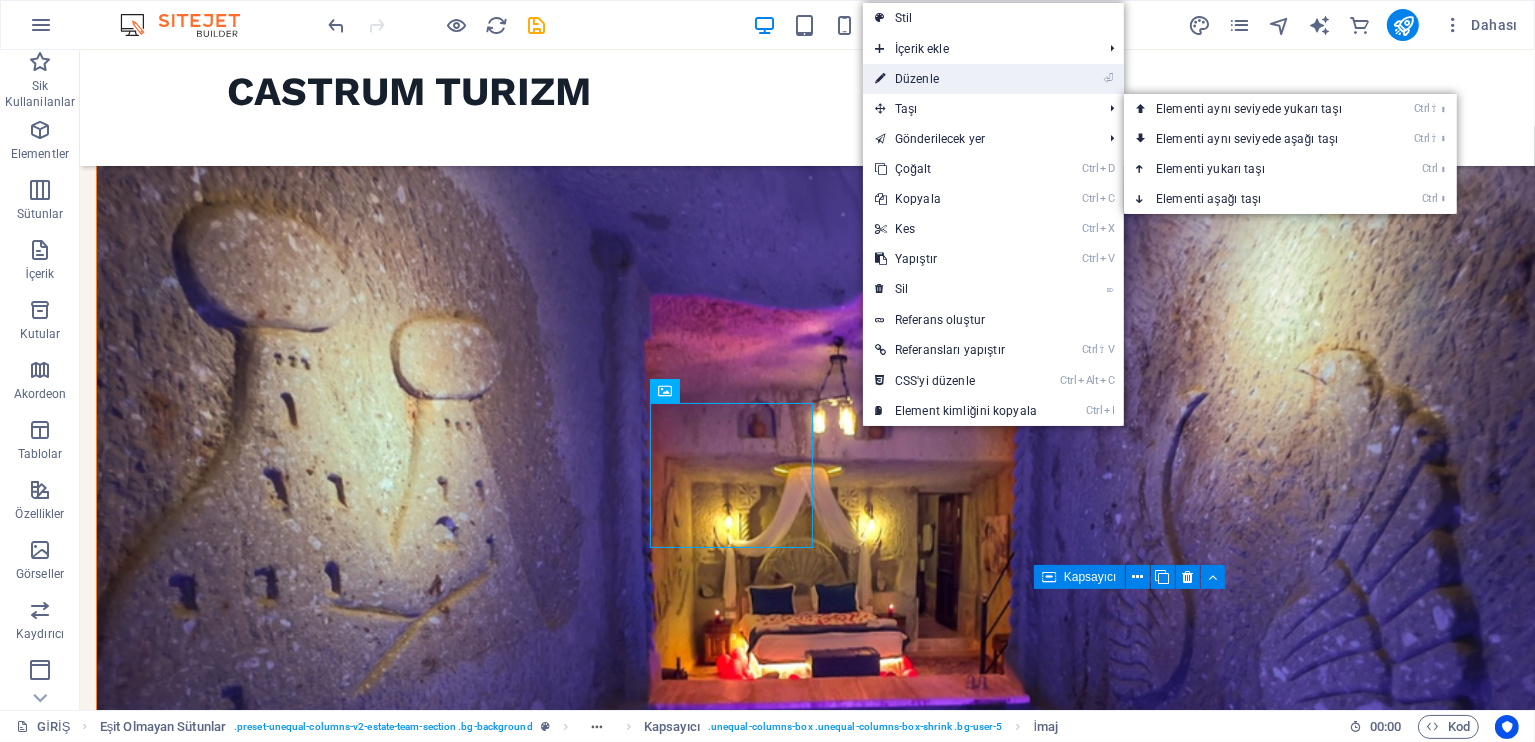 click on "⏎  Düzenle" at bounding box center (956, 79) 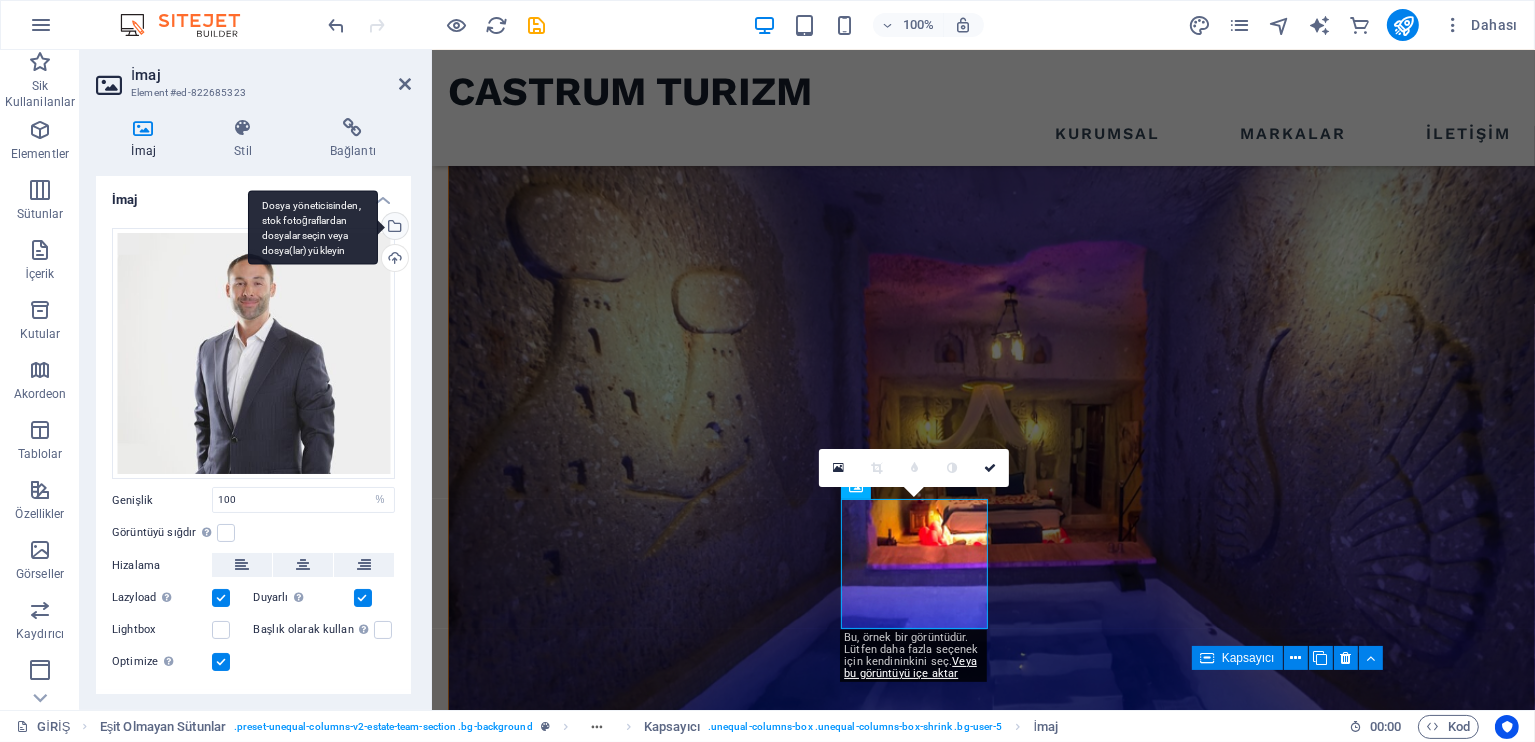 click on "Dosya yöneticisinden, stok fotoğraflardan dosyalar seçin veya dosya(lar) yükleyin" at bounding box center [393, 228] 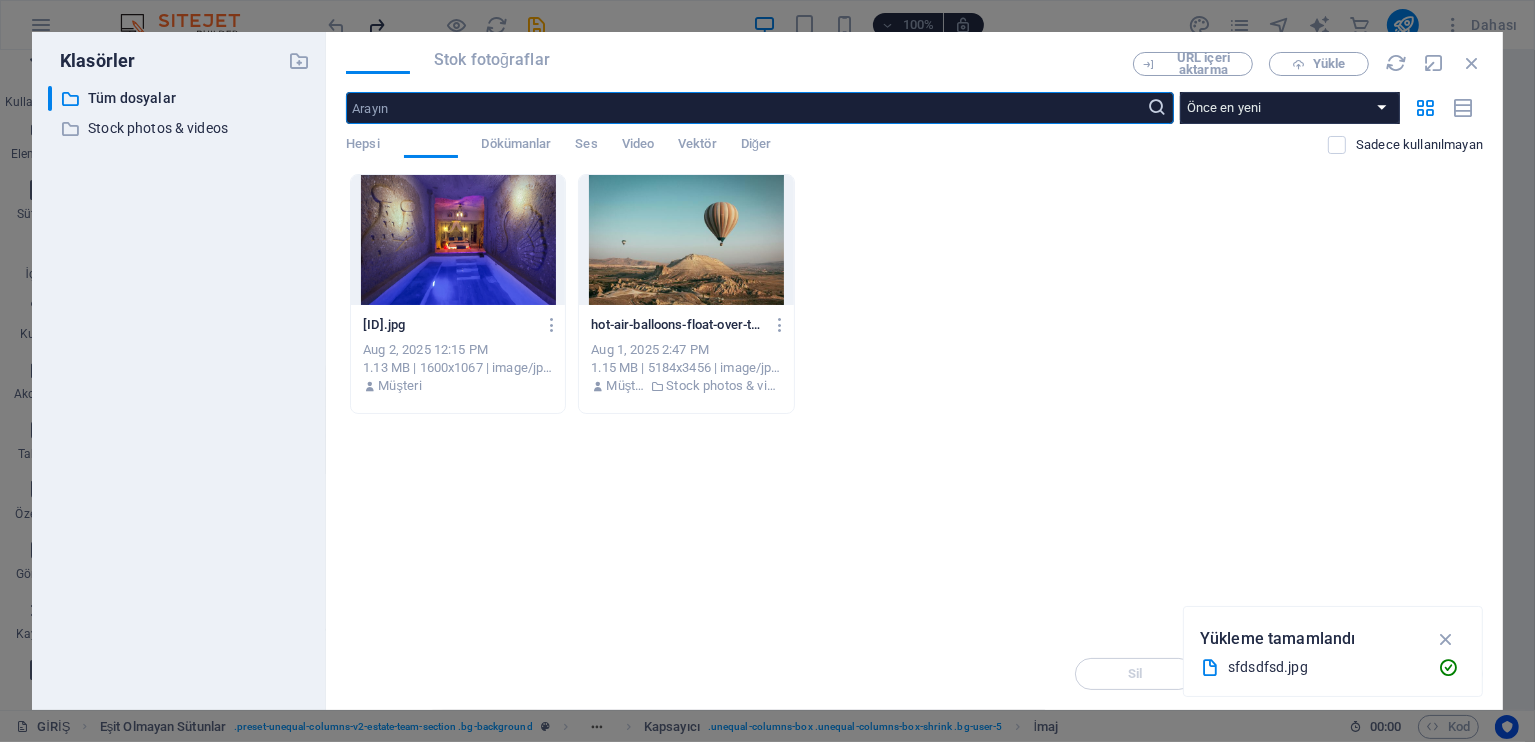 scroll, scrollTop: 1706, scrollLeft: 0, axis: vertical 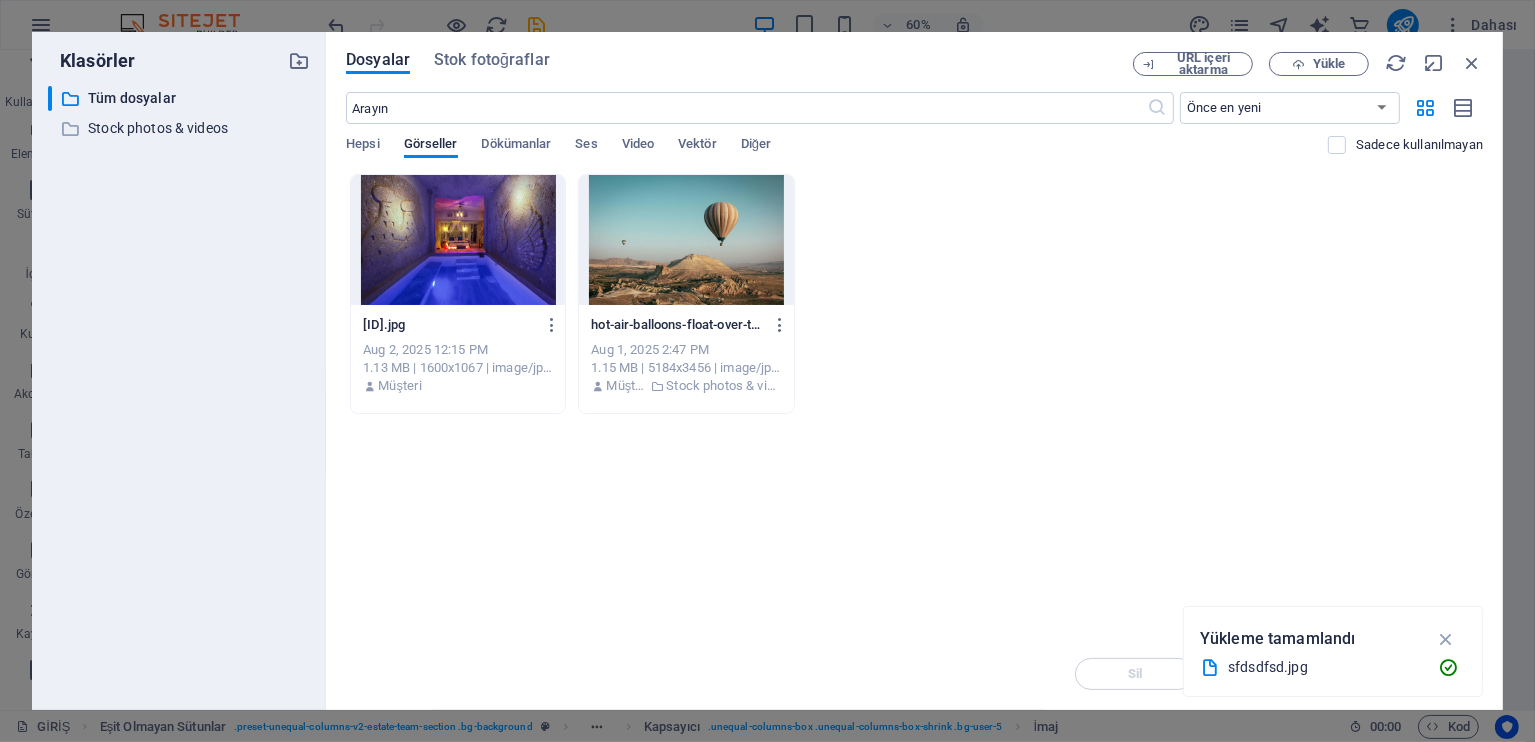 click at bounding box center (458, 240) 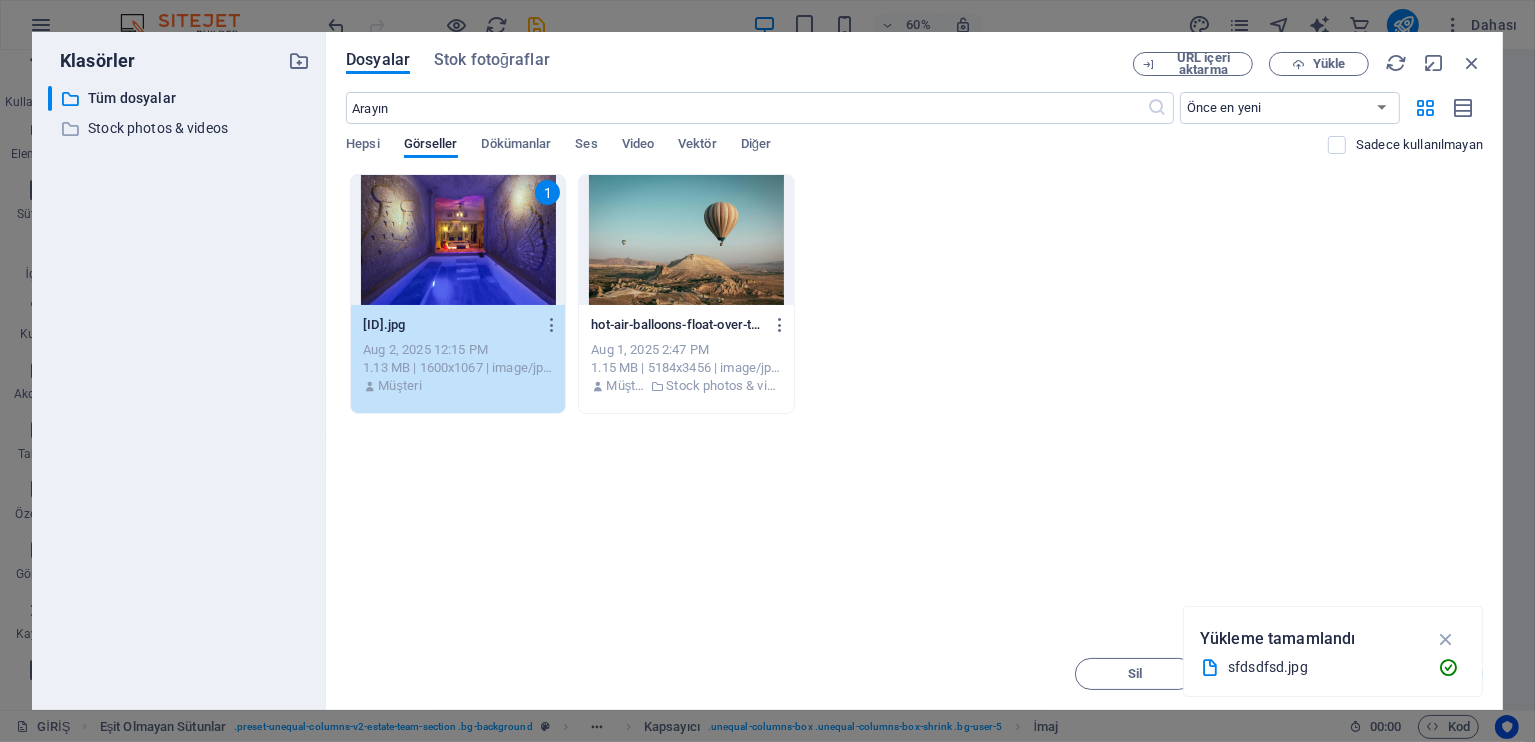 click on "1" at bounding box center (458, 240) 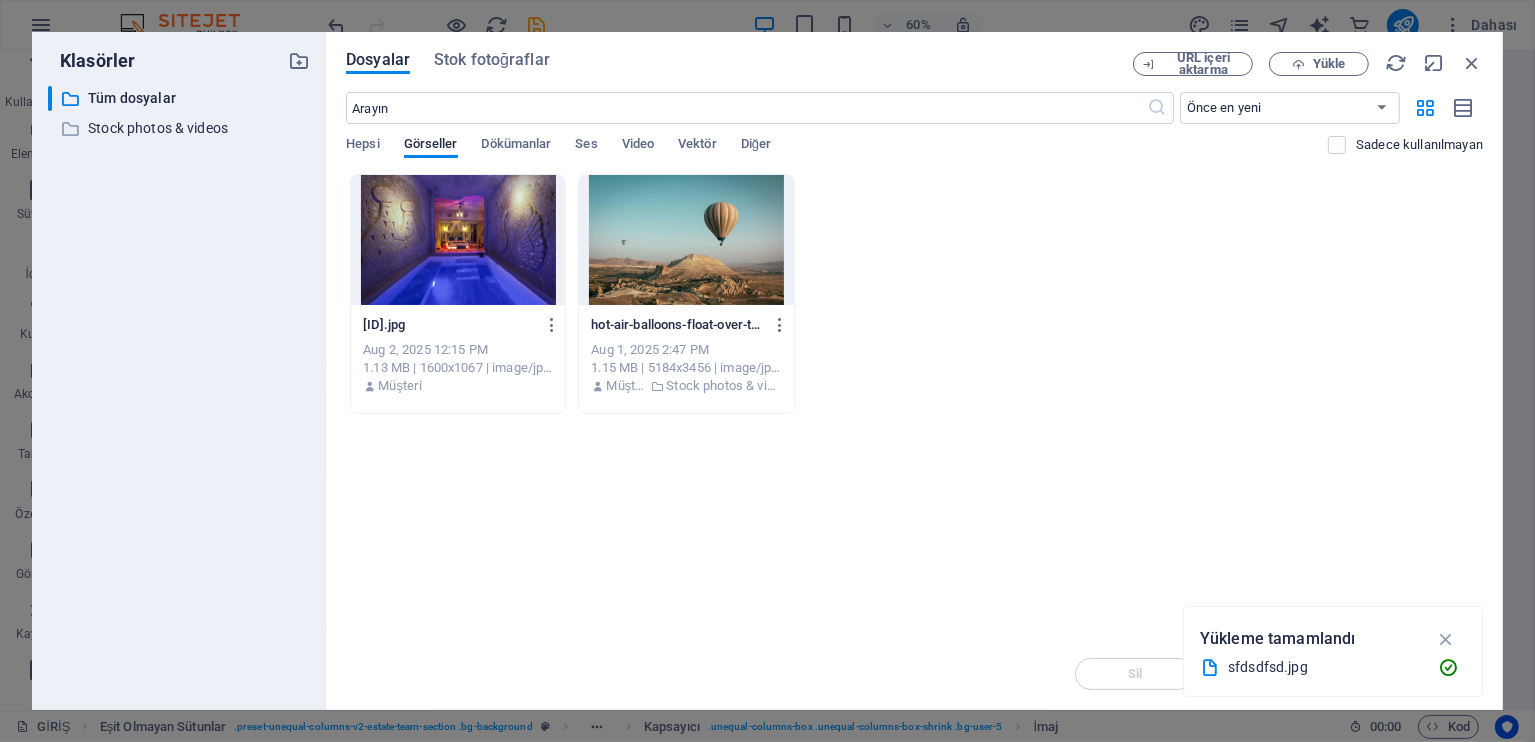 click at bounding box center [458, 240] 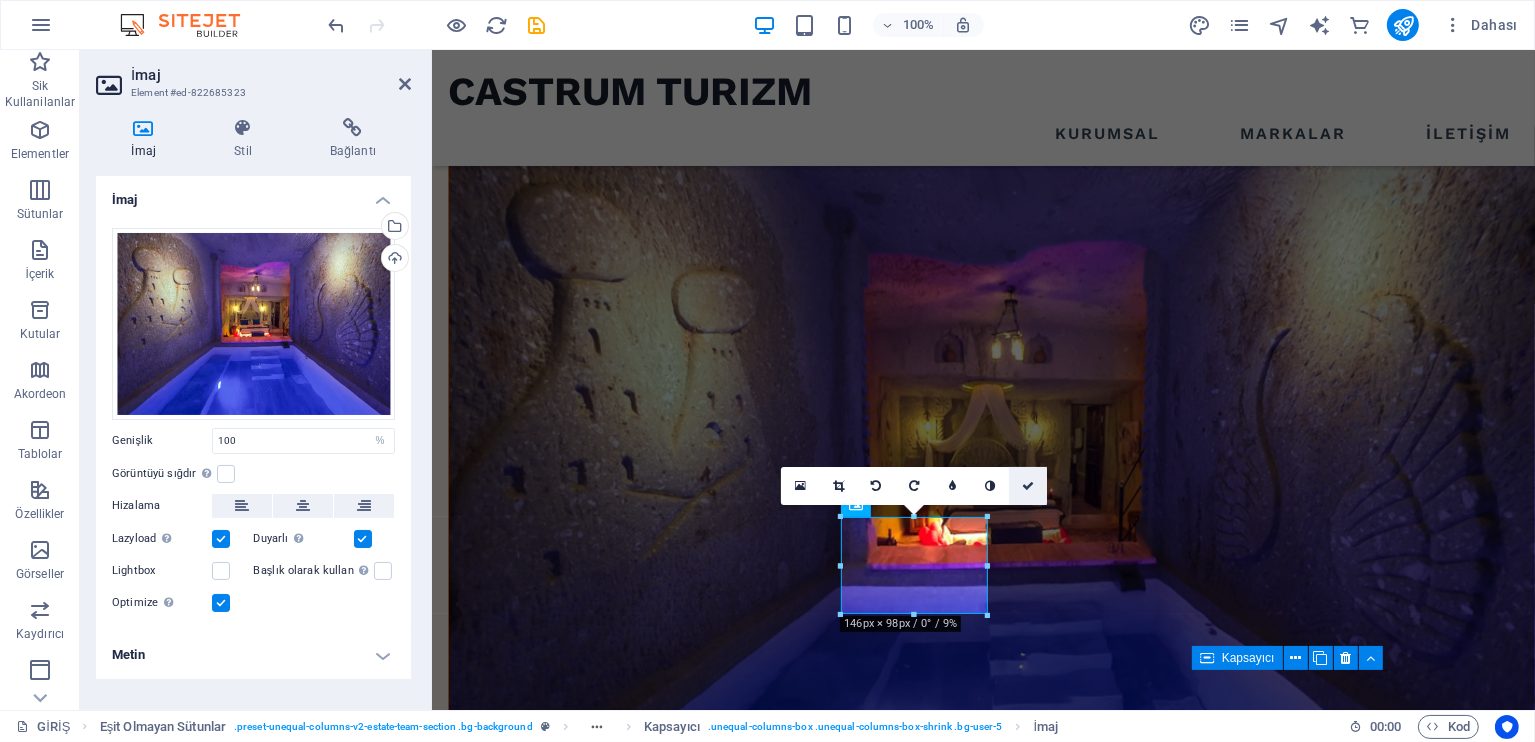 click at bounding box center (1028, 486) 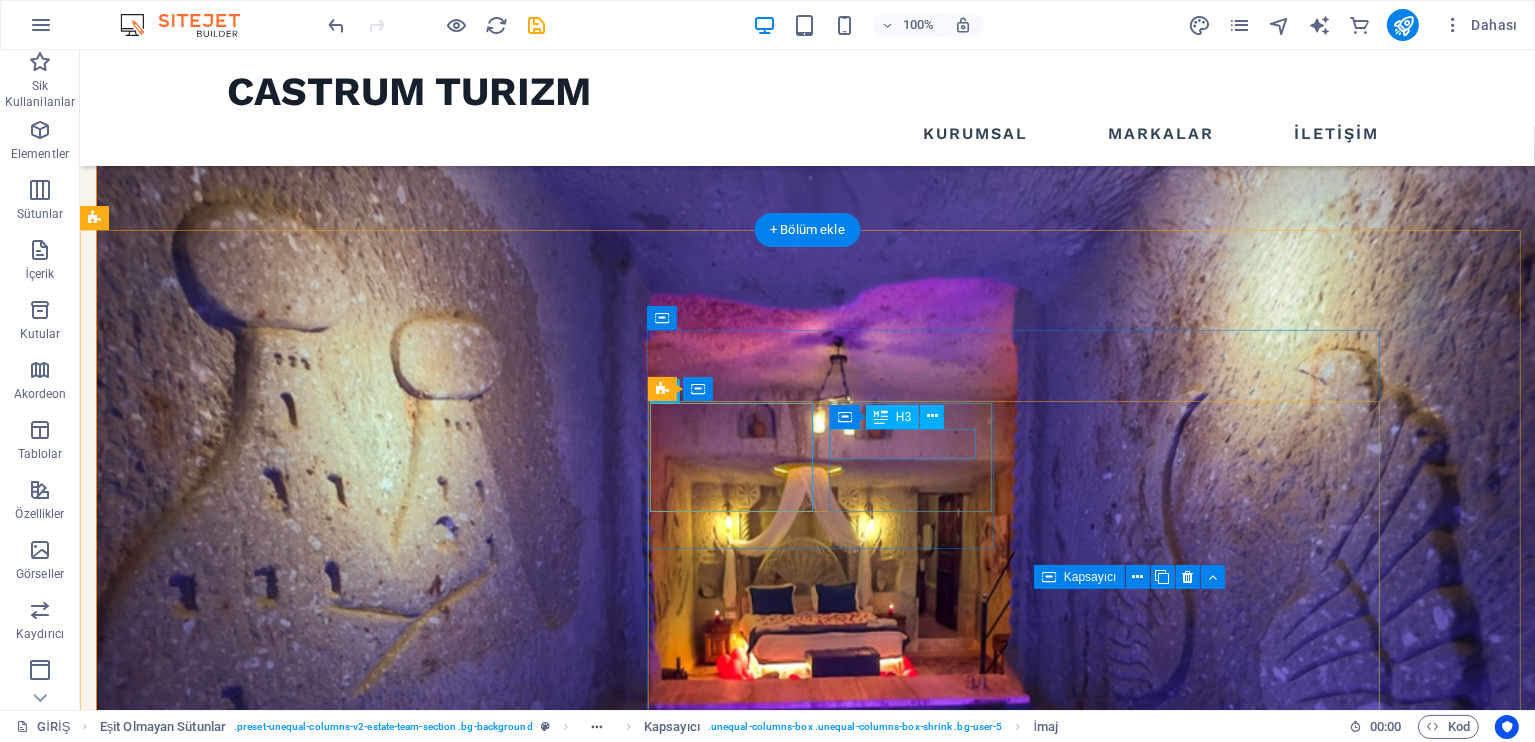 click on "Ben Marcus" at bounding box center [367, 2387] 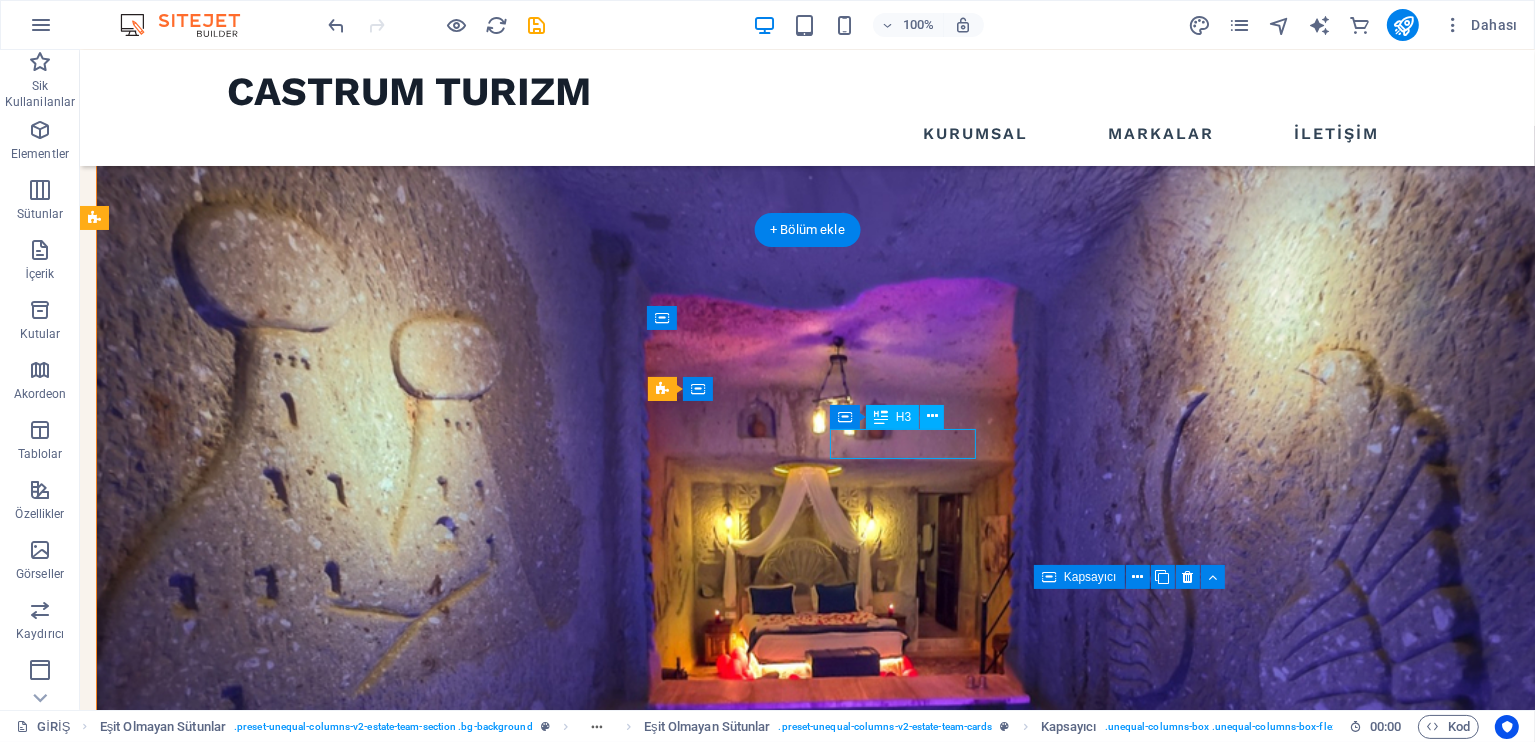 click on "Ben Marcus" at bounding box center [367, 2387] 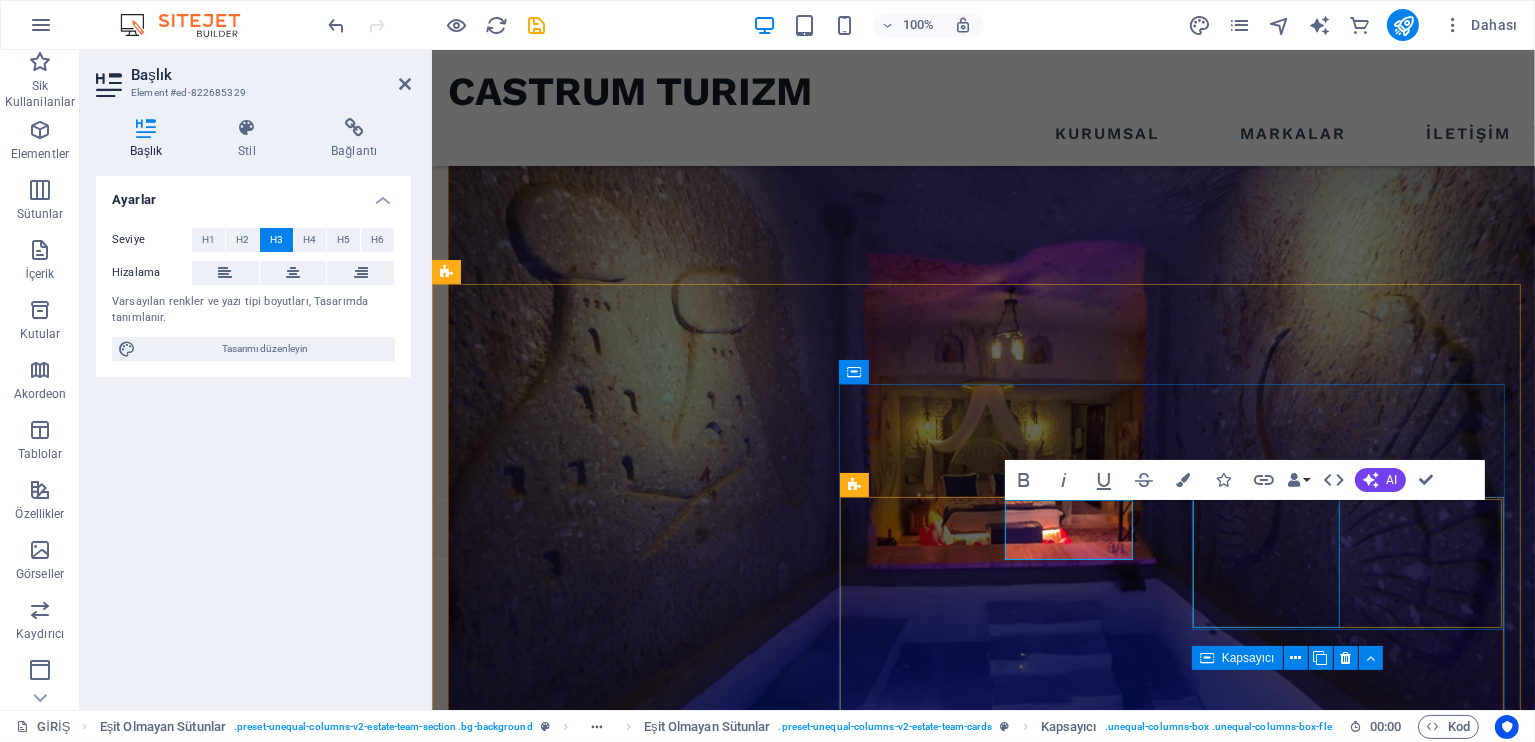 type 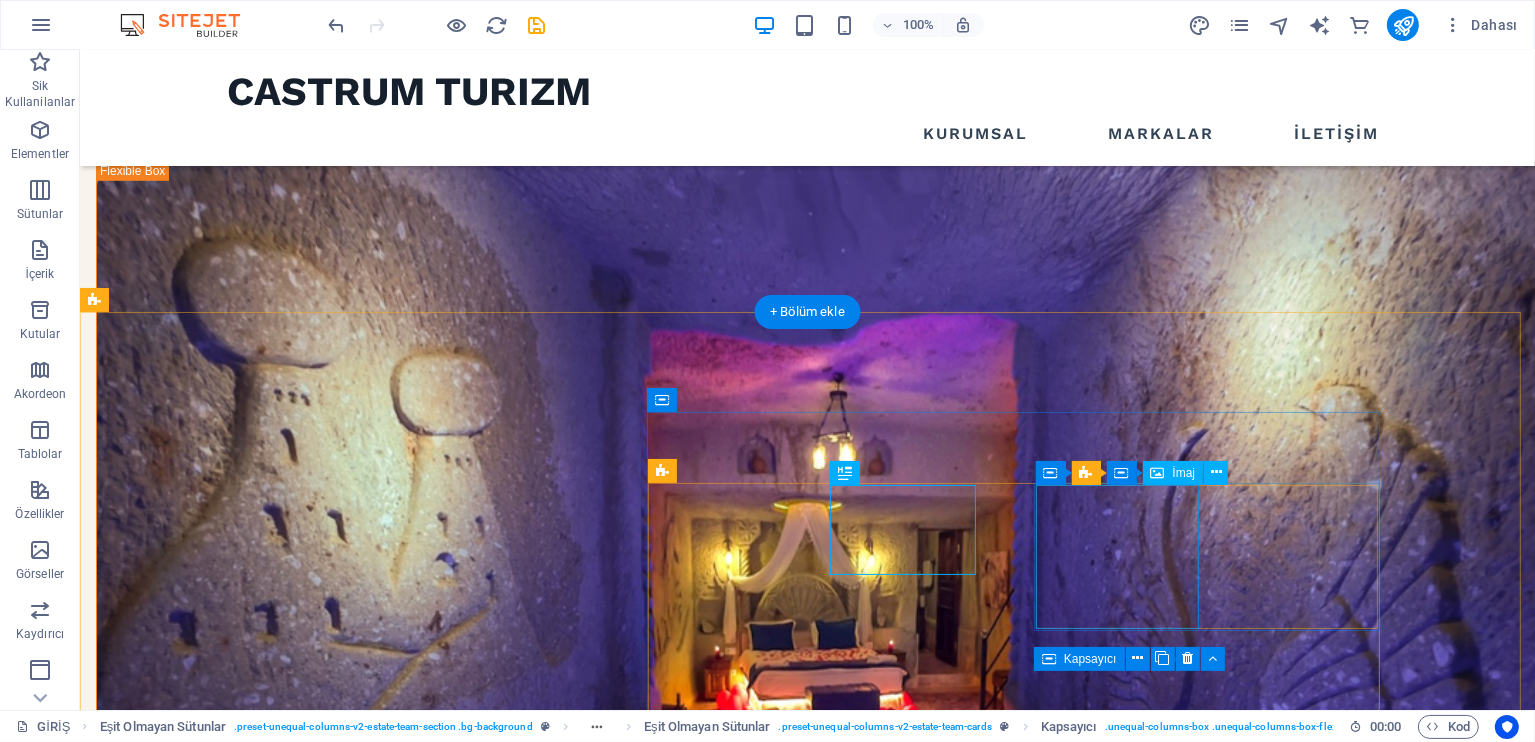 scroll, scrollTop: 1237, scrollLeft: 0, axis: vertical 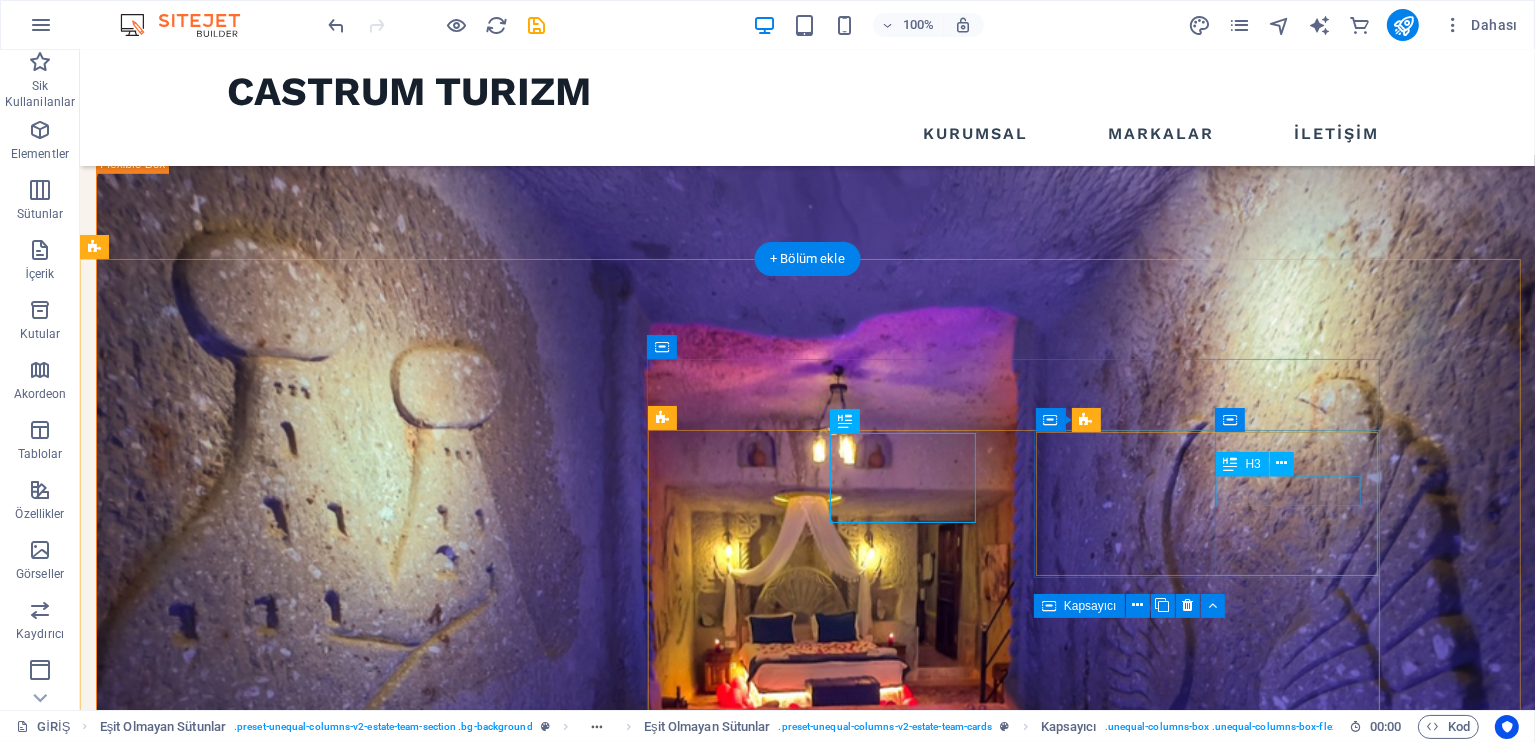 click on "Jess white" at bounding box center (367, 2998) 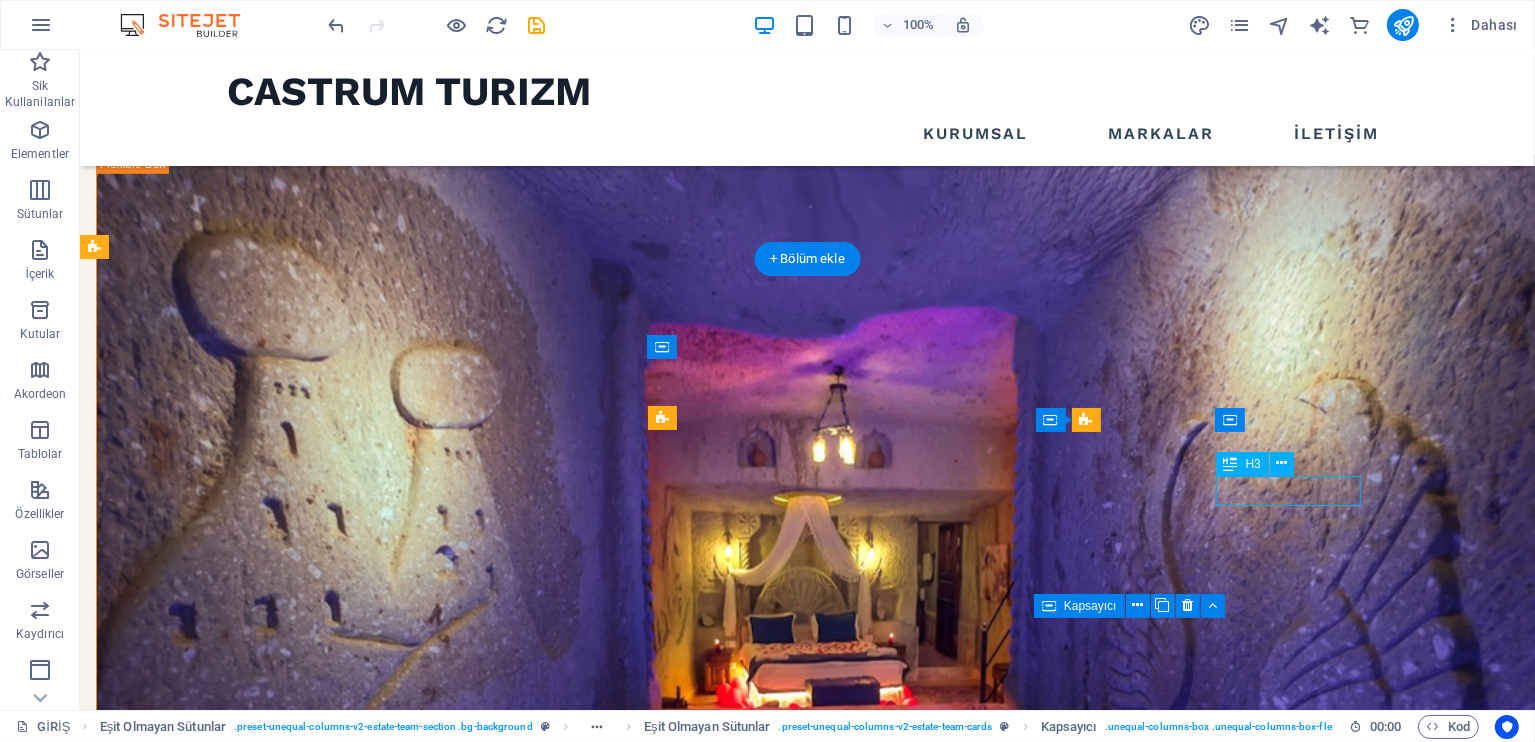click on "Jess white" at bounding box center [367, 2998] 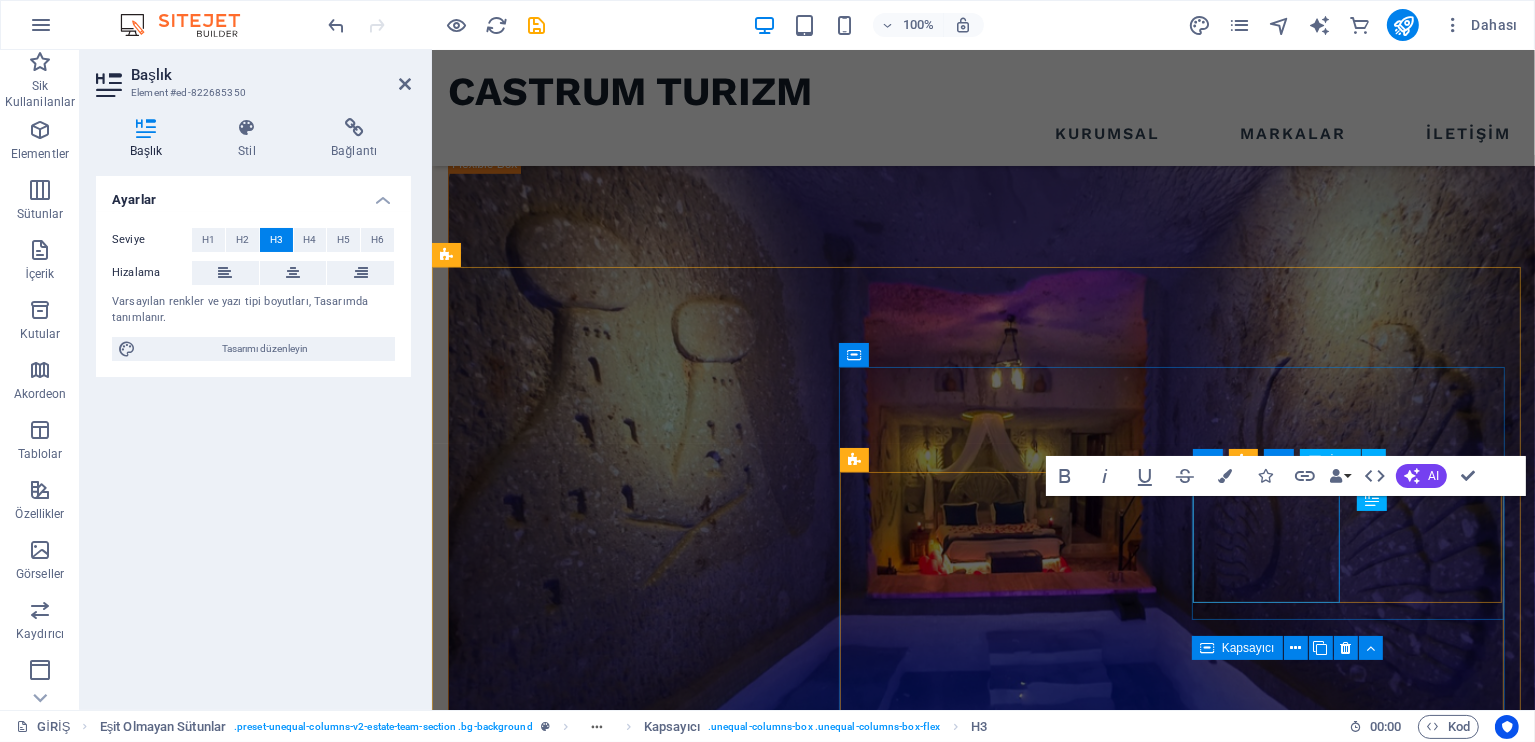 scroll, scrollTop: 1284, scrollLeft: 0, axis: vertical 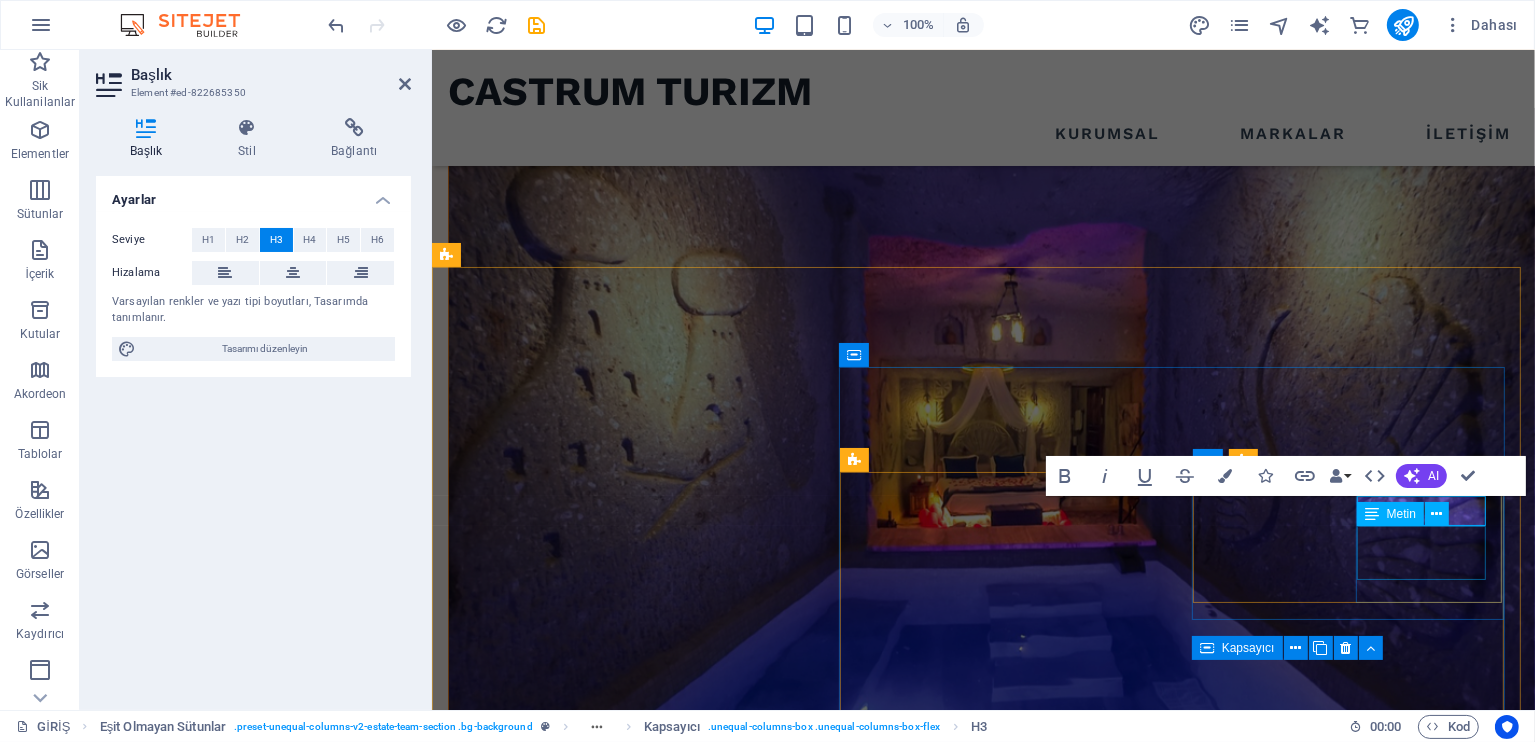type 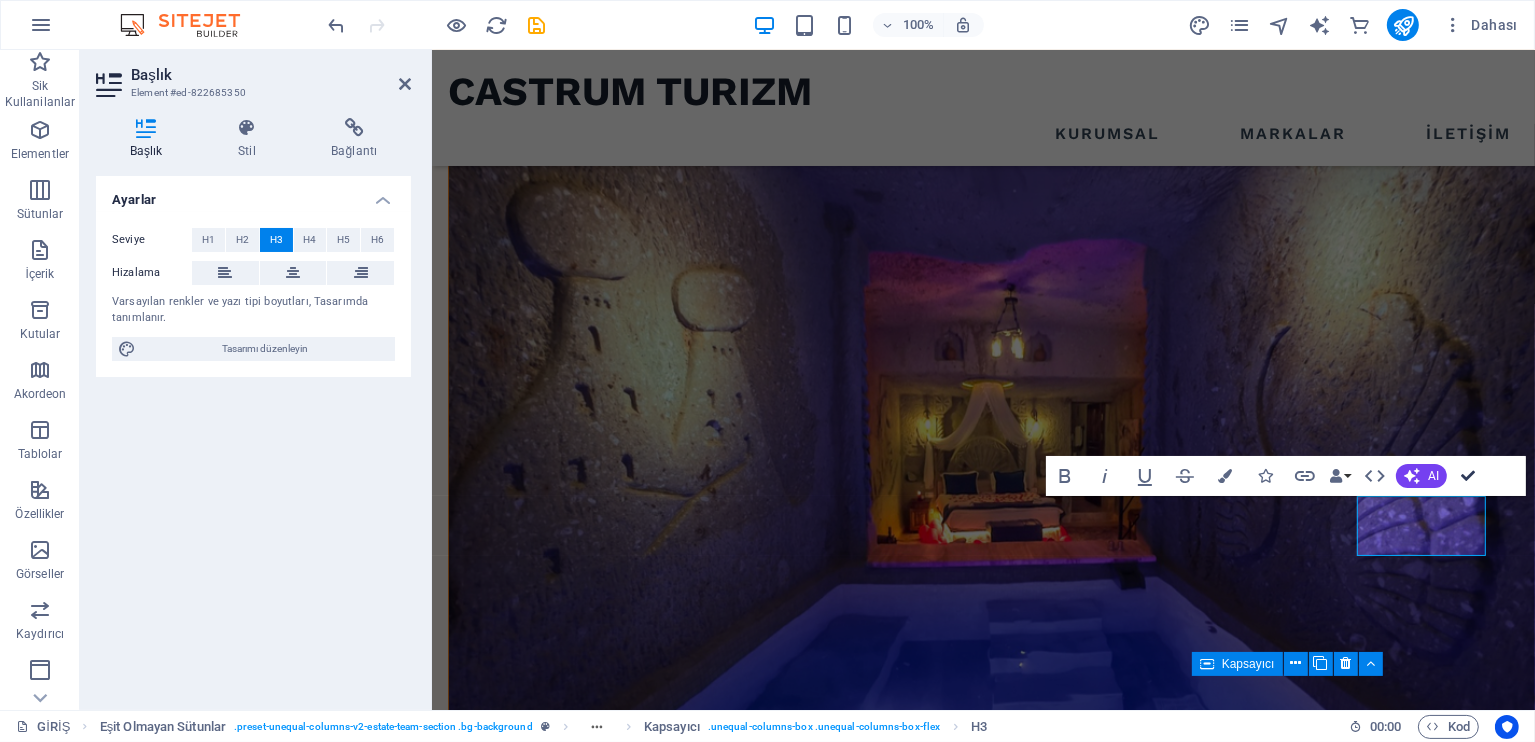 drag, startPoint x: 1467, startPoint y: 480, endPoint x: 1377, endPoint y: 437, distance: 99.744675 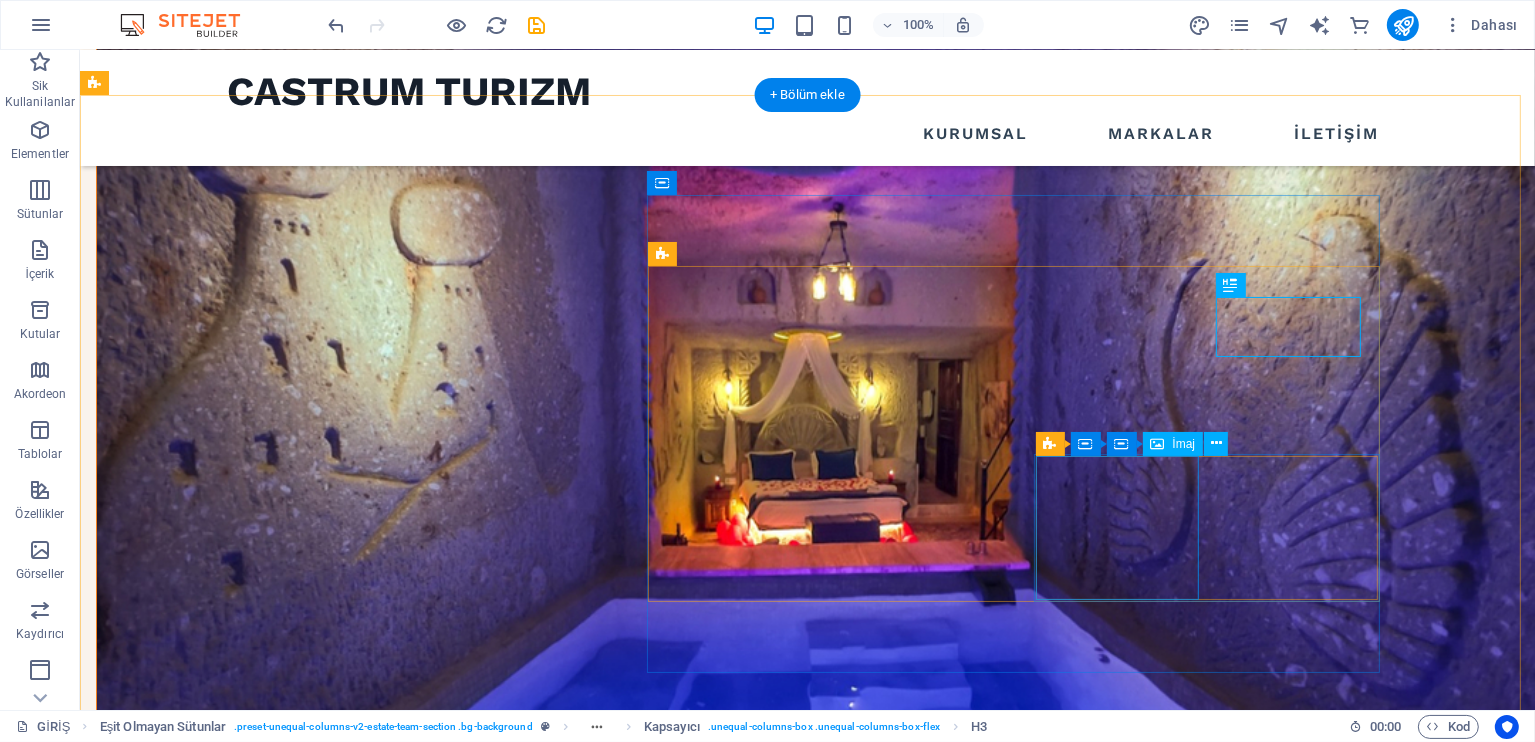 scroll, scrollTop: 1401, scrollLeft: 0, axis: vertical 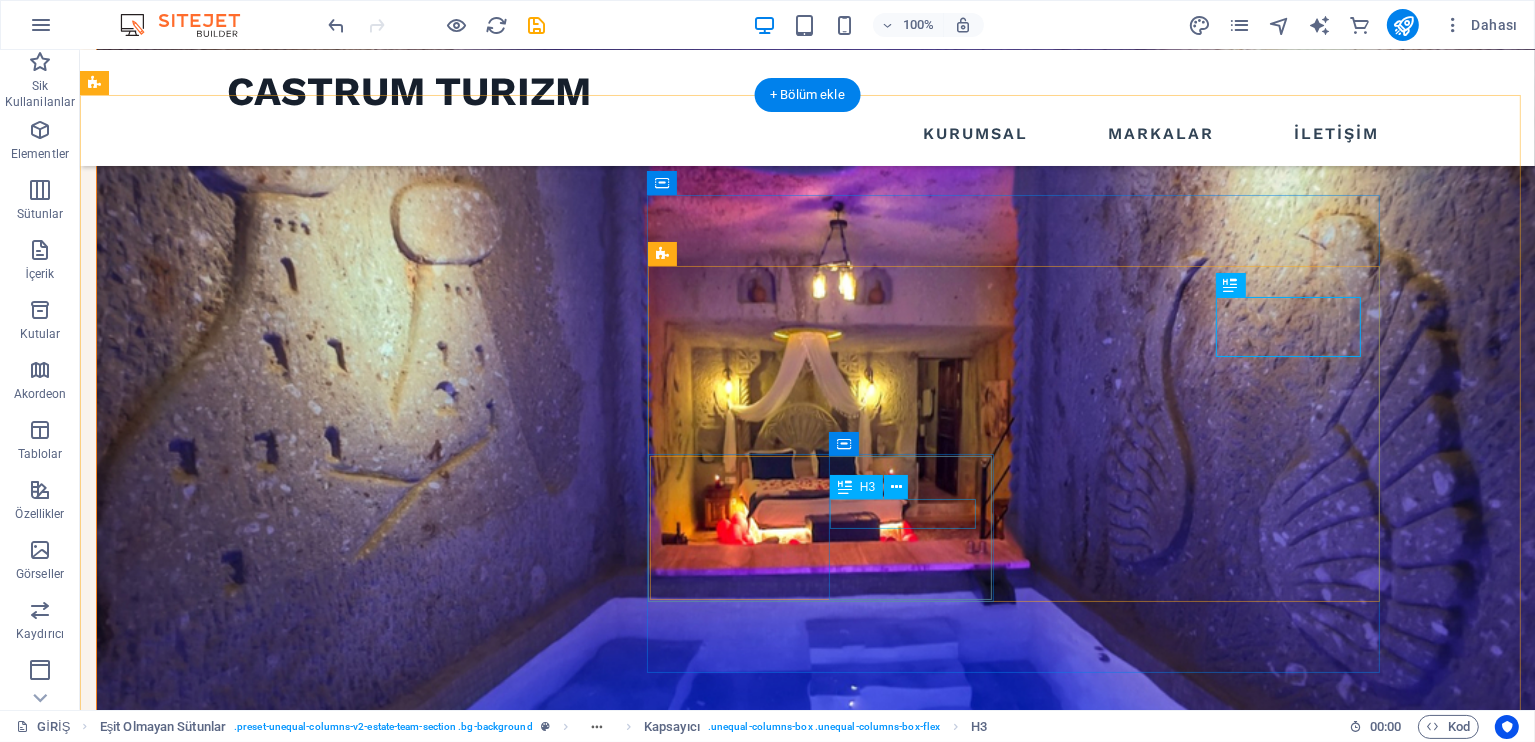 click on "Anna Doel" at bounding box center (367, 3417) 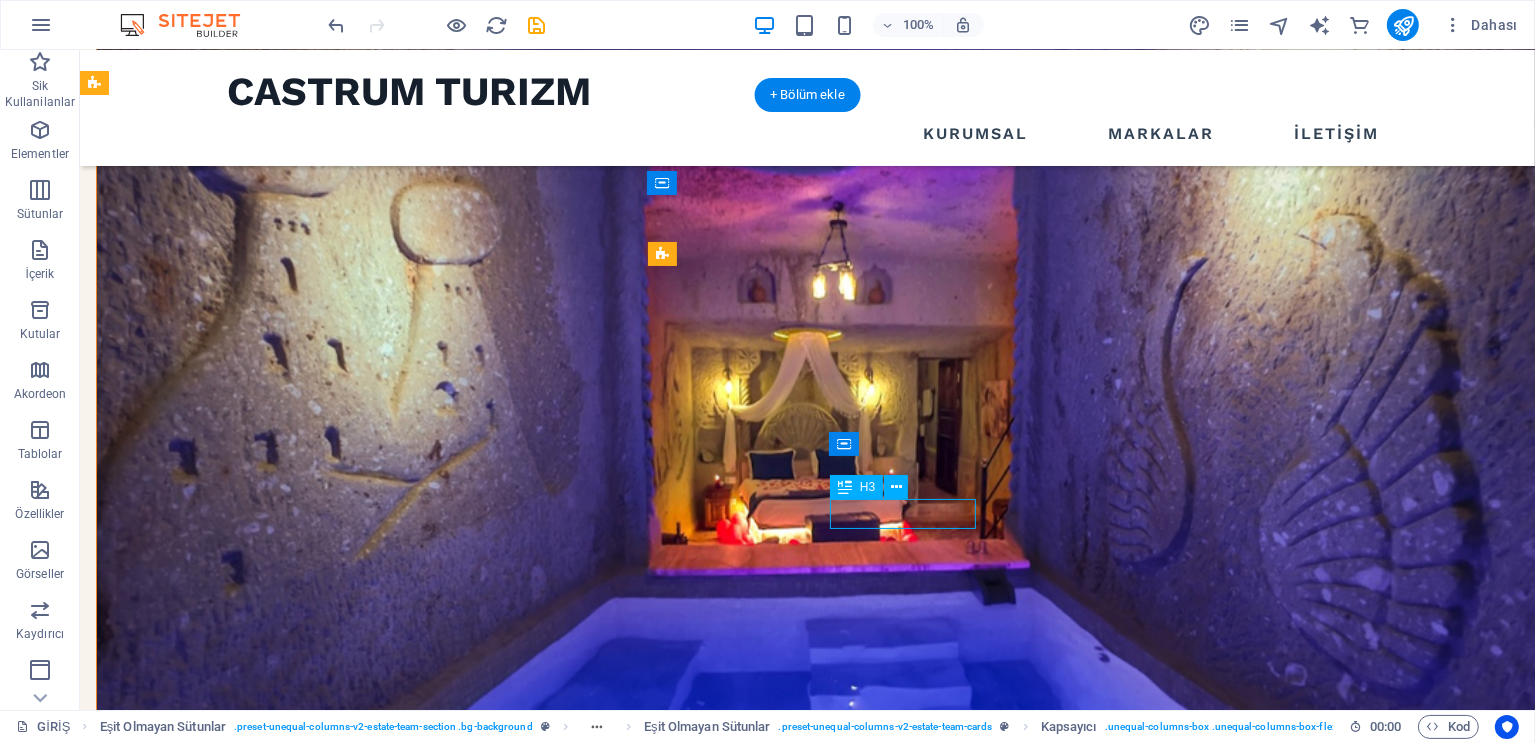 click on "Anna Doel" at bounding box center (367, 3417) 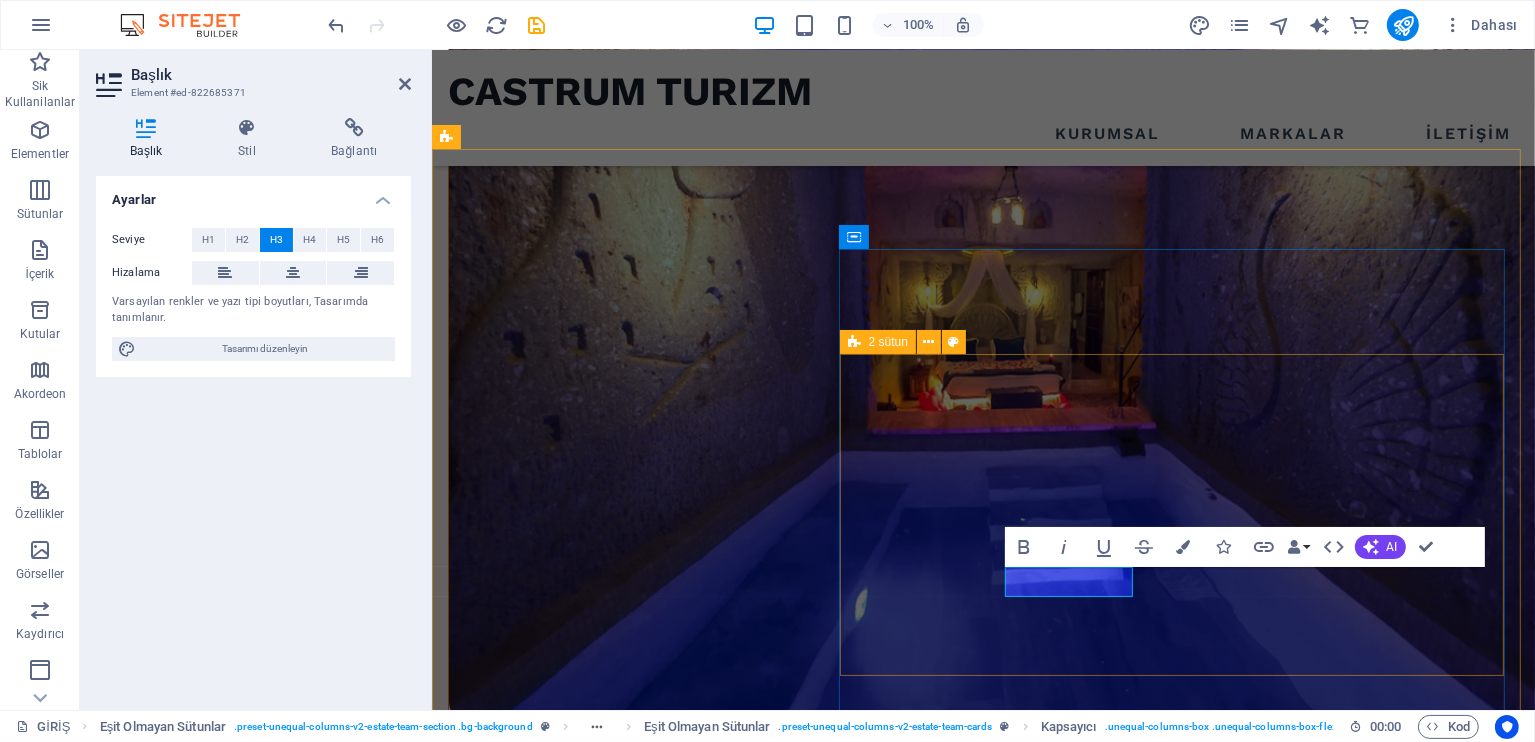 type 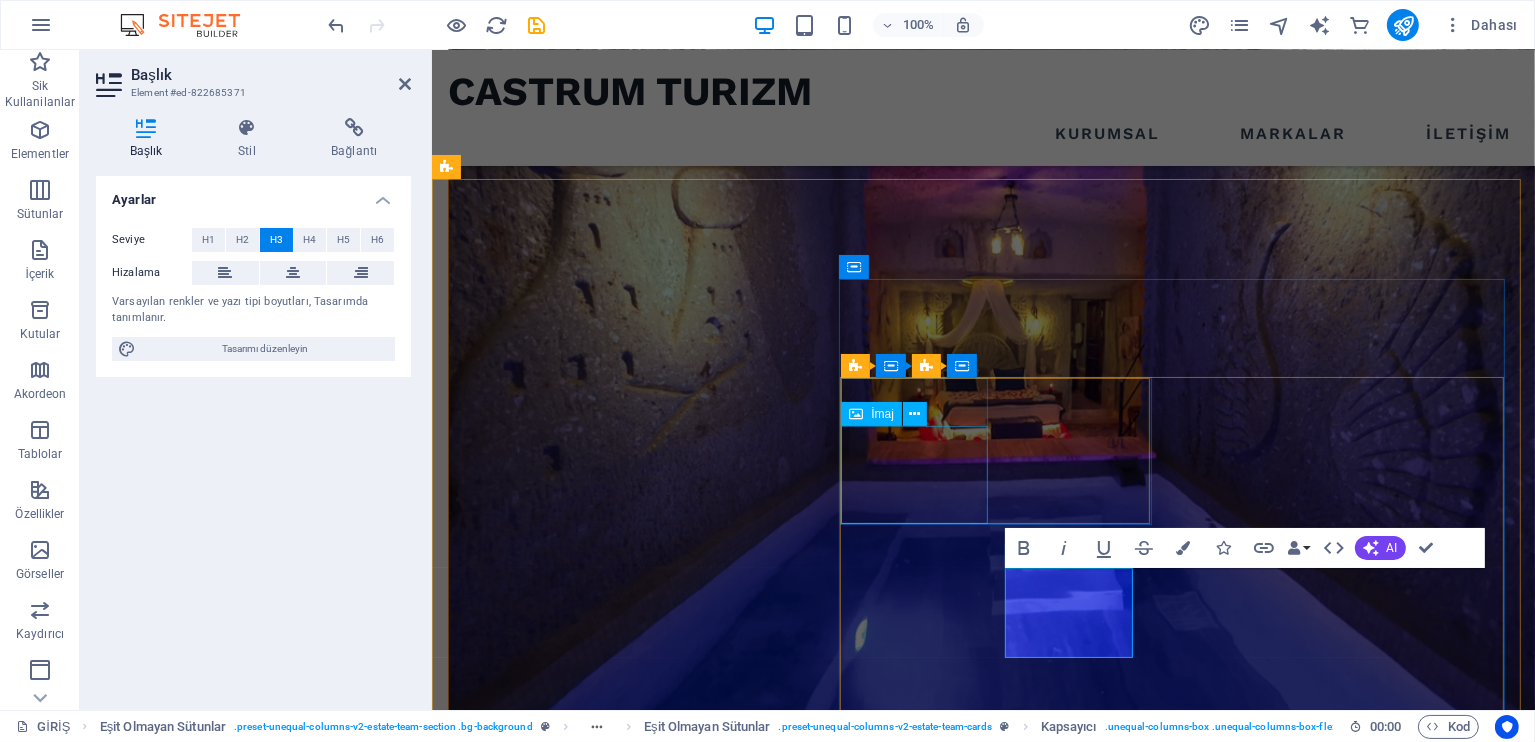 scroll, scrollTop: 1564, scrollLeft: 0, axis: vertical 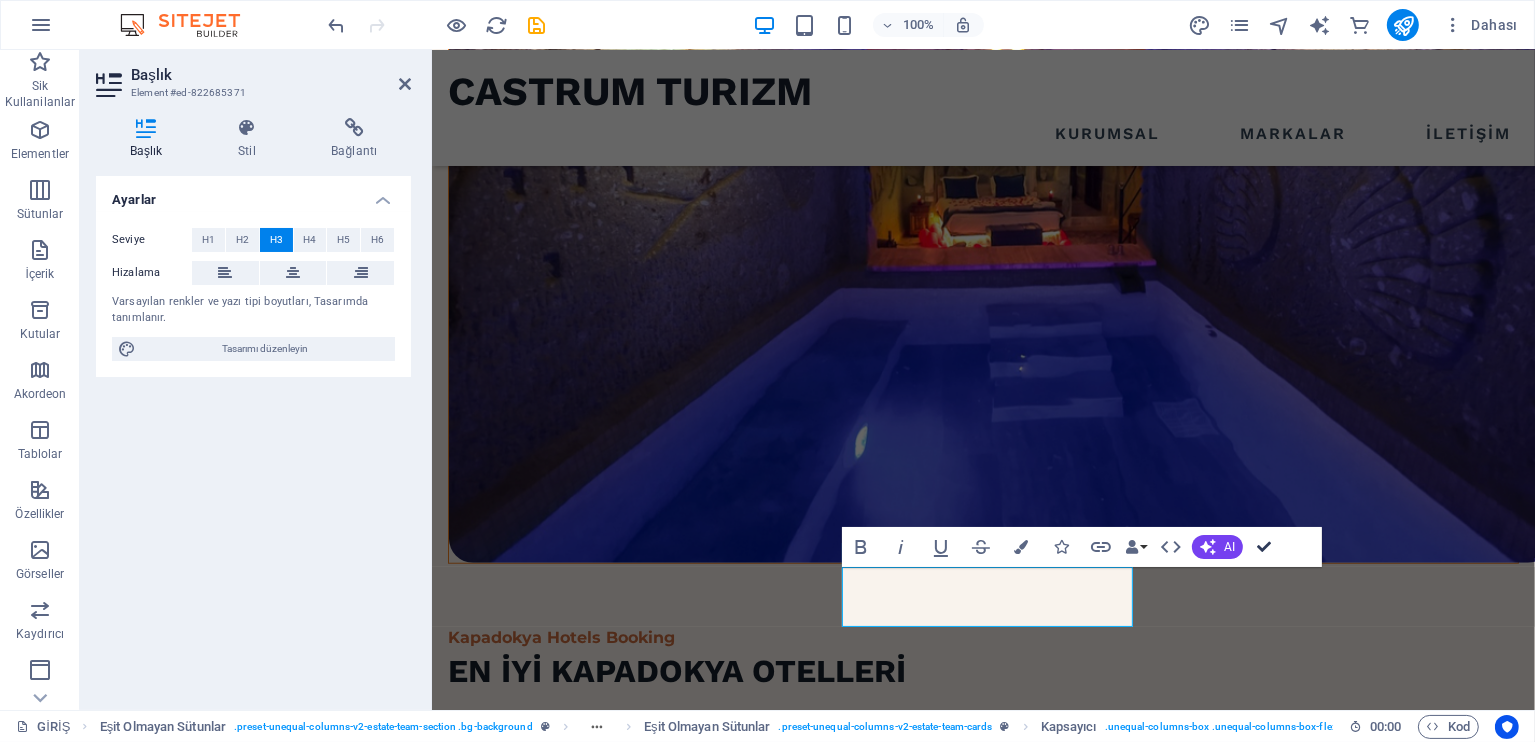 drag, startPoint x: 1264, startPoint y: 554, endPoint x: 1175, endPoint y: 508, distance: 100.18483 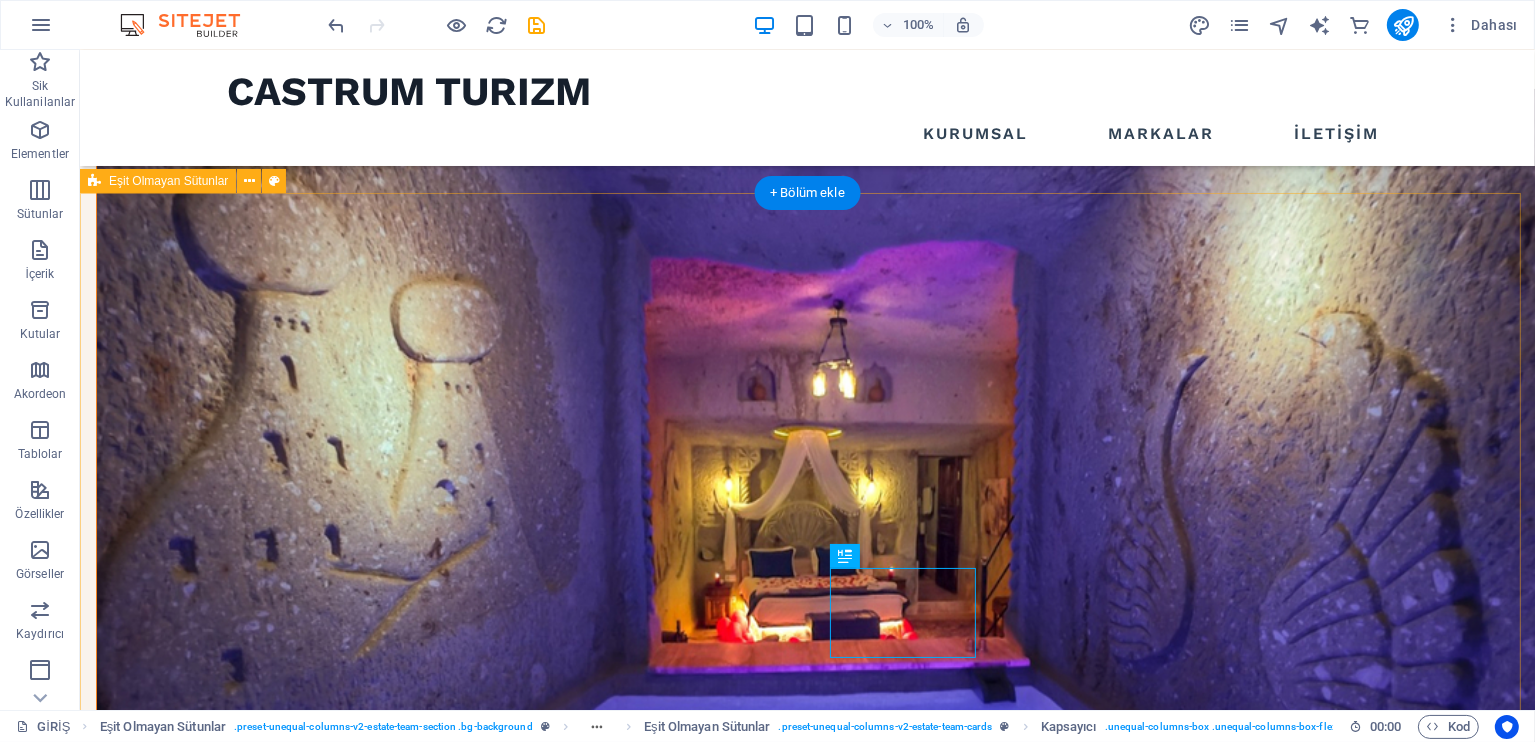 click on "ABOUT US
what we are all about At vero eos et accusamus et iusto odioertis etdivimos ducimus qui blanditiis praentiuma voluptatum deleniti atque corrupti quos et dolores et qahruas molestias excepturi eos. At vero eos et accusamus et iusto odioertis etdivimos ducimus qui blanditiis praentiuma voluptatum deleniti atque corrupti quos et dolores et qahruas molestias excepturi eos. view our team Kapadokya Hotels Booking REAL ESTATE AGENT Moon Piece Travel REAL ESTATE AGENT Kapadokya Balon Rezervasyon REAL ESTATE AGENT John Doe REAL ESTATE AGENT" at bounding box center [806, 2895] 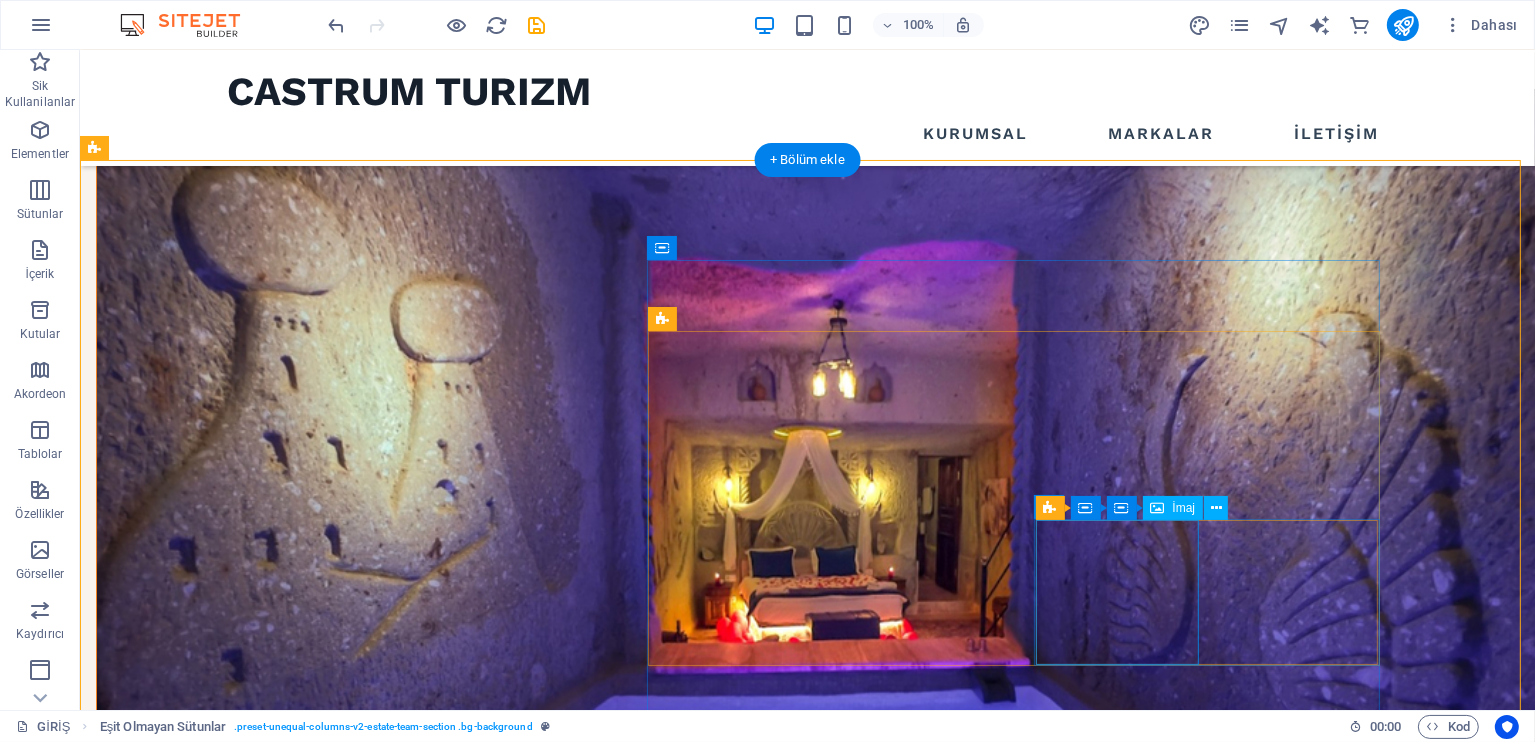 scroll, scrollTop: 1369, scrollLeft: 0, axis: vertical 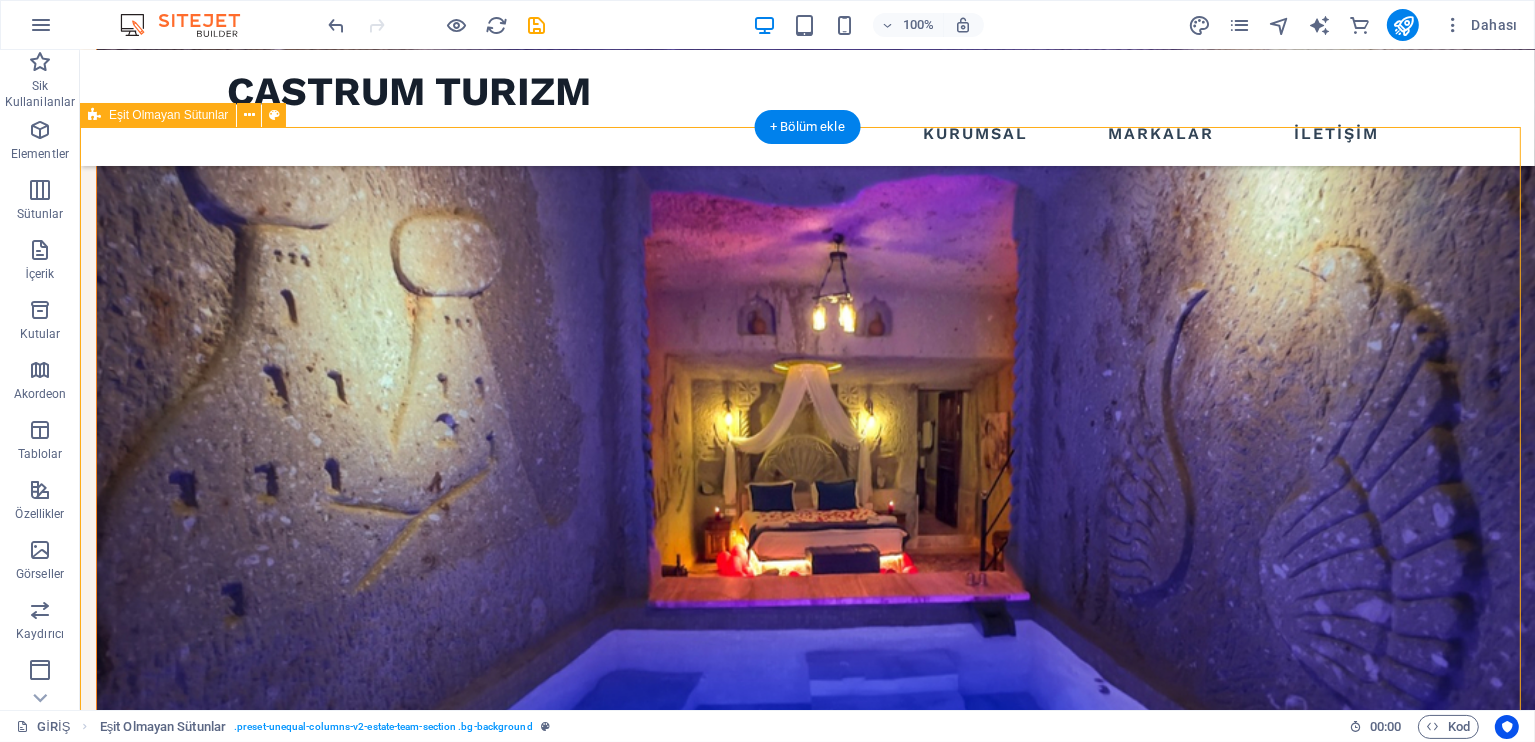 click on "ABOUT US
what we are all about At vero eos et accusamus et iusto odioertis etdivimos ducimus qui blanditiis praentiuma voluptatum deleniti atque corrupti quos et dolores et qahruas molestias excepturi eos. At vero eos et accusamus et iusto odioertis etdivimos ducimus qui blanditiis praentiuma voluptatum deleniti atque corrupti quos et dolores et qahruas molestias excepturi eos. view our team Kapadokya Hotels Booking REAL ESTATE AGENT Moon Piece Travel REAL ESTATE AGENT Kapadokya Balon Rezervasyon REAL ESTATE AGENT John Doe REAL ESTATE AGENT" at bounding box center [806, 2829] 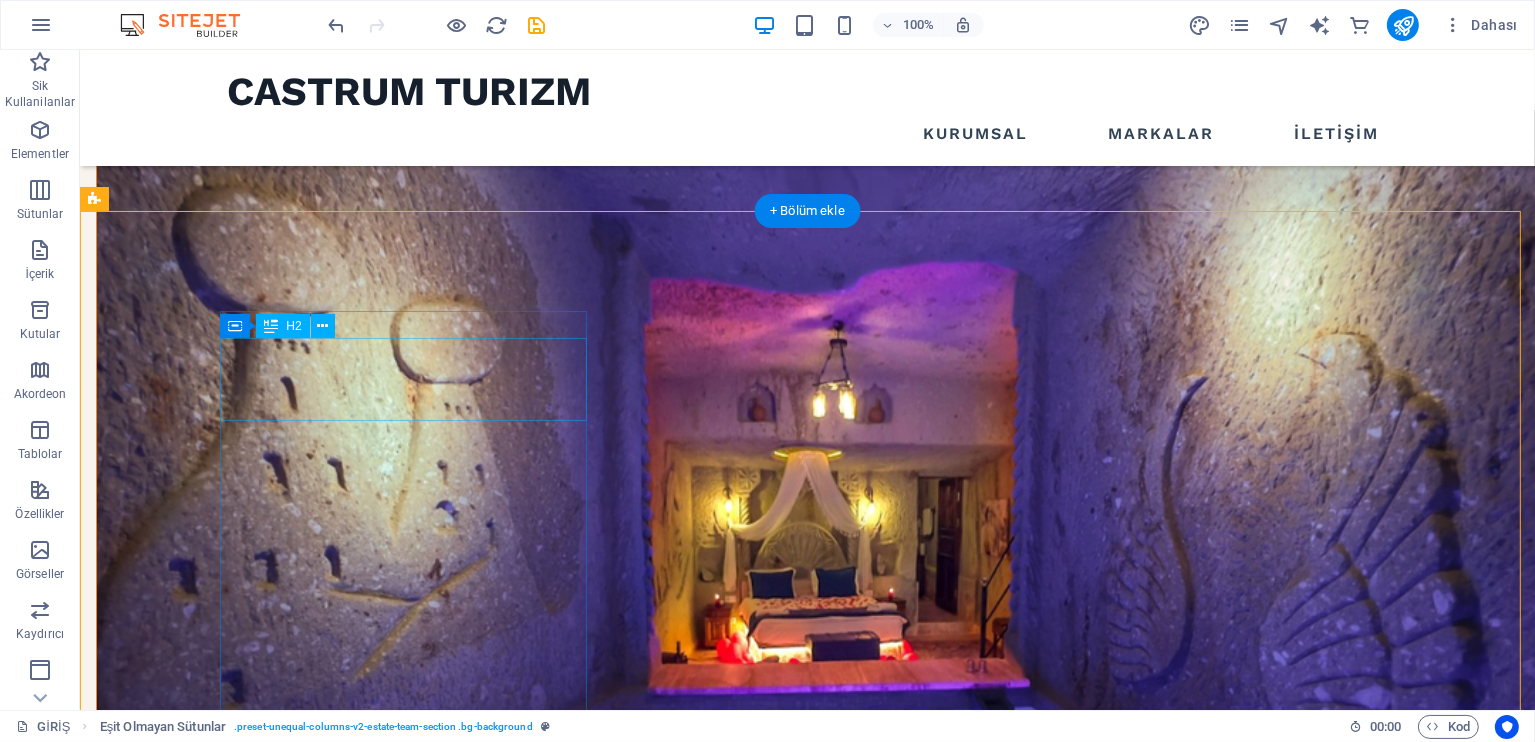 scroll, scrollTop: 1236, scrollLeft: 0, axis: vertical 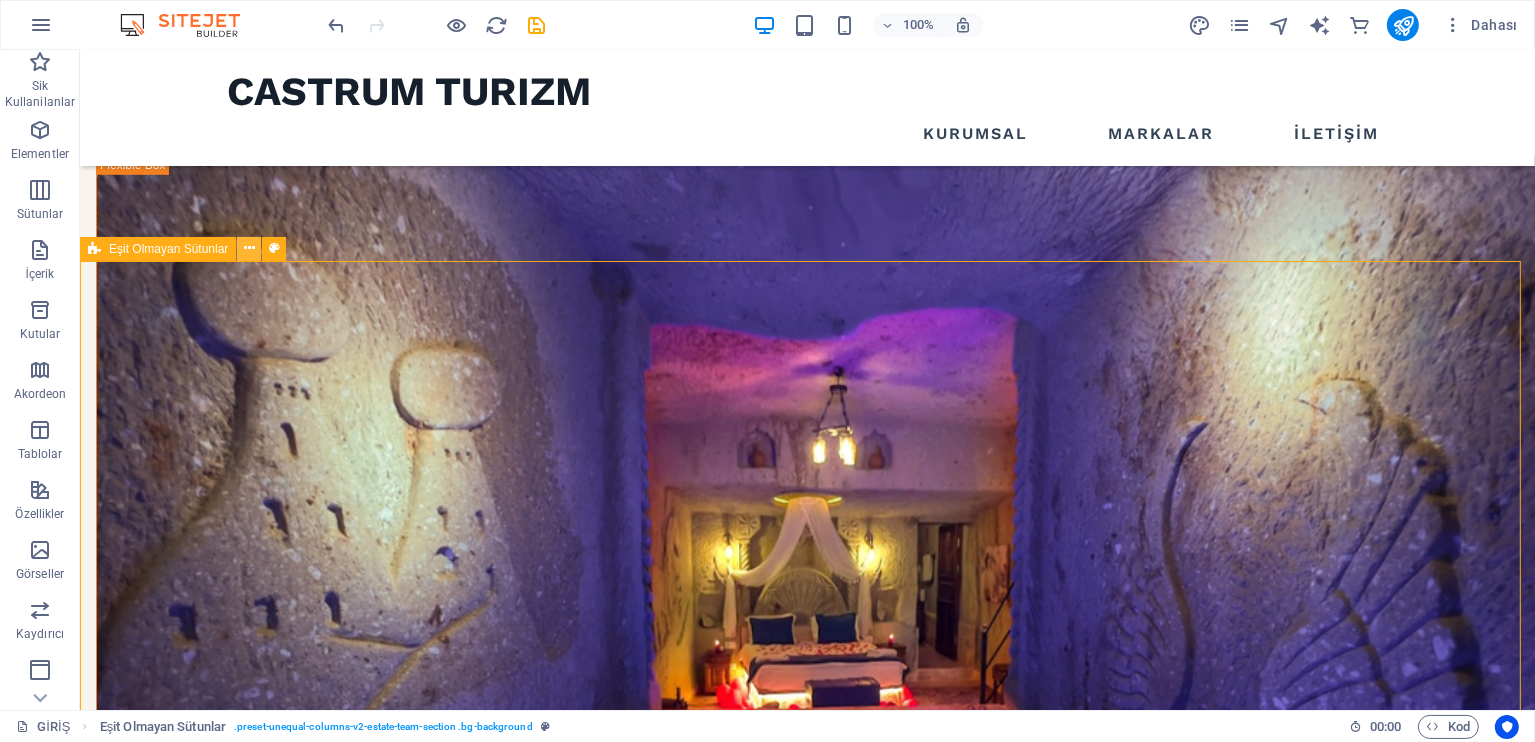 click at bounding box center (249, 248) 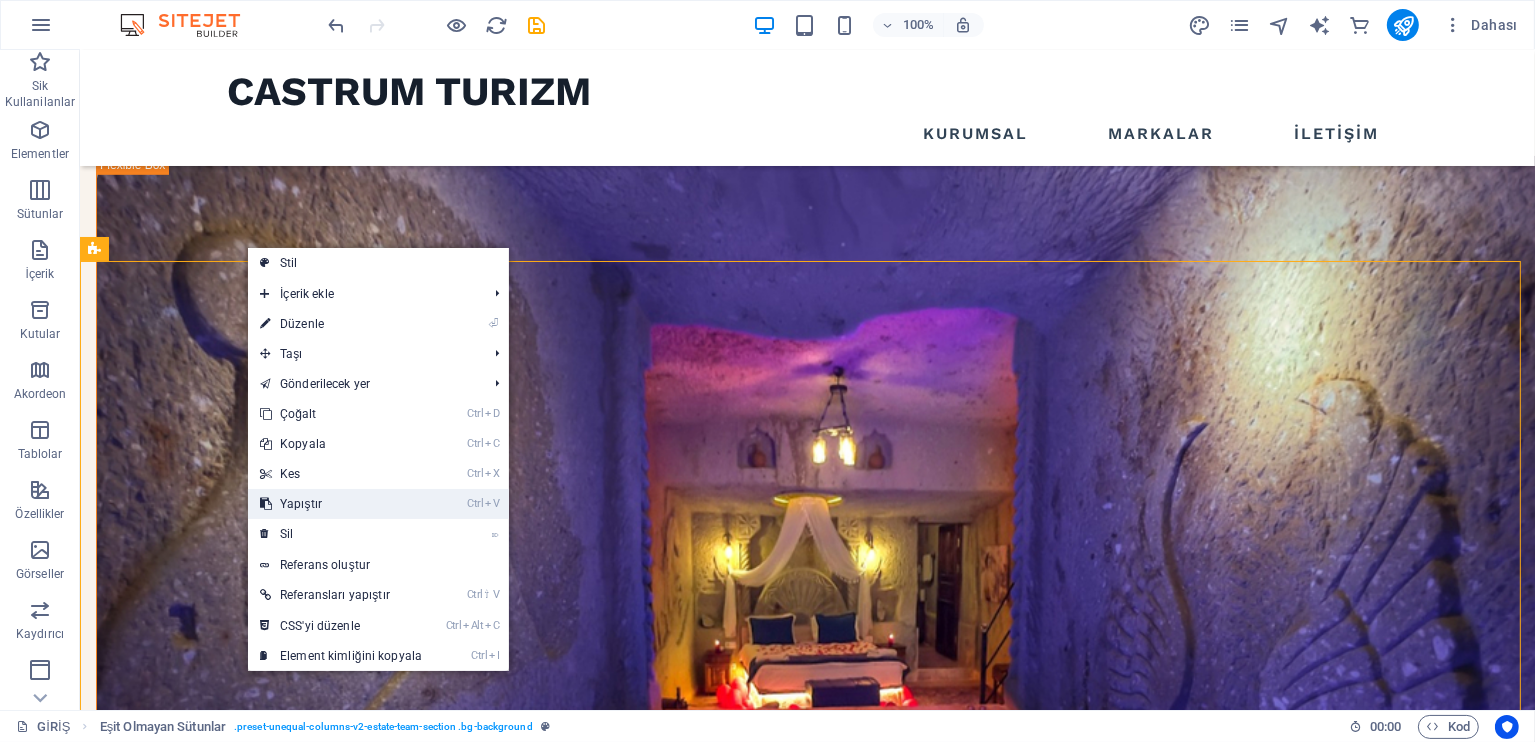 click on "Ctrl V  Yapıştır" at bounding box center (341, 504) 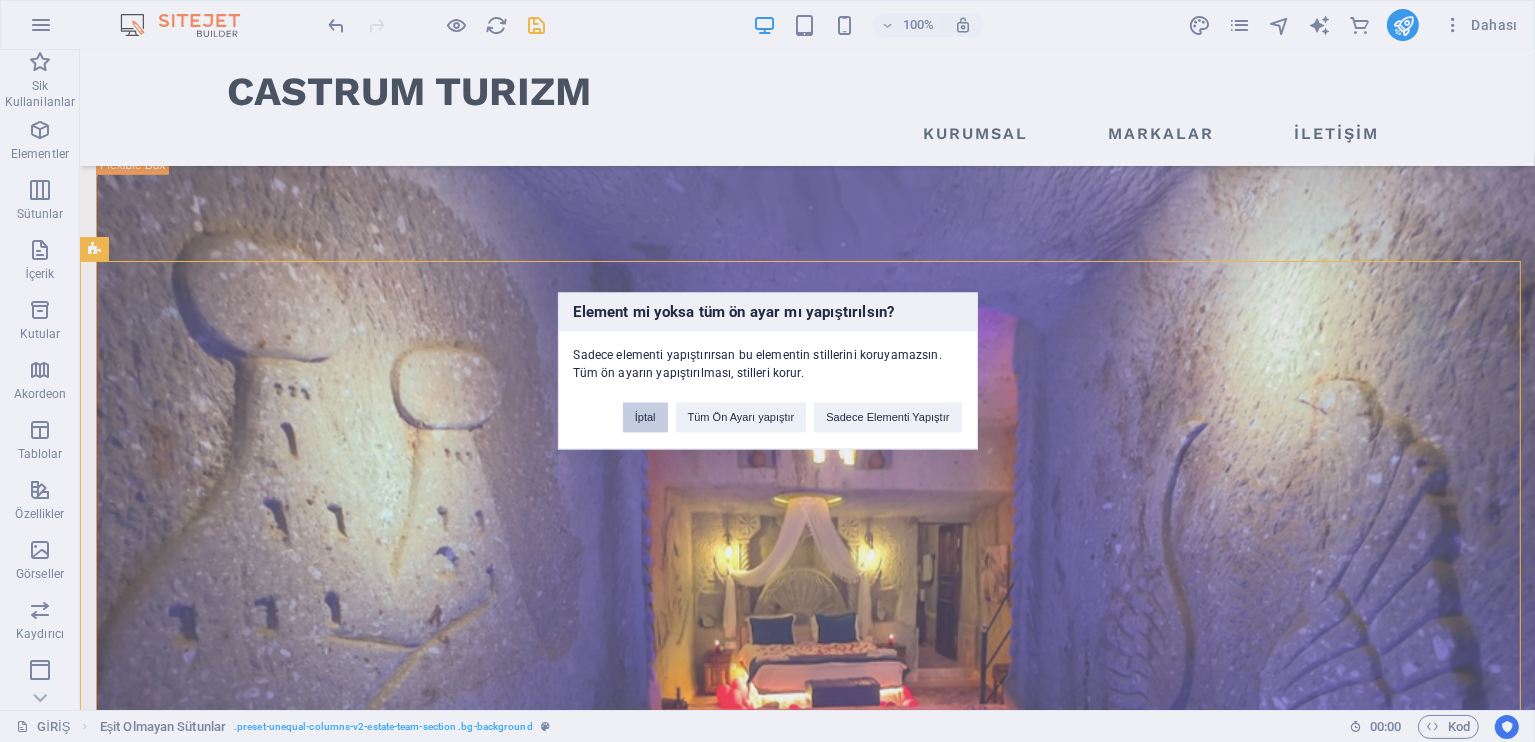 drag, startPoint x: 655, startPoint y: 422, endPoint x: 235, endPoint y: 313, distance: 433.91357 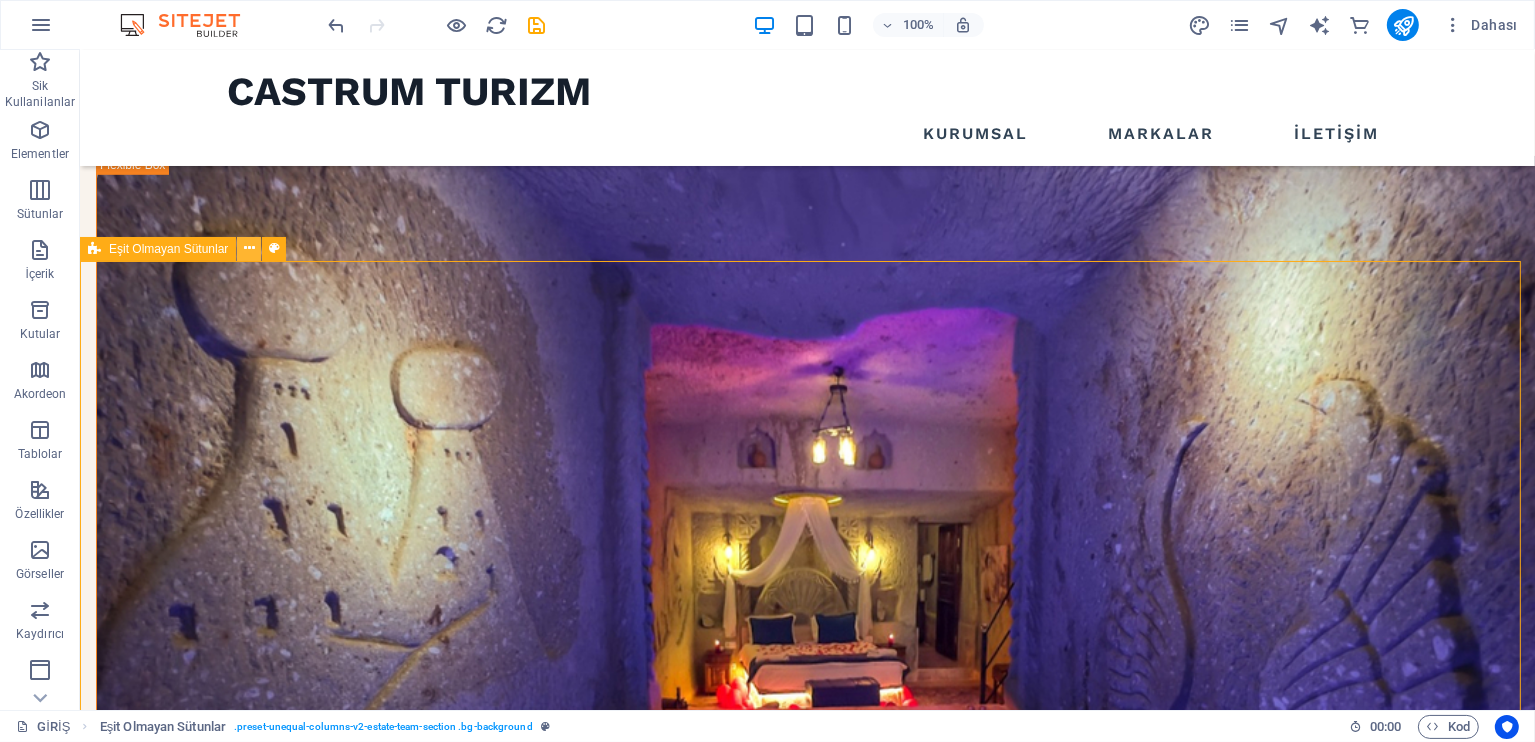 click at bounding box center (249, 248) 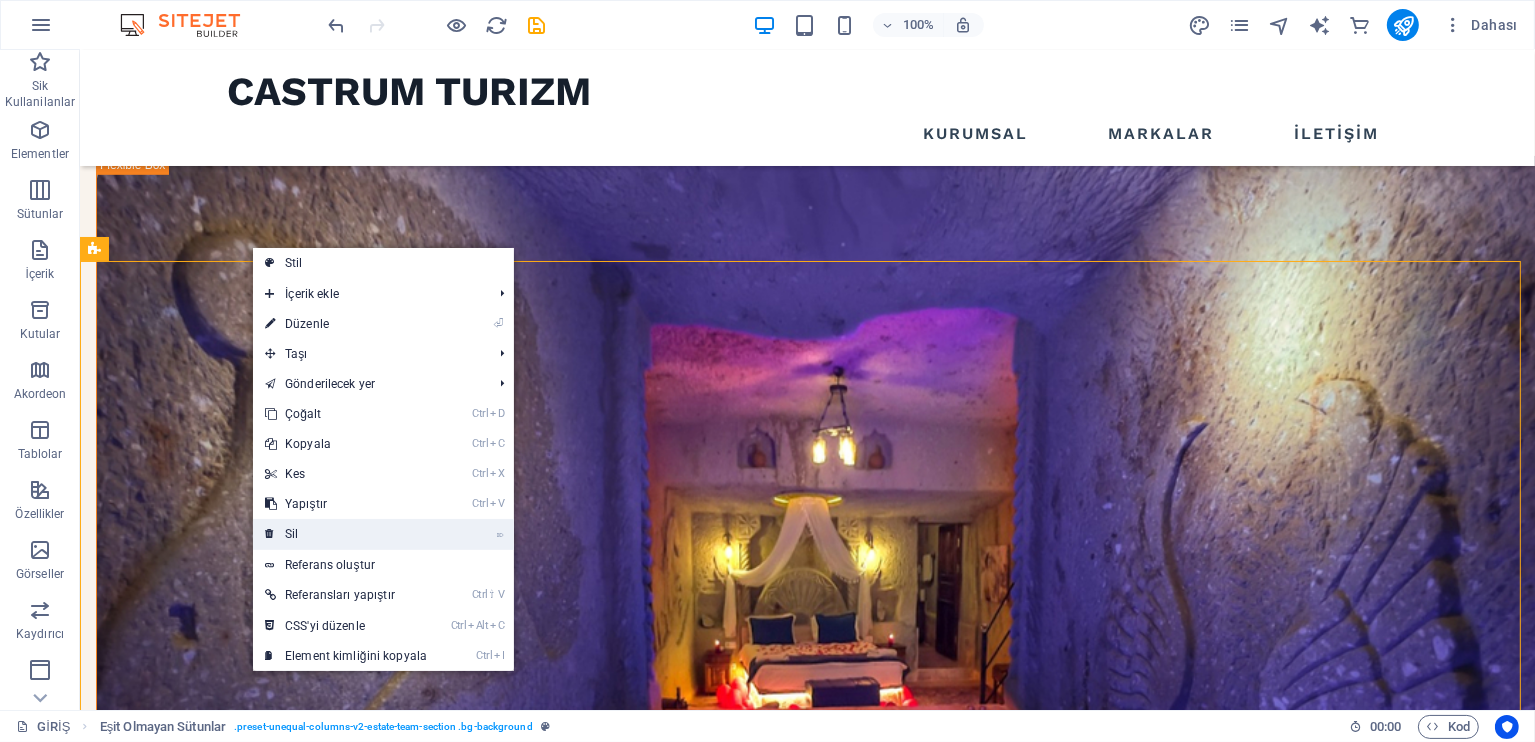 click on "⌦  Sil" at bounding box center [346, 534] 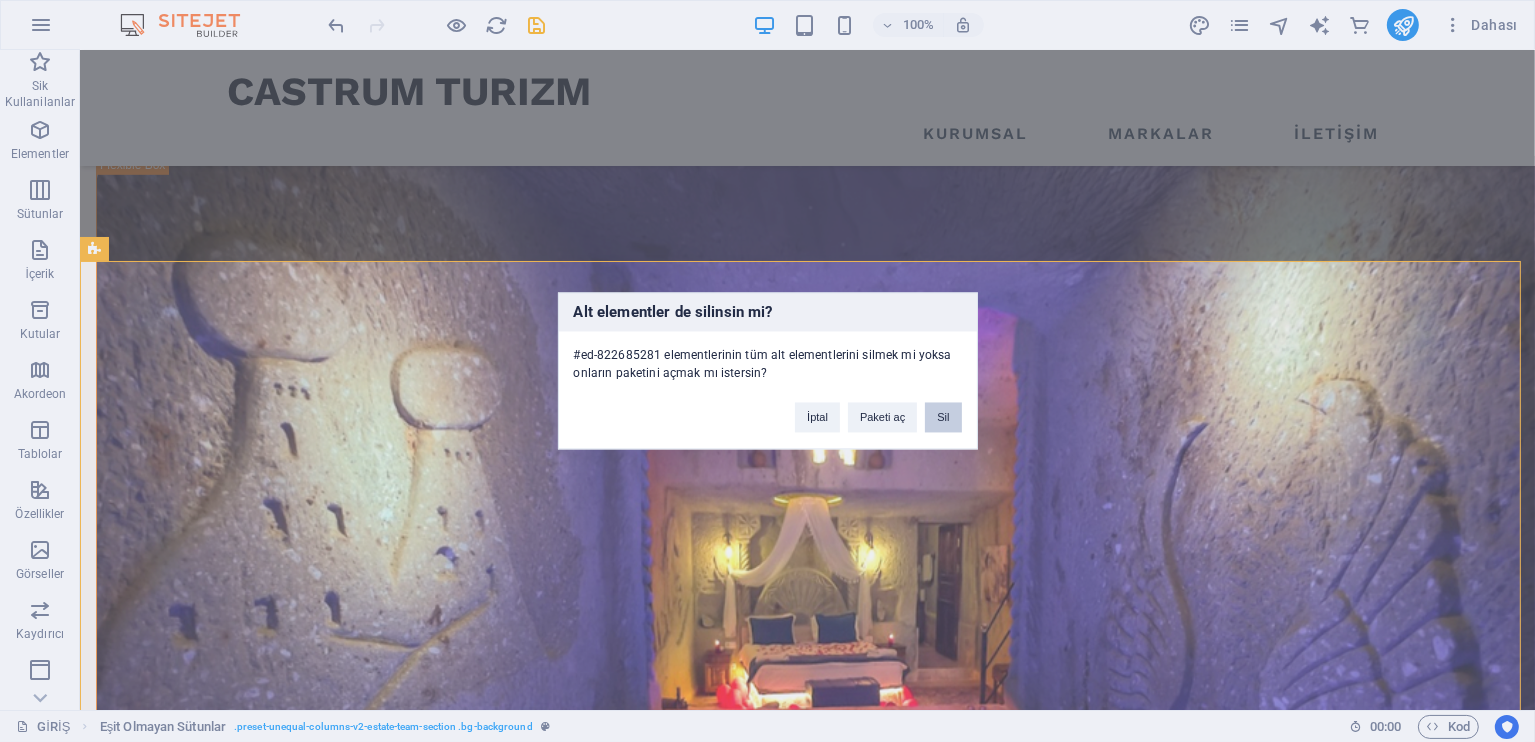 click on "Sil" at bounding box center [943, 418] 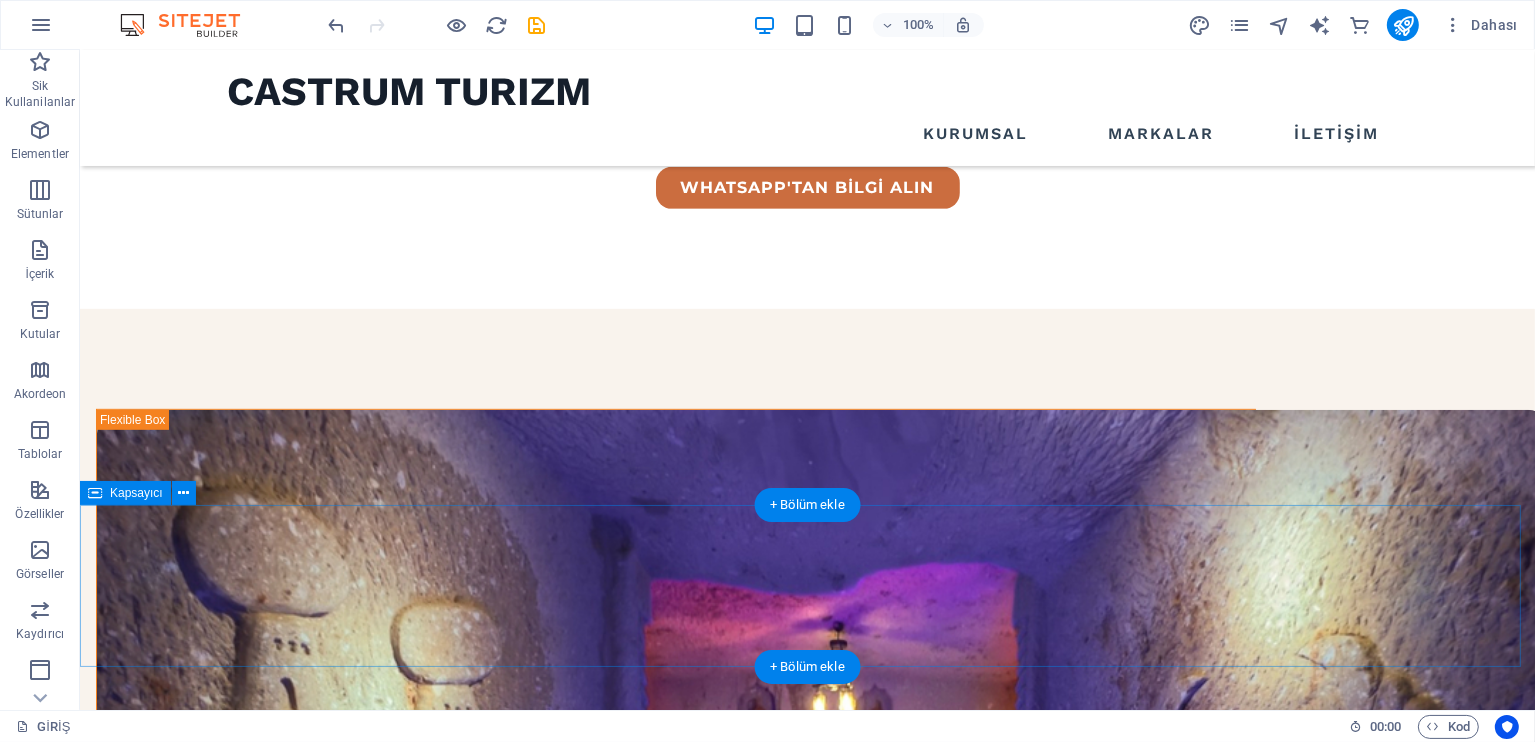 scroll, scrollTop: 969, scrollLeft: 0, axis: vertical 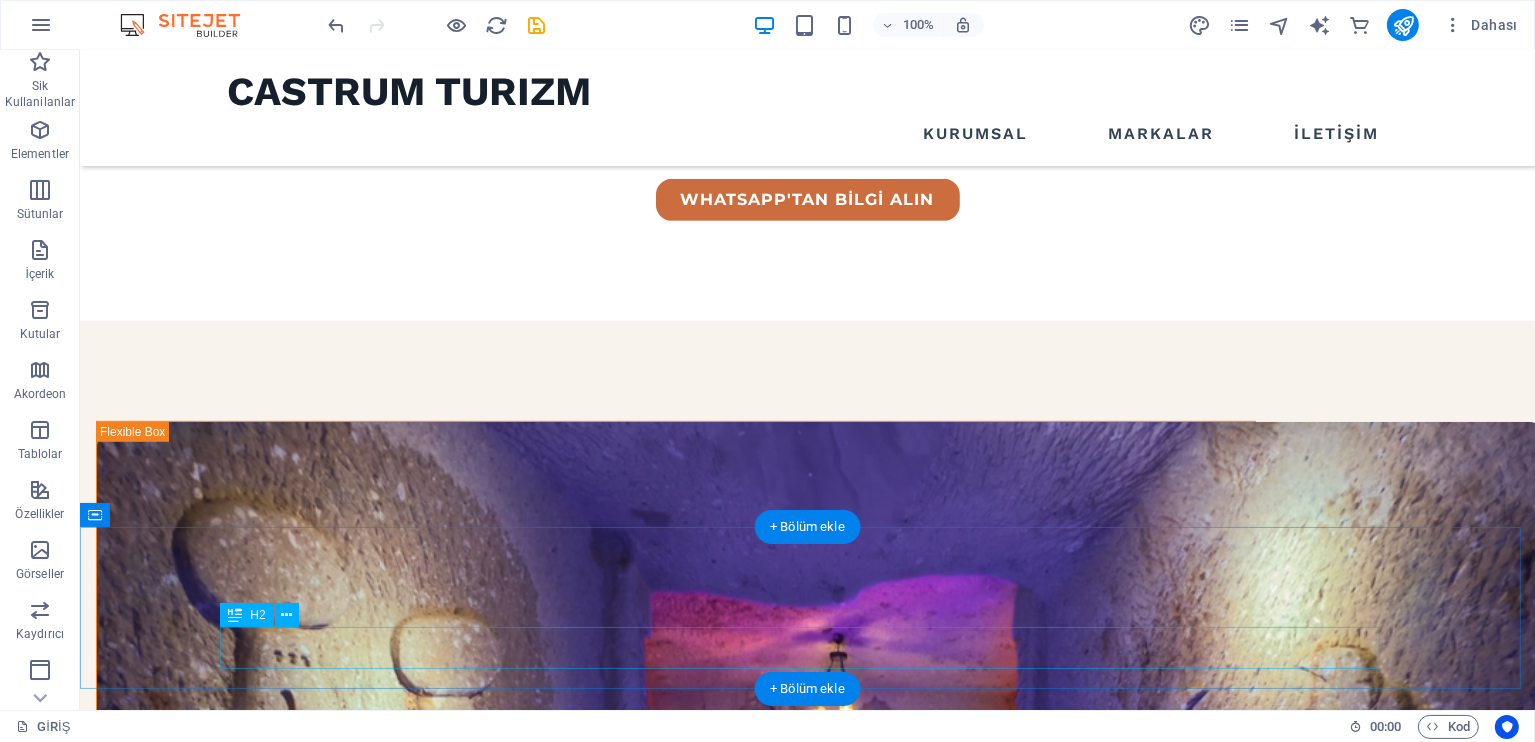 click on "What our customers say" at bounding box center [807, 2003] 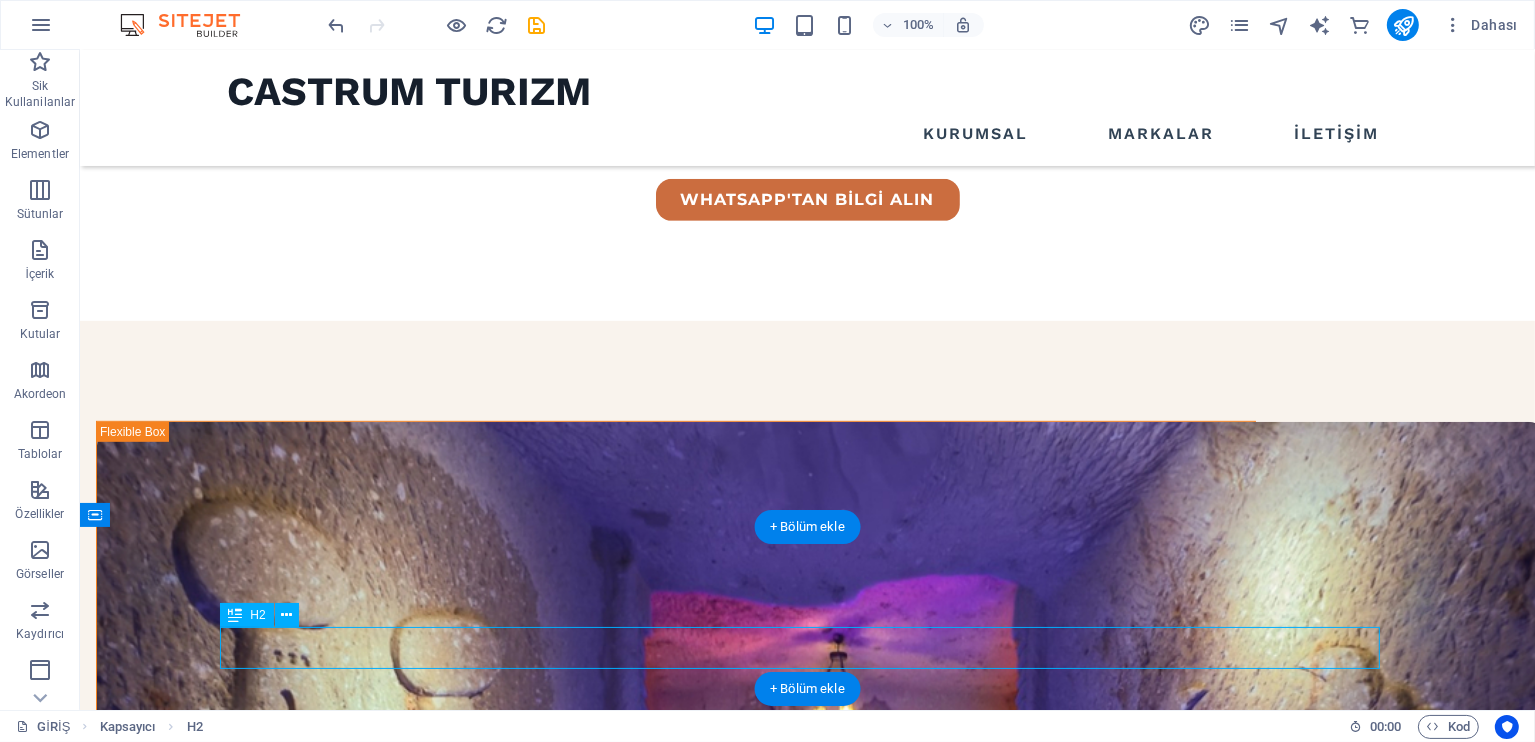 click on "What our customers say" at bounding box center (807, 2003) 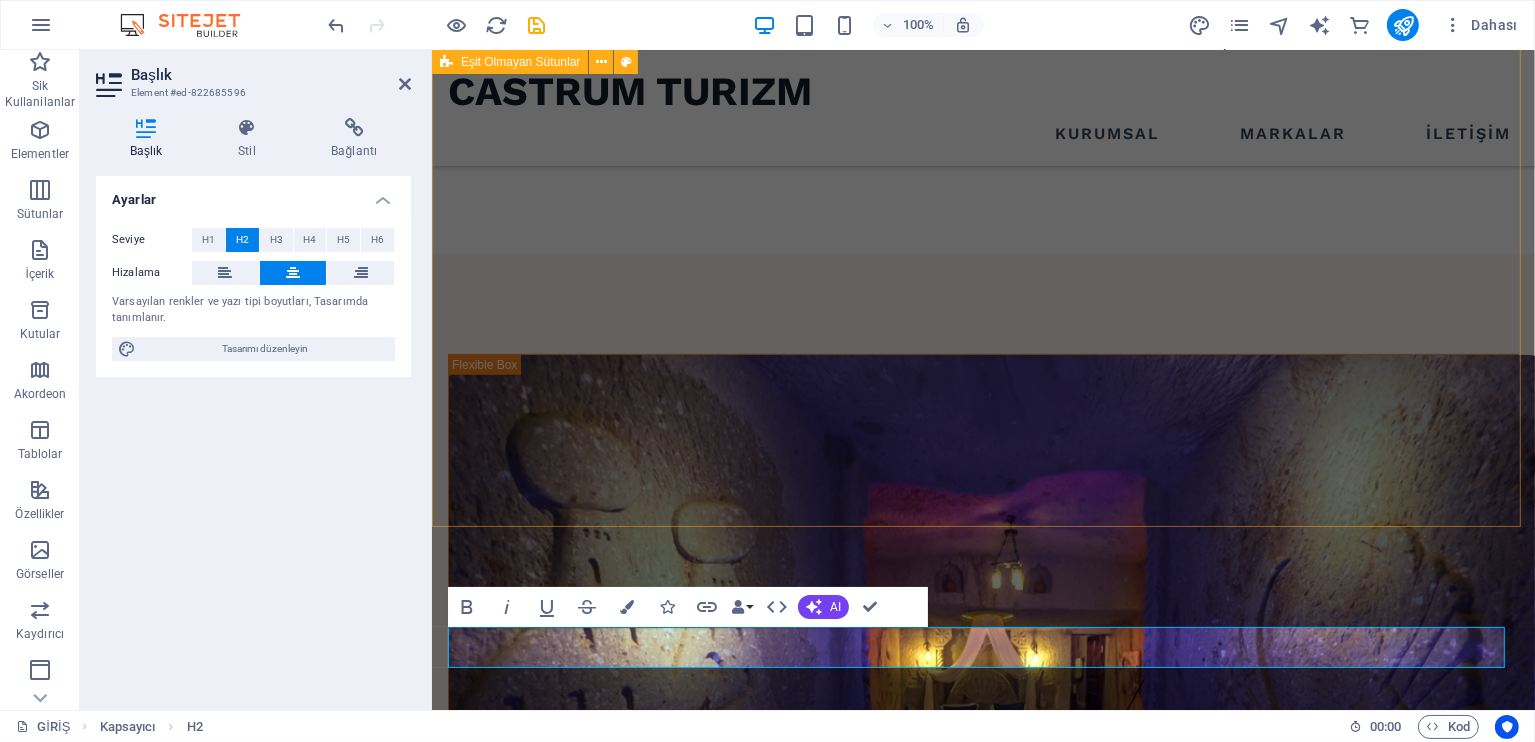 scroll, scrollTop: 1082, scrollLeft: 0, axis: vertical 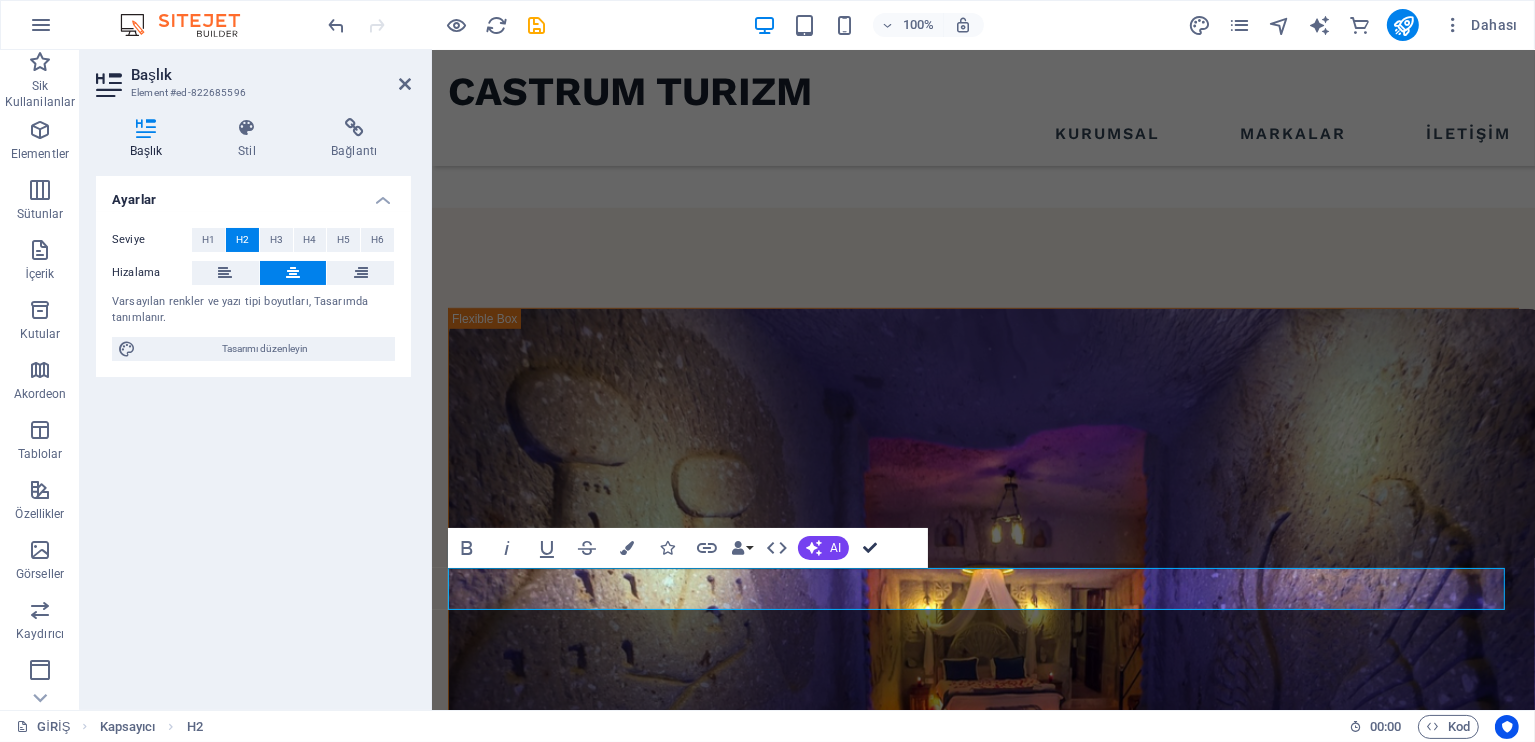 drag, startPoint x: 874, startPoint y: 546, endPoint x: 857, endPoint y: 502, distance: 47.169907 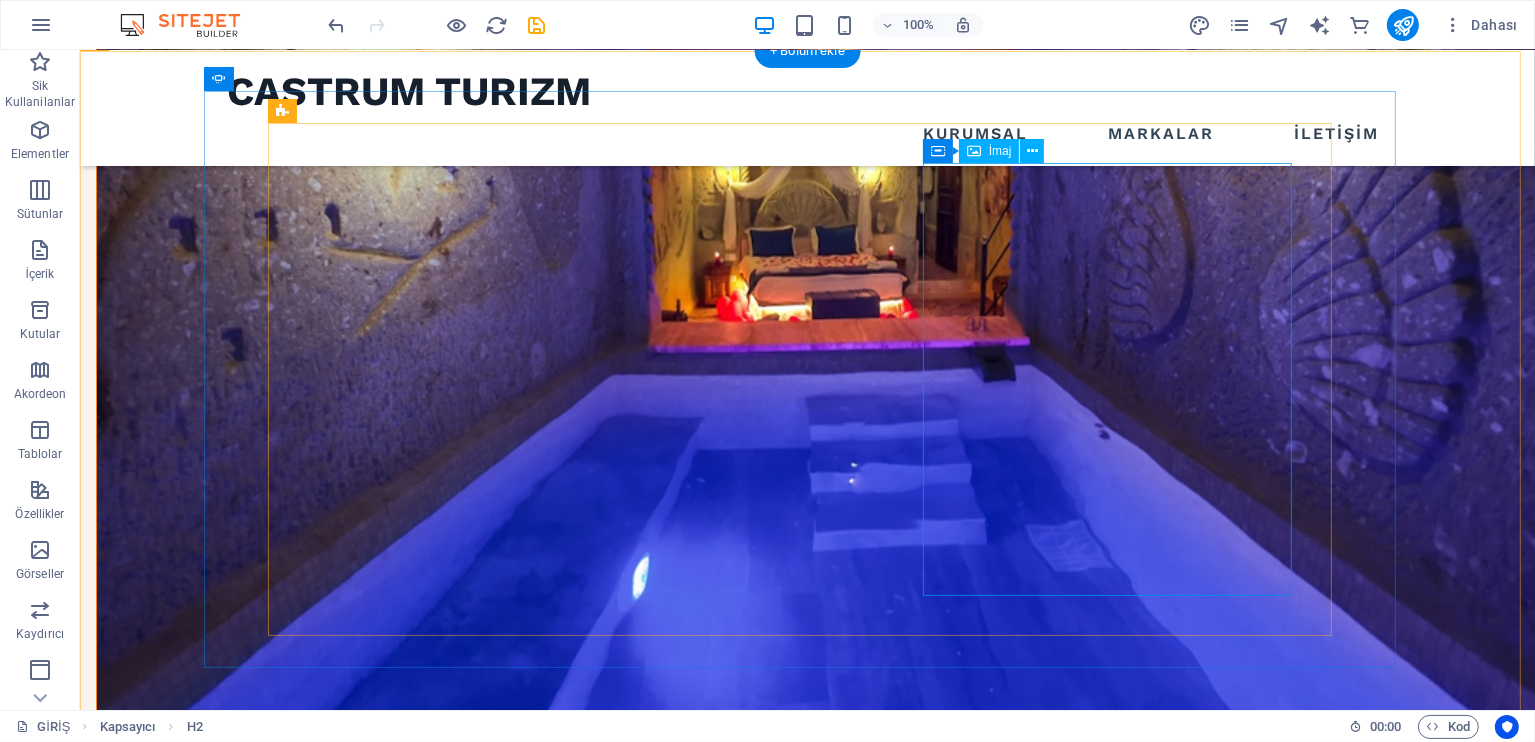 scroll, scrollTop: 1628, scrollLeft: 0, axis: vertical 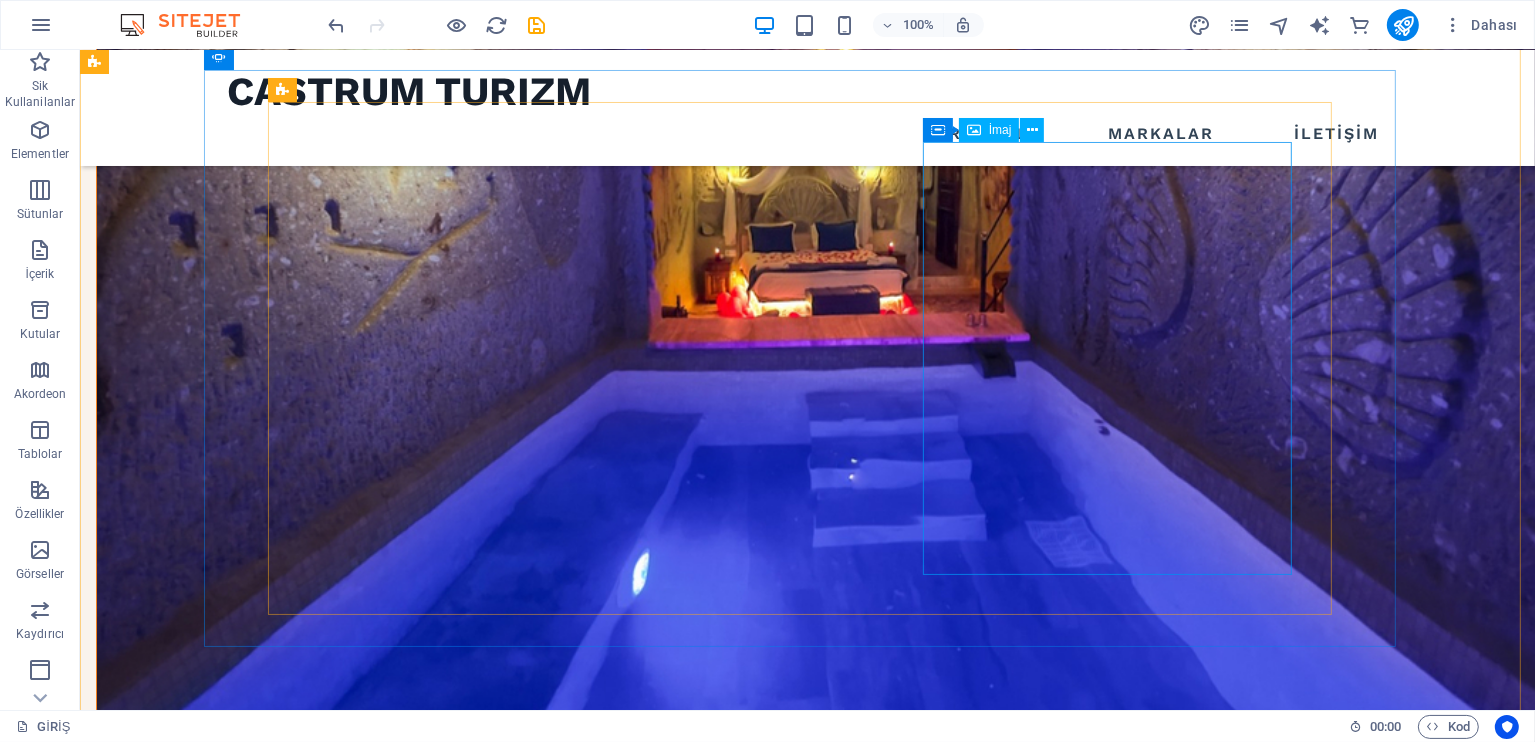 click at bounding box center (-417, 4356) 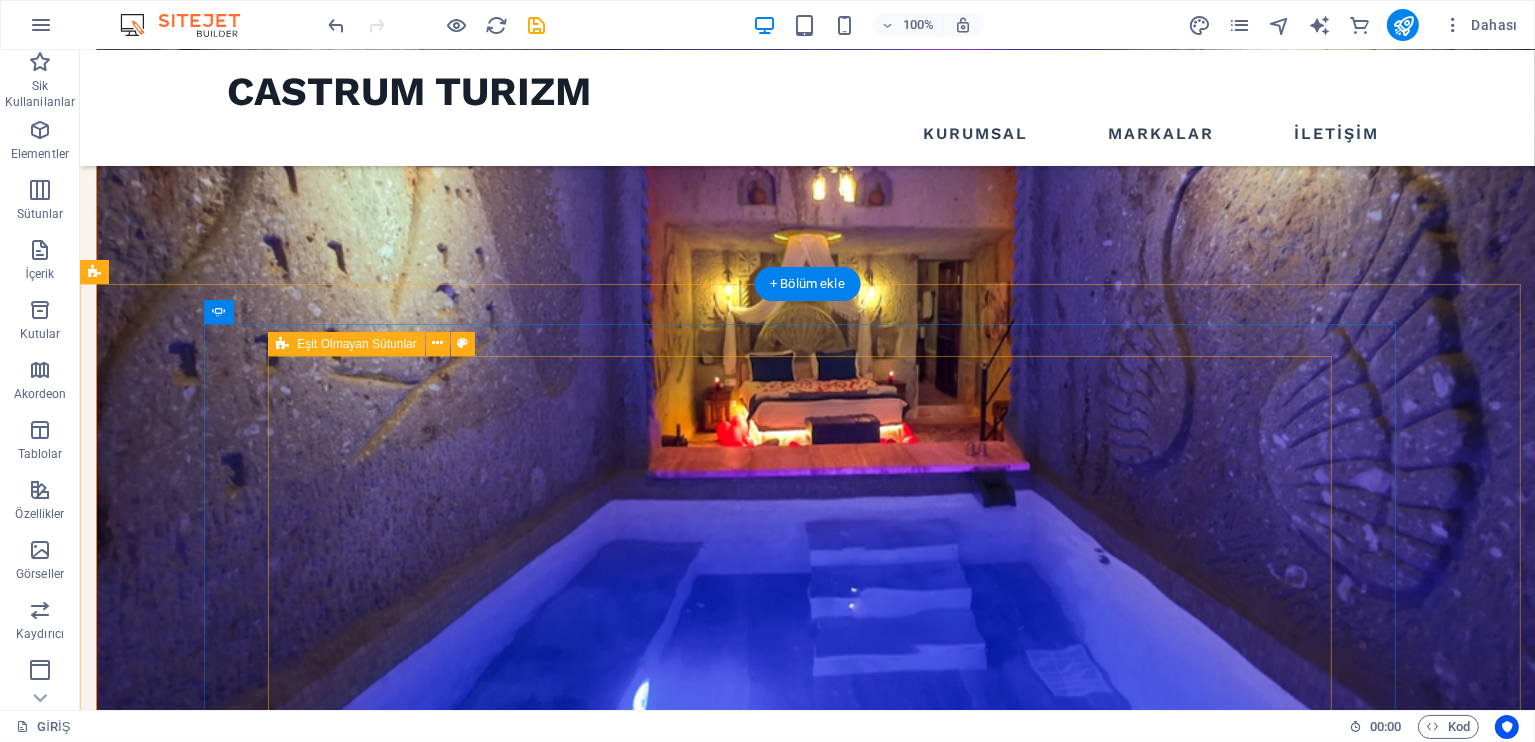 scroll, scrollTop: 1533, scrollLeft: 0, axis: vertical 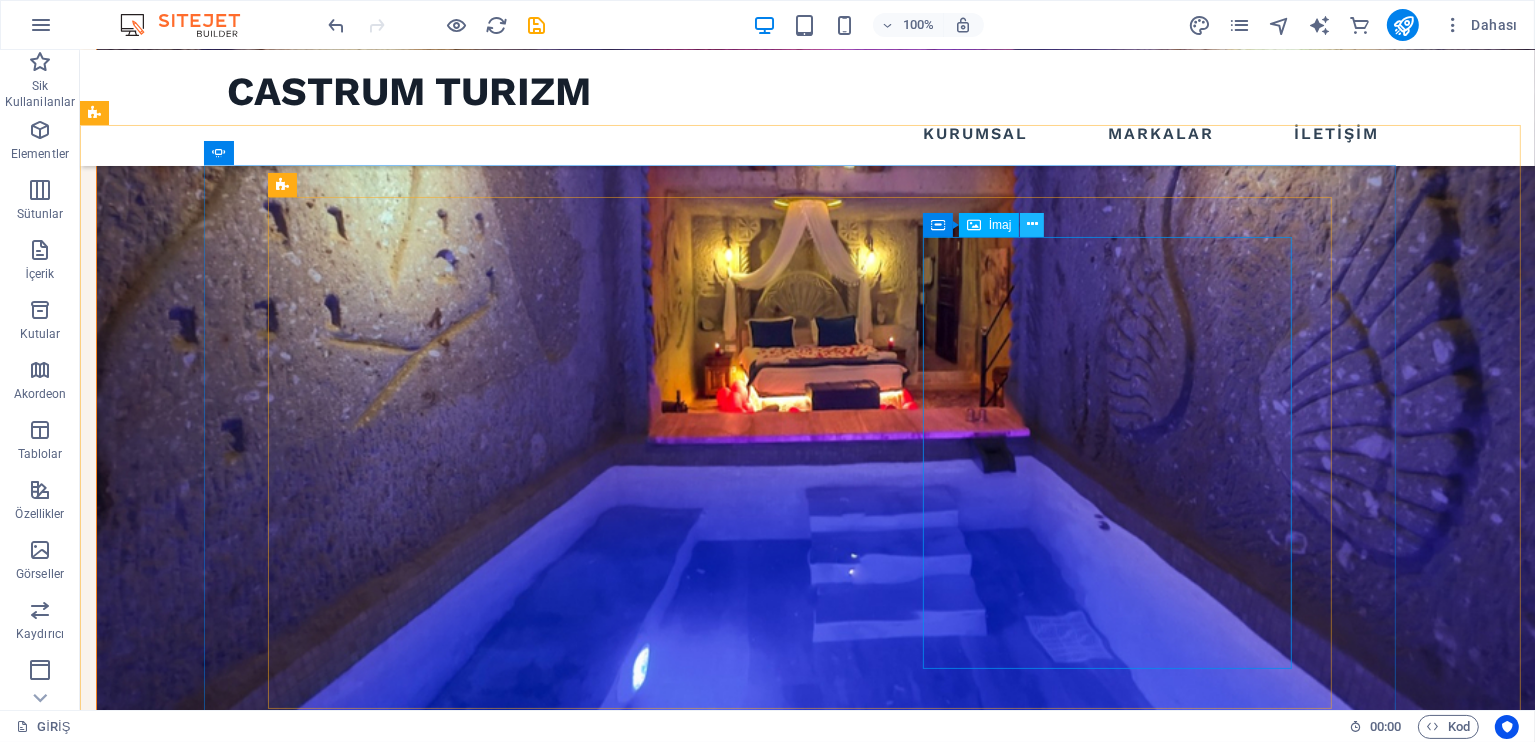 click at bounding box center [1032, 224] 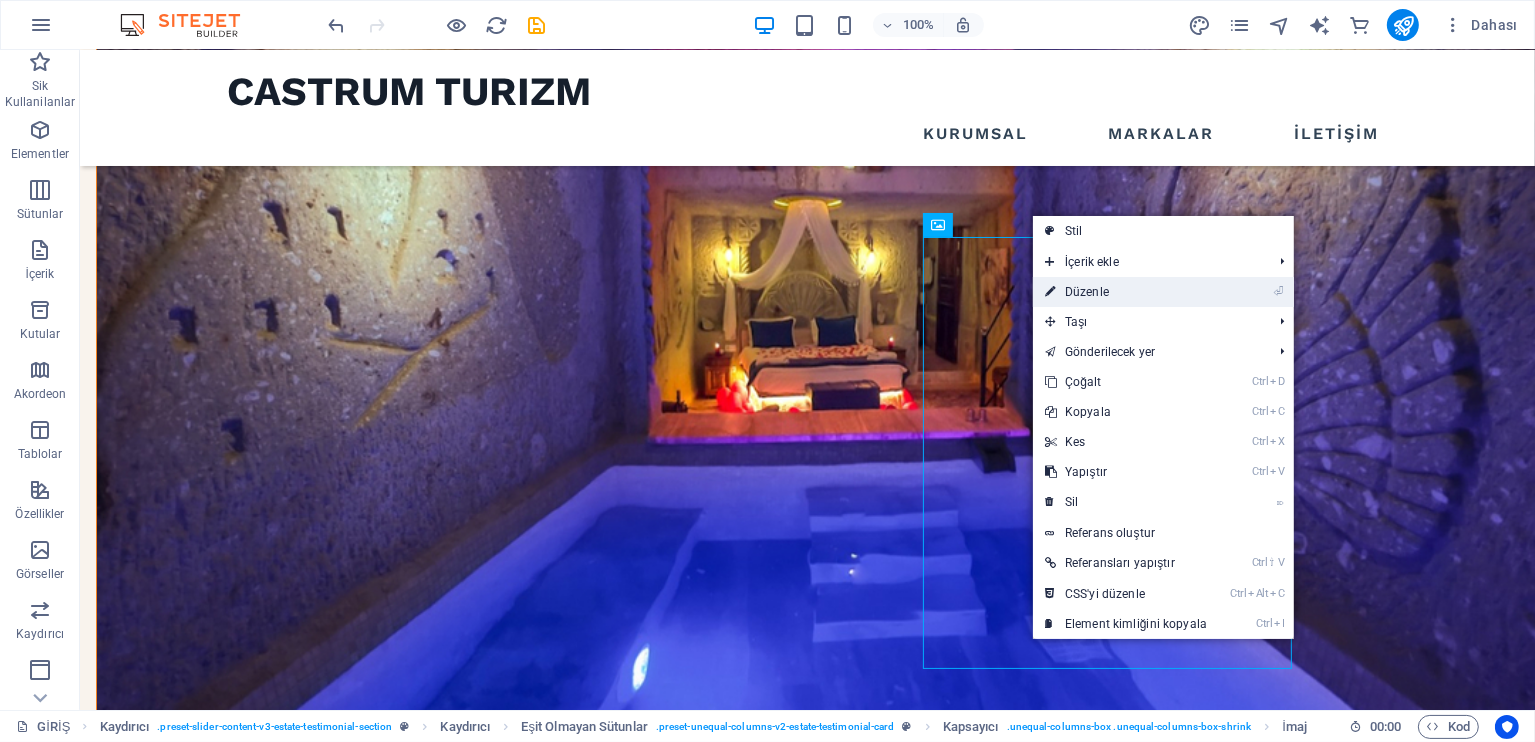 click on "⏎  Düzenle" at bounding box center [1126, 292] 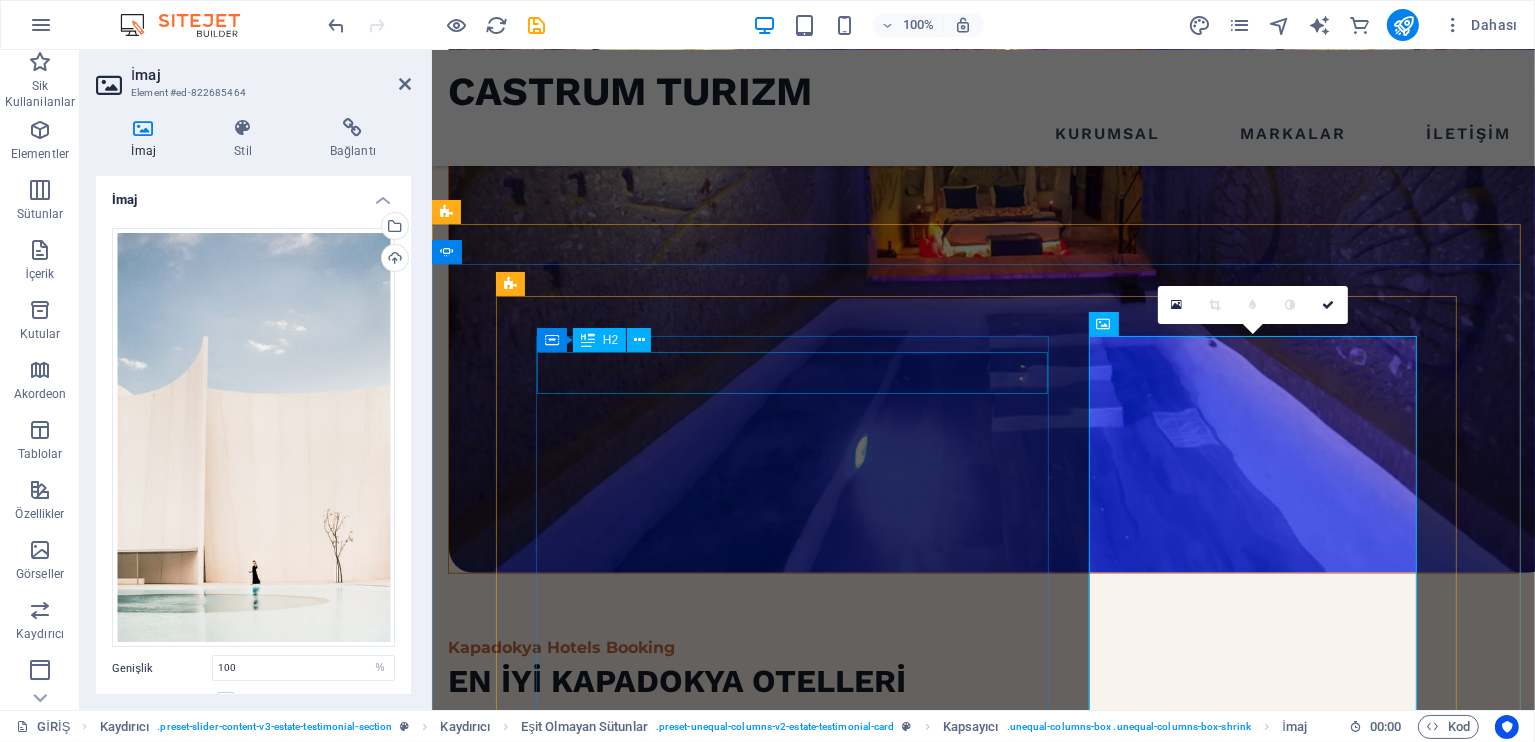scroll, scrollTop: 1454, scrollLeft: 0, axis: vertical 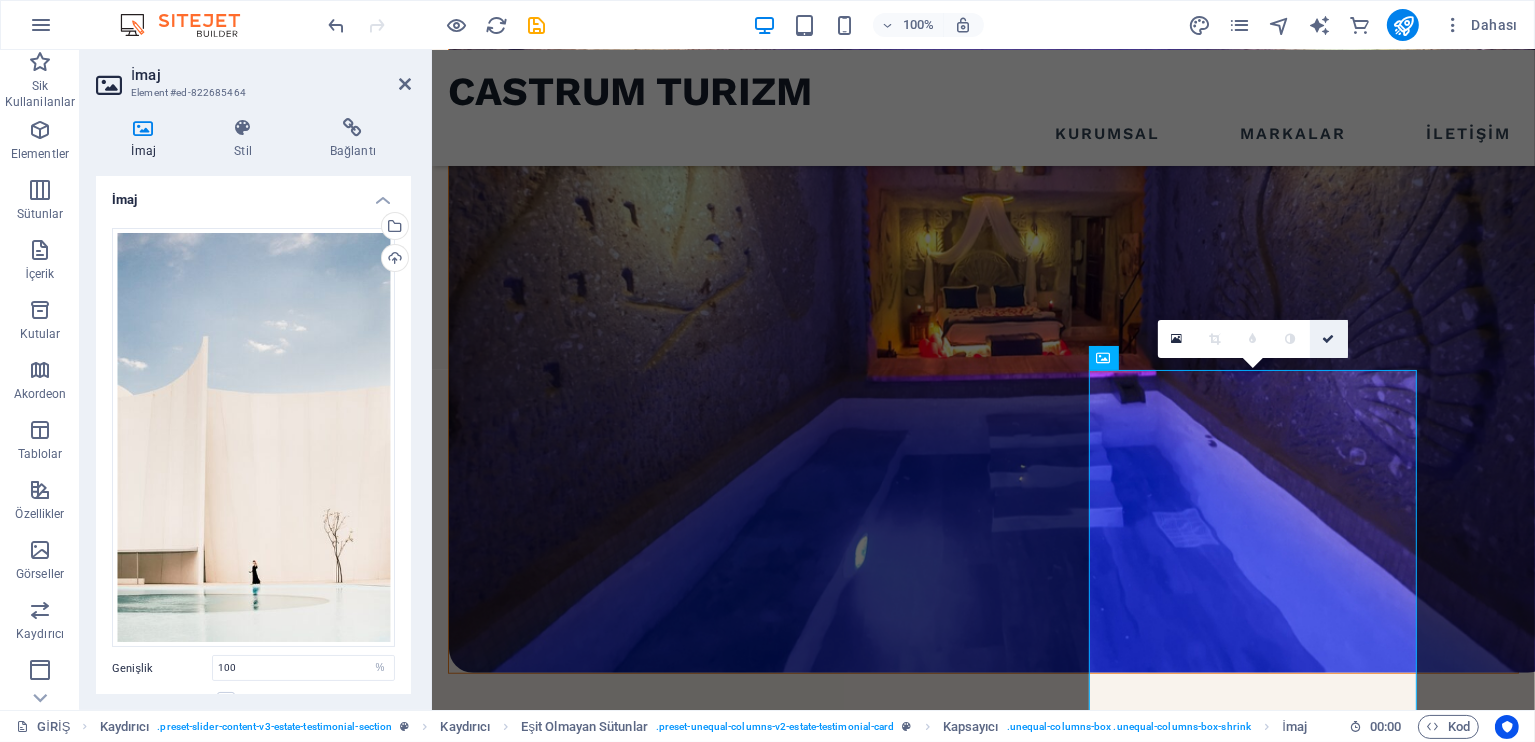 drag, startPoint x: 1331, startPoint y: 337, endPoint x: 1048, endPoint y: 340, distance: 283.0159 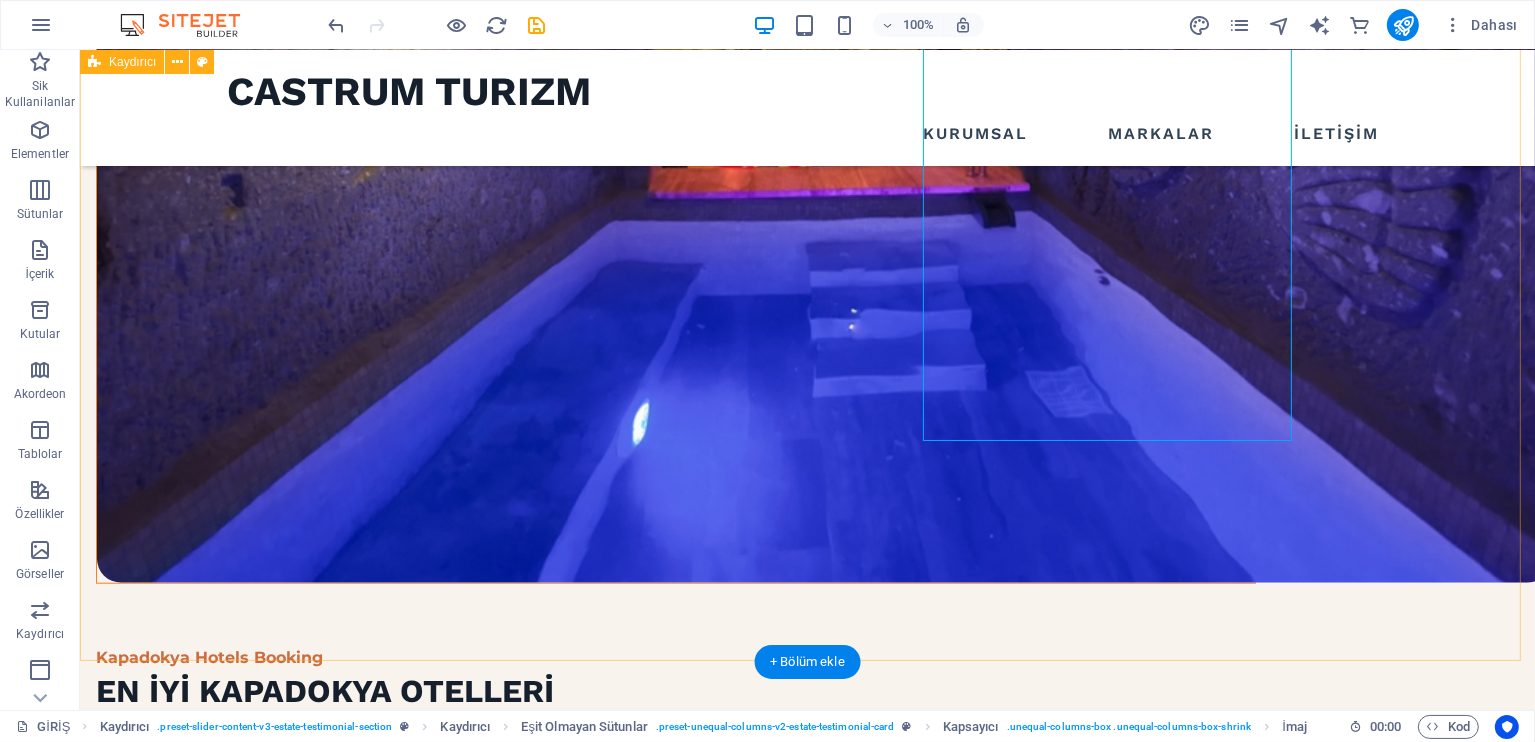 scroll, scrollTop: 1788, scrollLeft: 0, axis: vertical 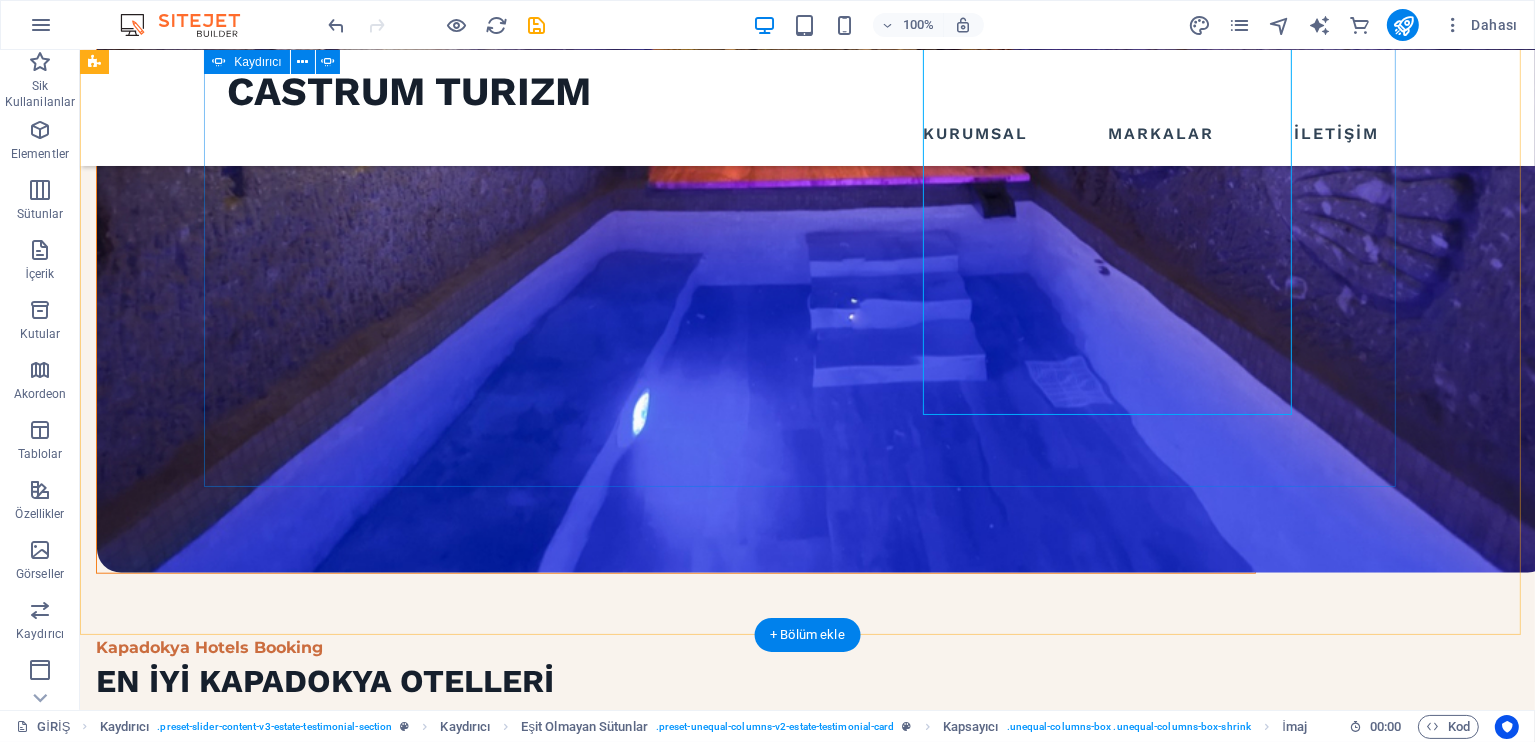 click on "2" at bounding box center [137, -1075] 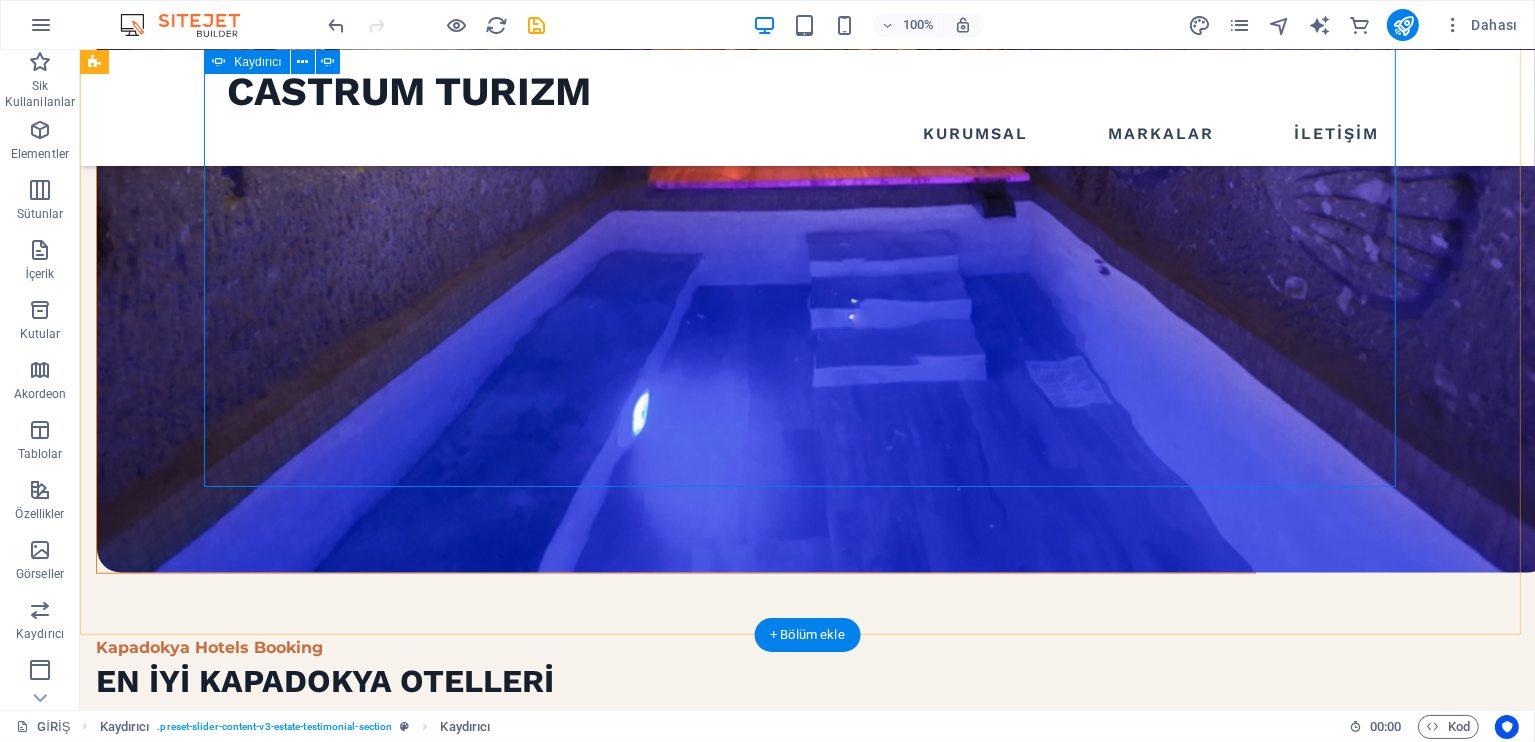 click on "3" at bounding box center (137, -1048) 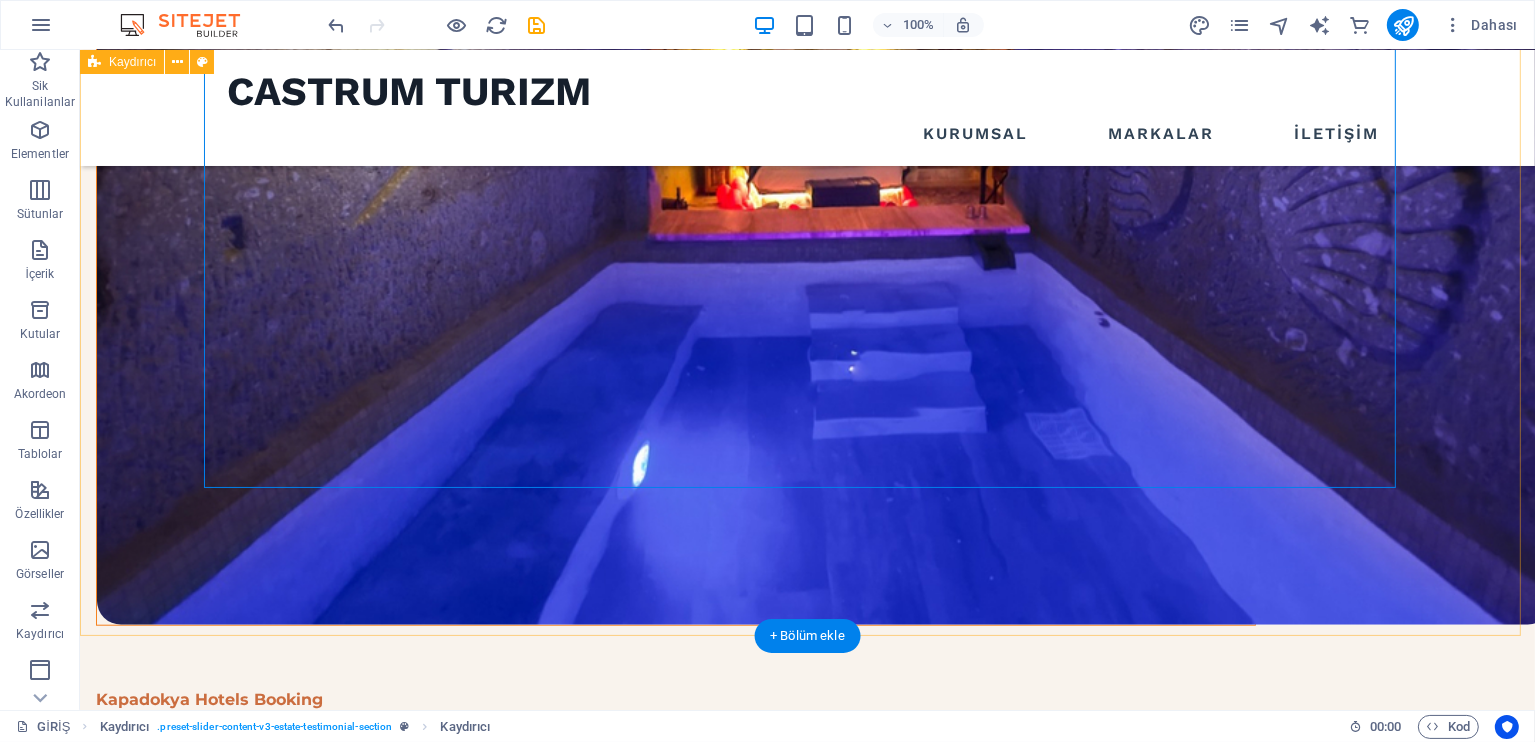 scroll, scrollTop: 1454, scrollLeft: 0, axis: vertical 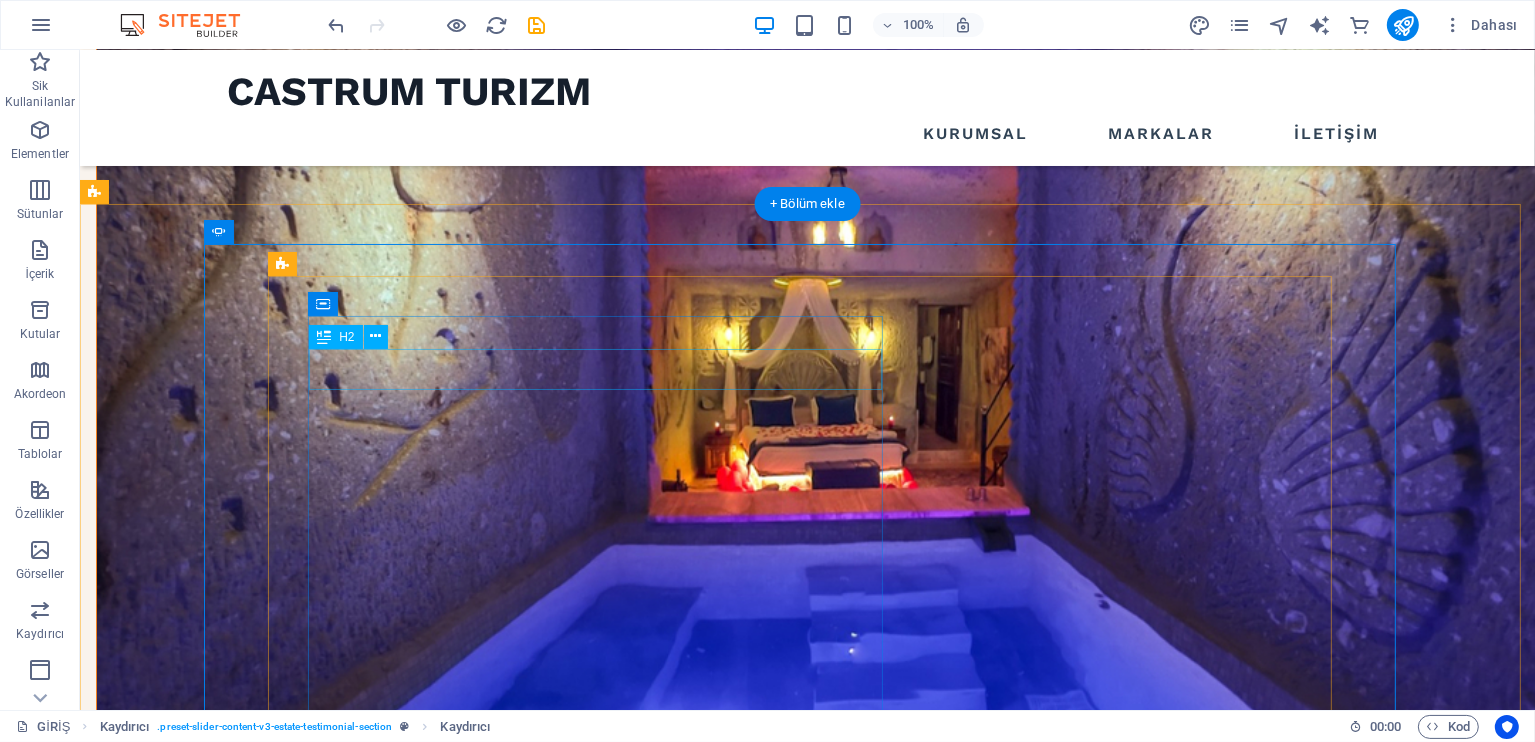 click on "Lake Side Ranch" at bounding box center (-2801, 7015) 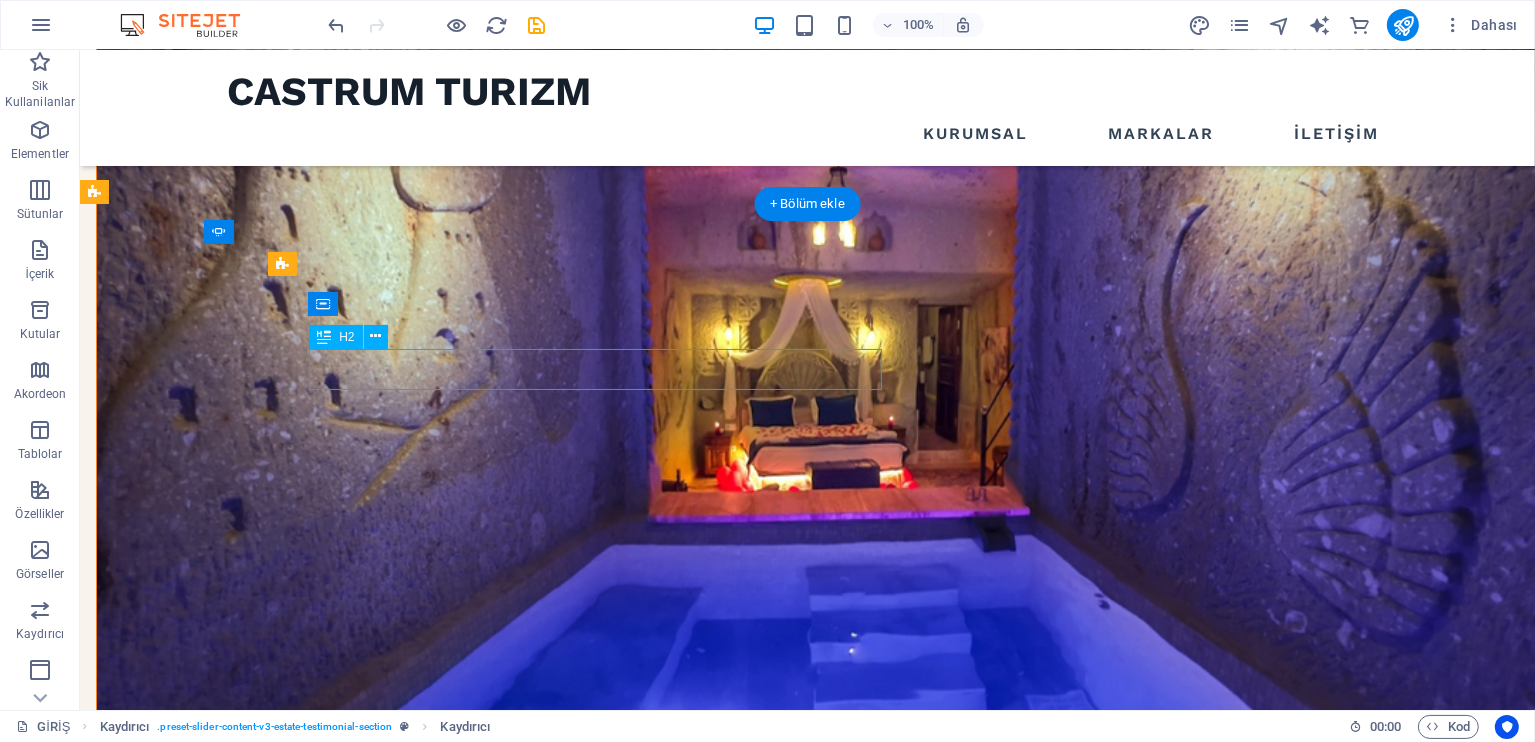 click on "Lake Side Ranch" at bounding box center [-2801, 7015] 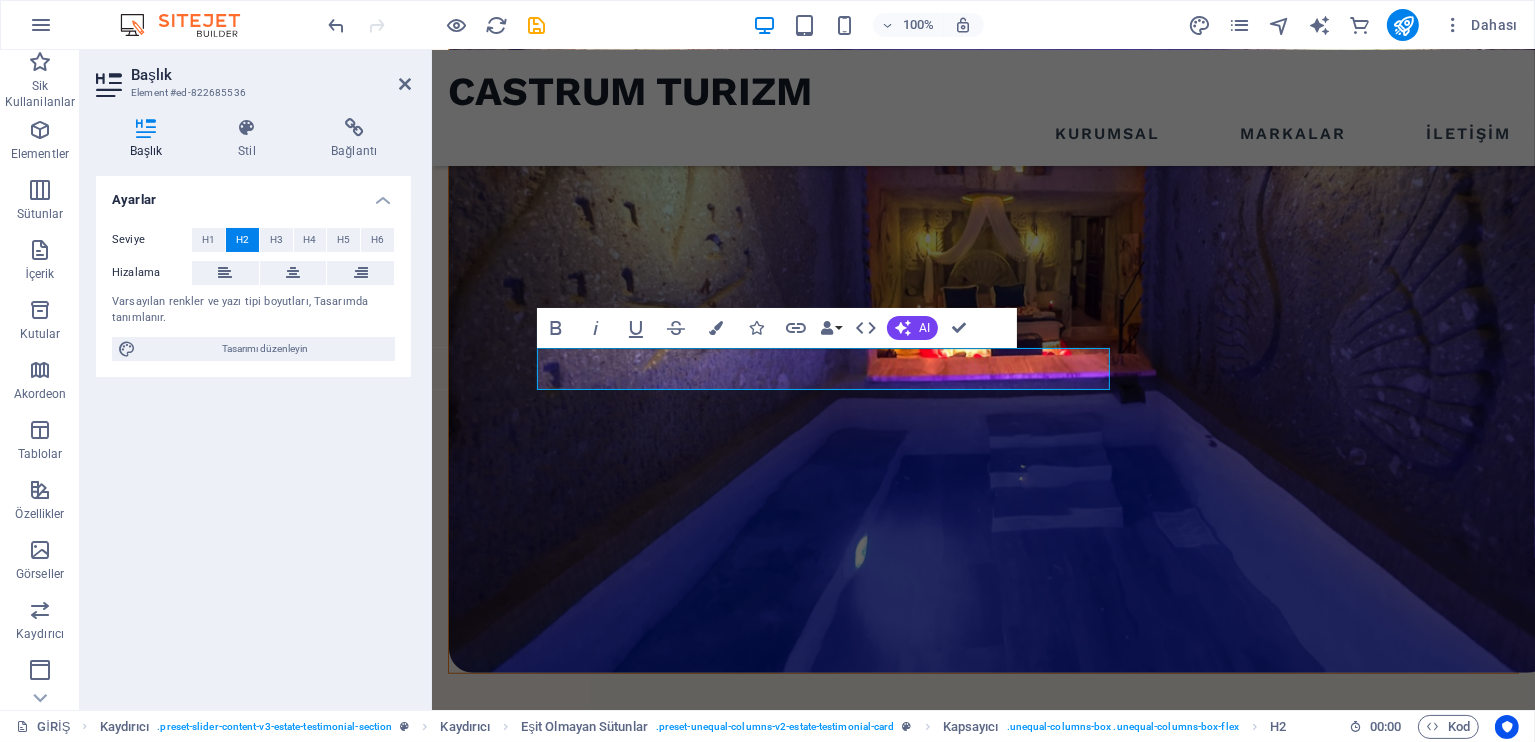 scroll, scrollTop: 1508, scrollLeft: 0, axis: vertical 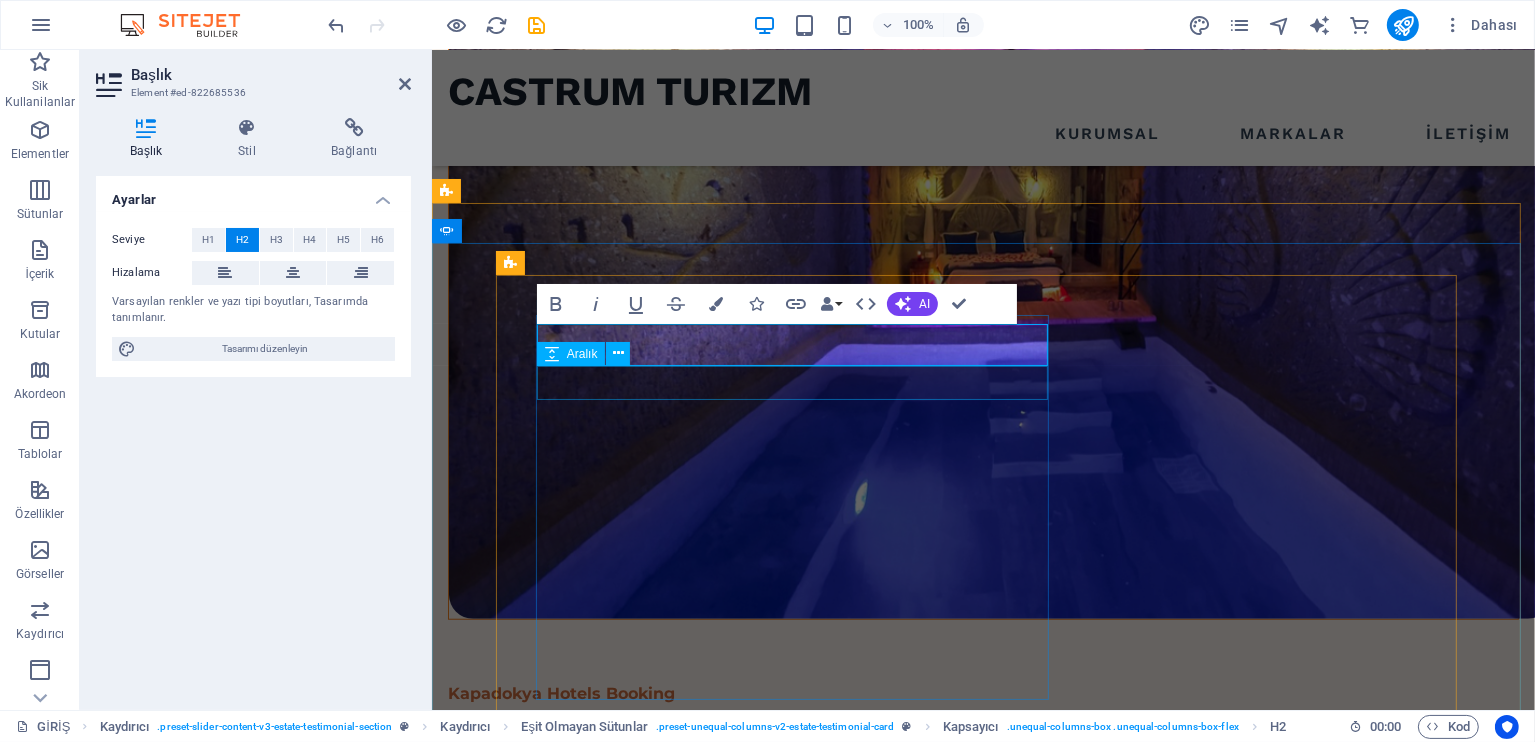 type 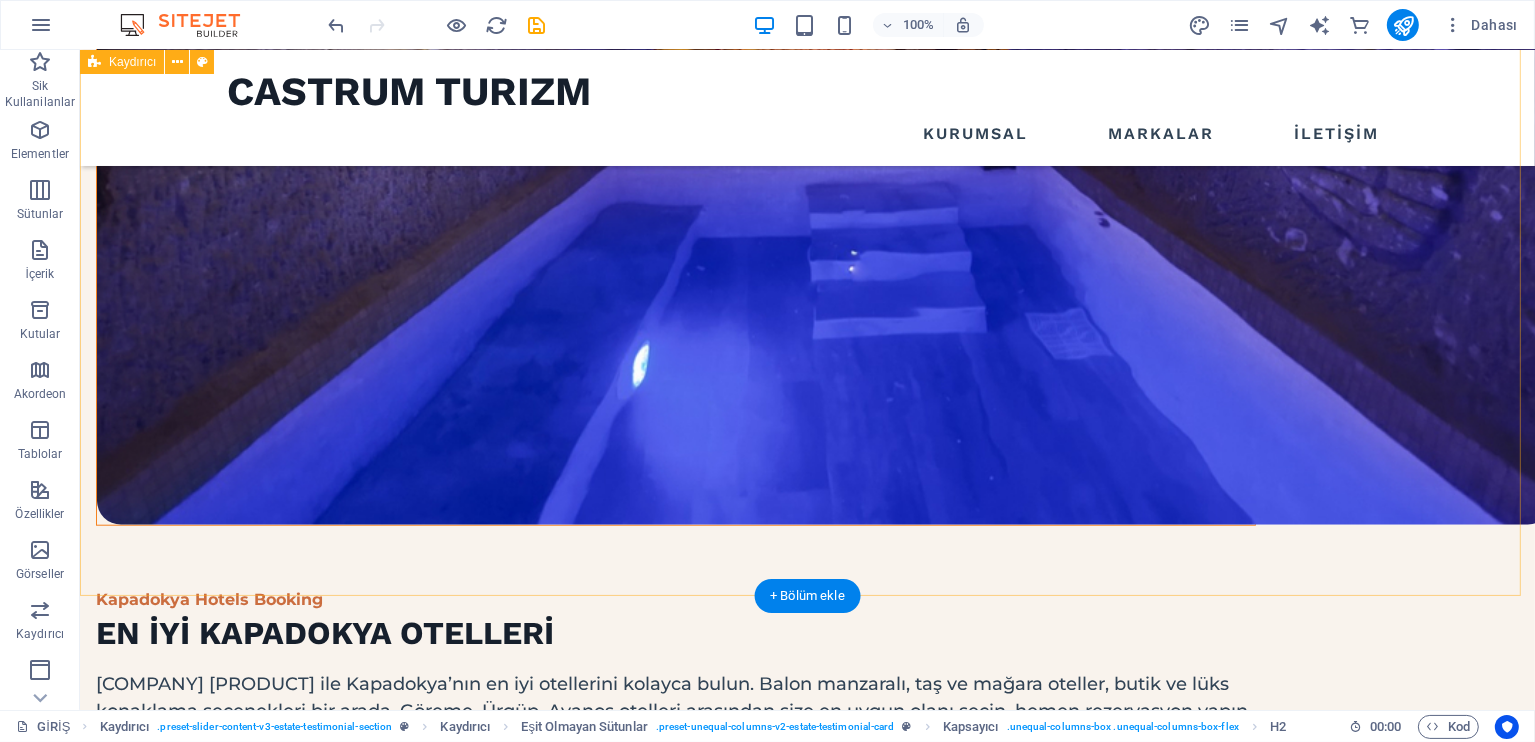scroll, scrollTop: 1846, scrollLeft: 0, axis: vertical 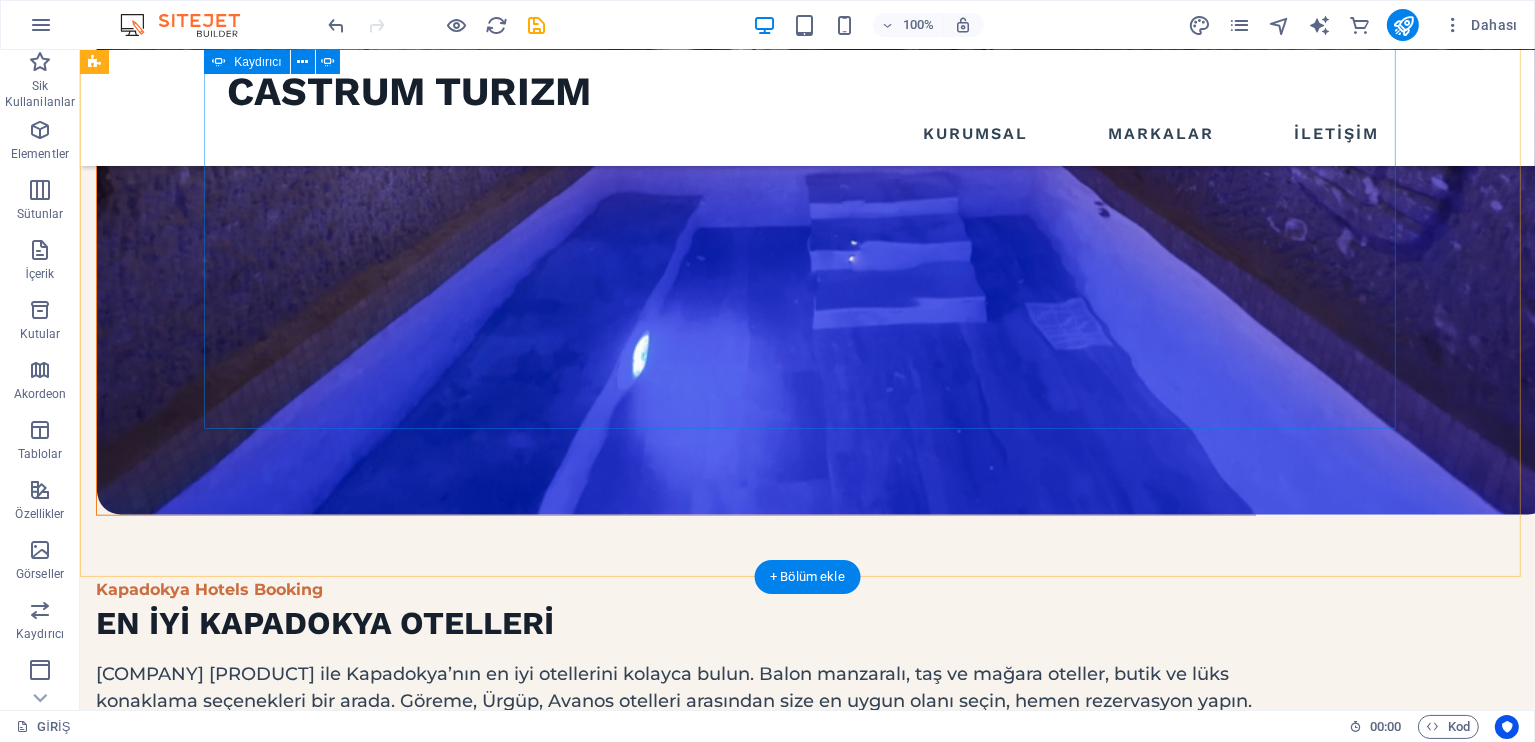 click on "2" at bounding box center (137, -1133) 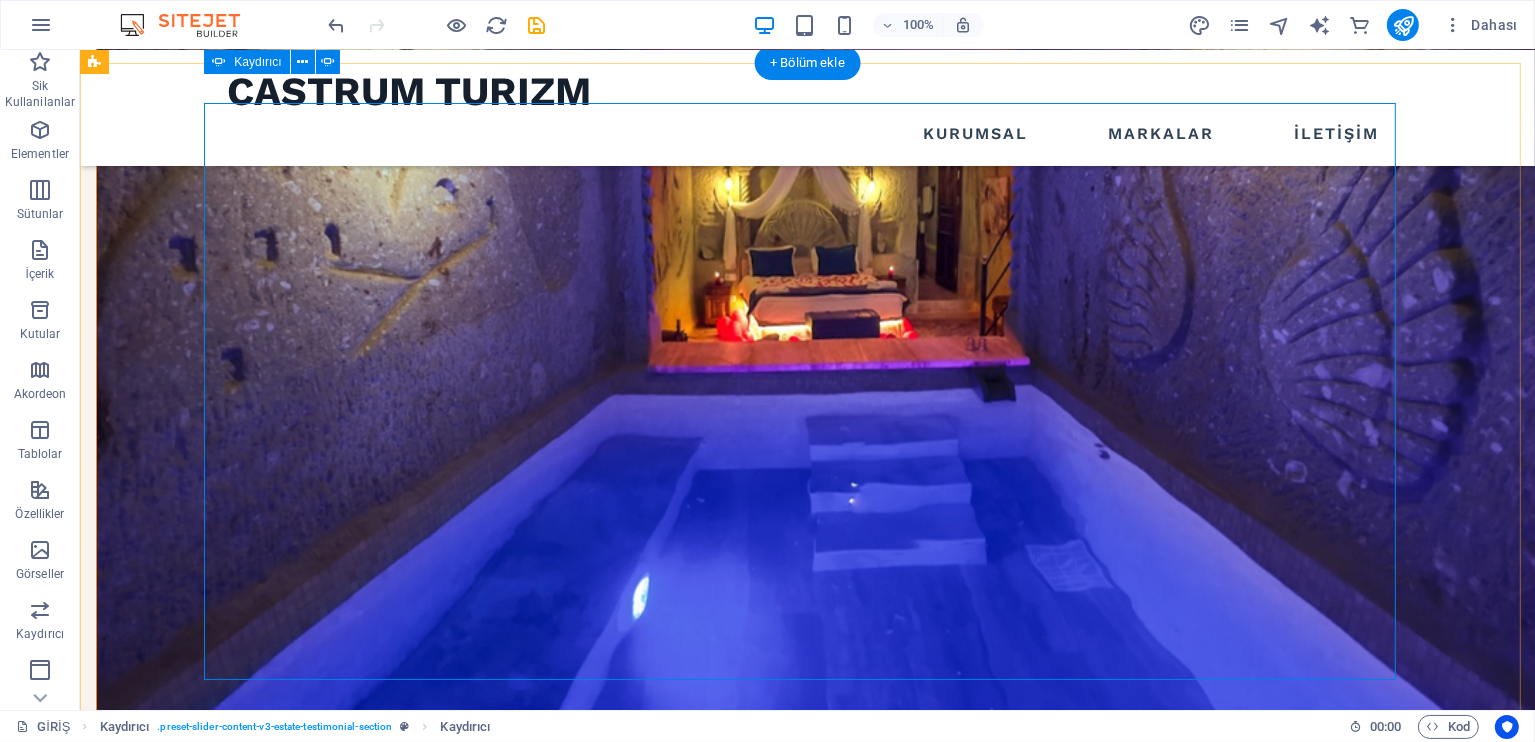 scroll, scrollTop: 1580, scrollLeft: 0, axis: vertical 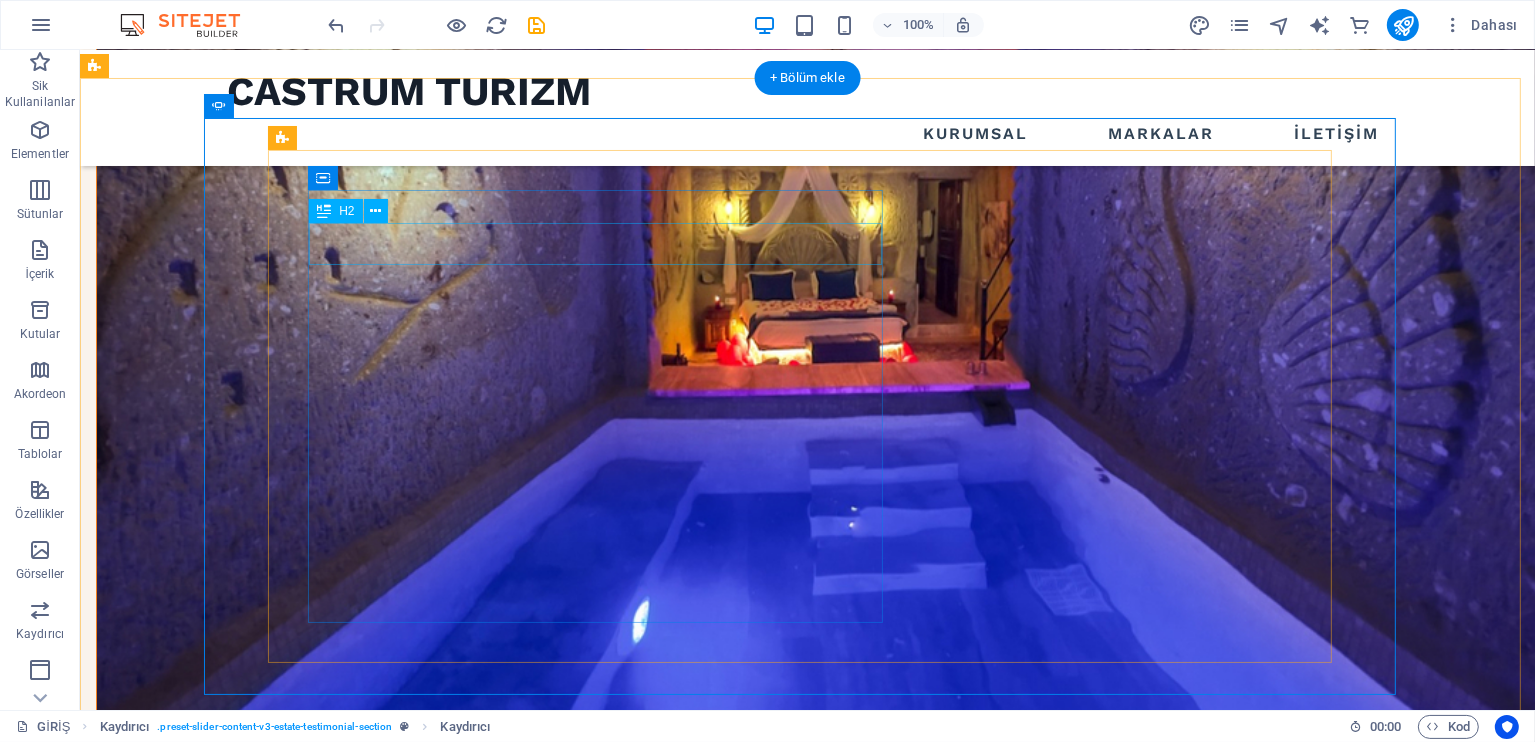 click on "orchard st." at bounding box center (-1609, 5110) 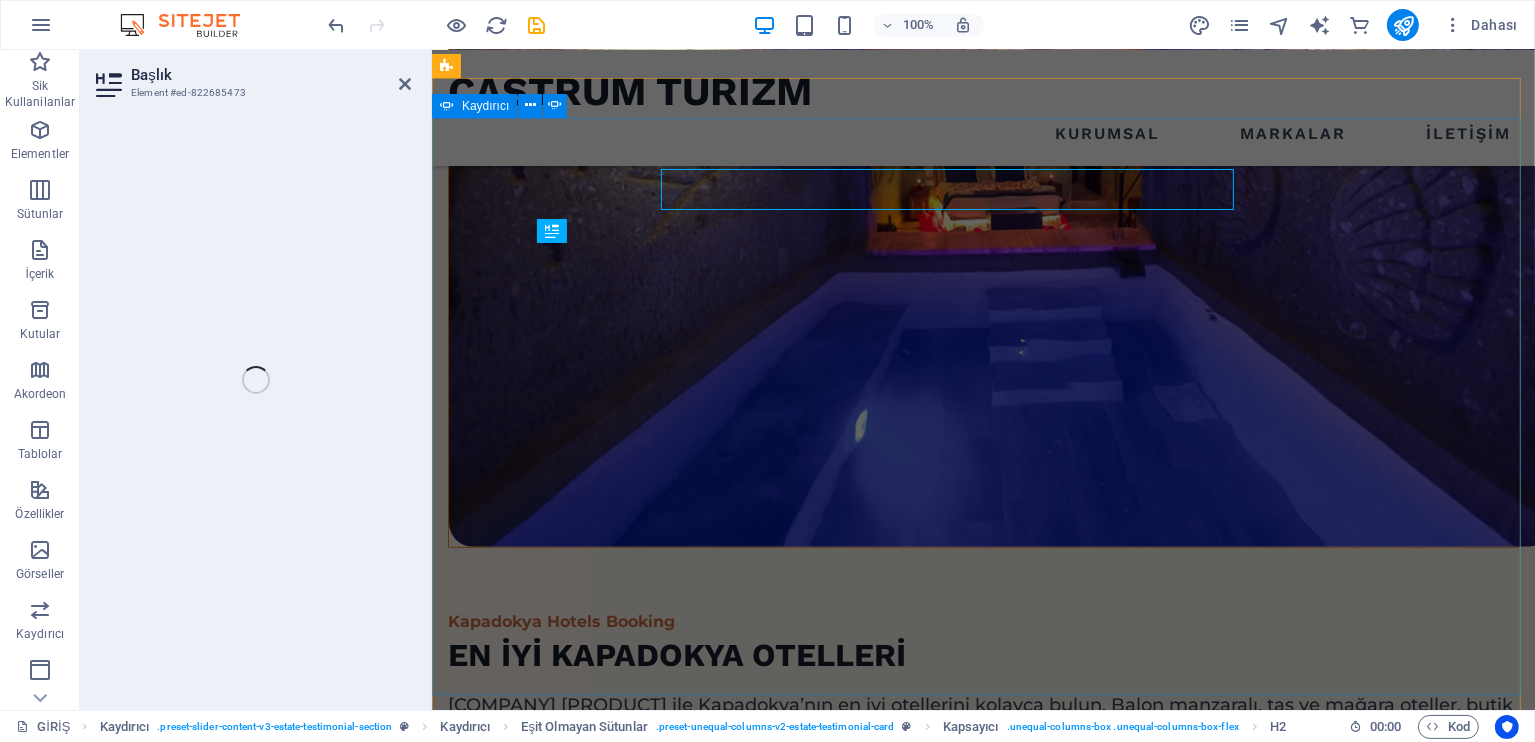 scroll, scrollTop: 1634, scrollLeft: 0, axis: vertical 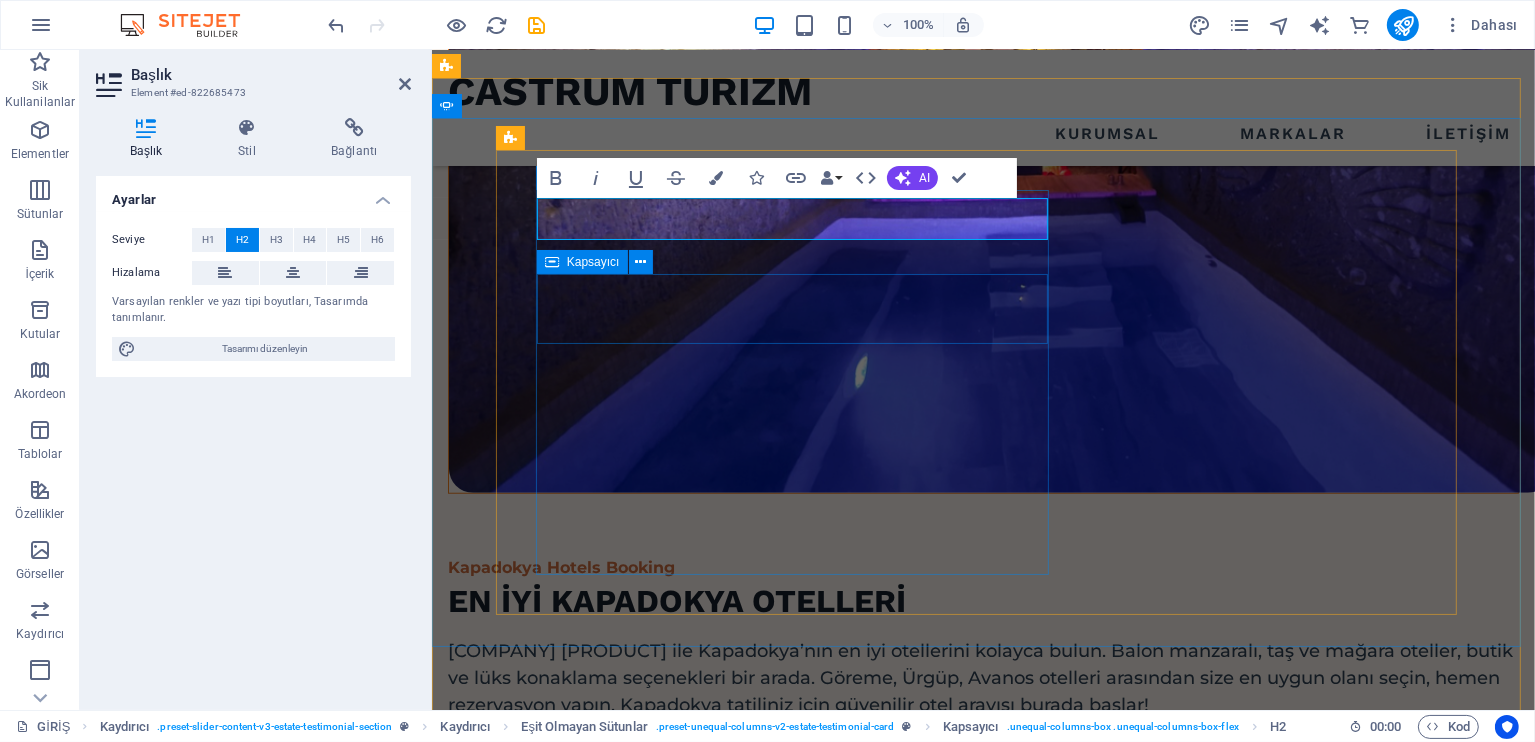 type 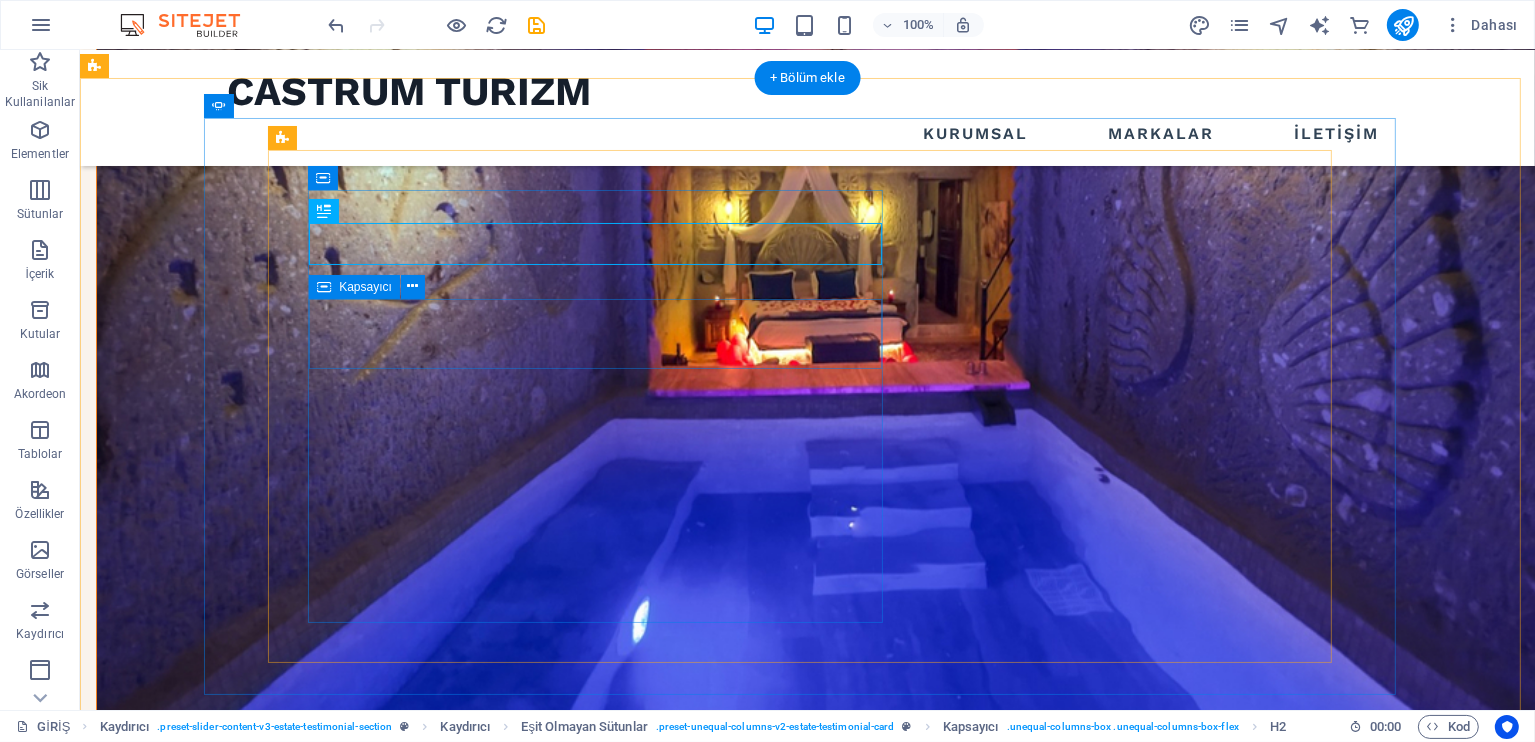 scroll, scrollTop: 1712, scrollLeft: 0, axis: vertical 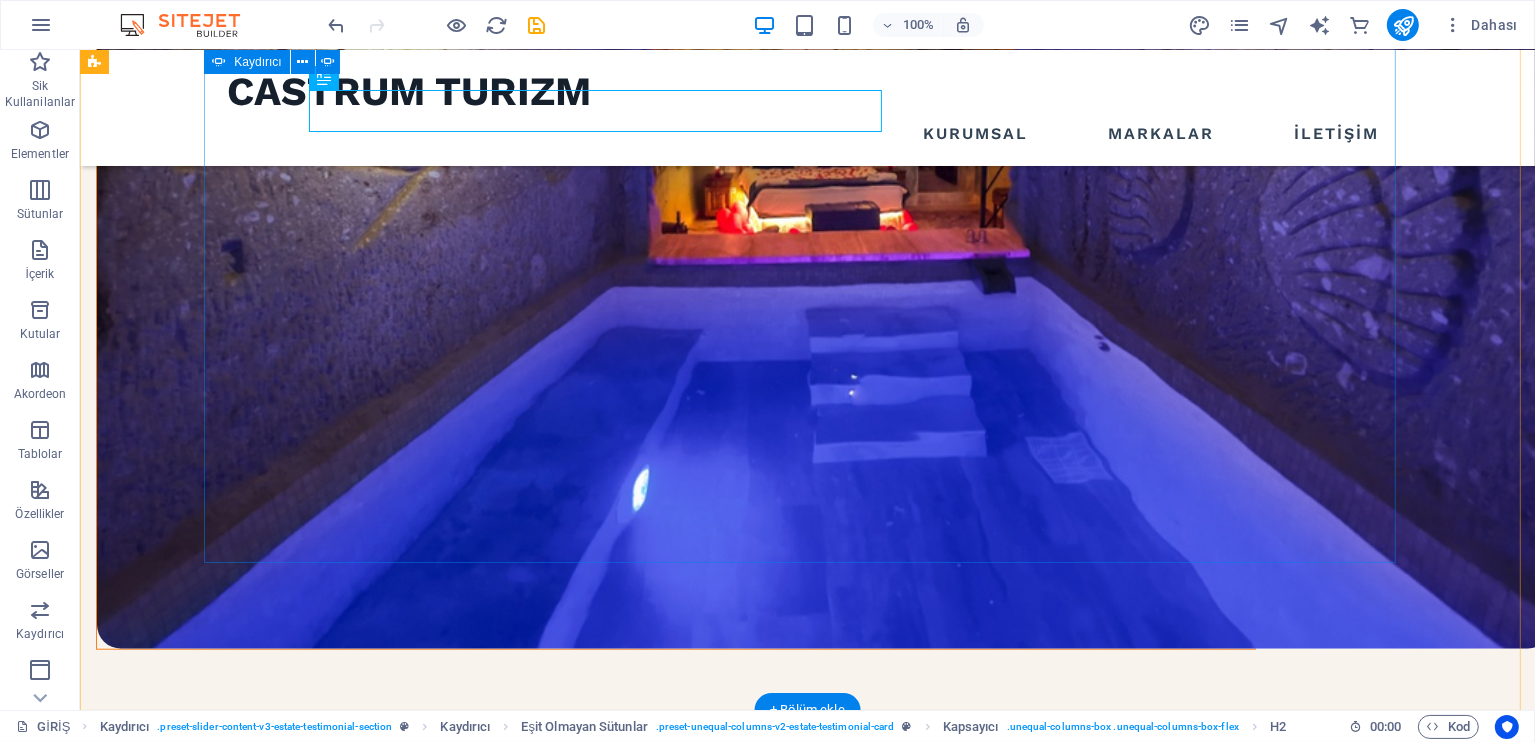 click on "1" at bounding box center [137, -1026] 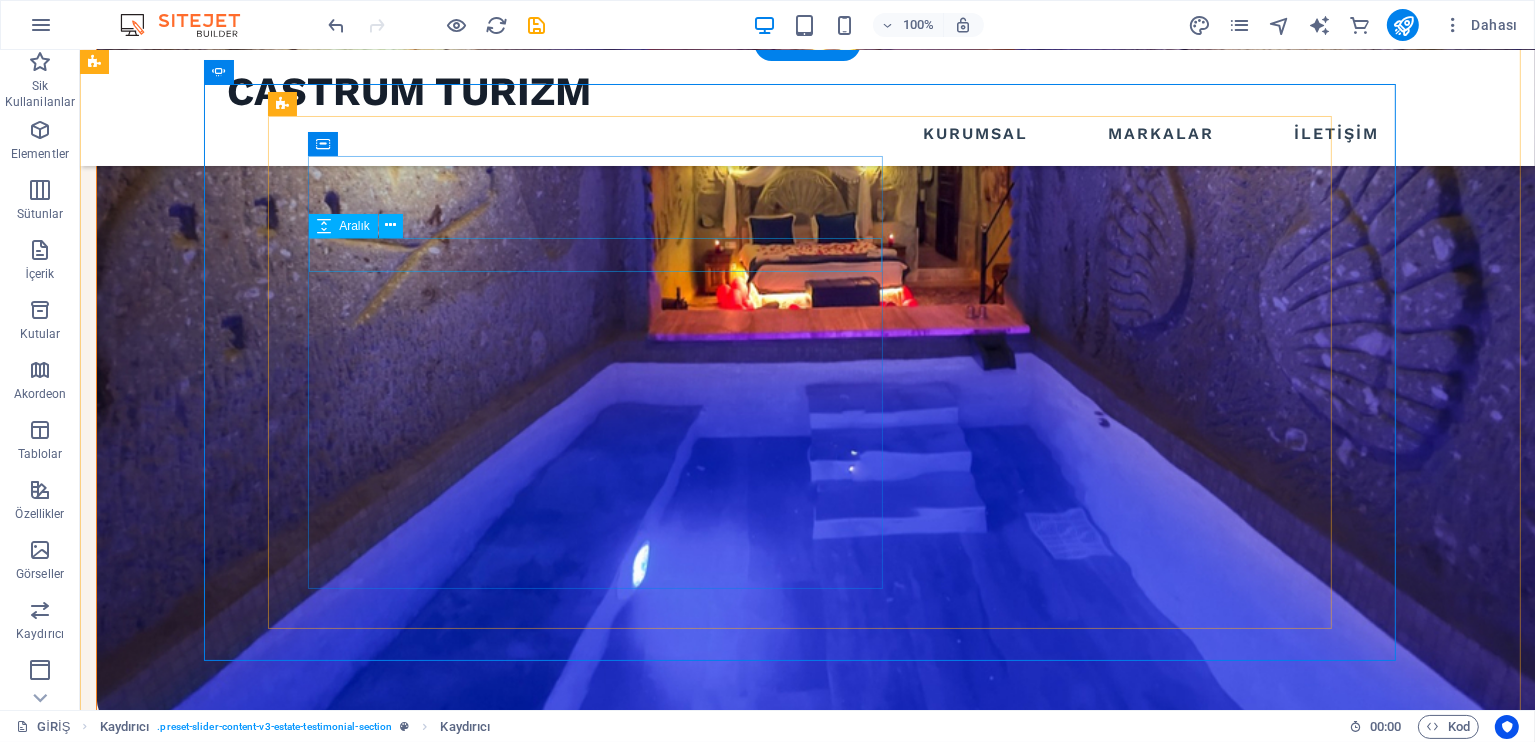 scroll, scrollTop: 1580, scrollLeft: 0, axis: vertical 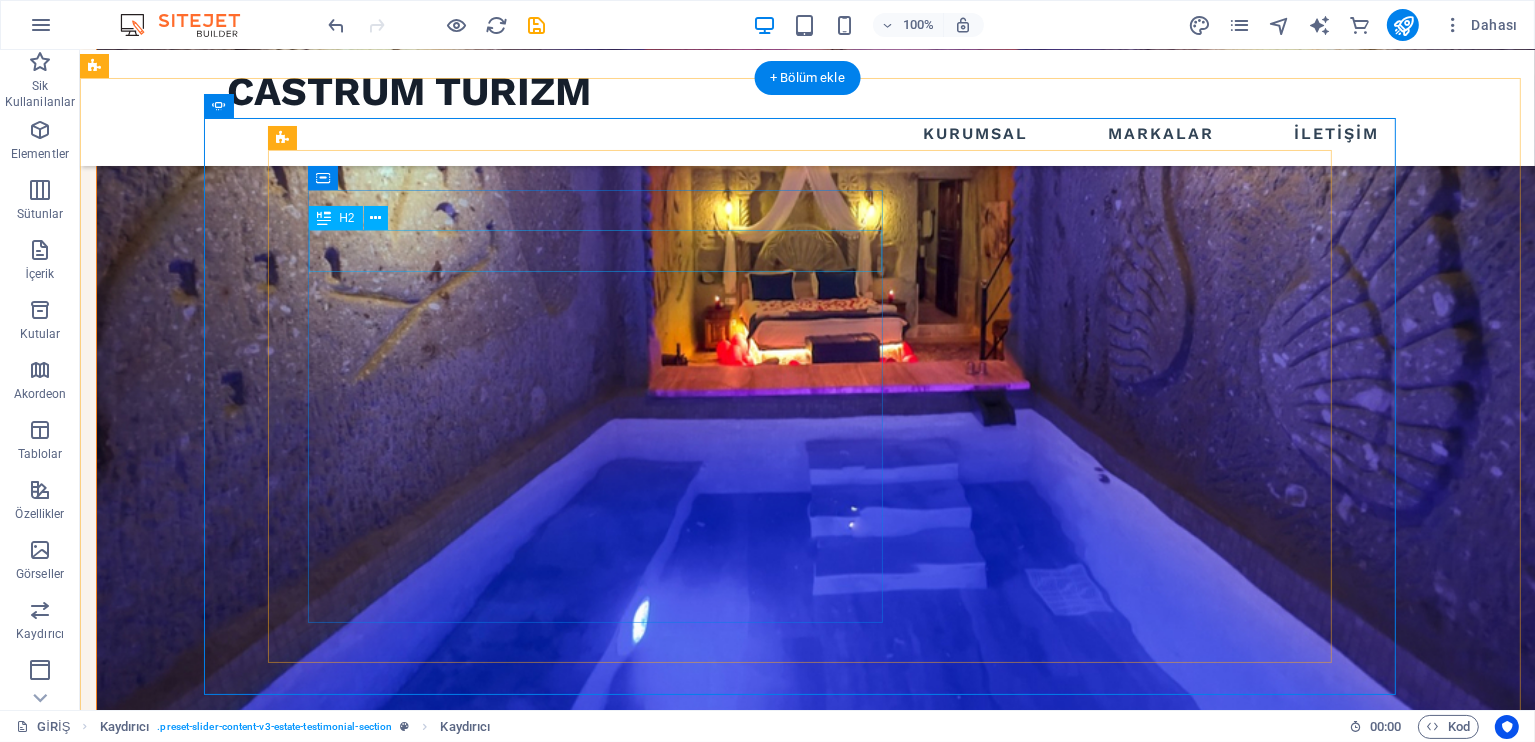 click on "california bay" at bounding box center [-417, 3346] 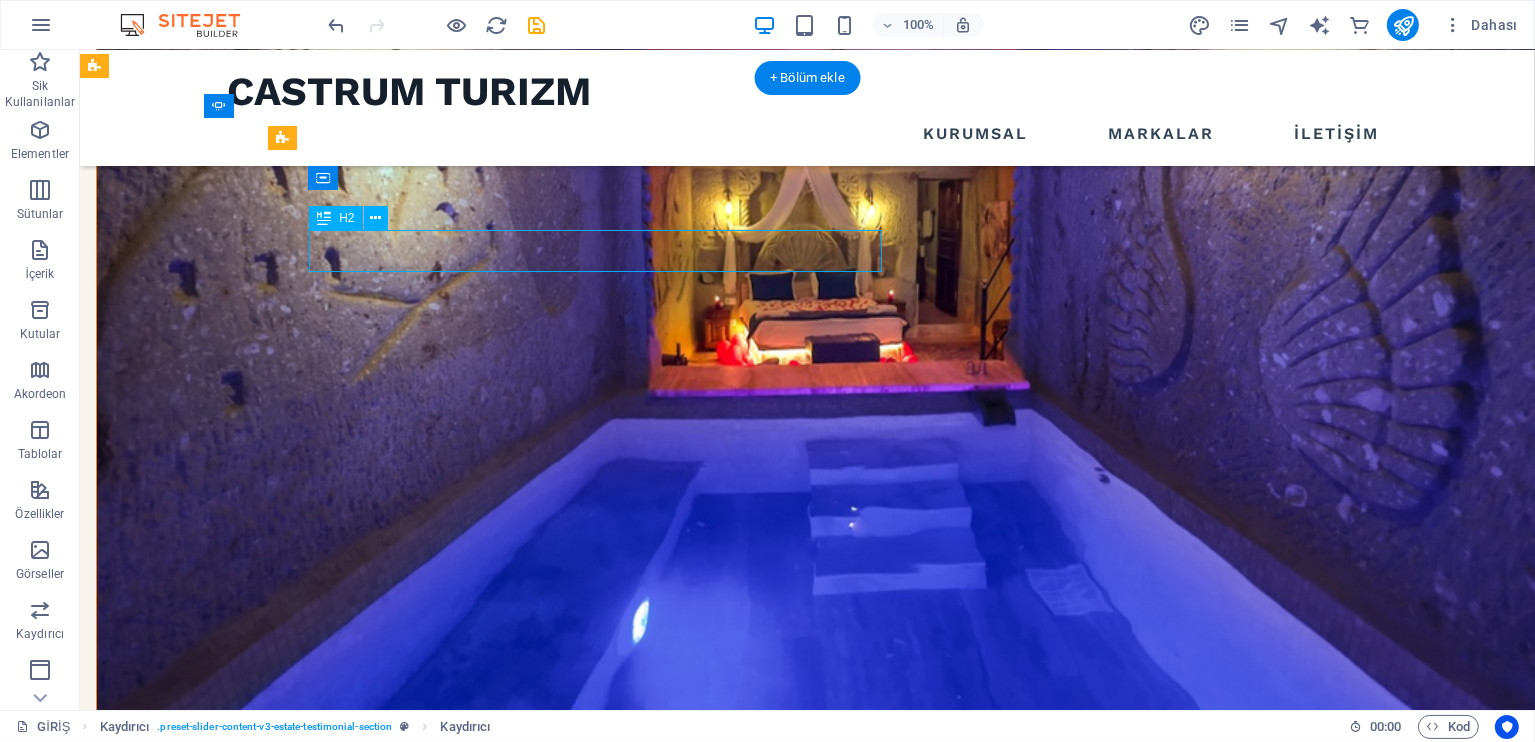 click on "california bay" at bounding box center (-417, 3346) 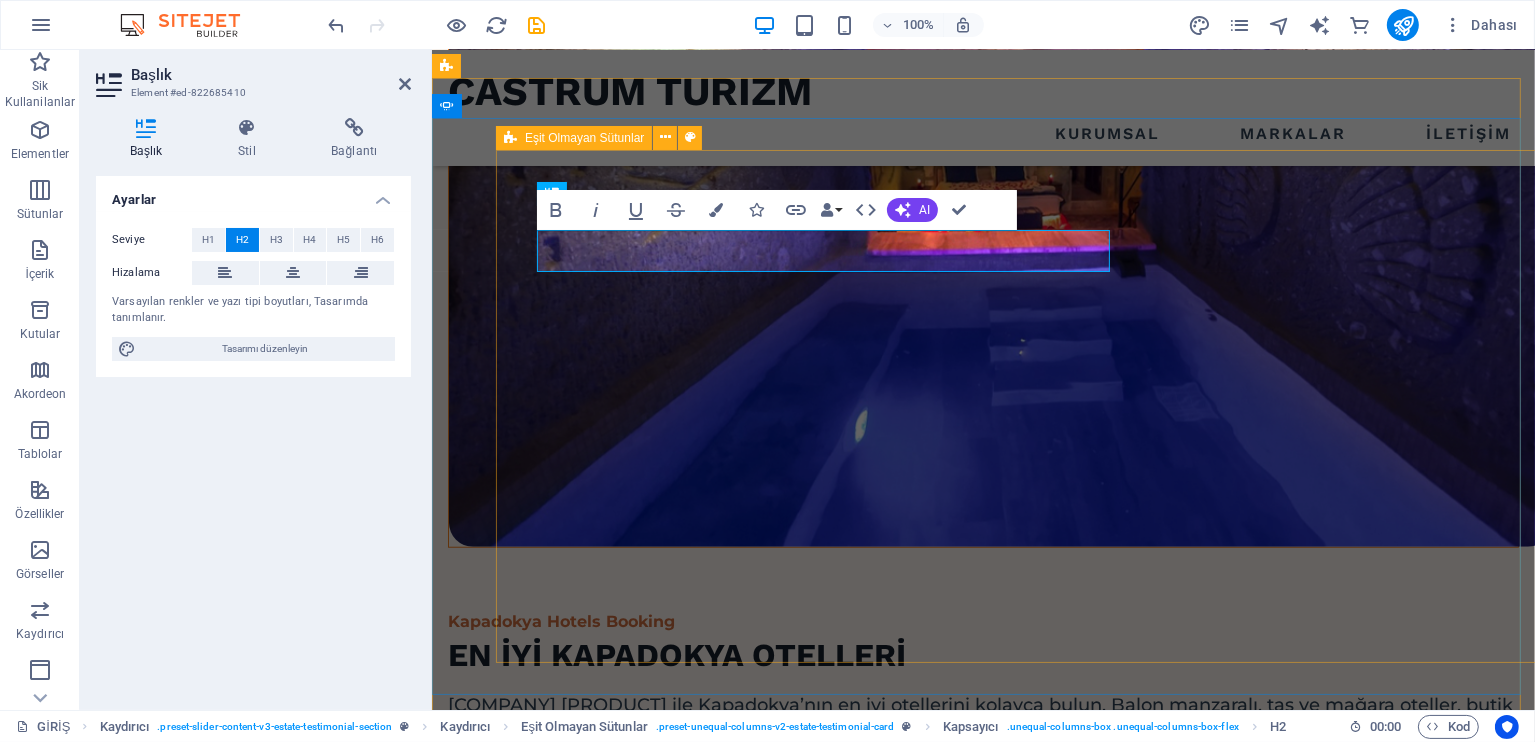scroll, scrollTop: 1634, scrollLeft: 0, axis: vertical 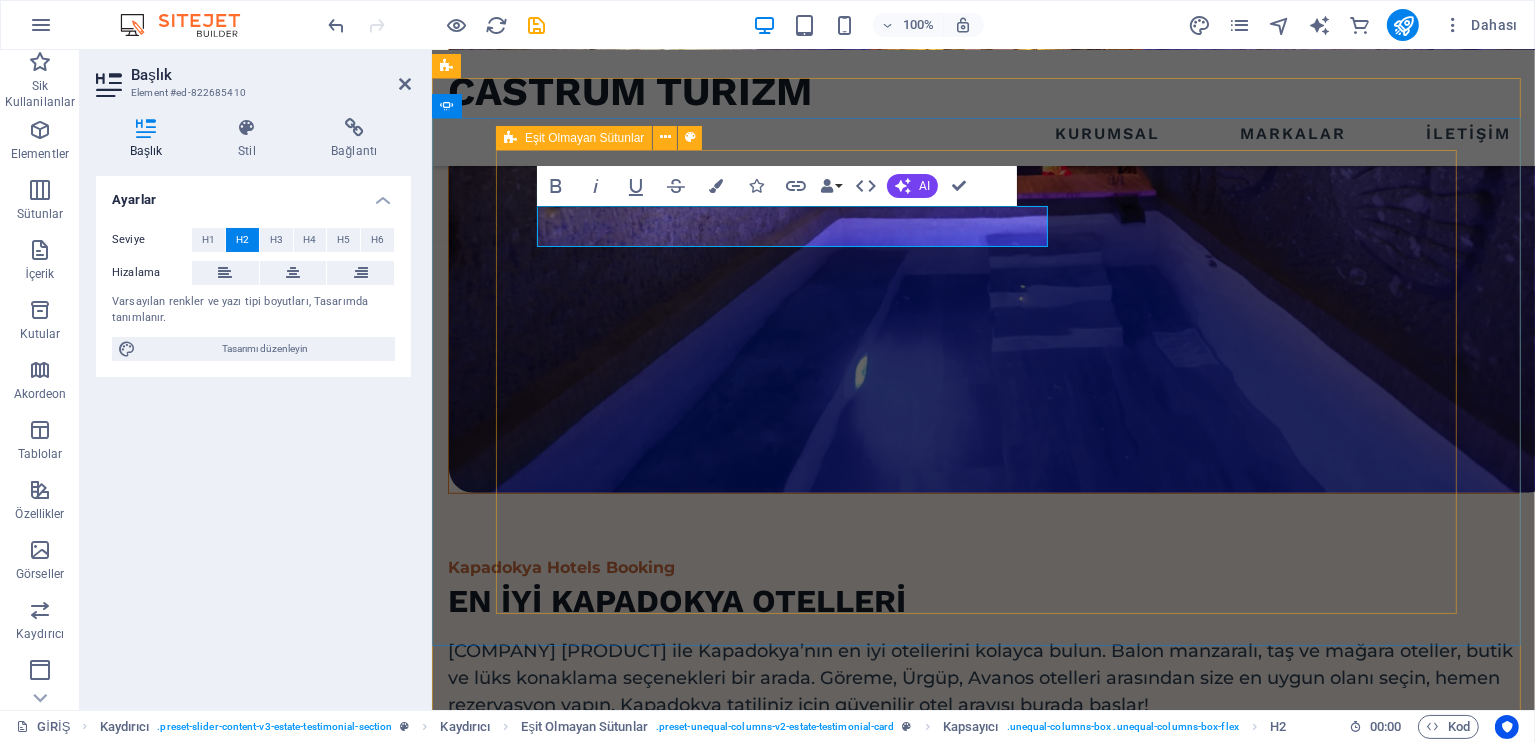 type 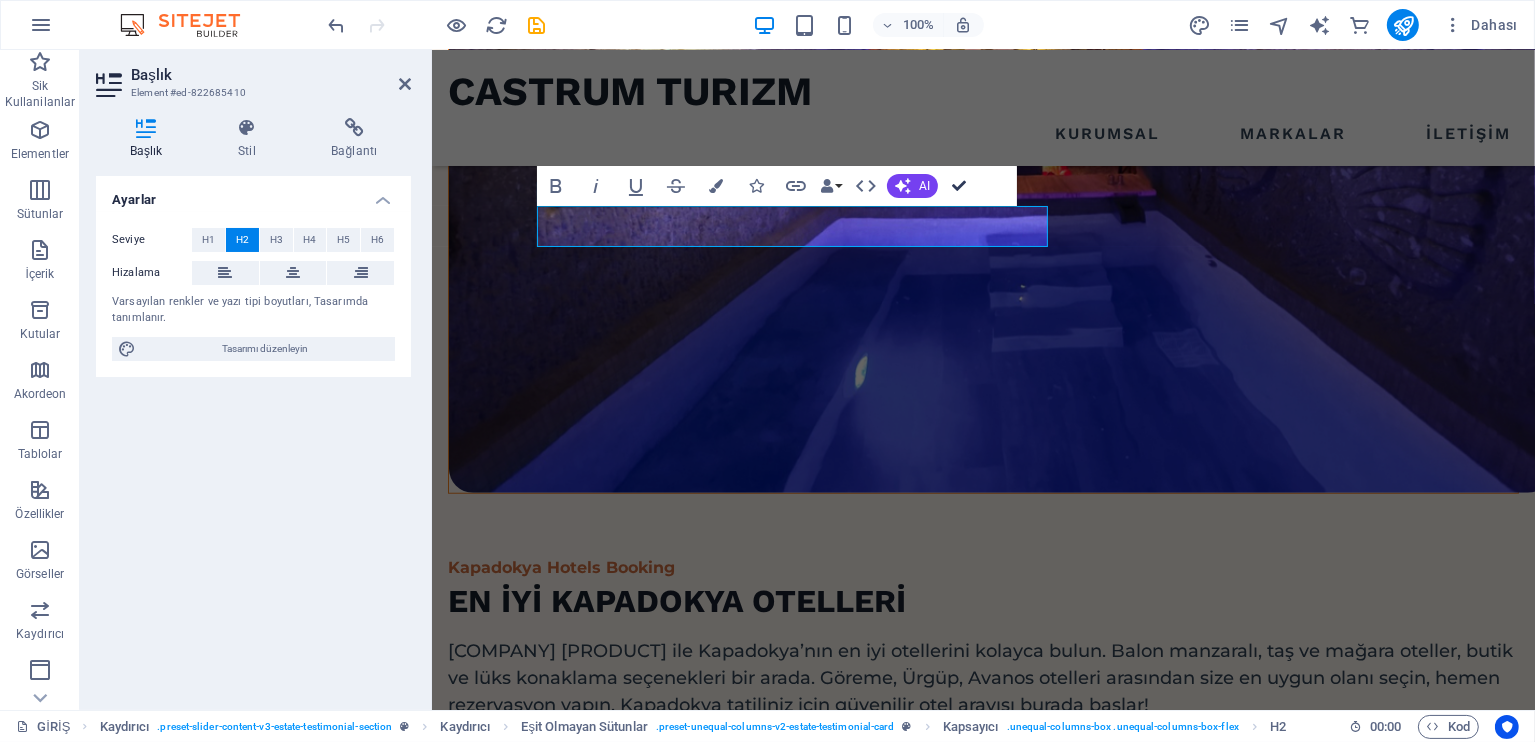 drag, startPoint x: 878, startPoint y: 135, endPoint x: 958, endPoint y: 185, distance: 94.33981 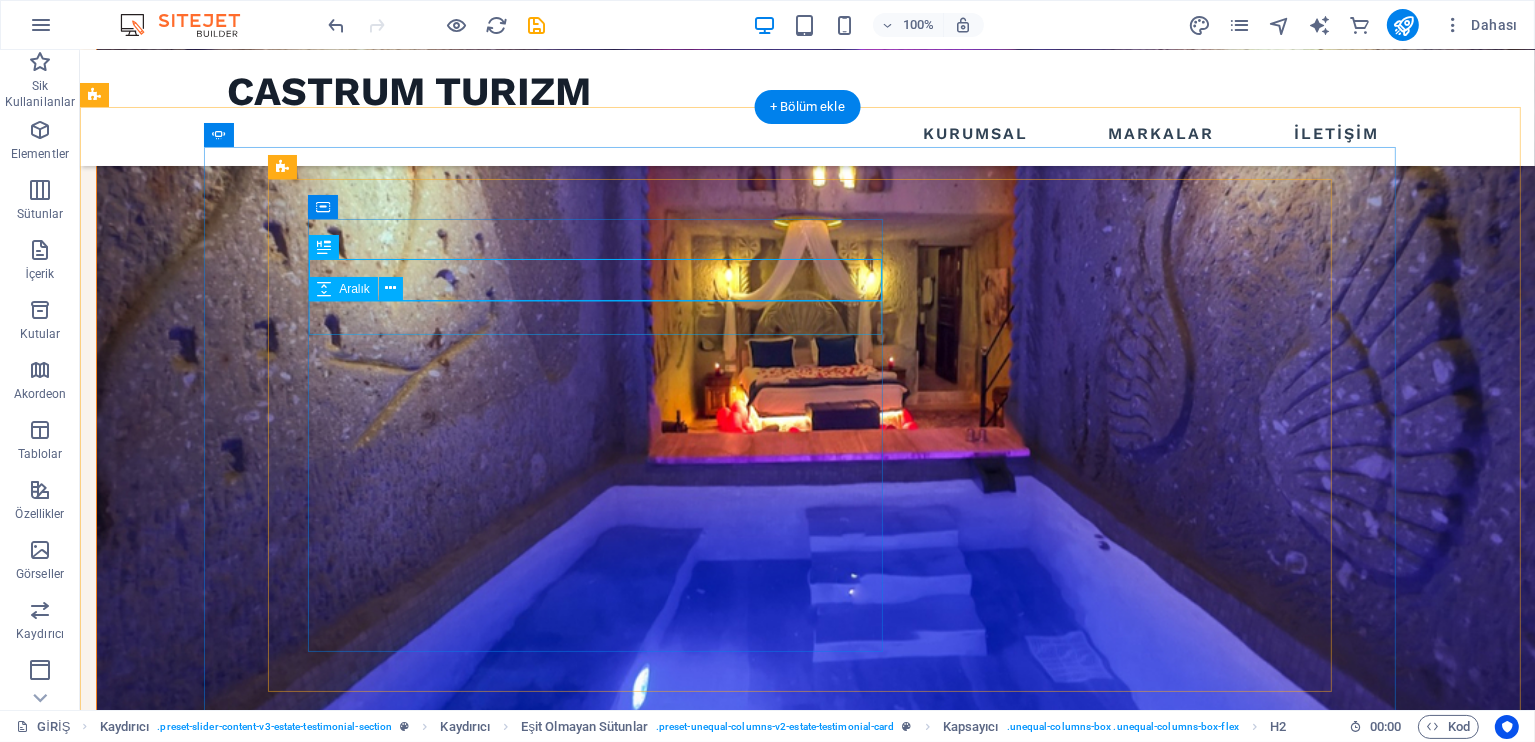 scroll, scrollTop: 1512, scrollLeft: 0, axis: vertical 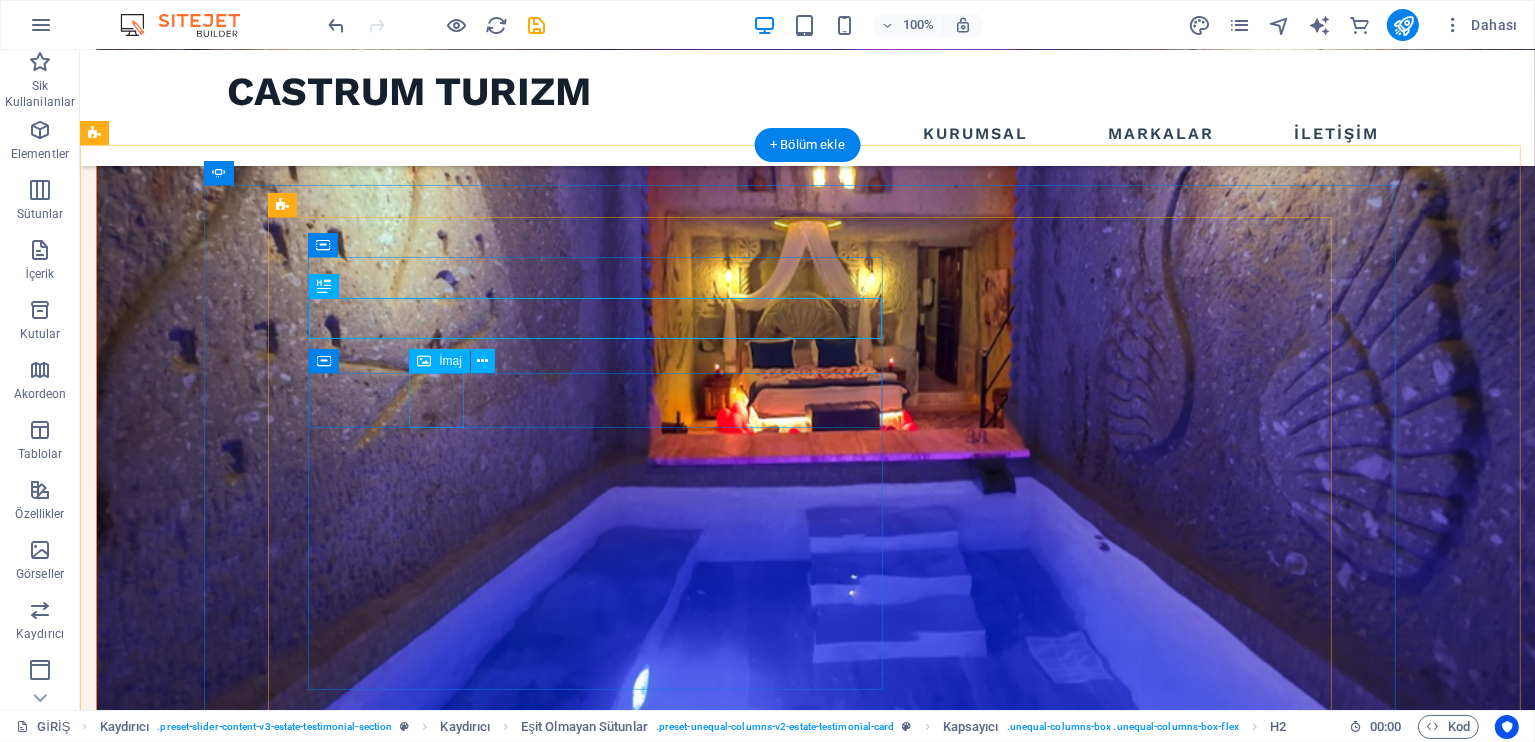 click at bounding box center (-410, 3551) 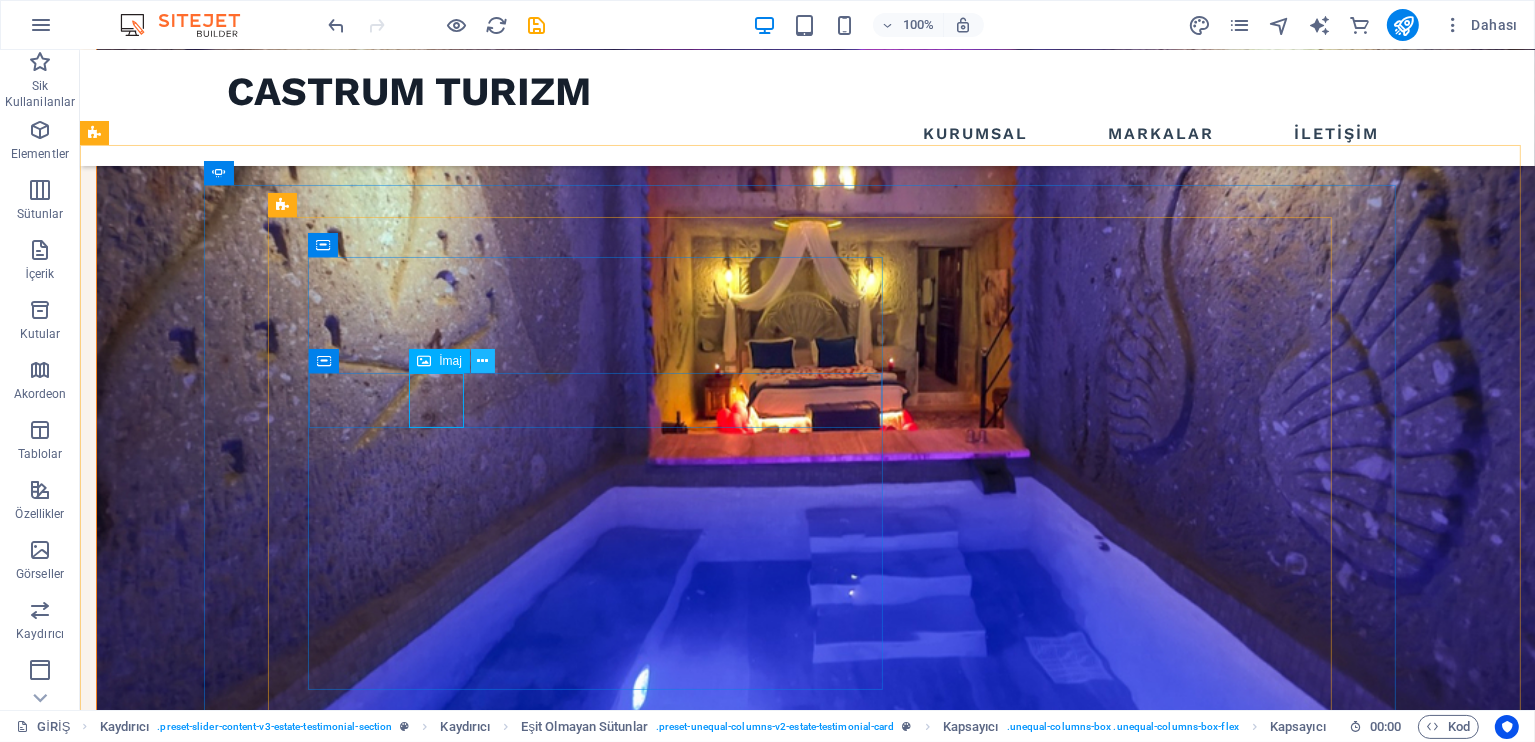 click at bounding box center [482, 361] 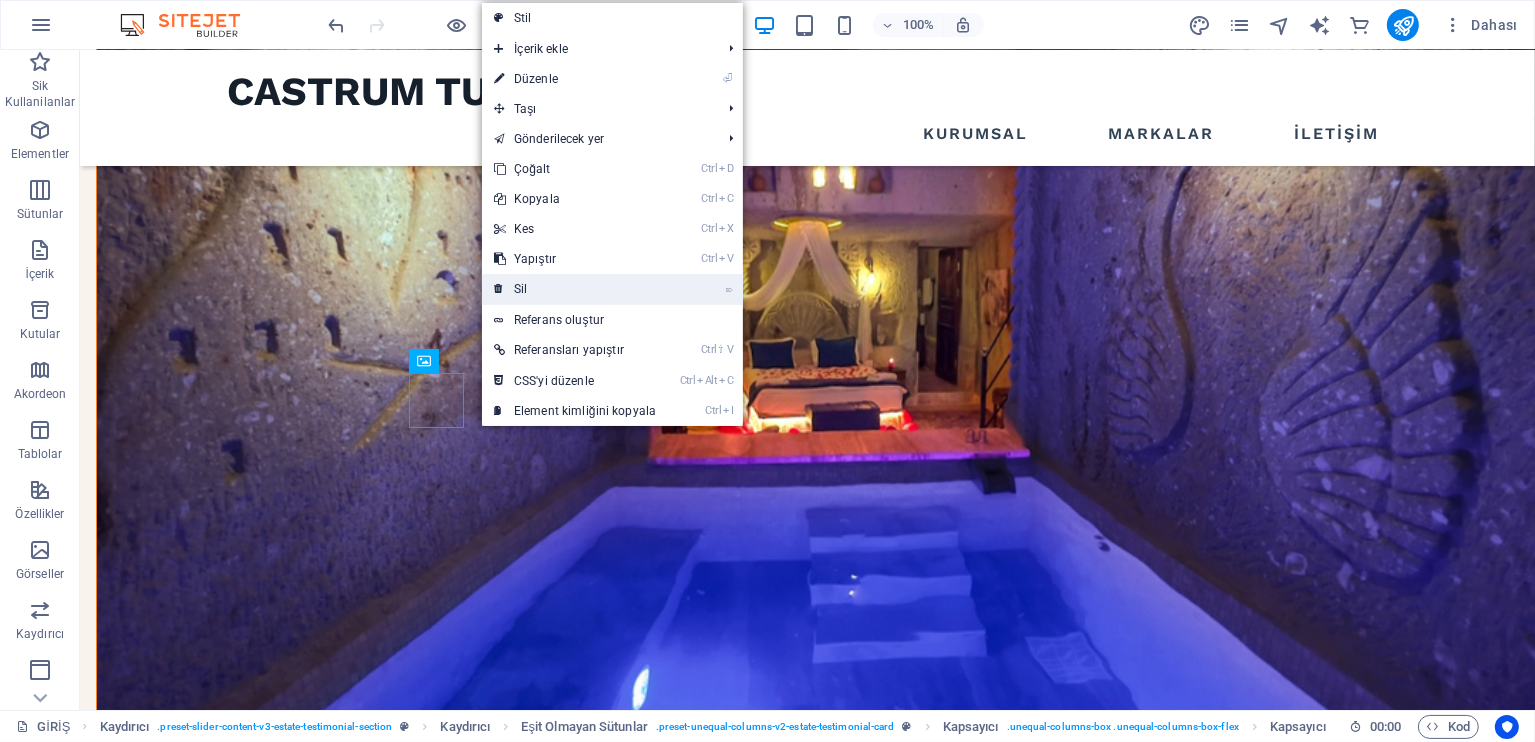 drag, startPoint x: 567, startPoint y: 282, endPoint x: 507, endPoint y: 285, distance: 60.074955 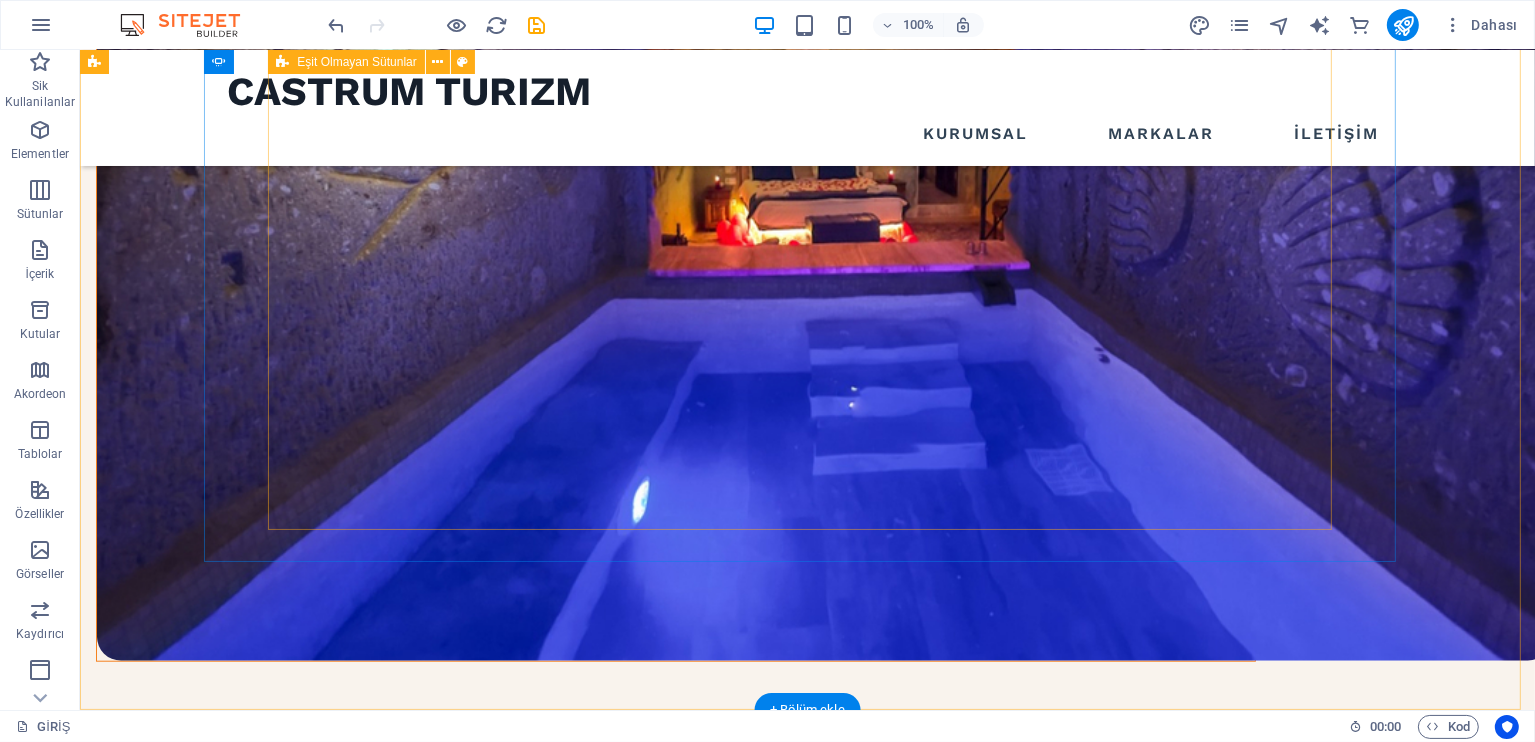 scroll, scrollTop: 1712, scrollLeft: 0, axis: vertical 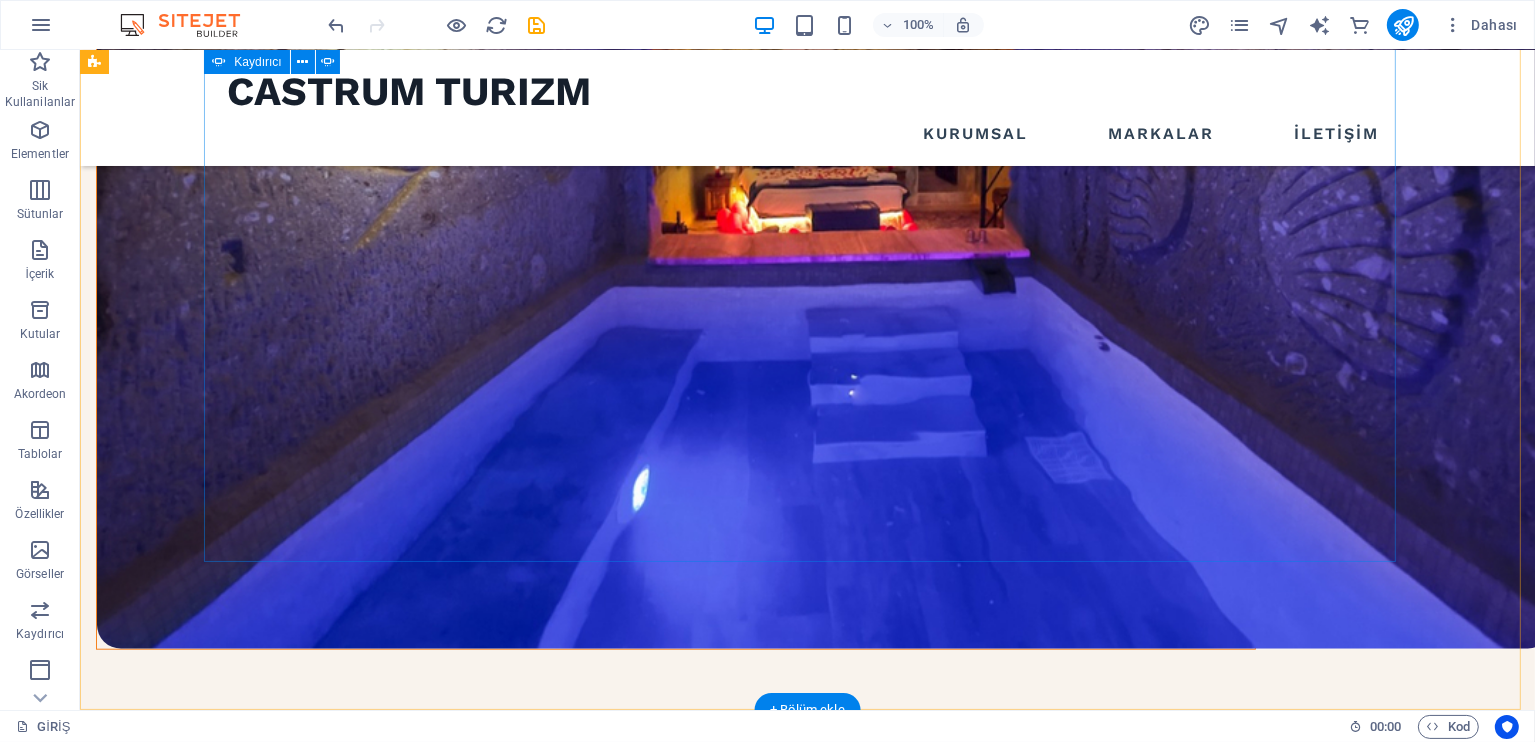 click on "2" at bounding box center (826, -994) 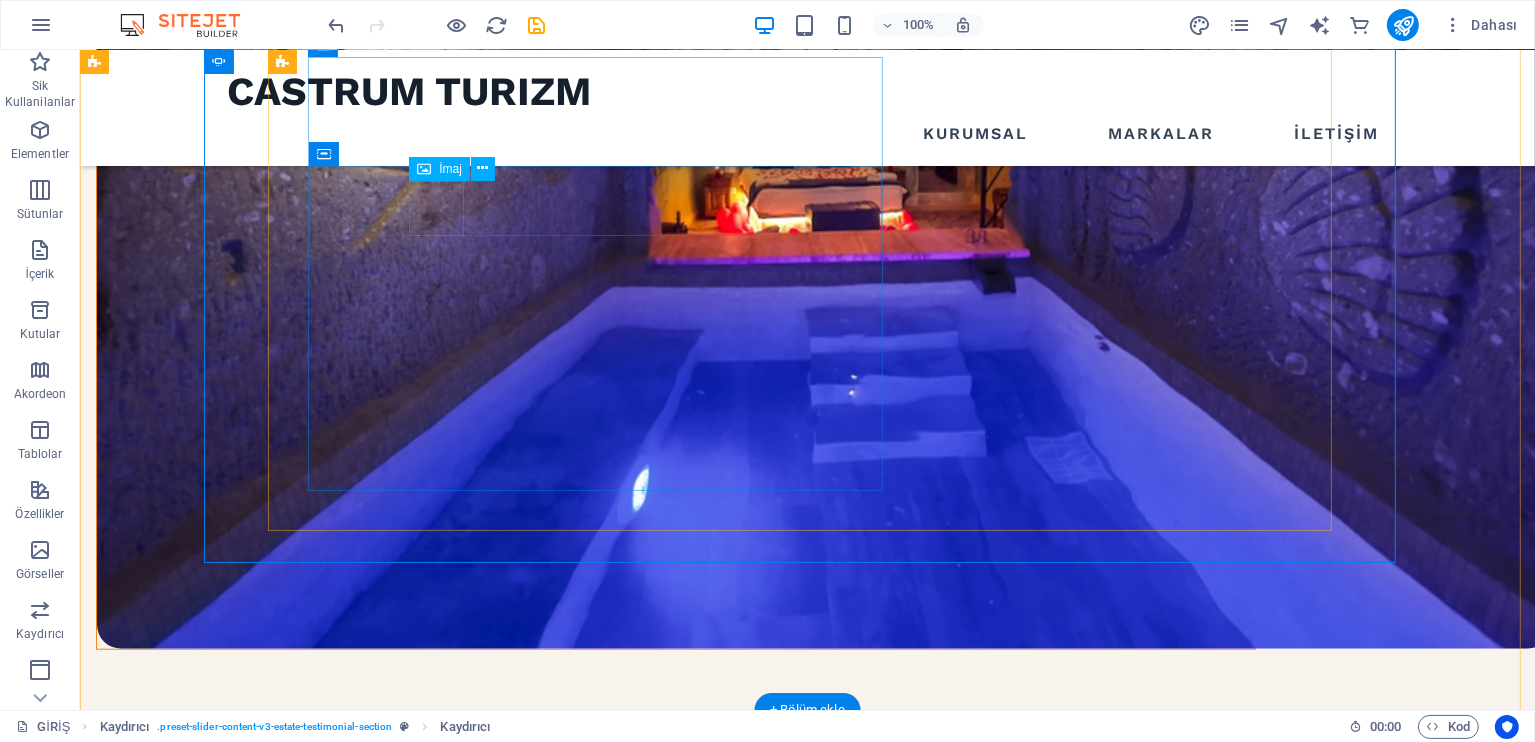 click at bounding box center [-1602, 5074] 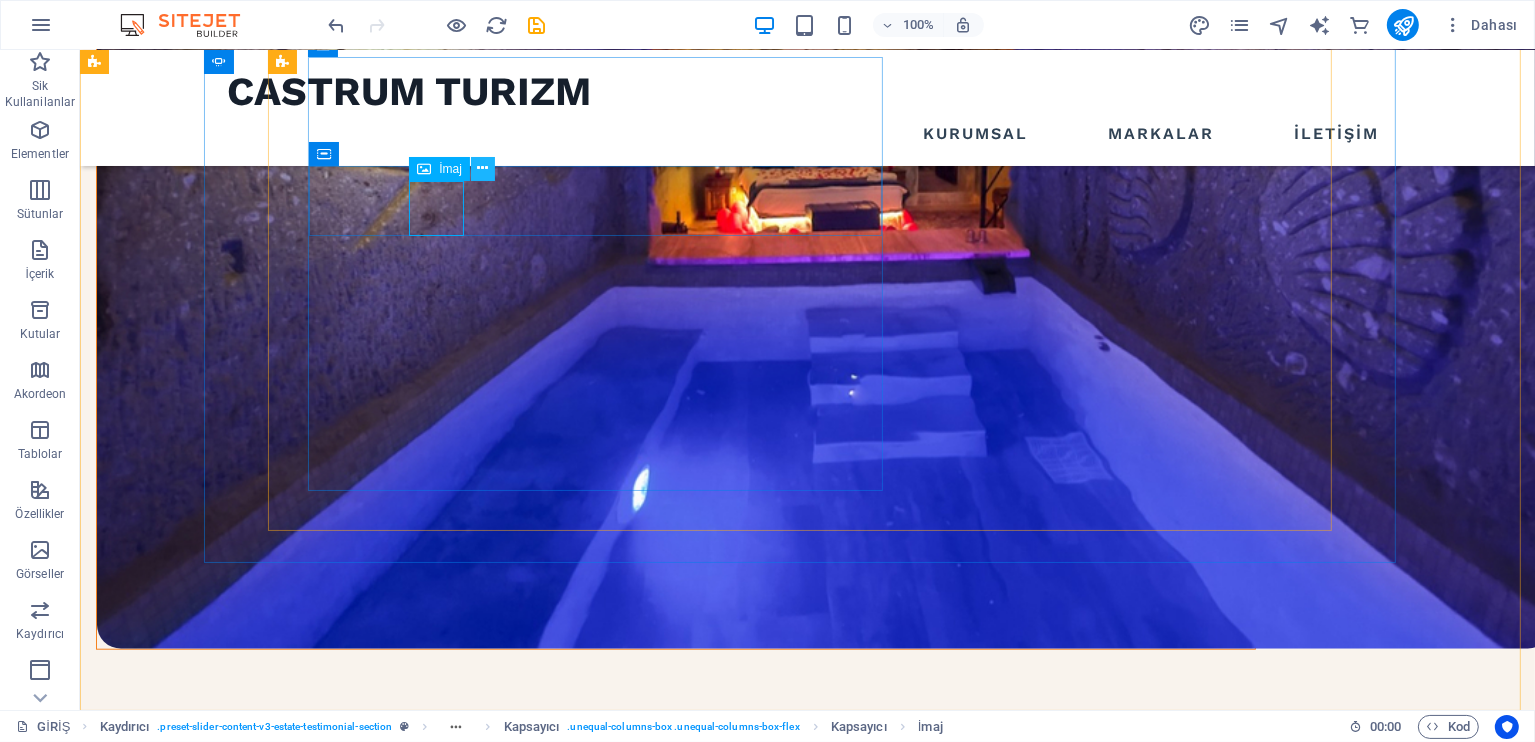 click at bounding box center [482, 168] 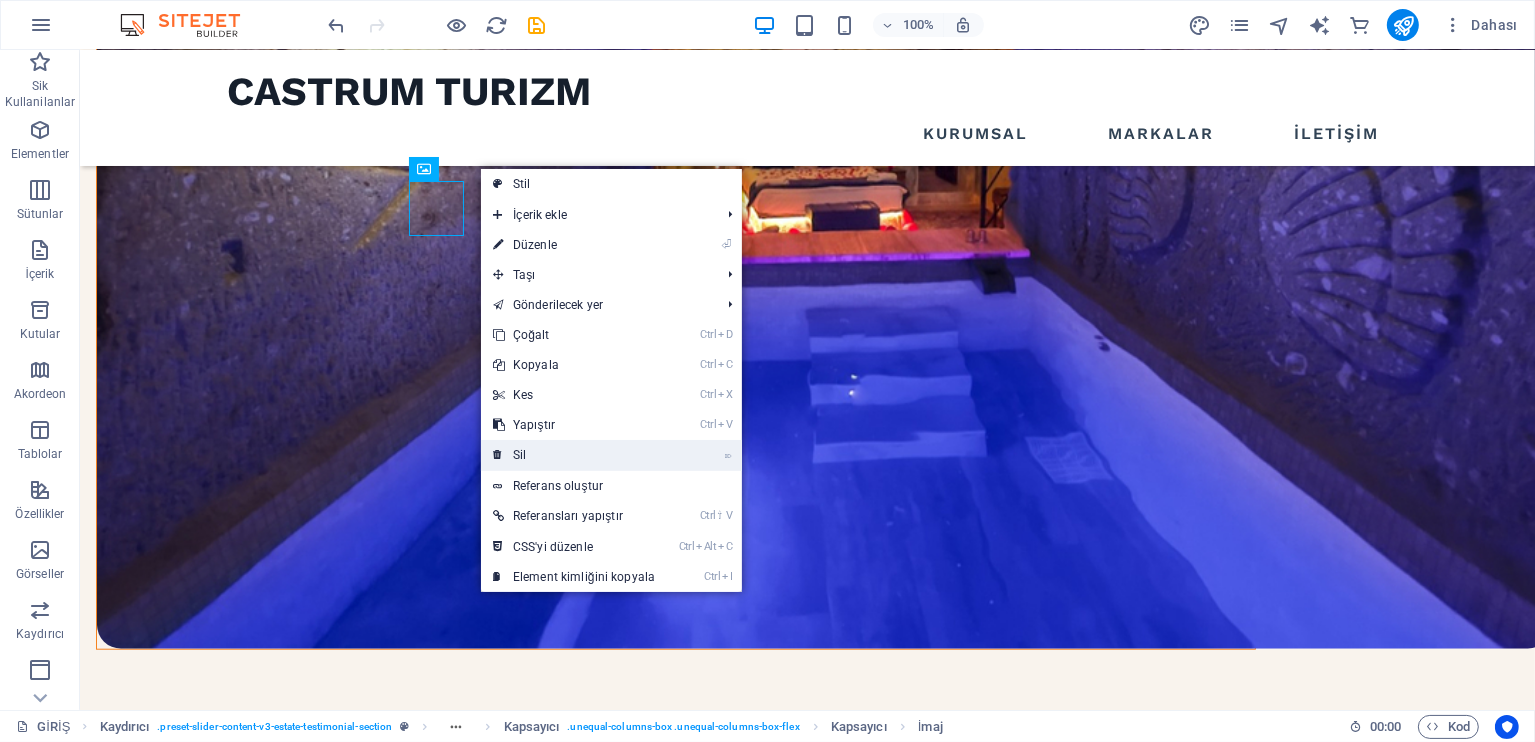 drag, startPoint x: 554, startPoint y: 446, endPoint x: 491, endPoint y: 396, distance: 80.43009 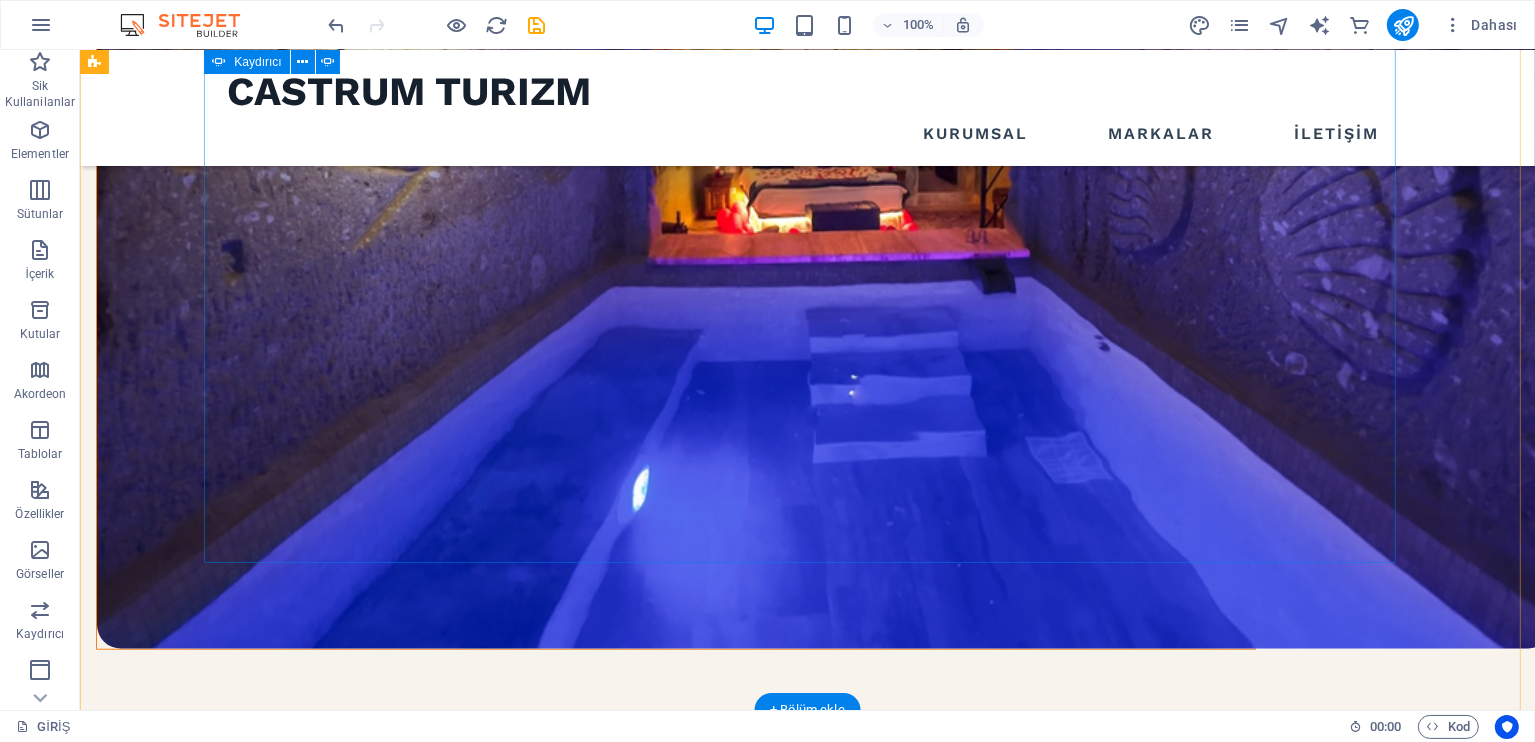 click on "3" at bounding box center [137, -972] 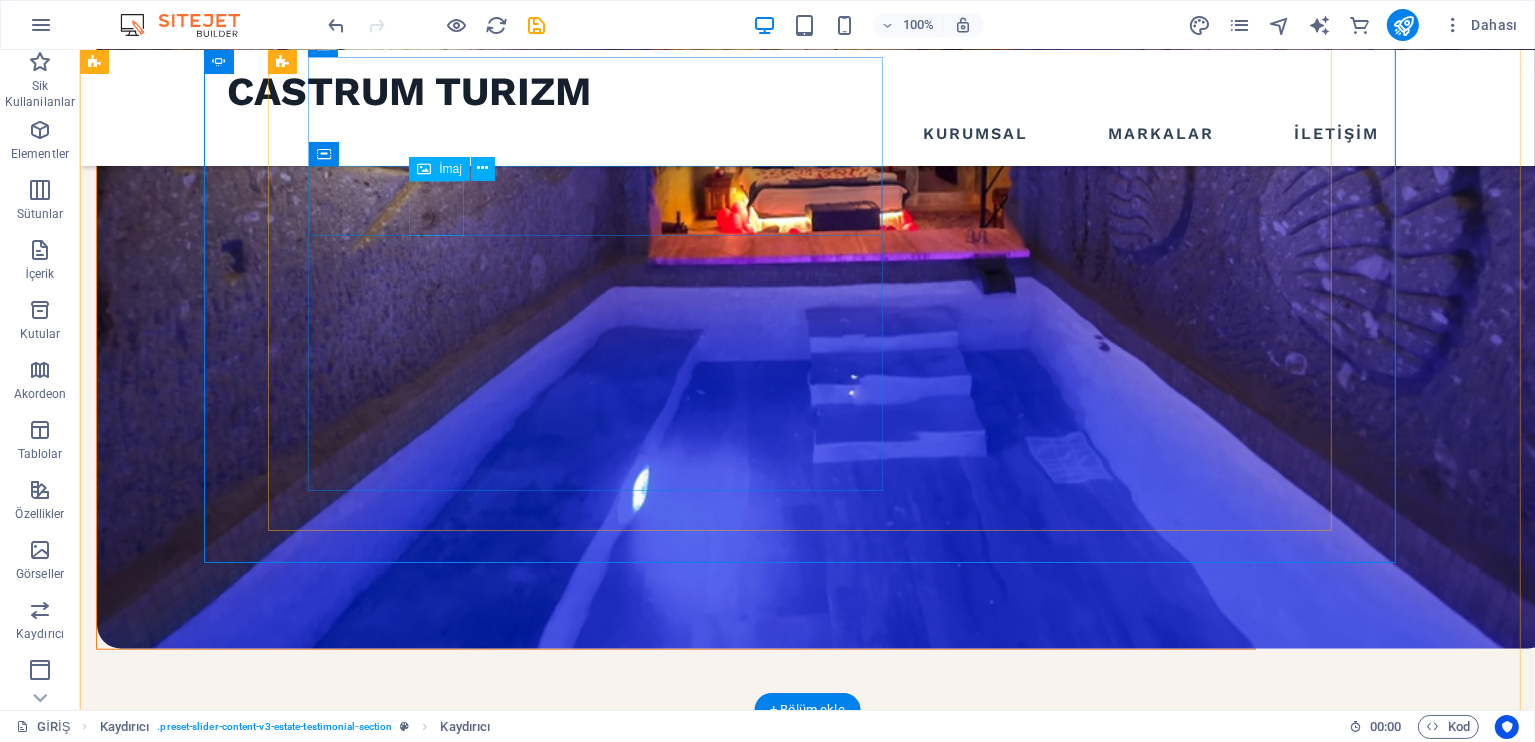 click at bounding box center (-2794, 6784) 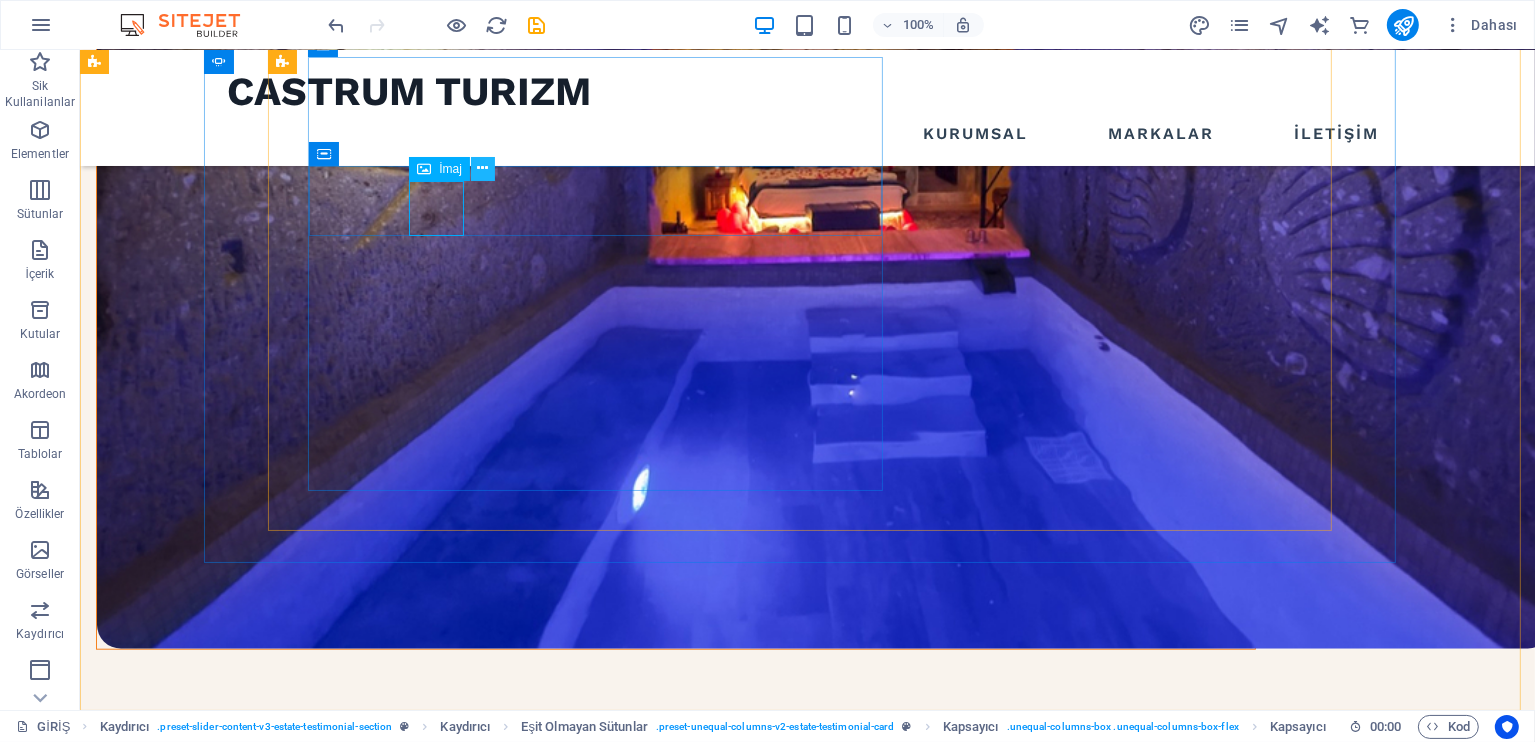 click at bounding box center [482, 168] 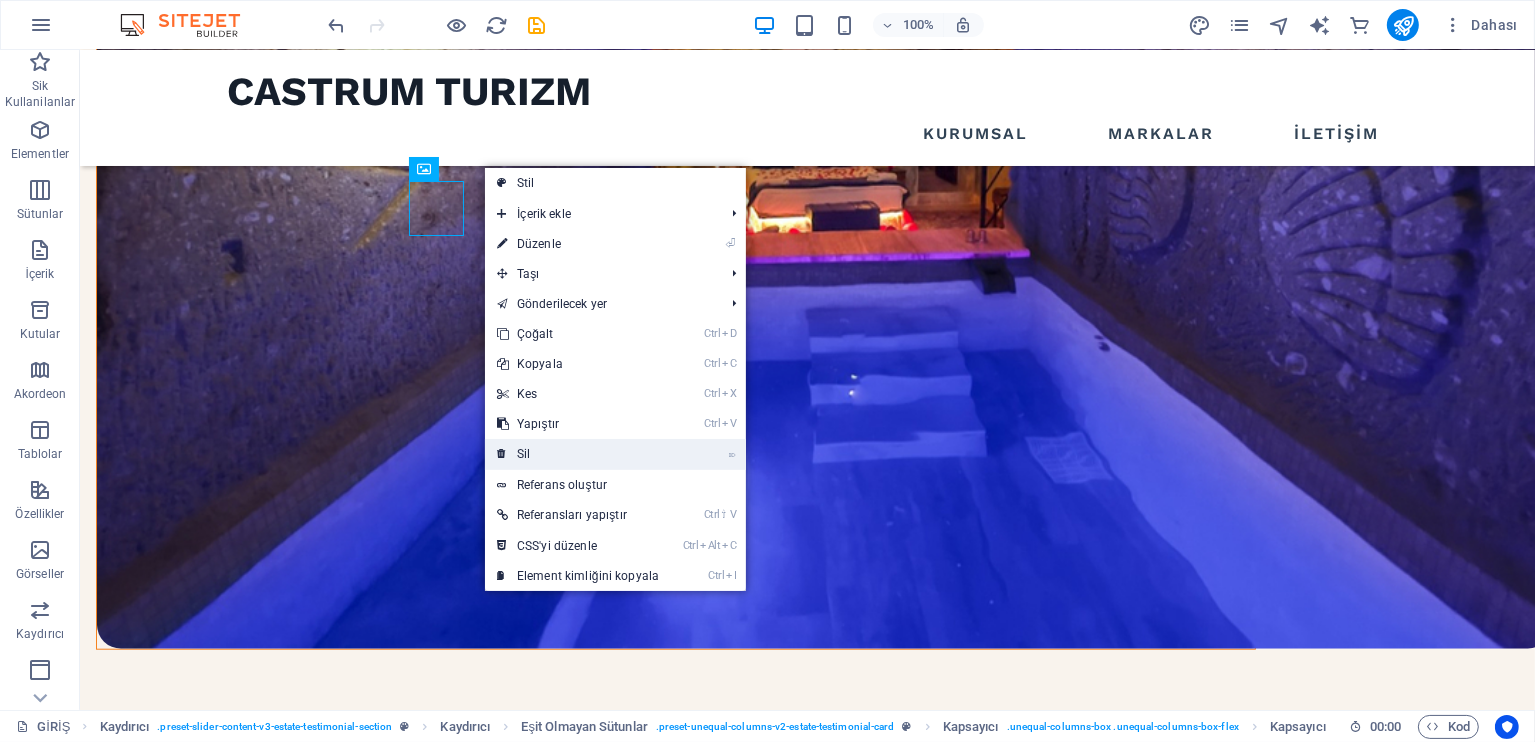 drag, startPoint x: 574, startPoint y: 448, endPoint x: 501, endPoint y: 401, distance: 86.821655 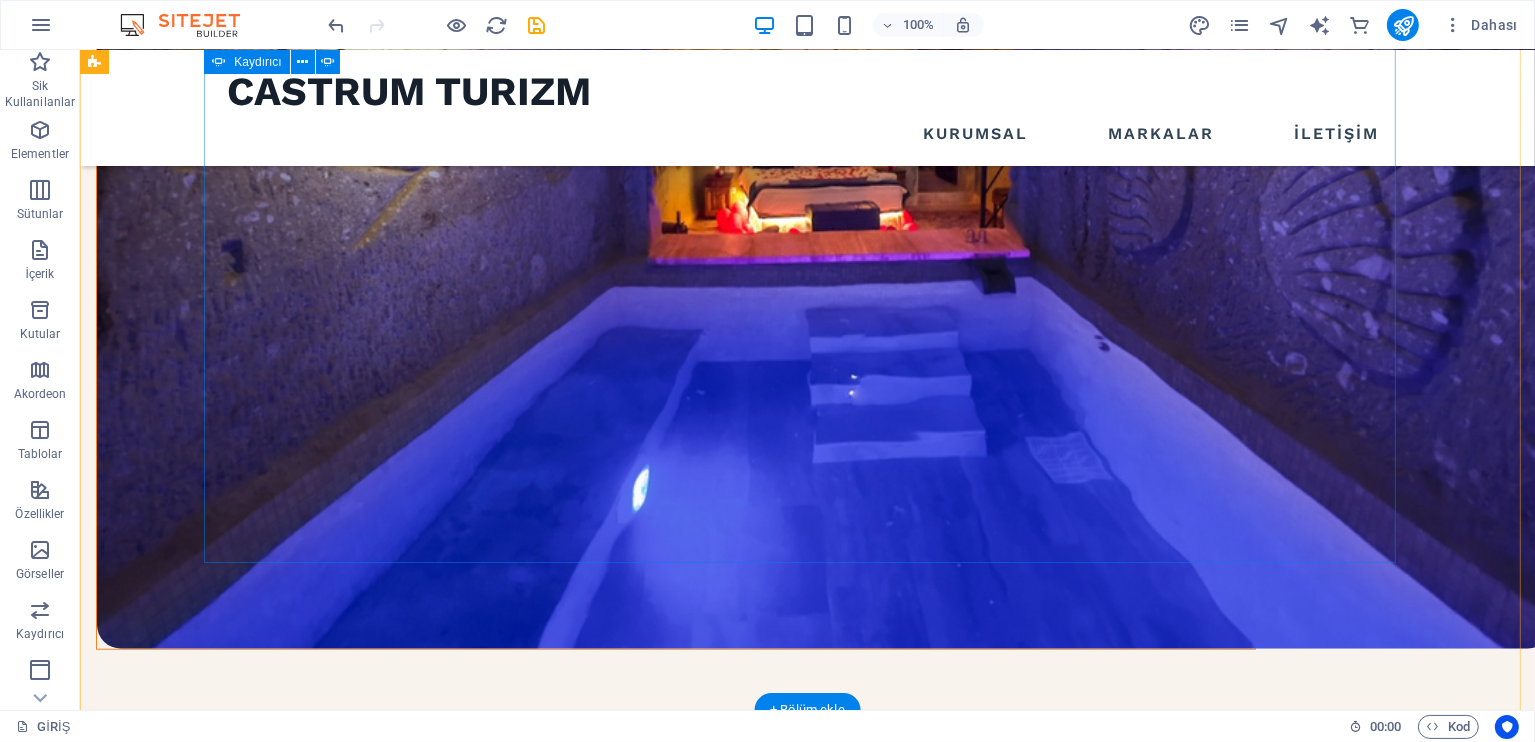 click on "1" at bounding box center (137, -1026) 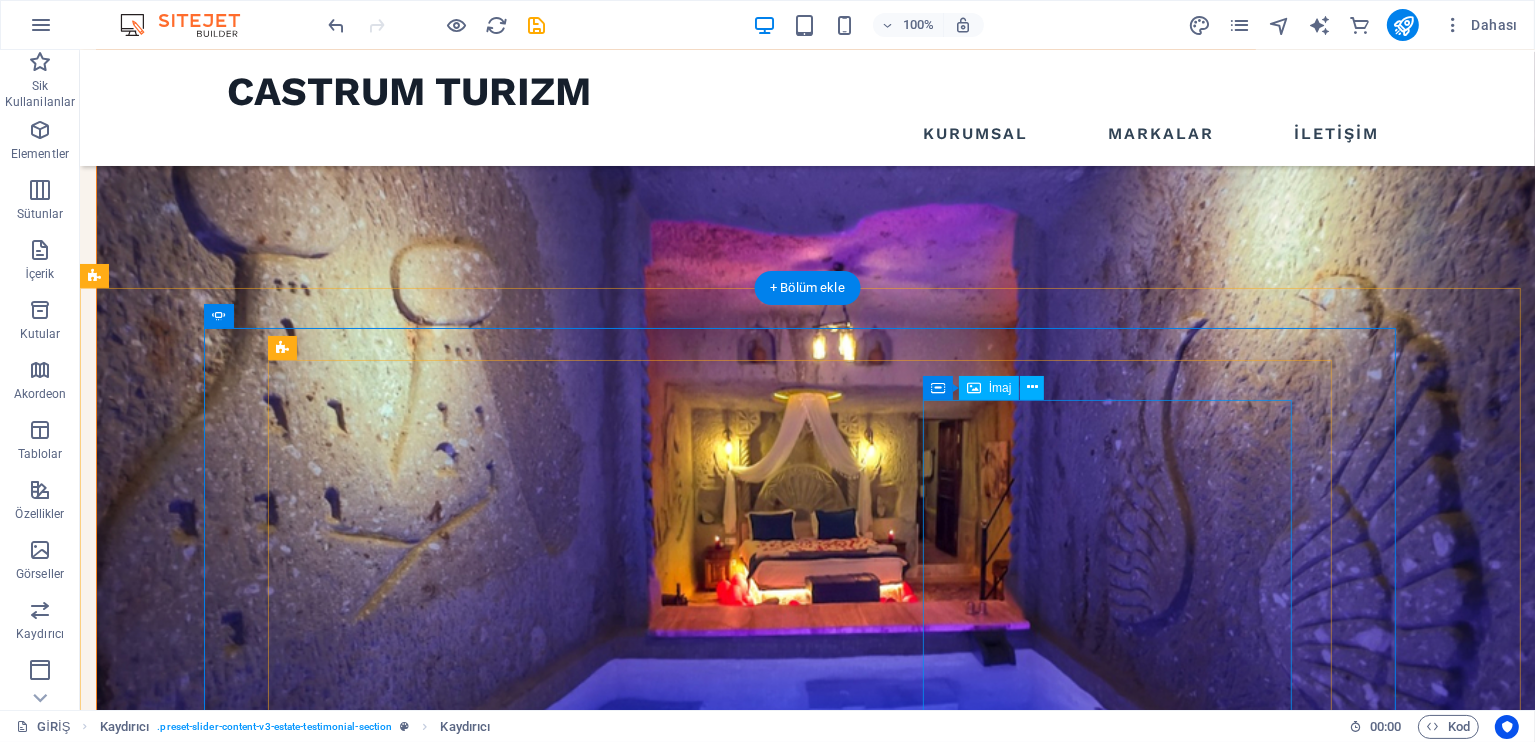 scroll, scrollTop: 1512, scrollLeft: 0, axis: vertical 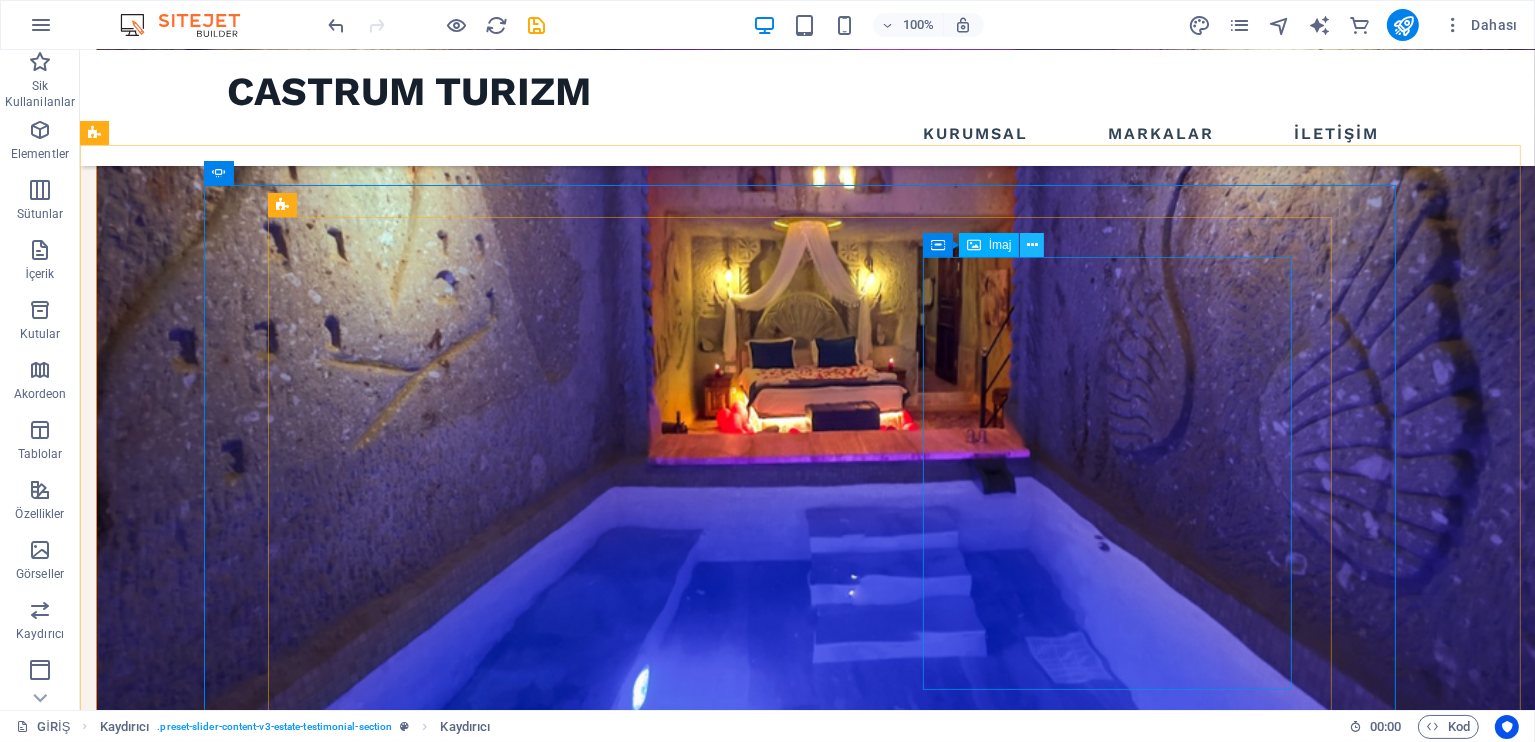 click at bounding box center [1032, 245] 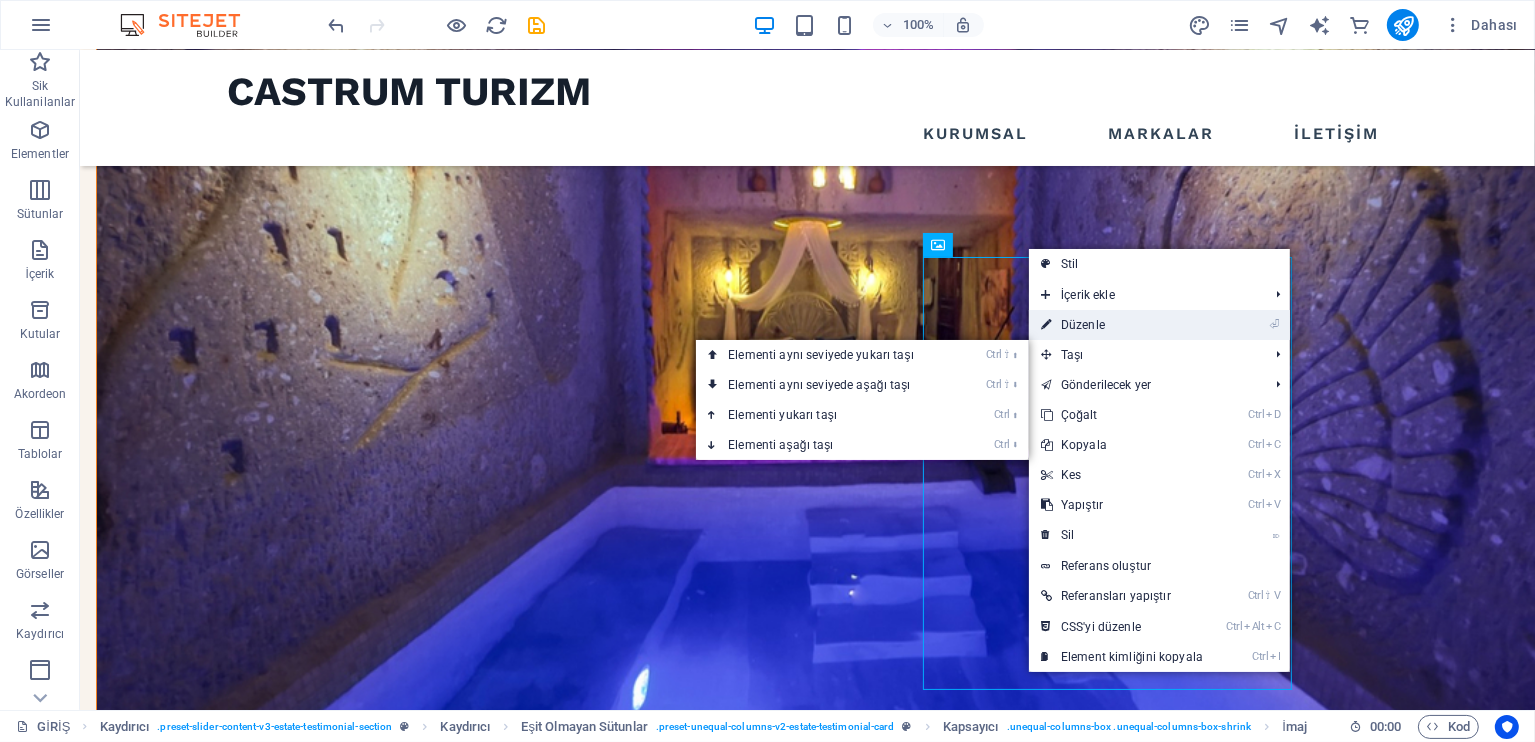click on "⏎  Düzenle" at bounding box center (1122, 325) 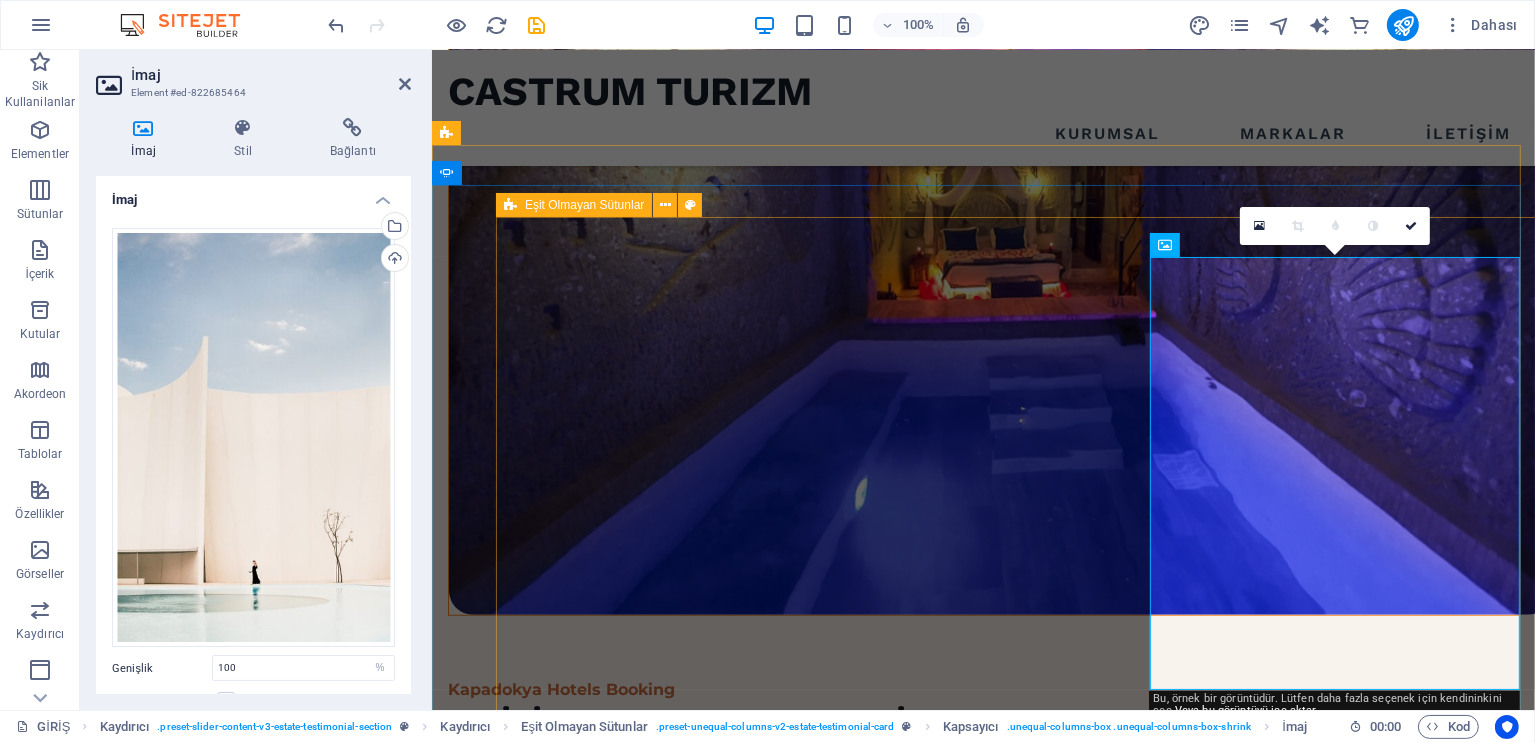 scroll, scrollTop: 1567, scrollLeft: 0, axis: vertical 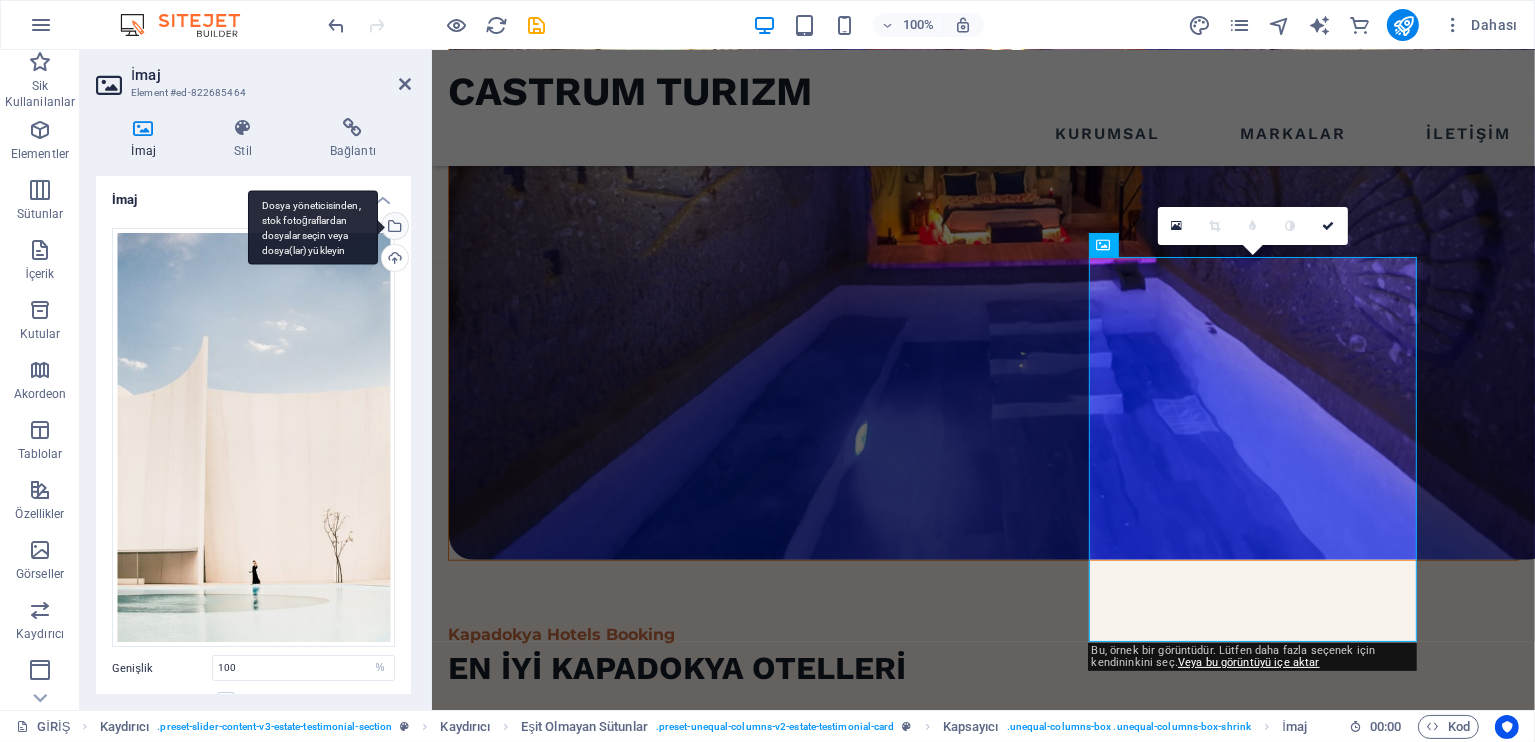 click on "Dosya yöneticisinden, stok fotoğraflardan dosyalar seçin veya dosya(lar) yükleyin" at bounding box center (313, 227) 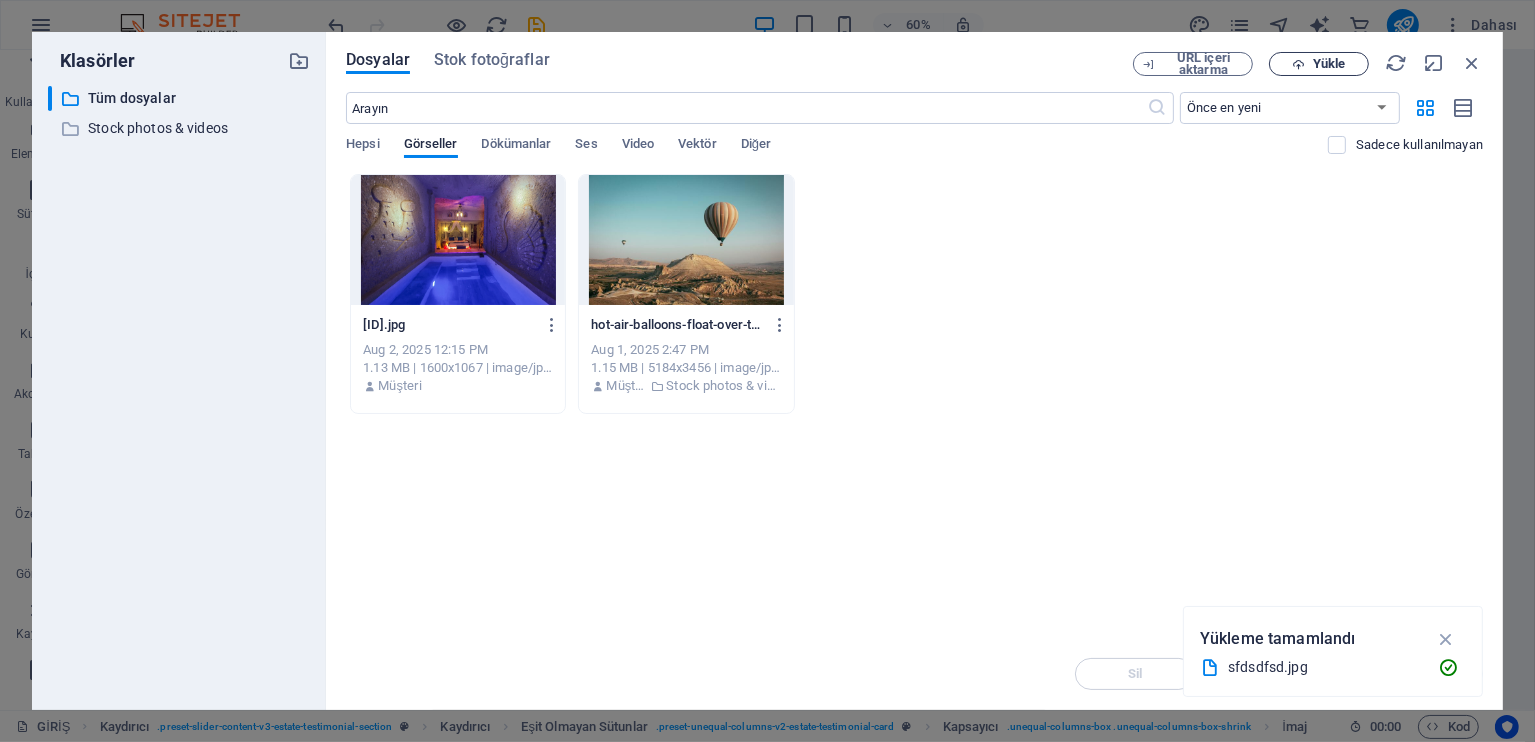 click on "Yükle" at bounding box center [1329, 64] 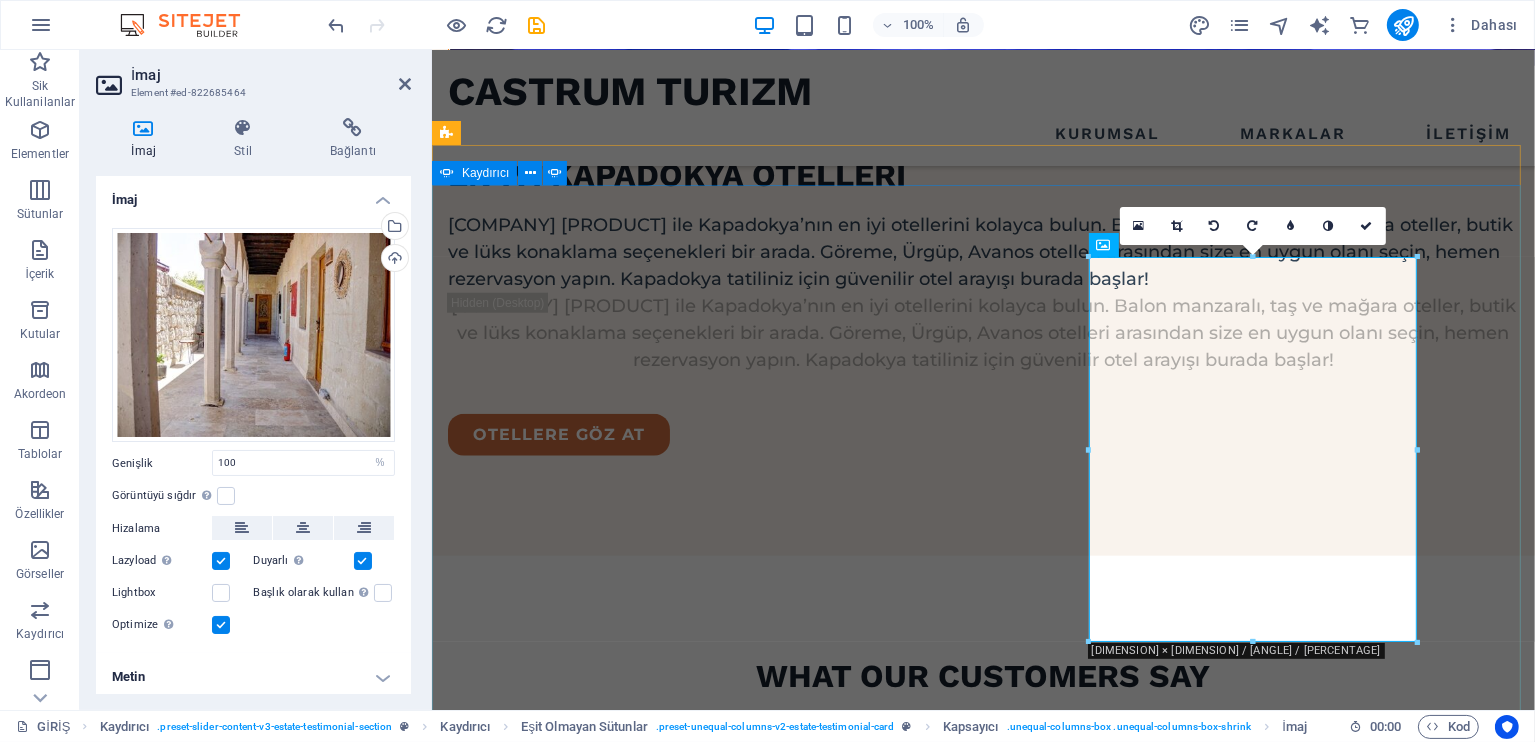 scroll, scrollTop: 1567, scrollLeft: 0, axis: vertical 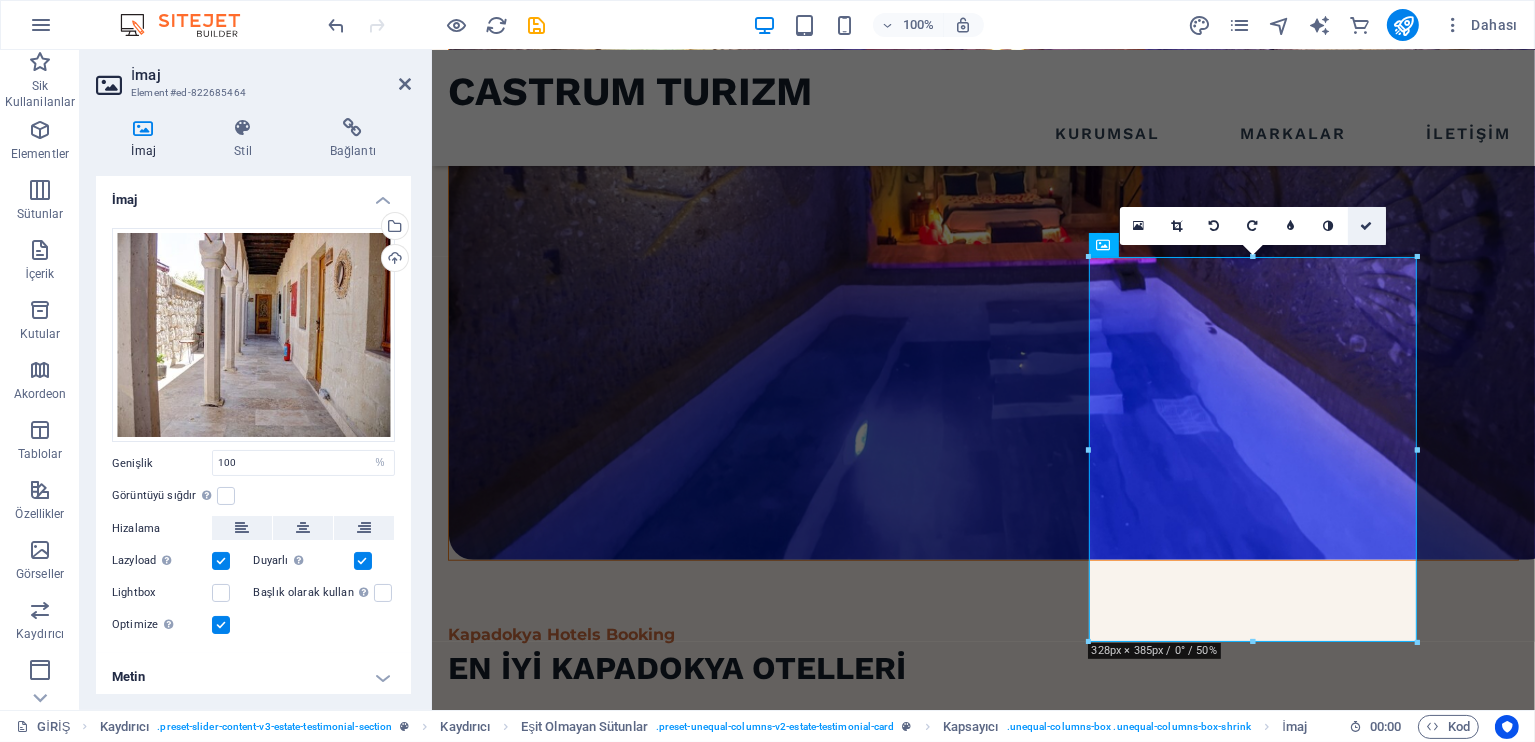 click at bounding box center [1367, 226] 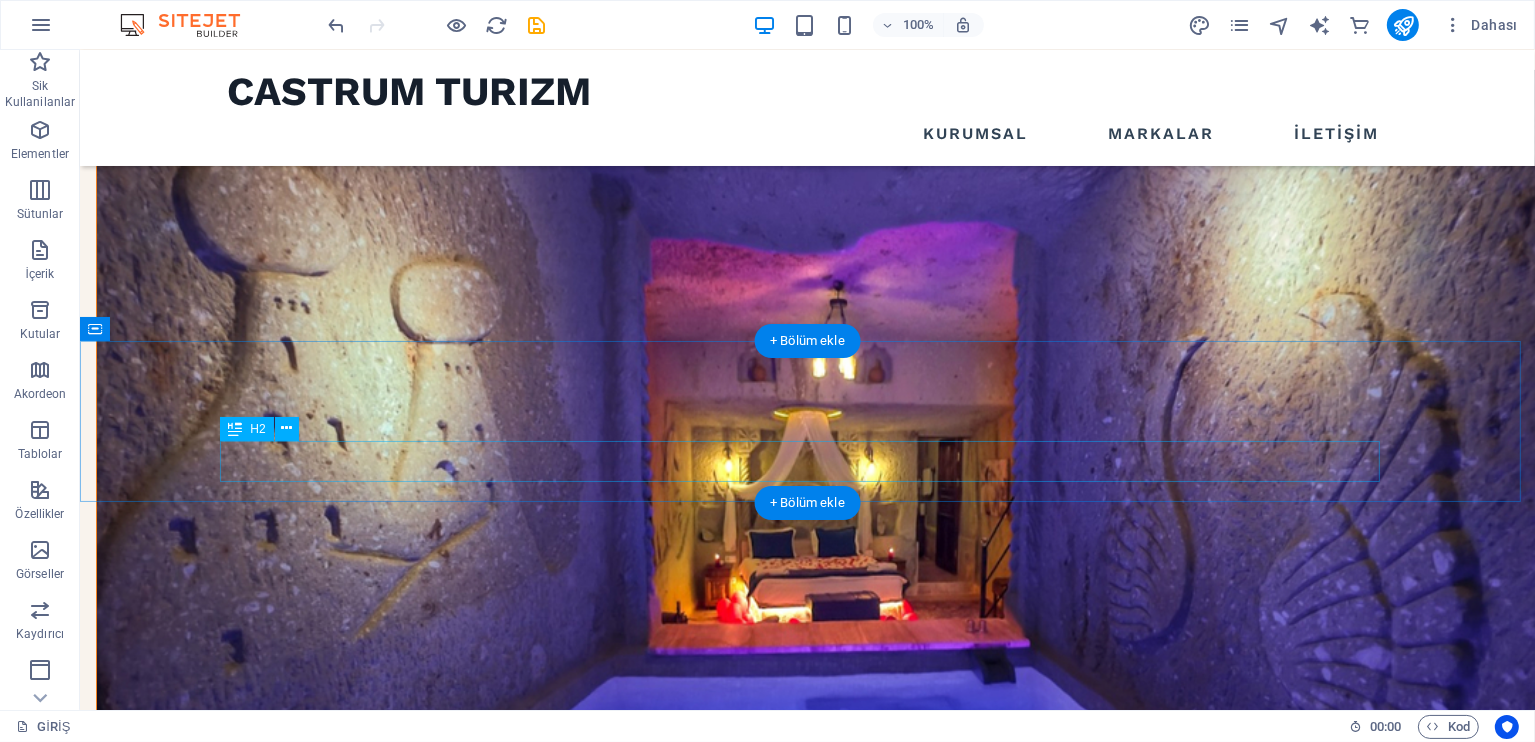 scroll, scrollTop: 1380, scrollLeft: 0, axis: vertical 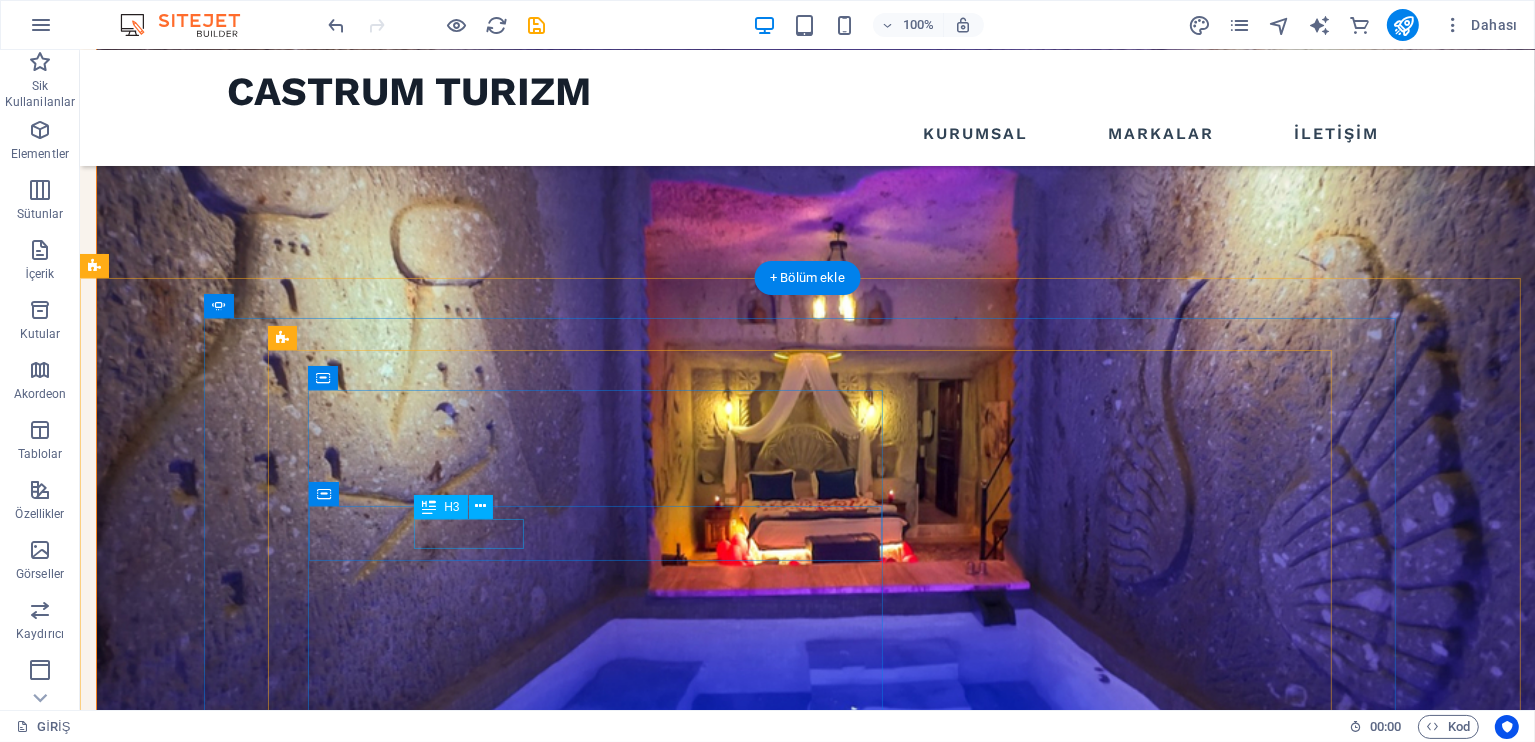 click on "TIna BLUM" at bounding box center (-407, 3601) 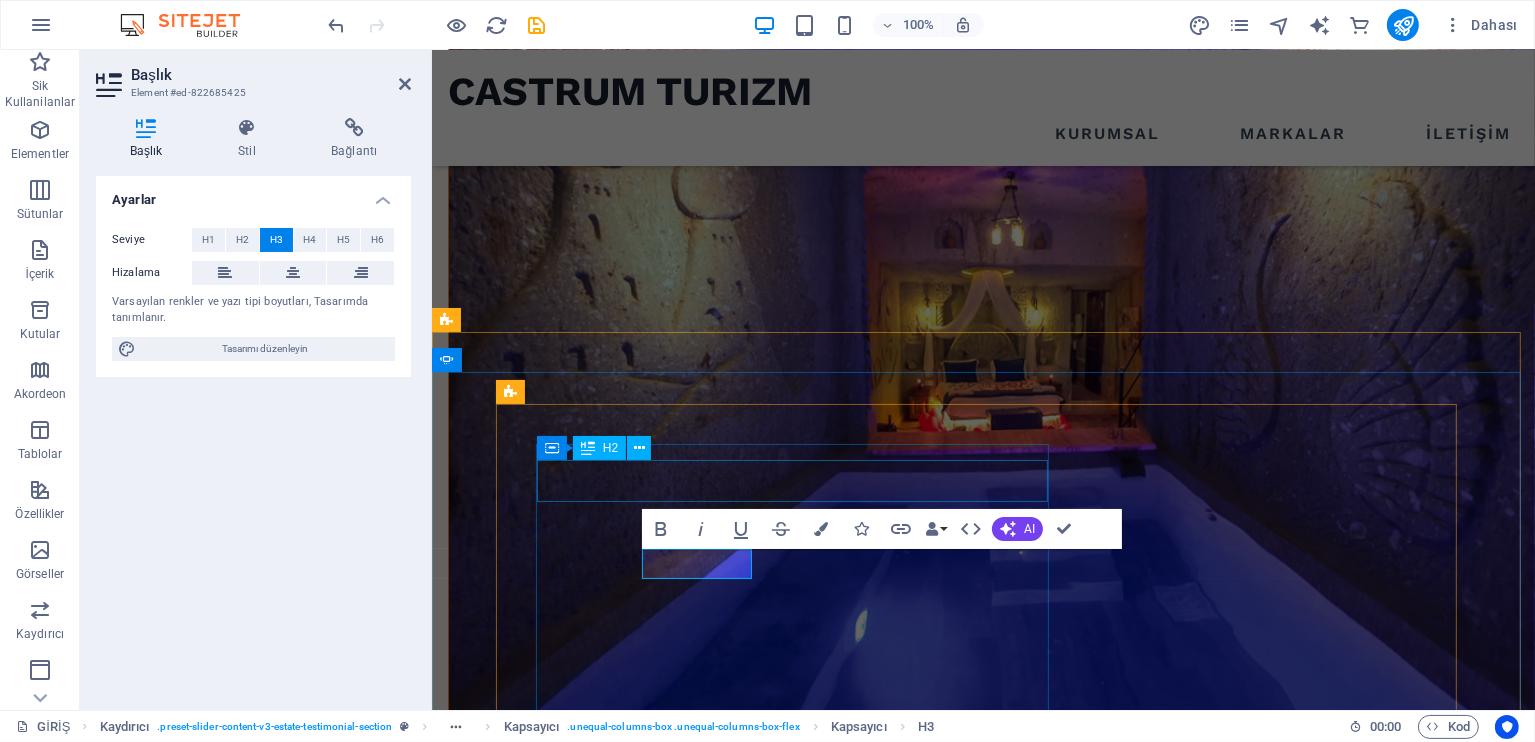 type 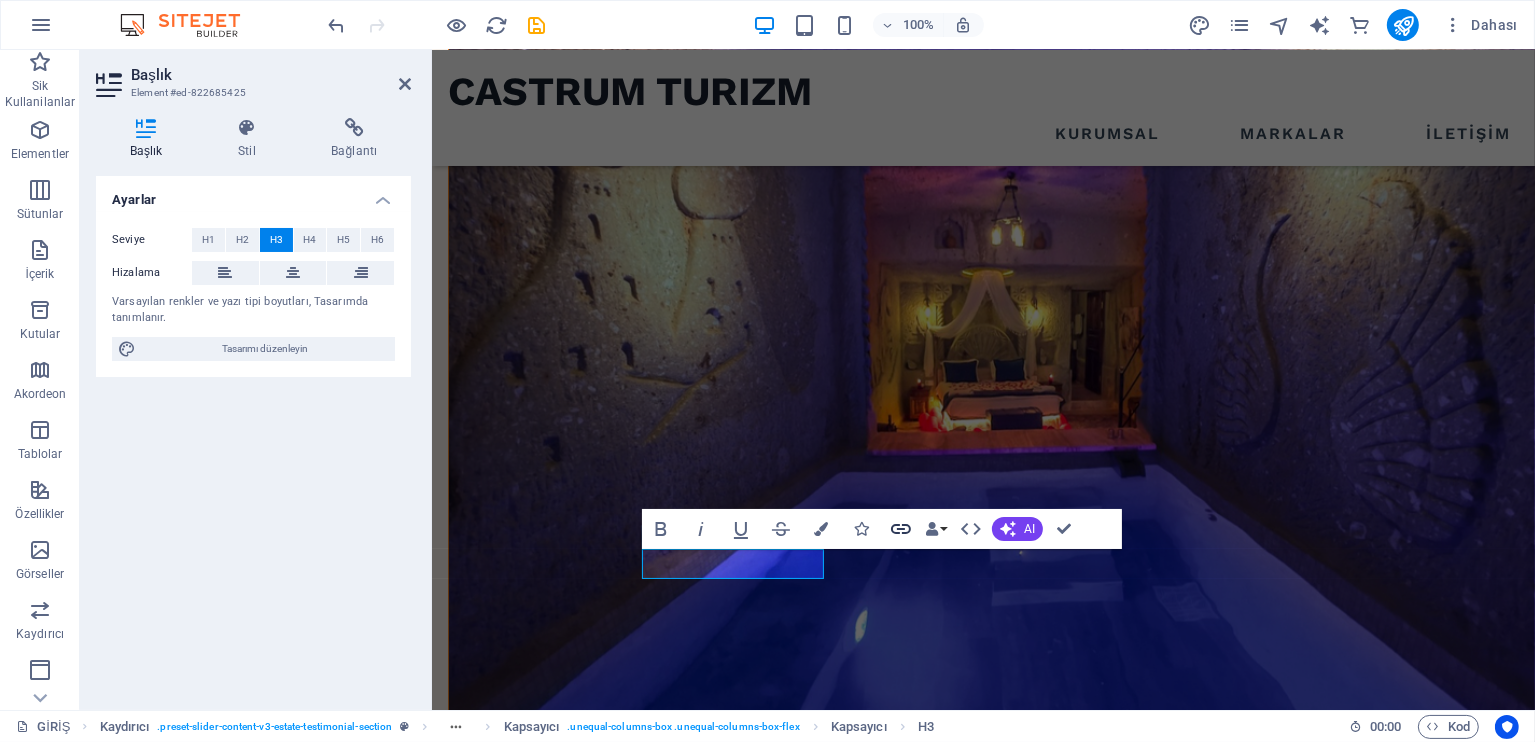 click 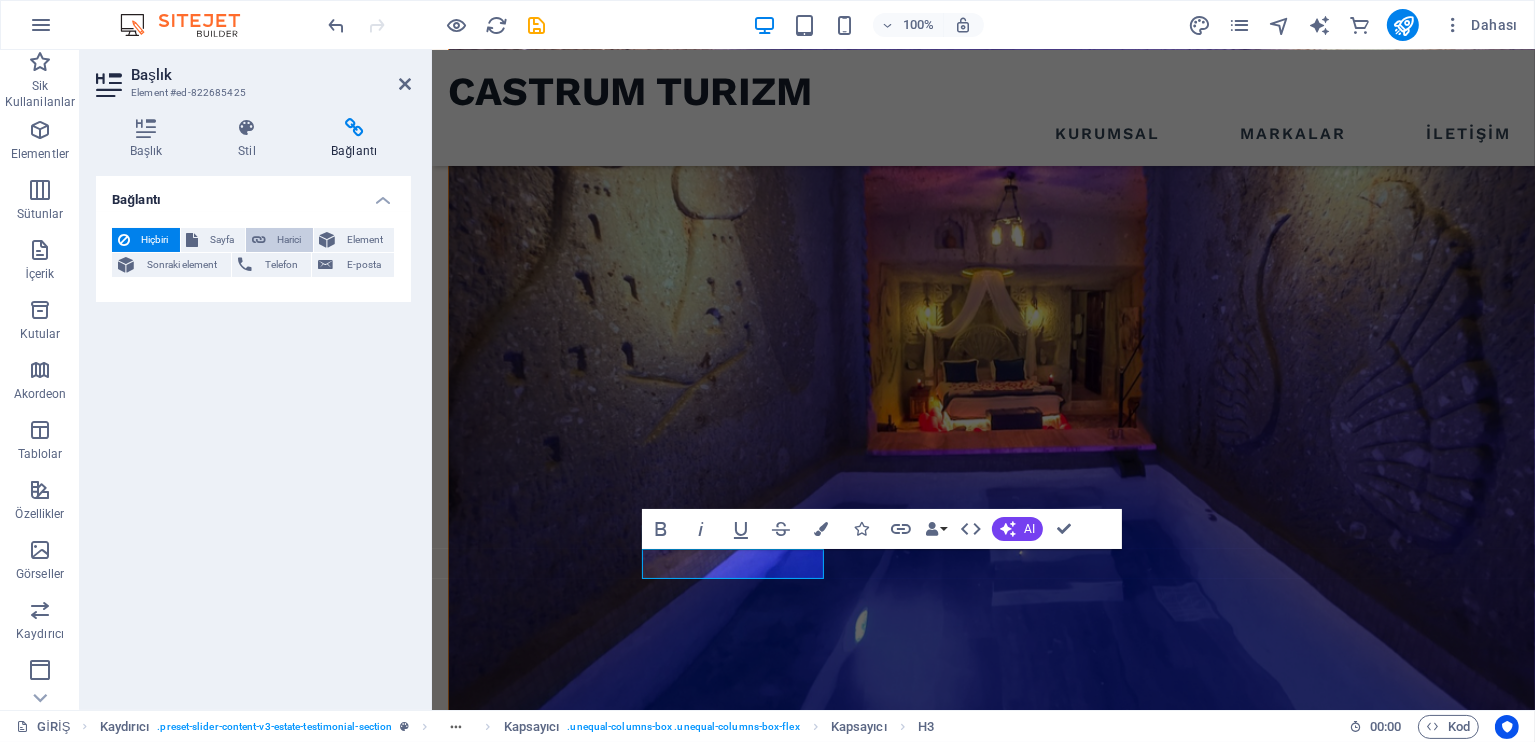 drag, startPoint x: 235, startPoint y: 237, endPoint x: 290, endPoint y: 234, distance: 55.081757 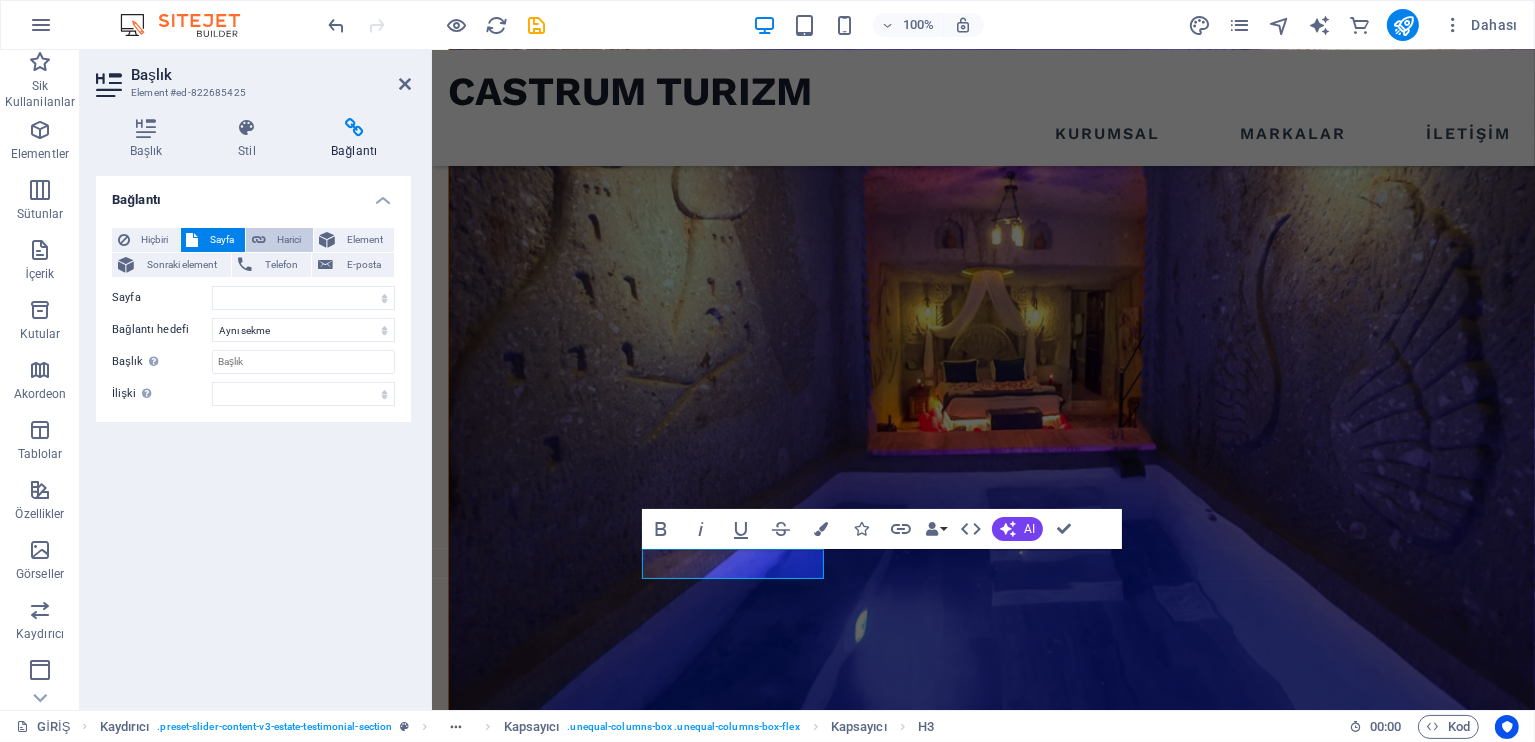 click on "Harici" at bounding box center [289, 240] 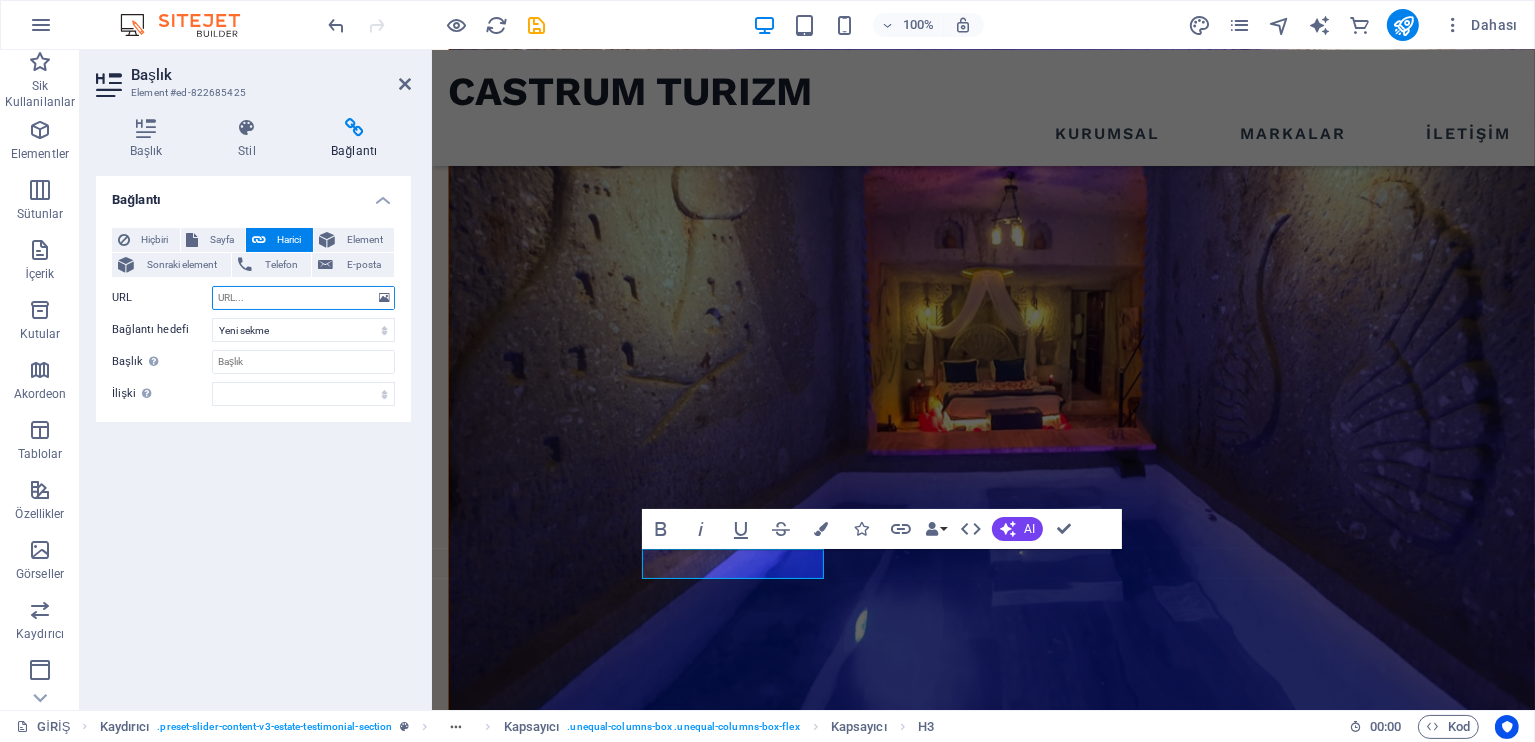 click on "URL" at bounding box center (303, 298) 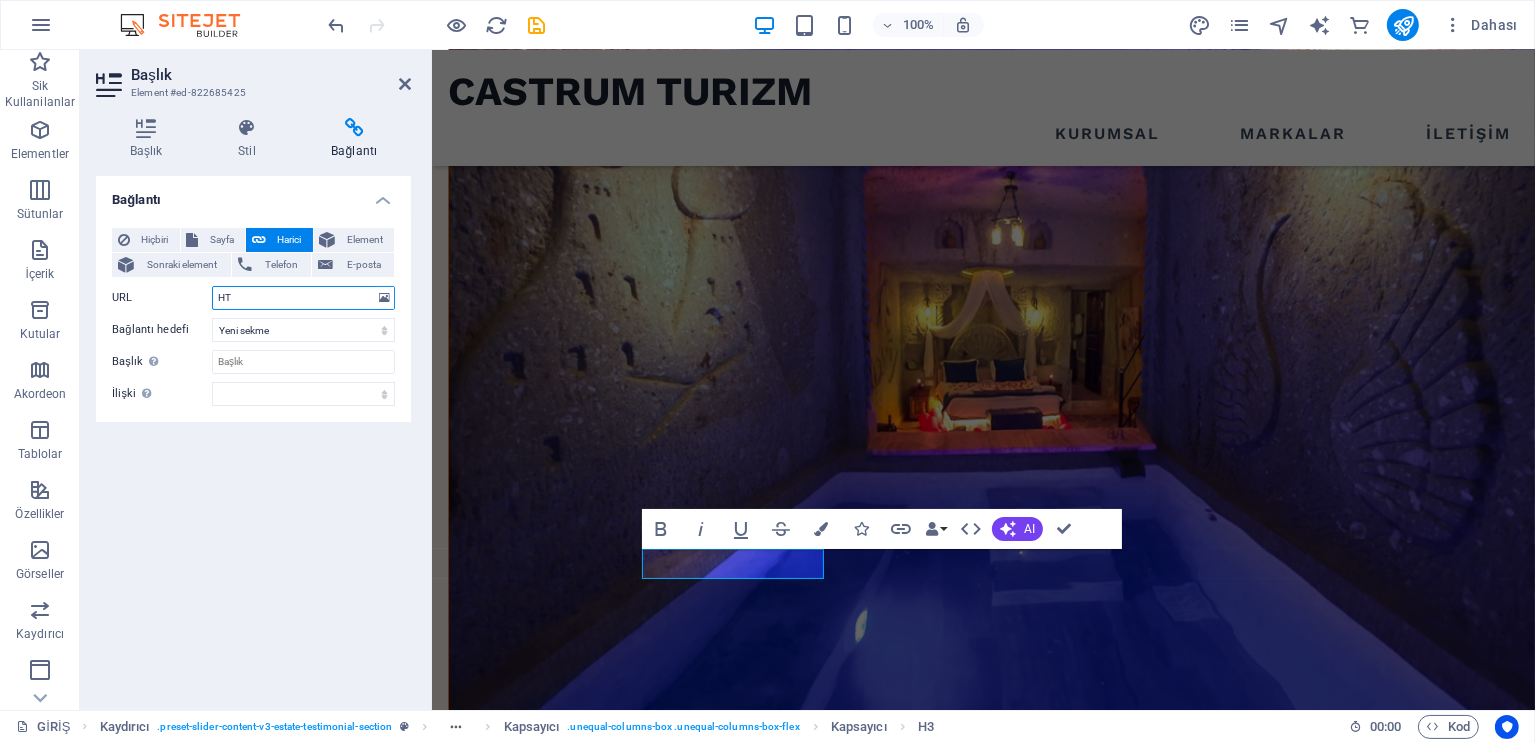 type on "H" 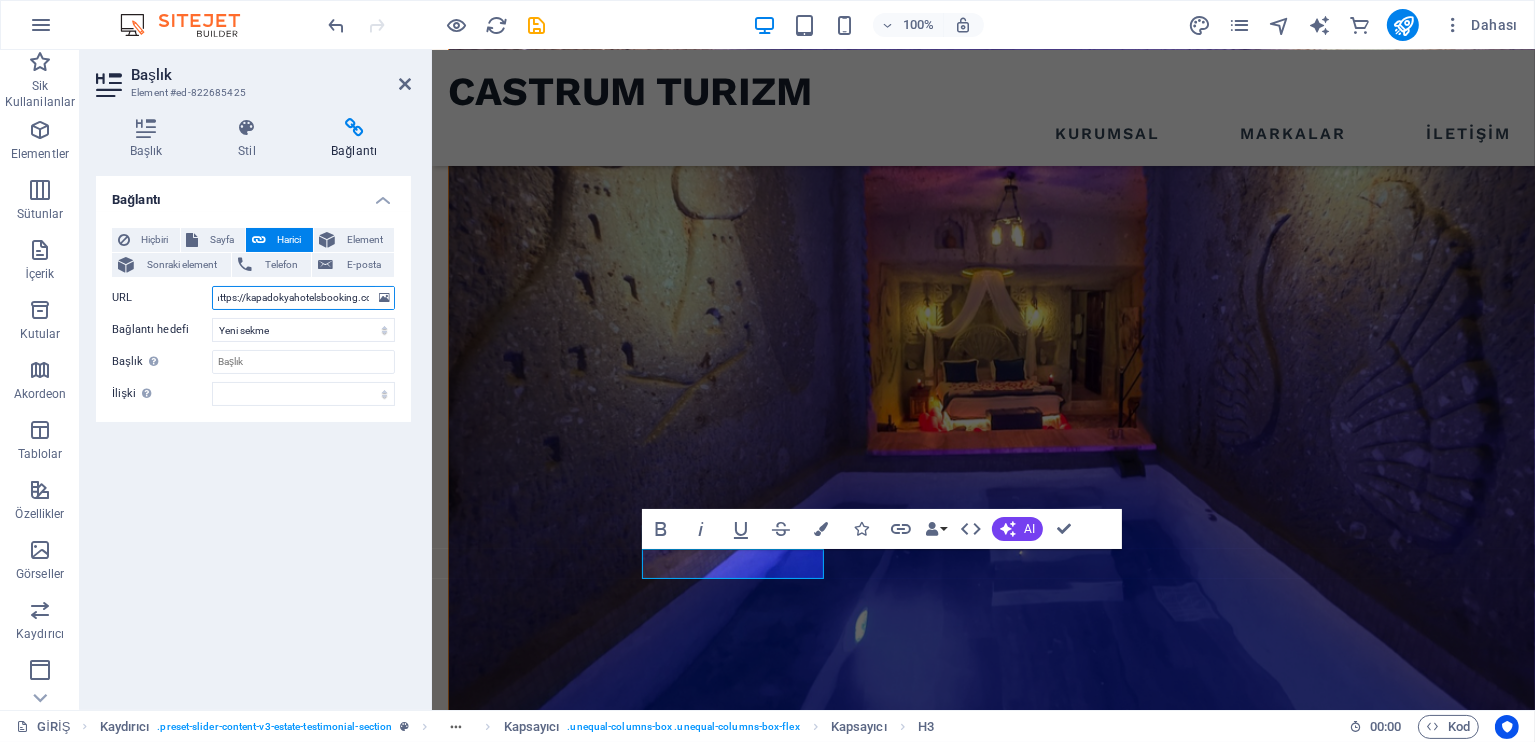 scroll, scrollTop: 0, scrollLeft: 13, axis: horizontal 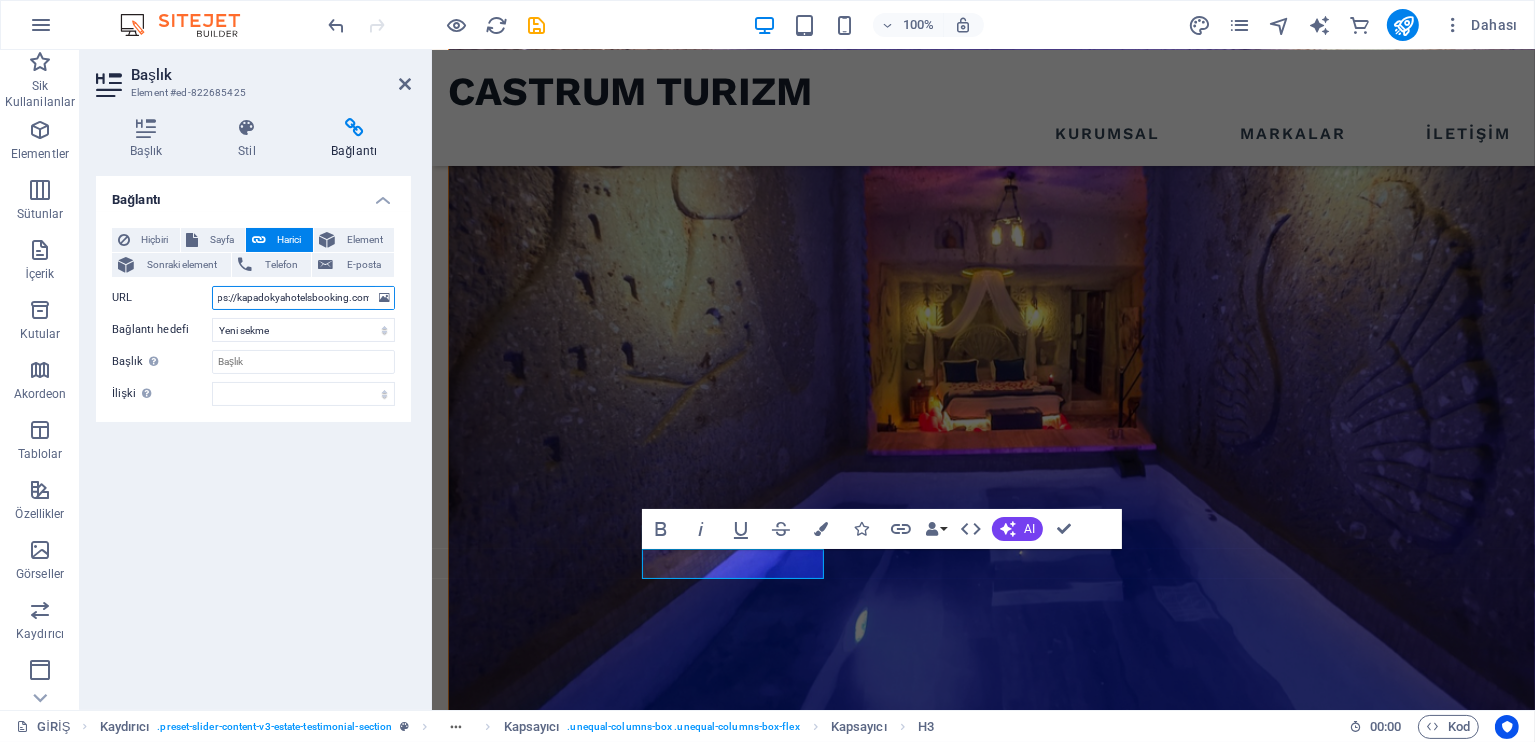 type on "https://kapadokyahotelsbooking.com" 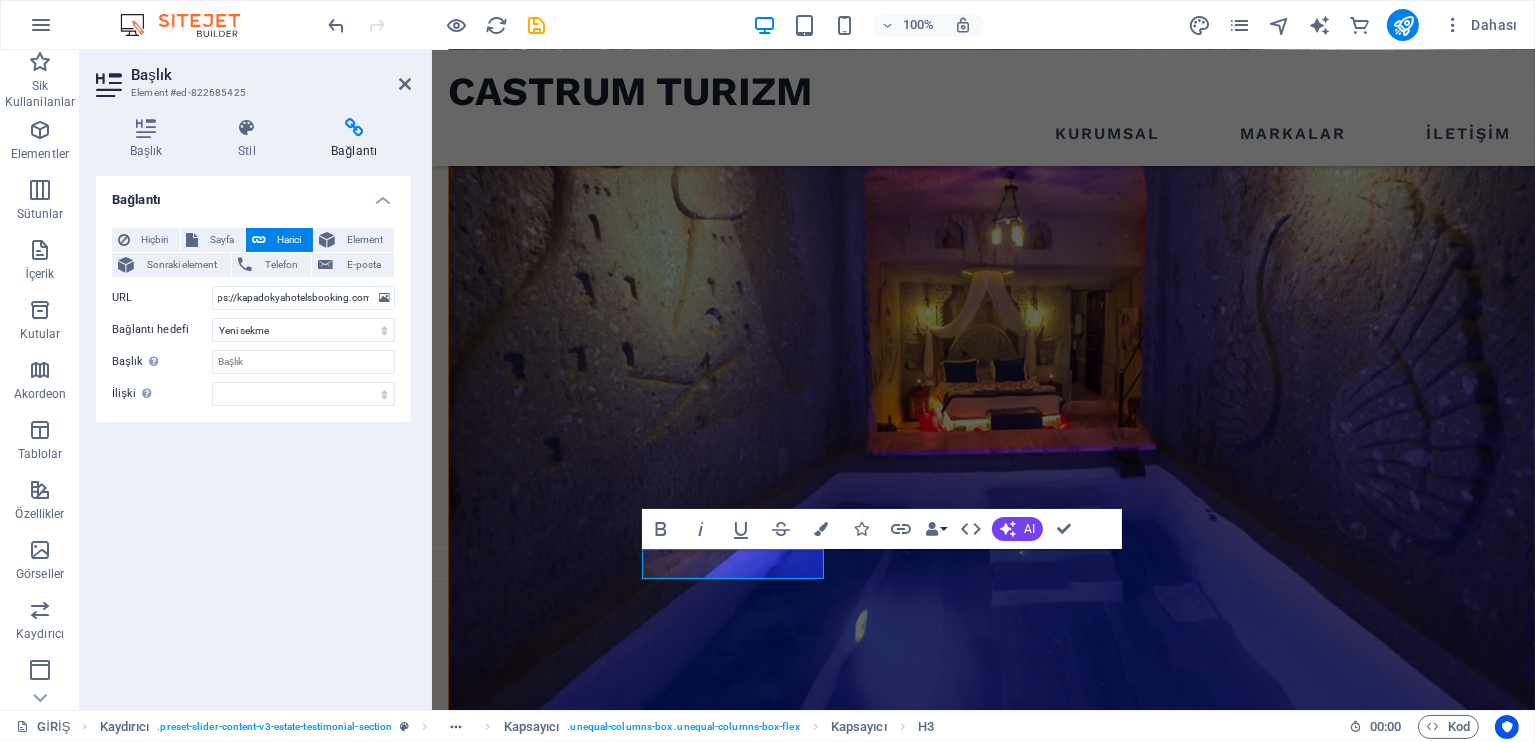 scroll, scrollTop: 0, scrollLeft: 0, axis: both 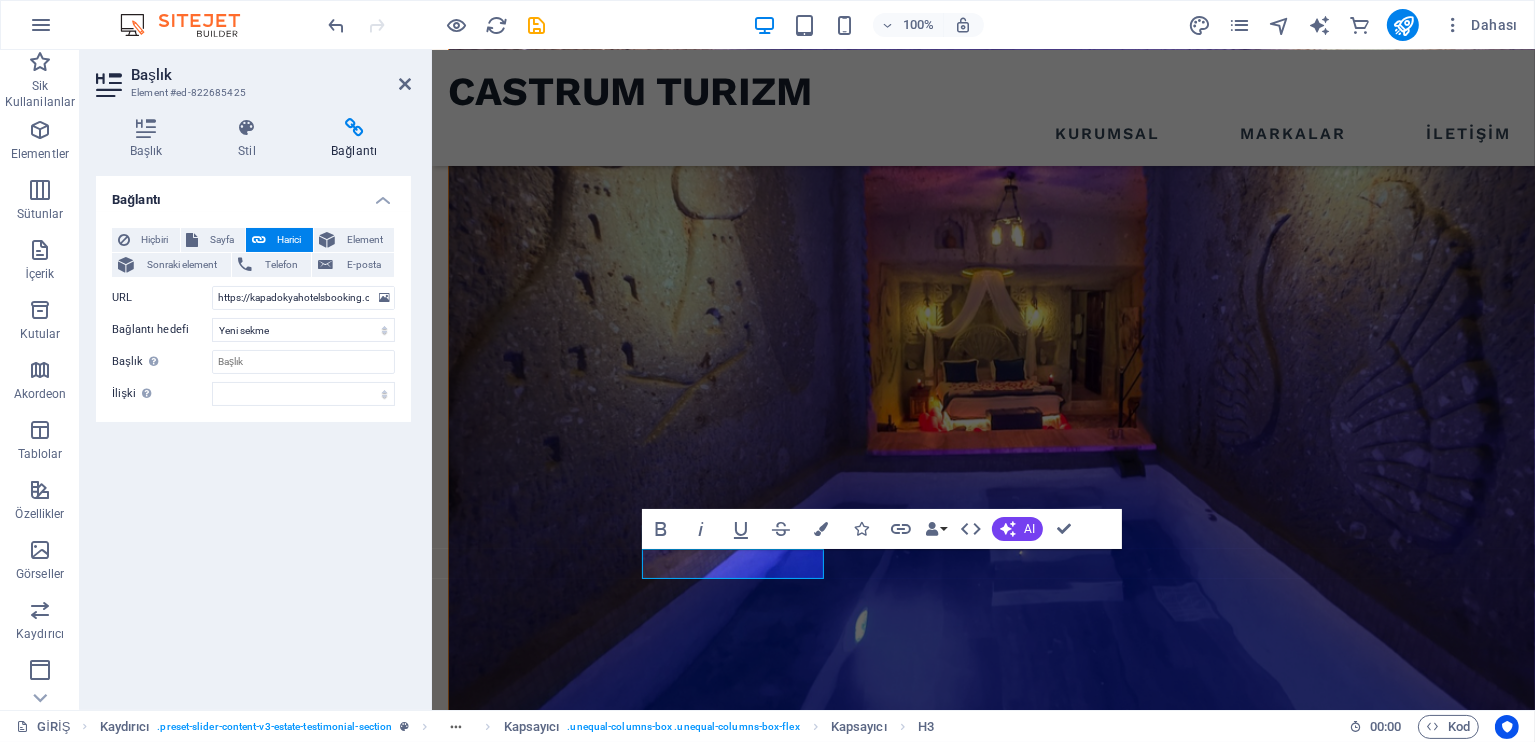 click on "Bağlantı Hiçbiri Sayfa Harici Element Sonraki element Telefon E-posta Sayfa GİRİŞ KURUMSAL MARKALAR İLETİŞİM Legal Notice Privacy Element
URL https://kapadokyahotelsbooking.com Telefon E-posta Bağlantı hedefi Yeni sekme Aynı sekme Kaplama Başlık Ek bağlantı tanımının bağlantı metniyle aynı olmaması gerekir. Başlık, genellikle fare elementin üzerine geldiğinde bir araç ipucu metni olarak gösterilir. Belirsizse boş bırak. İlişki Bu bağlantının bağlantı hedefiyle ilişkisini  ayarlar. Örneğin; "nofollow" (izleme) değeri, arama motorlarına bağlantıyı izleme talimatı verir. Boş bırakılabilir. alternate oluşturan bookmark harici yardım lisans ileri nofollow noreferrer noopener önceki arayın etiket" at bounding box center (253, 435) 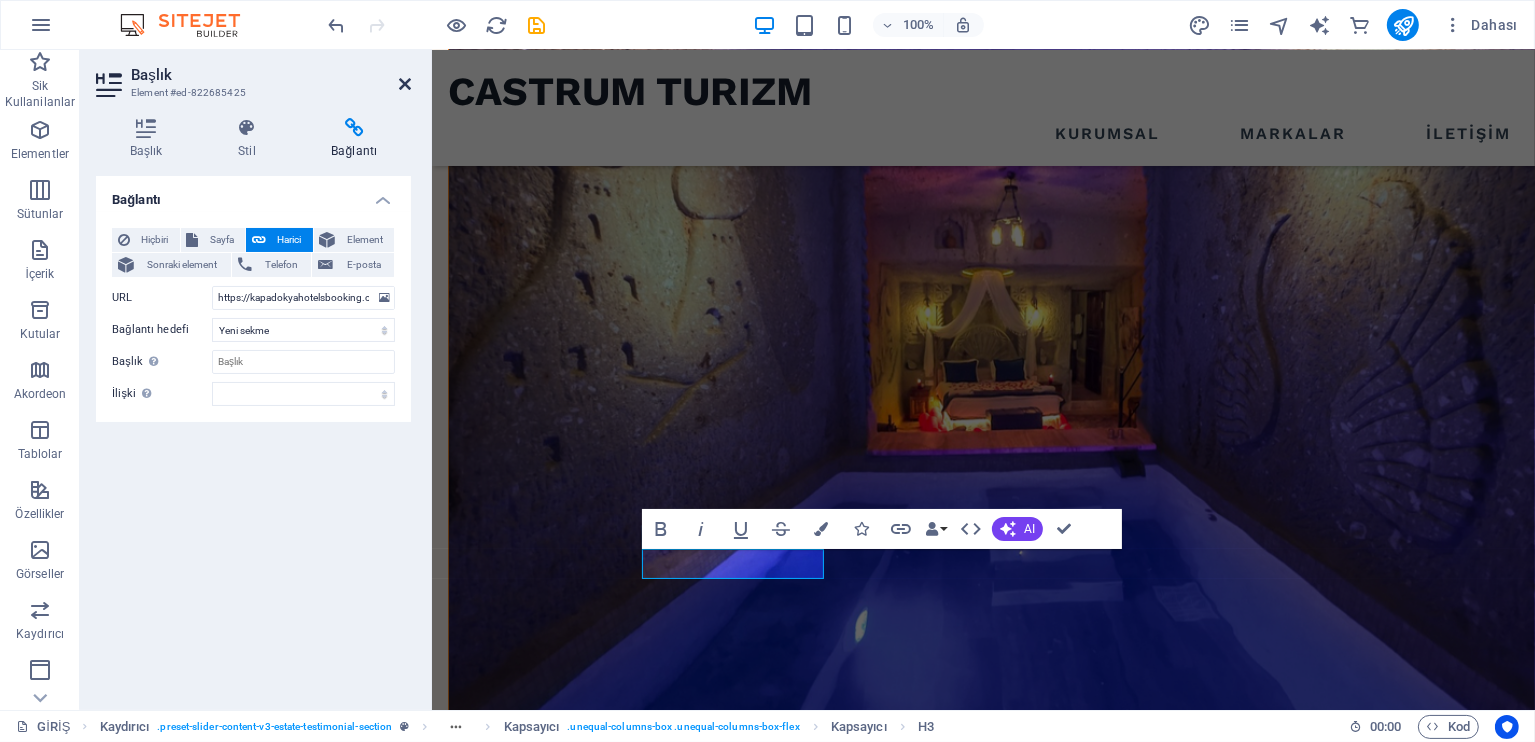 drag, startPoint x: 399, startPoint y: 82, endPoint x: 367, endPoint y: 65, distance: 36.23534 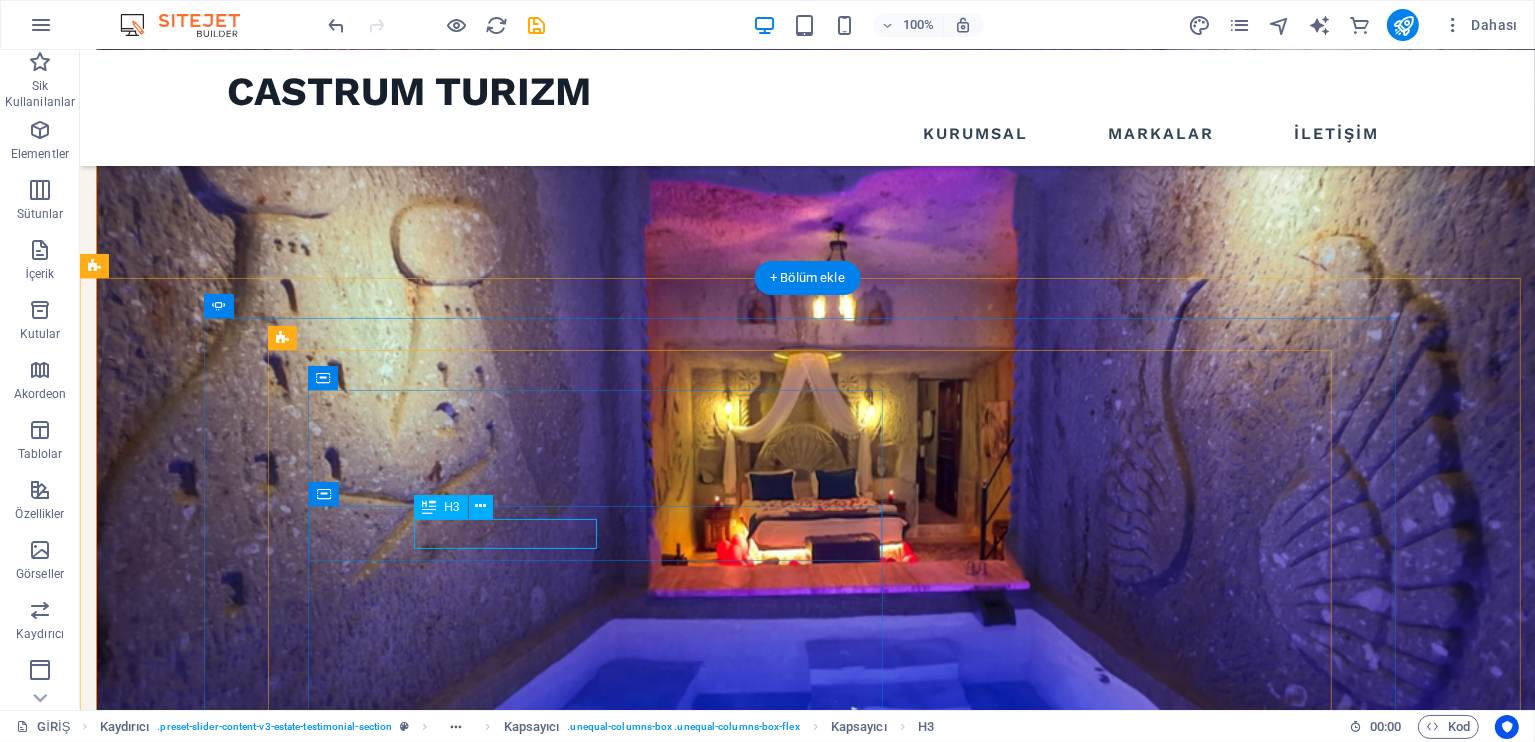 click on "WEB SİTESİNE GİT" at bounding box center (-407, 3601) 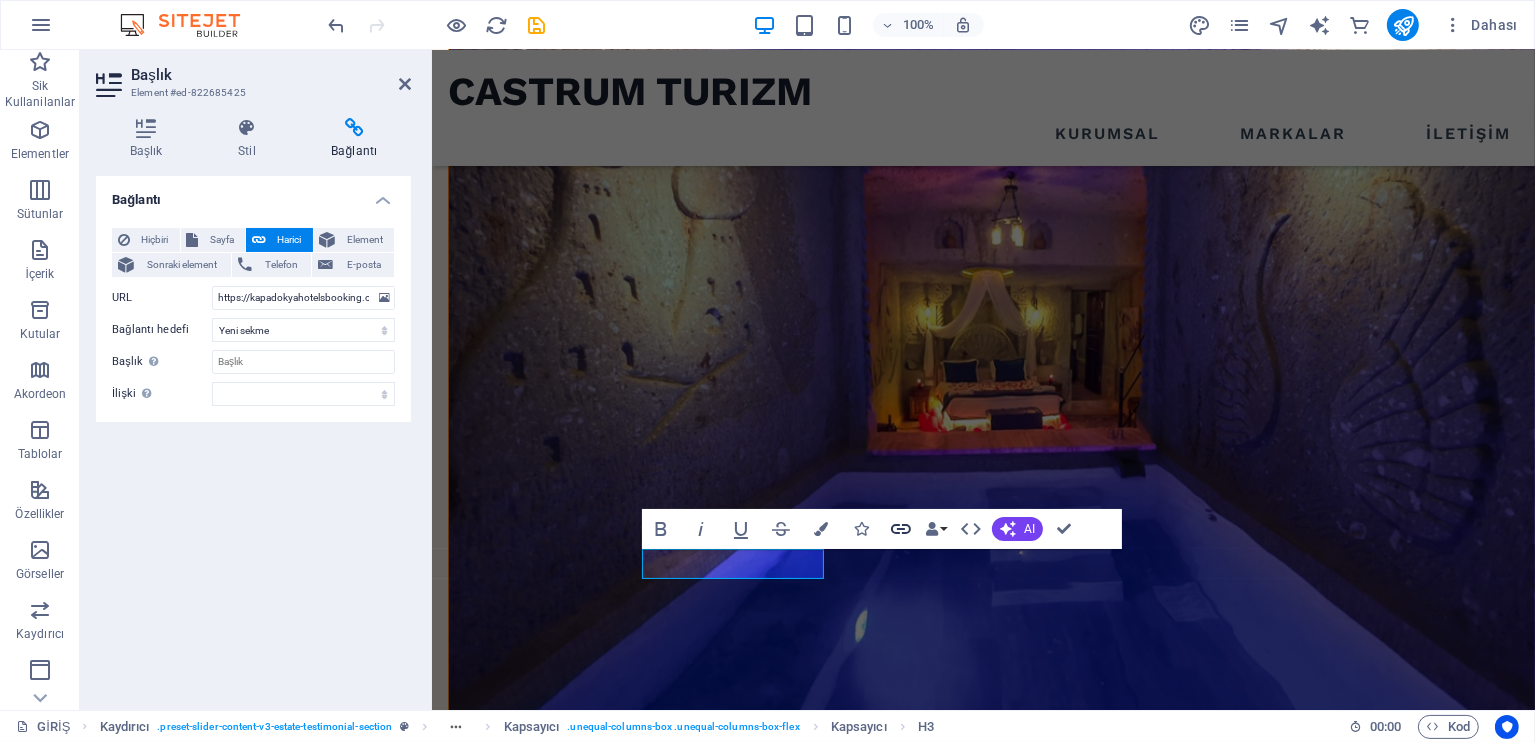 click 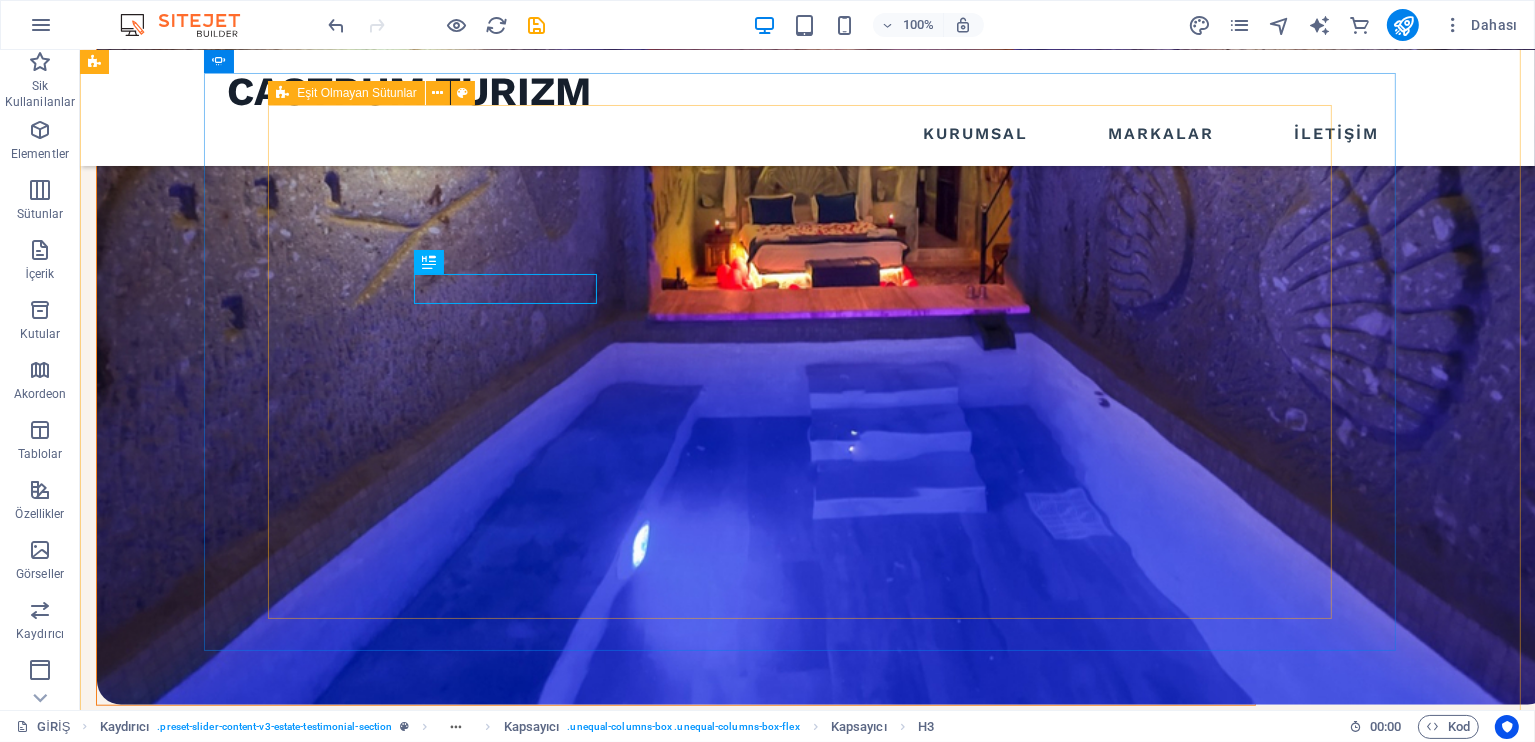 scroll, scrollTop: 1659, scrollLeft: 0, axis: vertical 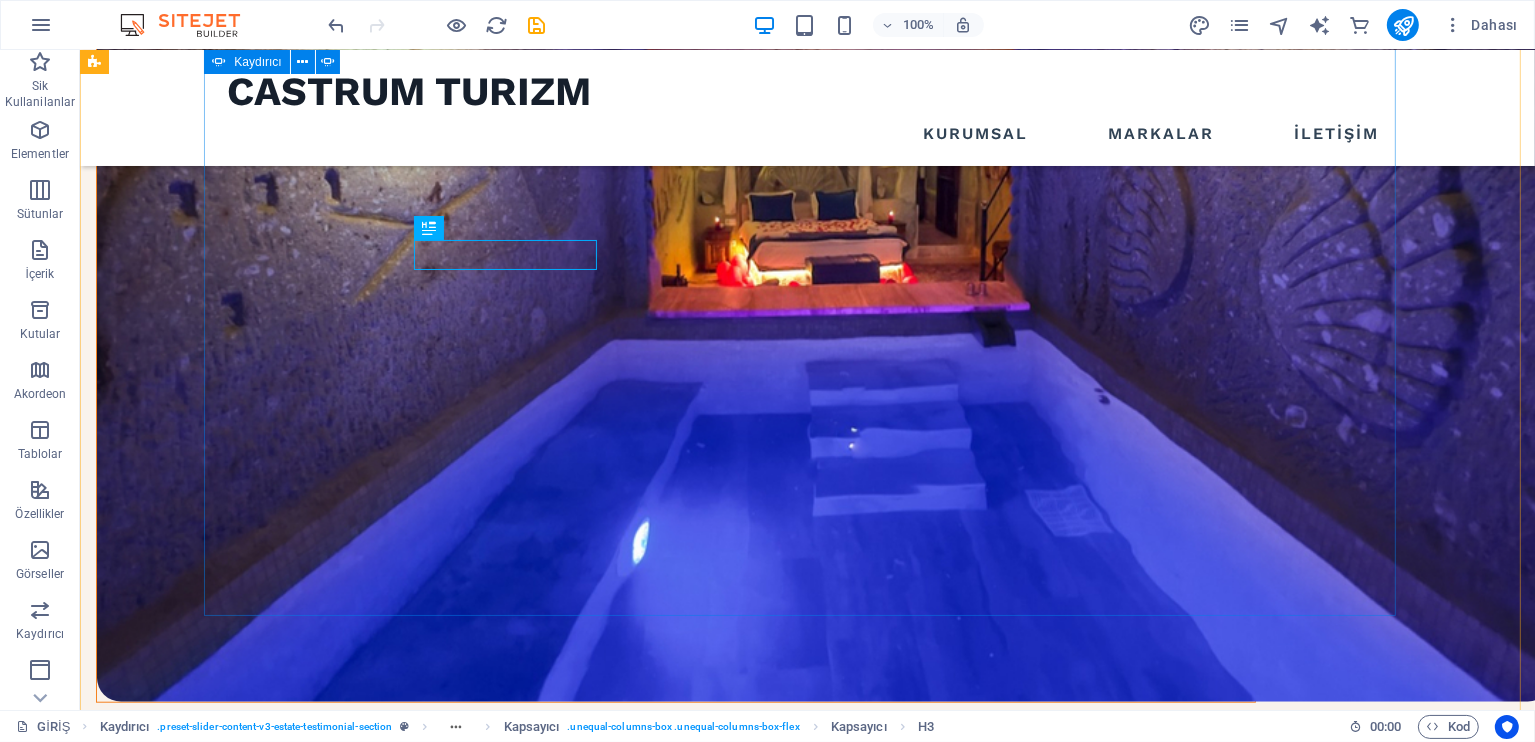 click on "2" at bounding box center [137, -946] 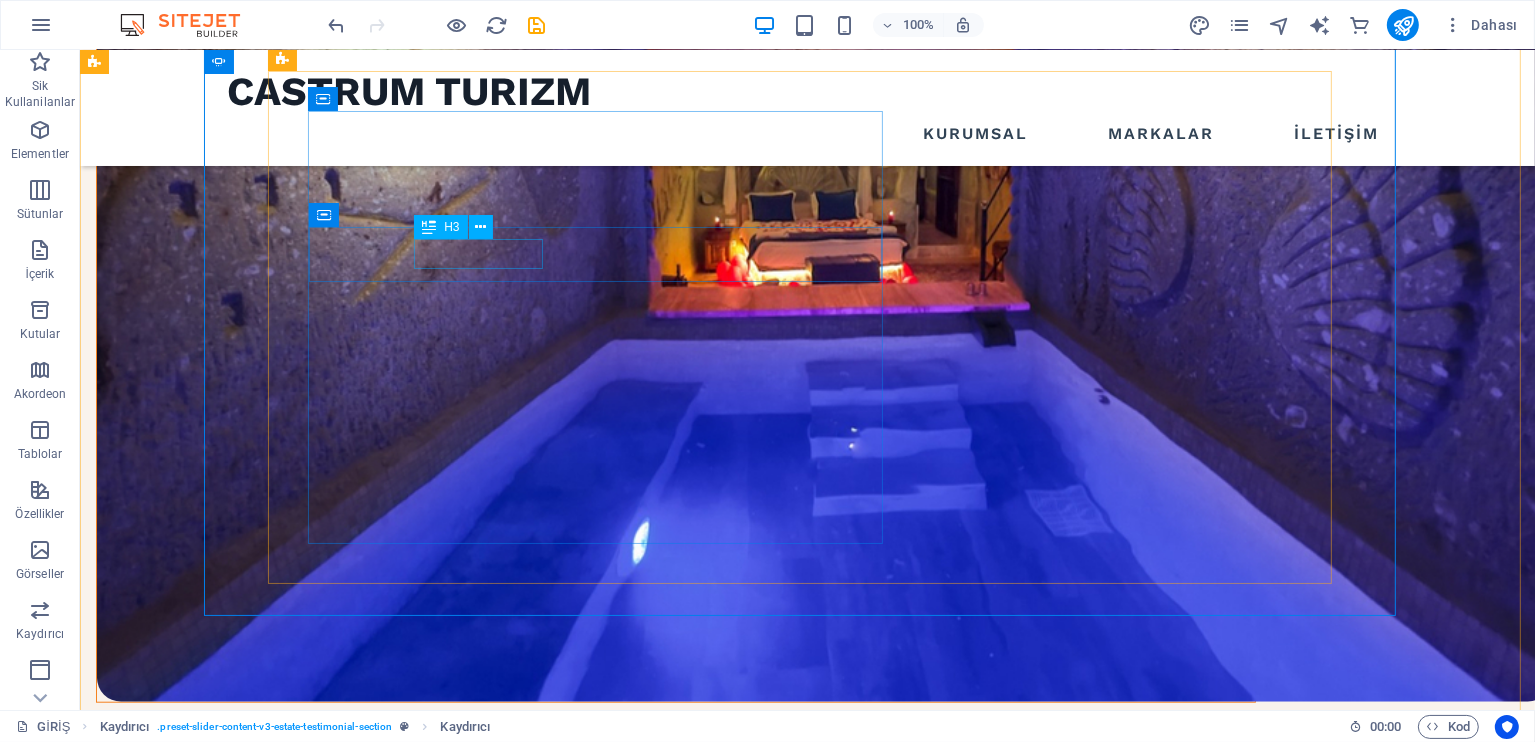 click on "DEBBie BELL" at bounding box center [-1599, 5032] 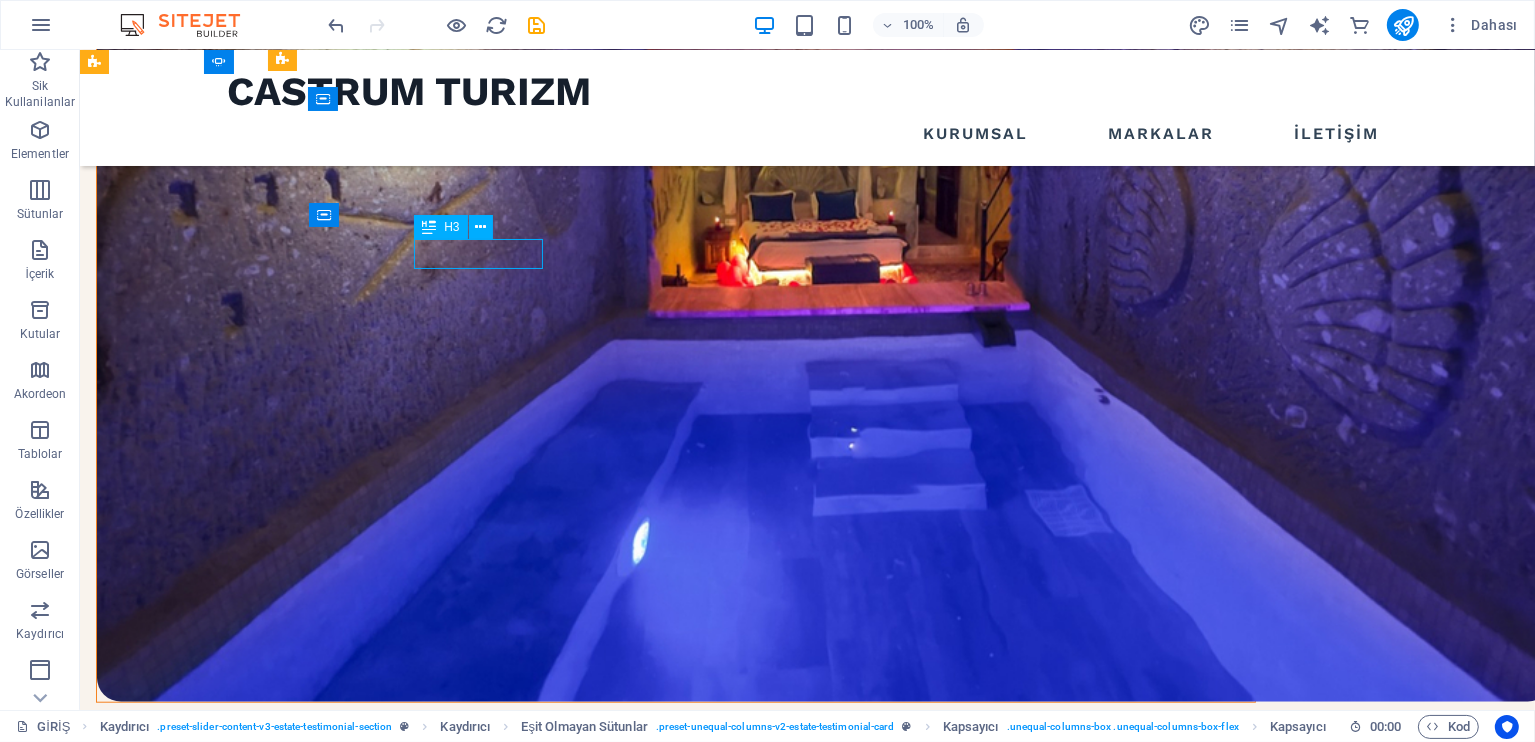 click on "DEBBie BELL" at bounding box center [-1599, 5032] 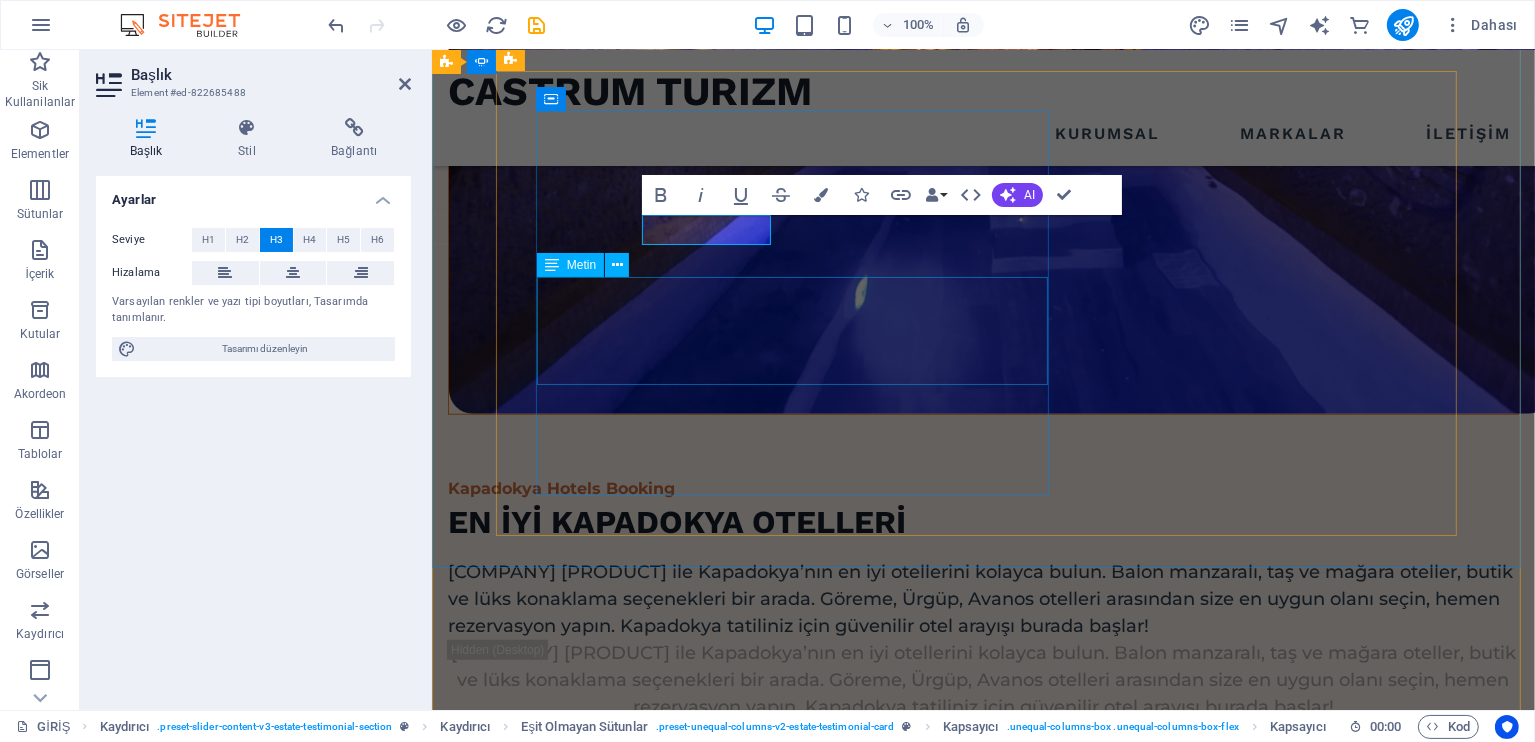 type 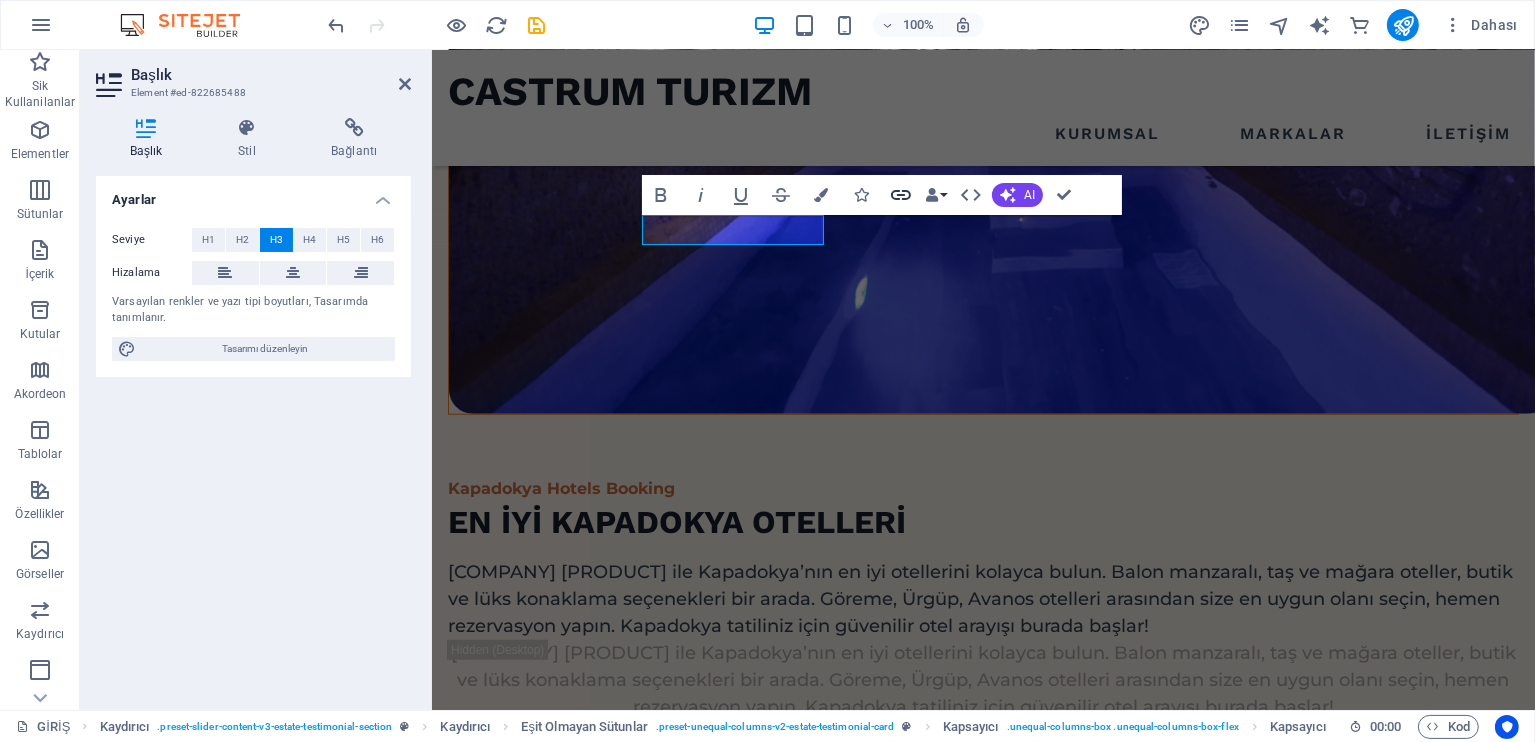 click 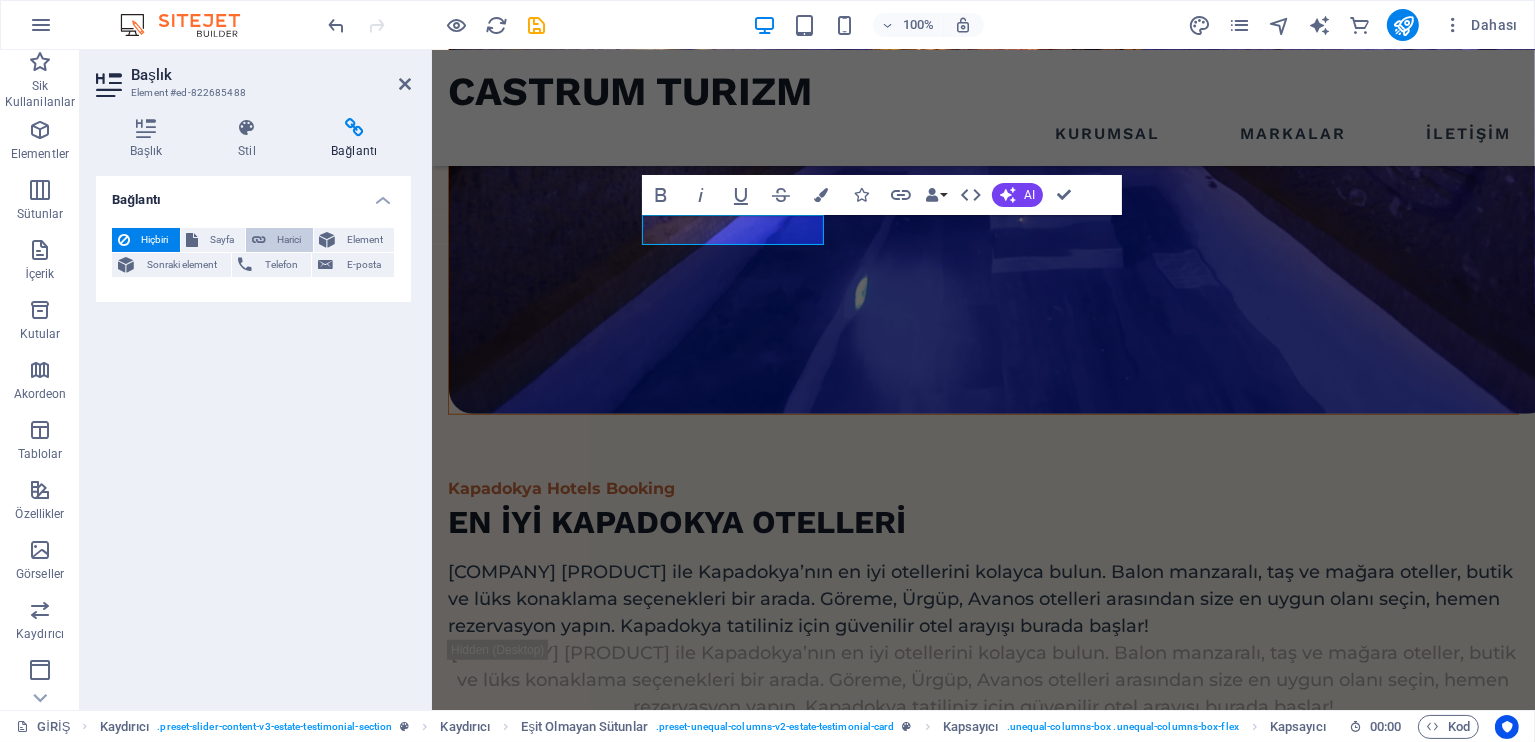 click on "Harici" at bounding box center (289, 240) 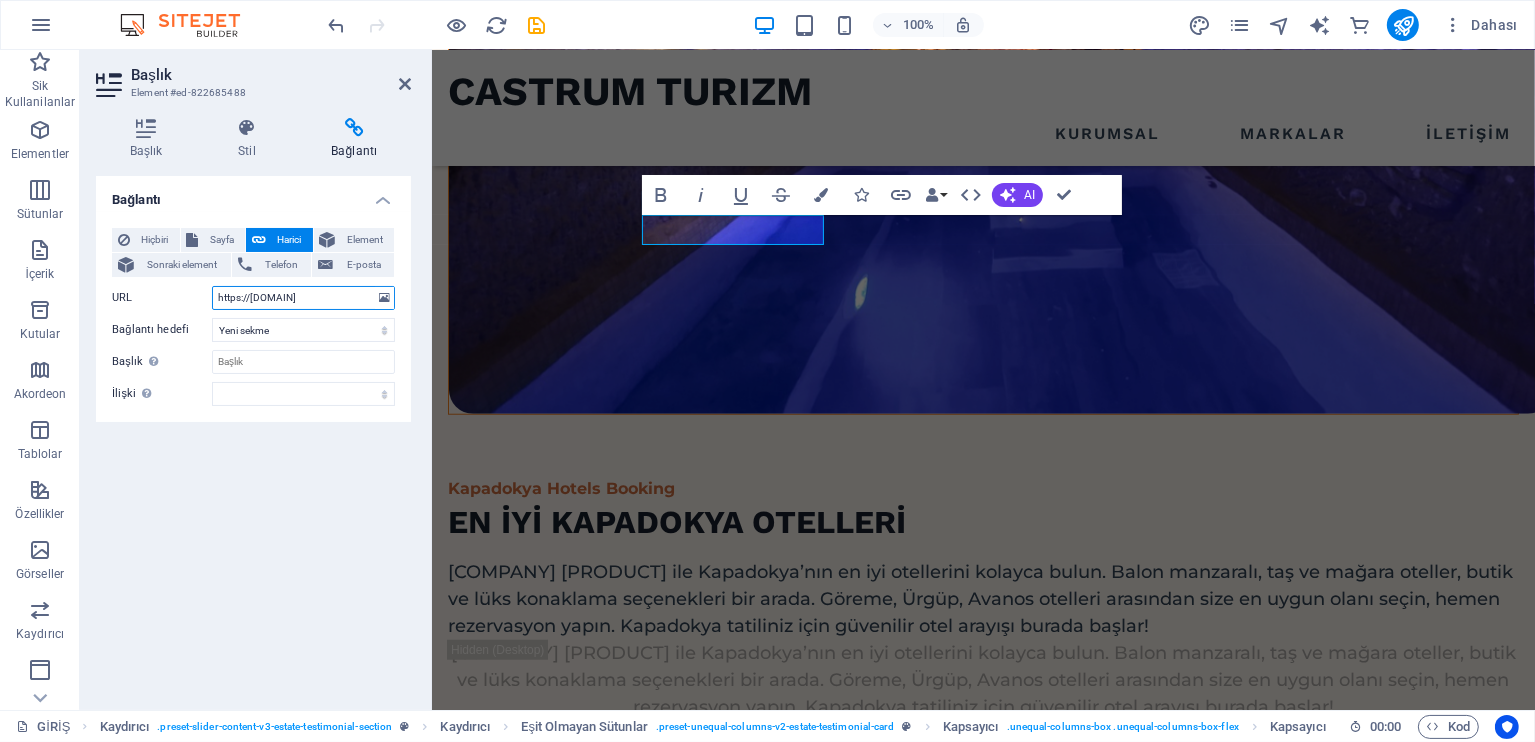 type on "https://moonpiecetravel.com" 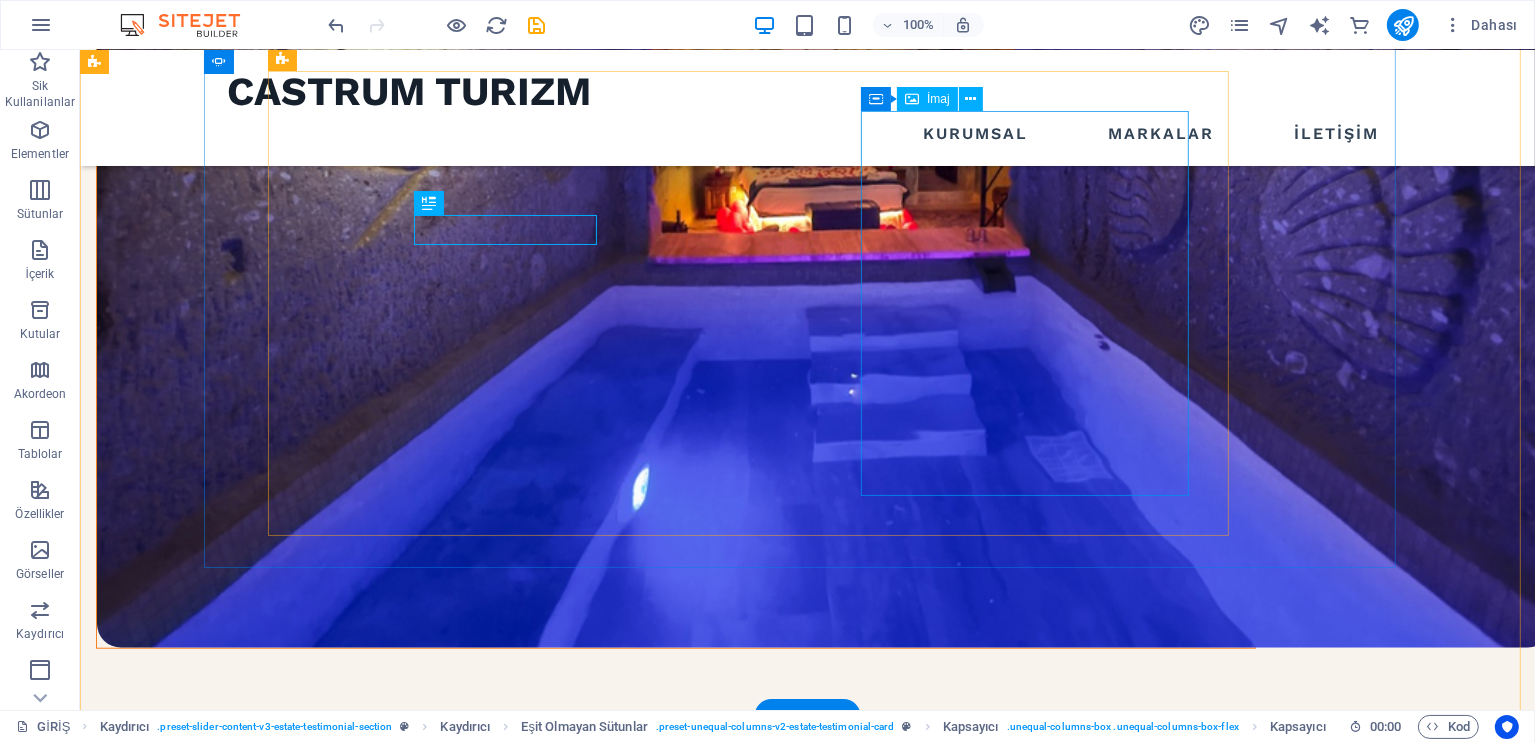 scroll, scrollTop: 1659, scrollLeft: 0, axis: vertical 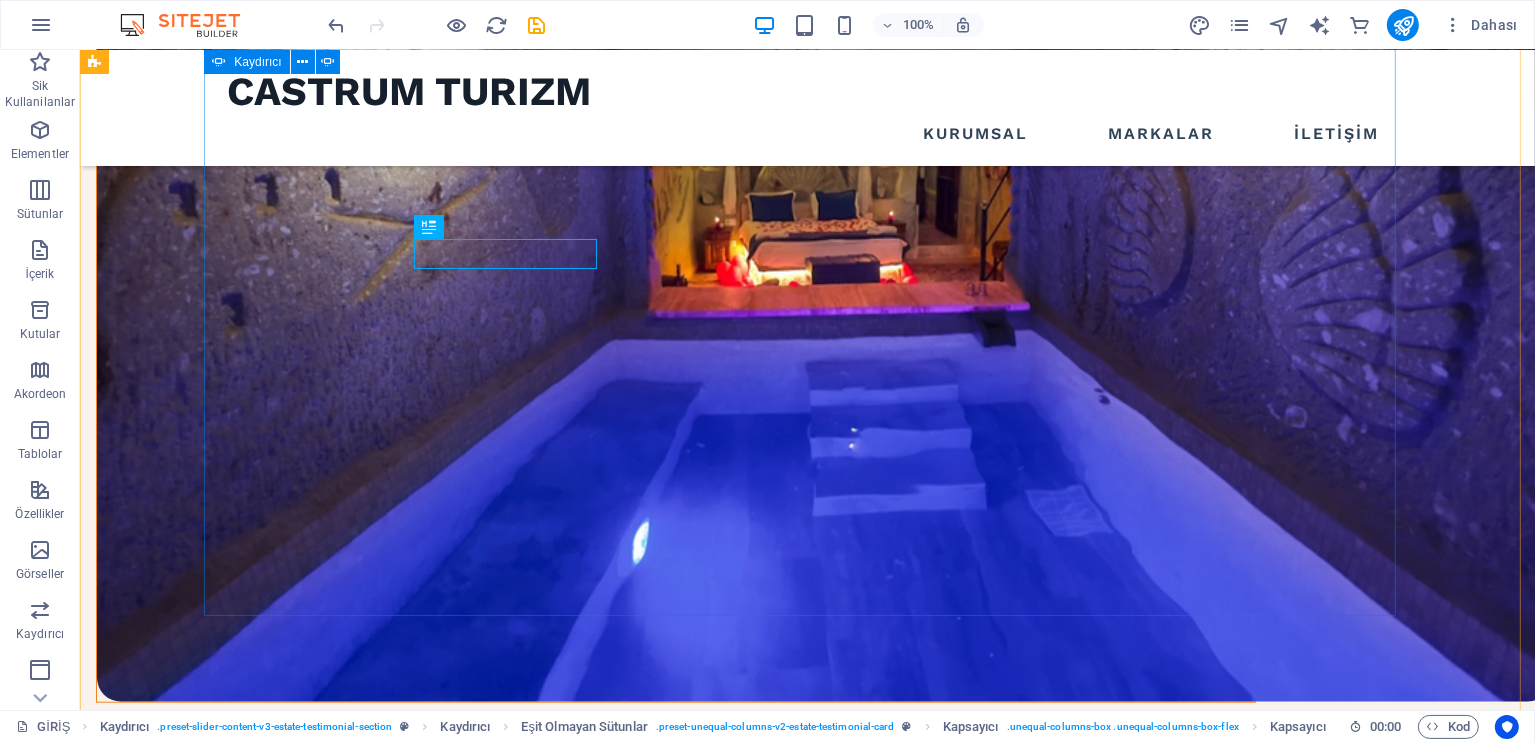 click on "3" at bounding box center [137, -919] 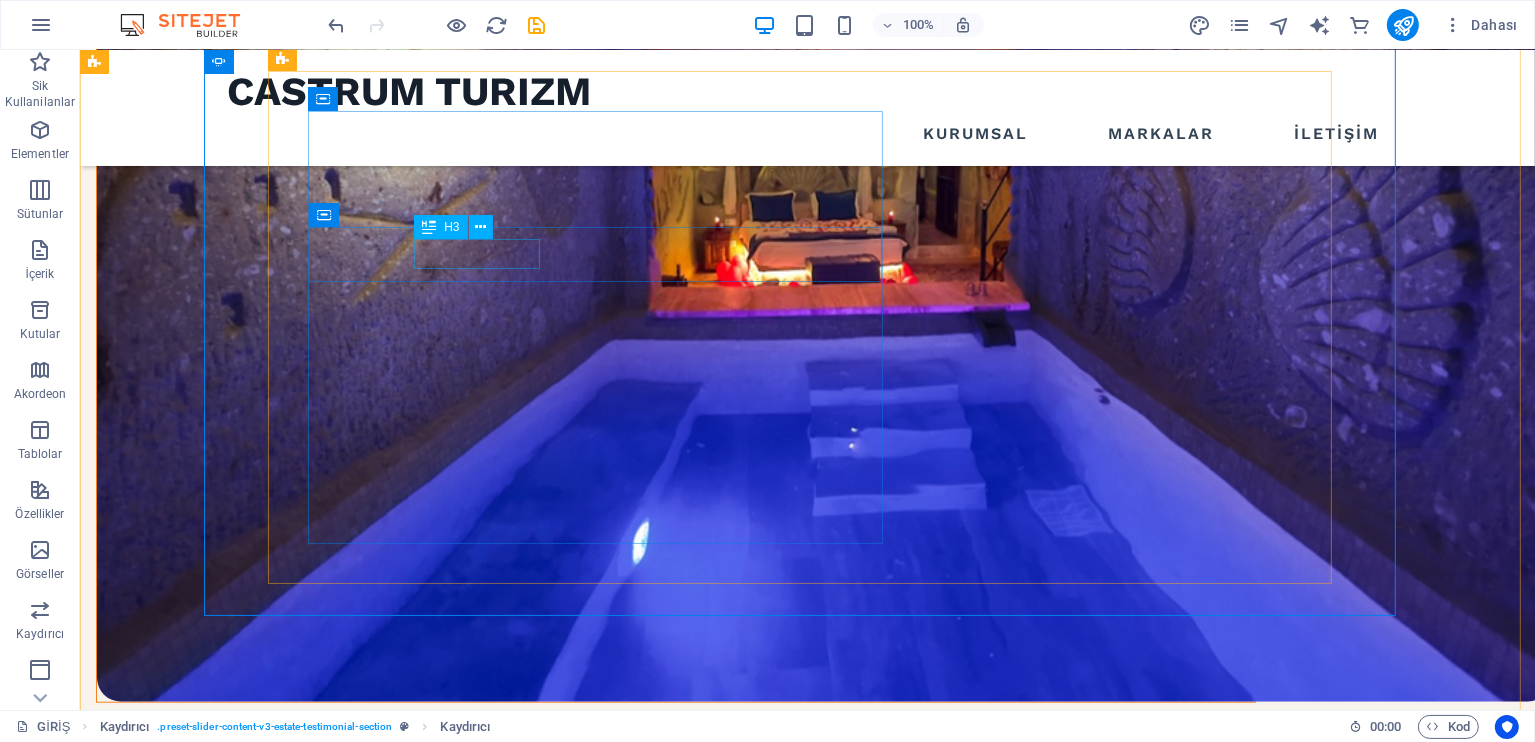 click on "Matt White" at bounding box center (-2791, 6741) 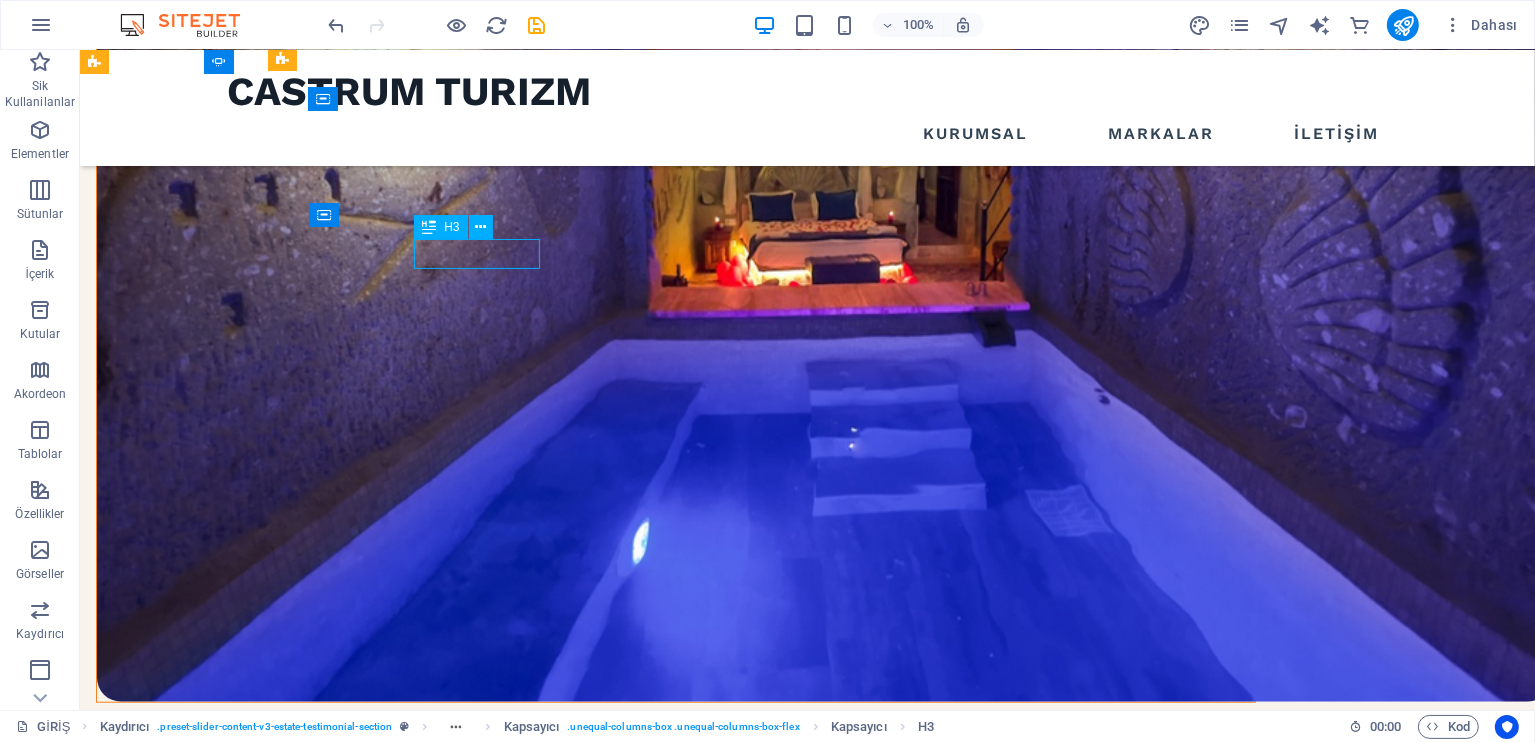 click on "Matt White" at bounding box center [-2791, 6741] 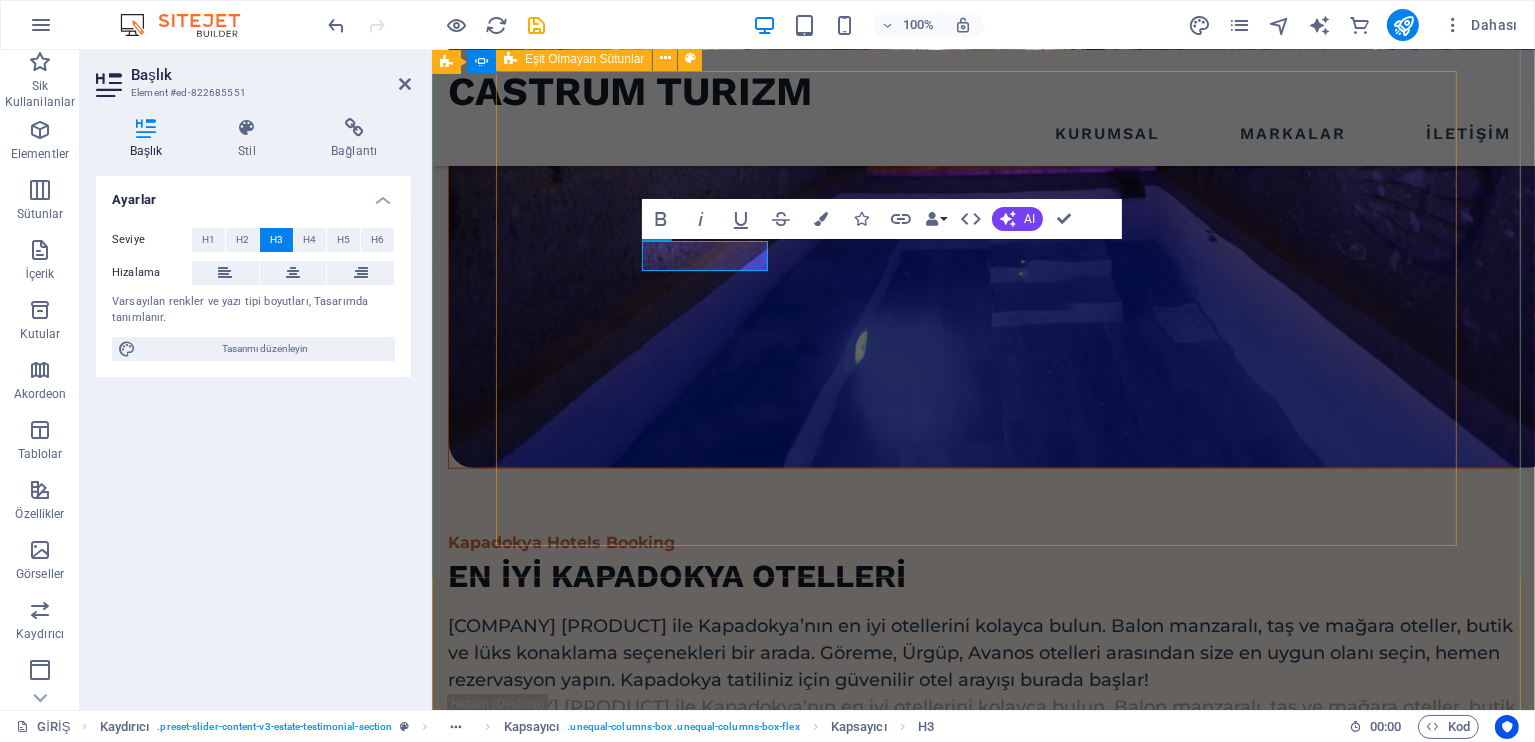 scroll, scrollTop: 1713, scrollLeft: 0, axis: vertical 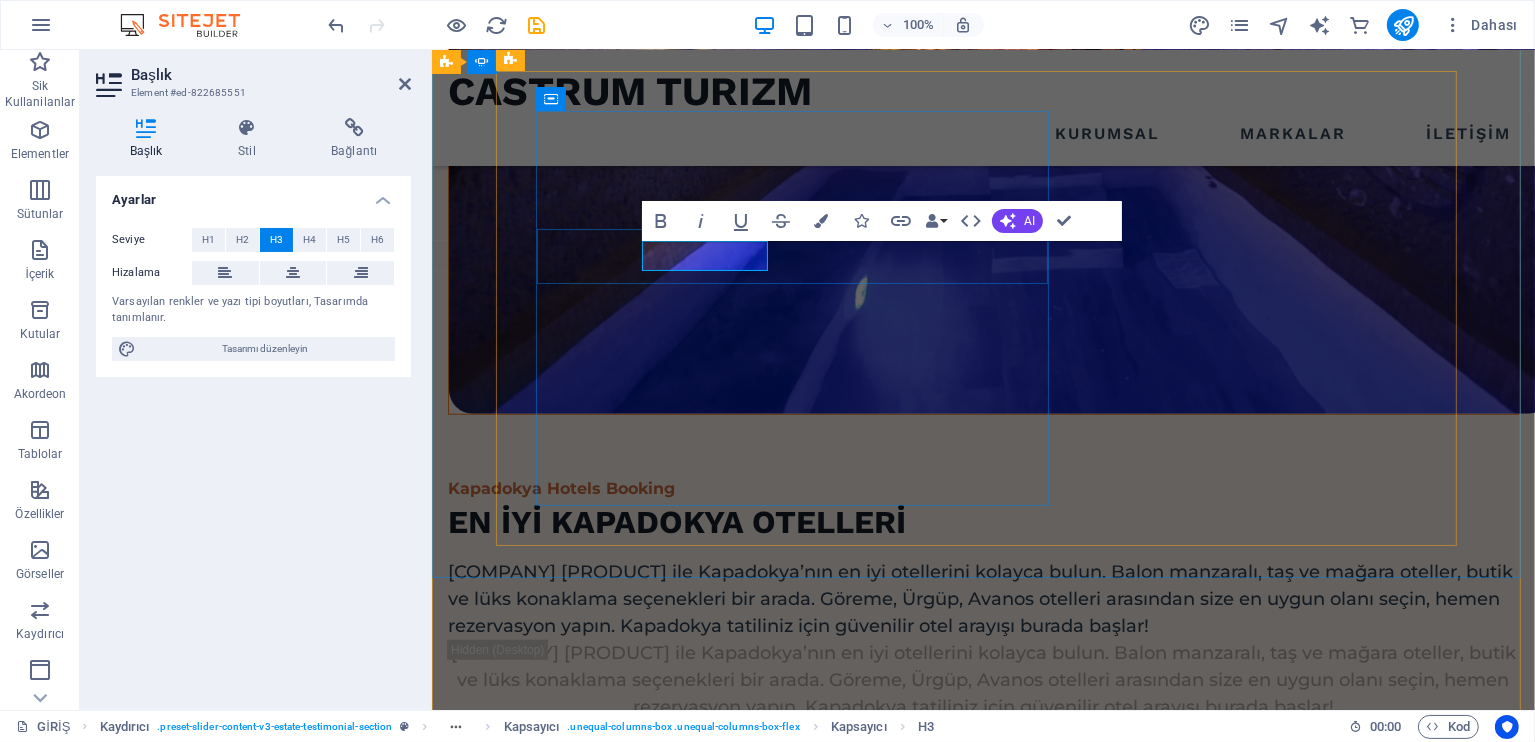 type 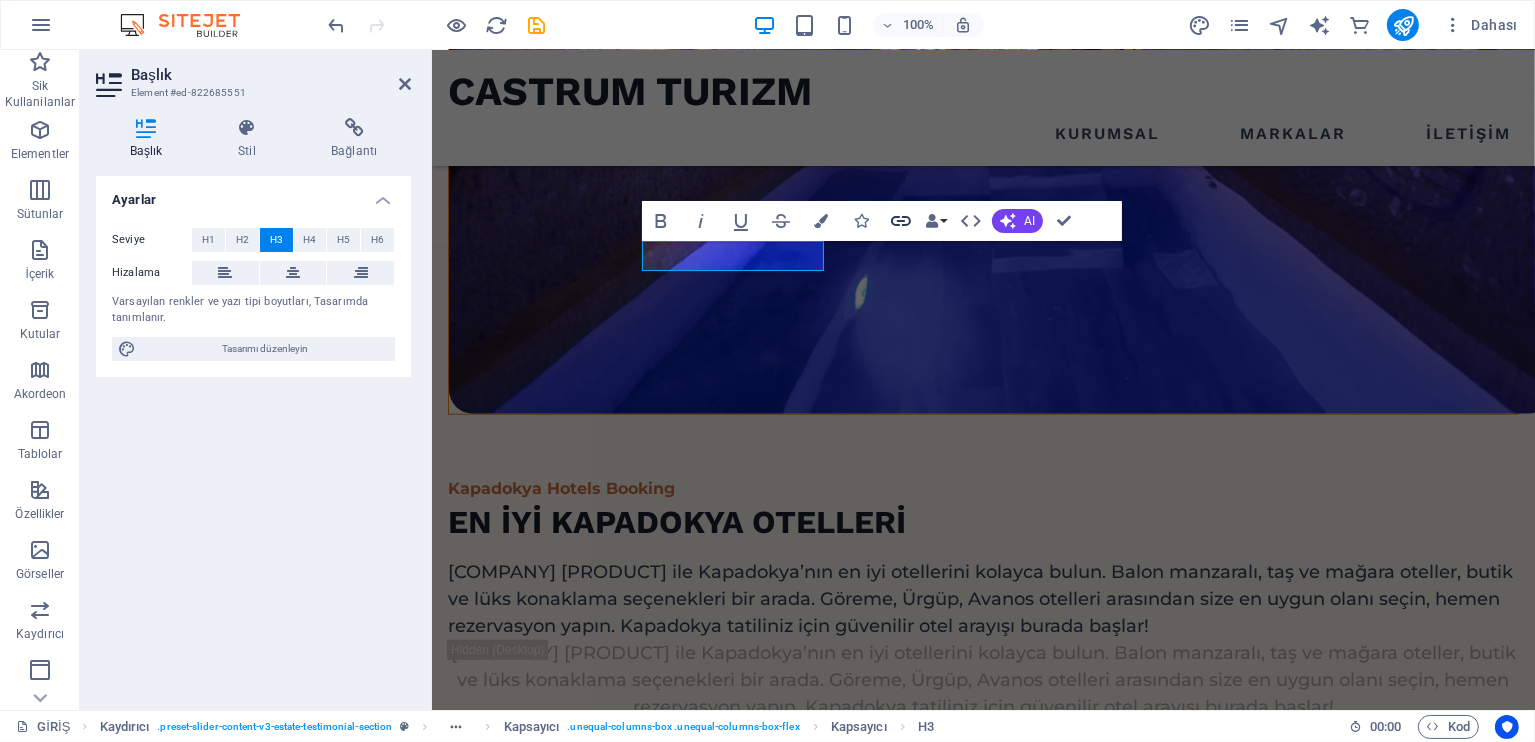 click 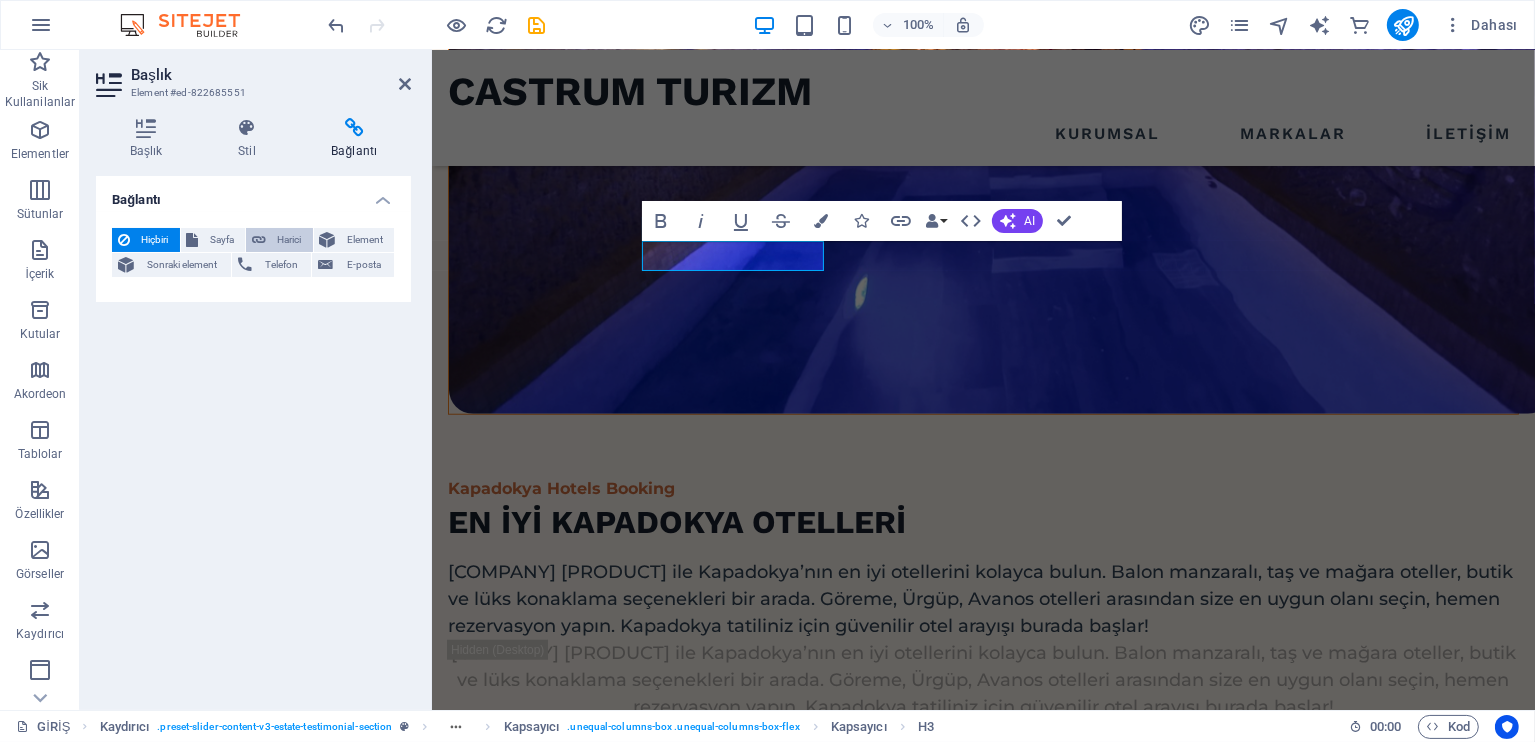 click on "Harici" at bounding box center [289, 240] 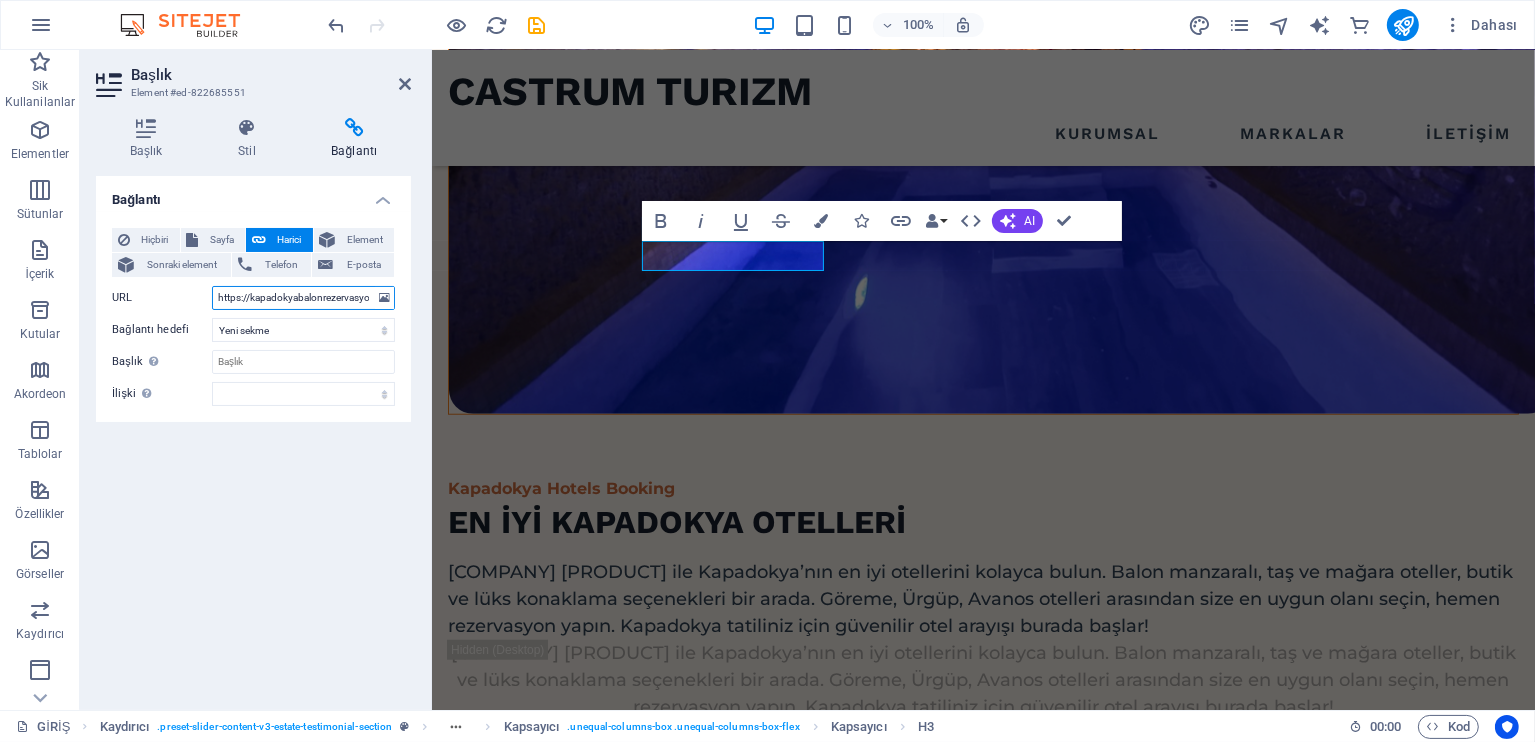 scroll, scrollTop: 0, scrollLeft: 0, axis: both 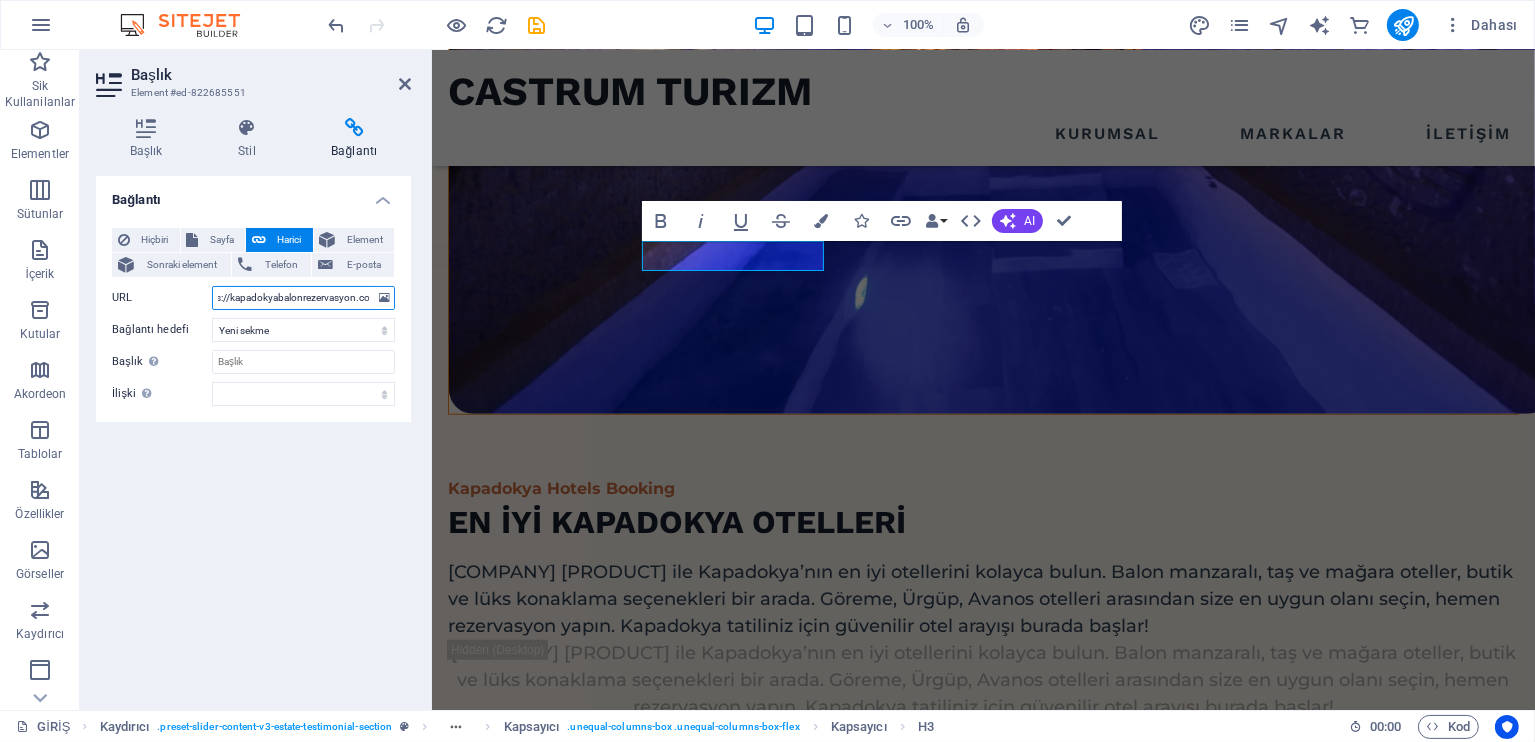type on "https://kapadokyabalonrezervasyon.com" 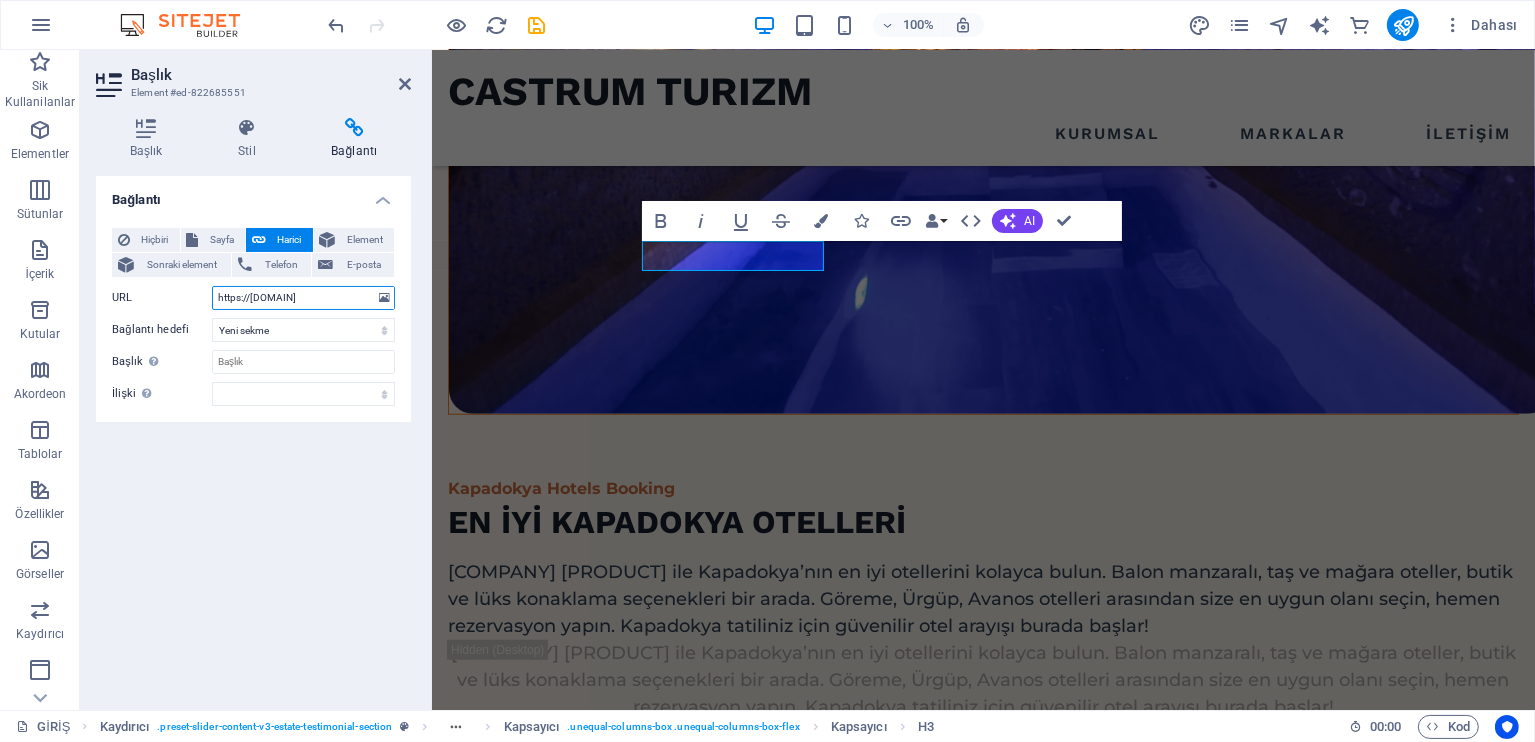 scroll, scrollTop: 0, scrollLeft: 28, axis: horizontal 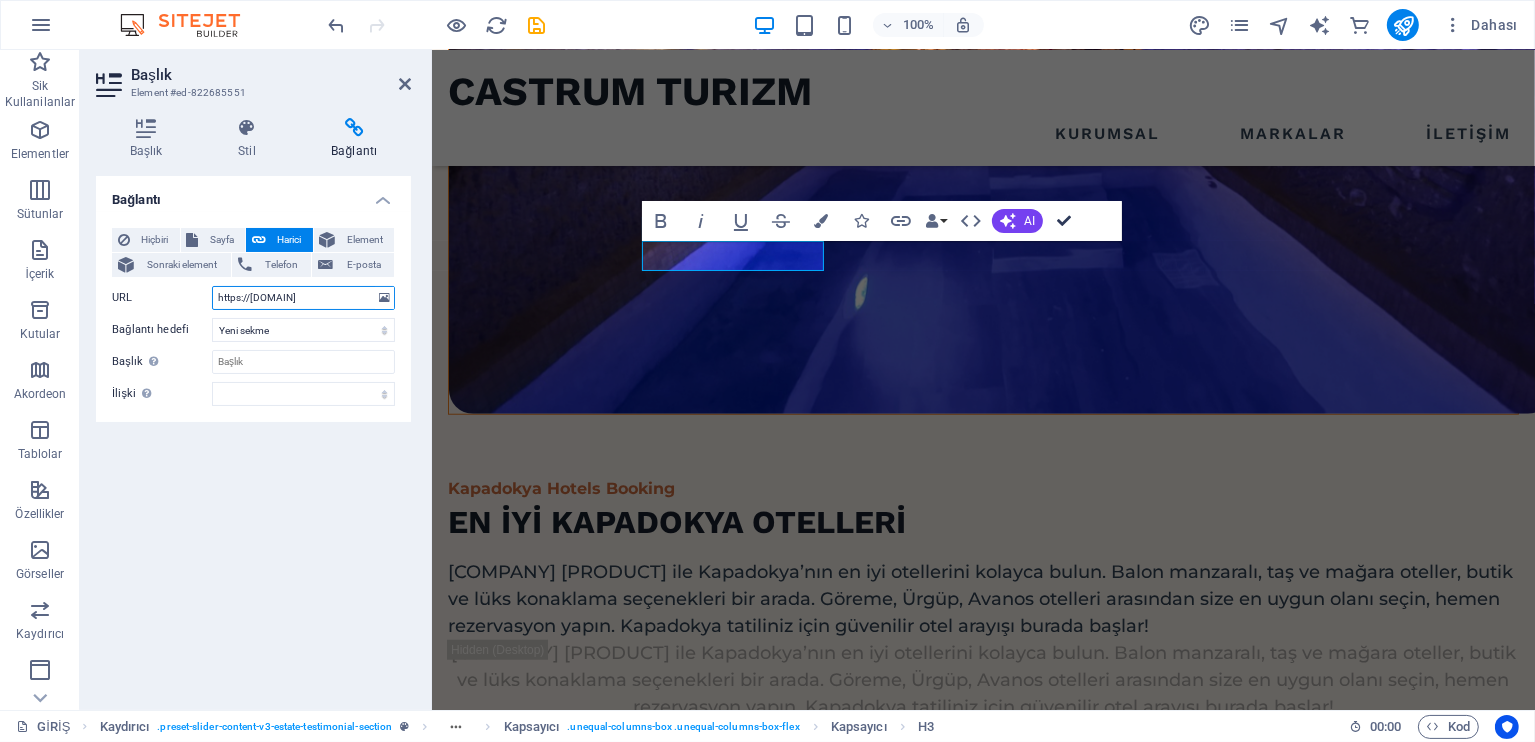 drag, startPoint x: 1068, startPoint y: 222, endPoint x: 987, endPoint y: 172, distance: 95.189285 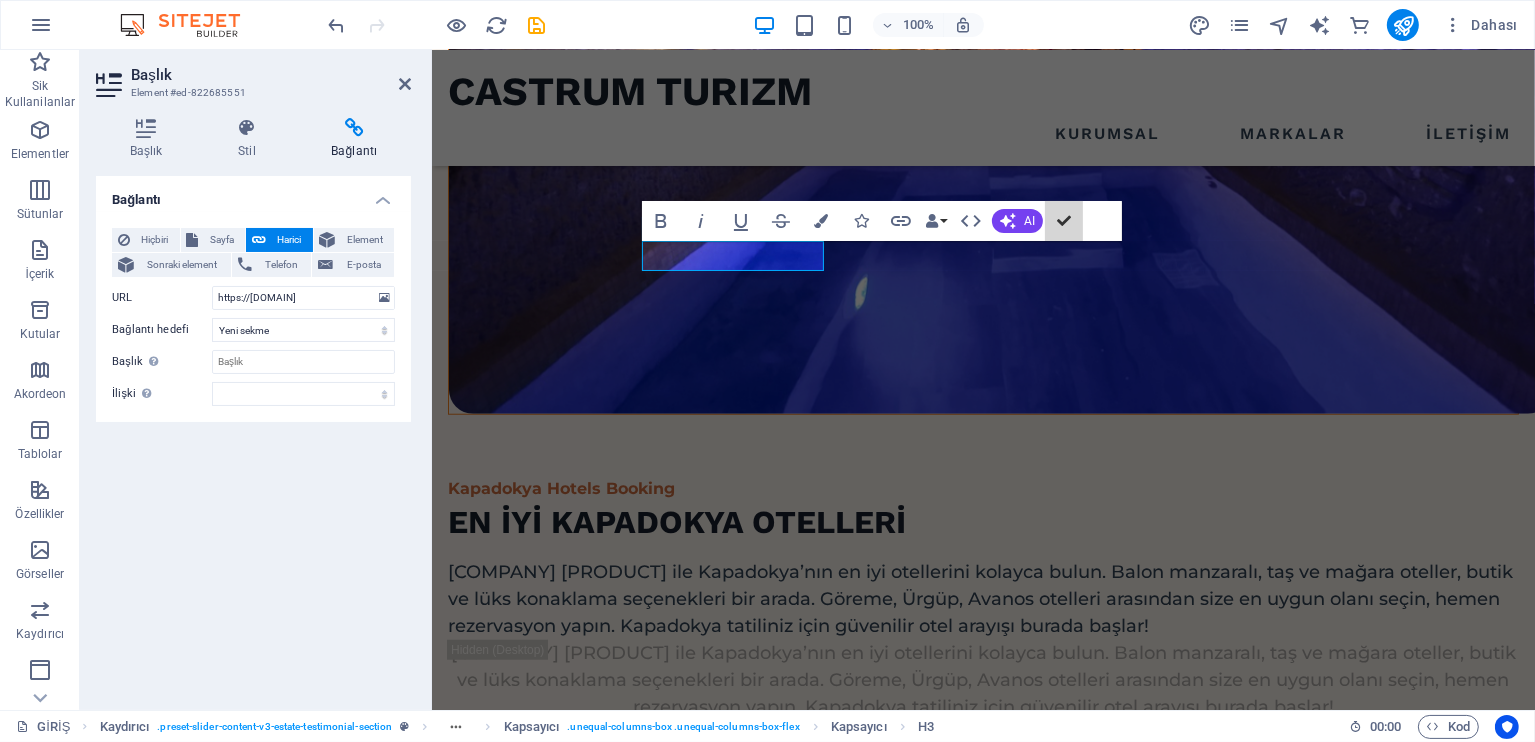 scroll, scrollTop: 1659, scrollLeft: 0, axis: vertical 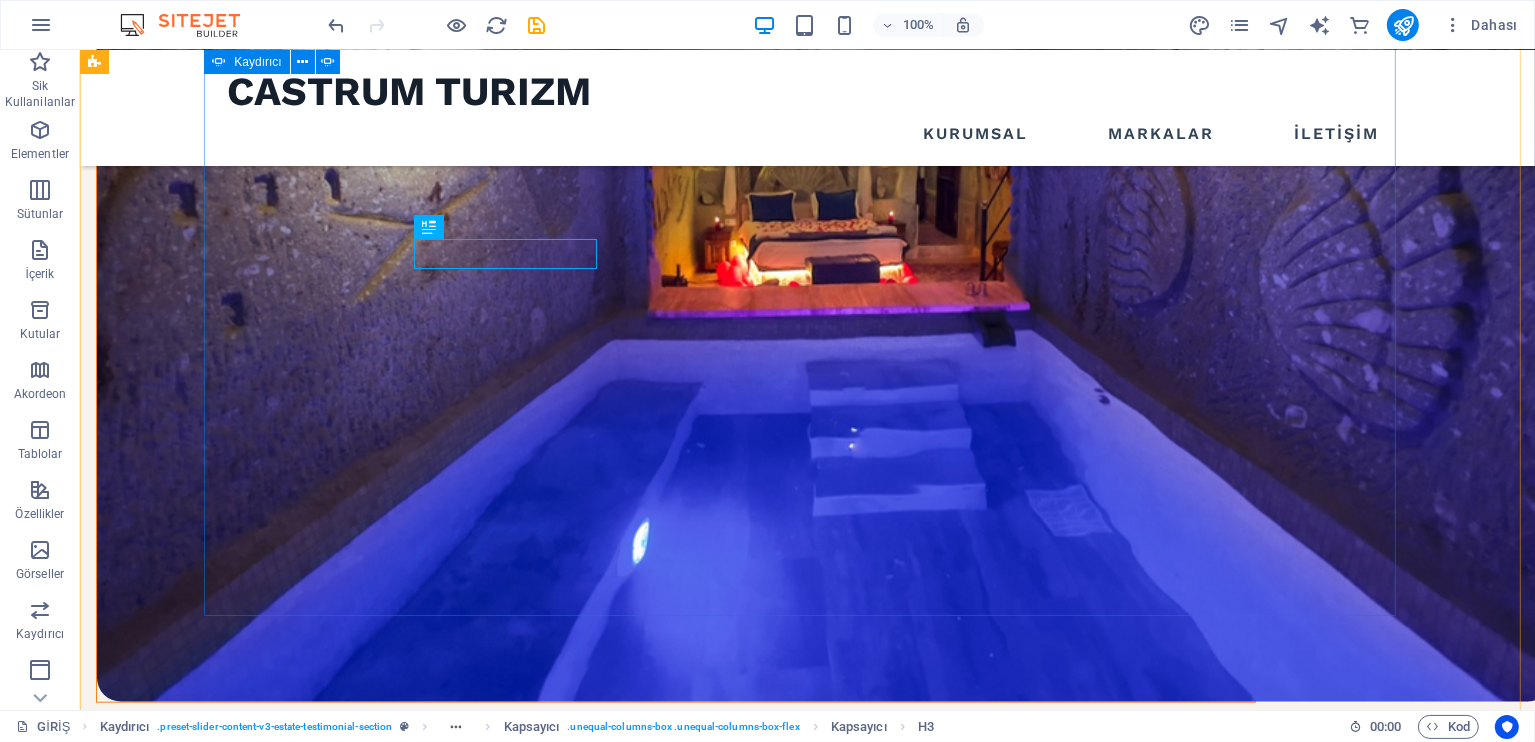 click on "1" at bounding box center [137, -973] 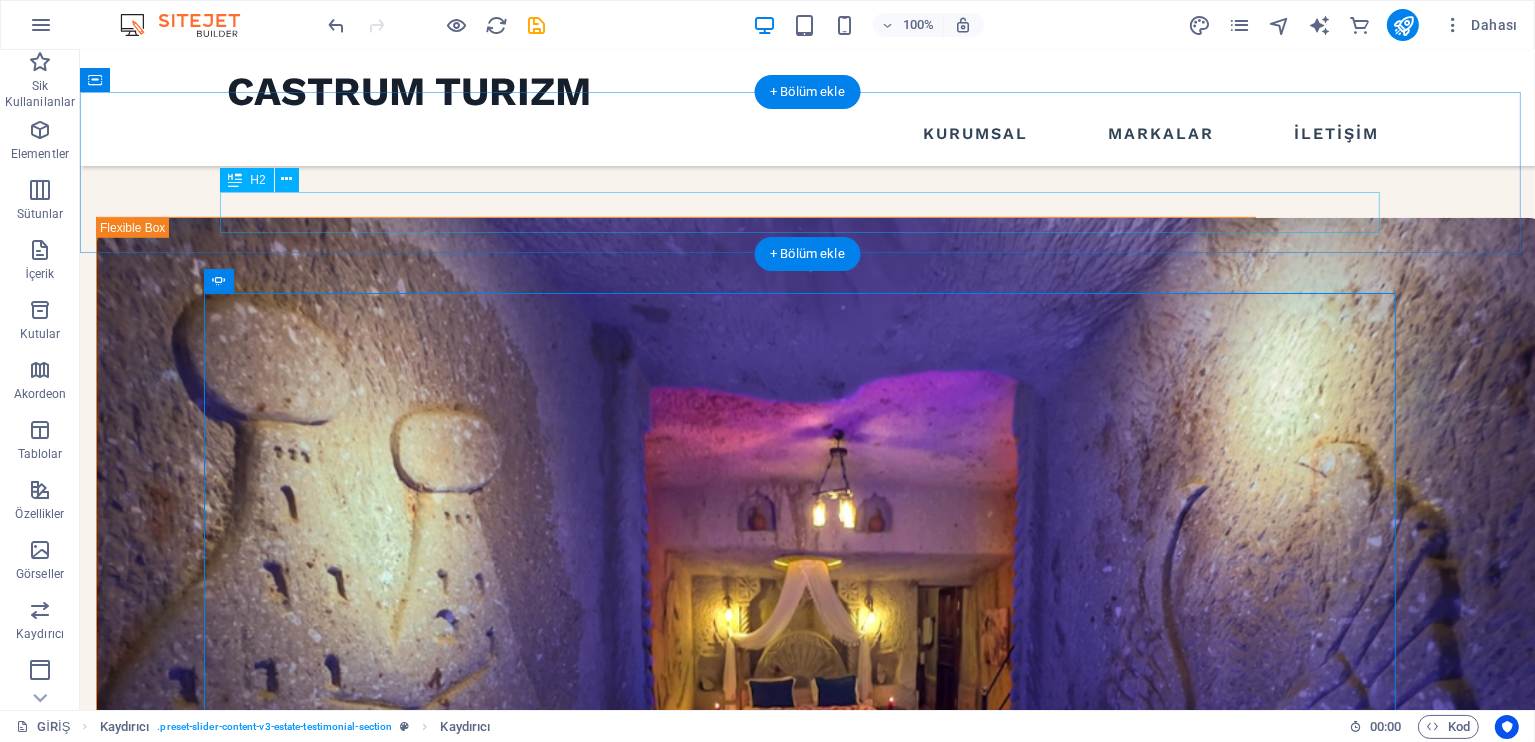 scroll, scrollTop: 1139, scrollLeft: 0, axis: vertical 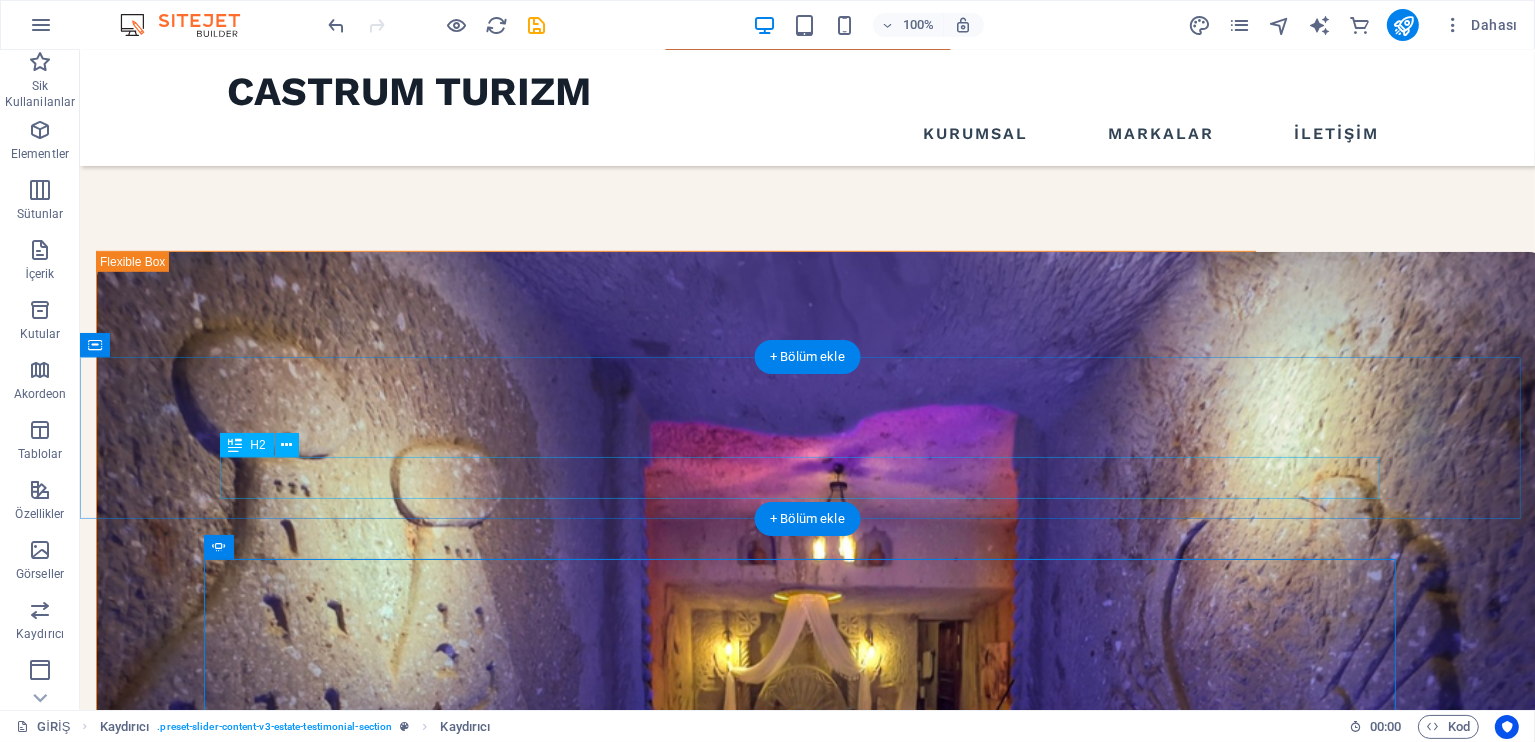 click on "What our customers say" at bounding box center [807, 1833] 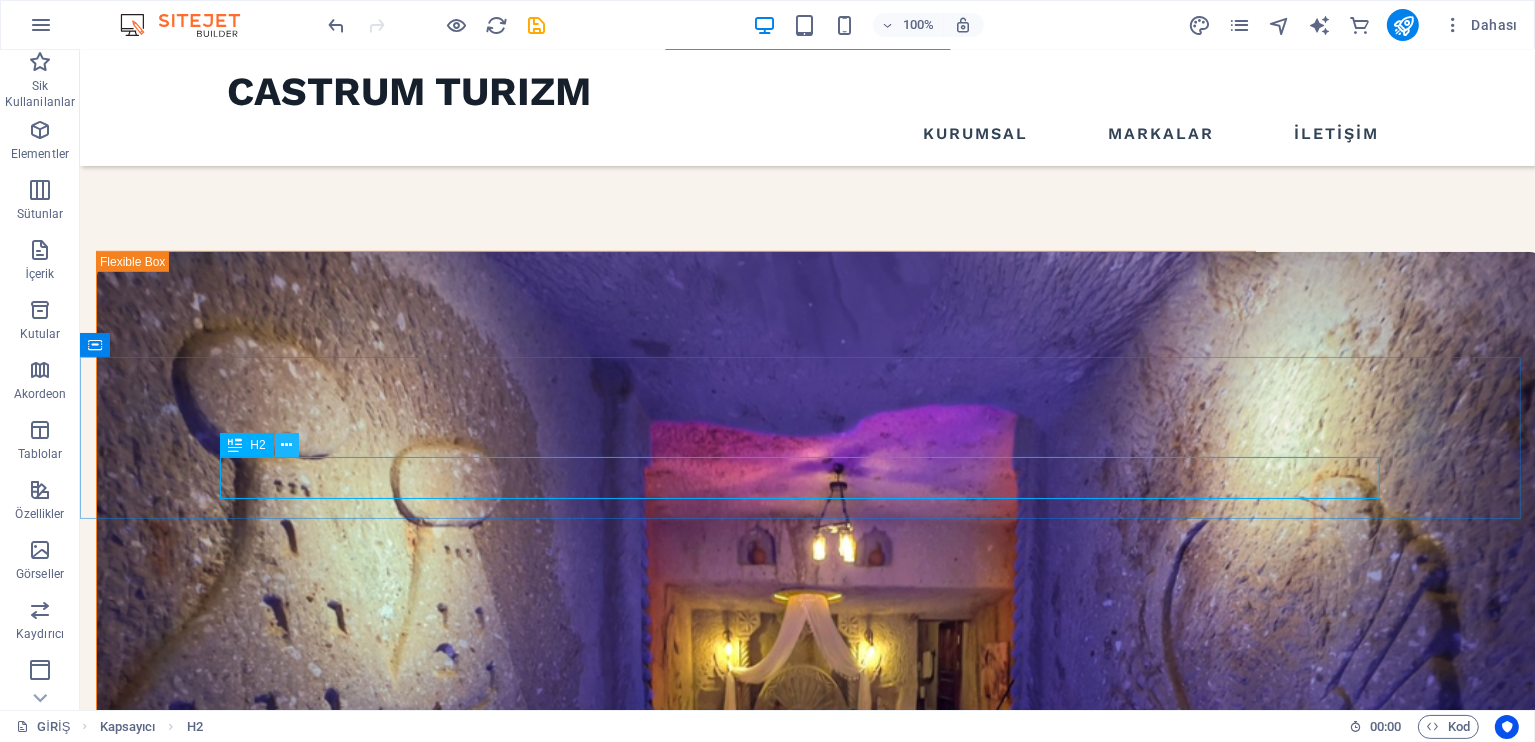 click at bounding box center (286, 445) 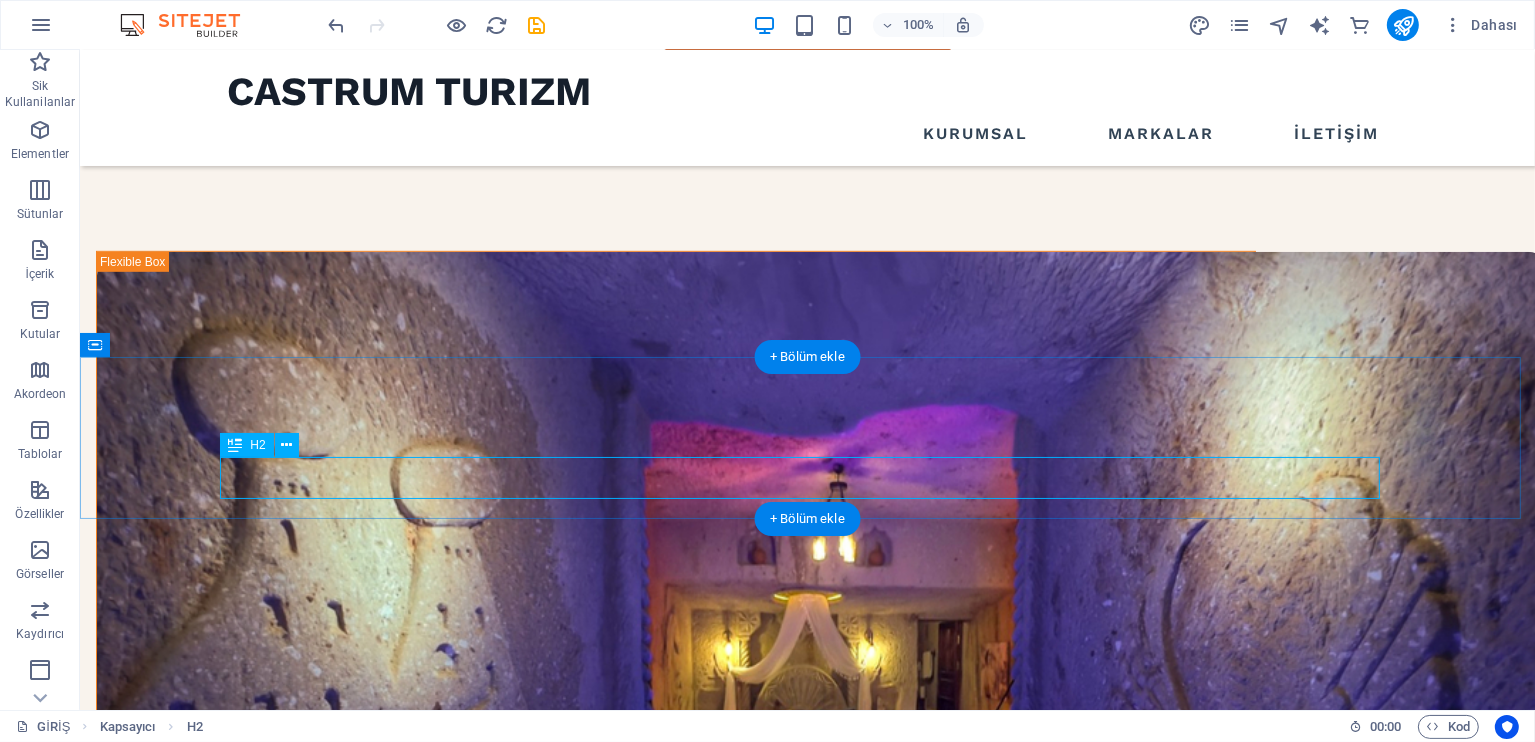 click on "What our customers say" at bounding box center (807, 1833) 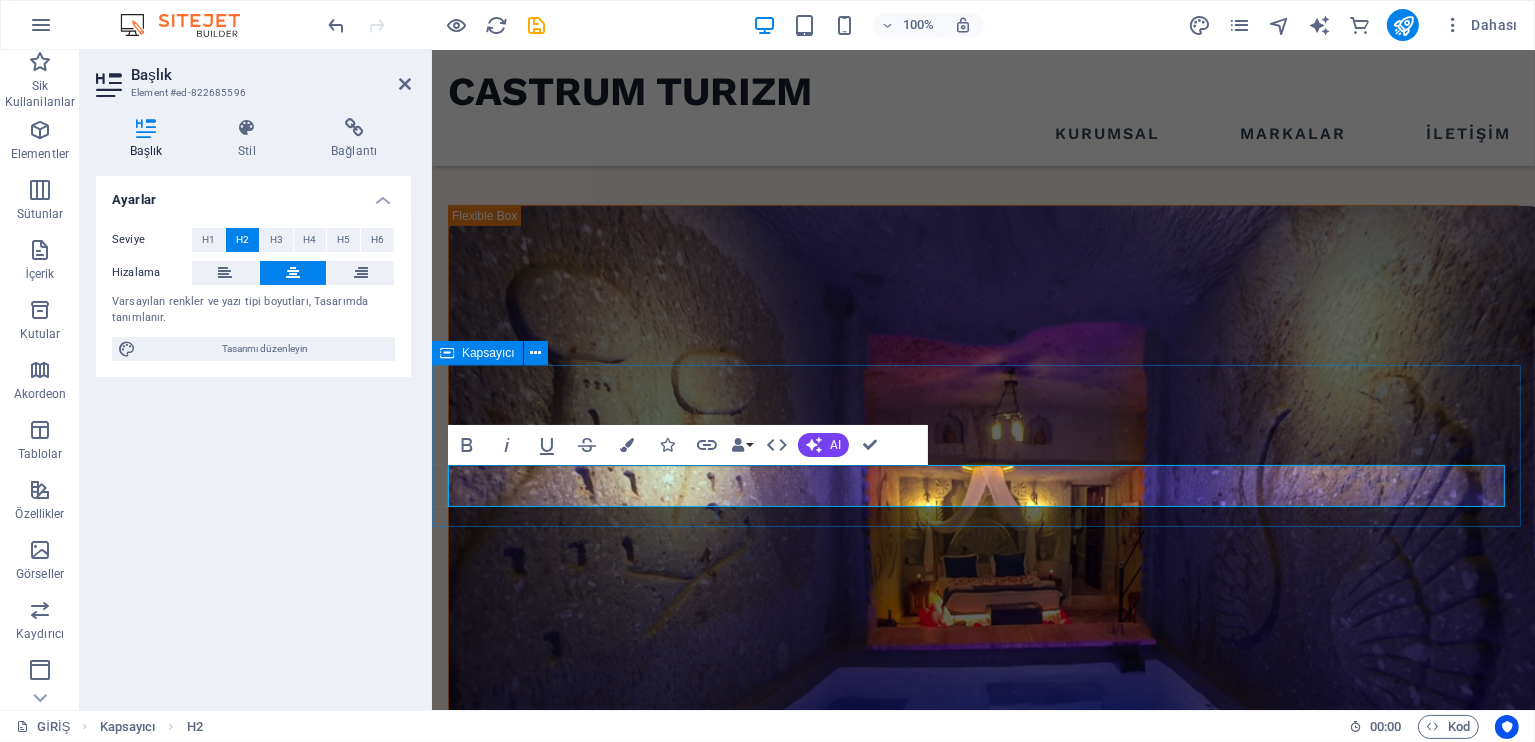 type 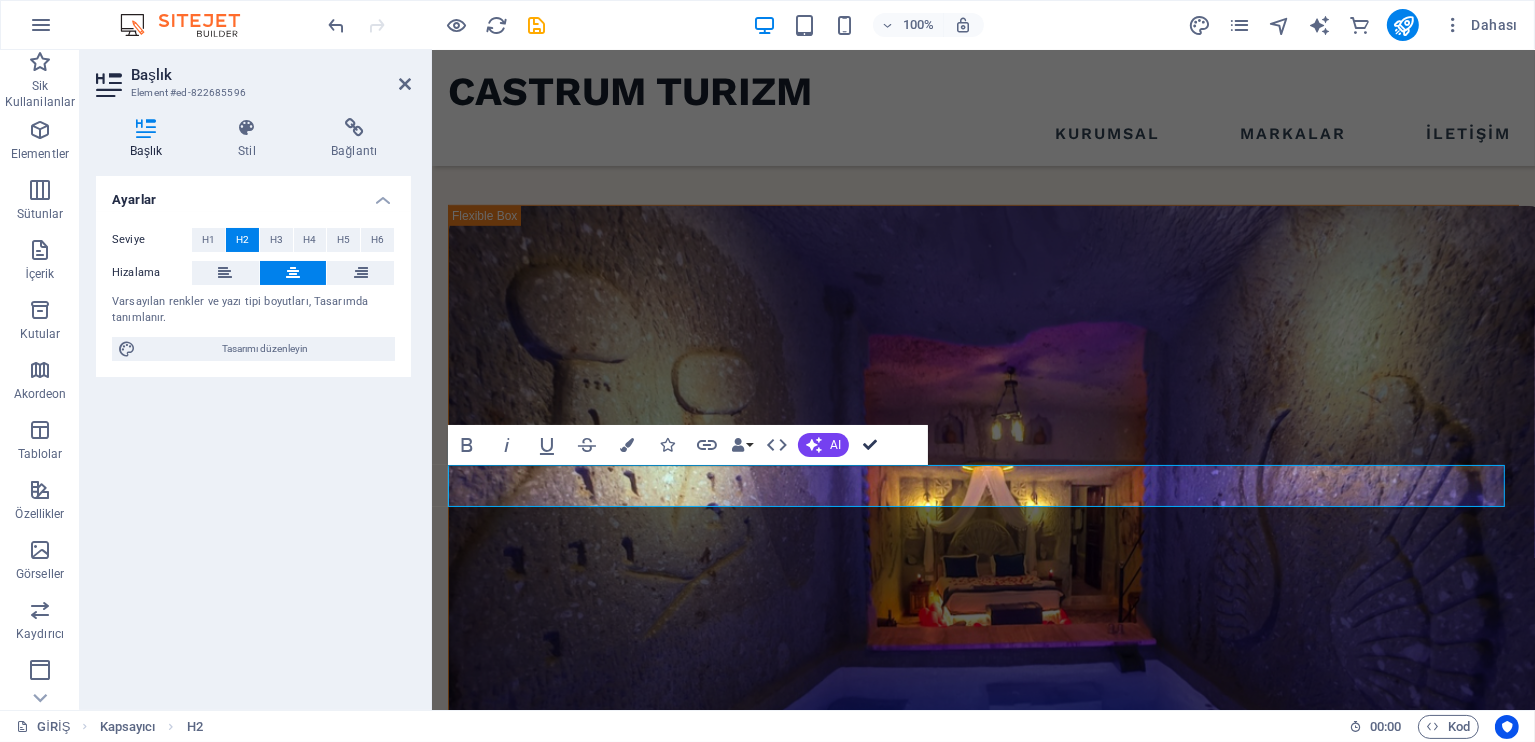 drag, startPoint x: 869, startPoint y: 436, endPoint x: 843, endPoint y: 388, distance: 54.589375 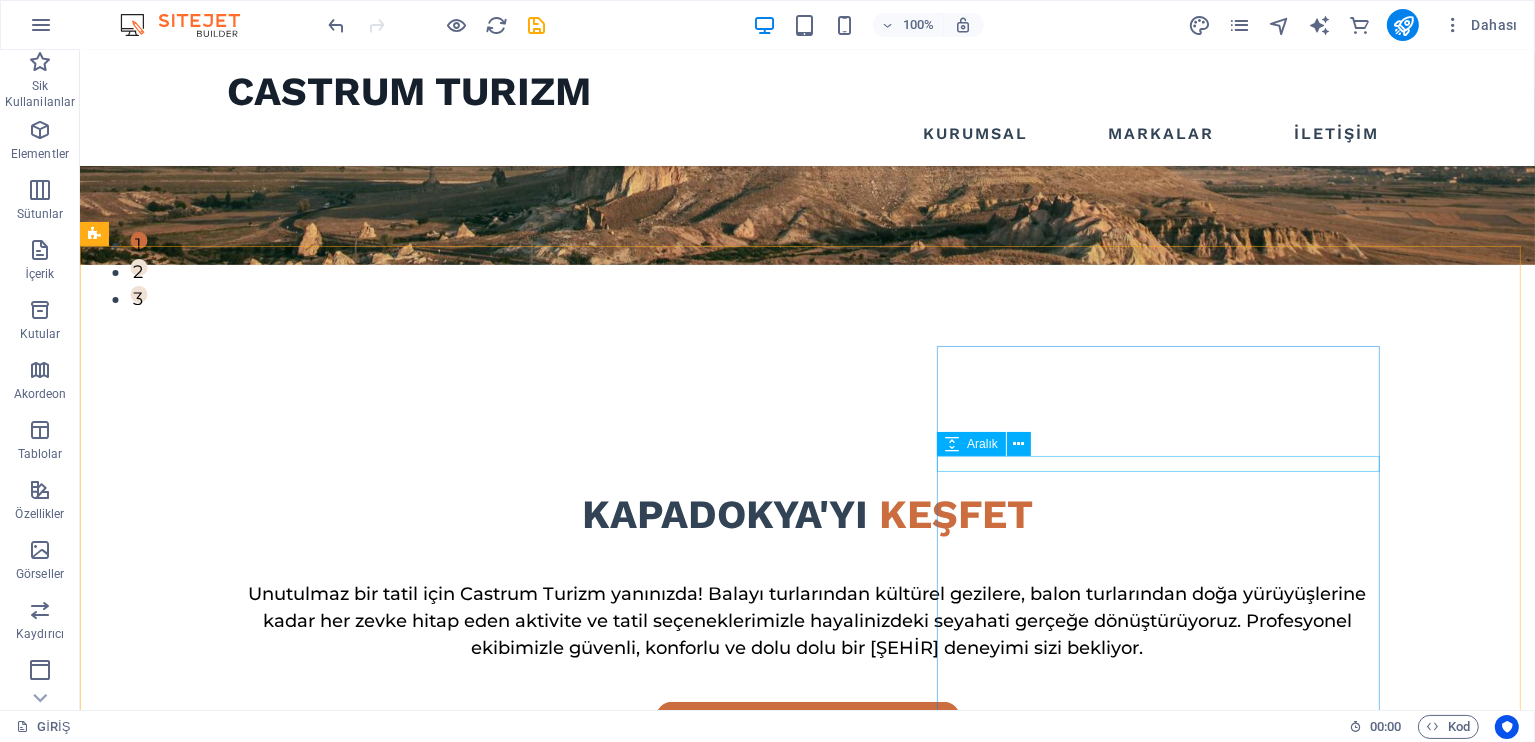 scroll, scrollTop: 464, scrollLeft: 0, axis: vertical 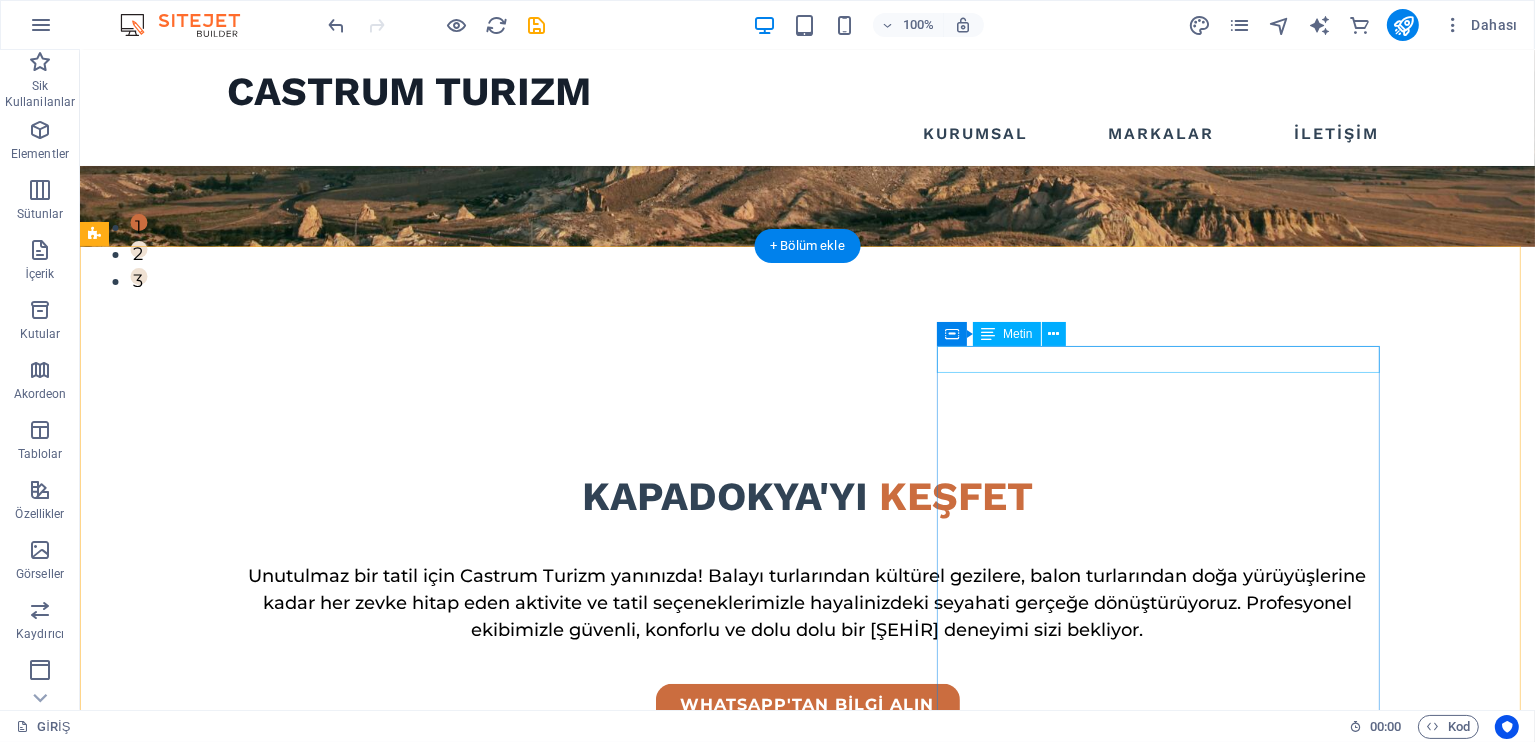 click on "Kapadokya Hotels Booking" at bounding box center (675, 1971) 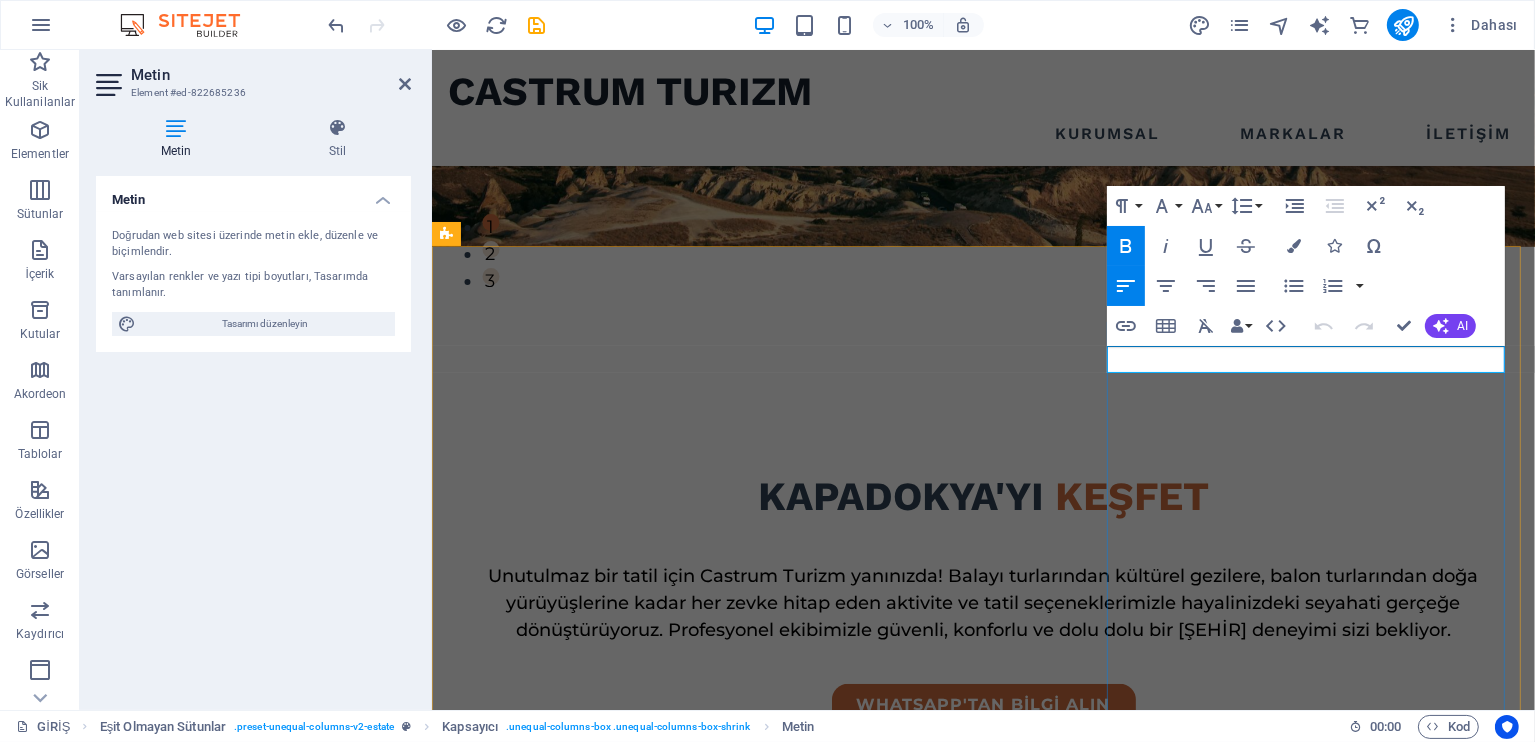 click on "Kapadokya Hotels Booking" at bounding box center (560, 1737) 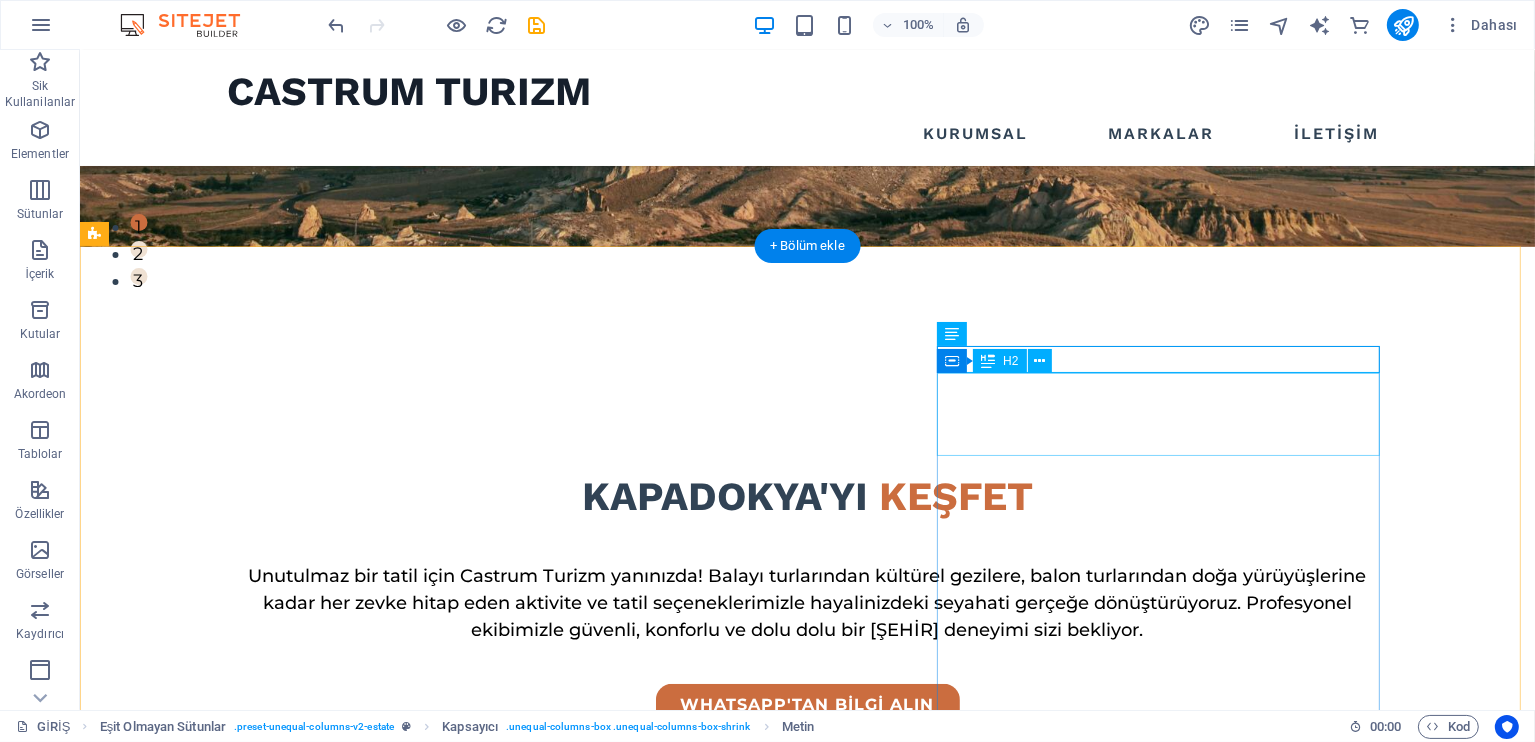 click on "EN İYİ KAPADOKYA OTELLERİ" at bounding box center (675, 2006) 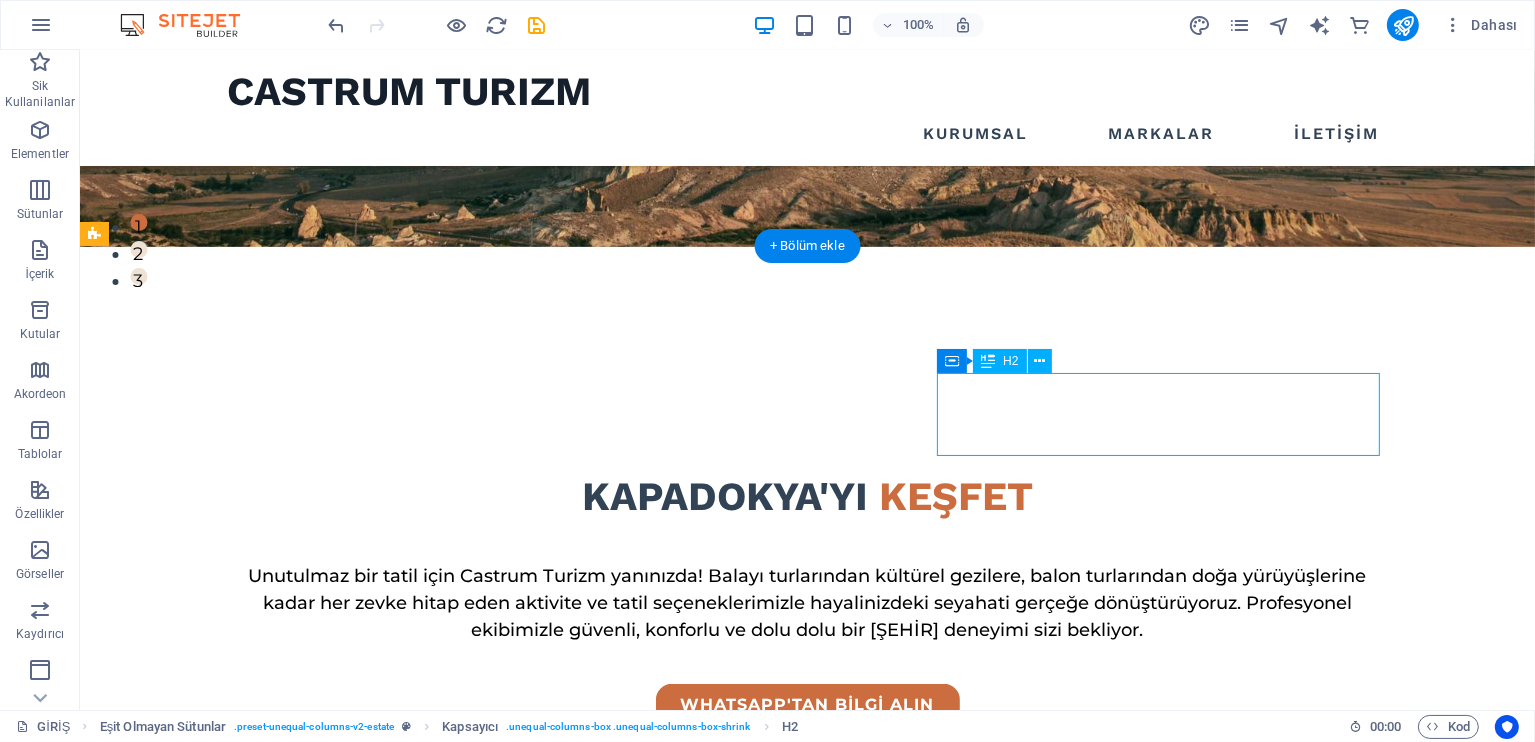 click on "EN İYİ KAPADOKYA OTELLERİ" at bounding box center (675, 2006) 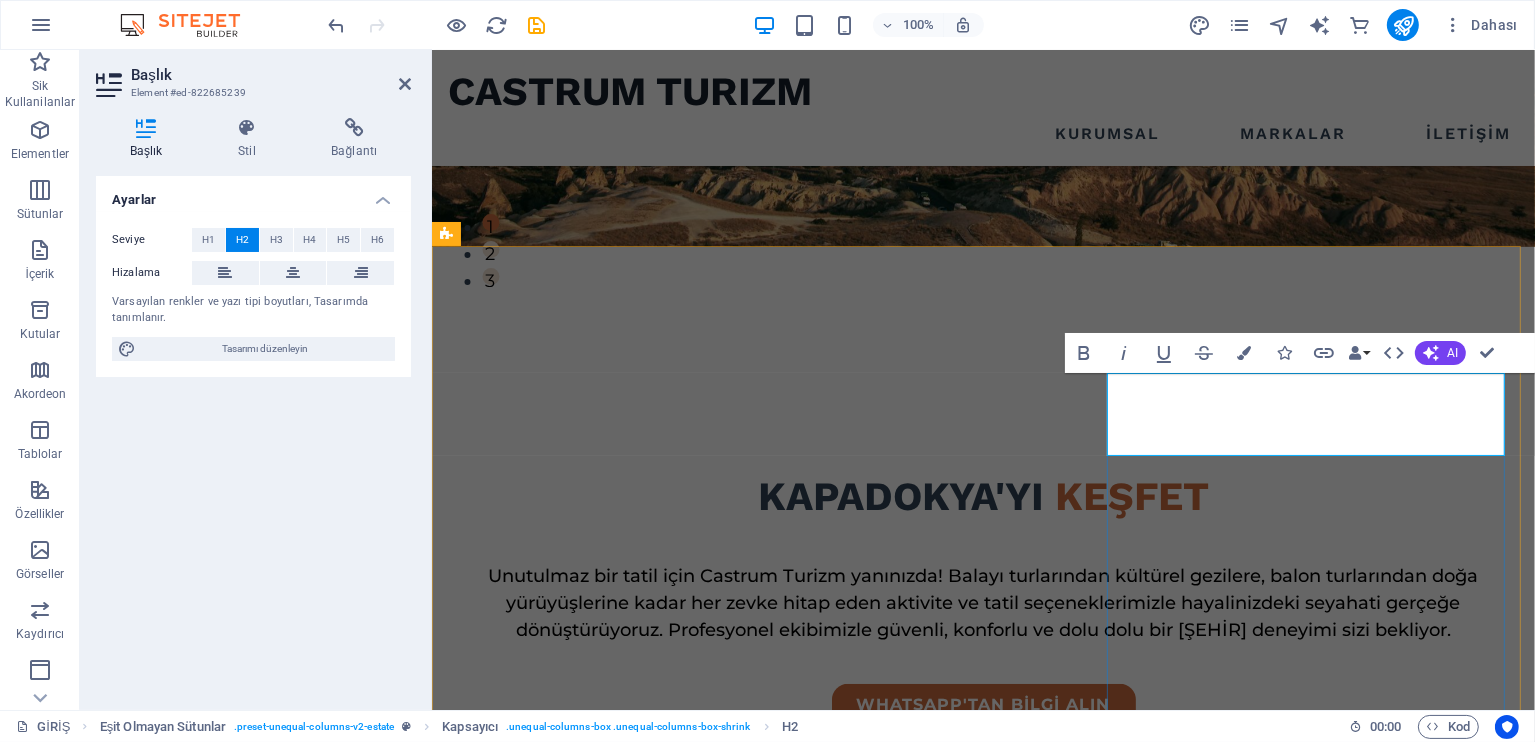 type 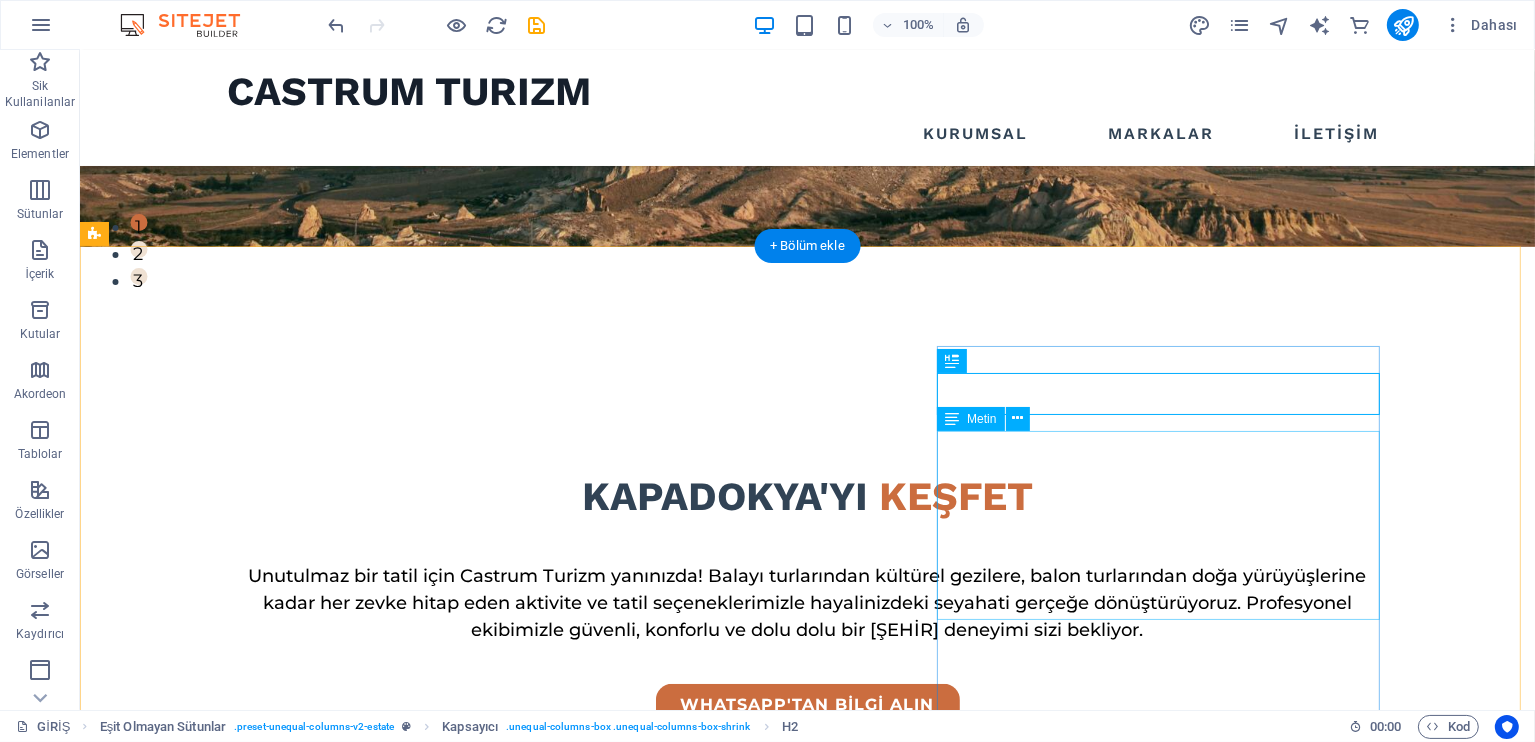 click on "Kapadokya Hotels Booking ile Kapadokya’nın en iyi otellerini kolayca bulun. Balon manzaralı, taş ve mağara oteller, butik ve lüks konaklama seçenekleri bir arada. Göreme, Ürgüp, Avanos otelleri arasından size en uygun olanı seçin, hemen rezervasyon yapın. Kapadokya tatiliniz için güvenilir otel arayışı burada başlar!" at bounding box center (675, 2083) 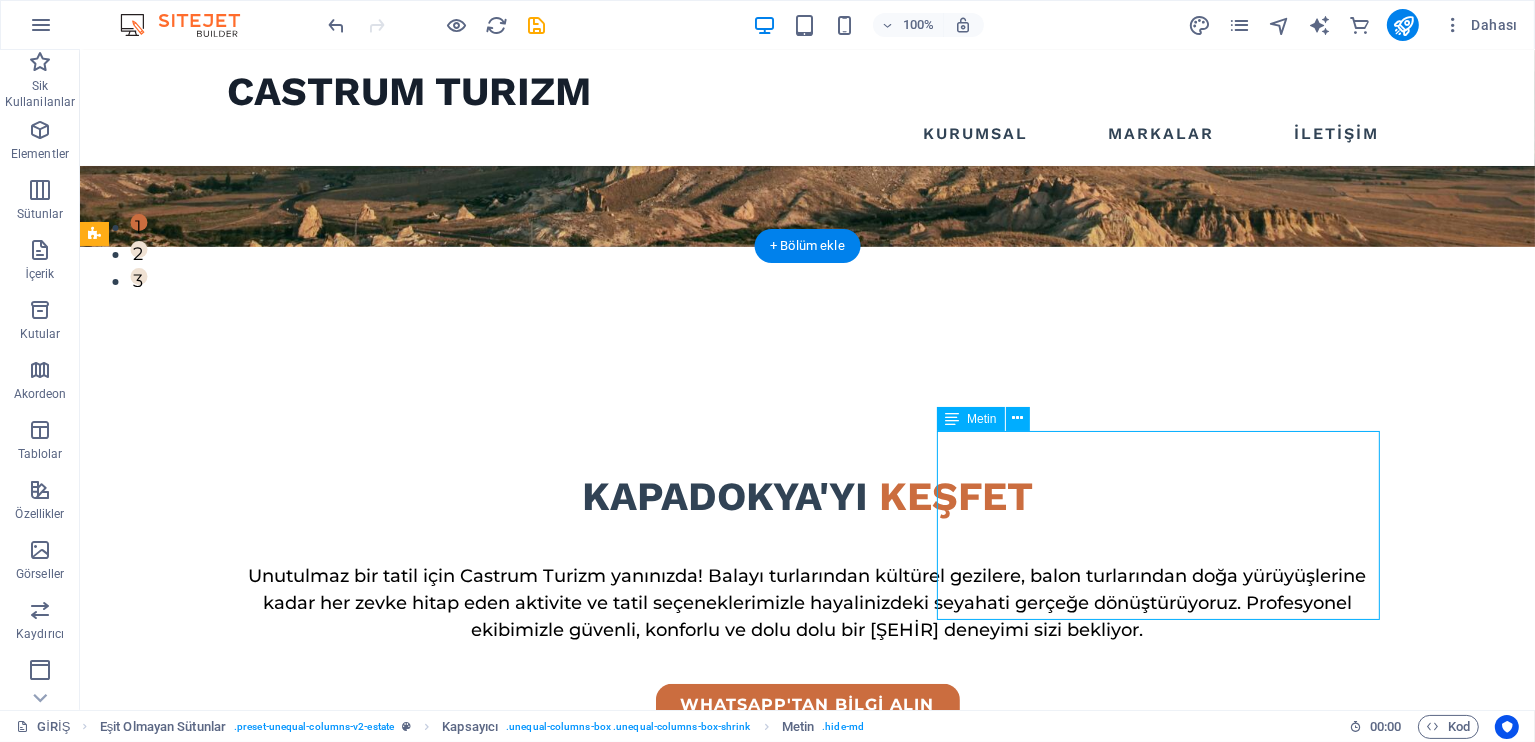 click on "Kapadokya Hotels Booking ile Kapadokya’nın en iyi otellerini kolayca bulun. Balon manzaralı, taş ve mağara oteller, butik ve lüks konaklama seçenekleri bir arada. Göreme, Ürgüp, Avanos otelleri arasından size en uygun olanı seçin, hemen rezervasyon yapın. Kapadokya tatiliniz için güvenilir otel arayışı burada başlar!" at bounding box center (675, 2083) 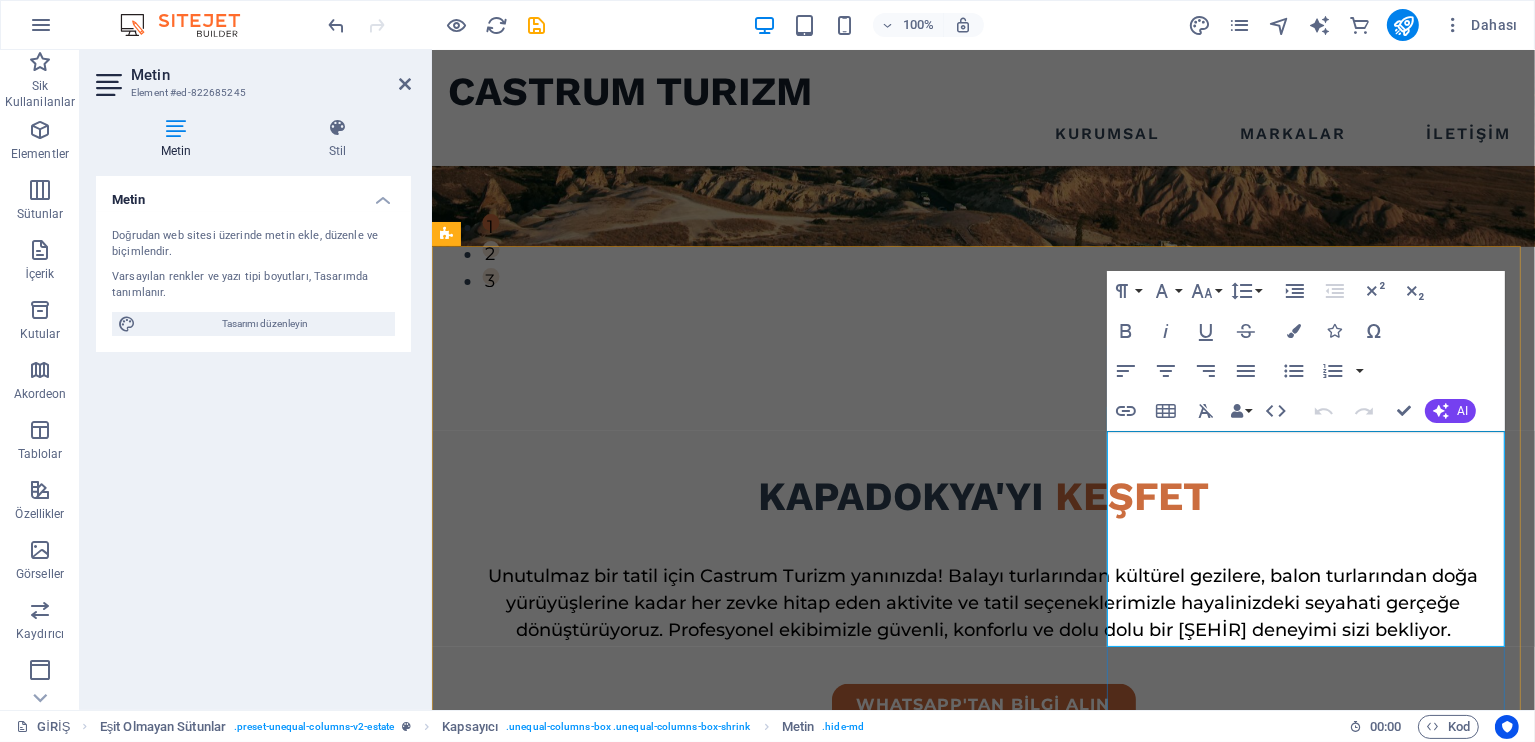 click on "Kapadokya Hotels Booking ile Kapadokya’nın en iyi otellerini kolayca bulun. Balon manzaralı, taş ve mağara oteller, butik ve lüks konaklama seçenekleri bir arada. Göreme, Ürgüp, Avanos otelleri arasından size en uygun olanı seçin, hemen rezervasyon yapın. Kapadokya tatiliniz için güvenilir otel arayışı burada başlar!" at bounding box center [982, 1848] 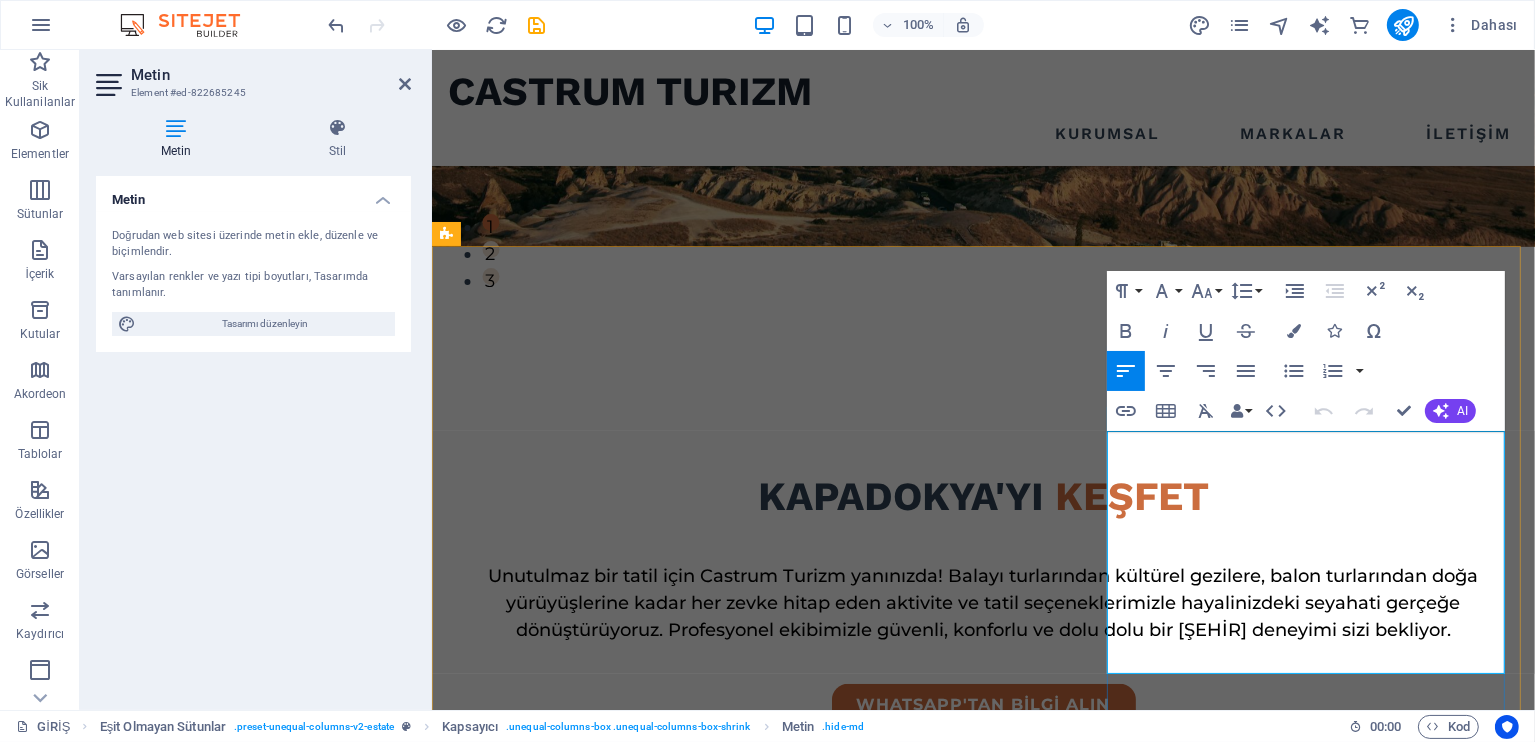 scroll, scrollTop: 7224, scrollLeft: 2, axis: both 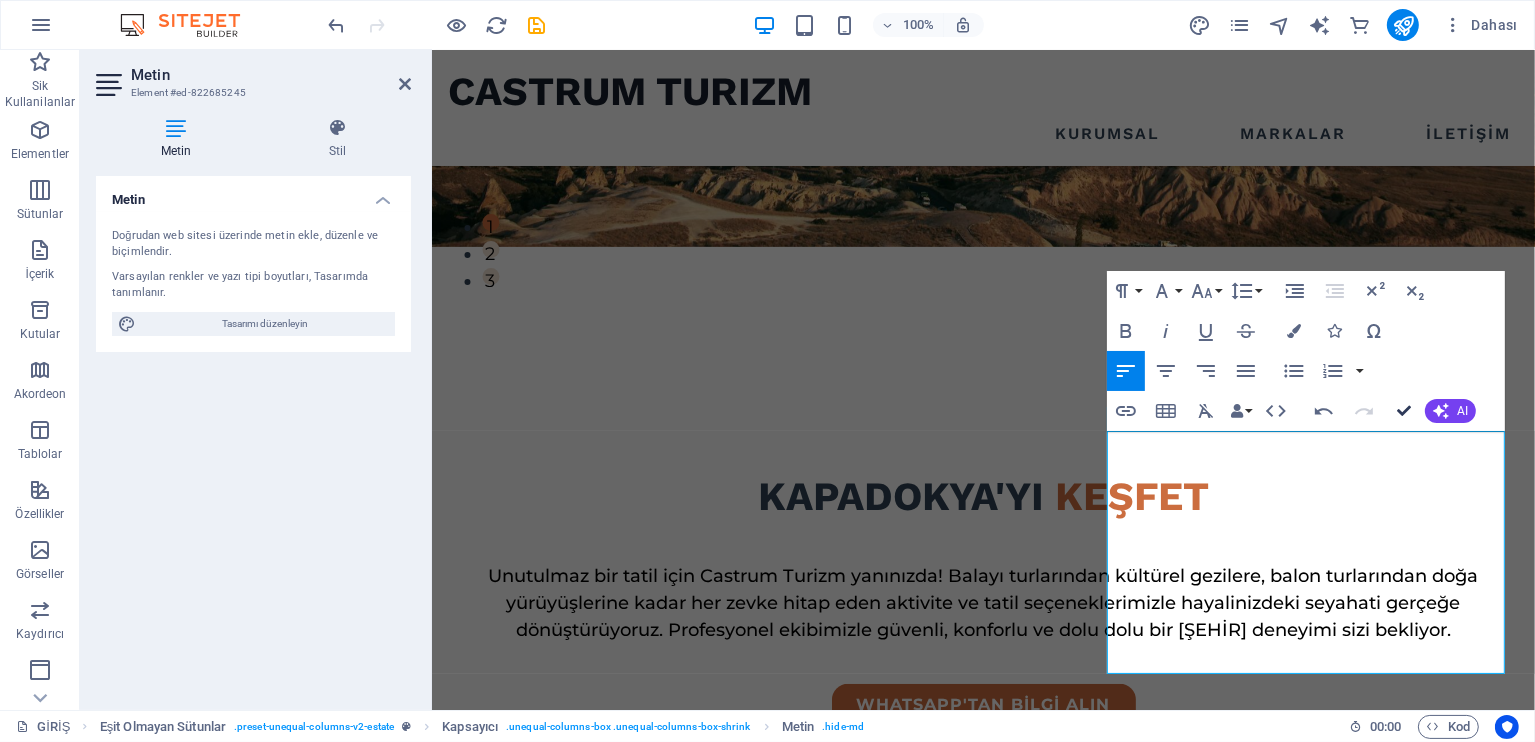 drag, startPoint x: 1410, startPoint y: 404, endPoint x: 1287, endPoint y: 419, distance: 123.911255 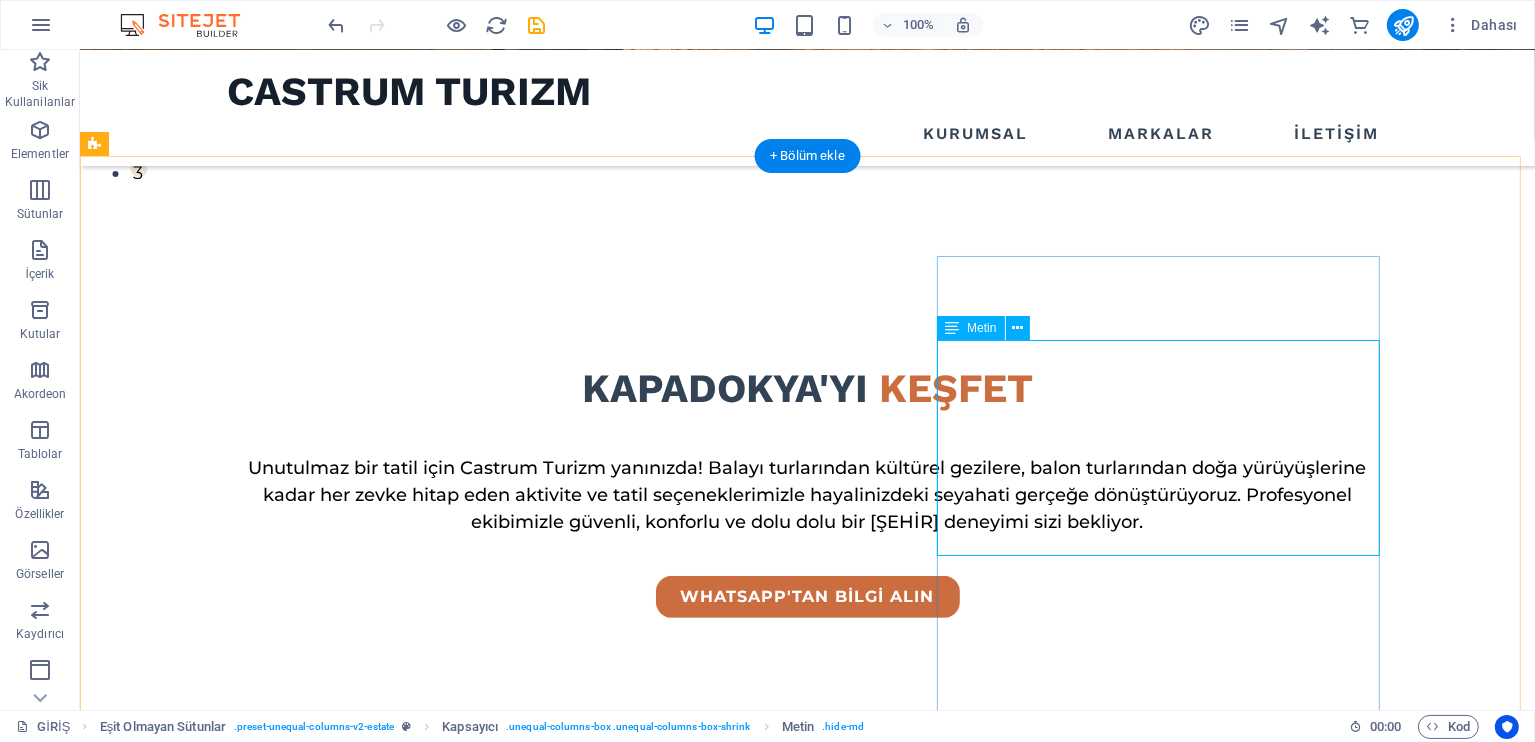 scroll, scrollTop: 664, scrollLeft: 0, axis: vertical 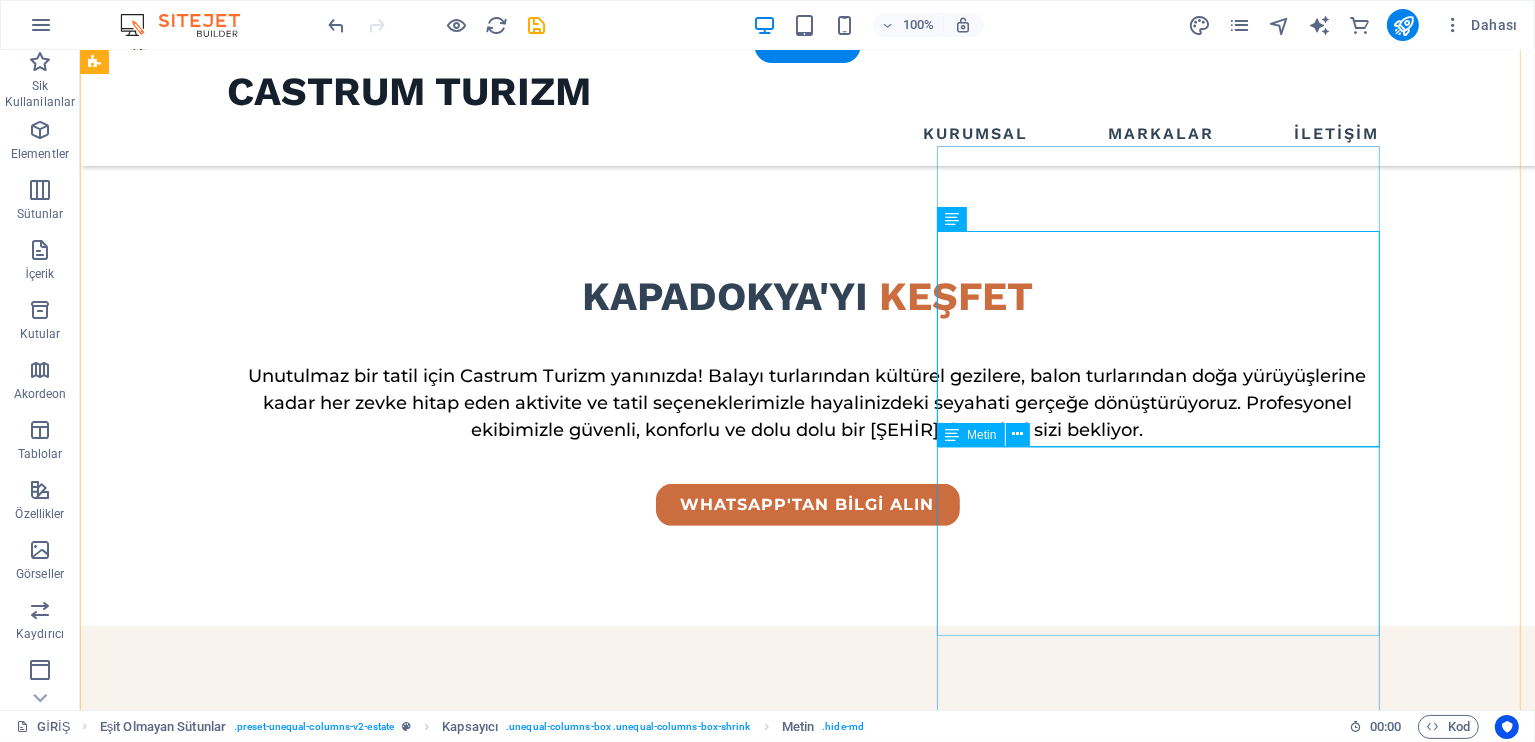 click on "Kapadokya Hotels Booking ile Kapadokya’nın en iyi otellerini kolayca bulun. Balon manzaralı, taş ve mağara oteller, butik ve lüks konaklama seçenekleri bir arada. Göreme, Ürgüp, Avanos otelleri arasından size en uygun olanı seçin, hemen rezervasyon yapın. Kapadokya tatiliniz için güvenilir otel arayışı burada başlar!" at bounding box center (675, 1964) 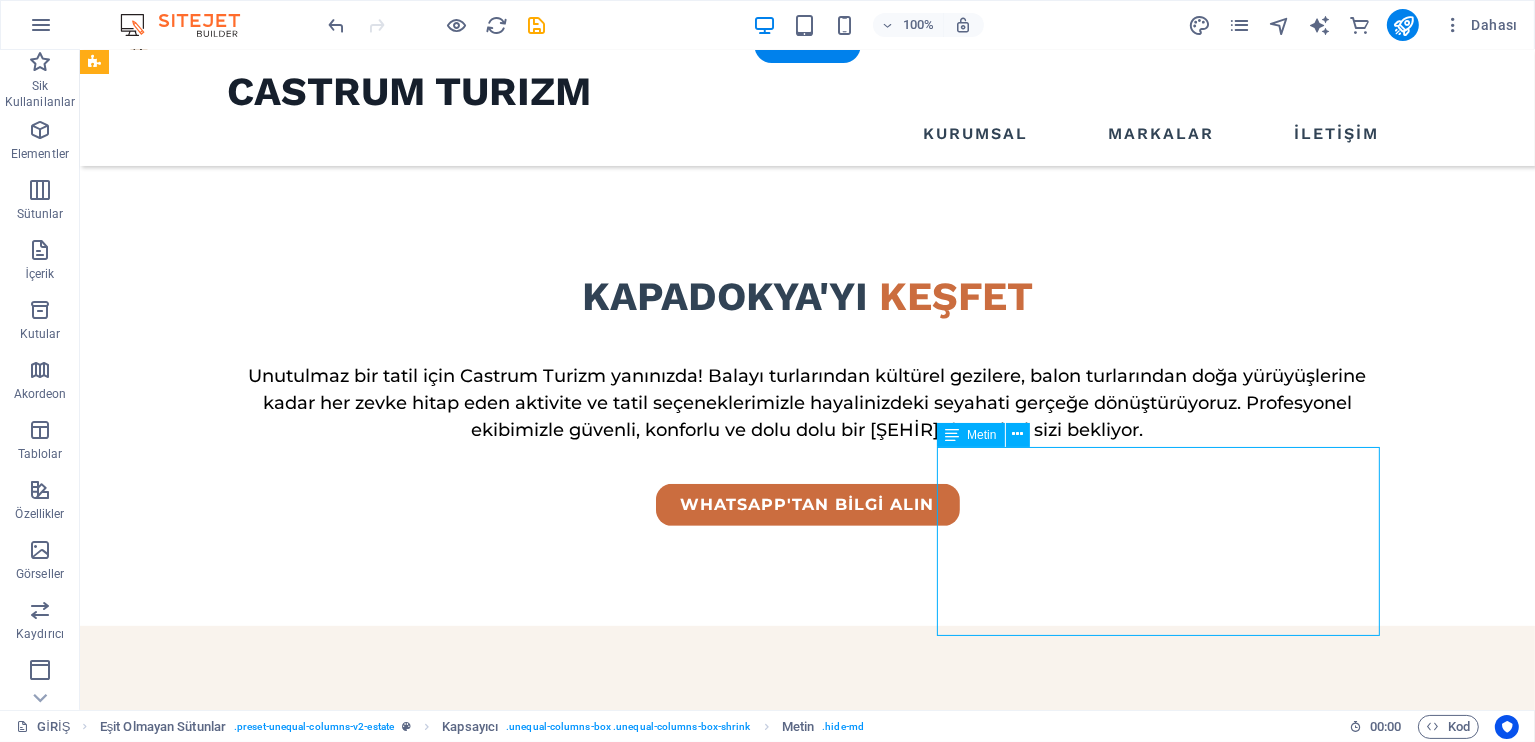 click on "Kapadokya Hotels Booking ile Kapadokya’nın en iyi otellerini kolayca bulun. Balon manzaralı, taş ve mağara oteller, butik ve lüks konaklama seçenekleri bir arada. Göreme, Ürgüp, Avanos otelleri arasından size en uygun olanı seçin, hemen rezervasyon yapın. Kapadokya tatiliniz için güvenilir otel arayışı burada başlar!" at bounding box center (675, 1964) 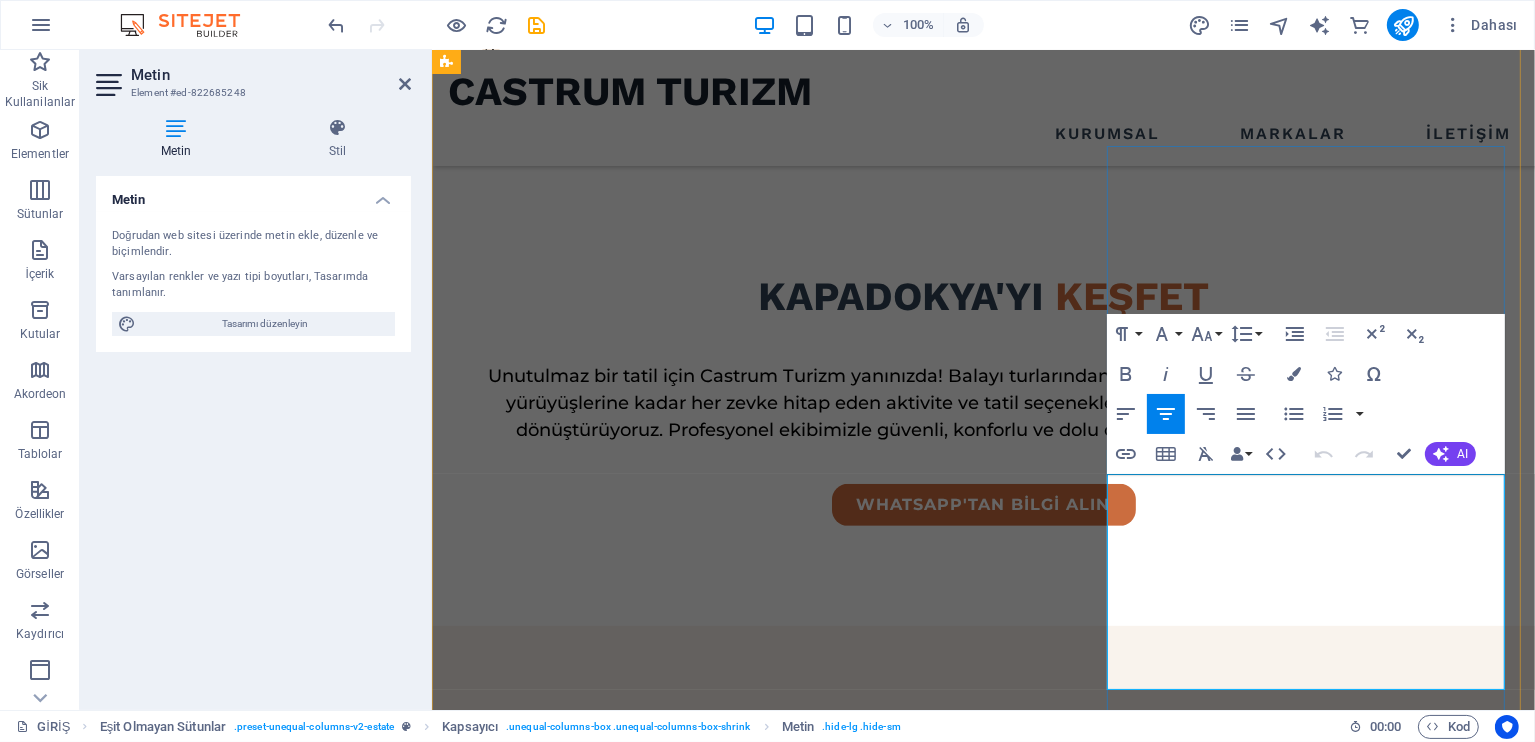 click on "Kapadokya Hotels Booking ile Kapadokya’nın en iyi otellerini kolayca bulun. Balon manzaralı, taş ve mağara oteller, butik ve lüks konaklama seçenekleri bir arada. Göreme, Ürgüp, Avanos otelleri arasından size en uygun olanı seçin, hemen rezervasyon yapın. Kapadokya tatiliniz için güvenilir otel arayışı burada başlar!" at bounding box center (982, 1756) 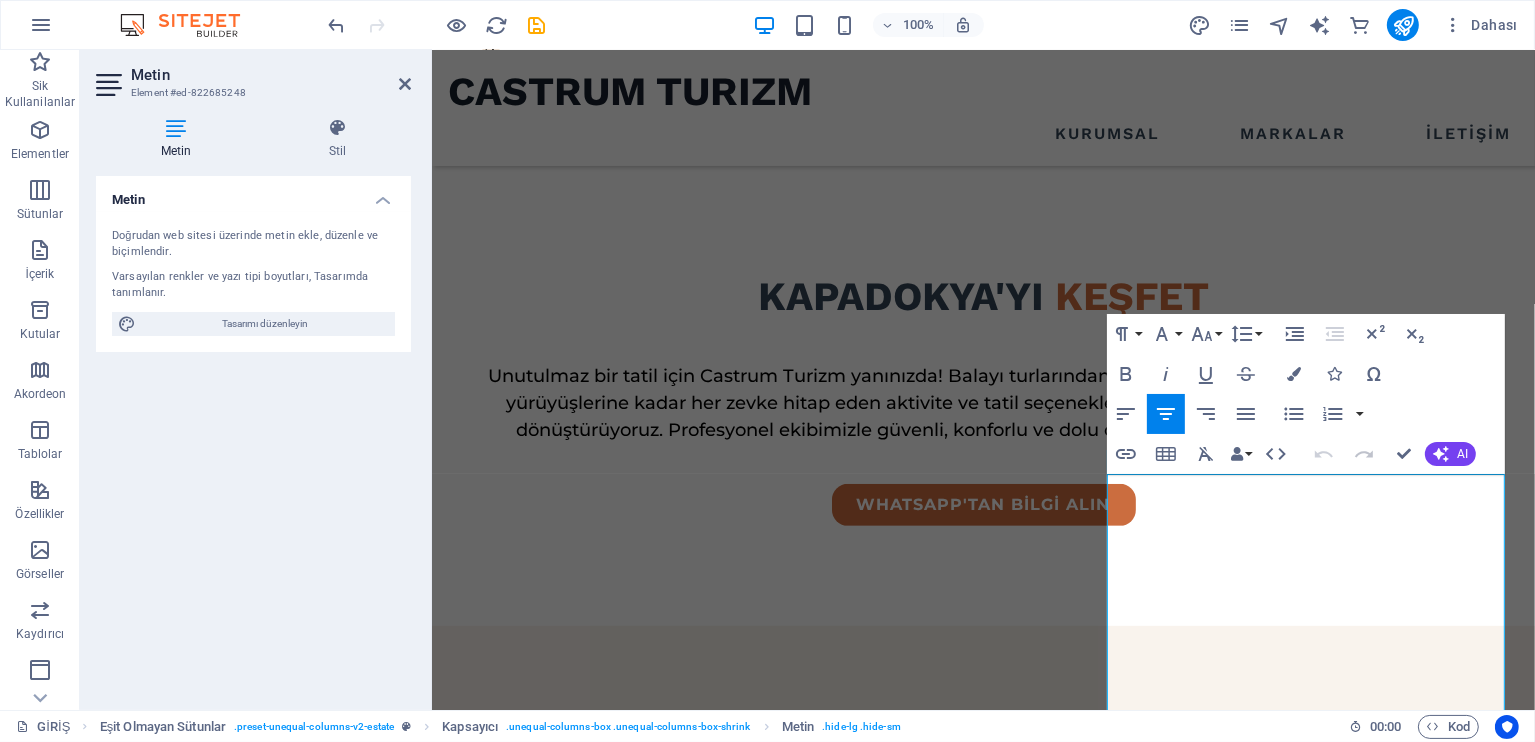 scroll, scrollTop: 7644, scrollLeft: 2, axis: both 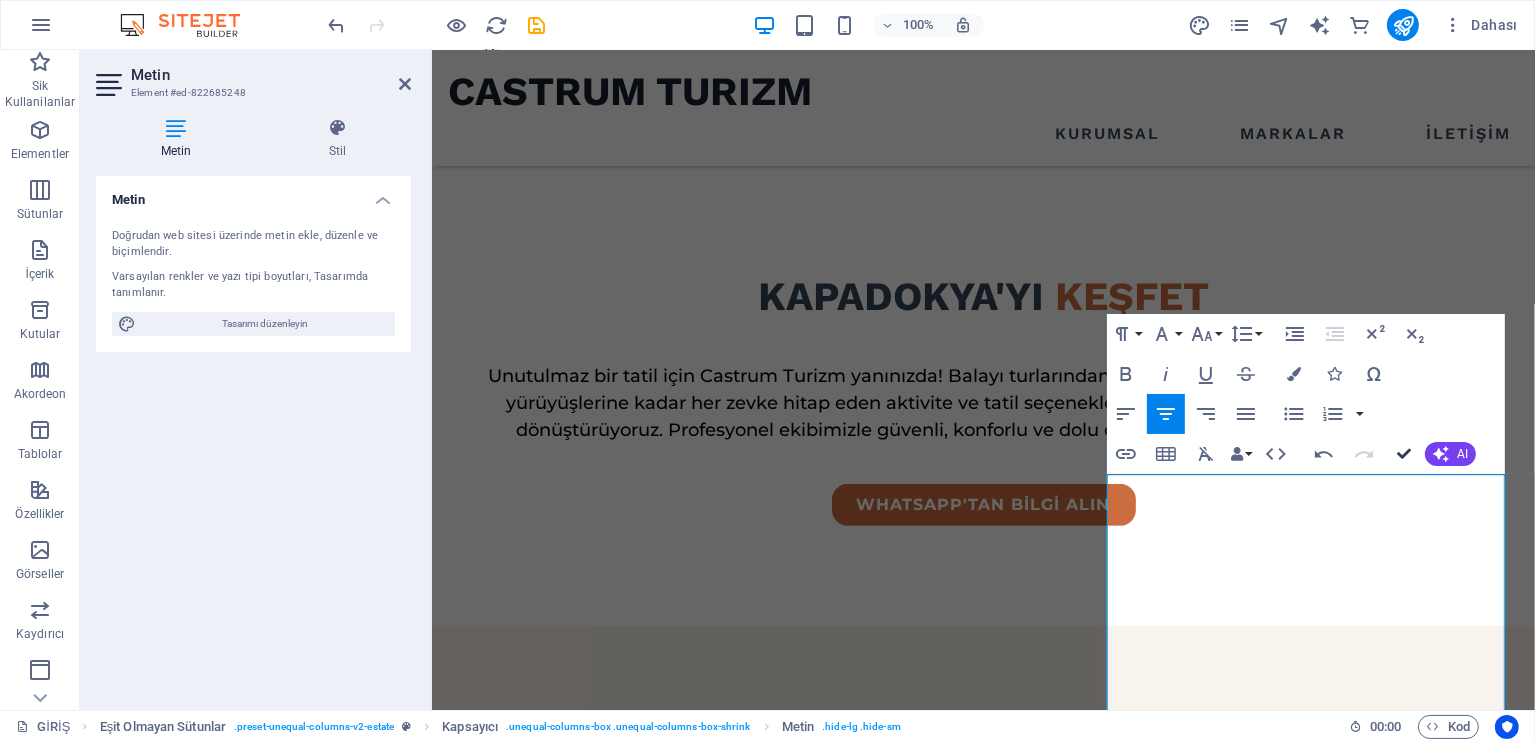 drag, startPoint x: 1408, startPoint y: 451, endPoint x: 1324, endPoint y: 432, distance: 86.12201 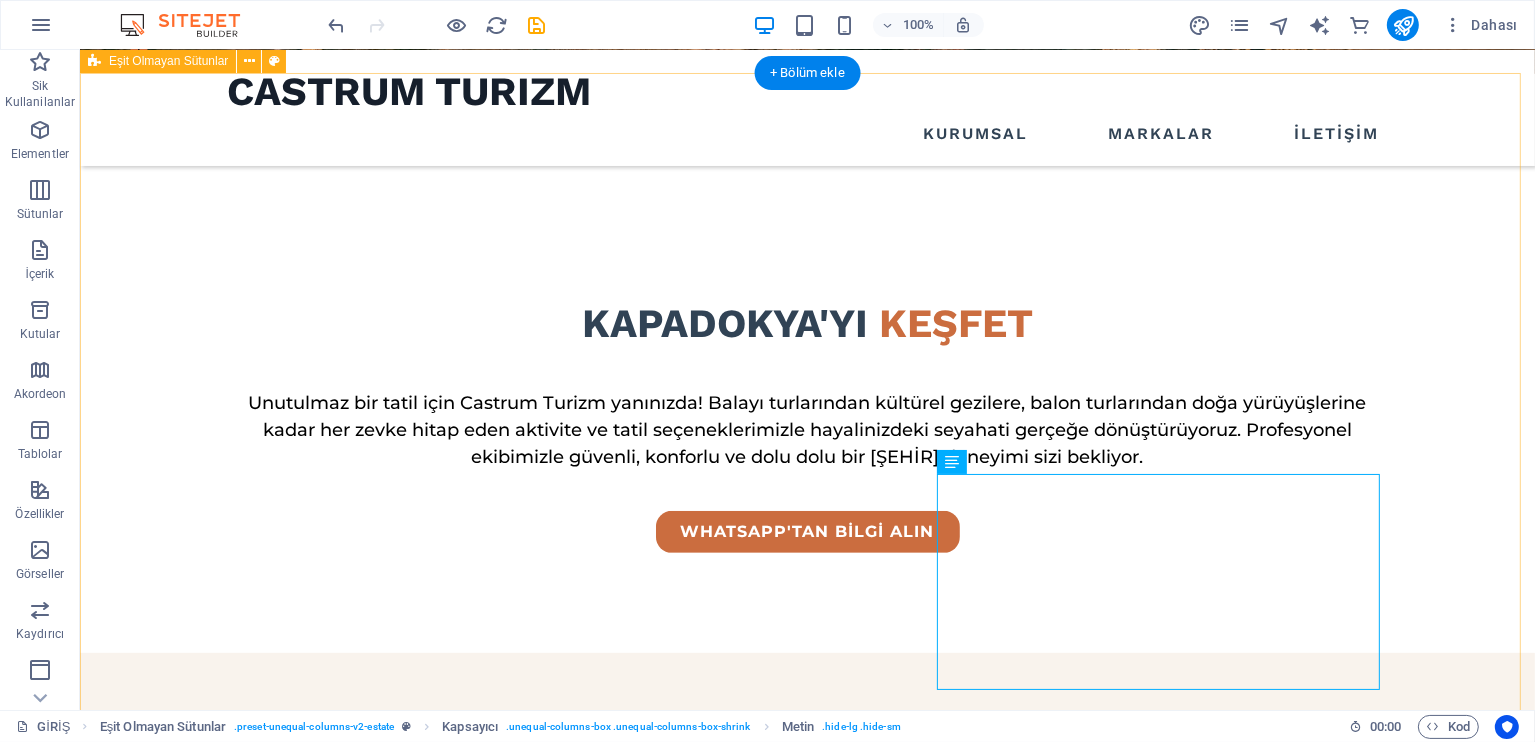 click on "KURUMSAL
2021'den beri Castrum Turizm, 2021 yılından bu yana Kapadokya’nın eşsiz coğrafyasında kaliteli, güvenilir ve misafir odaklı turizm hizmetleri sunmaktadır. Kurulduğu günden itibaren müşteri memnuniyetini ön planda tutan firmamız; kültür turları, balayı paketleri, balon turları, özel aktiviteler ve transfer hizmetleri gibi geniş bir yelpazede profesyonel çözümler sunar. Castrum Turizm, 2021 yılından bu yana Kapadokya’nın eşsiz coğrafyasında kaliteli, güvenilir ve misafir odaklı turizm hizmetleri sunmaktadır. Kurulduğu günden itibaren müşteri memnuniyetini ön planda tutan firmamız; kültür turları, balayı paketleri, balon turları, özel aktiviteler ve transfer hizmetleri gibi geniş bir yelpazede profesyonel çözümler sunar. OTELLERE GÖZ AT" at bounding box center (806, 1433) 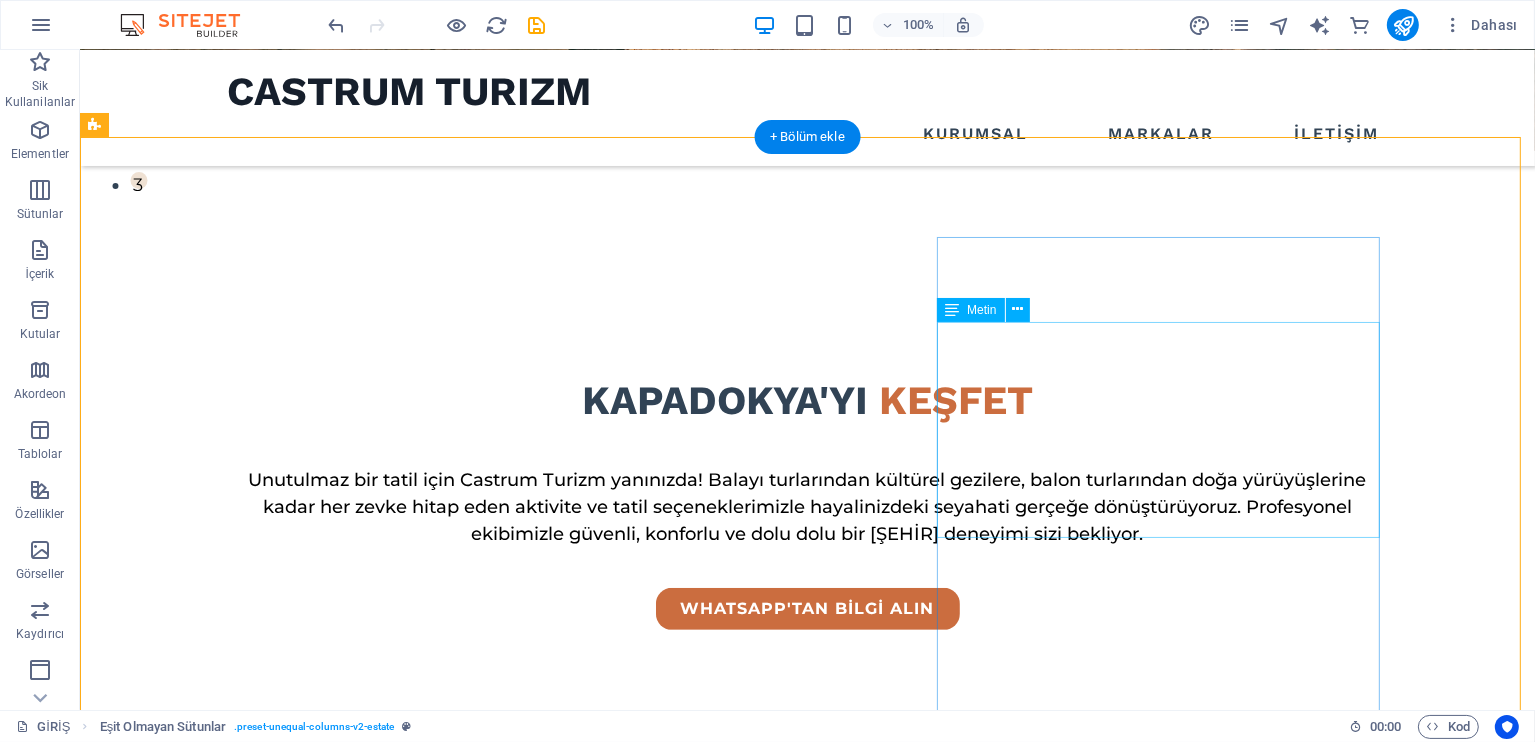 scroll, scrollTop: 837, scrollLeft: 0, axis: vertical 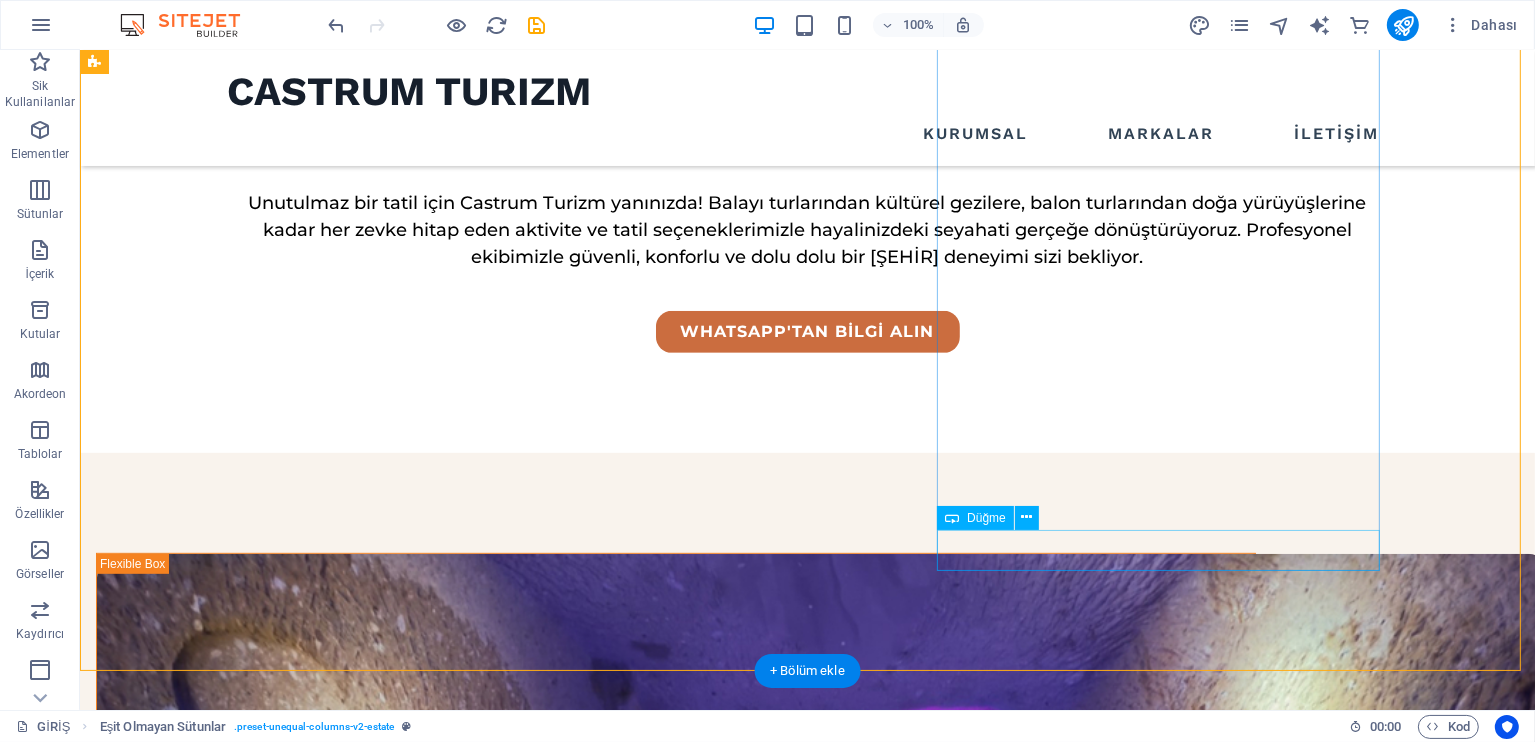 click on "OTELLERE GÖZ AT" at bounding box center [675, 1893] 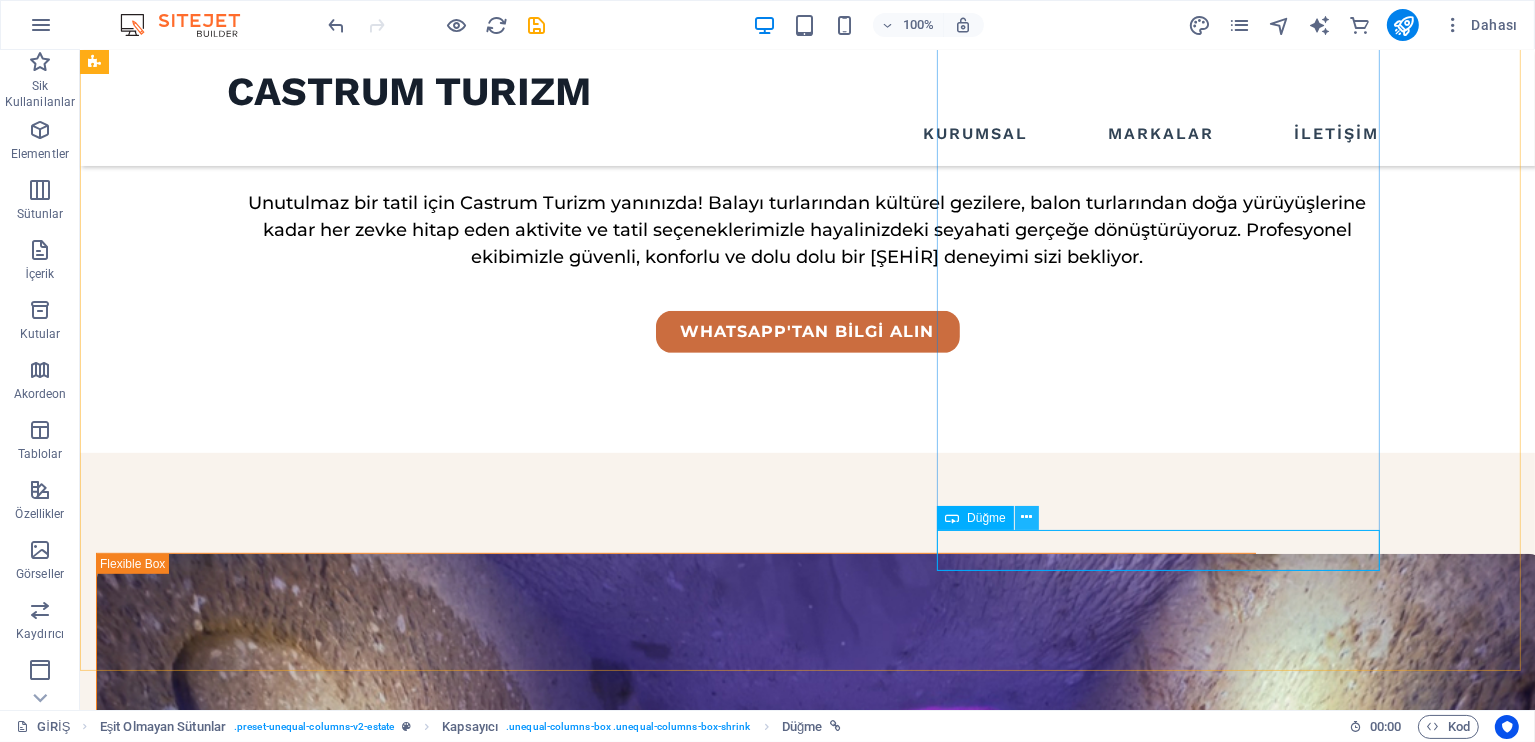 click at bounding box center [1027, 518] 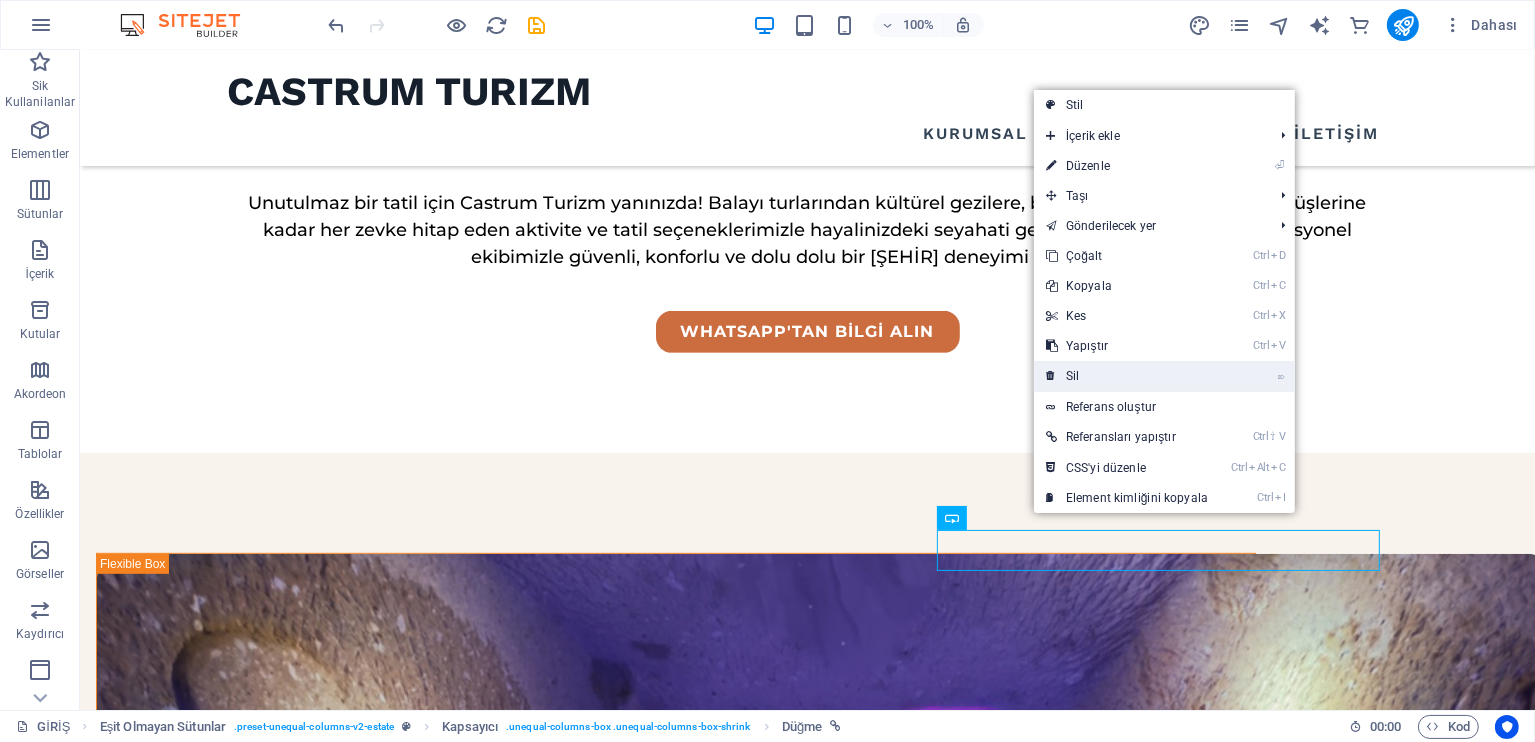 drag, startPoint x: 1096, startPoint y: 360, endPoint x: 1087, endPoint y: 379, distance: 21.023796 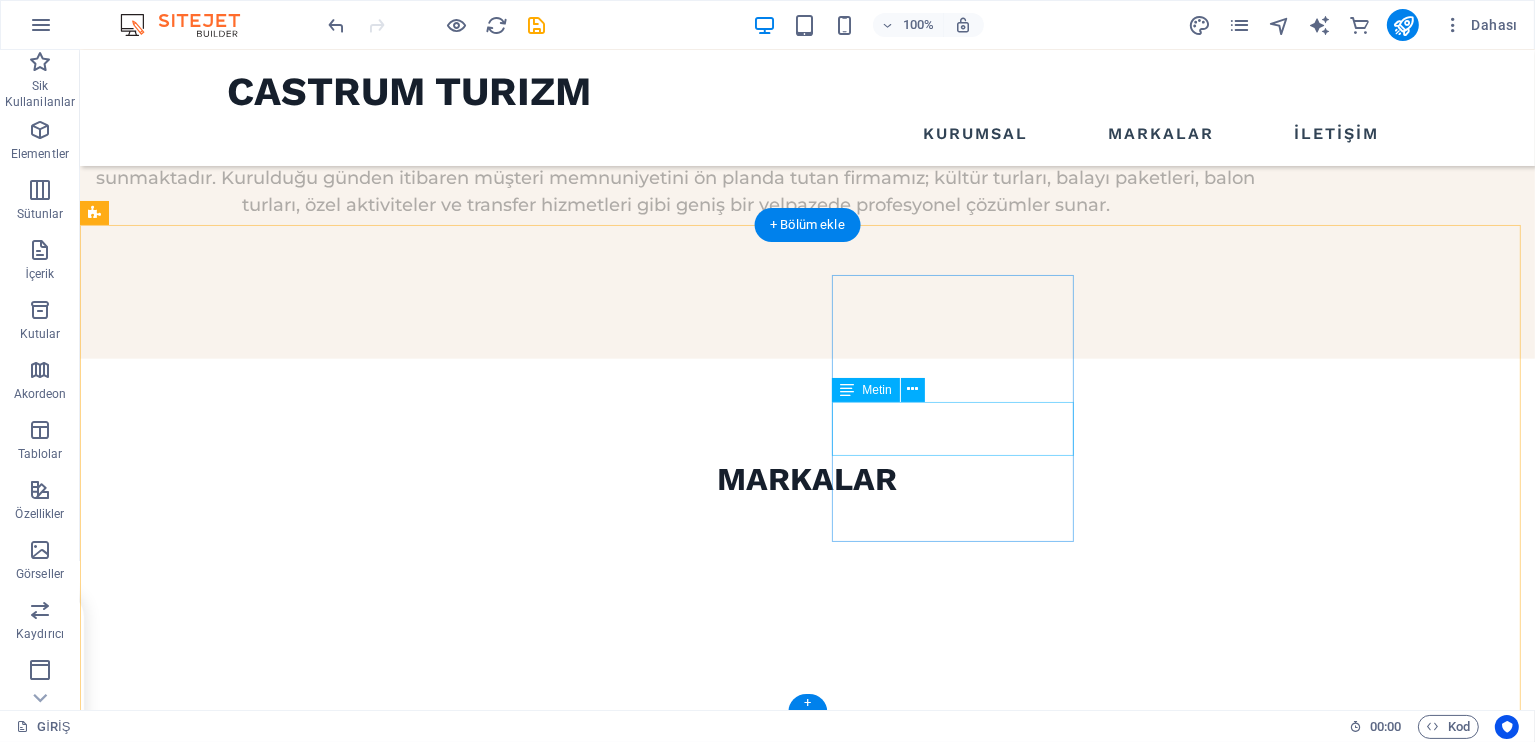scroll, scrollTop: 2520, scrollLeft: 0, axis: vertical 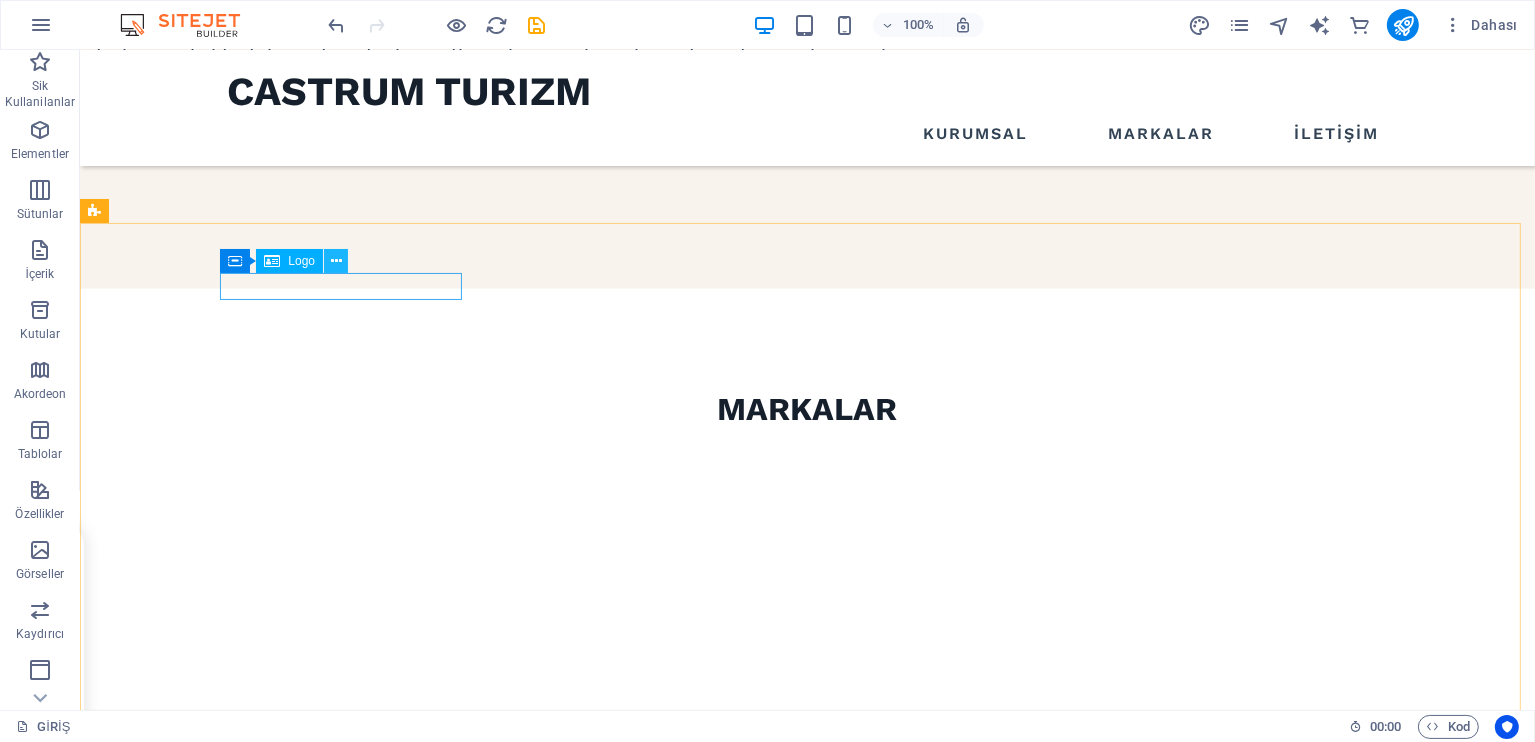 click at bounding box center (336, 261) 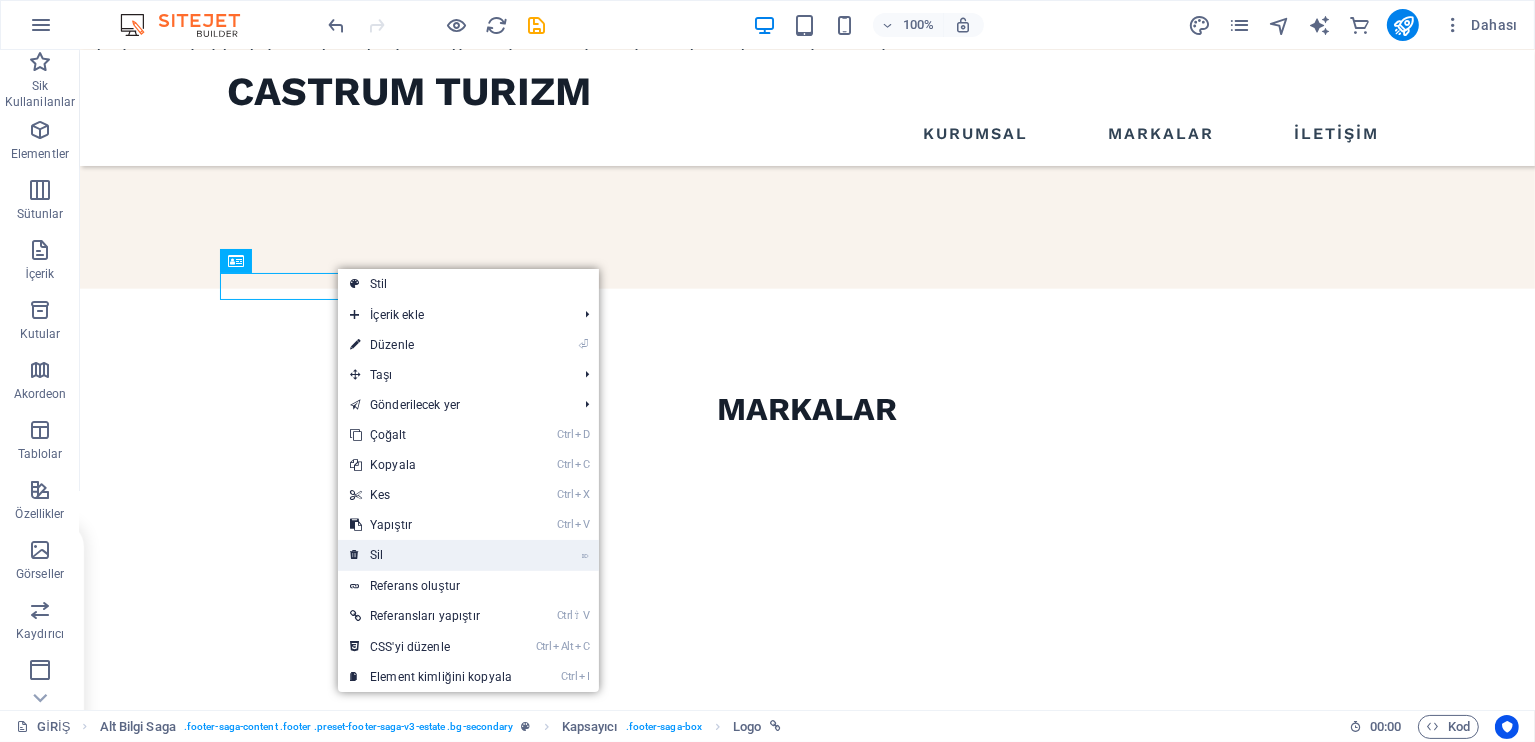 click on "⌦  Sil" at bounding box center (431, 555) 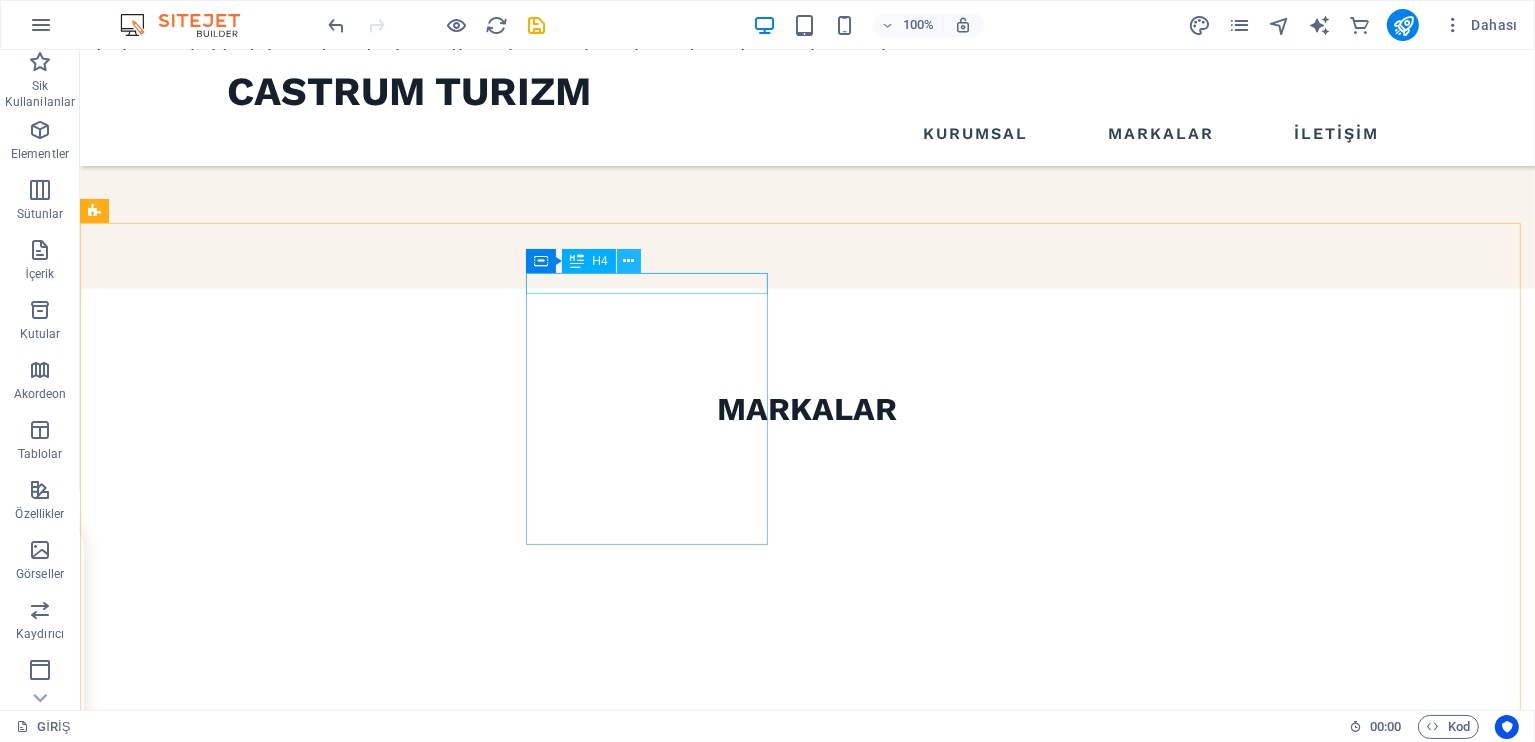 click at bounding box center (628, 261) 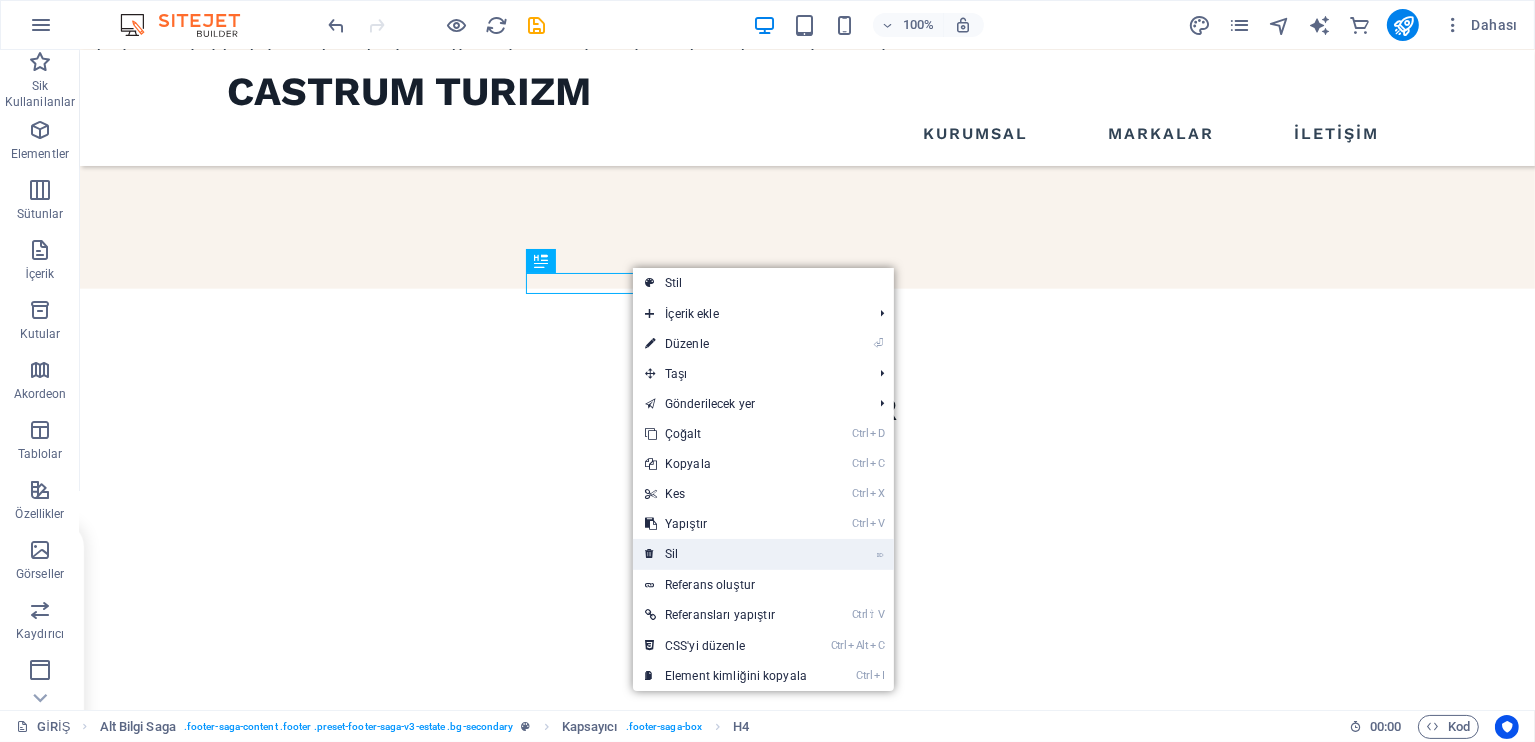 click on "⌦  Sil" at bounding box center (726, 554) 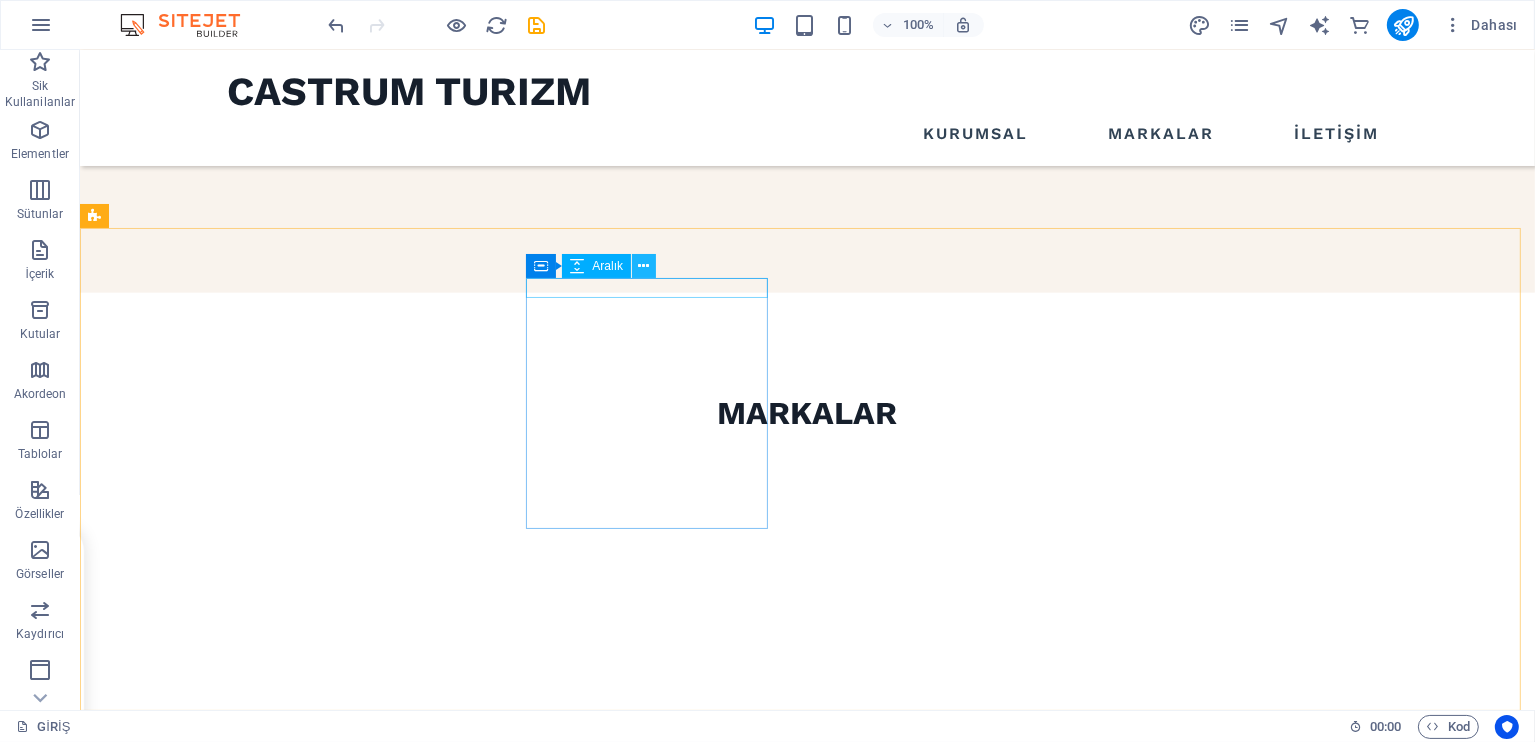 click at bounding box center [644, 266] 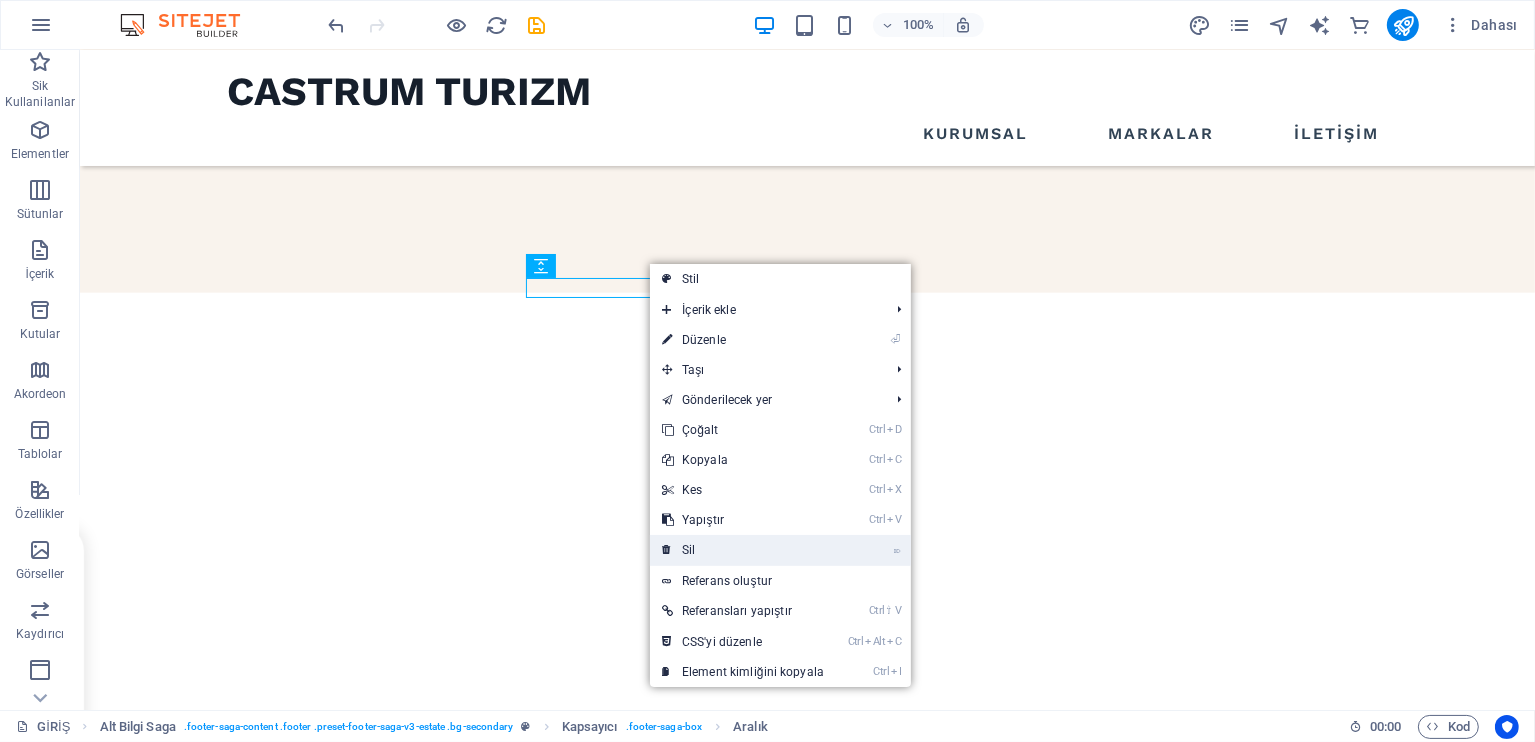 click on "⌦  Sil" at bounding box center [743, 550] 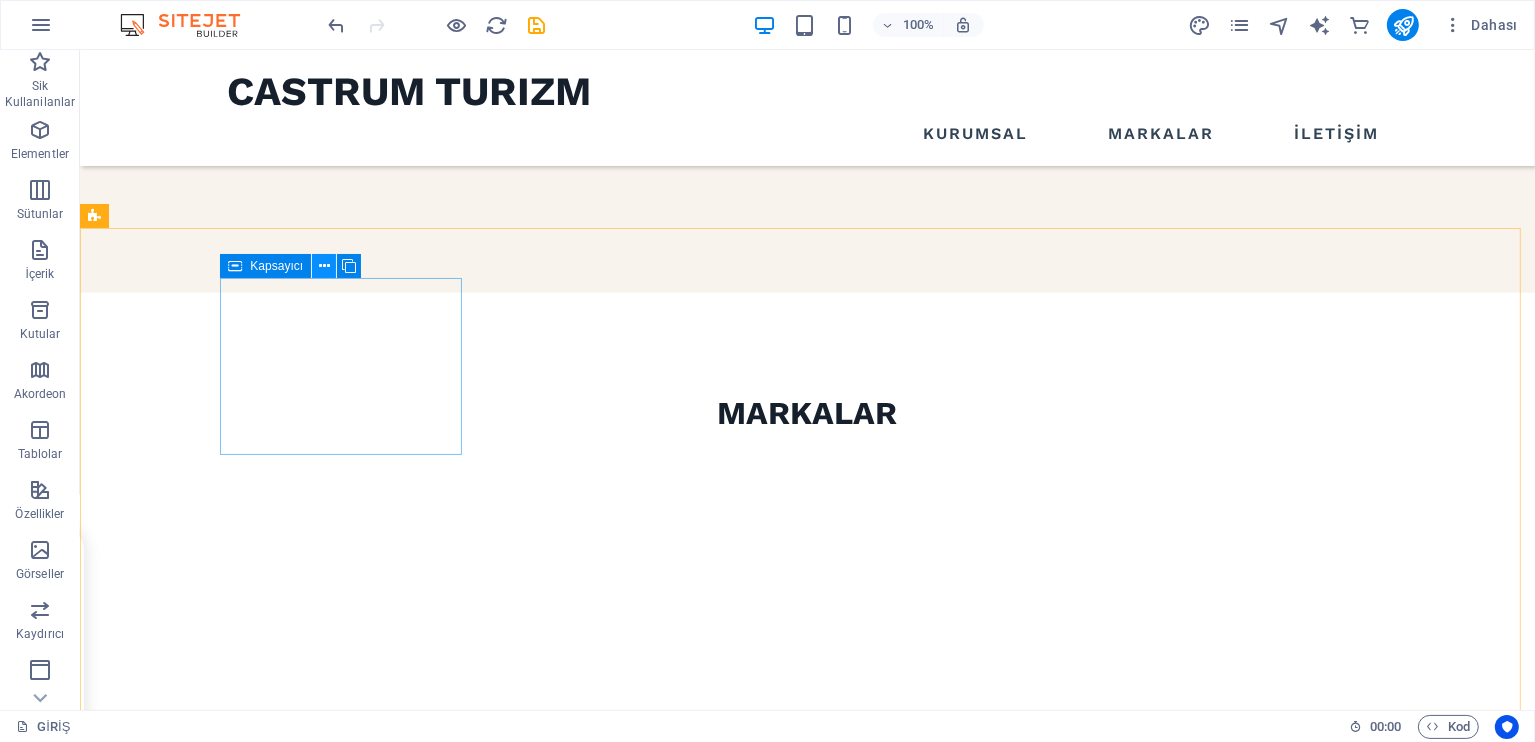 click at bounding box center [324, 266] 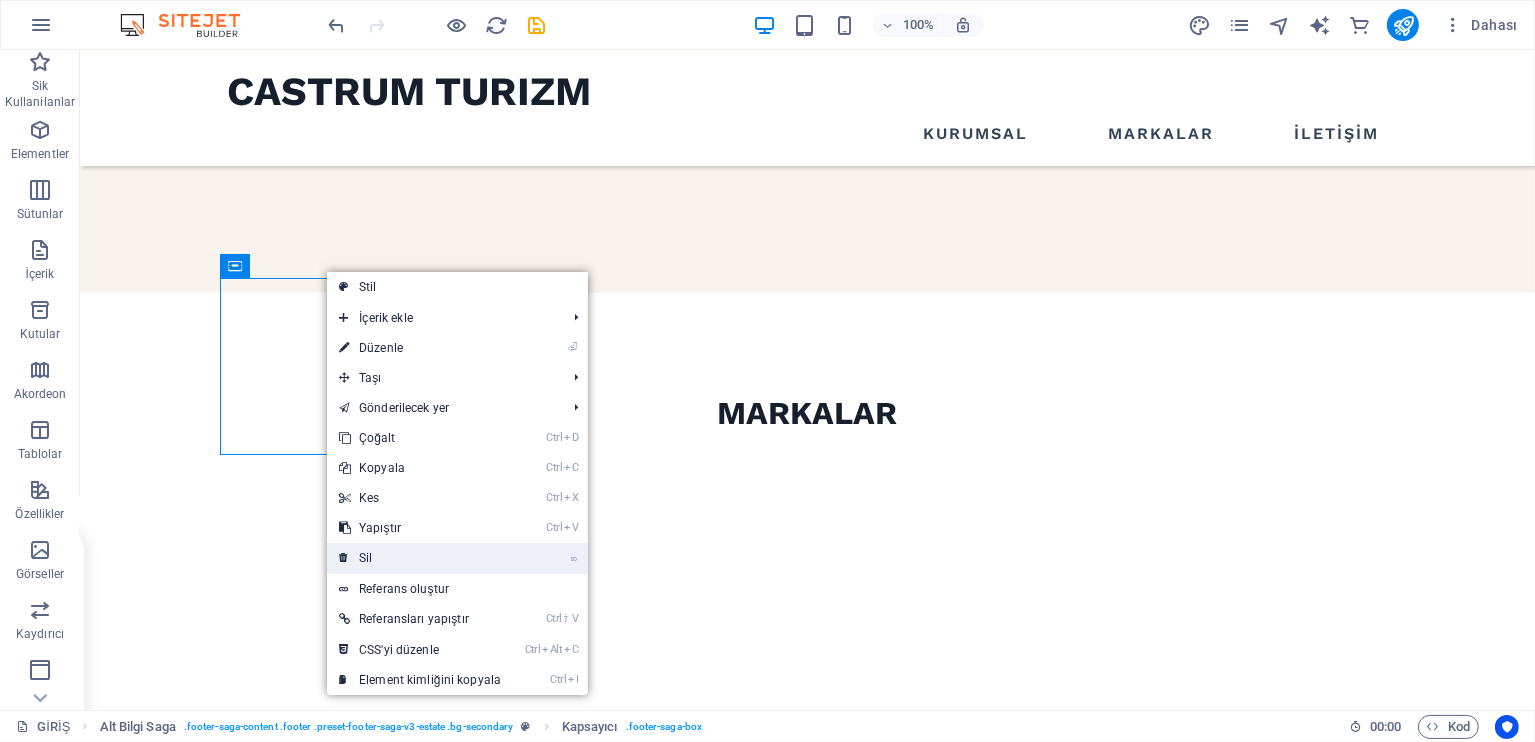 click on "⌦  Sil" at bounding box center (420, 558) 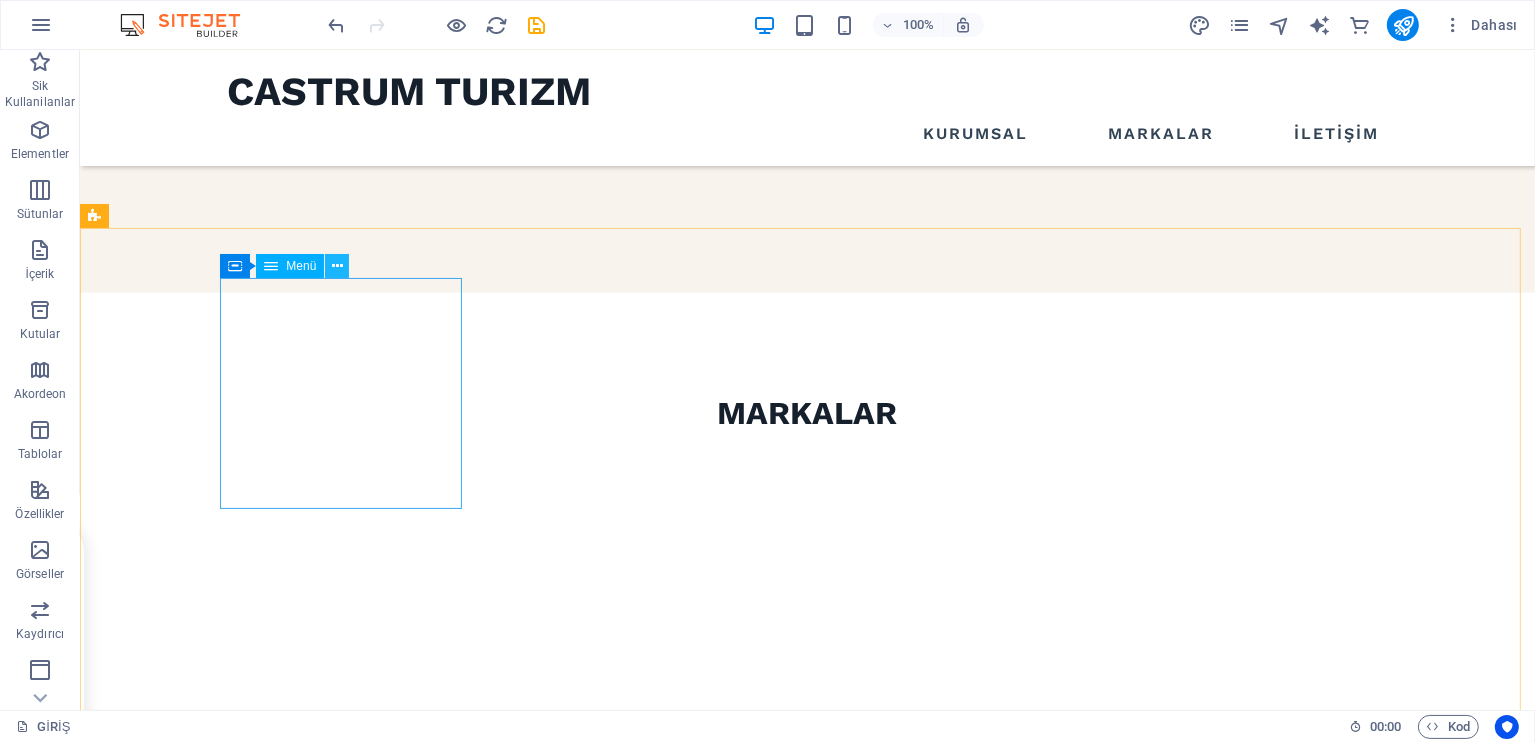 click at bounding box center (337, 266) 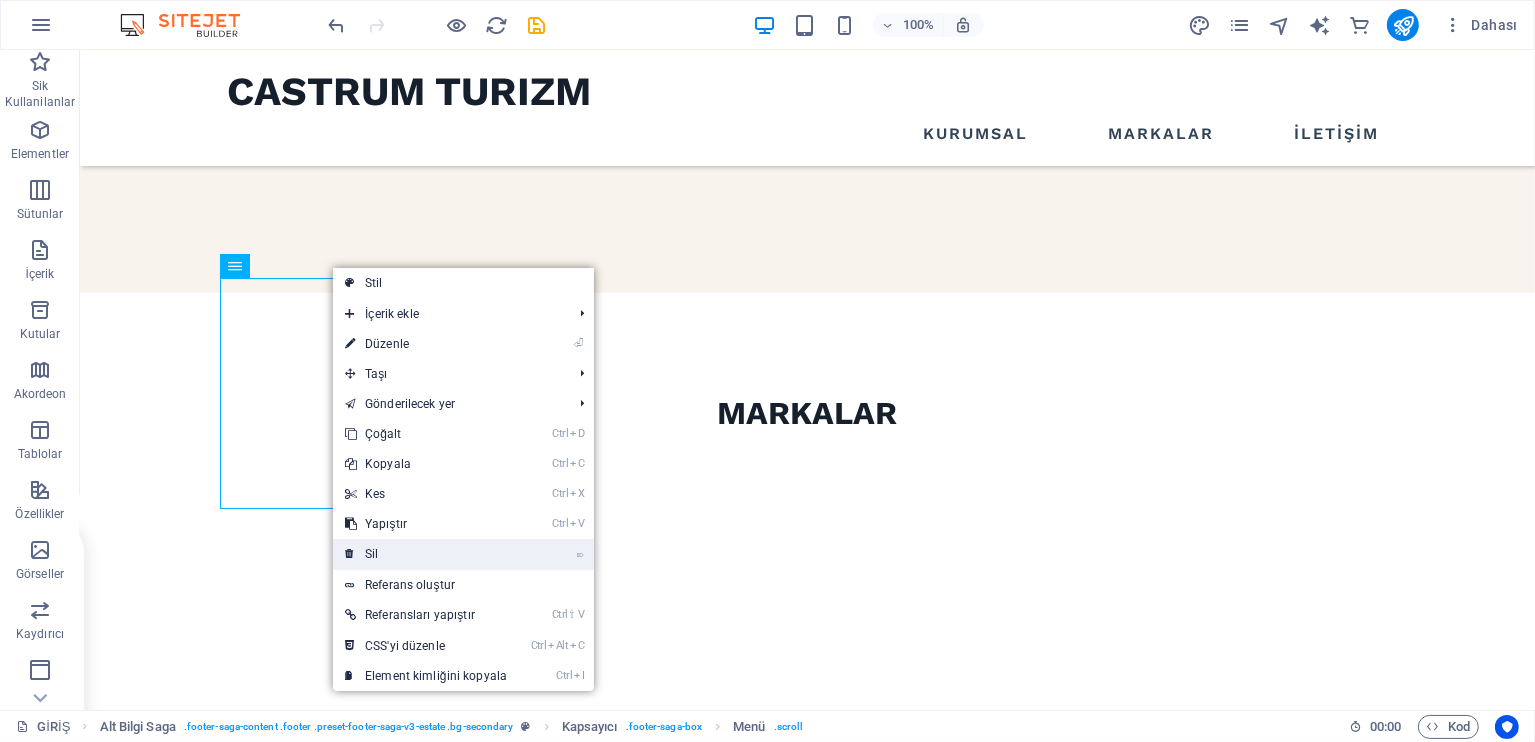 click on "⌦  Sil" at bounding box center [426, 554] 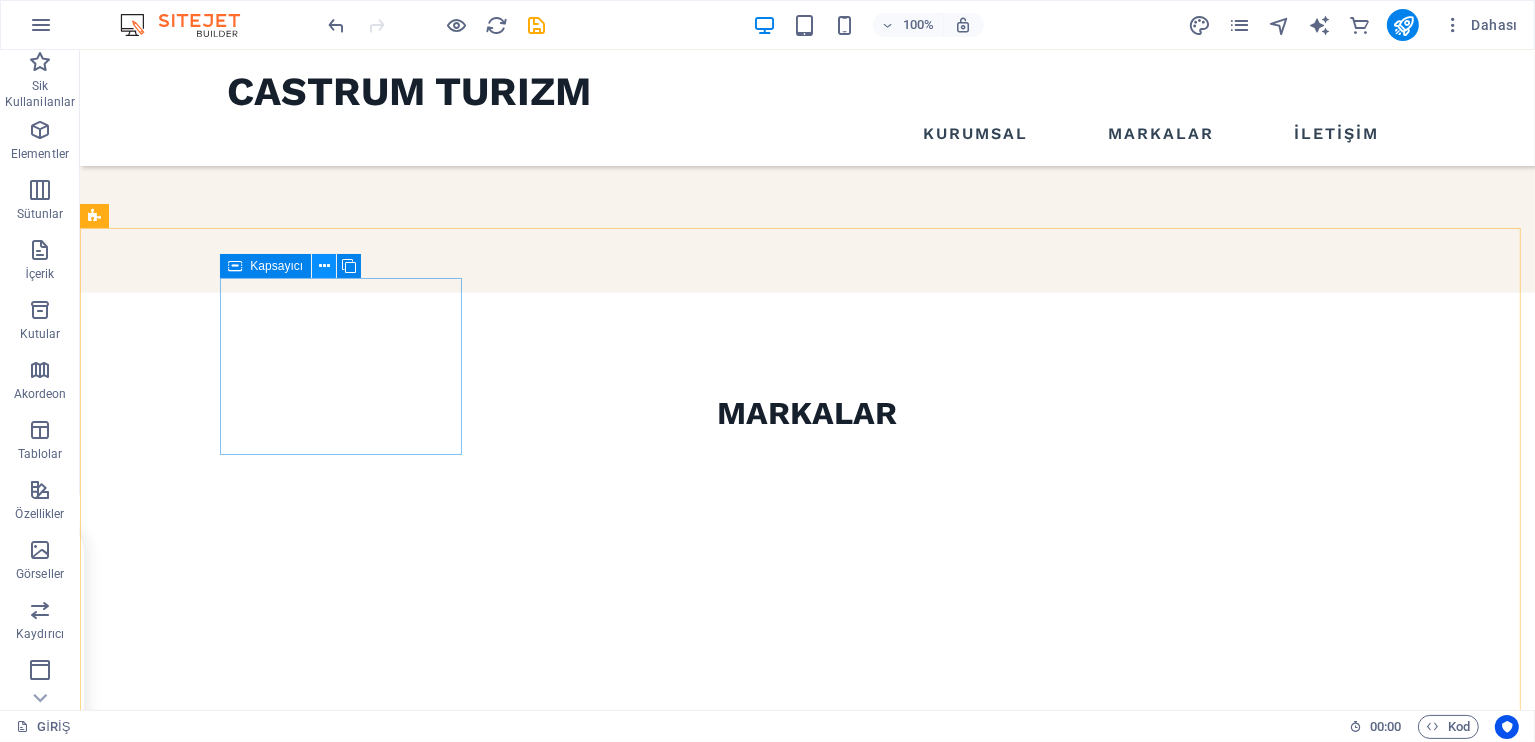 click at bounding box center (324, 266) 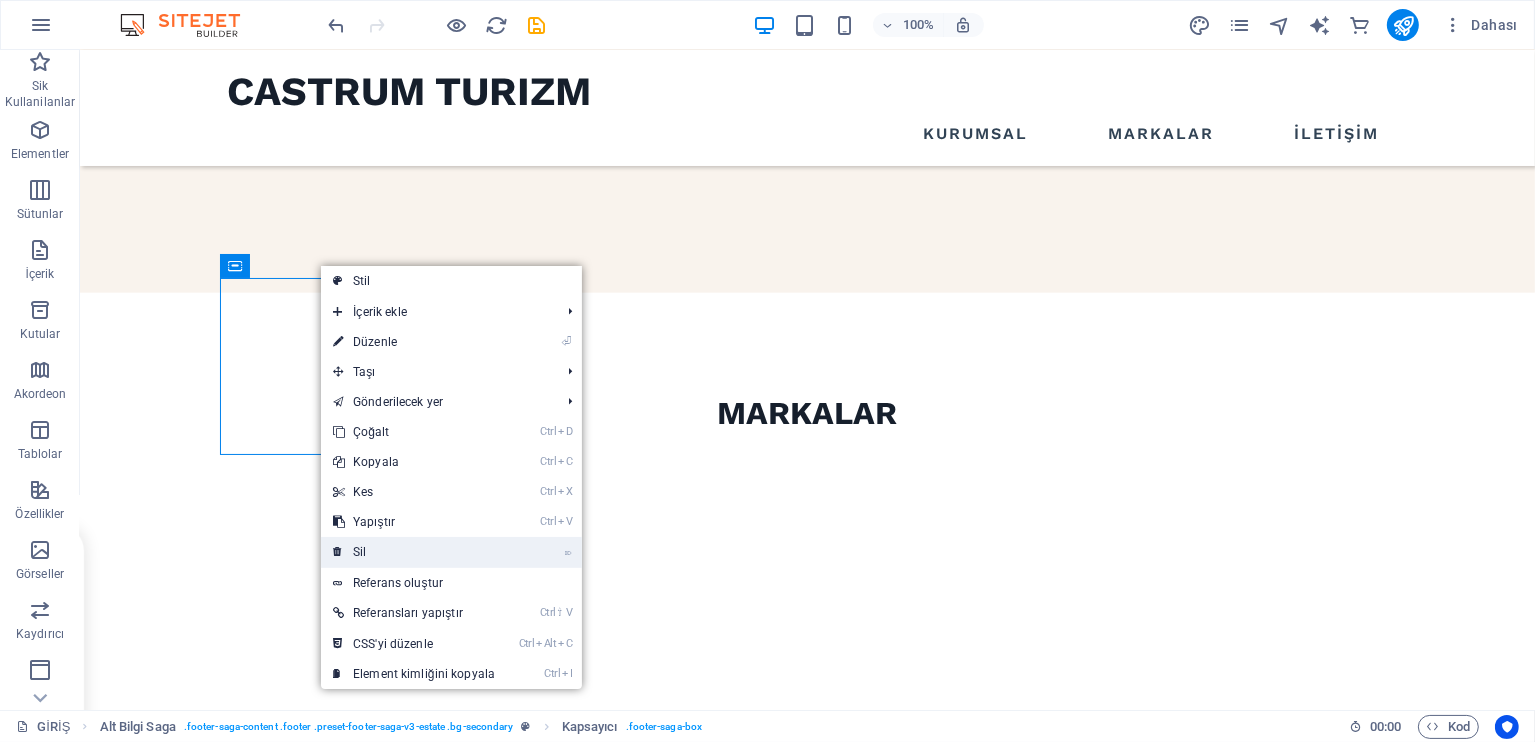 drag, startPoint x: 365, startPoint y: 553, endPoint x: 285, endPoint y: 490, distance: 101.828285 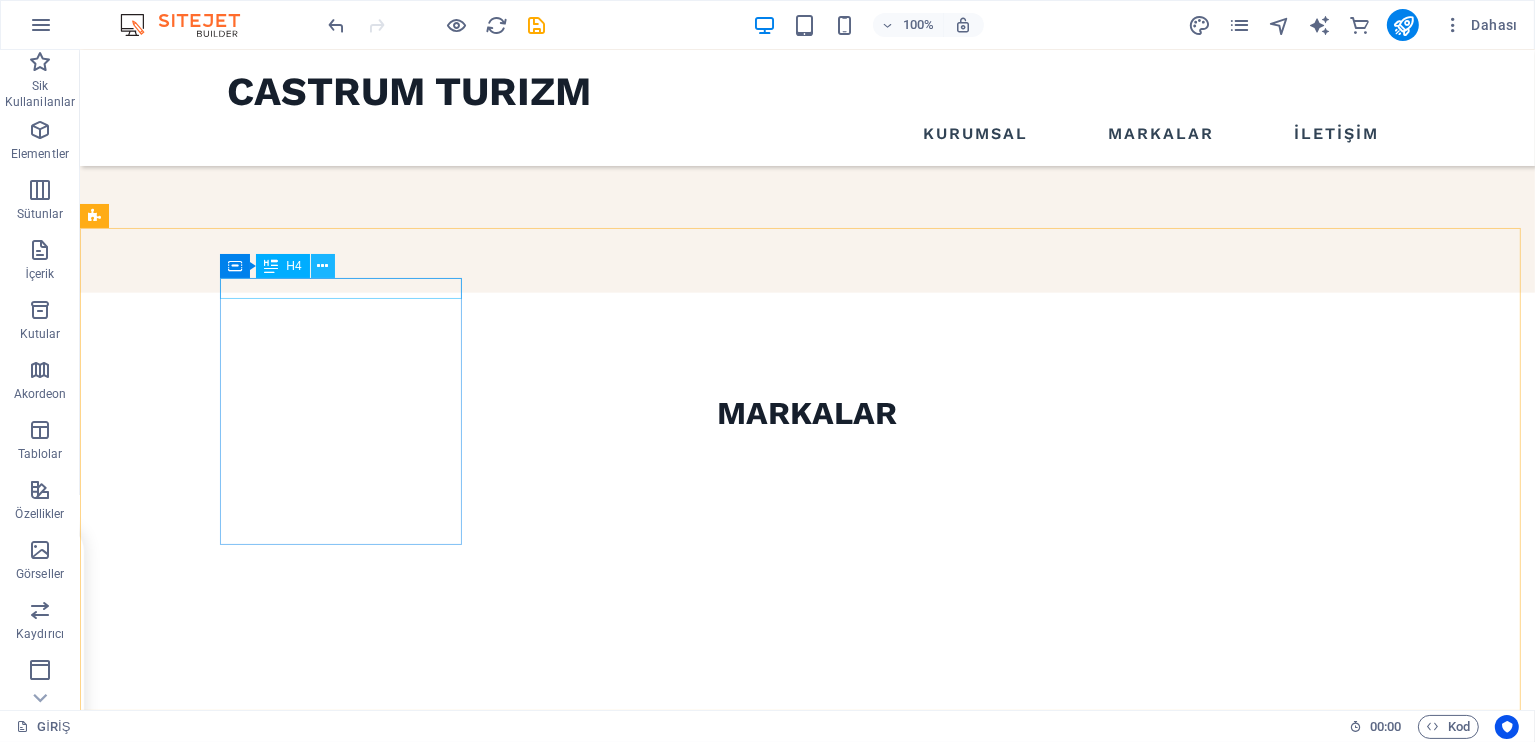 click at bounding box center [322, 266] 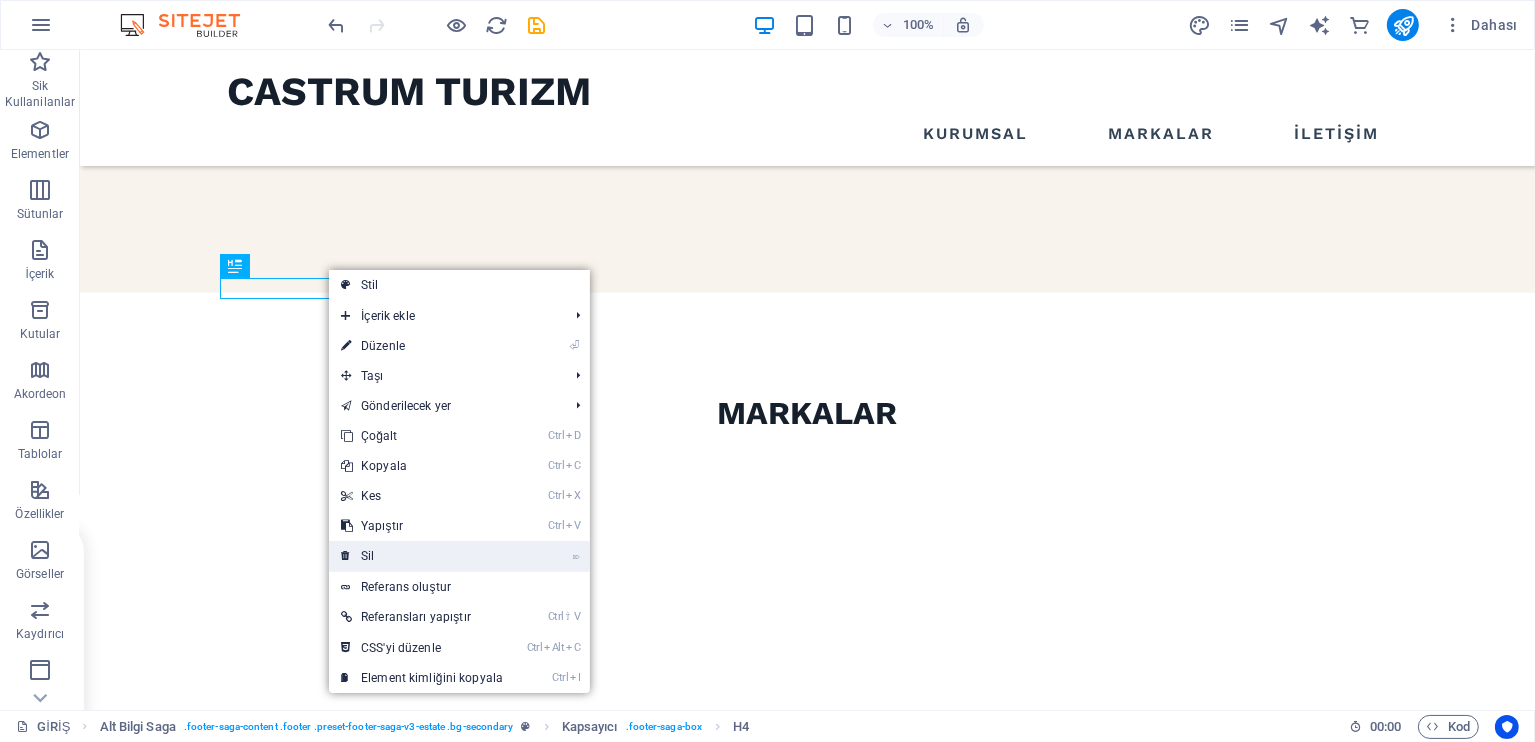 click on "⌦  Sil" at bounding box center (422, 556) 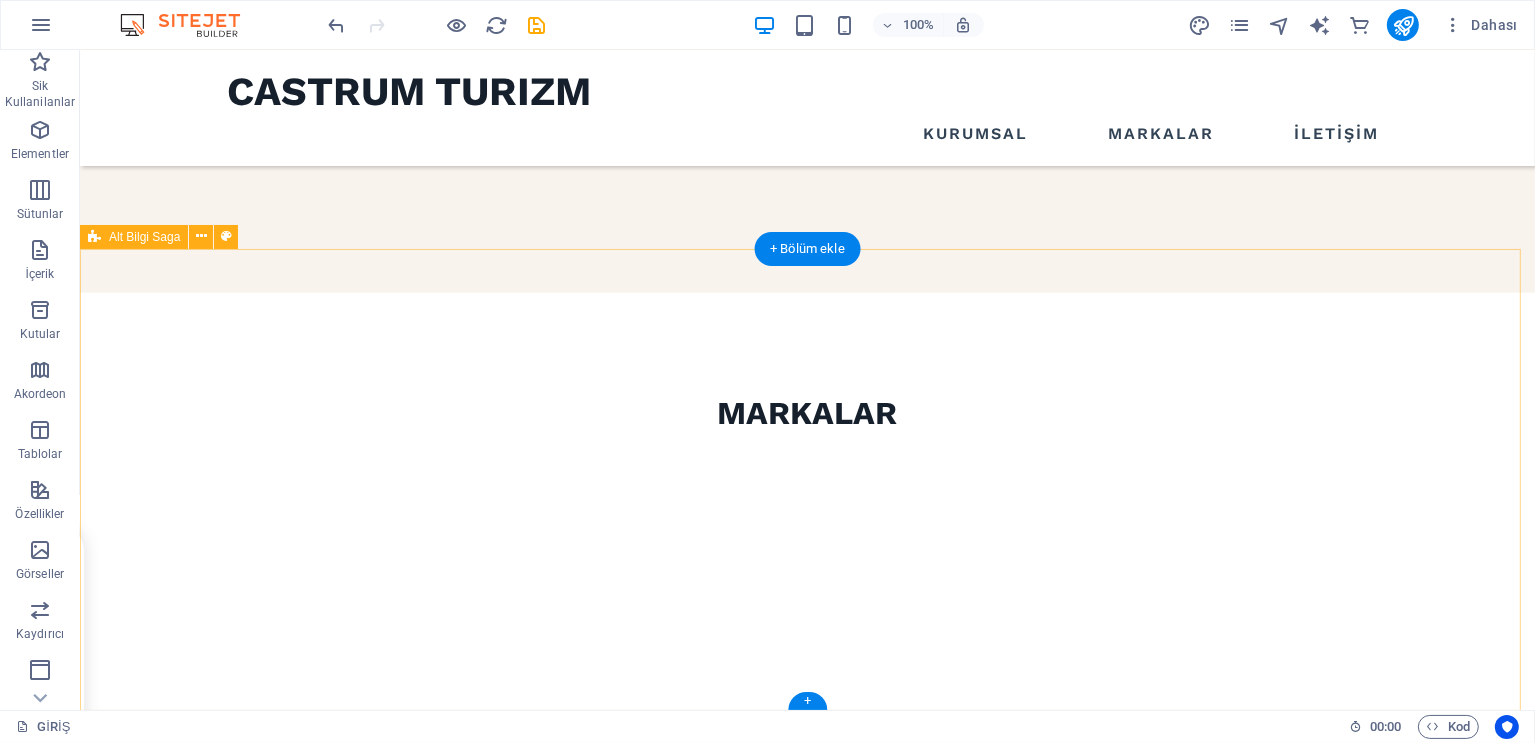 scroll, scrollTop: 2495, scrollLeft: 0, axis: vertical 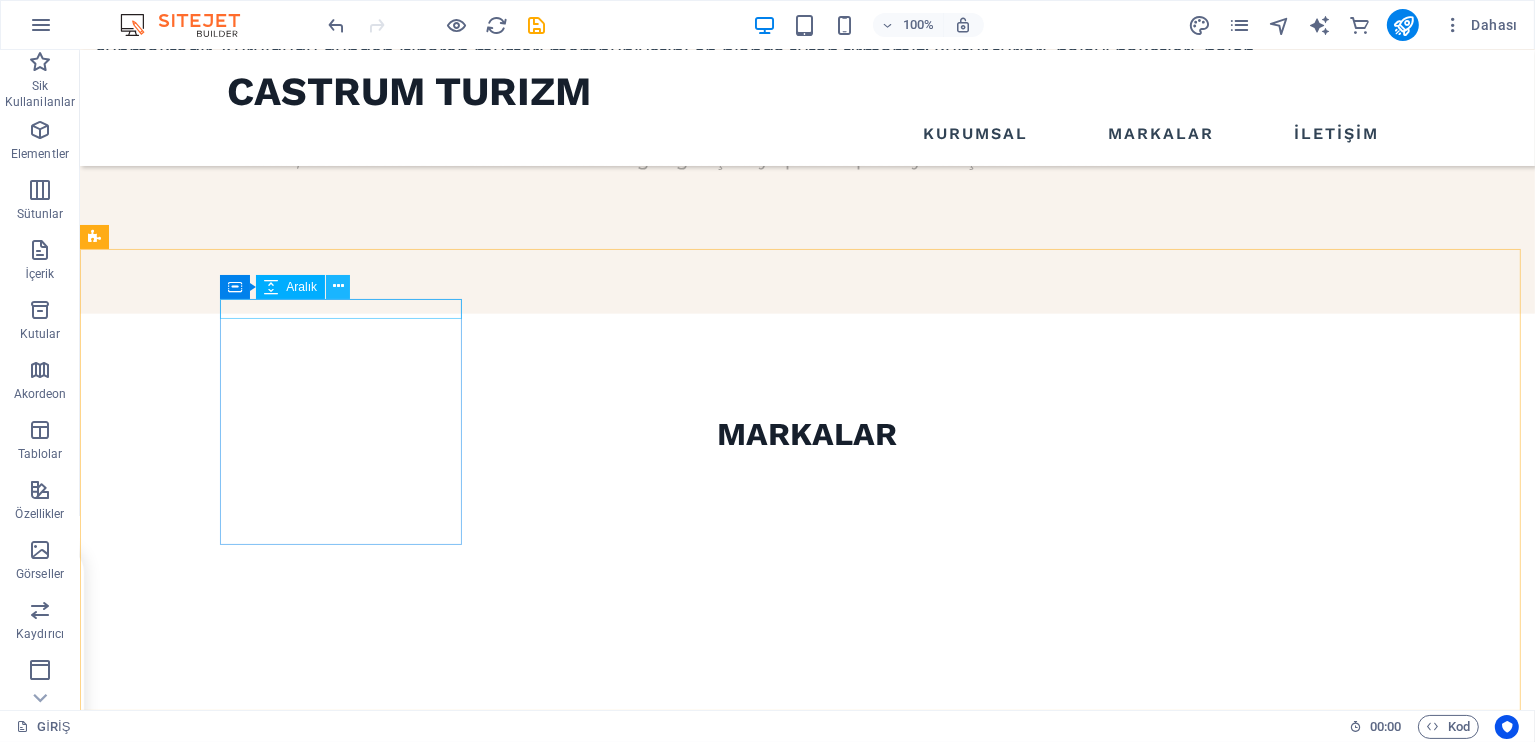click at bounding box center [338, 286] 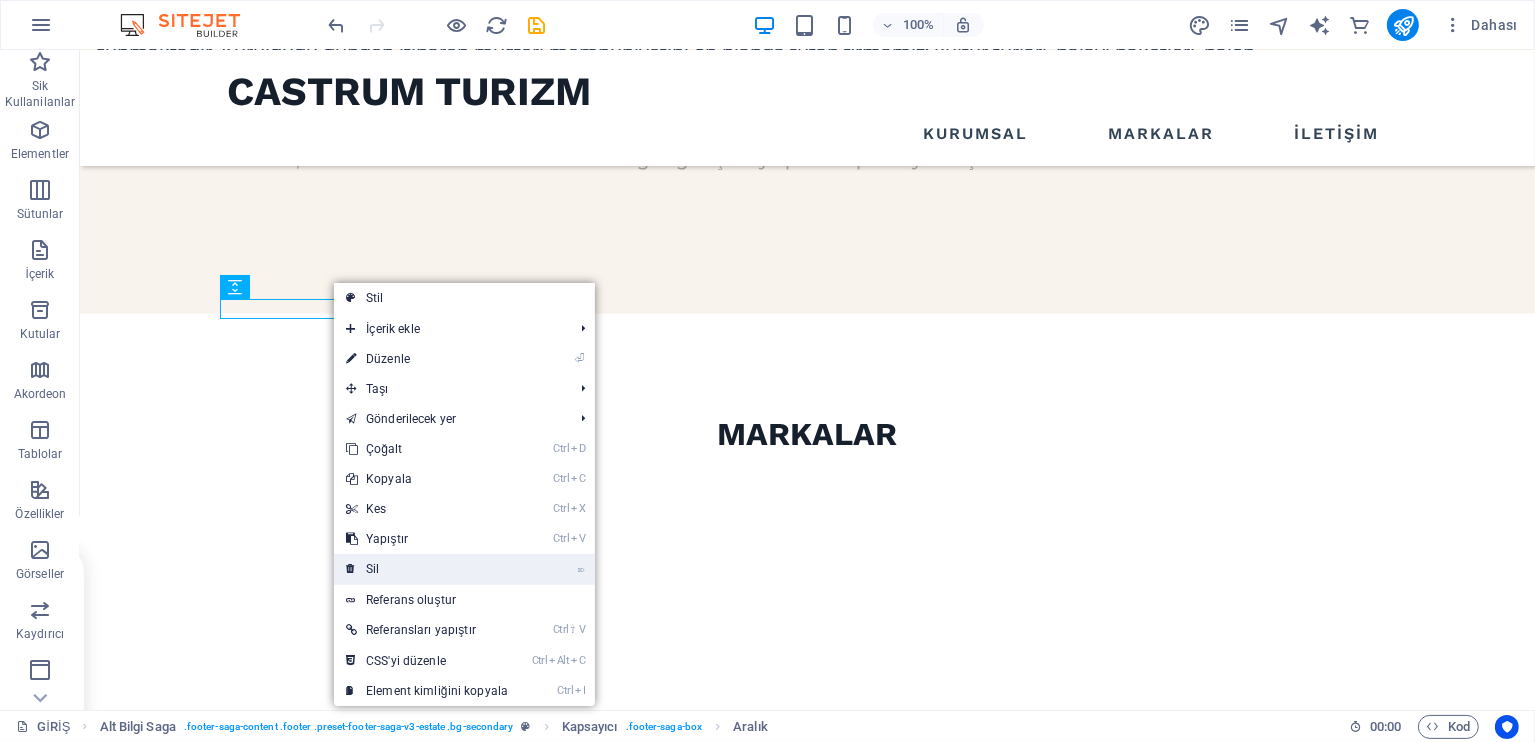 drag, startPoint x: 386, startPoint y: 557, endPoint x: 307, endPoint y: 438, distance: 142.83557 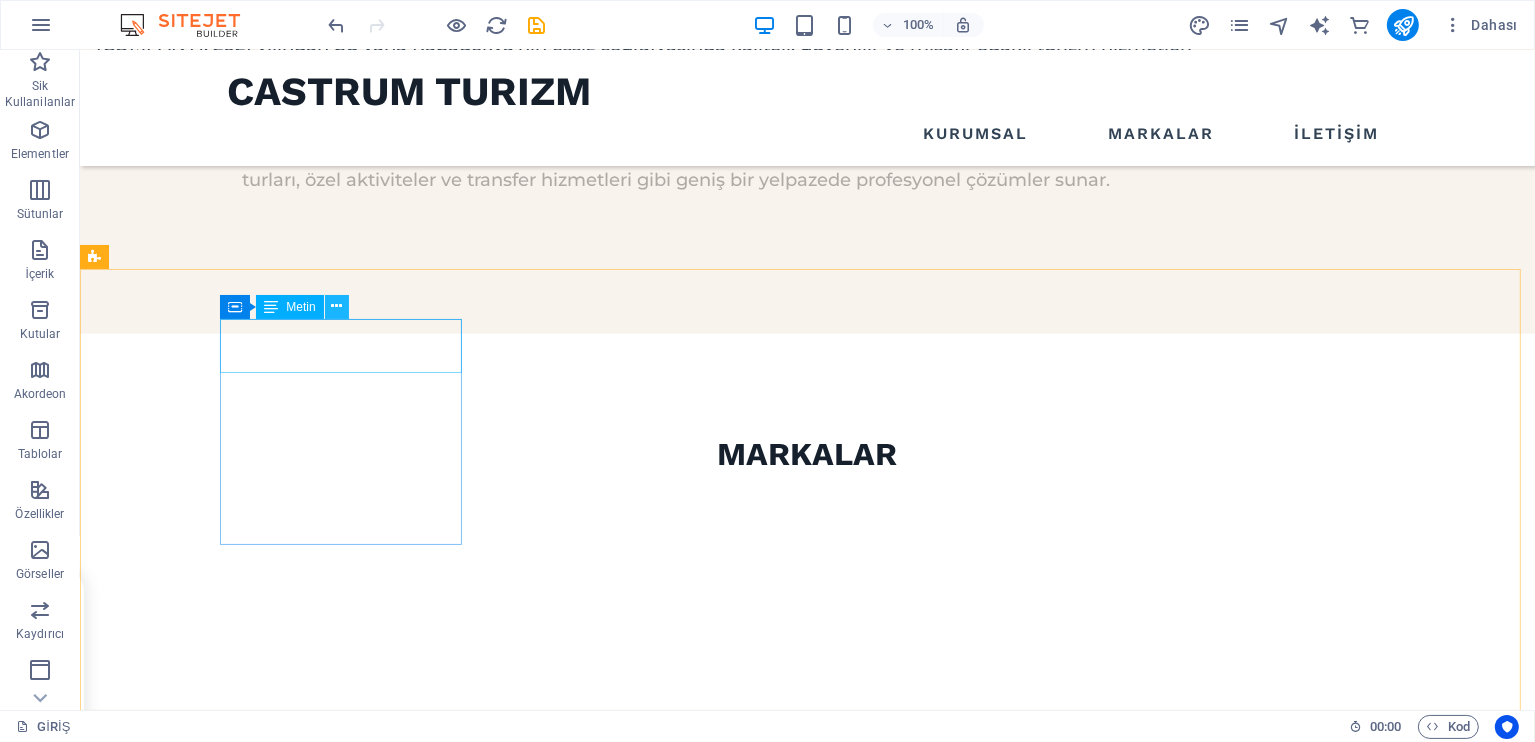 click at bounding box center (336, 306) 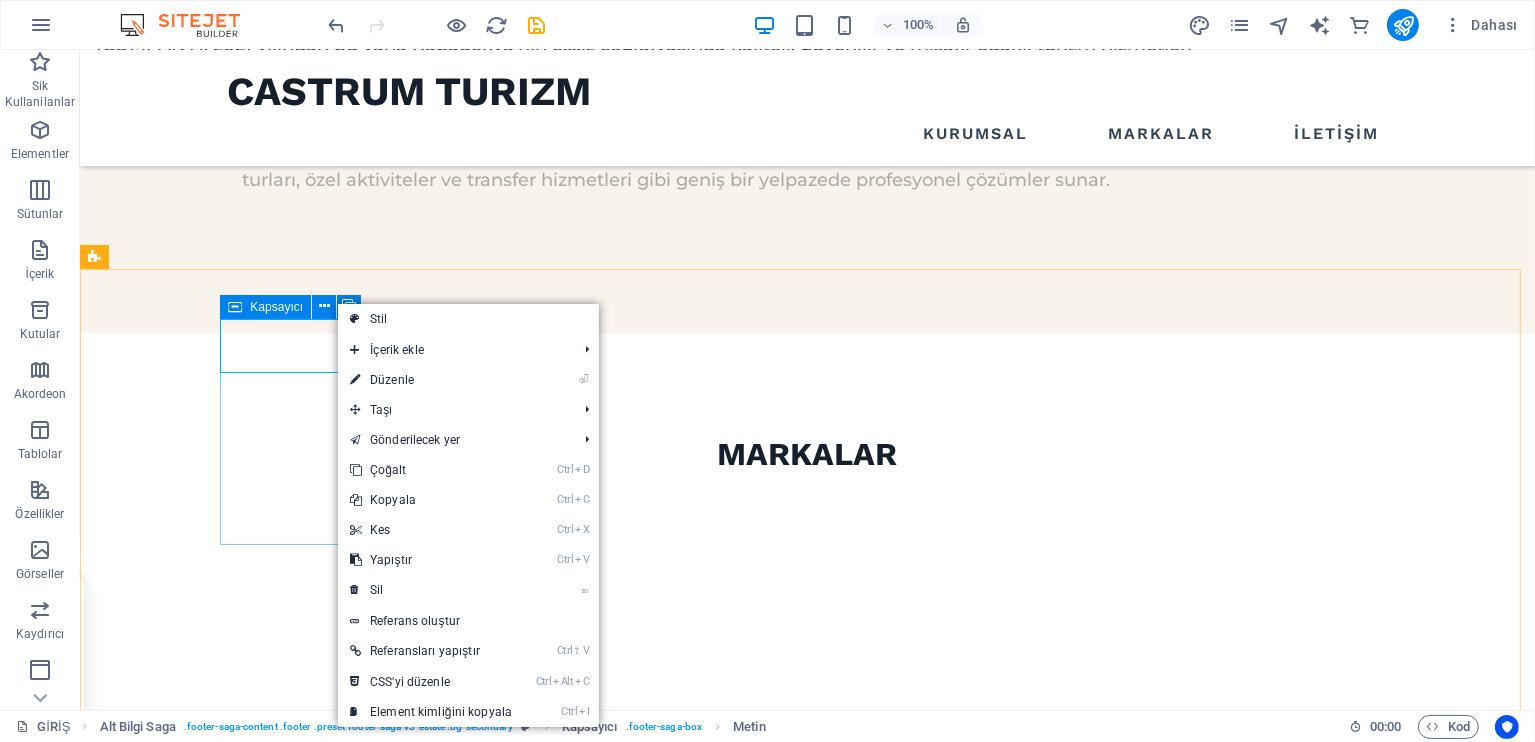 click at bounding box center (235, 307) 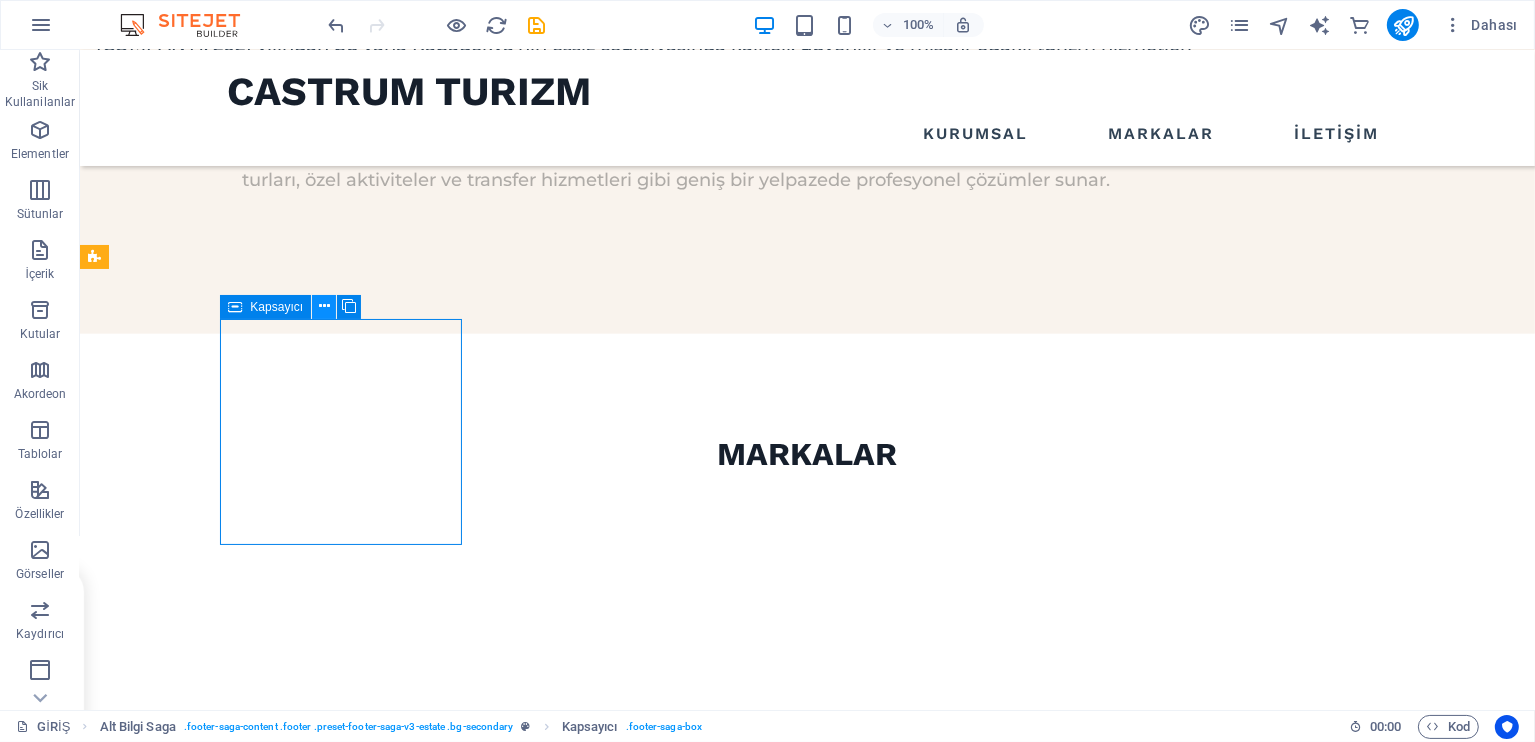 click at bounding box center (324, 307) 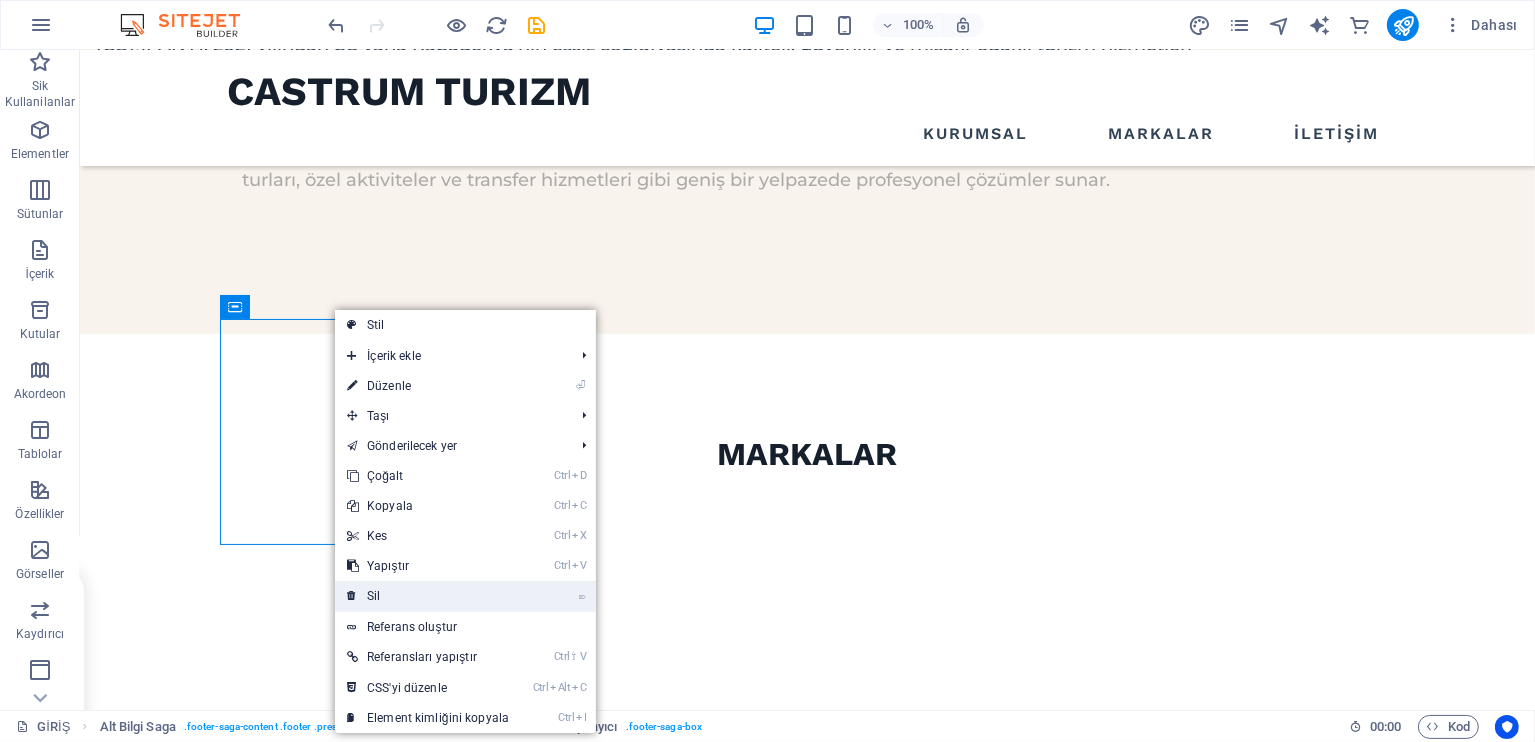 click on "⌦  Sil" at bounding box center (428, 596) 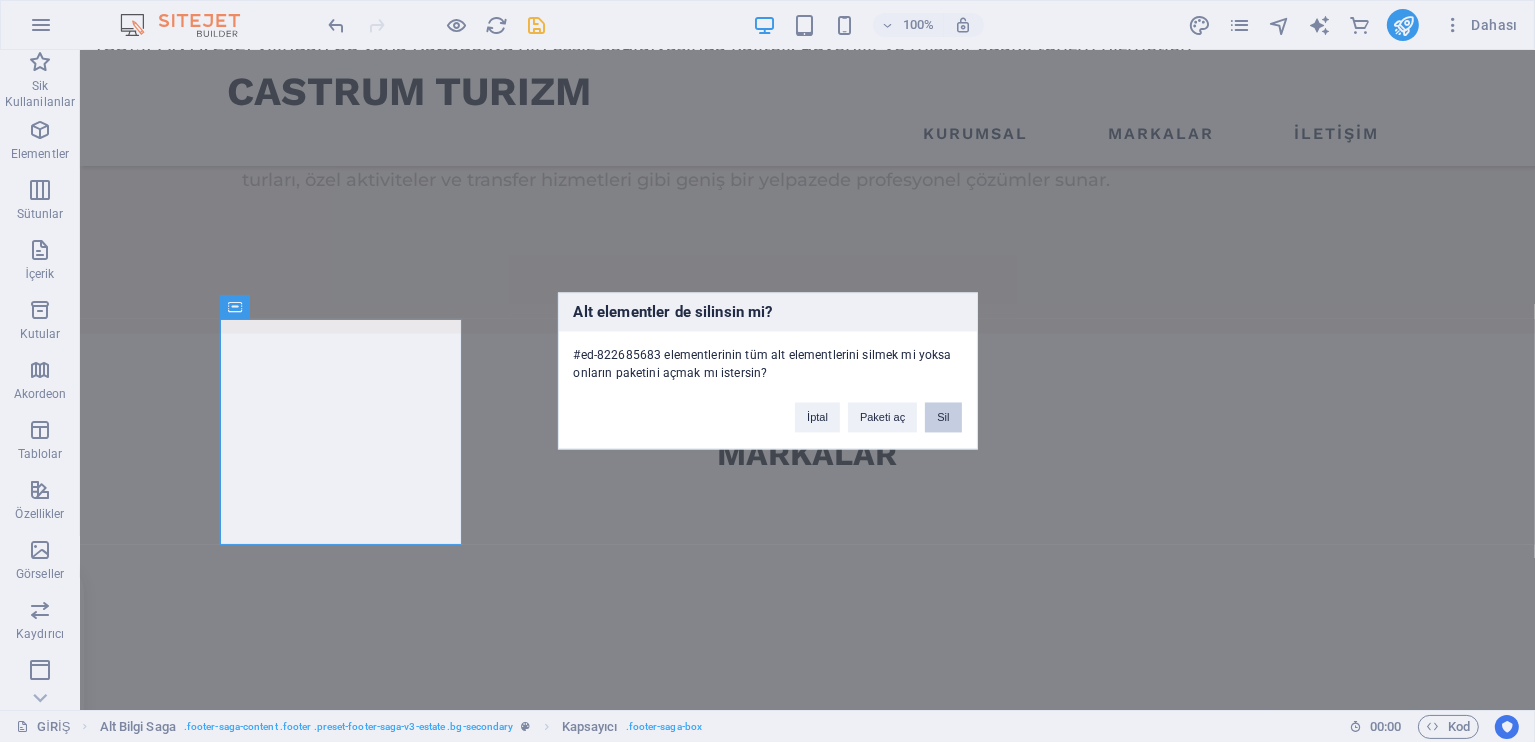 click on "Sil" at bounding box center (943, 418) 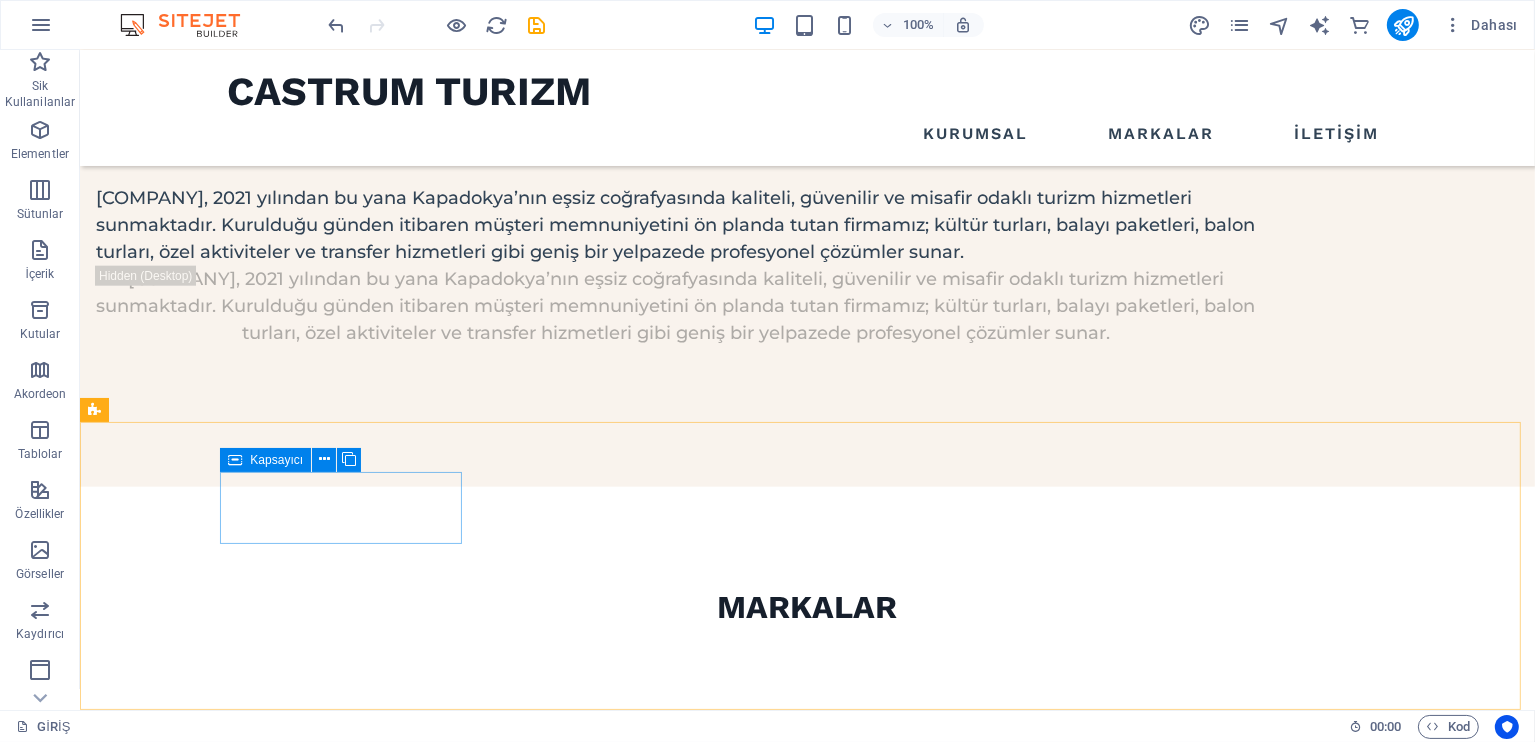 click at bounding box center [235, 460] 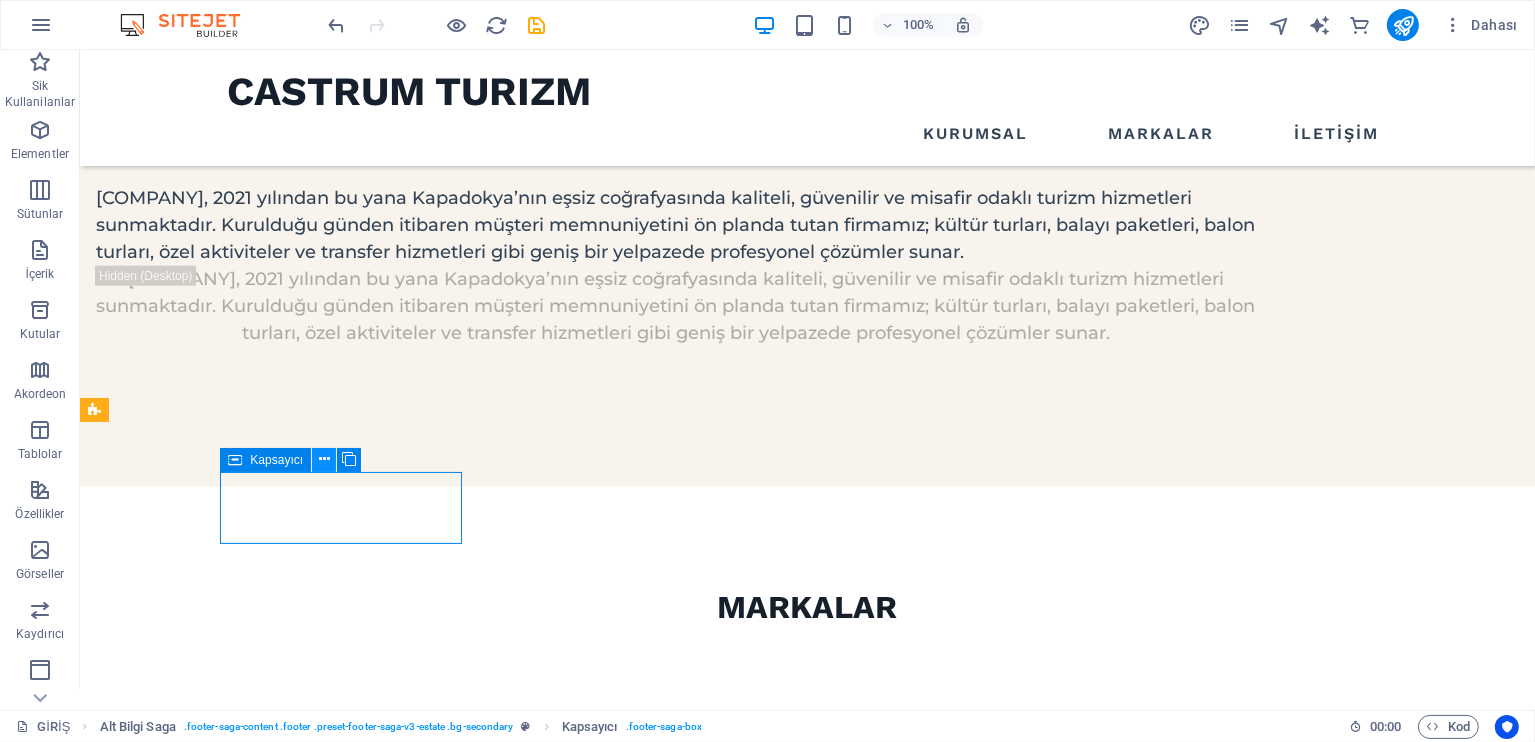 drag, startPoint x: 316, startPoint y: 458, endPoint x: 250, endPoint y: 464, distance: 66.27216 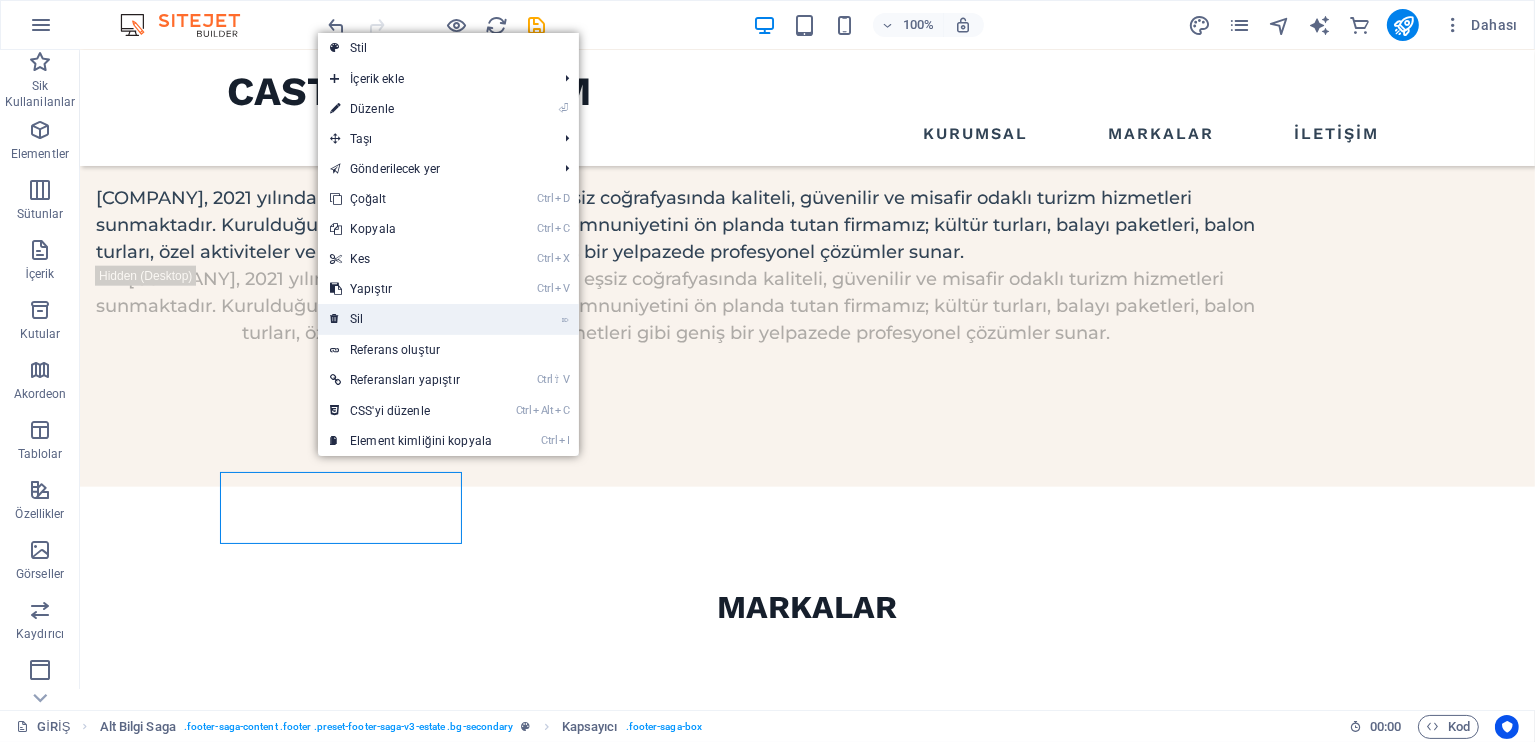 click on "⌦  Sil" at bounding box center [411, 319] 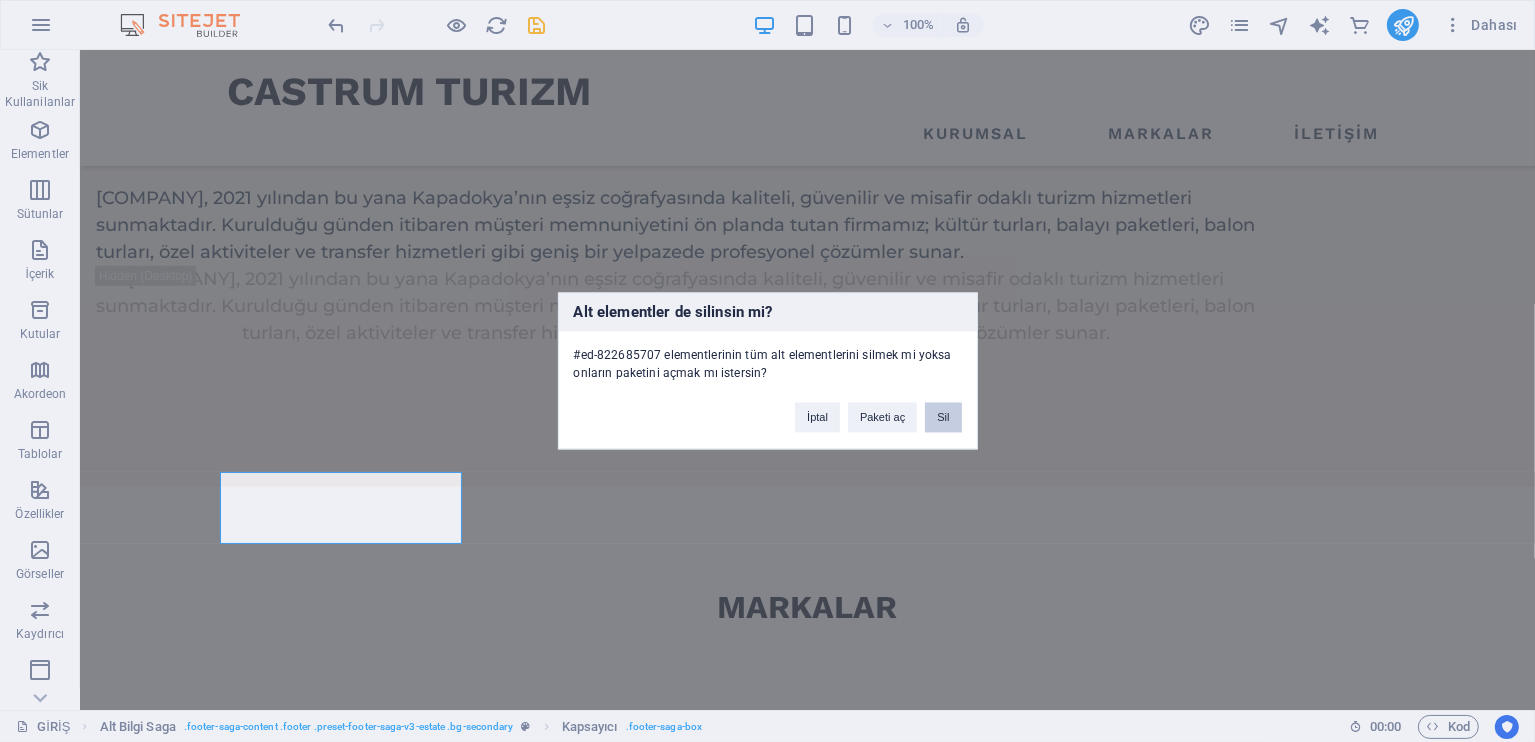 click on "Sil" at bounding box center [943, 418] 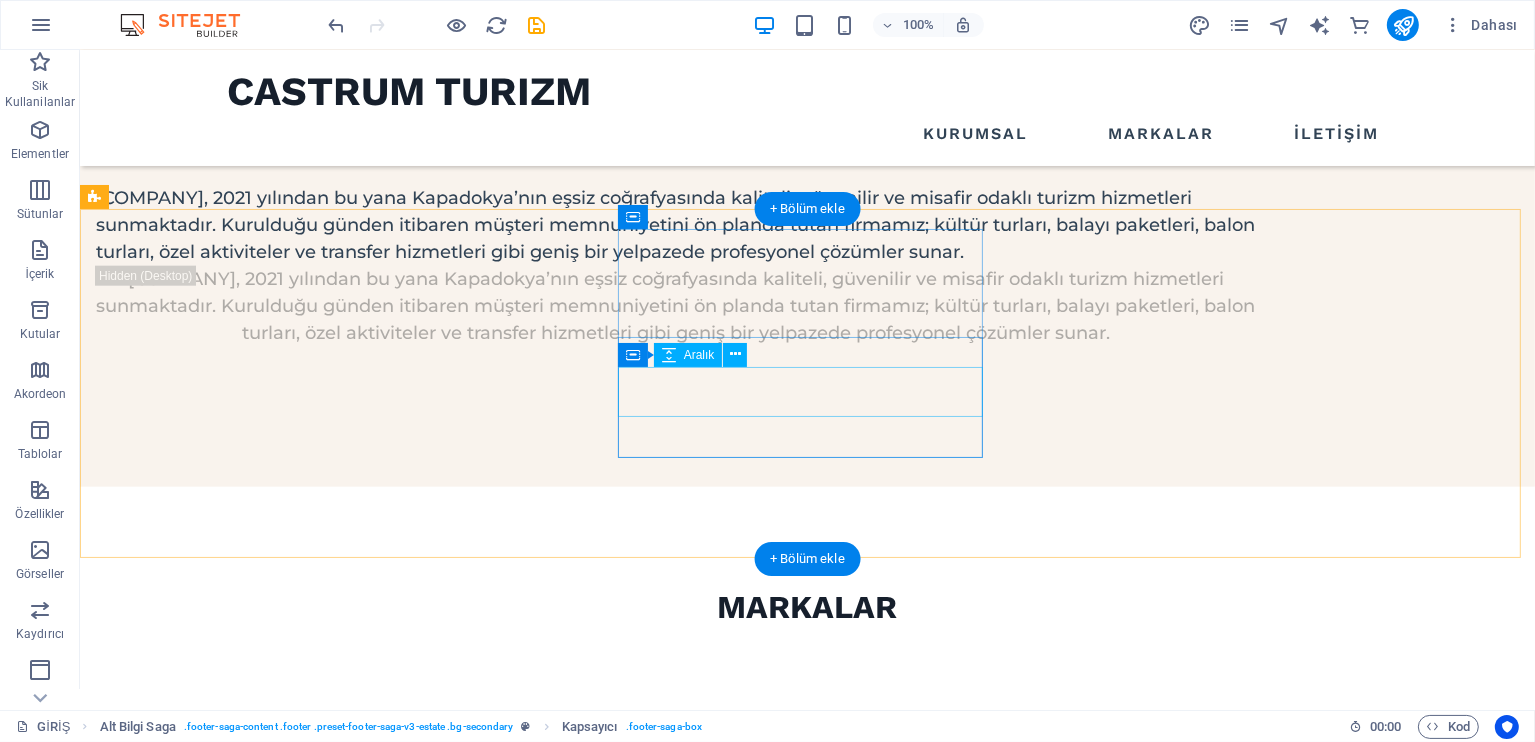 scroll, scrollTop: 2185, scrollLeft: 0, axis: vertical 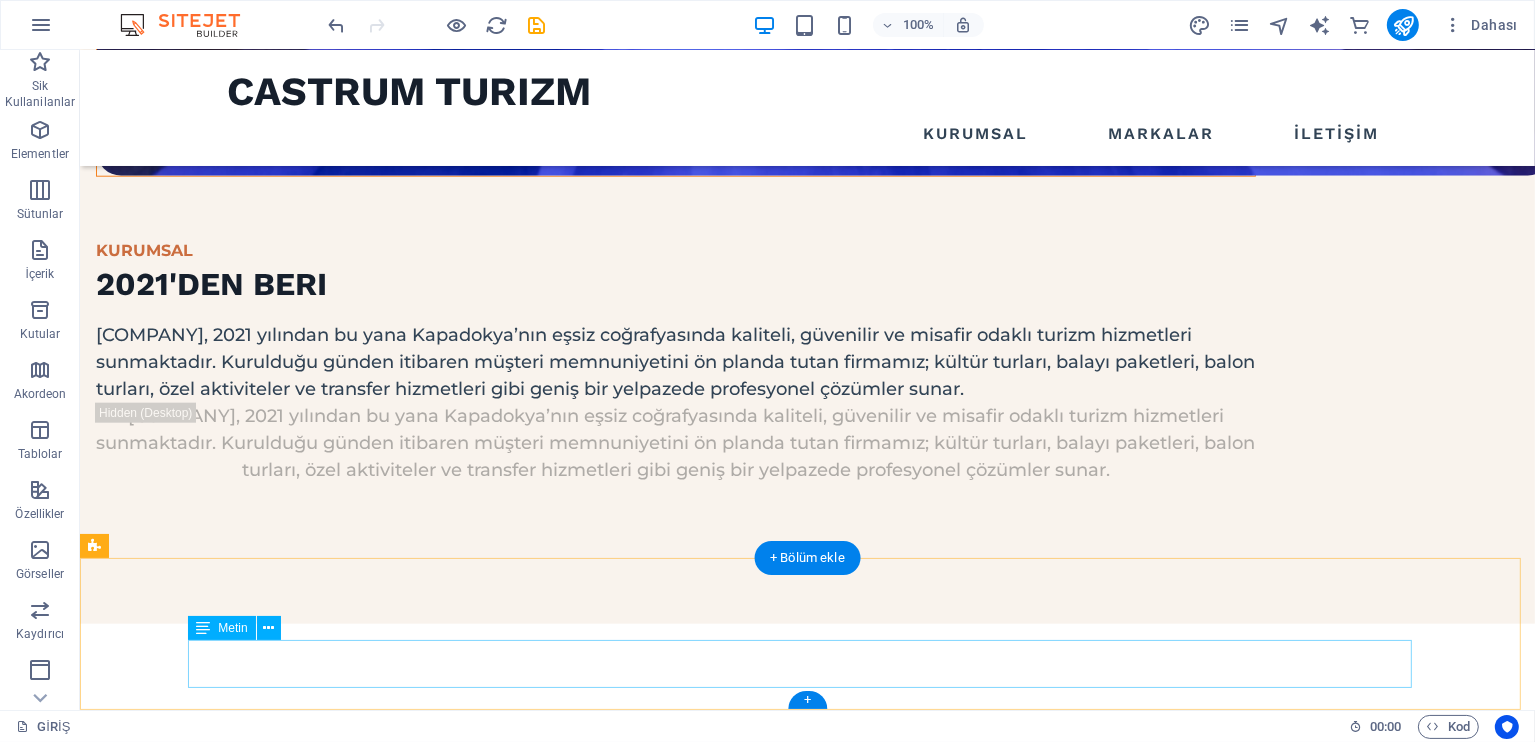 click on "Copyright © 2023 Estator. All rights reserved.
Privacy Policy   |   Legal Notice" at bounding box center (675, 2499) 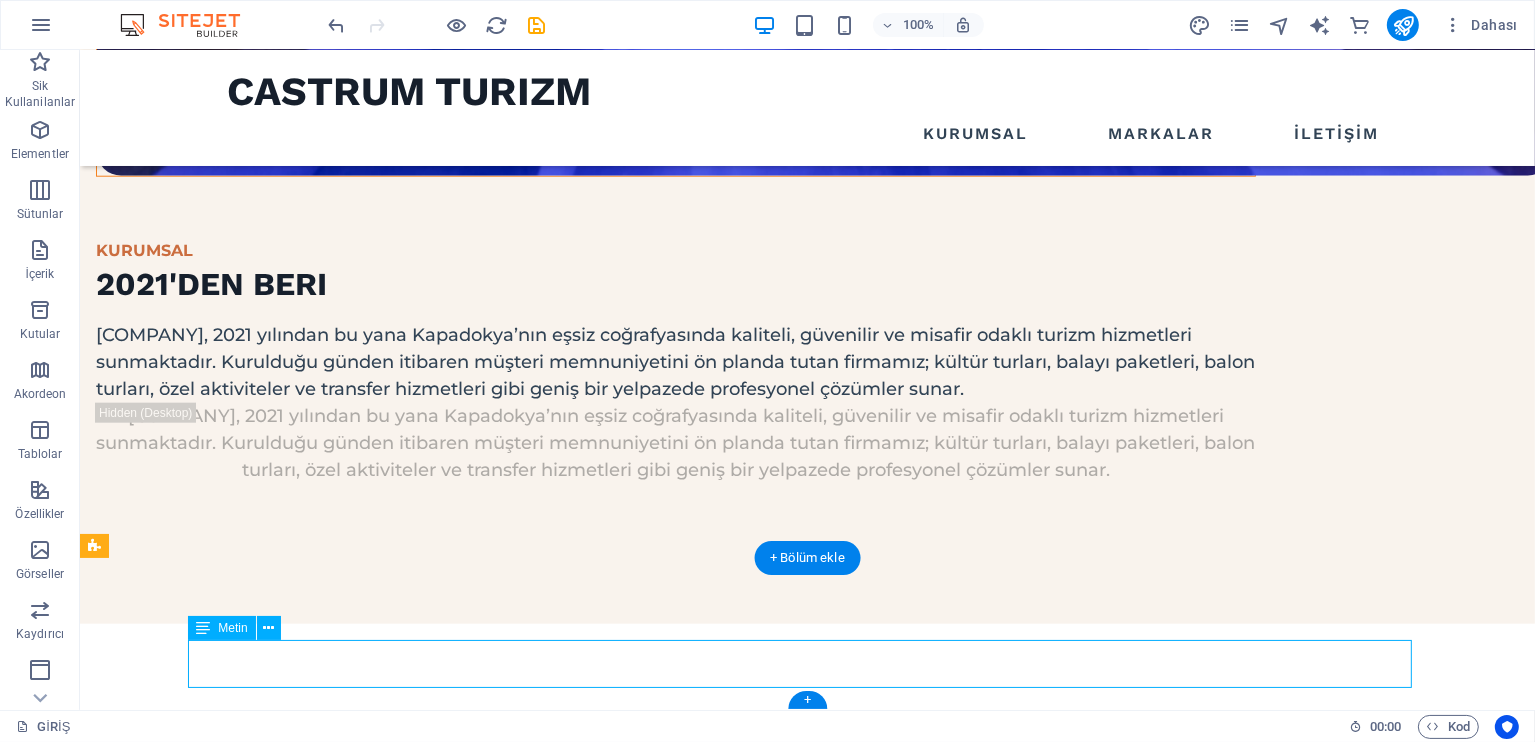 click on "Copyright © 2023 Estator. All rights reserved.
Privacy Policy   |   Legal Notice" at bounding box center [675, 2499] 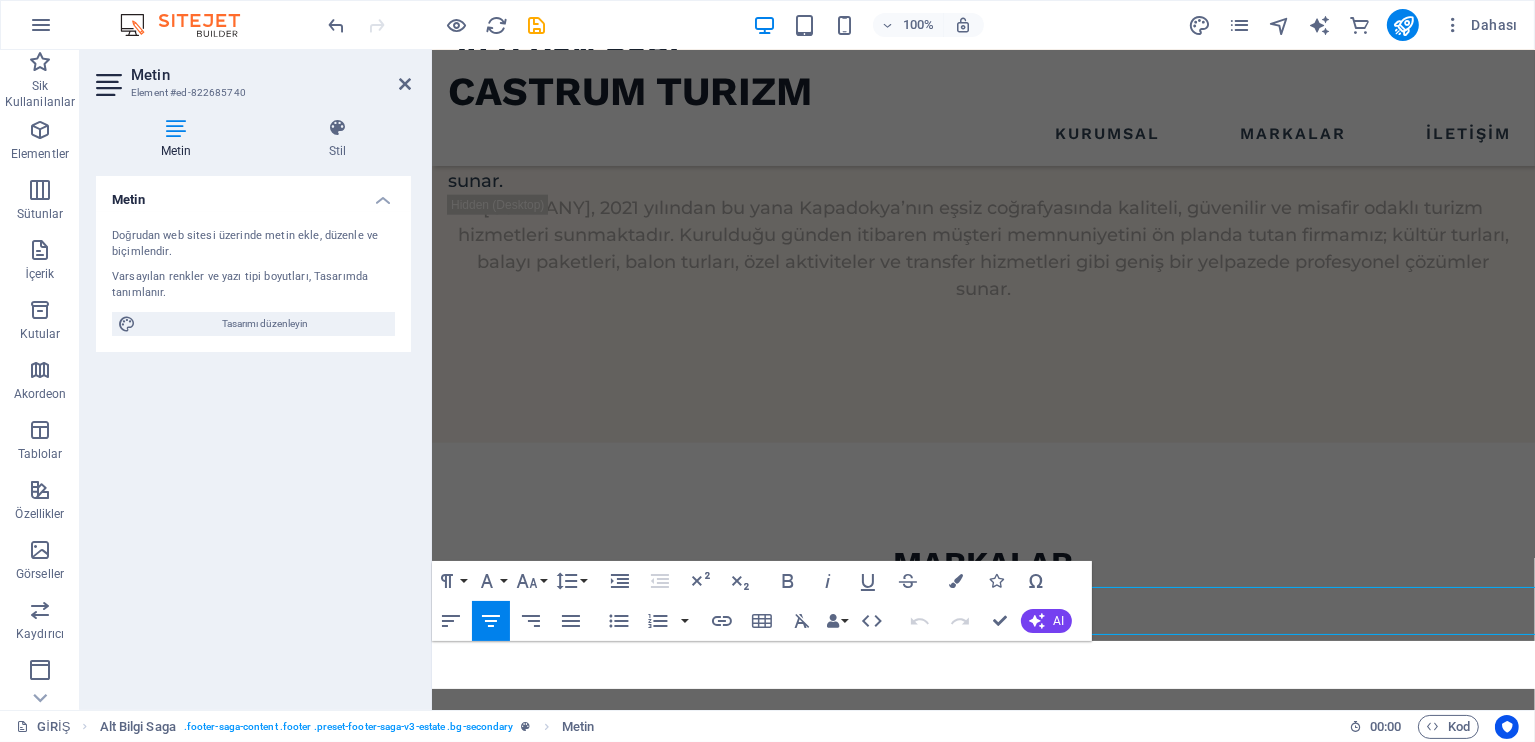 scroll, scrollTop: 2190, scrollLeft: 0, axis: vertical 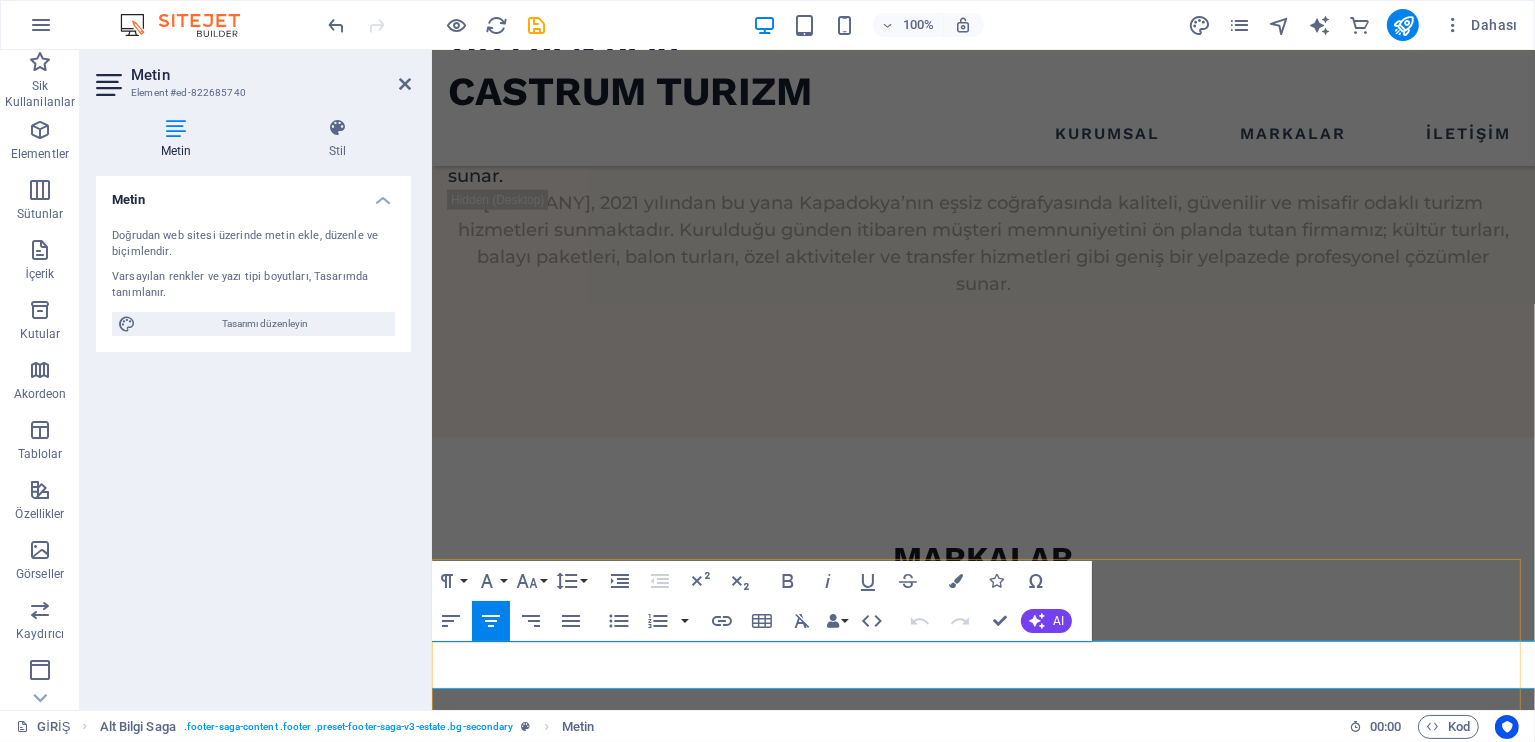 click on "Copyright © 2023 Estator. All rights reserved." at bounding box center (983, 2254) 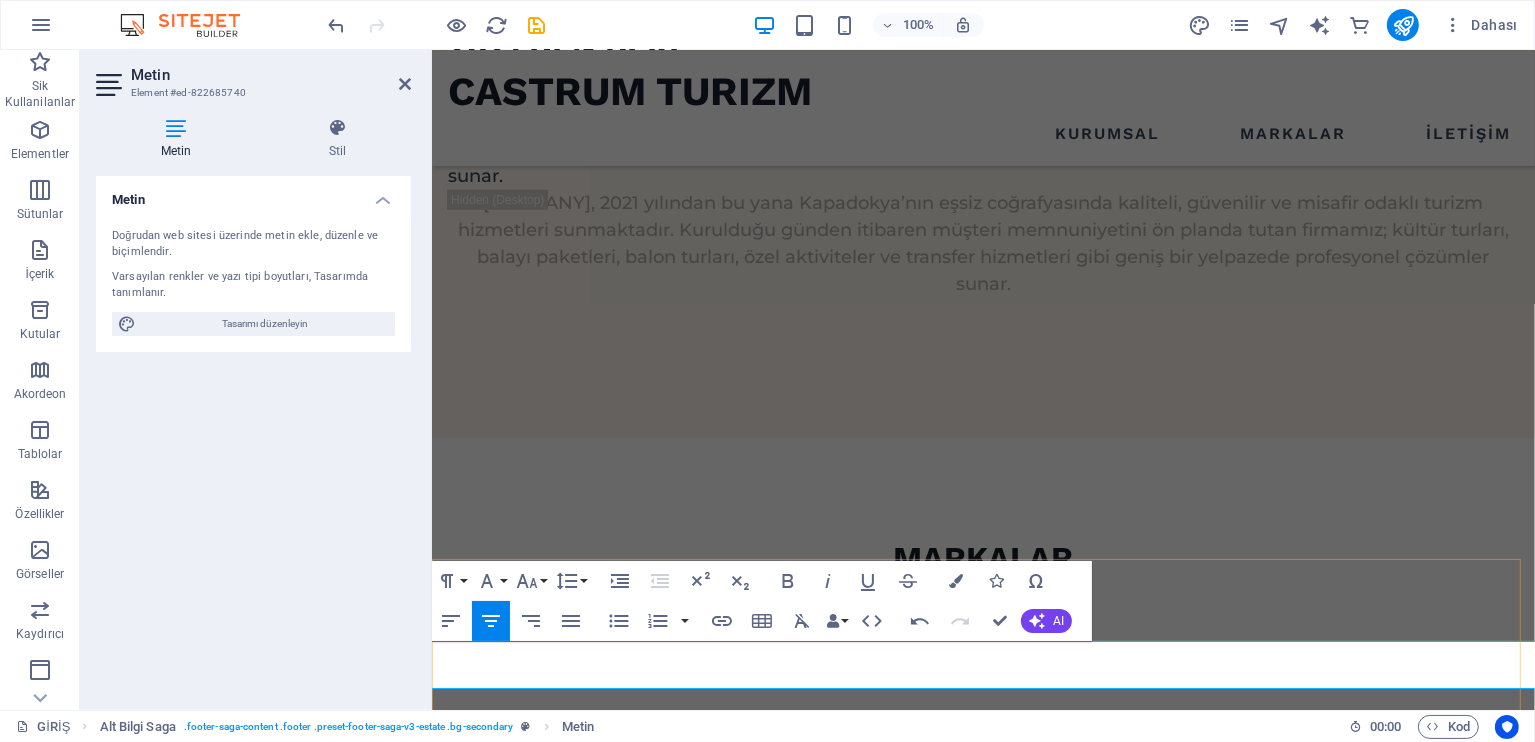 click on "Copyright © 2026 Estator. All rights reserved." at bounding box center (982, 2254) 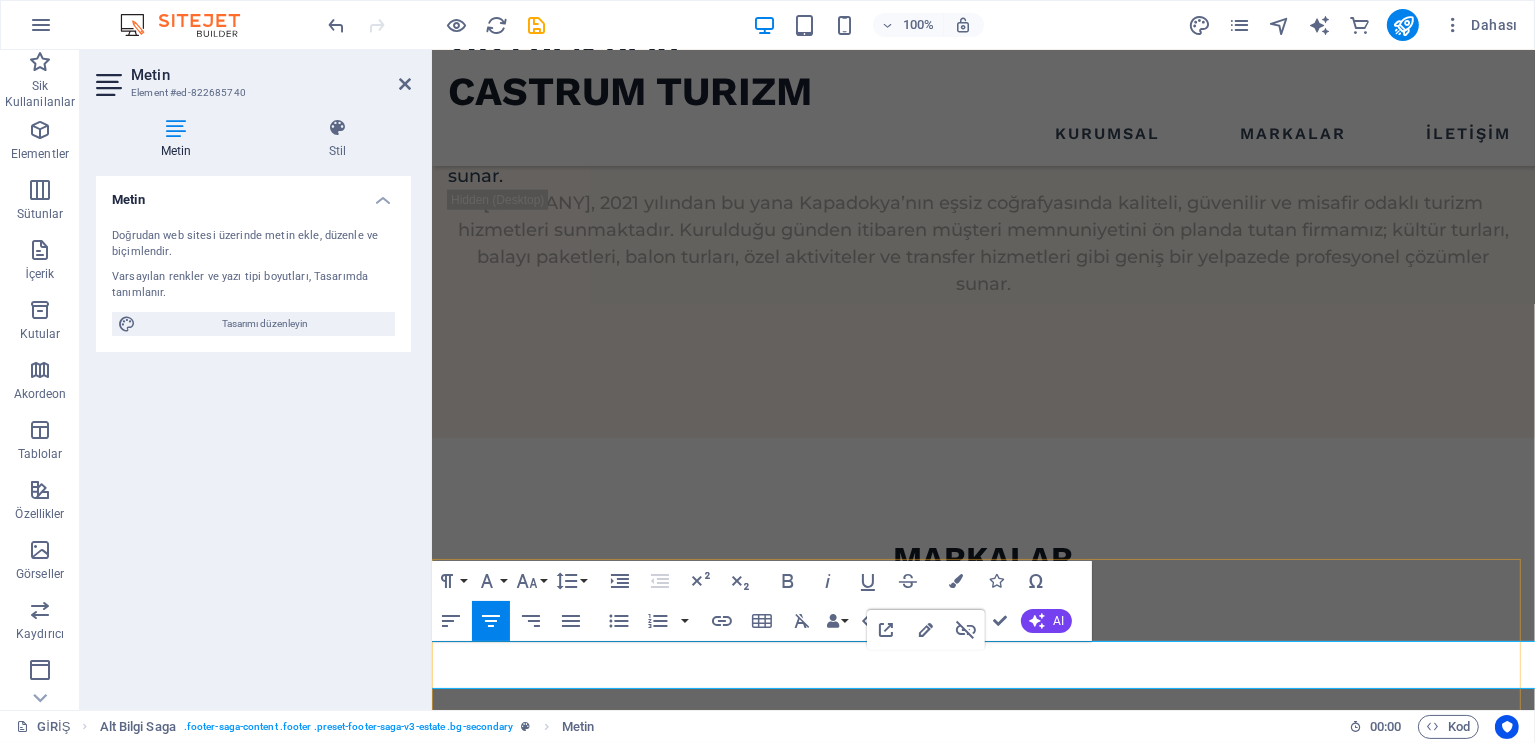 drag, startPoint x: 869, startPoint y: 676, endPoint x: 1086, endPoint y: 686, distance: 217.23029 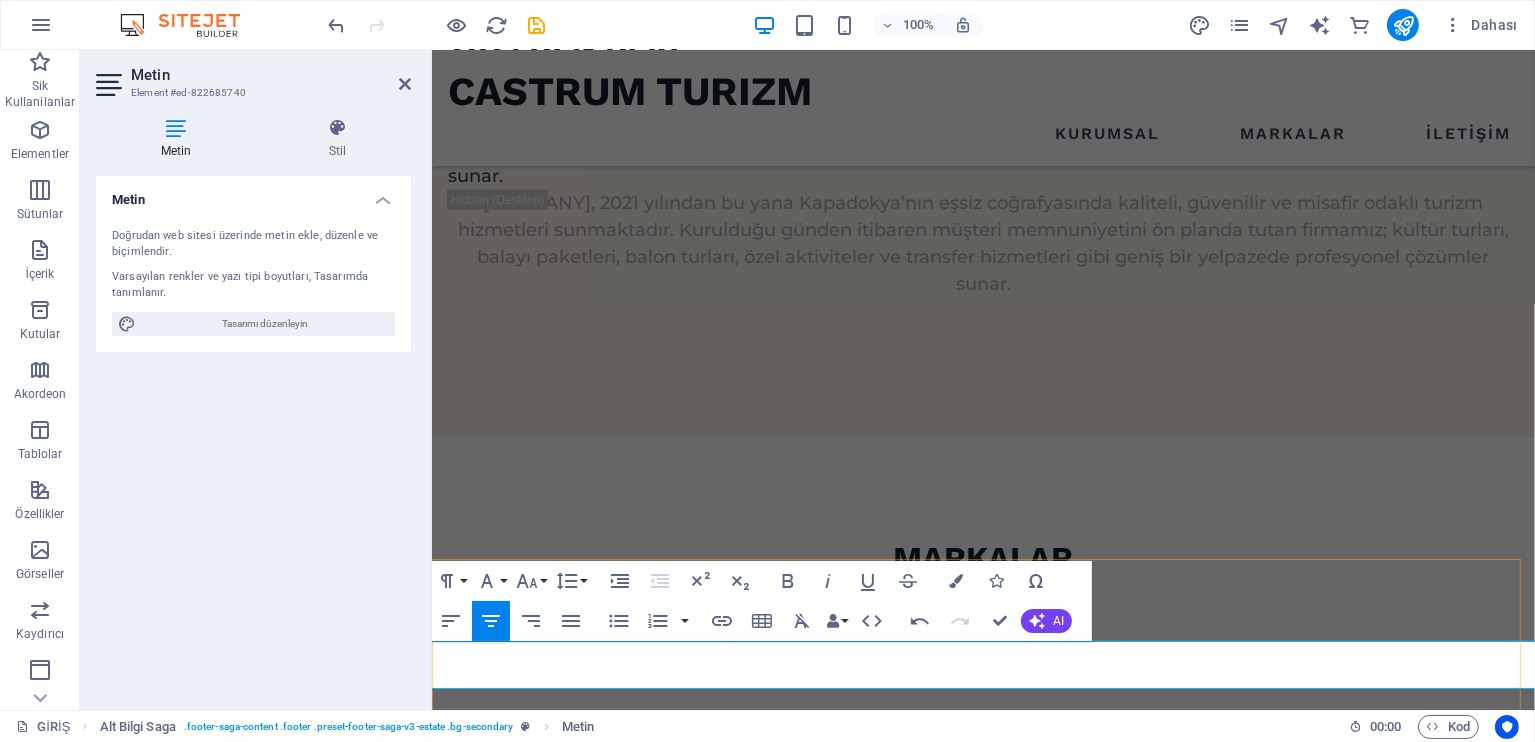 click on "Bu web sitesi  Lumerada.com  ile oluşturuldu" at bounding box center [982, 2278] 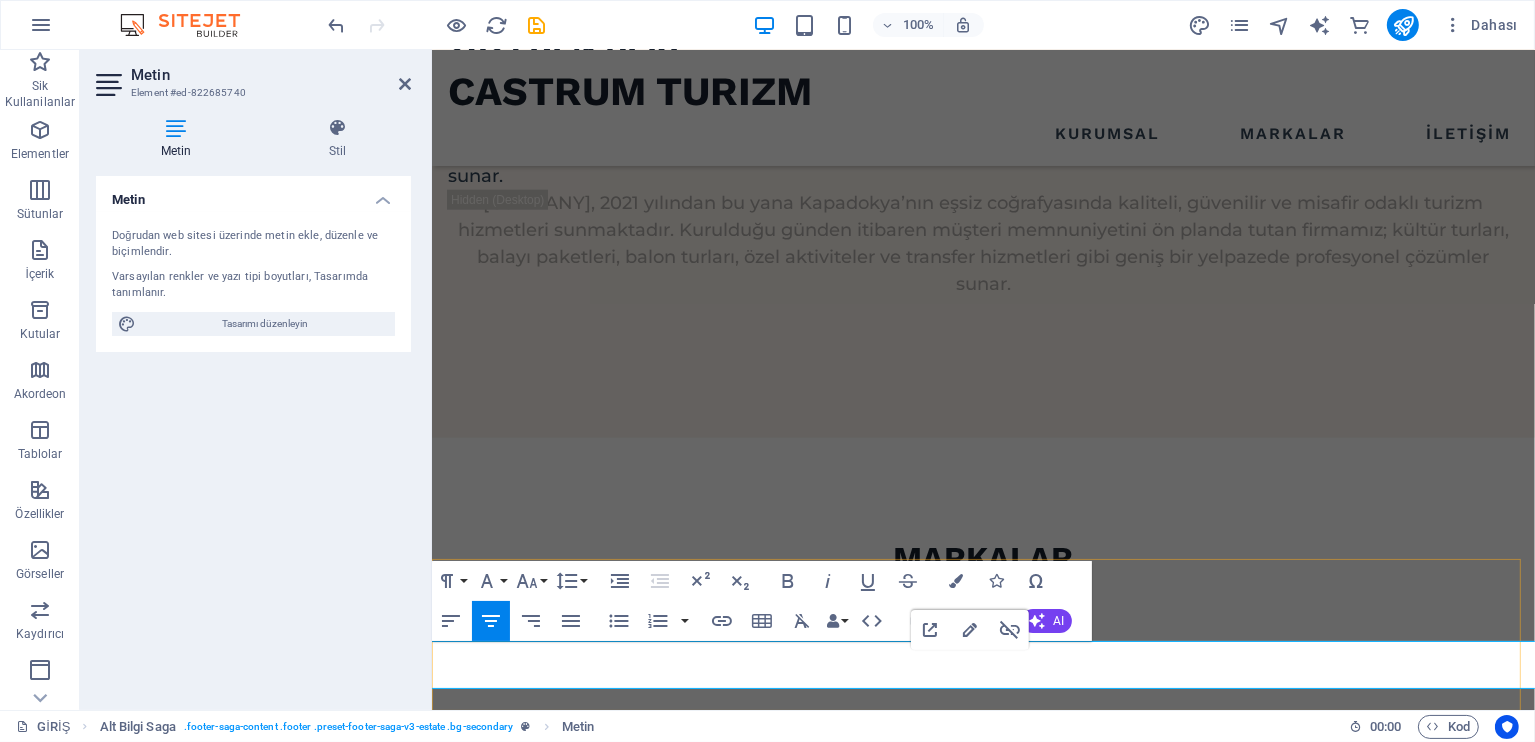 click on "Bu web sitesi  Lumerada.com  ile oluşturuldu." at bounding box center [982, 2278] 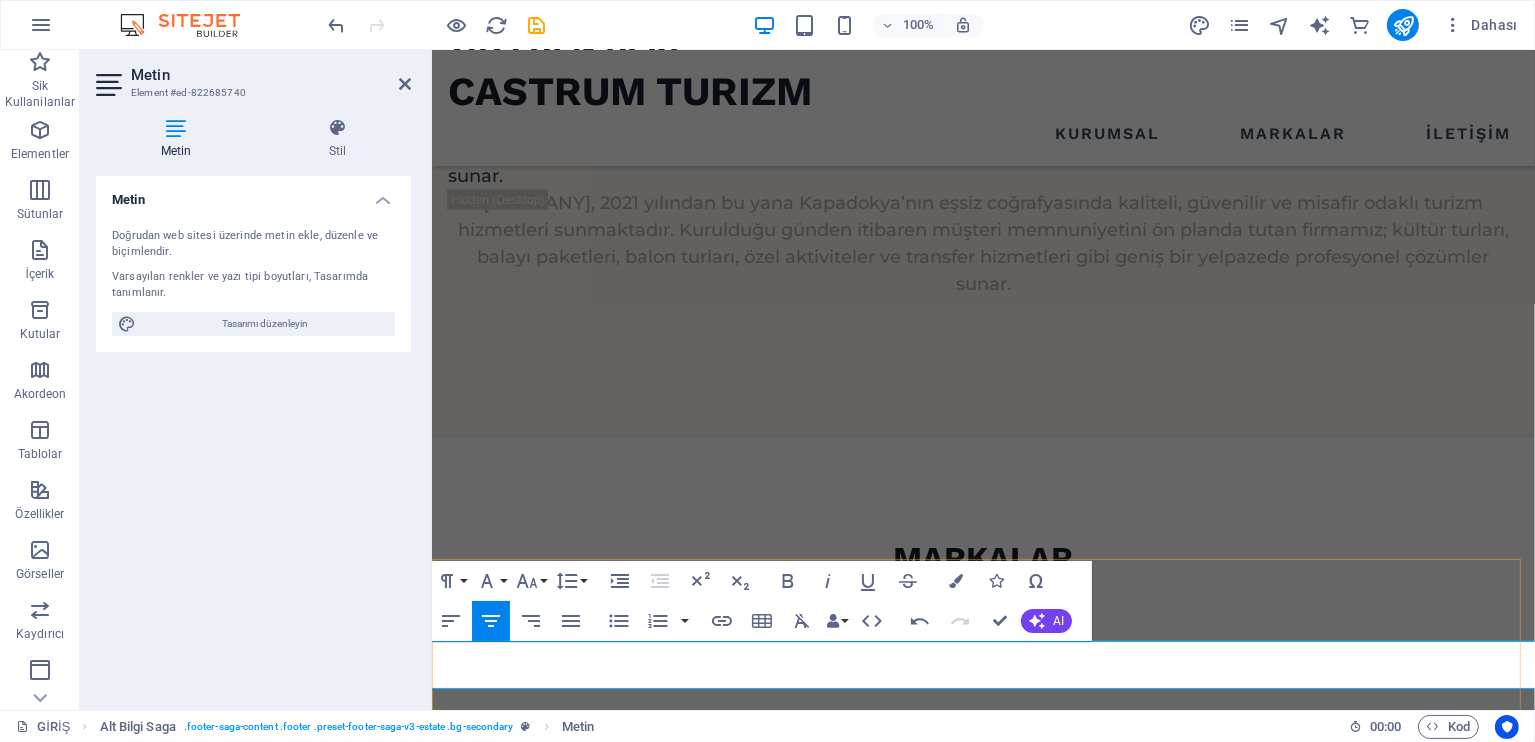 click on "Bu web sitesi  Lumerada.com  ile oluşturuldu." at bounding box center [982, 2278] 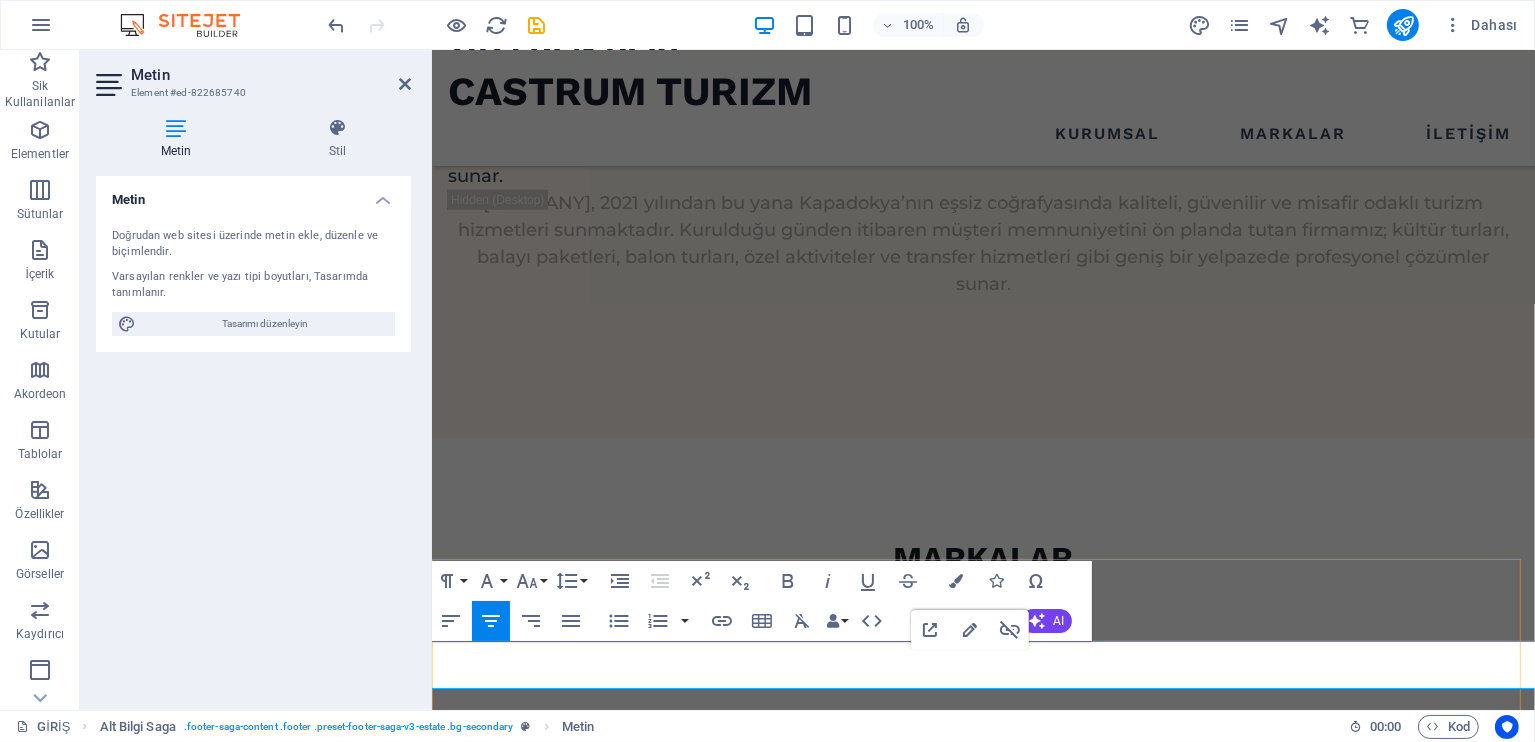 drag, startPoint x: 916, startPoint y: 678, endPoint x: 1018, endPoint y: 681, distance: 102.044106 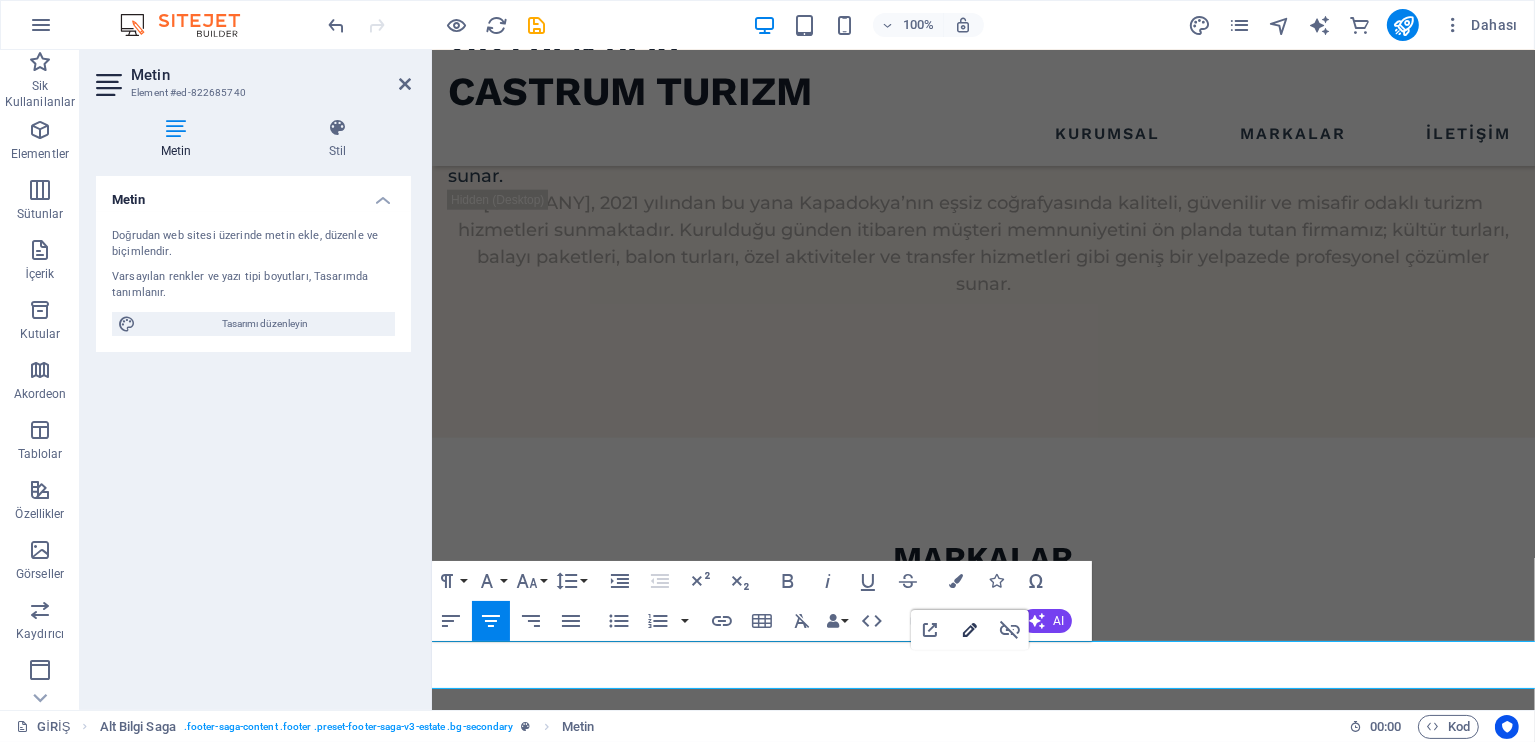 click 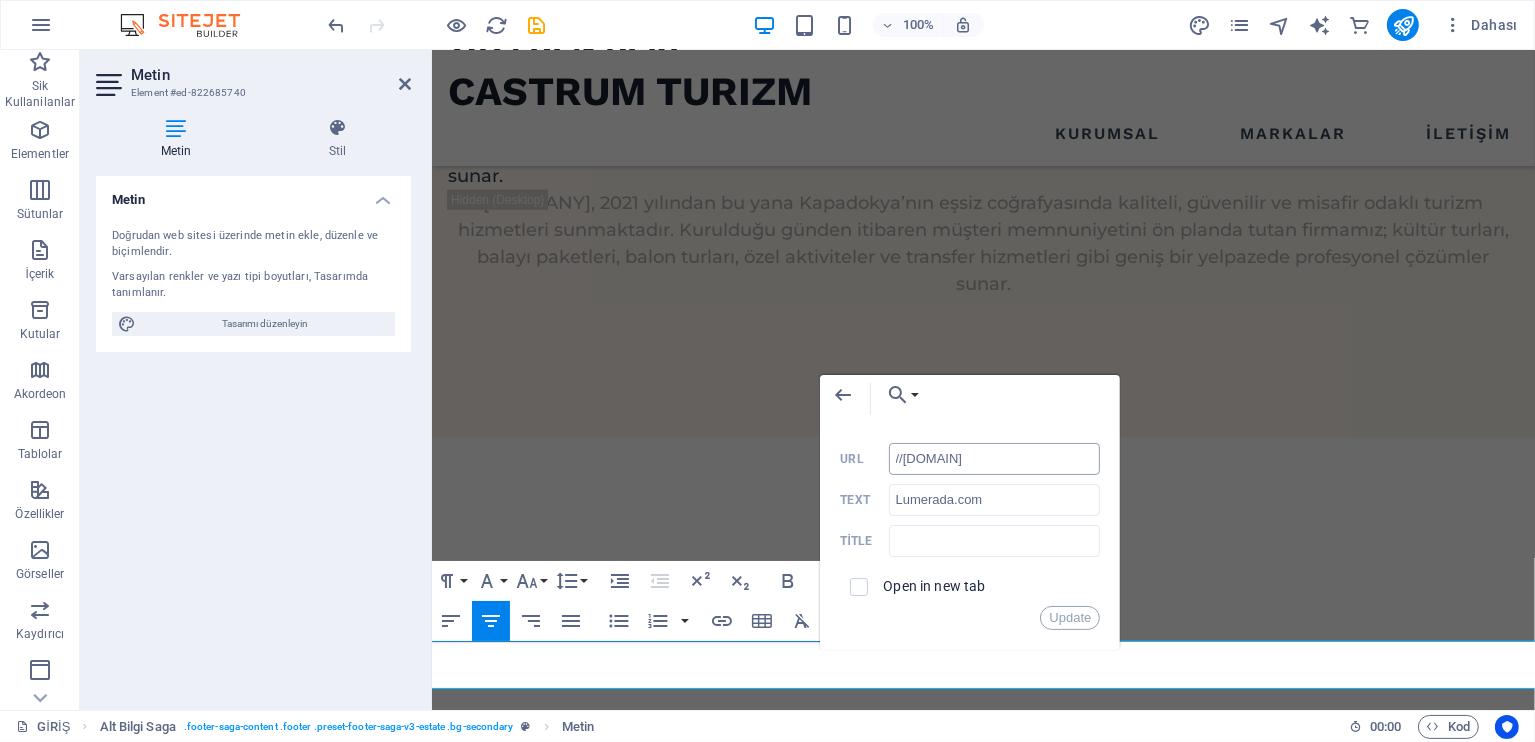 drag, startPoint x: 981, startPoint y: 470, endPoint x: 1028, endPoint y: 462, distance: 47.67599 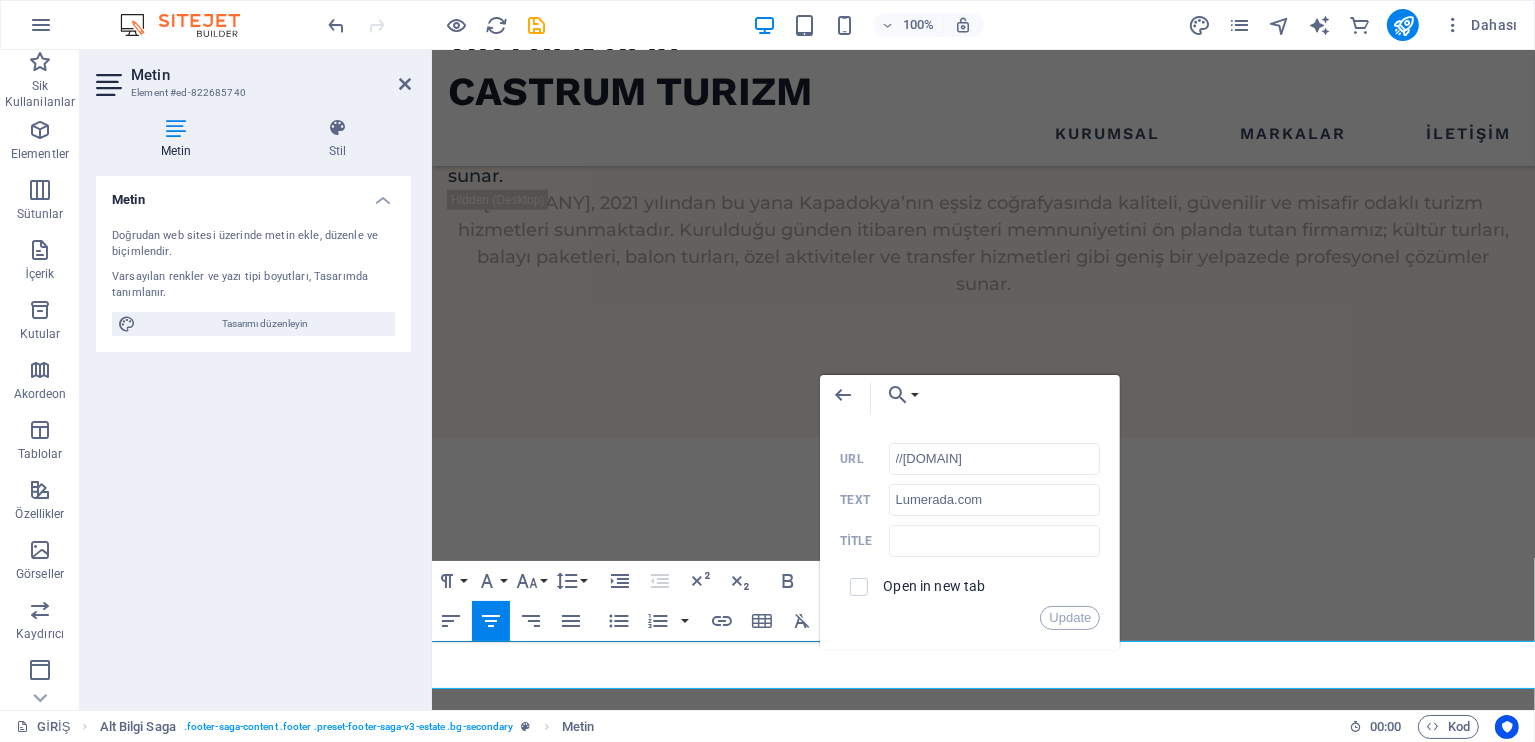 drag, startPoint x: 910, startPoint y: 457, endPoint x: 876, endPoint y: 456, distance: 34.0147 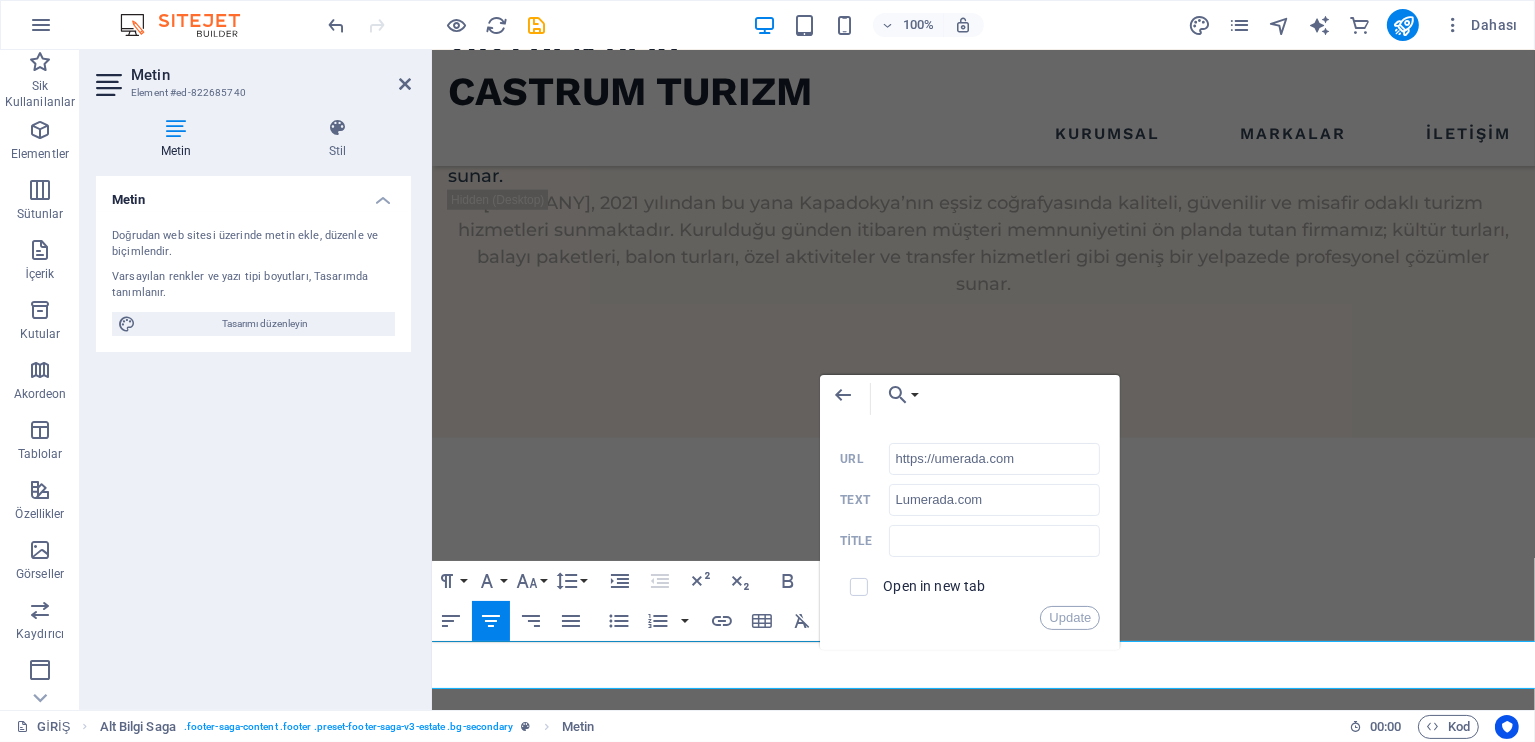 type on "https://lumerada.com" 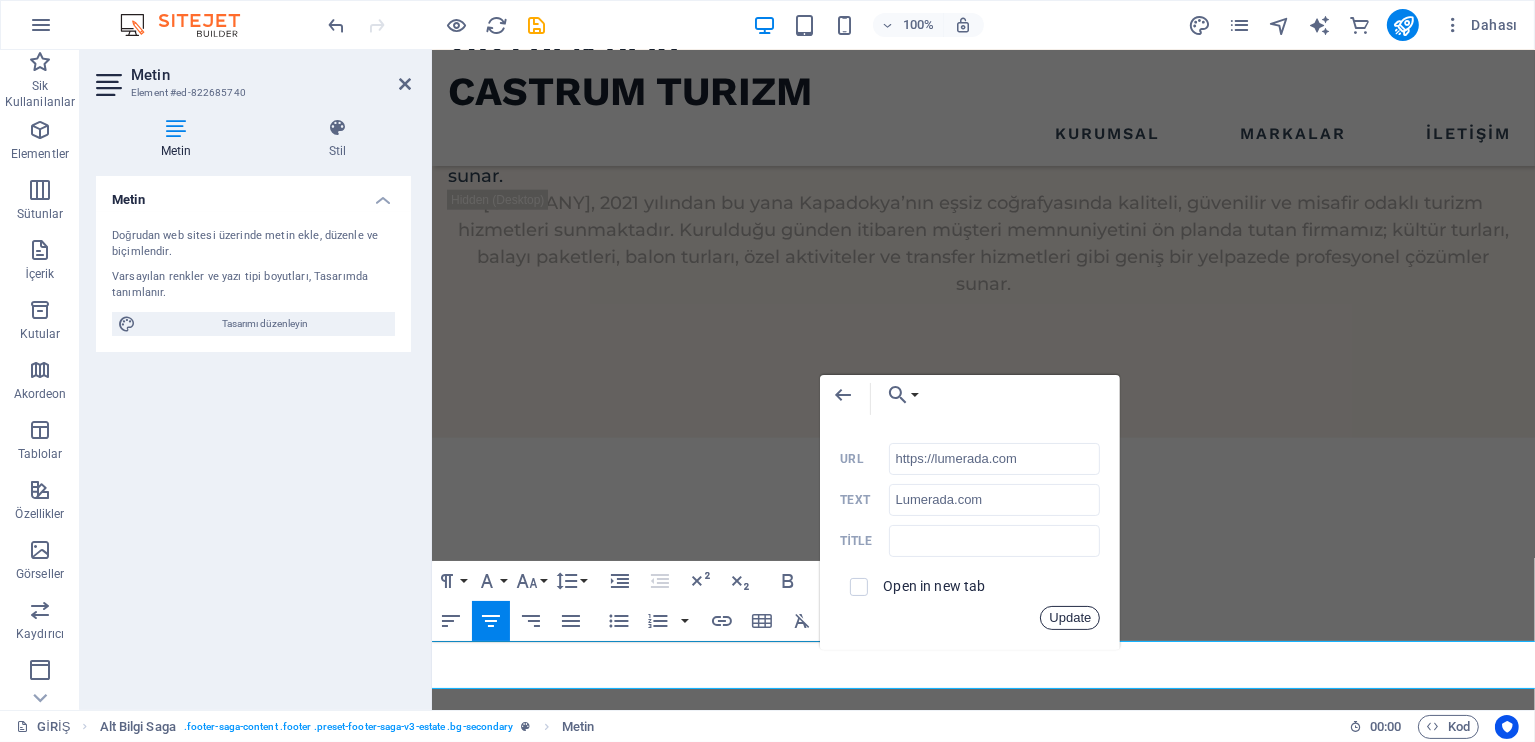 click on "Update" at bounding box center (1070, 618) 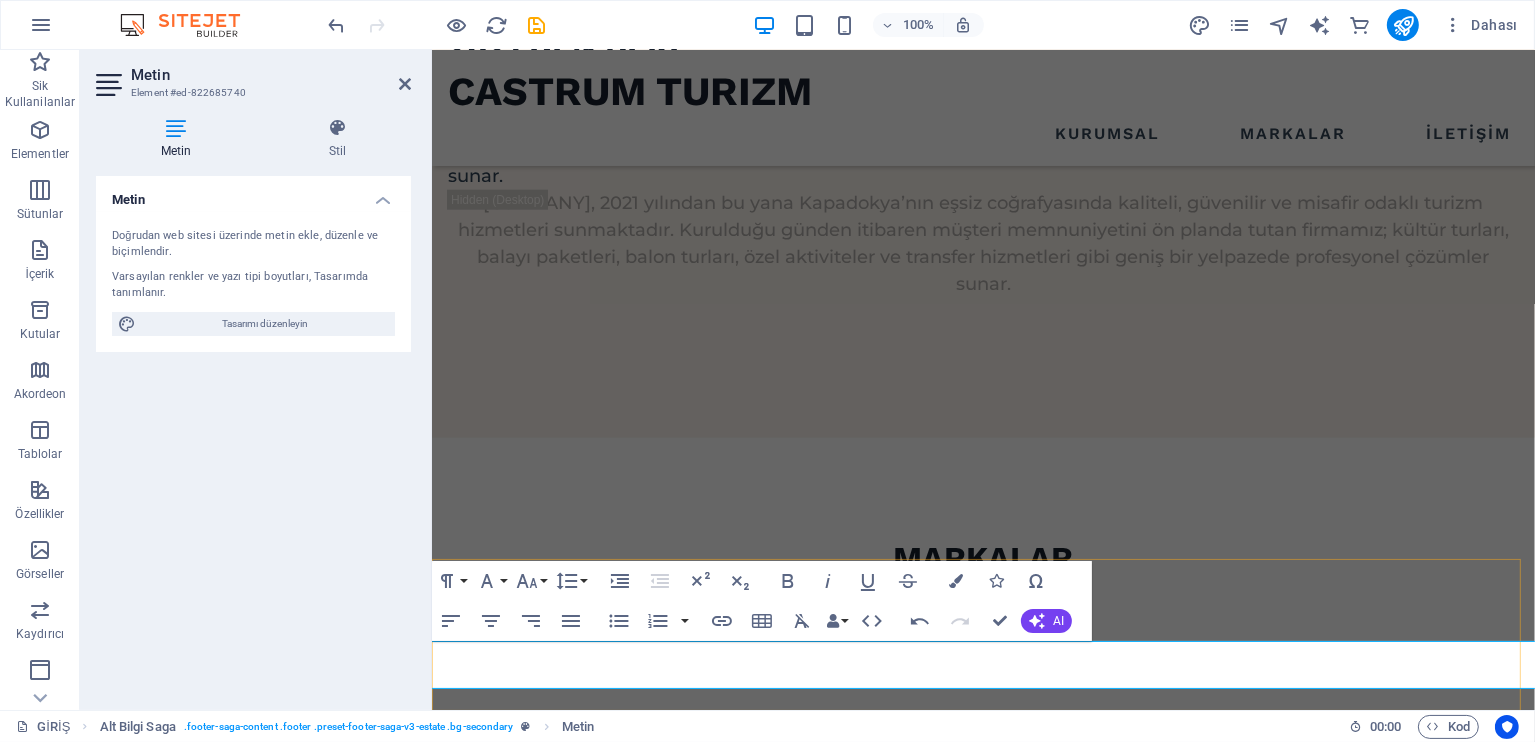 click on "Bu web sitesi  Lumerada.com  ile oluşturuldu." at bounding box center [982, 2278] 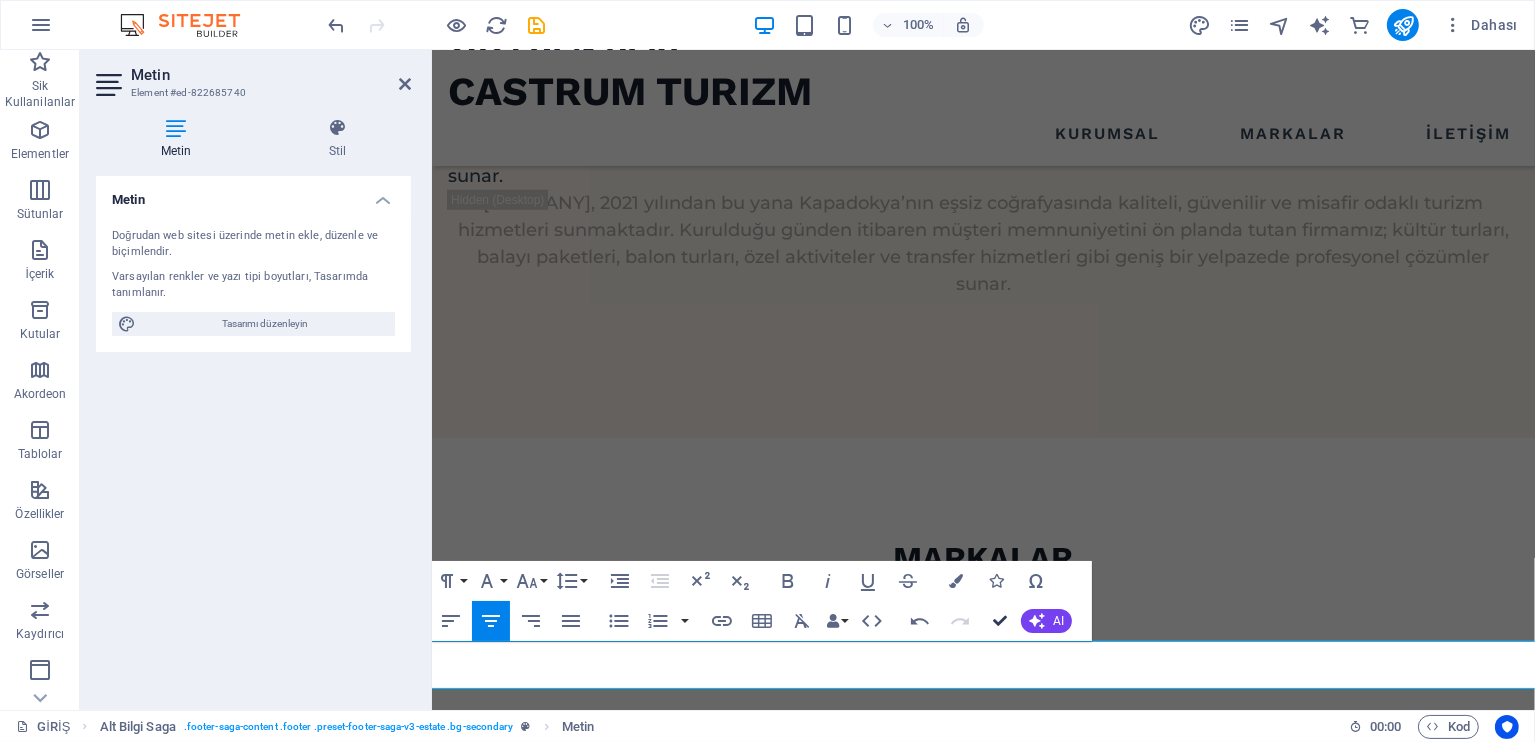 drag, startPoint x: 999, startPoint y: 623, endPoint x: 922, endPoint y: 575, distance: 90.73588 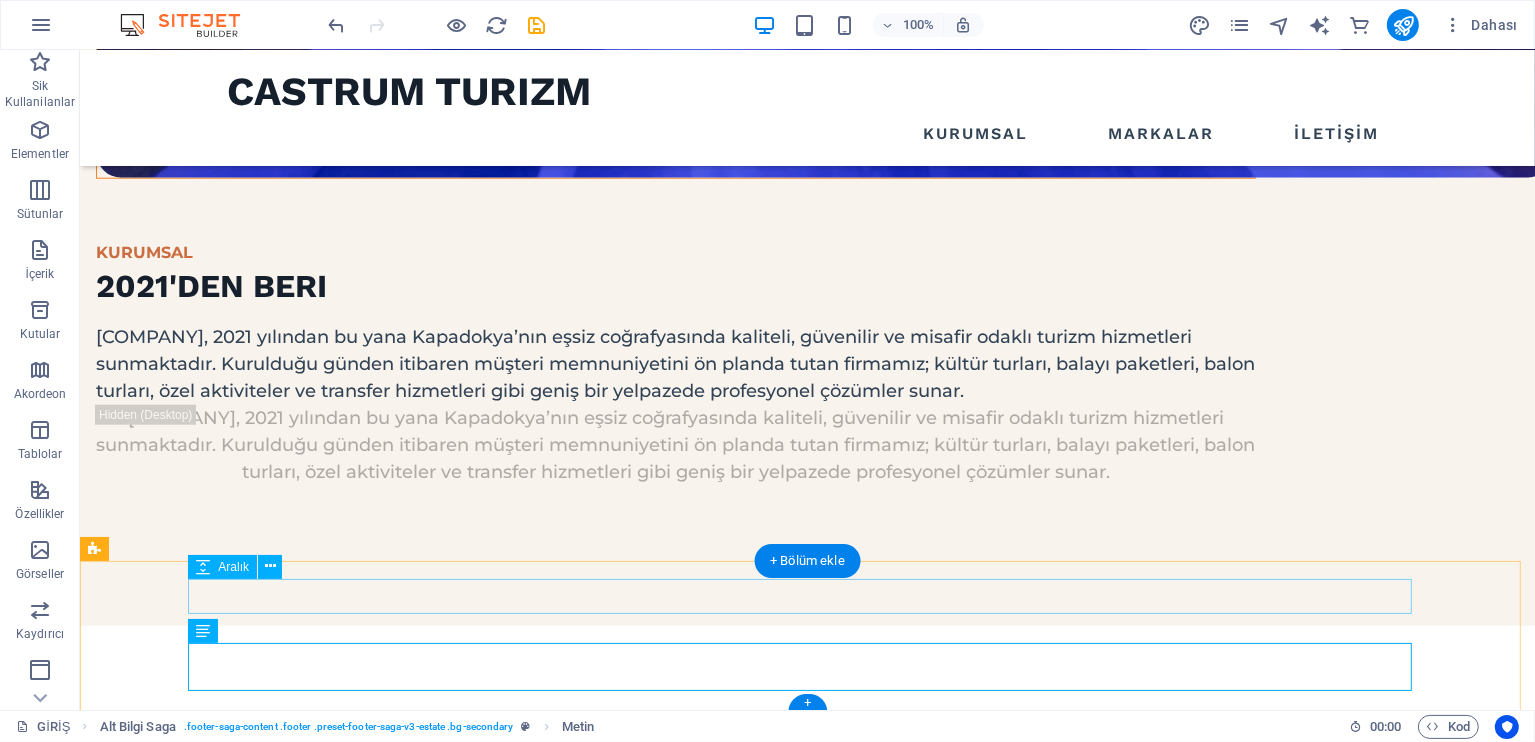 scroll, scrollTop: 2185, scrollLeft: 0, axis: vertical 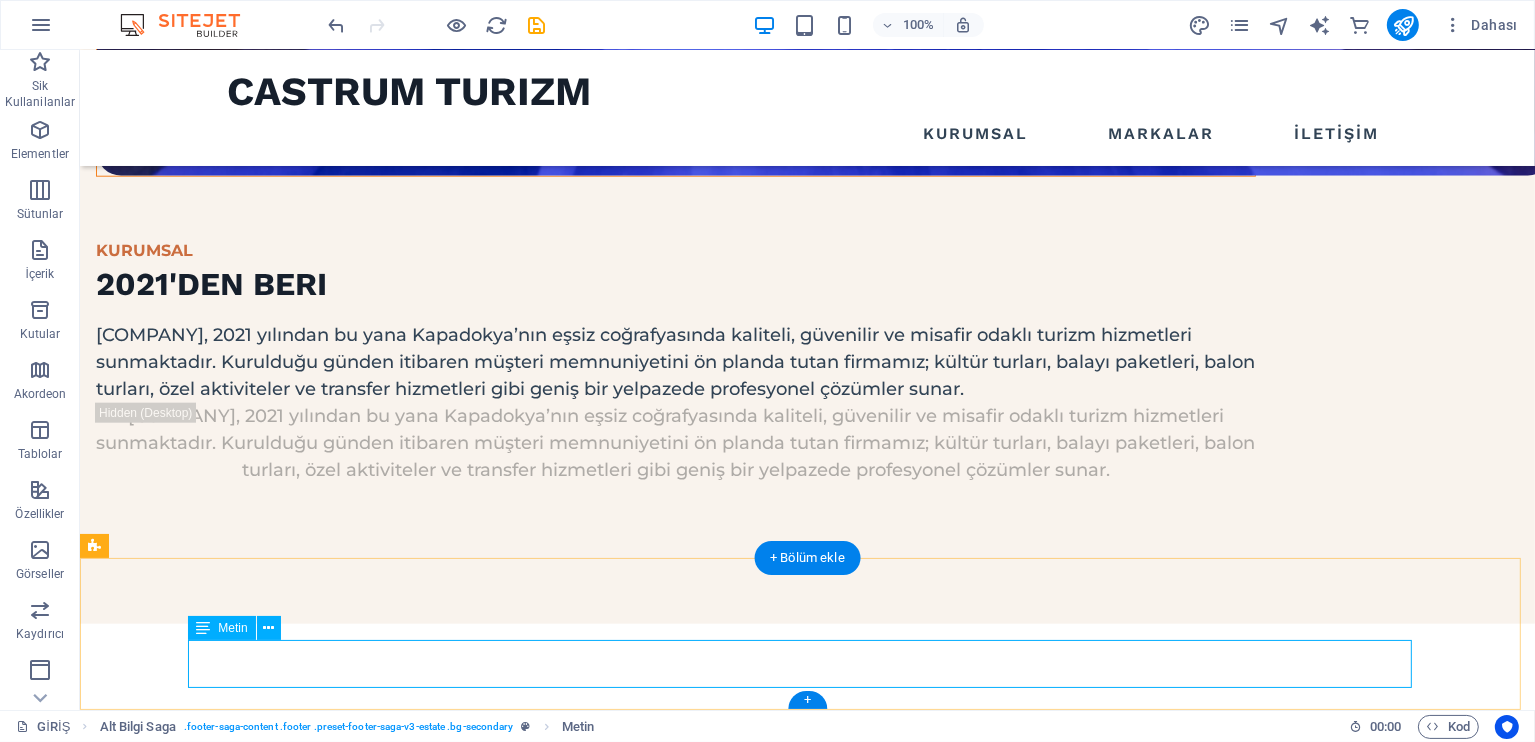 click on "Copyright © 2025 Castrum Turizm. All rights reserved.
Bu web sitesi  Lumerada.com  ile oluşturuldu." at bounding box center (675, 2499) 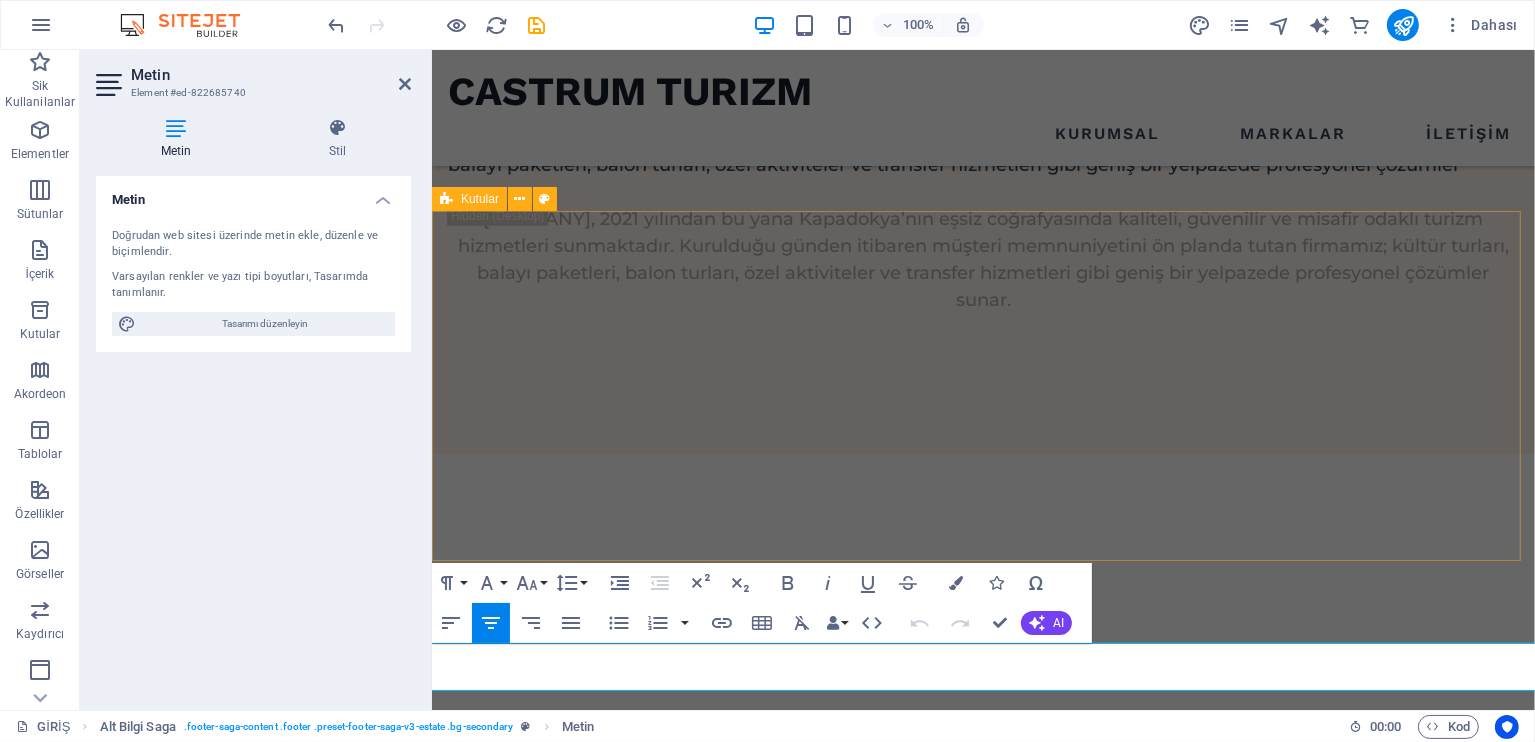 scroll, scrollTop: 2191, scrollLeft: 0, axis: vertical 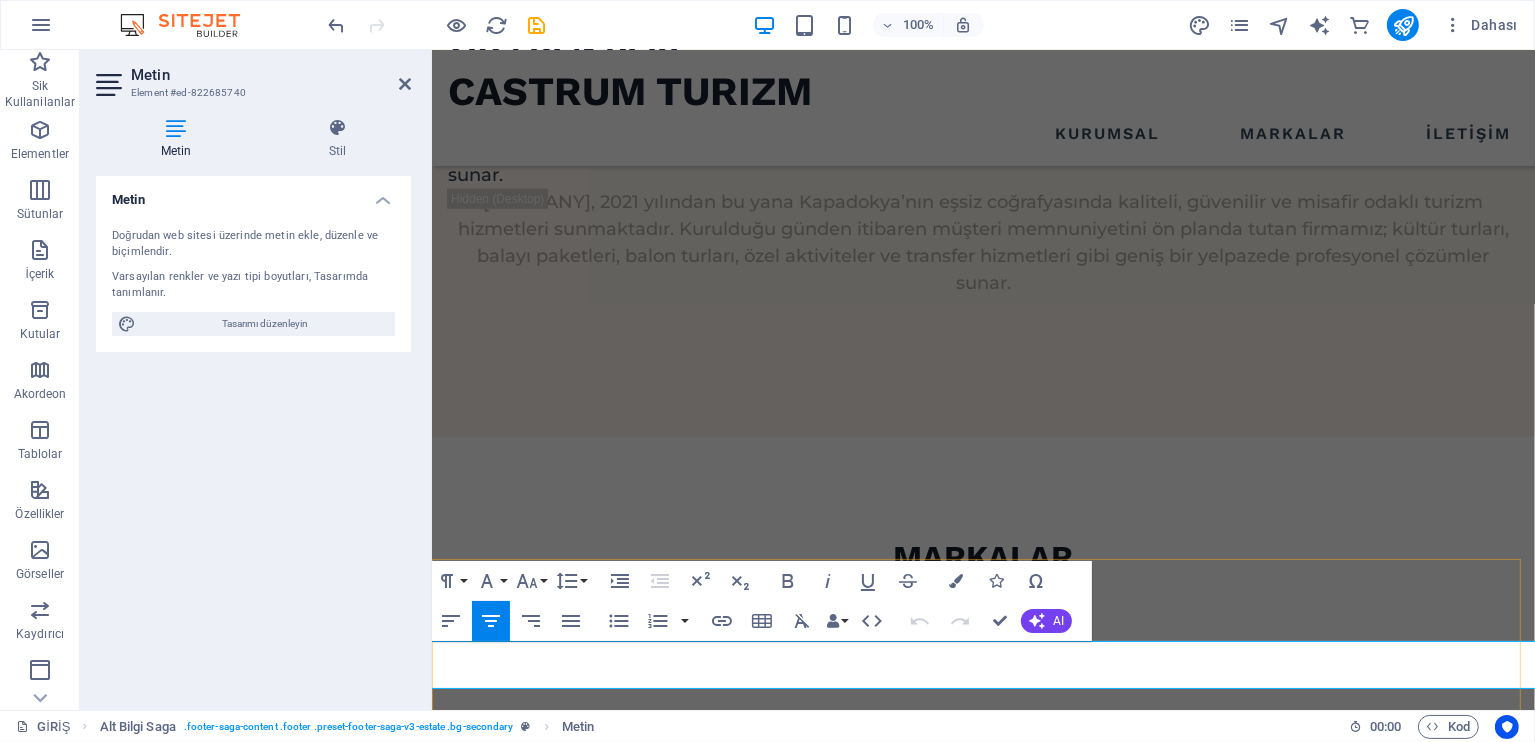 drag, startPoint x: 837, startPoint y: 654, endPoint x: 754, endPoint y: 646, distance: 83.38465 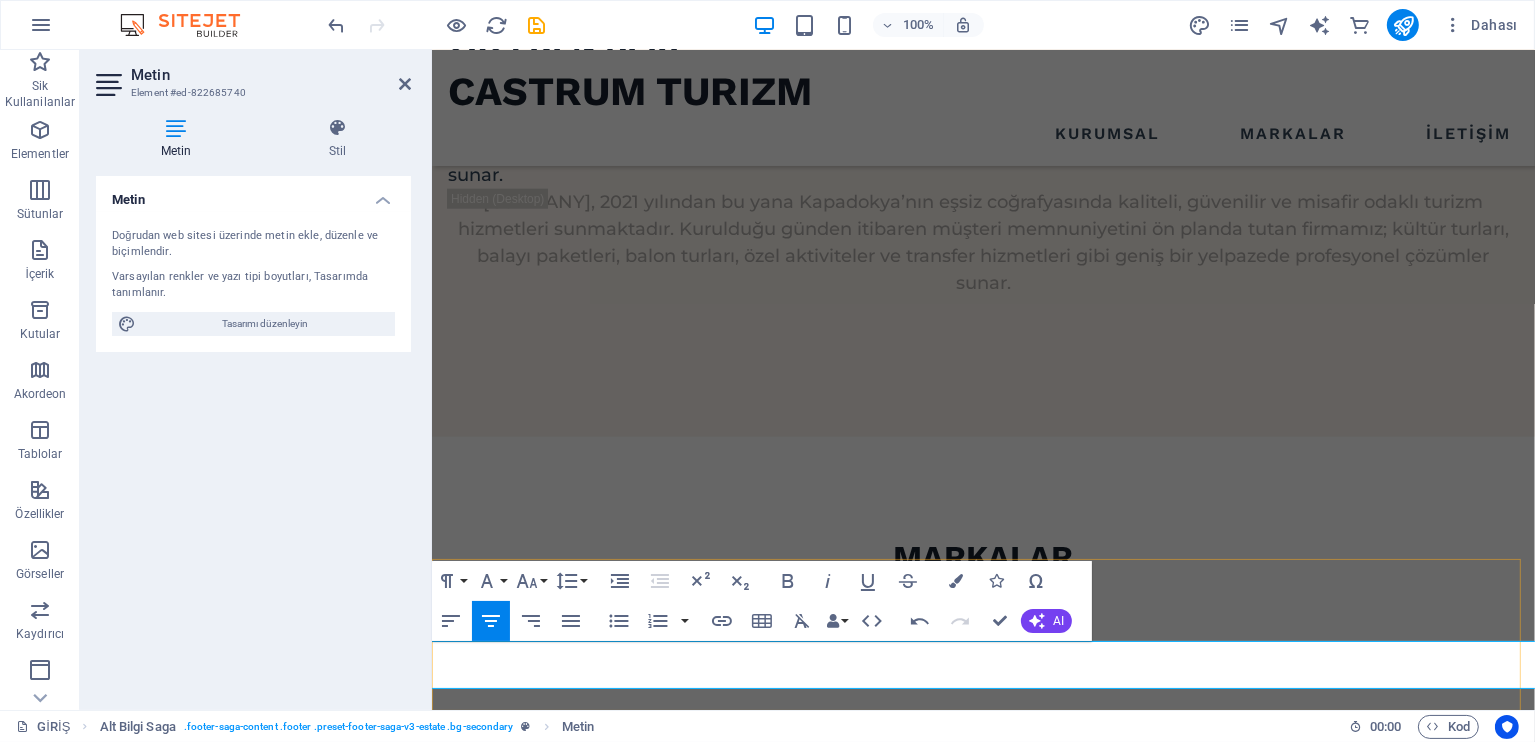 drag, startPoint x: 1042, startPoint y: 651, endPoint x: 1204, endPoint y: 654, distance: 162.02777 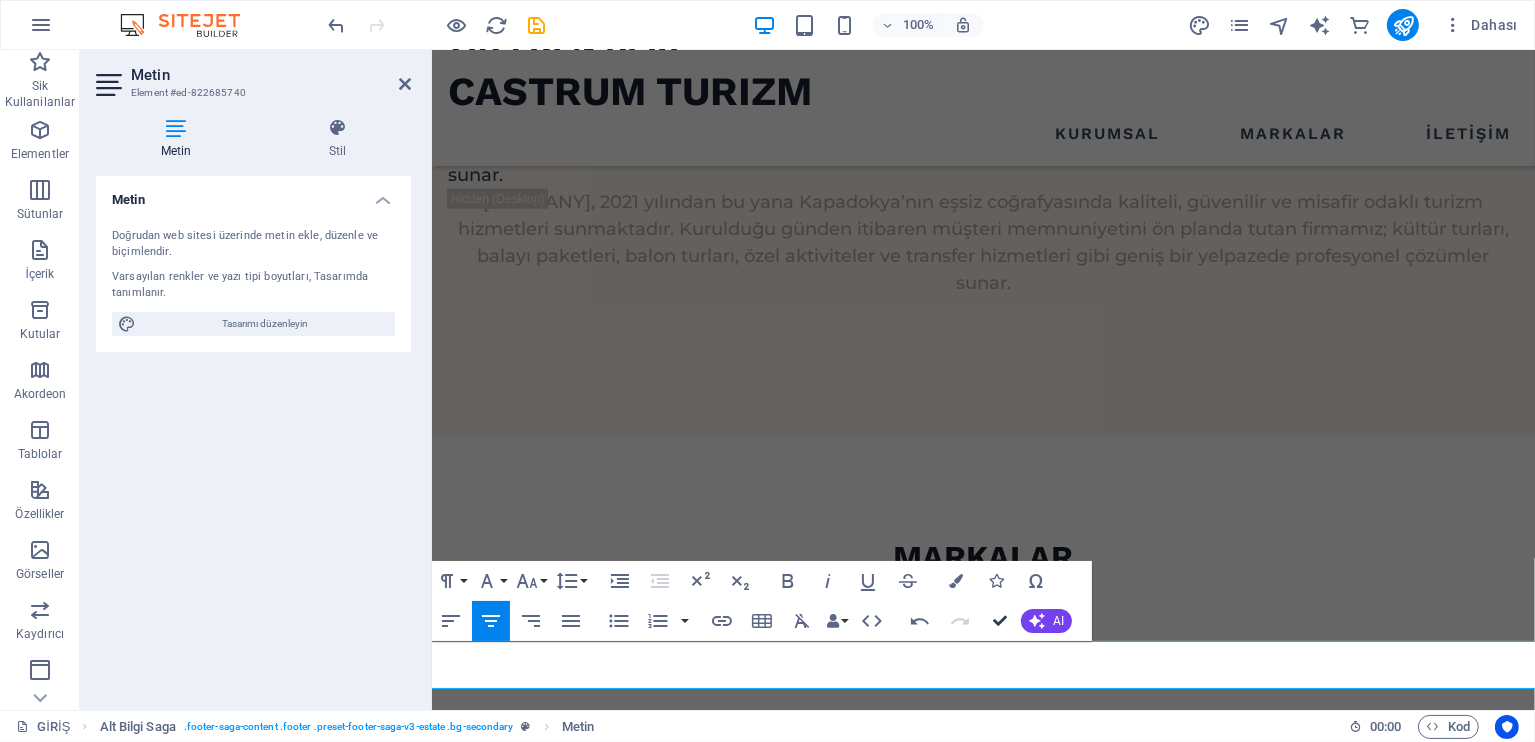 drag, startPoint x: 997, startPoint y: 618, endPoint x: 918, endPoint y: 568, distance: 93.49332 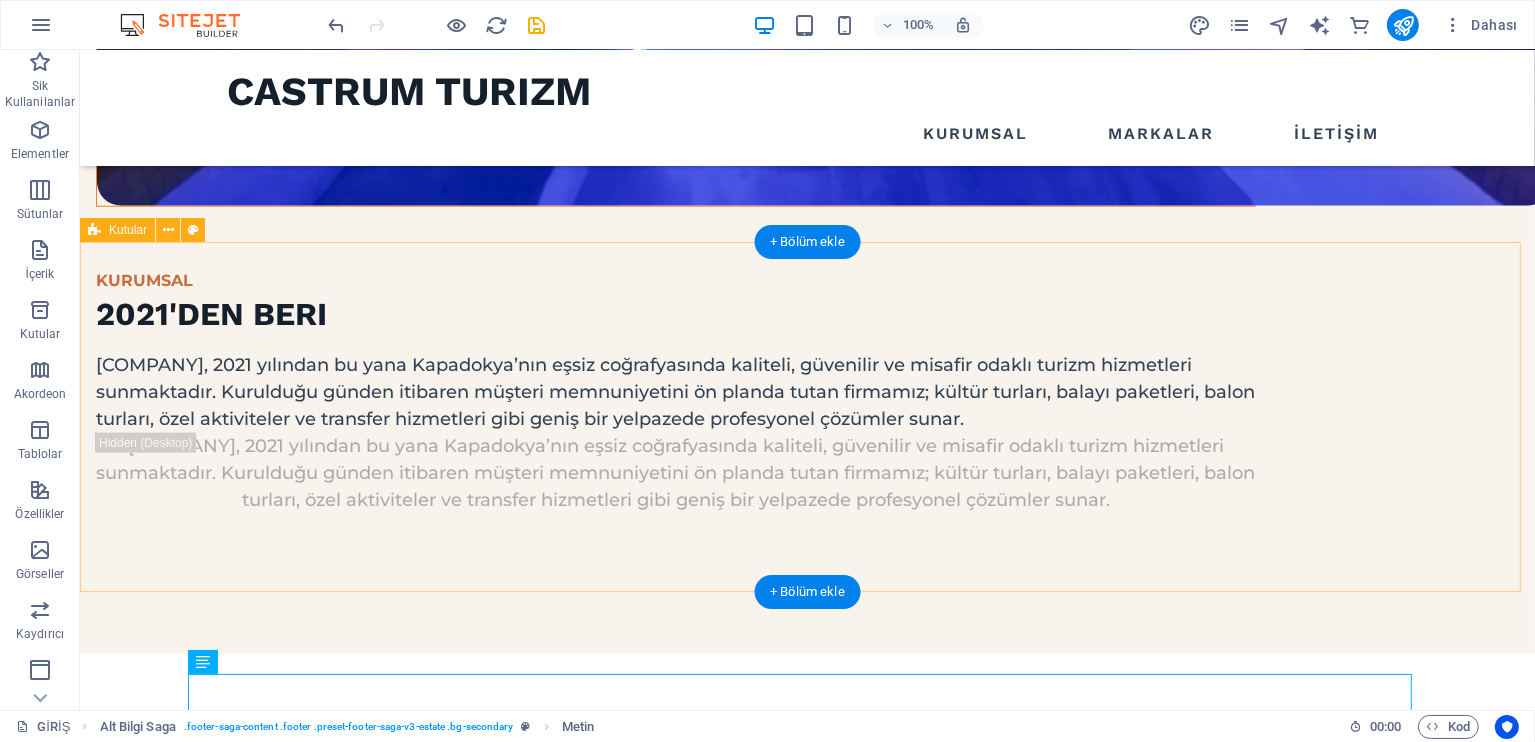 scroll, scrollTop: 2185, scrollLeft: 0, axis: vertical 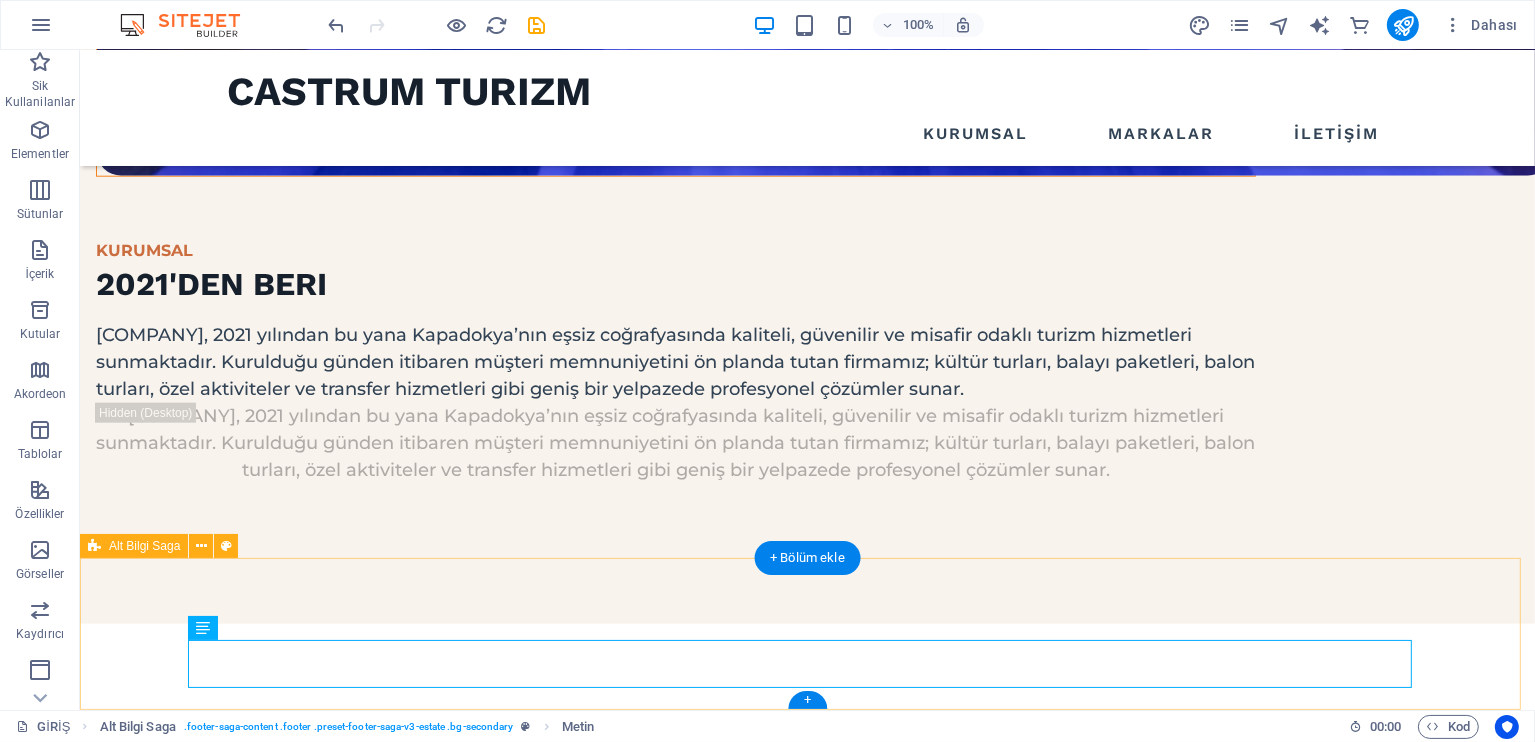 click on "Telif Hakkı © 2025 Castrum Turizm. Tüm Hakları Saklıdır.
Bu web sitesi  Lumerada.com  ile oluşturuldu." at bounding box center (806, 2469) 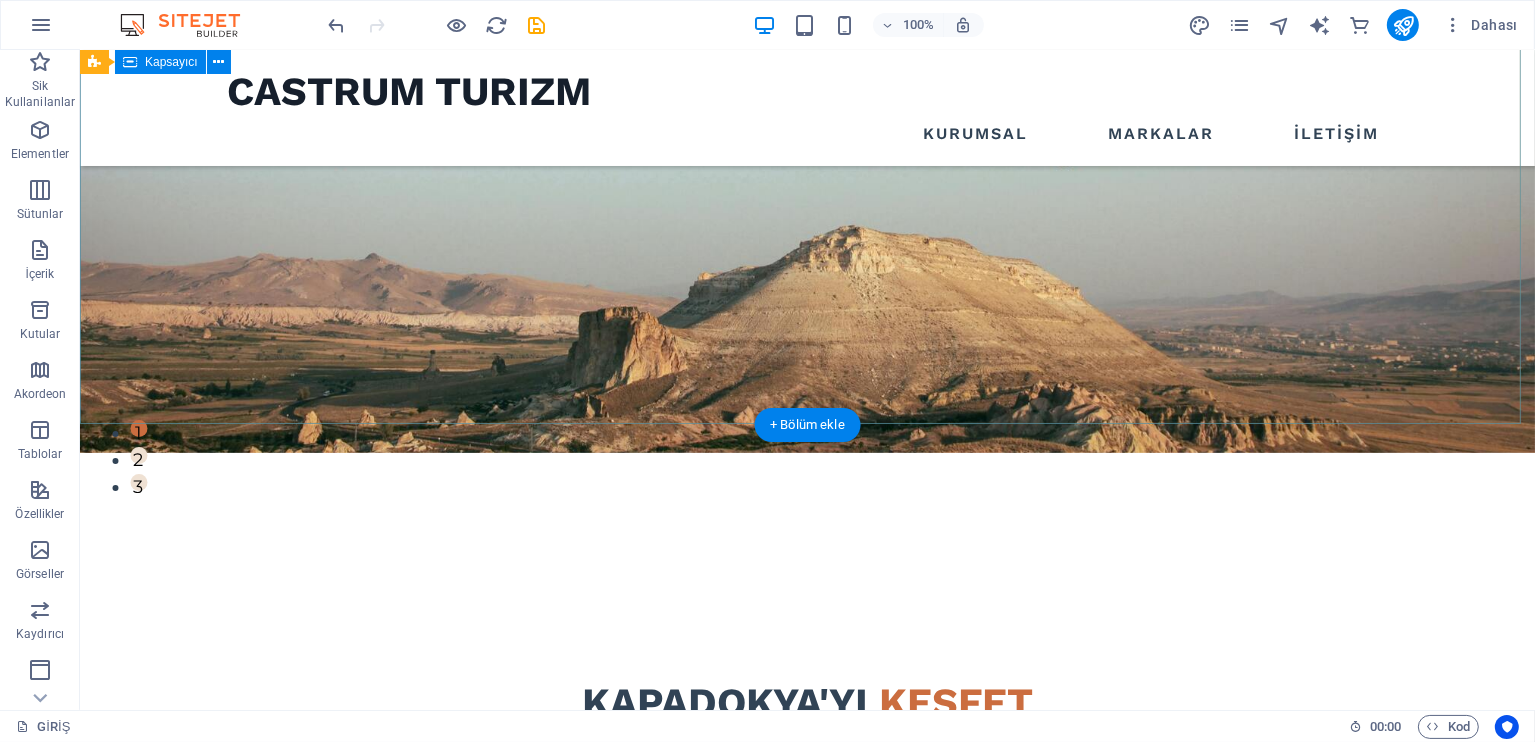 scroll, scrollTop: 252, scrollLeft: 0, axis: vertical 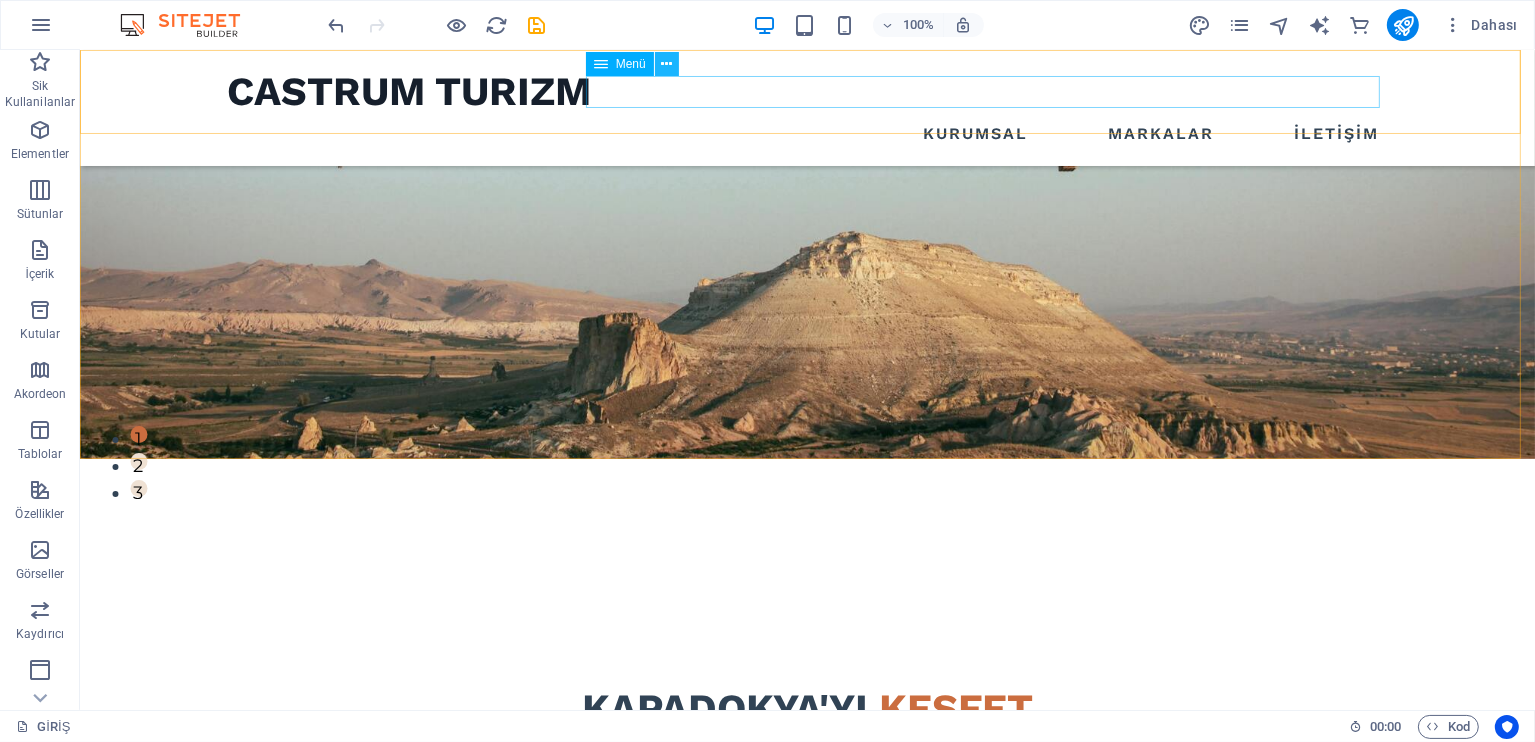 click at bounding box center (666, 64) 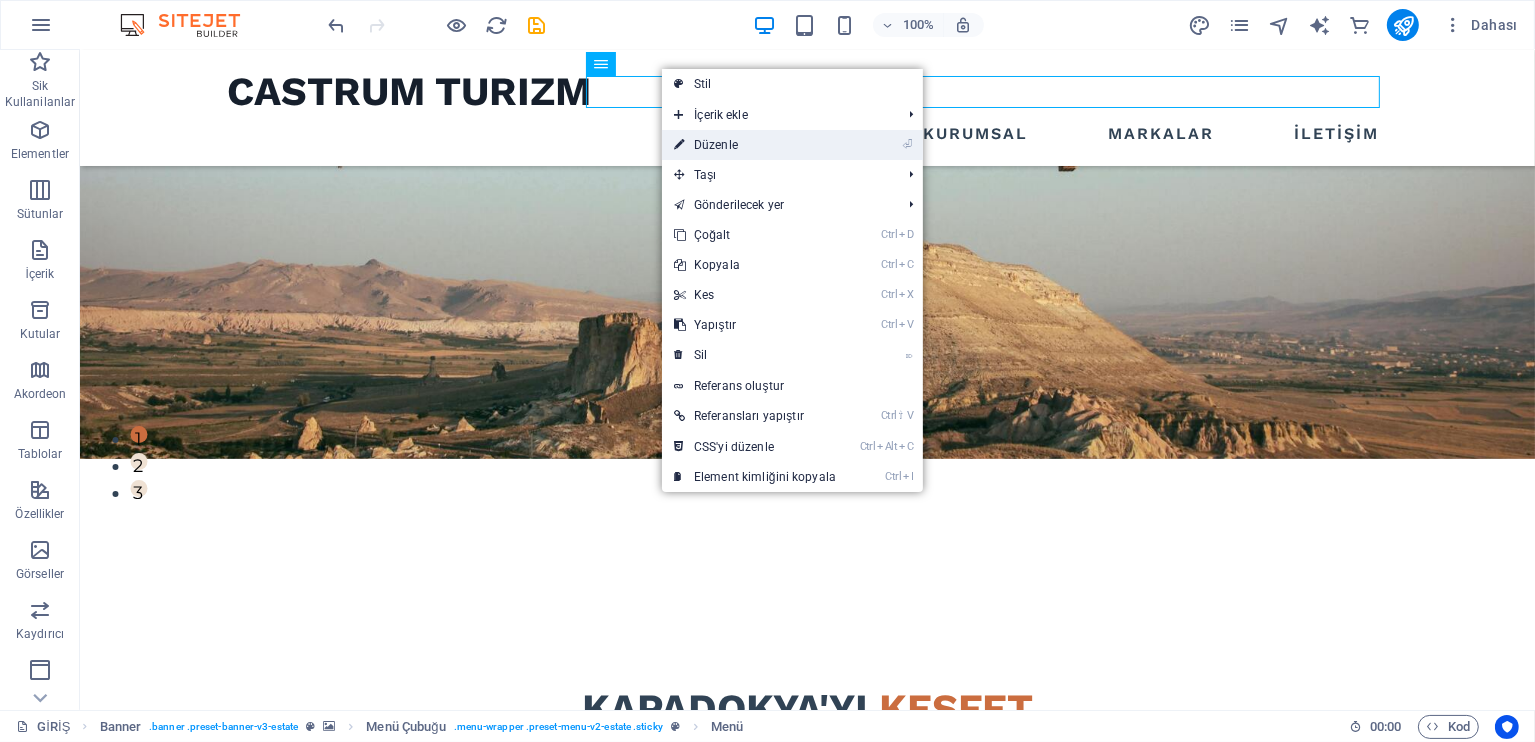 click on "⏎  Düzenle" at bounding box center [755, 145] 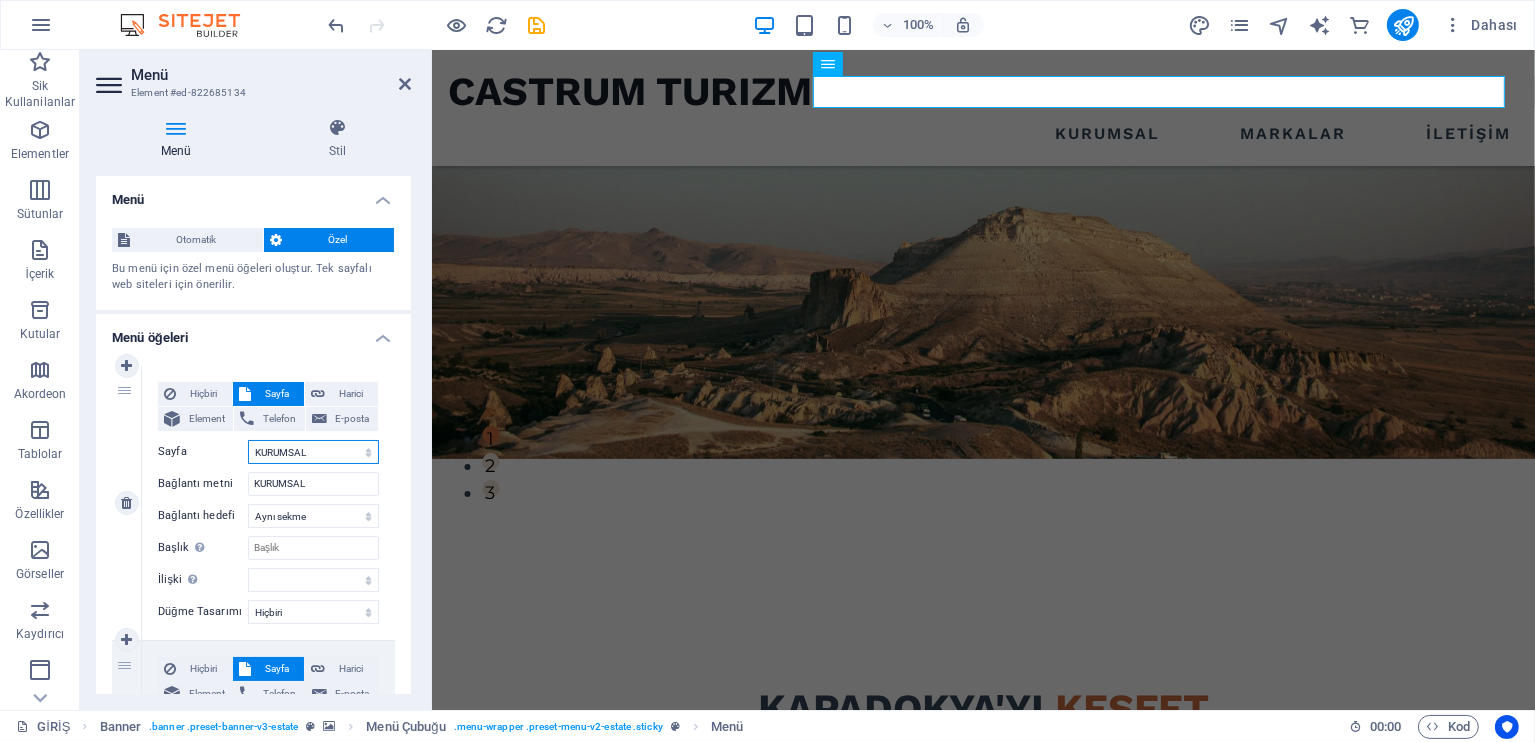 click on "GİRİŞ KURUMSAL MARKALAR İLETİŞİM Legal Notice Privacy" at bounding box center [313, 452] 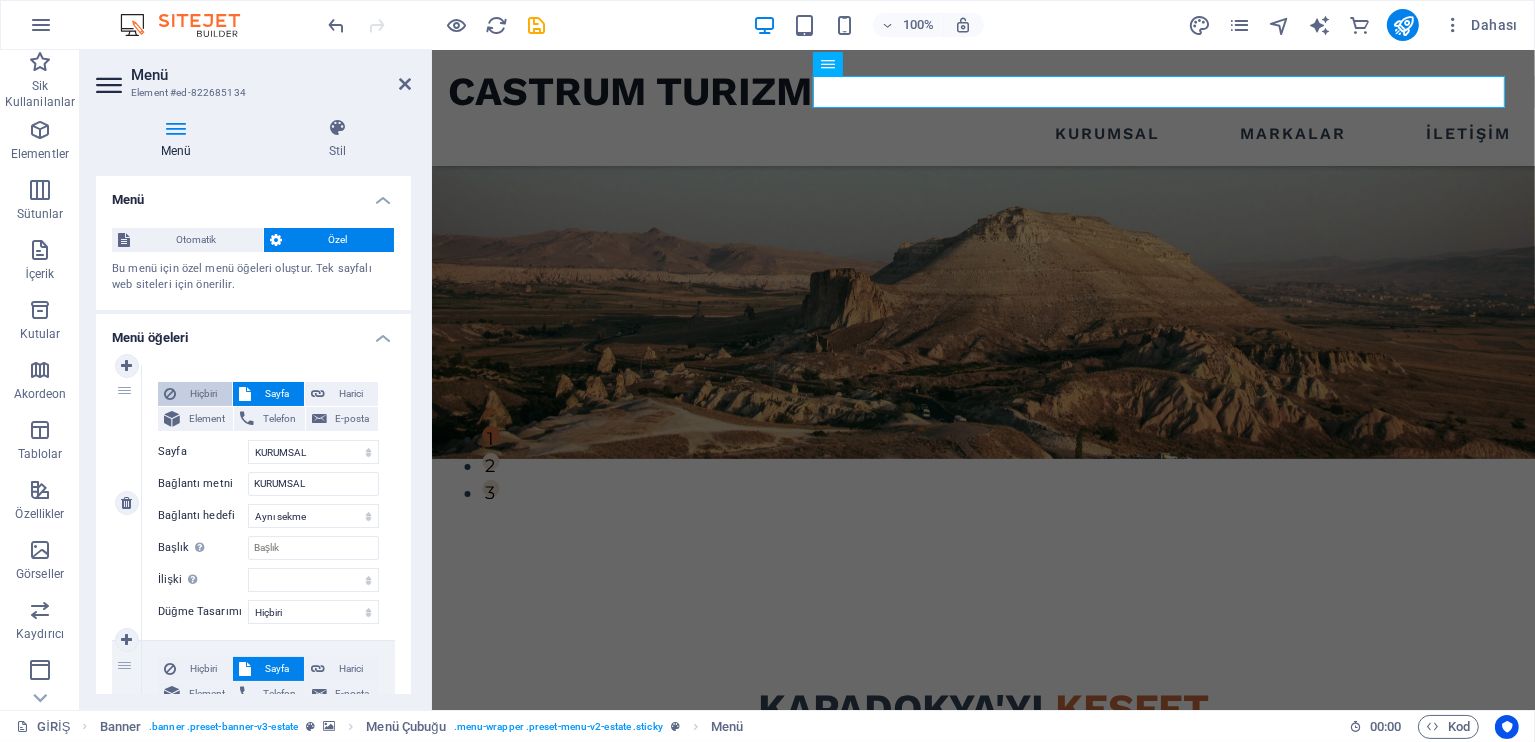 click on "Hiçbiri" at bounding box center [204, 394] 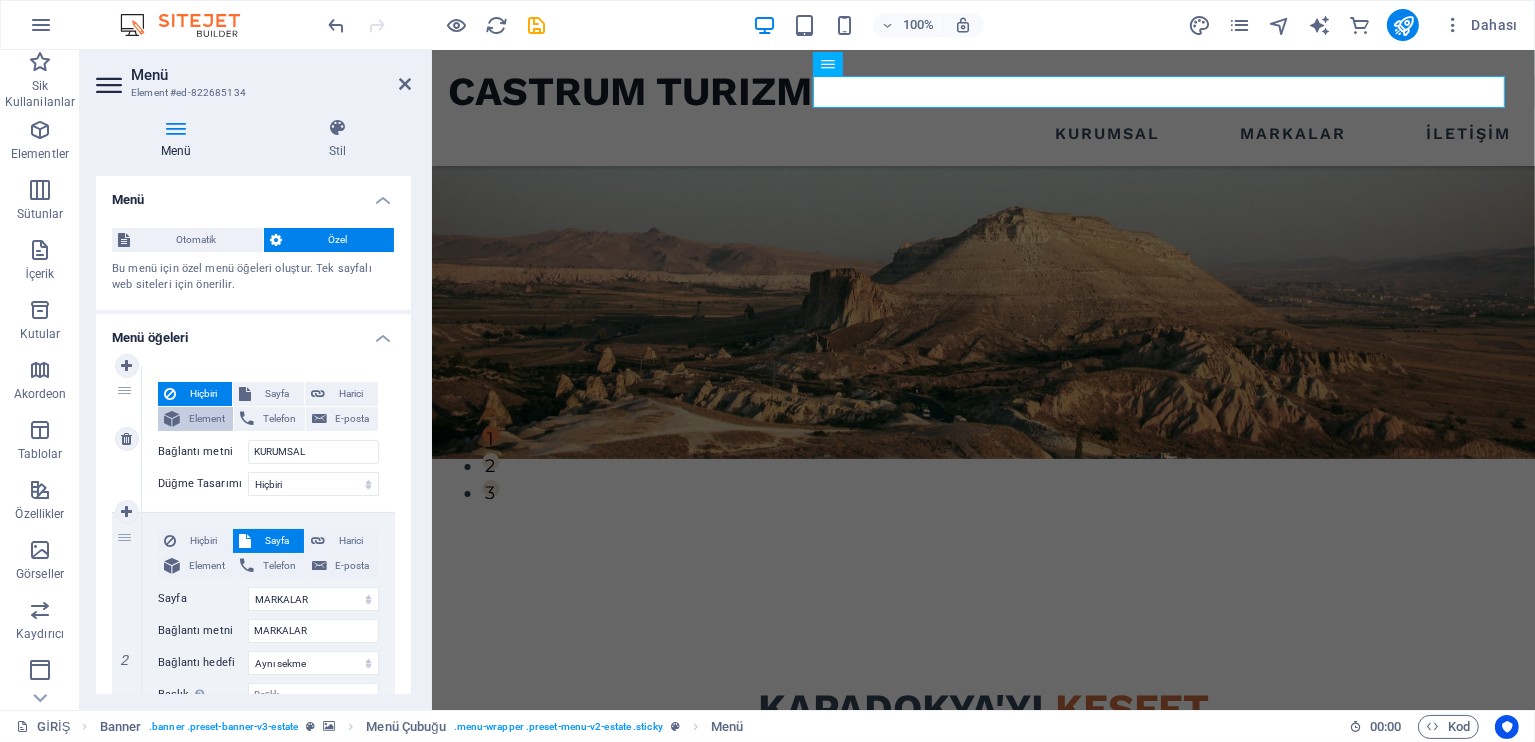 click on "Element" at bounding box center [206, 419] 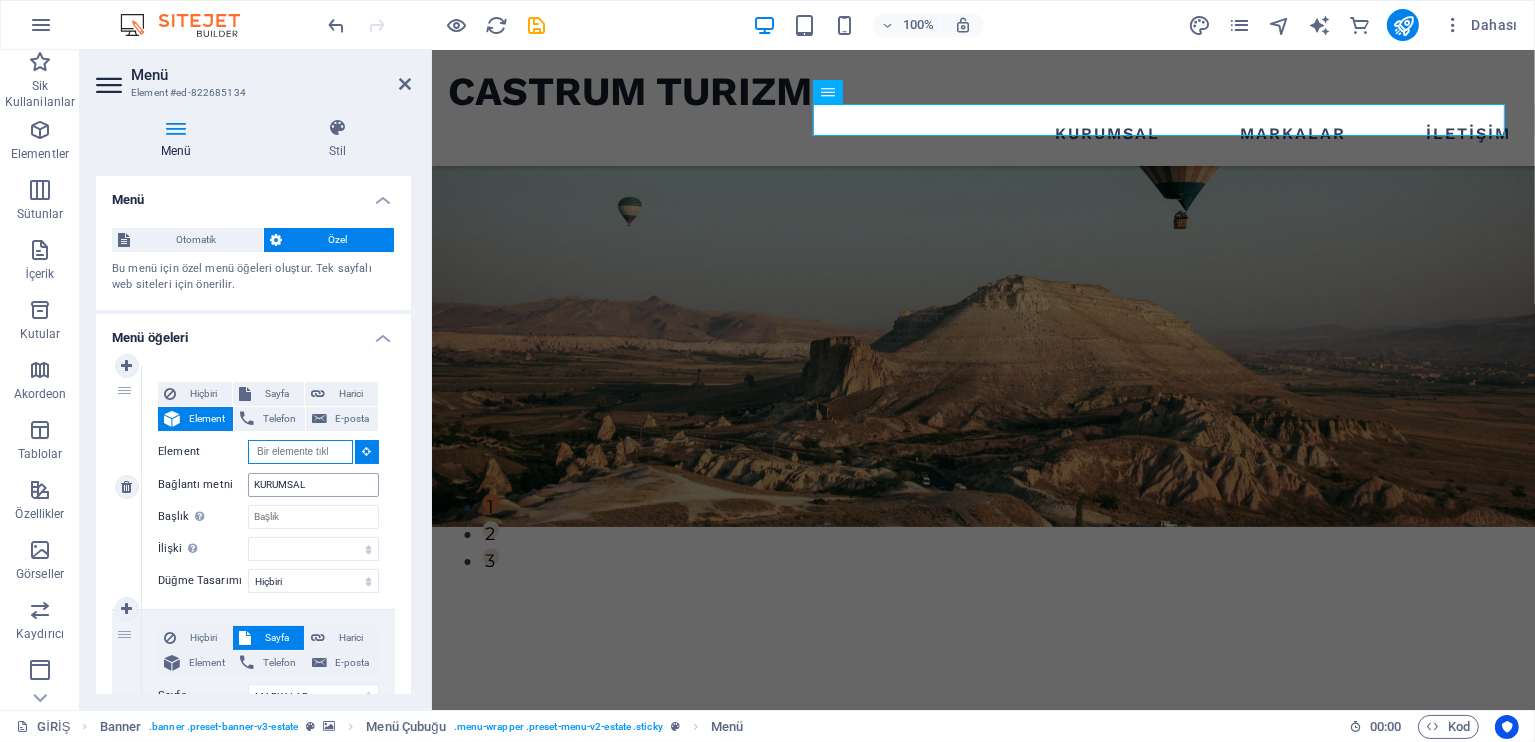 scroll, scrollTop: 168, scrollLeft: 0, axis: vertical 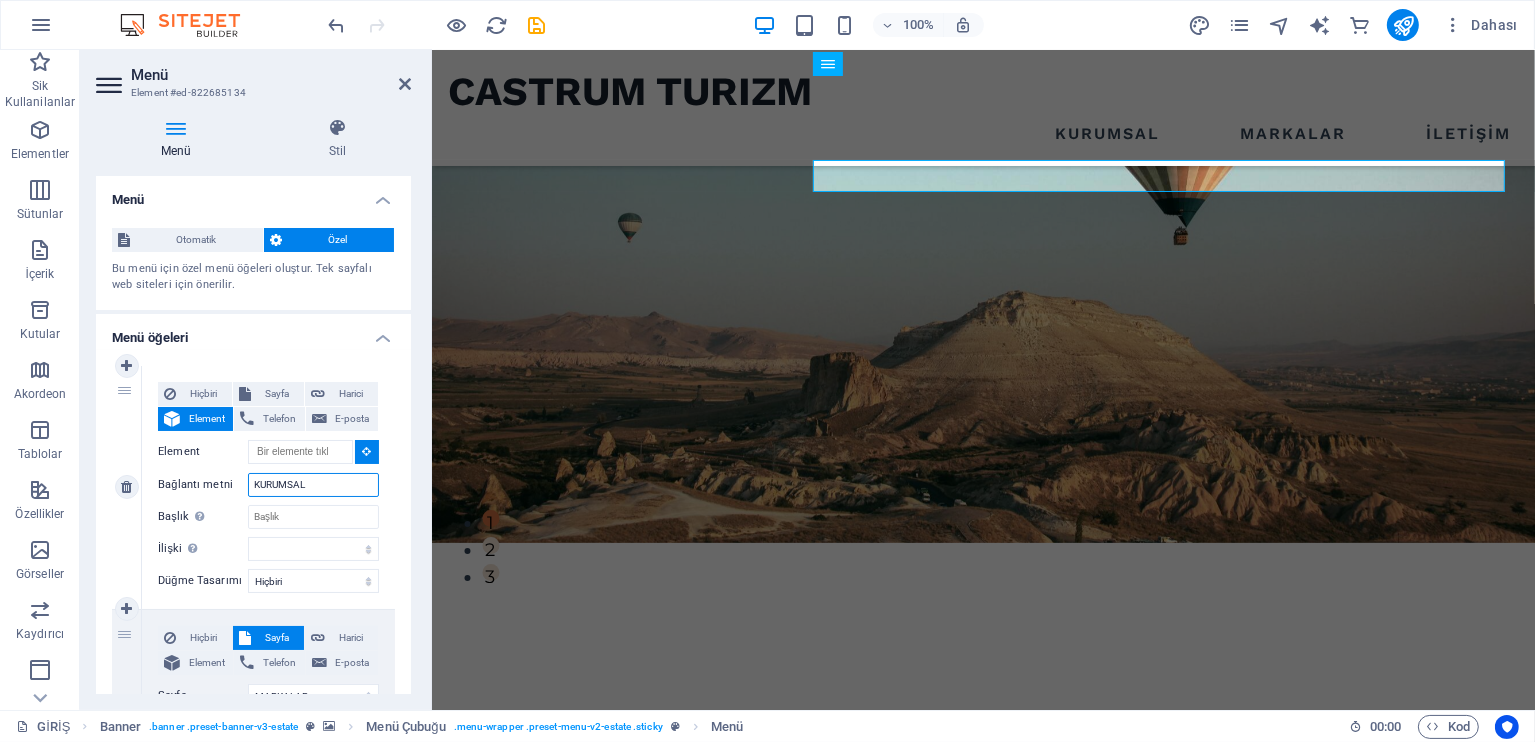 click on "KURUMSAL" at bounding box center (313, 485) 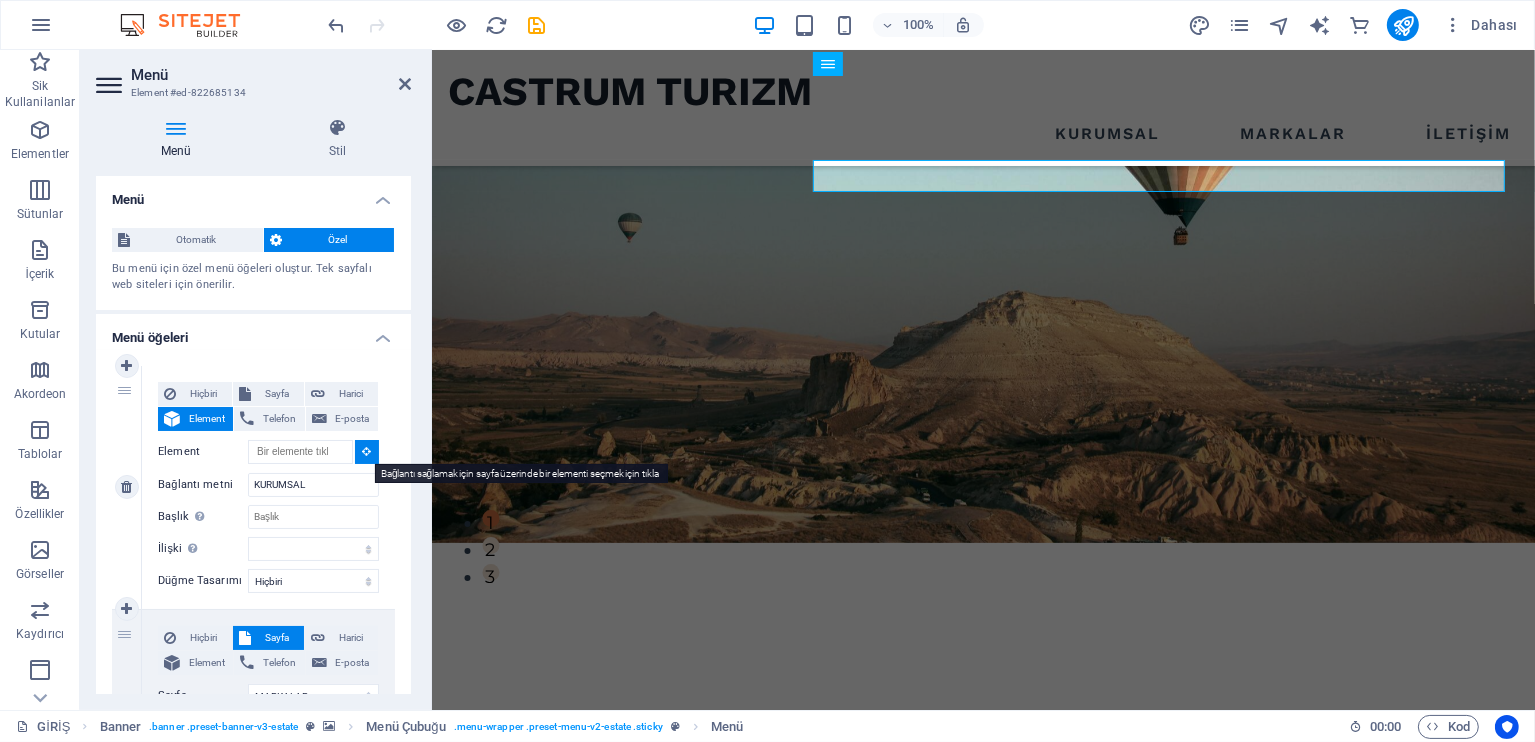 click at bounding box center (367, 451) 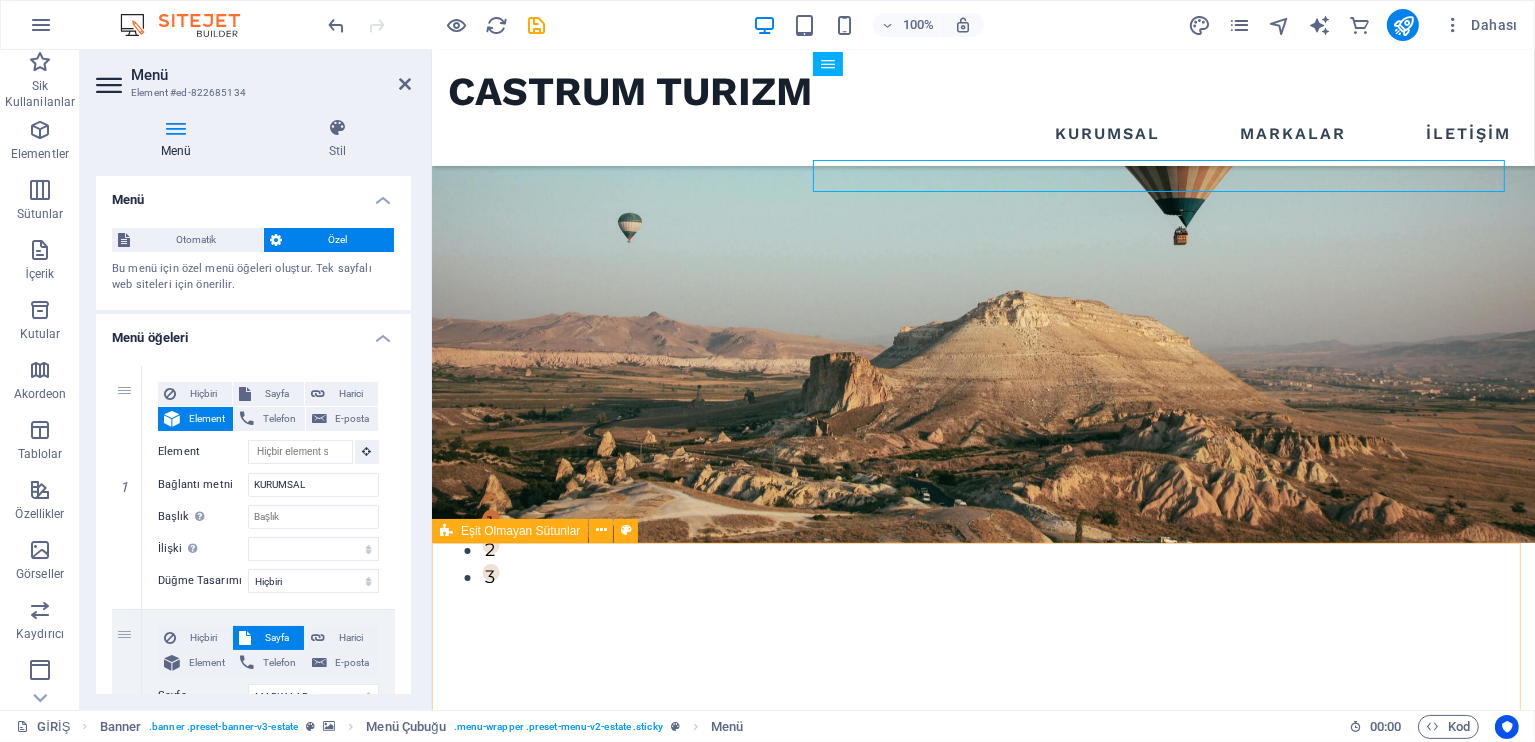 click on "KURUMSAL
2021'den beri Castrum Turizm, 2021 yılından bu yana Kapadokya’nın eşsiz coğrafyasında kaliteli, güvenilir ve misafir odaklı turizm hizmetleri sunmaktadır. Kurulduğu günden itibaren müşteri memnuniyetini ön planda tutan firmamız; kültür turları, balayı paketleri, balon turları, özel aktiviteler ve transfer hizmetleri gibi geniş bir yelpazede profesyonel çözümler sunar. Castrum Turizm, 2021 yılından bu yana Kapadokya’nın eşsiz coğrafyasında kaliteli, güvenilir ve misafir odaklı turizm hizmetleri sunmaktadır. Kurulduğu günden itibaren müşteri memnuniyetini ön planda tutan firmamız; kültür turları, balayı paketleri, balon turları, özel aktiviteler ve transfer hizmetleri gibi geniş bir yelpazede profesyonel çözümler sunar." at bounding box center [982, 1791] 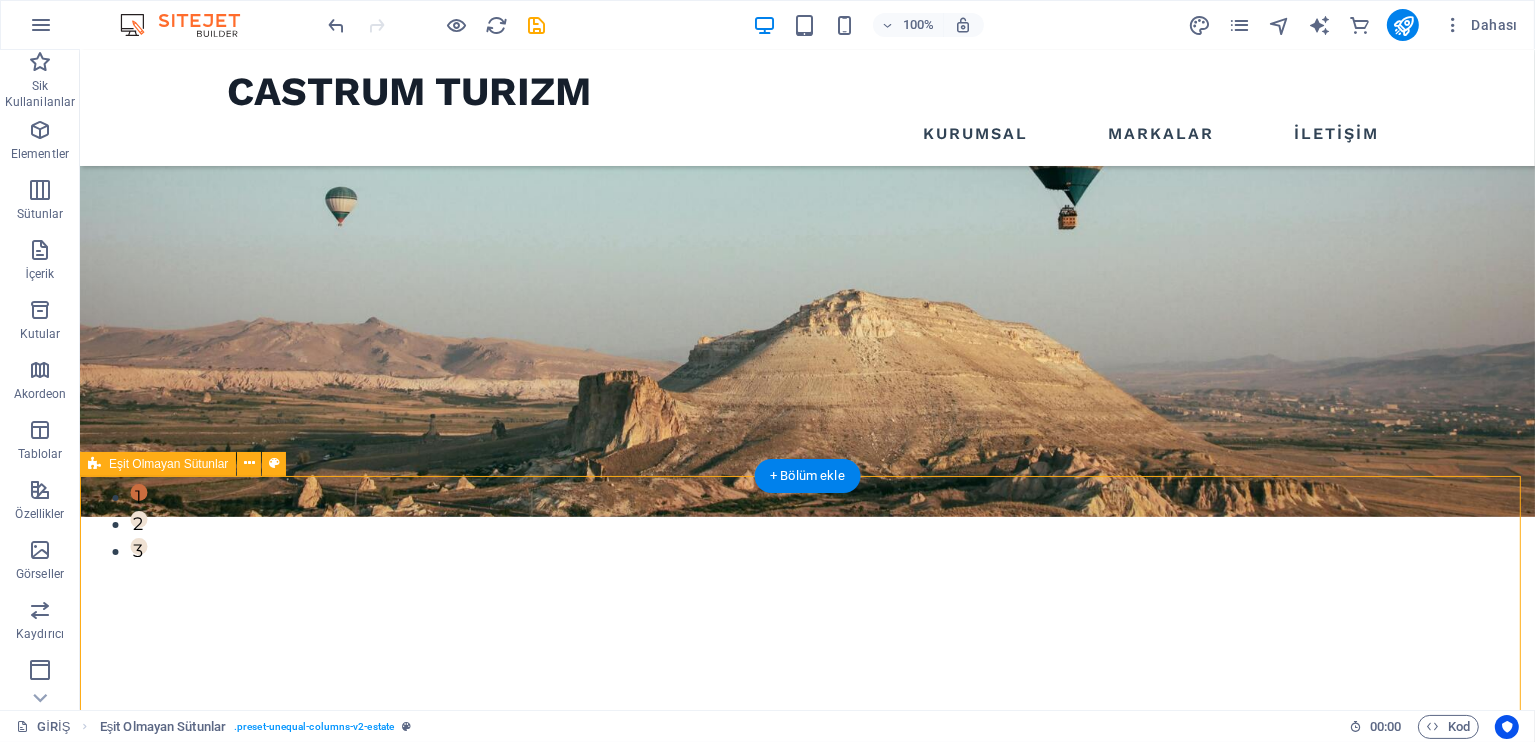 scroll, scrollTop: 235, scrollLeft: 0, axis: vertical 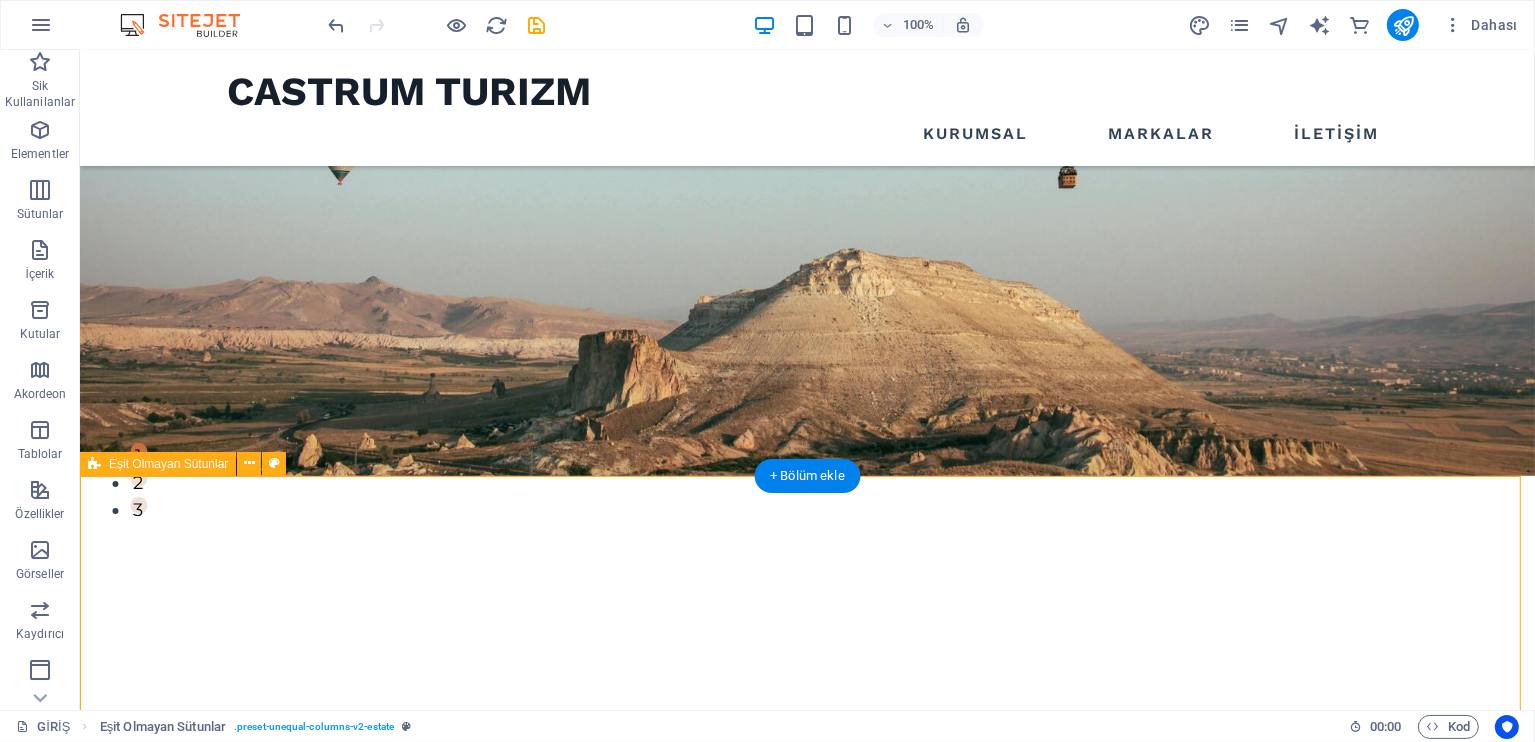 click on "KURUMSAL
2021'den beri Castrum Turizm, 2021 yılından bu yana Kapadokya’nın eşsiz coğrafyasında kaliteli, güvenilir ve misafir odaklı turizm hizmetleri sunmaktadır. Kurulduğu günden itibaren müşteri memnuniyetini ön planda tutan firmamız; kültür turları, balayı paketleri, balon turları, özel aktiviteler ve transfer hizmetleri gibi geniş bir yelpazede profesyonel çözümler sunar. Castrum Turizm, 2021 yılından bu yana Kapadokya’nın eşsiz coğrafyasında kaliteli, güvenilir ve misafir odaklı turizm hizmetleri sunmaktadır. Kurulduğu günden itibaren müşteri memnuniyetini ön planda tutan firmamız; kültür turları, balayı paketleri, balon turları, özel aktiviteler ve transfer hizmetleri gibi geniş bir yelpazede profesyonel çözümler sunar." at bounding box center (806, 1814) 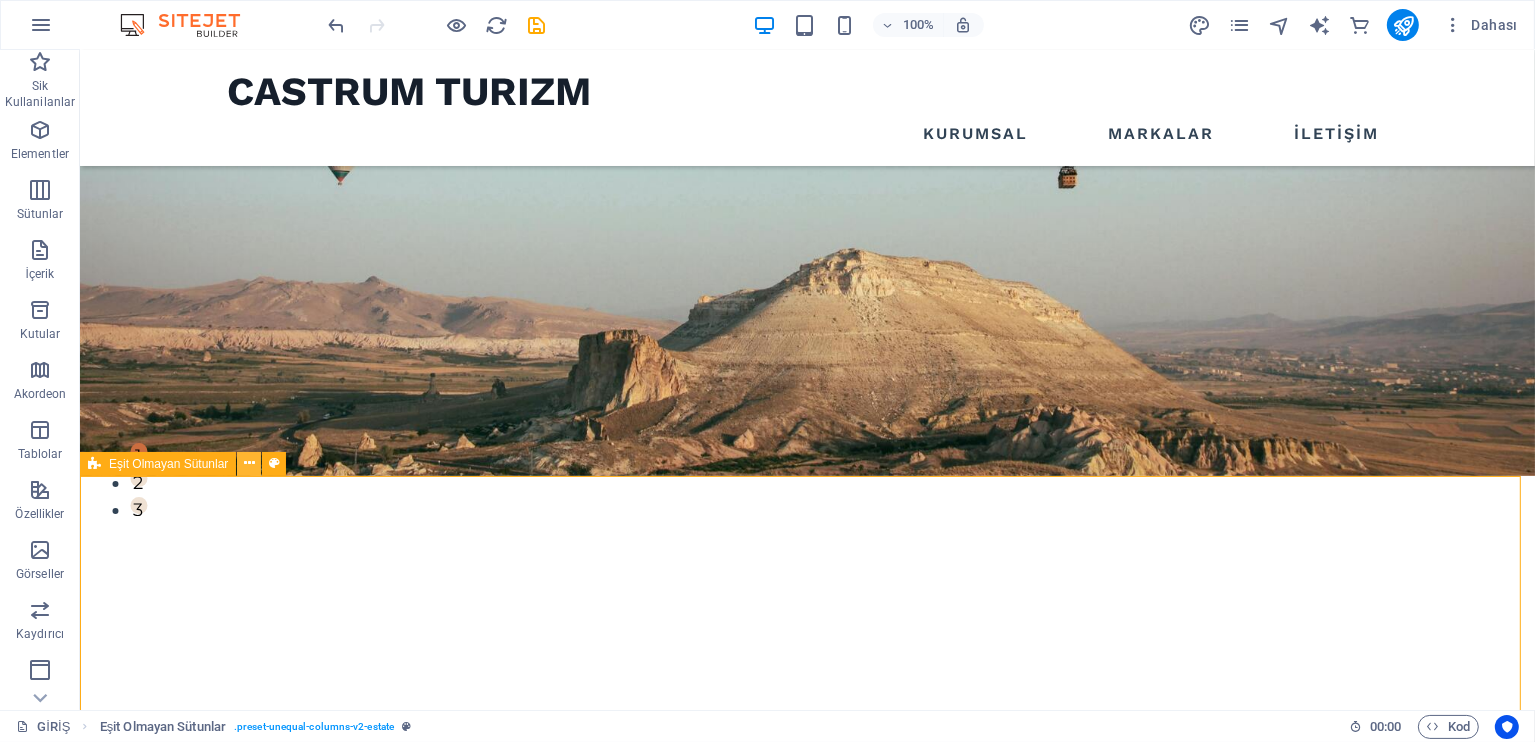 click at bounding box center [249, 463] 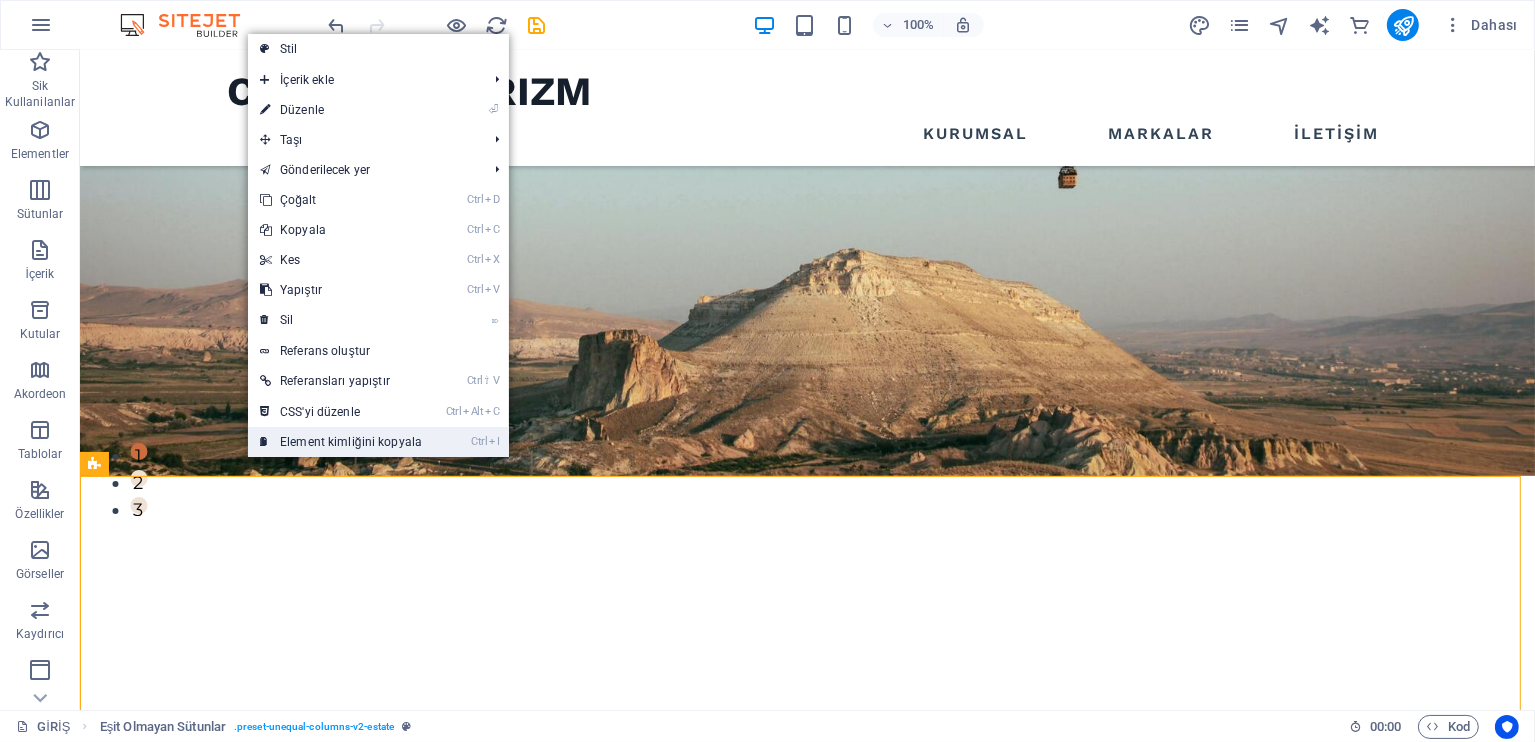 click on "Ctrl I  Element kimliğini kopyala" at bounding box center [341, 442] 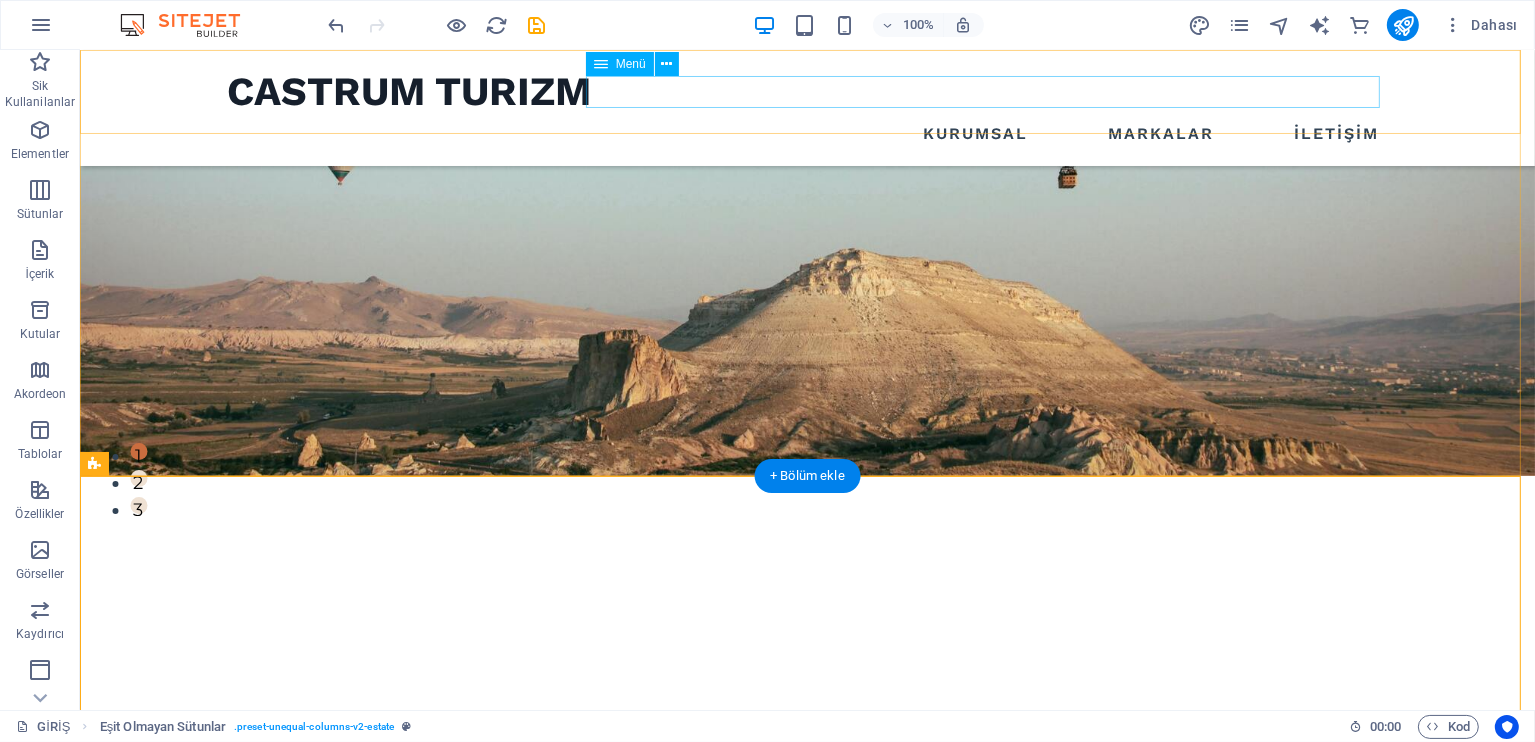 click on "KURUMSAL MARKALAR İLETİŞİM" at bounding box center (807, 134) 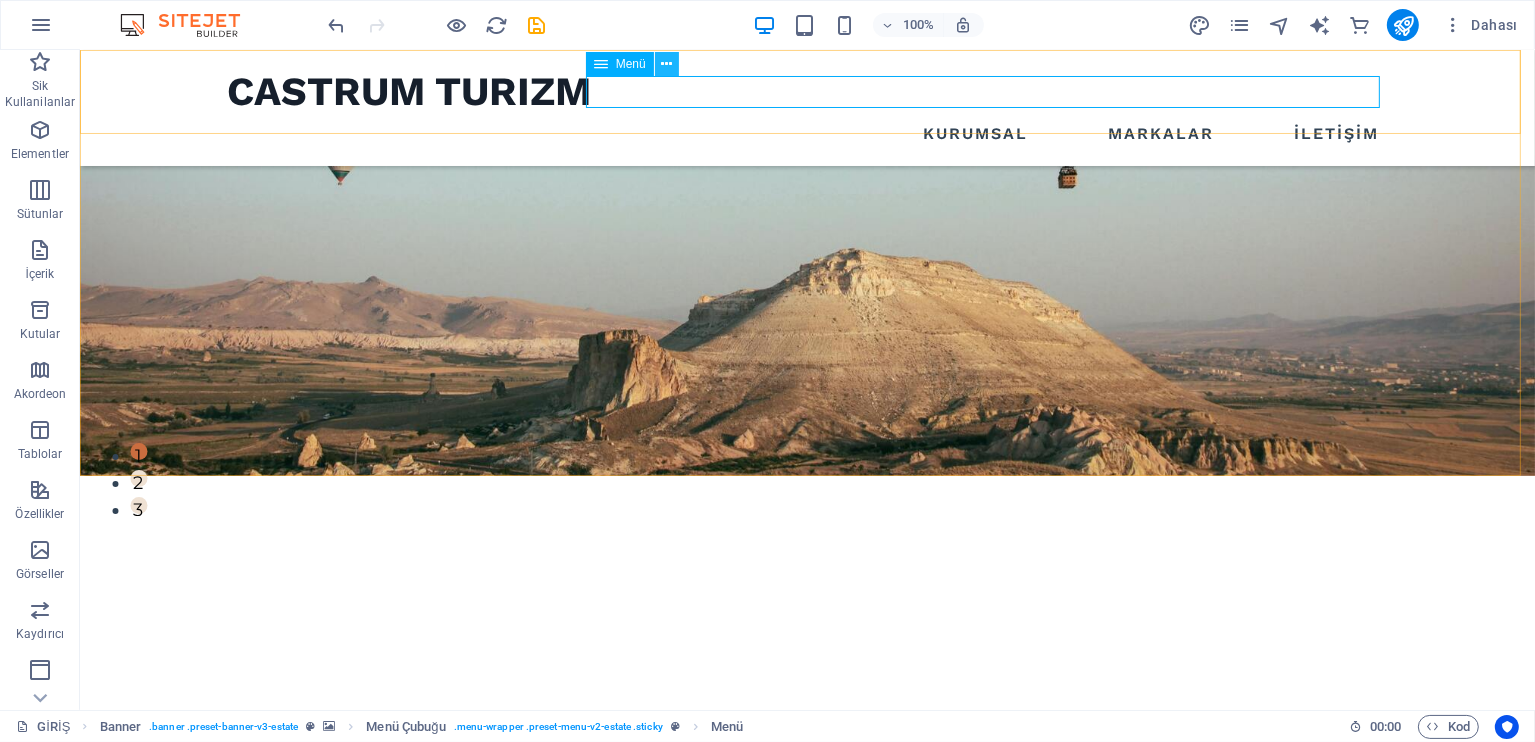 click at bounding box center (666, 64) 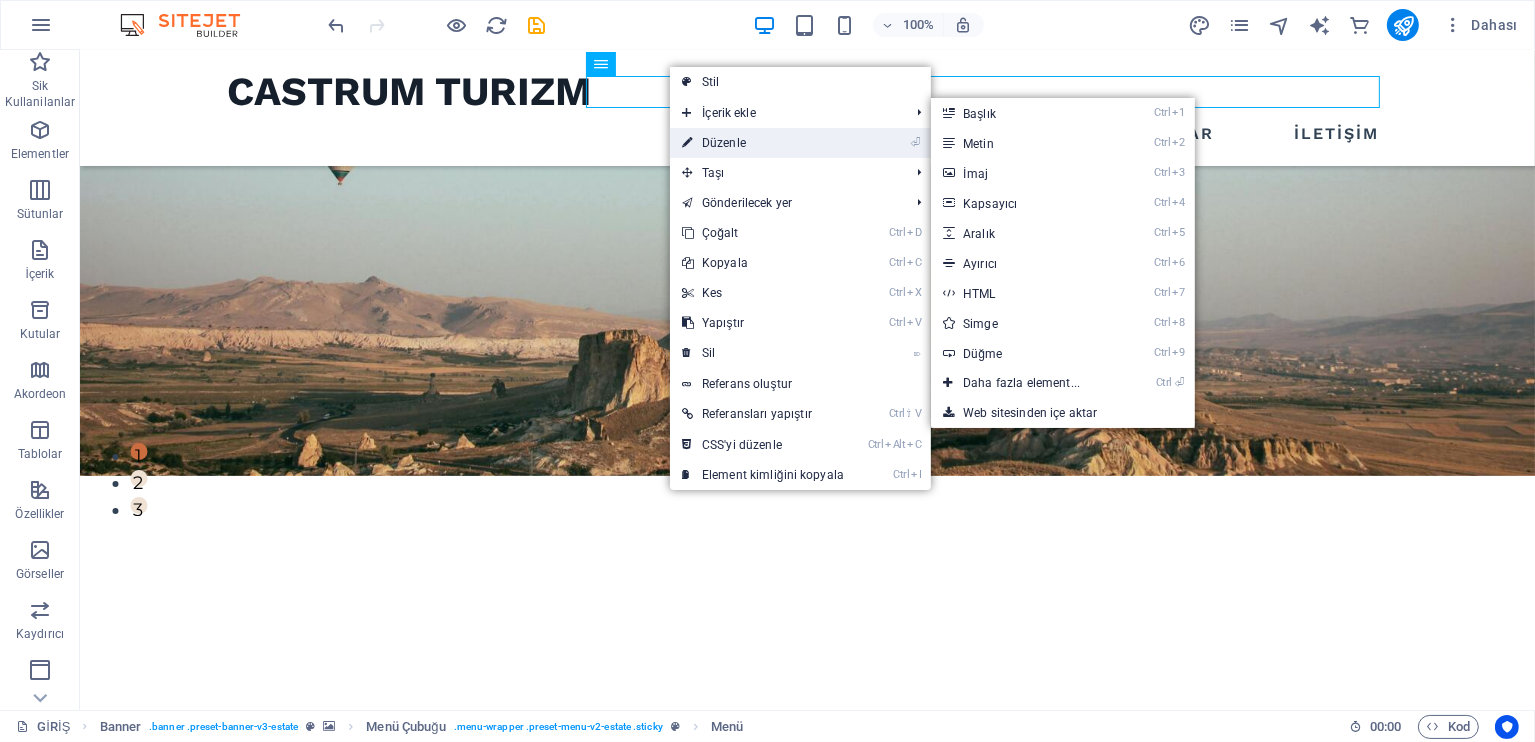 click on "⏎  Düzenle" at bounding box center (763, 143) 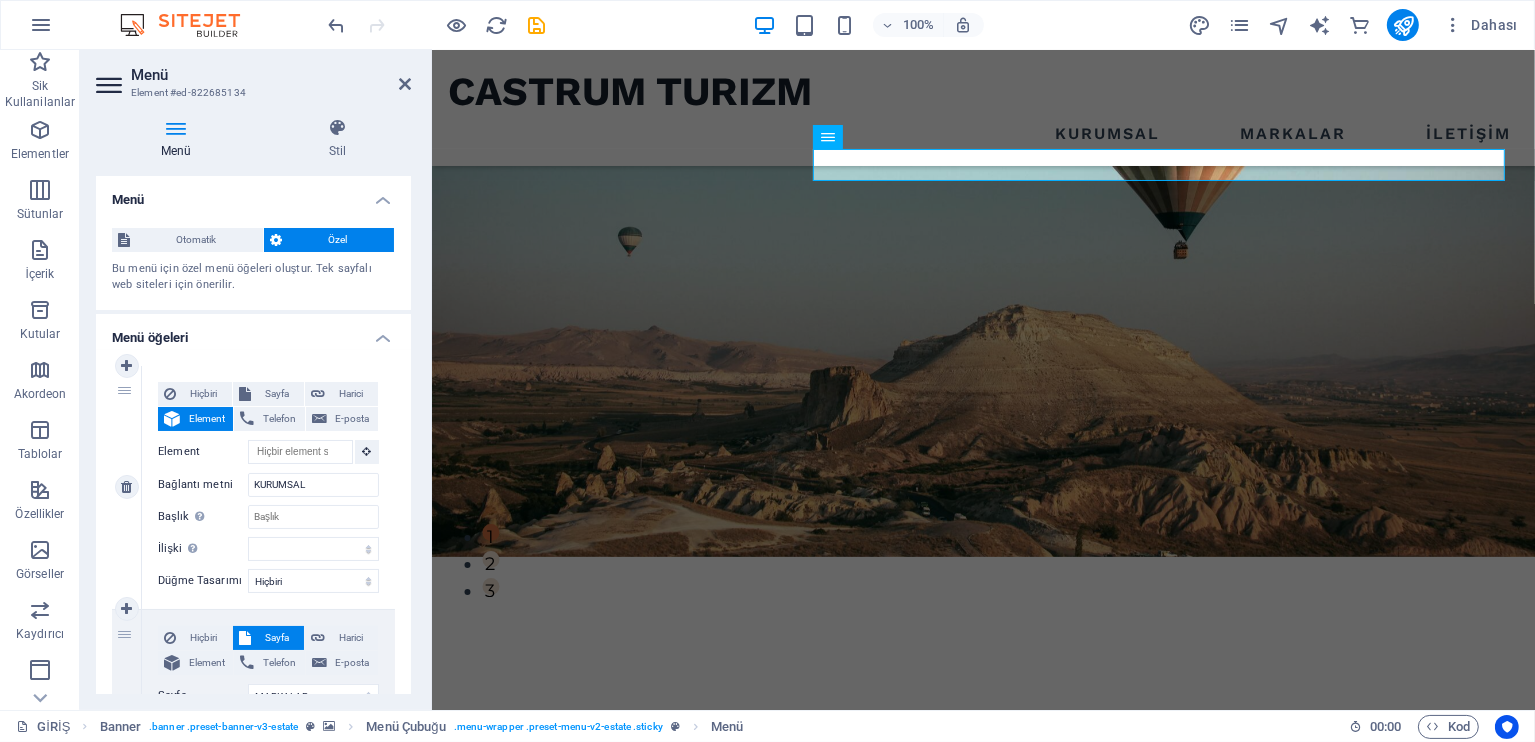 scroll, scrollTop: 151, scrollLeft: 0, axis: vertical 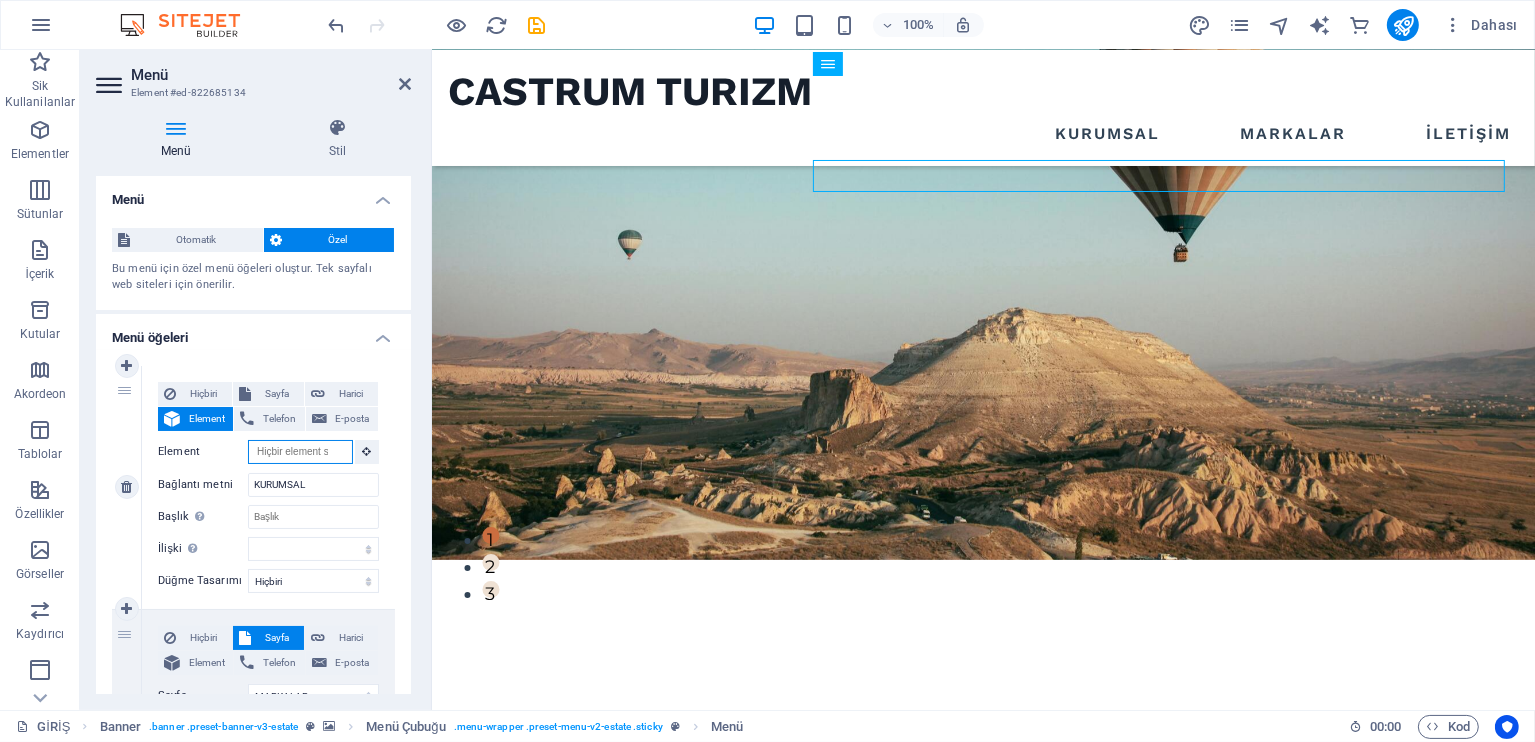 click on "Element" at bounding box center [300, 452] 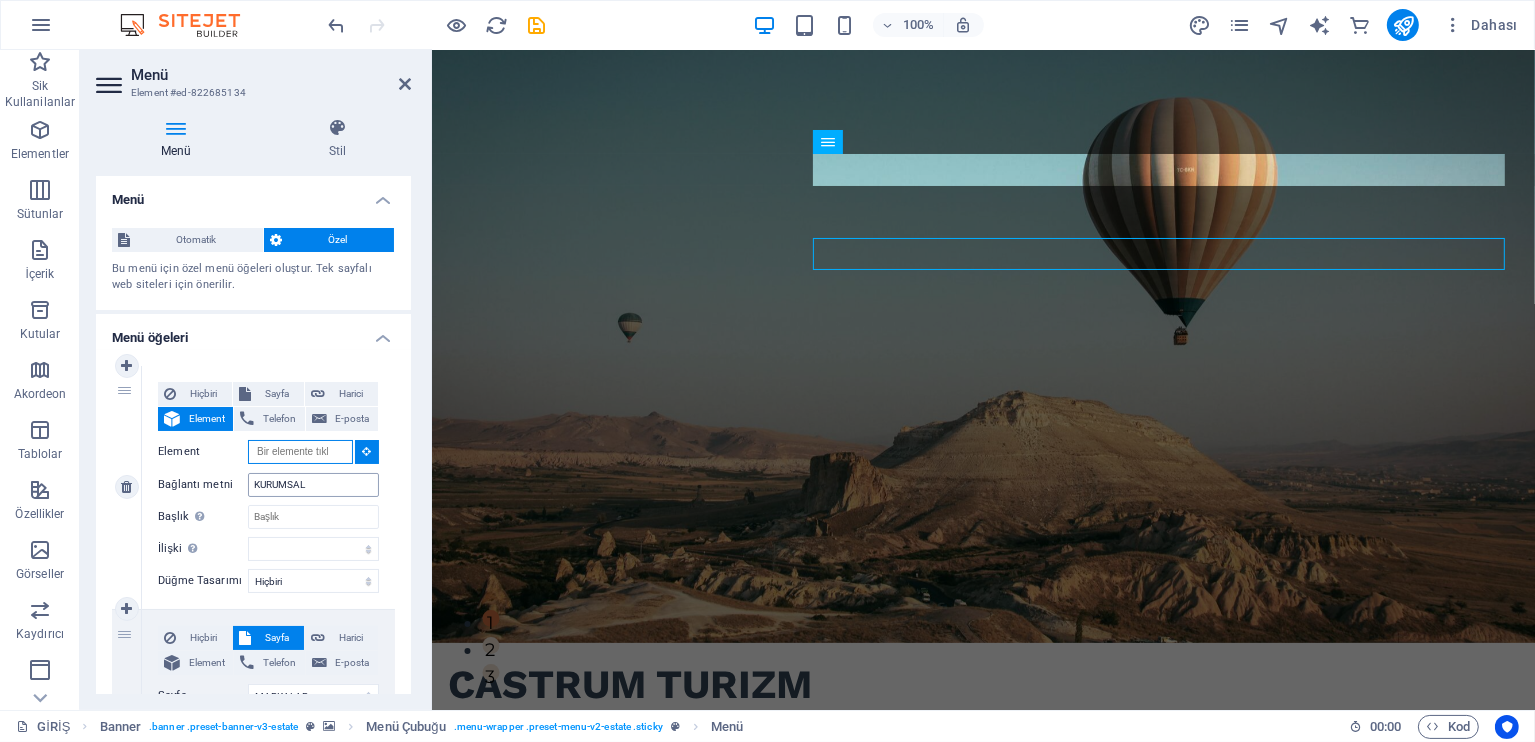 scroll, scrollTop: 151, scrollLeft: 0, axis: vertical 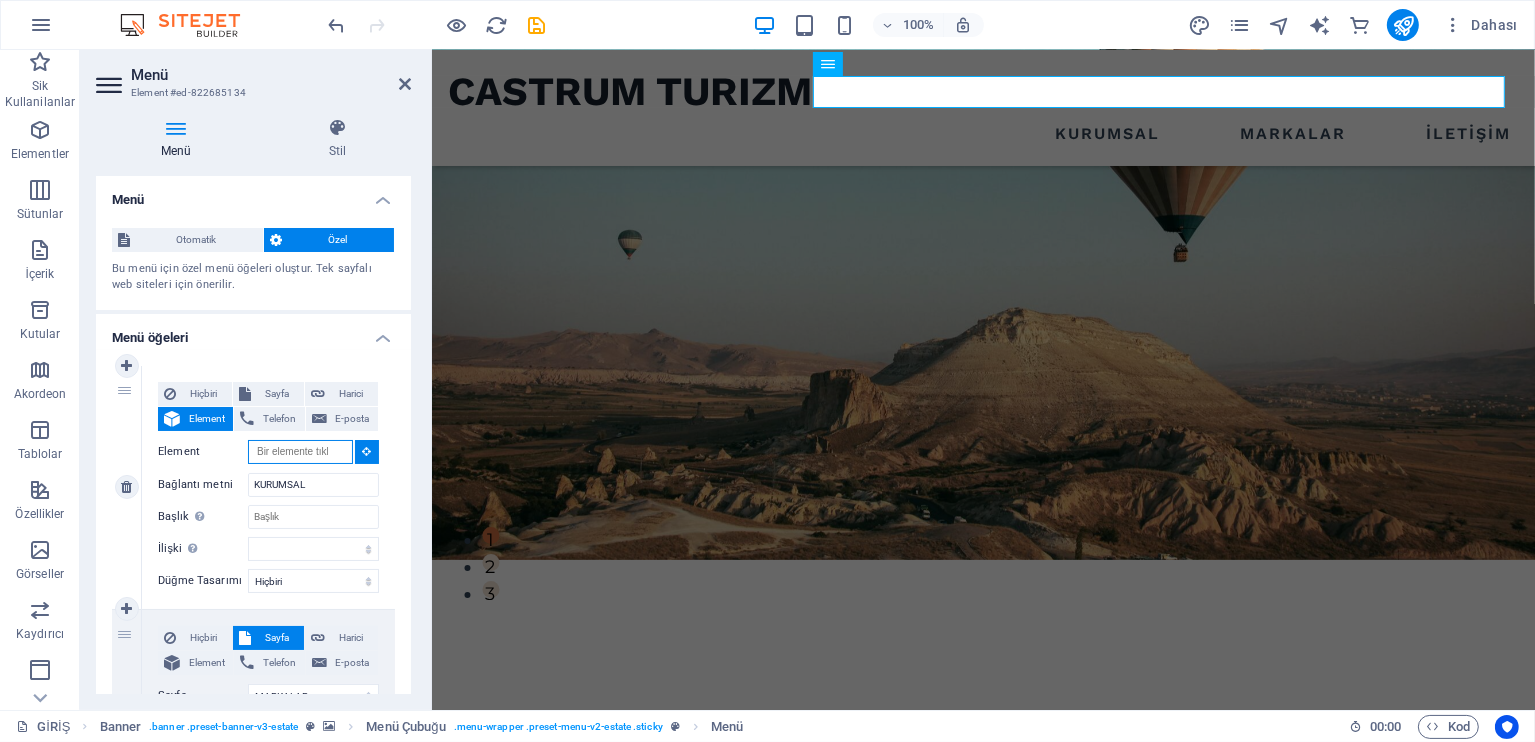 paste on "#ed-822685224" 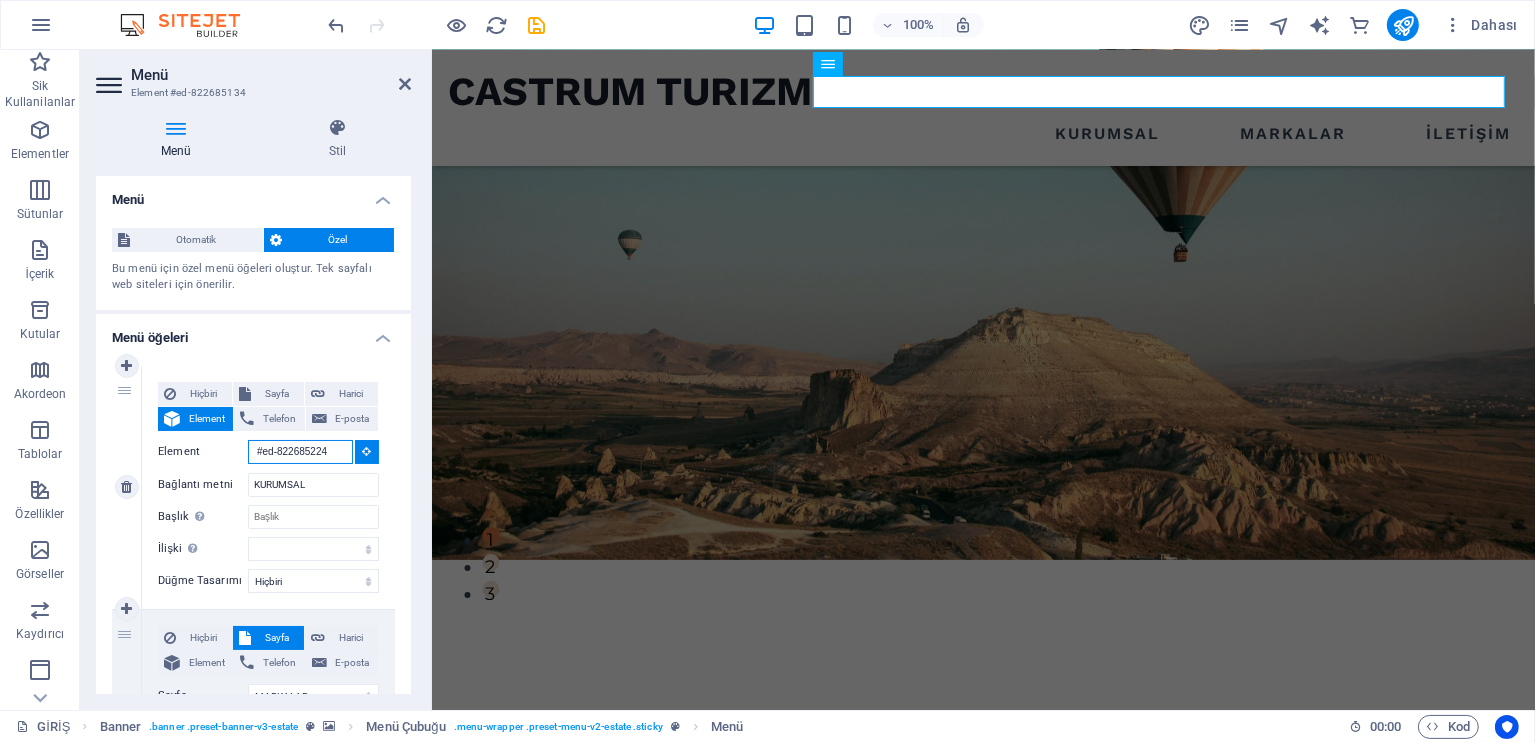 scroll, scrollTop: 0, scrollLeft: 2, axis: horizontal 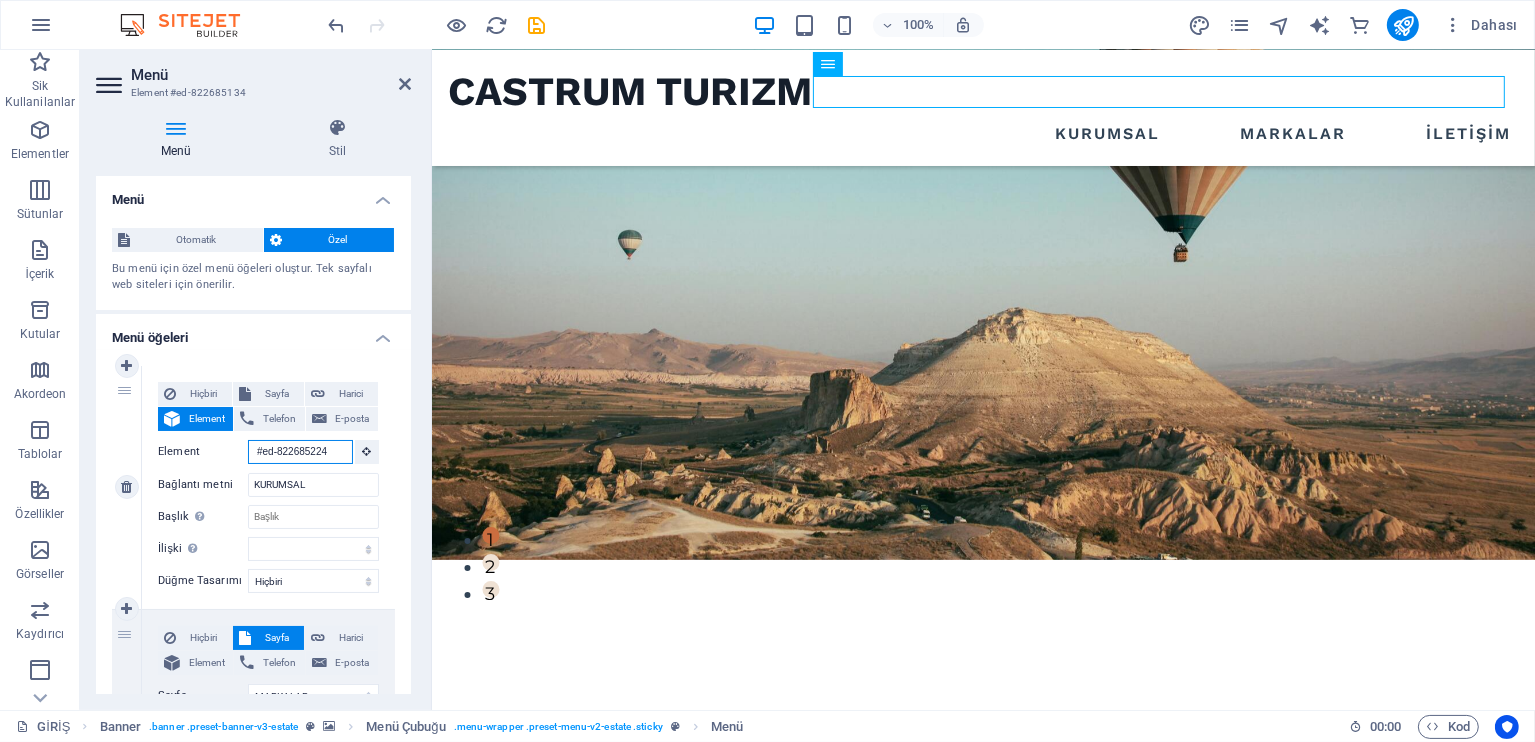 type on "#ed-822685224" 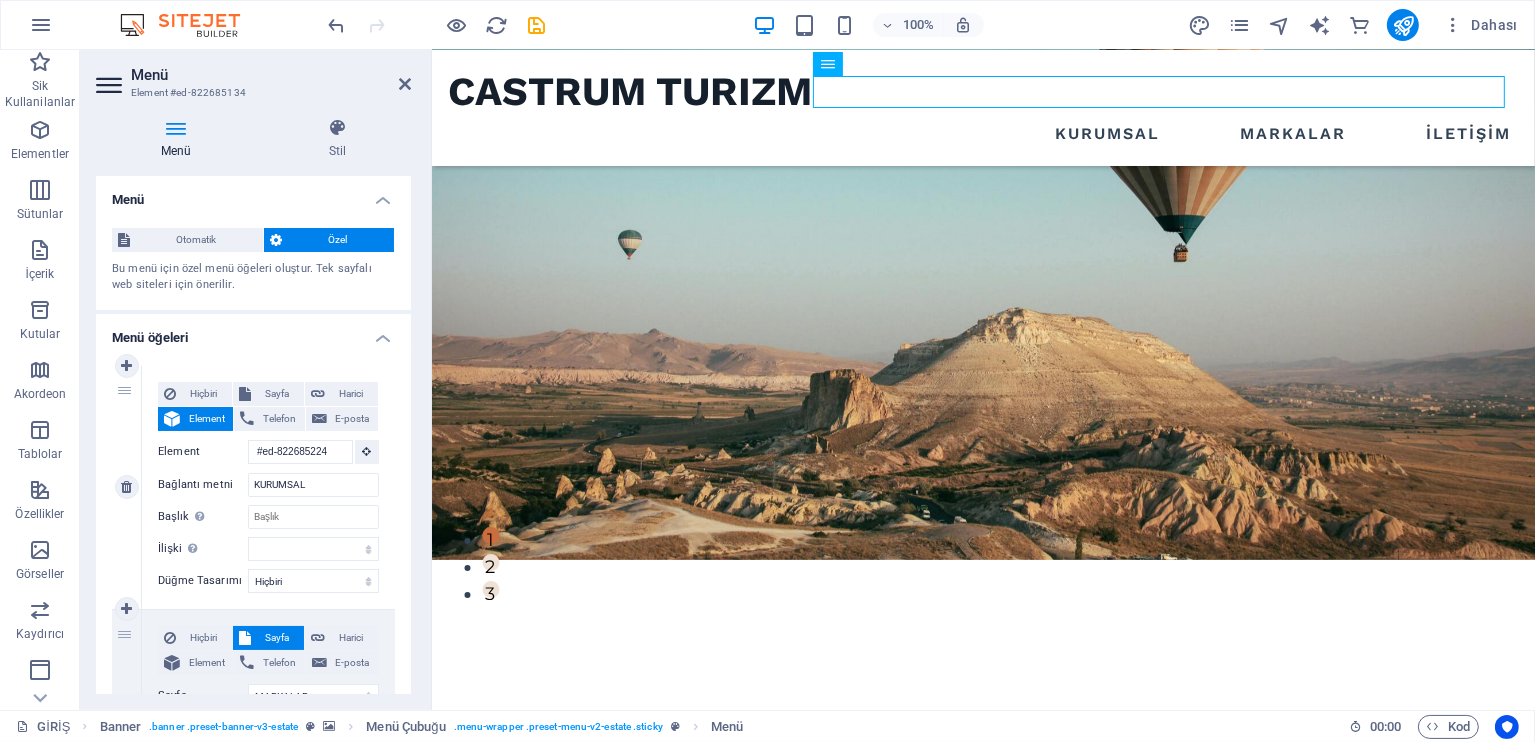 click on "Hiçbiri Sayfa Harici Element Telefon E-posta Sayfa GİRİŞ KURUMSAL MARKALAR İLETİŞİM Legal Notice Privacy Element #ed-822685224
URL /15838092 Telefon E-posta Bağlantı metni KURUMSAL Bağlantı hedefi Yeni sekme Aynı sekme Kaplama Başlık Ek bağlantı tanımının bağlantı metniyle aynı olmaması gerekir. Başlık, genellikle fare elementin üzerine geldiğinde bir araç ipucu metni olarak gösterilir. Belirsizse boş bırak. İlişki Bu bağlantının bağlantı hedefiyle ilişkisini  ayarlar. Örneğin; "nofollow" (izleme) değeri, arama motorlarına bağlantıyı izleme talimatı verir. Boş bırakılabilir. alternate oluşturan bookmark harici yardım lisans ileri nofollow noreferrer noopener önceki arayın etiket Düğme Tasarımı Hiçbiri Varsayılan Birincil İkincil" at bounding box center [268, 487] 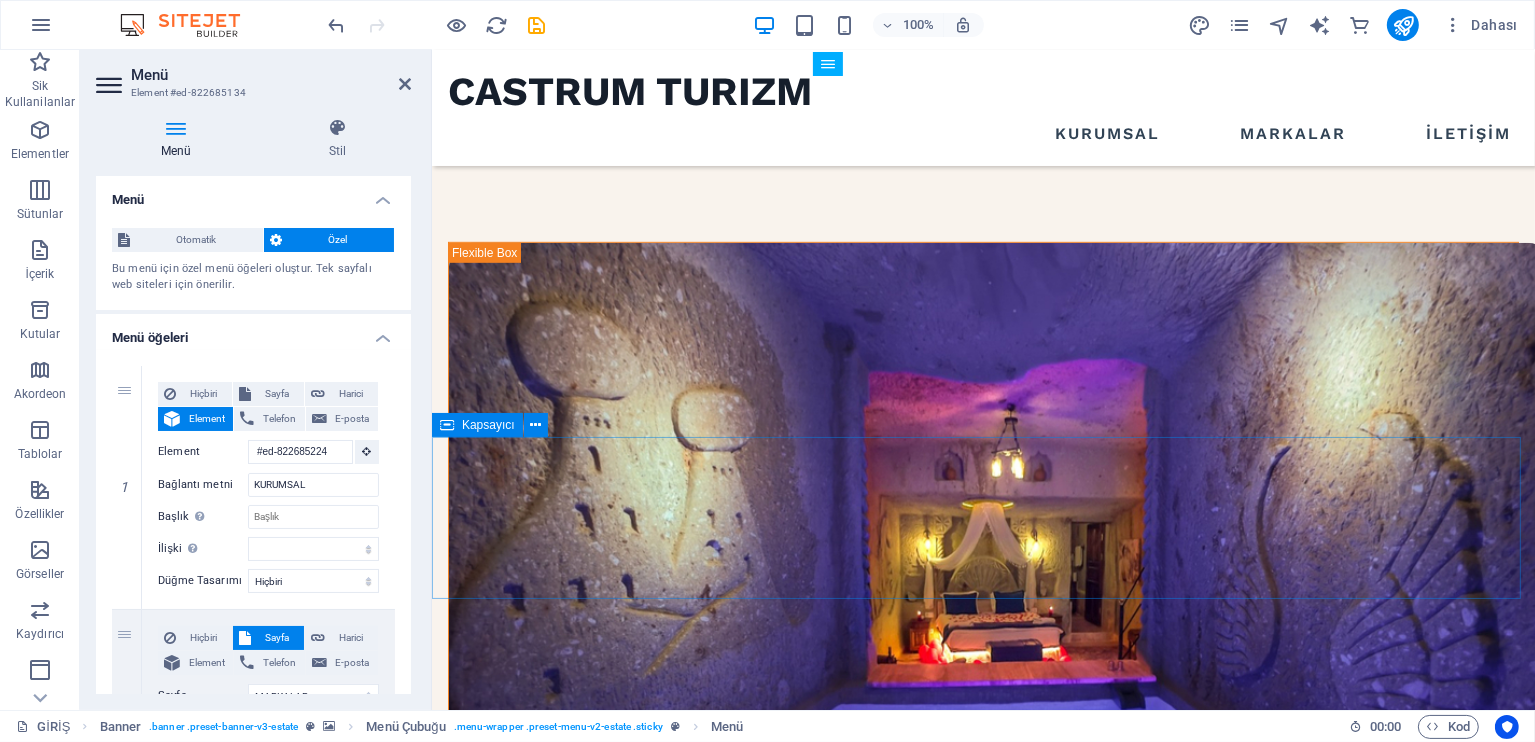 scroll, scrollTop: 1151, scrollLeft: 0, axis: vertical 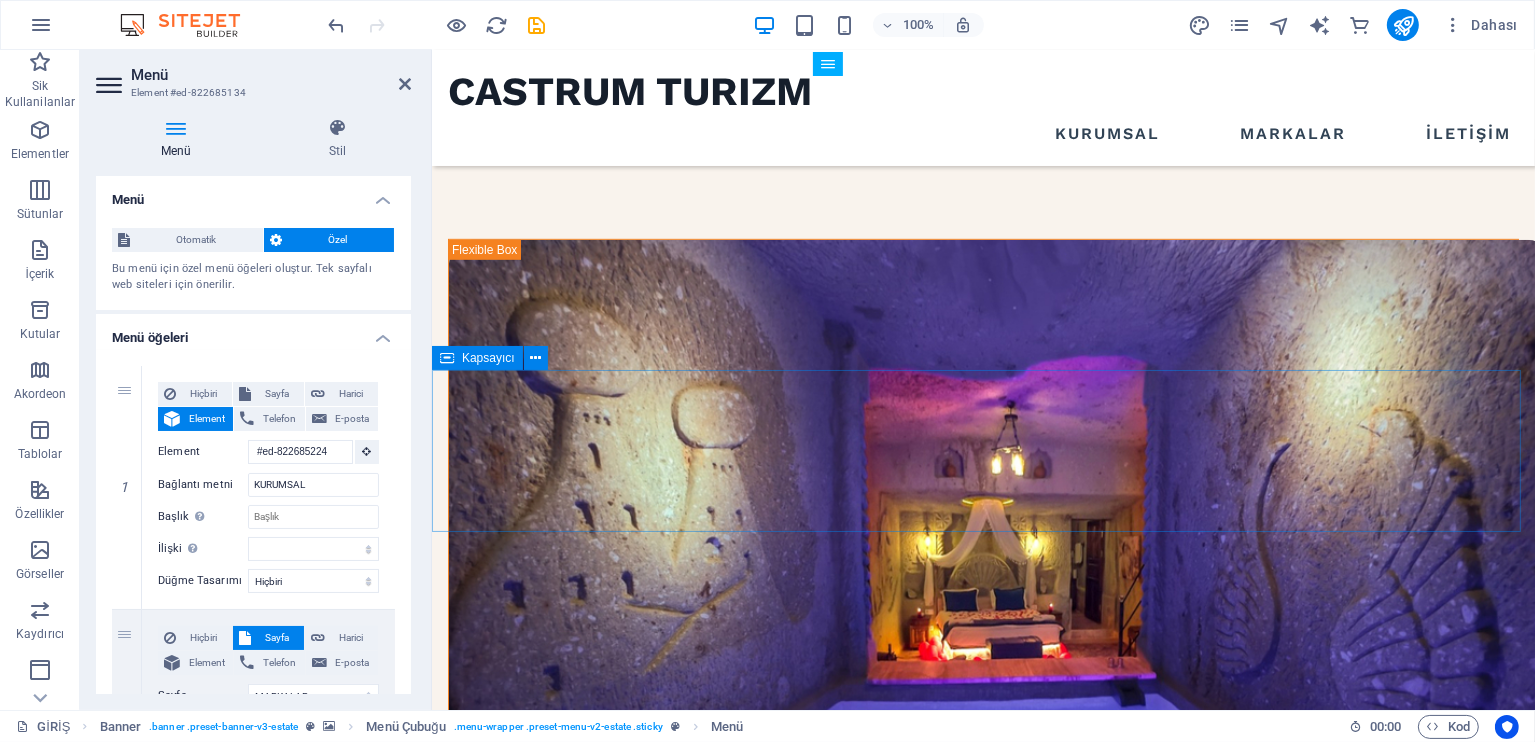 click on "MARKALAR" at bounding box center (982, 1558) 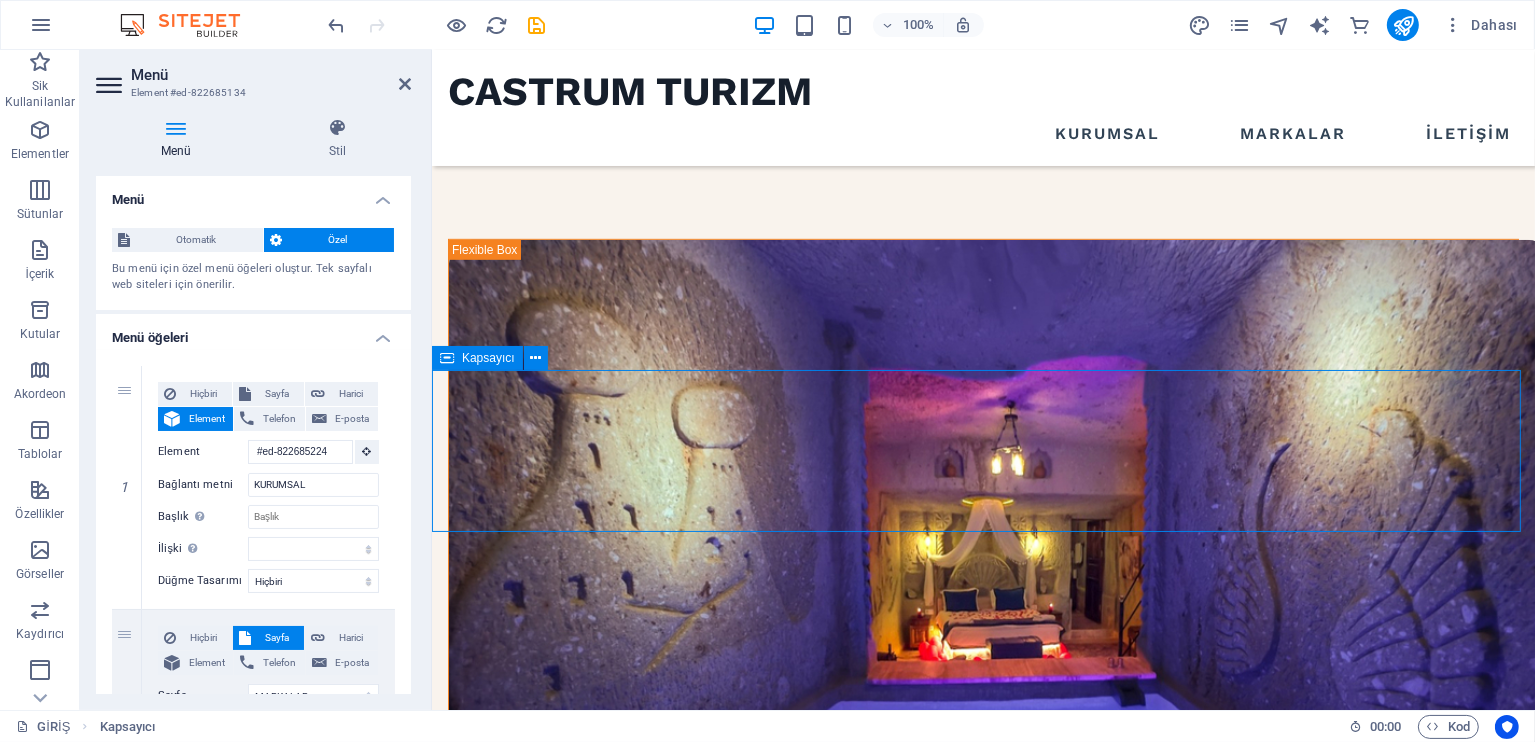 scroll, scrollTop: 1104, scrollLeft: 0, axis: vertical 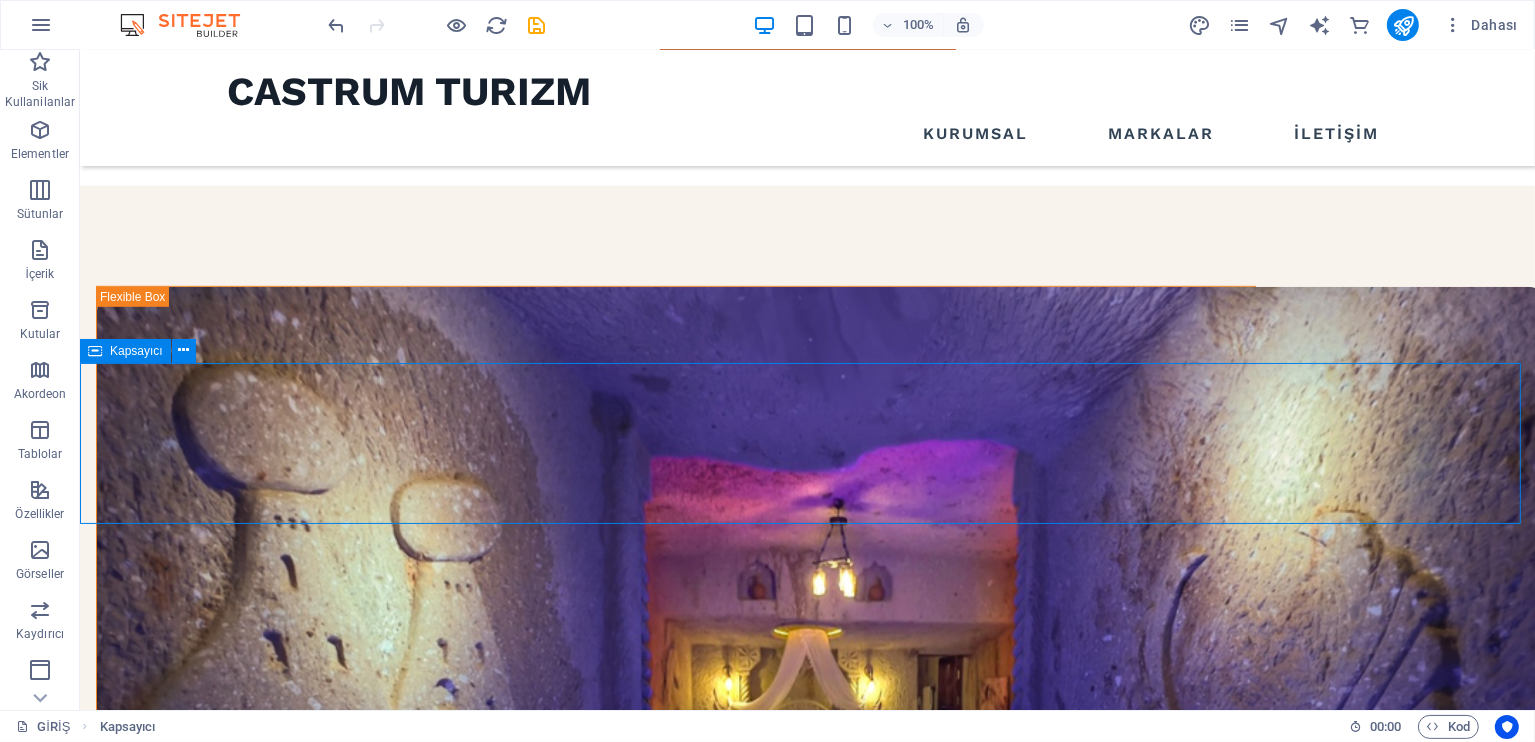 click on "MARKALAR" at bounding box center [806, 1786] 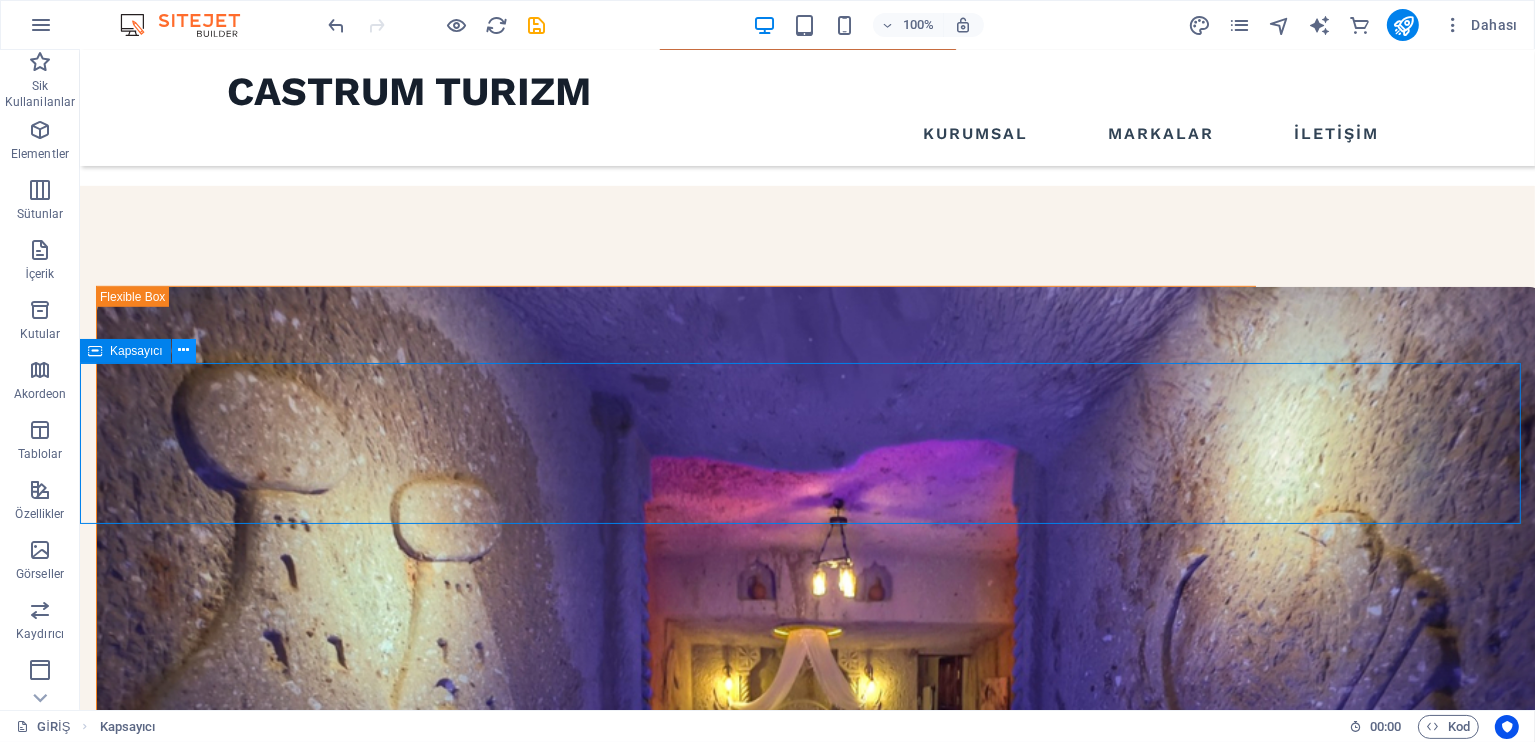 click at bounding box center (184, 351) 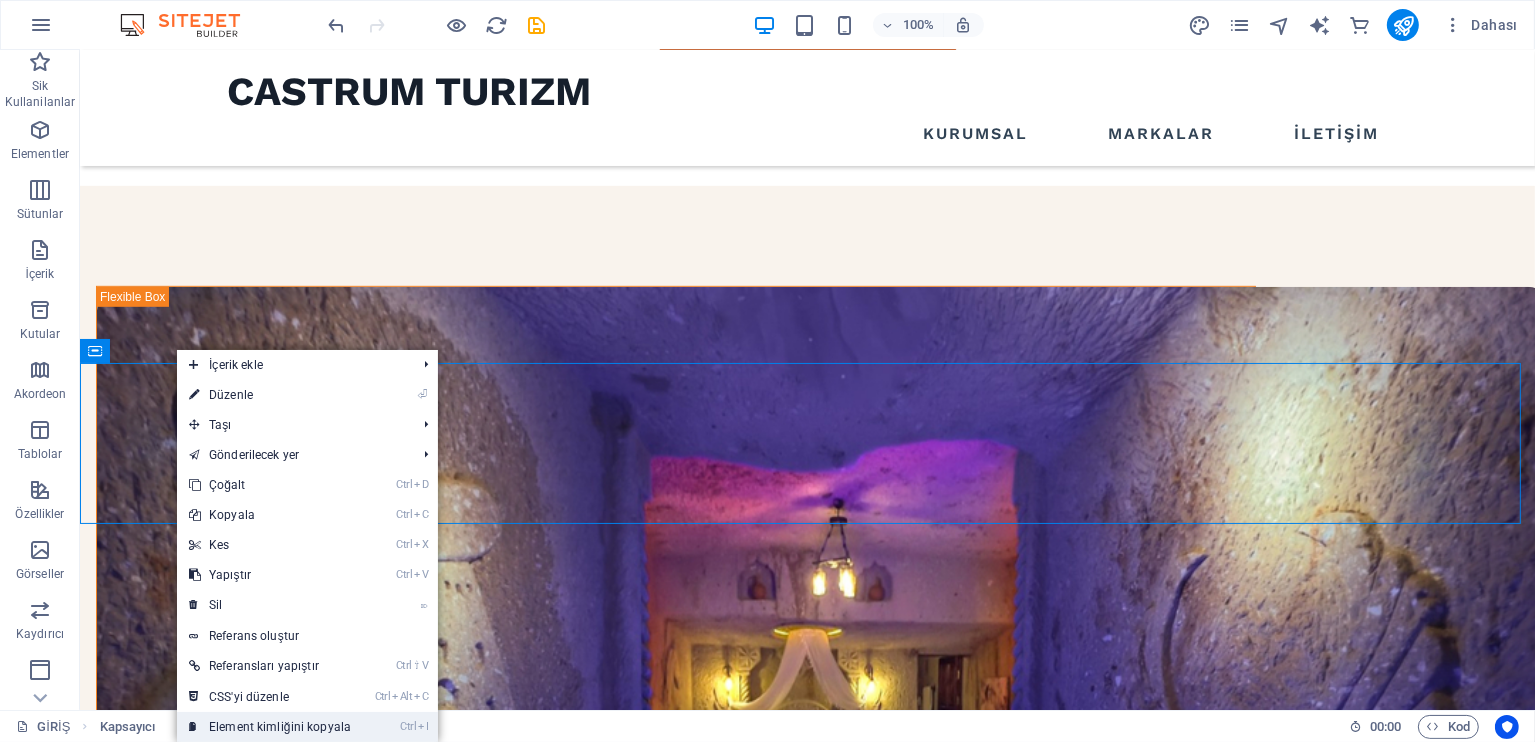 click on "Ctrl I  Element kimliğini kopyala" at bounding box center (270, 727) 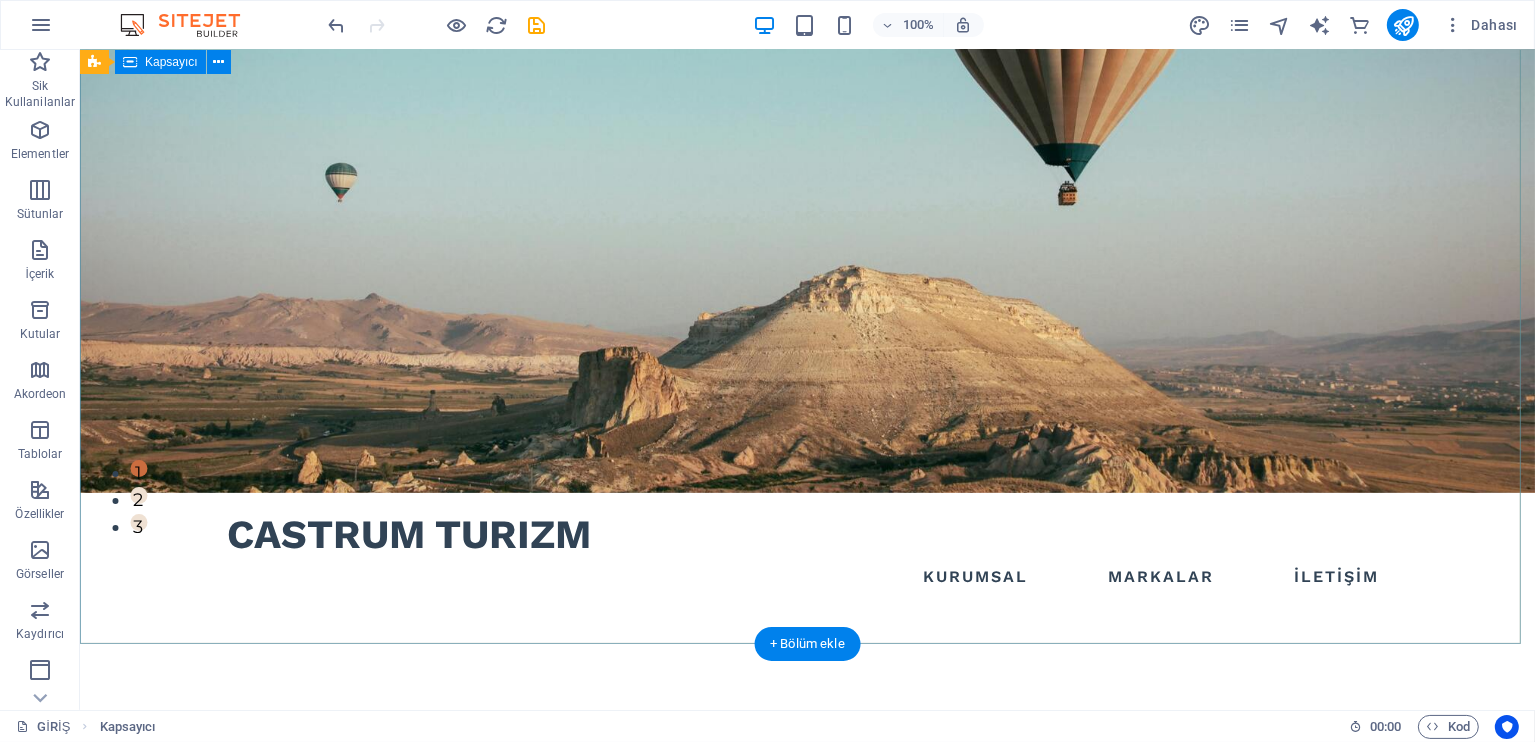 scroll, scrollTop: 0, scrollLeft: 0, axis: both 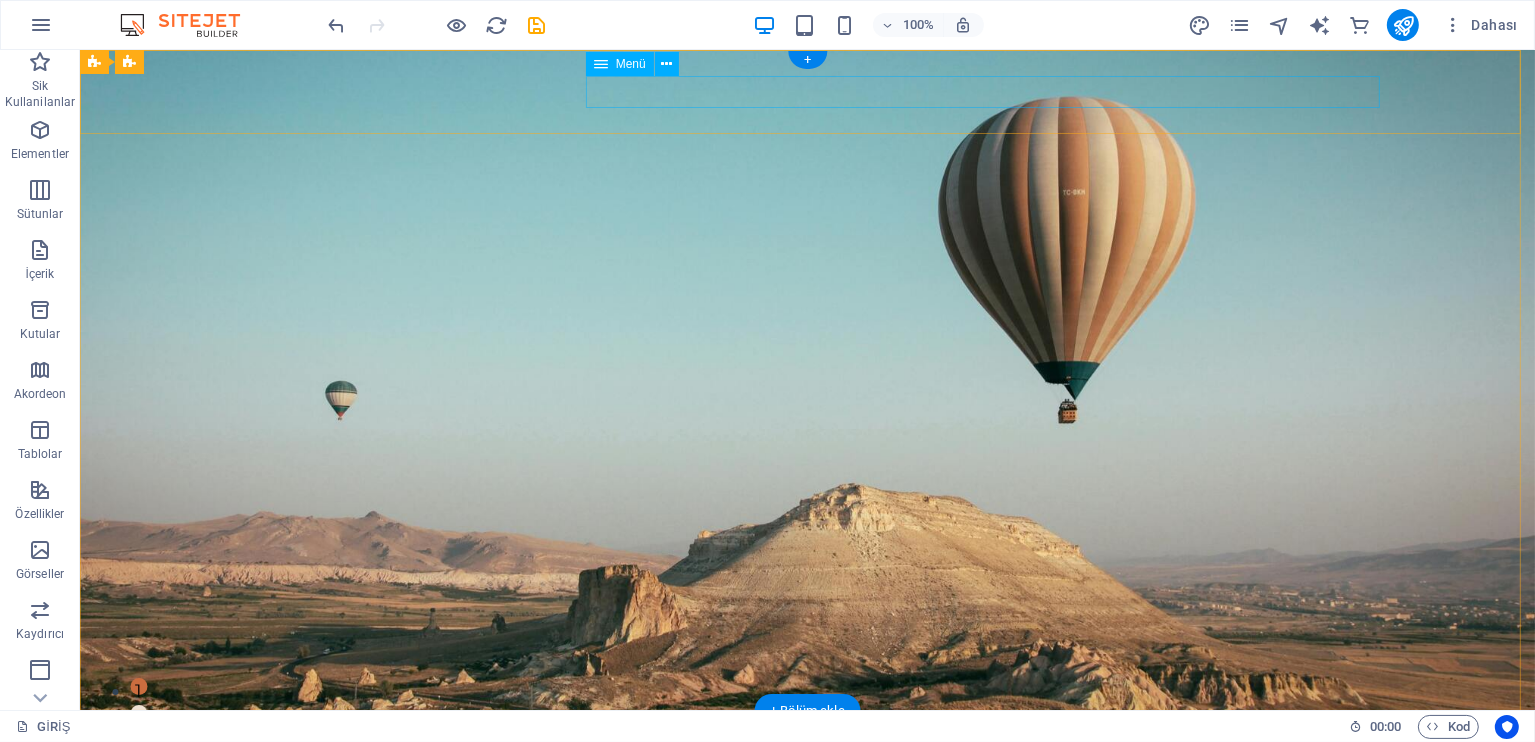 click on "KURUMSAL MARKALAR İLETİŞİM" at bounding box center [807, 795] 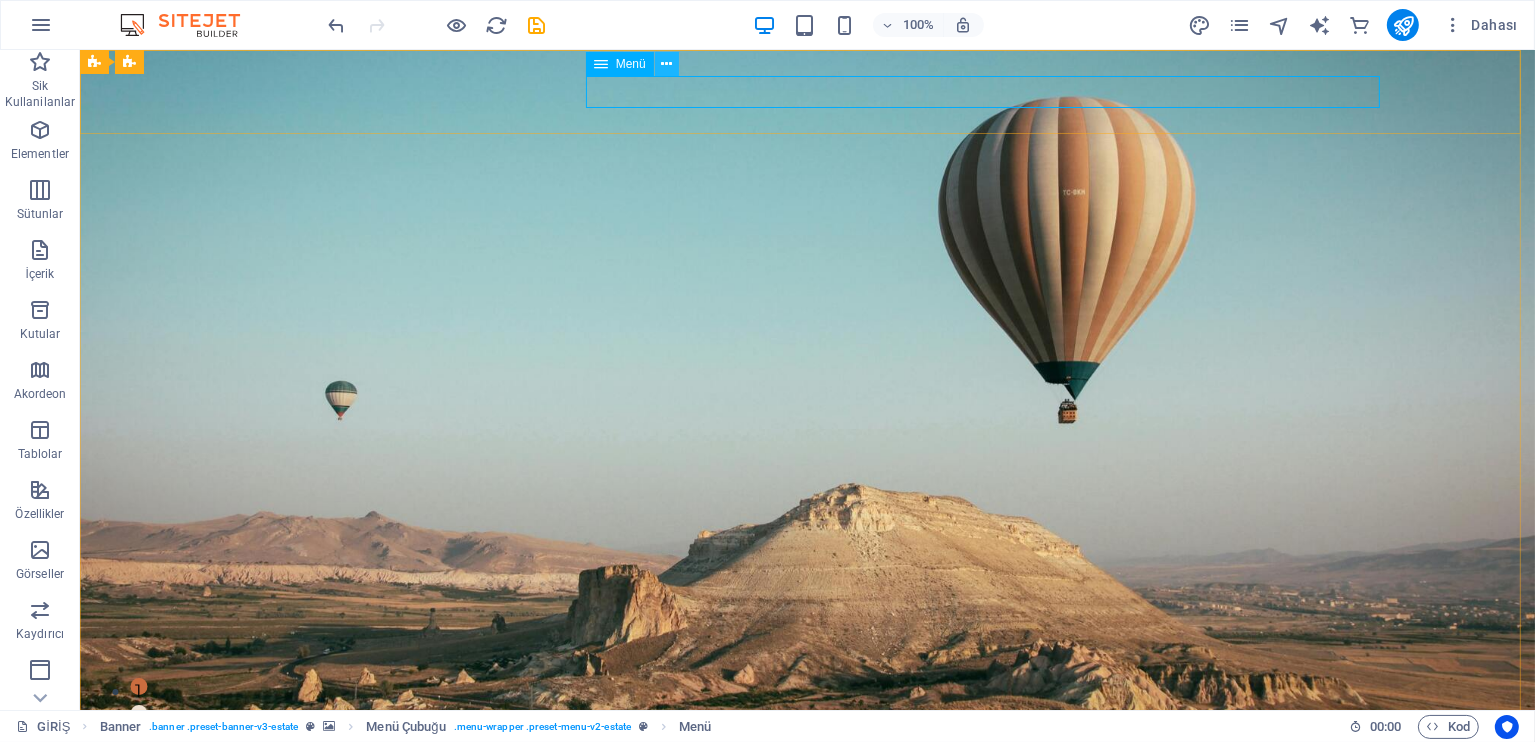 click at bounding box center (666, 64) 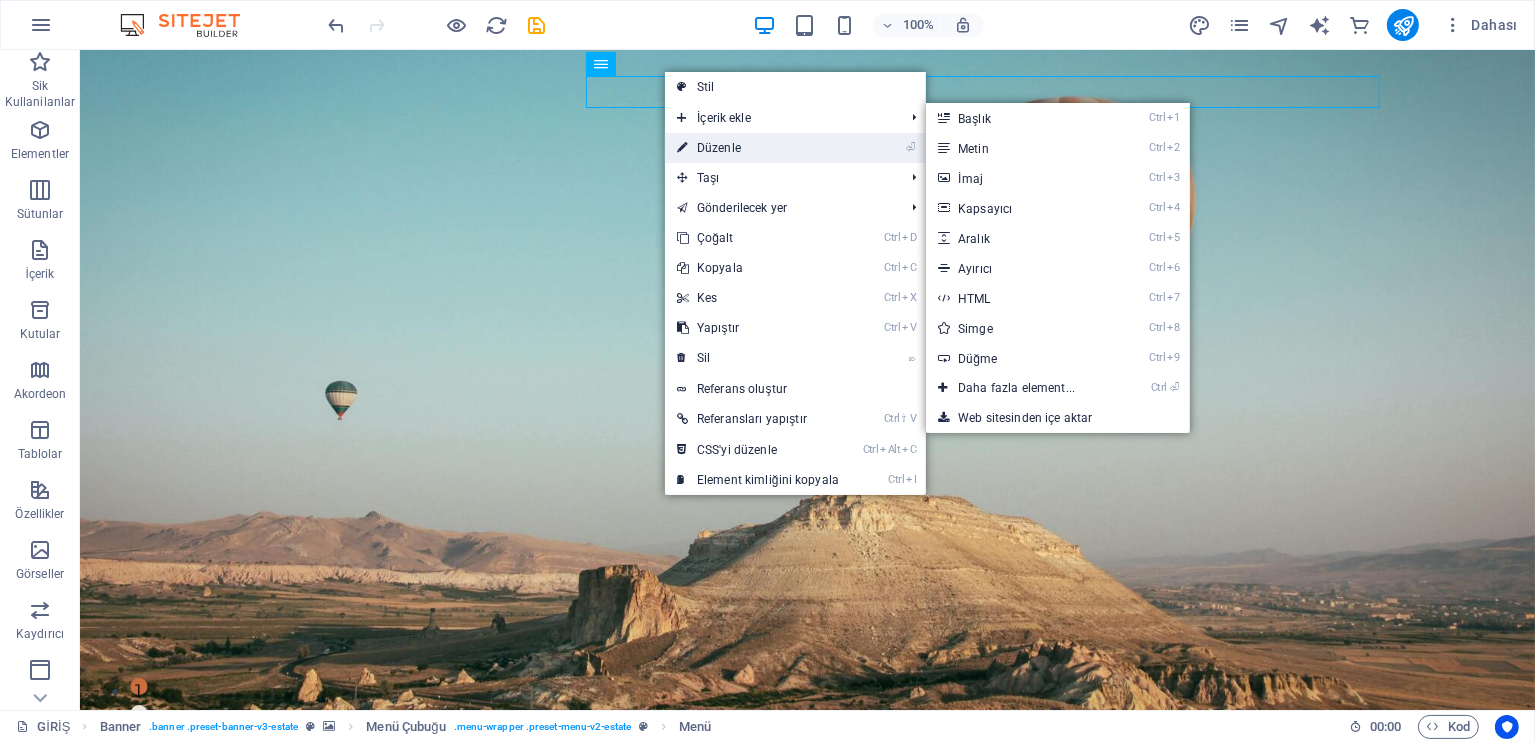 click on "⏎  Düzenle" at bounding box center [758, 148] 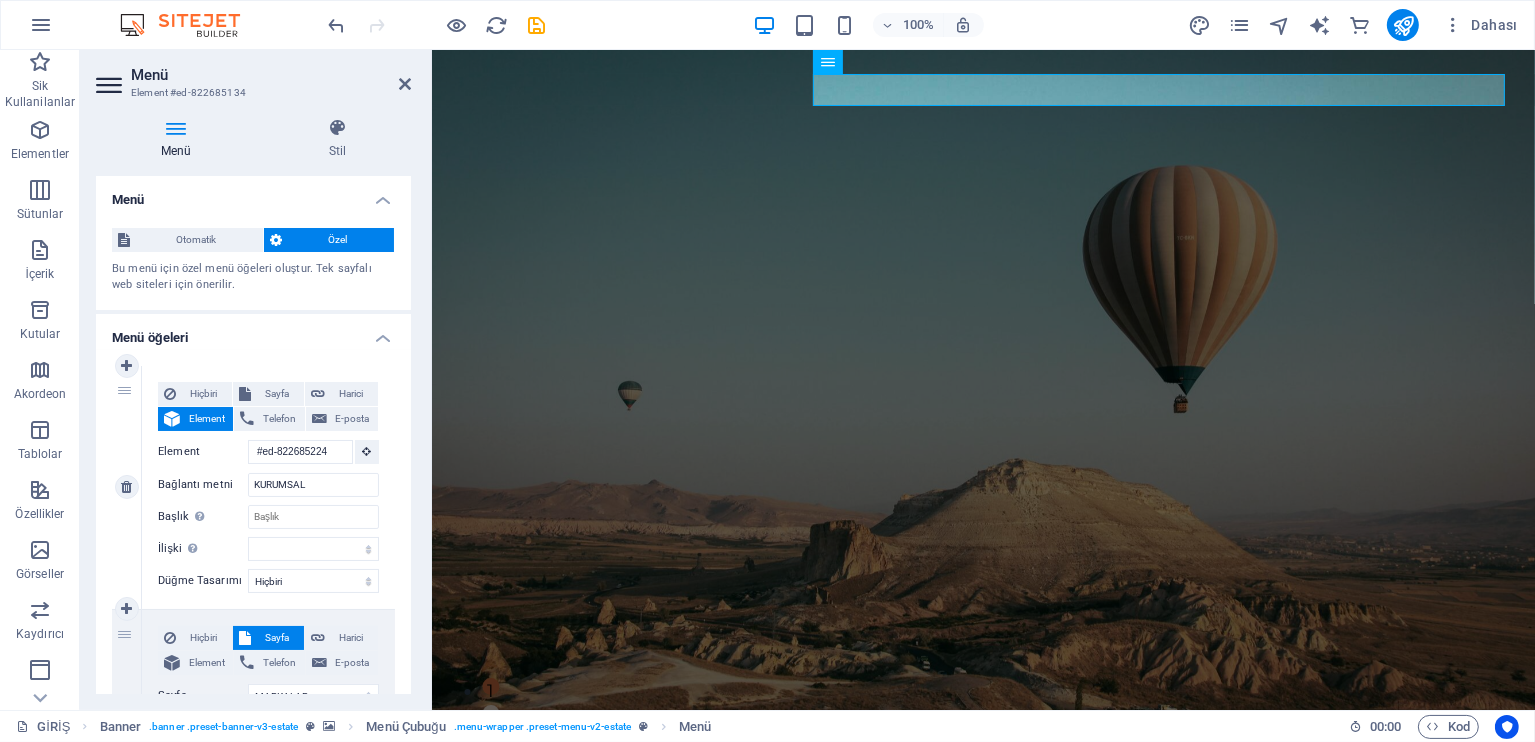 scroll, scrollTop: 0, scrollLeft: 0, axis: both 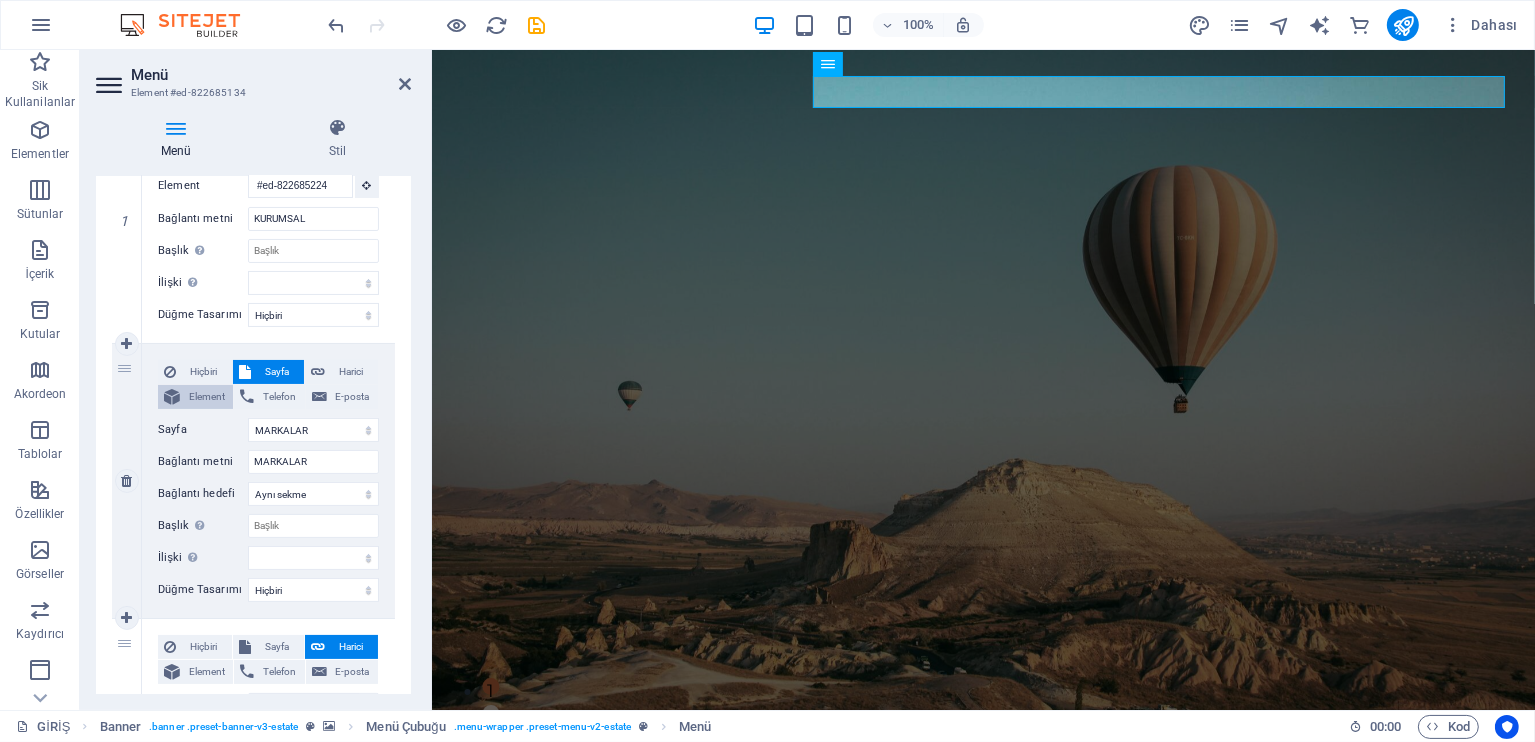 click on "Element" at bounding box center (206, 397) 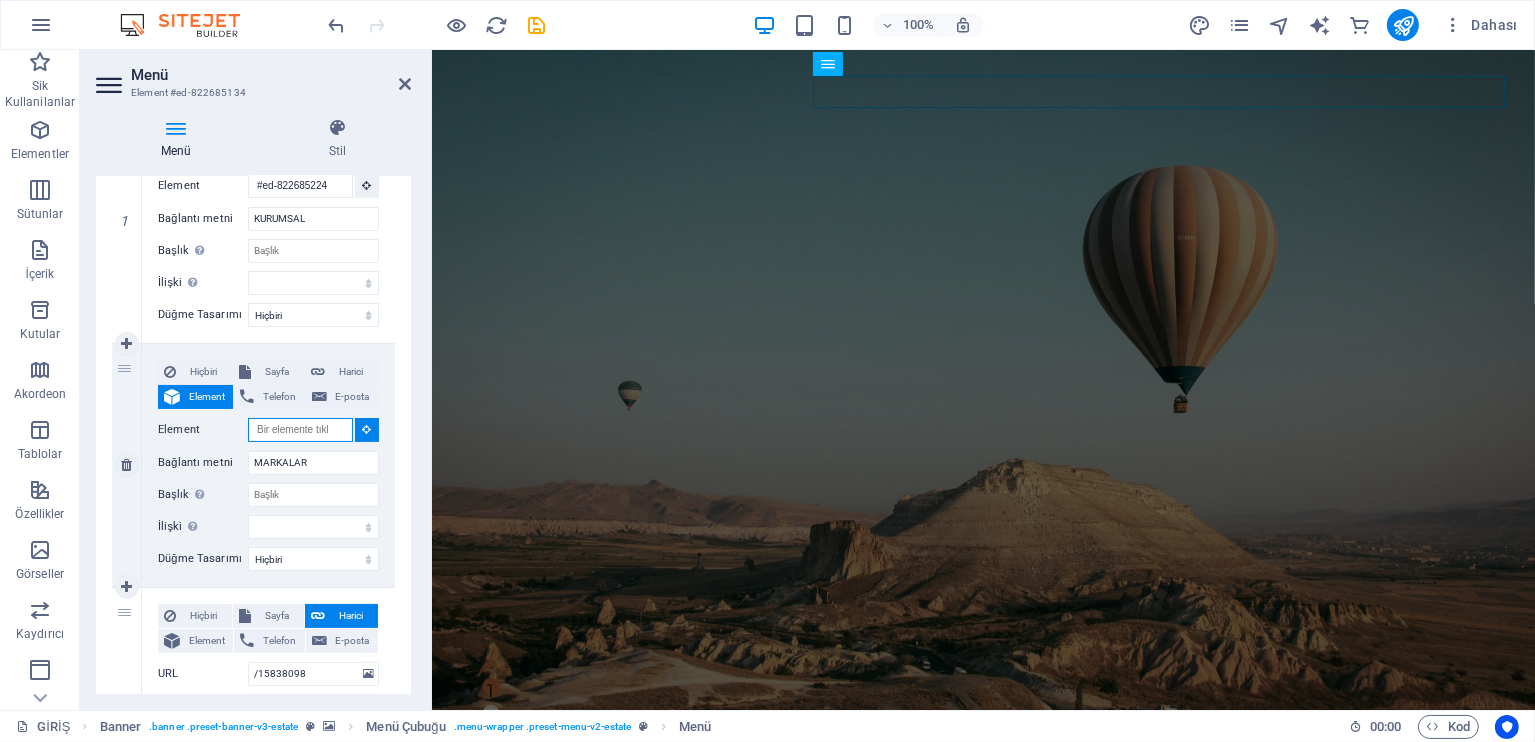 click on "Element" at bounding box center [300, 430] 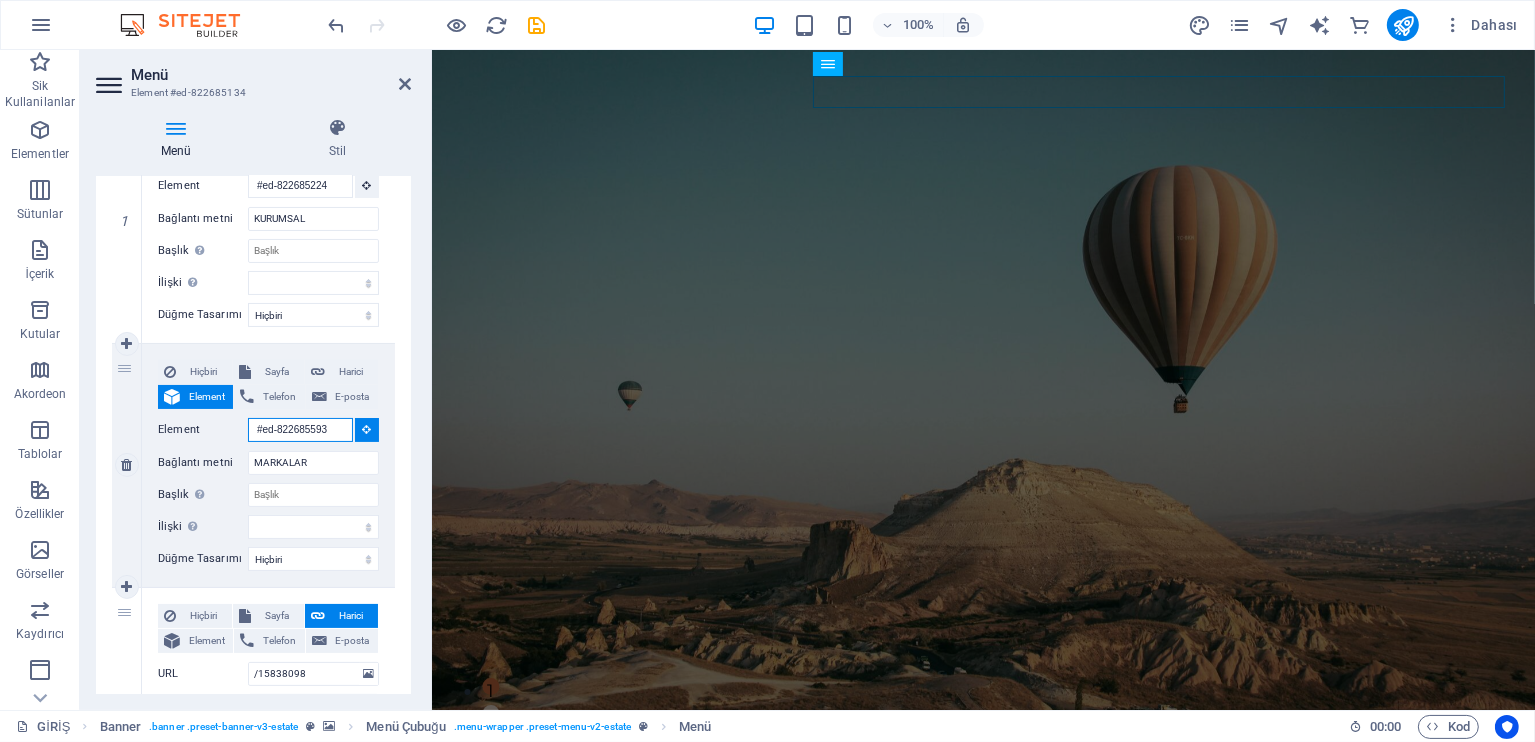 select 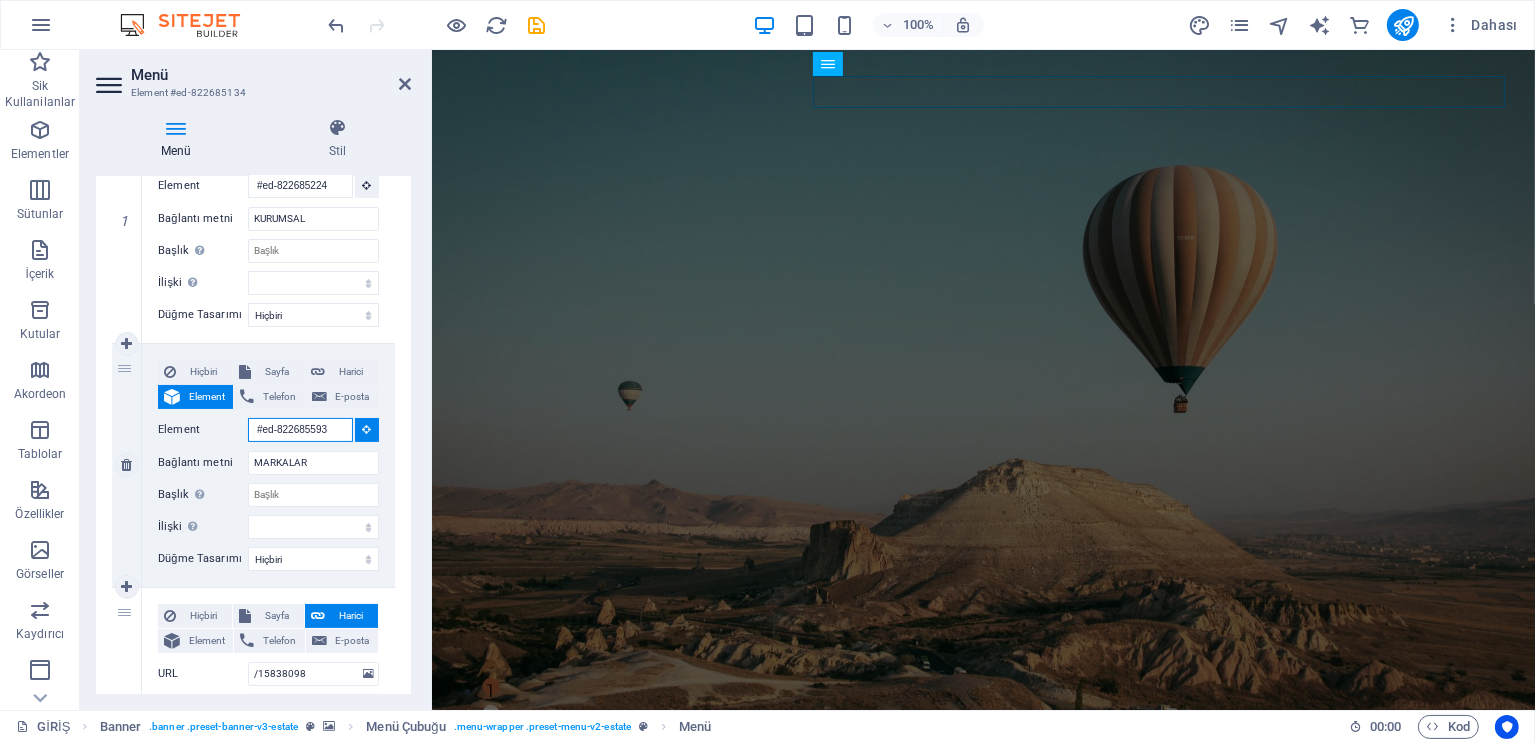 scroll, scrollTop: 0, scrollLeft: 0, axis: both 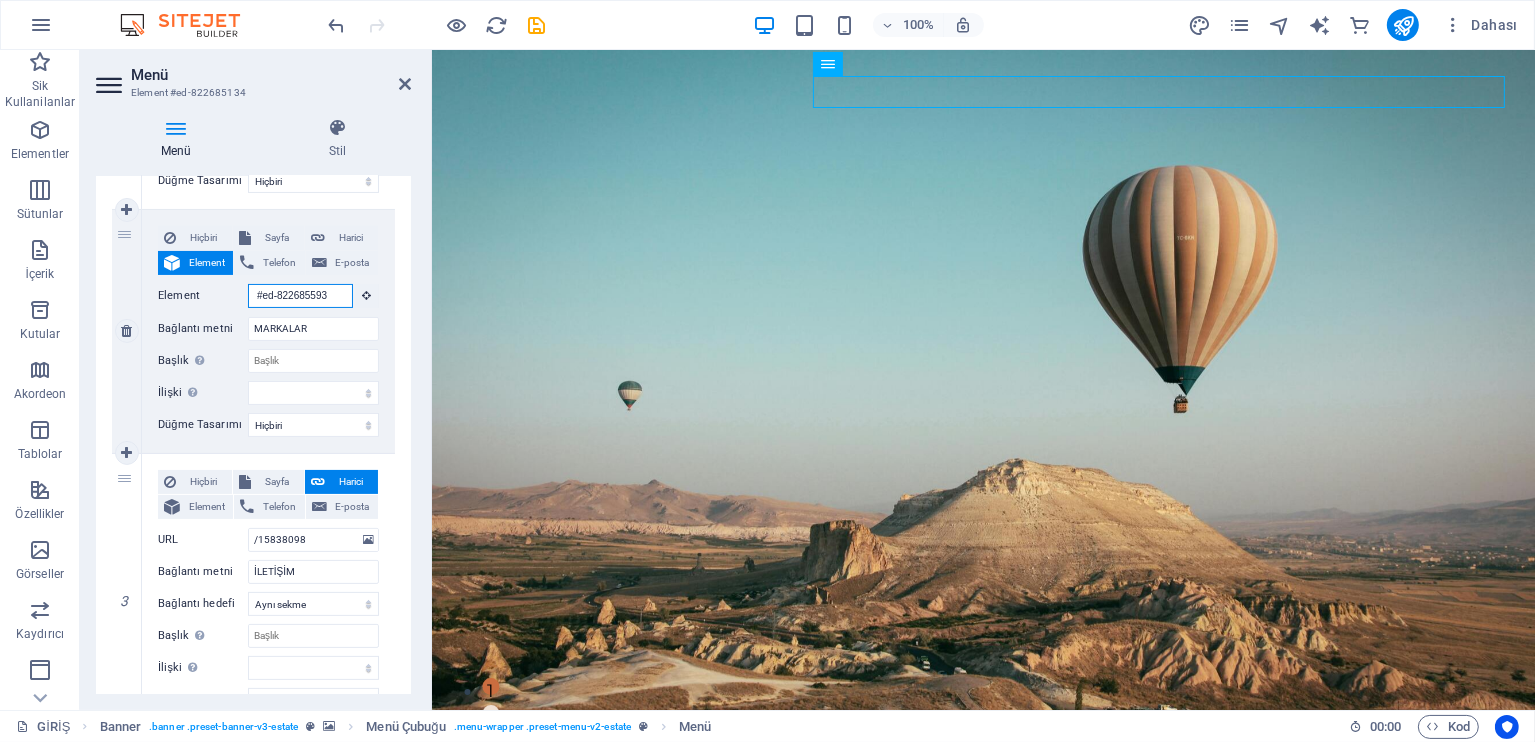 type on "#ed-822685593" 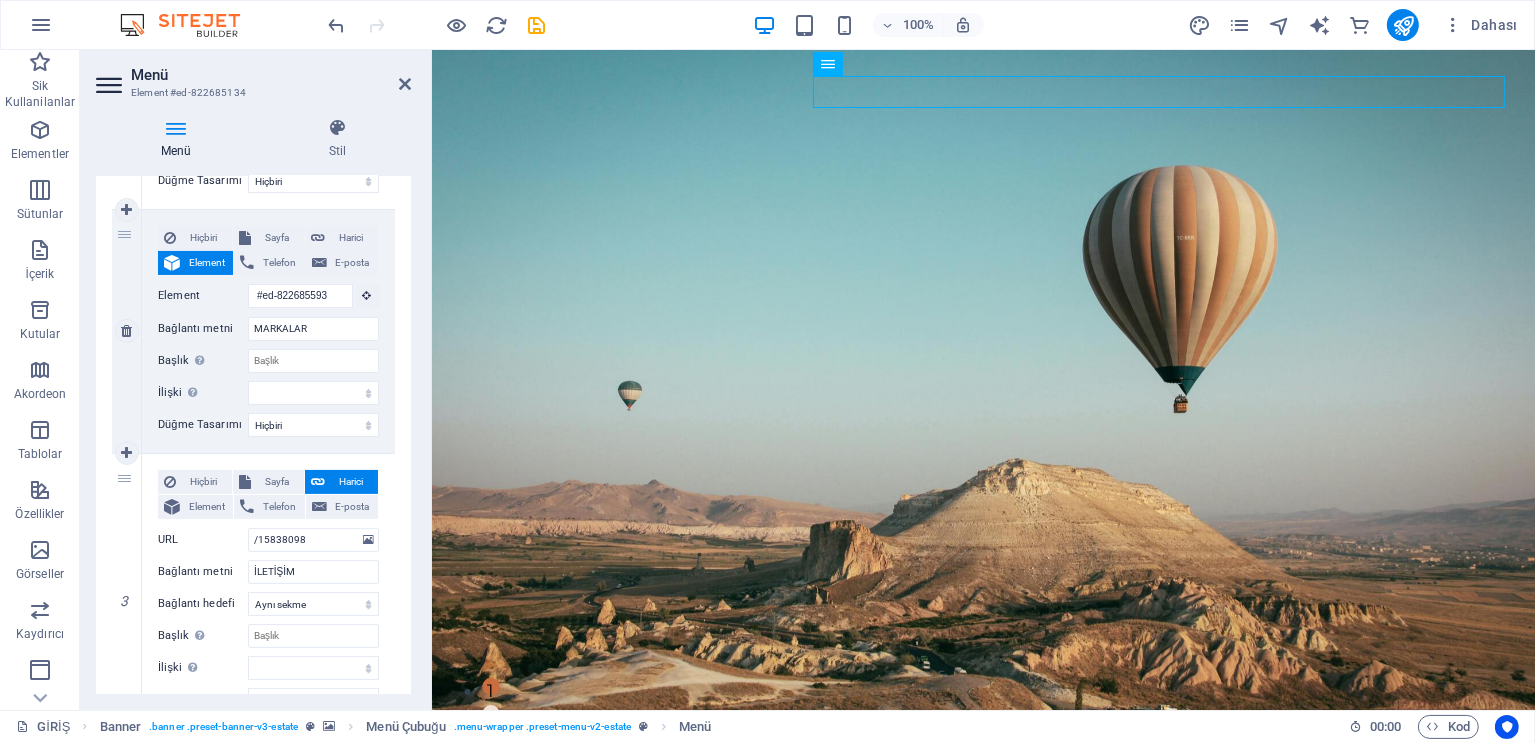 click on "2" at bounding box center [127, 331] 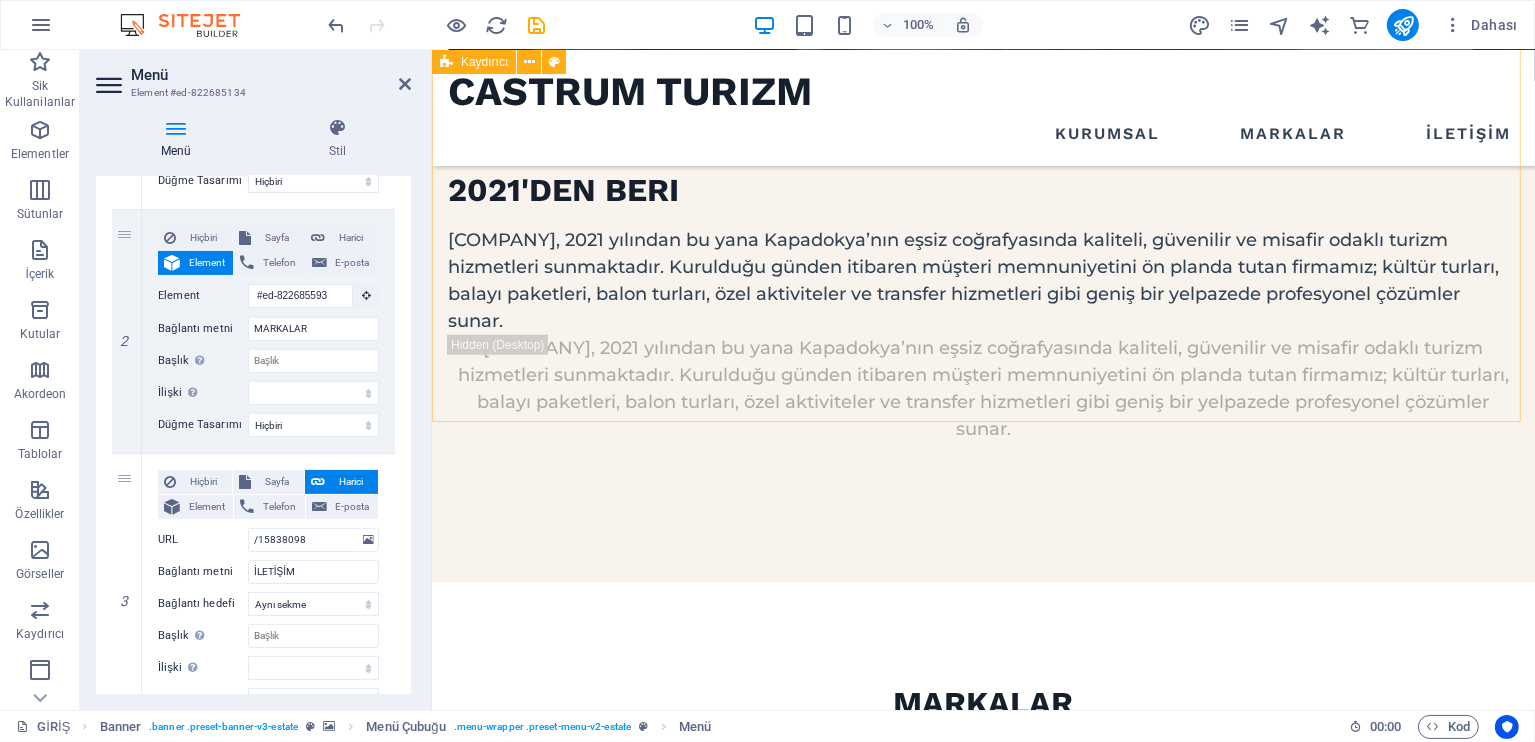 scroll, scrollTop: 2057, scrollLeft: 0, axis: vertical 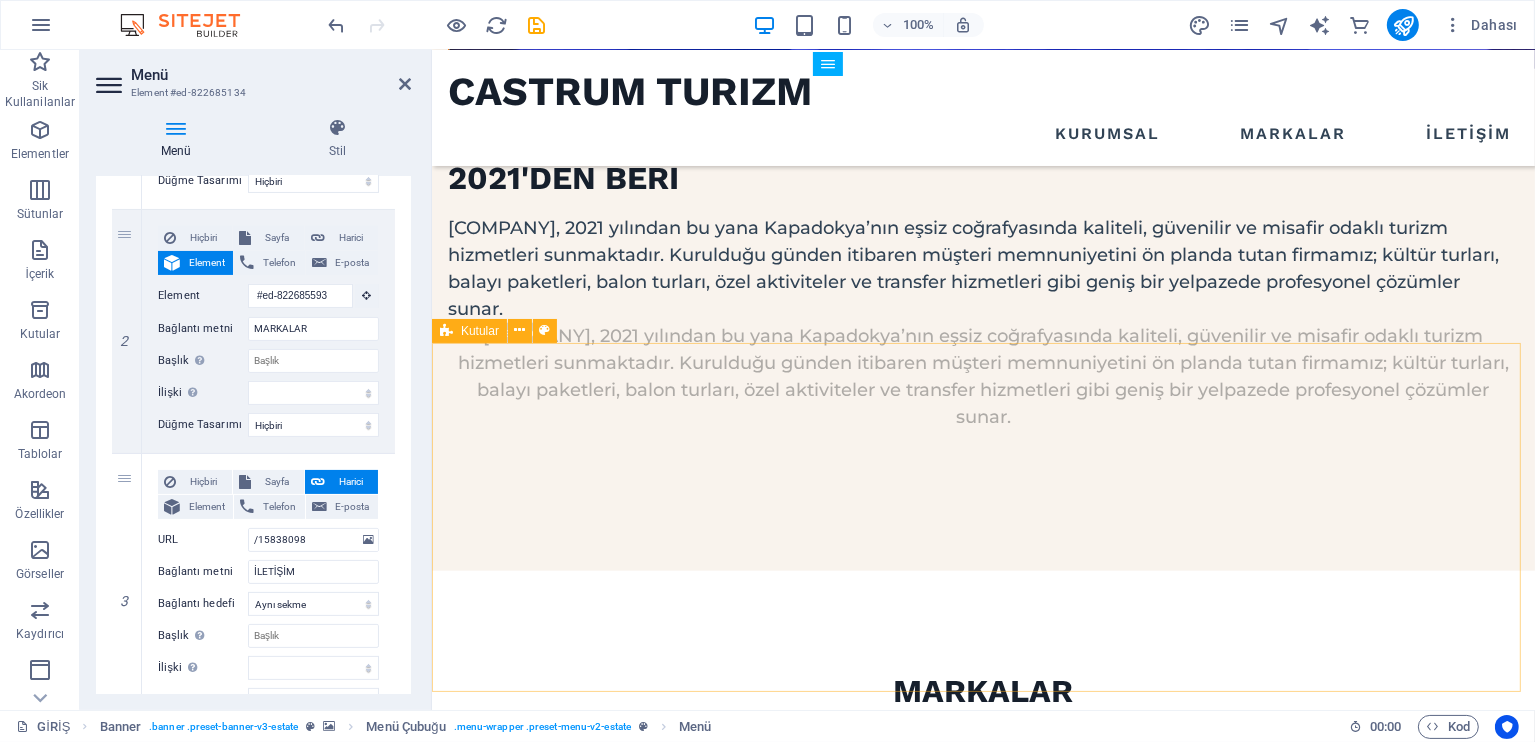 click on "Ürgüp, Nevşehir, Kapadokya Konumu Göster +90 (544) 330 39-59 Telefon Et Tursab No: 15393 Belge Doğrula" at bounding box center (982, 1871) 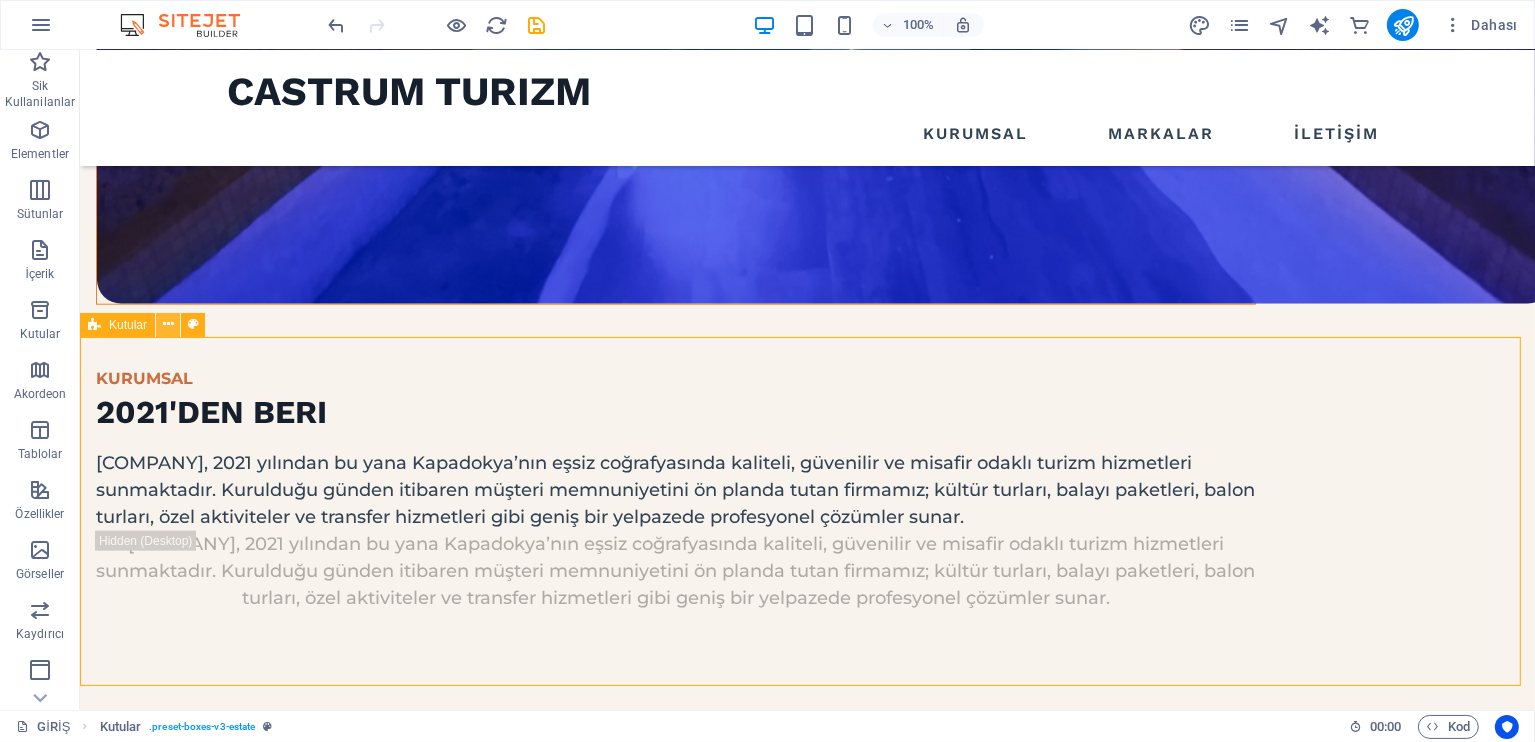 click at bounding box center (168, 324) 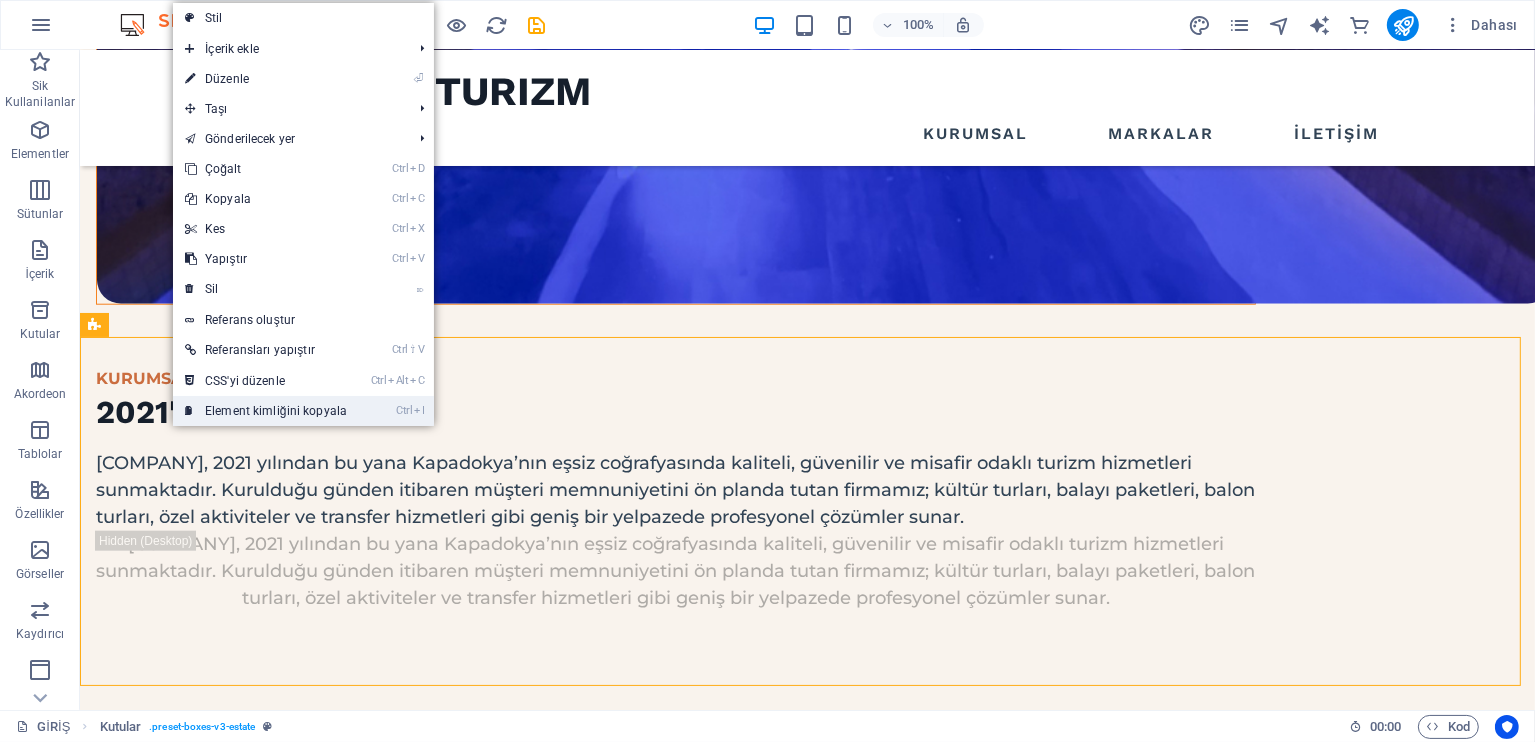 click on "Ctrl I  Element kimliğini kopyala" at bounding box center (266, 411) 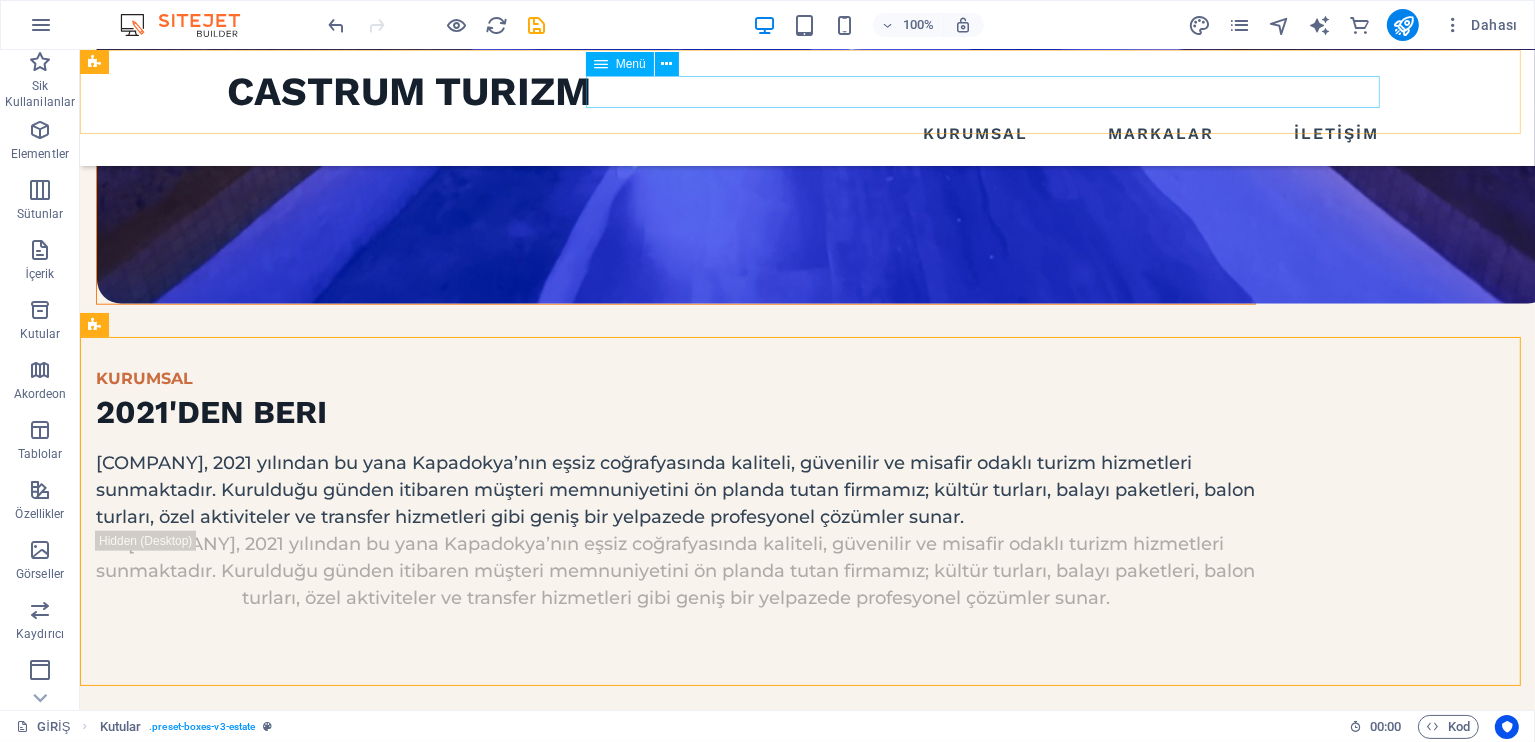 click on "KURUMSAL MARKALAR İLETİŞİM" at bounding box center [807, 134] 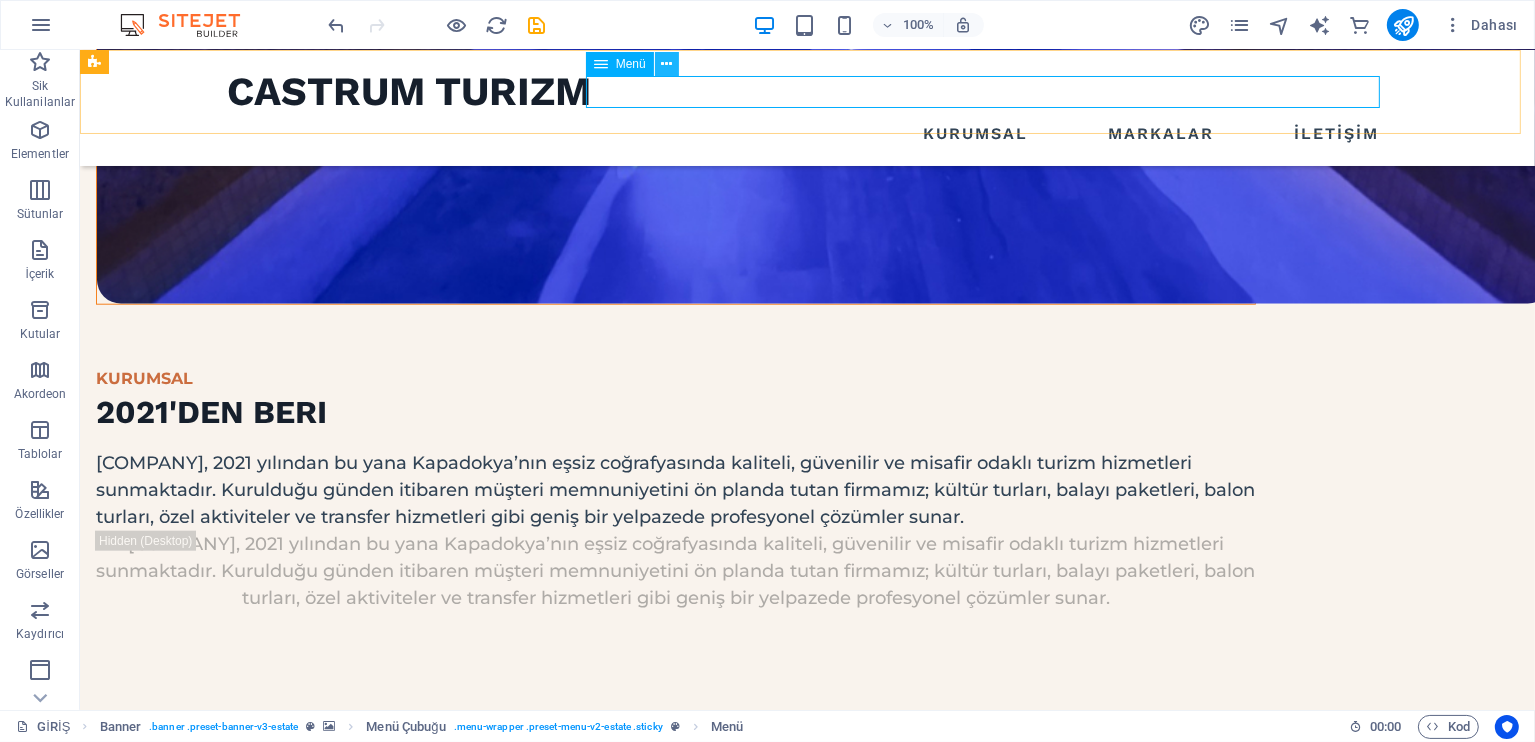 click at bounding box center (666, 64) 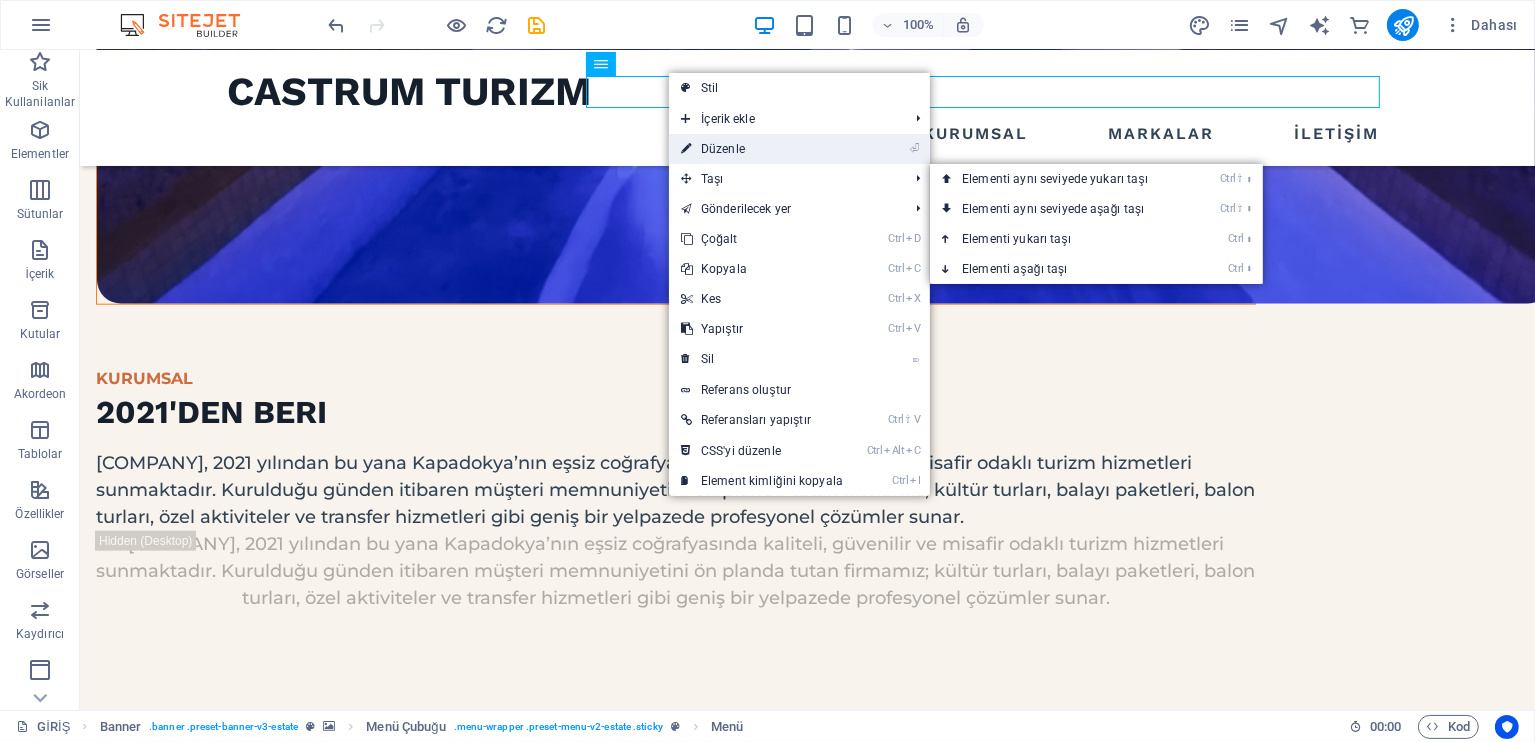 click on "⏎  Düzenle" at bounding box center [762, 149] 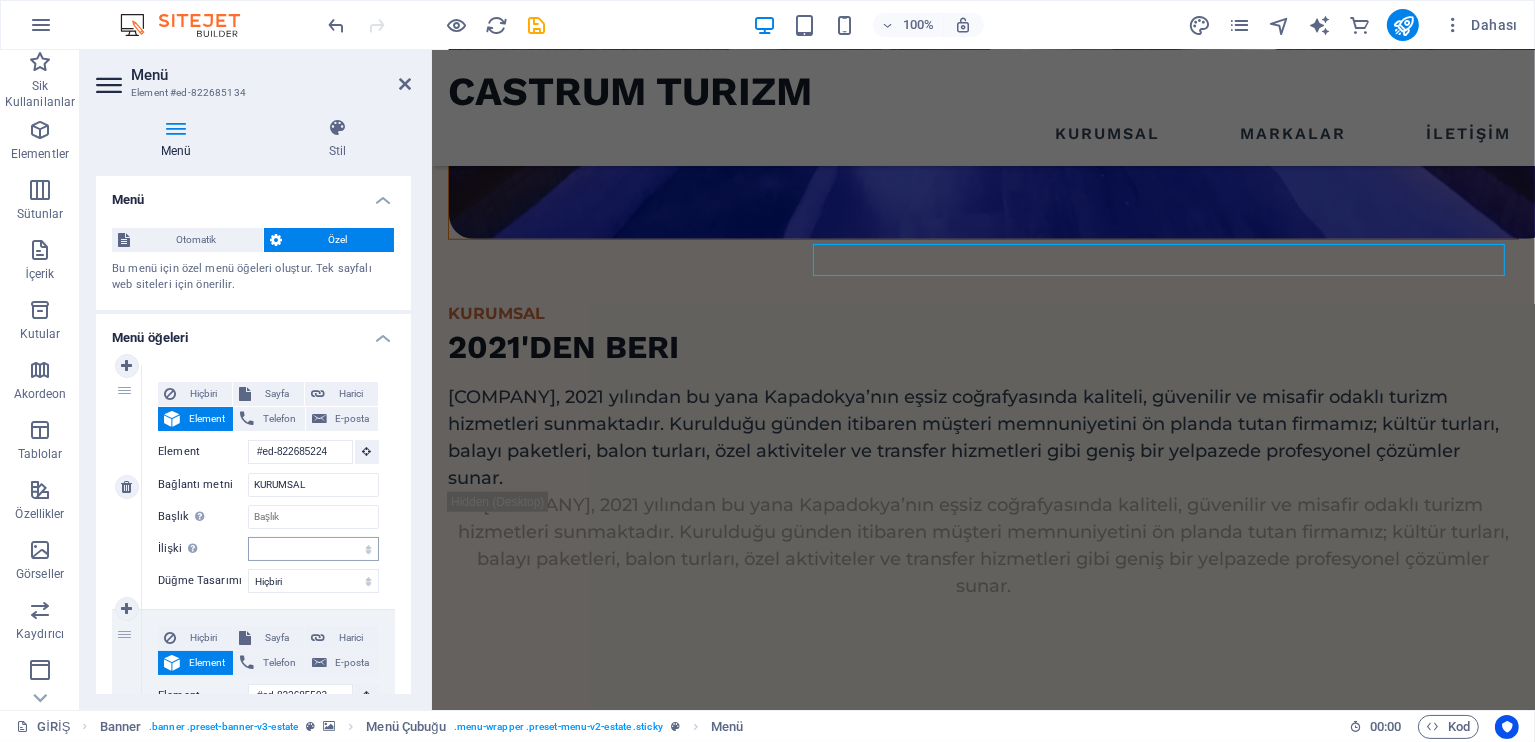 scroll, scrollTop: 1889, scrollLeft: 0, axis: vertical 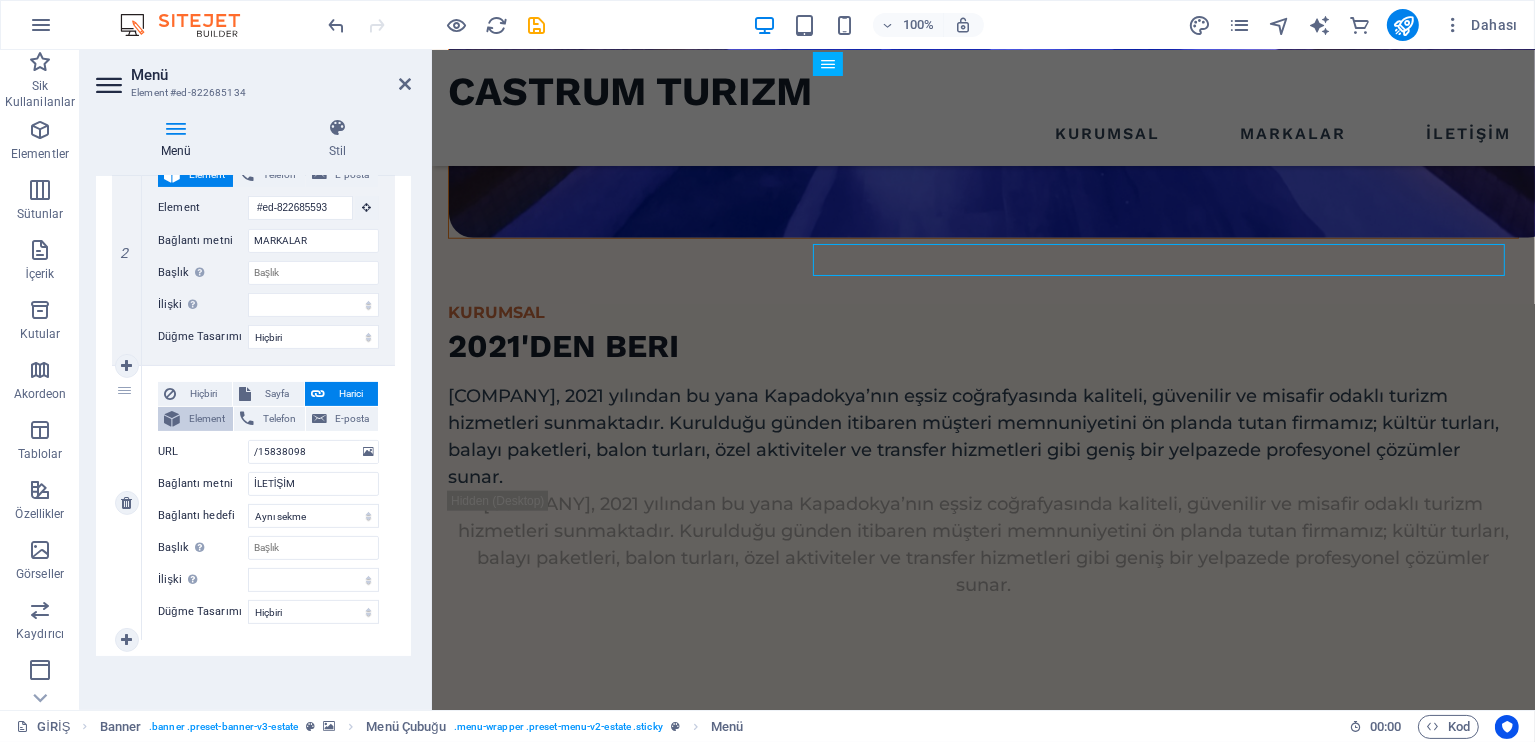 click on "Element" at bounding box center [206, 419] 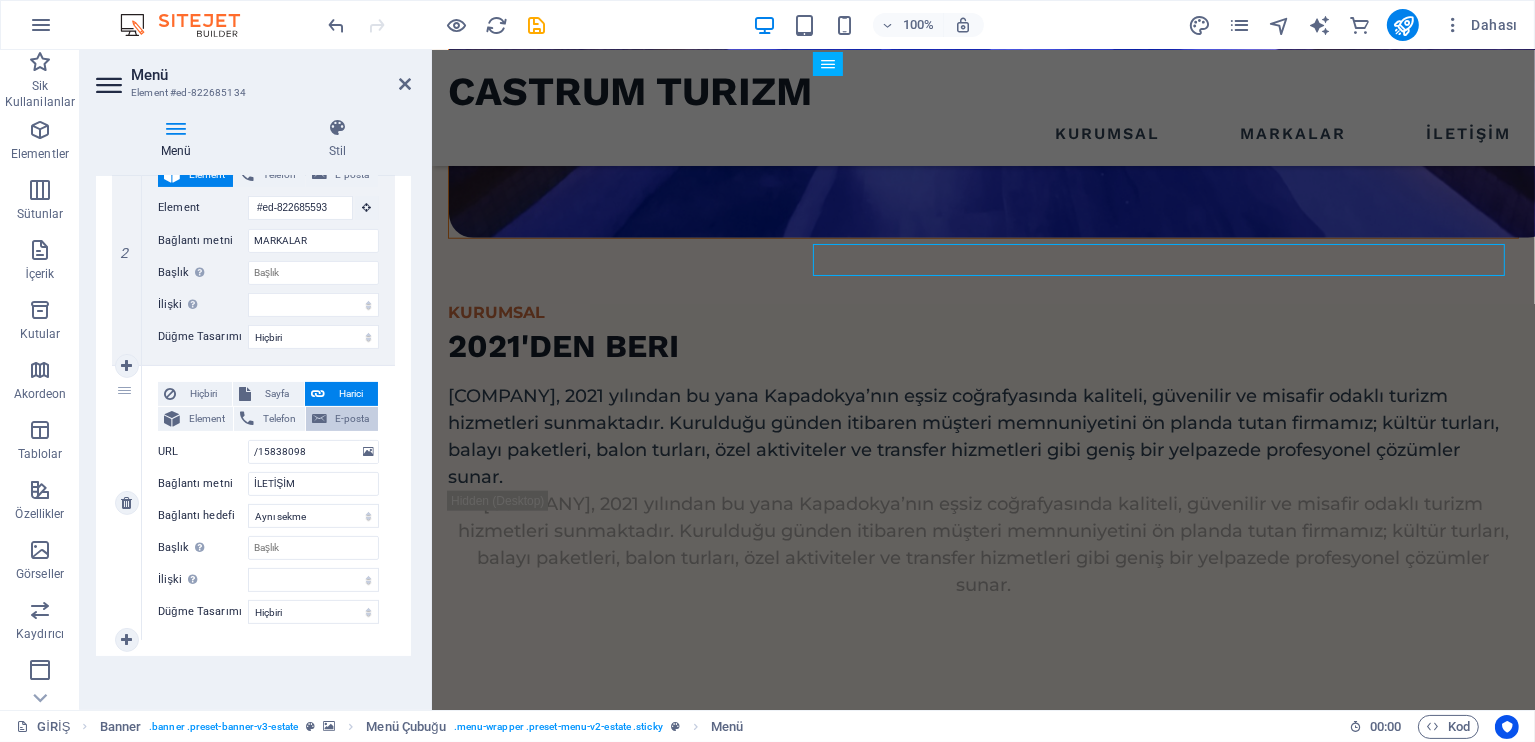 scroll, scrollTop: 457, scrollLeft: 0, axis: vertical 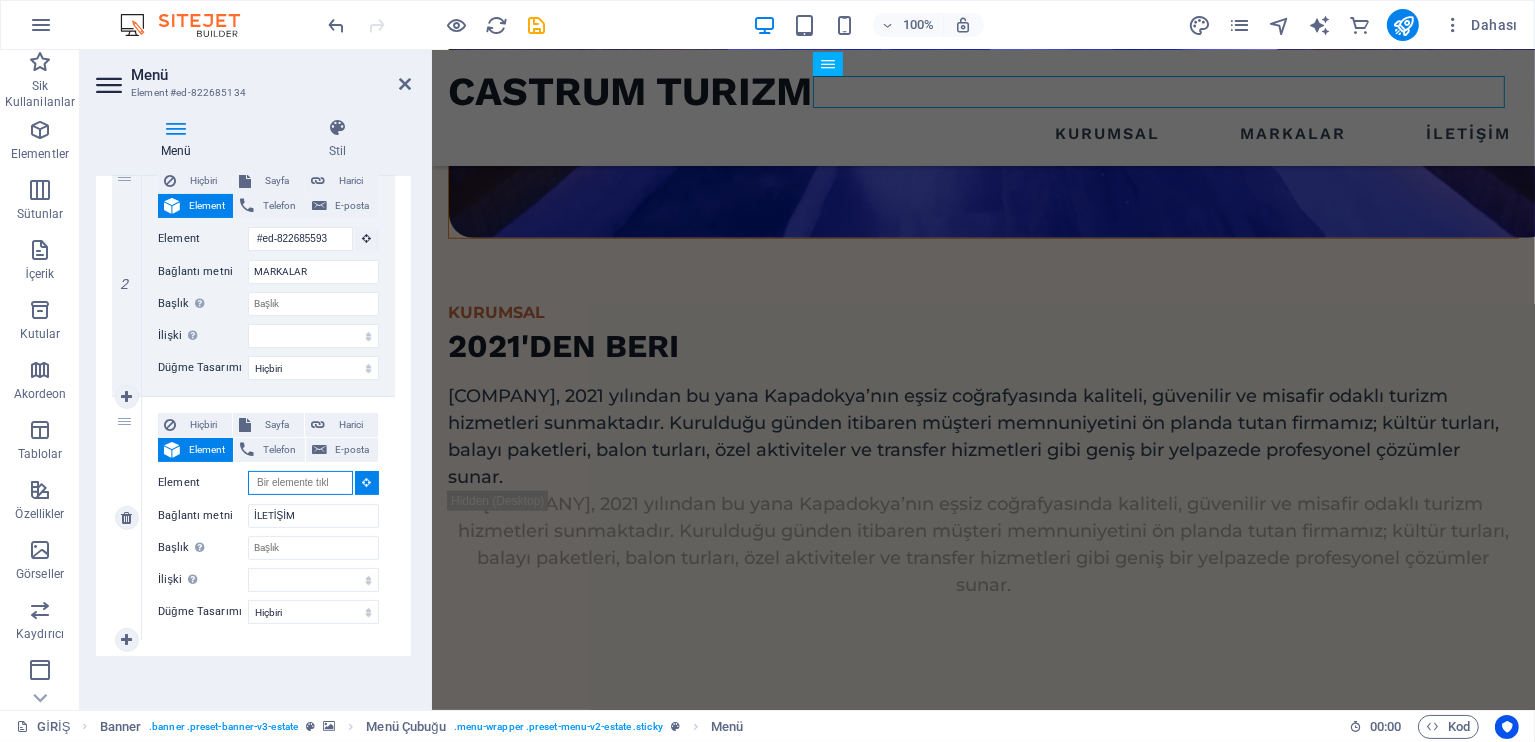 click on "Element" at bounding box center [300, 483] 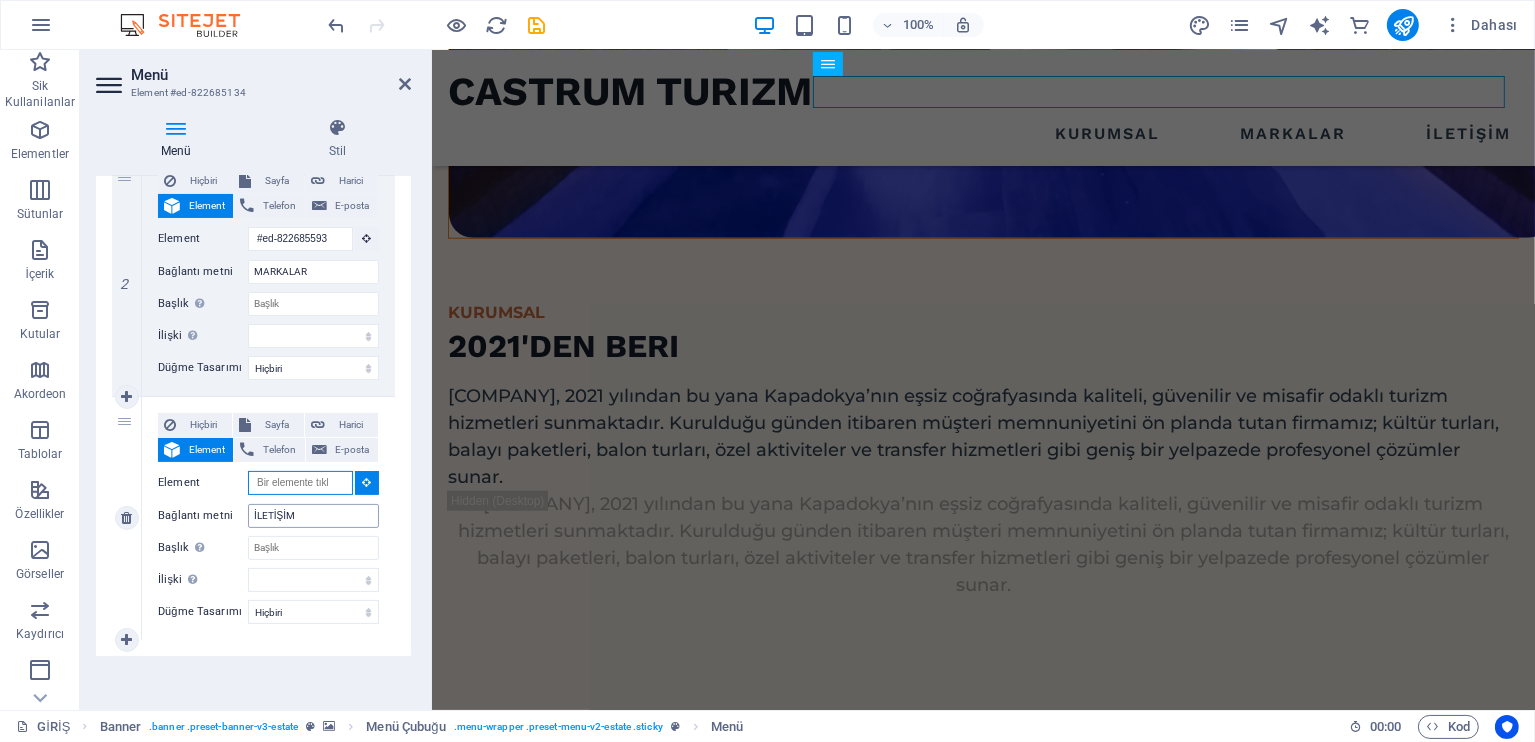 paste on "#ed-822685164" 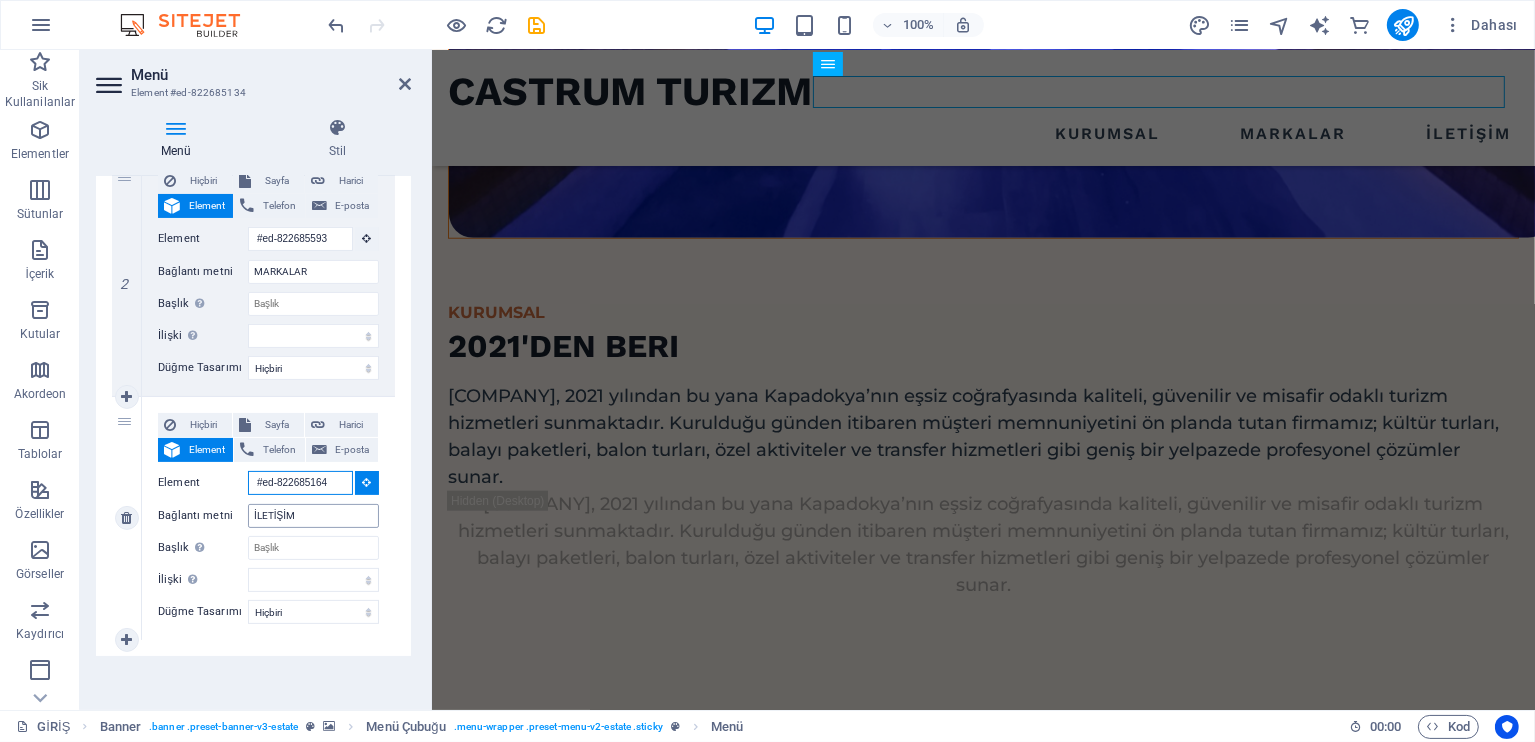 scroll, scrollTop: 0, scrollLeft: 0, axis: both 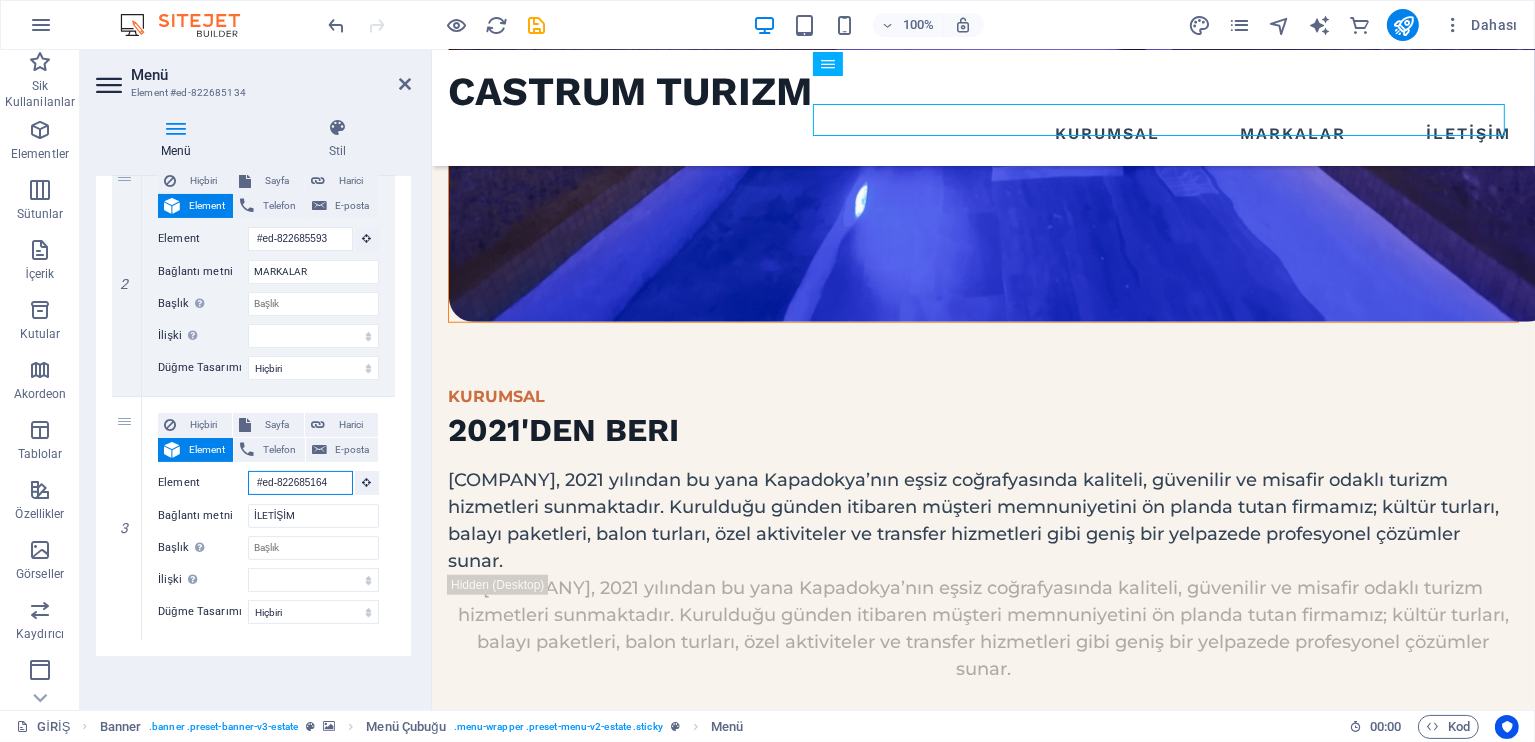 type on "#ed-822685164" 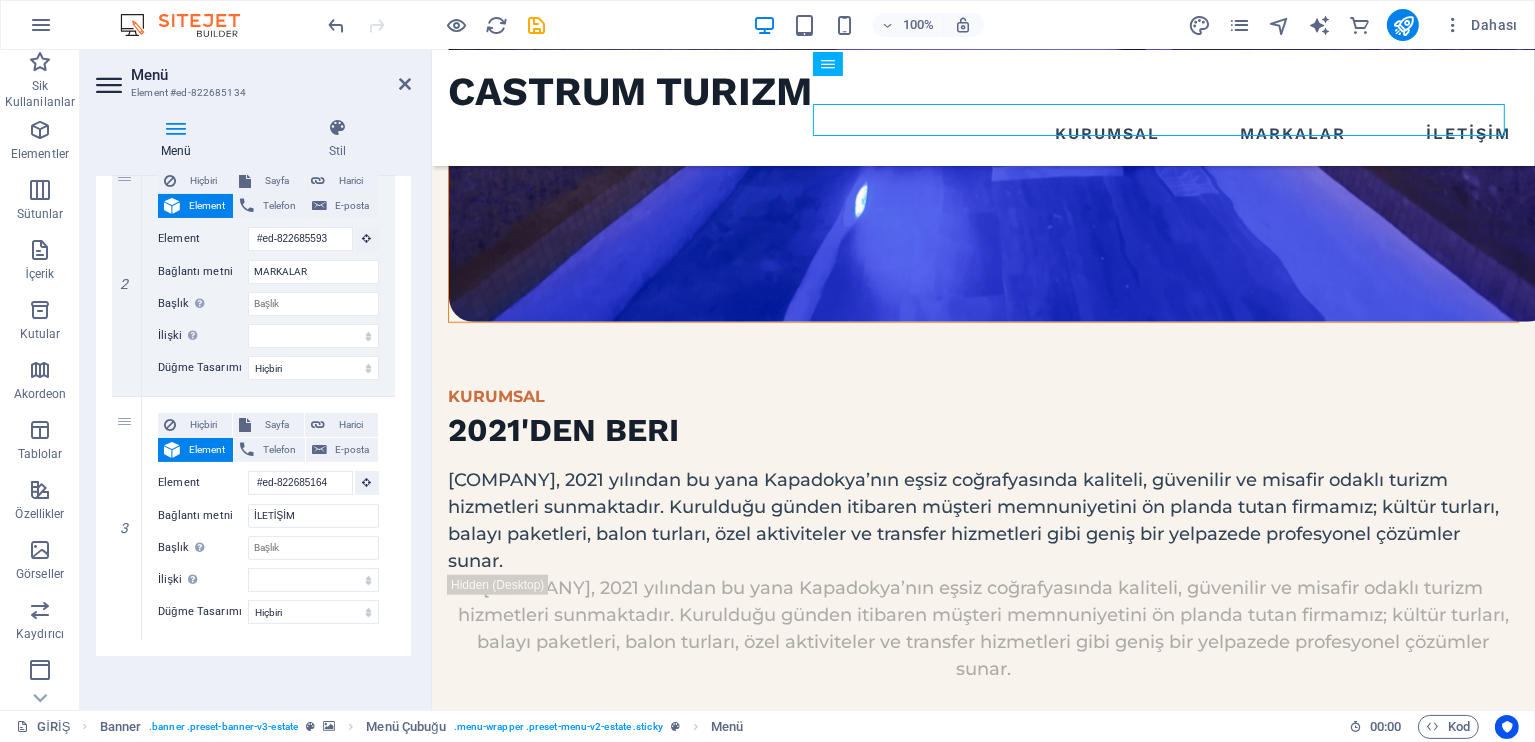 click on "Menü Otomatik Özel Bu menü için özel menü öğeleri oluştur. Tek sayfalı web siteleri için önerilir. Sayfaları yönet Menü öğeleri 1 Hiçbiri Sayfa Harici Element Telefon E-posta Sayfa GİRİŞ KURUMSAL MARKALAR İLETİŞİM Legal Notice Privacy Element #ed-822685224
URL /15838092 Telefon E-posta Bağlantı metni KURUMSAL Bağlantı hedefi Yeni sekme Aynı sekme Kaplama Başlık Ek bağlantı tanımının bağlantı metniyle aynı olmaması gerekir. Başlık, genellikle fare elementin üzerine geldiğinde bir araç ipucu metni olarak gösterilir. Belirsizse boş bırak. İlişki Bu bağlantının bağlantı hedefiyle ilişkisini  ayarlar. Örneğin; "nofollow" (izleme) değeri, arama motorlarına bağlantıyı izleme talimatı verir. Boş bırakılabilir. alternate oluşturan bookmark harici yardım lisans ileri nofollow noreferrer noopener önceki arayın etiket Düğme Tasarımı Hiçbiri Varsayılan Birincil İkincil 2 Hiçbiri Sayfa Harici Element Telefon E-posta URL" at bounding box center (253, 435) 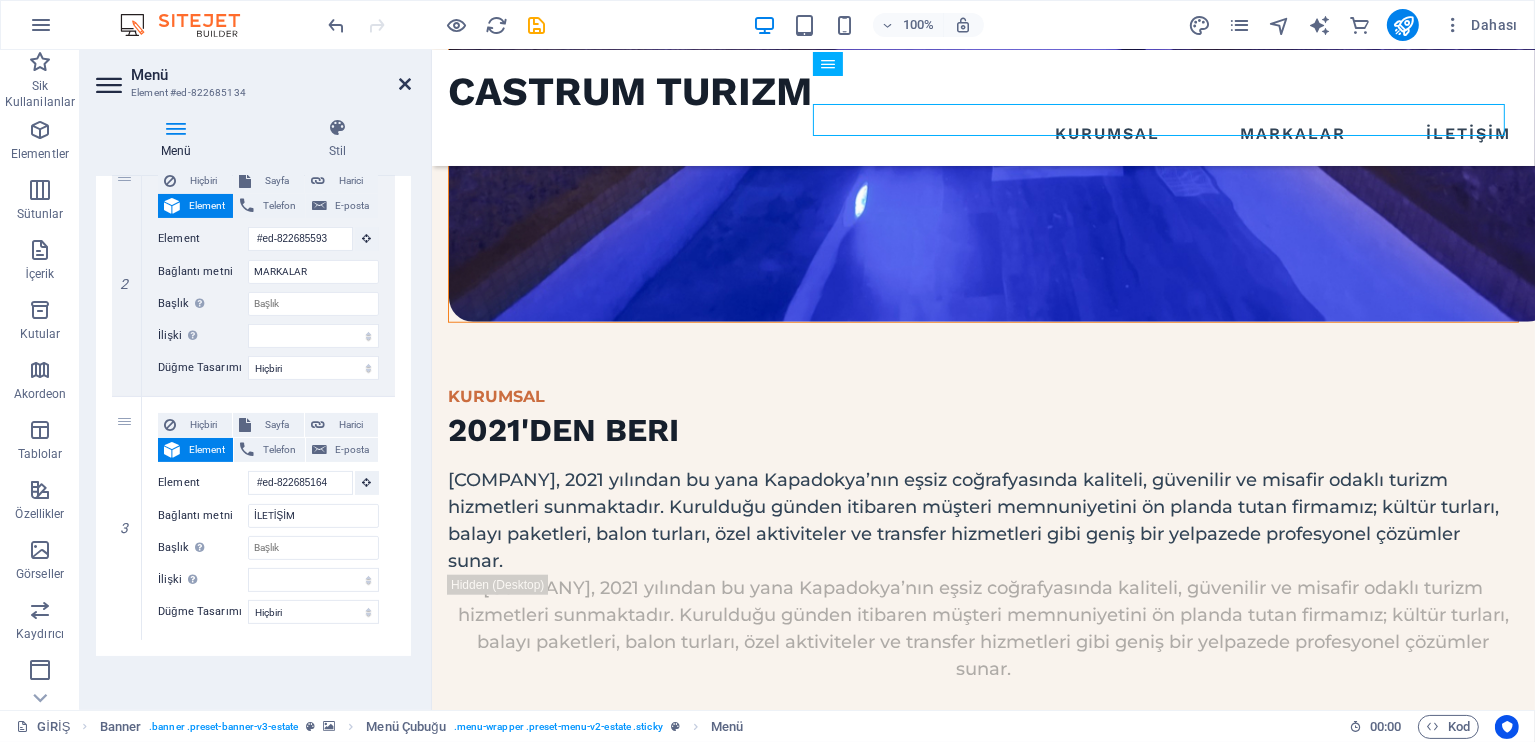 click at bounding box center [405, 84] 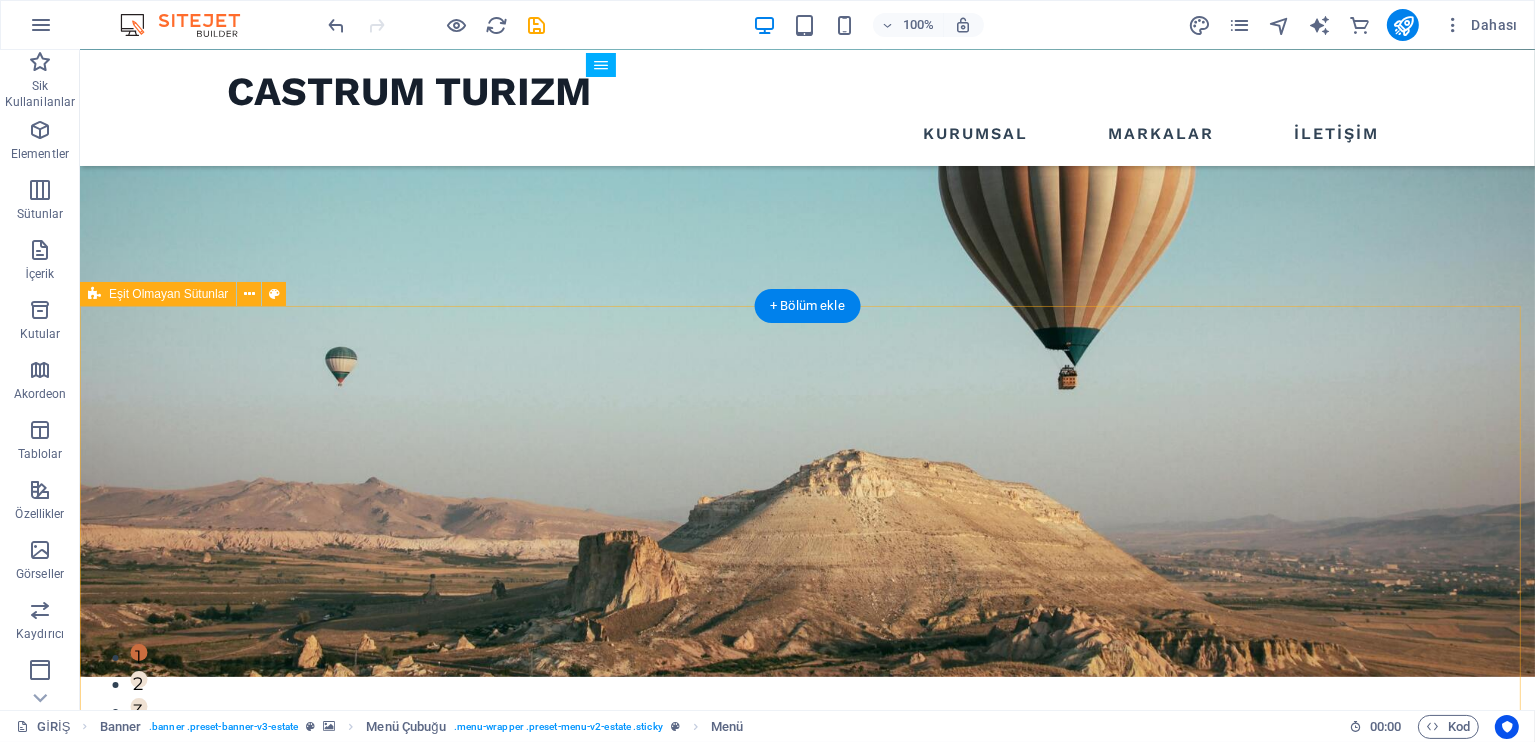 scroll, scrollTop: 0, scrollLeft: 0, axis: both 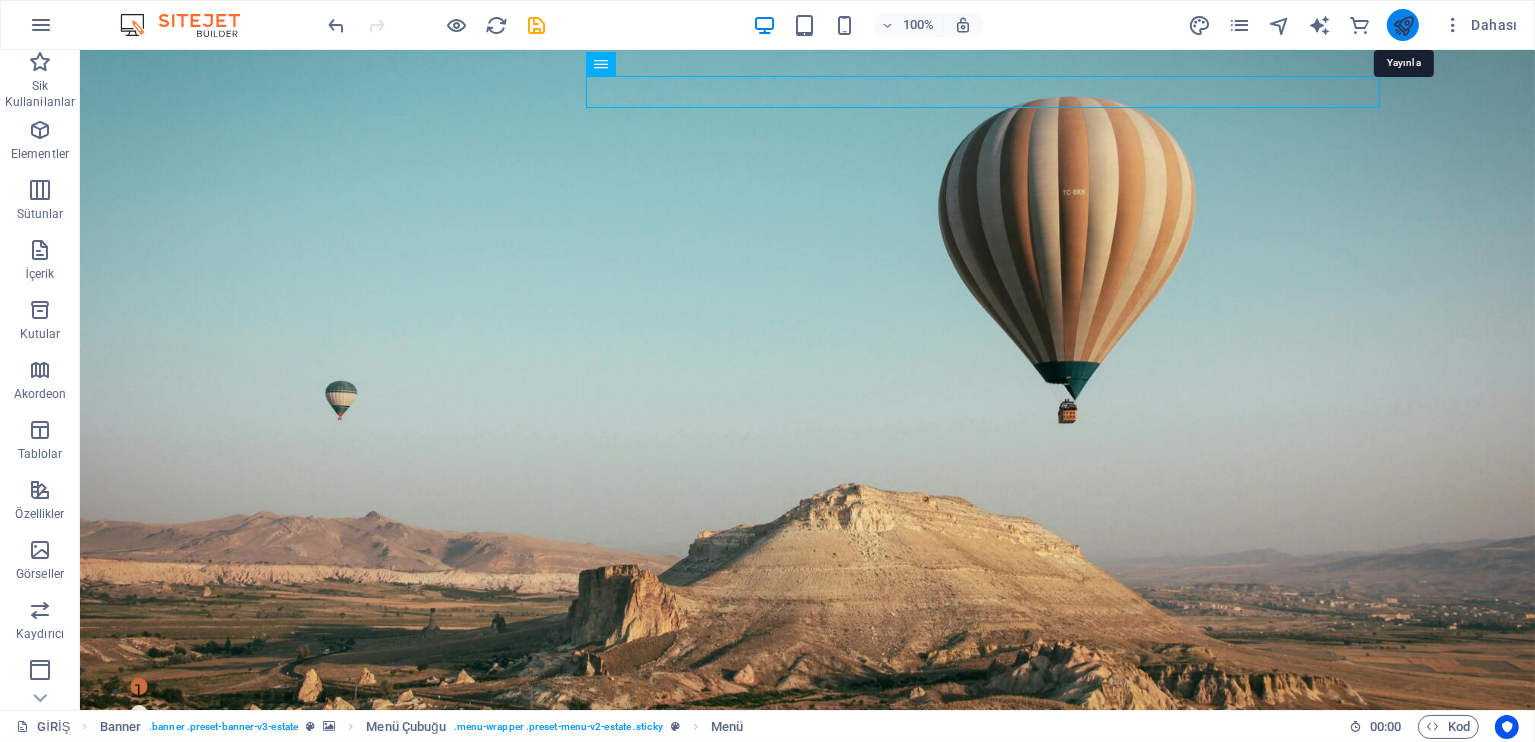 click at bounding box center [1403, 25] 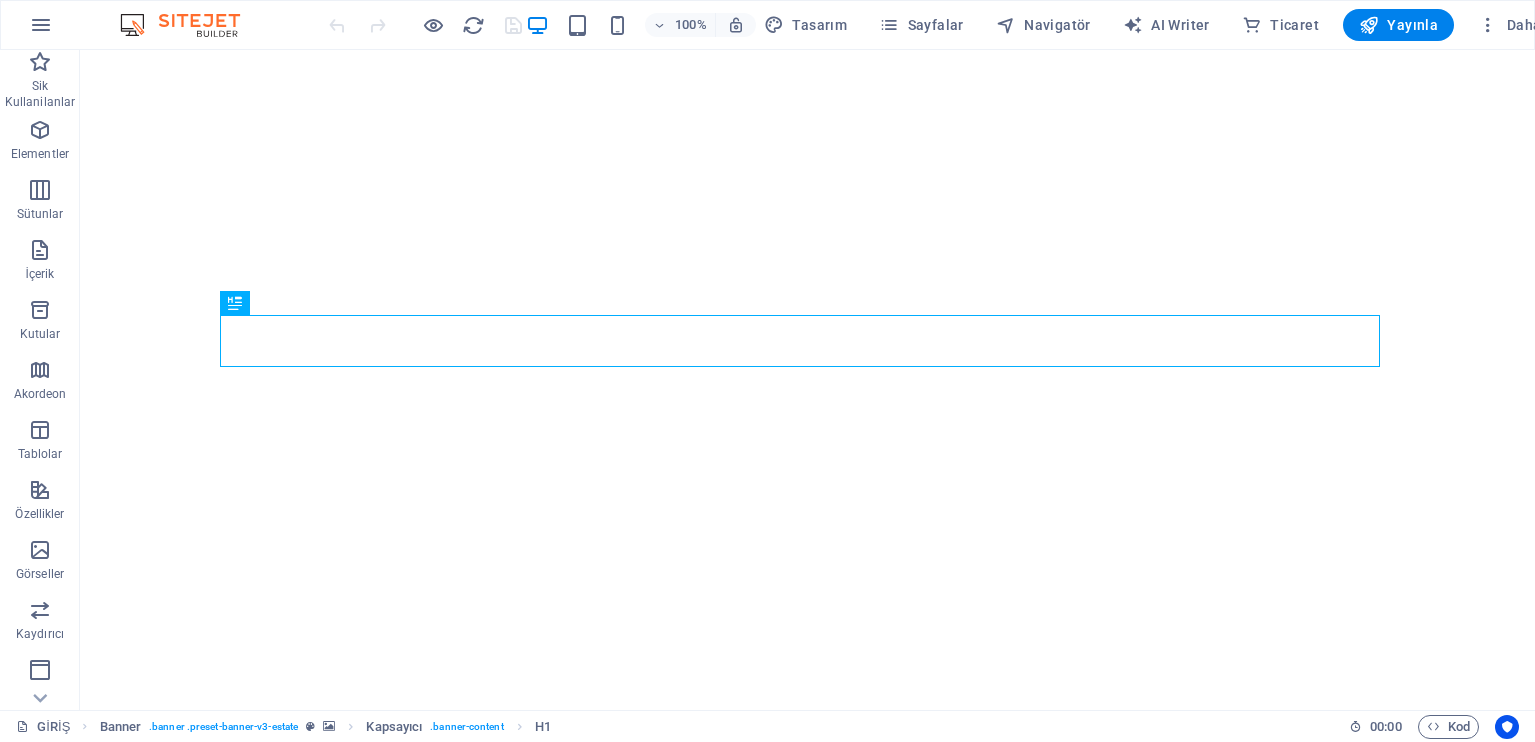 scroll, scrollTop: 0, scrollLeft: 0, axis: both 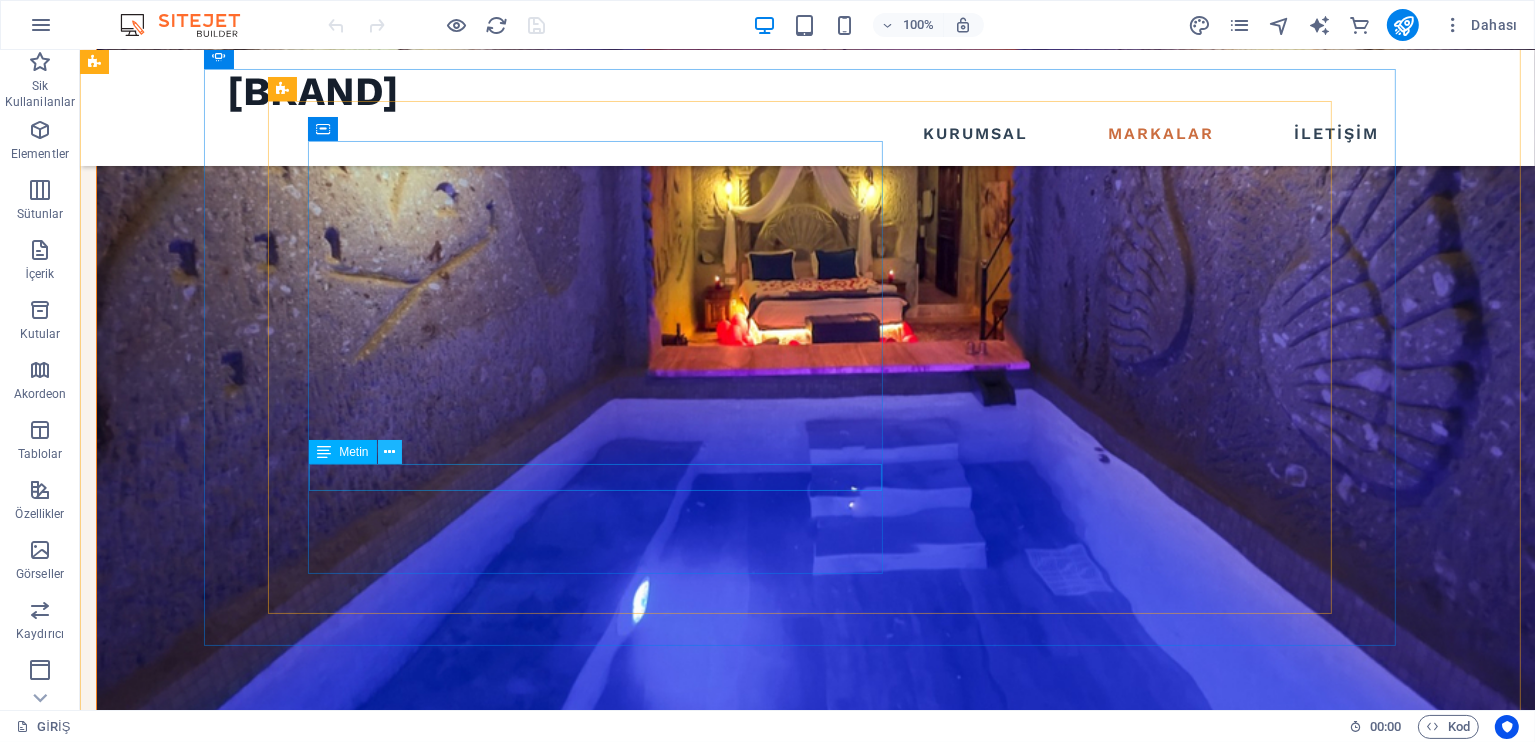 click at bounding box center [389, 452] 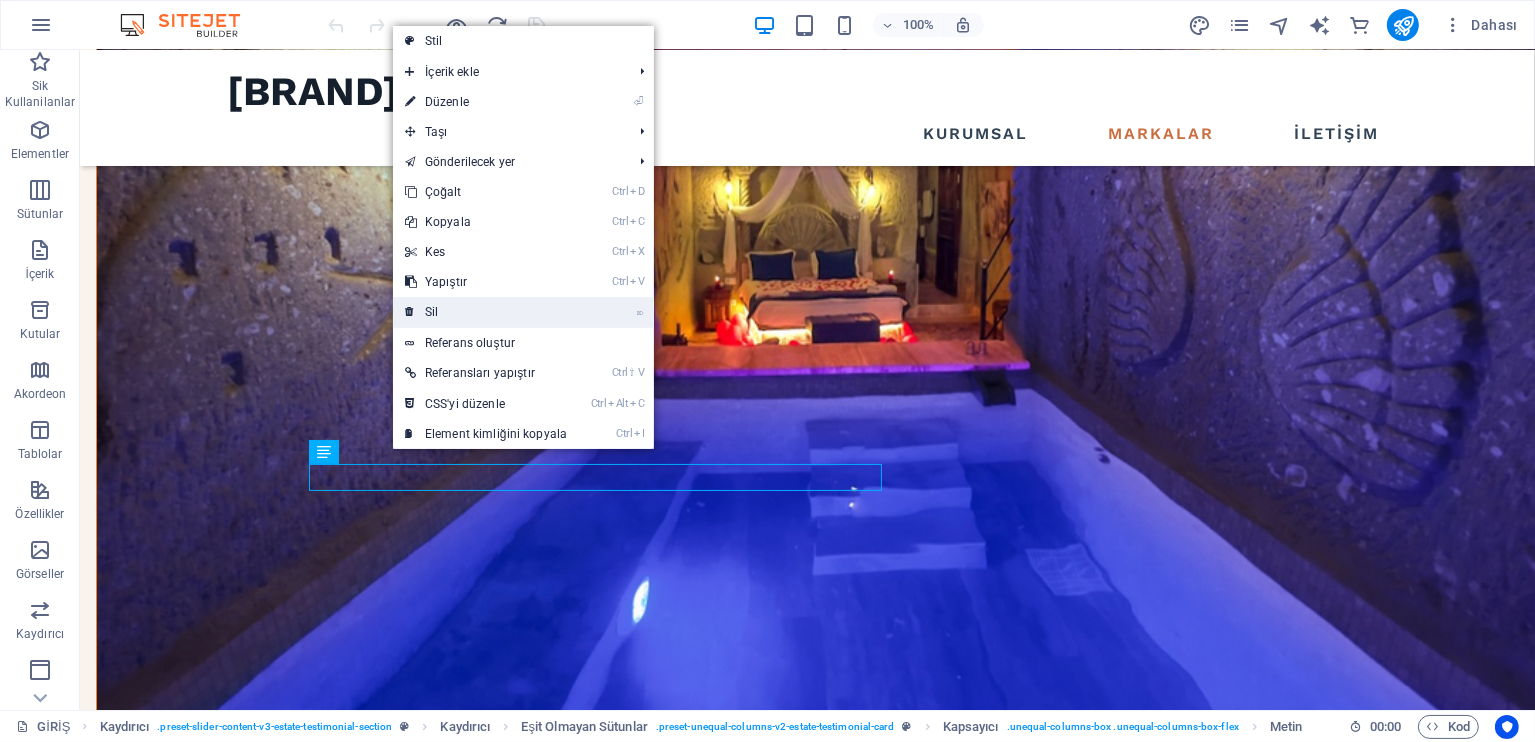 click on "⌦  Sil" at bounding box center (486, 312) 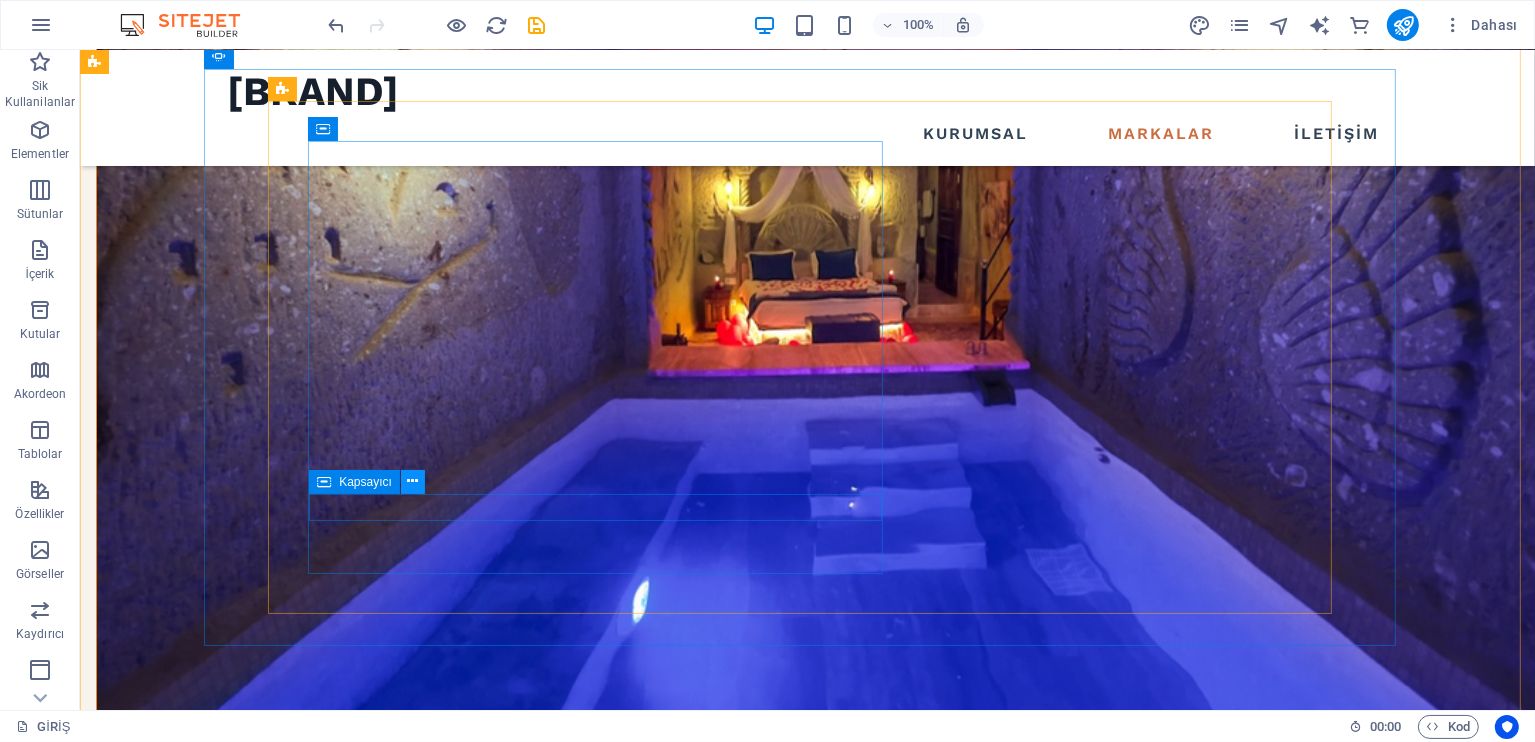 click at bounding box center [412, 481] 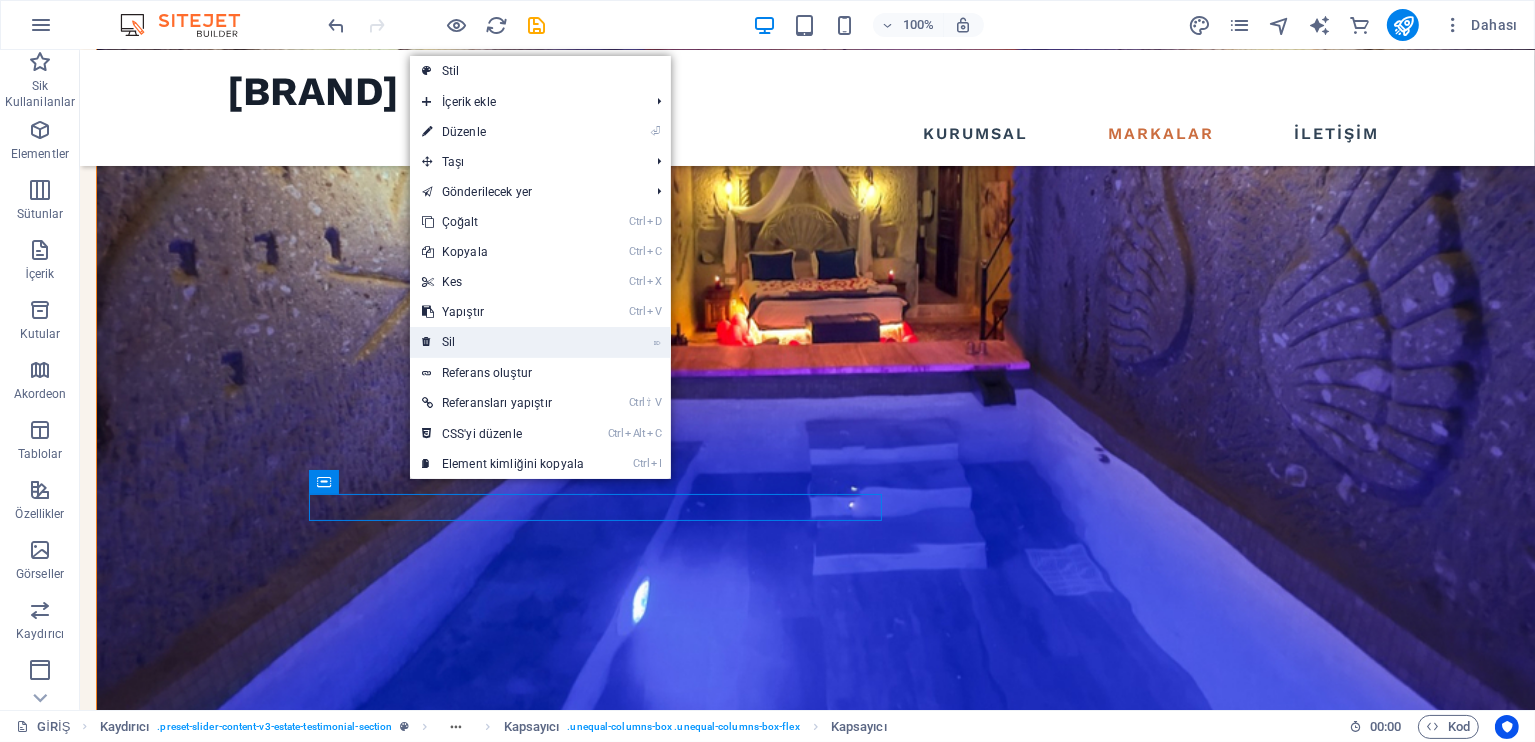 click on "⌦  Sil" at bounding box center (503, 342) 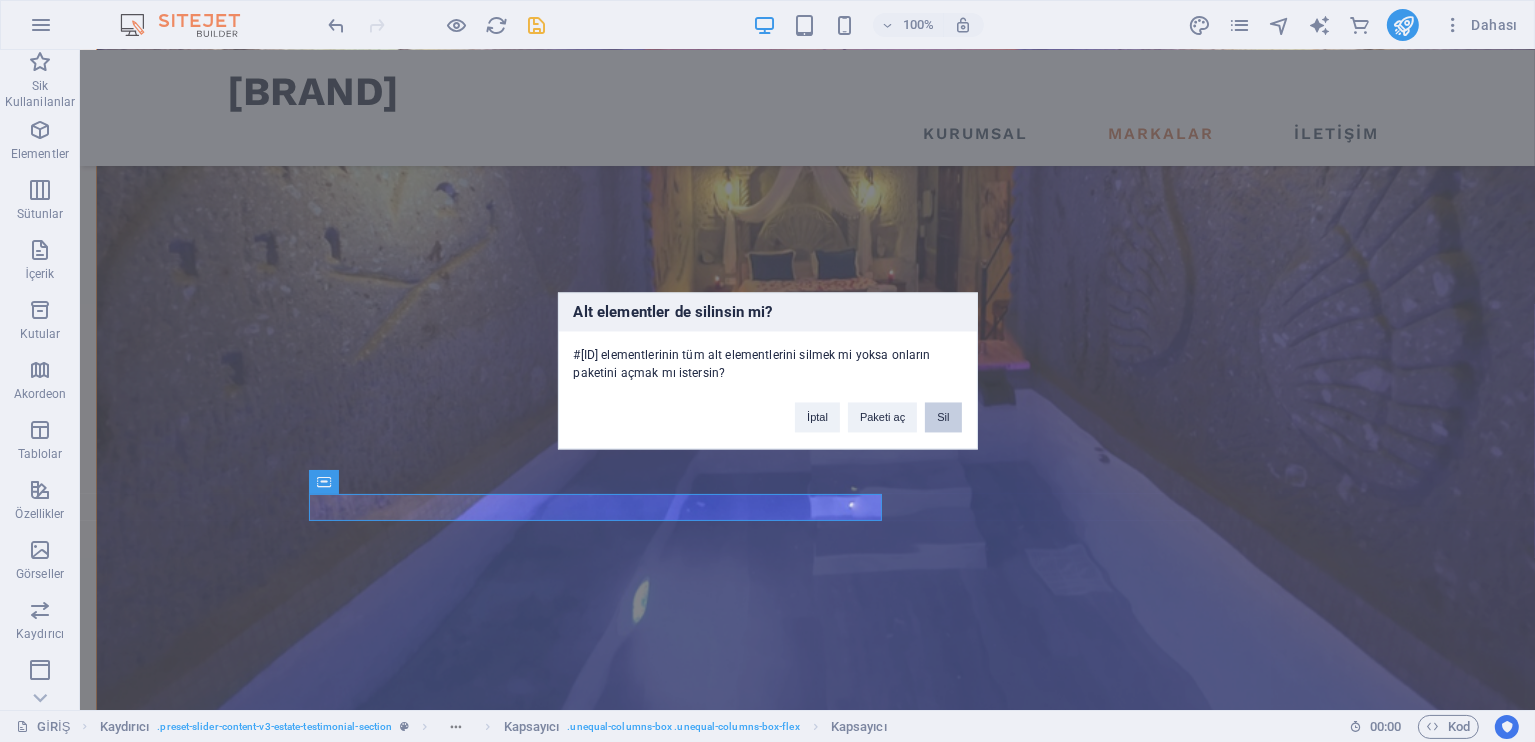 click on "Sil" at bounding box center [943, 418] 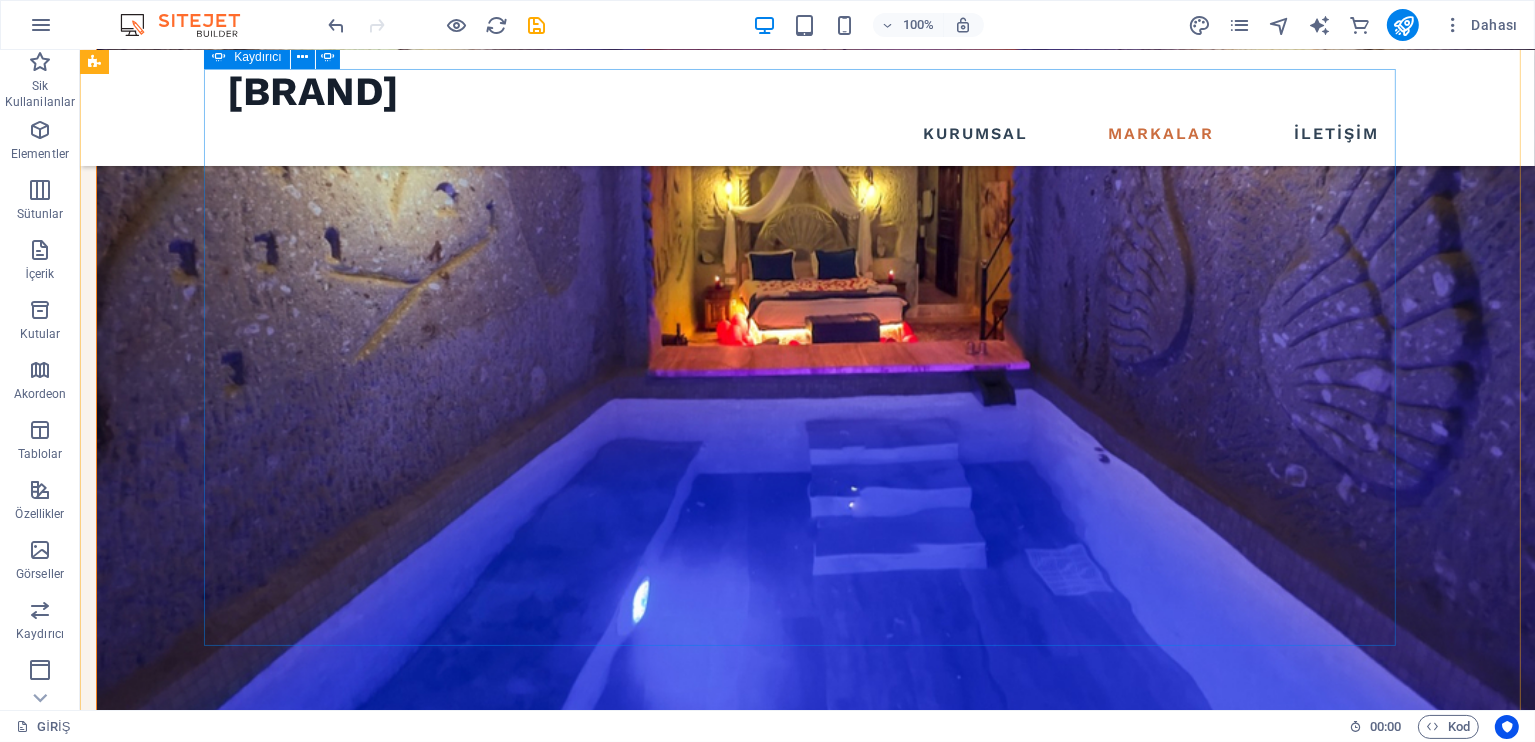 scroll, scrollTop: 1678, scrollLeft: 0, axis: vertical 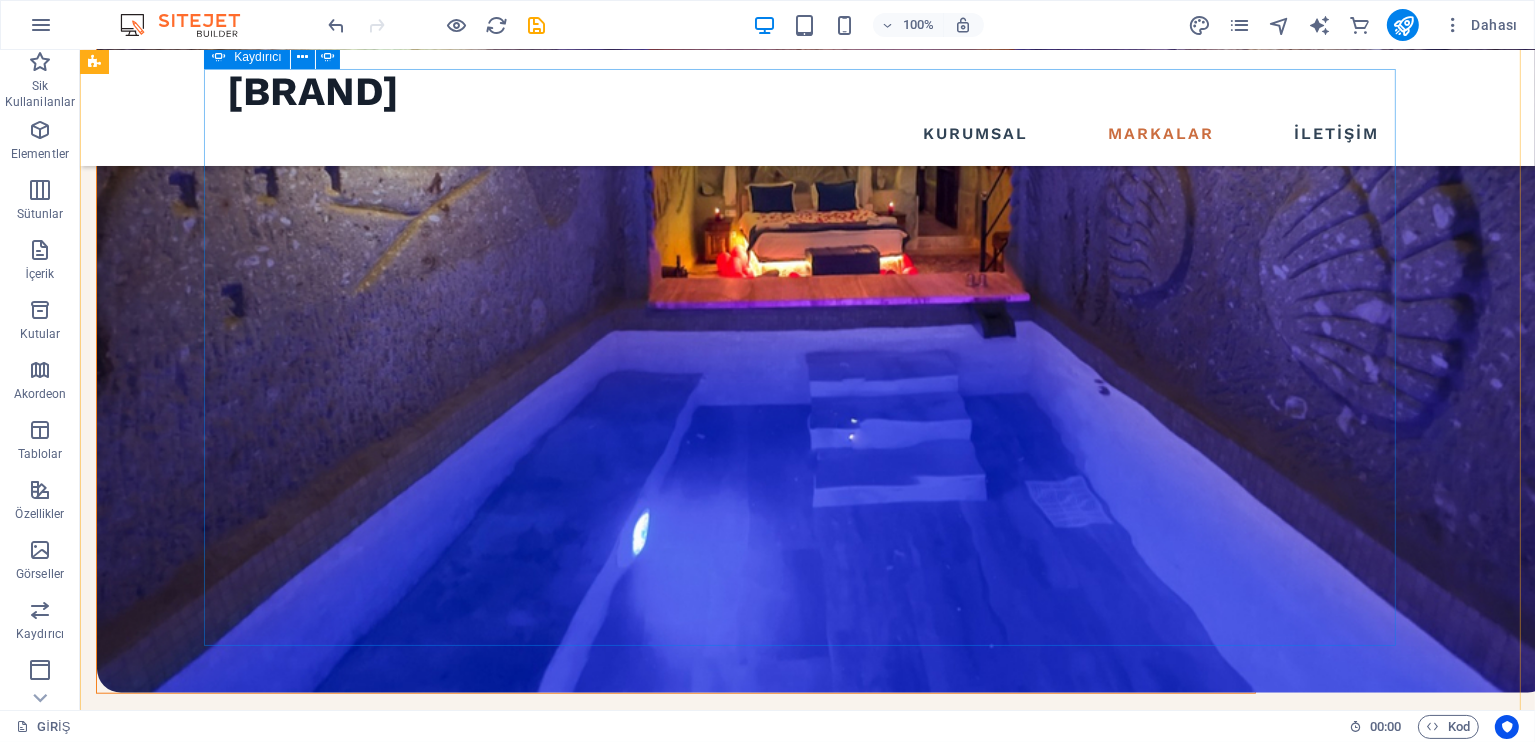 click on "KAPADOKYA BALON REZERVASYON WEB SİTESİNE GİT Lorem ipsum dolor sit amet, consectetur adipiscing elit. Ullamcorper in tortor gravida risus. Enim quisque nulla rhoncus eu placerat bibendum sit nunc faucibus. Arcu neque massa nisl, odio condimentum. May 22, 2022 KAPADOKYA HOTELS BOOKING WEB SİTESİNE GİT Lorem ipsum dolor sit amet, consectetur adipiscing elit. Ullamcorper in tortor gravida risus. Enim quisque nulla rhoncus eu placerat bibendum sit nunc faucibus. Arcu neque massa nisl, odio condimentum. MOON PIECE TRAVEL WEB SİTESİNE GİT Lorem ipsum dolor sit amet, consectetur adipiscing elit. Ullamcorper in tortor gravida risus. Enim quisque nulla rhoncus eu placerat bibendum sit nunc faucibus. Arcu neque massa nisl, odio condimentum. May 22, 2022 KAPADOKYA BALON REZERVASYON WEB SİTESİNE GİT Lorem ipsum dolor sit amet, consectetur adipiscing elit. Ullamcorper in tortor gravida risus. Enim quisque nulla rhoncus eu placerat bibendum sit nunc faucibus. Arcu neque massa nisl, odio condimentum. 1 2 3" at bounding box center (806, 1685) 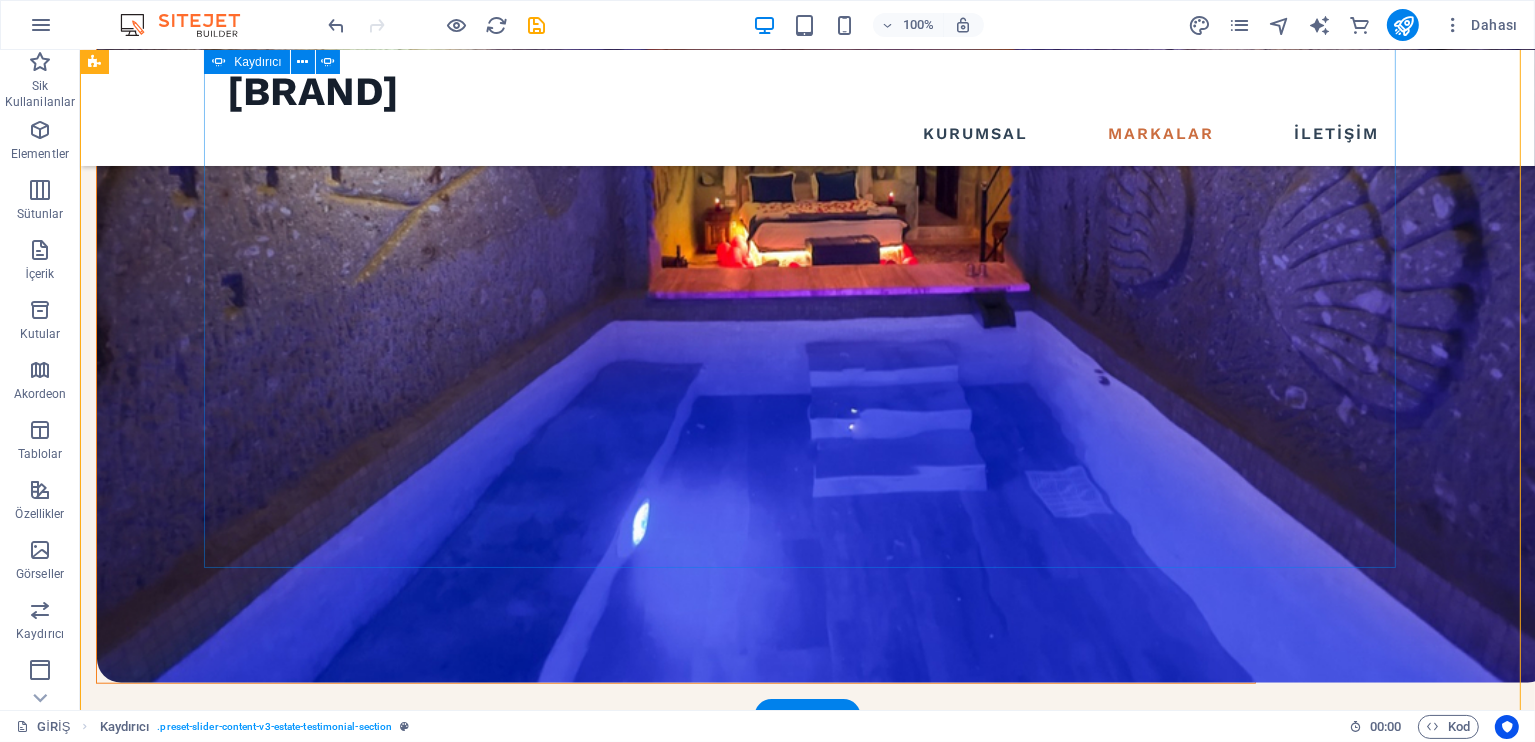 click on "2" at bounding box center (137, -965) 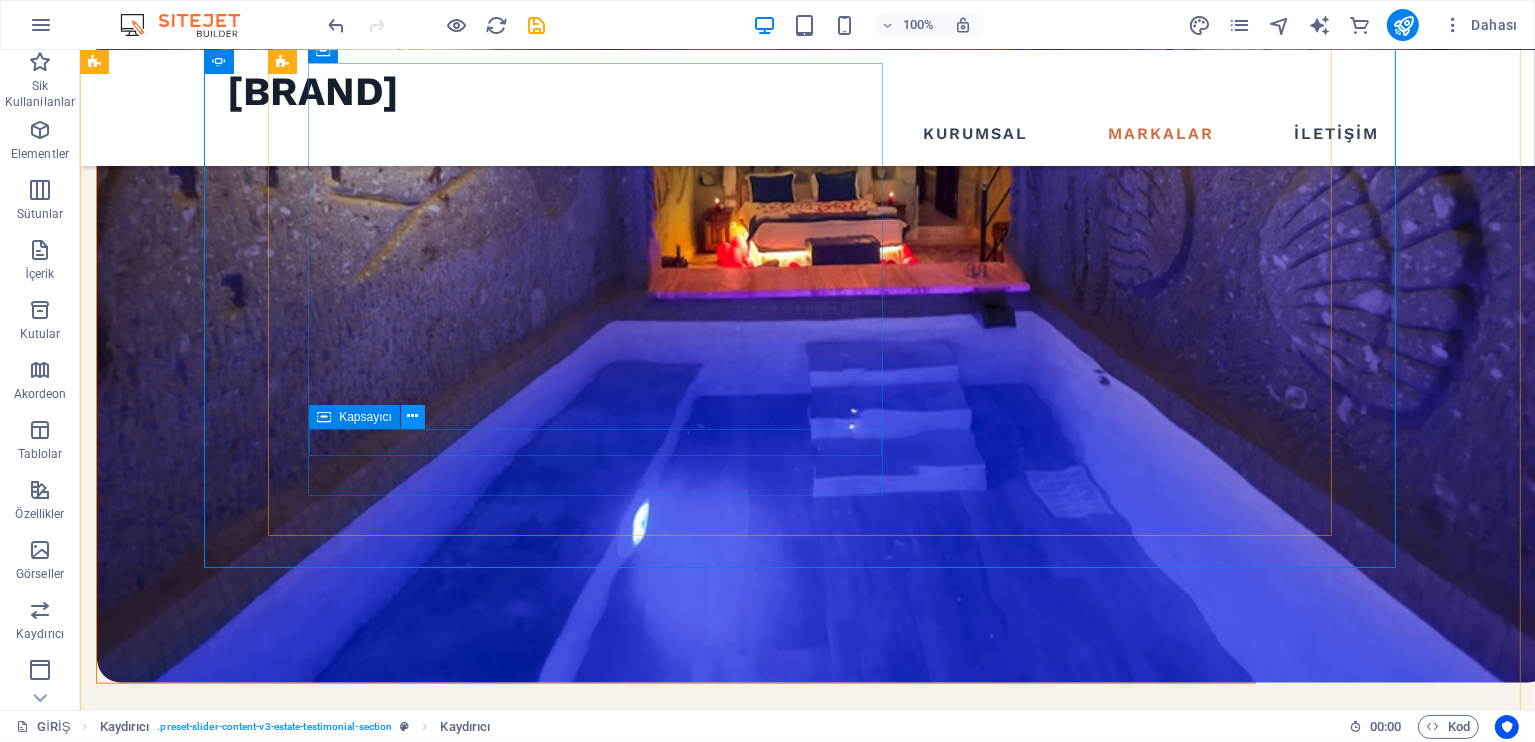 click at bounding box center [412, 416] 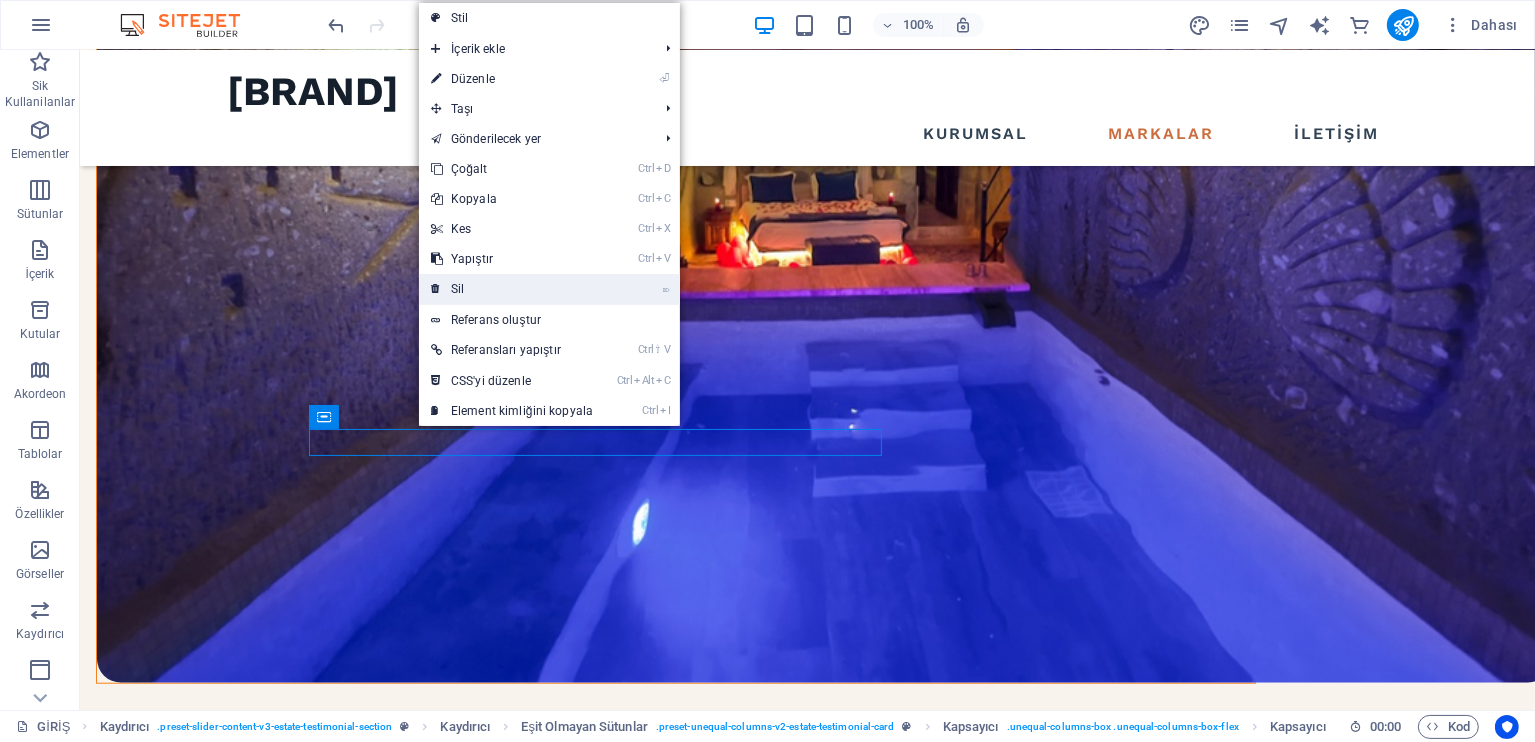 click on "⌦  Sil" at bounding box center [512, 289] 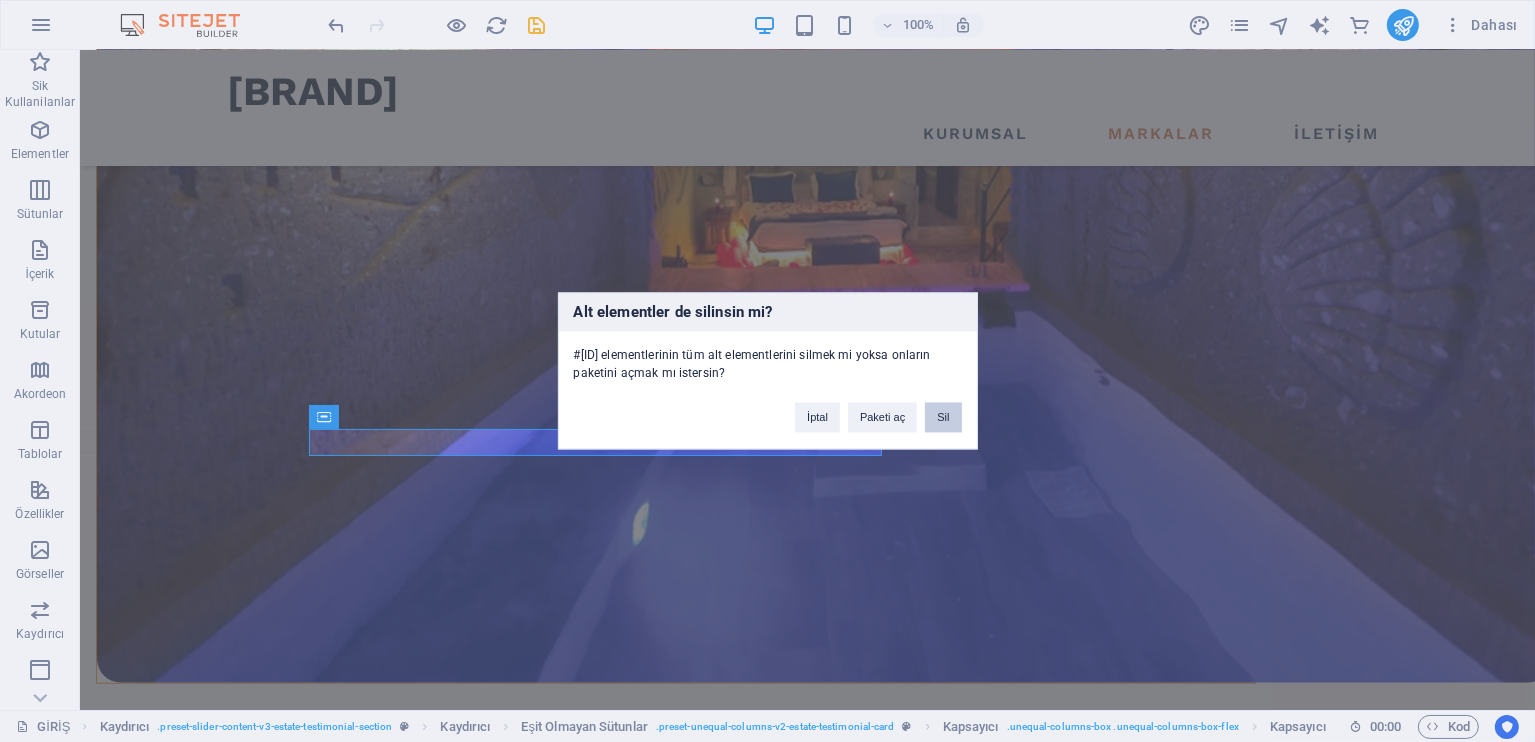 click on "Sil" at bounding box center (943, 418) 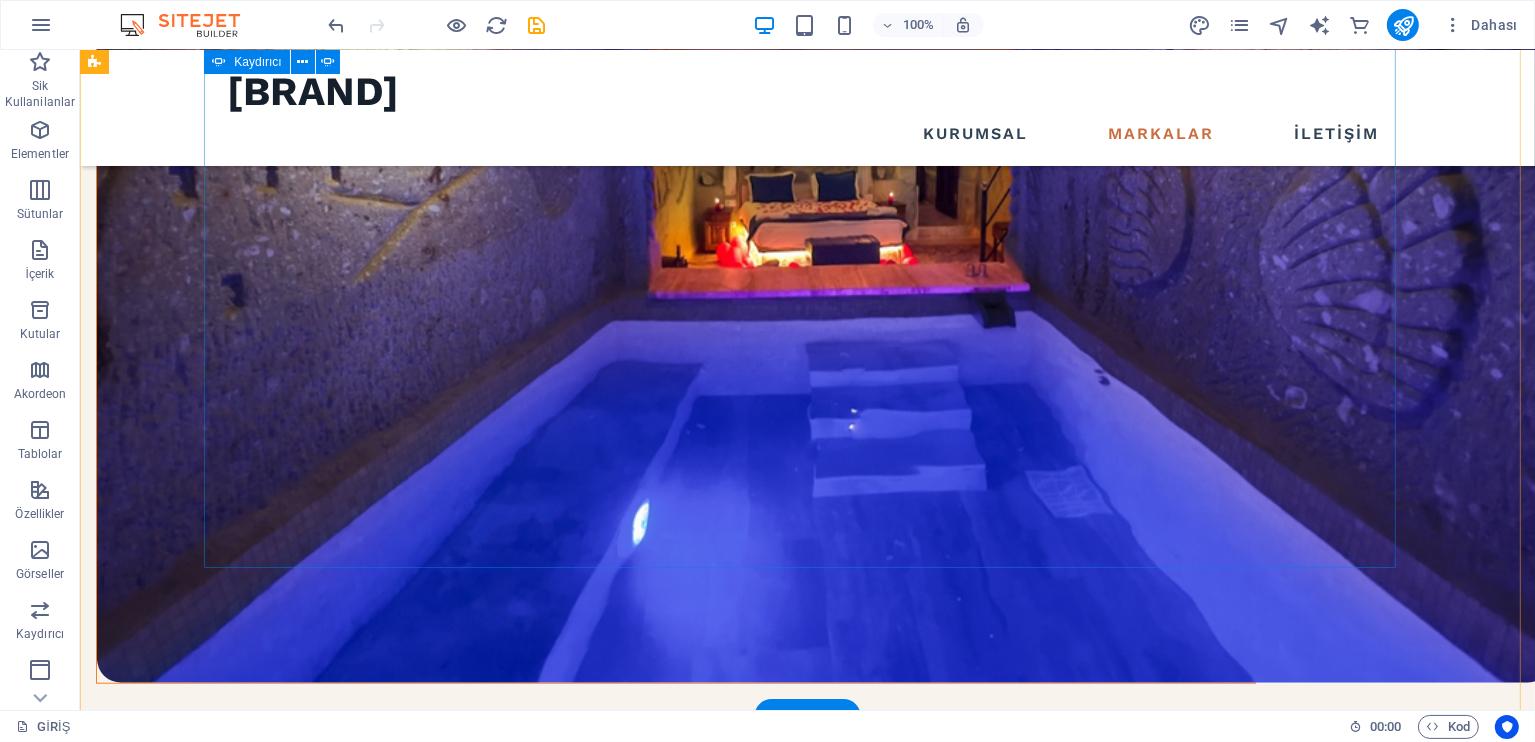 click on "1" at bounding box center [137, -992] 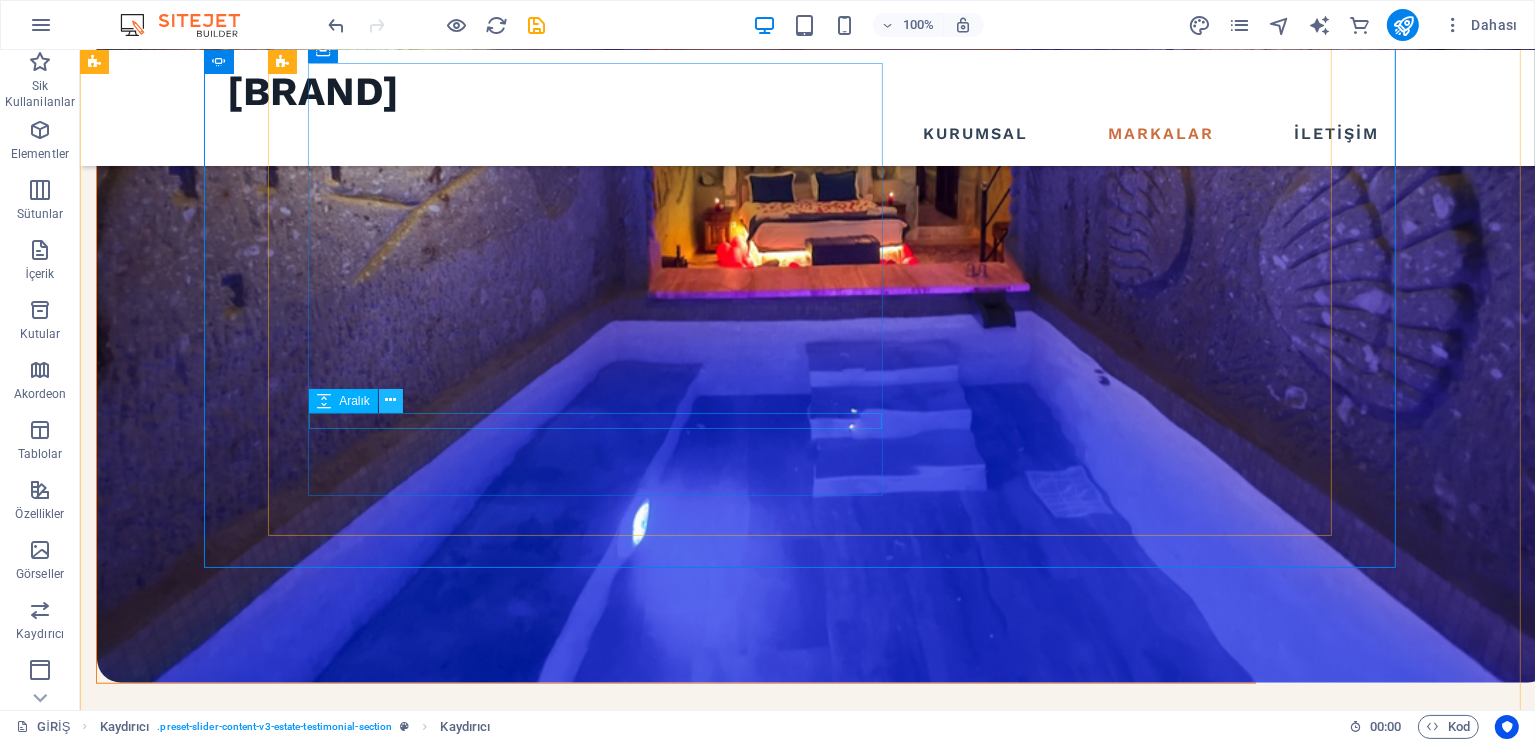 click at bounding box center (390, 400) 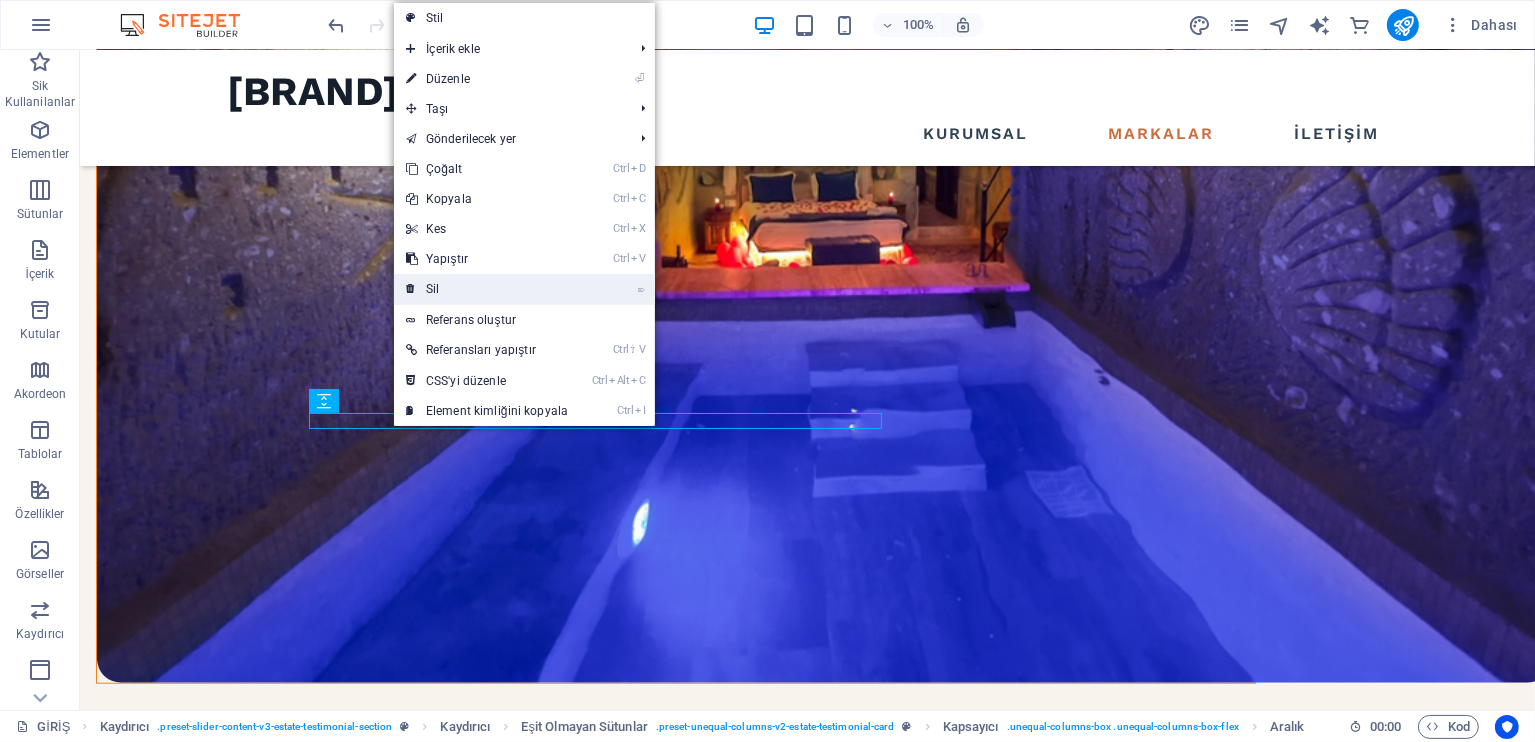 click on "⌦  Sil" at bounding box center (487, 289) 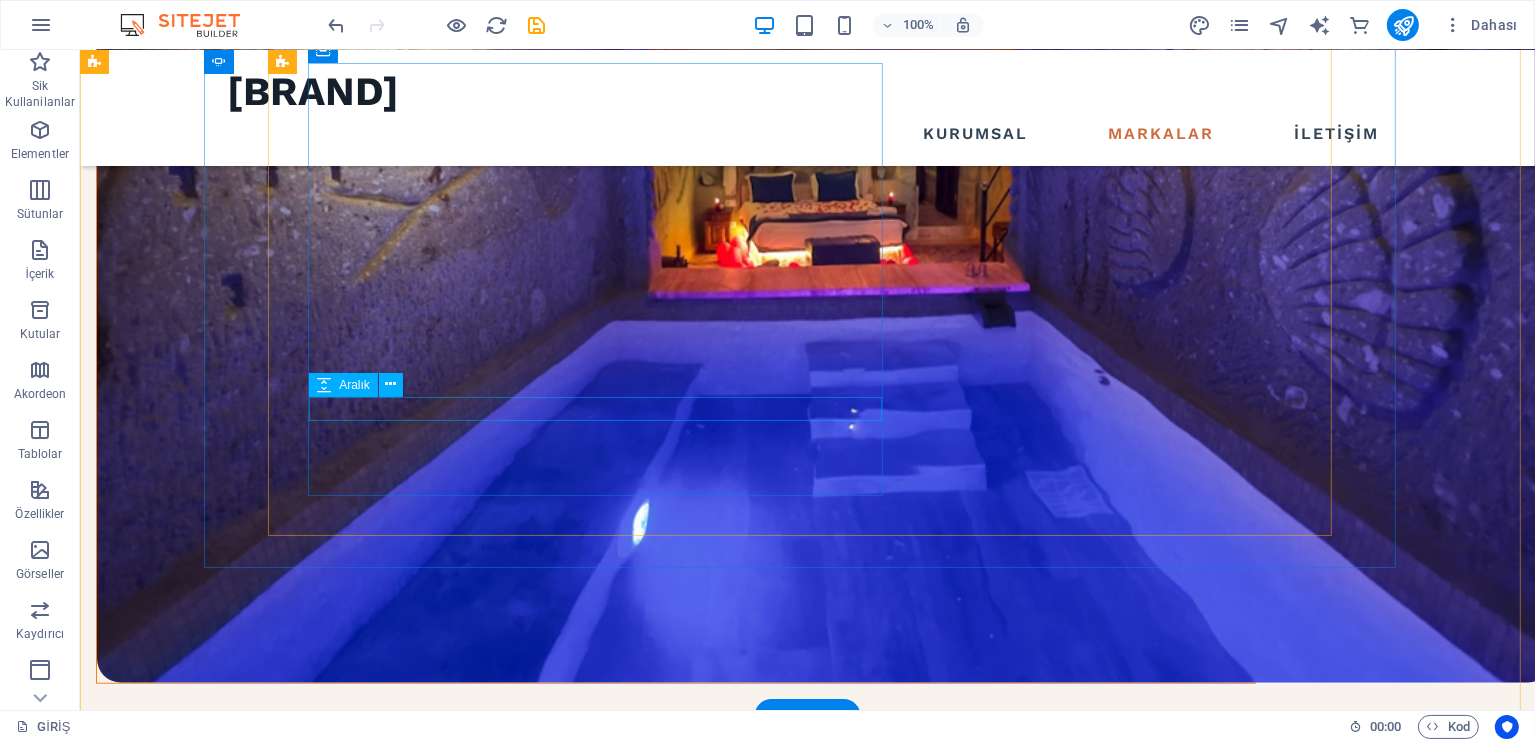 click at bounding box center [-417, 3389] 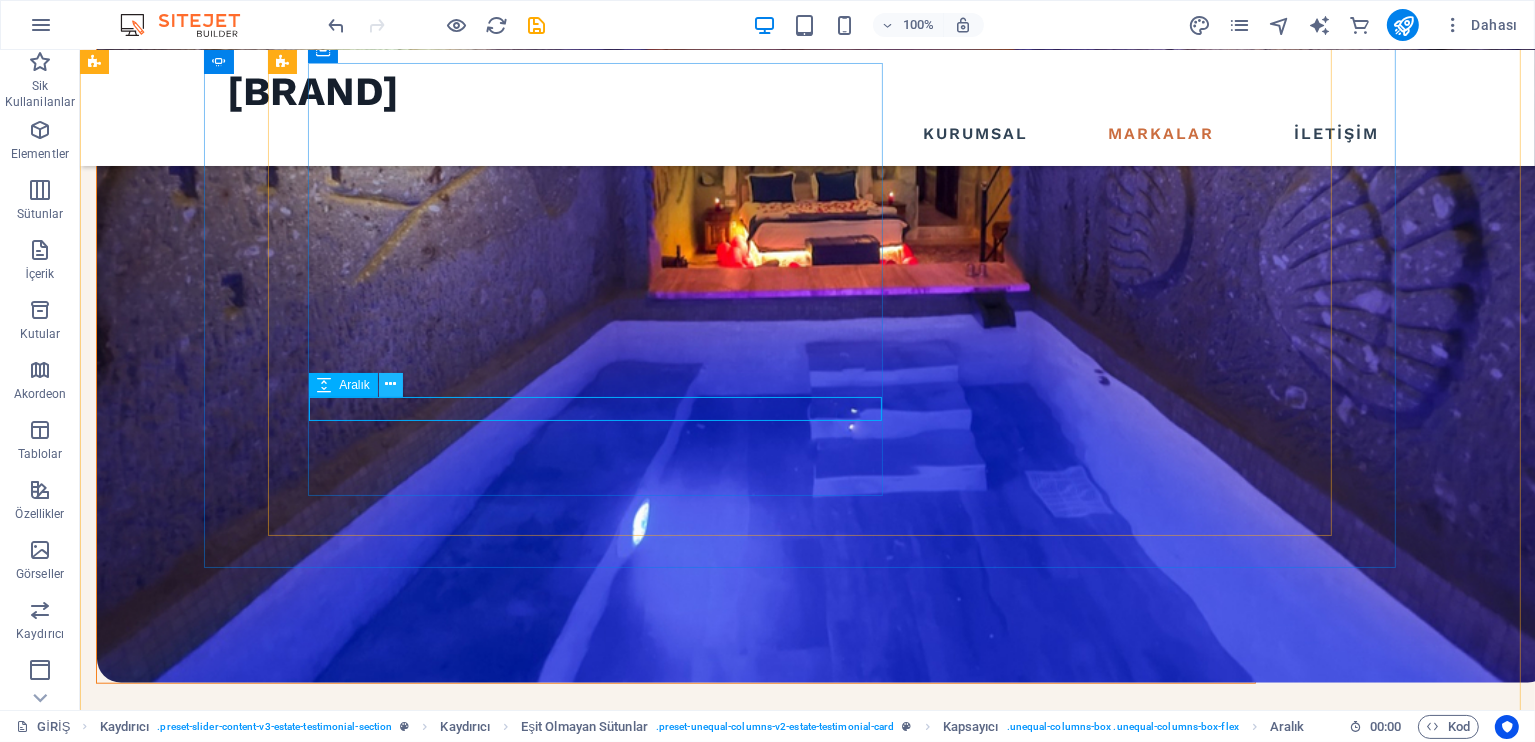 click at bounding box center (390, 384) 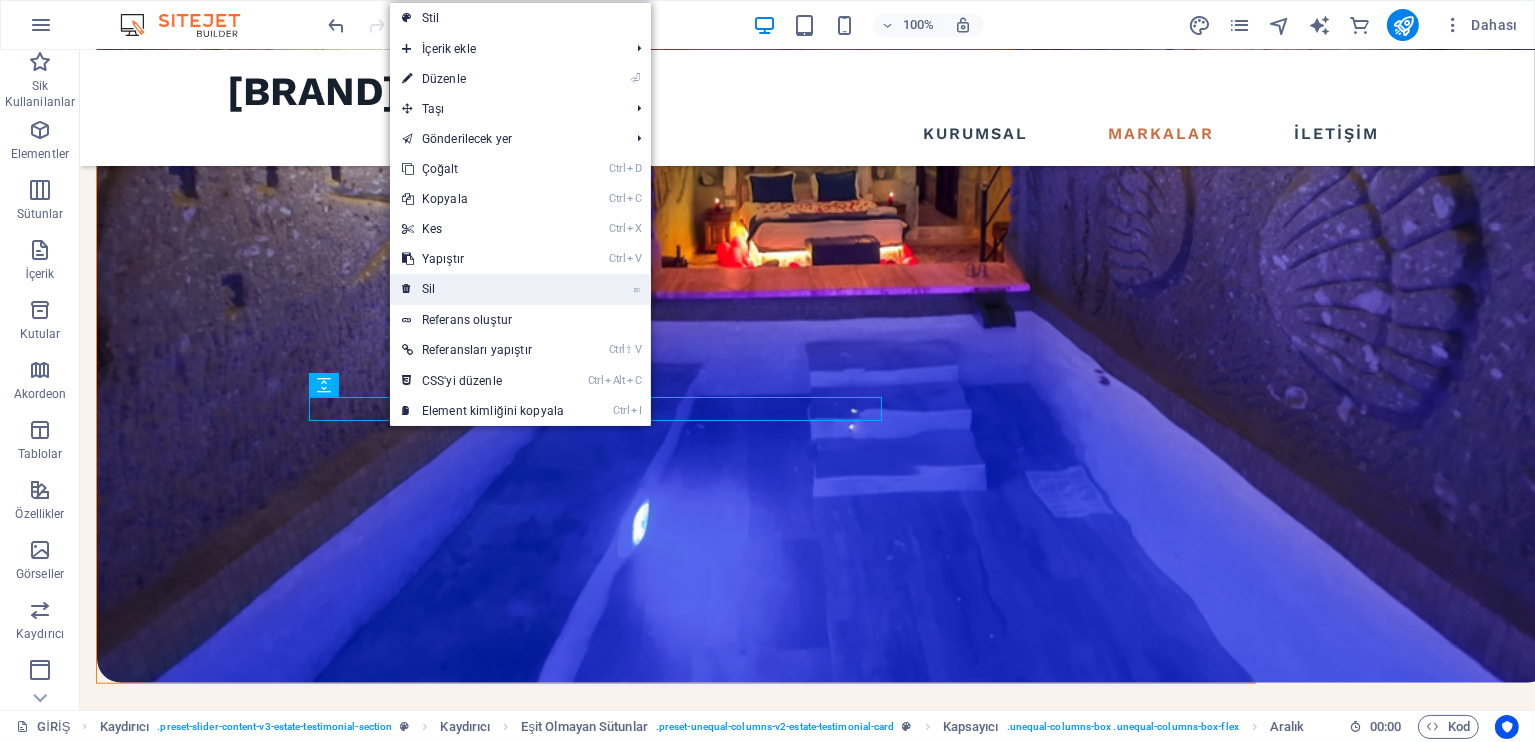 click on "⌦  Sil" at bounding box center [483, 289] 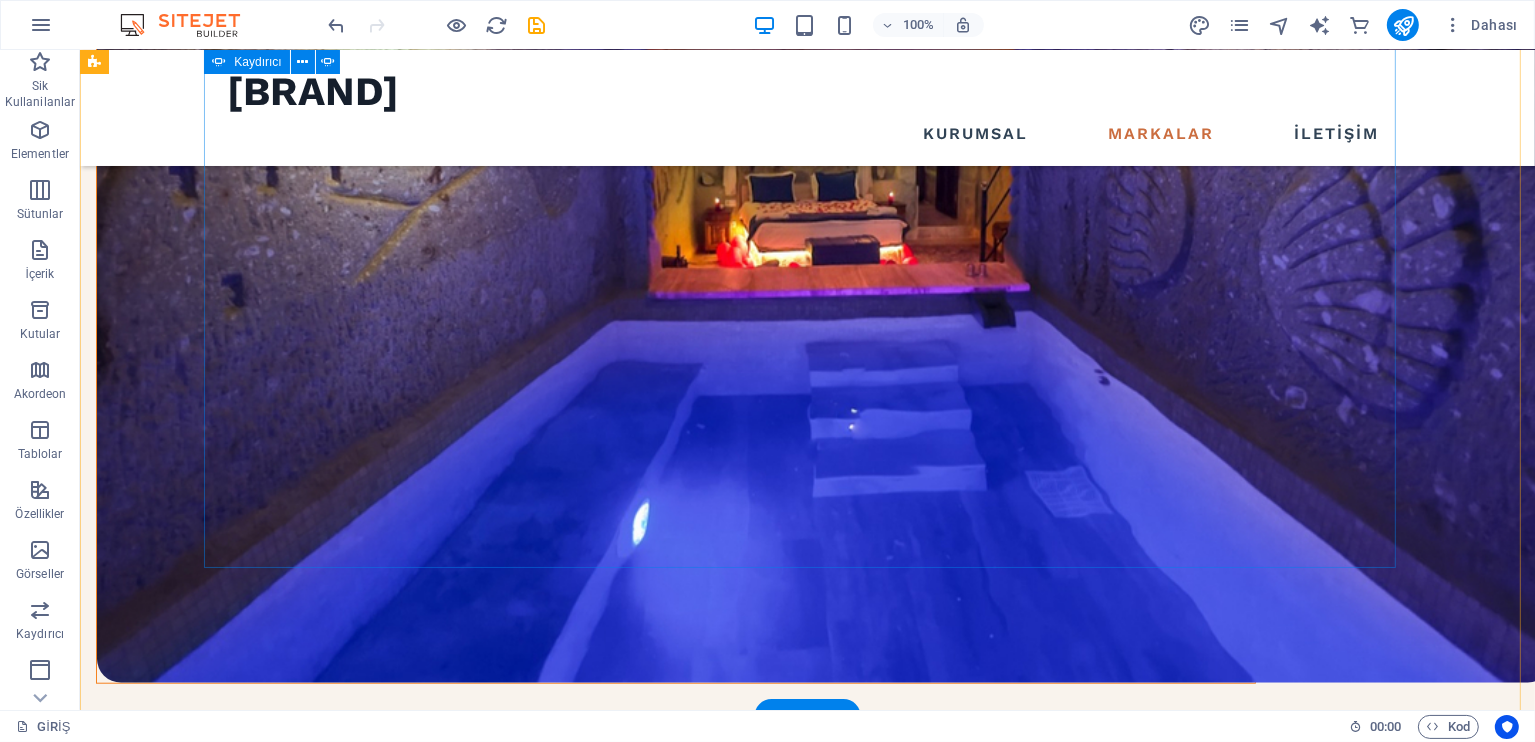 click on "2" at bounding box center (137, -965) 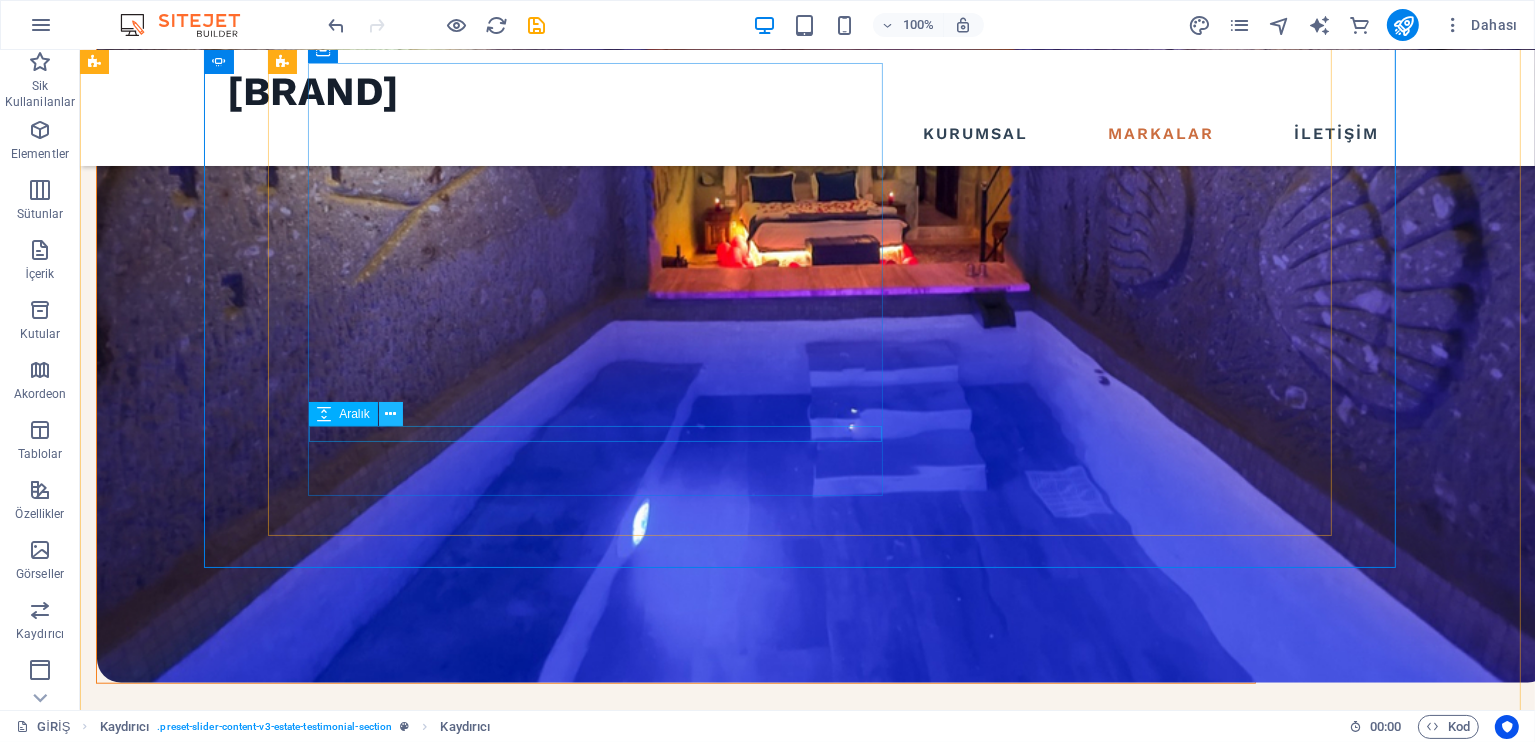 click at bounding box center [390, 414] 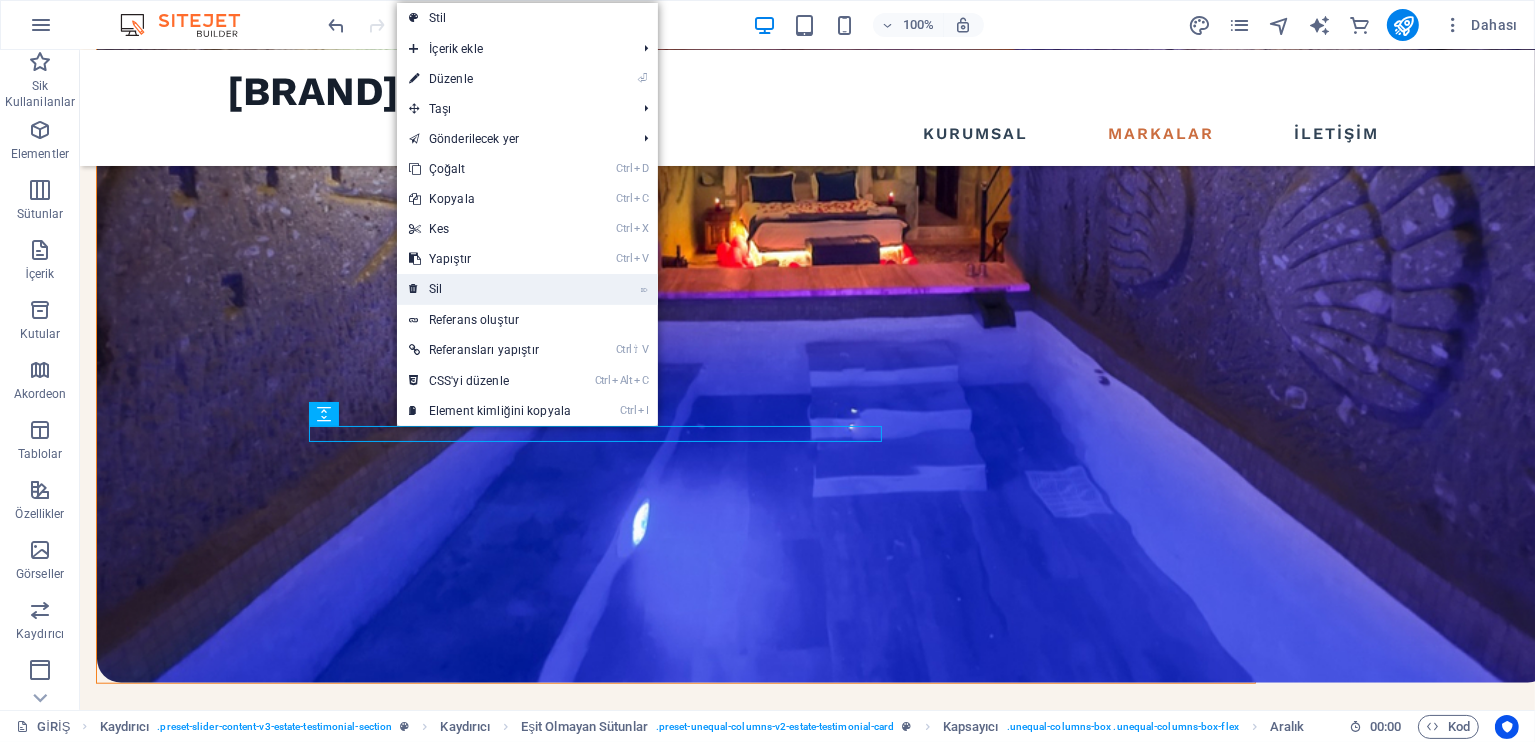 click on "⌦  Sil" at bounding box center [490, 289] 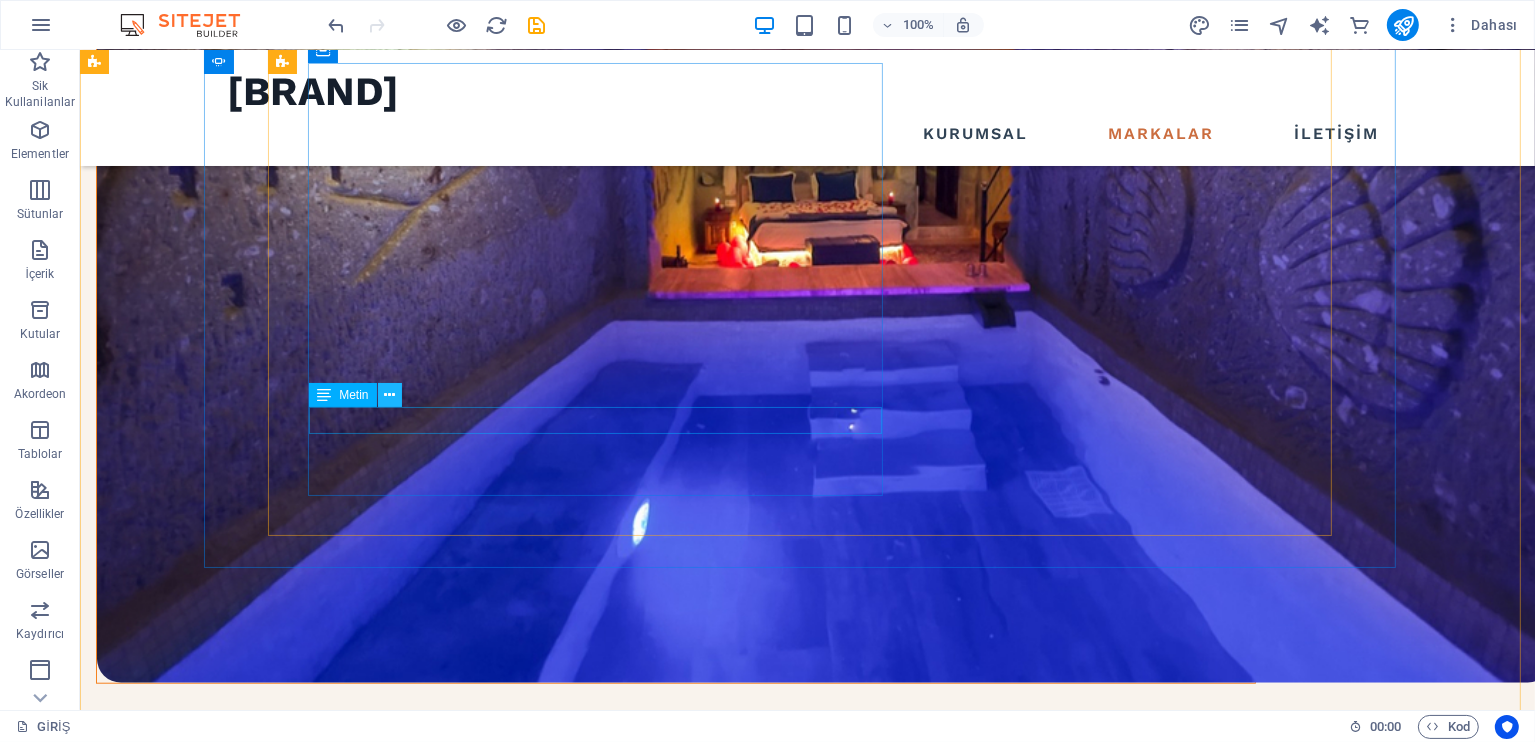 click at bounding box center [389, 395] 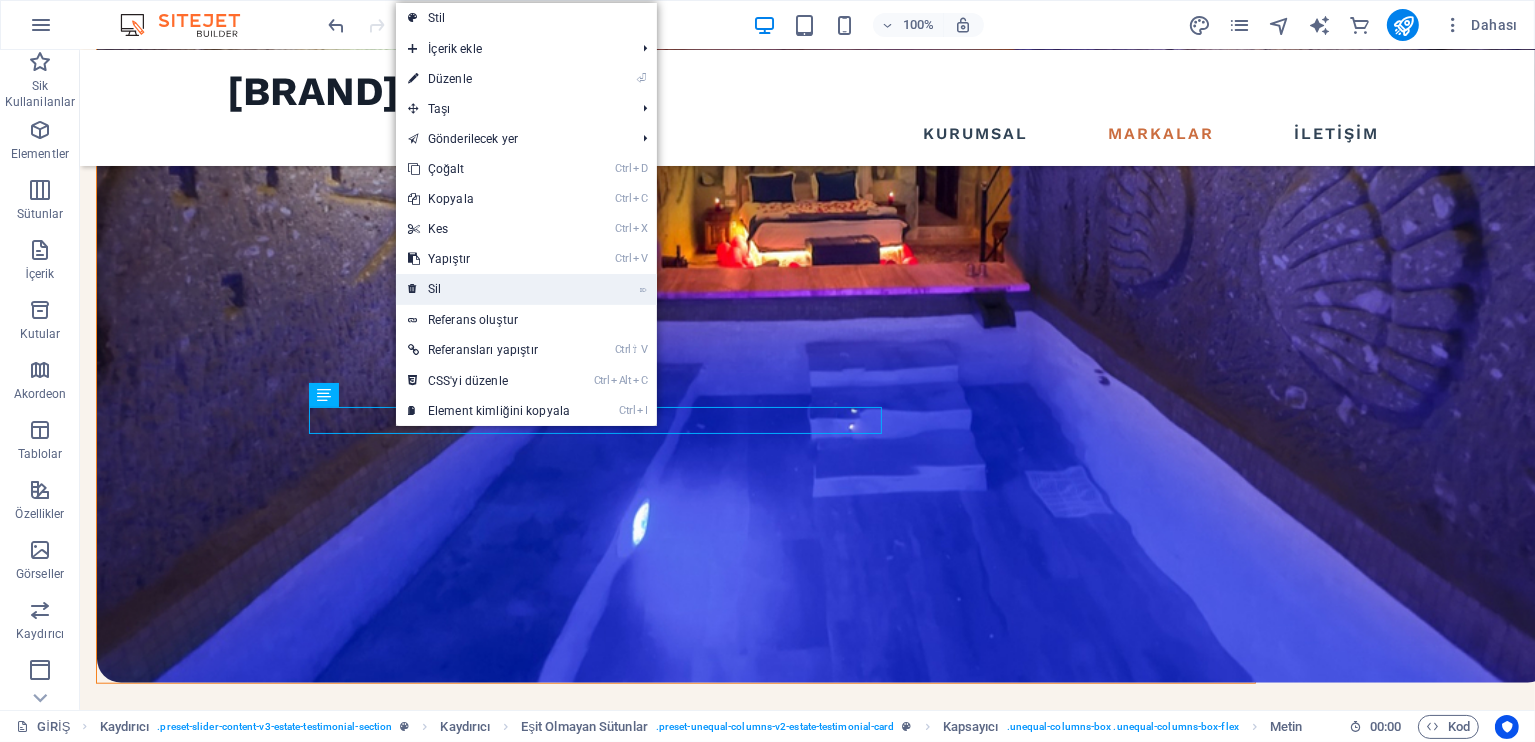 click on "⌦  Sil" at bounding box center [489, 289] 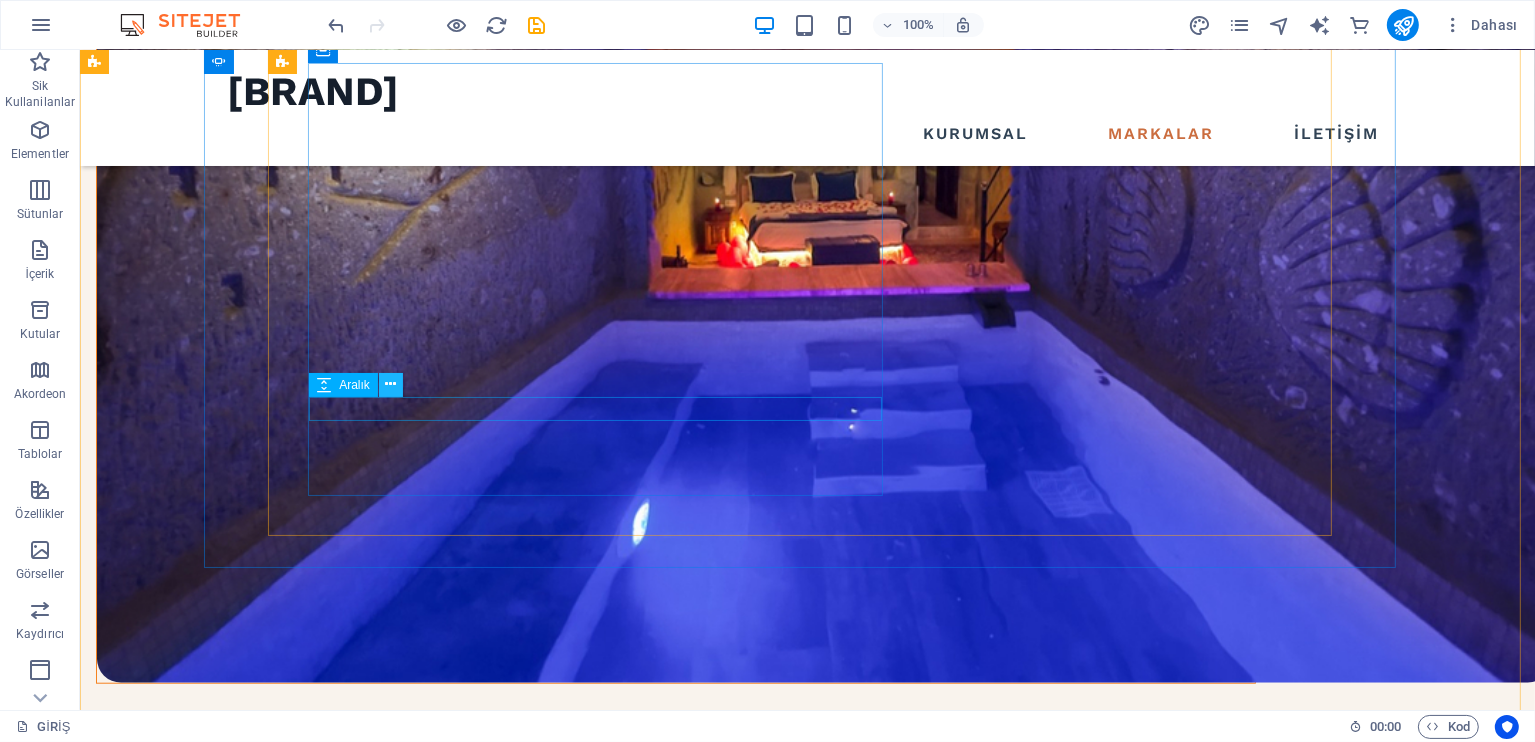 click at bounding box center [390, 384] 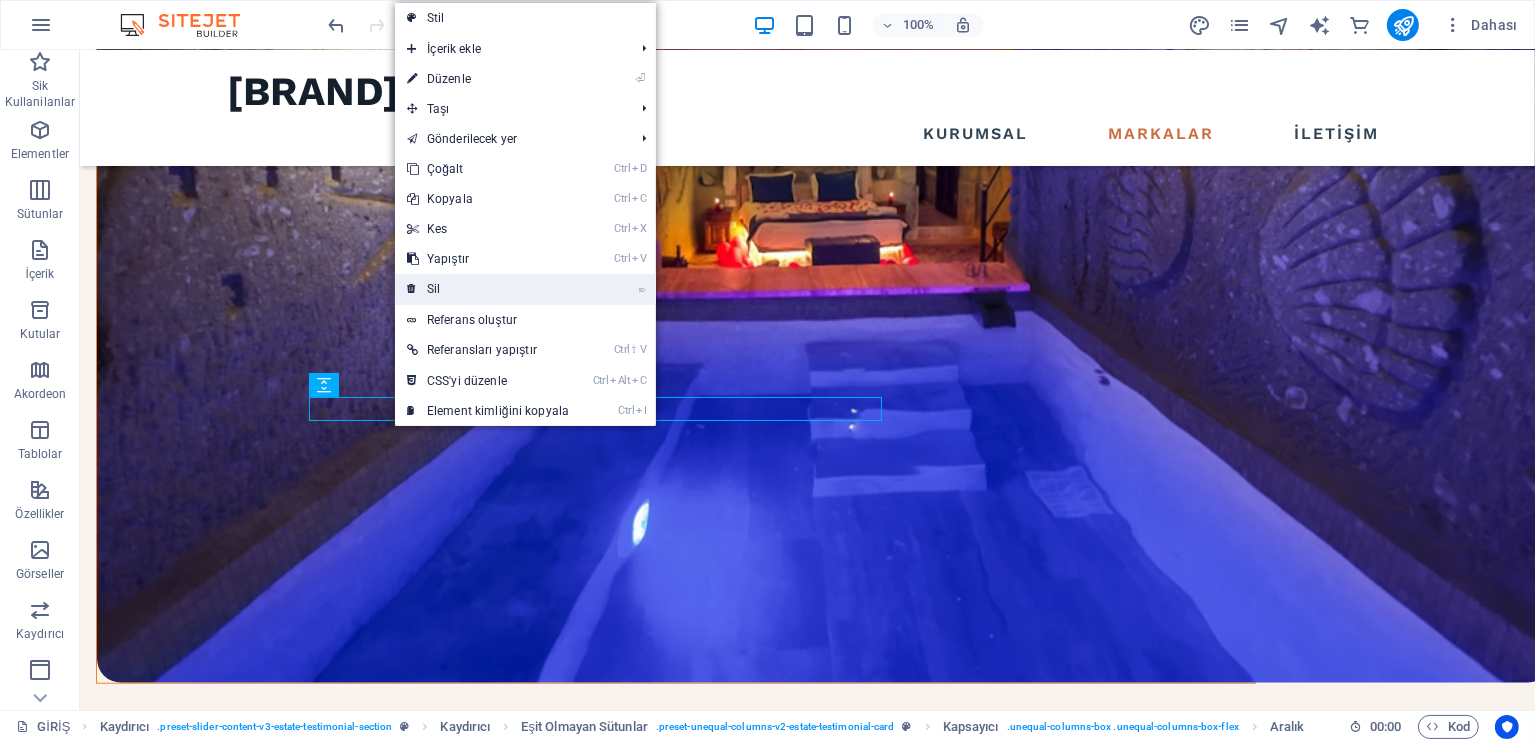 click on "⌦  Sil" at bounding box center [488, 289] 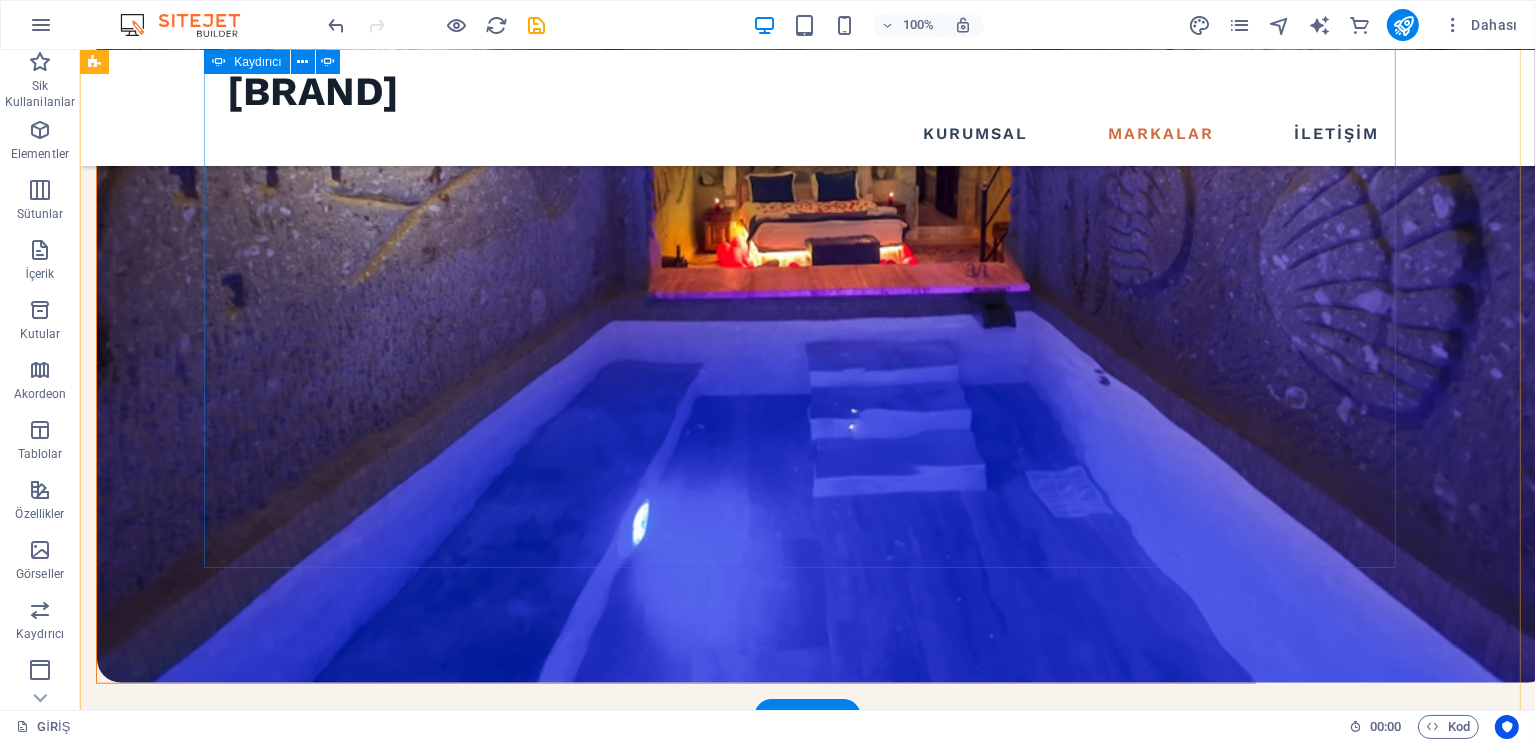 click on "1" at bounding box center (137, -992) 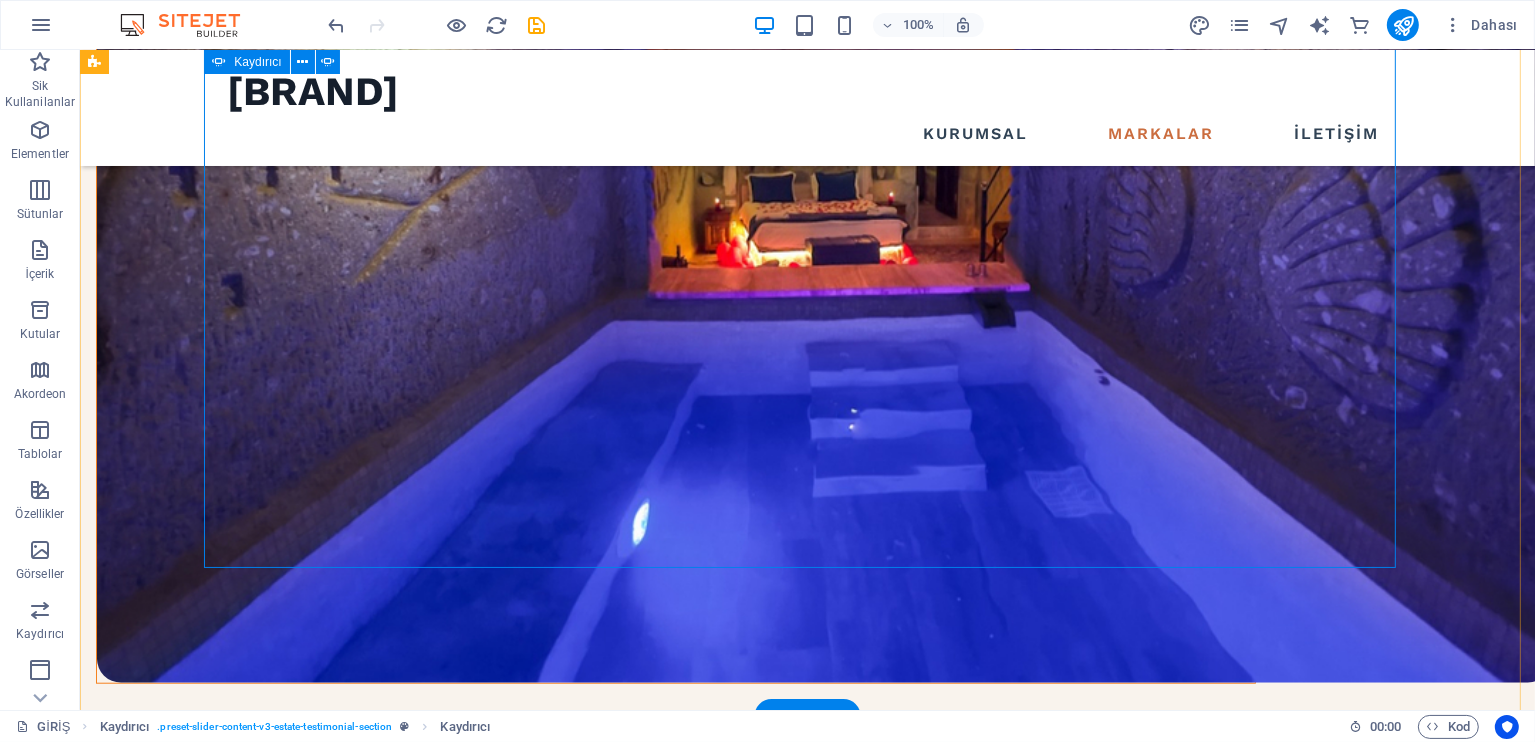 click on "3" at bounding box center (137, -938) 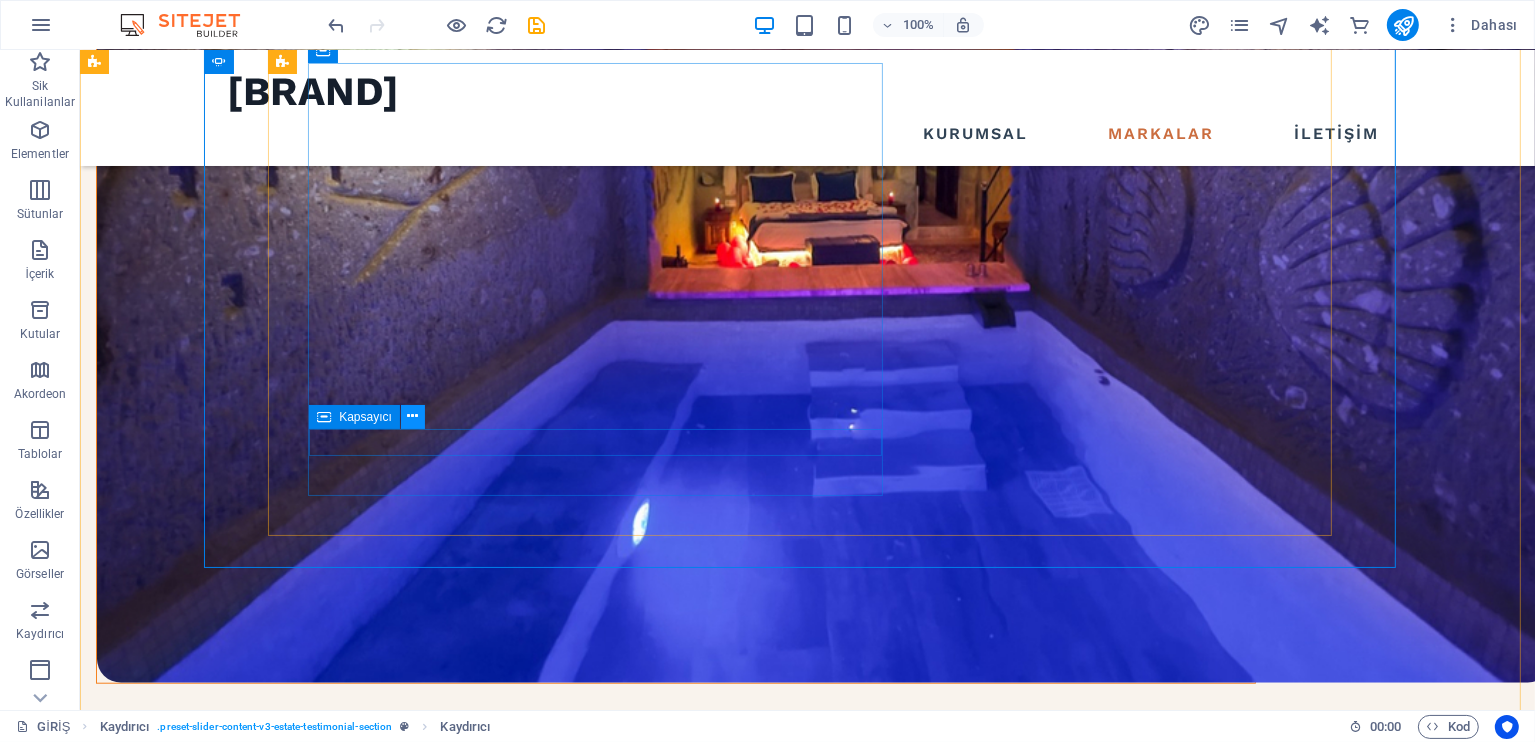 click at bounding box center [412, 416] 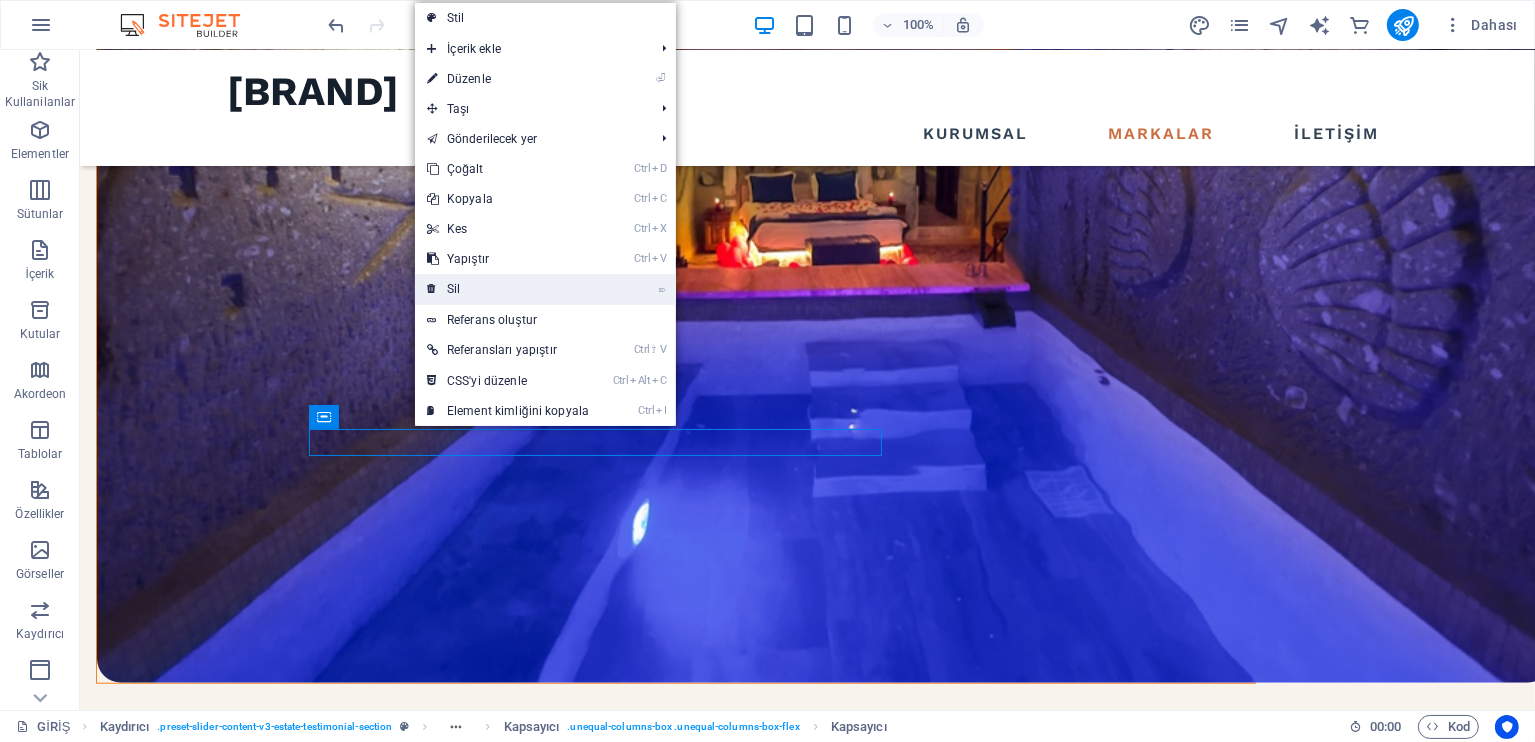 click on "⌦  Sil" at bounding box center [508, 289] 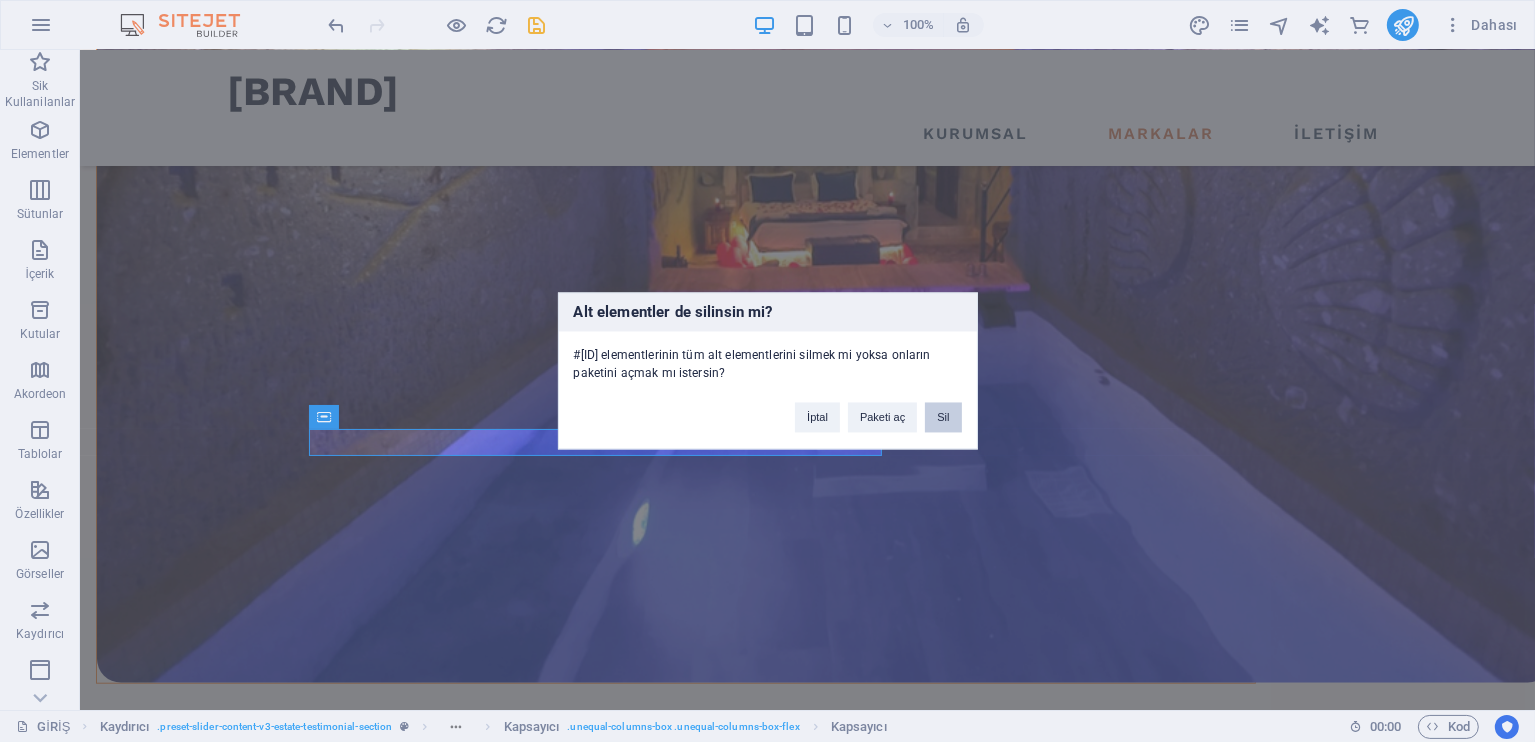 drag, startPoint x: 938, startPoint y: 413, endPoint x: 786, endPoint y: 373, distance: 157.17506 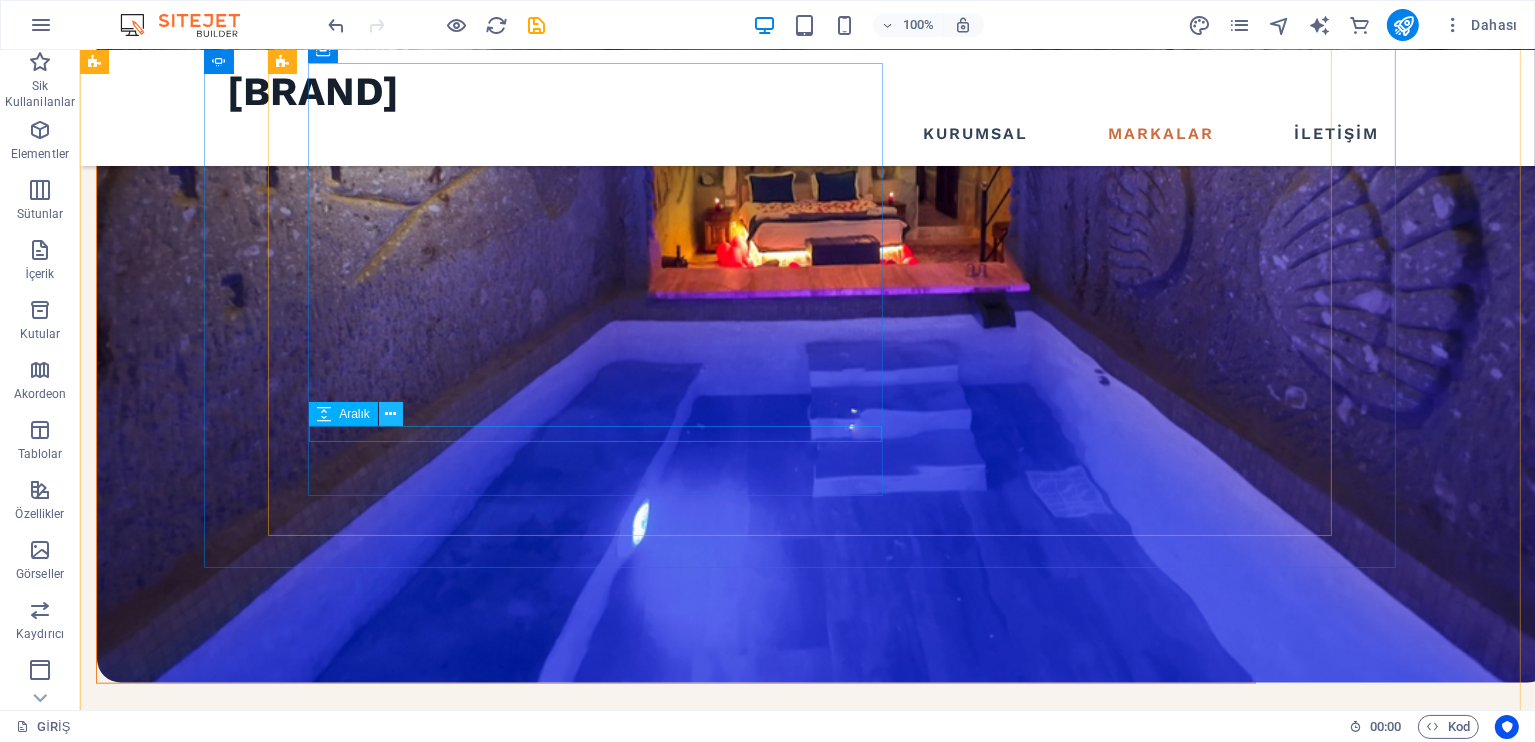 click at bounding box center [390, 414] 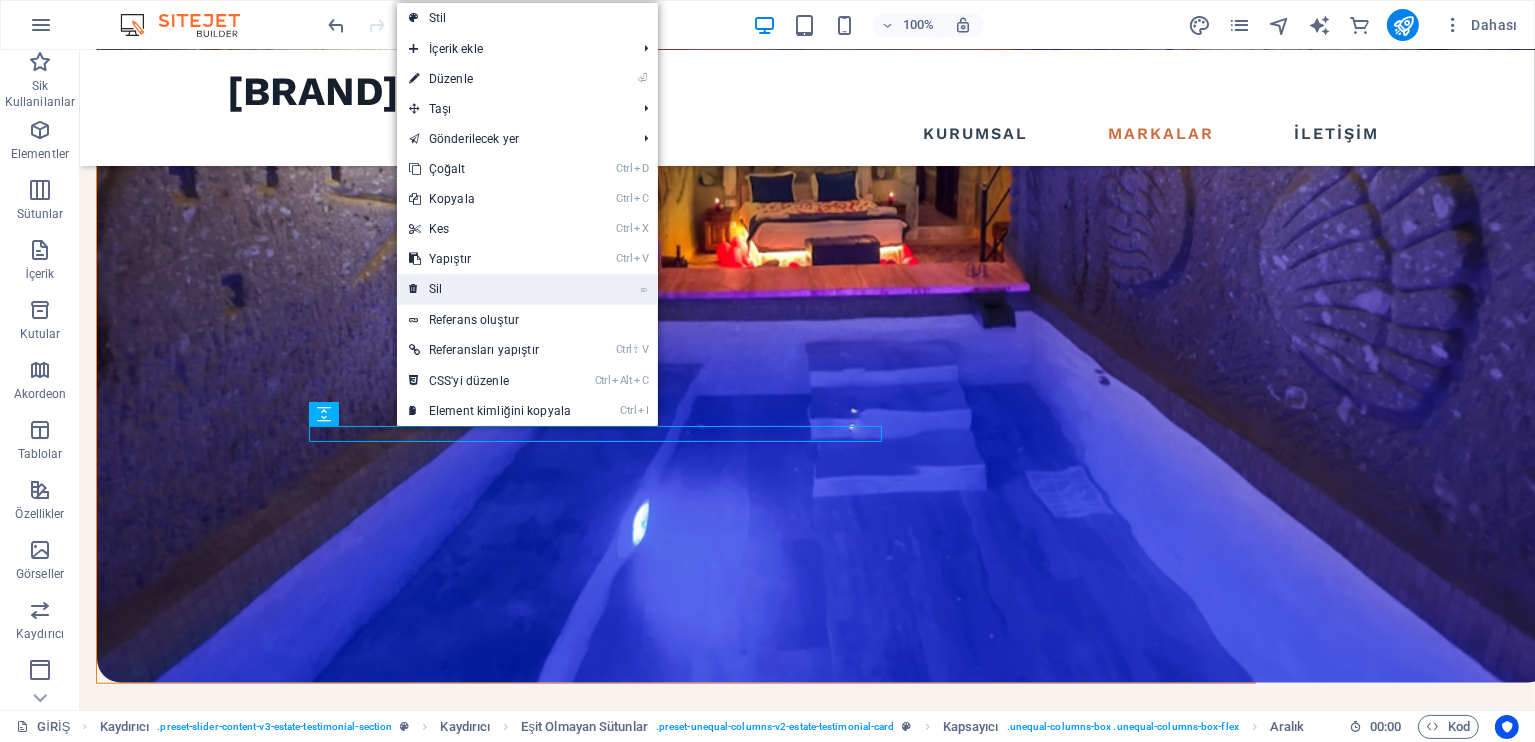 click on "⌦  Sil" at bounding box center (490, 289) 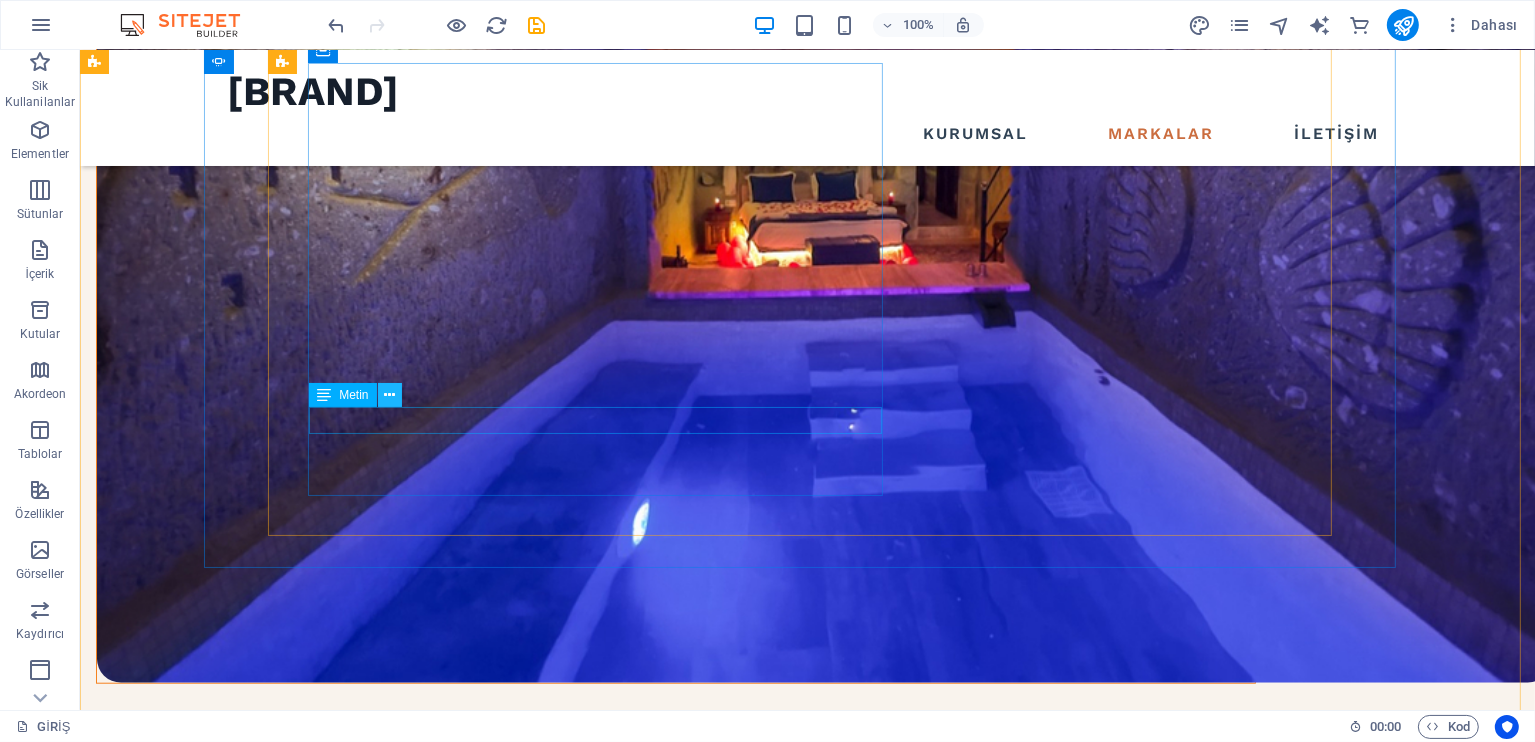 click at bounding box center [389, 395] 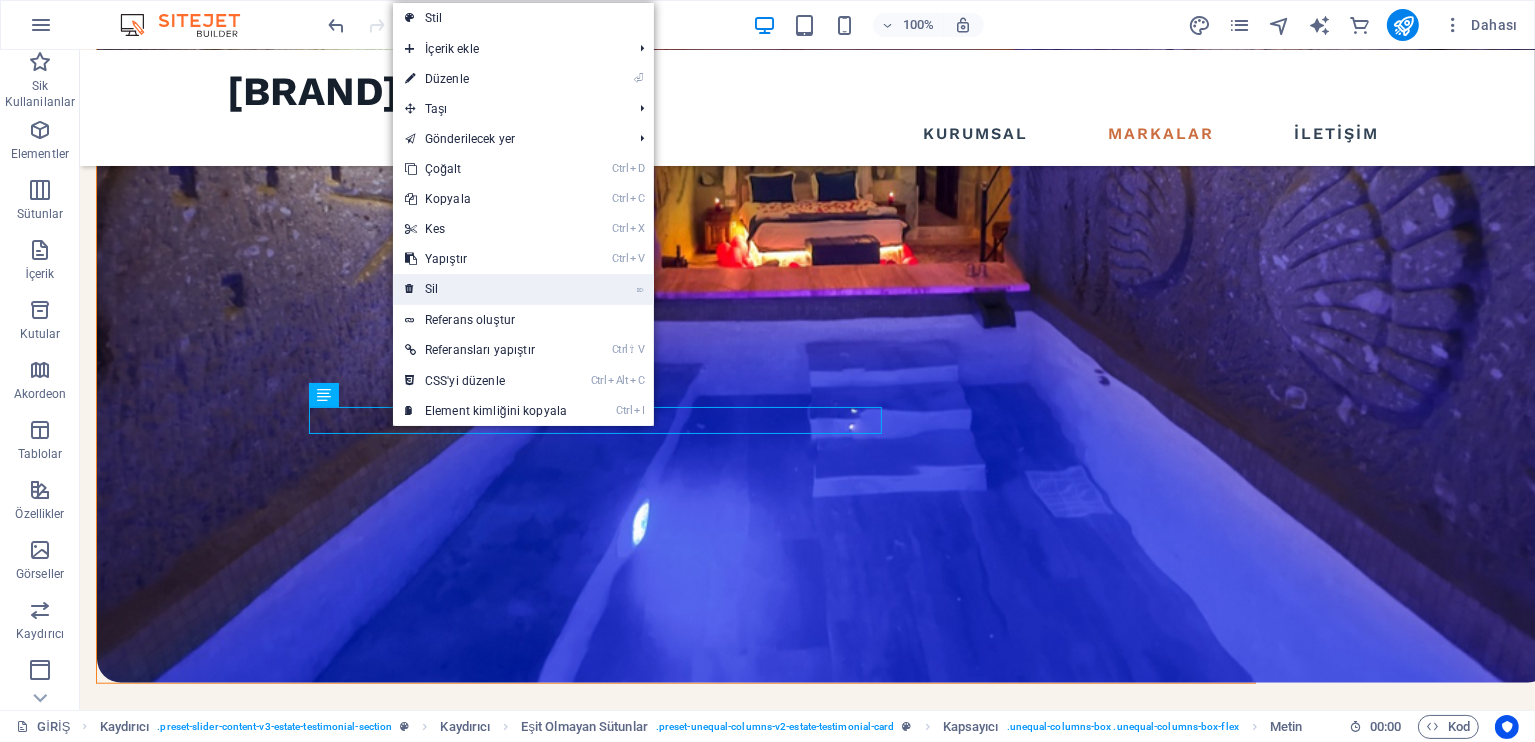 click on "⌦  Sil" at bounding box center (486, 289) 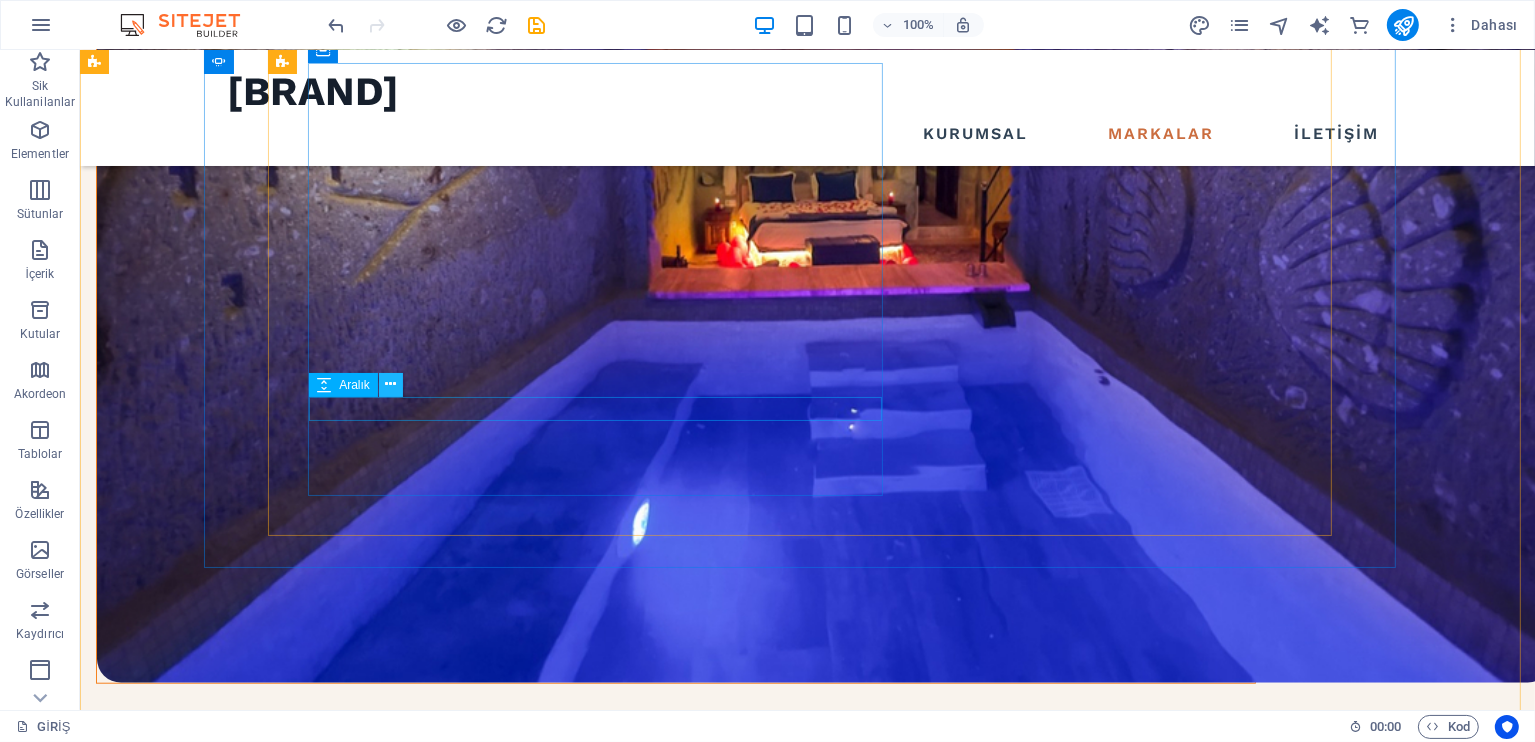 click at bounding box center (390, 384) 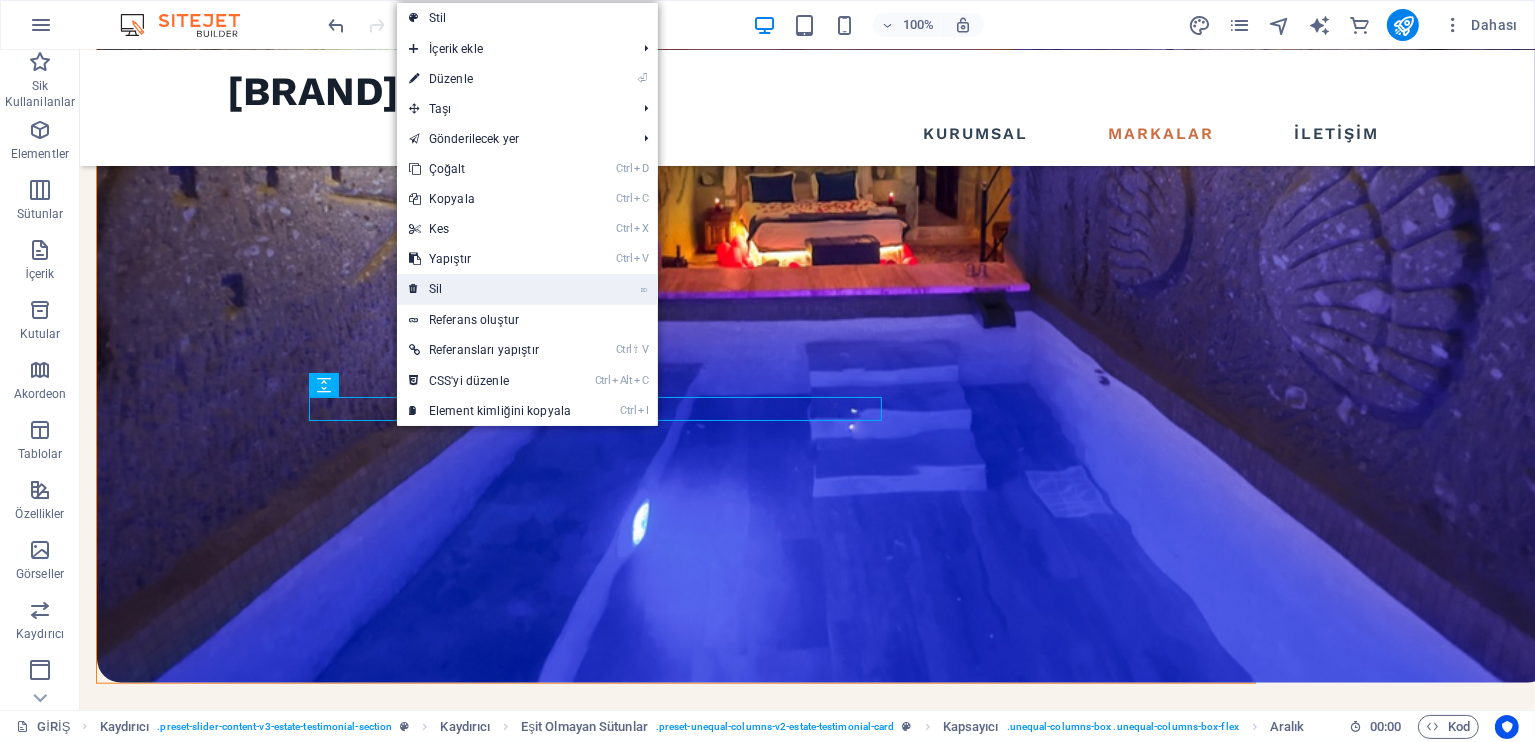 click on "⌦  Sil" at bounding box center [490, 289] 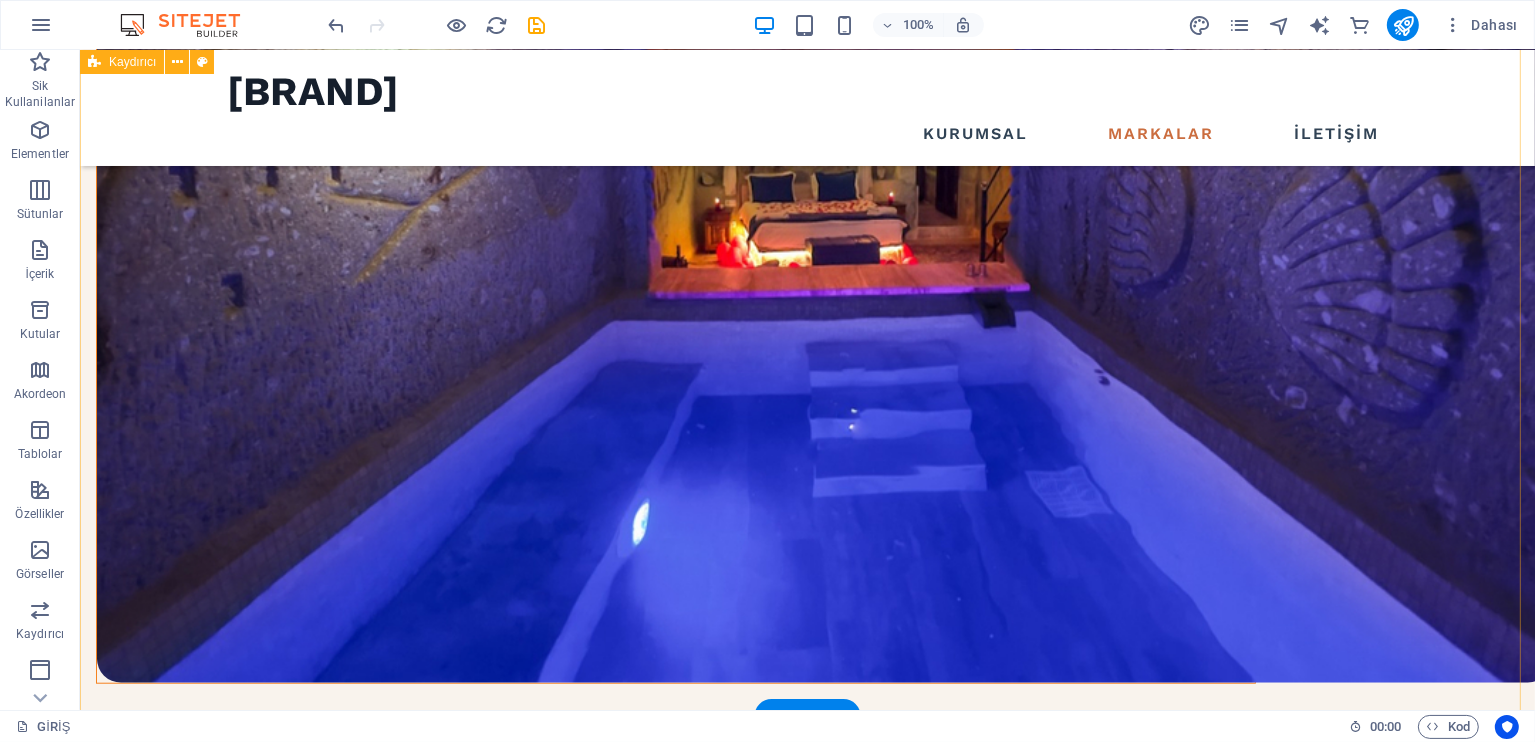 click on "KAPADOKYA BALON REZERVASYON WEB SİTESİNE GİT Lorem ipsum dolor sit amet, consectetur adipiscing elit. Ullamcorper in tortor gravida risus. Enim quisque nulla rhoncus eu placerat bibendum sit nunc faucibus. Arcu neque massa nisl, odio condimentum. KAPADOKYA HOTELS BOOKING WEB SİTESİNE GİT Lorem ipsum dolor sit amet, consectetur adipiscing elit. Ullamcorper in tortor gravida risus. Enim quisque nulla rhoncus eu placerat bibendum sit nunc faucibus. Arcu neque massa nisl, odio condimentum. MOON PIECE TRAVEL WEB SİTESİNE GİT Lorem ipsum dolor sit amet, consectetur adipiscing elit. Ullamcorper in tortor gravida risus. Enim quisque nulla rhoncus eu placerat bibendum sit nunc faucibus. Arcu neque massa nisl, odio condimentum. KAPADOKYA BALON REZERVASYON WEB SİTESİNE GİT Lorem ipsum dolor sit amet, consectetur adipiscing elit. Ullamcorper in tortor gravida risus. Enim quisque nulla rhoncus eu placerat bibendum sit nunc faucibus. Arcu neque massa nisl, odio condimentum. KAPADOKYA HOTELS BOOKING 1 2 3" at bounding box center [806, 1675] 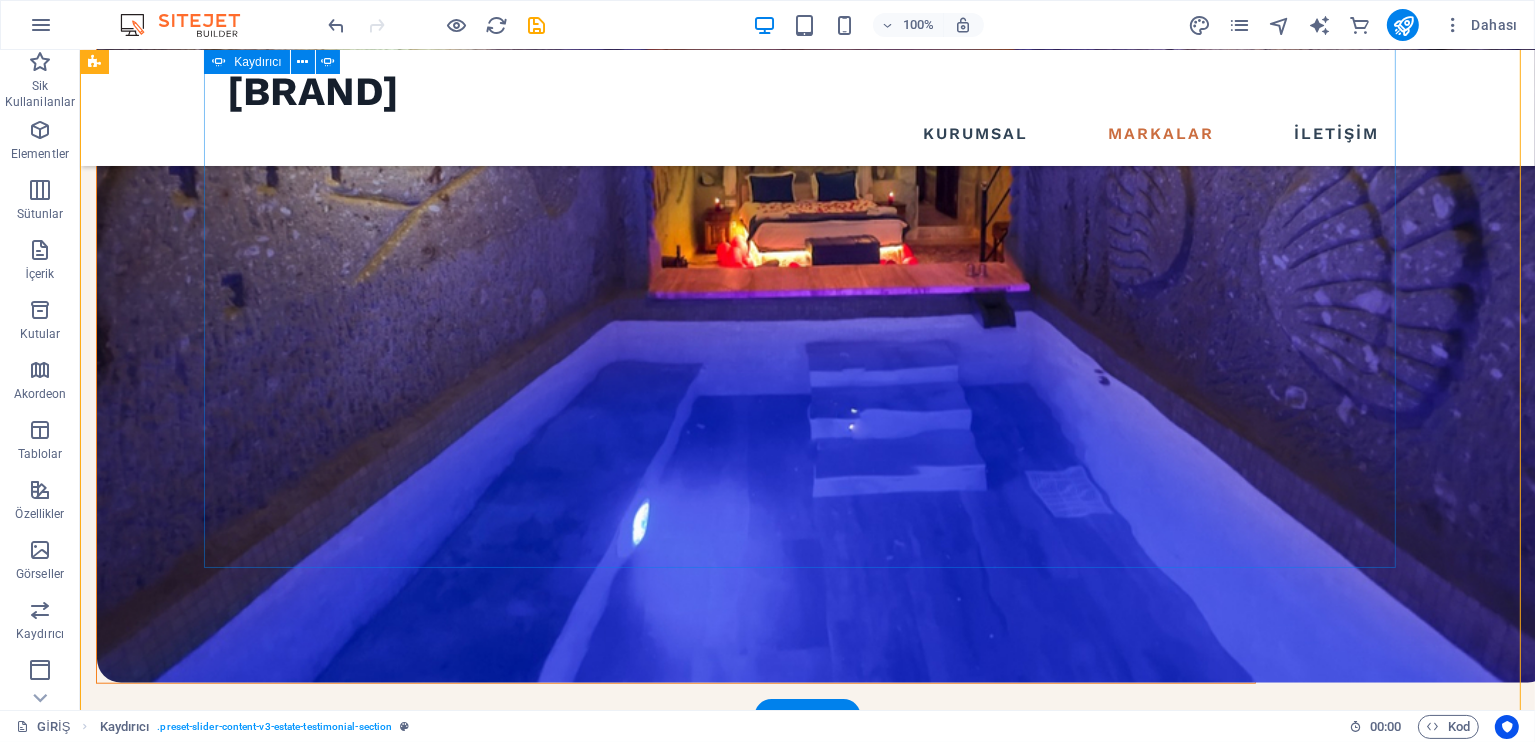 click on "2" at bounding box center (137, -965) 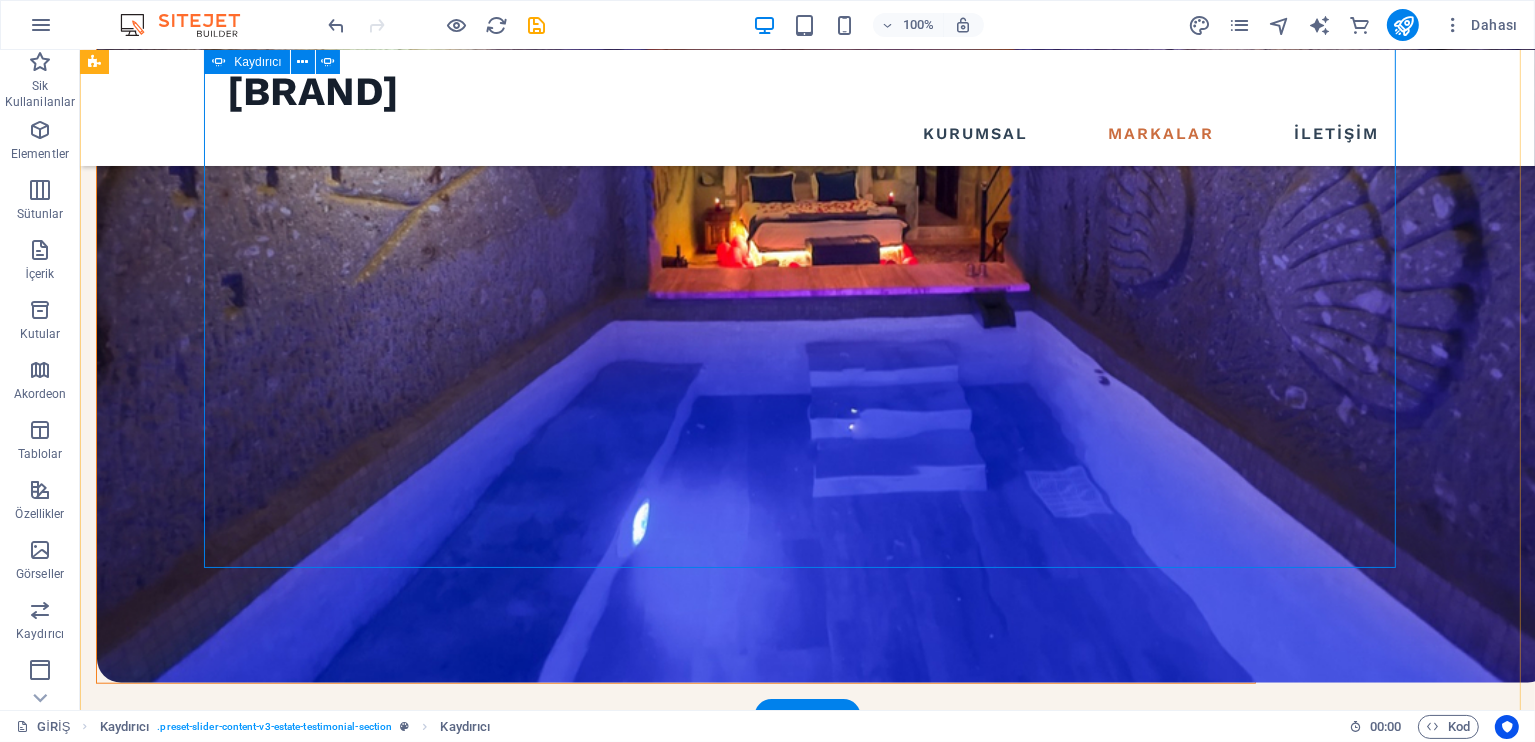 click on "1" at bounding box center (137, -992) 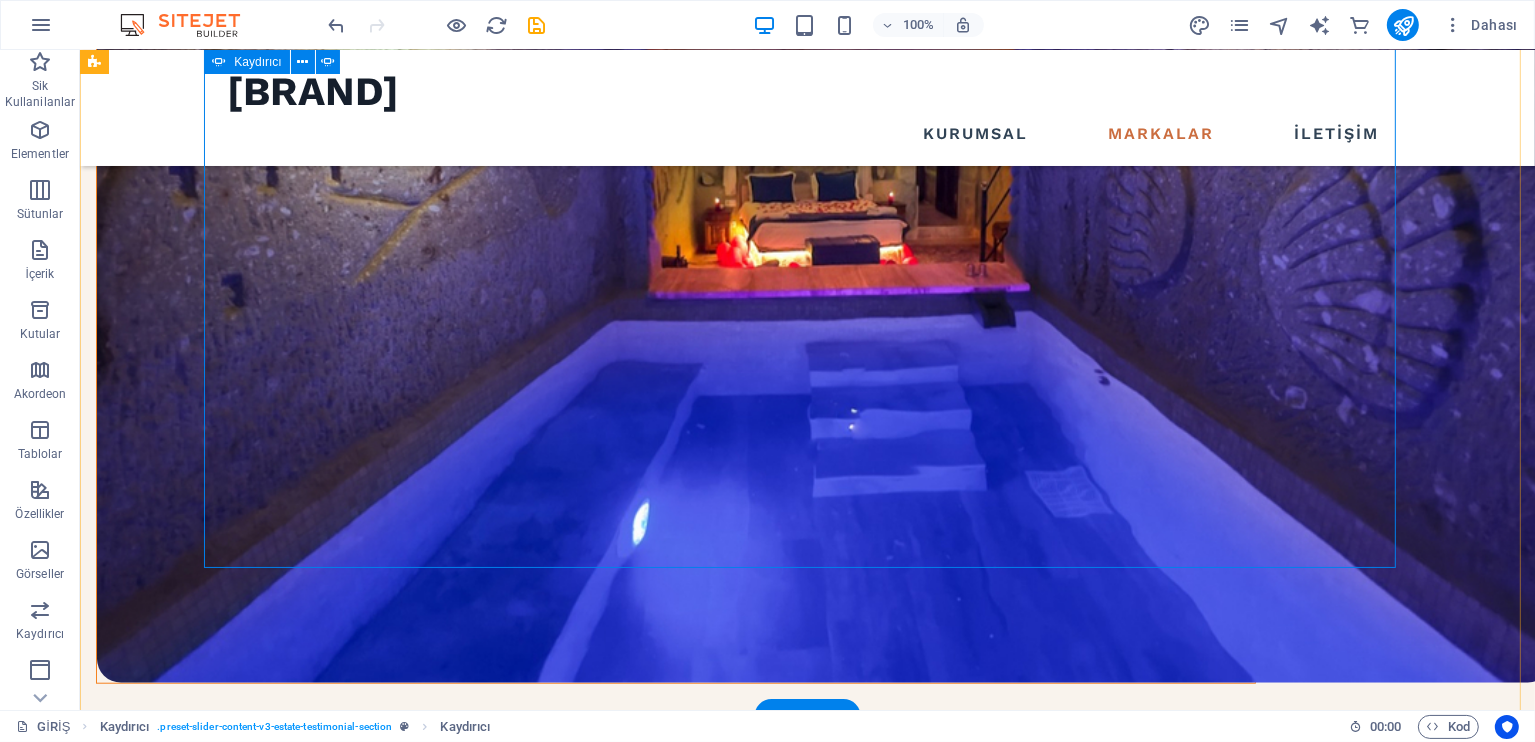 click on "3" at bounding box center [137, -938] 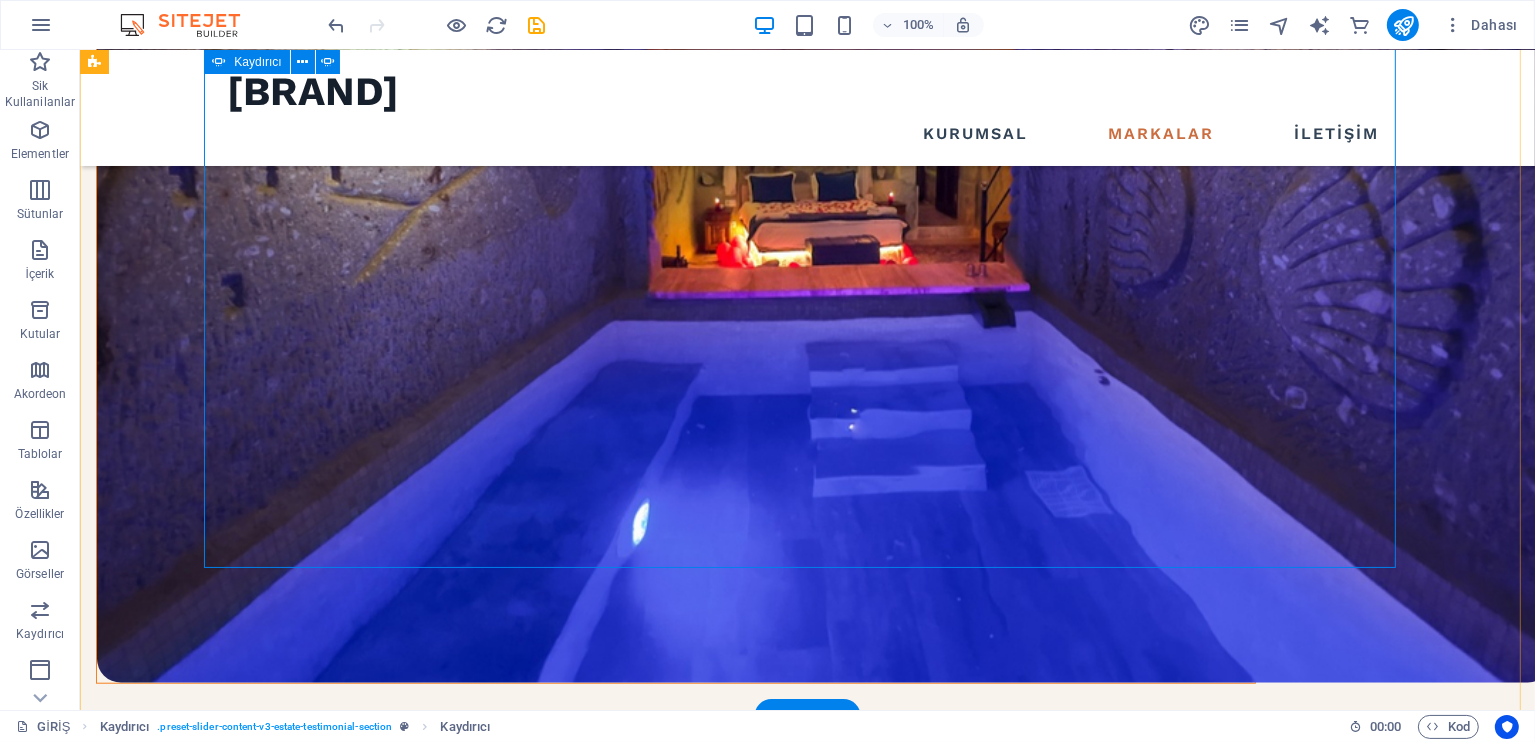 click on "1" at bounding box center (137, -992) 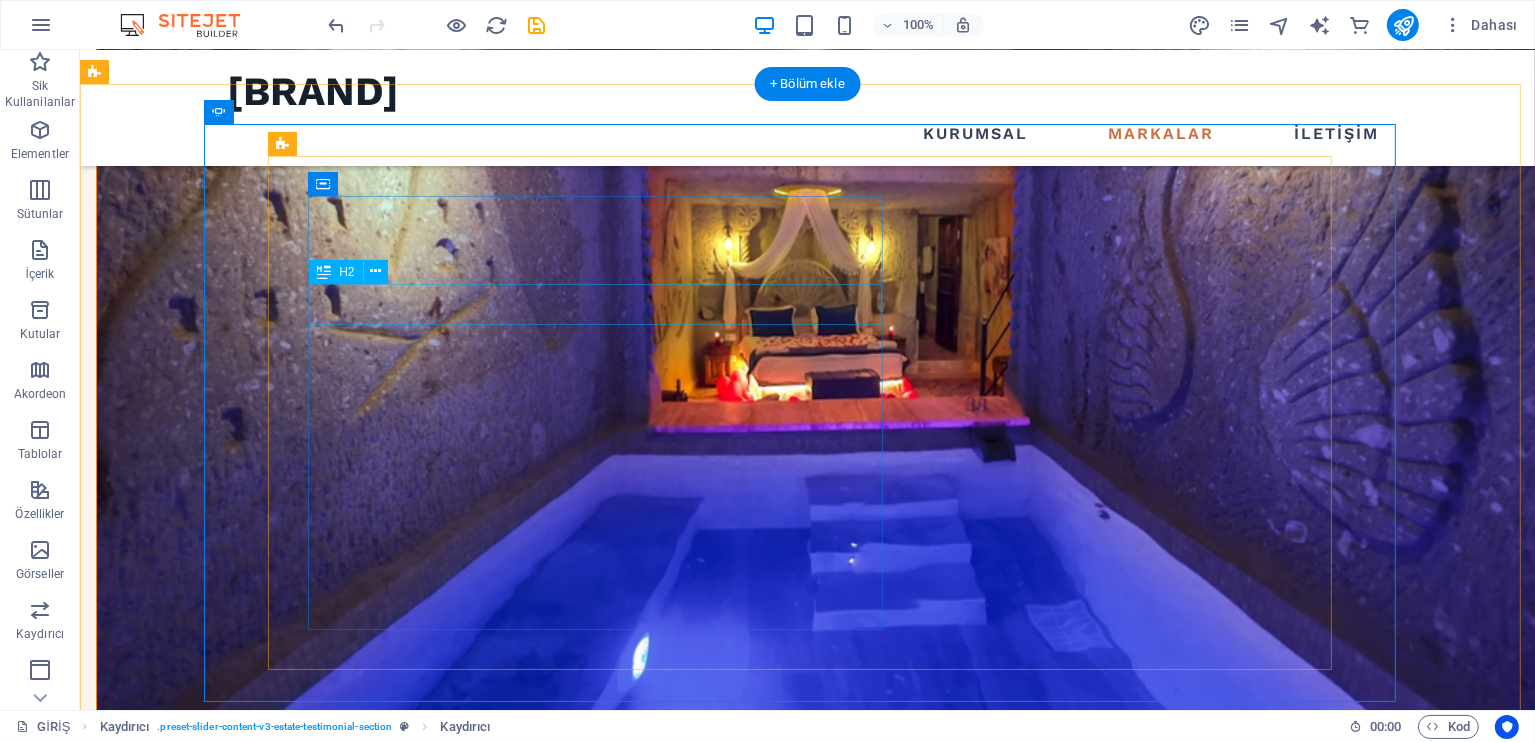 scroll, scrollTop: 1412, scrollLeft: 0, axis: vertical 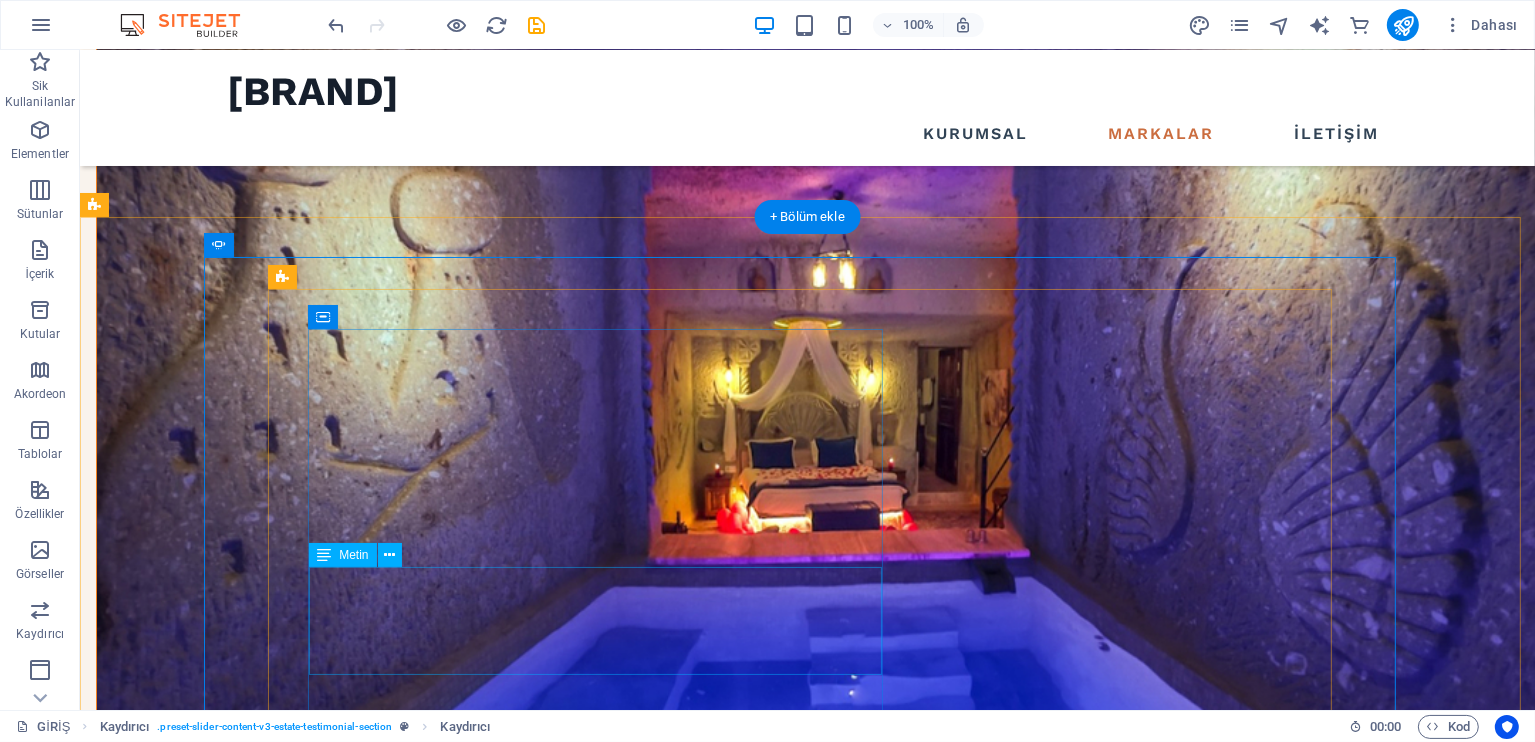 click on "Lorem ipsum dolor sit amet, consectetur adipiscing elit. Ullamcorper in tortor gravida risus. Enim quisque nulla rhoncus eu placerat bibendum sit nunc faucibus. Arcu neque massa nisl, odio condimentum." at bounding box center (-417, 3398) 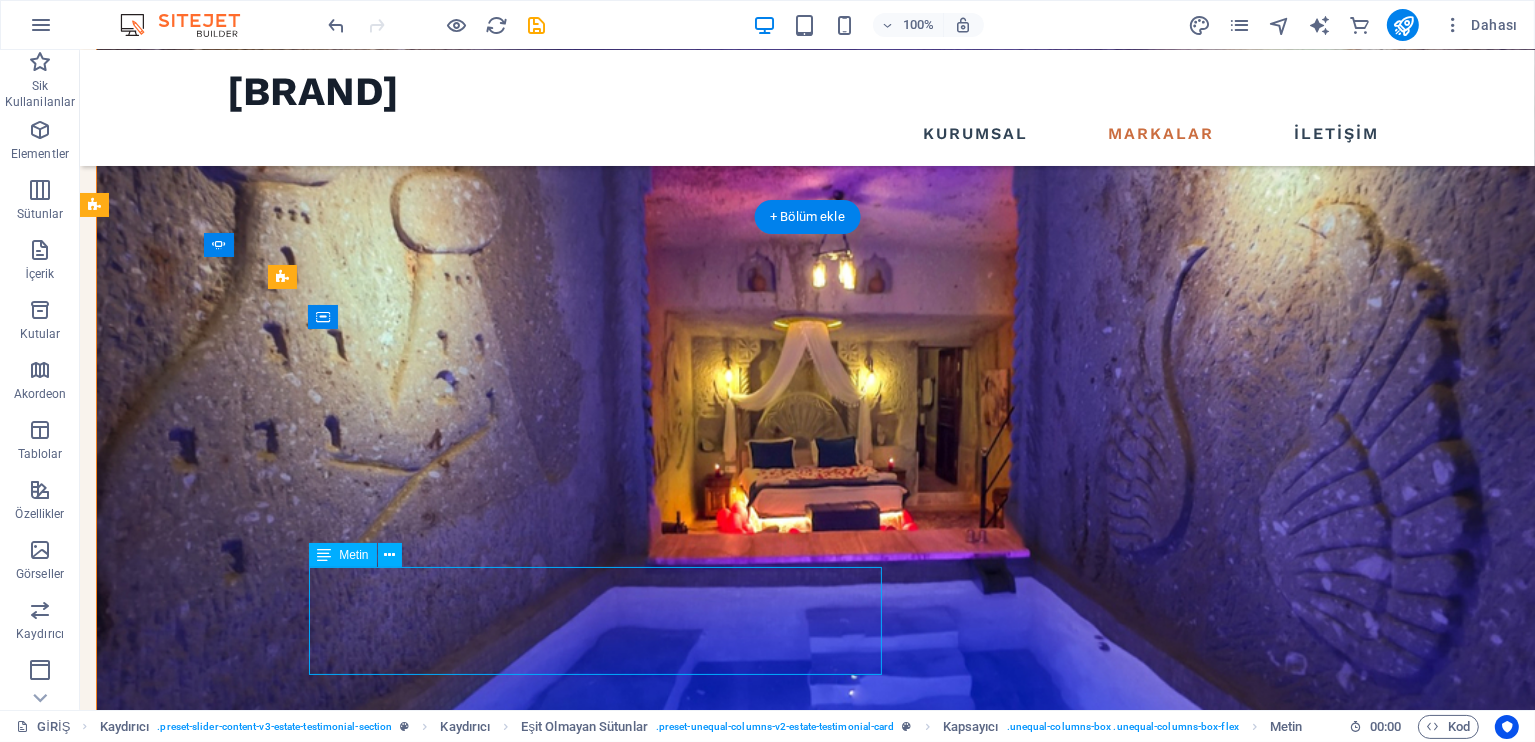 click on "Lorem ipsum dolor sit amet, consectetur adipiscing elit. Ullamcorper in tortor gravida risus. Enim quisque nulla rhoncus eu placerat bibendum sit nunc faucibus. Arcu neque massa nisl, odio condimentum." at bounding box center [-417, 3398] 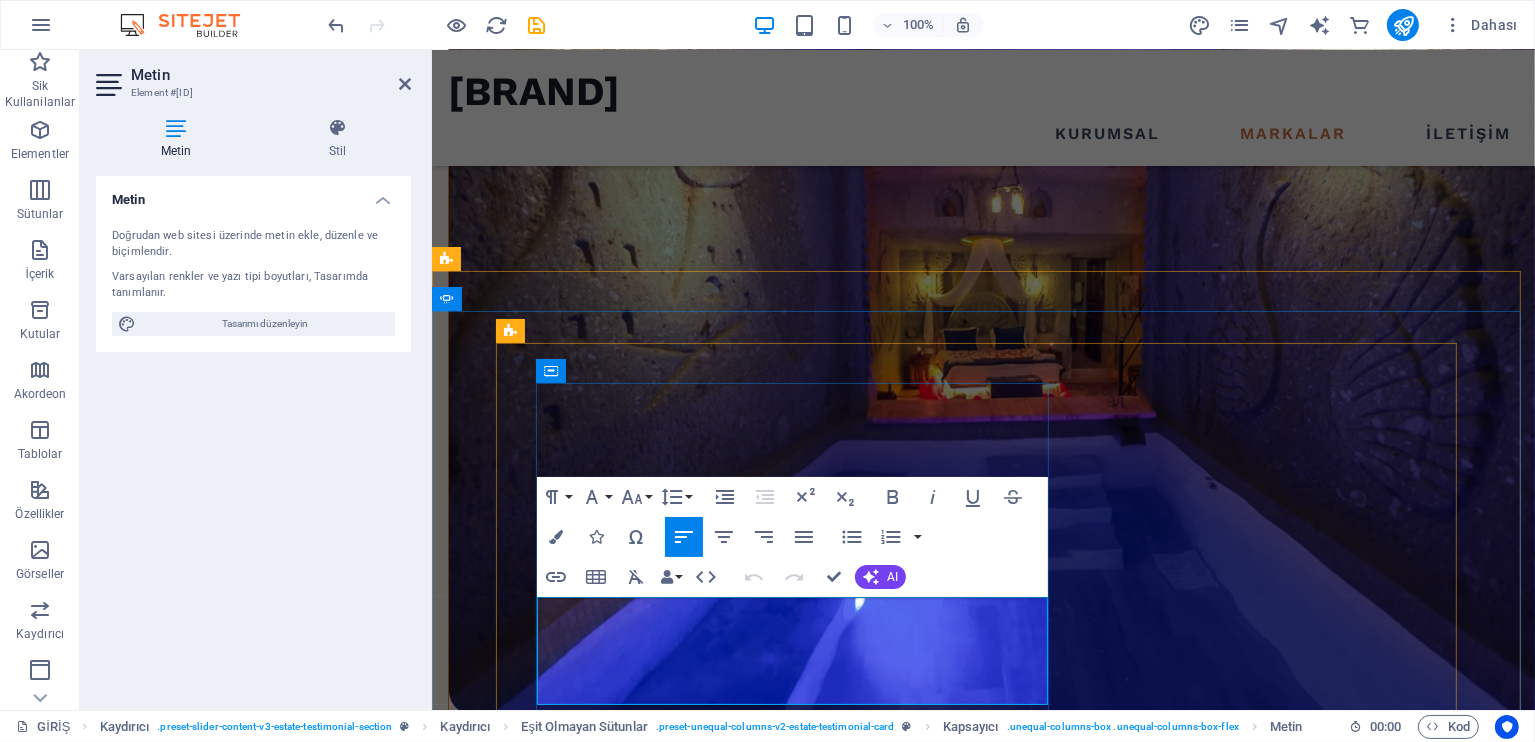 click on "Lorem ipsum dolor sit amet, consectetur adipiscing elit. Ullamcorper in tortor gravida risus. Enim quisque nulla rhoncus eu placerat bibendum sit nunc faucibus. Arcu neque massa nisl, odio condimentum." at bounding box center (-146, 3097) 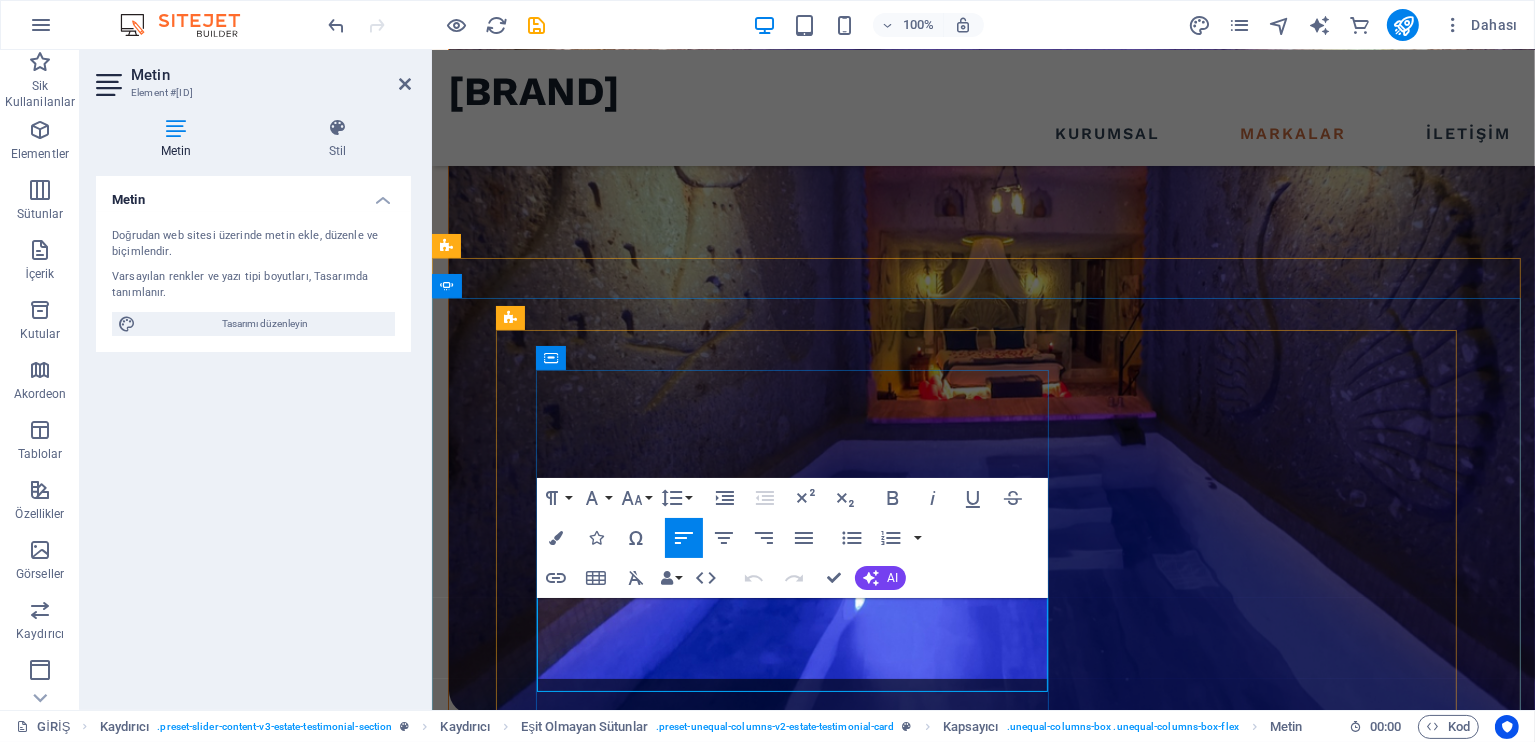 scroll, scrollTop: 1424, scrollLeft: 0, axis: vertical 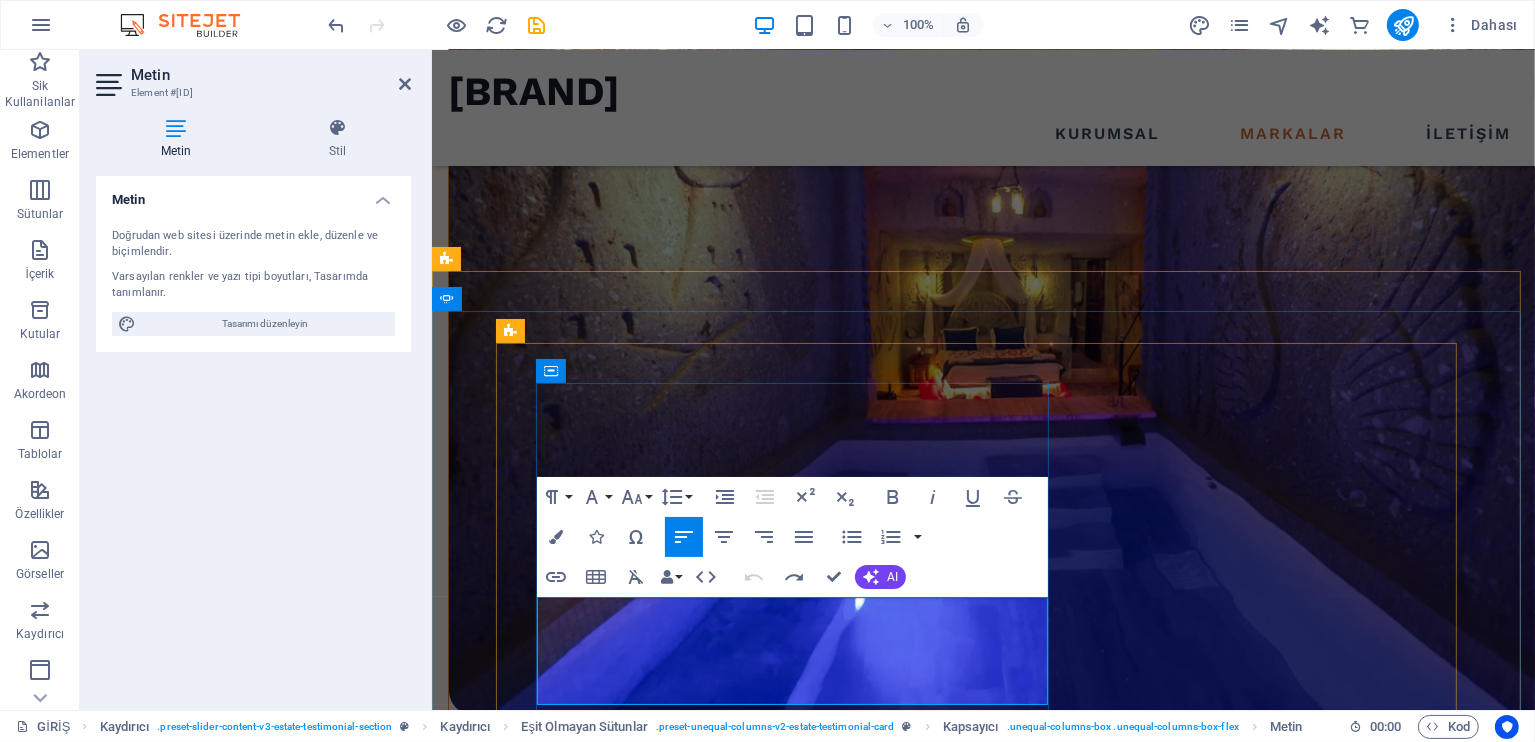 click on "Lorem ipsum dolor sit amet, consectetur adipiscing elit. Ullamcorper in tortor gravida risus. Enim quisque nulla rhoncus eu placerat bibendum sit nunc faucibus. Arcu neque massa nisl, odio condimentum." at bounding box center (-146, 3097) 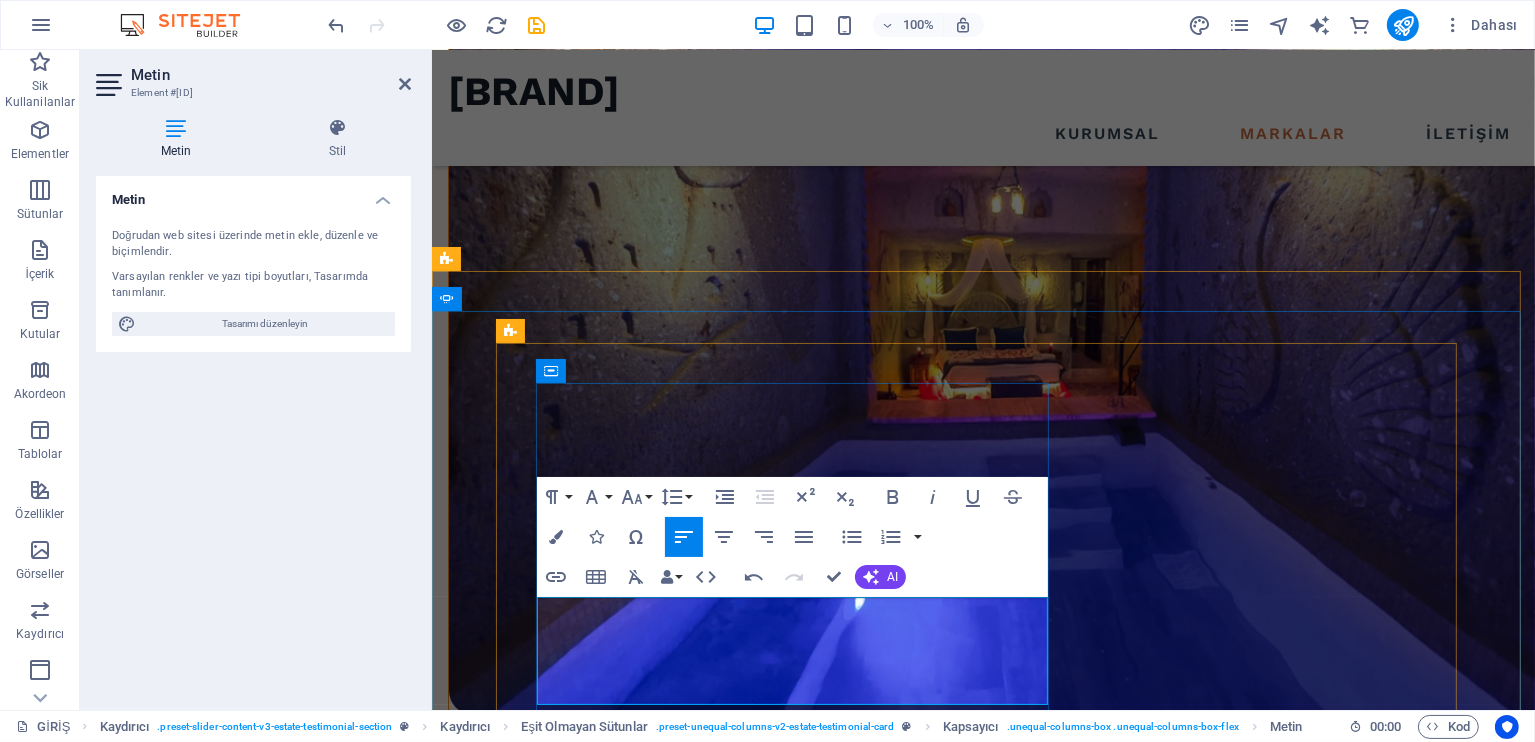 click on "Lorem ipsum dolor sit amet, consectetur adipiscing elit. Ullamcorper in tortor gravida risus. Enim quisque nulla rhoncus eu placerat bibendum sit nunc faucibus. Arcu neque massa nisl, odio condimentum." at bounding box center [-161, 3097] 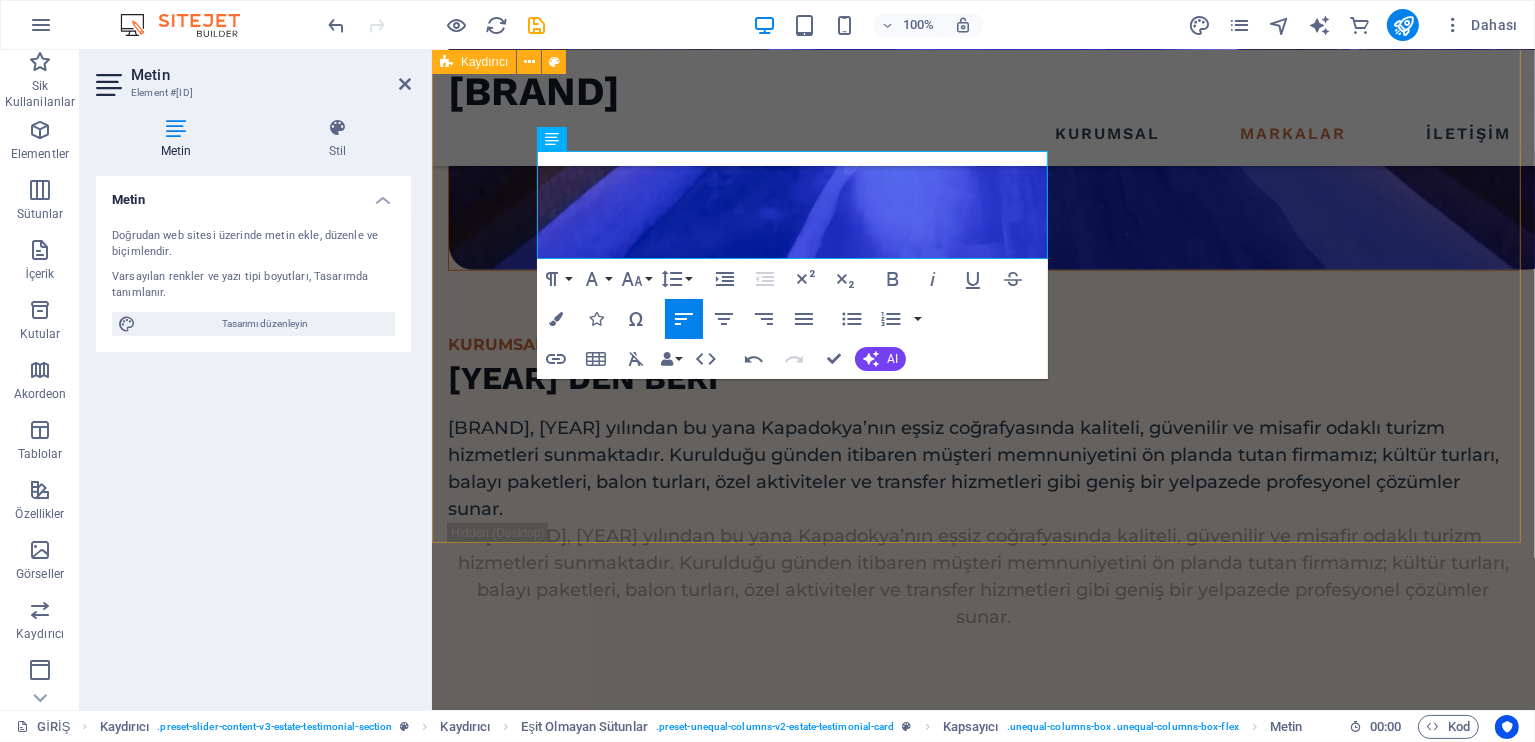 scroll, scrollTop: 1791, scrollLeft: 0, axis: vertical 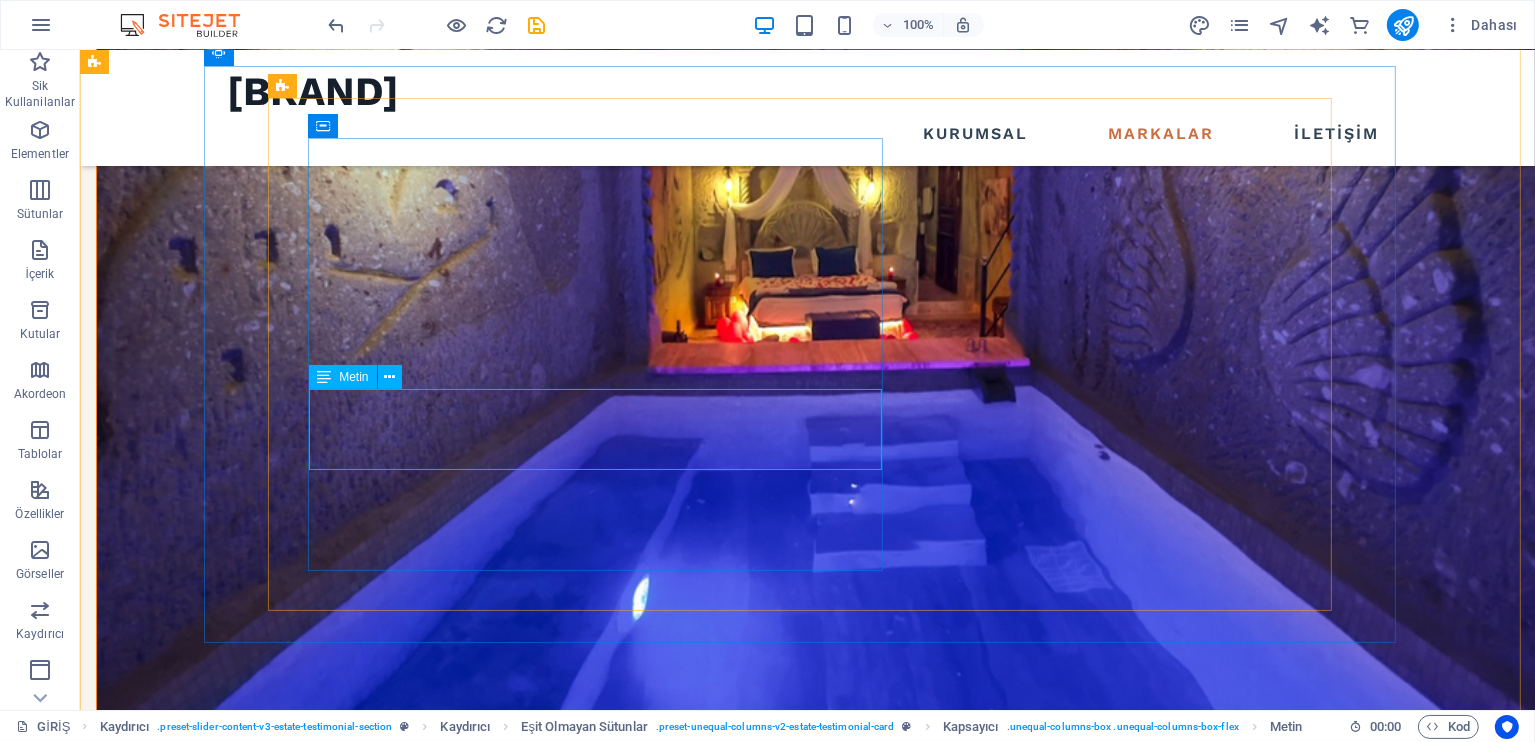 click on "Kapadokya Hotels Booking ile Kapadokya’nın en iyi otellerini keşfedin. Uygun fiyatlar ve kolay rezervasyon imkanıyla hayalinizdeki tatili hemen planlayın, unutulmaz anlar yaşayın." at bounding box center [-417, 3194] 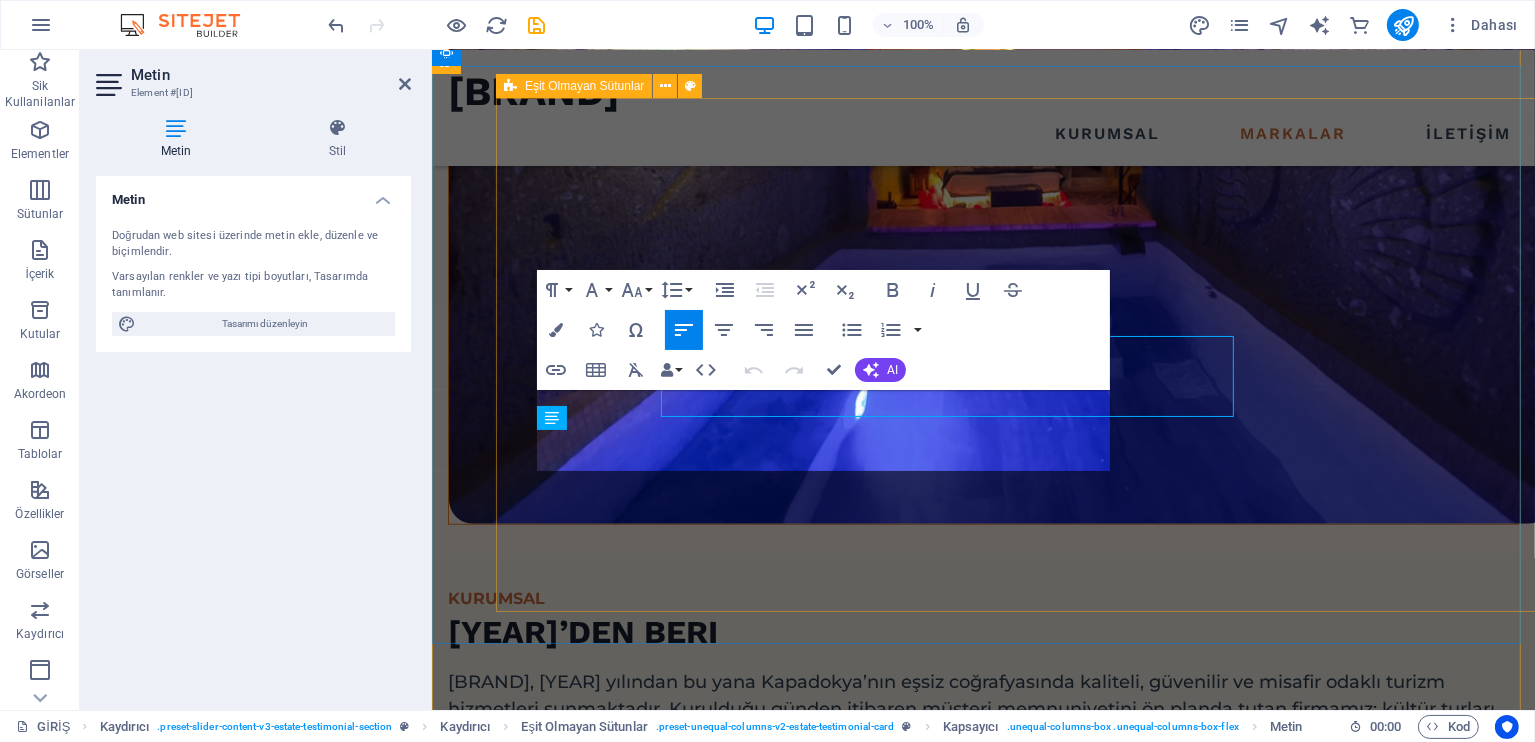 scroll, scrollTop: 1656, scrollLeft: 0, axis: vertical 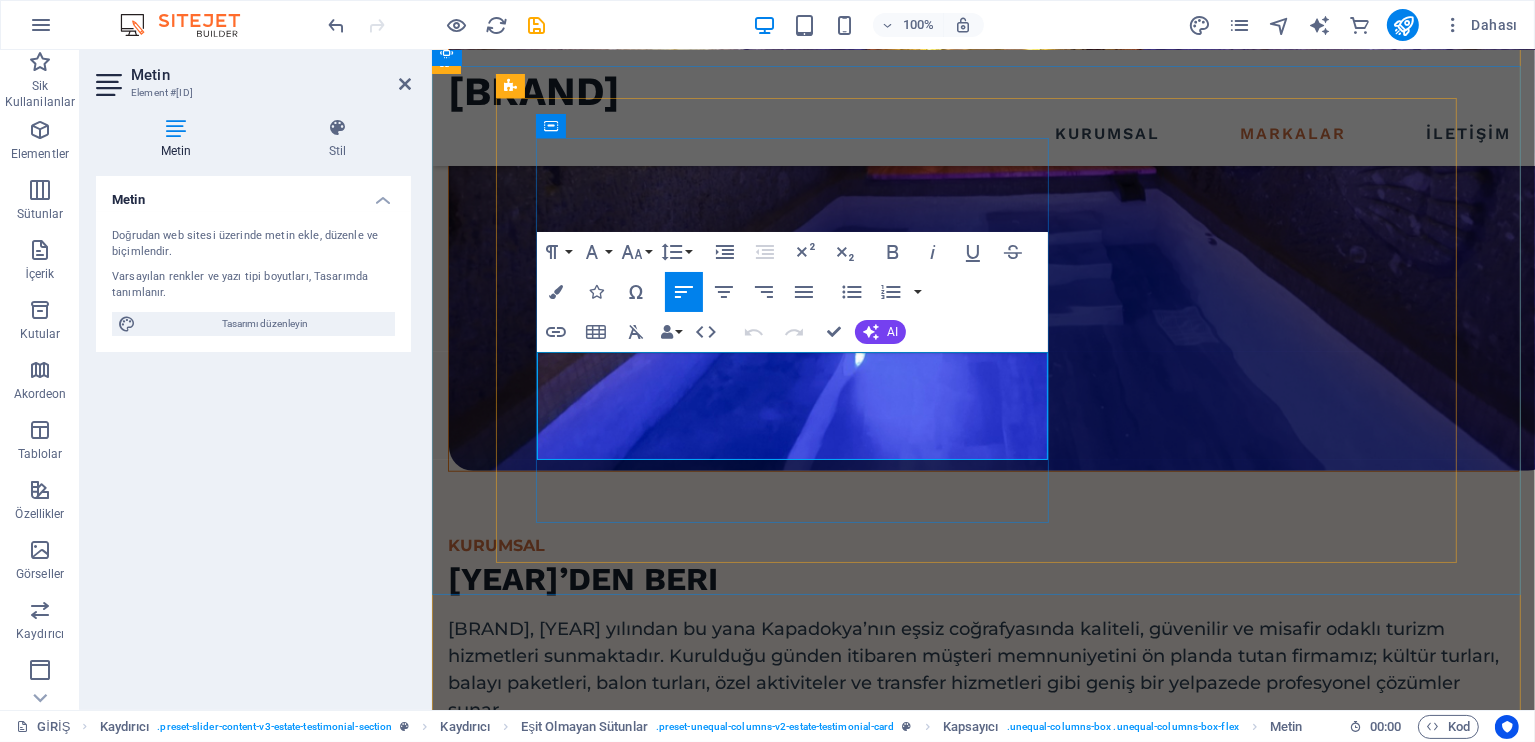 click on "Kapadokya Hotels Booking ile Kapadokya’nın en iyi otellerini keşfedin. Uygun fiyatlar ve kolay rezervasyon imkanıyla hayalinizdeki tatili hemen planlayın, unutulmaz anlar yaşayın." at bounding box center (-146, 2853) 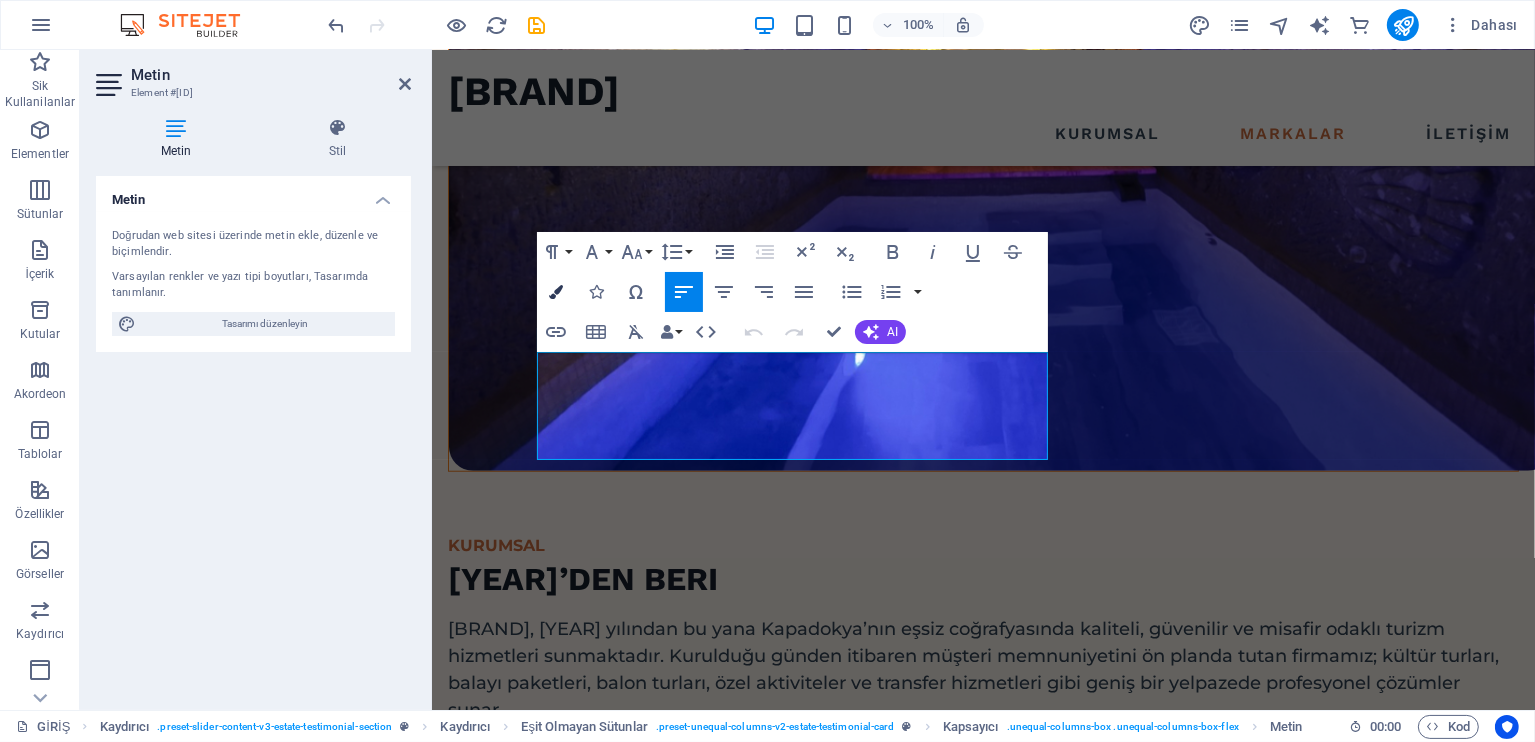 click at bounding box center (556, 292) 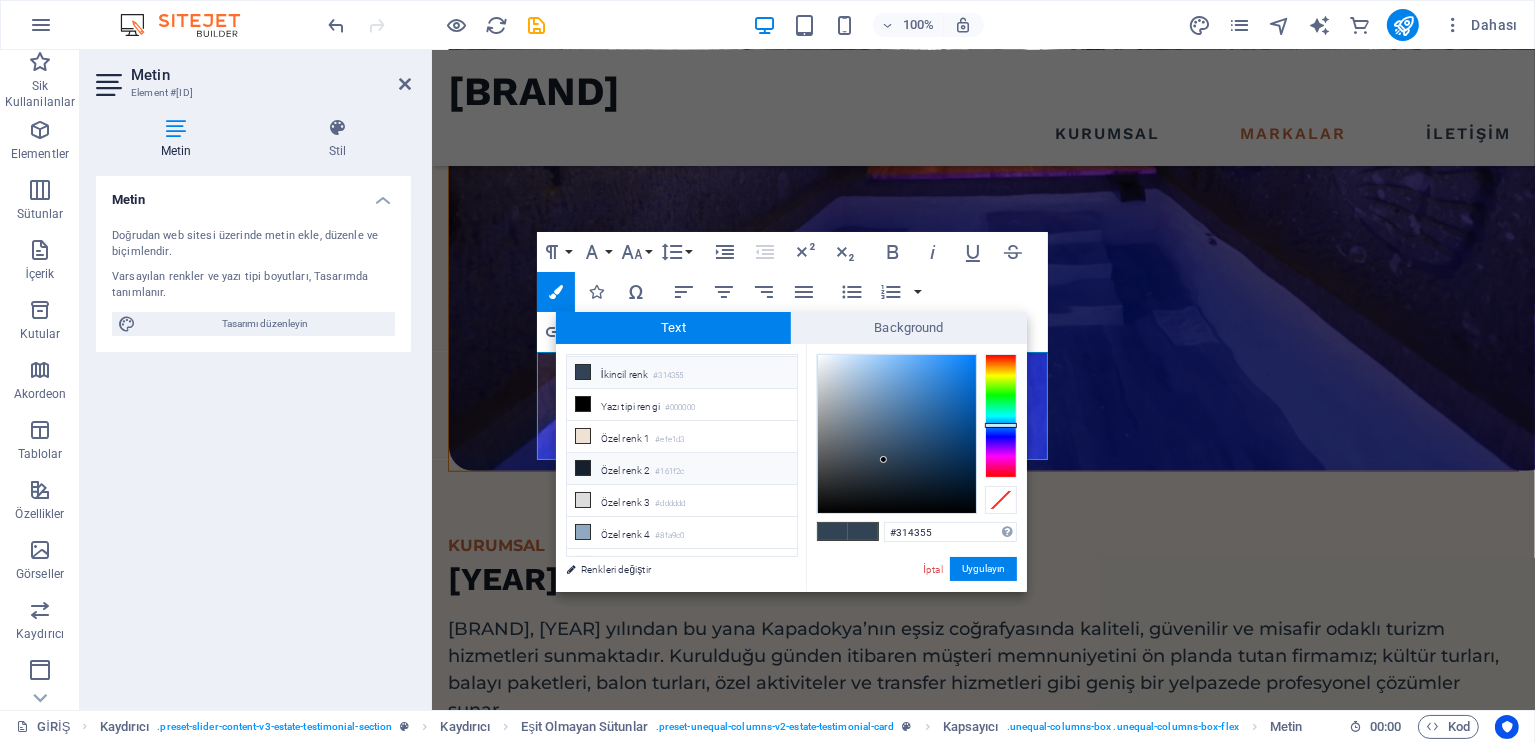 scroll, scrollTop: 66, scrollLeft: 0, axis: vertical 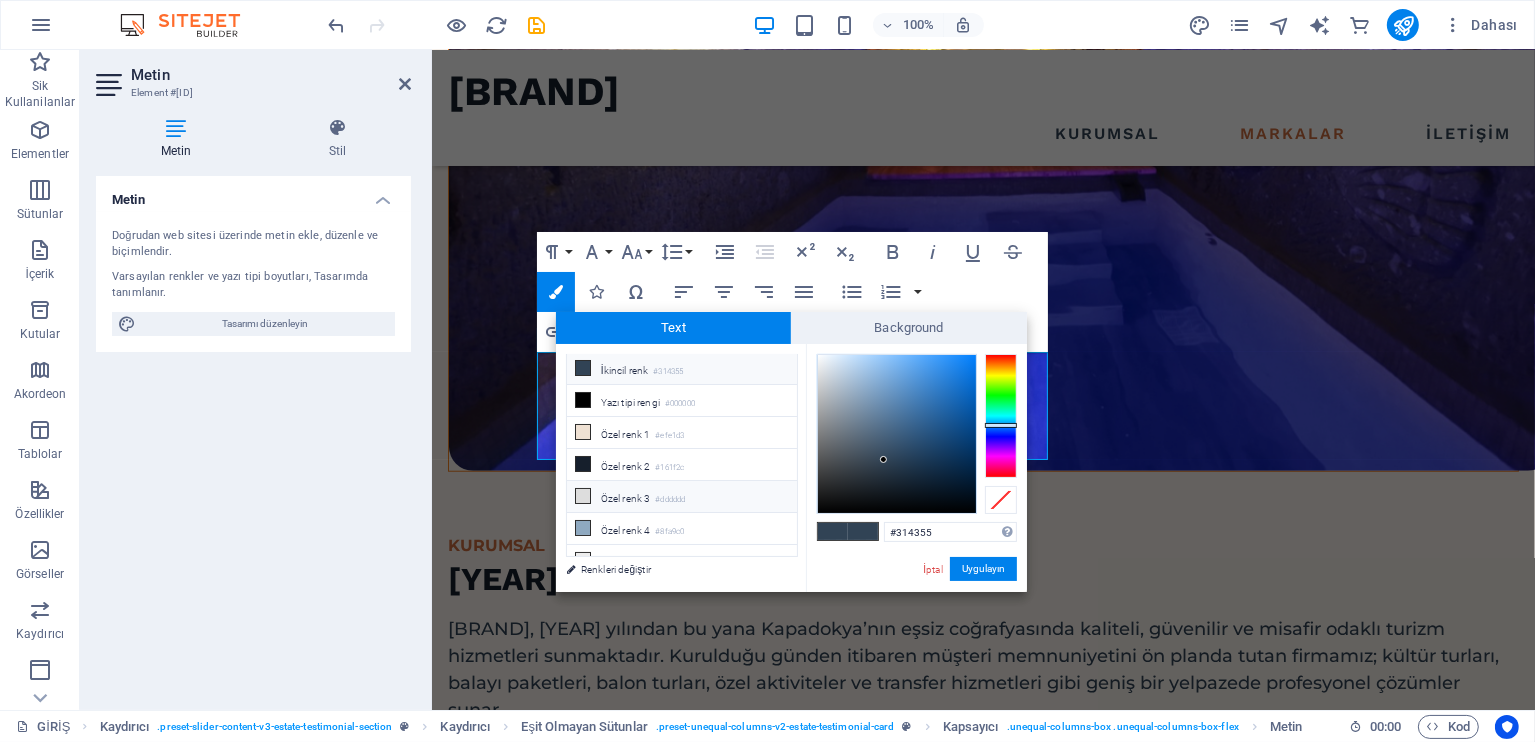 click on "Özel renk 3
#dddddd" at bounding box center (682, 497) 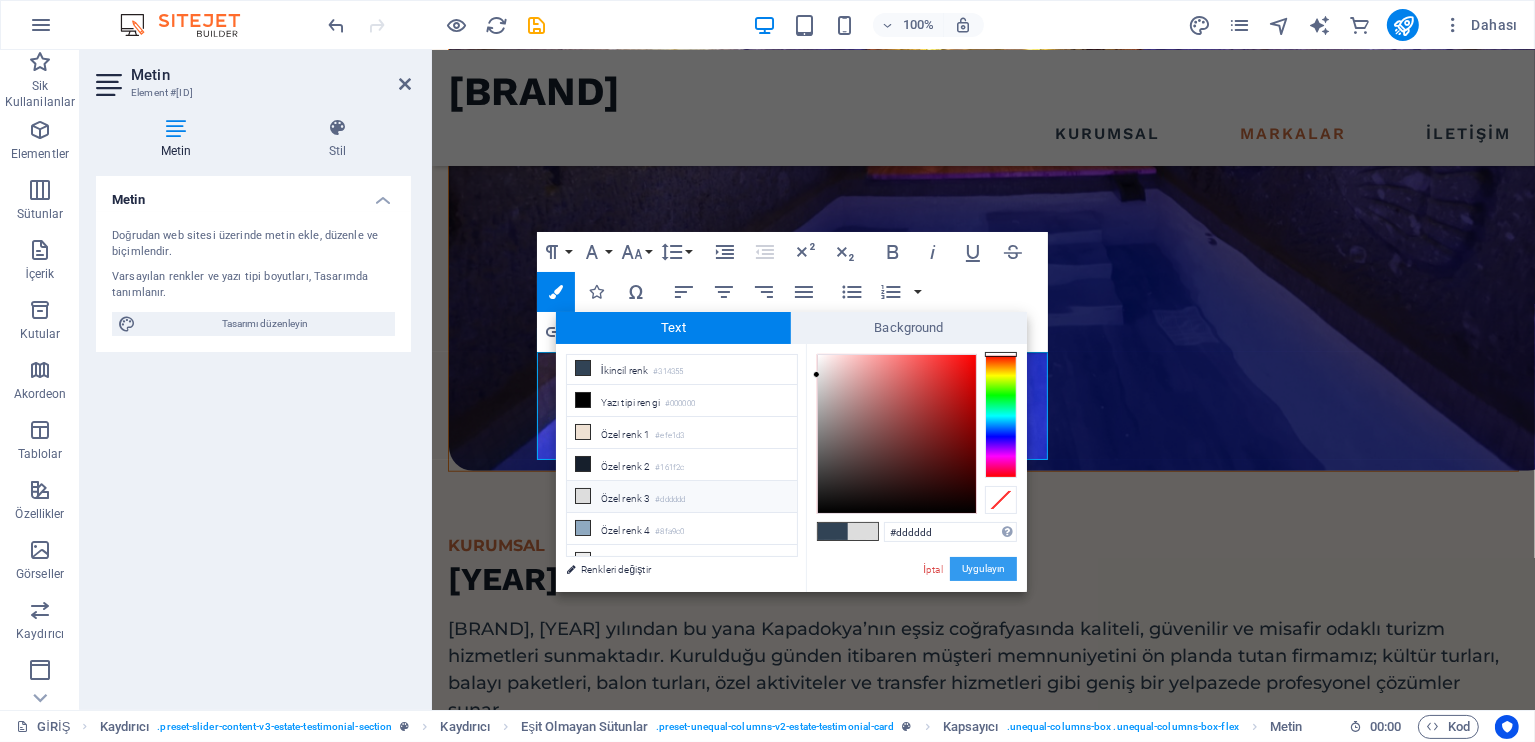 click on "Uygulayın" at bounding box center (983, 569) 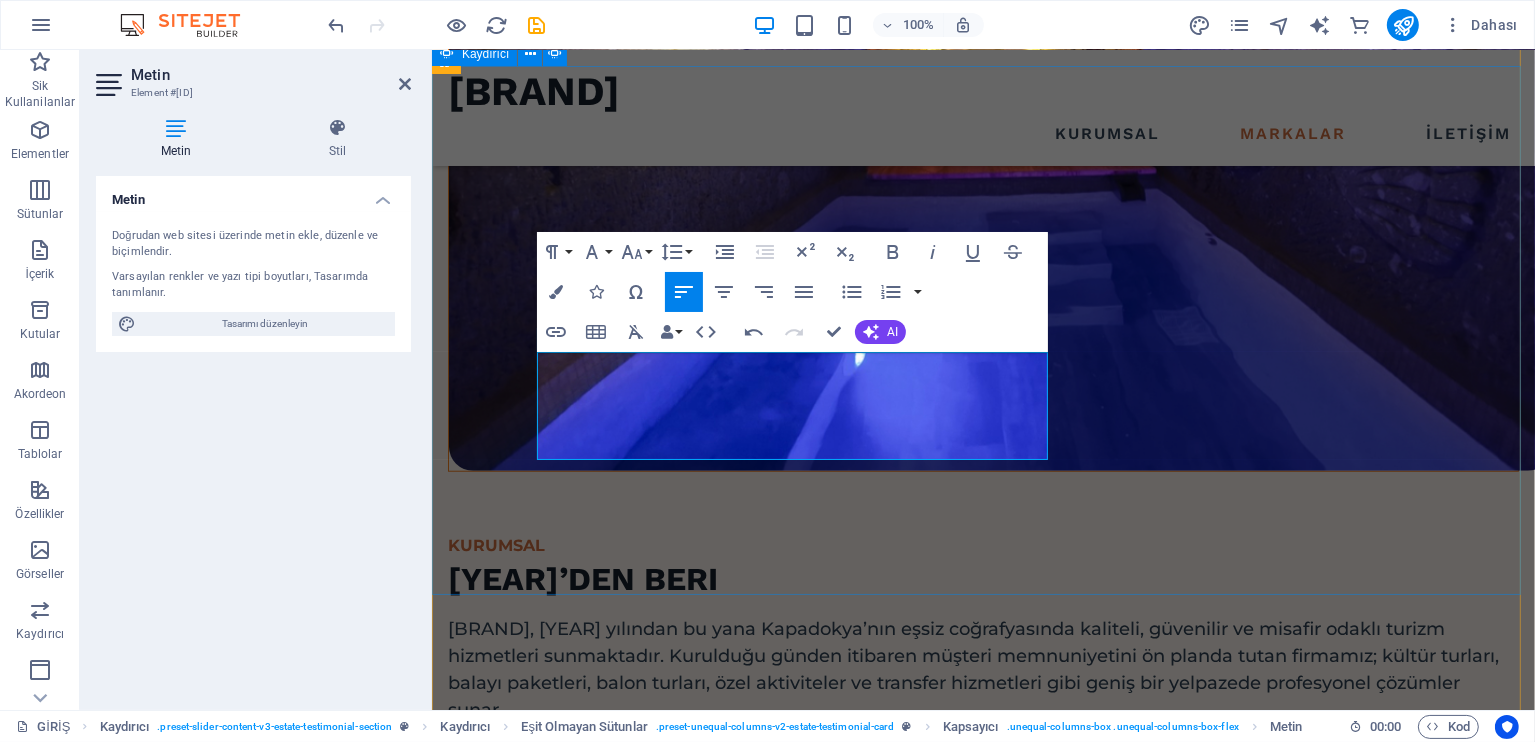 click on "KAPADOKYA BALON REZERVASYON WEB SİTESİNE GİT Lorem ipsum dolor sit amet, consectetur adipiscing elit. Ullamcorper in tortor gravida risus. Enim quisque nulla rhoncus eu placerat bibendum sit nunc faucibus. Arcu neque massa nisl, odio condimentum. KAPADOKYA HOTELS BOOKING WEB SİTESİNE GİT Kapadokya Hotels Booking ile Kapadokya’nın en iyi otellerini keşfedin. Uygun fiyatlar ve kolay rezervasyon imkanıyla hayalinizdeki tatili hemen planlayın, unutulmaz anlar yaşayın. MOON PIECE TRAVEL WEB SİTESİNE GİT Lorem ipsum dolor sit amet, consectetur adipiscing elit. Ullamcorper in tortor gravida risus. Enim quisque nulla rhoncus eu placerat bibendum sit nunc faucibus. Arcu neque massa nisl, odio condimentum. KAPADOKYA BALON REZERVASYON WEB SİTESİNE GİT Lorem ipsum dolor sit amet, consectetur adipiscing elit. Ullamcorper in tortor gravida risus. Enim quisque nulla rhoncus eu placerat bibendum sit nunc faucibus. Arcu neque massa nisl, odio condimentum. KAPADOKYA HOTELS BOOKING WEB SİTESİNE GİT 1 2 3" at bounding box center [982, 1438] 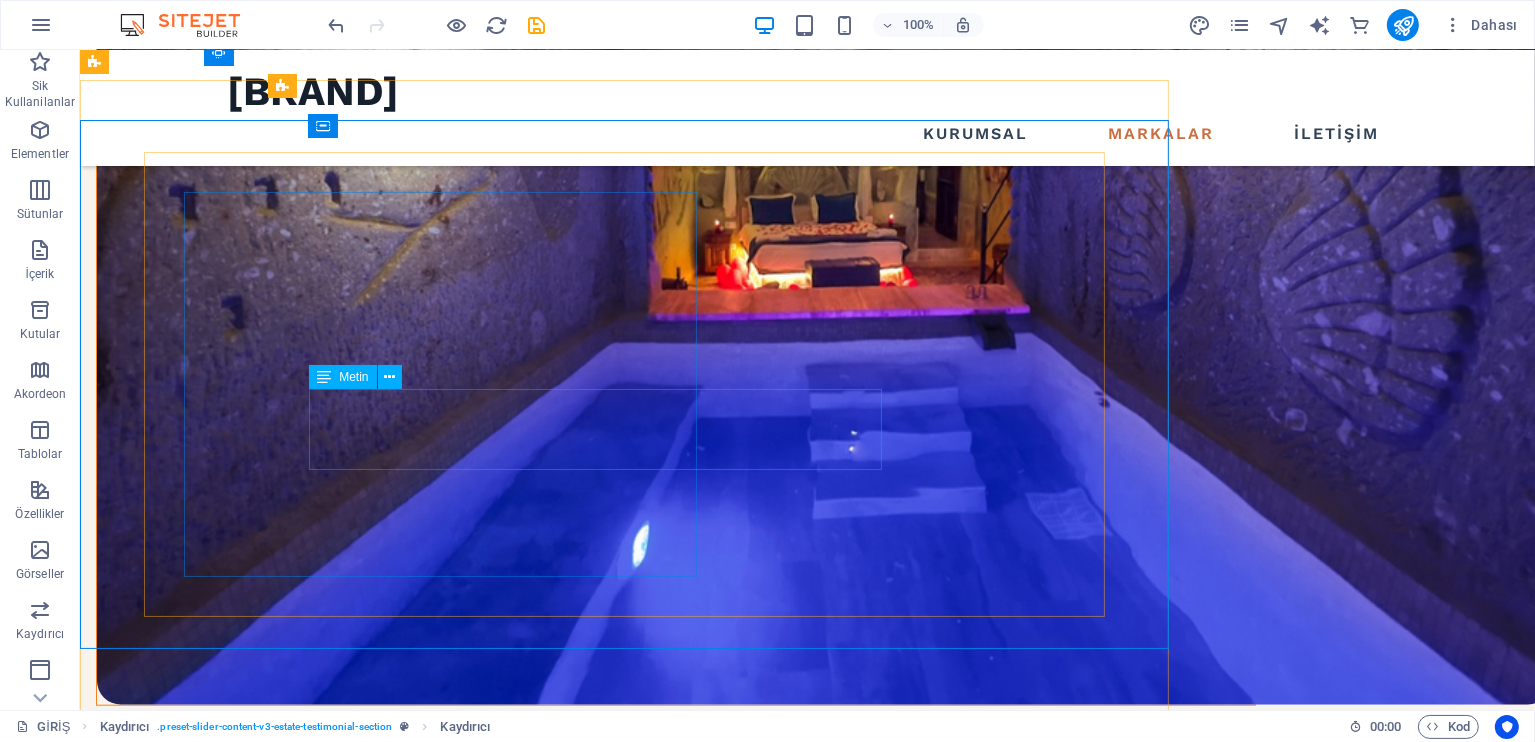 scroll, scrollTop: 1603, scrollLeft: 0, axis: vertical 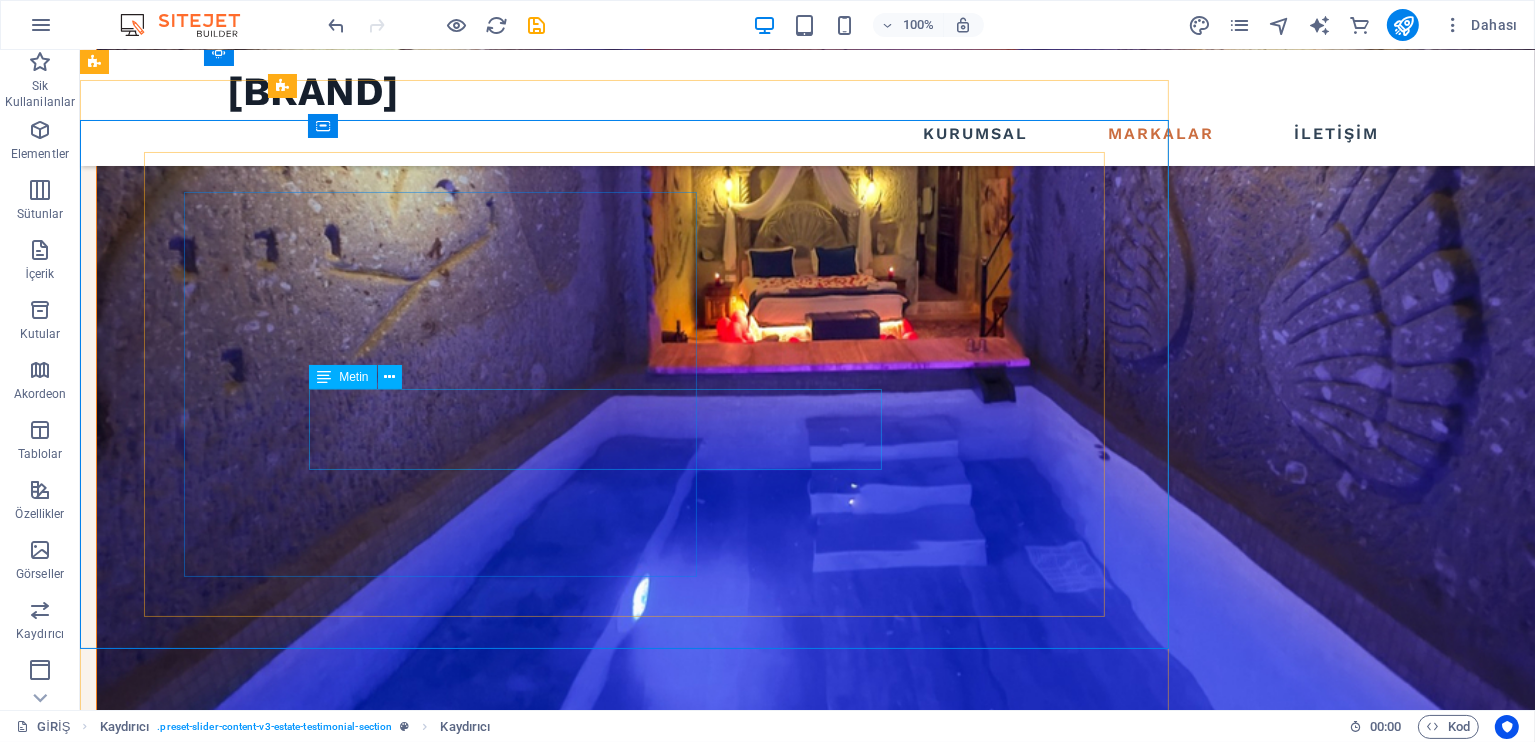 click on "Kapadokya Hotels Booking ile Kapadokya’nın en iyi otellerini keşfedin. Uygun fiyatlar ve kolay rezervasyon imkanıyla hayalinizdeki tatili hemen planlayın, unutulmaz anlar yaşayın." at bounding box center [-417, 3194] 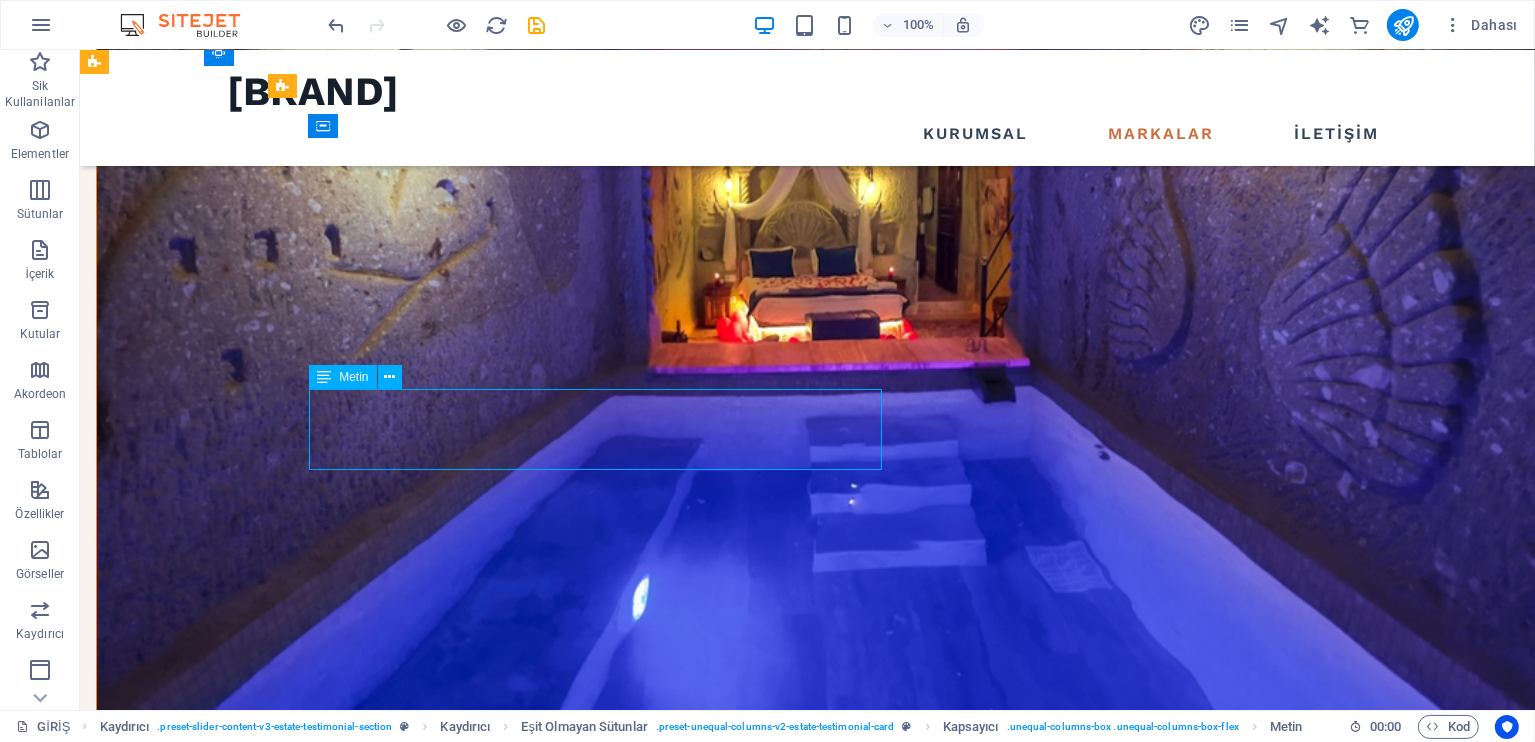 click on "Kapadokya Hotels Booking ile Kapadokya’nın en iyi otellerini keşfedin. Uygun fiyatlar ve kolay rezervasyon imkanıyla hayalinizdeki tatili hemen planlayın, unutulmaz anlar yaşayın." at bounding box center (-417, 3194) 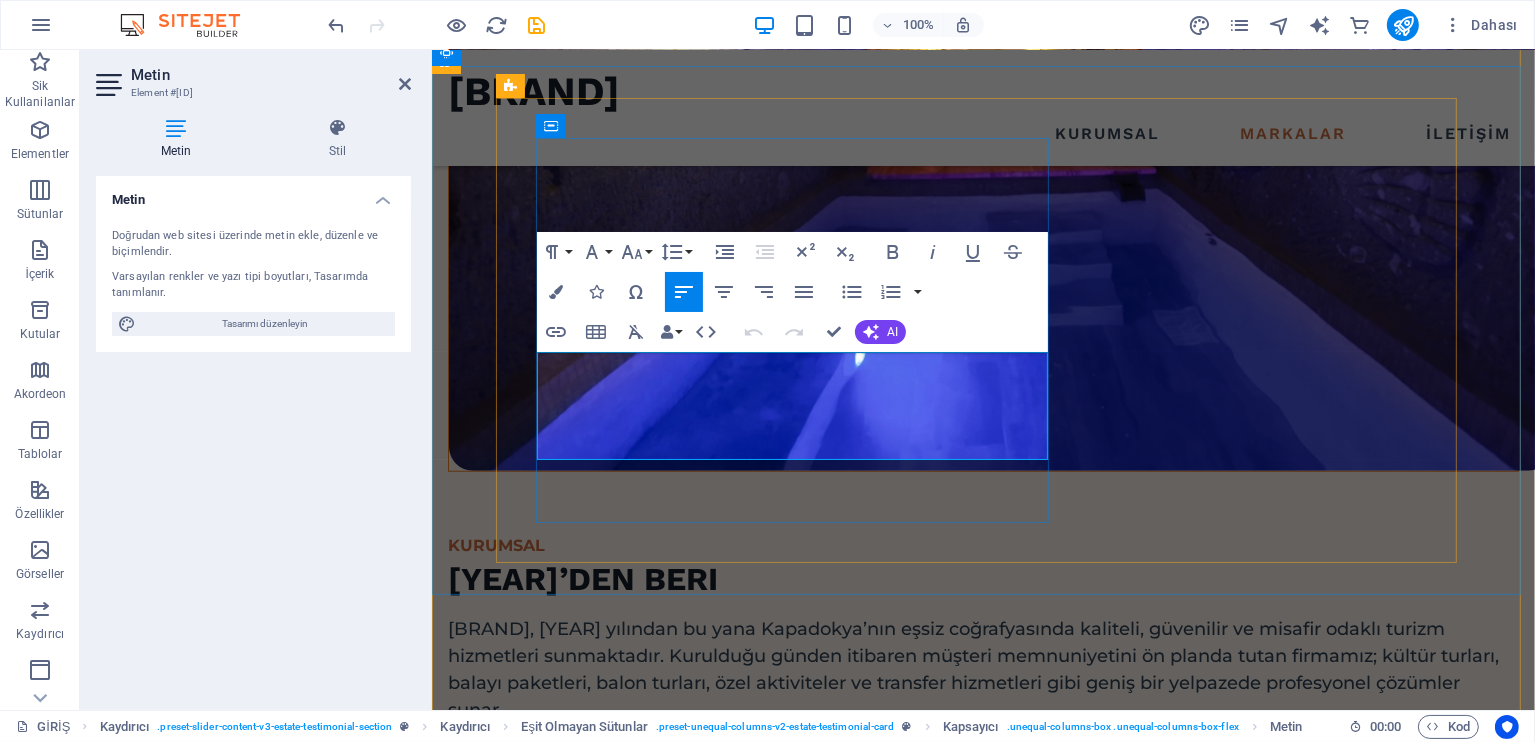 click on "Kapadokya Hotels Booking ile Kapadokya’nın en iyi otellerini keşfedin. Uygun fiyatlar ve kolay rezervasyon imkanıyla hayalinizdeki tatili hemen planlayın, unutulmaz anlar yaşayın." at bounding box center [-146, 2853] 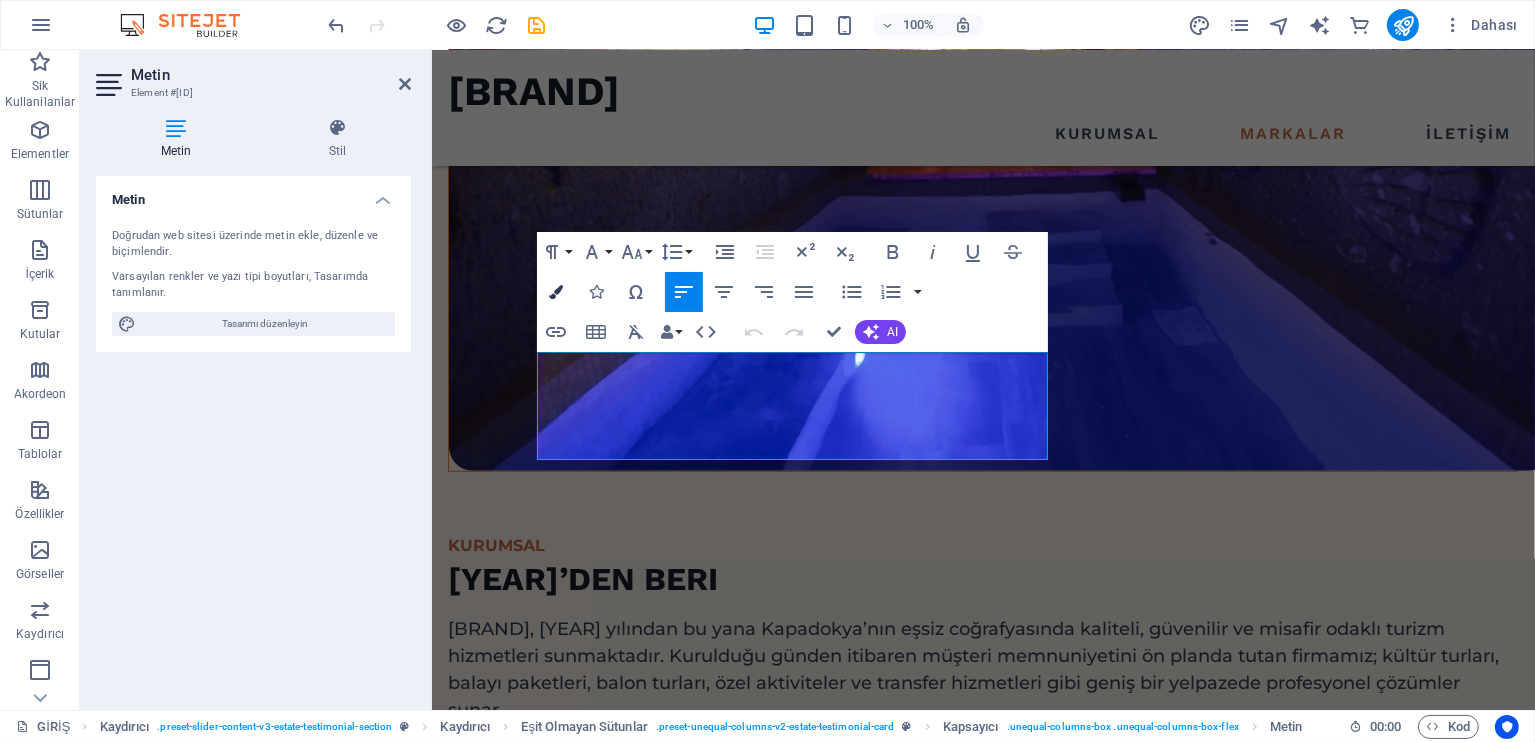 click at bounding box center (556, 292) 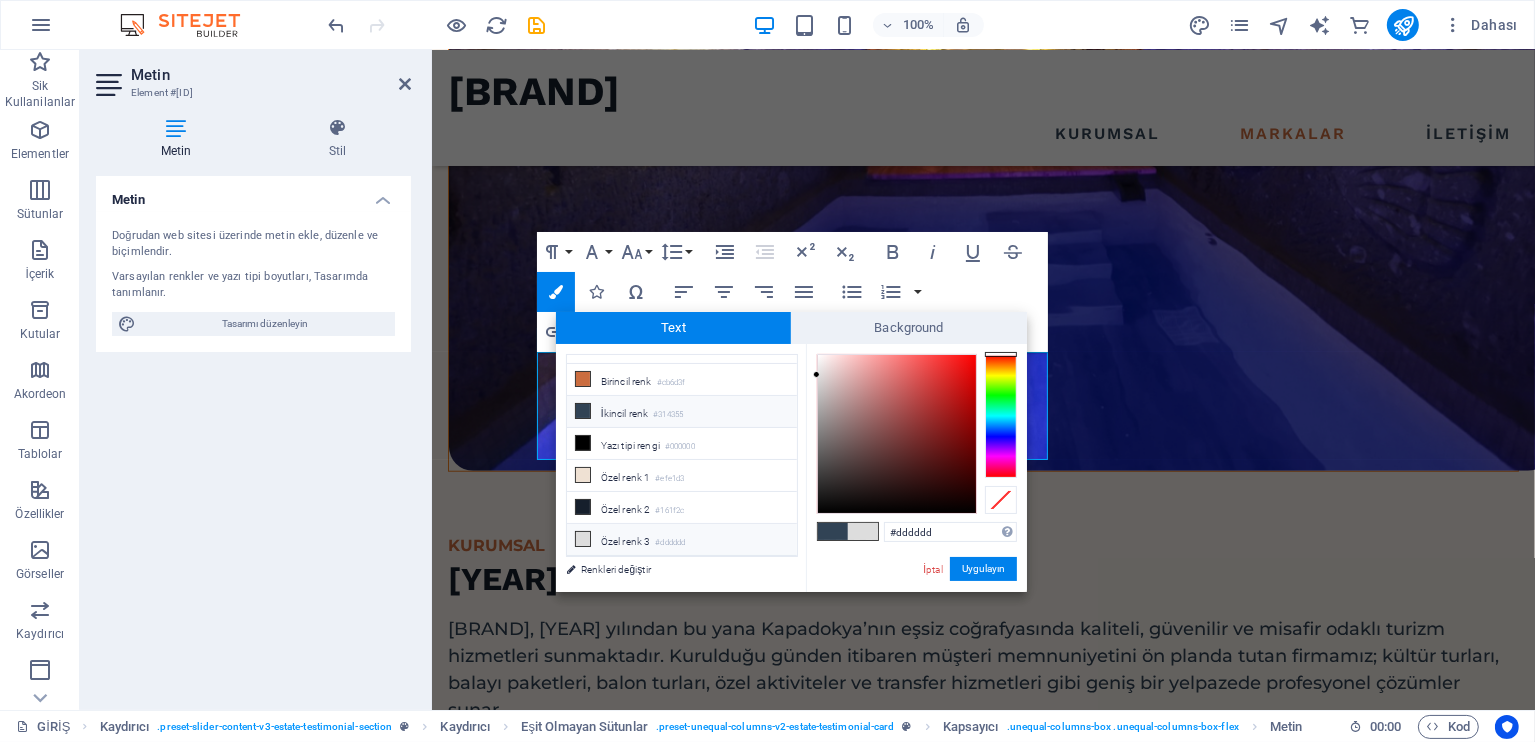 scroll, scrollTop: 75, scrollLeft: 0, axis: vertical 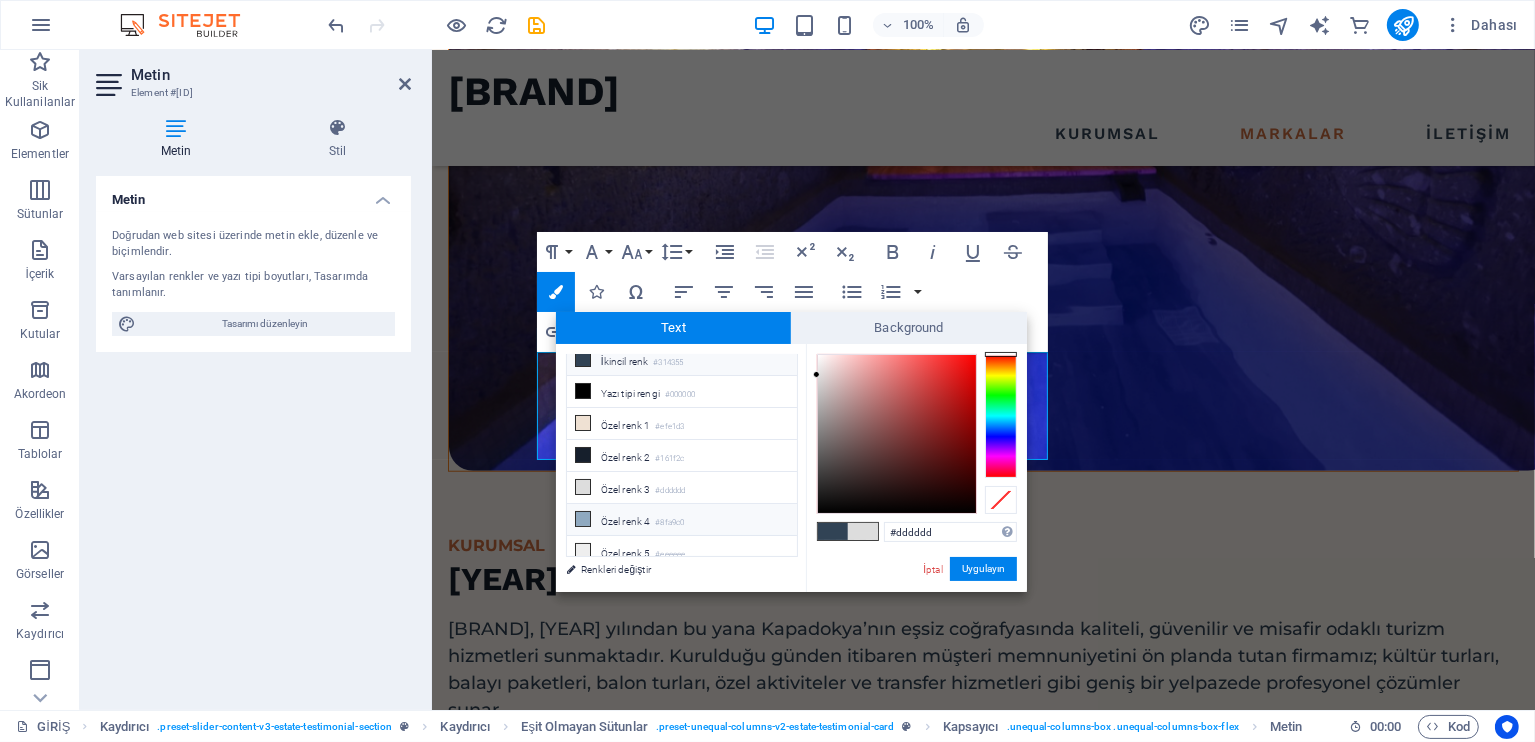 click on "Özel renk 4
#8fa9c0" at bounding box center [682, 520] 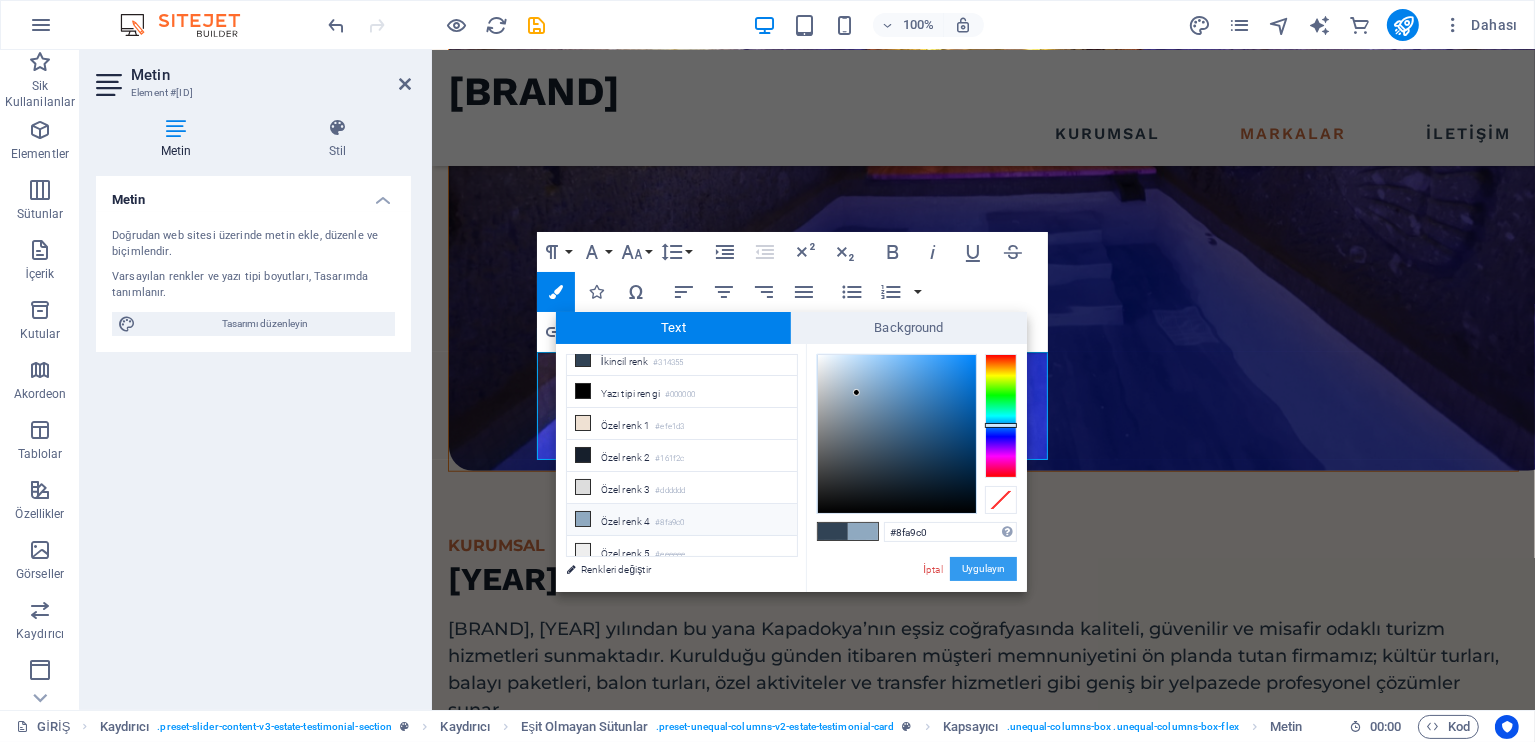 click on "Uygulayın" at bounding box center (983, 569) 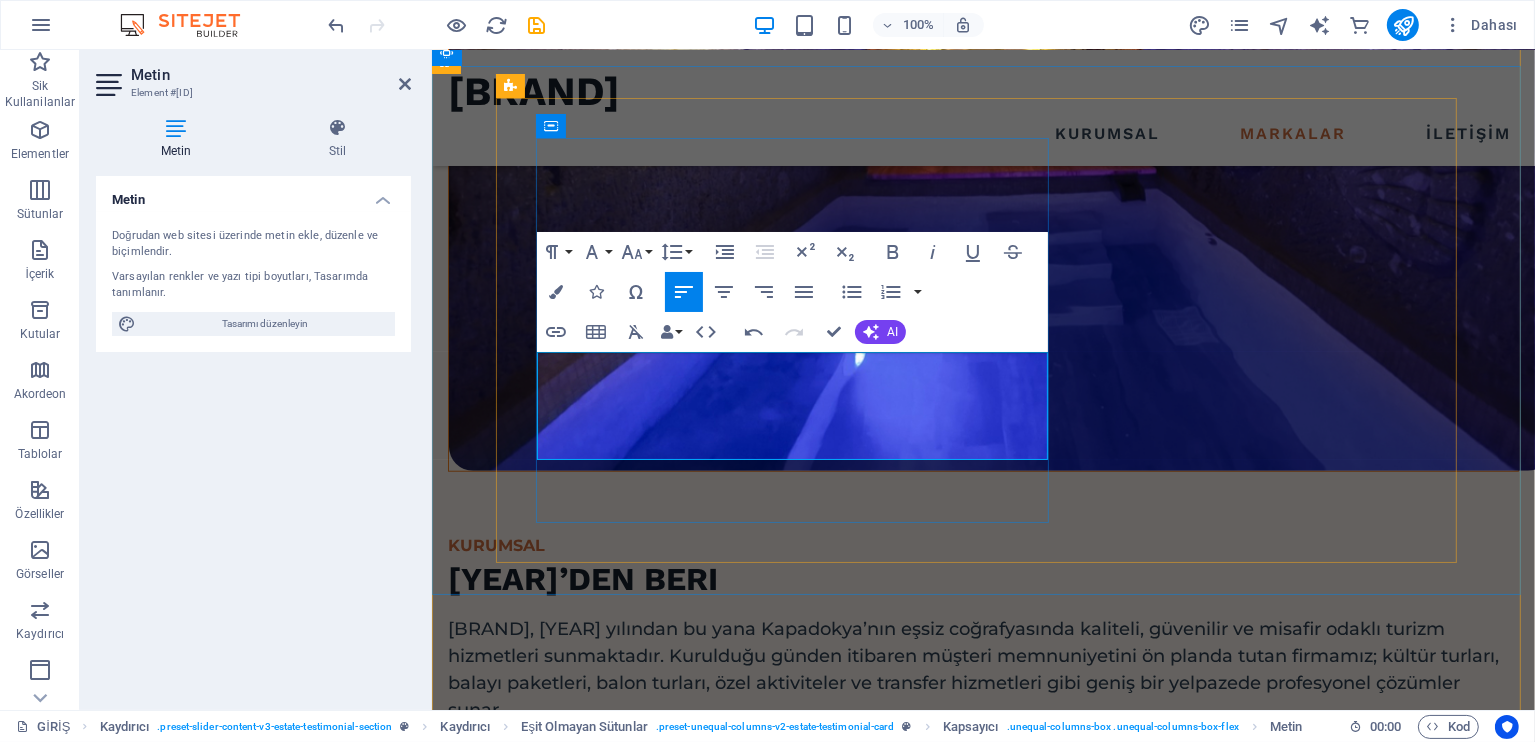click on "Kapadokya Hotels Booking ile Kapadokya’nın en iyi otellerini keşfedin. Uygun fiyatlar ve kolay rezervasyon imkanıyla hayalinizdeki tatili hemen planlayın, unutulmaz anlar yaşayın." at bounding box center [-146, 2853] 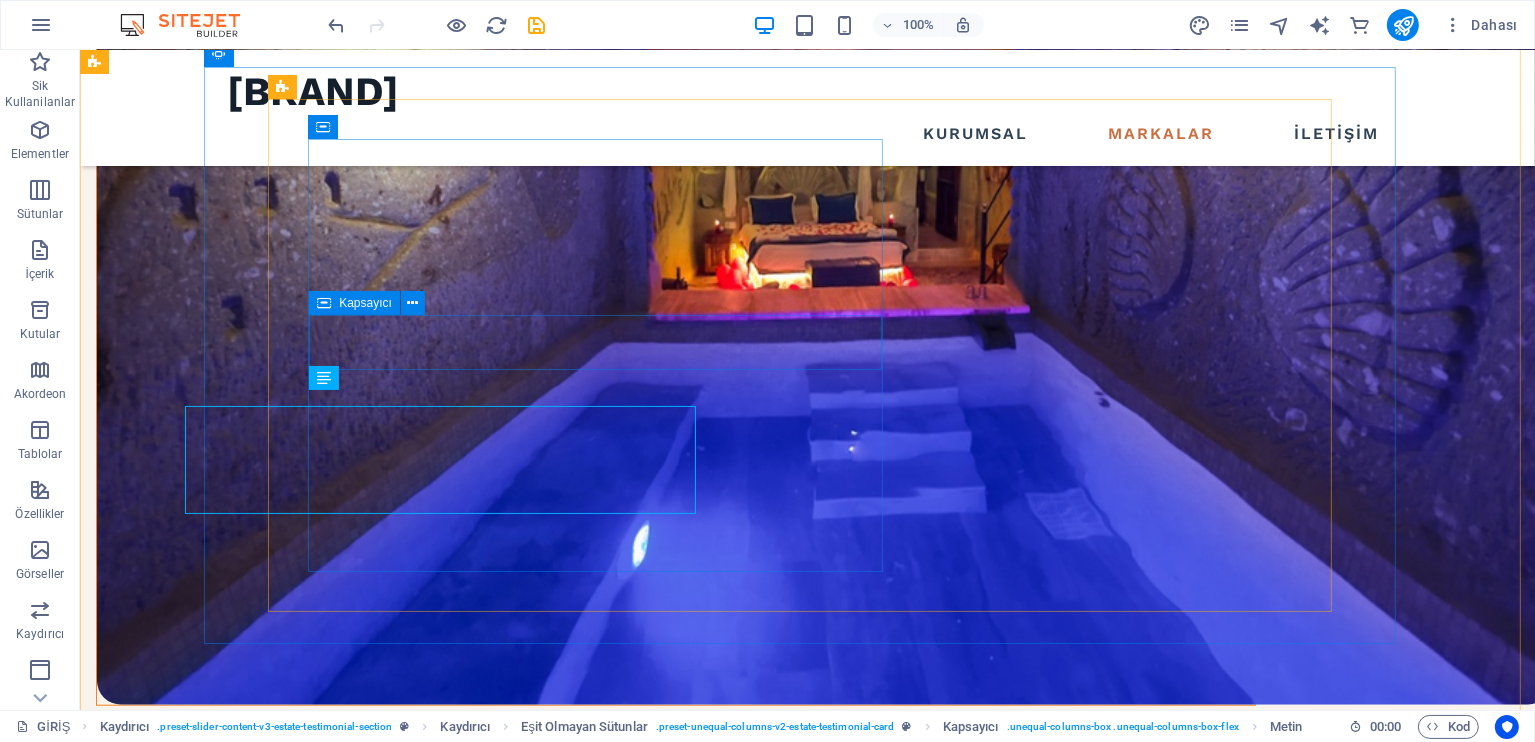 scroll, scrollTop: 1602, scrollLeft: 0, axis: vertical 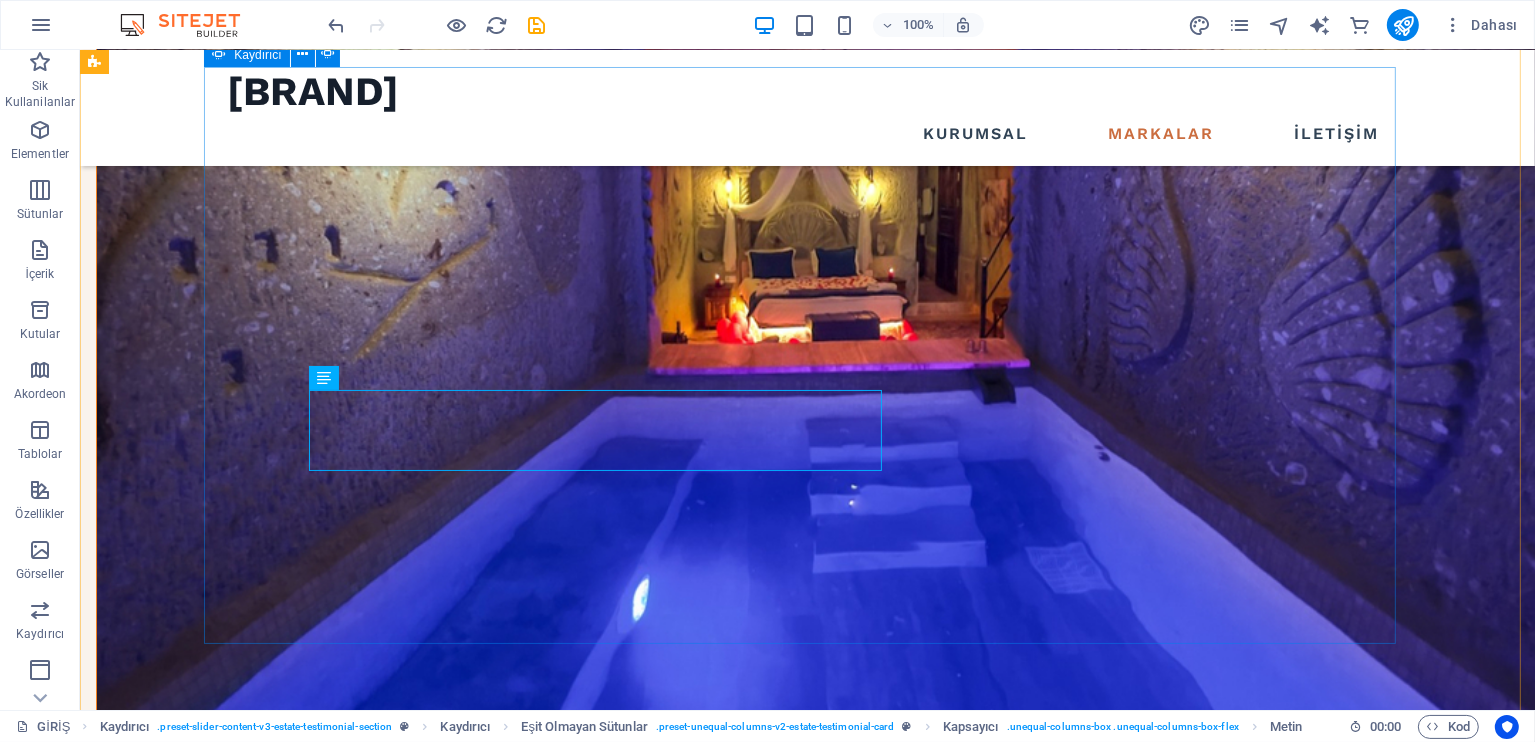 click on "2" at bounding box center (137, -889) 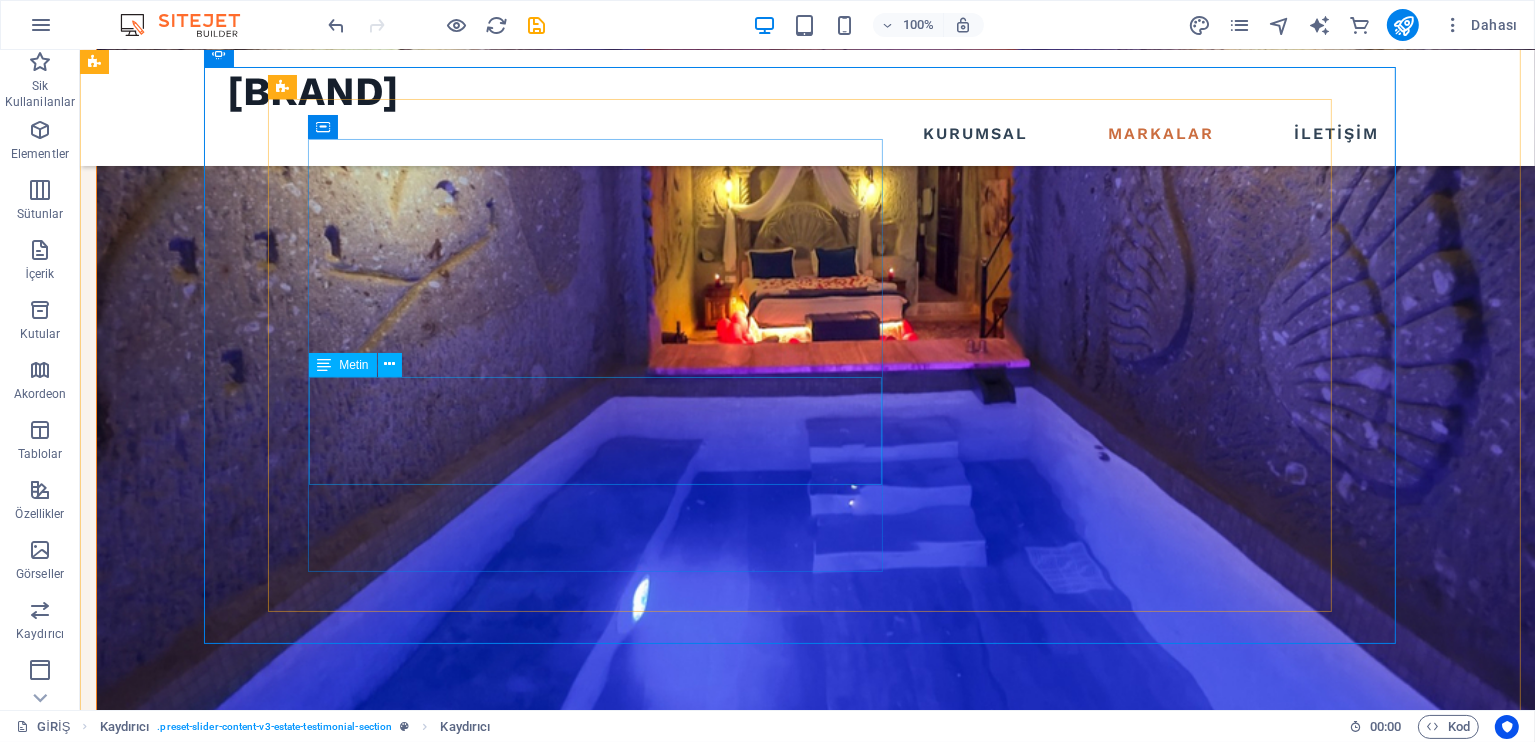 click on "Lorem ipsum dolor sit amet, consectetur adipiscing elit. Ullamcorper in tortor gravida risus. Enim quisque nulla rhoncus eu placerat bibendum sit nunc faucibus. Arcu neque massa nisl, odio condimentum." at bounding box center (-1609, 4688) 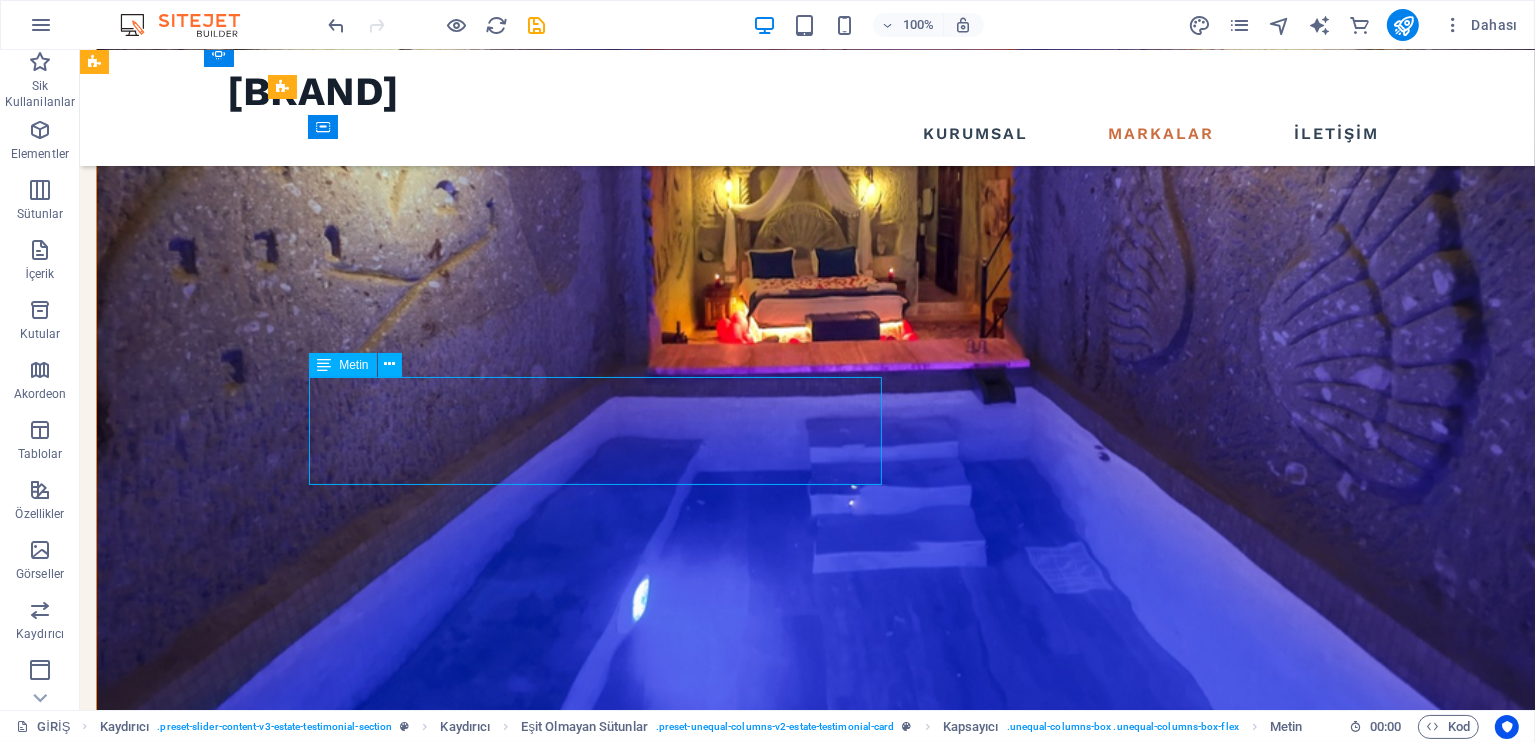 click on "Lorem ipsum dolor sit amet, consectetur adipiscing elit. Ullamcorper in tortor gravida risus. Enim quisque nulla rhoncus eu placerat bibendum sit nunc faucibus. Arcu neque massa nisl, odio condimentum." at bounding box center (-1609, 4688) 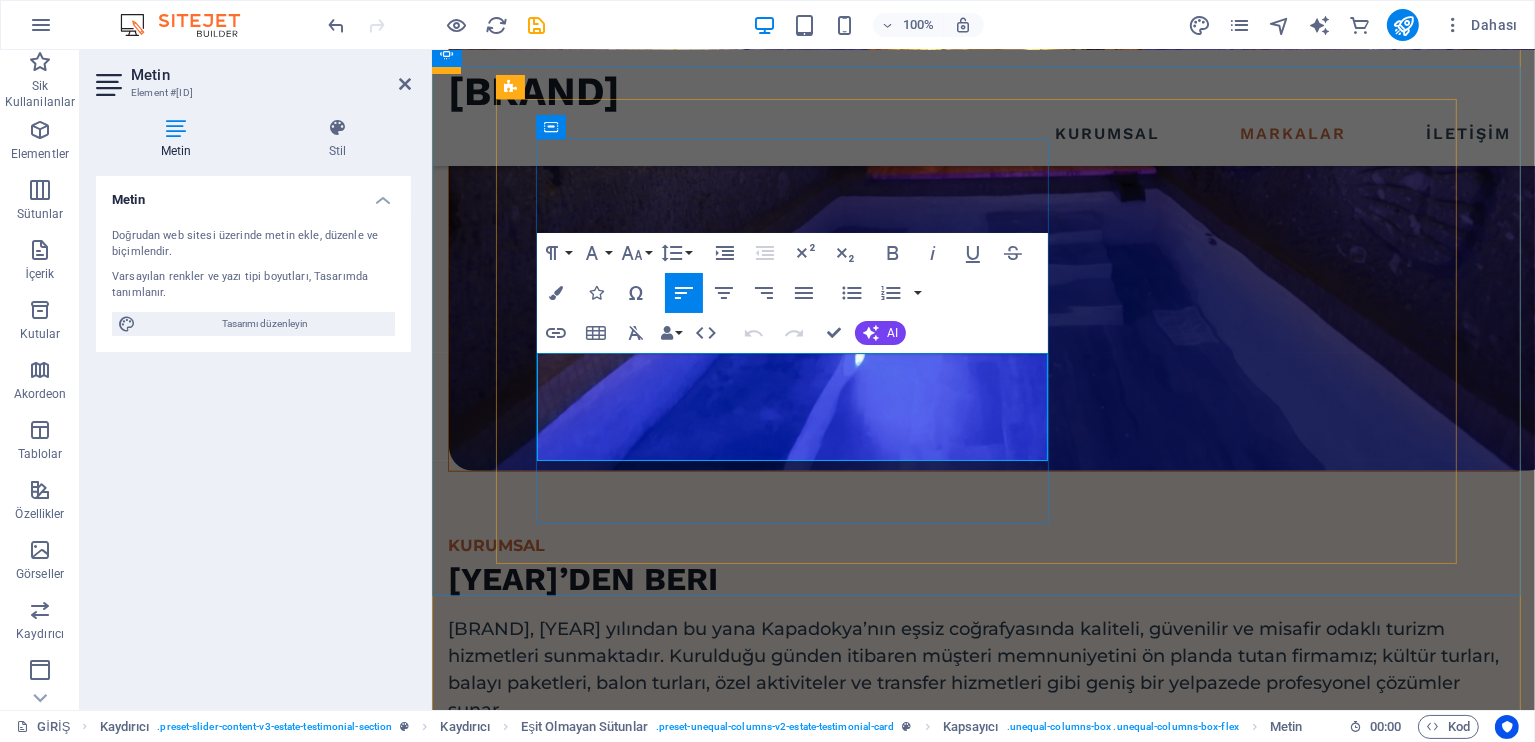 drag, startPoint x: 746, startPoint y: 422, endPoint x: 1105, endPoint y: 401, distance: 359.61368 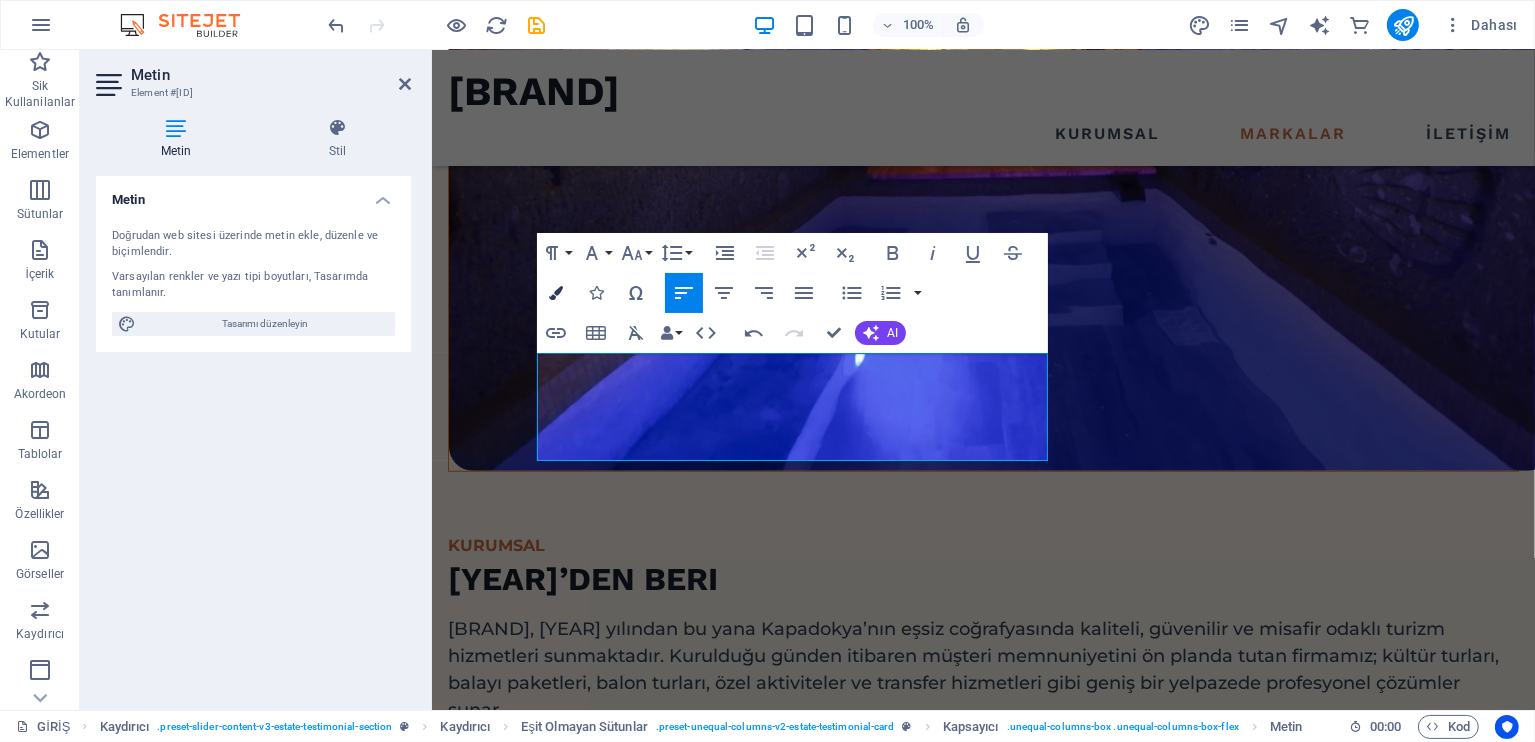 click at bounding box center [556, 293] 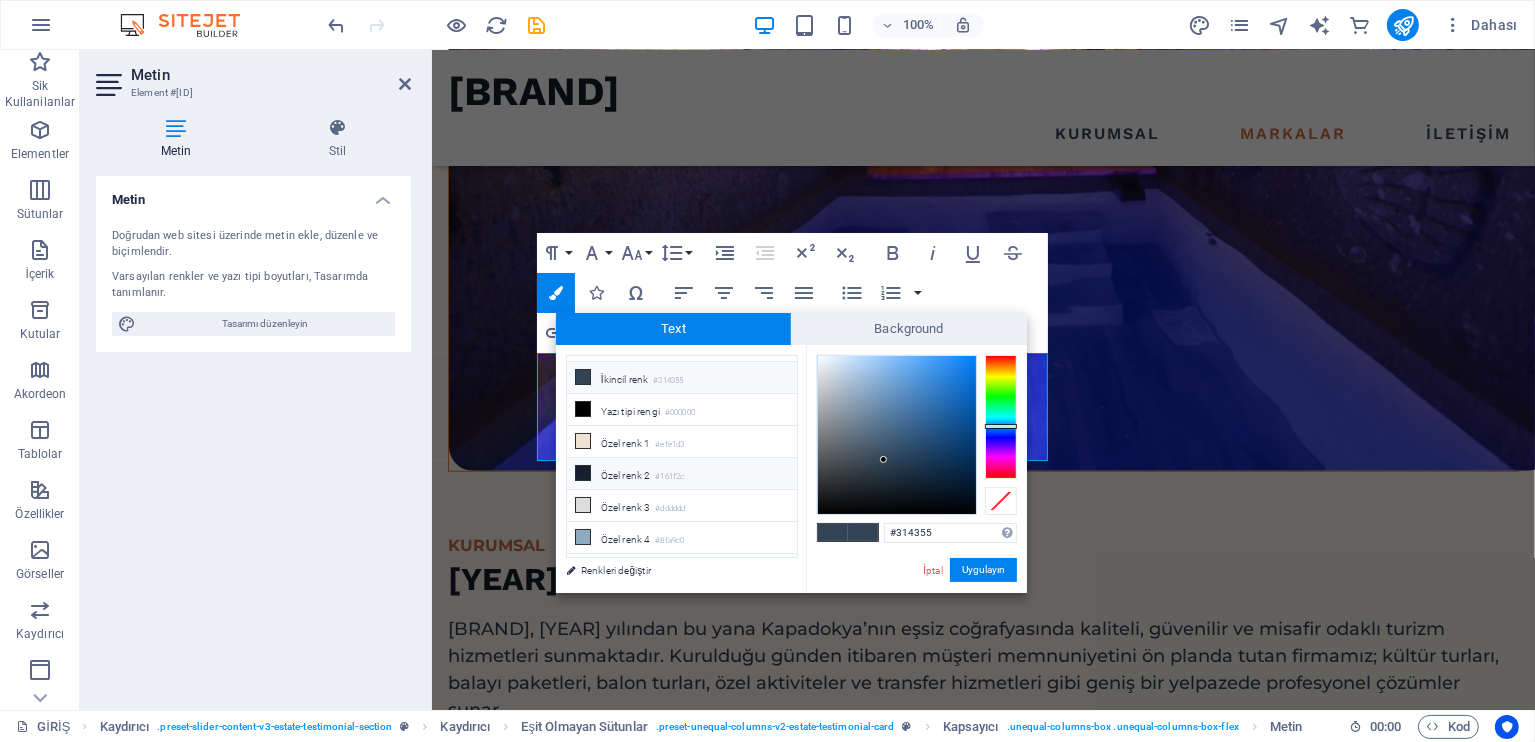 scroll, scrollTop: 76, scrollLeft: 0, axis: vertical 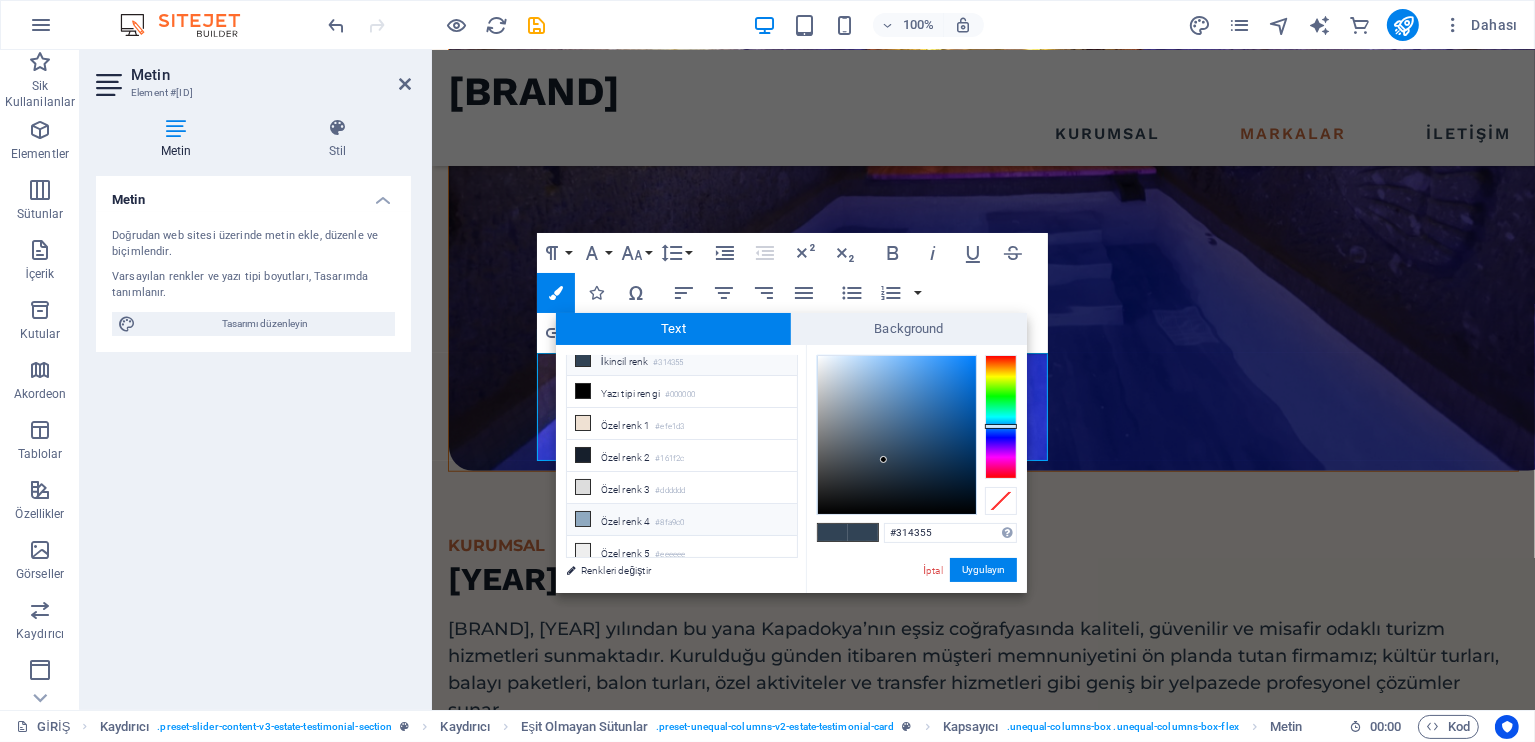 click on "Özel renk 4
#8fa9c0" at bounding box center [682, 520] 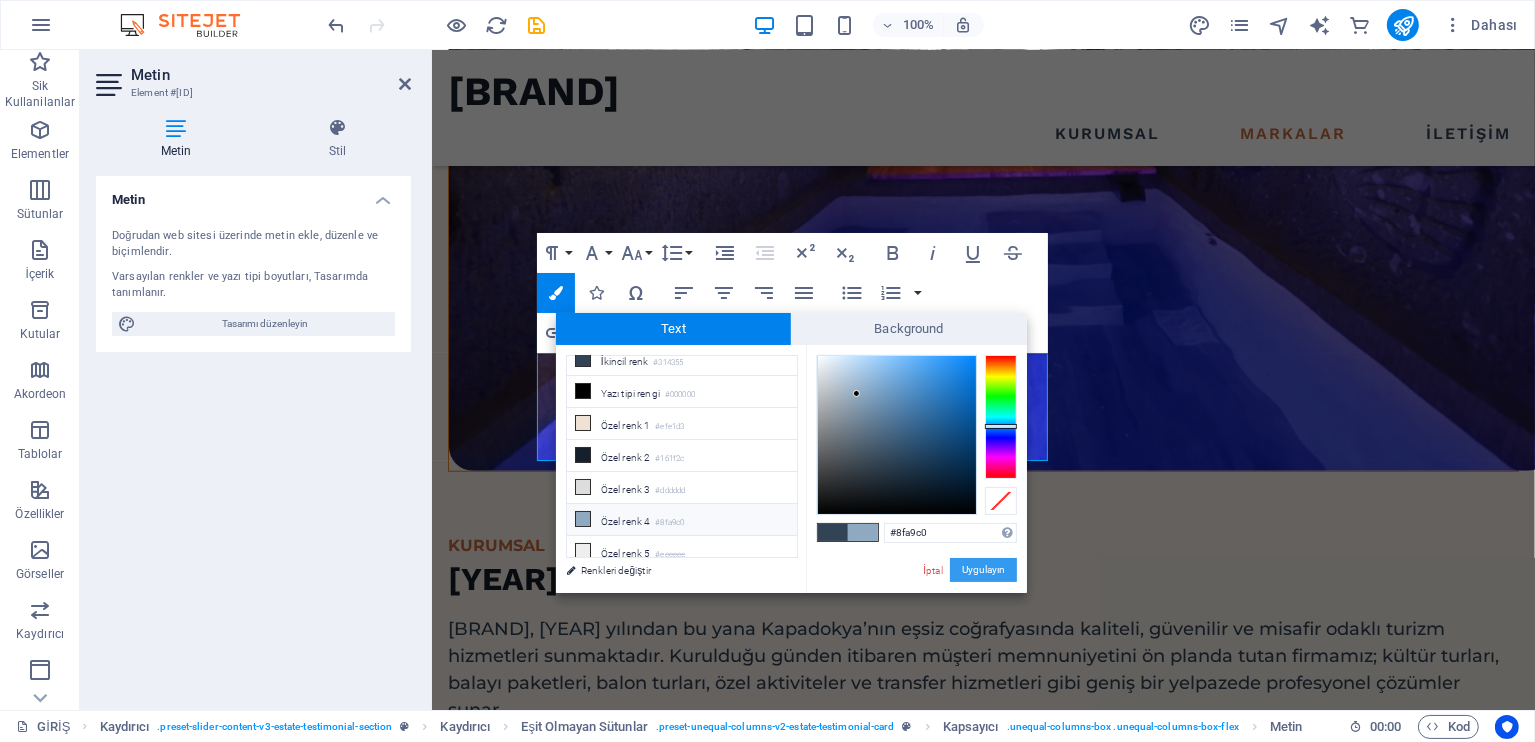 click on "Uygulayın" at bounding box center [983, 570] 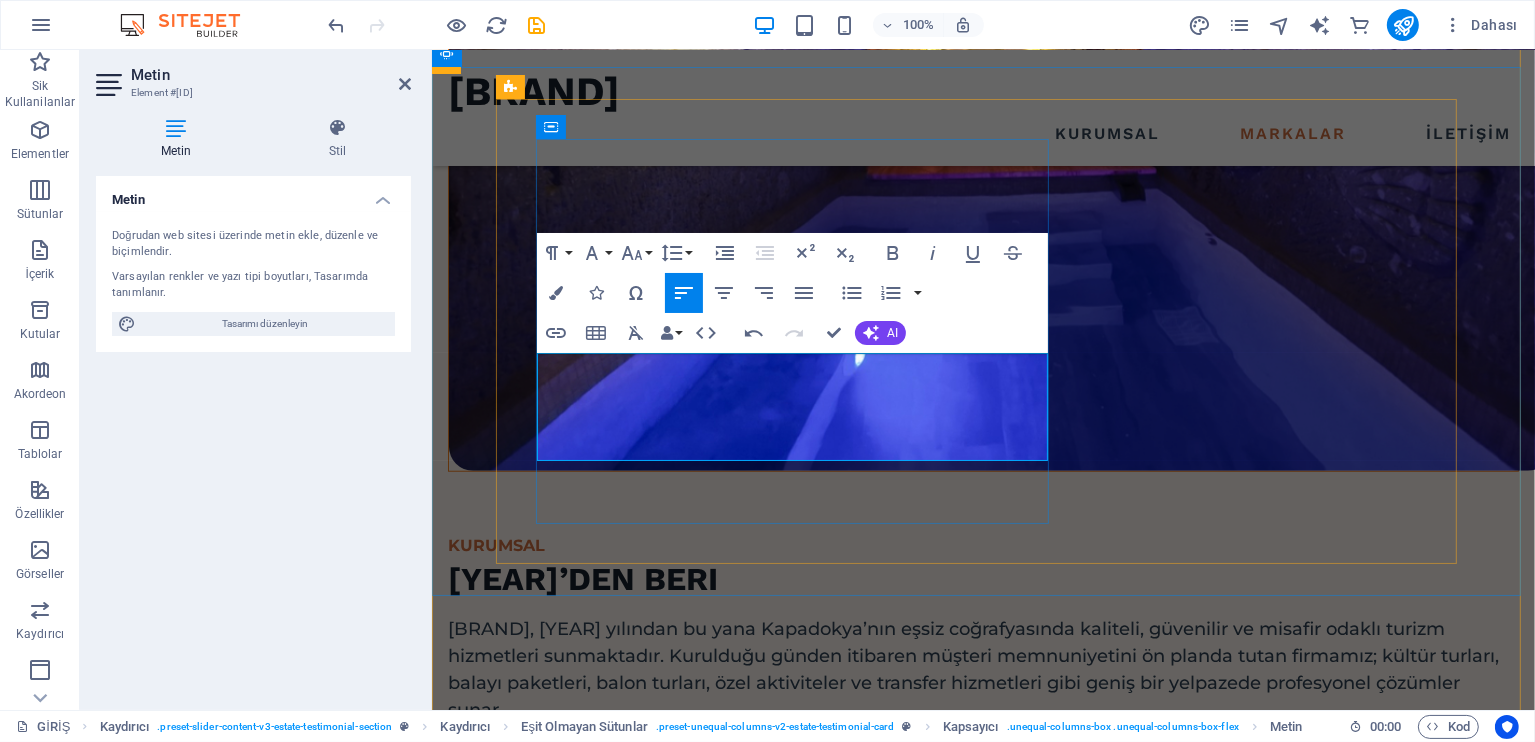 click on "Moonpiece Travel ile Kapadokya’da tur, konaklama ve özel aktiviteleri kolayca planlayın. Profesyonel hizmet ve uygun fiyatlarla tatilinizi keyifli hale getirin, unutulmaz anılar biriktirin.​ ​" at bounding box center (-1235, 4239) 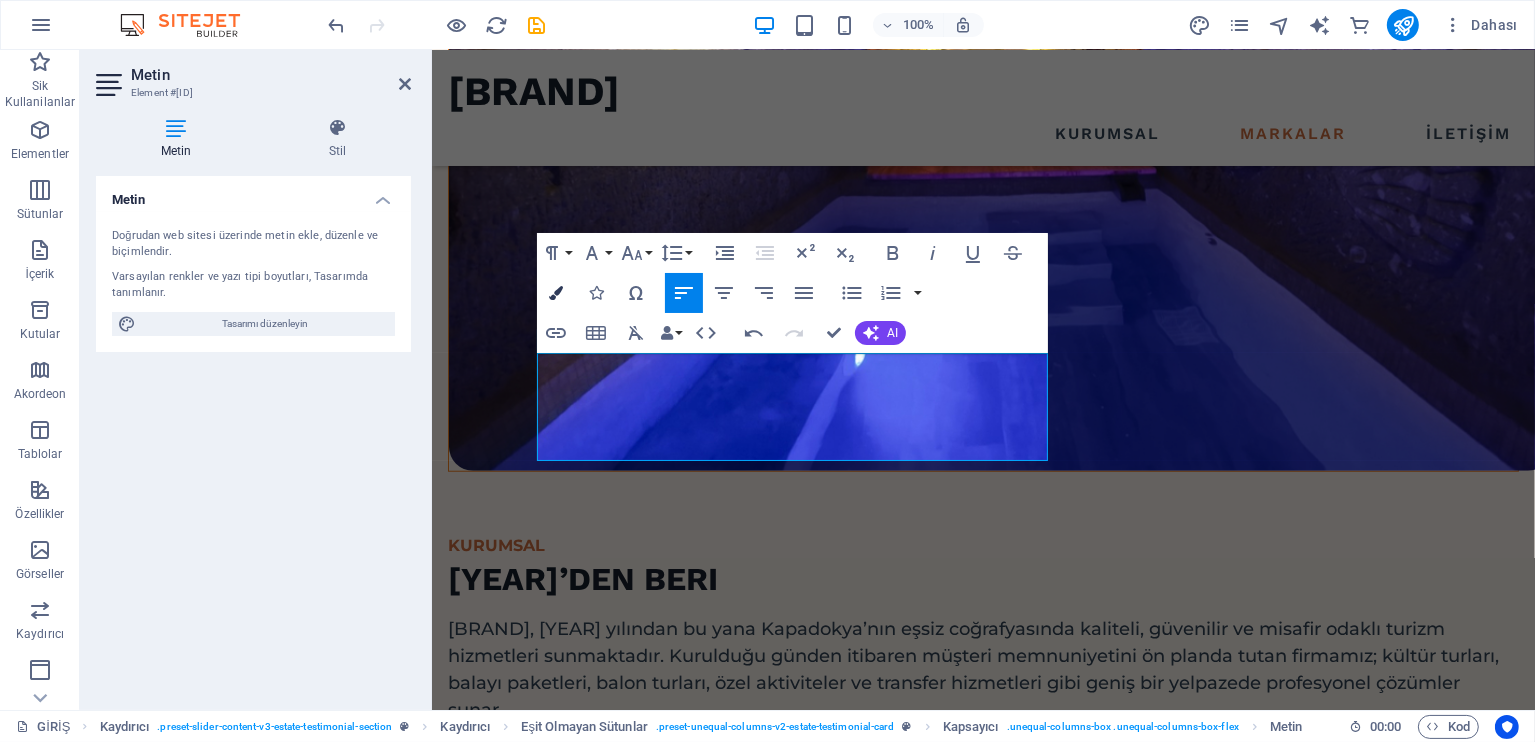 click on "Colors" at bounding box center (556, 293) 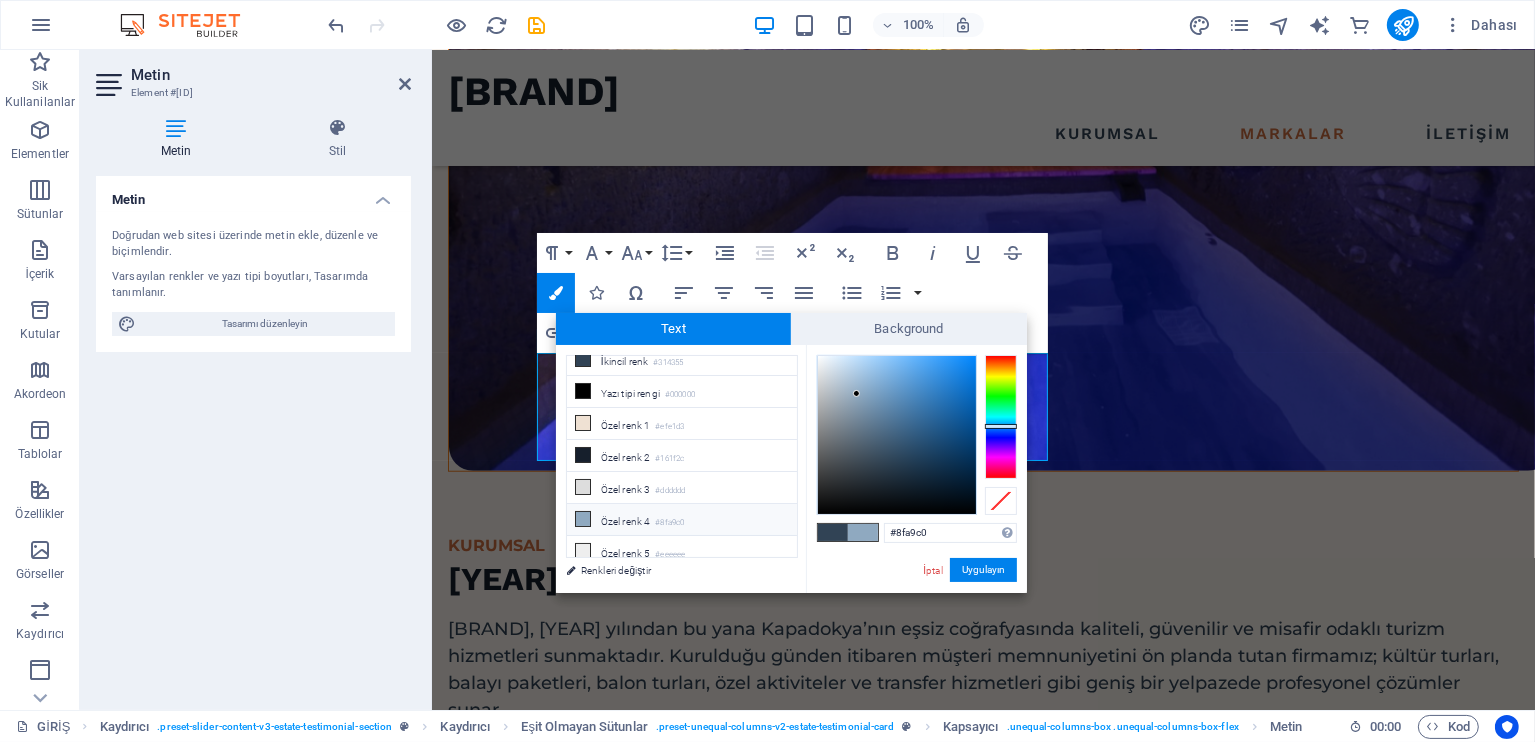 click on "#8fa9c0" at bounding box center [669, 523] 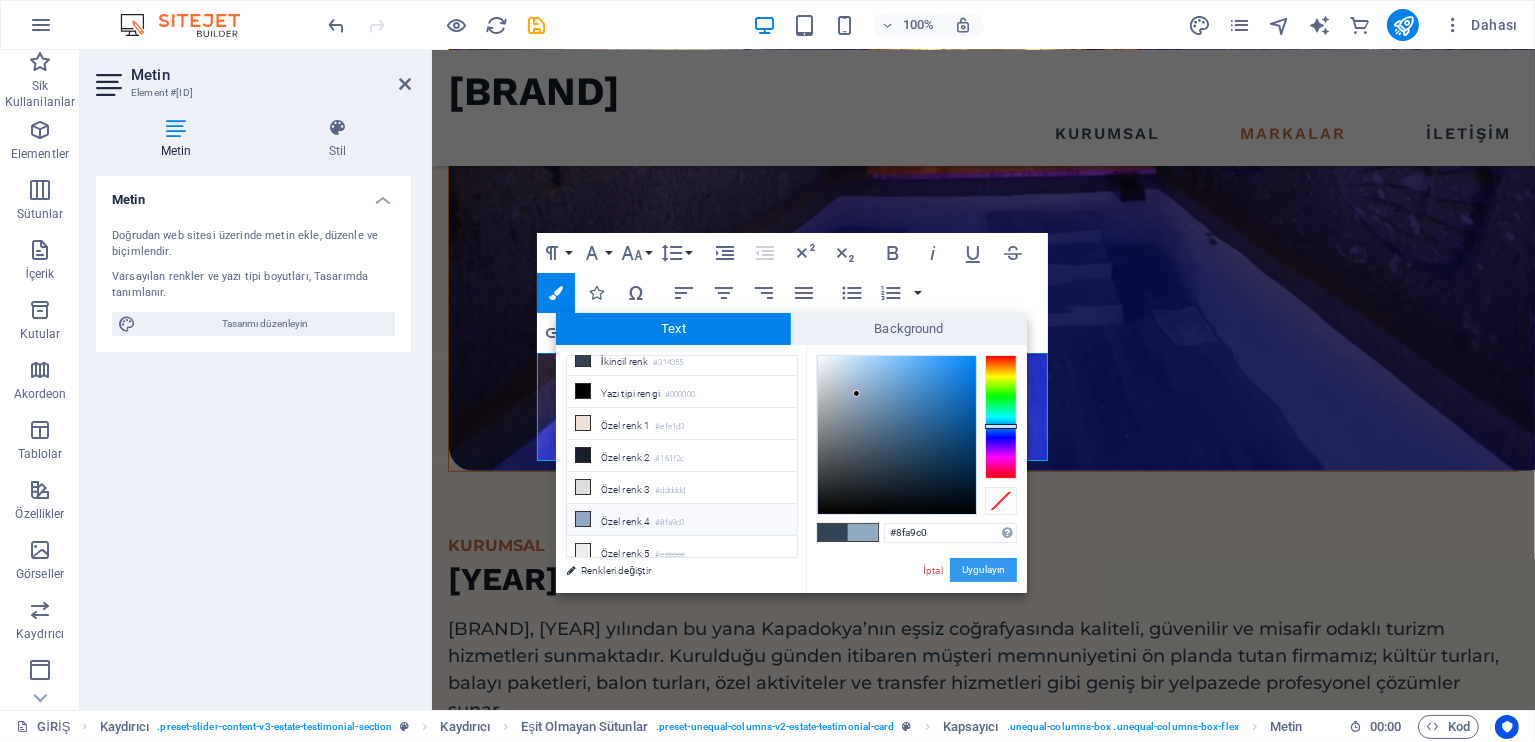 click on "Uygulayın" at bounding box center (983, 570) 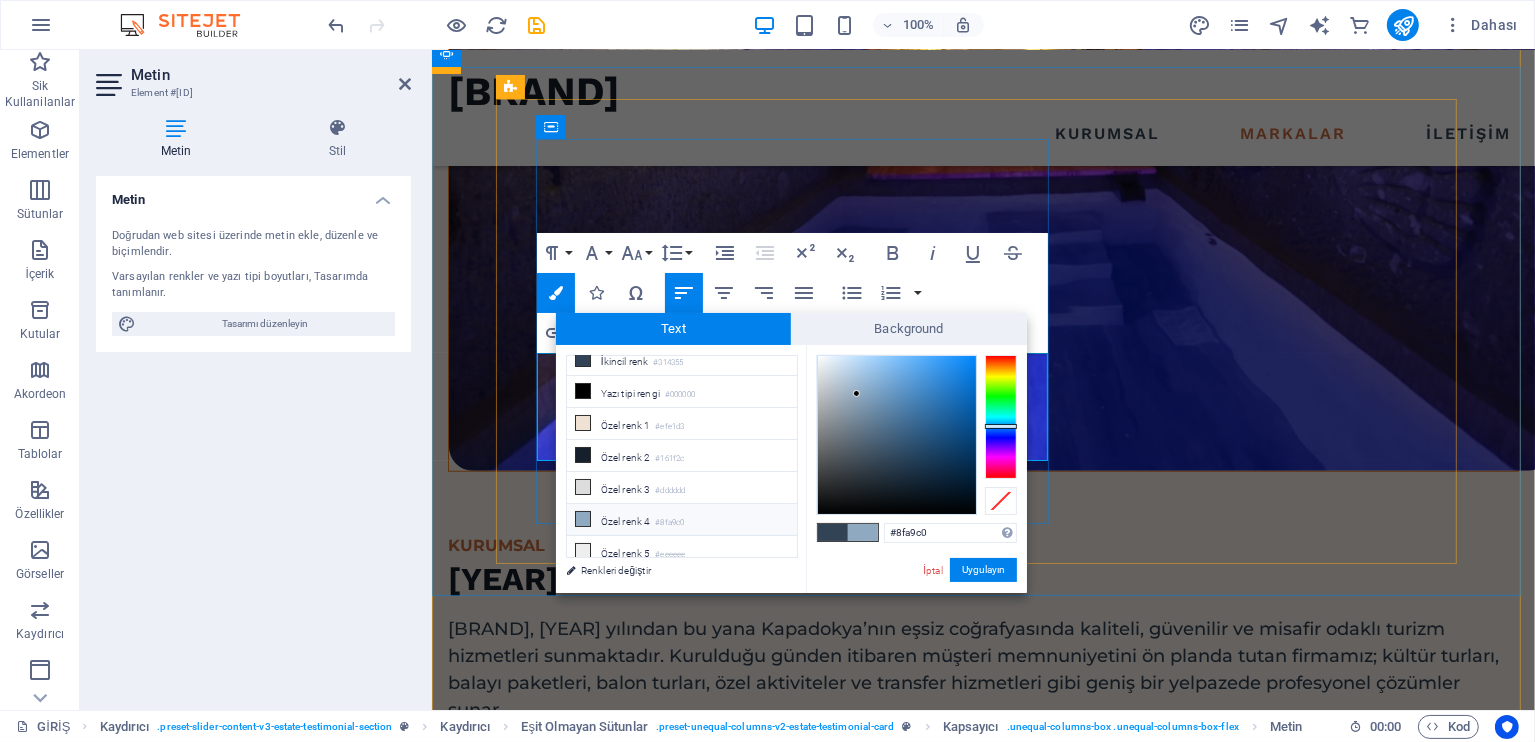 click on "​ Moonpiece Travel ile Kapadokya’da tur, konaklama ve özel aktiviteleri kolayca planlayın. Profesyonel hizmet ve uygun fiyatlarla tatilinizi keyifli hale getirin, unutulmaz anılar biriktirin.​​ ​" at bounding box center (-1235, 4239) 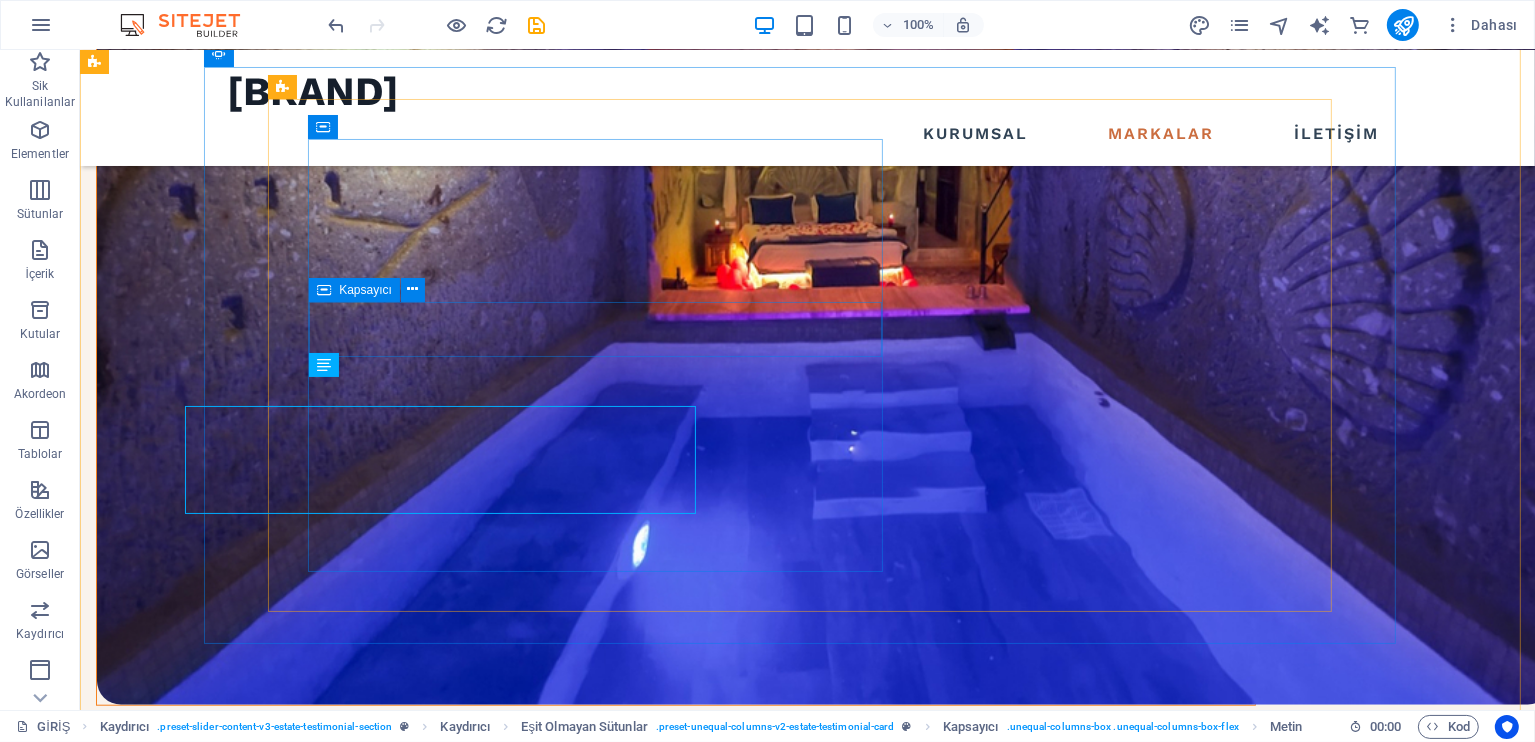 scroll, scrollTop: 1602, scrollLeft: 0, axis: vertical 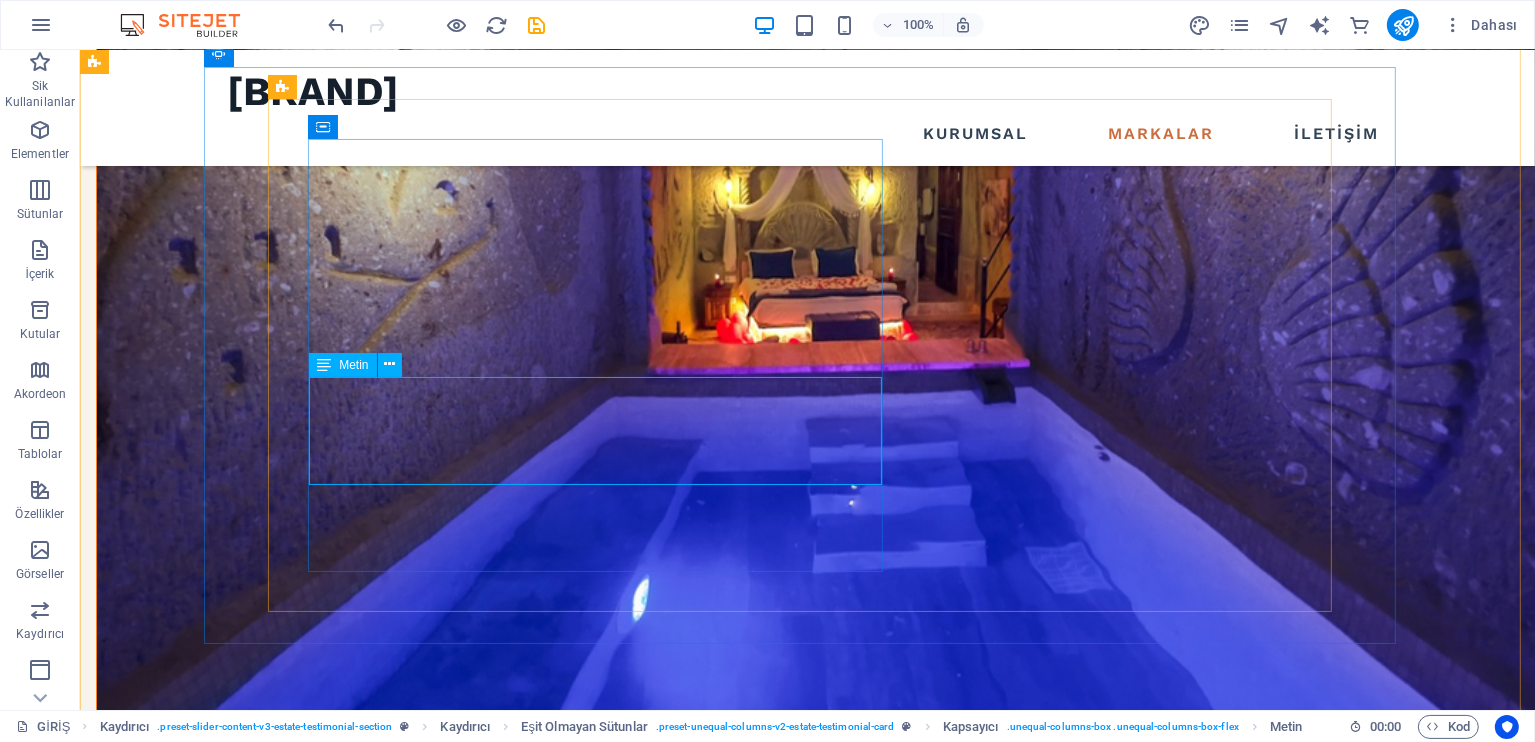 click on "Moonpiece Travel ile Kapadokya’da tur, konaklama ve özel aktiviteleri kolayca planlayın. Profesyonel hizmet ve uygun fiyatlarla tatilinizi keyifli hale getirin, unutulmaz anılar biriktirin." at bounding box center (-1609, 4675) 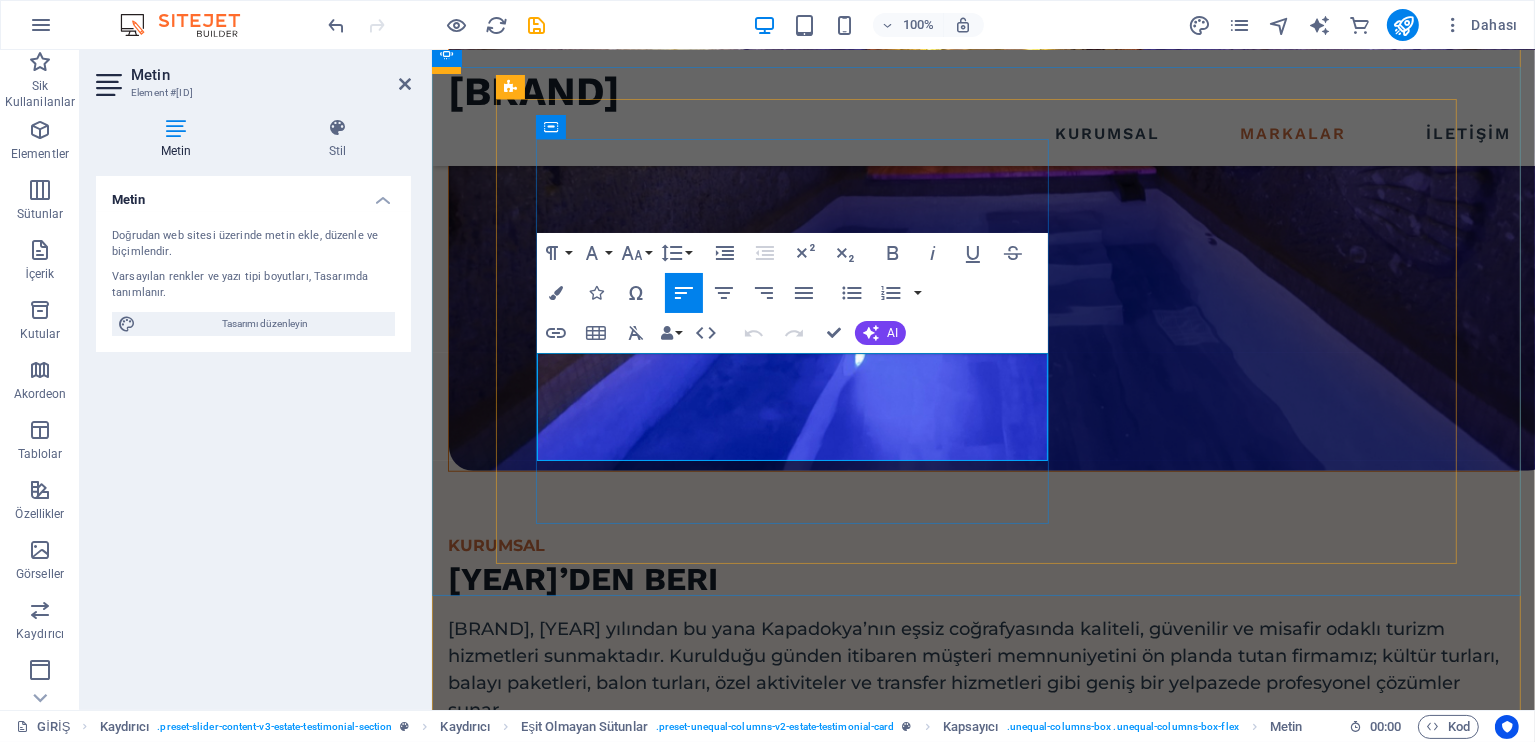 click on "Moonpiece Travel ile Kapadokya’da tur, konaklama ve özel aktiviteleri kolayca planlayın. Profesyonel hizmet ve uygun fiyatlarla tatilinizi keyifli hale getirin, unutulmaz anılar biriktirin." at bounding box center (-1235, 4239) 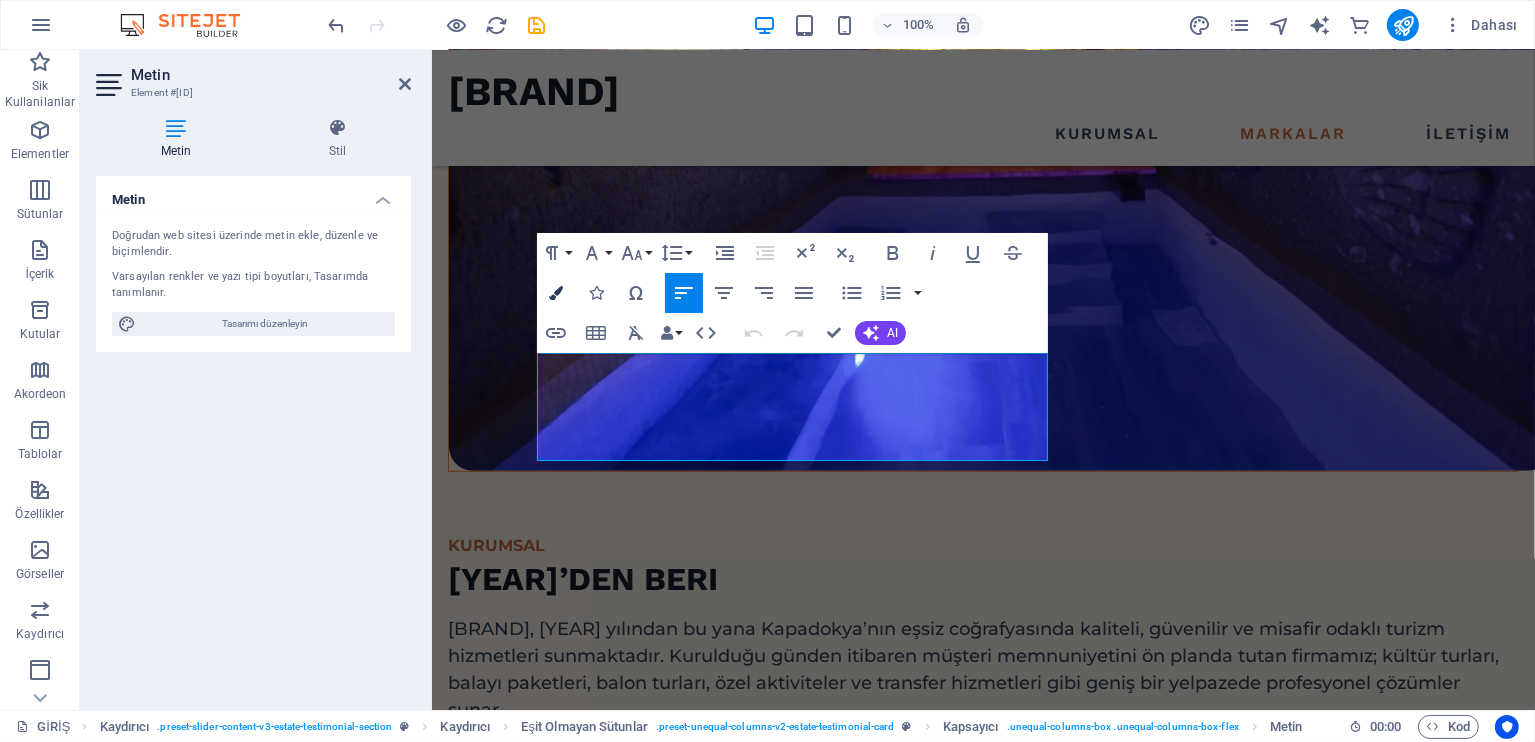 click at bounding box center [556, 293] 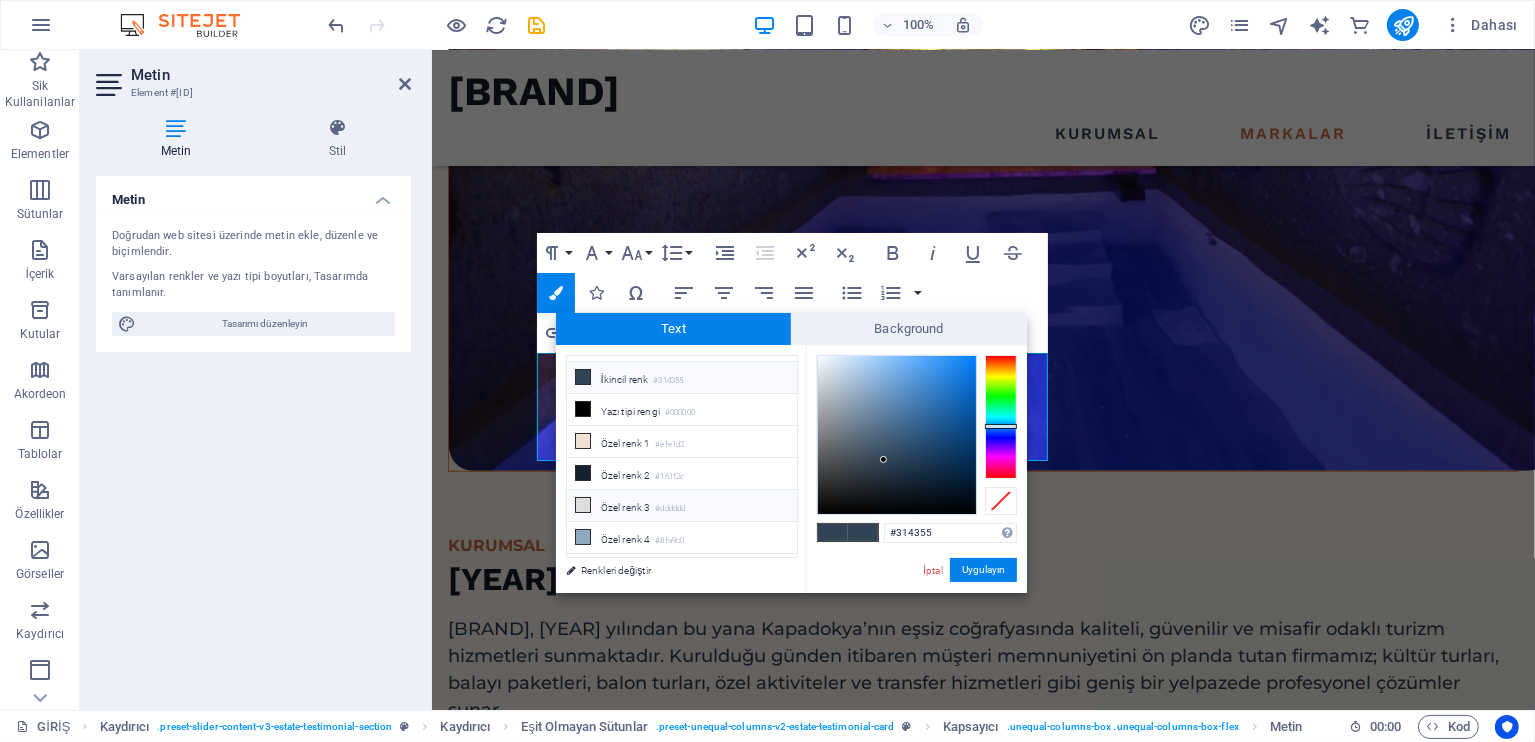 scroll, scrollTop: 76, scrollLeft: 0, axis: vertical 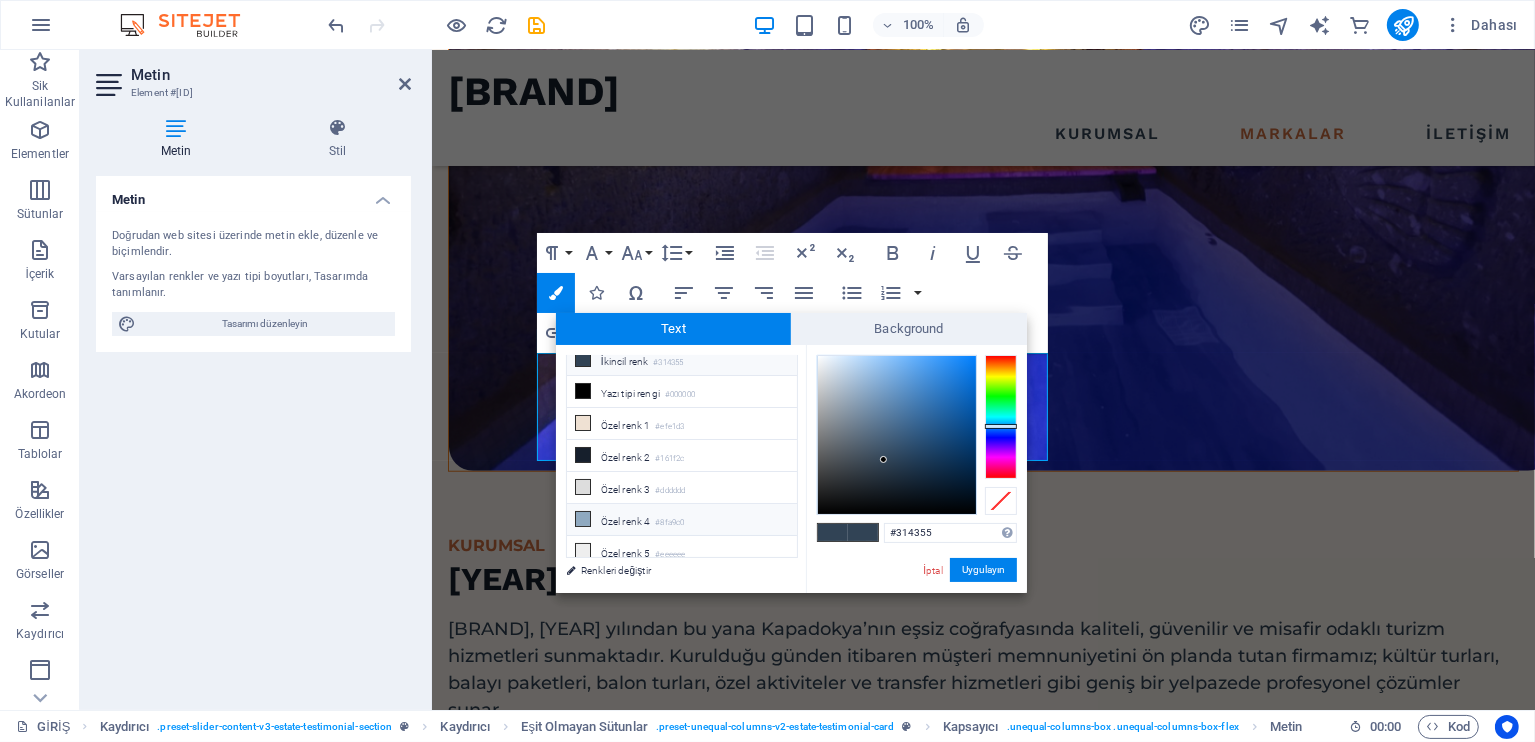 click on "Özel renk 4
#8fa9c0" at bounding box center (682, 520) 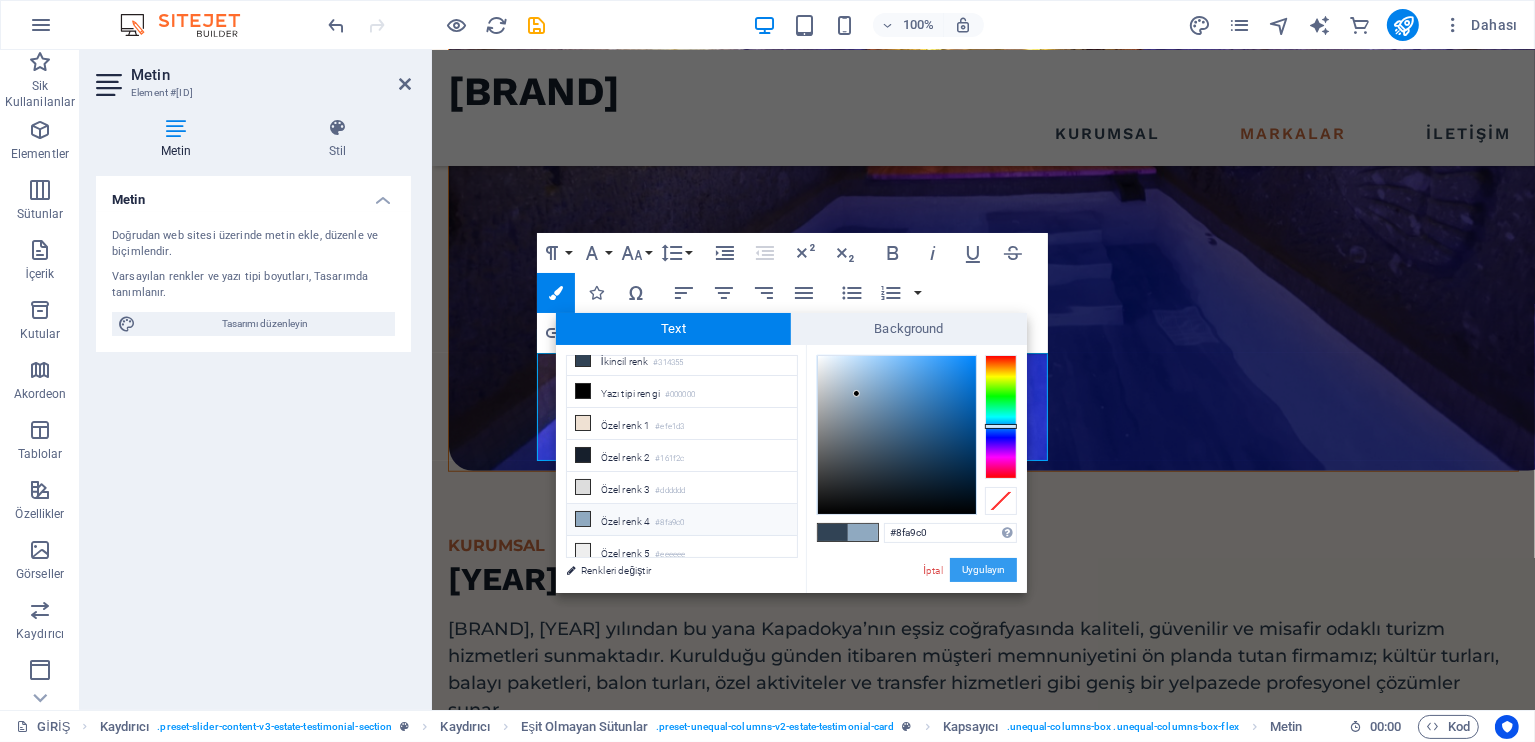 click on "Uygulayın" at bounding box center [983, 570] 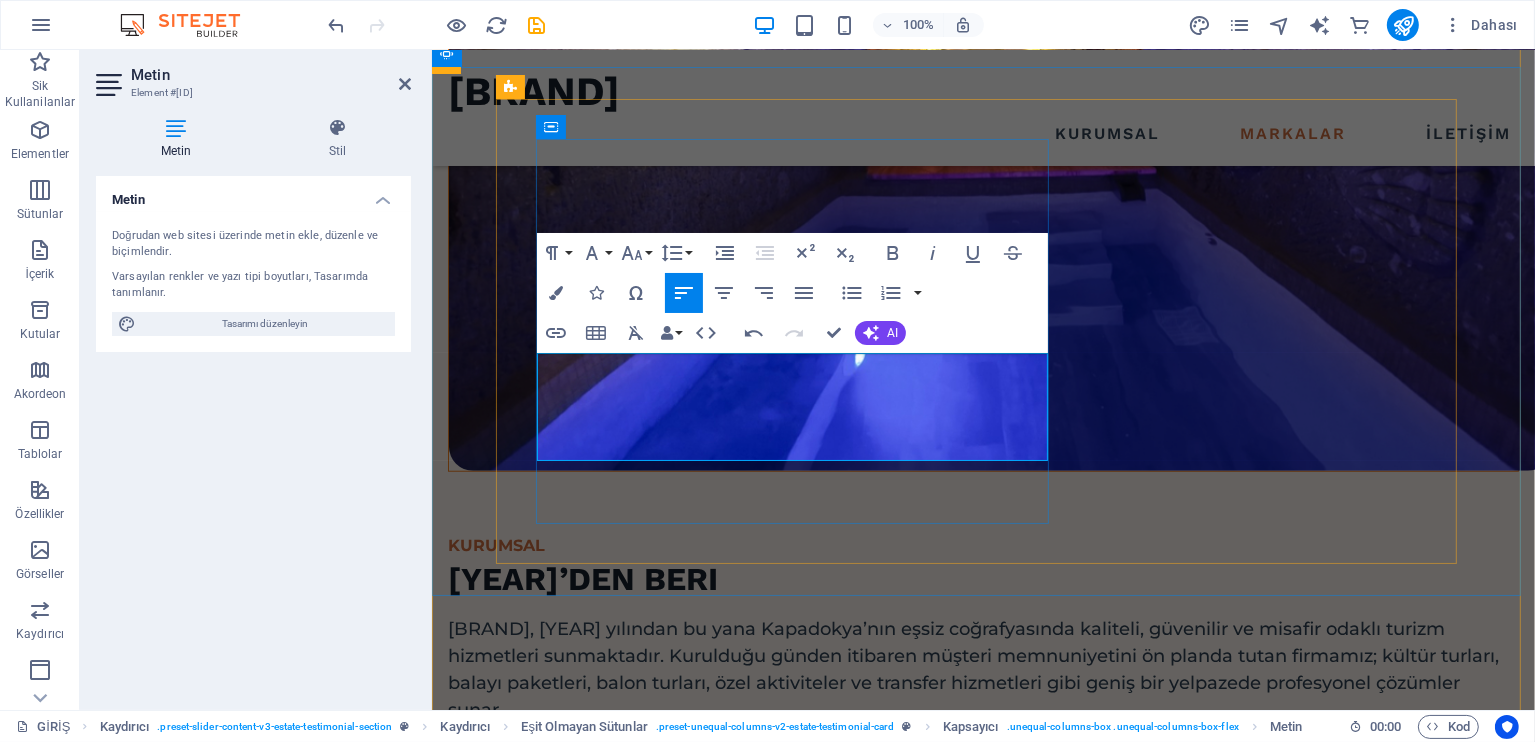click on "Moonpiece Travel ile Kapadokya’da tur, konaklama ve özel aktiviteleri kolayca planlayın. Profesyonel hizmet ve uygun fiyatlarla tatilinizi keyifli hale getirin, unutulmaz anılar biriktirin." at bounding box center (-1235, 4239) 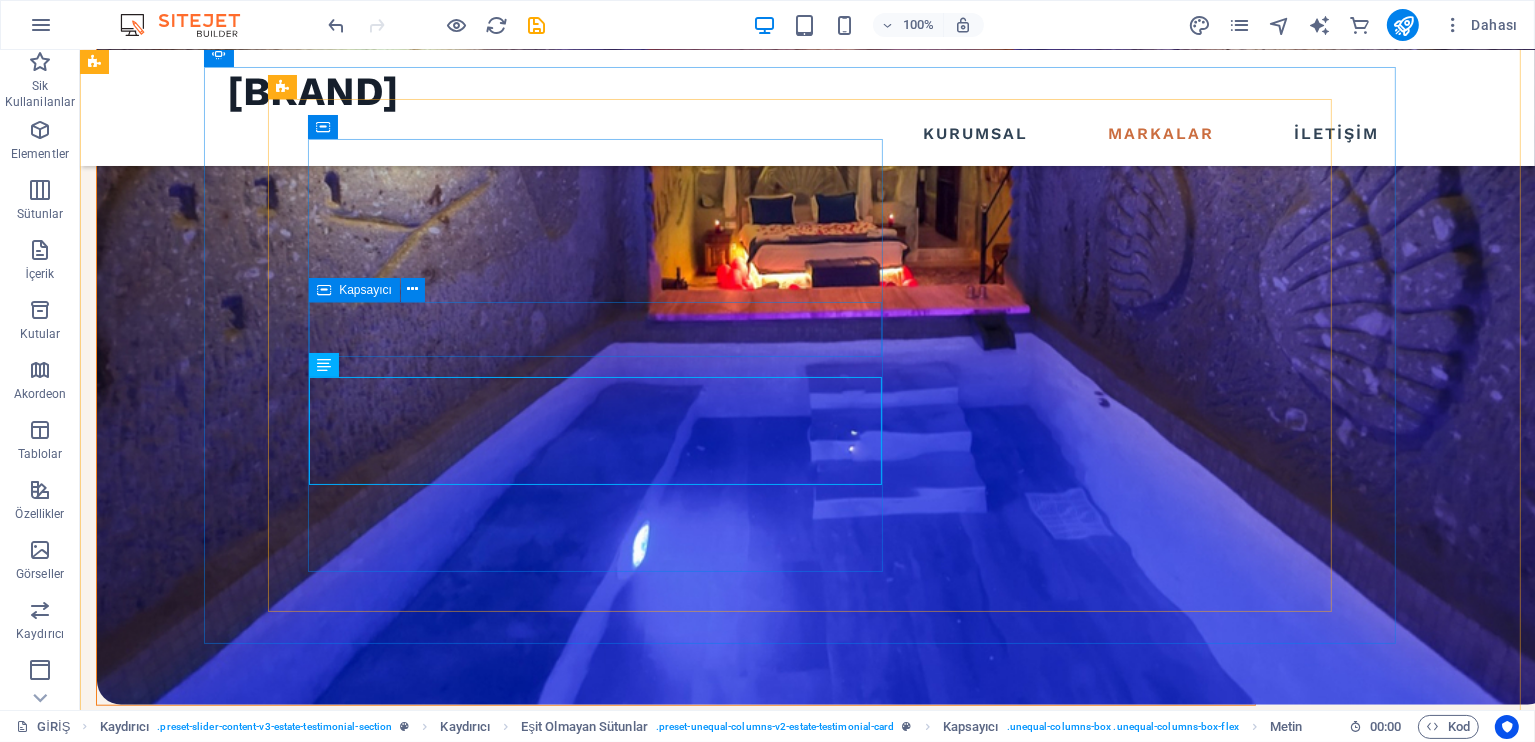scroll, scrollTop: 1602, scrollLeft: 0, axis: vertical 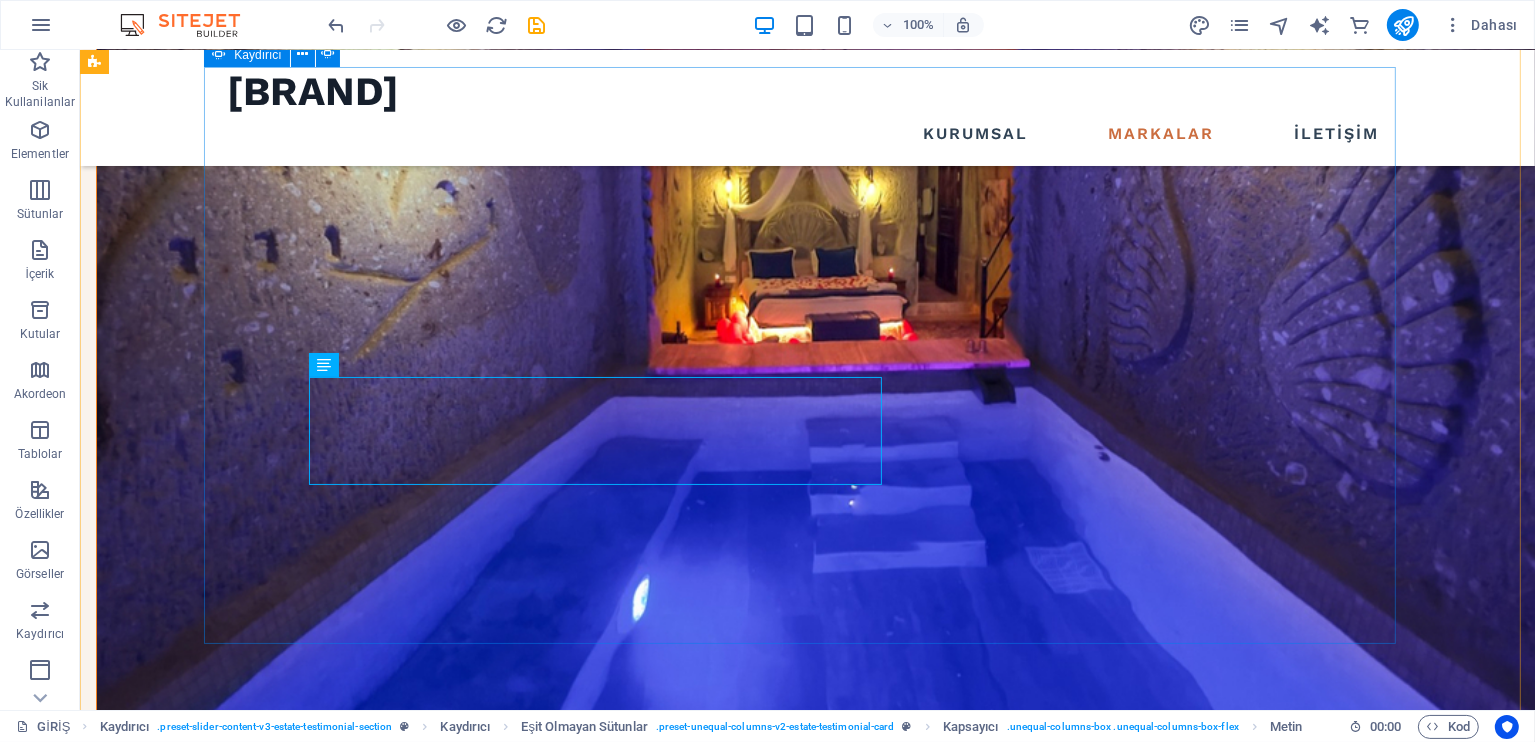 click on "3" at bounding box center [137, -862] 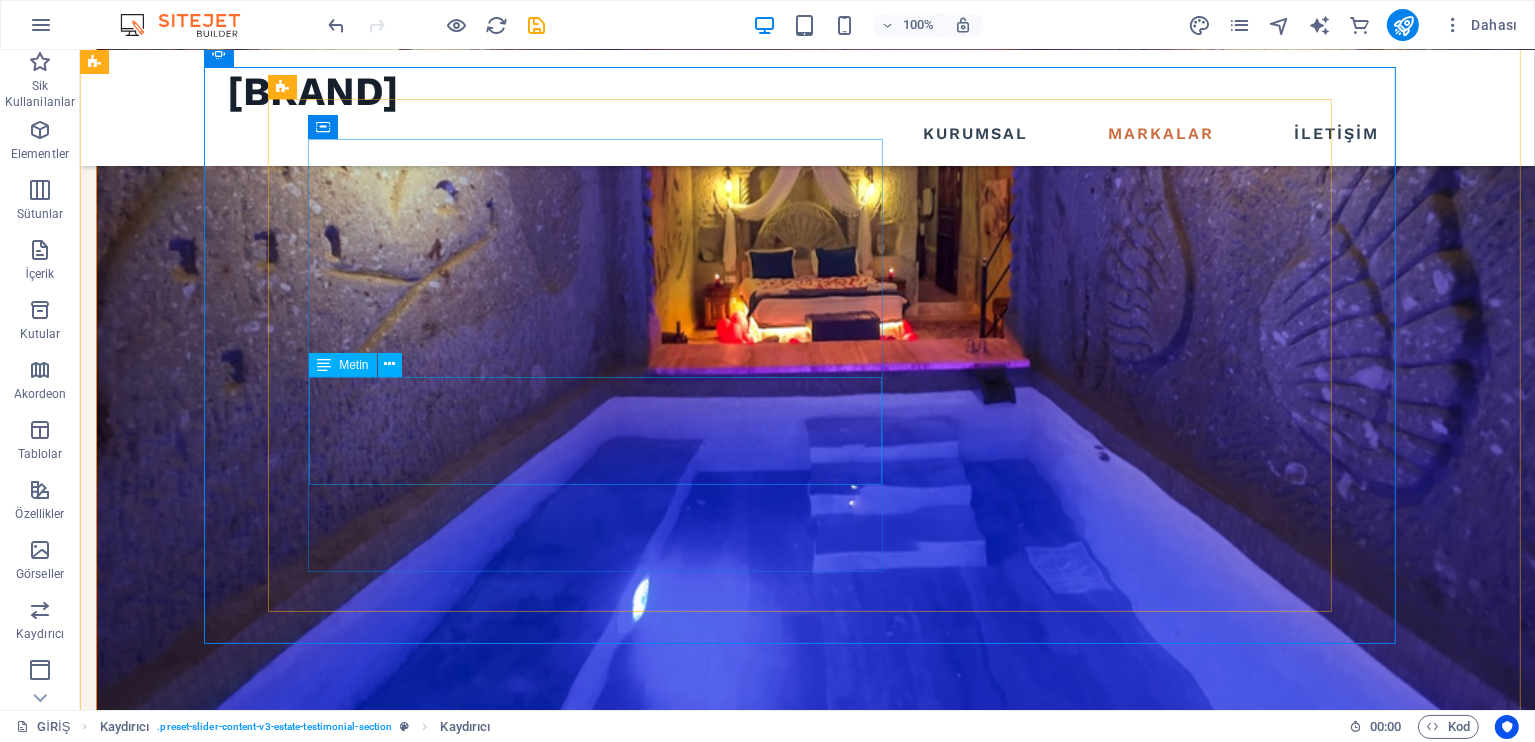 click on "Lorem ipsum dolor sit amet, consectetur adipiscing elit. Ullamcorper in tortor gravida risus. Enim quisque nulla rhoncus eu placerat bibendum sit nunc faucibus. Arcu neque massa nisl, odio condimentum." at bounding box center [-2801, 6167] 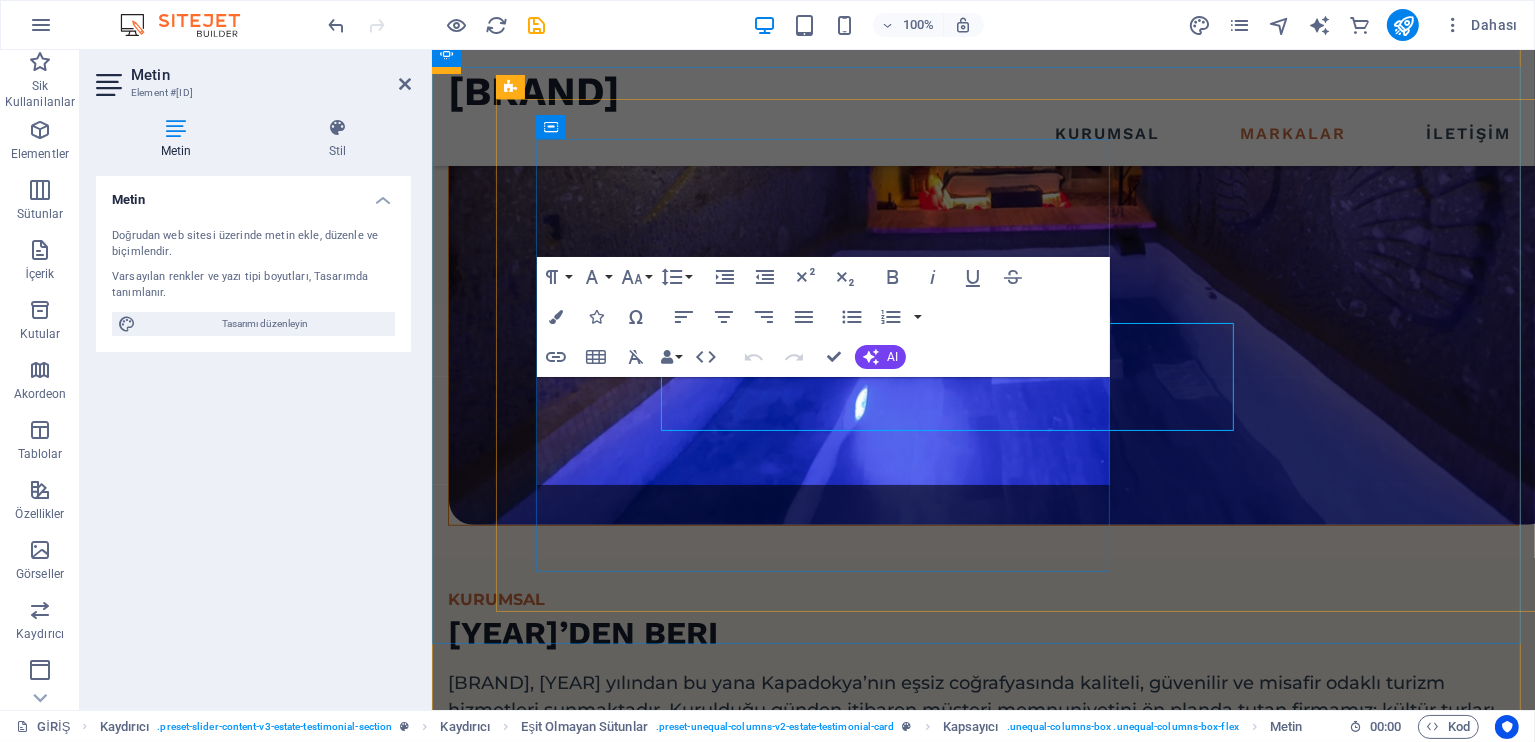 scroll, scrollTop: 1656, scrollLeft: 0, axis: vertical 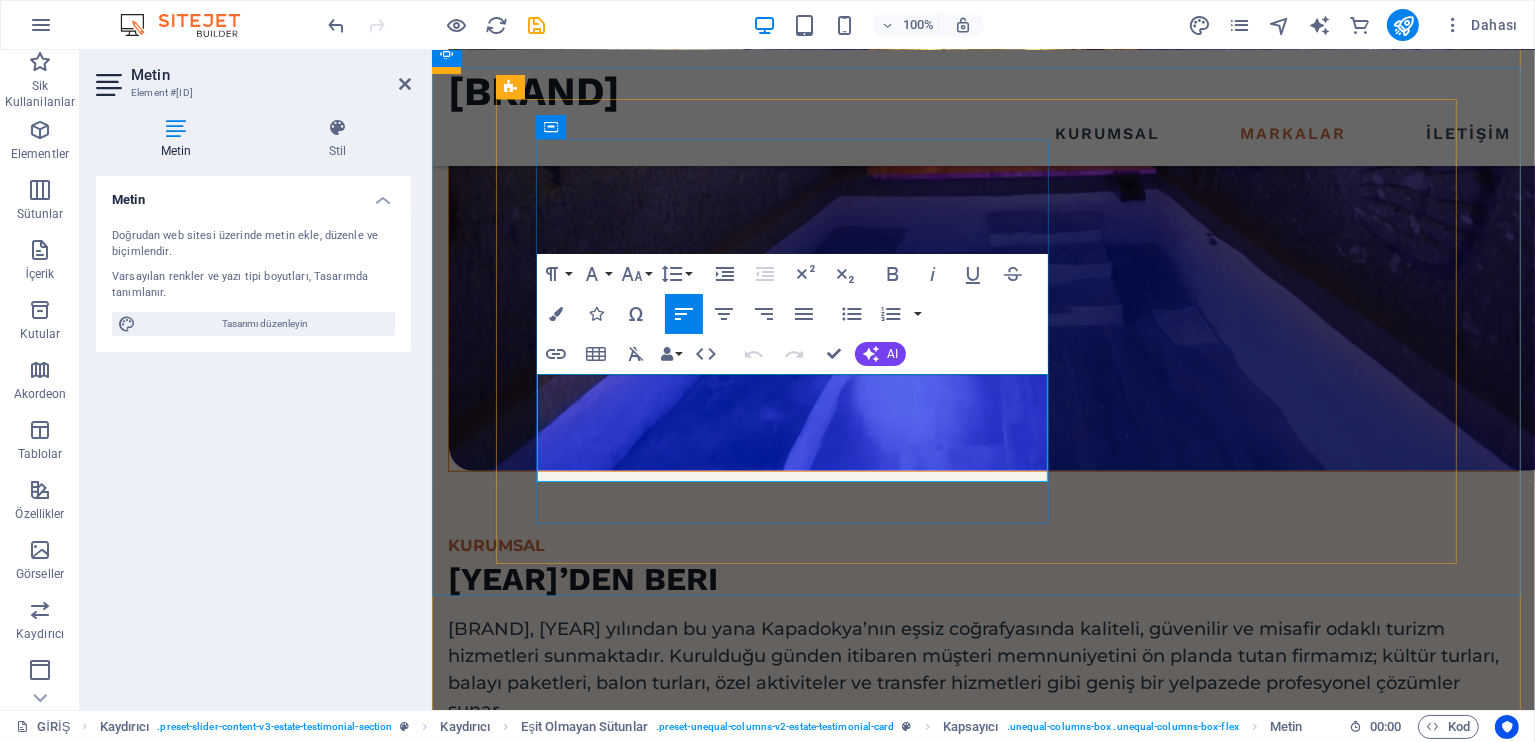 click on "Lorem ipsum dolor sit amet, consectetur adipiscing elit. Ullamcorper in tortor gravida risus. Enim quisque nulla rhoncus eu placerat bibendum sit nunc faucibus. Arcu neque massa nisl, odio condimentum." at bounding box center [-2324, 5624] 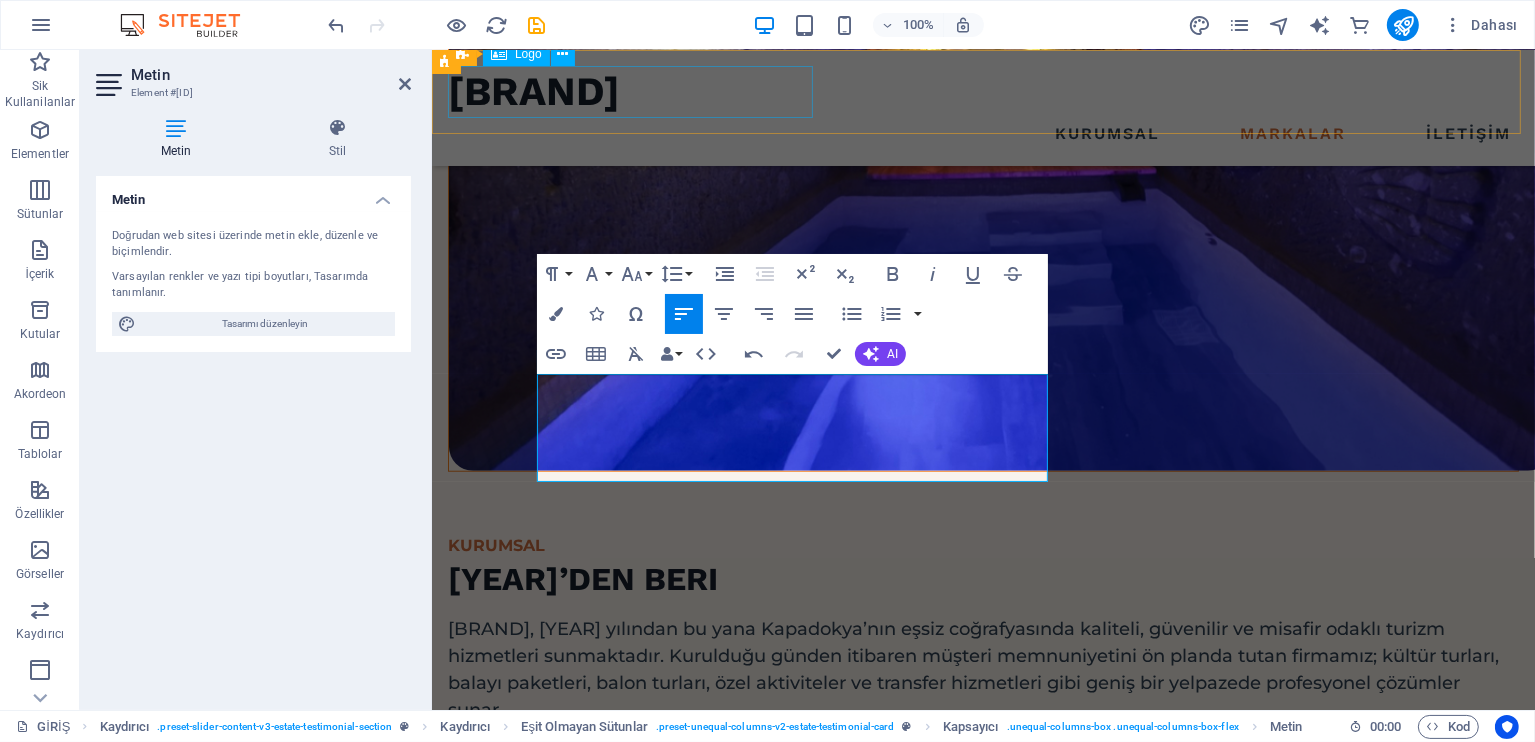 scroll, scrollTop: 3904, scrollLeft: 2, axis: both 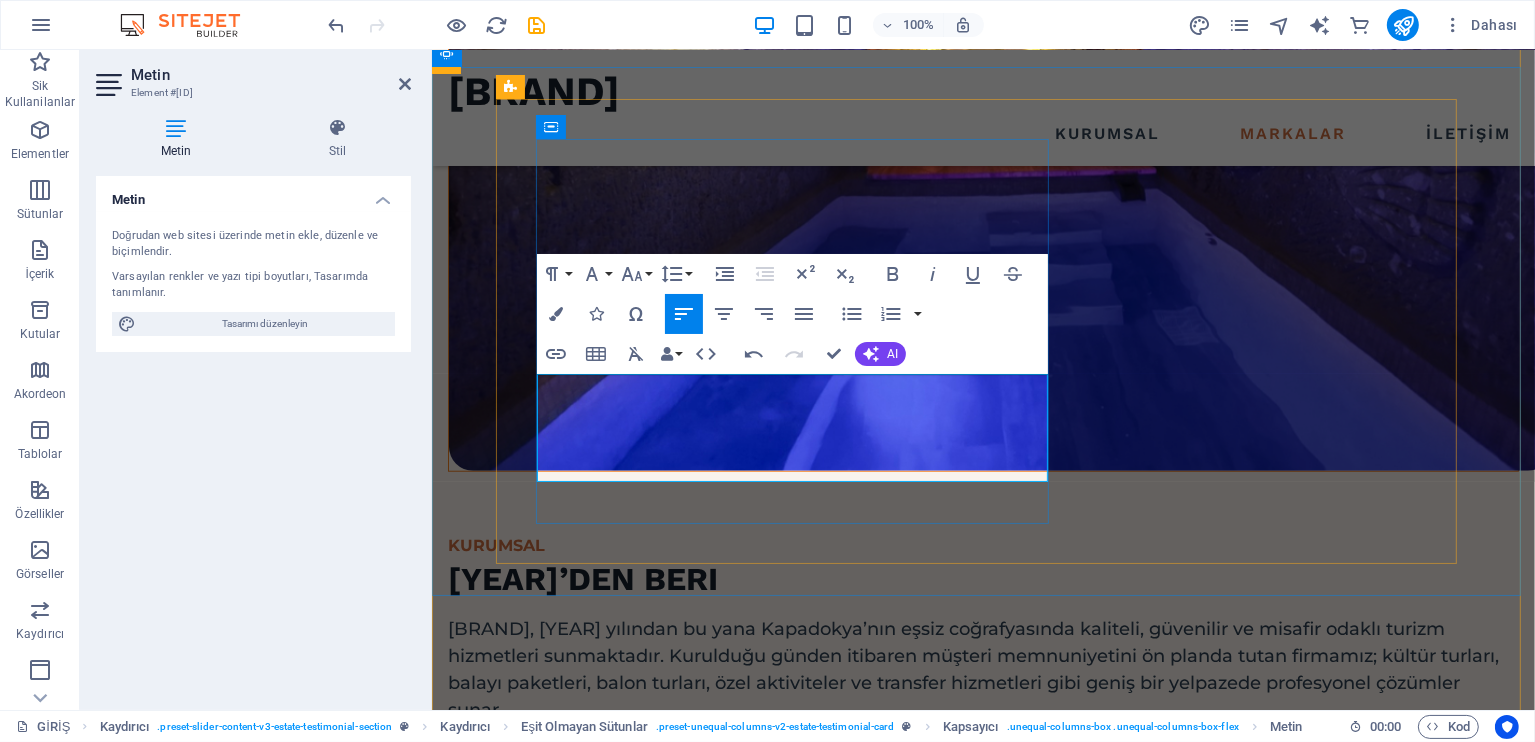 click on "Kapadokya balon turu rezervasyonunuzu şimdi yapın. Gün doğumunda gökyüzüne yükselip eşsiz manzaralar eşliğinde unutulmaz bir deneyim yaşayın. Online ve güvenilir rezervasyon fırsatları sizi bekliyor." at bounding box center (-2324, 5624) 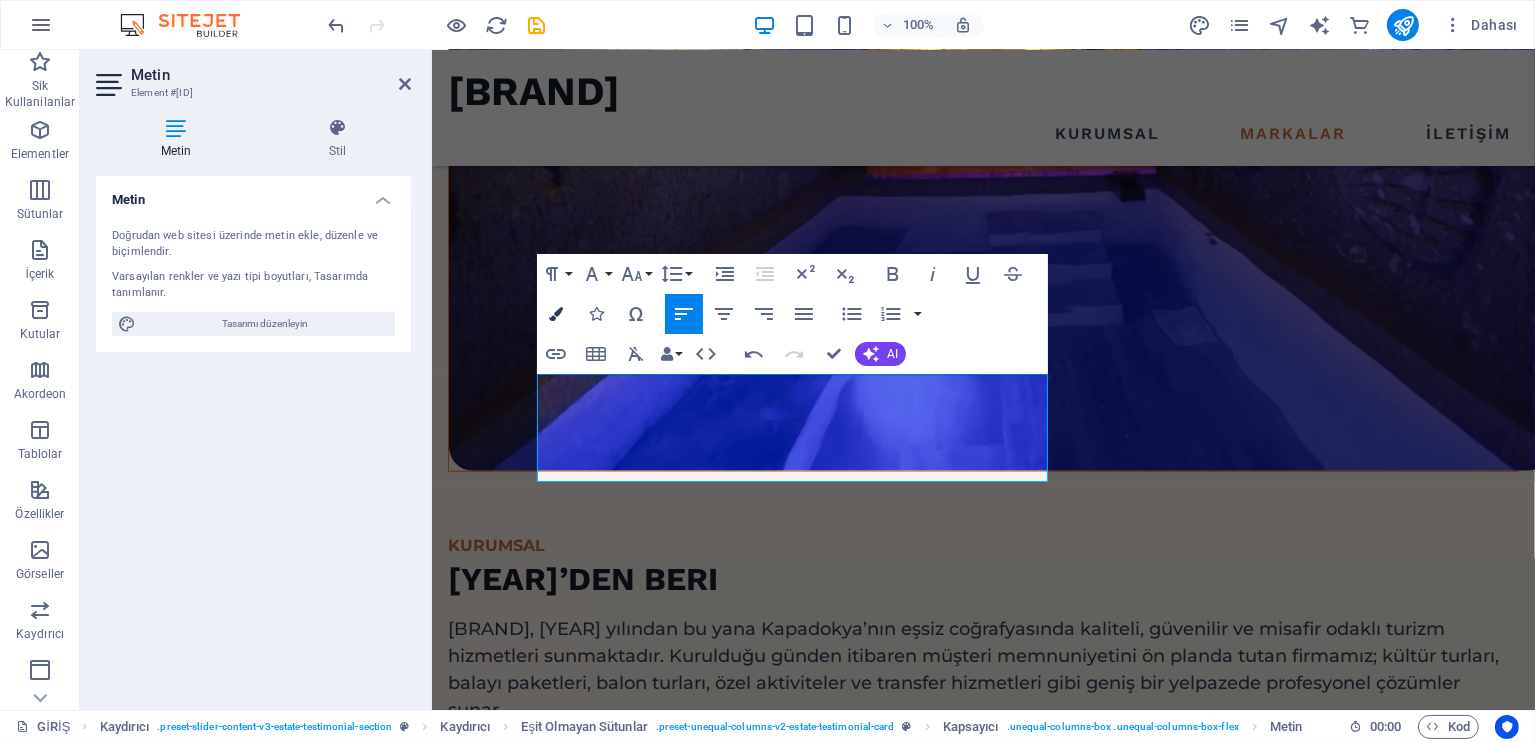 click at bounding box center [556, 314] 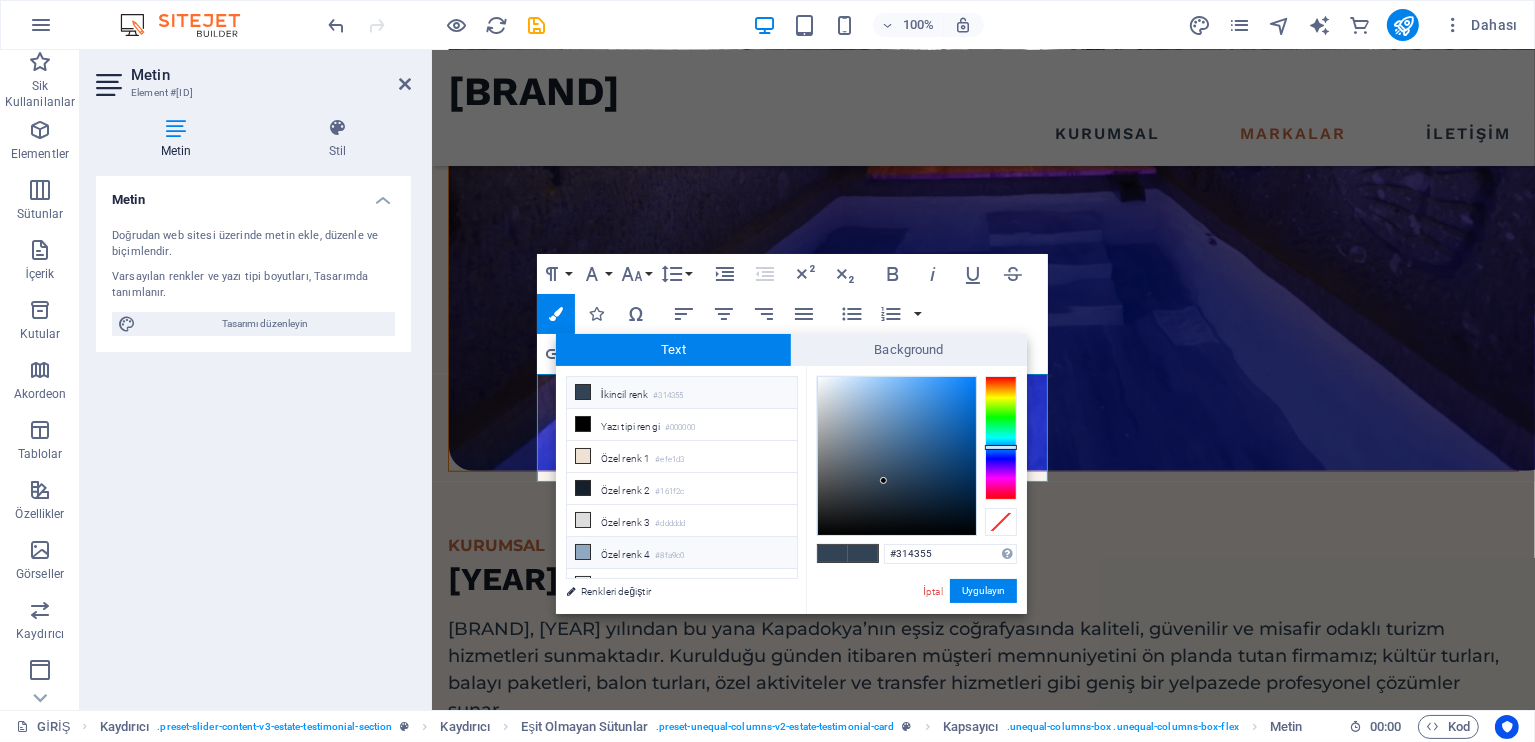 scroll, scrollTop: 76, scrollLeft: 0, axis: vertical 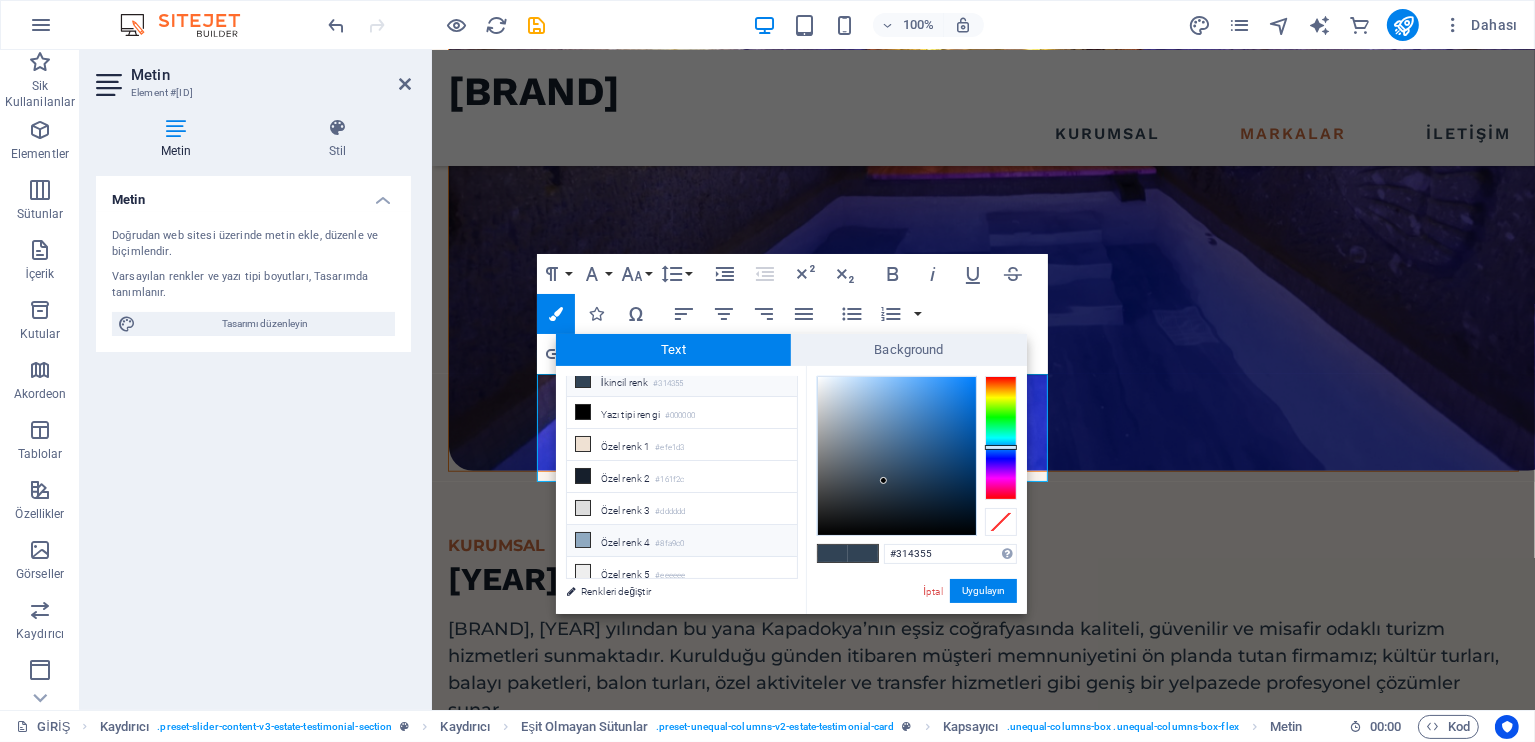 click at bounding box center [583, 540] 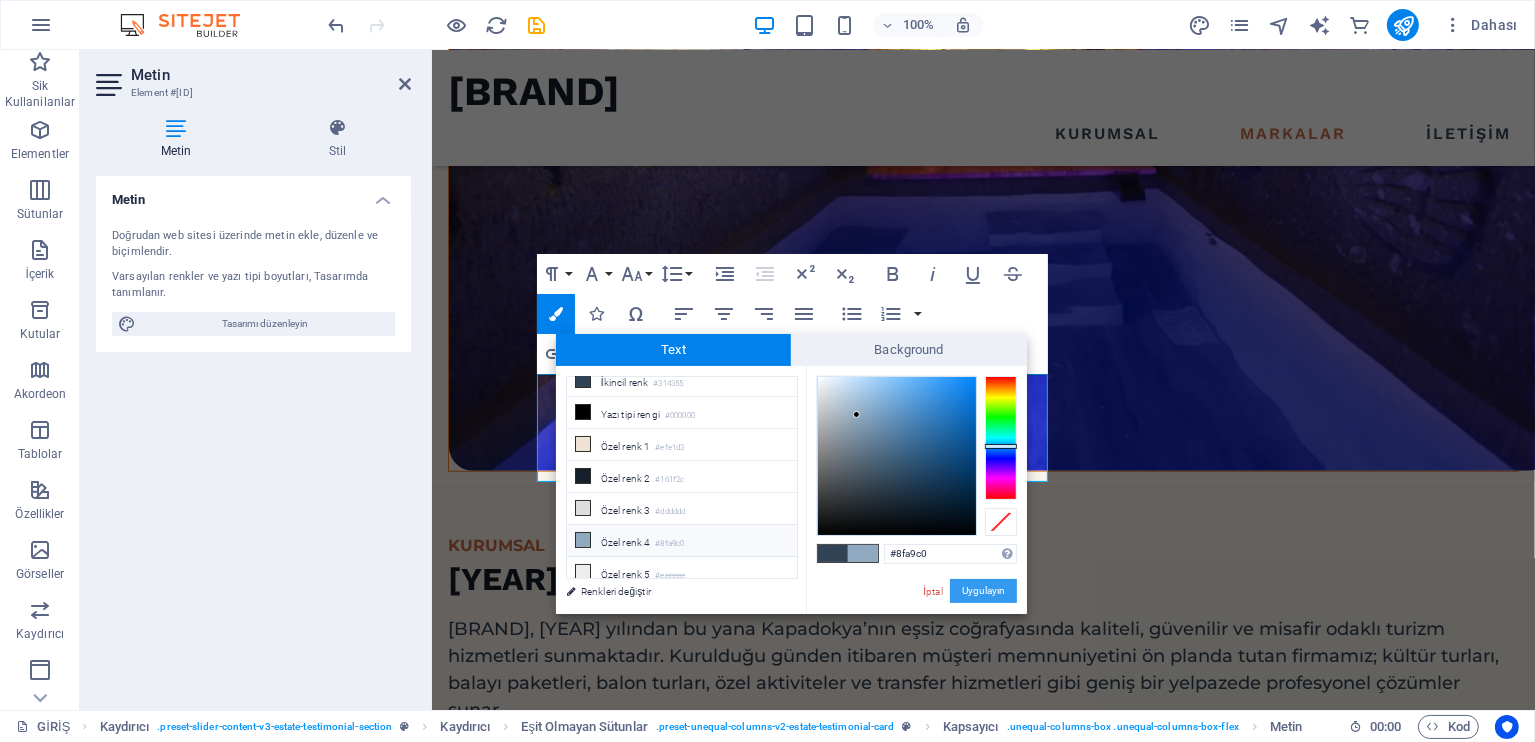 click on "Uygulayın" at bounding box center (983, 591) 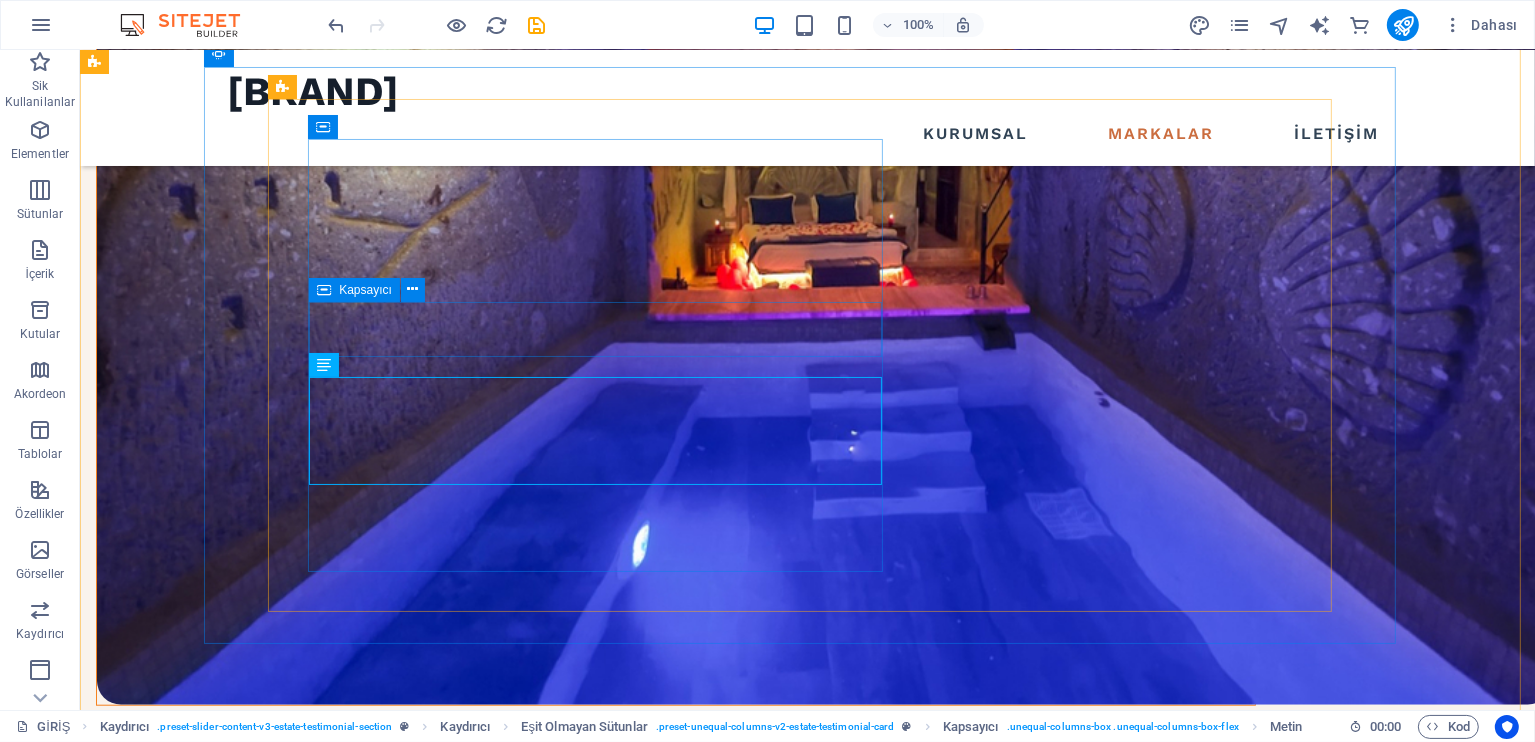 scroll, scrollTop: 1602, scrollLeft: 0, axis: vertical 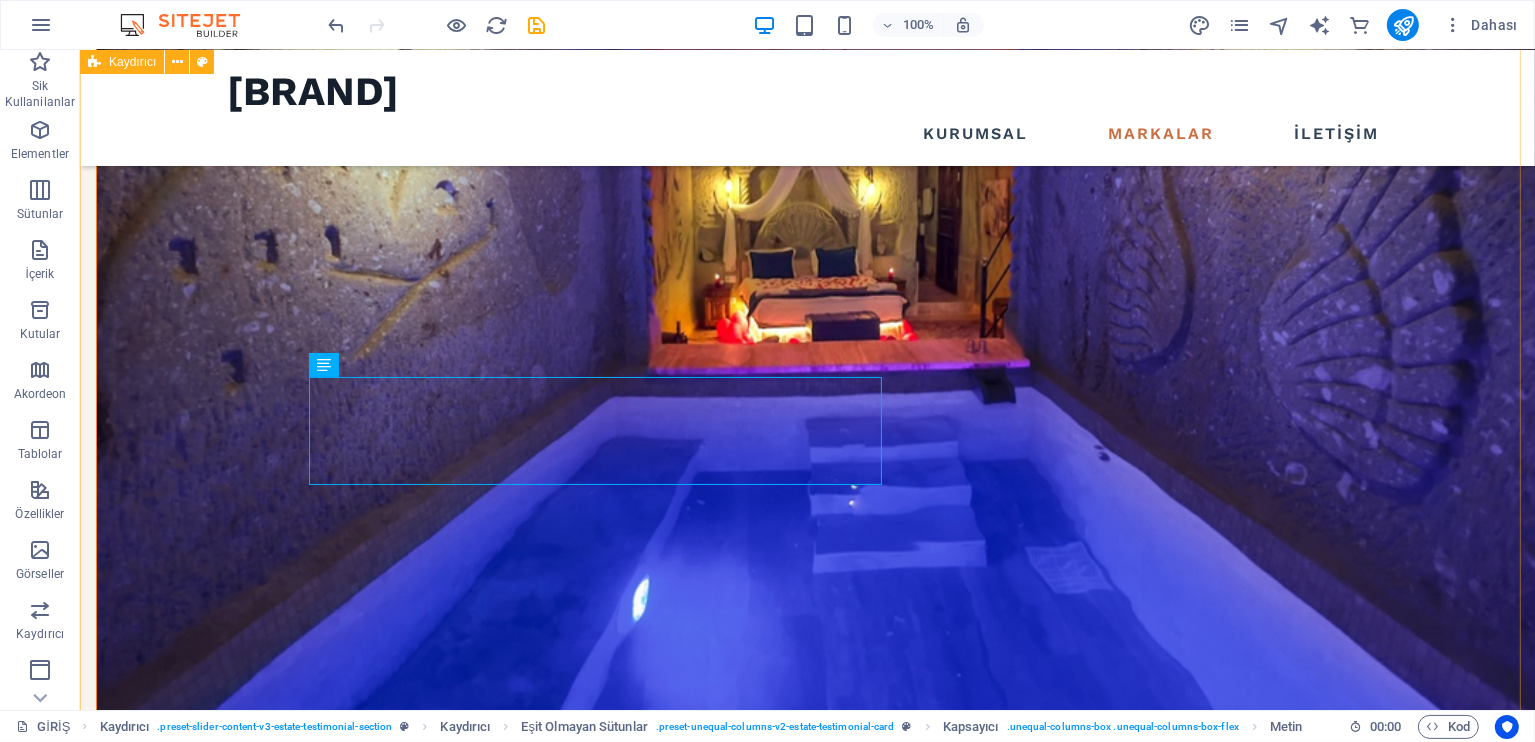 click on "KAPADOKYA BALON REZERVASYON WEB SİTESİNE GİT Kapadokya balon turu rezervasyonunuzu şimdi yapın. Gün doğumunda gökyüzüne yükselip eşsiz manzaralar eşliğinde unutulmaz bir deneyim yaşayın. Online ve güvenilir rezervasyon fırsatları sizi bekliyor. Kapadokya balon turu rezervasyonunuzu şimdi yapın. Gün doğumunda gökyüzüne yükselip eşsiz manzaralar eşliğinde unutulmaz bir deneyim yaşayın. Online ve güvenilir rezervasyon fırsatları sizi bekliyor. KAPADOKYA HOTELS BOOKING WEB SİTESİNE GİT Kapadokya Hotels Booking ile Kapadokya’nın en iyi otellerini keşfedin. Uygun fiyatlar ve kolay rezervasyon imkanıyla hayalinizdeki tatili hemen planlayın, unutulmaz anlar yaşayın. MOON PIECE TRAVEL WEB SİTESİNE GİT Moonpiece Travel ile Kapadokya’da tur, konaklama ve özel aktiviteleri kolayca planlayın. Profesyonel hizmet ve uygun fiyatlarla tatilinizi keyifli hale getirin, unutulmaz anılar biriktirin. KAPADOKYA BALON REZERVASYON WEB SİTESİNE GİT KAPADOKYA HOTELS BOOKING 1 2 3" at bounding box center (806, 1751) 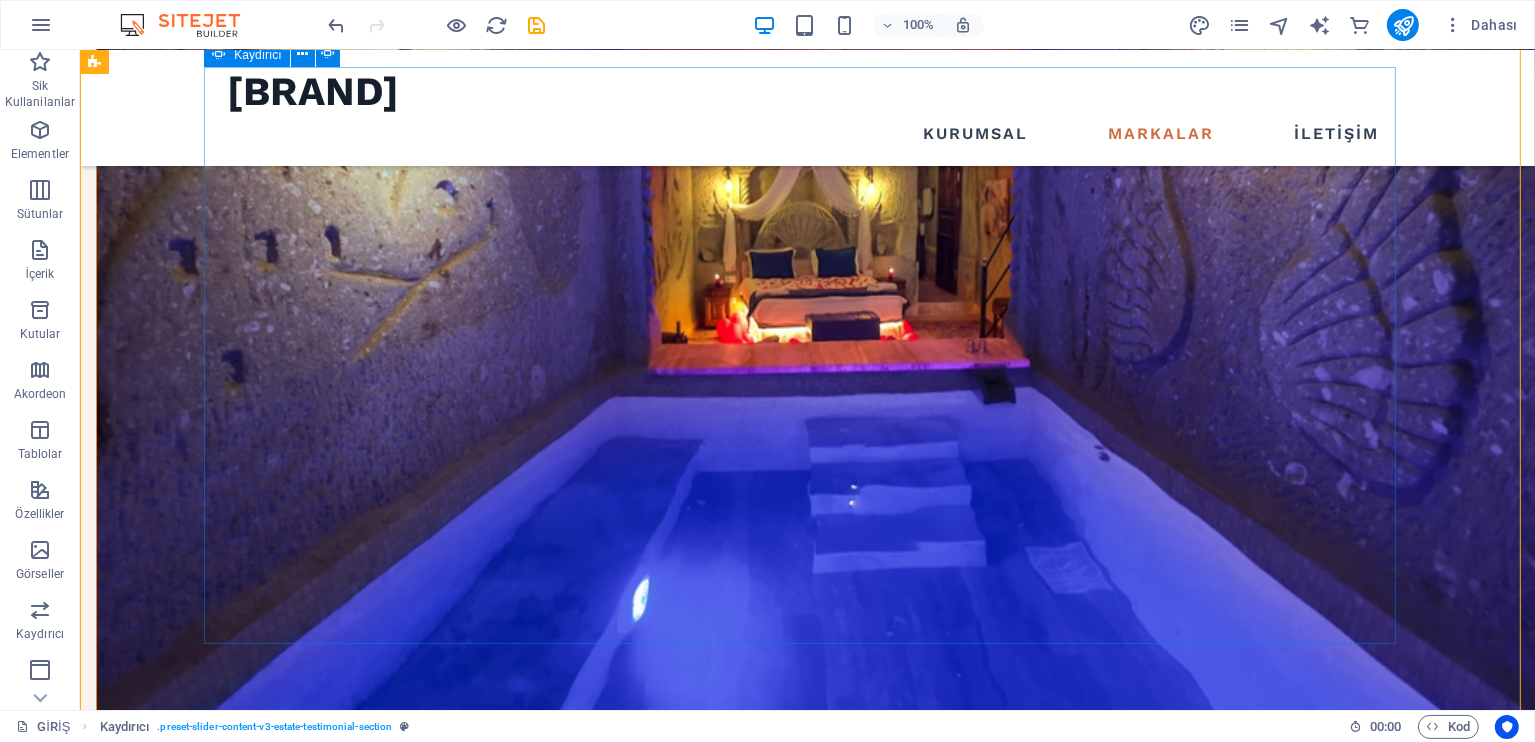 click on "1" at bounding box center [137, -916] 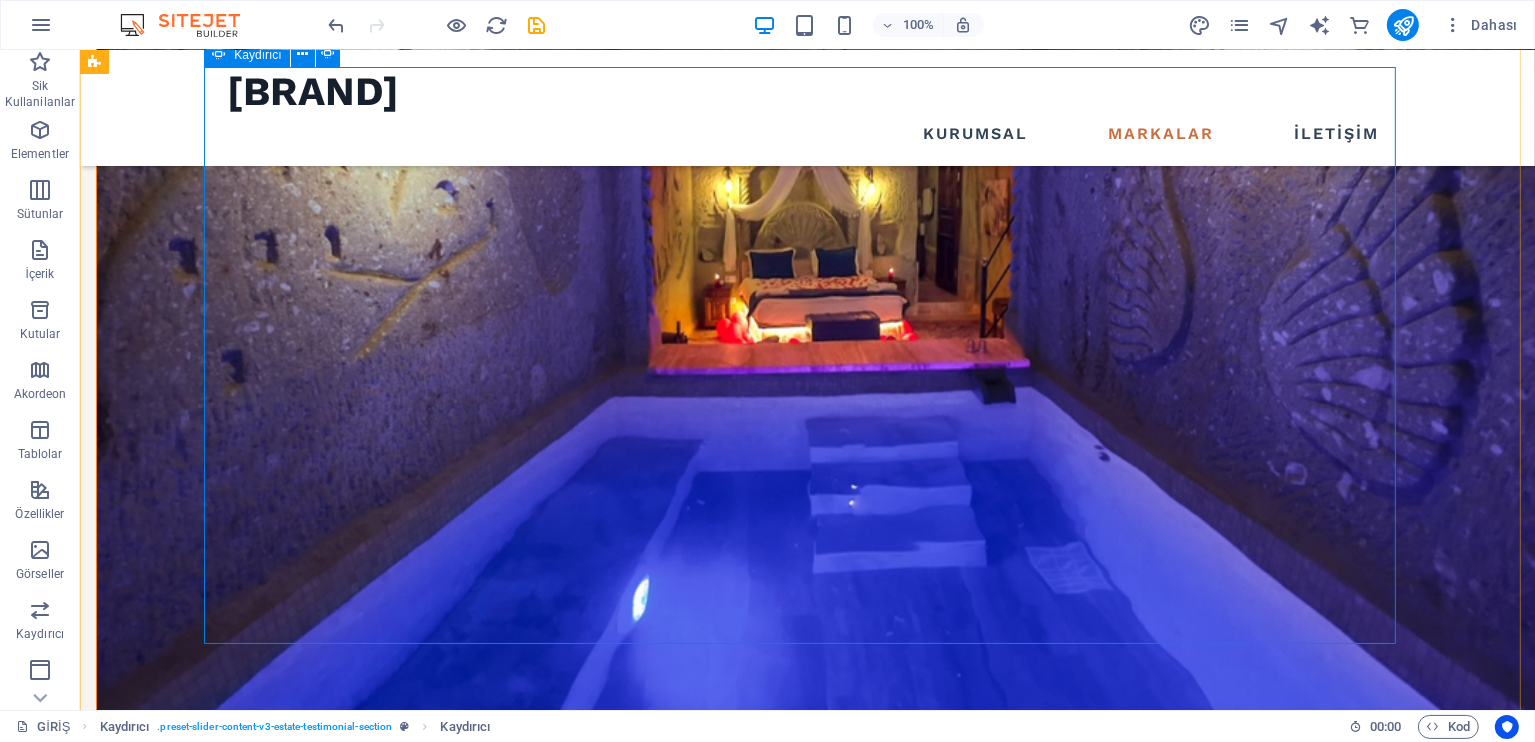 click on "2" at bounding box center [137, -889] 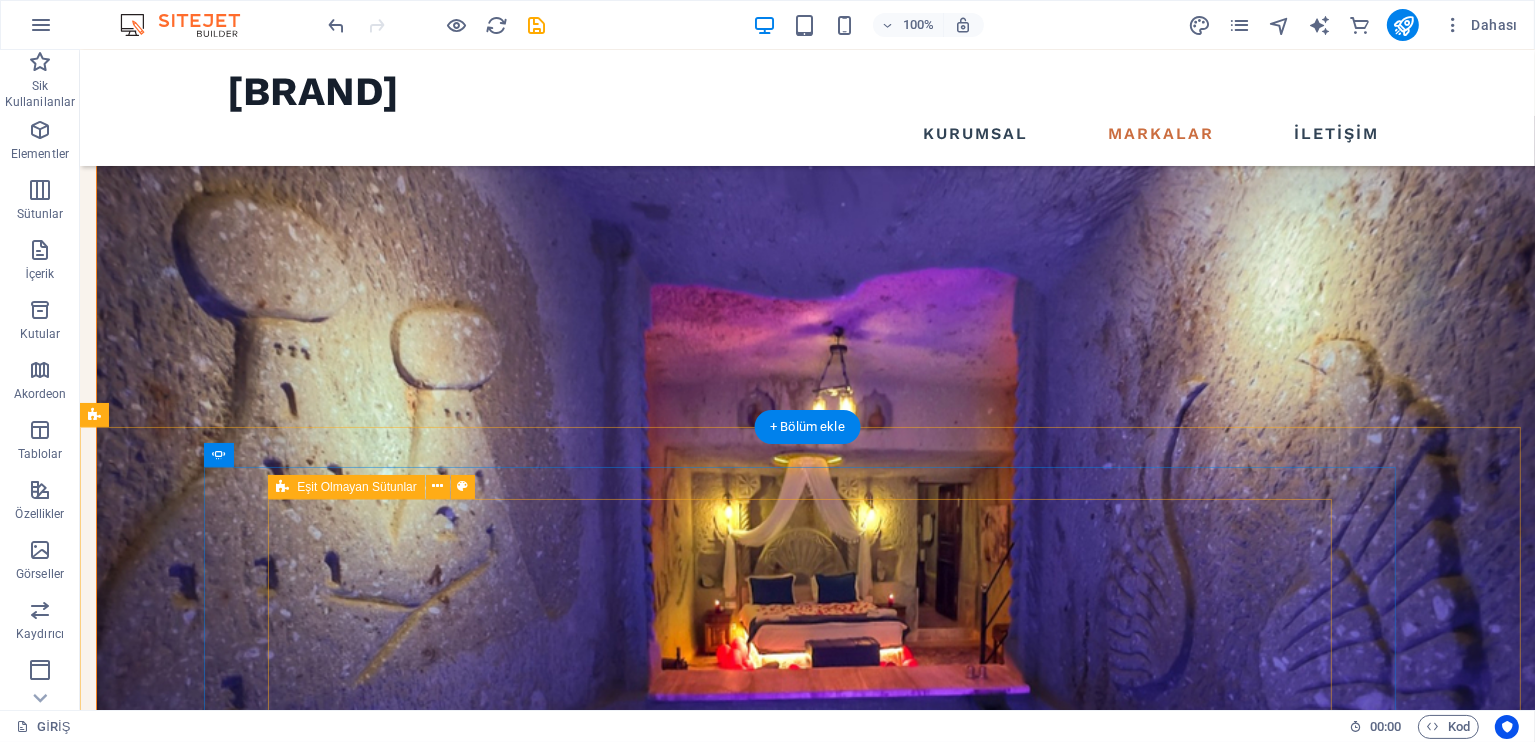 scroll, scrollTop: 1536, scrollLeft: 0, axis: vertical 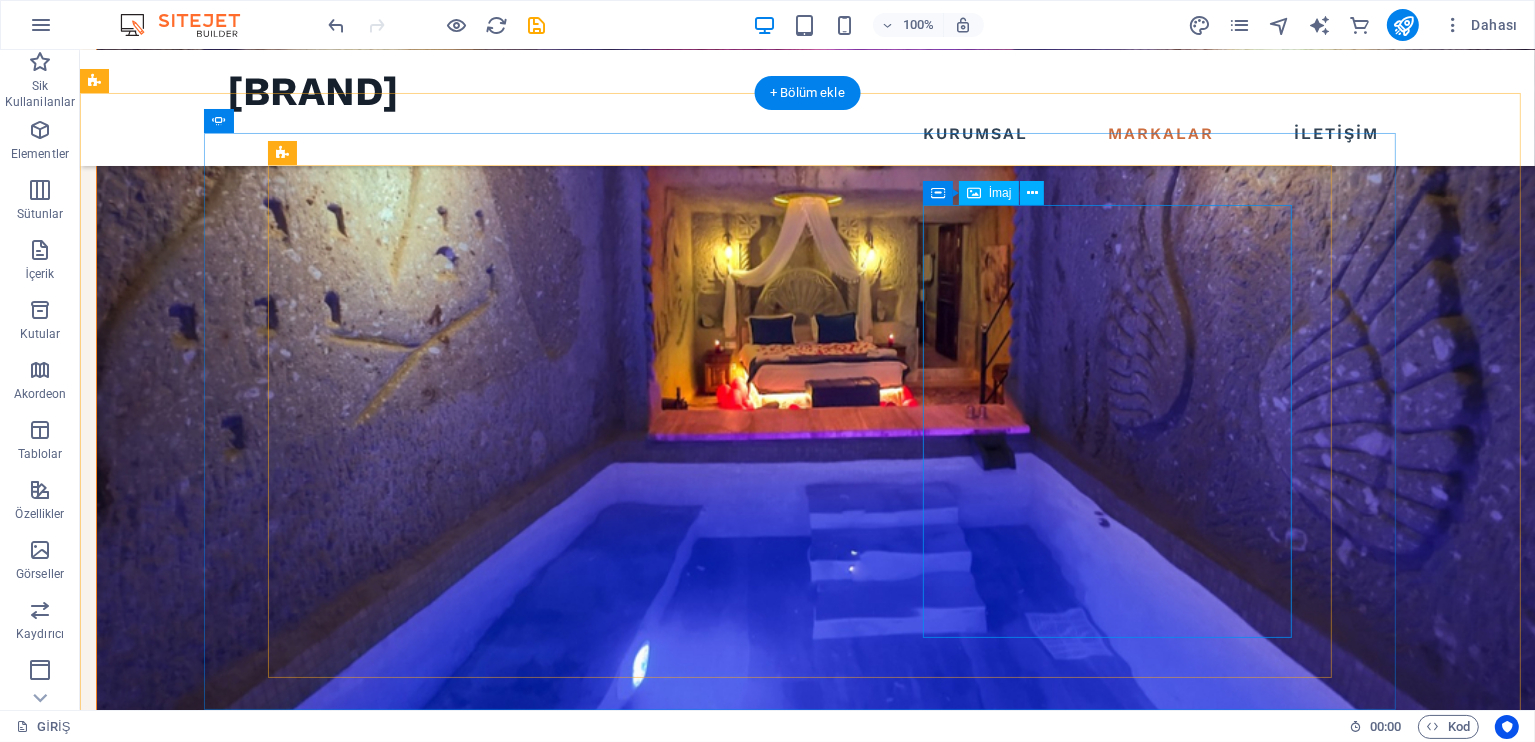 click at bounding box center [-1609, 5328] 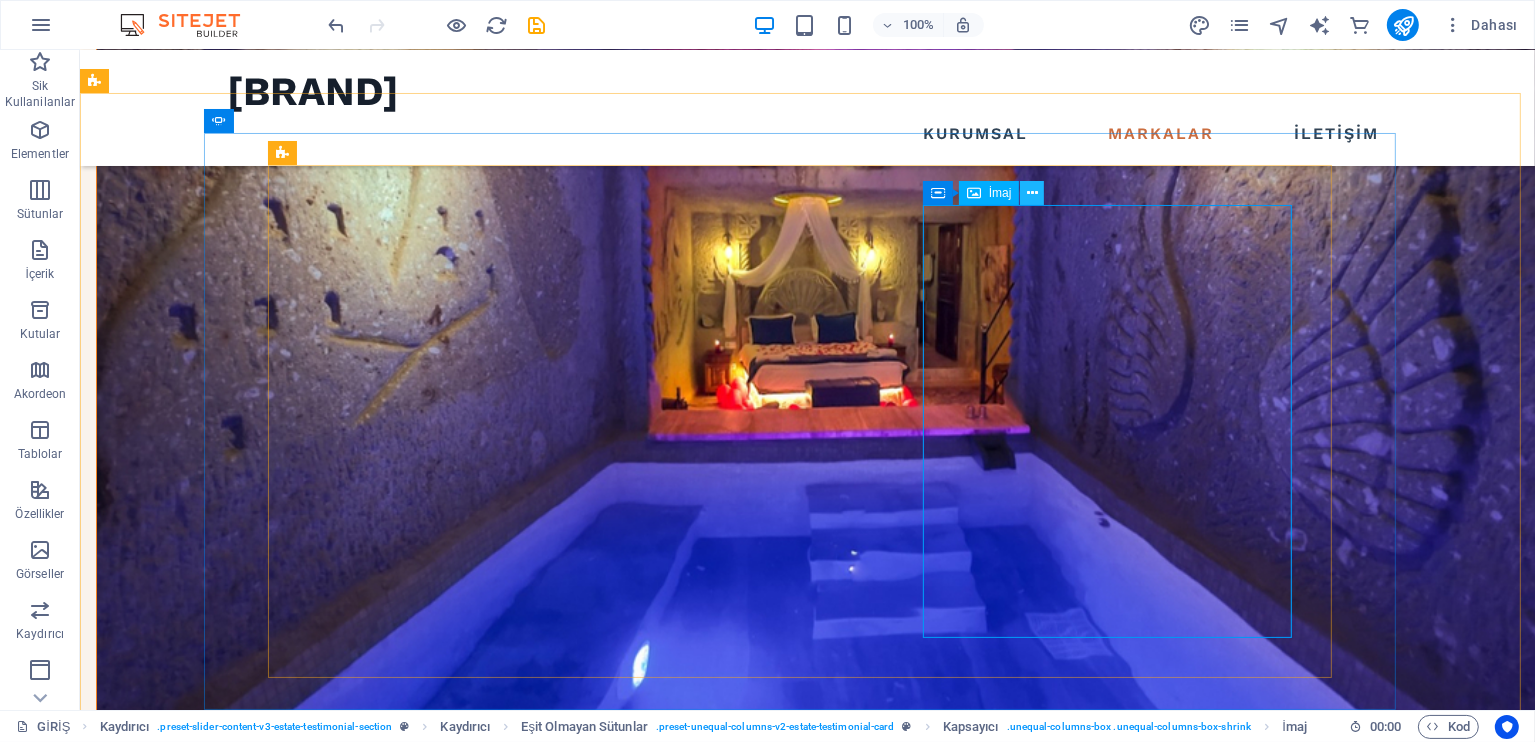 click at bounding box center (1032, 193) 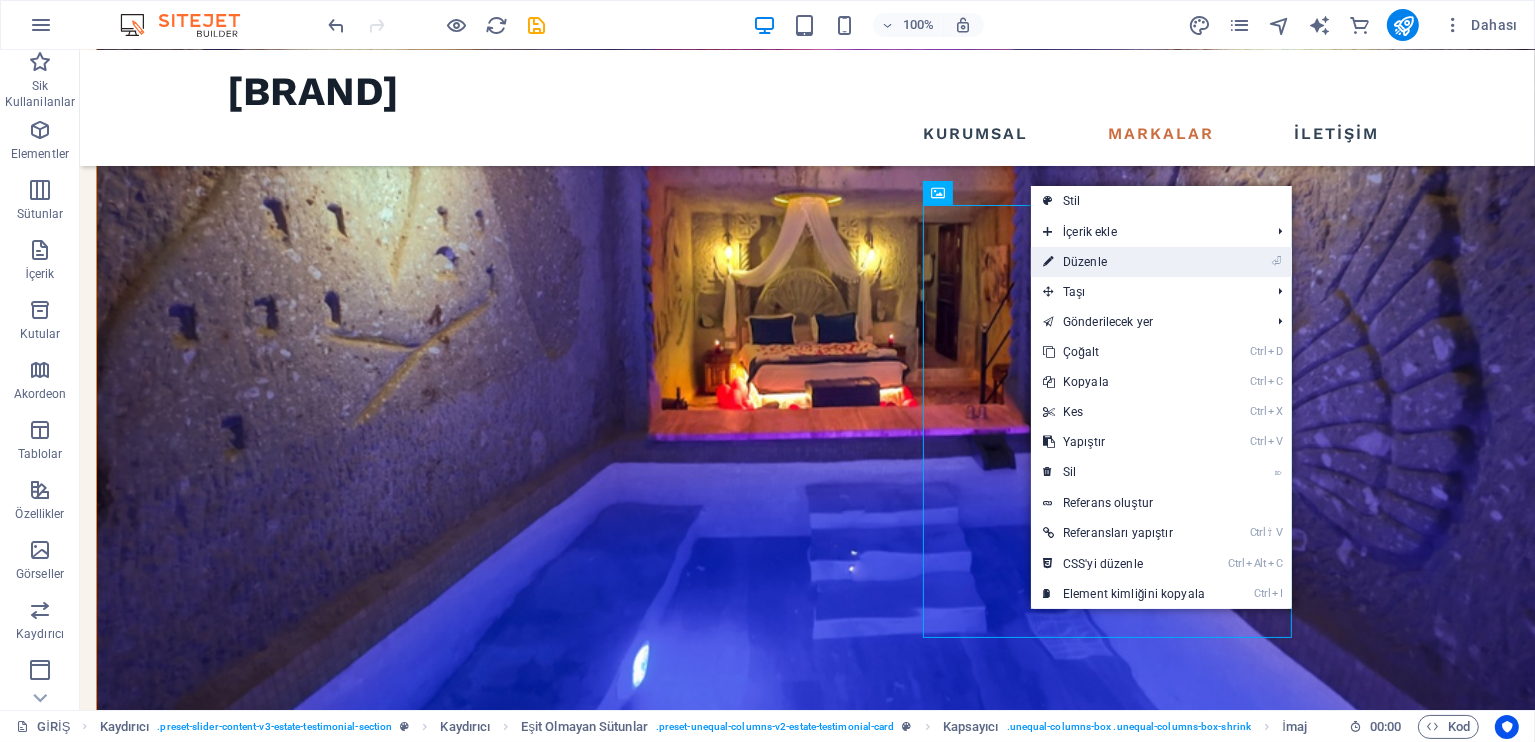 click on "⏎  Düzenle" at bounding box center (1124, 262) 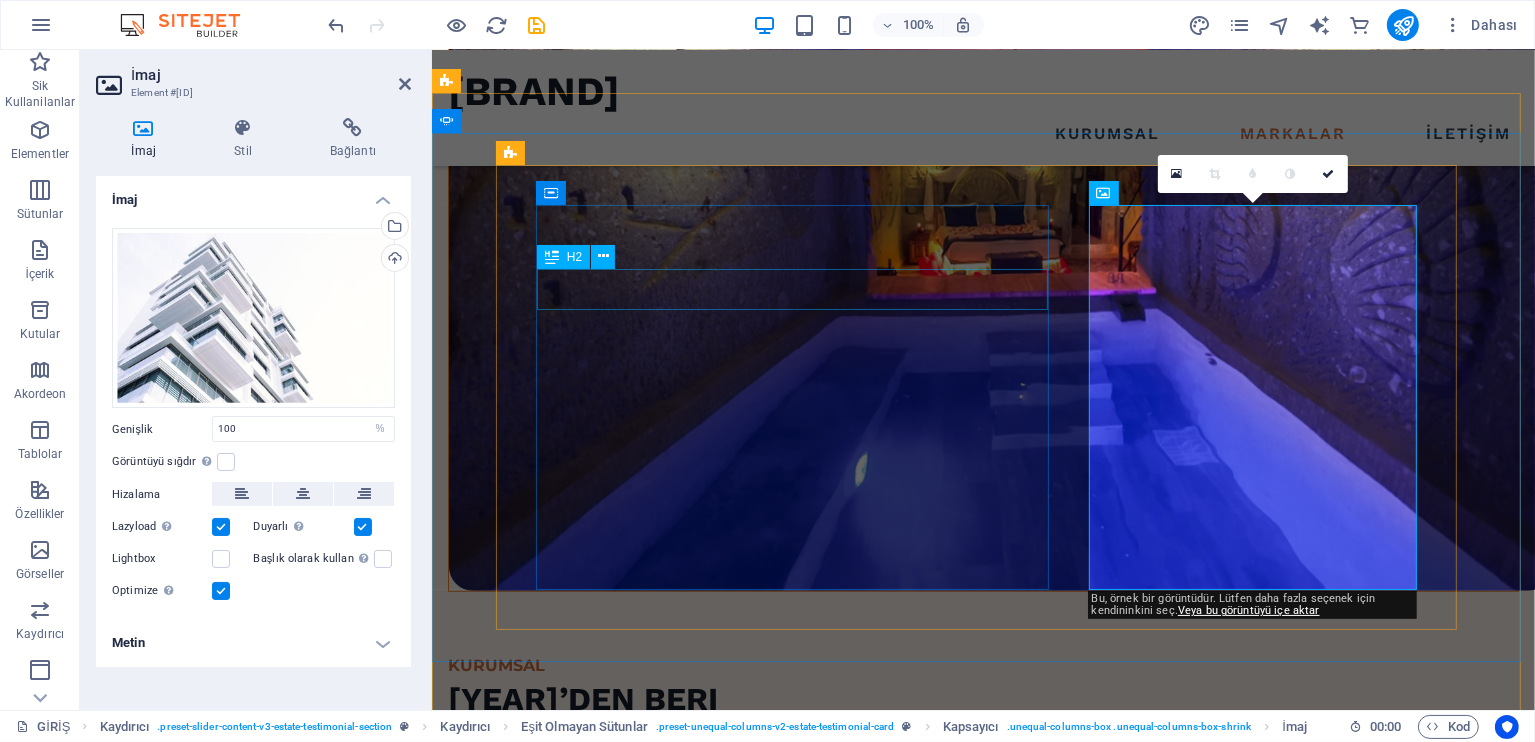 scroll, scrollTop: 1589, scrollLeft: 0, axis: vertical 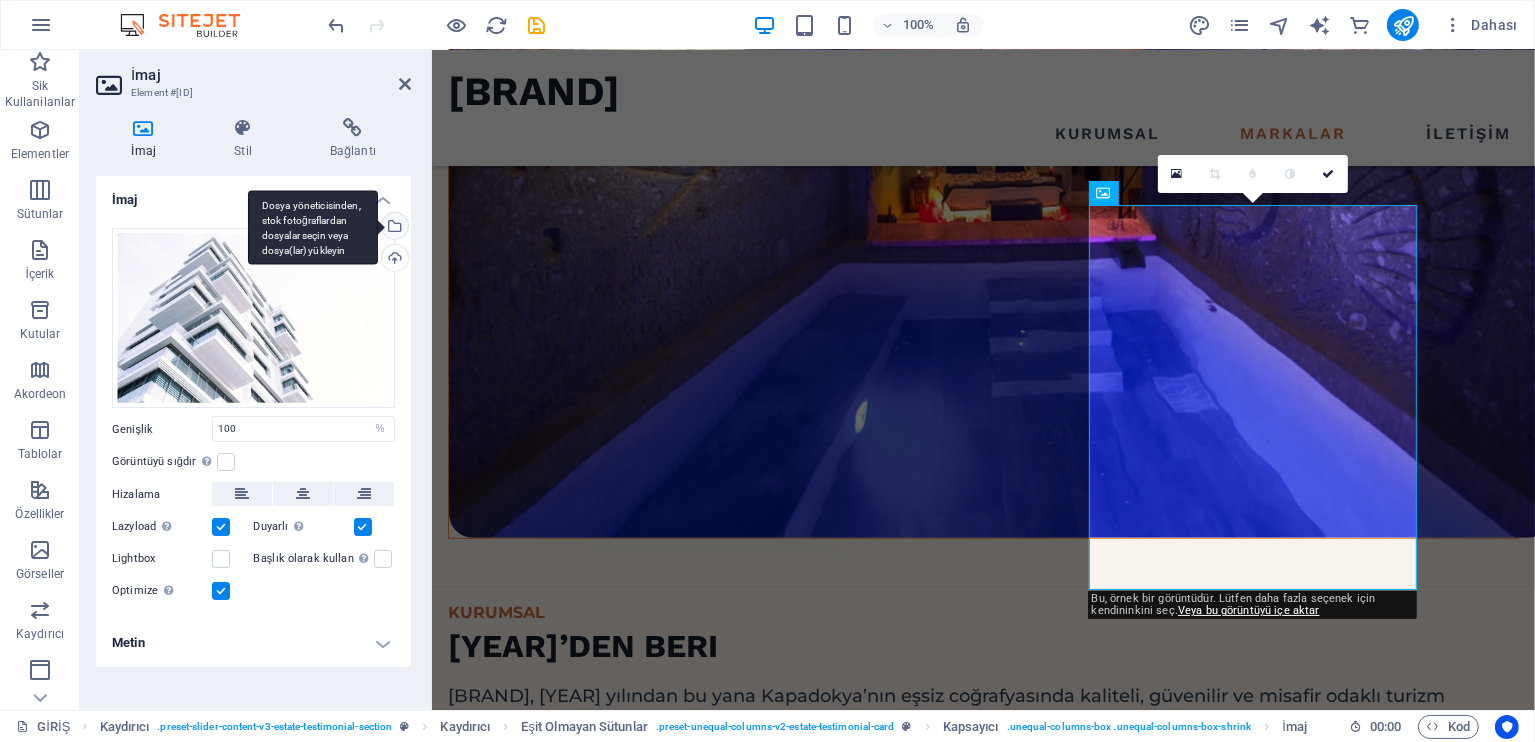 click on "Dosya yöneticisinden, stok fotoğraflardan dosyalar seçin veya dosya(lar) yükleyin" at bounding box center (313, 227) 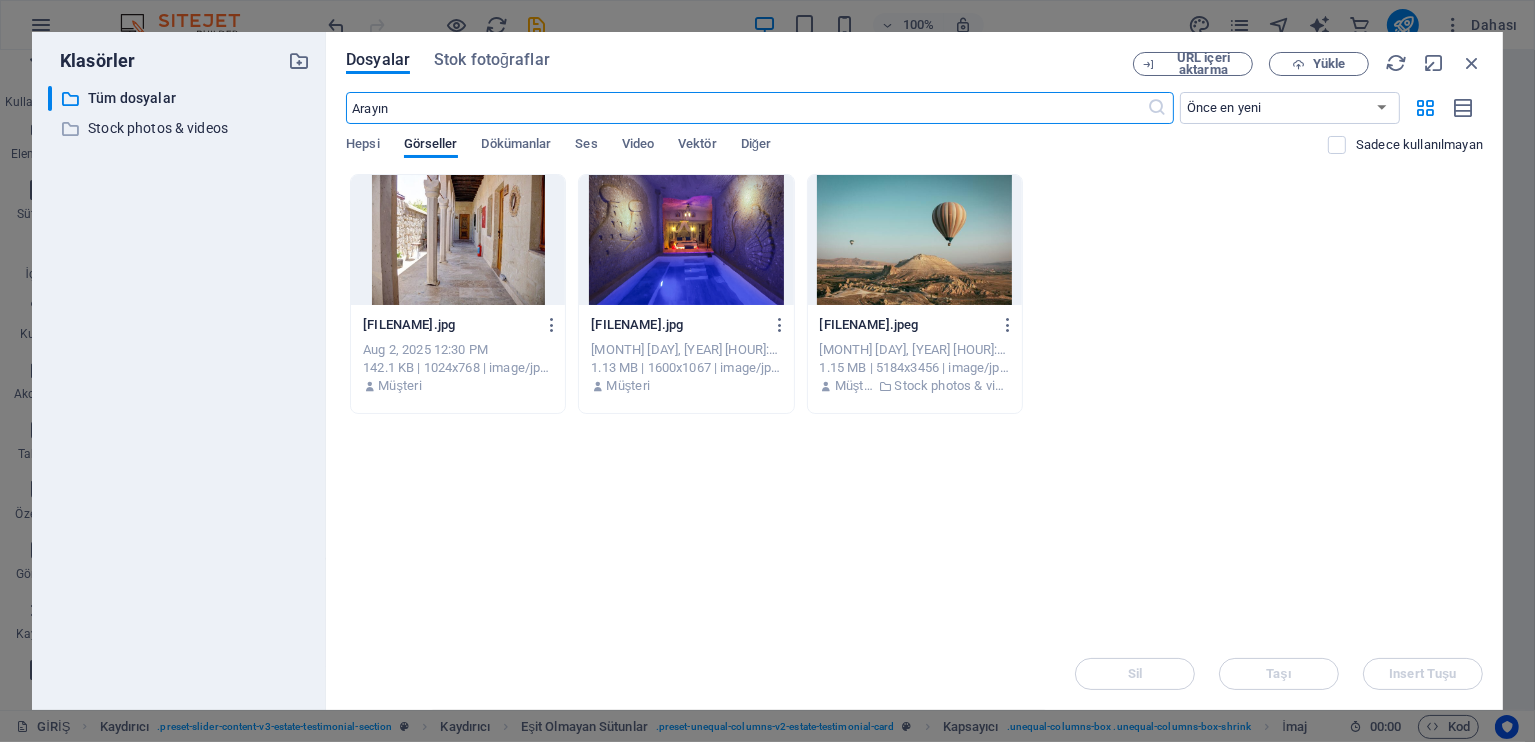 scroll, scrollTop: 2084, scrollLeft: 0, axis: vertical 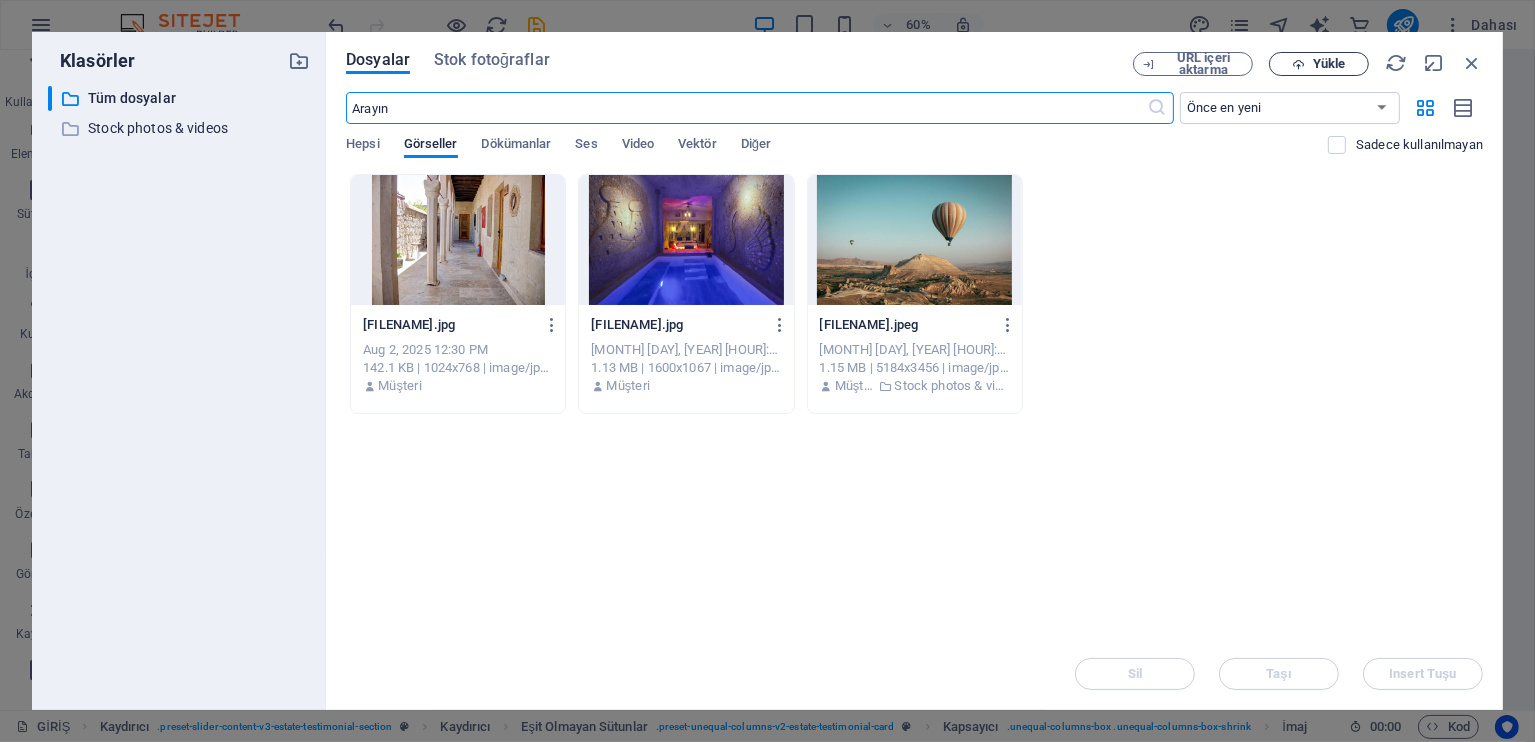 click on "Yükle" at bounding box center [1329, 64] 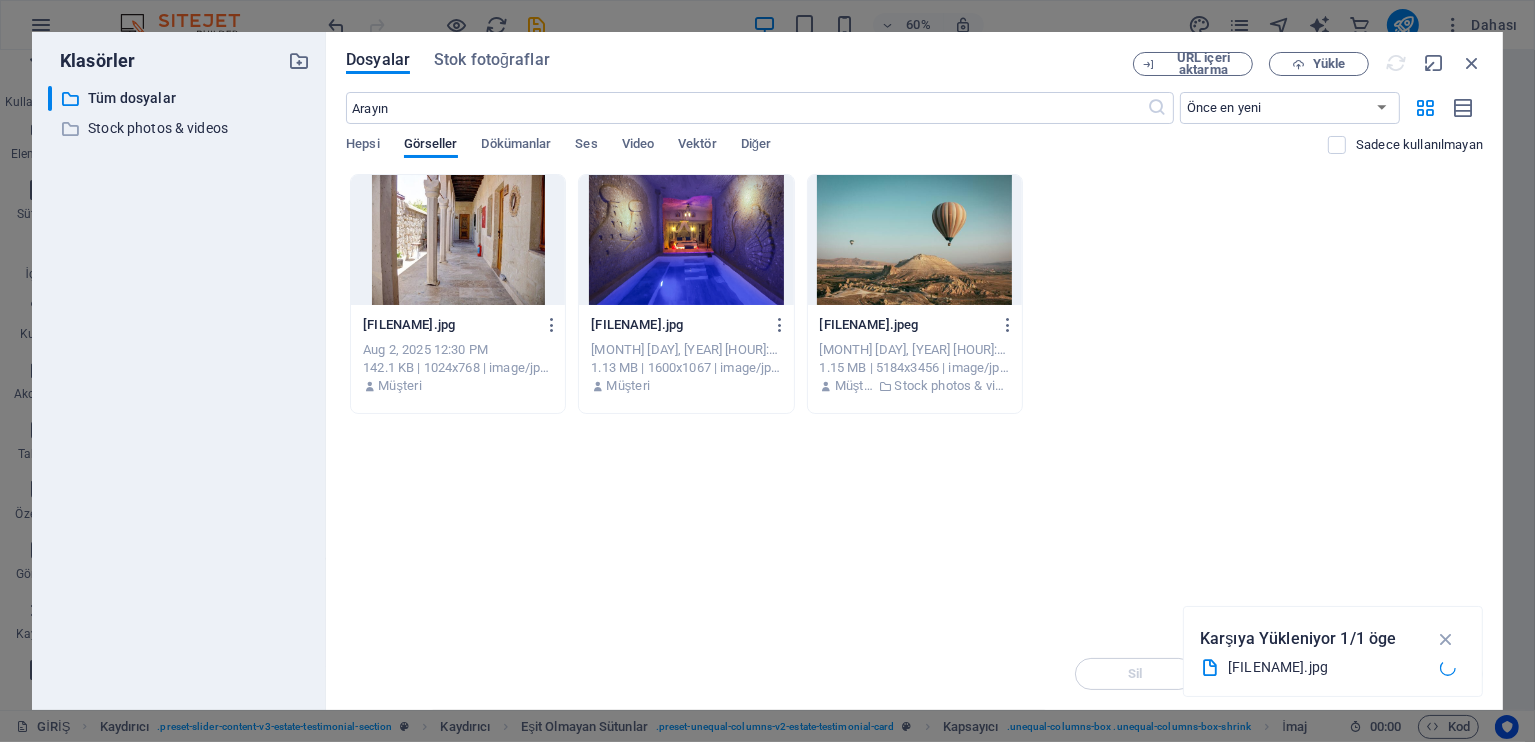 scroll, scrollTop: 1589, scrollLeft: 0, axis: vertical 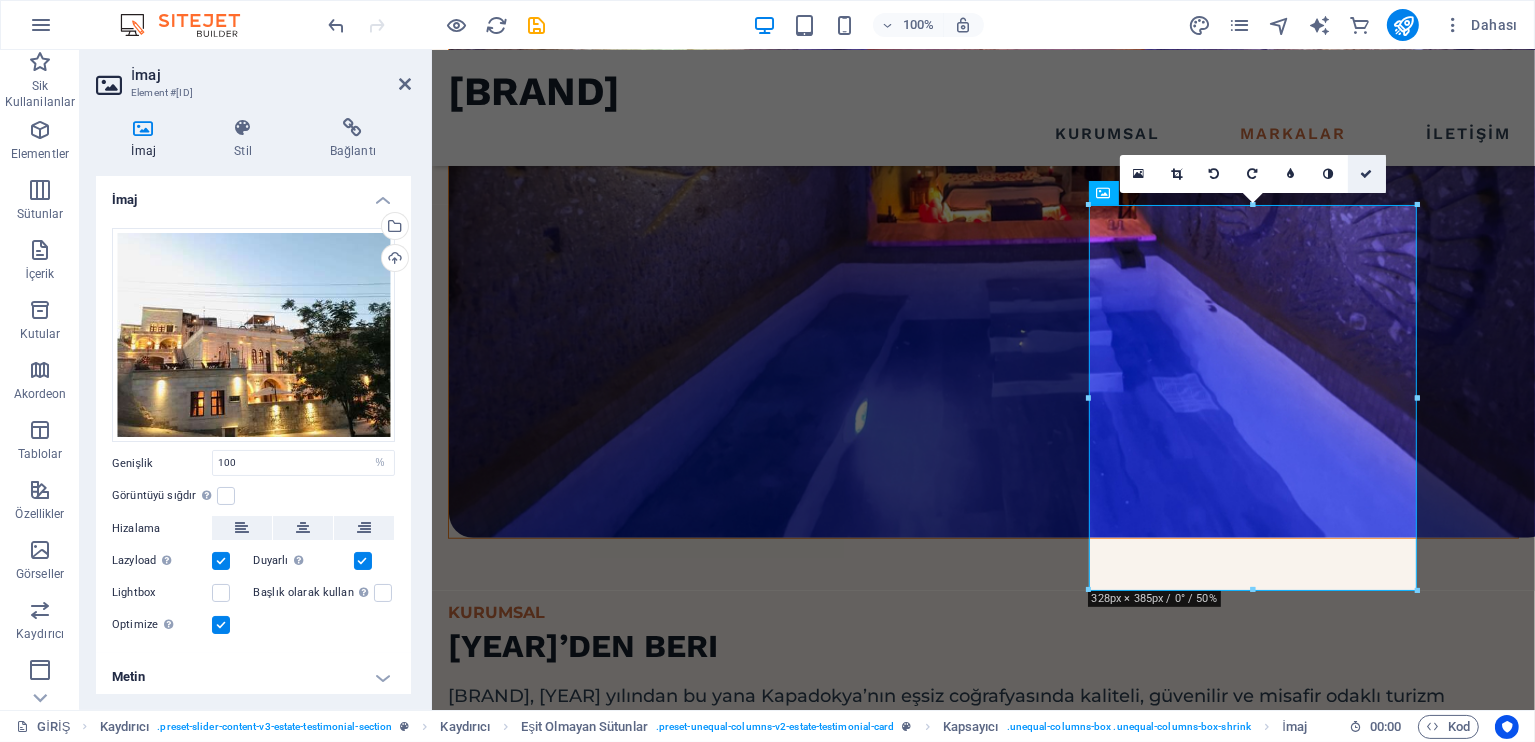 click at bounding box center (1367, 174) 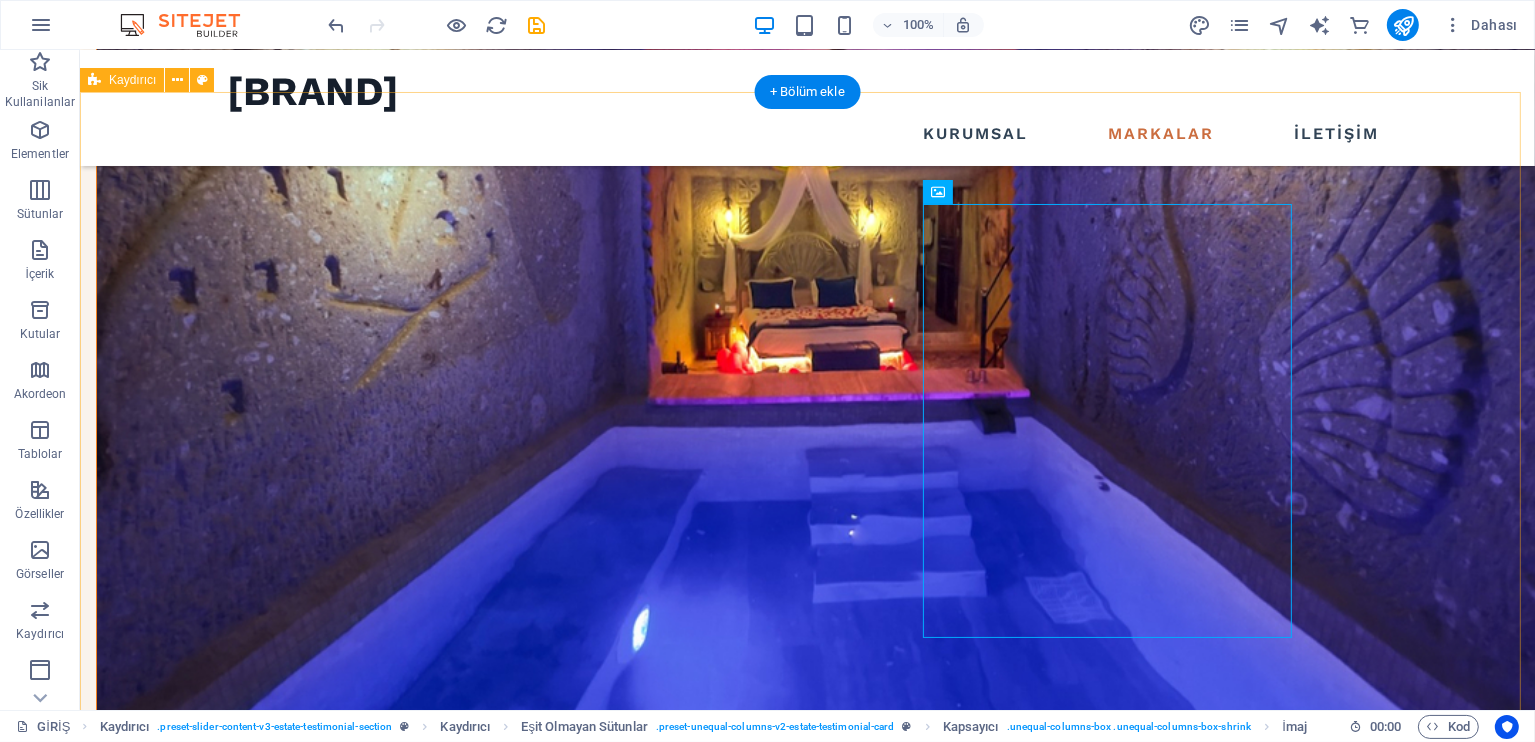 scroll, scrollTop: 1802, scrollLeft: 0, axis: vertical 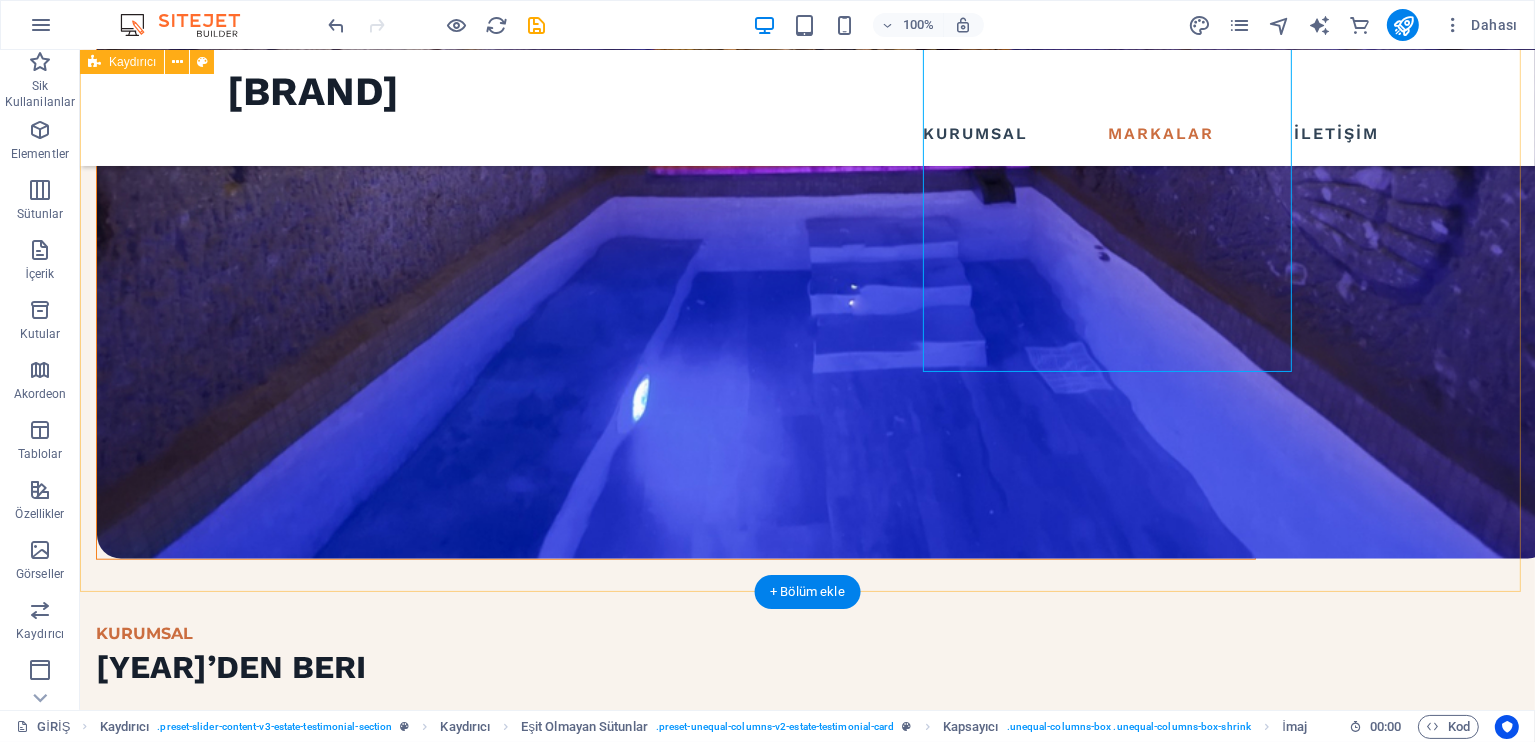 click on "KAPADOKYA BALON REZERVASYON WEB SİTESİNE GİT Kapadokya balon turu rezervasyonunuzu şimdi yapın. Gün doğumunda gökyüzüne yükselip eşsiz manzaralar eşliğinde unutulmaz bir deneyim yaşayın. Online ve güvenilir rezervasyon fırsatları sizi bekliyor. KAPADOKYA HOTELS BOOKING WEB SİTESİNE GİT Kapadokya Hotels Booking ile Kapadokya’nın en iyi otellerini keşfedin. Uygun fiyatlar ve kolay rezervasyon imkanıyla hayalinizdeki tatili hemen planlayın, unutulmaz anlar yaşayın. MOON PIECE TRAVEL WEB SİTESİNE GİT Moonpiece Travel ile Kapadokya’da tur, konaklama ve özel aktiviteleri kolayca planlayın. Profesyonel hizmet ve uygun fiyatlarla tatilinizi keyifli hale getirin, unutulmaz anılar biriktirin. KAPADOKYA BALON REZERVASYON WEB SİTESİNE GİT Kapadokya balon turu rezervasyonunuzu şimdi yapın. Gün doğumunda gökyüzüne yükselip eşsiz manzaralar eşliğinde unutulmaz bir deneyim yaşayın. Online ve güvenilir rezervasyon fırsatları sizi bekliyor. KAPADOKYA HOTELS BOOKING 1 2 3" at bounding box center [806, 1551] 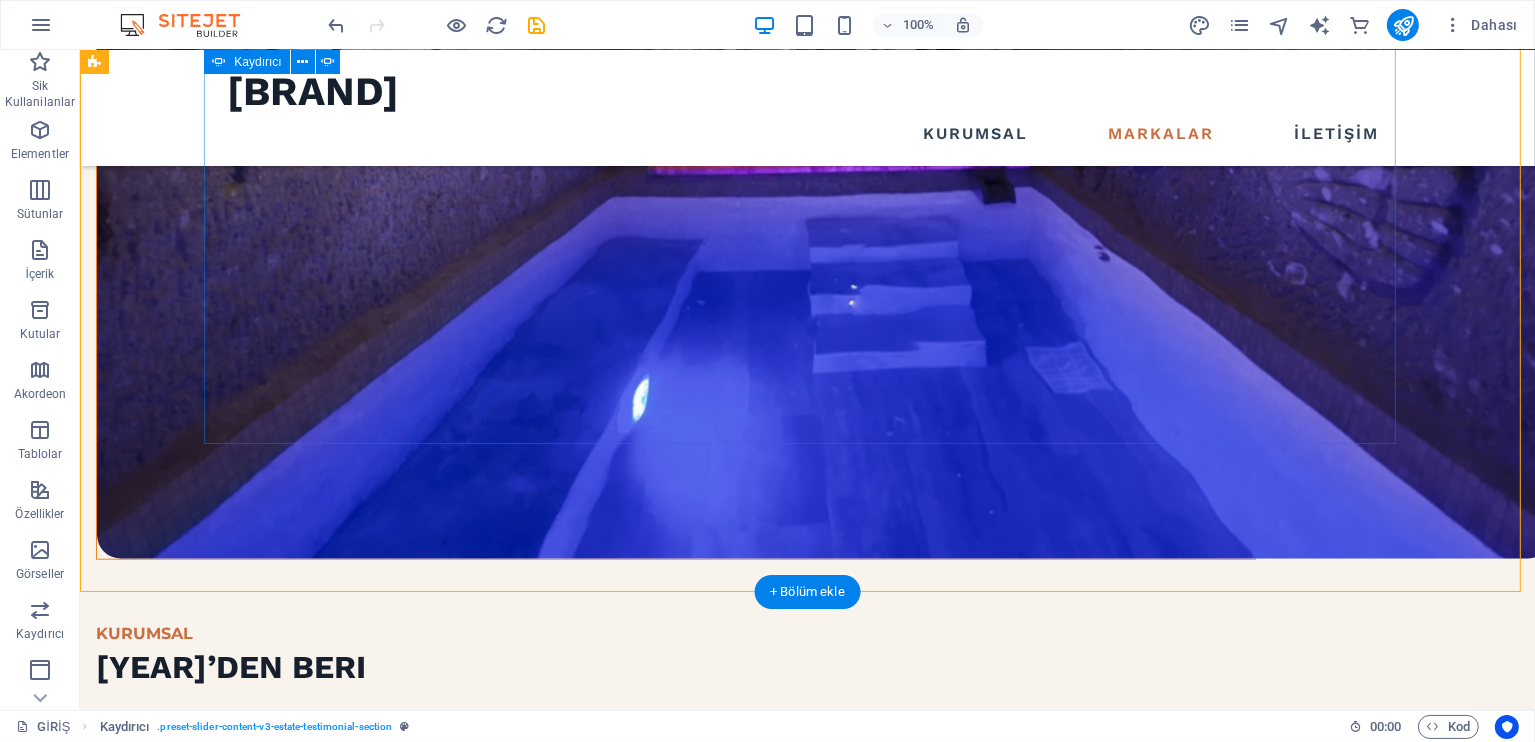 click on "3" at bounding box center [137, -1062] 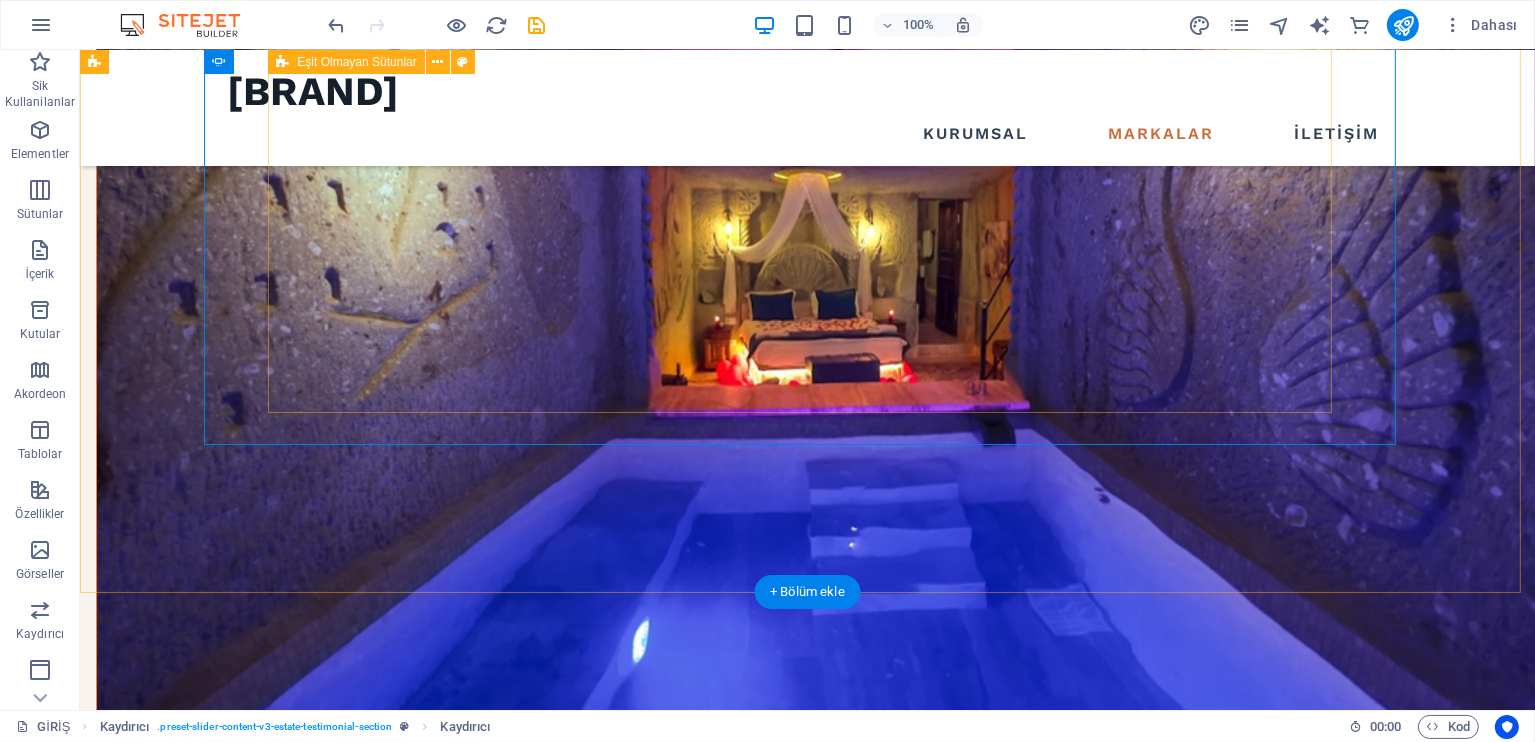scroll, scrollTop: 1536, scrollLeft: 0, axis: vertical 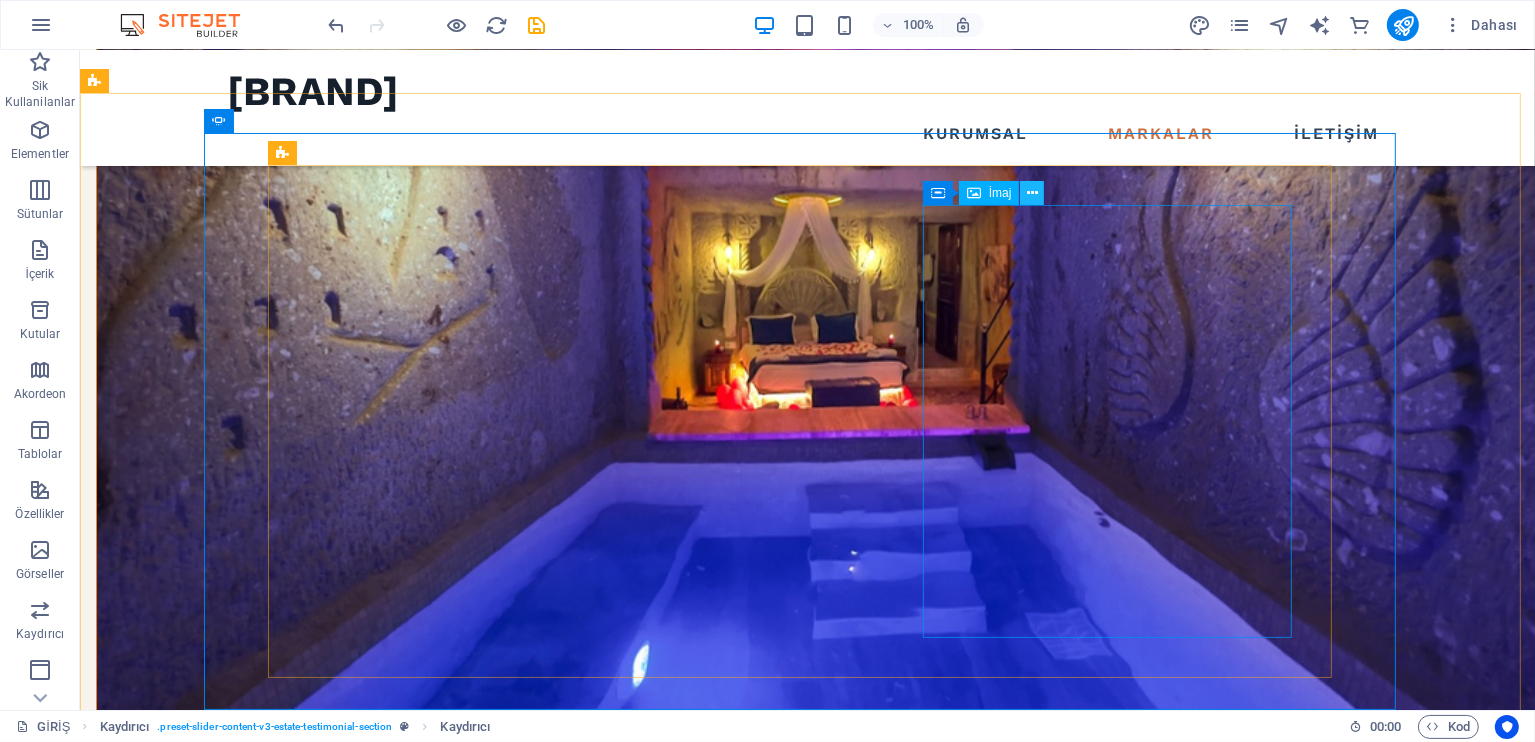 click at bounding box center (1032, 193) 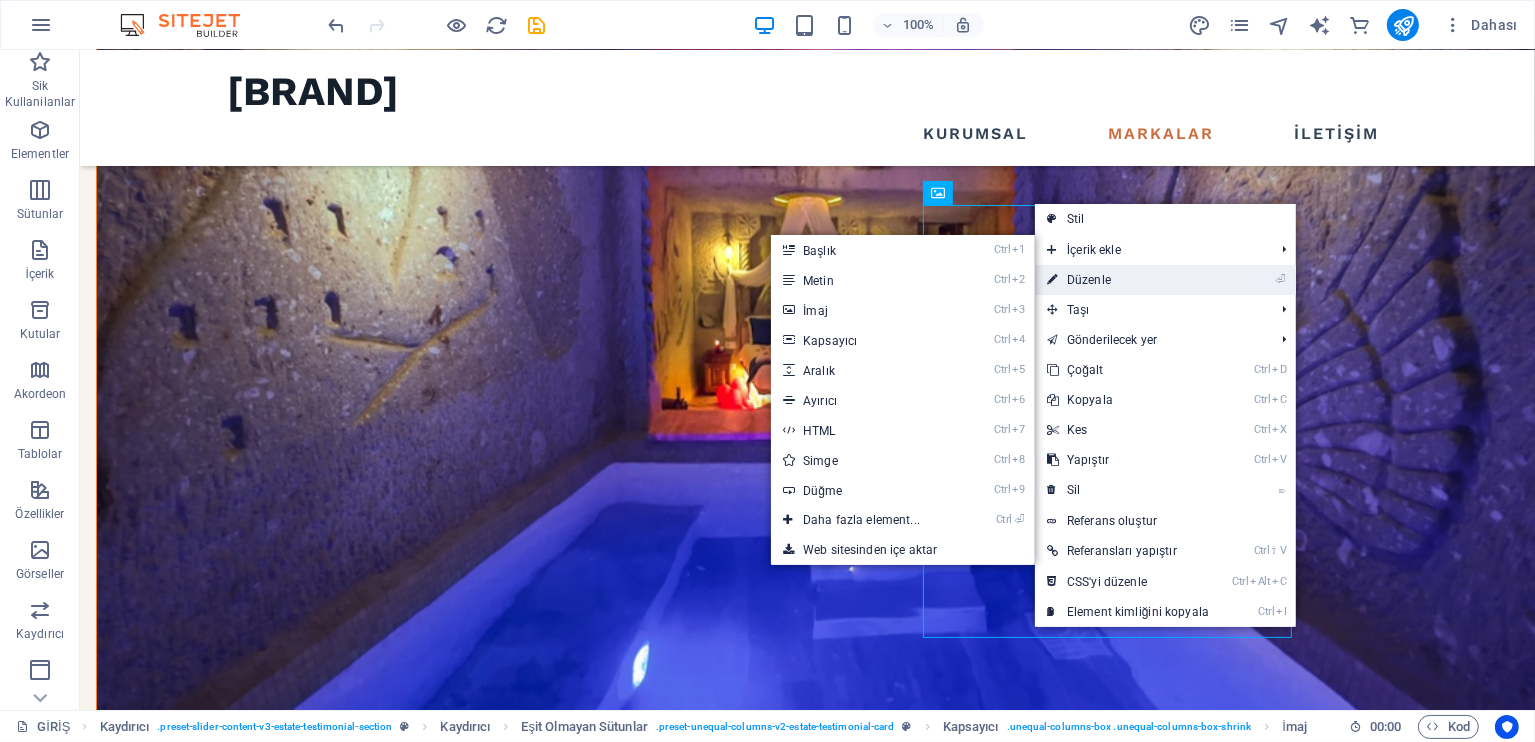 click on "⏎  Düzenle" at bounding box center (1128, 280) 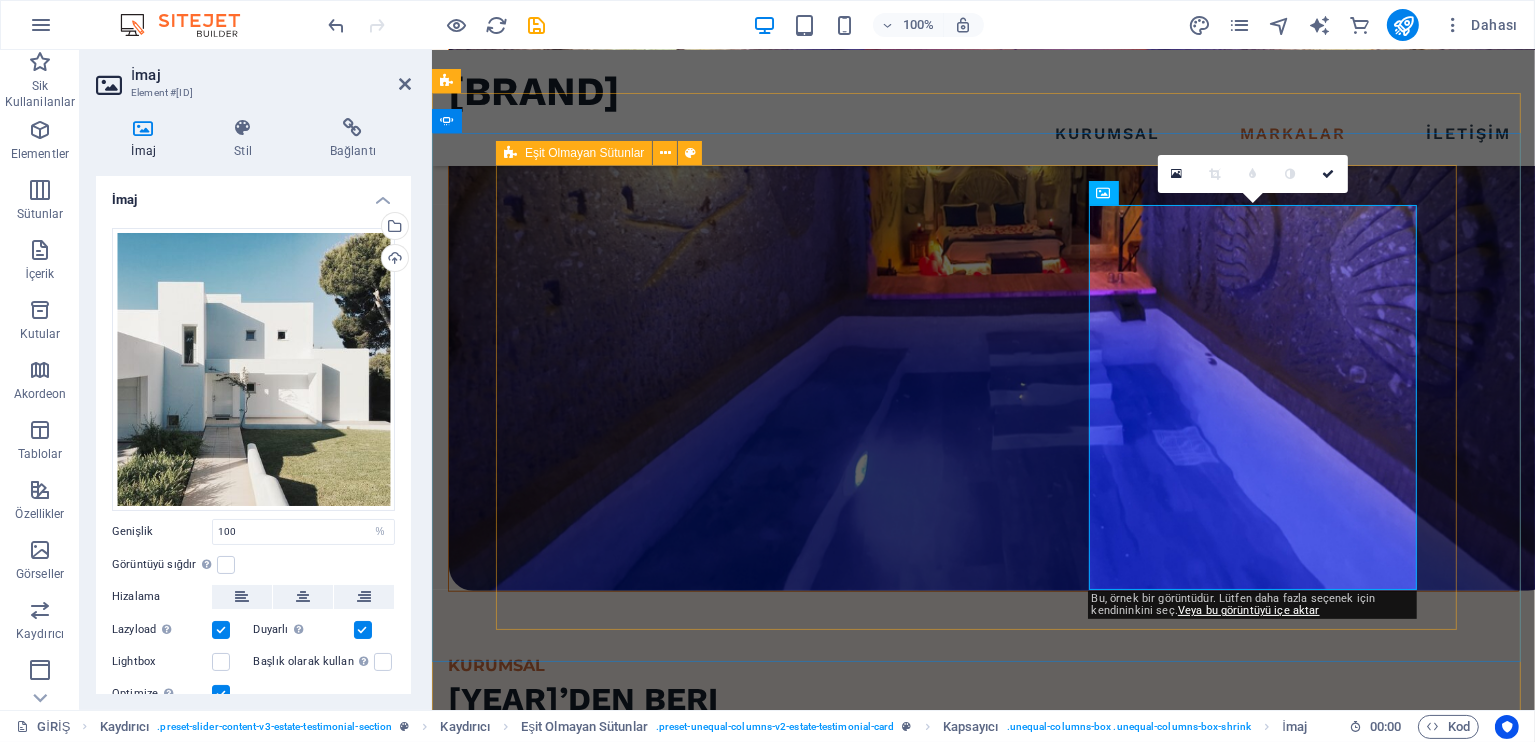 scroll, scrollTop: 1589, scrollLeft: 0, axis: vertical 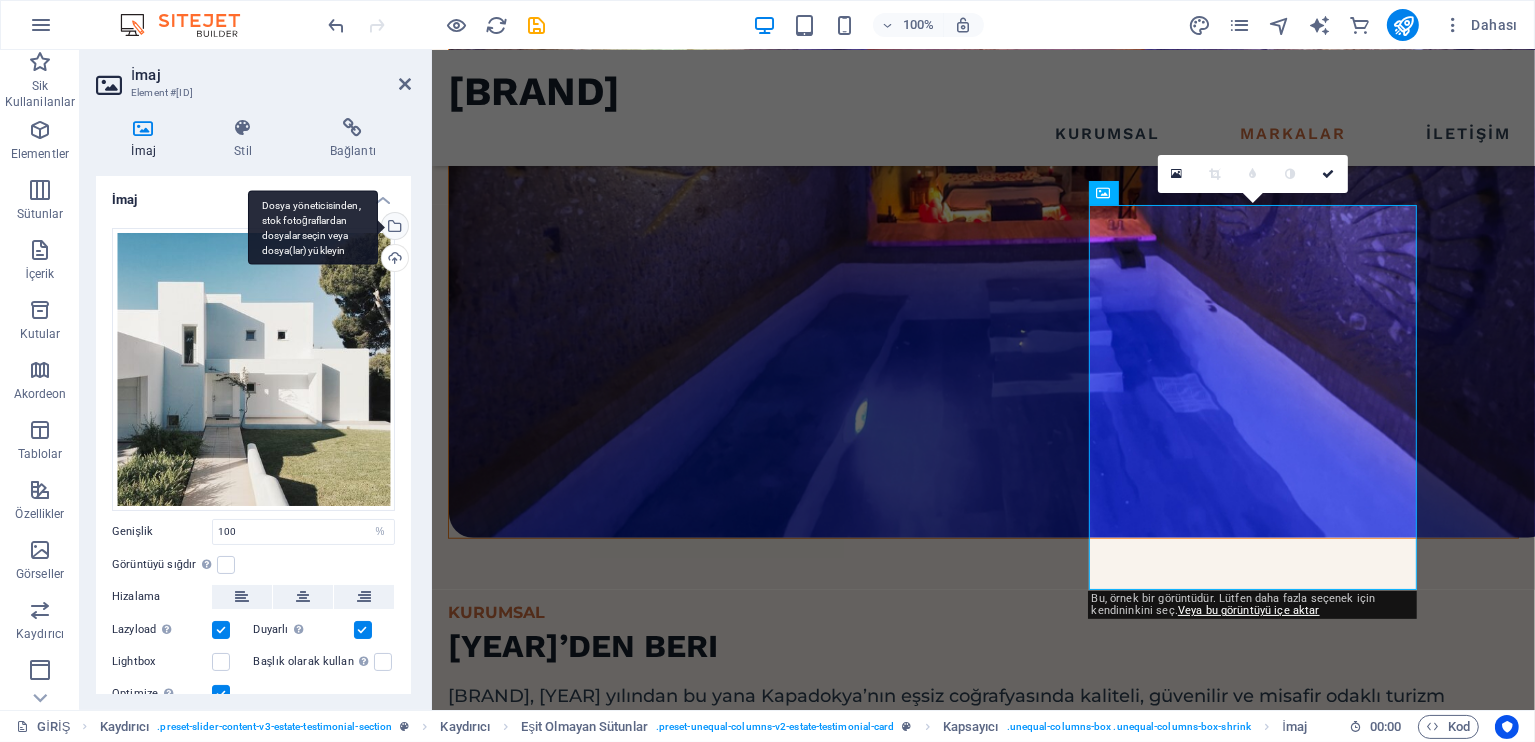 click on "Dosya yöneticisinden, stok fotoğraflardan dosyalar seçin veya dosya(lar) yükleyin" at bounding box center [393, 228] 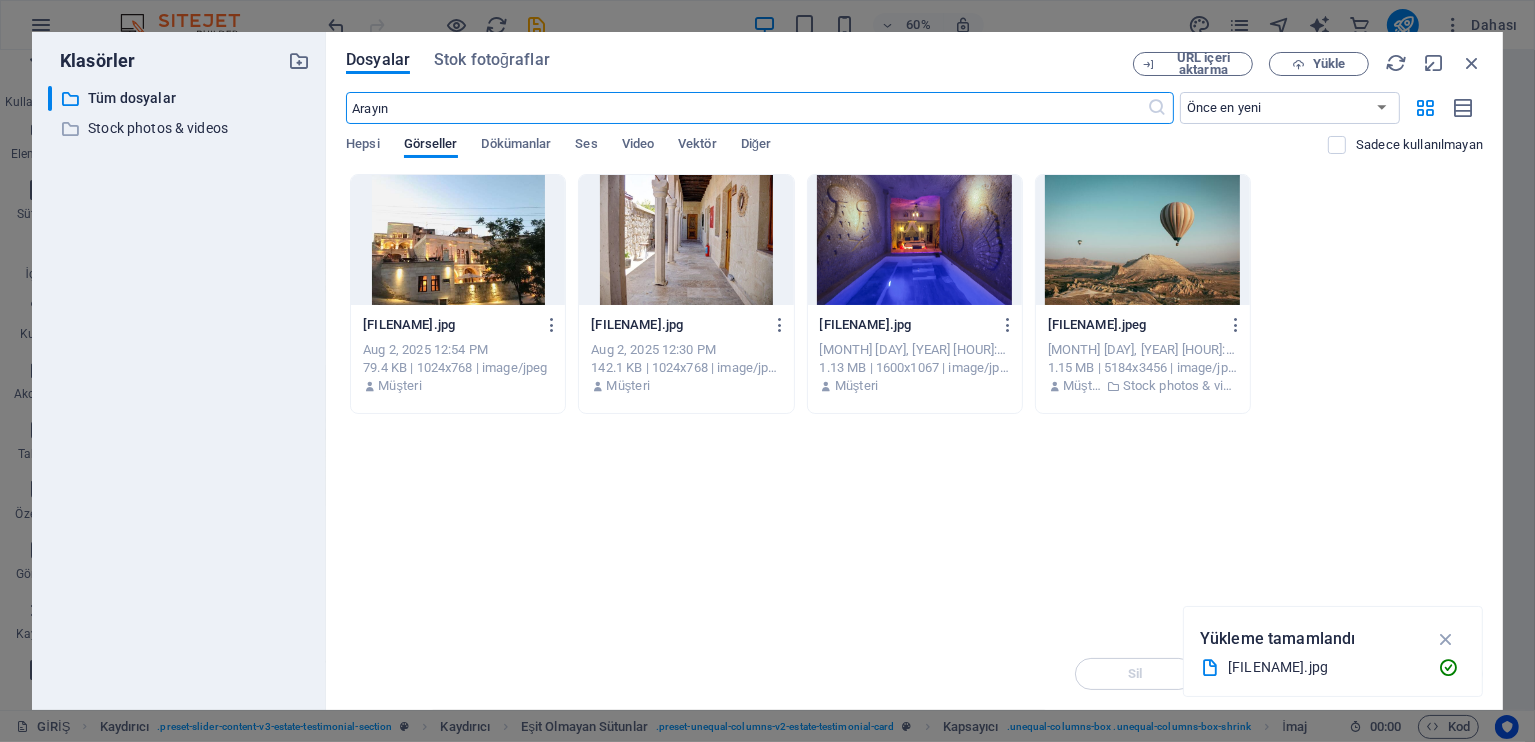 scroll, scrollTop: 2084, scrollLeft: 0, axis: vertical 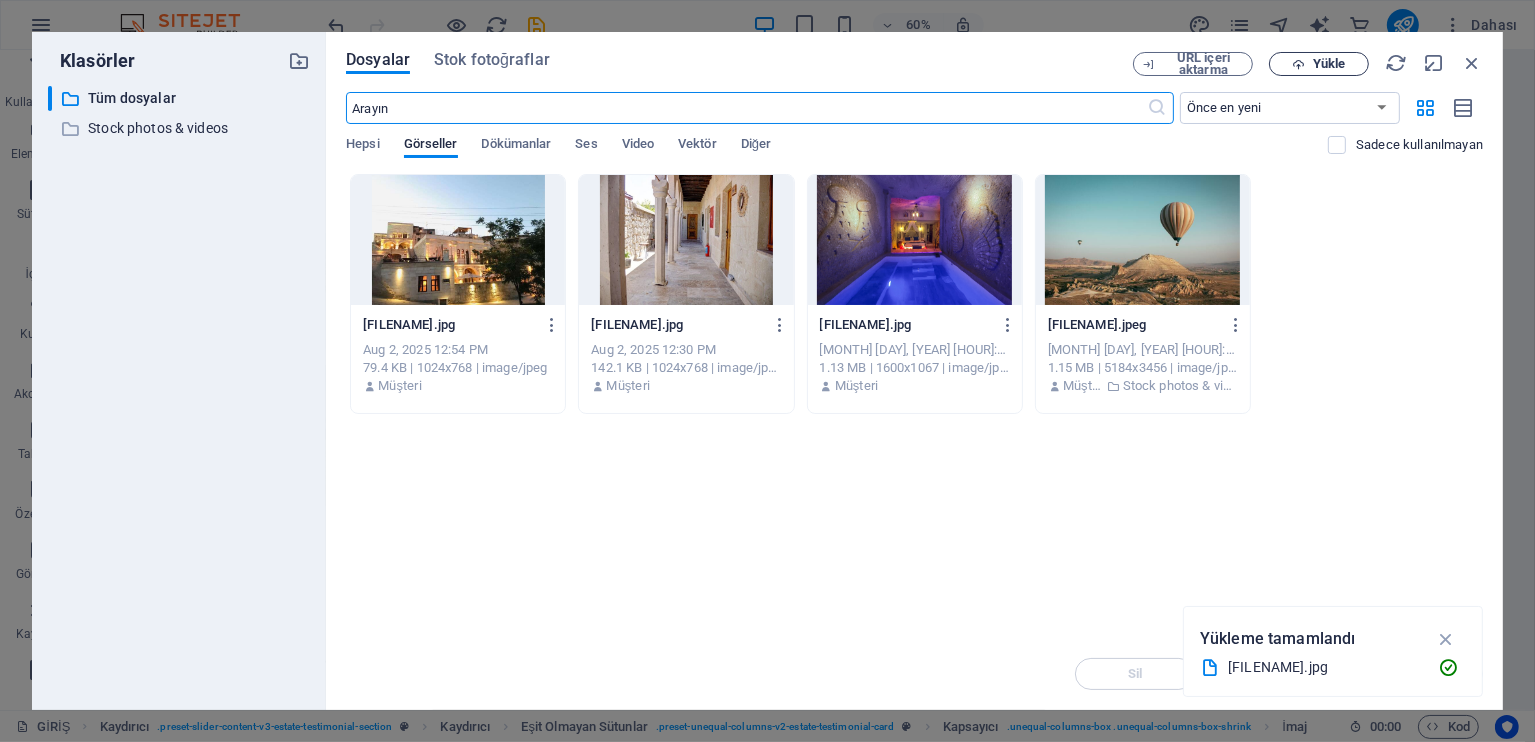 click on "Yükle" at bounding box center (1329, 64) 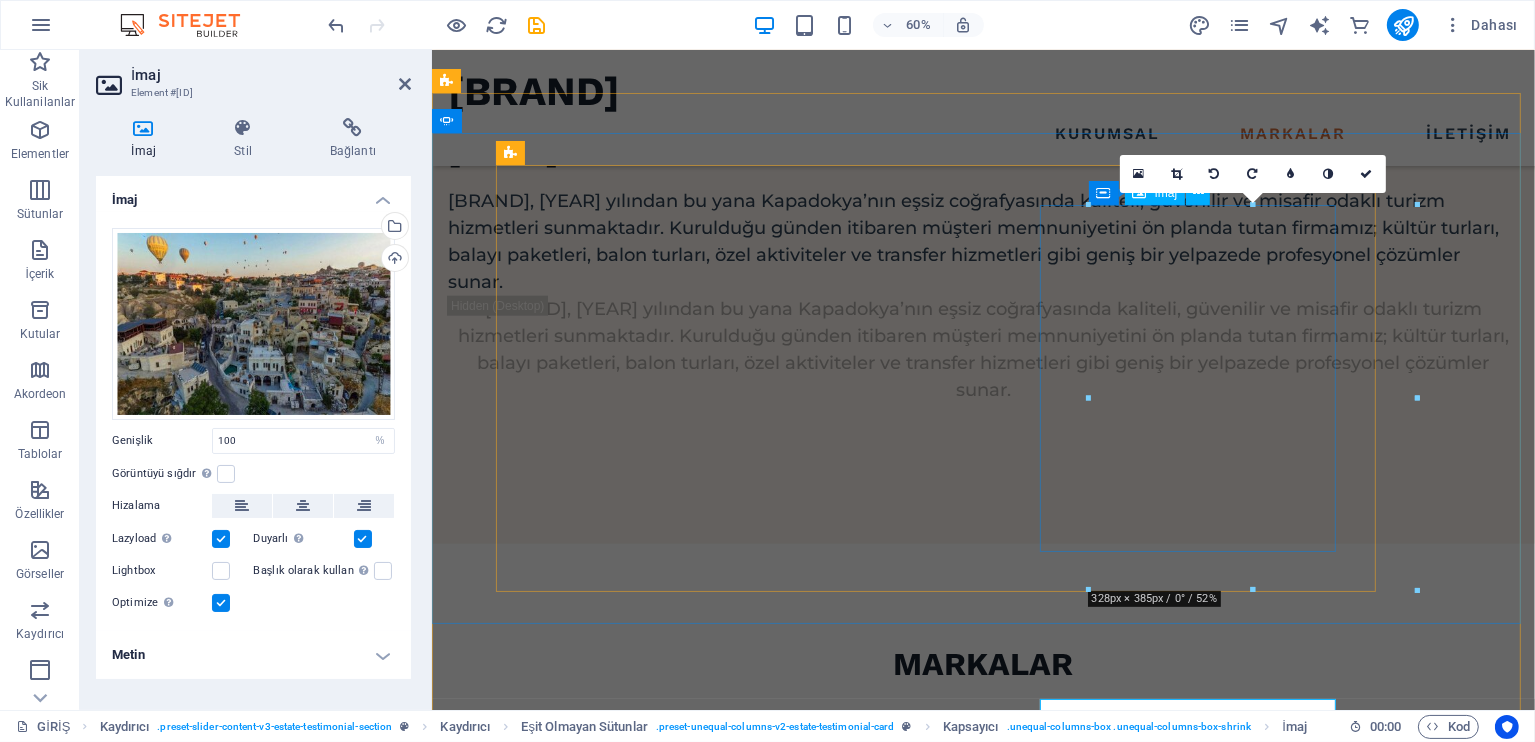 scroll, scrollTop: 1589, scrollLeft: 0, axis: vertical 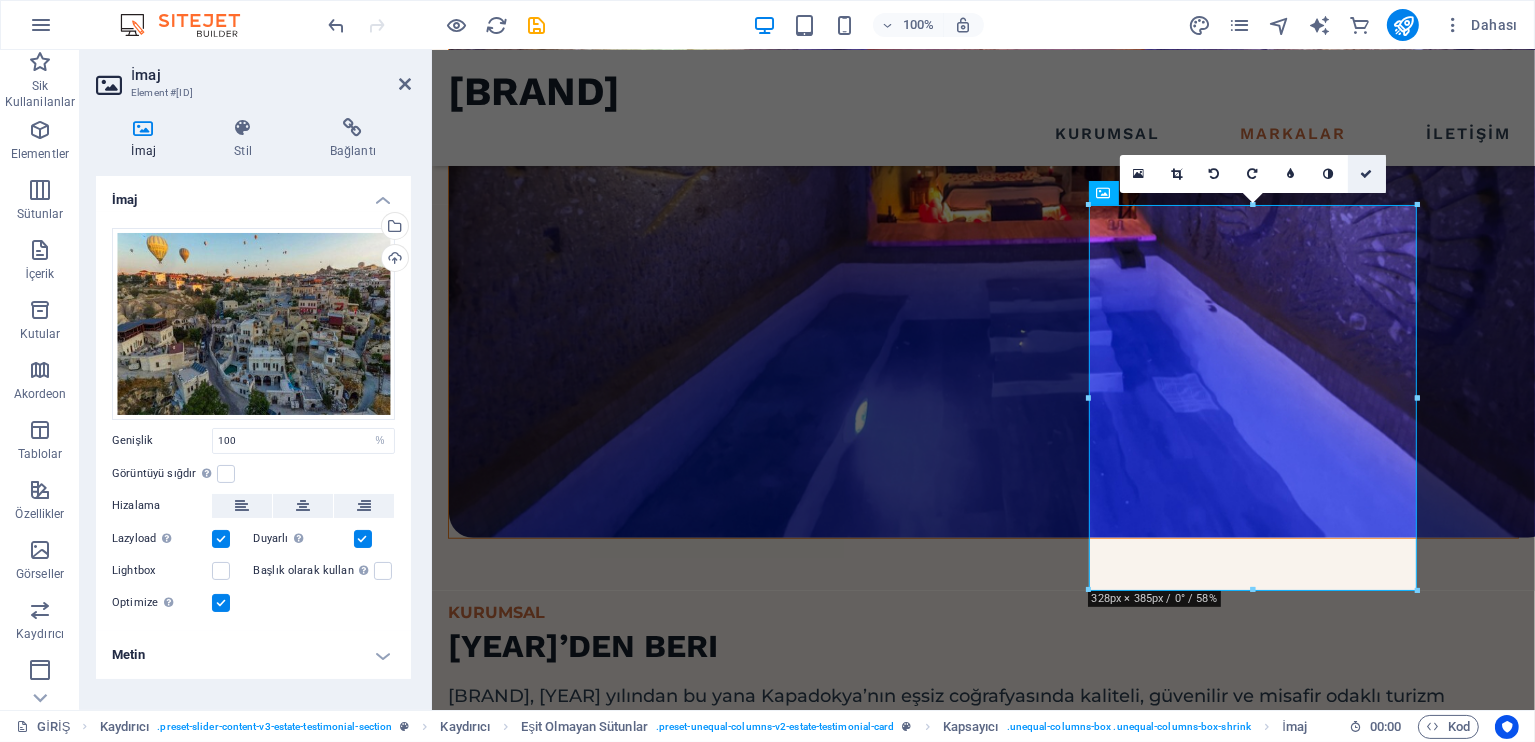 click at bounding box center [1367, 174] 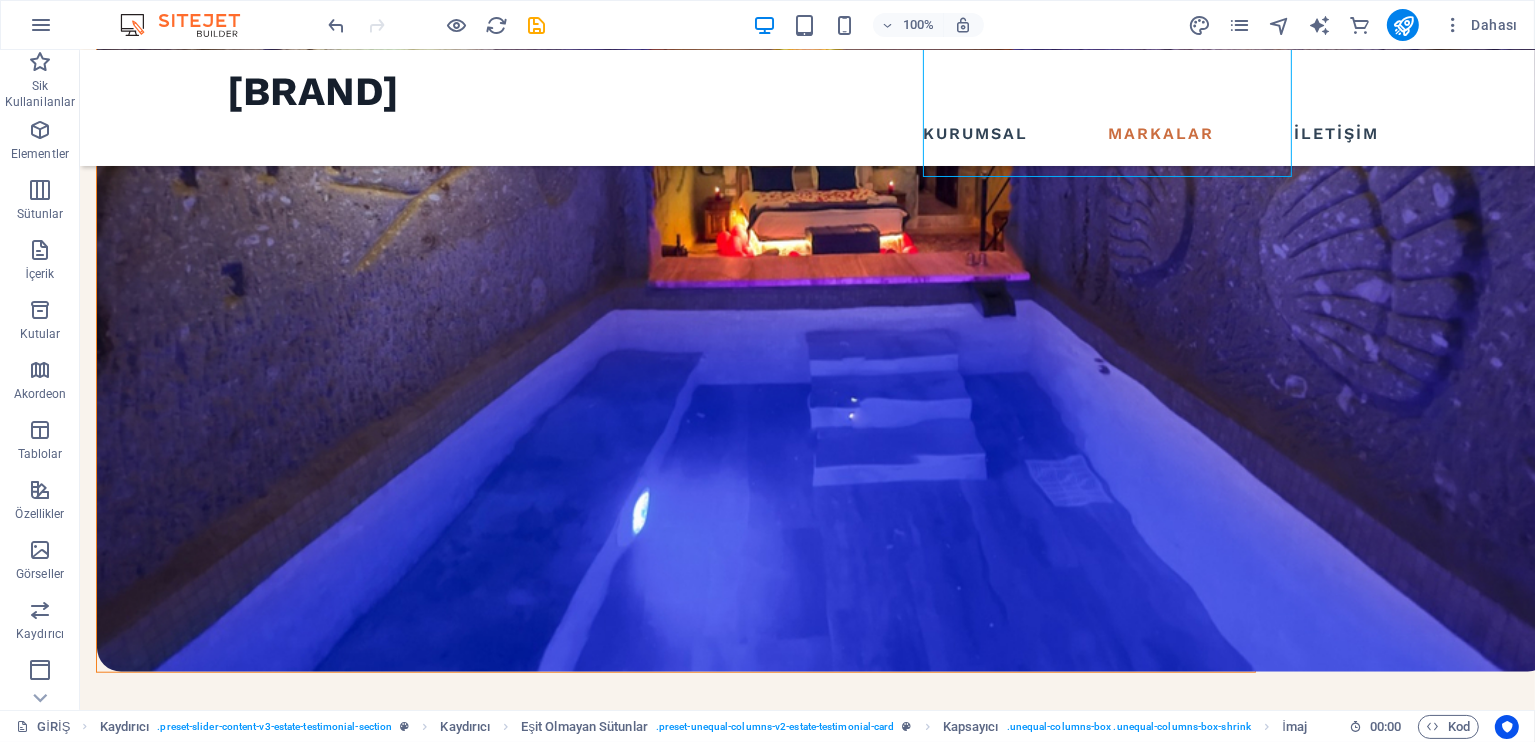 scroll, scrollTop: 1602, scrollLeft: 0, axis: vertical 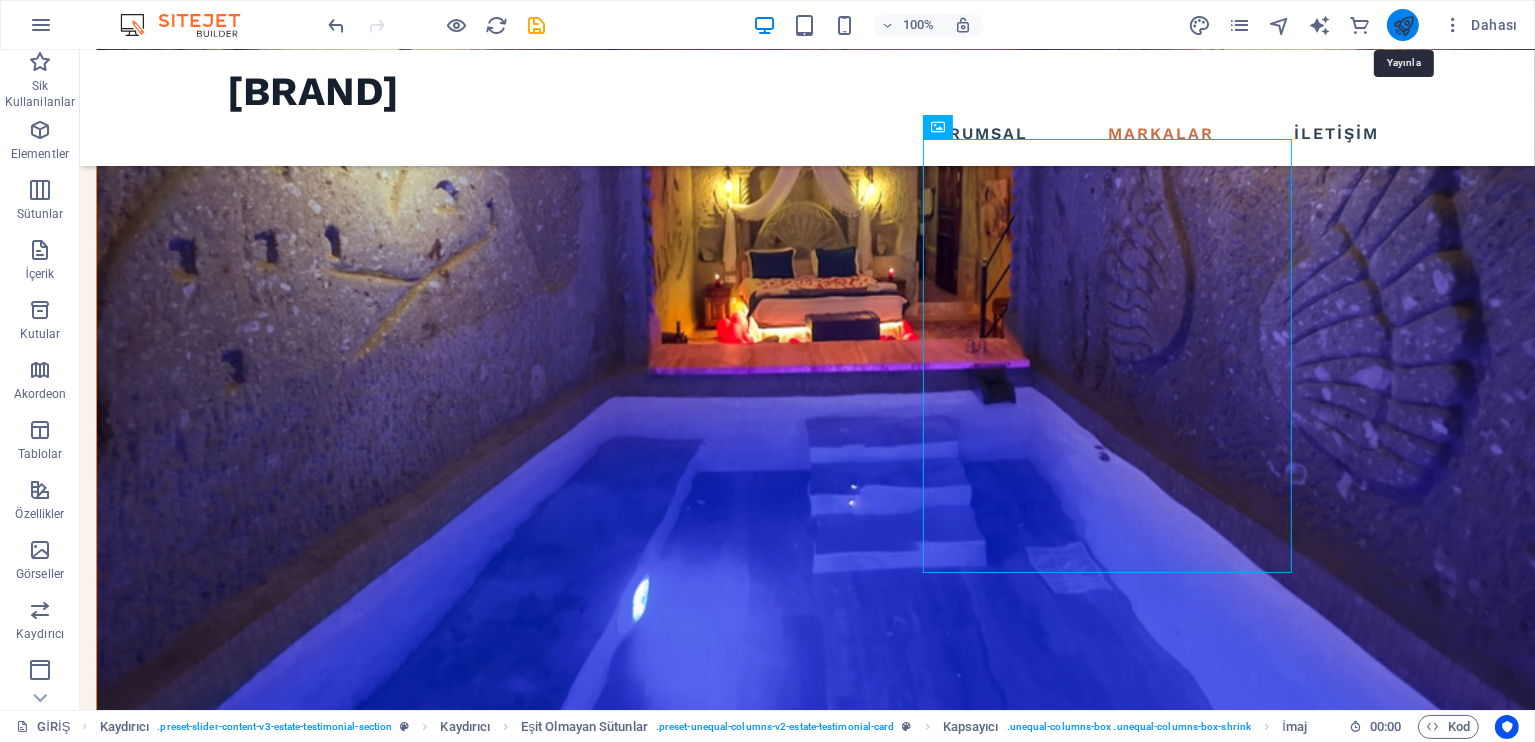 click at bounding box center [1403, 25] 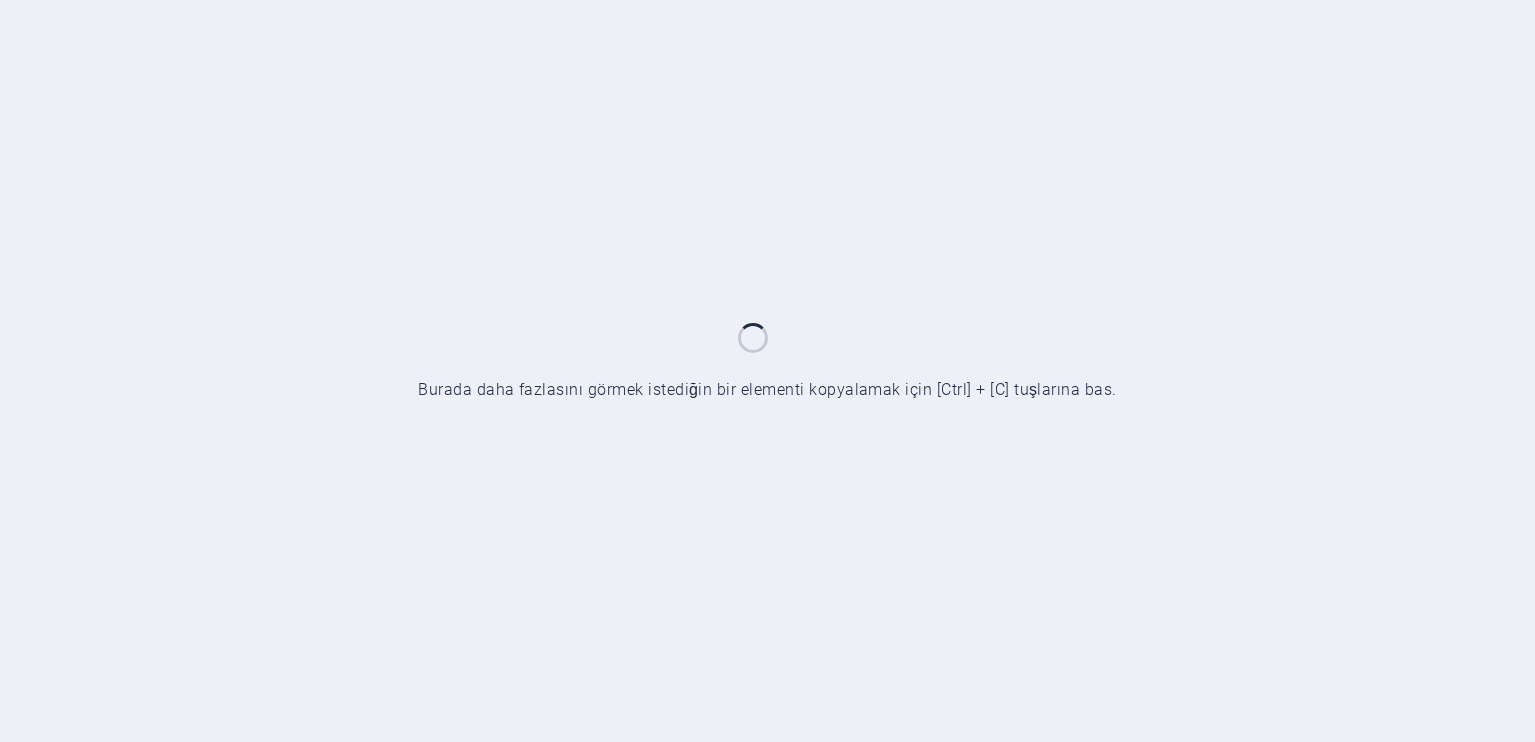scroll, scrollTop: 0, scrollLeft: 0, axis: both 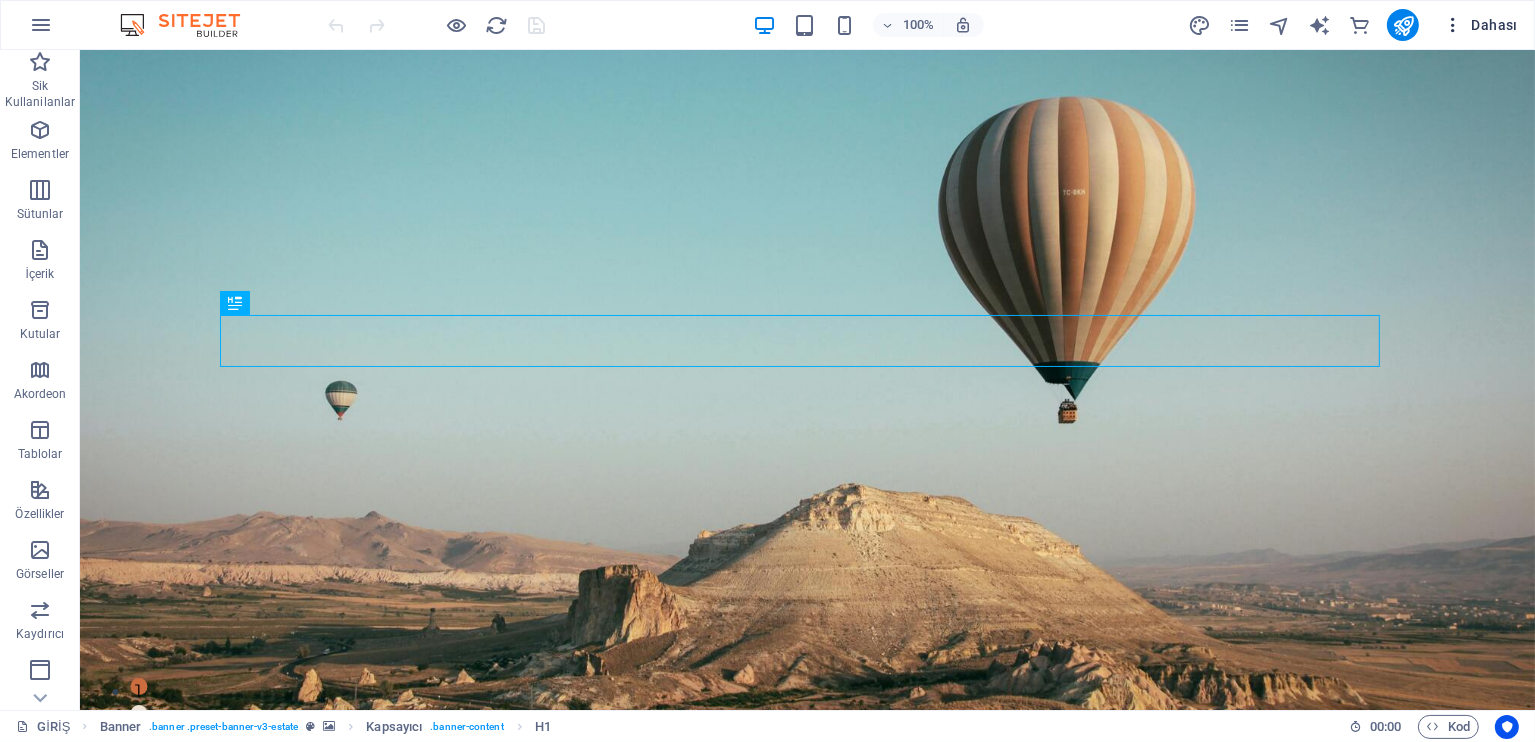 click at bounding box center [1453, 25] 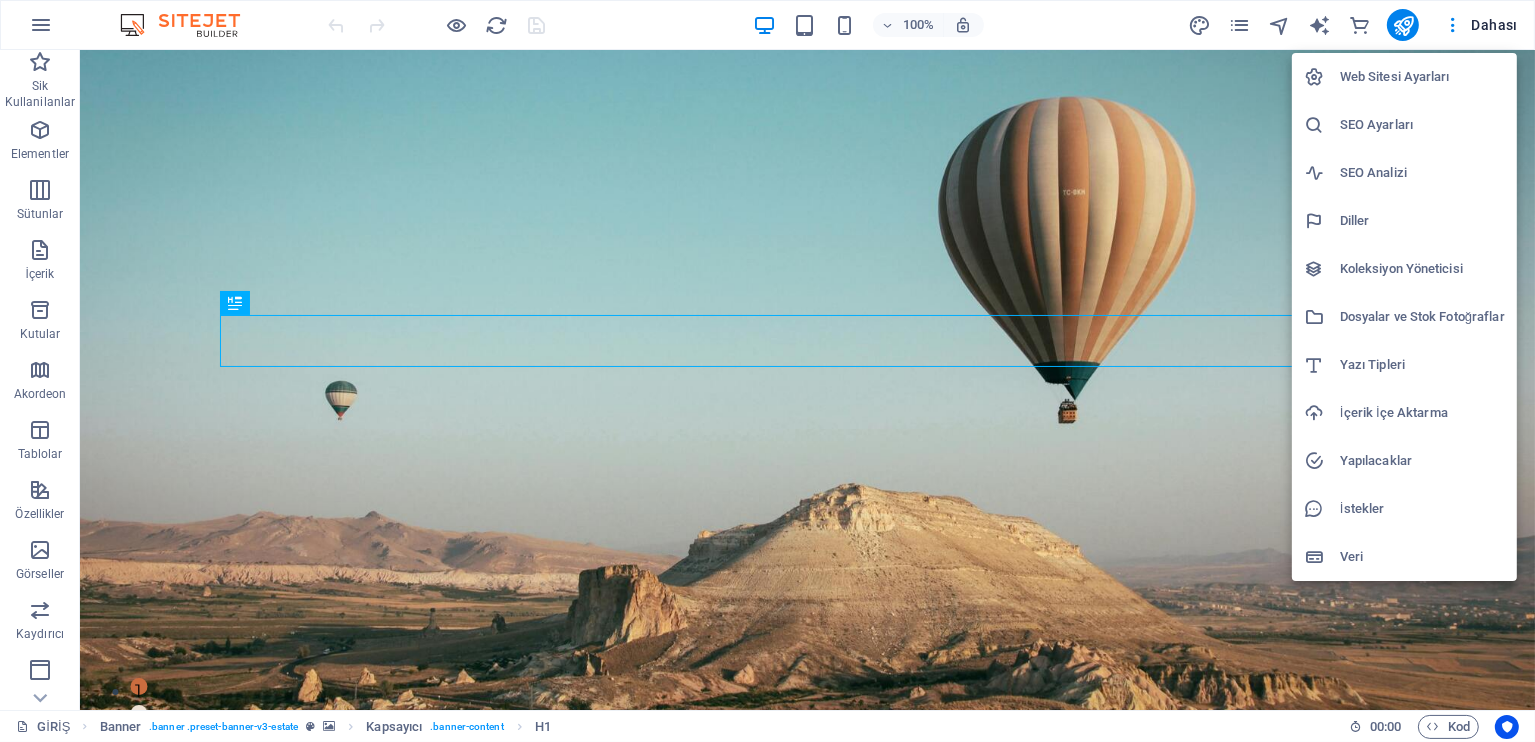 click on "Web Sitesi Ayarları" at bounding box center [1422, 77] 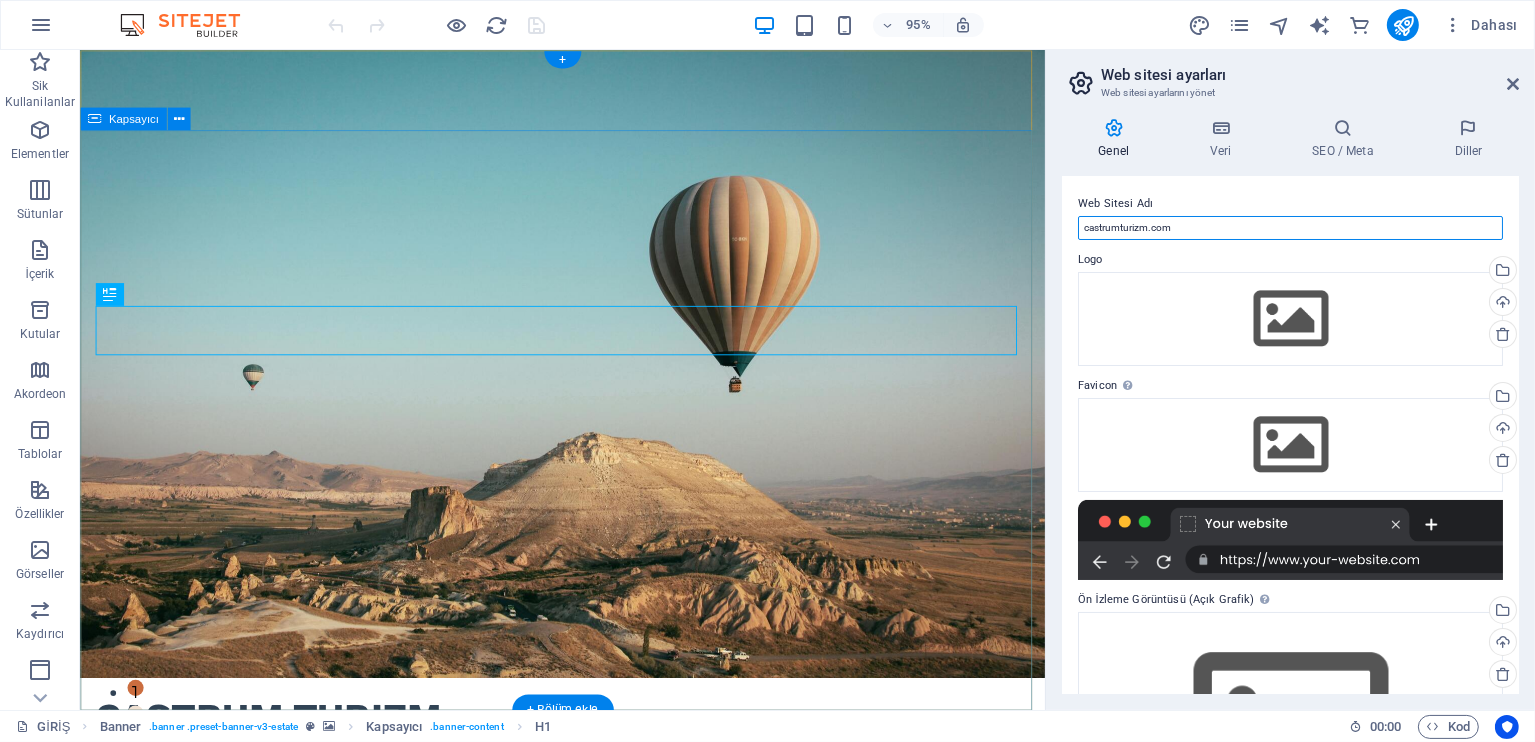 drag, startPoint x: 1297, startPoint y: 266, endPoint x: 1051, endPoint y: 236, distance: 247.82251 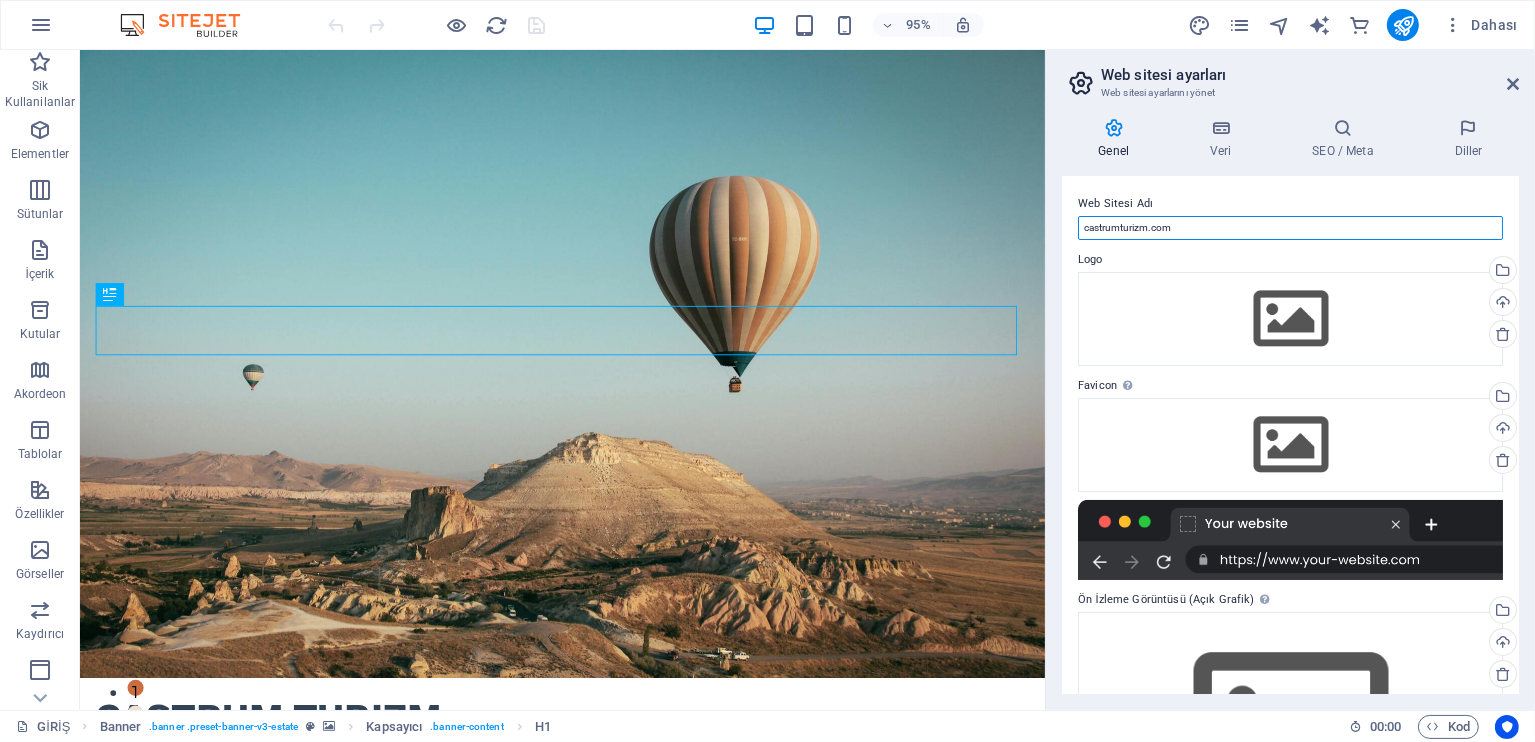 click on "castrumturizm.com" at bounding box center (1290, 228) 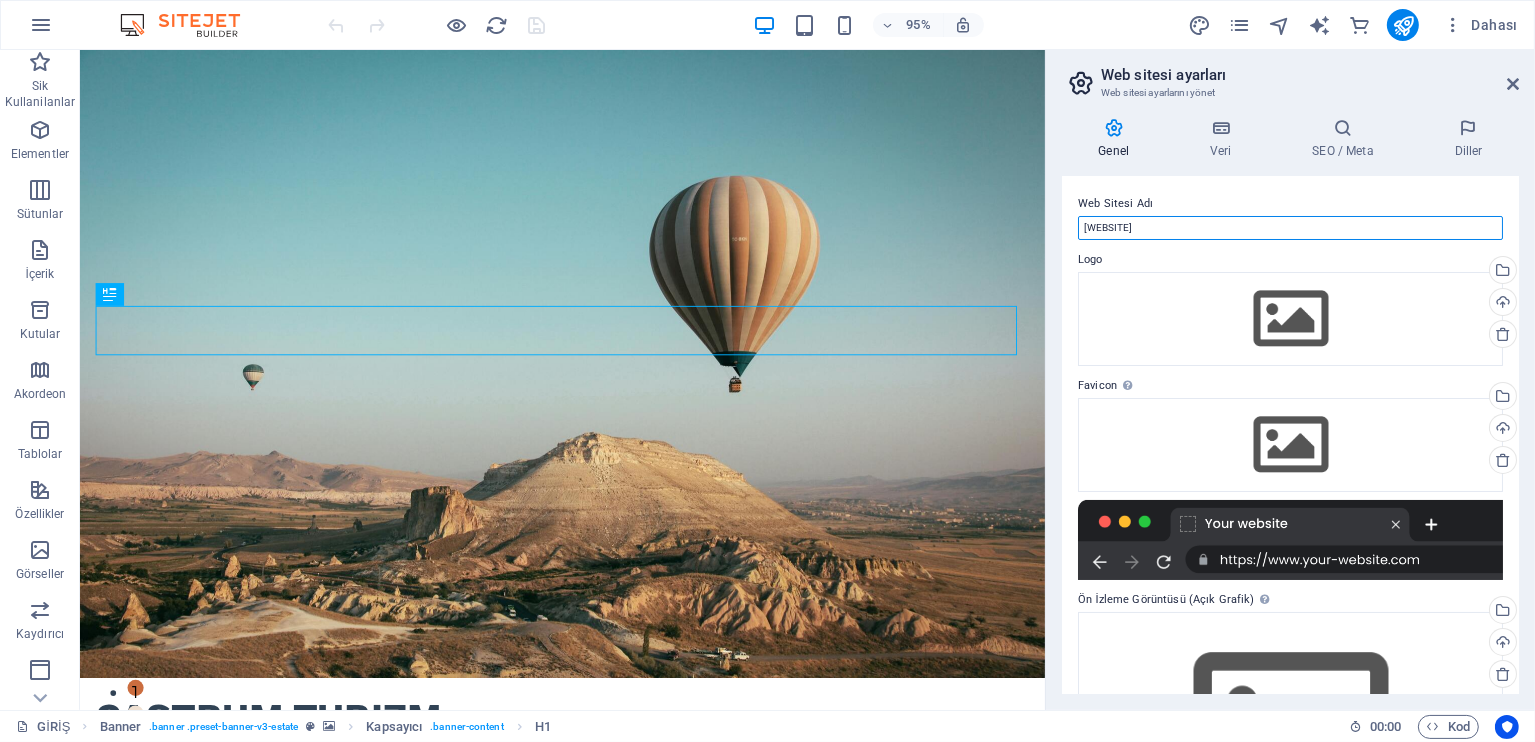 type on "c" 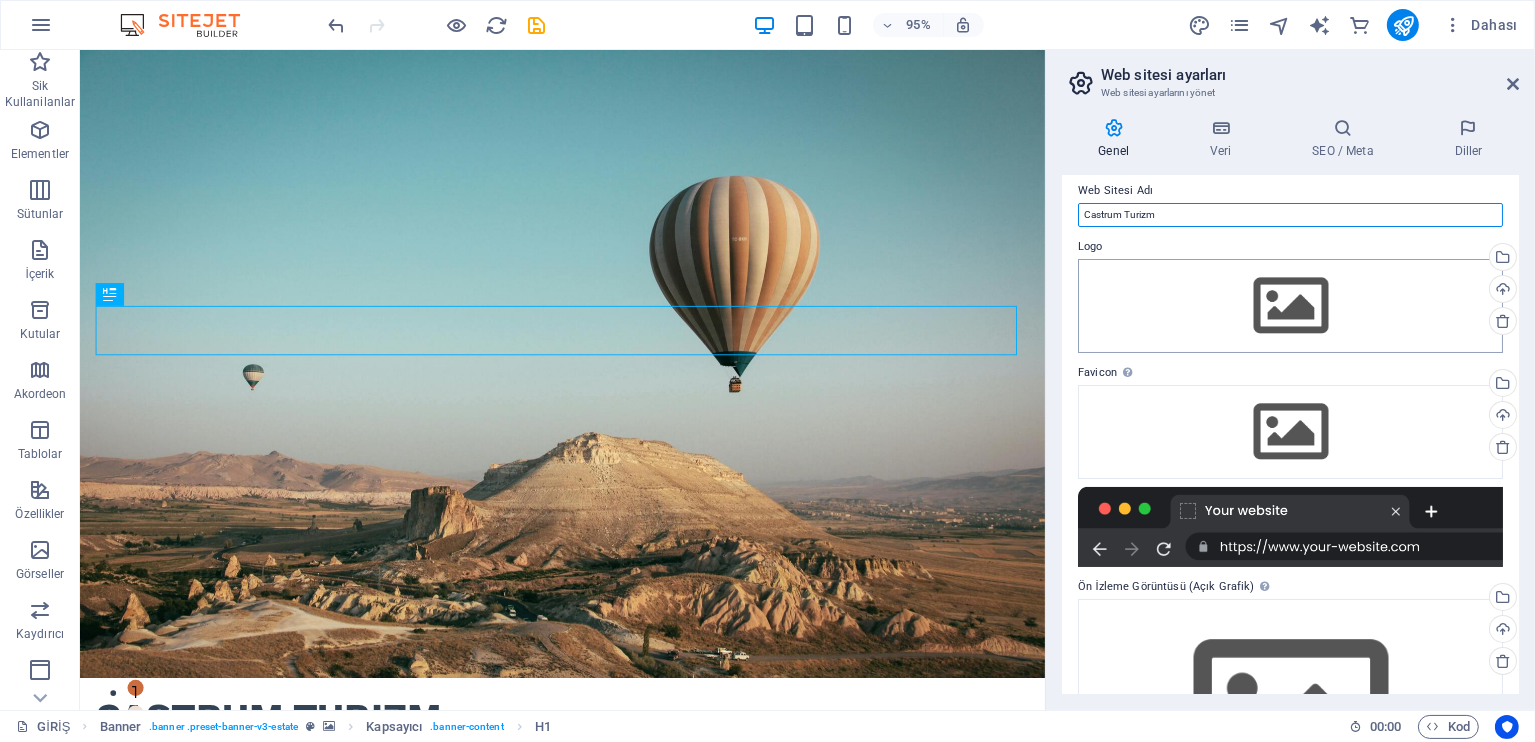 scroll, scrollTop: 0, scrollLeft: 0, axis: both 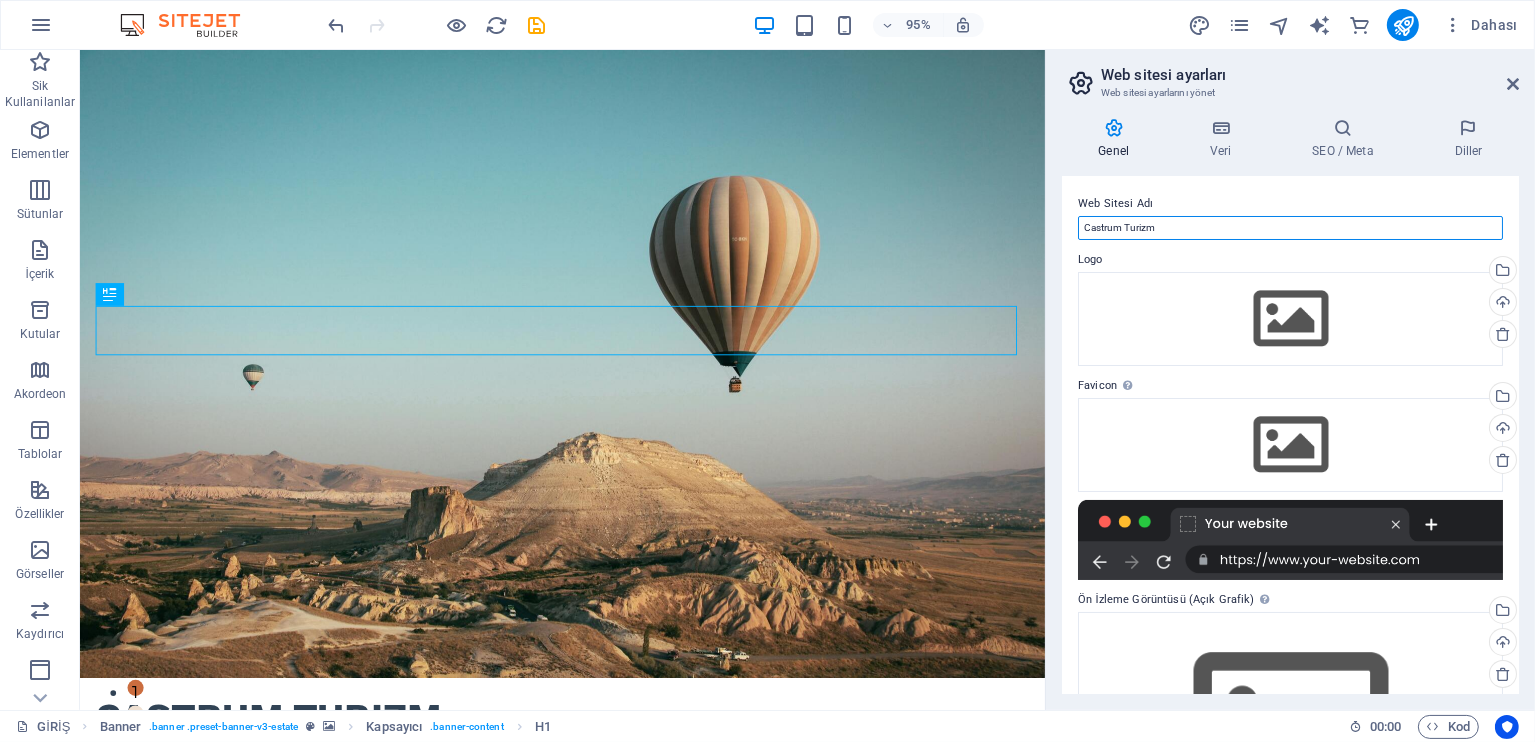 type on "Castrum Turizm" 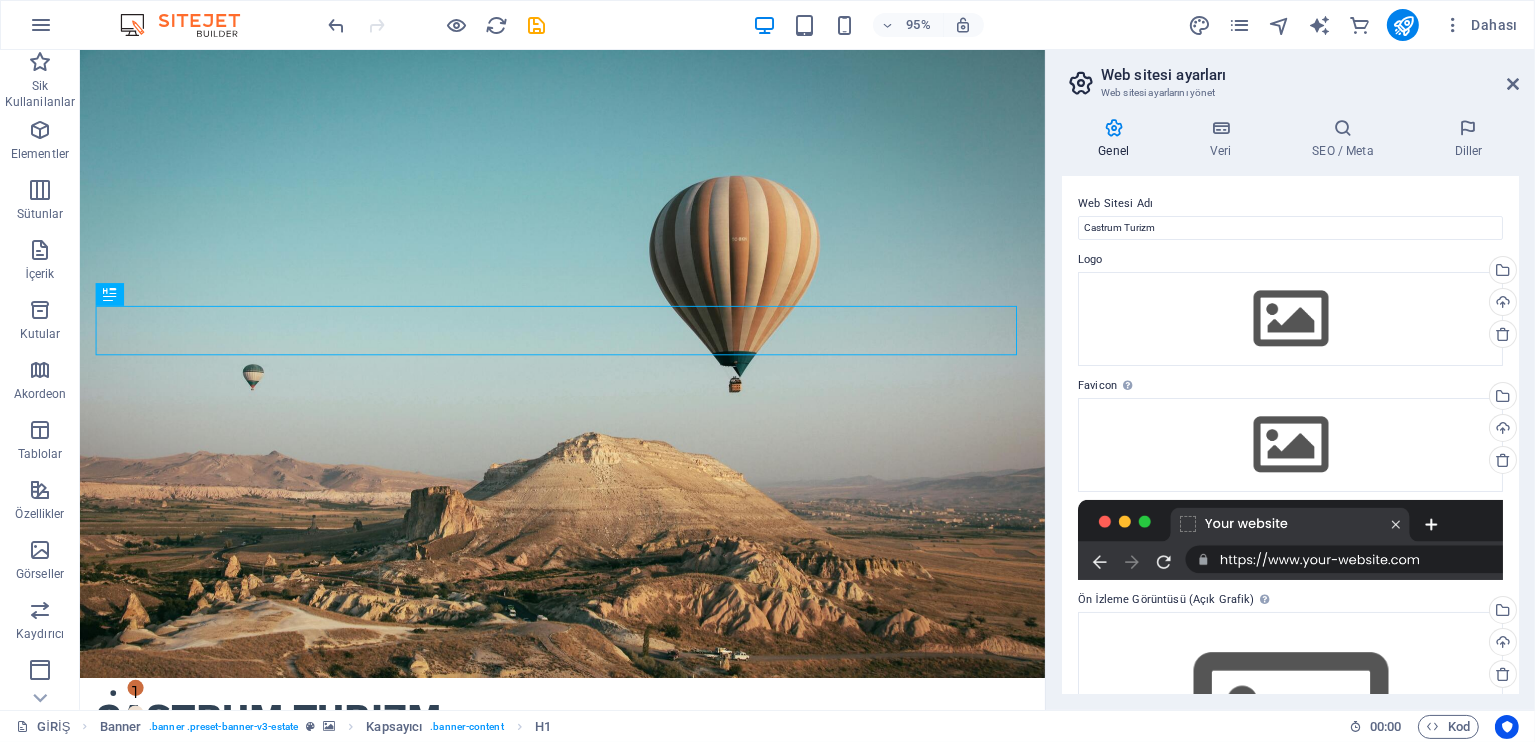 click on "Genel Veri SEO / Meta Diller Web Sitesi Adı Castrum Turizm Logo Dosyaları buraya sürükleyin, dosyaları seçmek için tıklayın veya Dosyalardan ya da ücretsiz stok fotoğraf ve videolarımızdan dosyalar seçin Dosya yöneticisinden, stok fotoğraflardan dosyalar seçin veya dosya(lar) yükleyin Yükle Favicon Web sitenin favicon'unu buradan ayarla. Favicon, tarayıcı sekmesinde web sitenin başlığının yanında gösterilen küçük bir simgedir. Ziyaretçilerin web siteni tanımlamasına yardımcı olur. Dosyaları buraya sürükleyin, dosyaları seçmek için tıklayın veya Dosyalardan ya da ücretsiz stok fotoğraf ve videolarımızdan dosyalar seçin Dosya yöneticisinden, stok fotoğraflardan dosyalar seçin veya dosya(lar) yükleyin Yükle Ön İzleme Görüntüsü (Açık Grafik) Bu görüntü, web sitesi sosyal ağlarda paylaşıldığında gösterilir Dosyaları buraya sürükleyin, dosyaları seçmek için tıklayın veya Yükle Firma [WEBSITE] İlk ad Soyad Sokak Street Cep" at bounding box center (1290, 406) 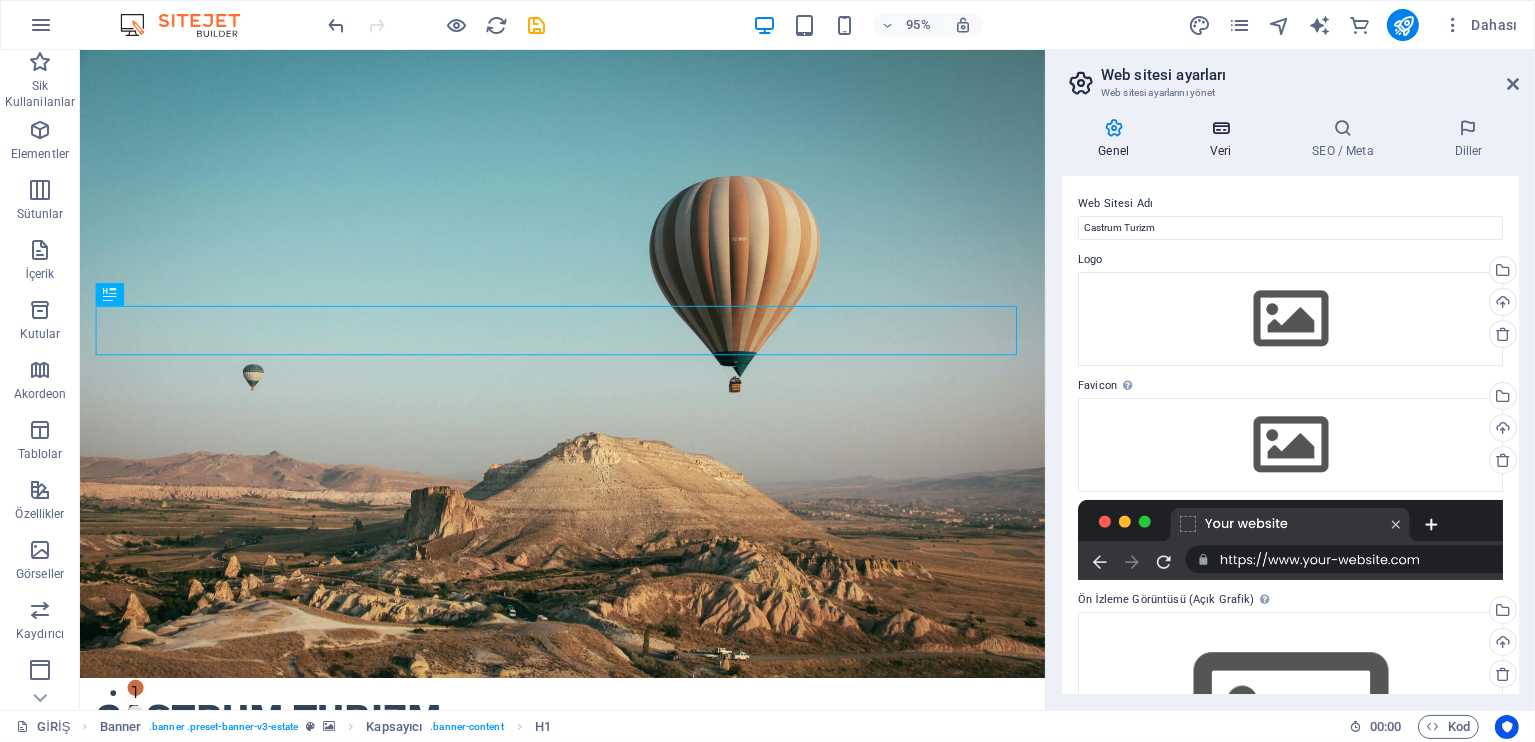 click on "Veri" at bounding box center (1225, 139) 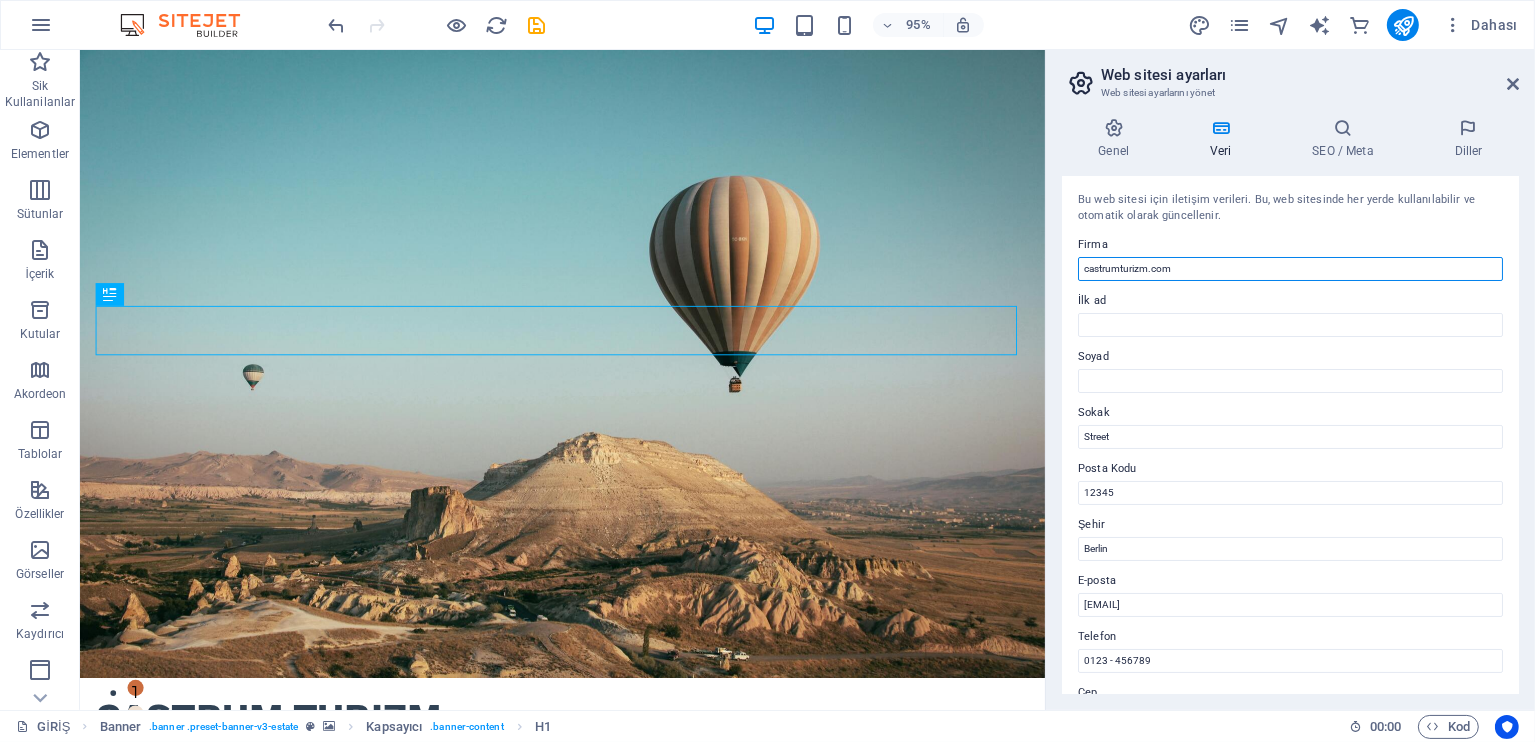 click on "castrumturizm.com" at bounding box center [1290, 269] 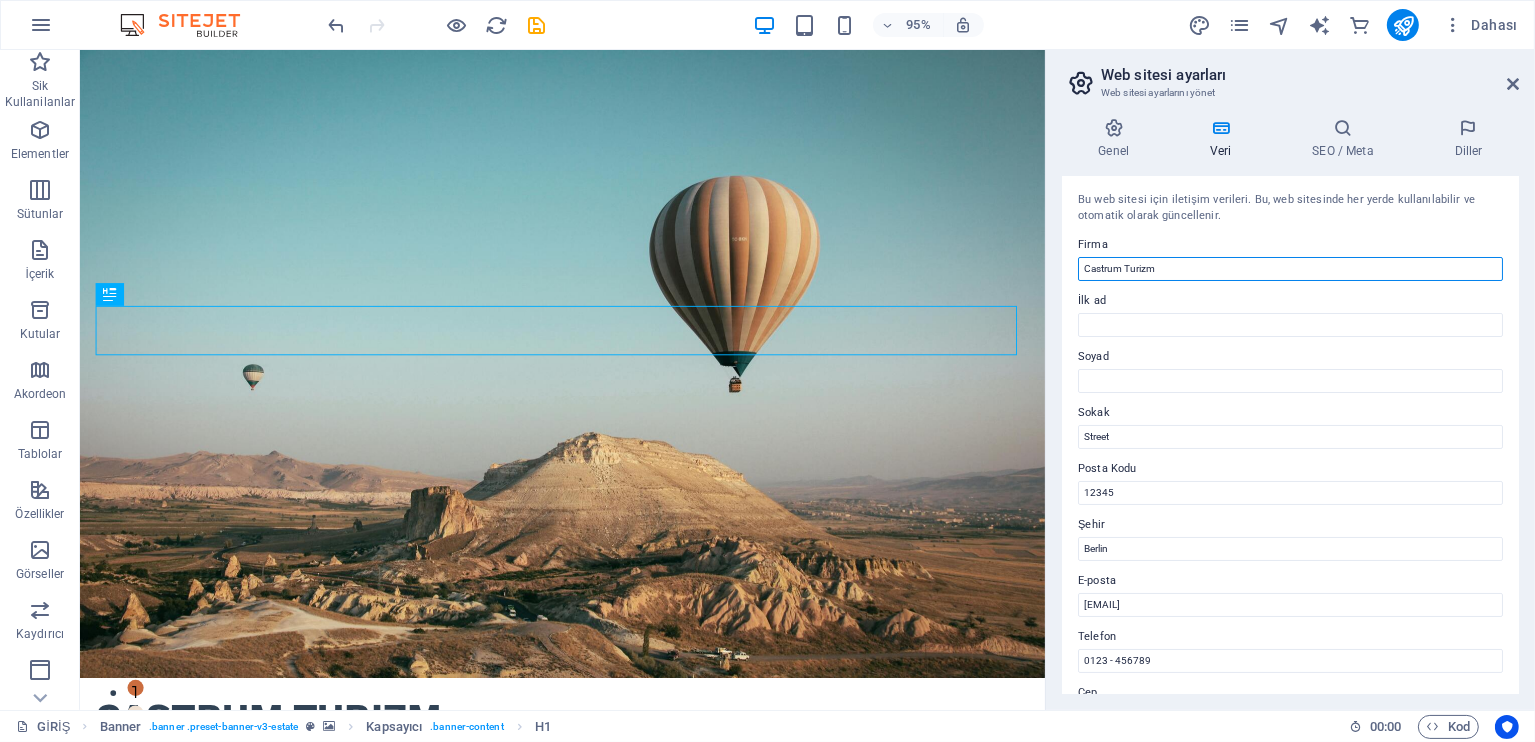 type on "Castrum Turizm" 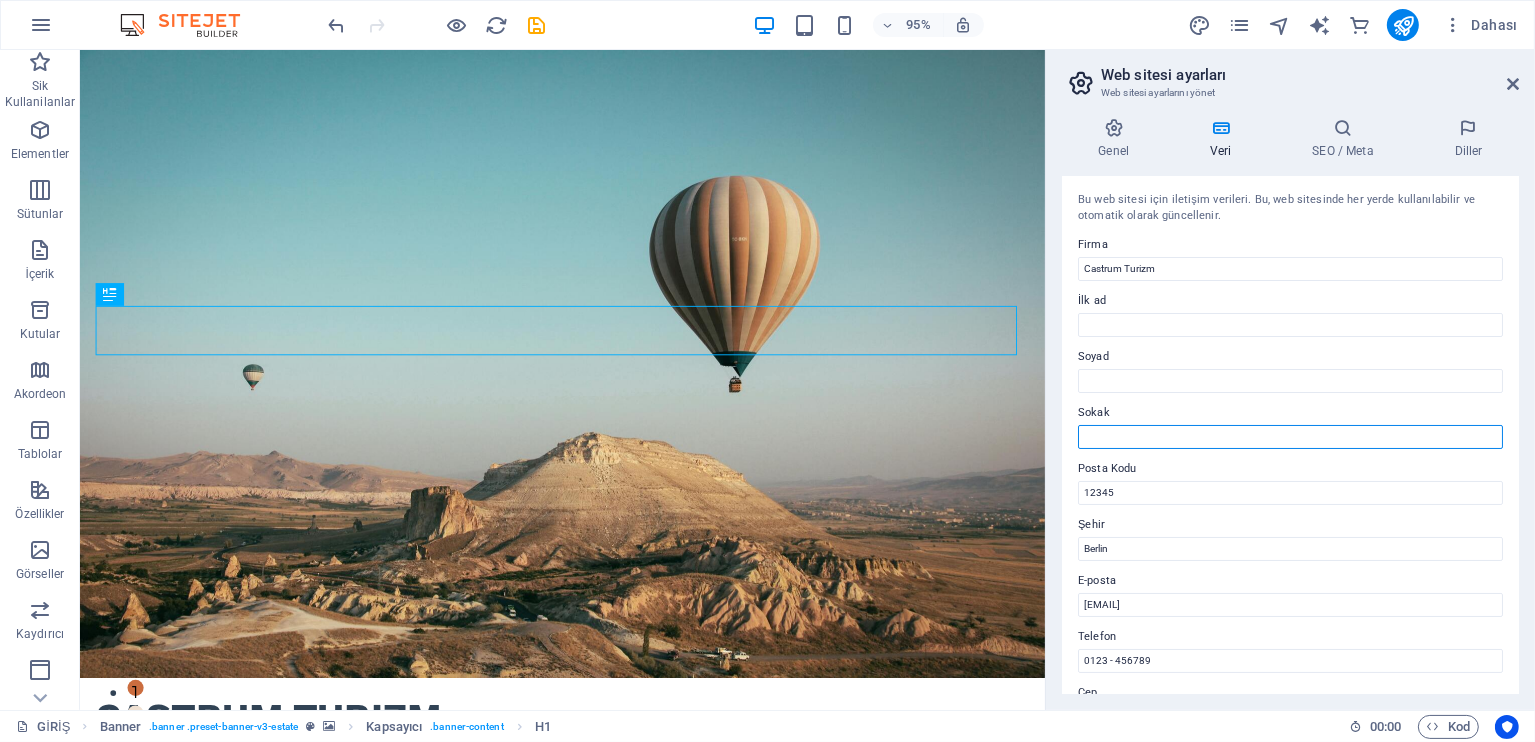 type 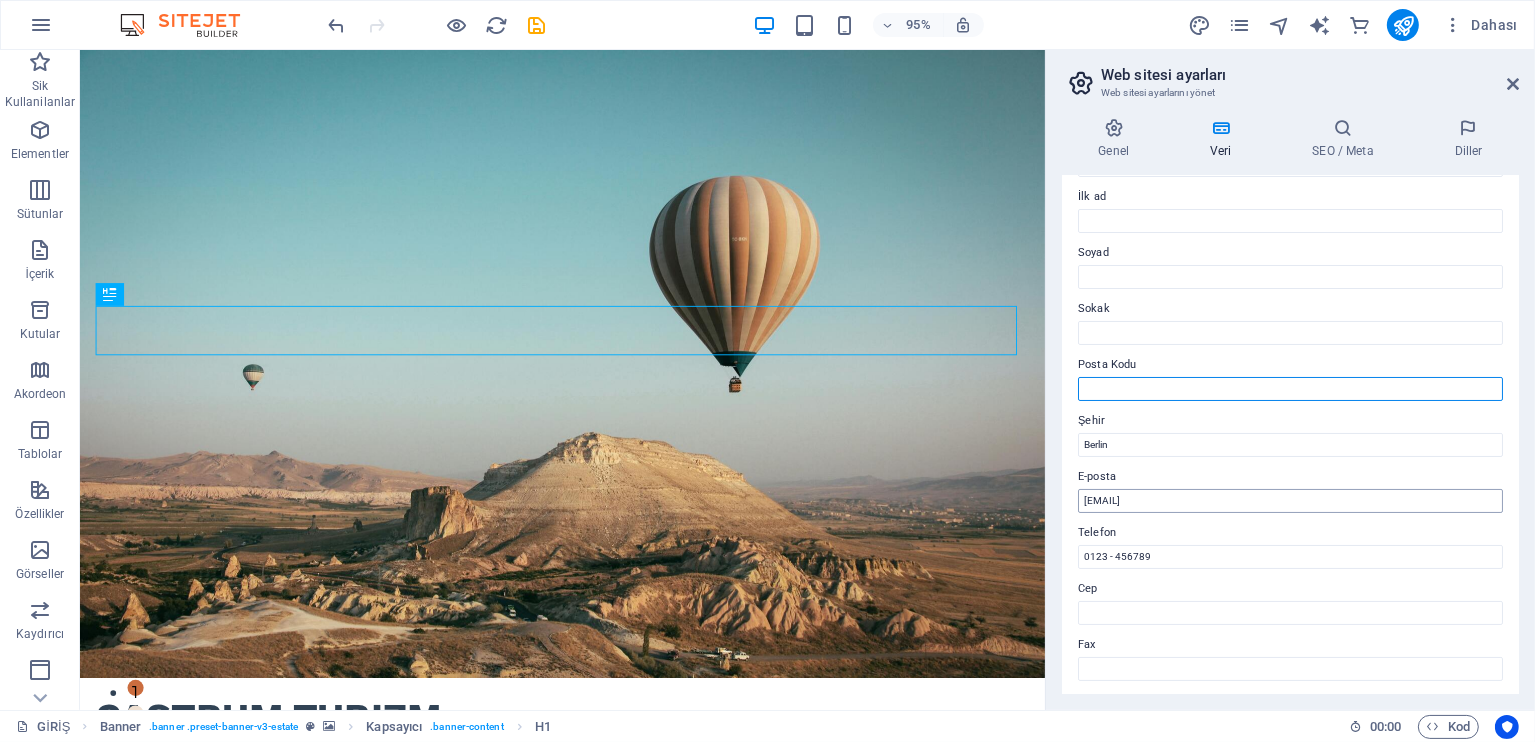 scroll, scrollTop: 133, scrollLeft: 0, axis: vertical 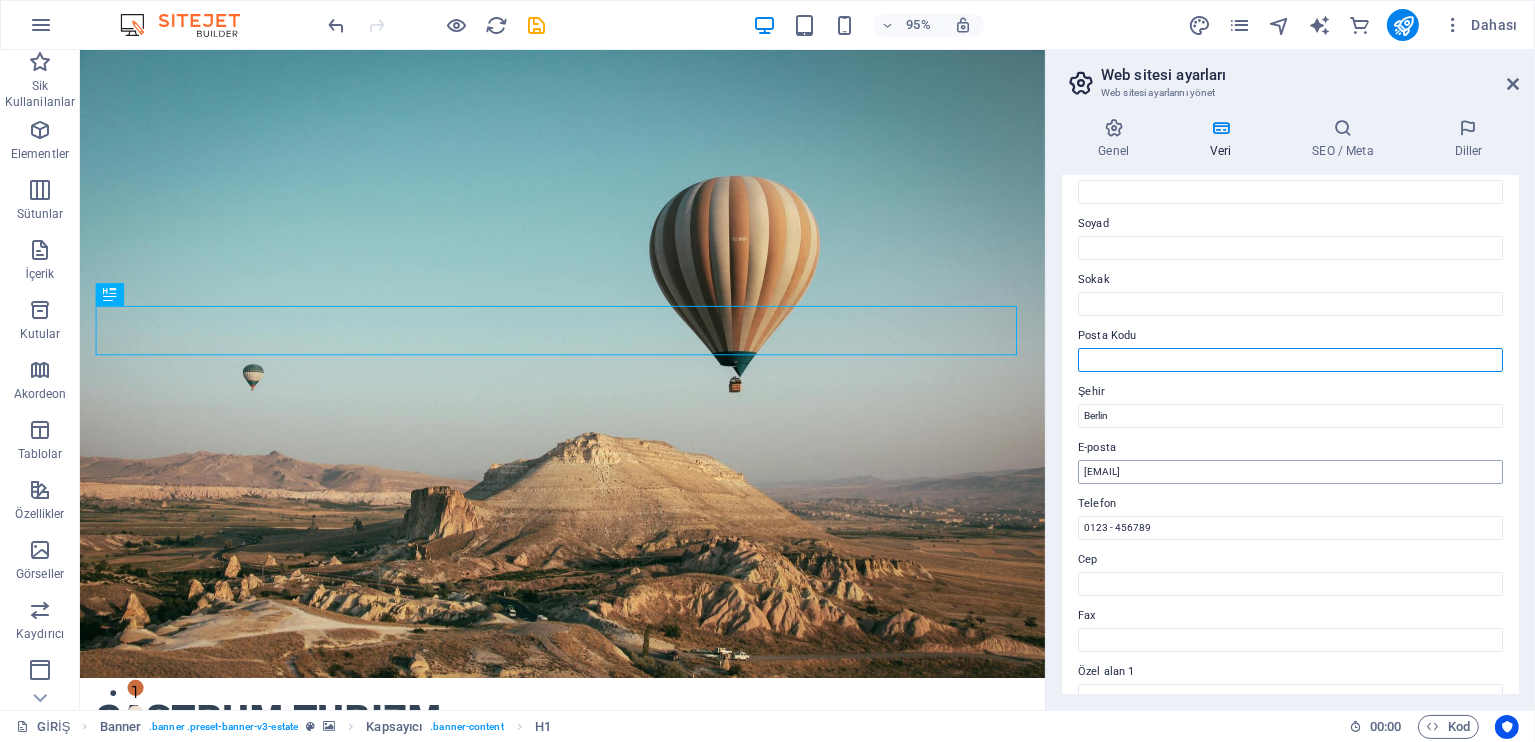 type 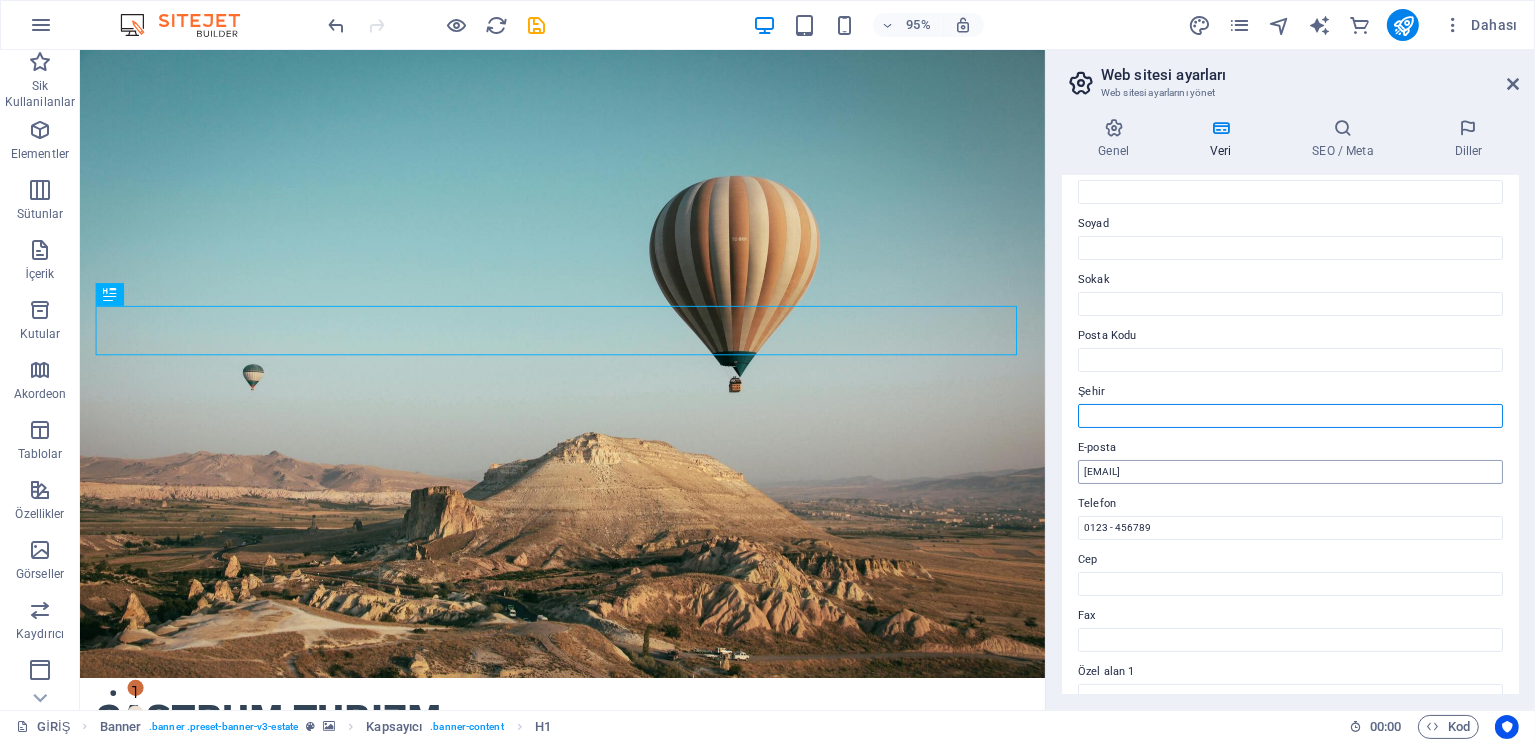 type 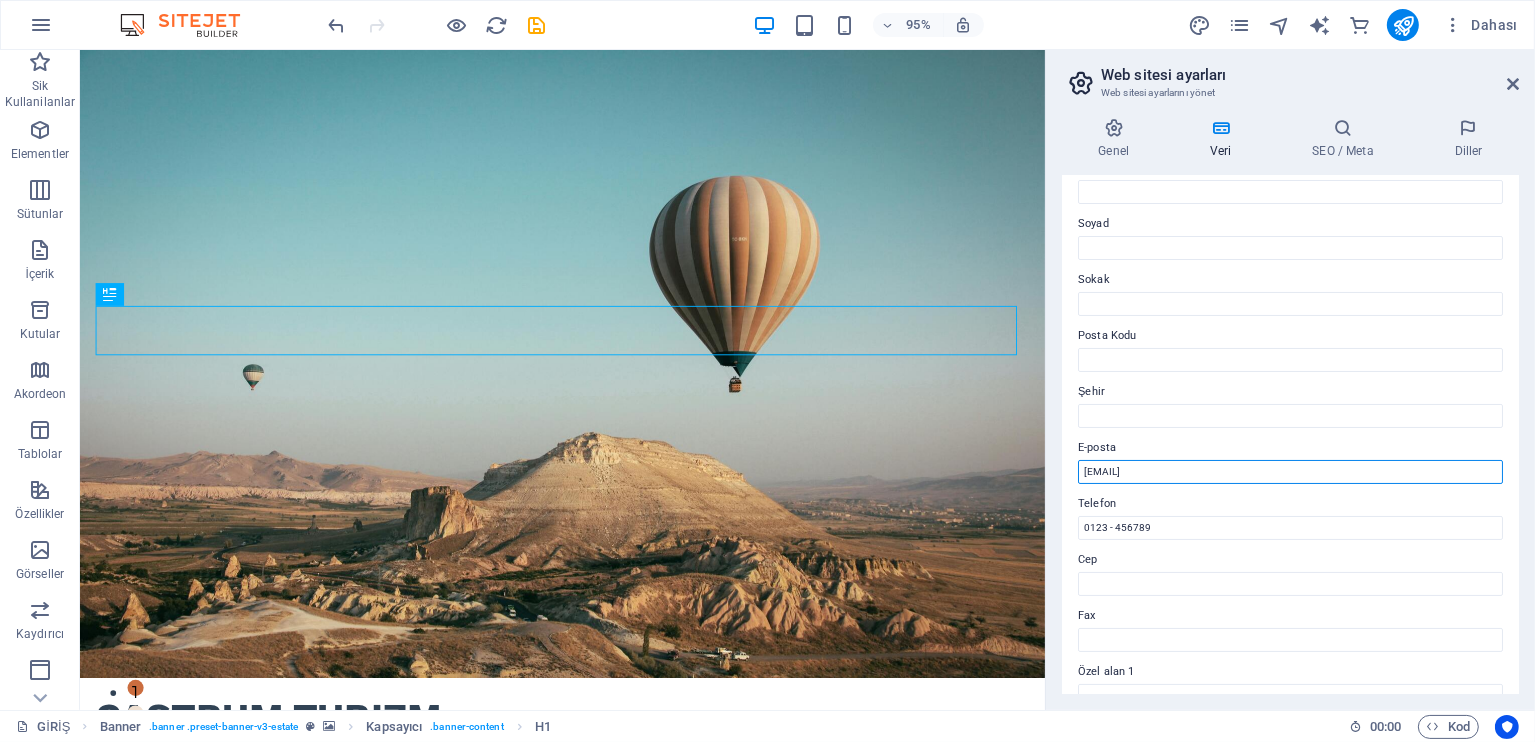 click on "[EMAIL]" at bounding box center [1290, 472] 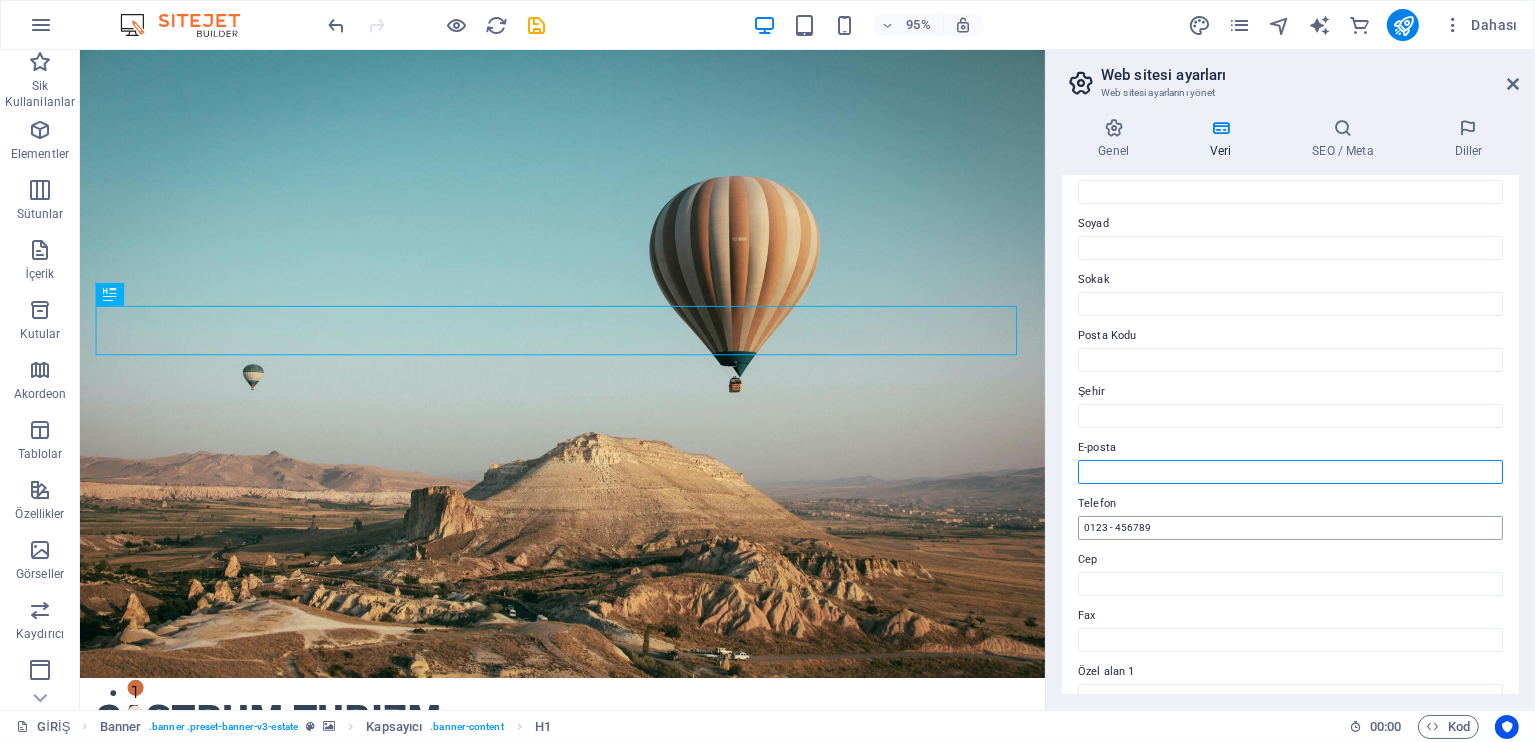 type 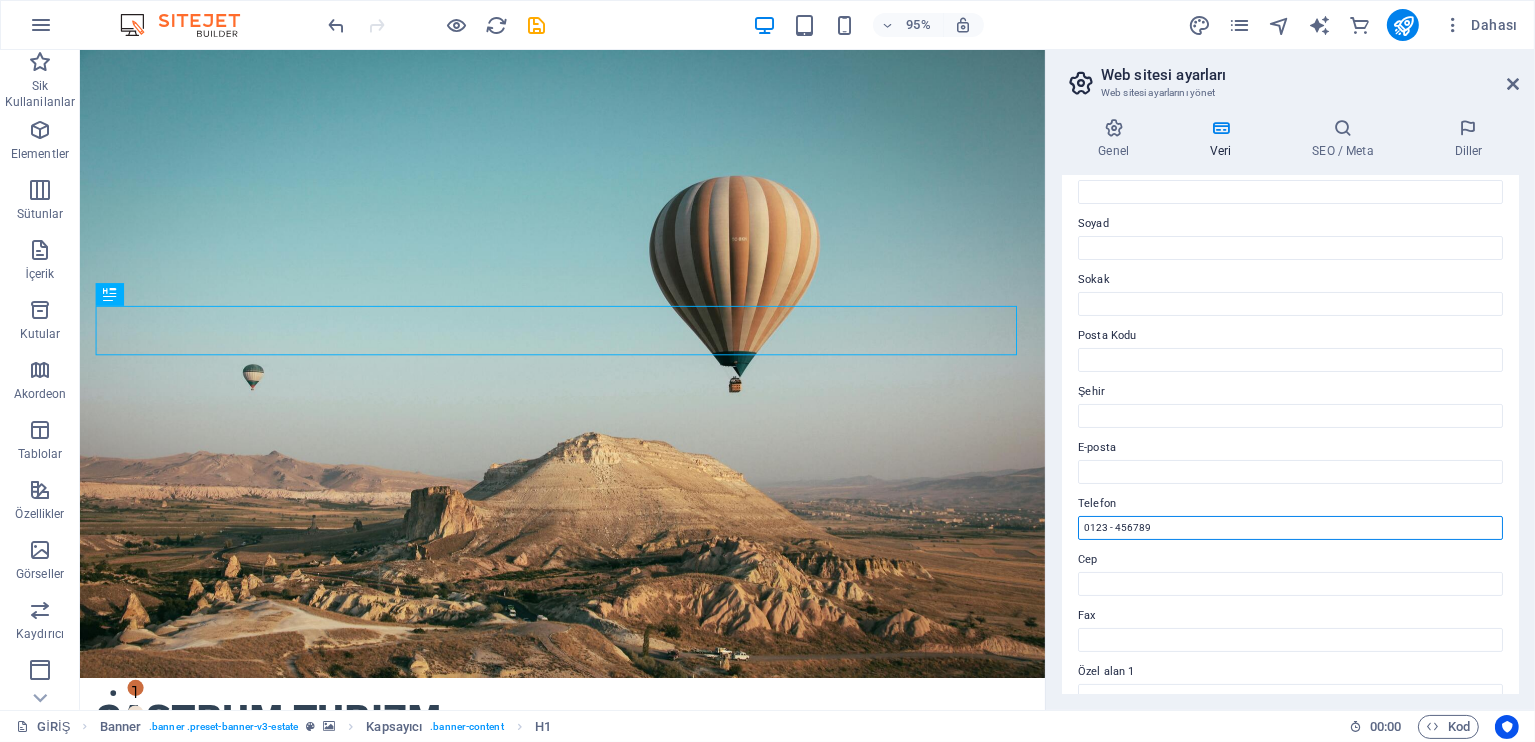 click on "0123 - 456789" at bounding box center (1290, 528) 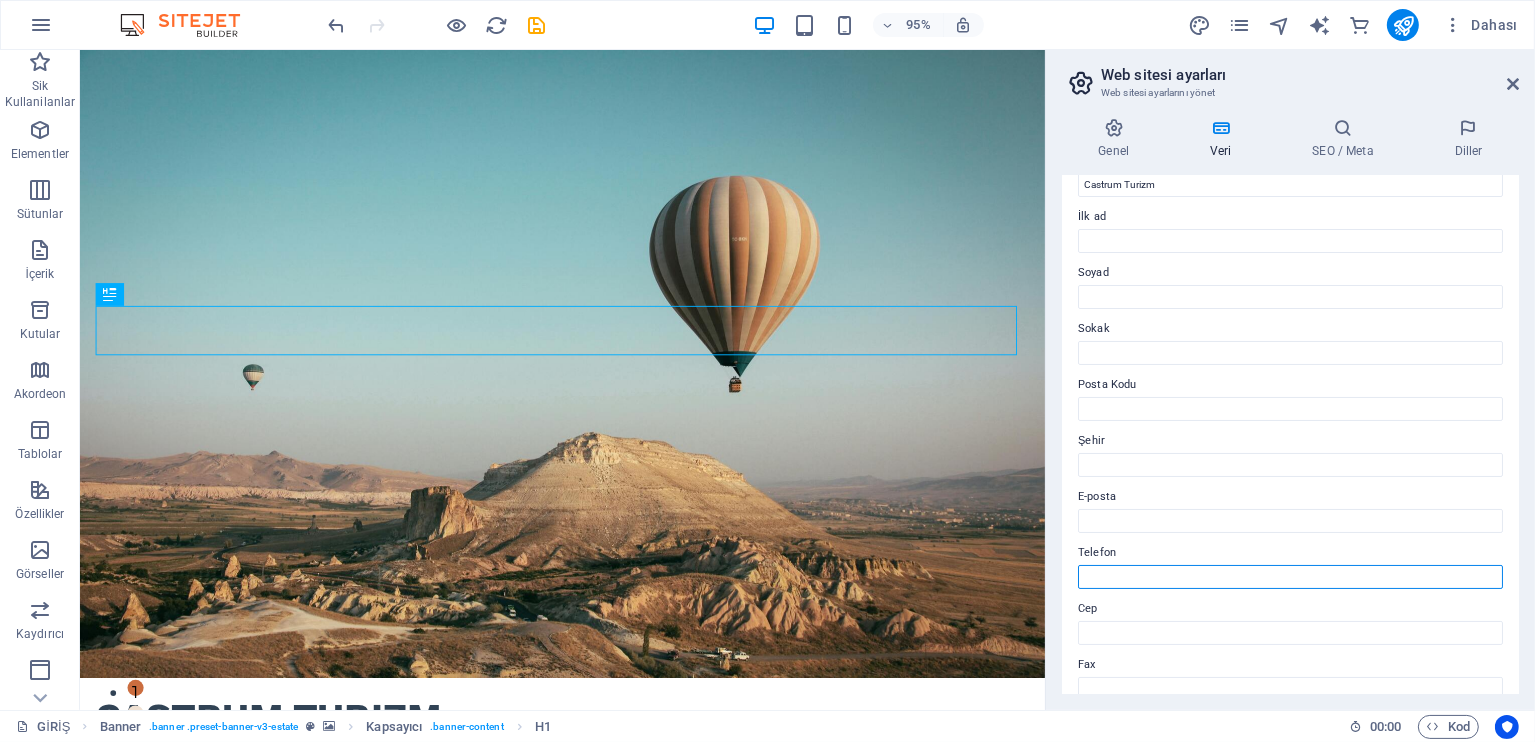 scroll, scrollTop: 42, scrollLeft: 0, axis: vertical 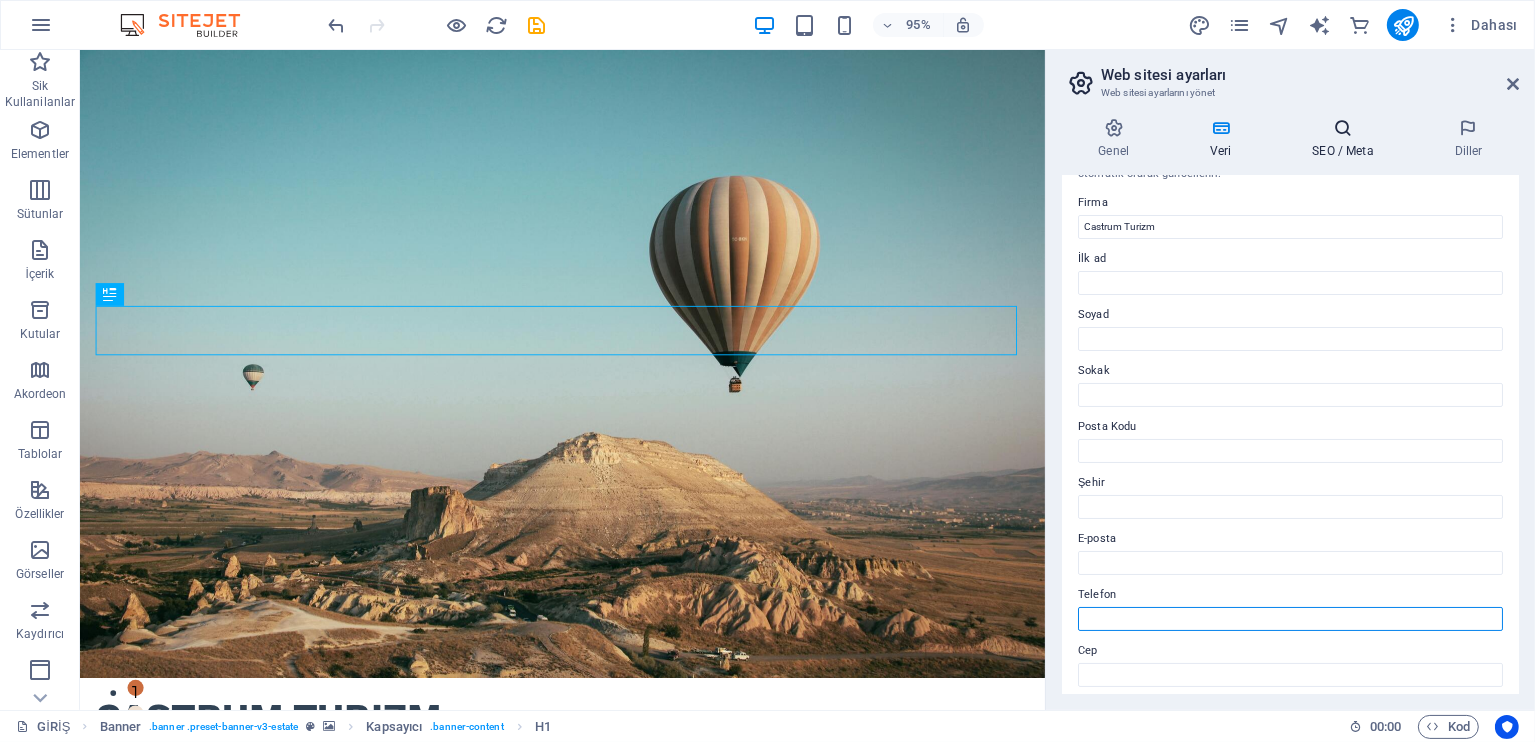 type 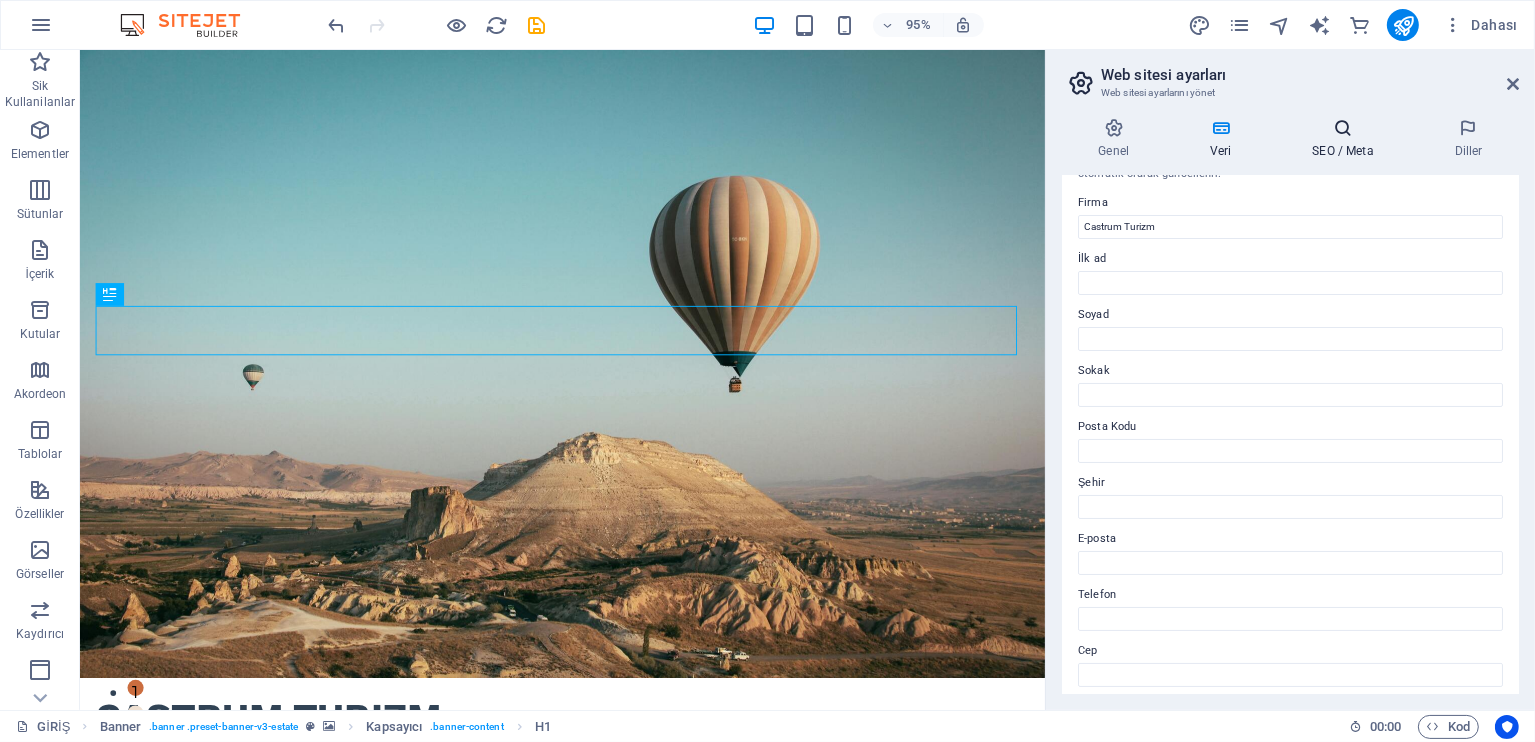 click on "SEO / Meta" at bounding box center [1347, 139] 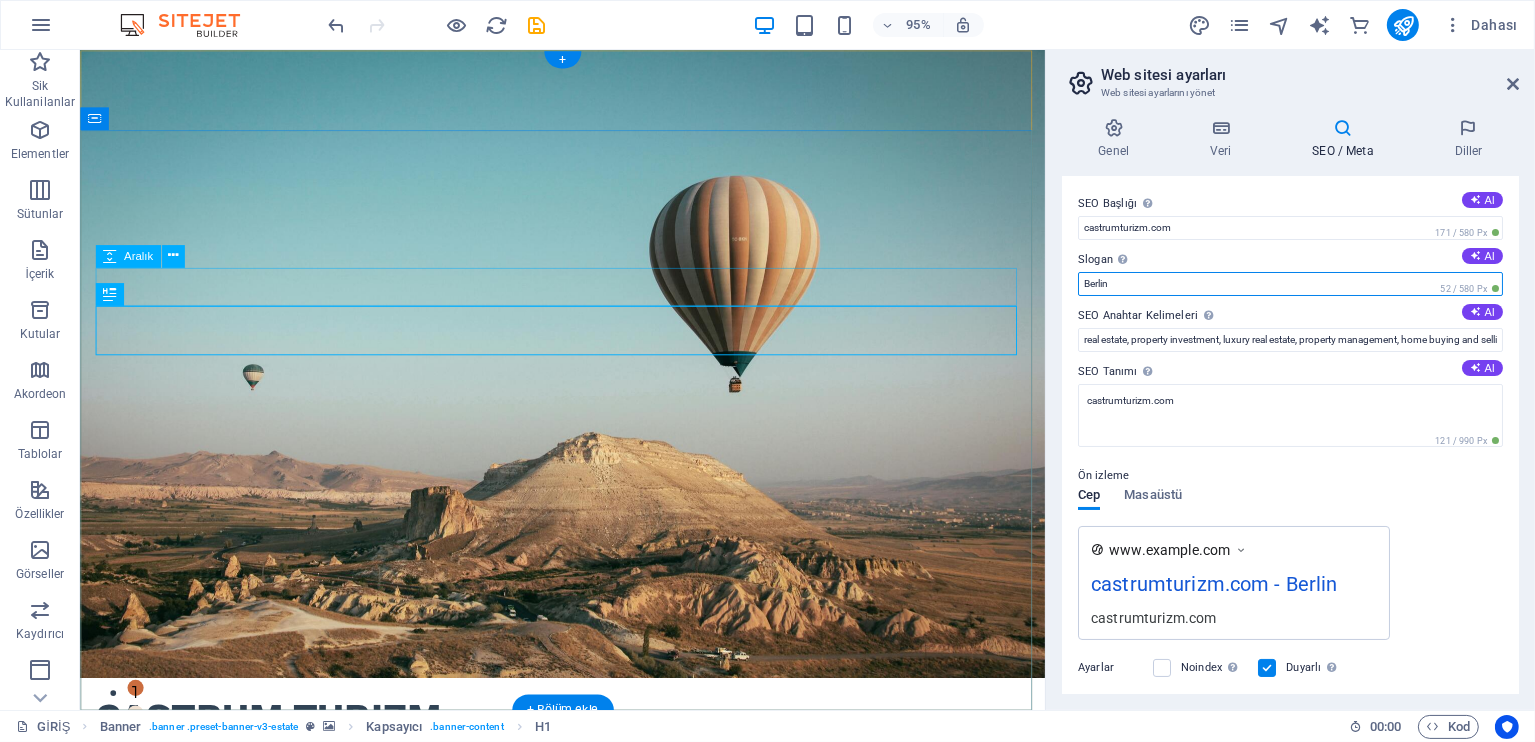 drag, startPoint x: 1137, startPoint y: 340, endPoint x: 982, endPoint y: 300, distance: 160.07811 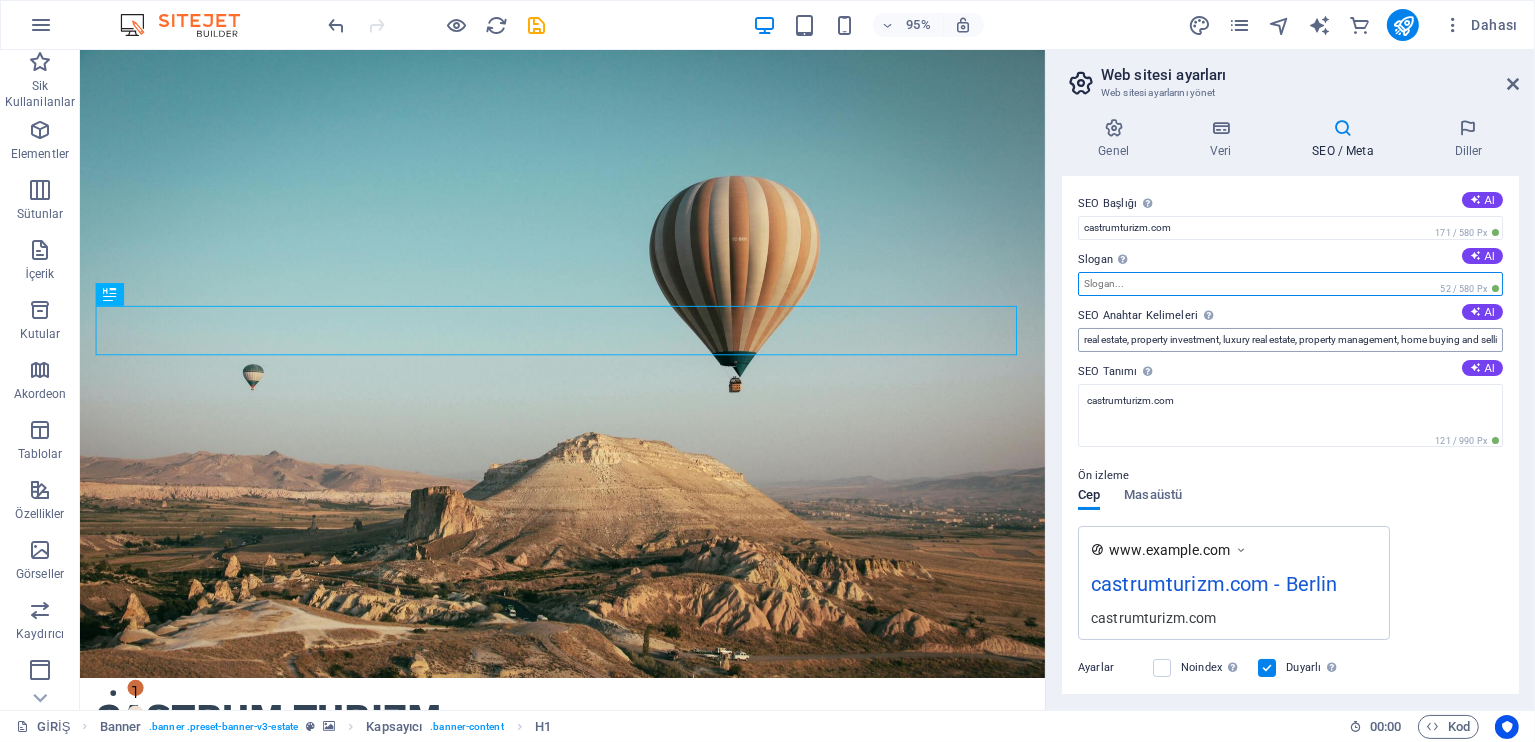 type 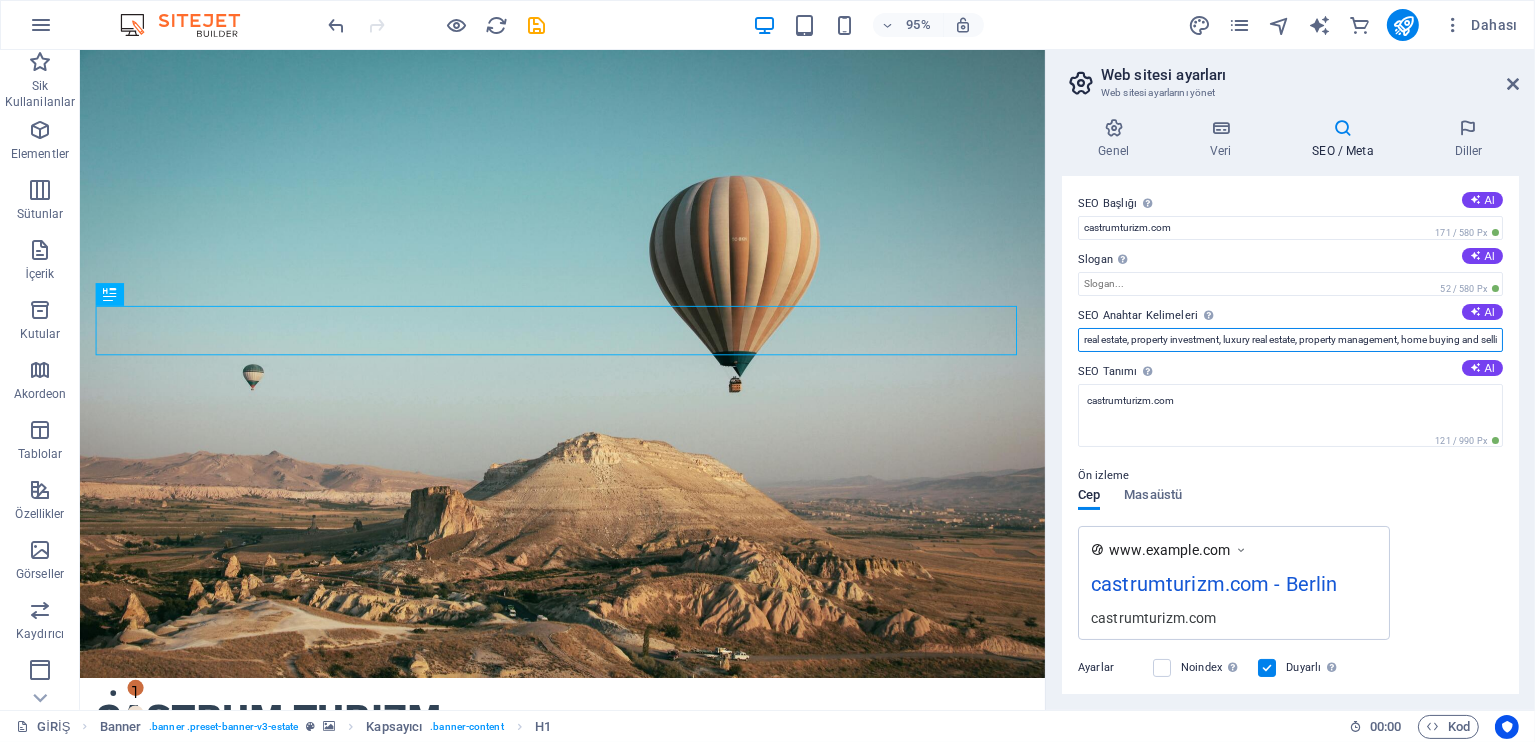 click on "real estate, property investment, luxury real estate, property management, home buying and selling, renting, house, villa, apartment, castrumturizm.com, Berlin" at bounding box center (1290, 340) 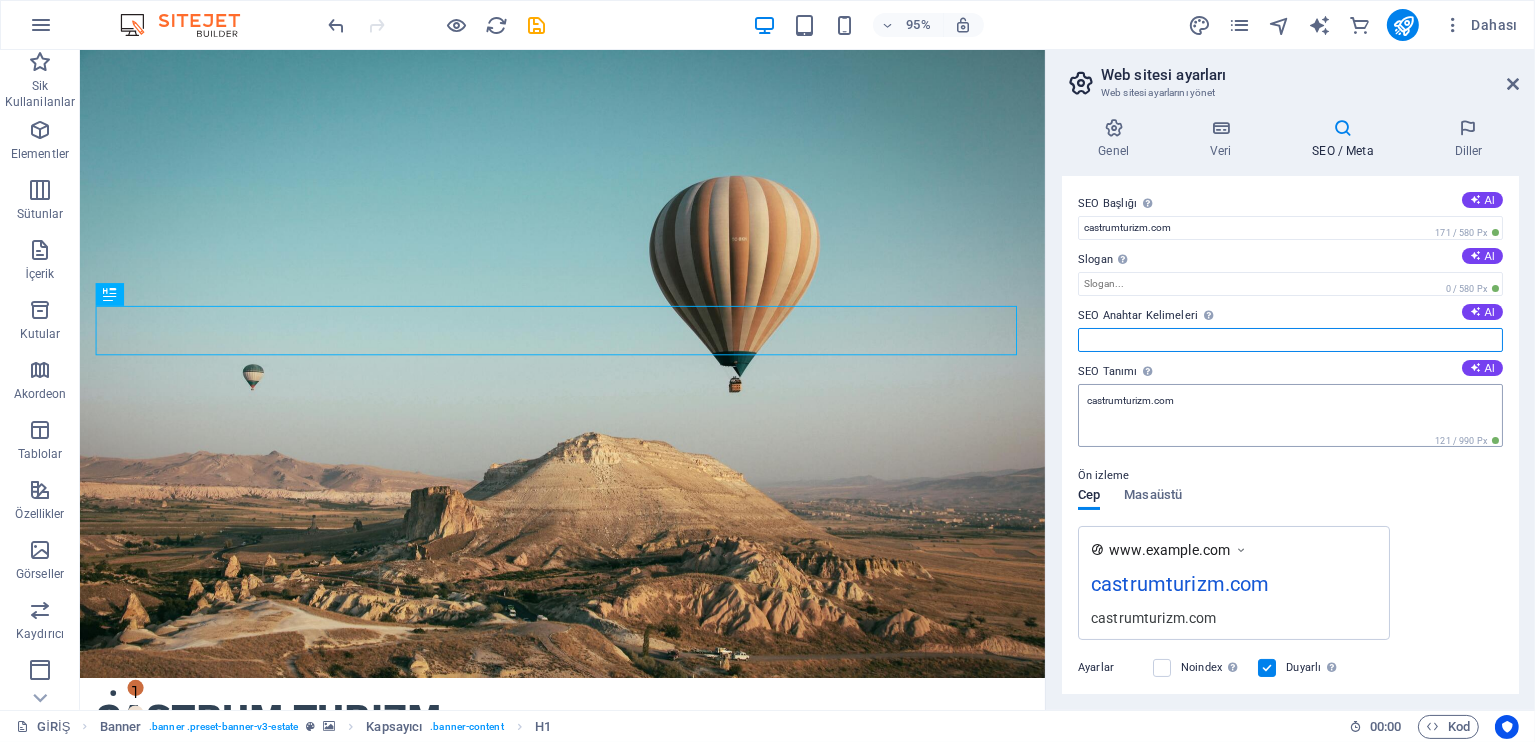 type 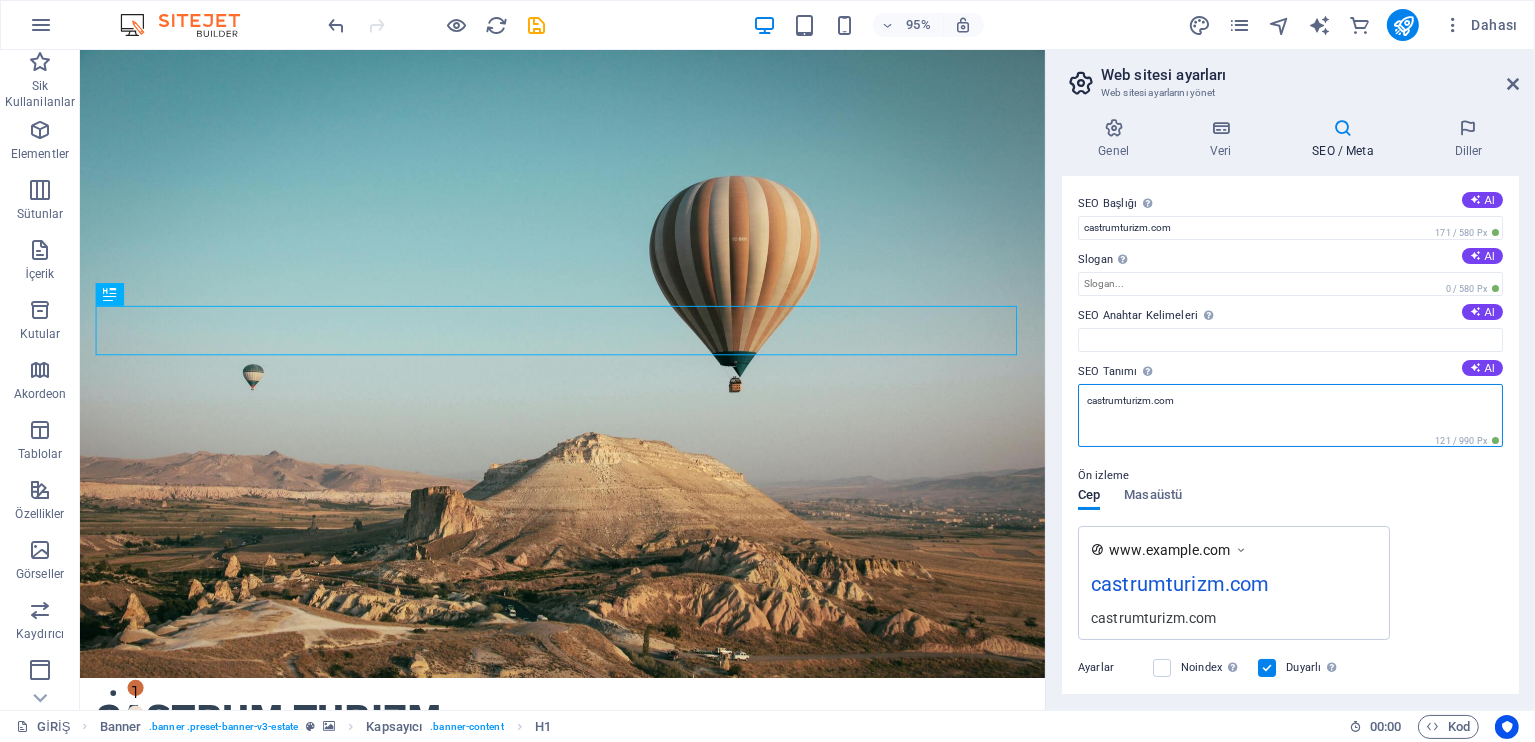 click on "castrumturizm.com" at bounding box center [1290, 415] 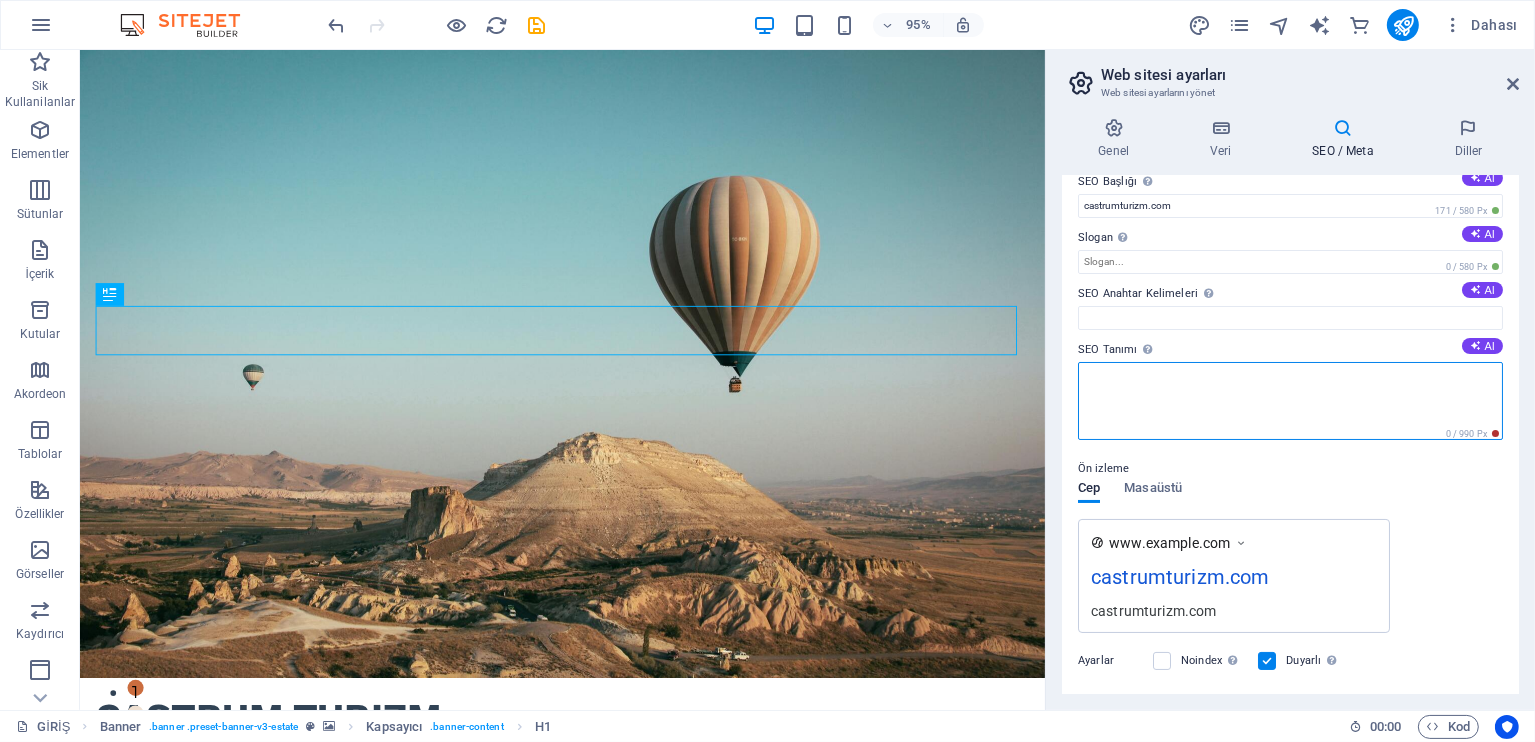 scroll, scrollTop: 0, scrollLeft: 0, axis: both 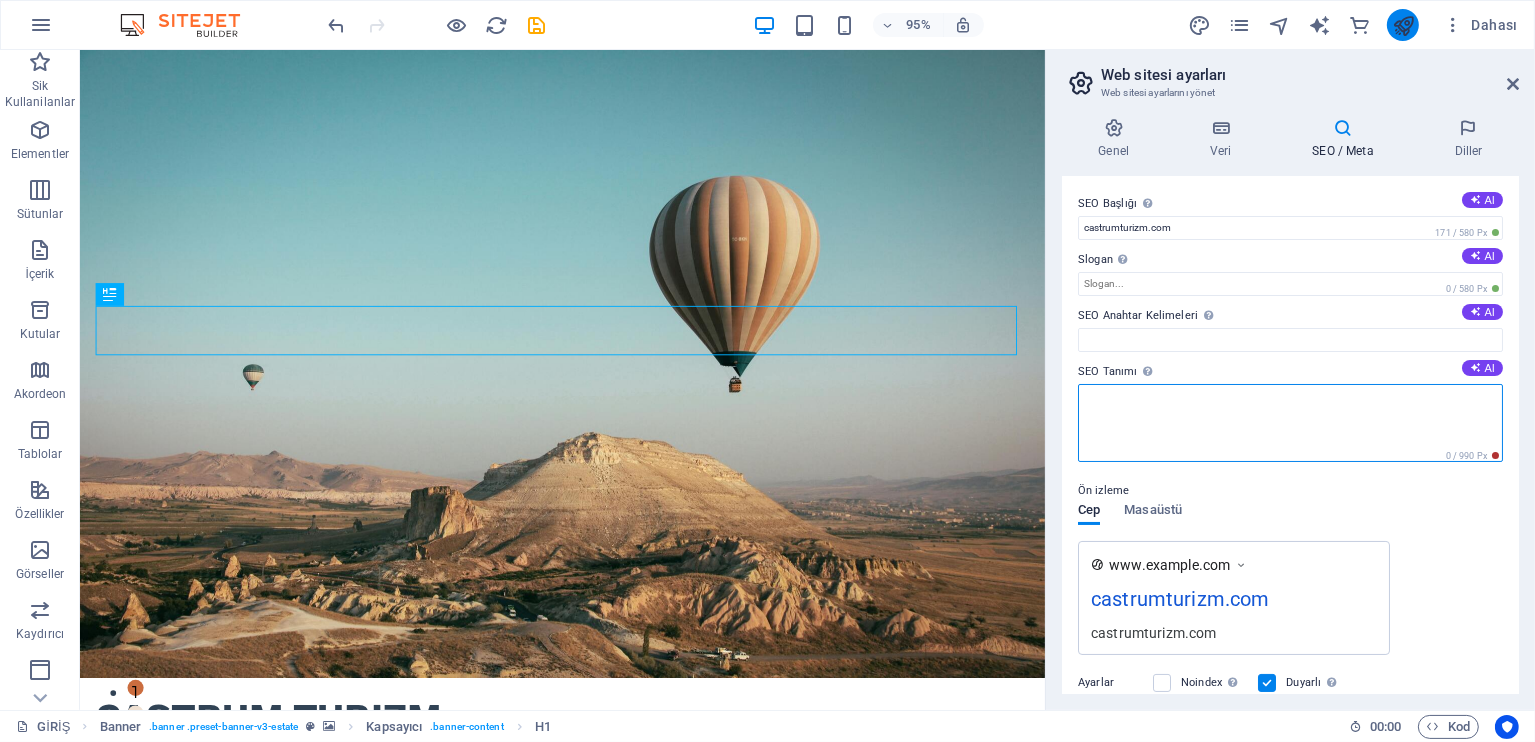 type 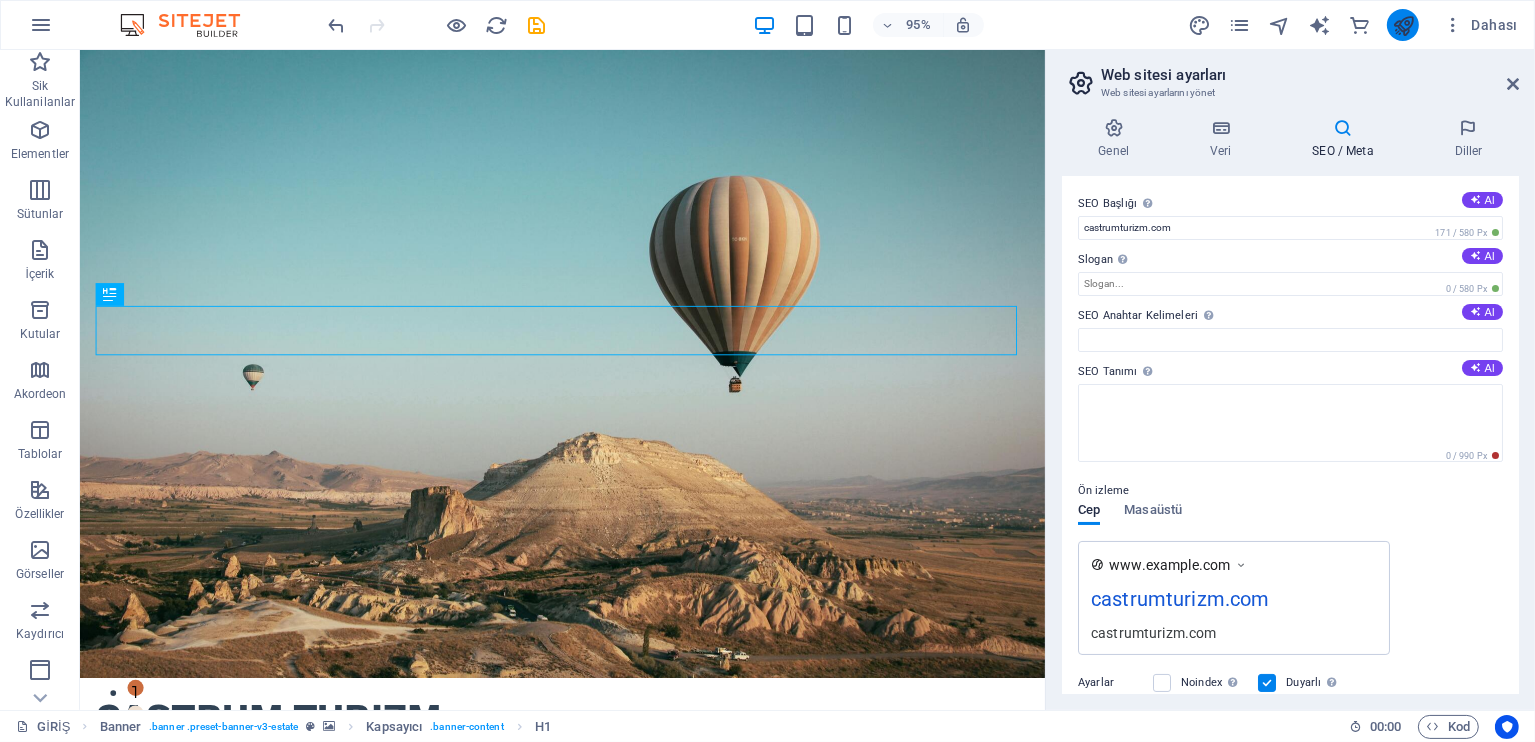 click at bounding box center [1403, 25] 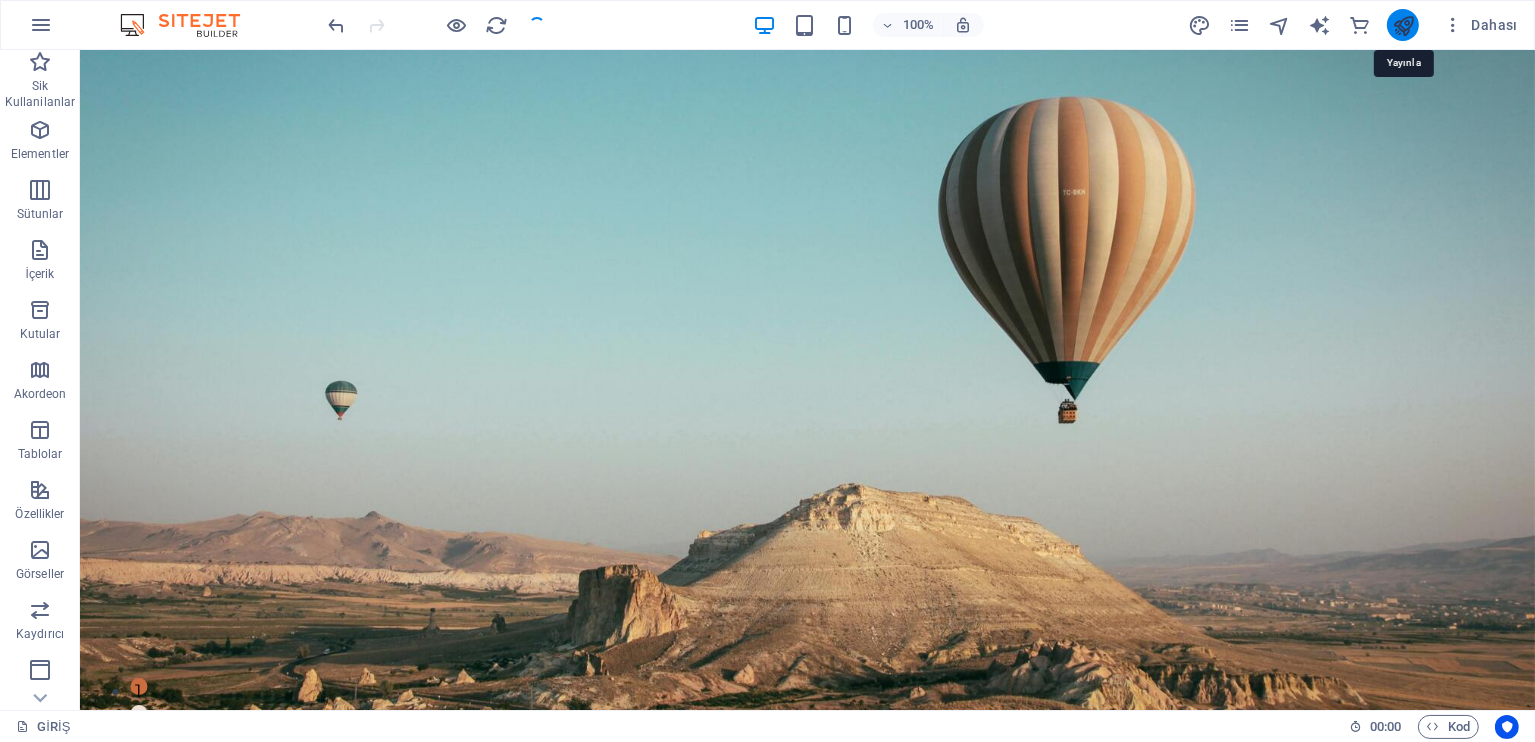 click at bounding box center (1403, 25) 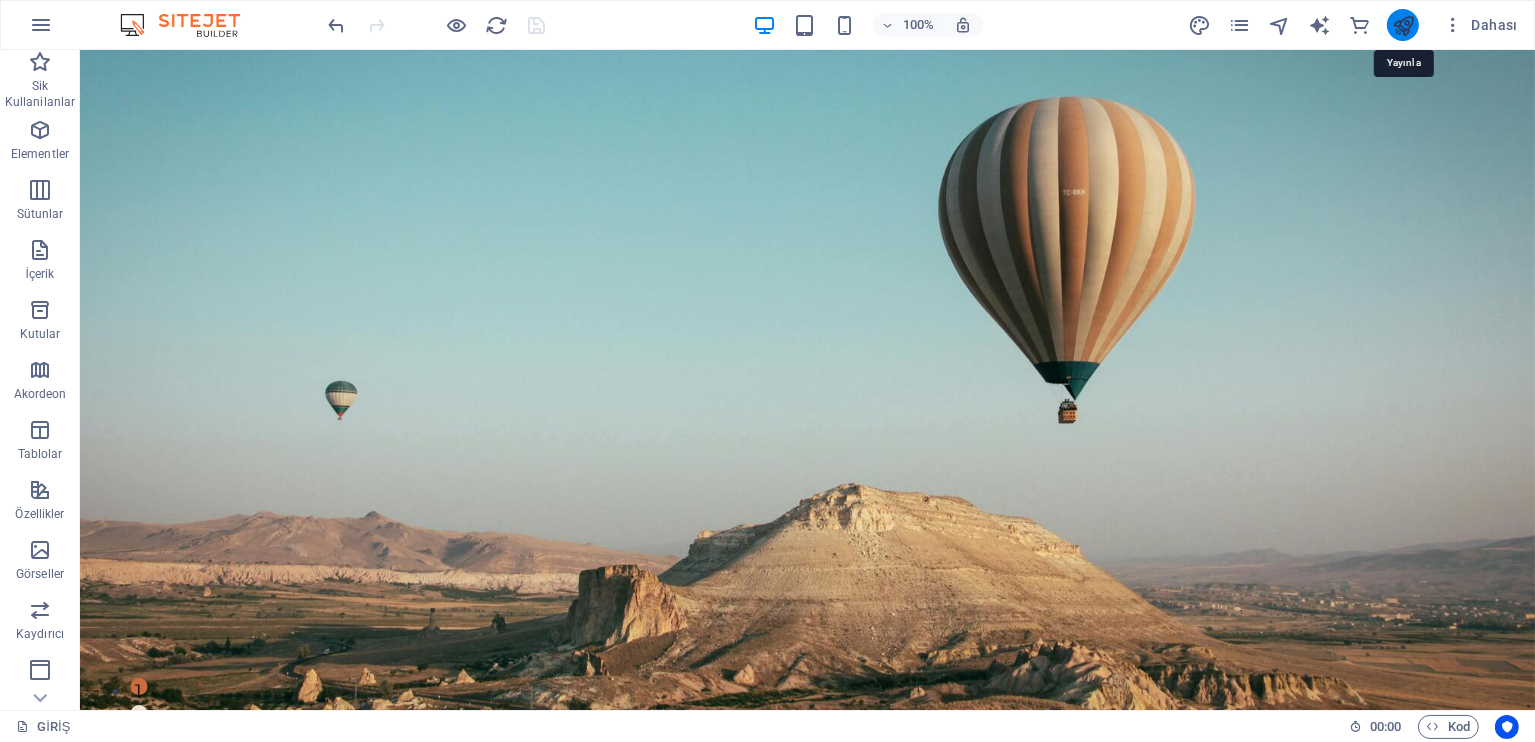 click at bounding box center [1403, 25] 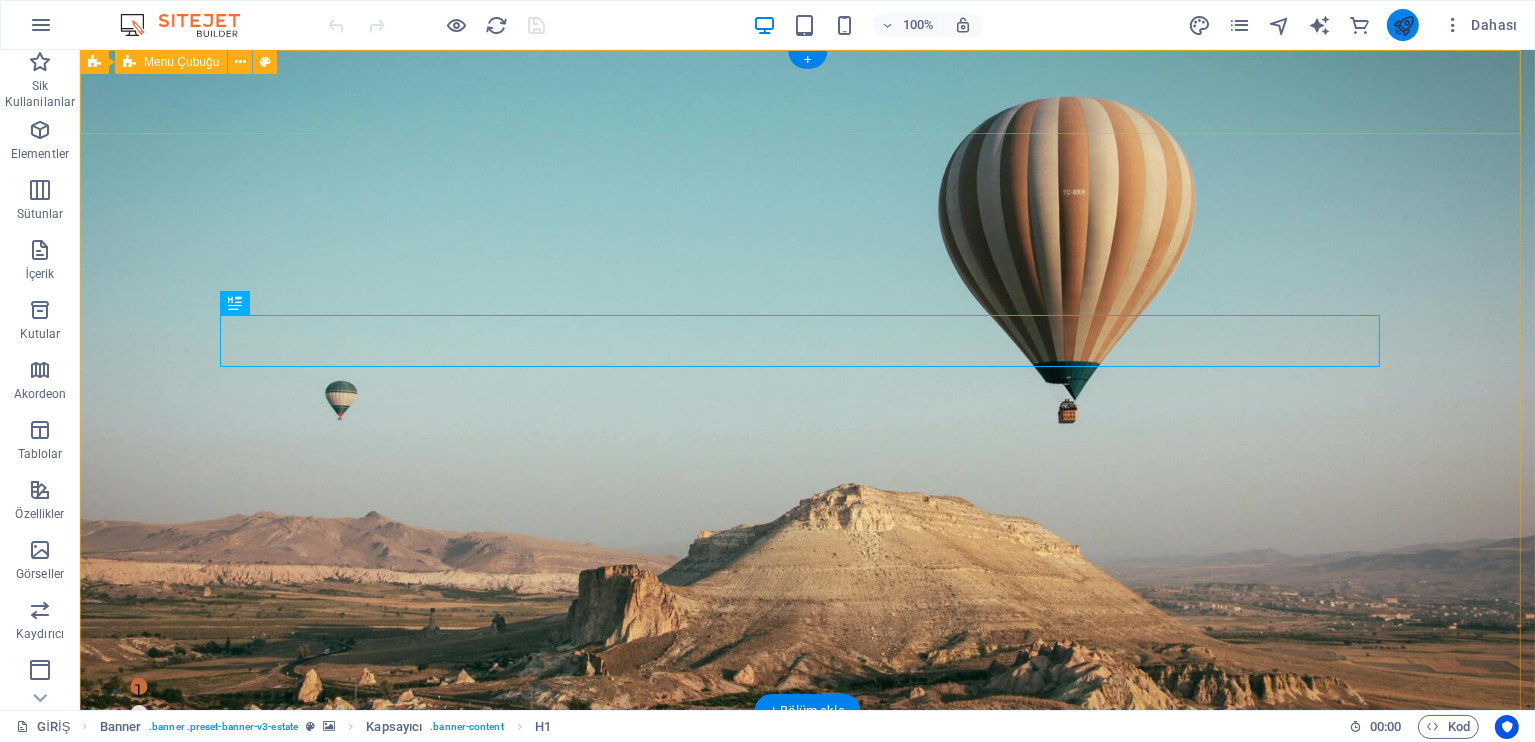 scroll, scrollTop: 0, scrollLeft: 0, axis: both 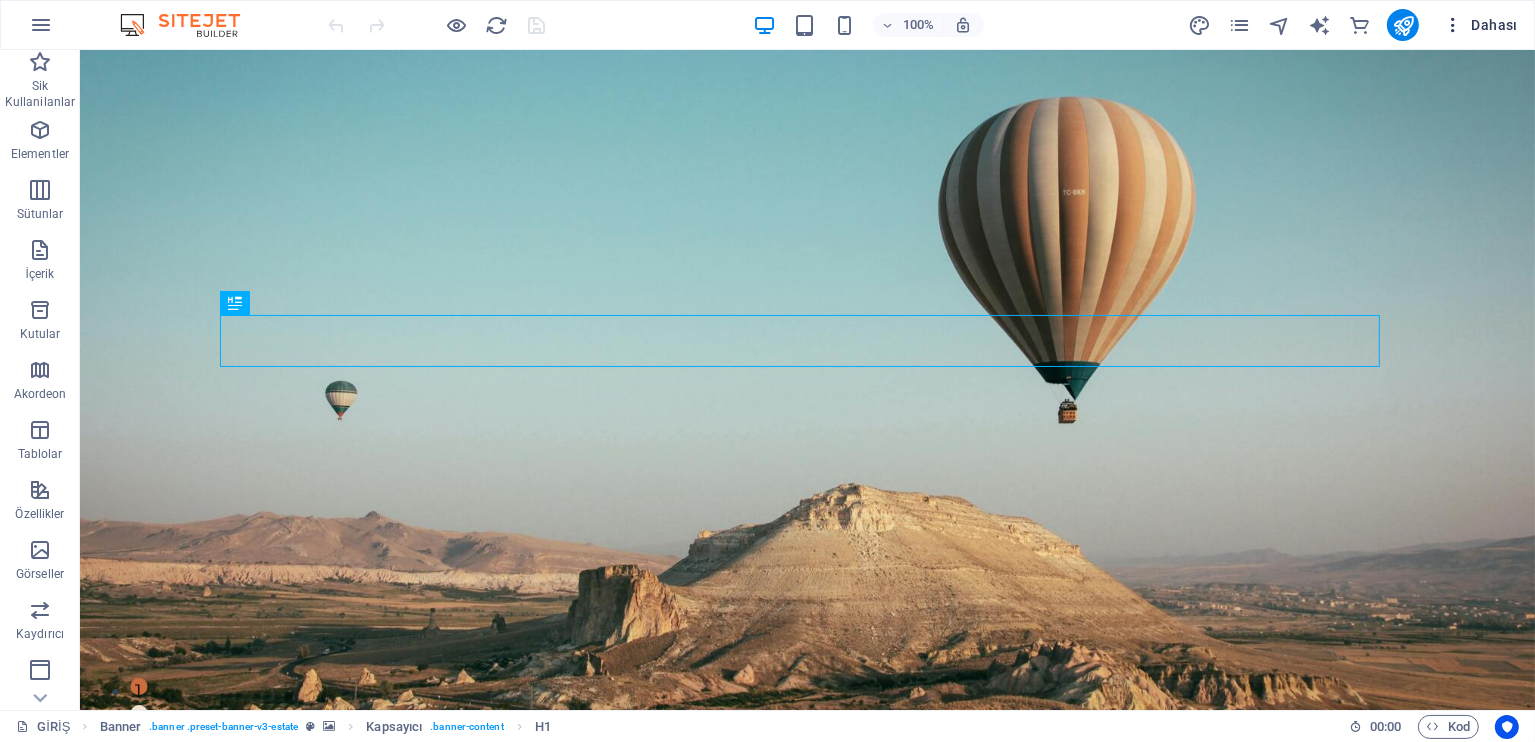 click on "Dahası" at bounding box center (1480, 25) 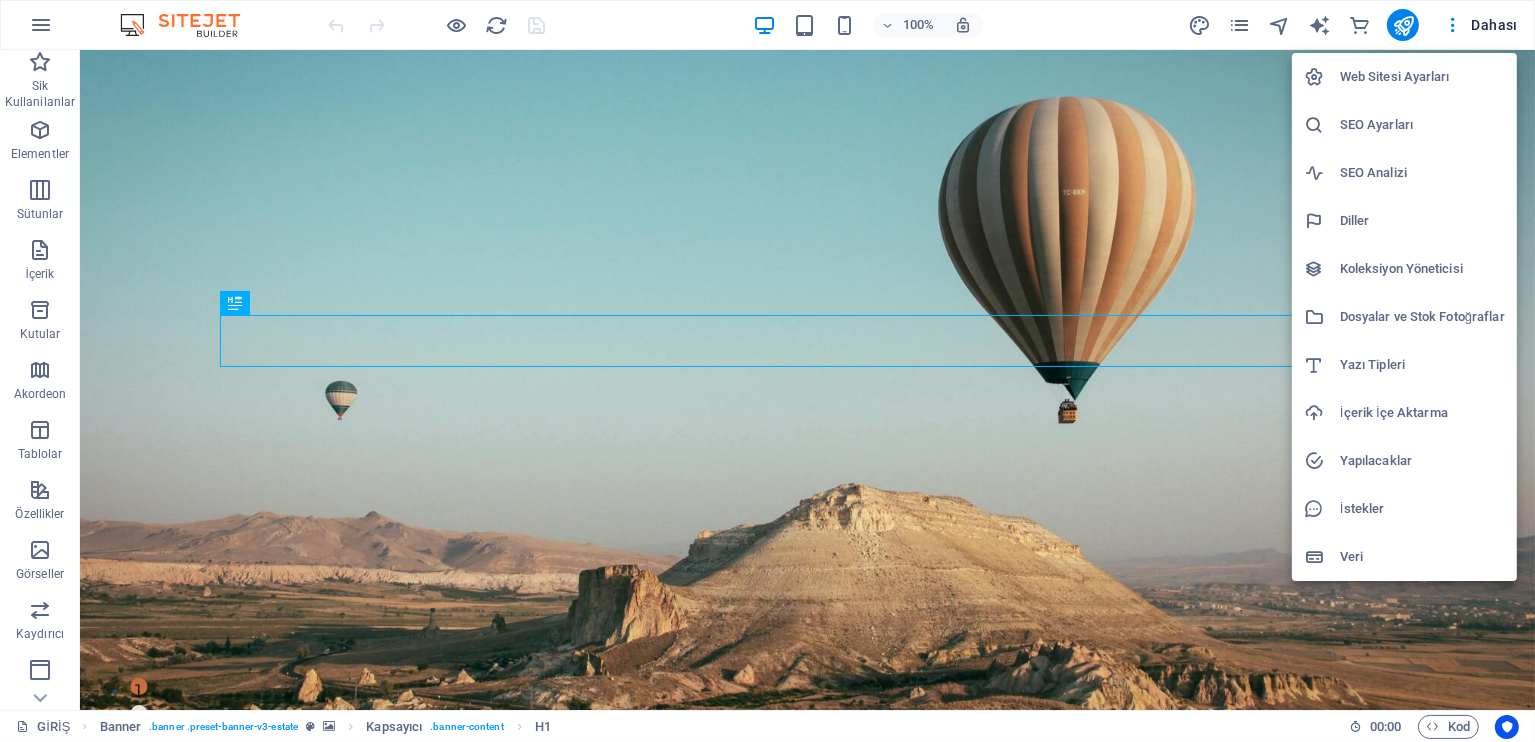 click on "Web Sitesi Ayarları" at bounding box center (1422, 77) 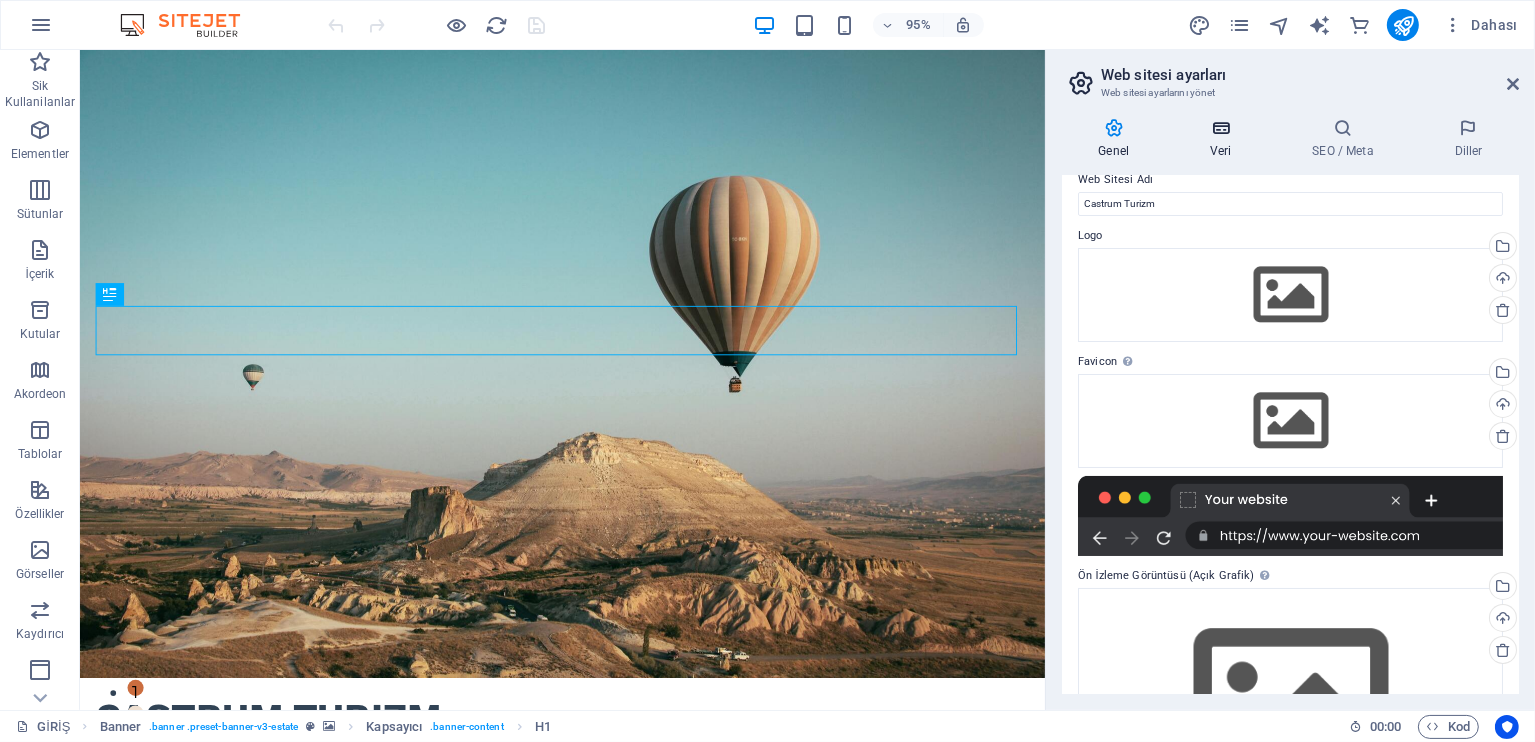 scroll, scrollTop: 0, scrollLeft: 0, axis: both 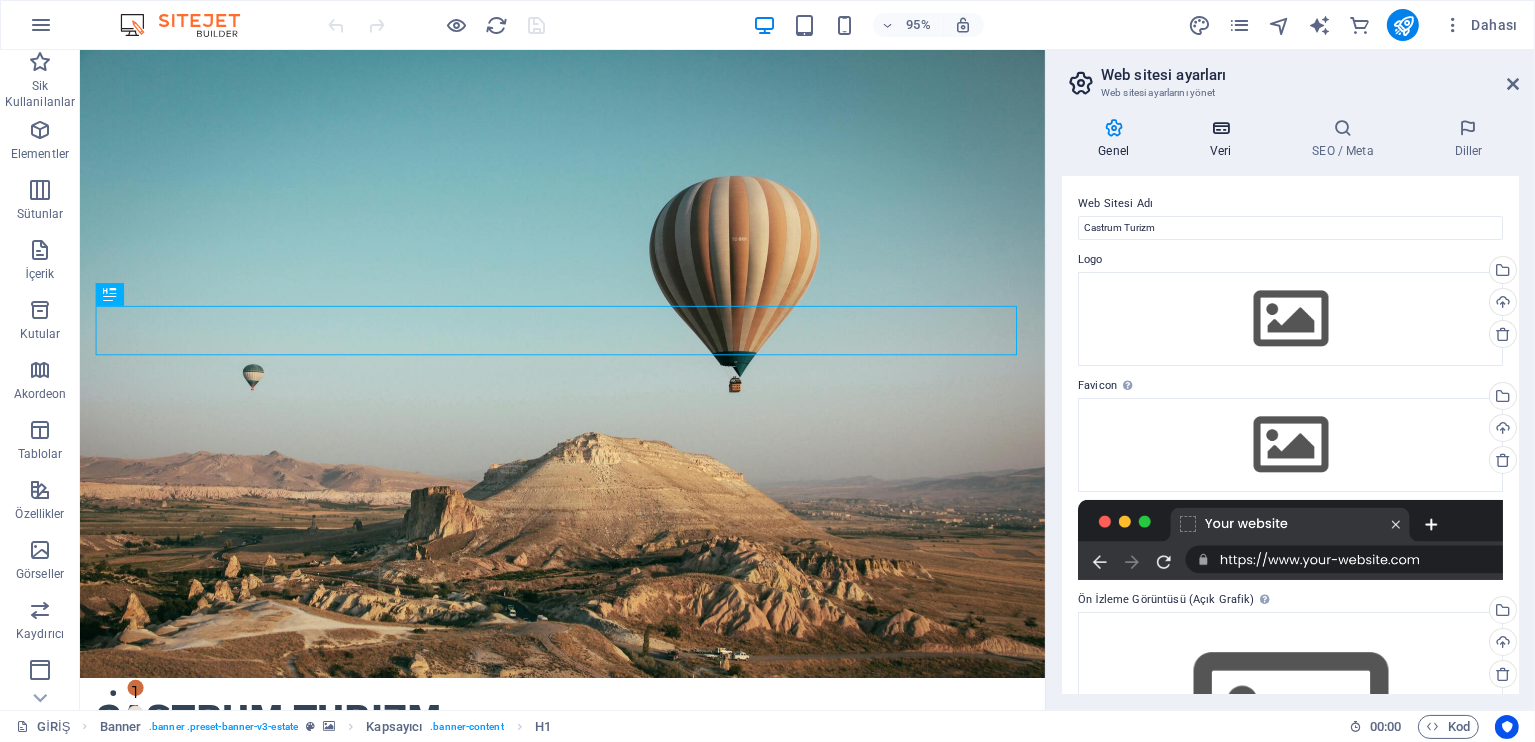 click at bounding box center (1221, 128) 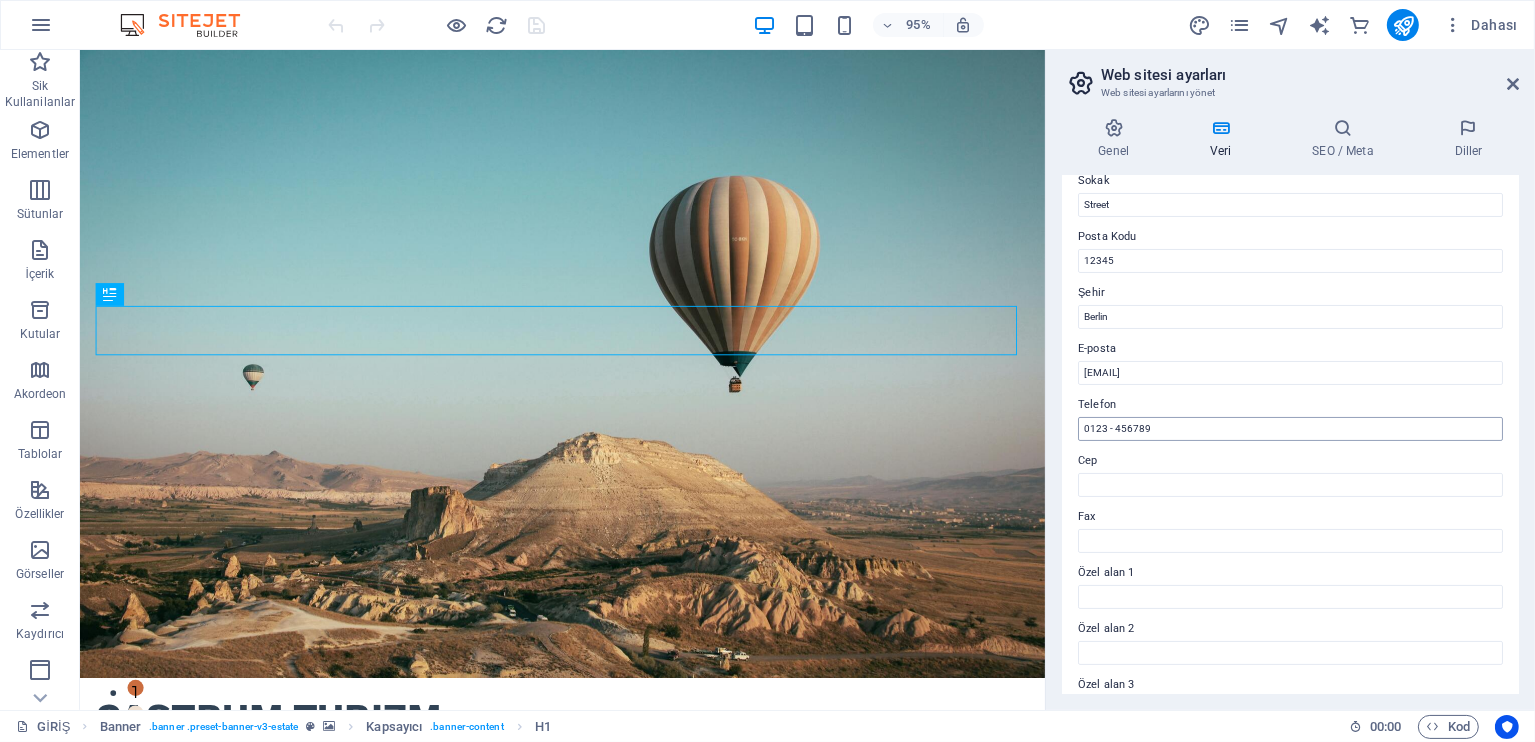 scroll, scrollTop: 441, scrollLeft: 0, axis: vertical 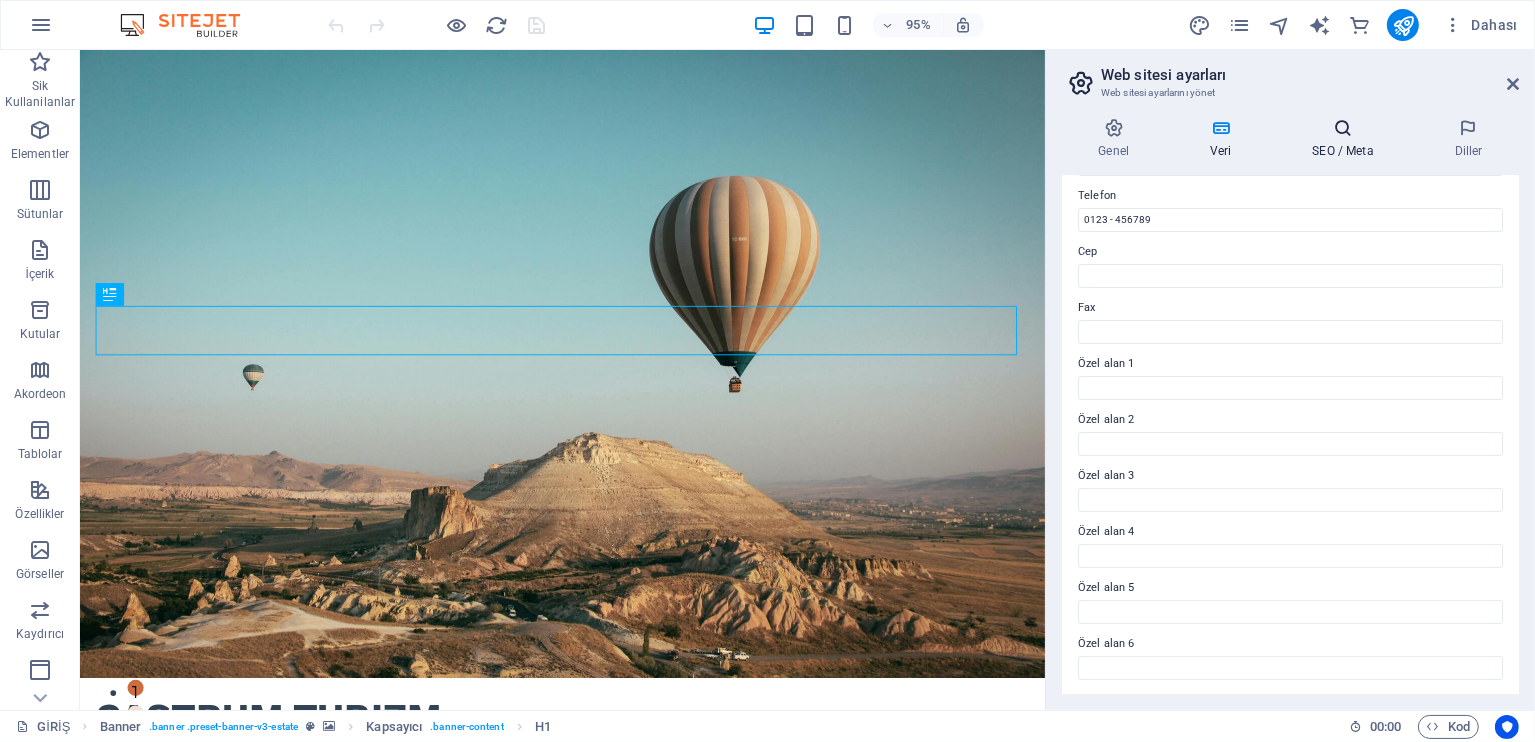 click at bounding box center (1343, 128) 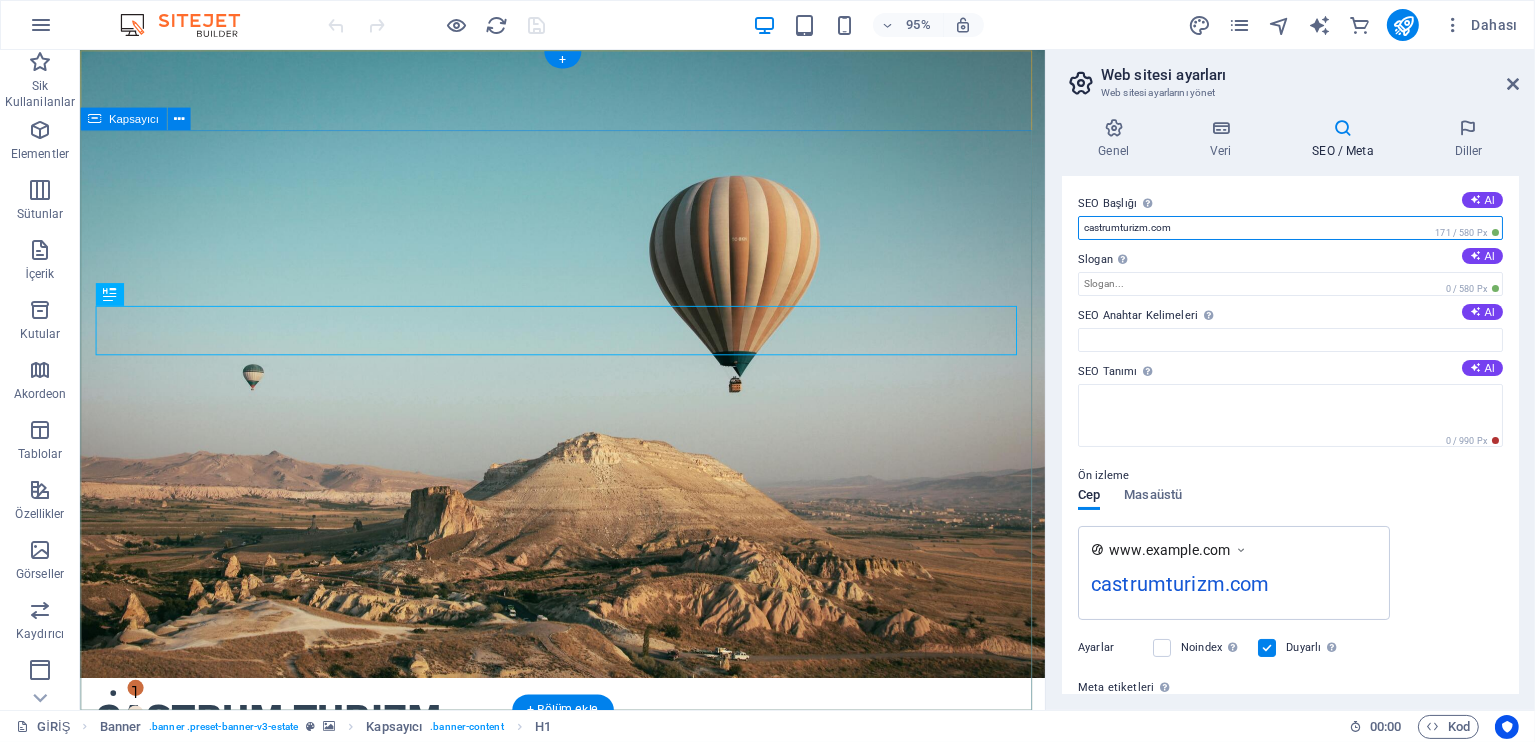 drag, startPoint x: 1274, startPoint y: 272, endPoint x: 930, endPoint y: 243, distance: 345.2202 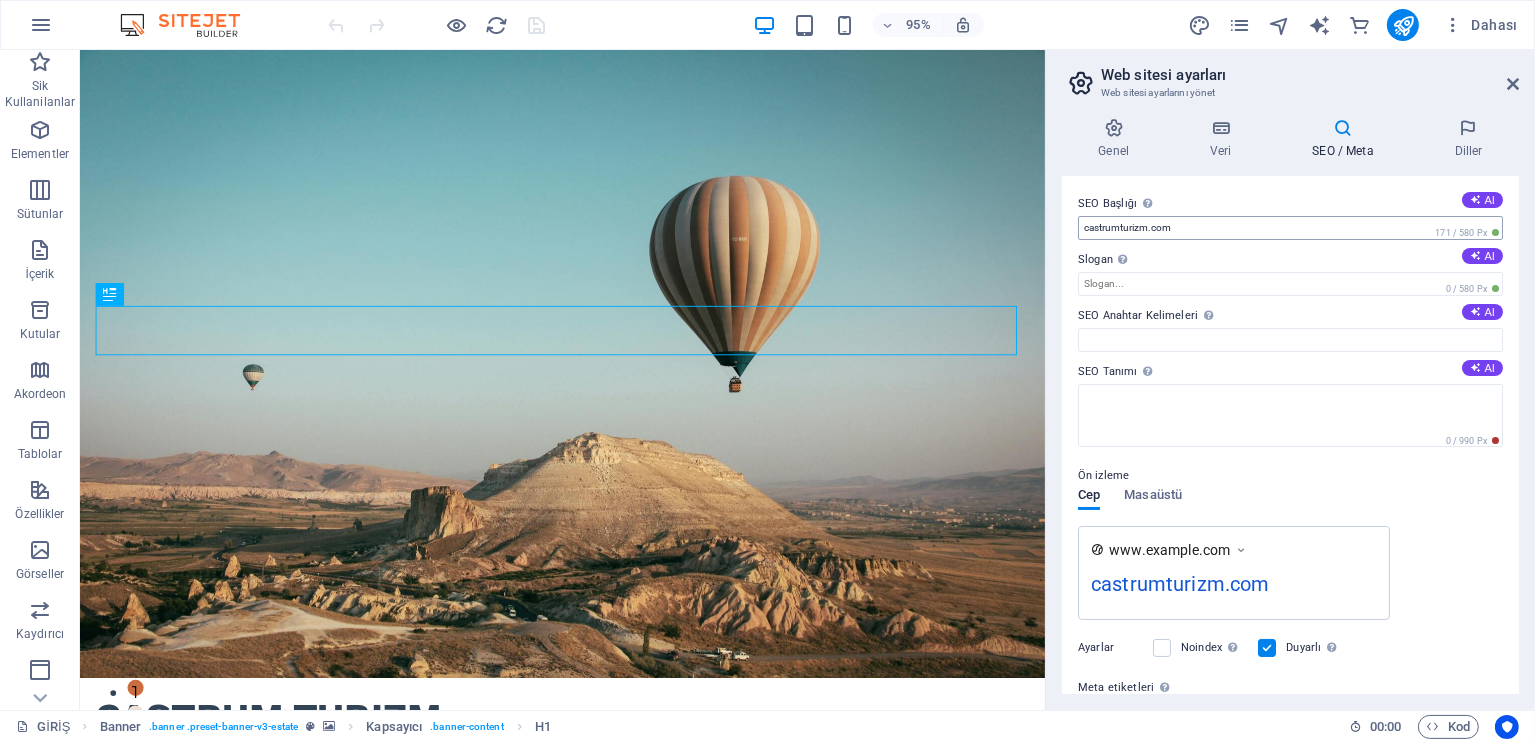 drag, startPoint x: 1195, startPoint y: 242, endPoint x: 1169, endPoint y: 228, distance: 29.529646 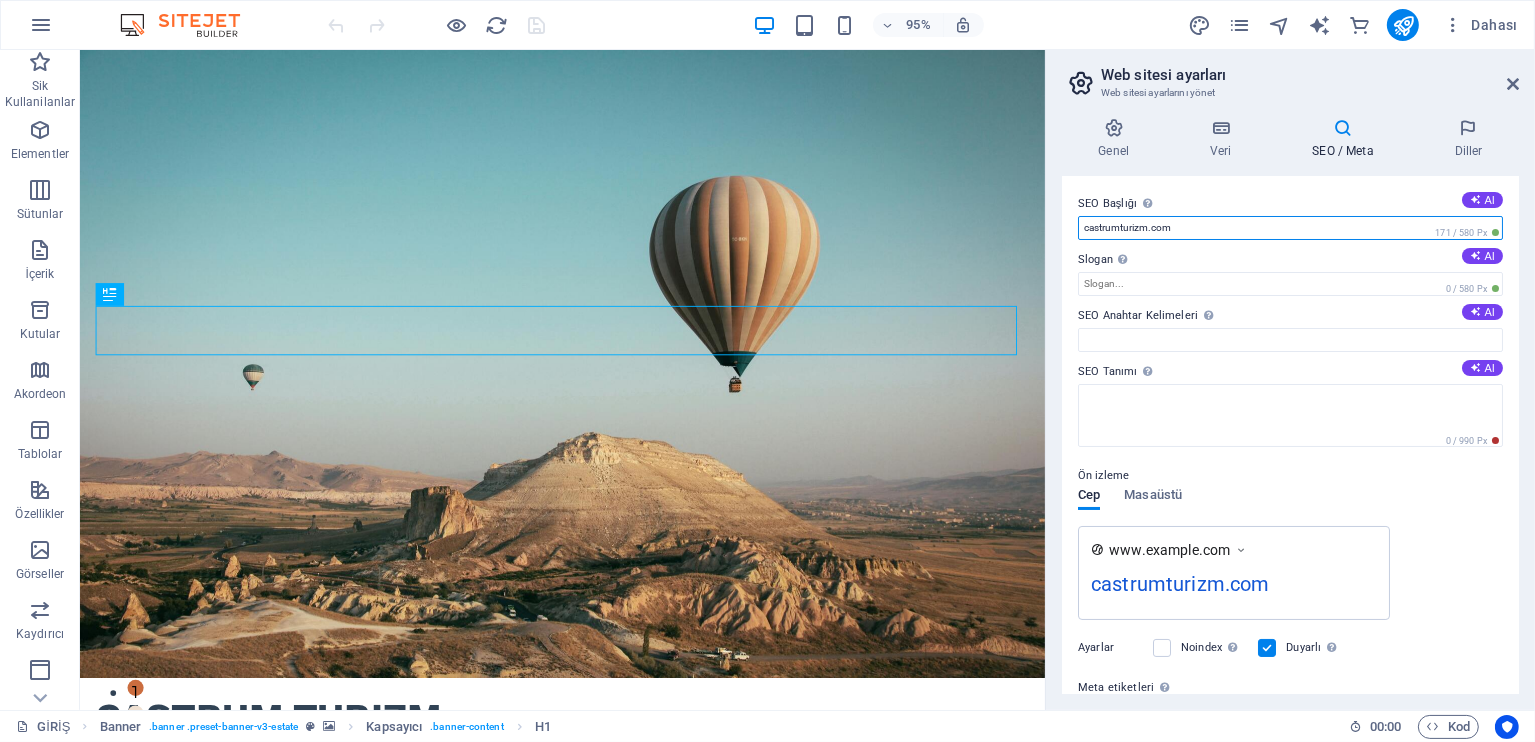 click on "castrumturizm.com" at bounding box center [1290, 228] 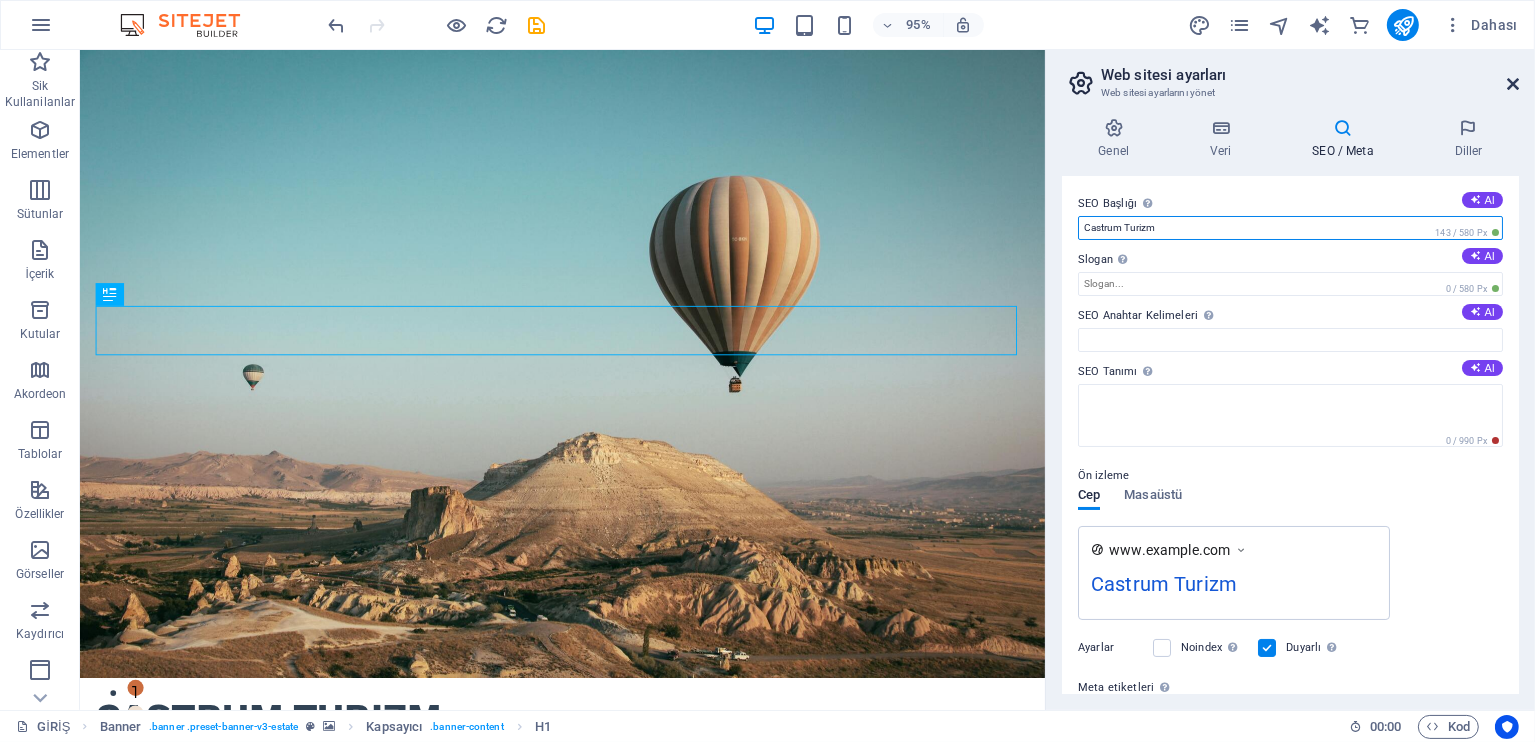 type on "Castrum Turizm" 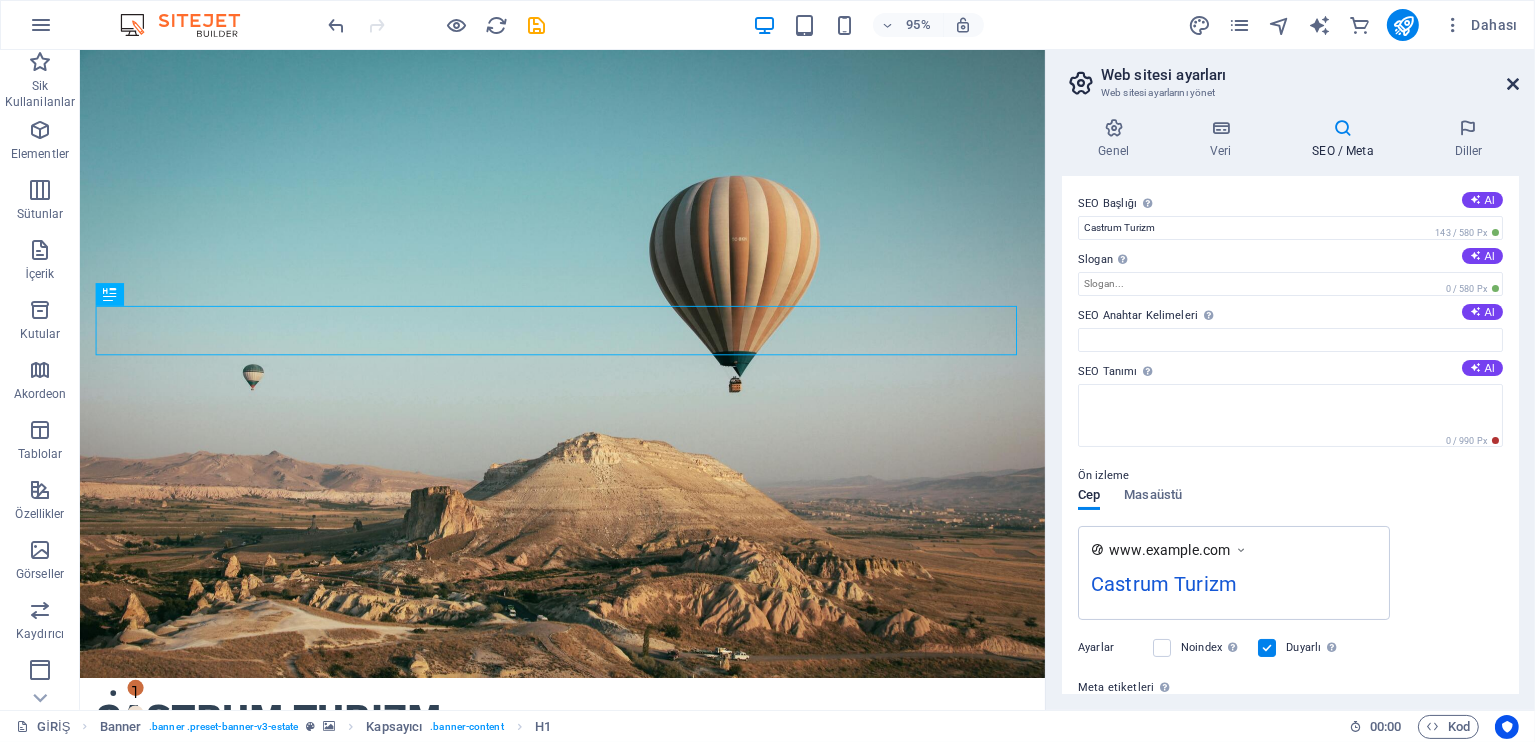click at bounding box center [1513, 84] 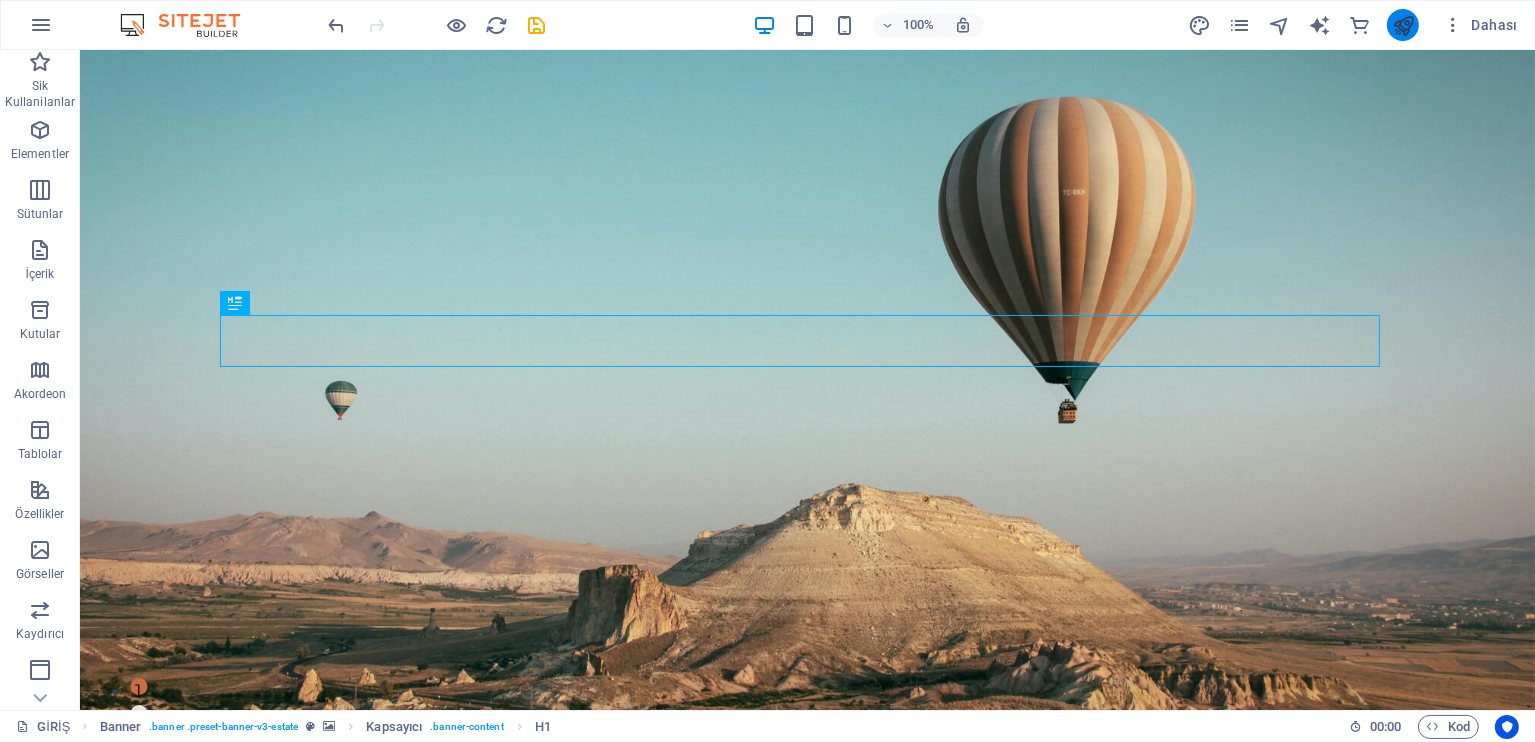 click at bounding box center (1403, 25) 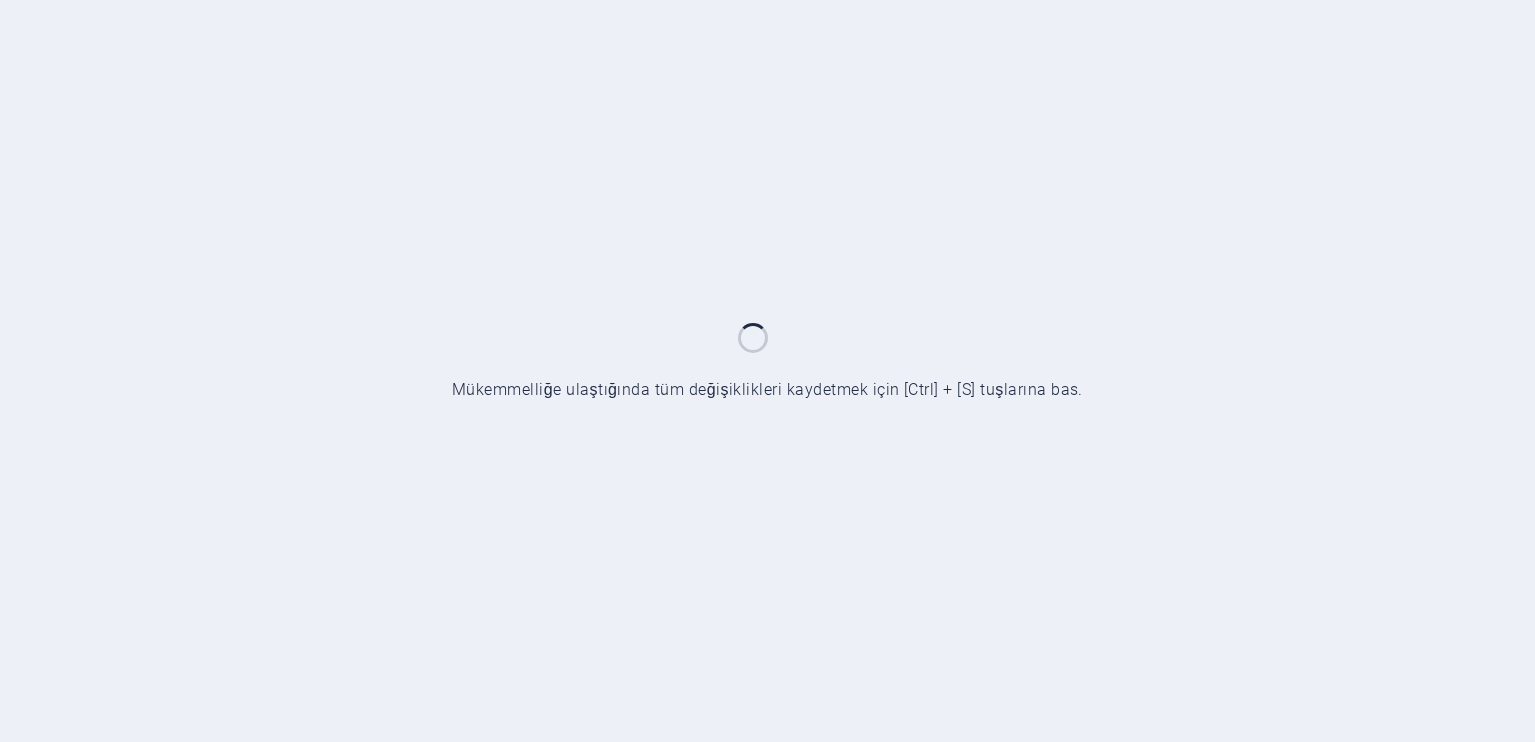 scroll, scrollTop: 0, scrollLeft: 0, axis: both 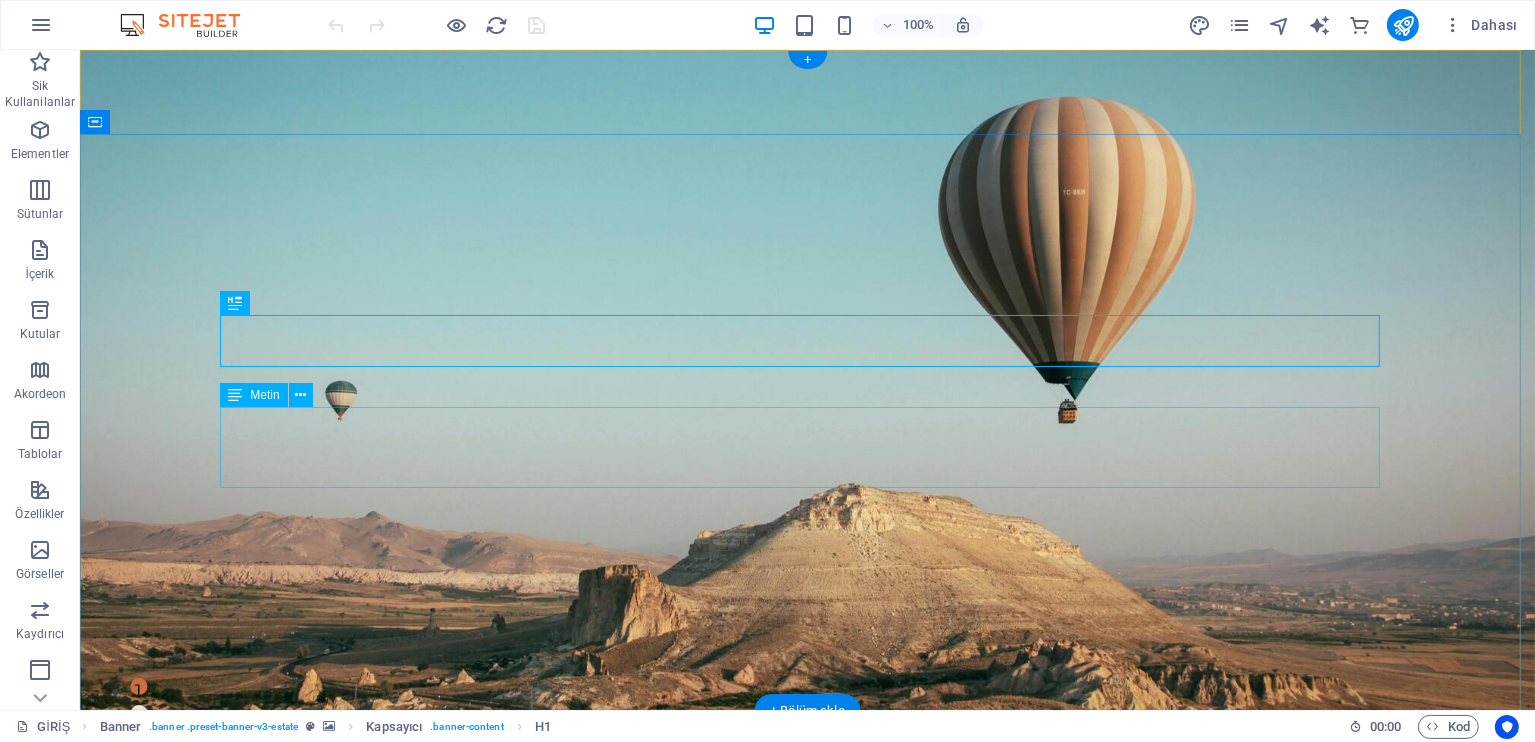 click on "Unutulmaz bir tatil için Castrum Turizm yanınızda! Balayı turlarından kültürel gezilere, balon turlarından doğa yürüyüşlerine kadar her zevke hitap eden aktivite ve tatil seçeneklerimizle hayalinizdeki seyahati gerçeğe dönüştürüyoruz. Profesyonel ekibimizle güvenli, konforlu ve dolu dolu bir Kapadokya deneyimi sizi bekliyor." at bounding box center [807, 1099] 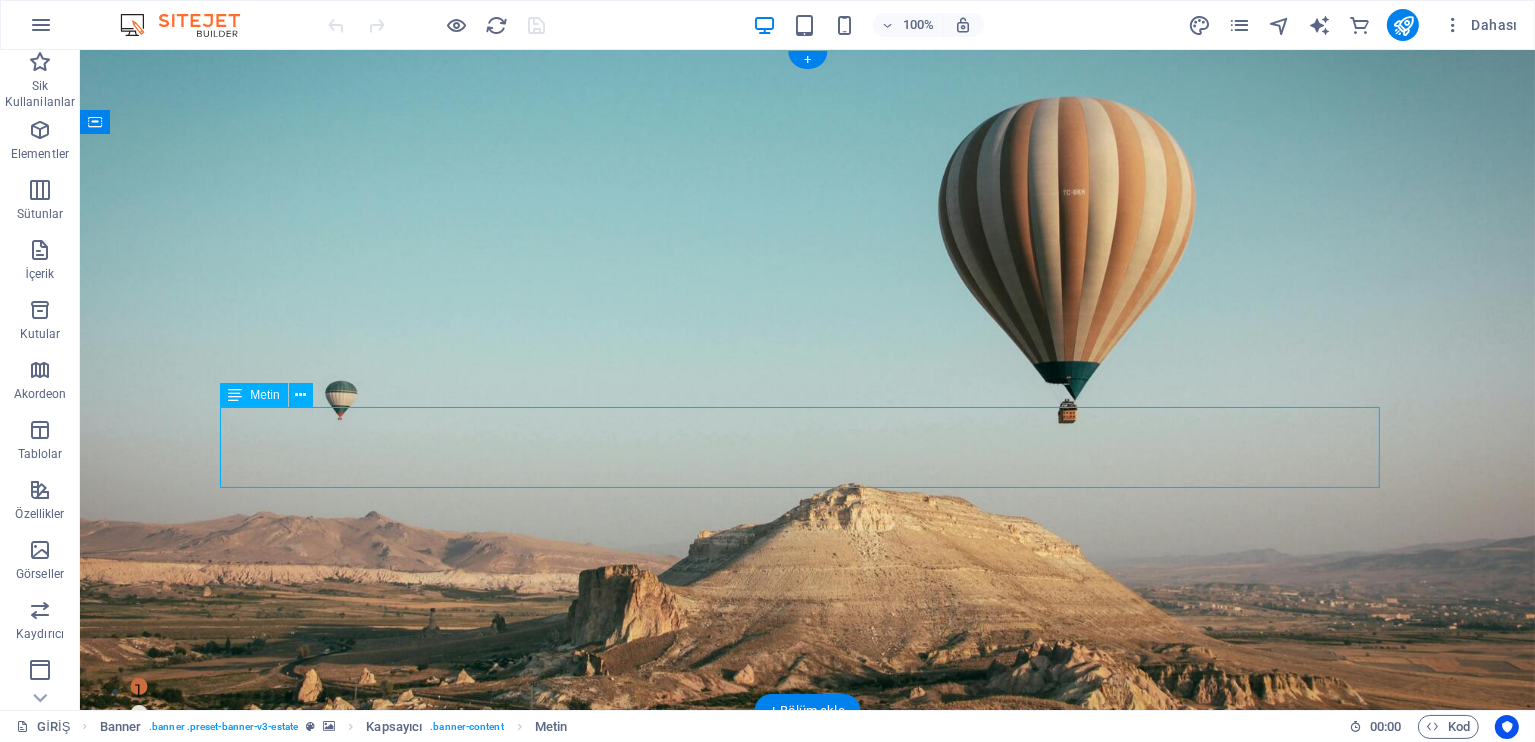 click on "Unutulmaz bir tatil için Castrum Turizm yanınızda! Balayı turlarından kültürel gezilere, balon turlarından doğa yürüyüşlerine kadar her zevke hitap eden aktivite ve tatil seçeneklerimizle hayalinizdeki seyahati gerçeğe dönüştürüyoruz. Profesyonel ekibimizle güvenli, konforlu ve dolu dolu bir Kapadokya deneyimi sizi bekliyor." at bounding box center (807, 1099) 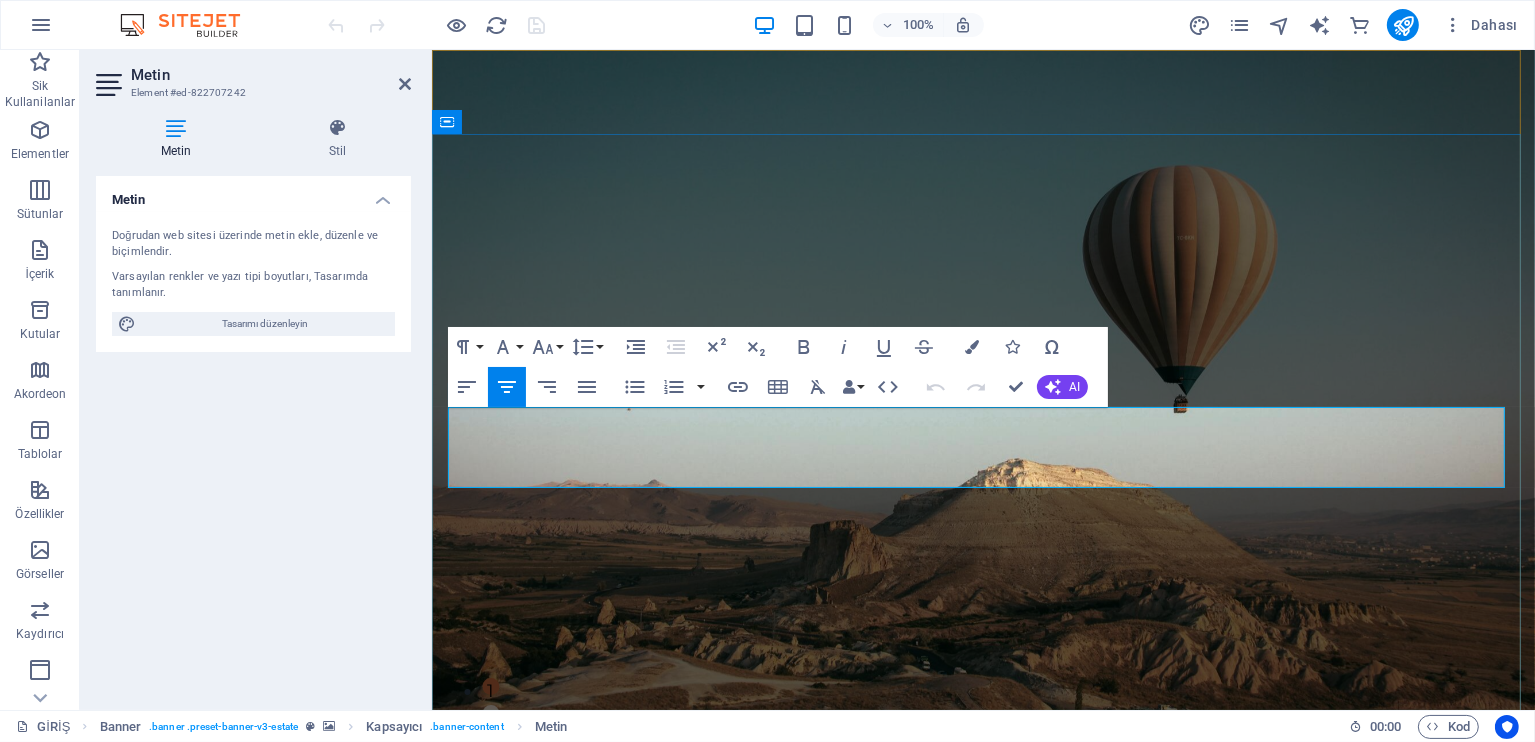 click on "Unutulmaz bir tatil için Castrum Turizm yanınızda! Balayı turlarından kültürel gezilere, balon turlarından doğa yürüyüşlerine kadar her zevke hitap eden aktivite ve tatil seçeneklerimizle hayalinizdeki seyahati gerçeğe dönüştürüyoruz. Profesyonel ekibimizle güvenli, konforlu ve dolu dolu bir Kapadokya deneyimi sizi bekliyor." at bounding box center (983, 1099) 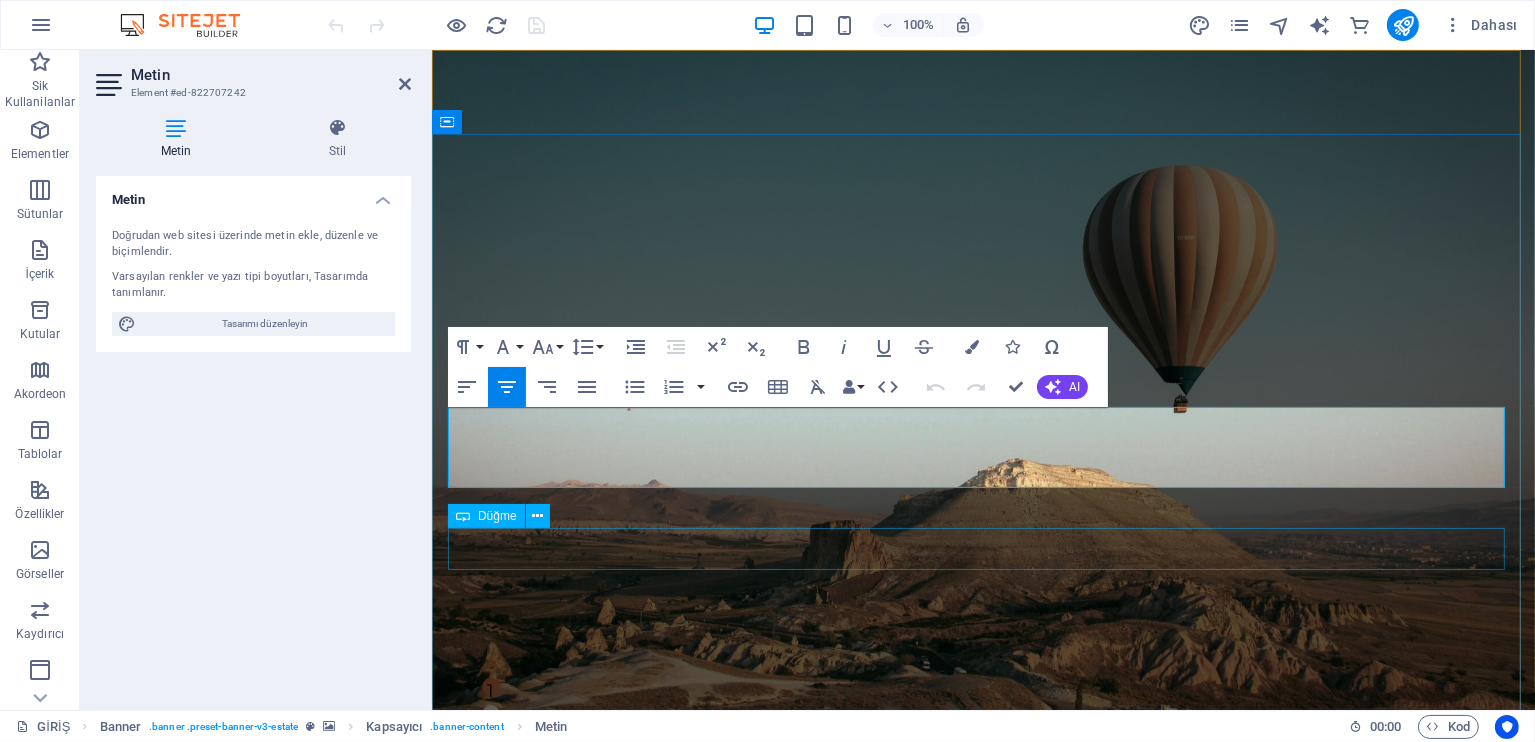 click on "WHATSAPP'TAN BİLGİ ALIN" at bounding box center [982, 1201] 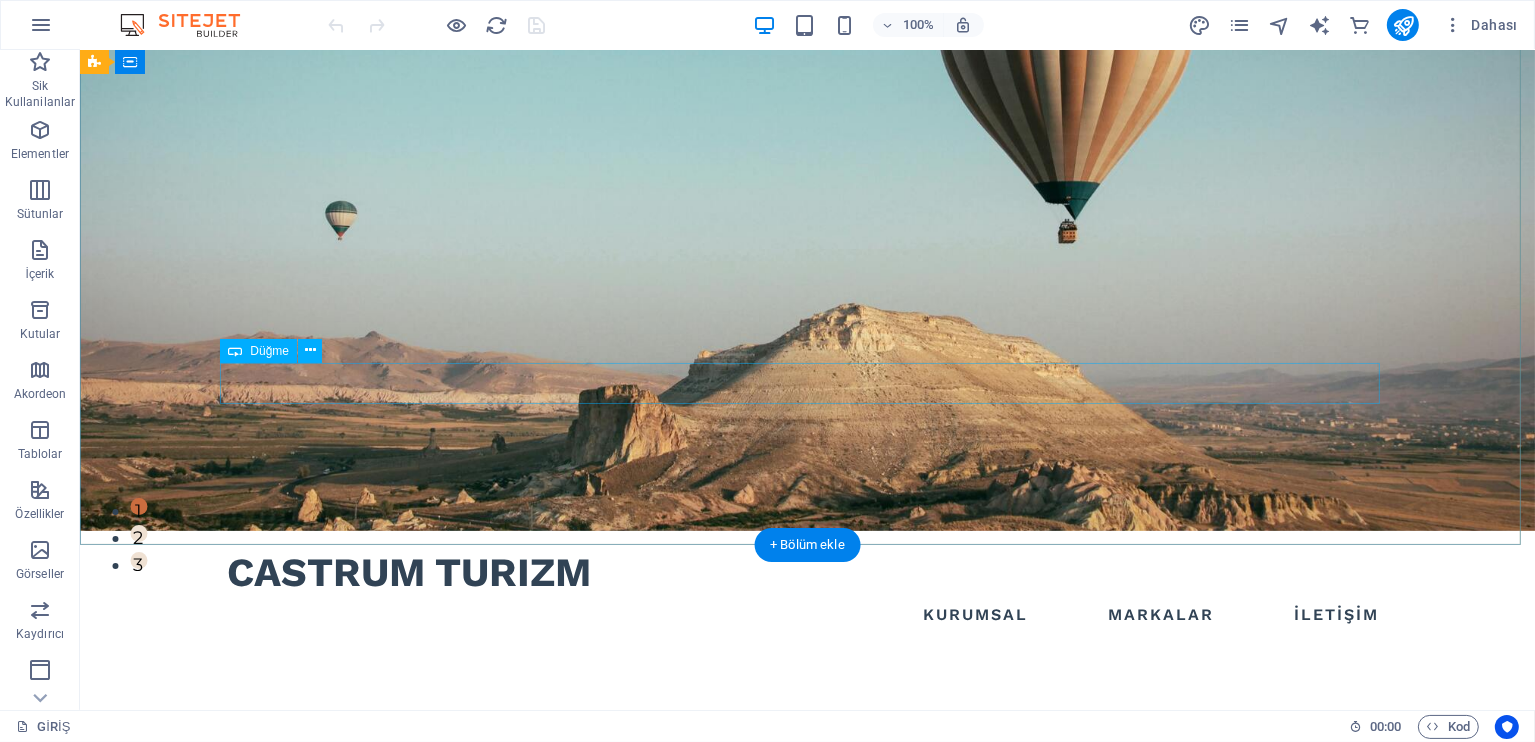 scroll, scrollTop: 0, scrollLeft: 0, axis: both 